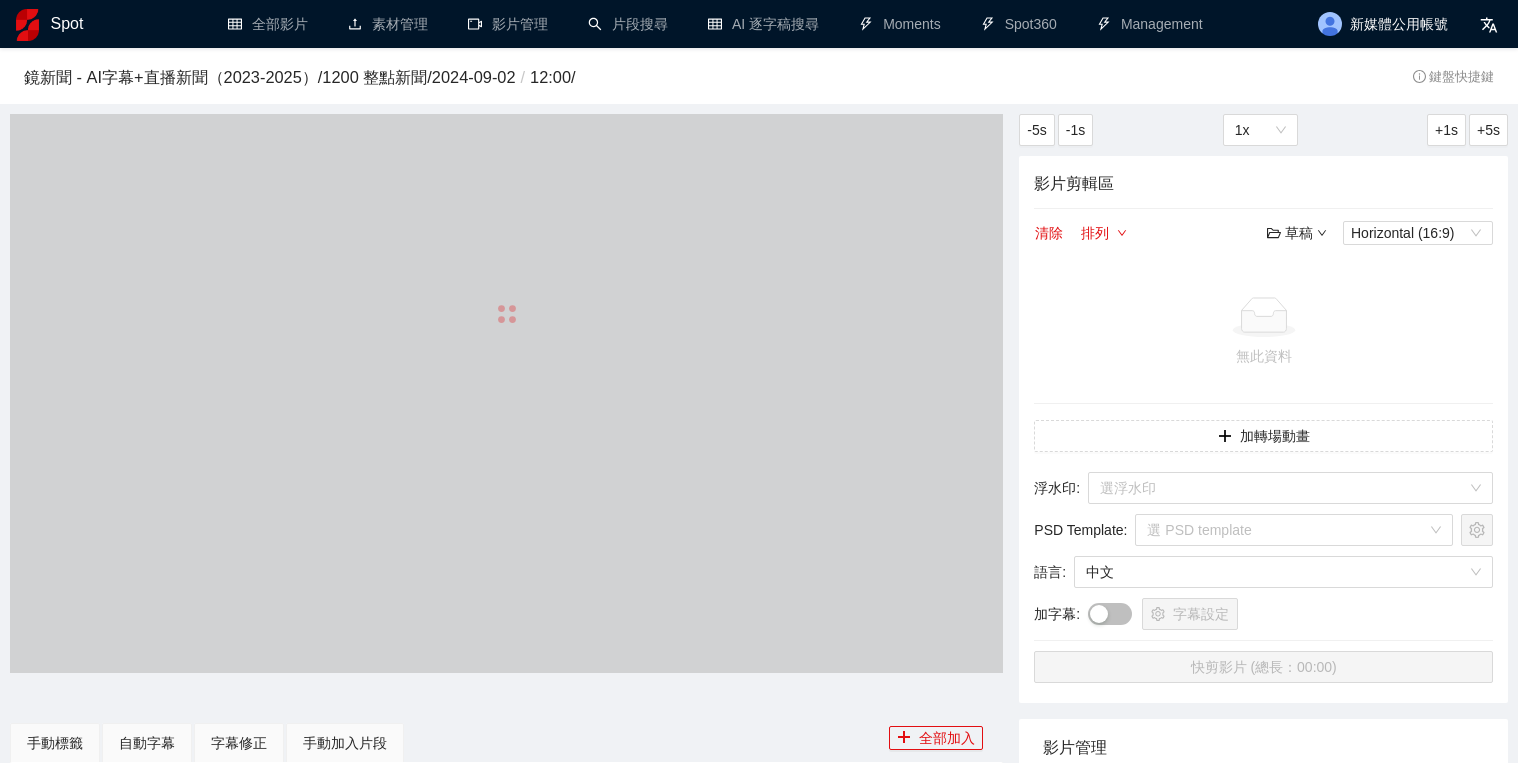 scroll, scrollTop: 0, scrollLeft: 0, axis: both 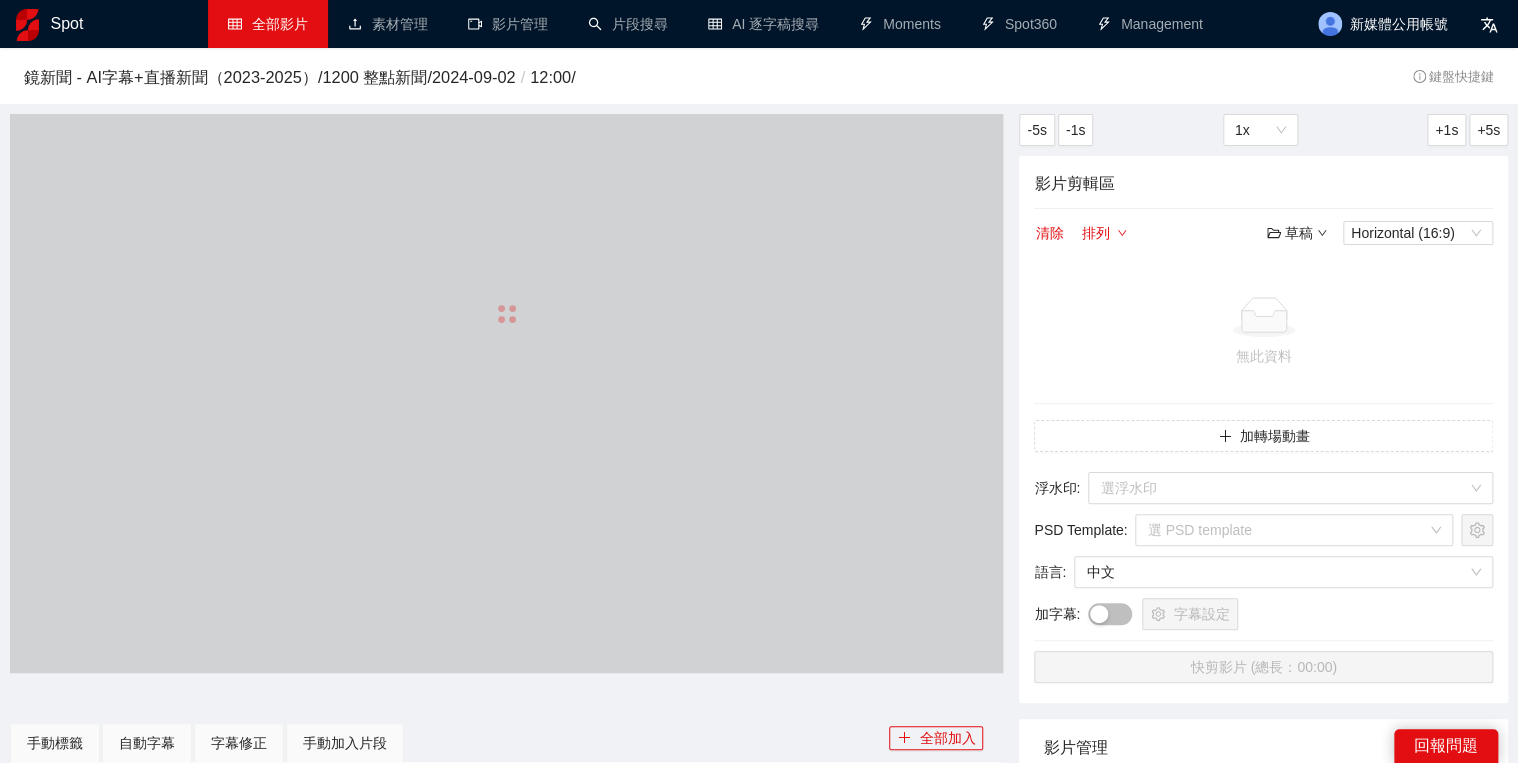 click on "全部影片" at bounding box center (268, 24) 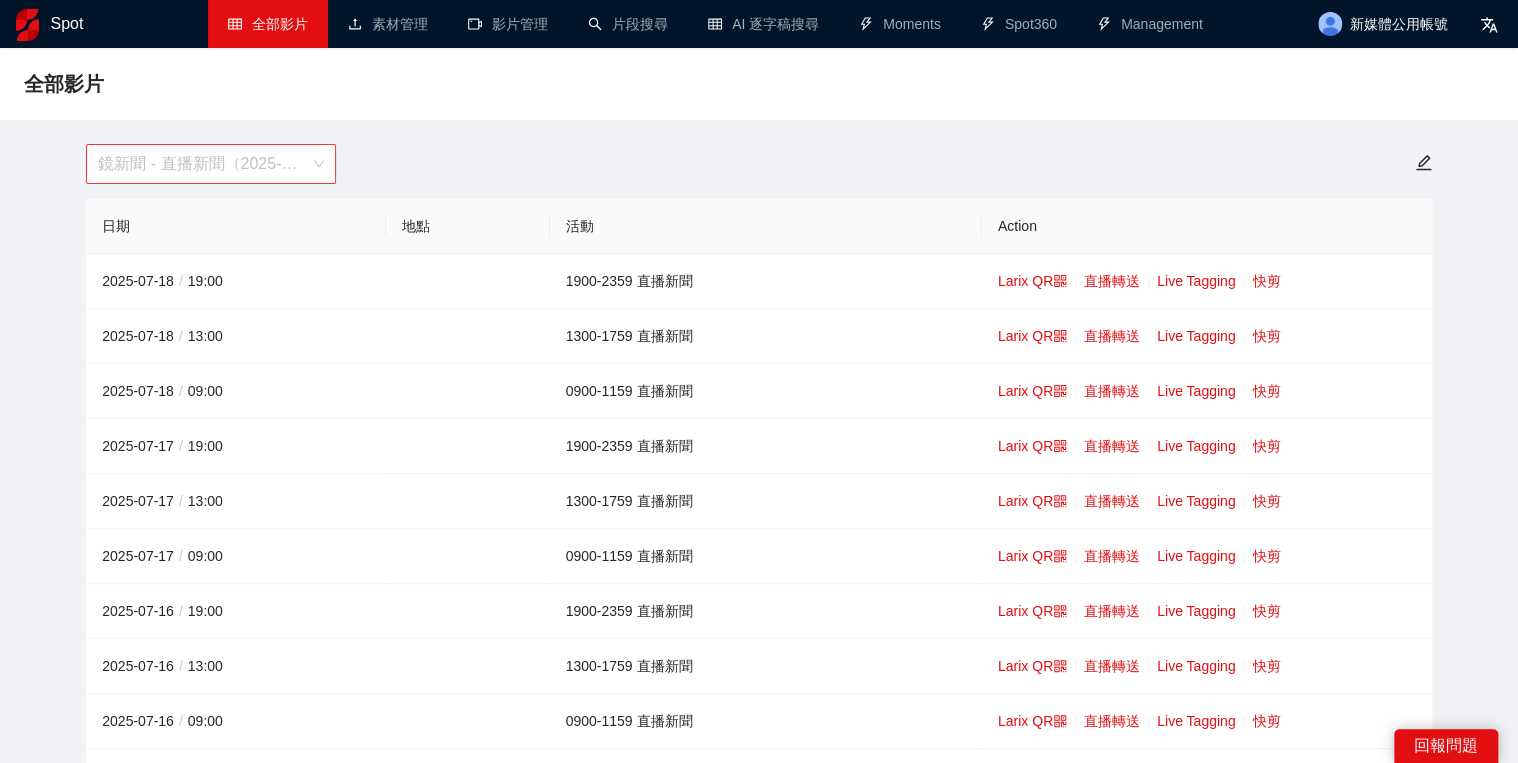 click on "鏡新聞 - 直播新聞（2025-2027）" at bounding box center [211, 164] 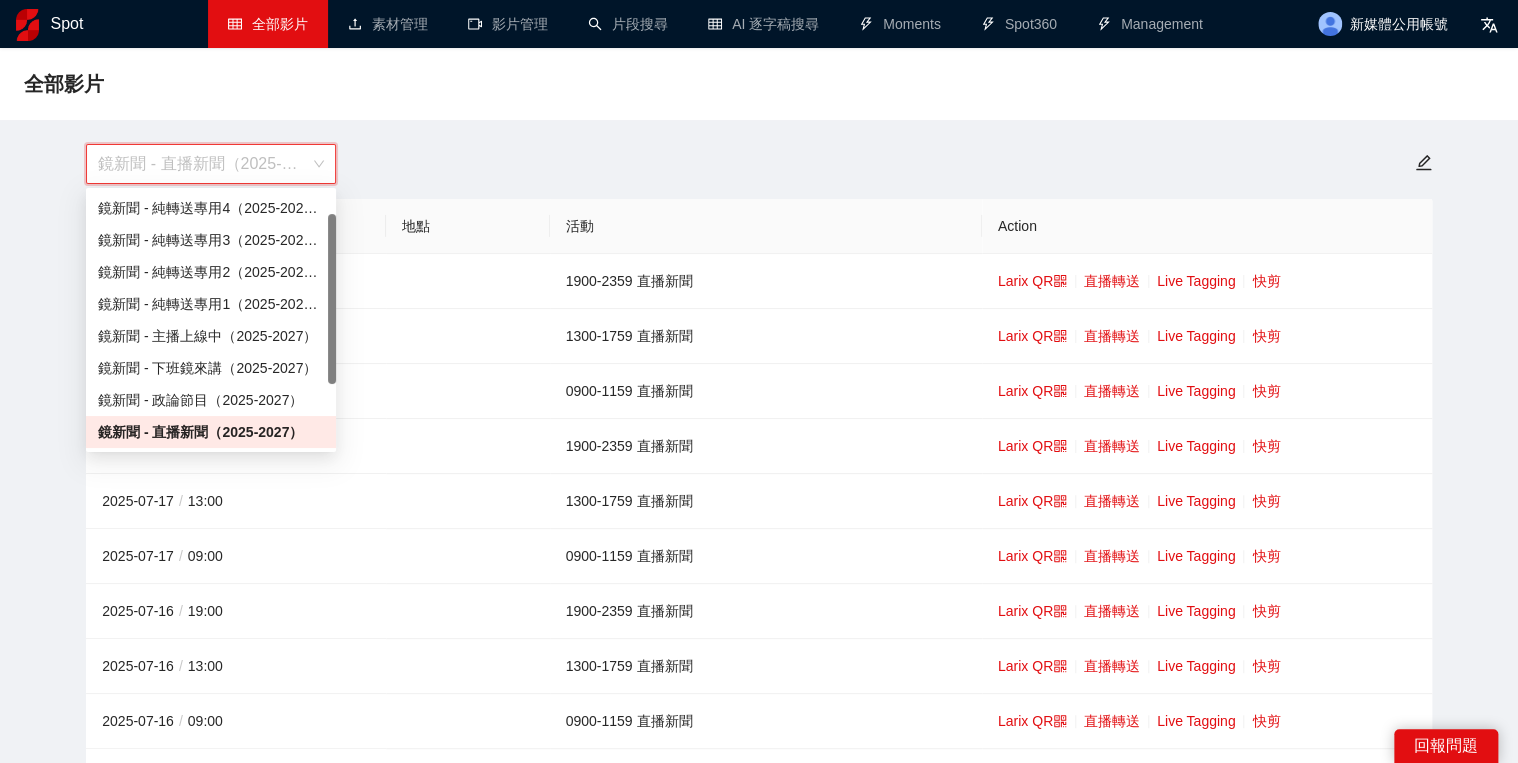 scroll, scrollTop: 112, scrollLeft: 0, axis: vertical 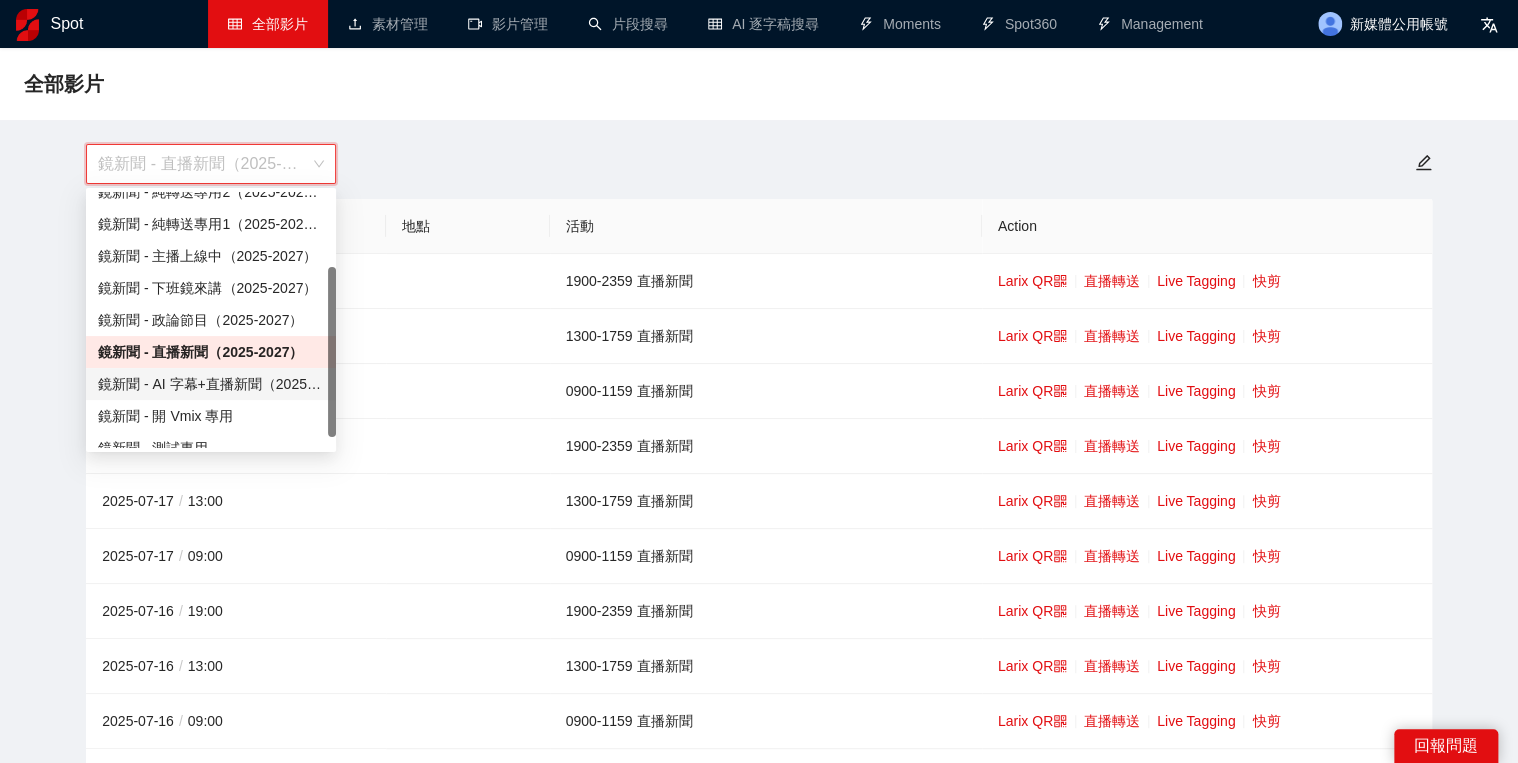 click on "鏡新聞 - AI 字幕+直播新聞（2025-2027）" at bounding box center (211, 384) 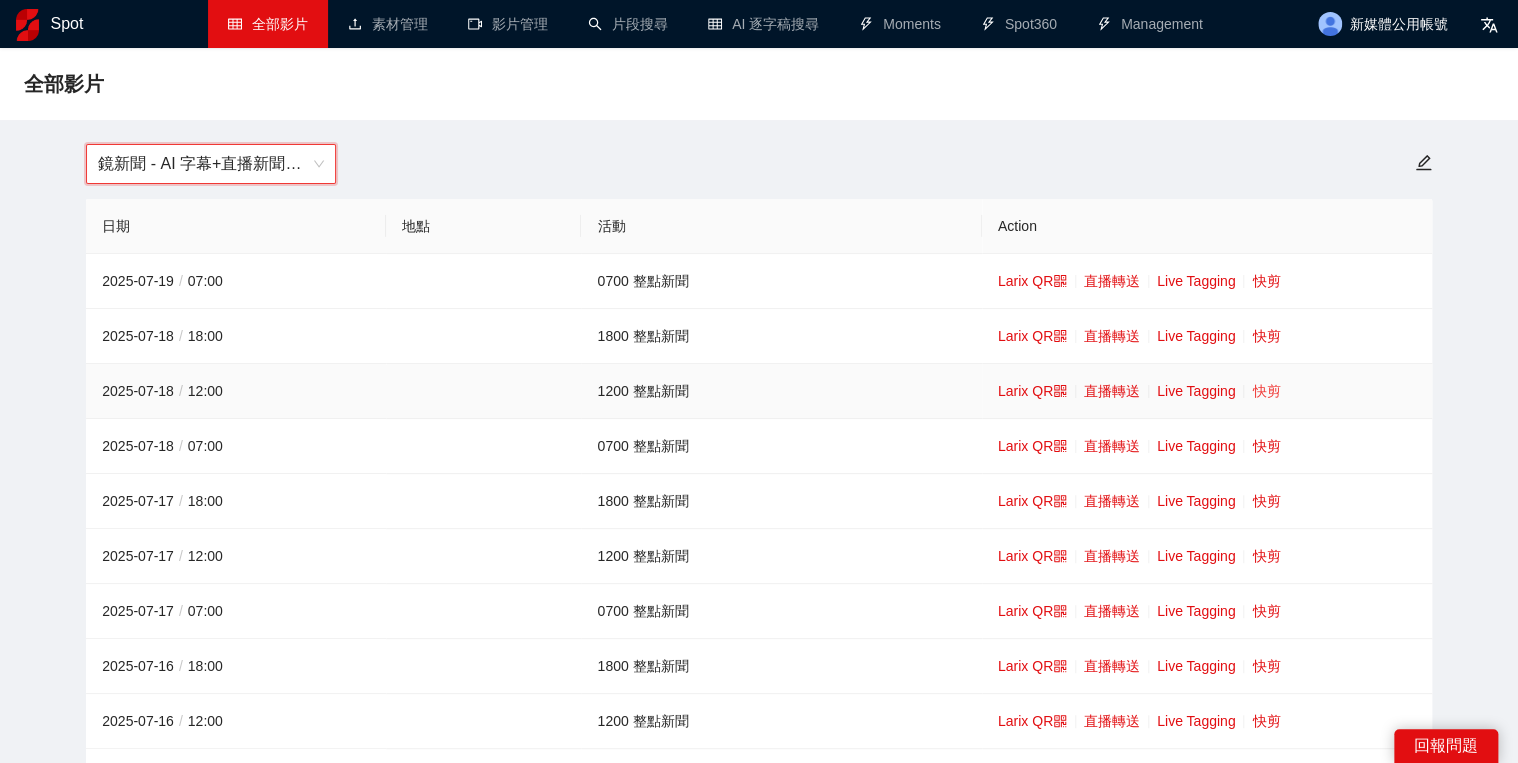 click on "快剪" at bounding box center [1266, 391] 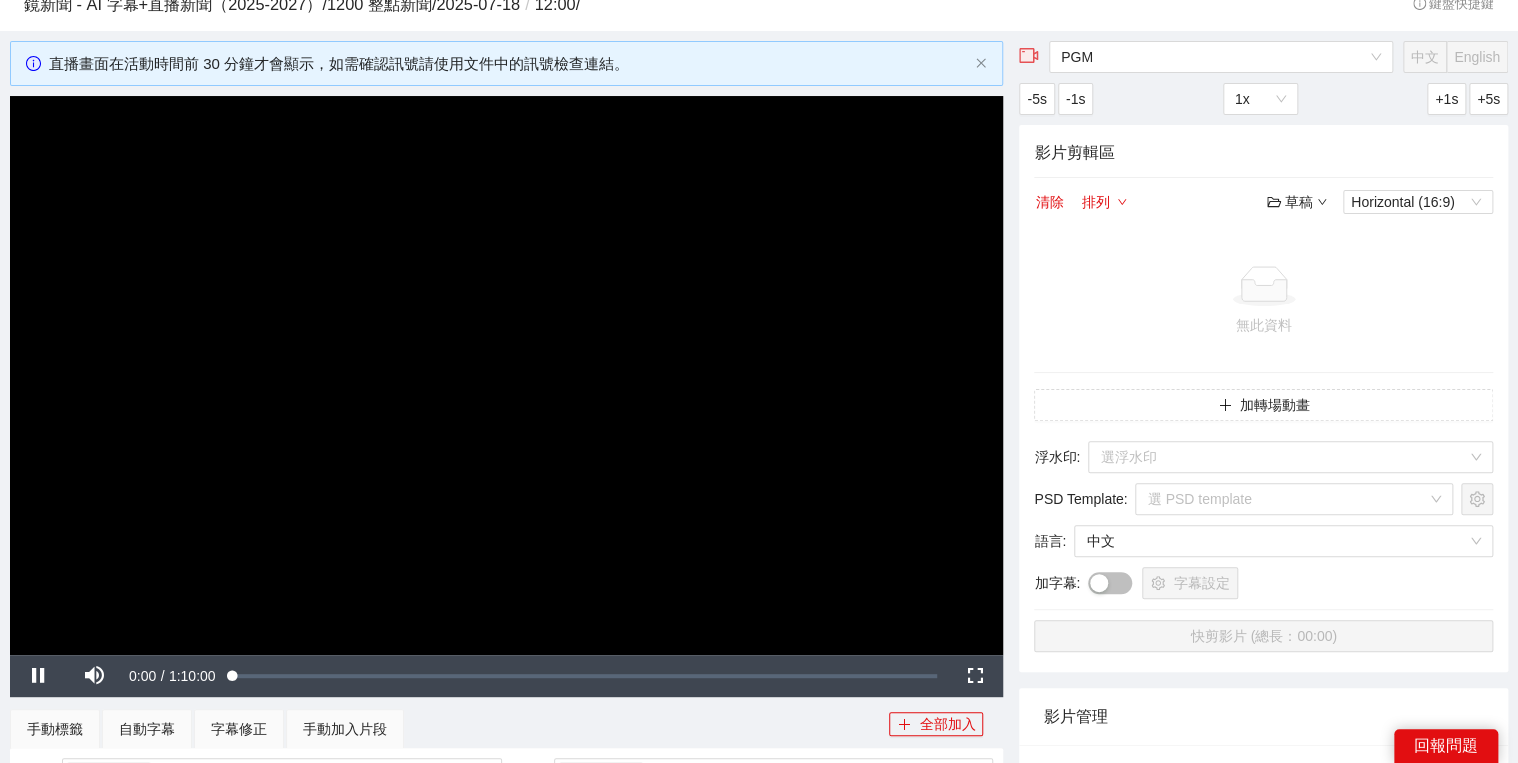 scroll, scrollTop: 160, scrollLeft: 0, axis: vertical 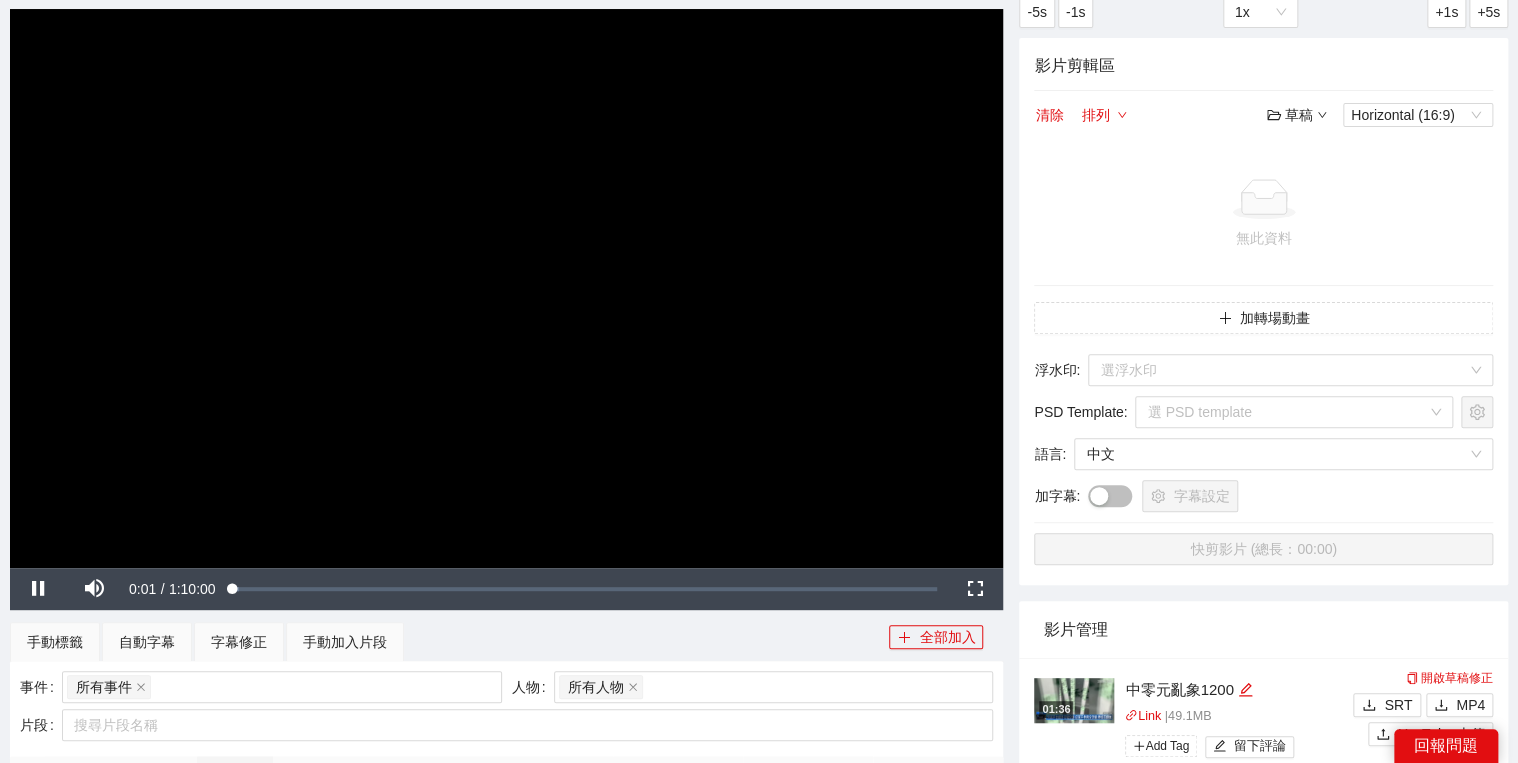 click at bounding box center (506, 288) 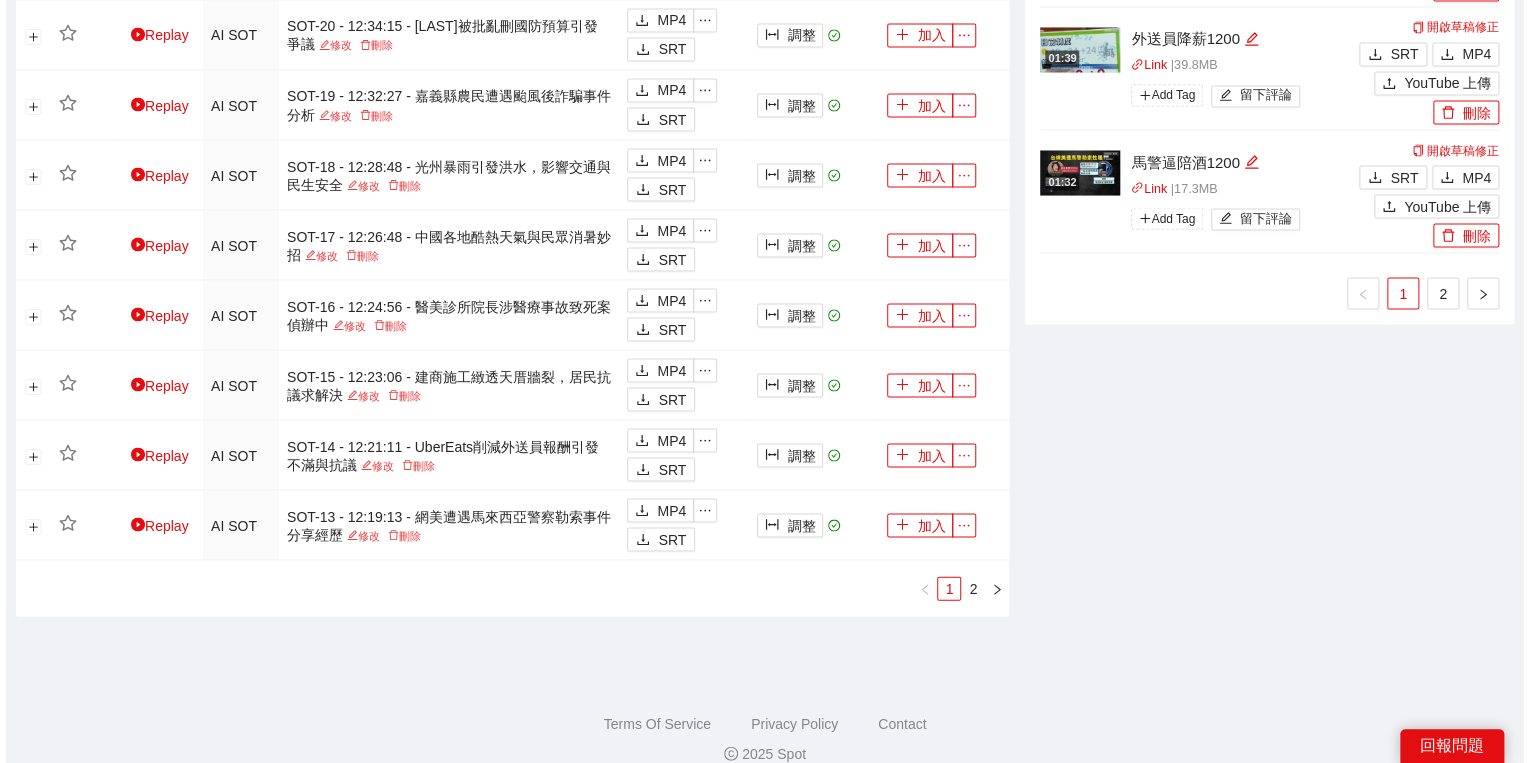scroll, scrollTop: 1815, scrollLeft: 0, axis: vertical 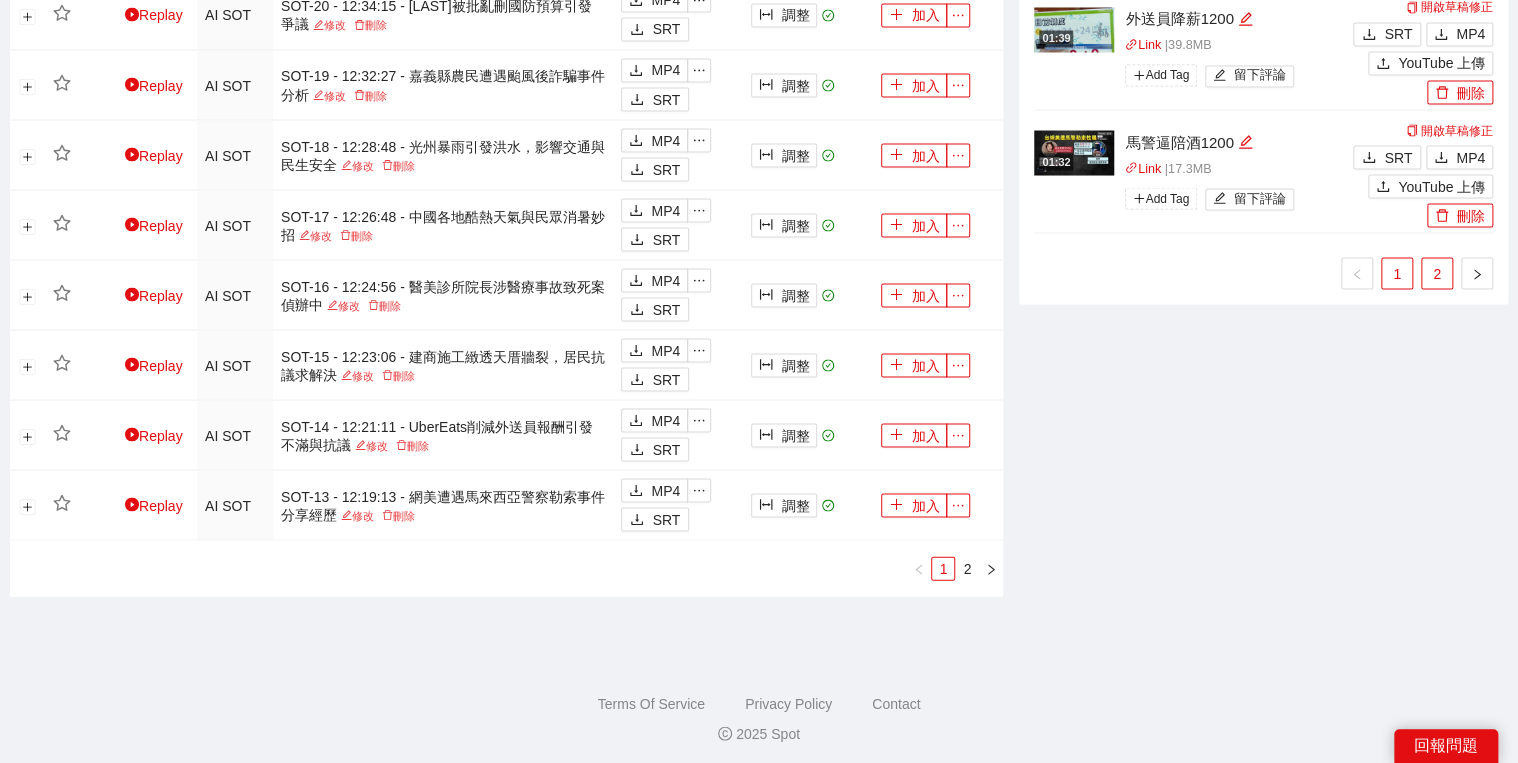click on "2" at bounding box center (1437, 273) 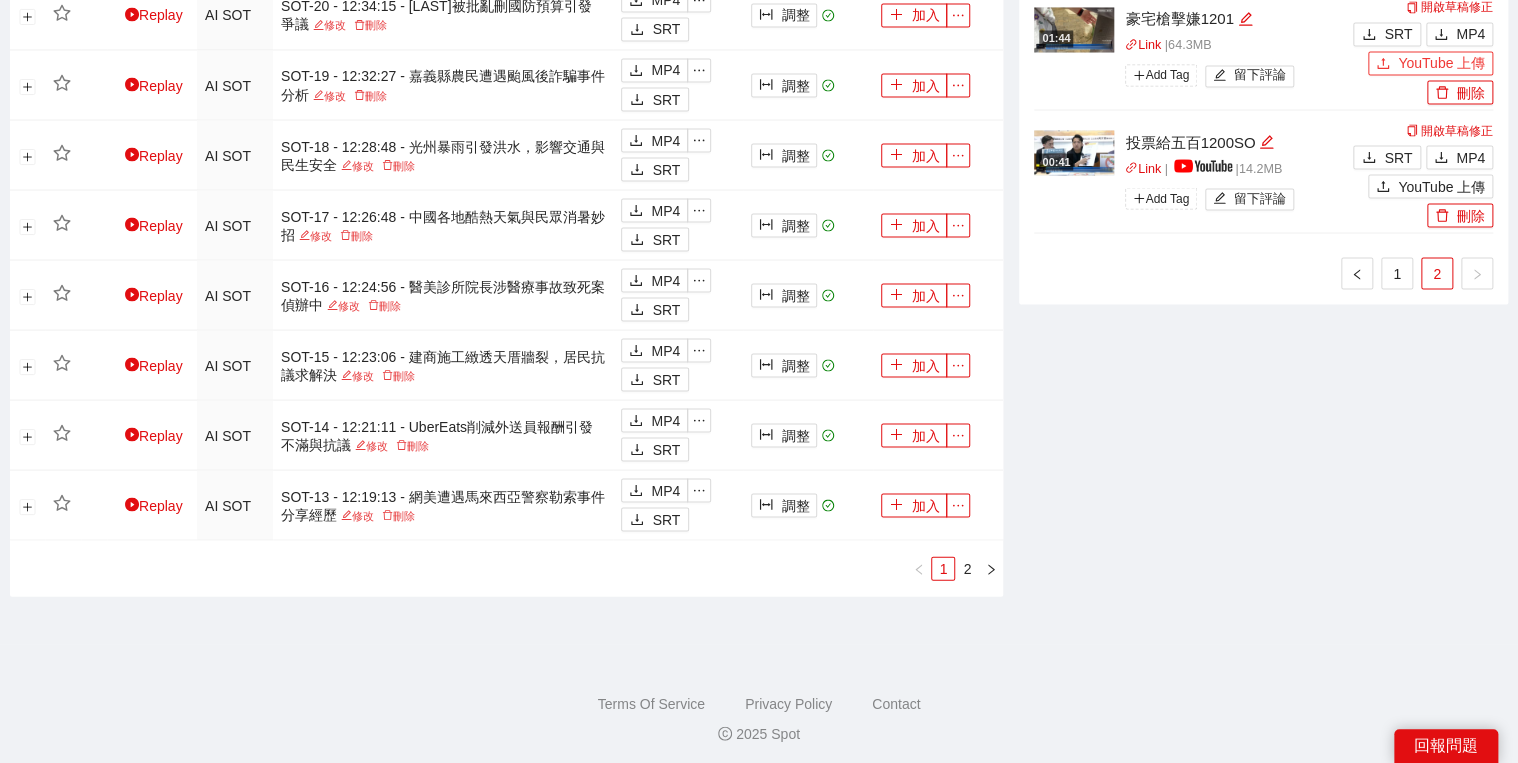 click 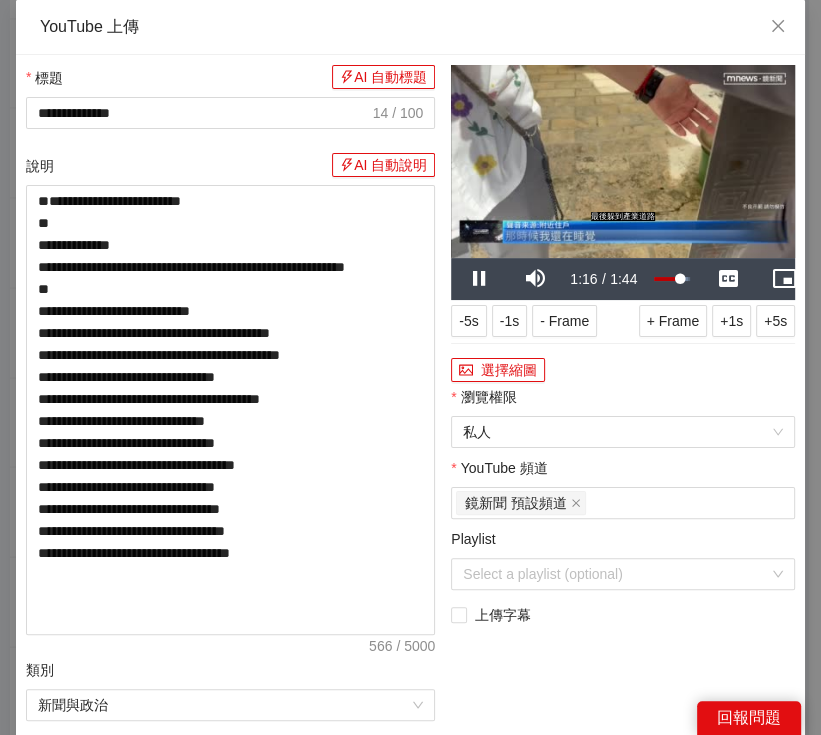 drag, startPoint x: 618, startPoint y: 362, endPoint x: 607, endPoint y: 360, distance: 11.18034 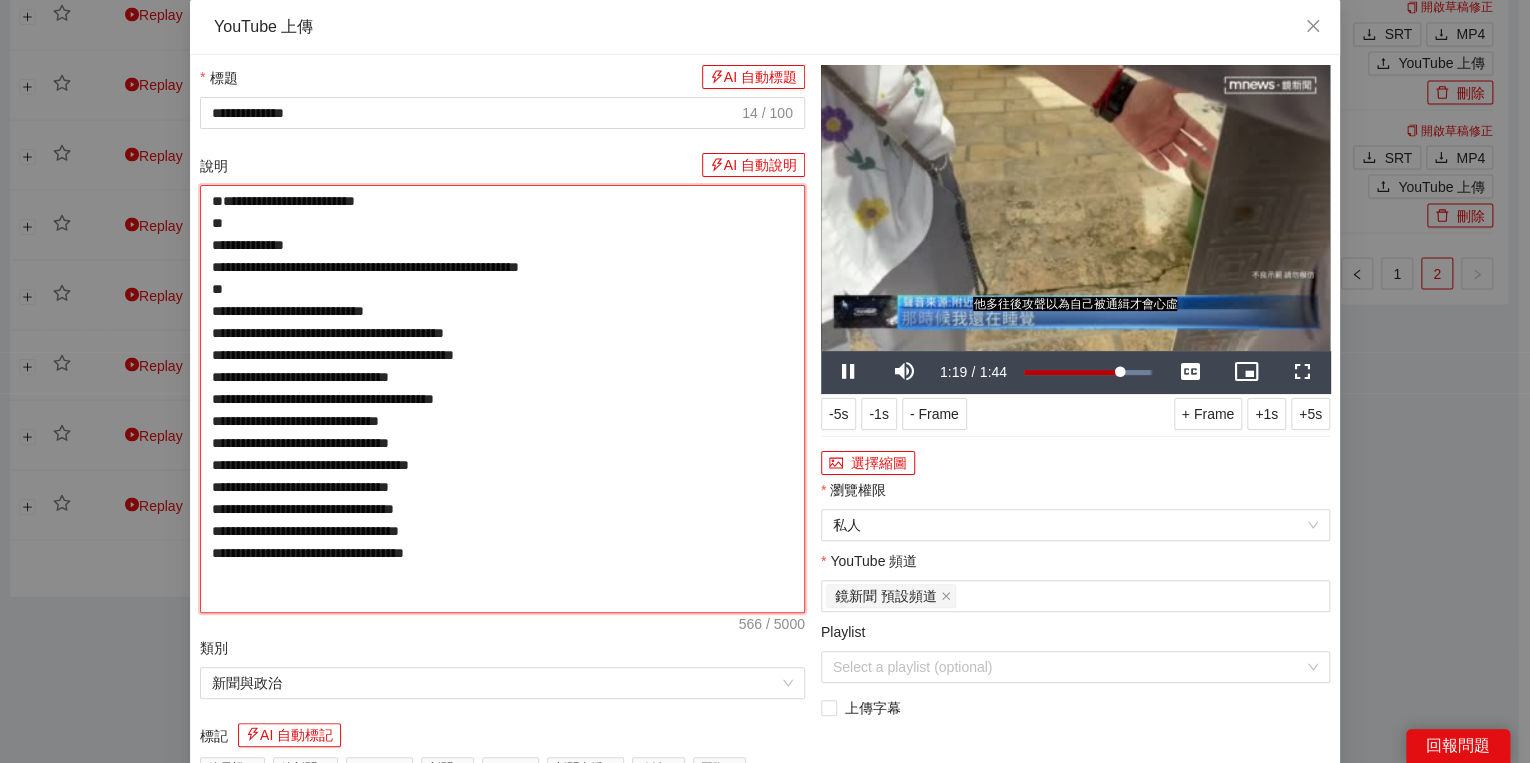 click on "**********" at bounding box center (502, 399) 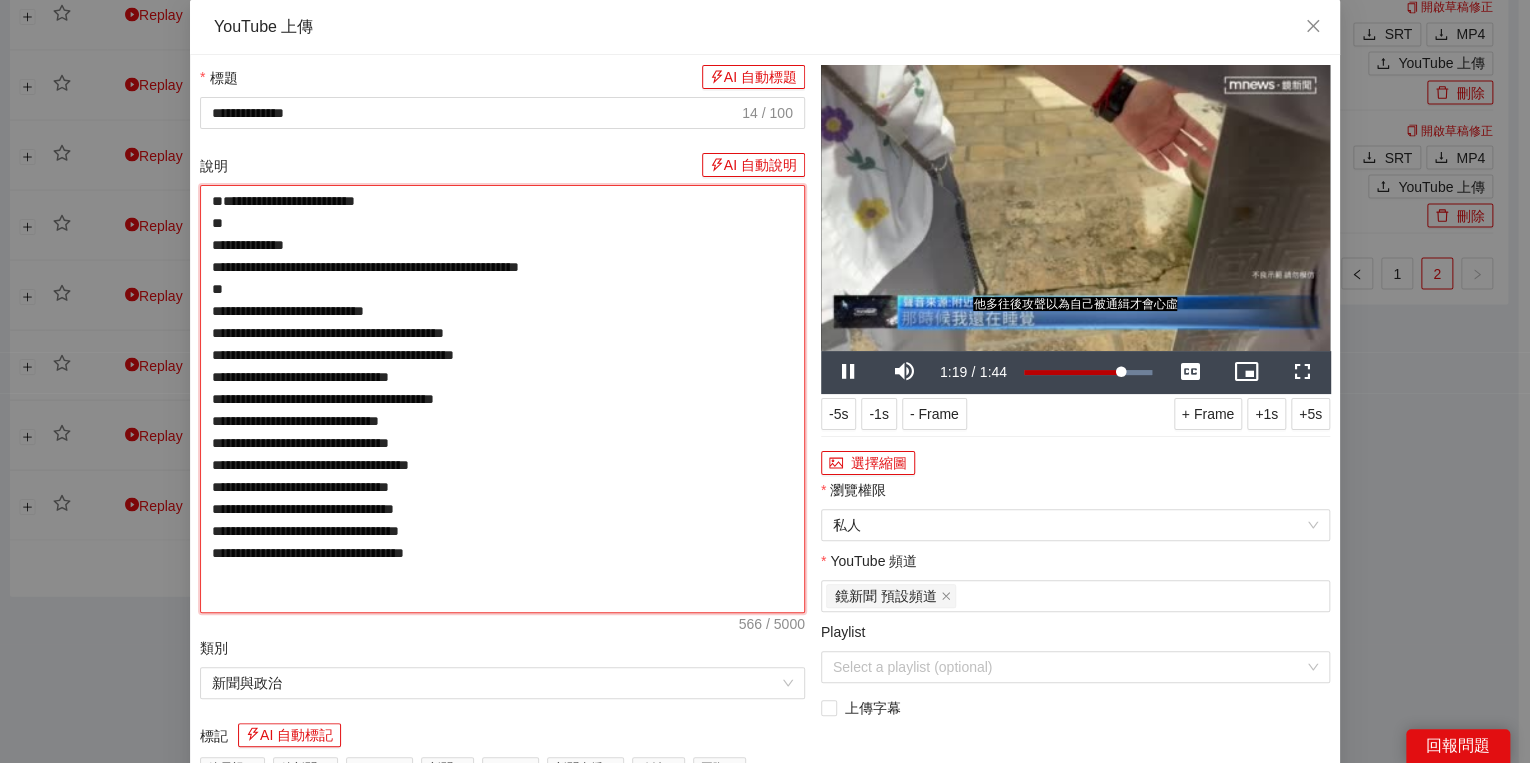paste on "**********" 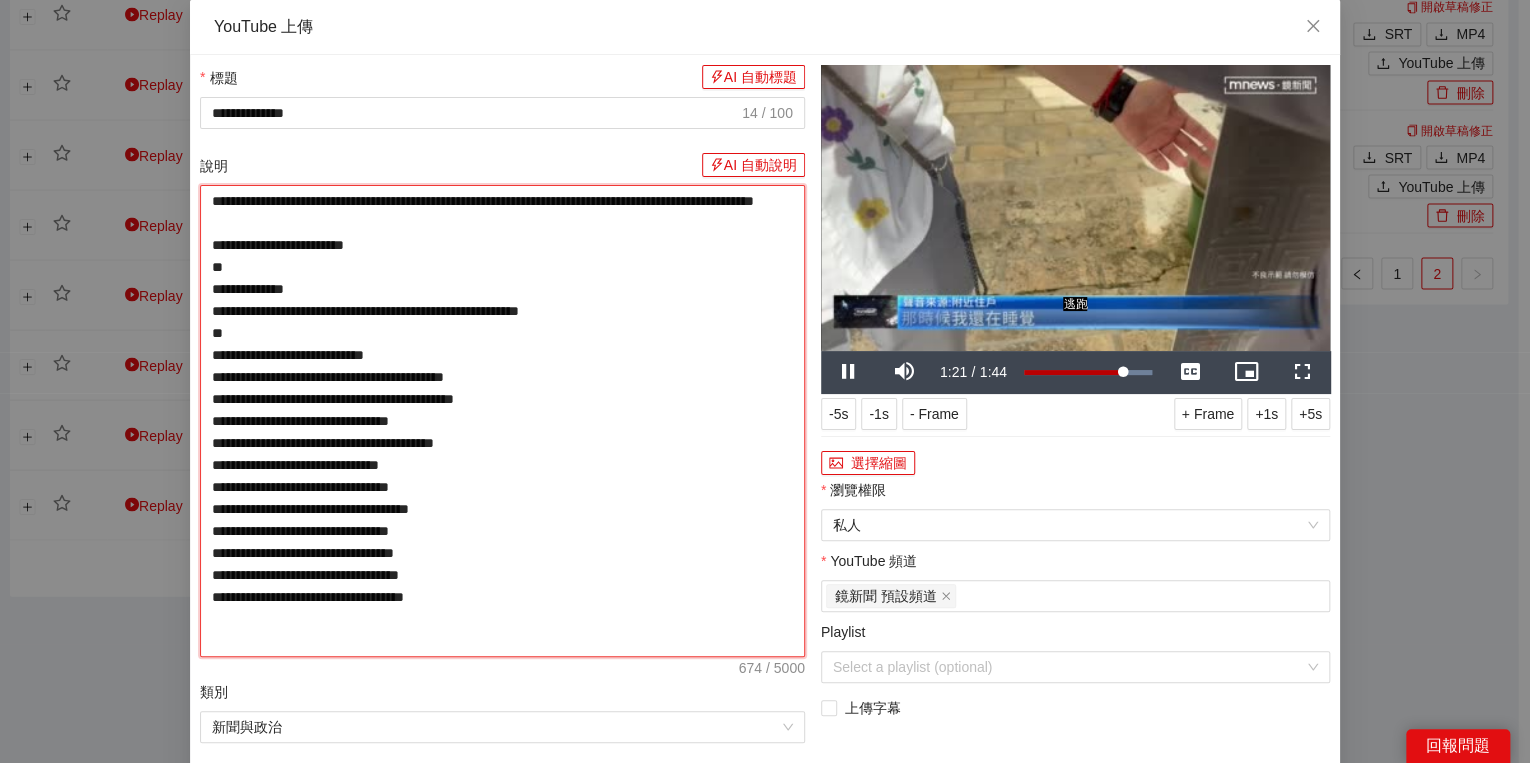 type on "**********" 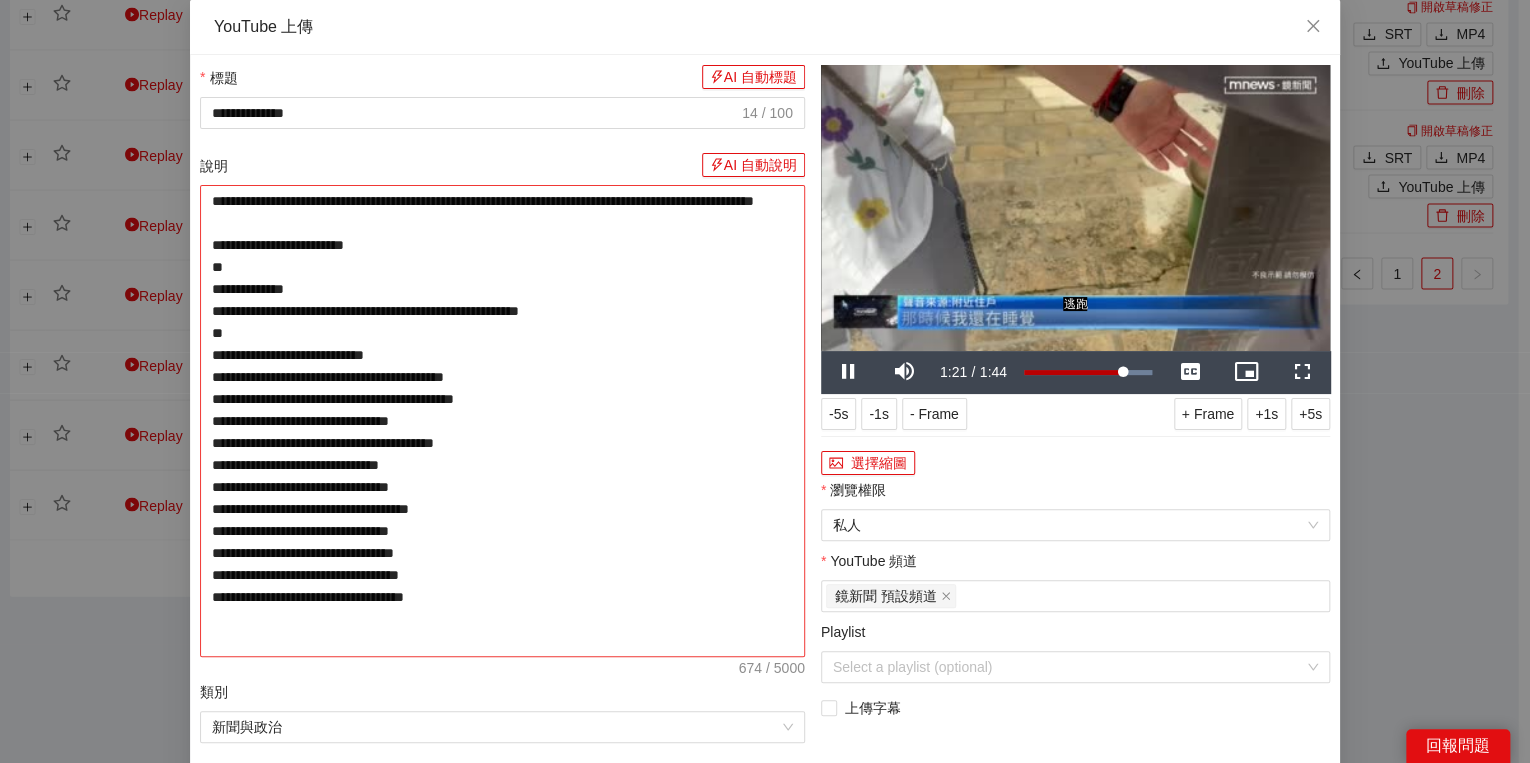 type on "**********" 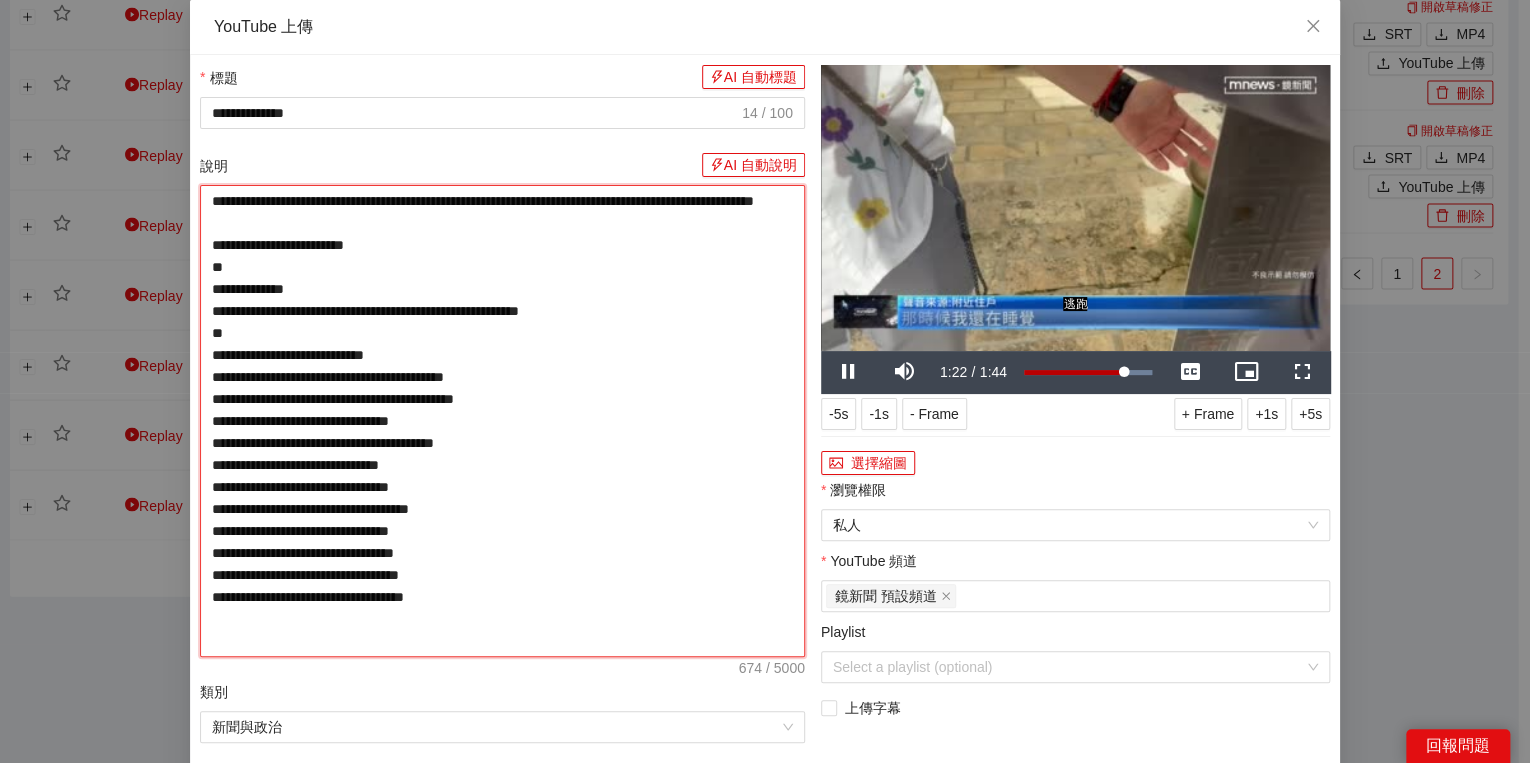 click on "**********" at bounding box center (502, 421) 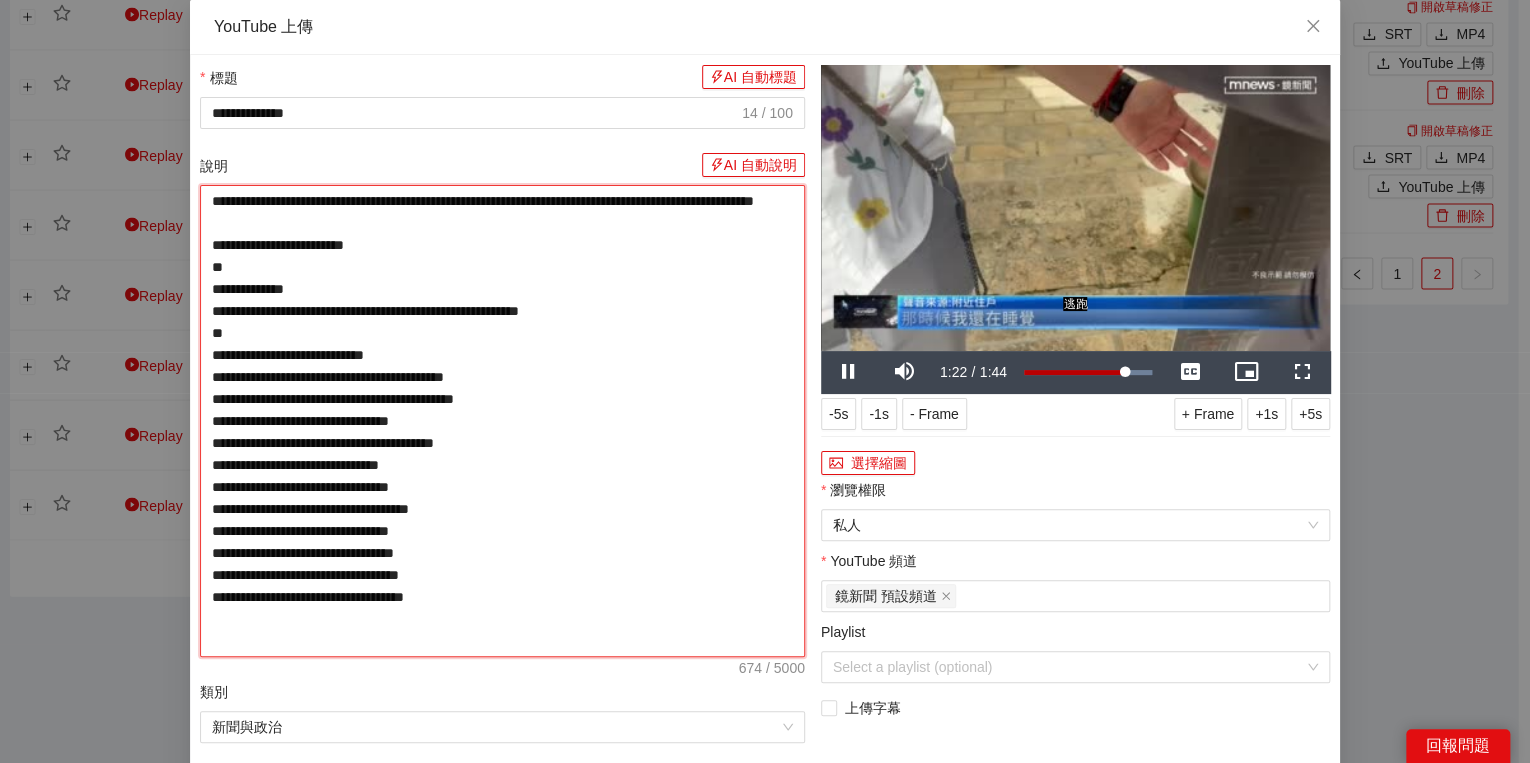 type on "**********" 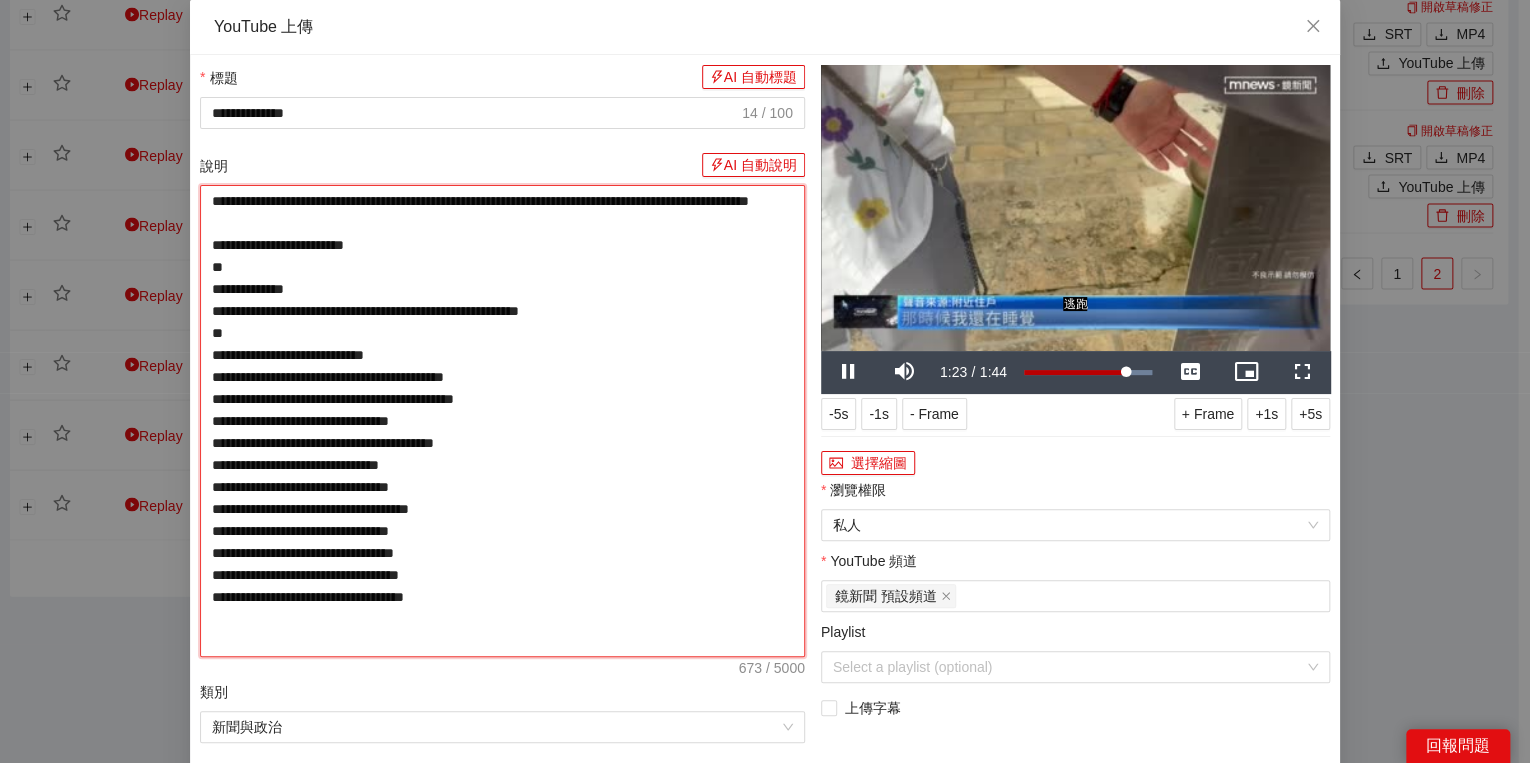 click on "**********" at bounding box center (502, 421) 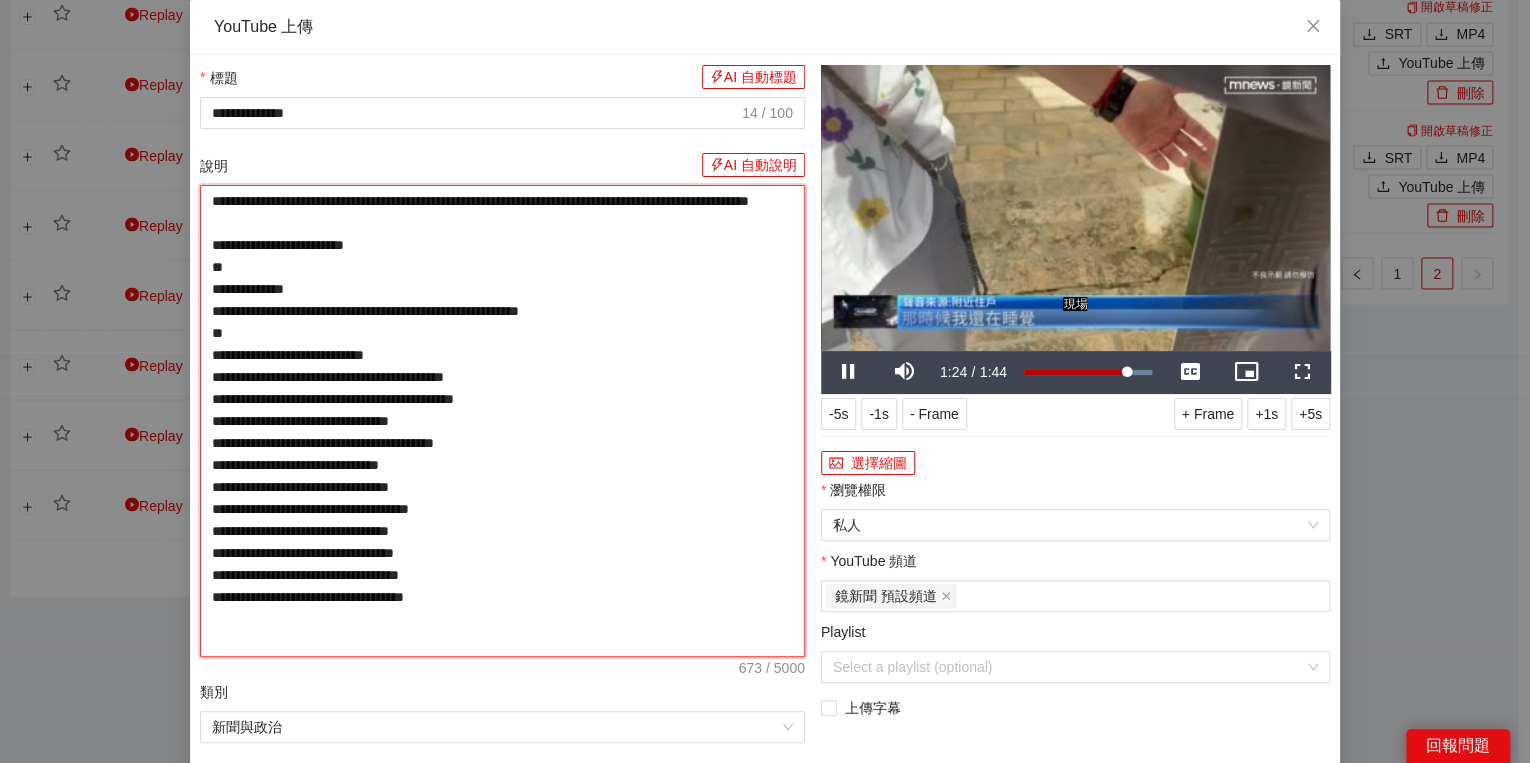 type on "**********" 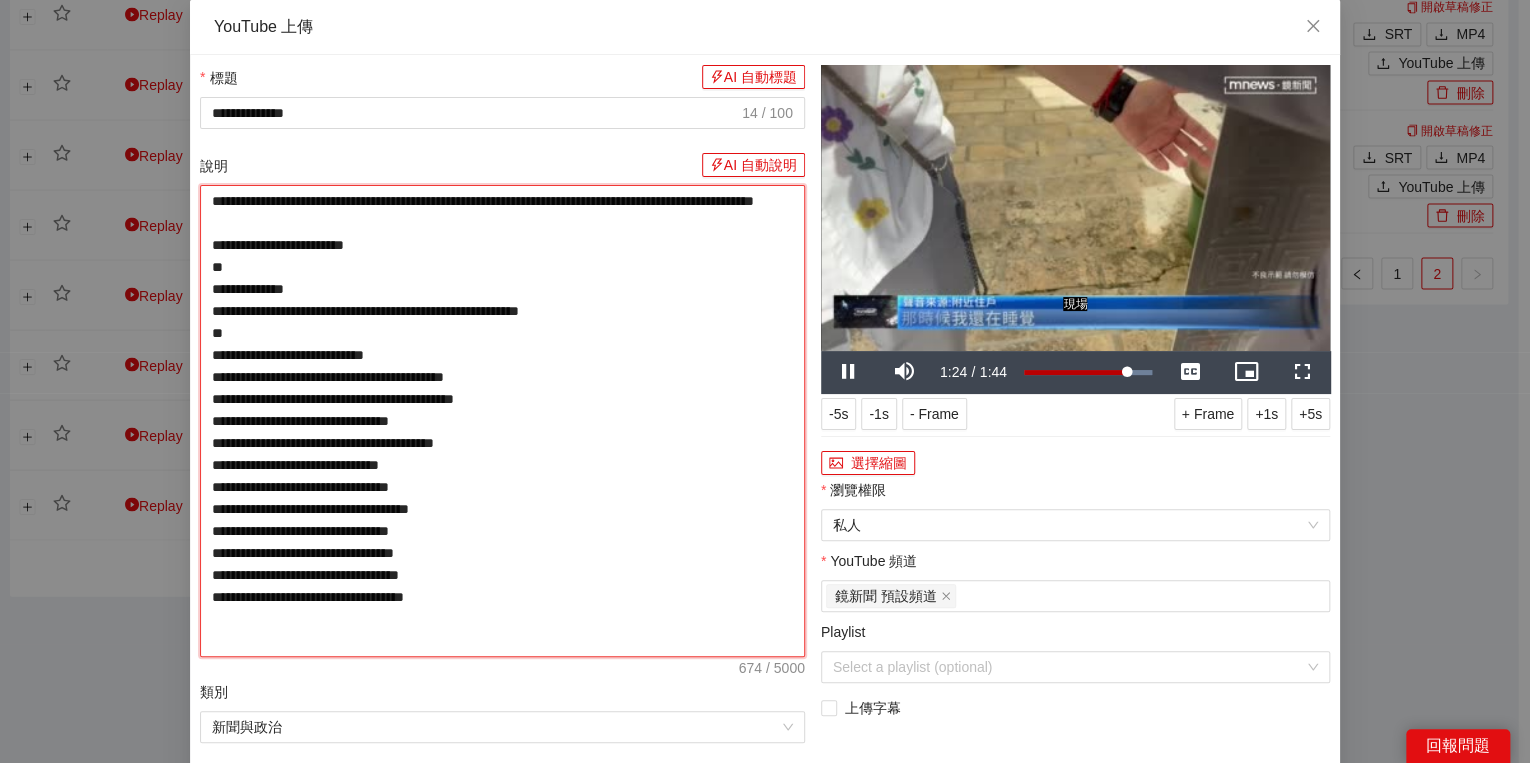 type on "**********" 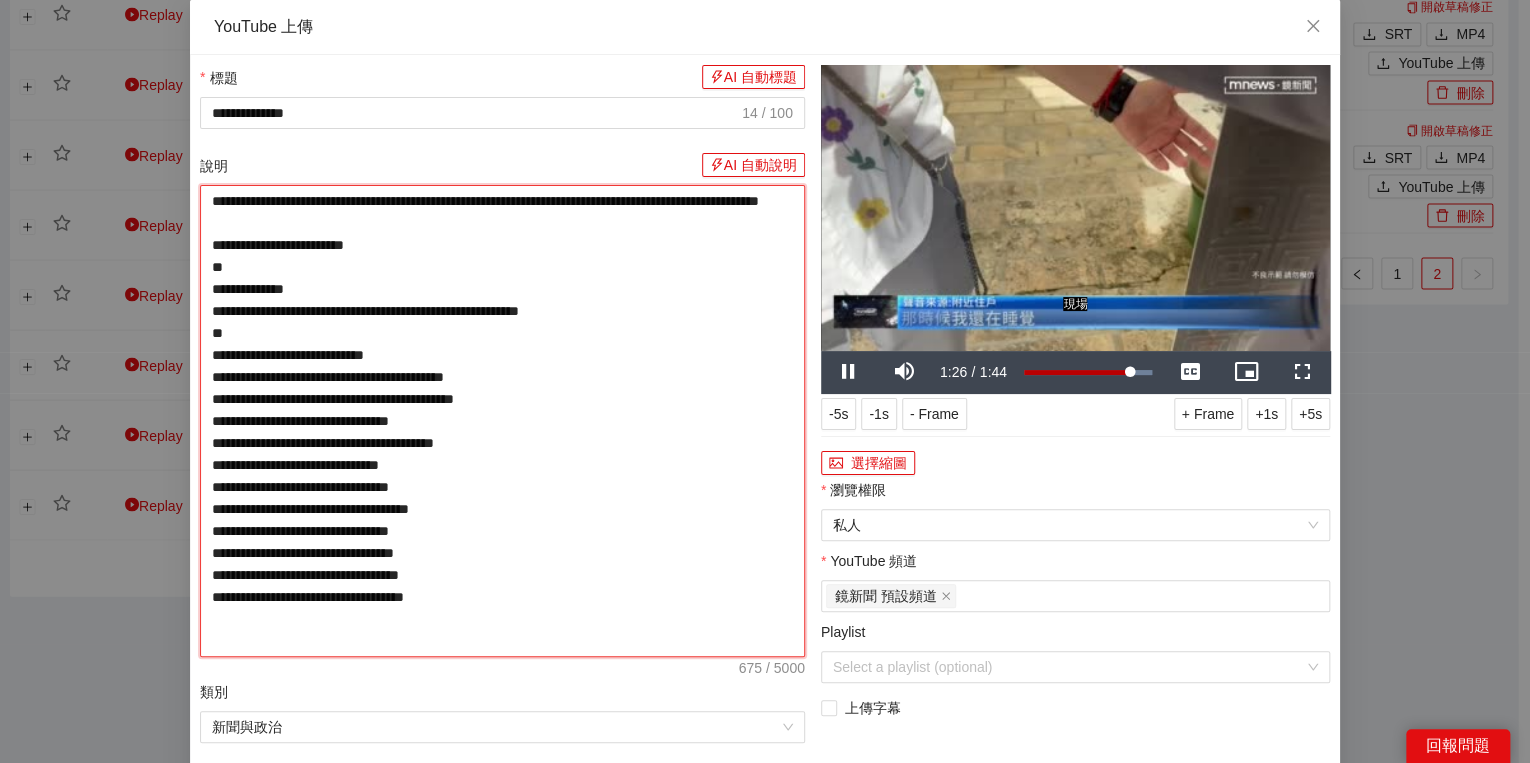 type on "**********" 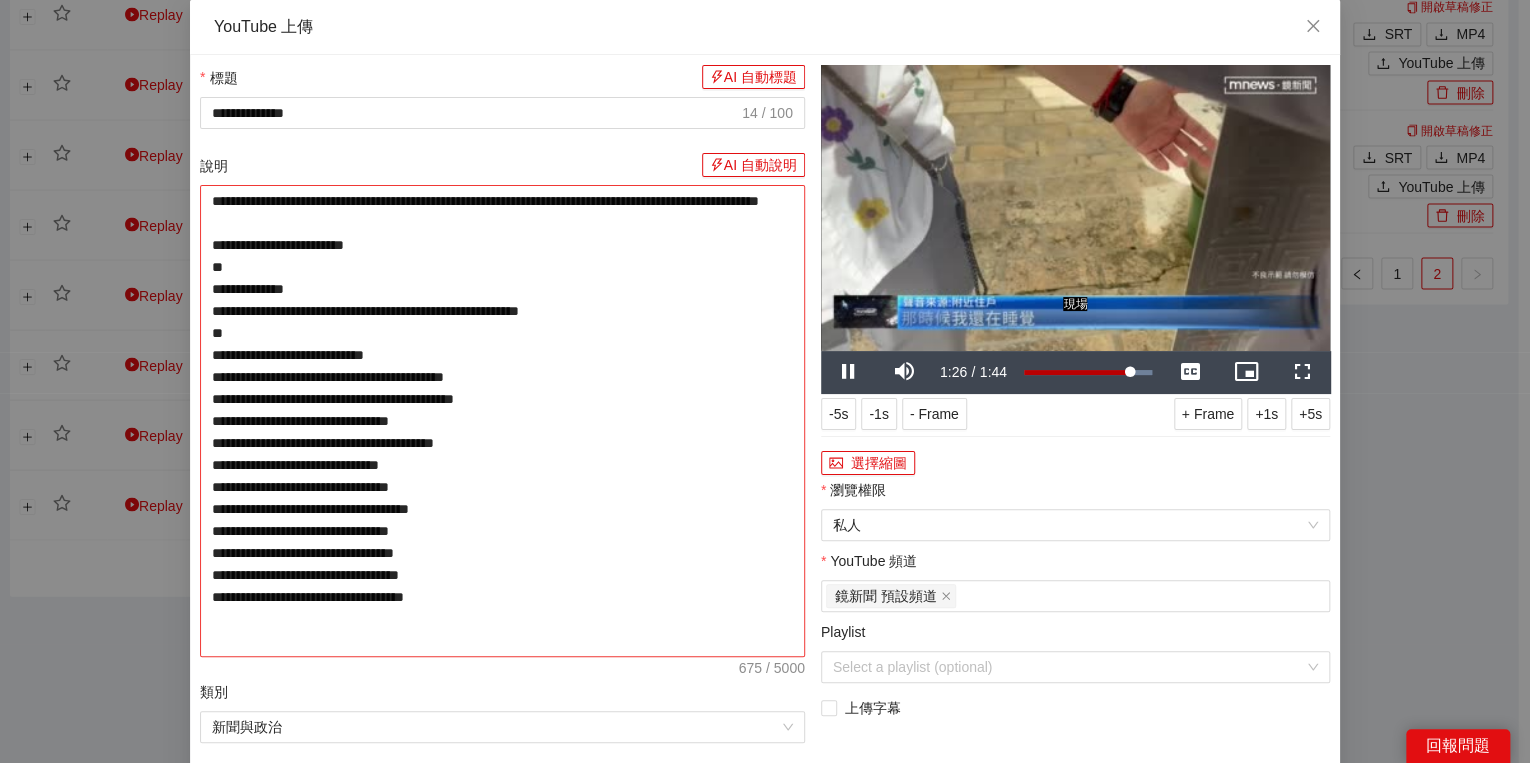 type on "**********" 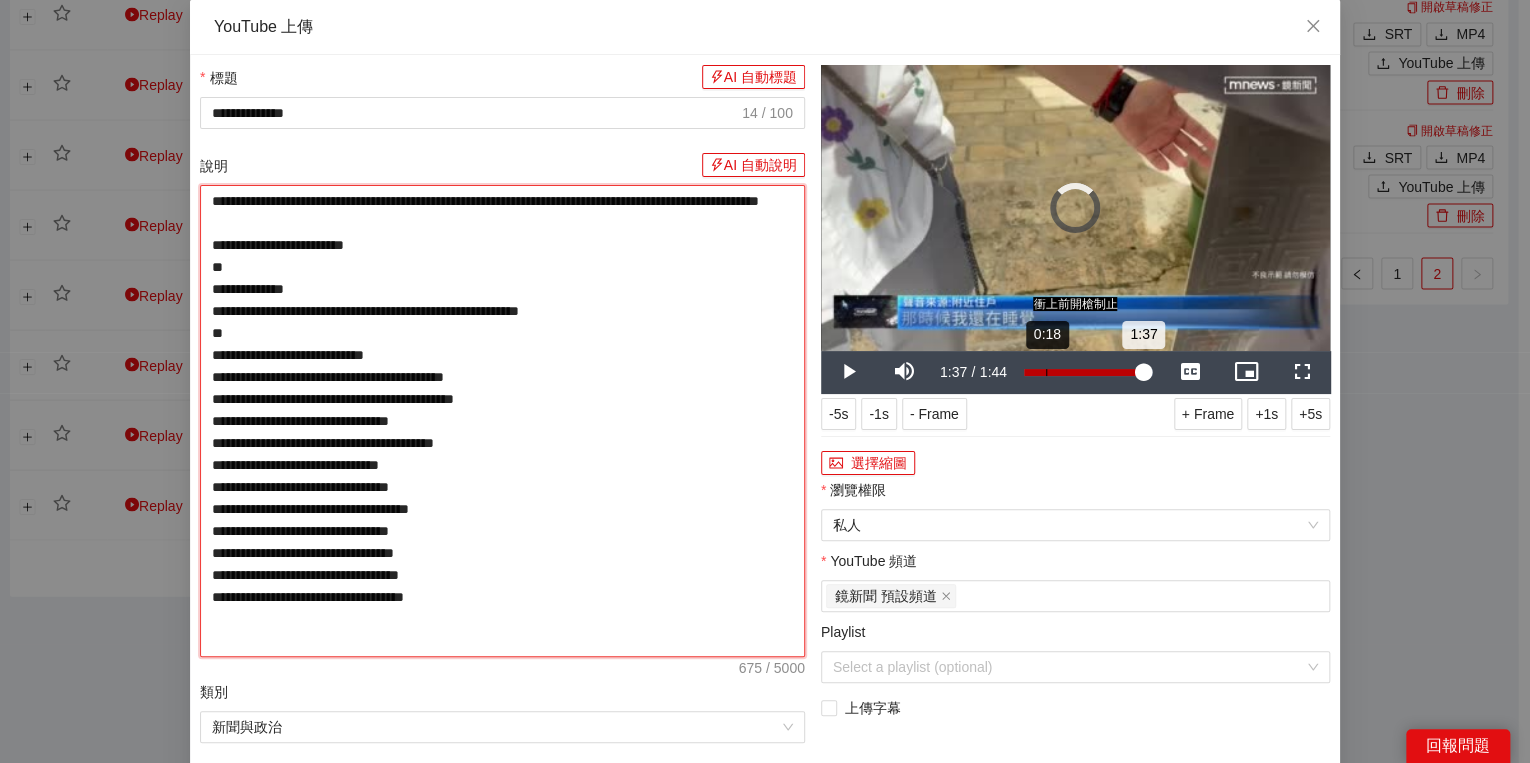 click on "Loaded :  100.00% 0:18 1:37" at bounding box center [1088, 372] 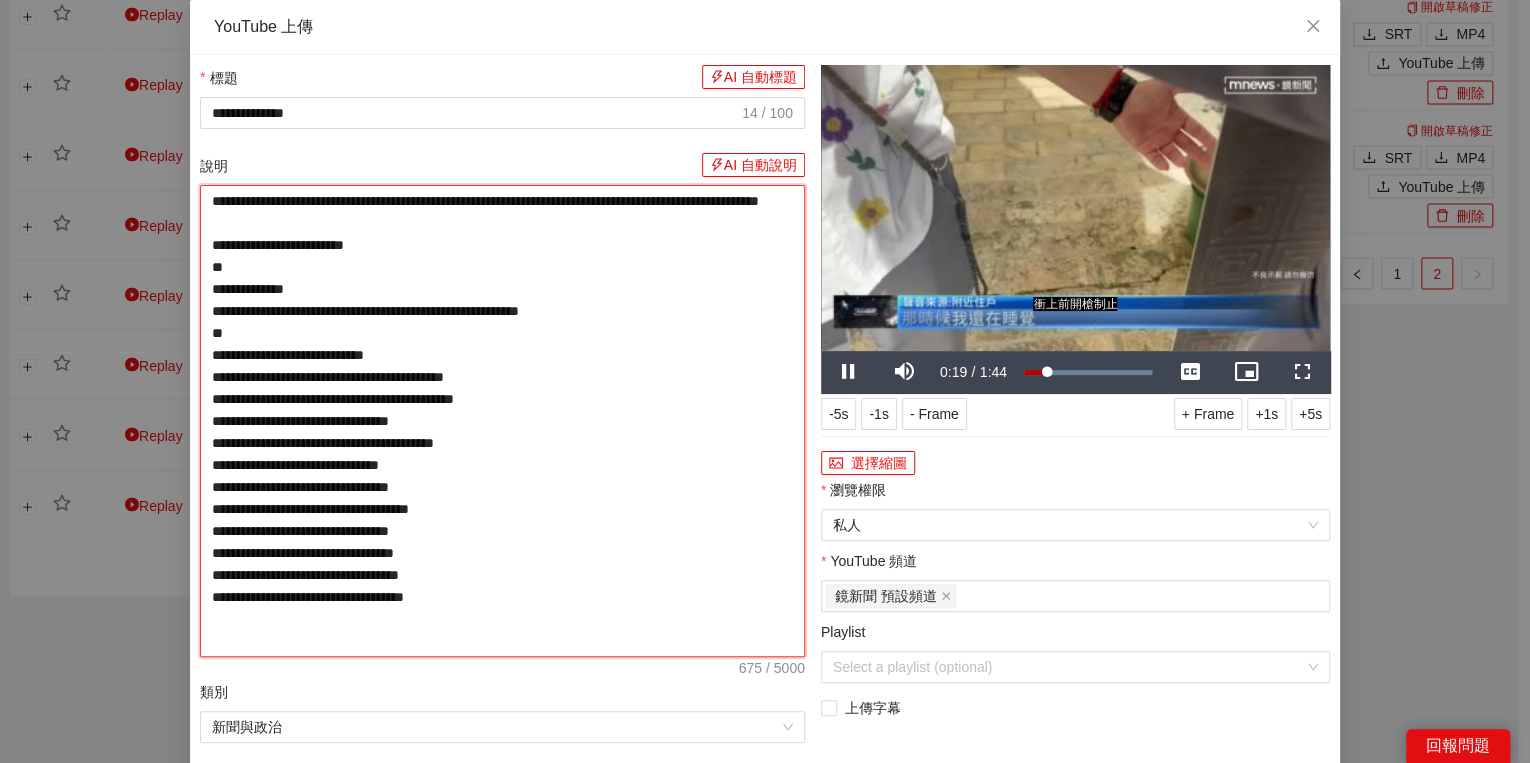 type on "**********" 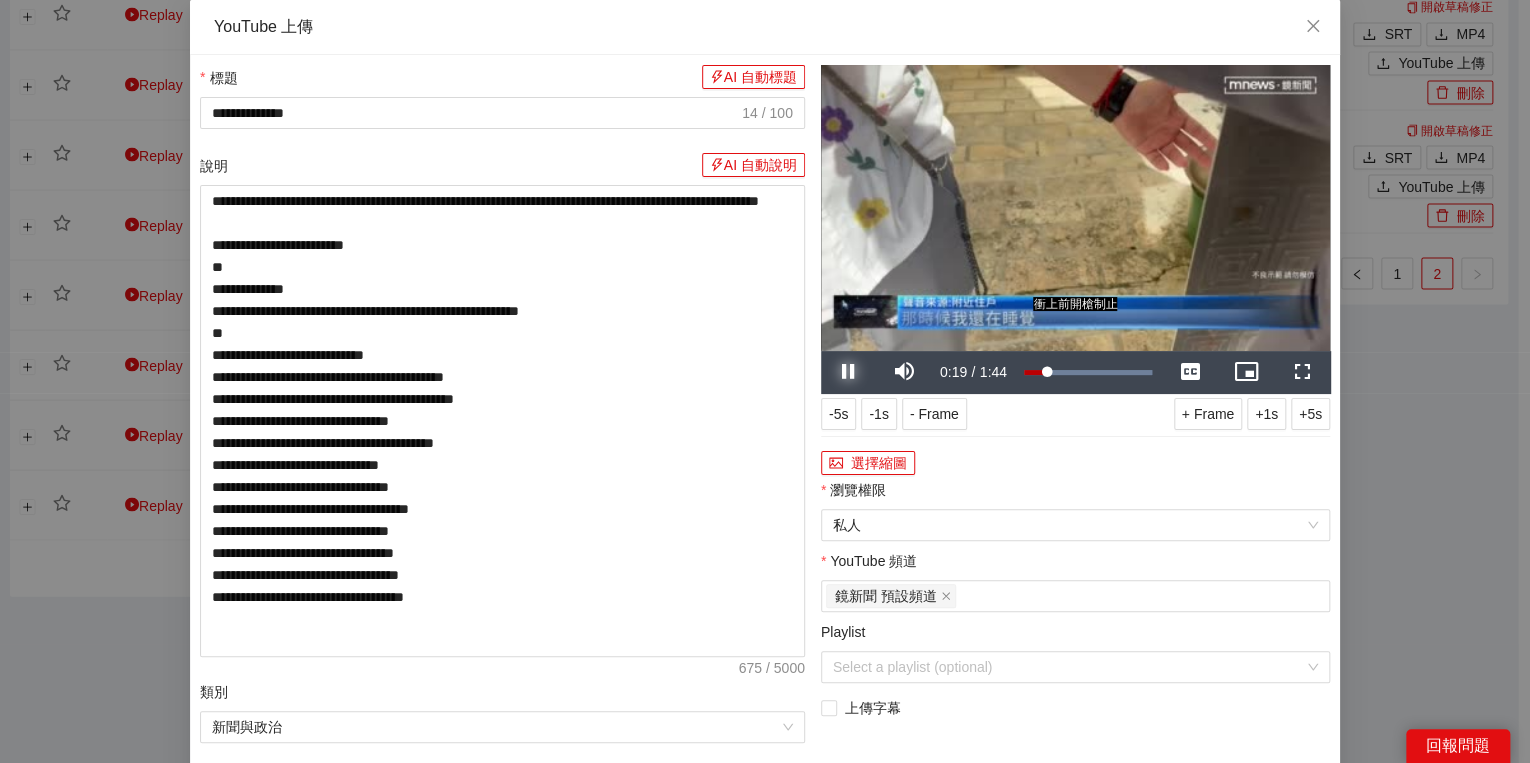 click at bounding box center (849, 372) 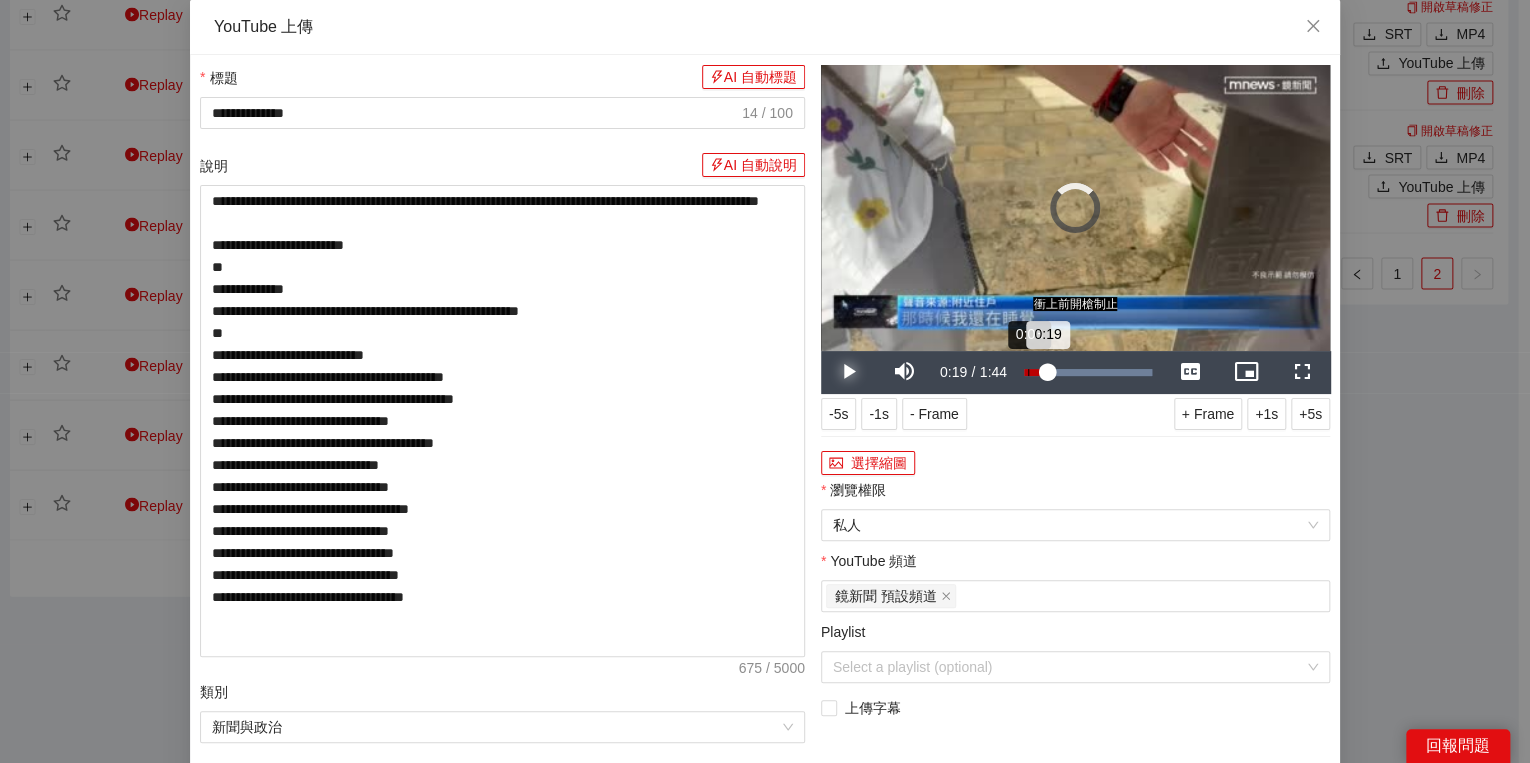 click on "0:03" at bounding box center (1028, 372) 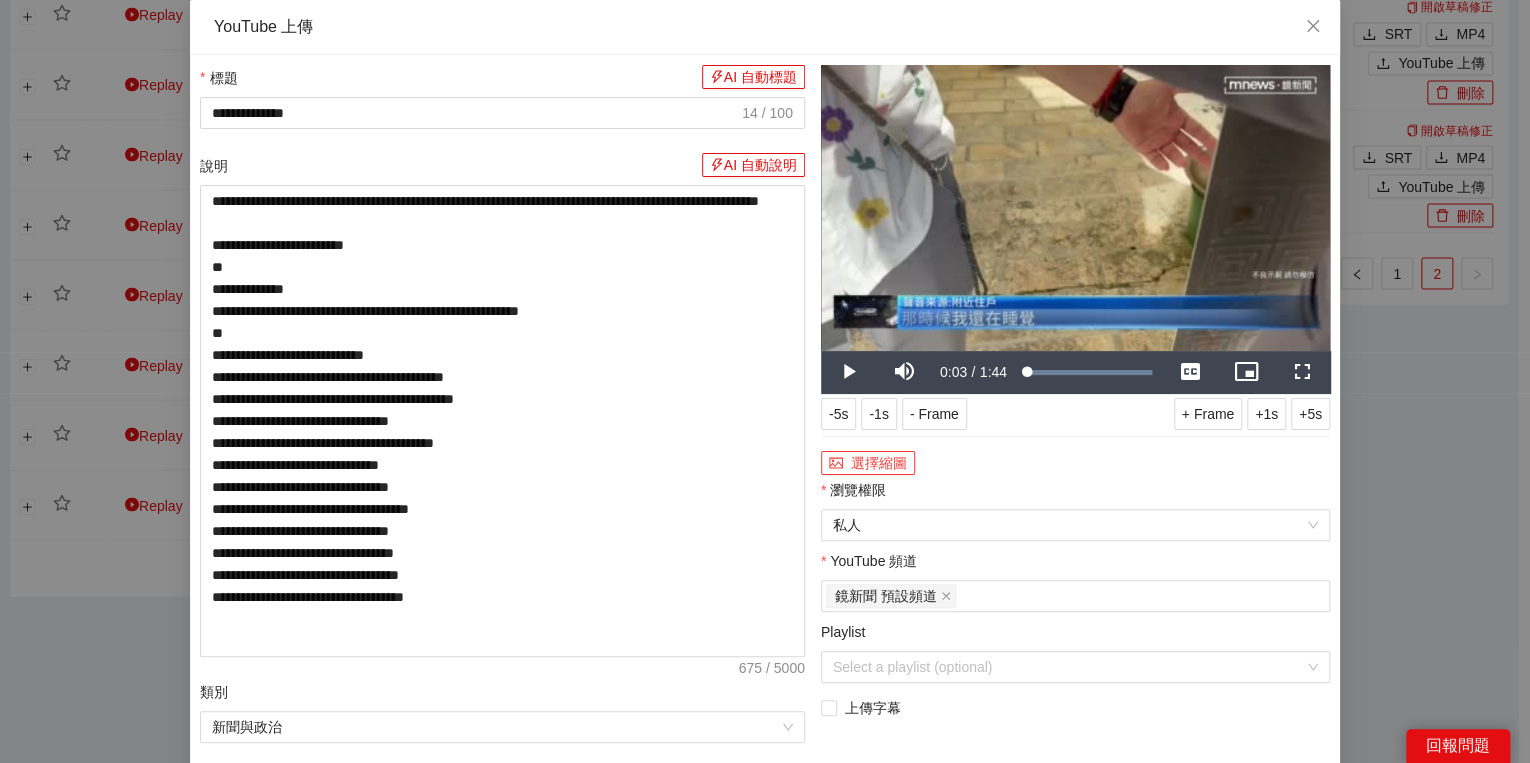 click on "選擇縮圖" at bounding box center [868, 463] 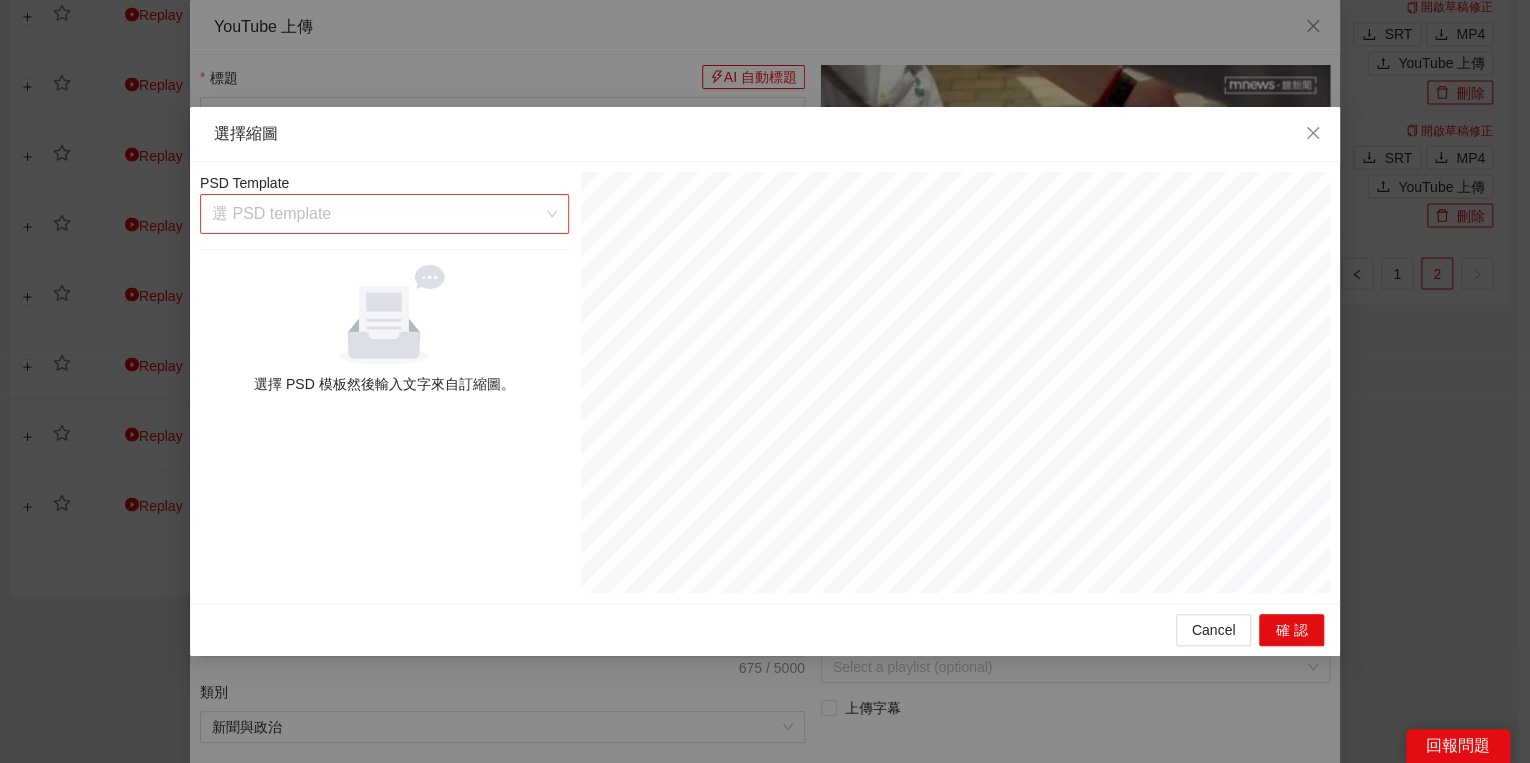 click at bounding box center (377, 214) 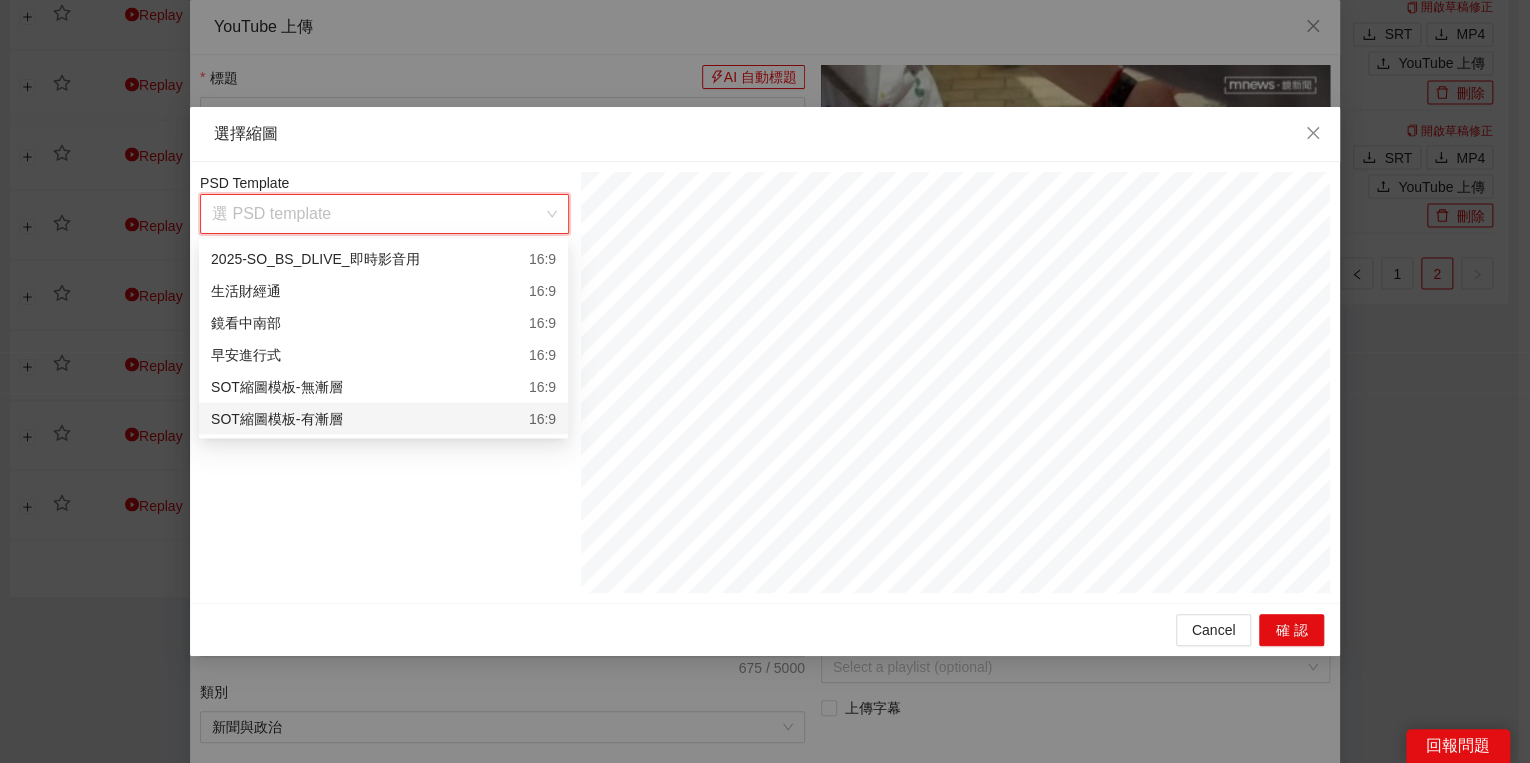 click on "SOT縮圖模板-有漸層 16:9" at bounding box center [383, 418] 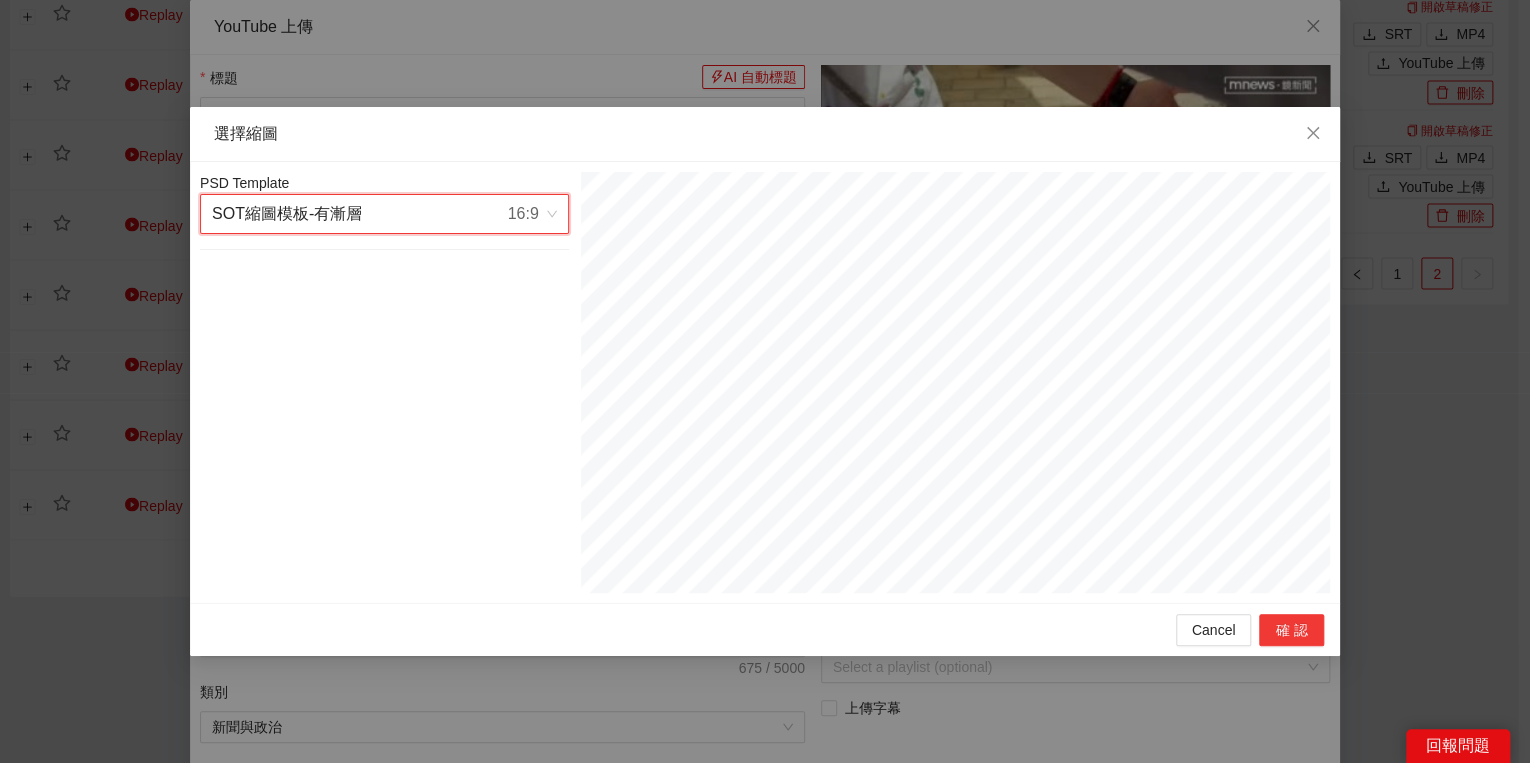 click on "確認" at bounding box center [1291, 630] 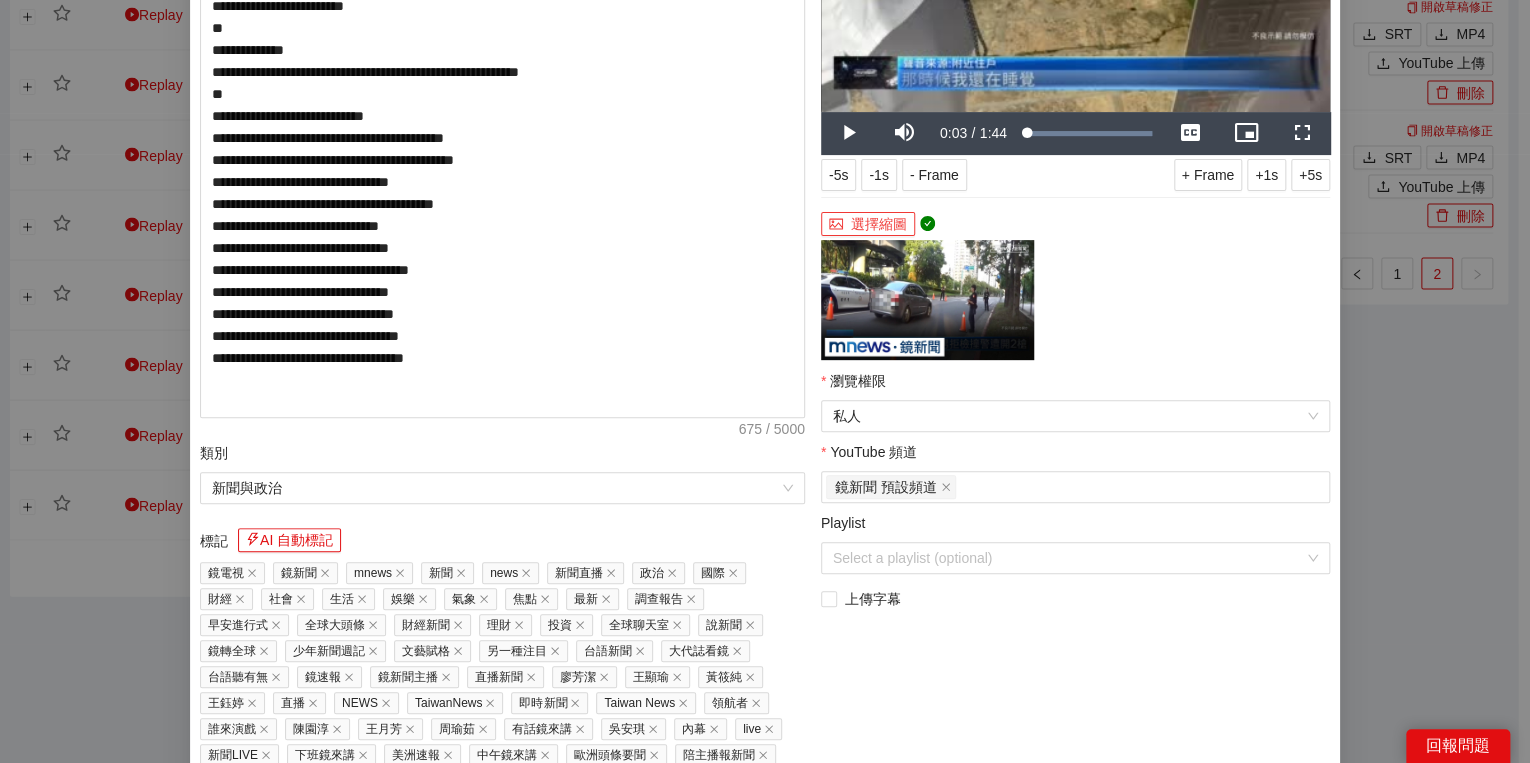 scroll, scrollTop: 240, scrollLeft: 0, axis: vertical 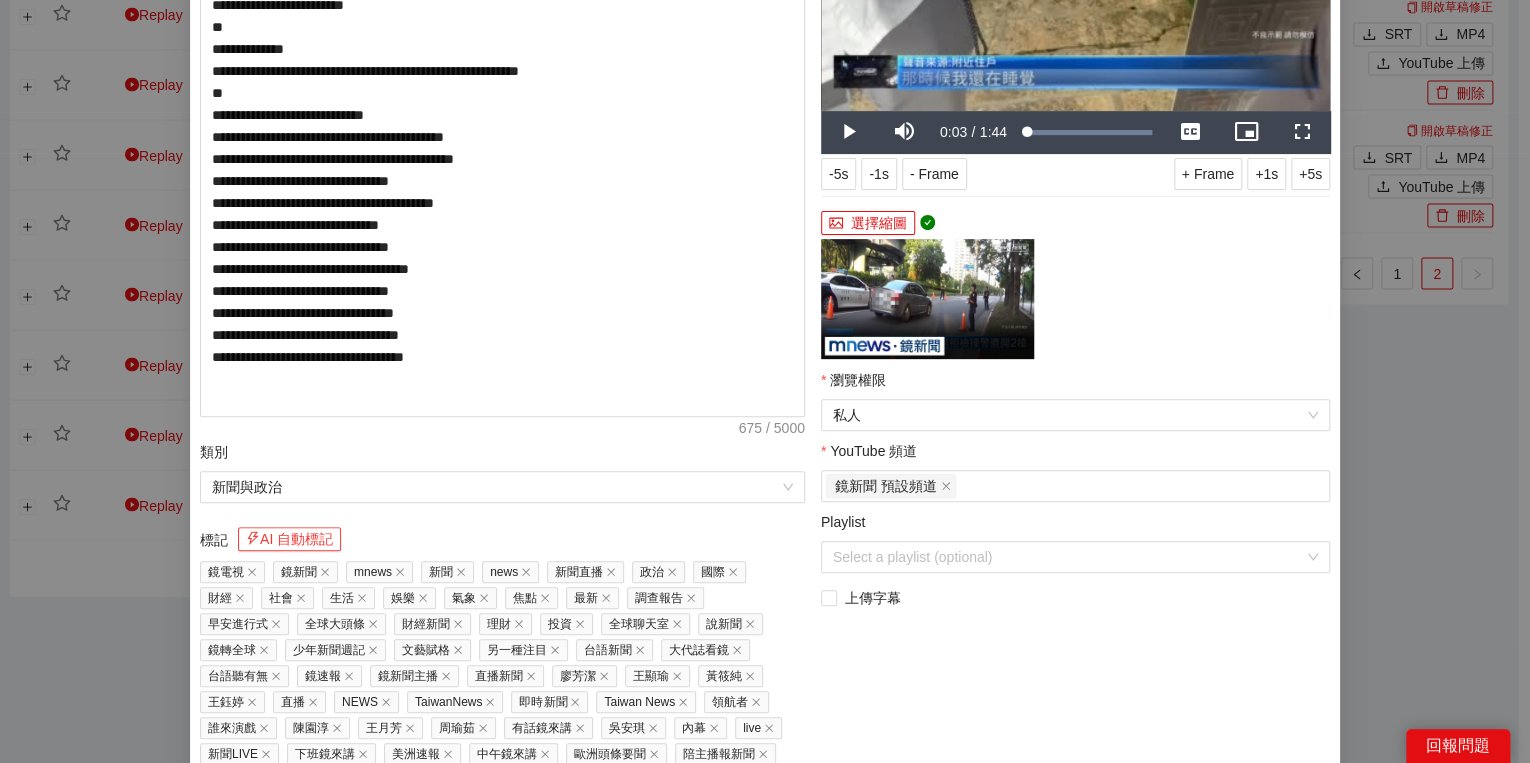 click on "AI 自動標記" at bounding box center (289, 539) 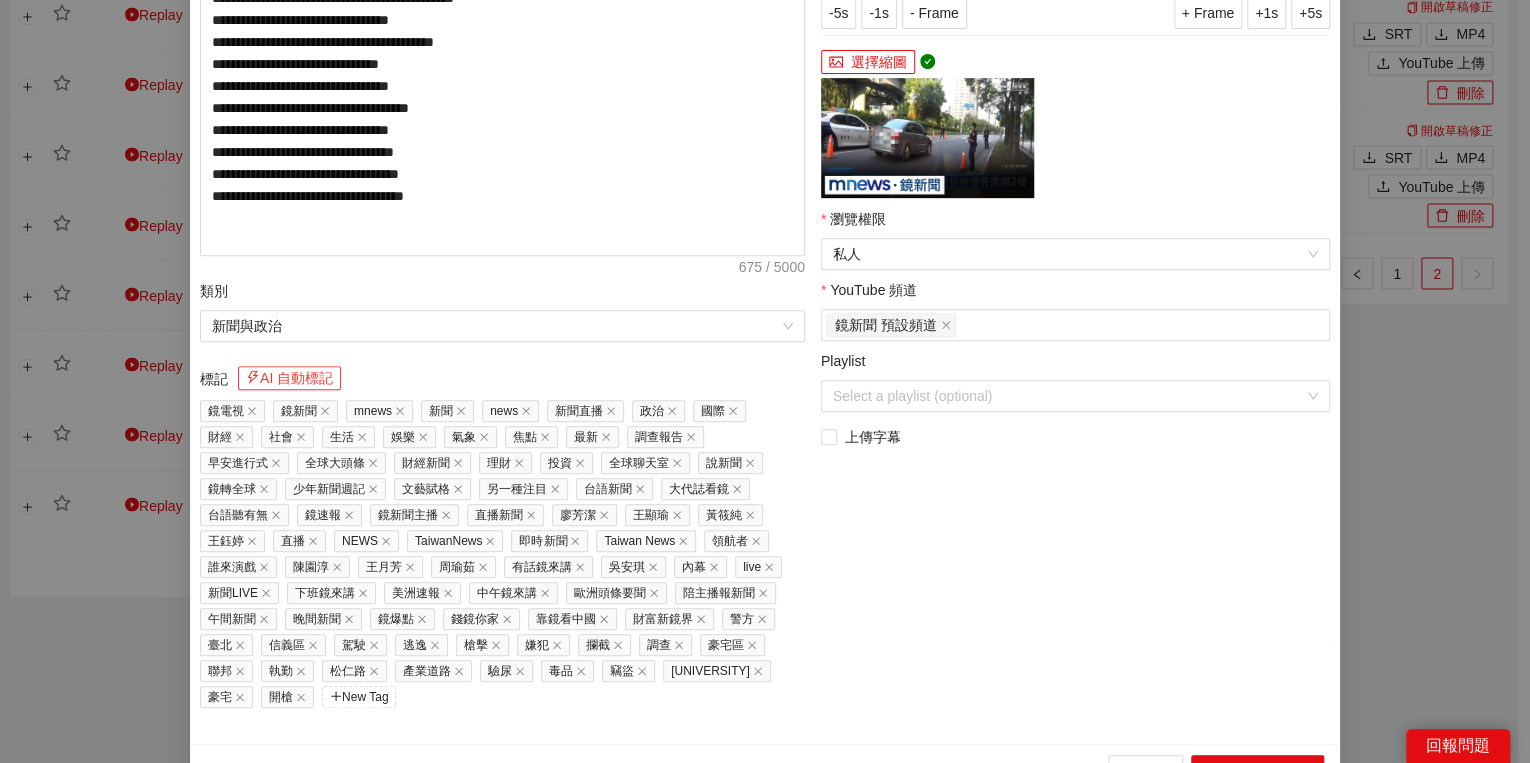 scroll, scrollTop: 429, scrollLeft: 0, axis: vertical 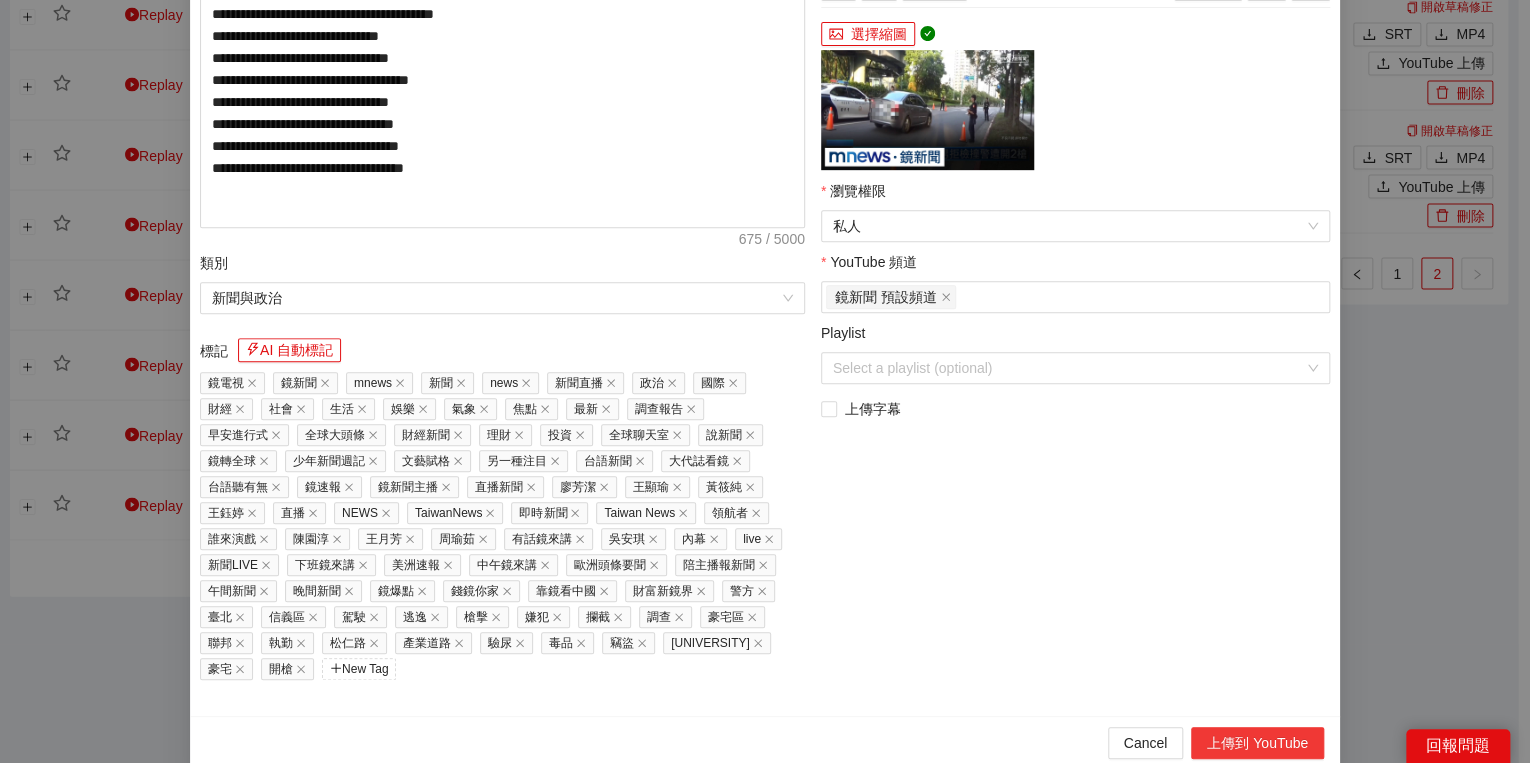 drag, startPoint x: 1243, startPoint y: 743, endPoint x: 1228, endPoint y: 743, distance: 15 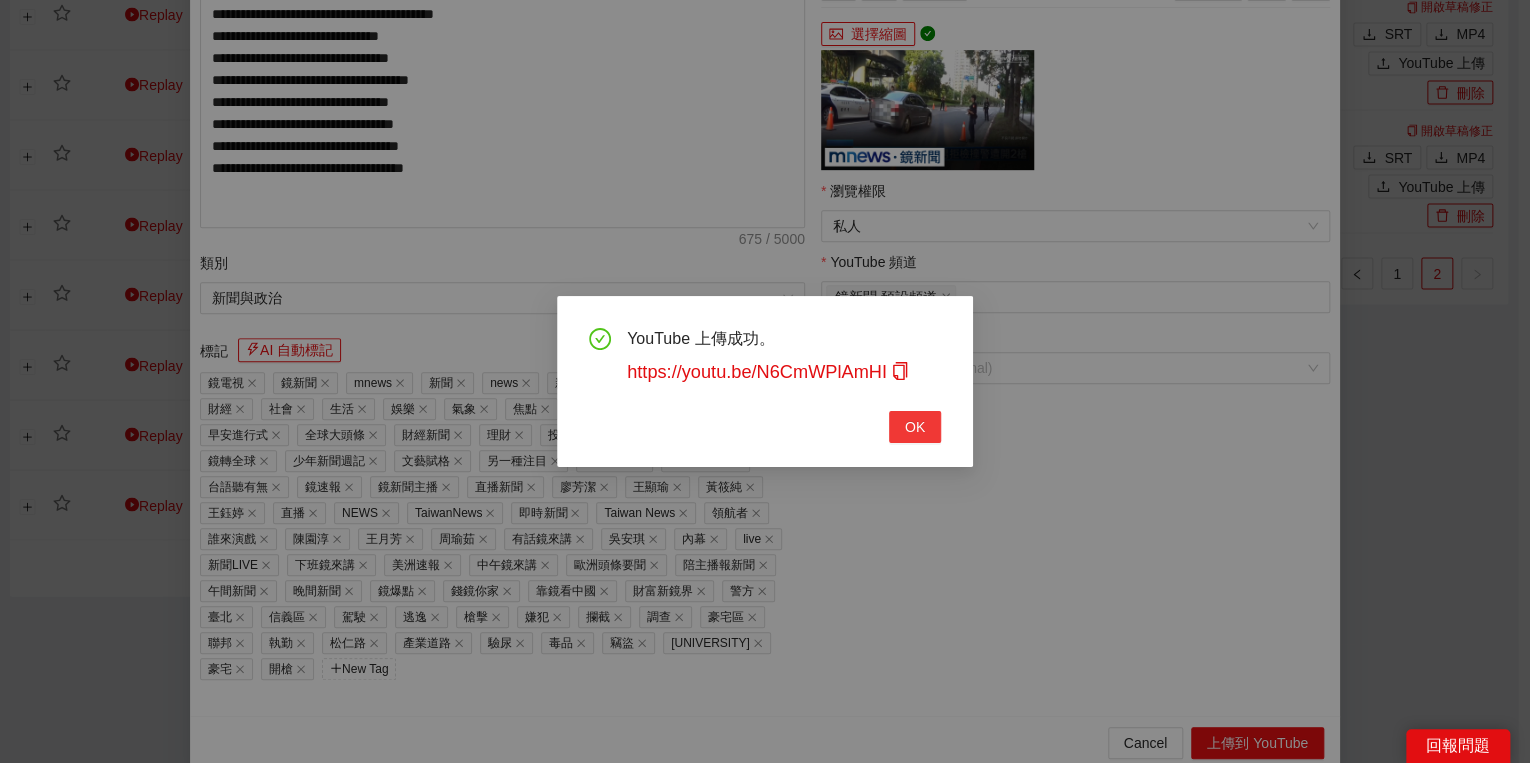 click on "OK" at bounding box center [915, 427] 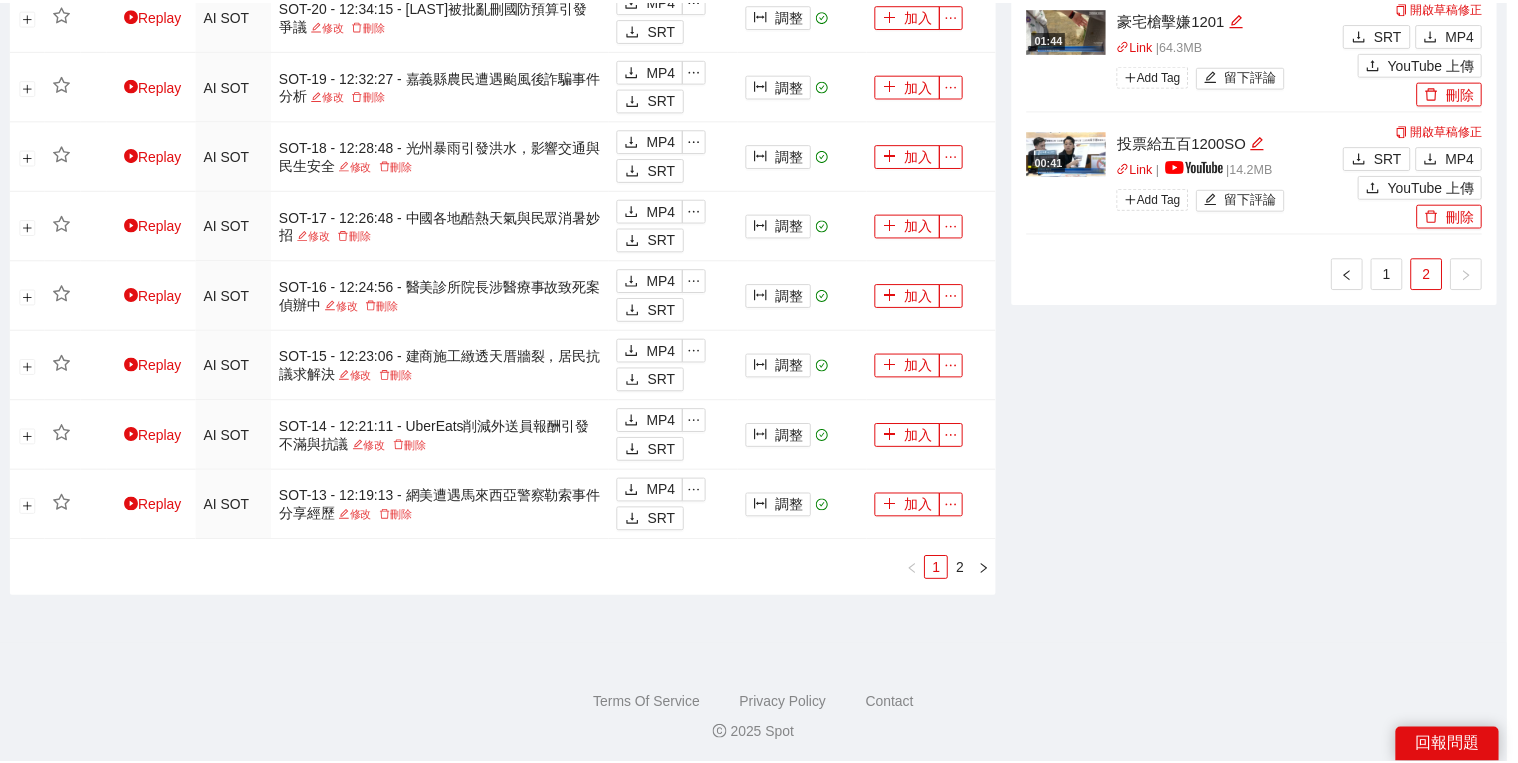 scroll, scrollTop: 308, scrollLeft: 0, axis: vertical 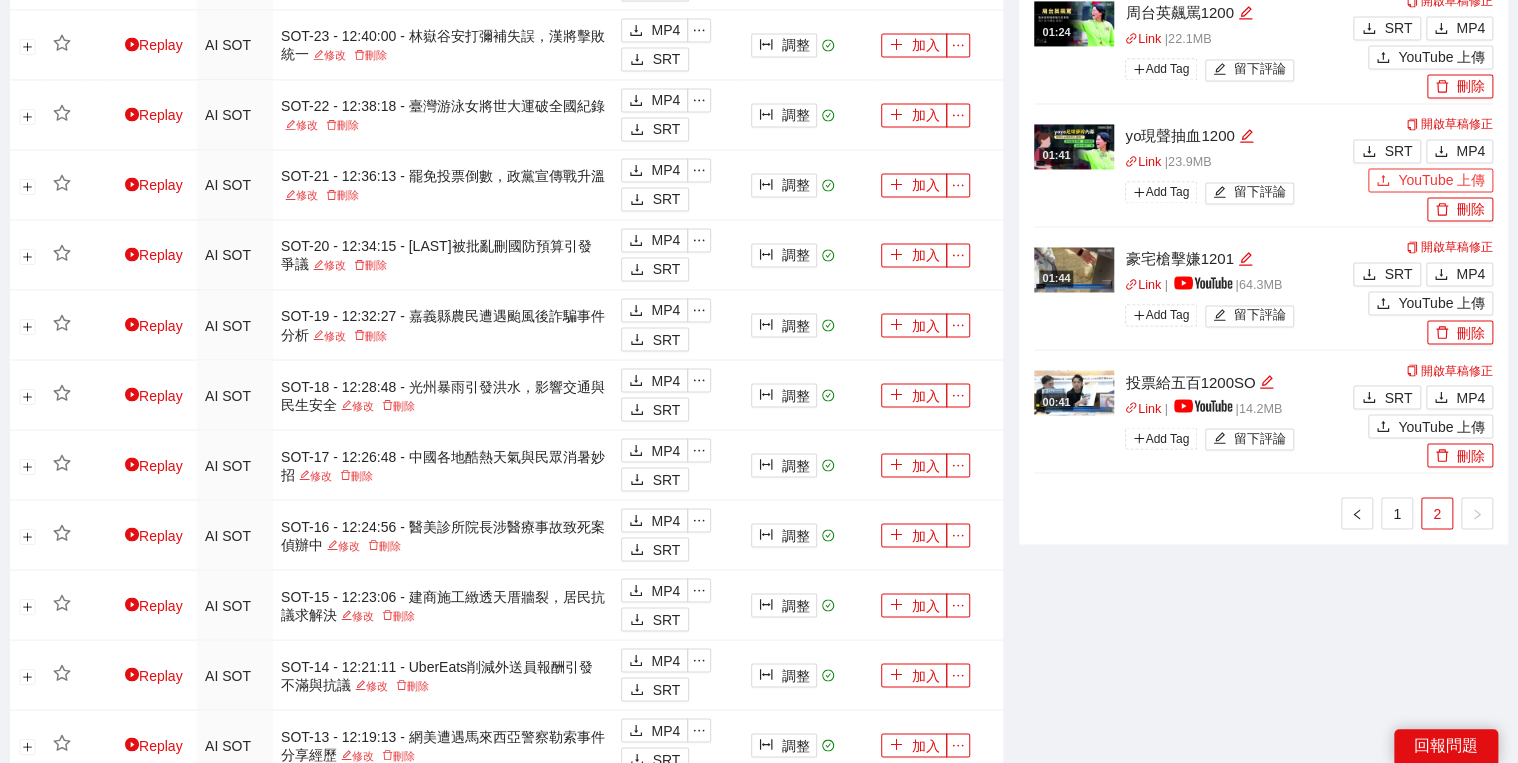 click on "YouTube 上傳" at bounding box center (1441, 180) 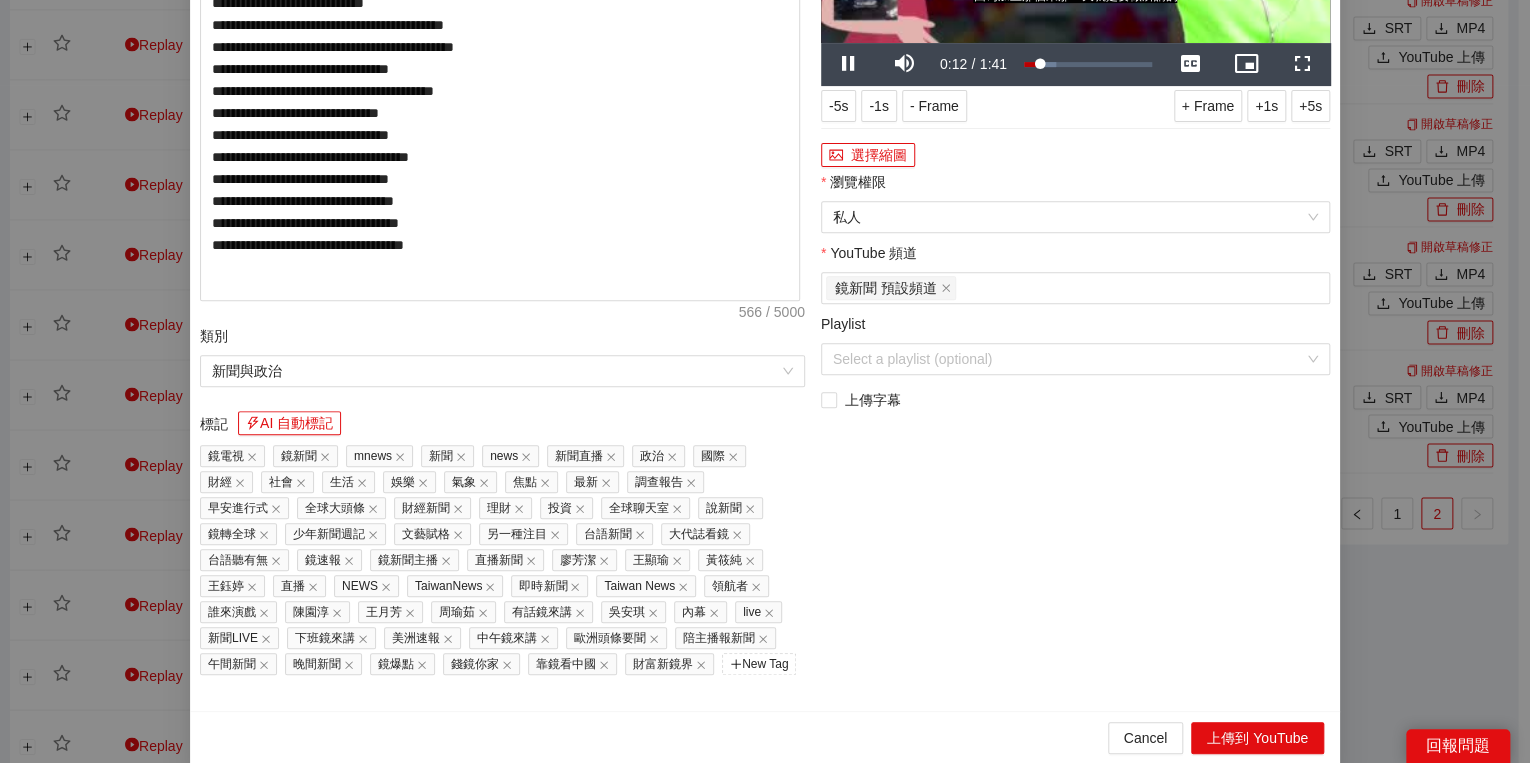 click on "選擇縮圖" at bounding box center (1075, 155) 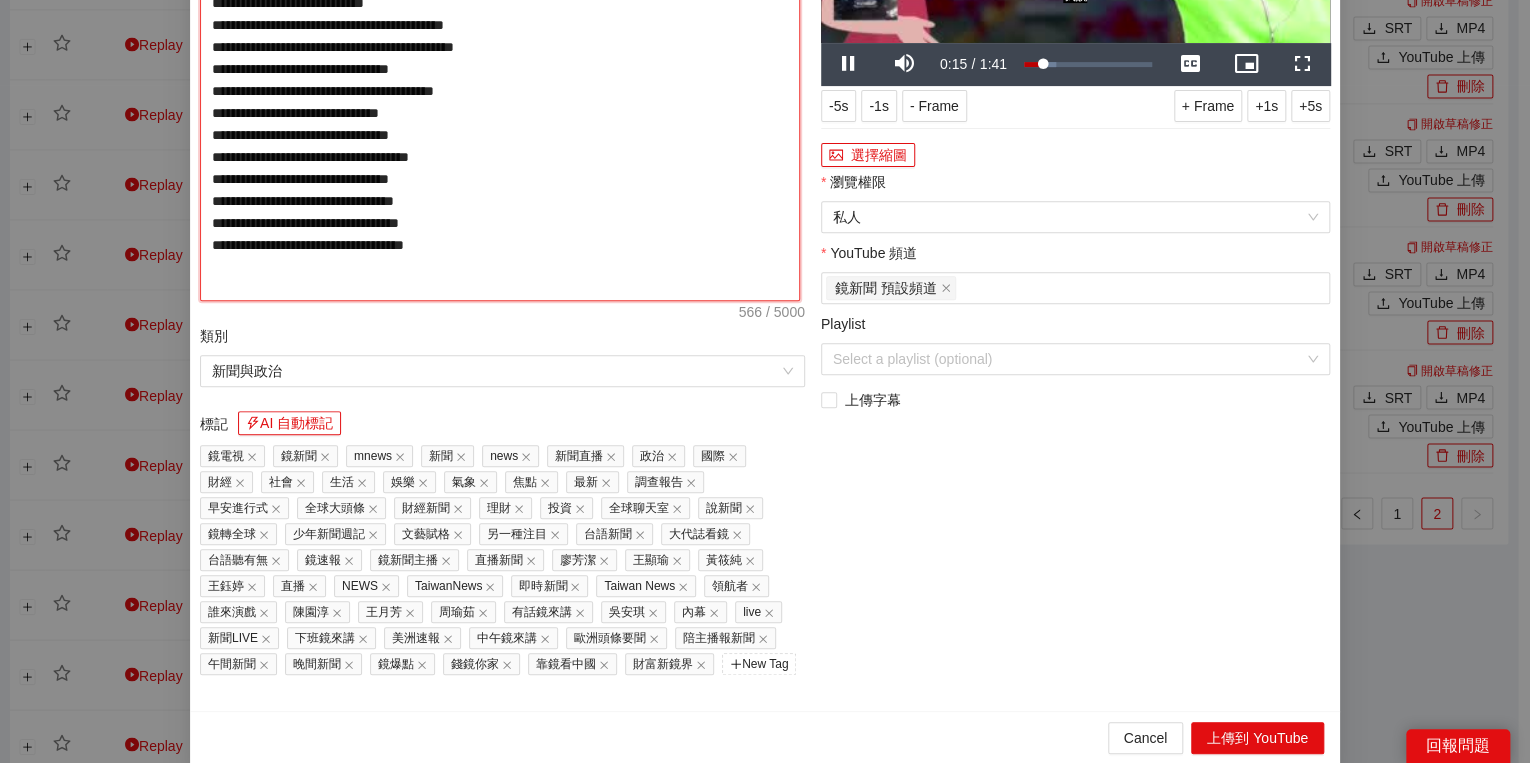 click on "**********" at bounding box center [500, 89] 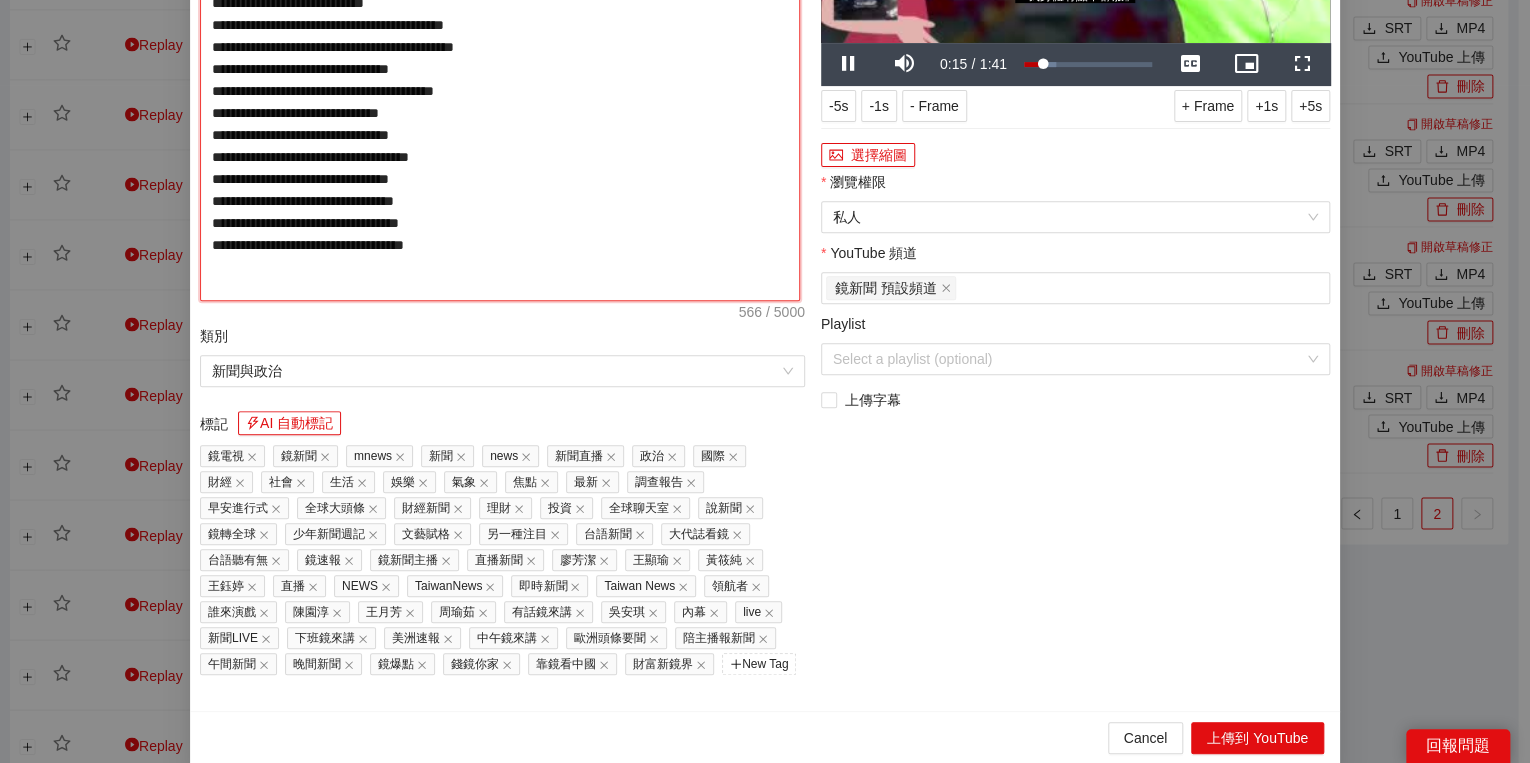 paste on "**********" 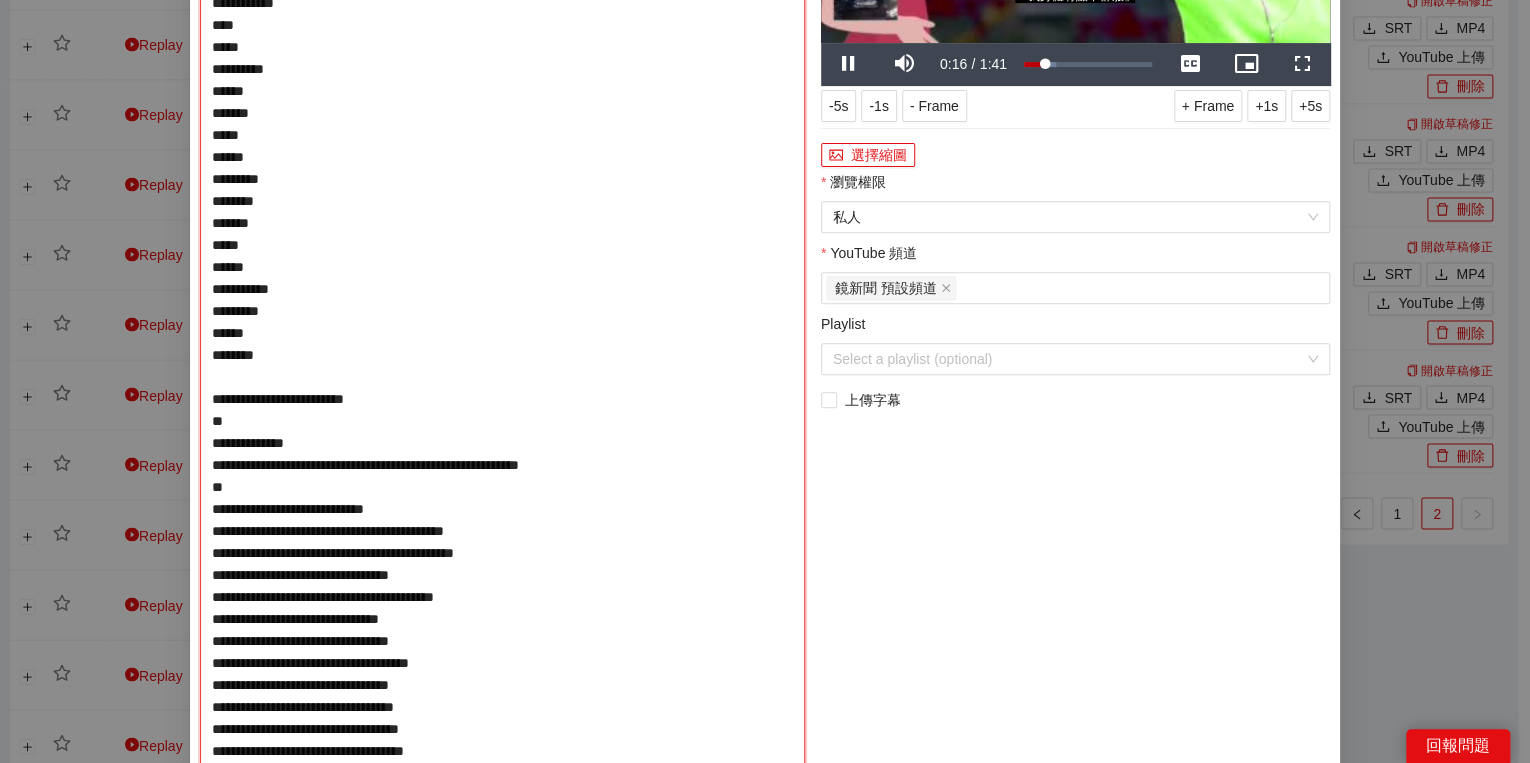 click on "**********" at bounding box center [502, 322] 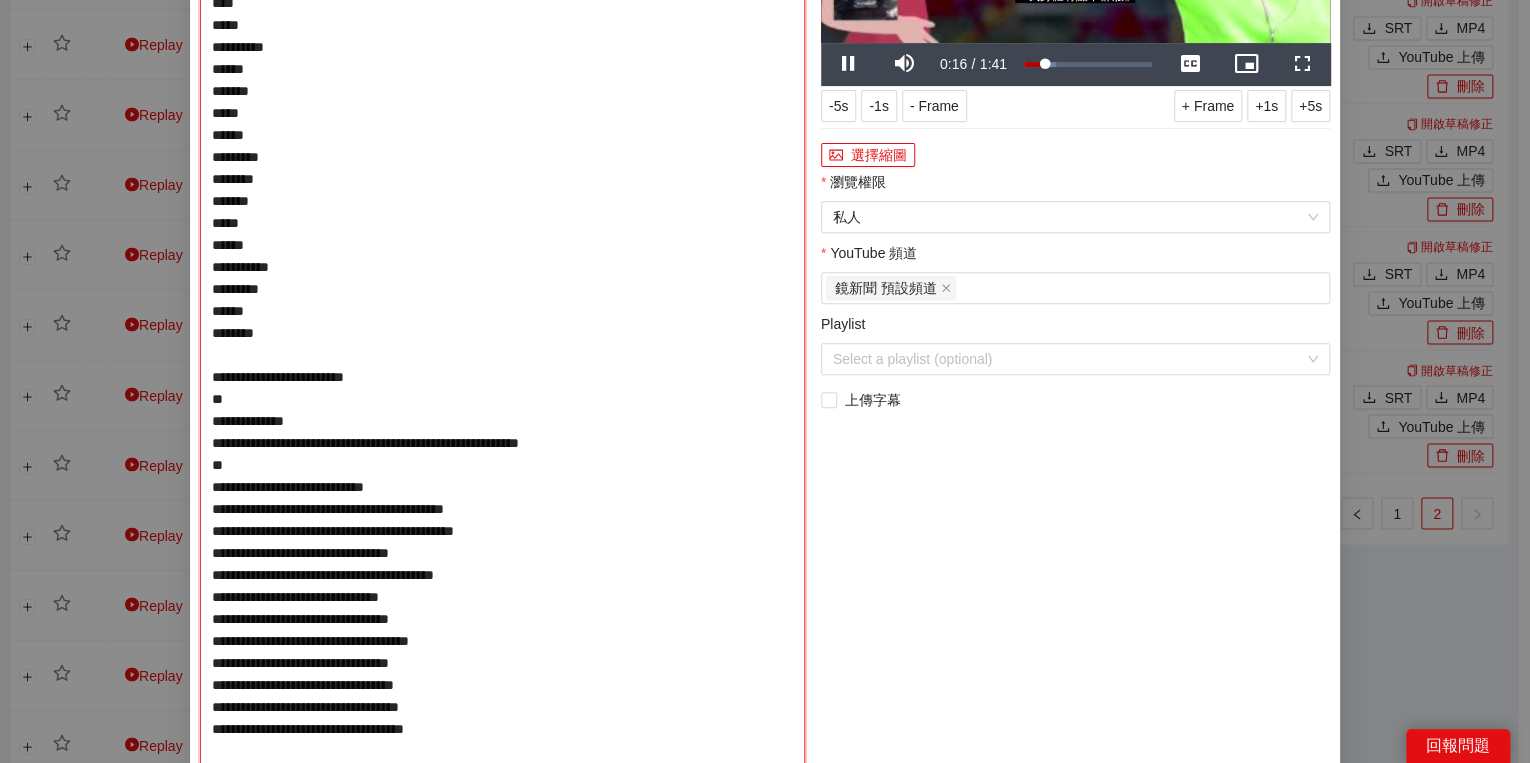type on "**********" 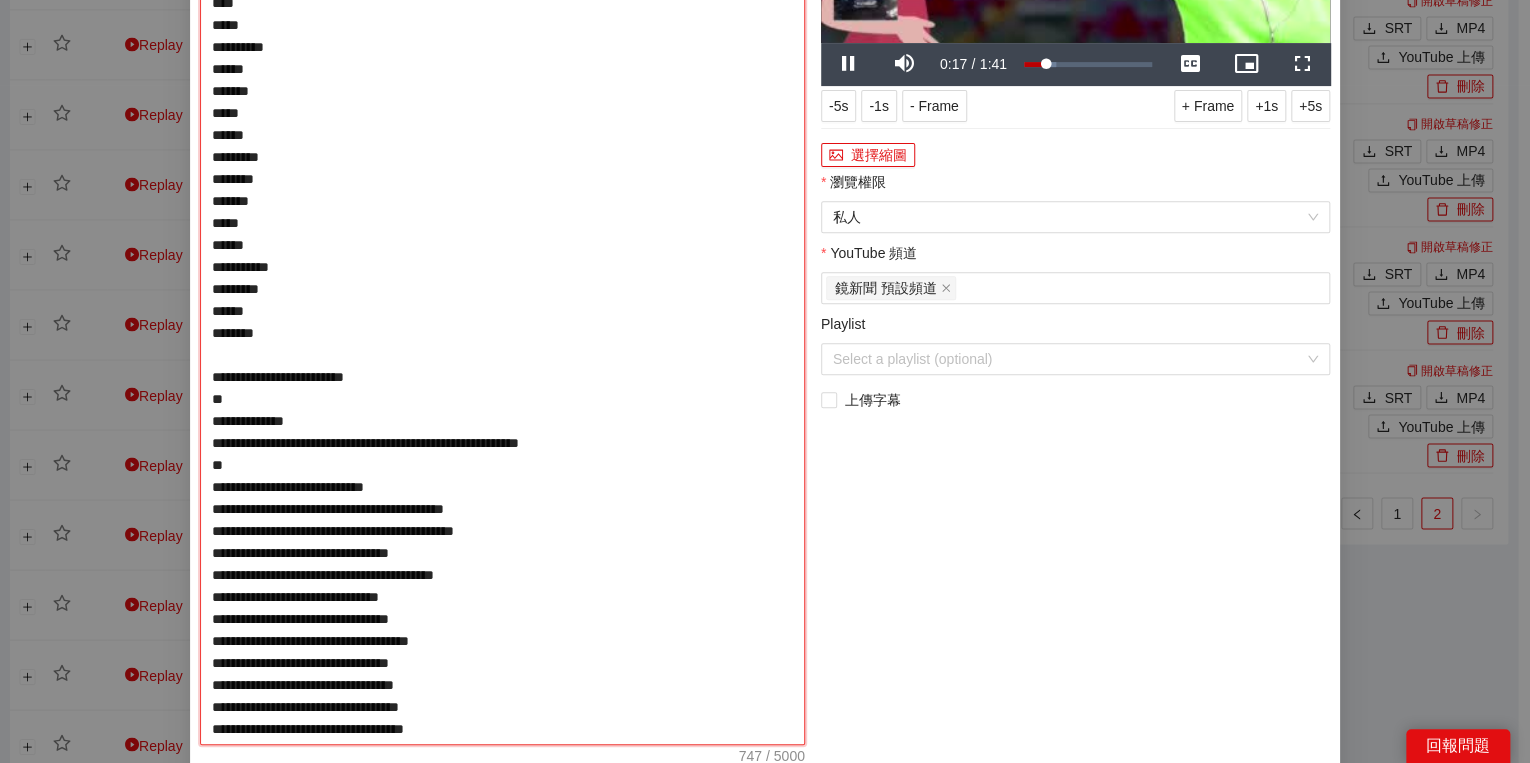 click on "**********" at bounding box center (502, 311) 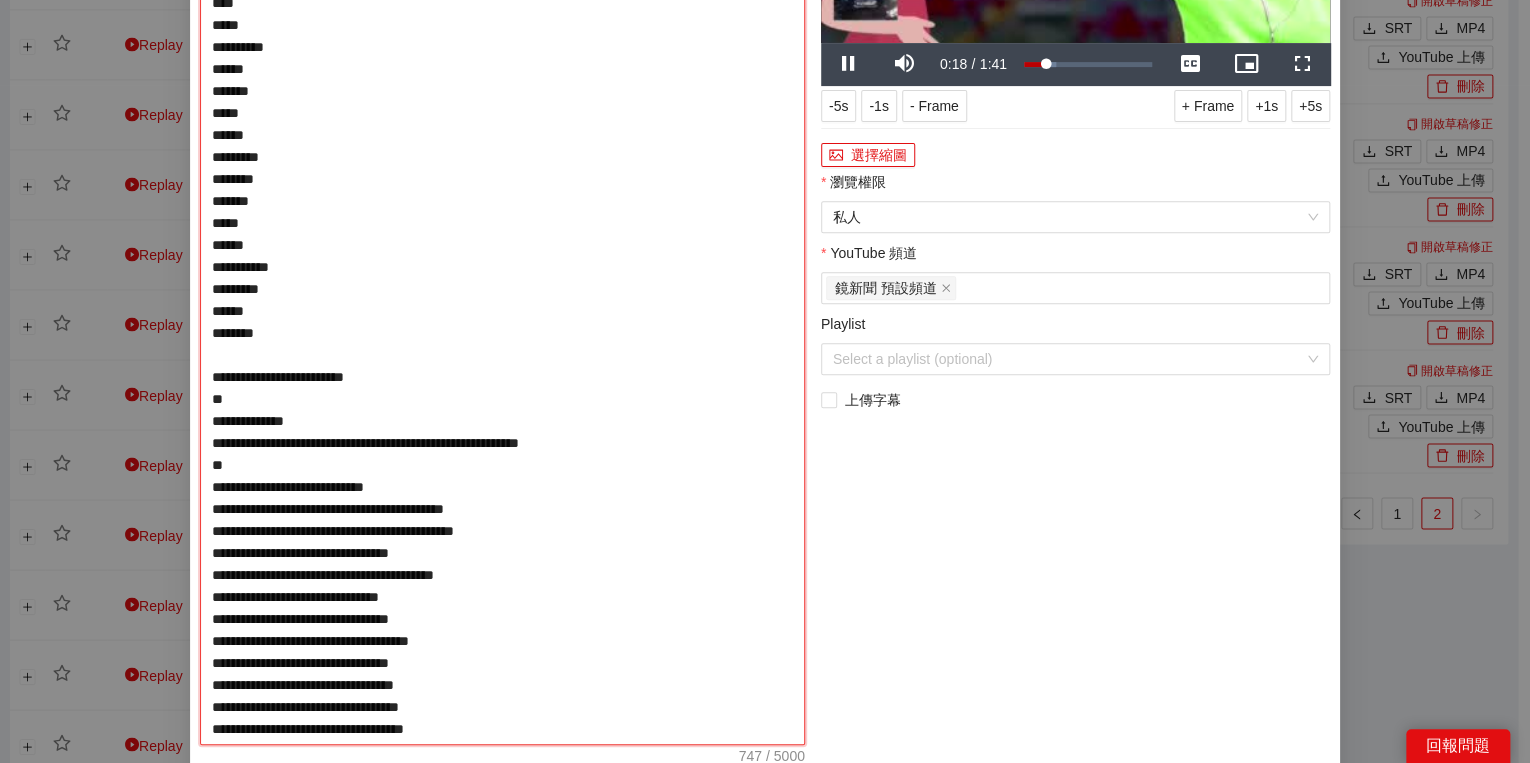 type on "**********" 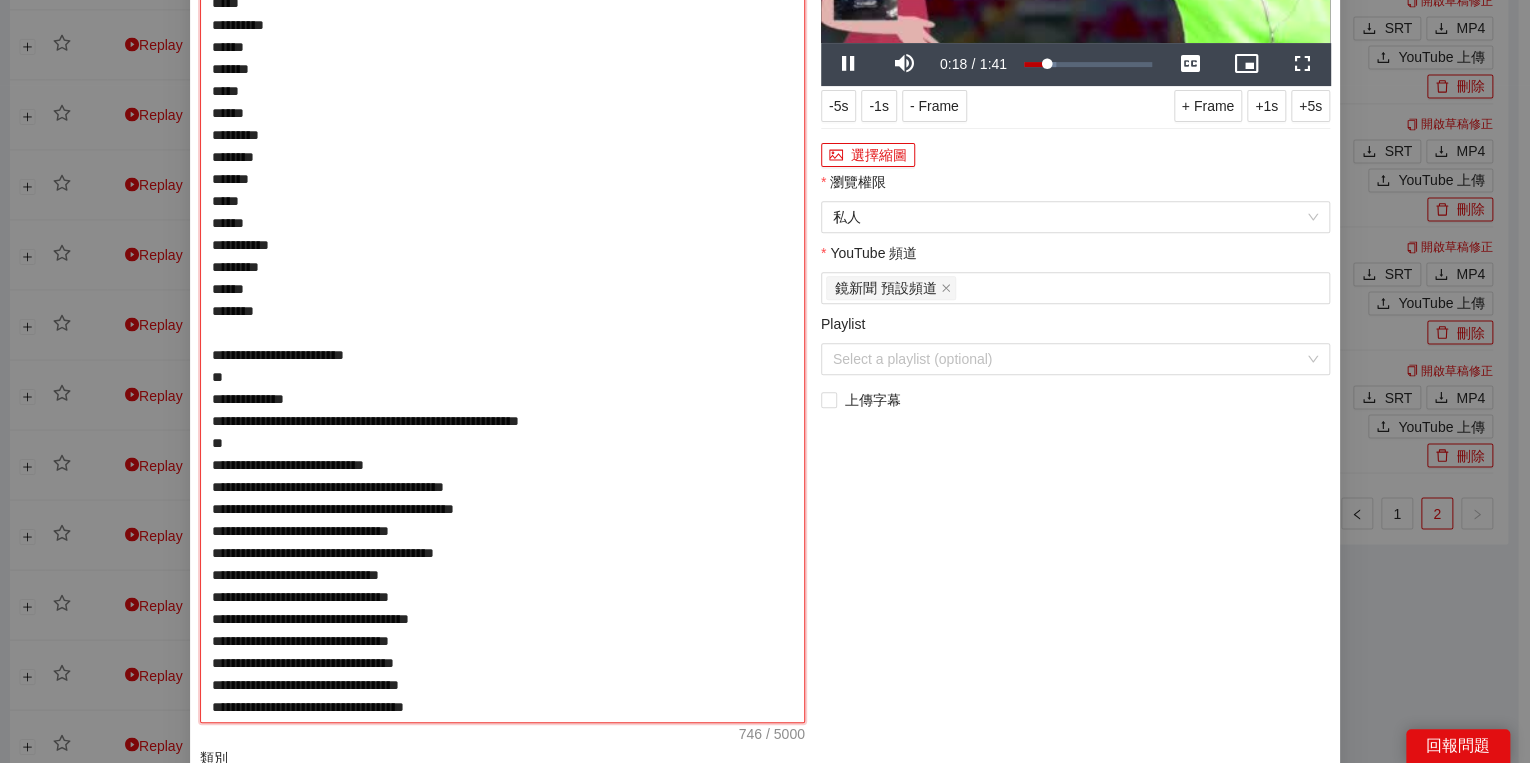 click on "**********" at bounding box center (502, 300) 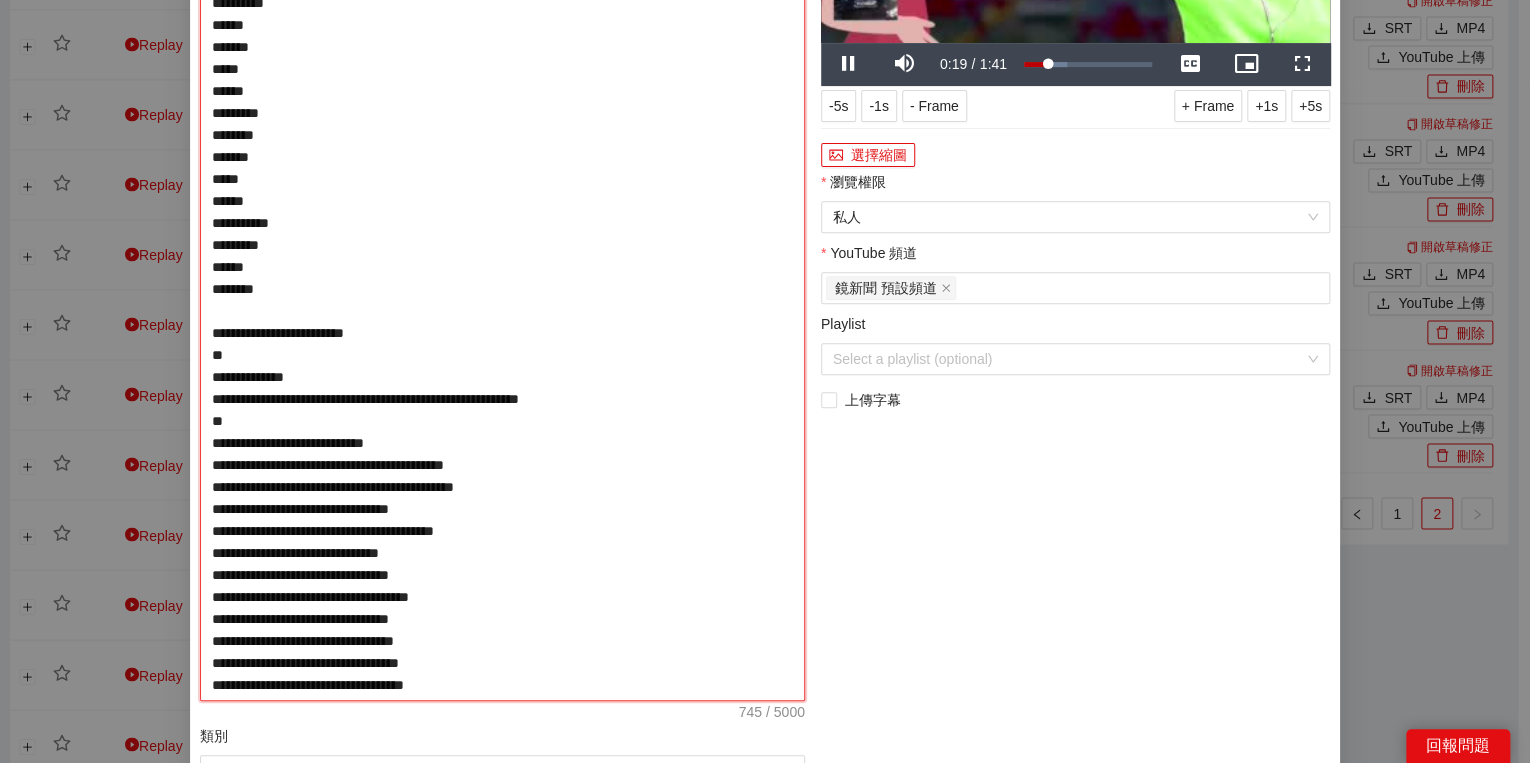 click on "**********" at bounding box center (502, 289) 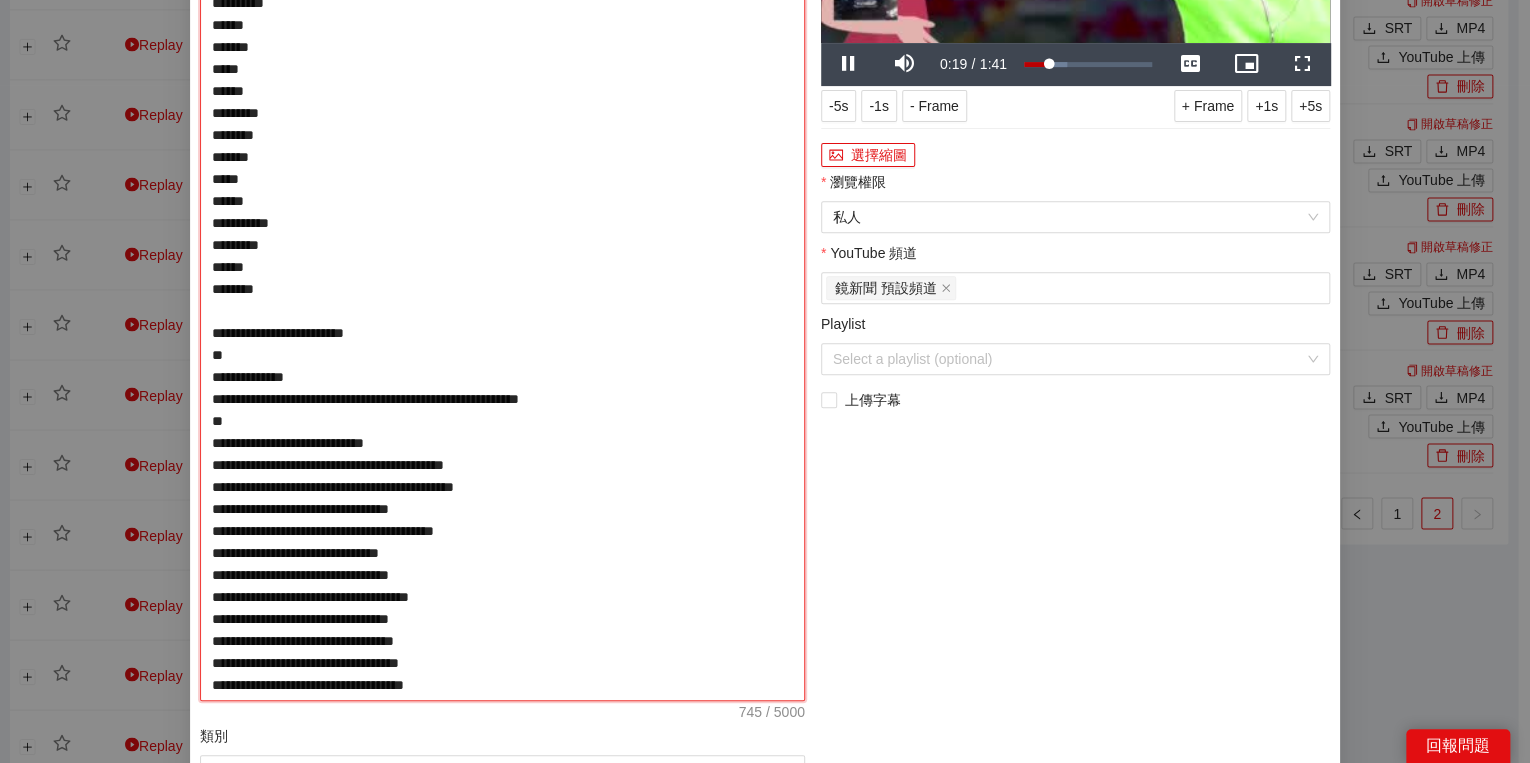 type on "**********" 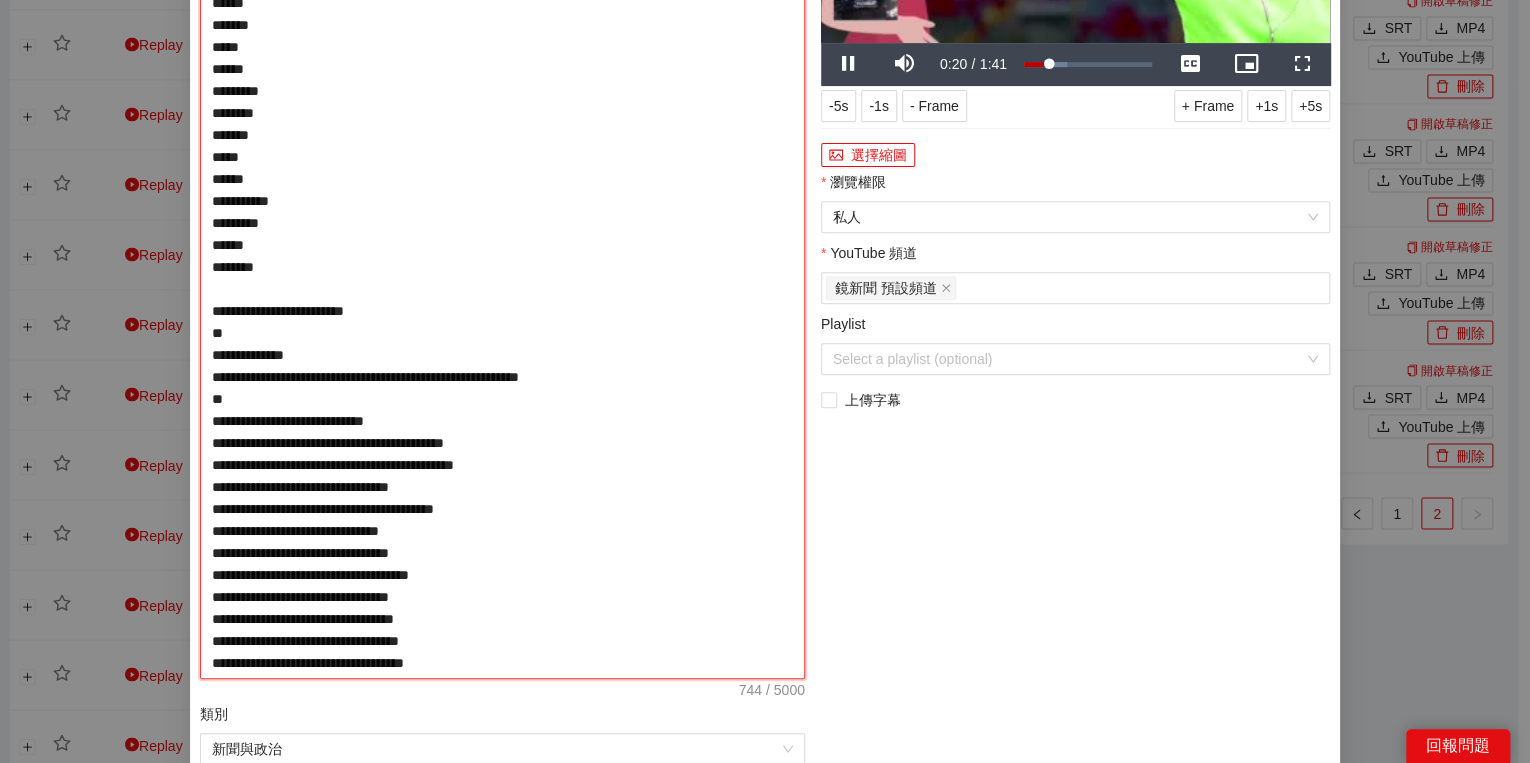 click on "**********" at bounding box center (502, 278) 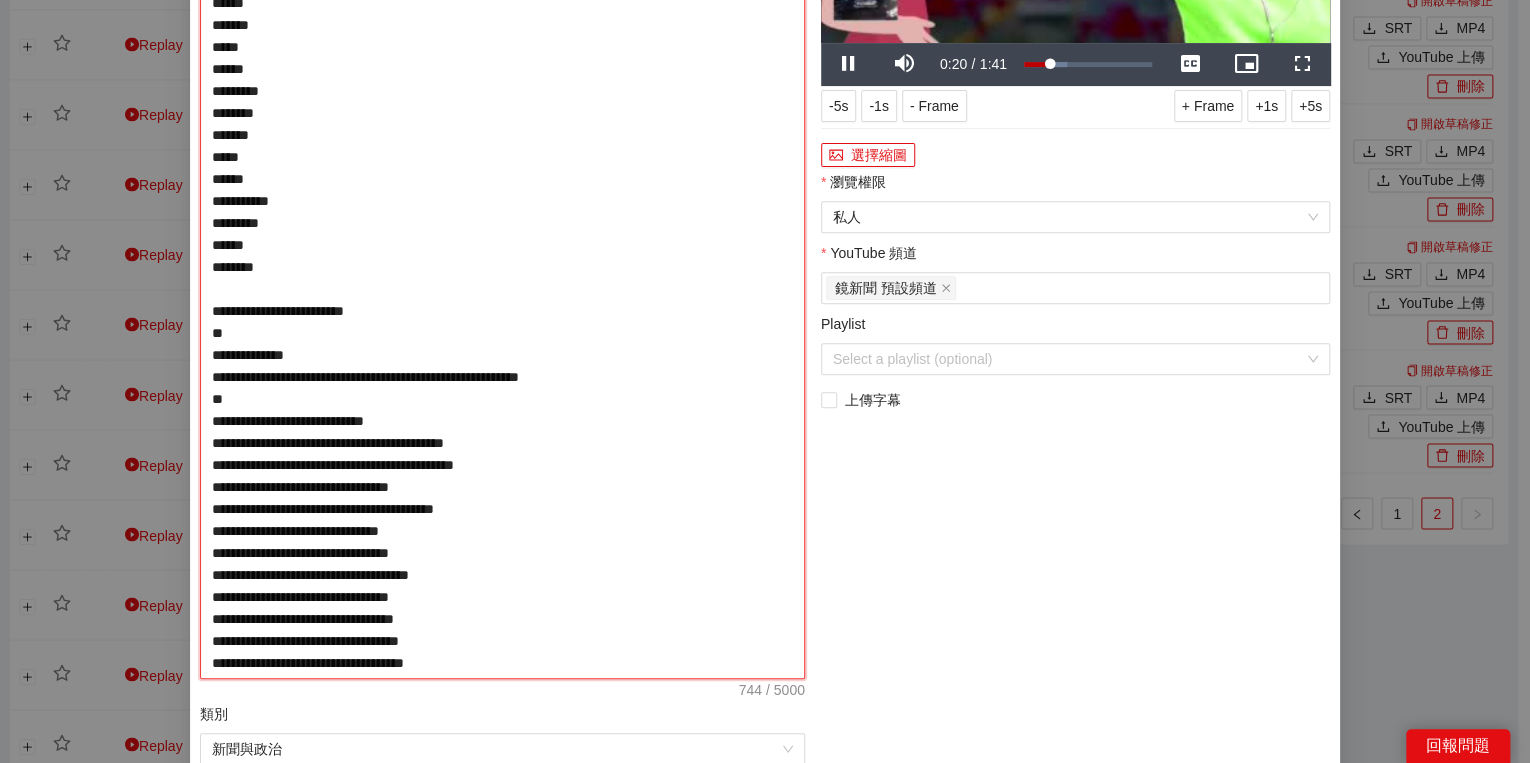 type on "**********" 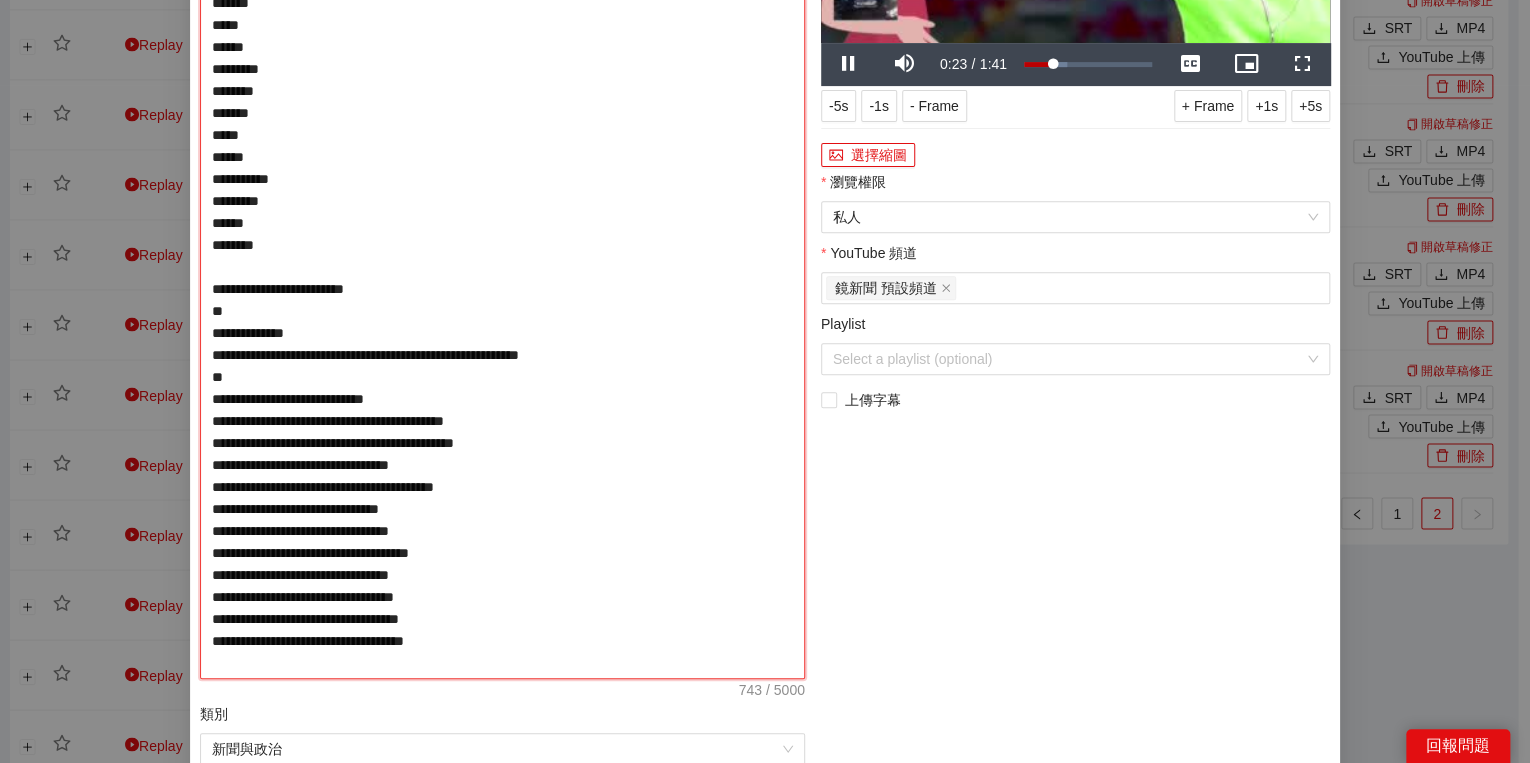 type on "**********" 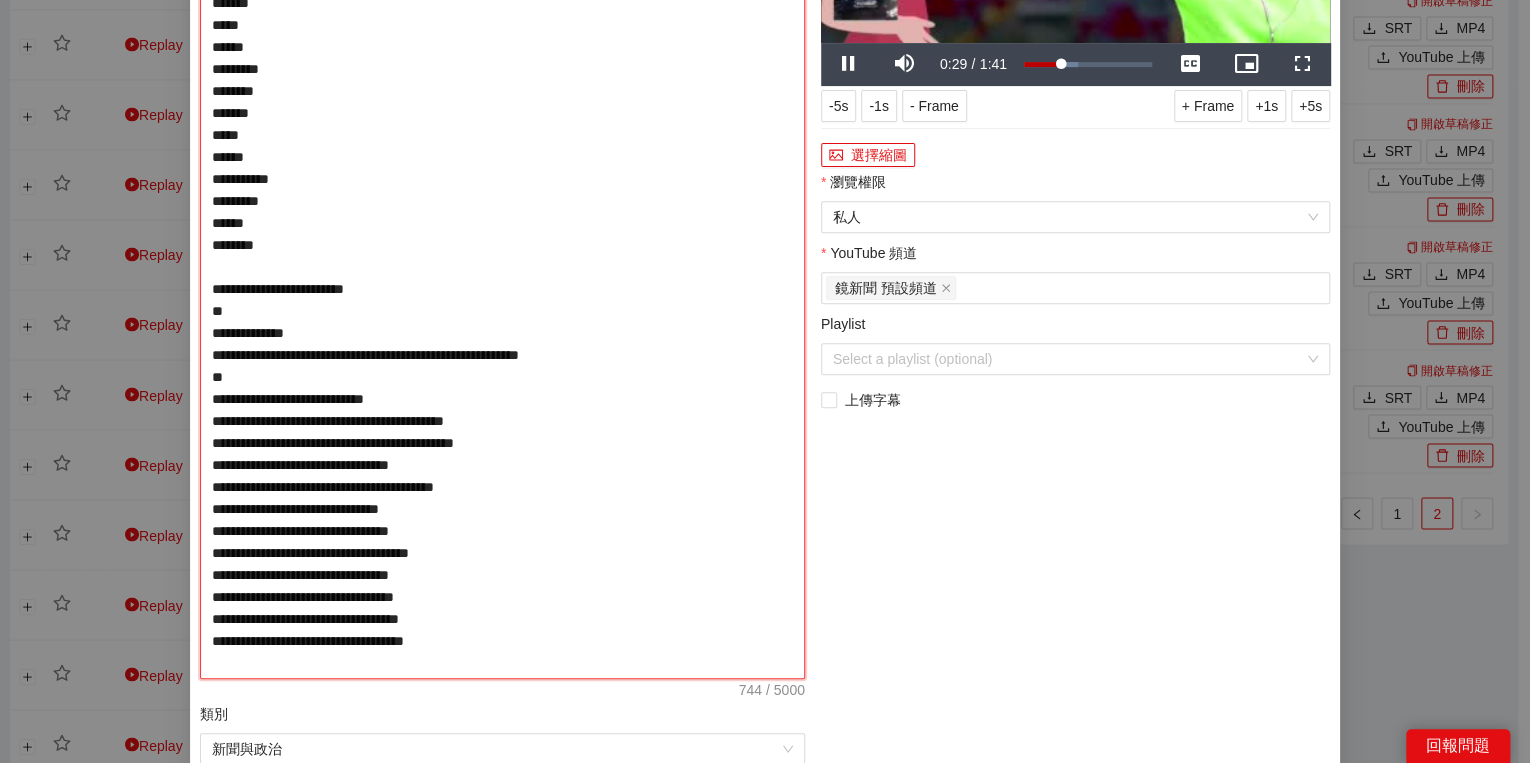 click on "**********" at bounding box center [502, 278] 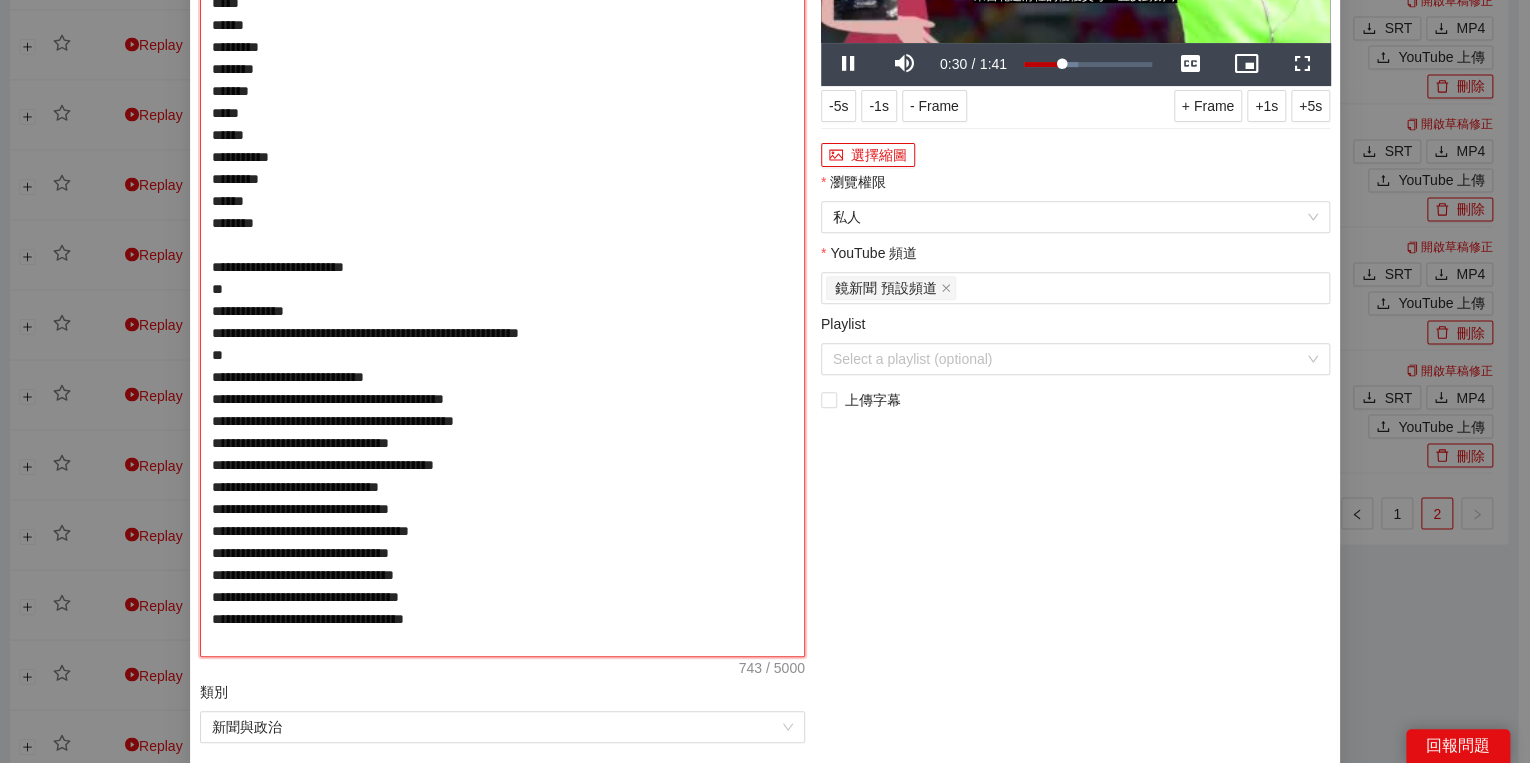 click on "**********" at bounding box center (502, 267) 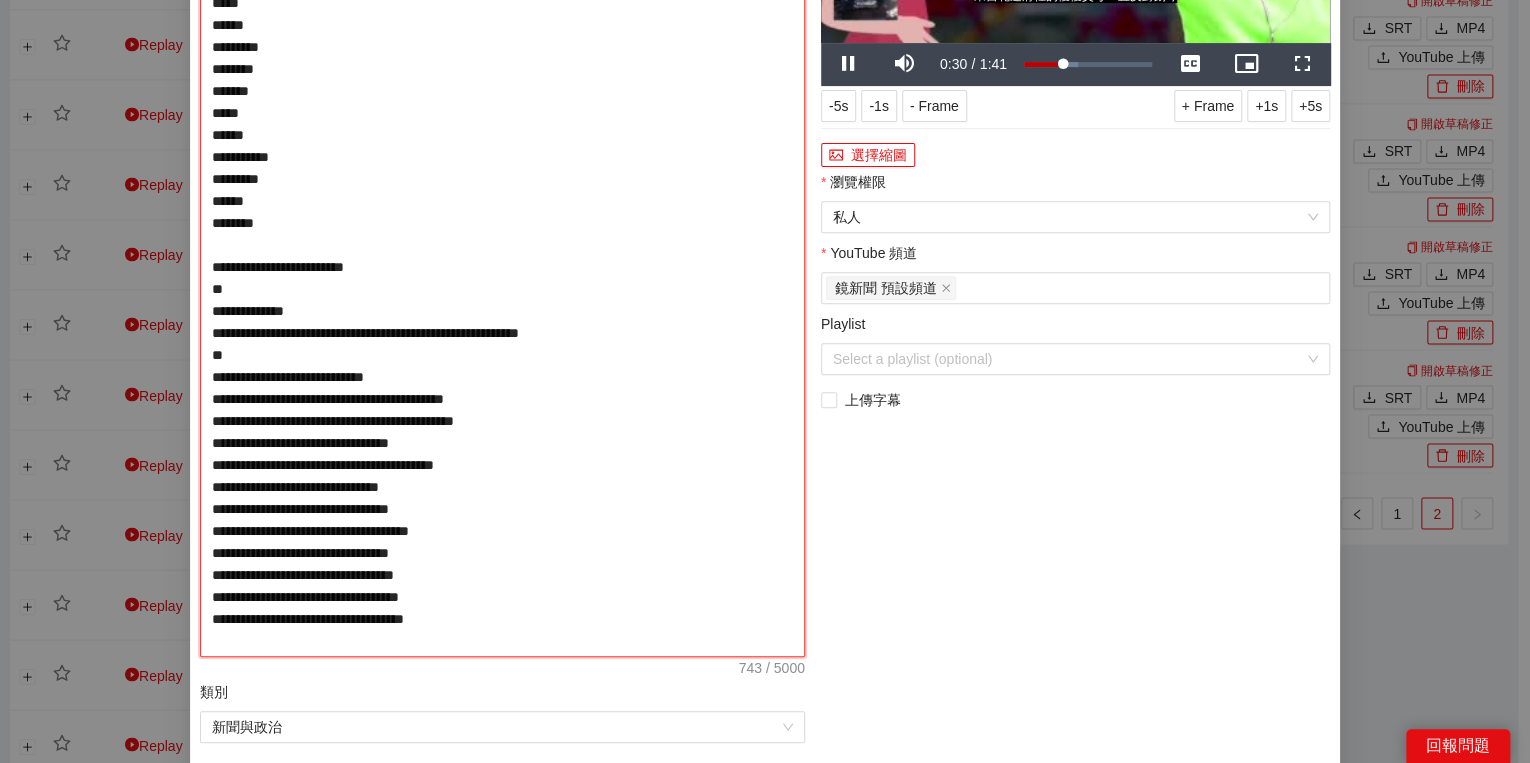 type on "**********" 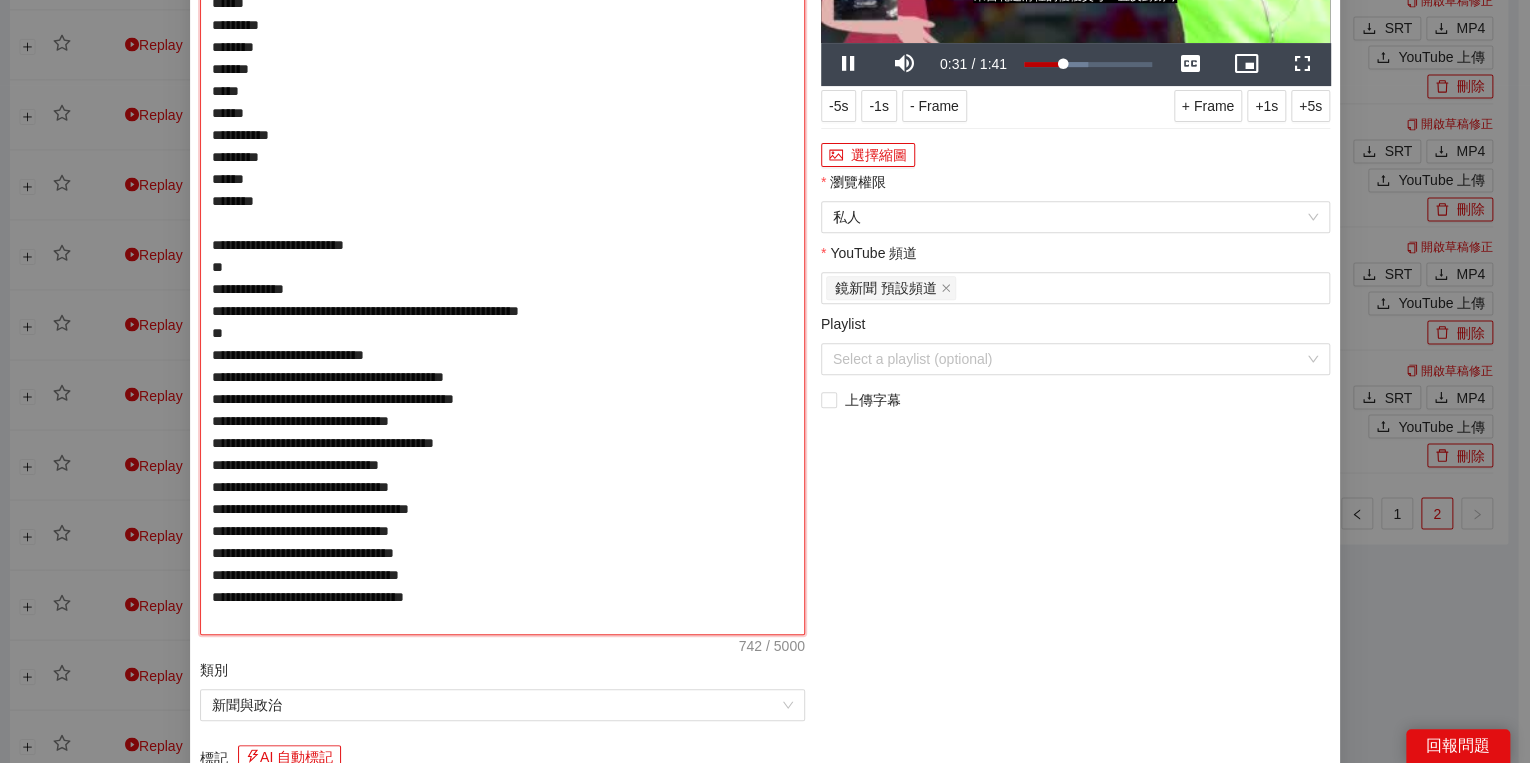 click on "**********" at bounding box center (502, 256) 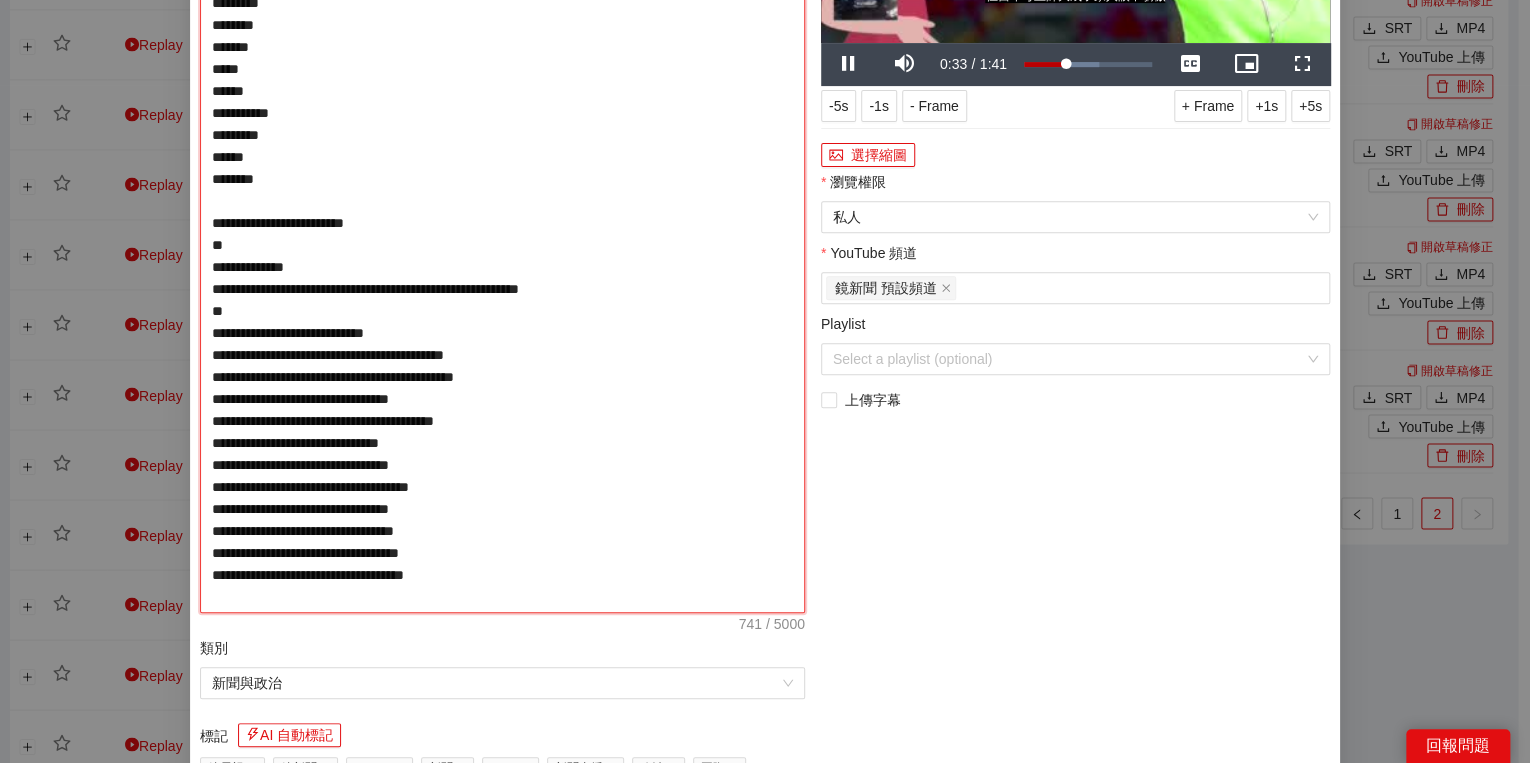 type on "**********" 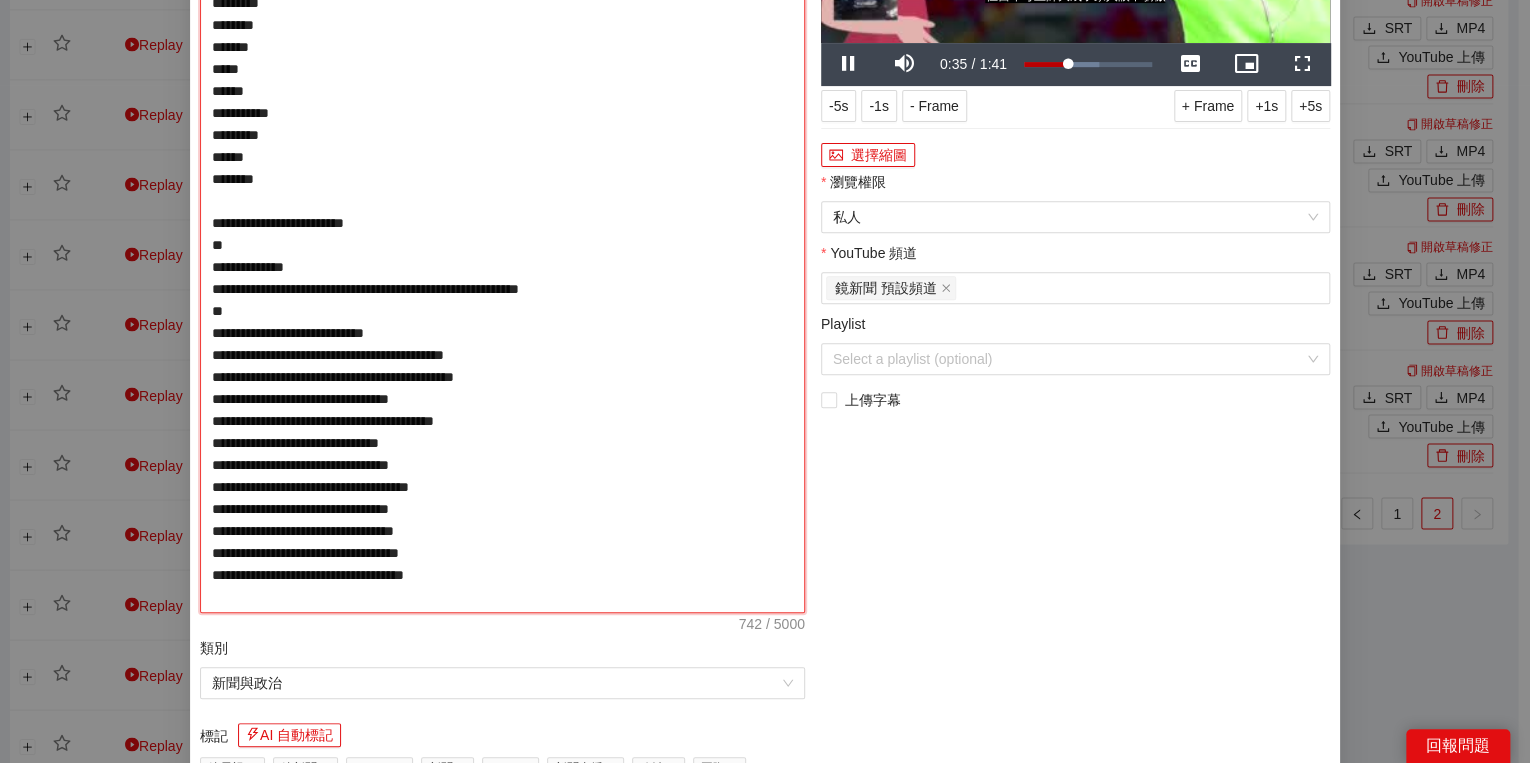 click on "**********" at bounding box center [502, 245] 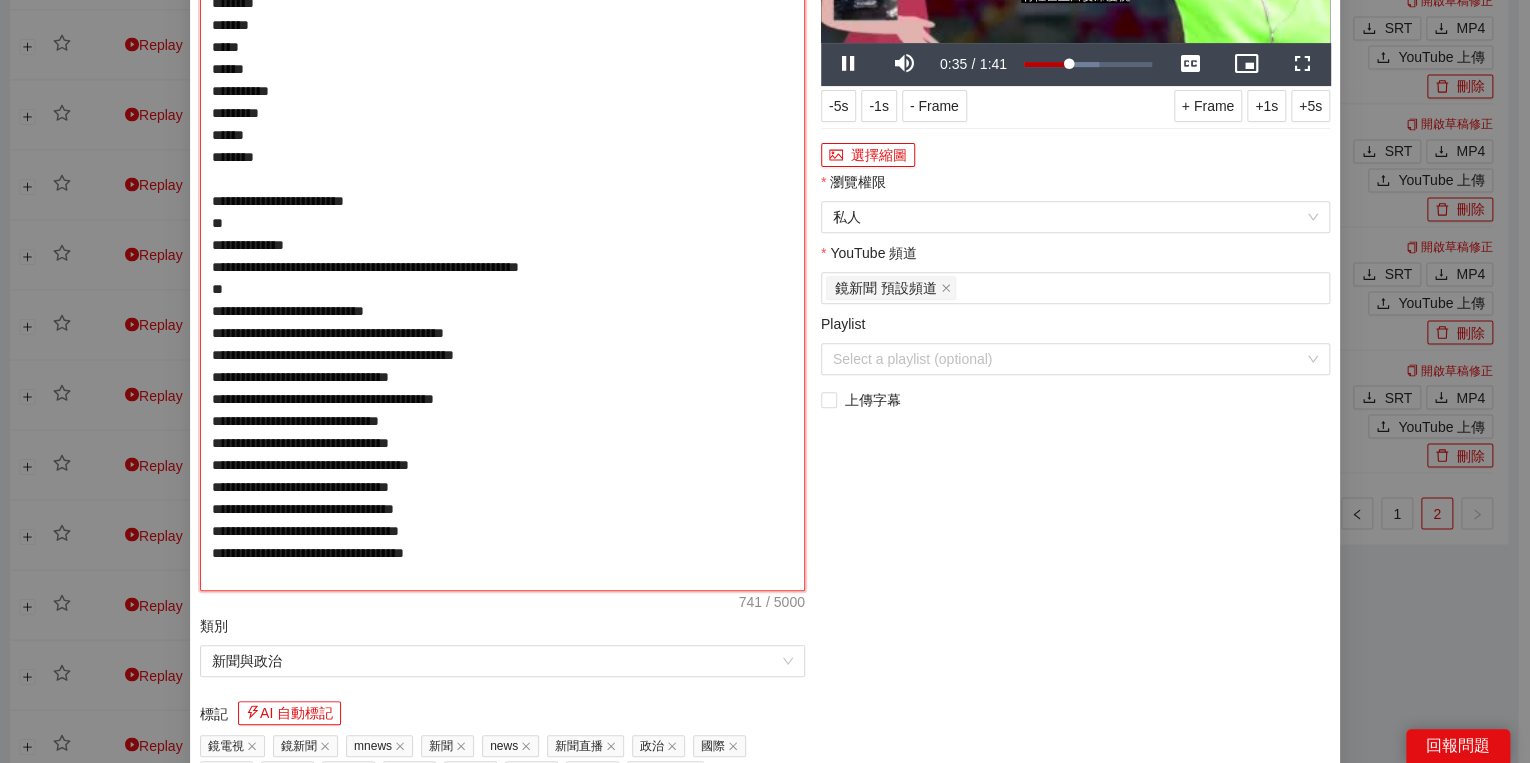 click on "**********" at bounding box center (502, 234) 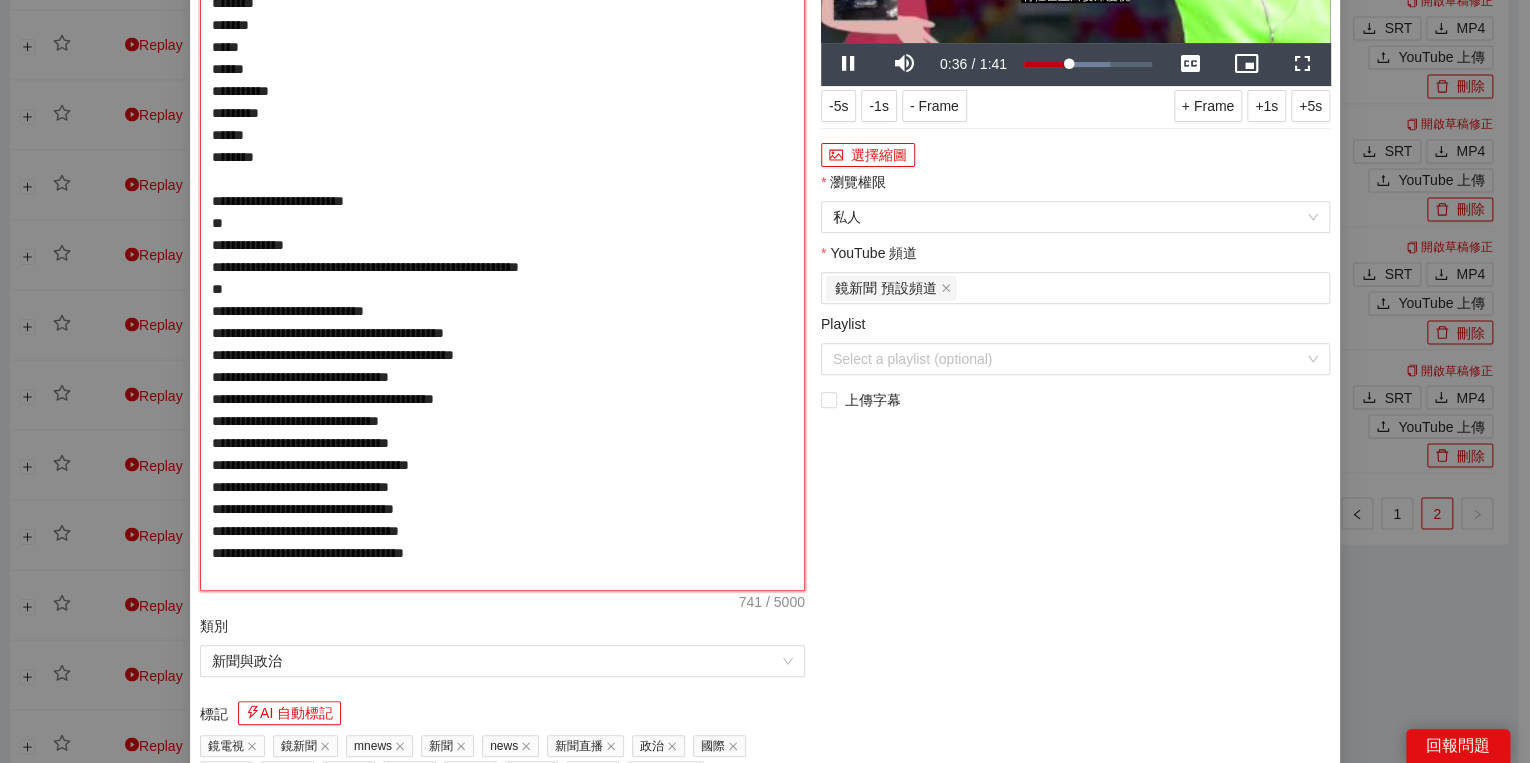 type on "**********" 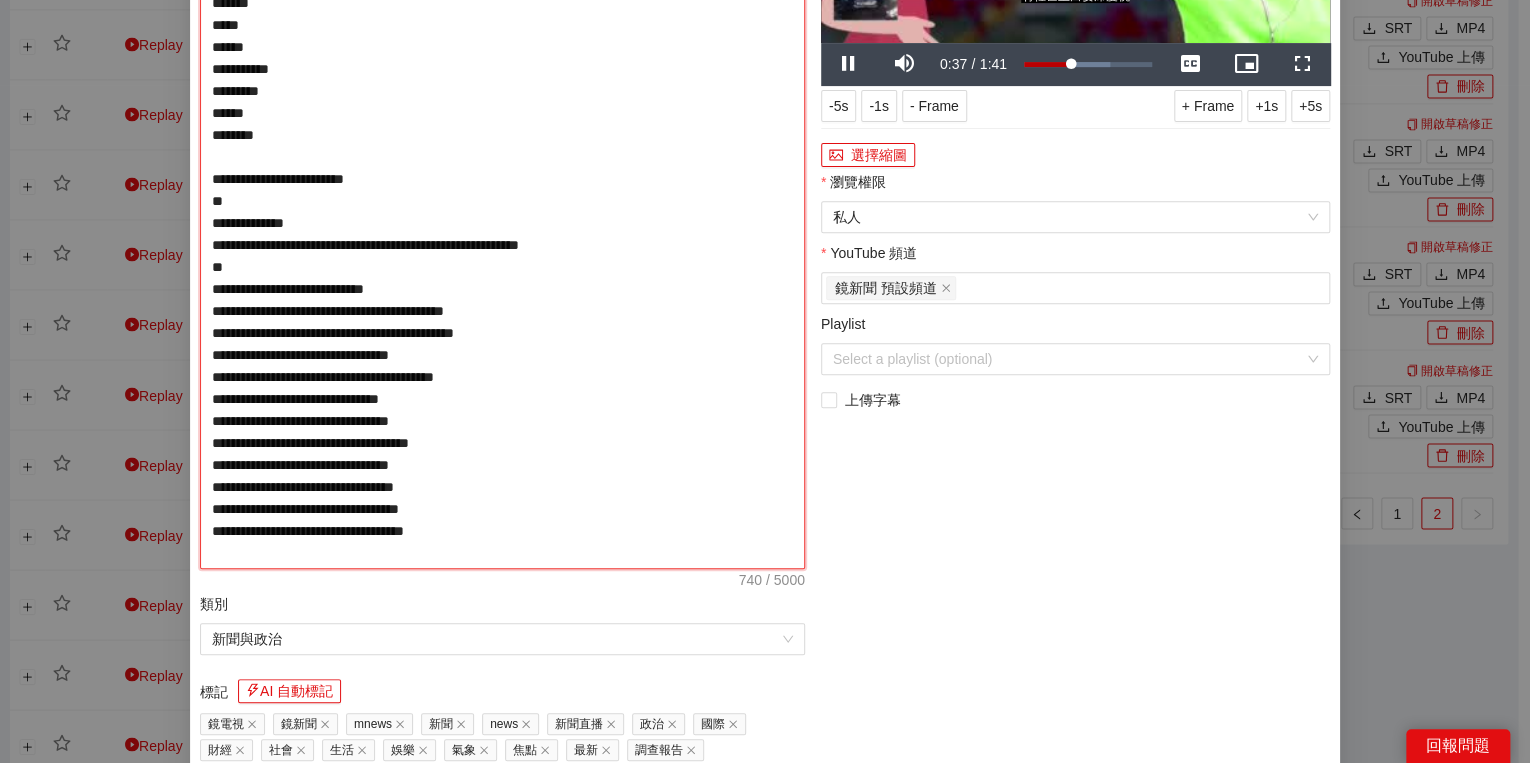 click on "**********" at bounding box center (502, 223) 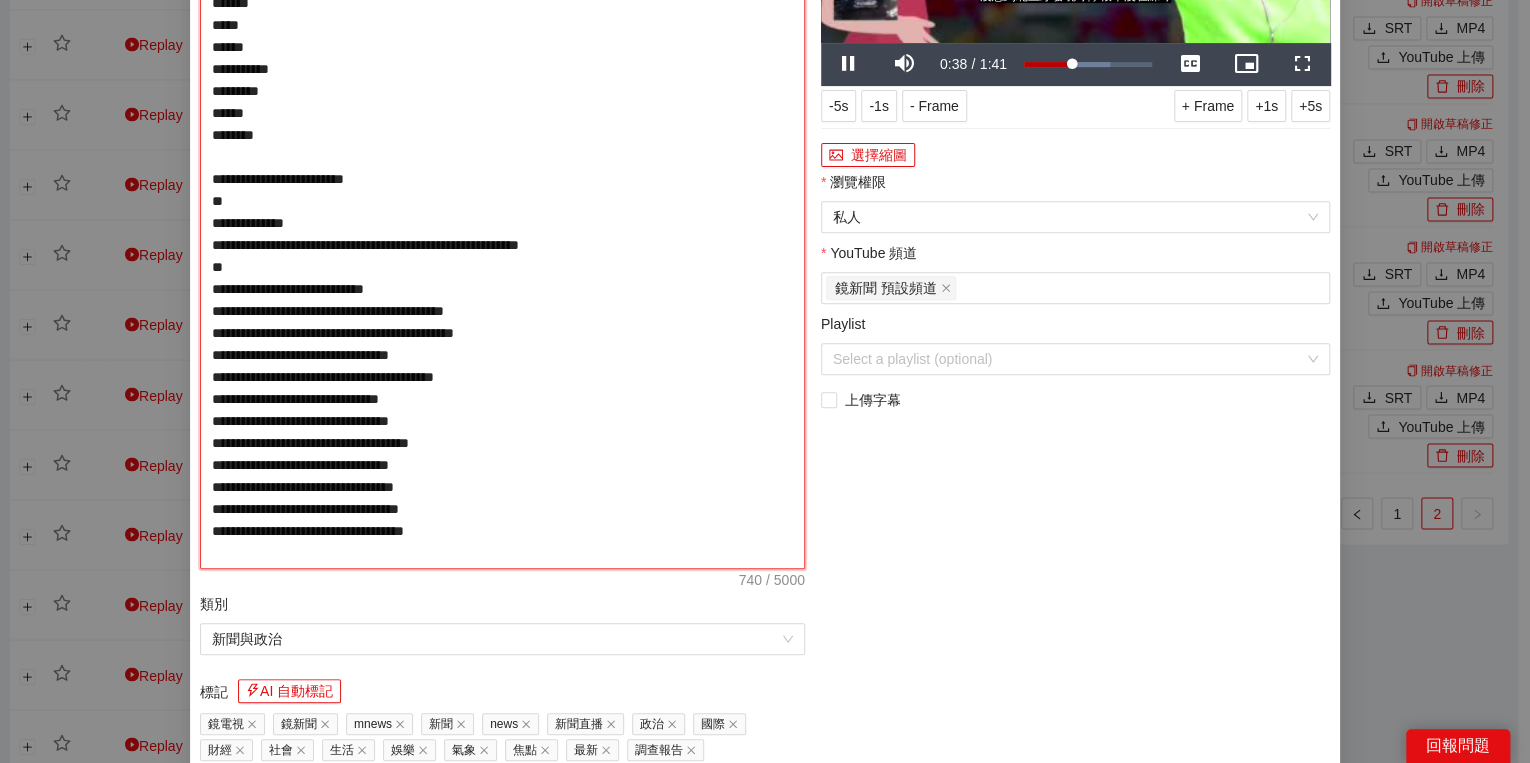 type on "**********" 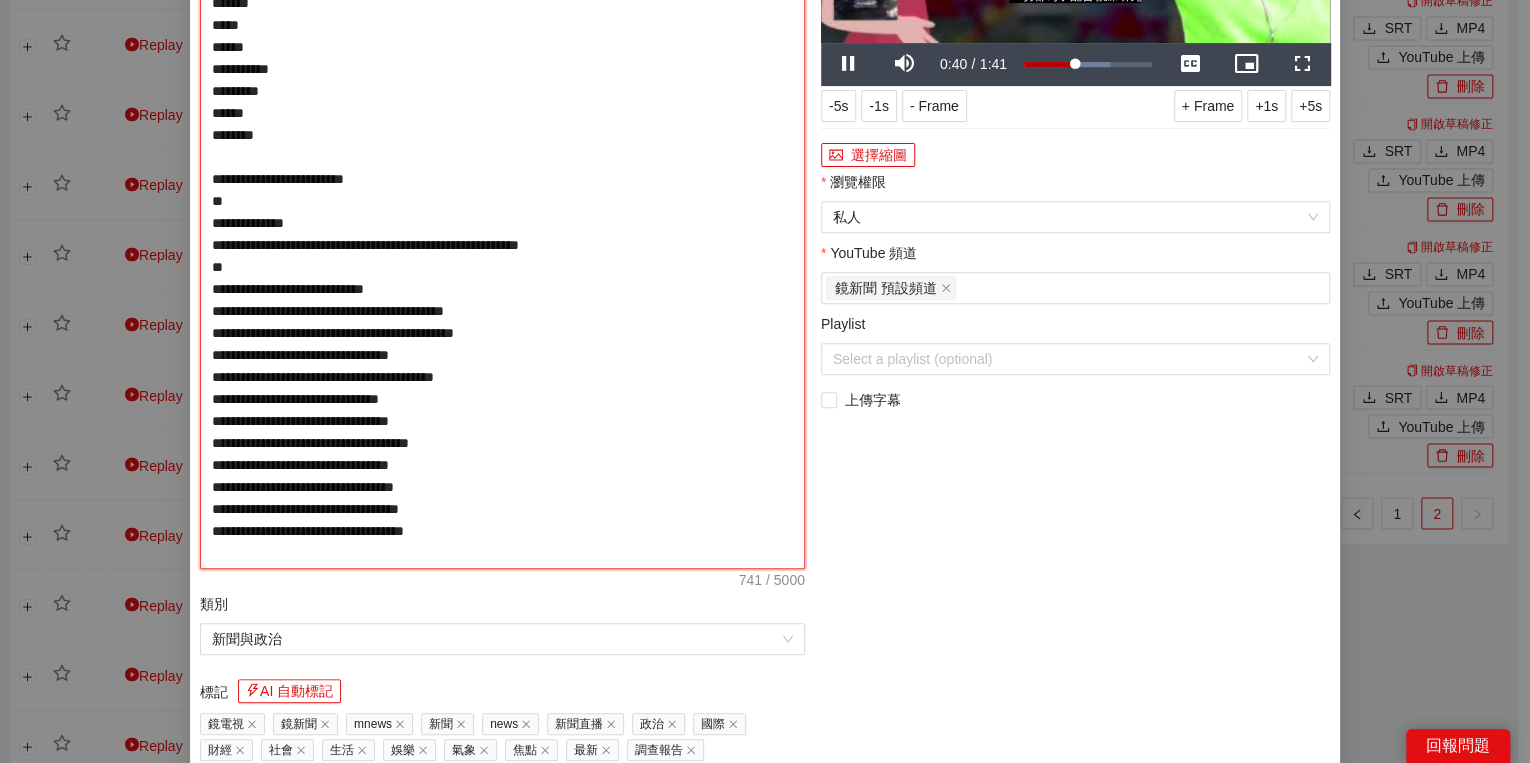 click on "**********" at bounding box center (502, 223) 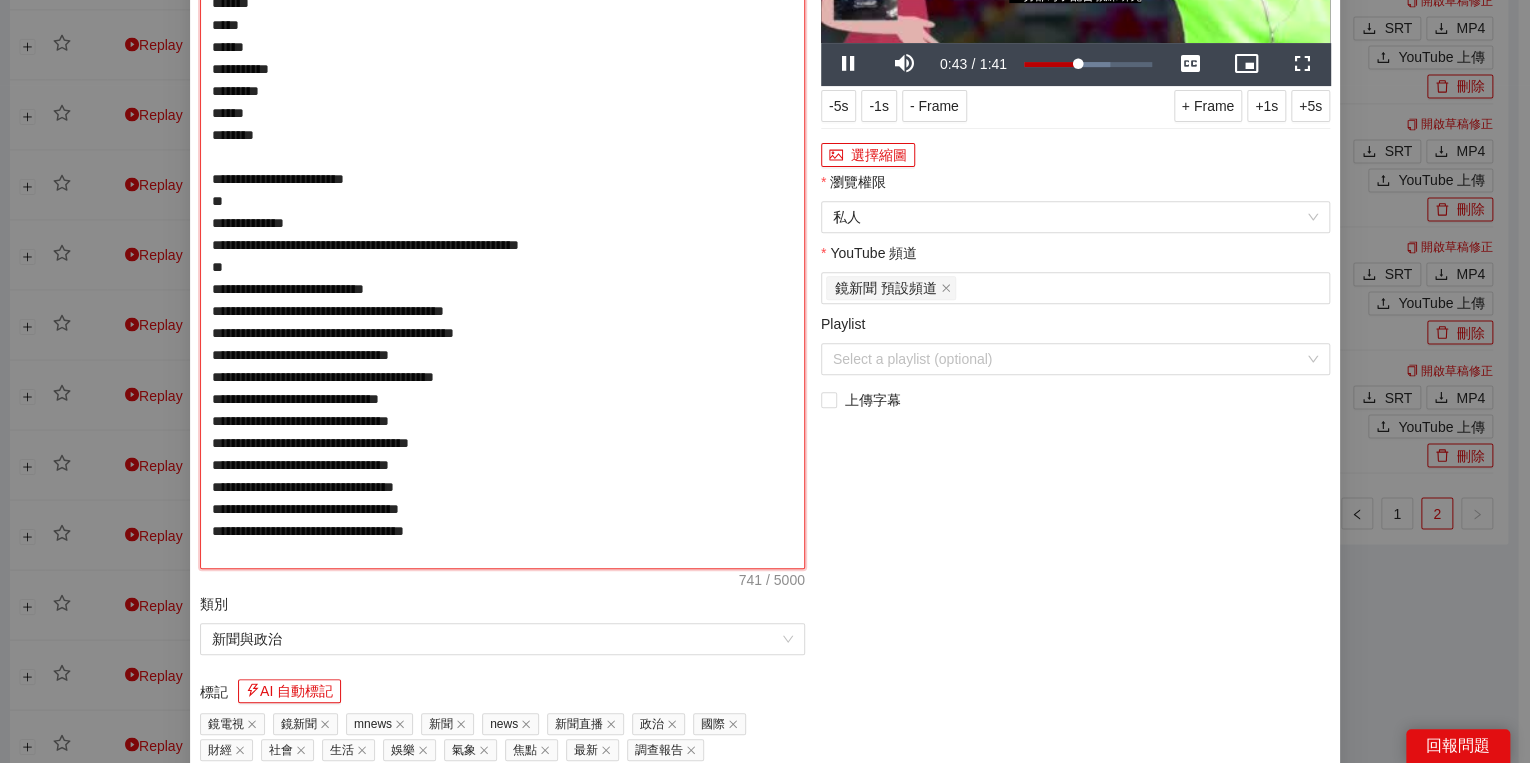 type on "**********" 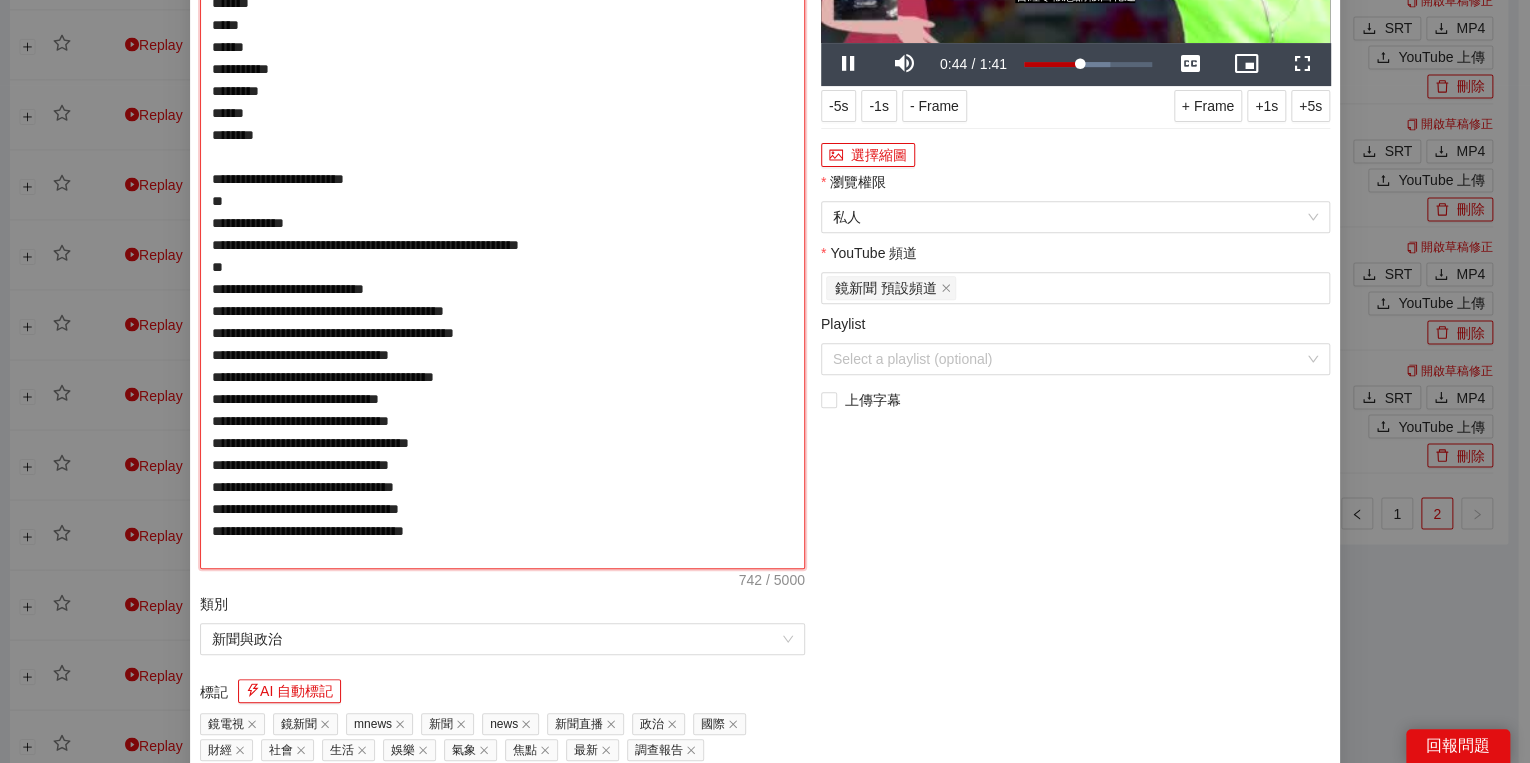click on "**********" at bounding box center (502, 223) 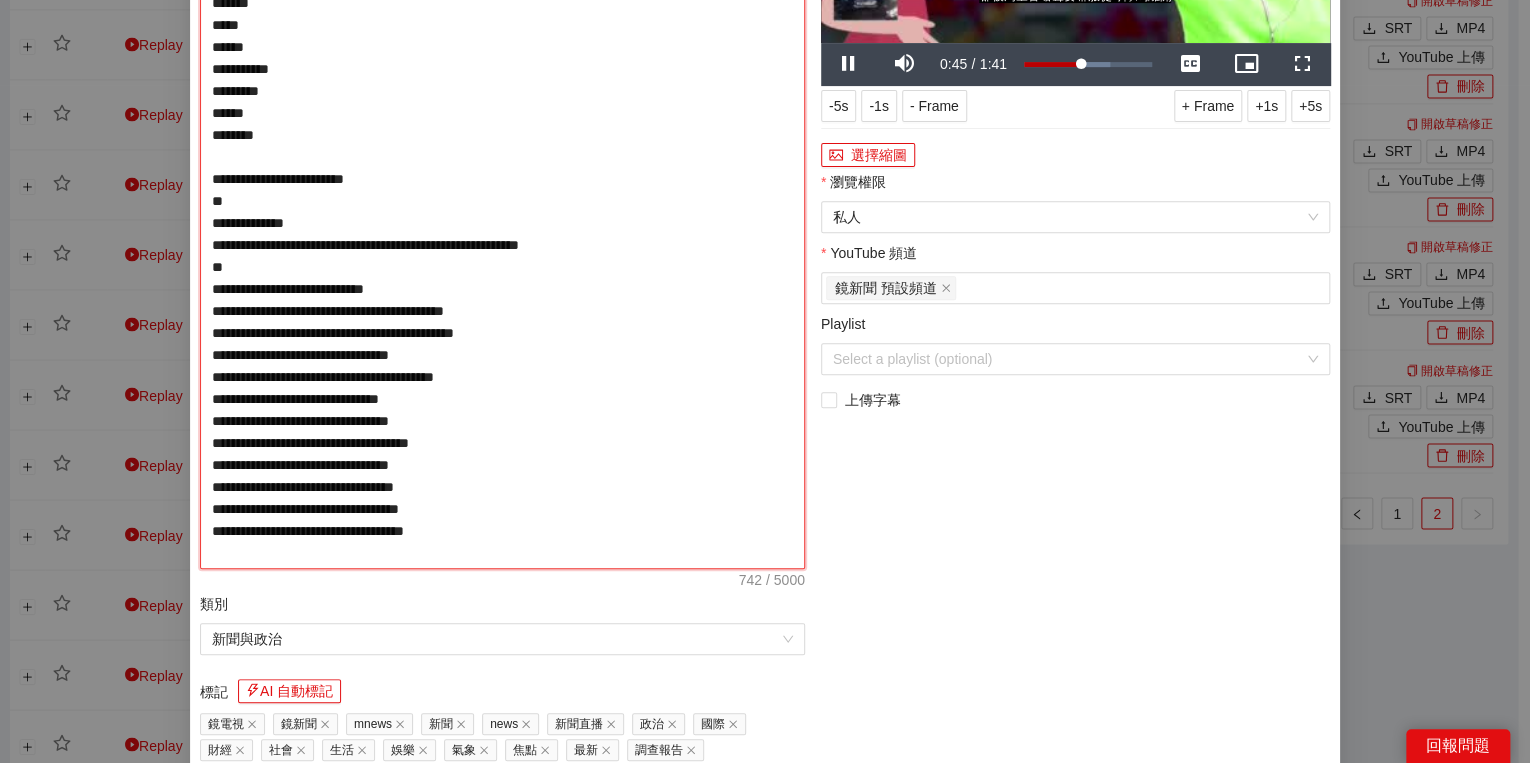 type on "**********" 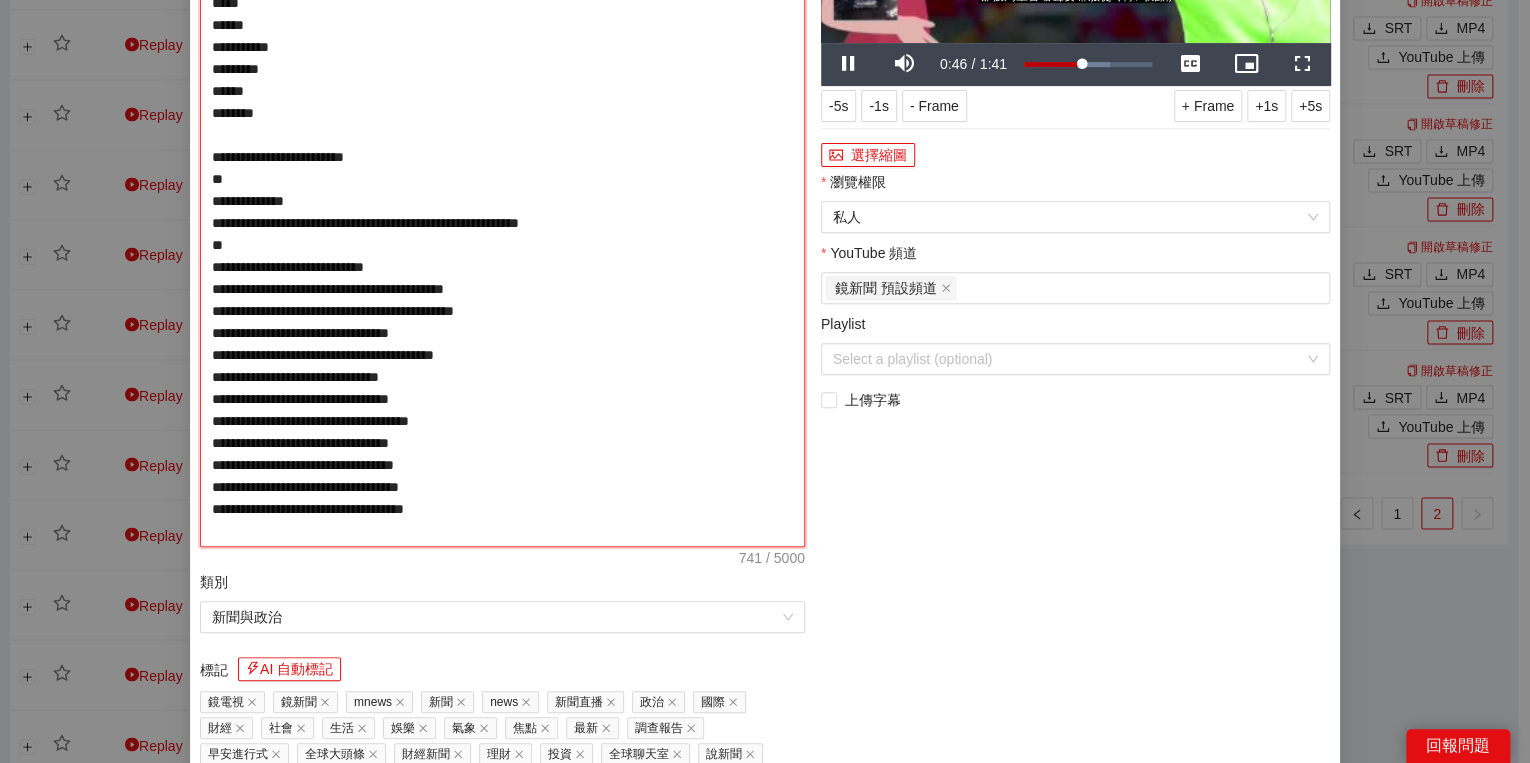 click on "**********" at bounding box center [502, 212] 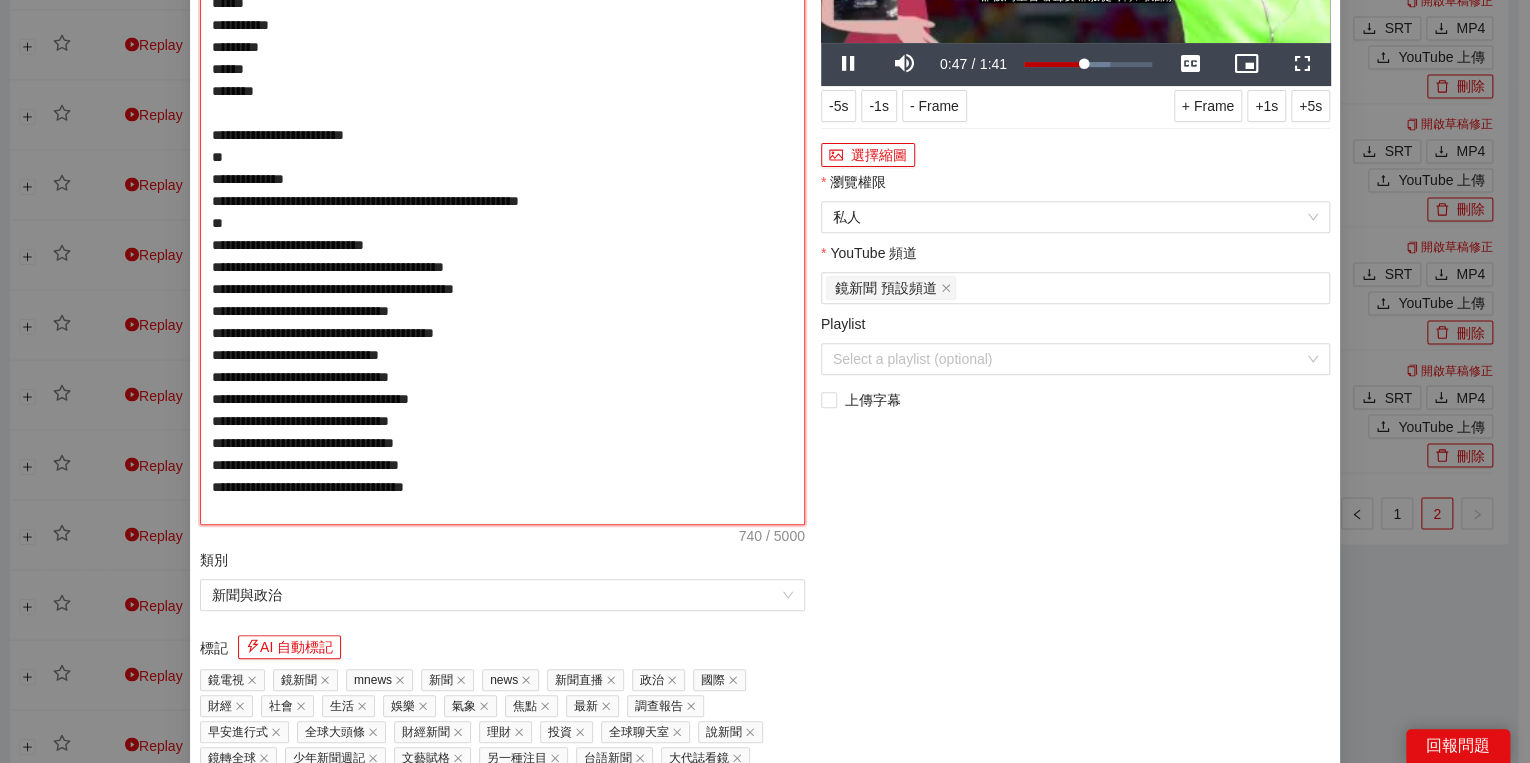 type on "**********" 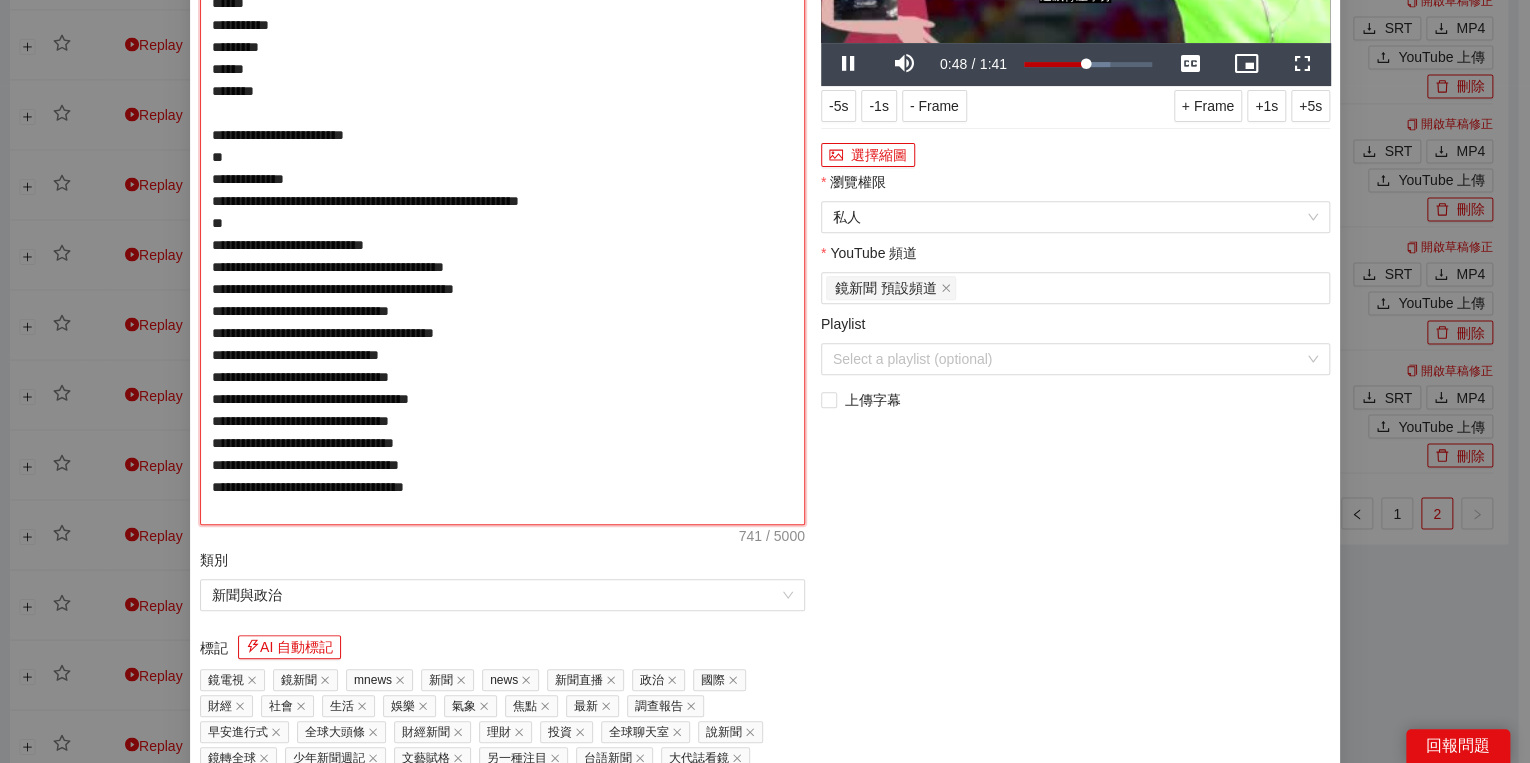 click on "**********" at bounding box center (502, 201) 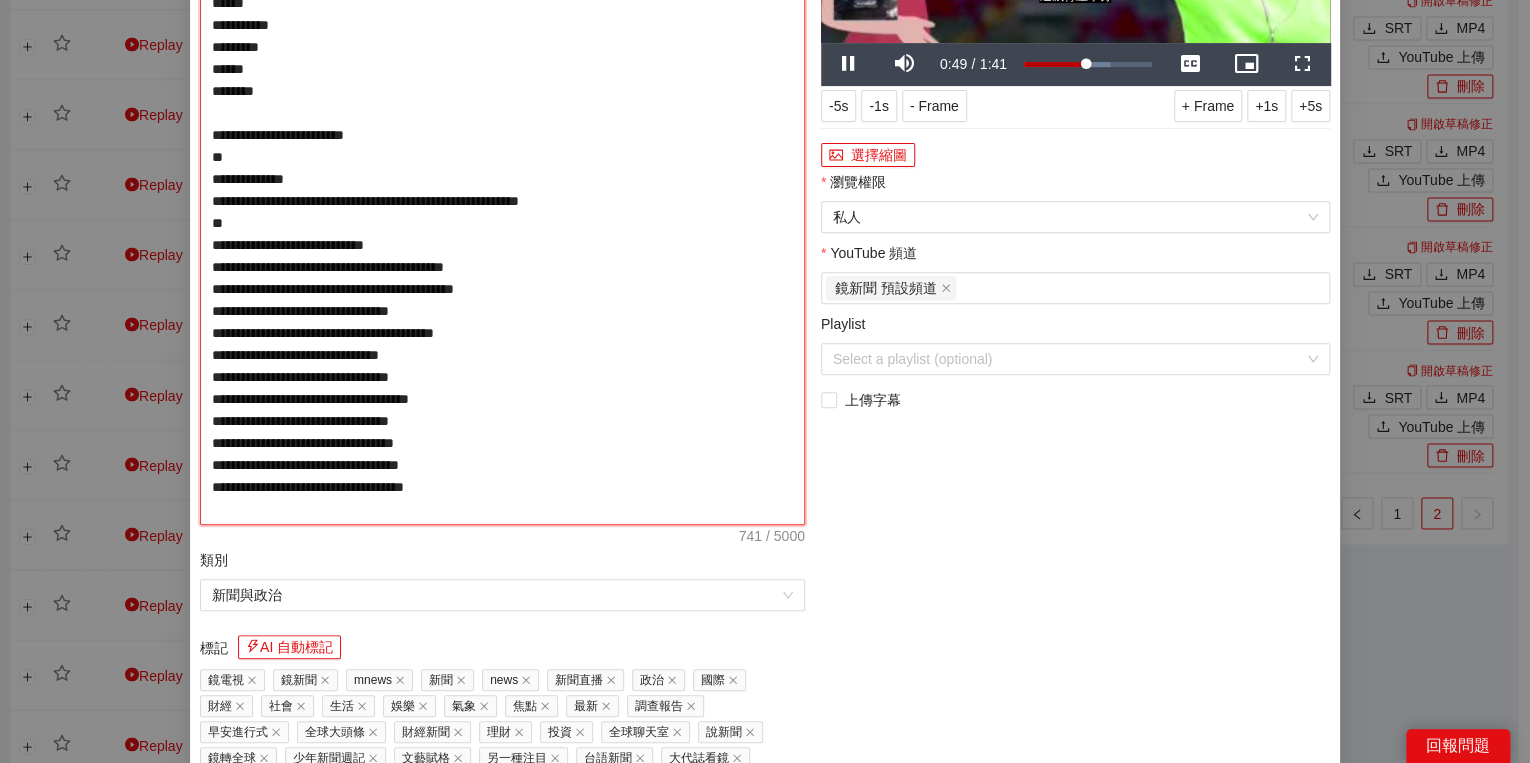 type on "**********" 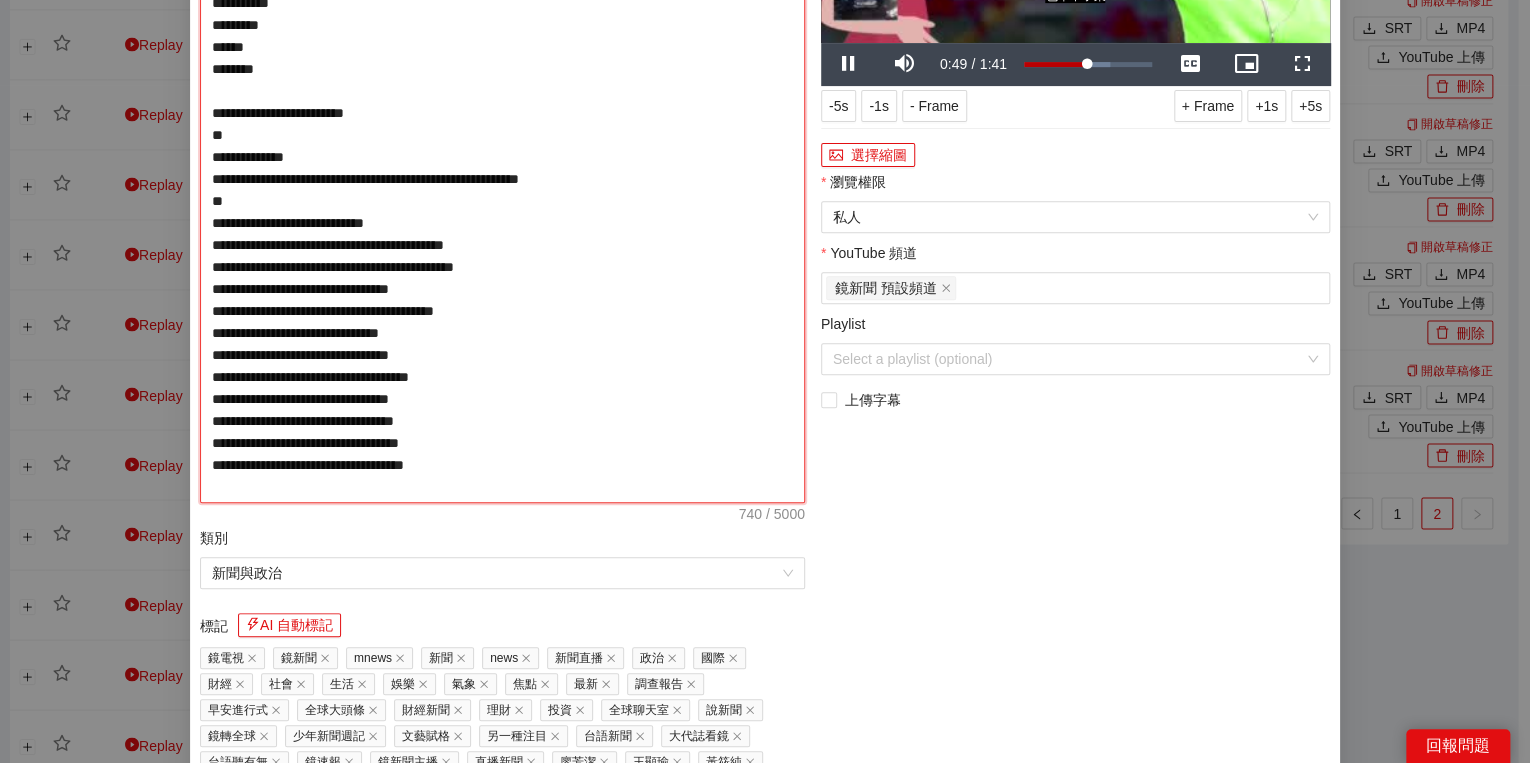 type on "**********" 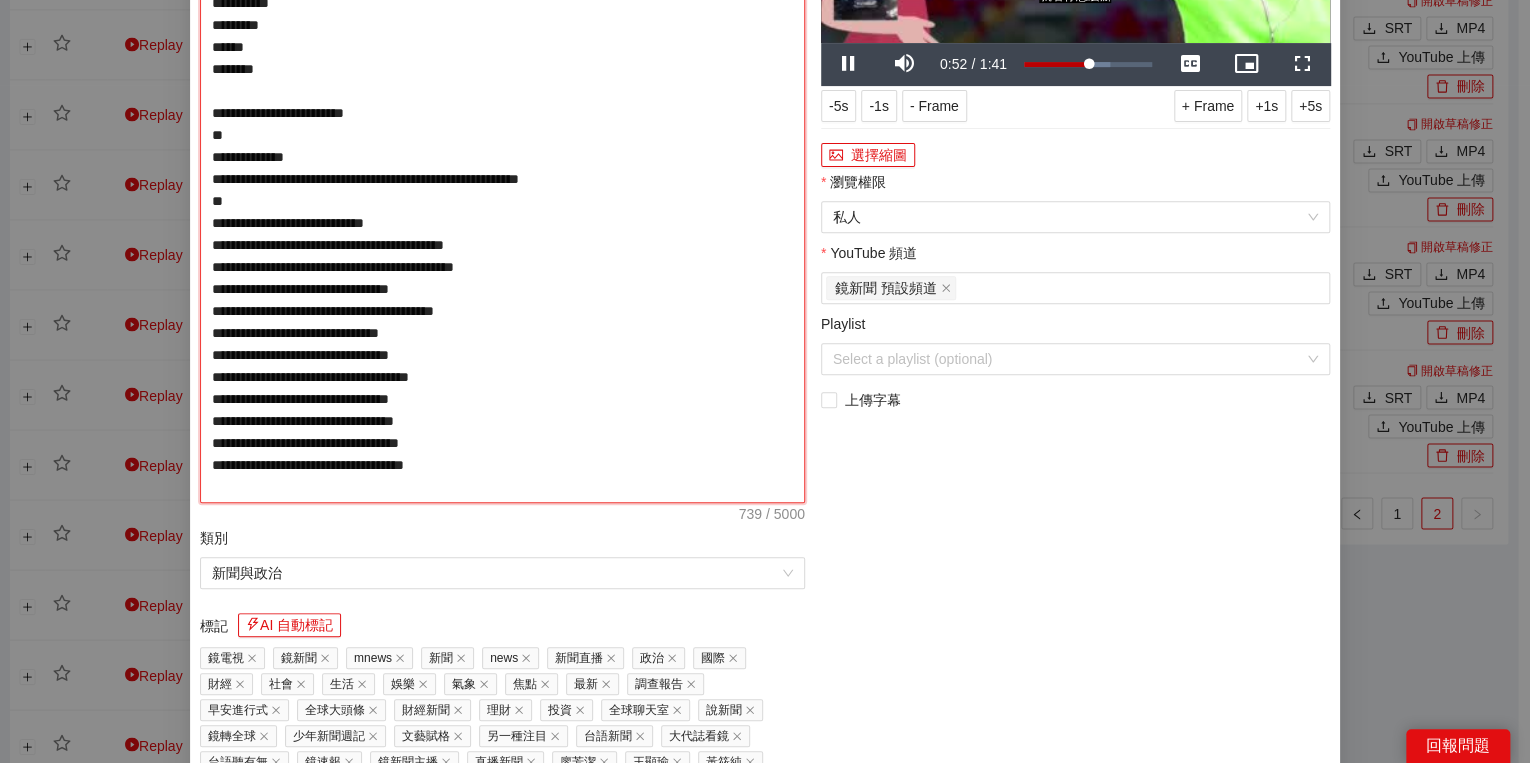 type on "**********" 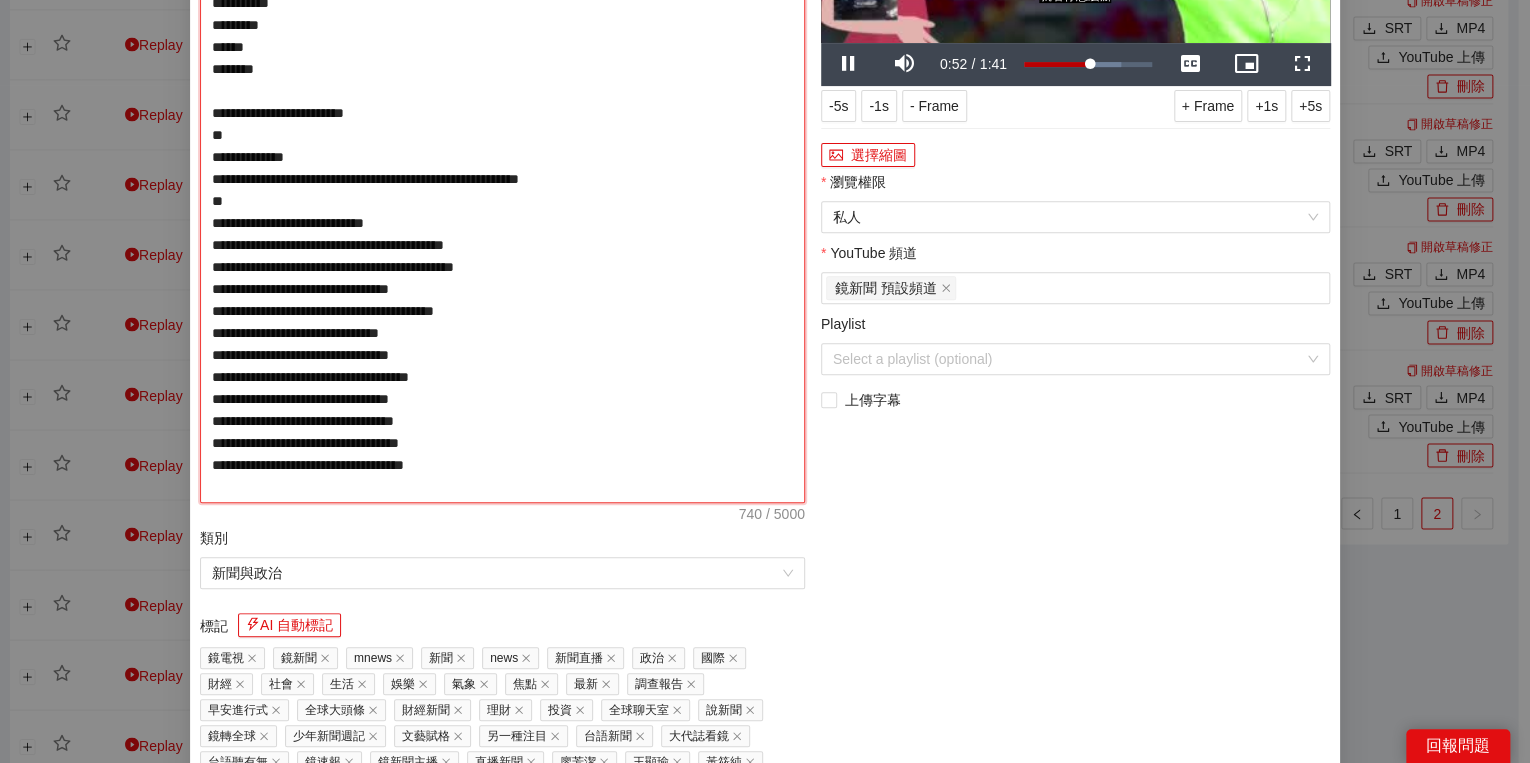 type on "**********" 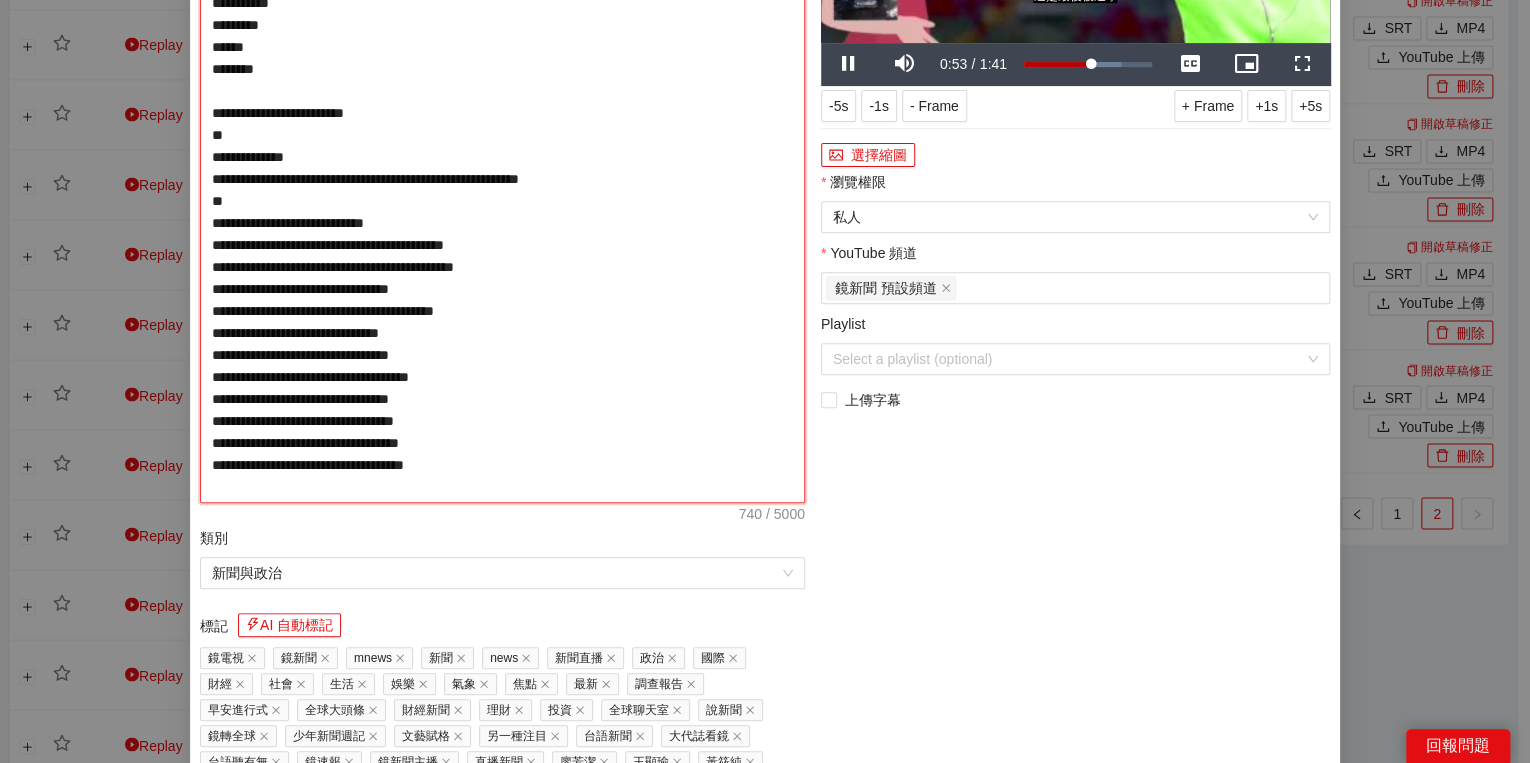type on "**********" 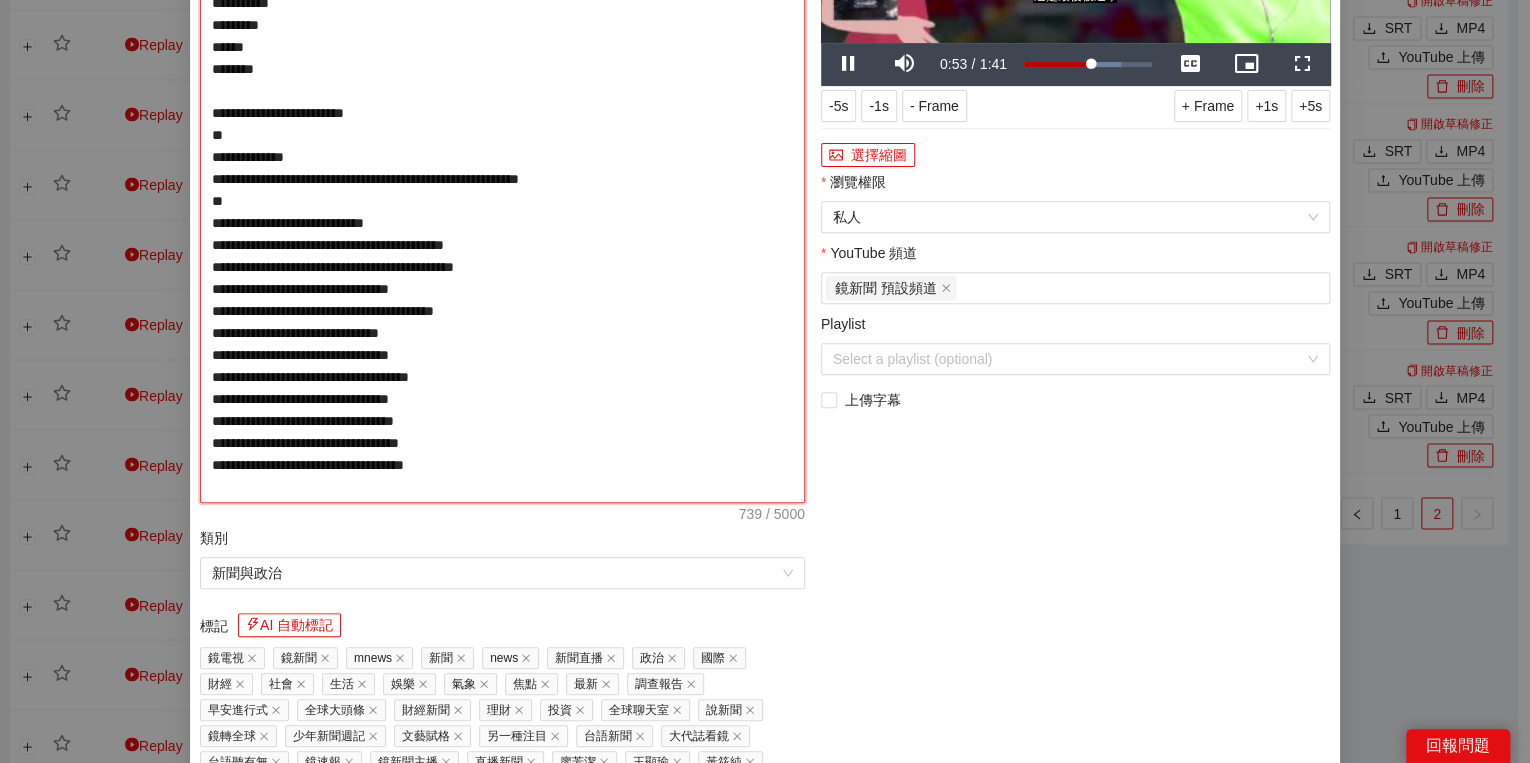 type on "**********" 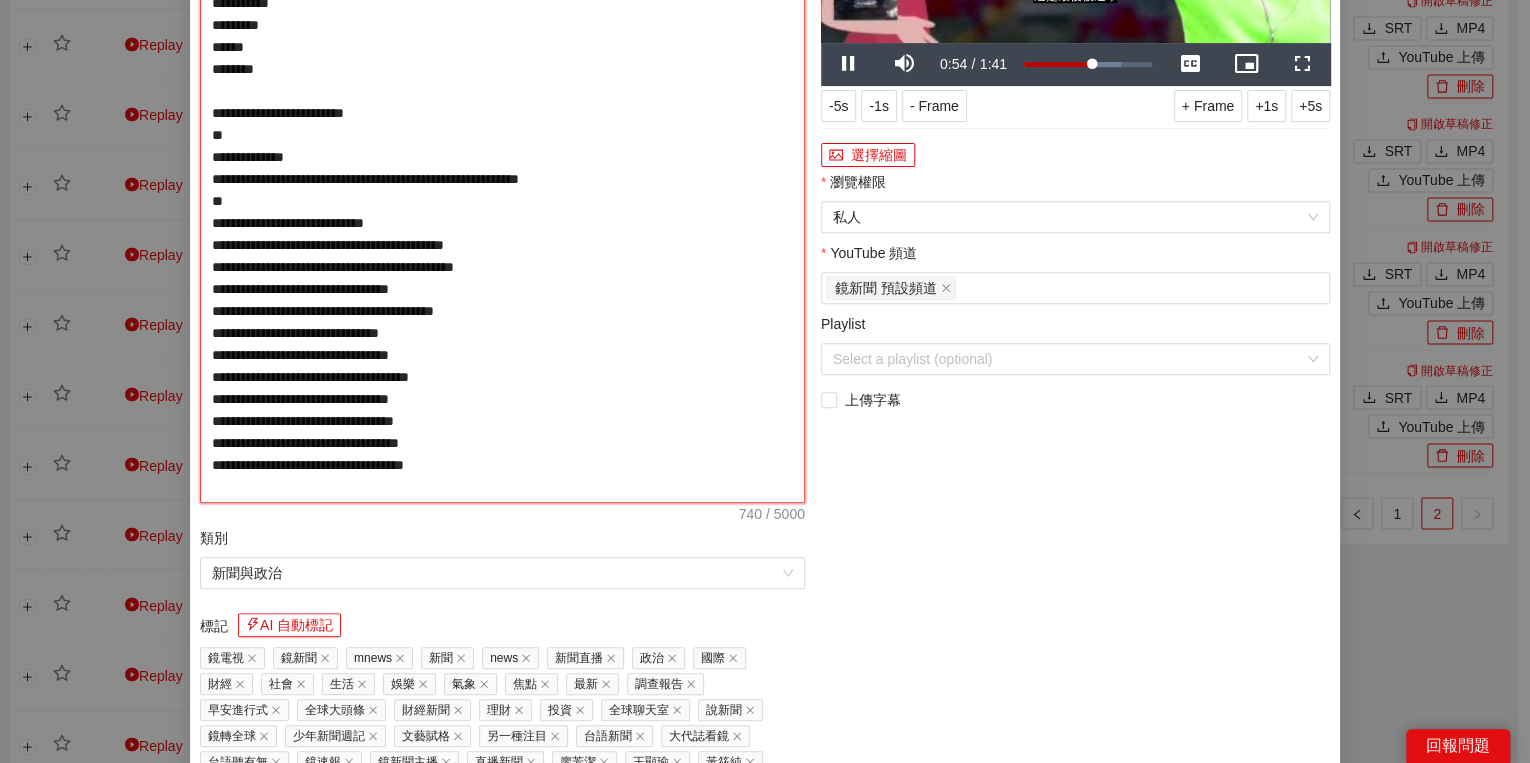 type on "**********" 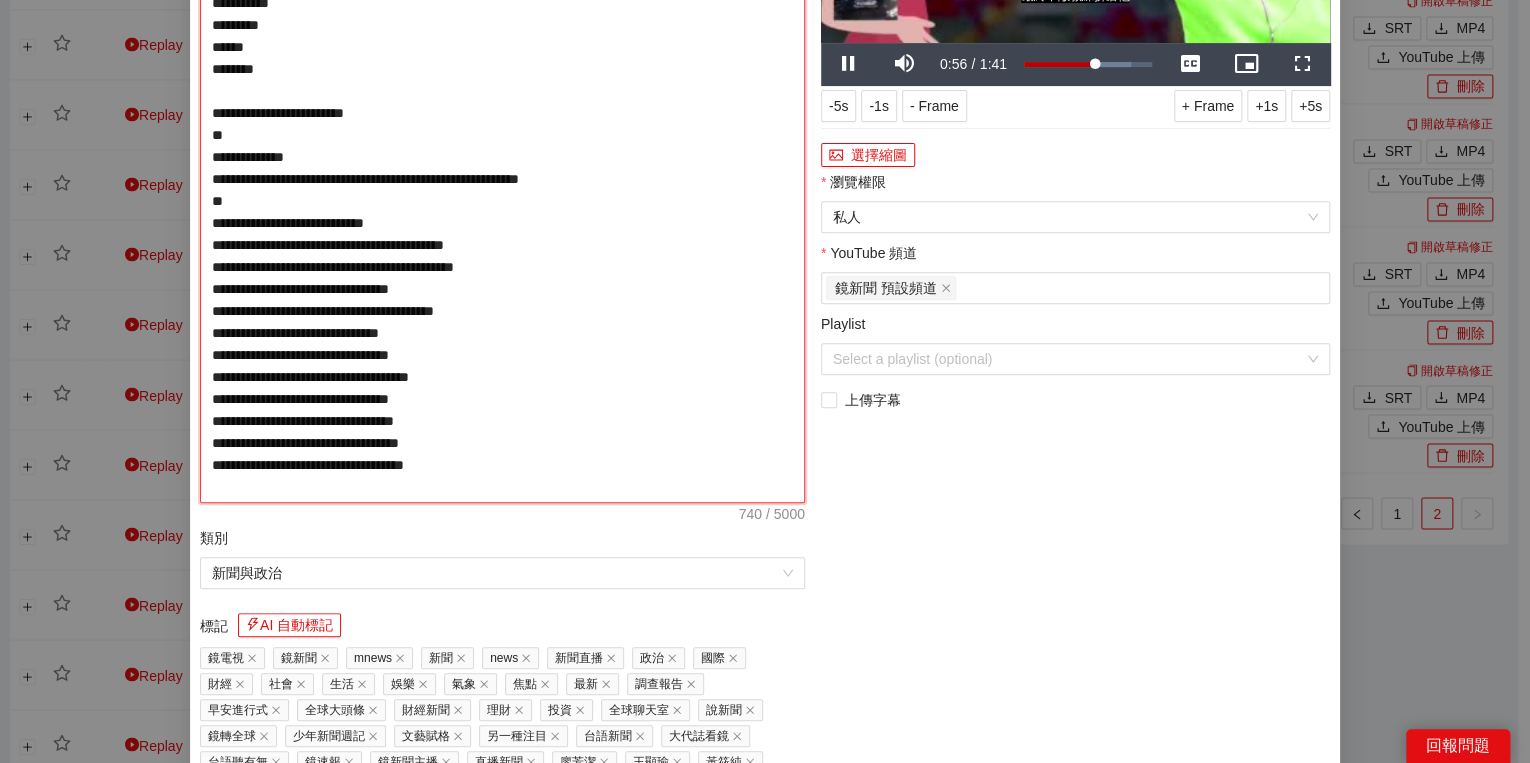 click on "**********" at bounding box center (502, 190) 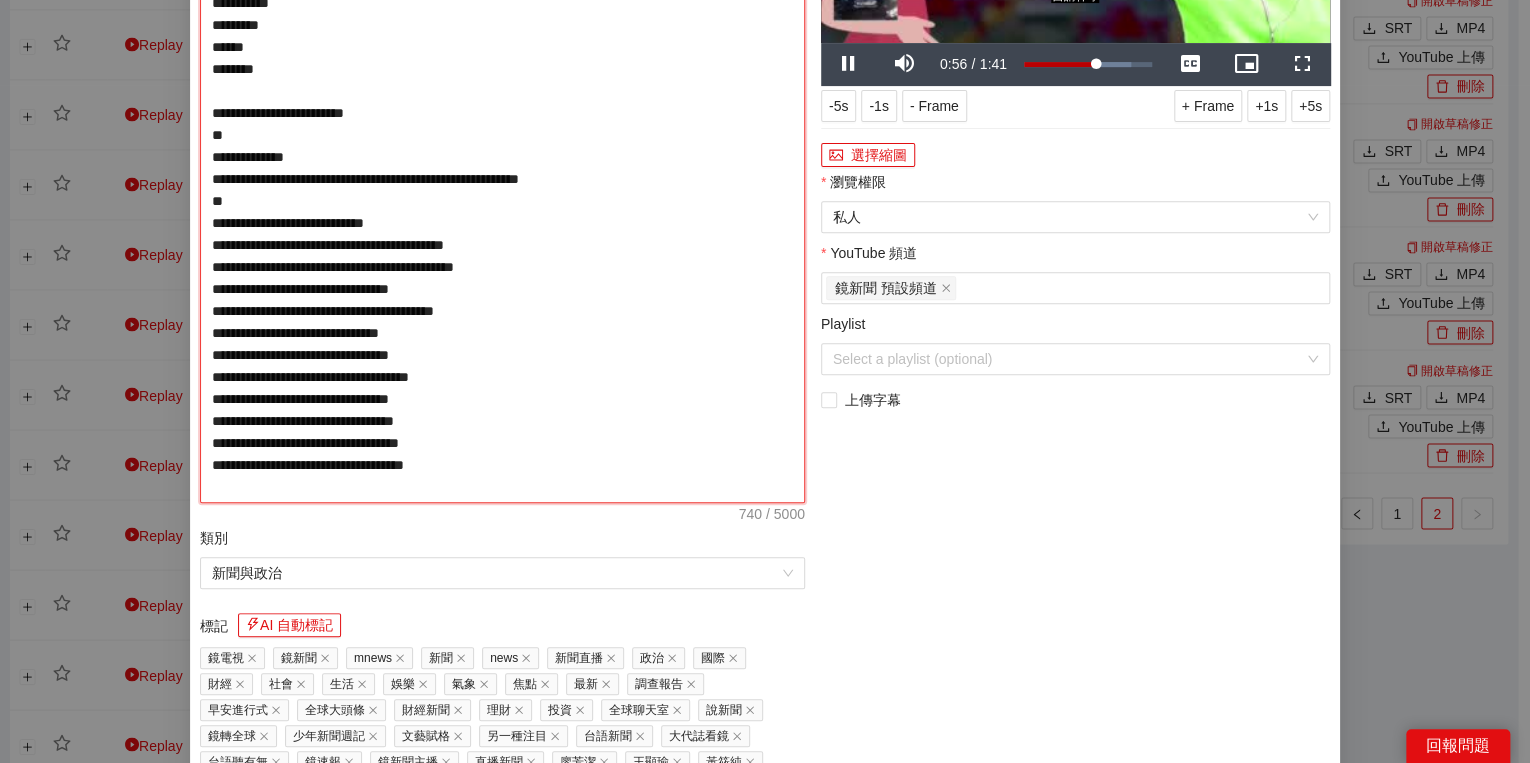 type on "**********" 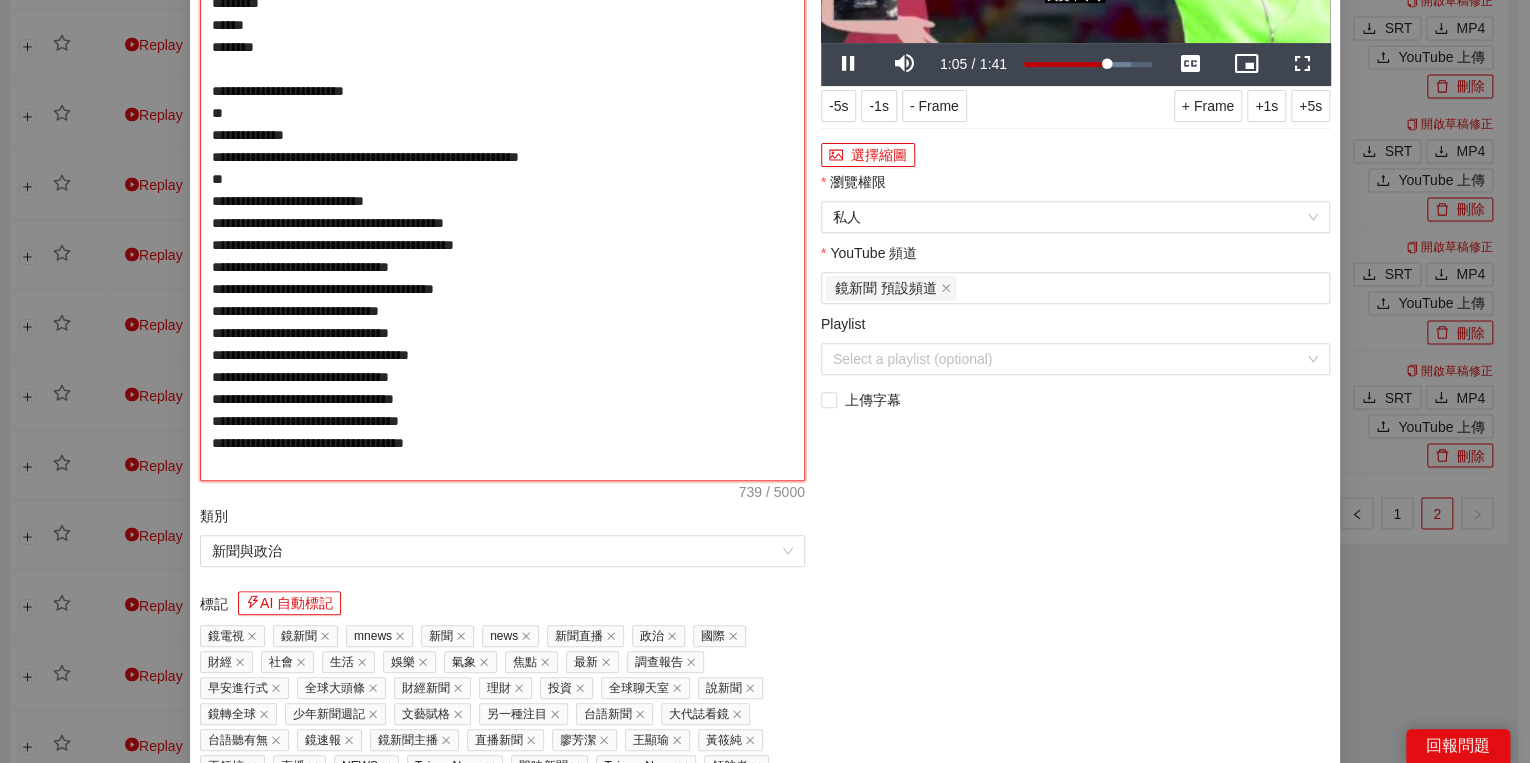 type on "**********" 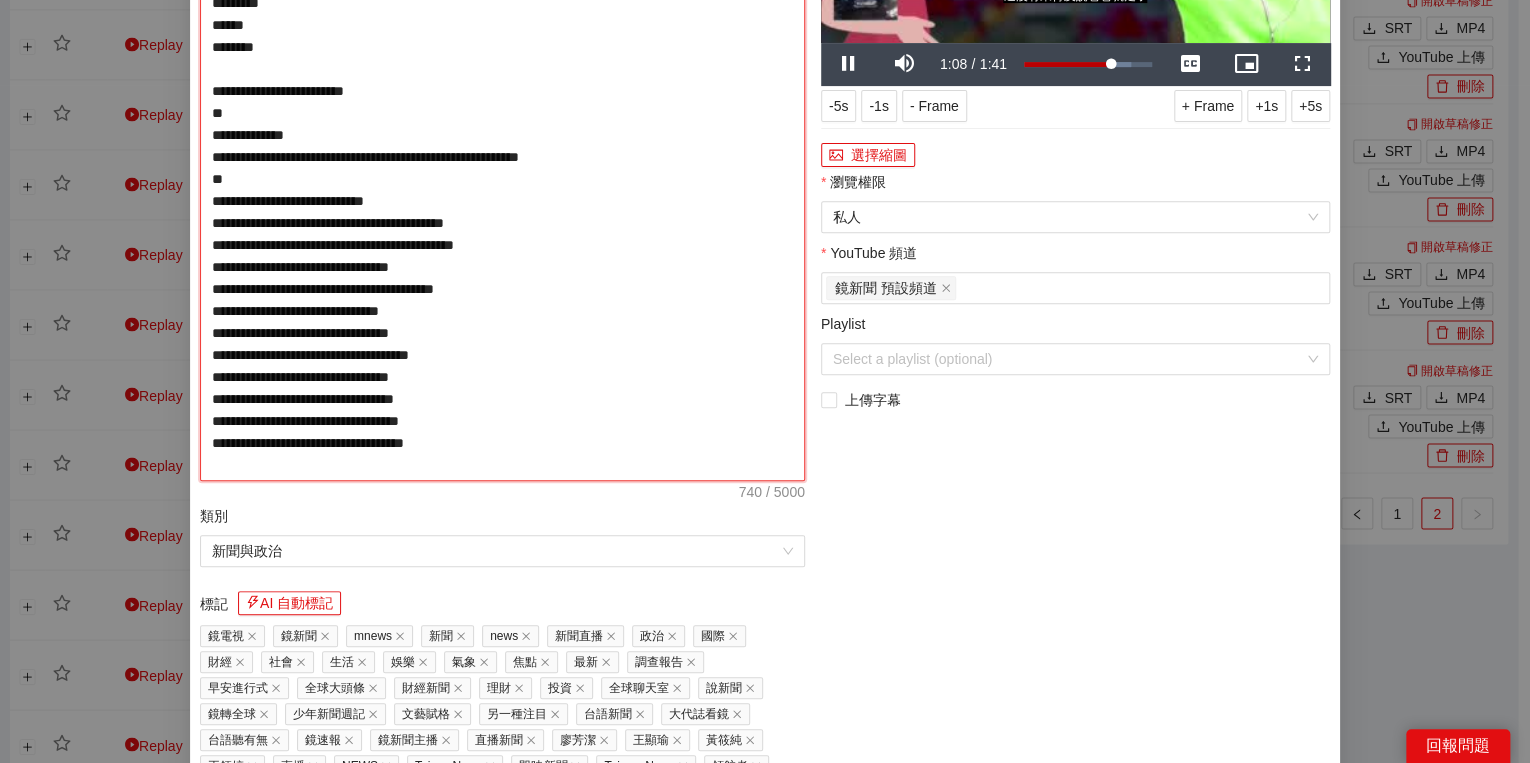click on "**********" at bounding box center [502, 179] 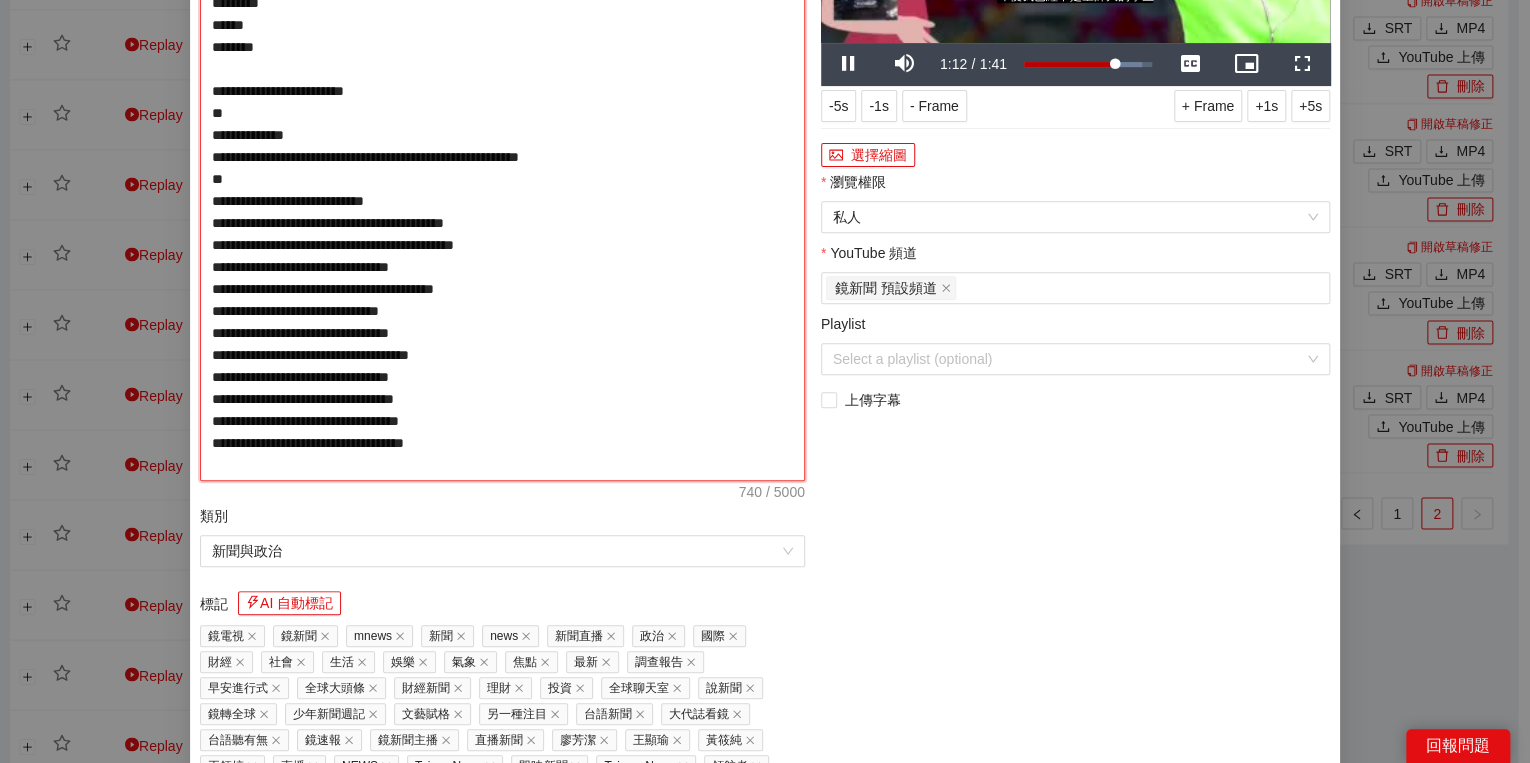 type on "**********" 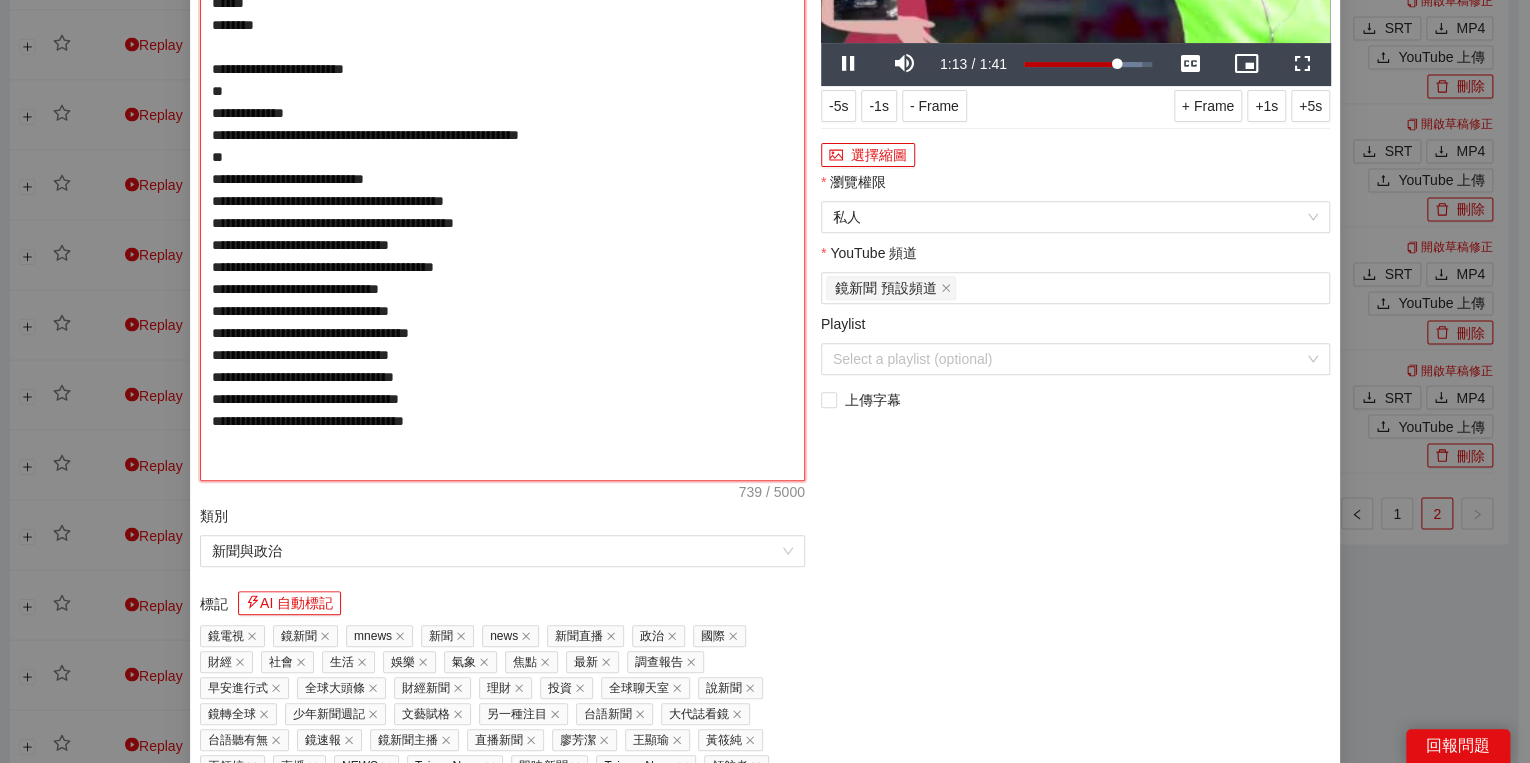 click on "**********" at bounding box center [502, 179] 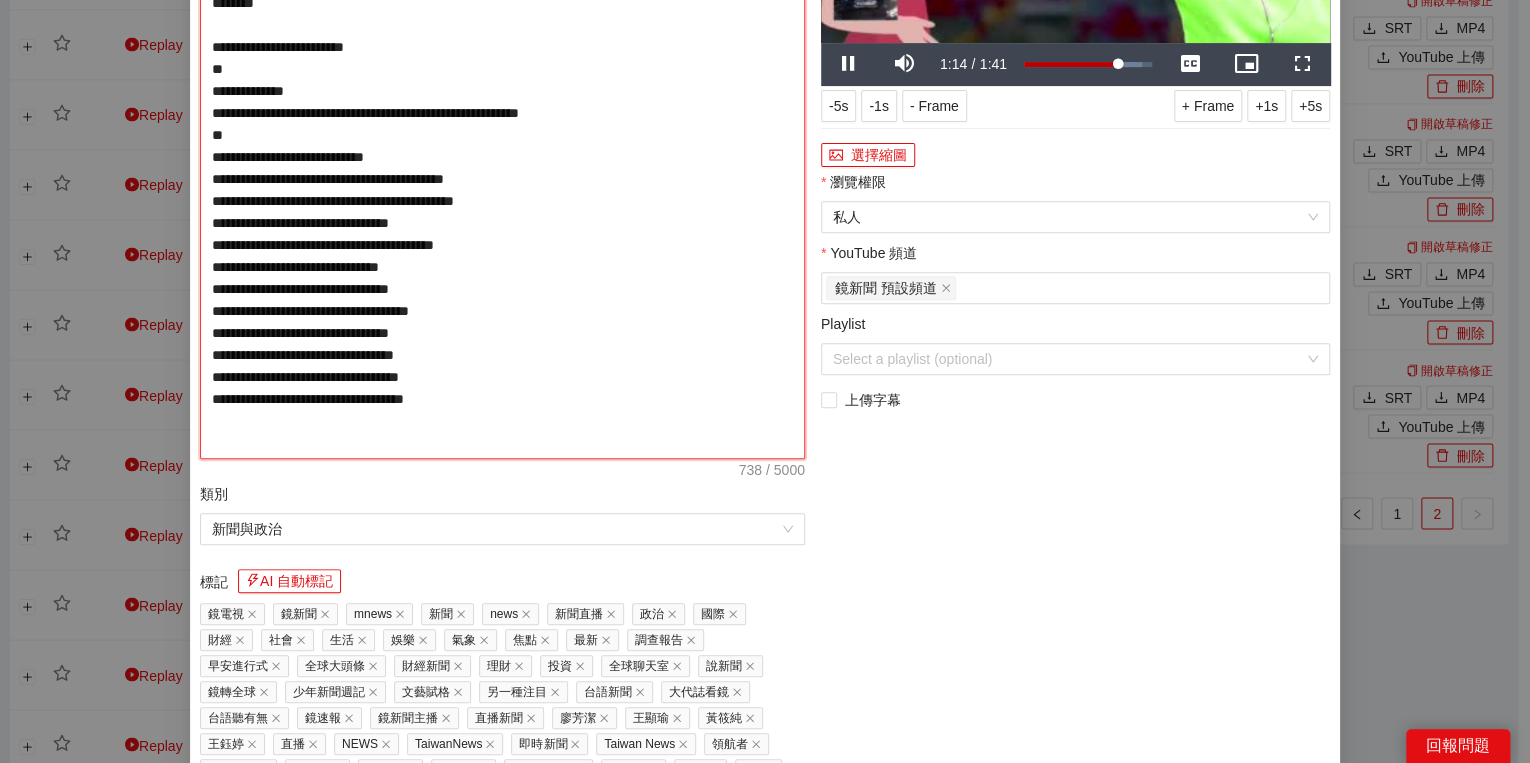 click on "**********" at bounding box center [502, 168] 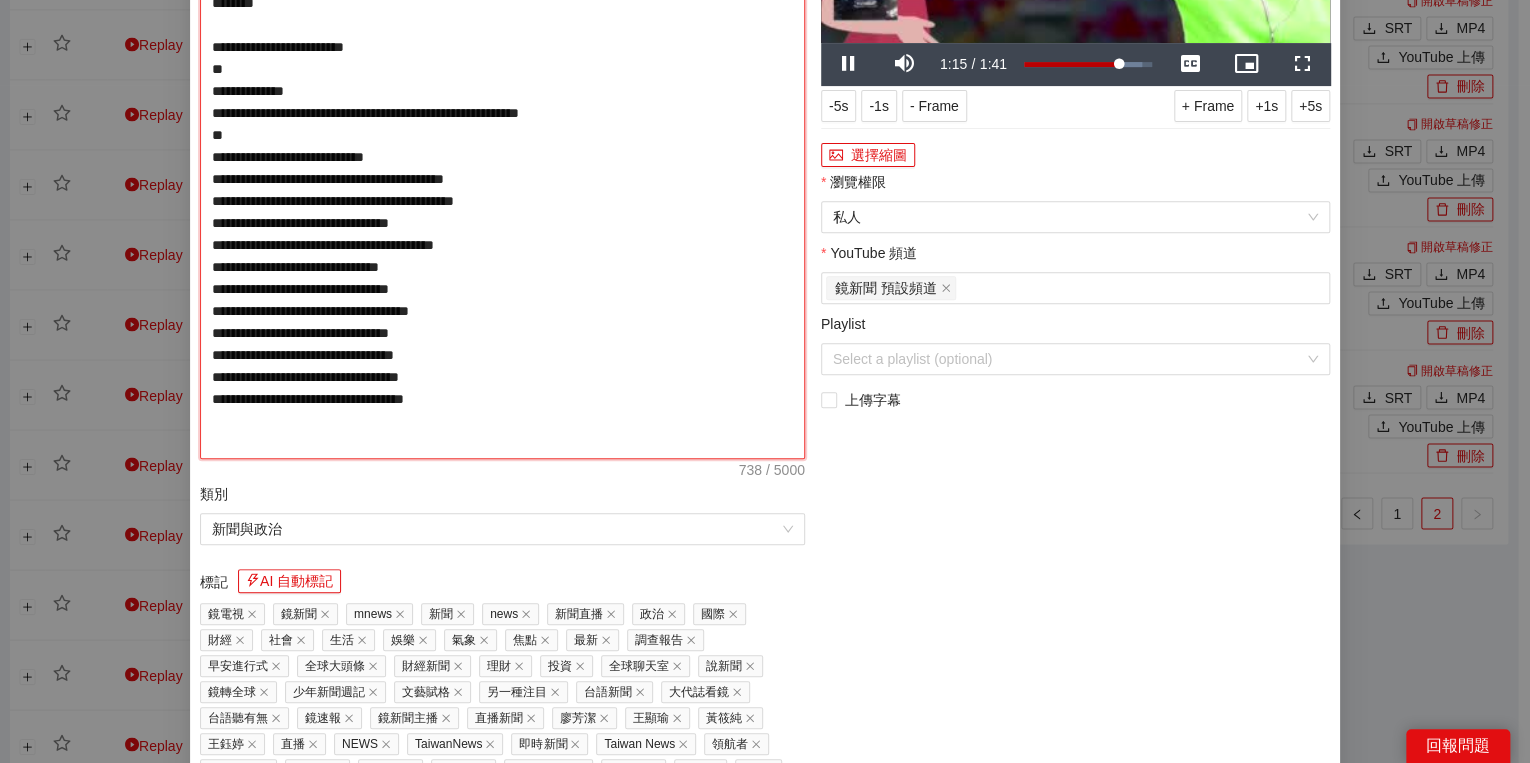 type on "**********" 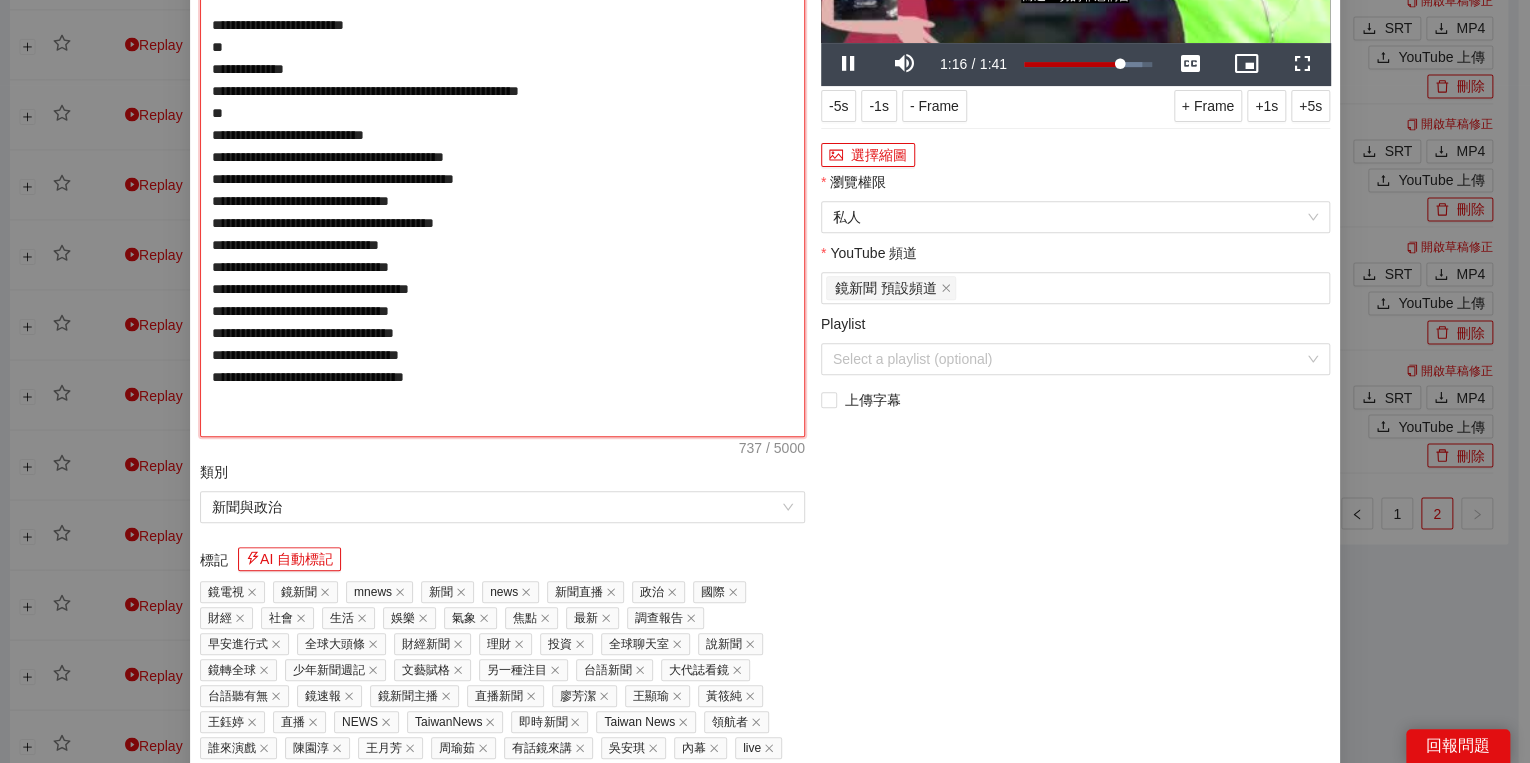 type on "**********" 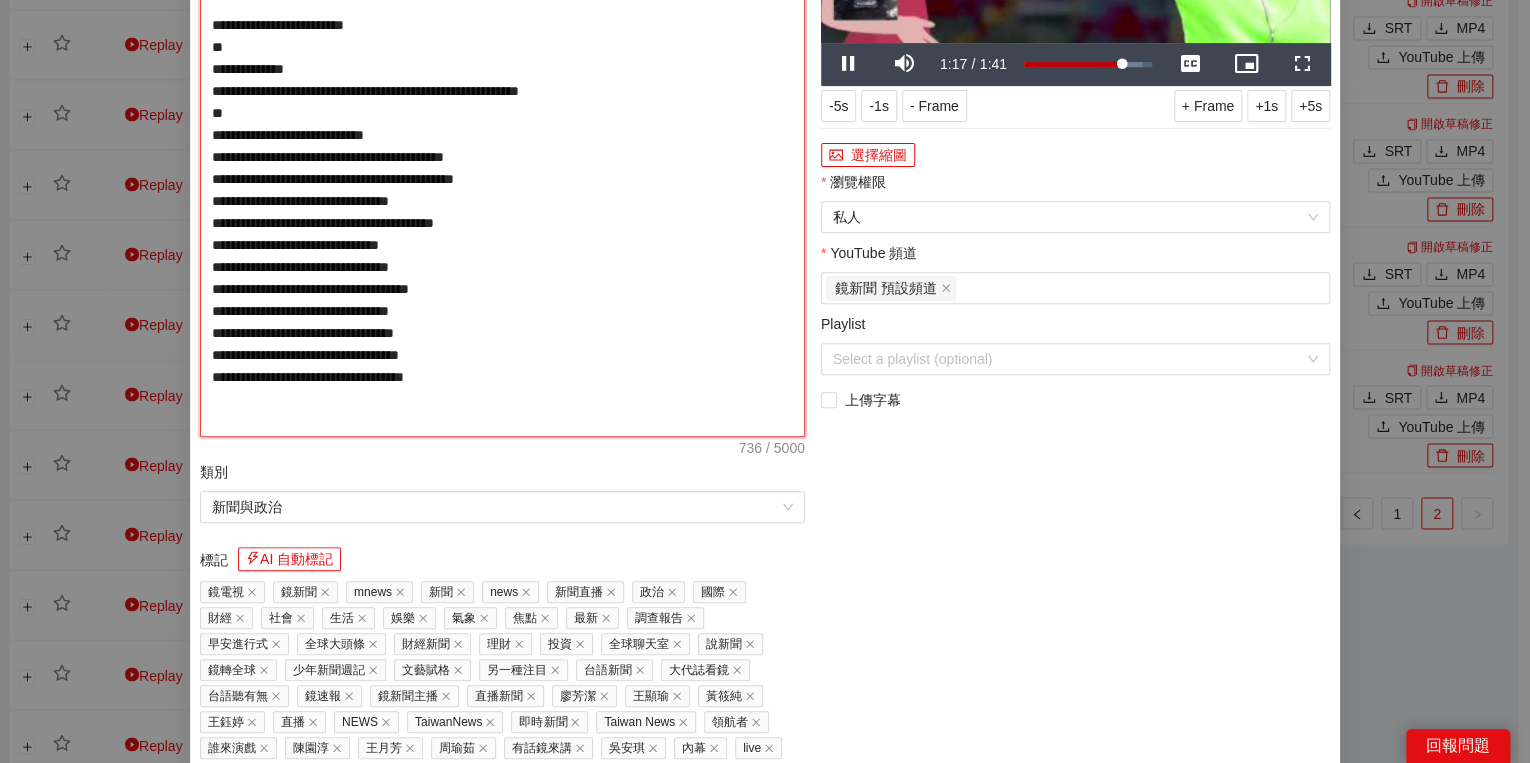 click on "**********" at bounding box center (502, 157) 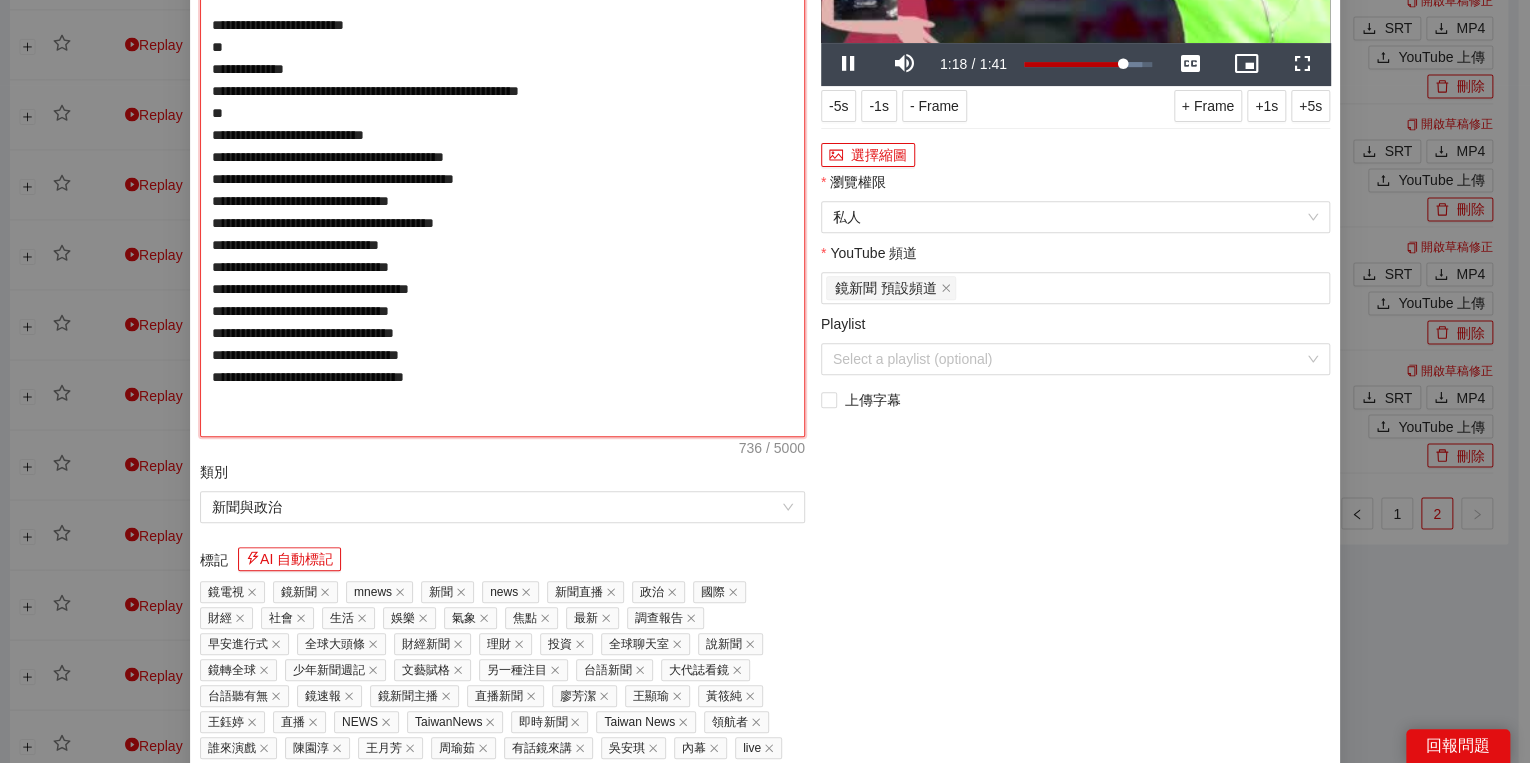 type on "**********" 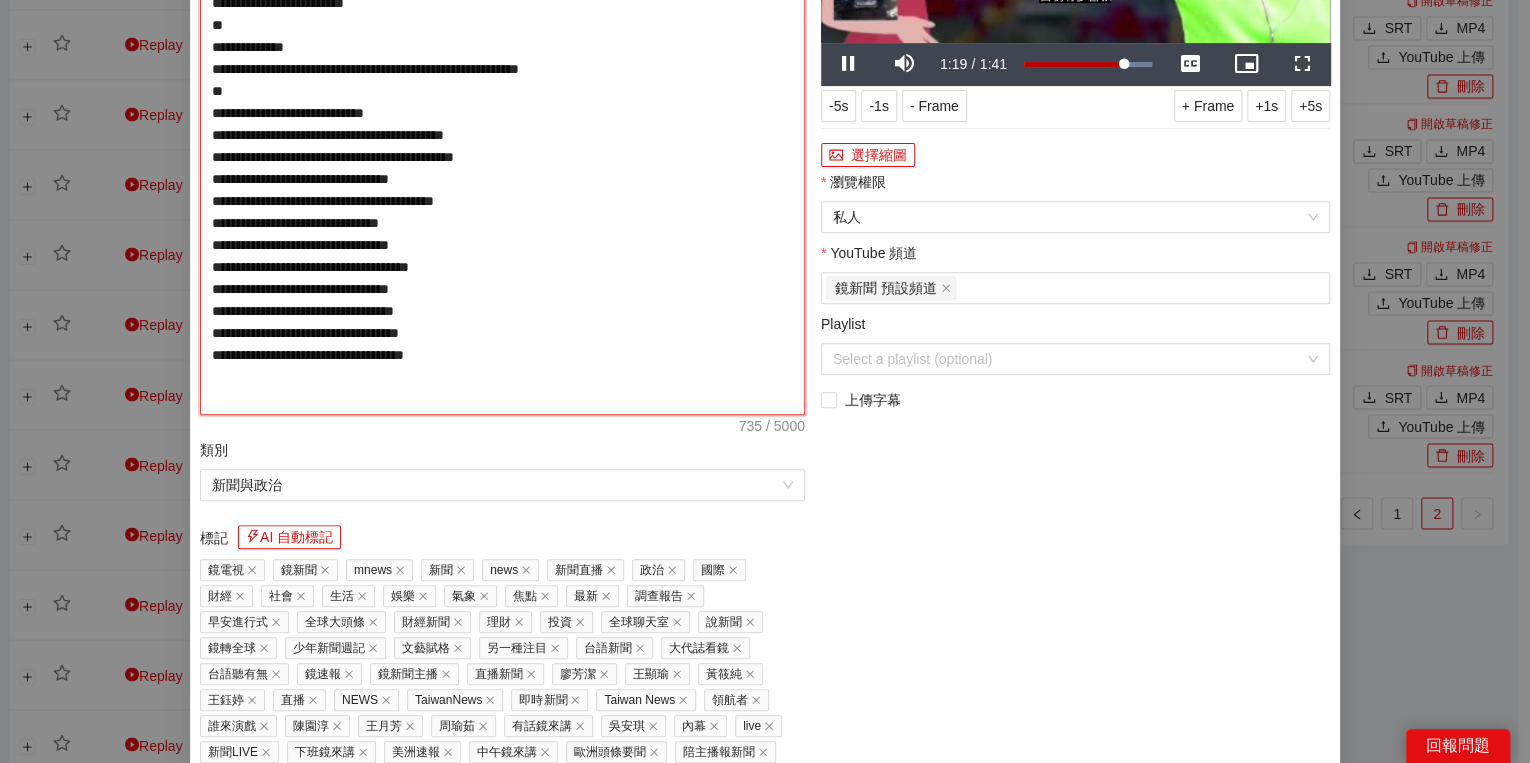 click on "**********" at bounding box center [502, 146] 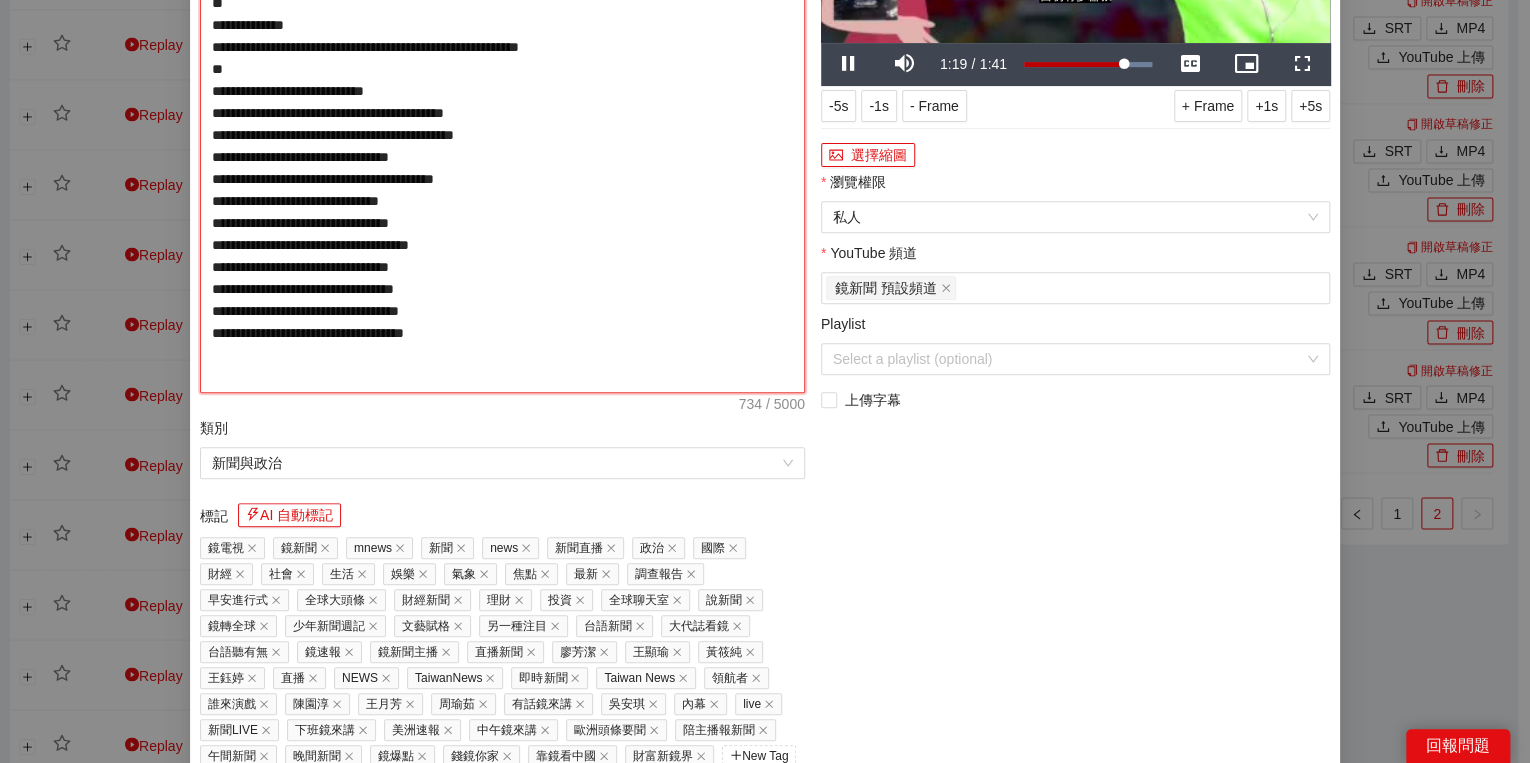 click on "**********" at bounding box center (502, 135) 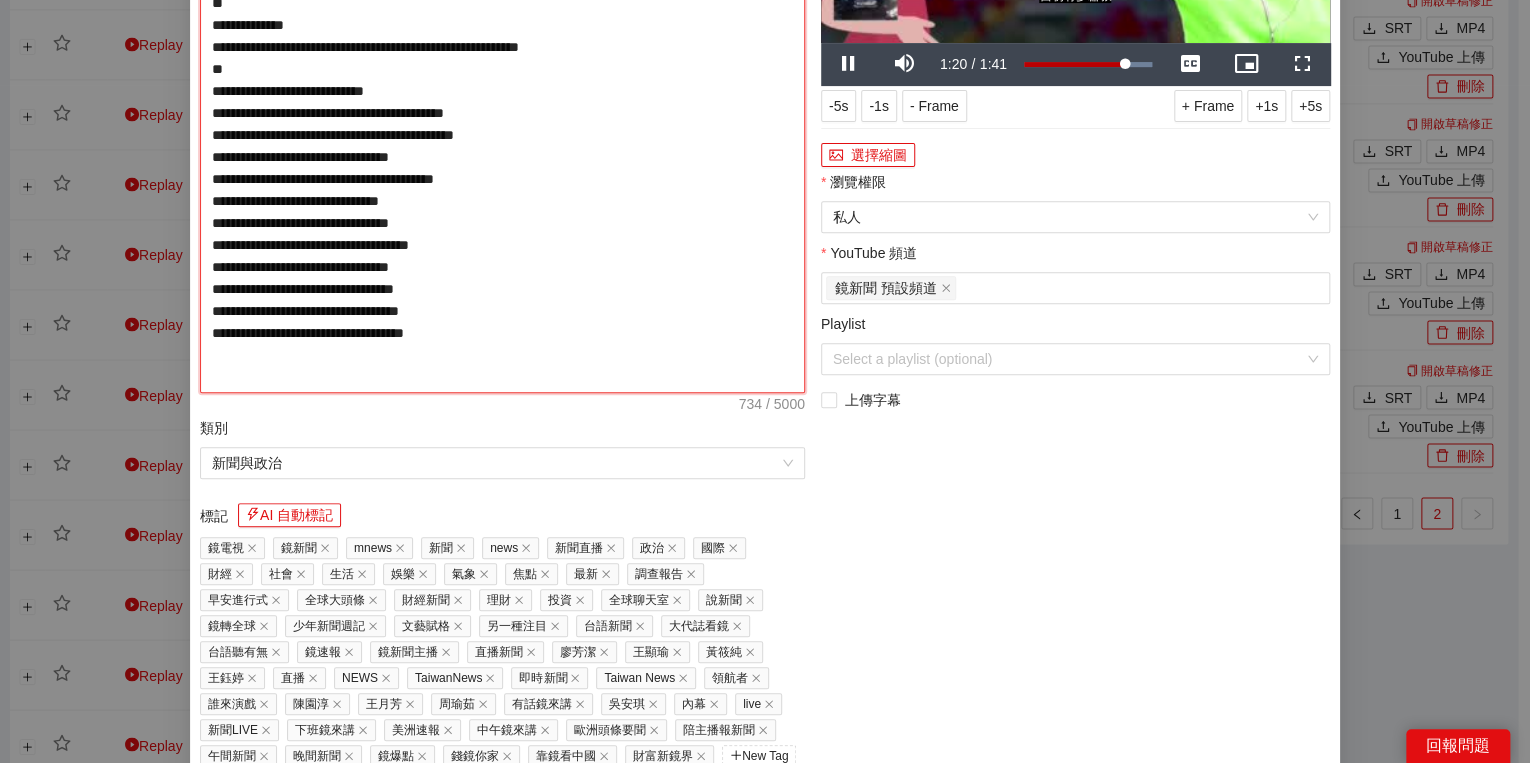 type on "**********" 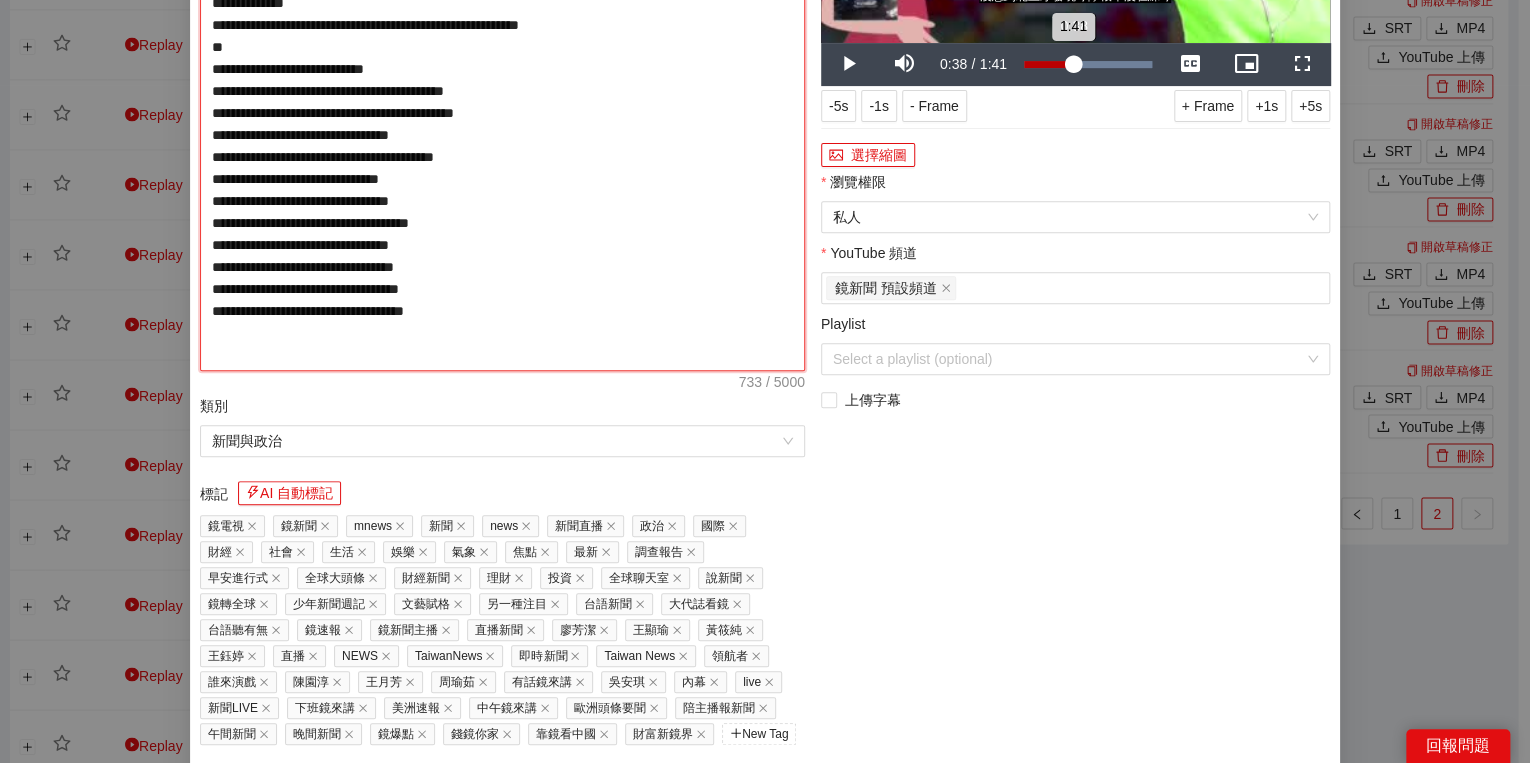 click on "Loaded :  100.00% 0:38 1:41" at bounding box center (1088, 64) 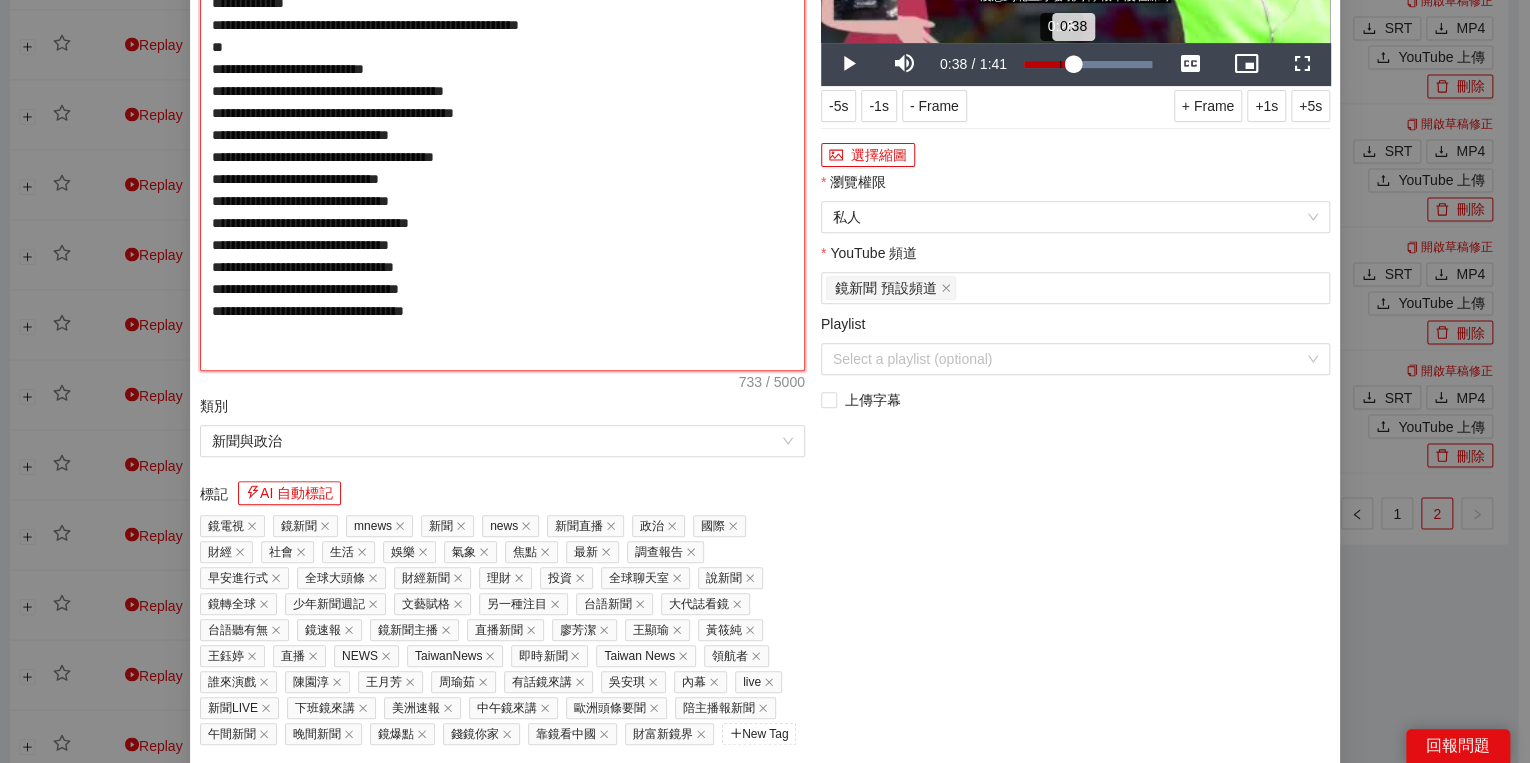 click on "Loaded :  100.00% 0:28 0:38" at bounding box center [1088, 64] 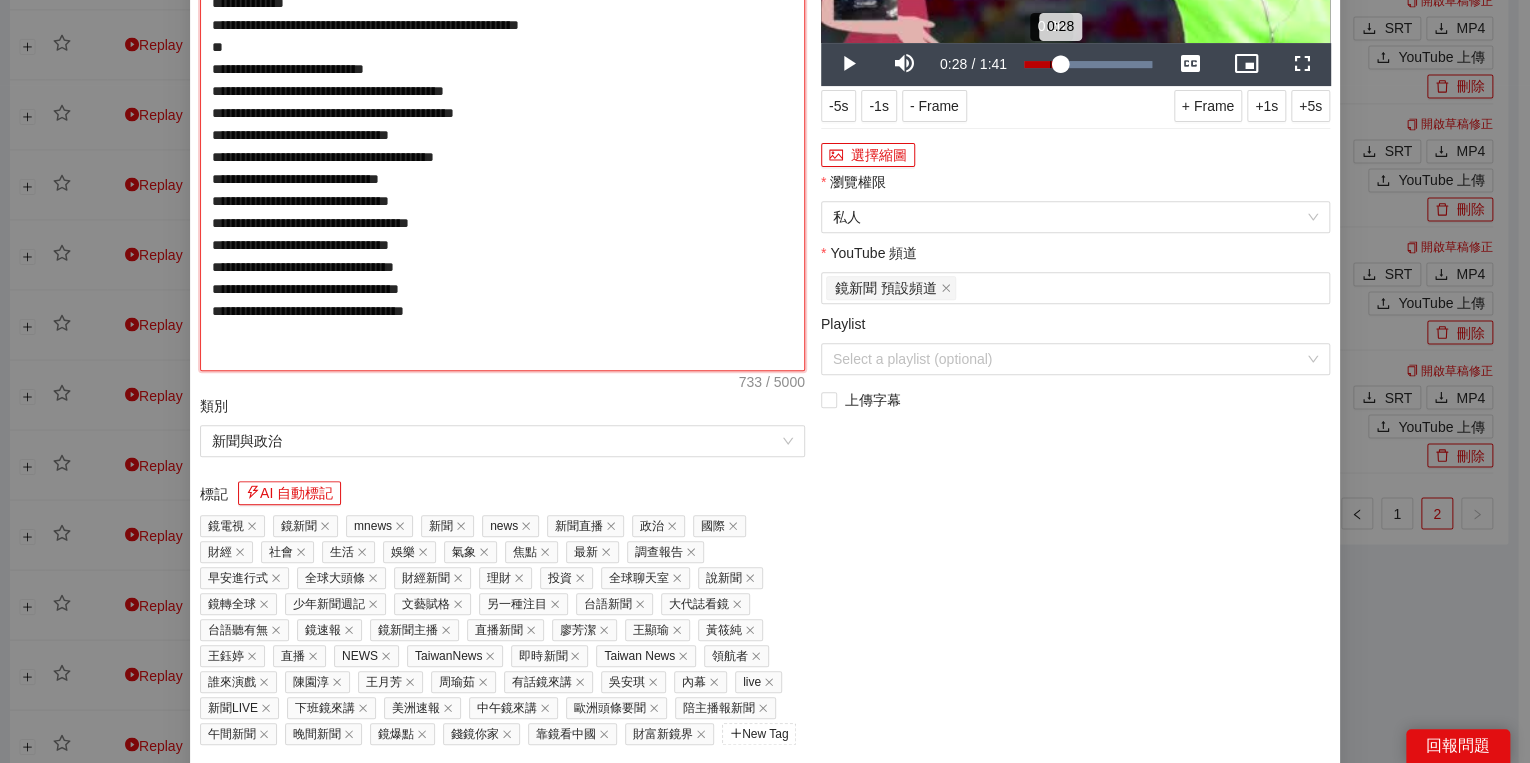 click on "0:28" at bounding box center [1042, 64] 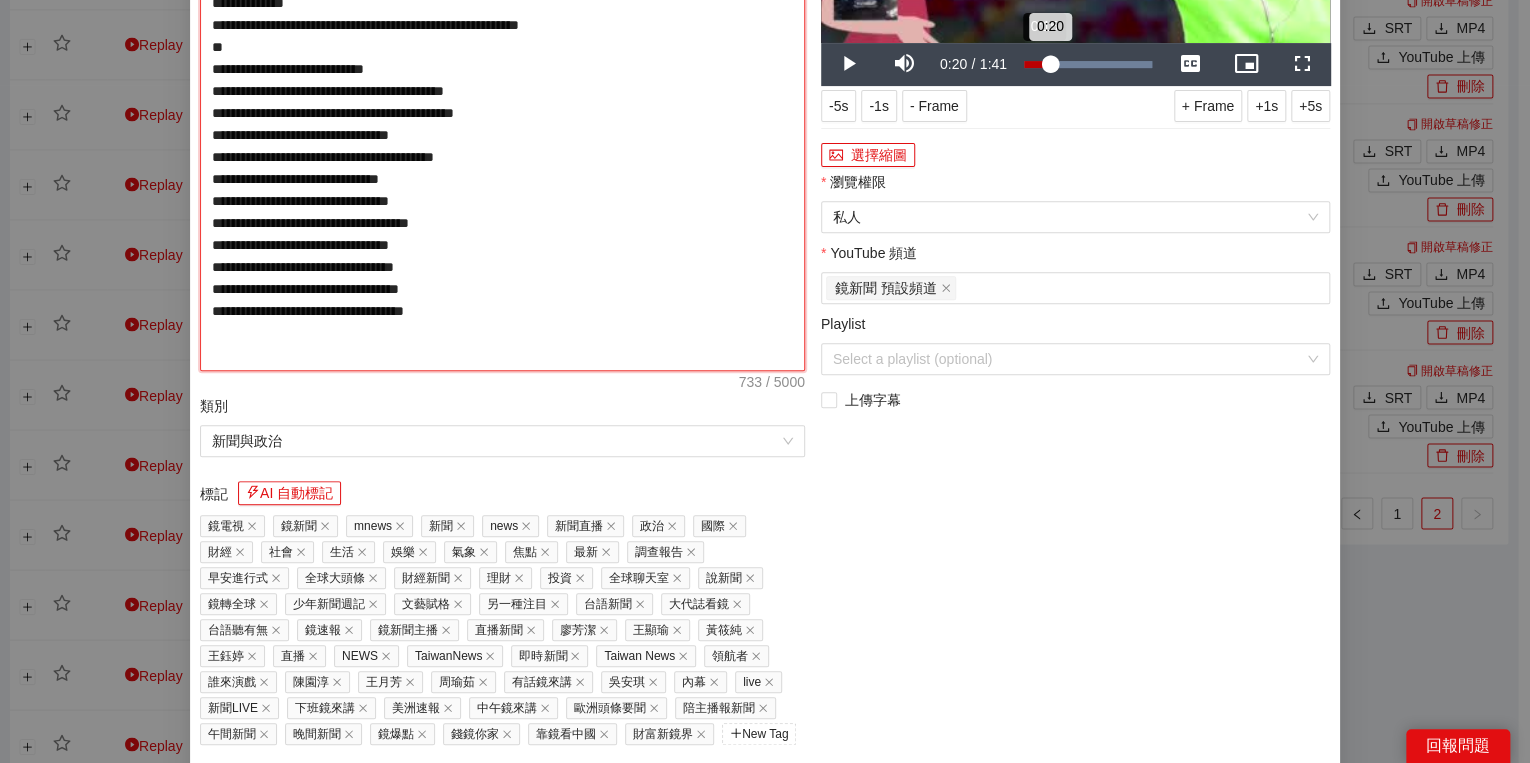 click on "0:20" at bounding box center (1037, 64) 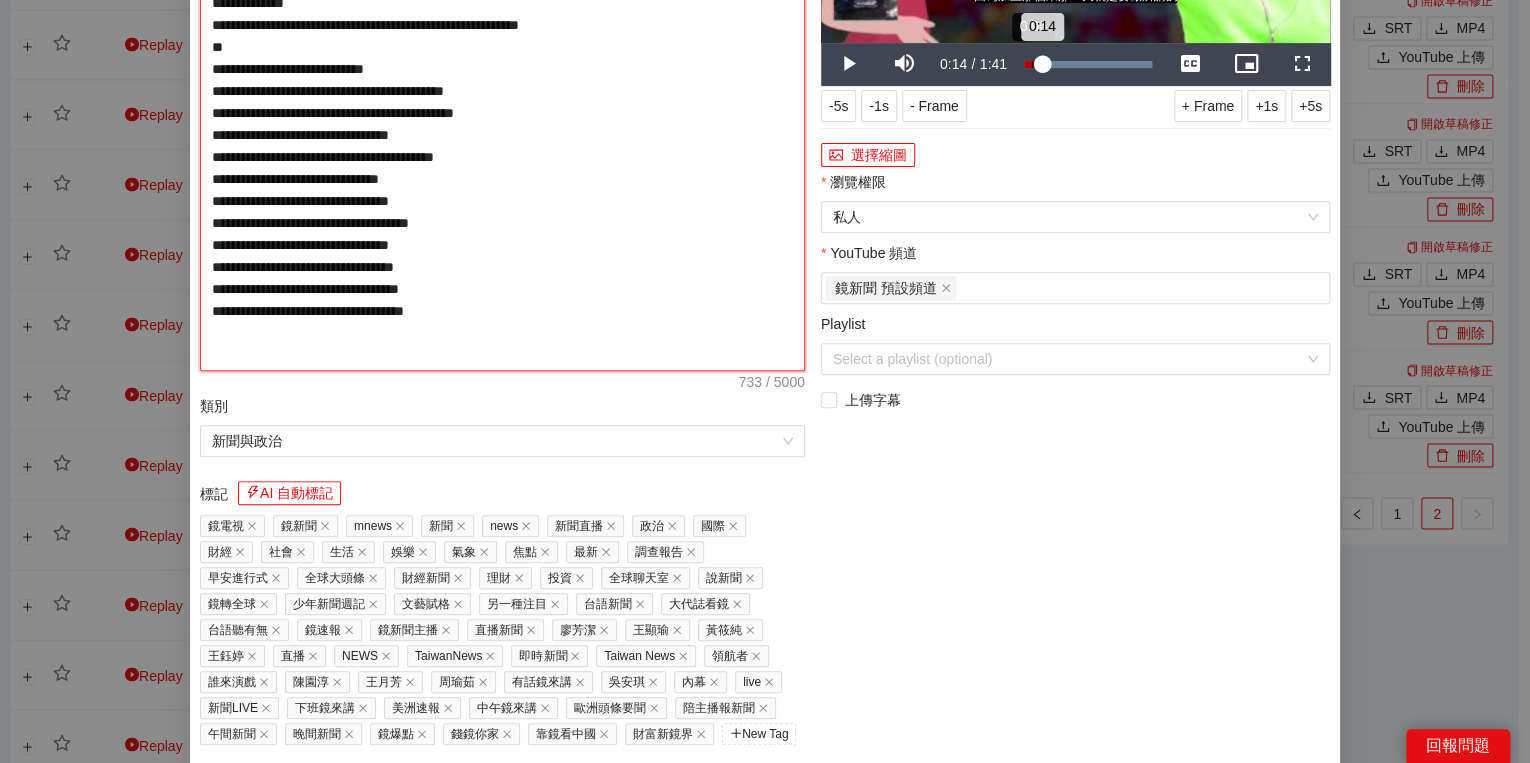 click on "0:14" at bounding box center [1033, 64] 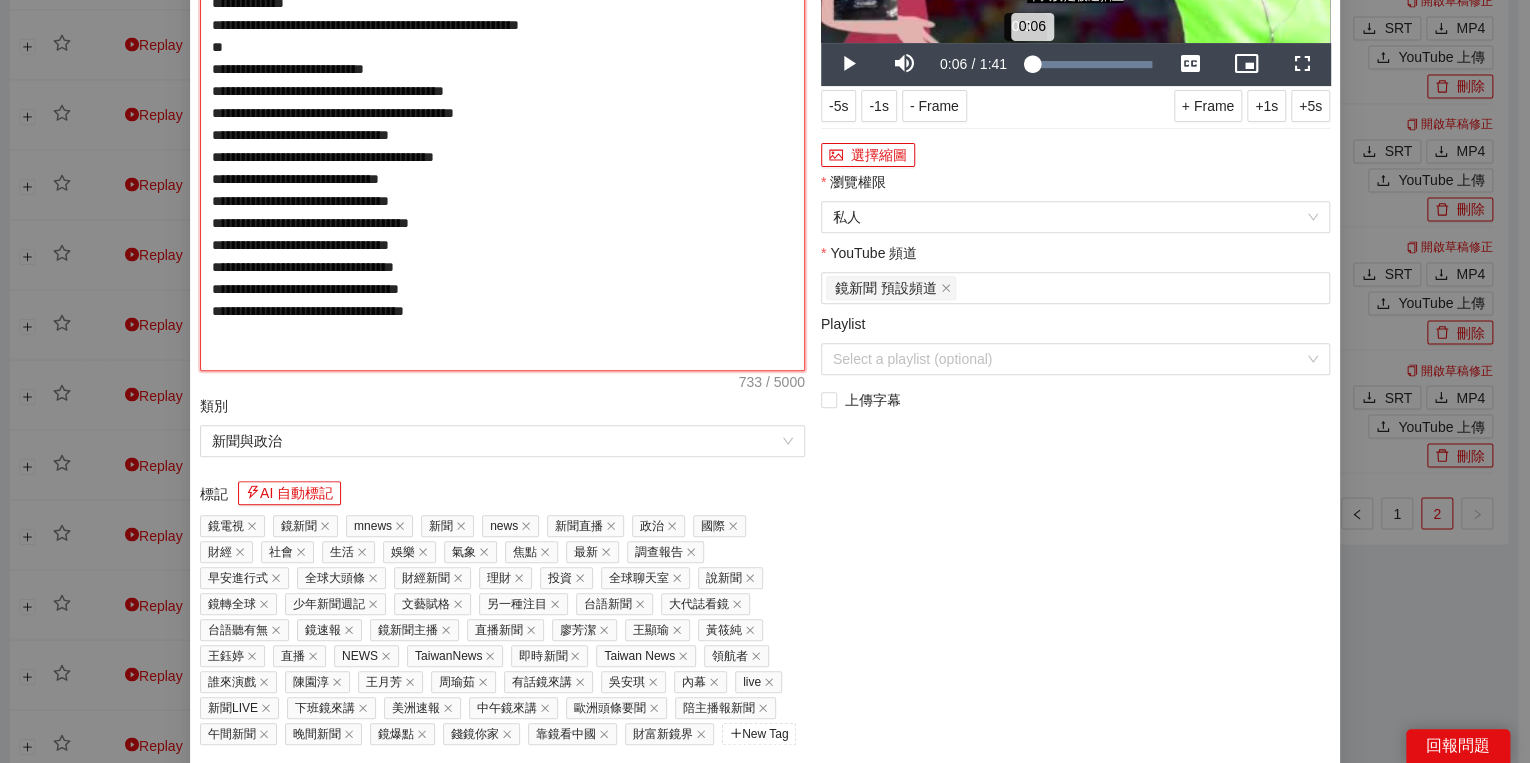 click on "0:06" at bounding box center (1028, 64) 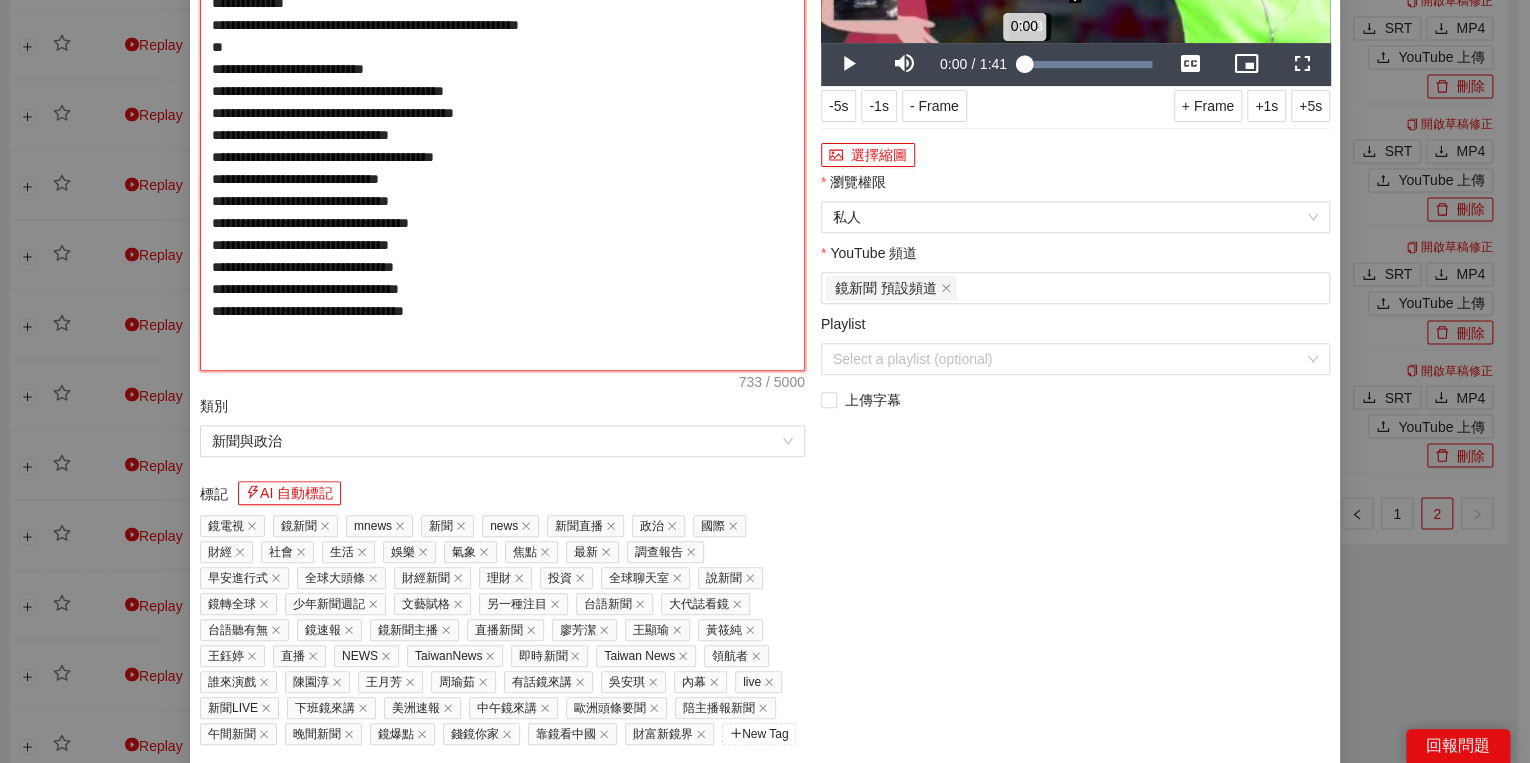 click on "0:00" at bounding box center (1024, 64) 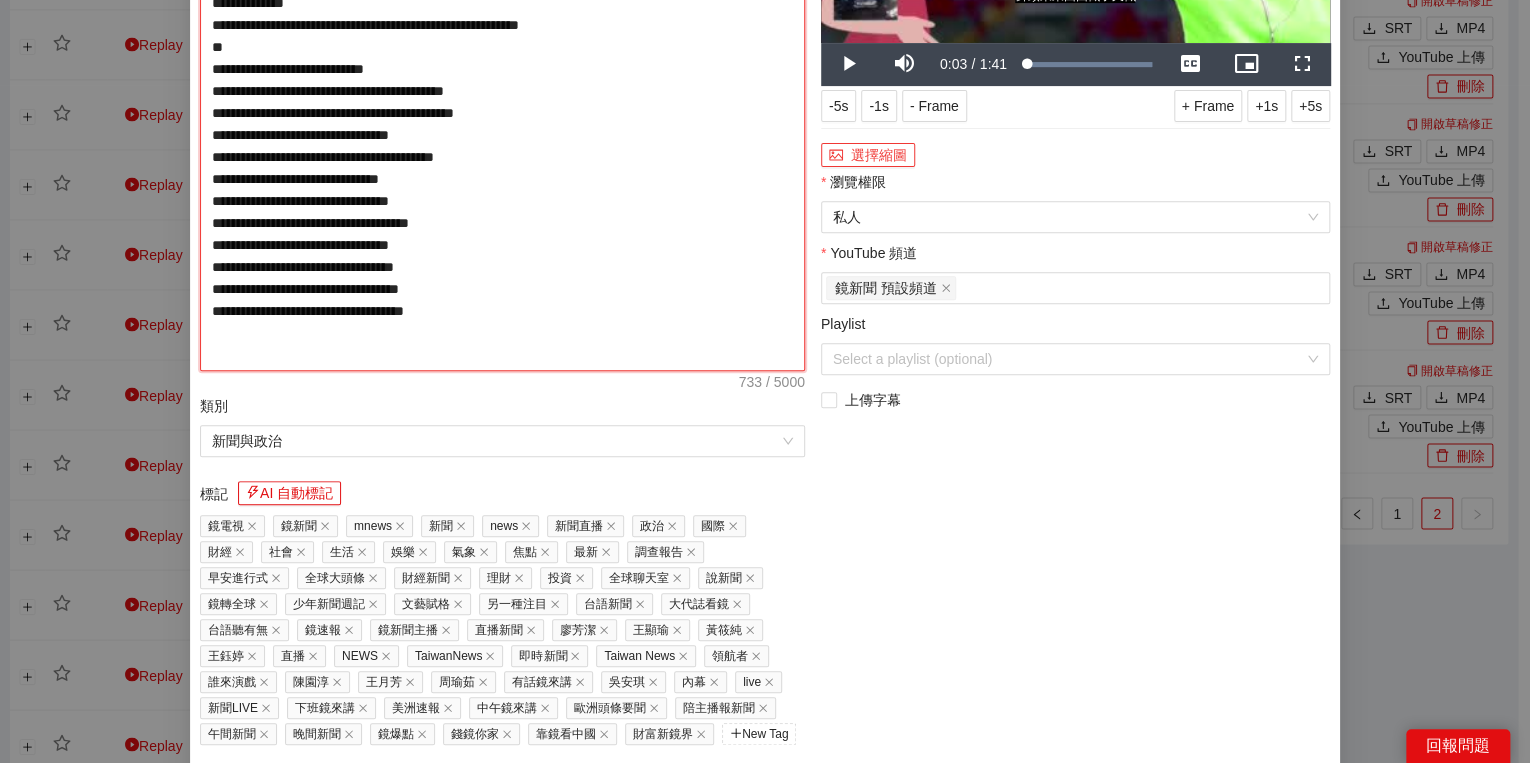type on "**********" 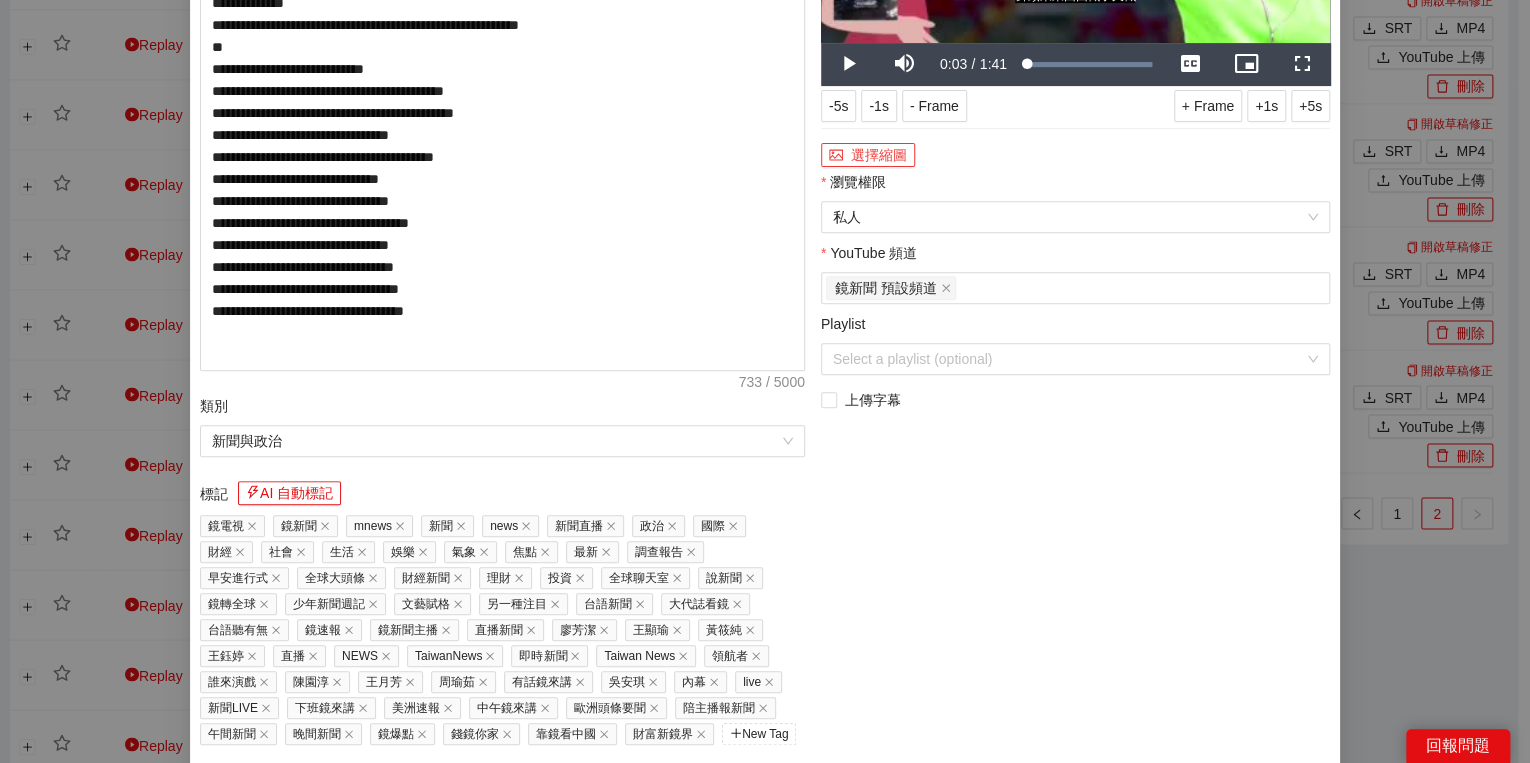 click on "選擇縮圖" at bounding box center (868, 155) 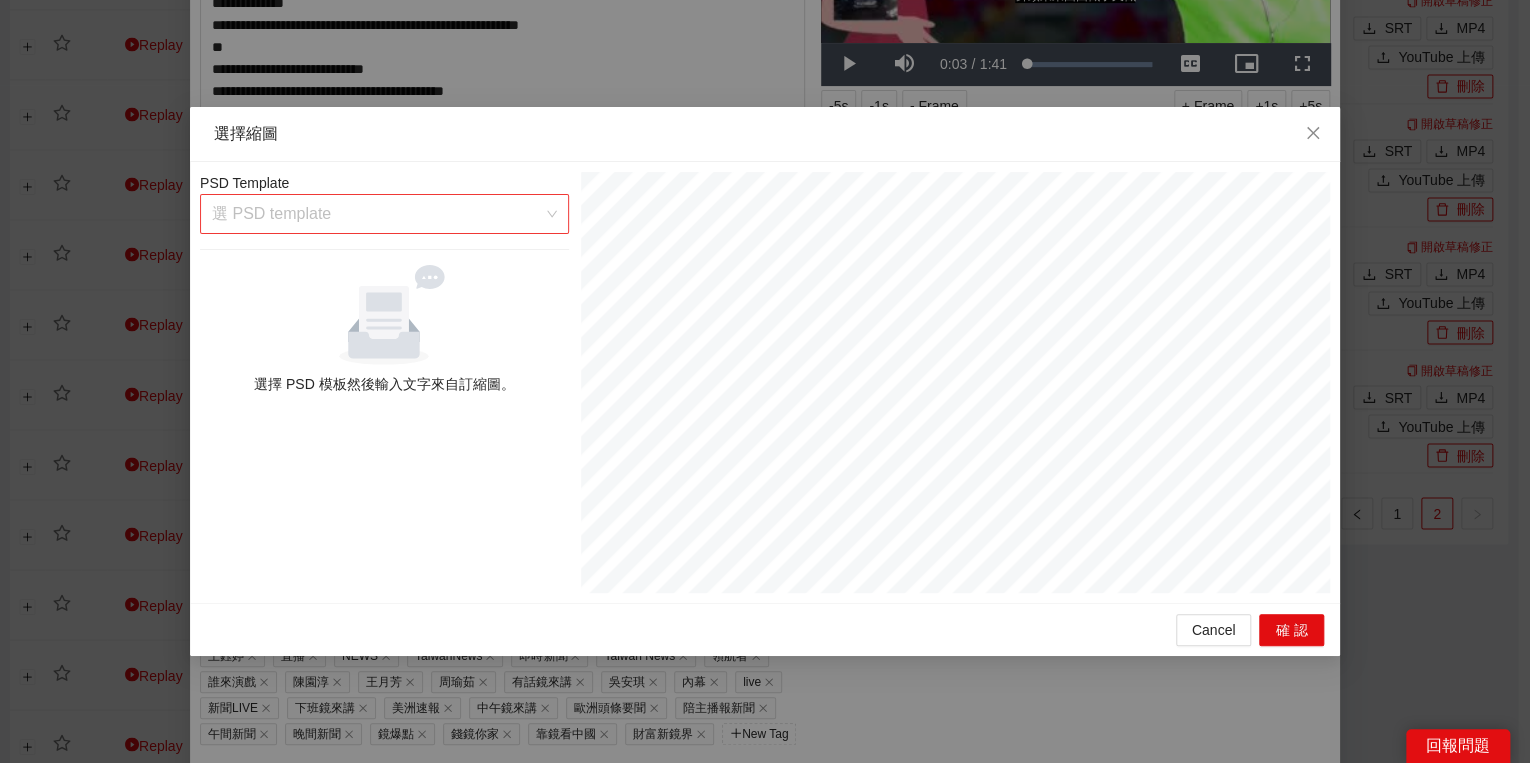 drag, startPoint x: 551, startPoint y: 196, endPoint x: 543, endPoint y: 220, distance: 25.298222 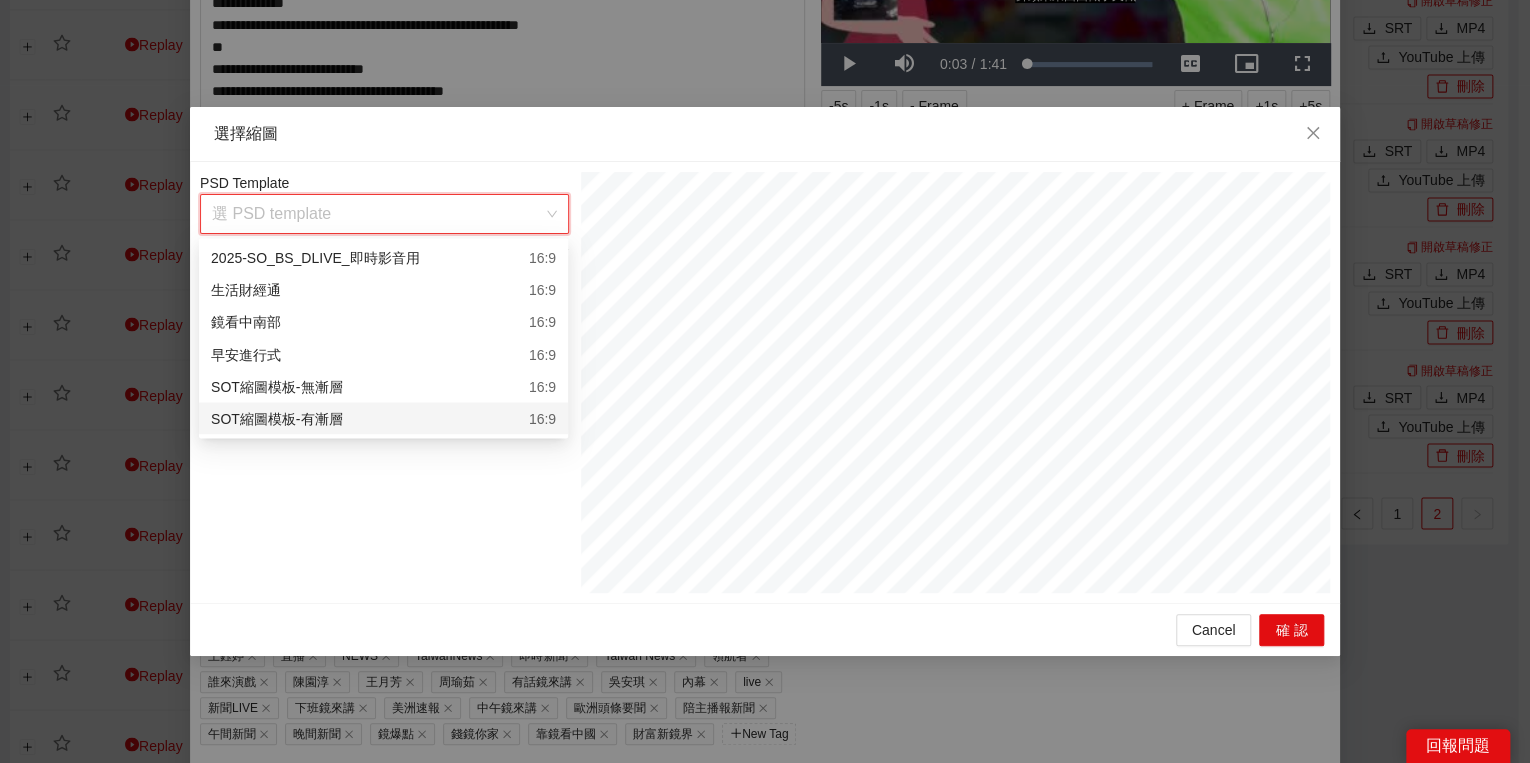 click on "SOT縮圖模板-有漸層 16:9" at bounding box center (383, 418) 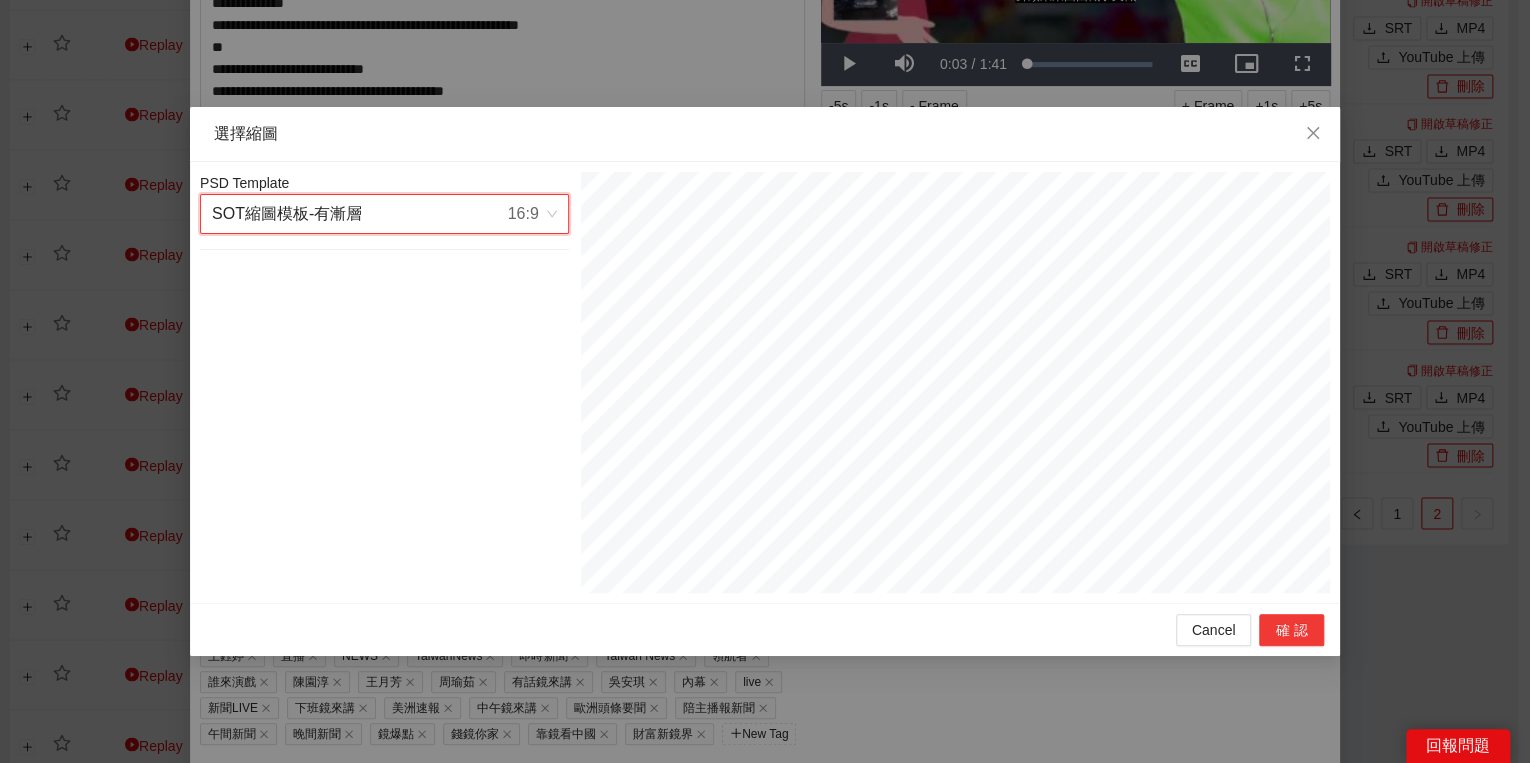 click on "確認" at bounding box center (1291, 630) 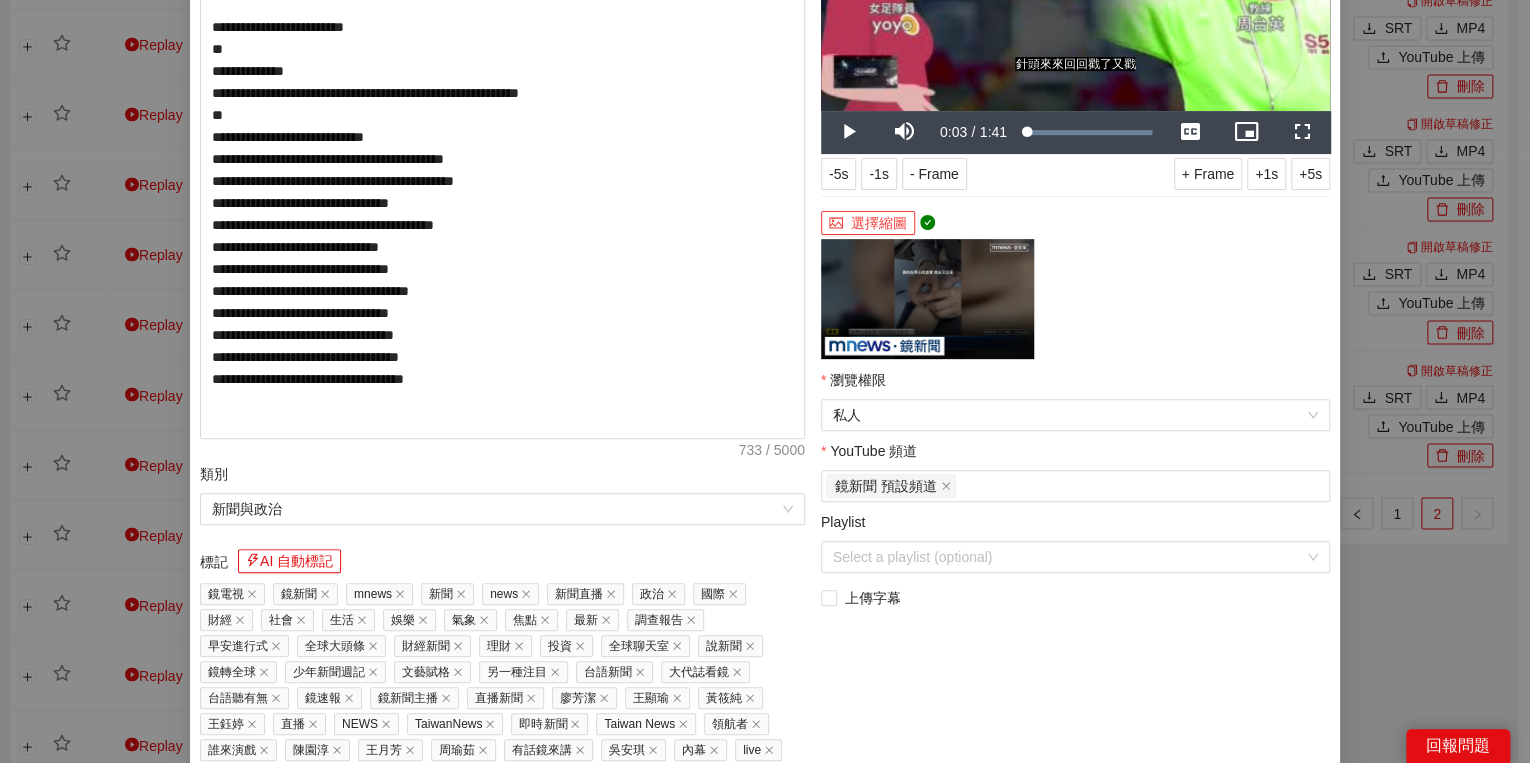 scroll, scrollTop: 374, scrollLeft: 0, axis: vertical 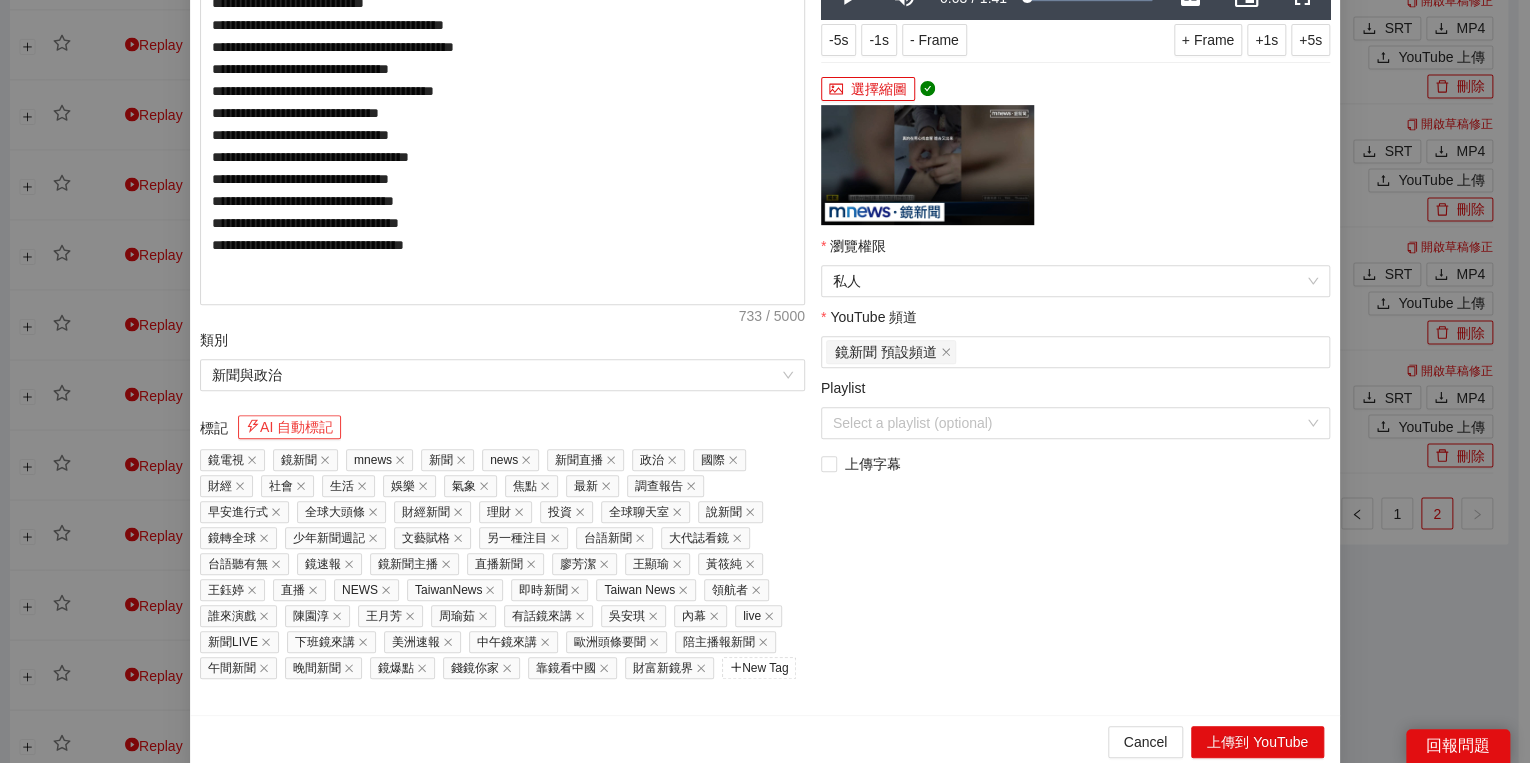click on "AI 自動標記" at bounding box center [289, 427] 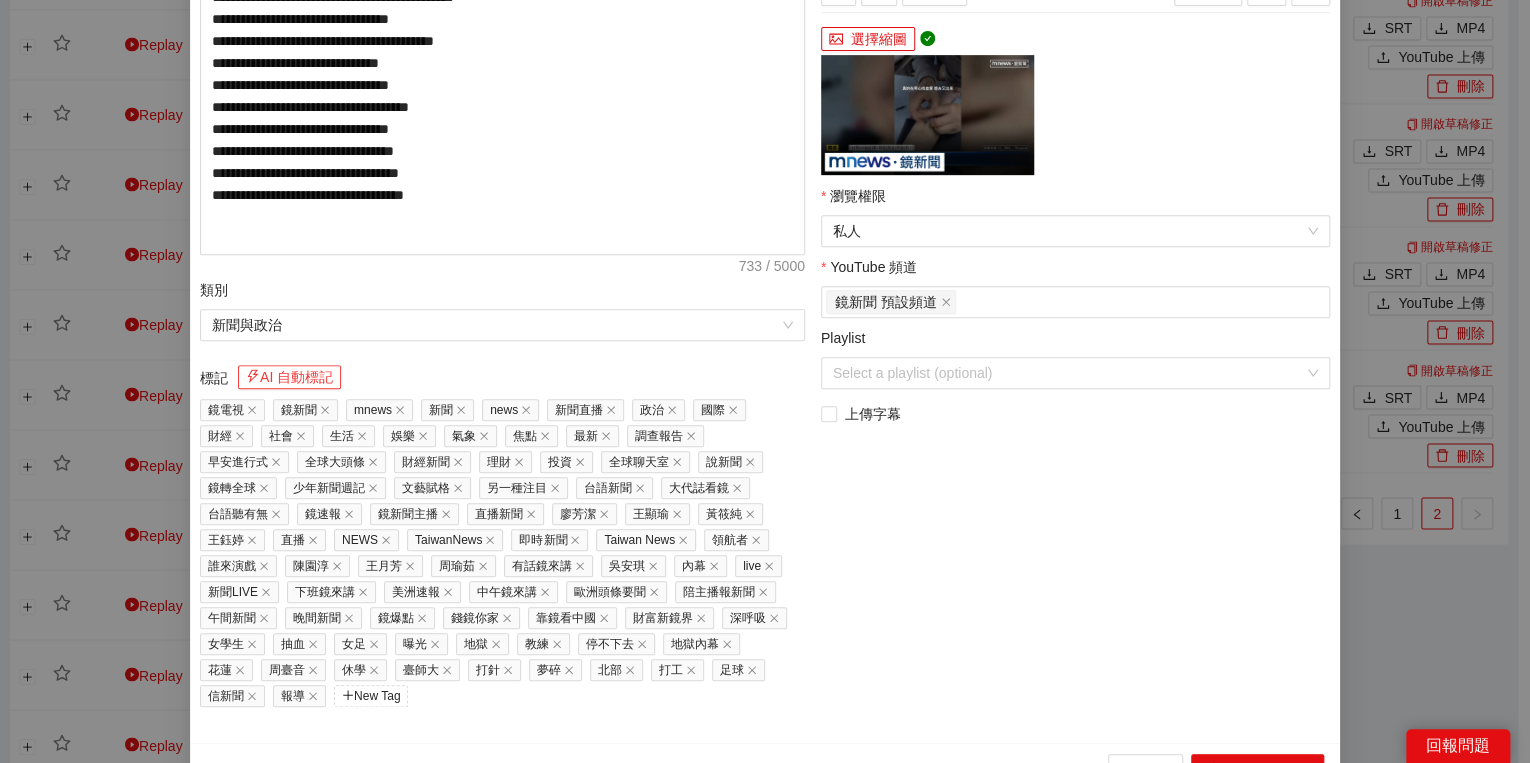 scroll, scrollTop: 451, scrollLeft: 0, axis: vertical 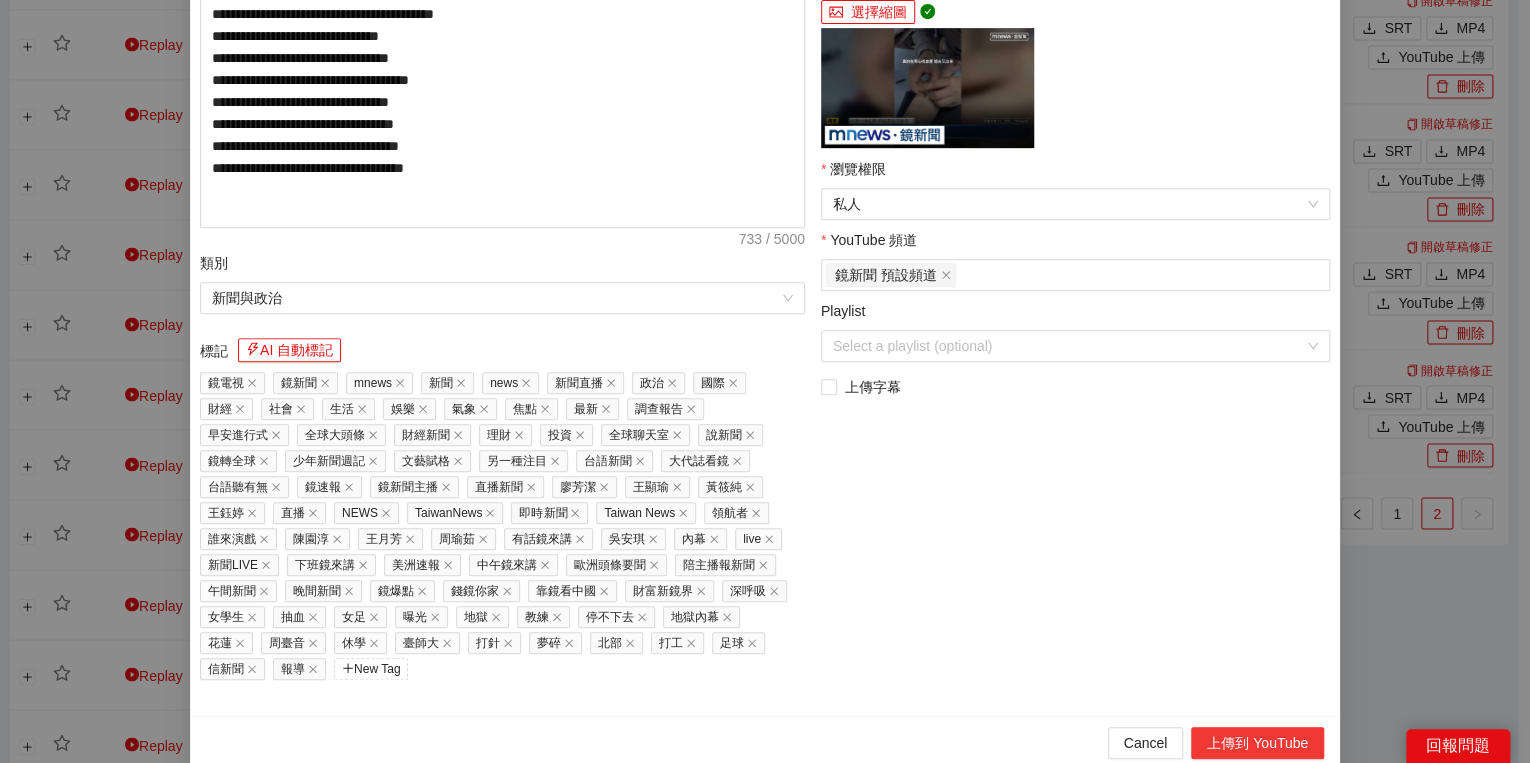 click on "上傳到 YouTube" at bounding box center [1257, 743] 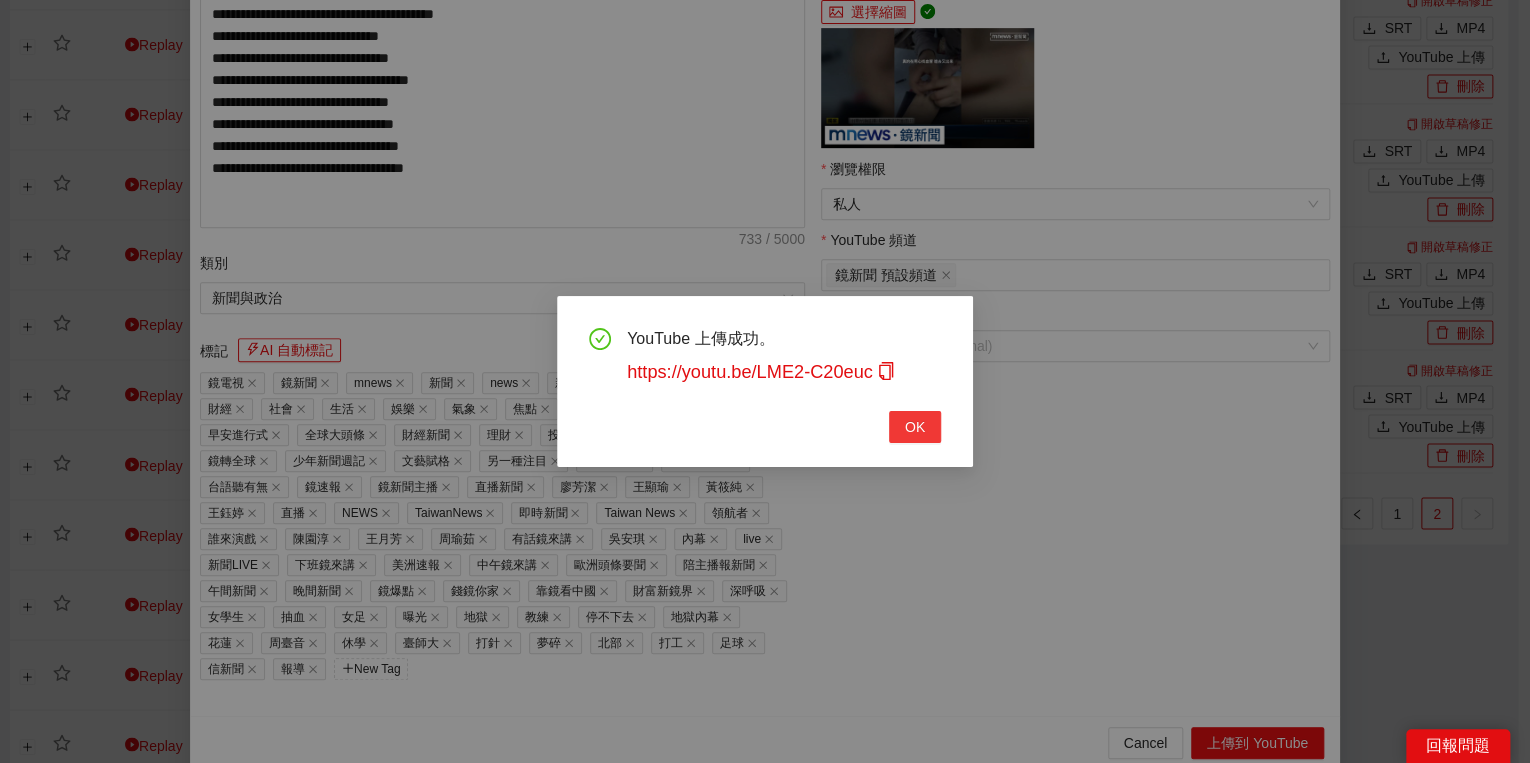 click on "OK" at bounding box center (915, 427) 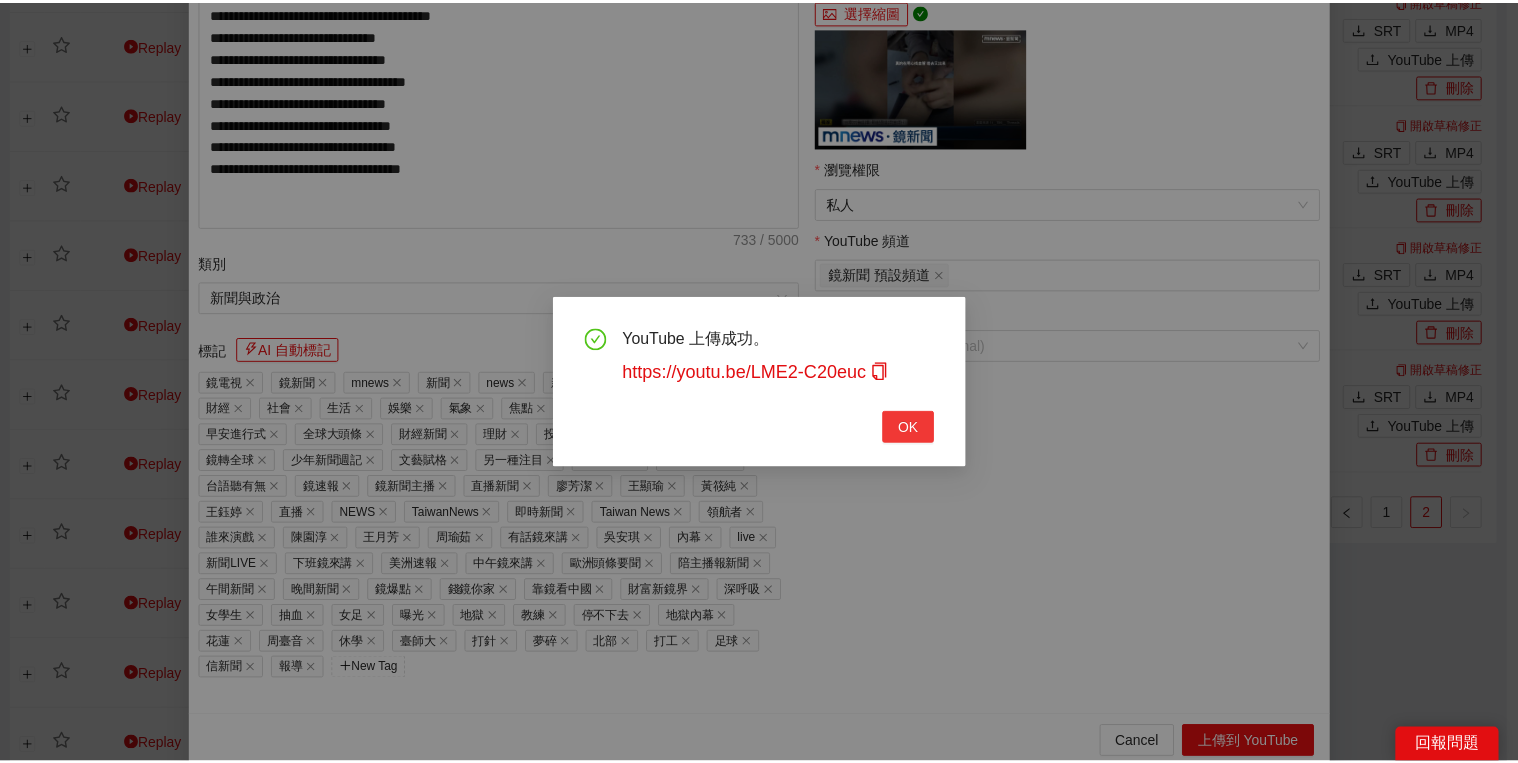 scroll, scrollTop: 308, scrollLeft: 0, axis: vertical 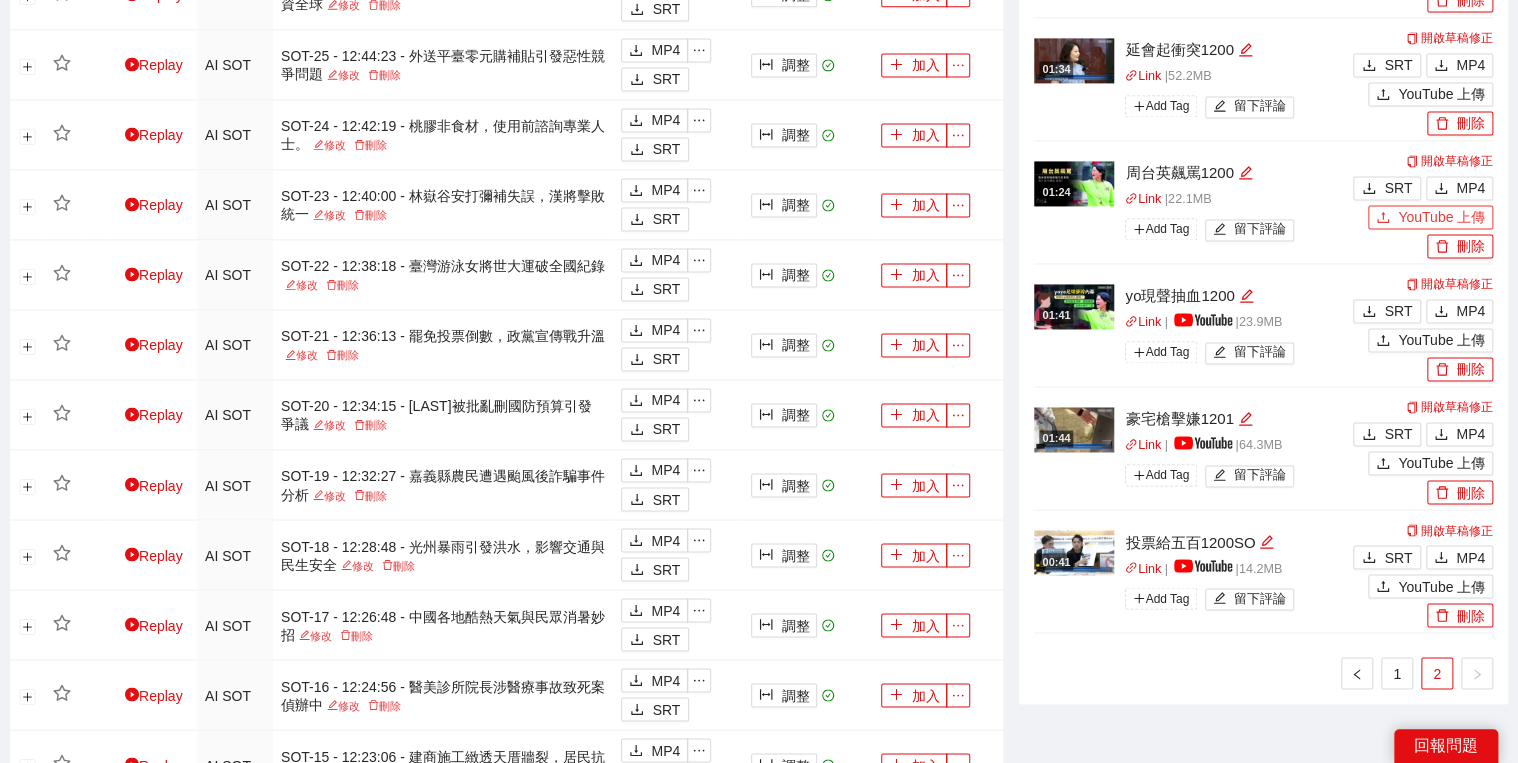click on "YouTube 上傳" at bounding box center (1441, 217) 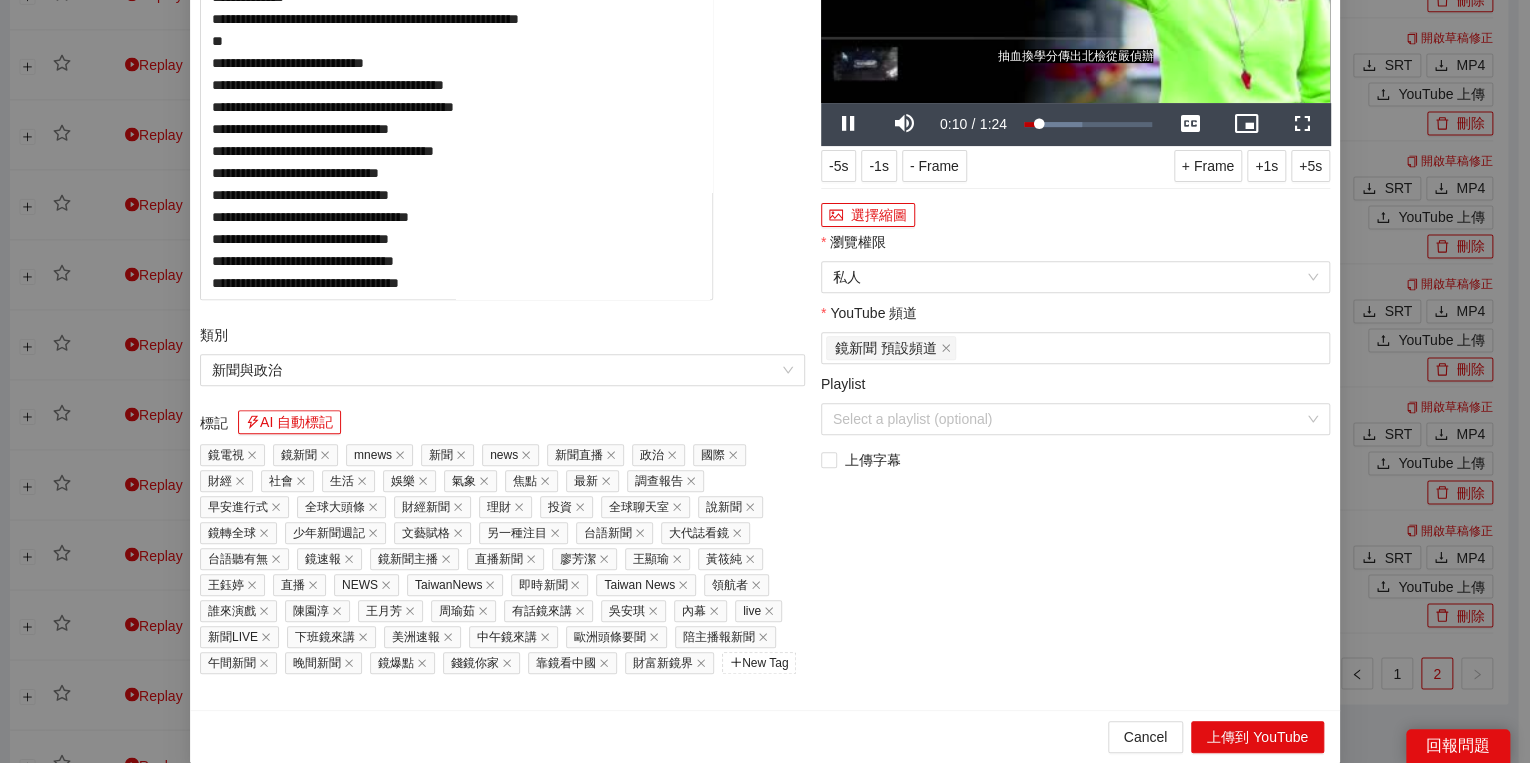 click on "選擇縮圖" at bounding box center (1075, 215) 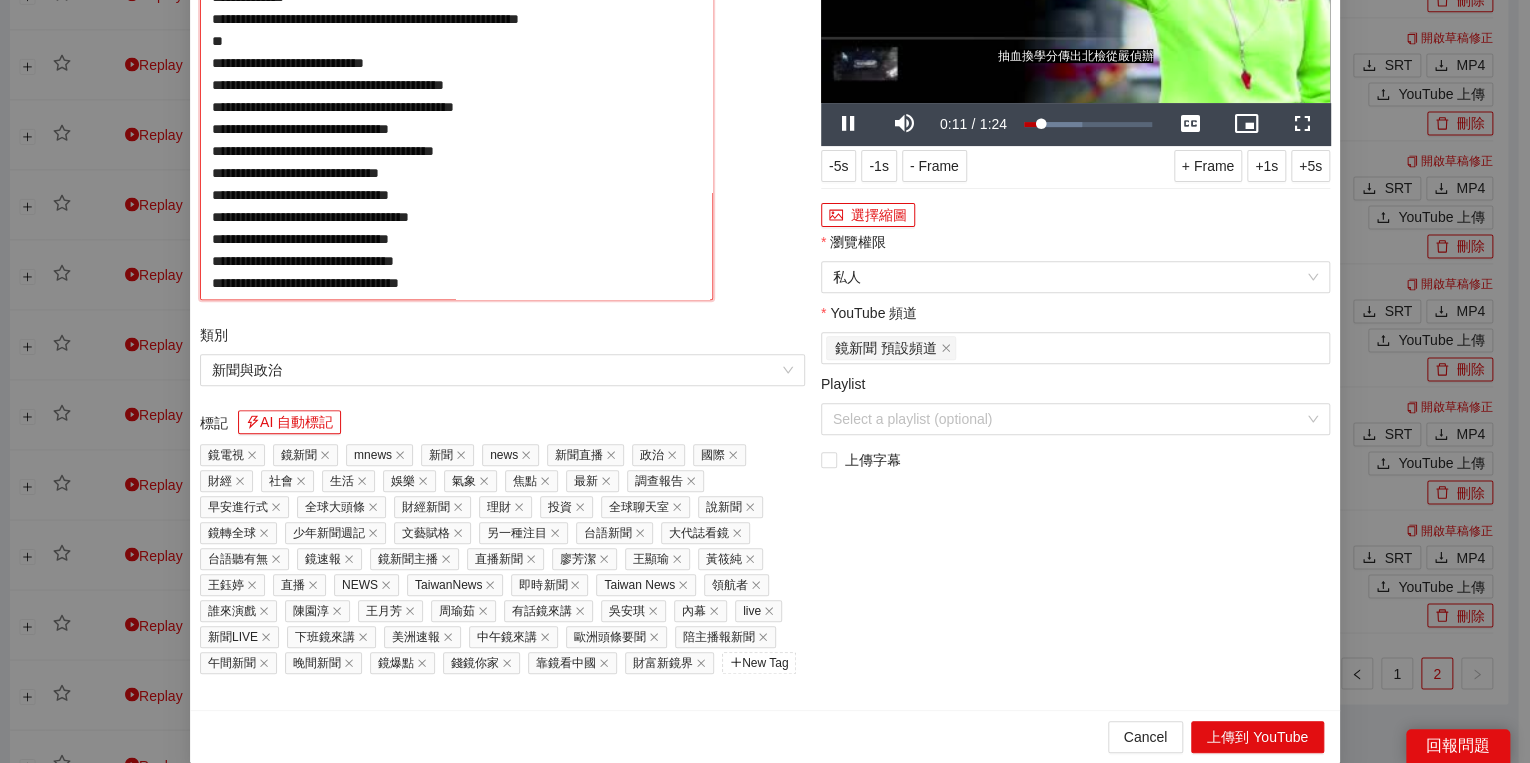 click on "**********" at bounding box center (456, 118) 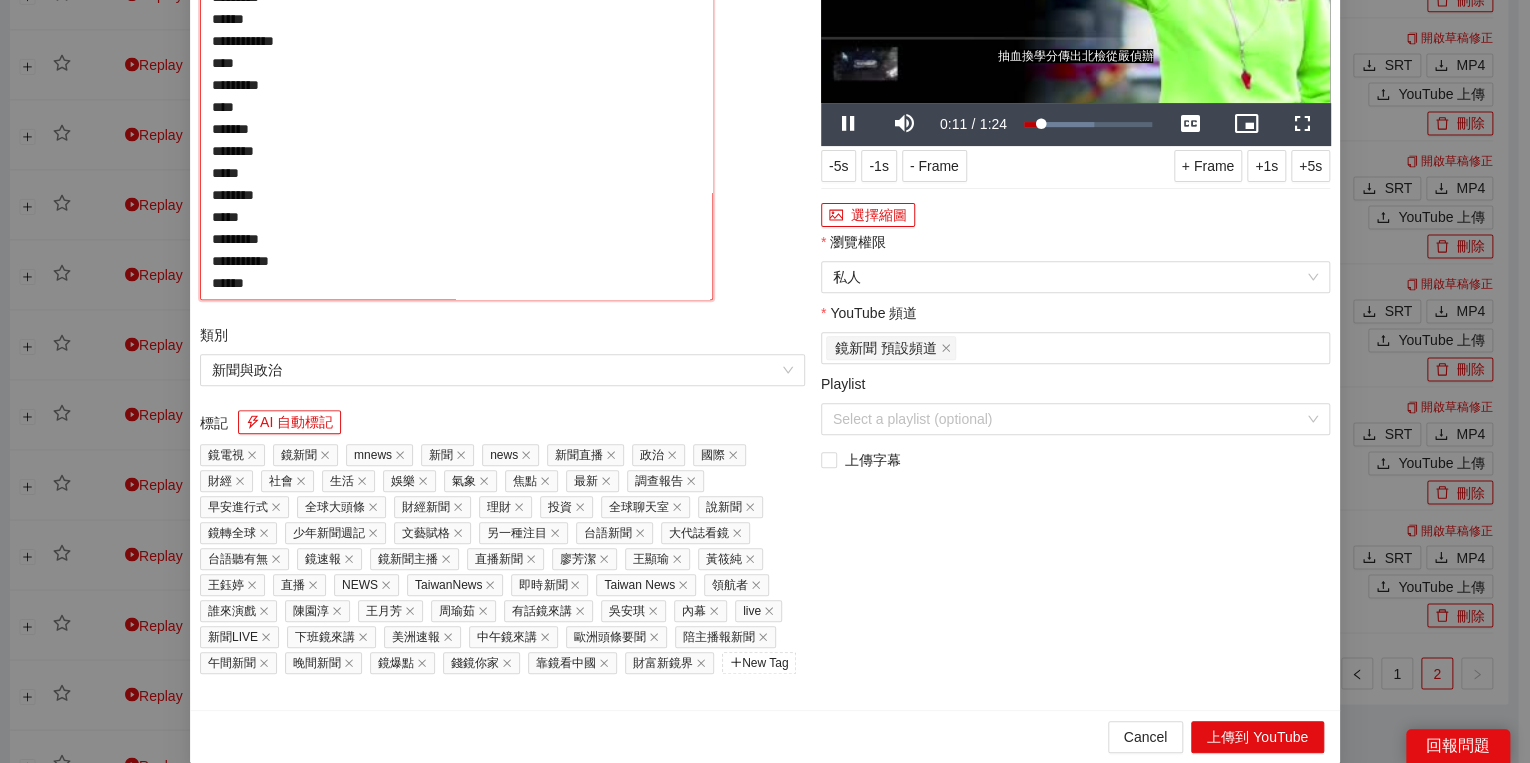 scroll, scrollTop: 18, scrollLeft: 0, axis: vertical 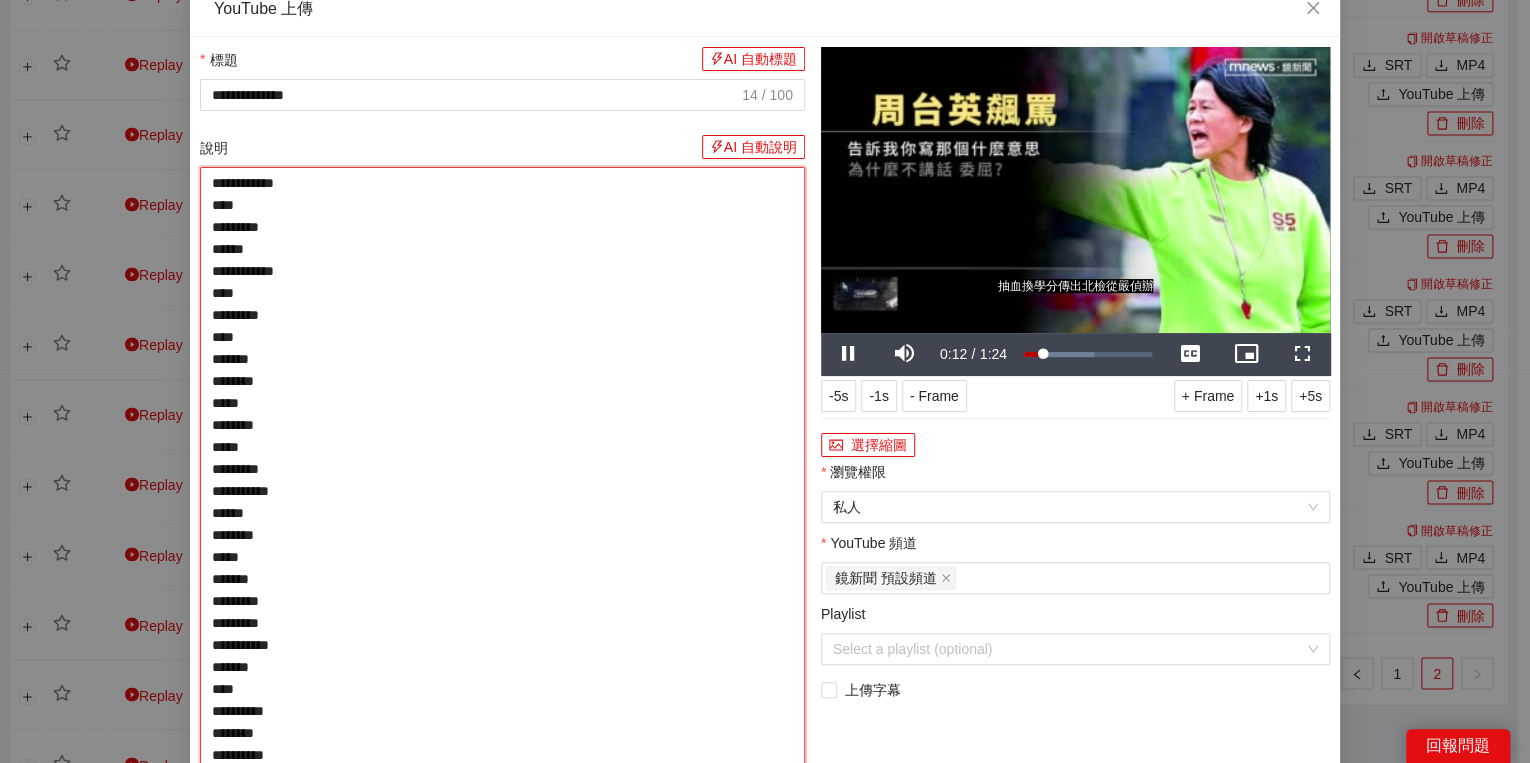 click on "**********" at bounding box center [502, 667] 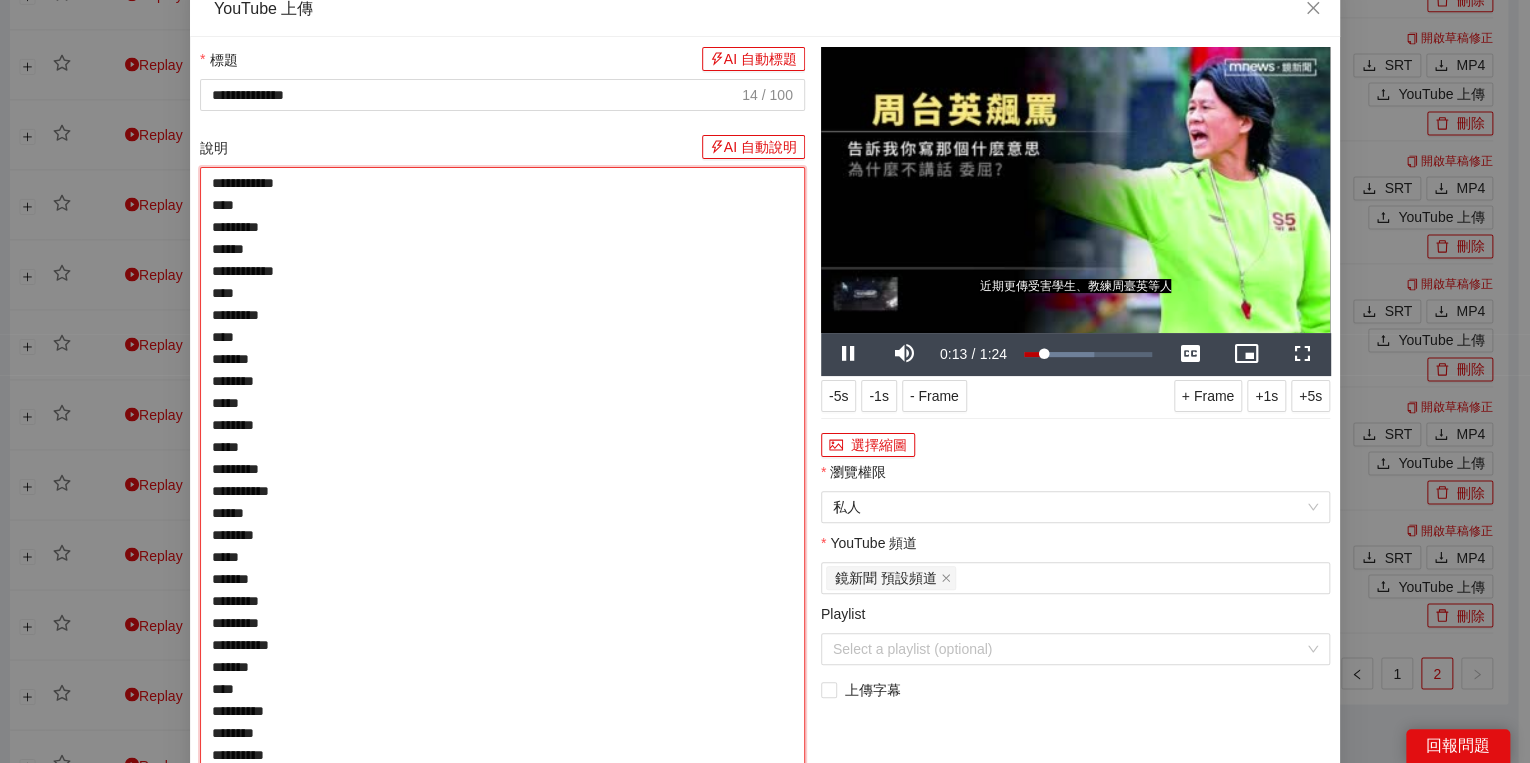 type on "**********" 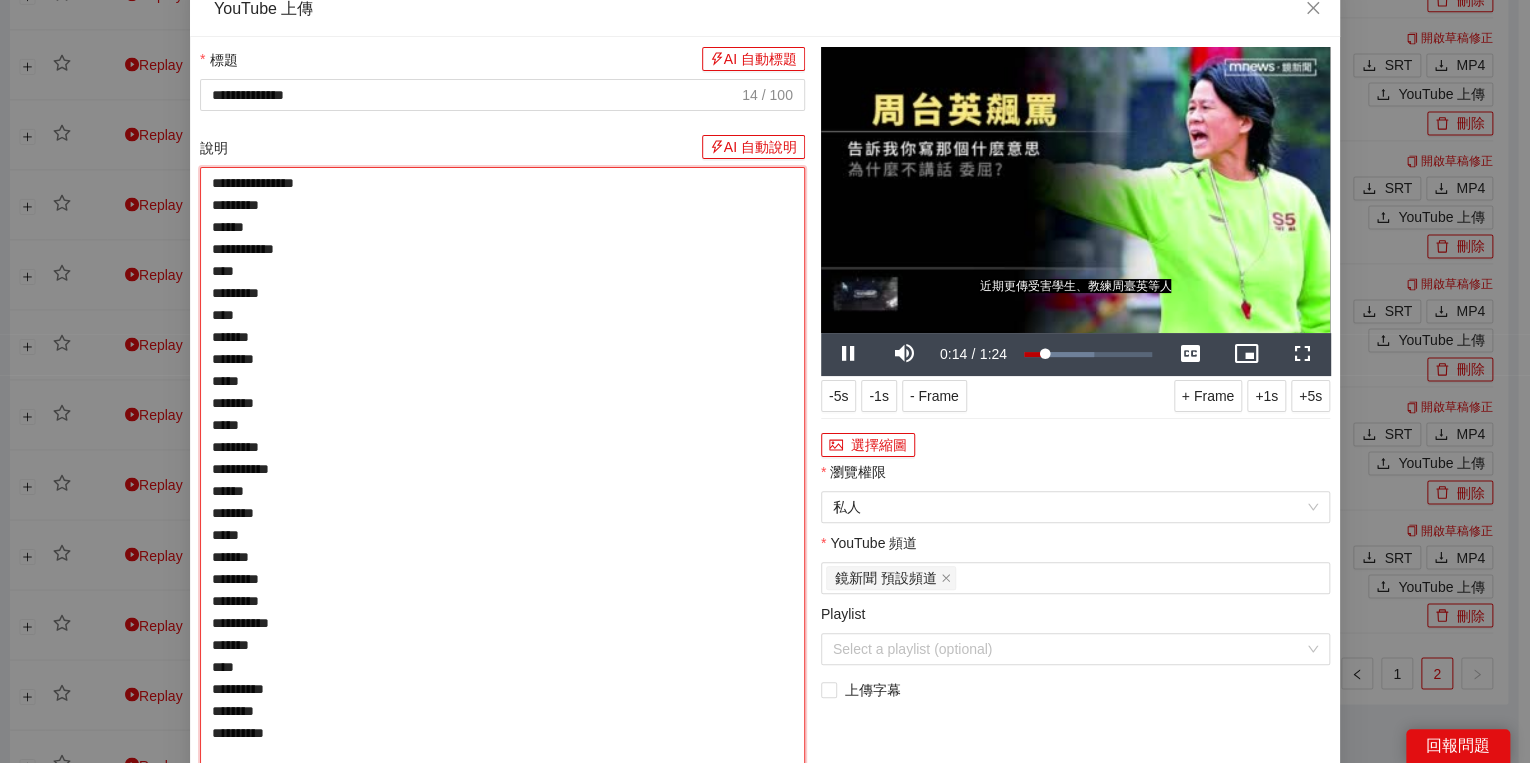 click on "**********" at bounding box center (502, 656) 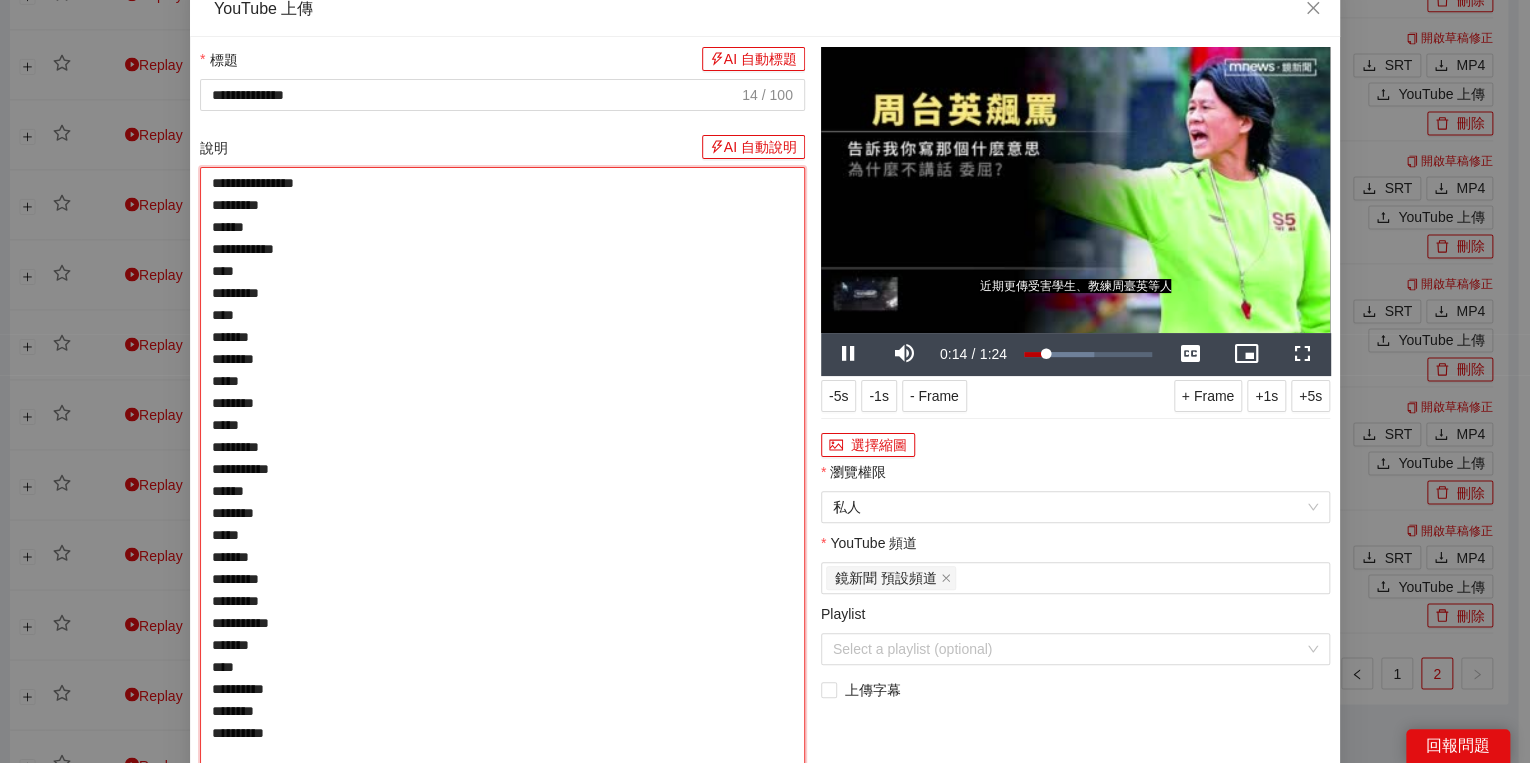 type on "**********" 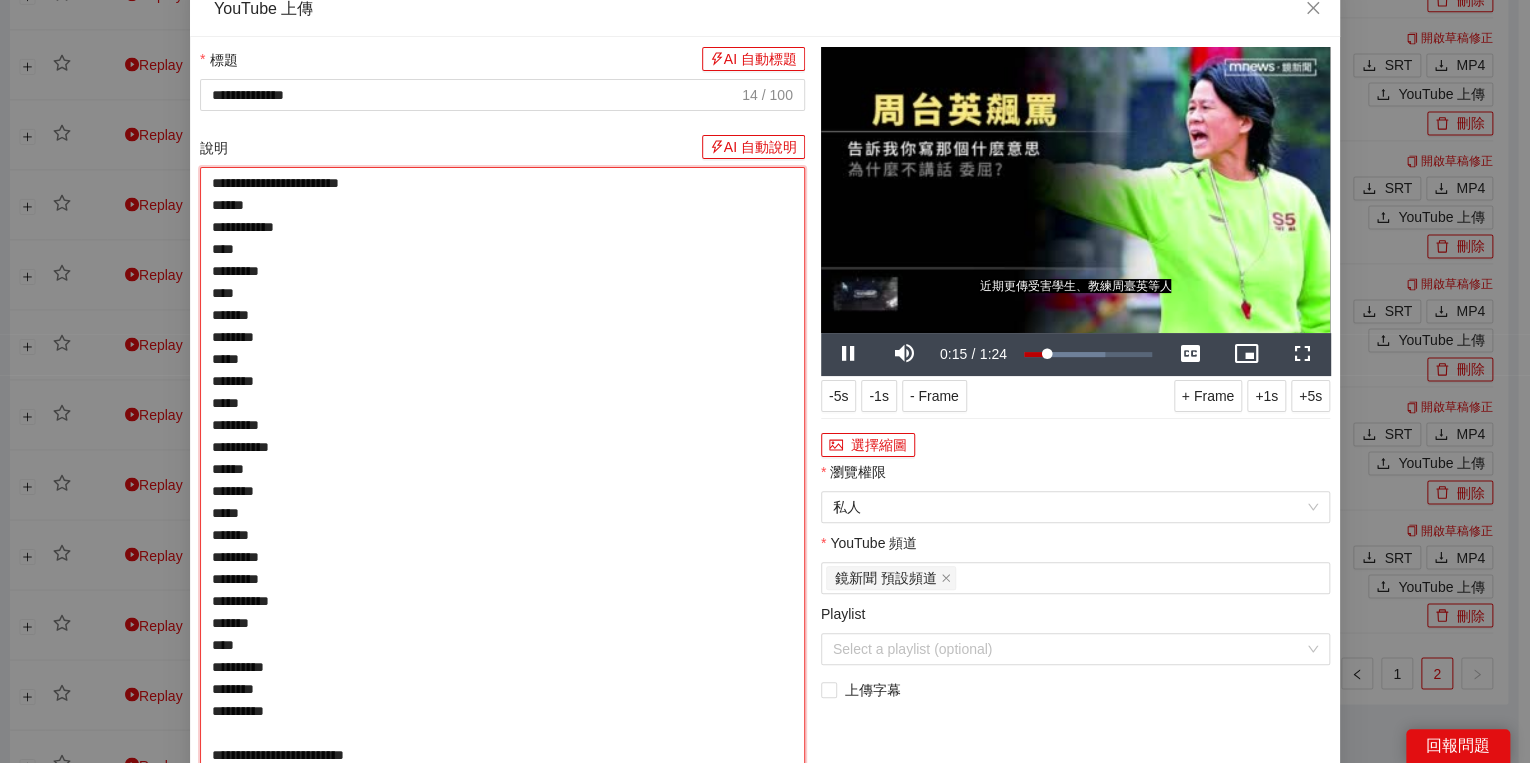type on "**********" 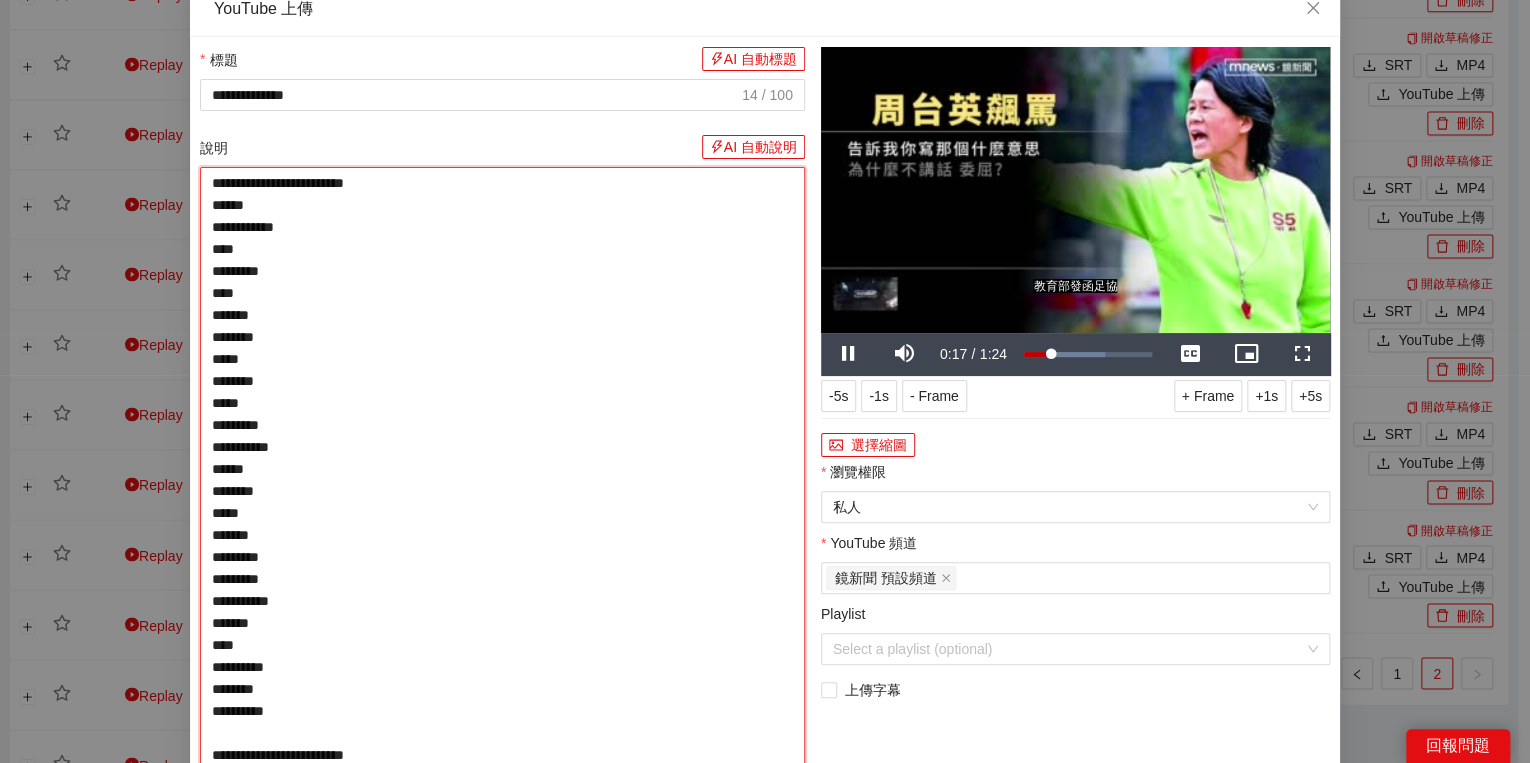 type on "**********" 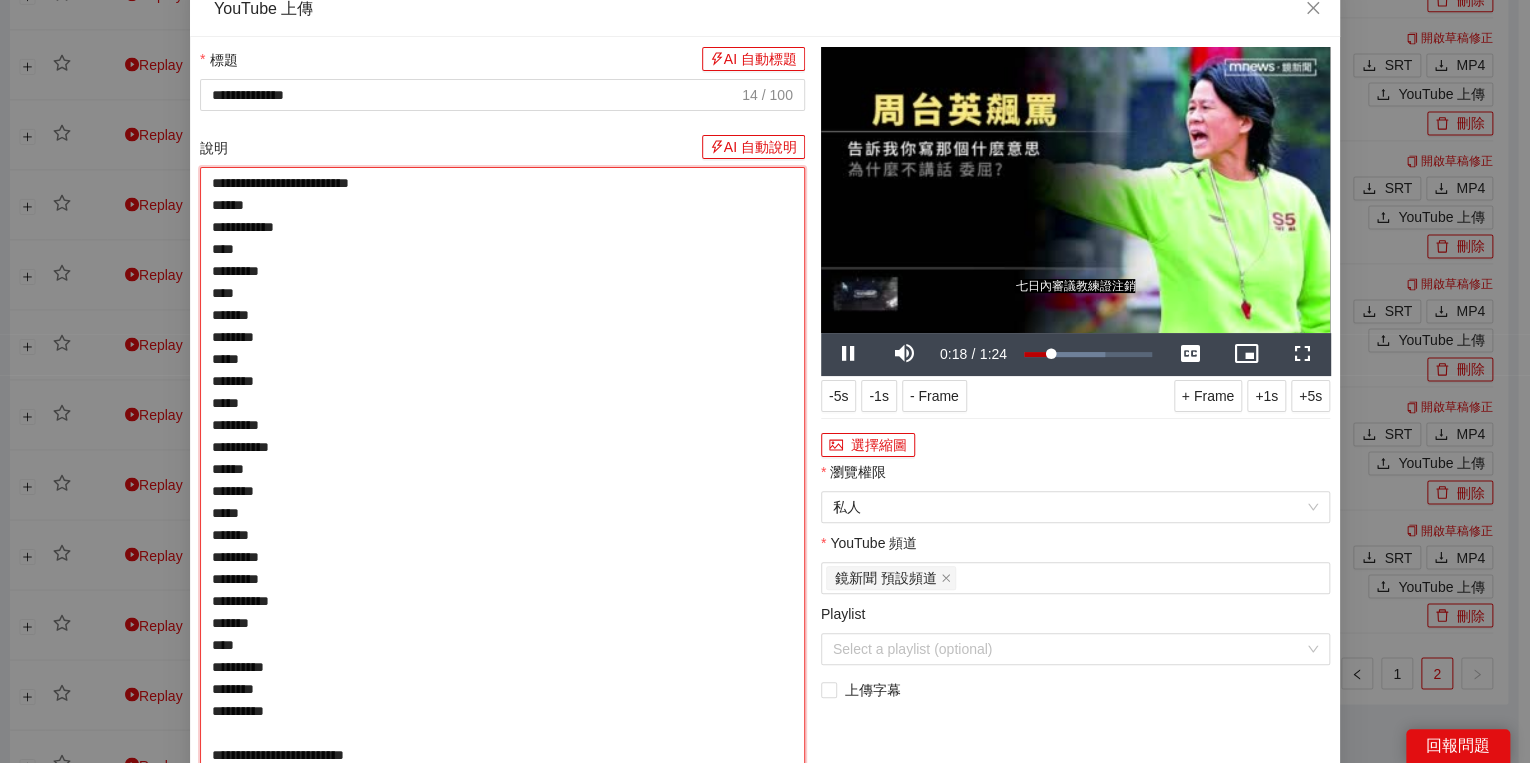 type on "**********" 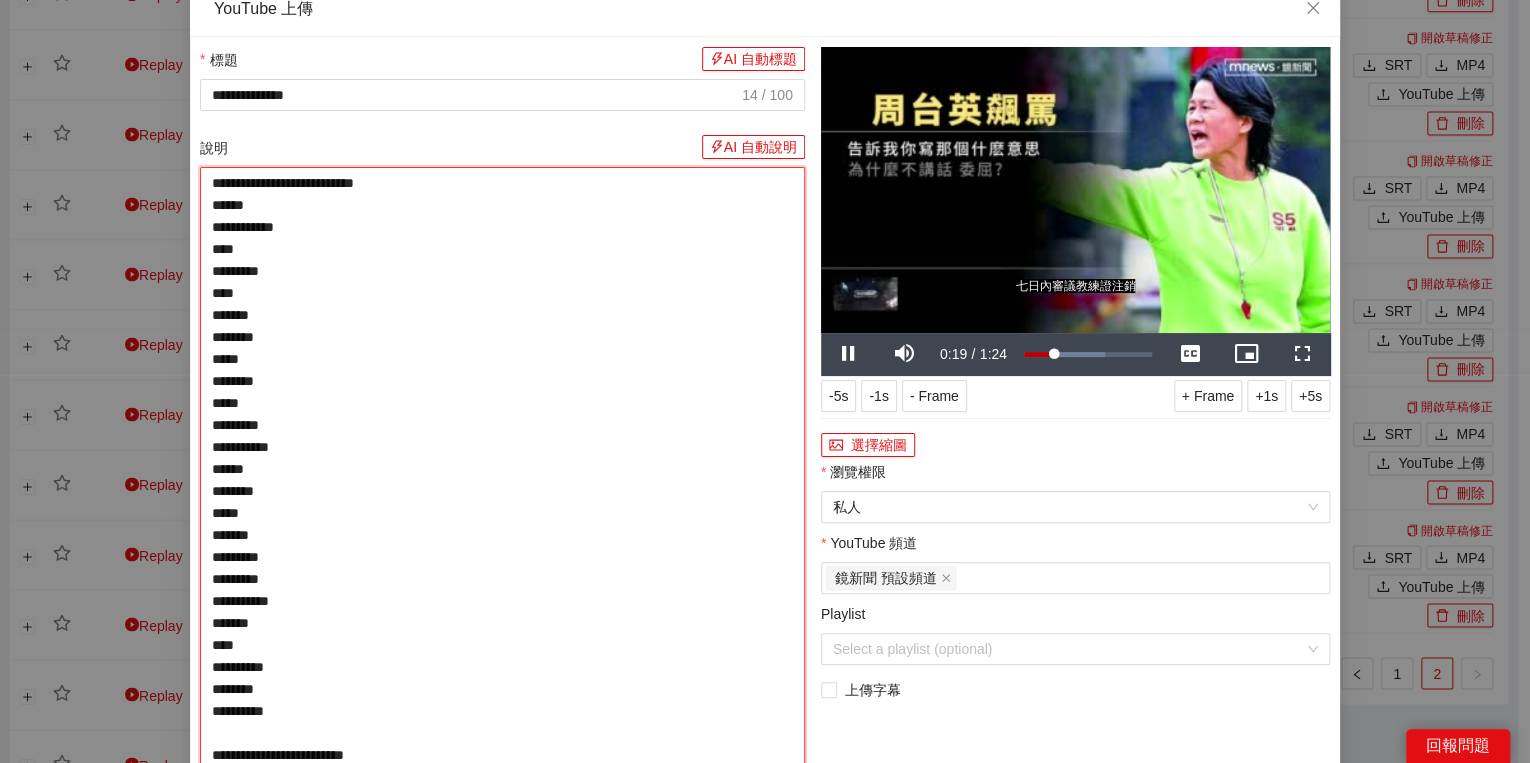 type on "**********" 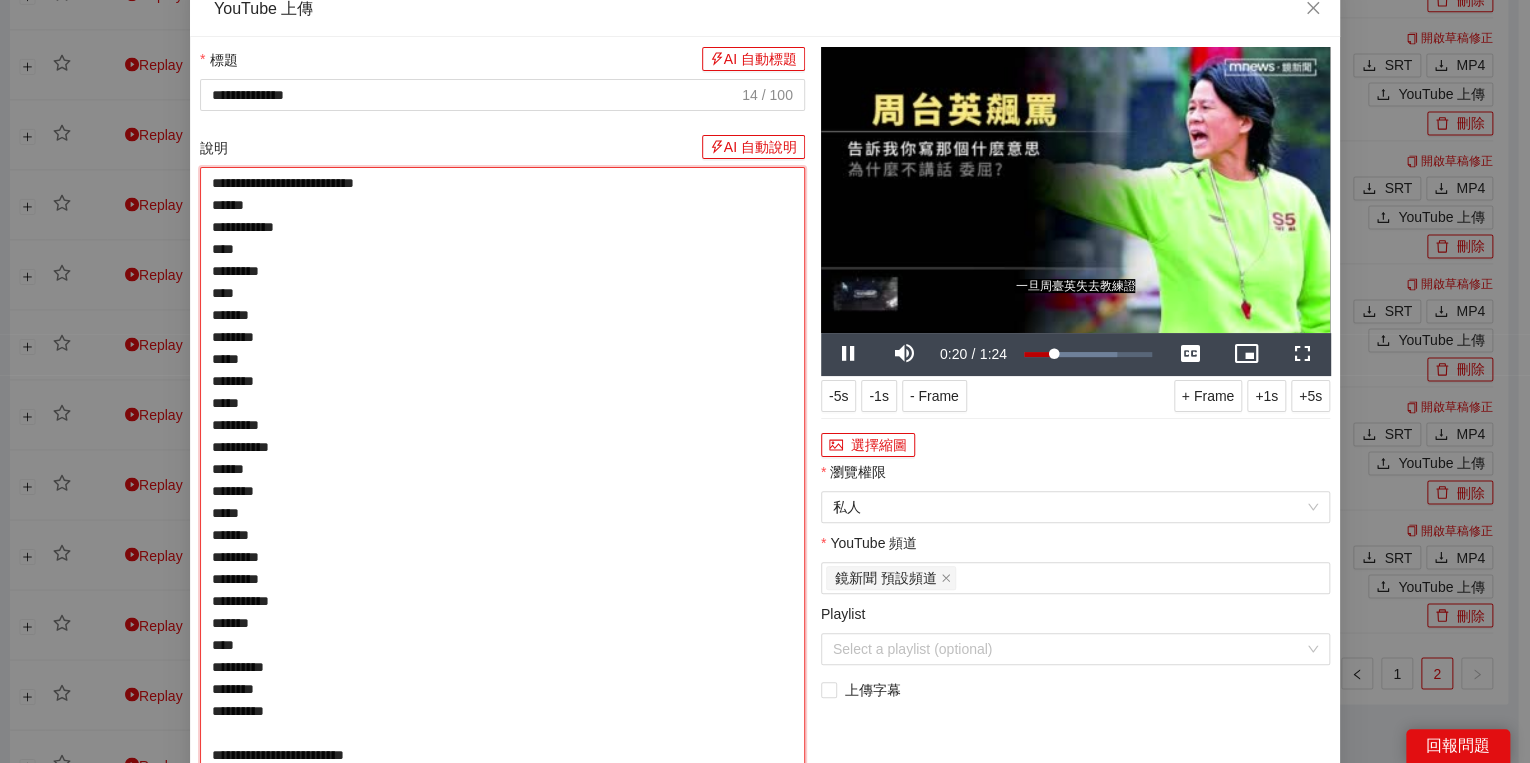 type on "**********" 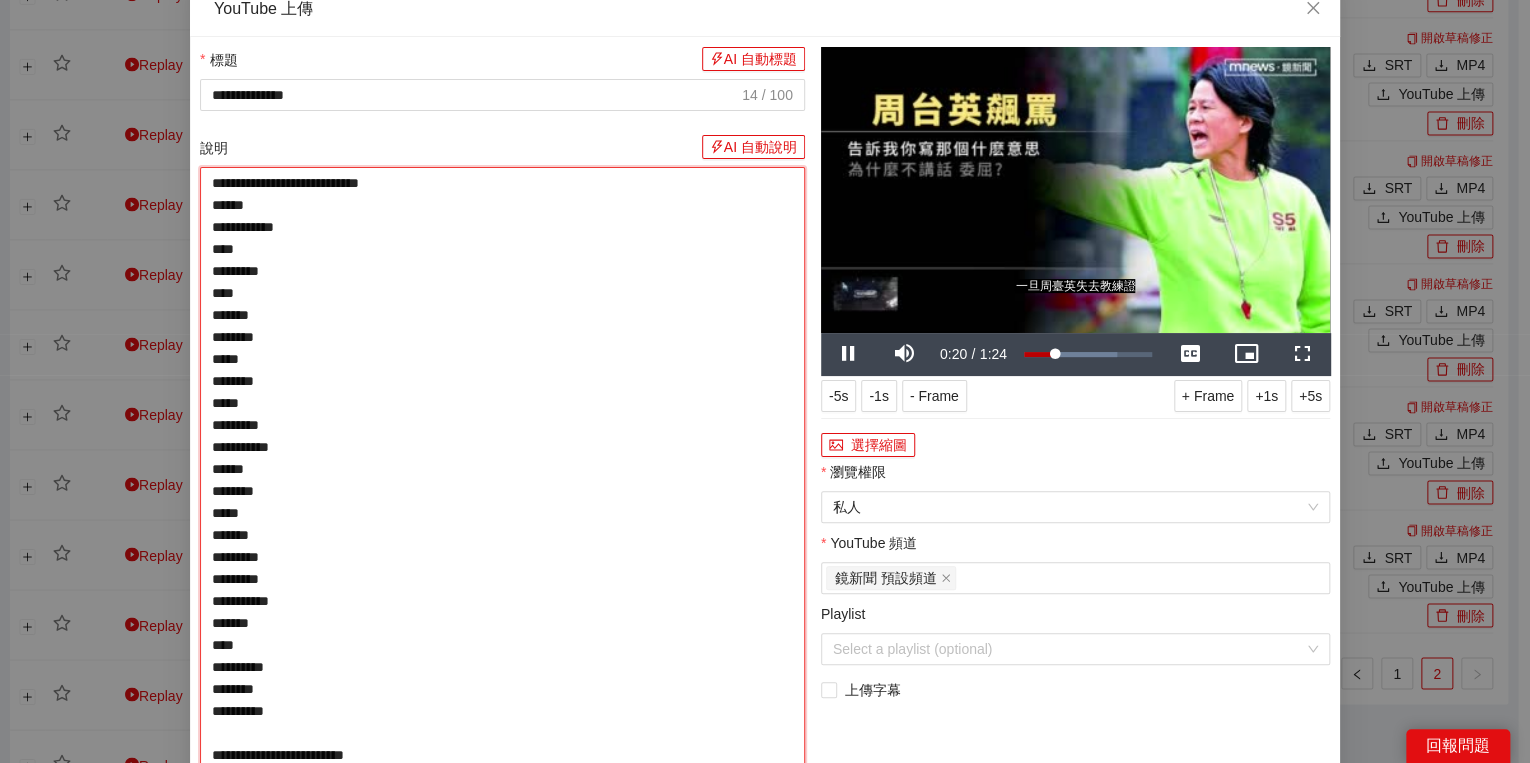 type on "**********" 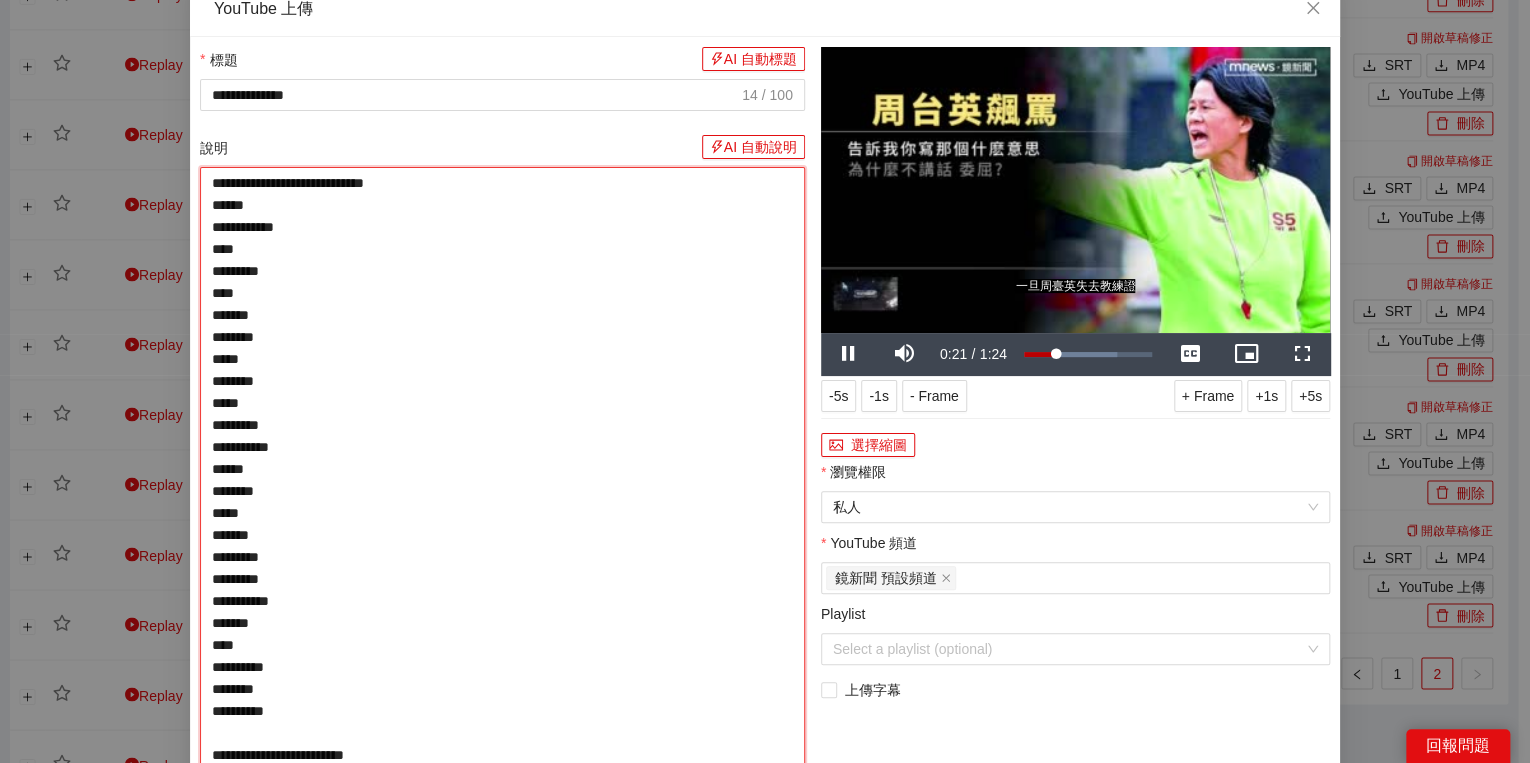 type on "**********" 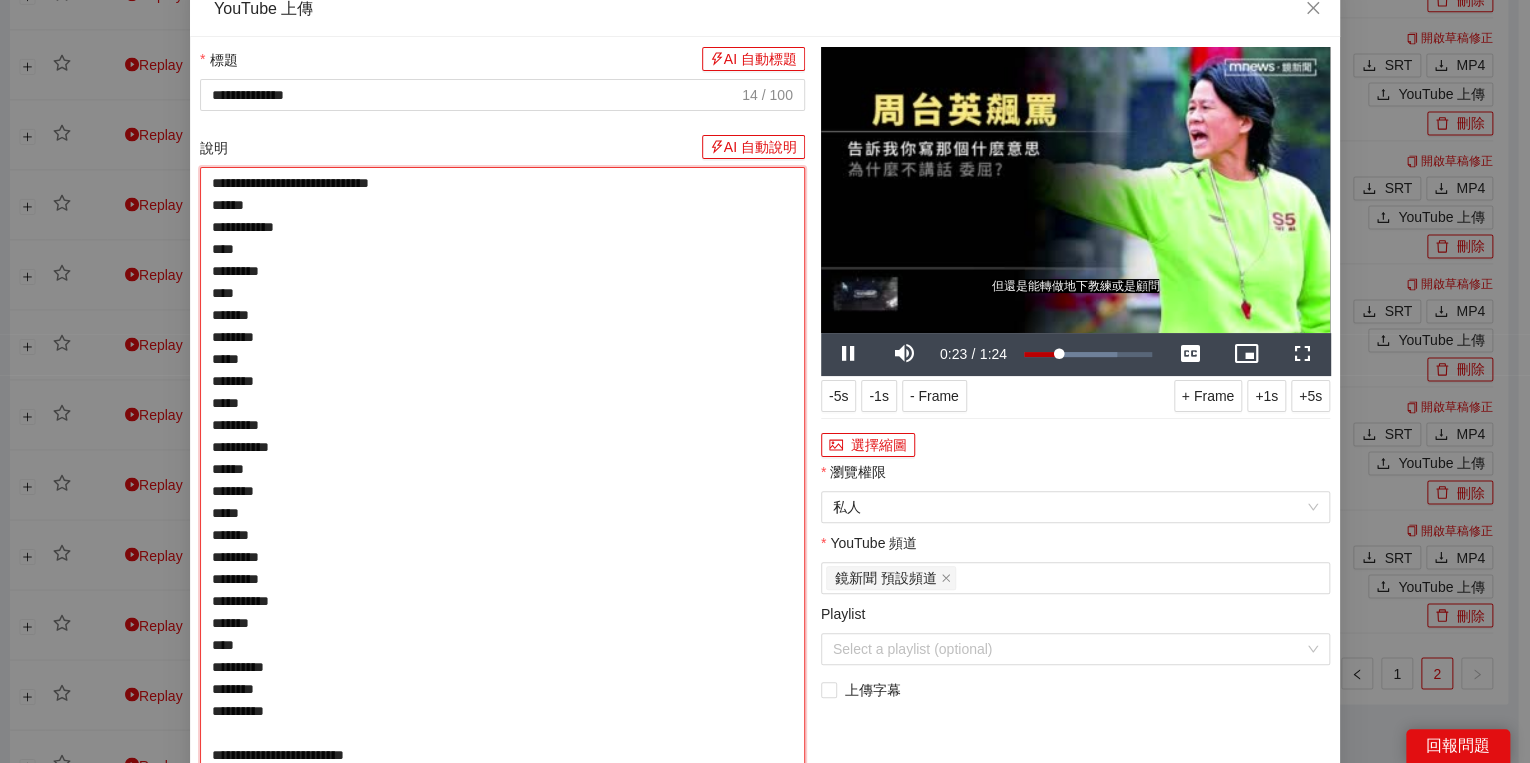 type on "**********" 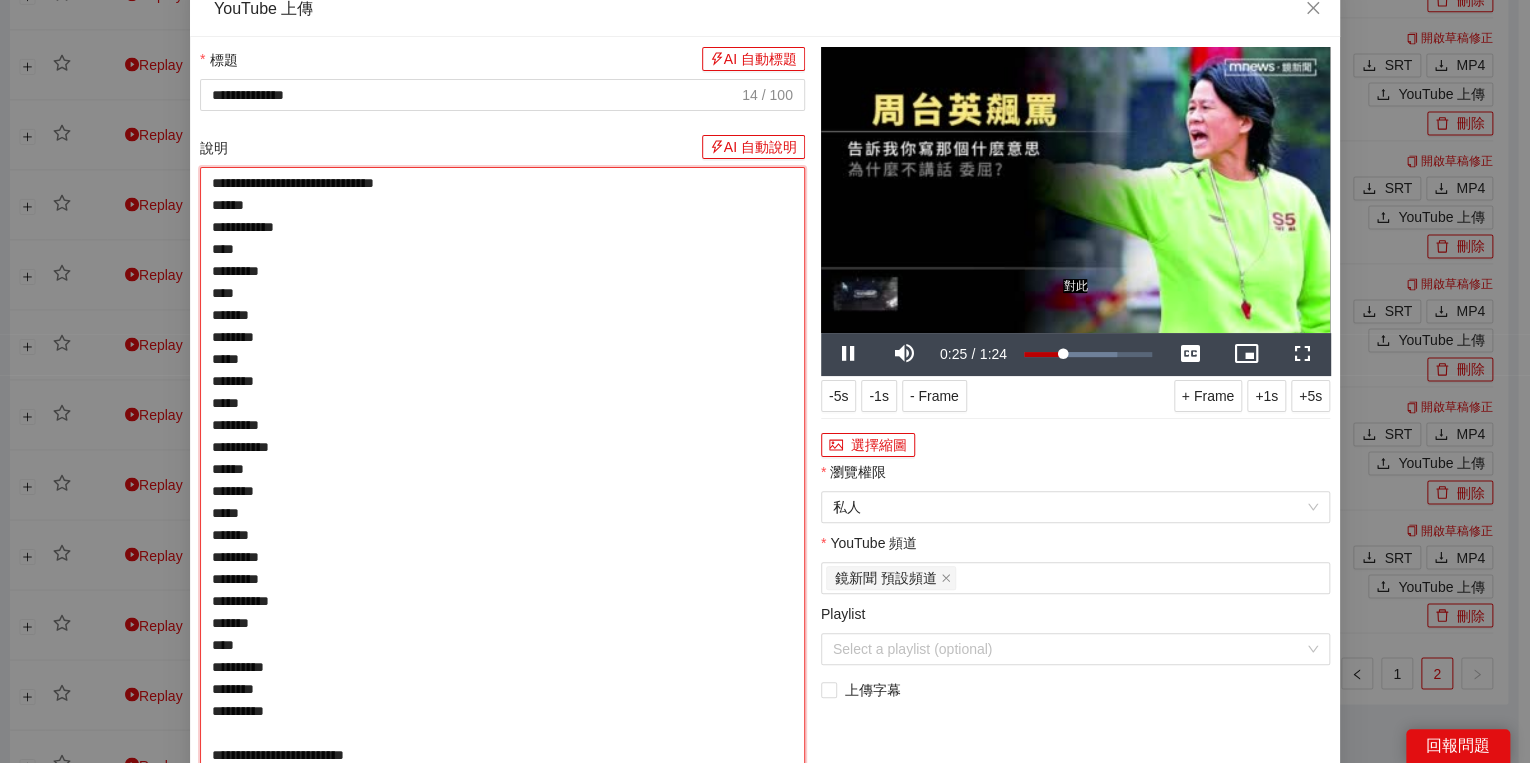 click on "**********" at bounding box center (502, 645) 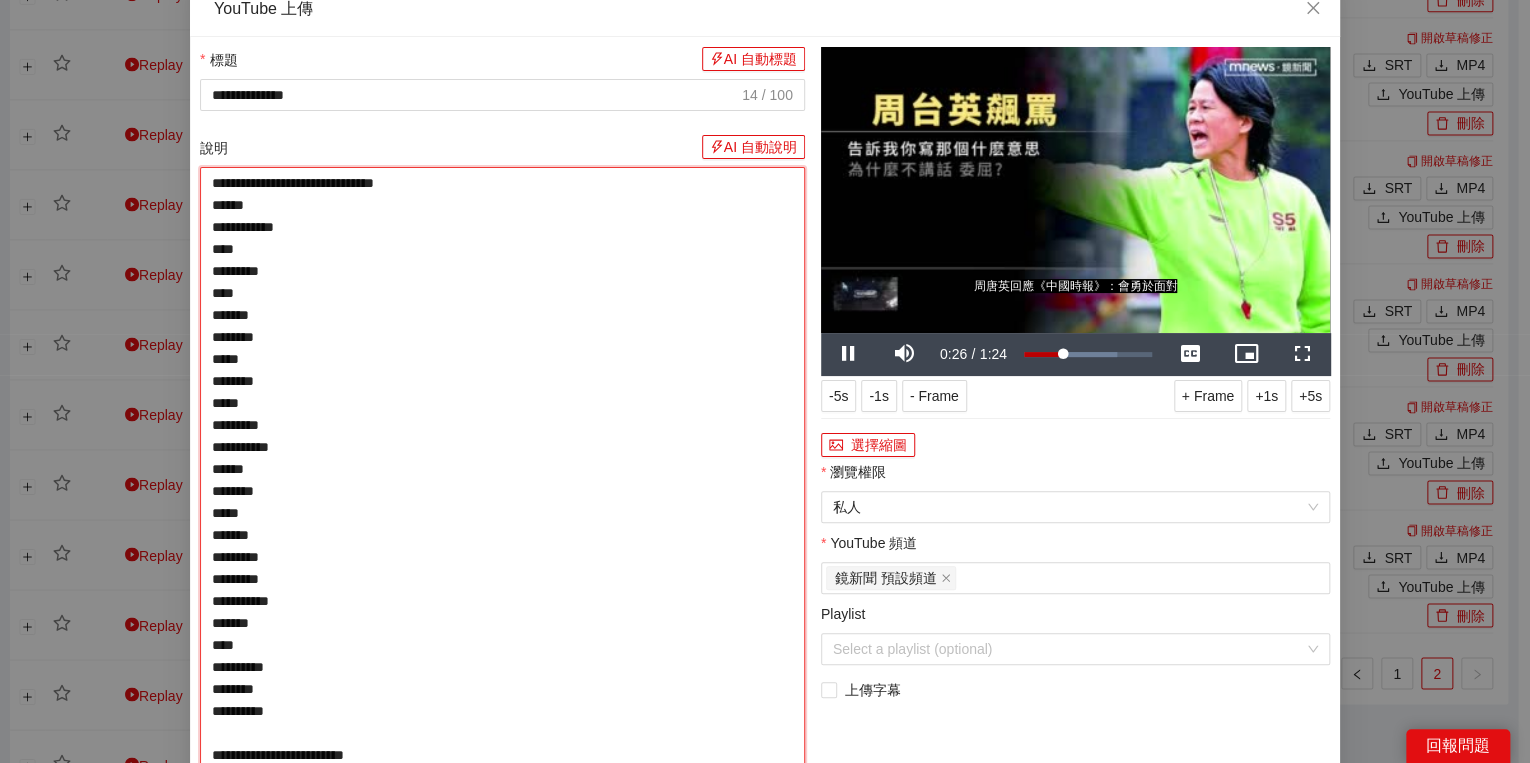 type on "**********" 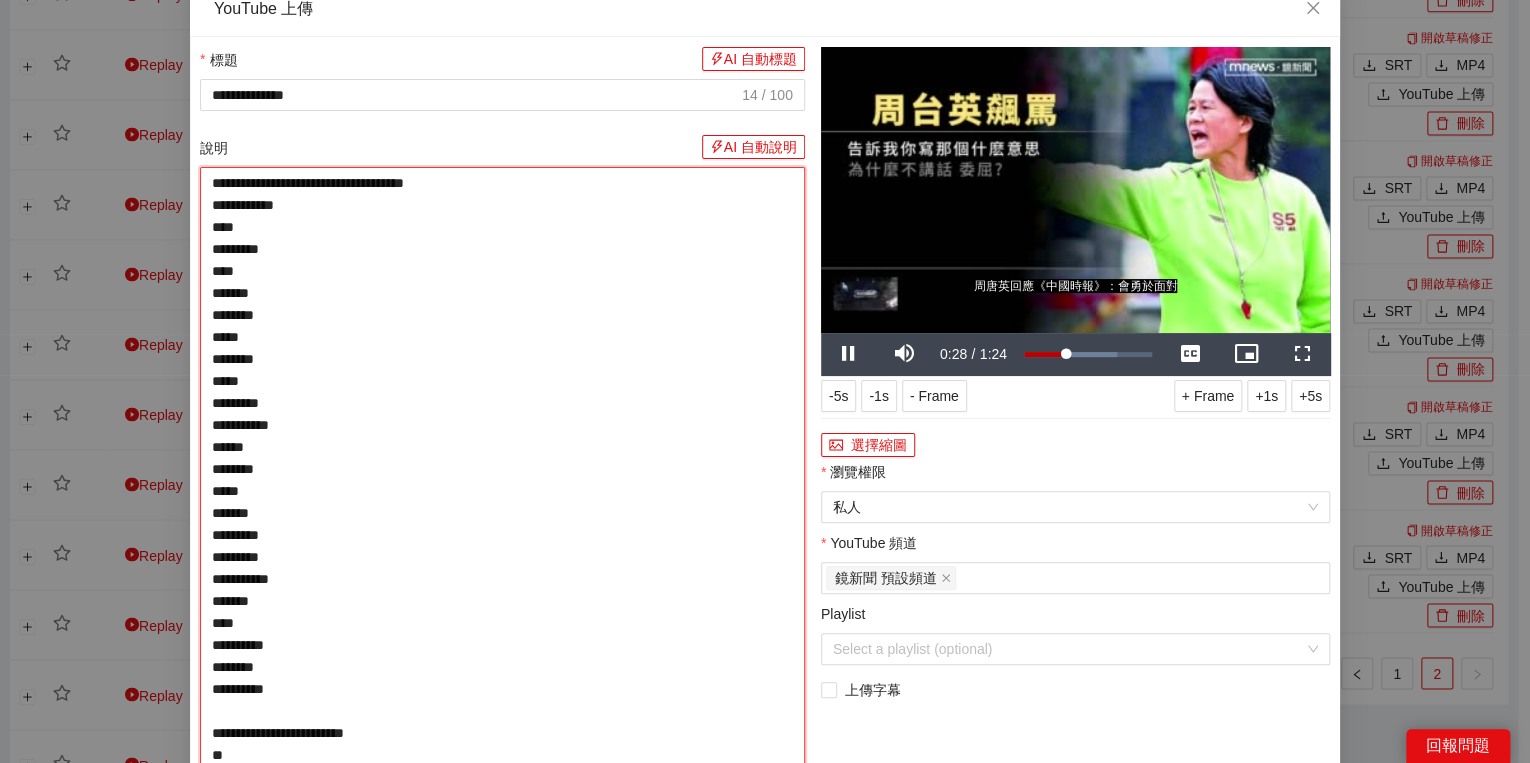 click on "**********" at bounding box center [502, 634] 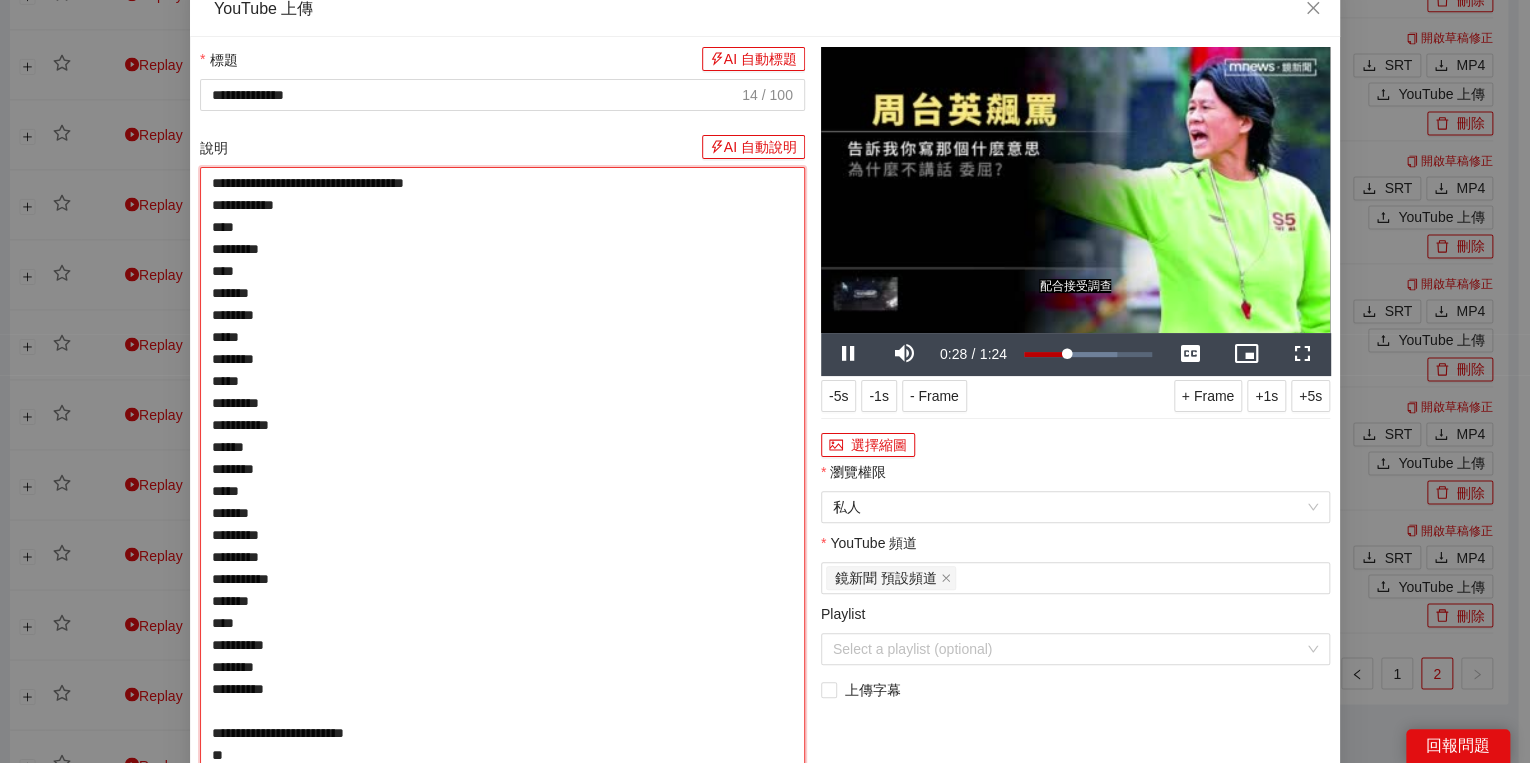 type on "**********" 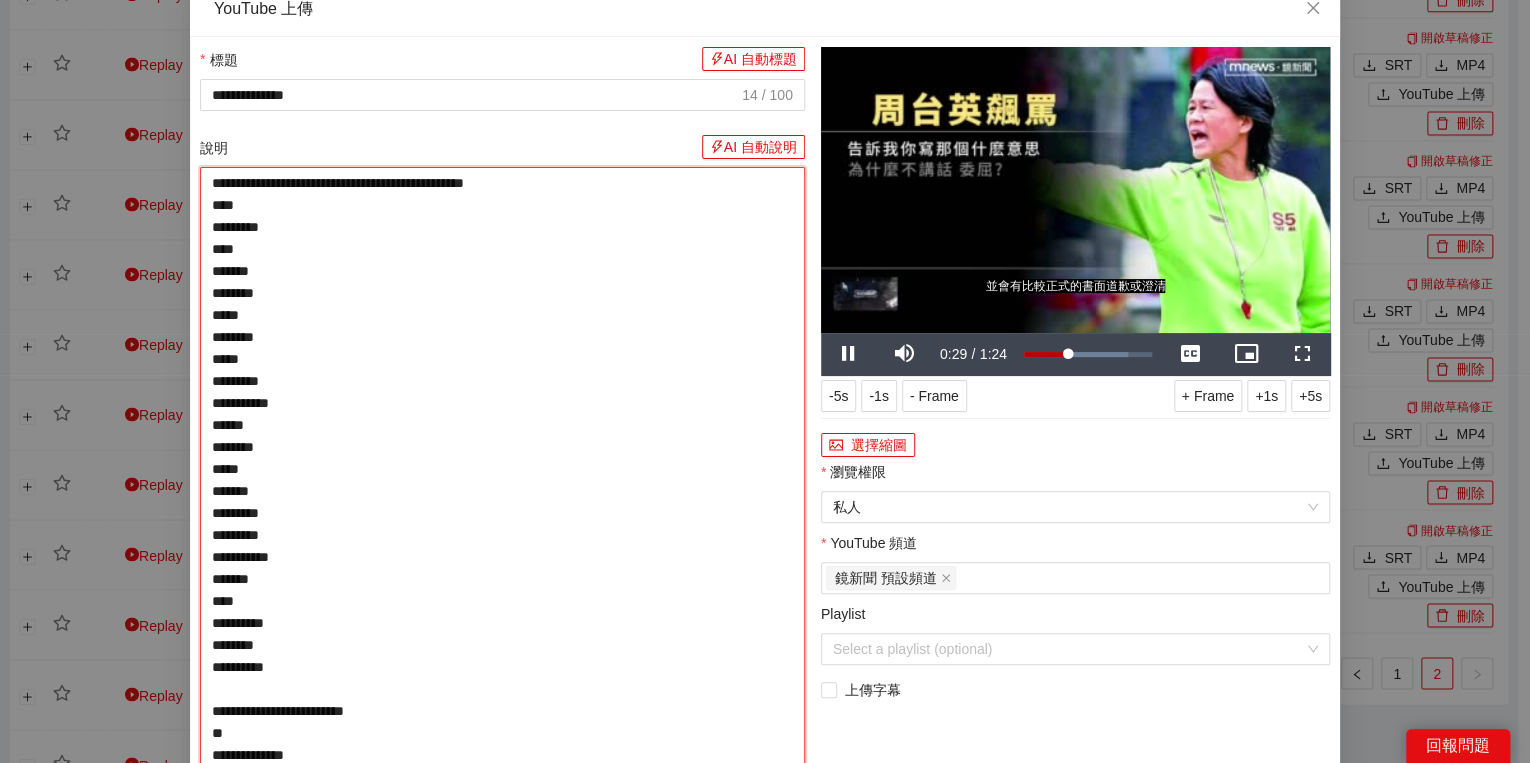 type on "**********" 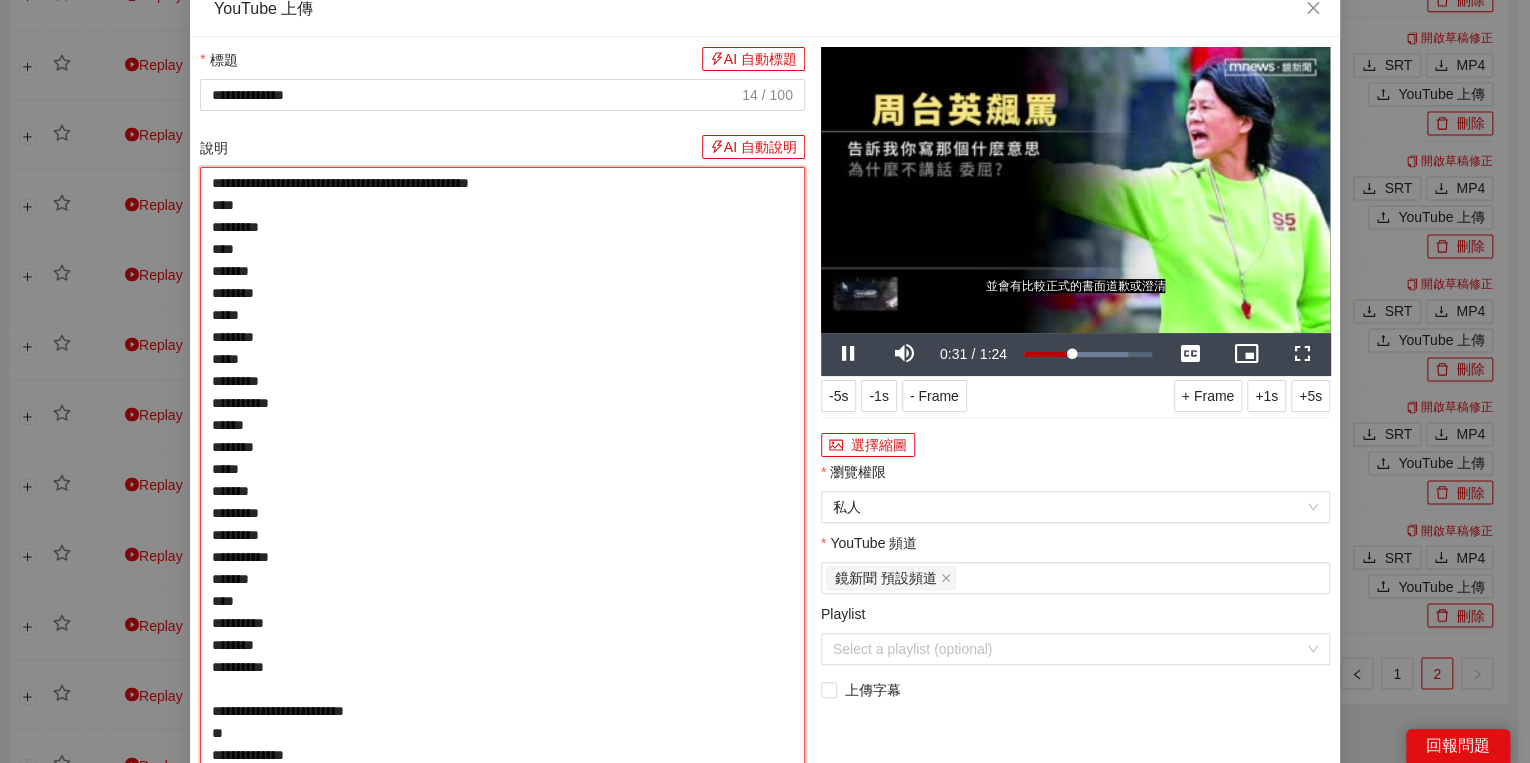 type on "**********" 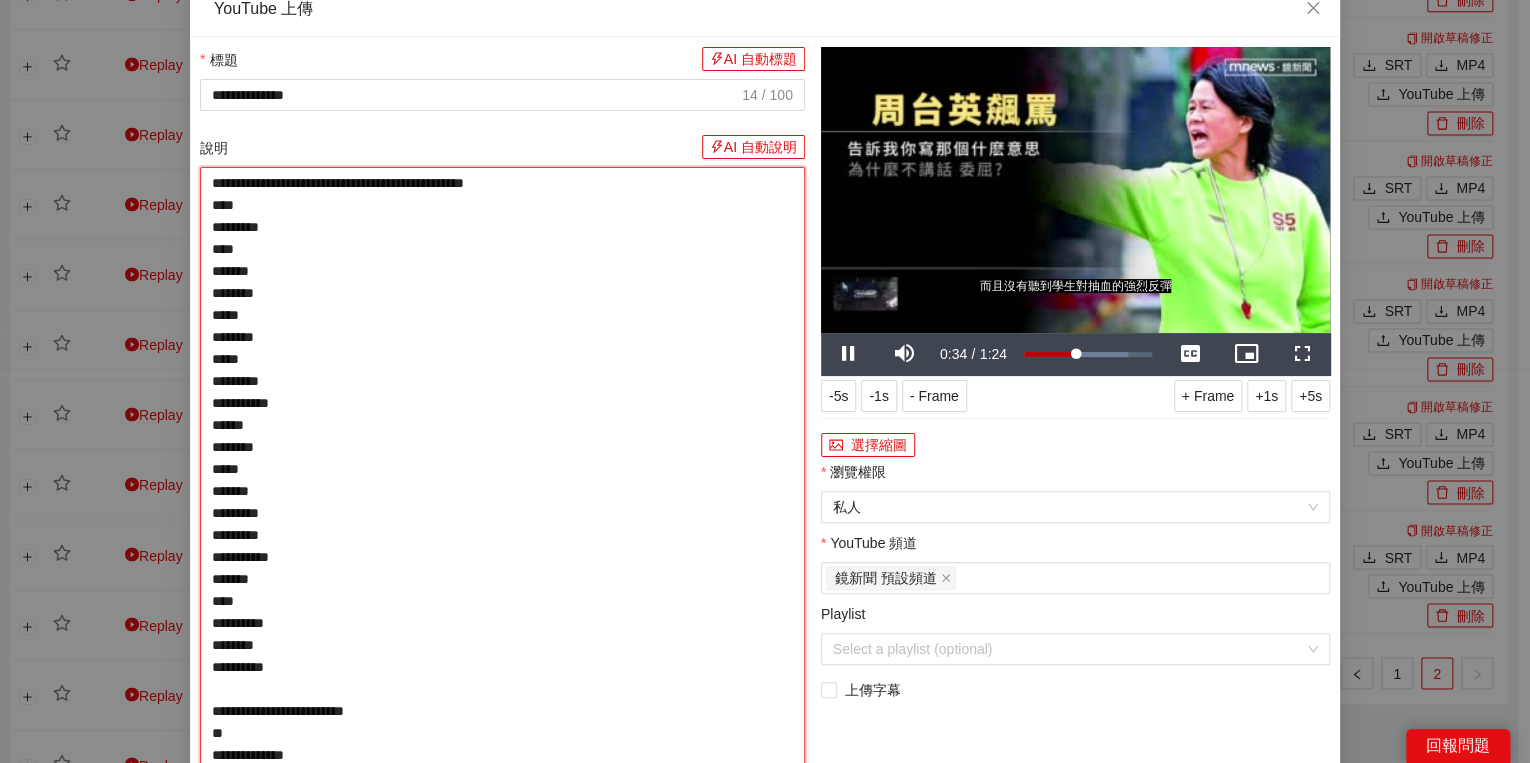 type on "**********" 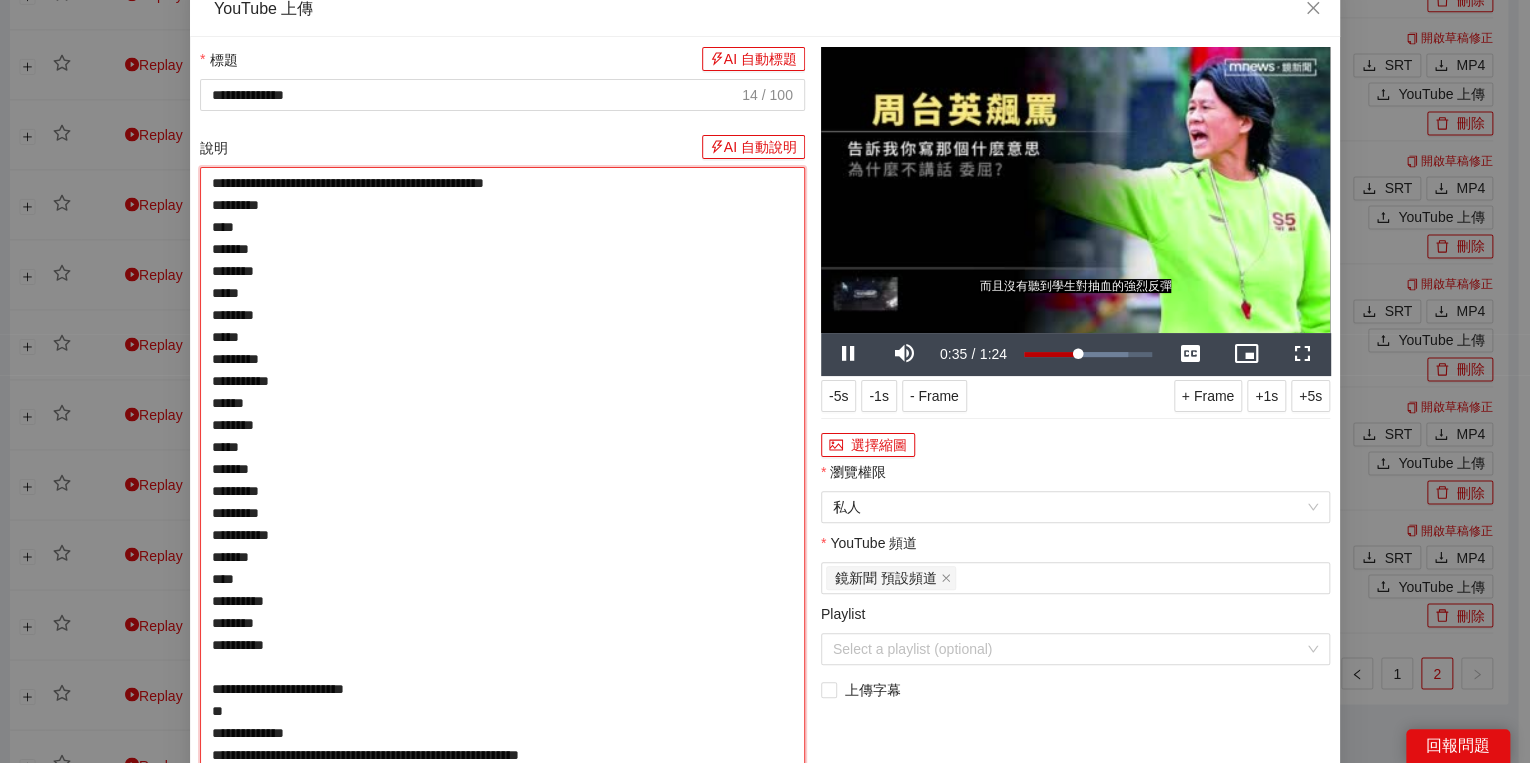 type on "**********" 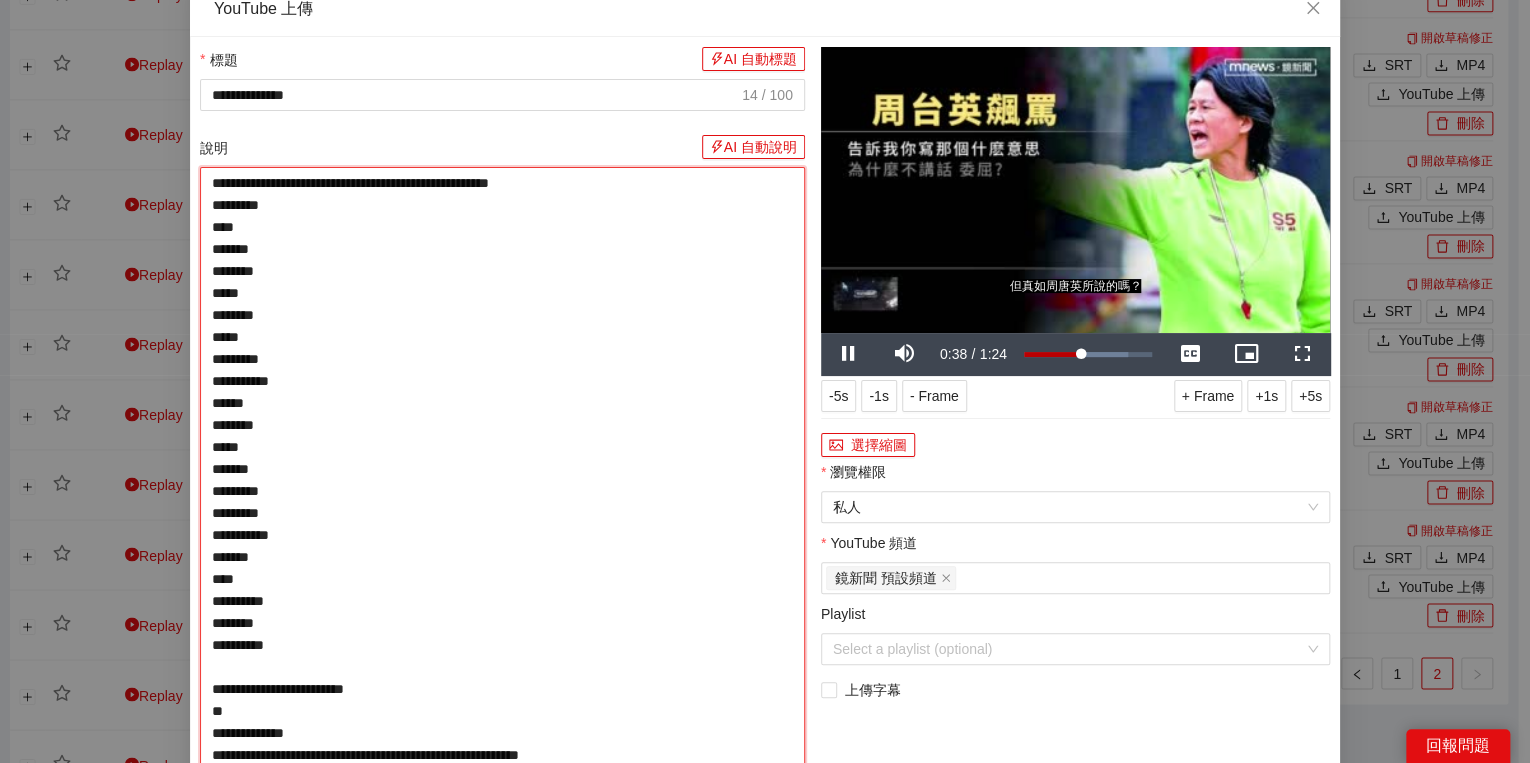 type on "**********" 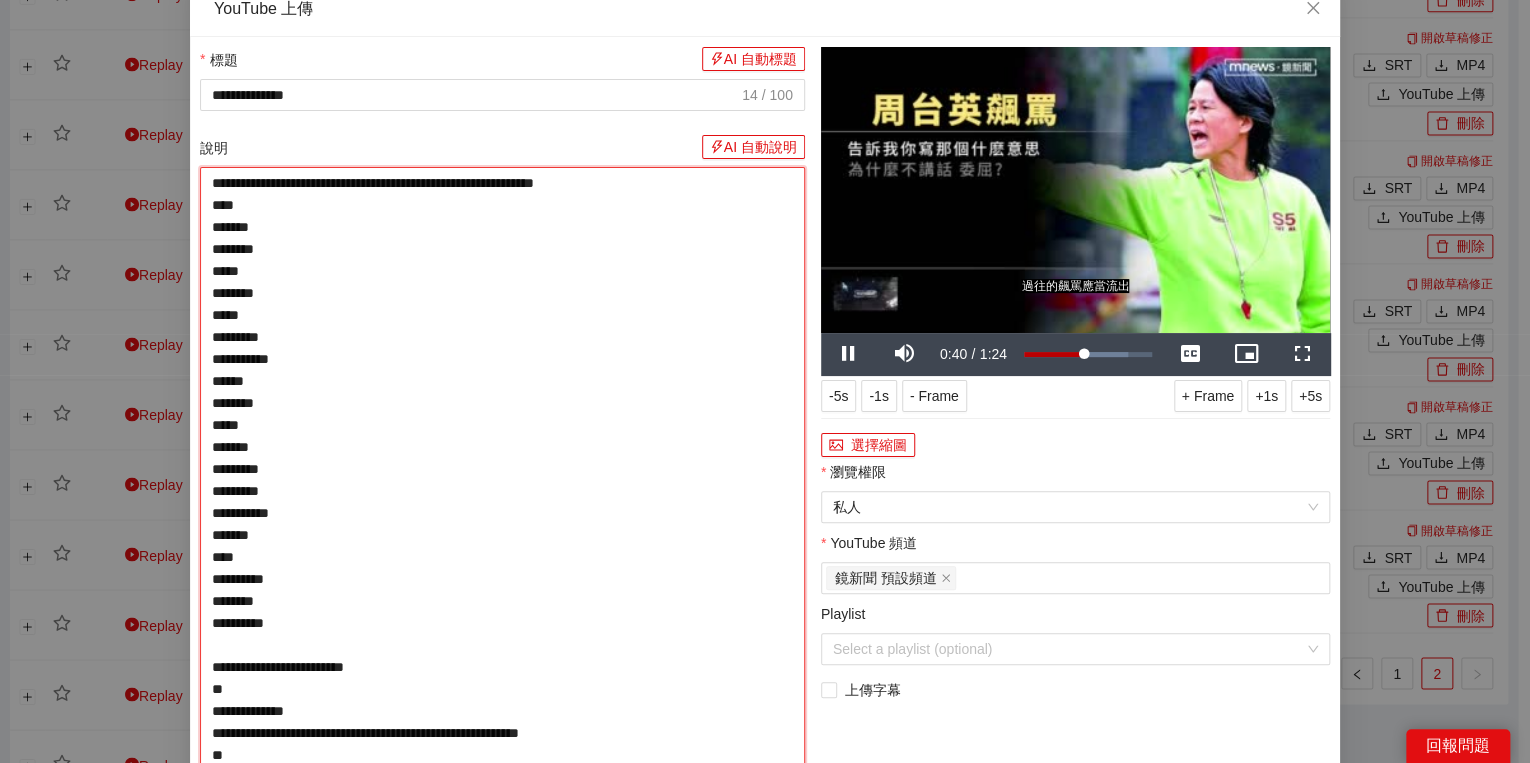 type on "**********" 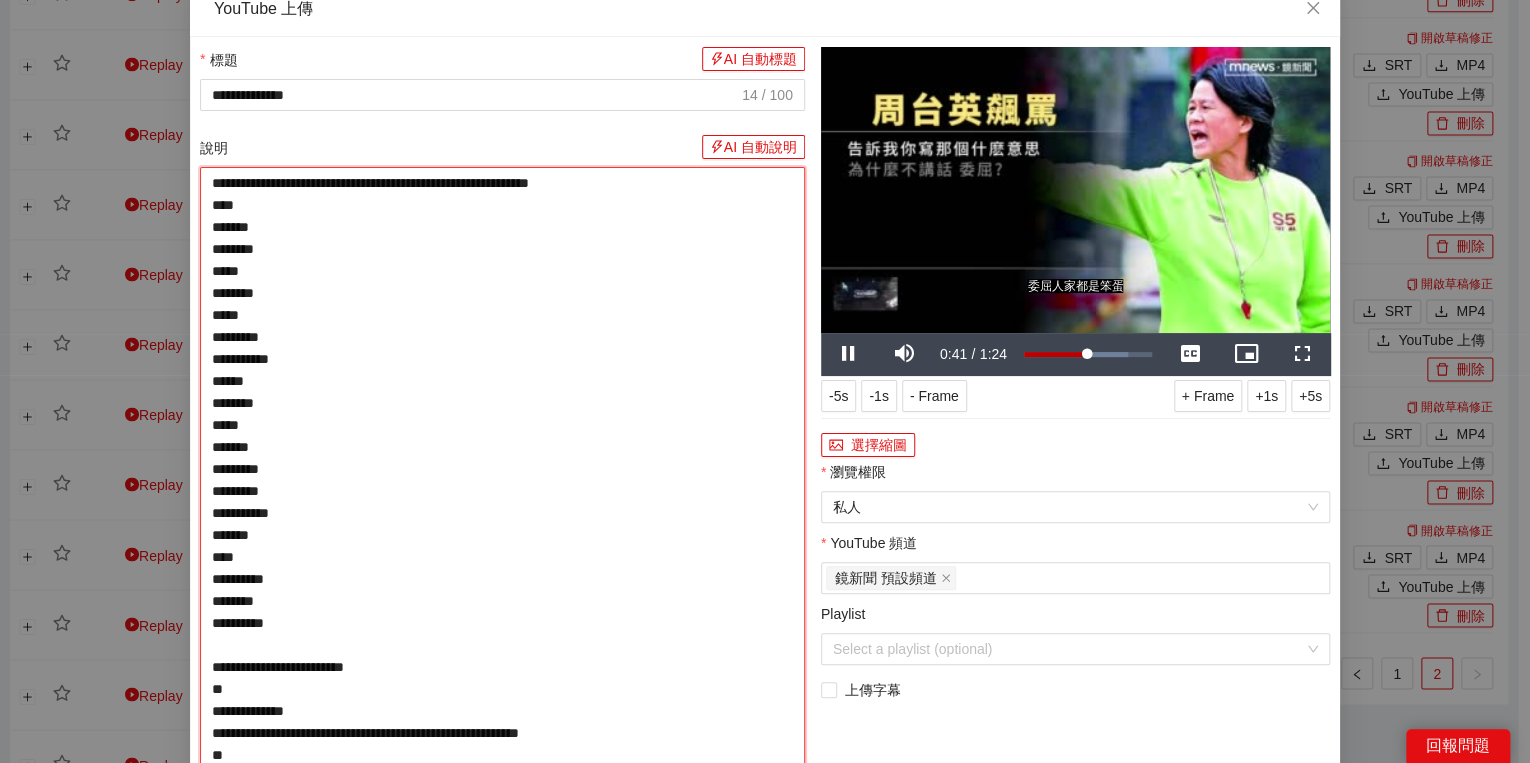 type on "**********" 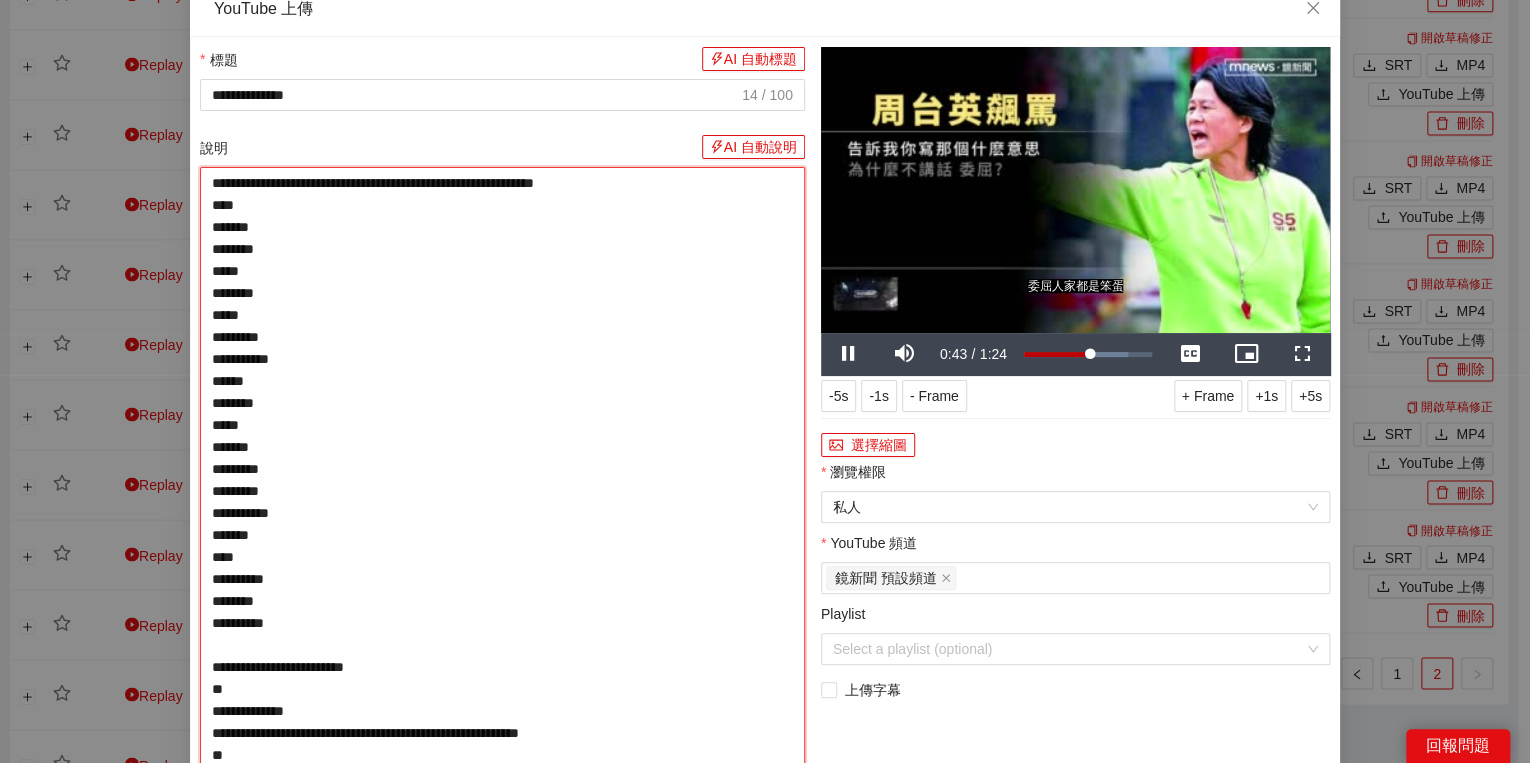 type on "**********" 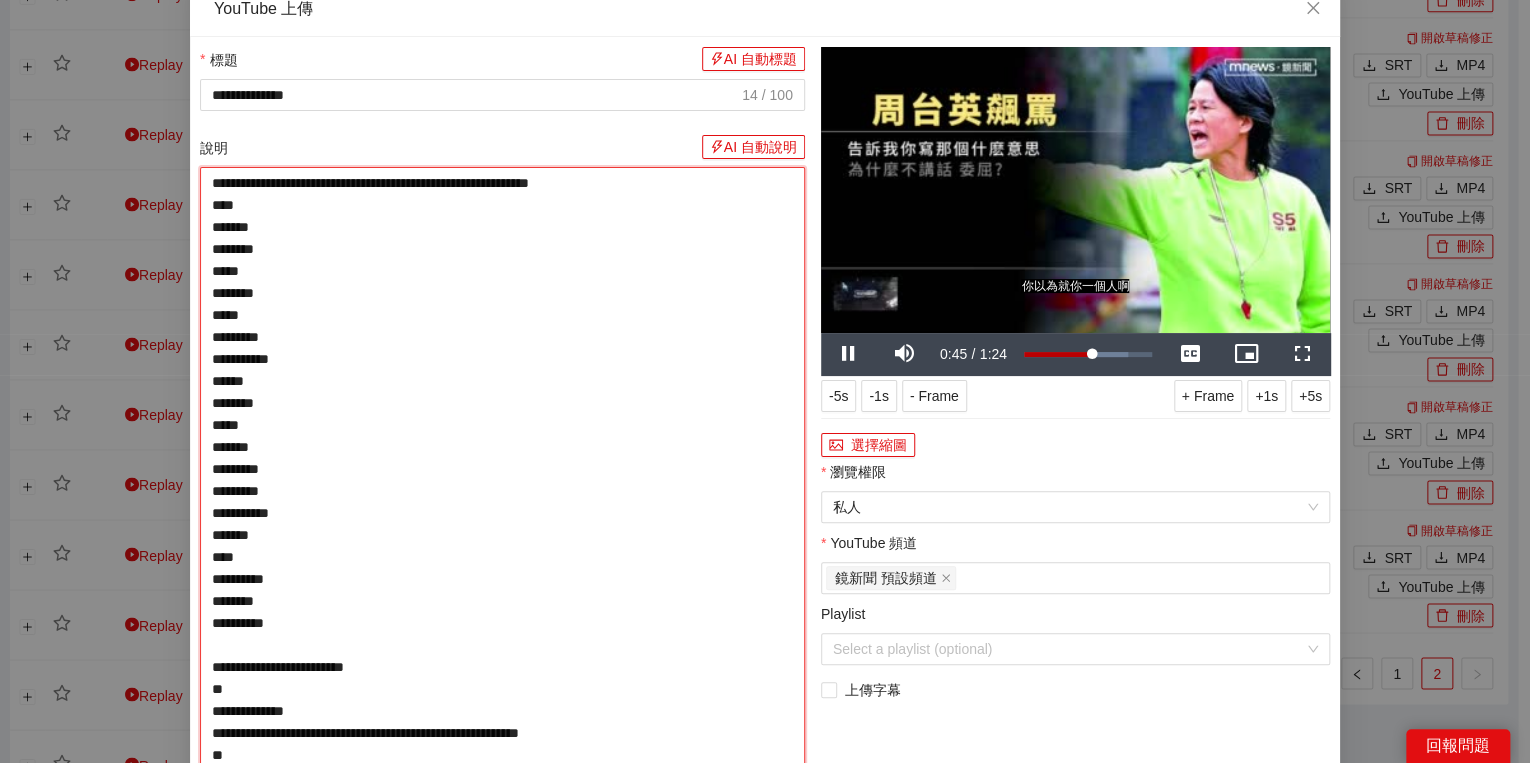 type on "**********" 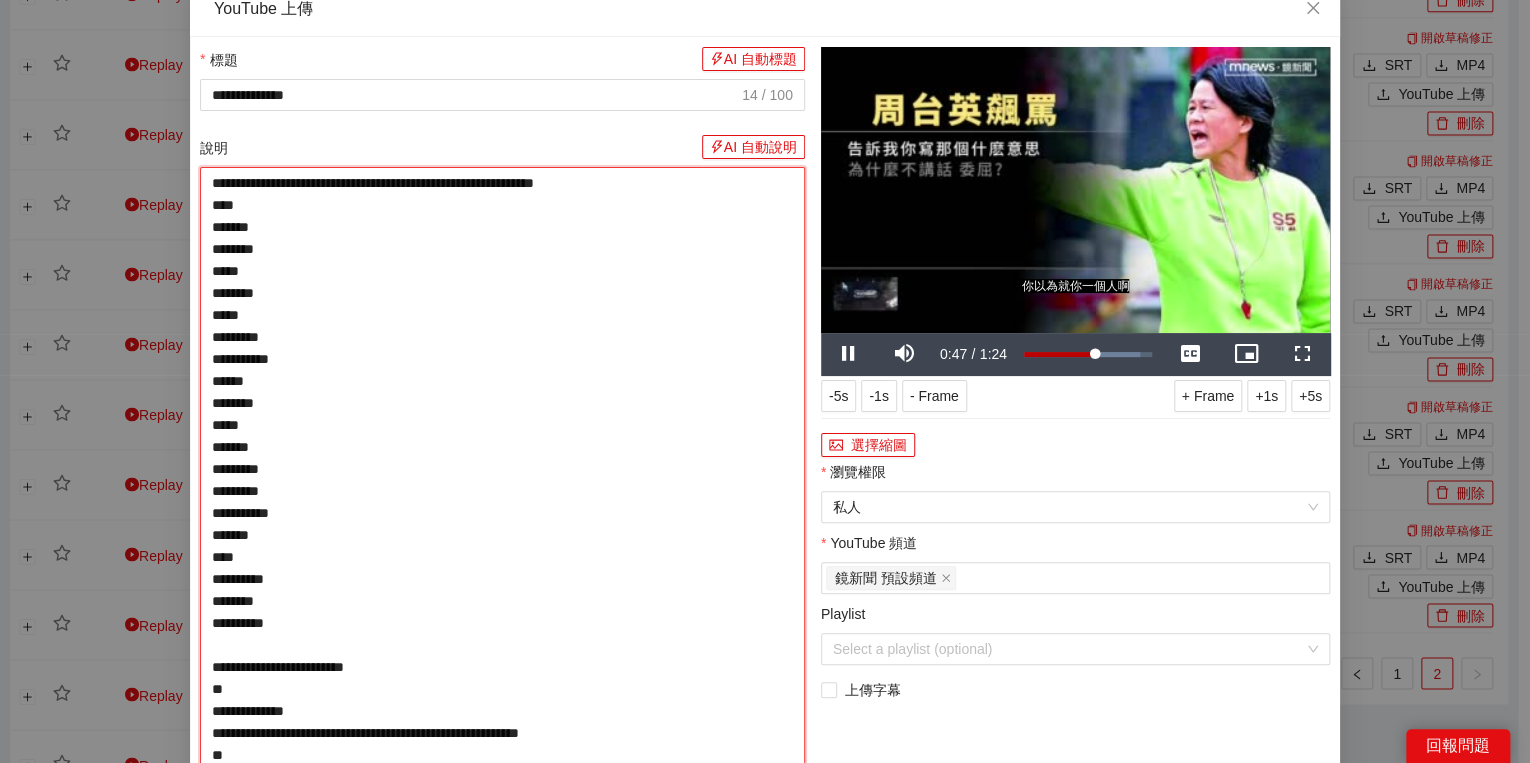 type on "**********" 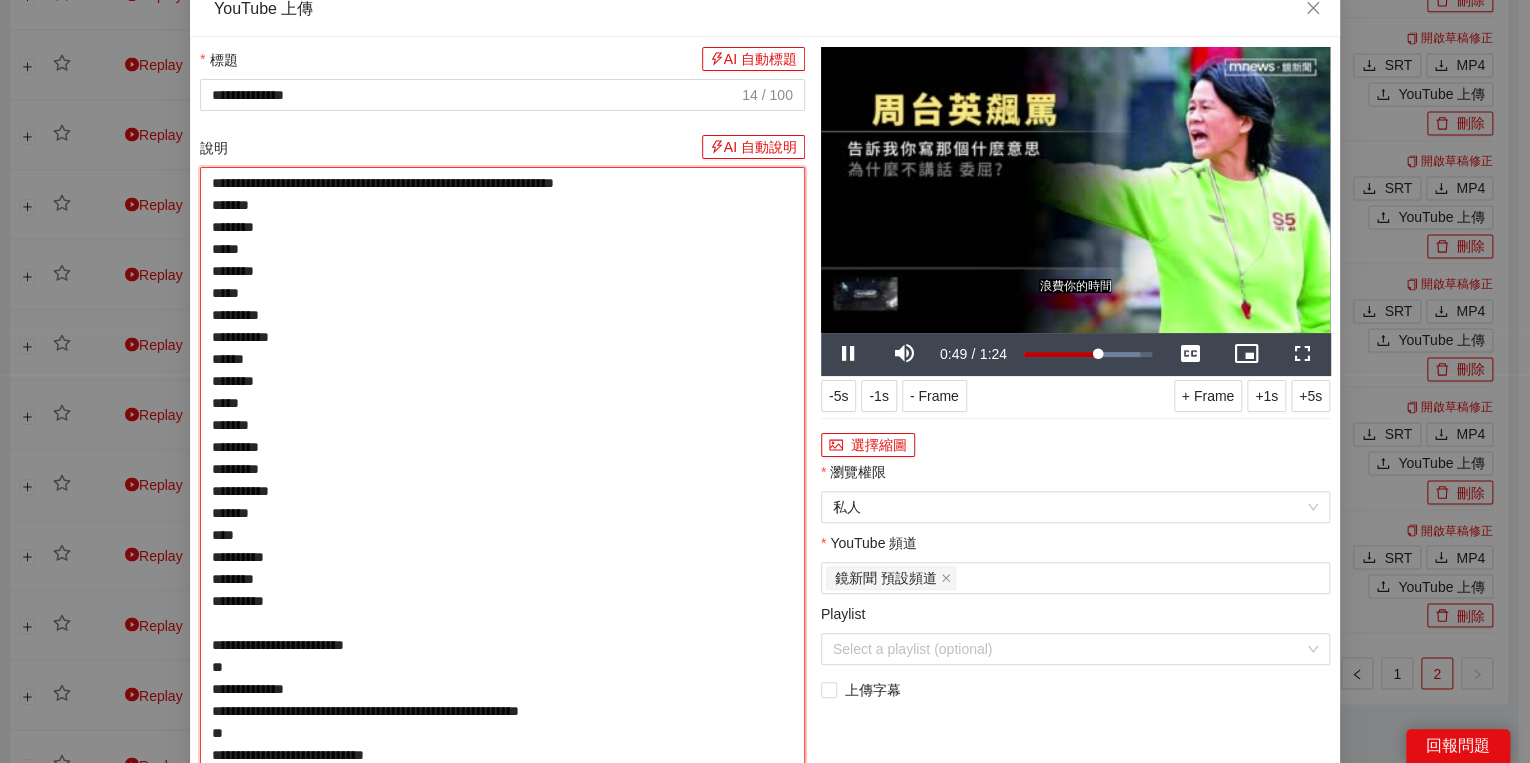 type on "**********" 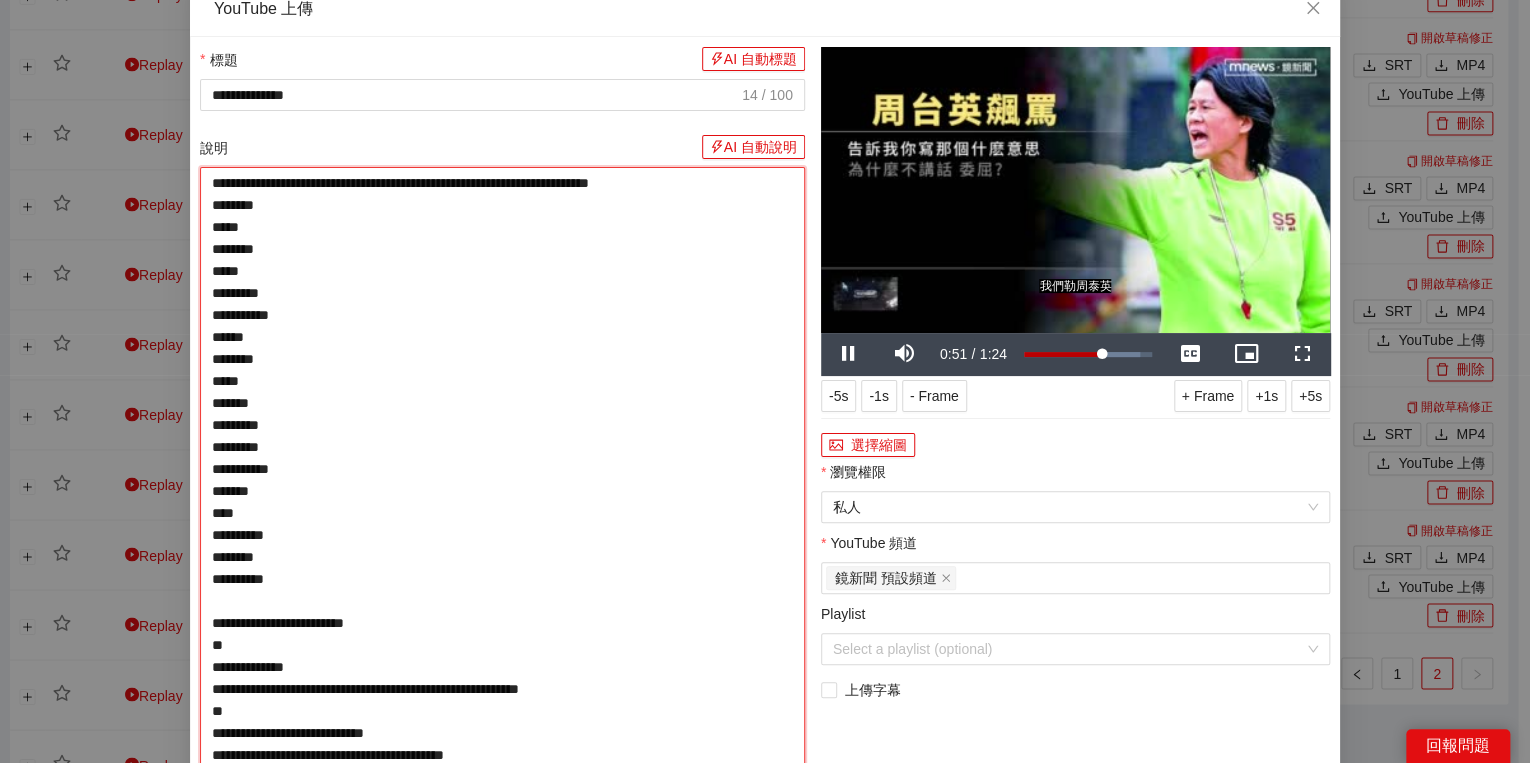 type on "**********" 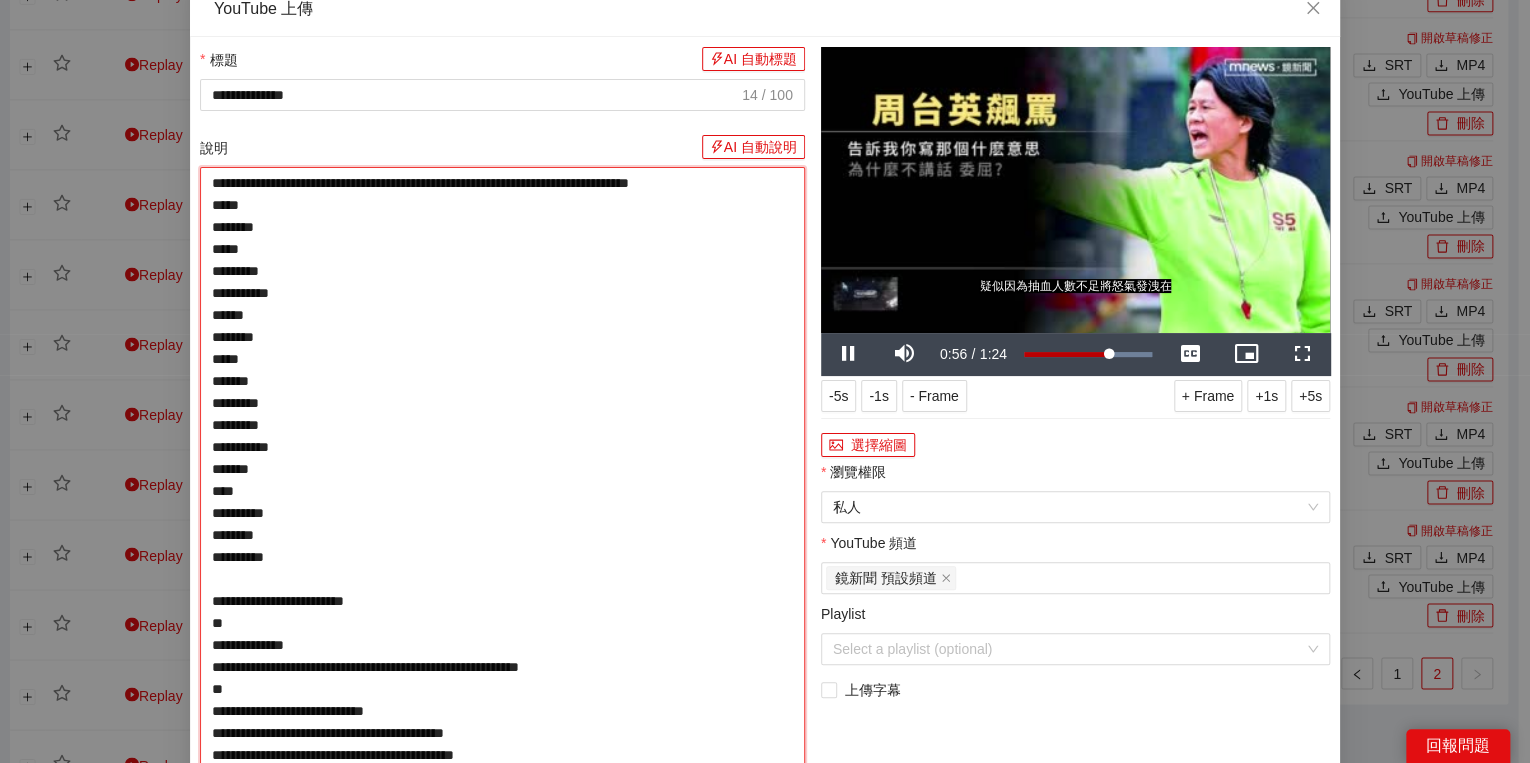 type on "**********" 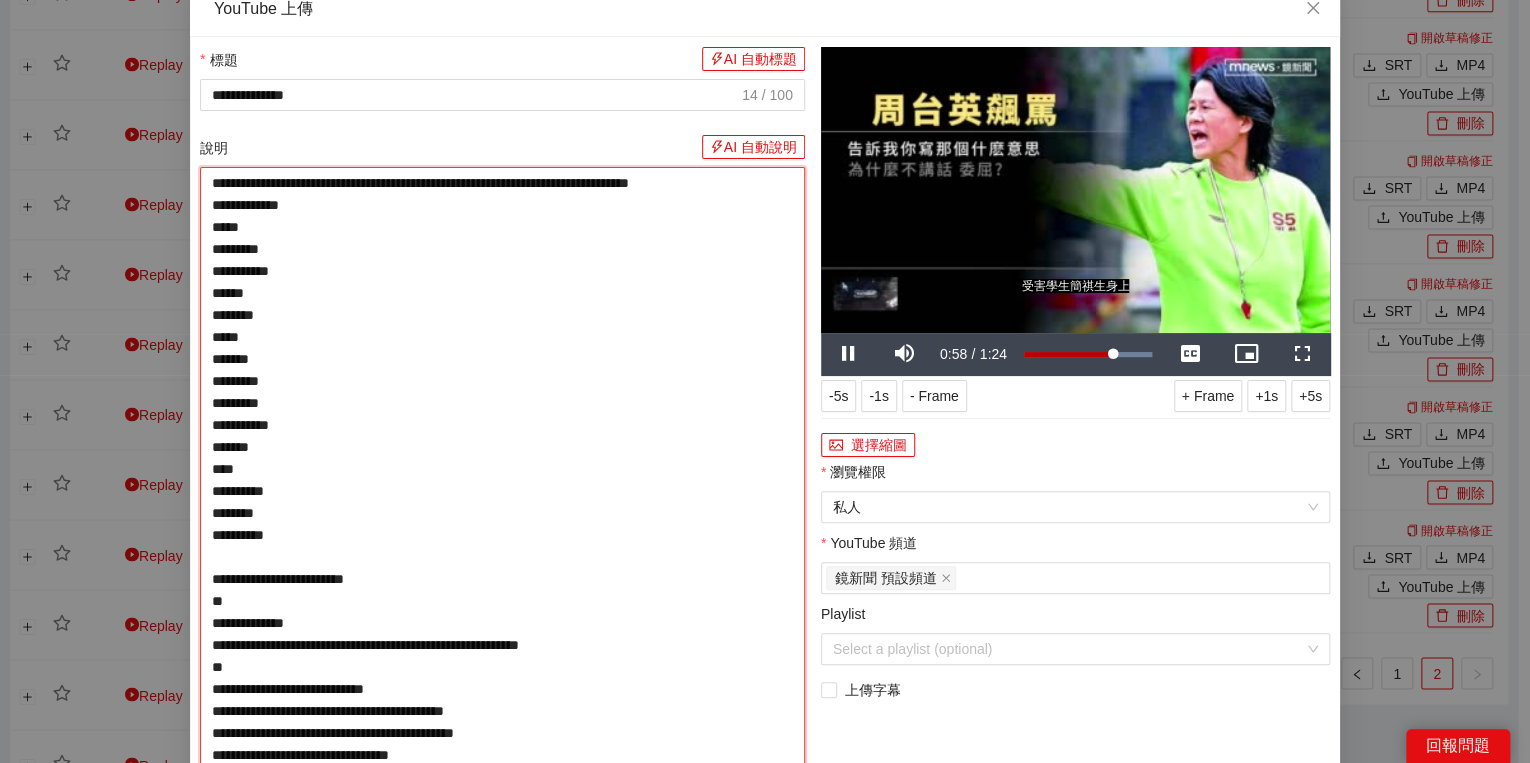 click on "**********" at bounding box center [502, 568] 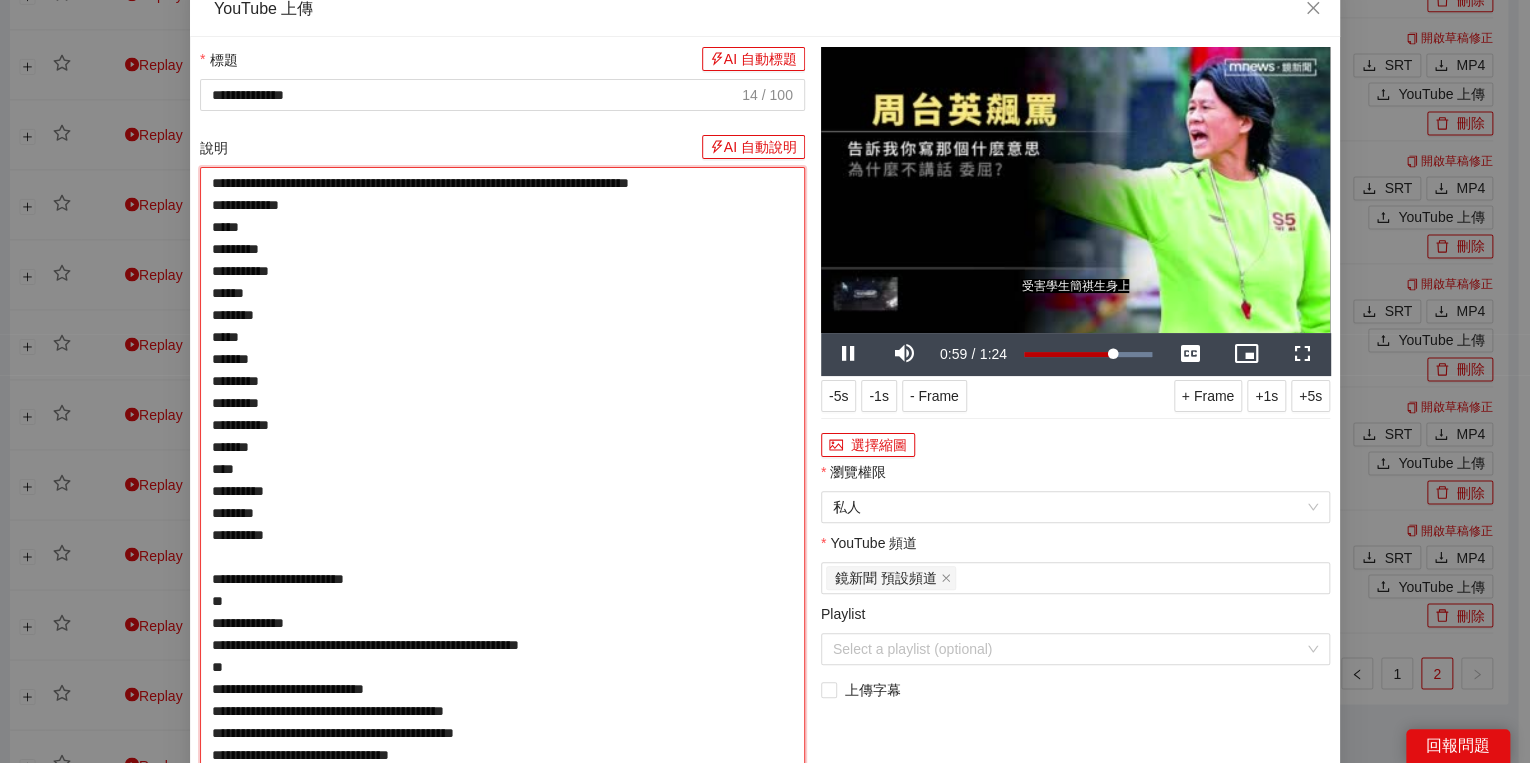 type on "**********" 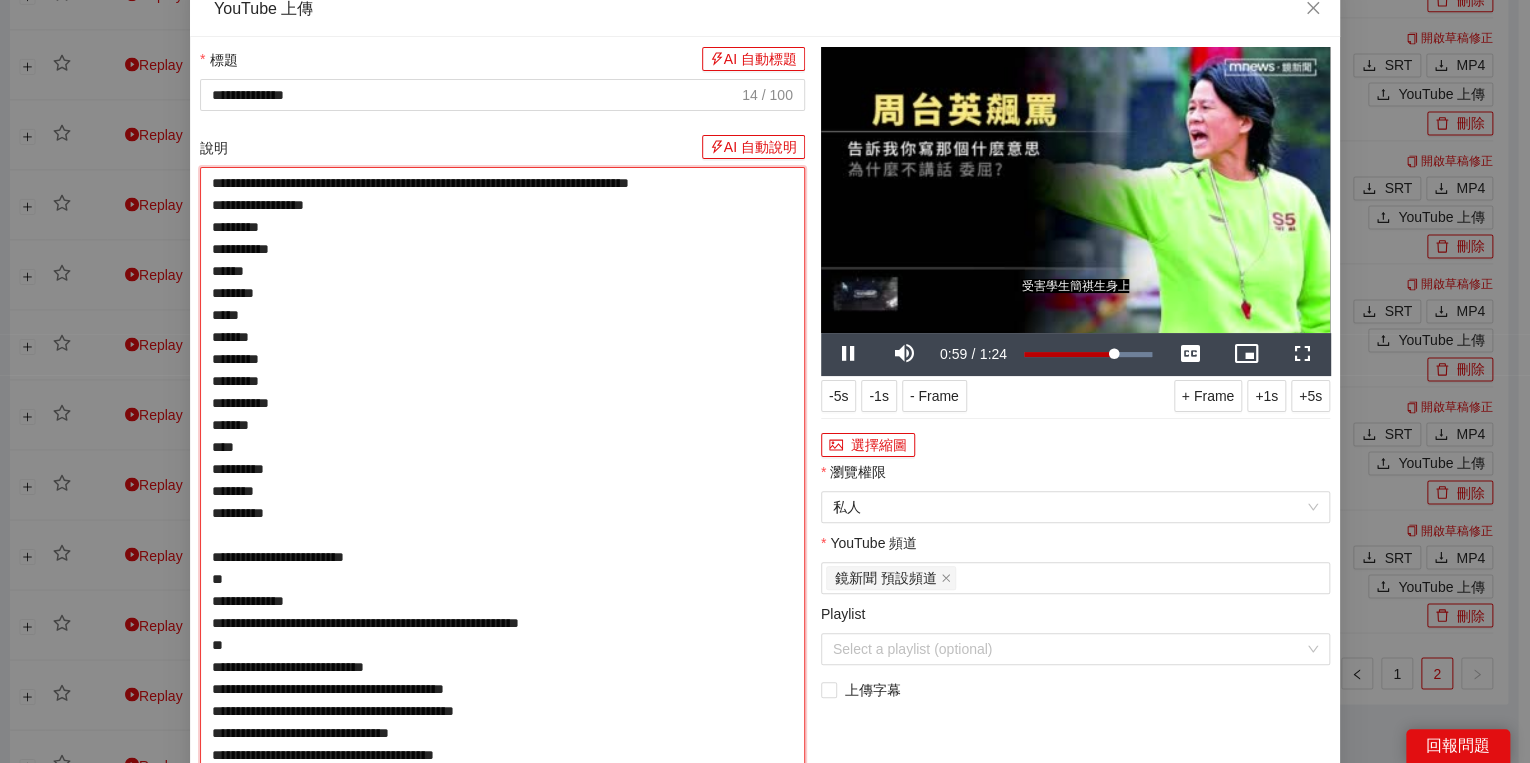 click on "**********" at bounding box center (502, 557) 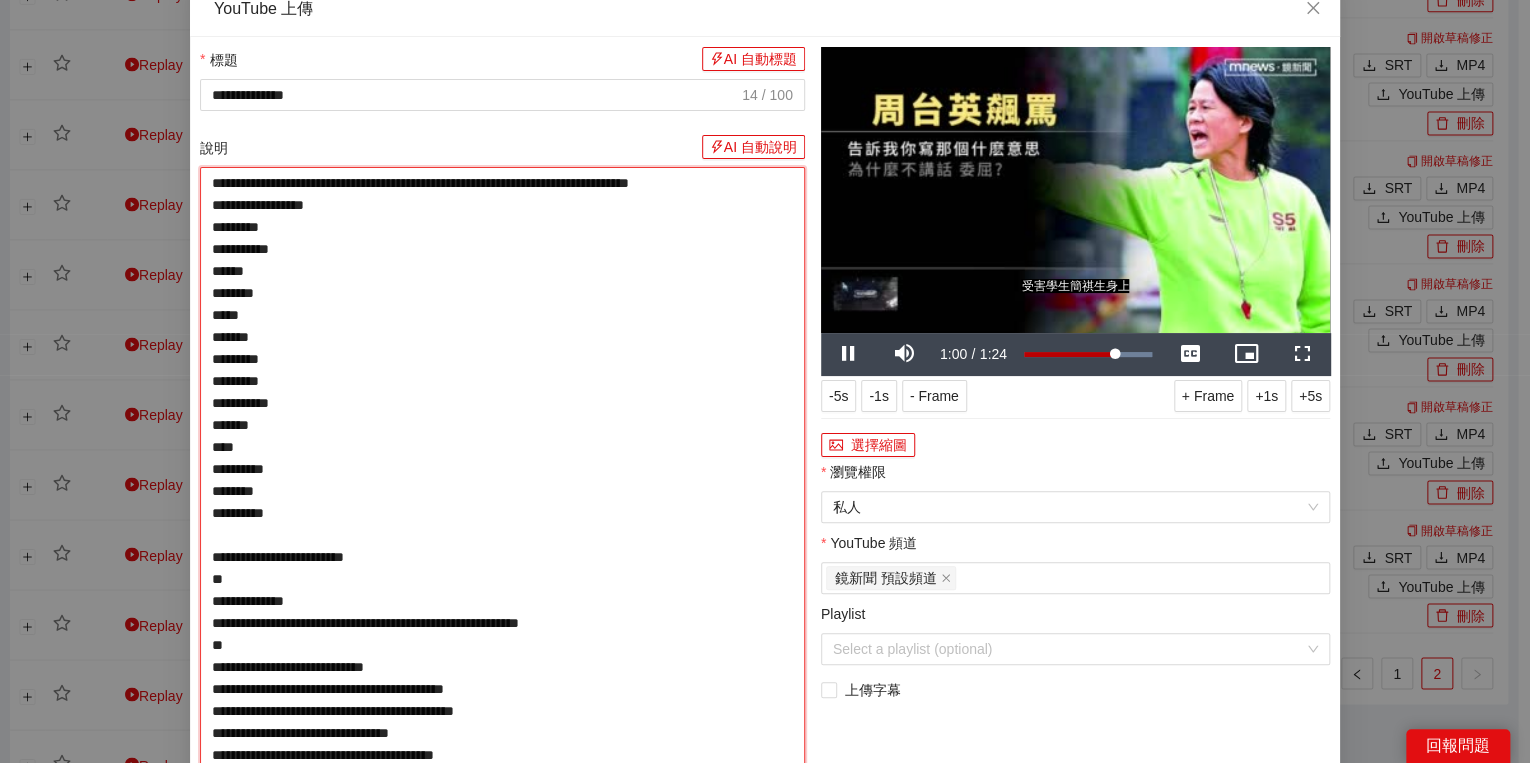 type on "**********" 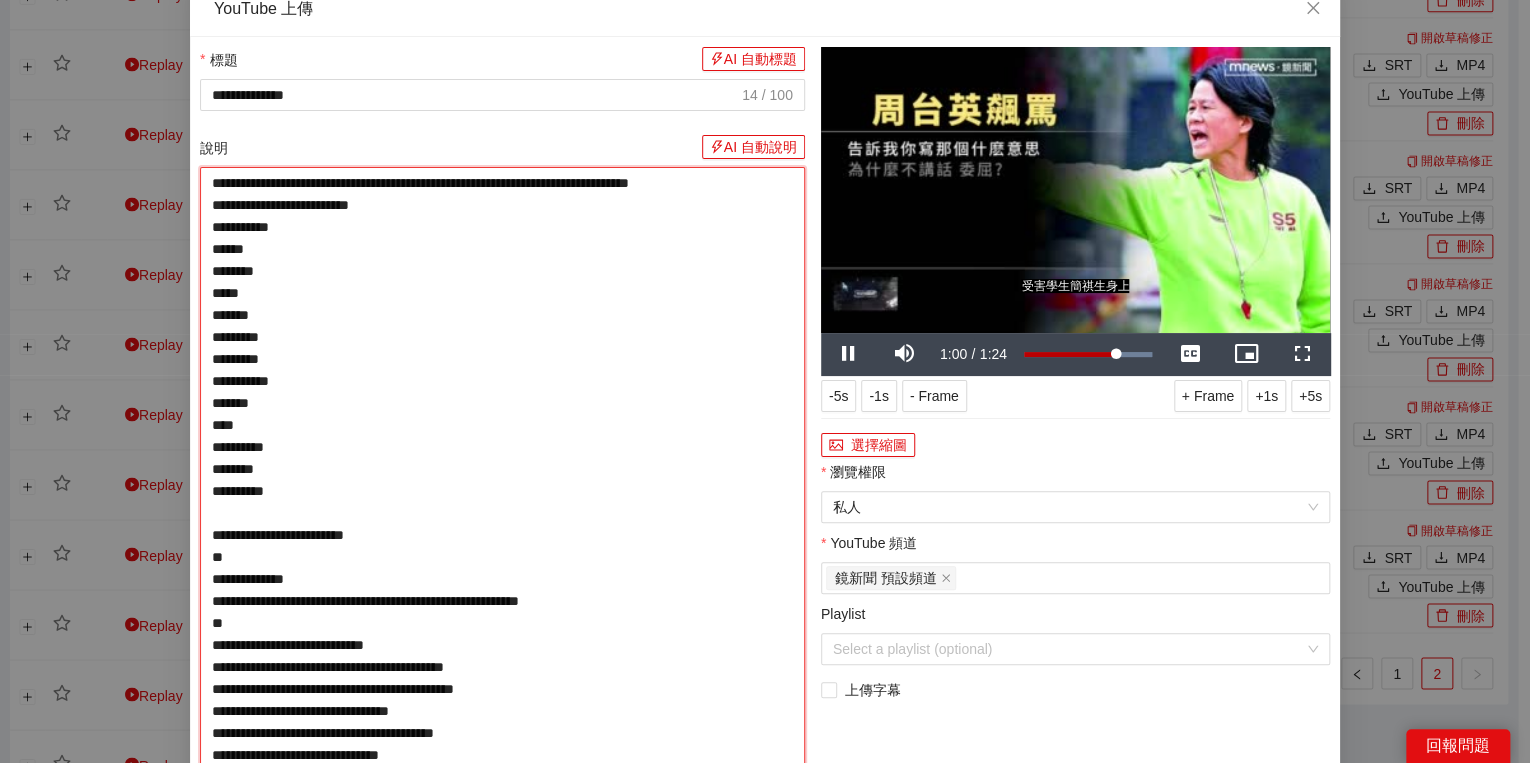 click on "**********" at bounding box center (502, 546) 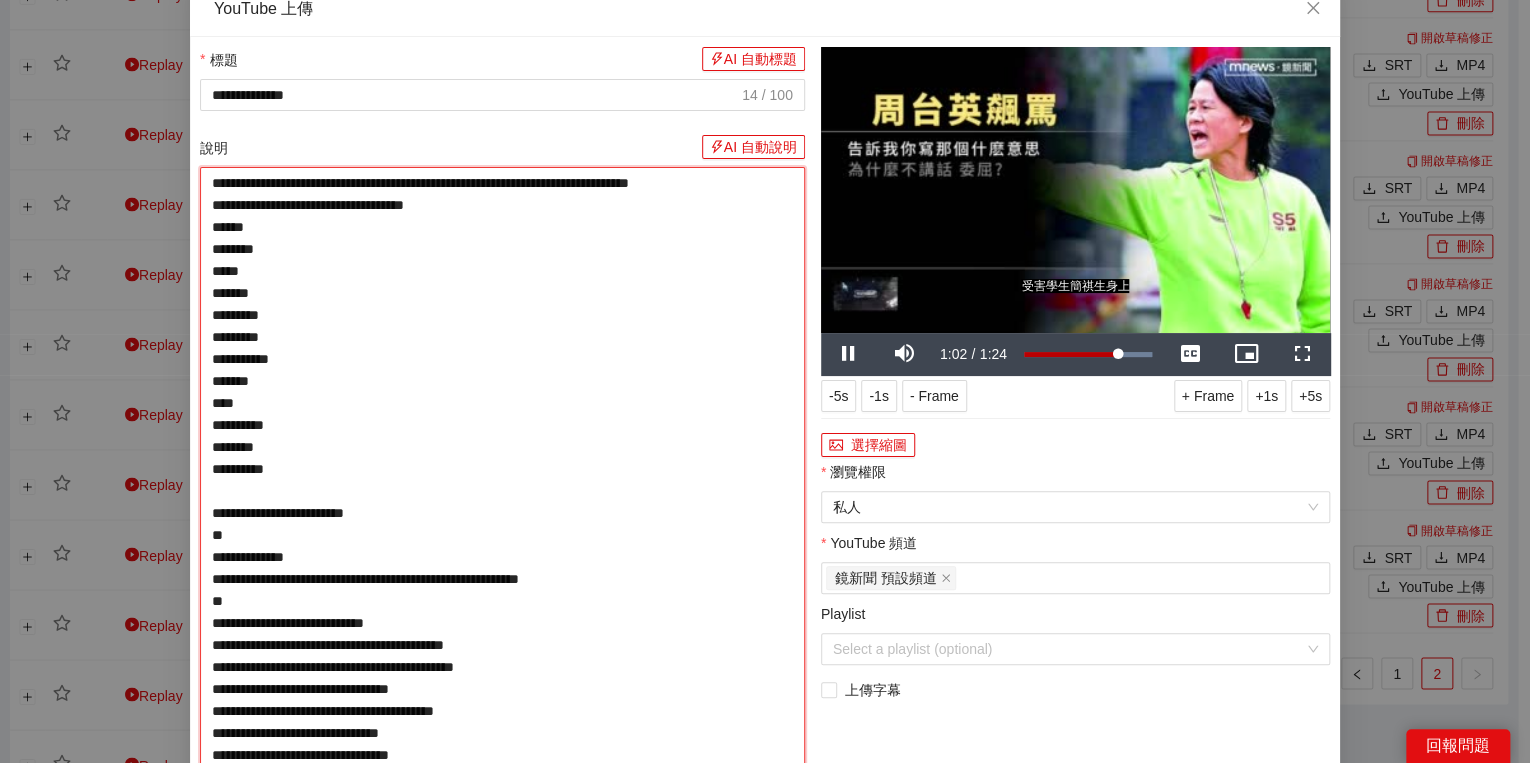 click on "**********" at bounding box center [502, 535] 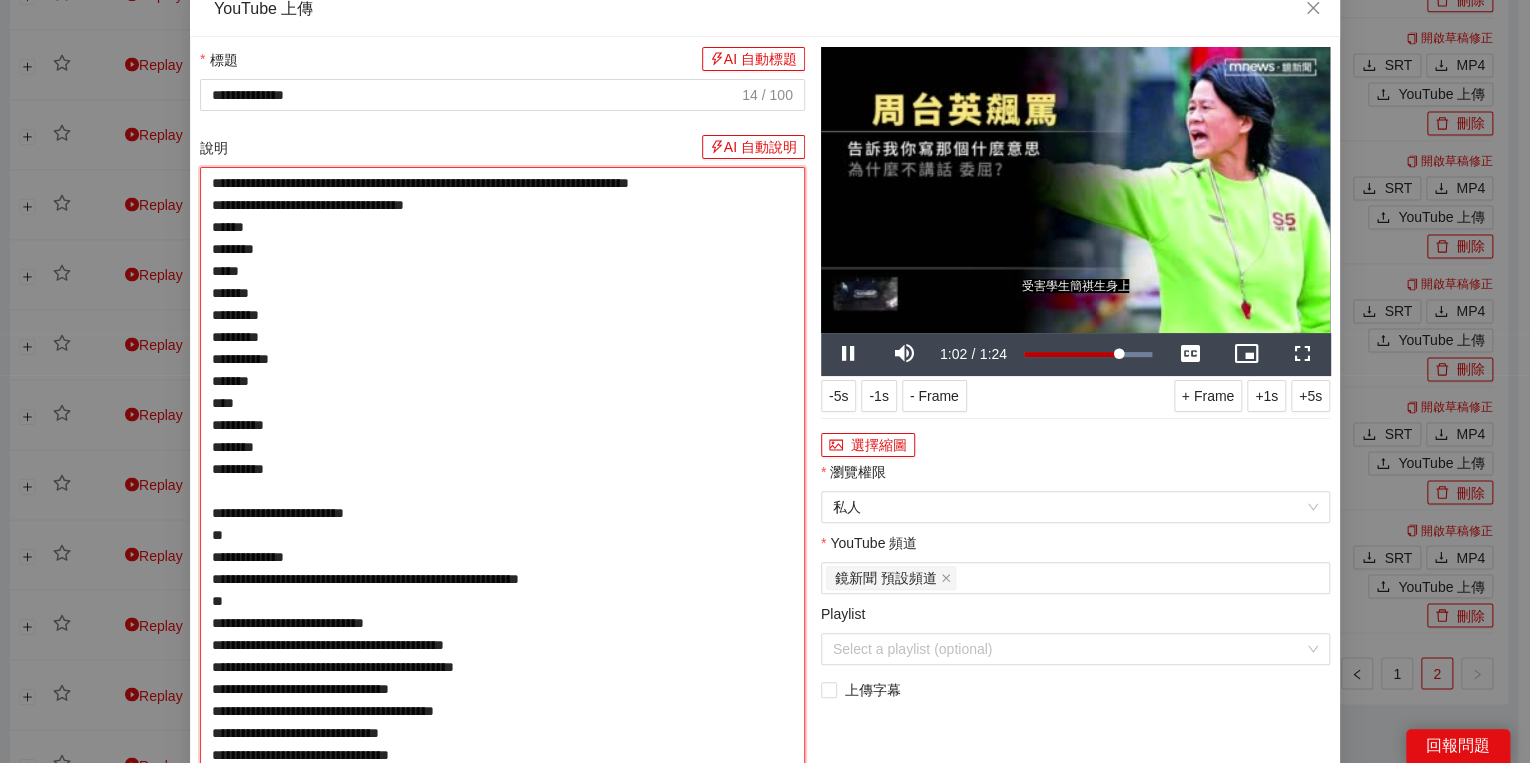 type on "**********" 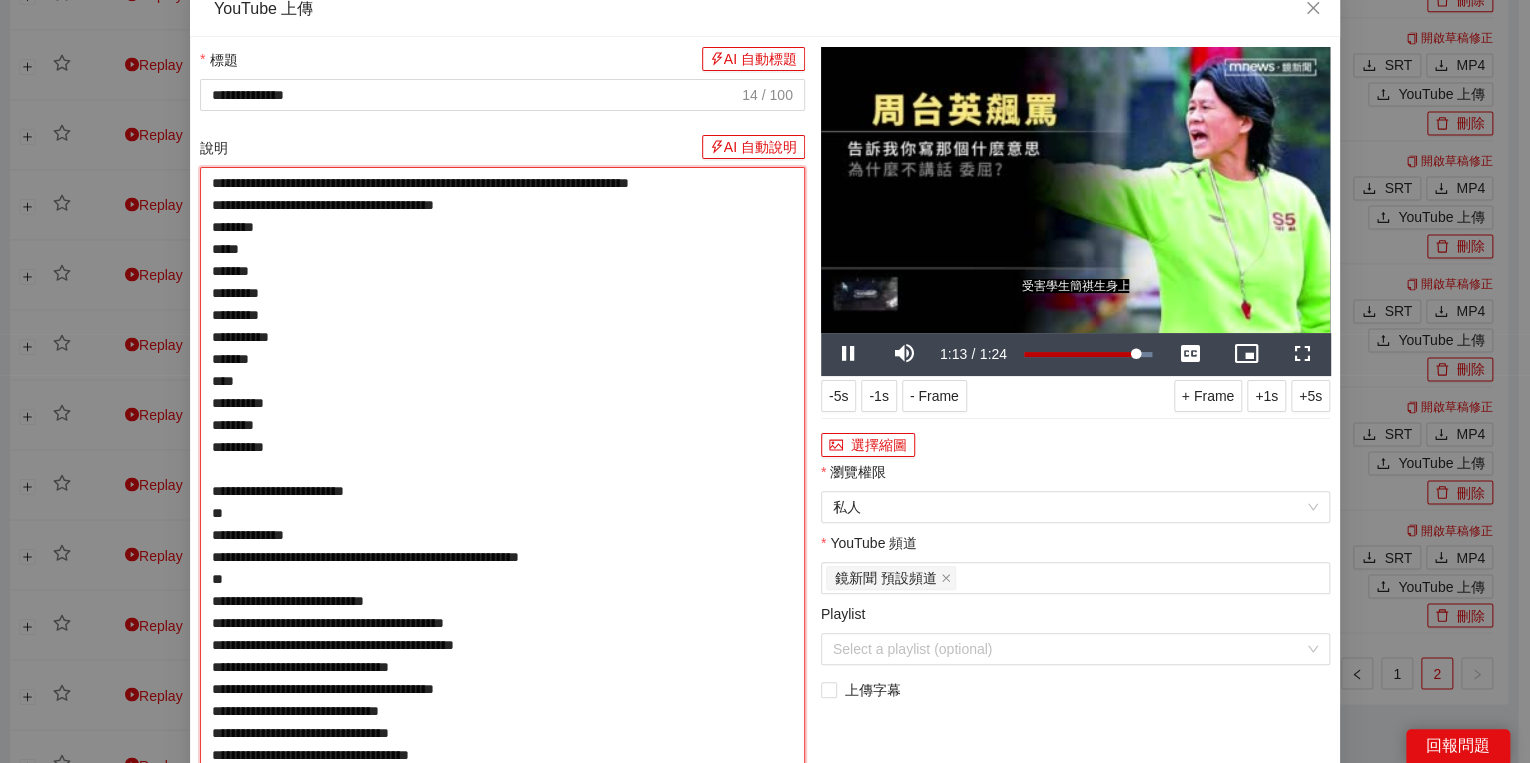 type on "**********" 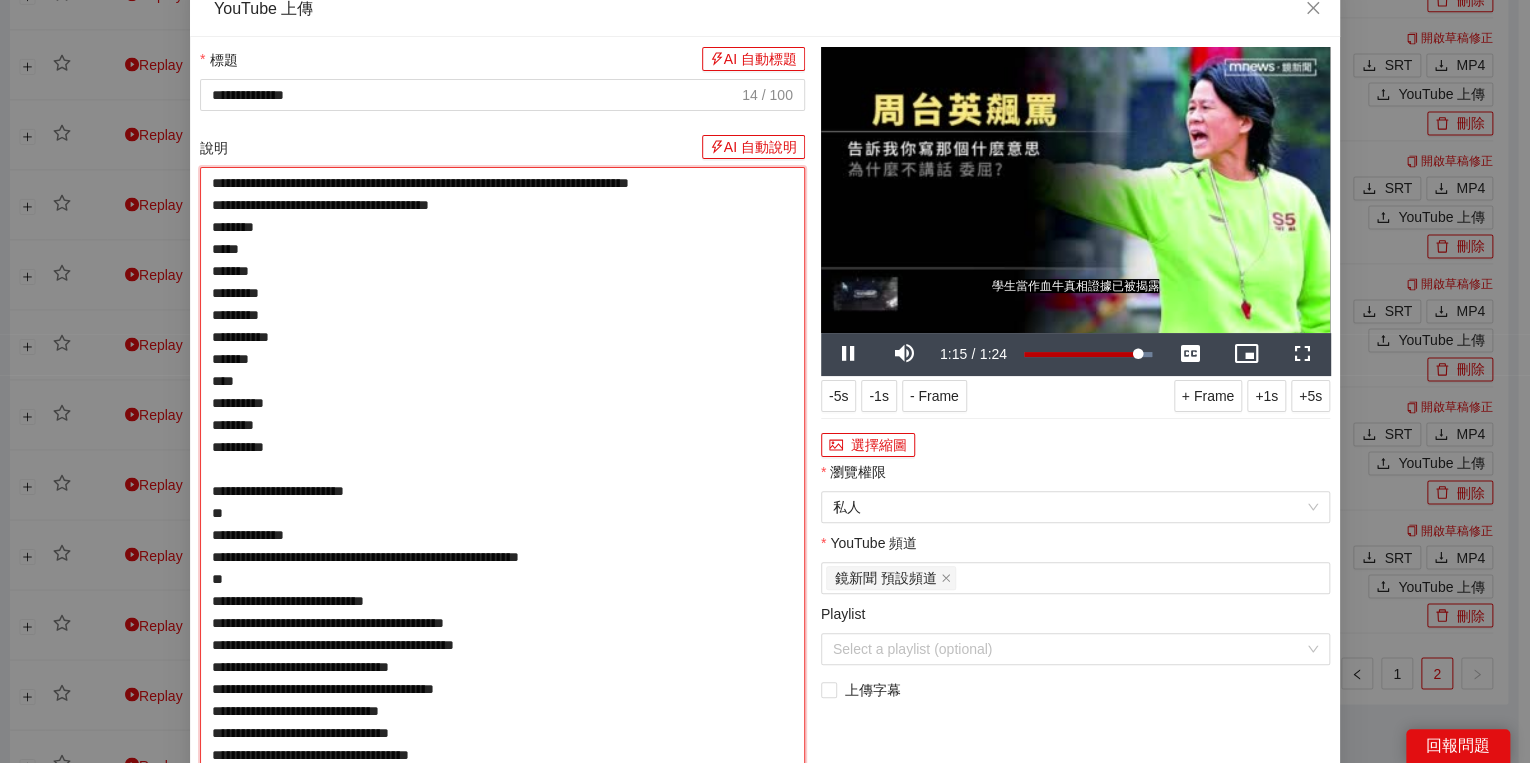 click on "**********" at bounding box center (502, 535) 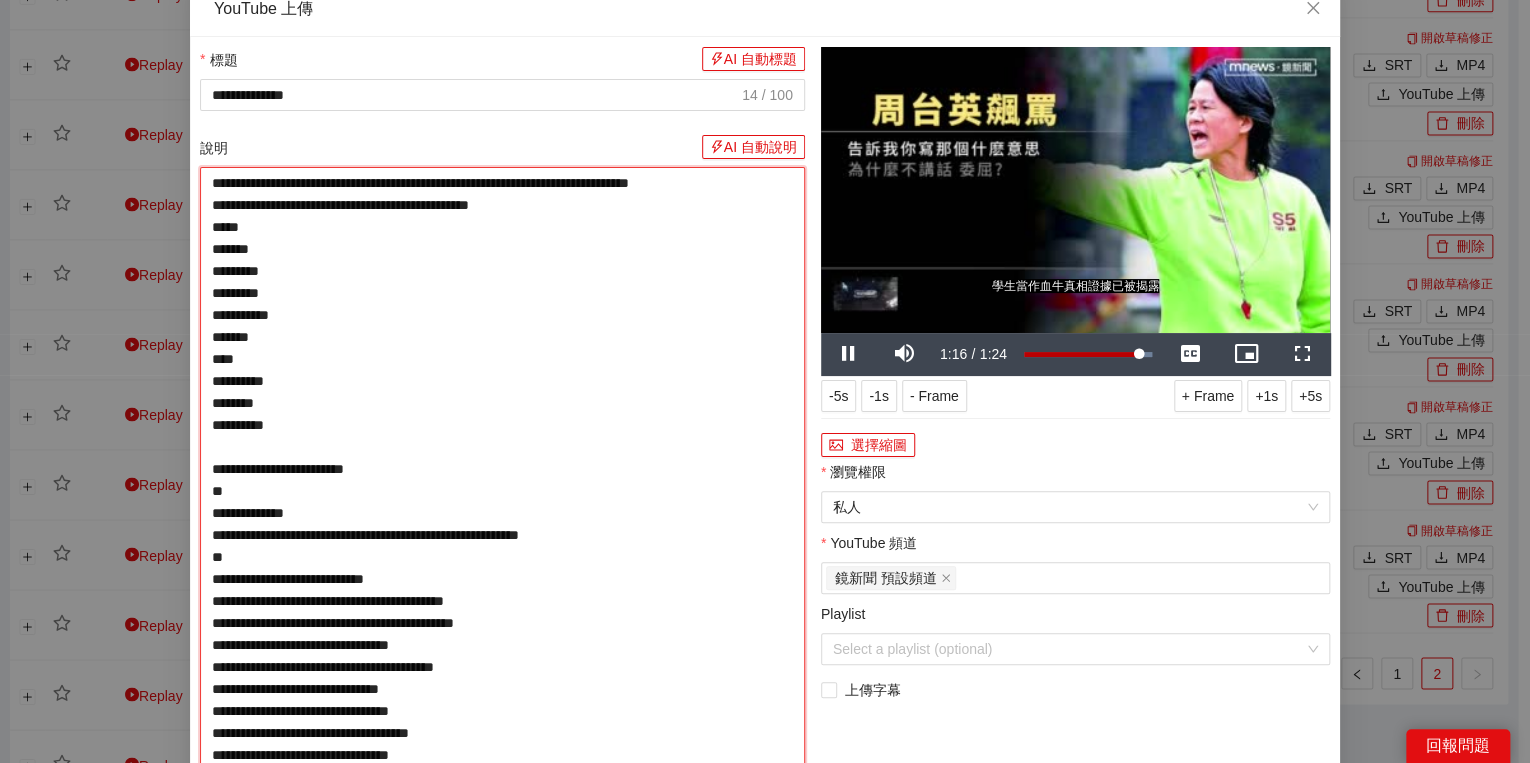 click on "**********" at bounding box center [502, 524] 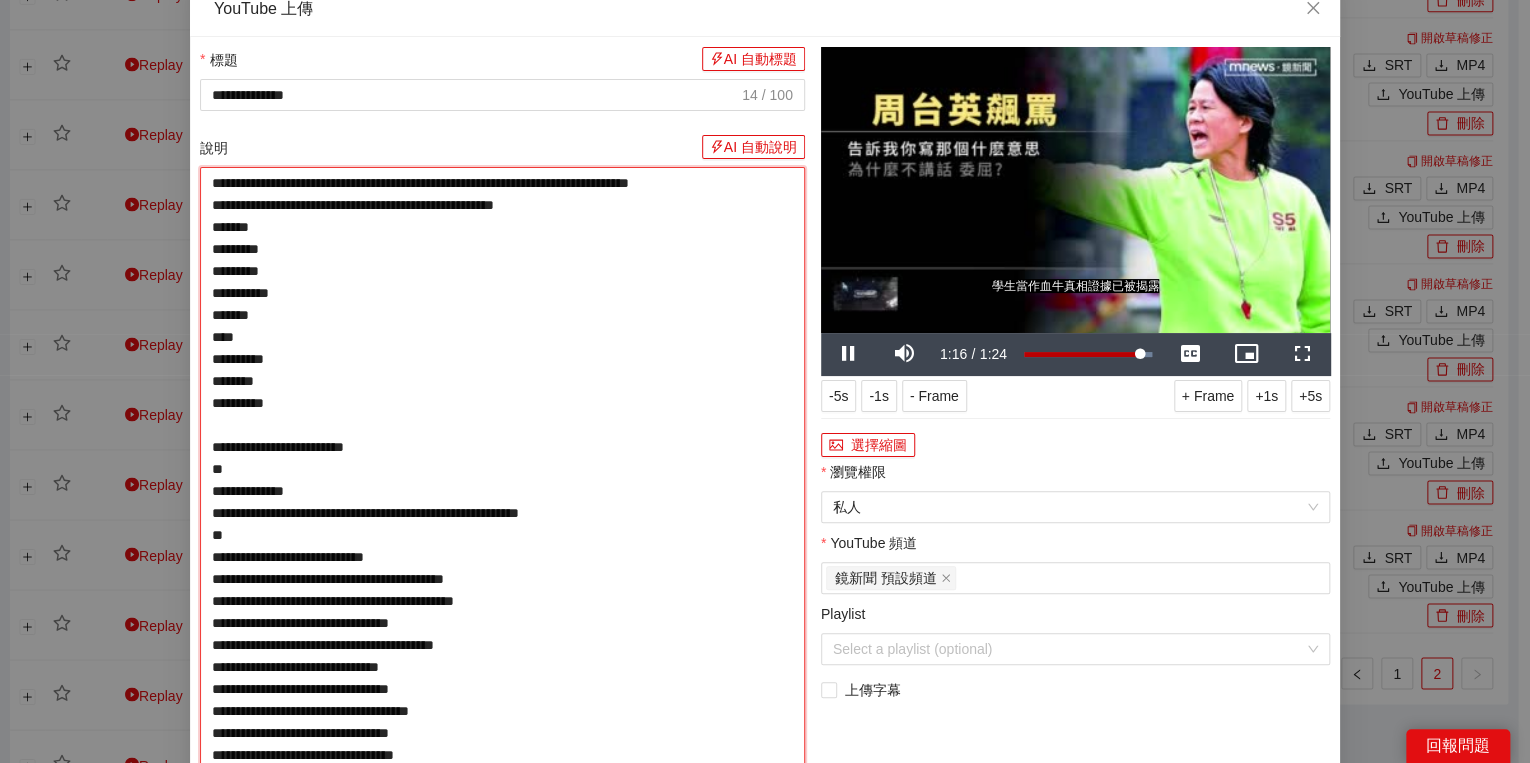 click on "**********" at bounding box center [502, 513] 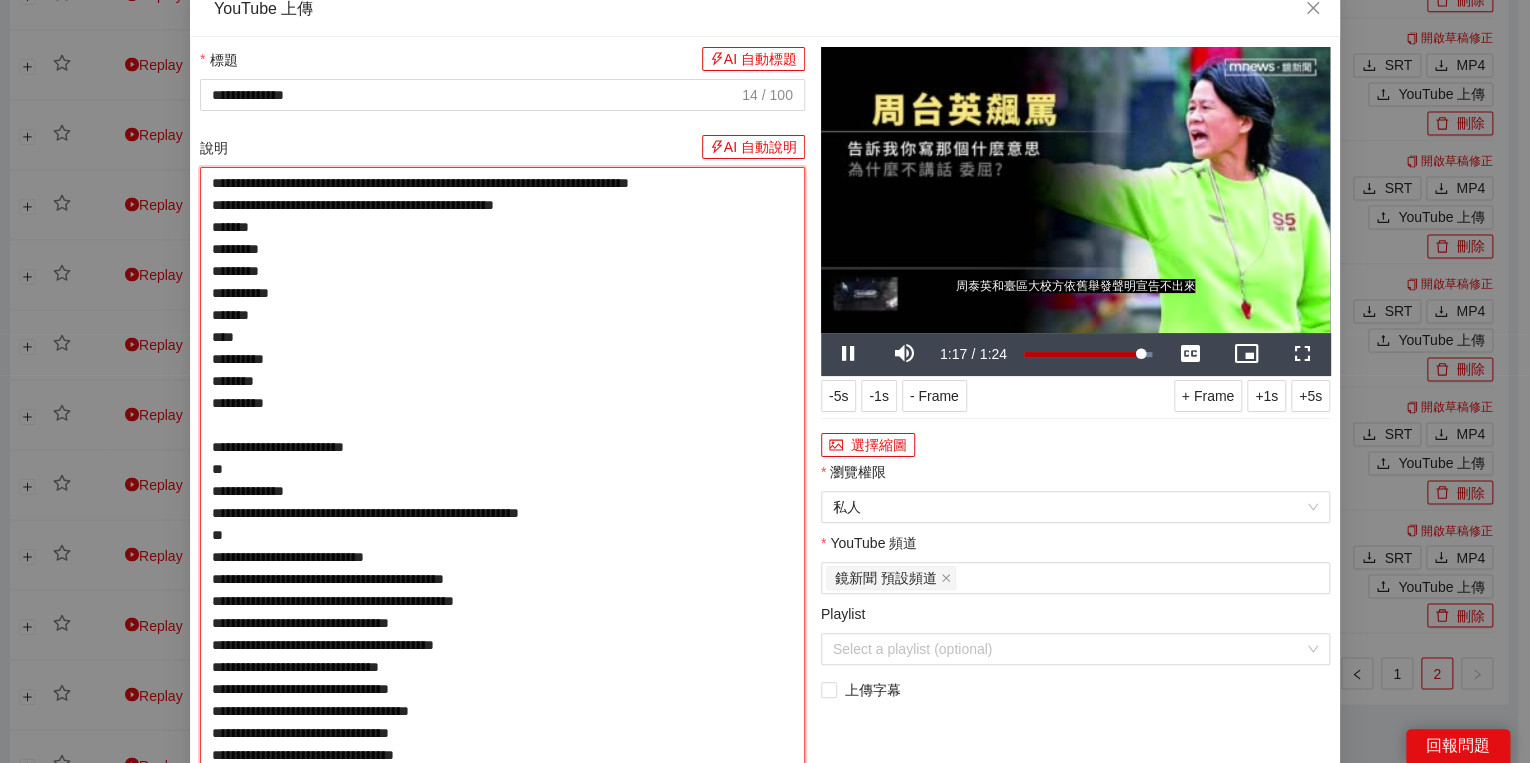type on "**********" 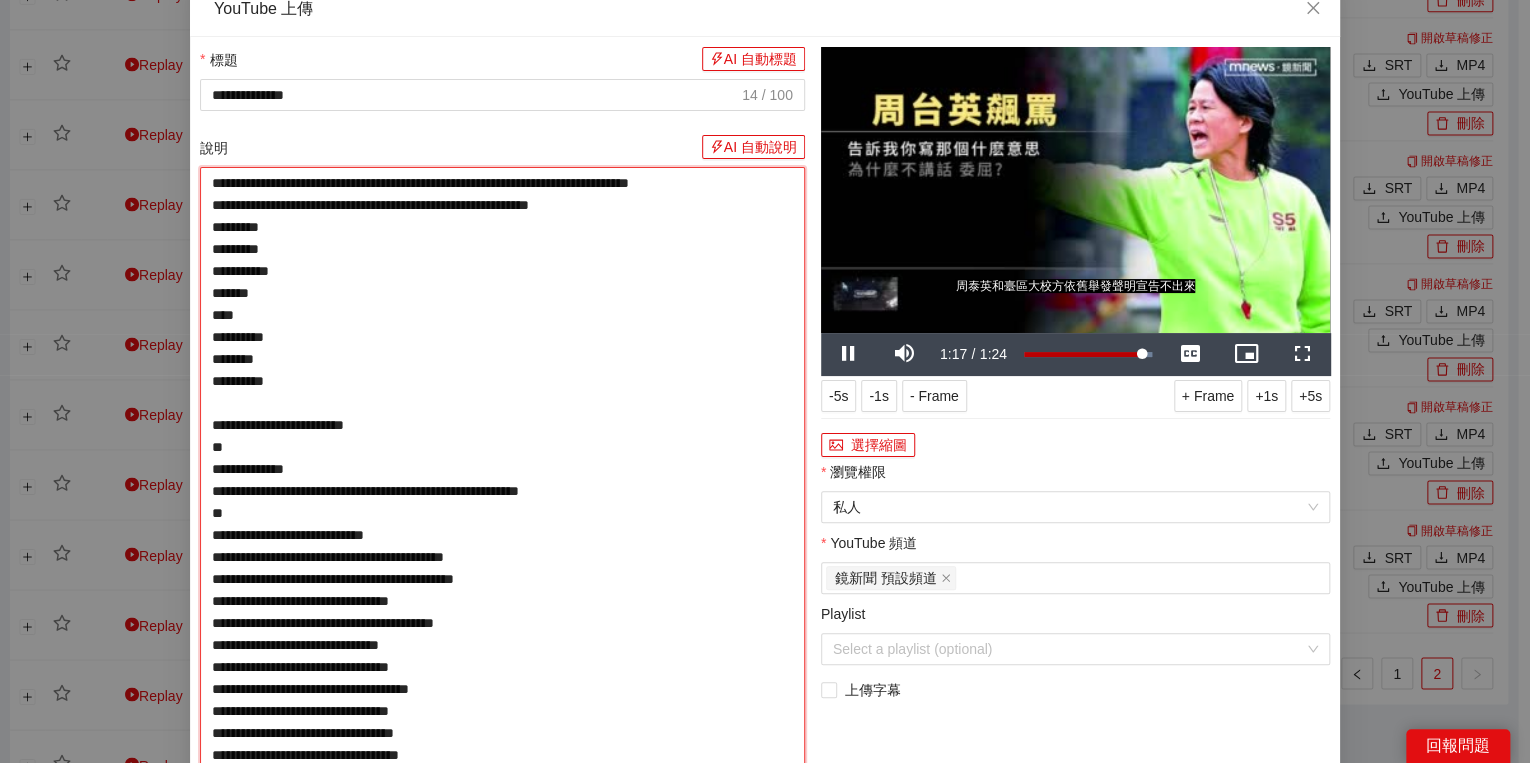 click on "**********" at bounding box center (502, 502) 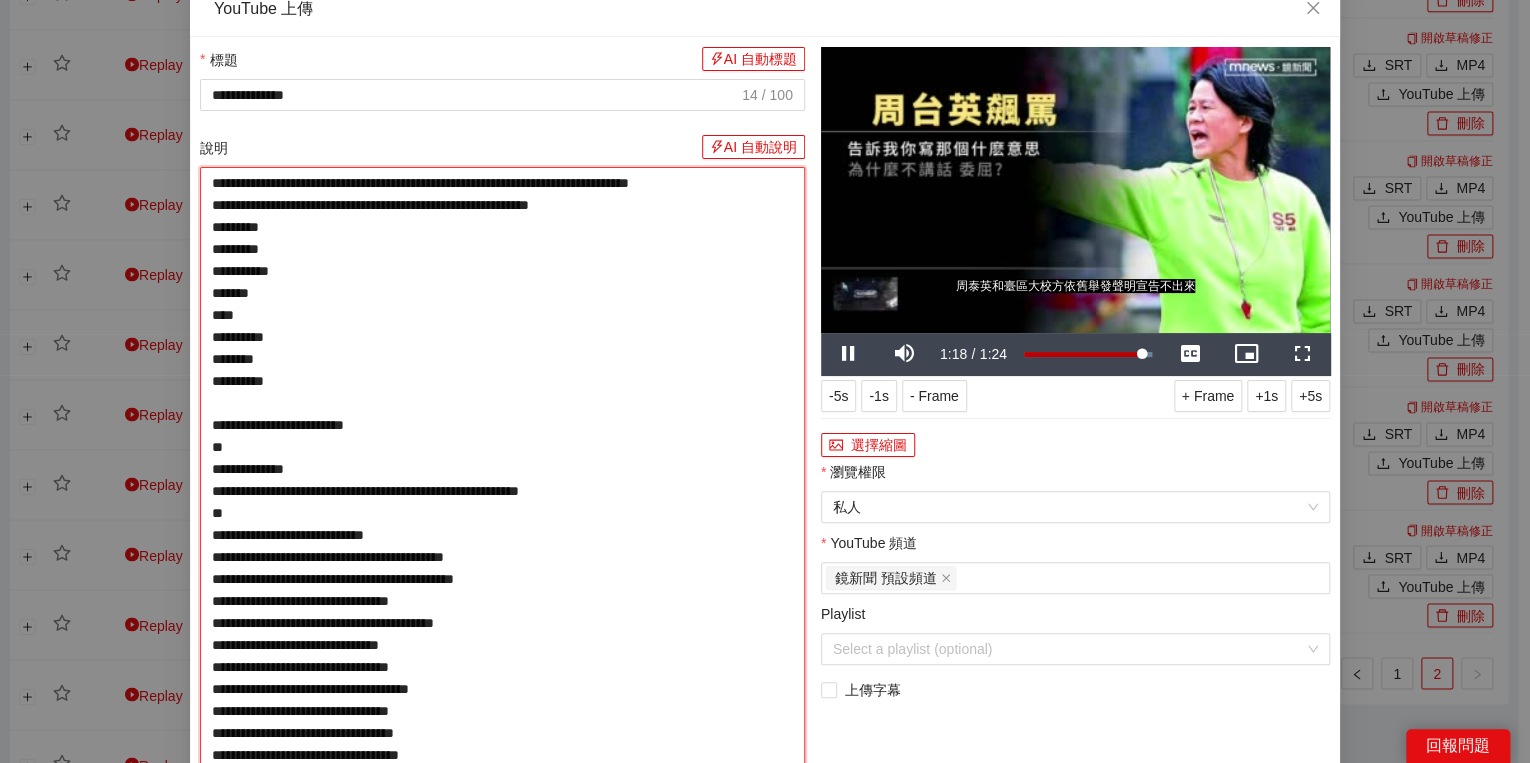 type on "**********" 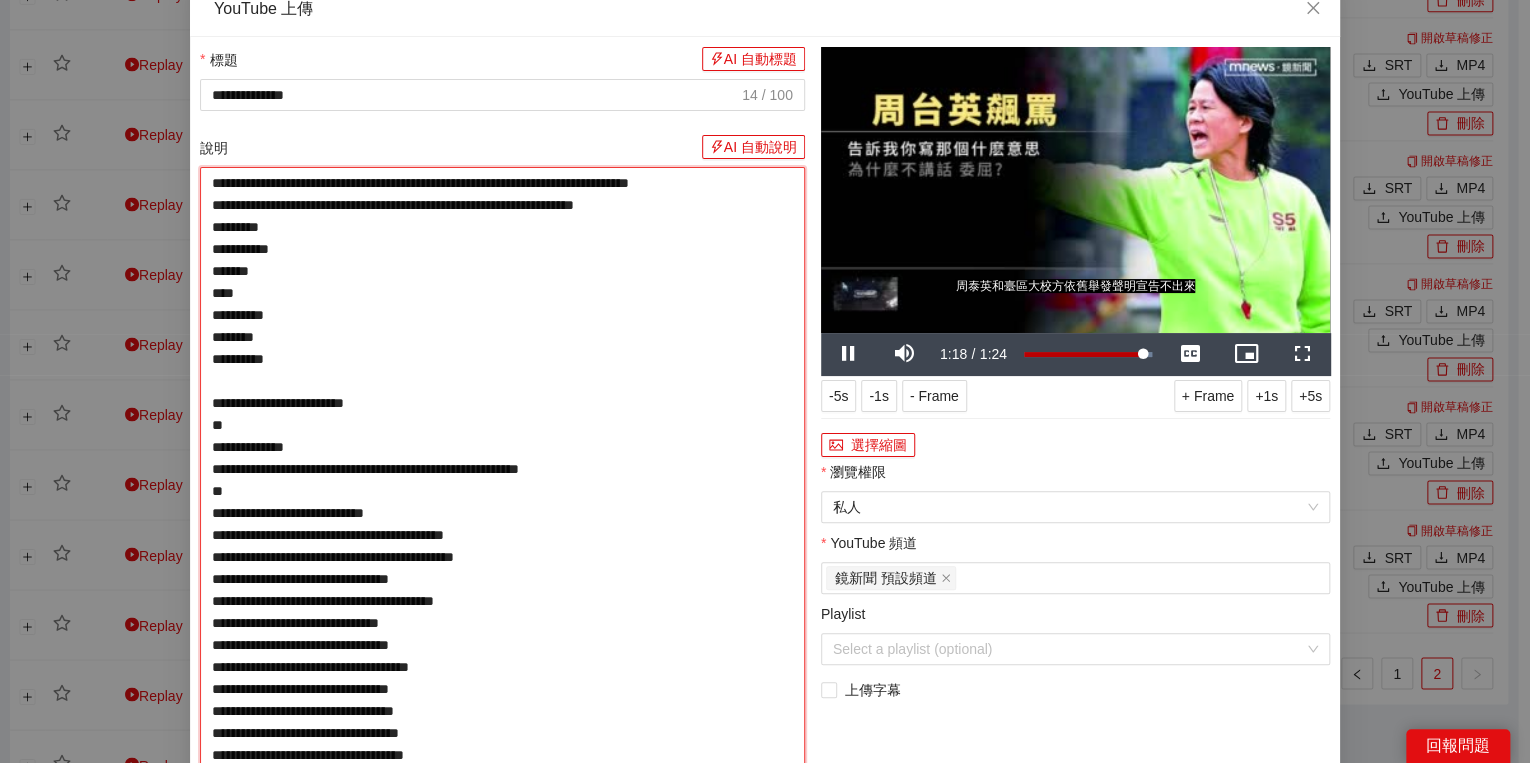 click on "**********" at bounding box center [502, 491] 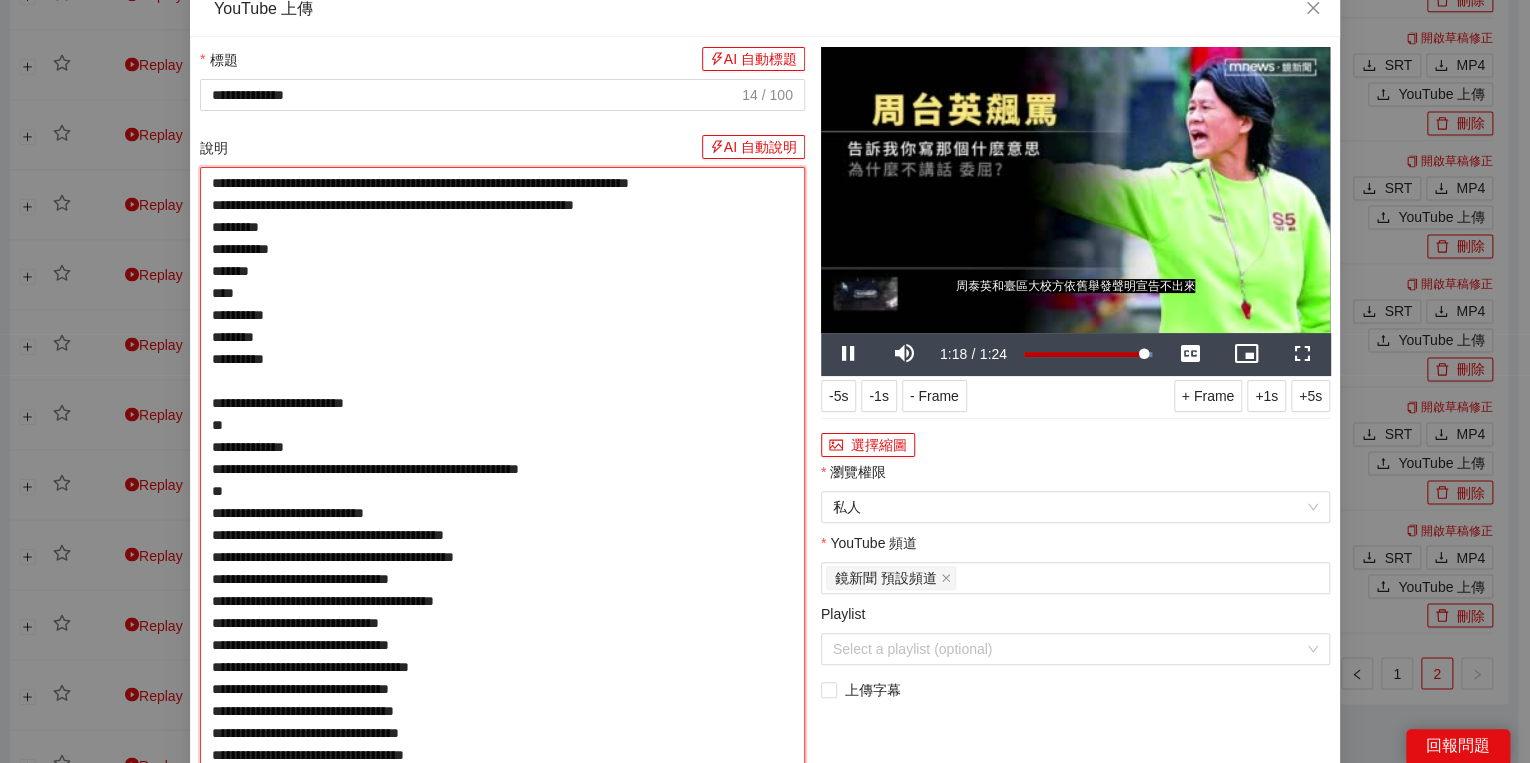 type on "**********" 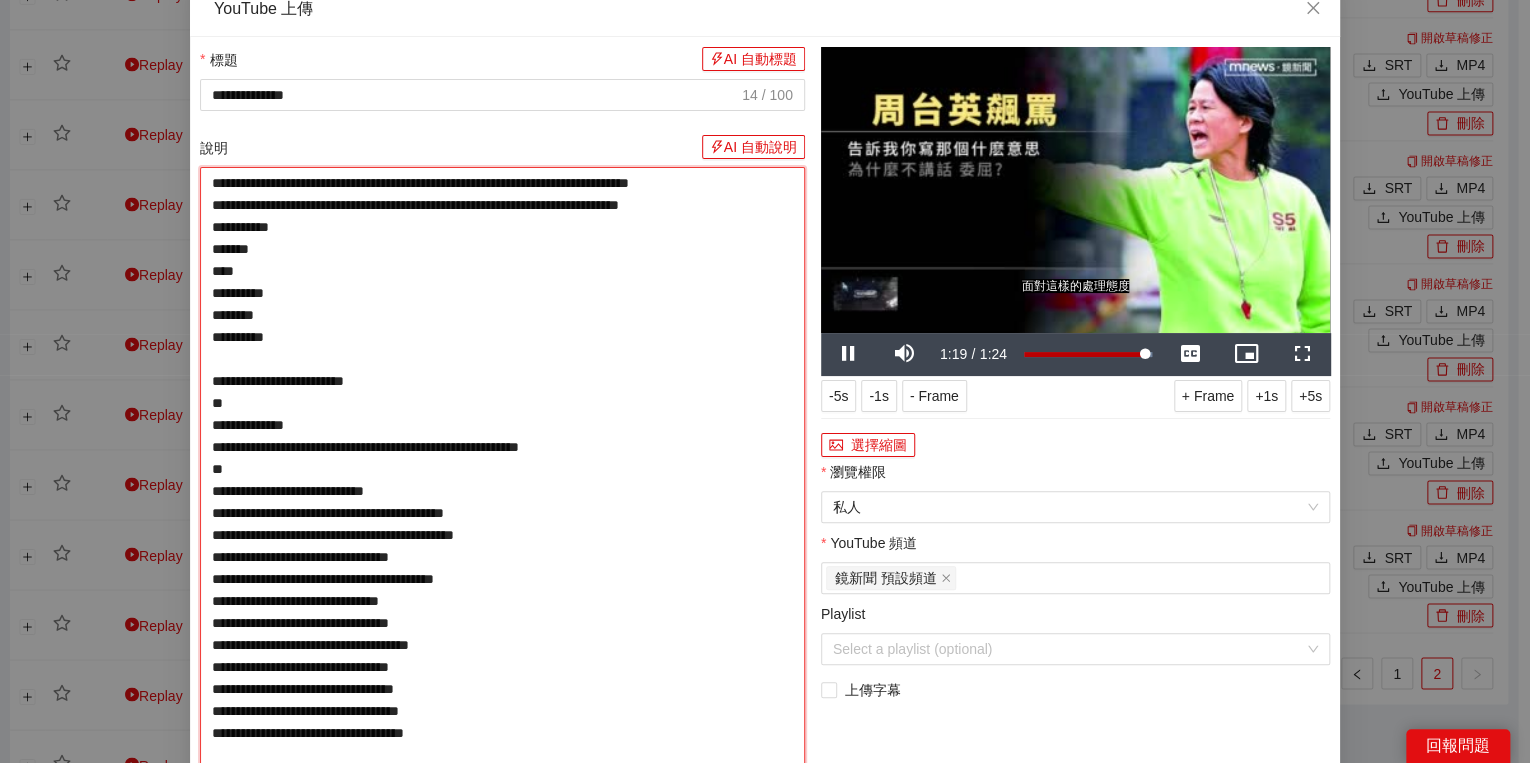 click on "**********" at bounding box center (502, 480) 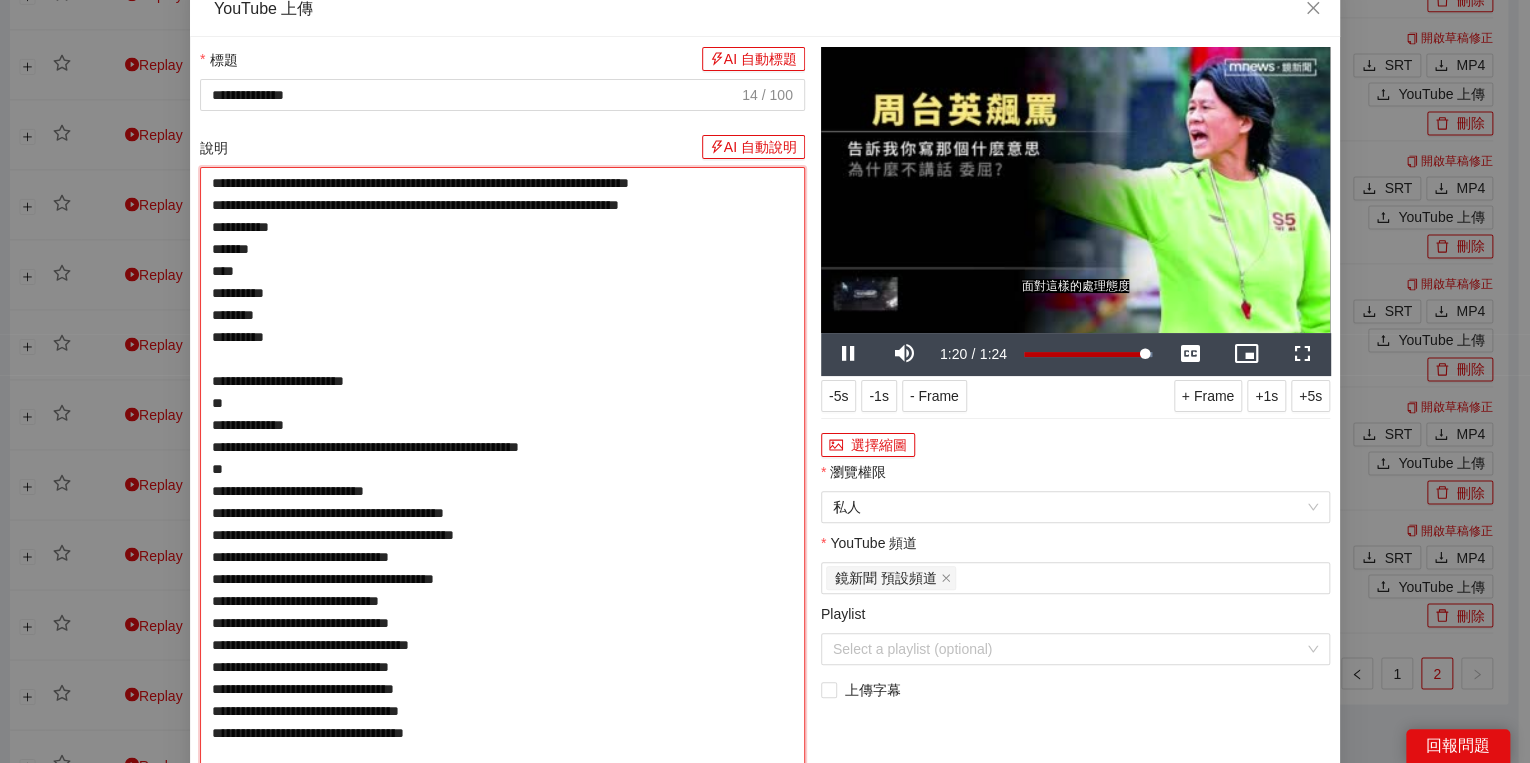 type on "**********" 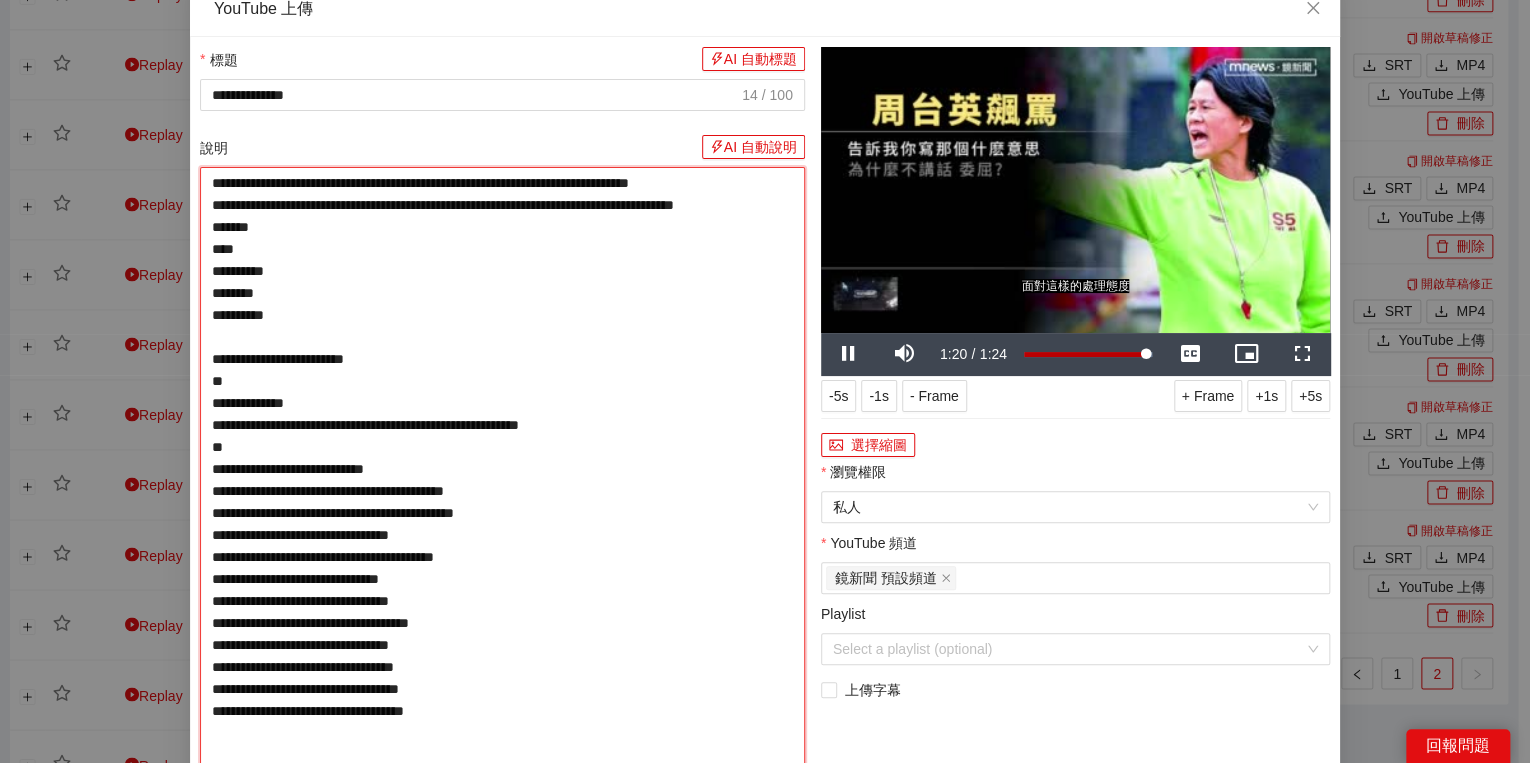click on "**********" at bounding box center (502, 480) 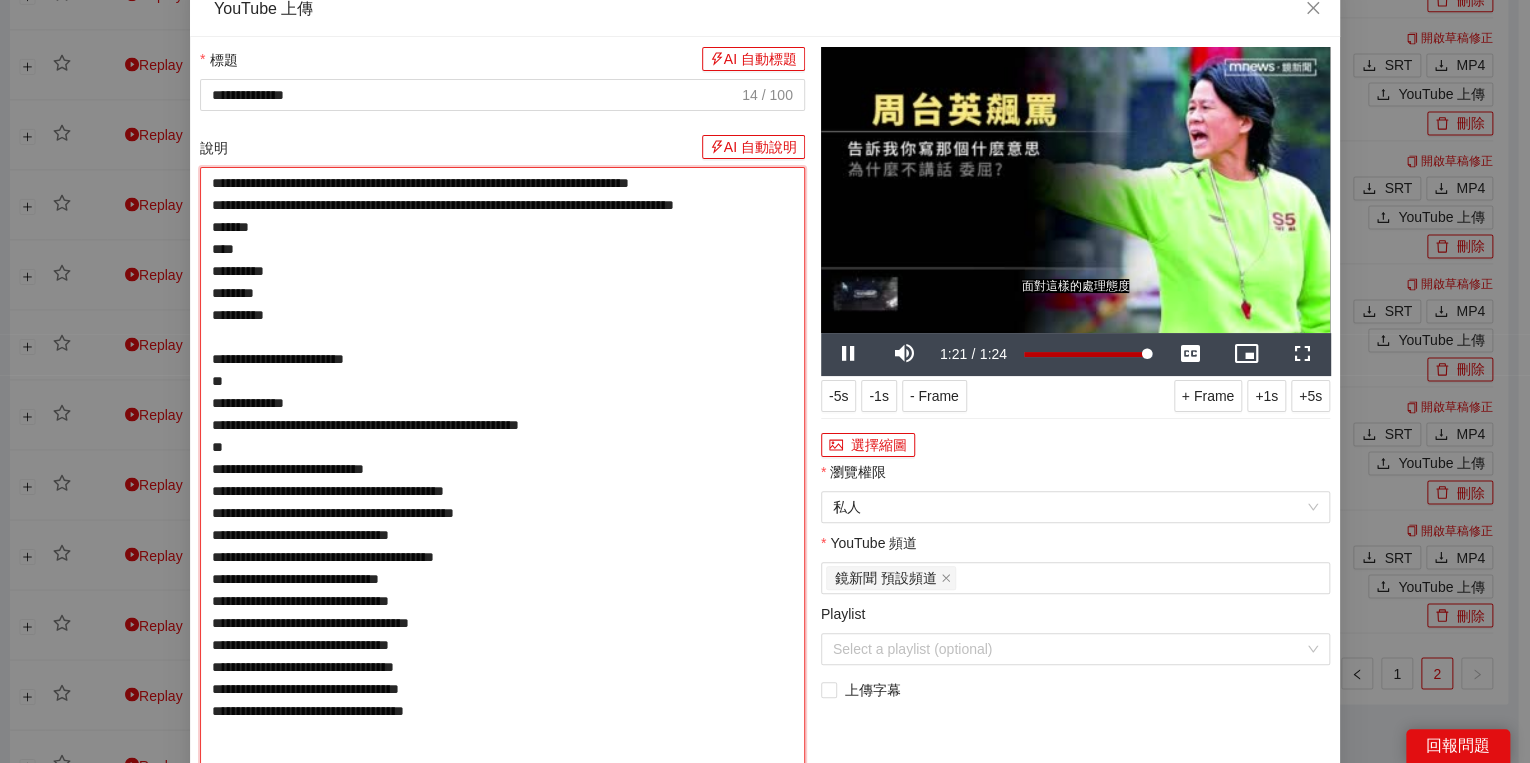 type on "**********" 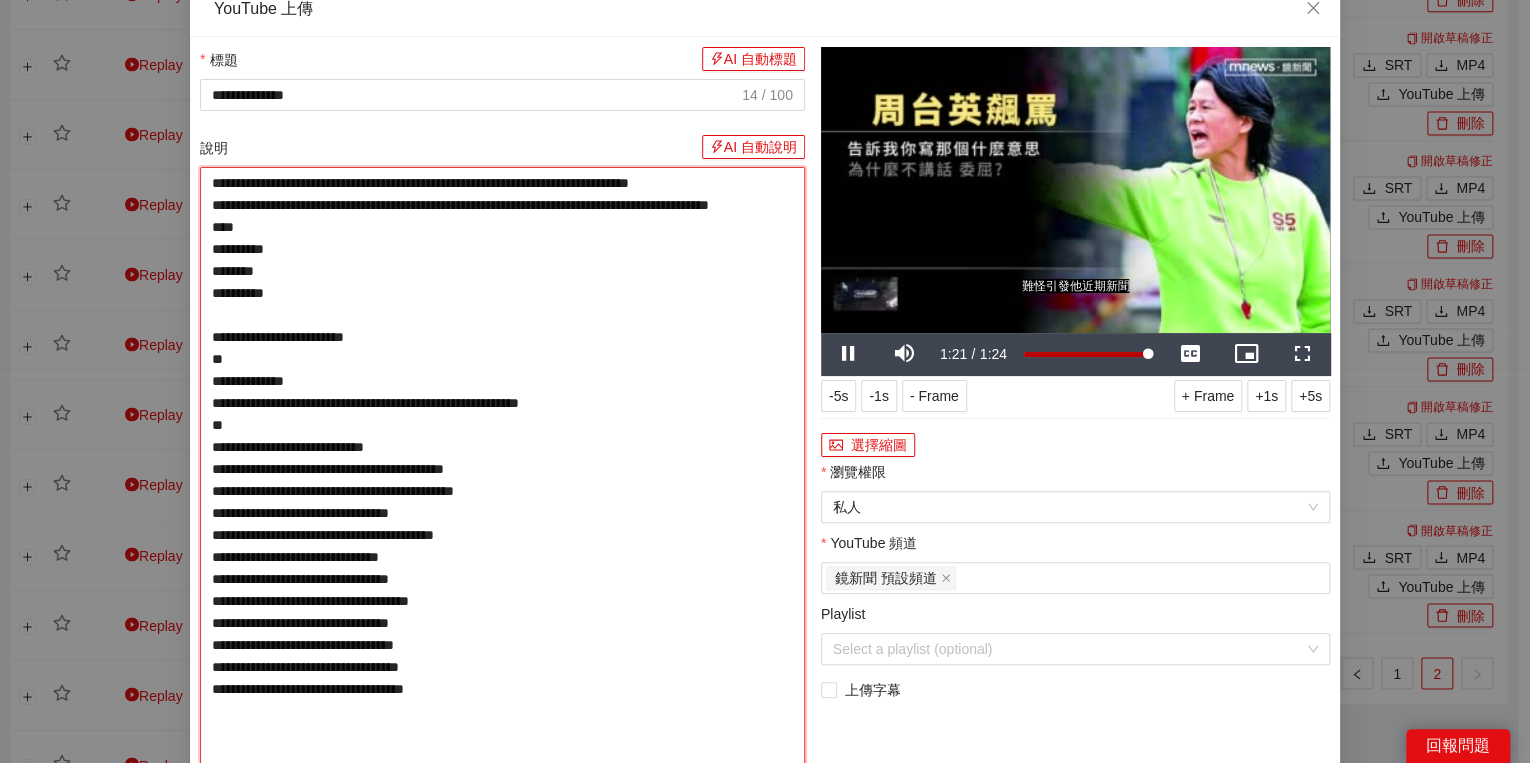 click on "**********" at bounding box center (502, 469) 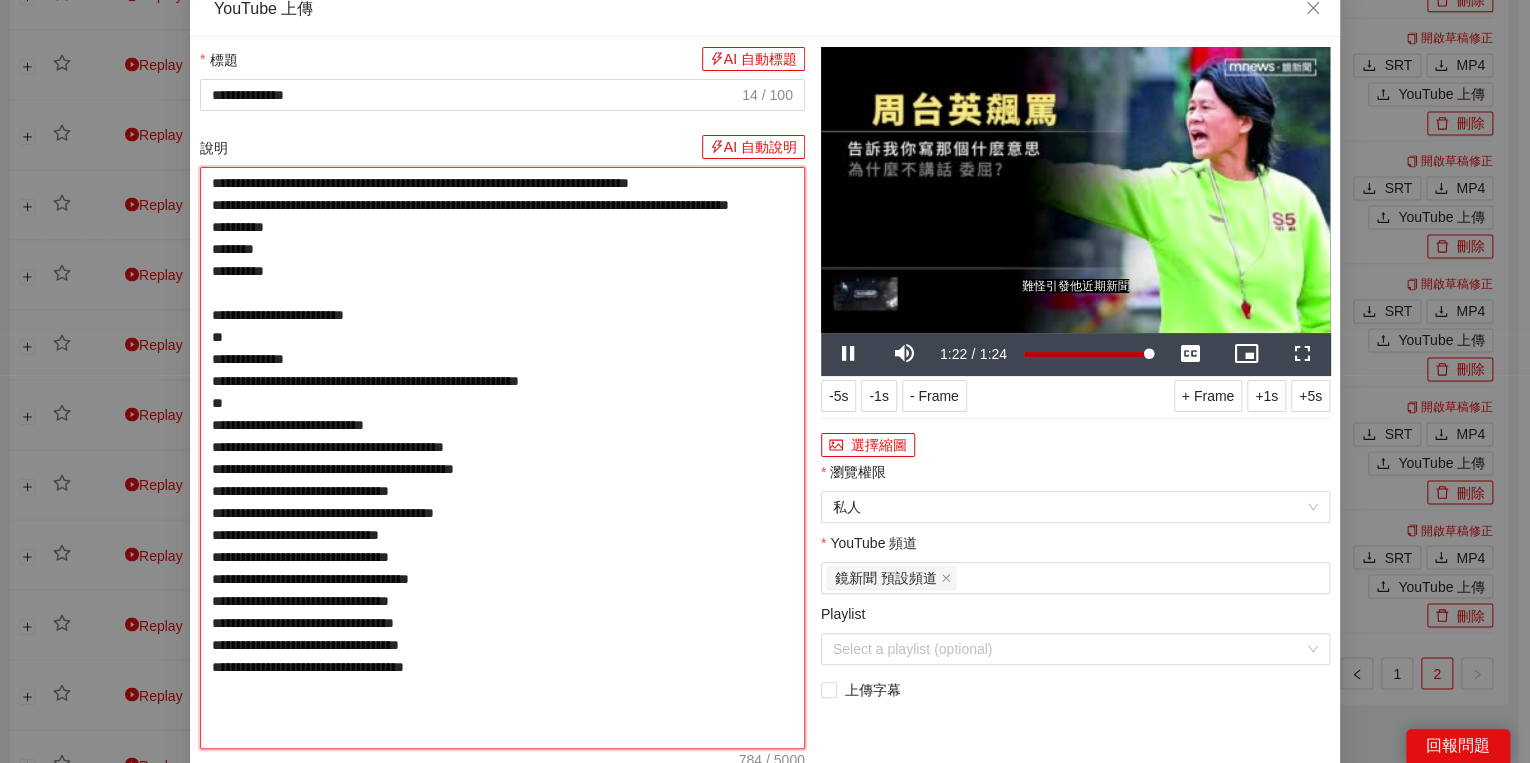click on "**********" at bounding box center [502, 458] 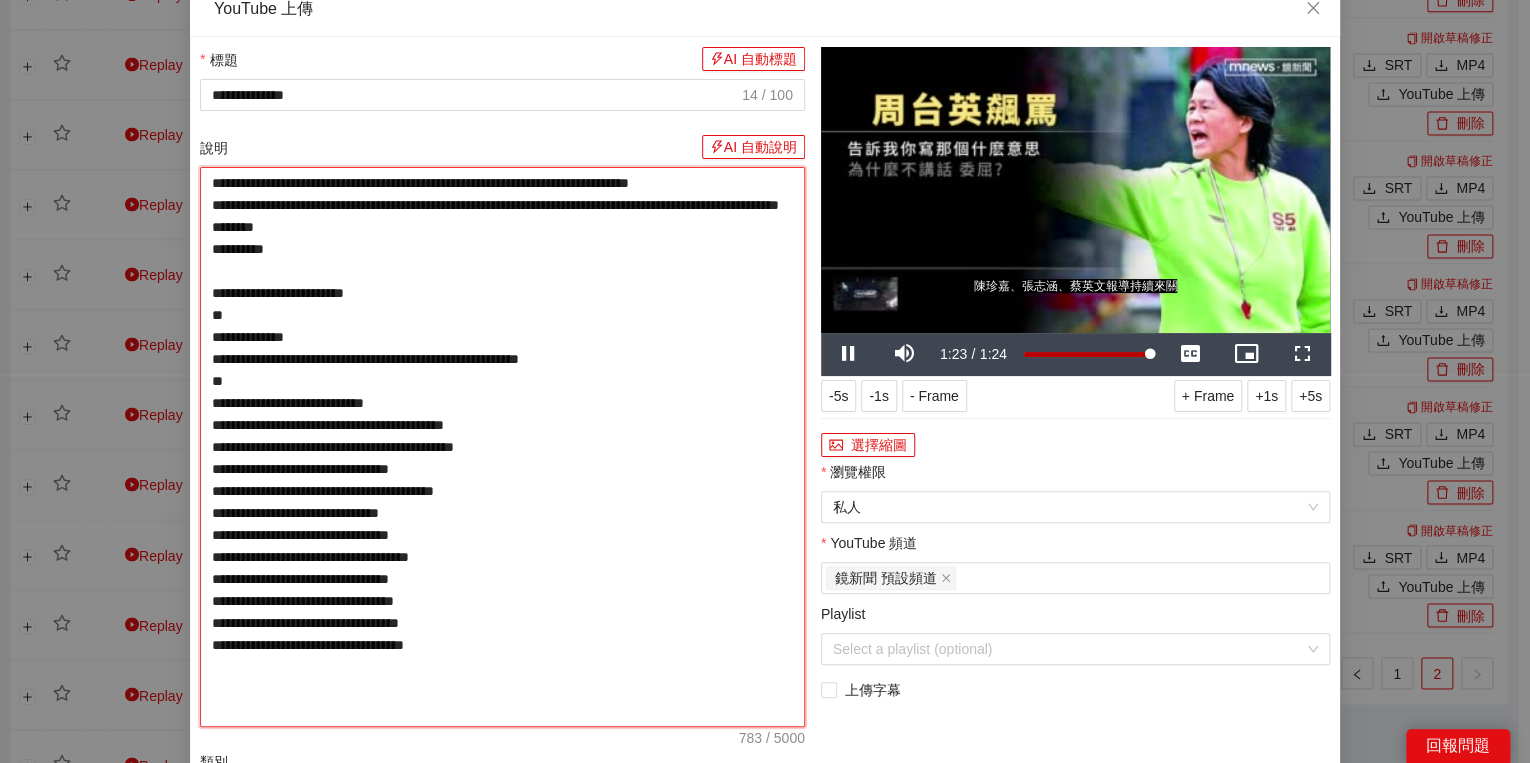 click on "**********" at bounding box center (502, 447) 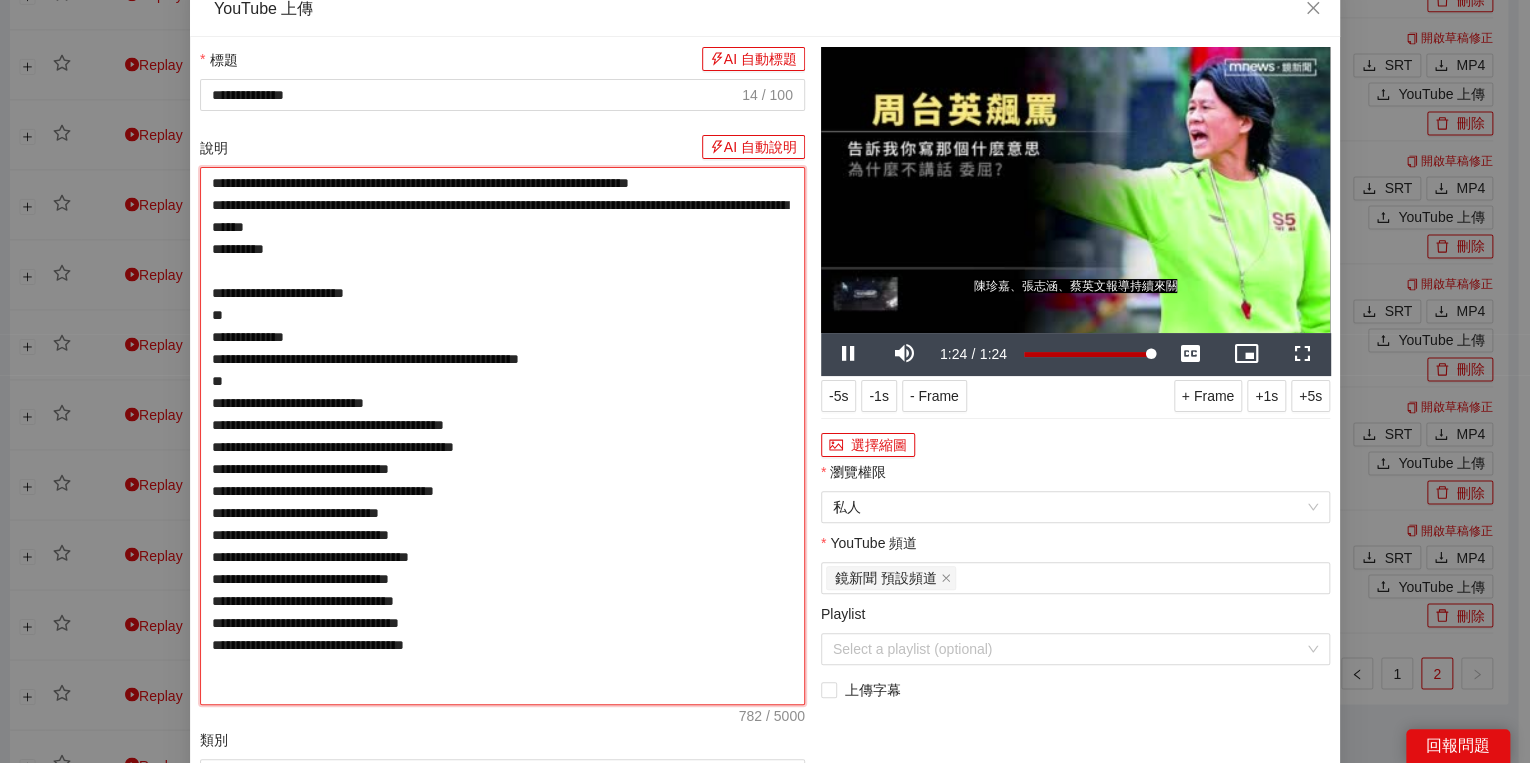 click on "**********" at bounding box center [502, 436] 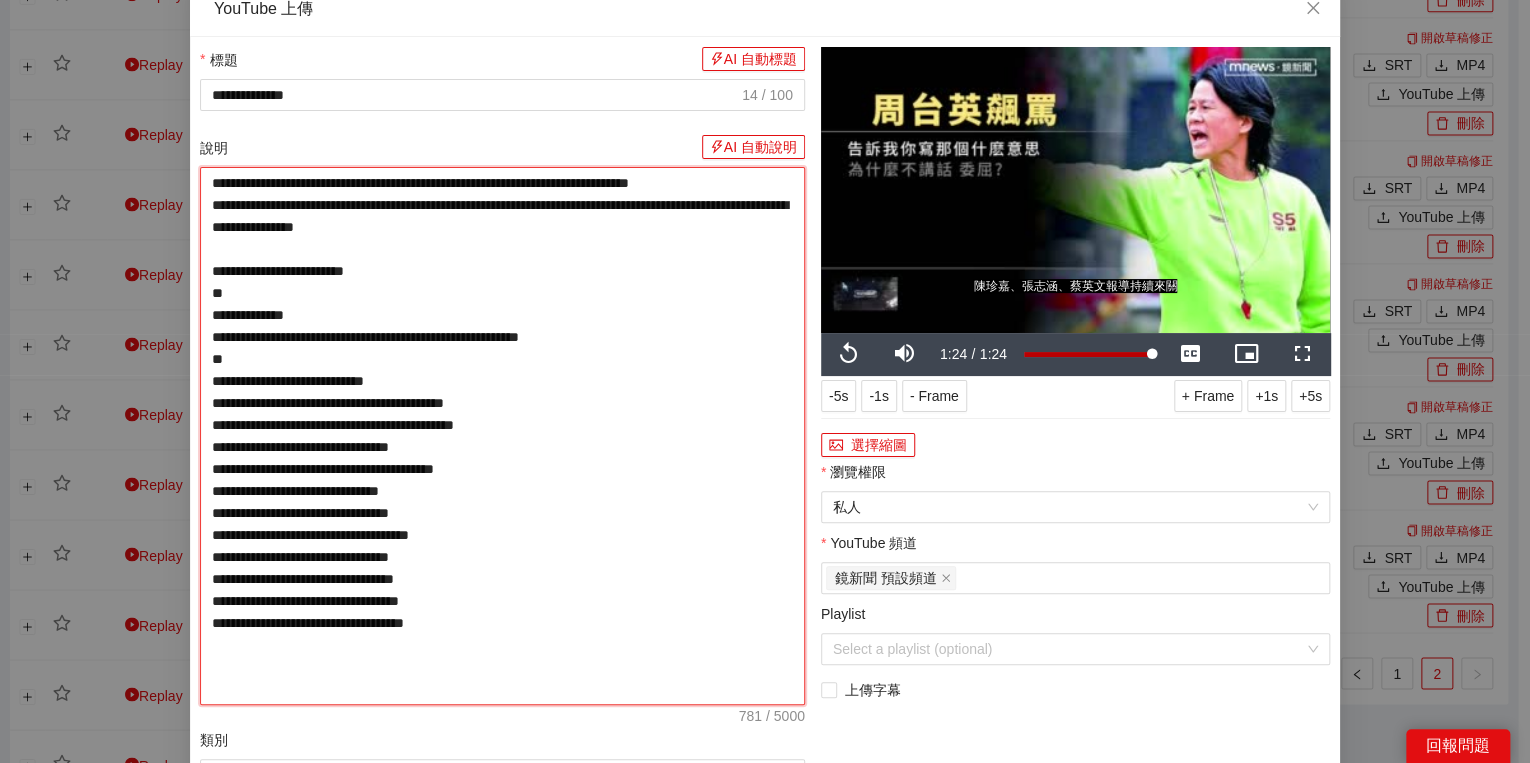 click on "**********" at bounding box center [502, 436] 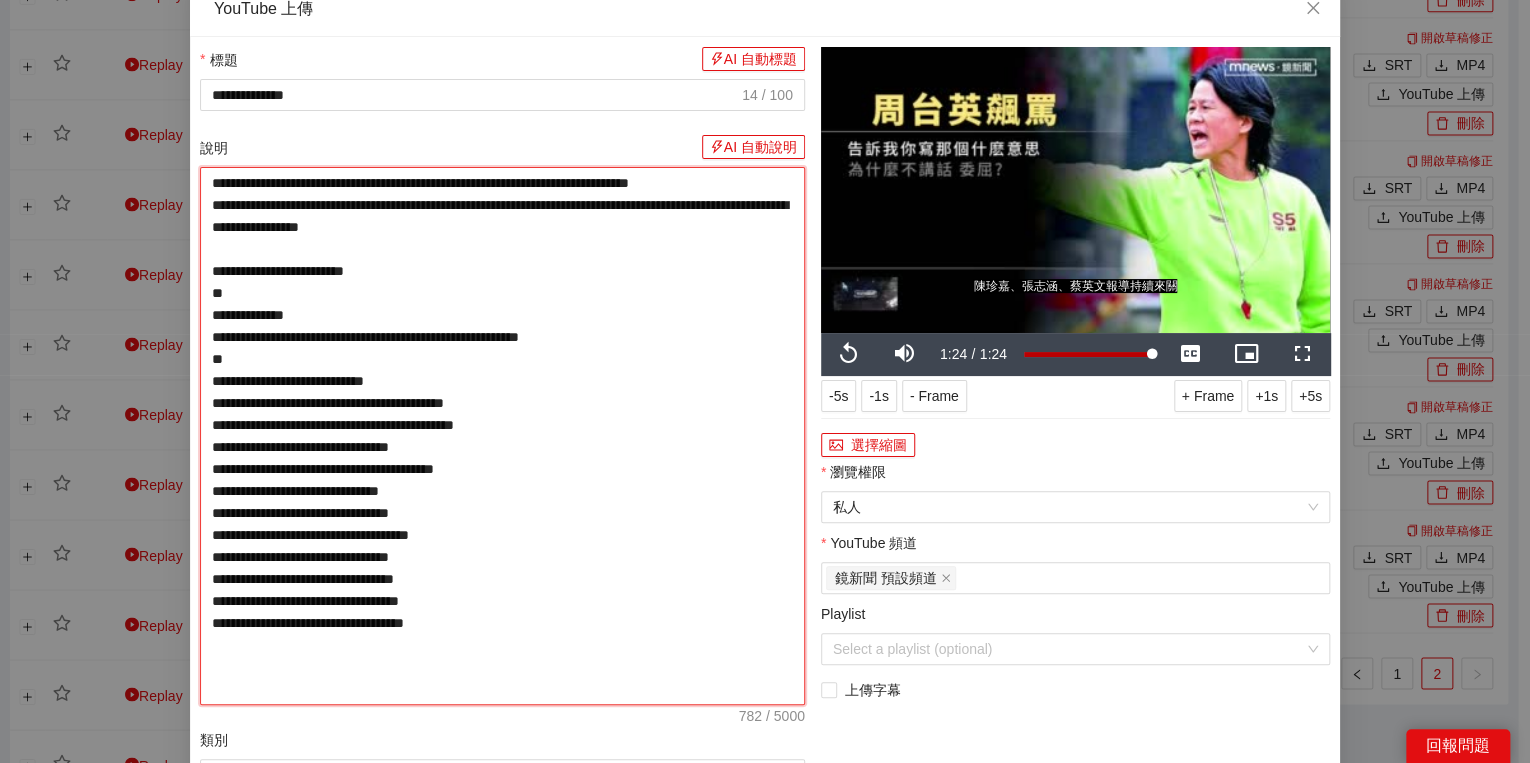 type on "**********" 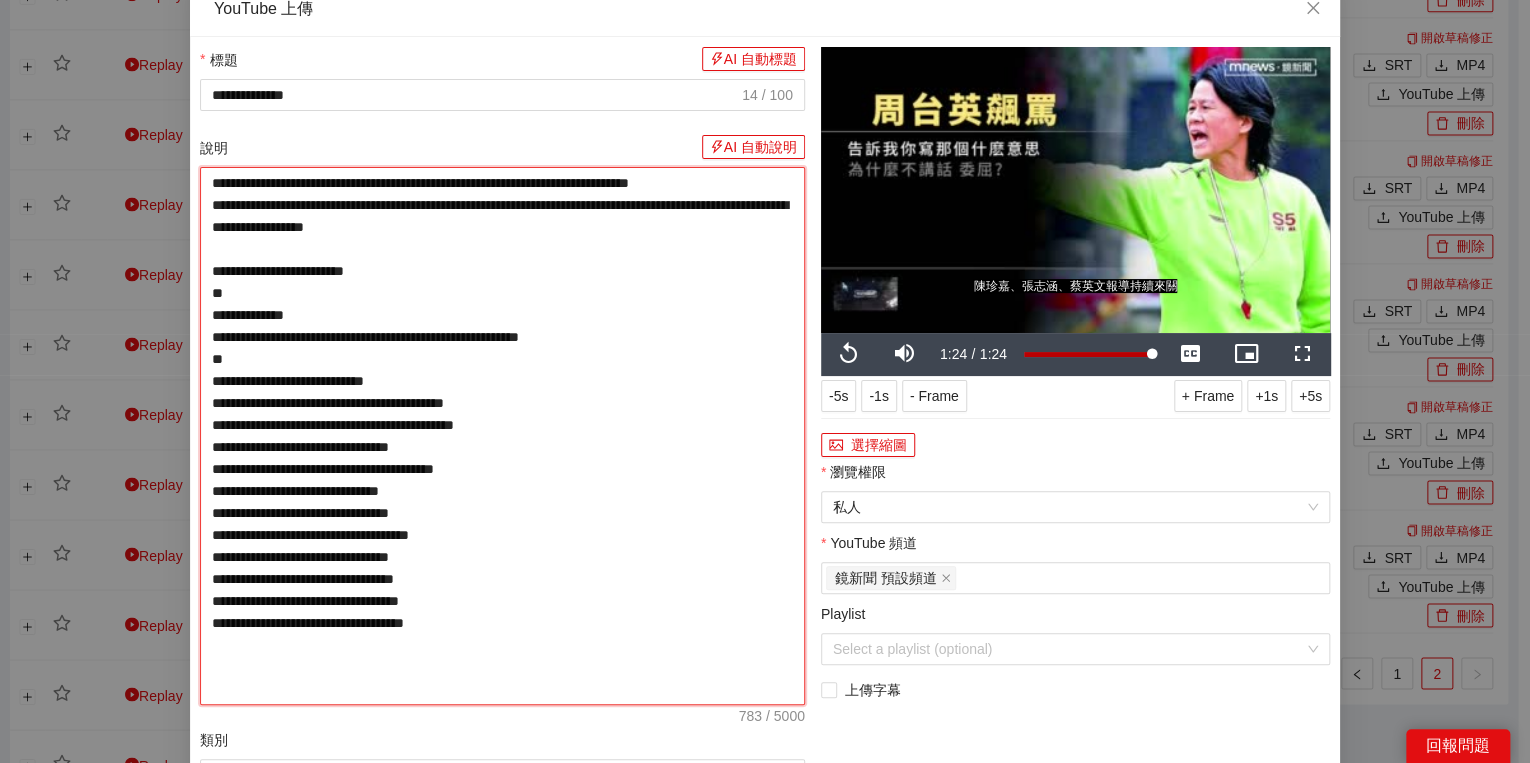 type on "**********" 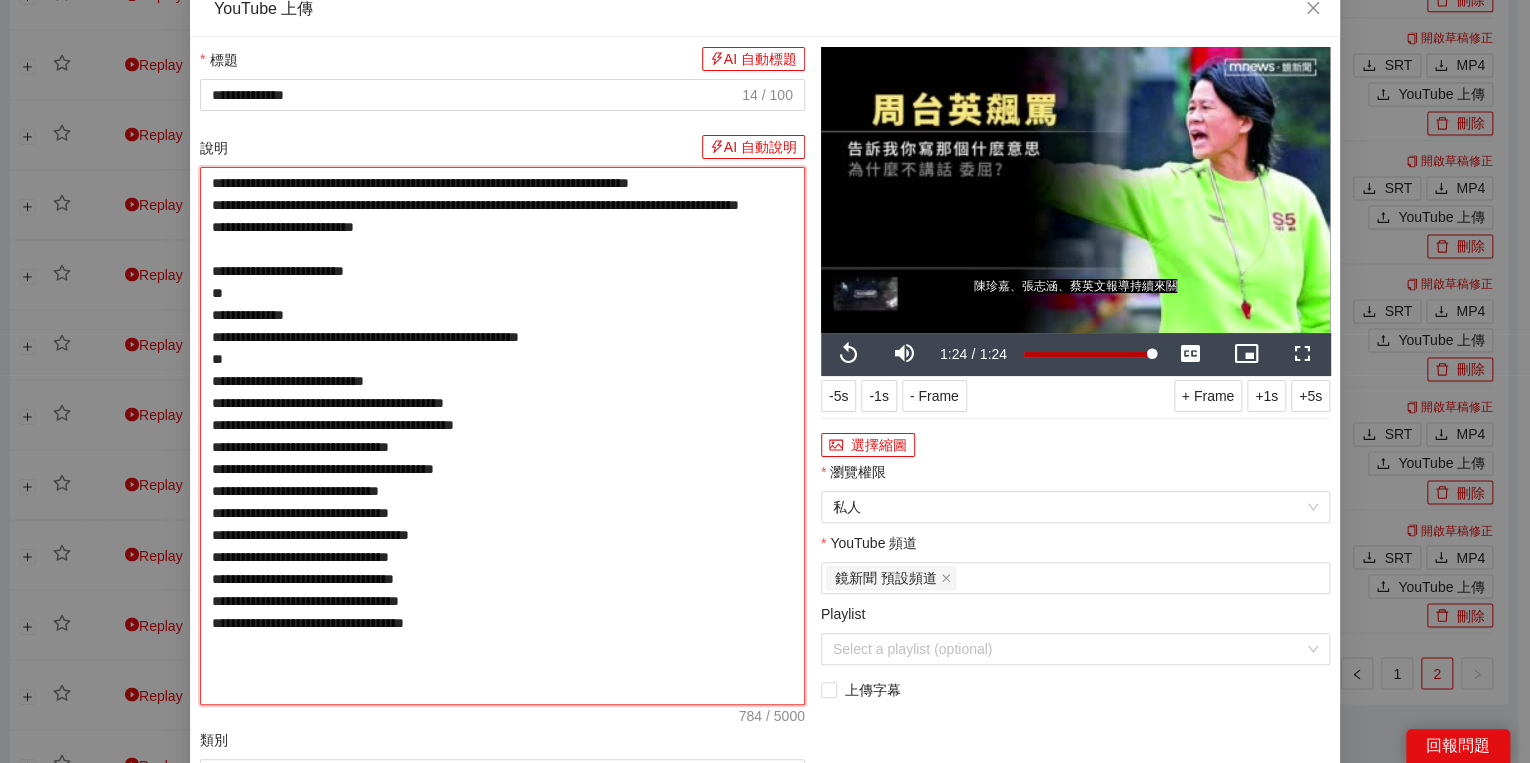 type on "**********" 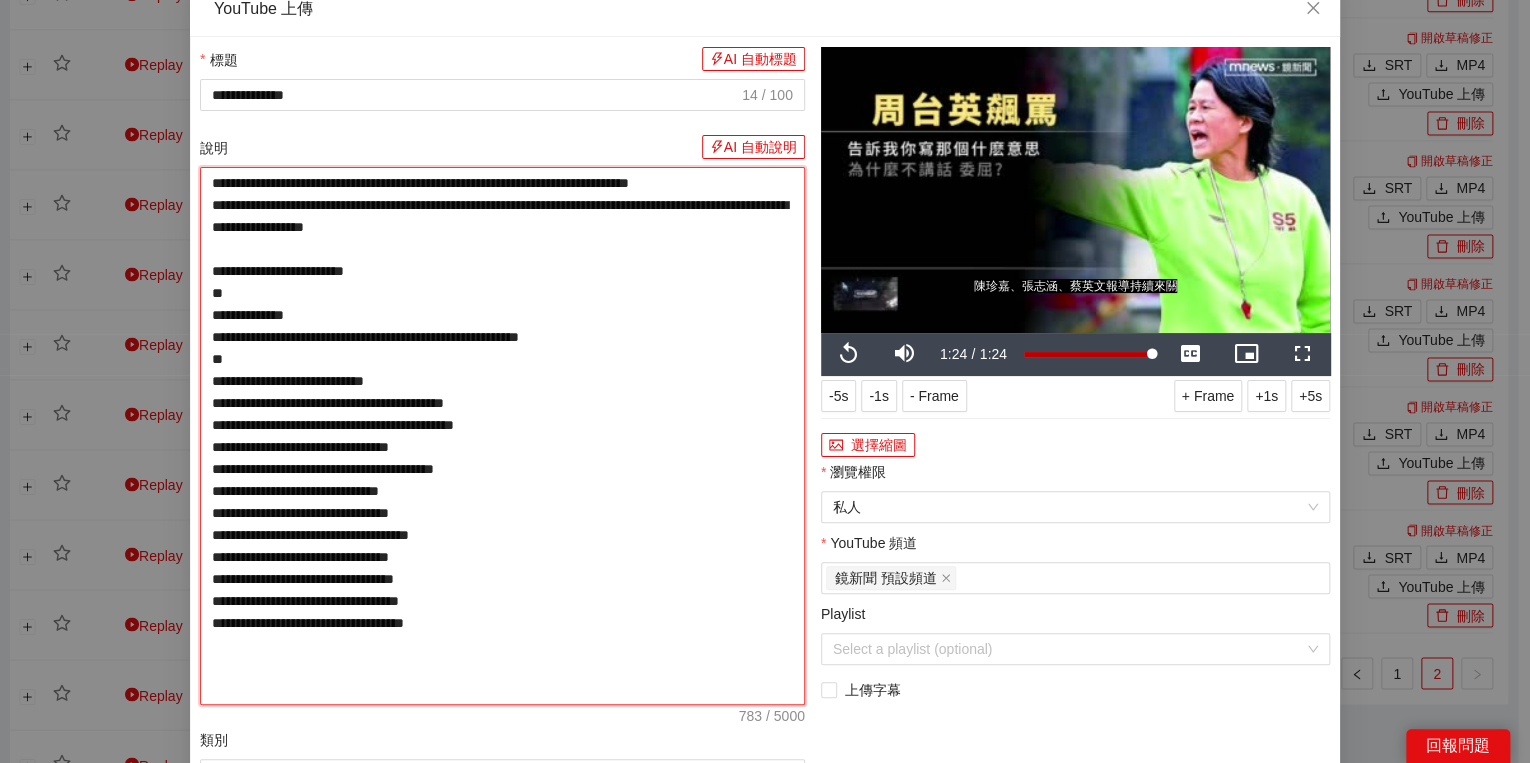 type on "**********" 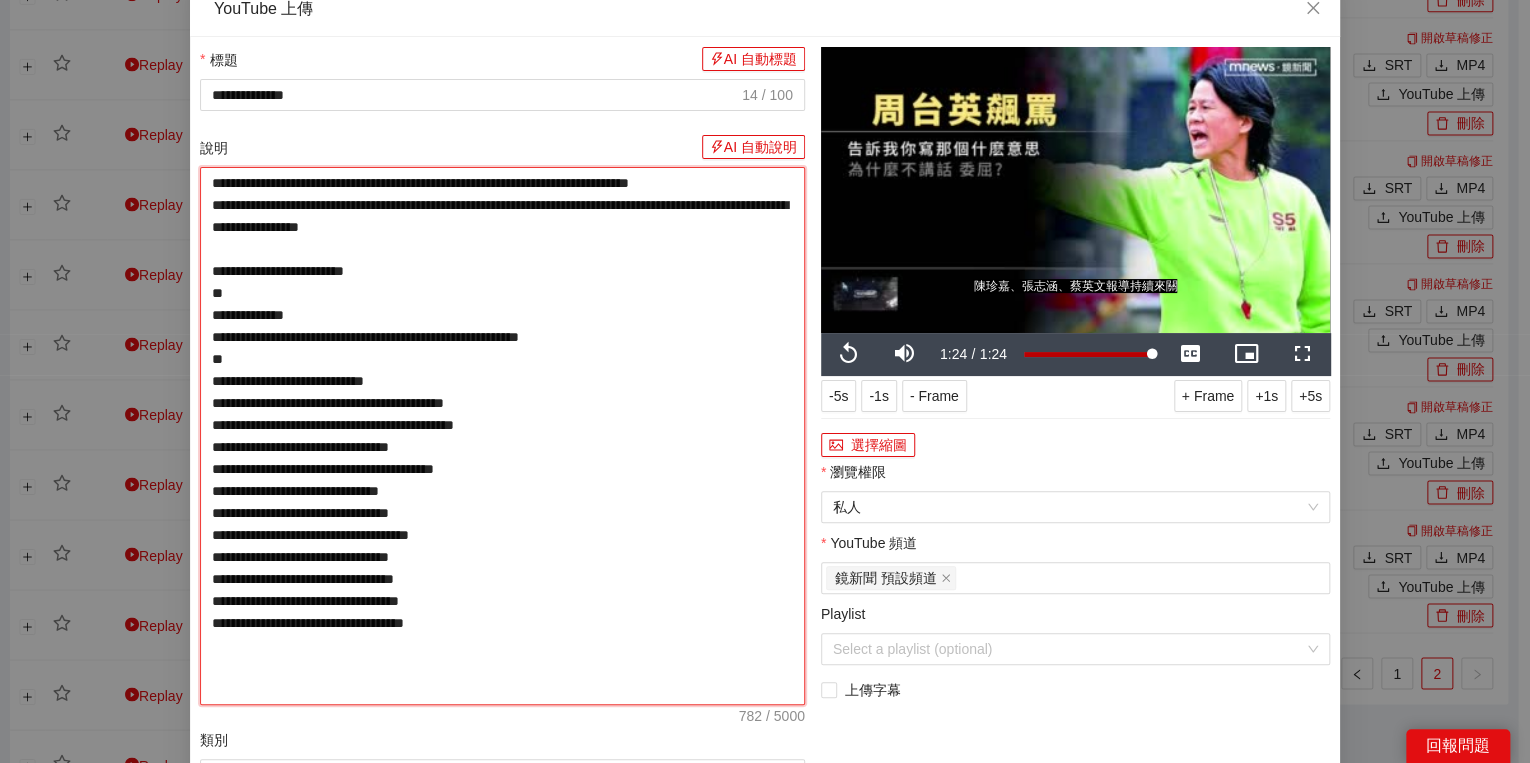 type on "**********" 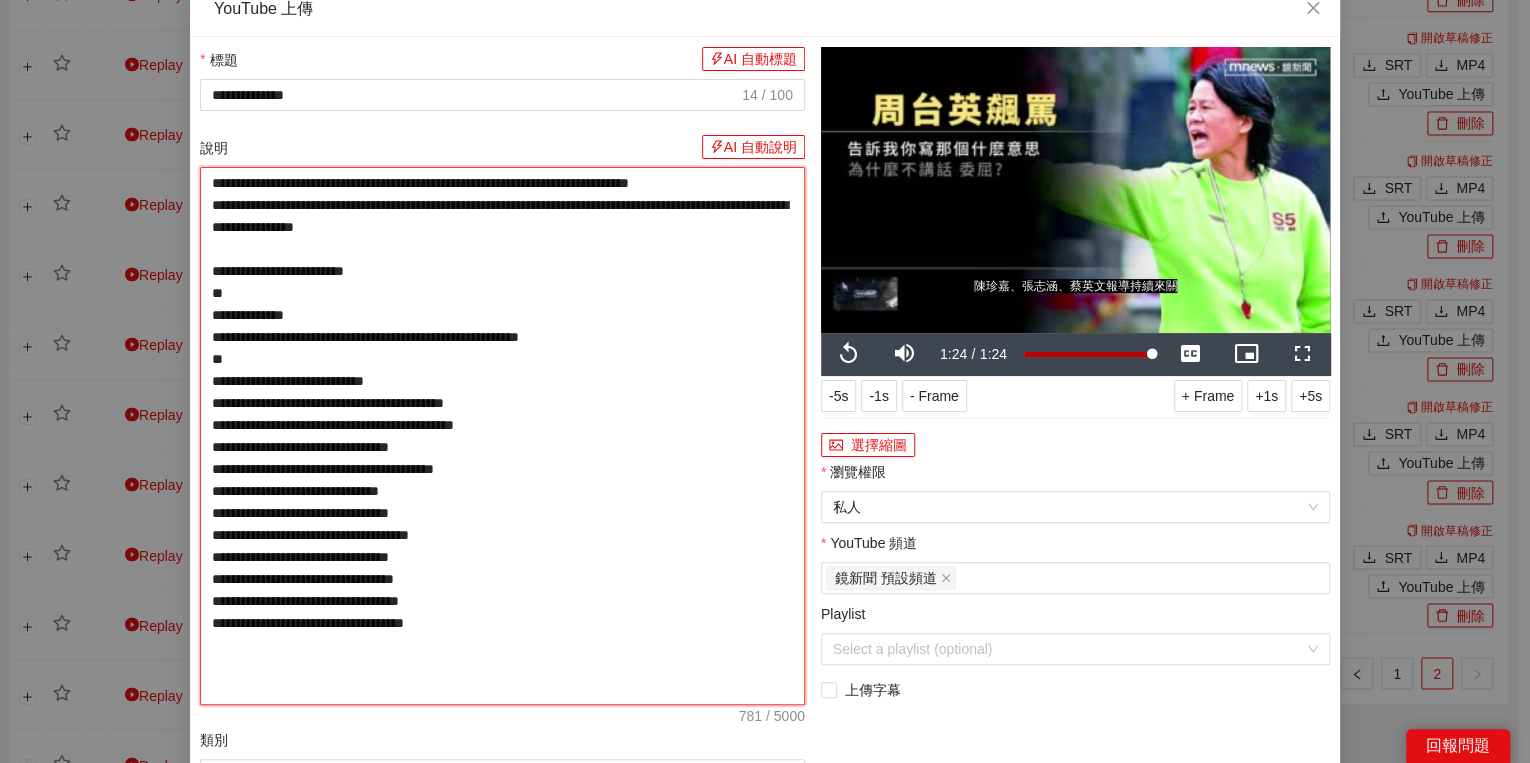 type on "**********" 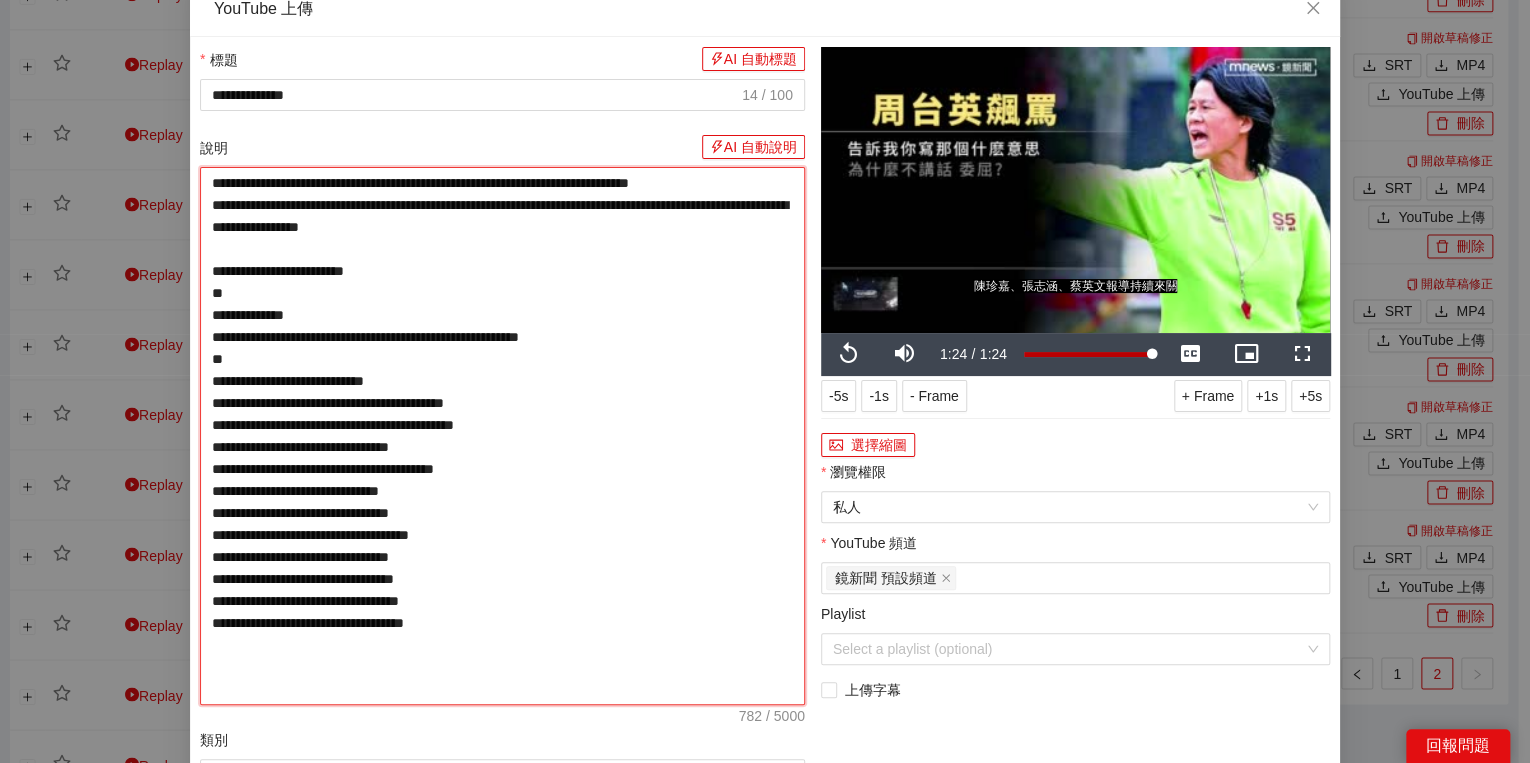 type on "**********" 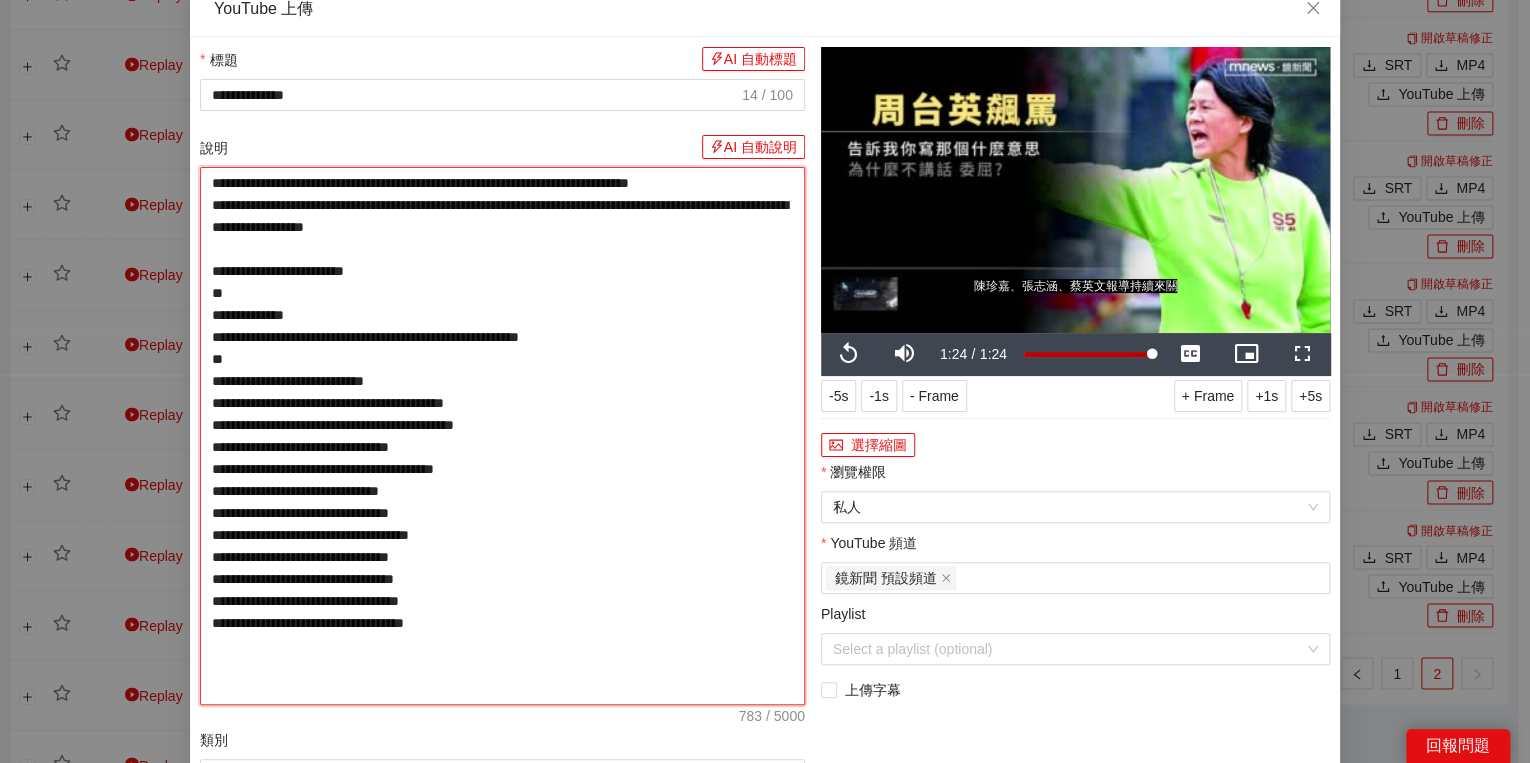type on "**********" 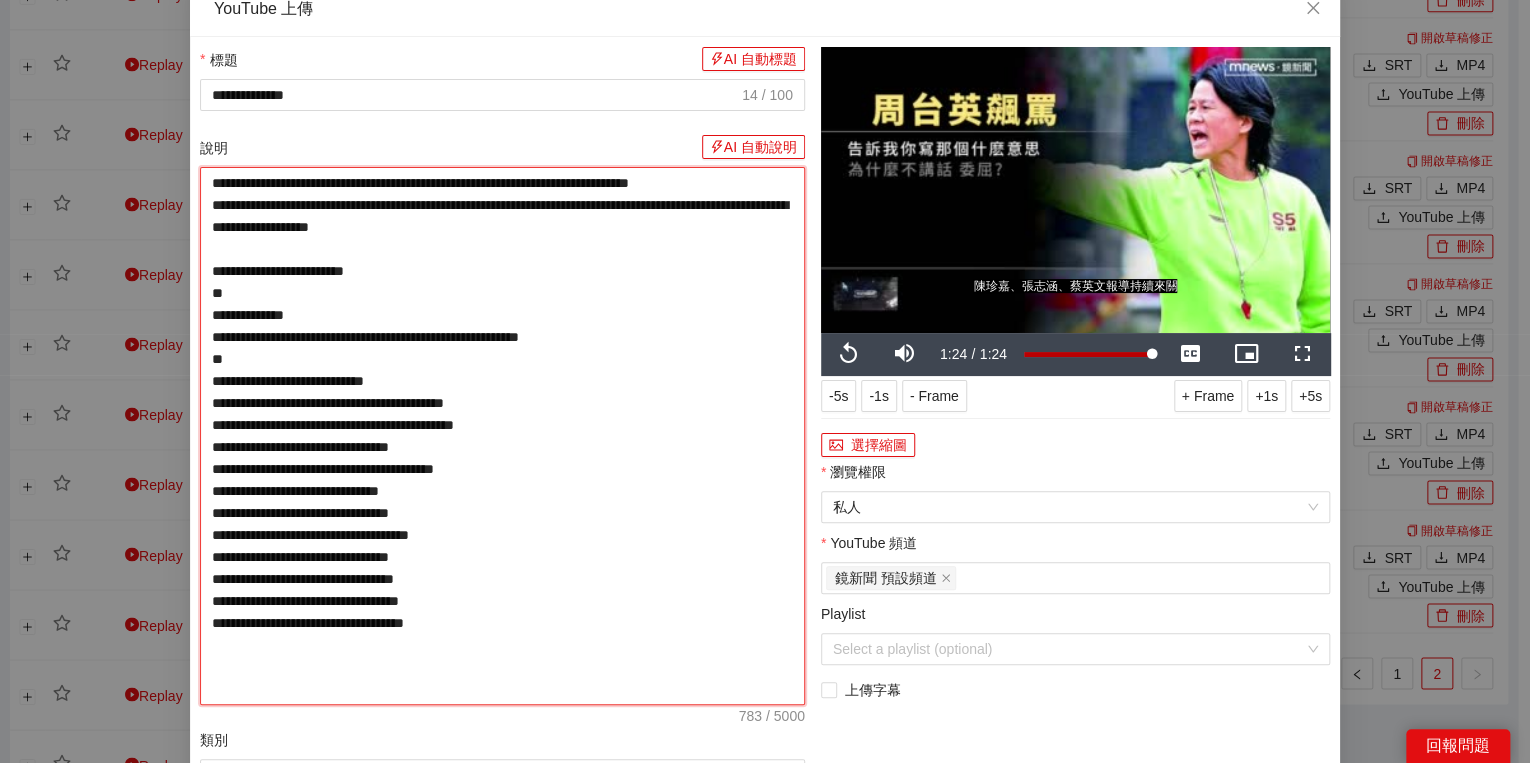 type on "**********" 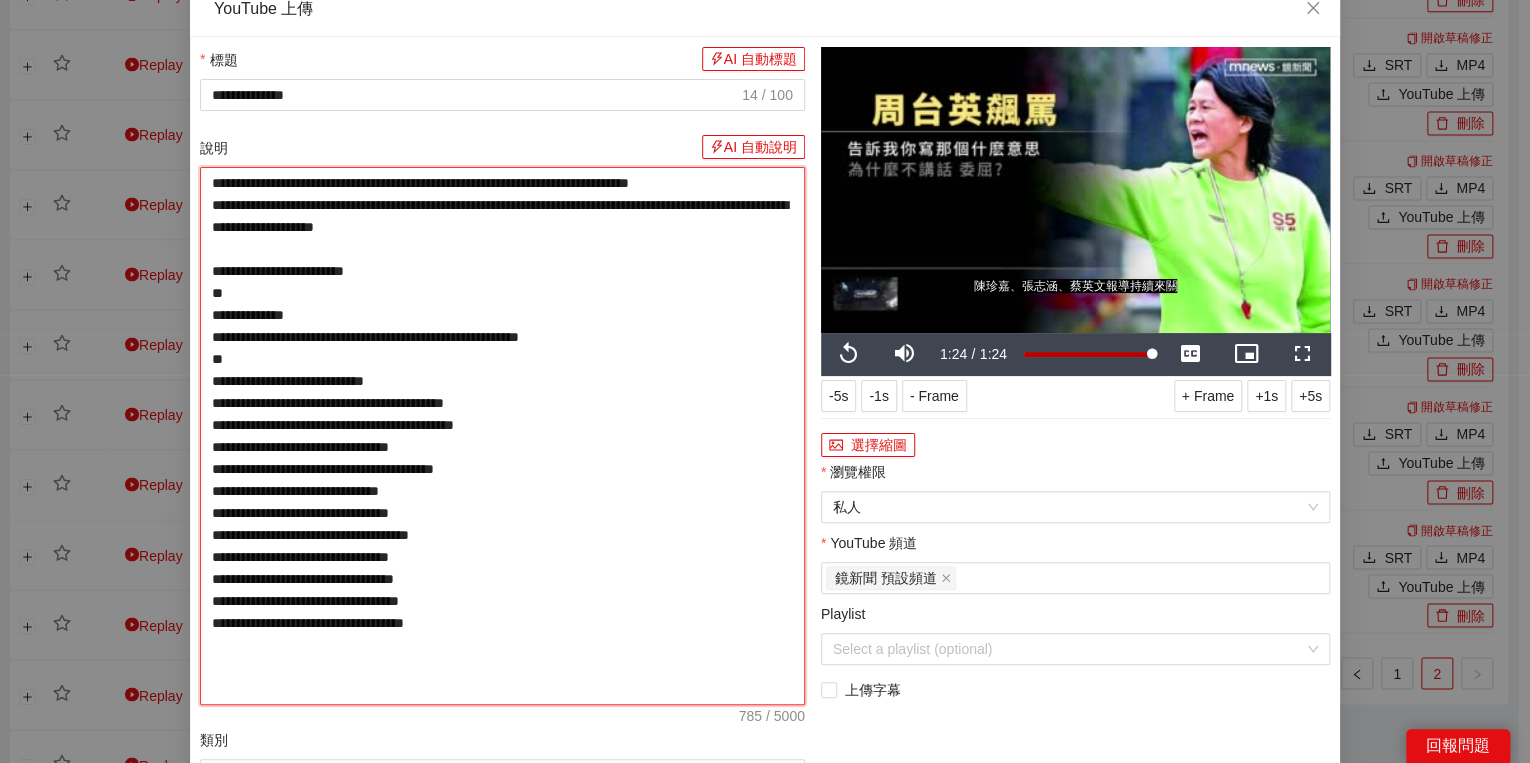 type on "**********" 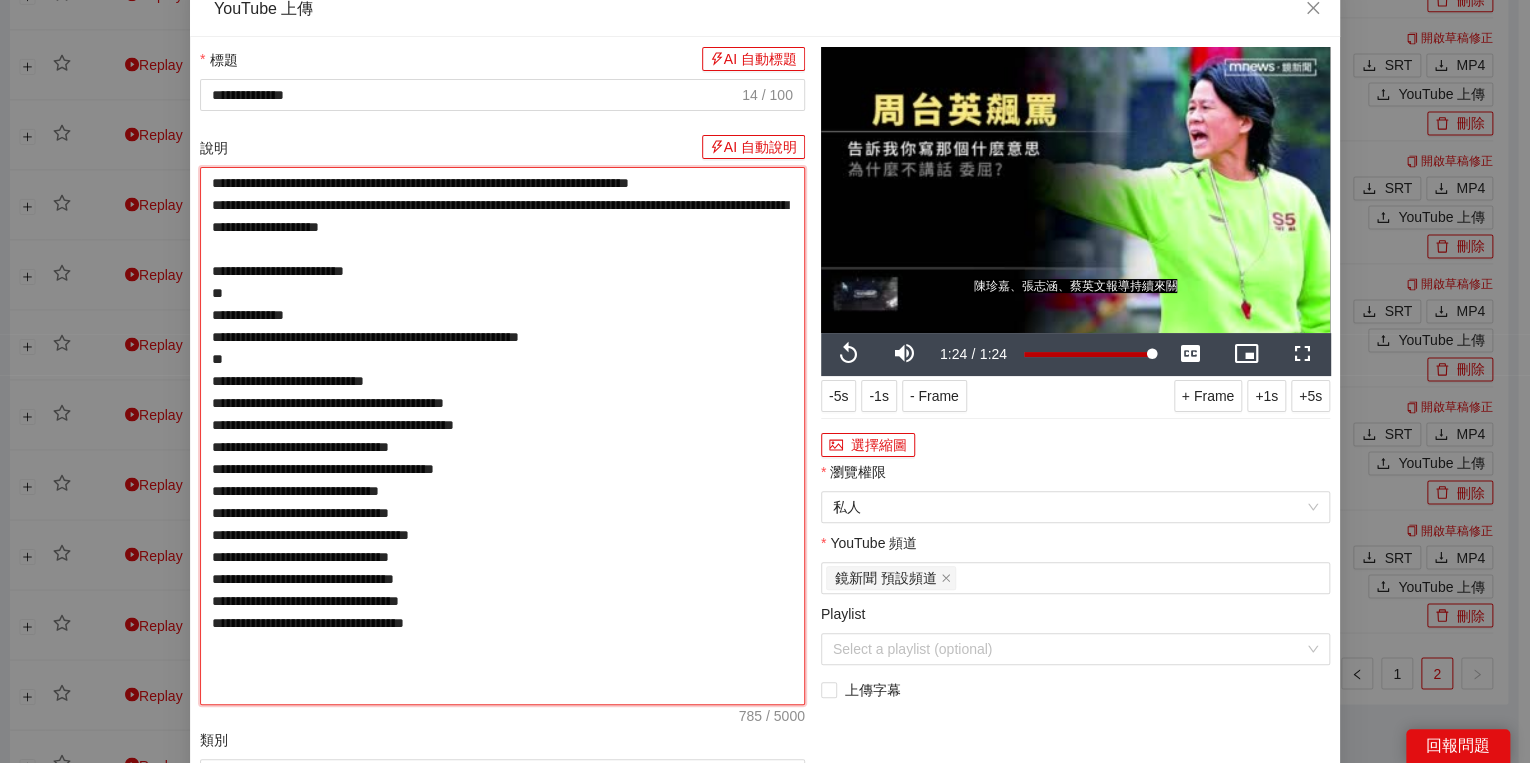 type on "**********" 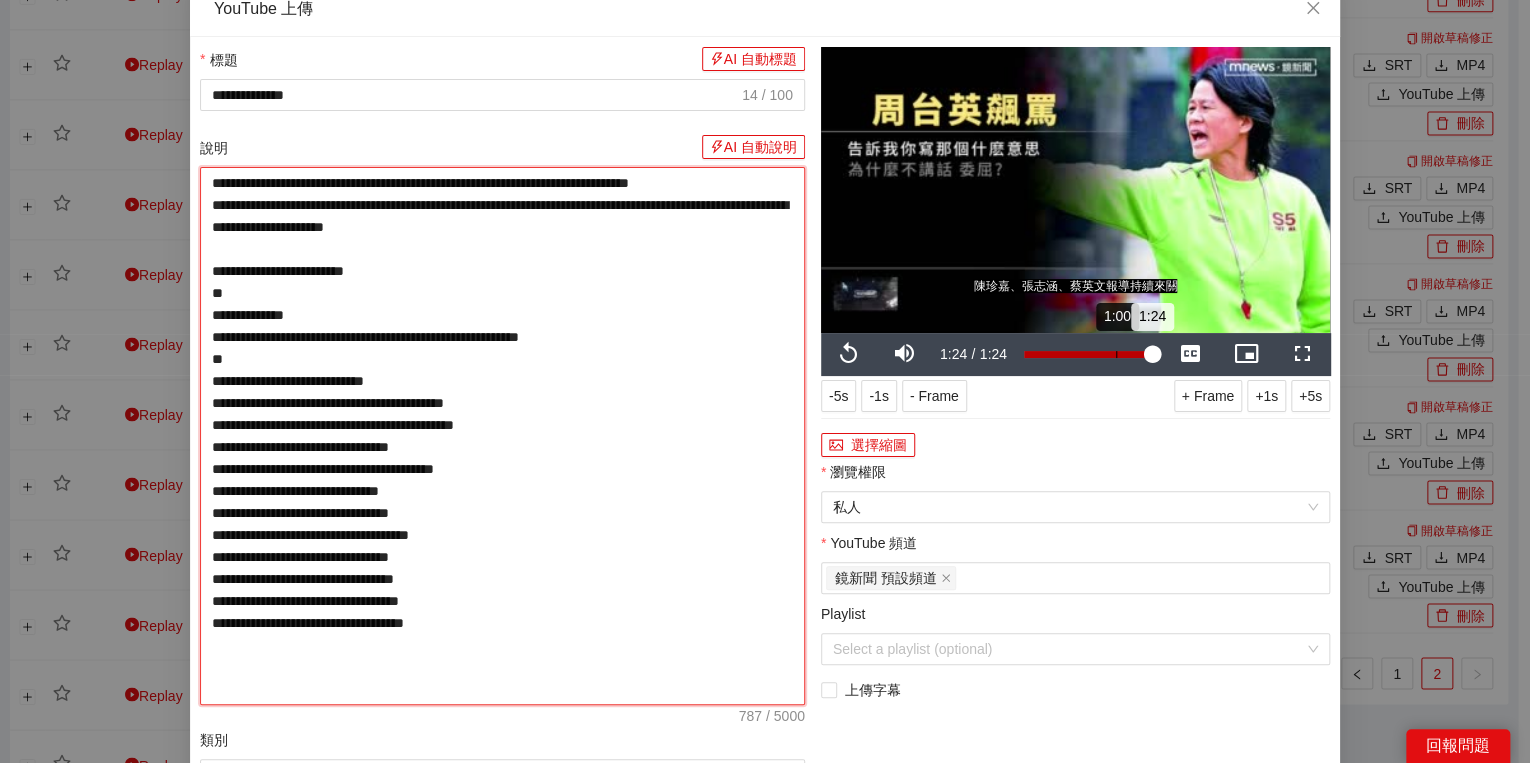 click on "Loaded :  100.00% 1:00 1:24" at bounding box center (1088, 354) 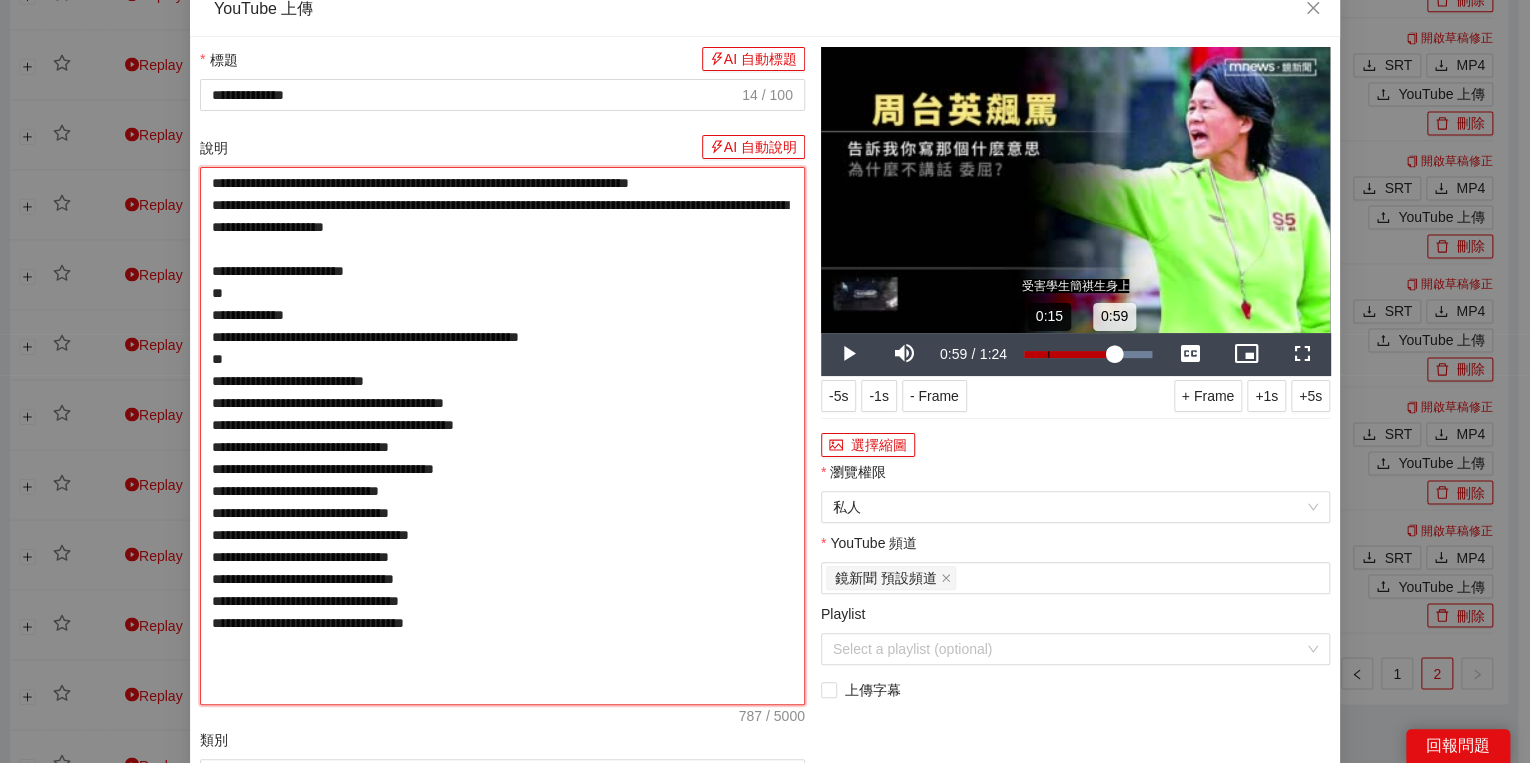 click on "Loaded :  100.00% 0:15 0:59" at bounding box center [1088, 354] 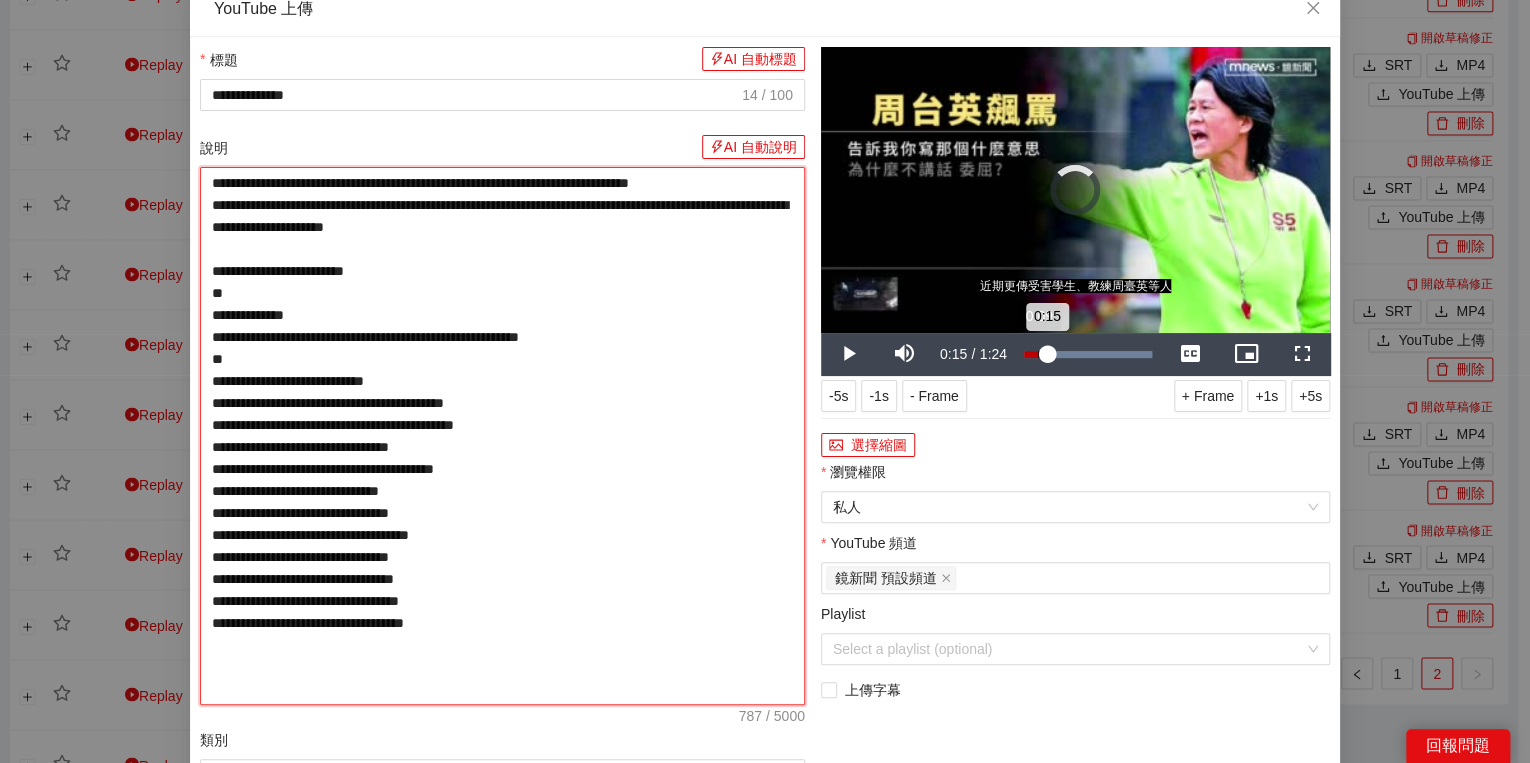click on "0:15" at bounding box center [1035, 354] 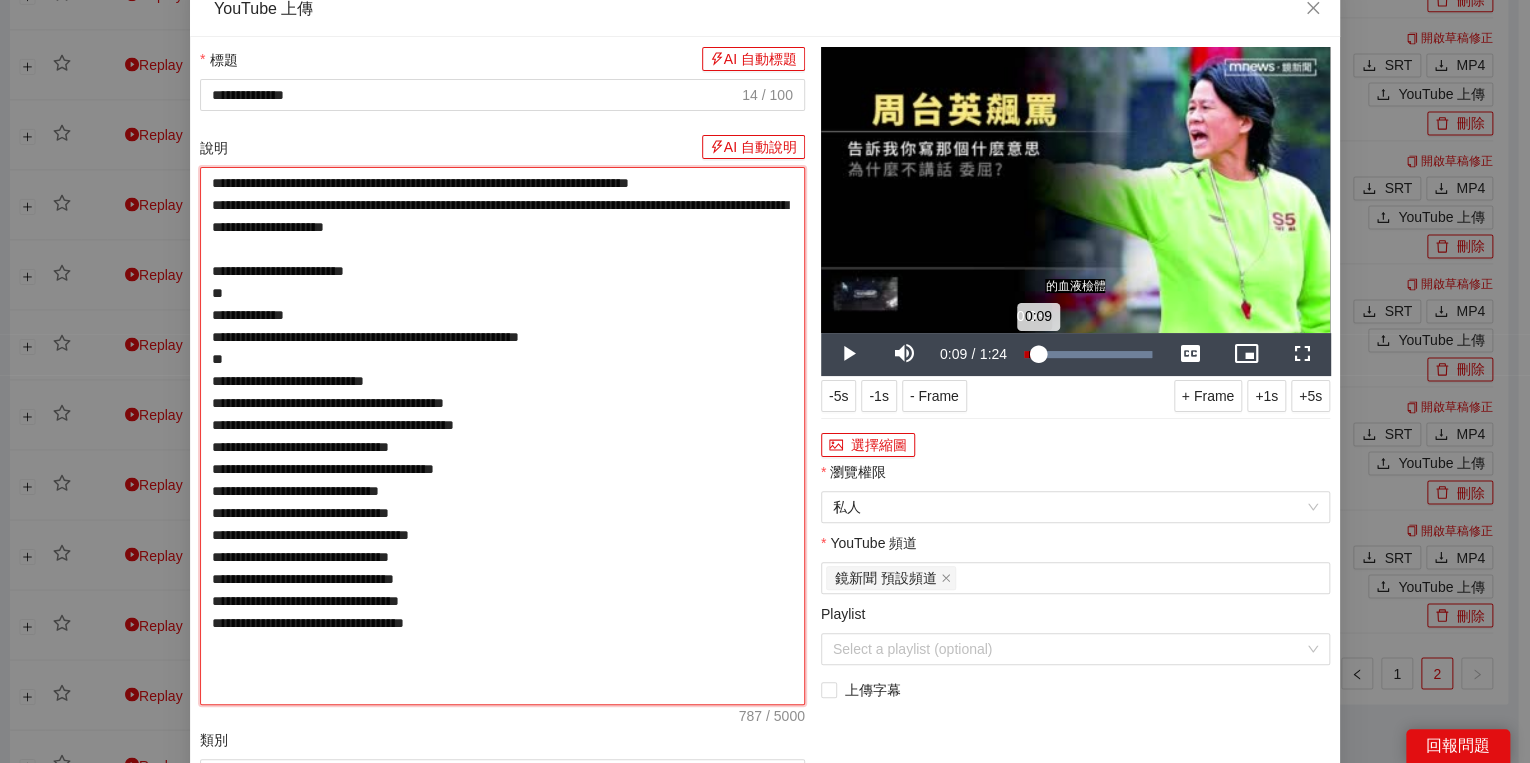 click on "0:09" at bounding box center [1031, 354] 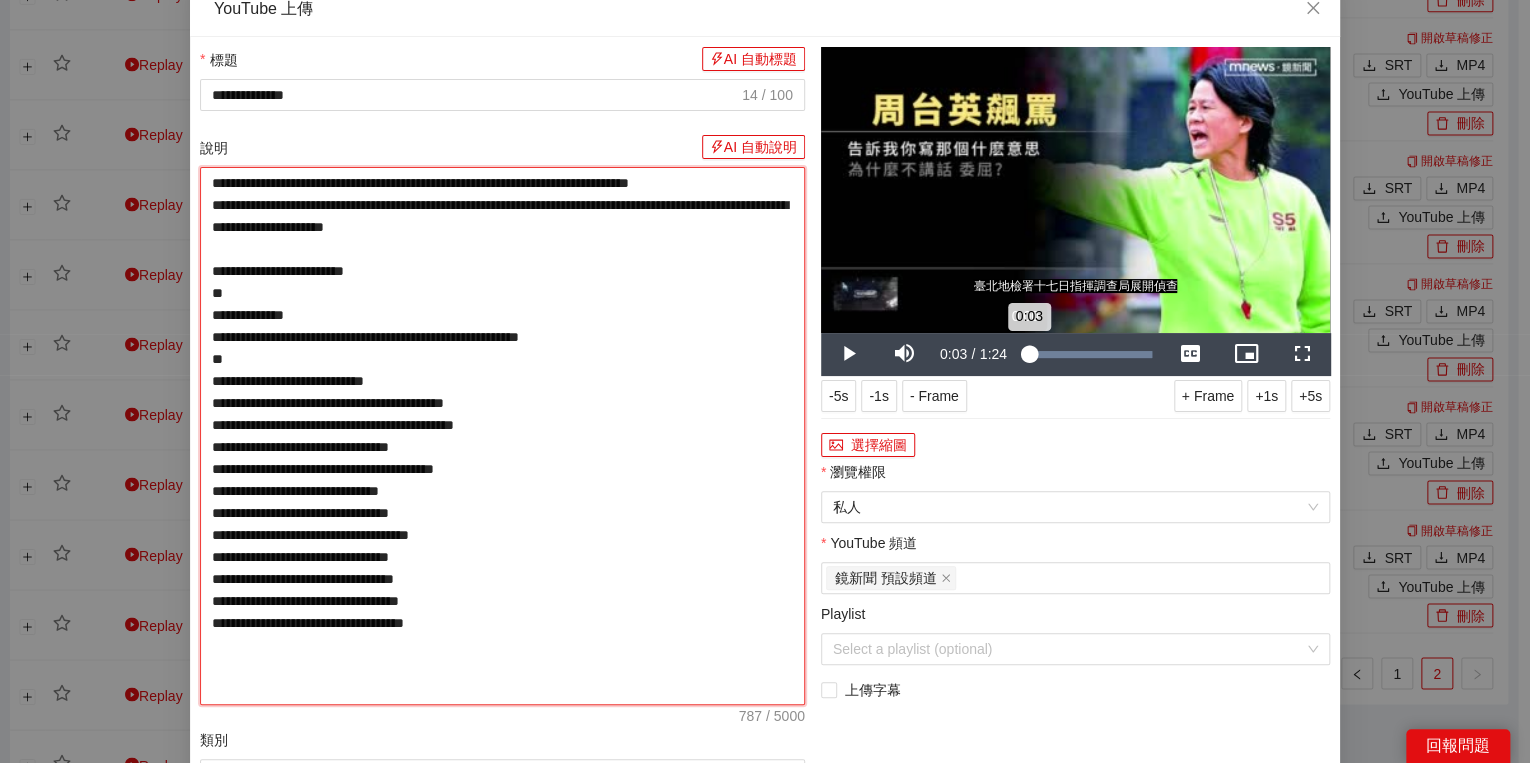 click on "0:03" at bounding box center [1026, 354] 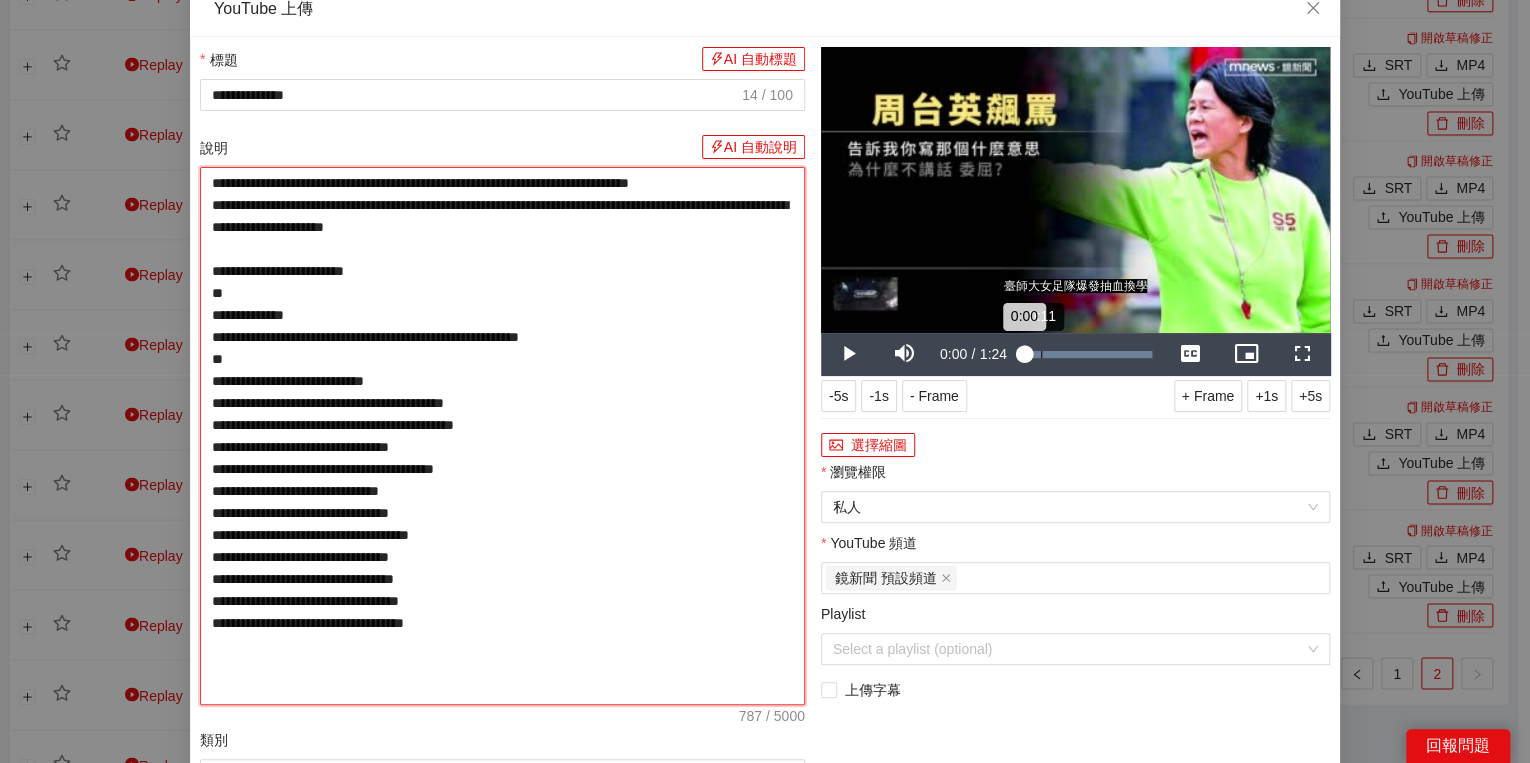click on "0:11" at bounding box center (1041, 354) 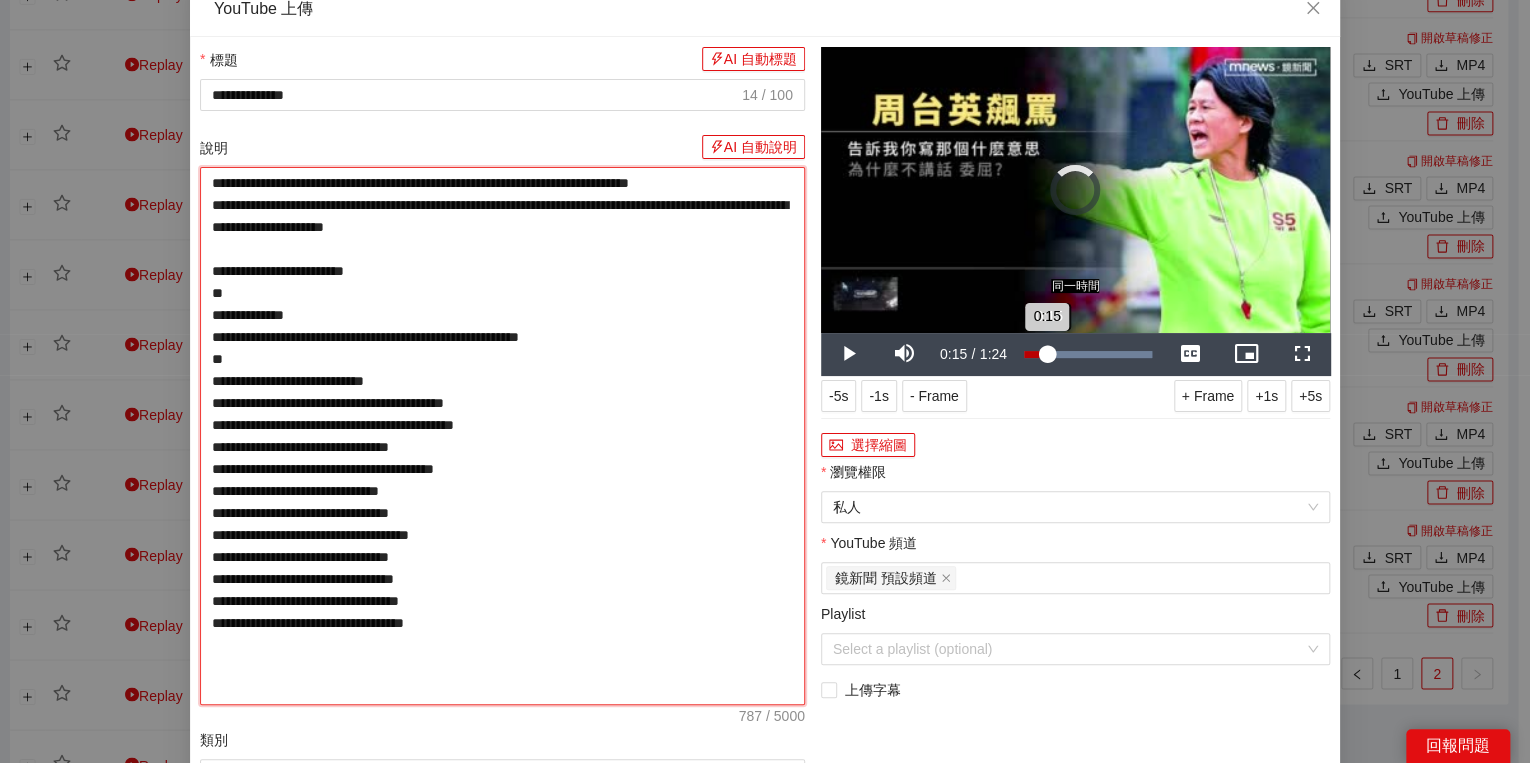 click on "0:15" at bounding box center (1036, 354) 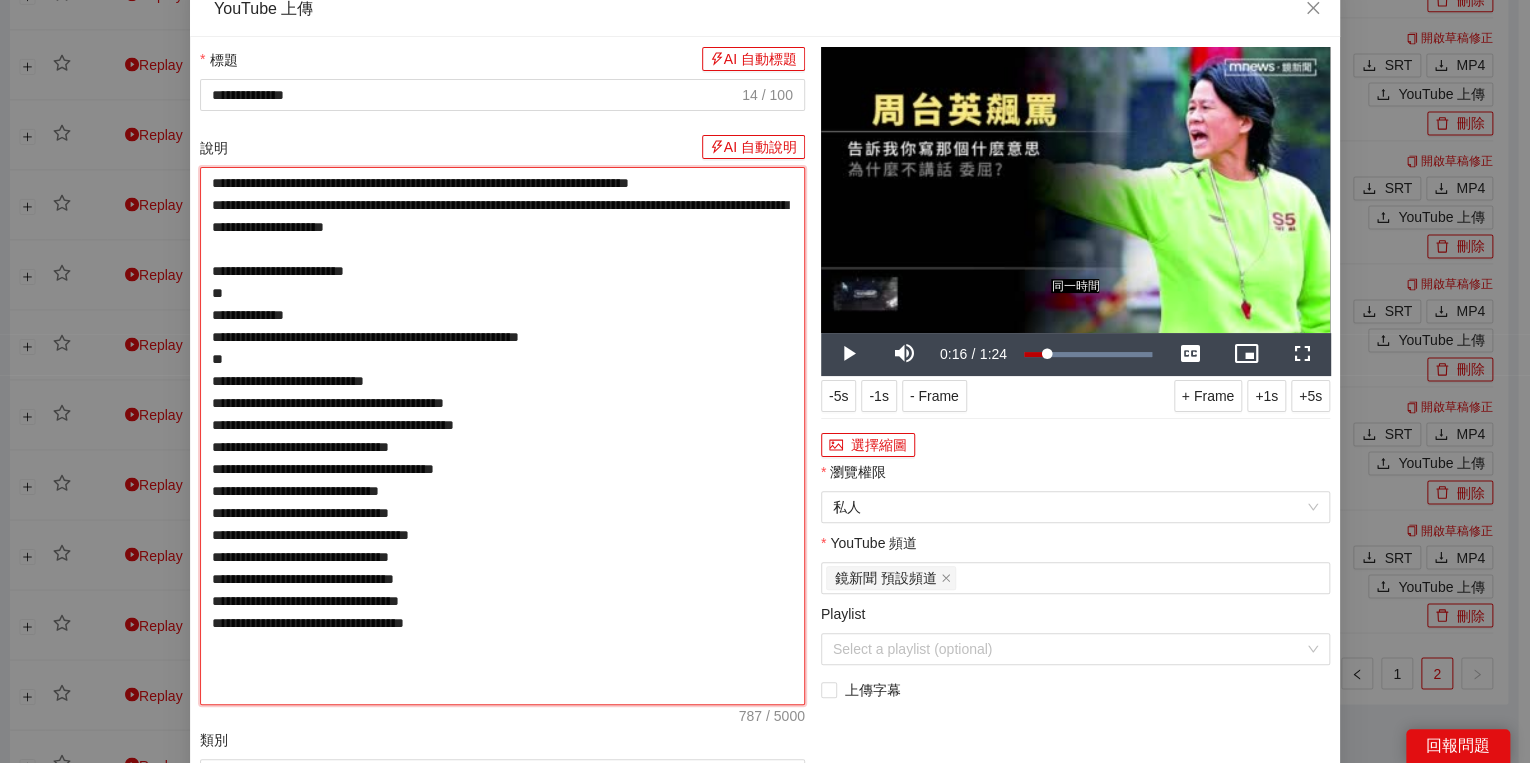 type on "**********" 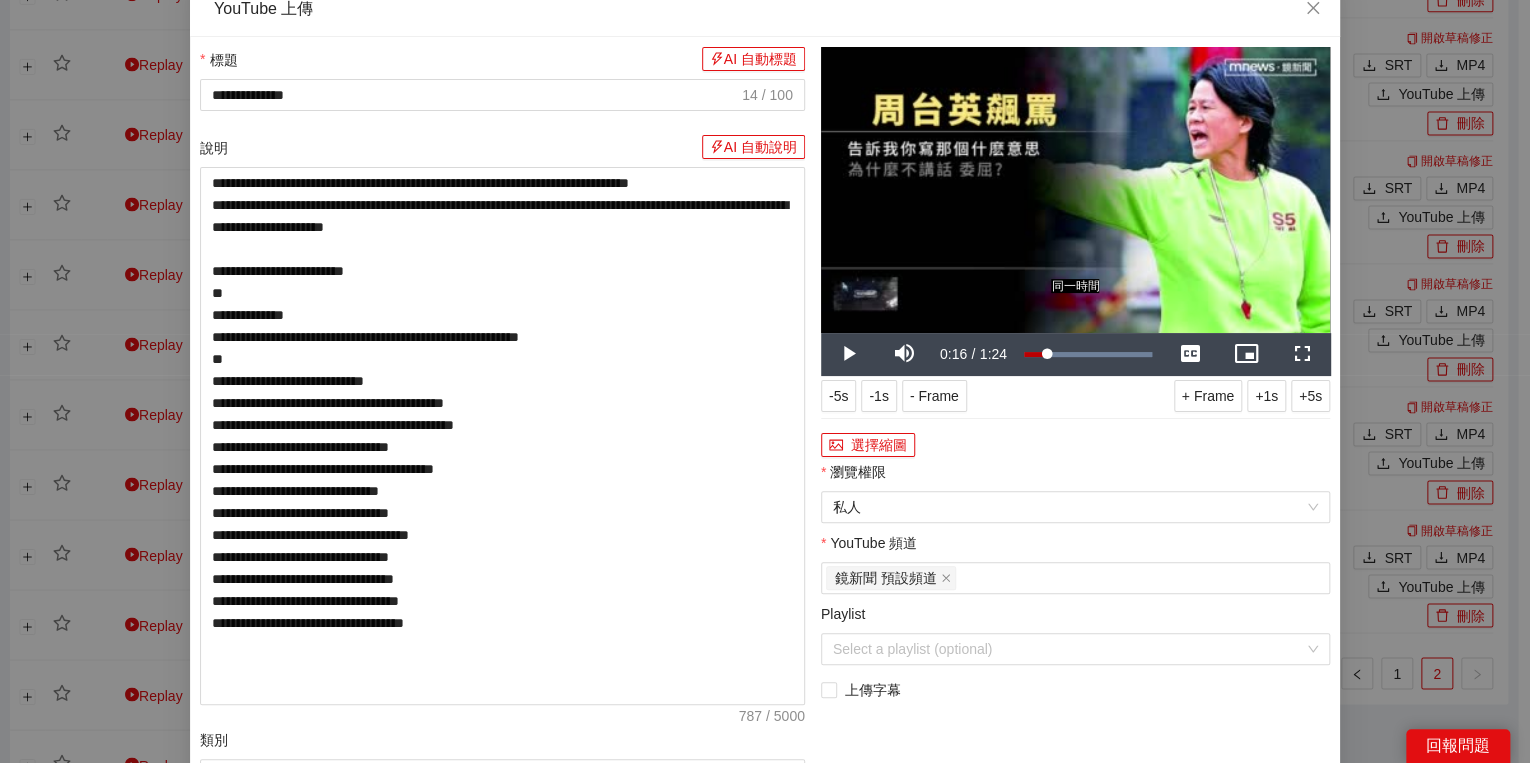 click on "選擇縮圖" at bounding box center (1075, 445) 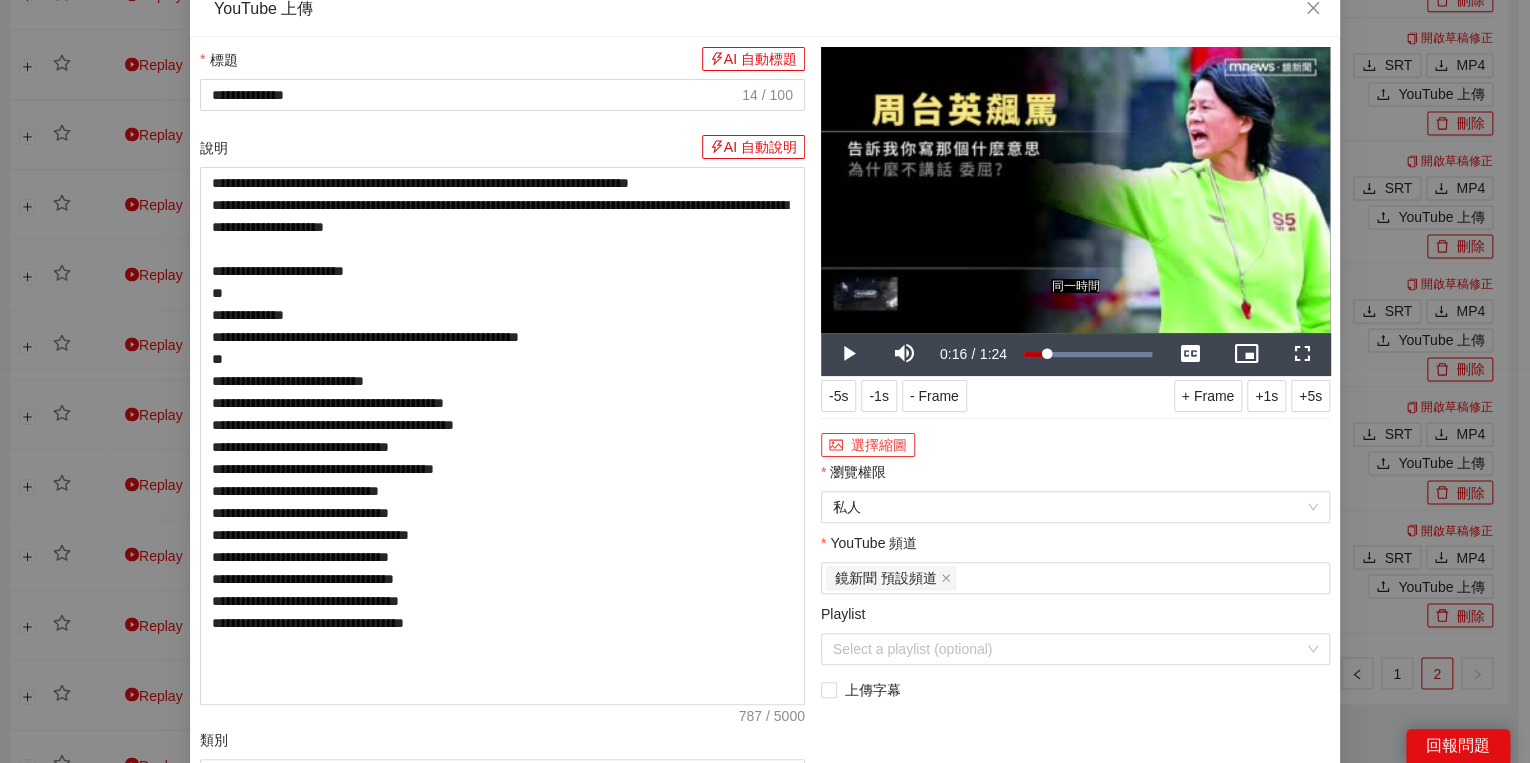 click on "選擇縮圖" at bounding box center (868, 445) 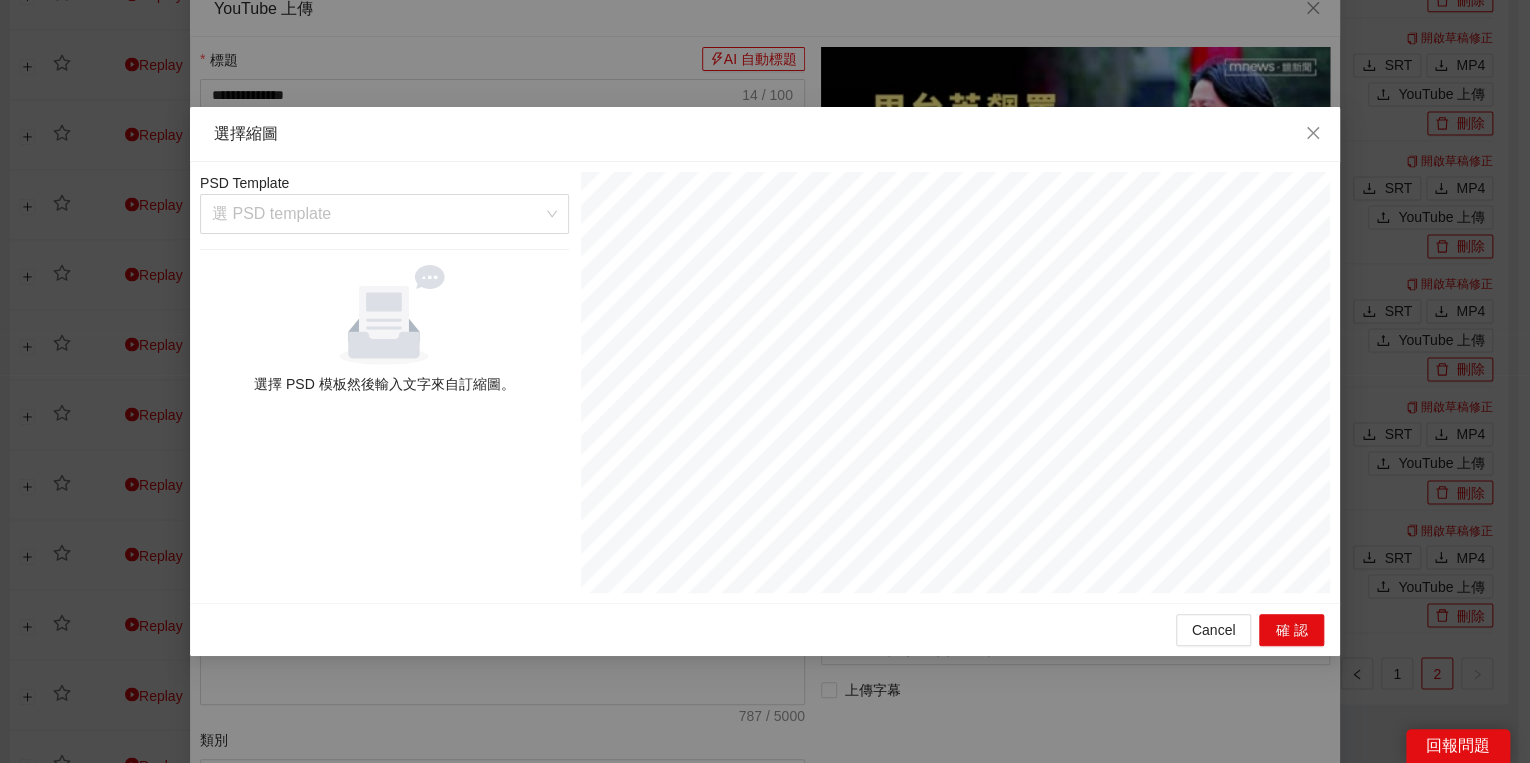 click on "PSD Template 選 PSD template 選擇 PSD 模板然後輸入文字來自訂縮圖。" at bounding box center [384, 382] 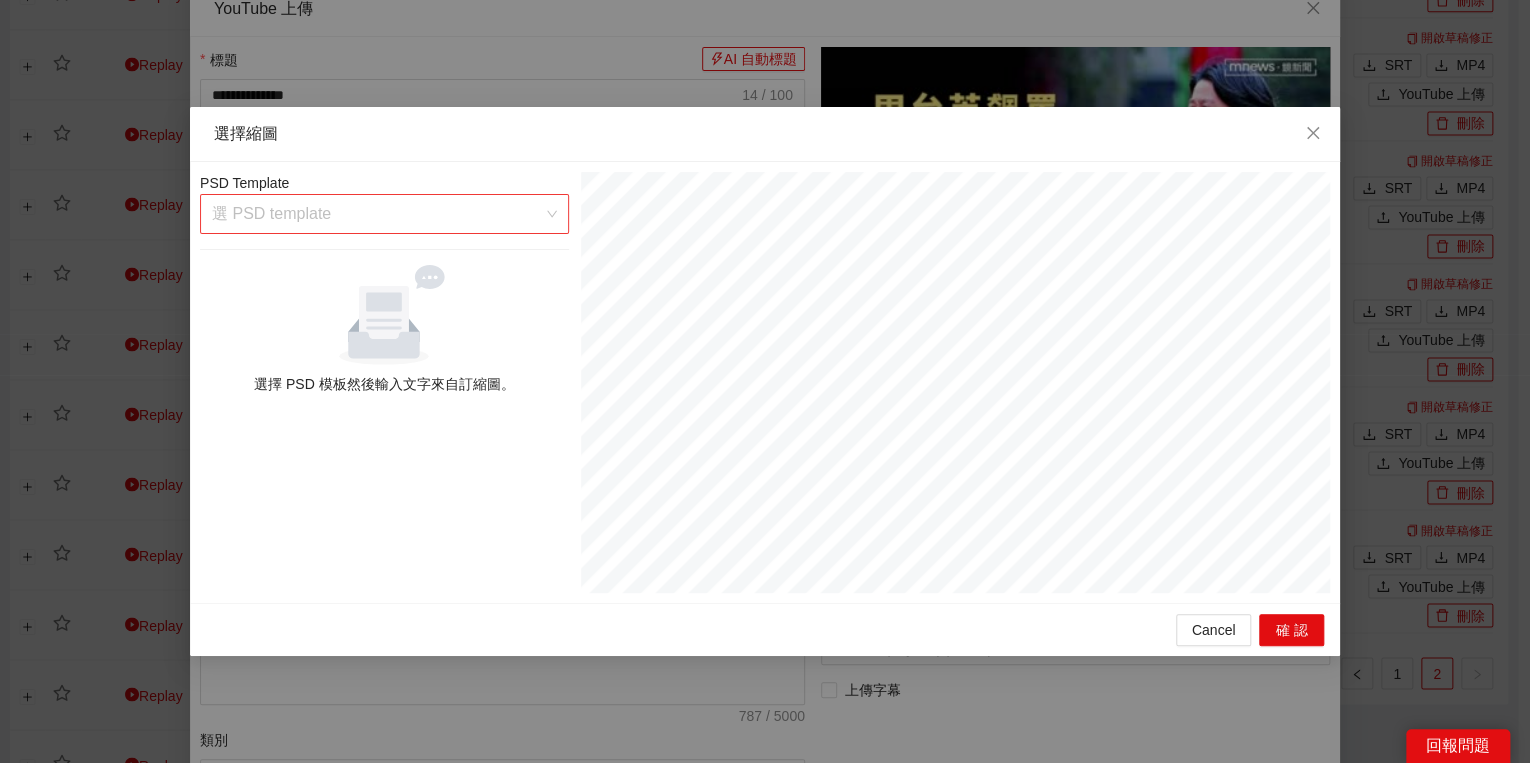 click at bounding box center [377, 214] 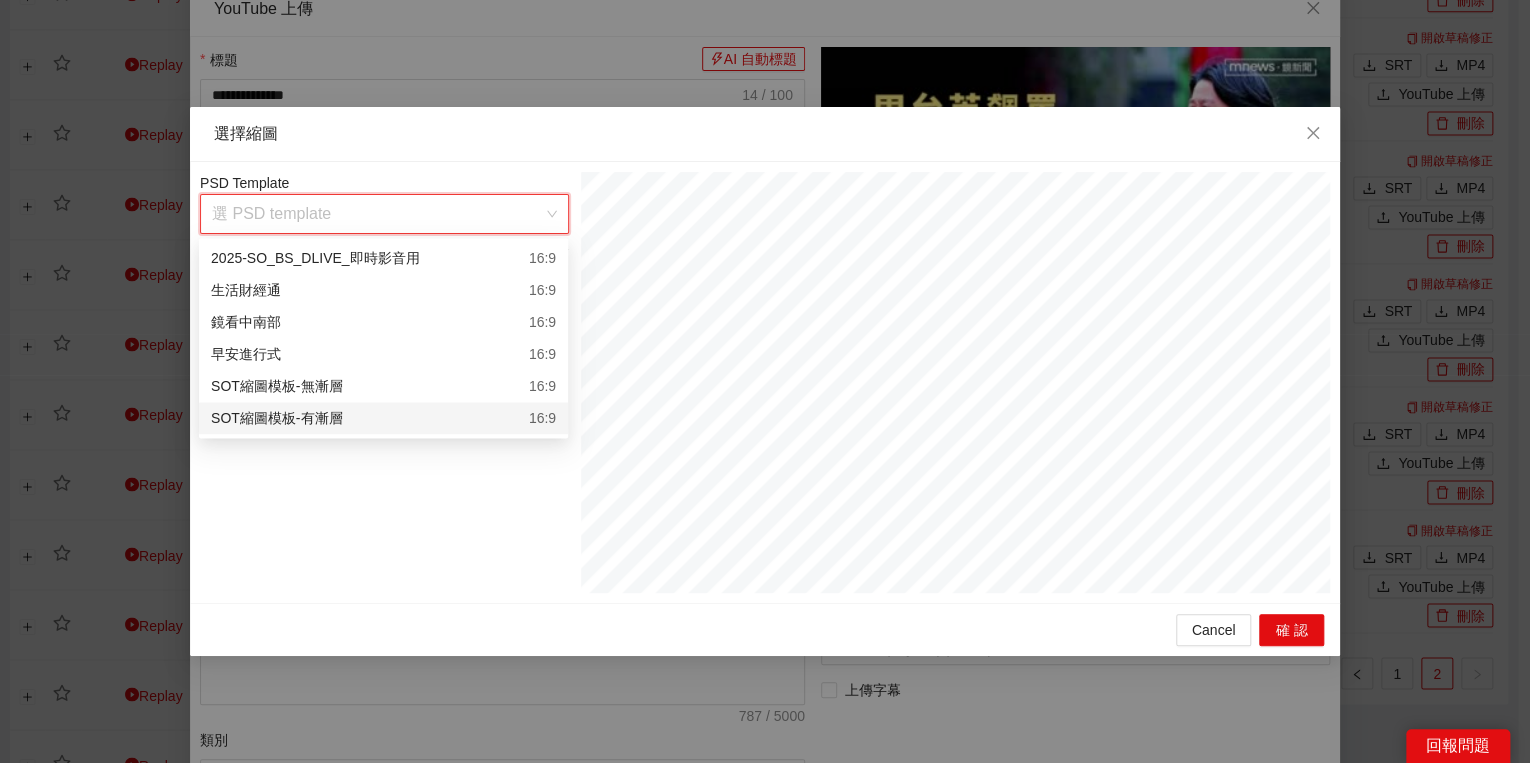 click on "SOT縮圖模板-有漸層 16:9" at bounding box center (383, 418) 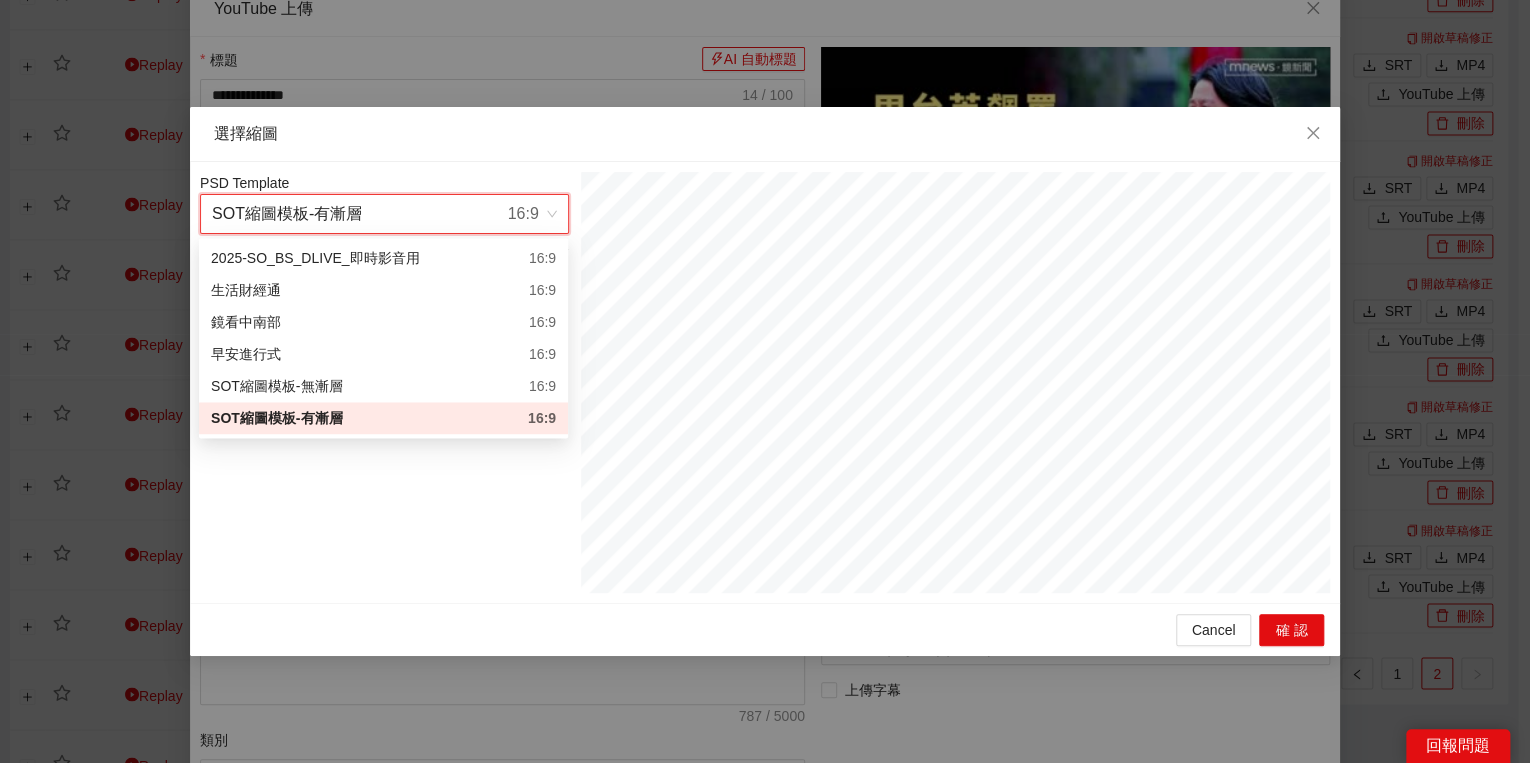 click on "PSD Template 827 SOT縮圖模板-有漸層 16:9" at bounding box center [384, 382] 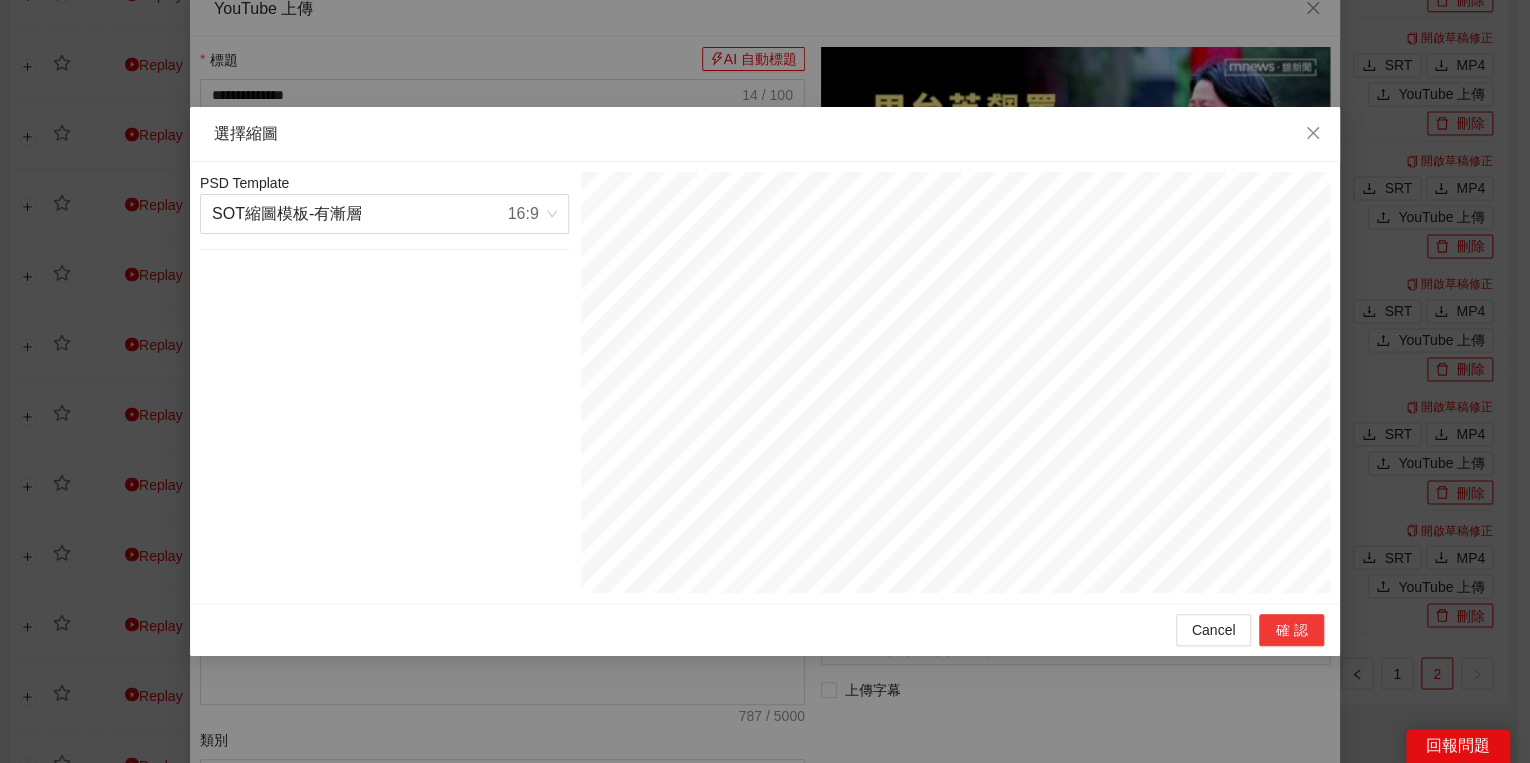 click on "確認" at bounding box center [1291, 630] 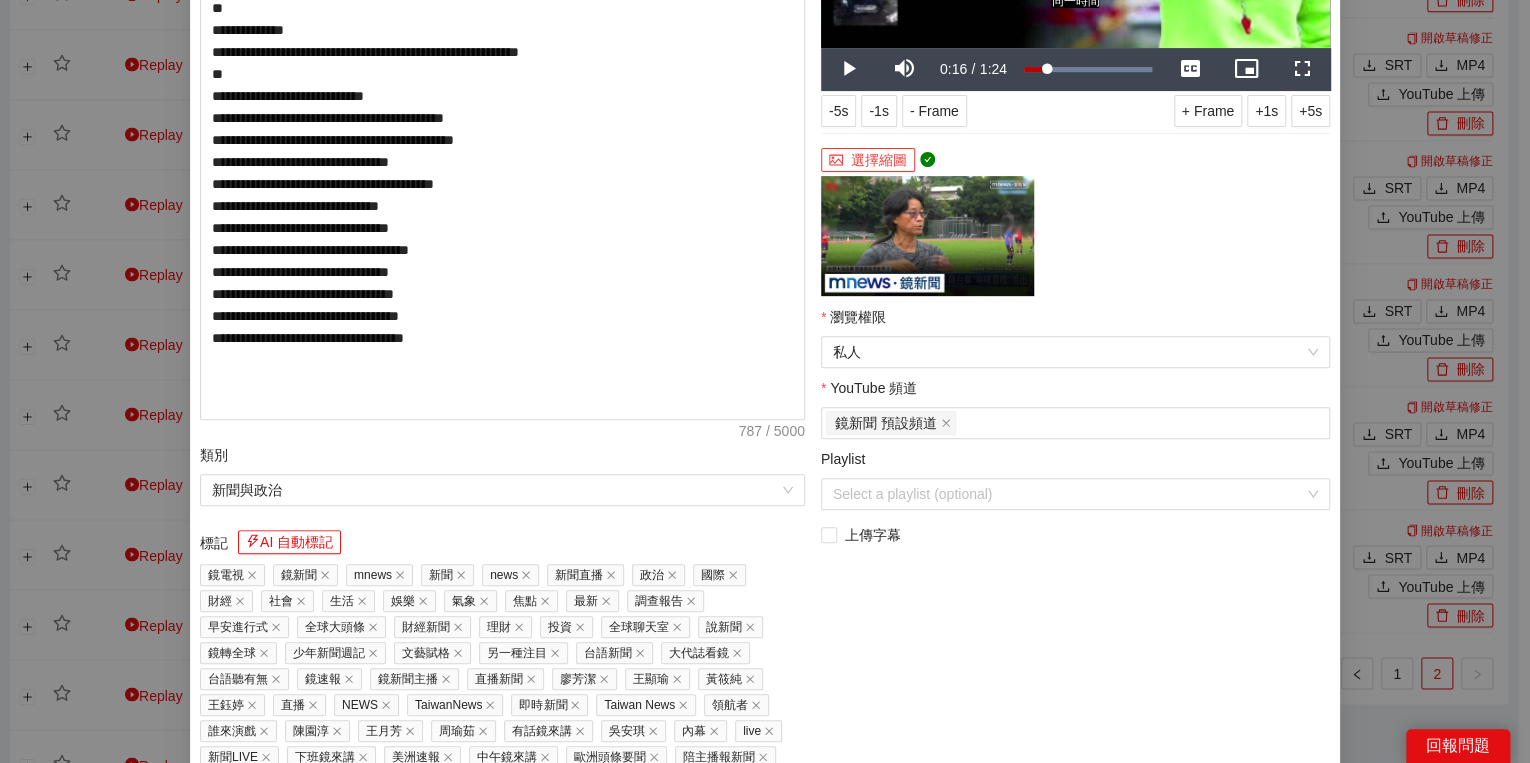 scroll, scrollTop: 418, scrollLeft: 0, axis: vertical 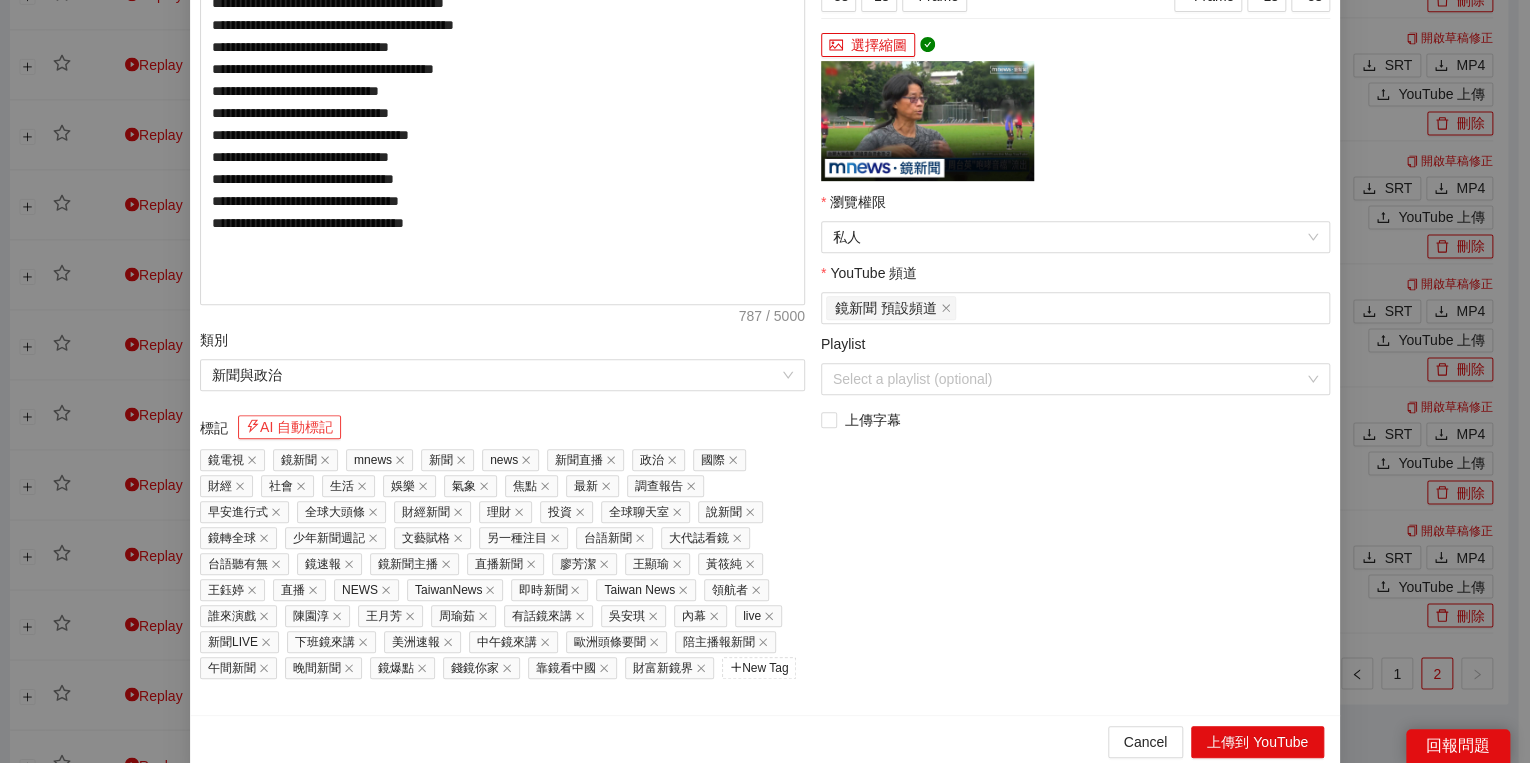click on "AI 自動標記" at bounding box center [289, 427] 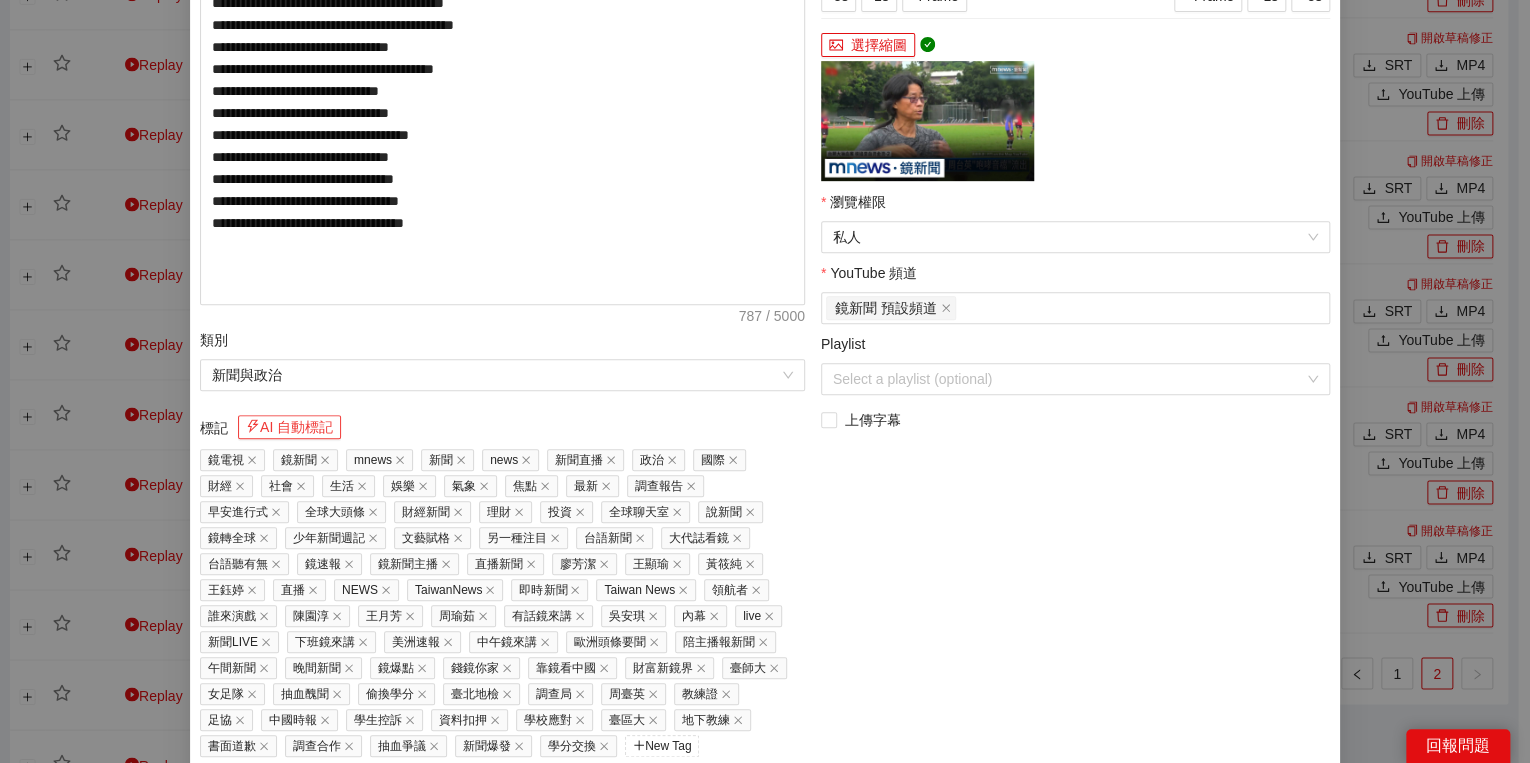 scroll, scrollTop: 495, scrollLeft: 0, axis: vertical 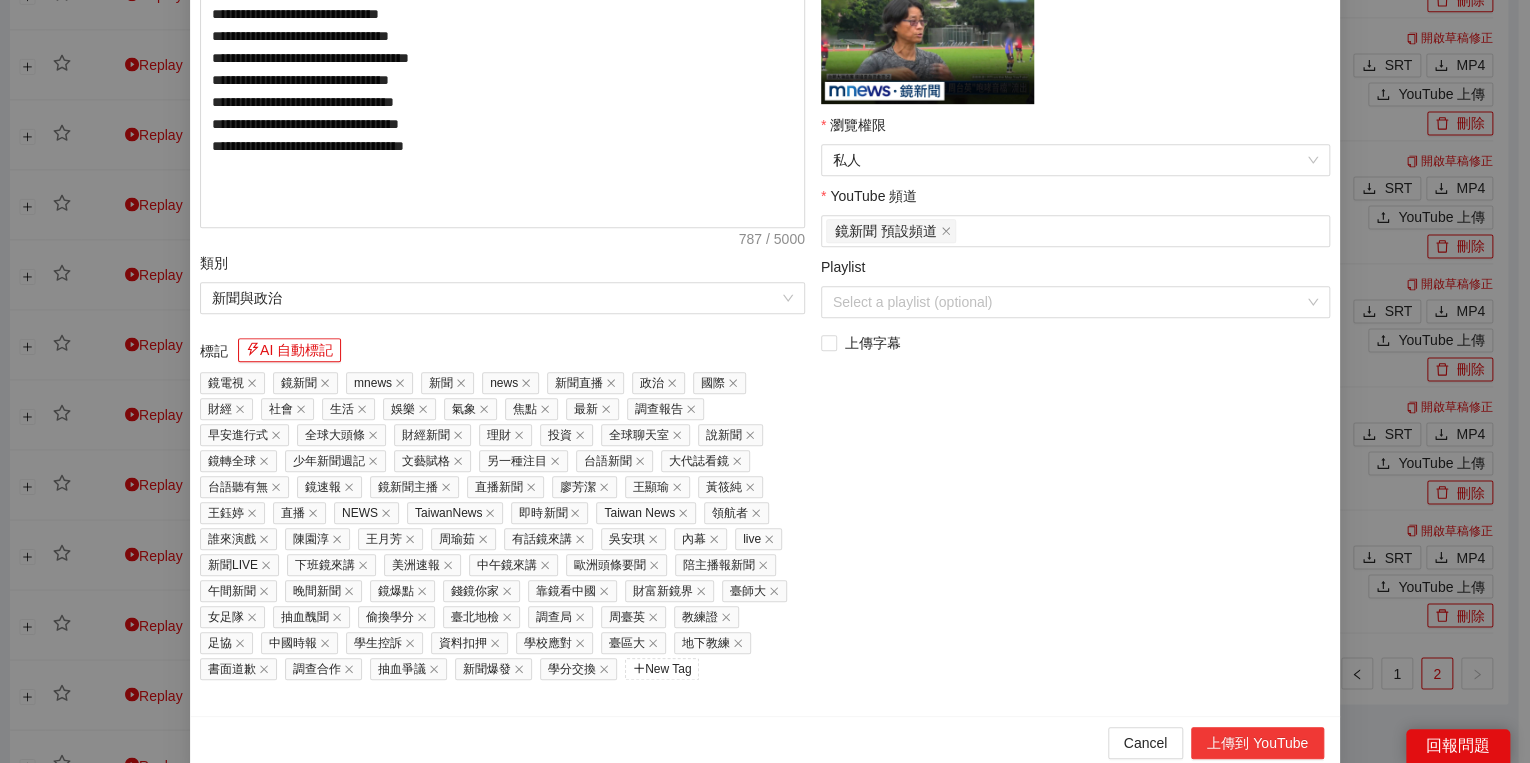 drag, startPoint x: 1248, startPoint y: 732, endPoint x: 1228, endPoint y: 738, distance: 20.880613 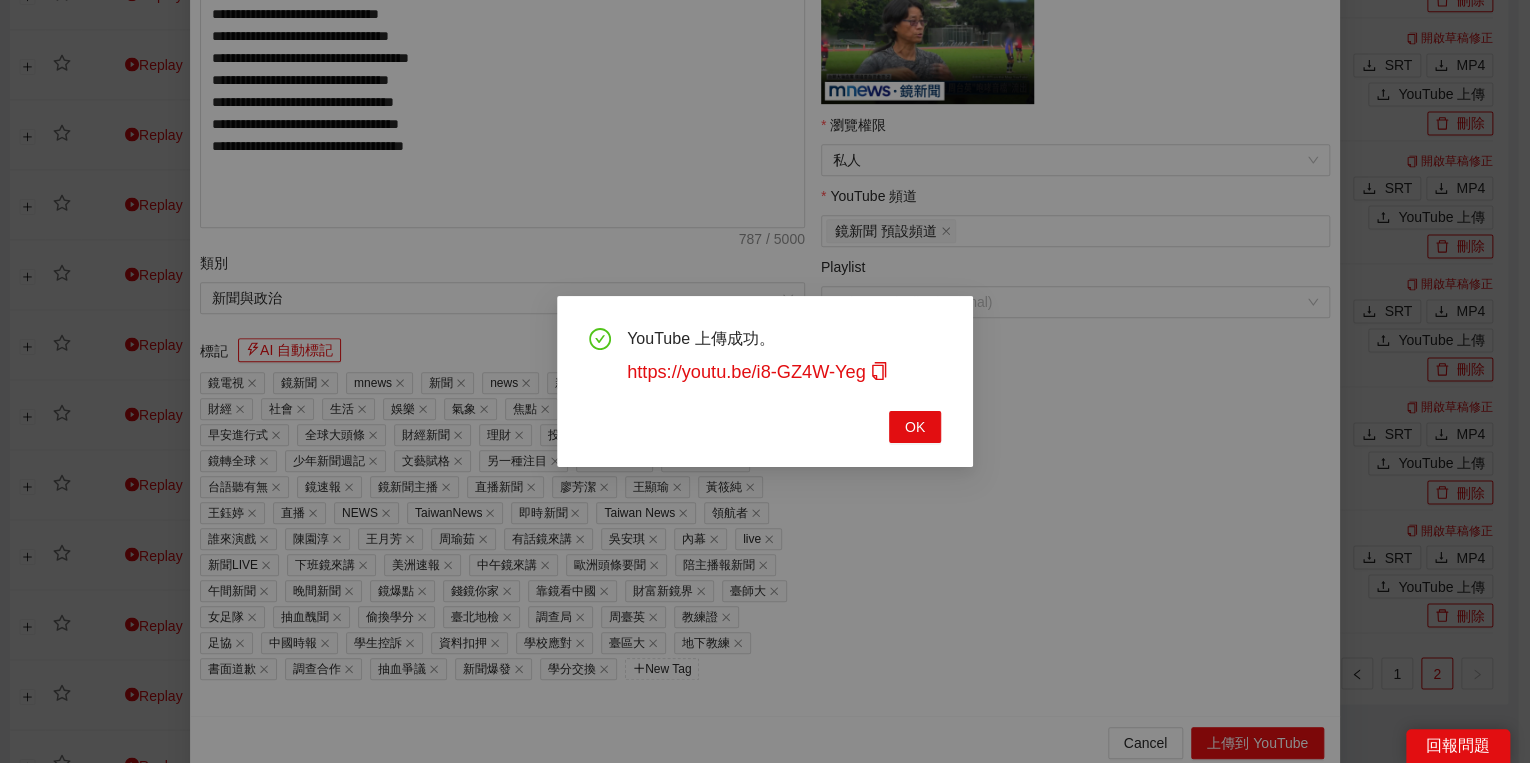 click on "YouTube 上傳成功。 https://youtu.be/i8-GZ4W-Yeg OK" at bounding box center [765, 381] 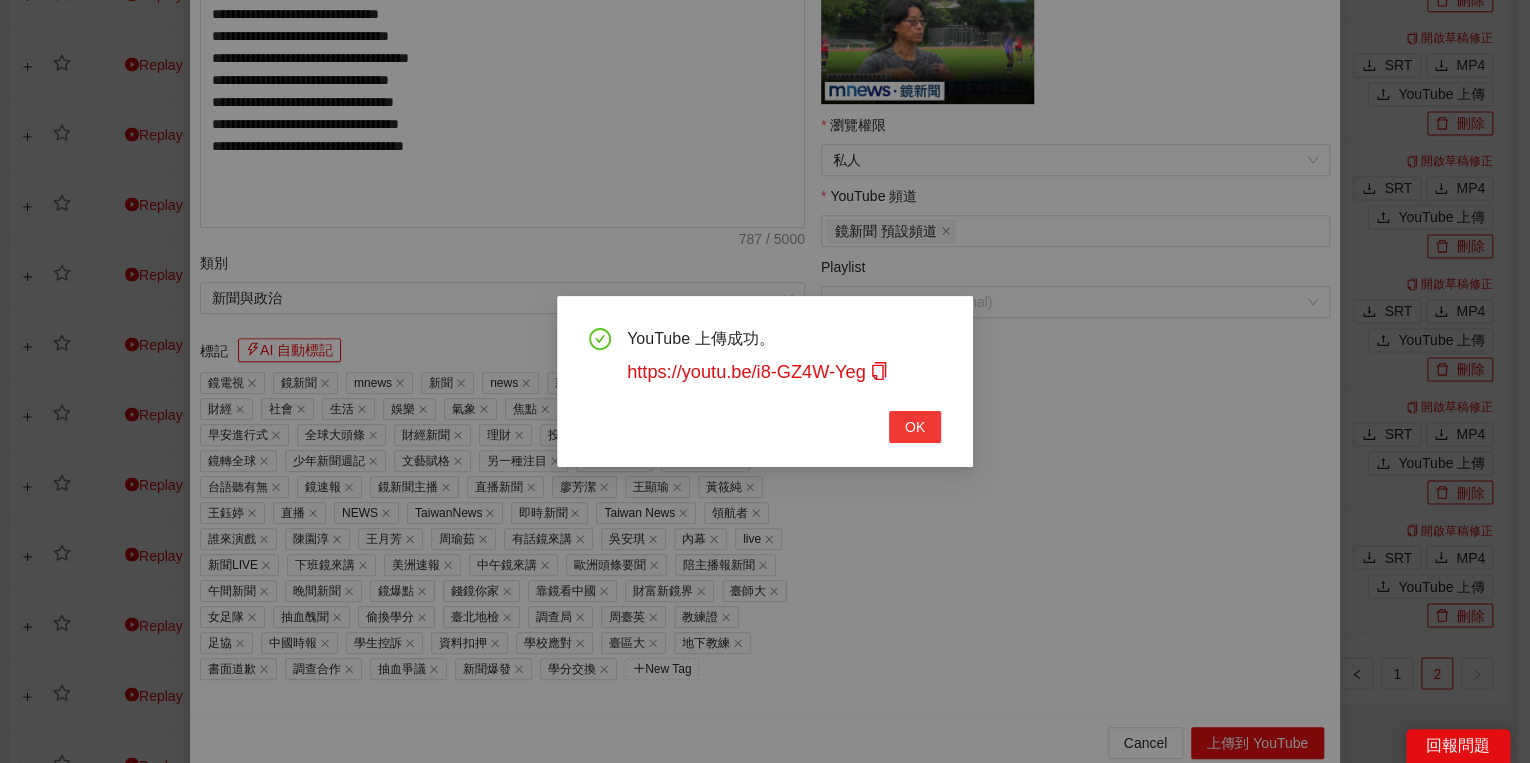 click on "OK" at bounding box center [915, 427] 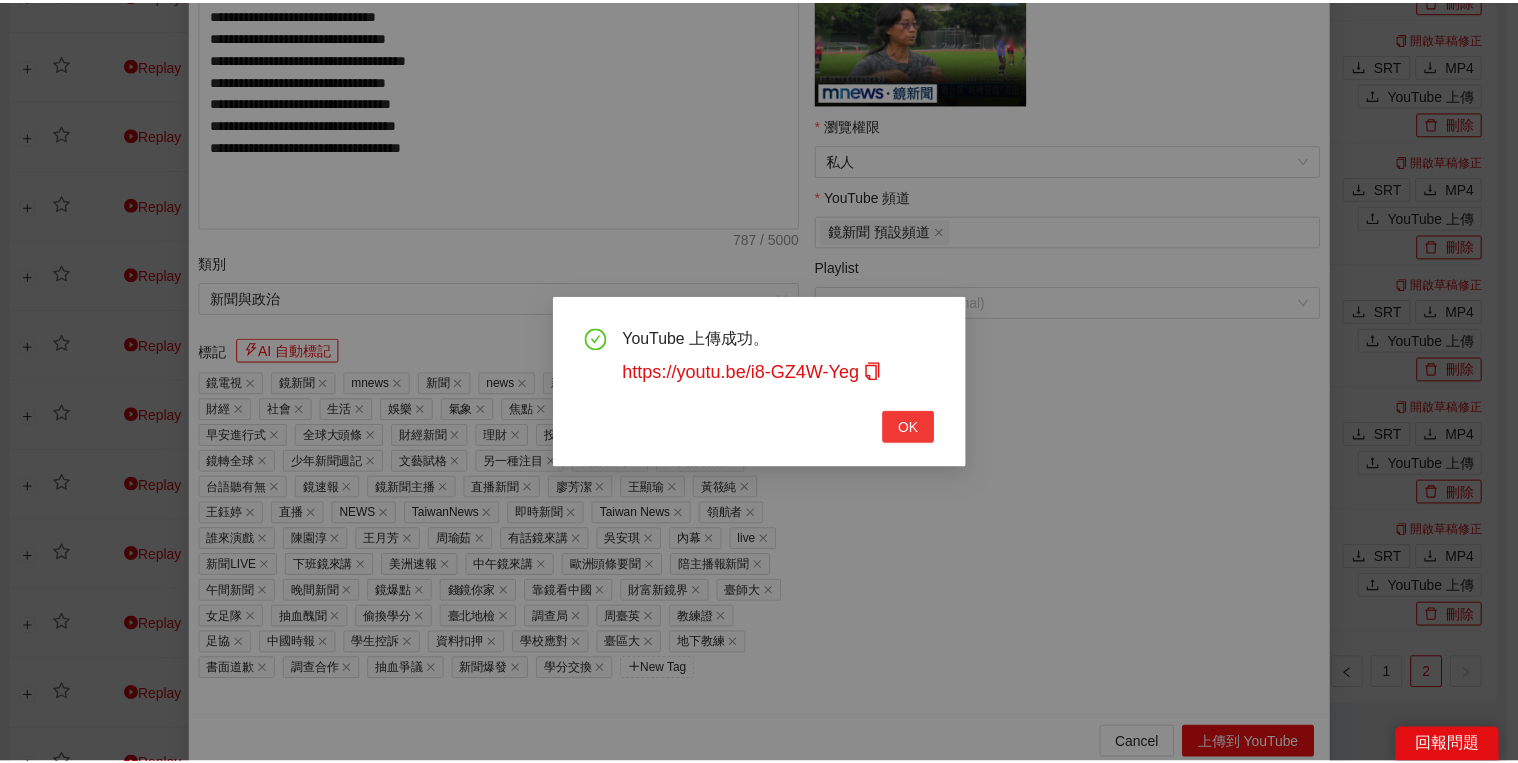 scroll, scrollTop: 308, scrollLeft: 0, axis: vertical 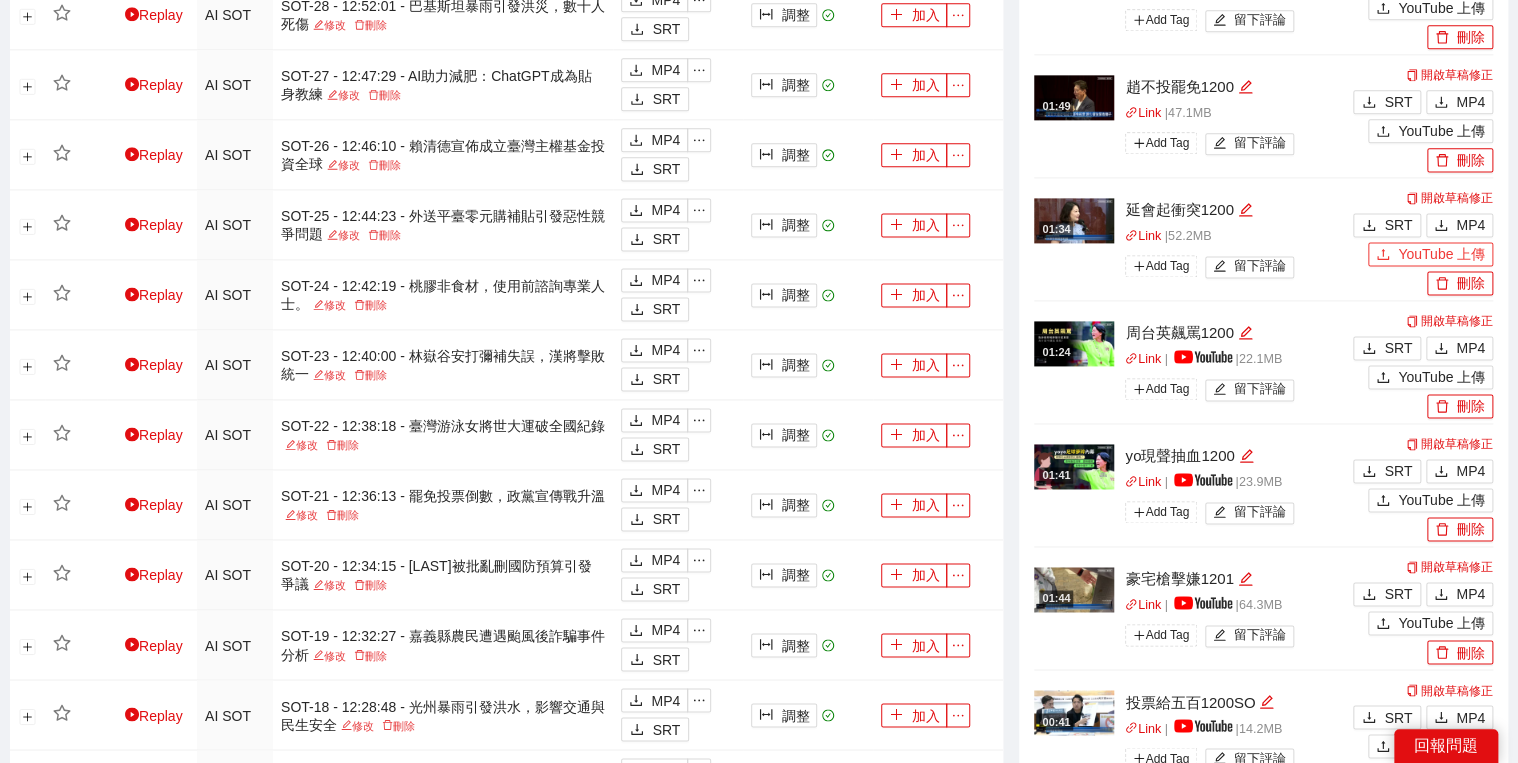 click on "YouTube 上傳" at bounding box center [1441, 254] 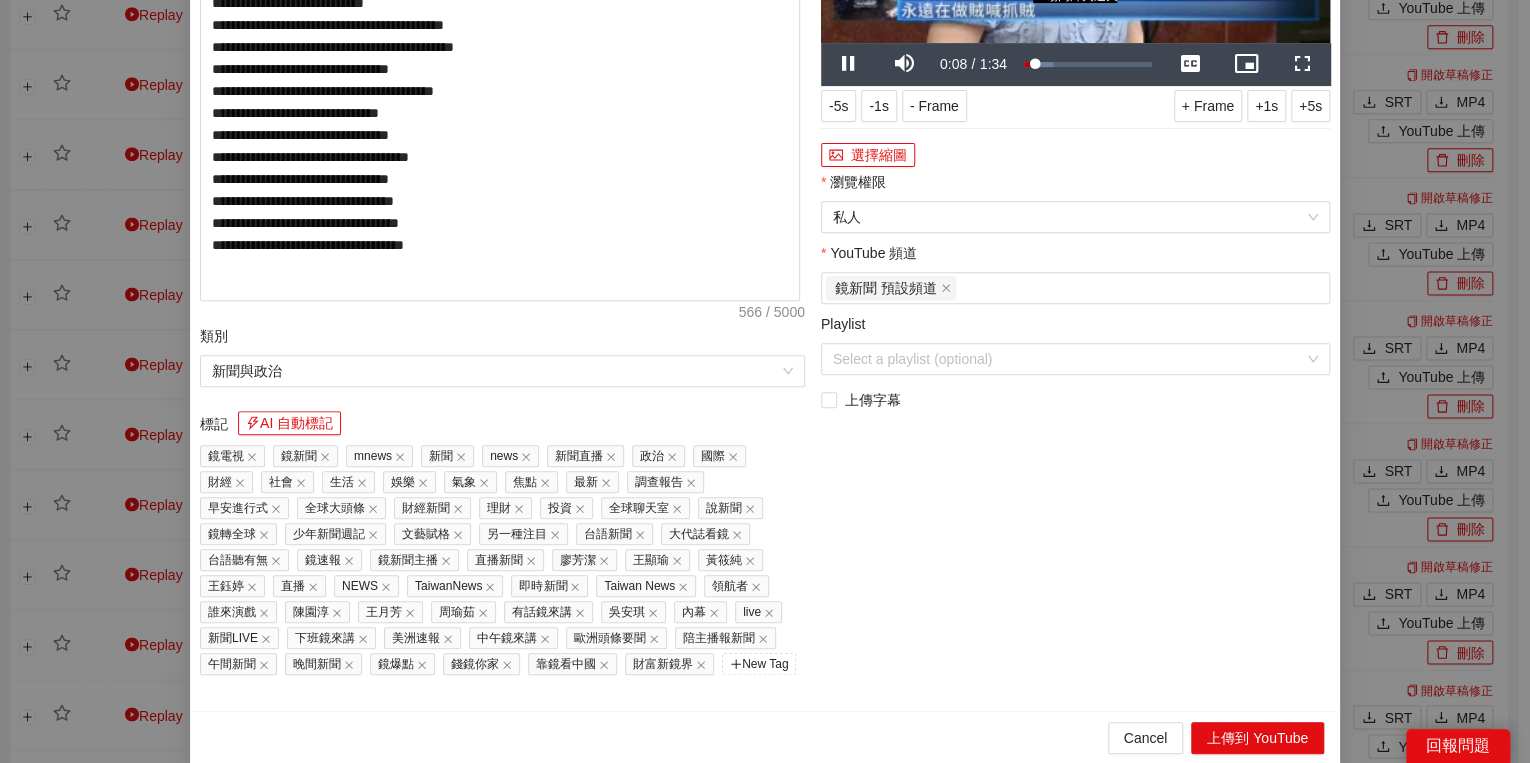 drag, startPoint x: 1255, startPoint y: 728, endPoint x: 1219, endPoint y: 706, distance: 42.190044 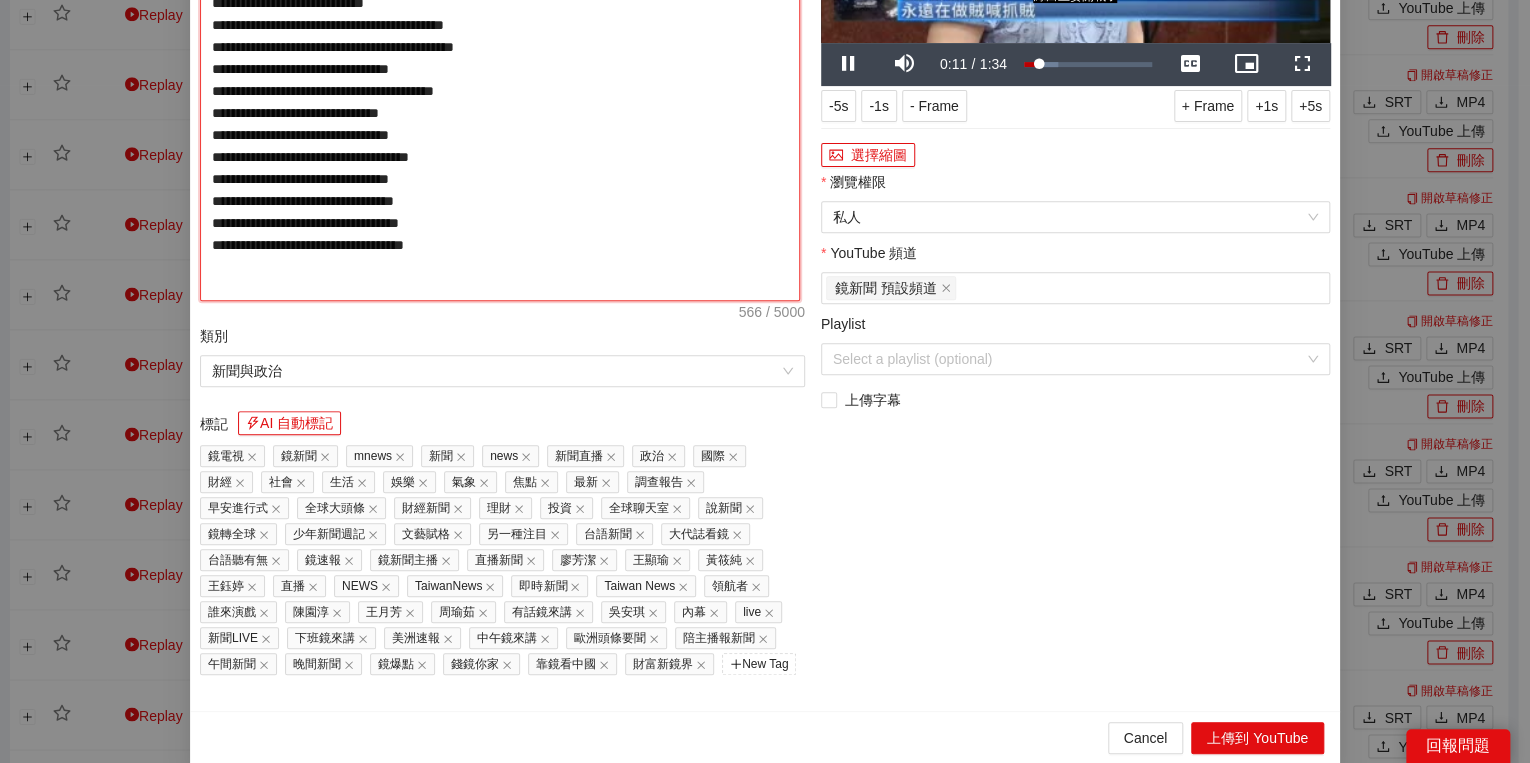 click on "**********" at bounding box center (500, 89) 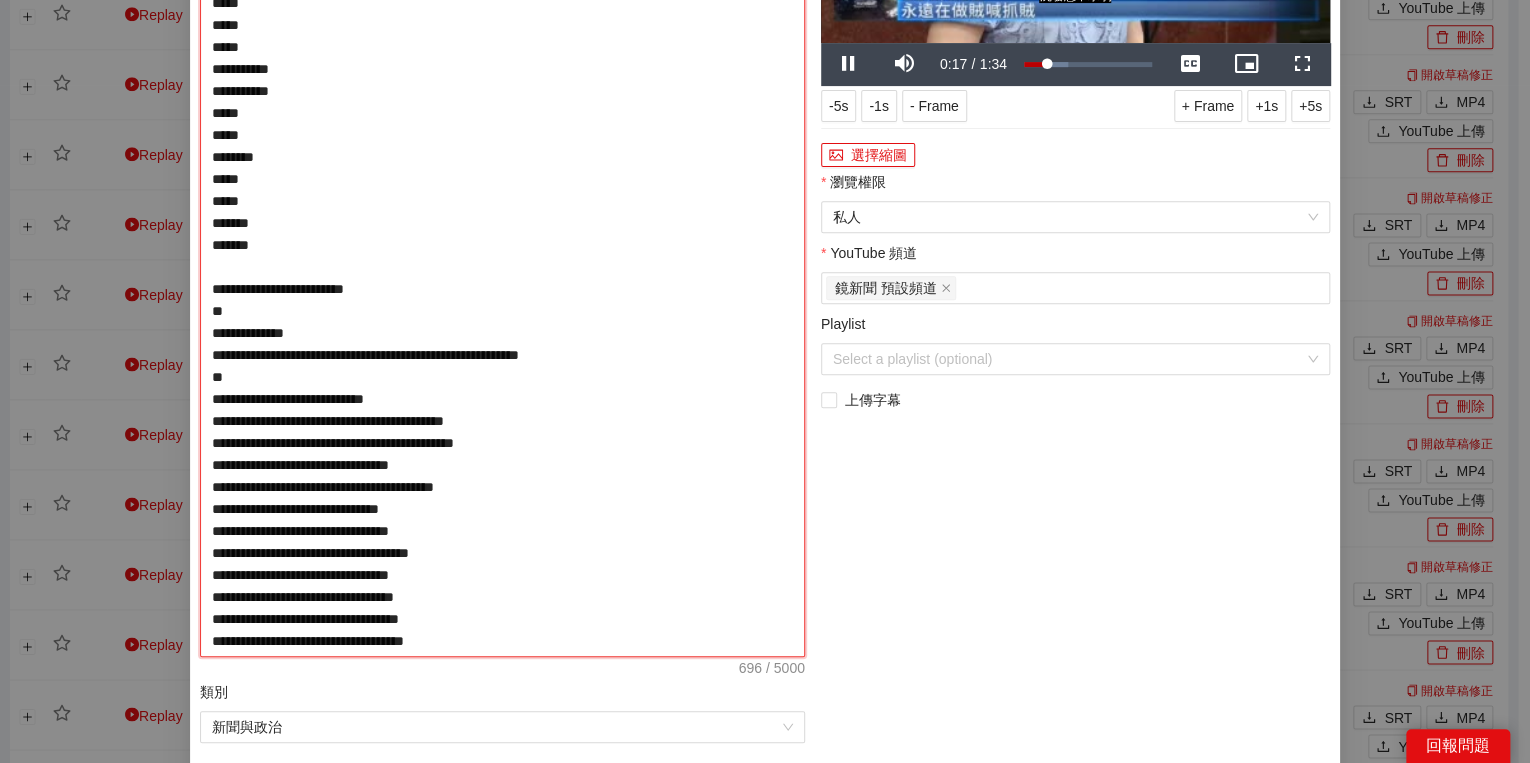 click on "**********" at bounding box center [502, 267] 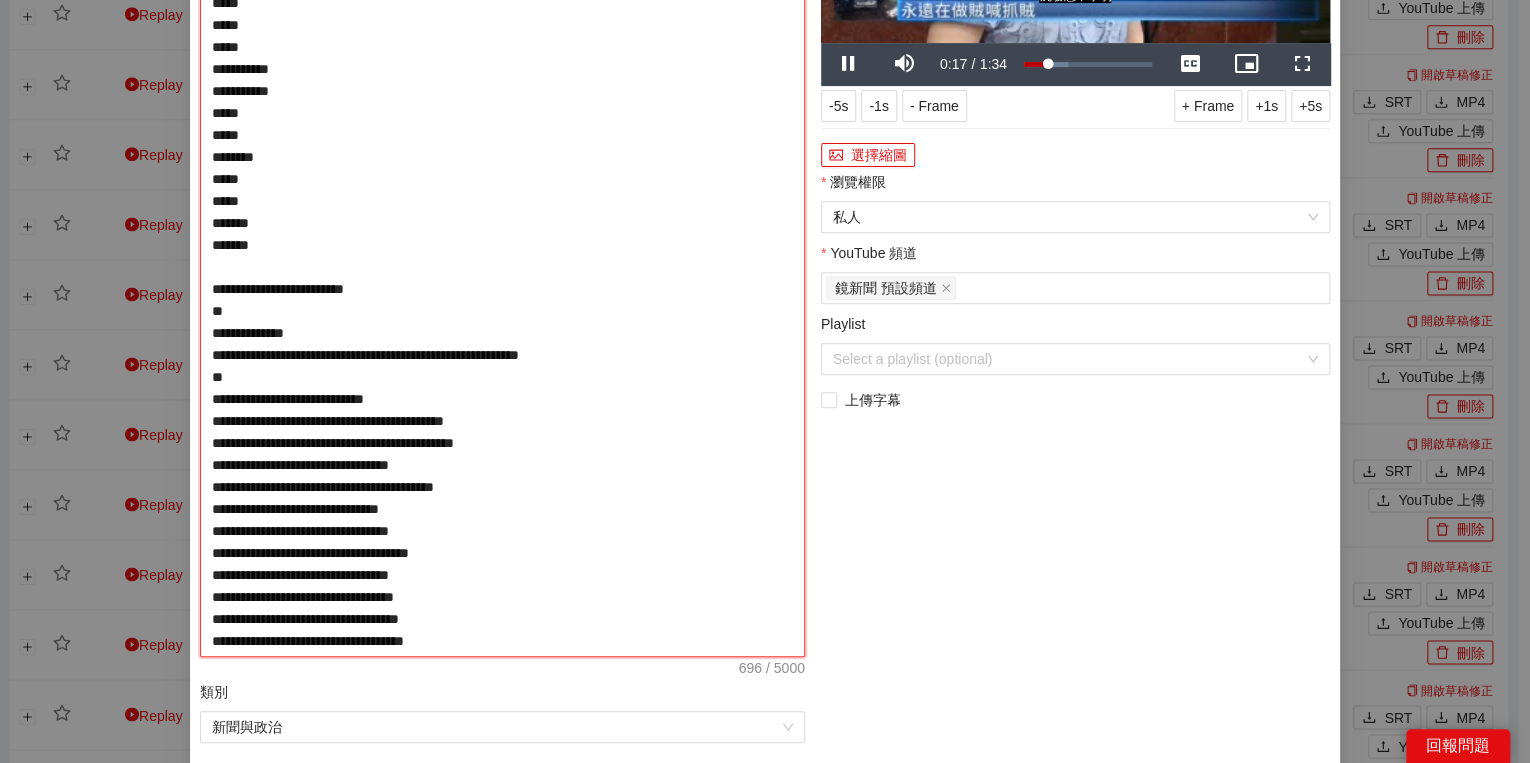 type on "**********" 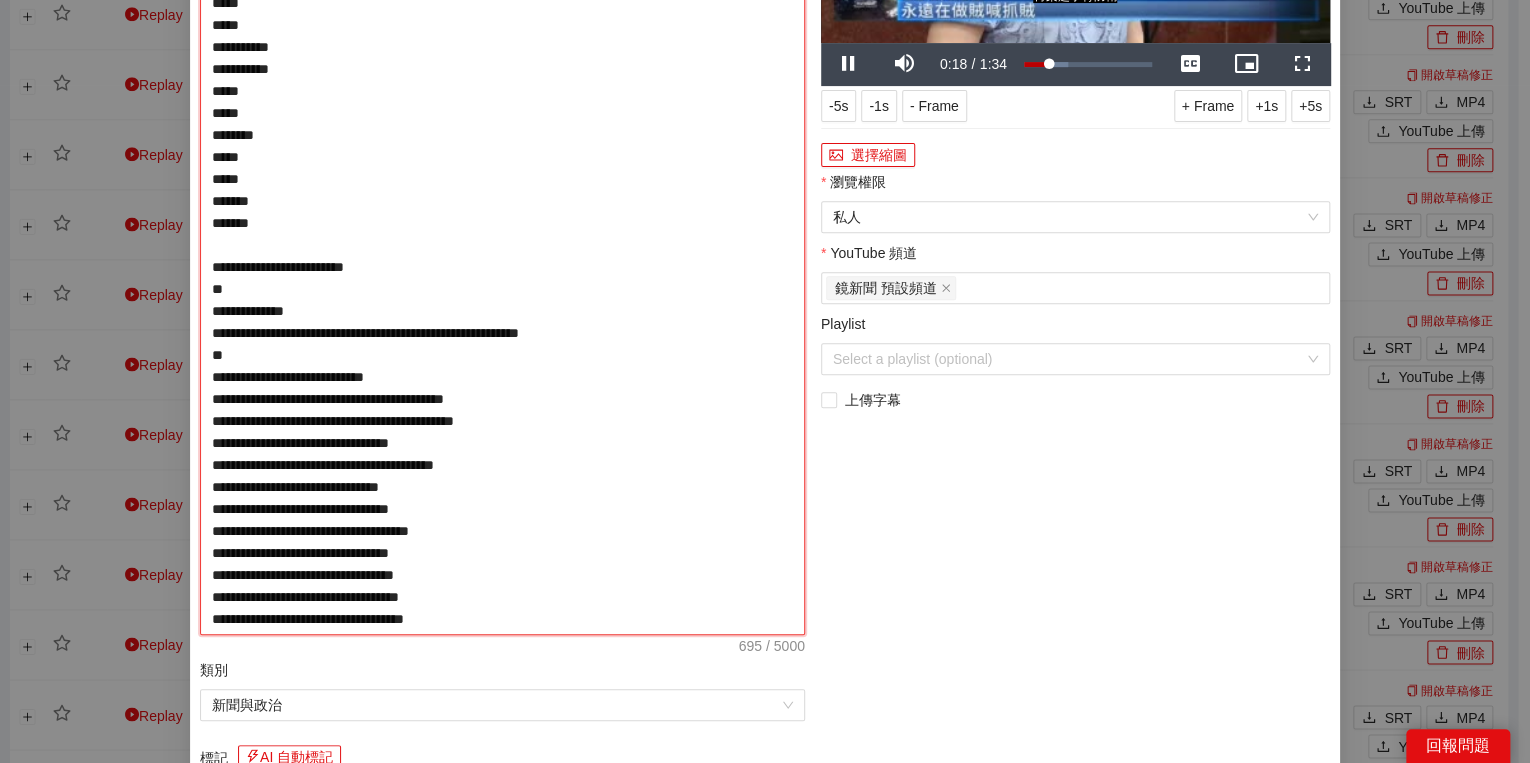 click on "**********" at bounding box center (502, 256) 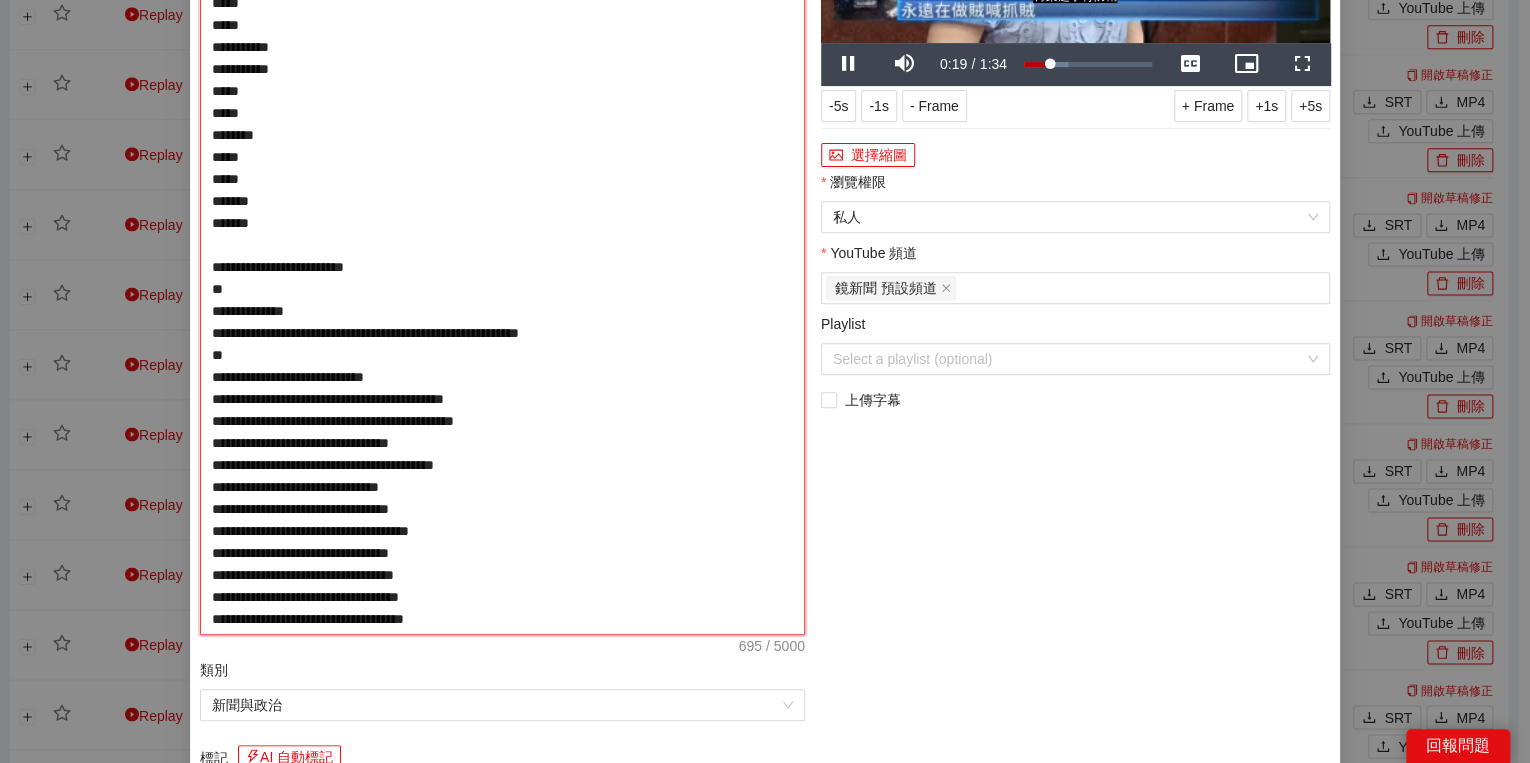type on "**********" 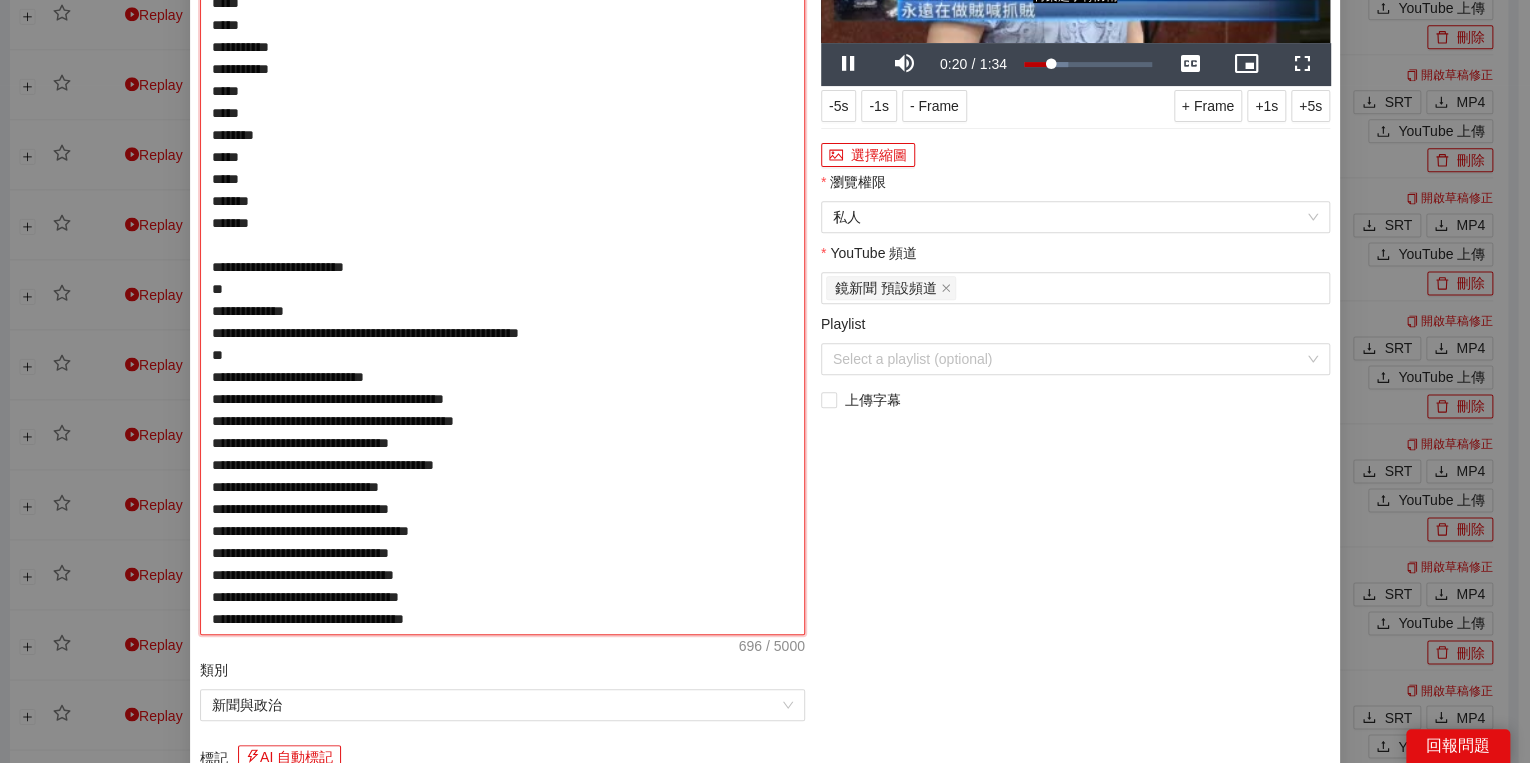 type on "**********" 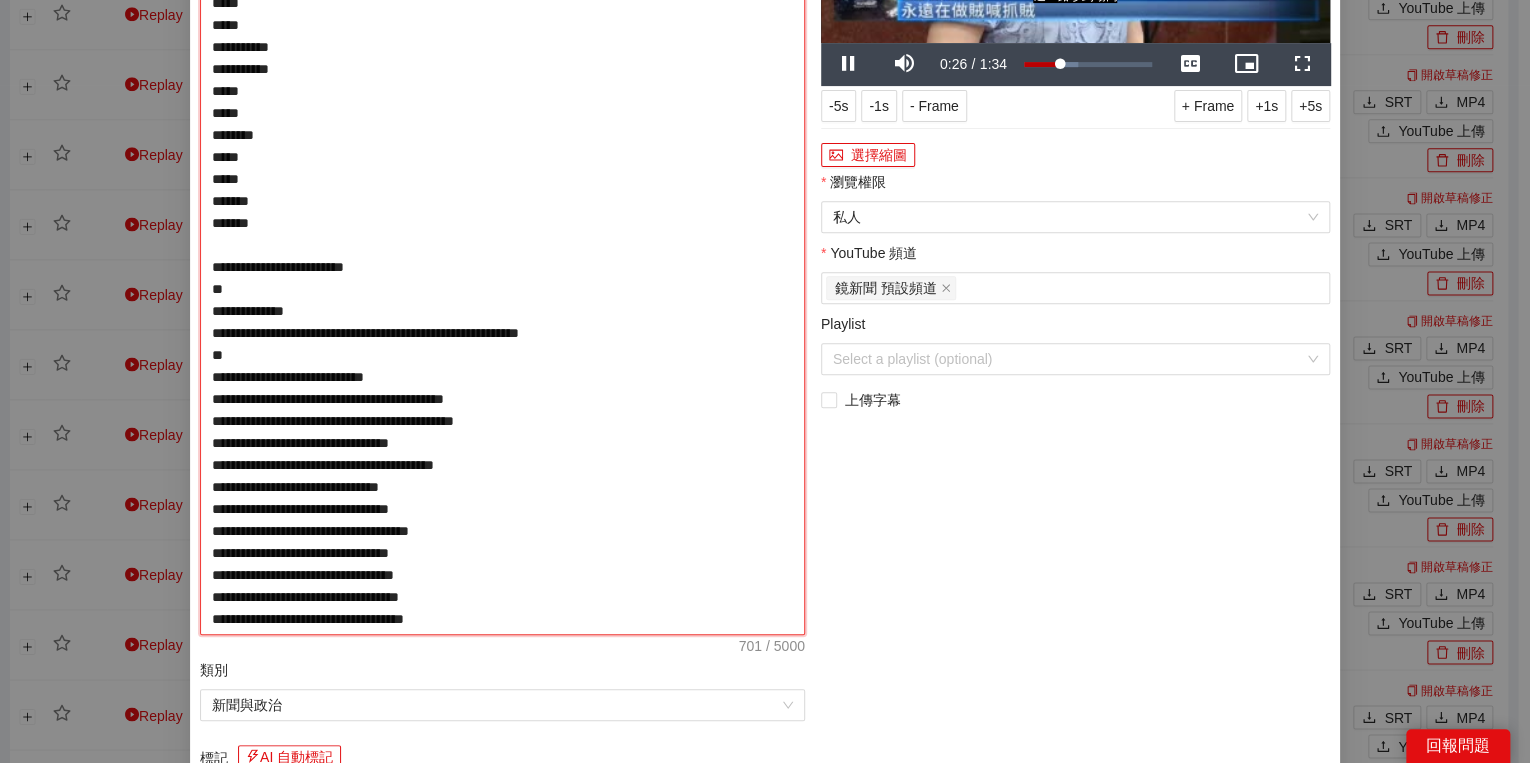 click on "**********" at bounding box center [502, 256] 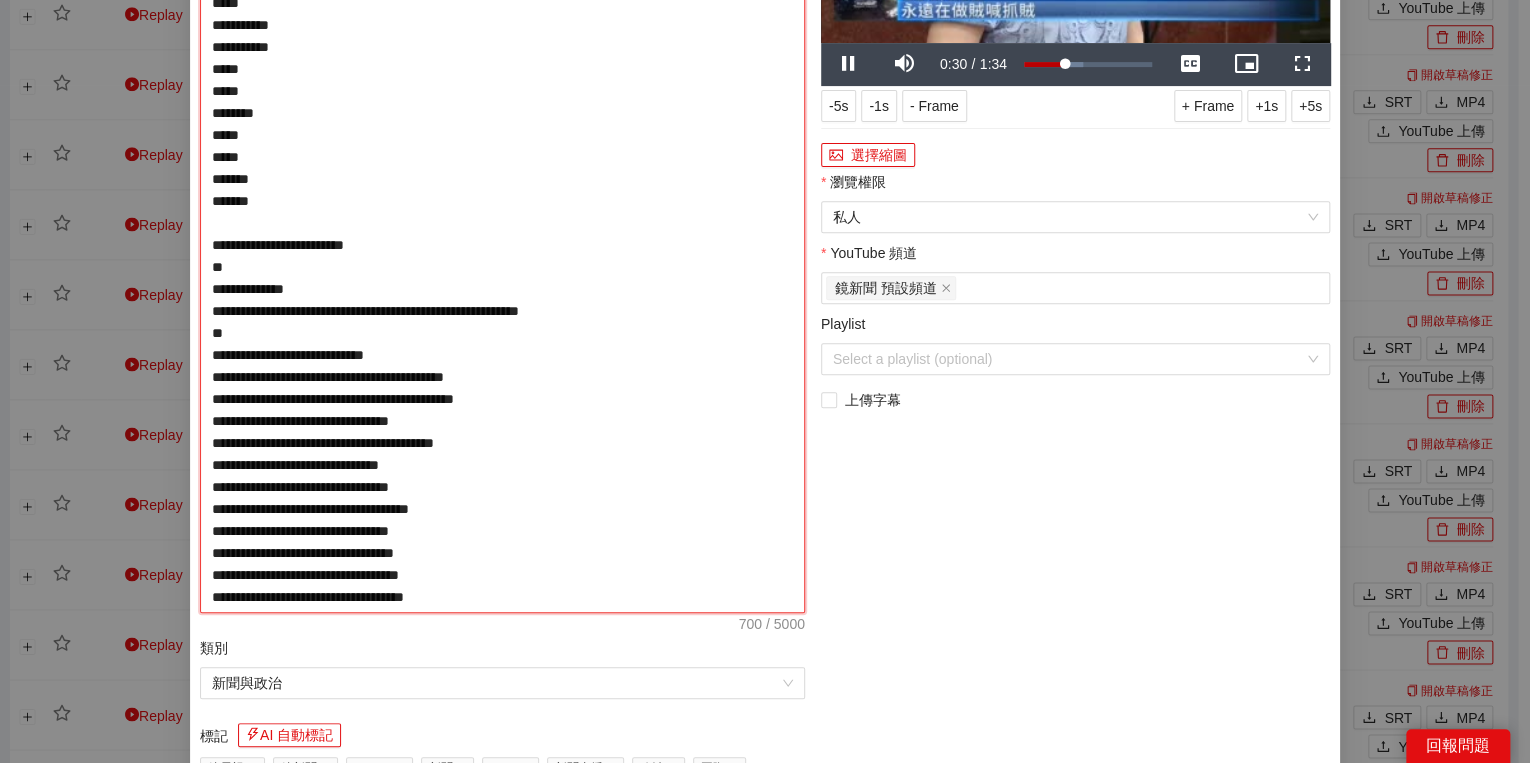 click on "**********" at bounding box center [502, 245] 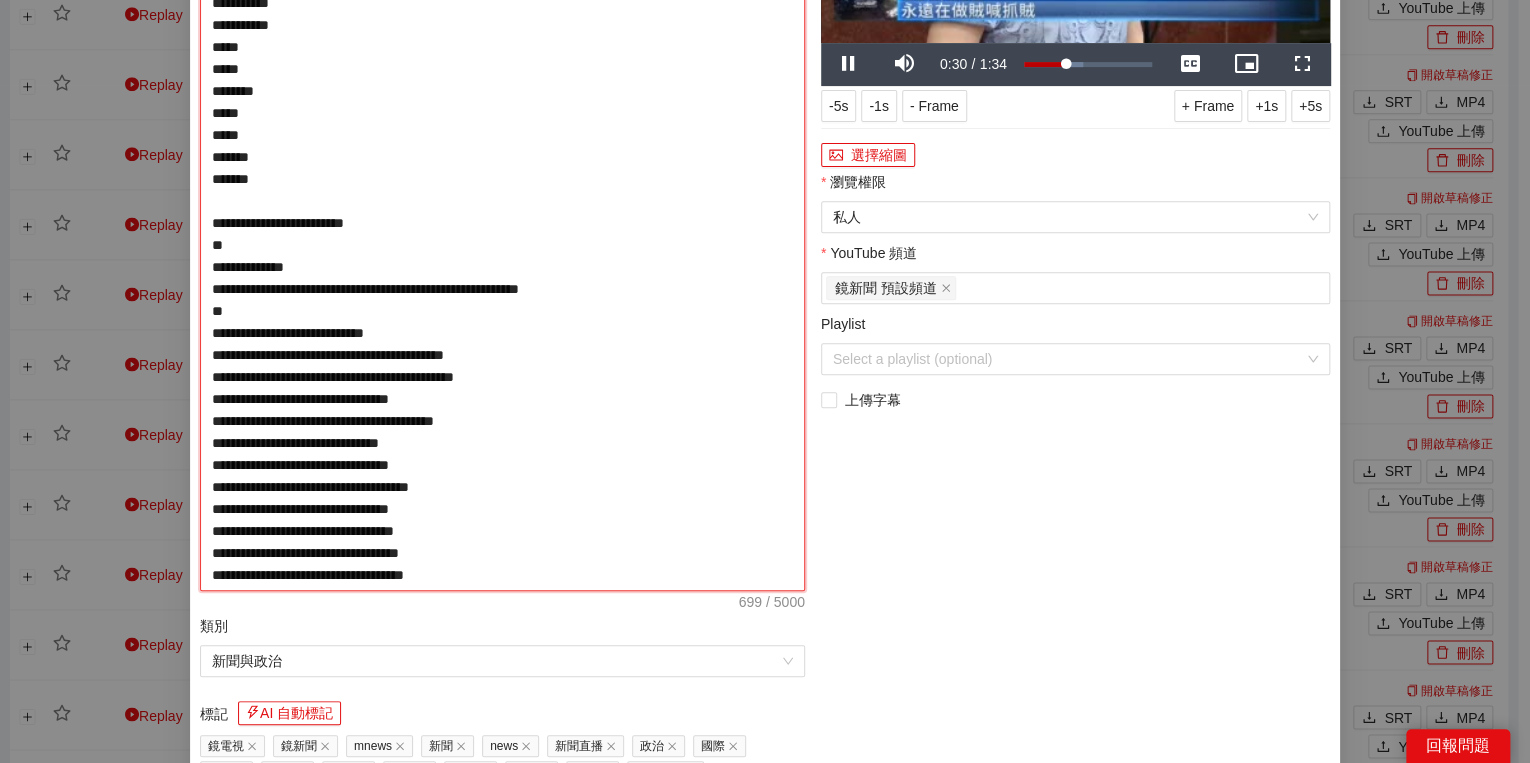 click on "**********" at bounding box center [502, 234] 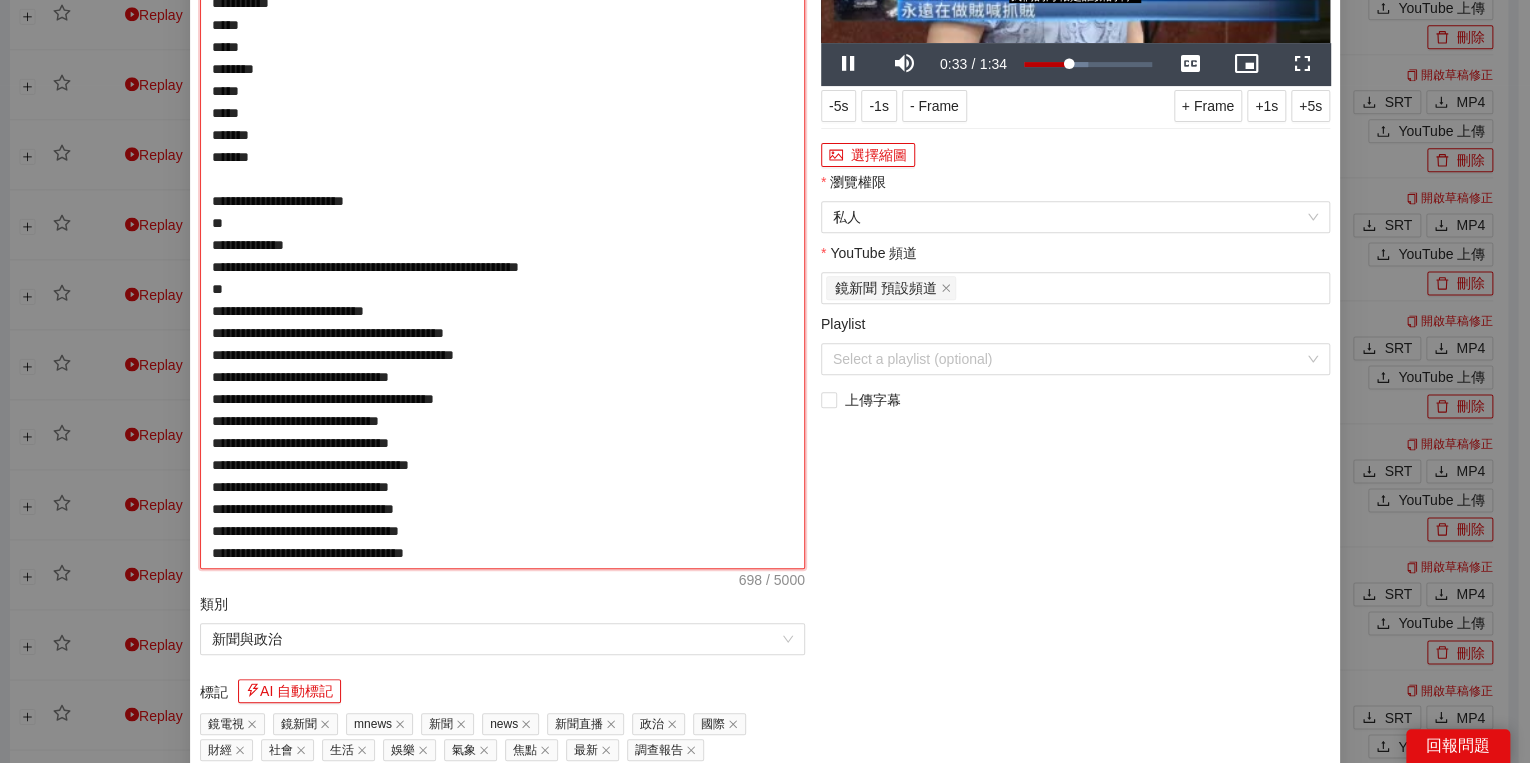click on "**********" at bounding box center (502, 223) 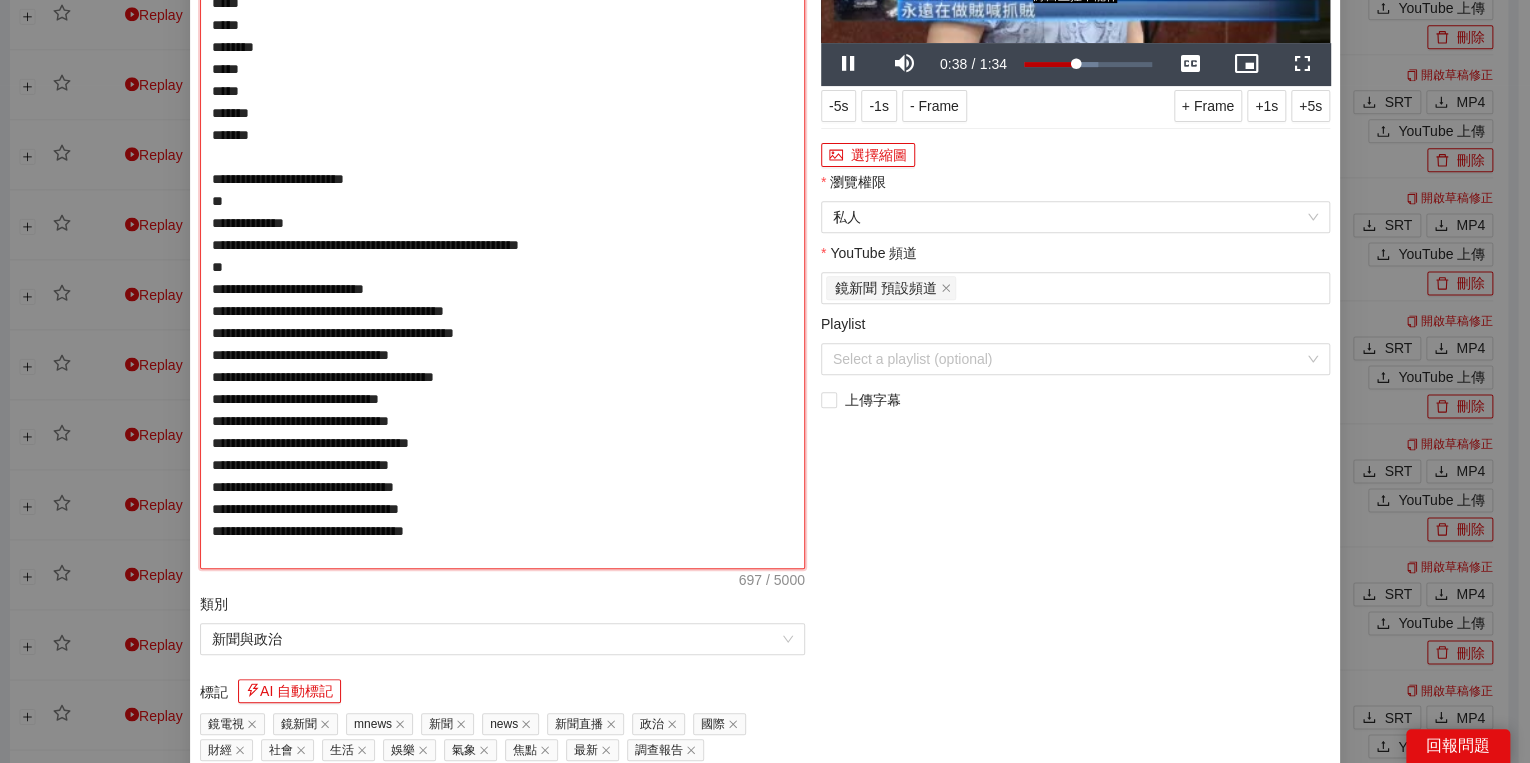 drag, startPoint x: 355, startPoint y: 196, endPoint x: 305, endPoint y: 193, distance: 50.08992 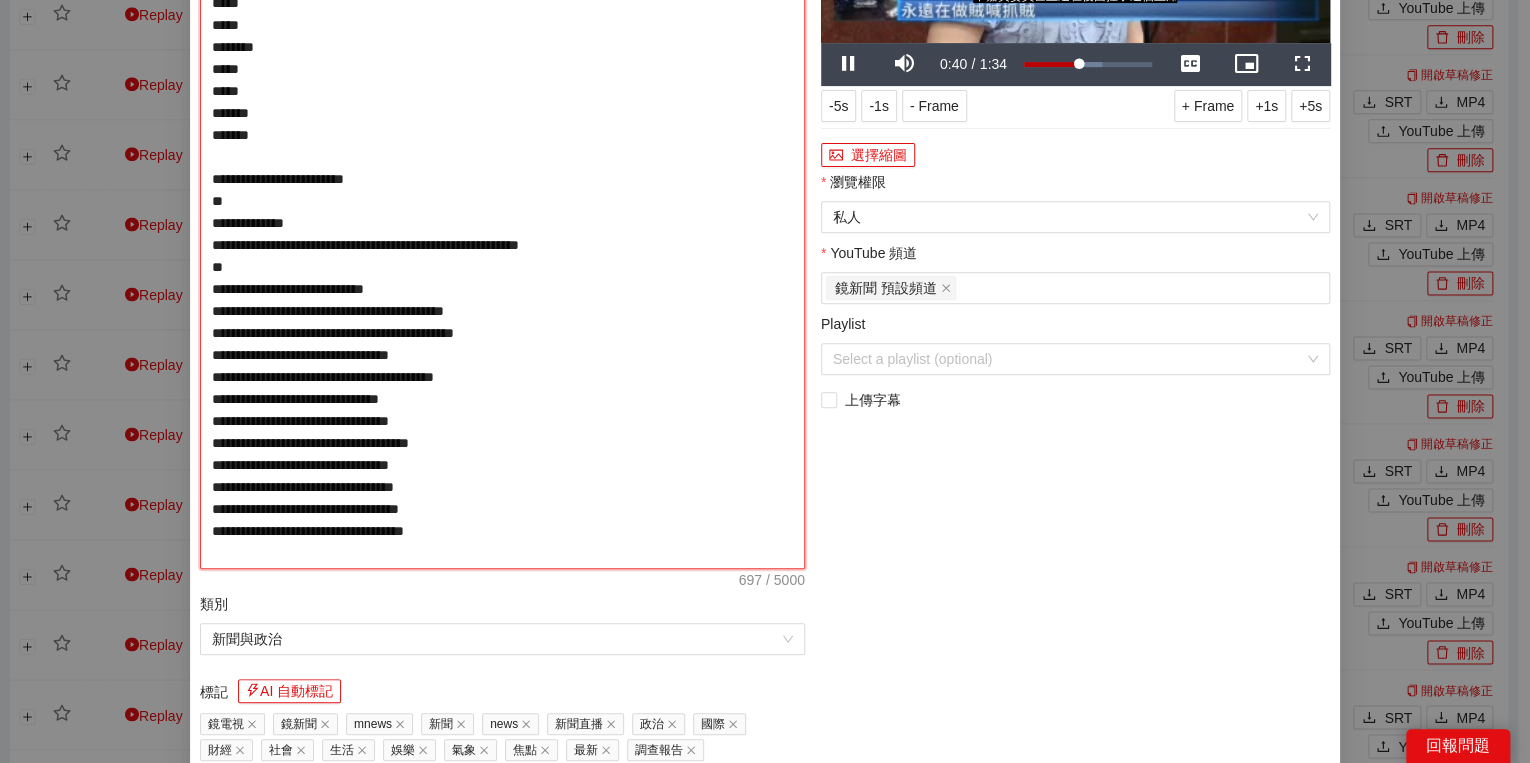 click on "**********" at bounding box center (502, 223) 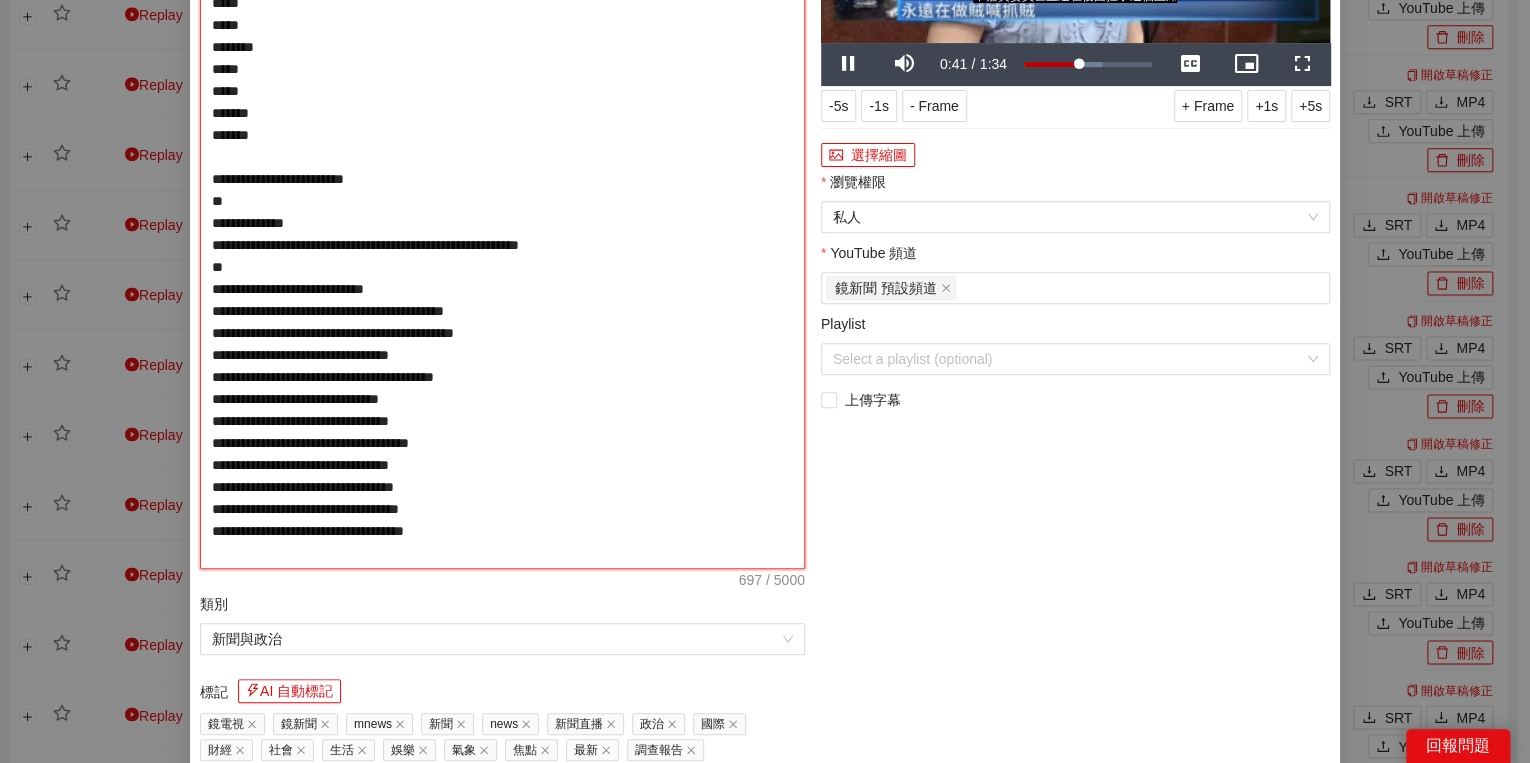 paste on "******" 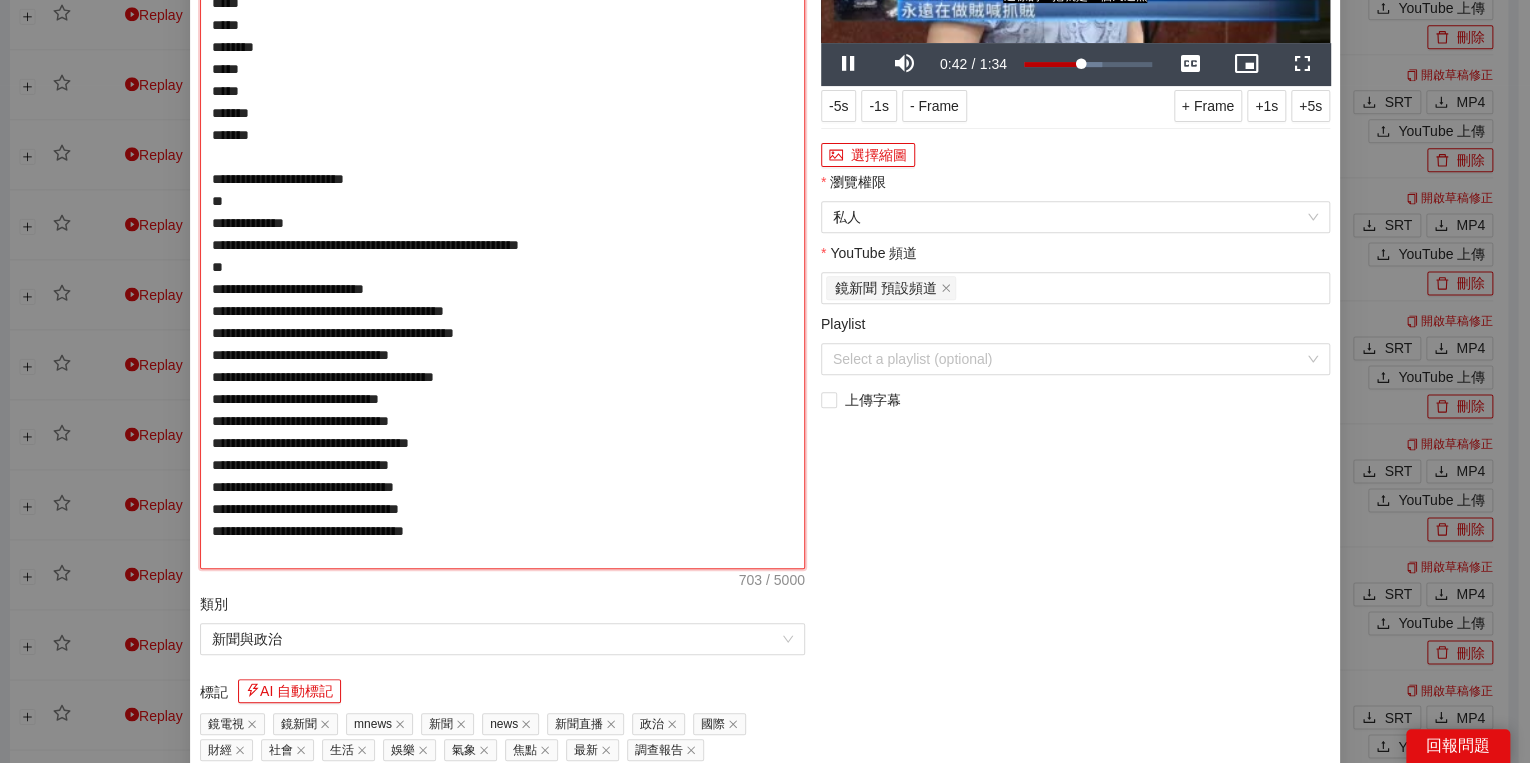 click on "**********" at bounding box center [502, 223] 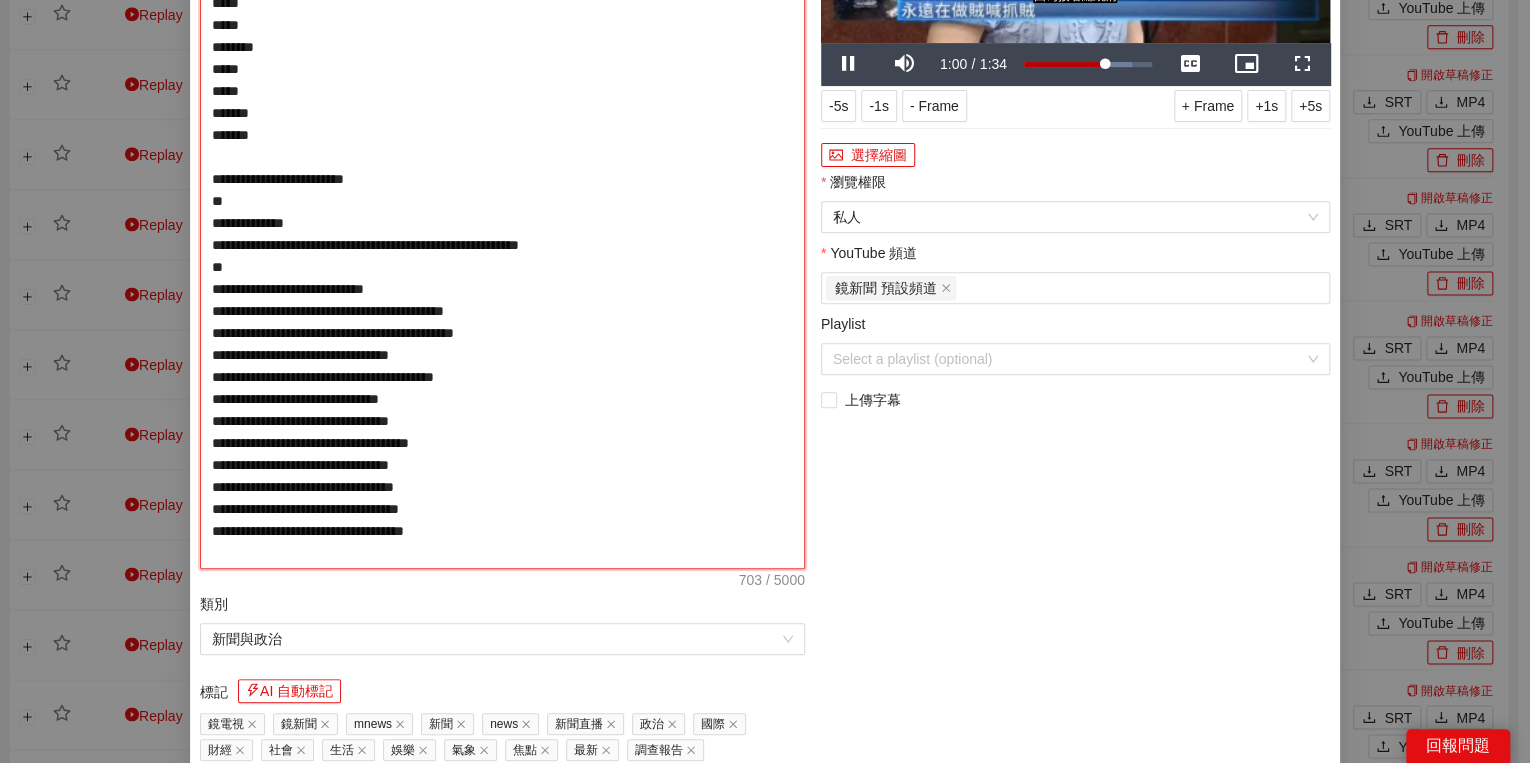 click on "**********" at bounding box center (502, 223) 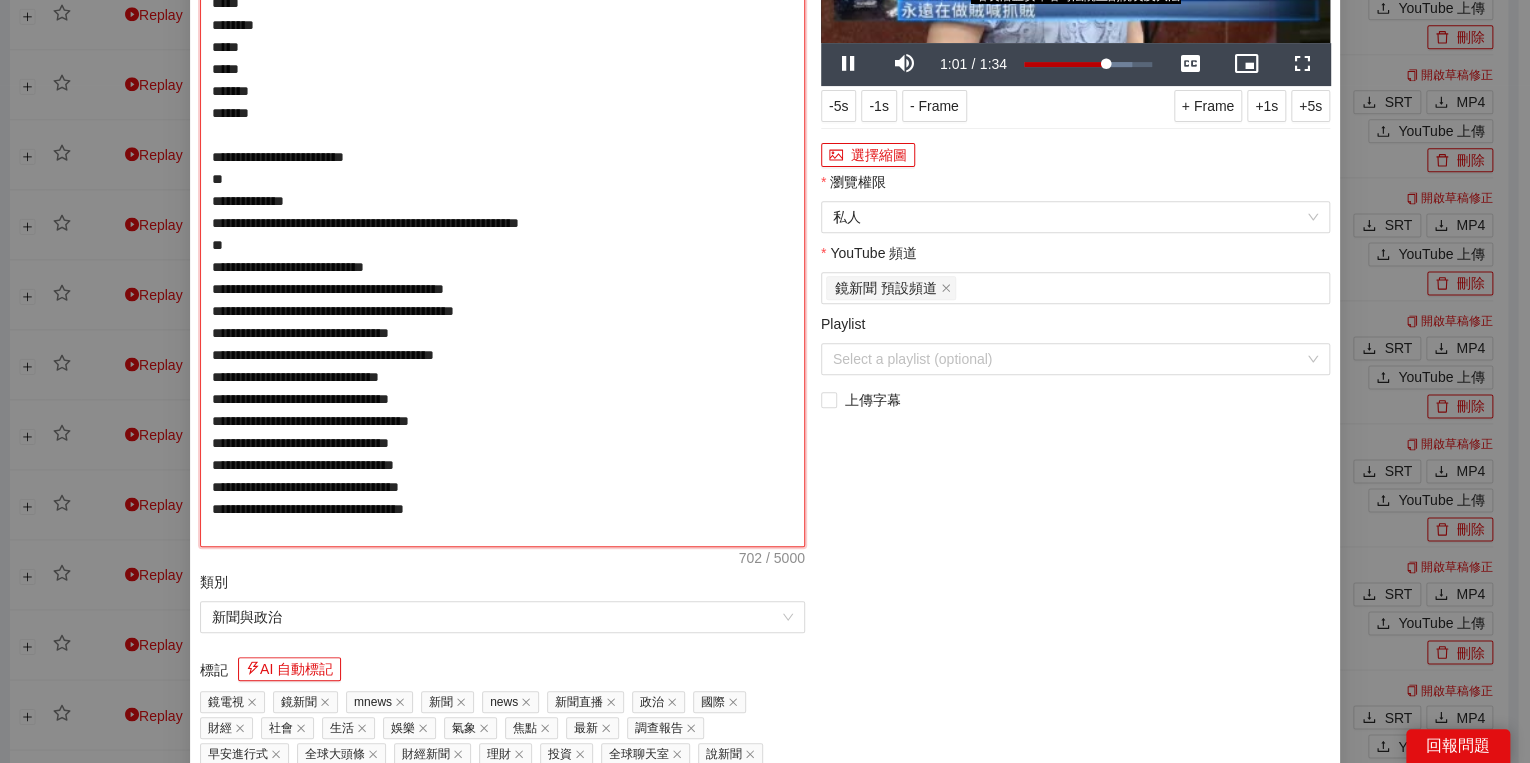 click on "**********" at bounding box center [502, 212] 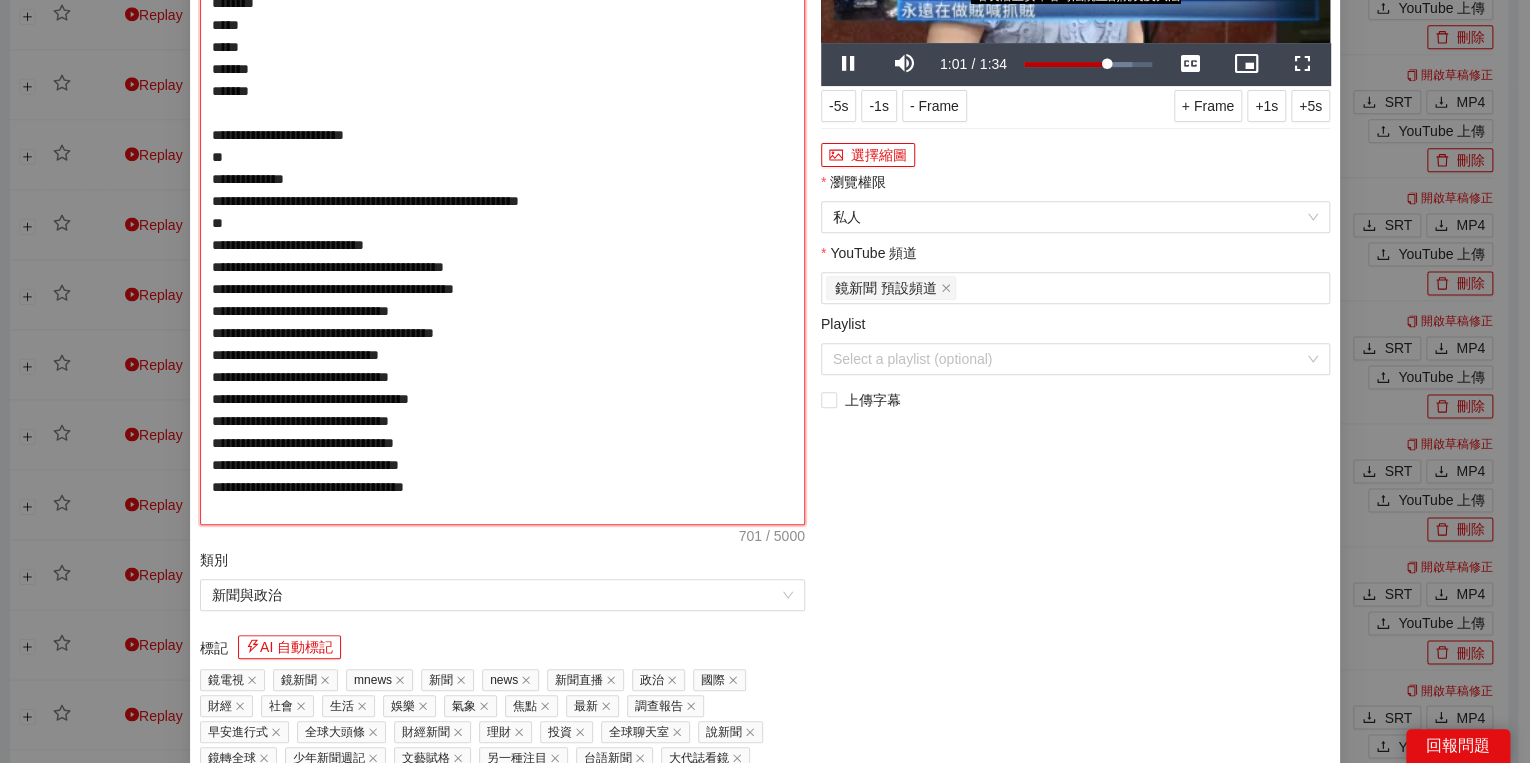 click on "**********" at bounding box center (502, 201) 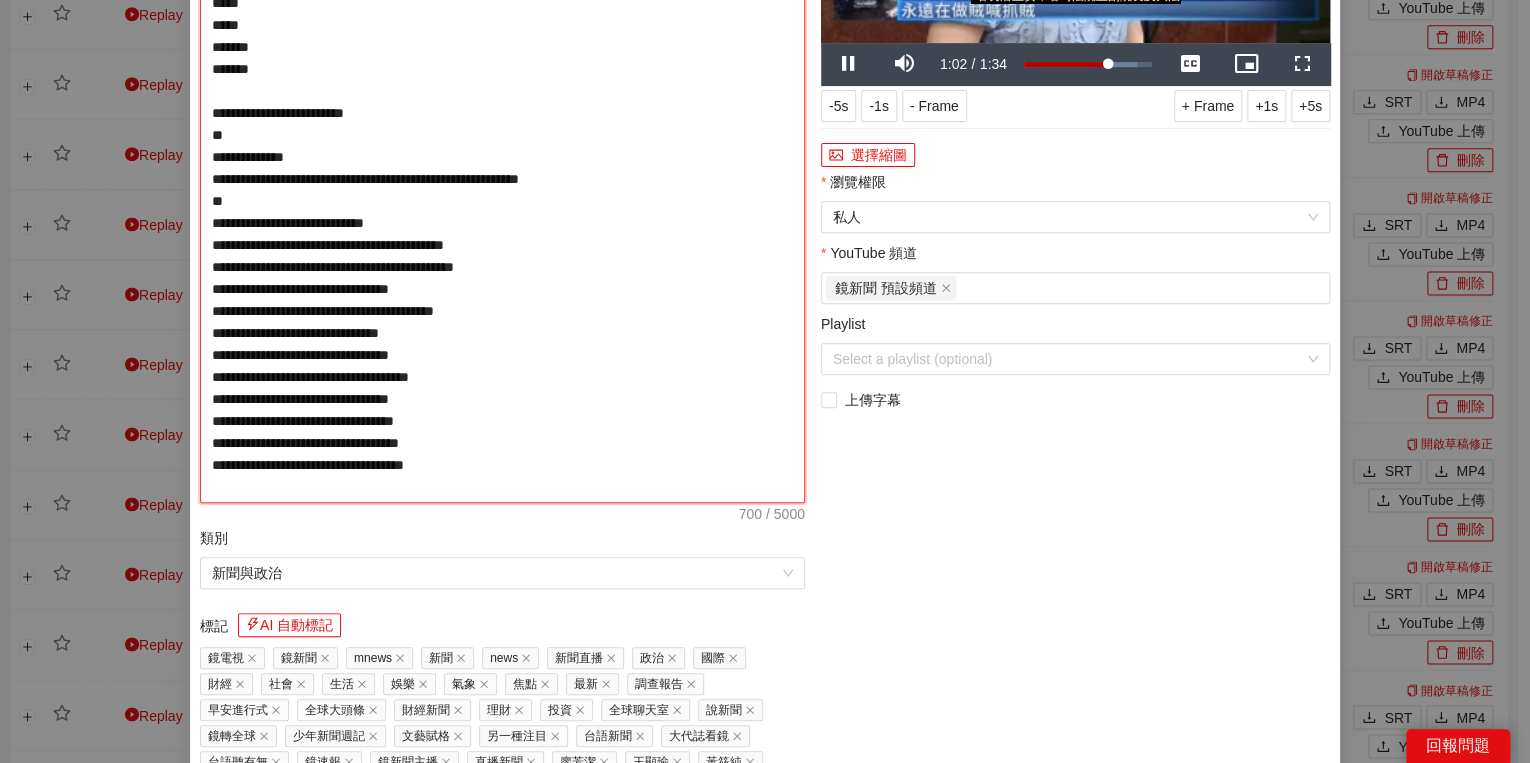 click on "**********" at bounding box center [502, 190] 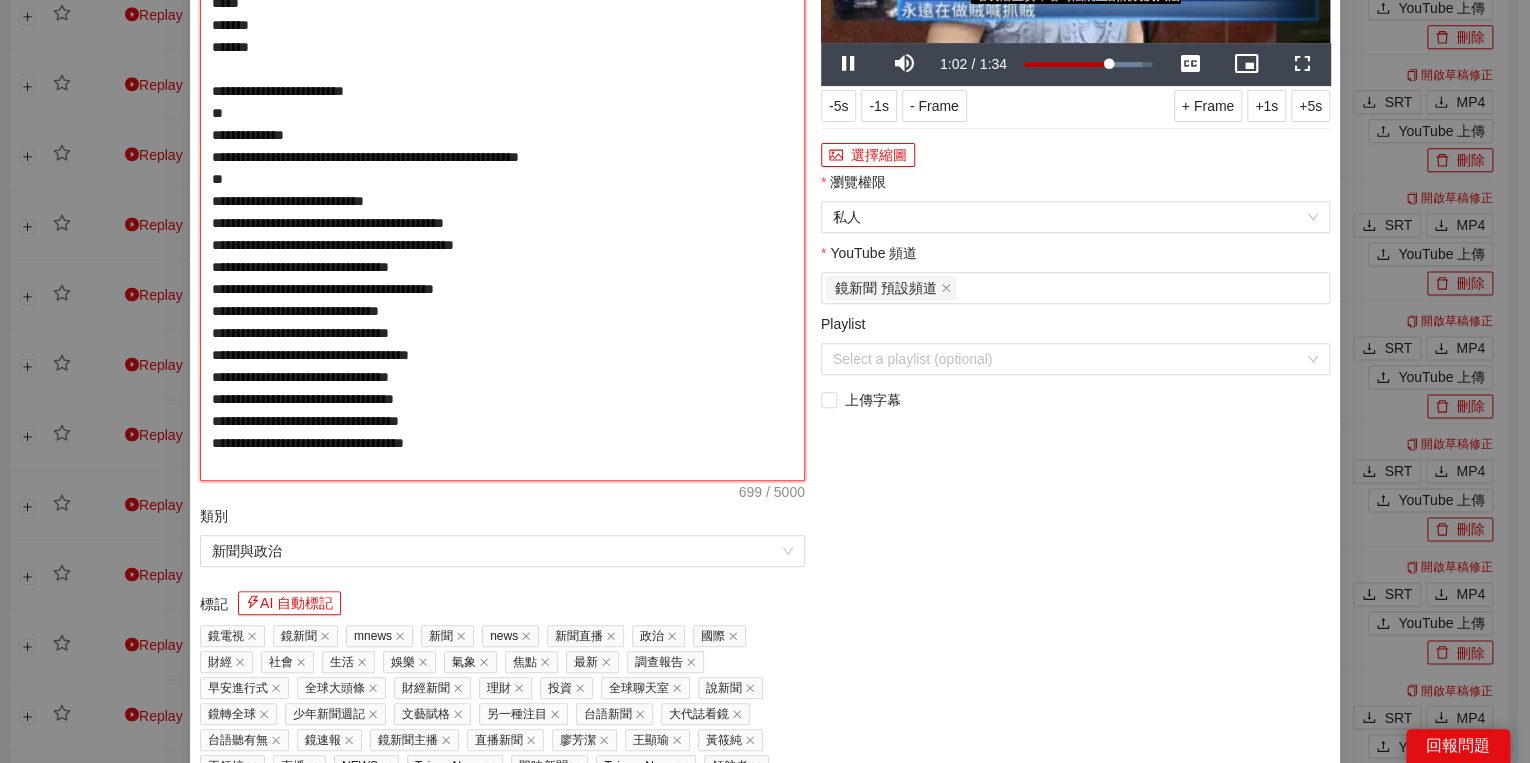 click on "**********" at bounding box center (502, 179) 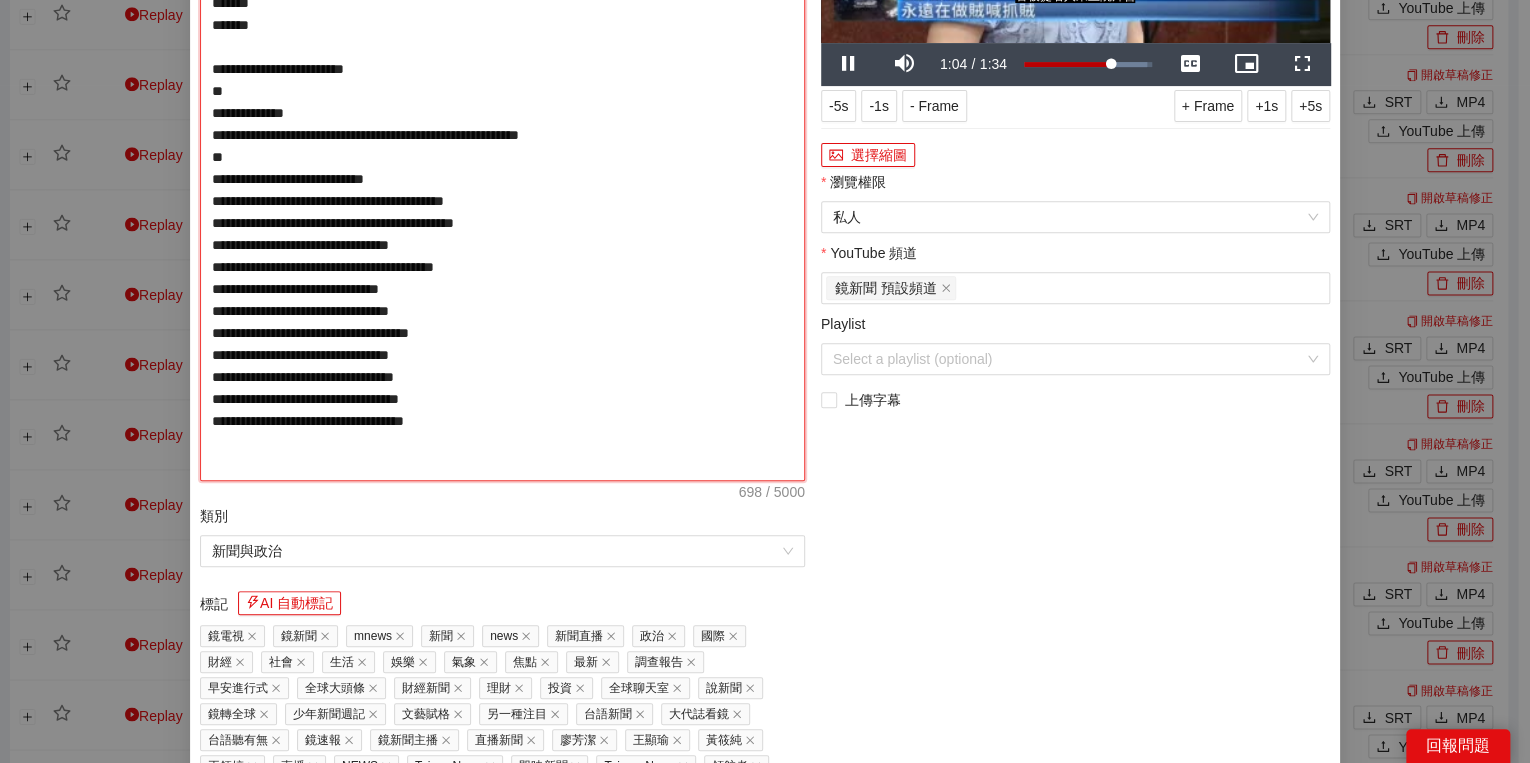 click on "**********" at bounding box center [502, 179] 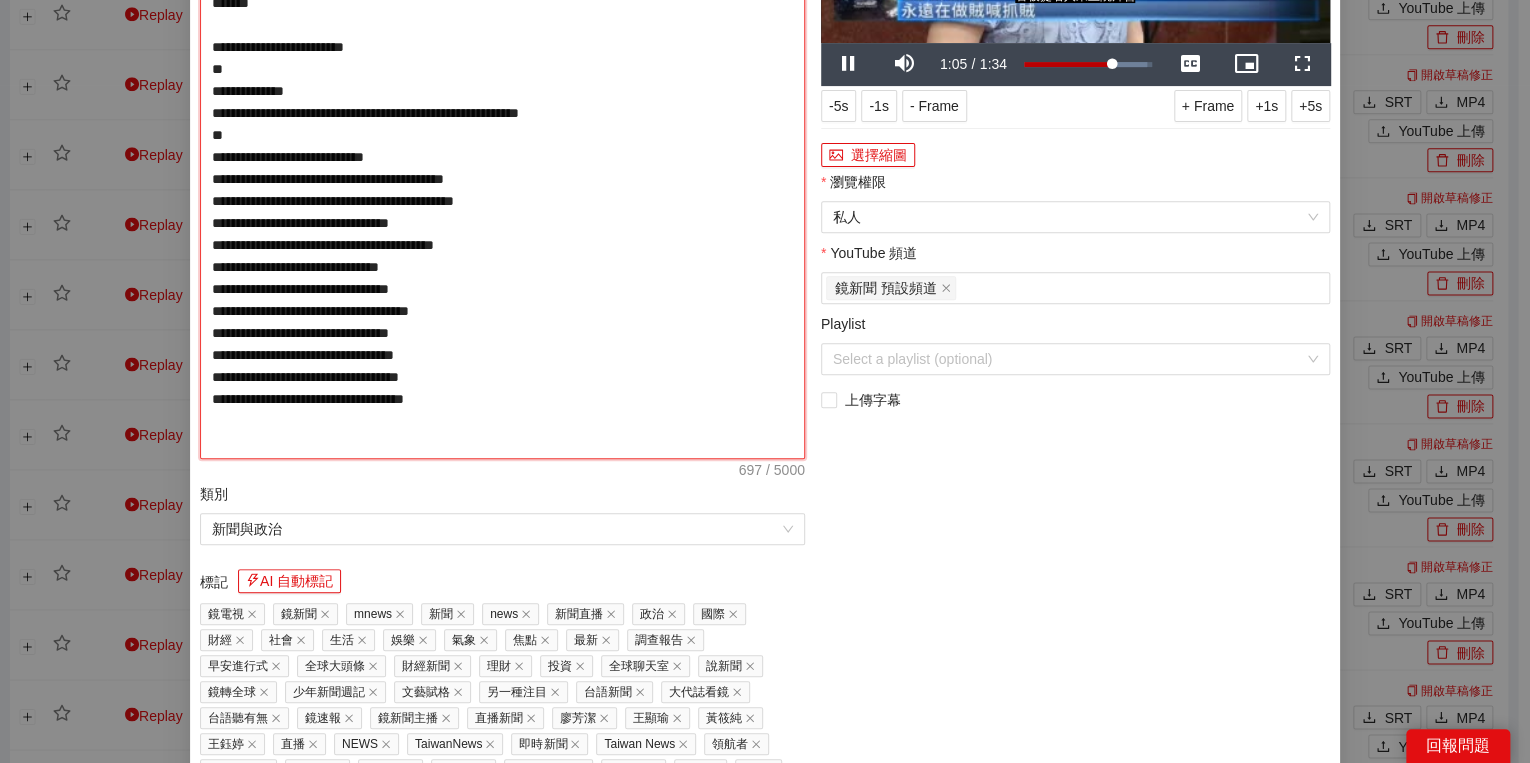 click on "**********" at bounding box center [502, 168] 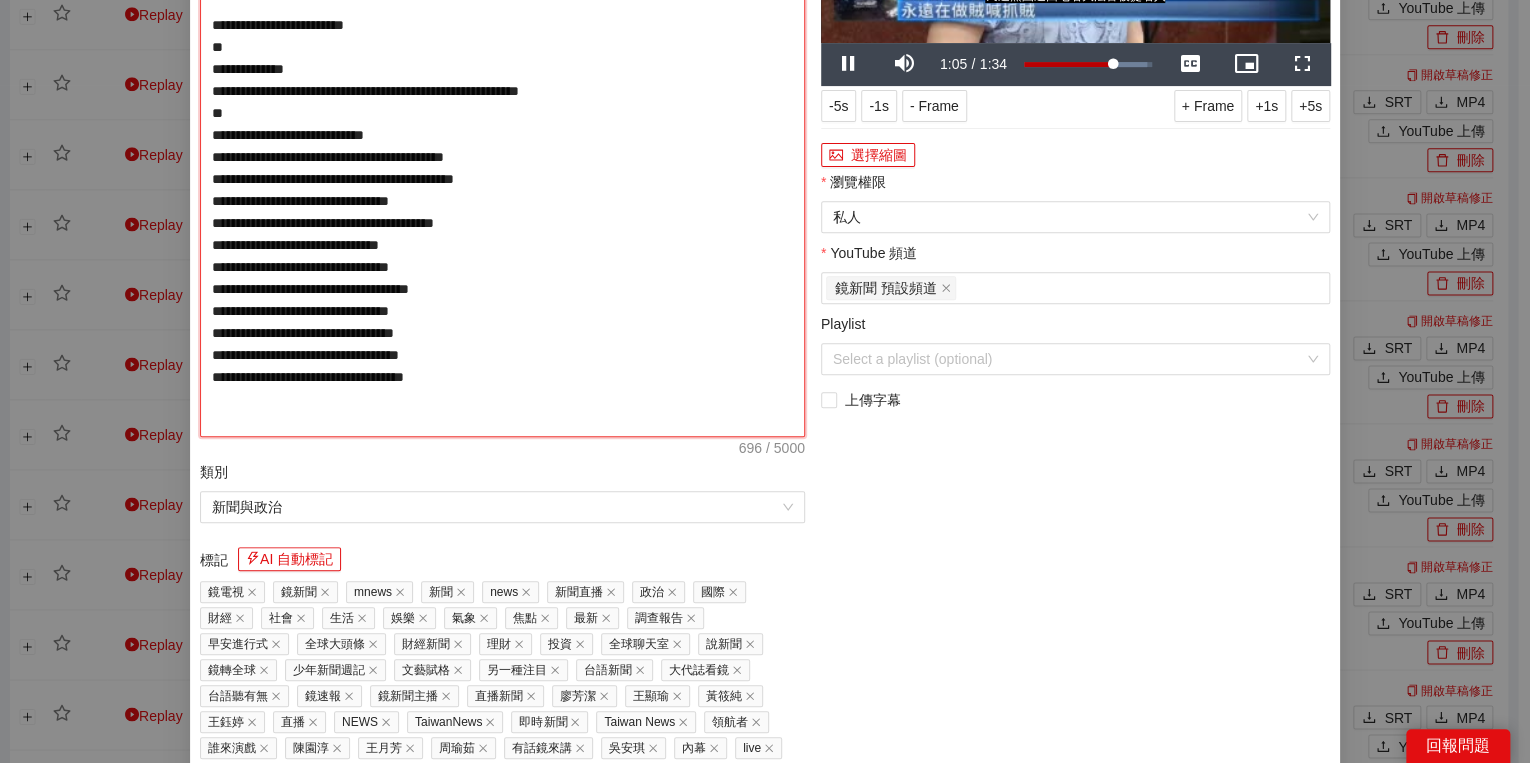 click on "**********" at bounding box center [502, 157] 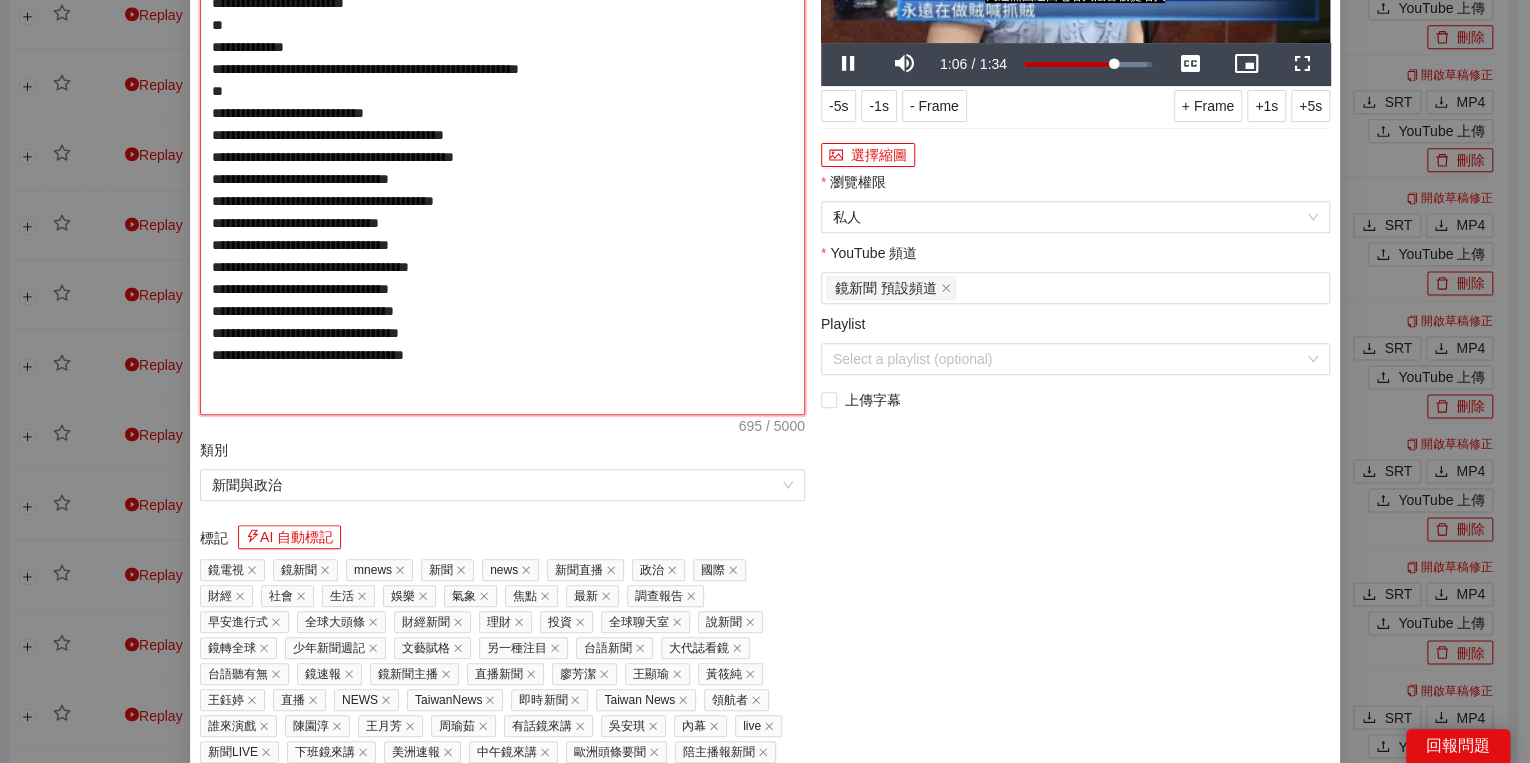 click on "**********" at bounding box center (502, 146) 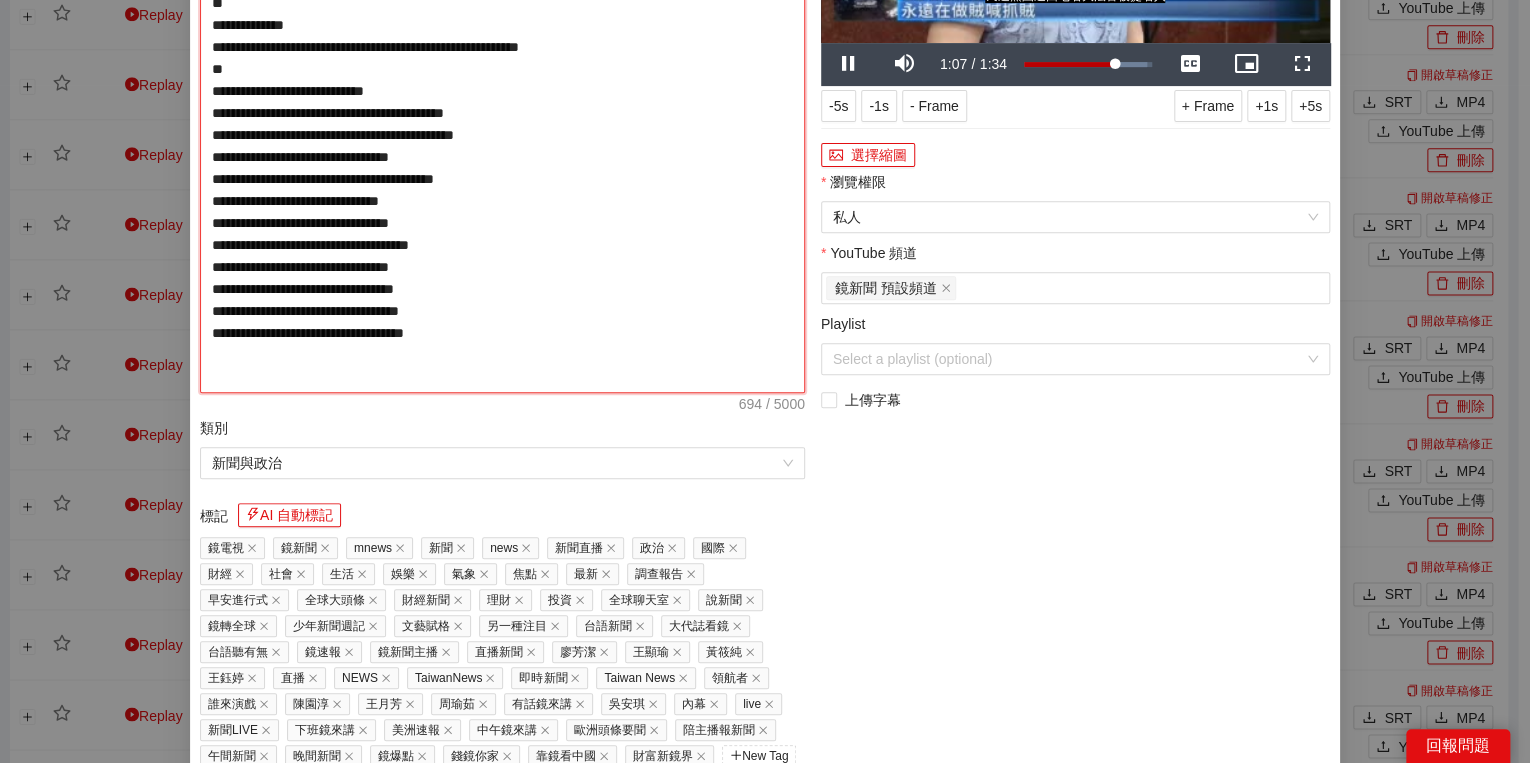 click on "**********" at bounding box center [502, 135] 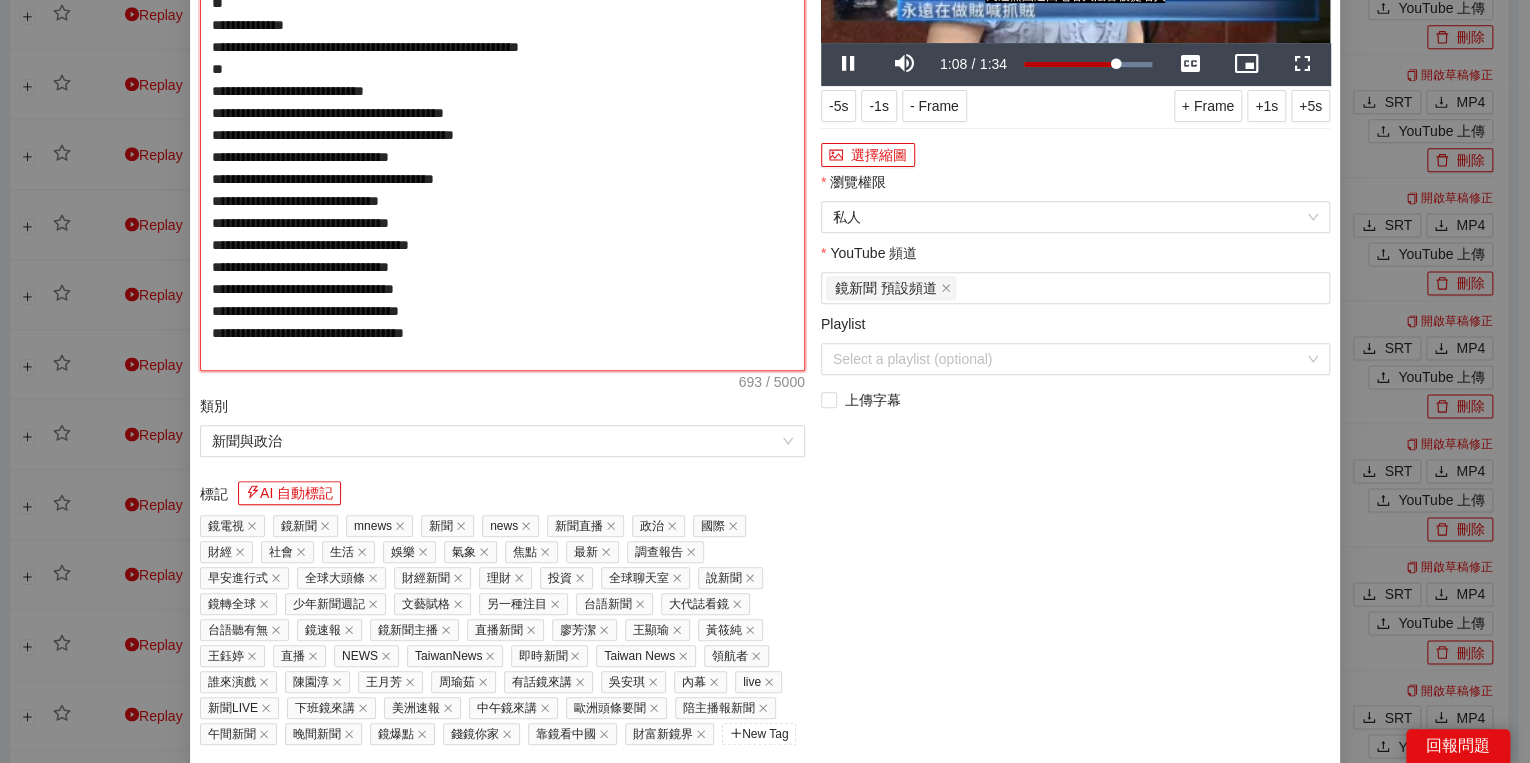 click on "**********" at bounding box center (502, 124) 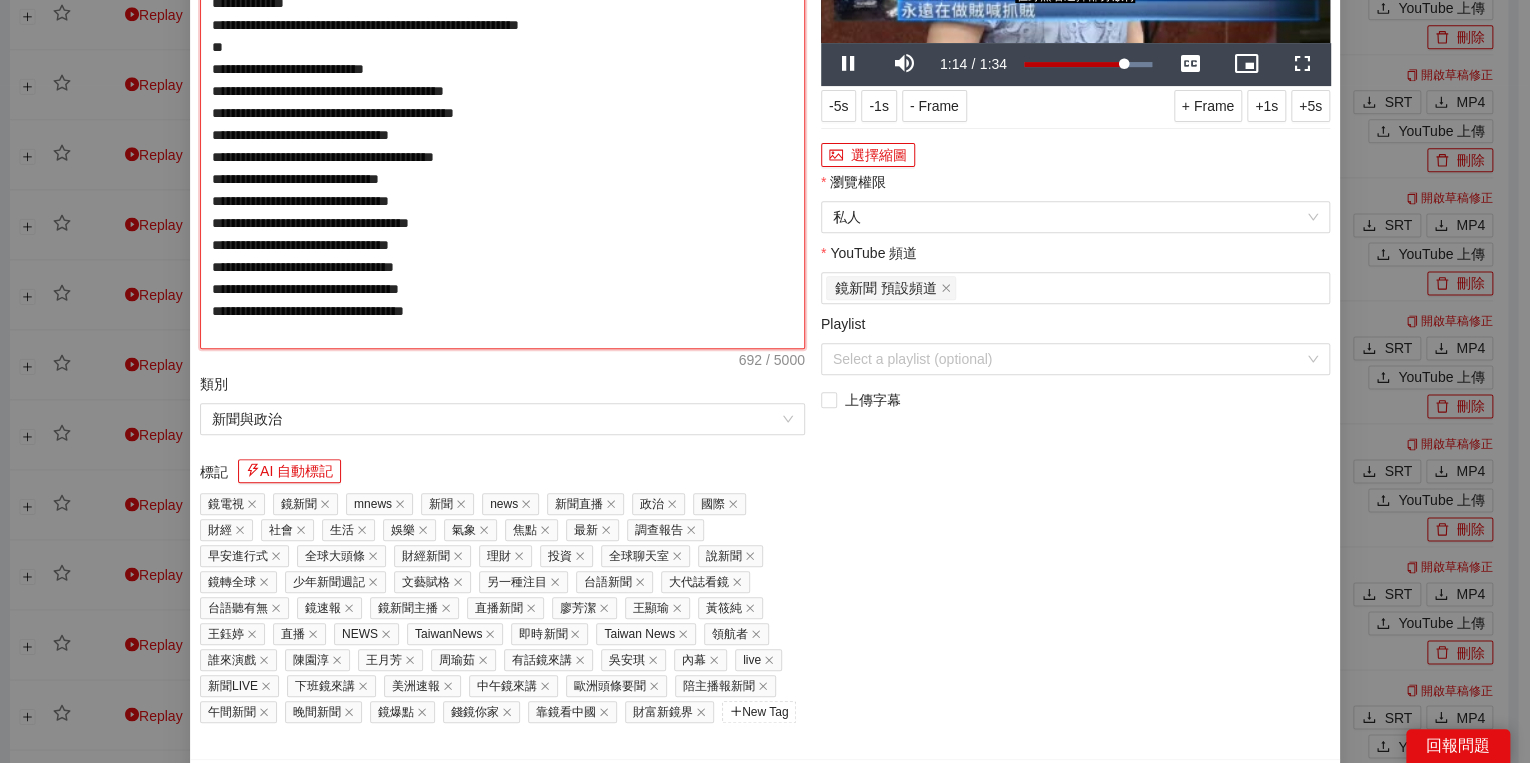 drag, startPoint x: 724, startPoint y: 197, endPoint x: 782, endPoint y: 204, distance: 58.420887 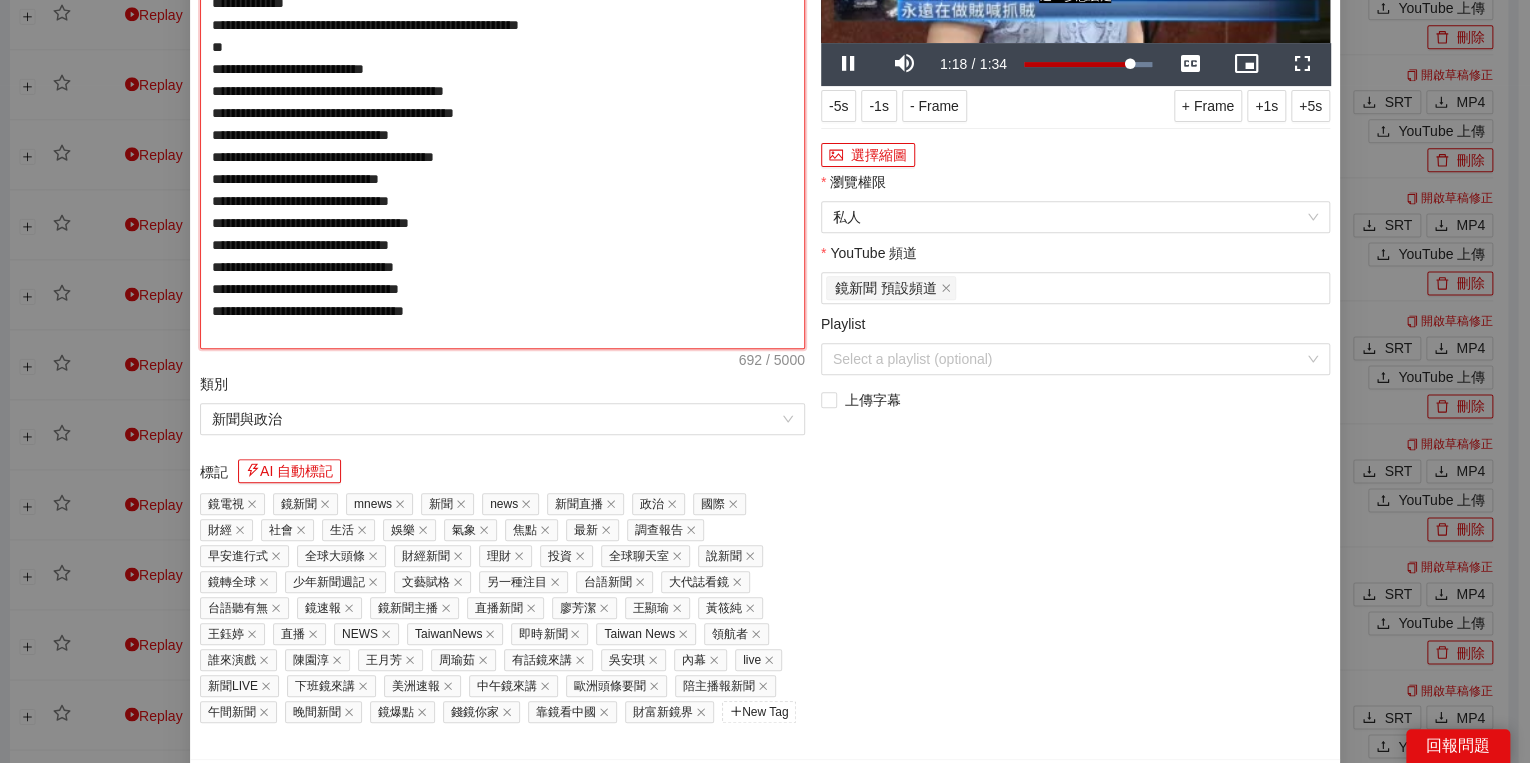 drag, startPoint x: 356, startPoint y: 195, endPoint x: 316, endPoint y: 196, distance: 40.012497 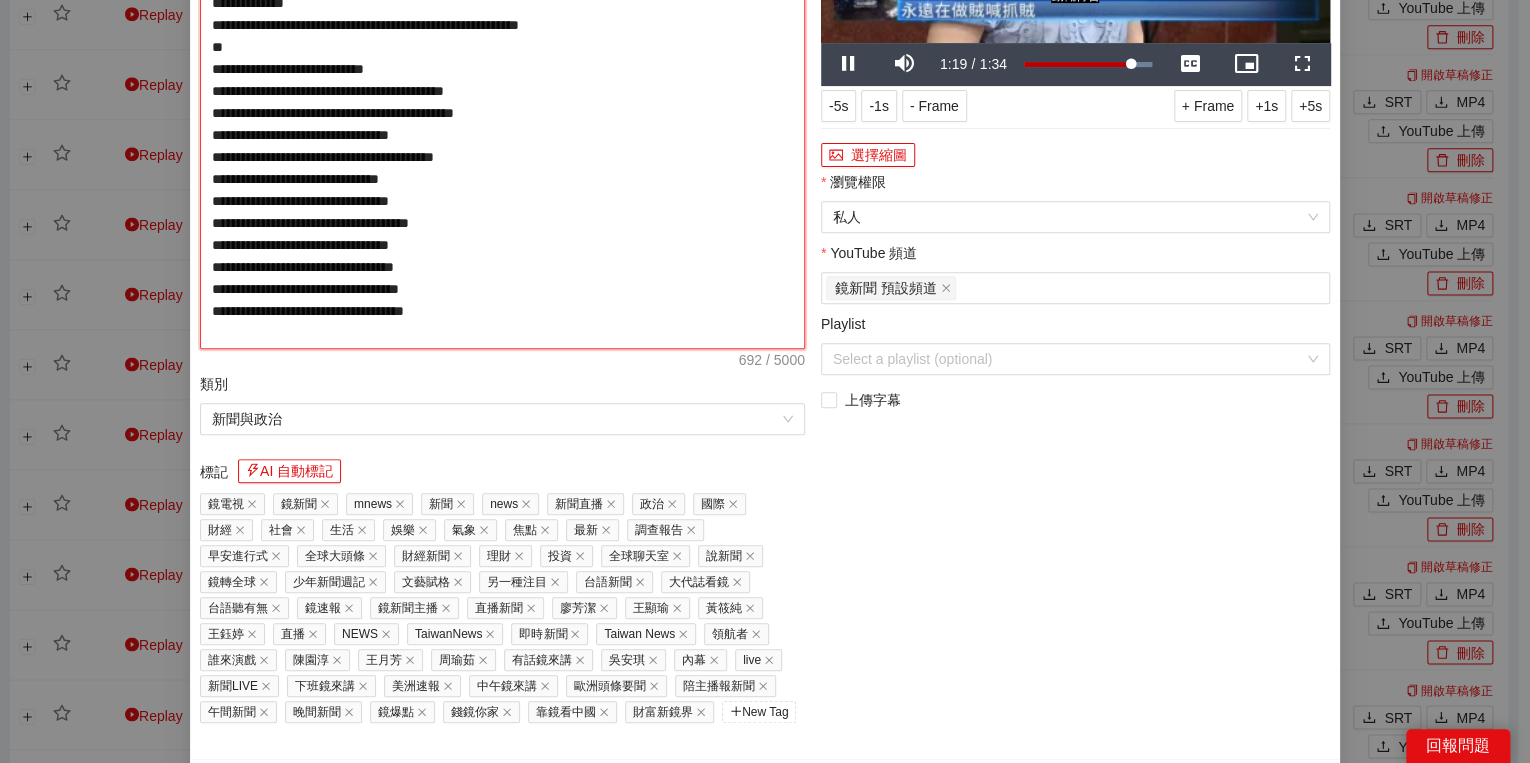 click on "**********" at bounding box center (502, 113) 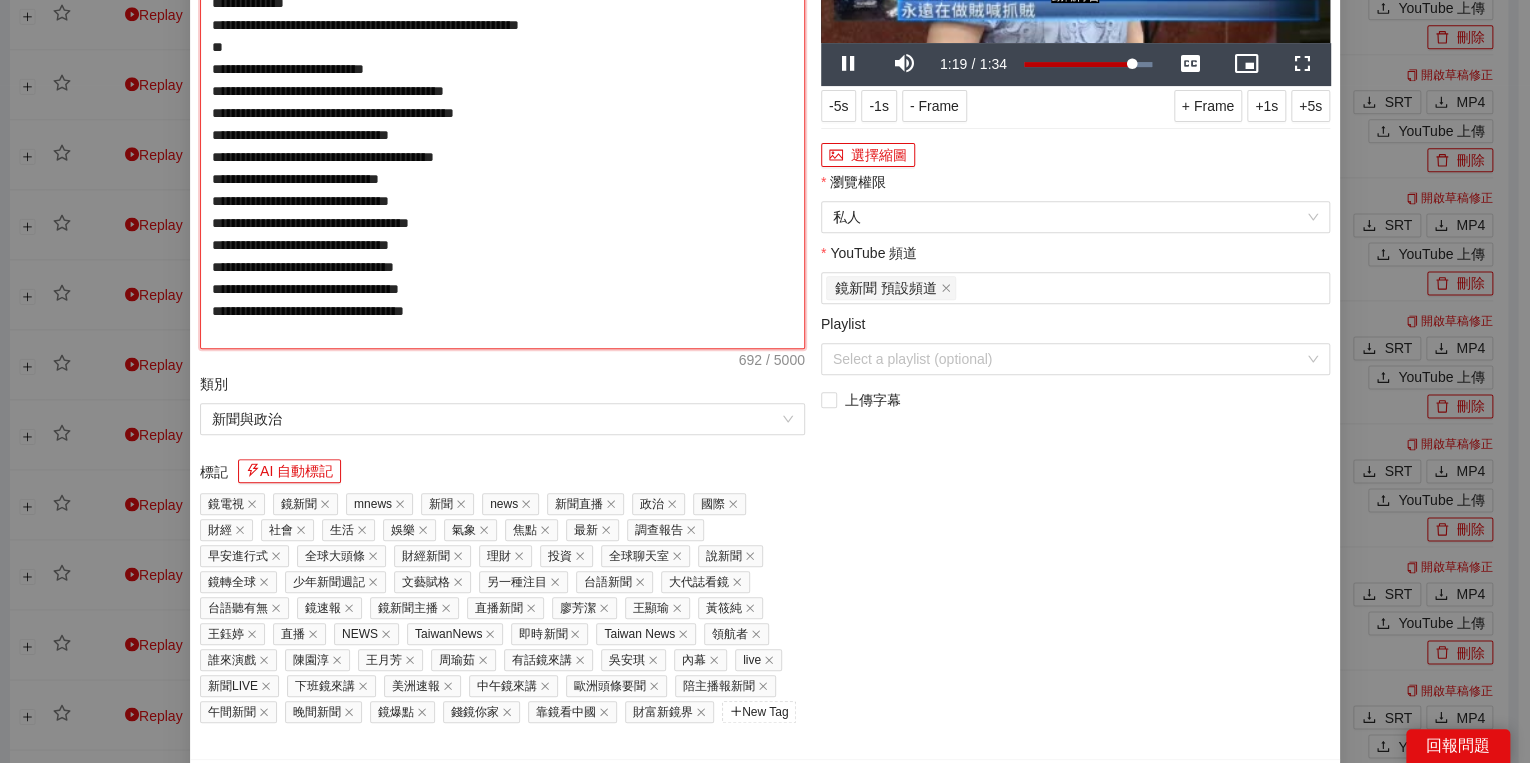 paste on "******" 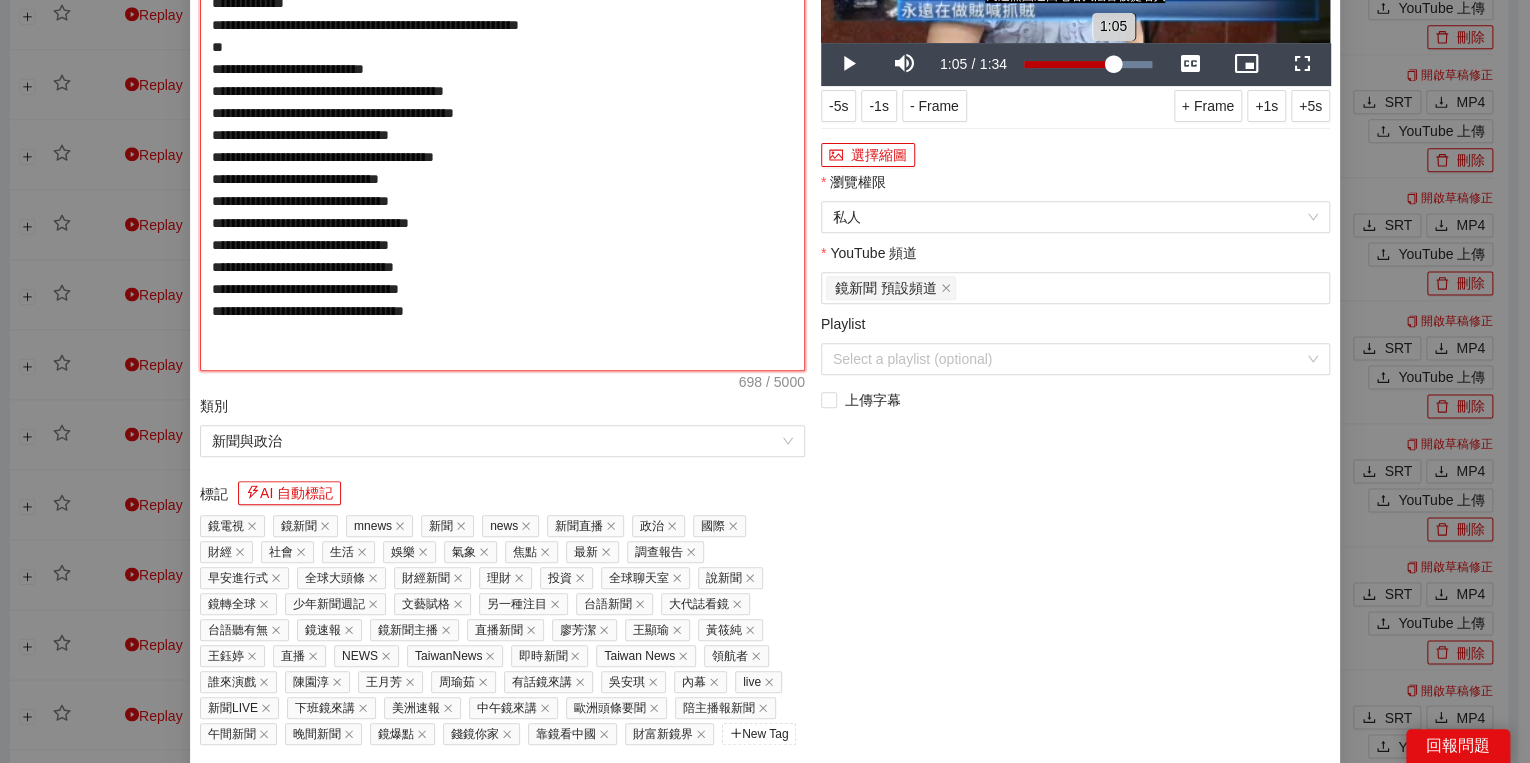 click on "Loaded :  100.00% 1:05 1:05" at bounding box center (1088, 64) 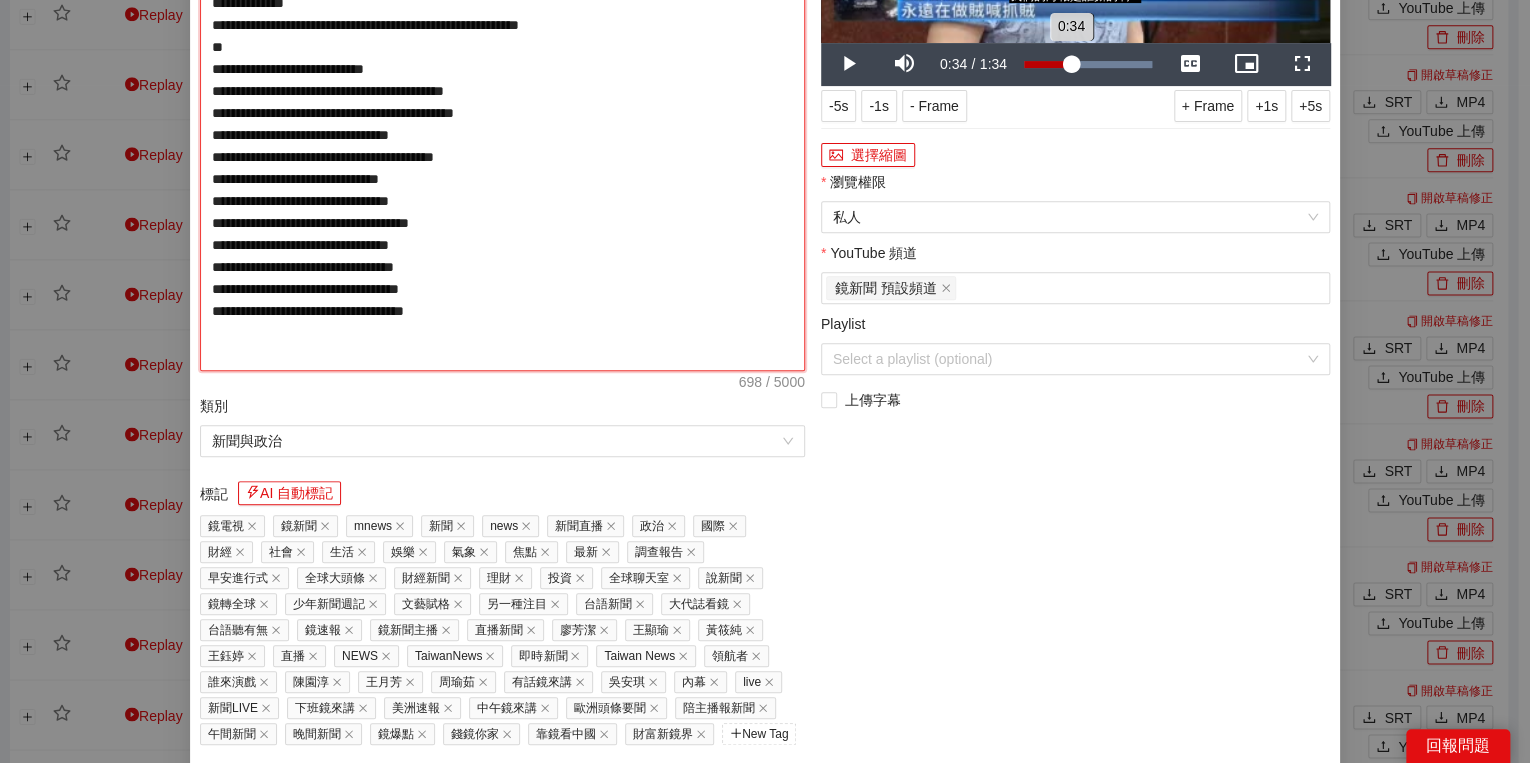 click on "Loaded :  100.00% 0:34 0:34" at bounding box center [1088, 64] 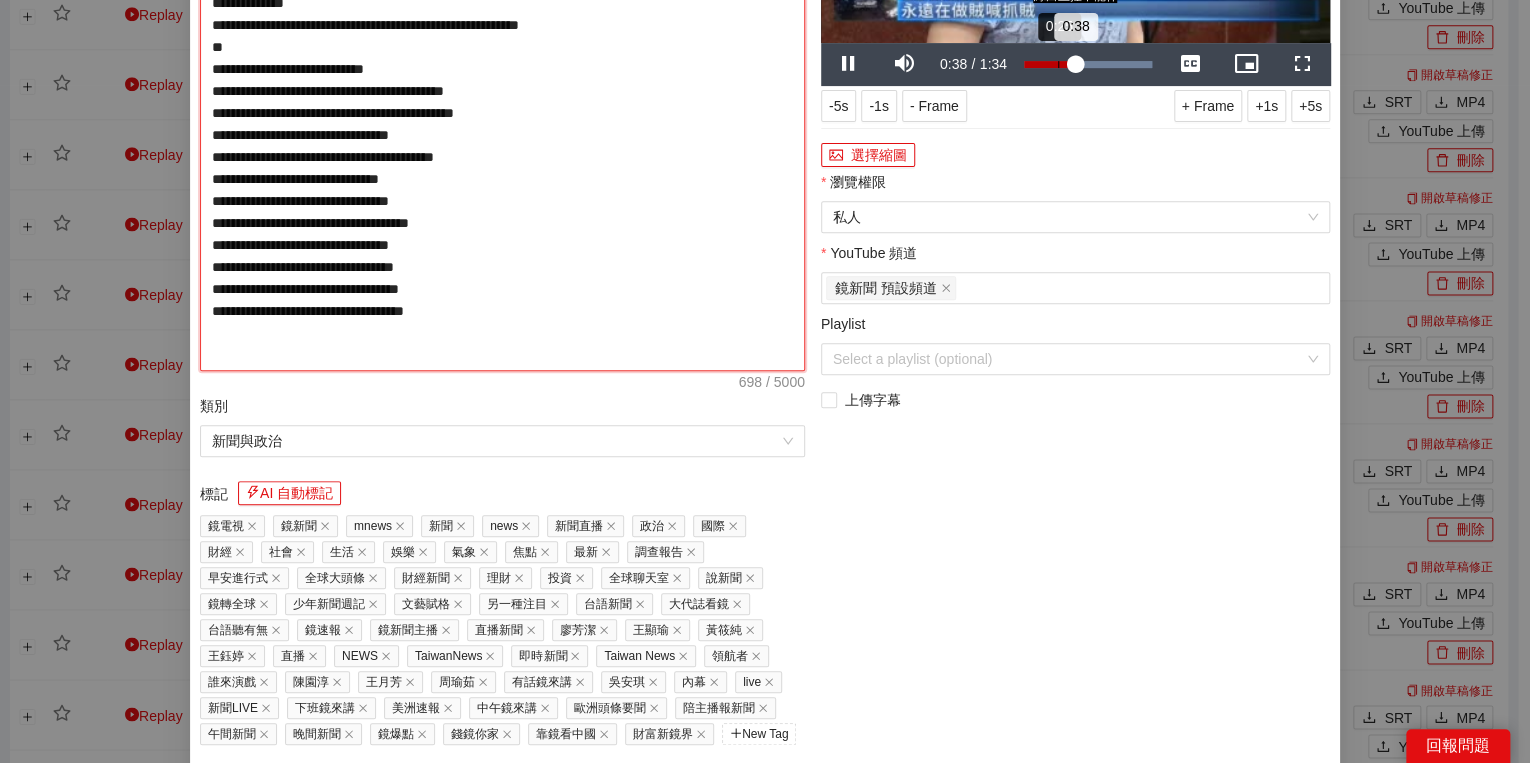 click on "0:25" at bounding box center [1058, 64] 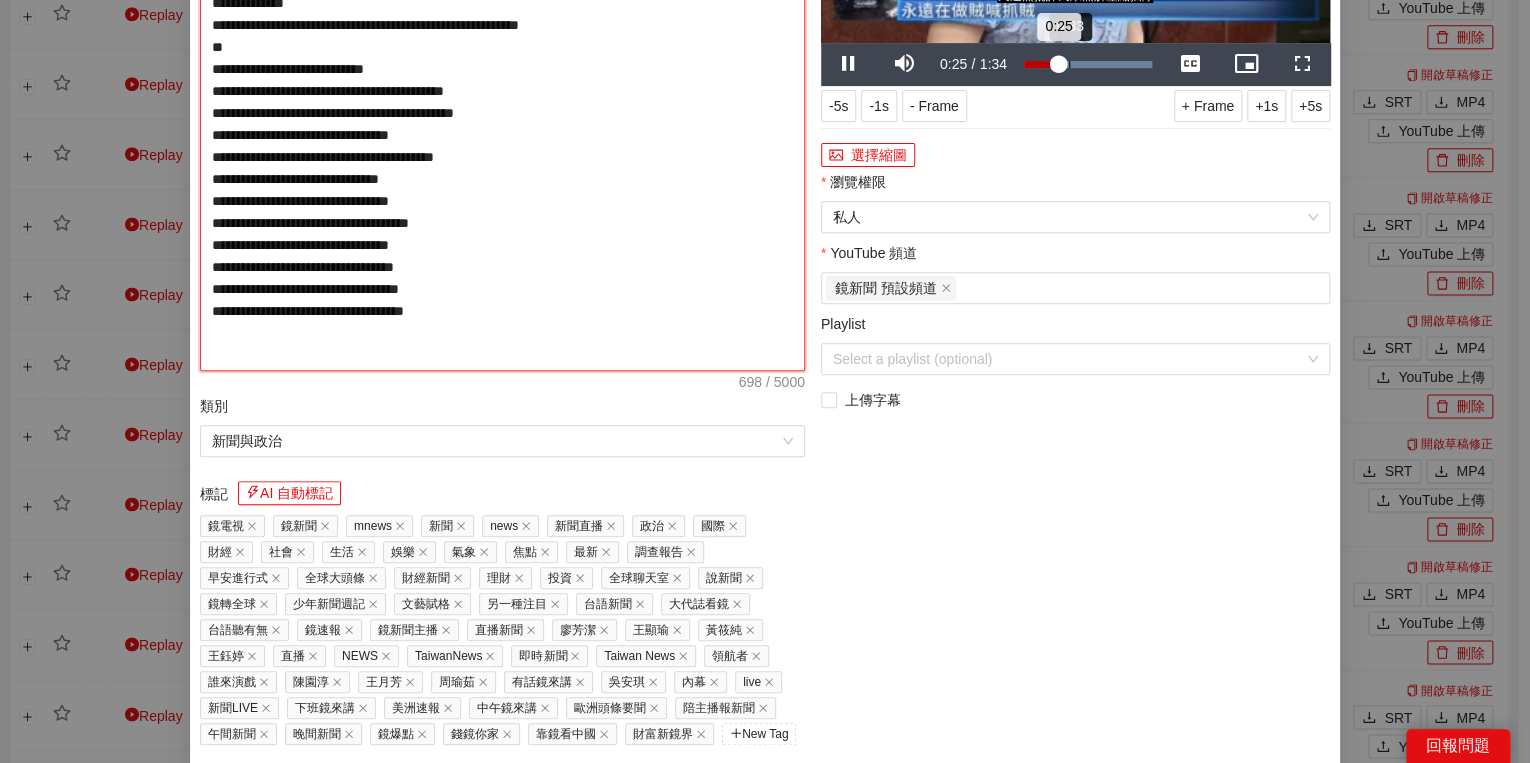 click on "0:25" at bounding box center (1041, 64) 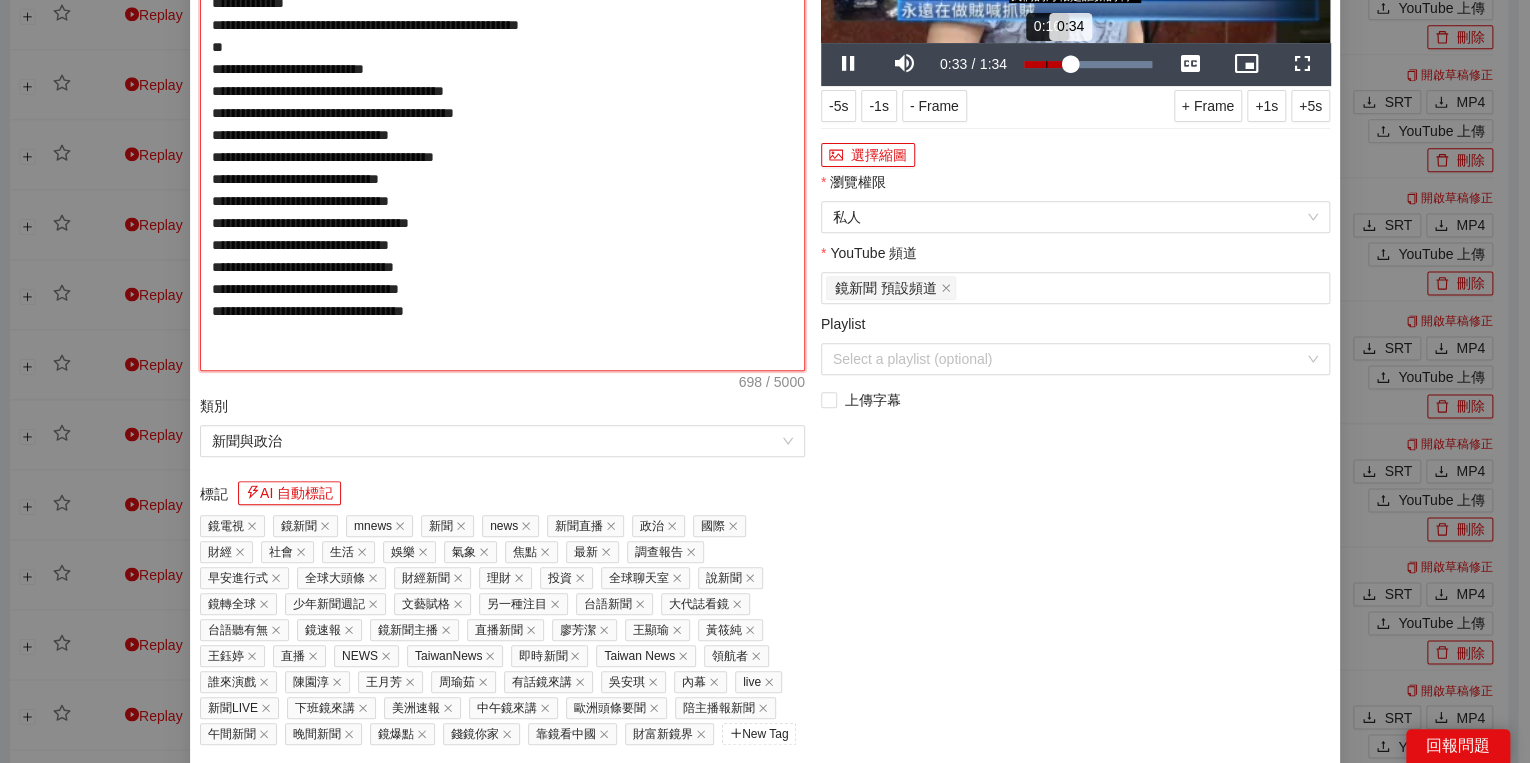 click on "Loaded :  100.00% 0:16 0:34" at bounding box center (1088, 64) 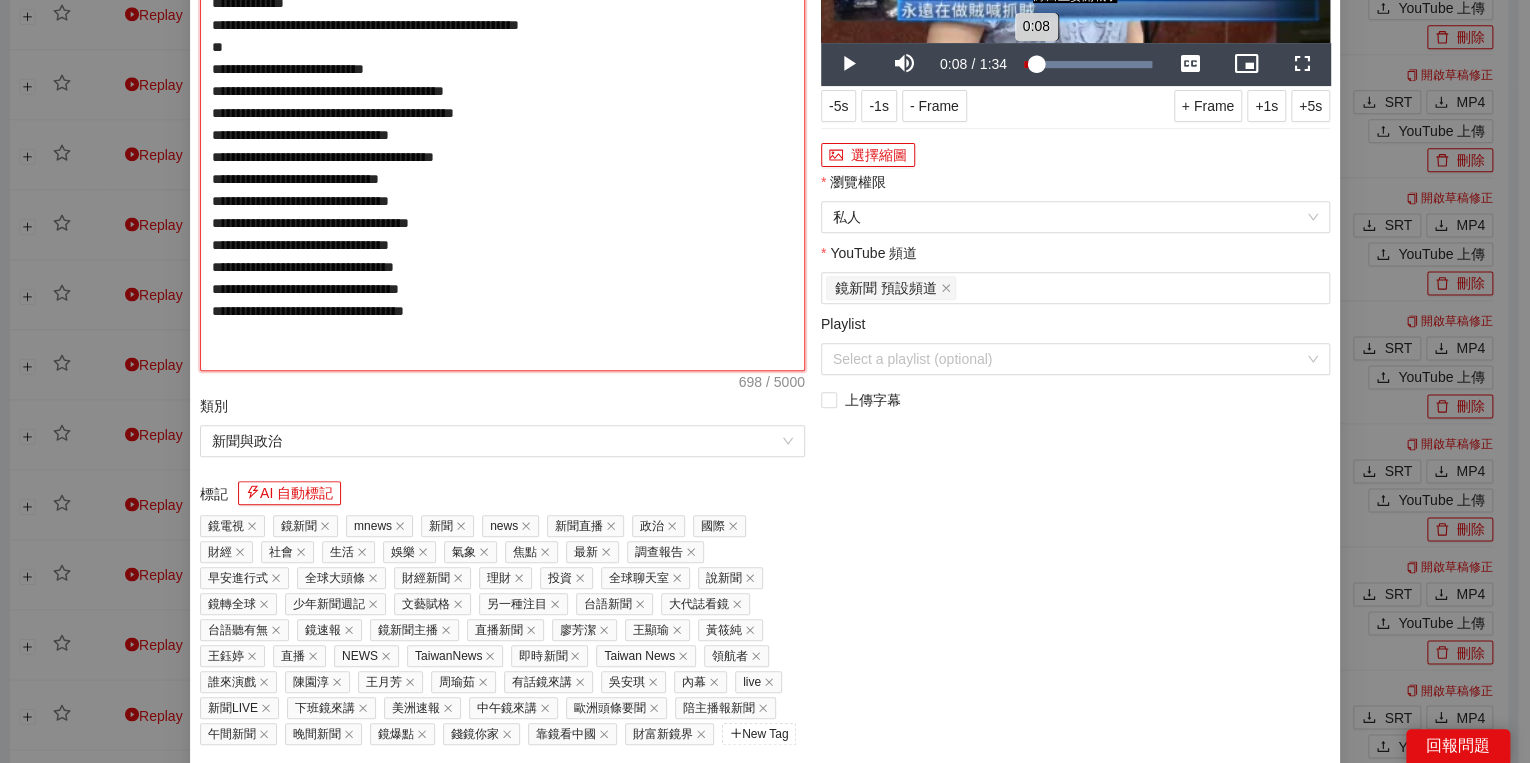 click on "0:08" at bounding box center [1030, 64] 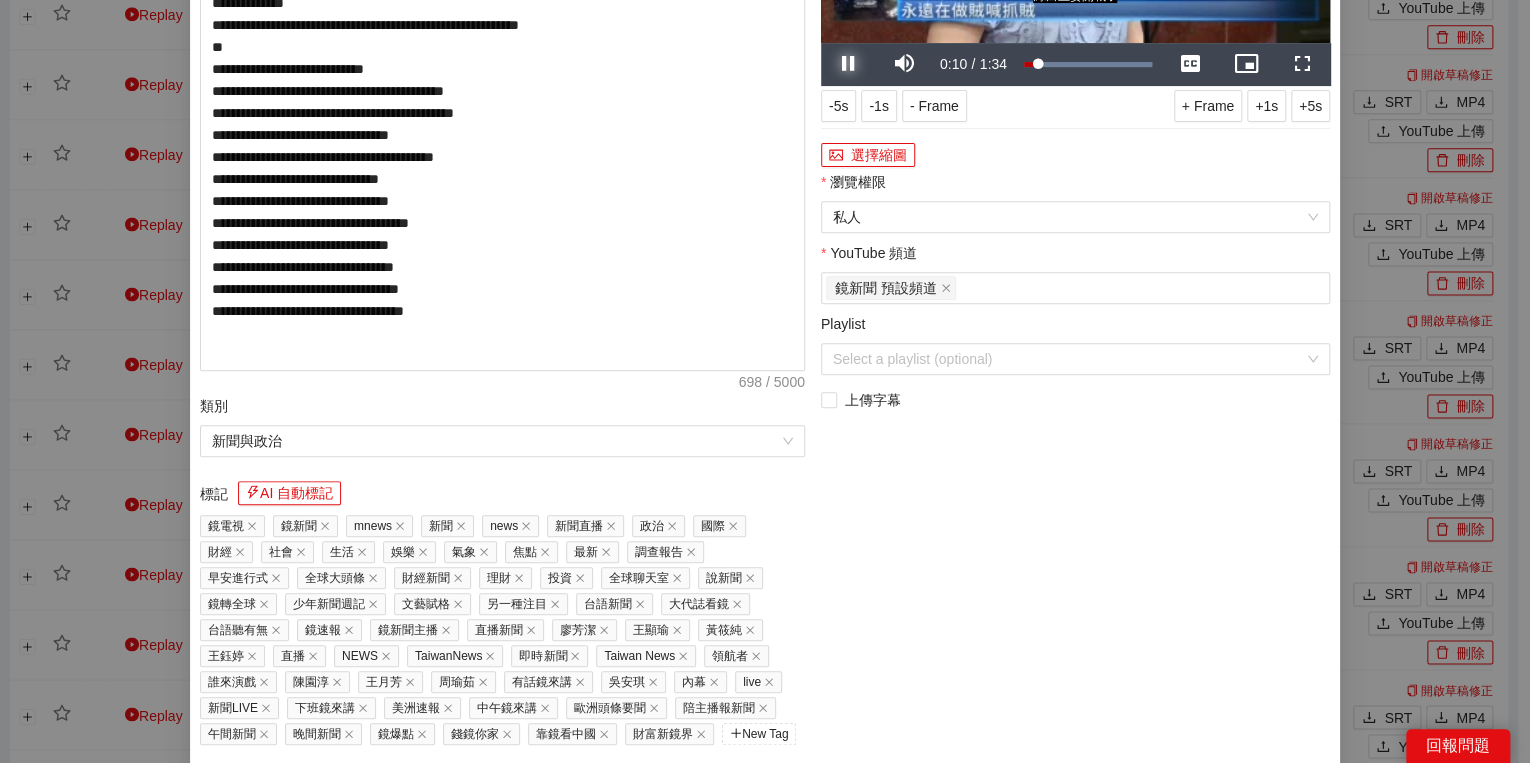 click at bounding box center [849, 64] 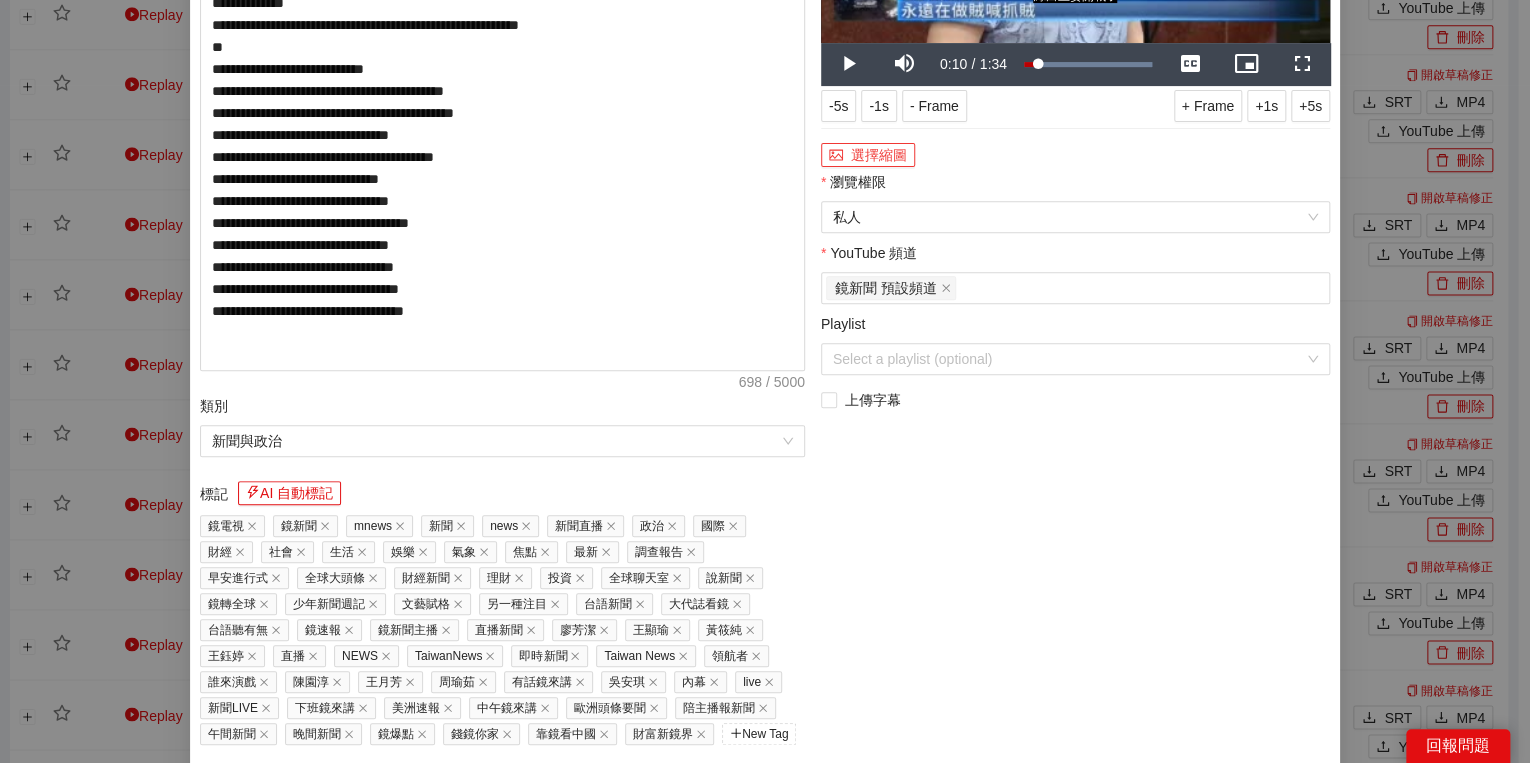 click on "選擇縮圖" at bounding box center [868, 155] 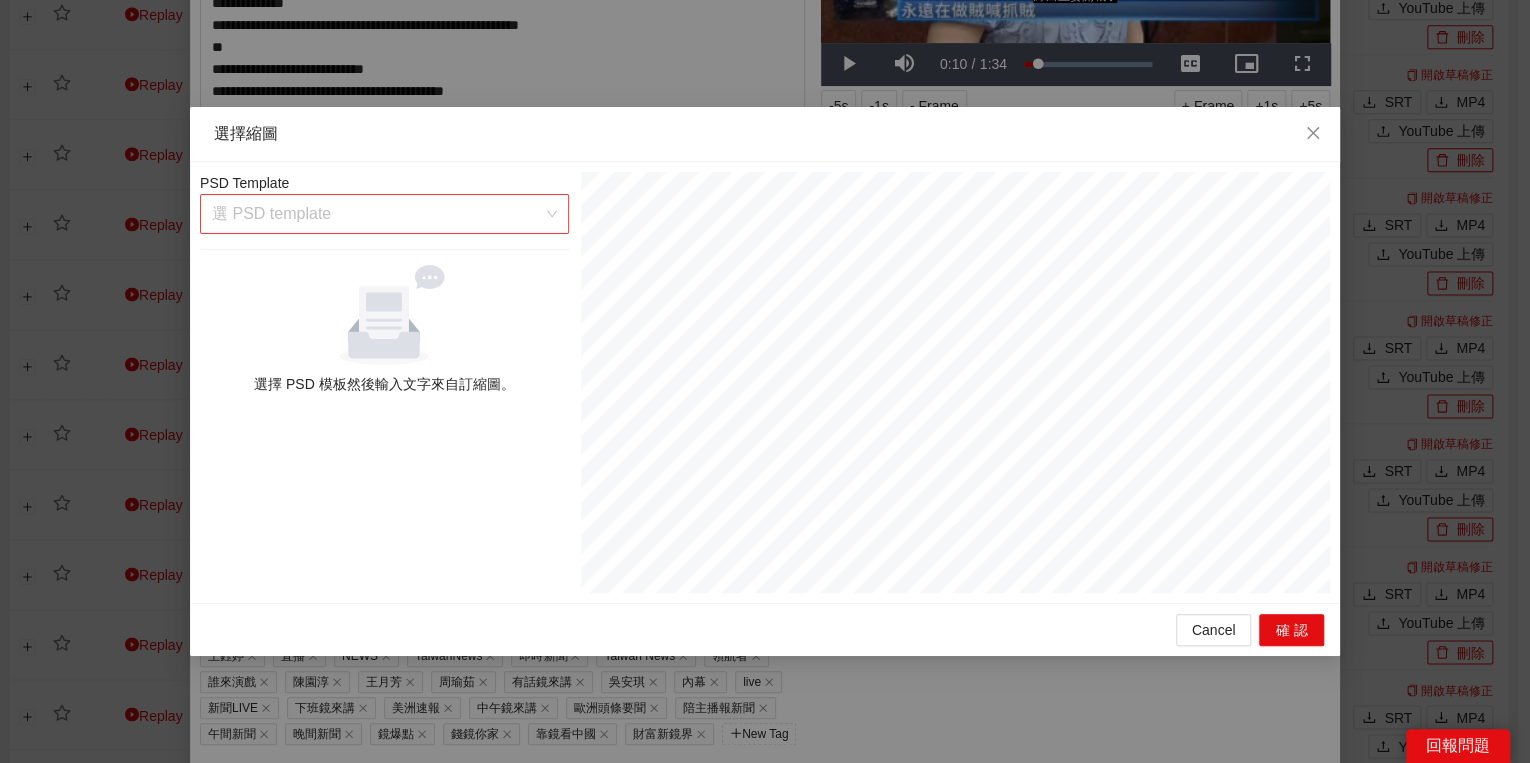 click at bounding box center (377, 214) 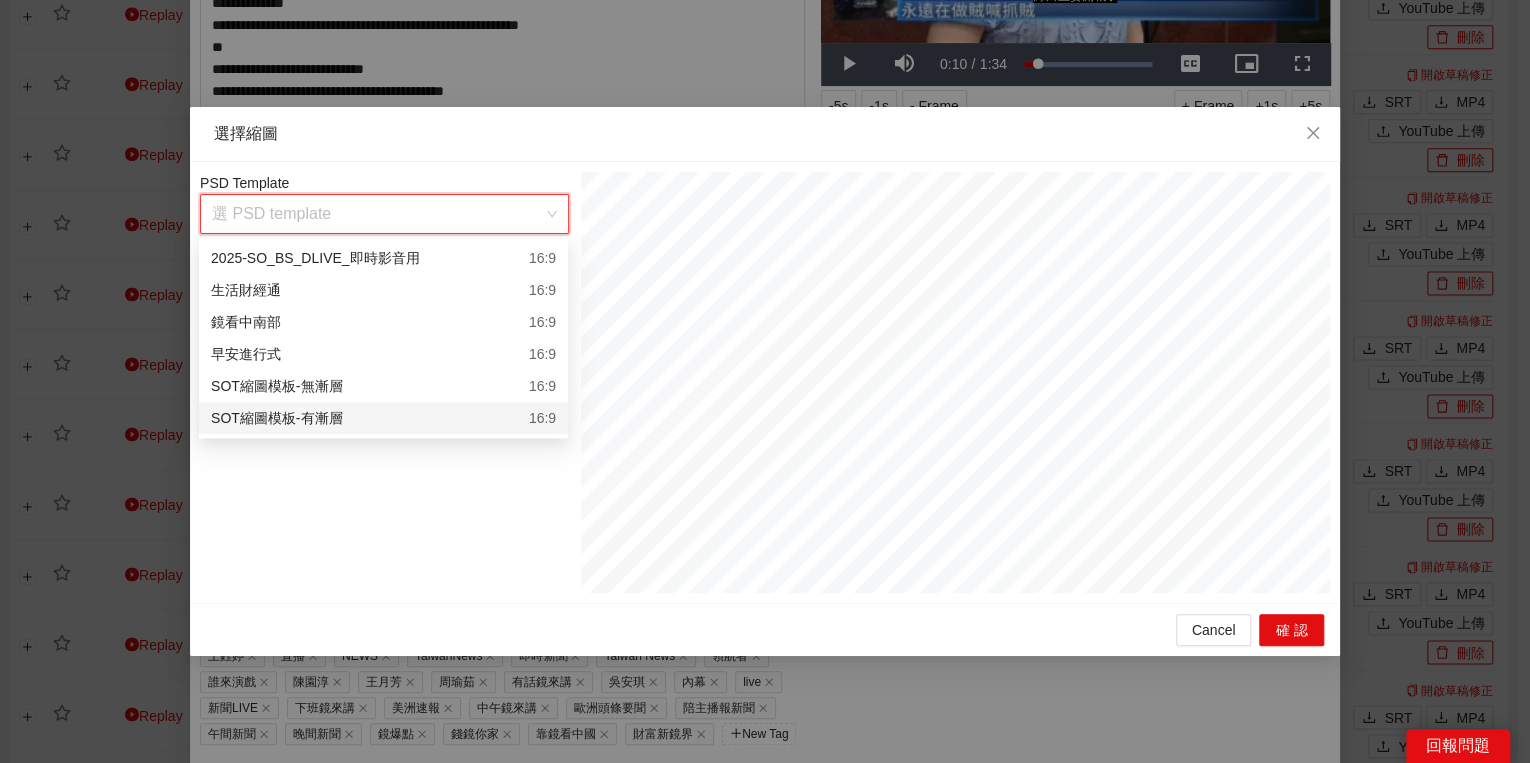 click on "SOT縮圖模板-有漸層 16:9" at bounding box center [383, 418] 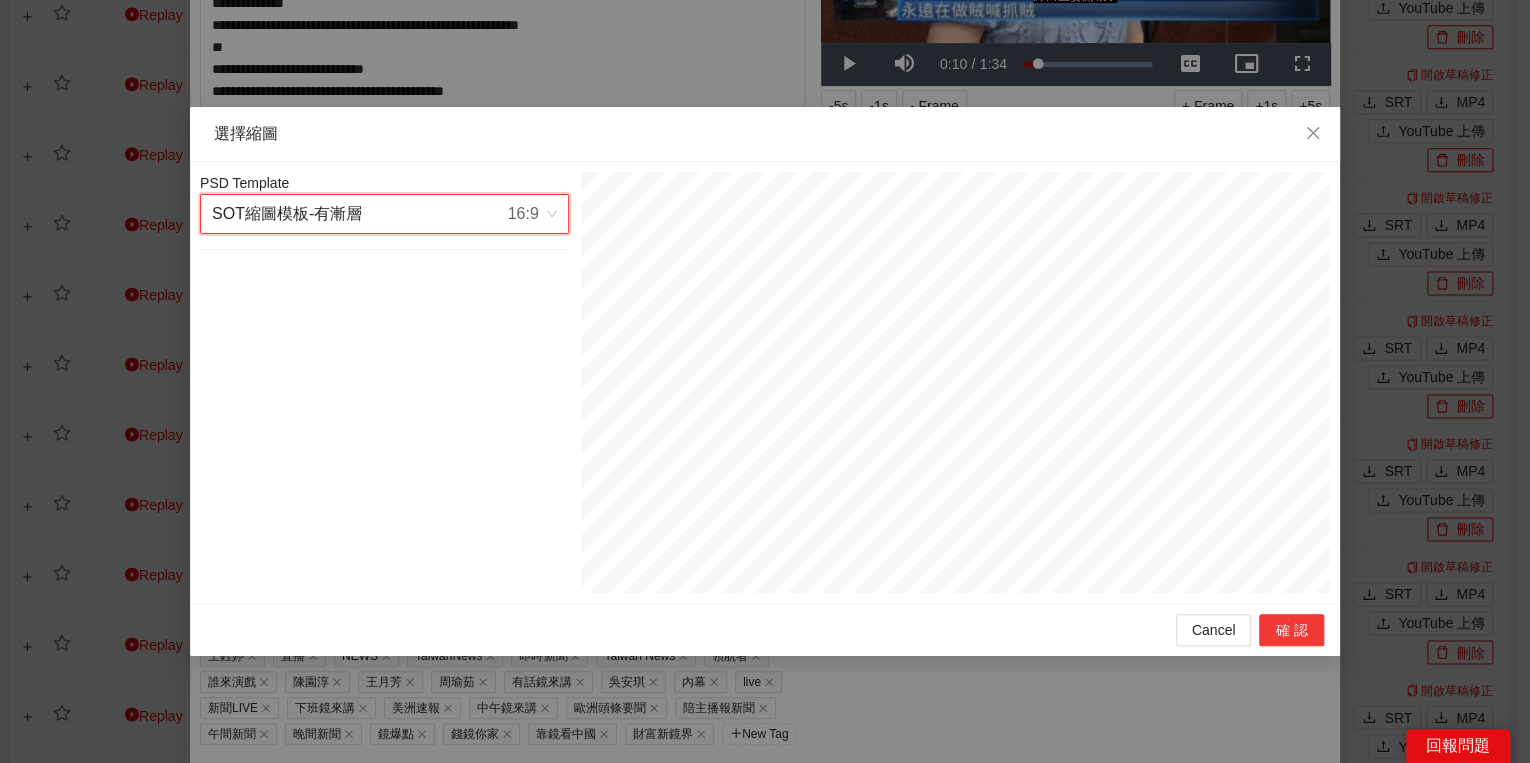 click on "確認" at bounding box center [1291, 630] 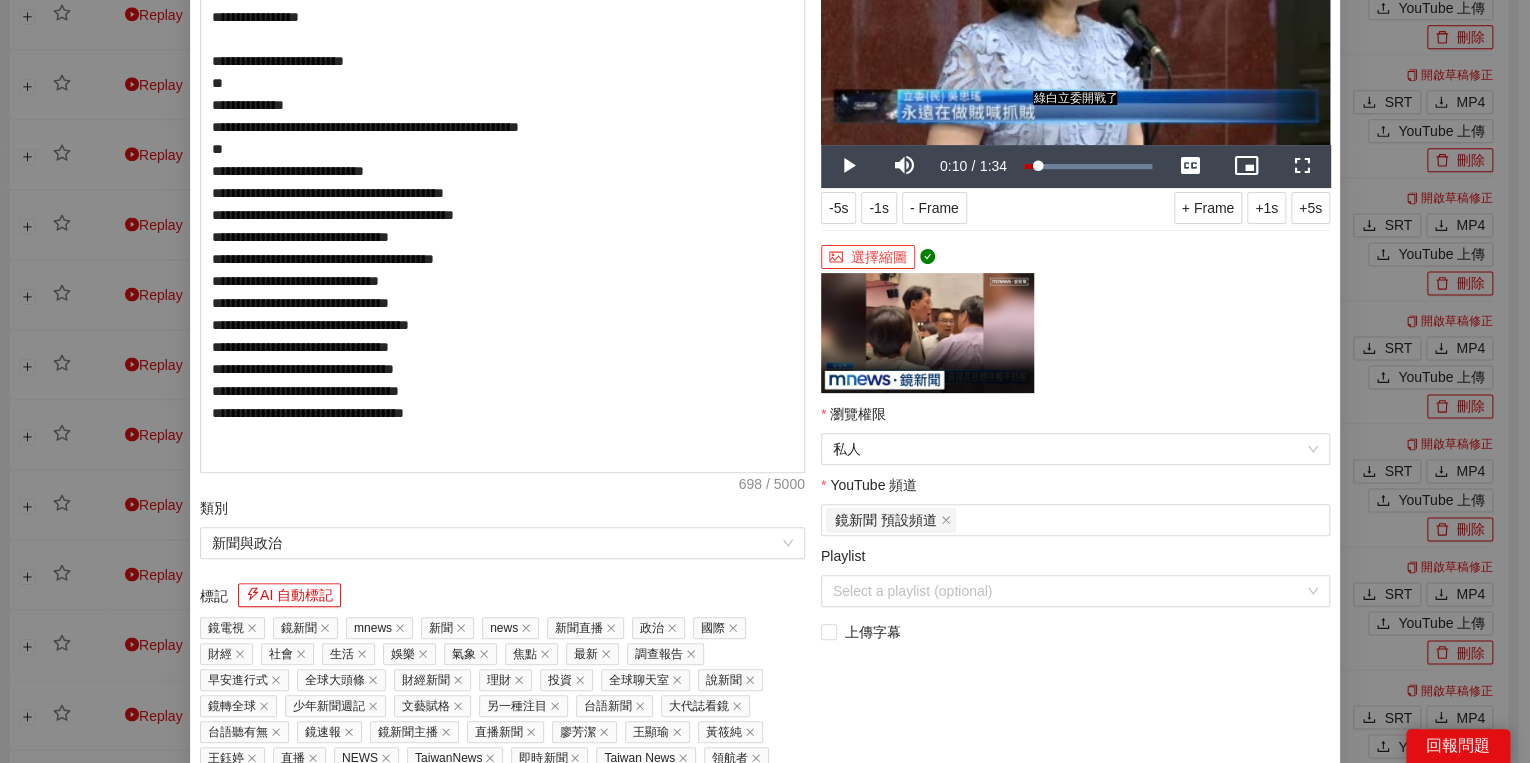 scroll, scrollTop: 374, scrollLeft: 0, axis: vertical 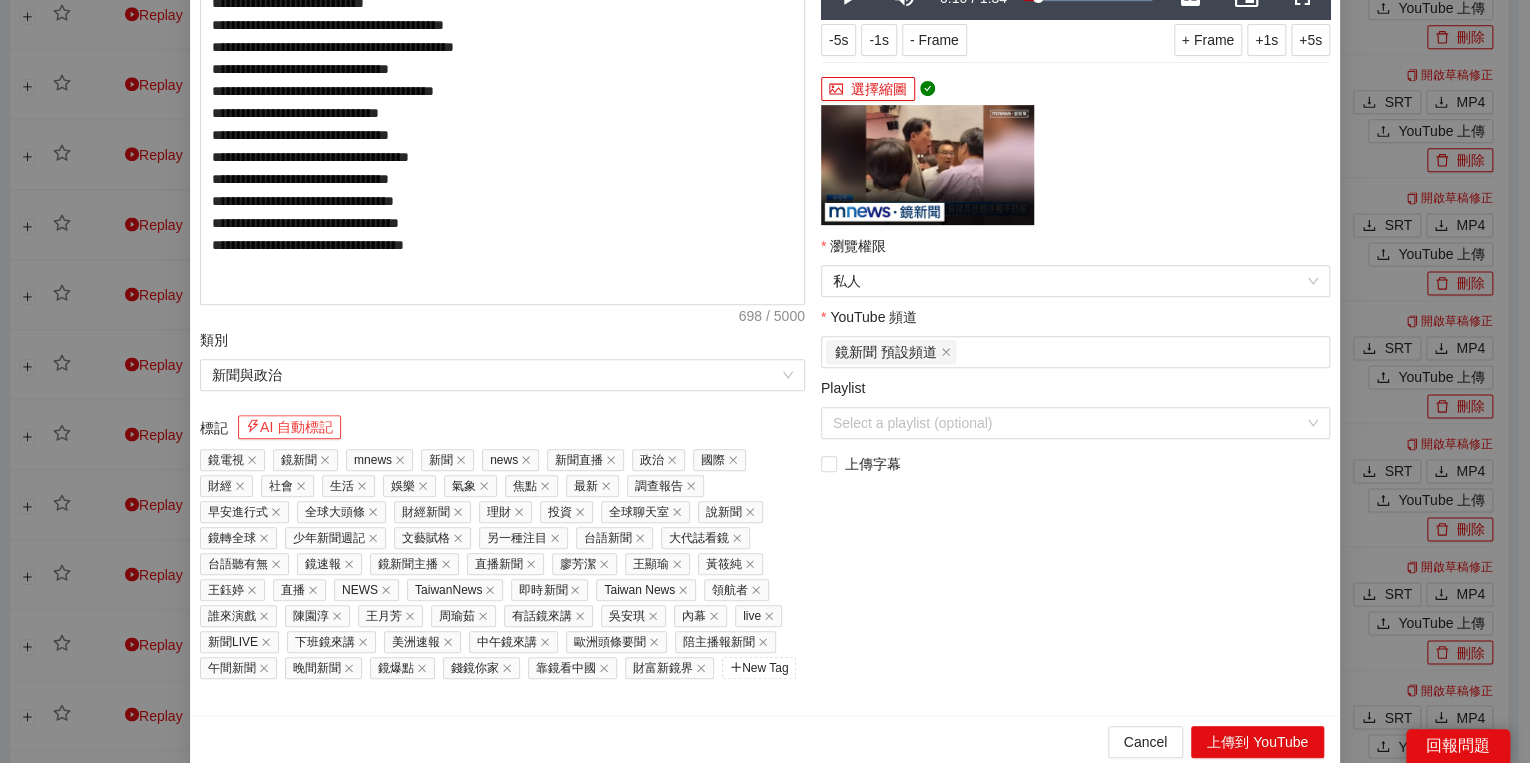 click on "AI 自動標記" at bounding box center (289, 427) 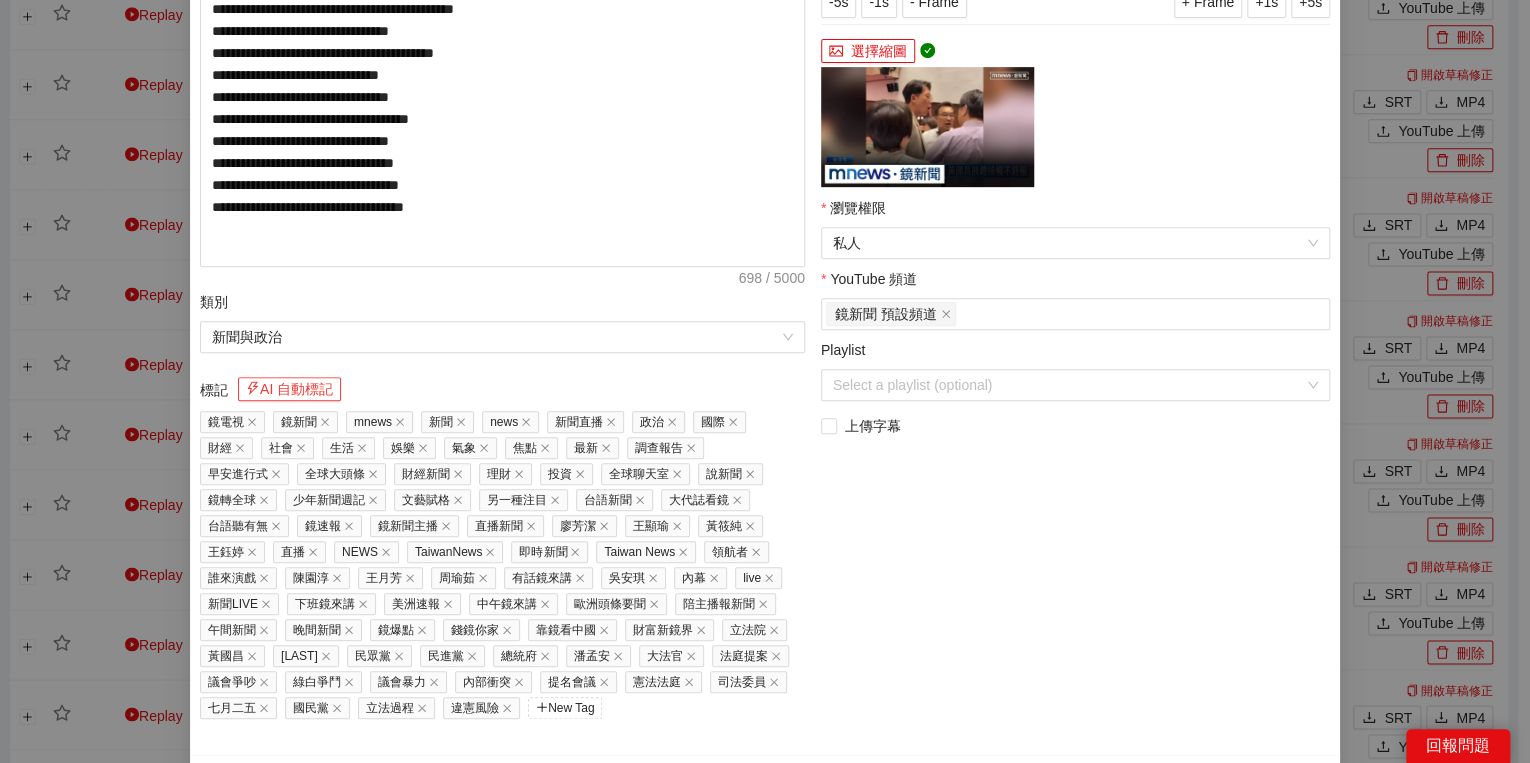 scroll, scrollTop: 451, scrollLeft: 0, axis: vertical 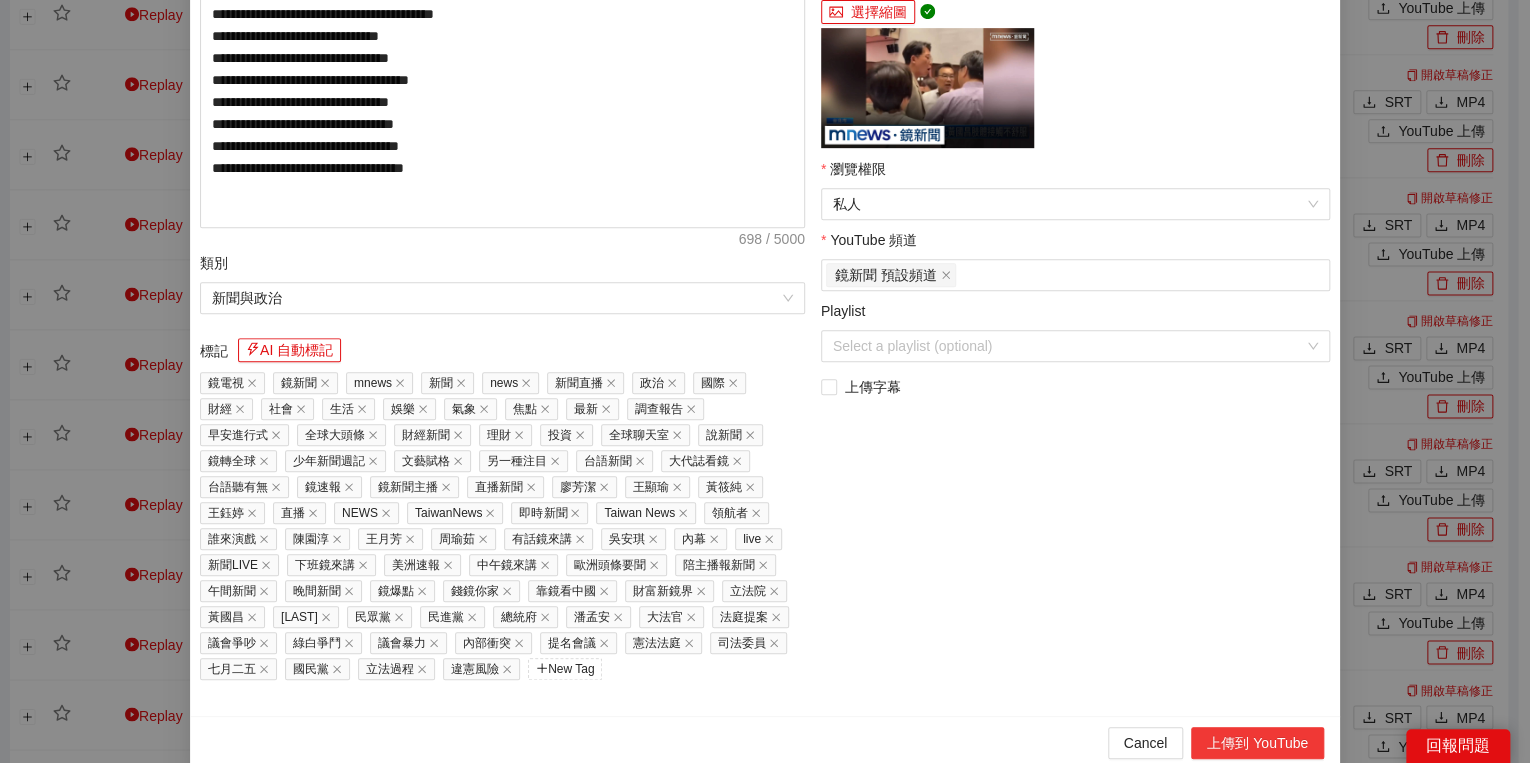 click on "上傳到 YouTube" at bounding box center [1257, 743] 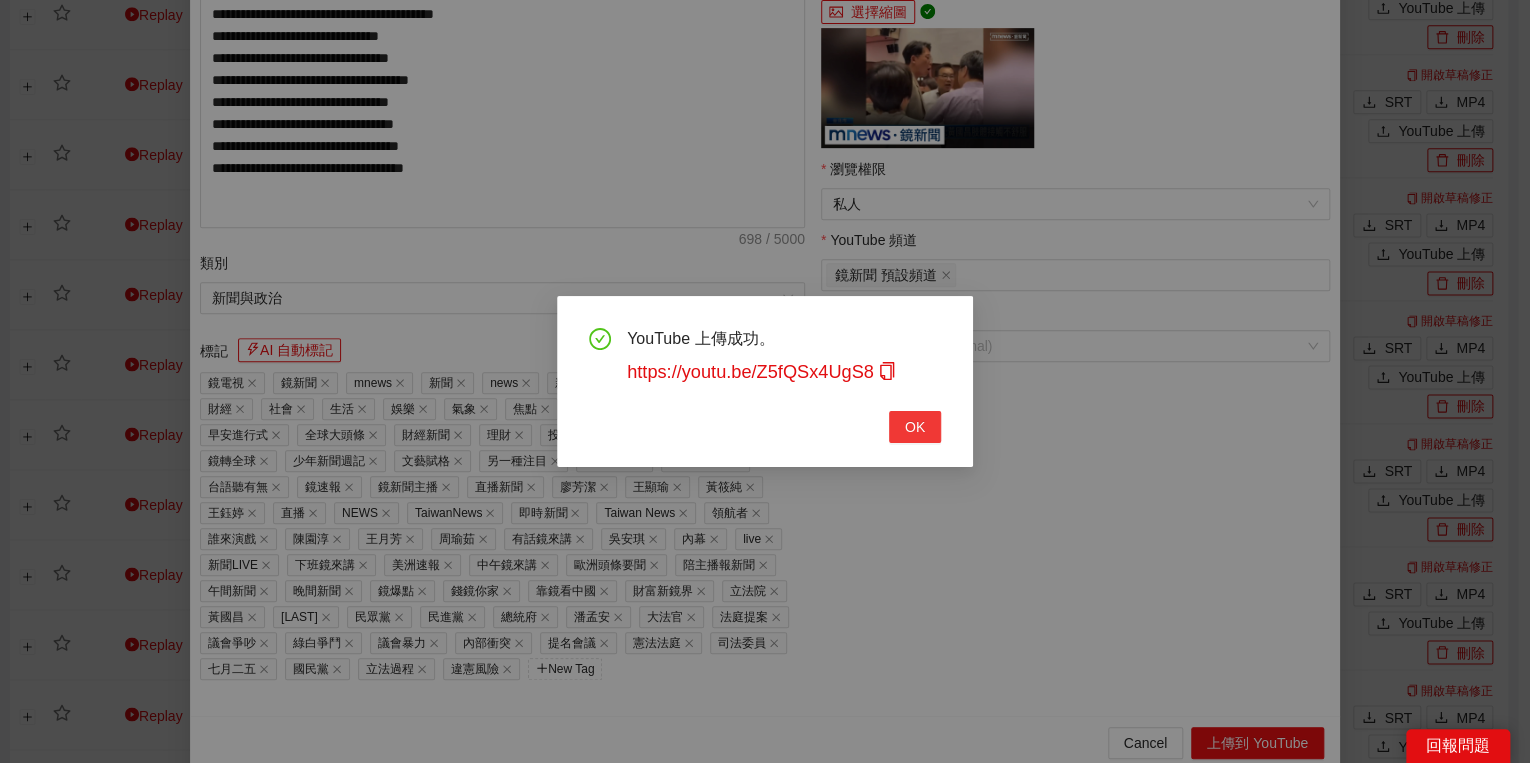 click on "OK" at bounding box center (915, 427) 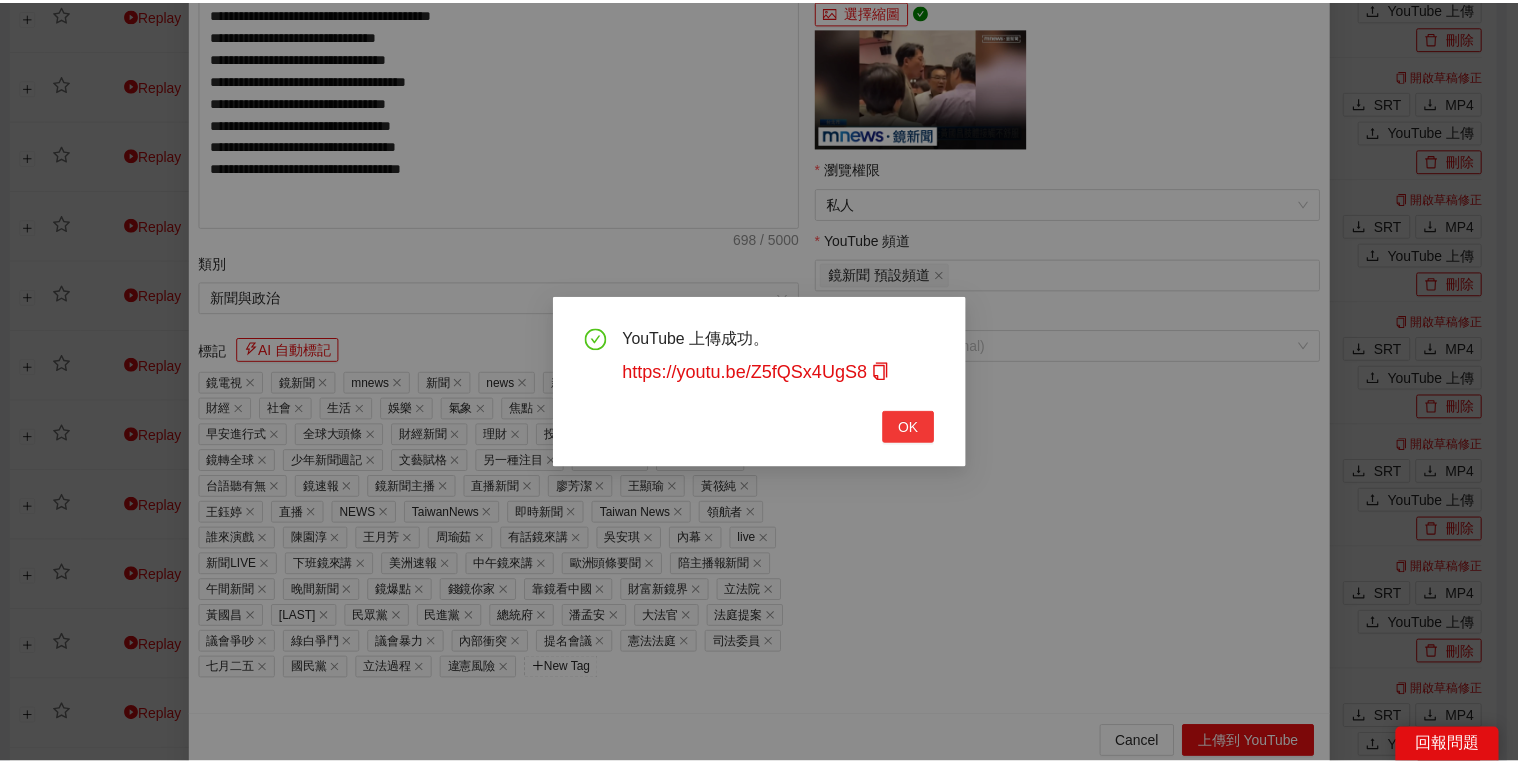scroll, scrollTop: 308, scrollLeft: 0, axis: vertical 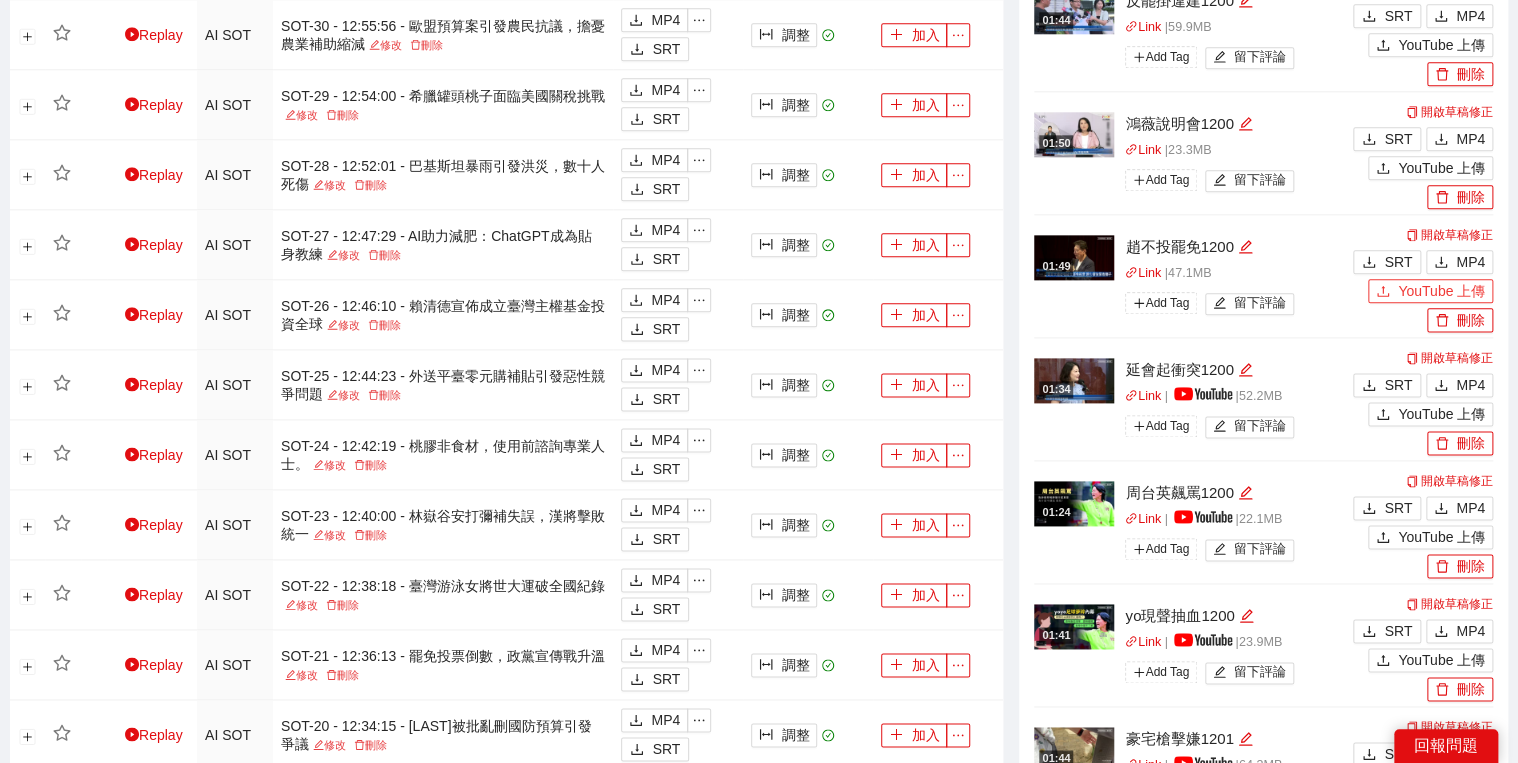 click on "YouTube 上傳" at bounding box center (1441, 291) 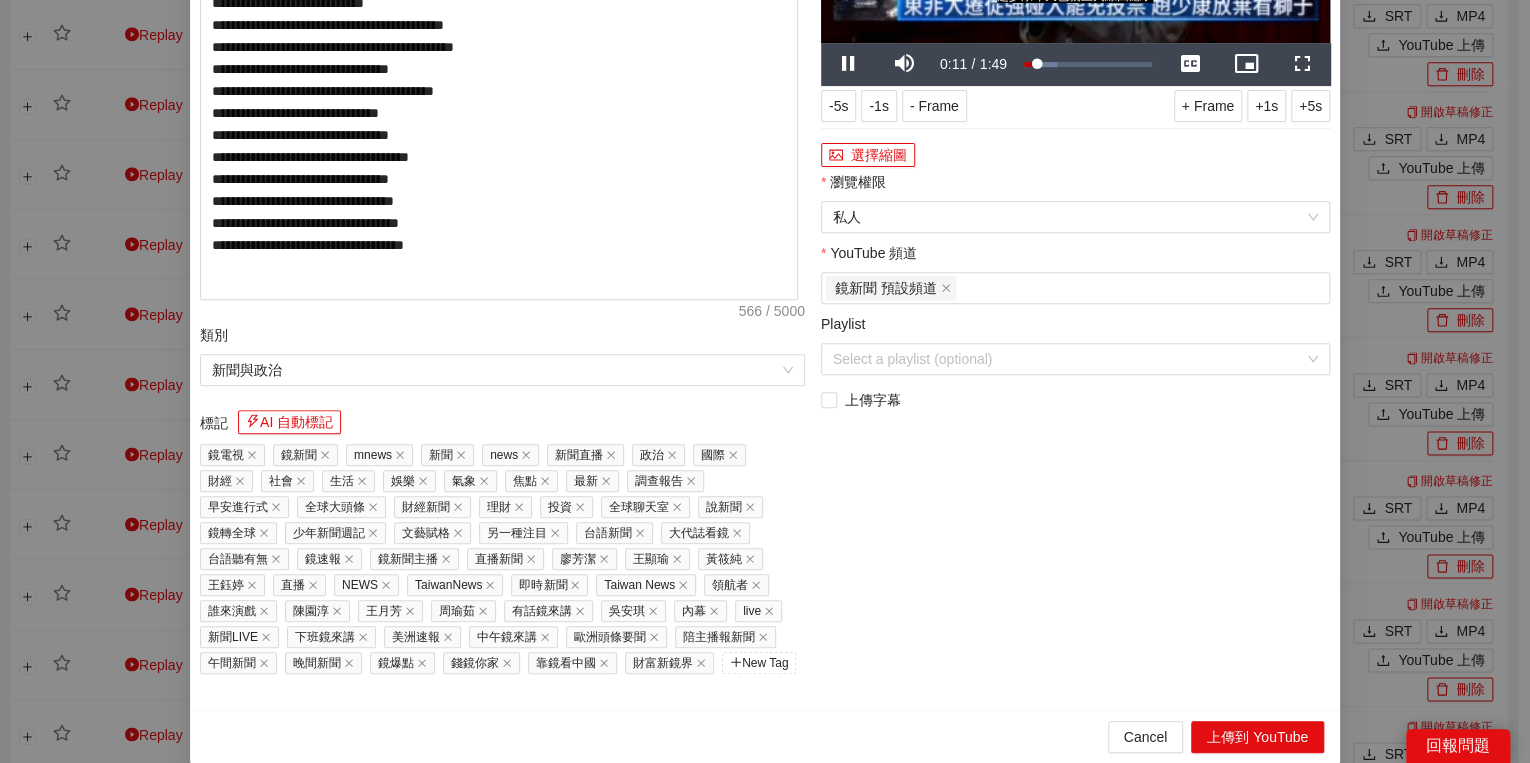 click on "標題 AI 自動標題" at bounding box center (506, -231) 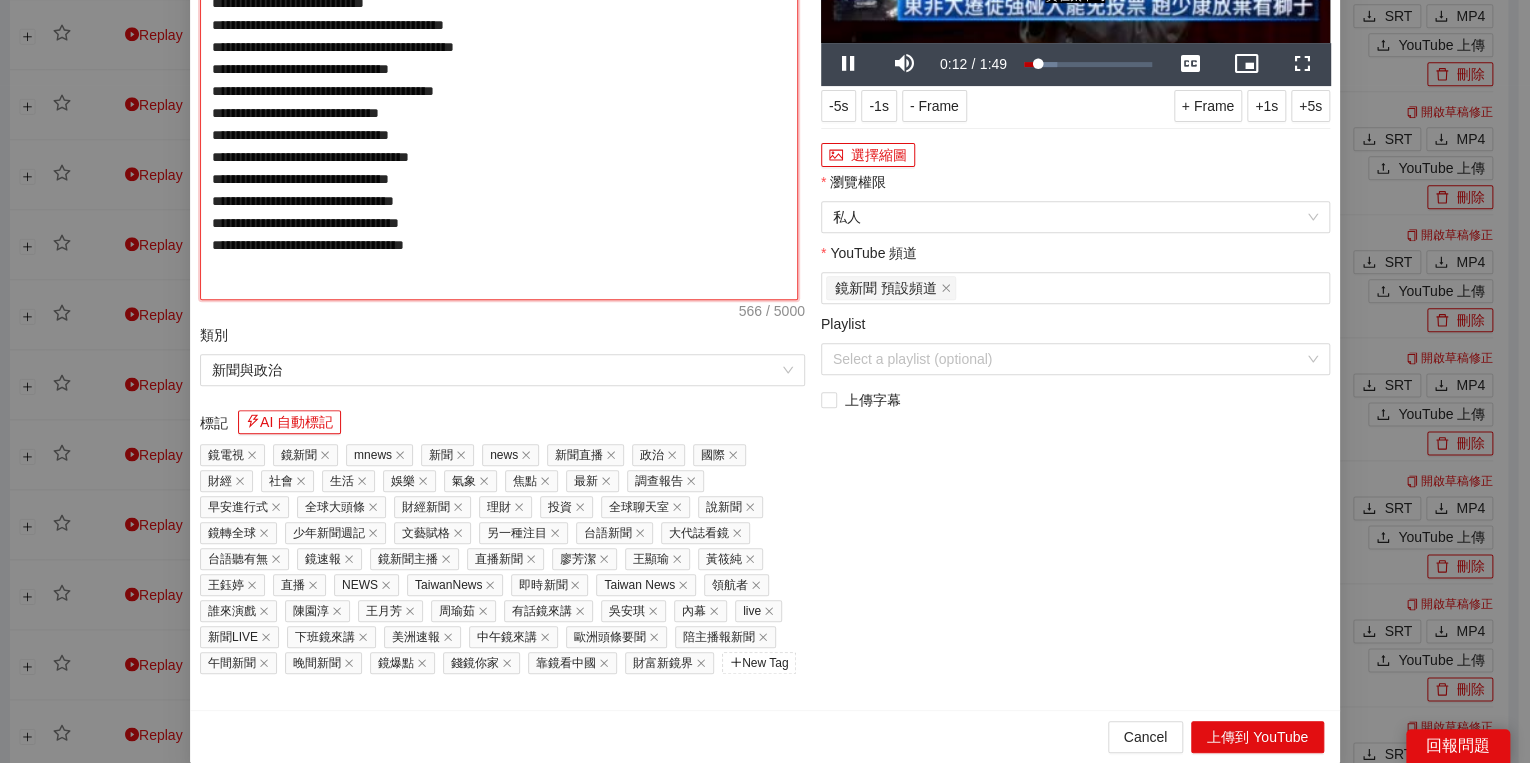 click on "**********" at bounding box center (499, 88) 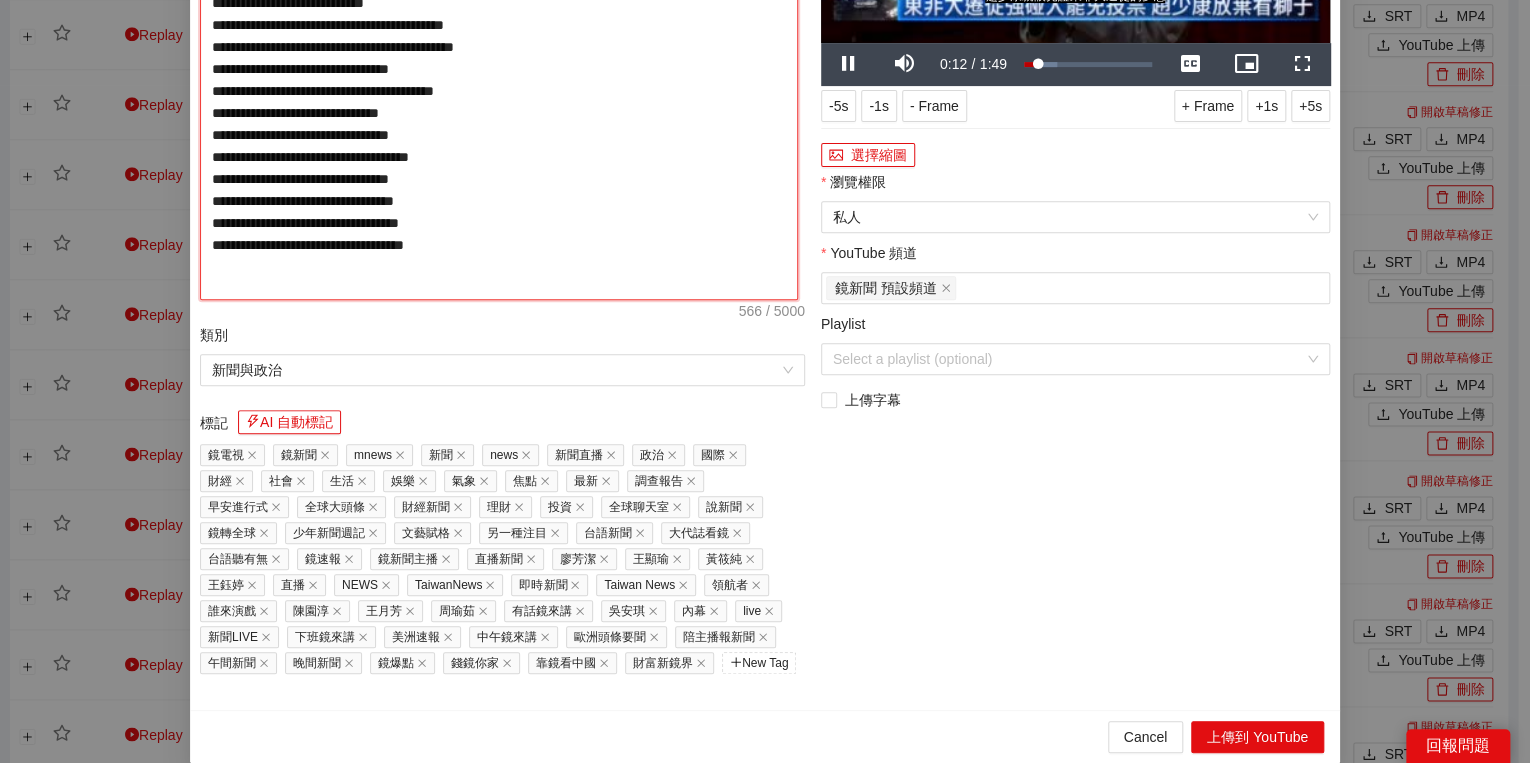 paste on "**********" 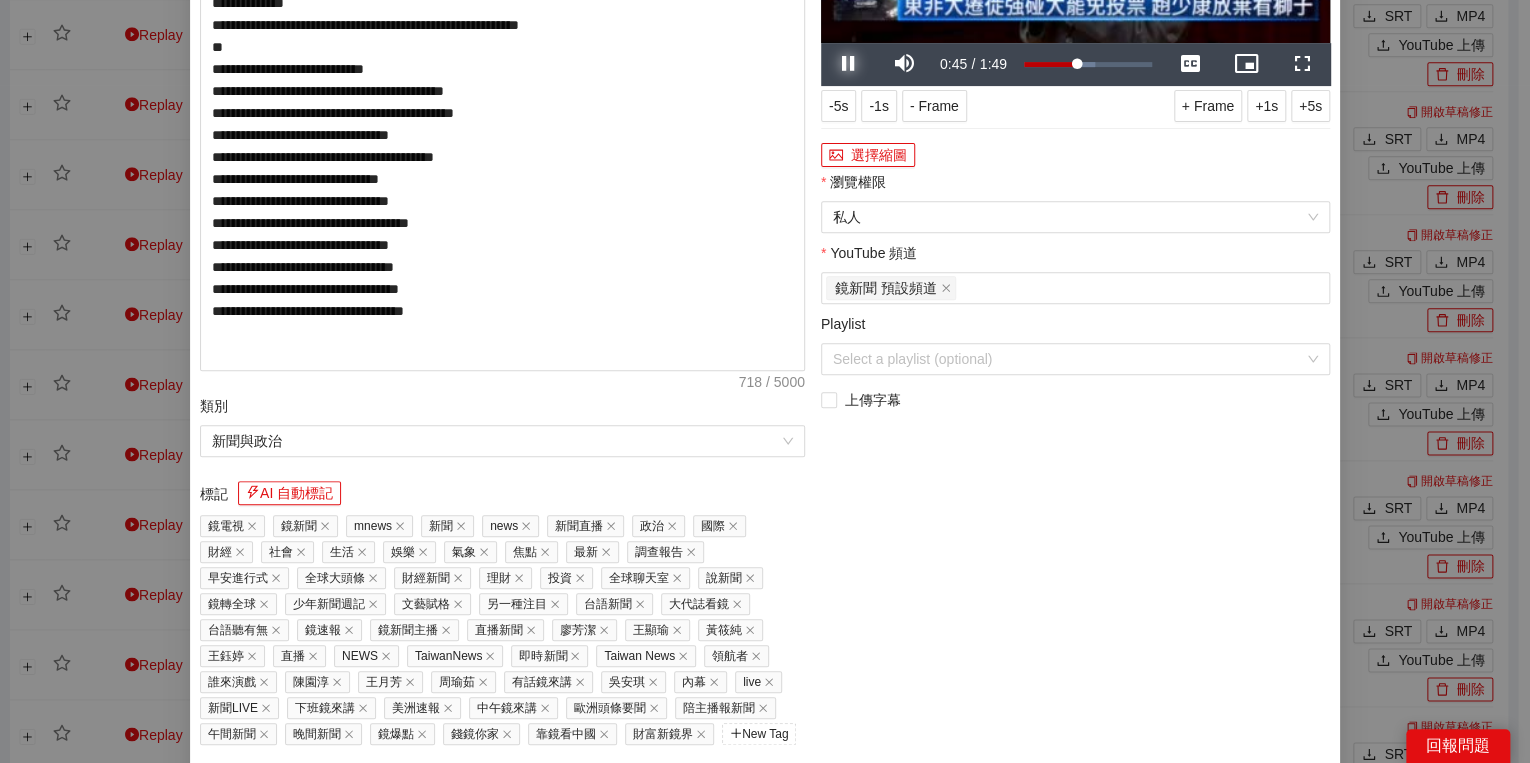 click at bounding box center [849, 64] 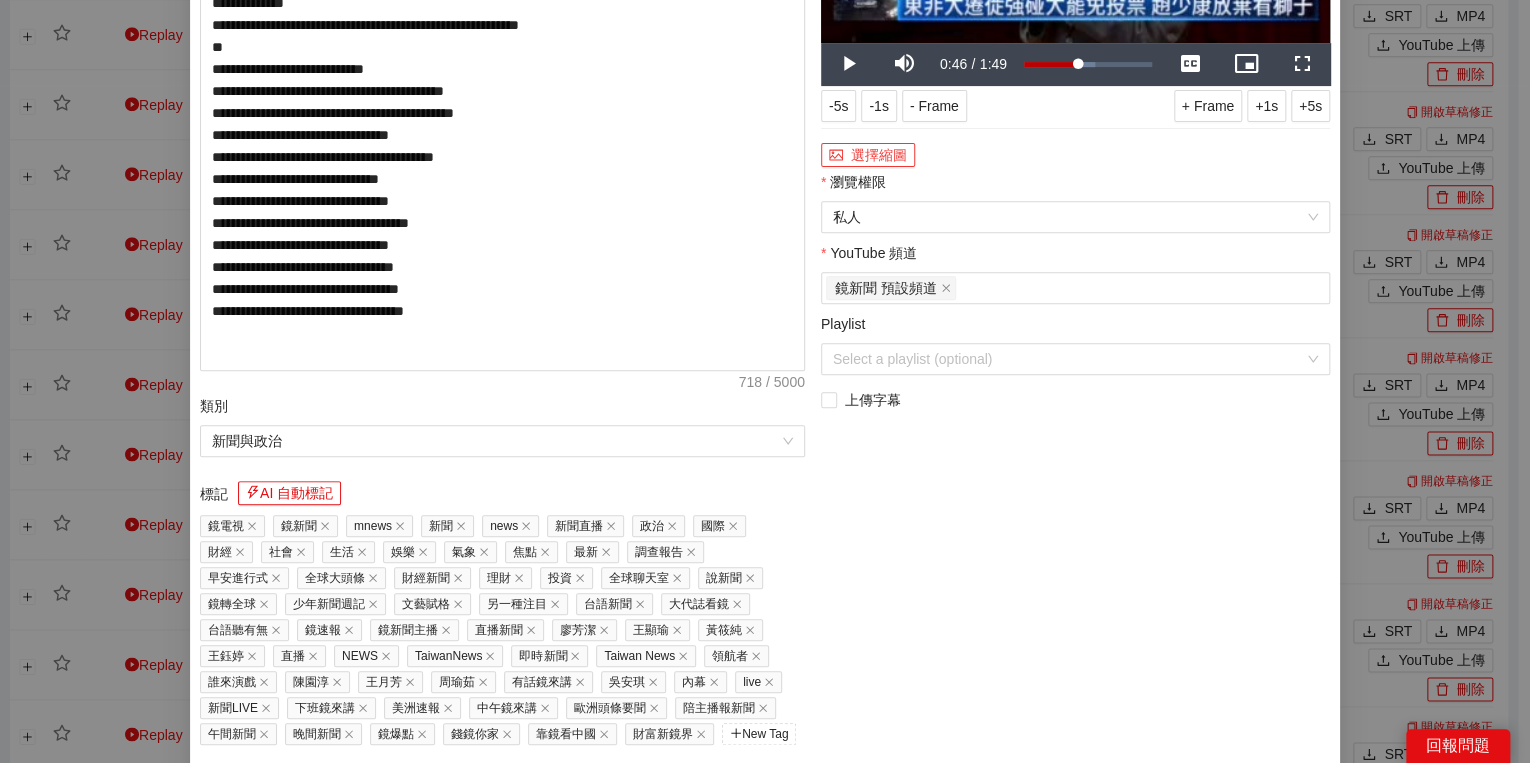 click on "選擇縮圖" at bounding box center (868, 155) 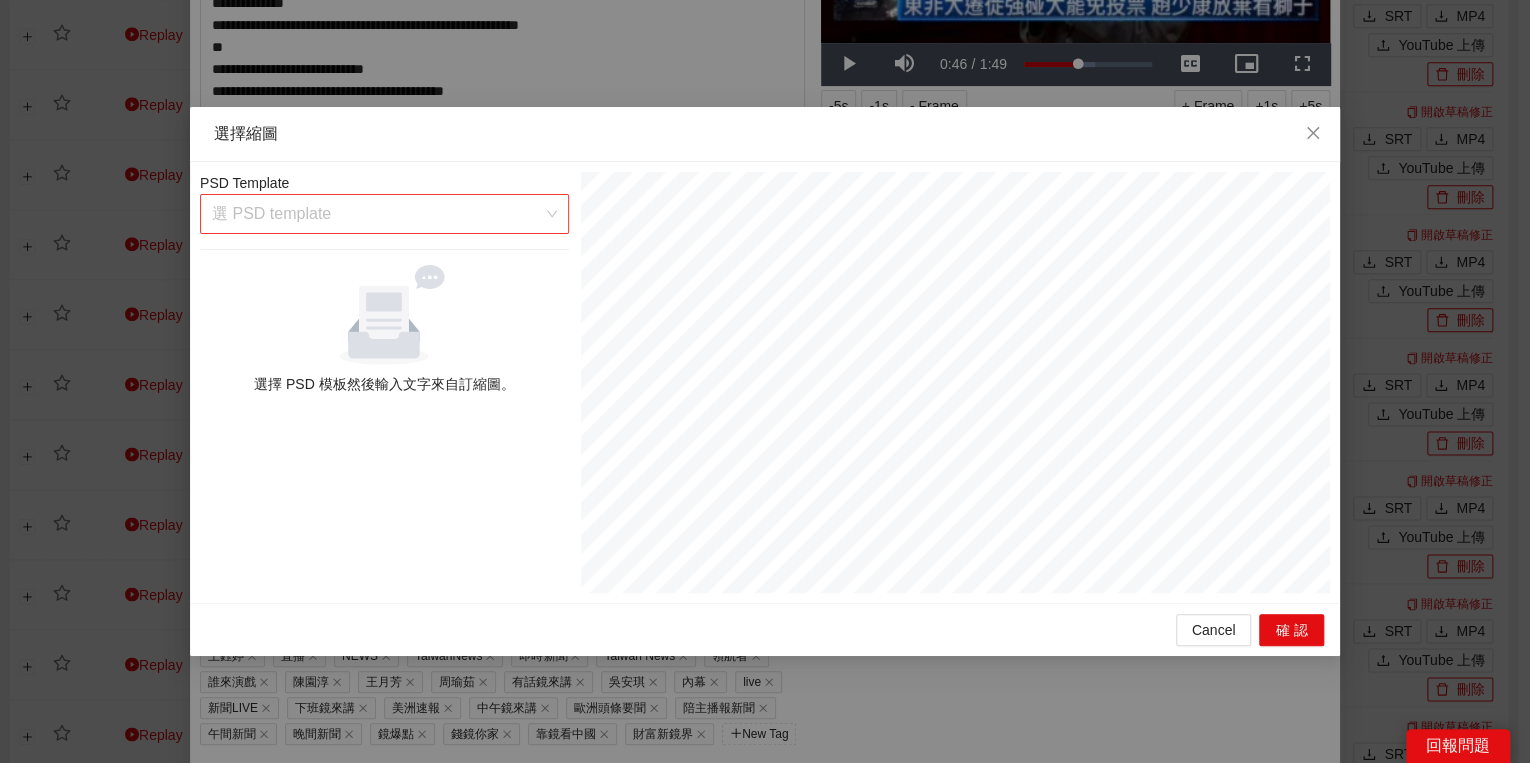 click at bounding box center [377, 214] 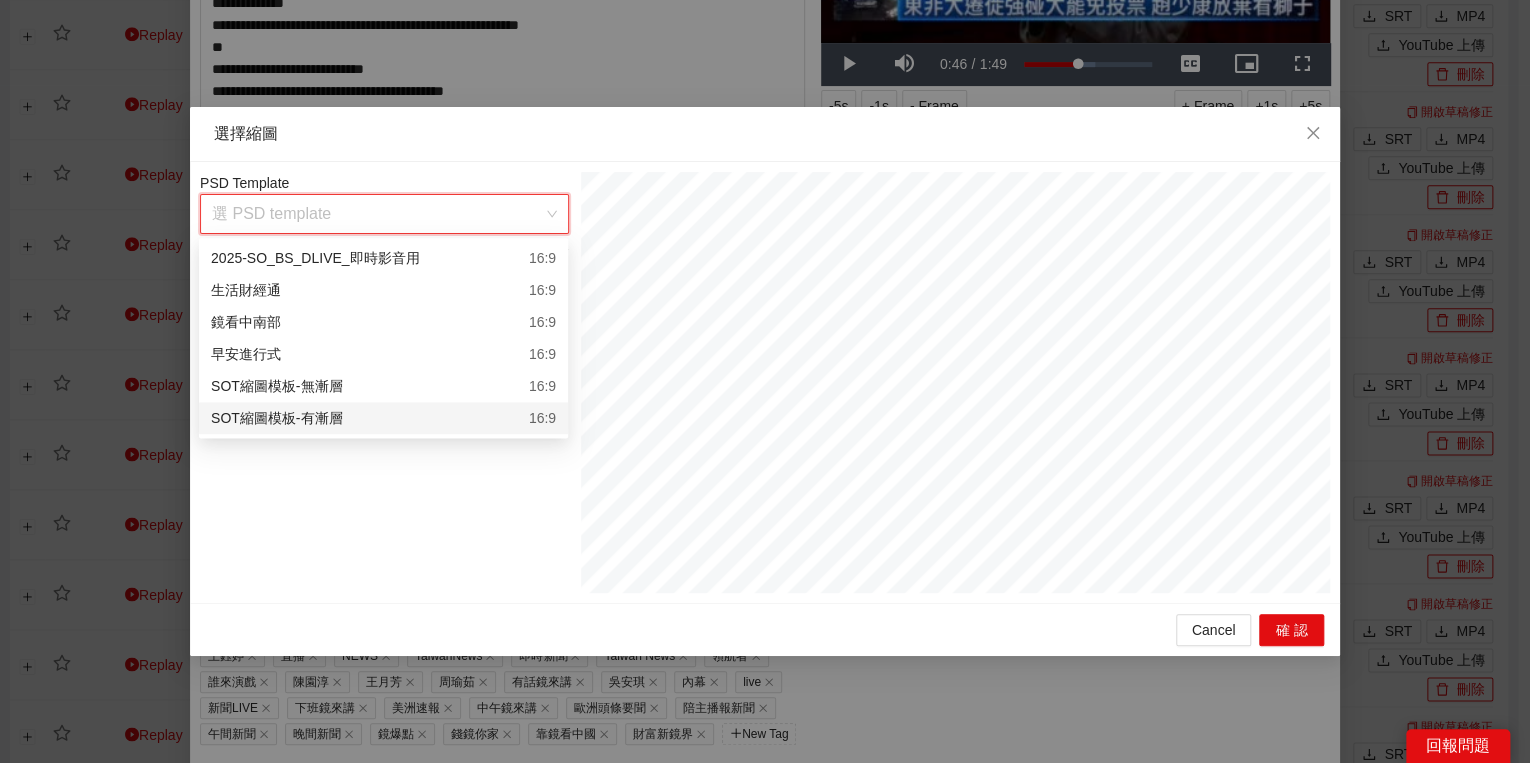 click on "SOT縮圖模板-有漸層 16:9" at bounding box center (383, 418) 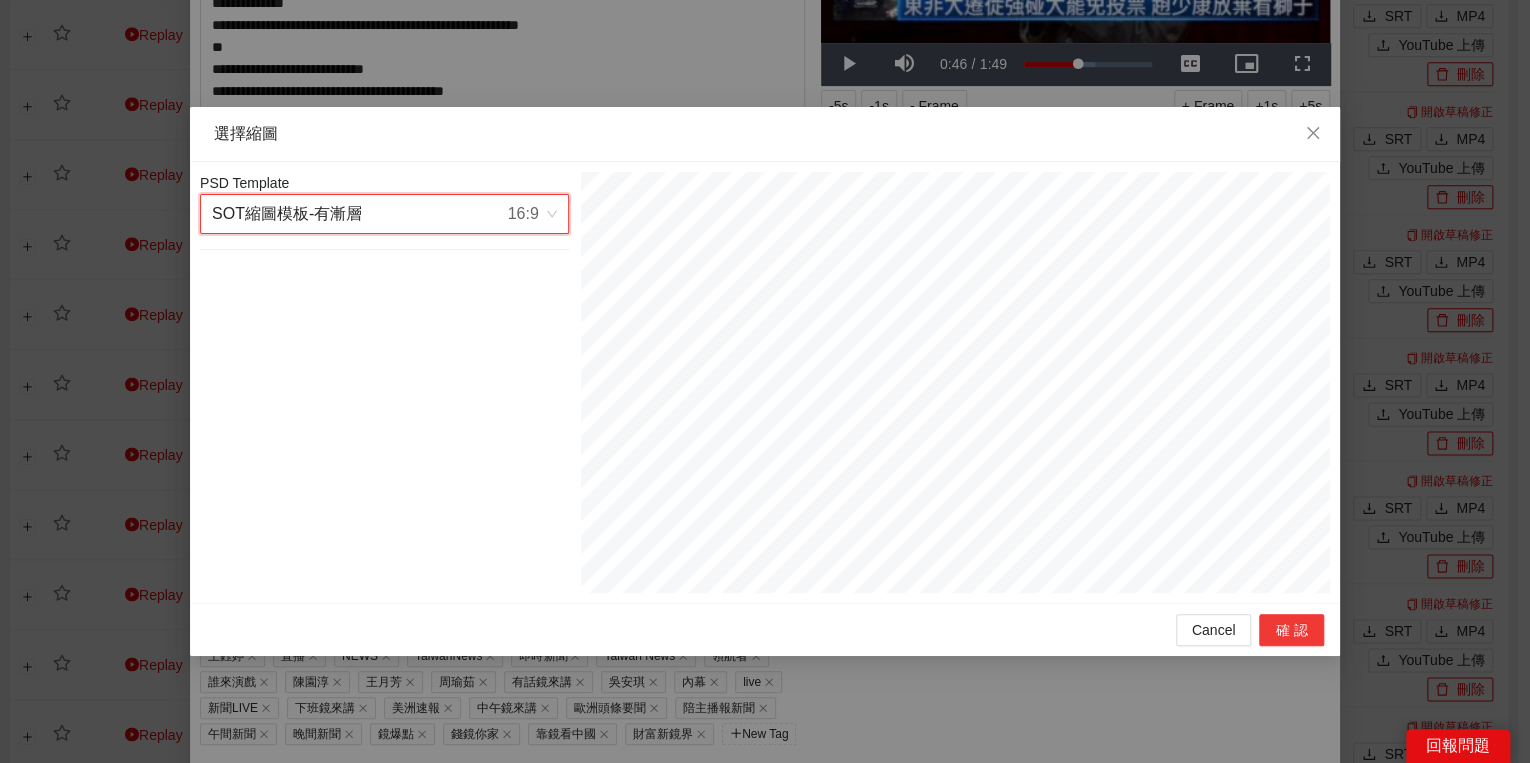 click on "確認" at bounding box center [1291, 630] 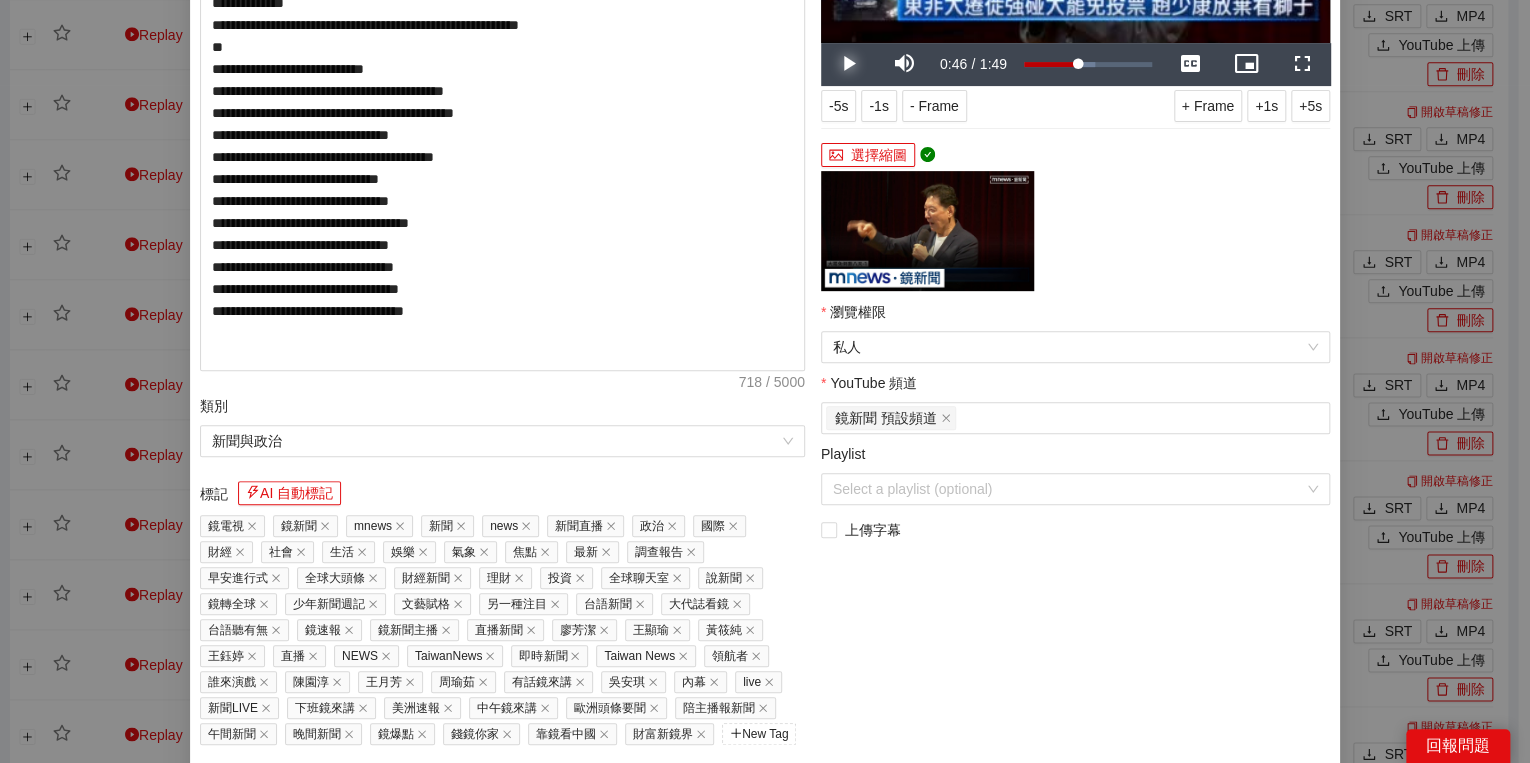 click at bounding box center [849, 64] 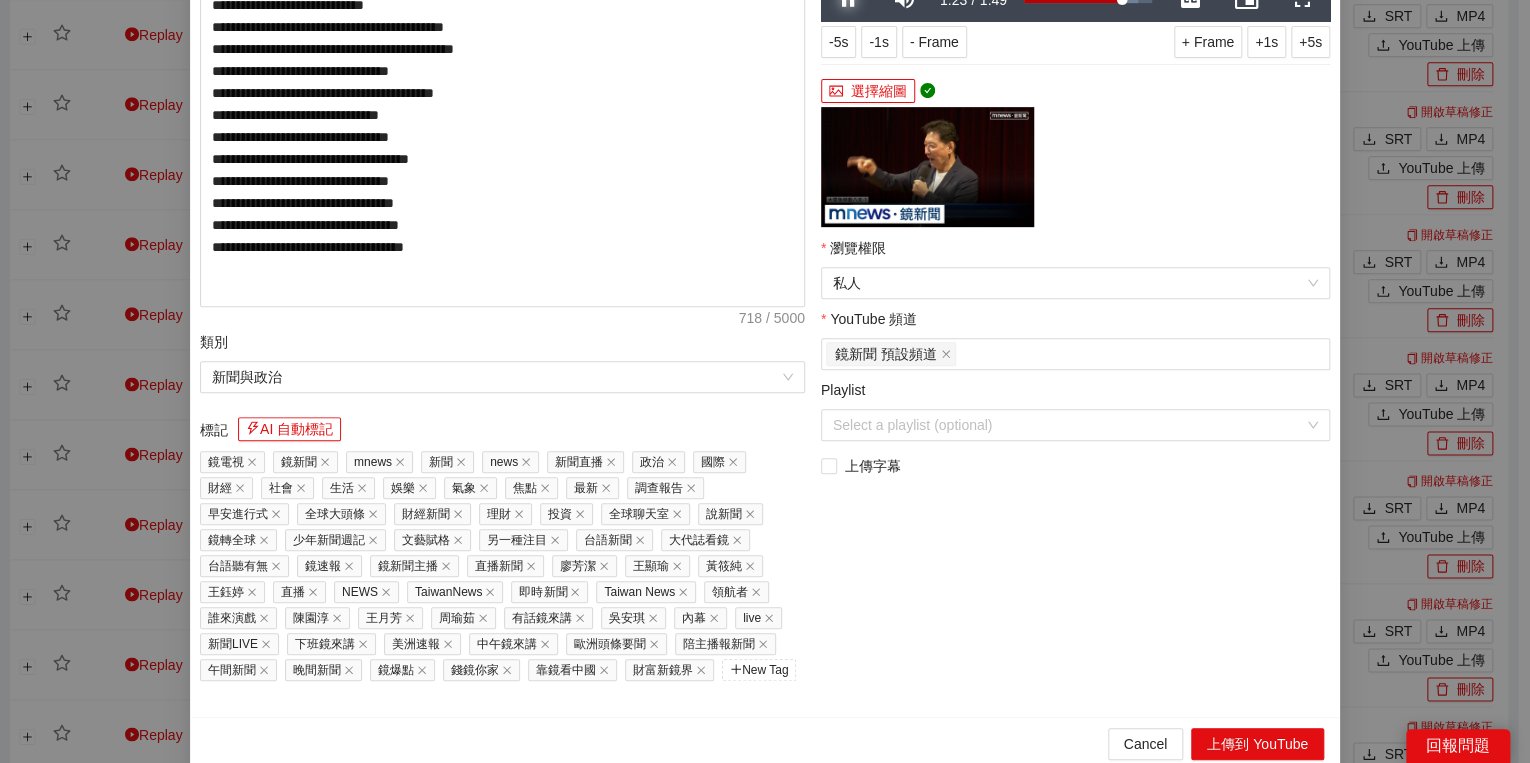 scroll, scrollTop: 374, scrollLeft: 0, axis: vertical 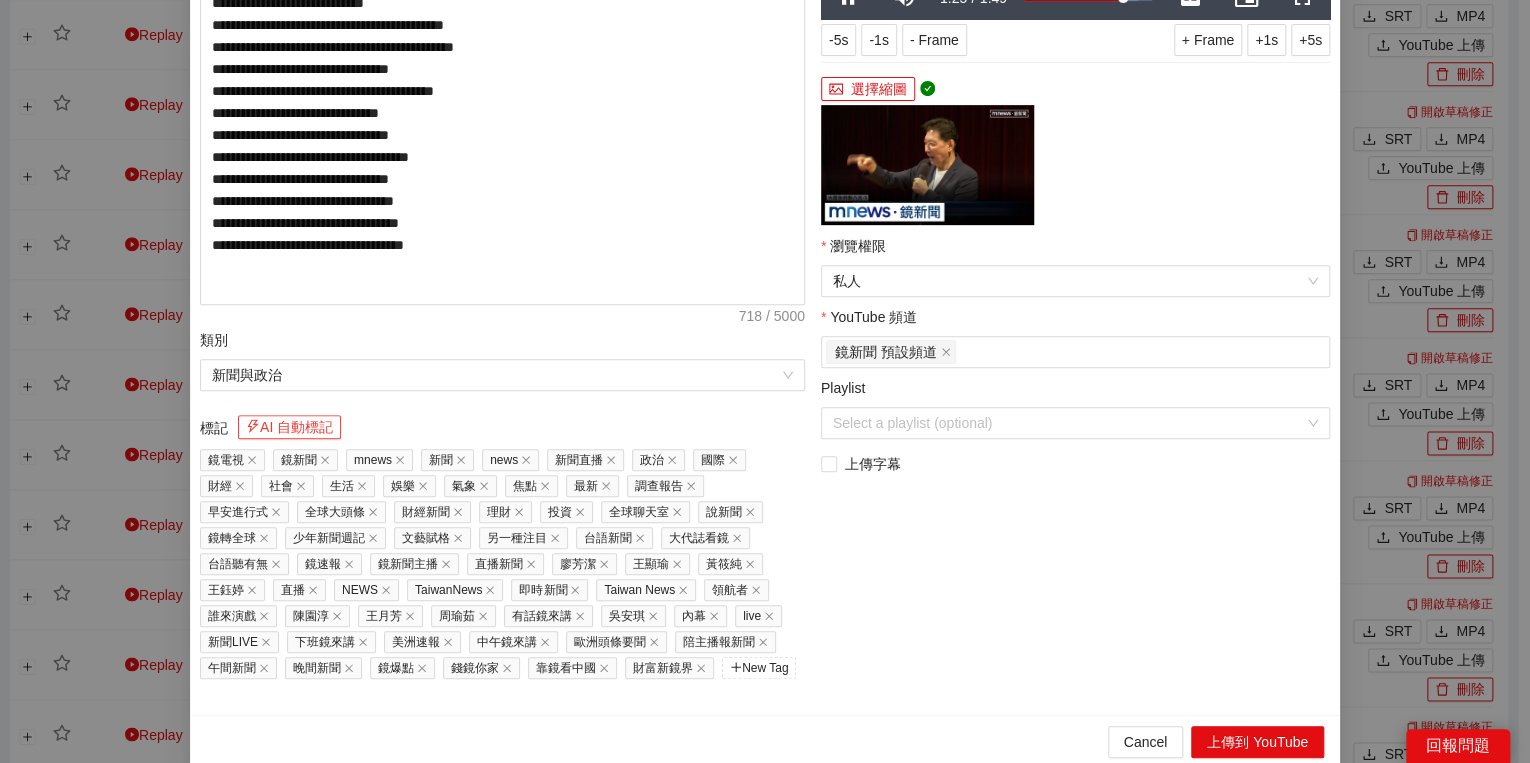 click on "AI 自動標記" at bounding box center [289, 427] 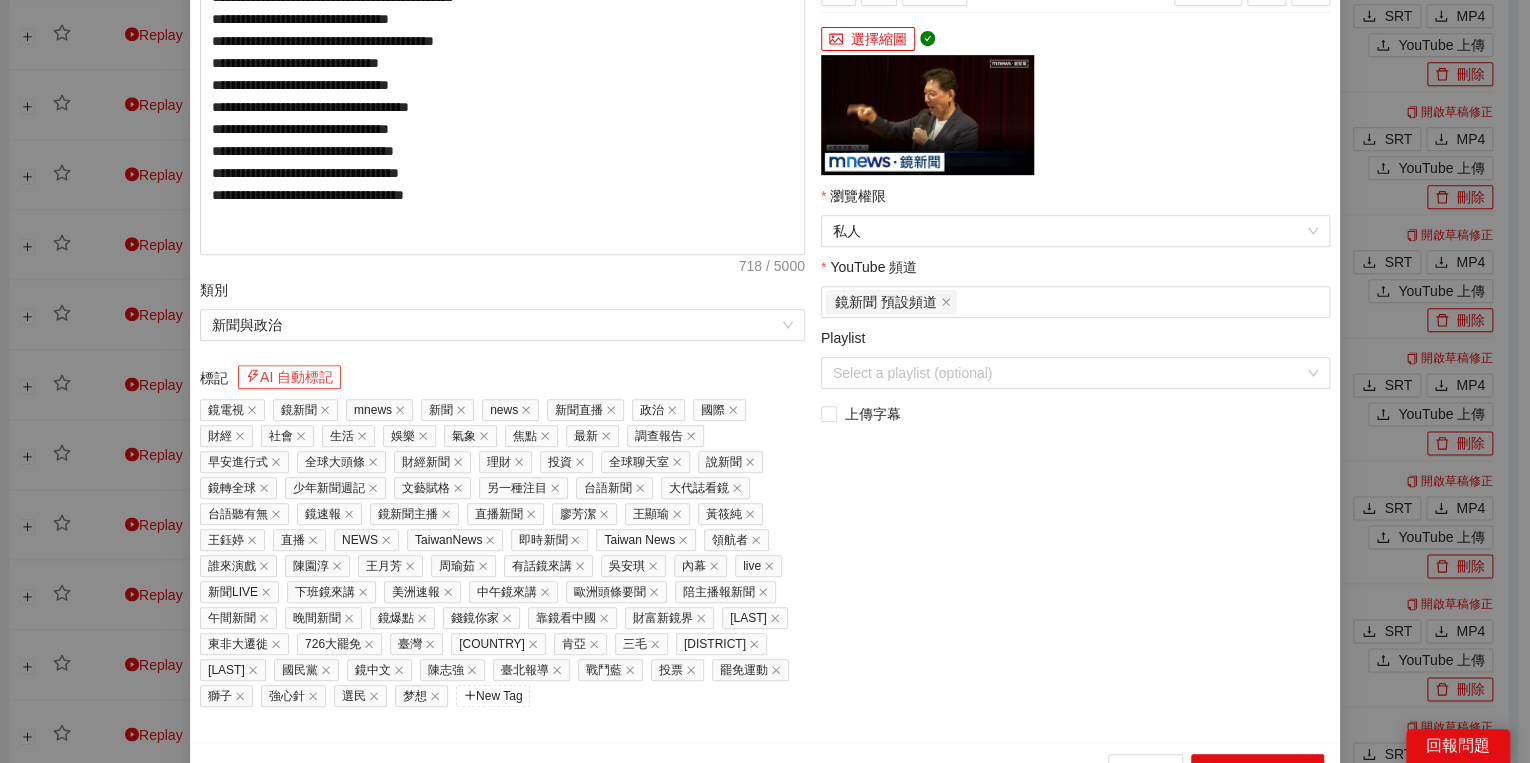 scroll, scrollTop: 451, scrollLeft: 0, axis: vertical 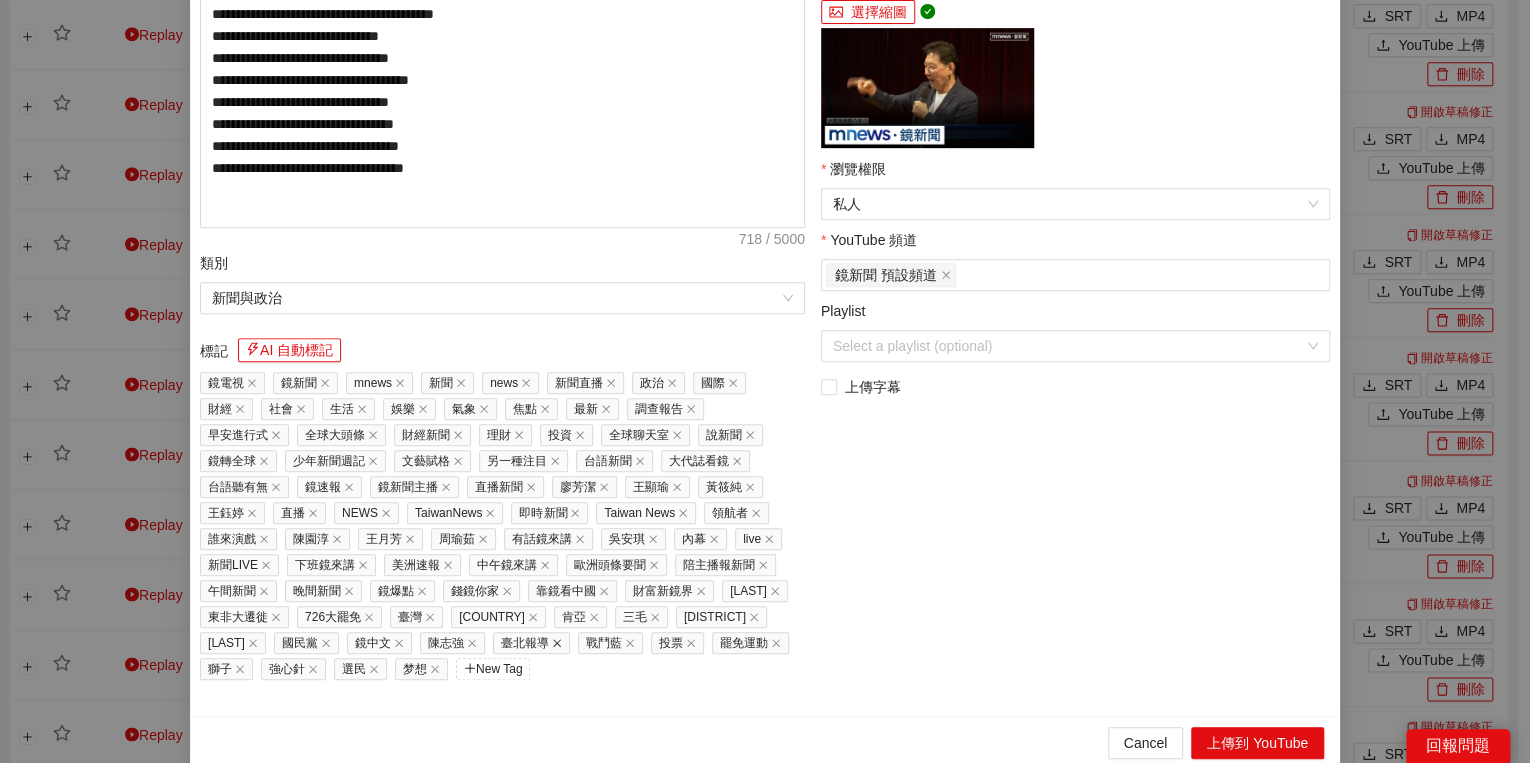 click 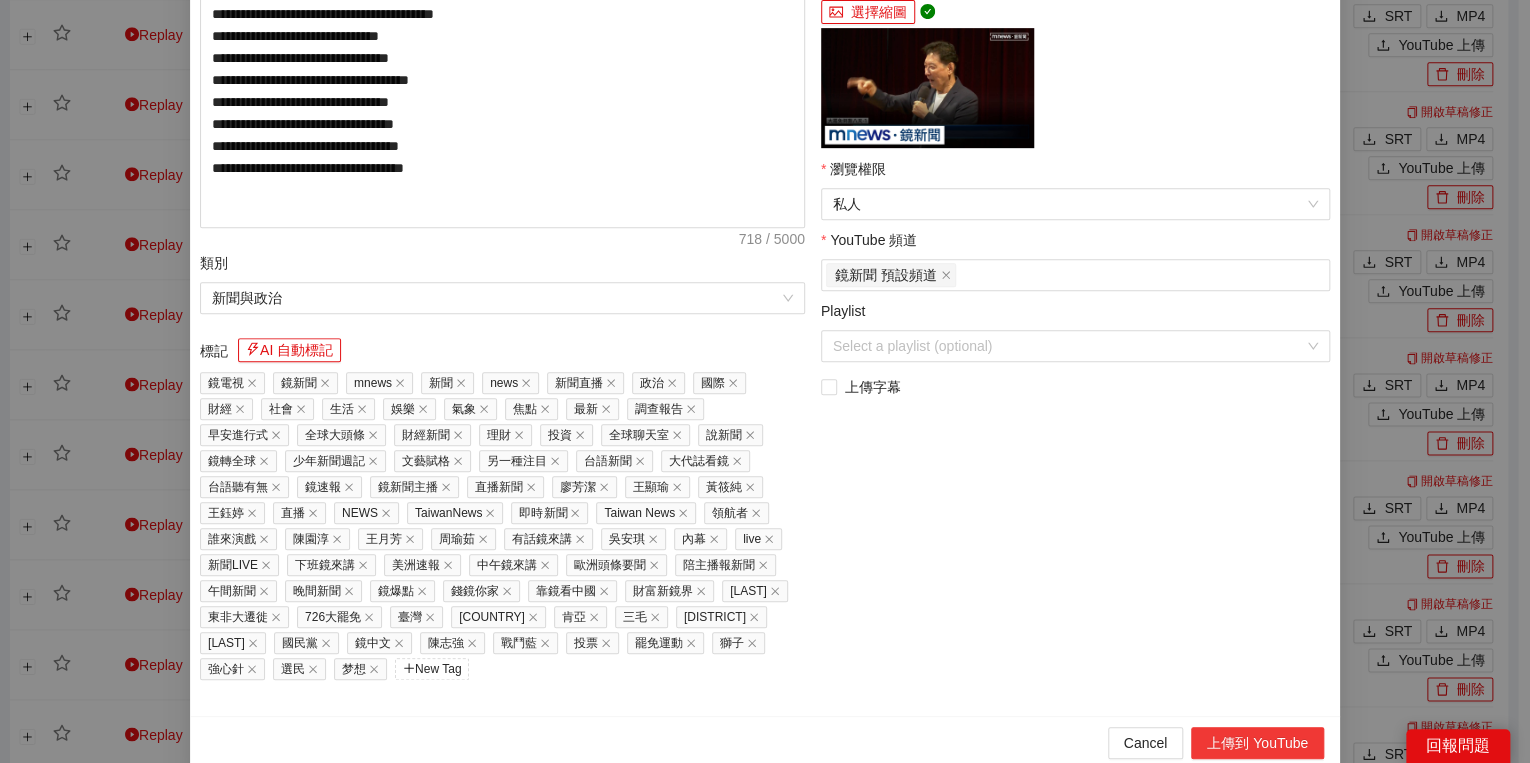 click on "上傳到 YouTube" at bounding box center [1257, 743] 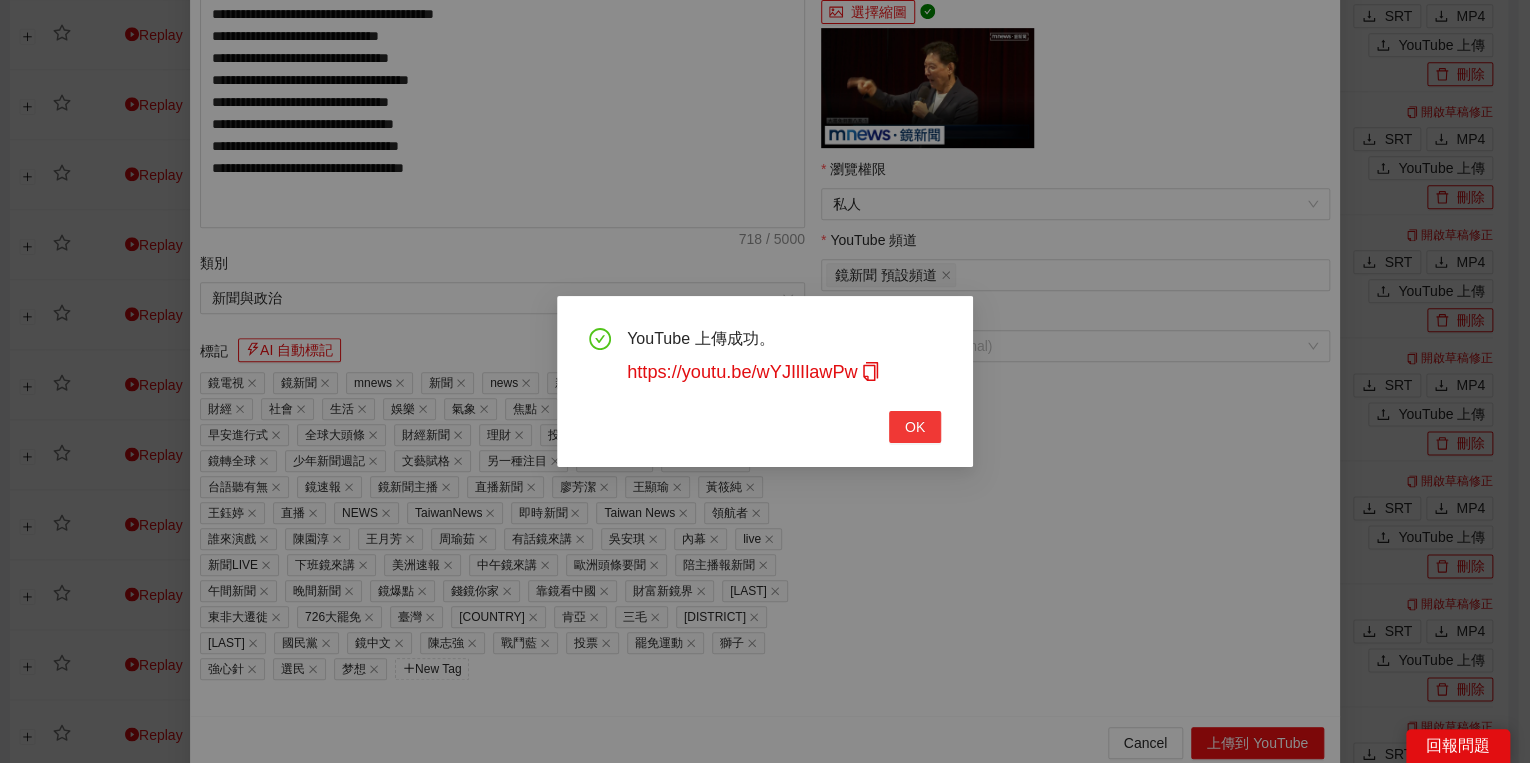 click on "OK" at bounding box center [915, 427] 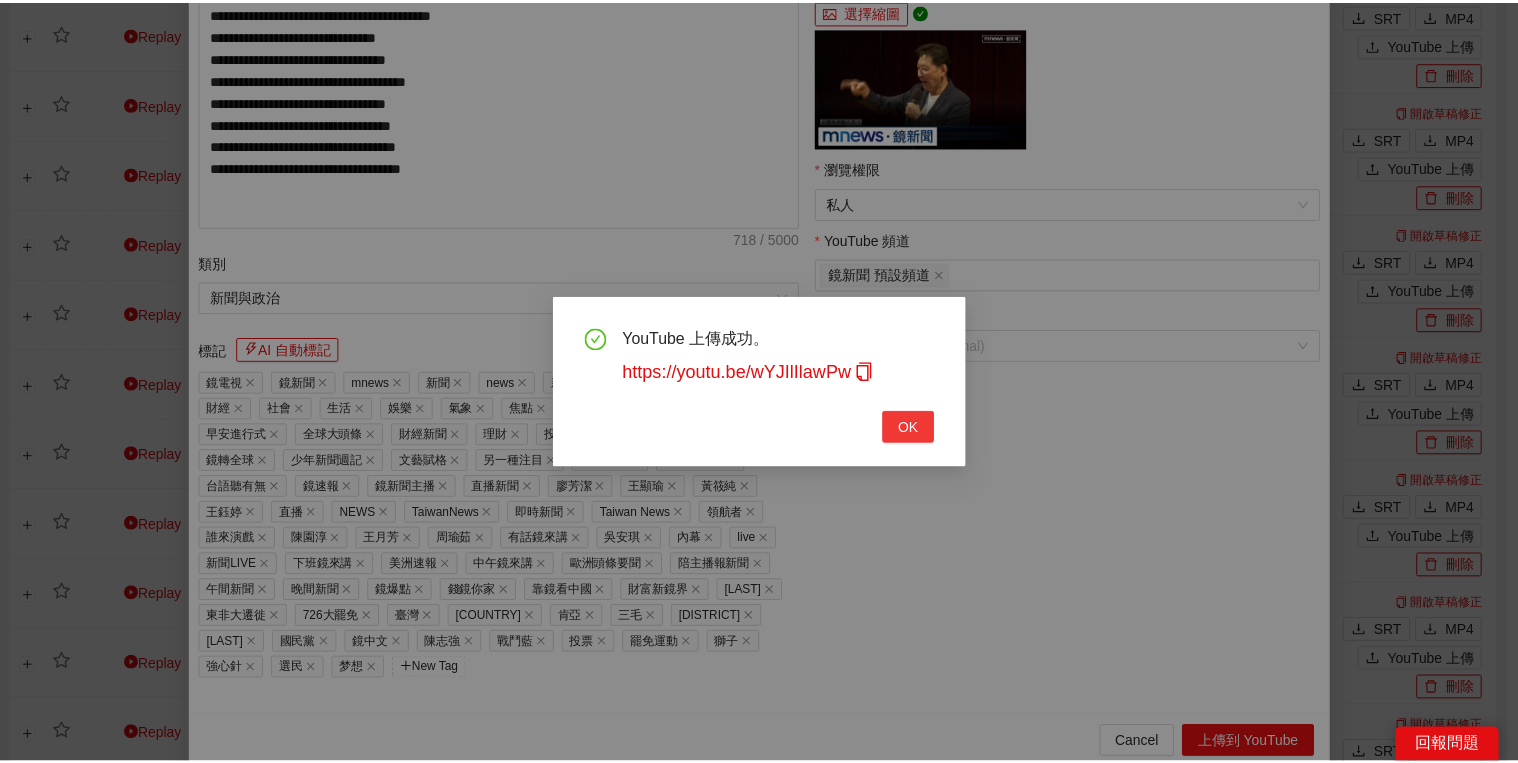 scroll, scrollTop: 308, scrollLeft: 0, axis: vertical 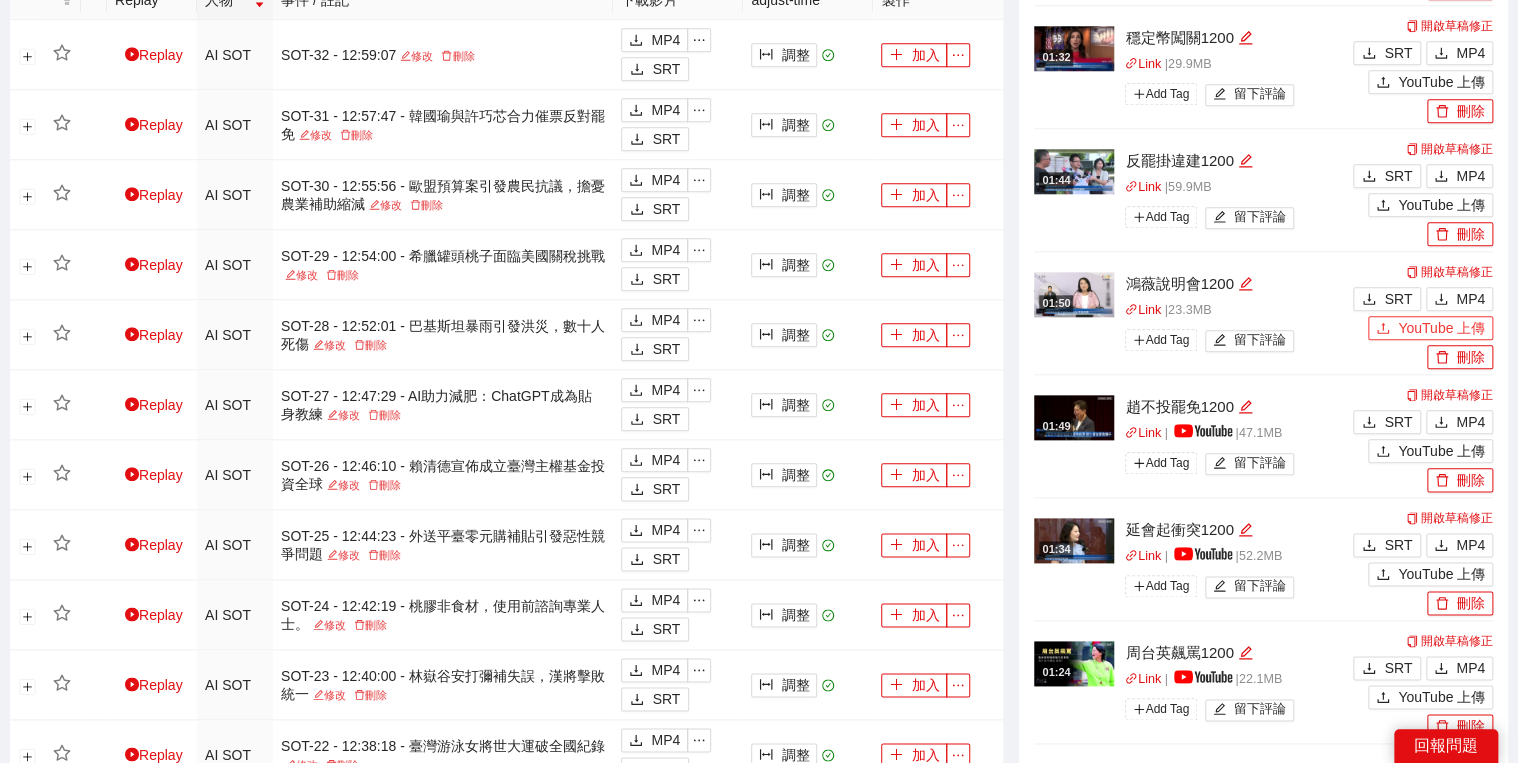 click on "YouTube 上傳" at bounding box center (1441, 328) 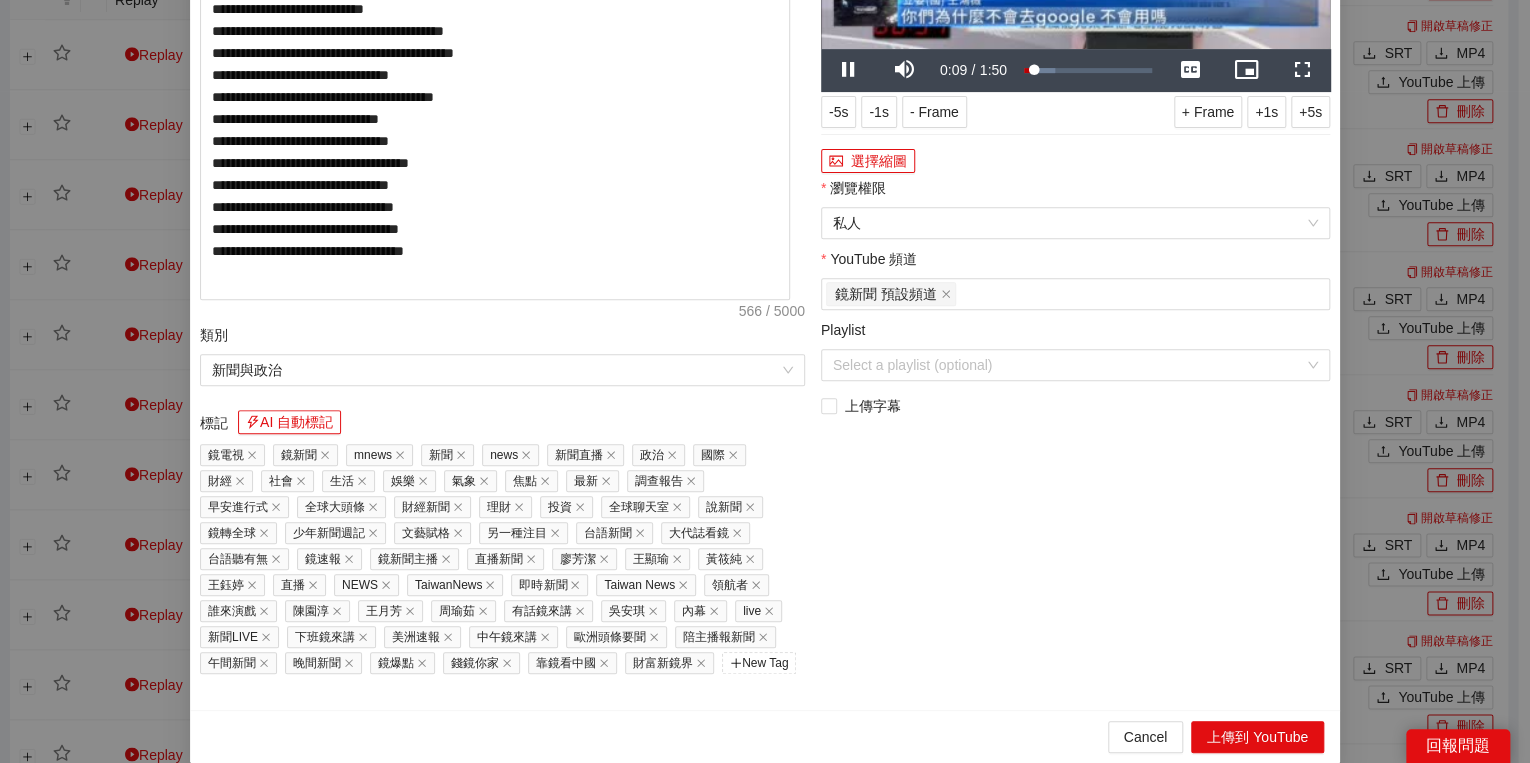 click on "選擇縮圖" at bounding box center [1075, 161] 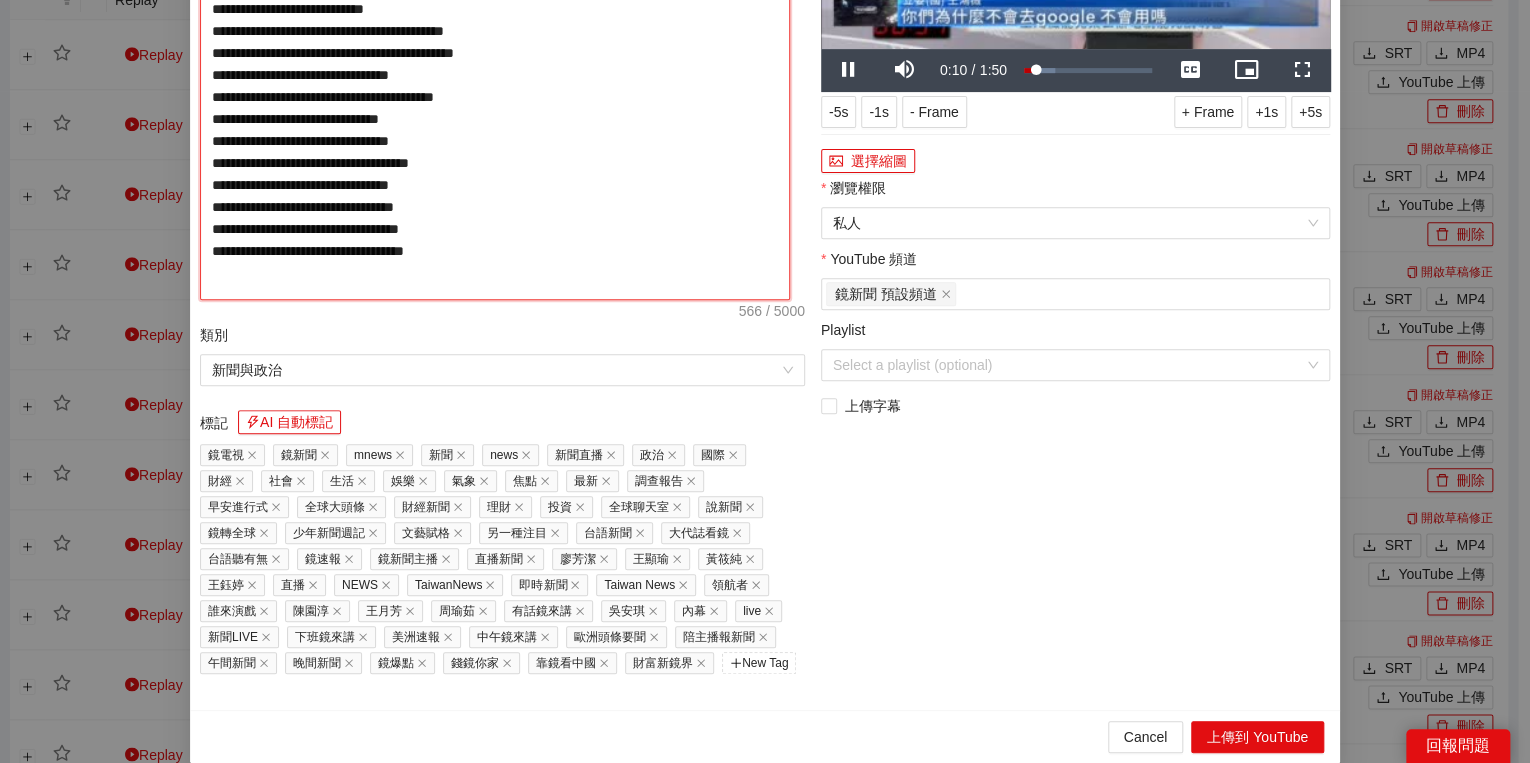 click on "**********" at bounding box center (495, 91) 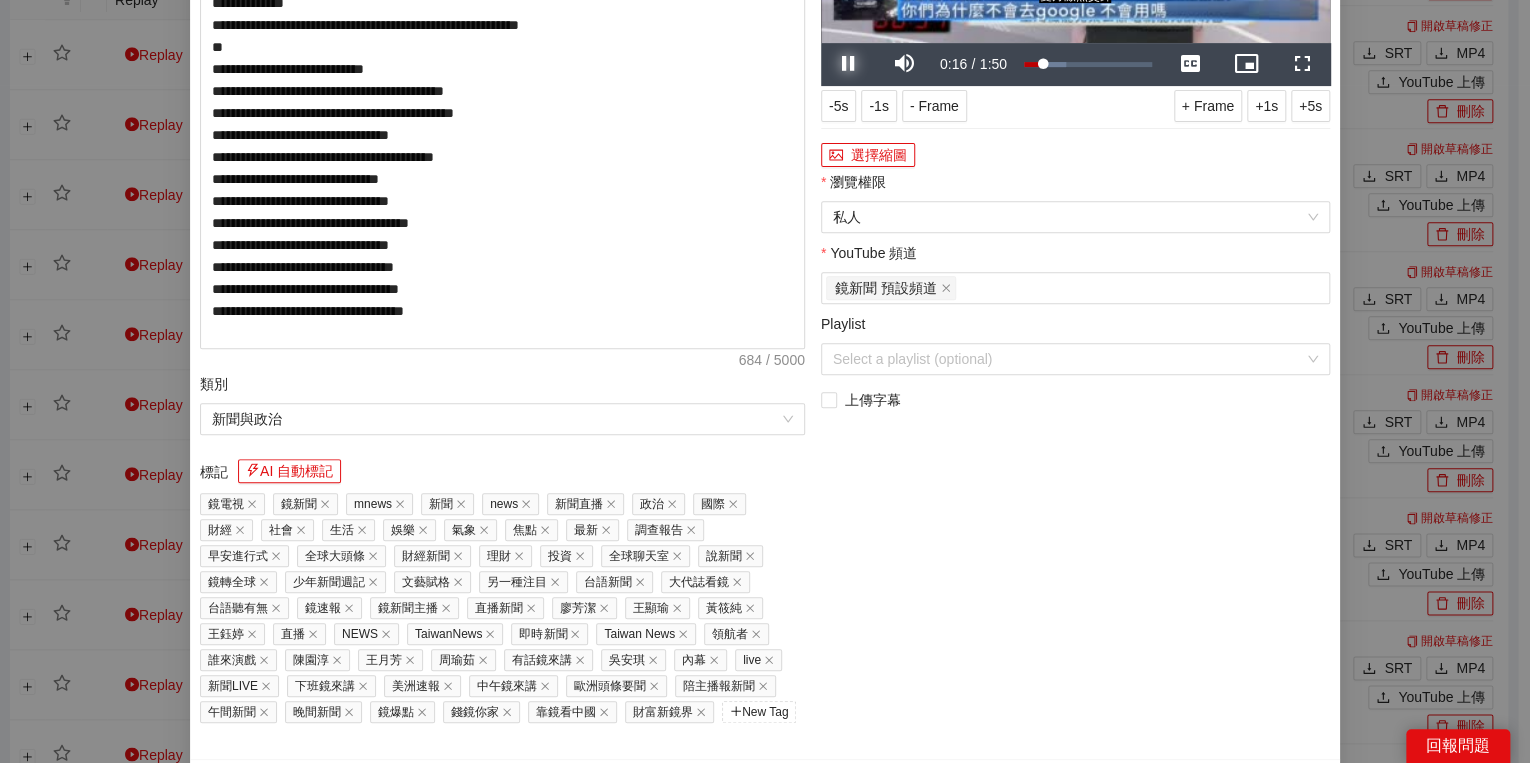click at bounding box center [849, 64] 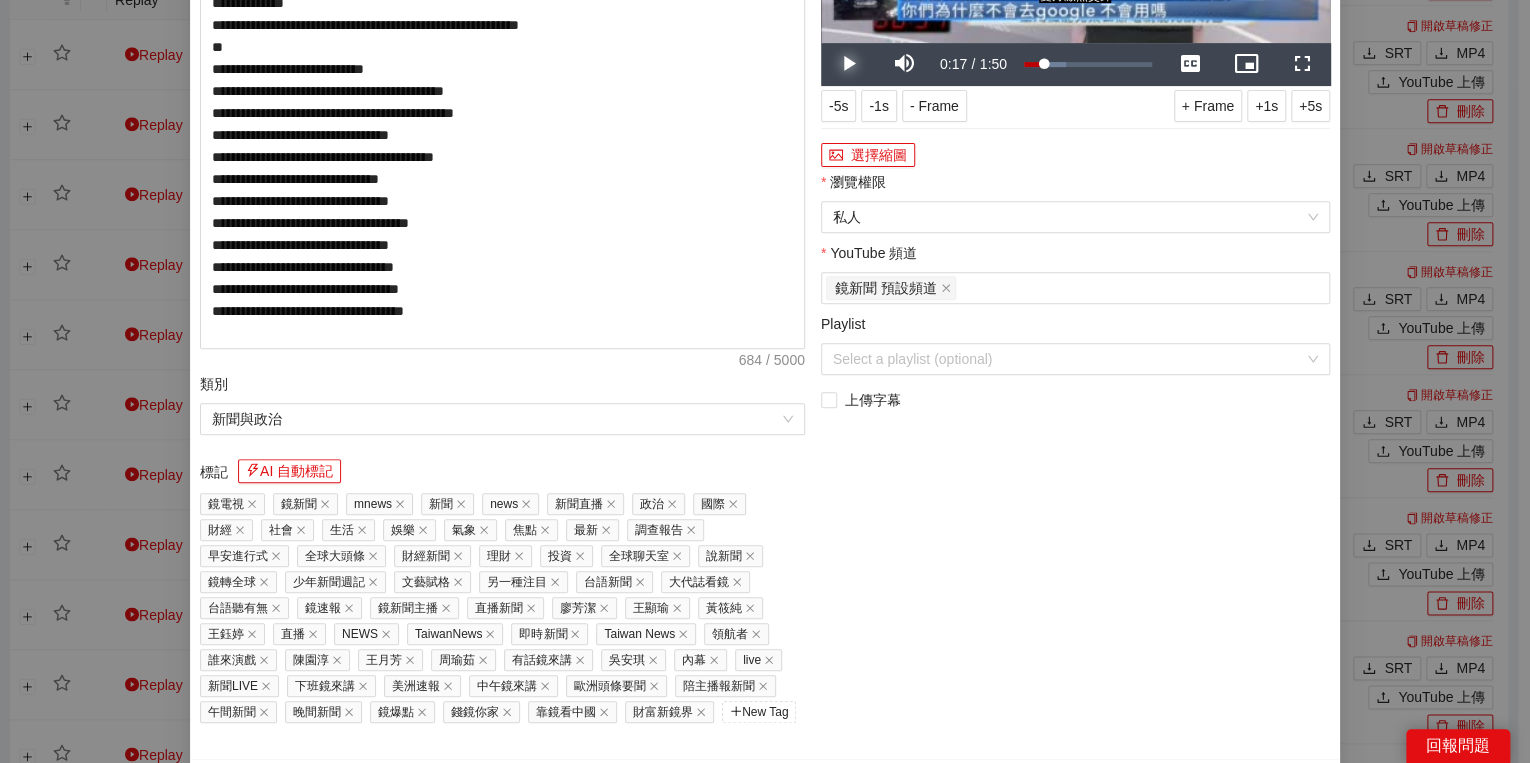 click at bounding box center (849, 64) 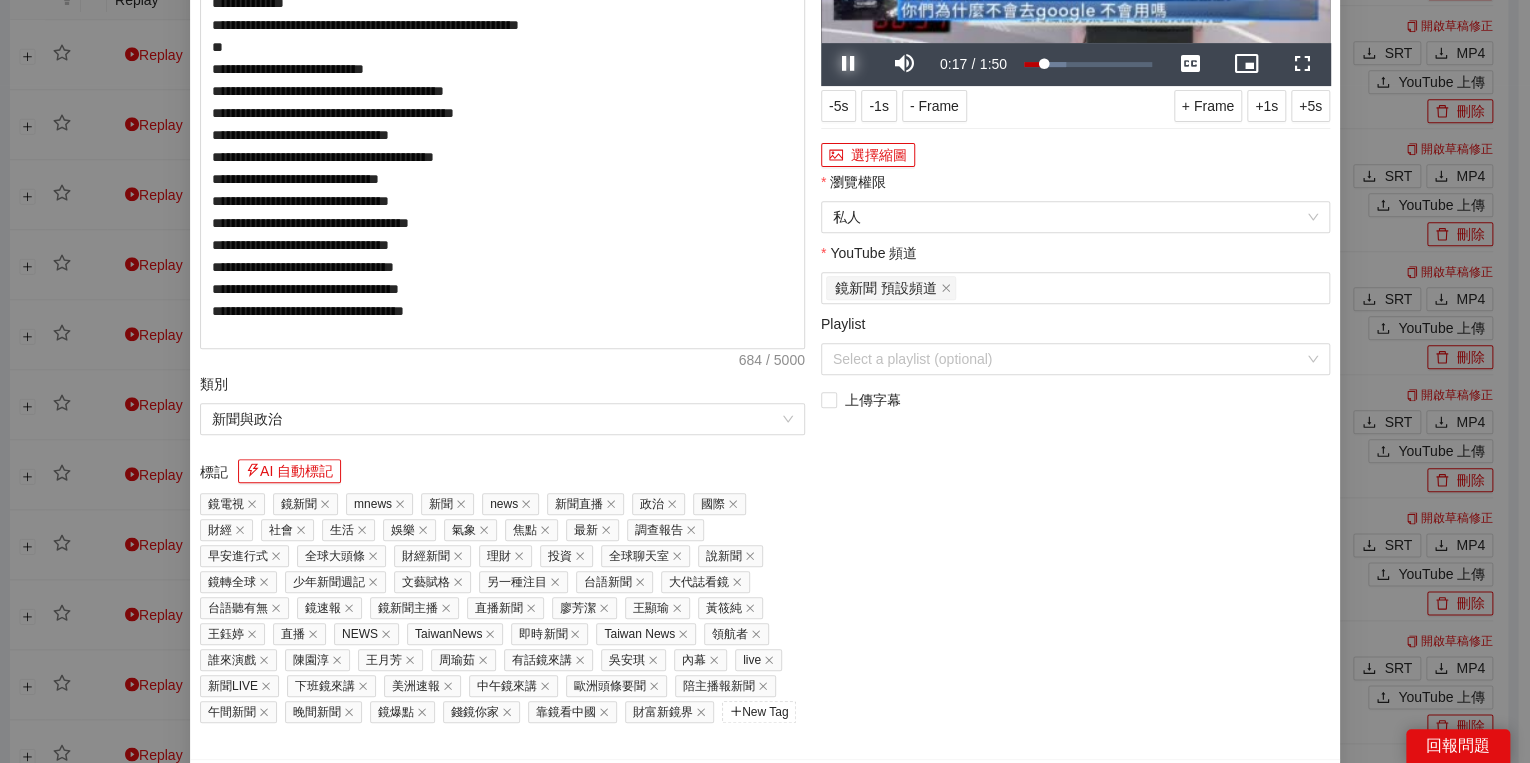 click at bounding box center [849, 64] 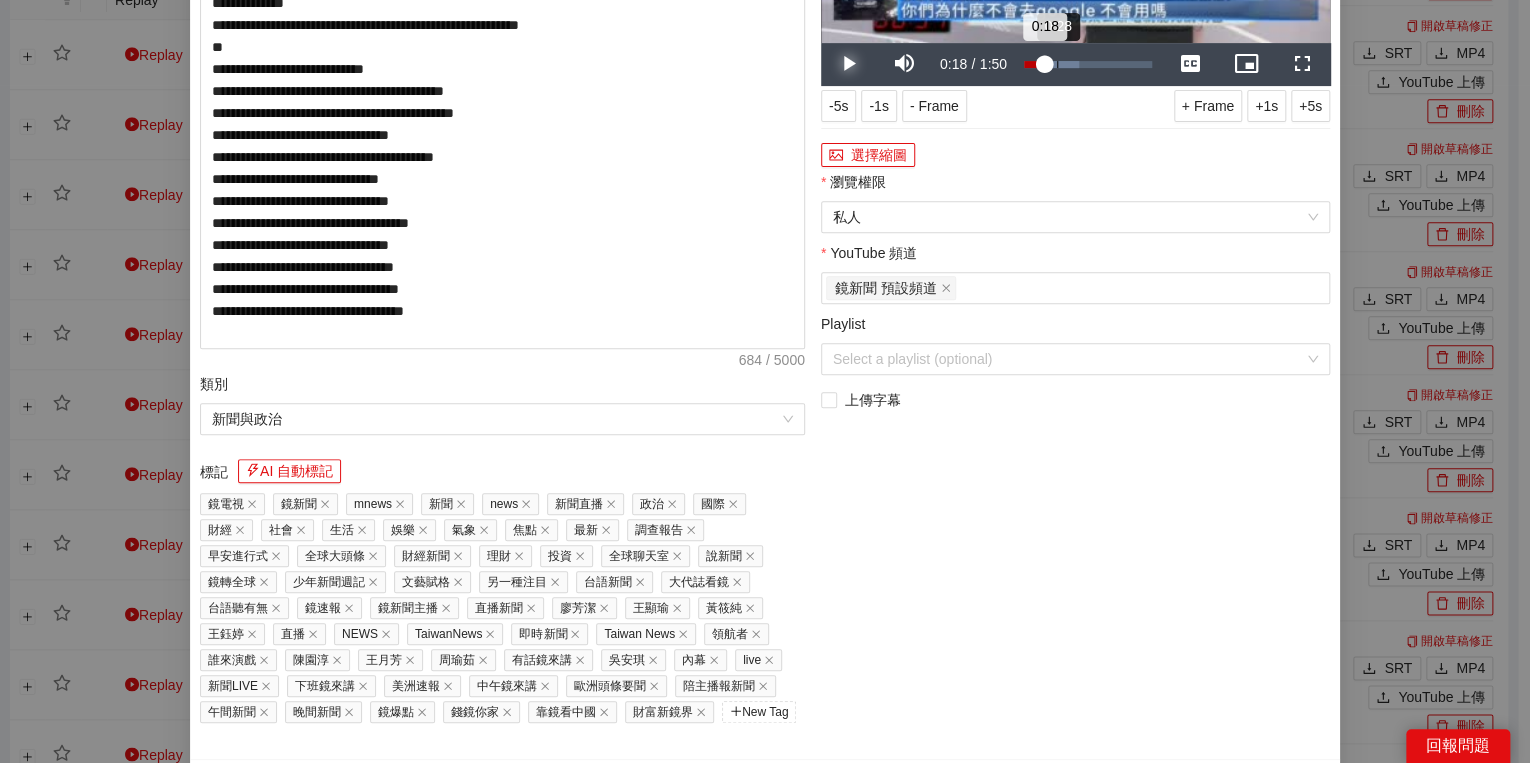 click on "Loaded :  43.37% 0:28 0:18" at bounding box center (1088, 64) 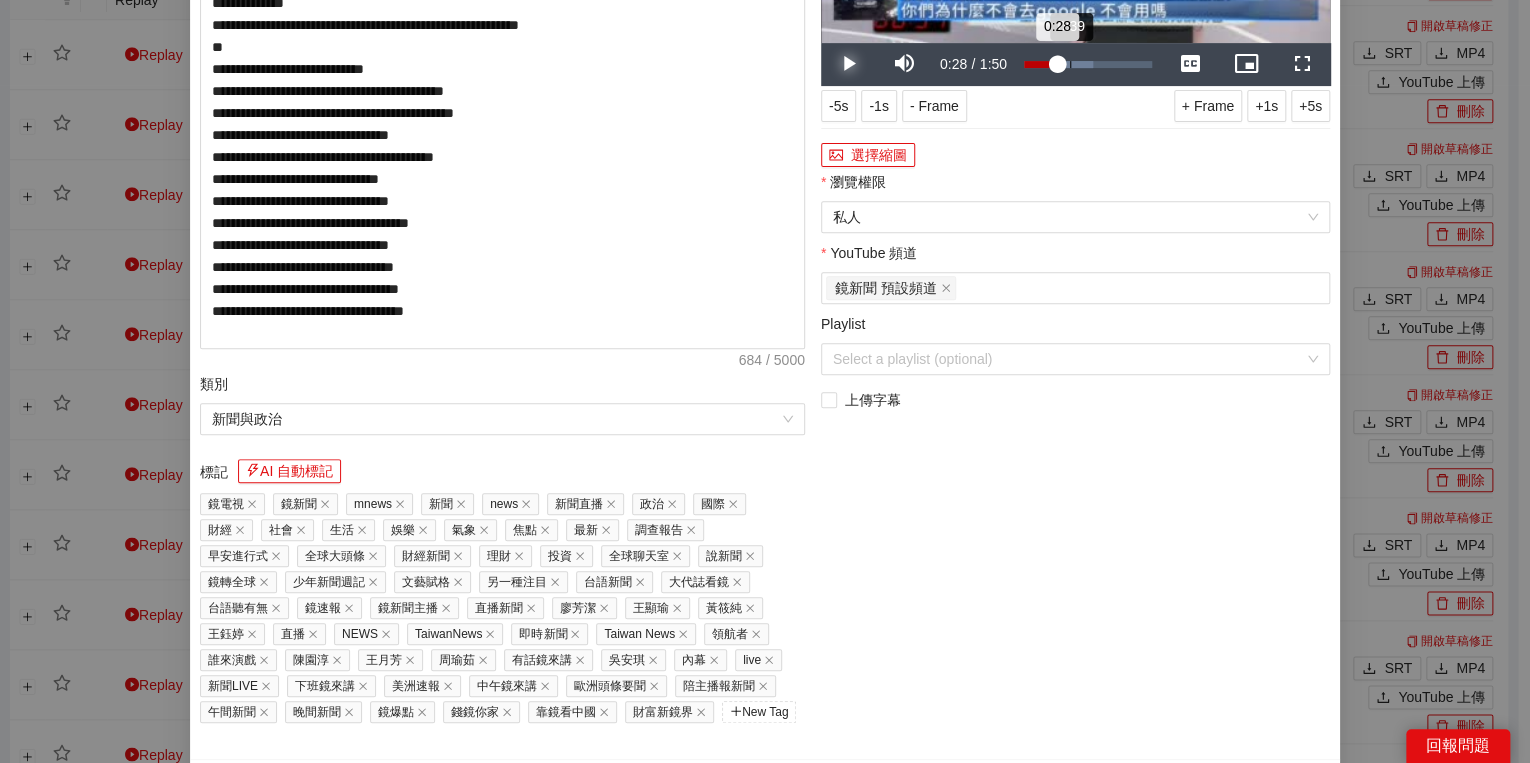 click on "0:39" at bounding box center (1070, 64) 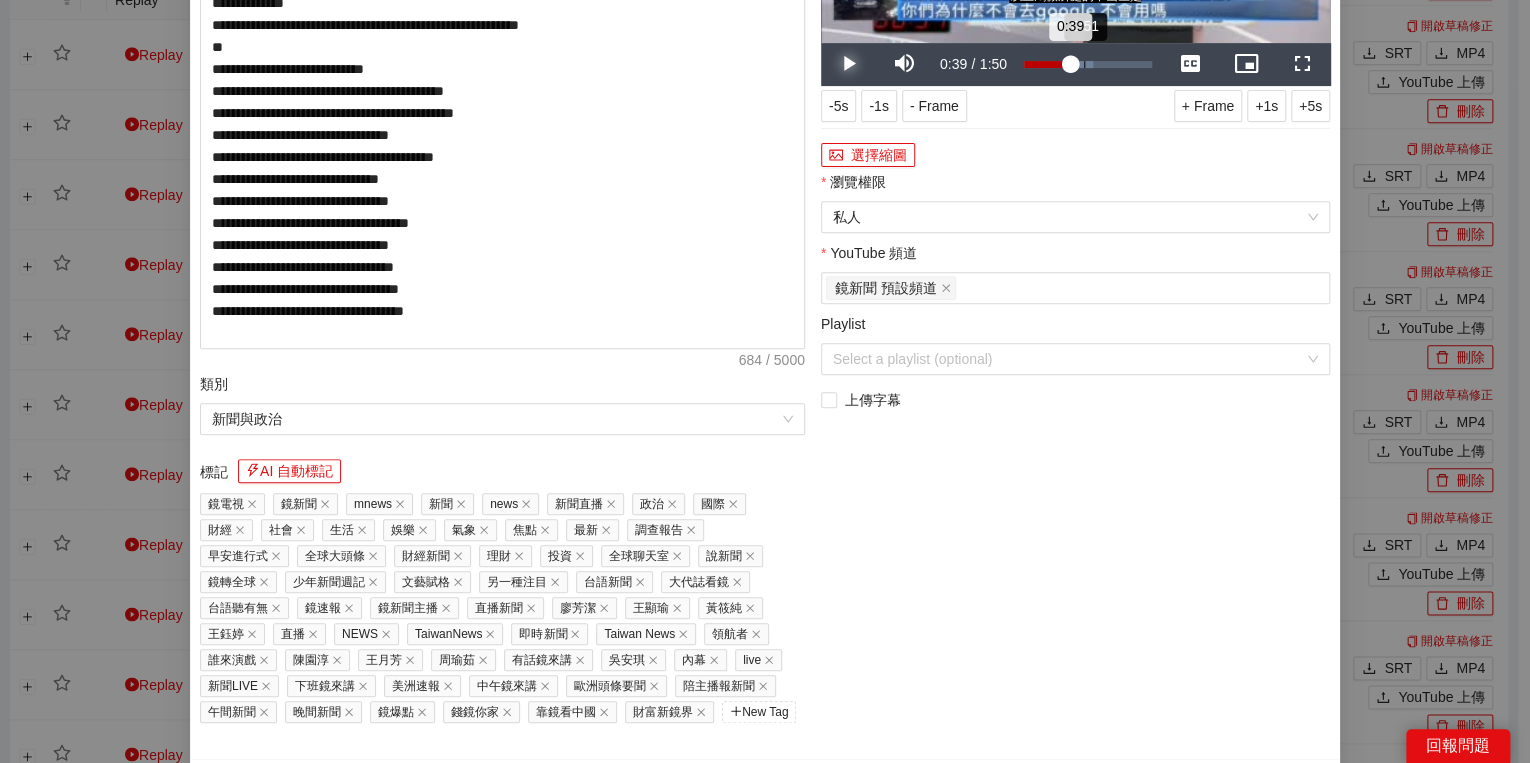 click on "Loaded :  53.62% 0:51 0:39" at bounding box center [1088, 64] 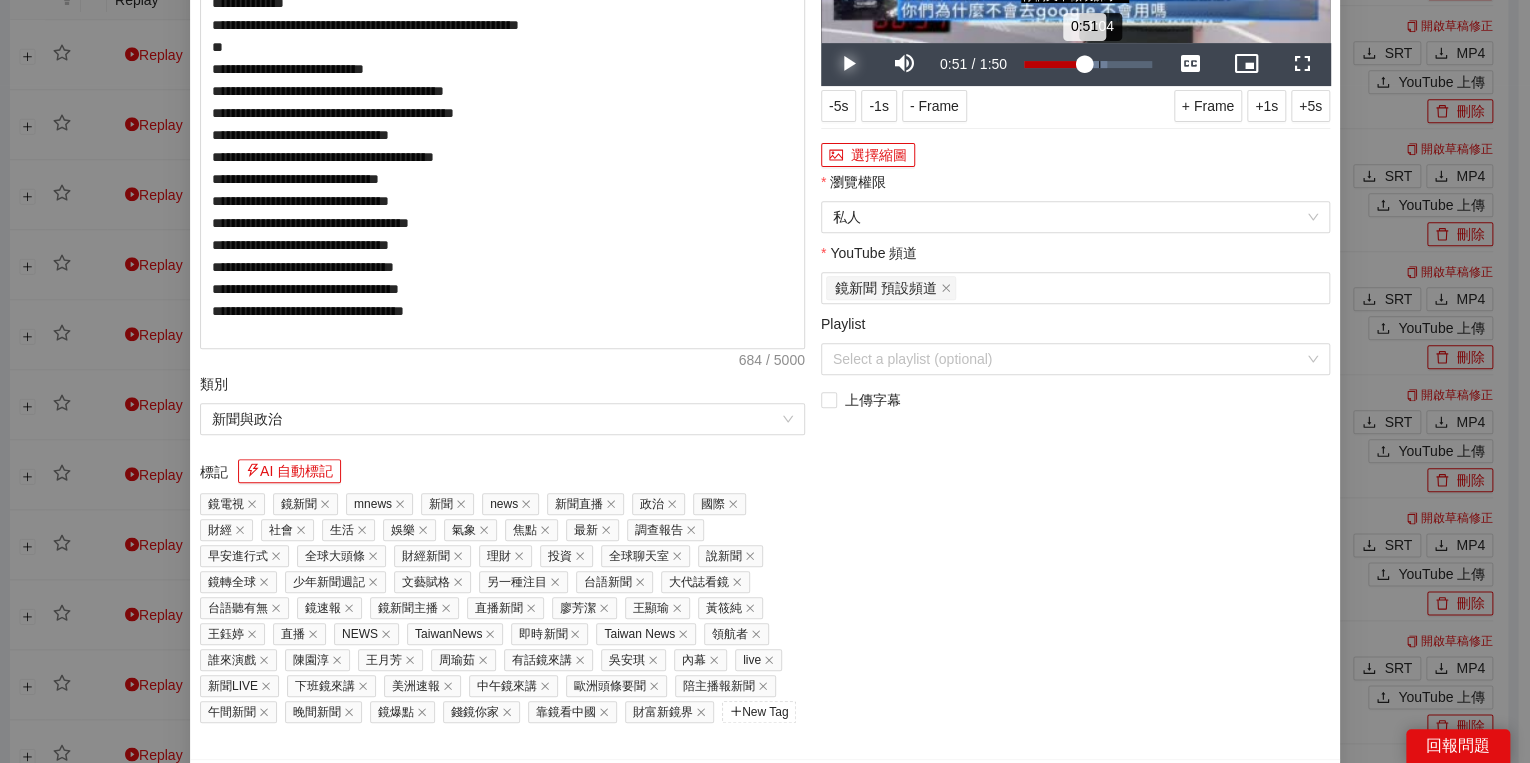 click on "Loaded :  64.62% 1:04 0:51" at bounding box center [1088, 64] 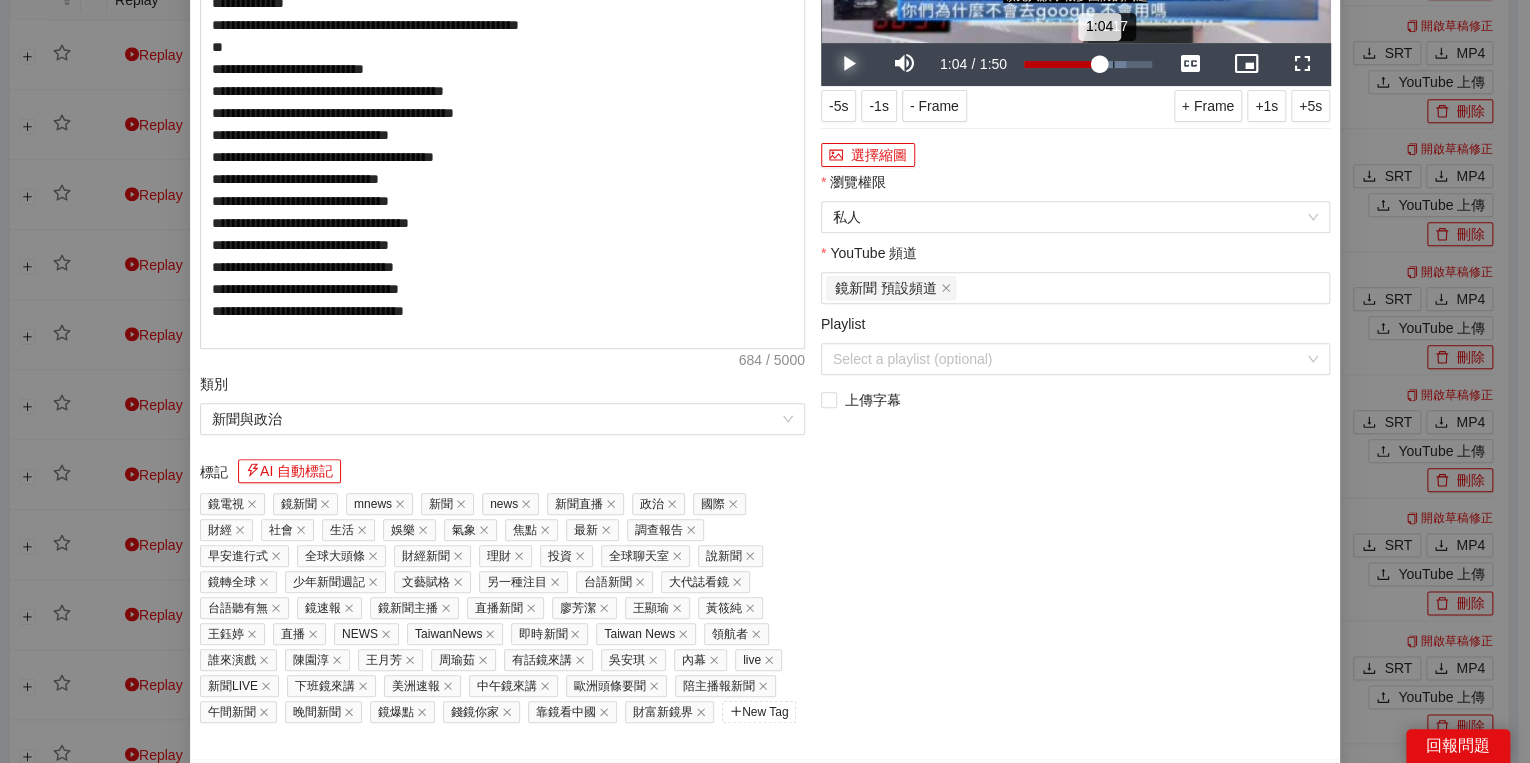 click at bounding box center (1075, 64) 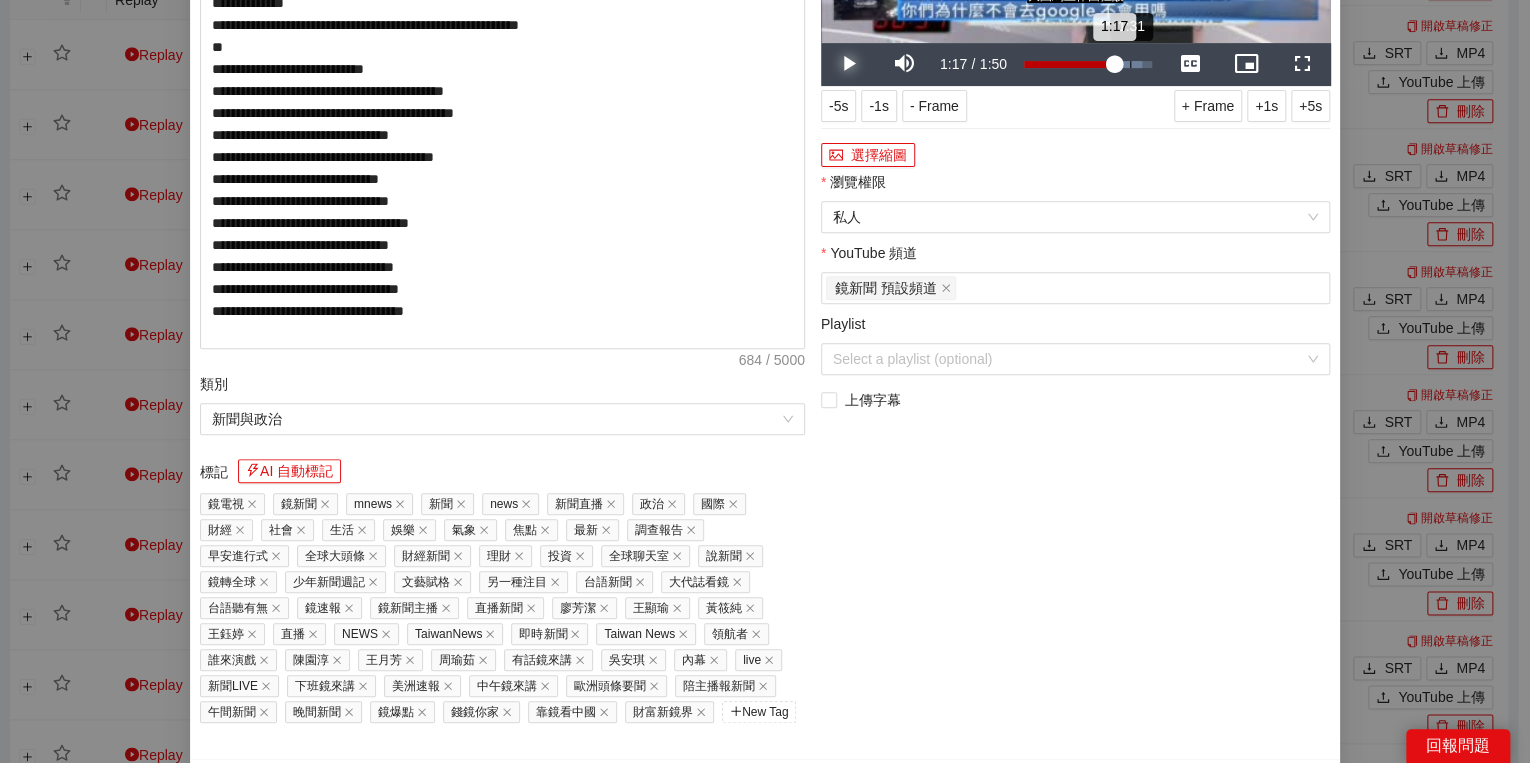 click on "Loaded :  92.23% 1:31 1:17" at bounding box center (1088, 64) 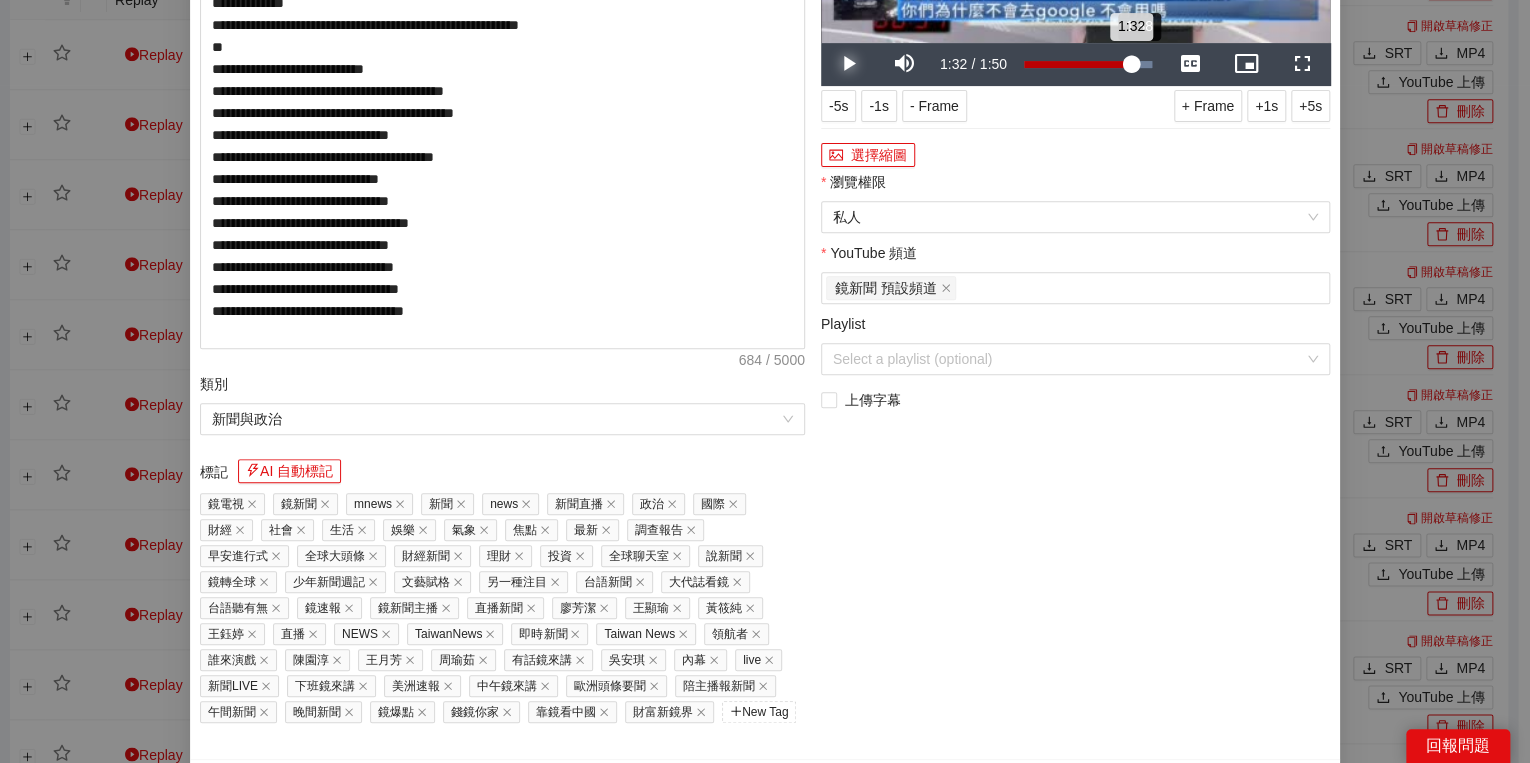 click on "1:32" at bounding box center [1077, 64] 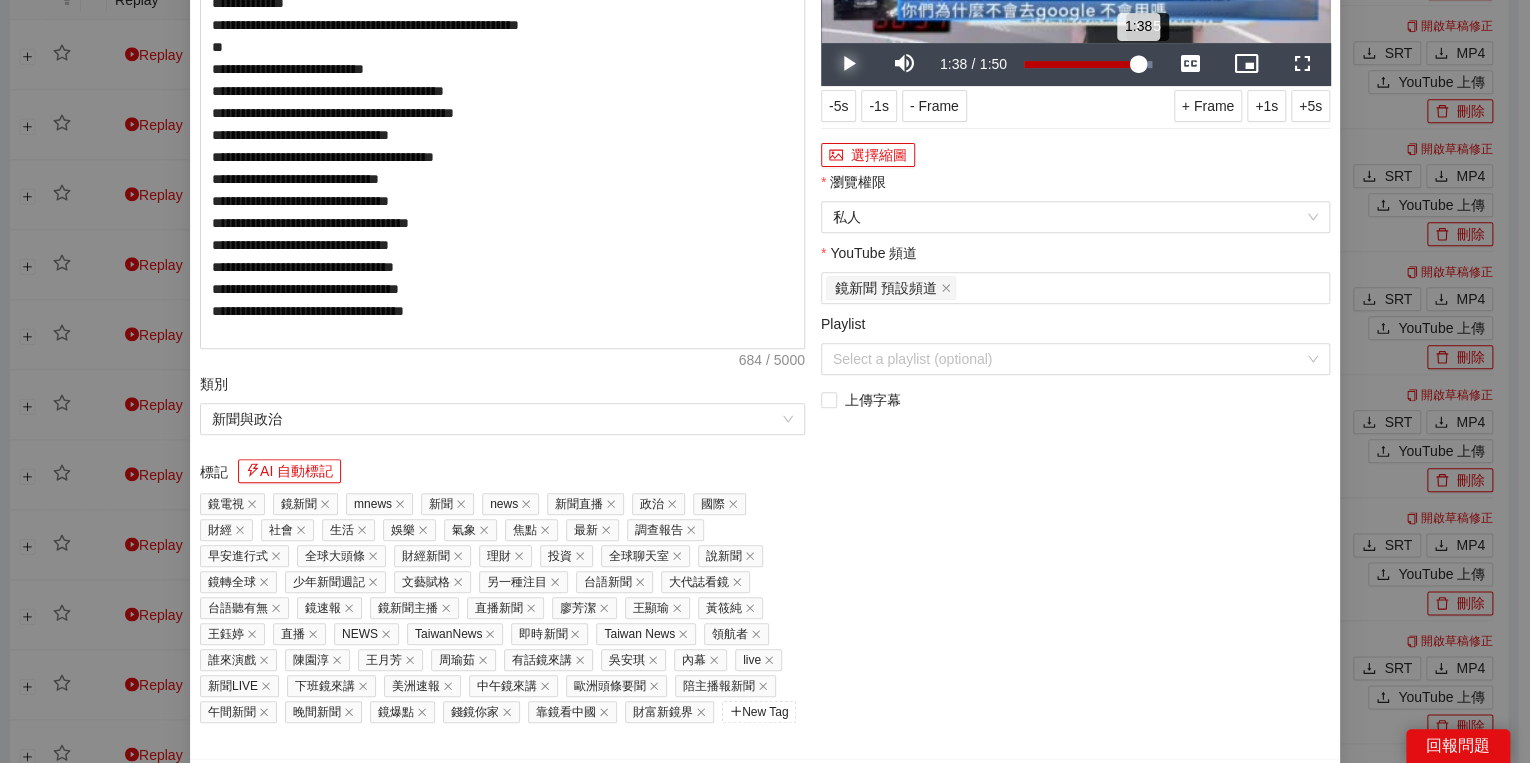 click on "1:38" at bounding box center [1081, 64] 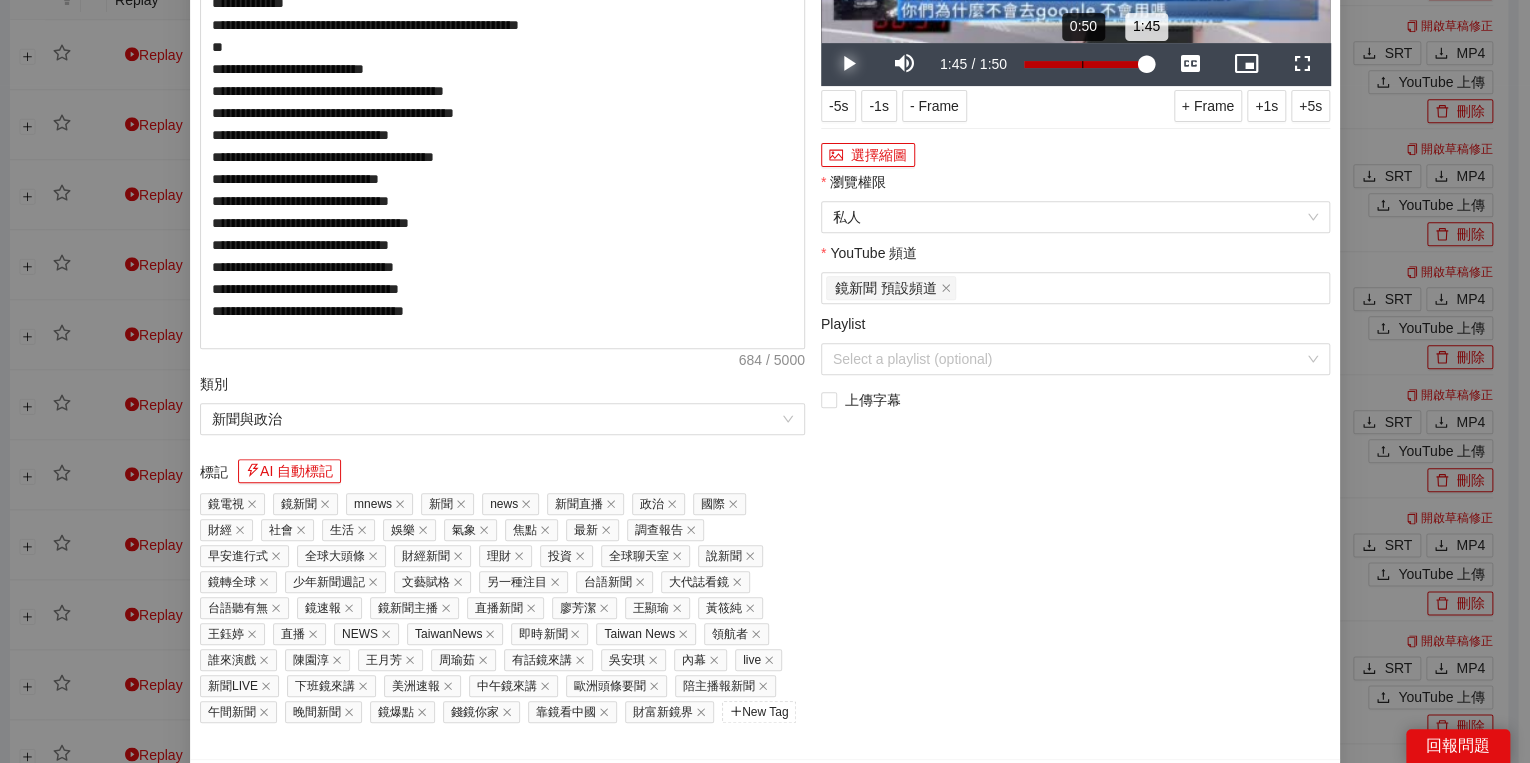 click on "Loaded :  100.00% 0:50 1:45" at bounding box center [1088, 64] 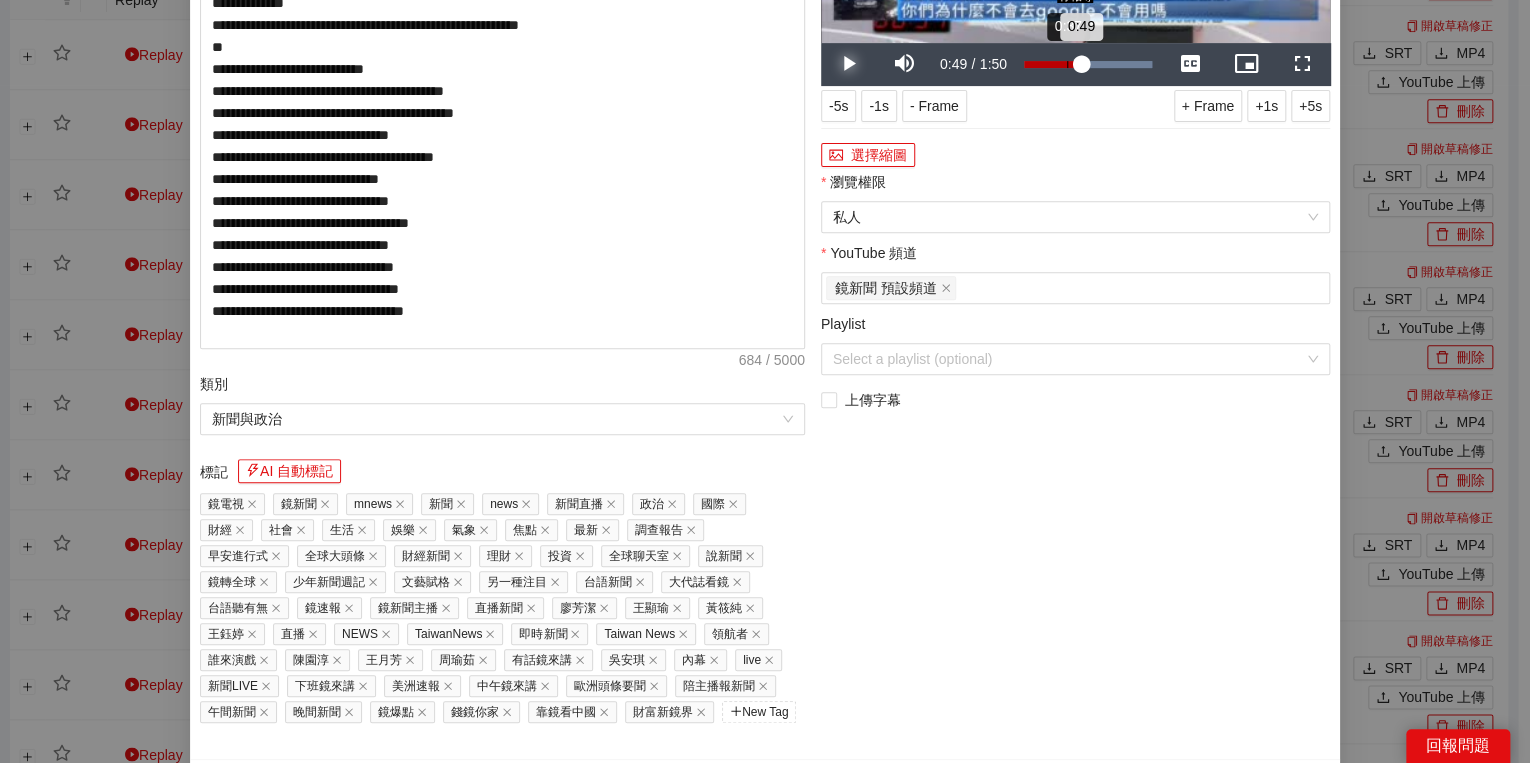 click on "Loaded :  100.00% 0:37 0:49" at bounding box center [1088, 64] 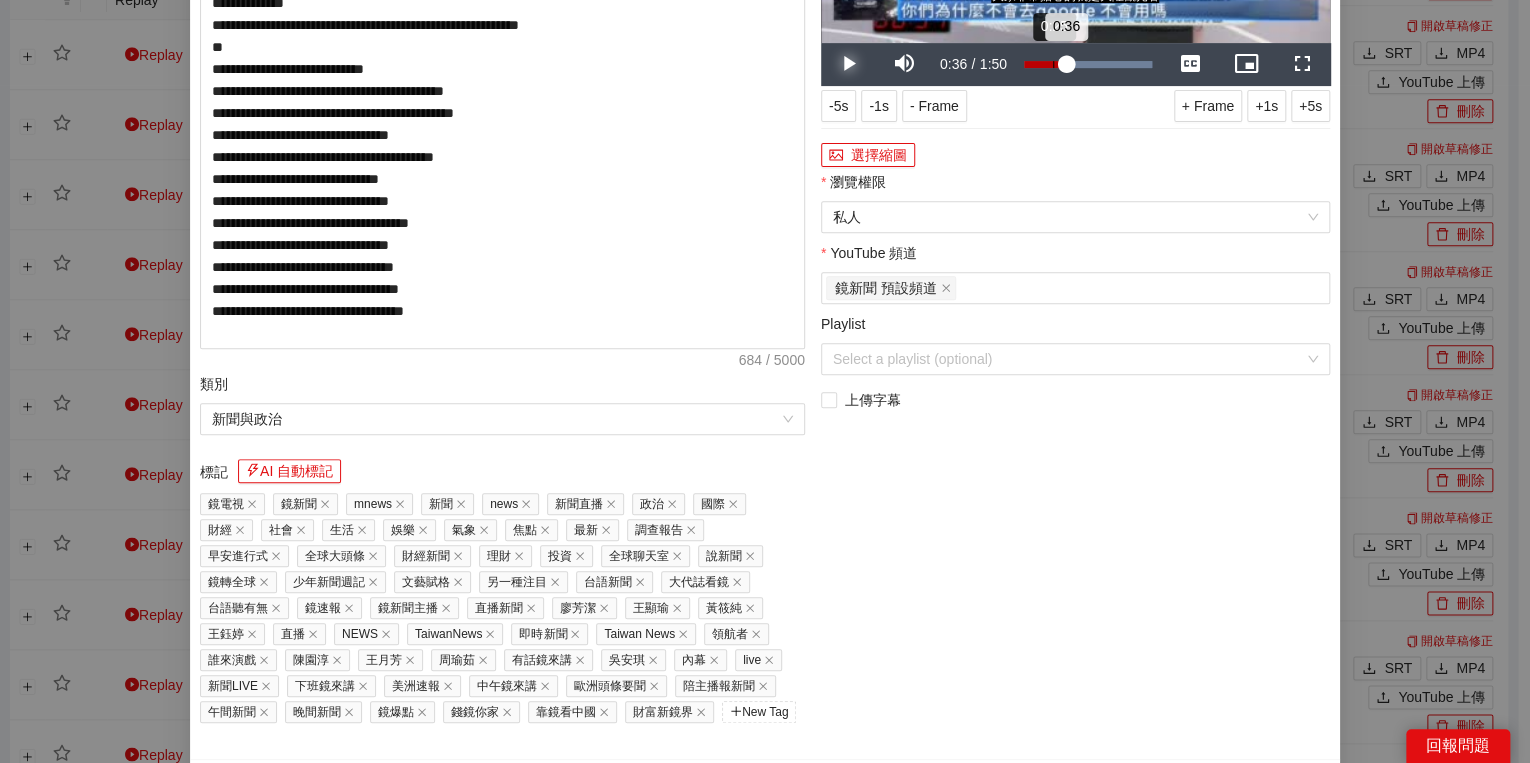 click on "Loaded :  100.00% 0:25 0:36" at bounding box center (1088, 64) 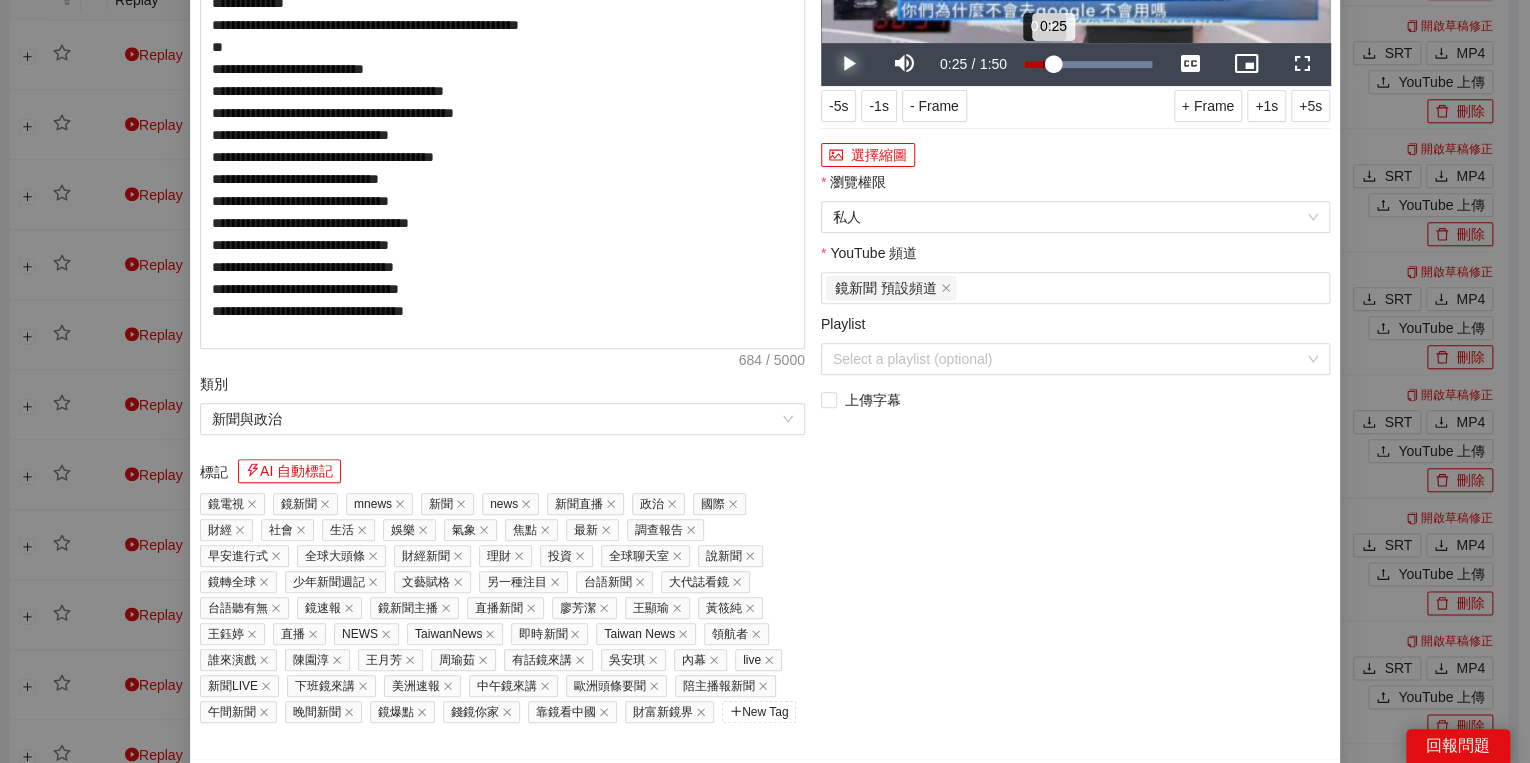 click on "0:25" at bounding box center (1038, 64) 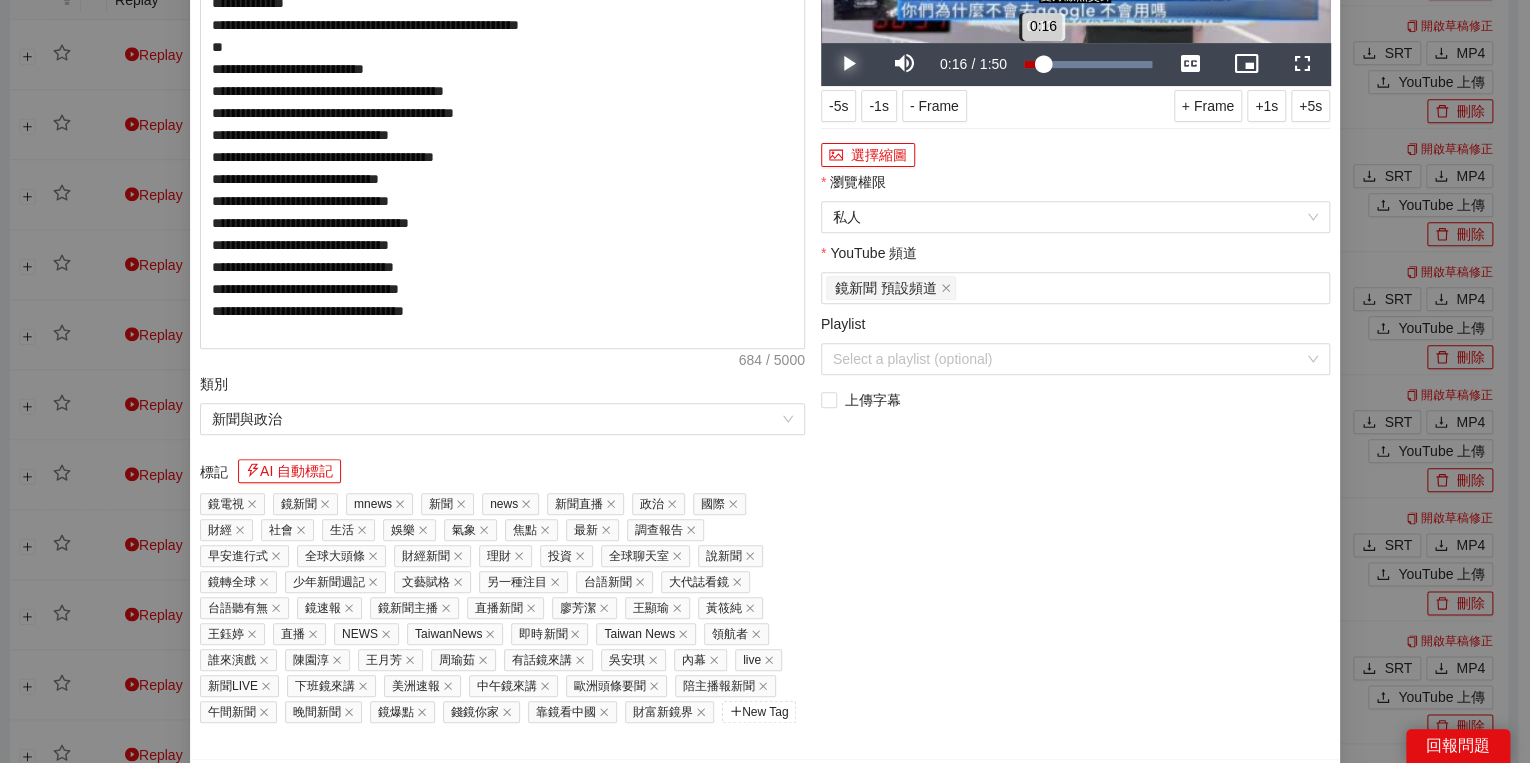 click on "0:16" at bounding box center (1033, 64) 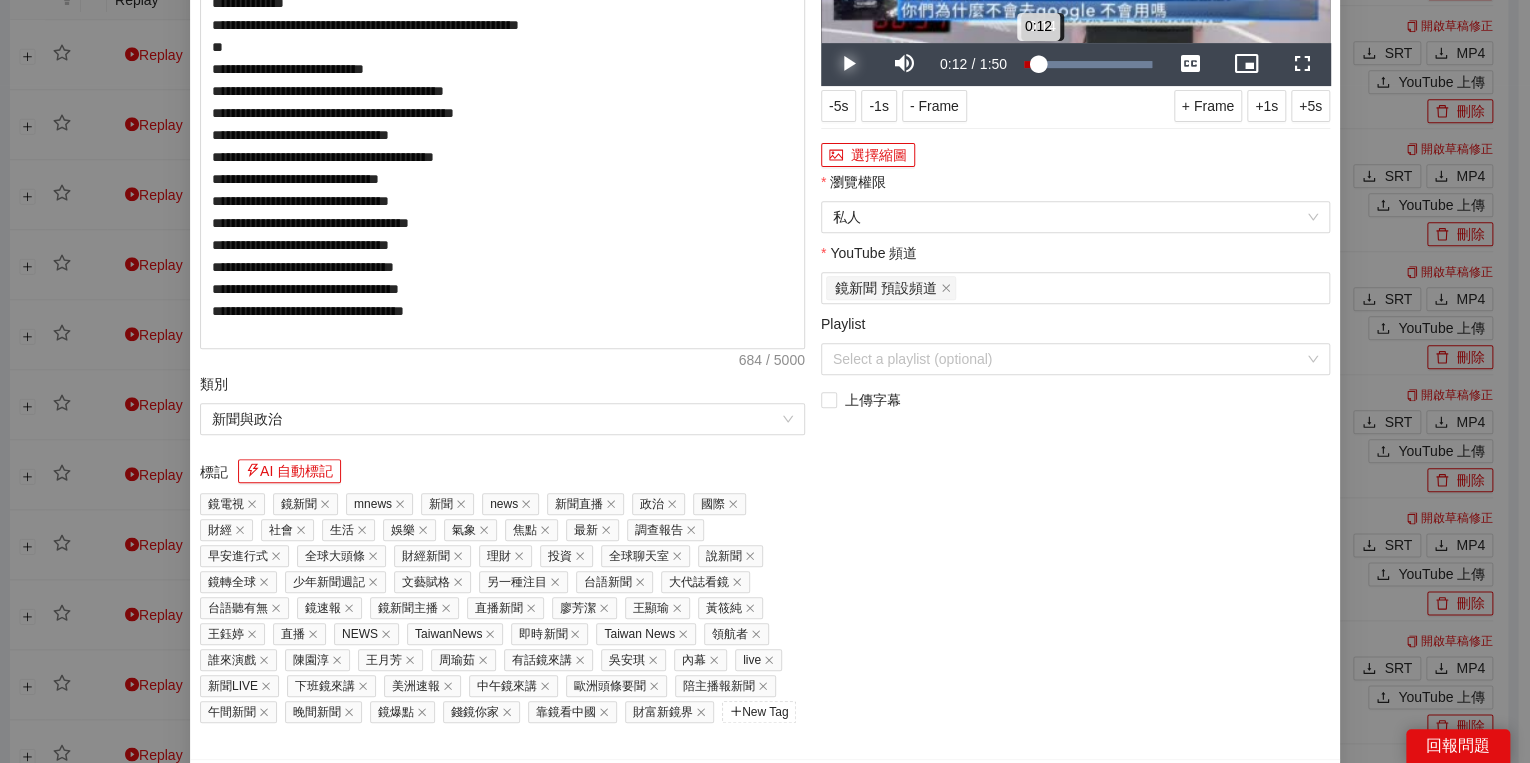 click on "0:12" at bounding box center (1031, 64) 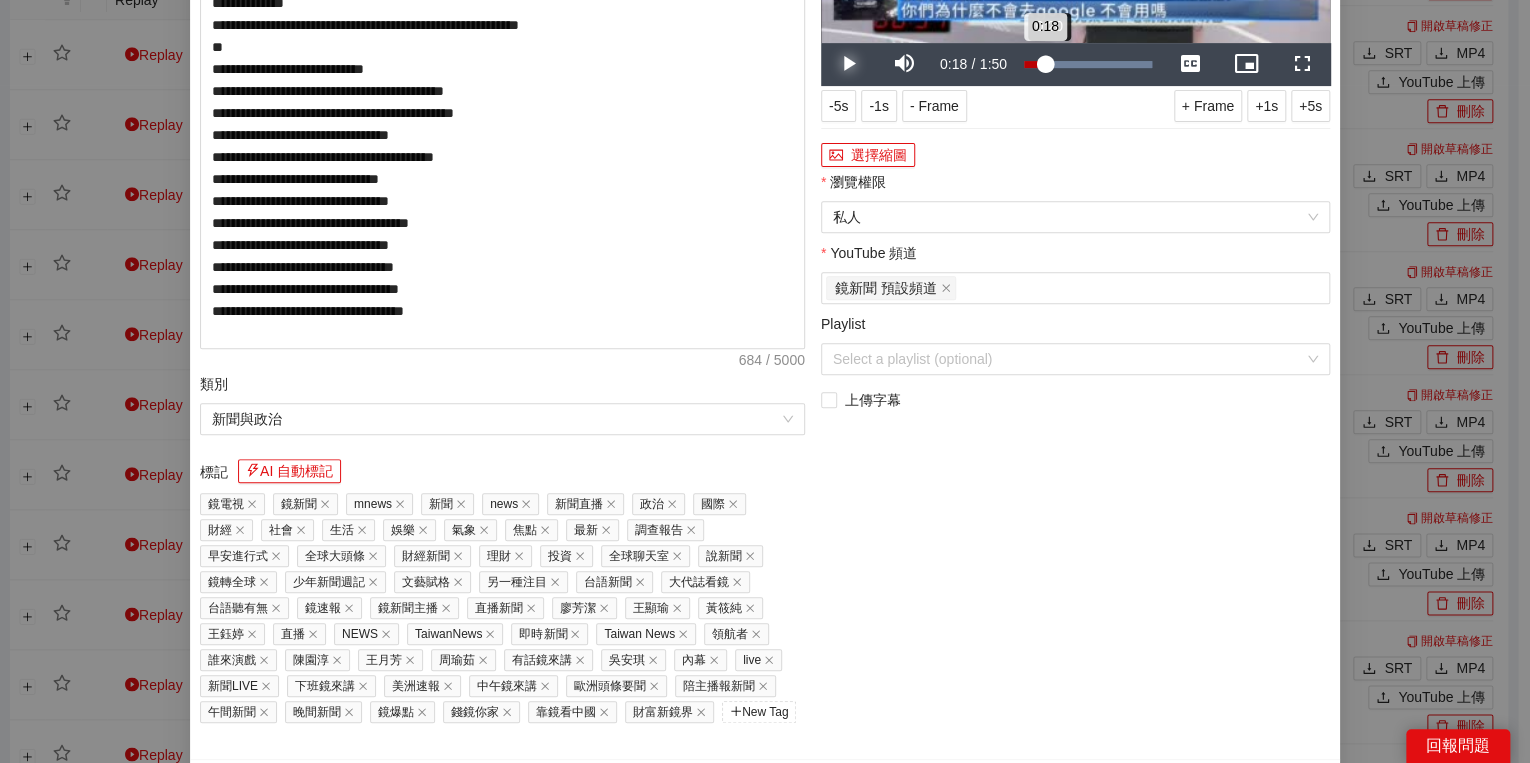 click on "0:18" at bounding box center (1034, 64) 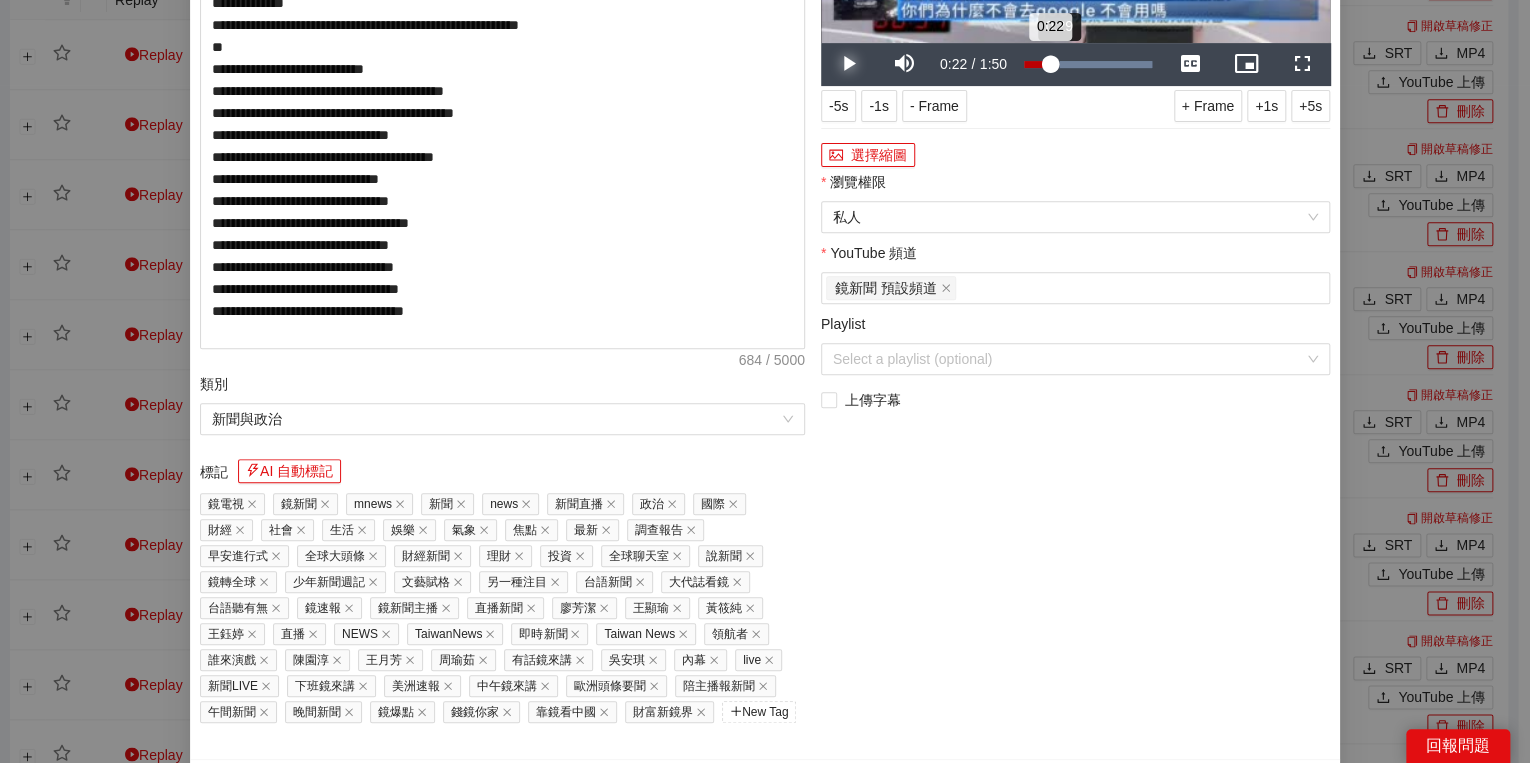 click on "0:22" at bounding box center [1037, 64] 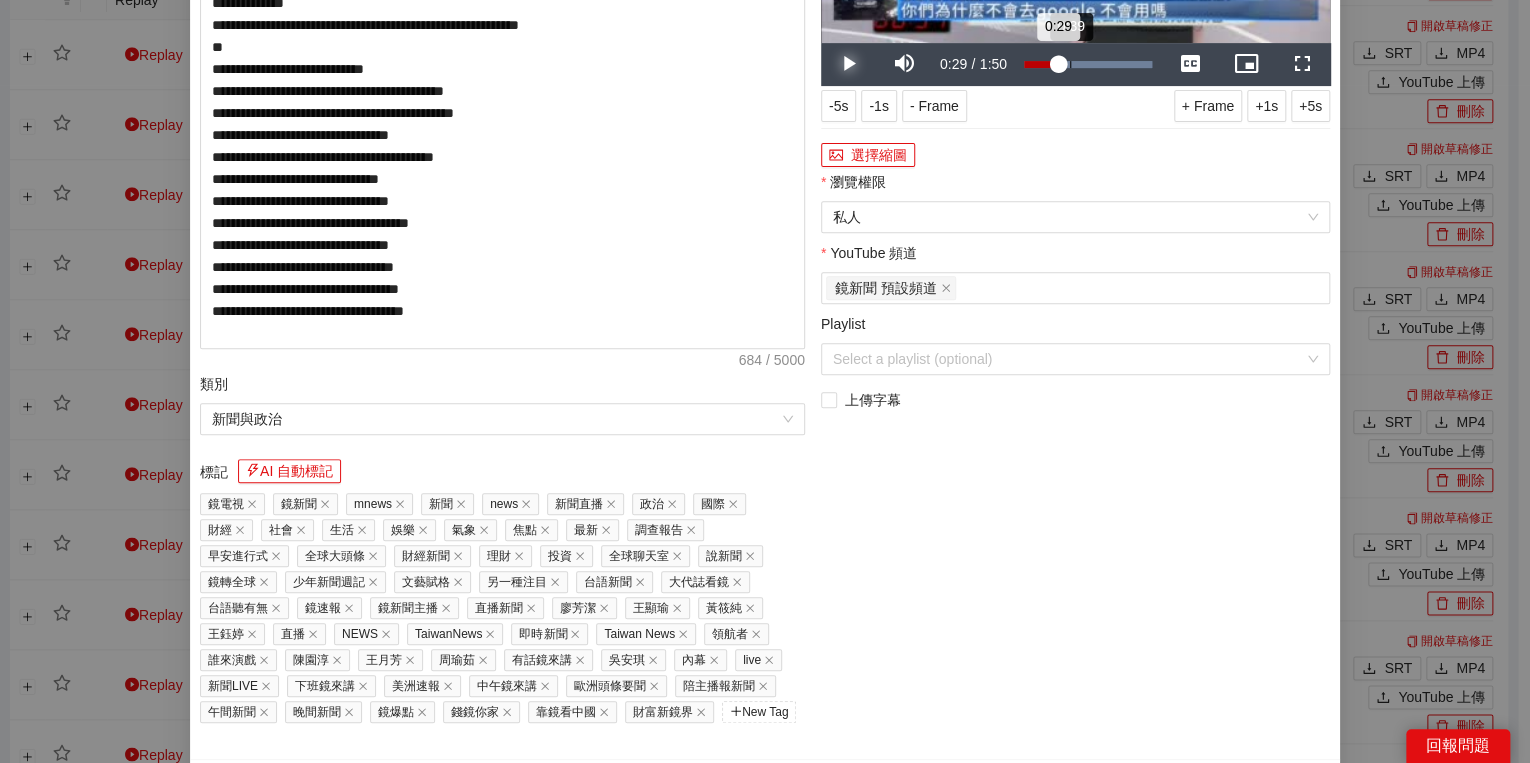 click on "Loaded :  100.00% 0:39 0:29" at bounding box center [1088, 64] 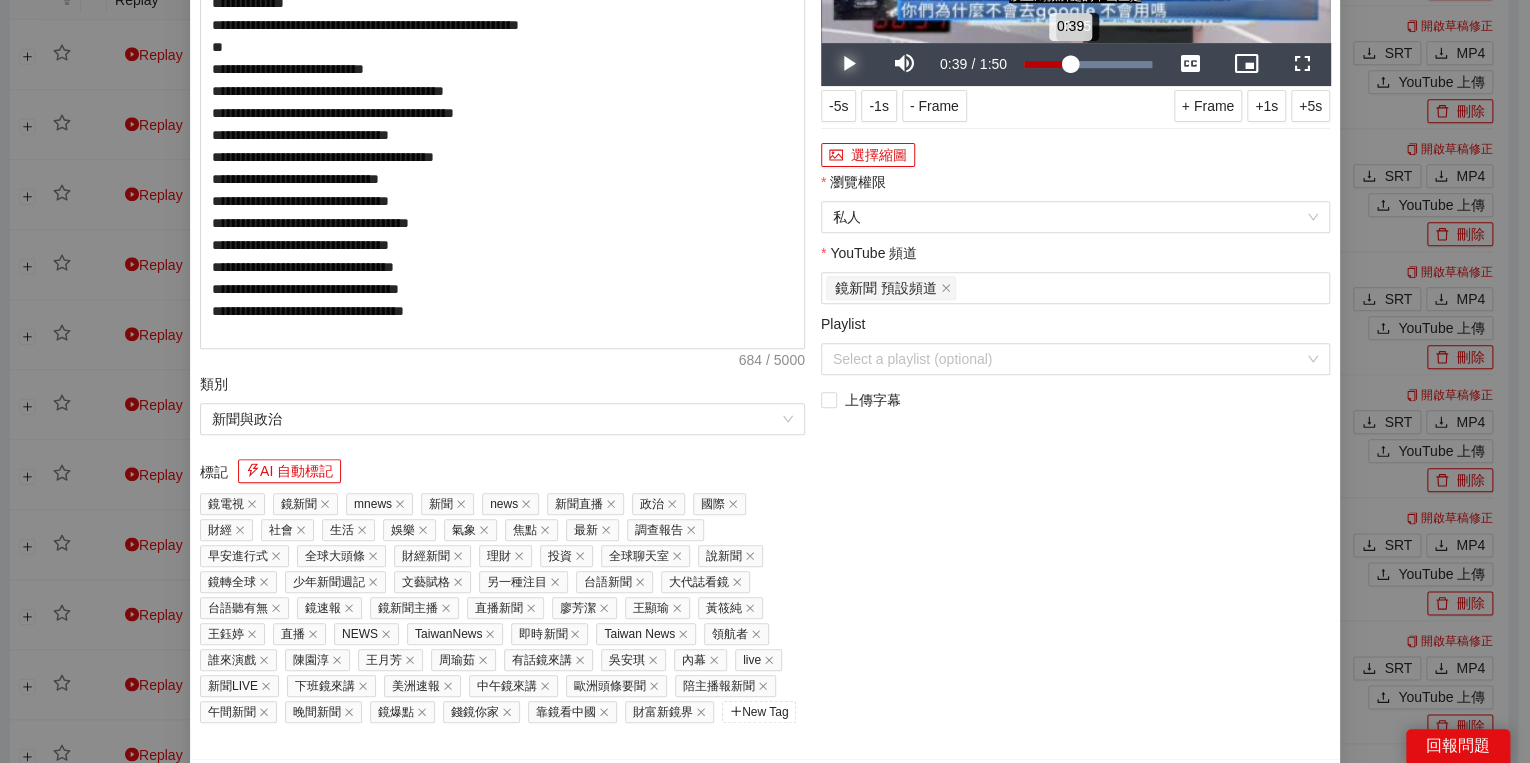 click on "0:39" at bounding box center [1047, 64] 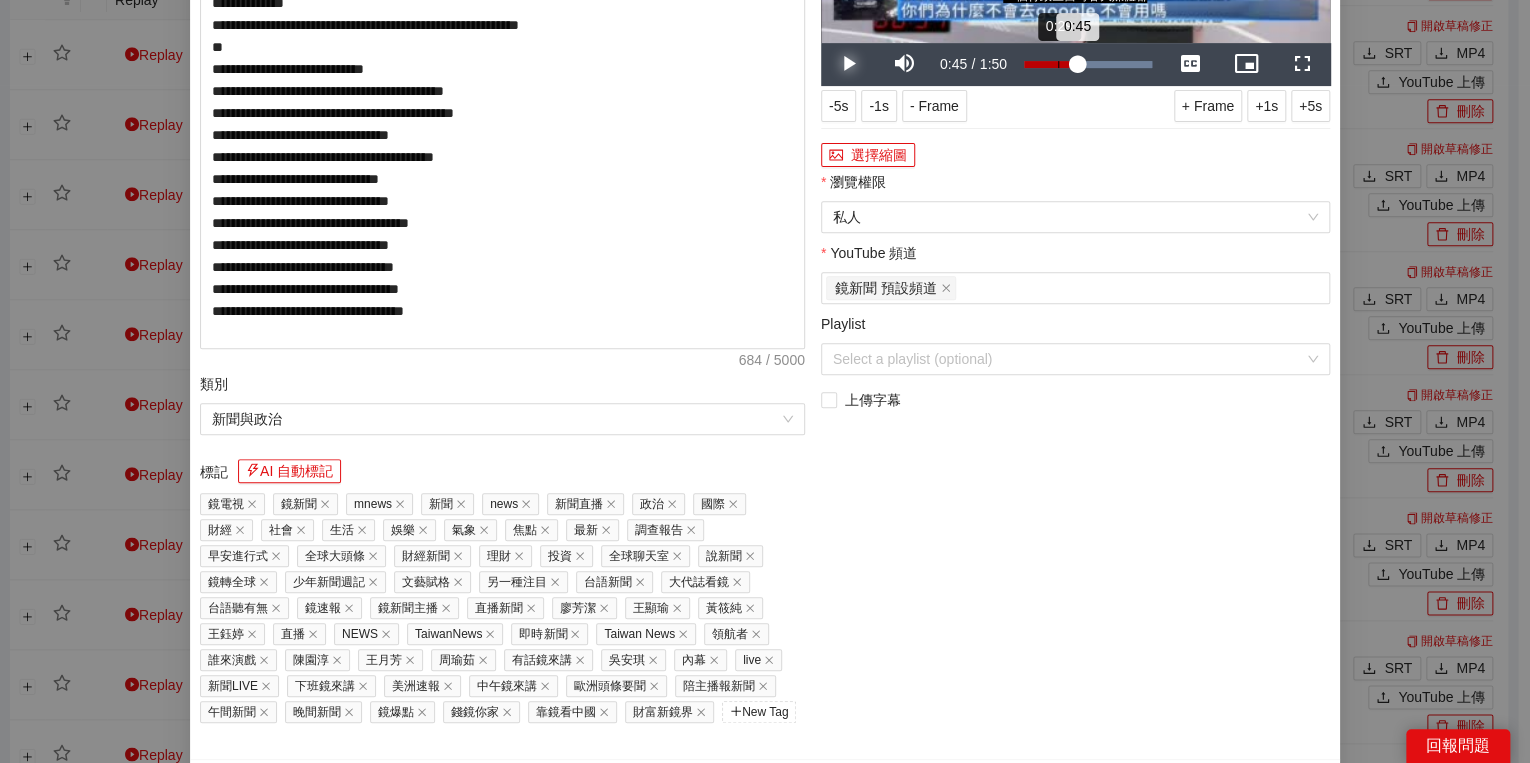 click on "Loaded :  100.00% 0:29 0:45" at bounding box center (1088, 64) 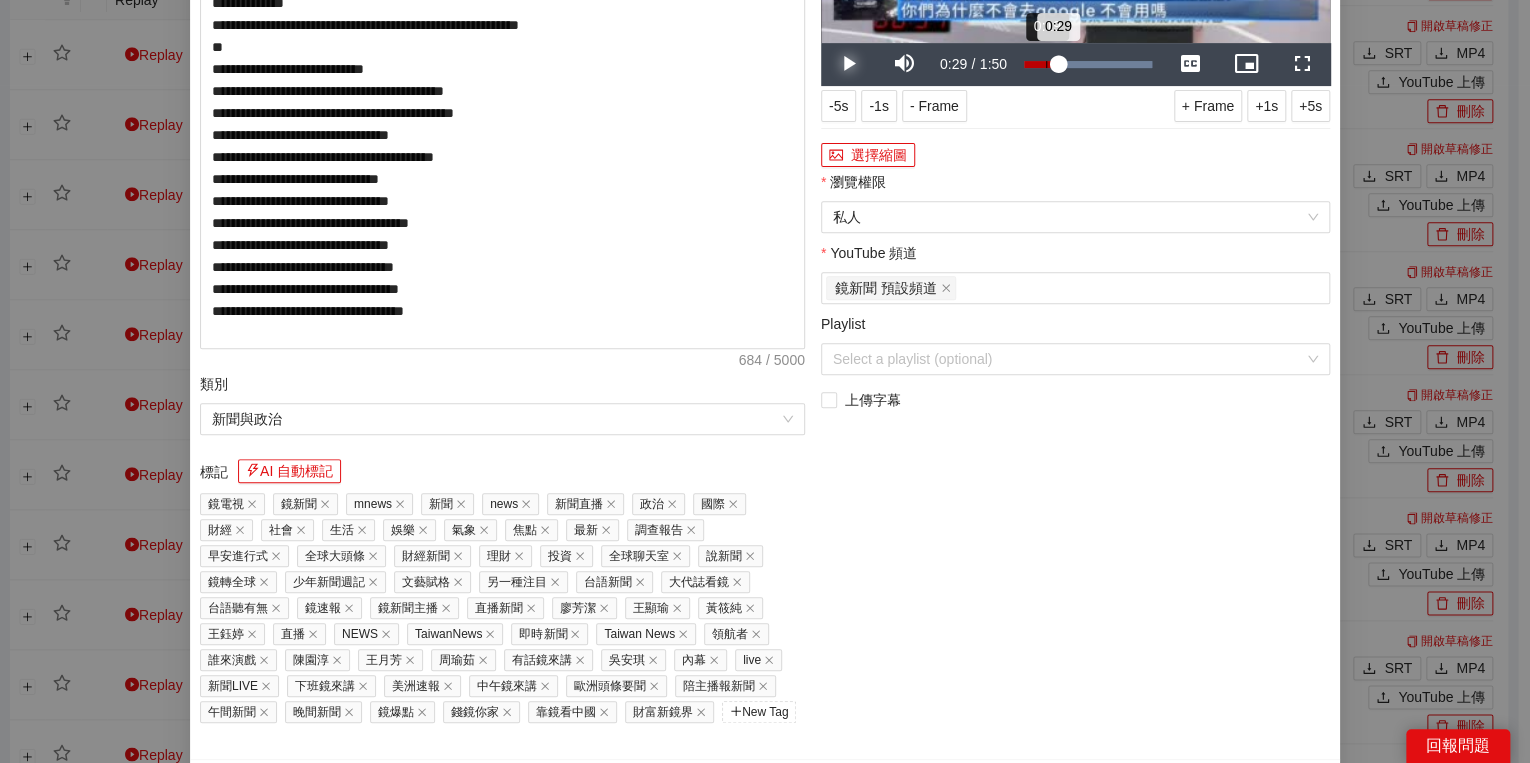 click on "Loaded :  100.00% 0:19 0:29" at bounding box center (1088, 64) 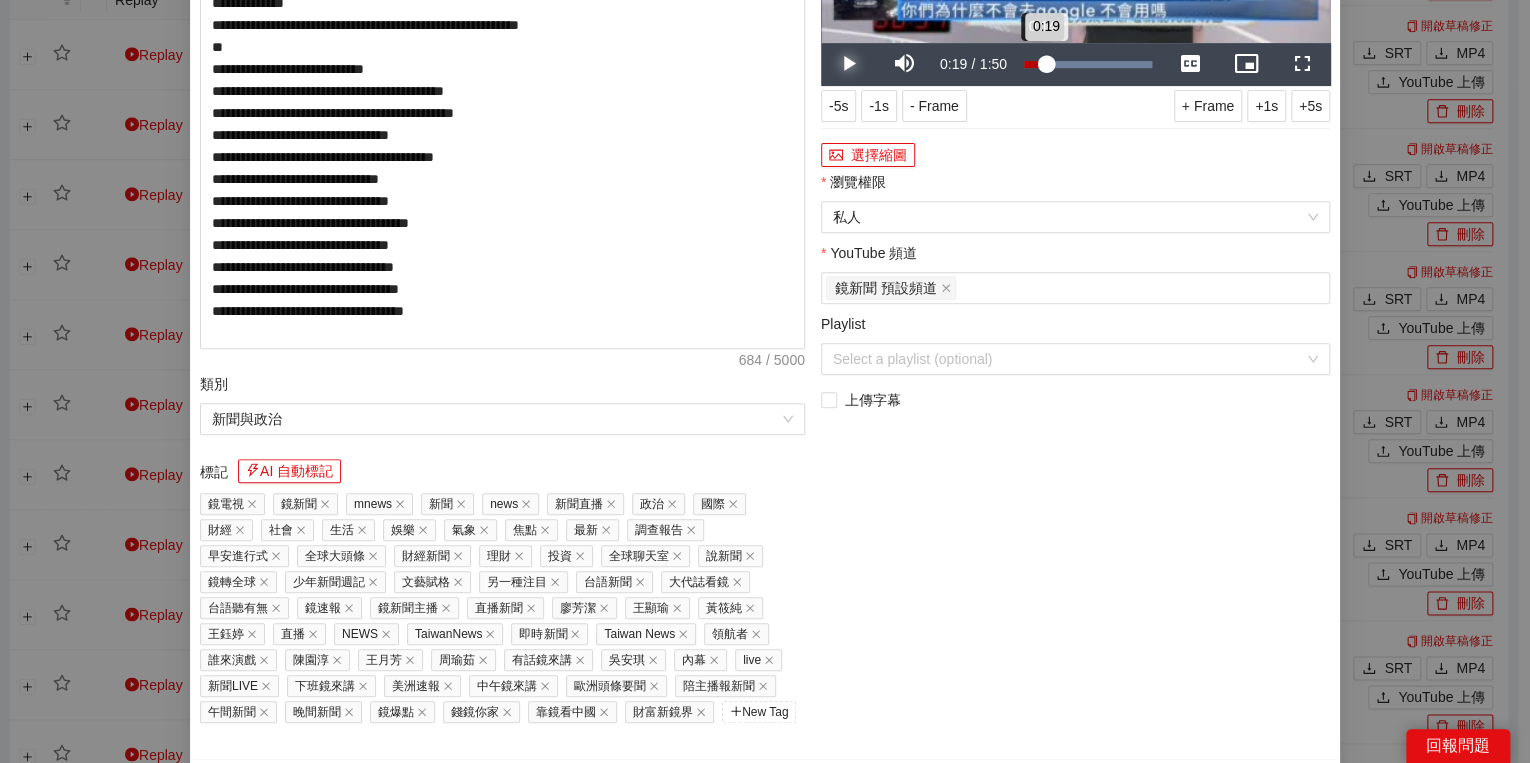click on "0:19" at bounding box center (1035, 64) 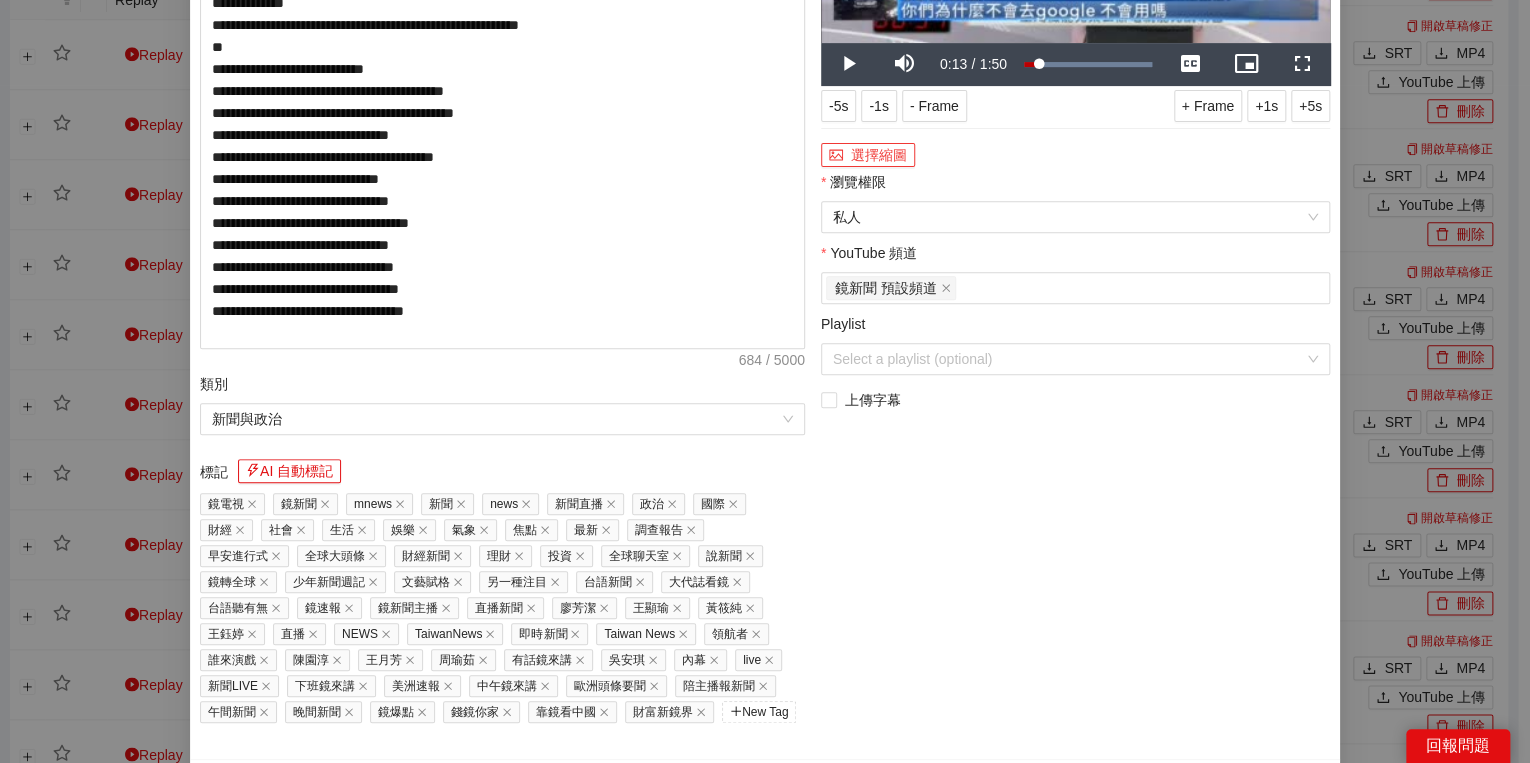click on "選擇縮圖" at bounding box center [868, 155] 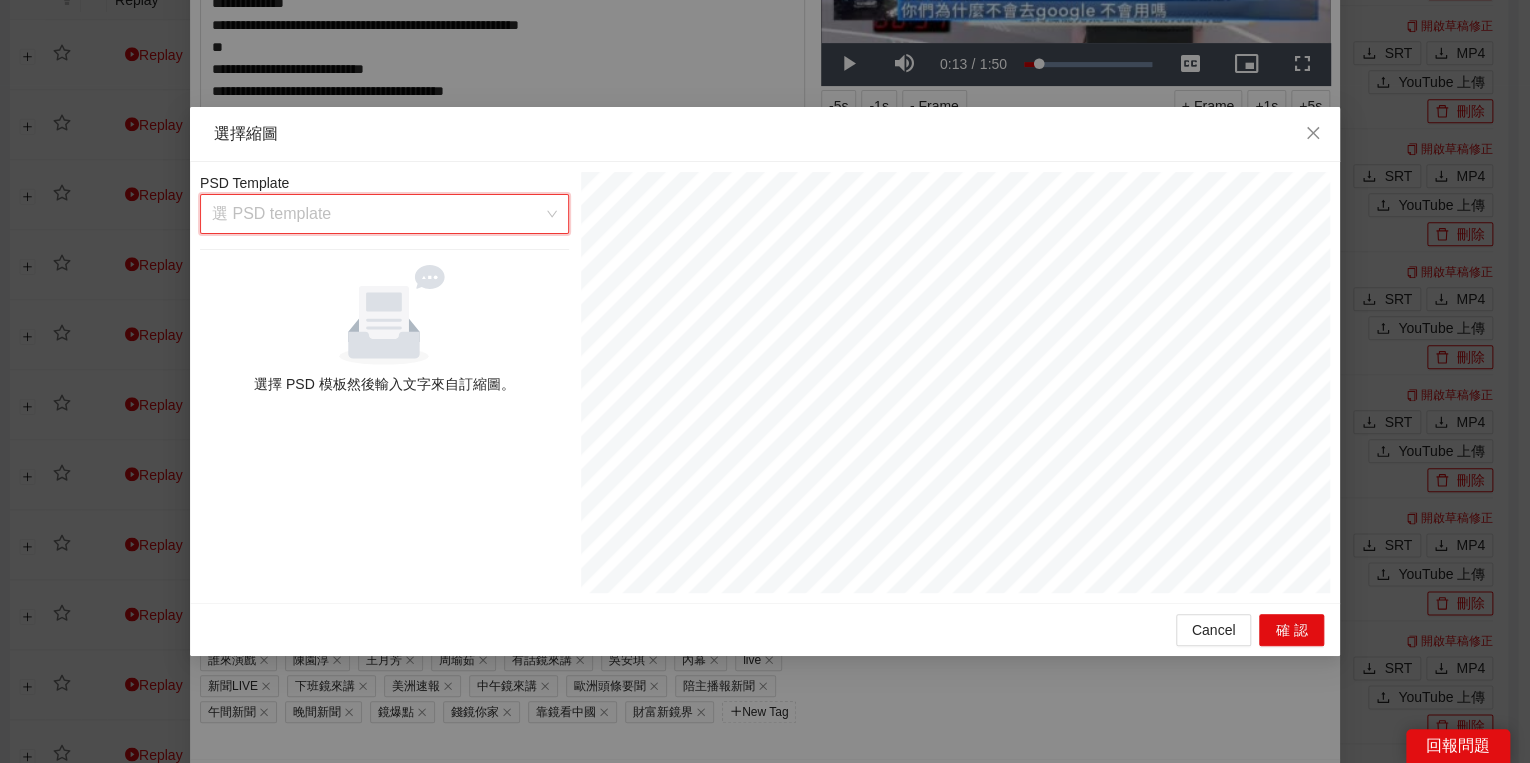 click at bounding box center [377, 214] 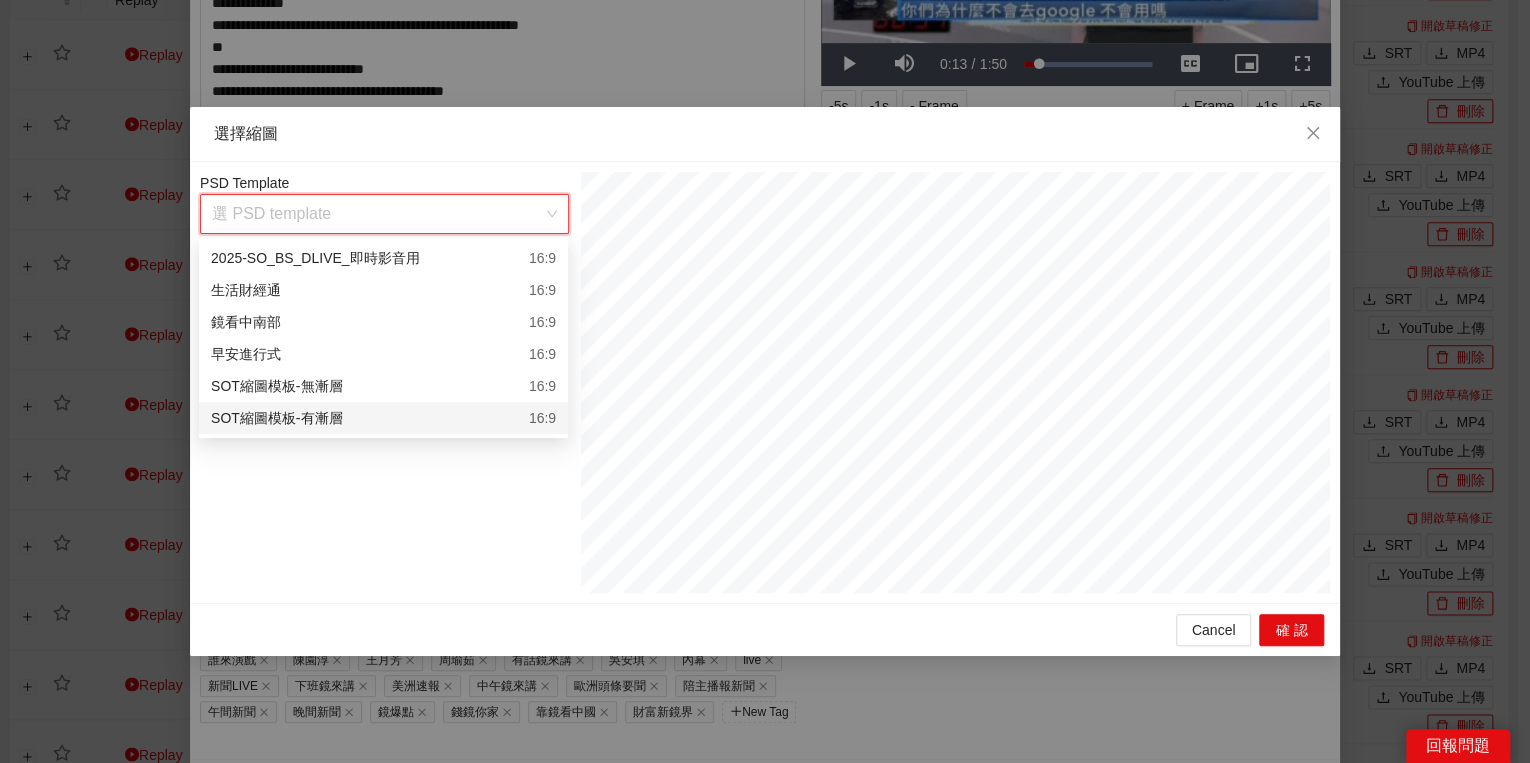 click on "SOT縮圖模板-有漸層 16:9" at bounding box center (383, 418) 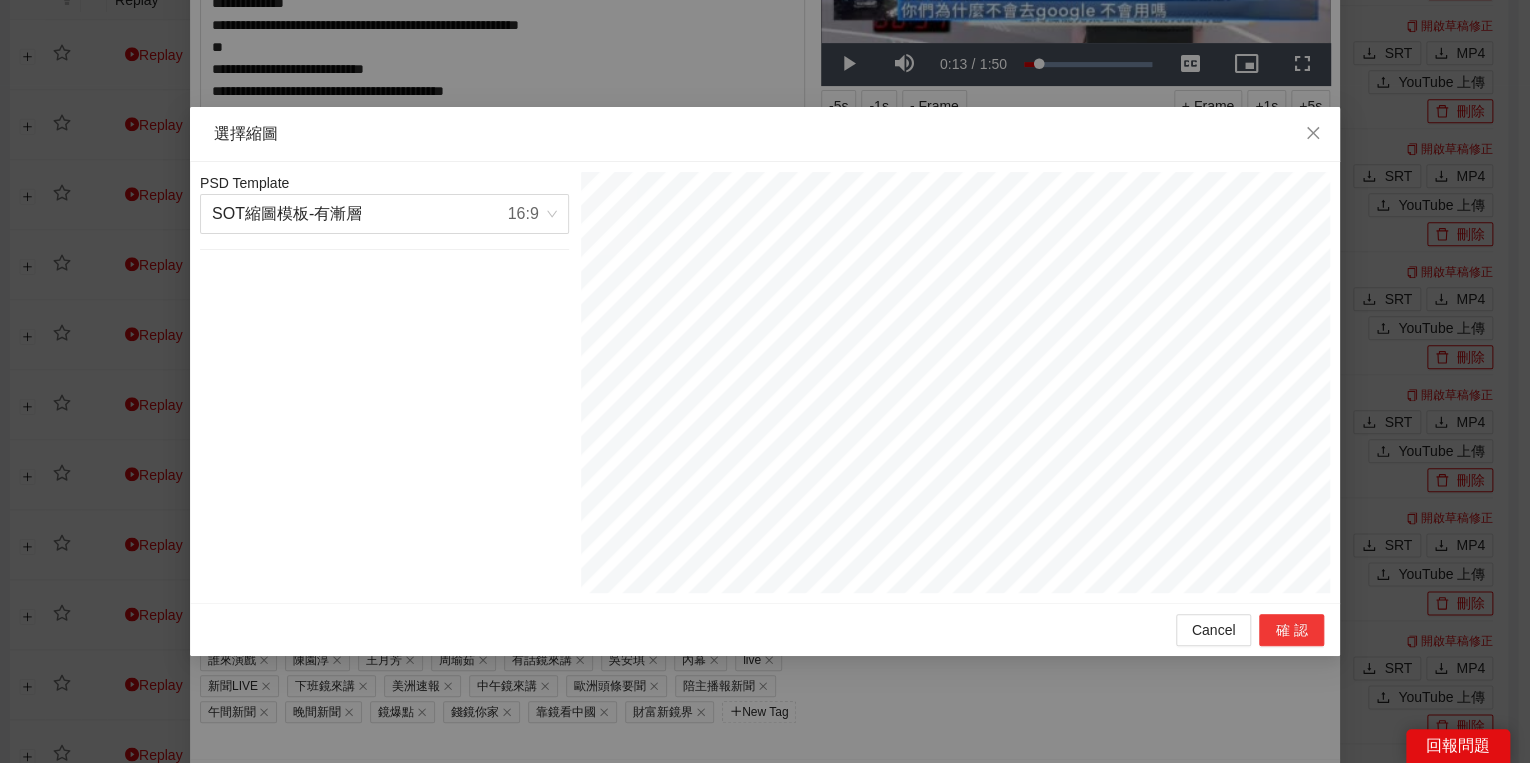 click on "確認" at bounding box center [1291, 630] 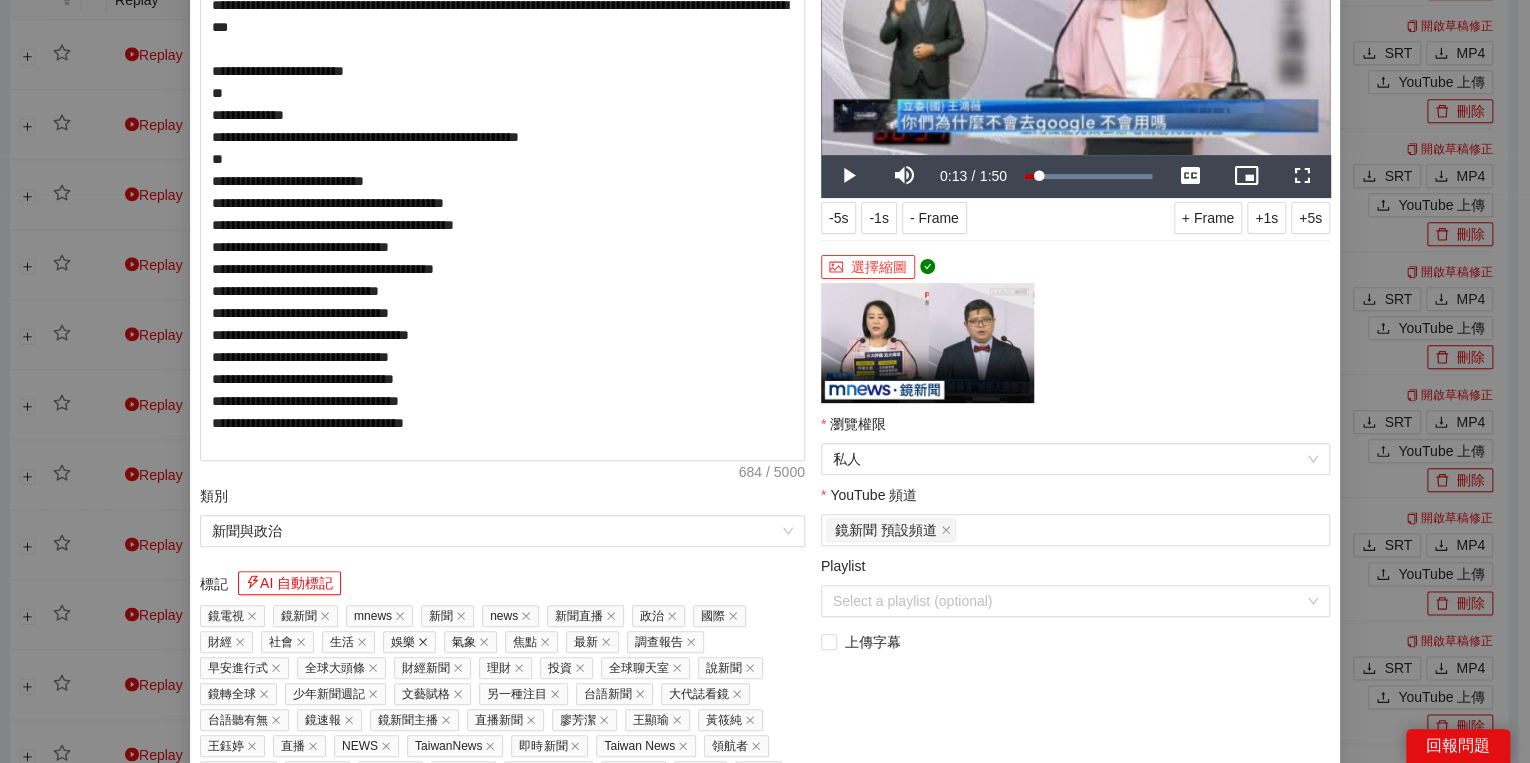 scroll, scrollTop: 320, scrollLeft: 0, axis: vertical 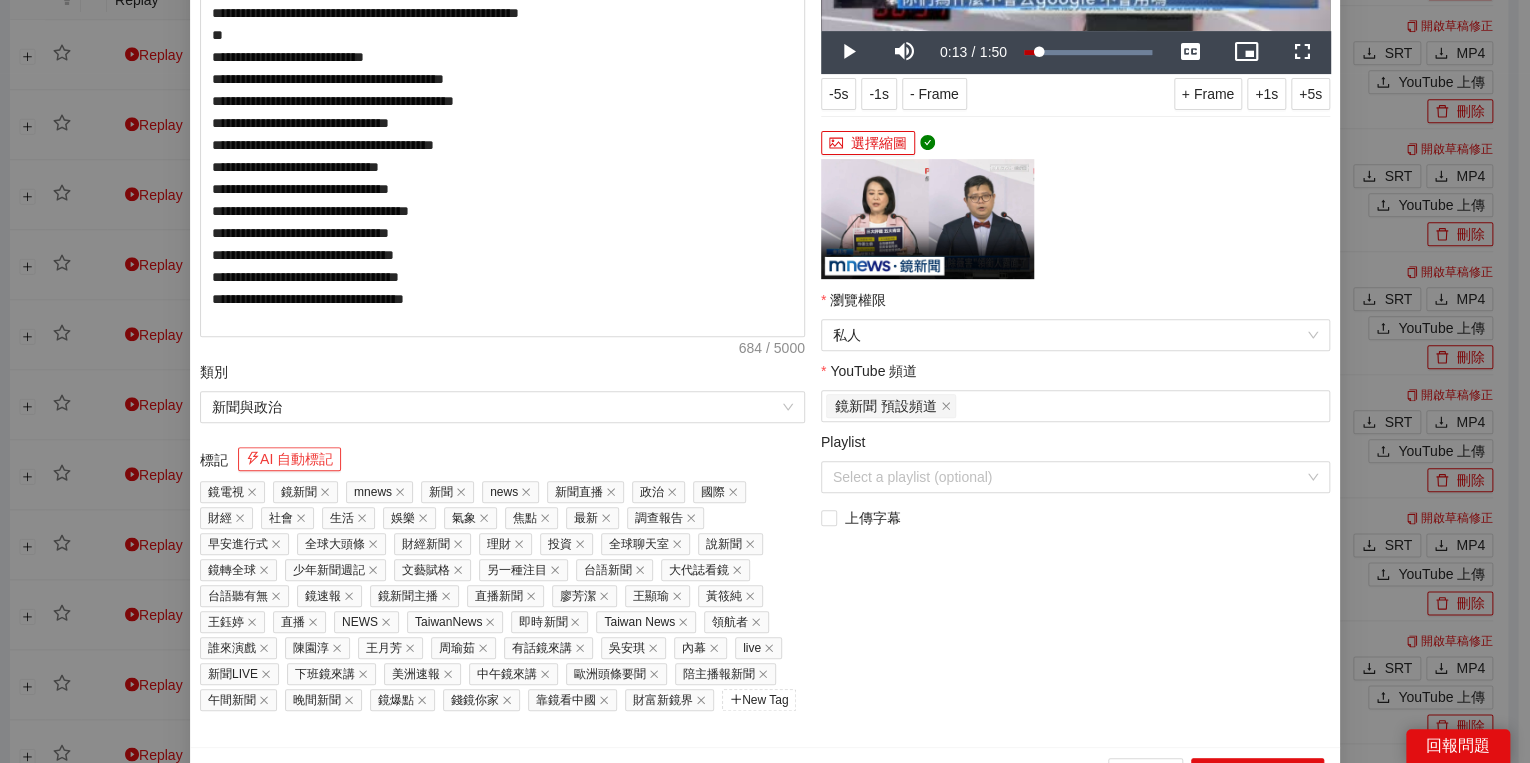 drag, startPoint x: 327, startPoint y: 466, endPoint x: 336, endPoint y: 461, distance: 10.29563 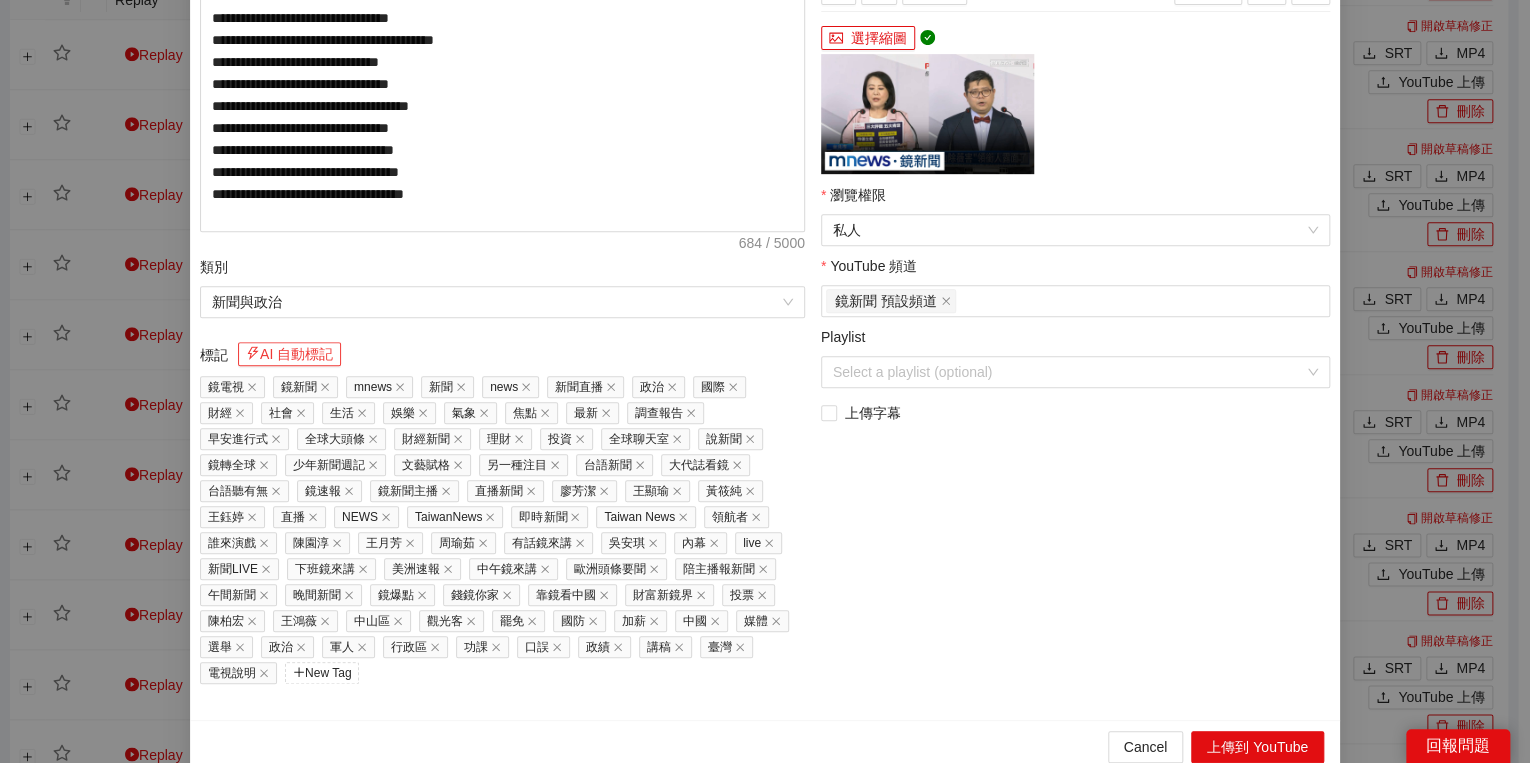 scroll, scrollTop: 429, scrollLeft: 0, axis: vertical 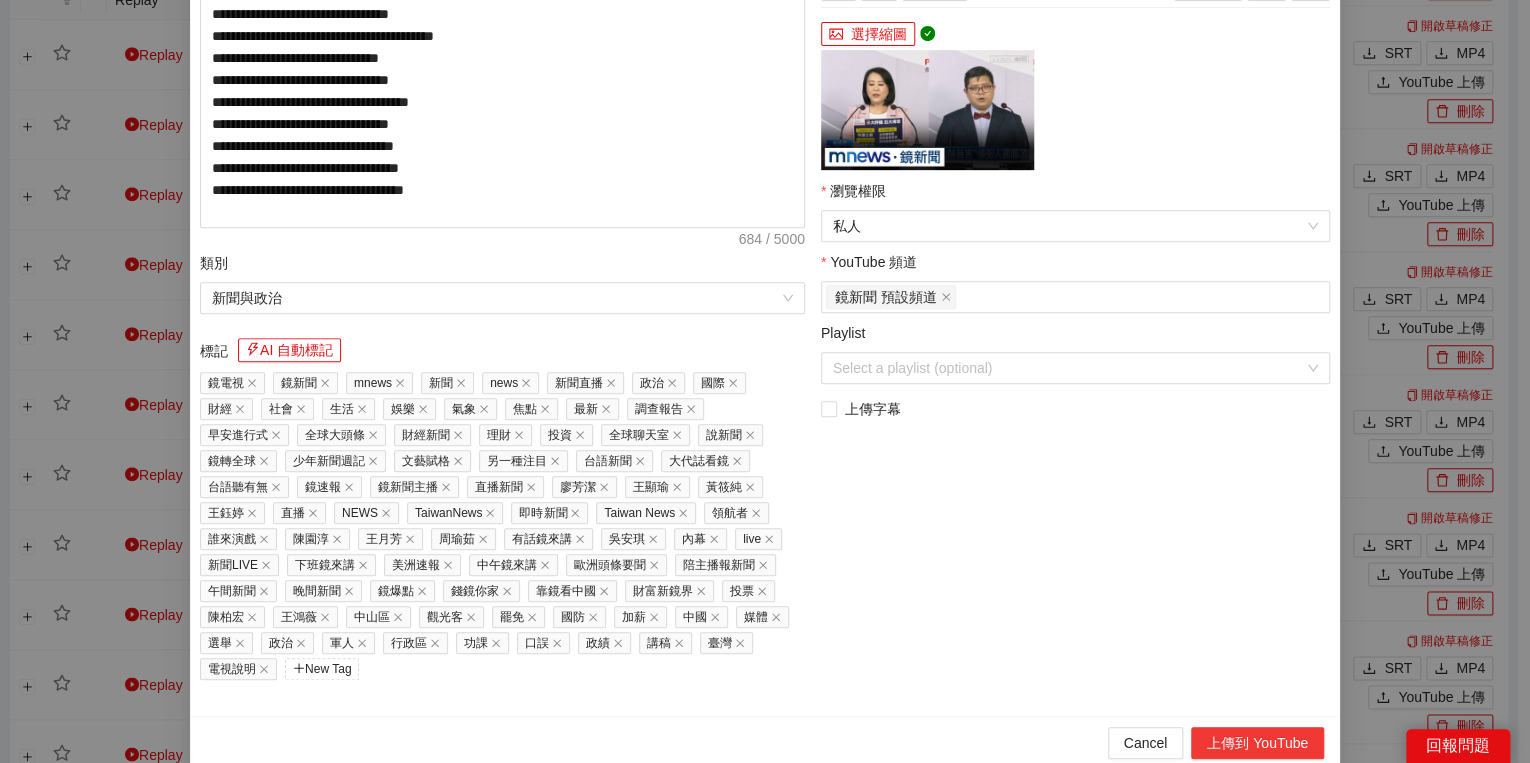 click on "上傳到 YouTube" at bounding box center (1257, 743) 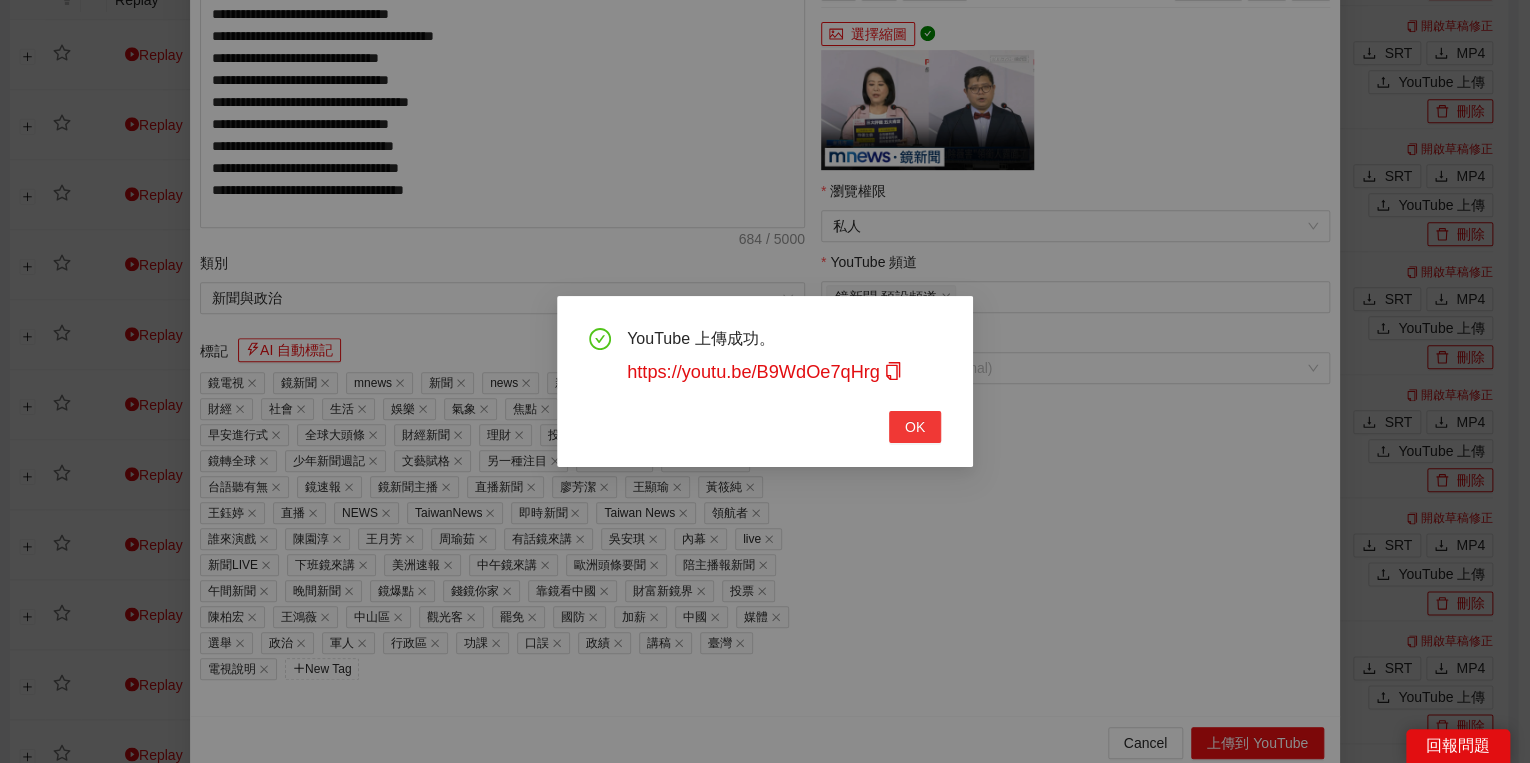 click on "OK" at bounding box center (915, 427) 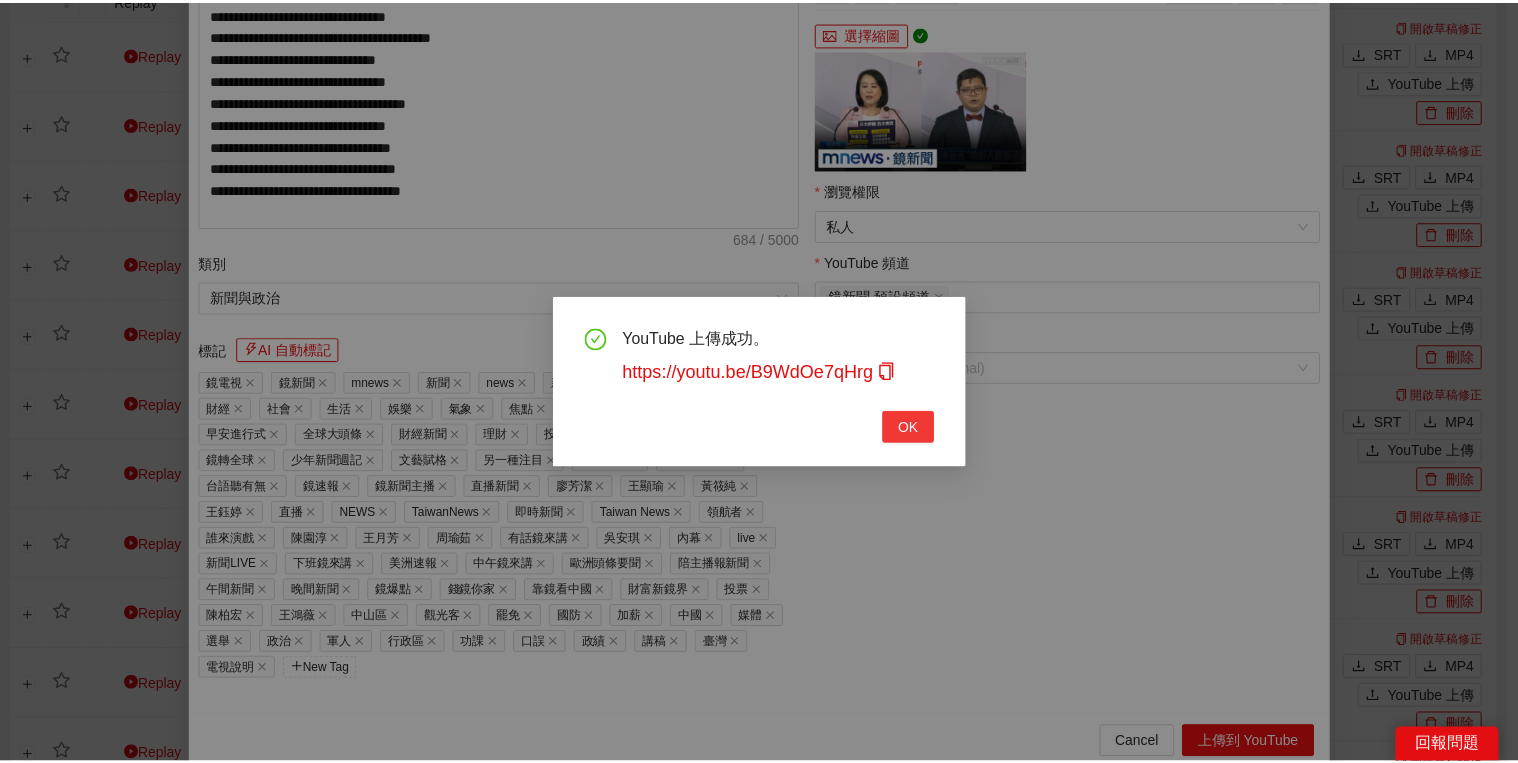 scroll, scrollTop: 308, scrollLeft: 0, axis: vertical 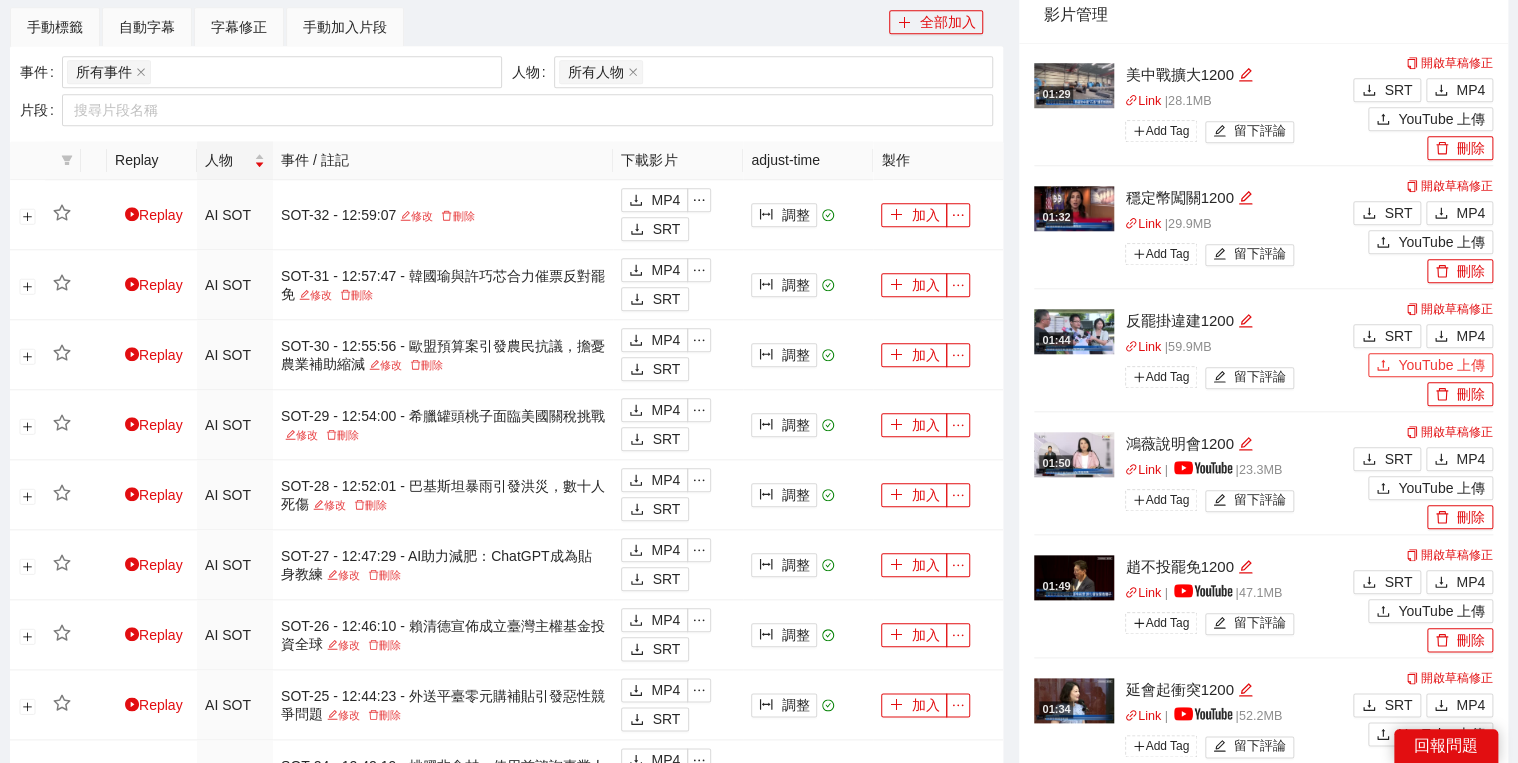 click on "YouTube 上傳" at bounding box center (1441, 365) 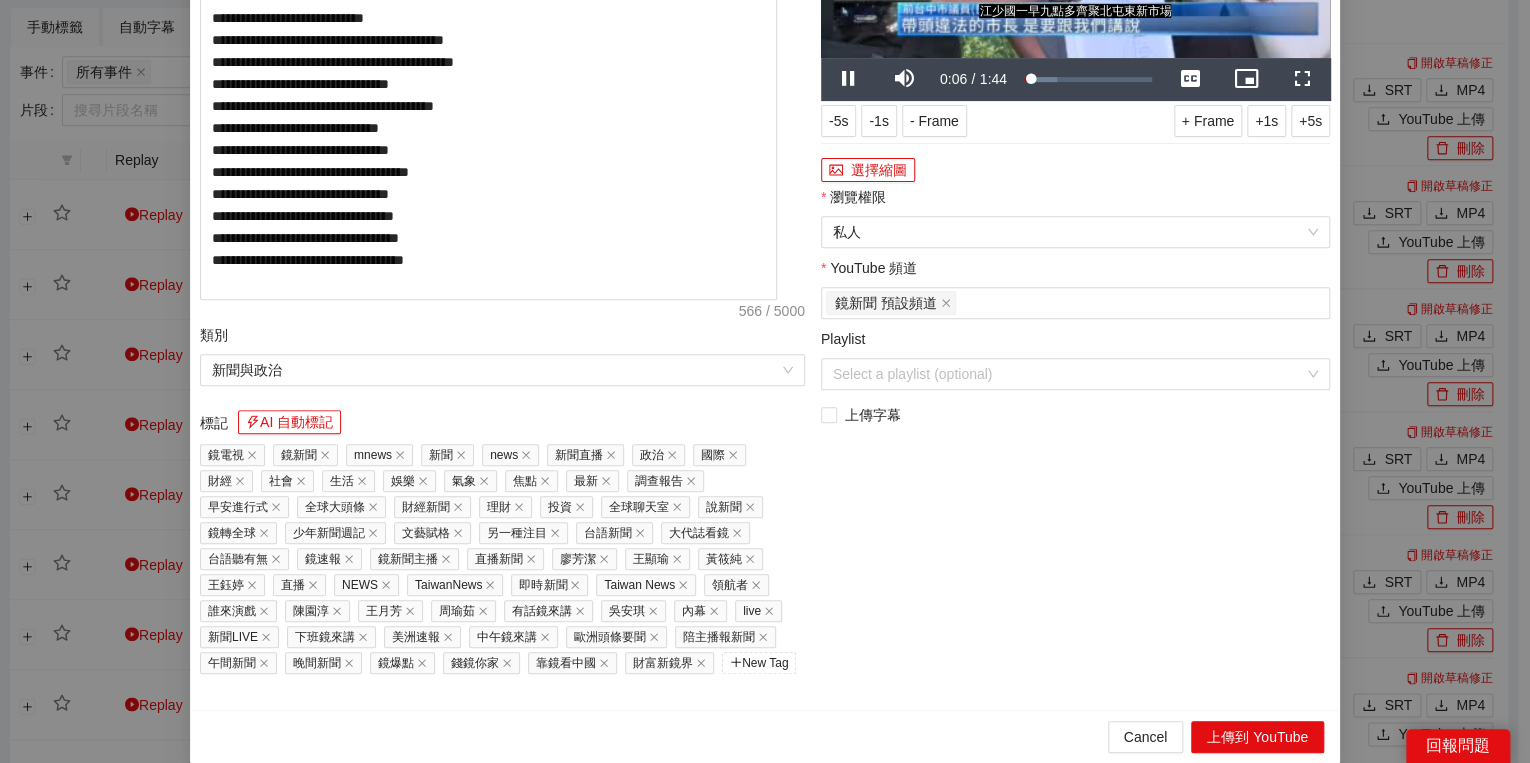 click on "選擇縮圖" at bounding box center (1075, 170) 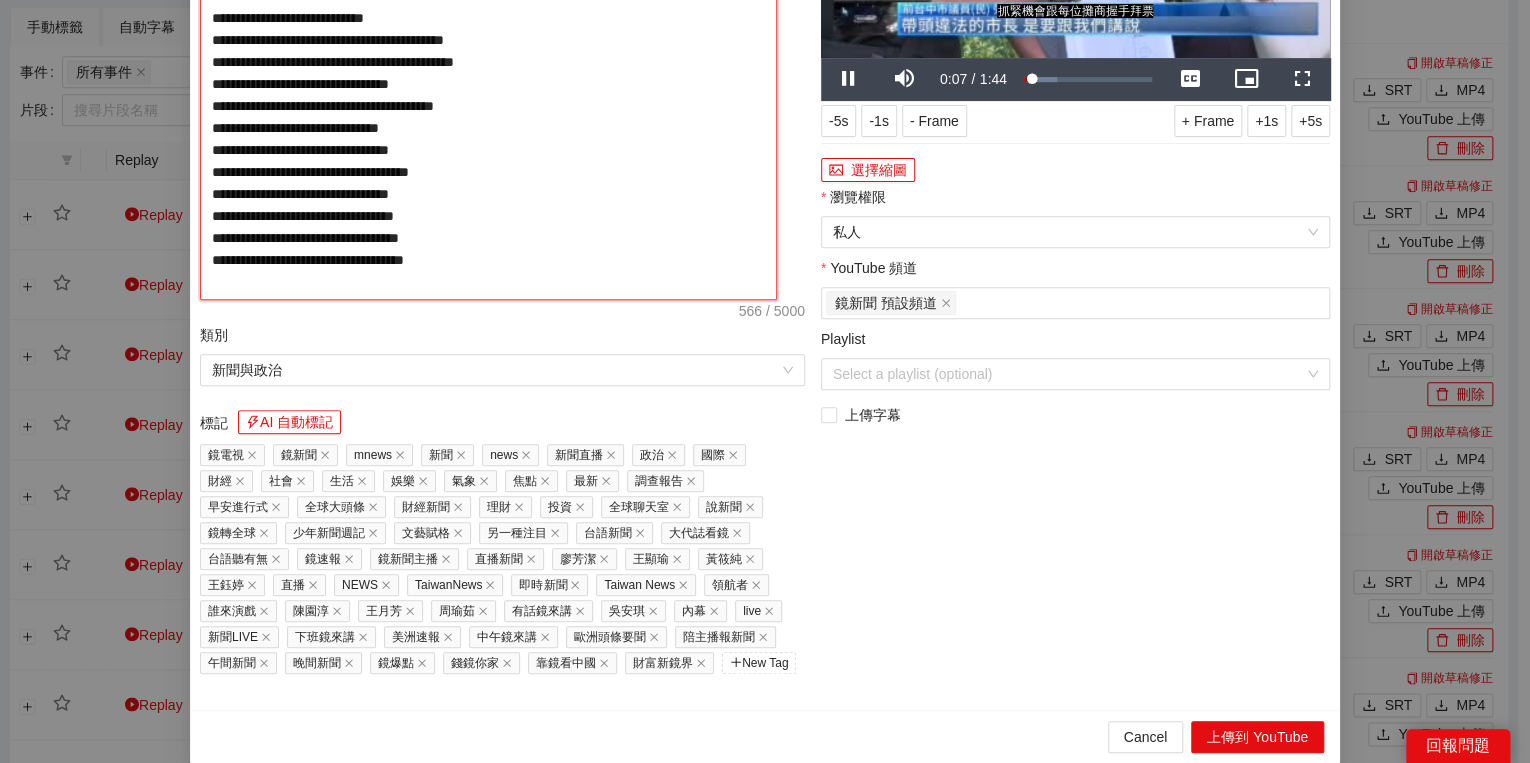 click on "**********" at bounding box center [488, 96] 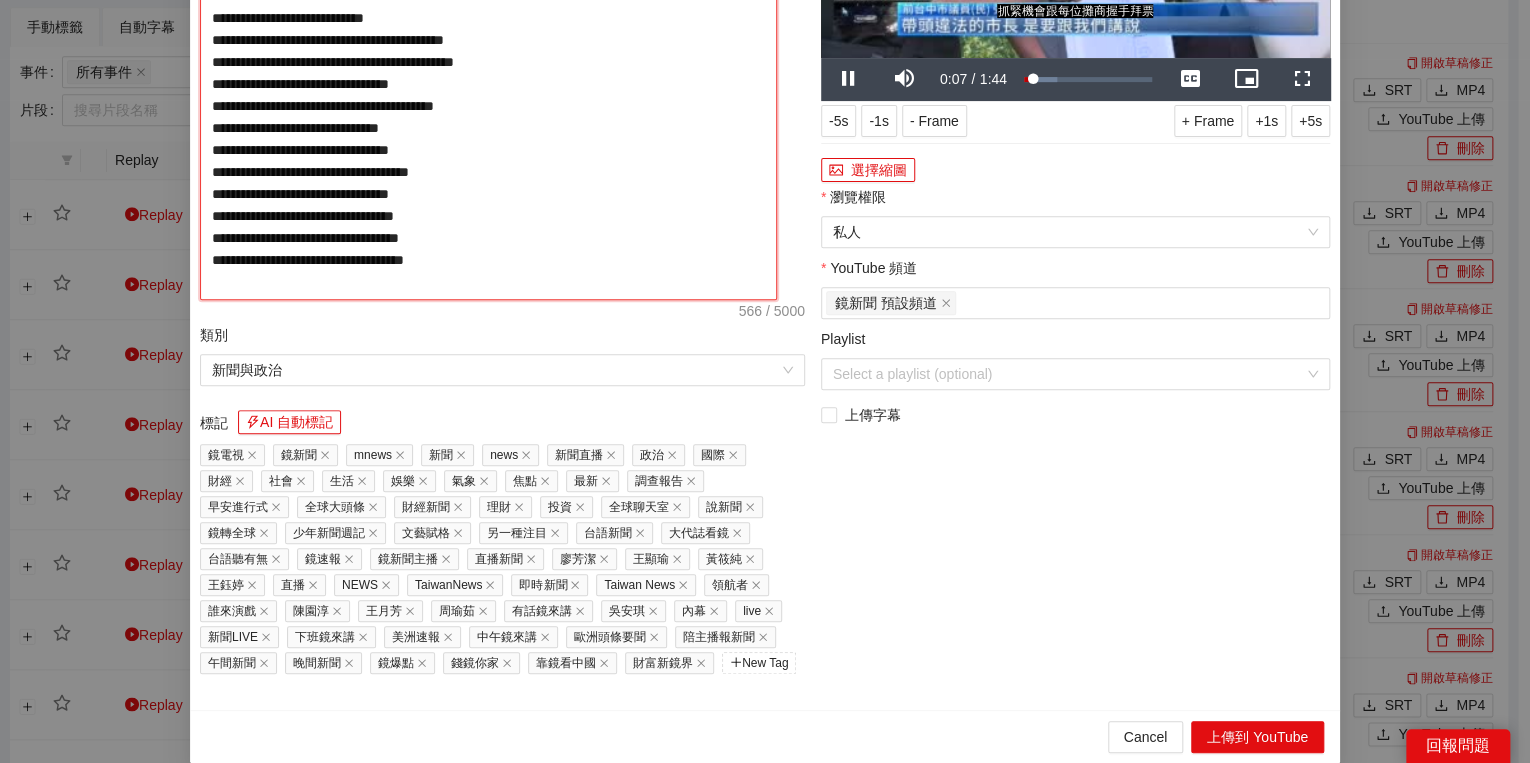paste on "**********" 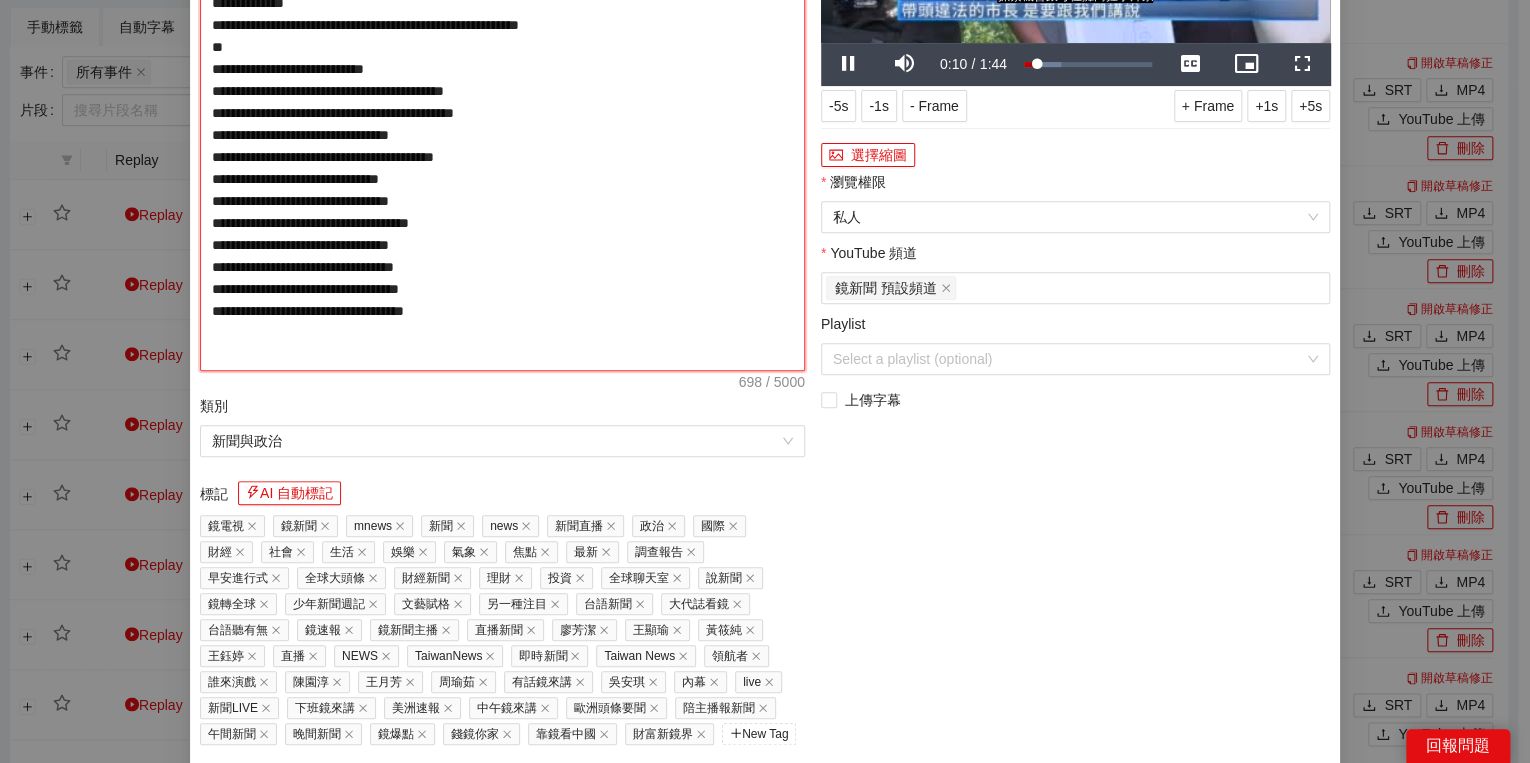 click on "**********" at bounding box center [502, 124] 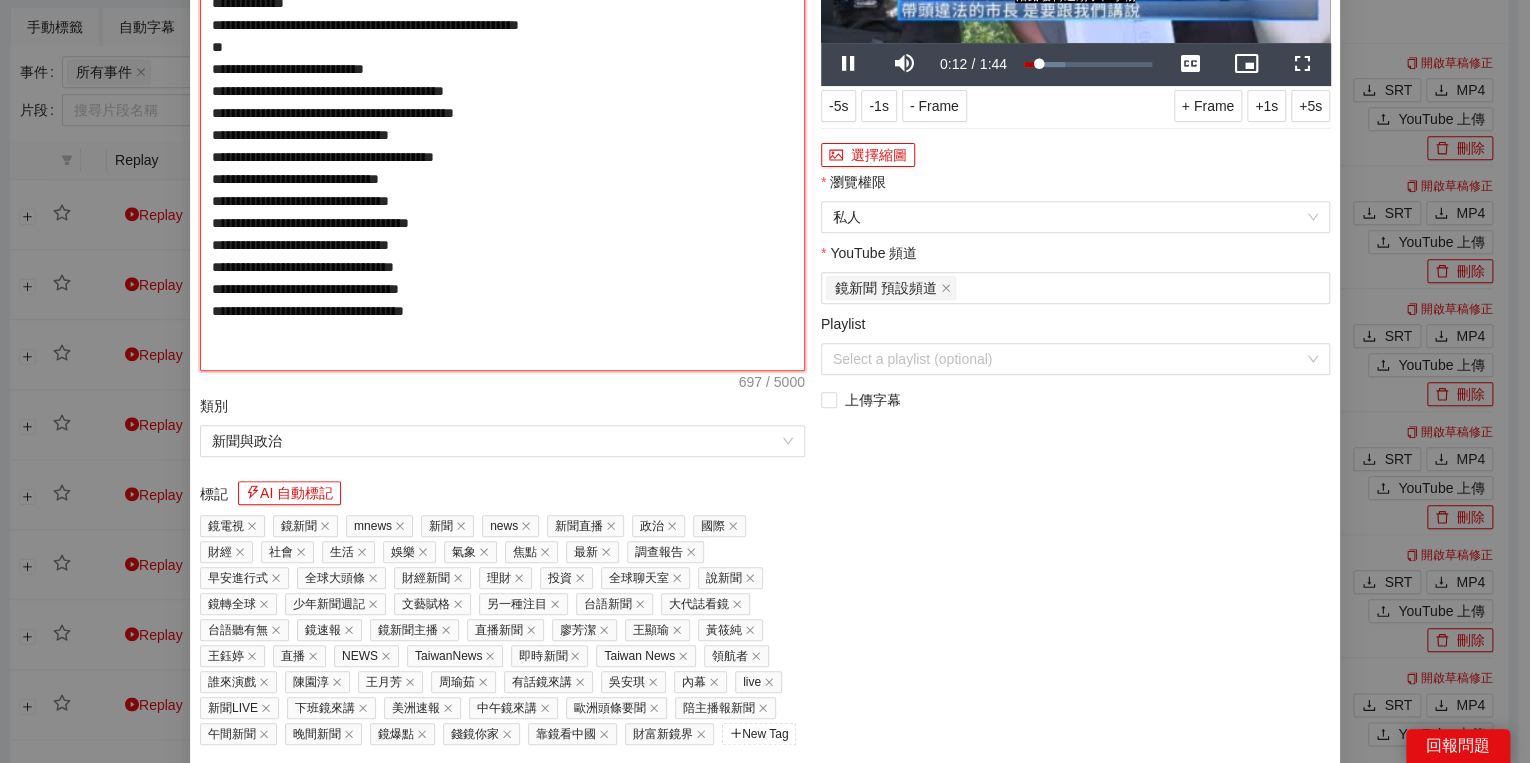click on "**********" at bounding box center (502, 124) 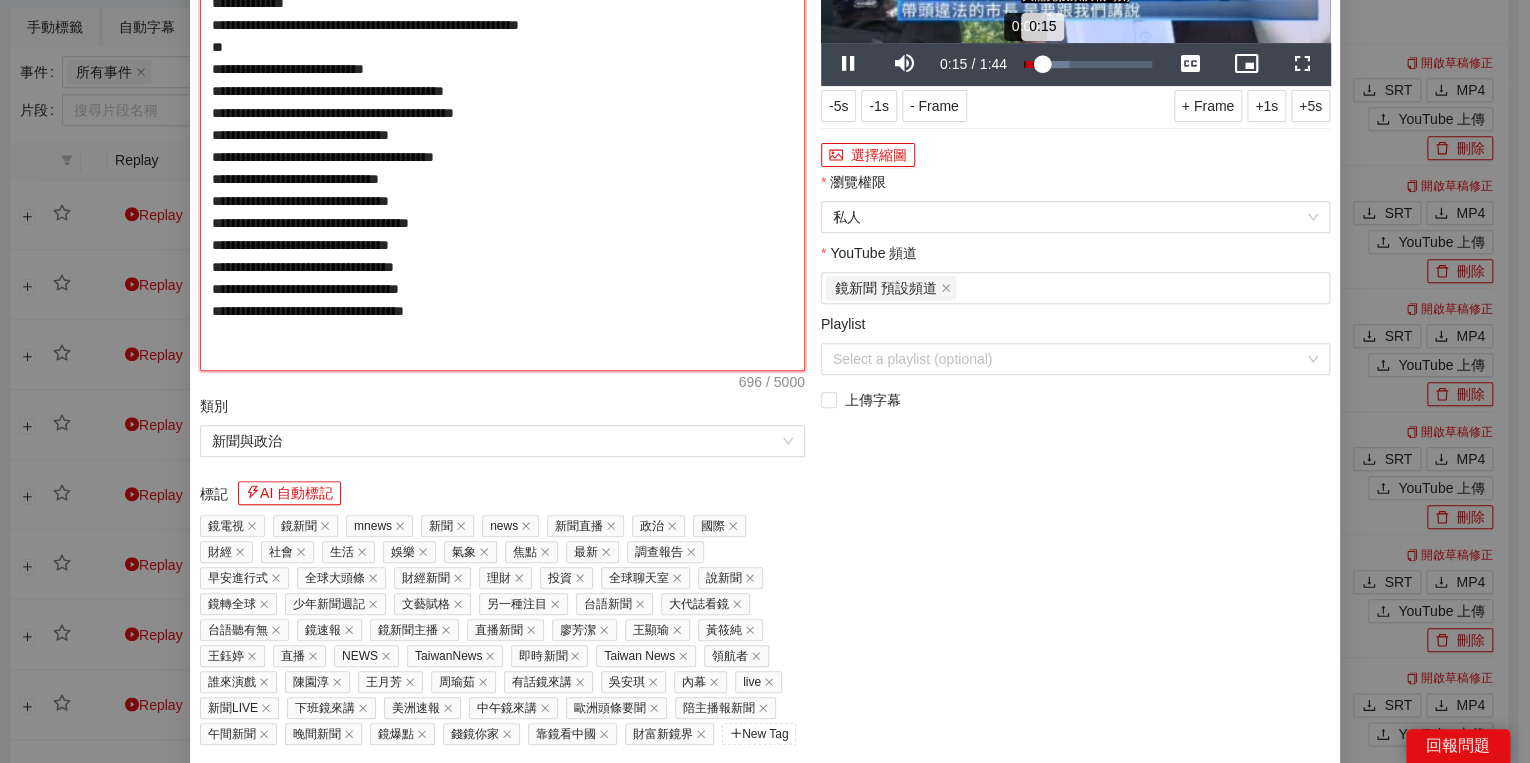 click on "Loaded :  35.57% 0:00 0:15" at bounding box center (1088, 64) 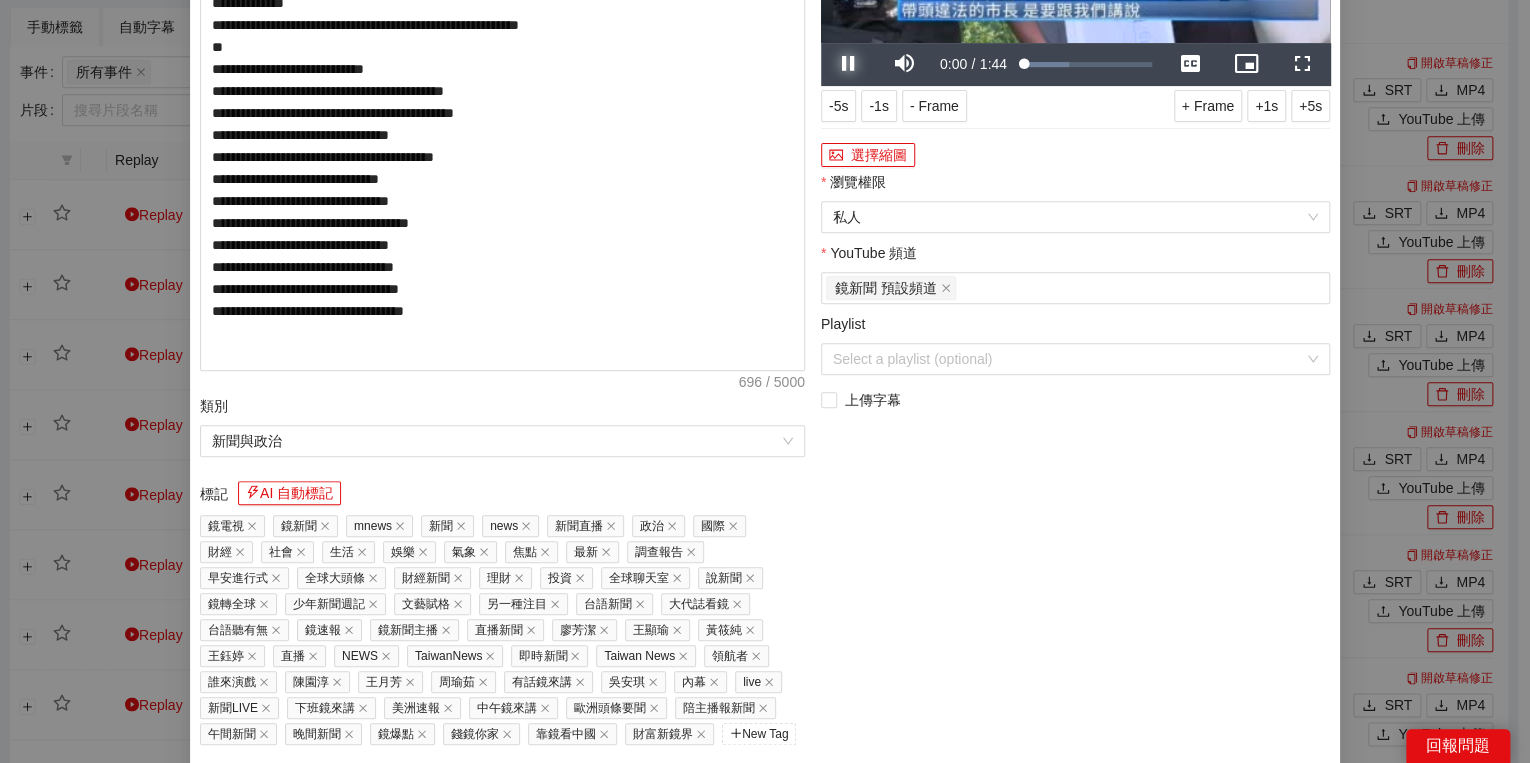 click at bounding box center [849, 64] 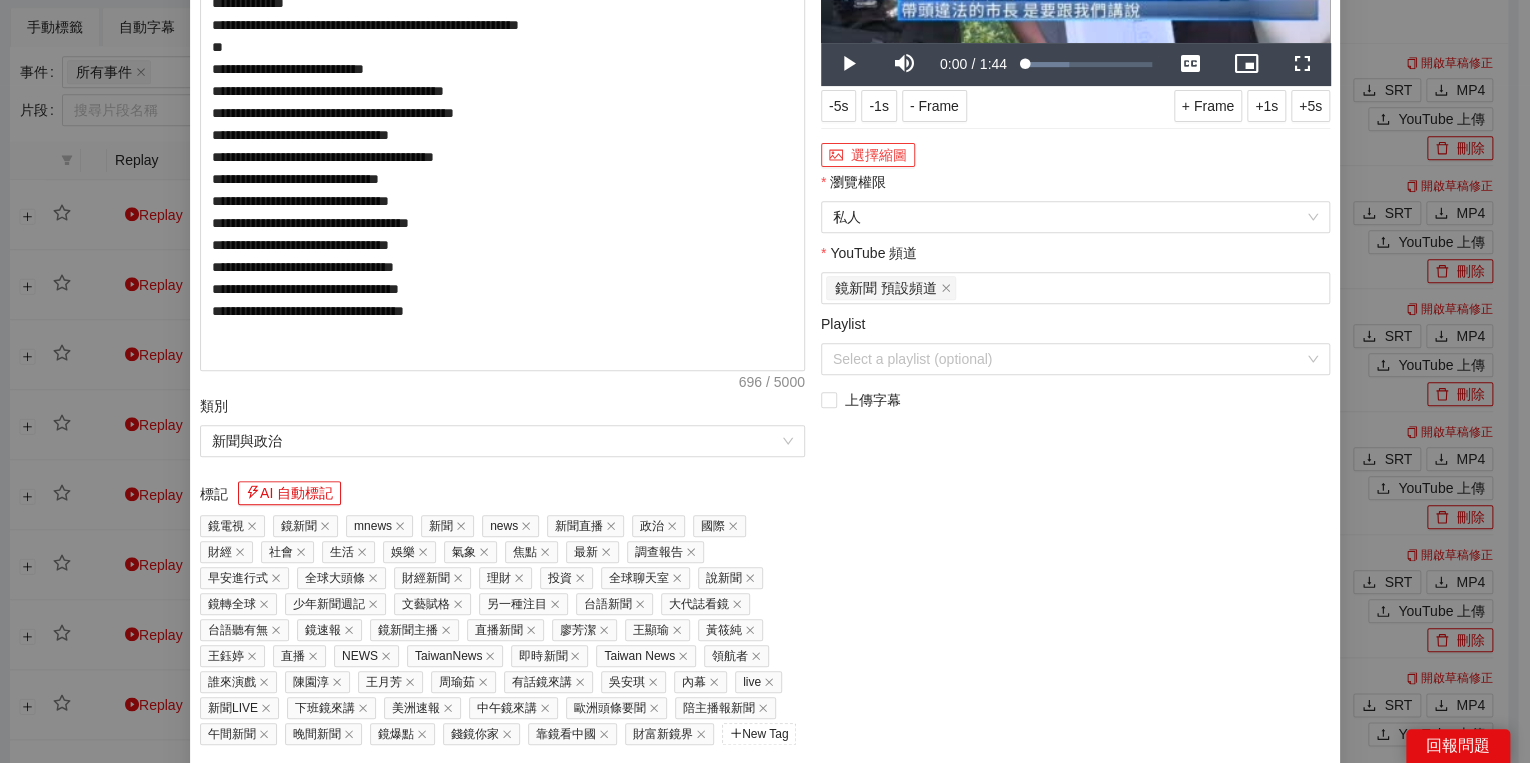 click on "選擇縮圖" at bounding box center (868, 155) 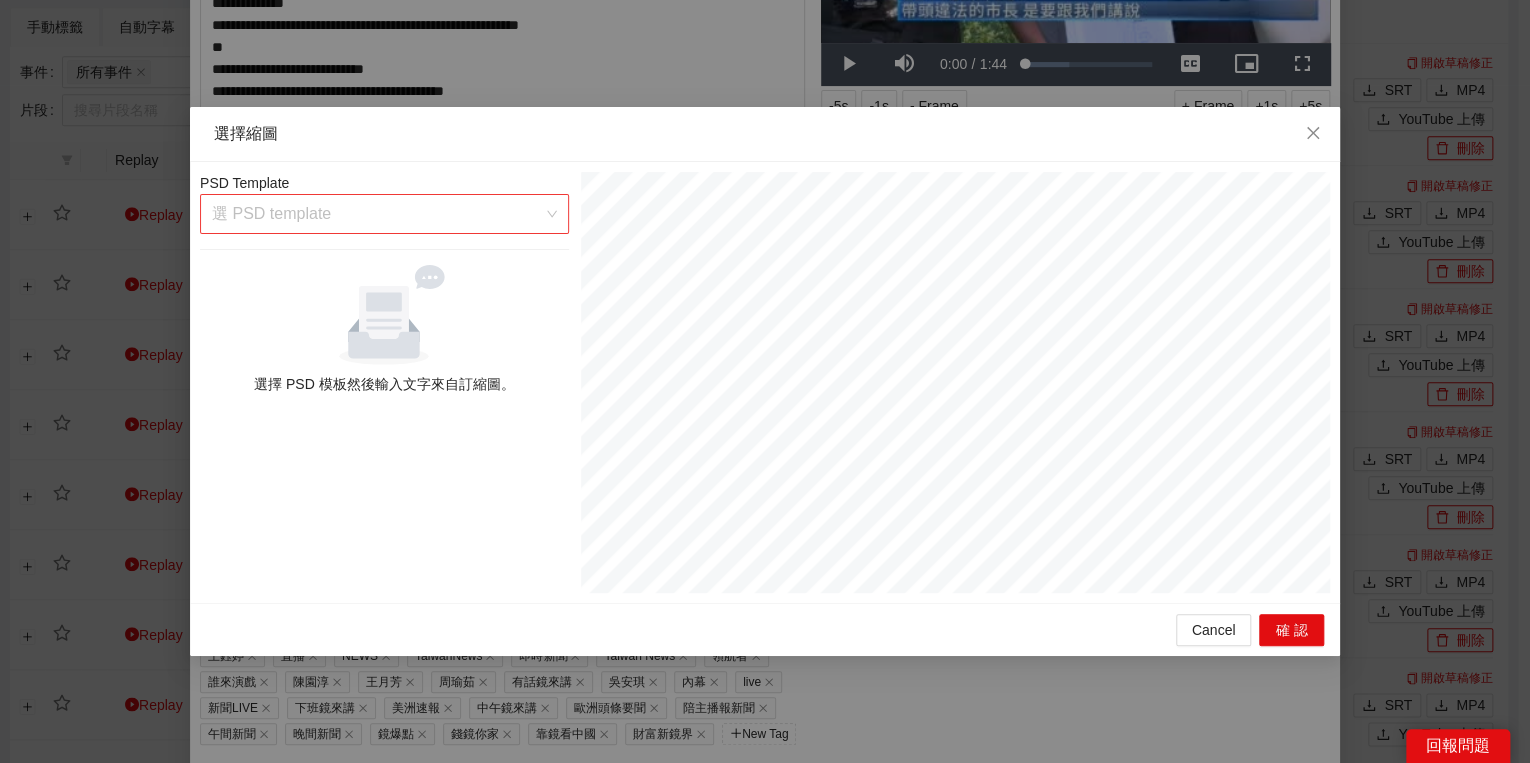 click at bounding box center (377, 214) 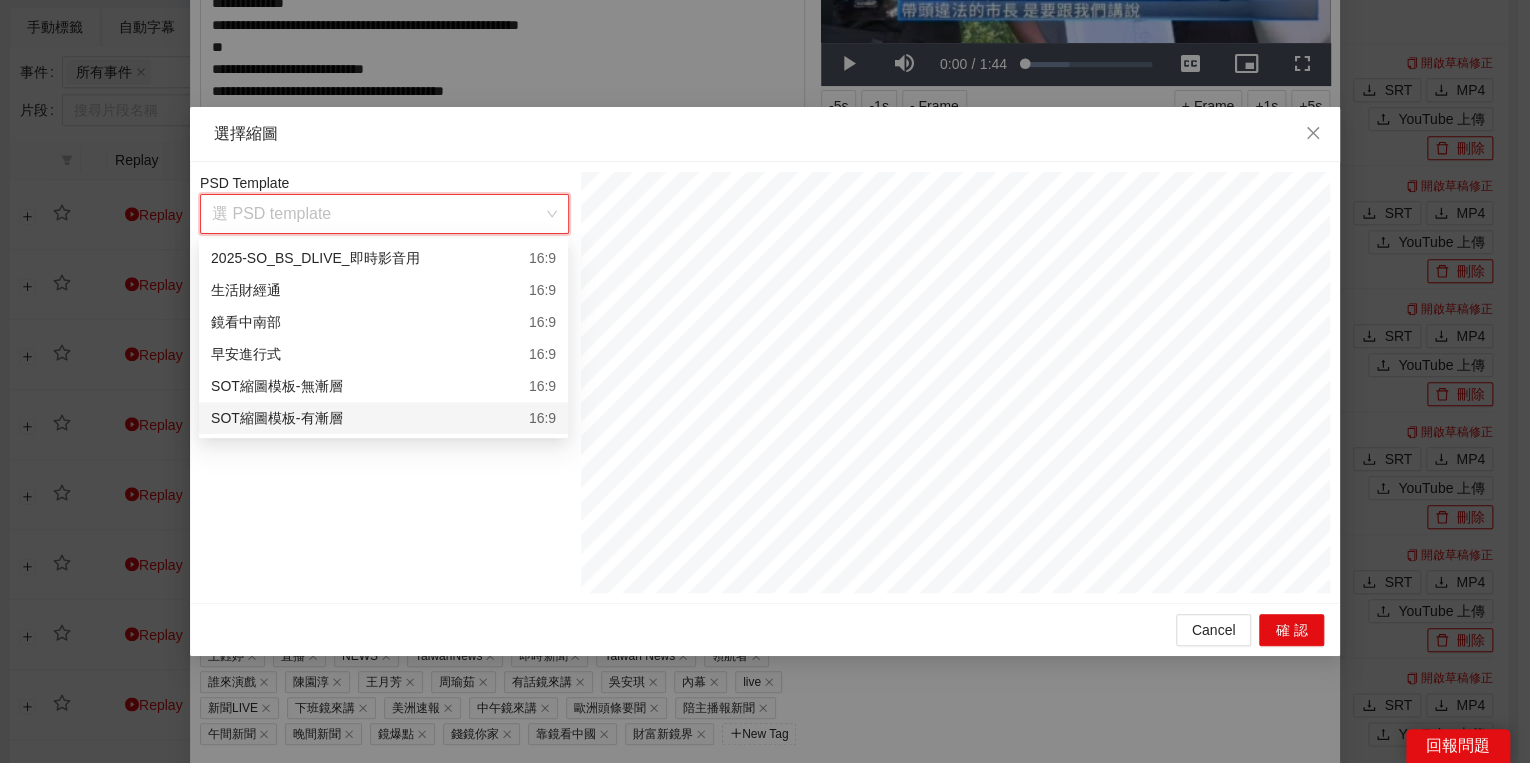 click on "SOT縮圖模板-有漸層 16:9" at bounding box center [383, 418] 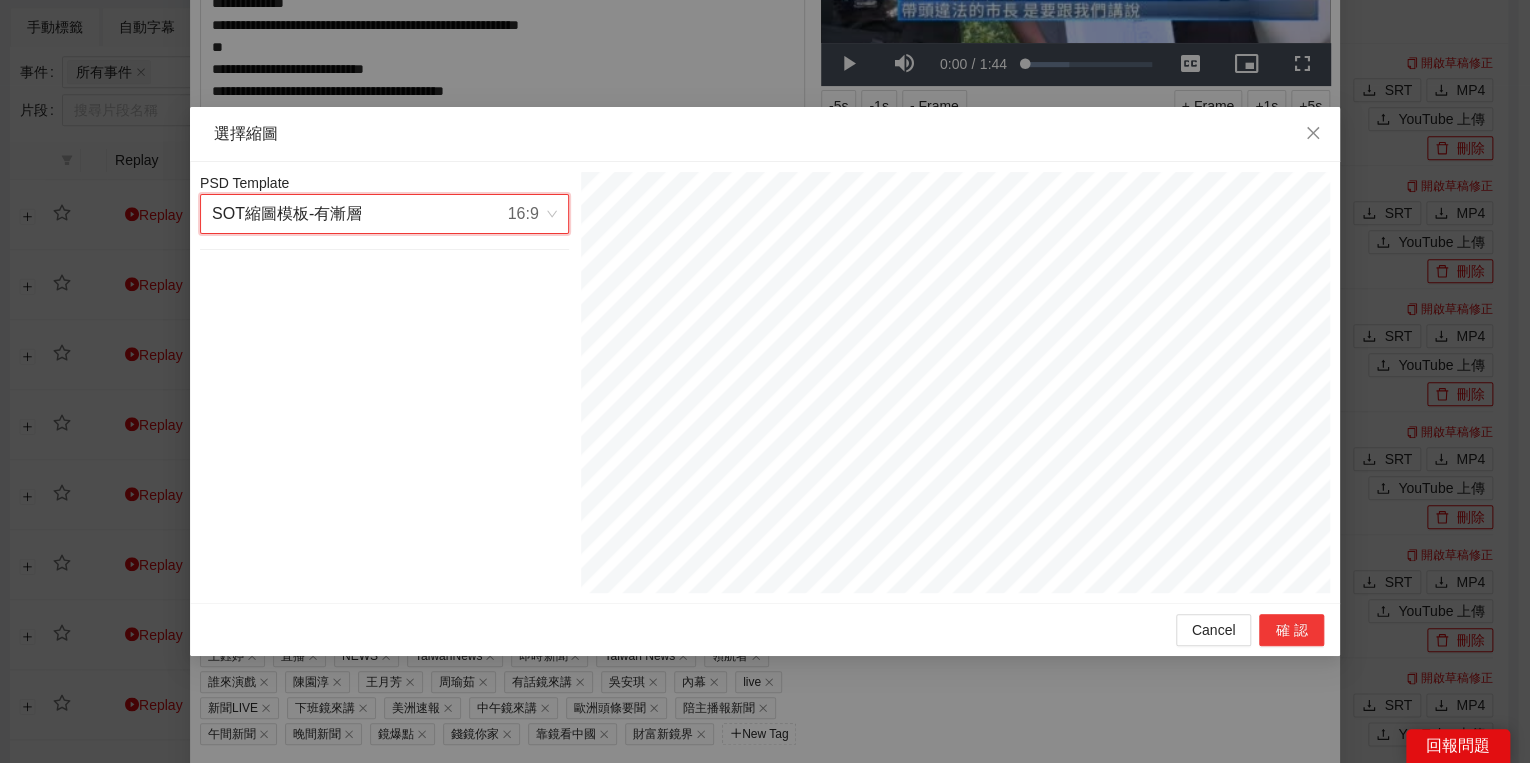 click on "確認" at bounding box center (1291, 630) 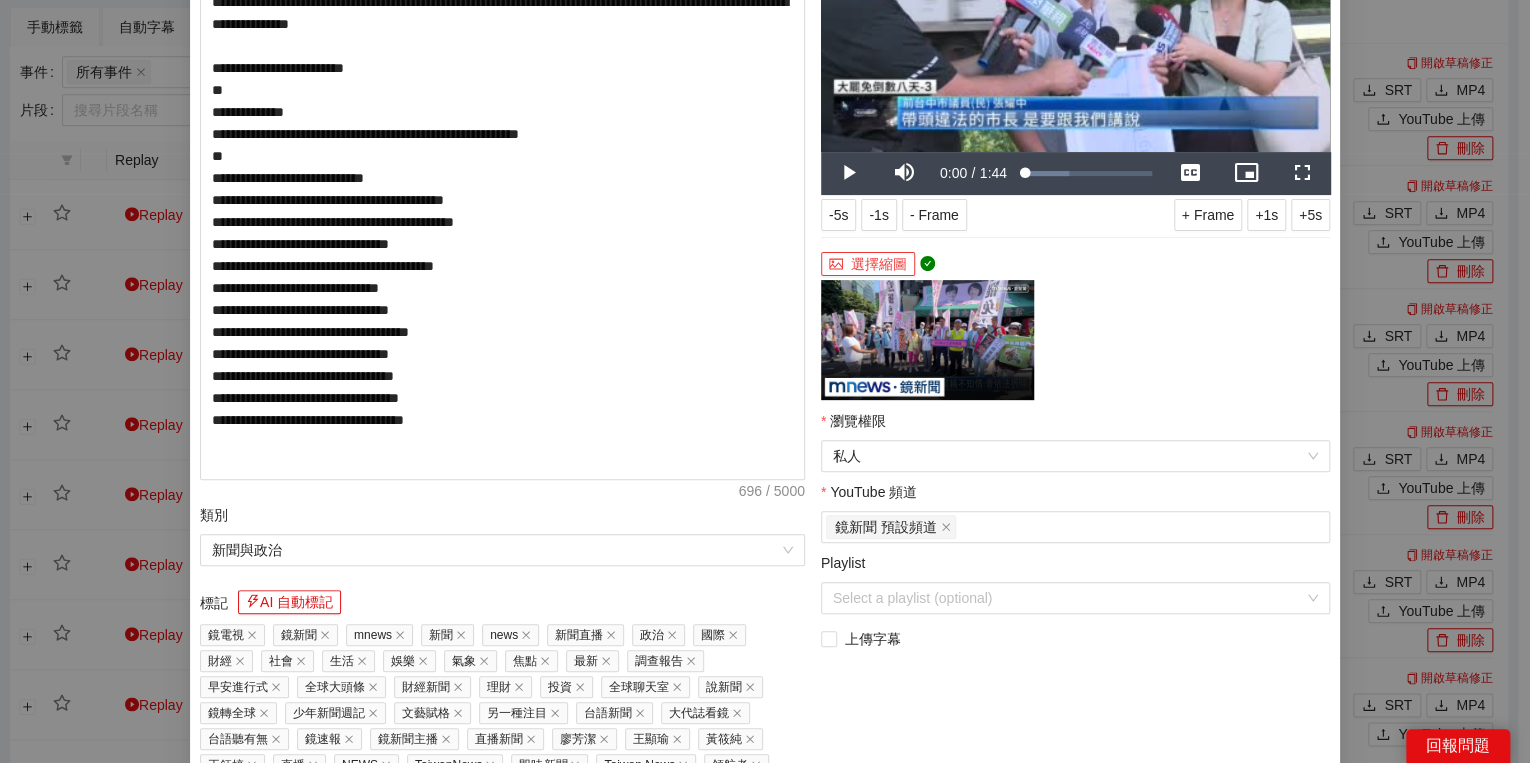 scroll, scrollTop: 374, scrollLeft: 0, axis: vertical 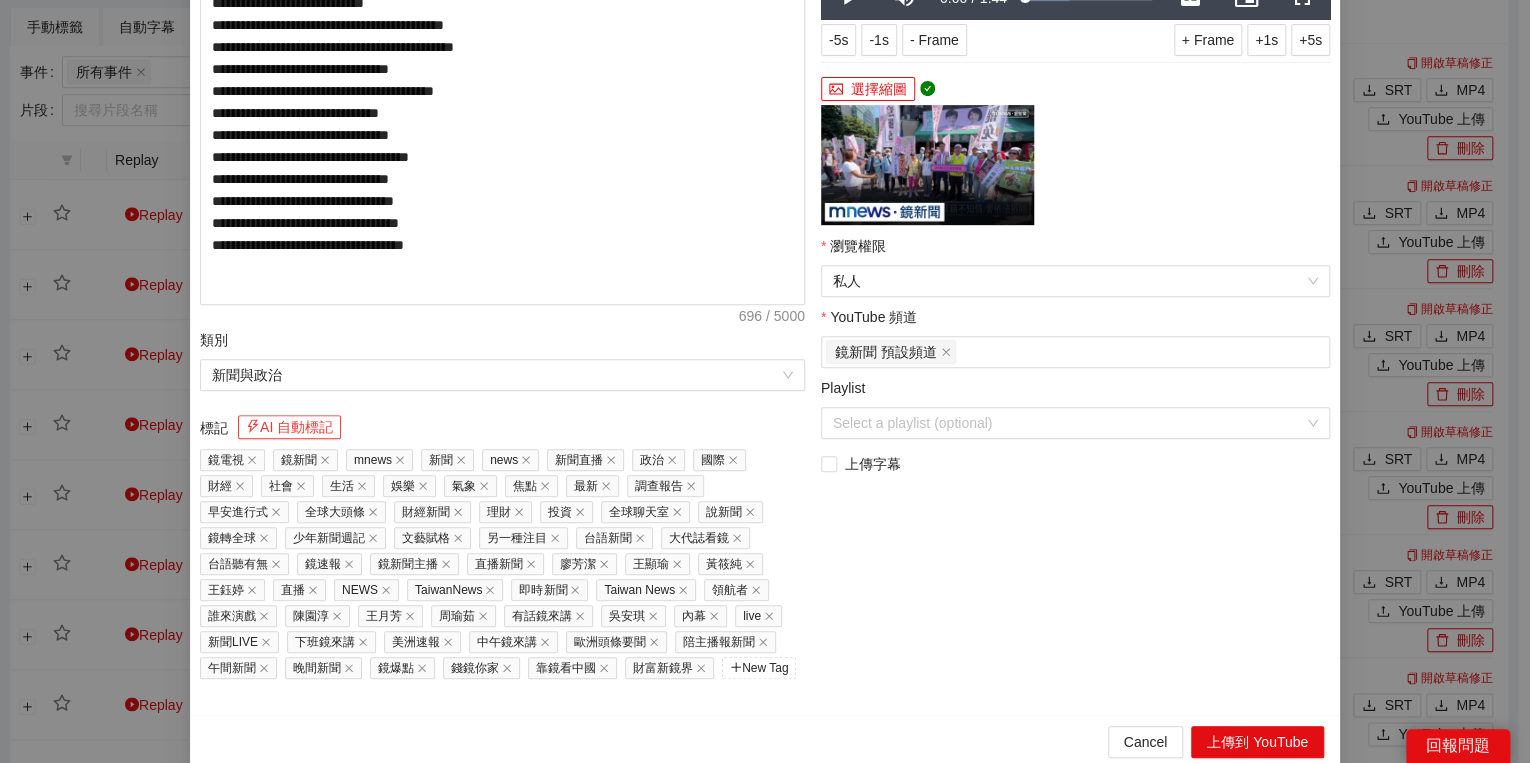 click on "AI 自動標記" at bounding box center (289, 427) 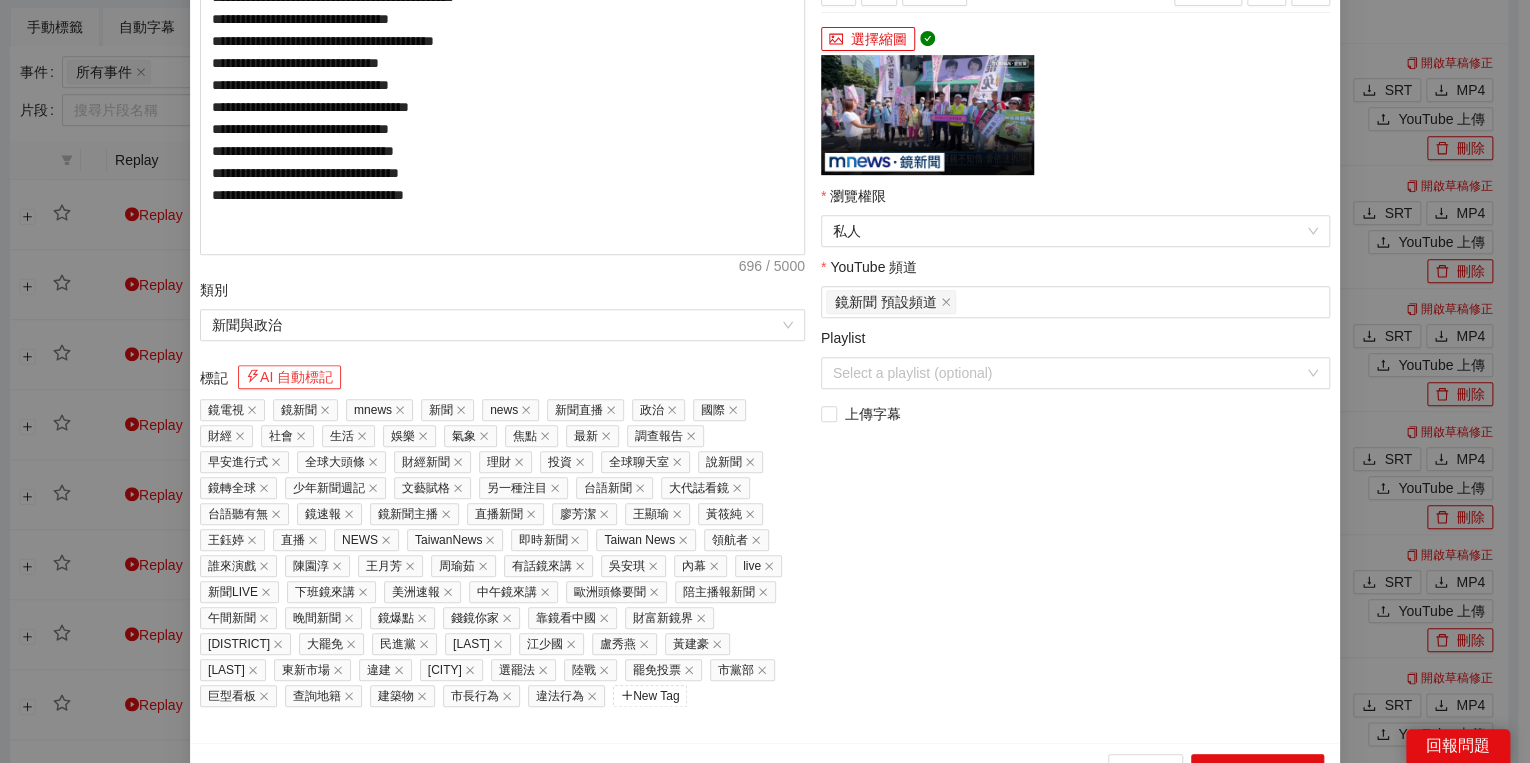 scroll, scrollTop: 451, scrollLeft: 0, axis: vertical 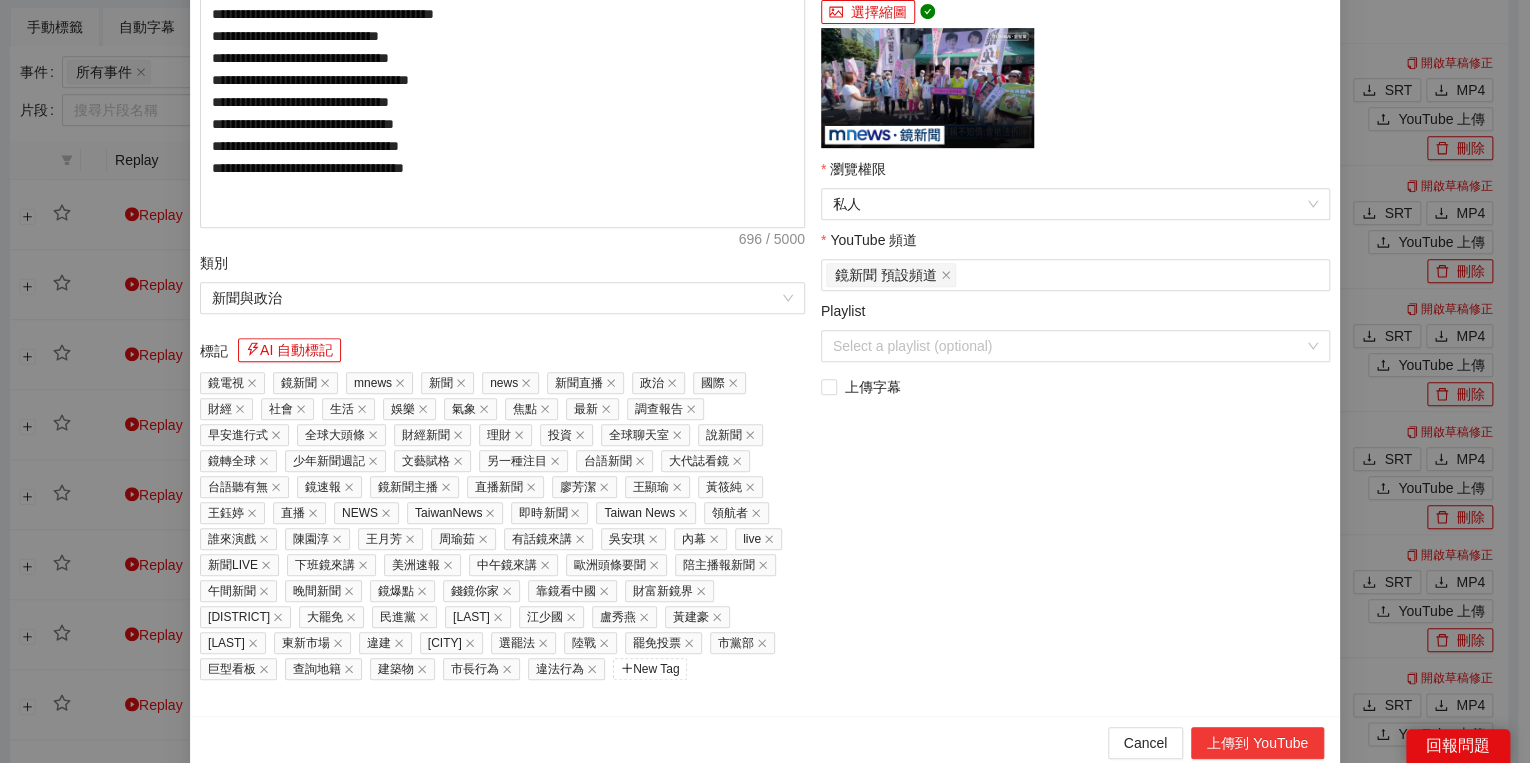 click on "上傳到 YouTube" at bounding box center [1257, 743] 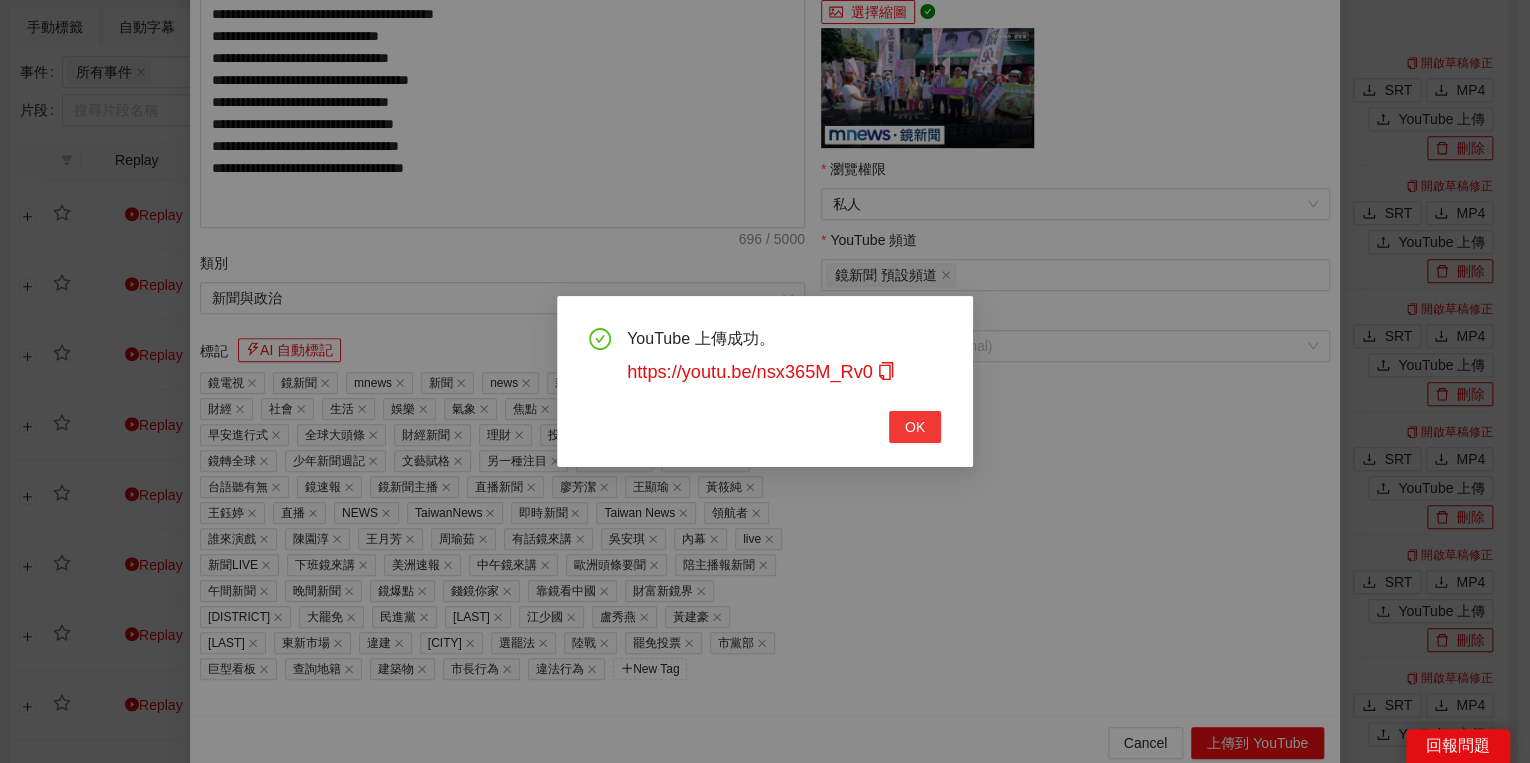 click on "OK" at bounding box center [915, 427] 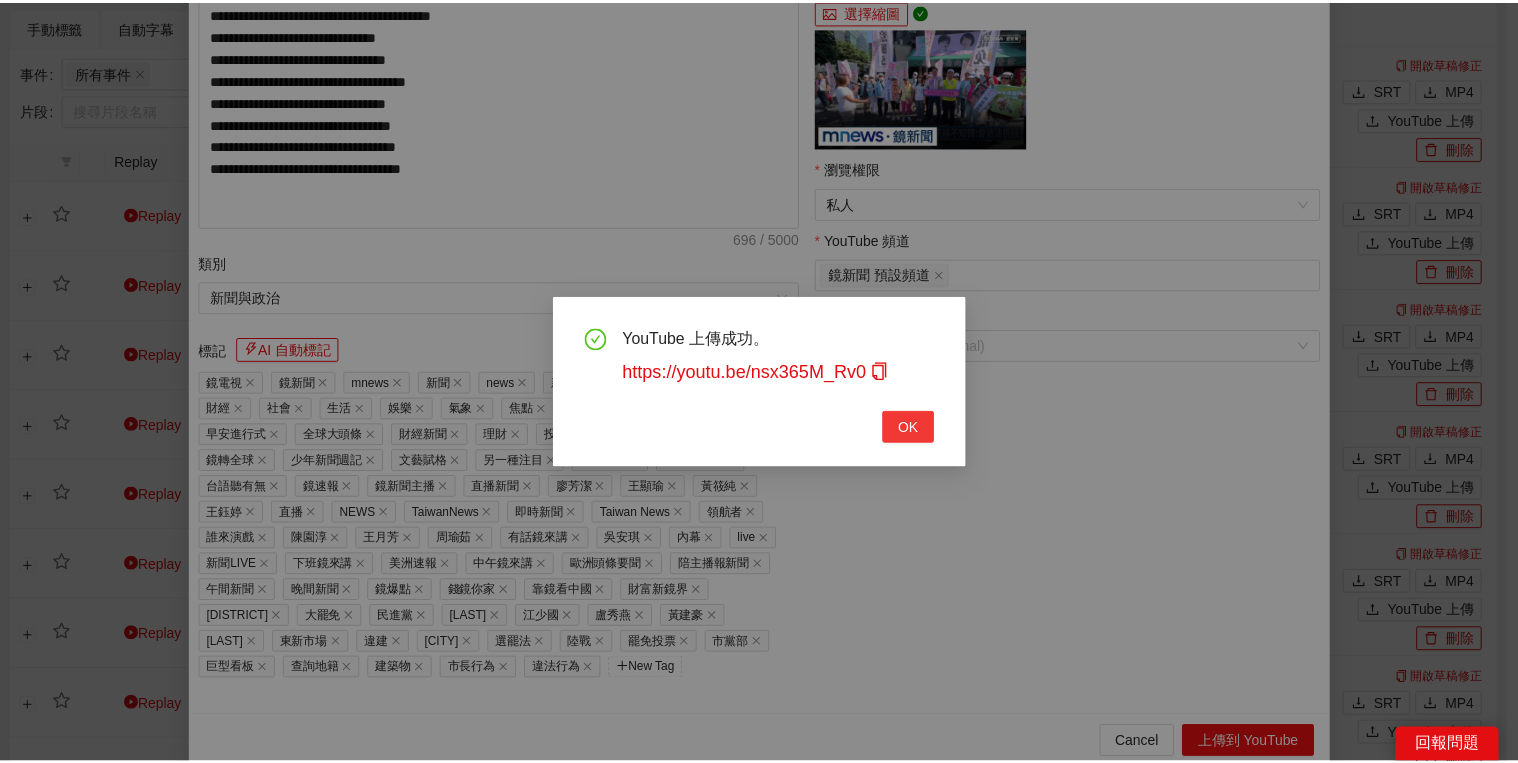 scroll, scrollTop: 308, scrollLeft: 0, axis: vertical 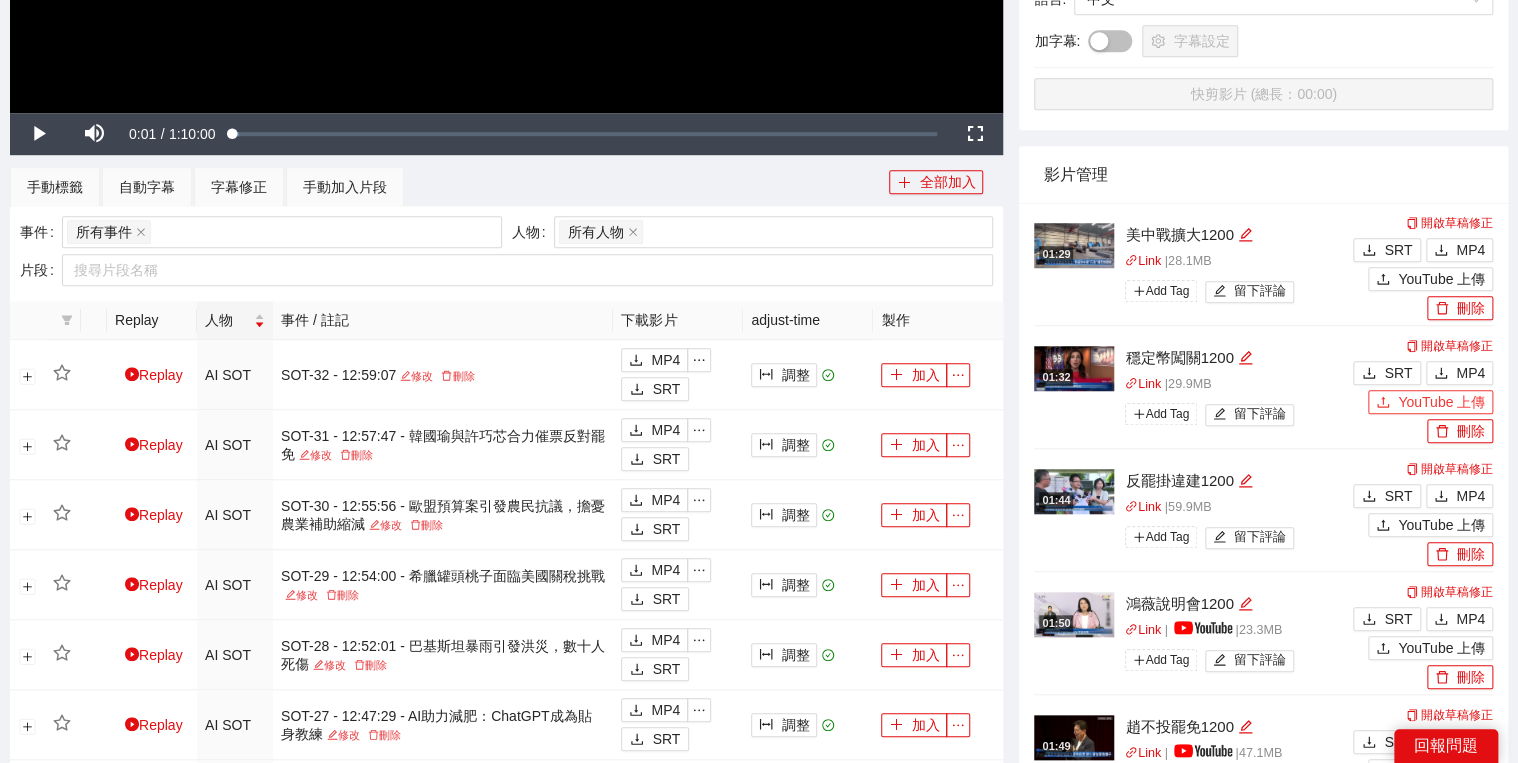 click on "YouTube 上傳" at bounding box center [1441, 402] 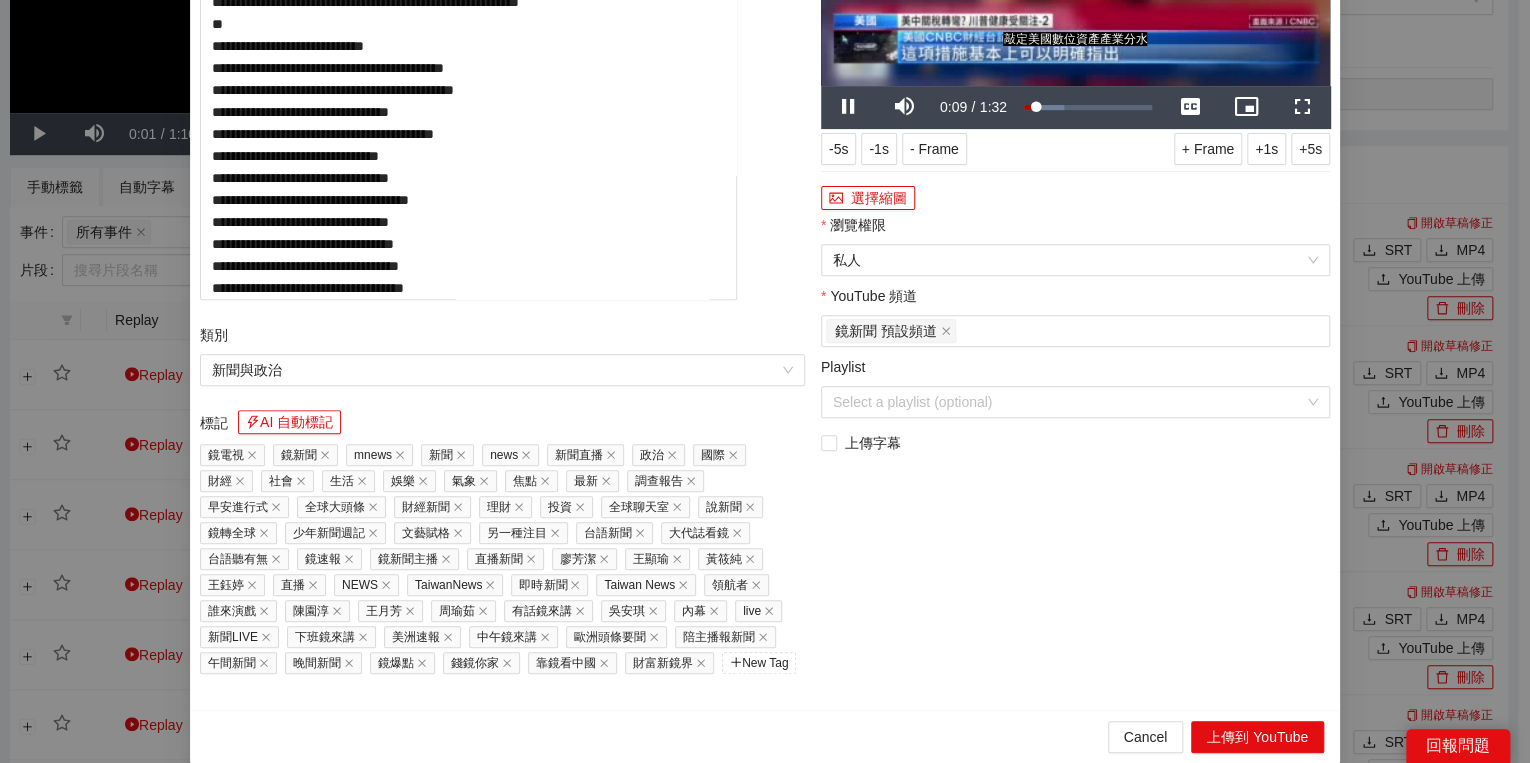 click on "選擇縮圖" at bounding box center (1075, 198) 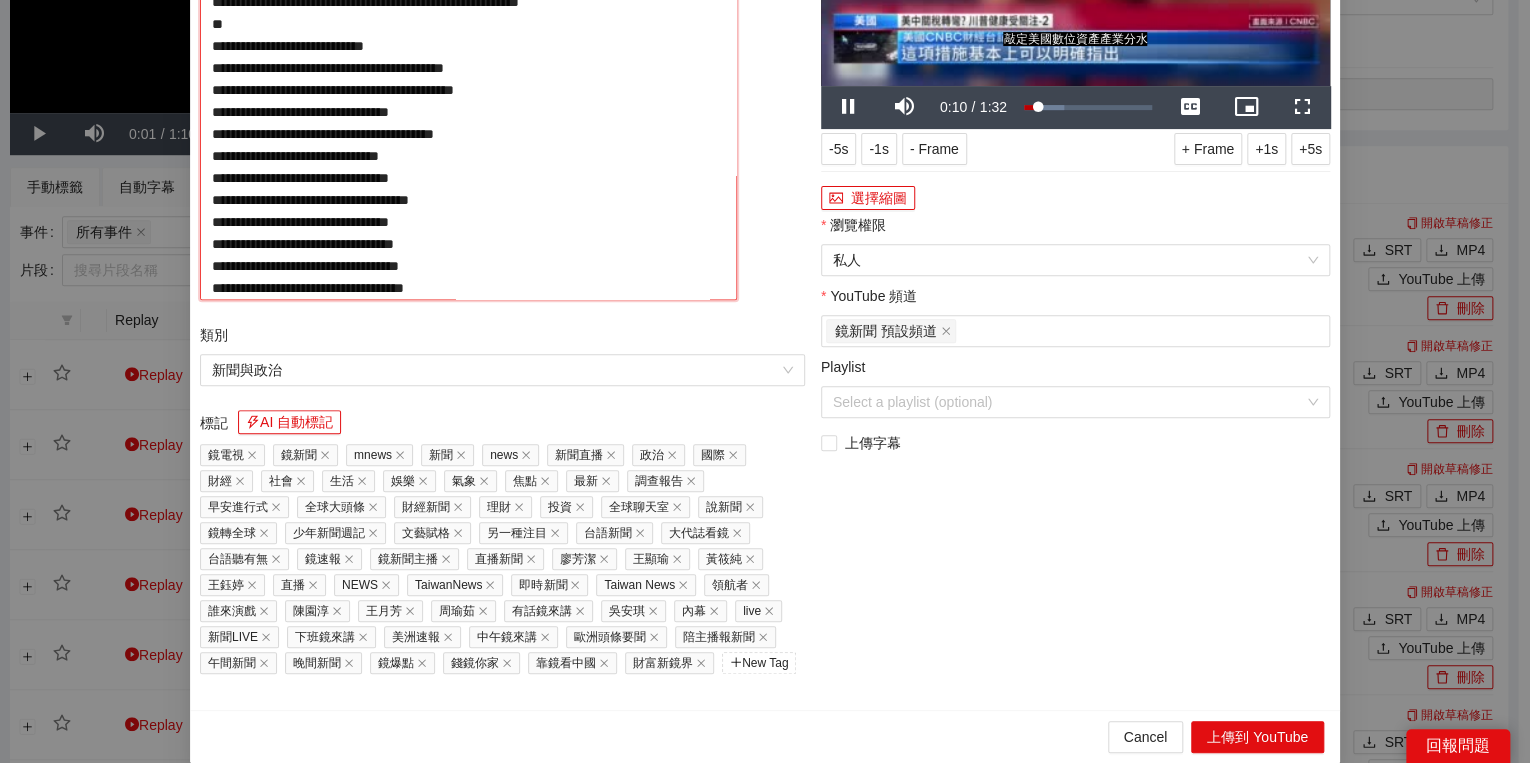 click on "**********" at bounding box center (468, 110) 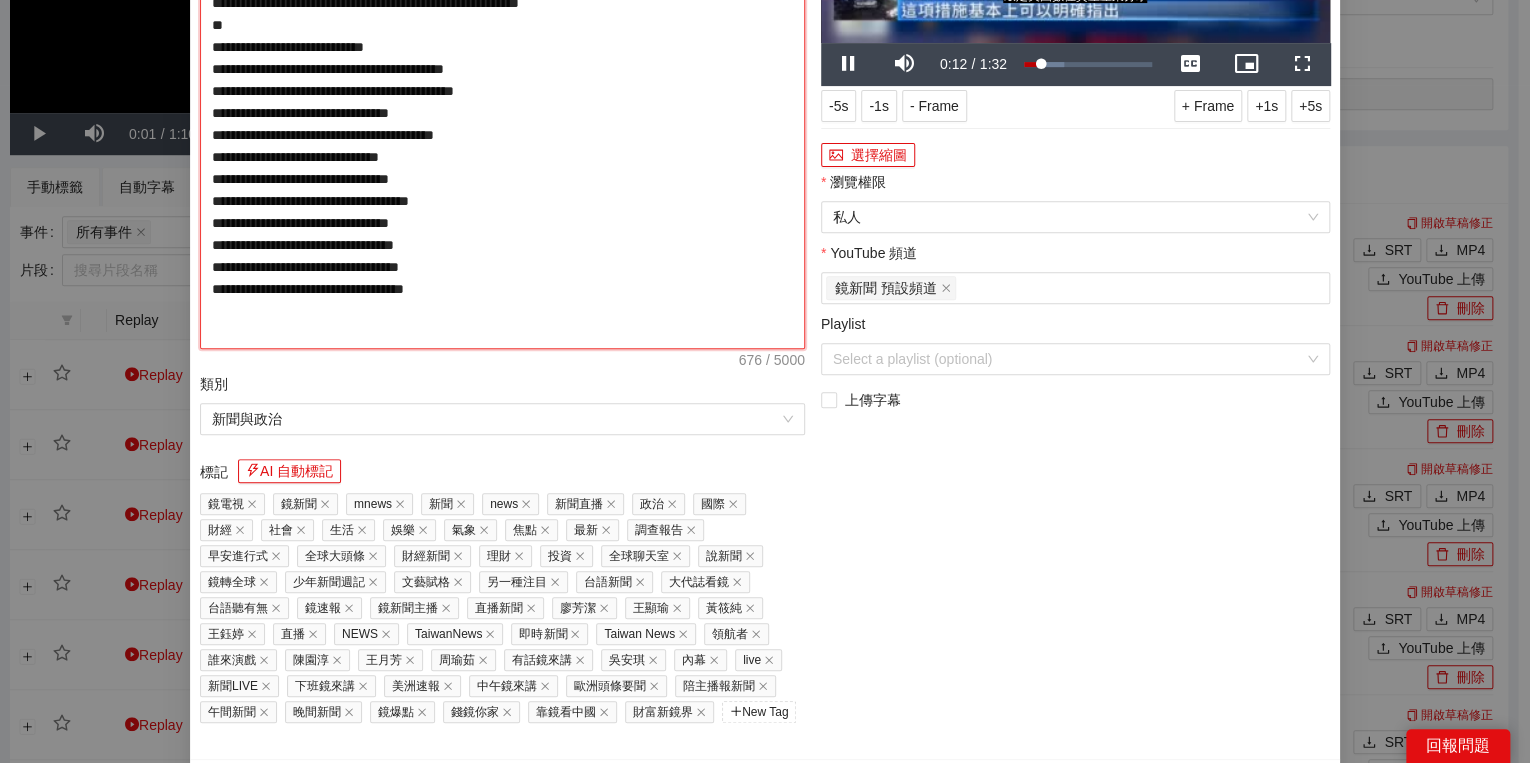 click on "**********" at bounding box center [502, 113] 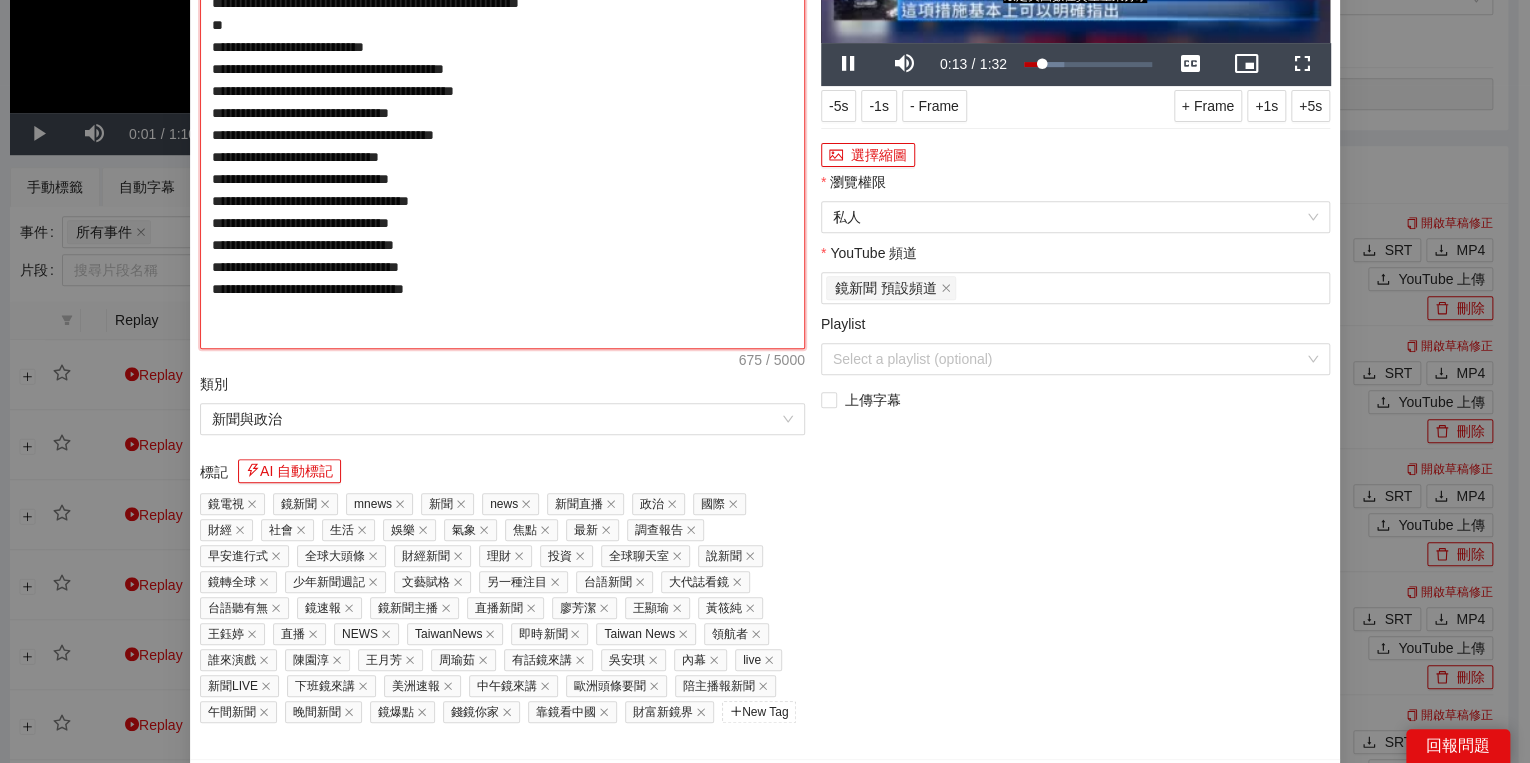 click on "**********" at bounding box center [502, 113] 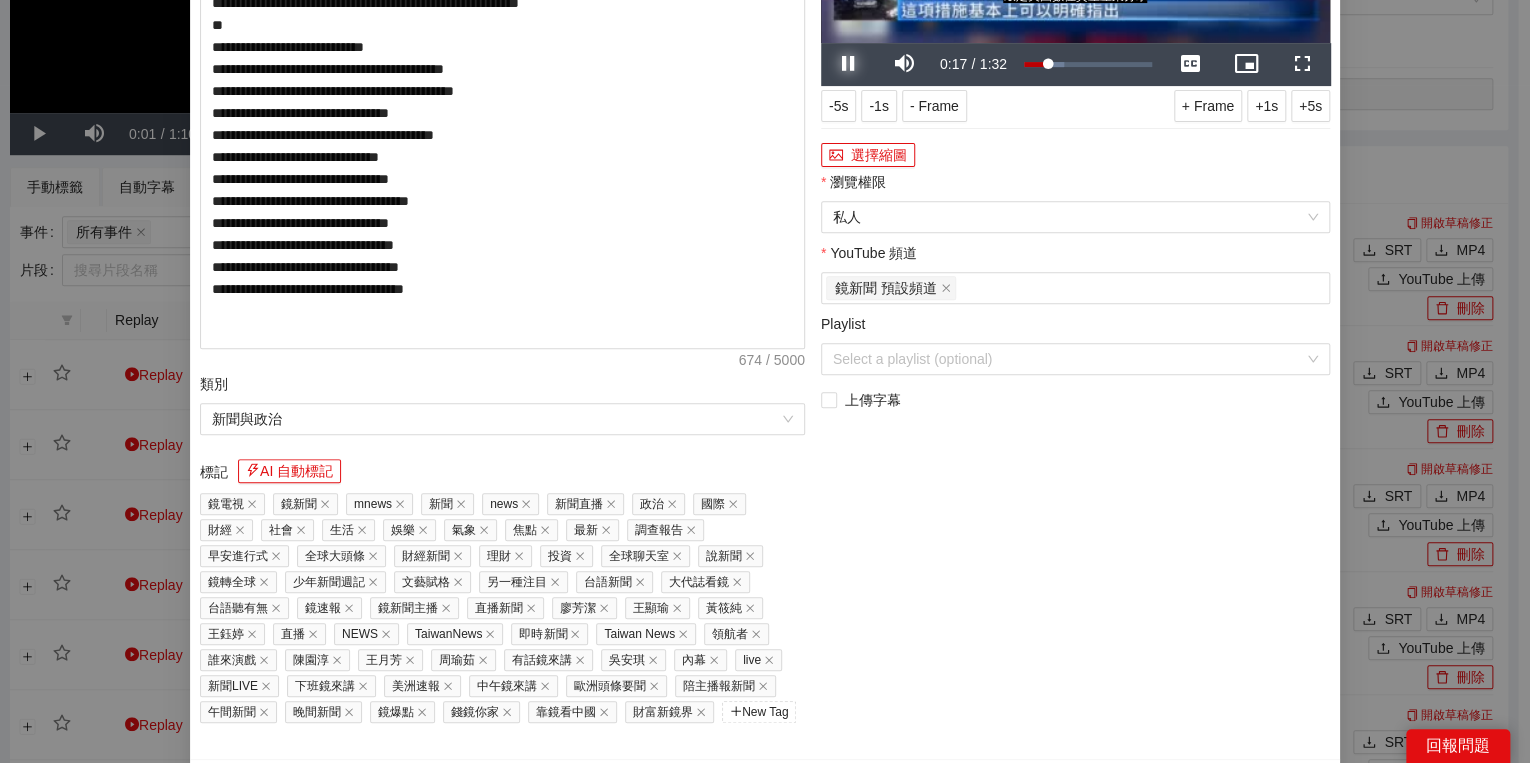 click at bounding box center [849, 64] 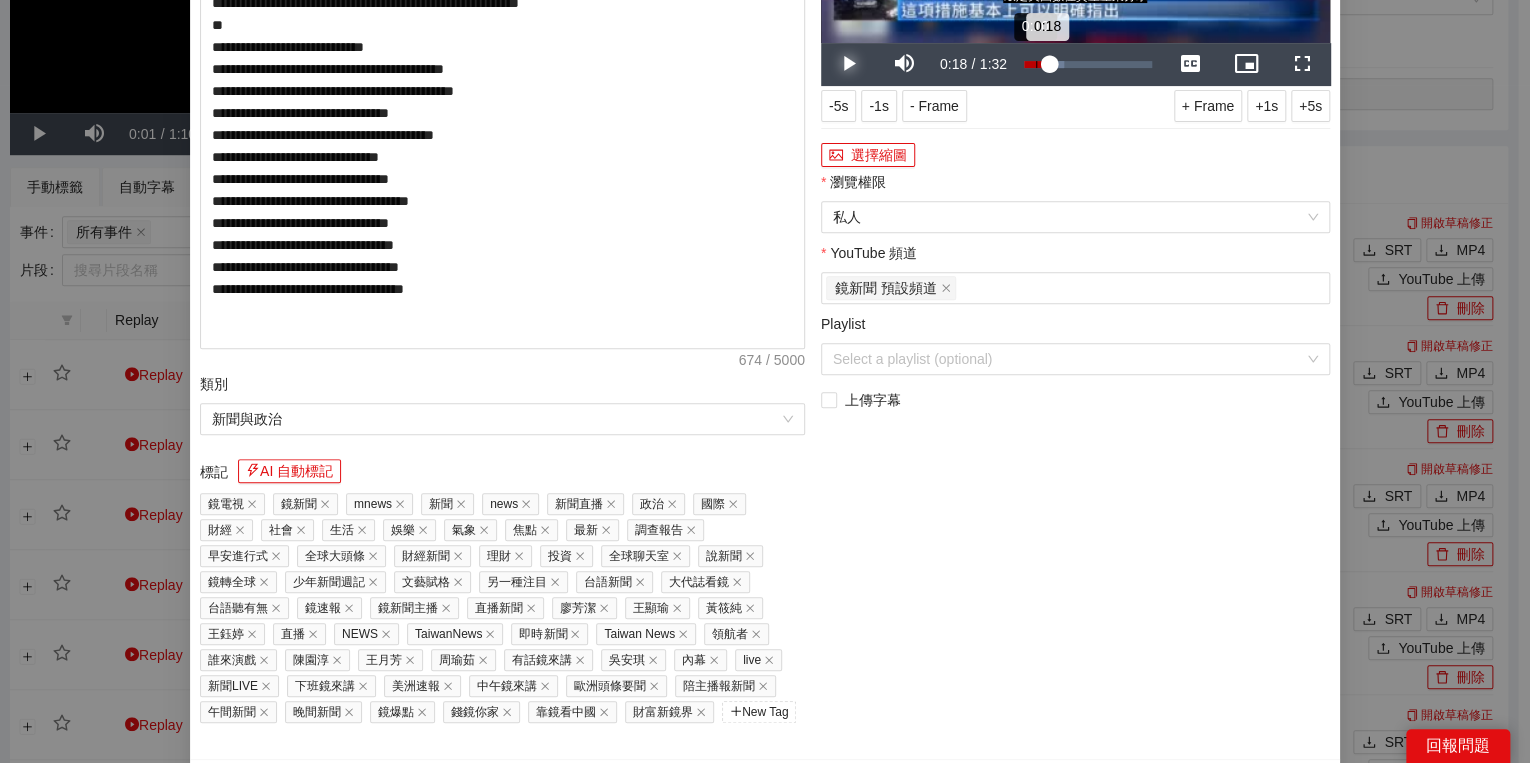 click on "Loaded :  31.28% 0:10 0:18" at bounding box center (1088, 64) 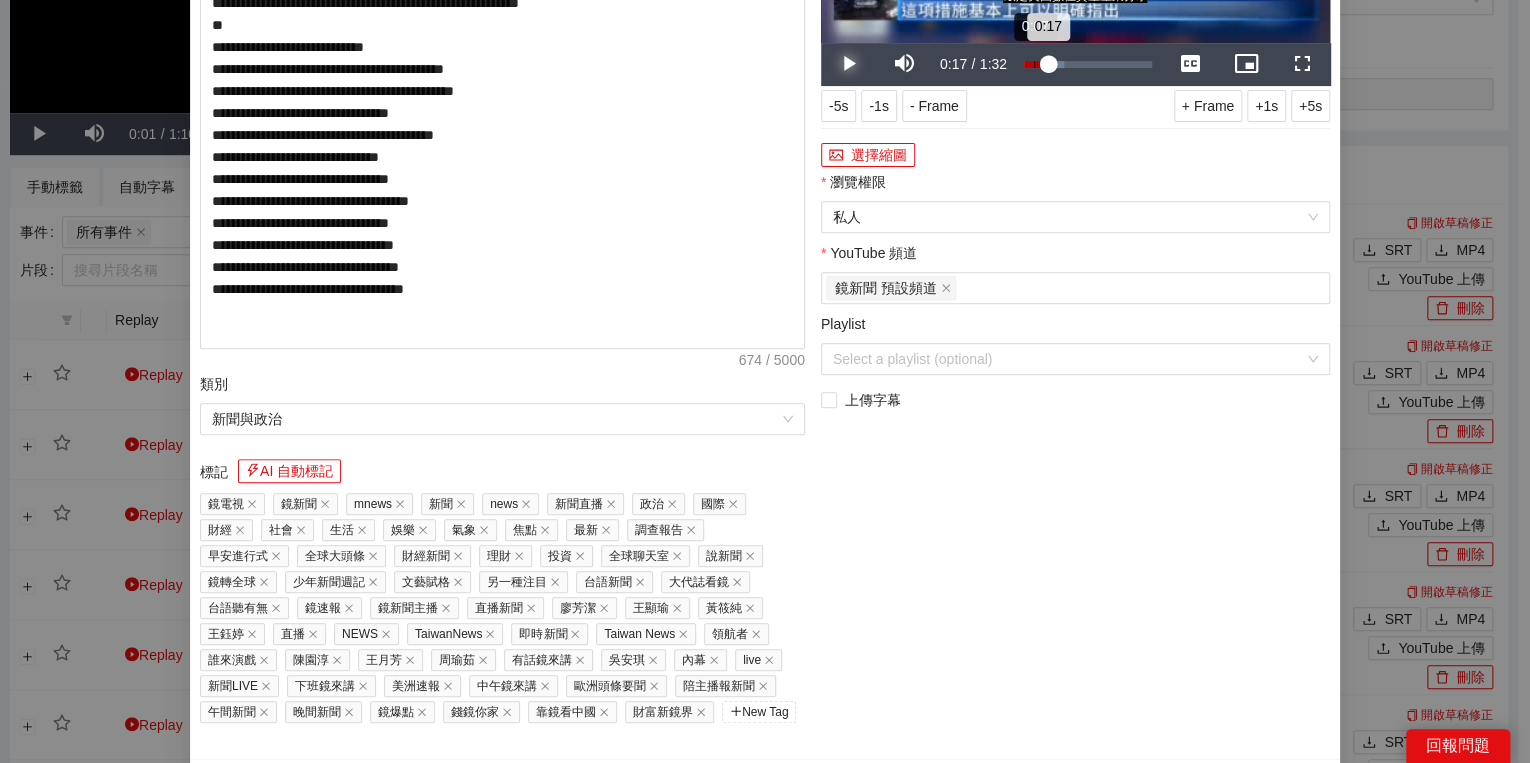 click on "Loaded :  31.28% 0:07 0:17" at bounding box center (1088, 64) 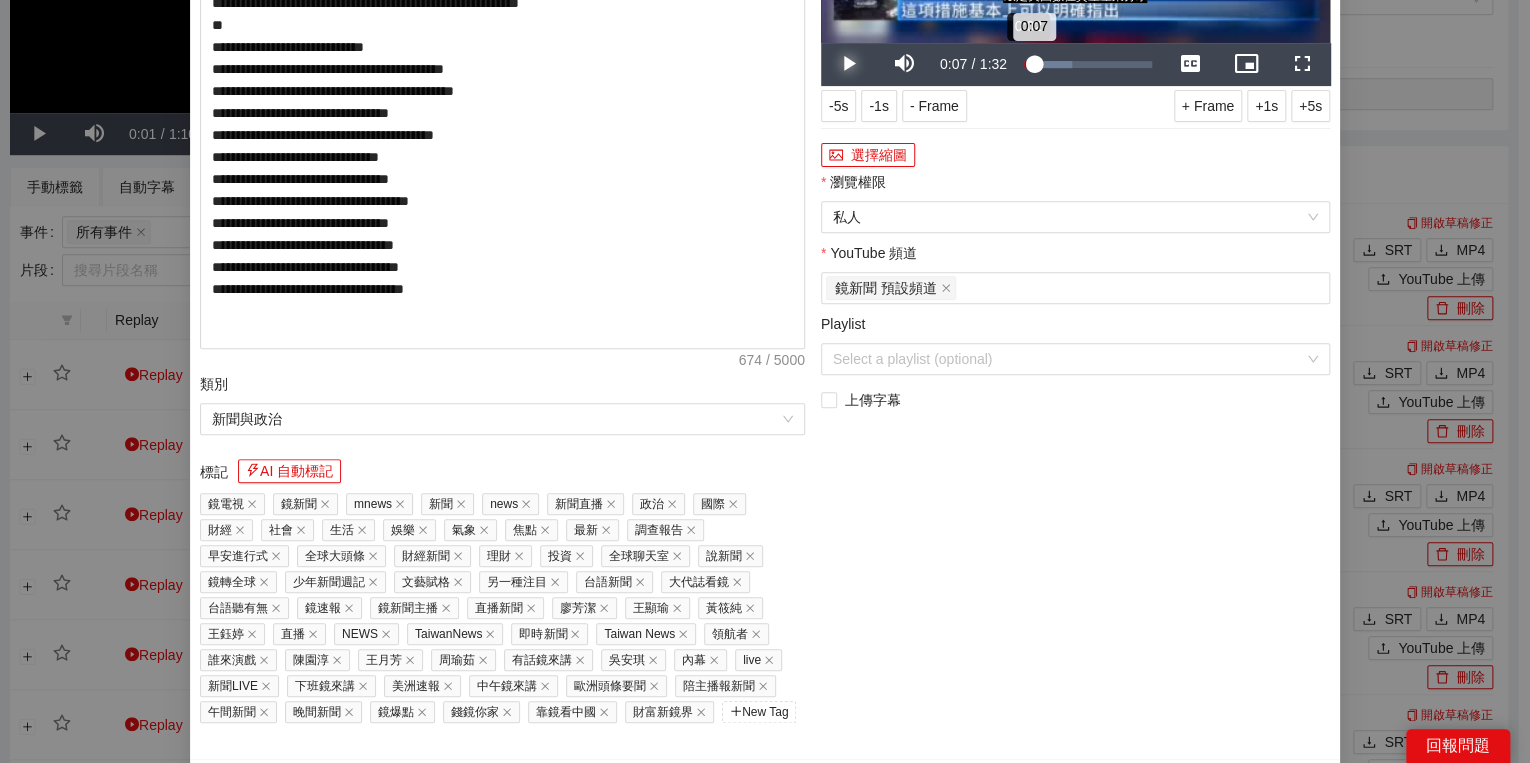 click on "0:07" at bounding box center (1029, 64) 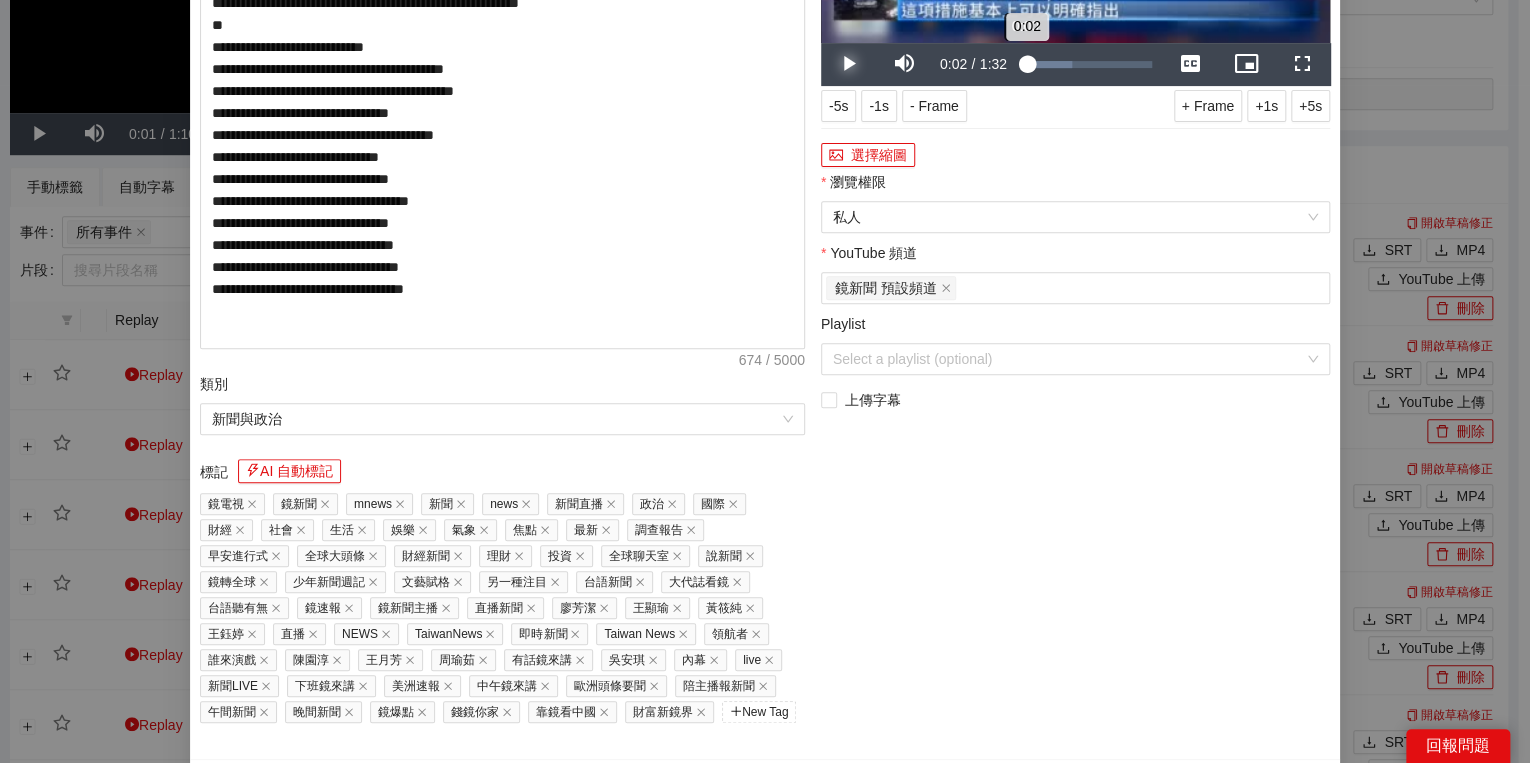 click on "Loaded :  37.96% 0:00 0:02" at bounding box center [1088, 64] 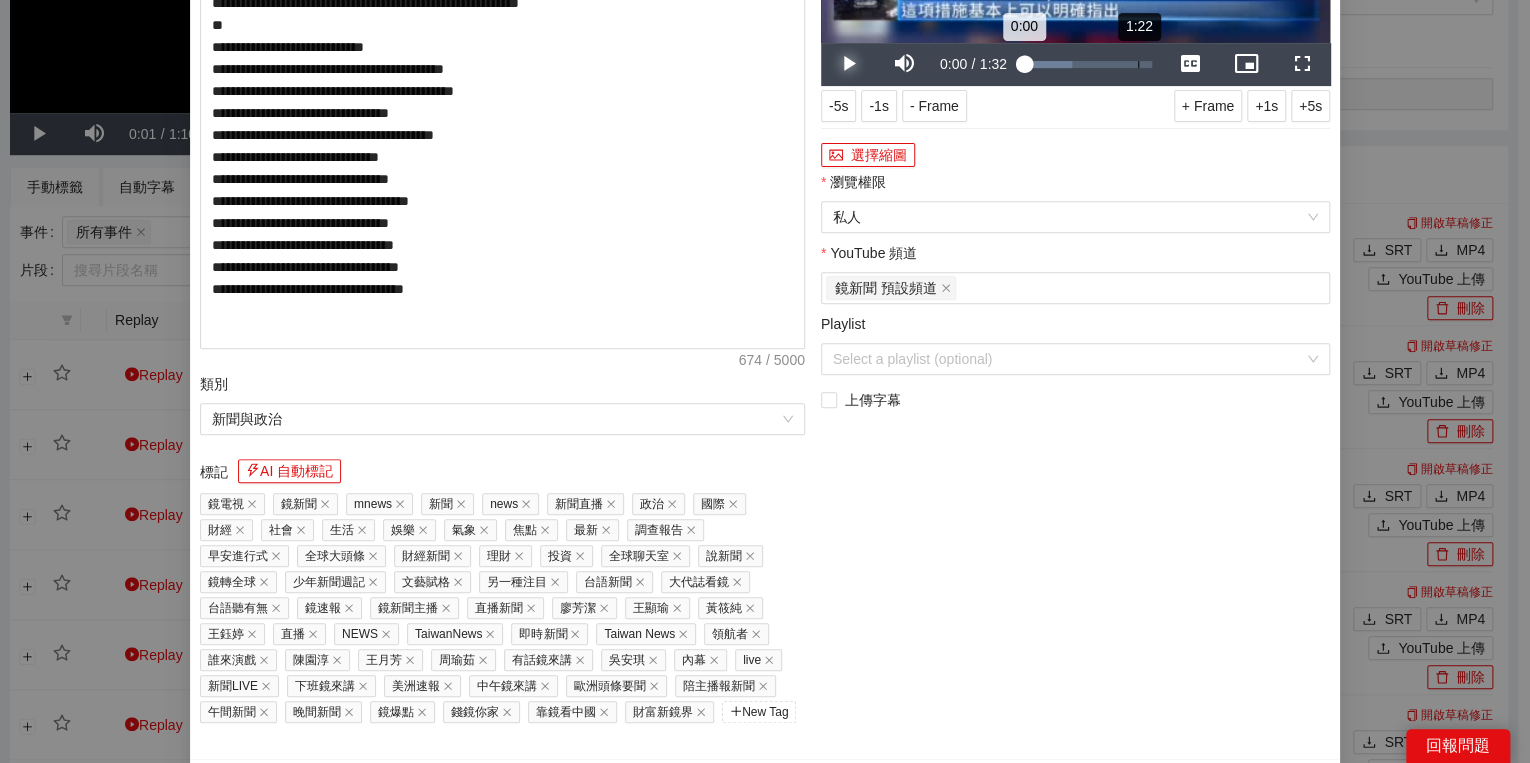 click on "Loaded :  37.96% 1:22 0:00" at bounding box center (1088, 64) 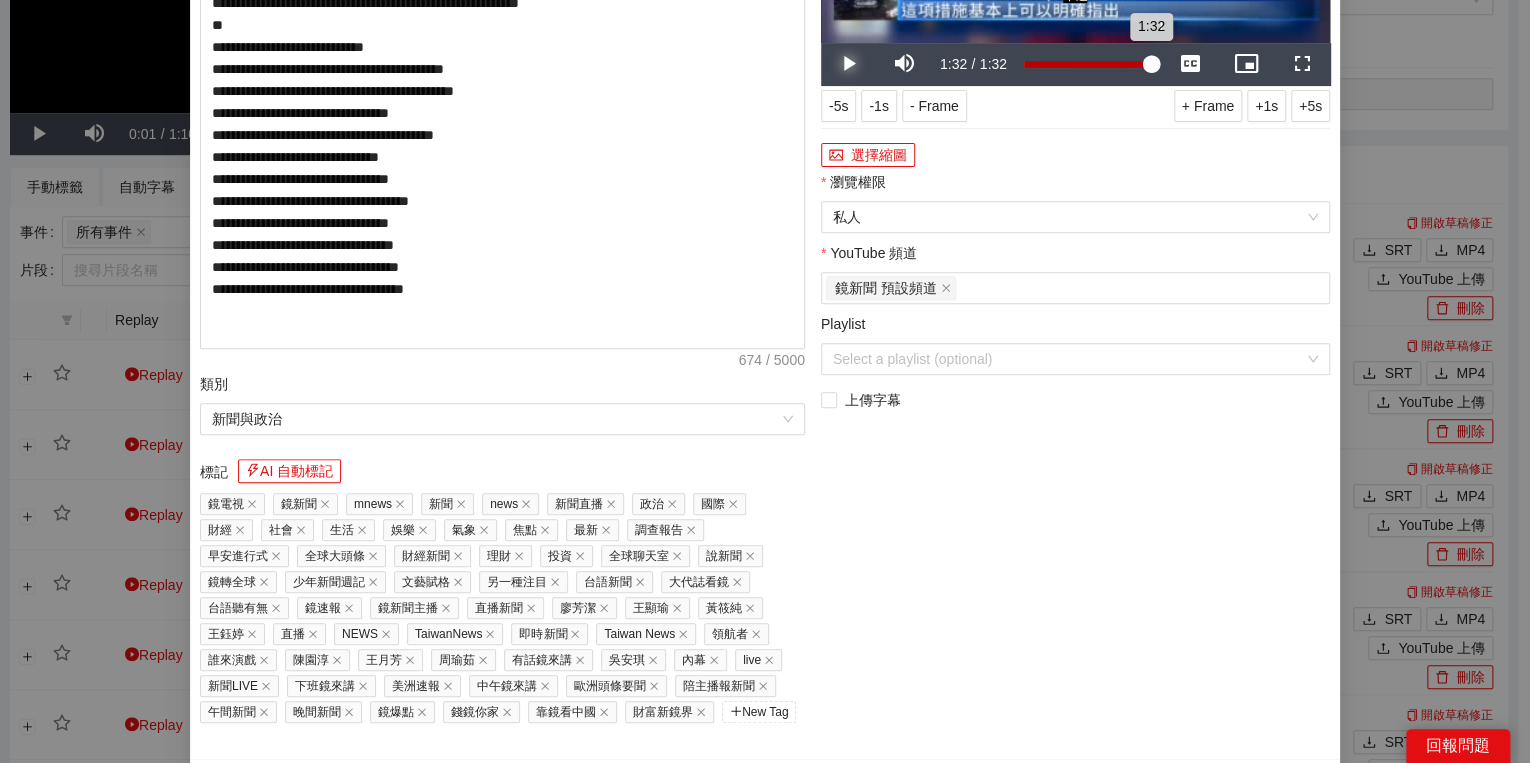 click on "Loaded :  100.00% 1:31 1:32" at bounding box center [1088, 64] 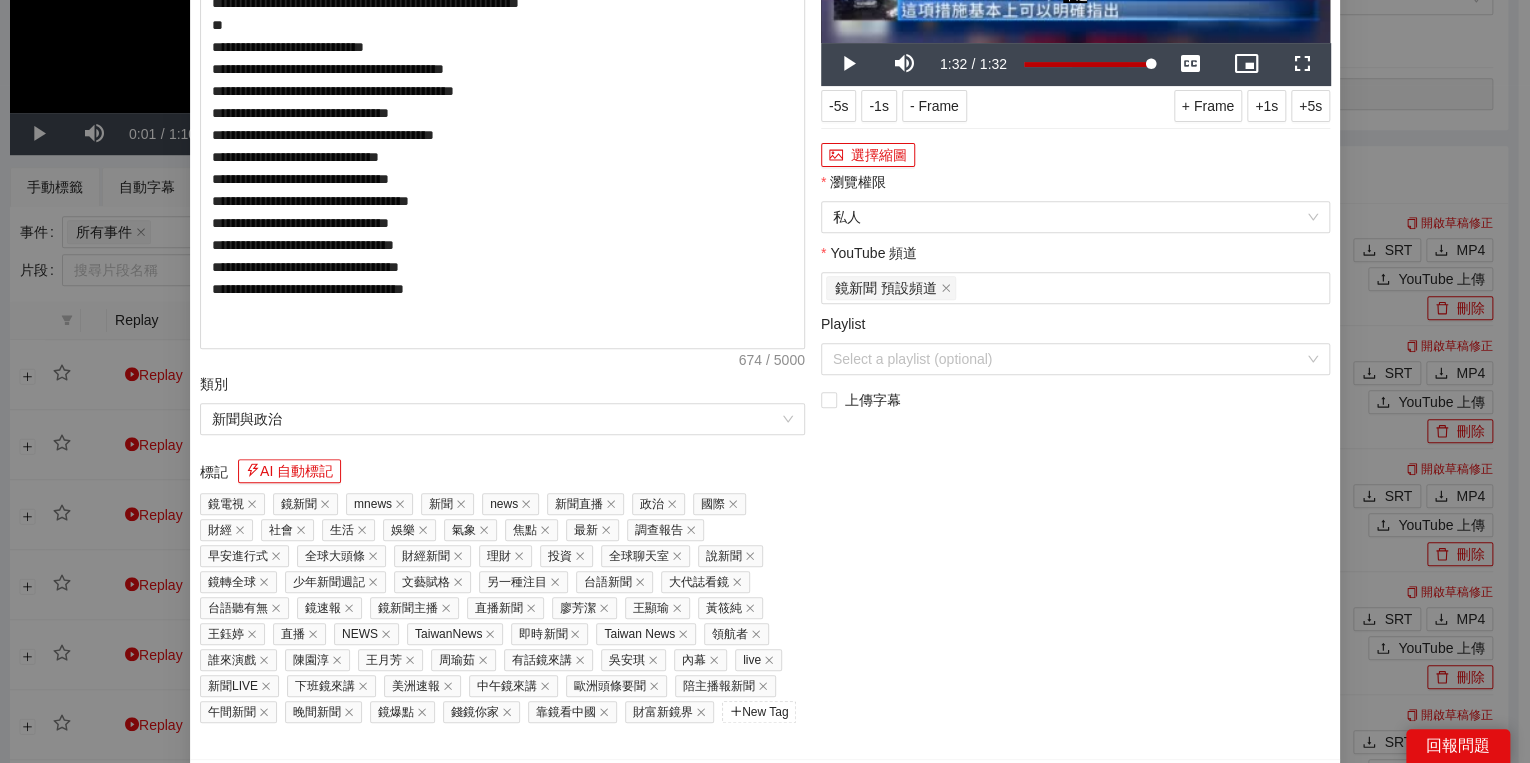 click on "Duration  1:32" at bounding box center [995, 64] 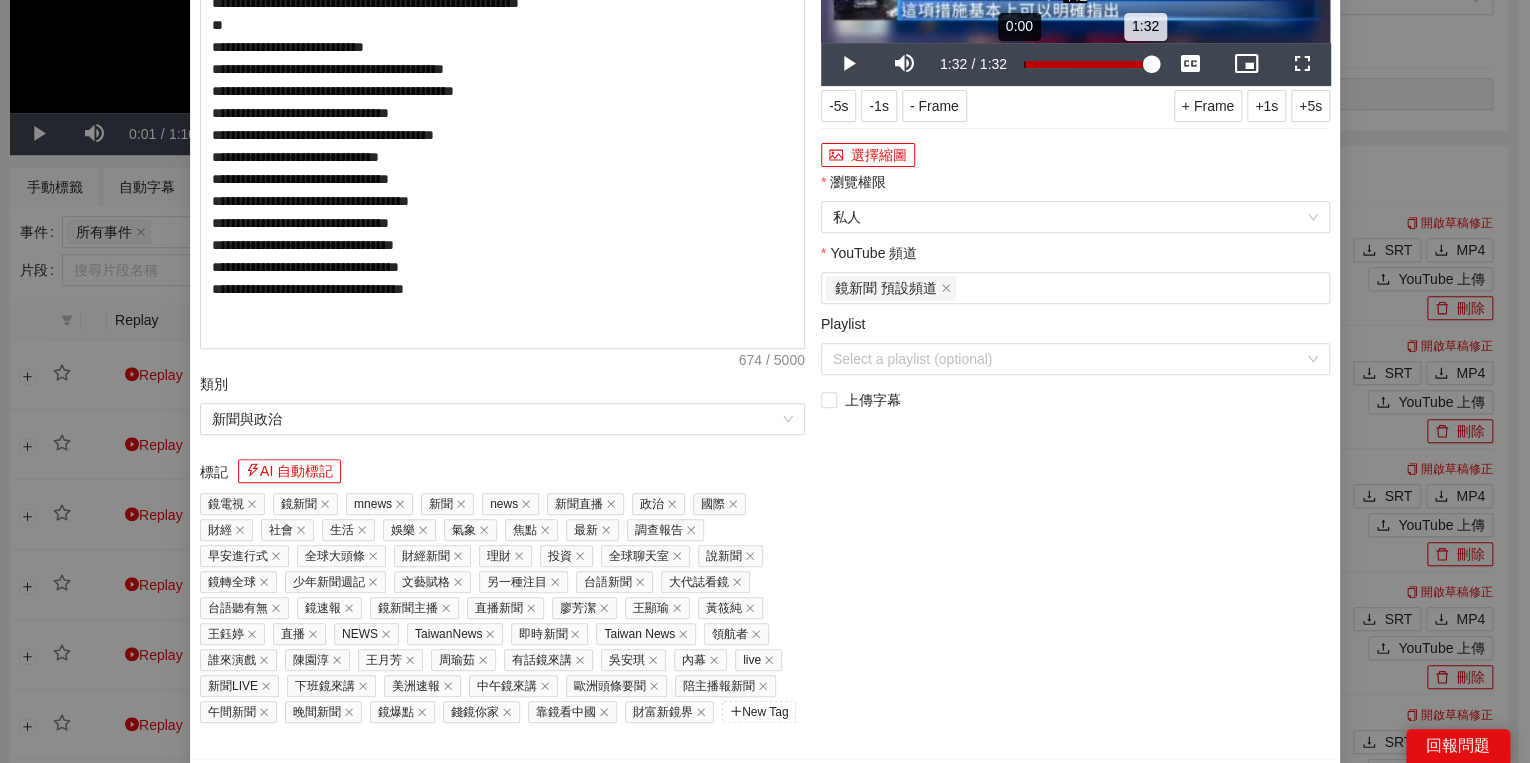 click on "Loaded :  100.00% 0:00 1:32" at bounding box center (1088, 64) 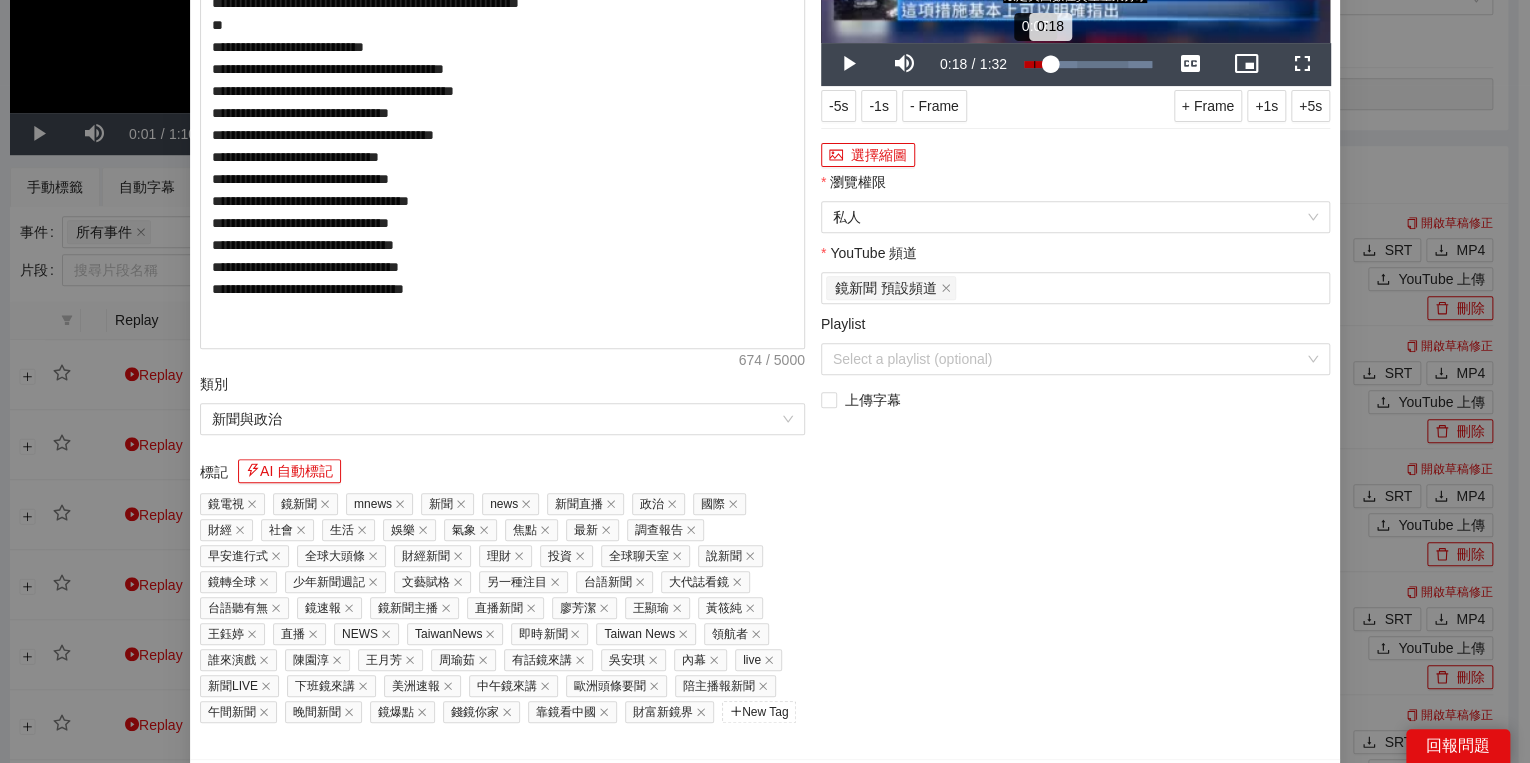 click on "Loaded :  100.00% 0:07 0:18" at bounding box center [1088, 64] 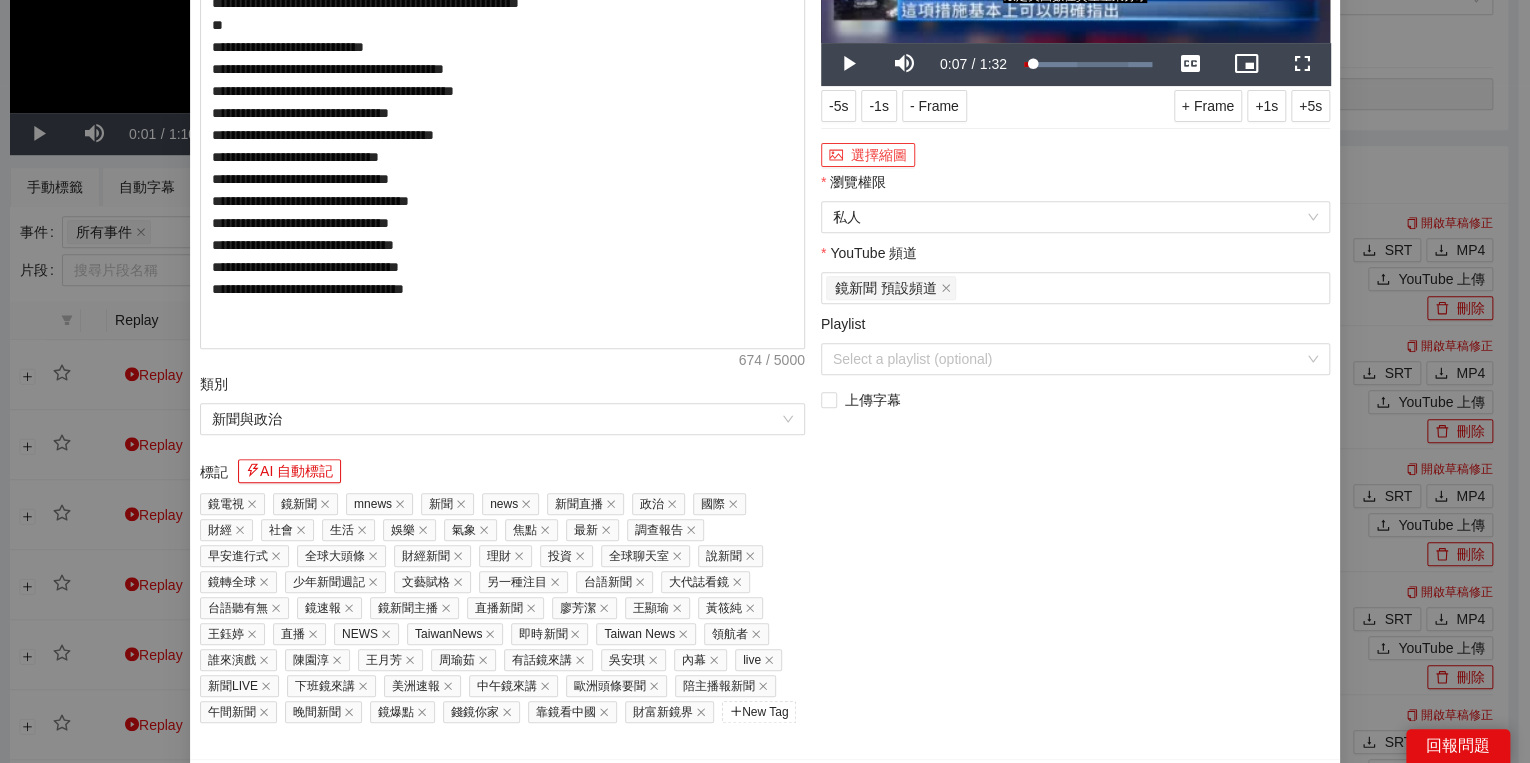 click on "選擇縮圖" at bounding box center [868, 155] 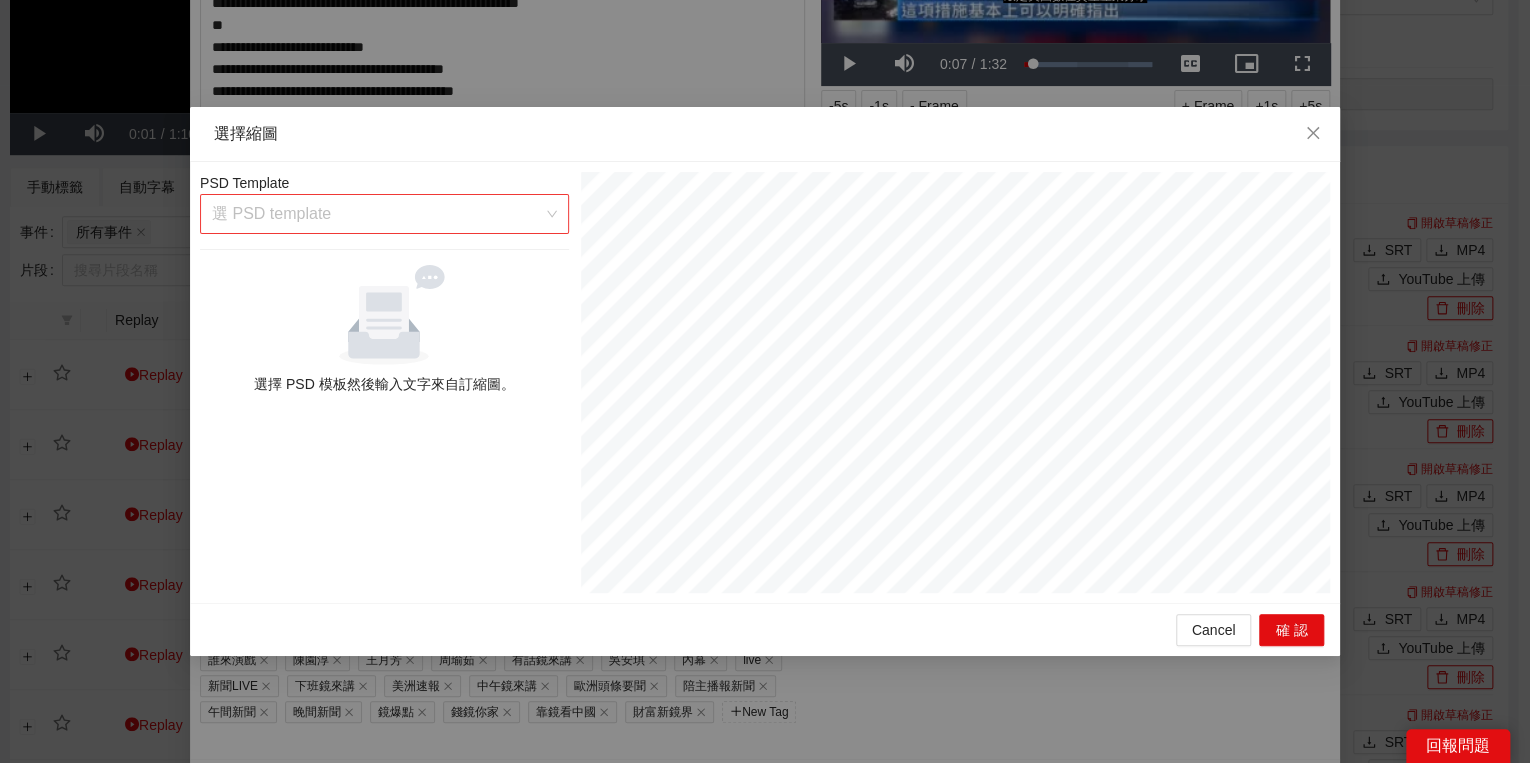 click on "選 PSD template" at bounding box center (384, 214) 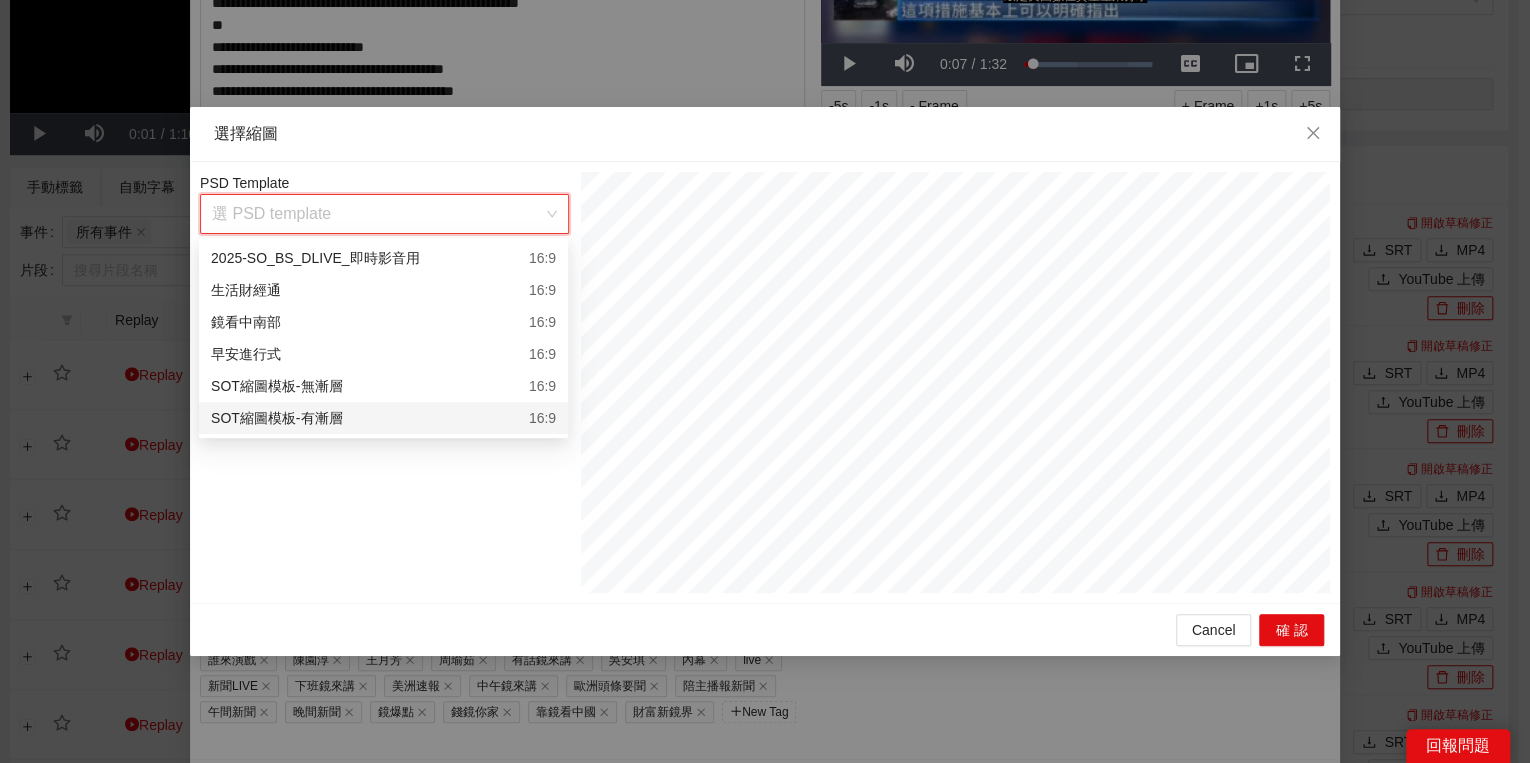 click on "SOT縮圖模板-有漸層 16:9" at bounding box center (383, 418) 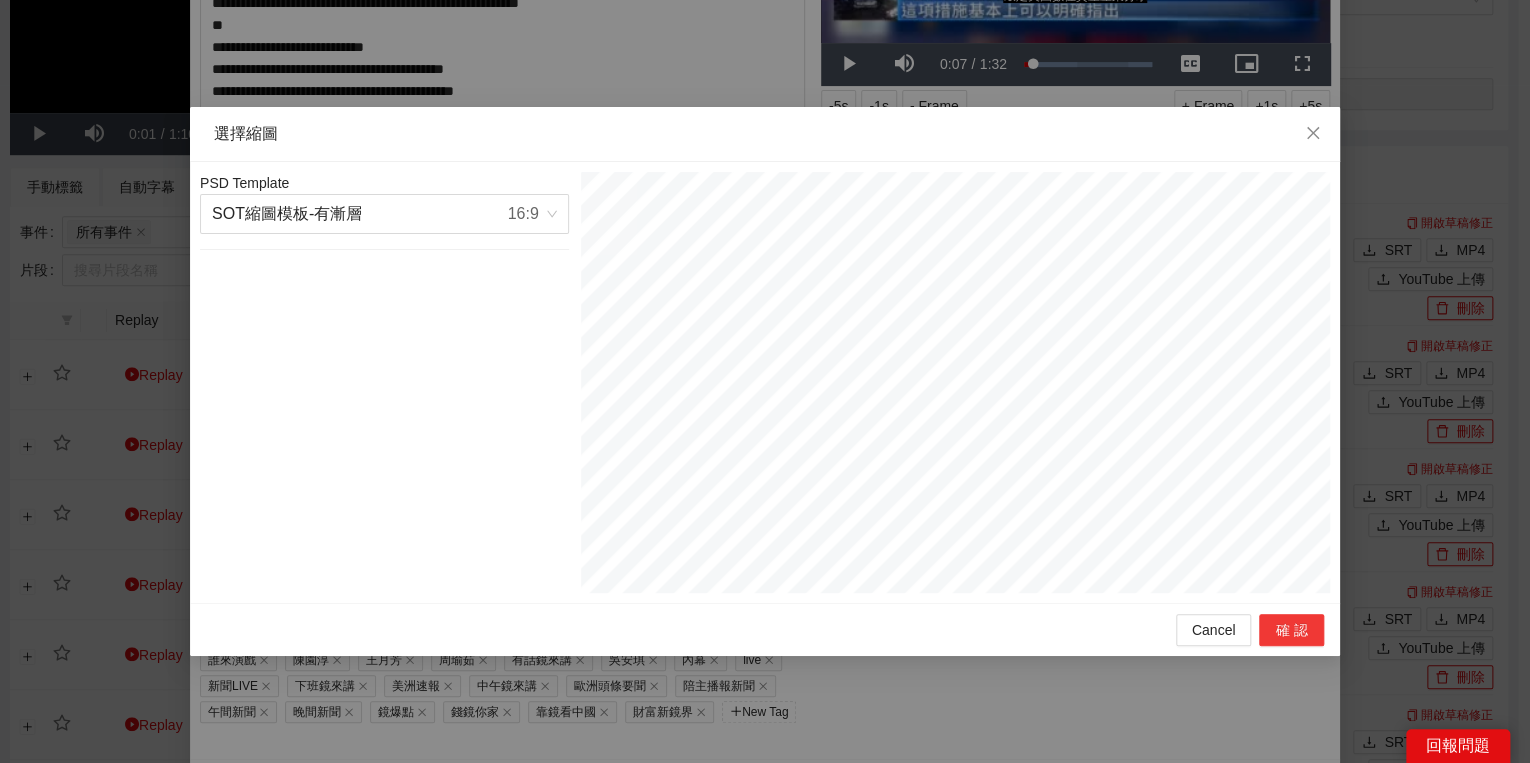 click on "確認" at bounding box center [1291, 630] 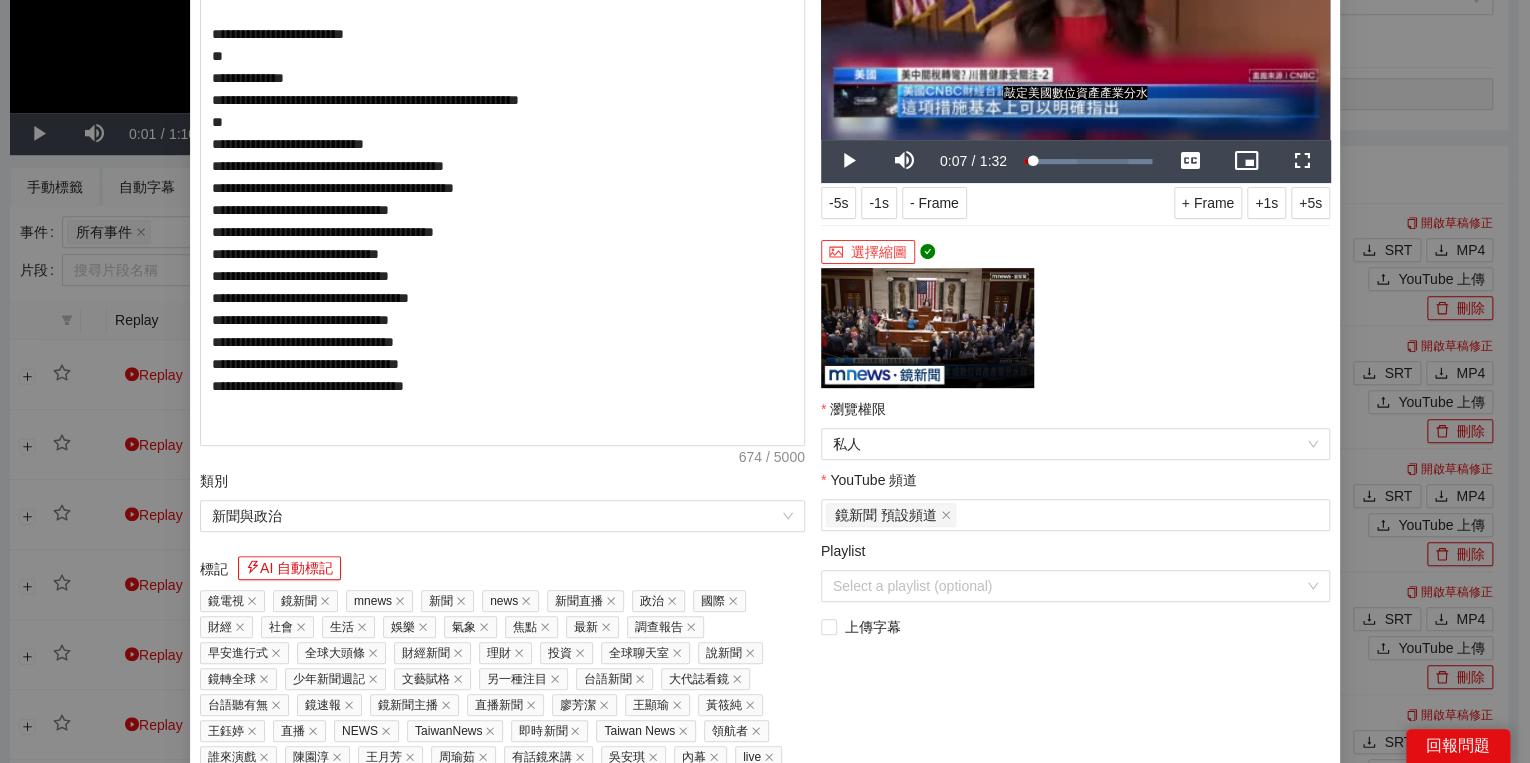 scroll, scrollTop: 240, scrollLeft: 0, axis: vertical 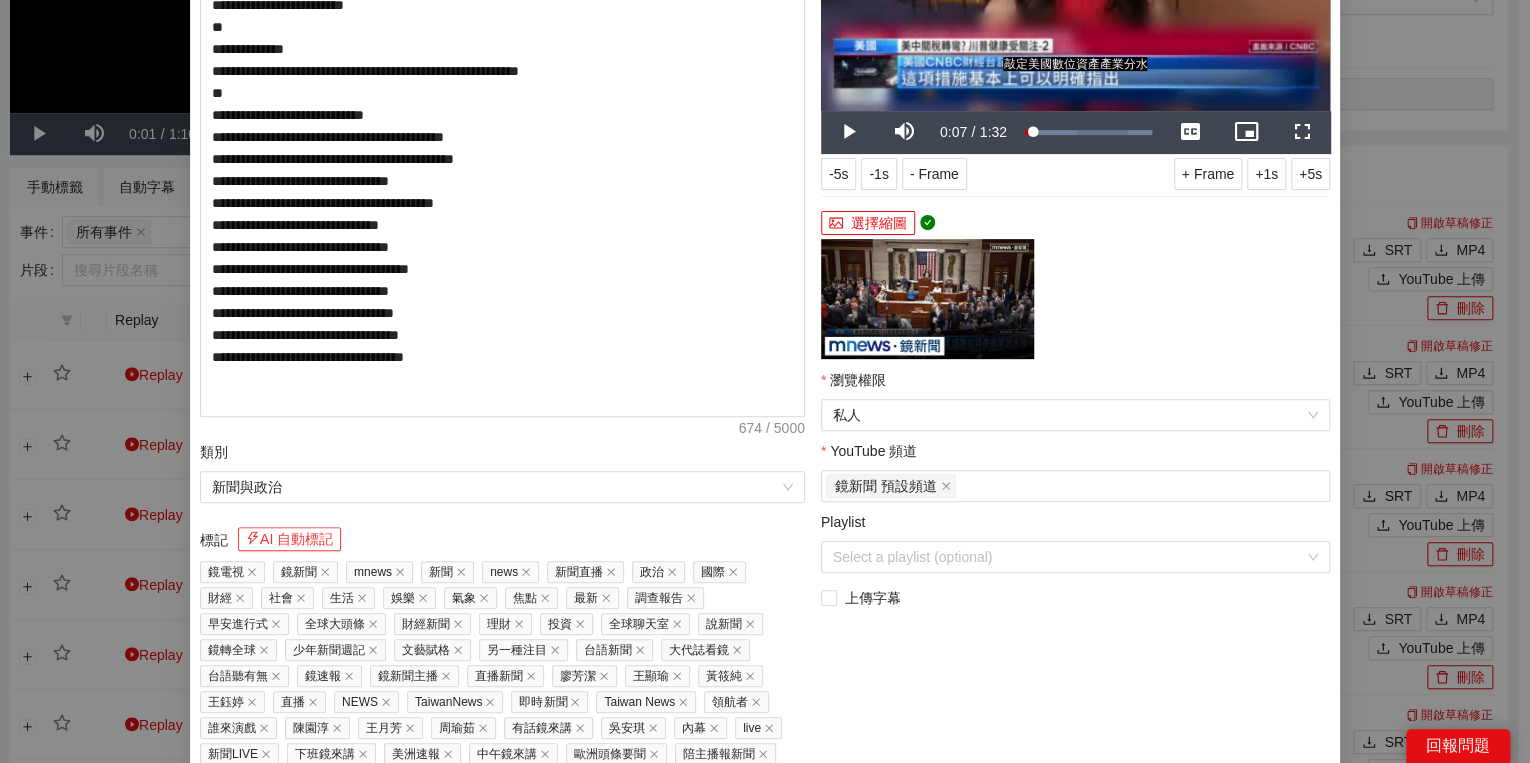 click on "AI 自動標記" at bounding box center [289, 539] 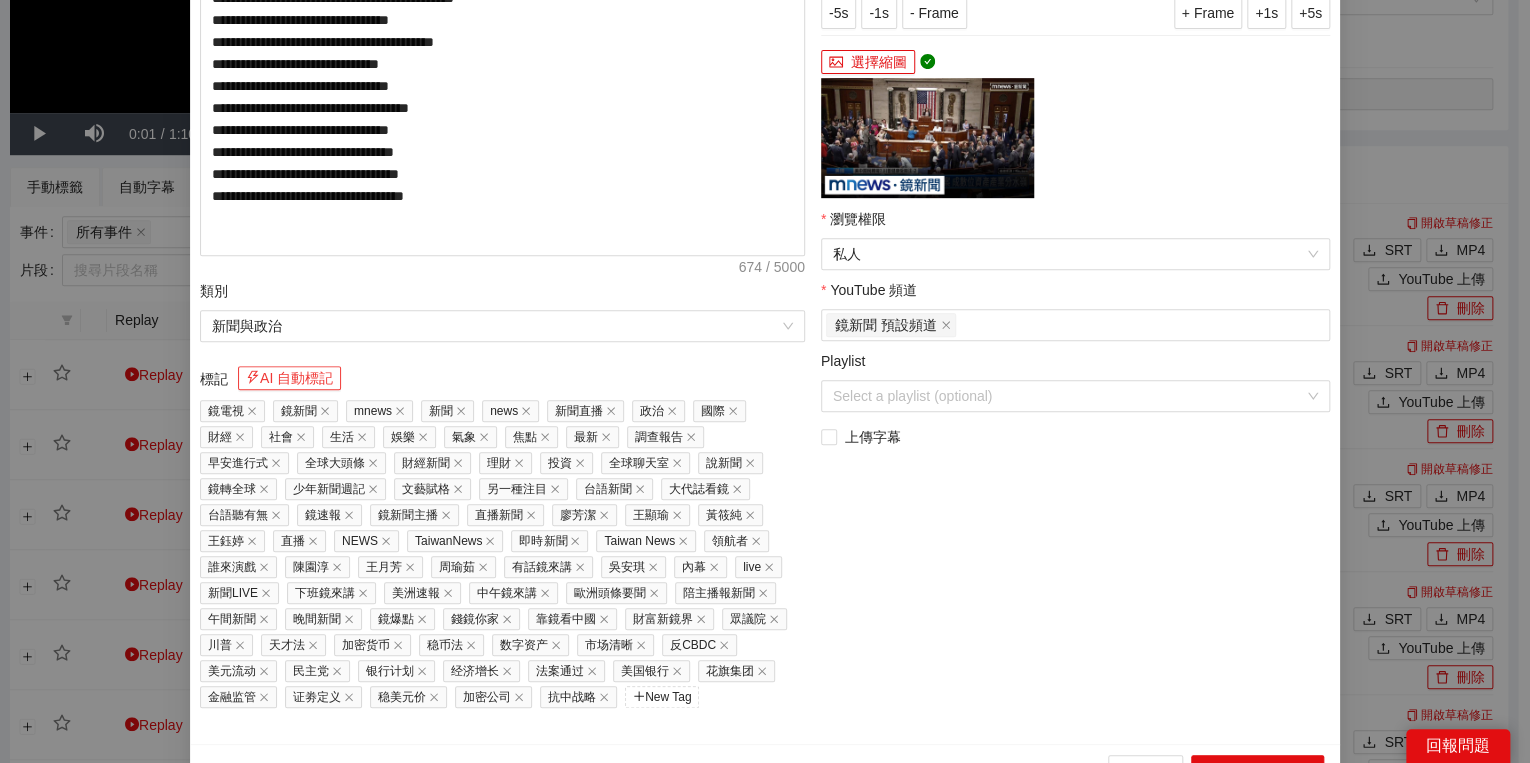 scroll, scrollTop: 429, scrollLeft: 0, axis: vertical 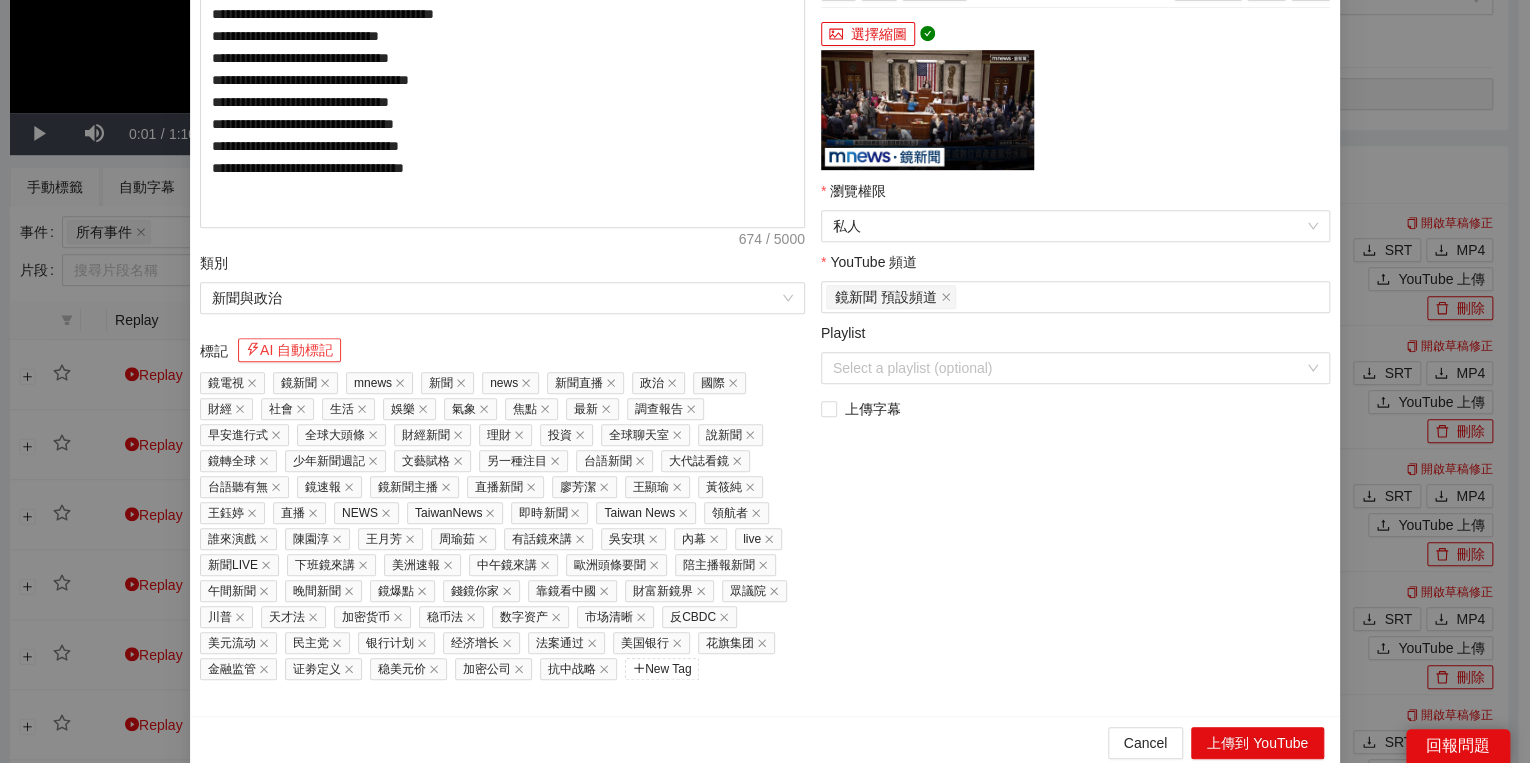 click on "AI 自動標記" at bounding box center [289, 350] 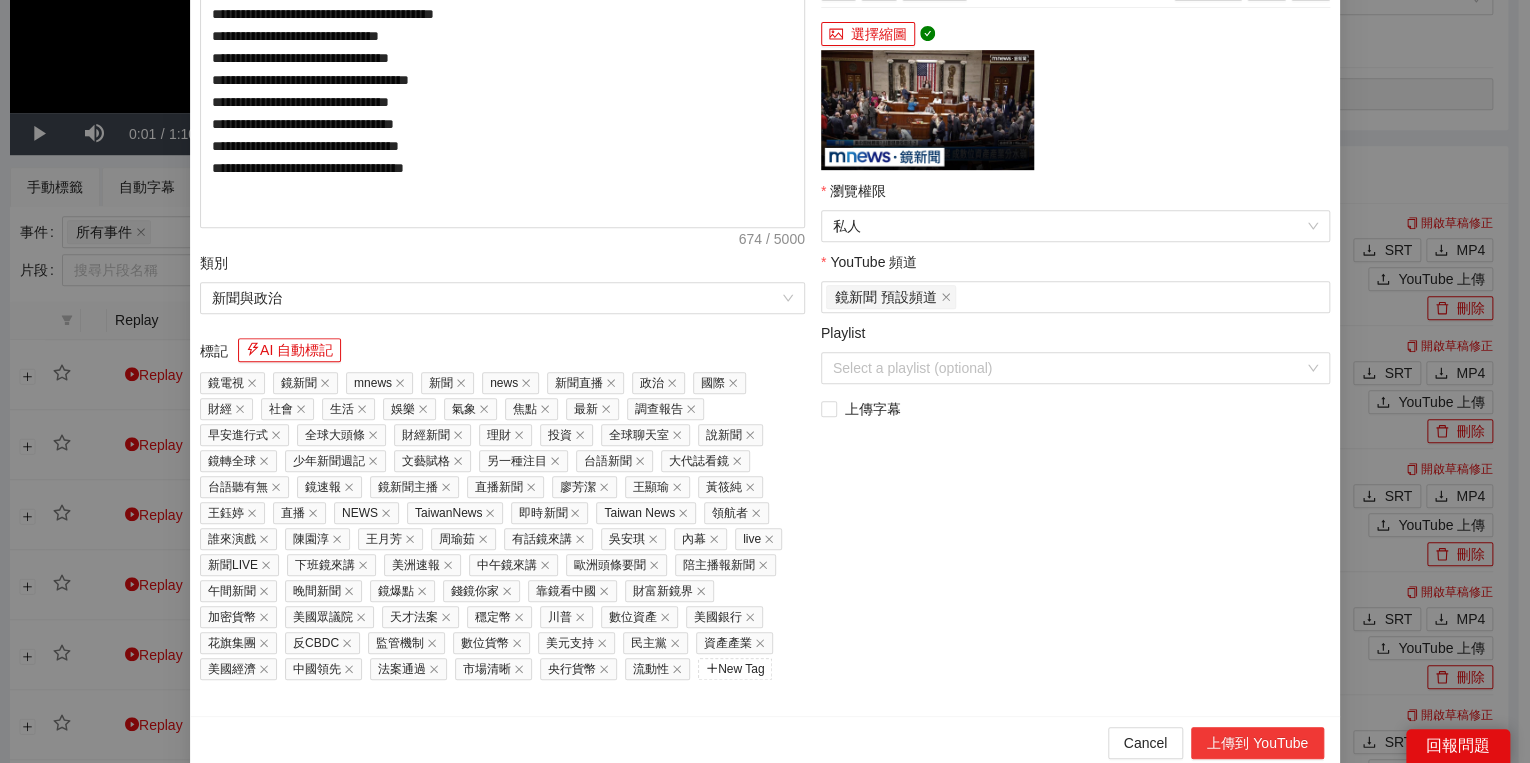 click on "上傳到 YouTube" at bounding box center [1257, 743] 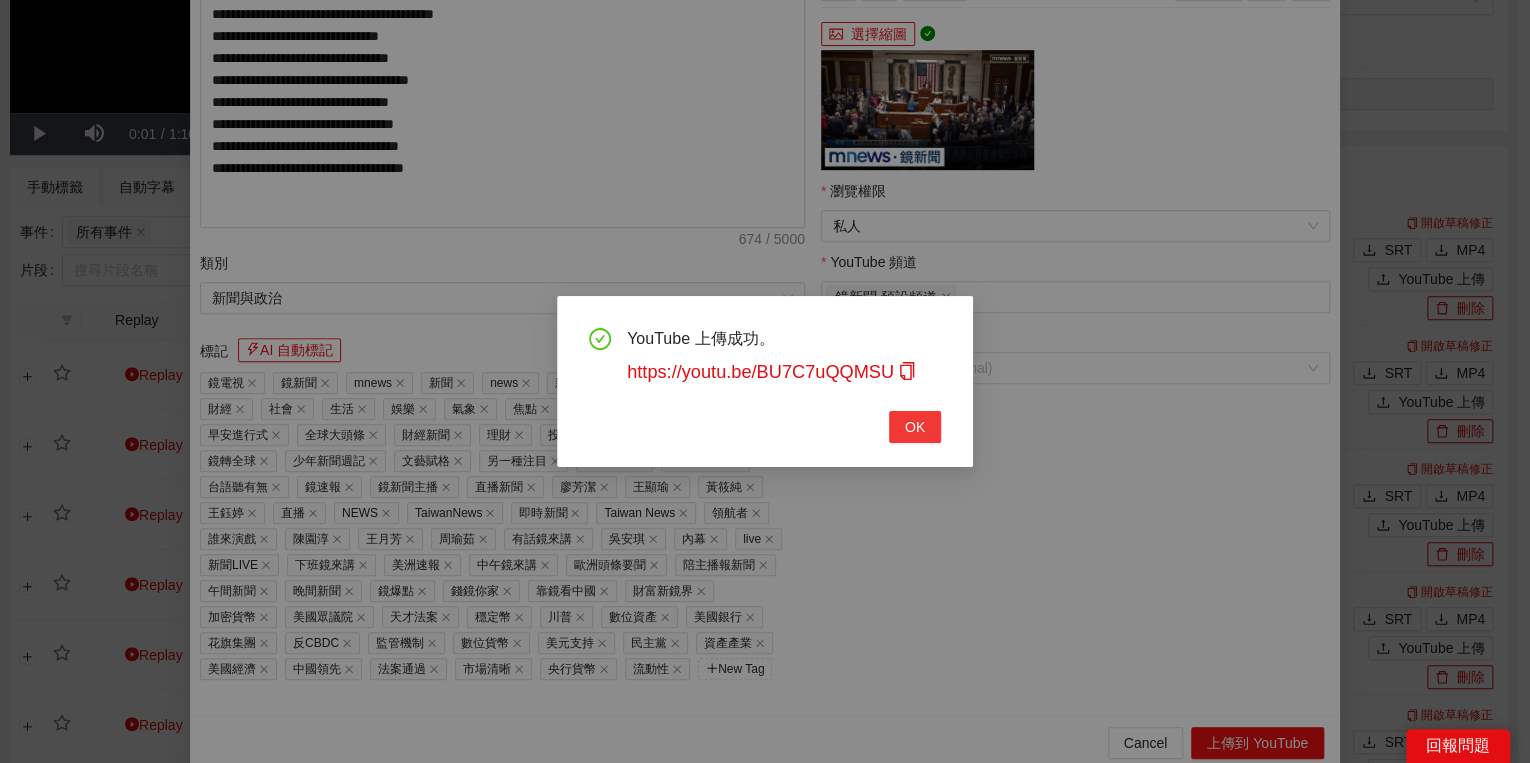 click on "OK" at bounding box center (915, 427) 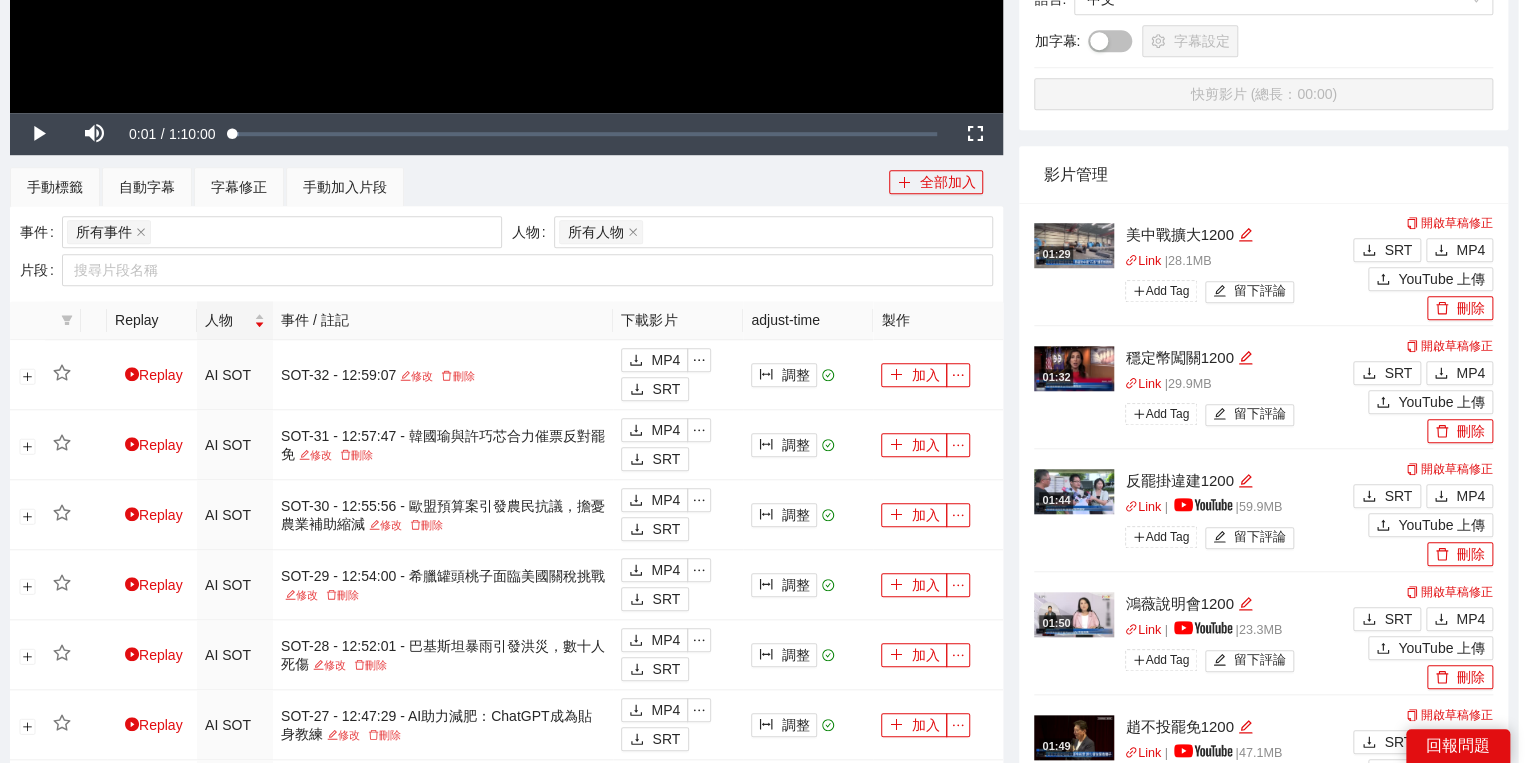 scroll, scrollTop: 308, scrollLeft: 0, axis: vertical 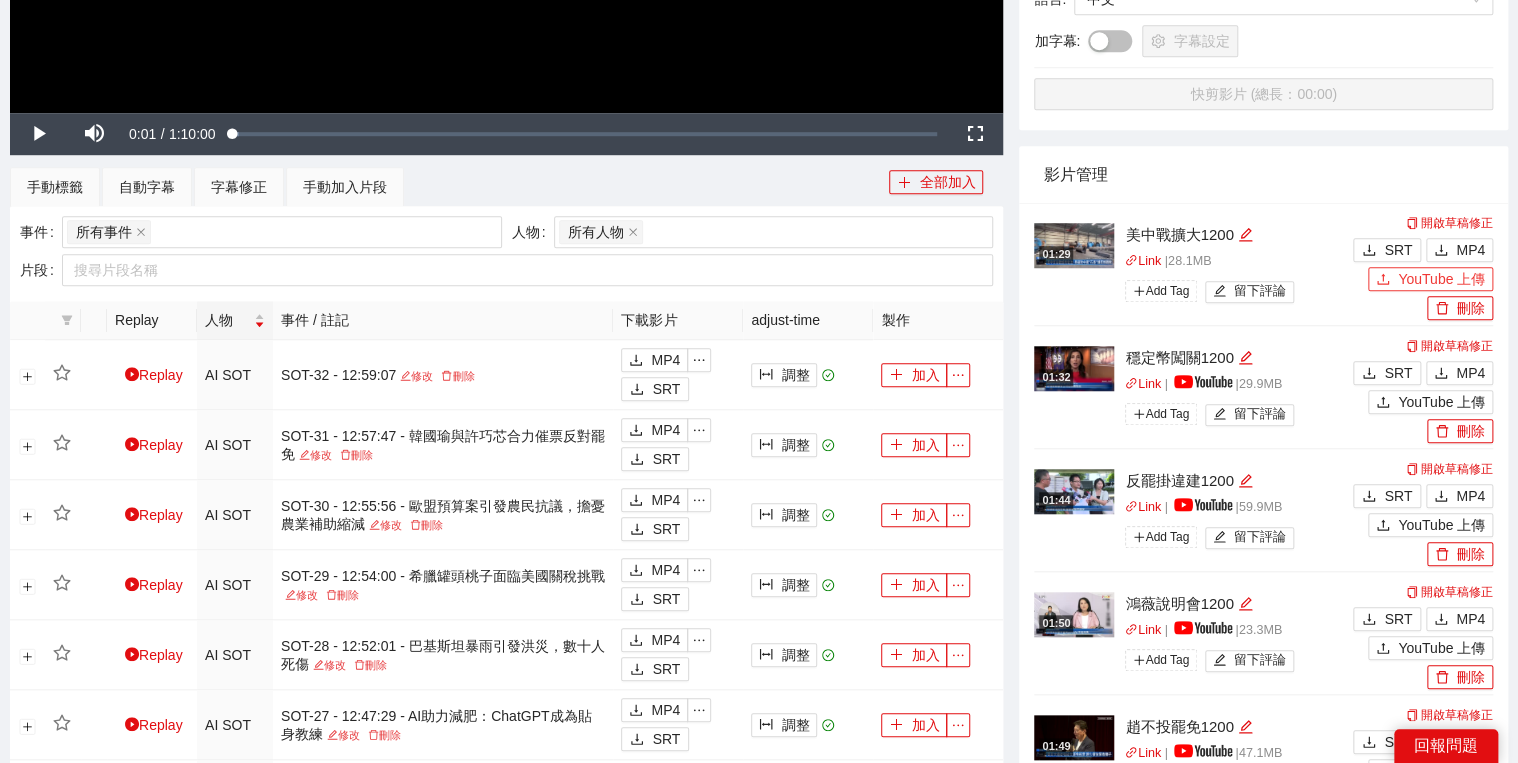 click on "YouTube 上傳" at bounding box center (1441, 279) 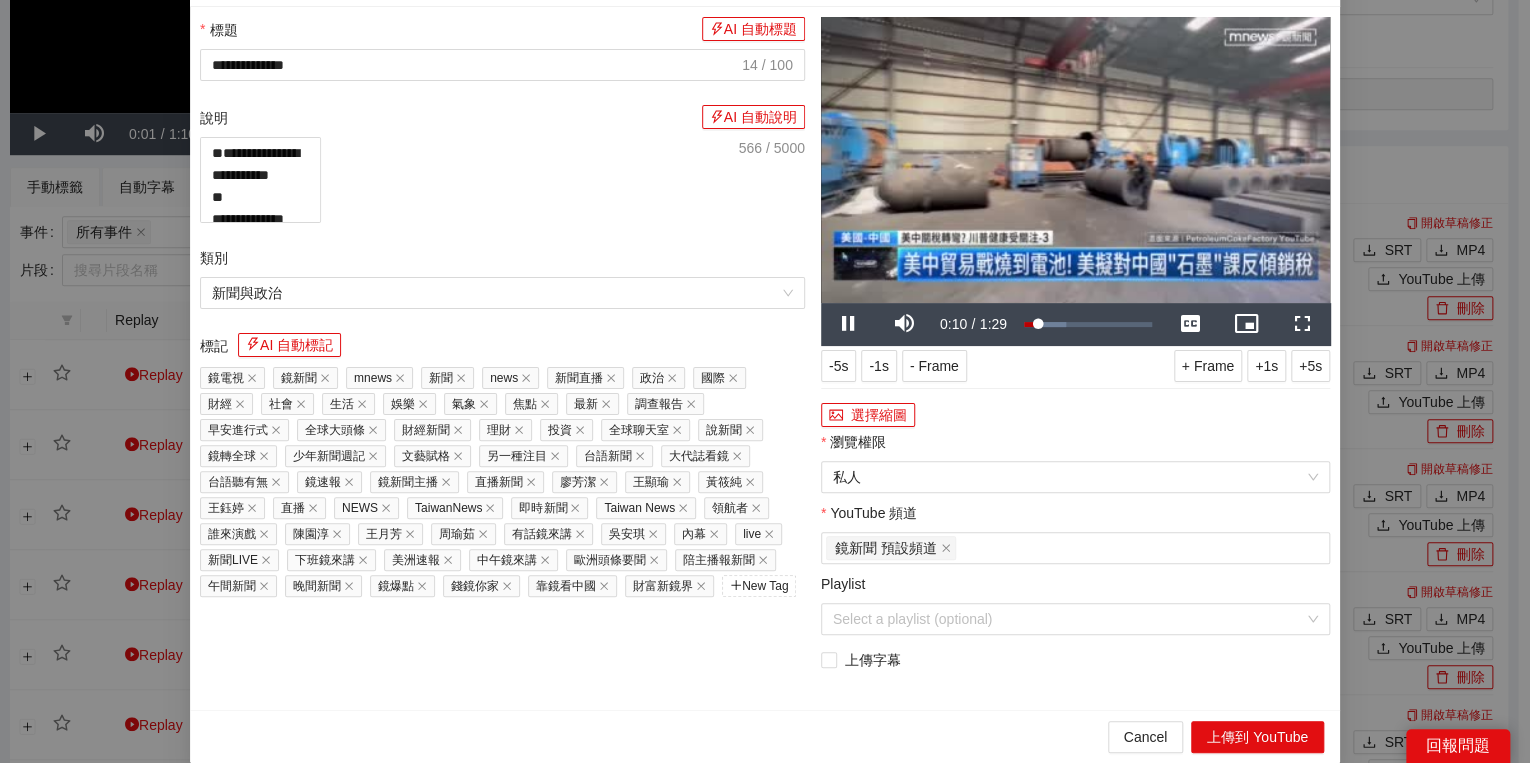 drag, startPoint x: 1167, startPoint y: 452, endPoint x: 1129, endPoint y: 436, distance: 41.231056 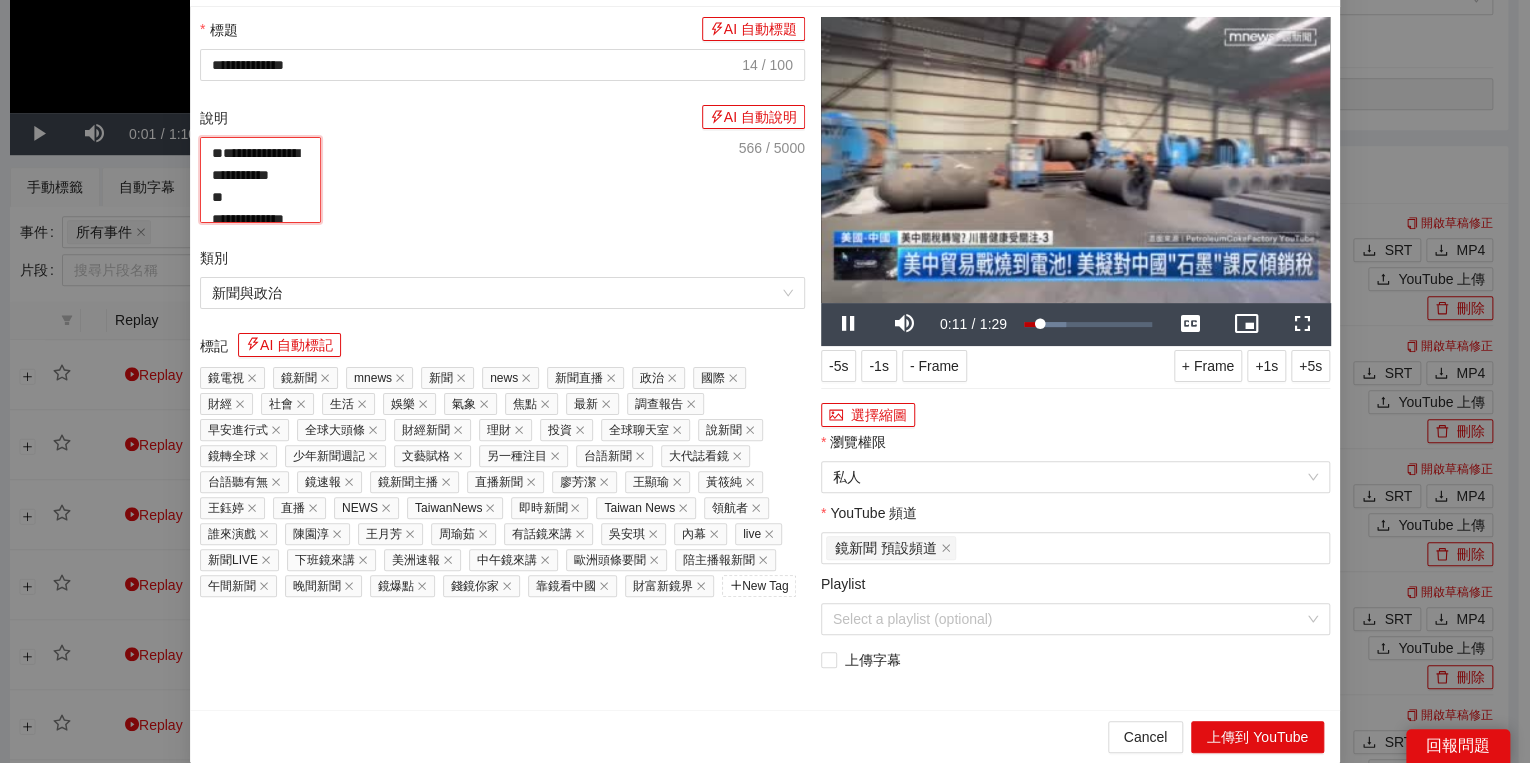click on "**********" at bounding box center [260, 180] 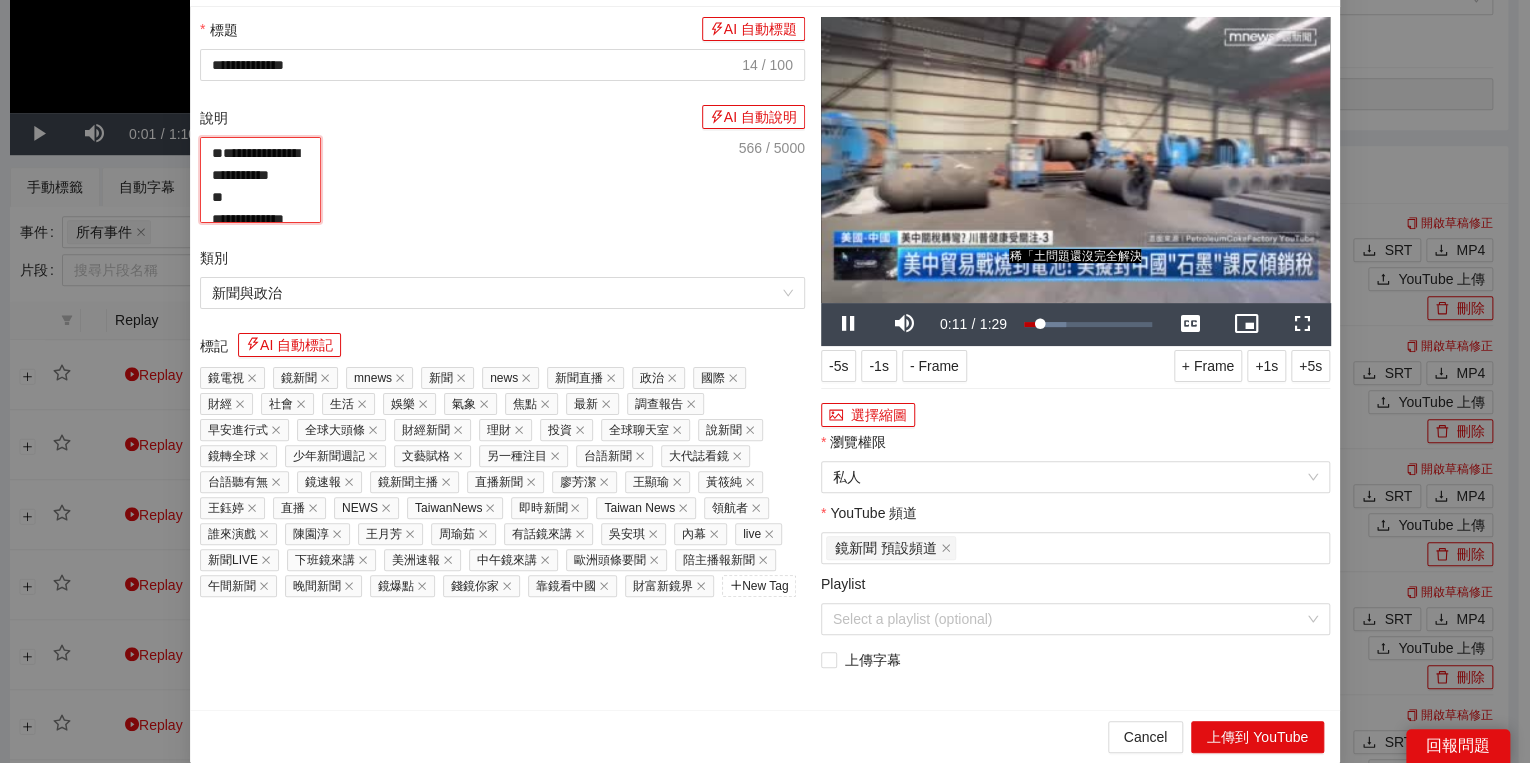 paste on "**********" 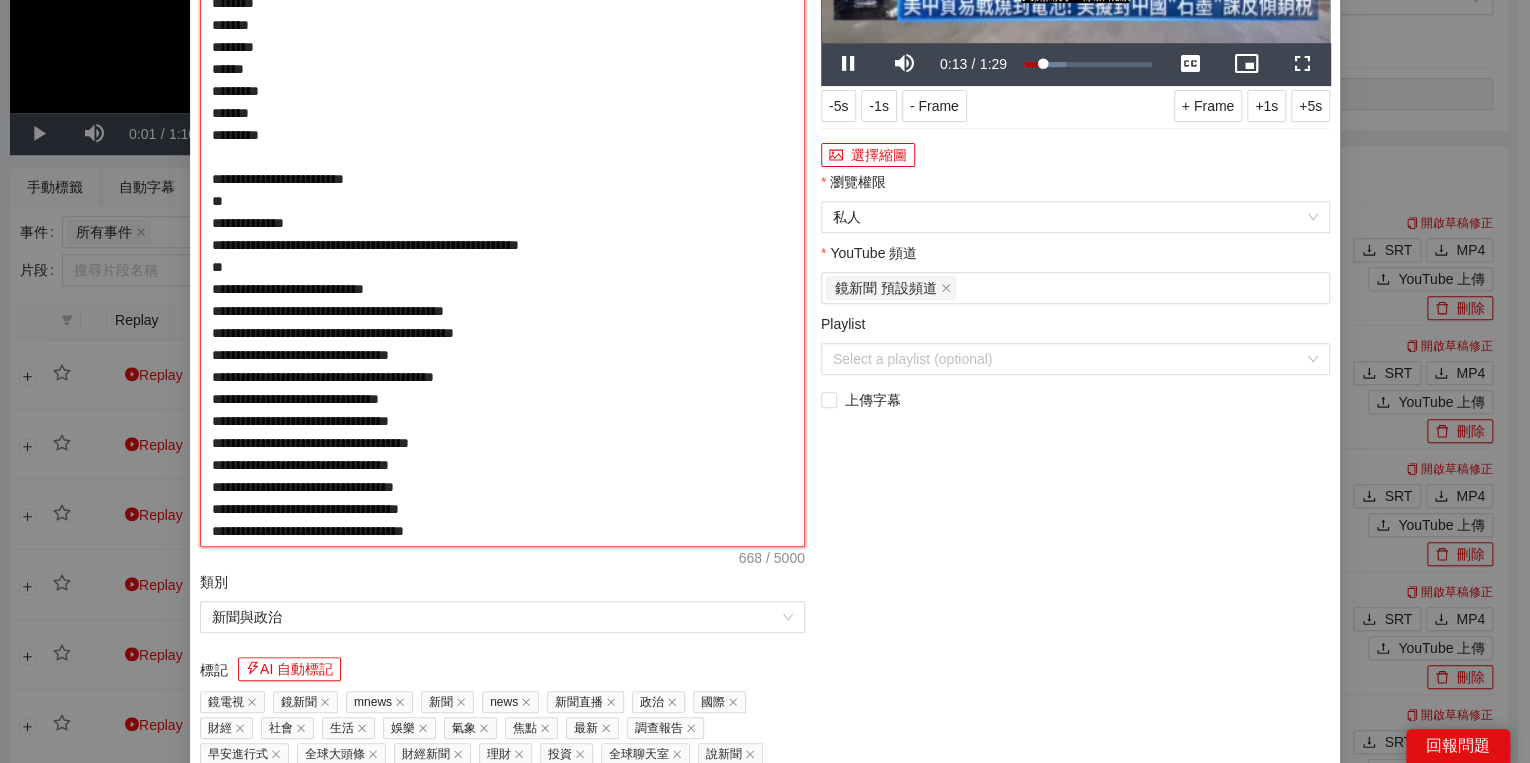 click on "**********" at bounding box center (502, 212) 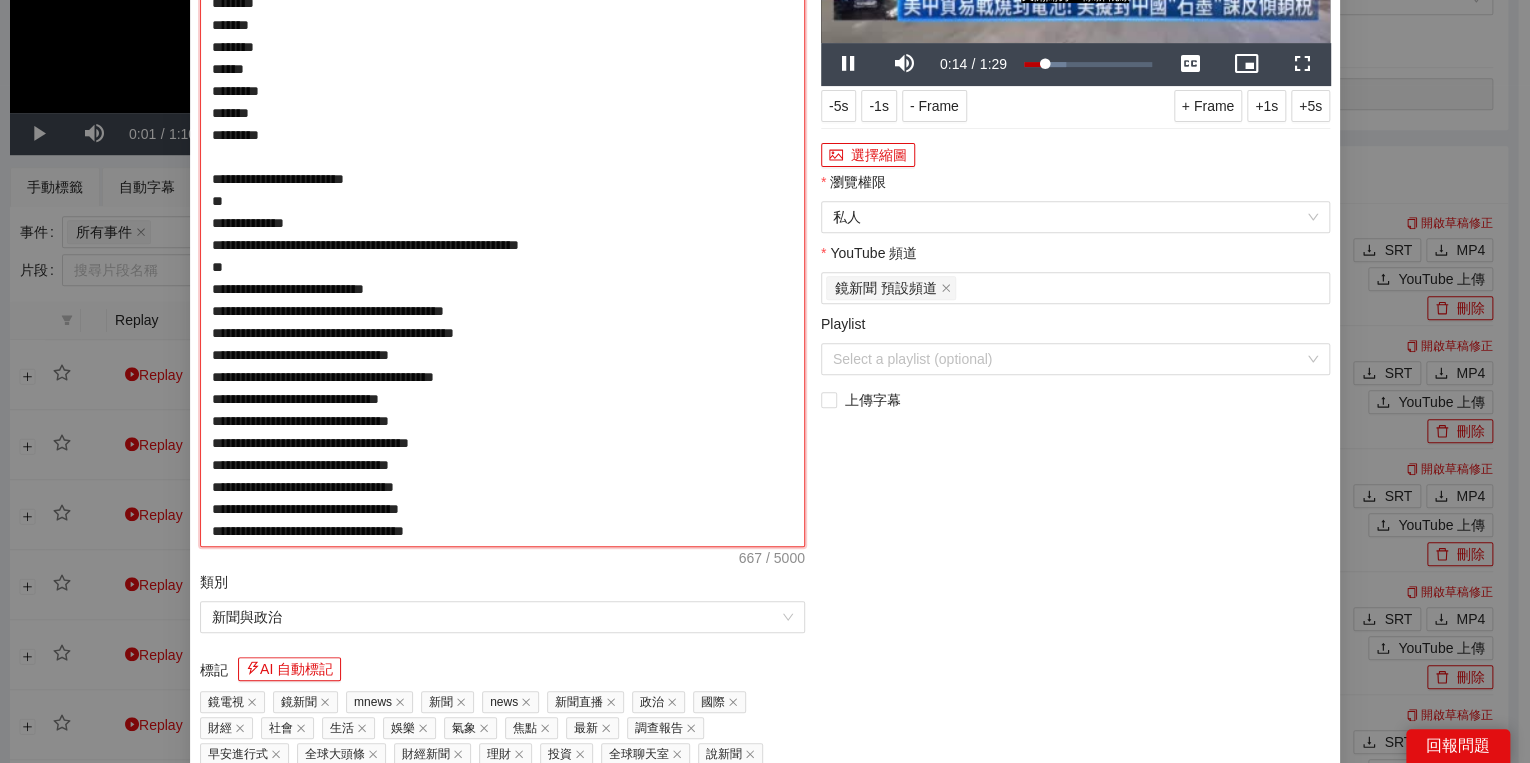 click on "**********" at bounding box center (502, 212) 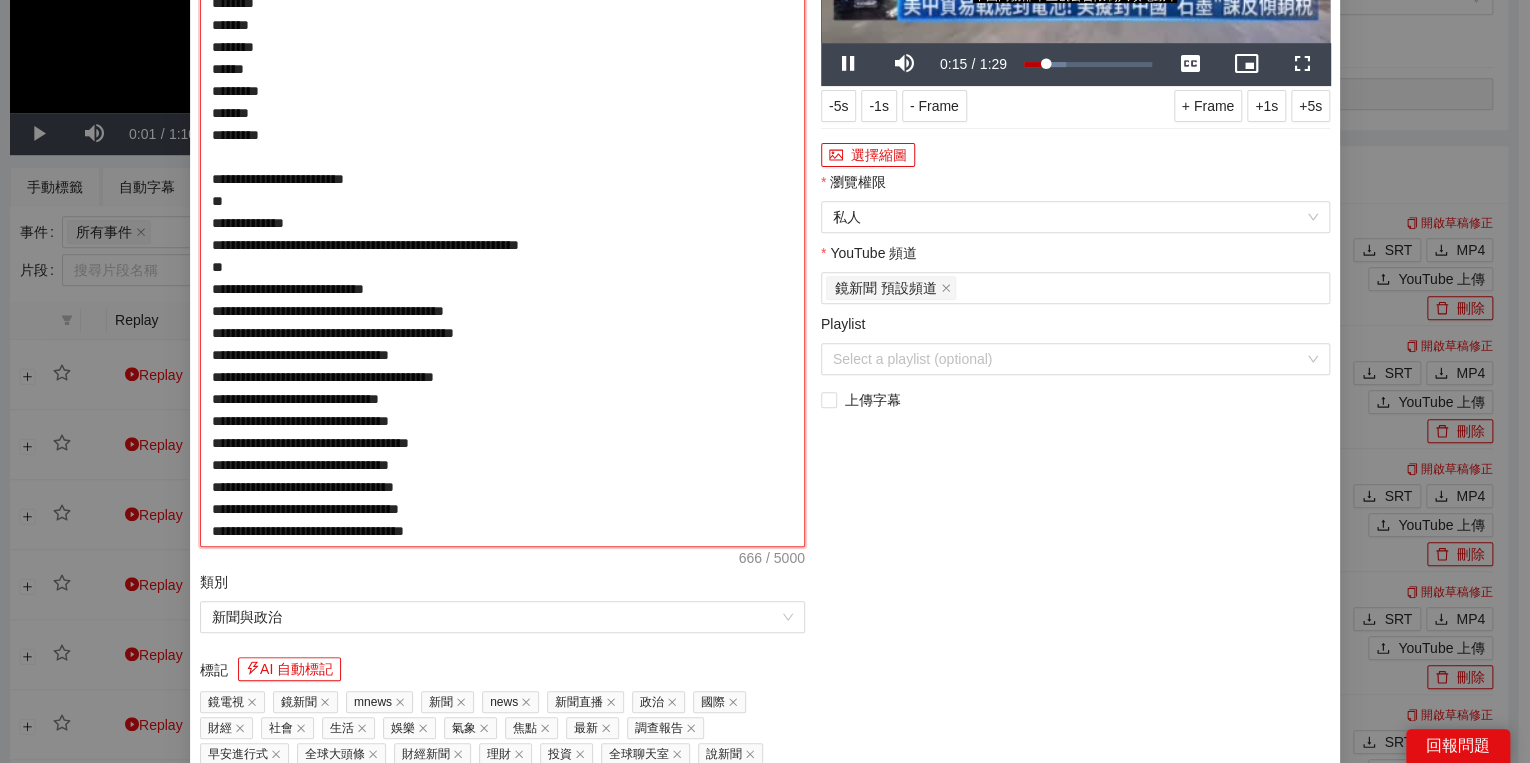 click on "**********" at bounding box center [502, 212] 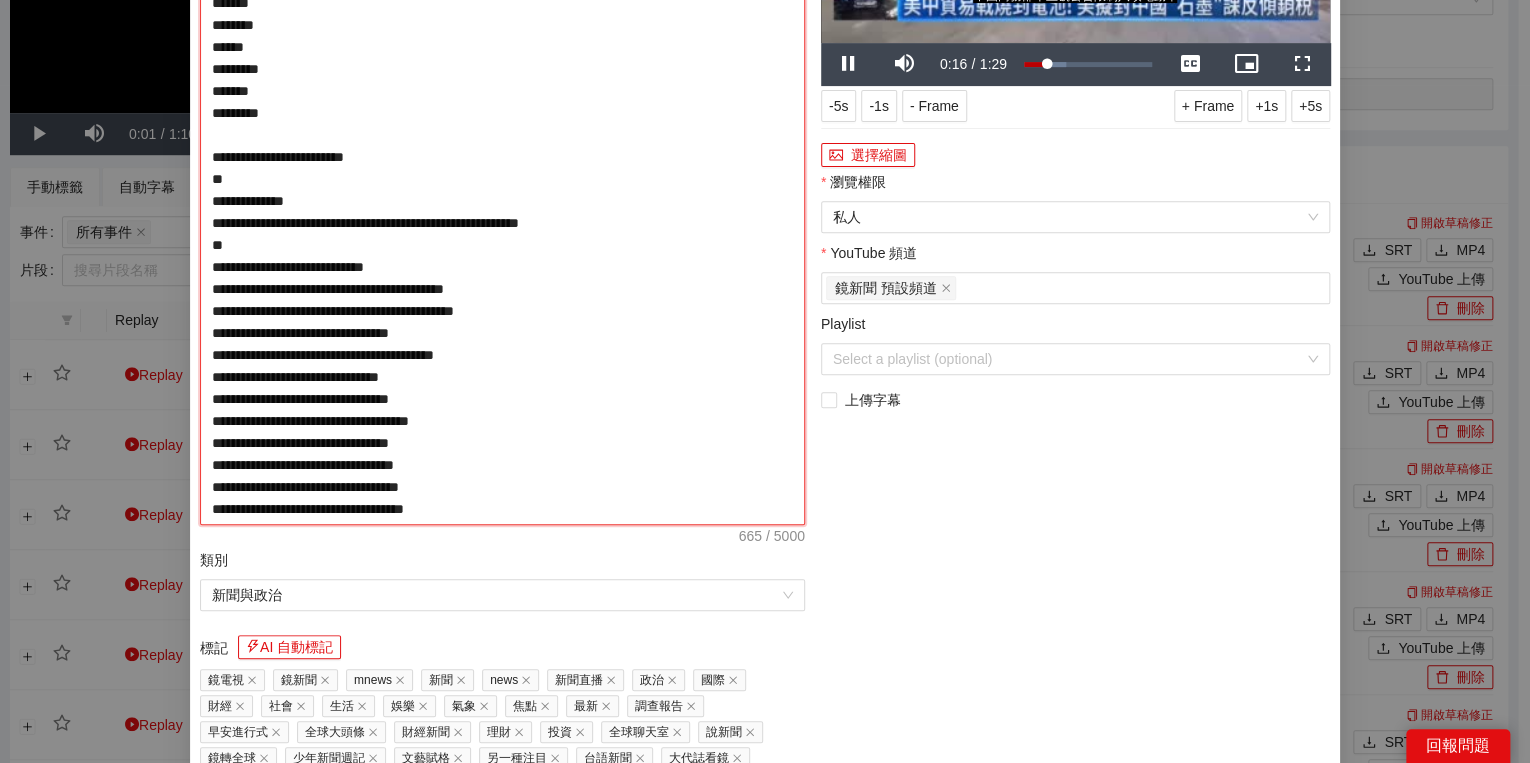click on "**********" at bounding box center (502, 201) 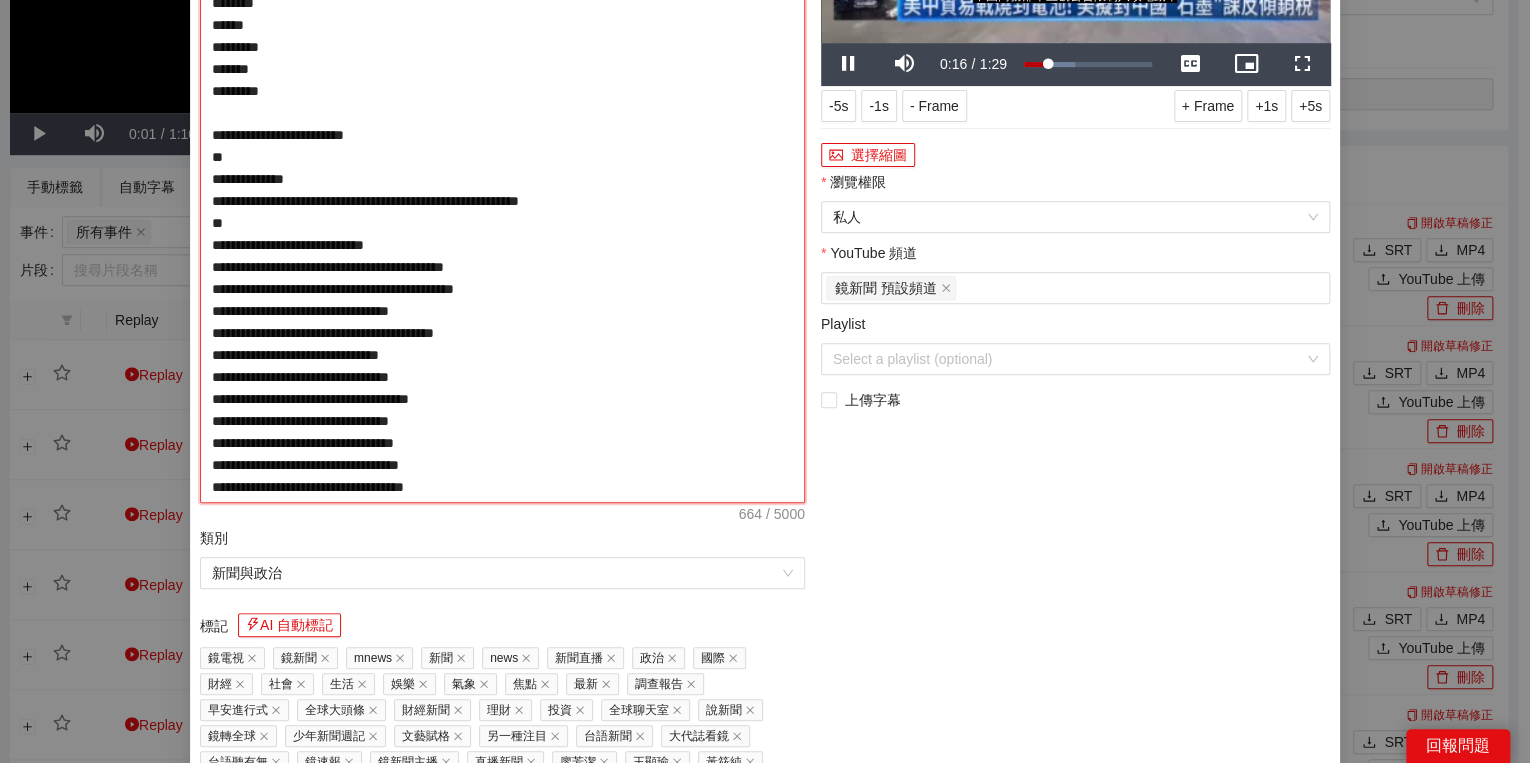 click on "**********" at bounding box center (502, 190) 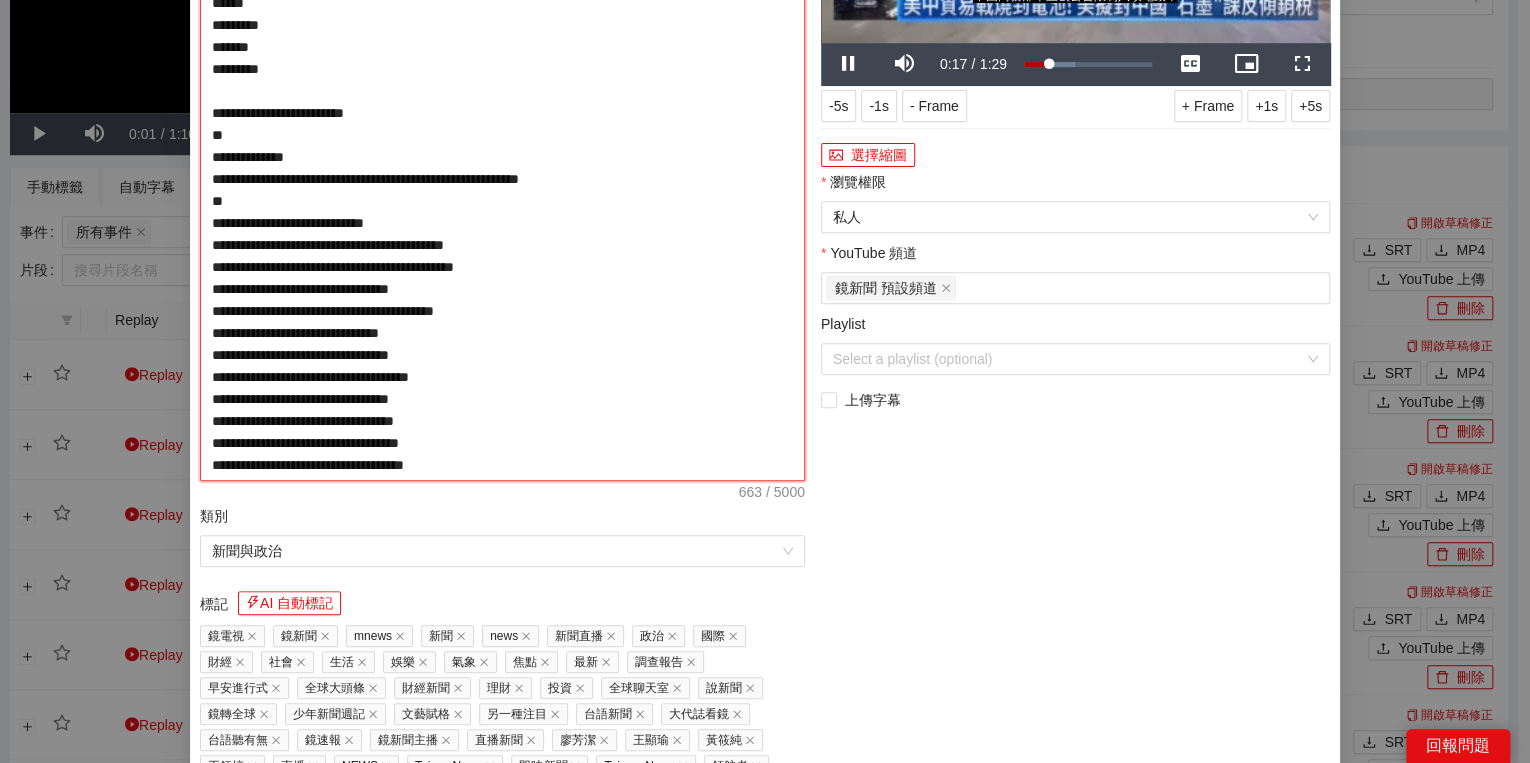 click on "**********" at bounding box center (502, 179) 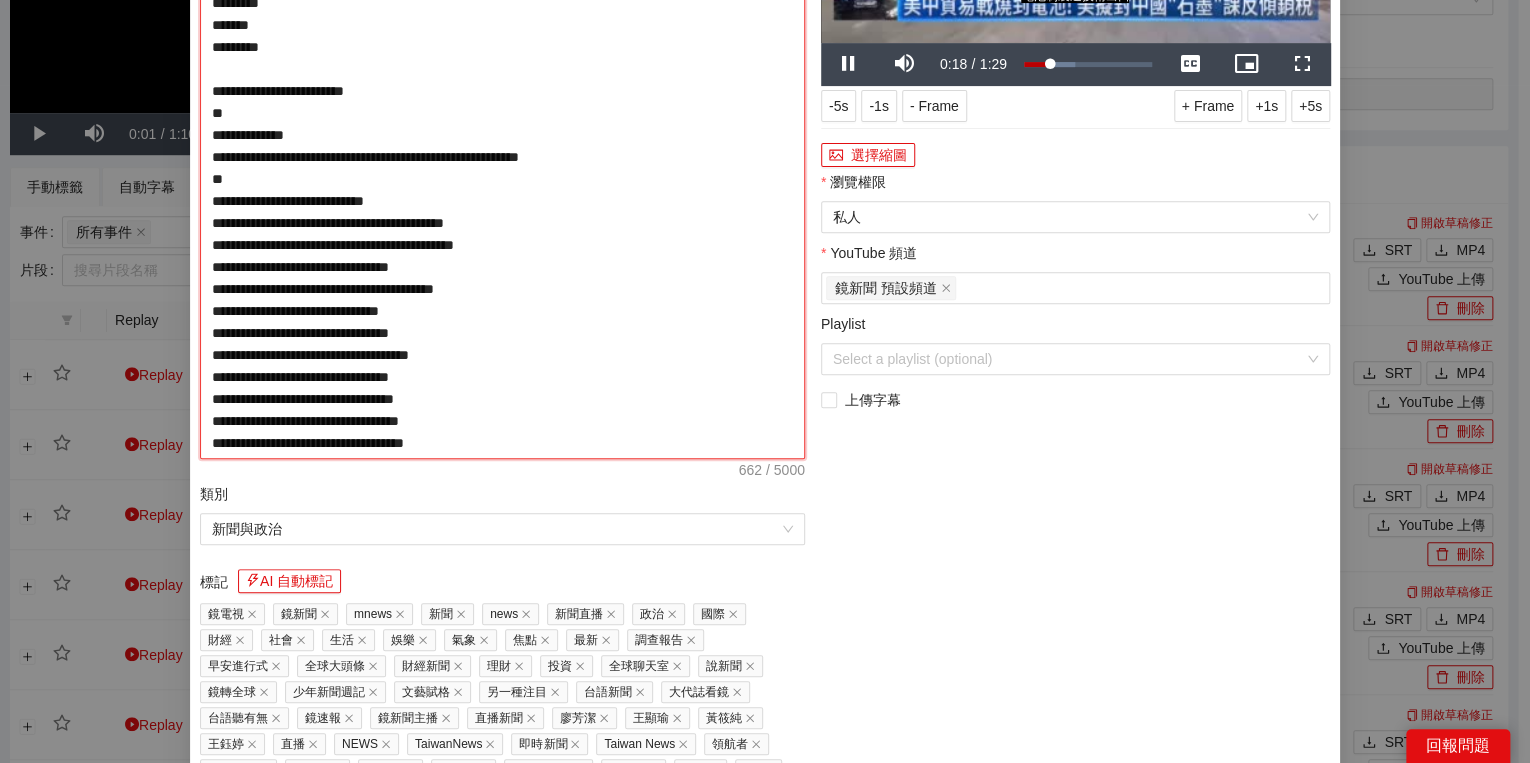 click on "**********" at bounding box center [502, 168] 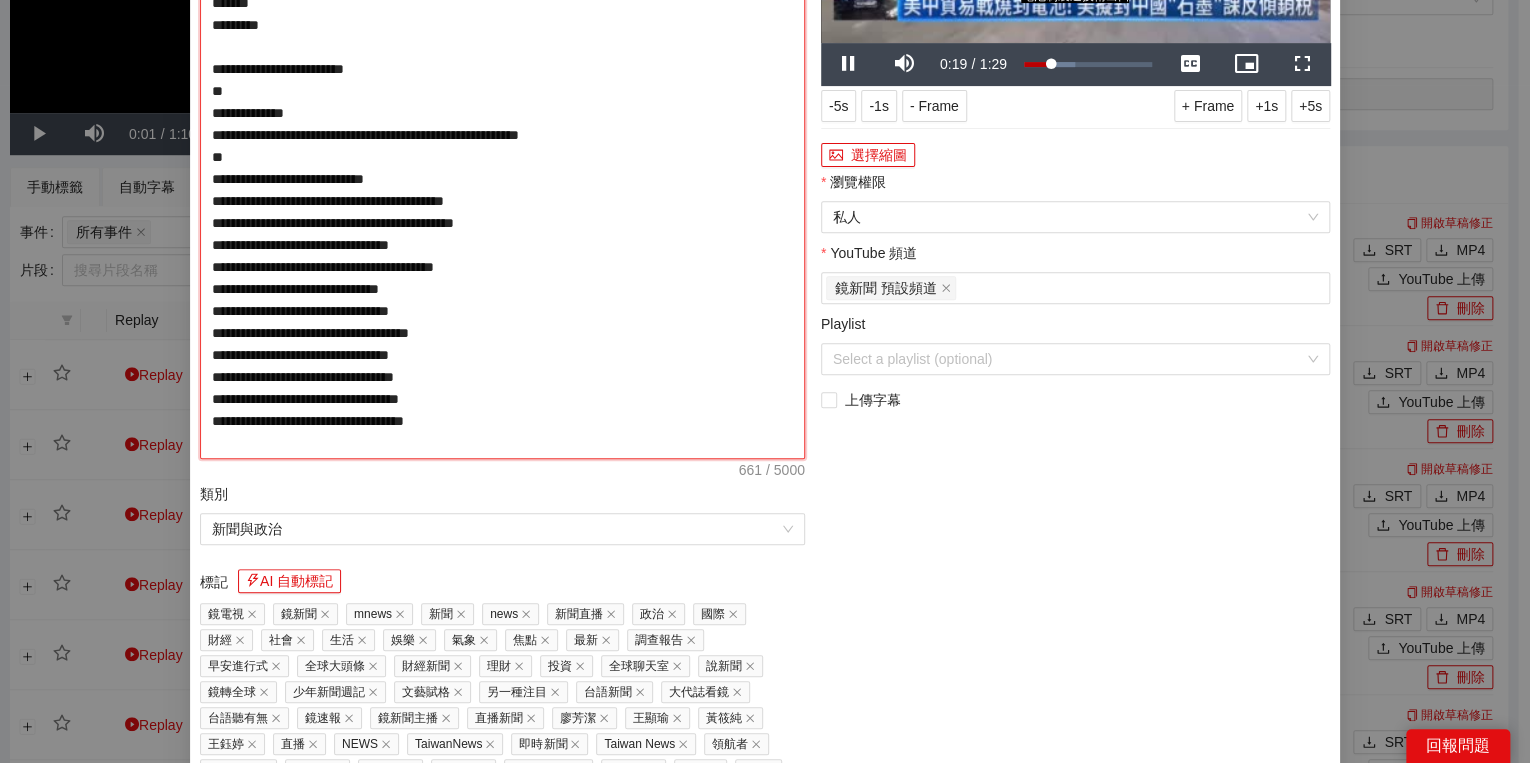 click on "**********" at bounding box center (502, 168) 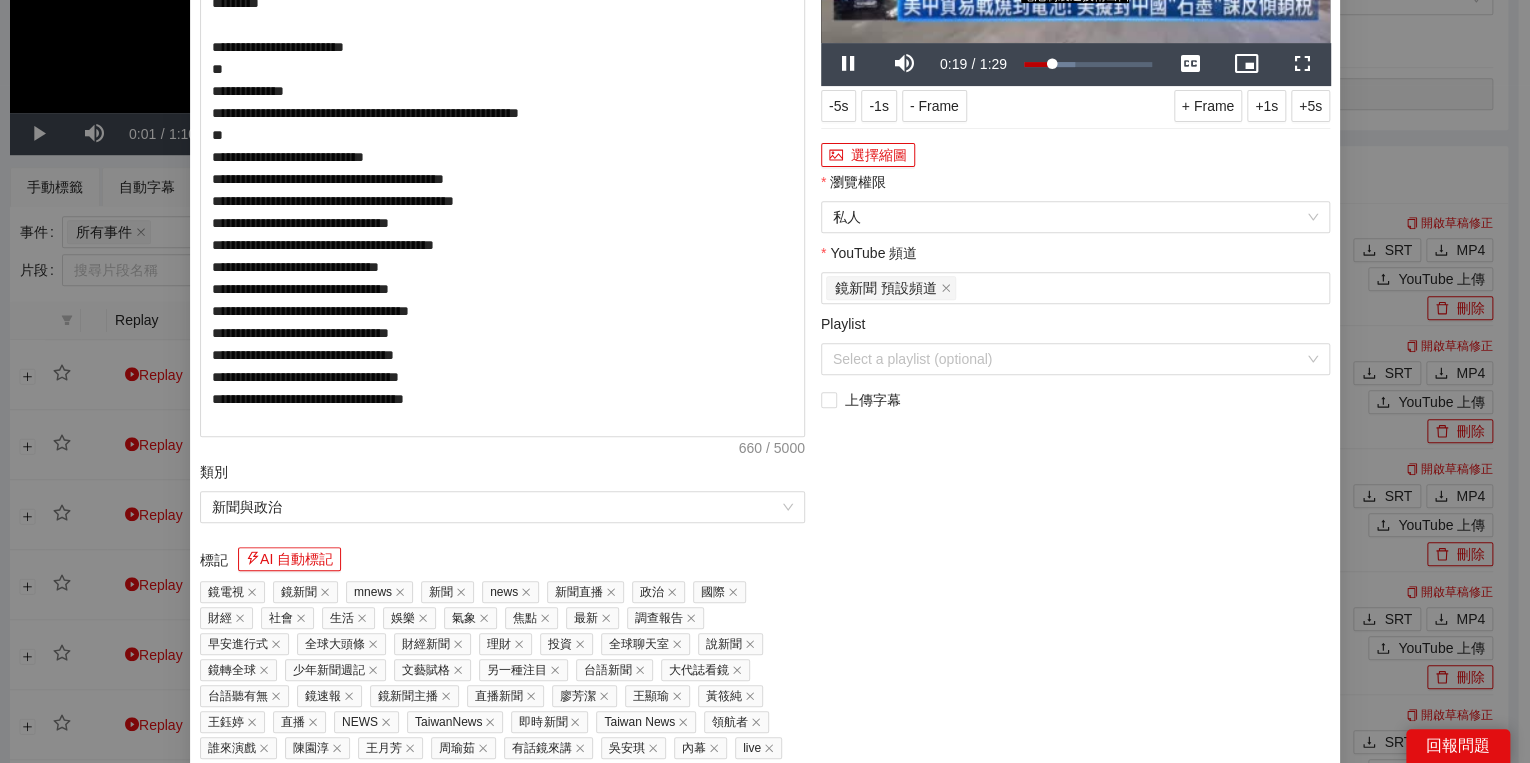 click on "**********" at bounding box center (502, 297) 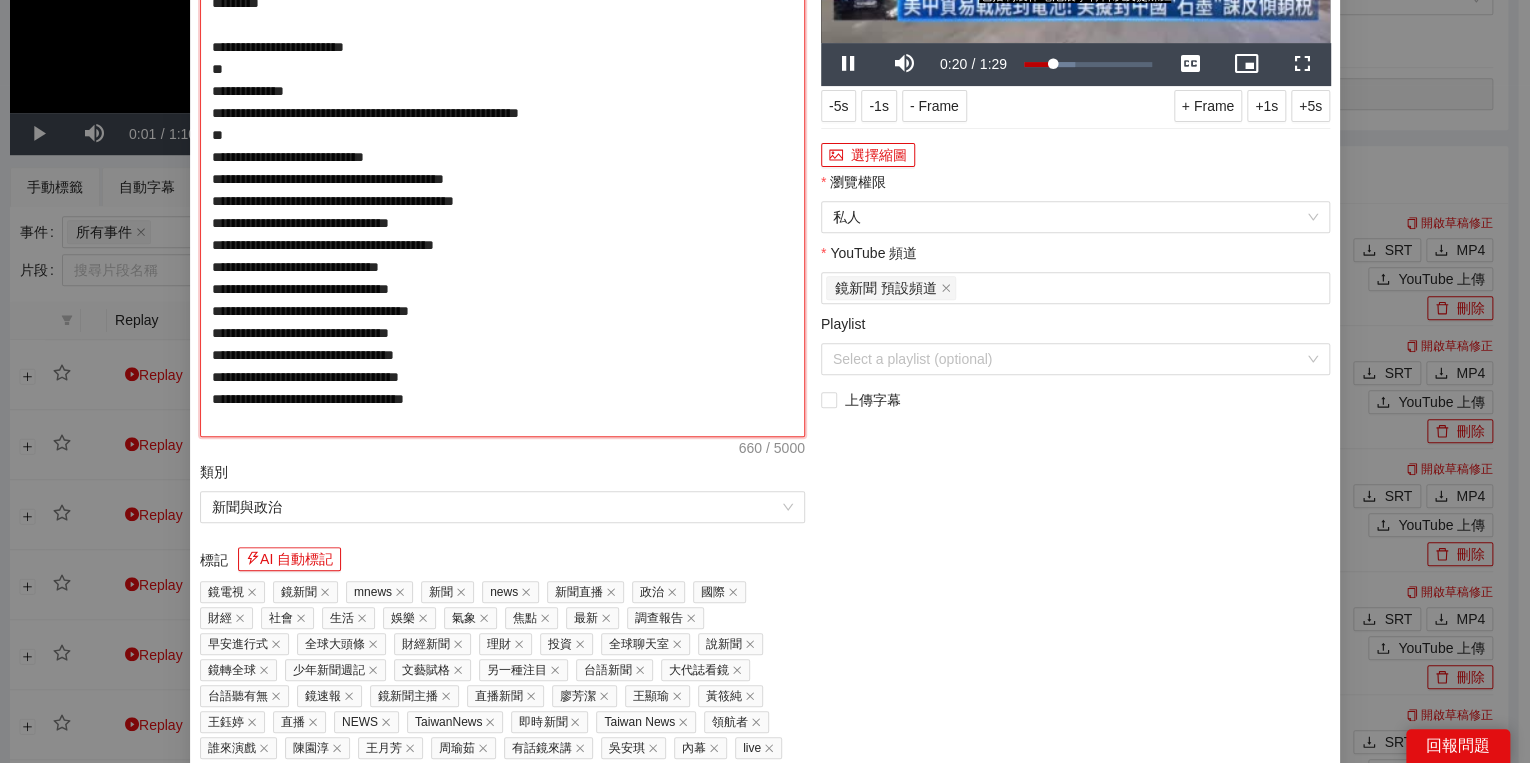 click on "**********" at bounding box center [502, 157] 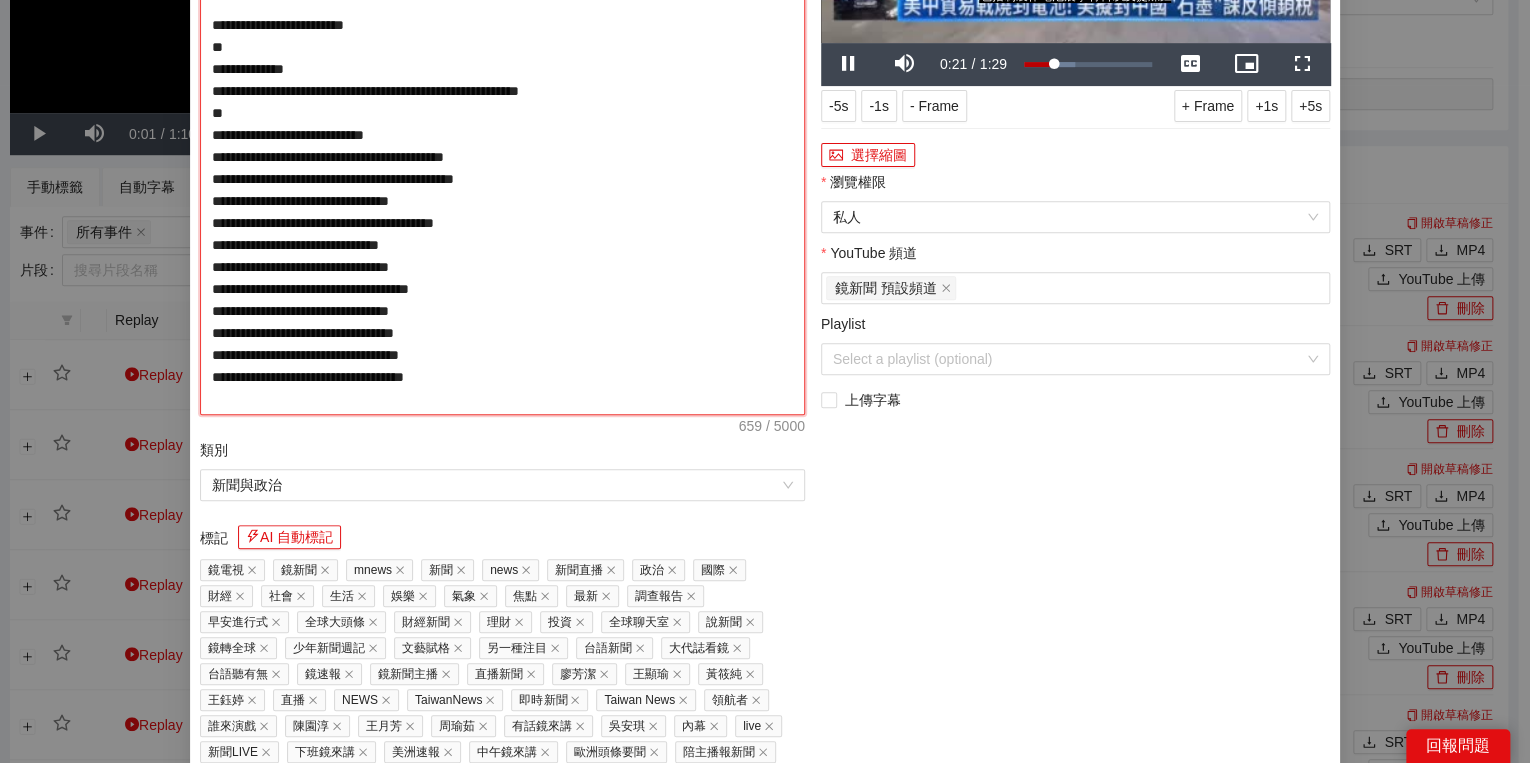 click on "**********" at bounding box center [502, 146] 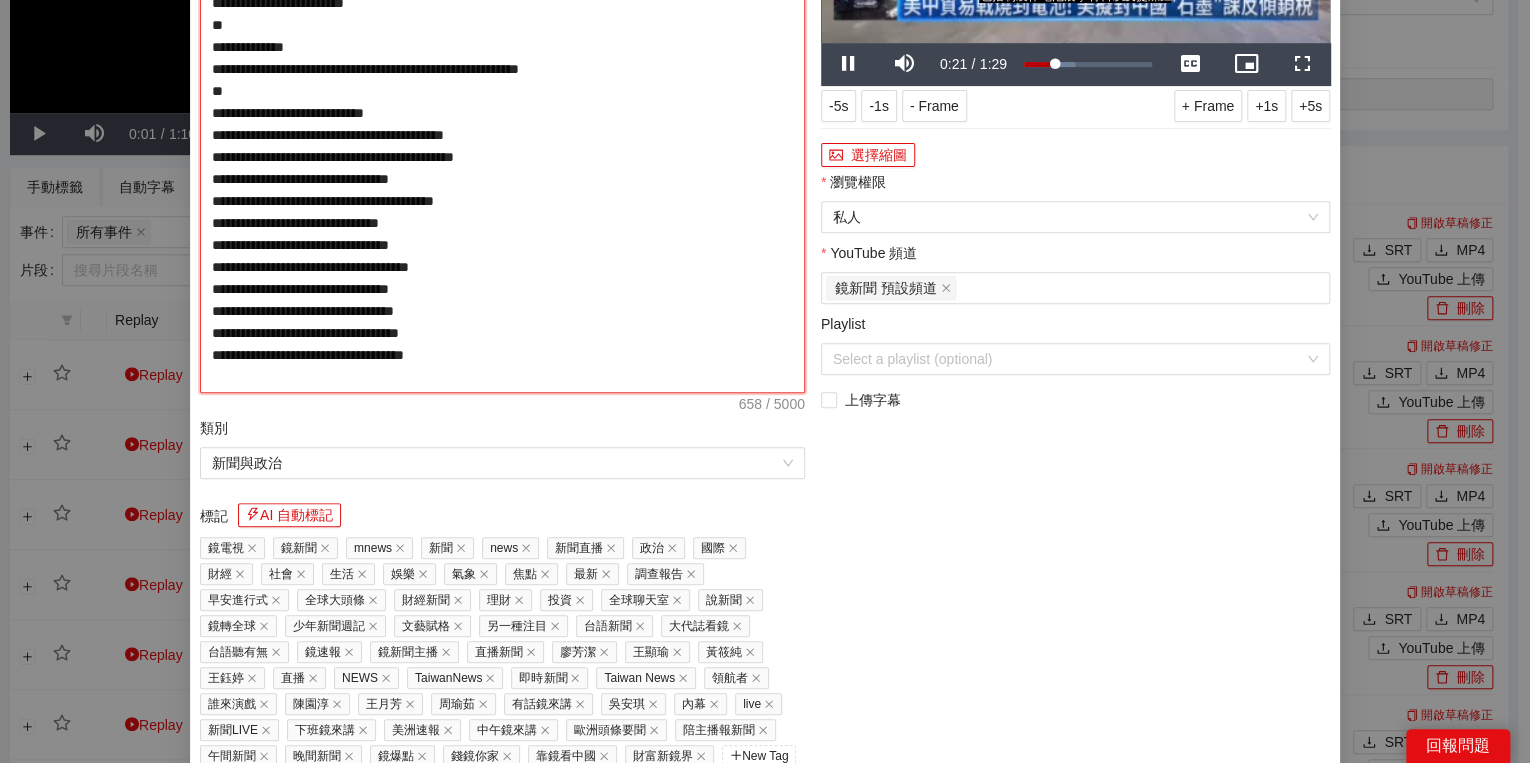 click on "**********" at bounding box center (502, 135) 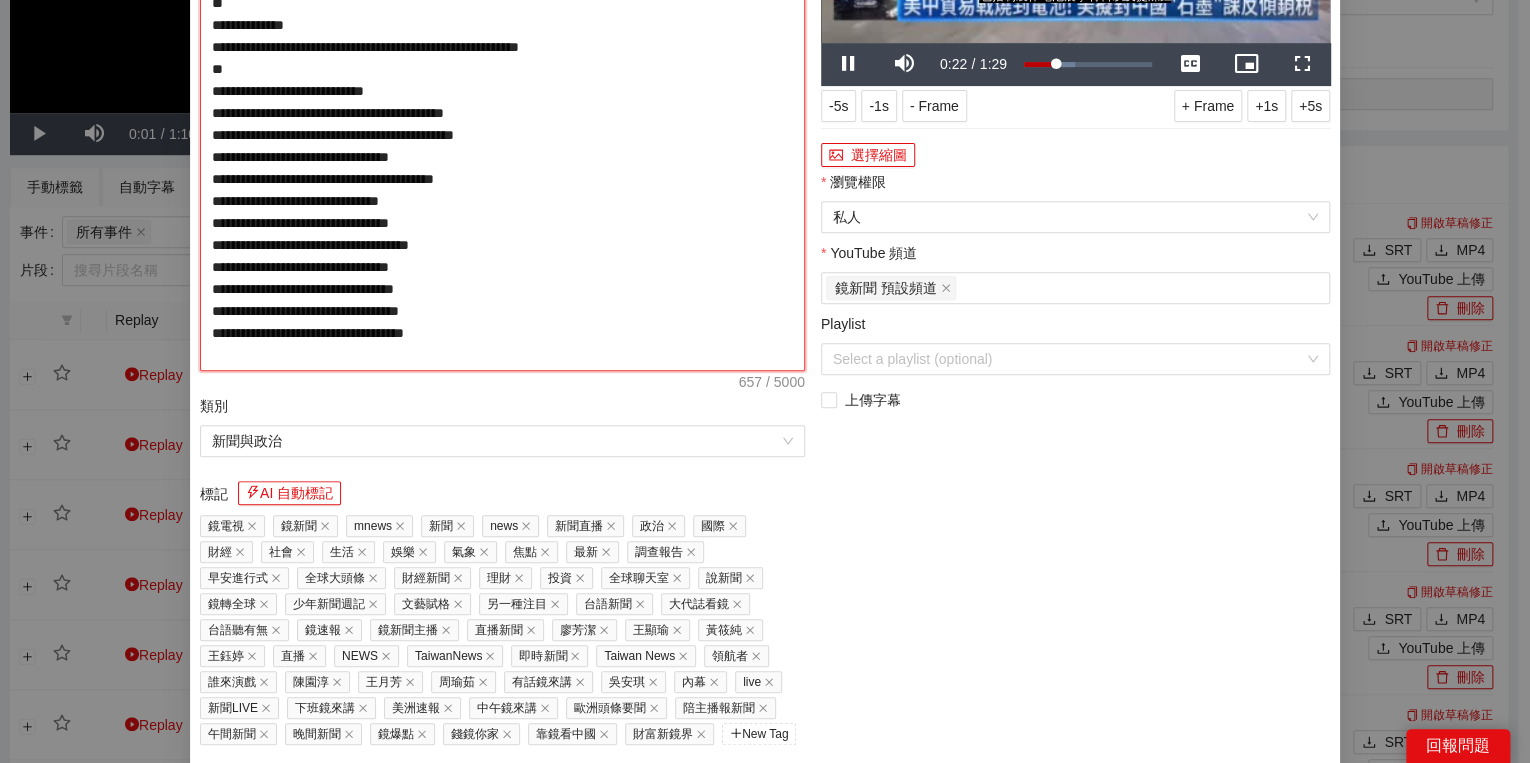 click on "**********" at bounding box center [502, 124] 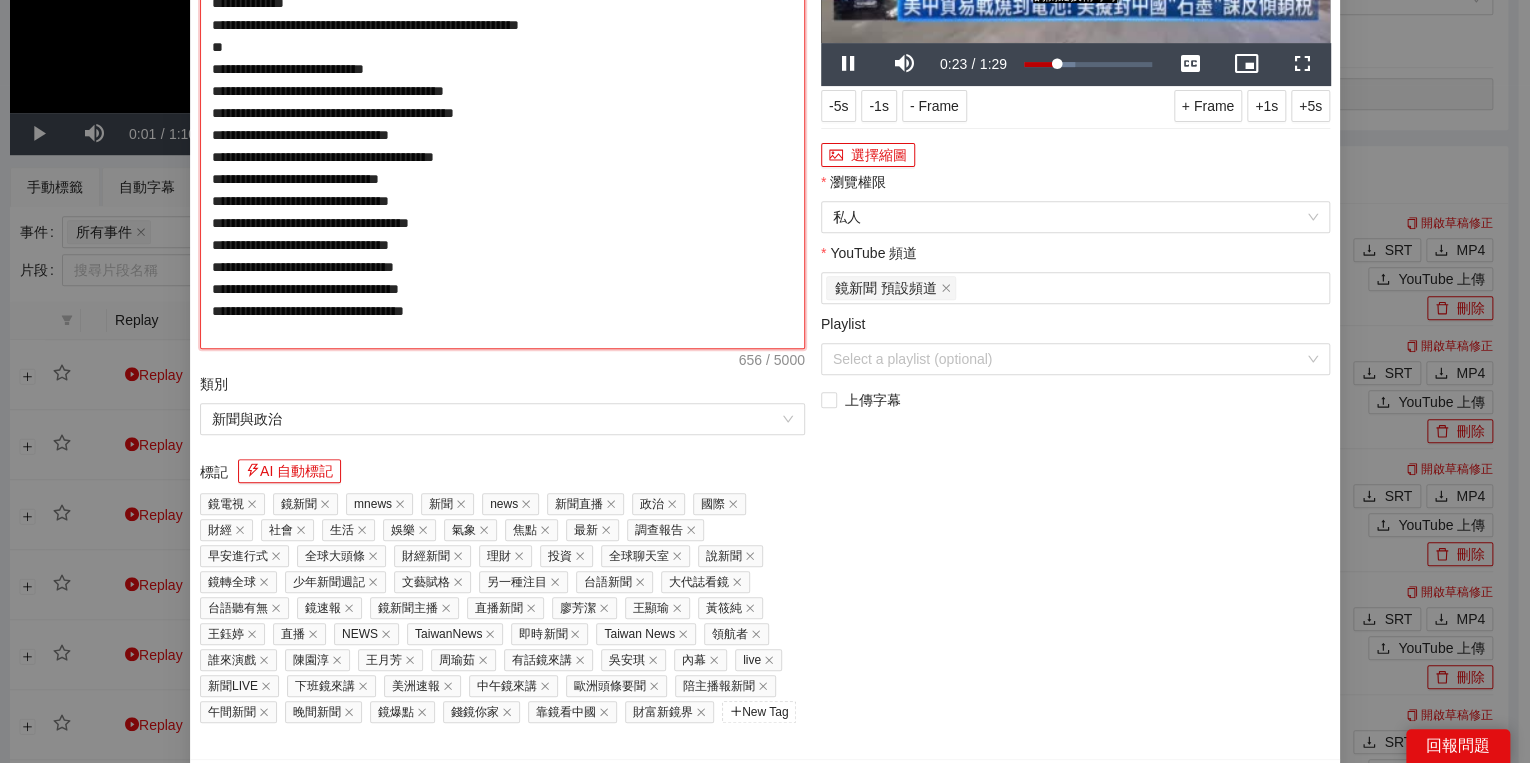 click on "**********" at bounding box center (502, 113) 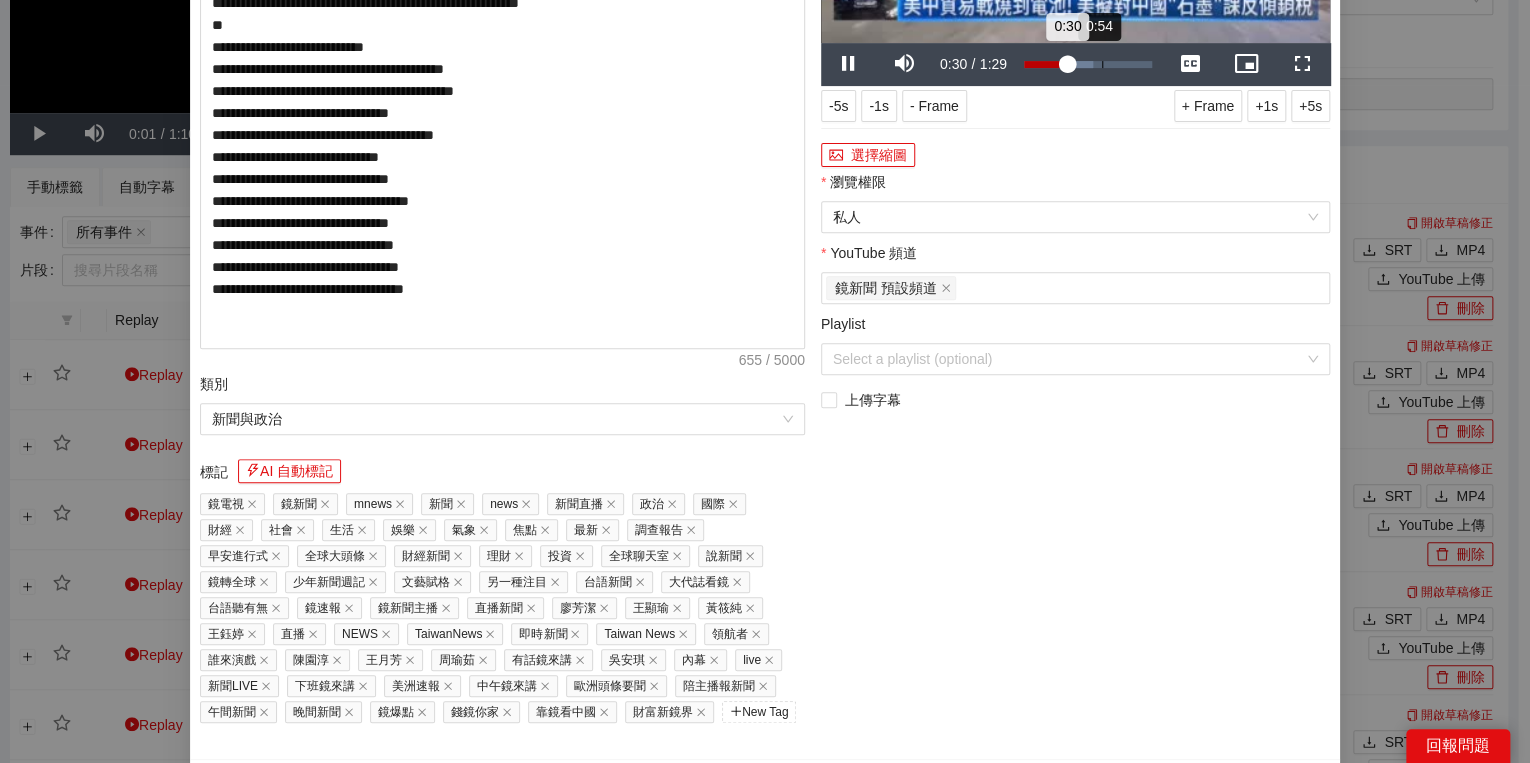 drag, startPoint x: 1088, startPoint y: 246, endPoint x: 1154, endPoint y: 374, distance: 144.01389 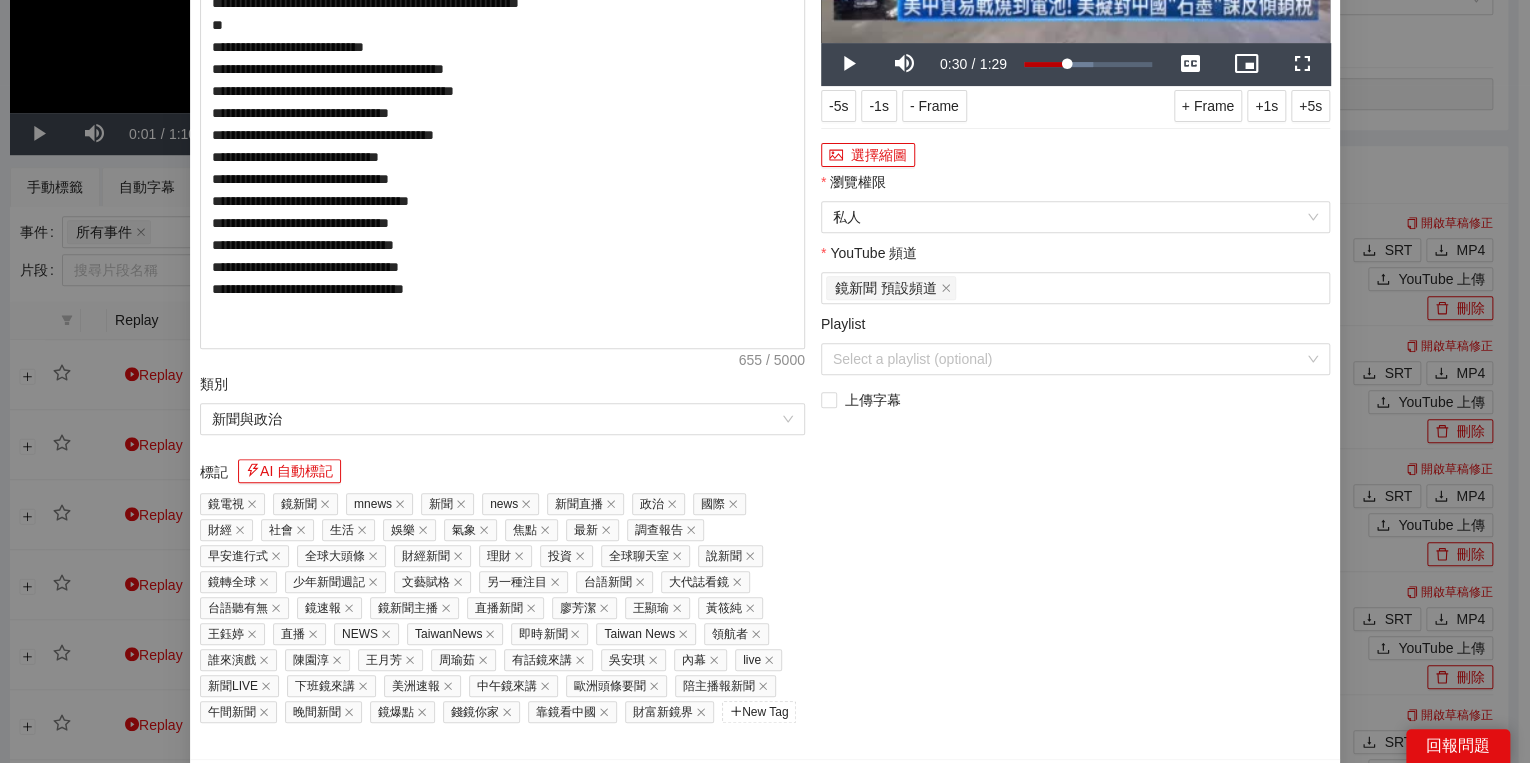 drag, startPoint x: 1217, startPoint y: 563, endPoint x: 1224, endPoint y: 552, distance: 13.038404 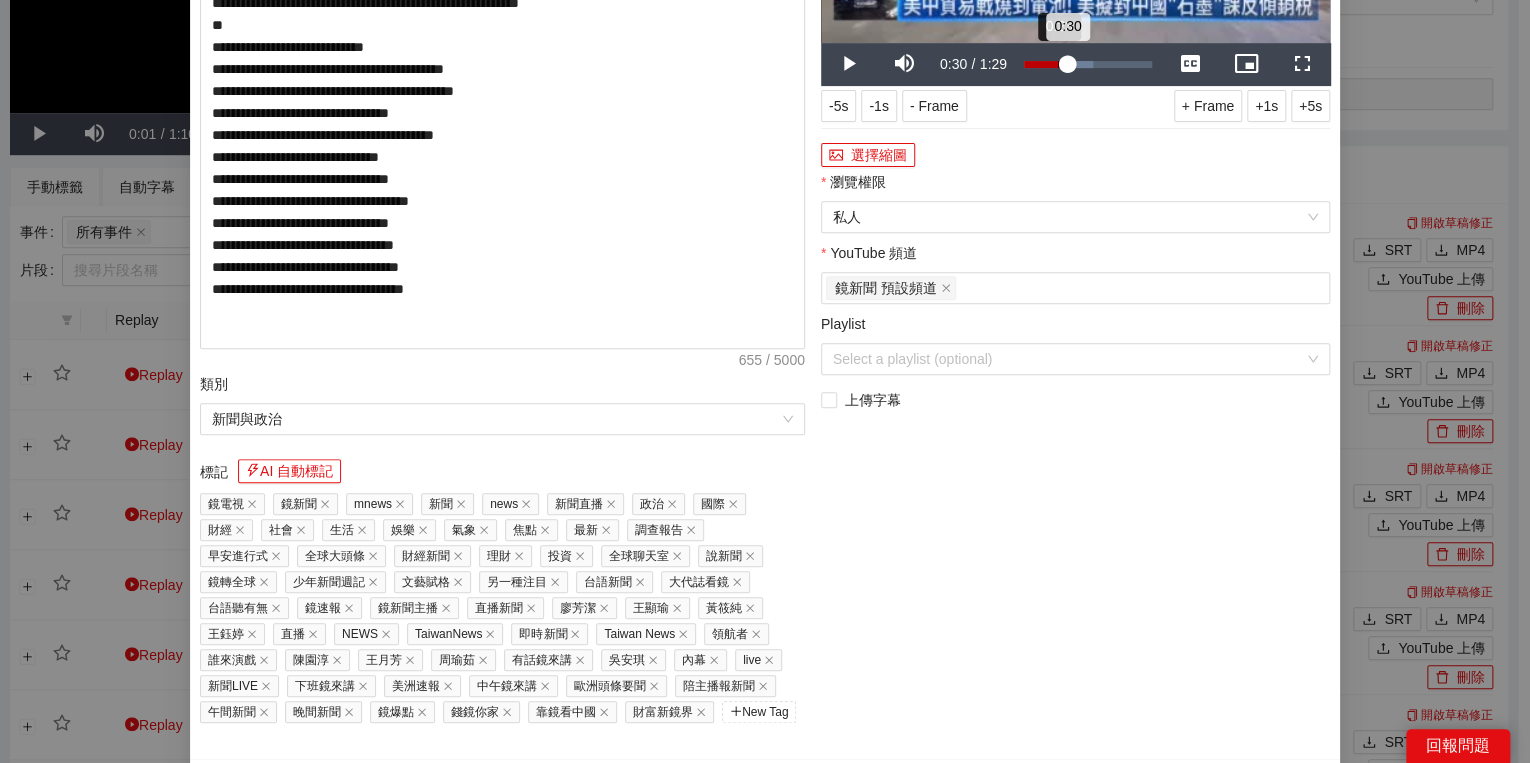 click on "0:30" at bounding box center (1046, 64) 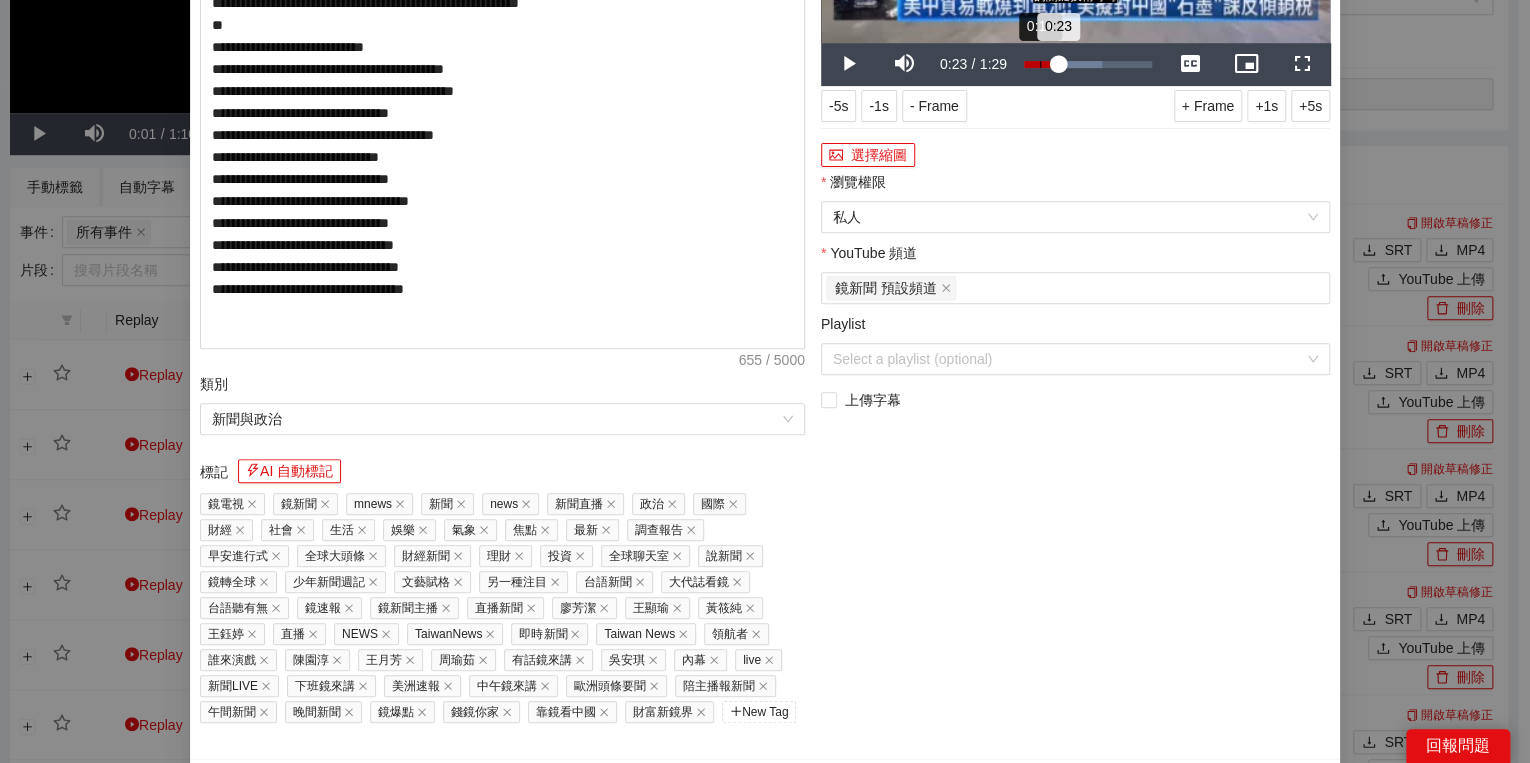 click on "Loaded :  61.11% 0:11 0:23" at bounding box center [1088, 64] 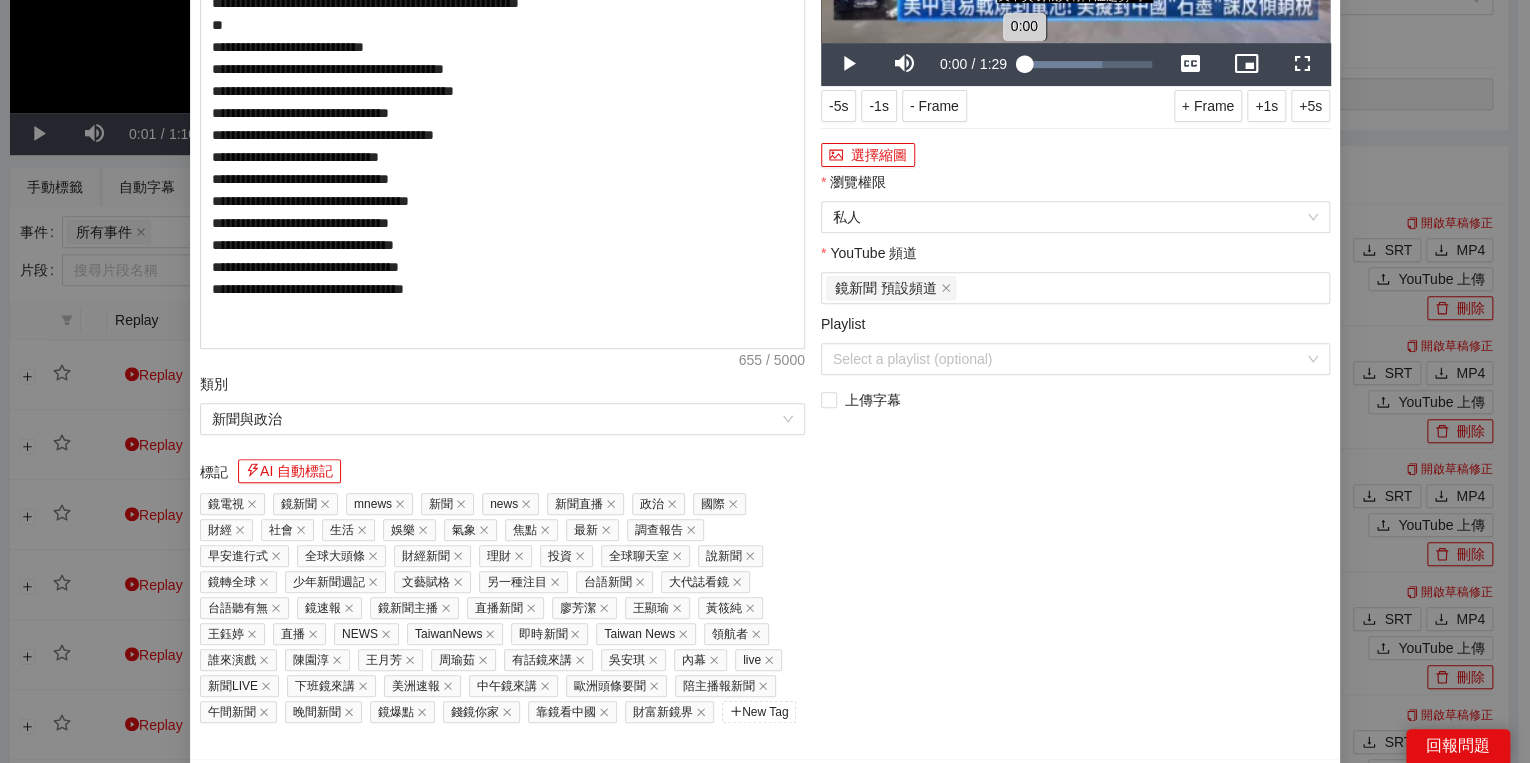click on "Loaded :  61.11% 0:00 0:00" at bounding box center (1088, 64) 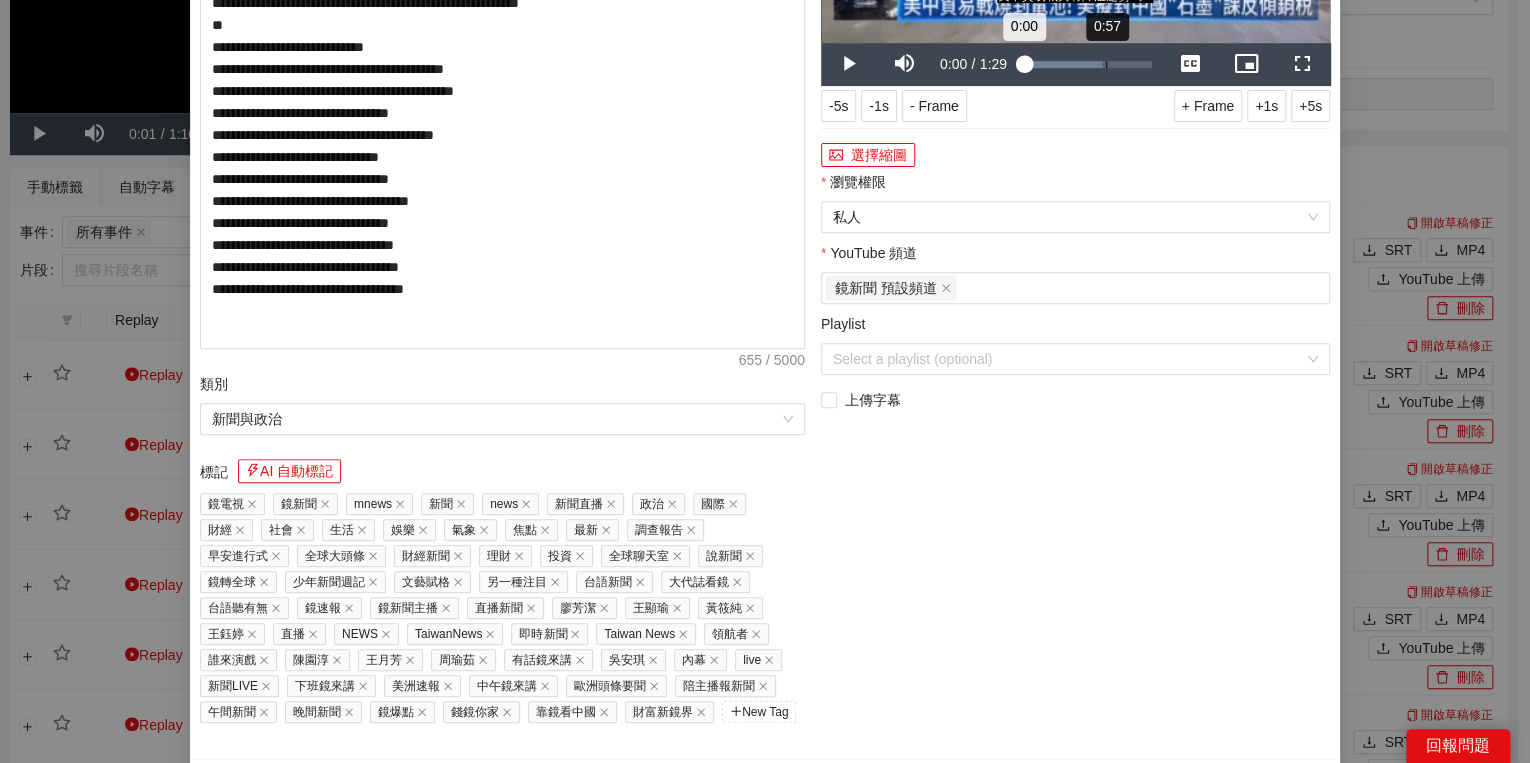 click on "Loaded :  61.11% 0:57 0:00" at bounding box center (1088, 64) 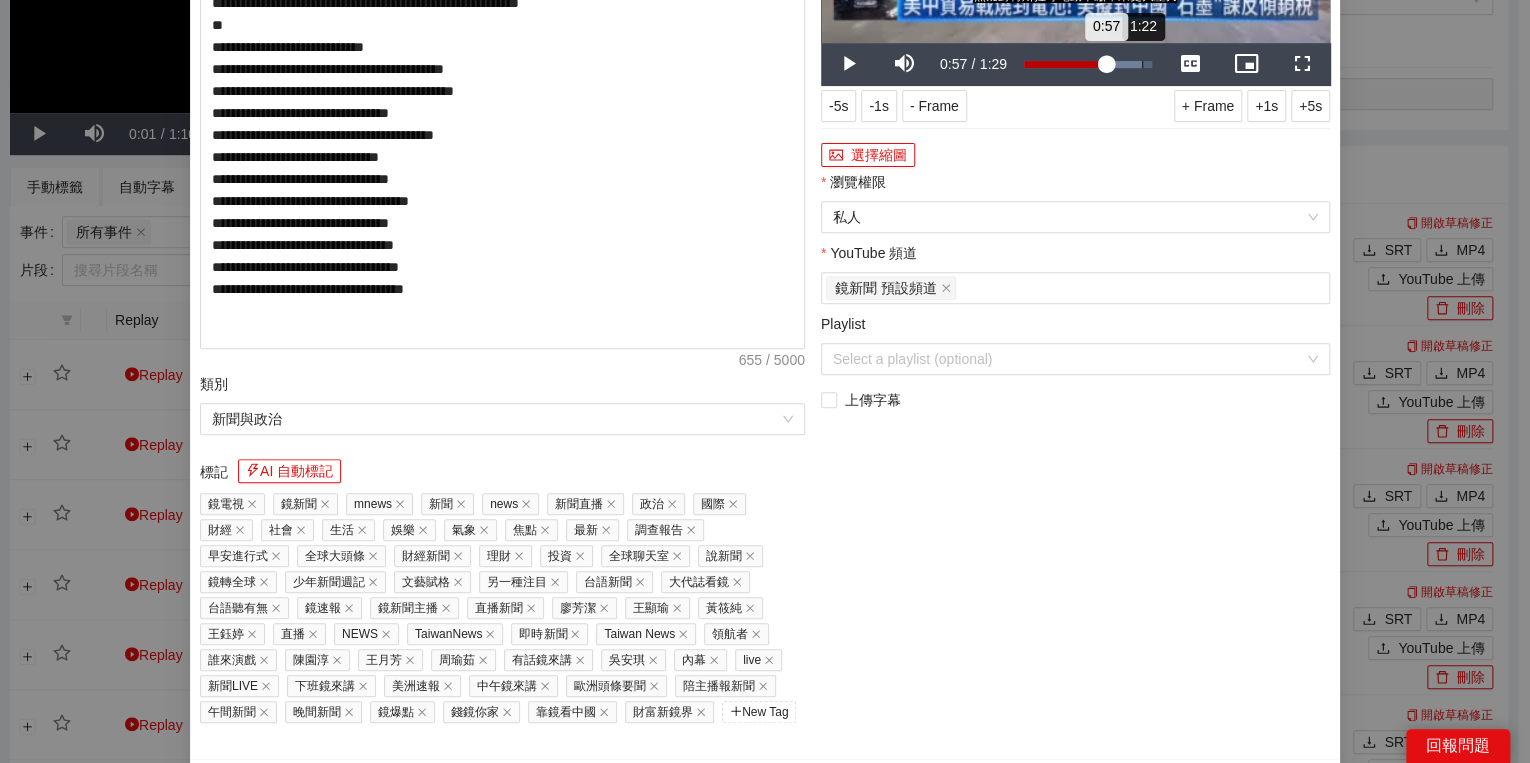 click on "Loaded :  93.34% 1:22 0:57" at bounding box center (1088, 64) 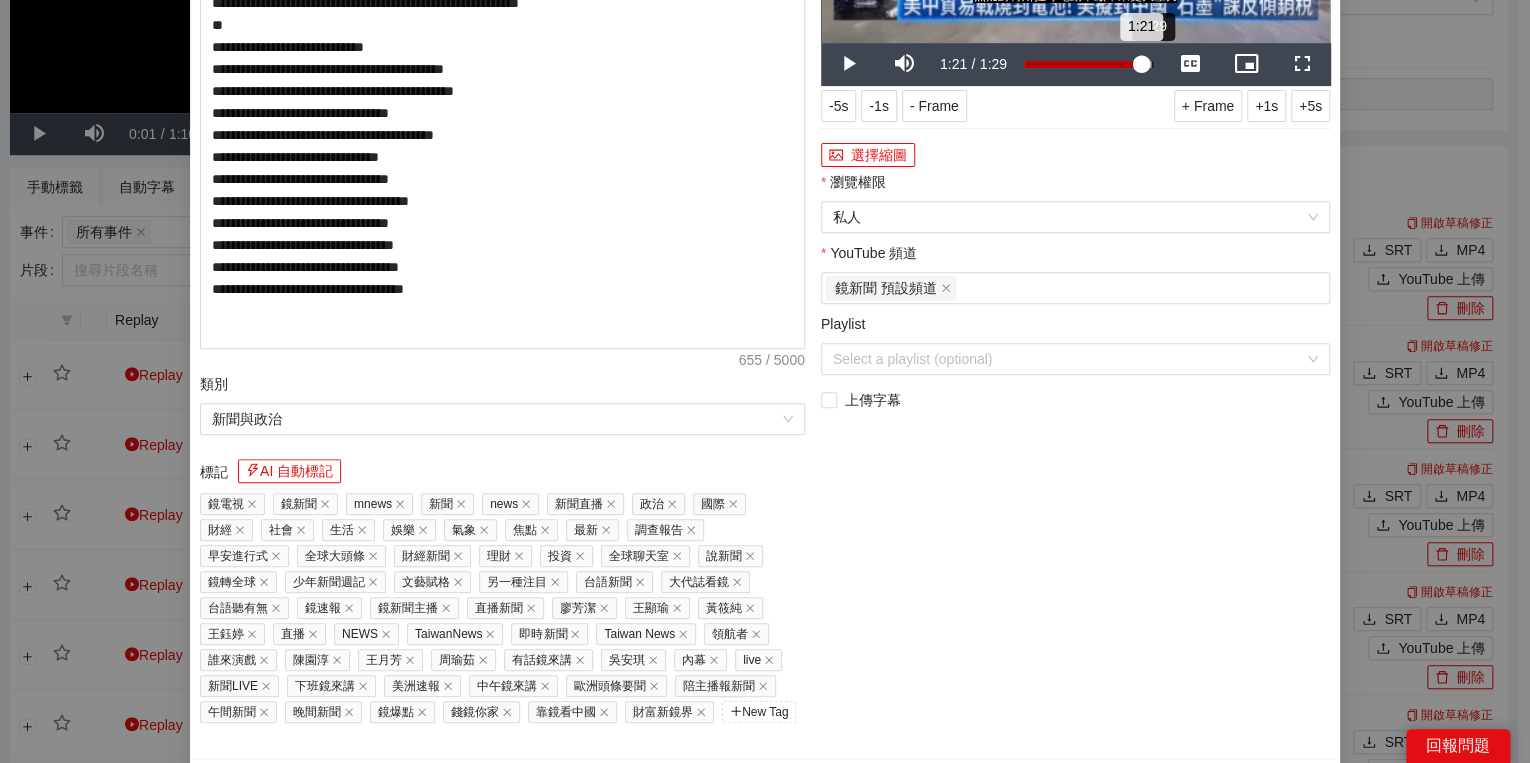 click on "Loaded :  100.00% 1:29 1:21" at bounding box center (1088, 64) 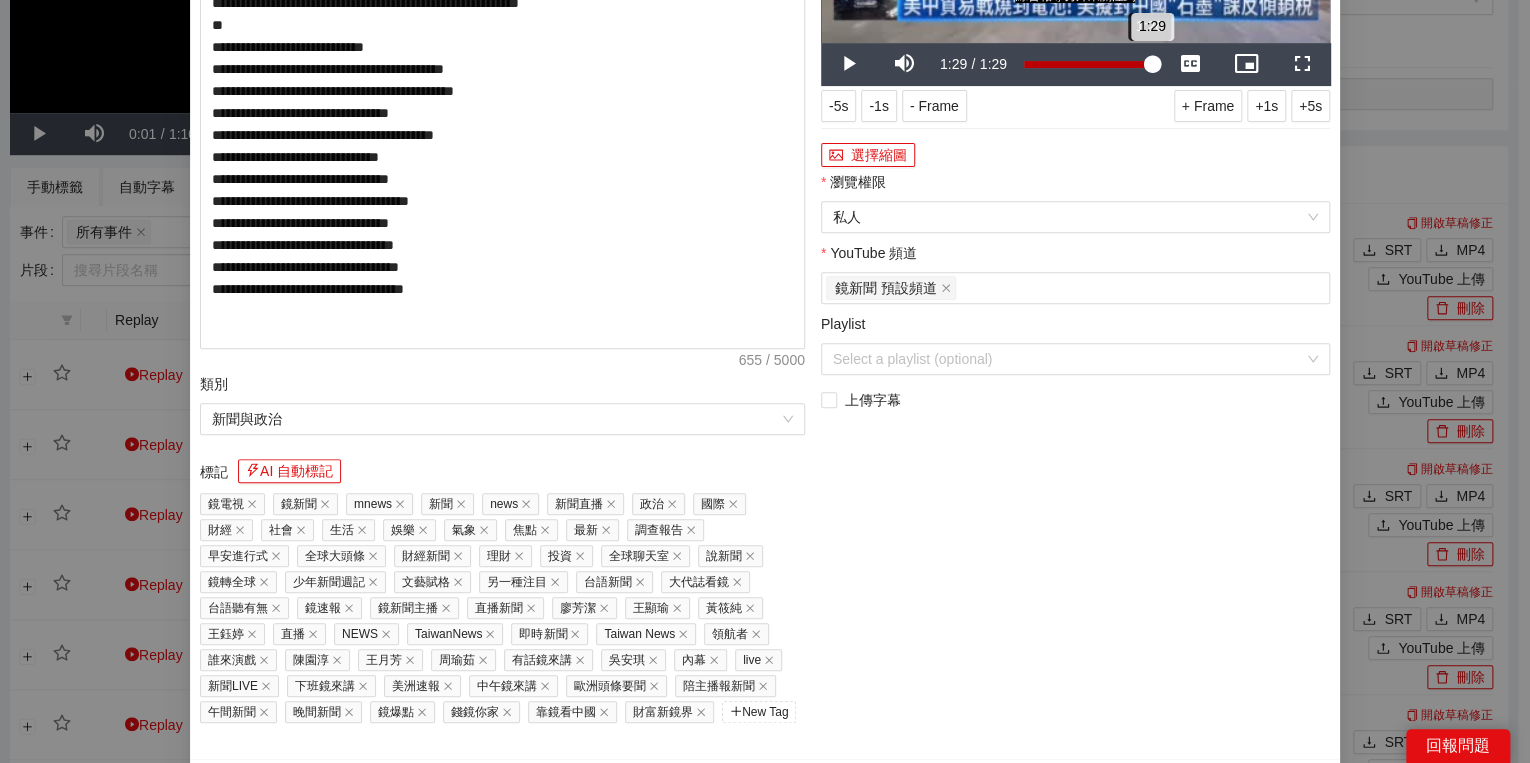 click on "1:29" at bounding box center [1088, 64] 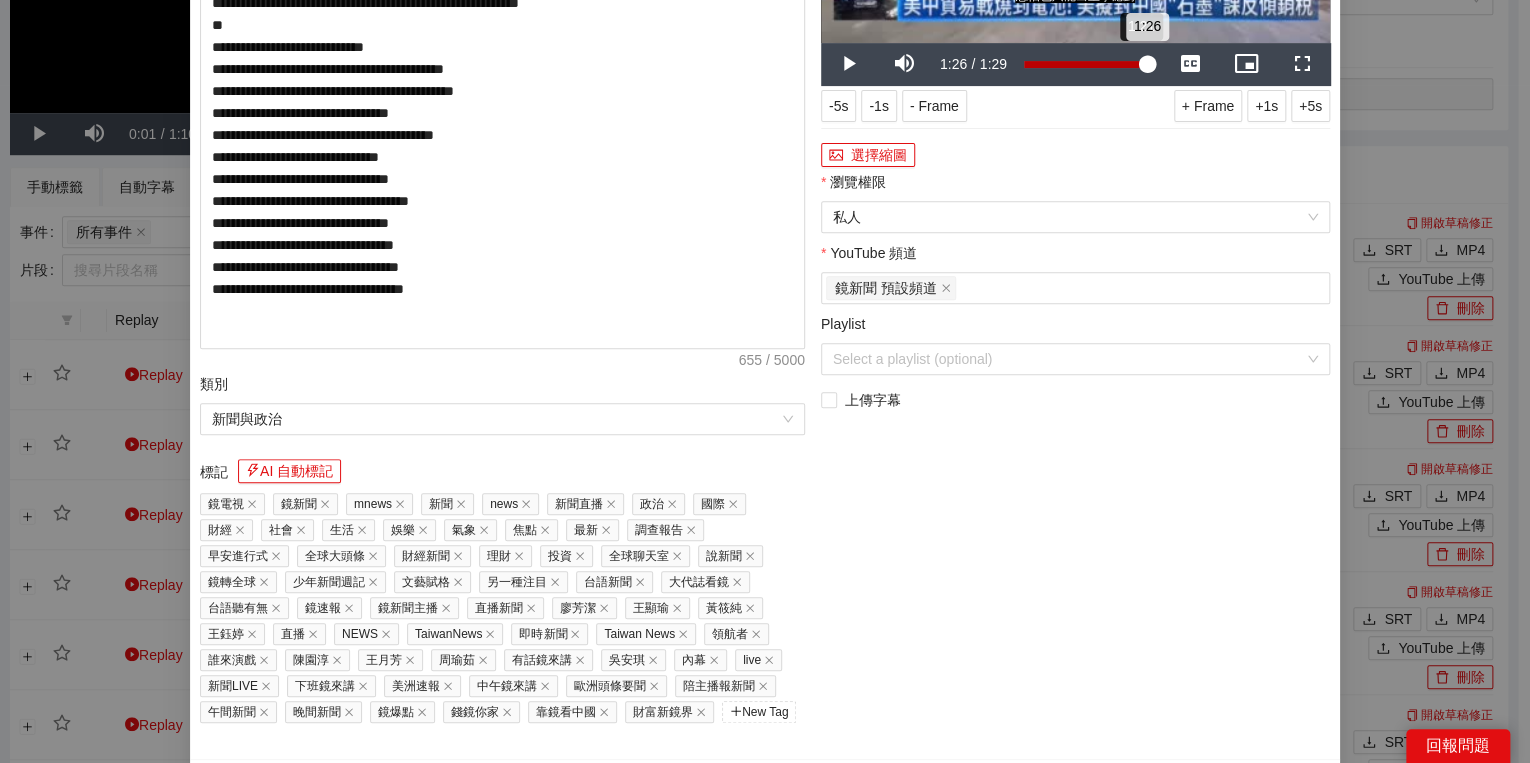 click on "1:26" at bounding box center [1085, 64] 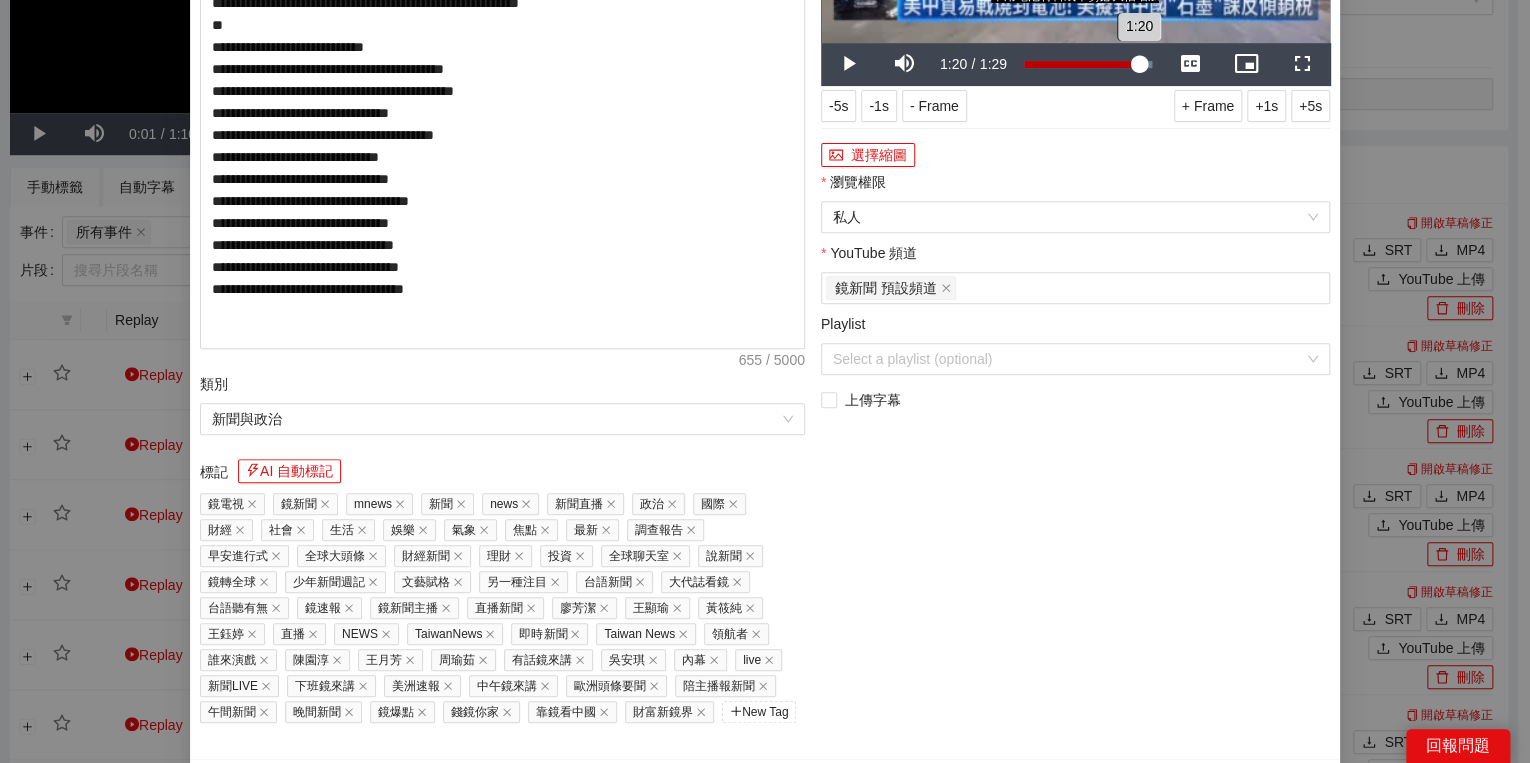click on "1:20" at bounding box center (1081, 64) 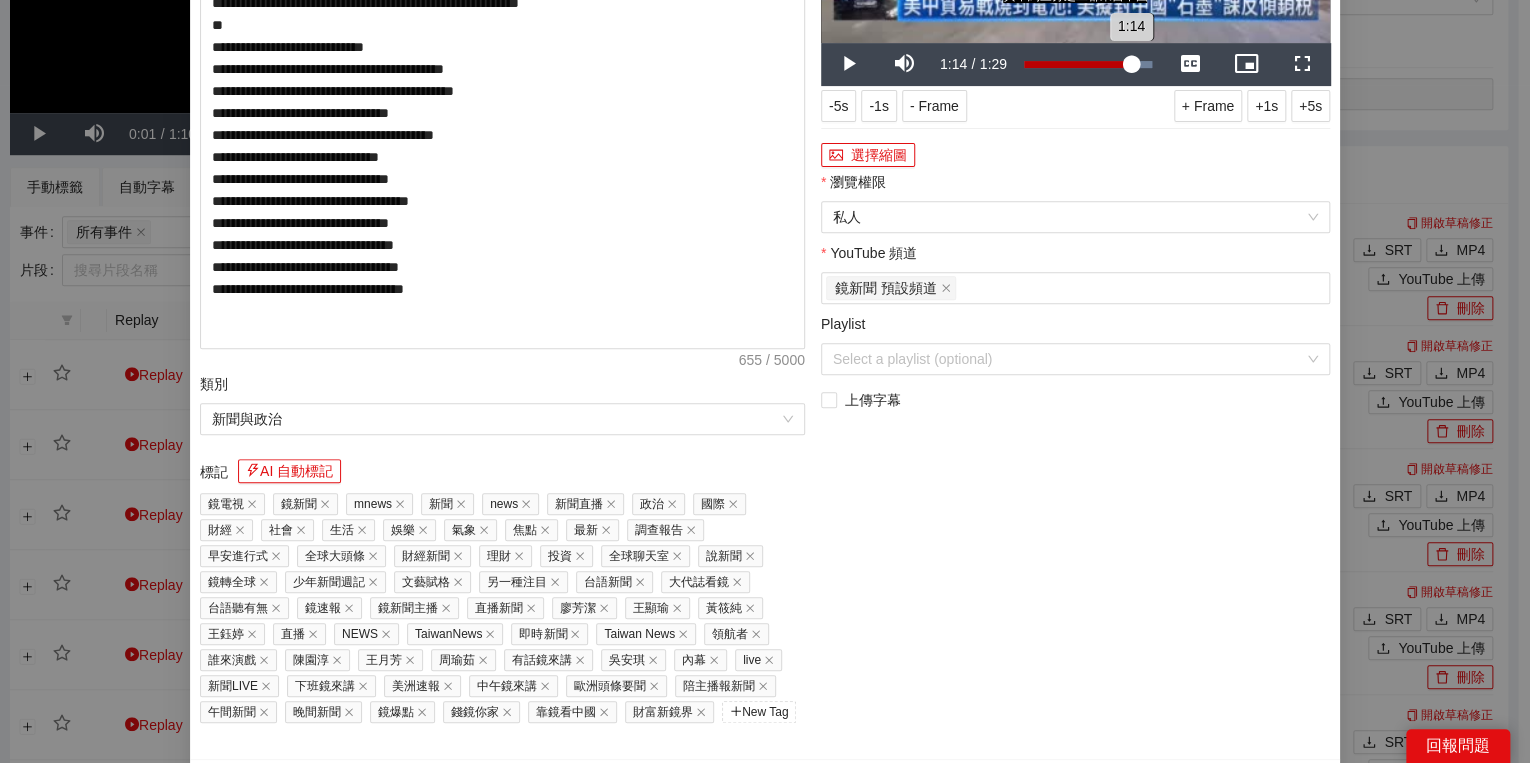 click on "1:14" at bounding box center (1077, 64) 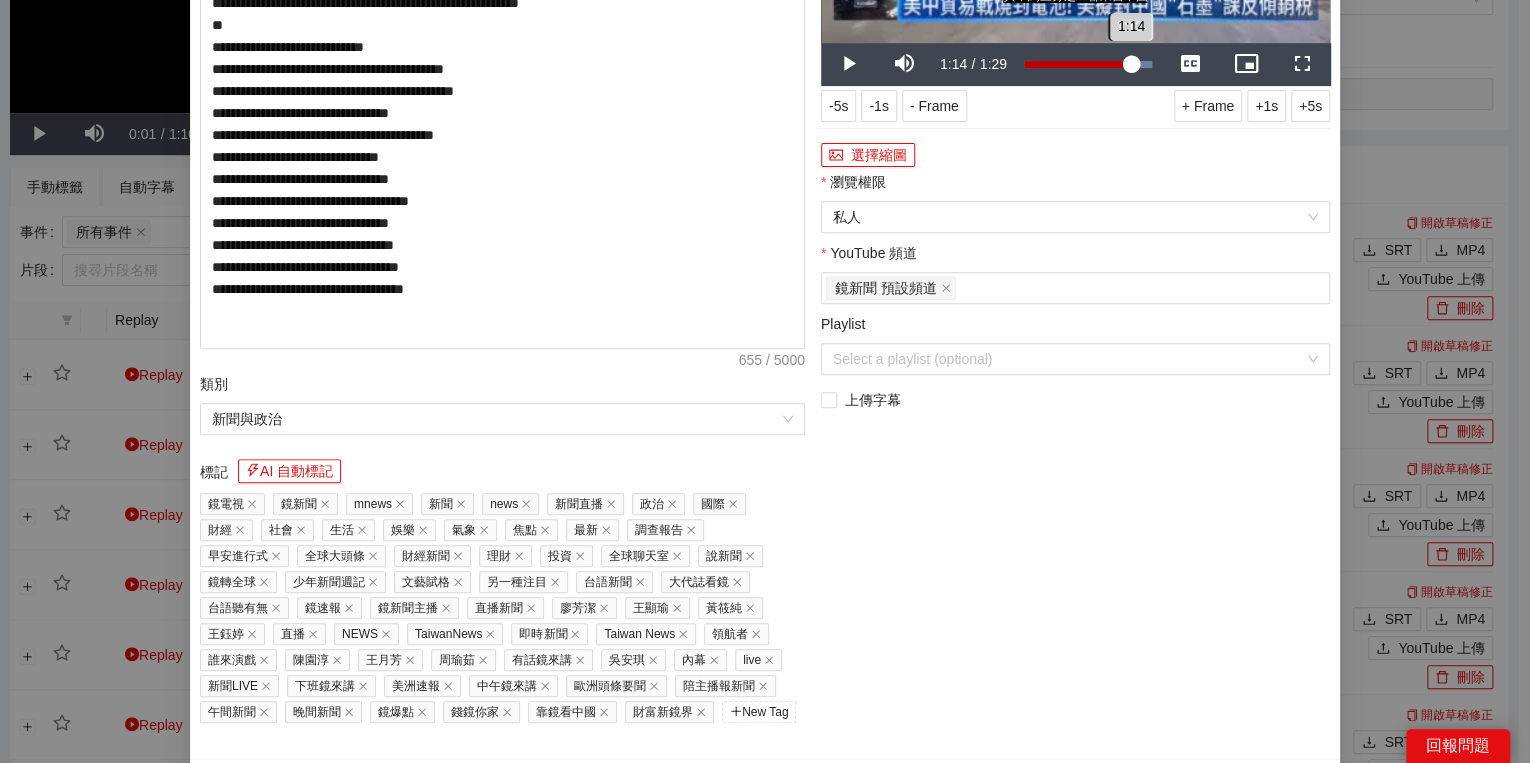 click on "1:14" at bounding box center (1077, 64) 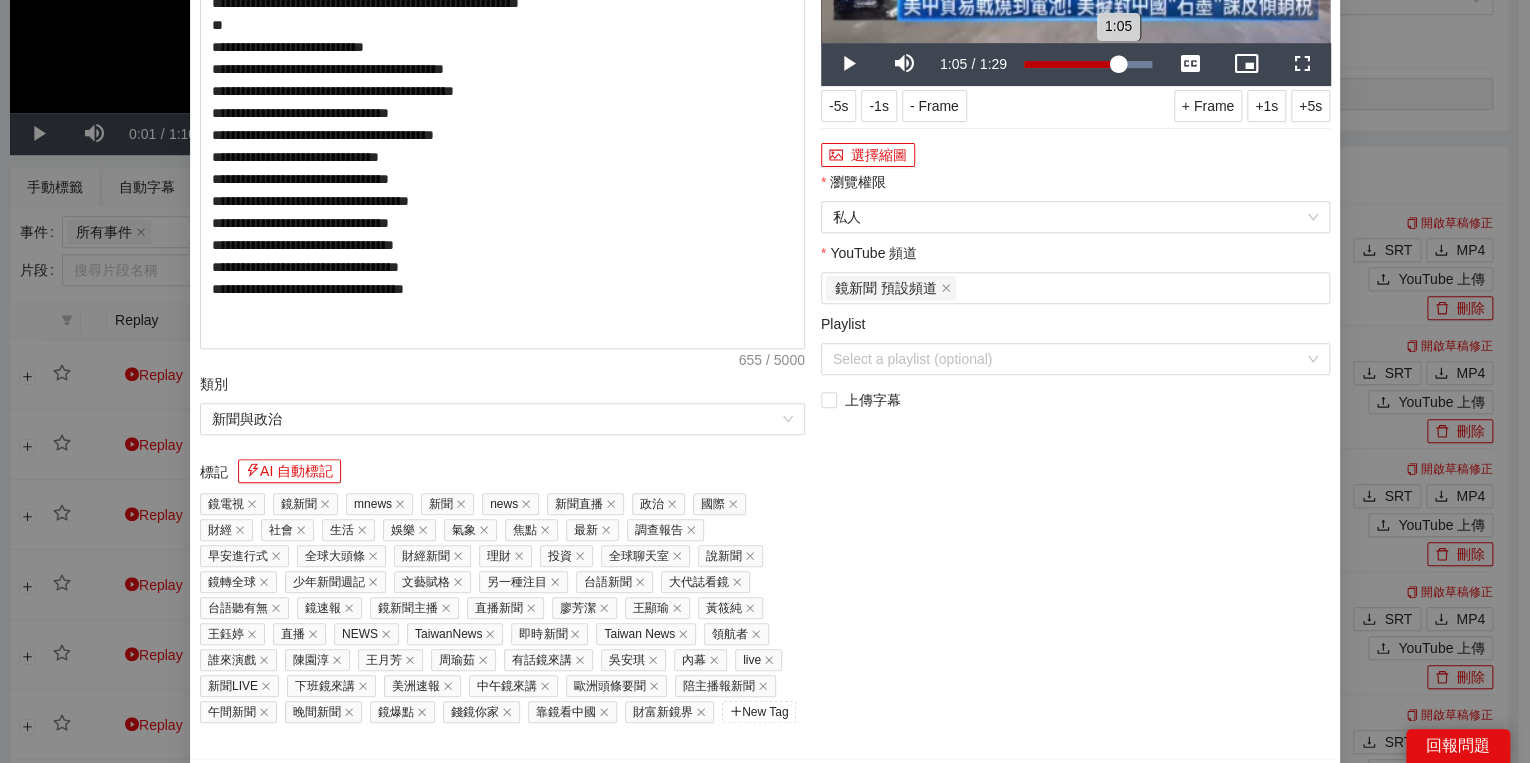click on "1:05" at bounding box center (1071, 64) 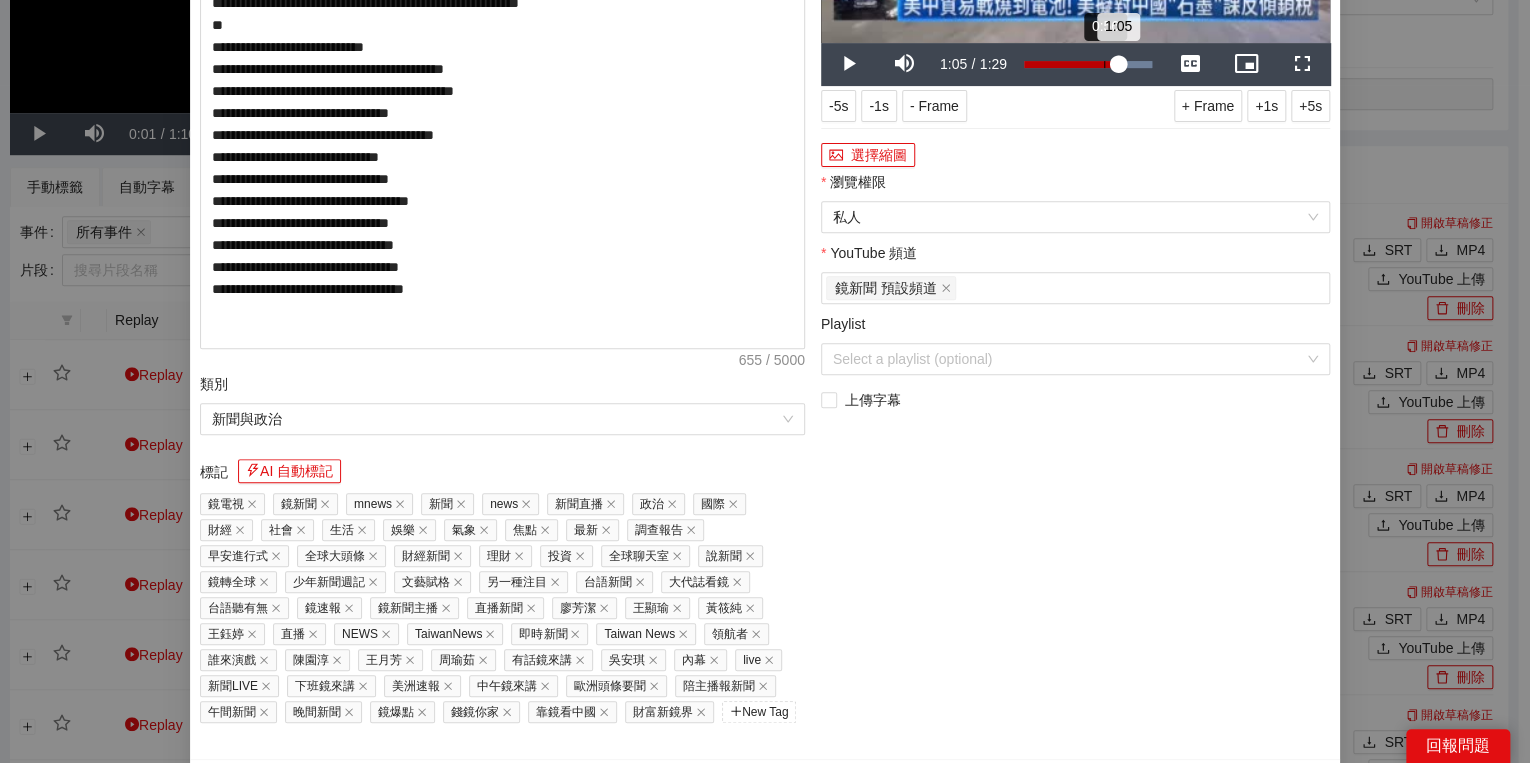 click on "0:56" at bounding box center [1104, 64] 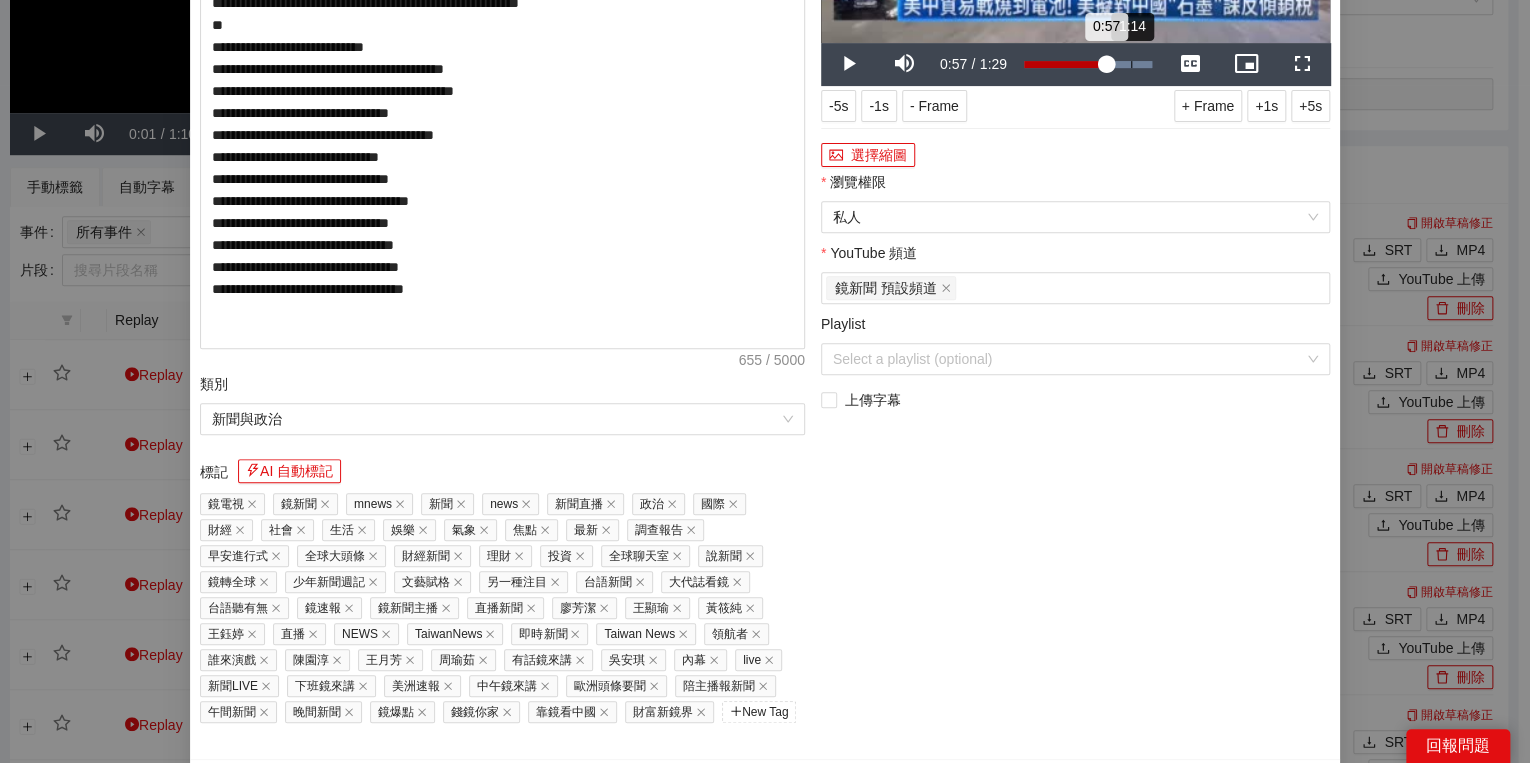 click on "Loaded :  100.00% 1:14 0:57" at bounding box center [1088, 64] 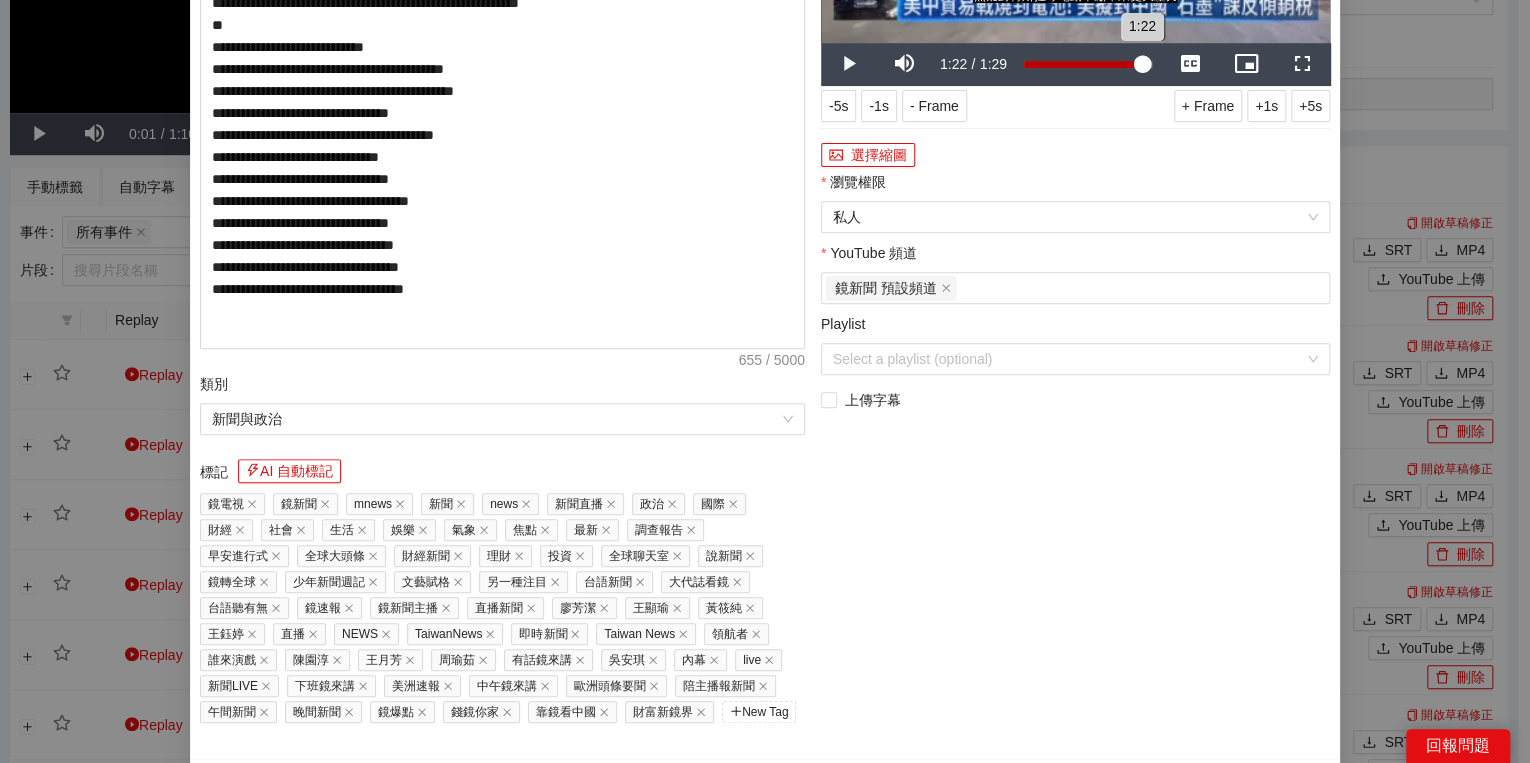 click on "1:22" at bounding box center (1083, 64) 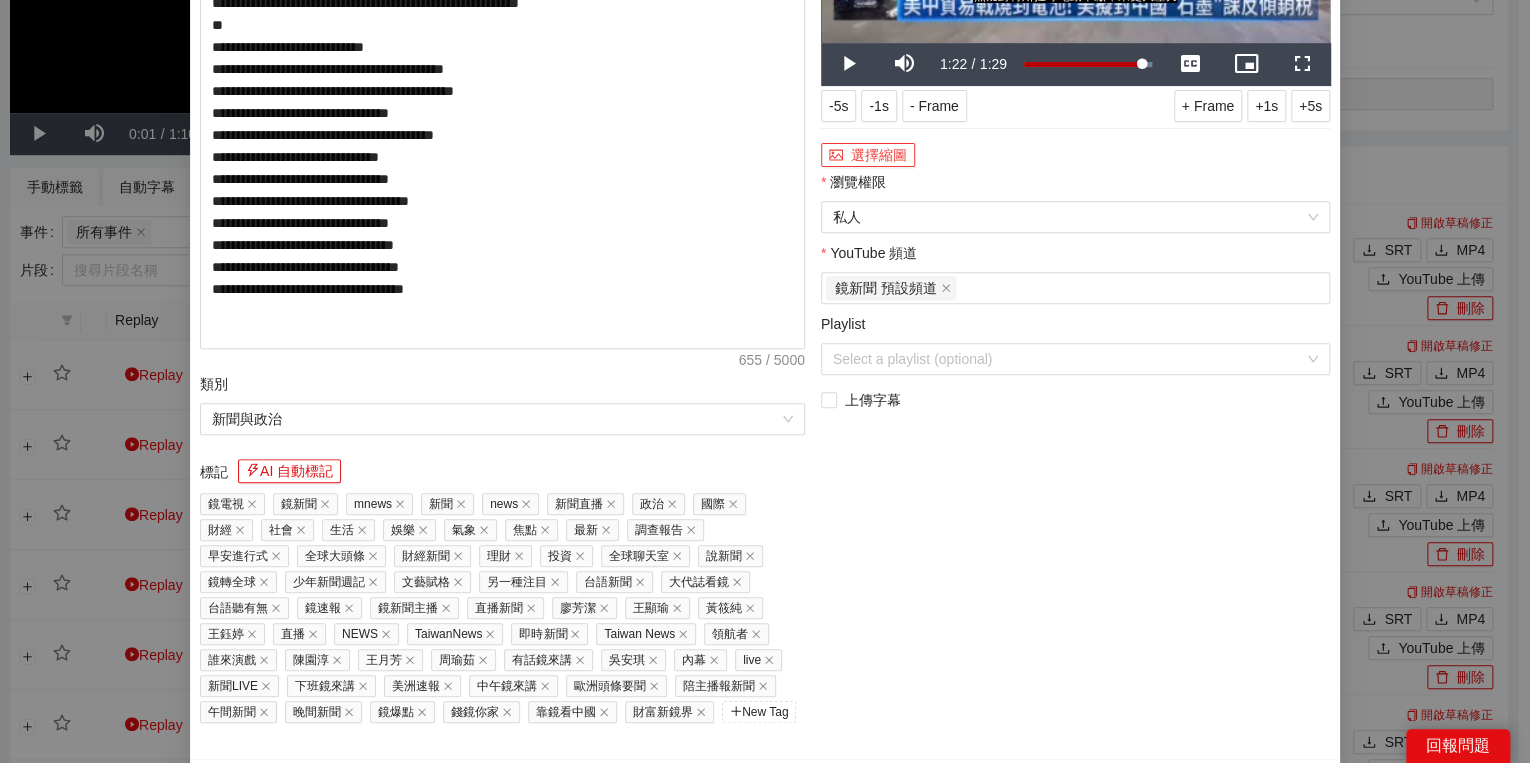 click on "選擇縮圖" at bounding box center [868, 155] 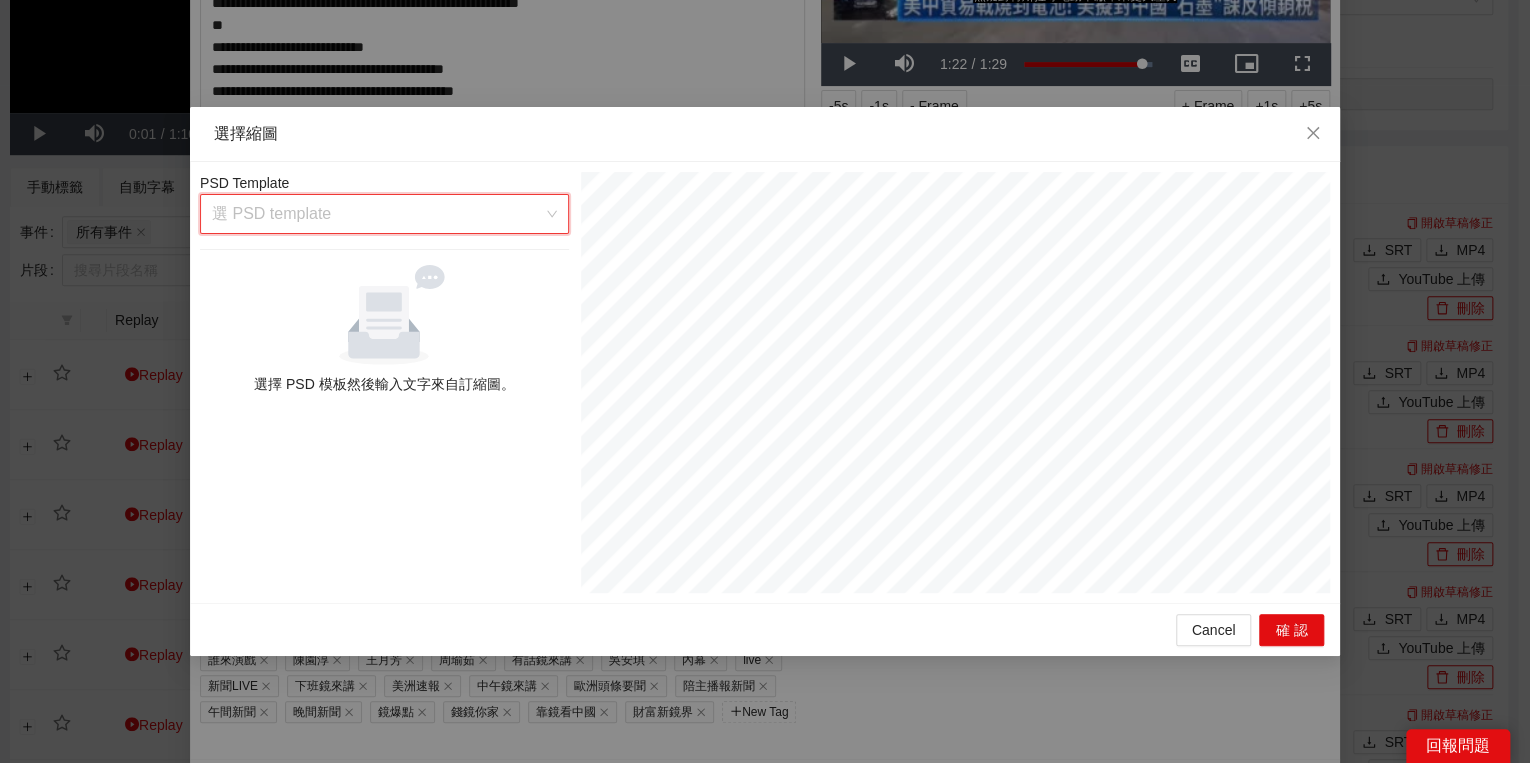 click at bounding box center (377, 214) 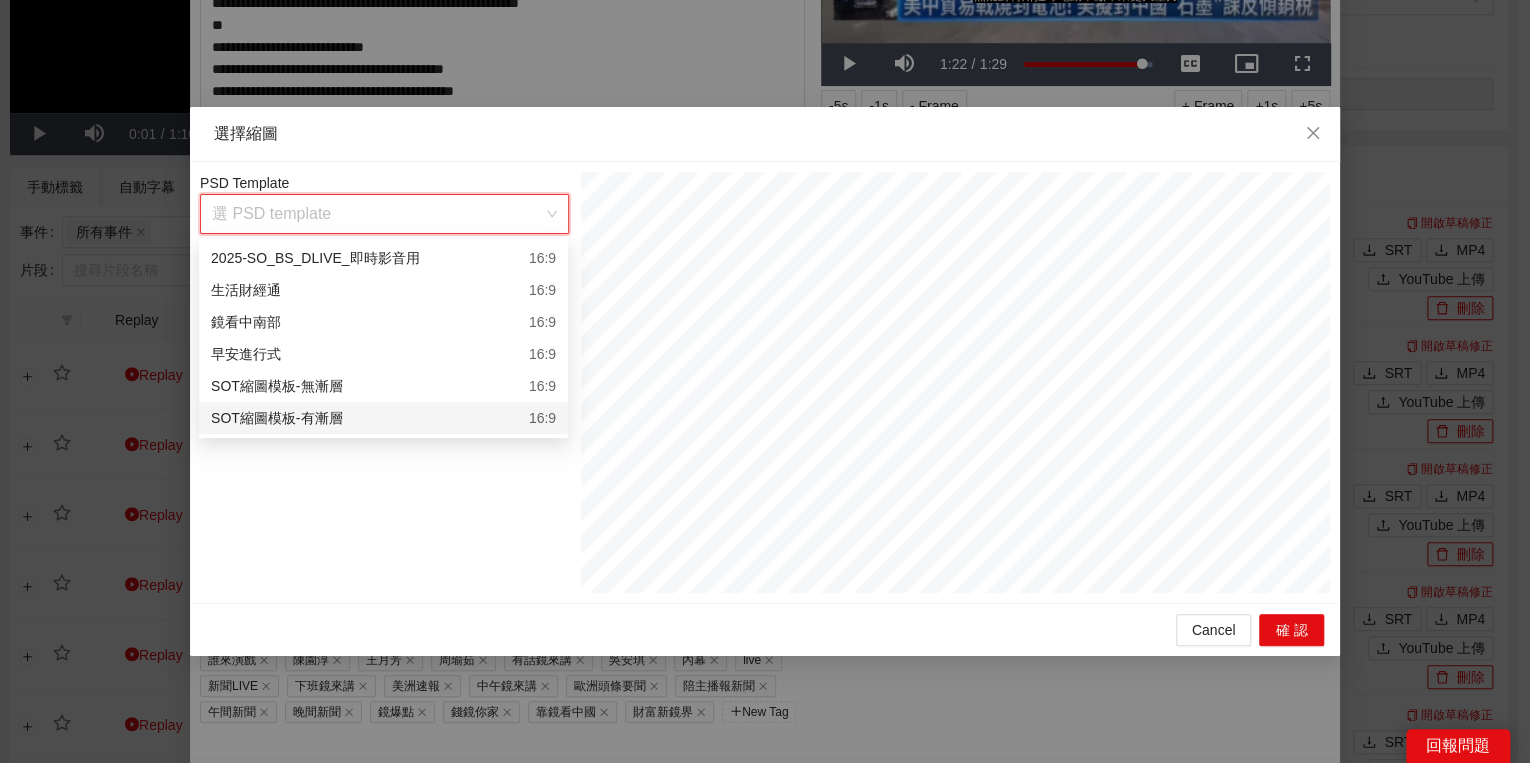 click on "SOT縮圖模板-有漸層 16:9" at bounding box center [383, 418] 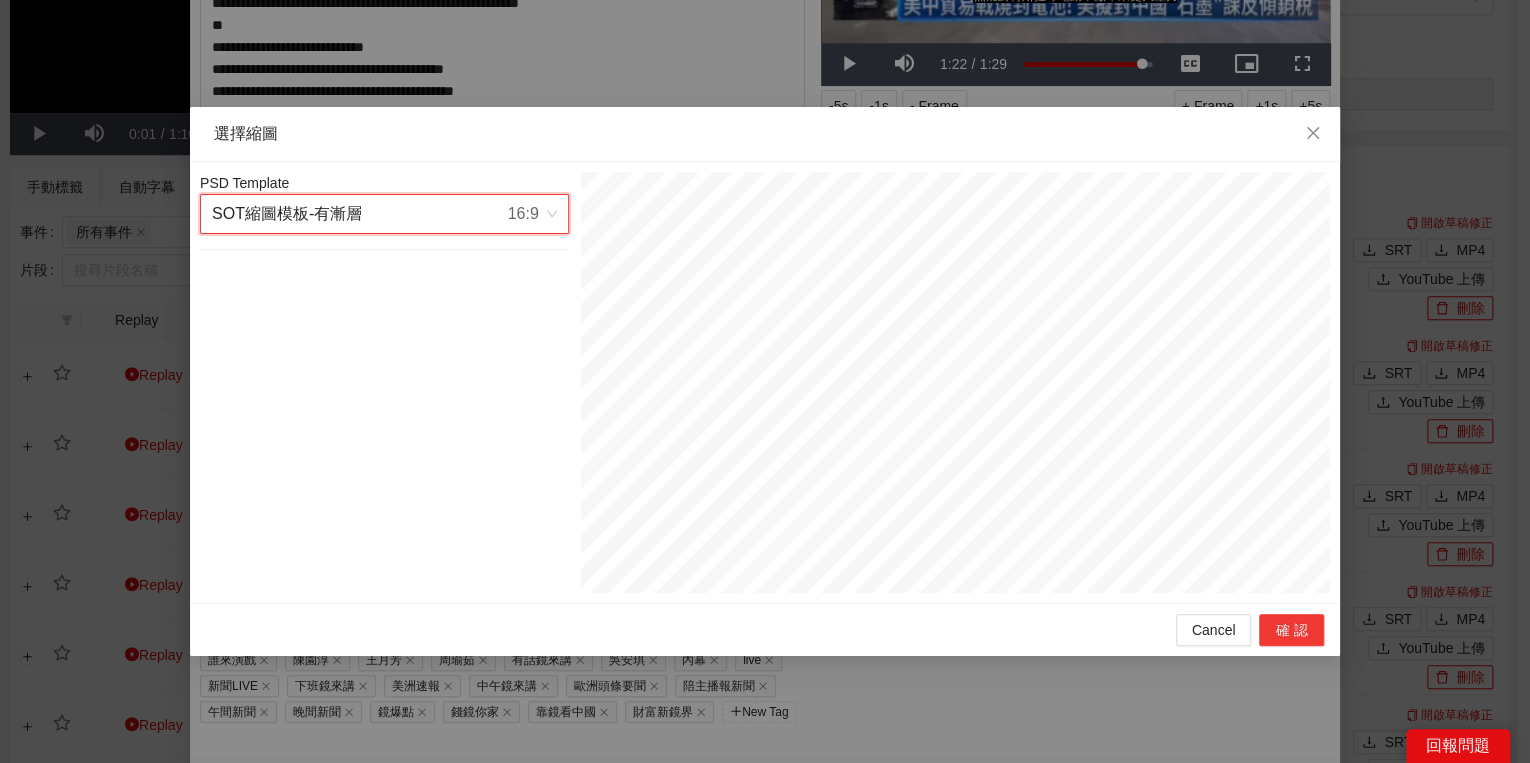 click on "確認" at bounding box center [1291, 630] 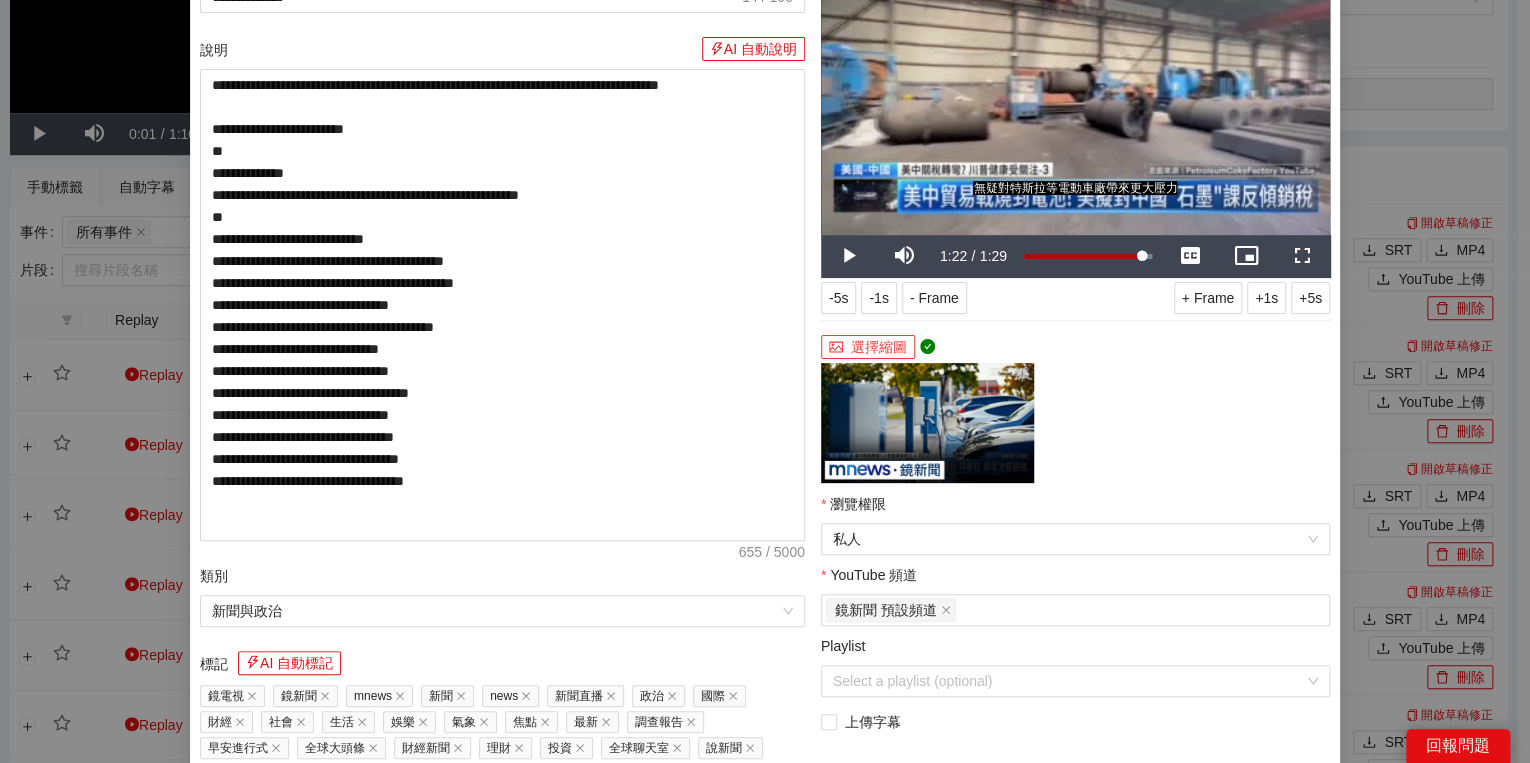 scroll, scrollTop: 240, scrollLeft: 0, axis: vertical 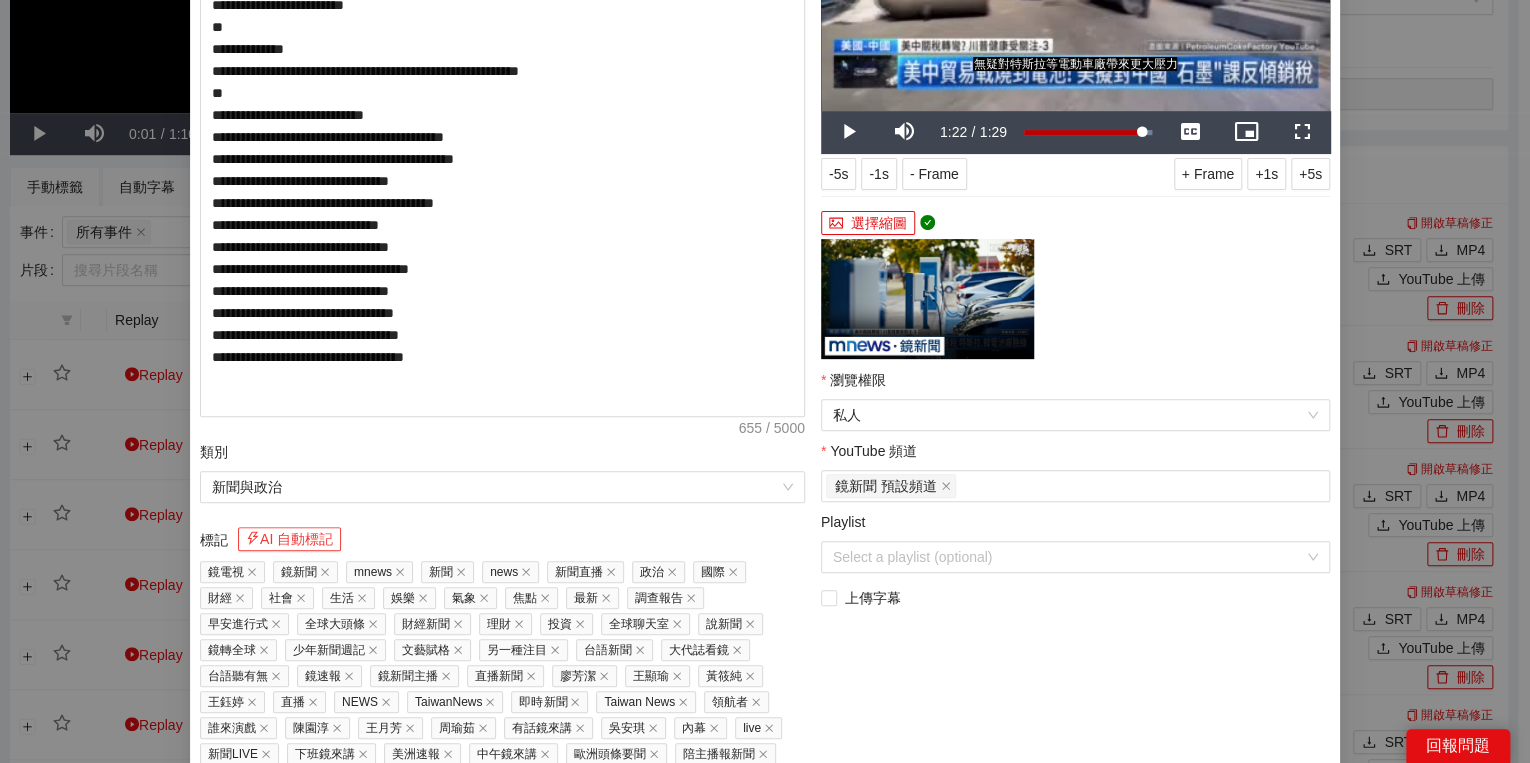 click on "AI 自動標記" at bounding box center (289, 539) 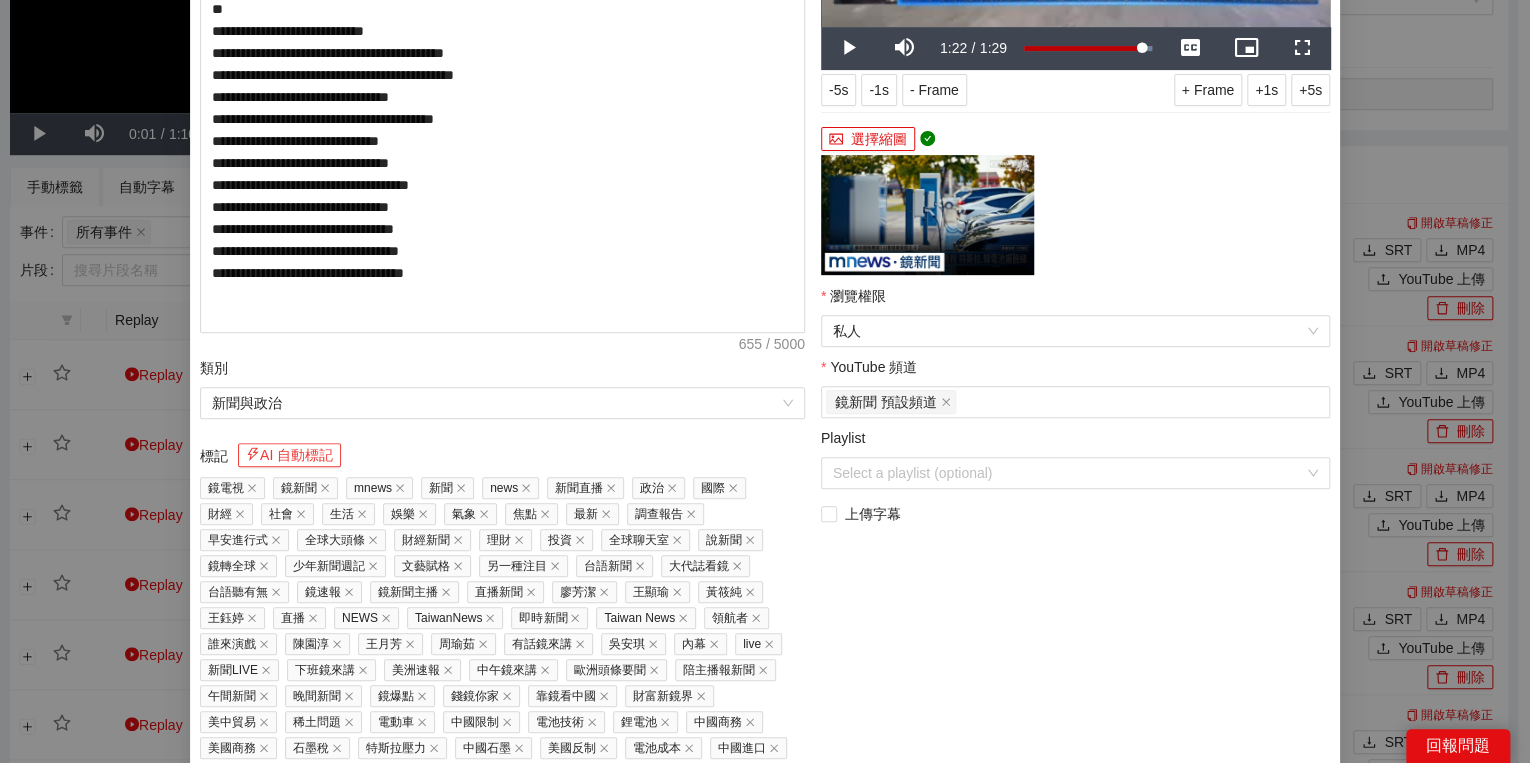 scroll, scrollTop: 429, scrollLeft: 0, axis: vertical 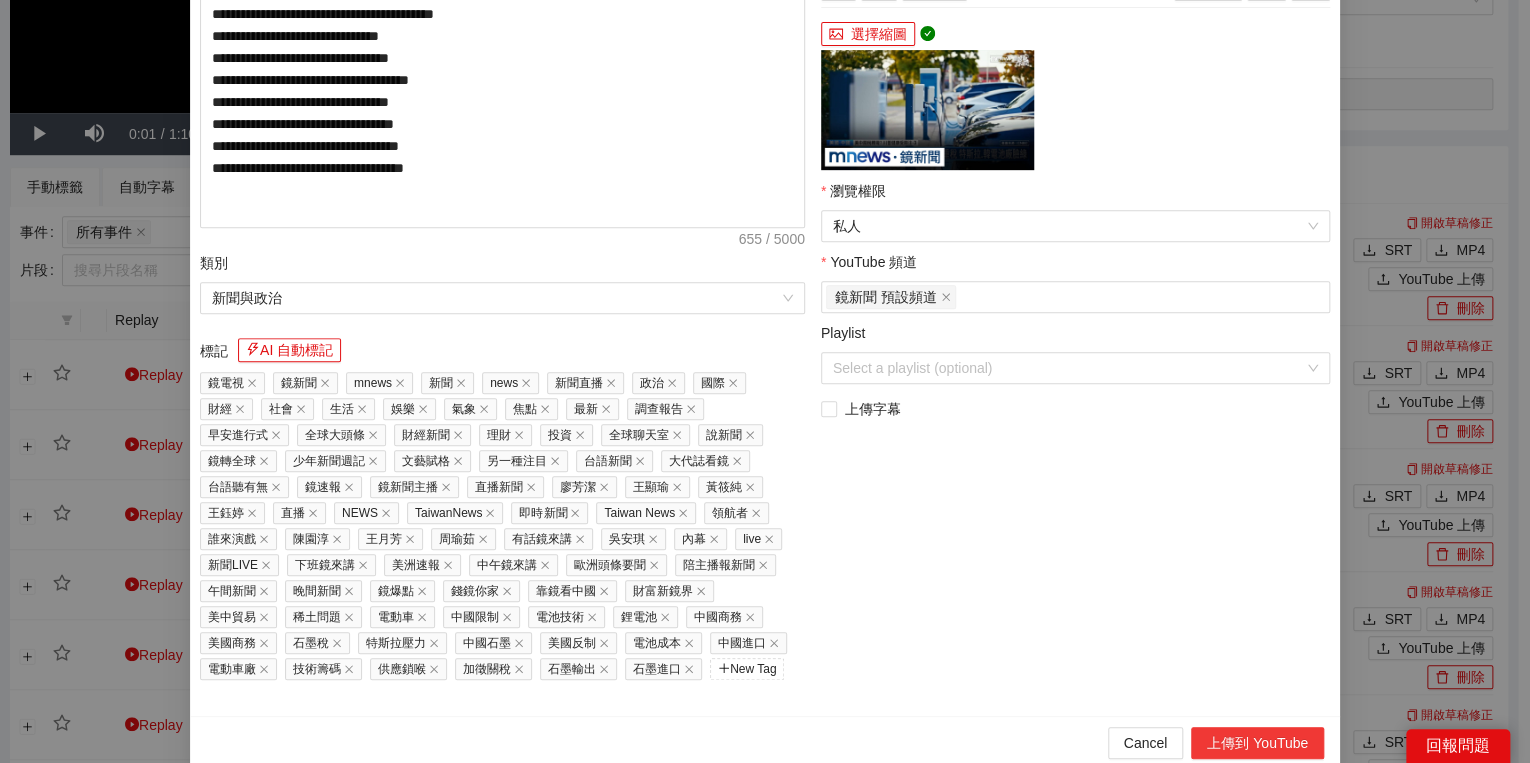 click on "上傳到 YouTube" at bounding box center (1257, 743) 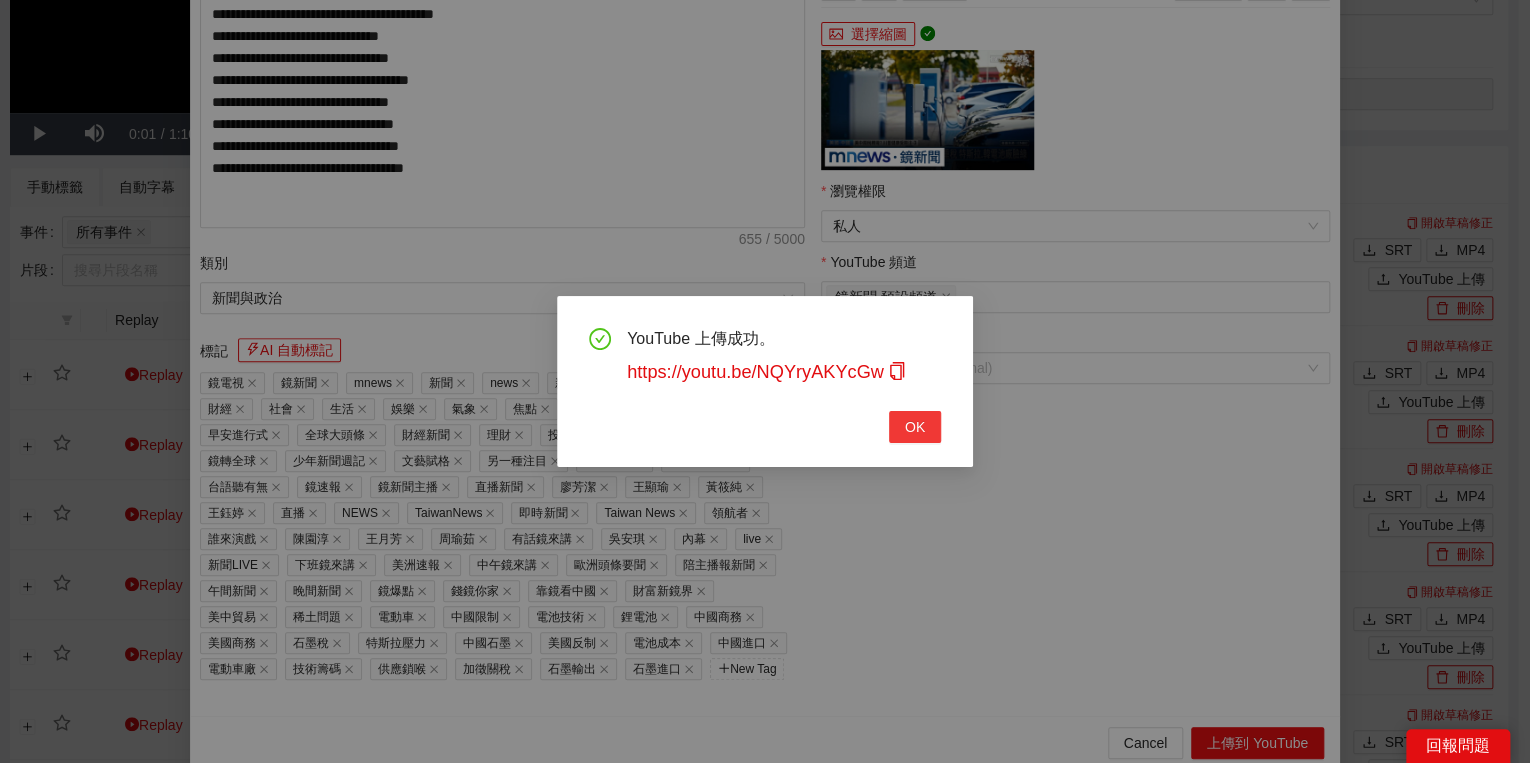 click on "OK" at bounding box center (915, 427) 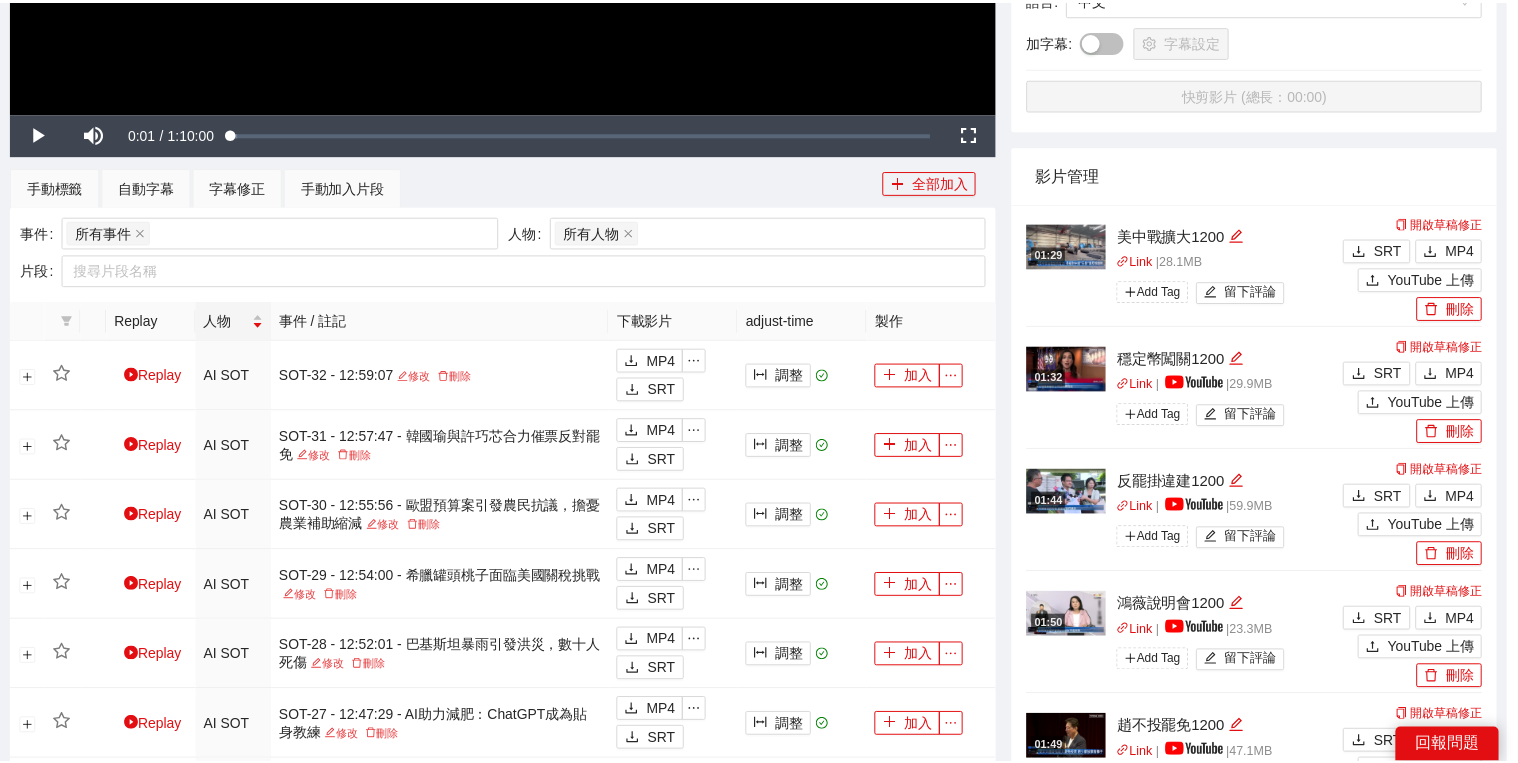 scroll, scrollTop: 308, scrollLeft: 0, axis: vertical 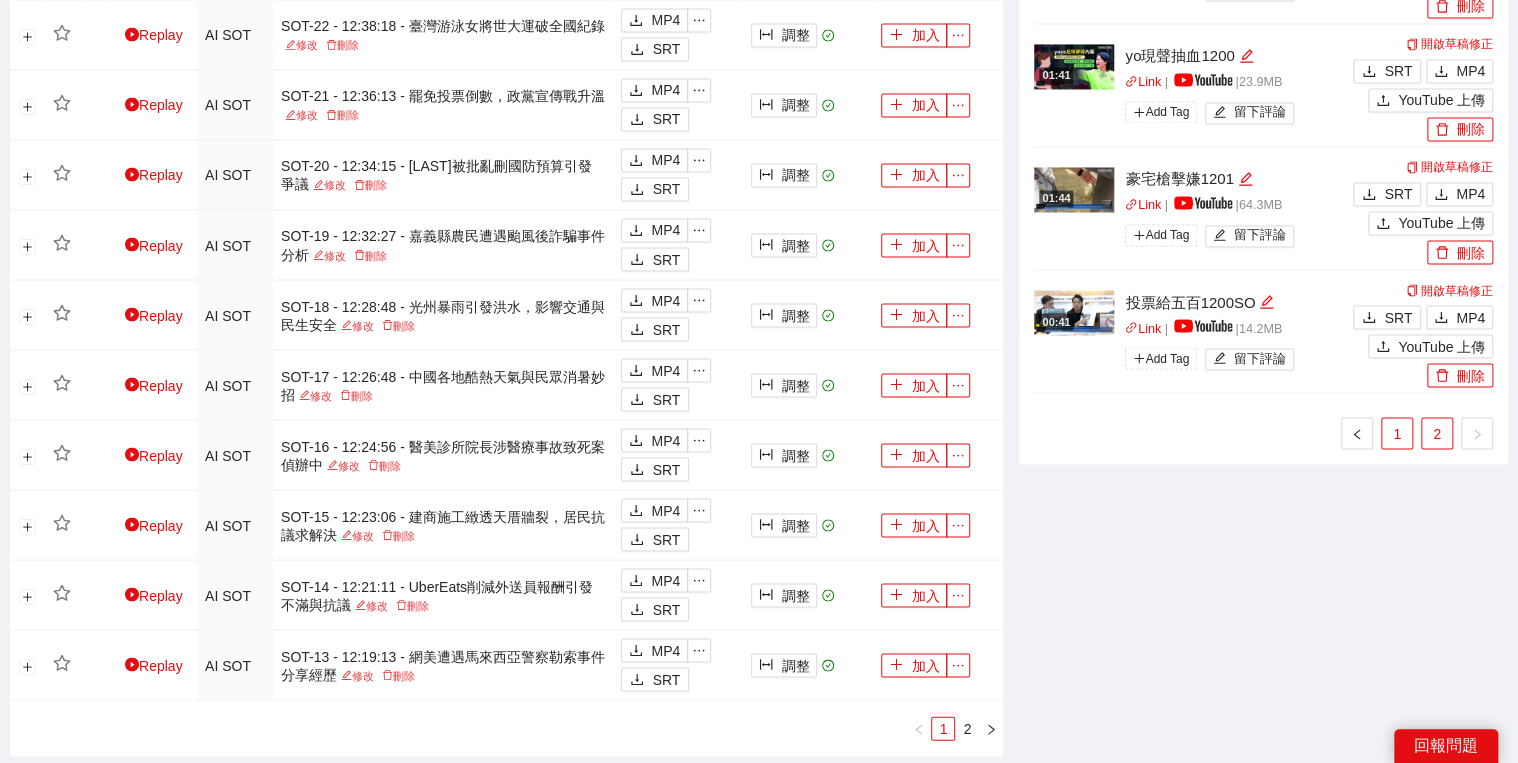 click on "1" at bounding box center [1397, 433] 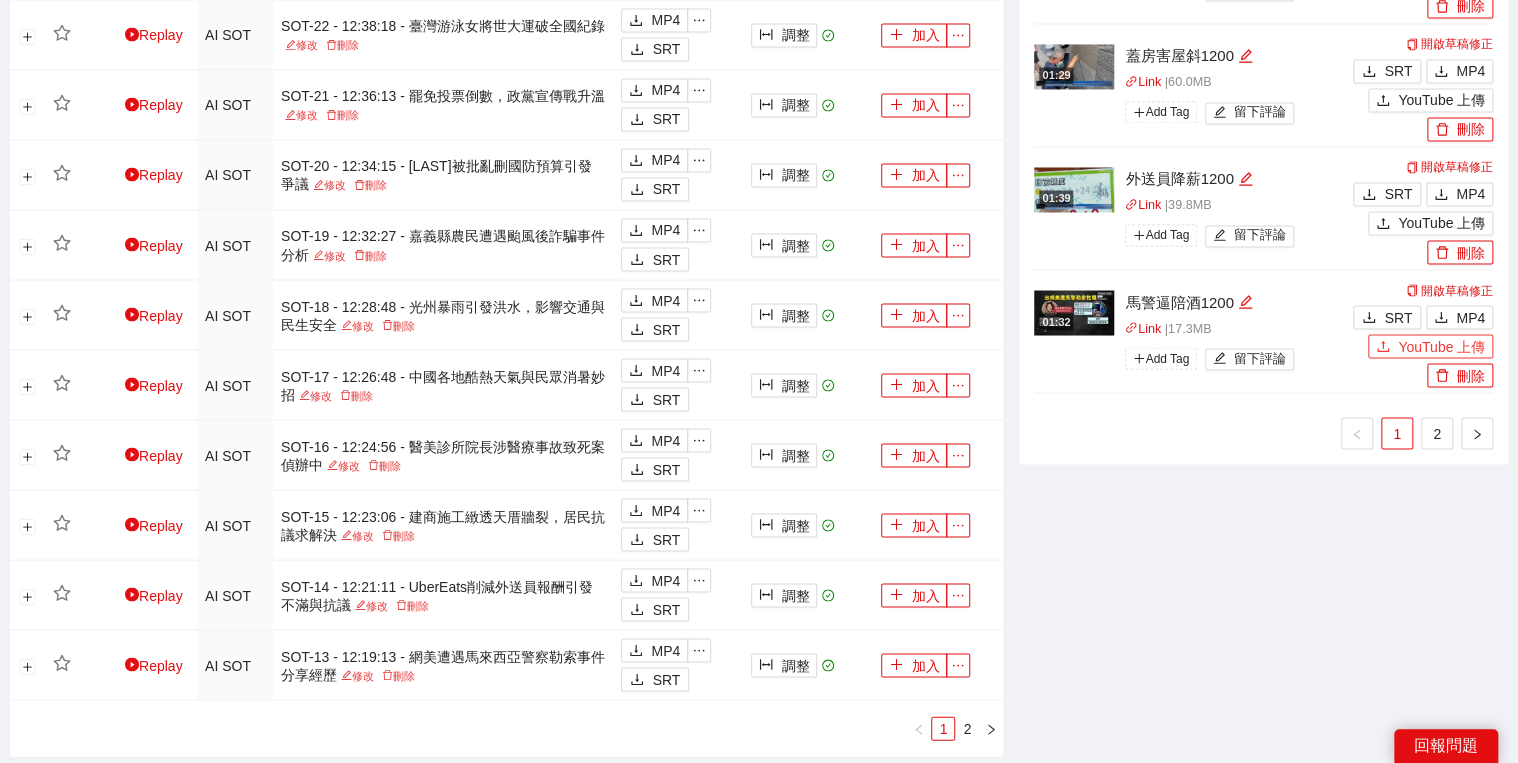 click on "YouTube 上傳" at bounding box center [1441, 346] 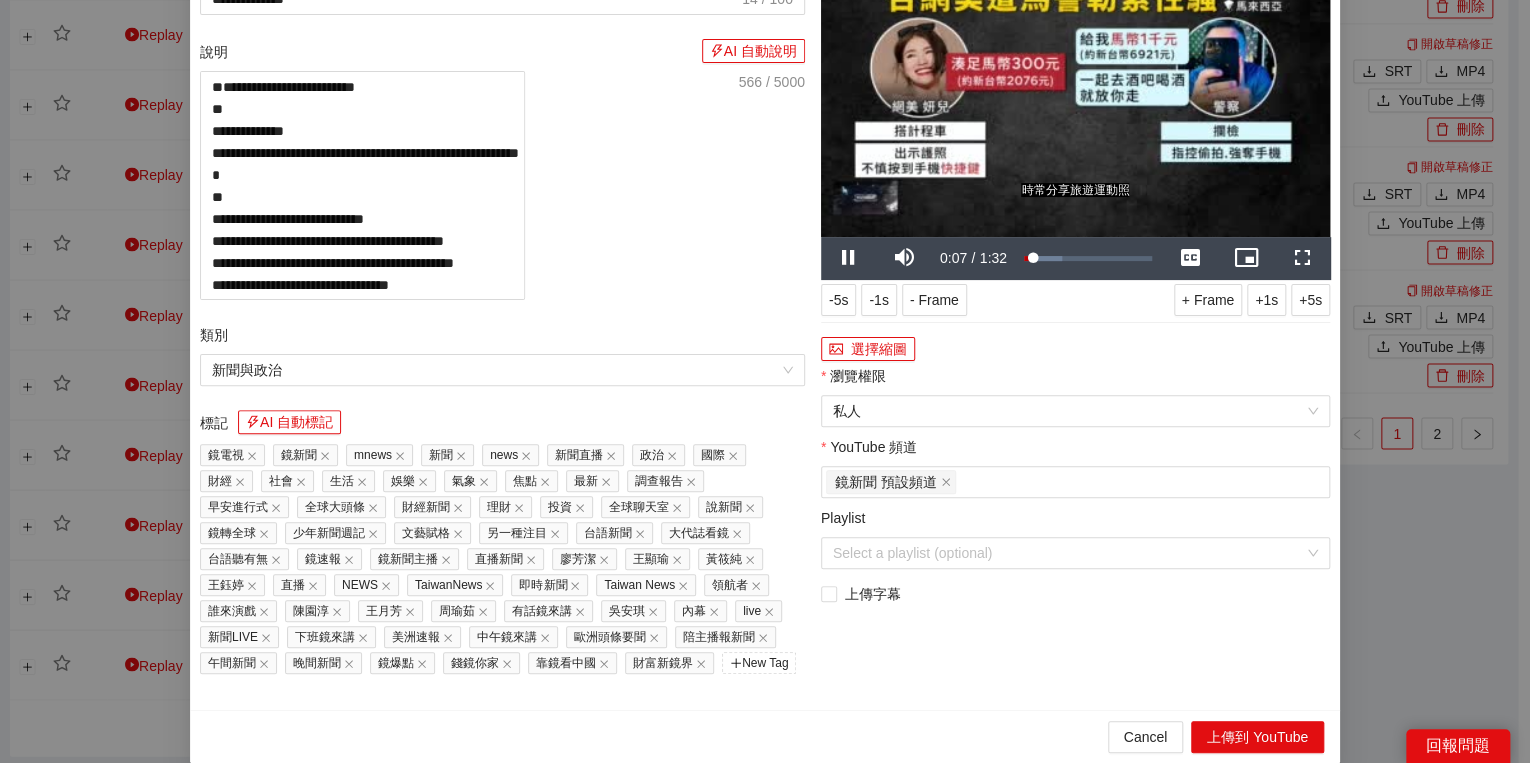 drag, startPoint x: 1220, startPoint y: 464, endPoint x: 1072, endPoint y: 422, distance: 153.84407 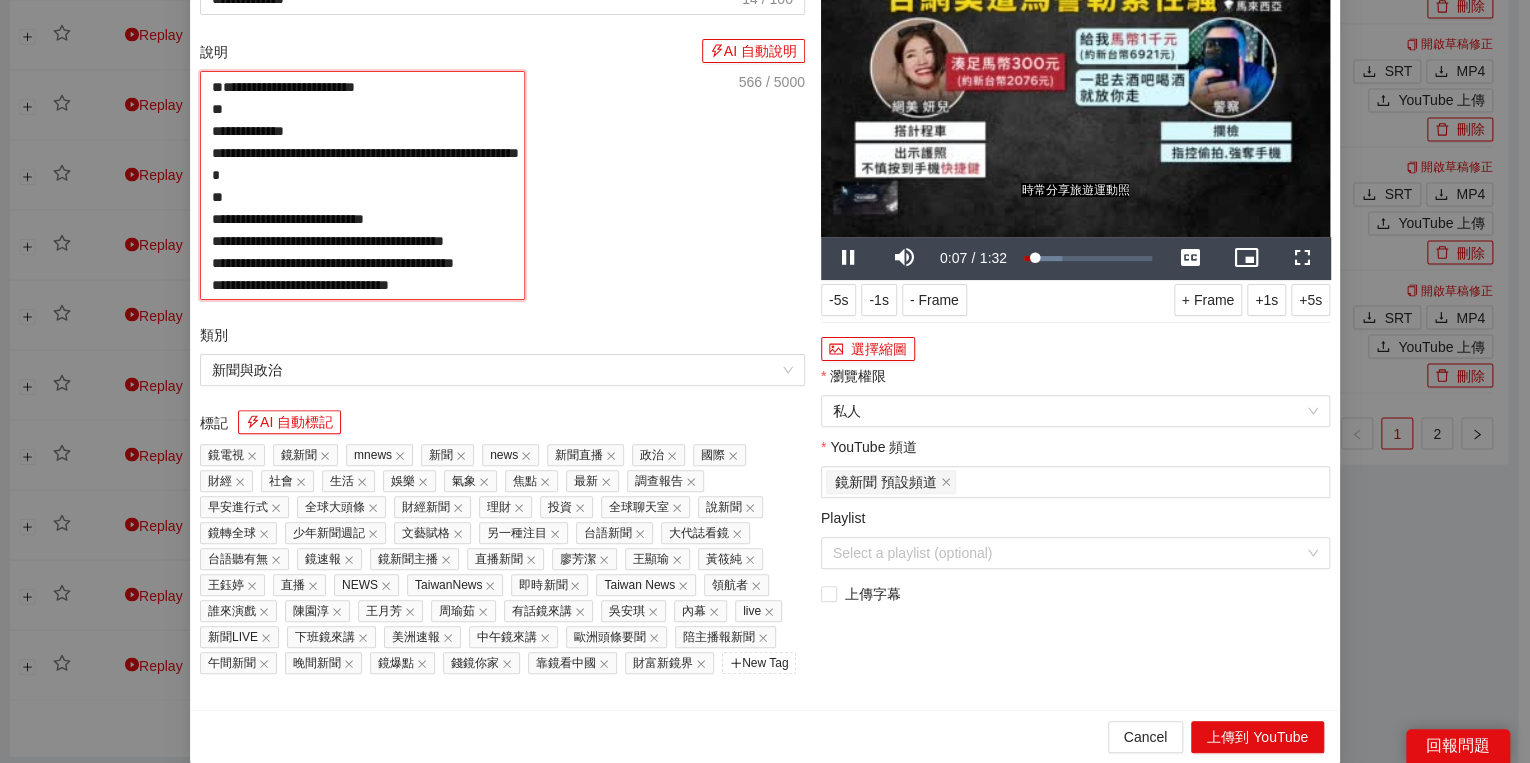 click on "**********" at bounding box center (362, 185) 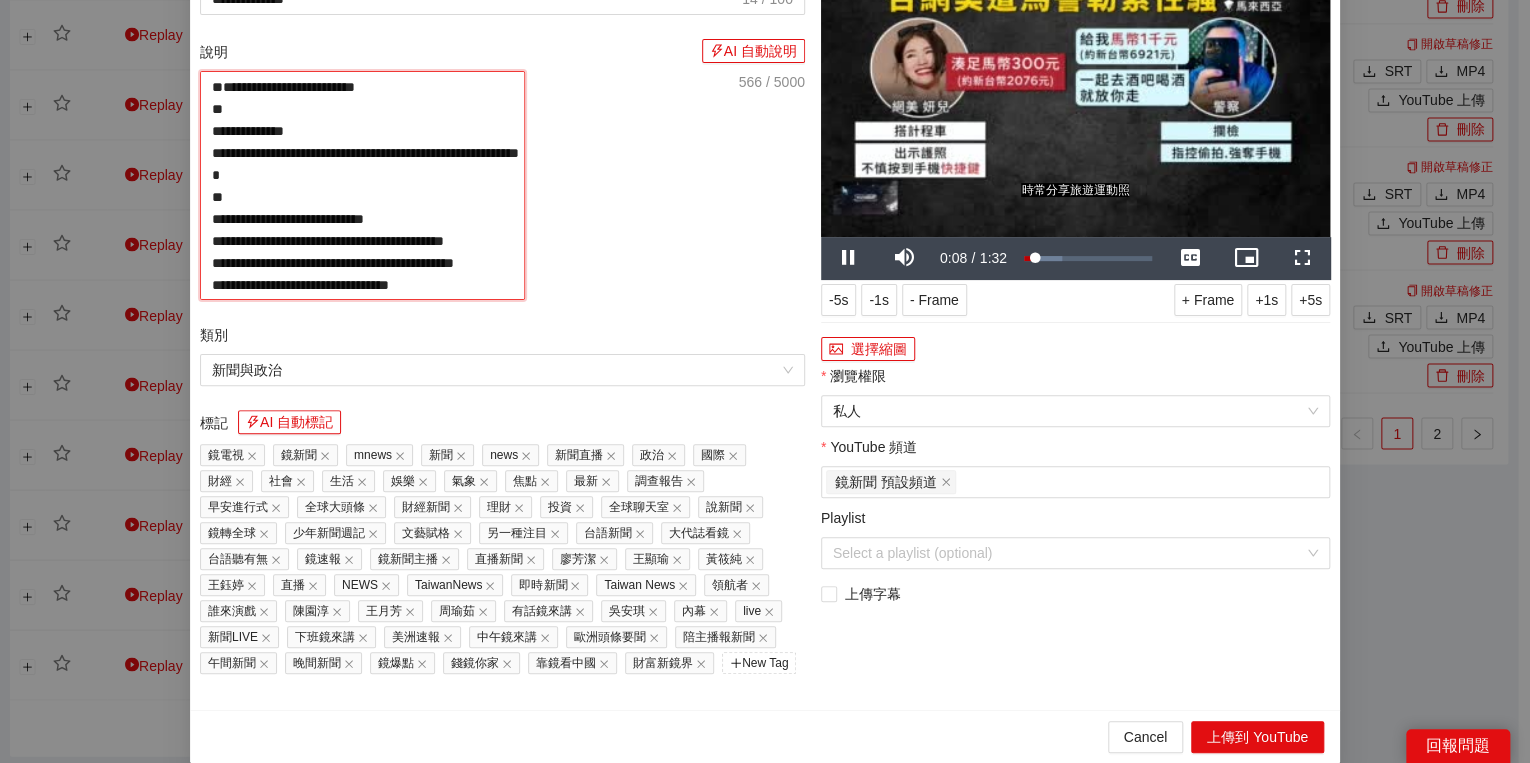 paste on "**********" 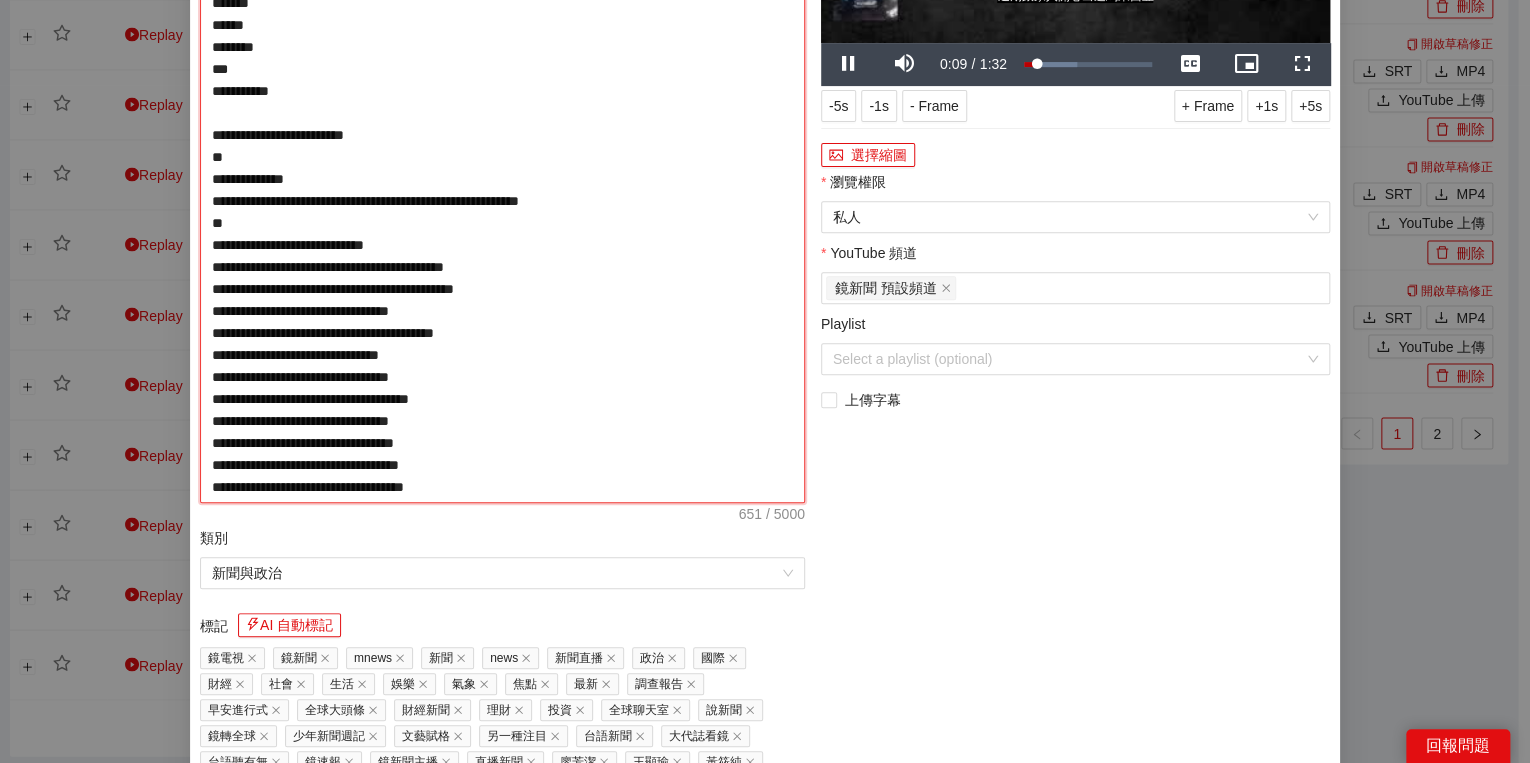 click on "**********" at bounding box center (502, 190) 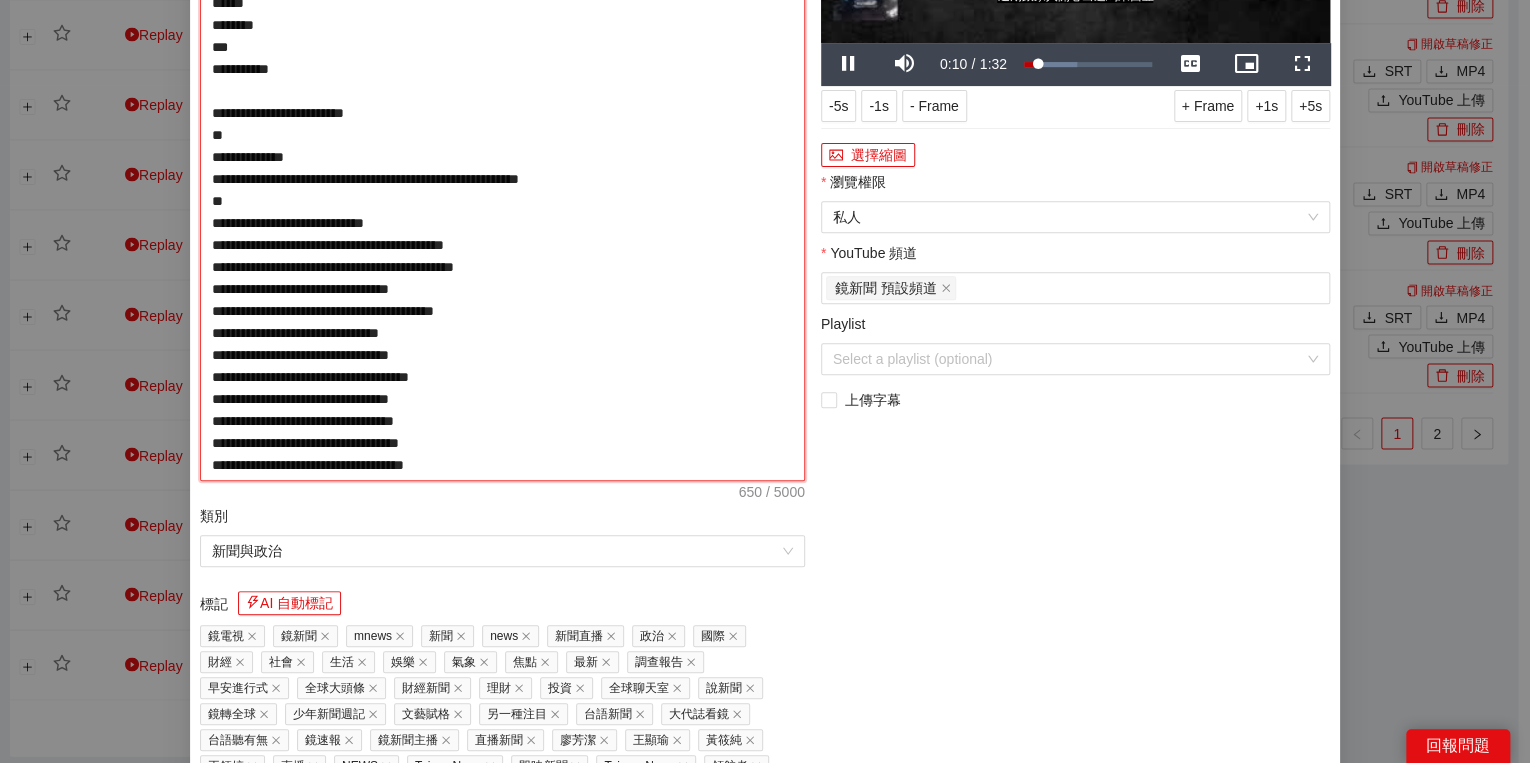 click on "**********" at bounding box center [502, 179] 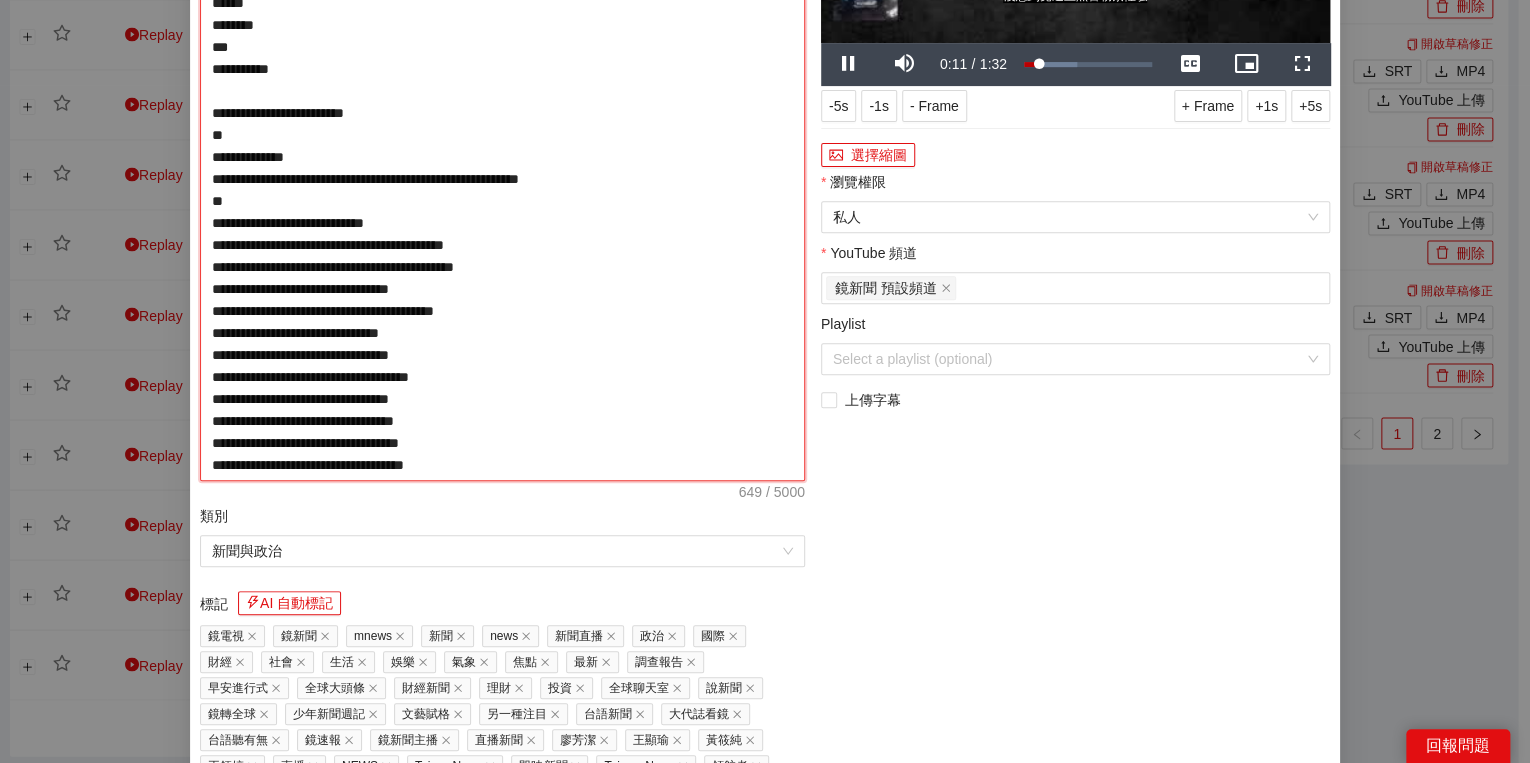 click on "**********" at bounding box center (502, 179) 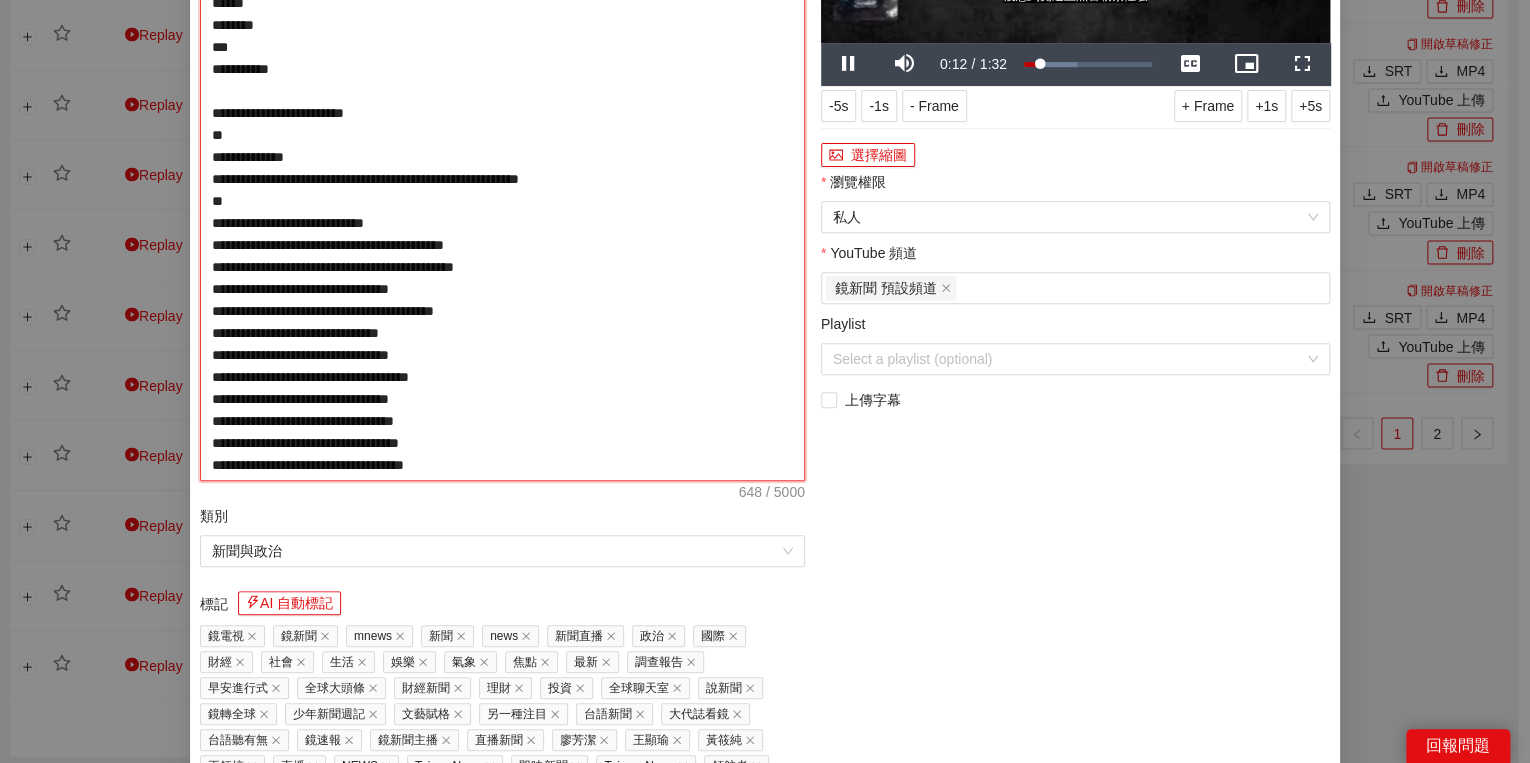 click on "**********" at bounding box center (502, 179) 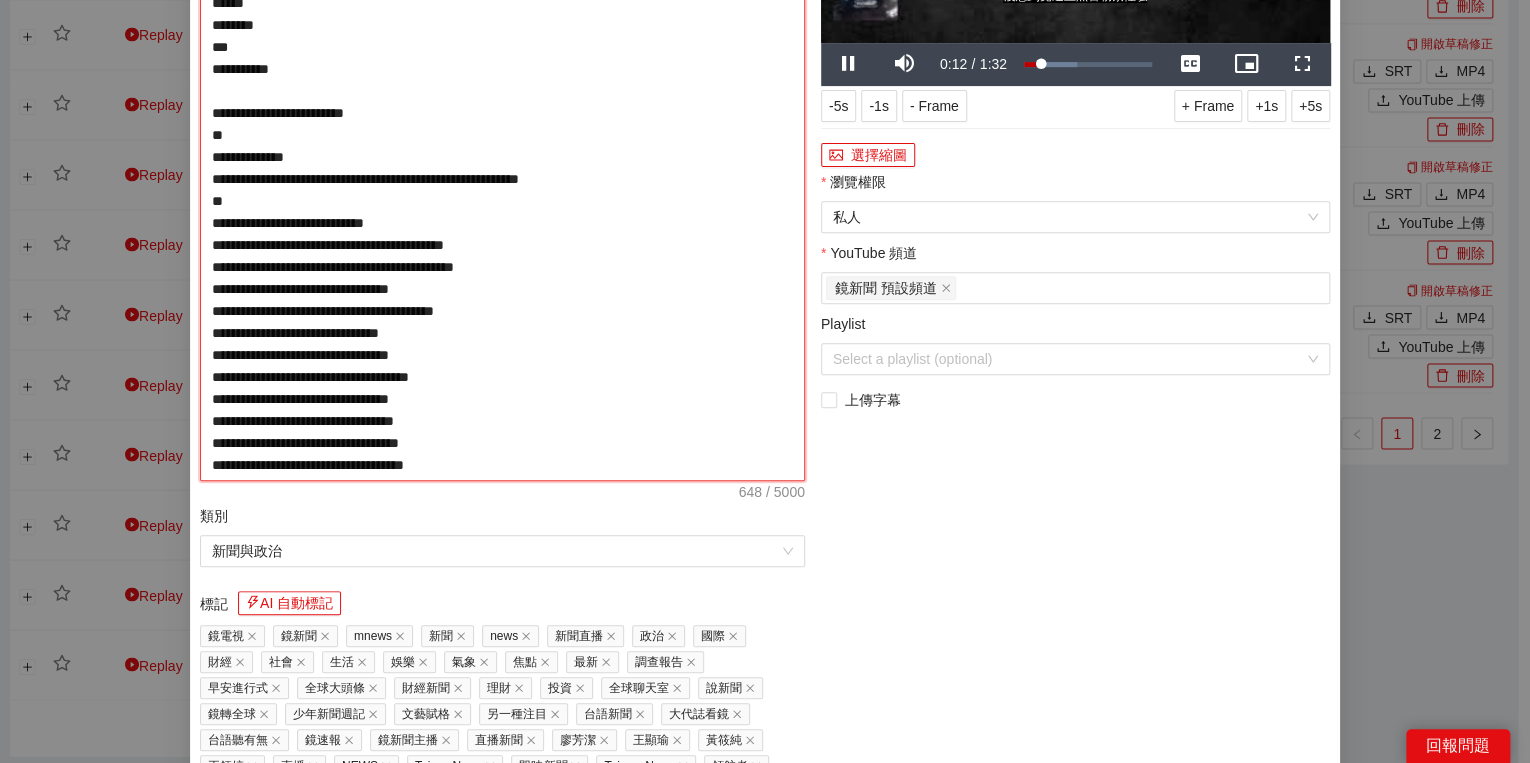 click on "**********" at bounding box center [502, 179] 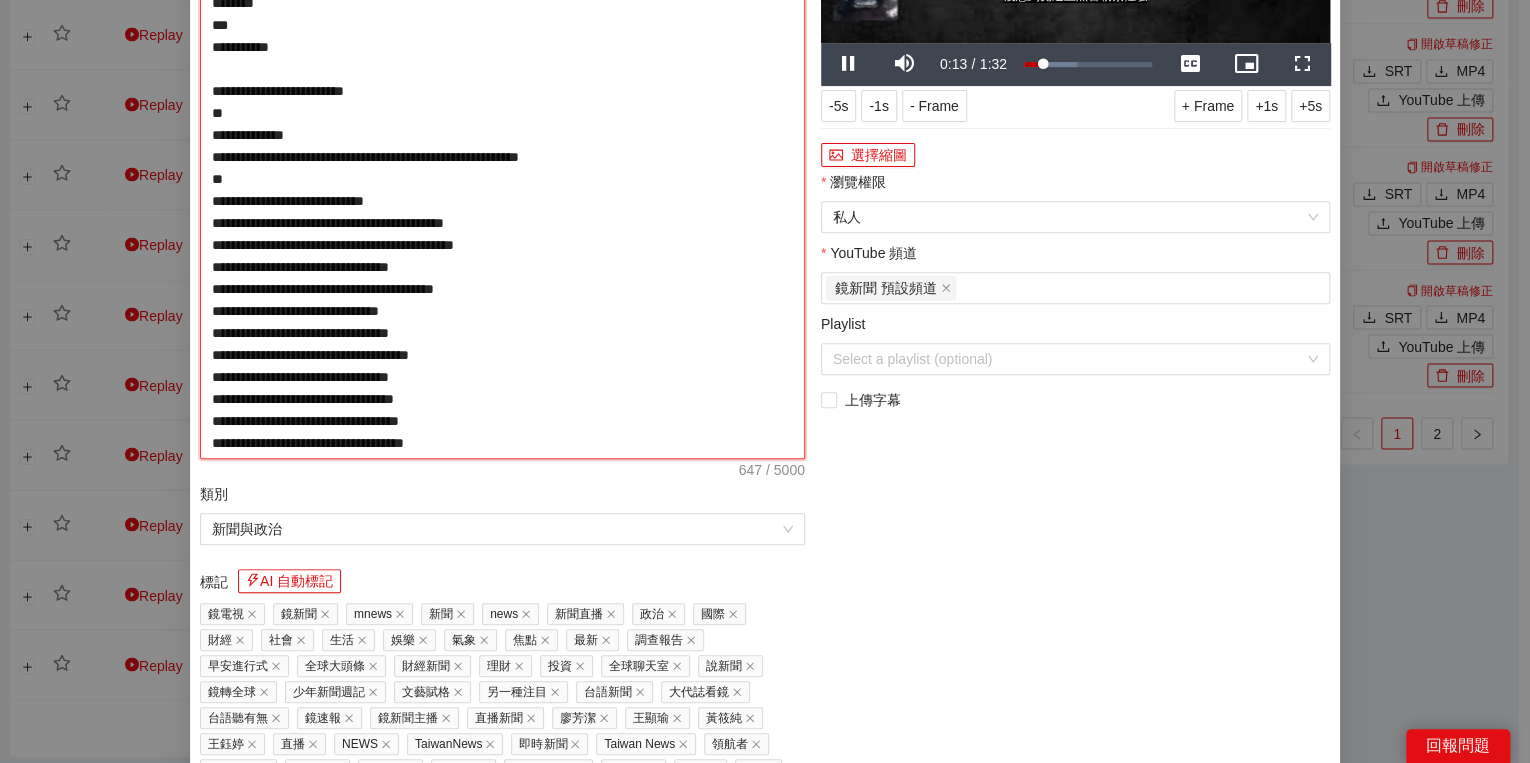 click on "**********" at bounding box center [502, 168] 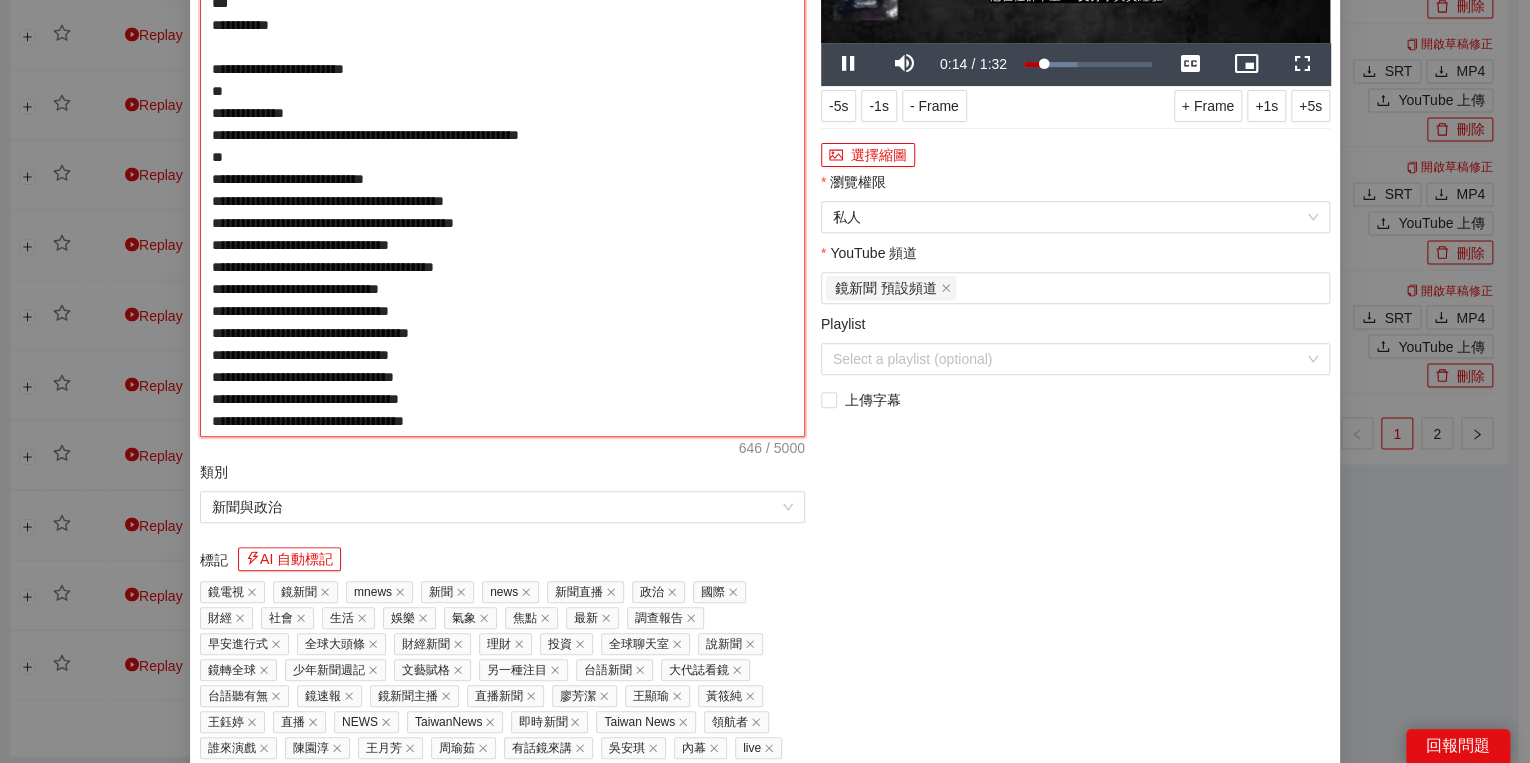 click on "**********" at bounding box center [502, 157] 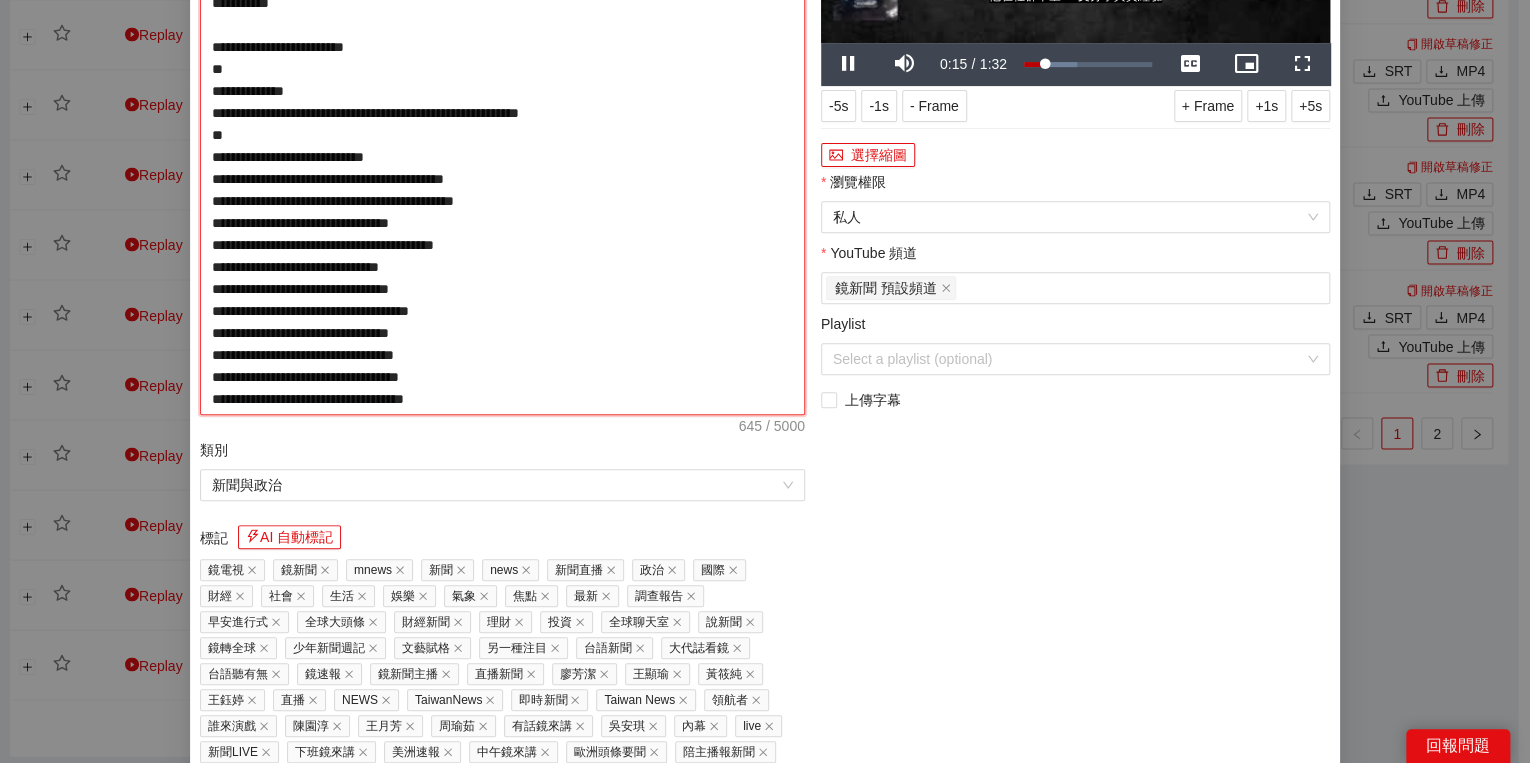 click on "**********" at bounding box center [502, 146] 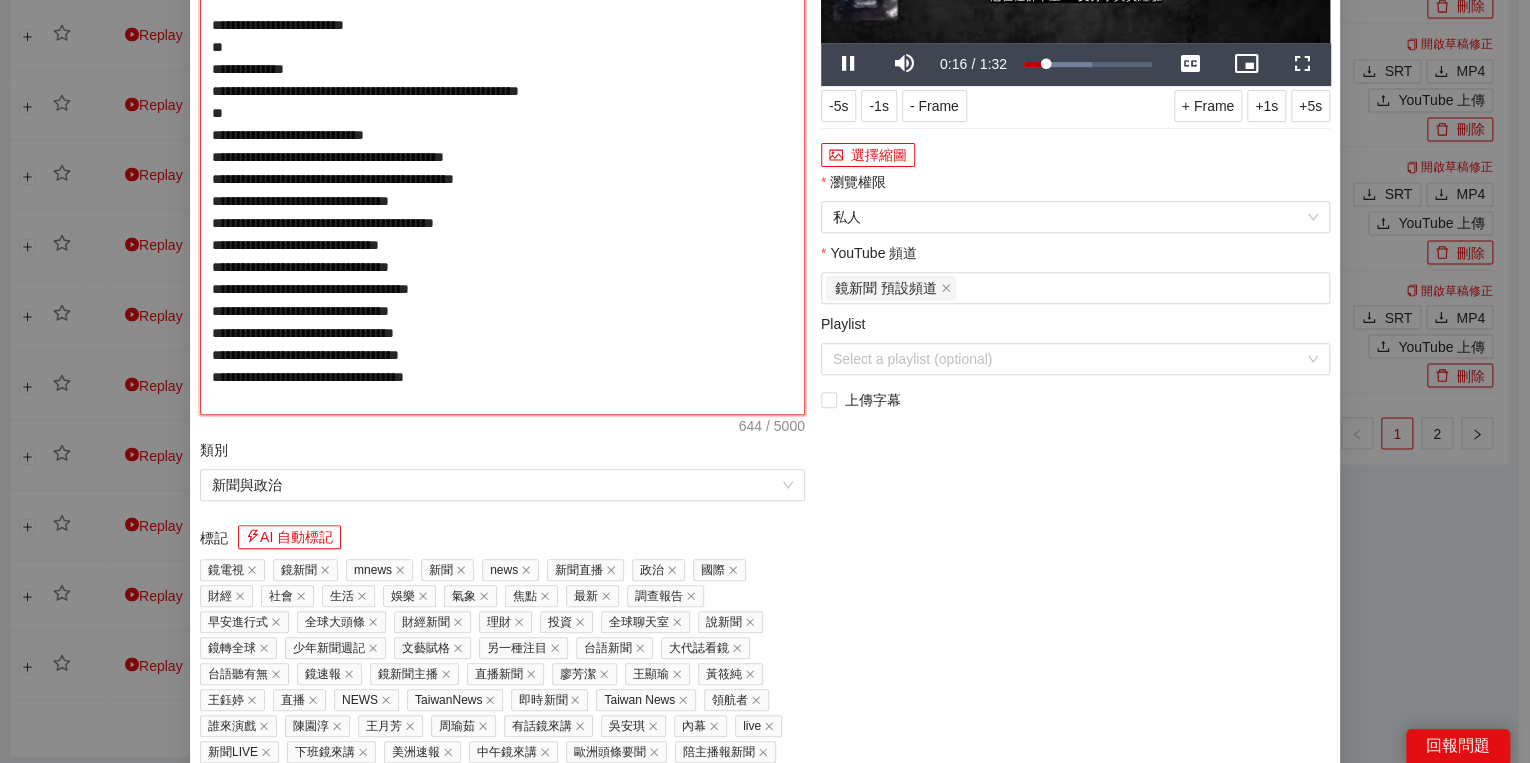 click on "**********" at bounding box center (502, 146) 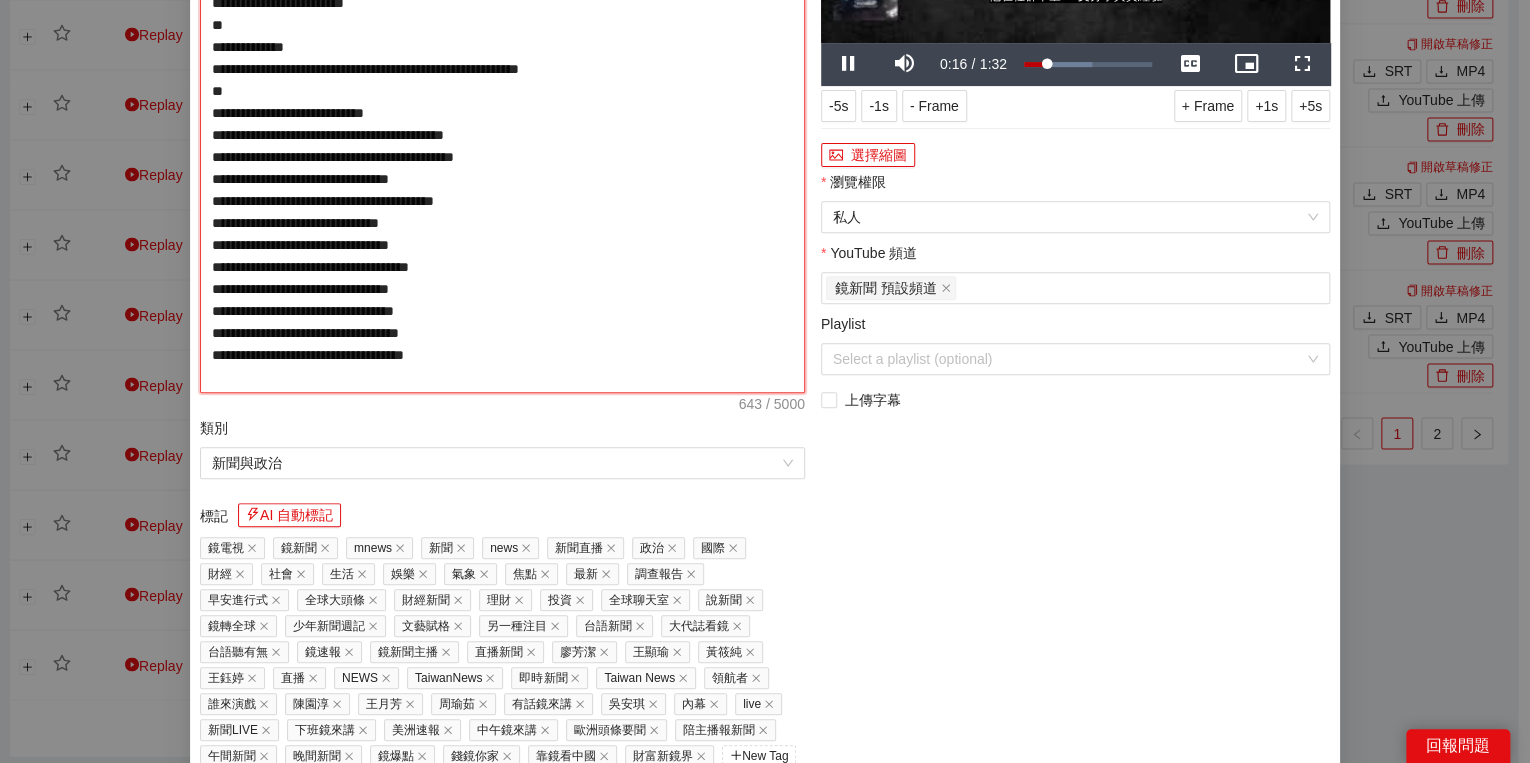 click on "**********" at bounding box center (502, 135) 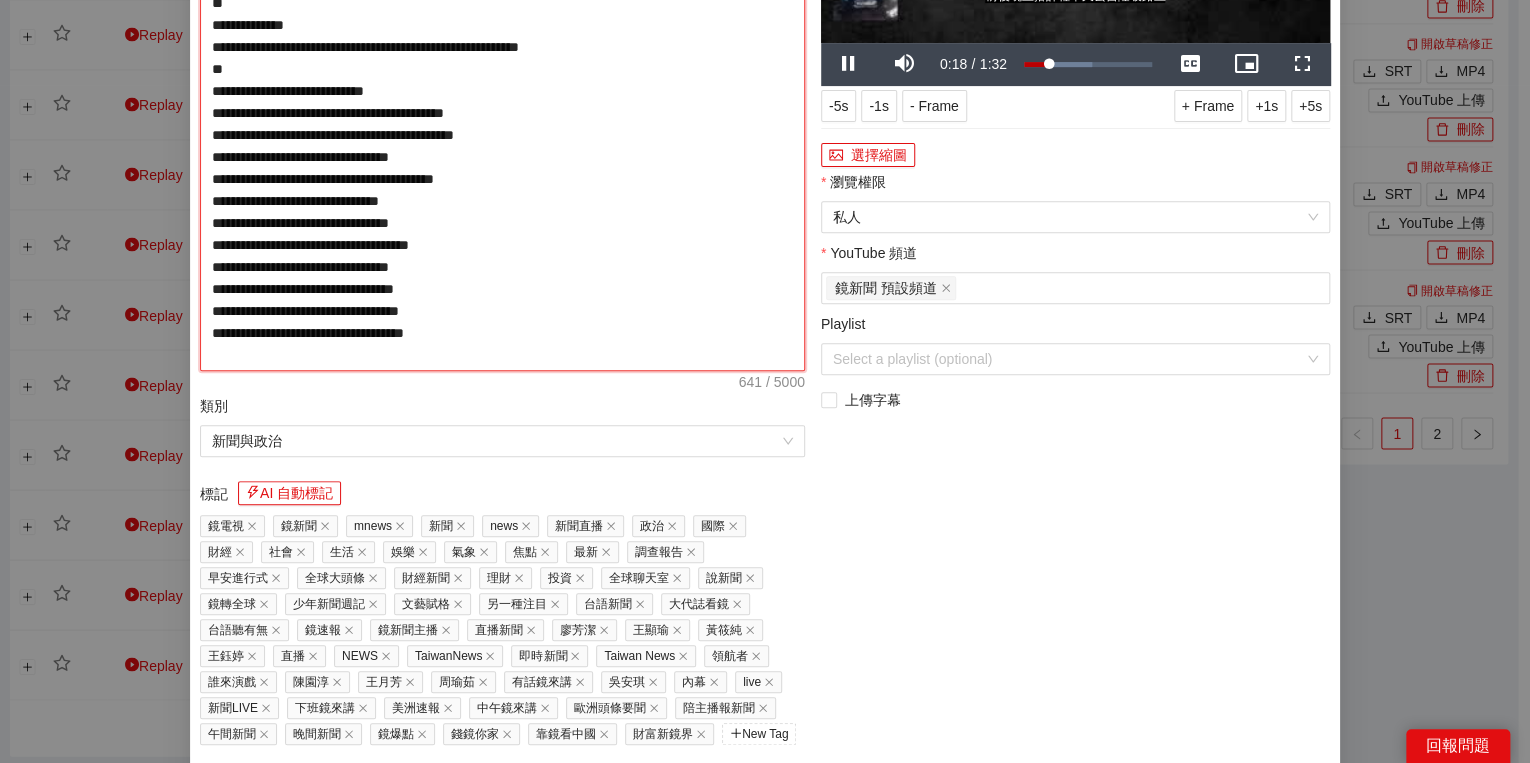 click on "**********" at bounding box center (502, 124) 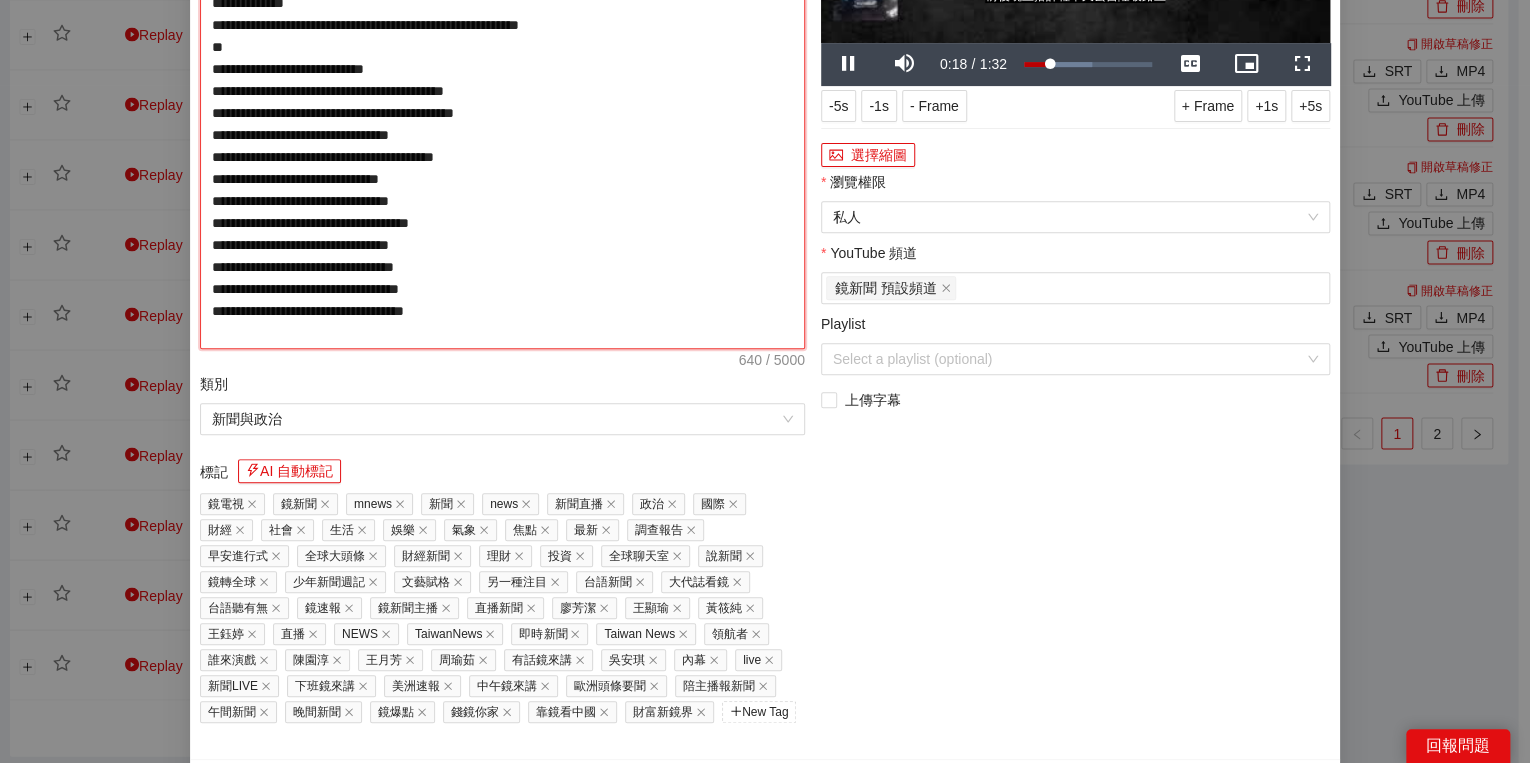 click on "**********" at bounding box center [502, 113] 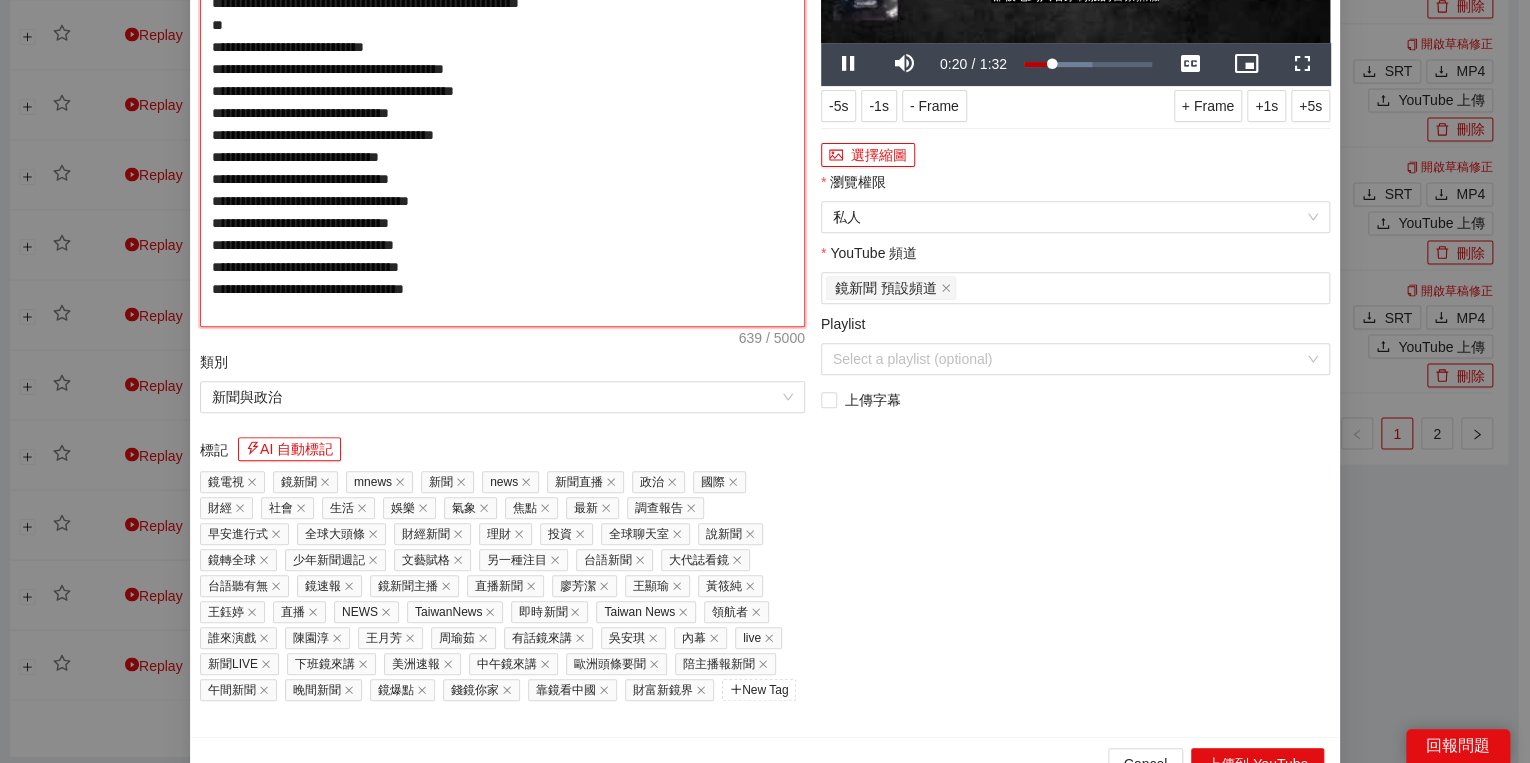 click on "**********" at bounding box center [502, 102] 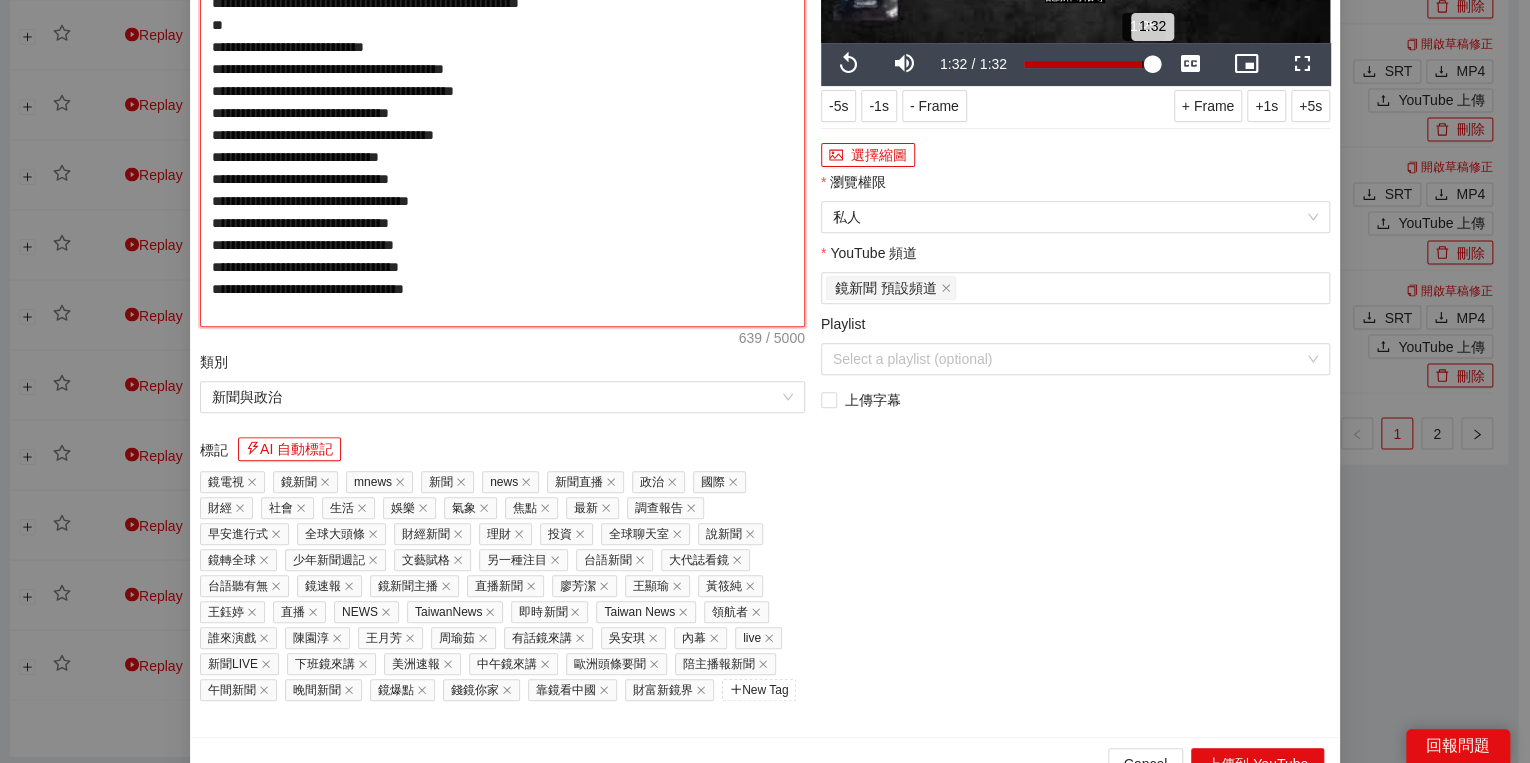 click on "1:32" at bounding box center [1088, 64] 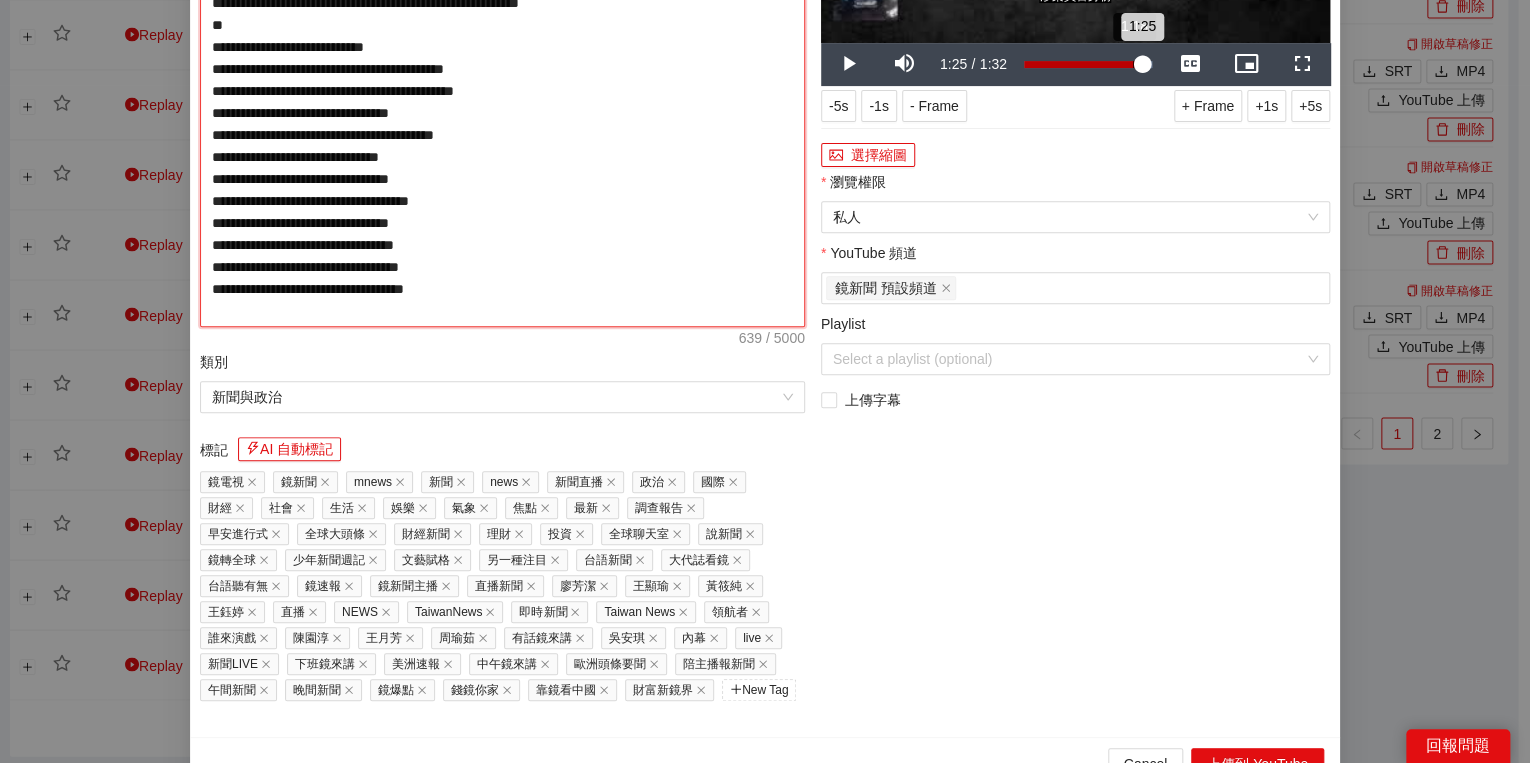 click on "1:25" at bounding box center (1083, 64) 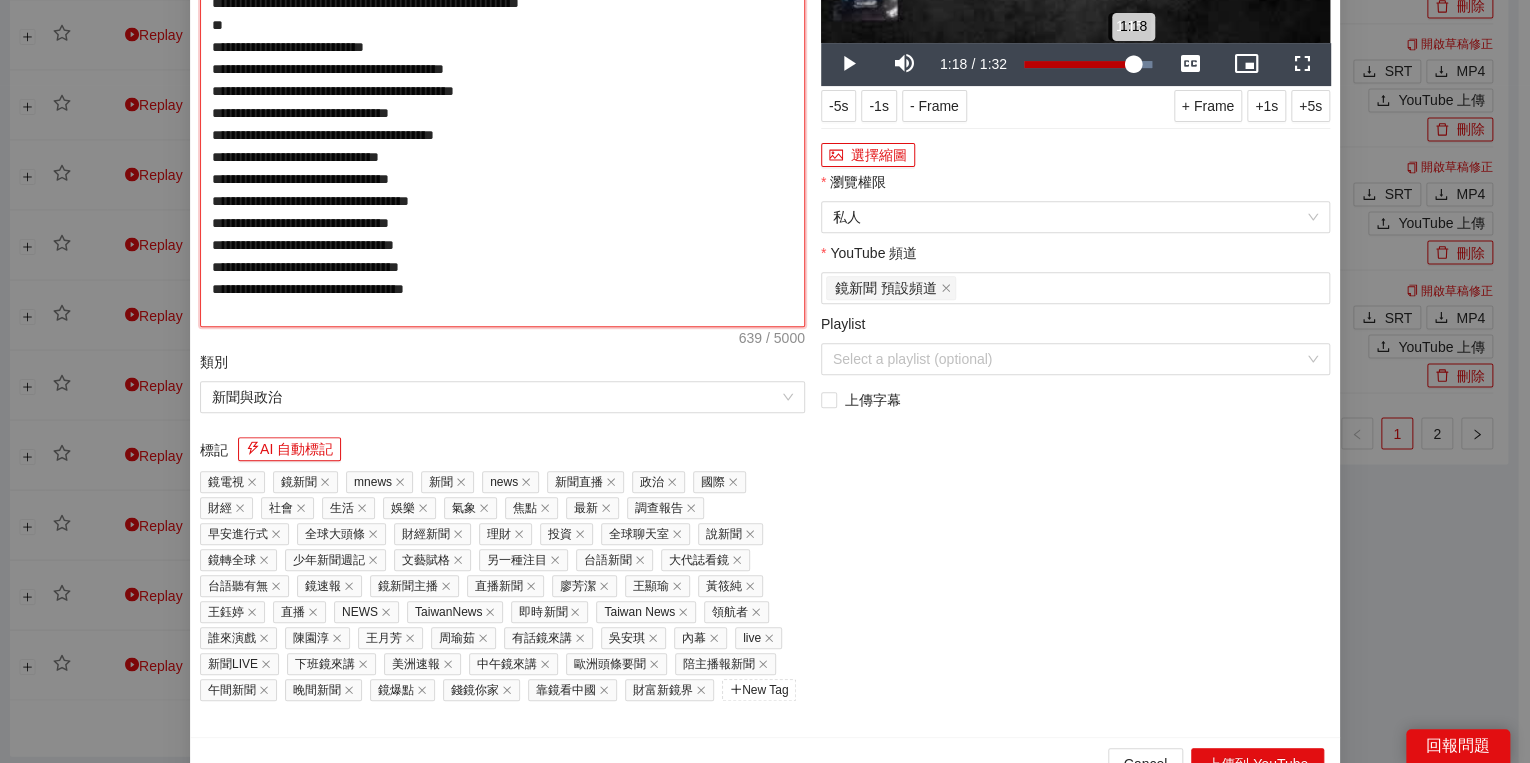 click on "1:18" at bounding box center [1078, 64] 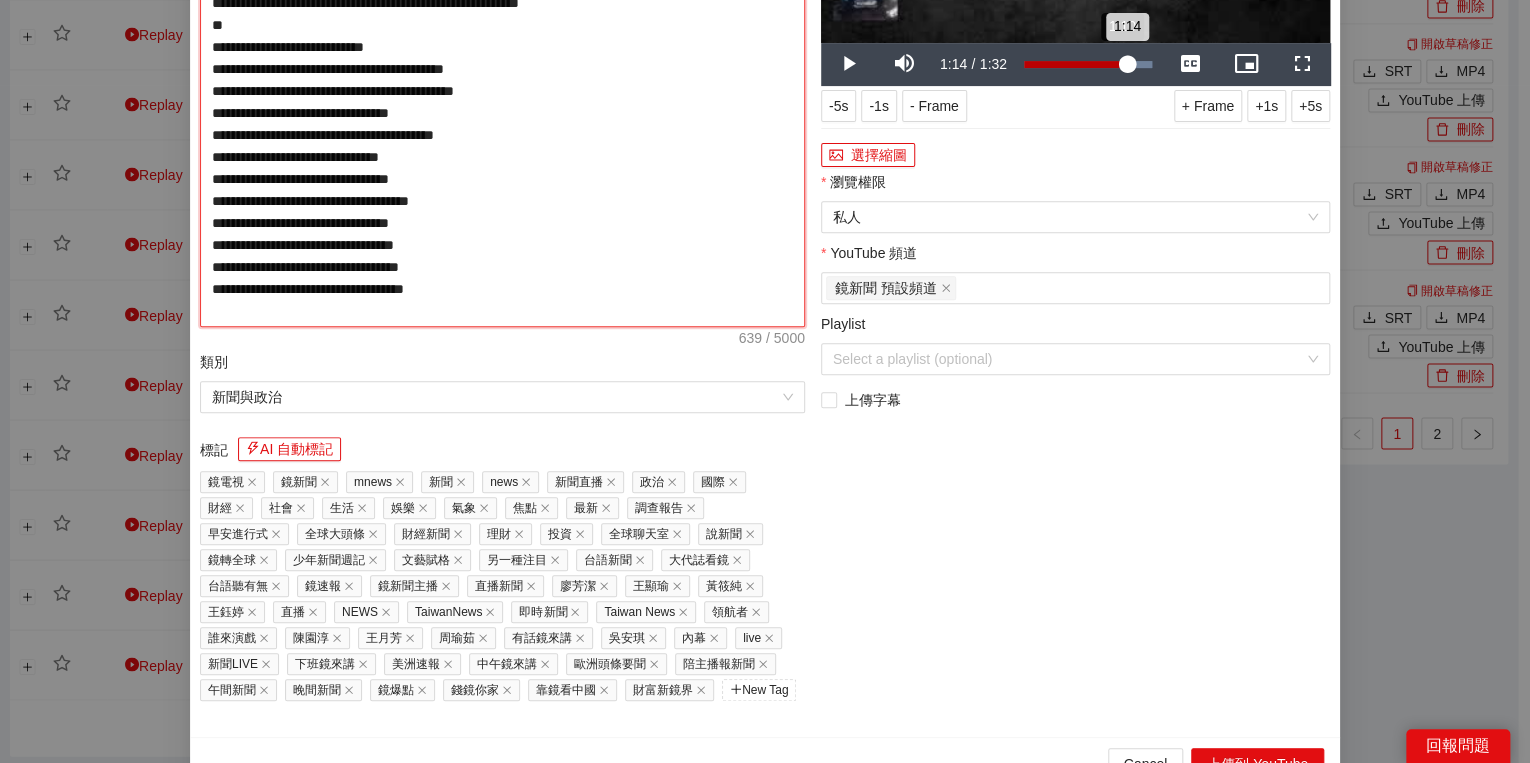 click on "1:14" at bounding box center [1075, 64] 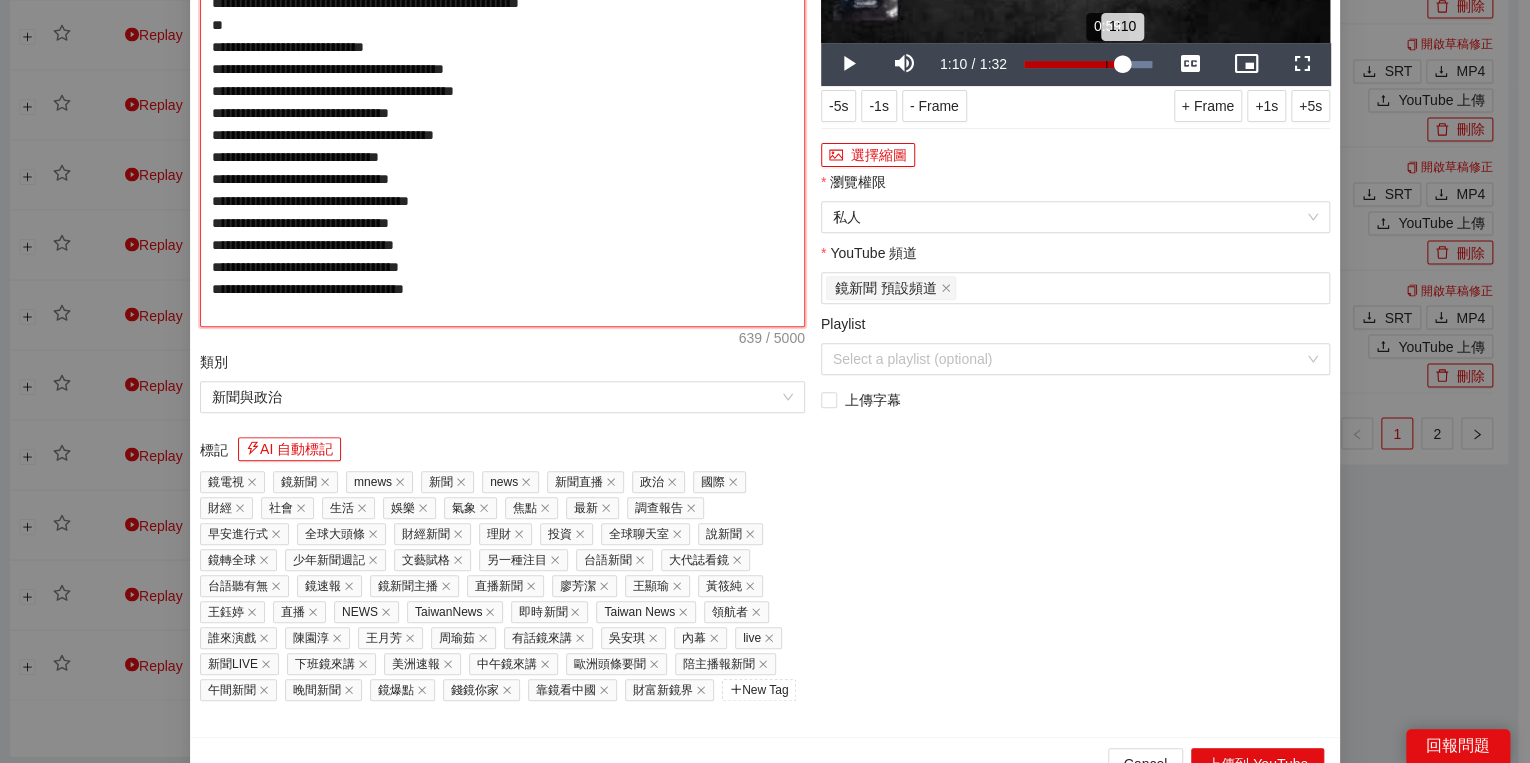 click on "Loaded :  100.00% 0:59 1:10" at bounding box center (1088, 64) 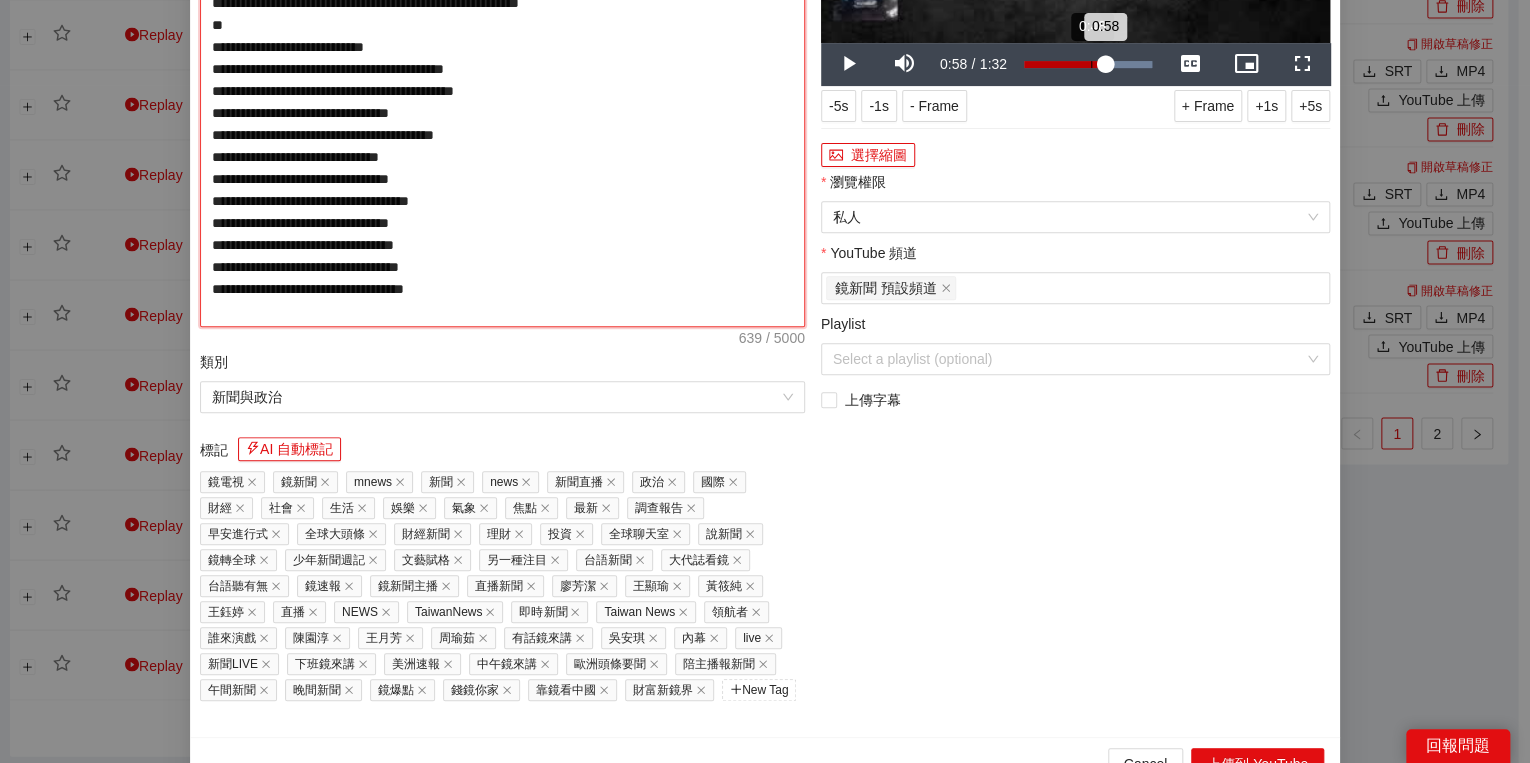 click on "Loaded :  100.00% 0:48 0:58" at bounding box center [1088, 64] 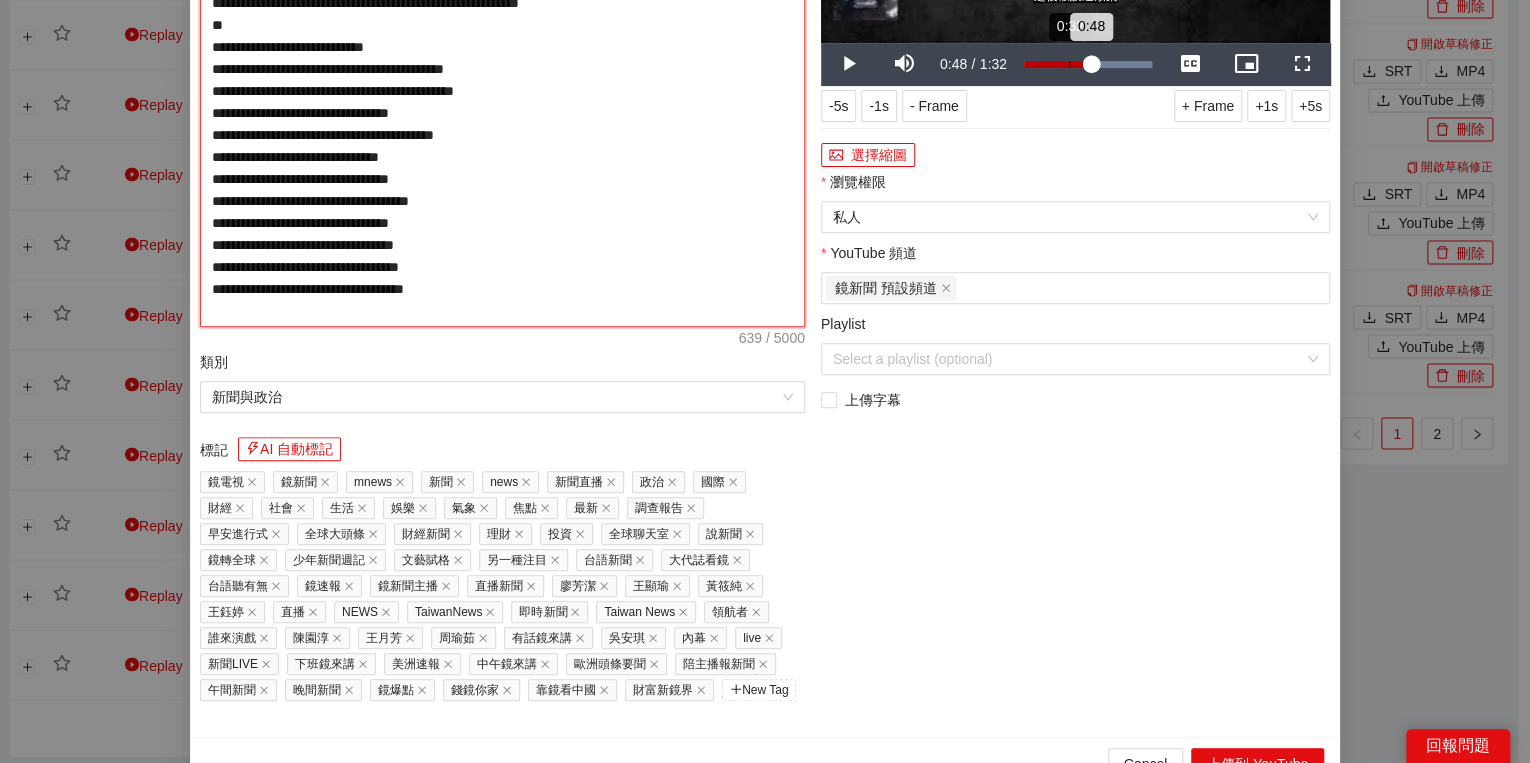 click on "Loaded :  100.00% 0:32 0:48" at bounding box center [1088, 64] 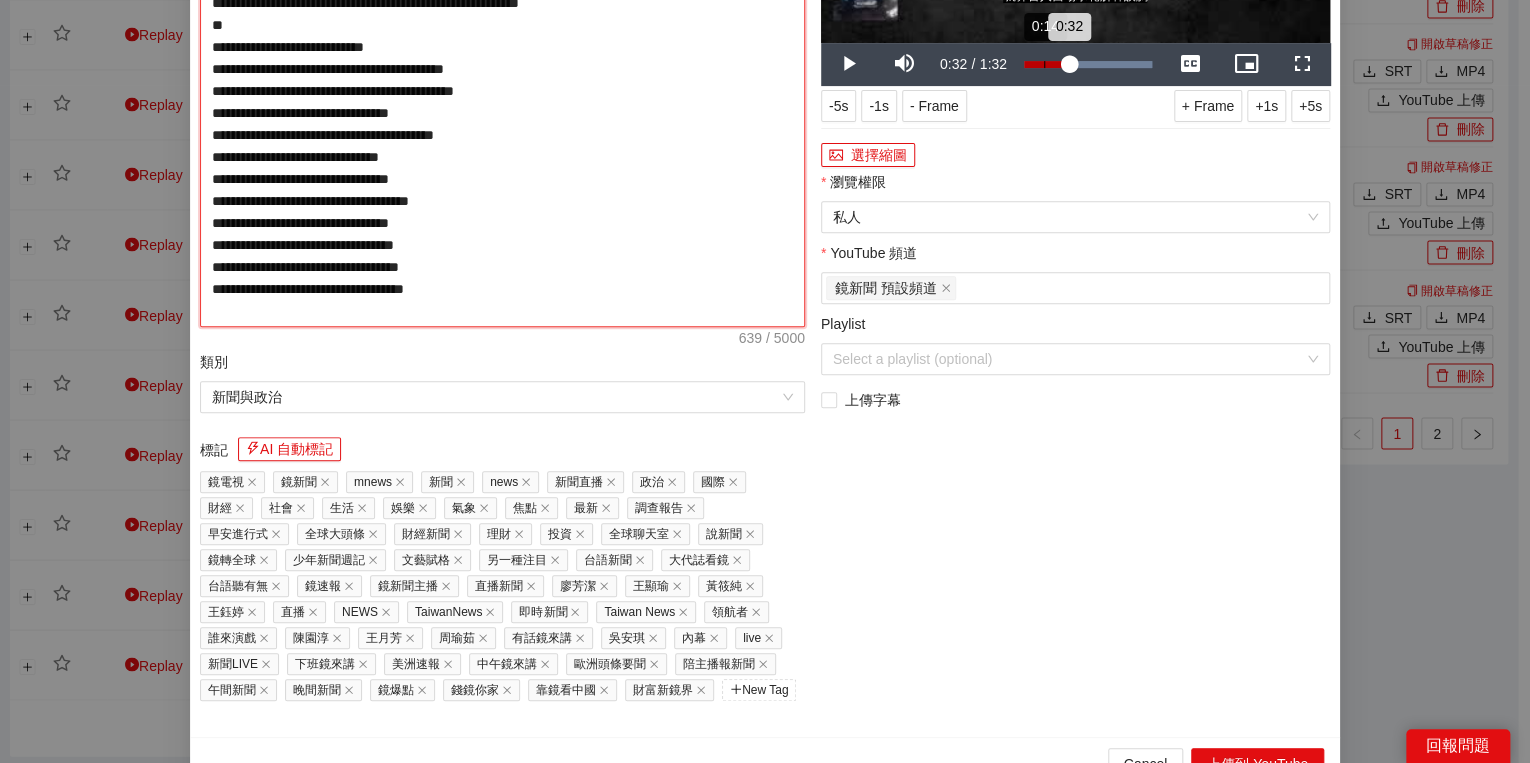 click on "0:32" at bounding box center [1046, 64] 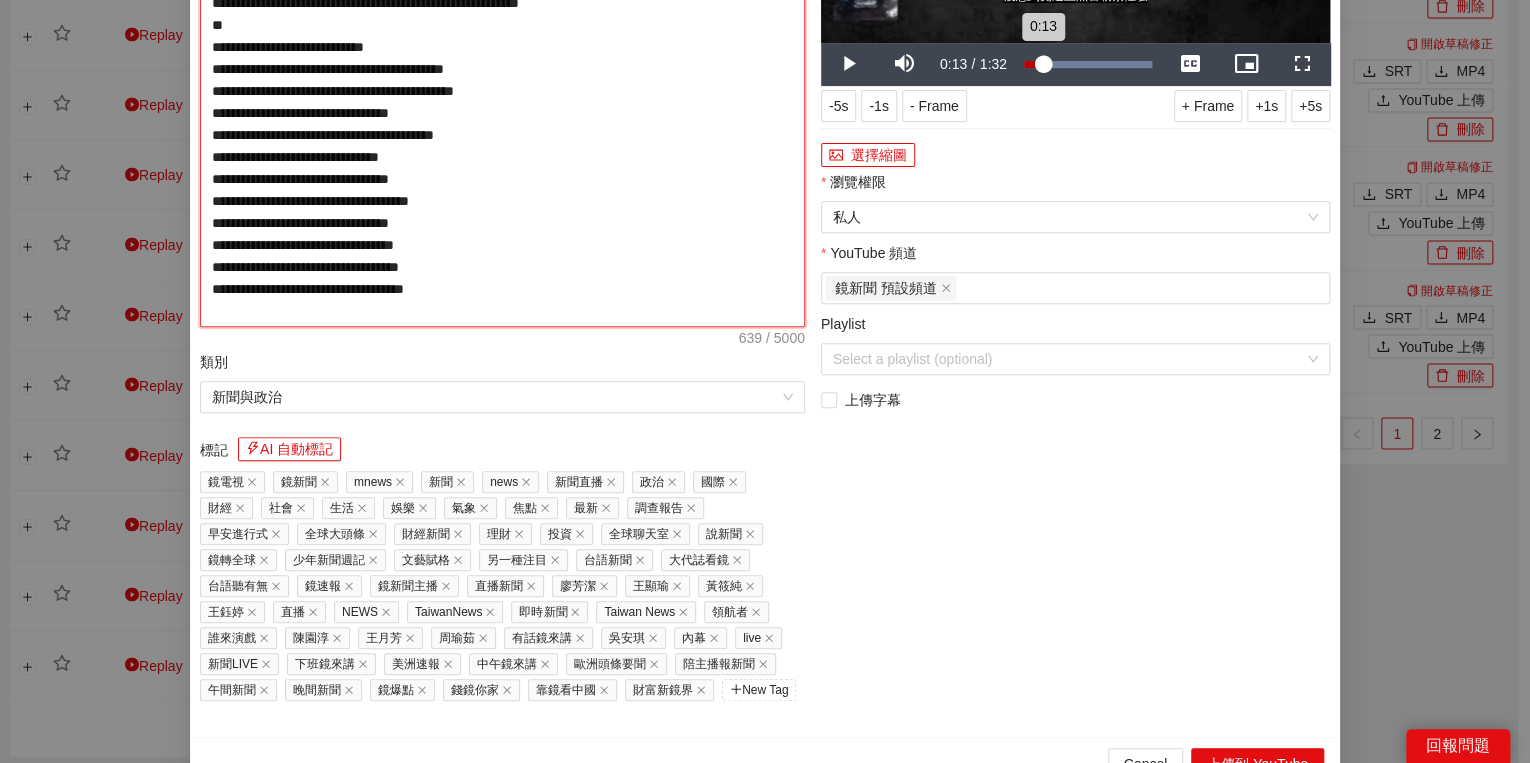click on "0:13" at bounding box center (1033, 64) 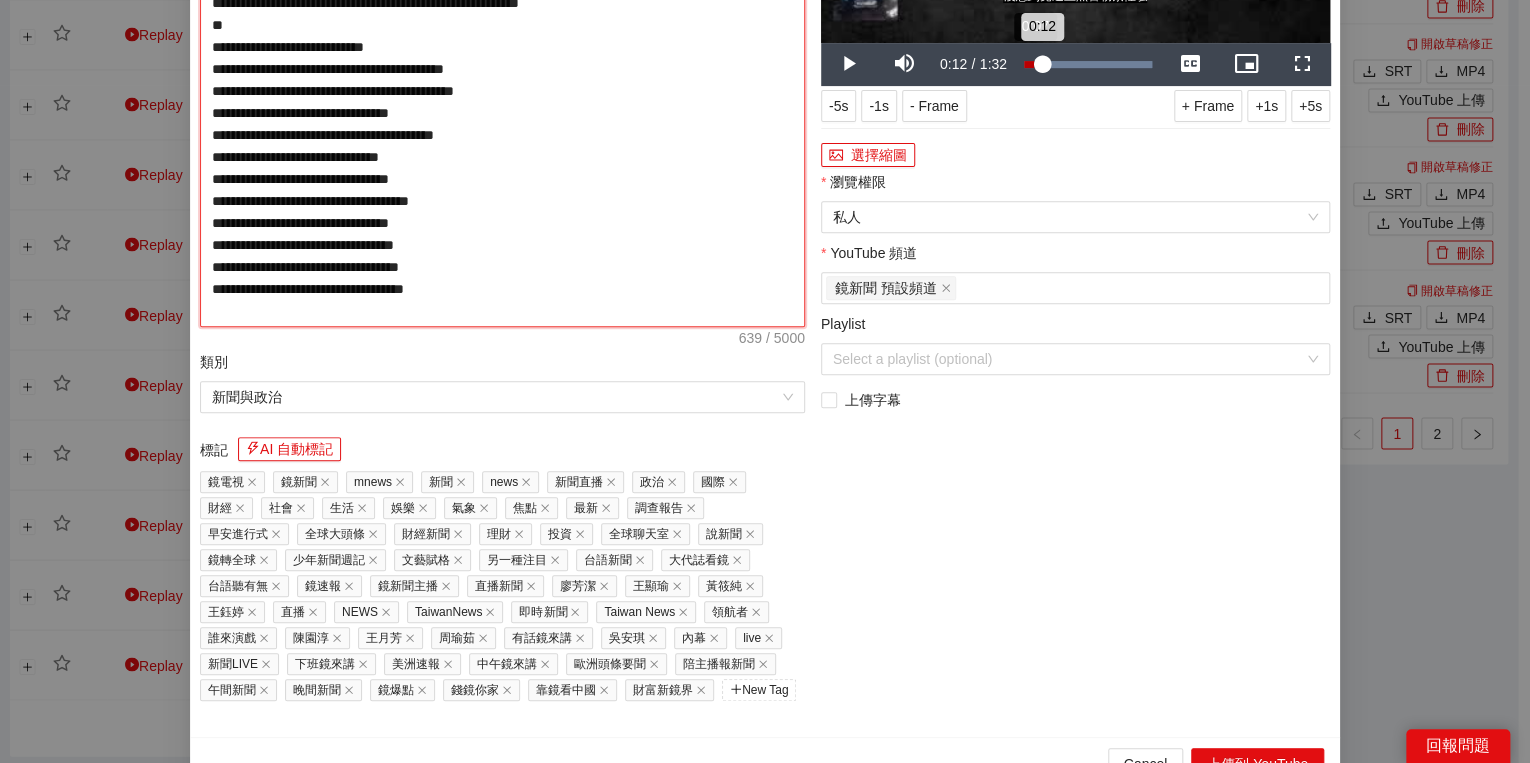 click on "0:12" at bounding box center (1033, 64) 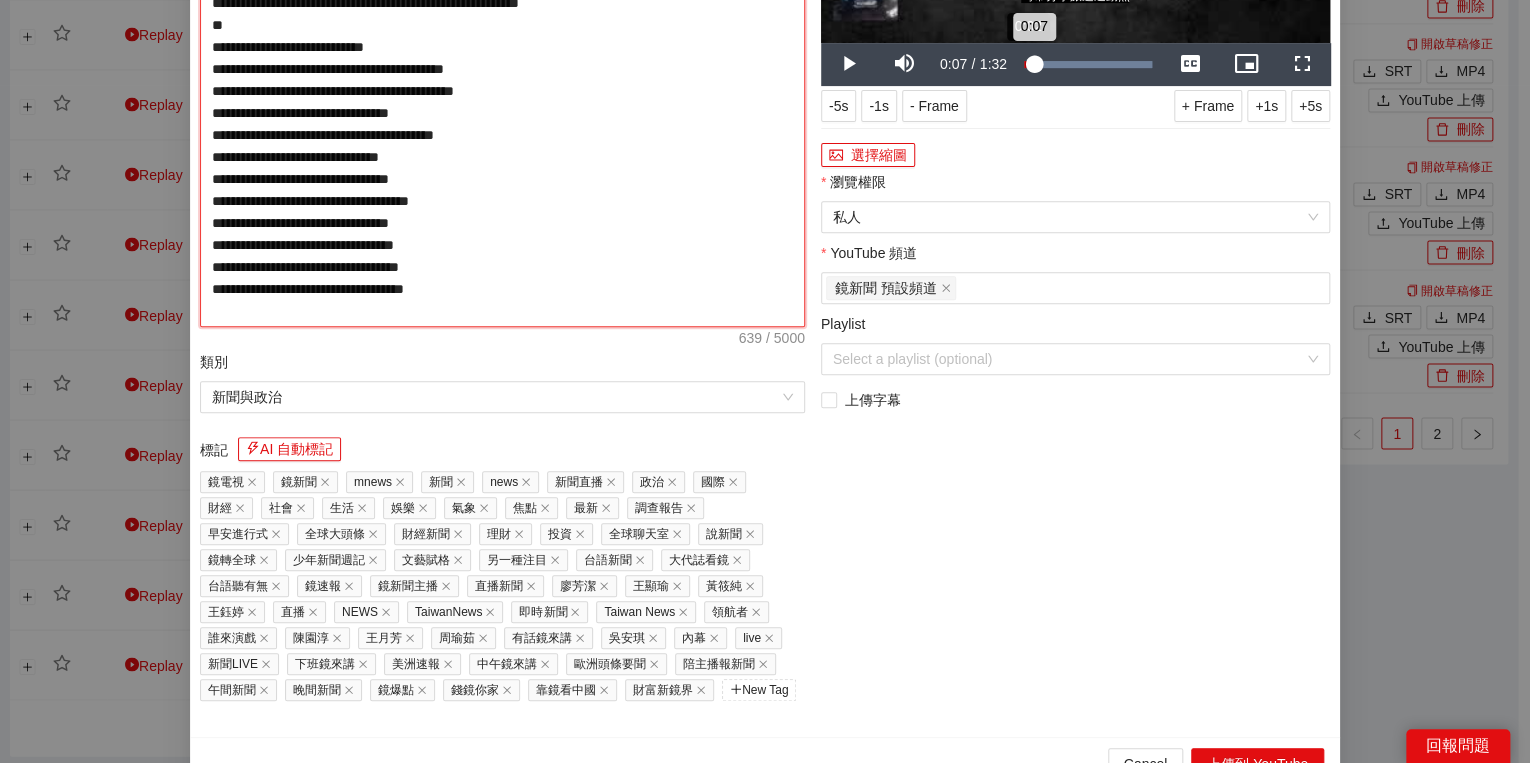 click on "0:07" at bounding box center [1029, 64] 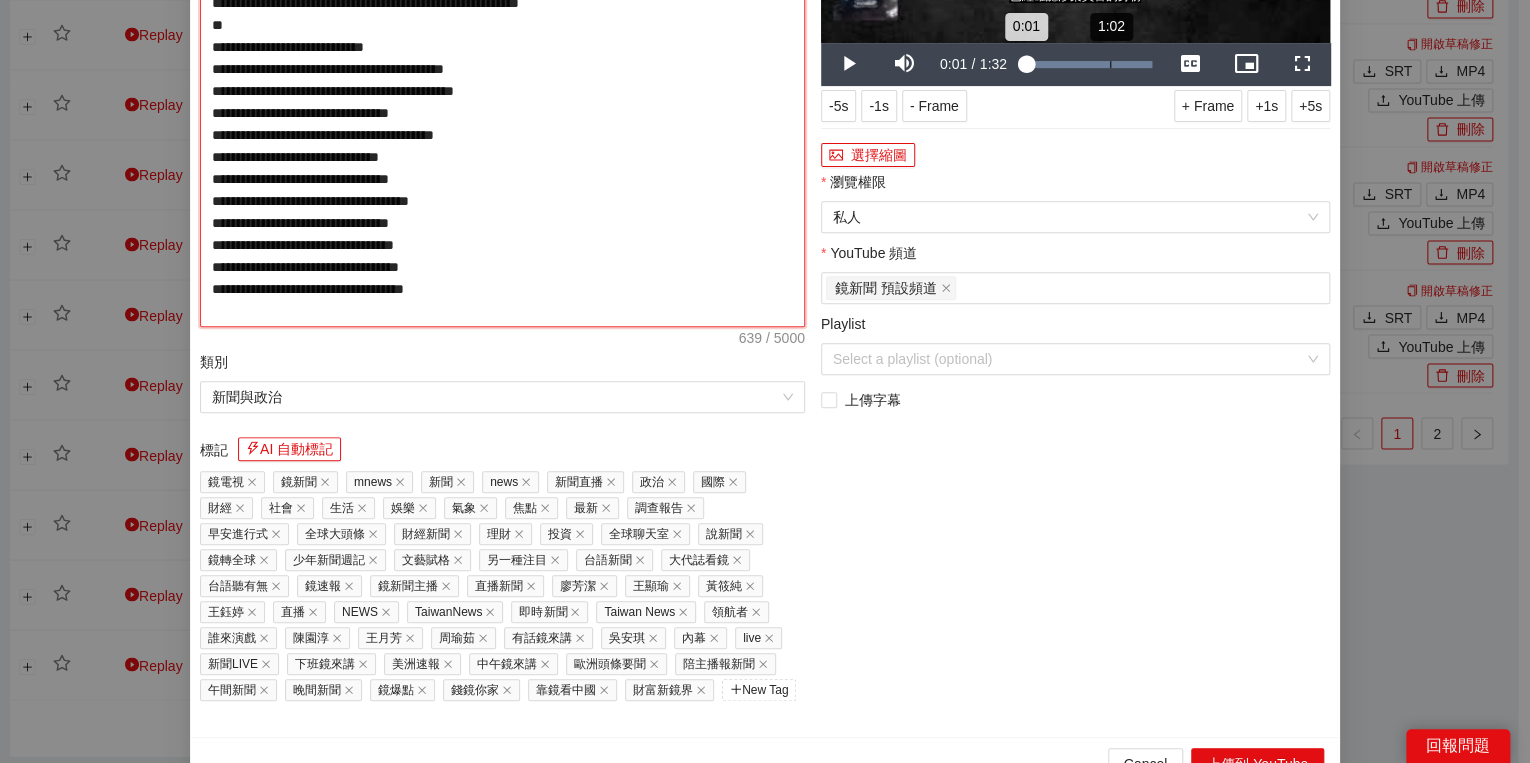 click at bounding box center (1088, 64) 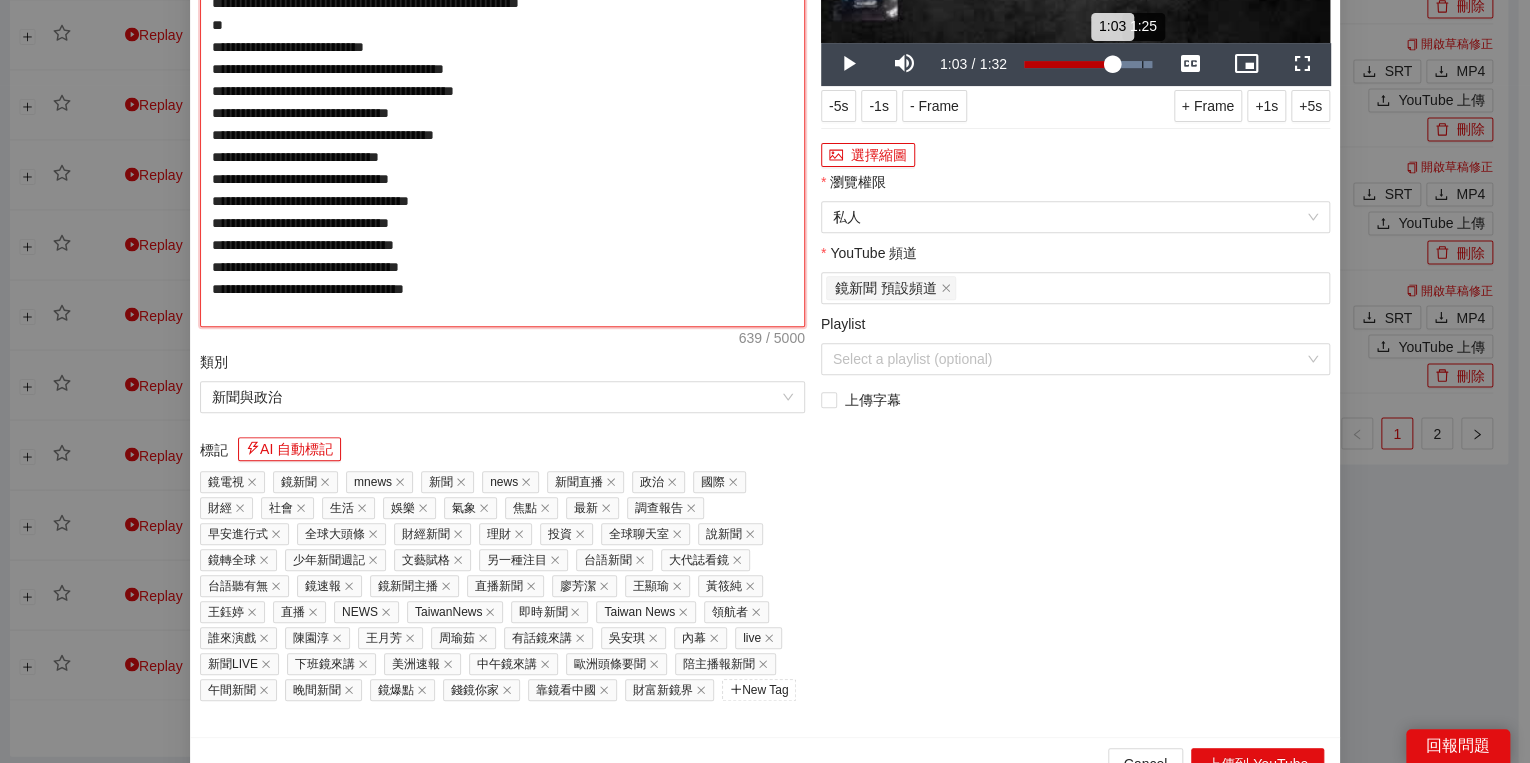click on "Loaded :  100.00% 1:25 1:03" at bounding box center (1088, 64) 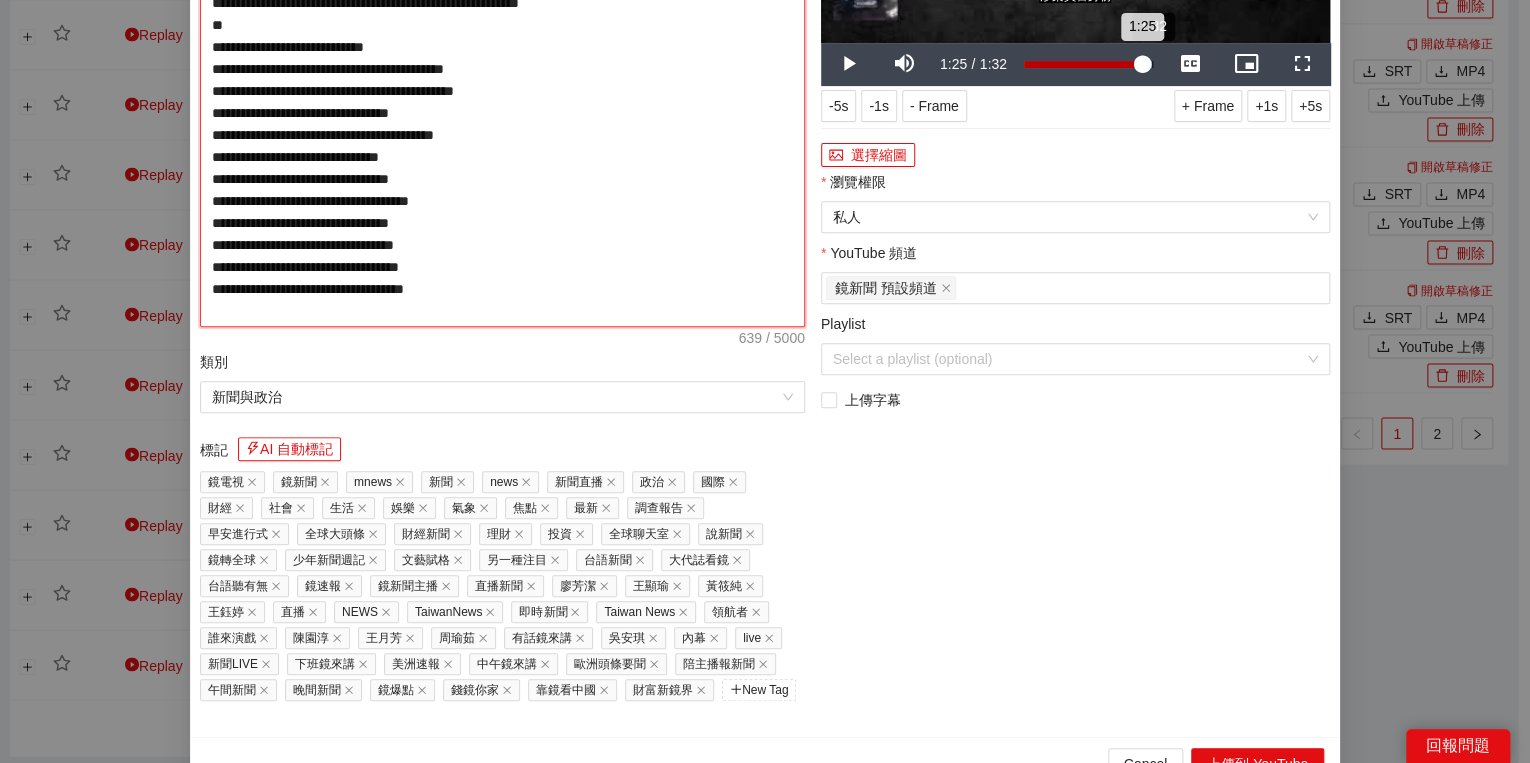 click on "Loaded :  100.00% 1:32 1:25" at bounding box center [1088, 64] 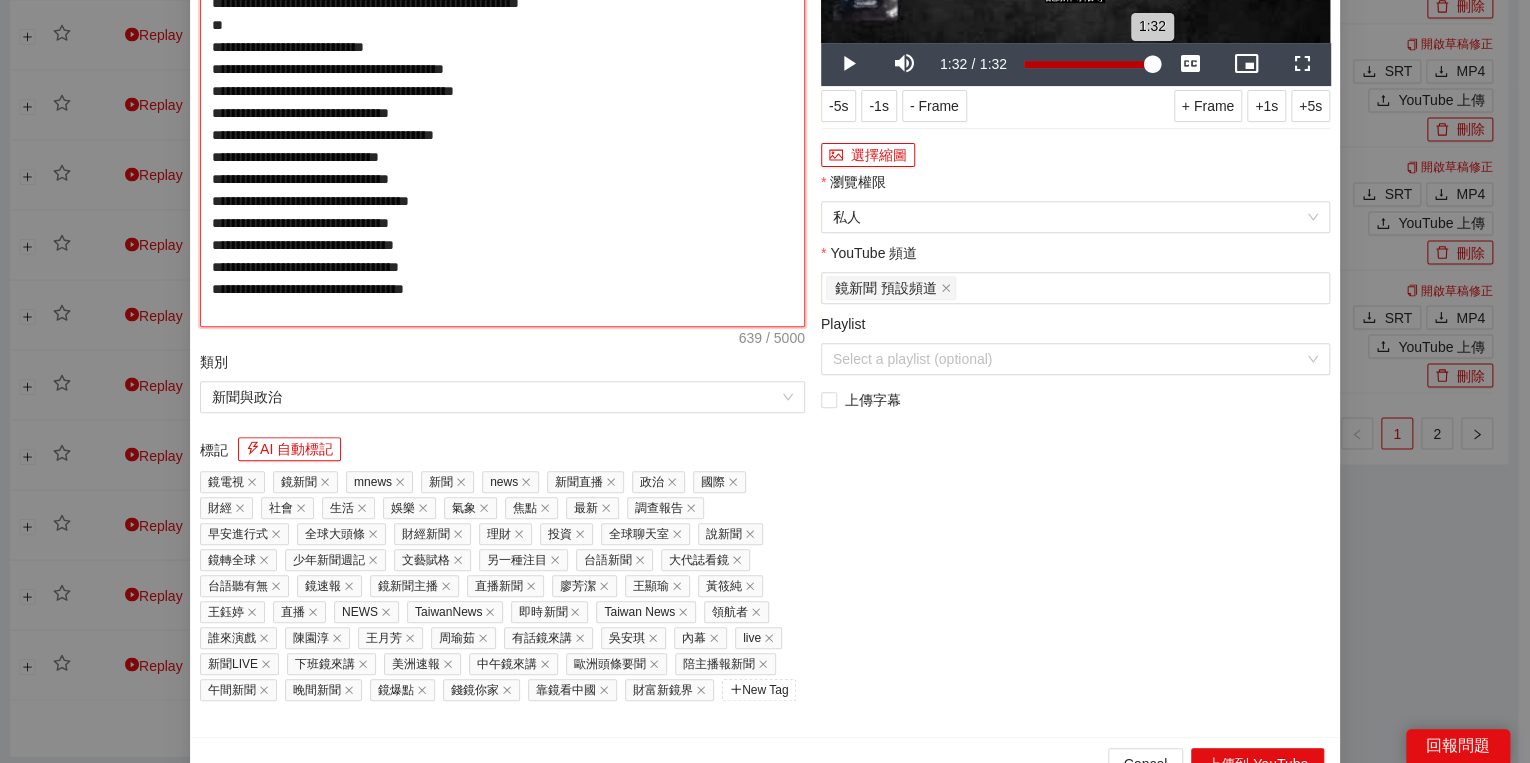 click on "1:32" at bounding box center (1088, 64) 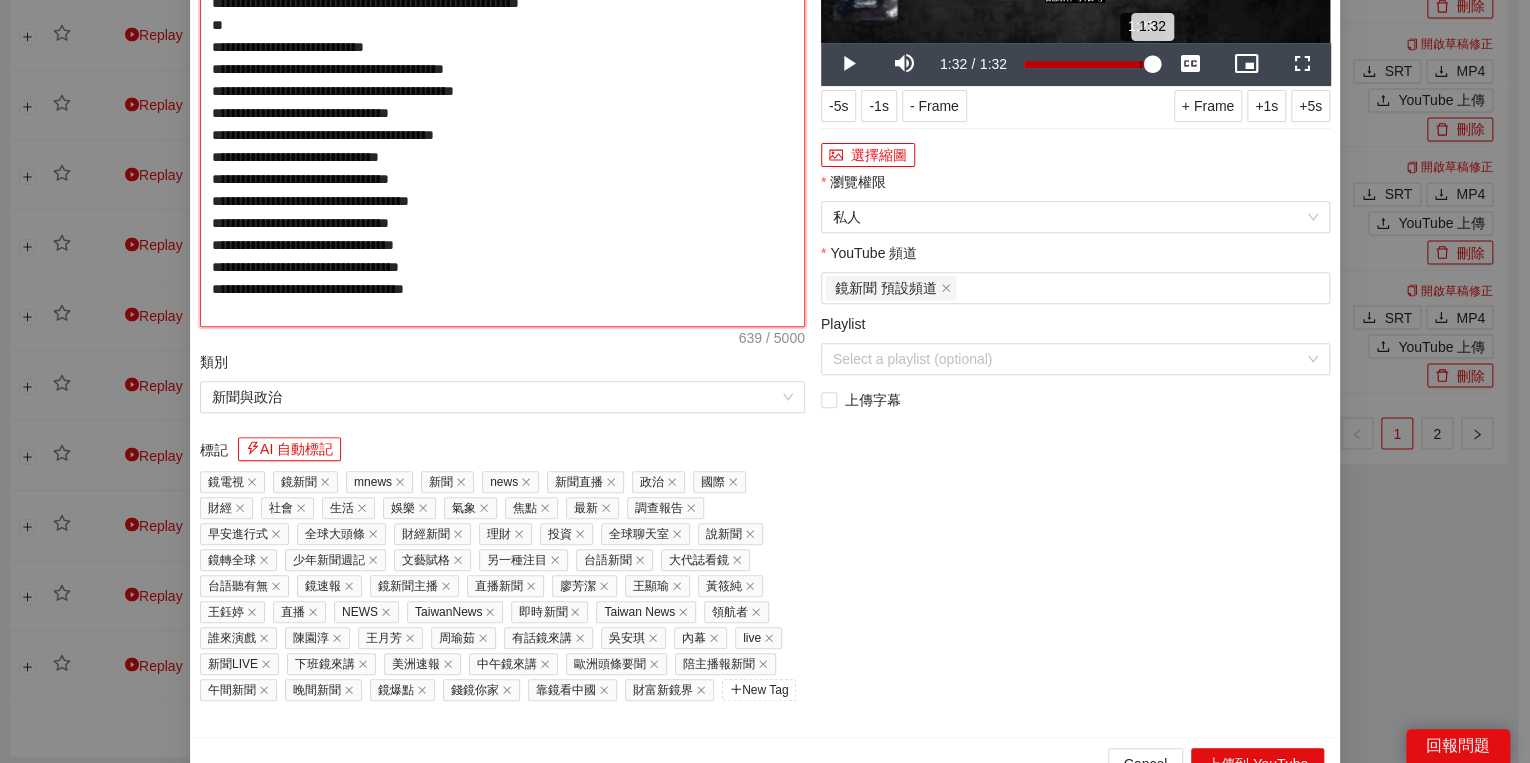 click on "Loaded :  100.00% 1:23 1:32" at bounding box center (1088, 64) 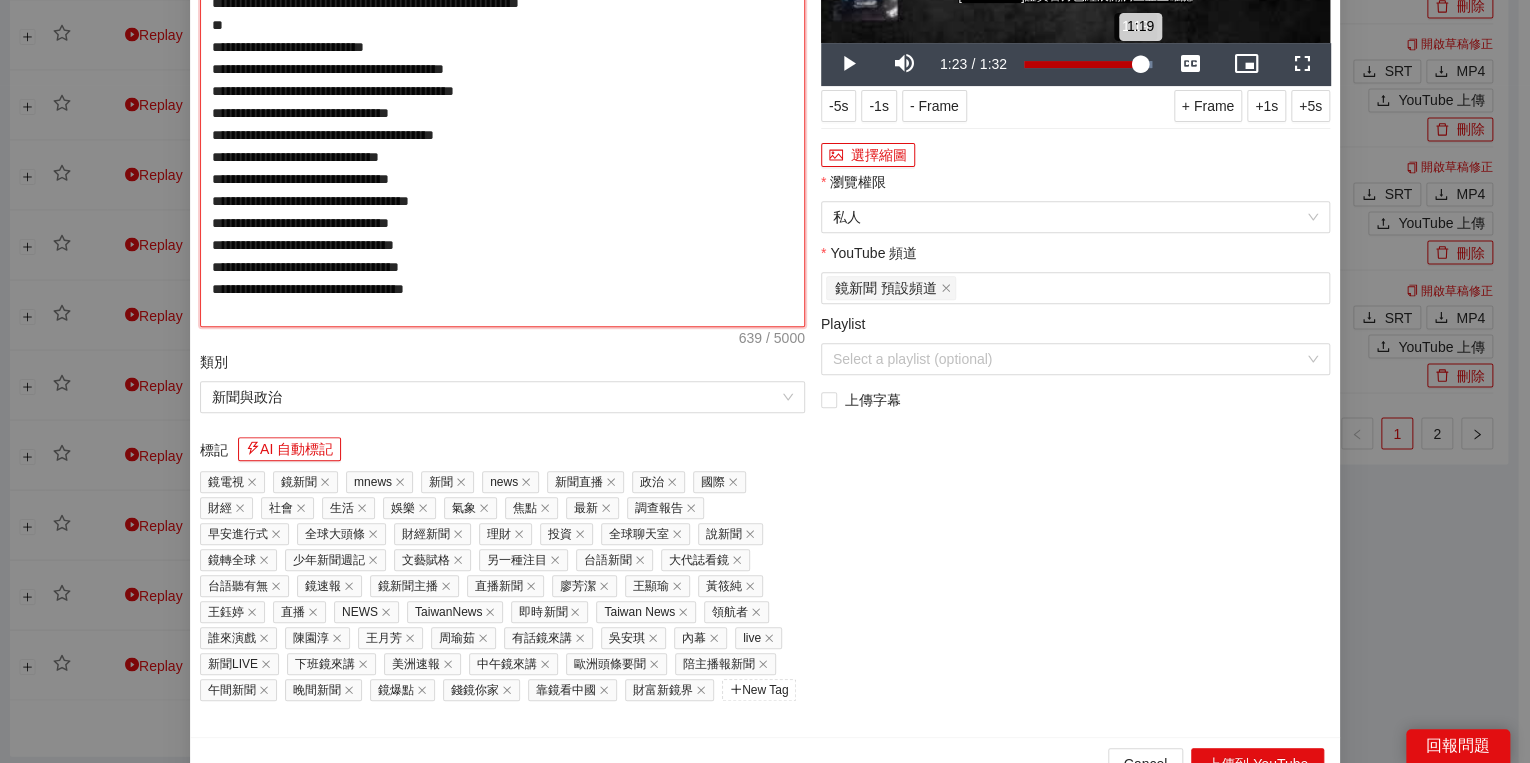 click on "1:19" at bounding box center (1082, 64) 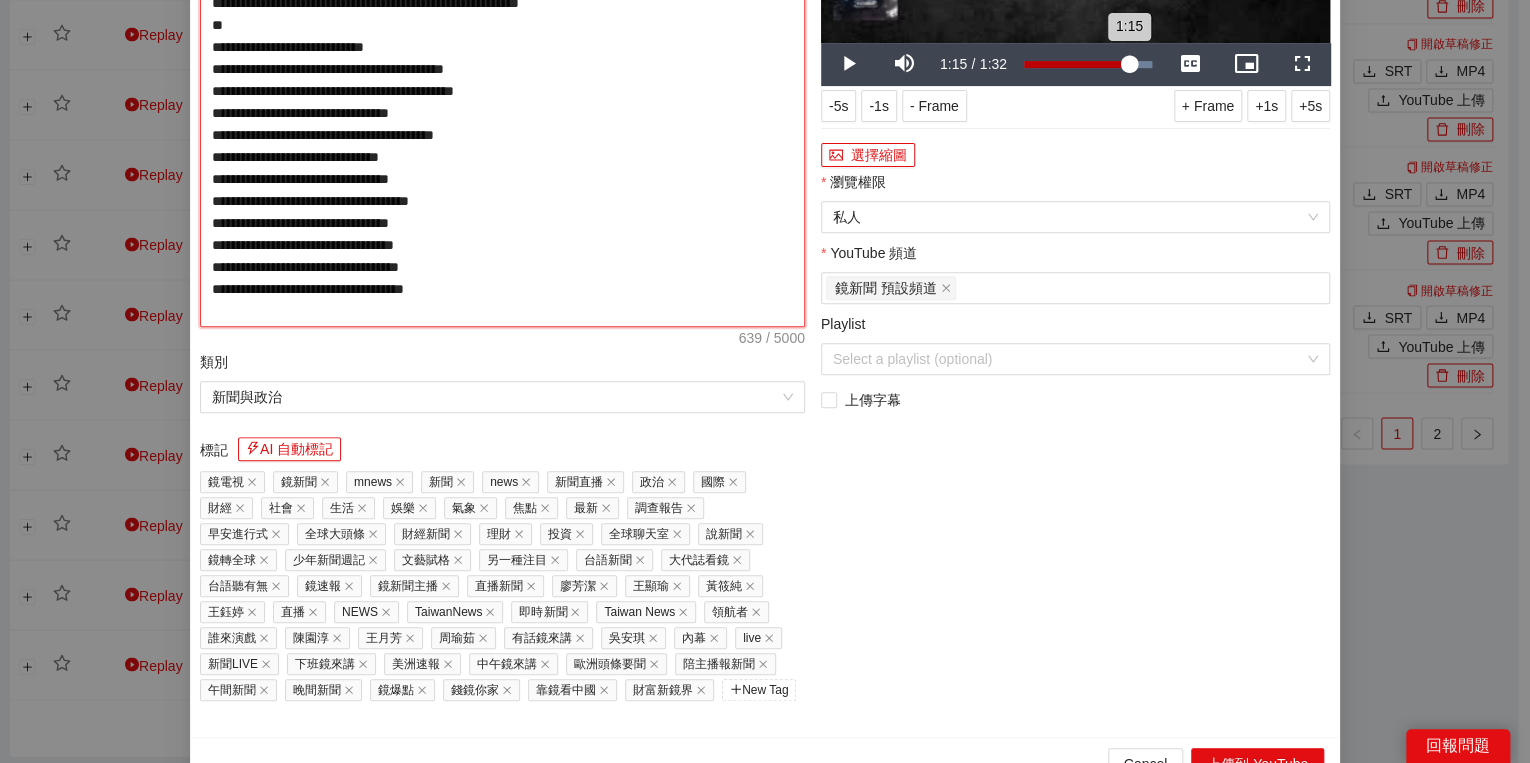 click on "1:15" at bounding box center [1076, 64] 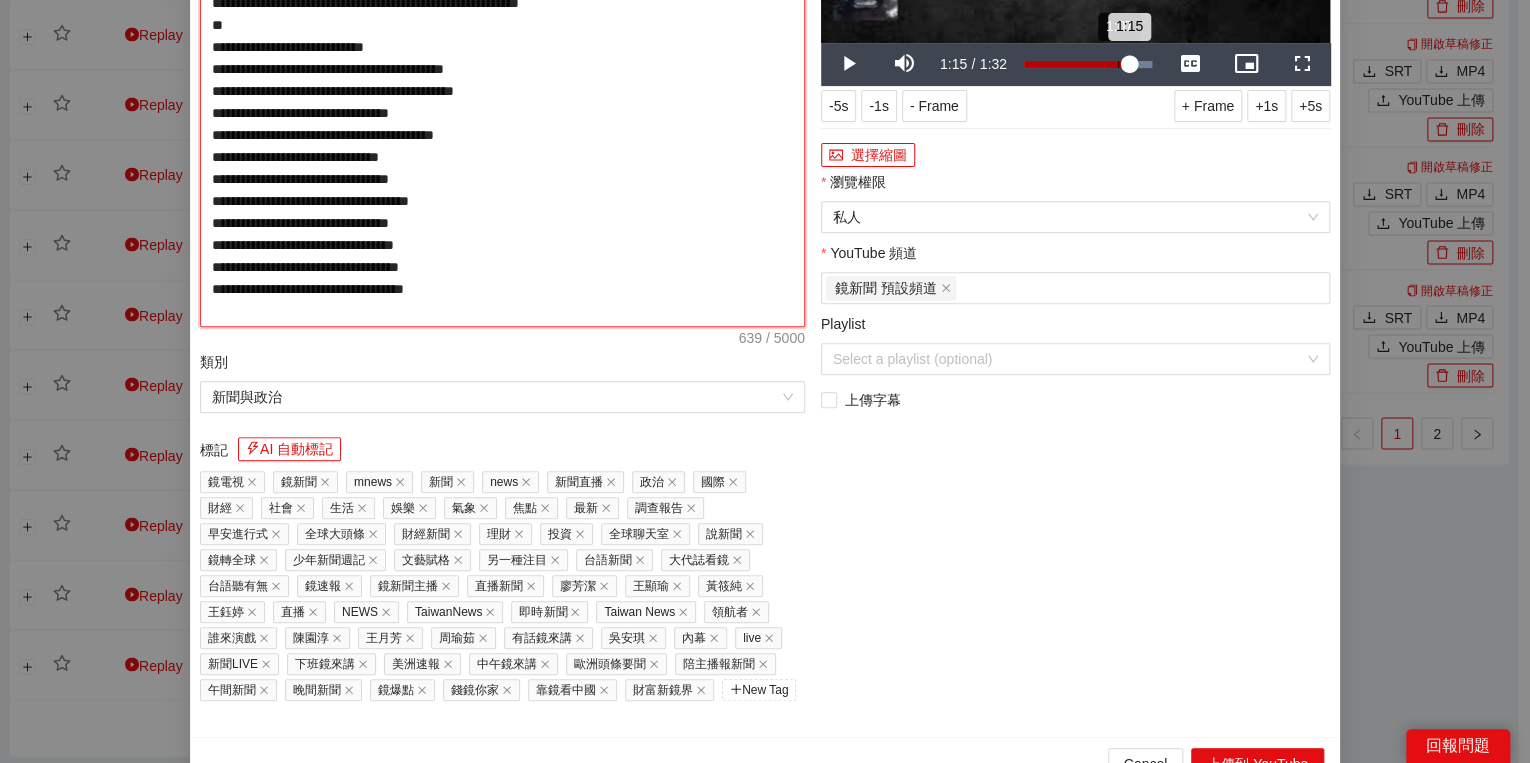 click on "Loaded :  100.00% 1:07 1:15" at bounding box center [1088, 64] 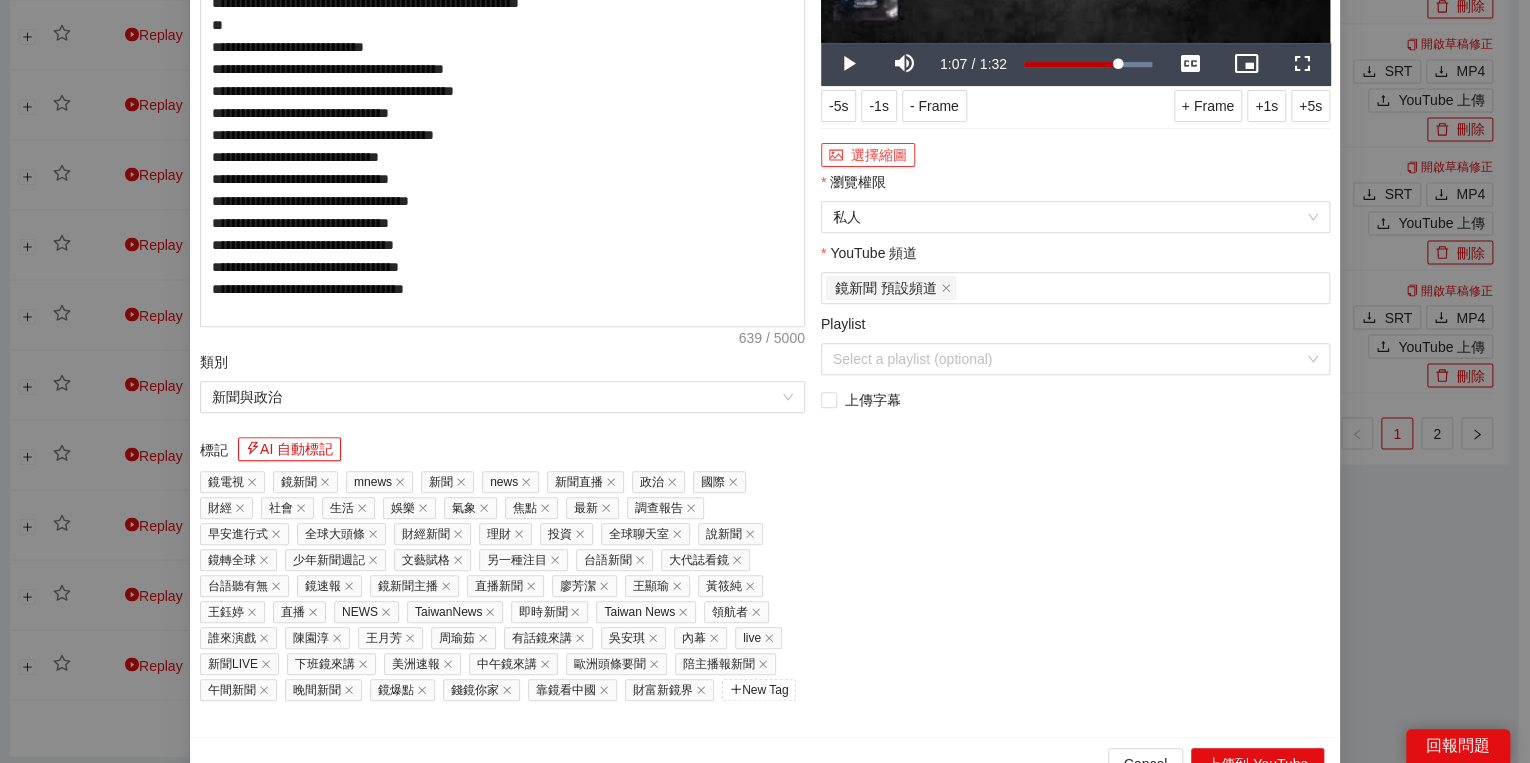 click on "選擇縮圖" at bounding box center [868, 155] 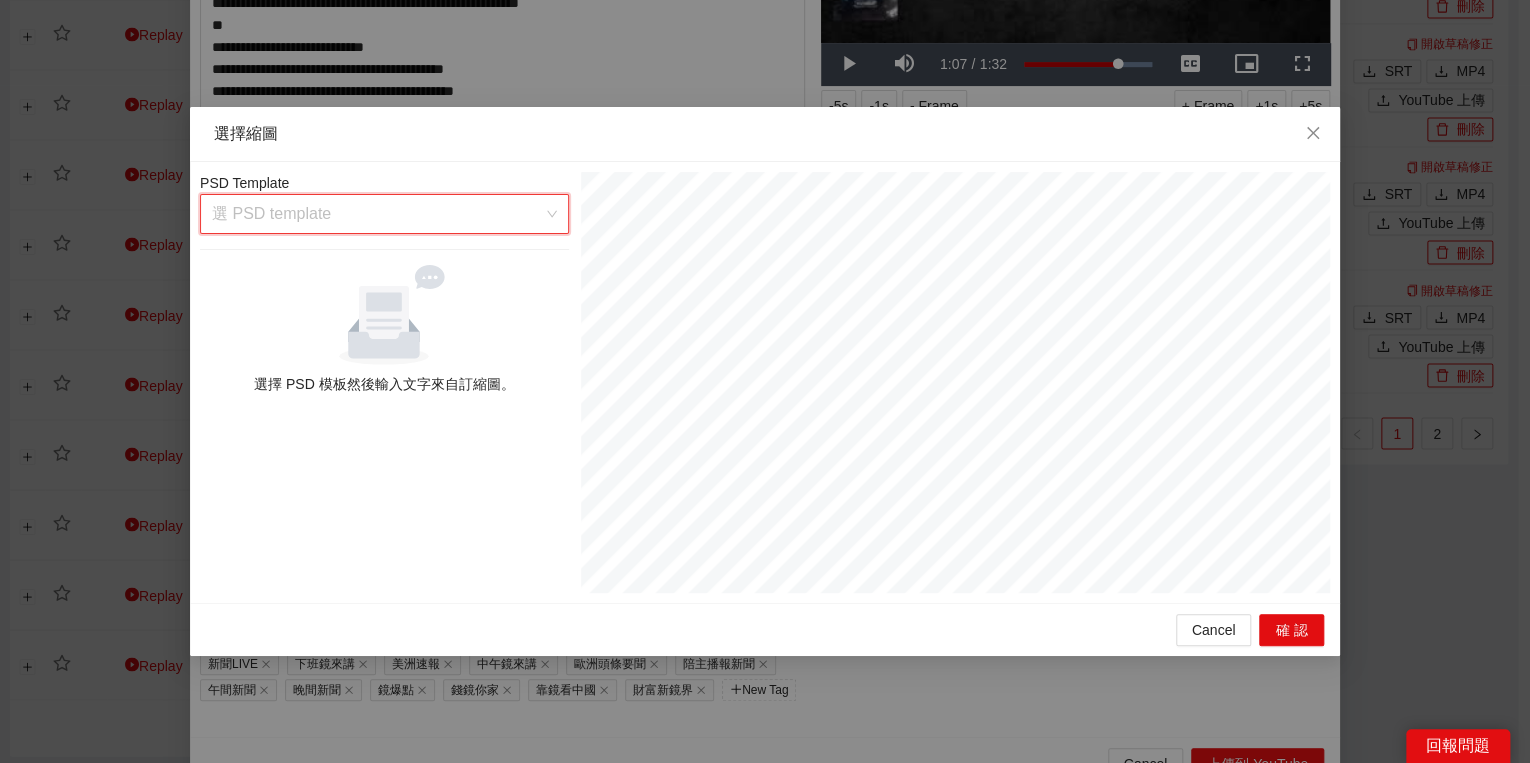 drag, startPoint x: 510, startPoint y: 208, endPoint x: 464, endPoint y: 277, distance: 82.92768 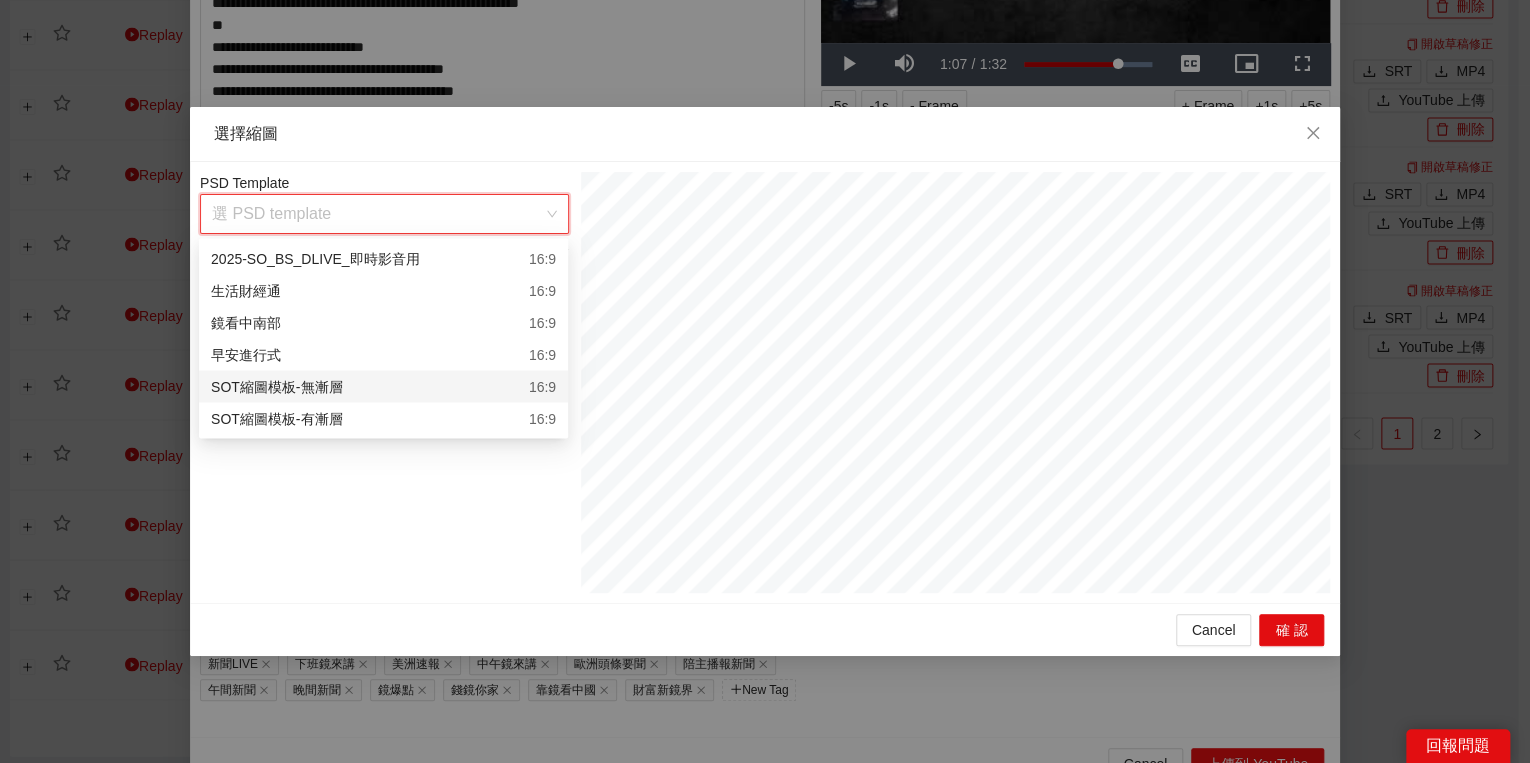 click on "SOT縮圖模板-無漸層 16:9" at bounding box center [383, 386] 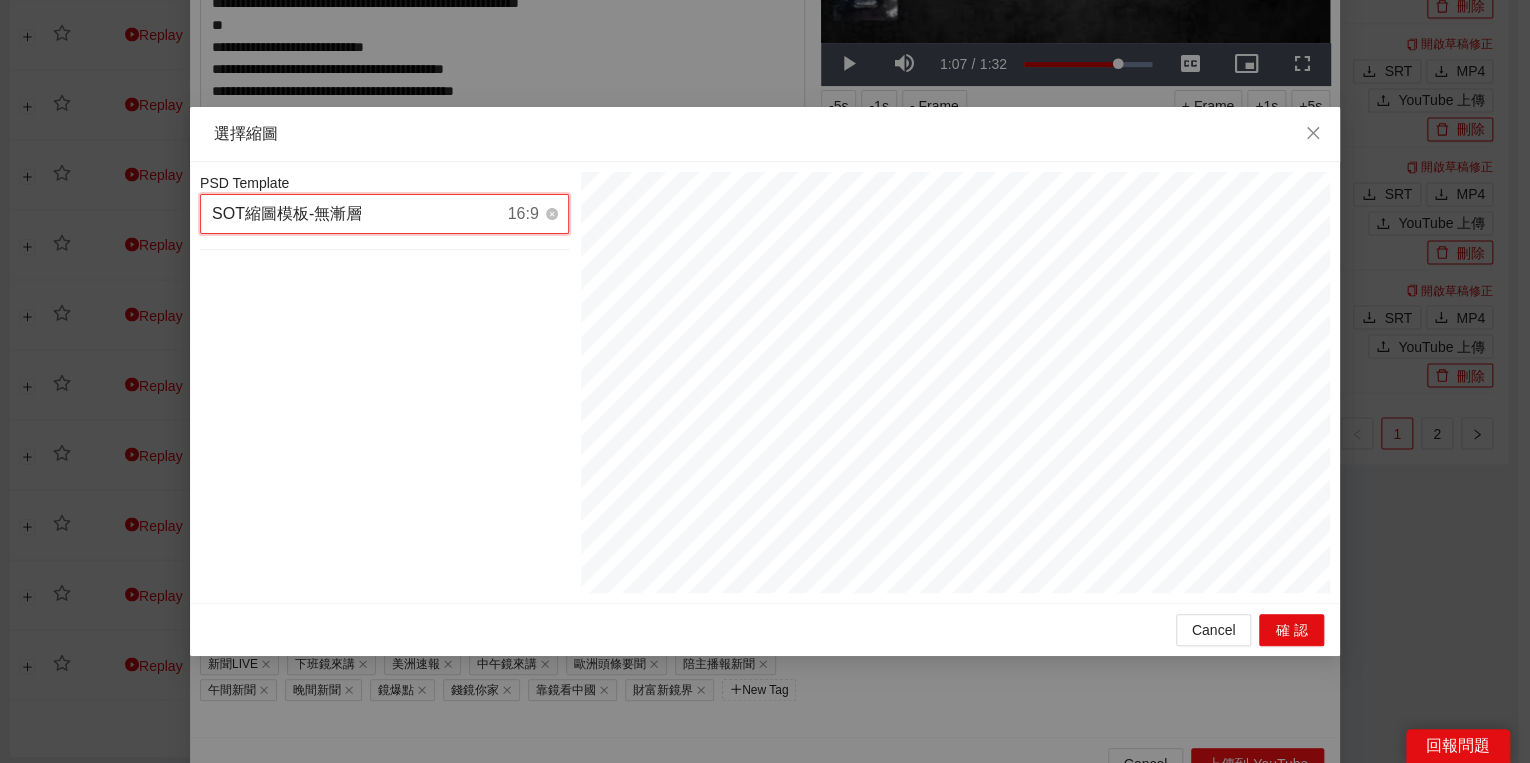 click on "SOT縮圖模板-無漸層 16:9" at bounding box center [375, 214] 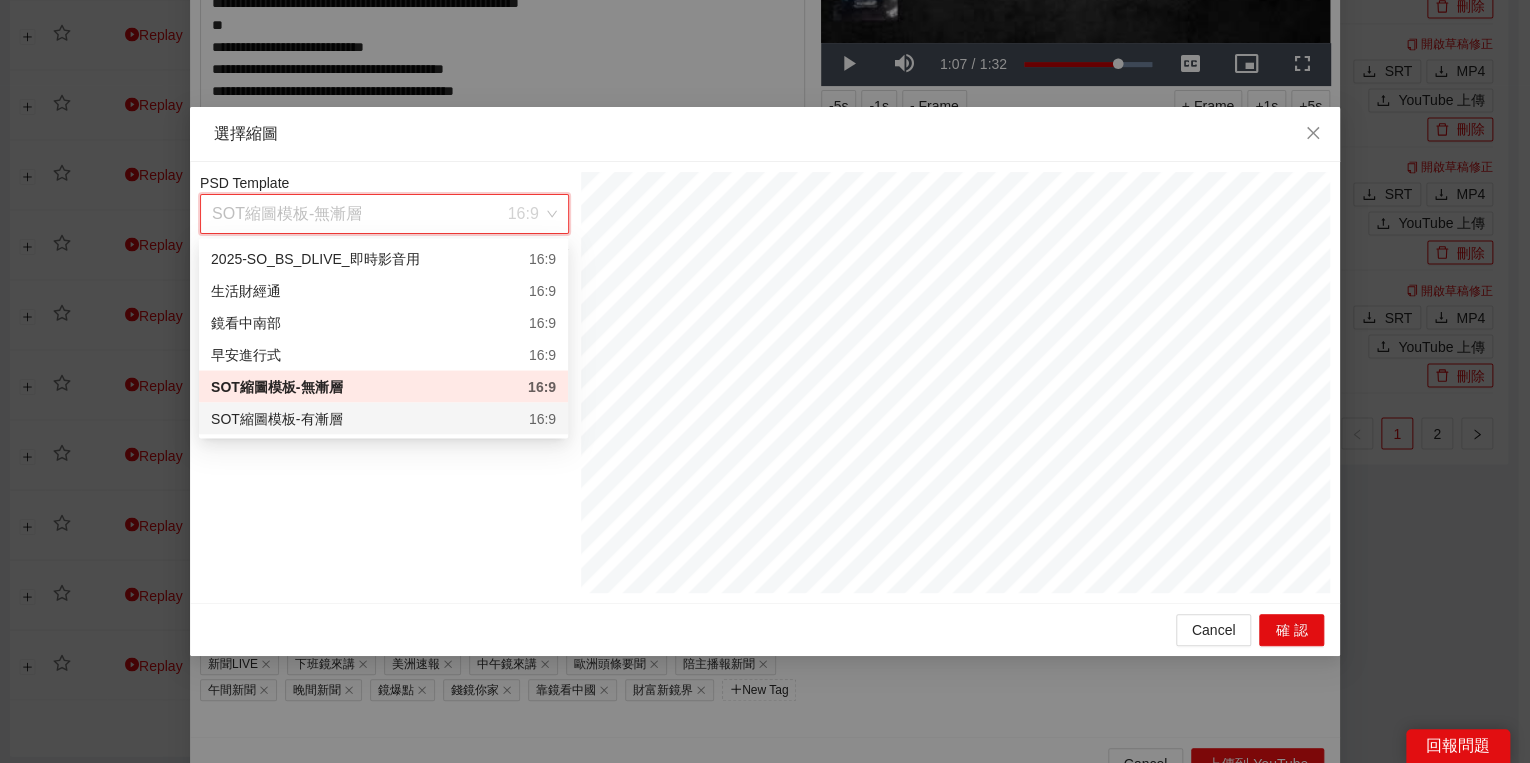 click on "SOT縮圖模板-有漸層 16:9" at bounding box center [383, 418] 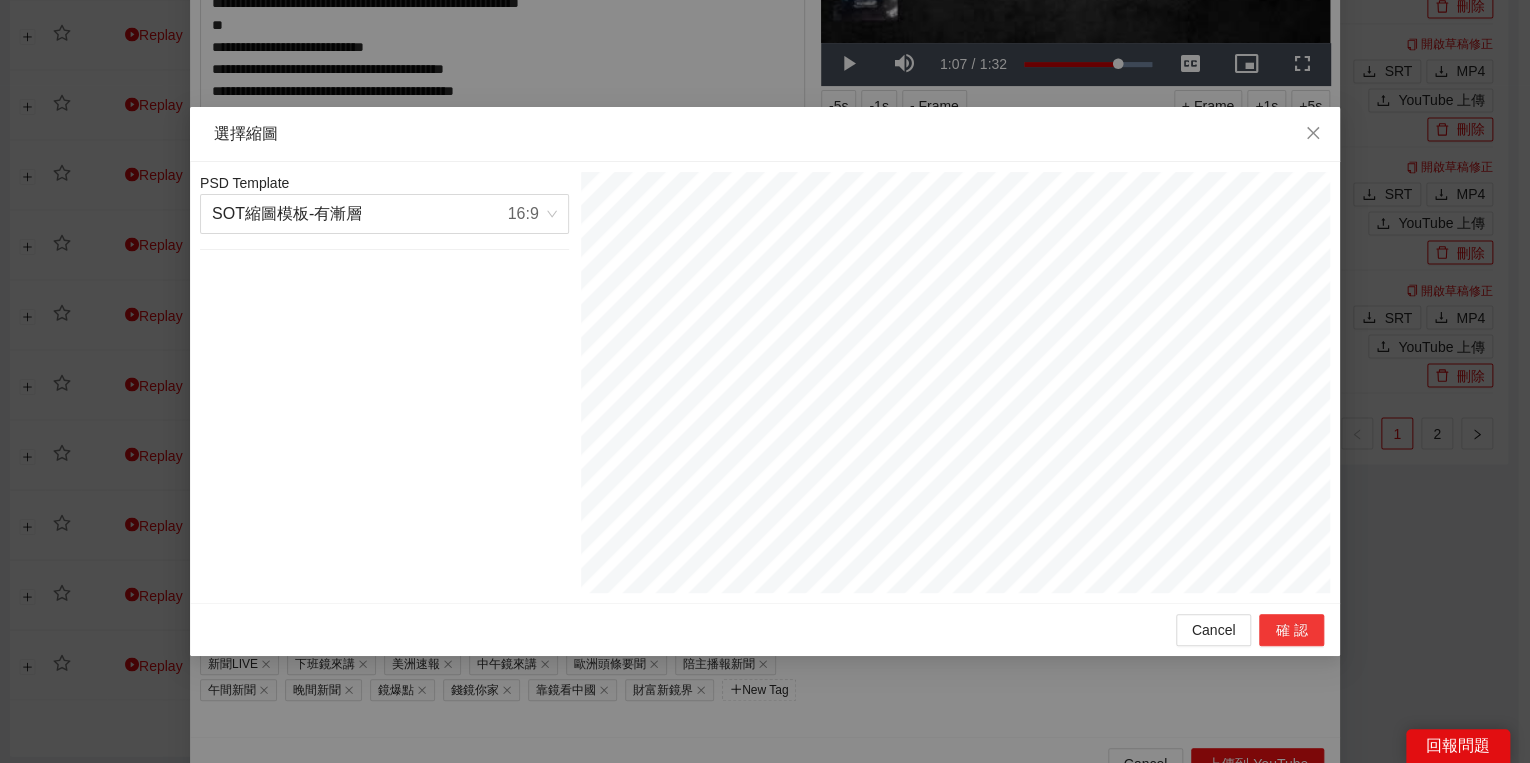 click on "確認" at bounding box center [1291, 630] 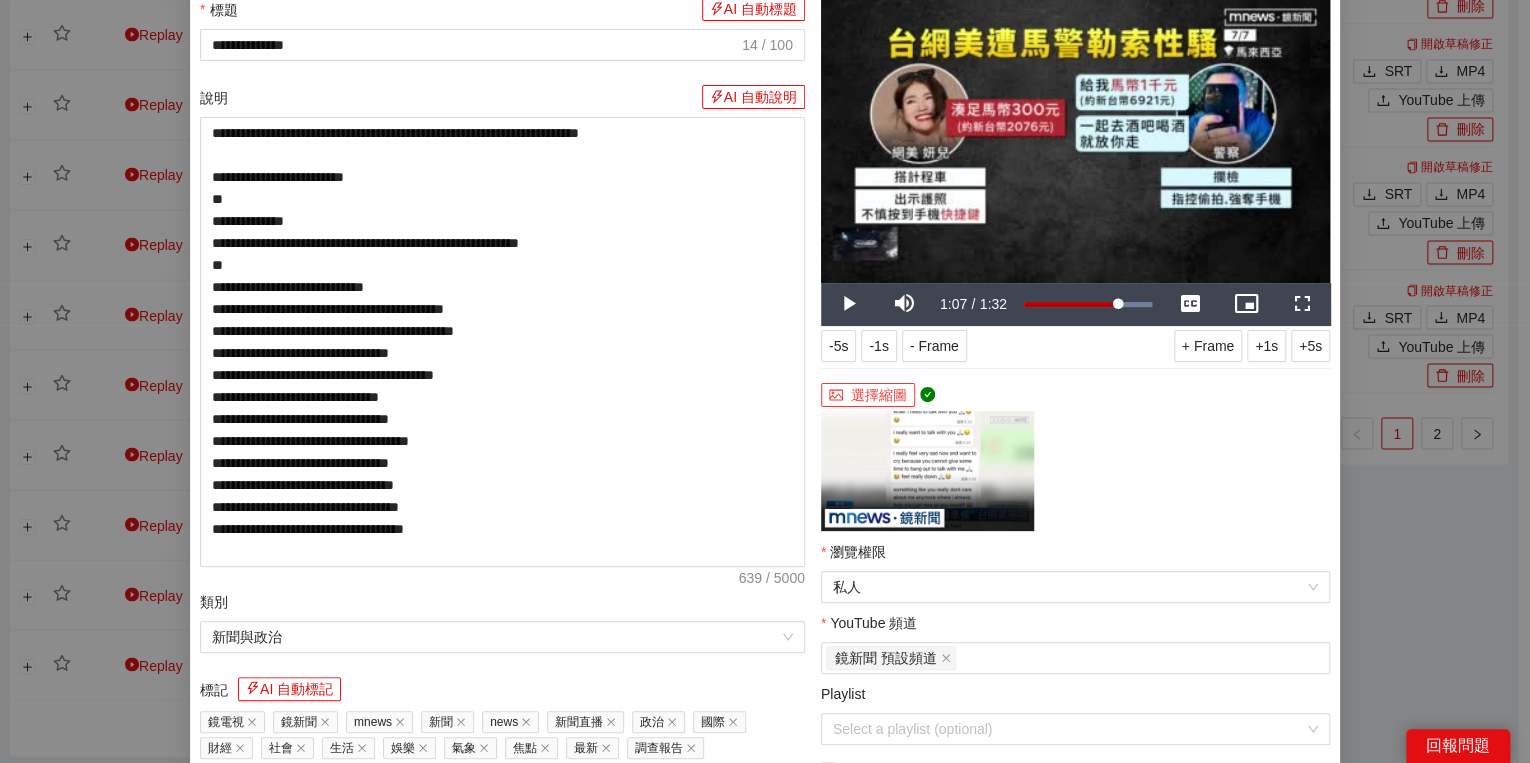 scroll, scrollTop: 320, scrollLeft: 0, axis: vertical 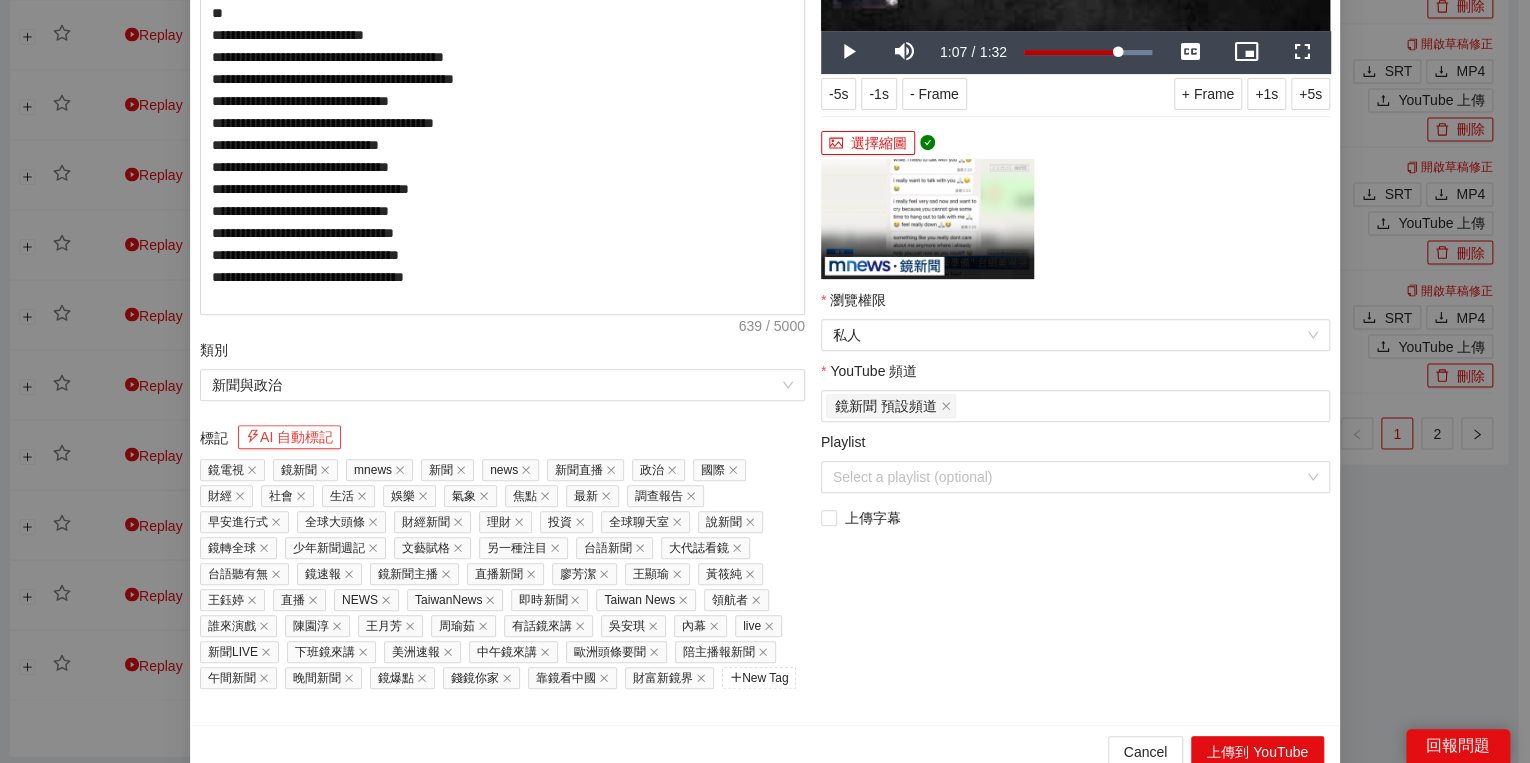 click on "AI 自動標記" at bounding box center [289, 437] 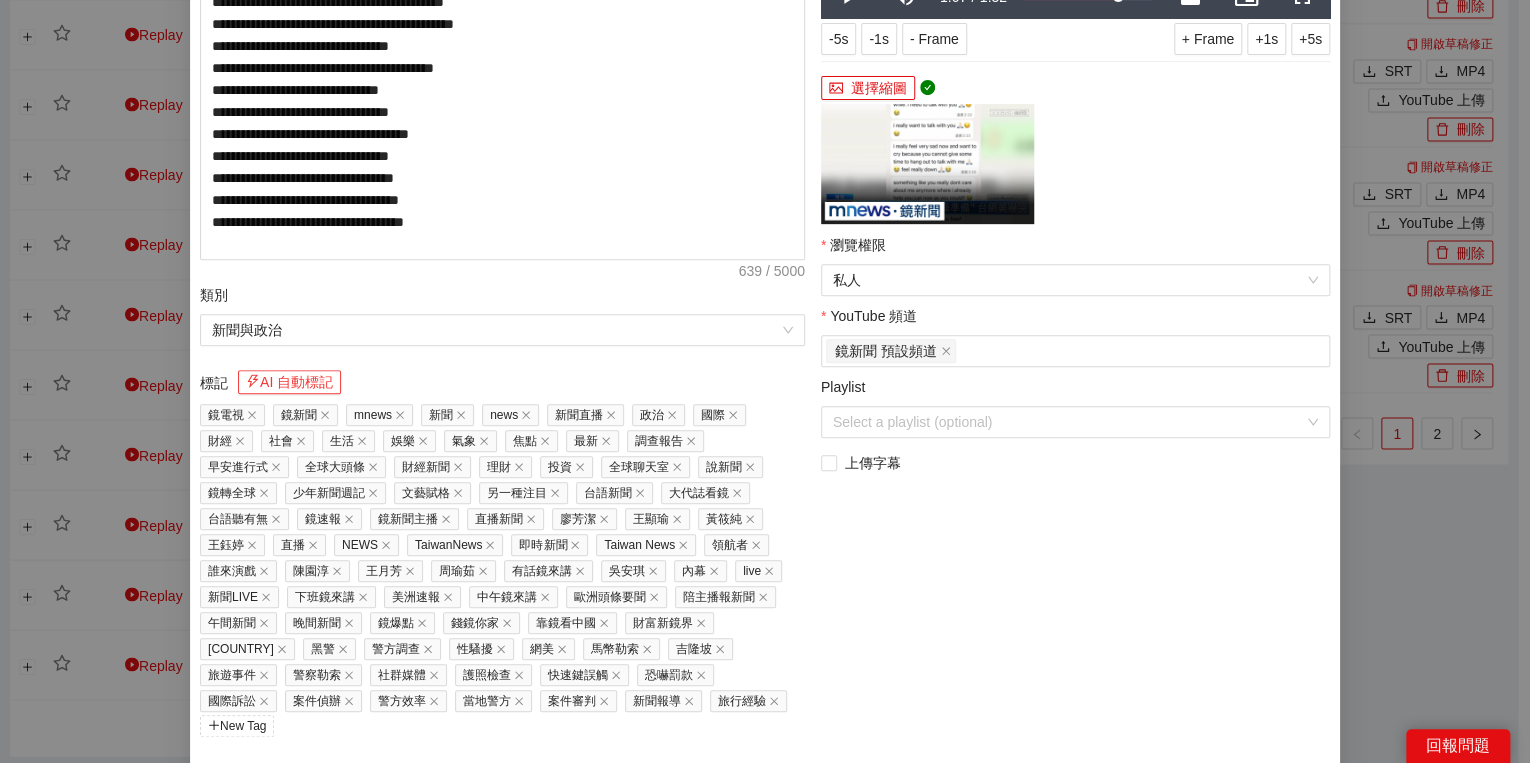 scroll, scrollTop: 407, scrollLeft: 0, axis: vertical 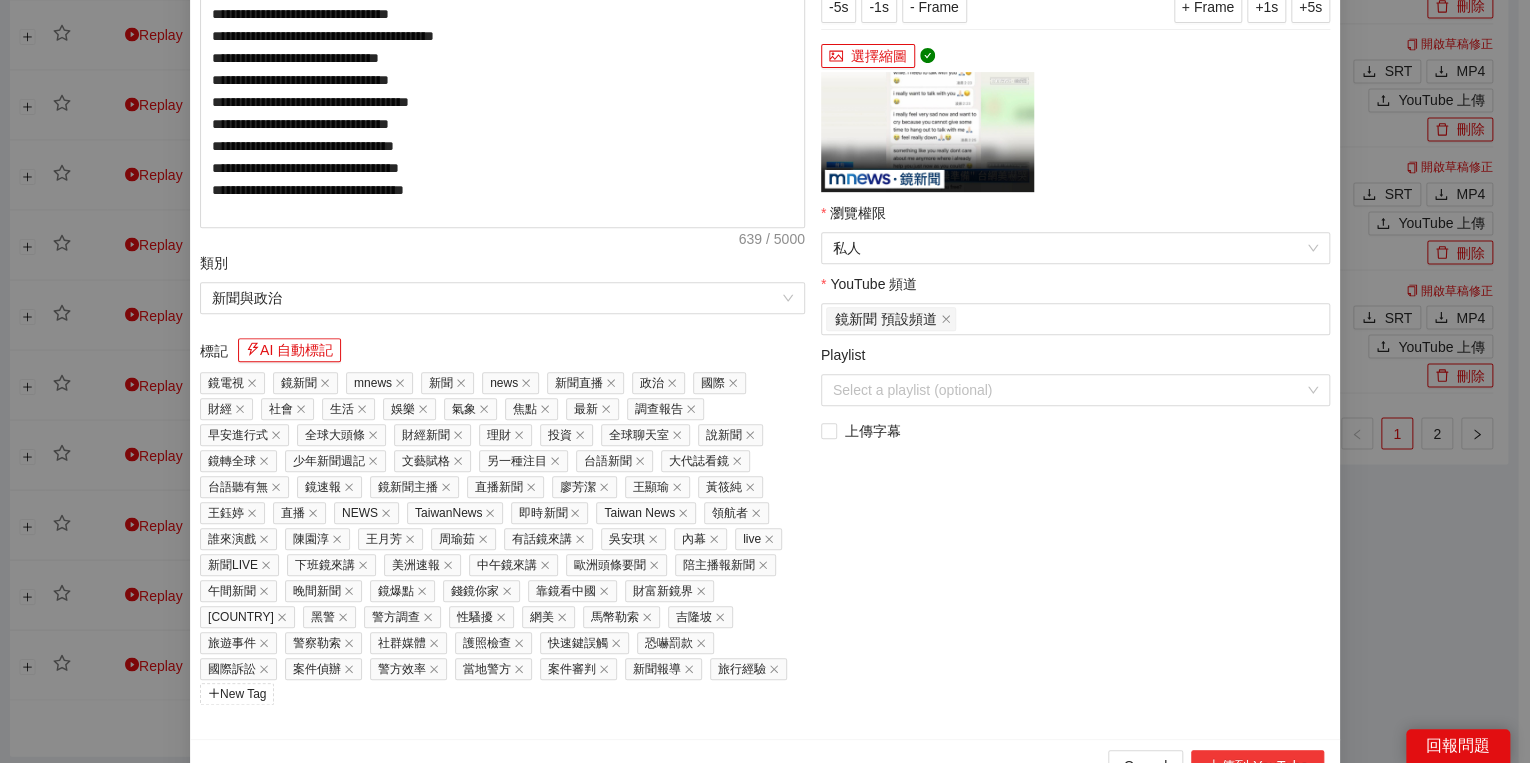 click on "上傳到 YouTube" at bounding box center (1257, 766) 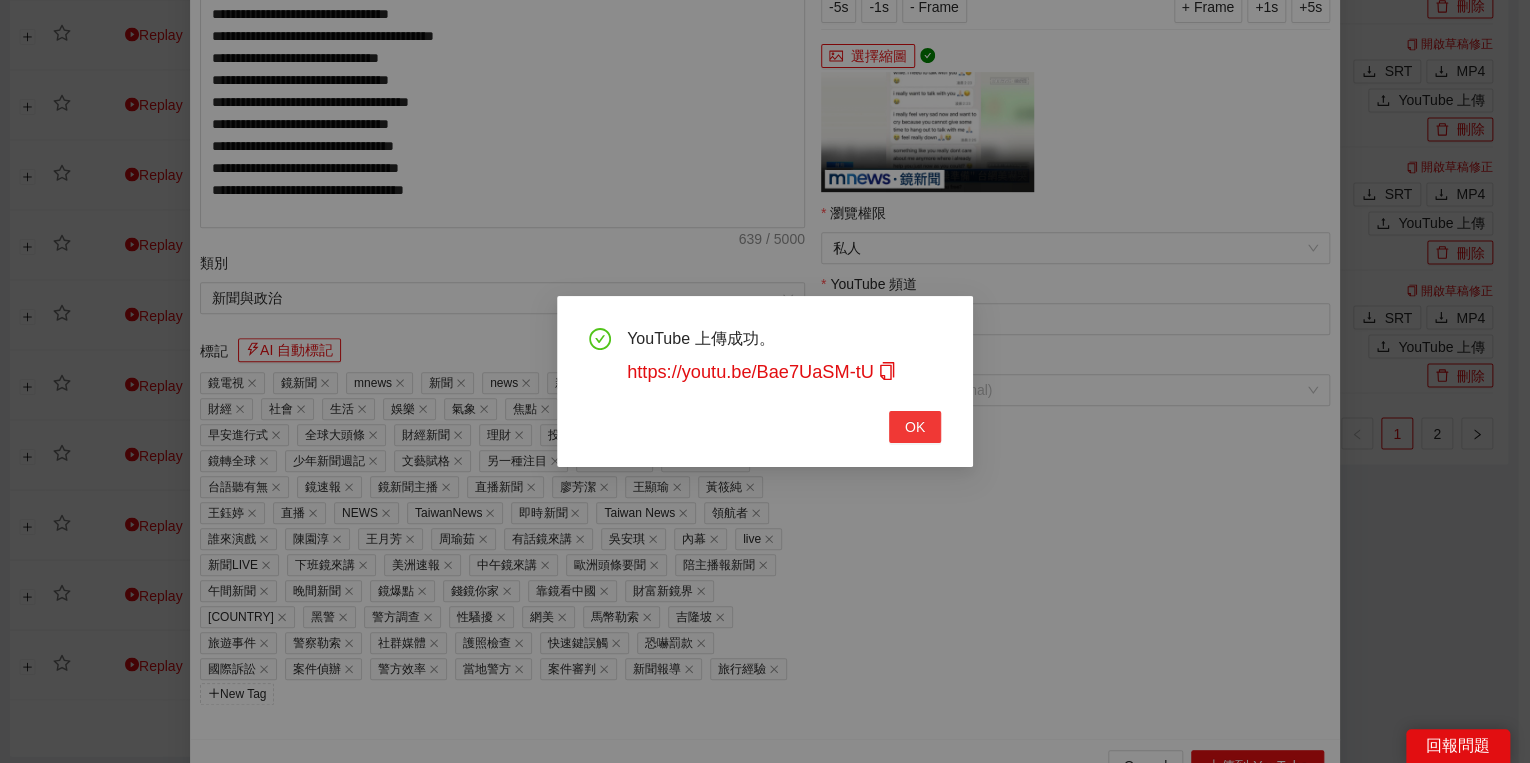 click on "OK" at bounding box center (915, 427) 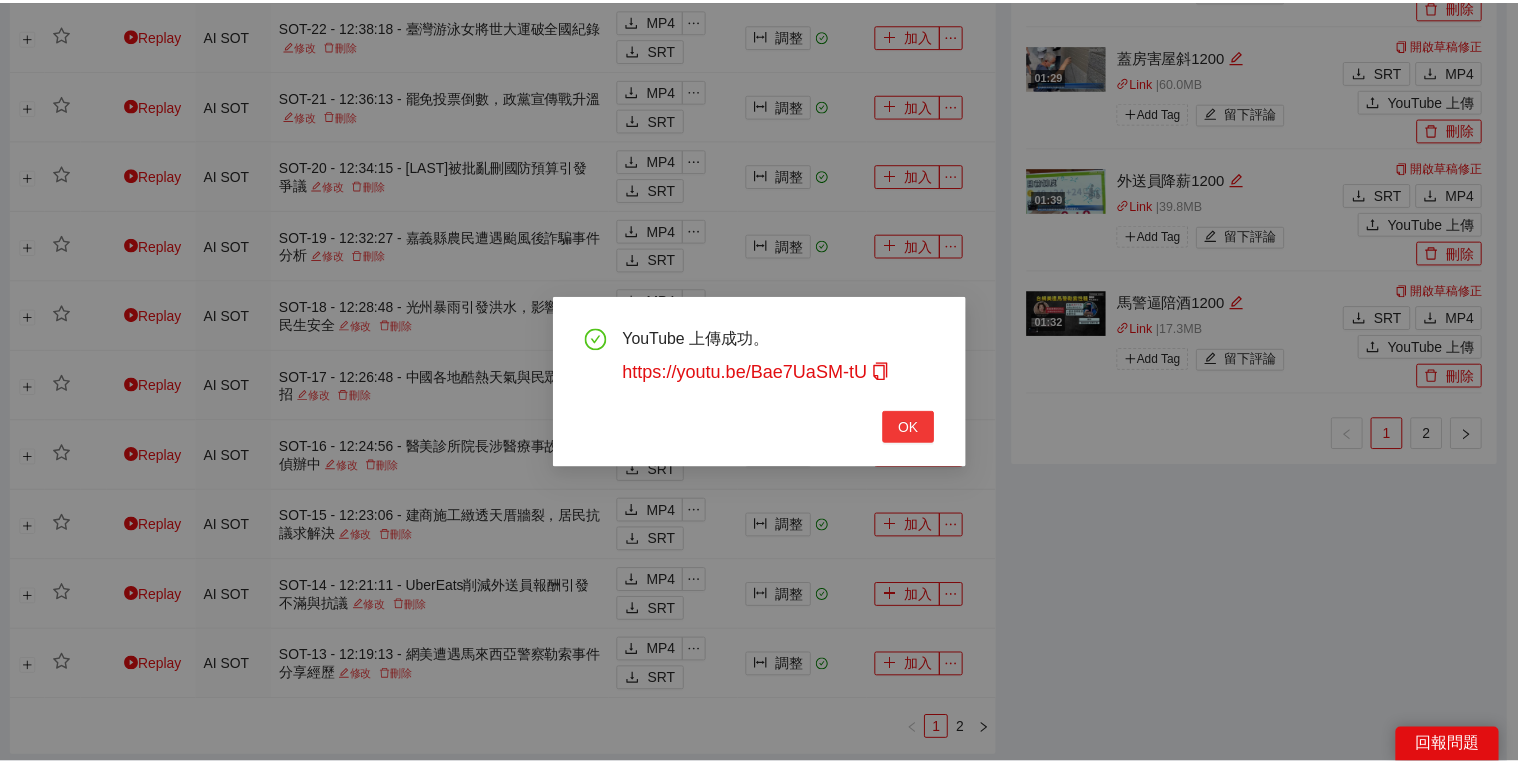 scroll, scrollTop: 308, scrollLeft: 0, axis: vertical 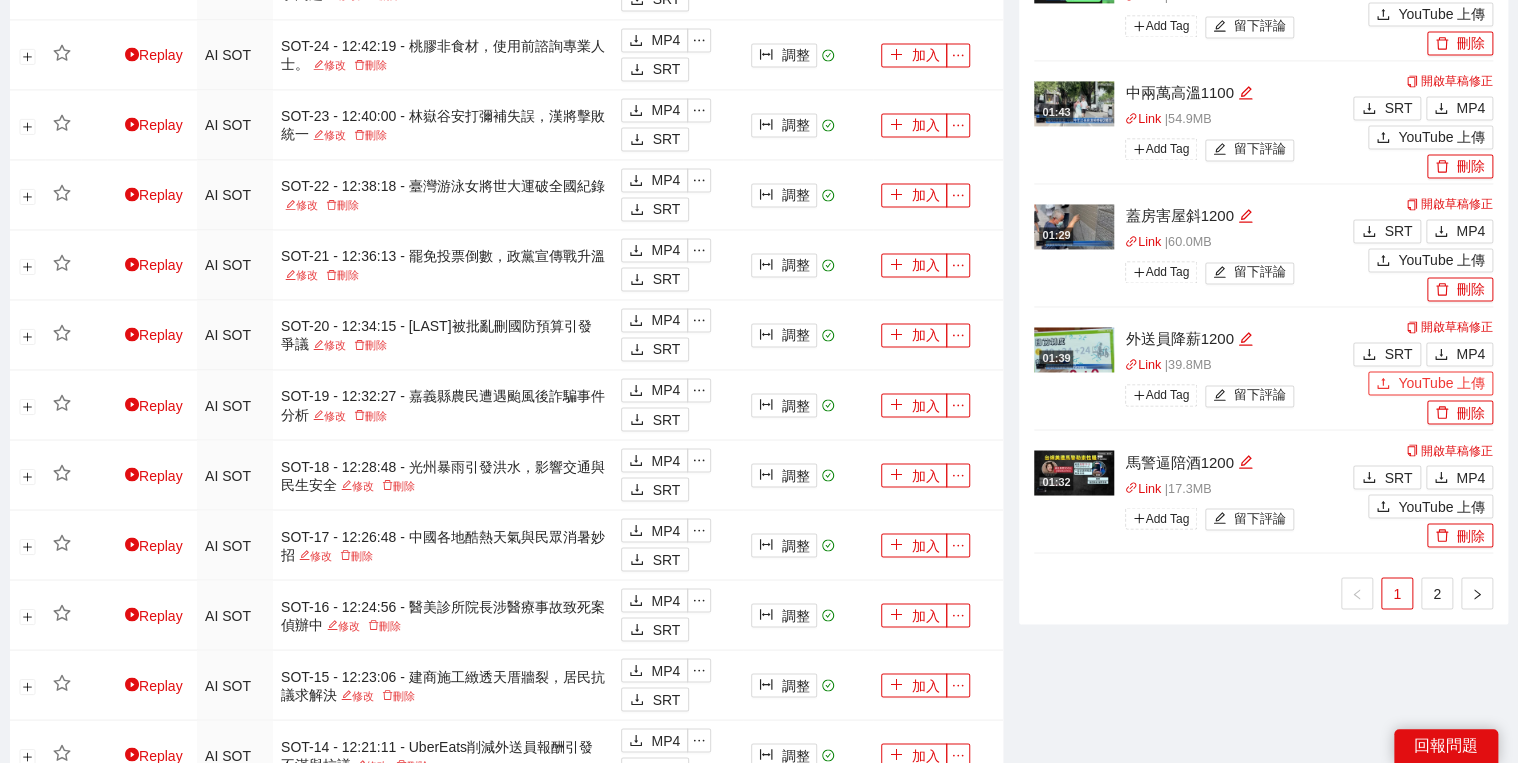 click on "YouTube 上傳" at bounding box center (1441, 383) 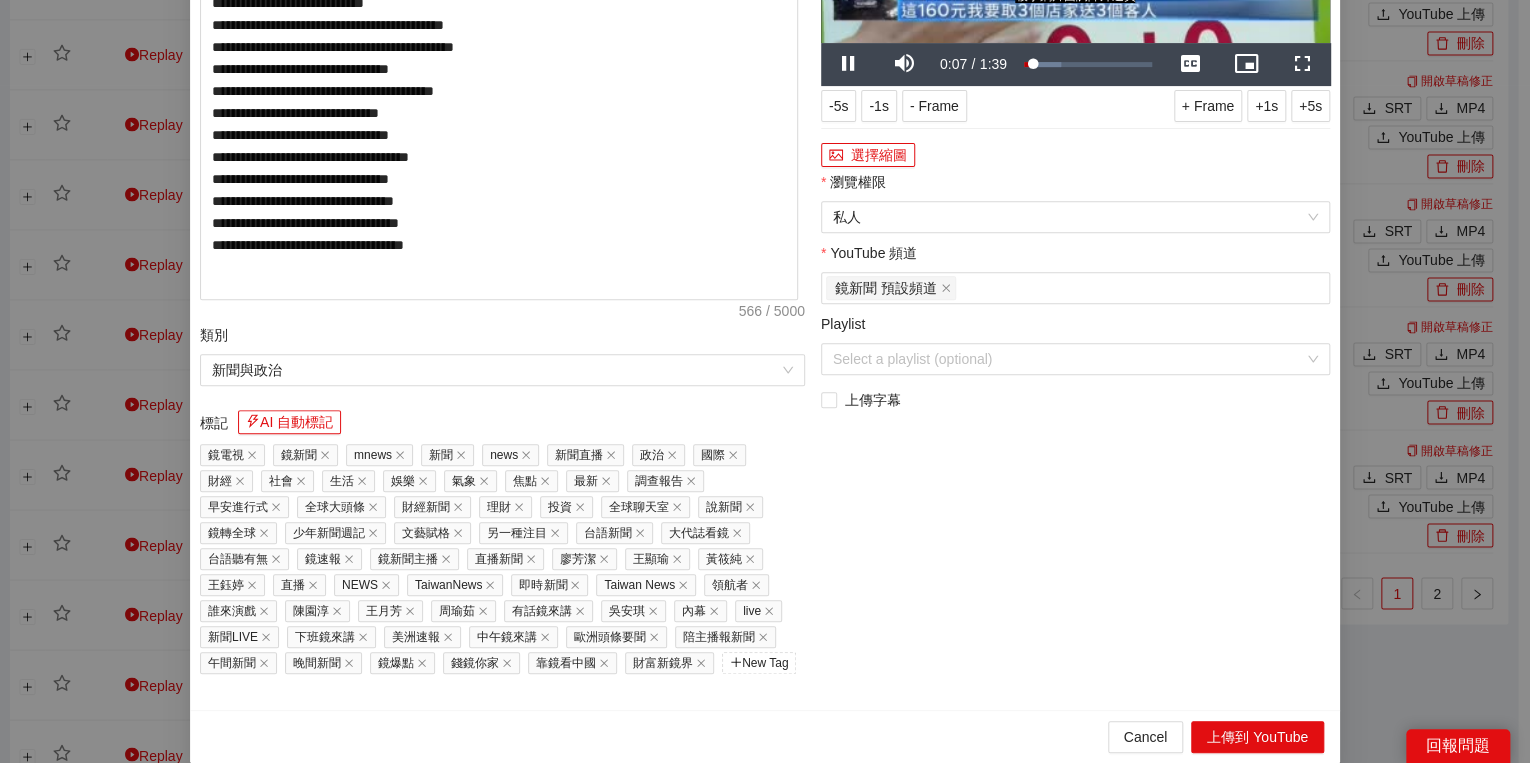 click on "選擇縮圖" at bounding box center [1075, 155] 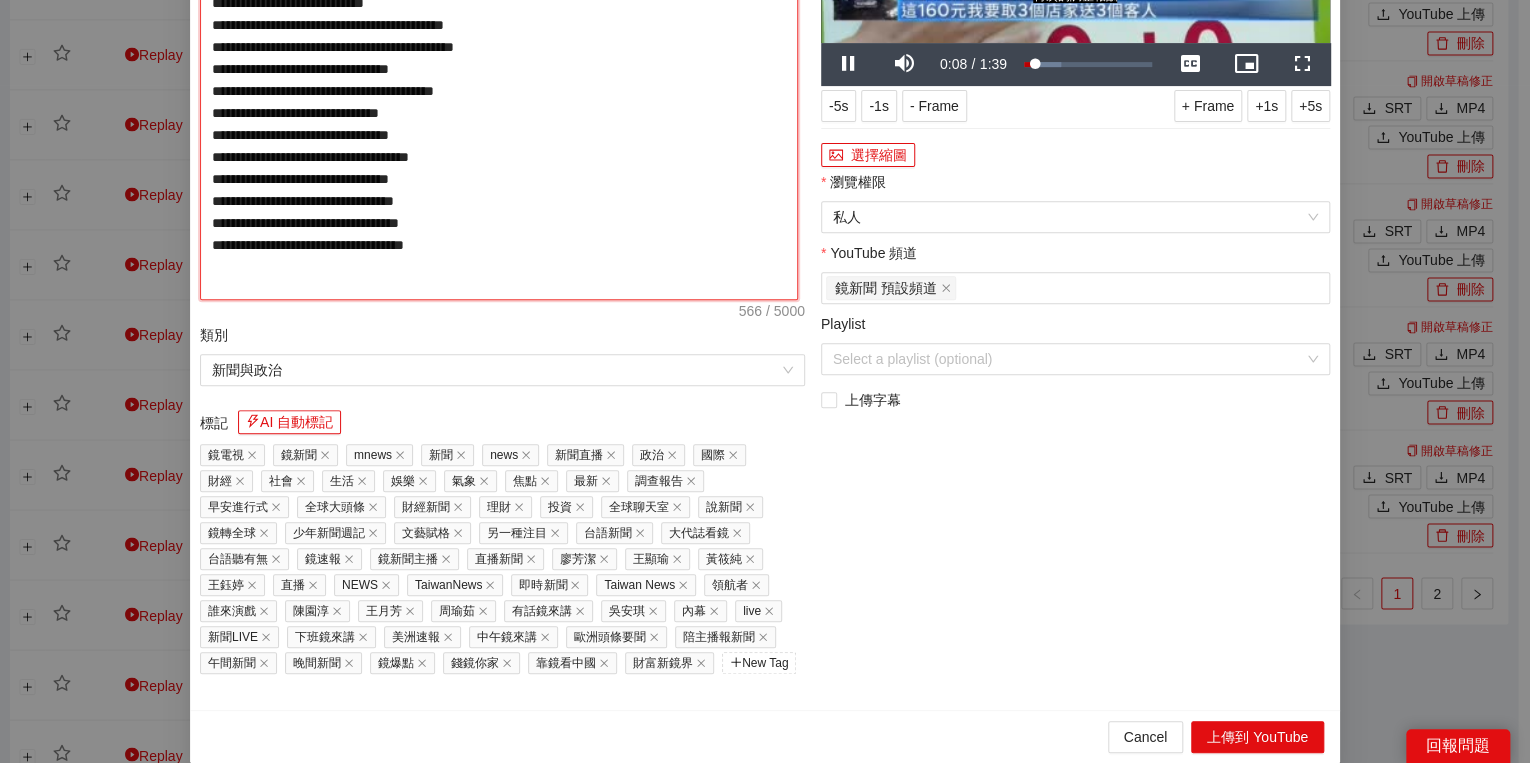 click on "**********" at bounding box center [499, 88] 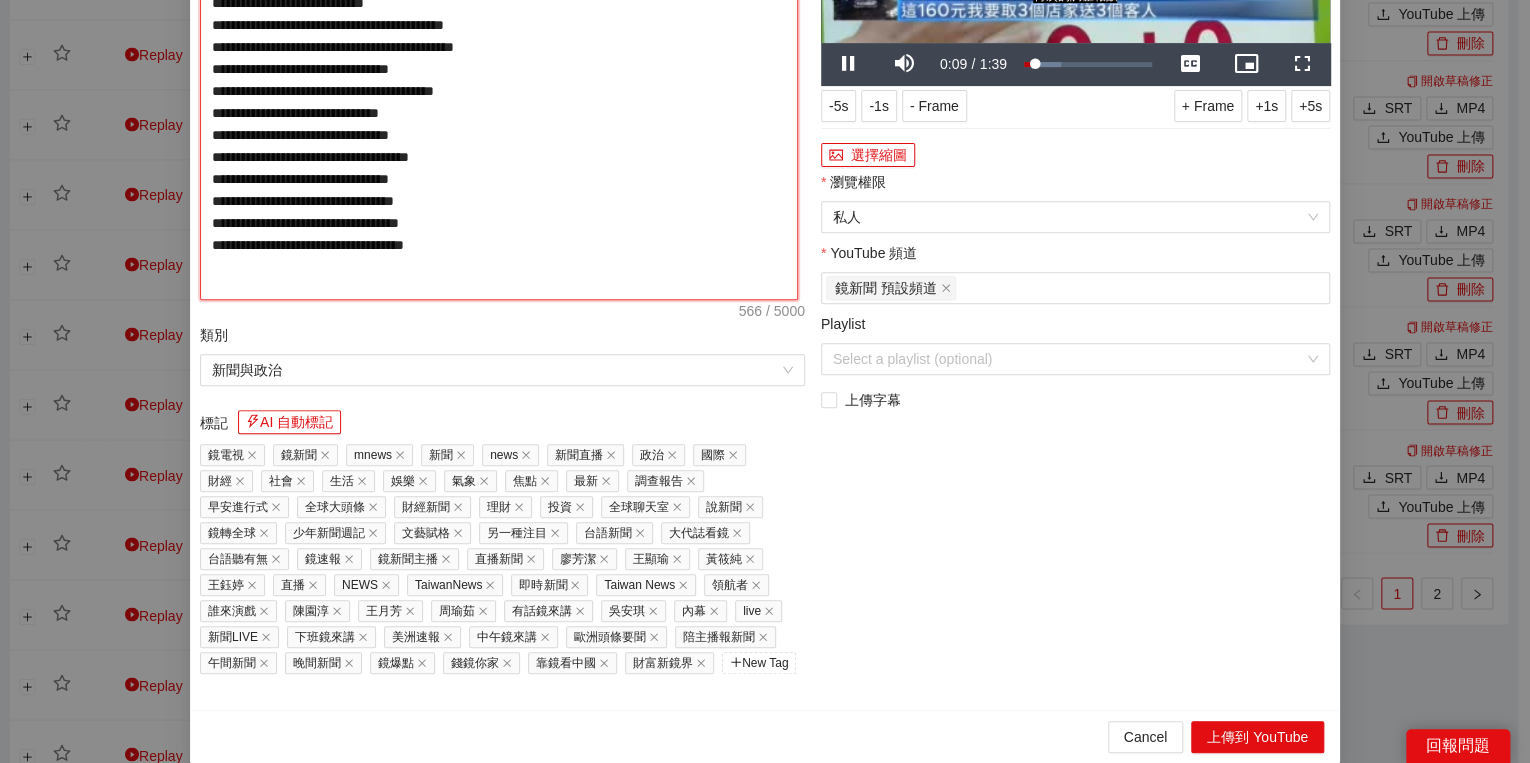 paste on "******
*********
********
*******
*******
********
*****
*****
*********
********
*******
********
********
*******
*********
******" 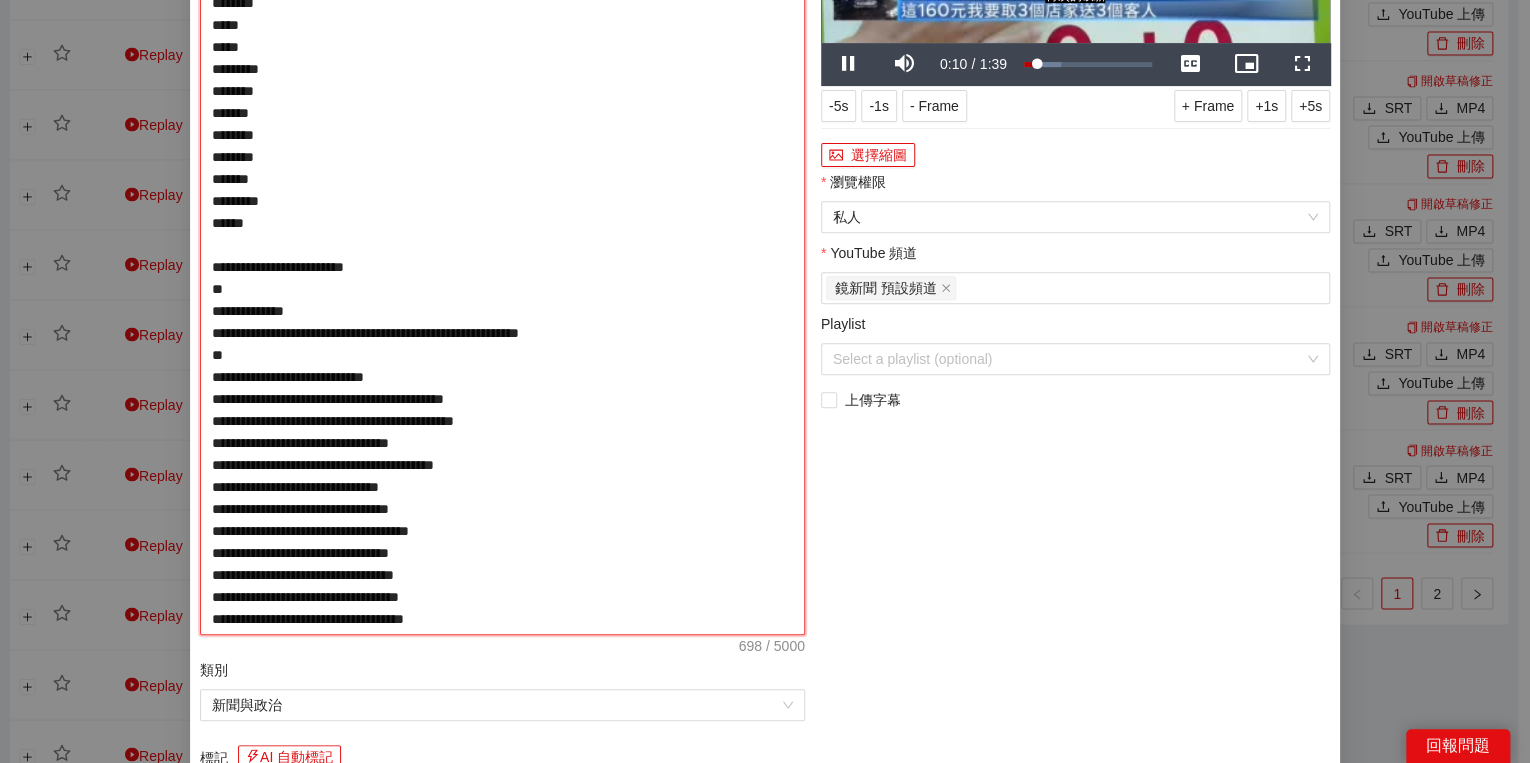 click on "**********" at bounding box center [502, 256] 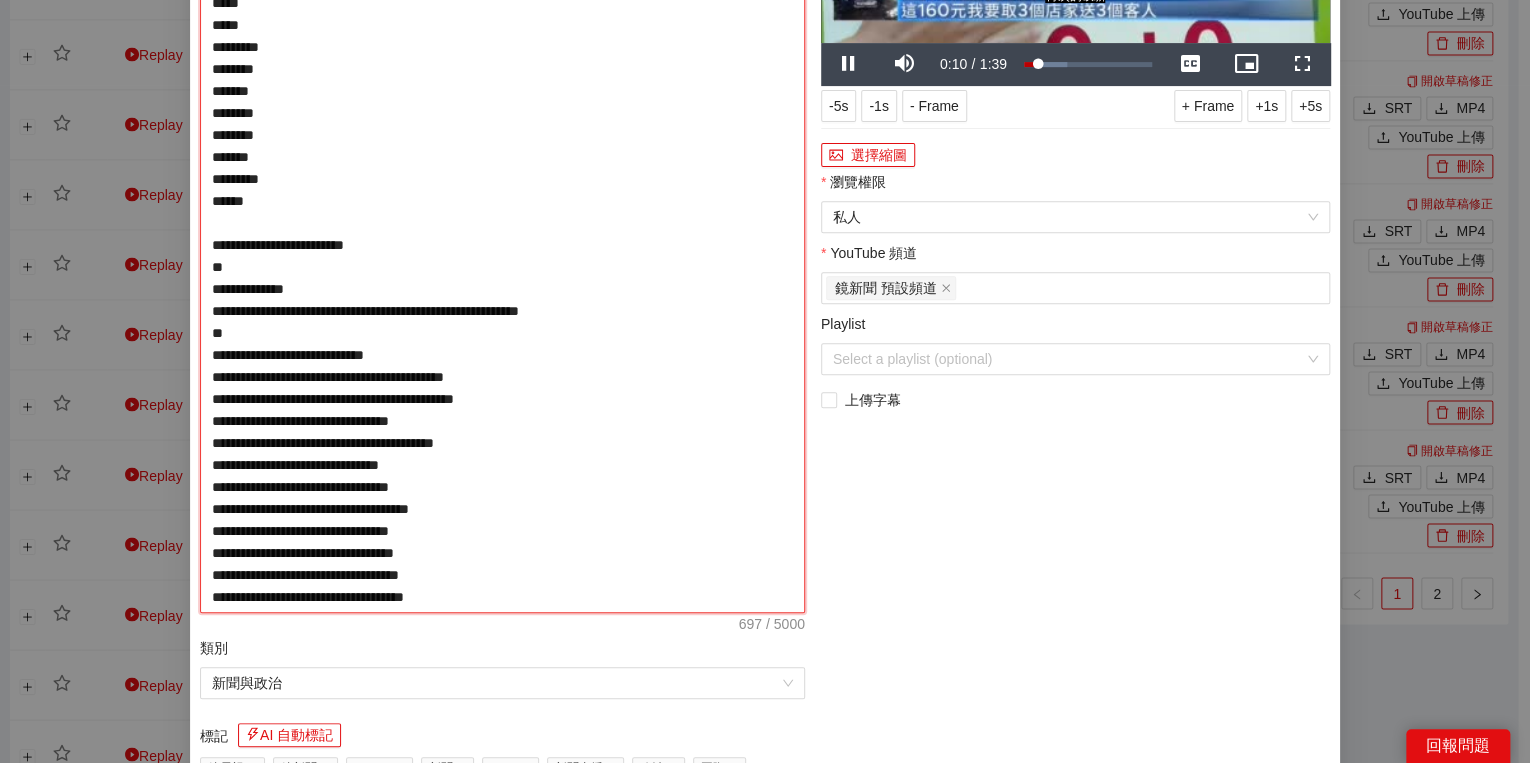click on "**********" at bounding box center [502, 245] 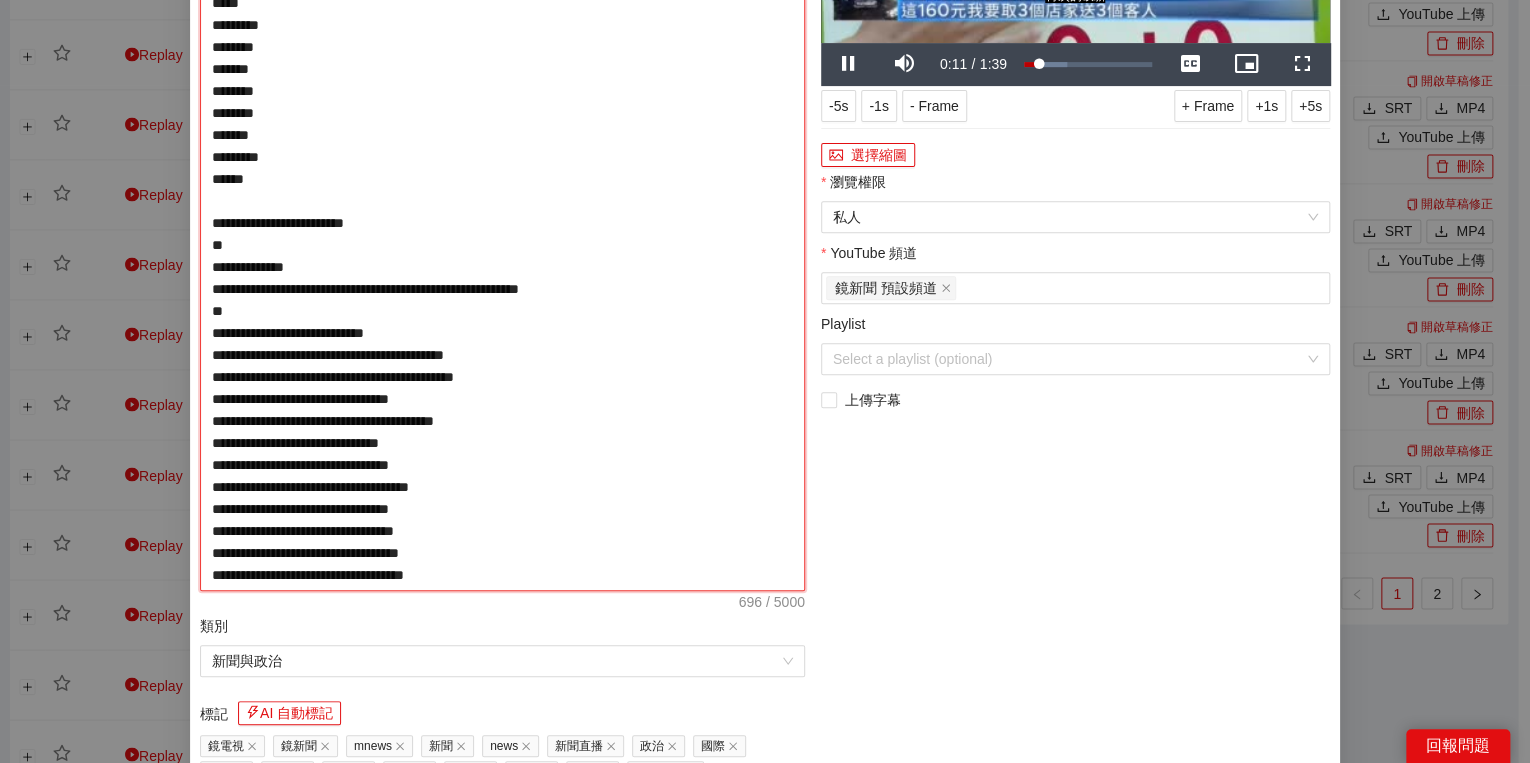 click on "**********" at bounding box center (502, 234) 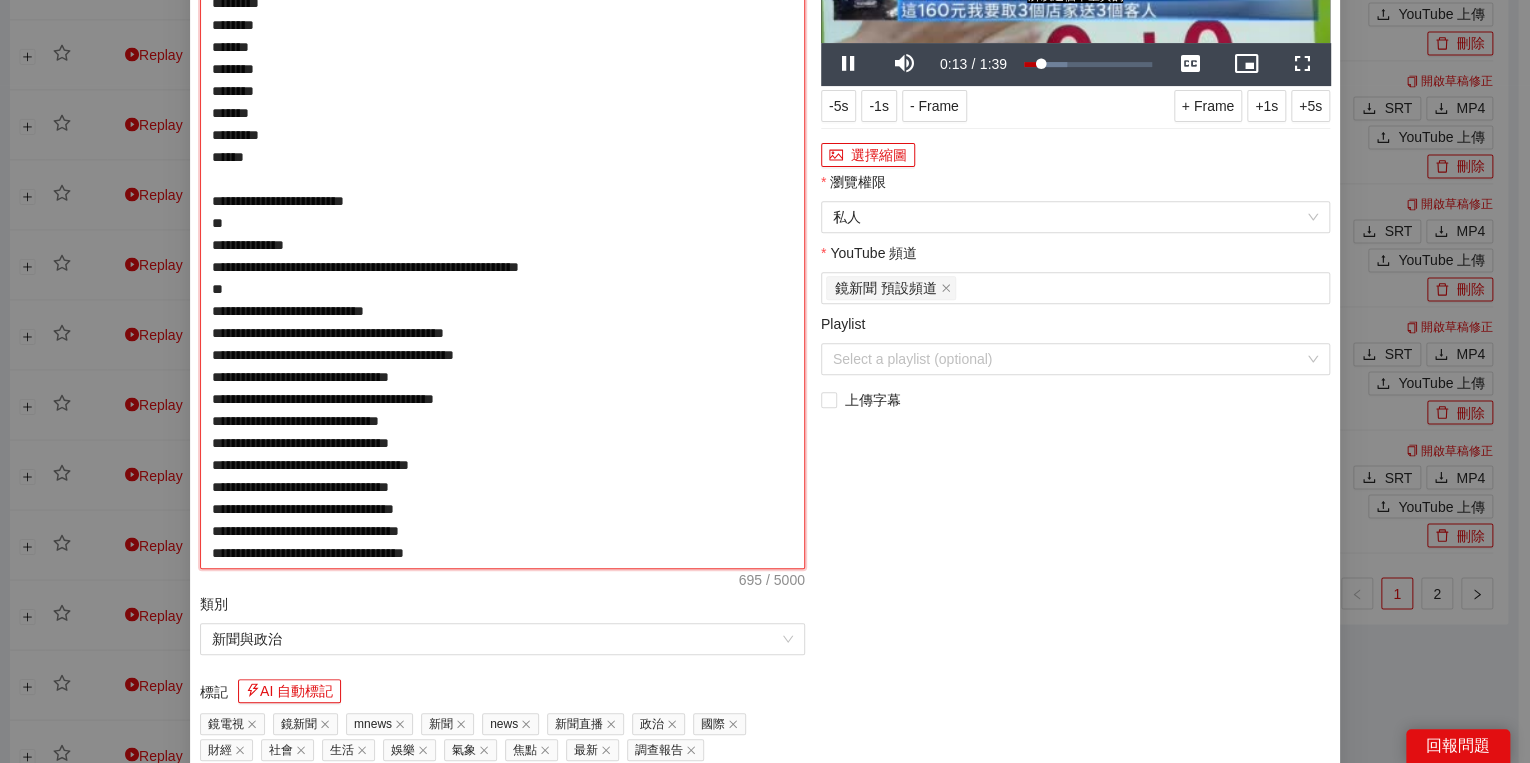 click on "**********" at bounding box center [502, 223] 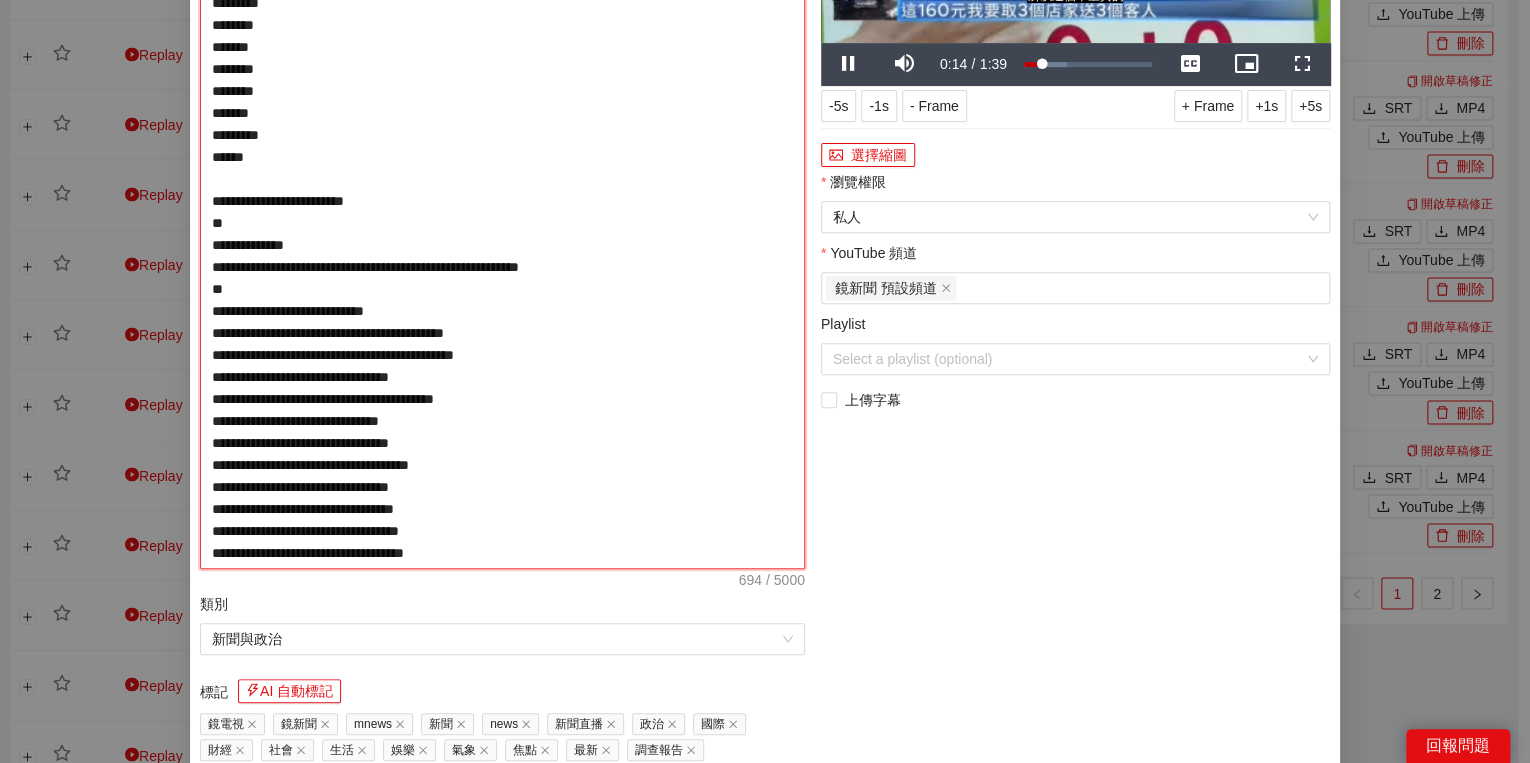 click on "**********" at bounding box center [502, 223] 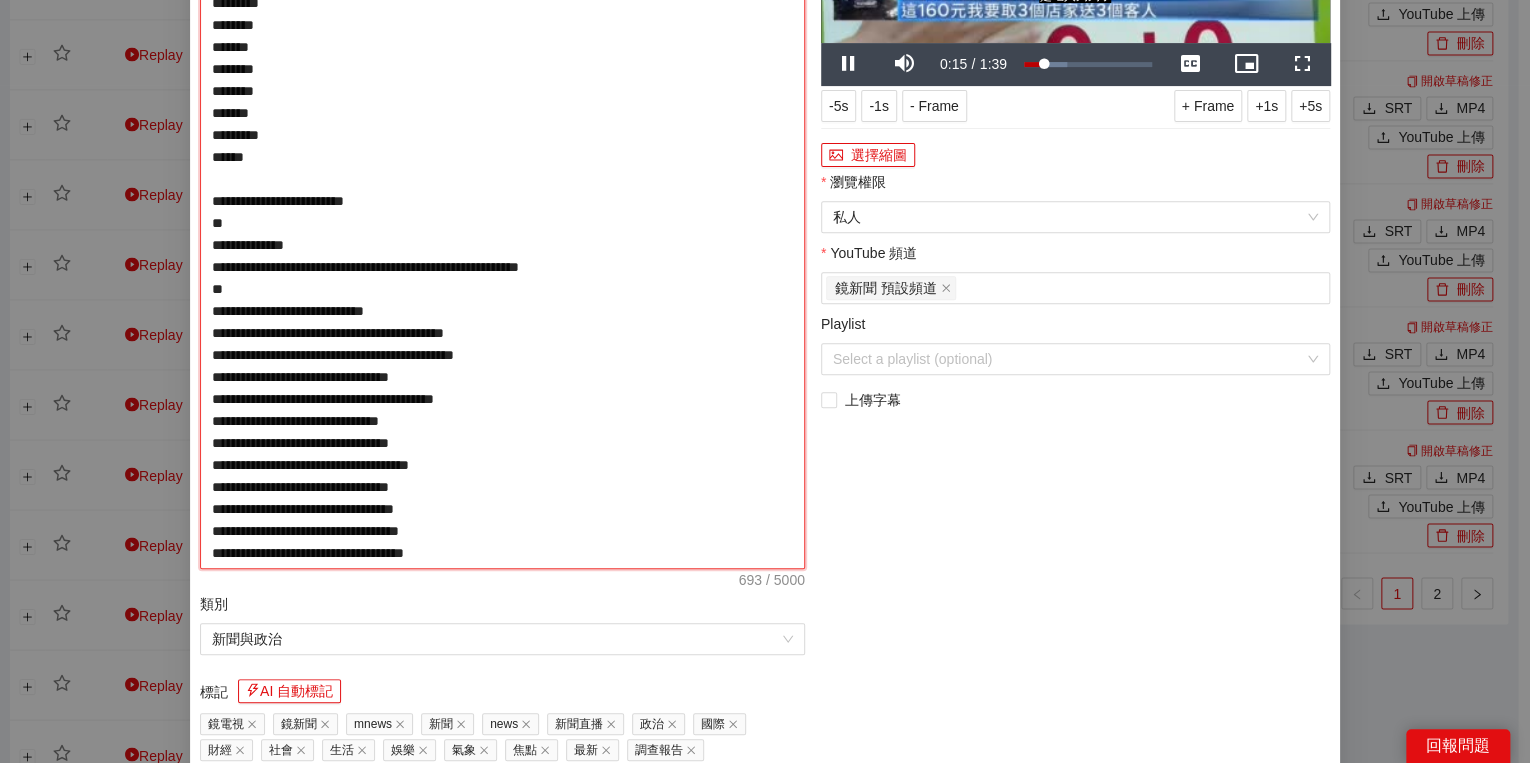 click on "**********" at bounding box center [502, 223] 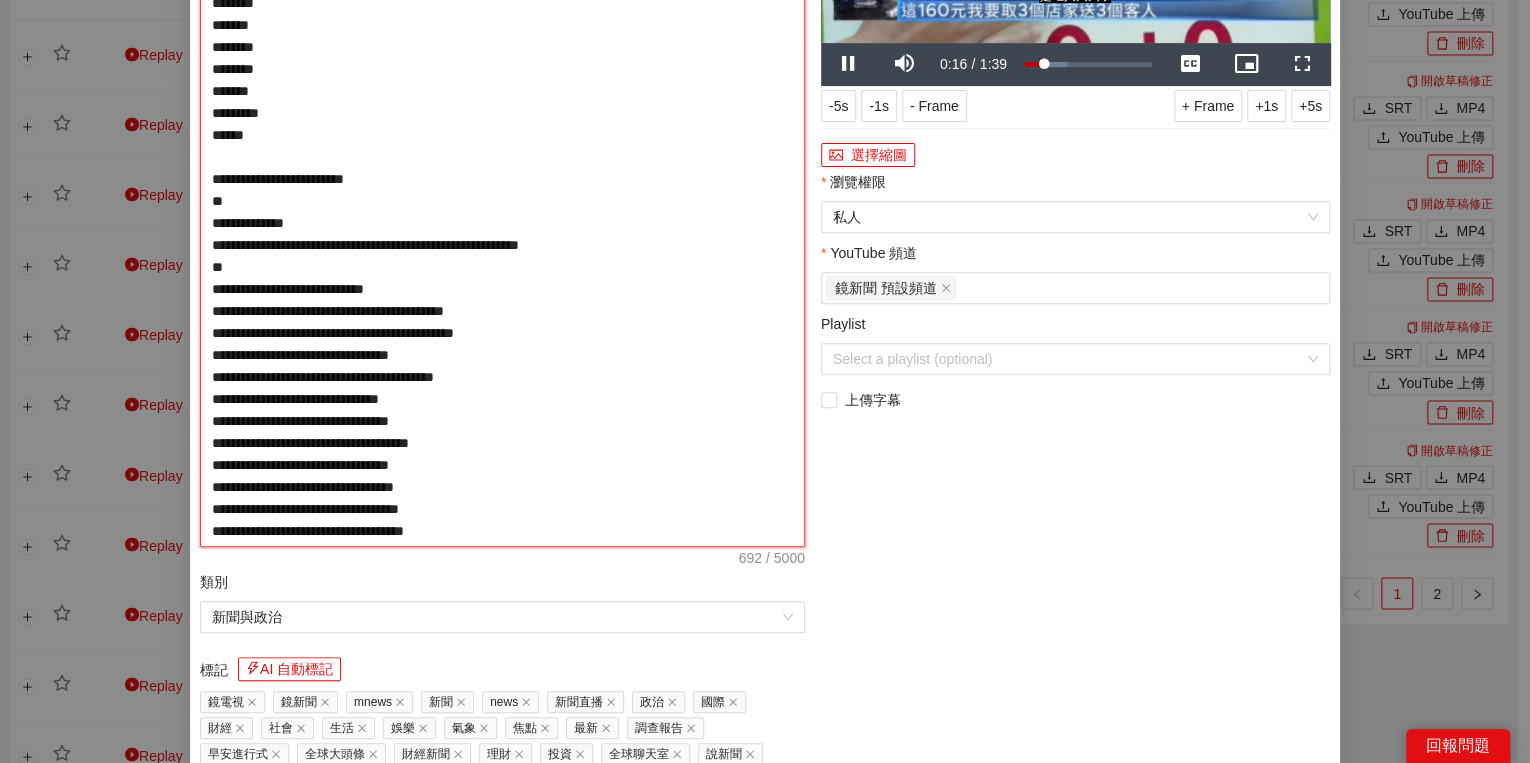 click on "**********" at bounding box center [502, 212] 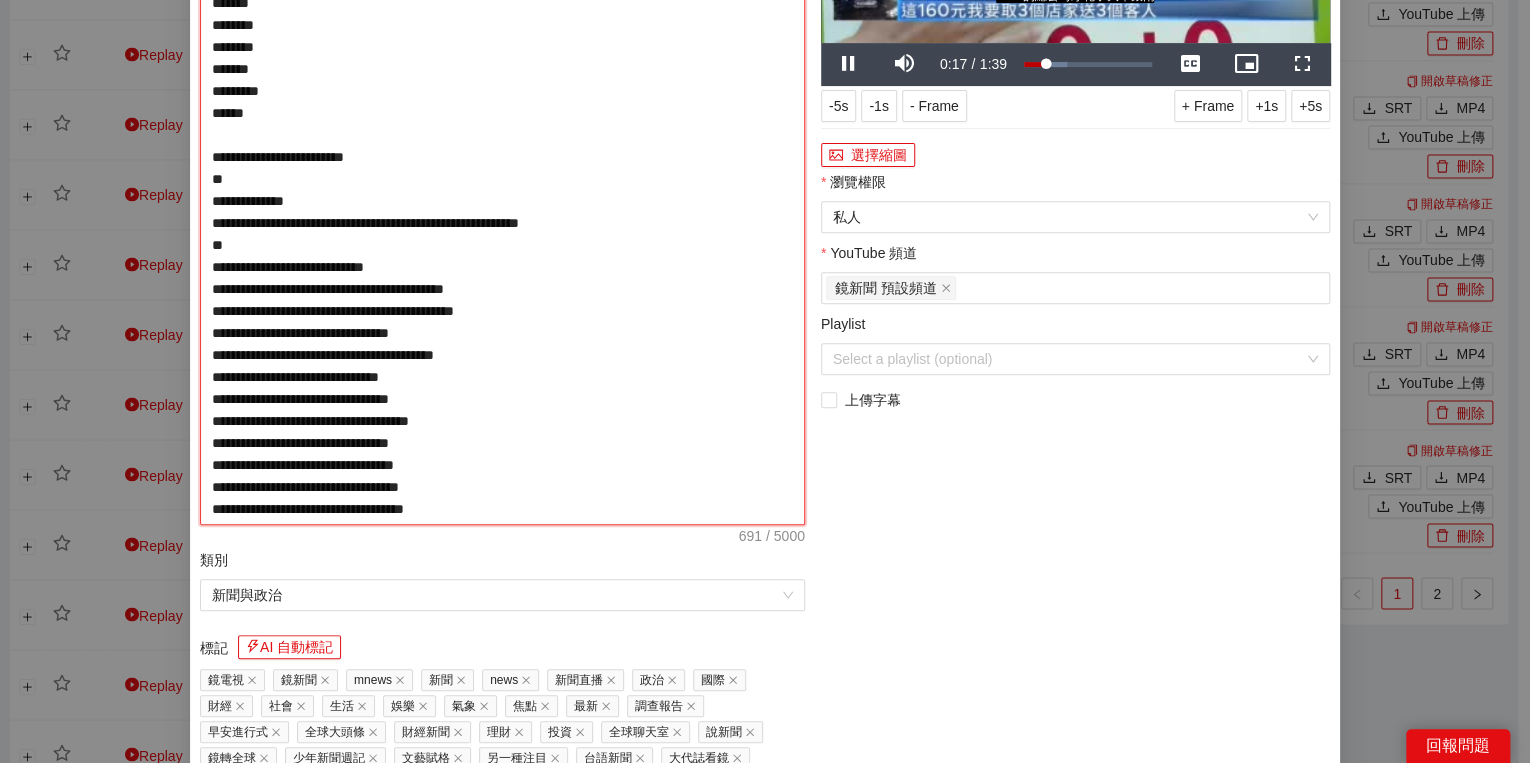 click on "**********" at bounding box center [502, 201] 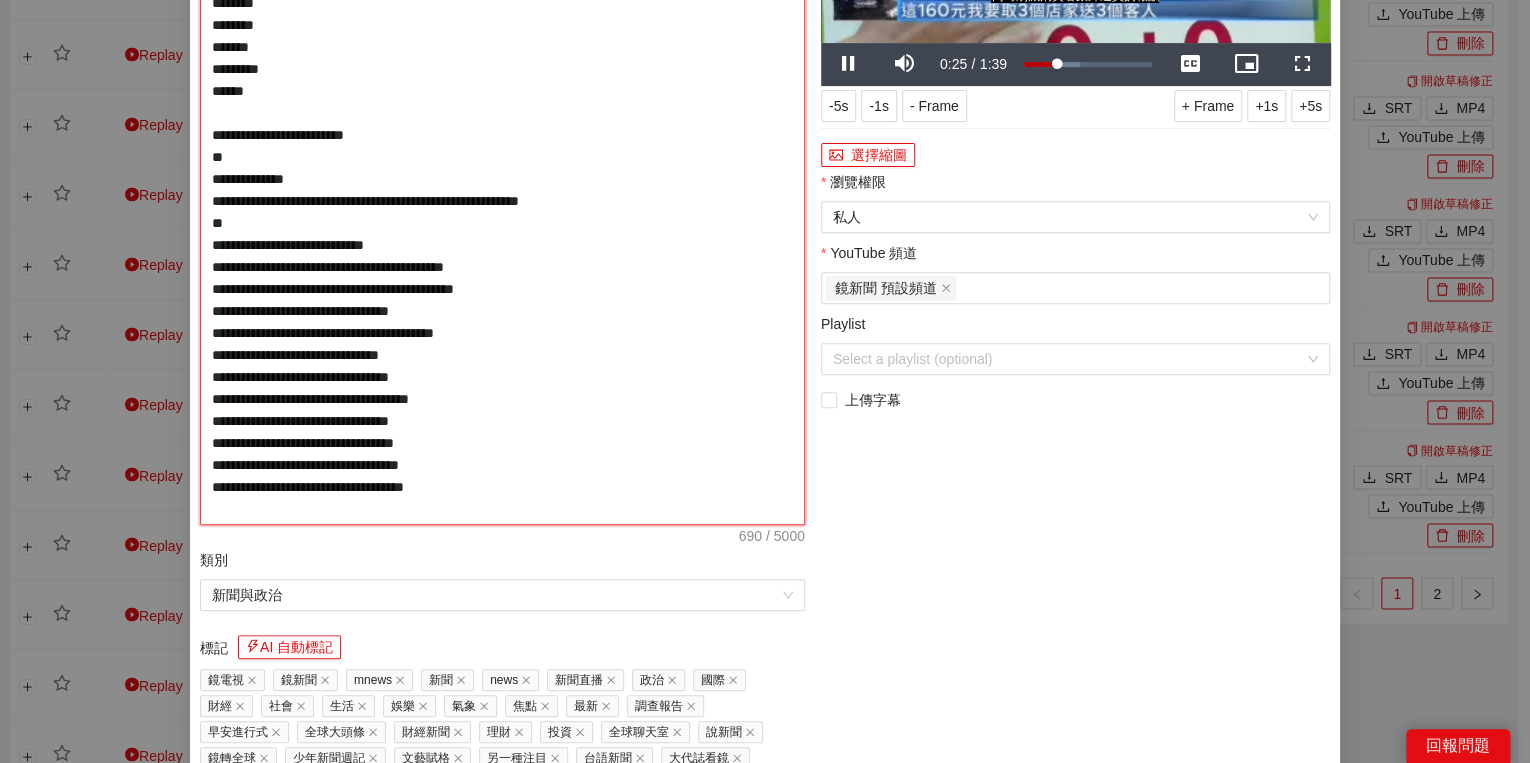 click on "**********" at bounding box center [502, 201] 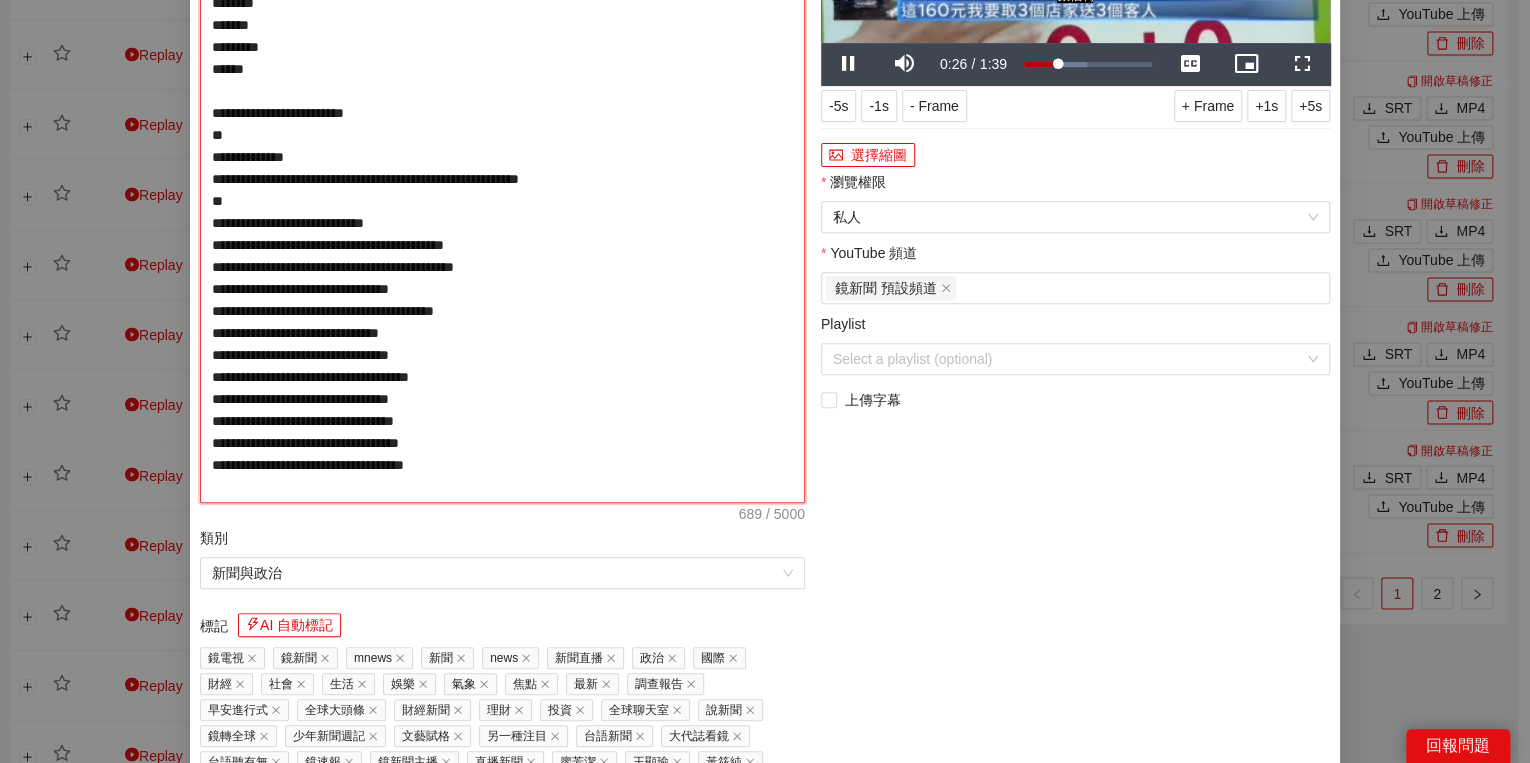 click on "**********" at bounding box center (502, 190) 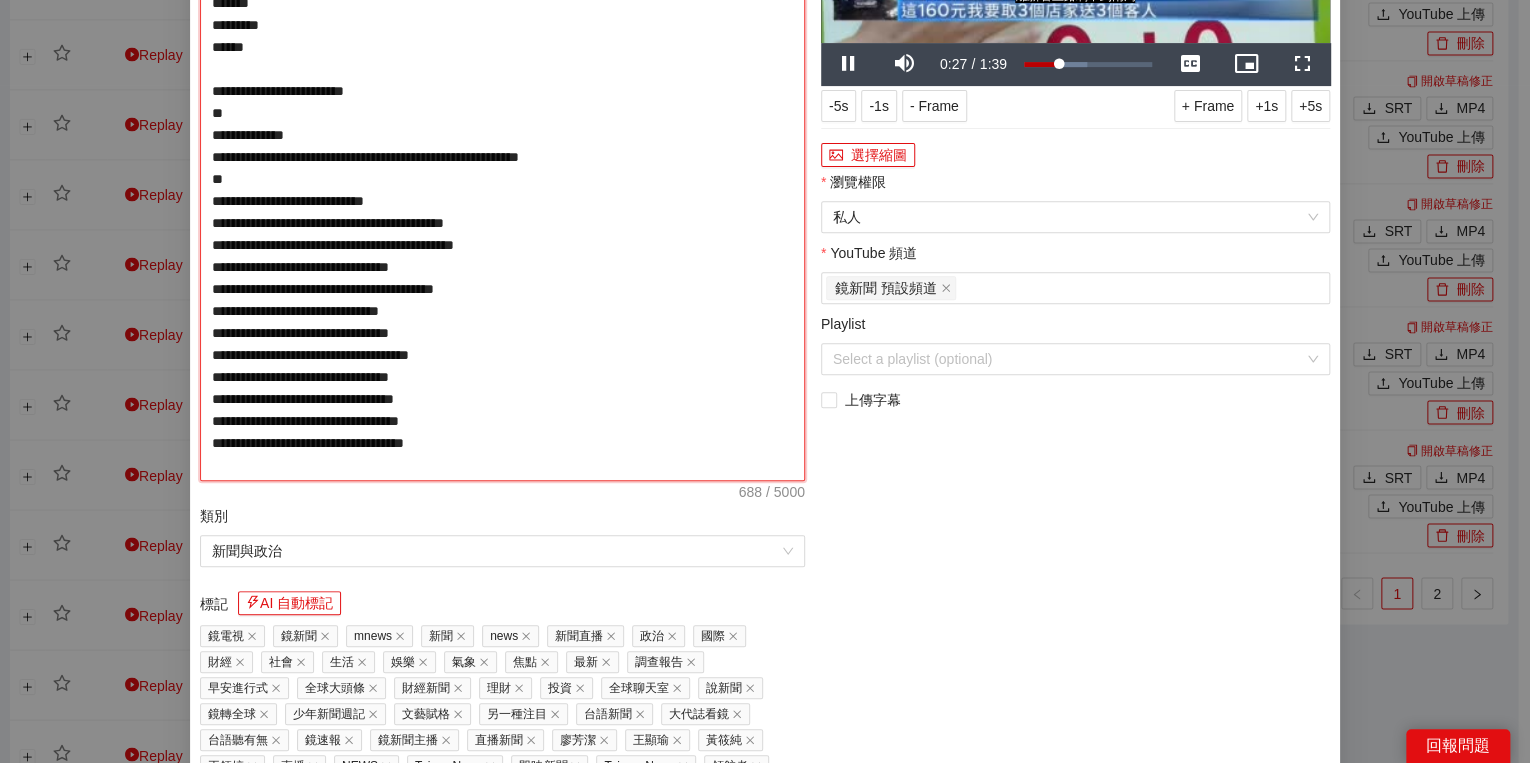 click on "**********" at bounding box center [502, 179] 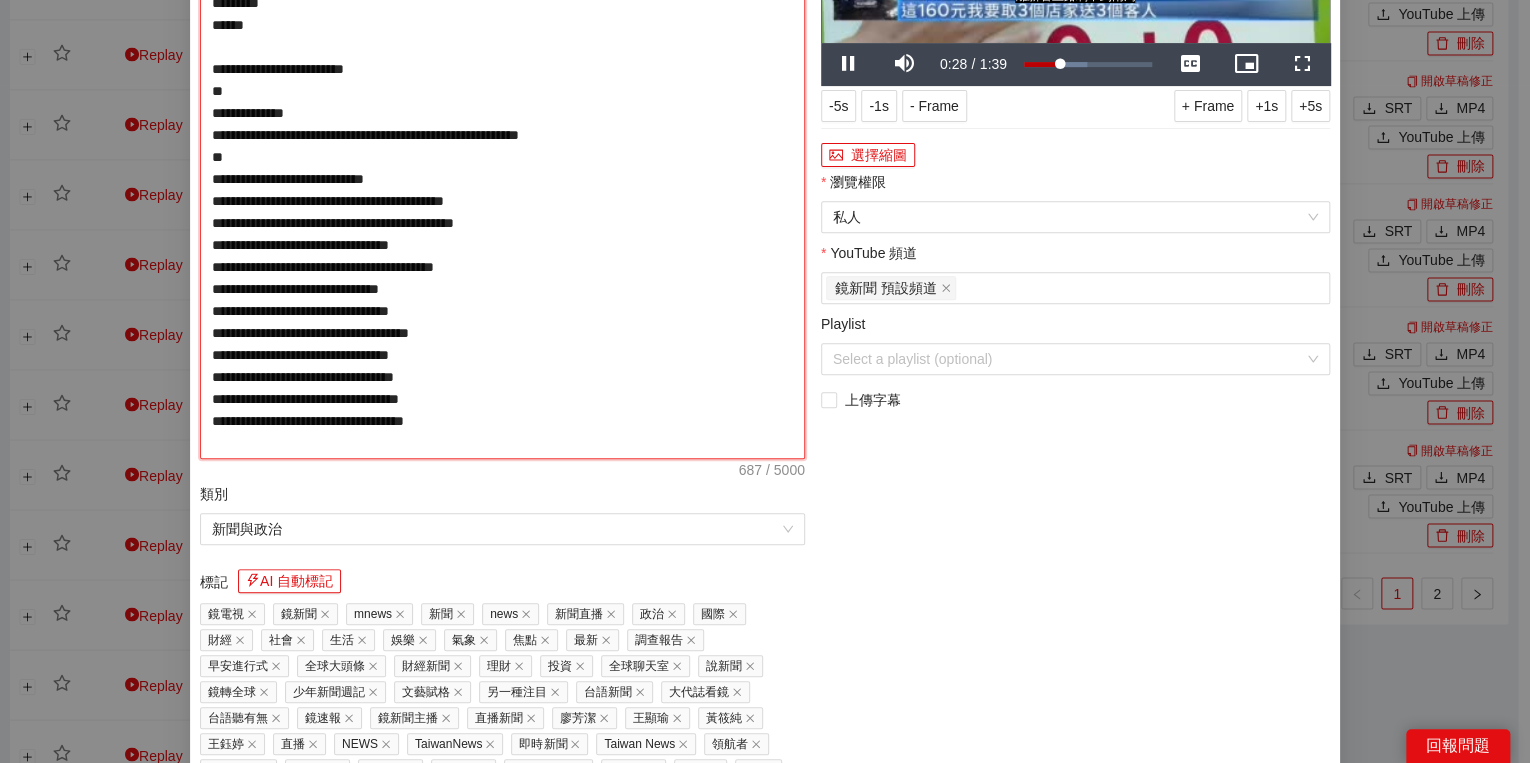click on "**********" at bounding box center [502, 168] 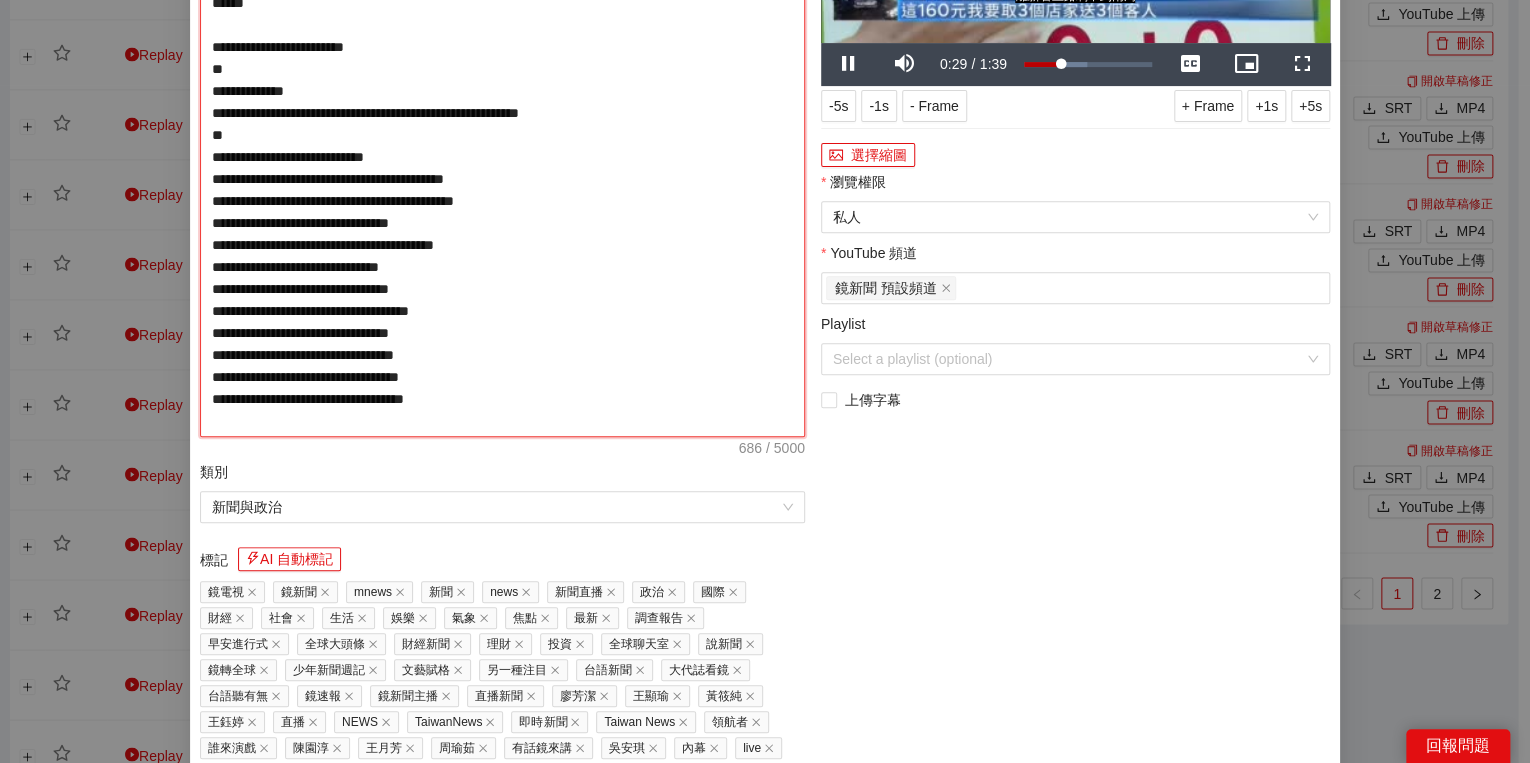 click on "**********" at bounding box center (502, 157) 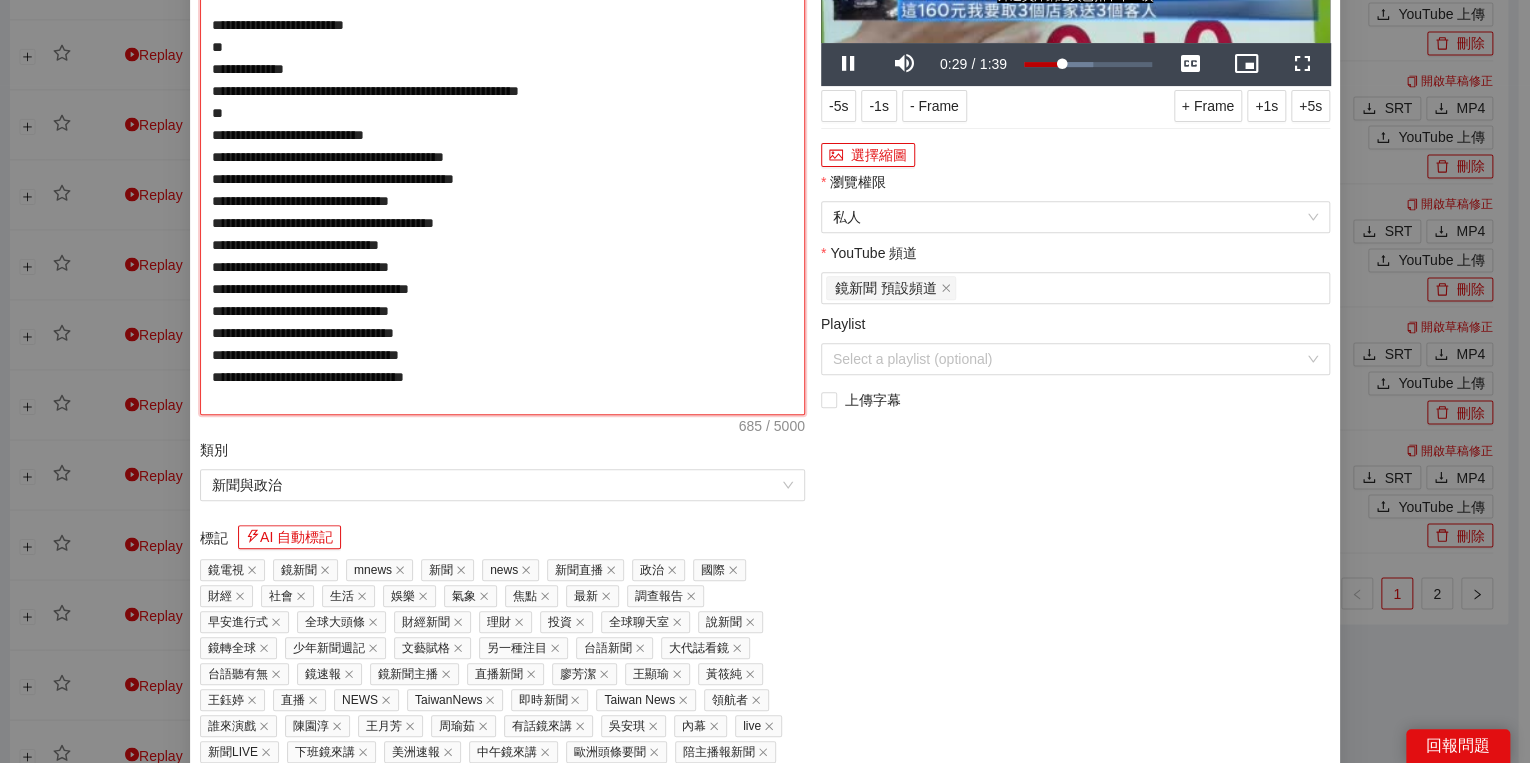 click on "**********" at bounding box center [502, 146] 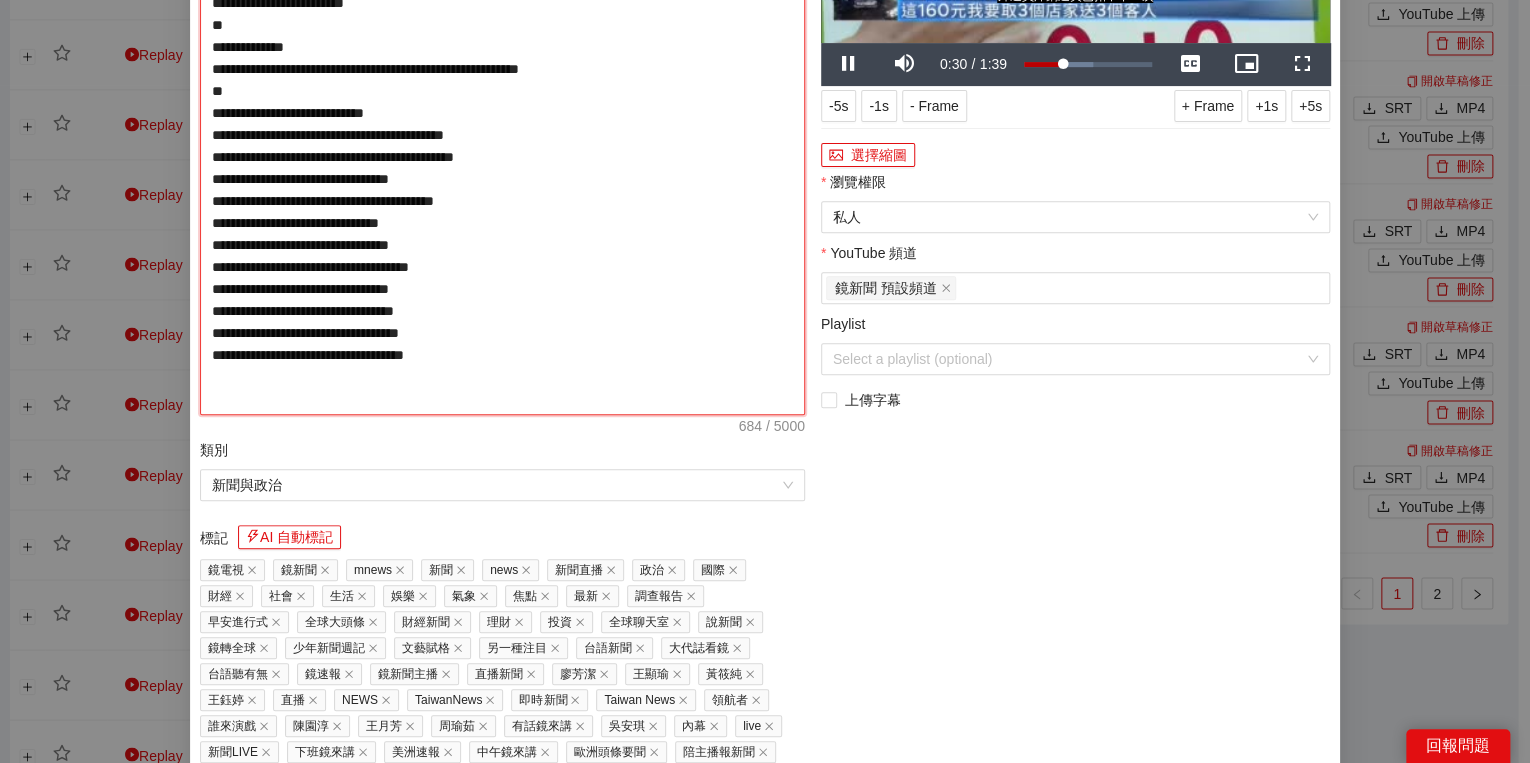 click on "**********" at bounding box center [502, 146] 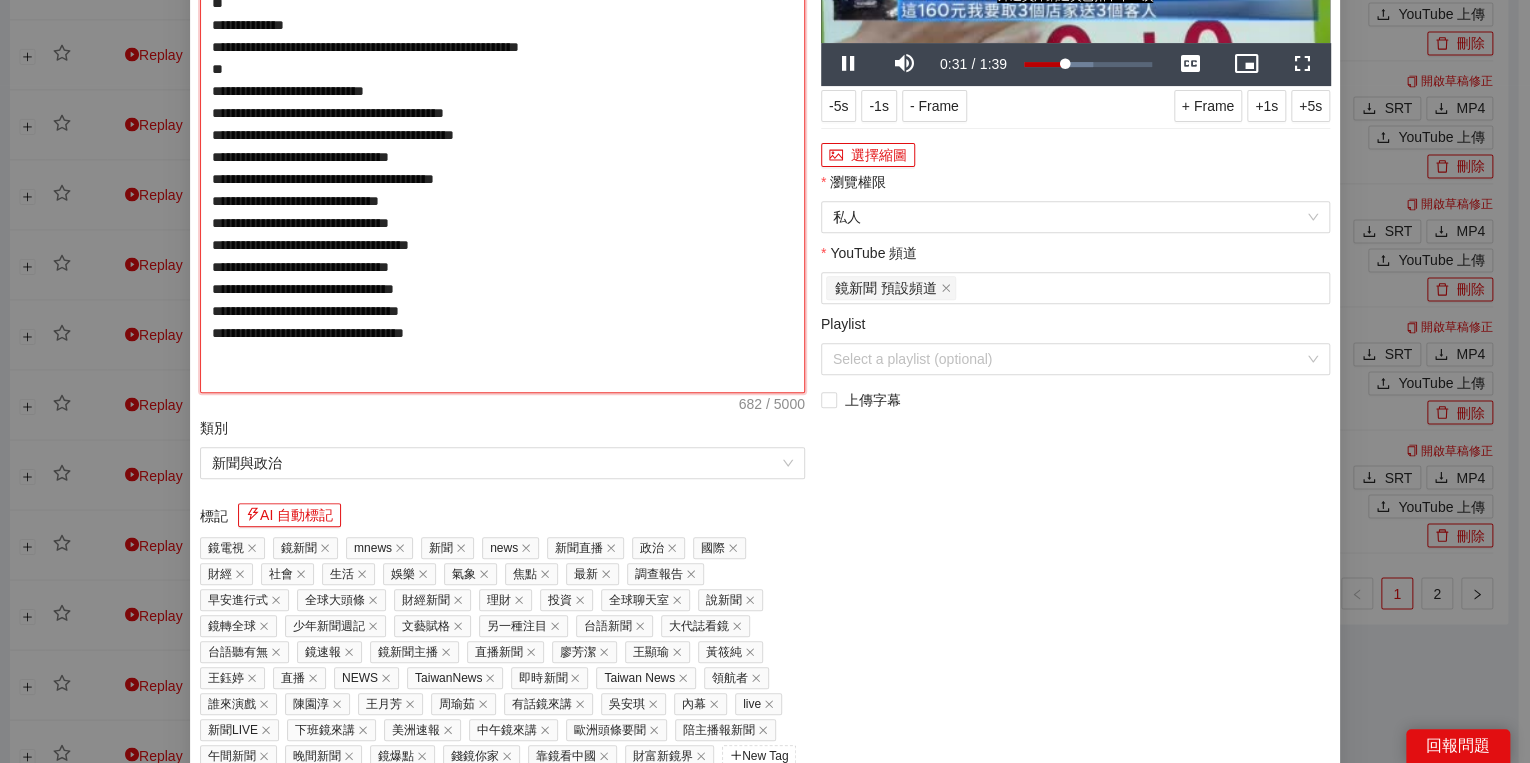 click on "**********" at bounding box center (502, 135) 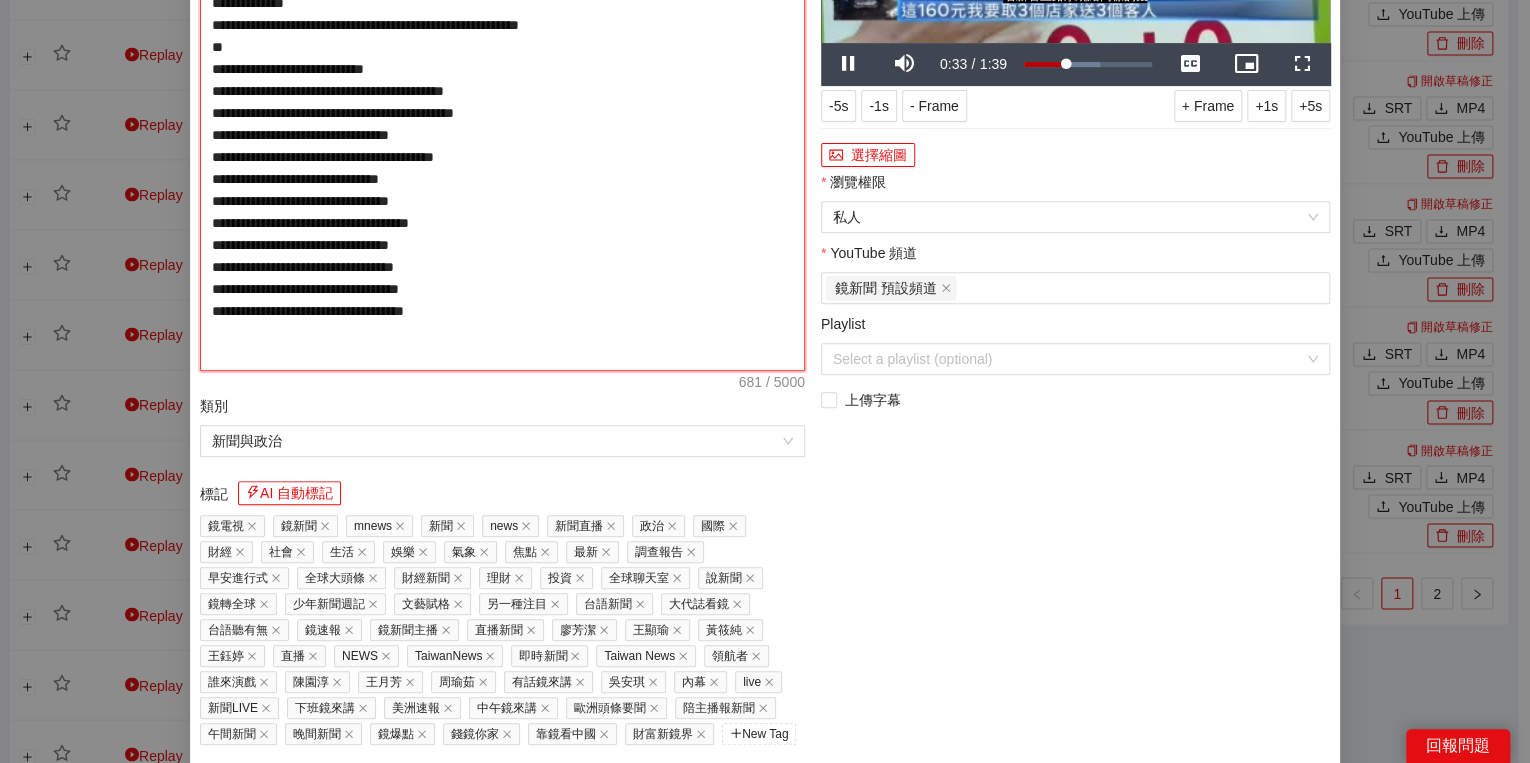 click on "**********" at bounding box center [502, 124] 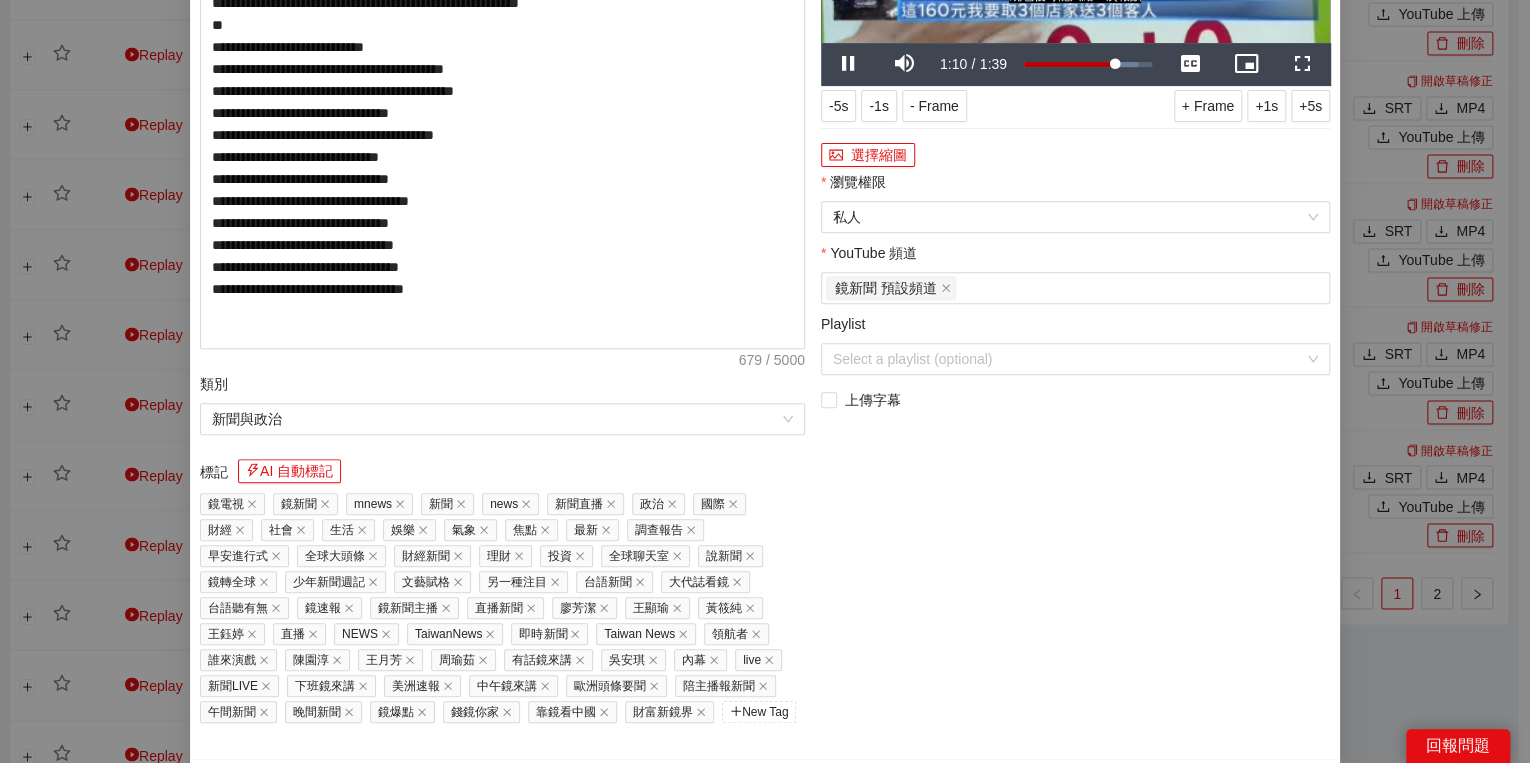 drag, startPoint x: 1113, startPoint y: 487, endPoint x: 1063, endPoint y: 466, distance: 54.230988 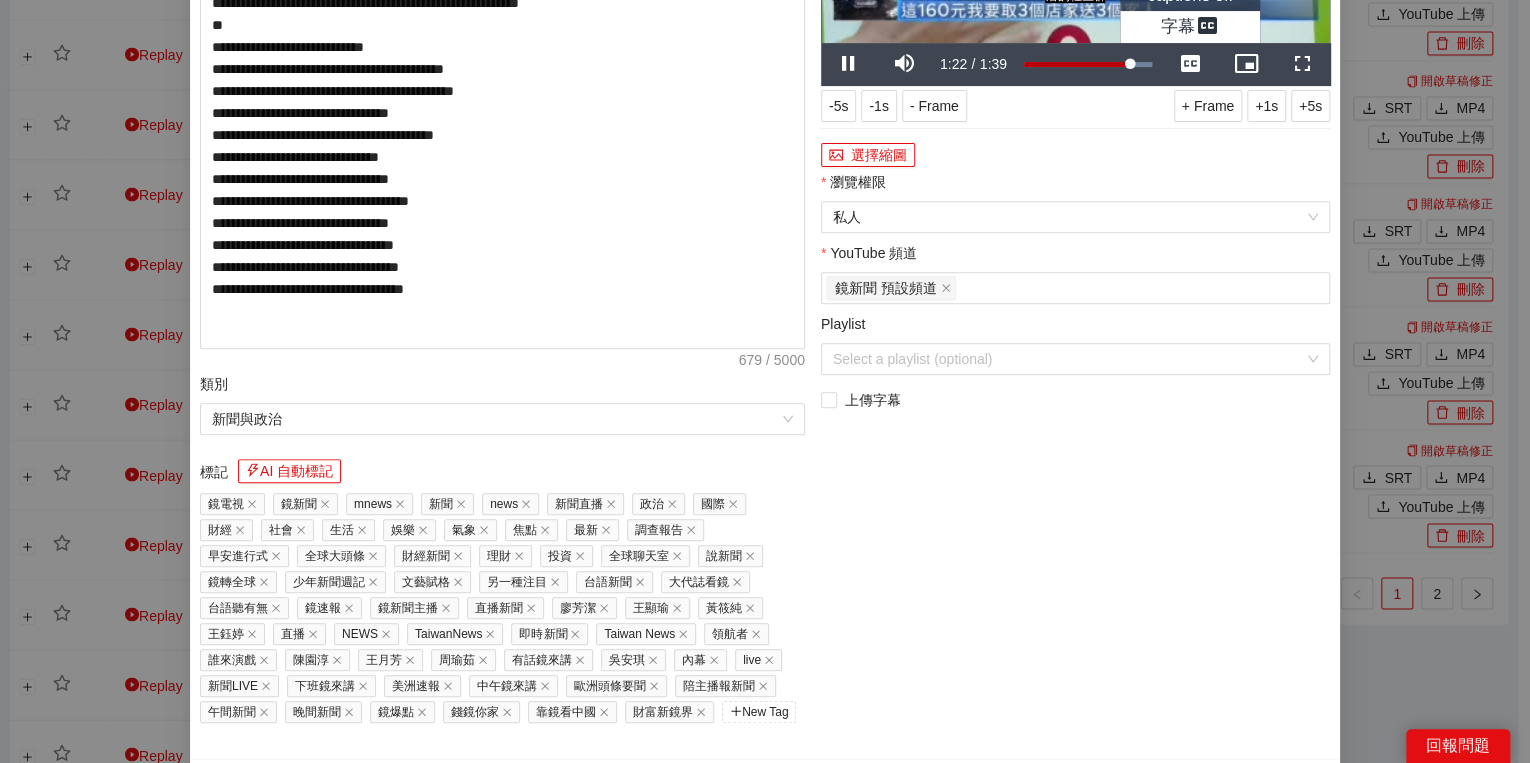 click on "captions off" at bounding box center [1190, -5] 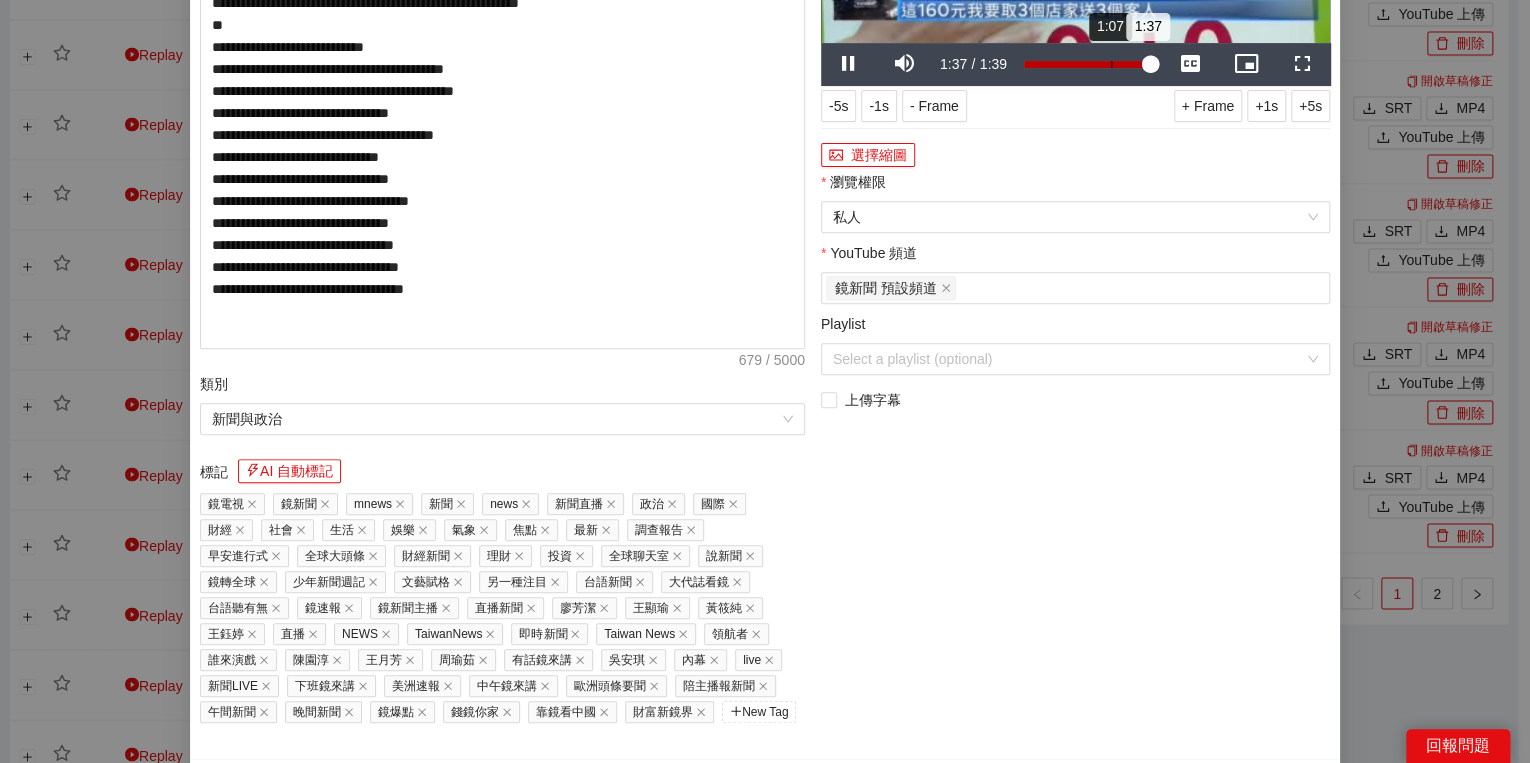 click on "Loaded :  100.00% 1:07 1:37" at bounding box center (1088, 64) 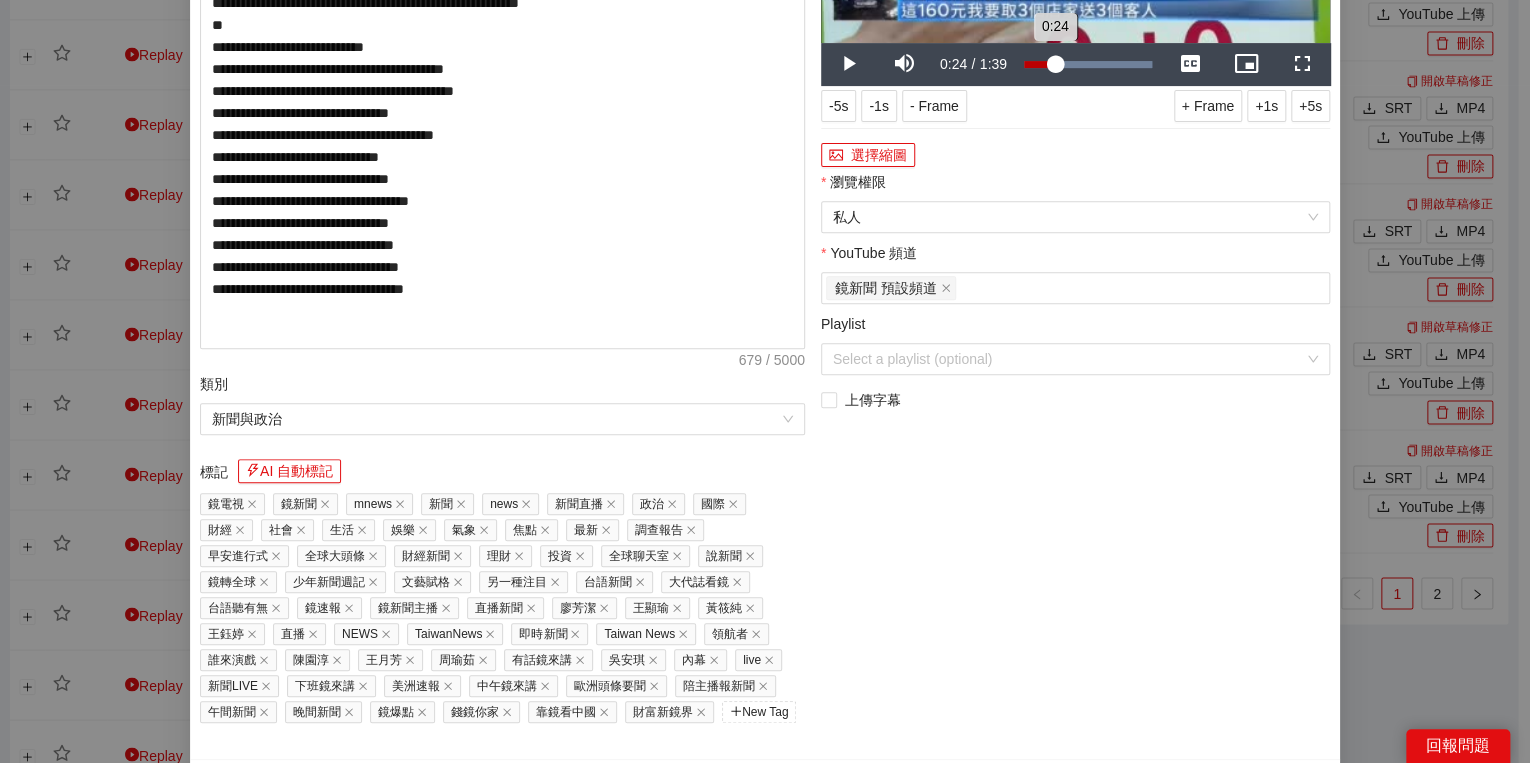 click on "Loaded :  100.00% 0:24 0:24" at bounding box center [1088, 64] 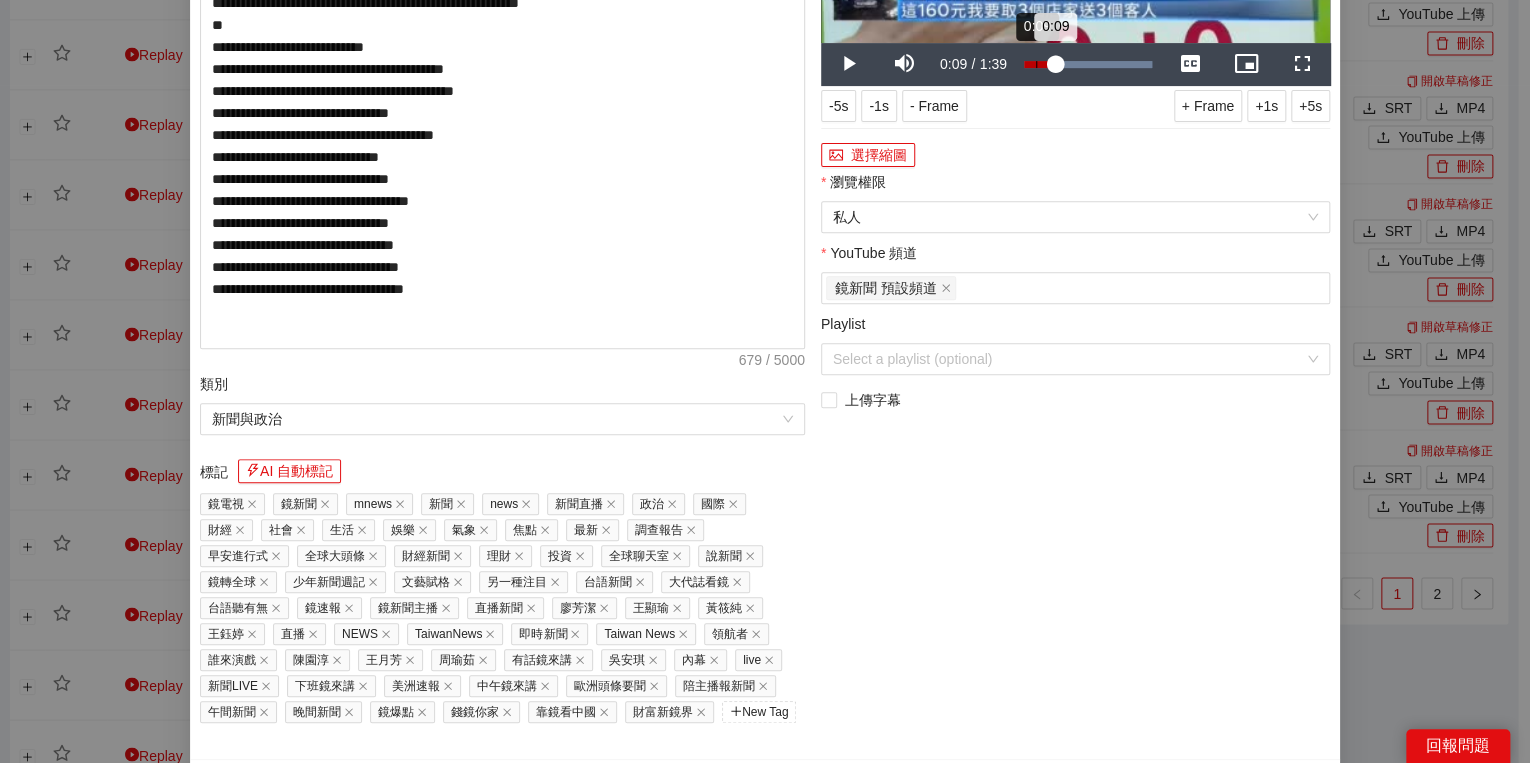 click on "Loaded :  100.00% 0:09 0:09" at bounding box center (1088, 64) 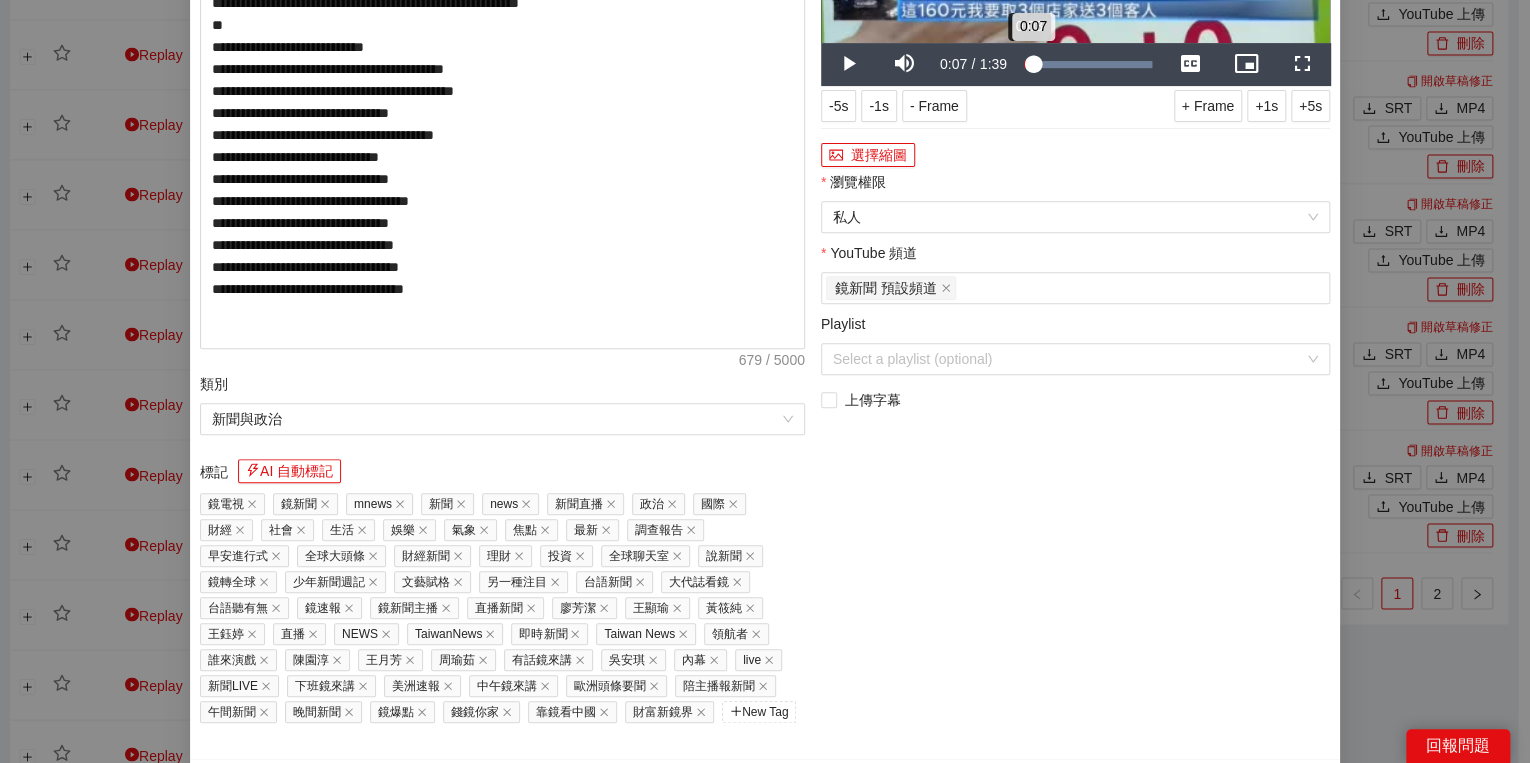 click on "0:07" at bounding box center [1028, 64] 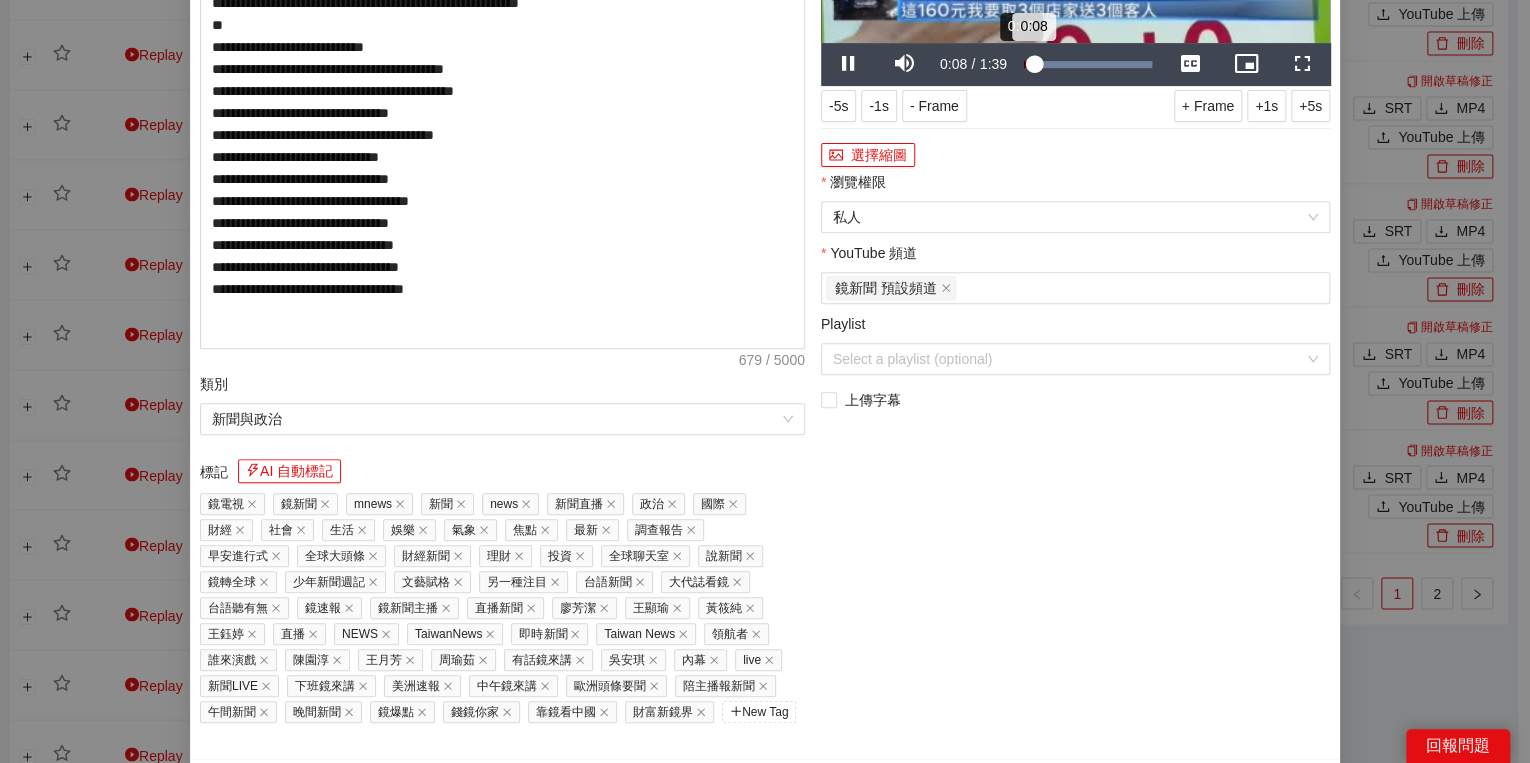 click on "Loaded :  100.00% 0:00 0:08" at bounding box center (1088, 64) 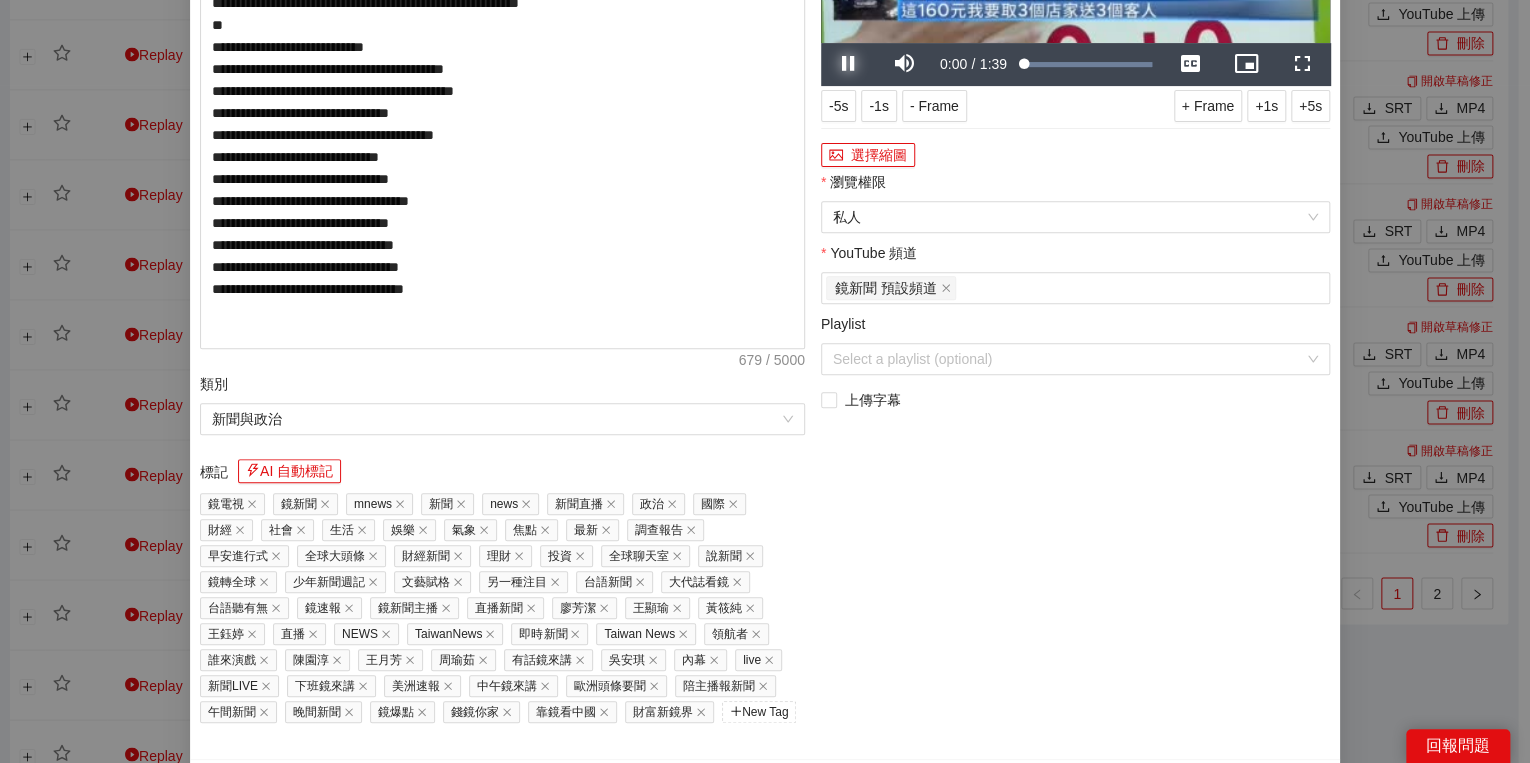 click at bounding box center [849, 64] 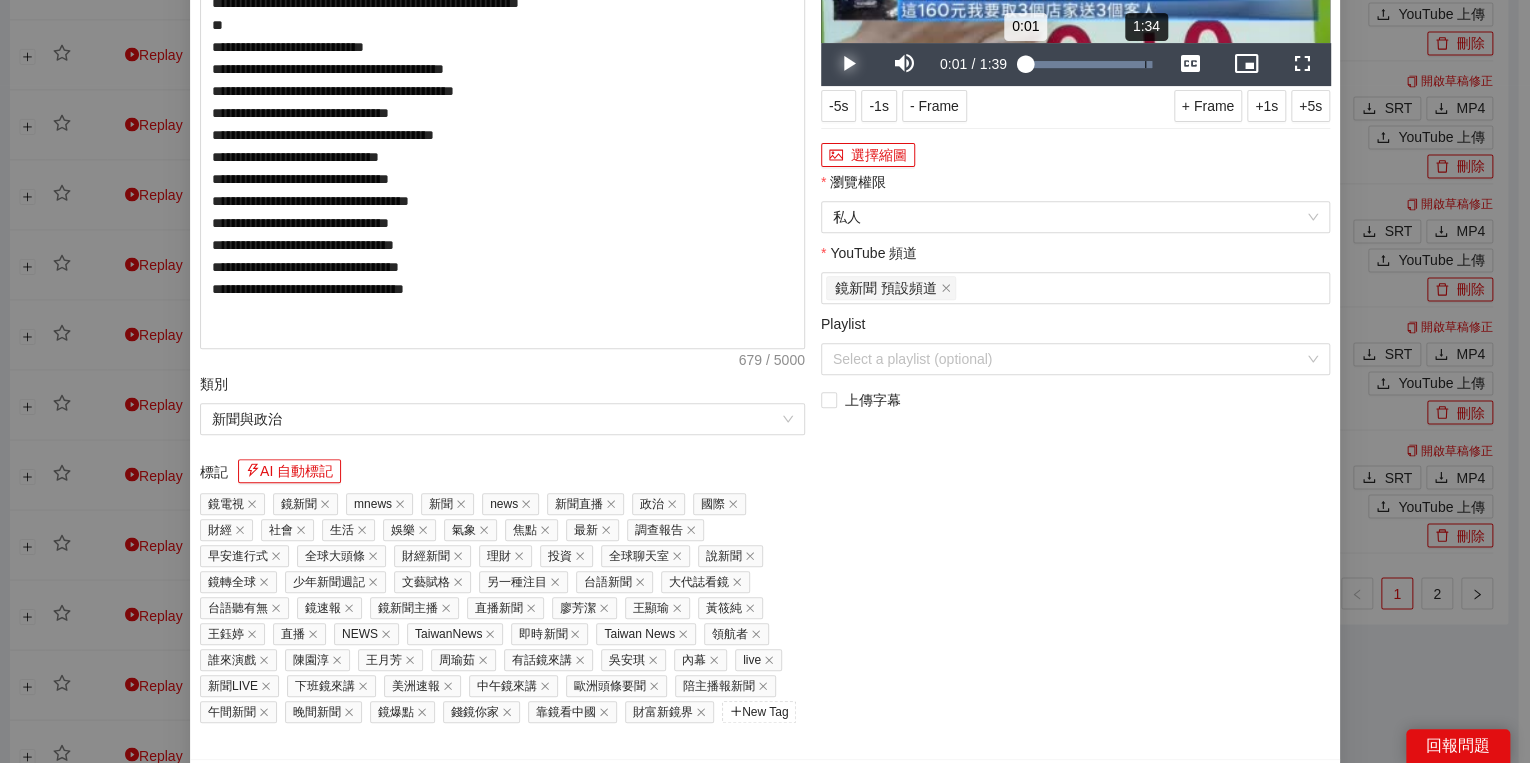 click on "1:34" at bounding box center (1145, 64) 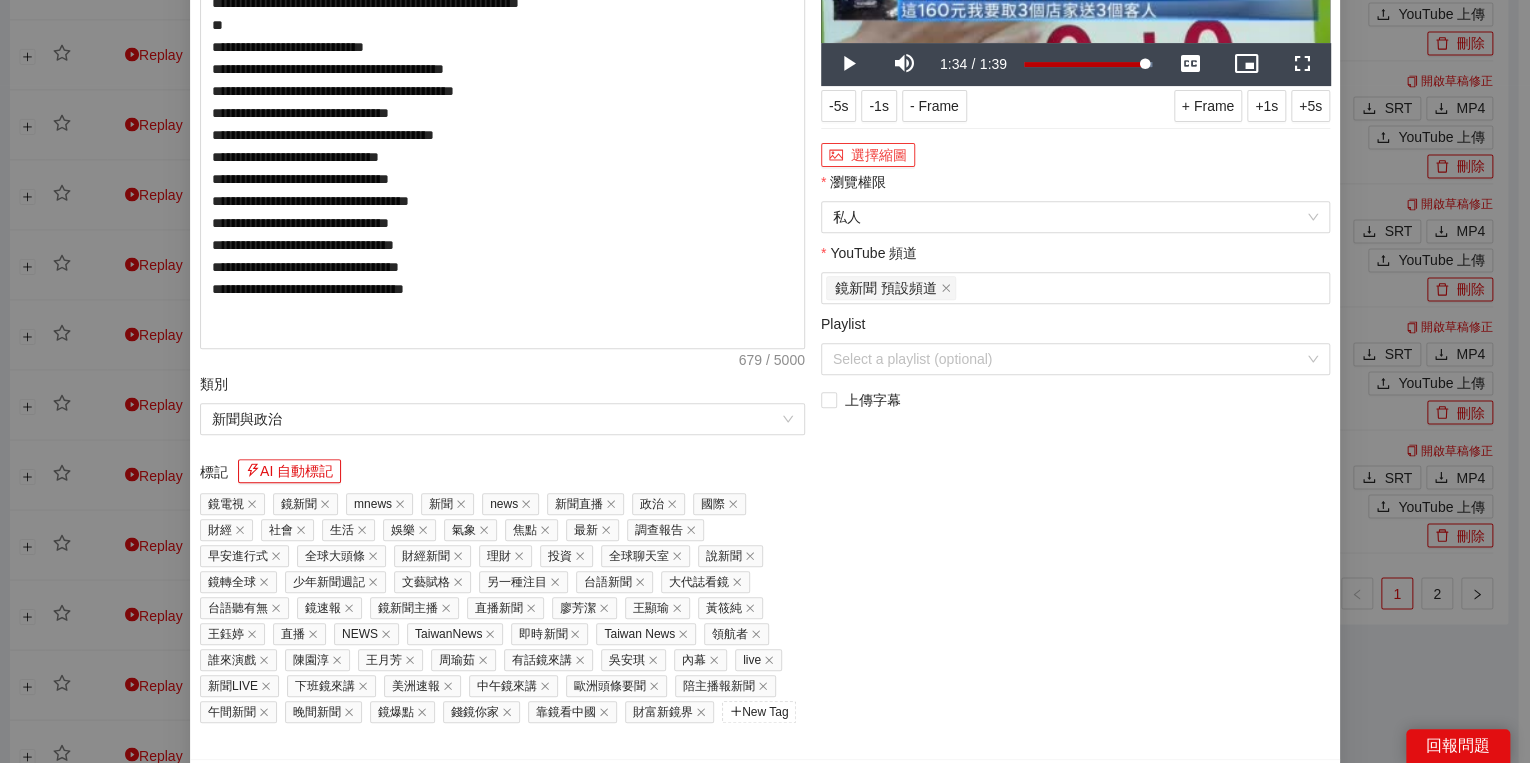 click on "選擇縮圖" at bounding box center (868, 155) 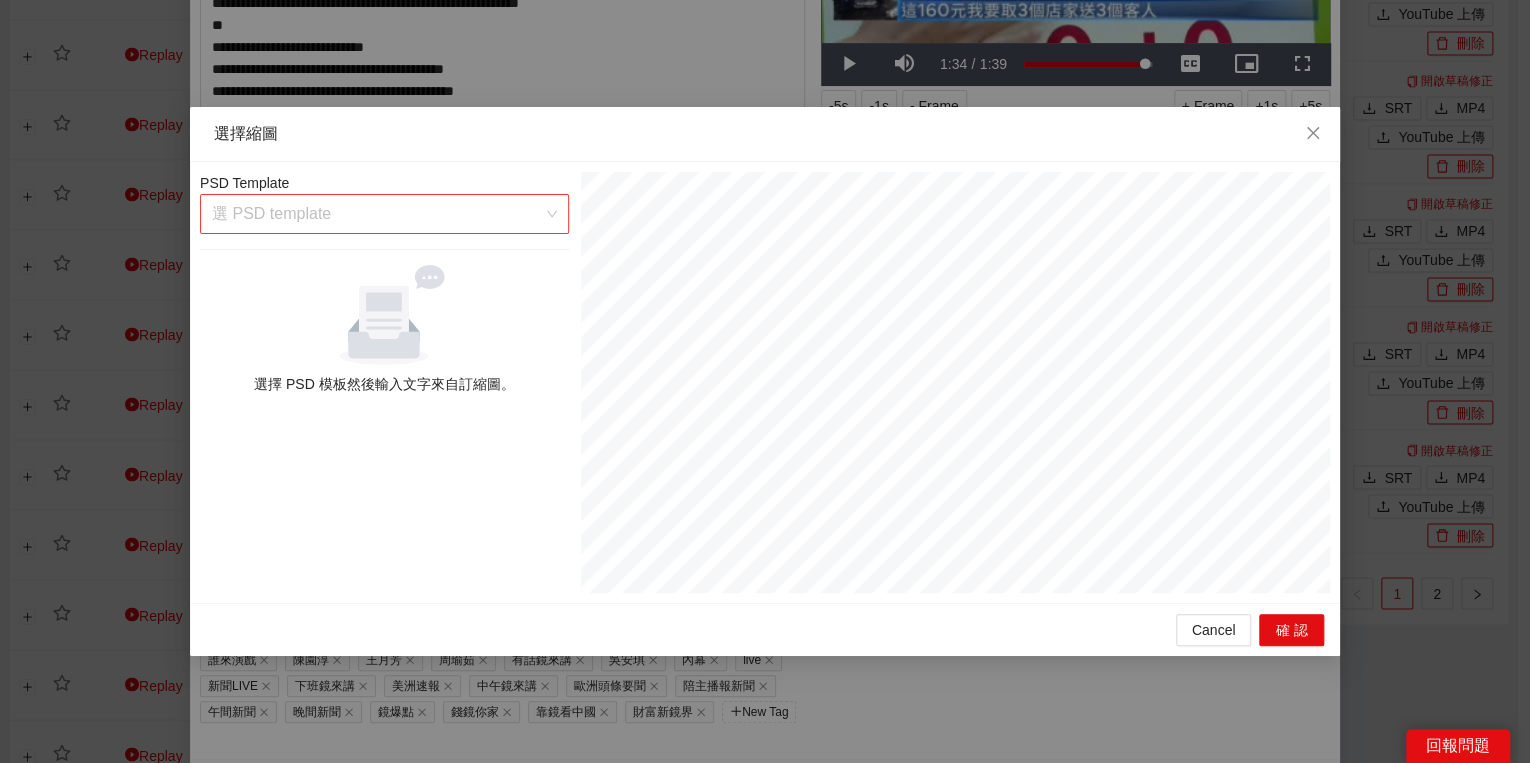 click at bounding box center (377, 214) 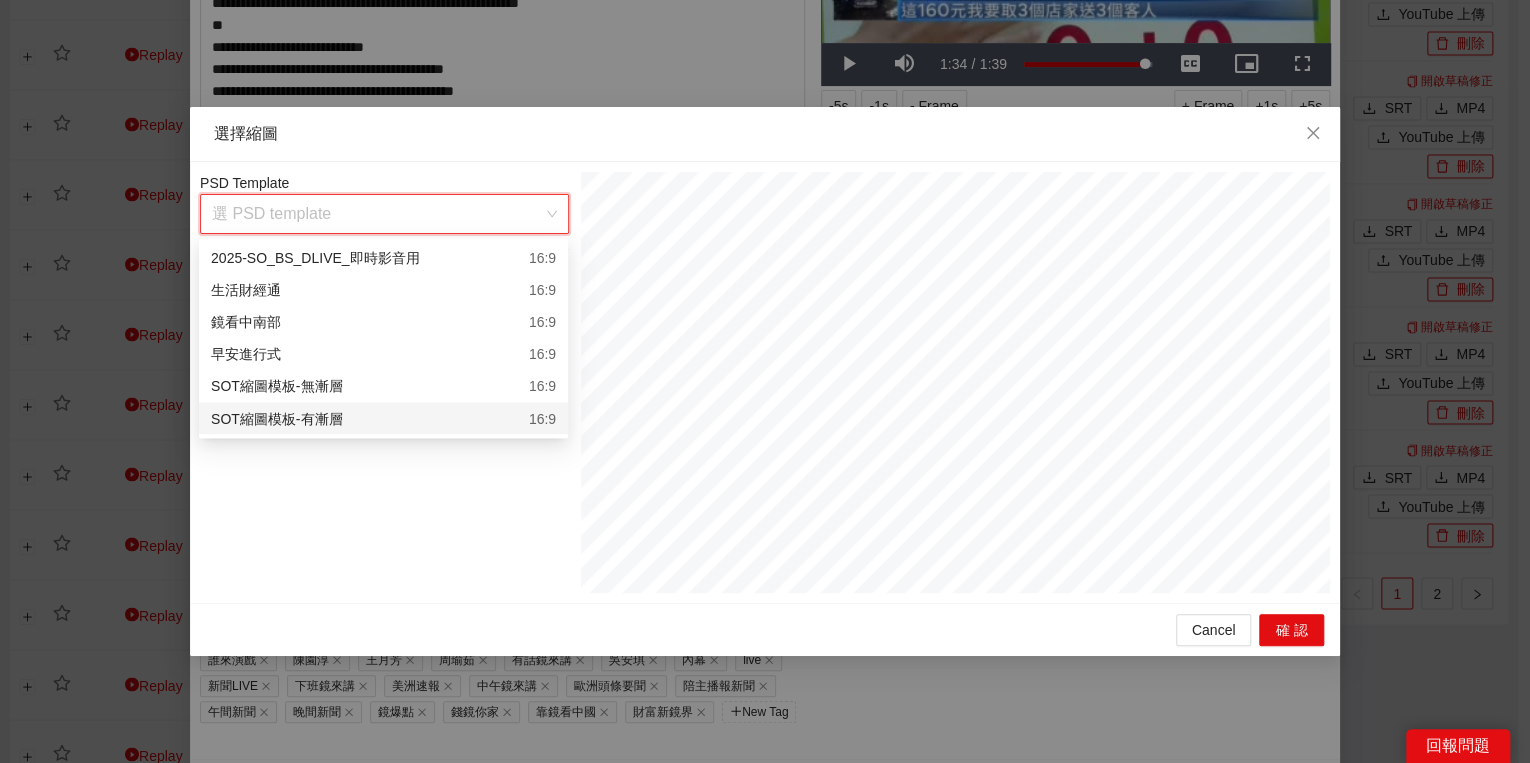 click on "SOT縮圖模板-有漸層 16:9" at bounding box center [383, 418] 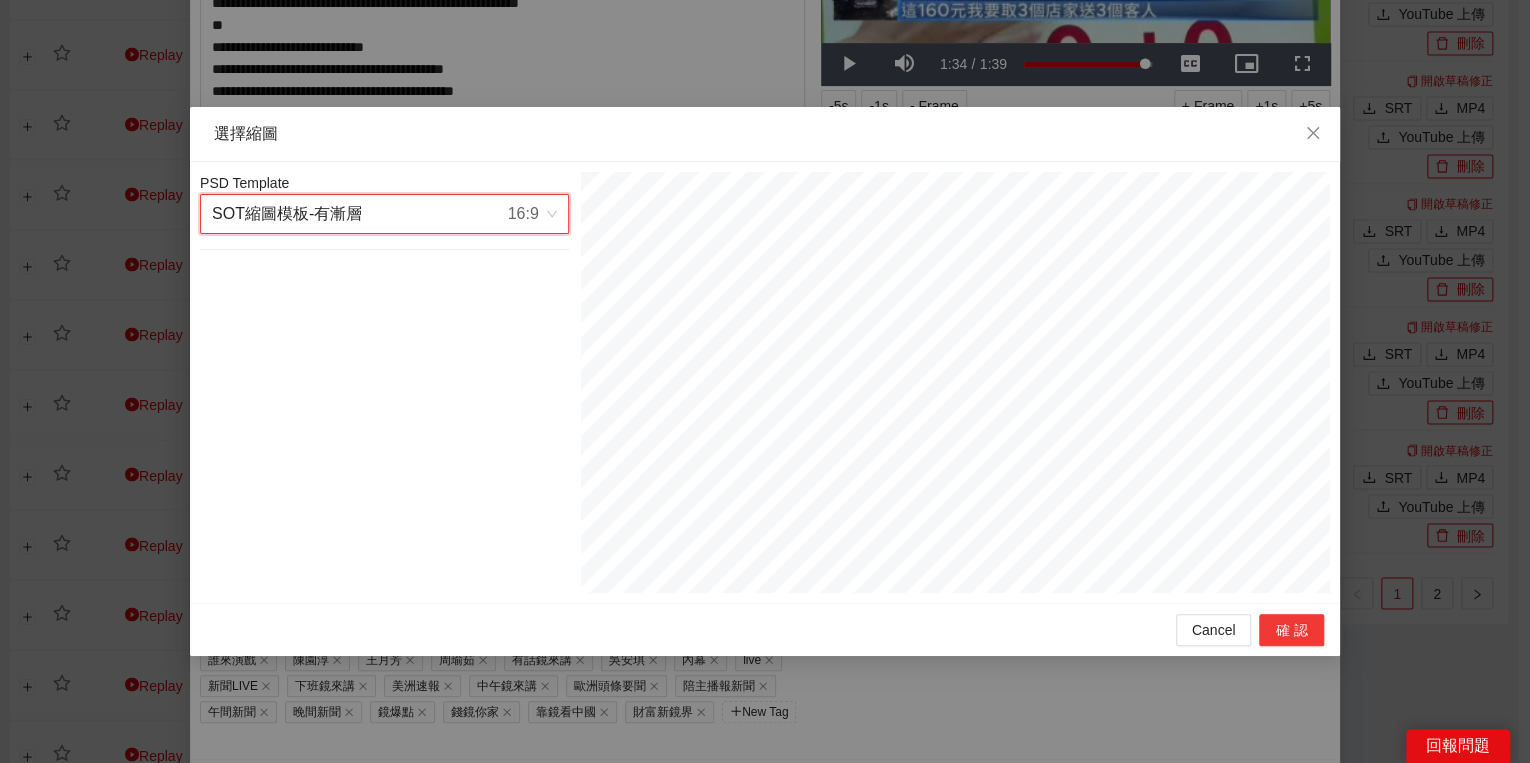 click on "確認" at bounding box center [1291, 630] 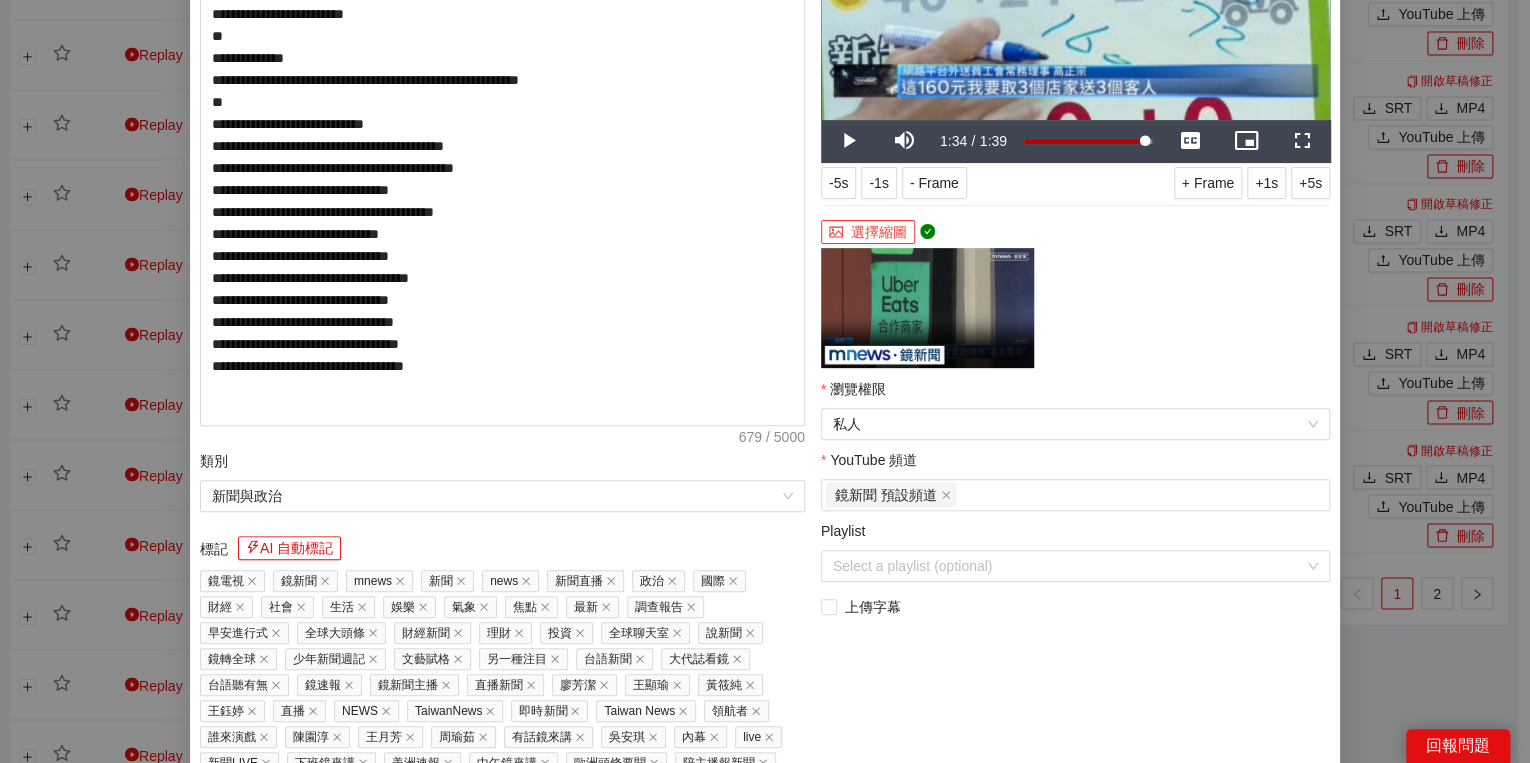 scroll, scrollTop: 240, scrollLeft: 0, axis: vertical 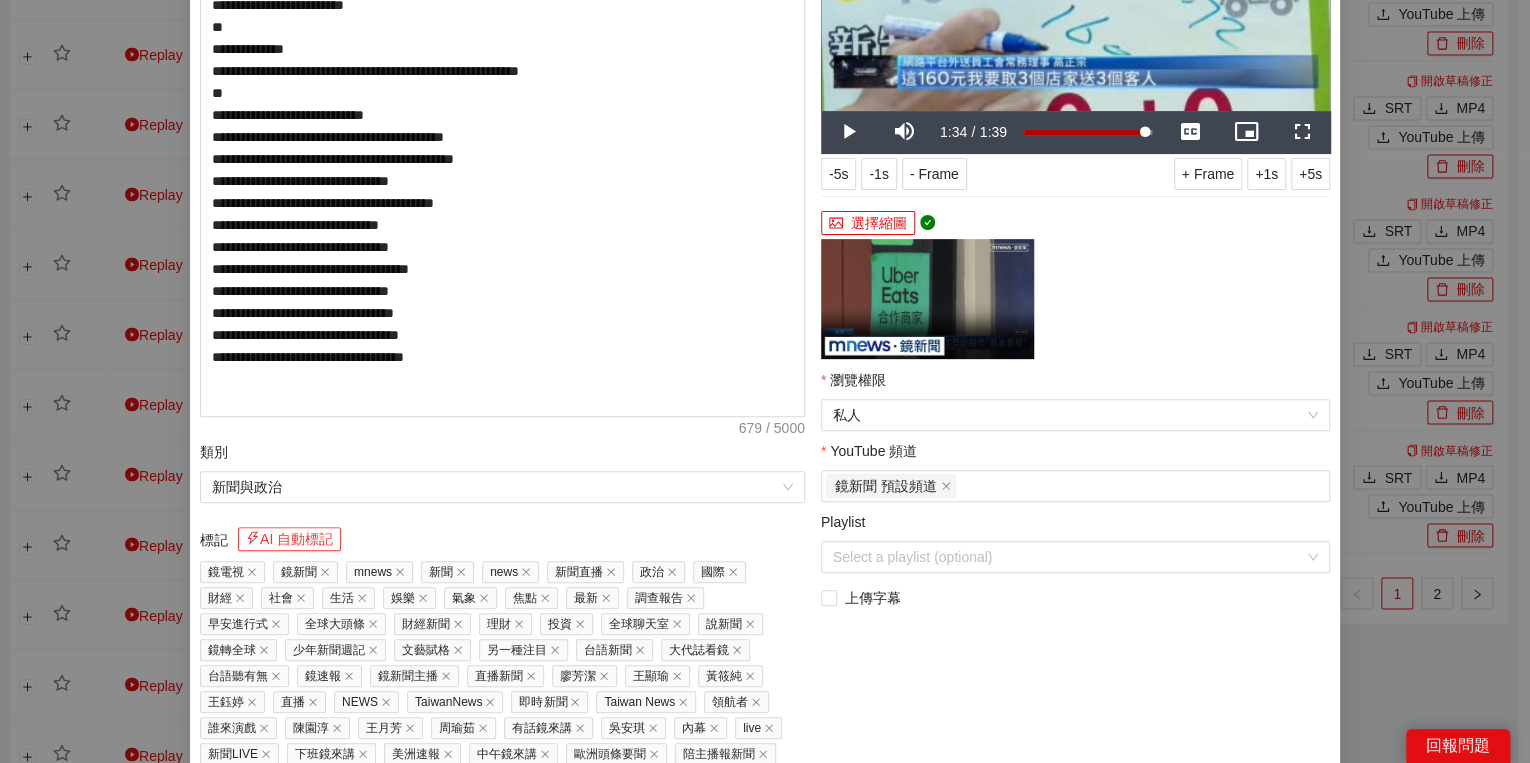 click on "AI 自動標記" at bounding box center [289, 539] 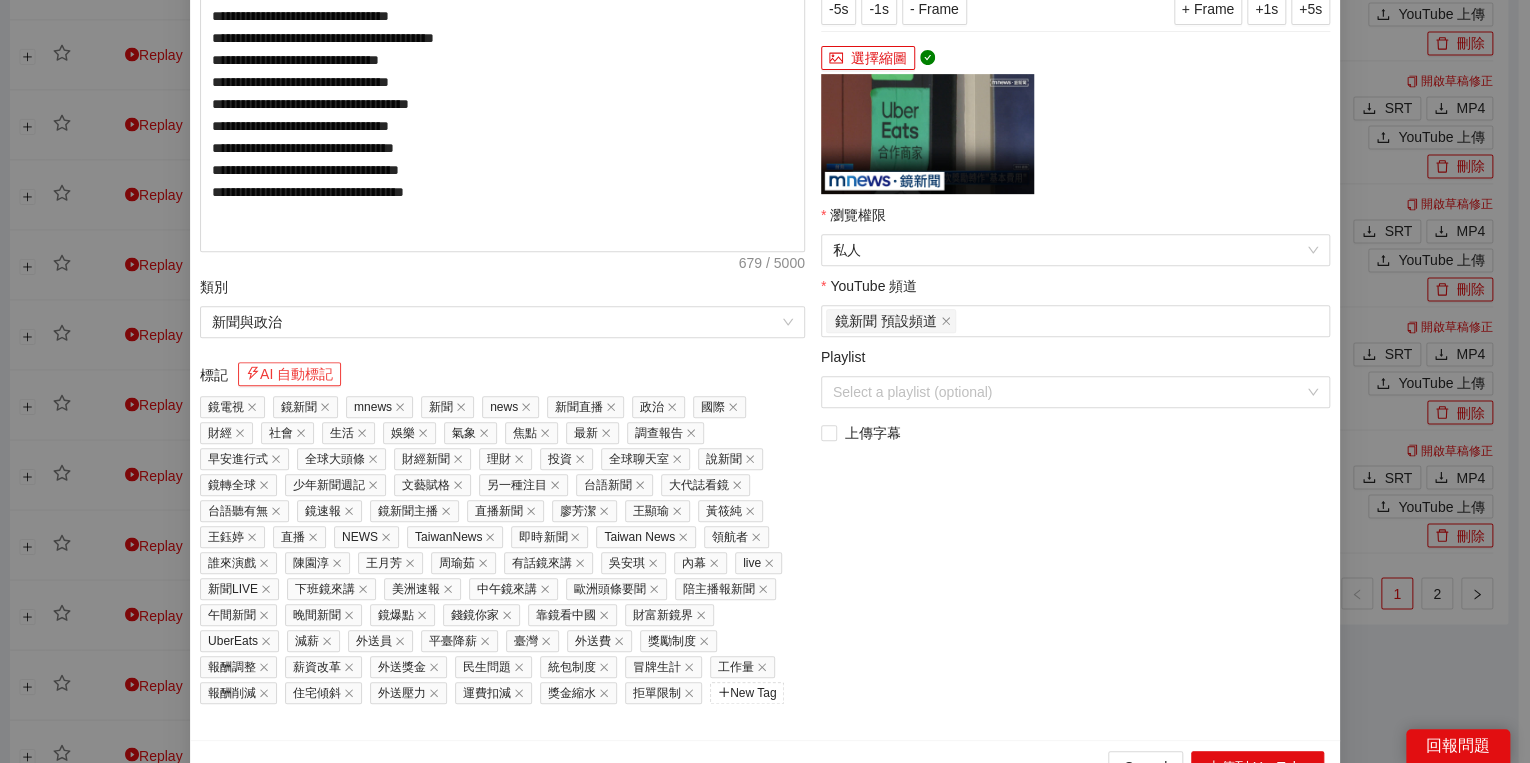scroll, scrollTop: 429, scrollLeft: 0, axis: vertical 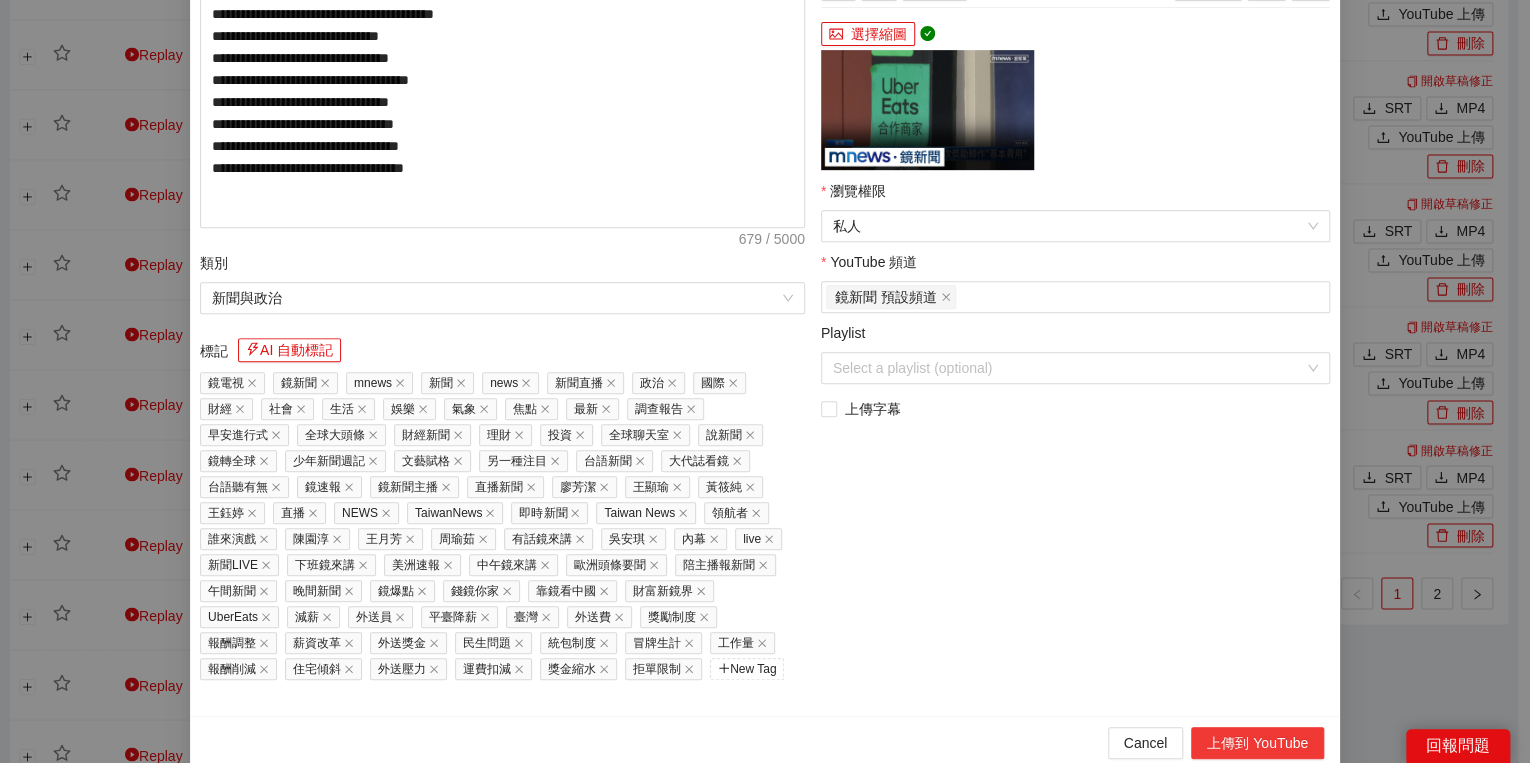 click on "上傳到 YouTube" at bounding box center (1257, 743) 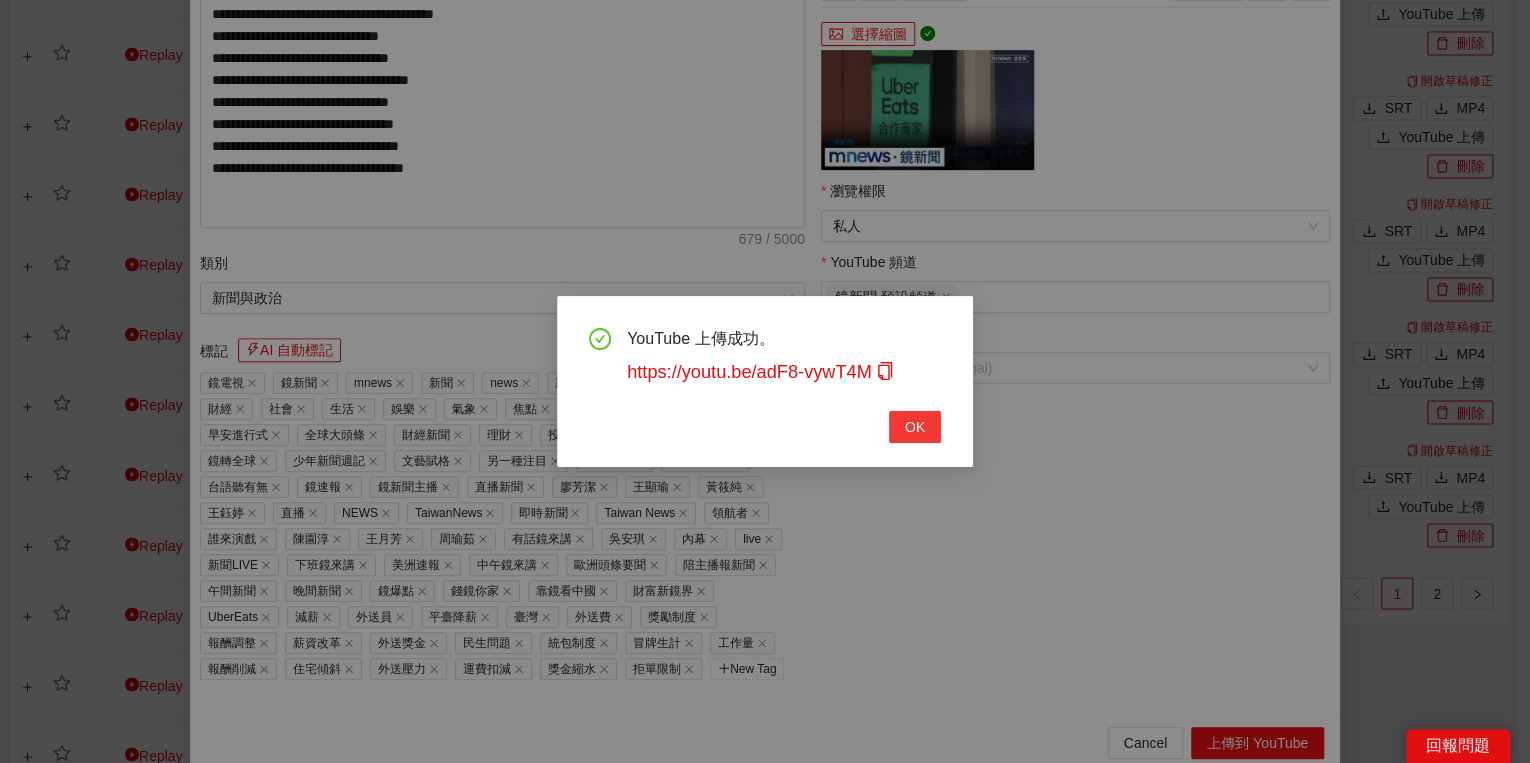 click on "OK" at bounding box center [915, 427] 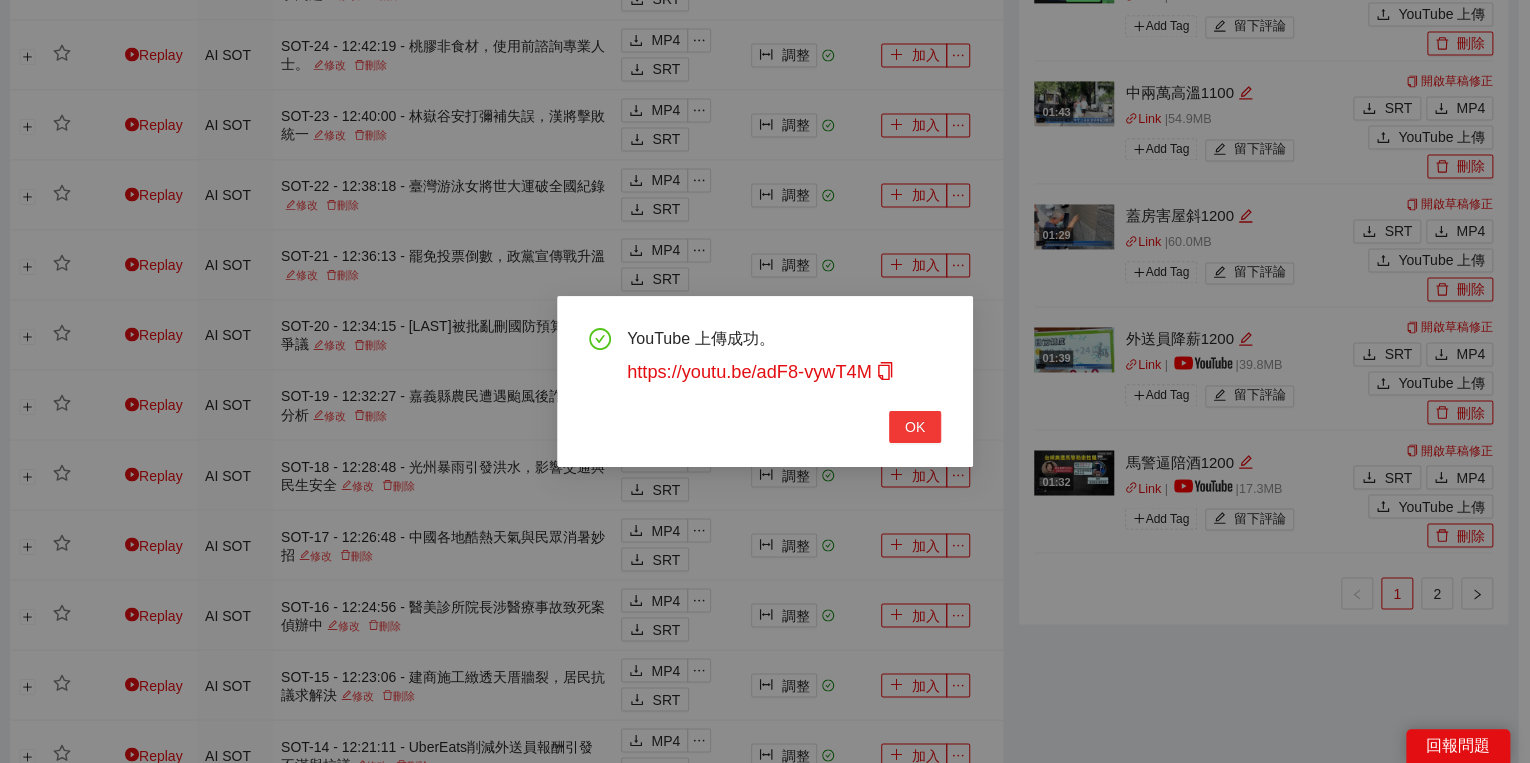 scroll, scrollTop: 308, scrollLeft: 0, axis: vertical 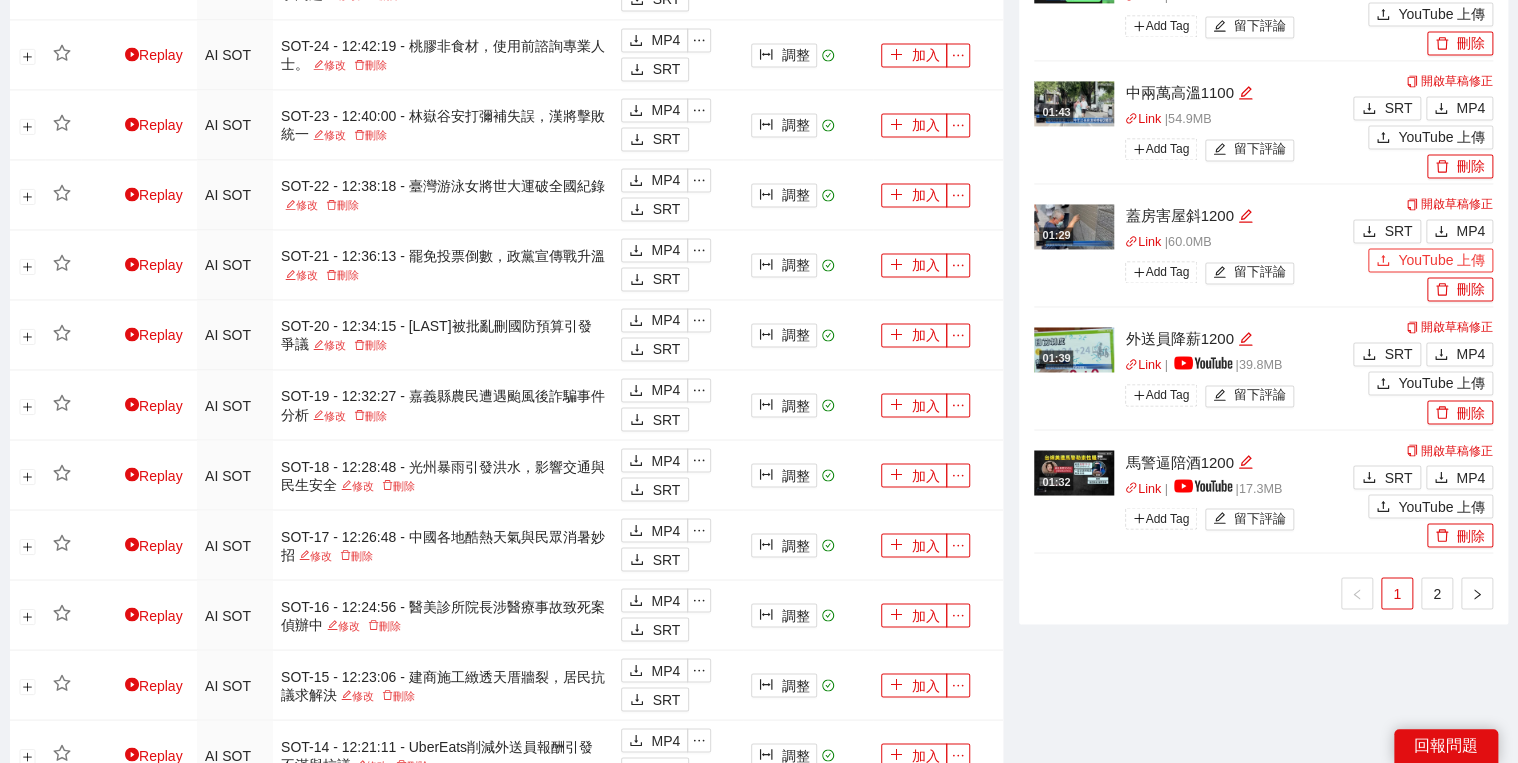 click on "YouTube 上傳" at bounding box center (1441, 260) 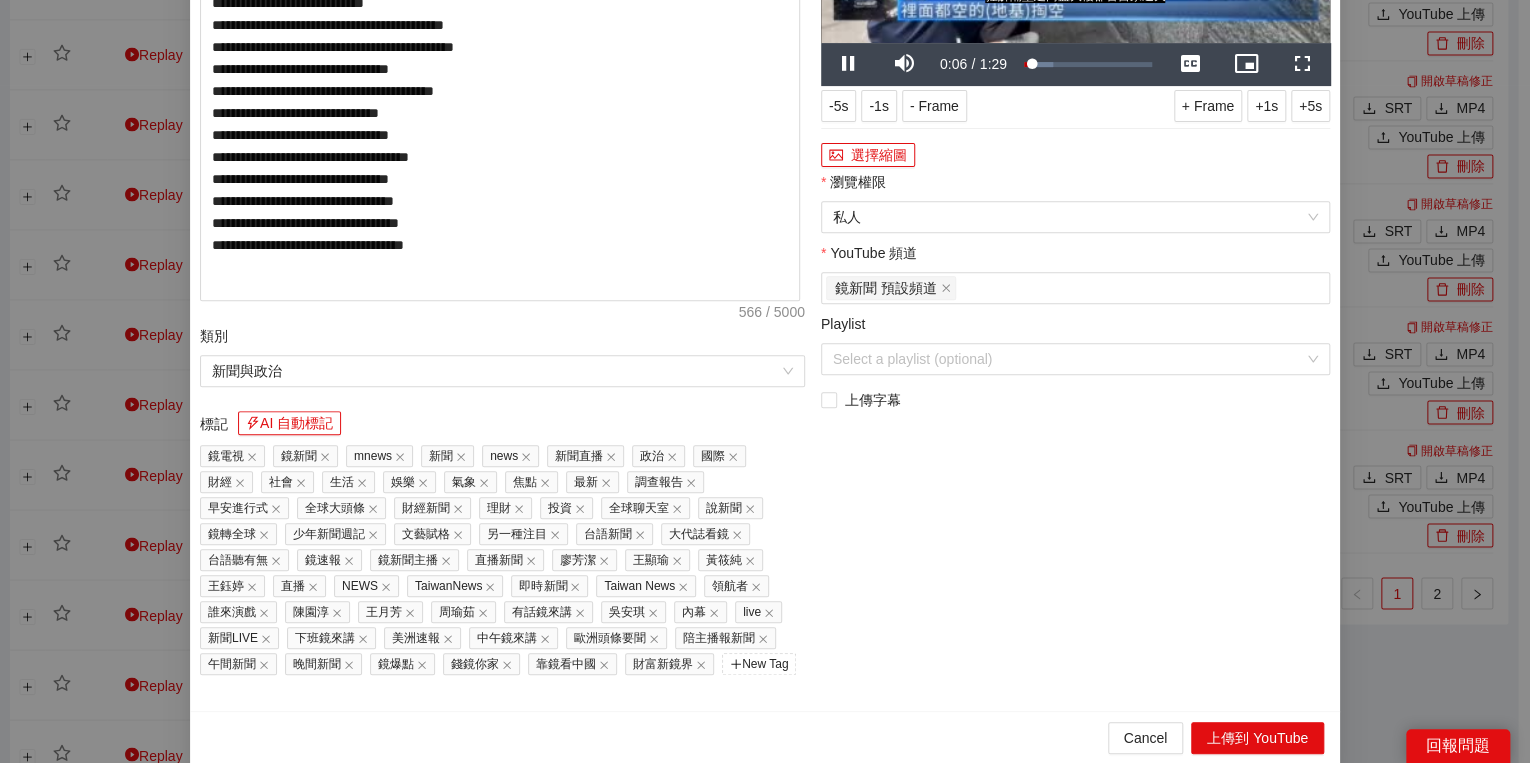 click on "選擇縮圖" at bounding box center (1075, 155) 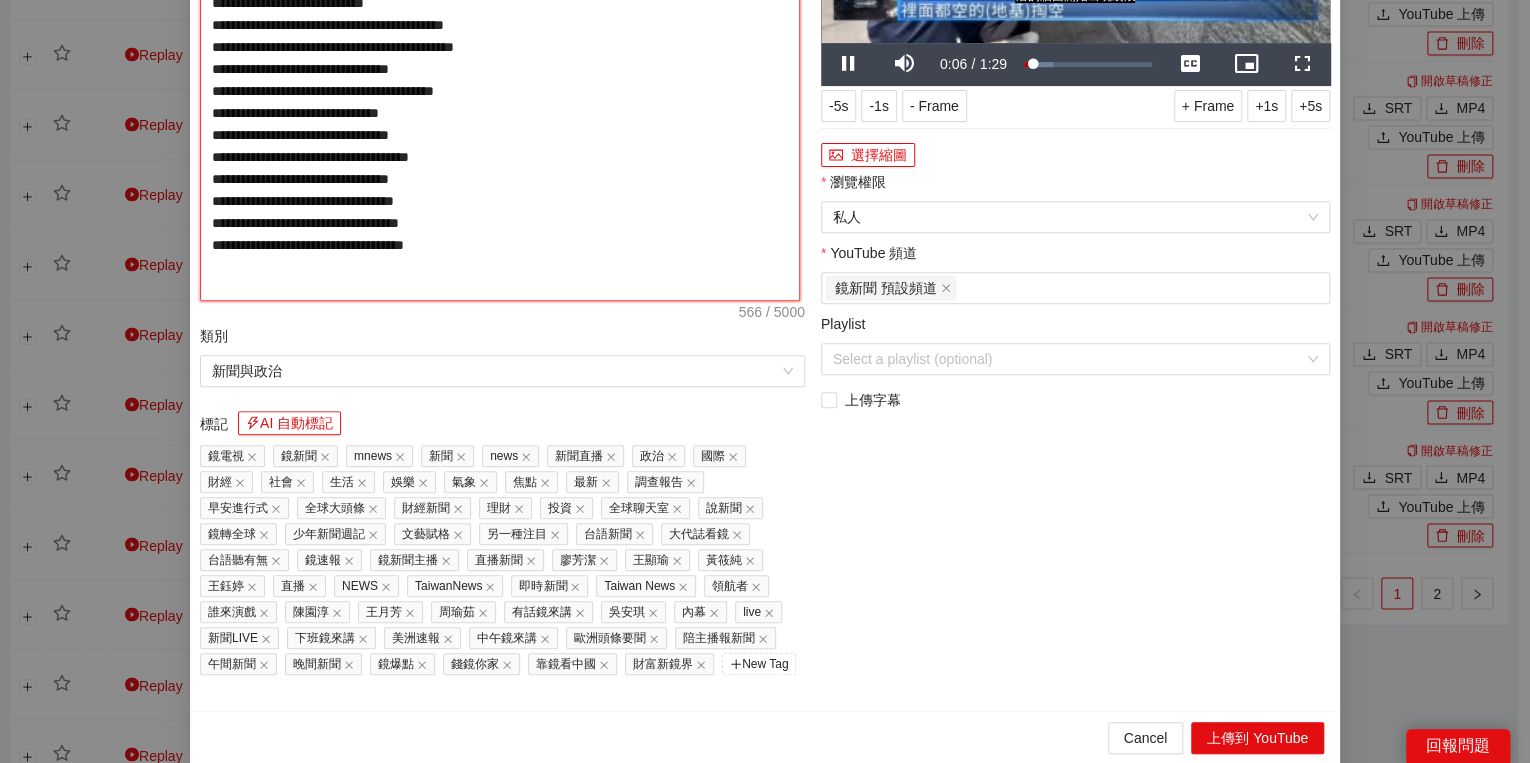 click on "**********" at bounding box center (500, 89) 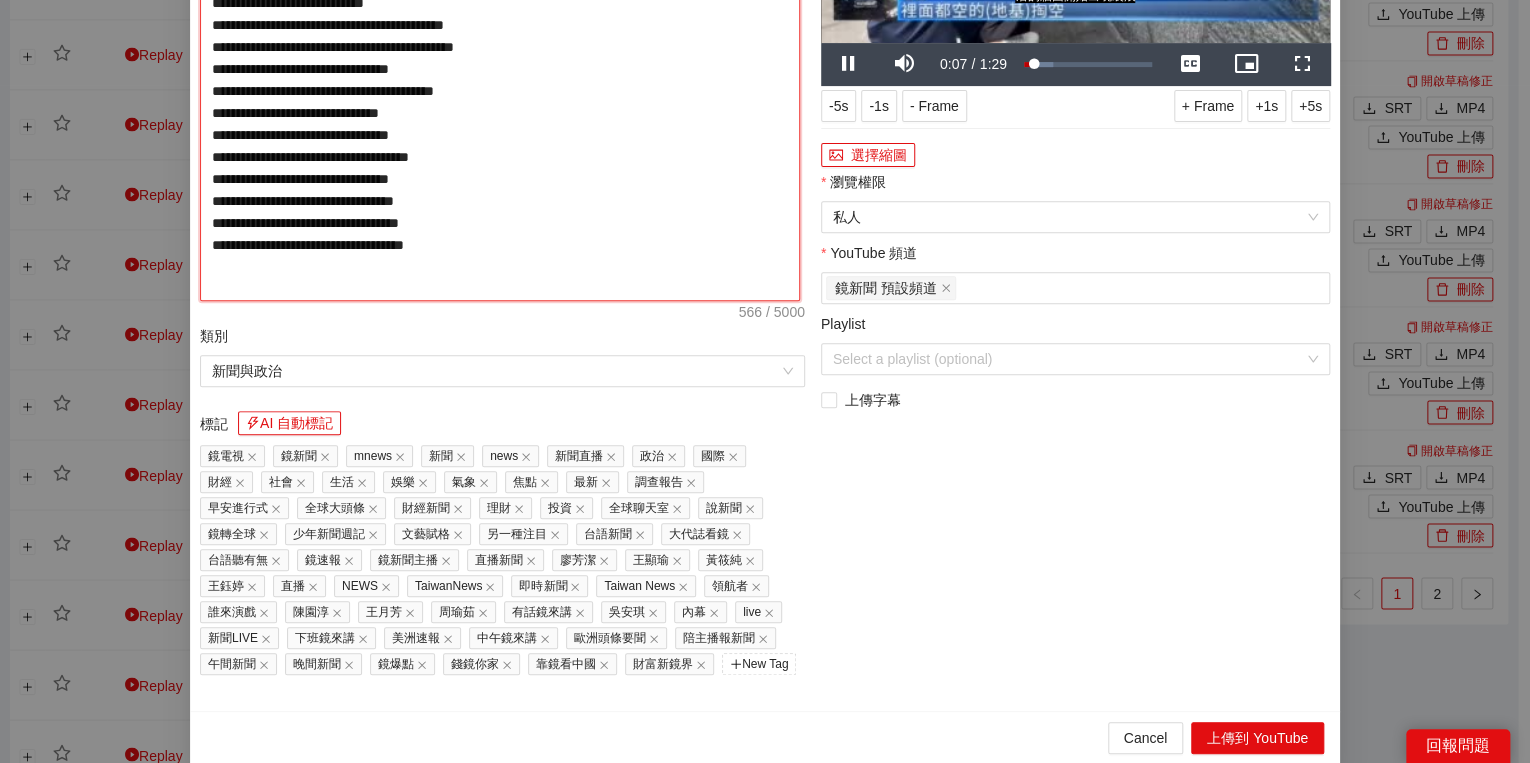 paste on "**********" 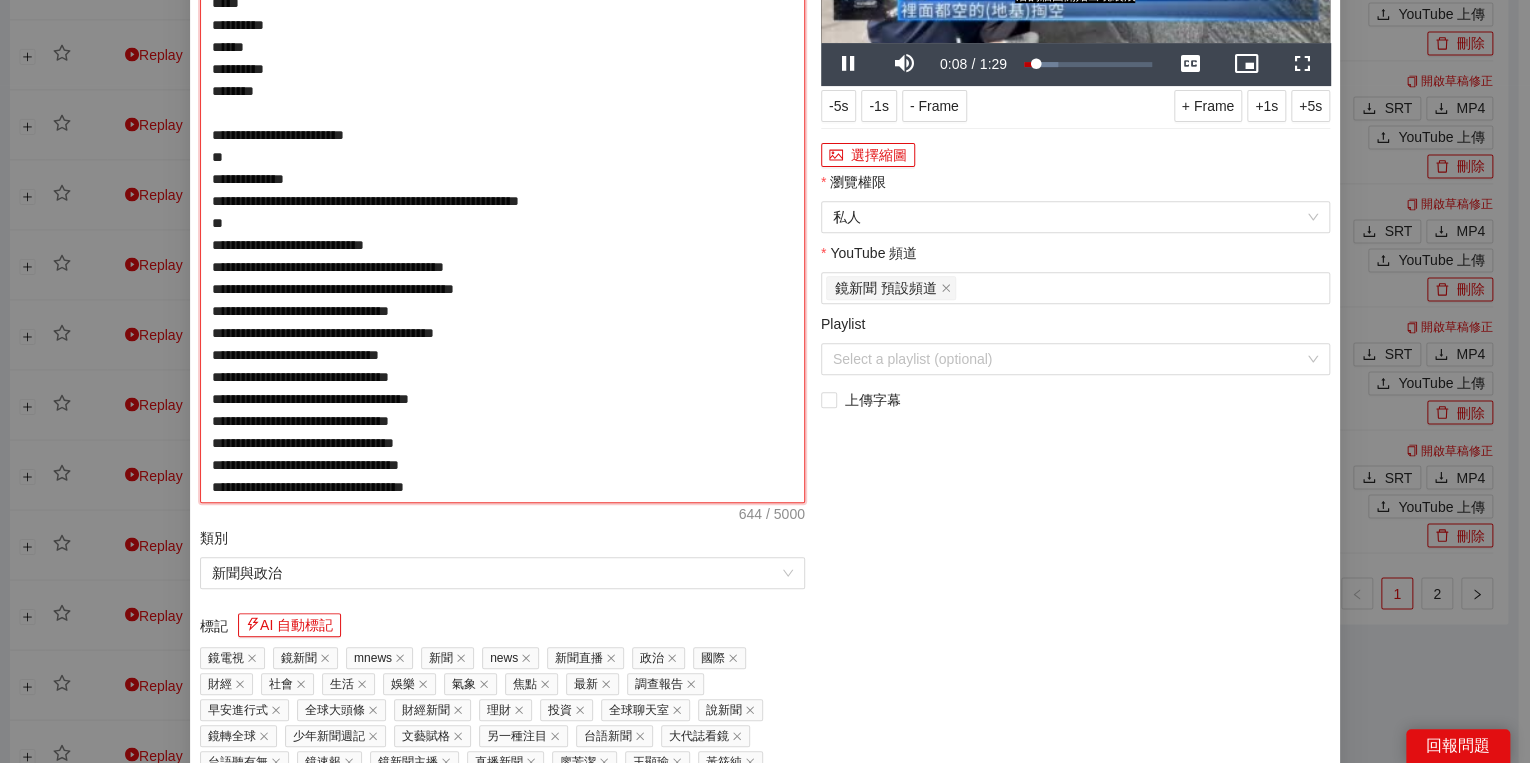 click on "**********" at bounding box center [502, 190] 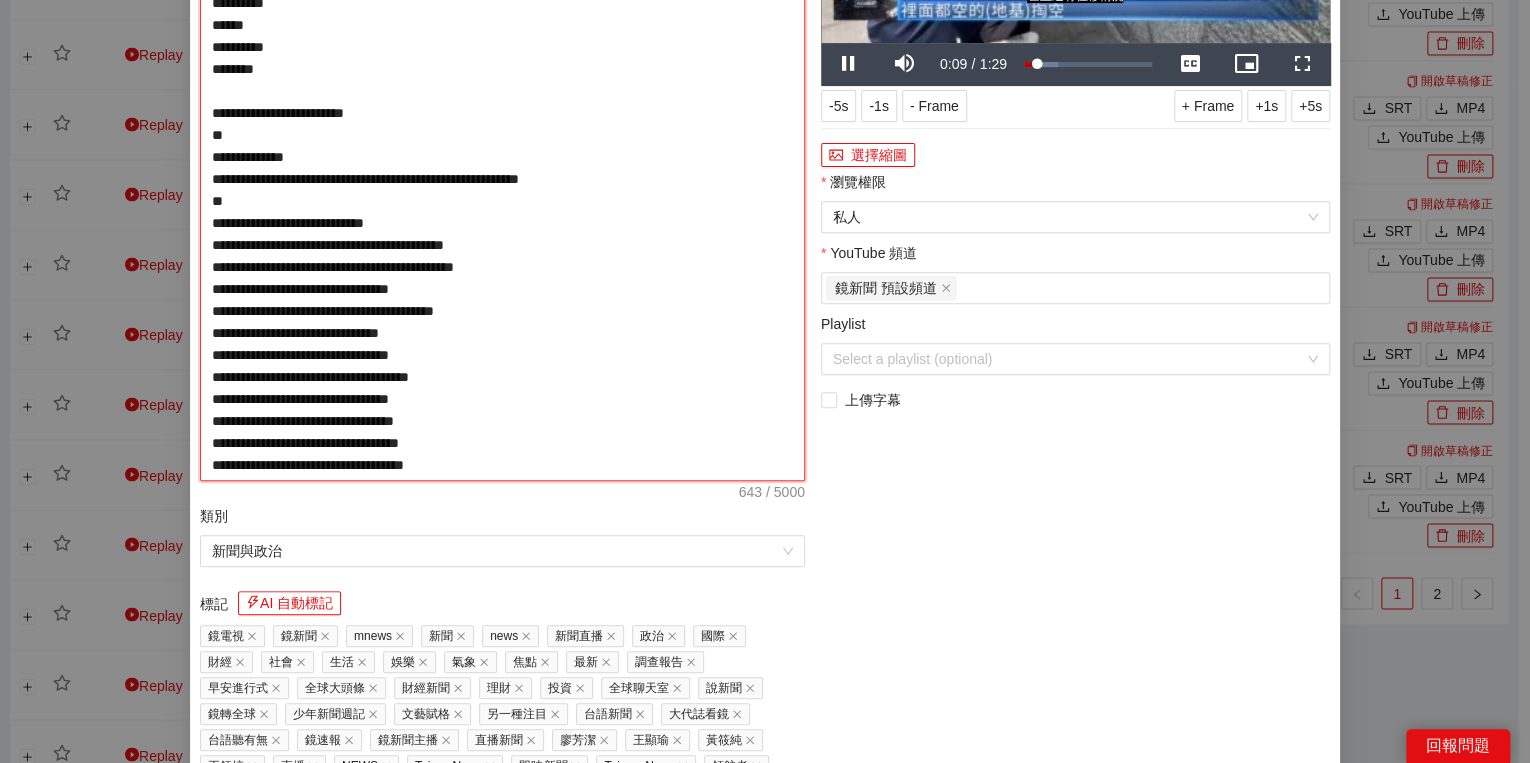 click on "**********" at bounding box center (502, 179) 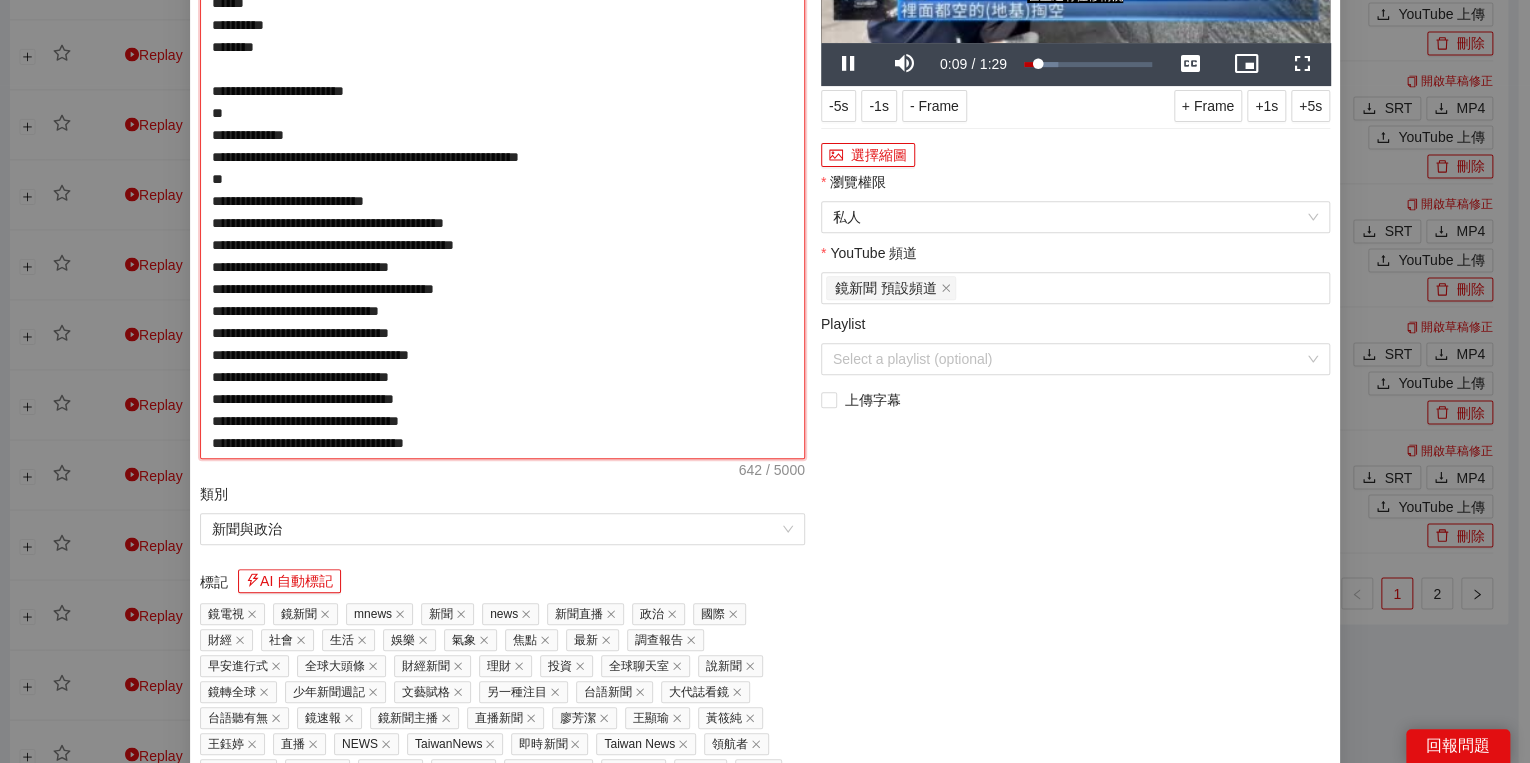click on "**********" at bounding box center (502, 168) 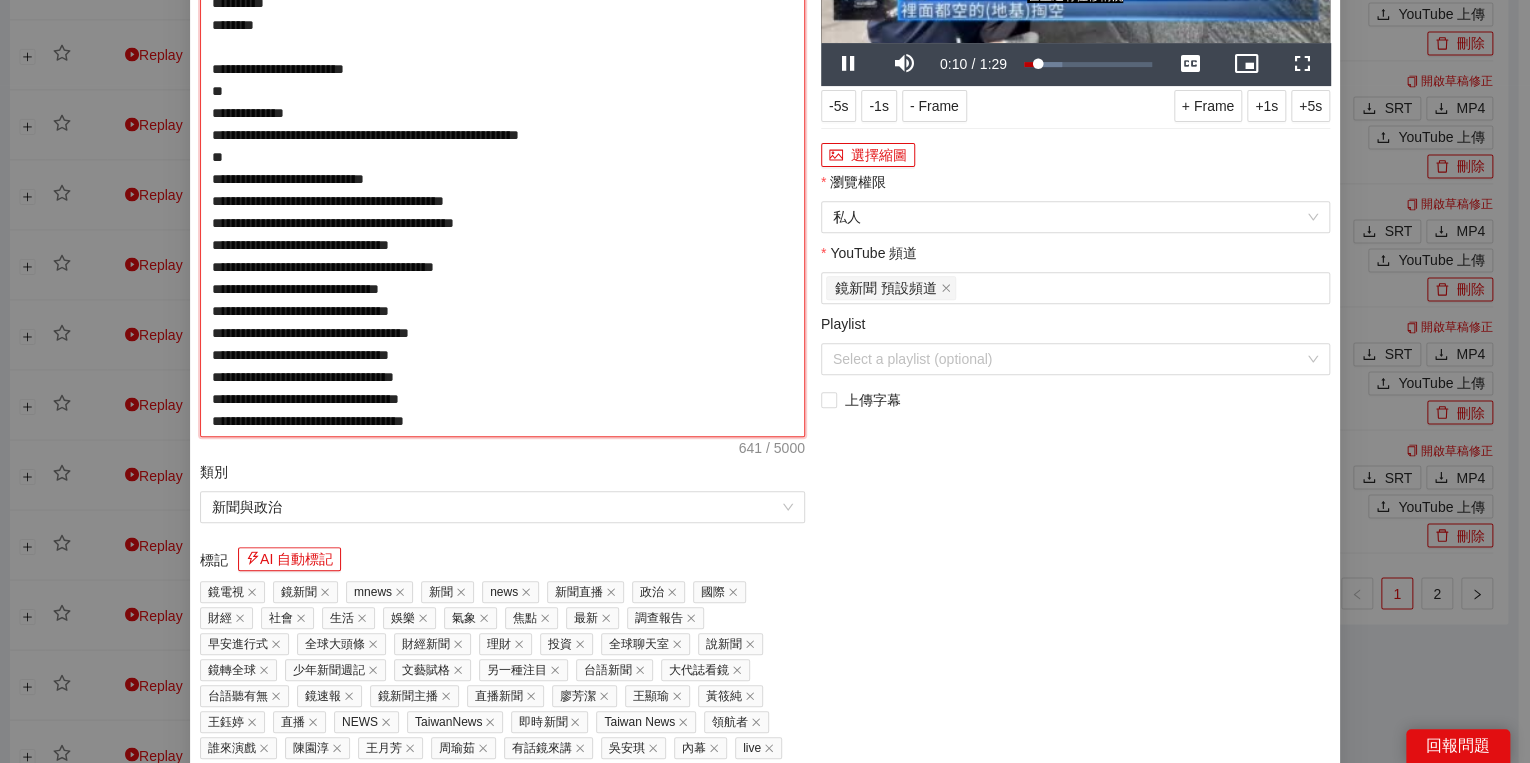 click on "**********" at bounding box center (502, 157) 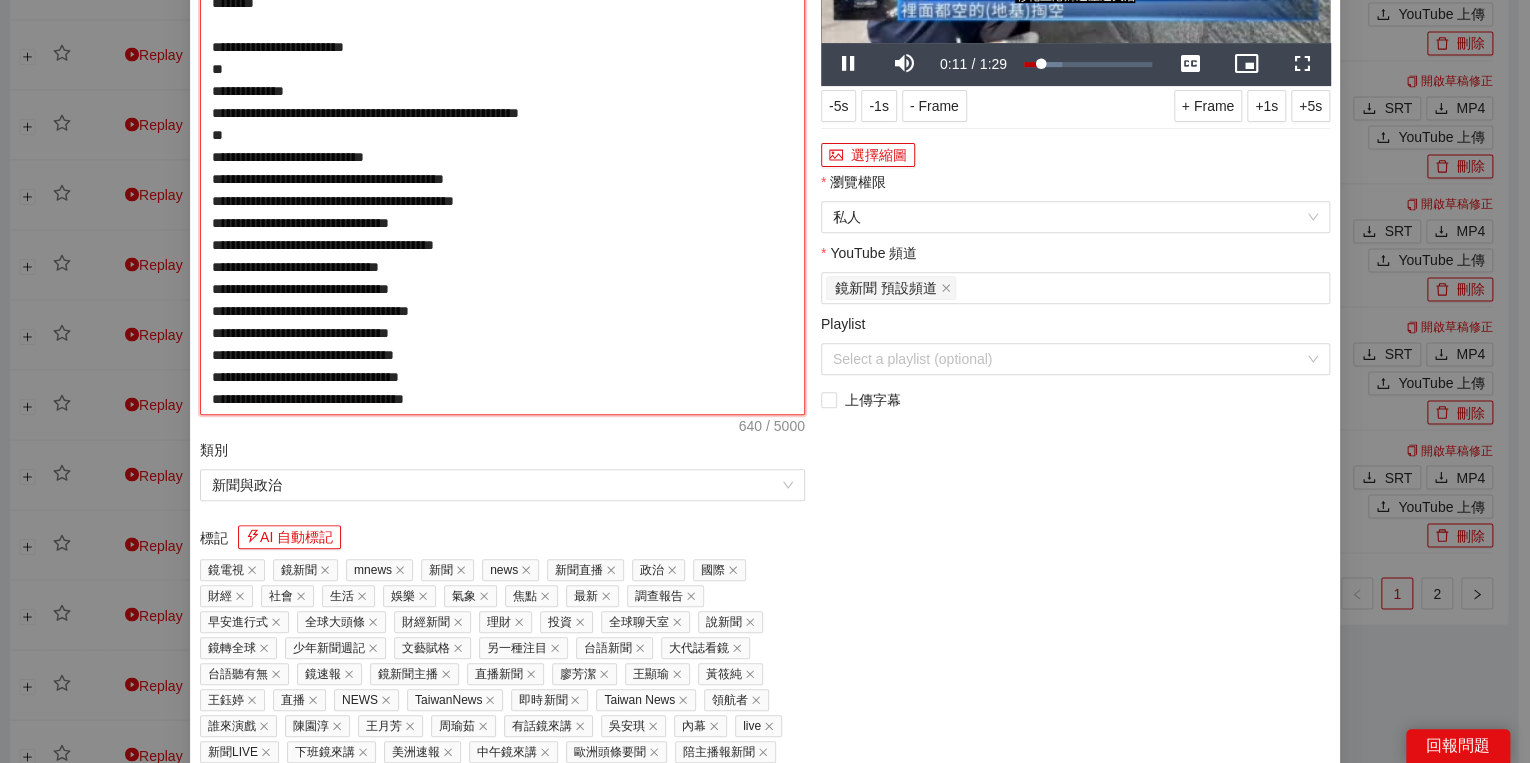 click on "**********" at bounding box center (502, 146) 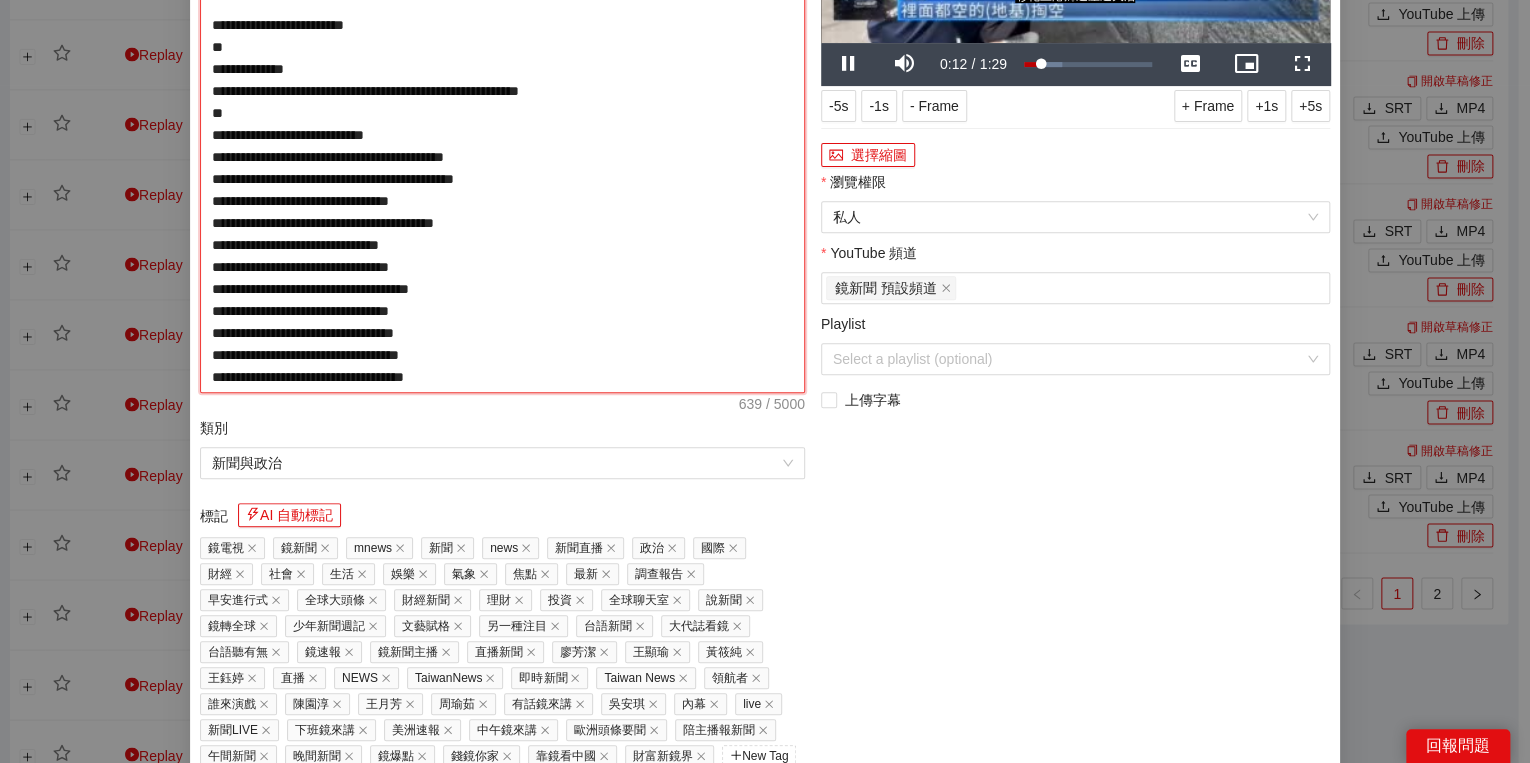 click on "**********" at bounding box center [502, 135] 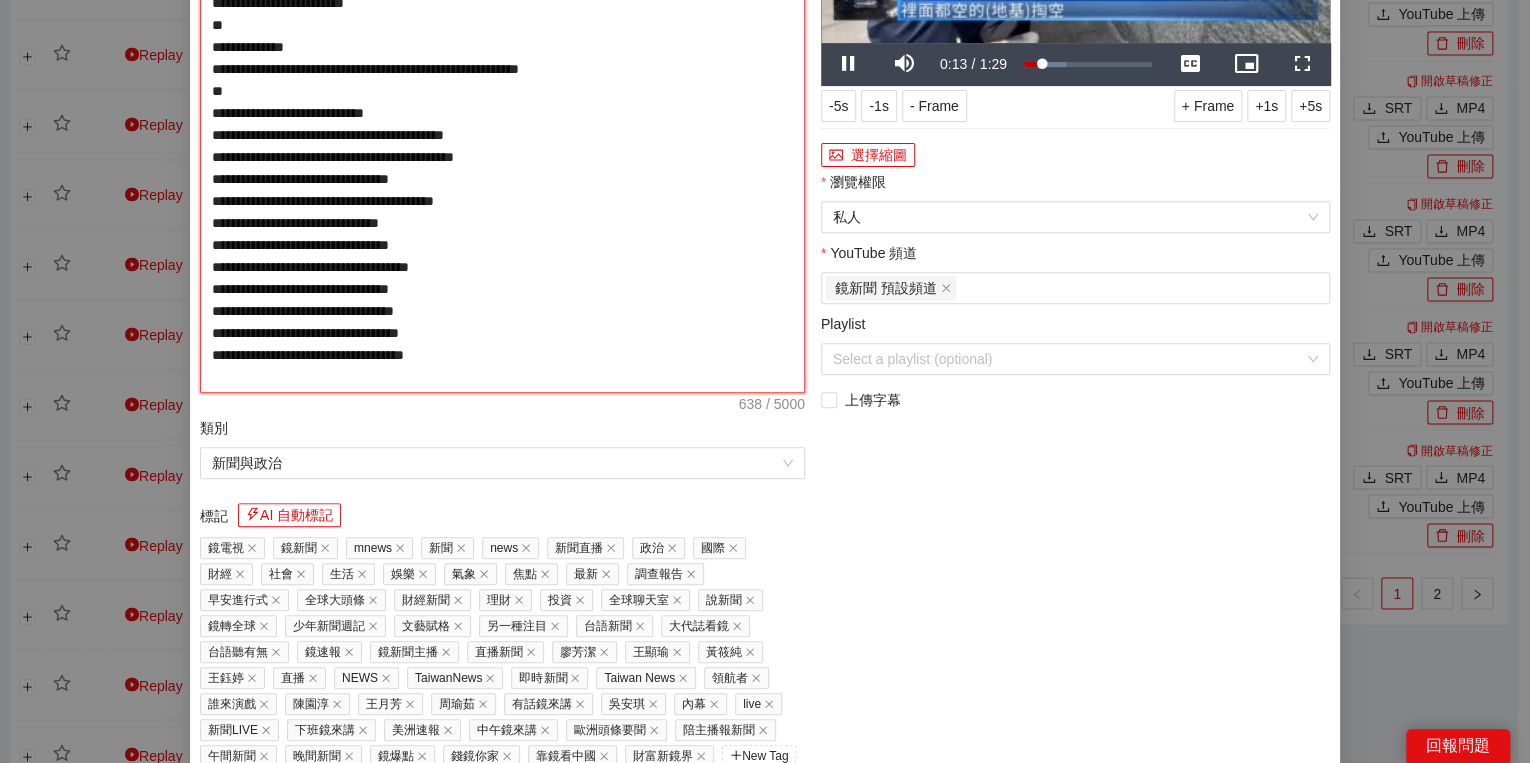 click on "**********" at bounding box center (502, 135) 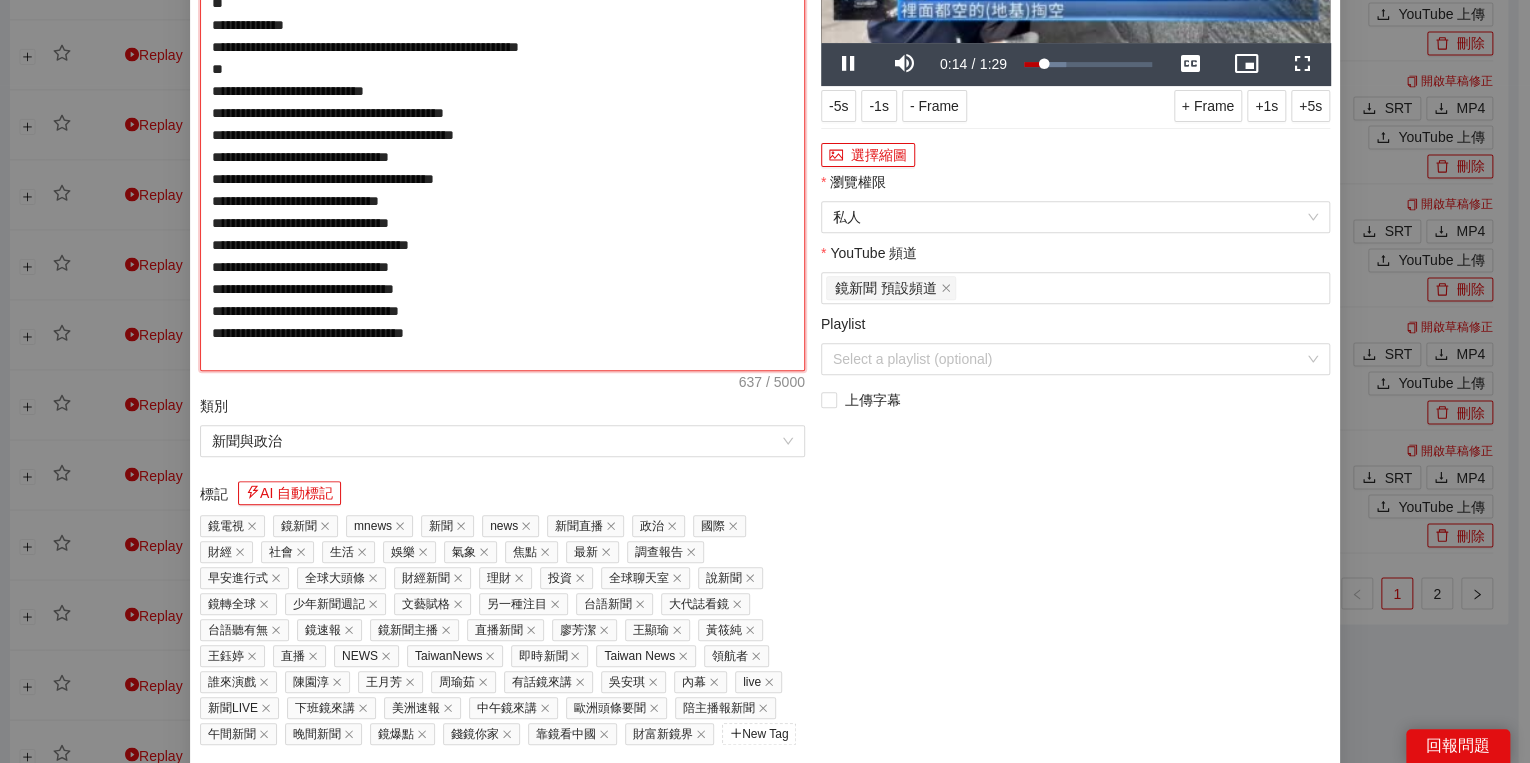 click on "**********" at bounding box center (502, 124) 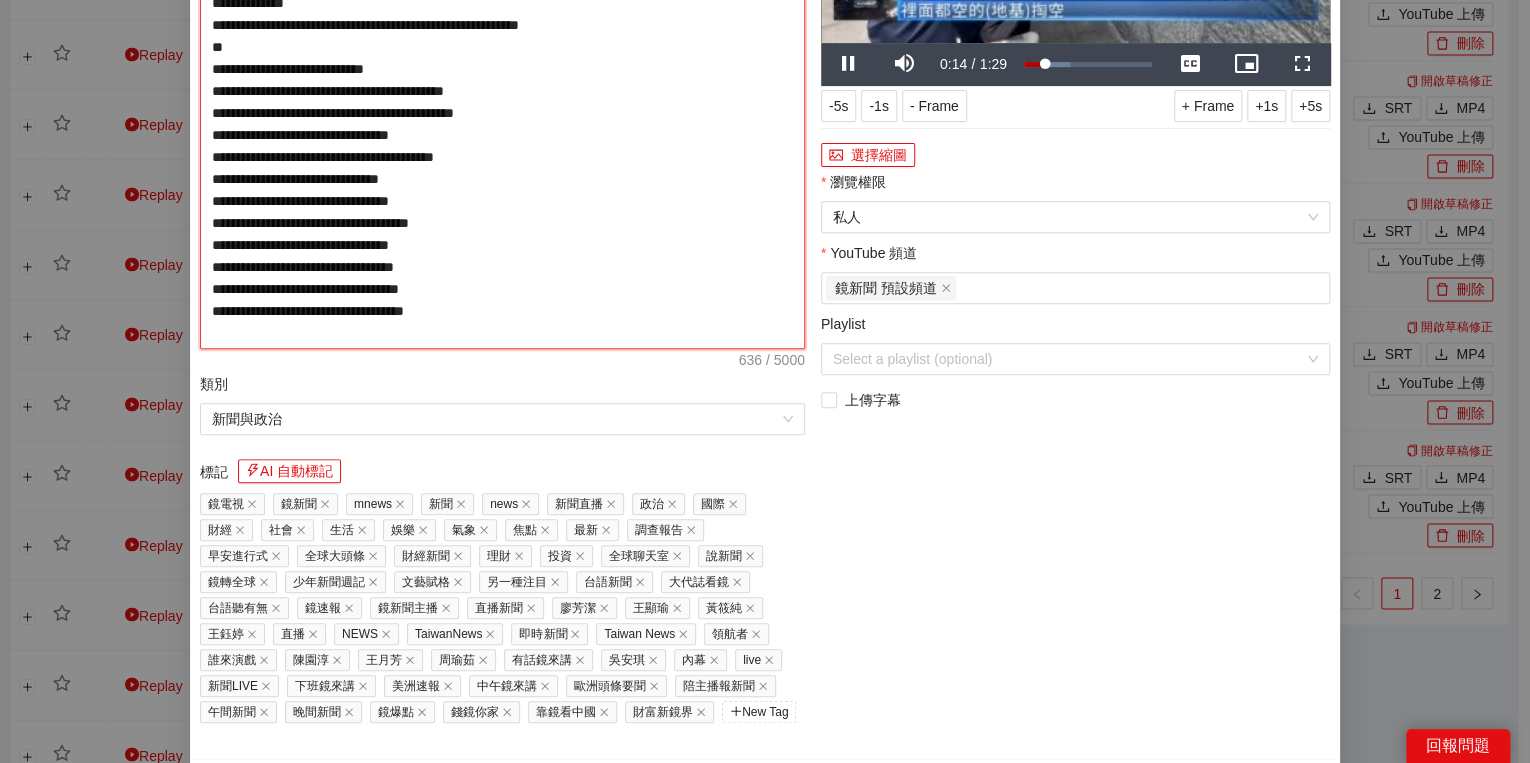 click on "**********" at bounding box center (502, 113) 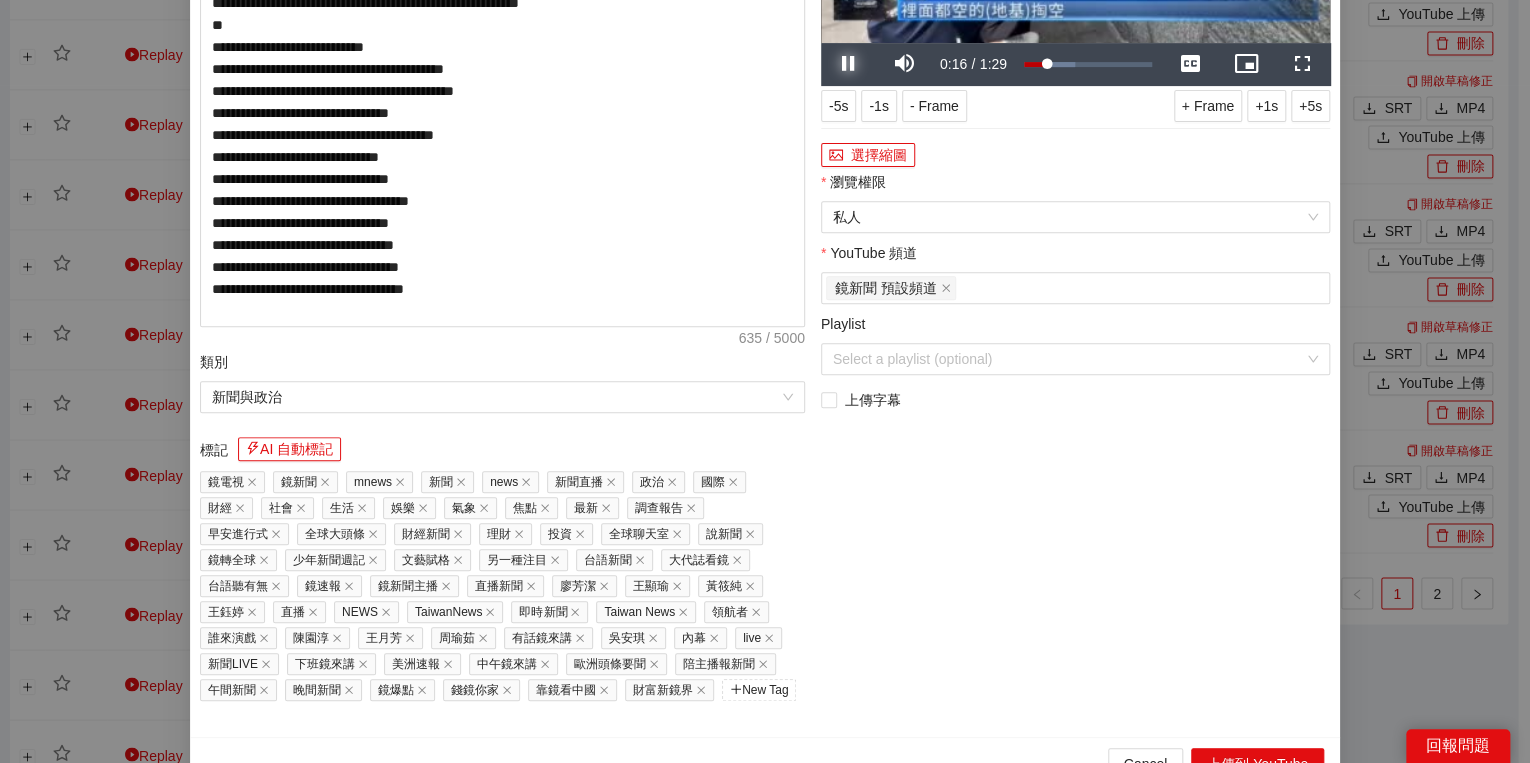 click at bounding box center [849, 64] 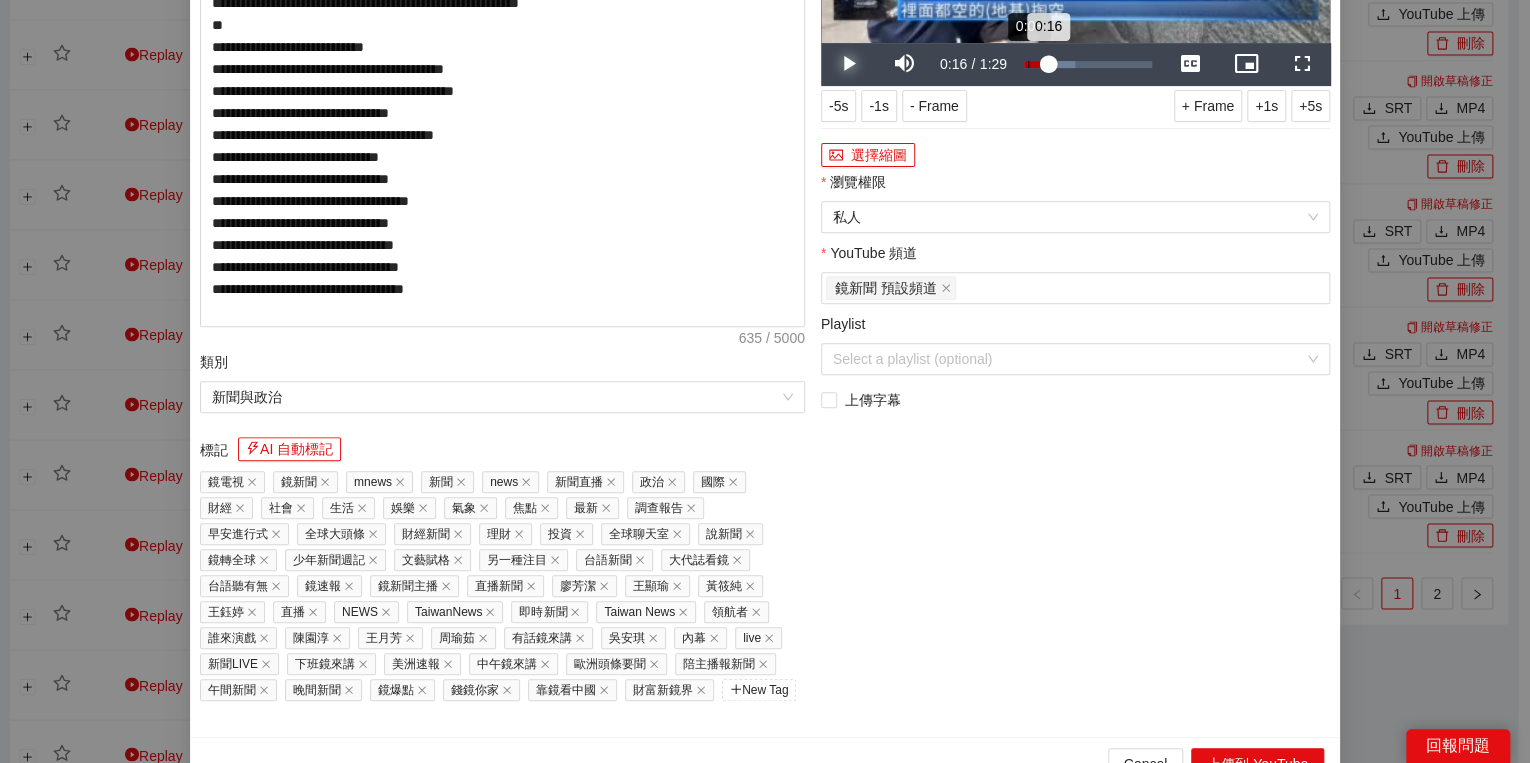click on "0:16" at bounding box center [1036, 64] 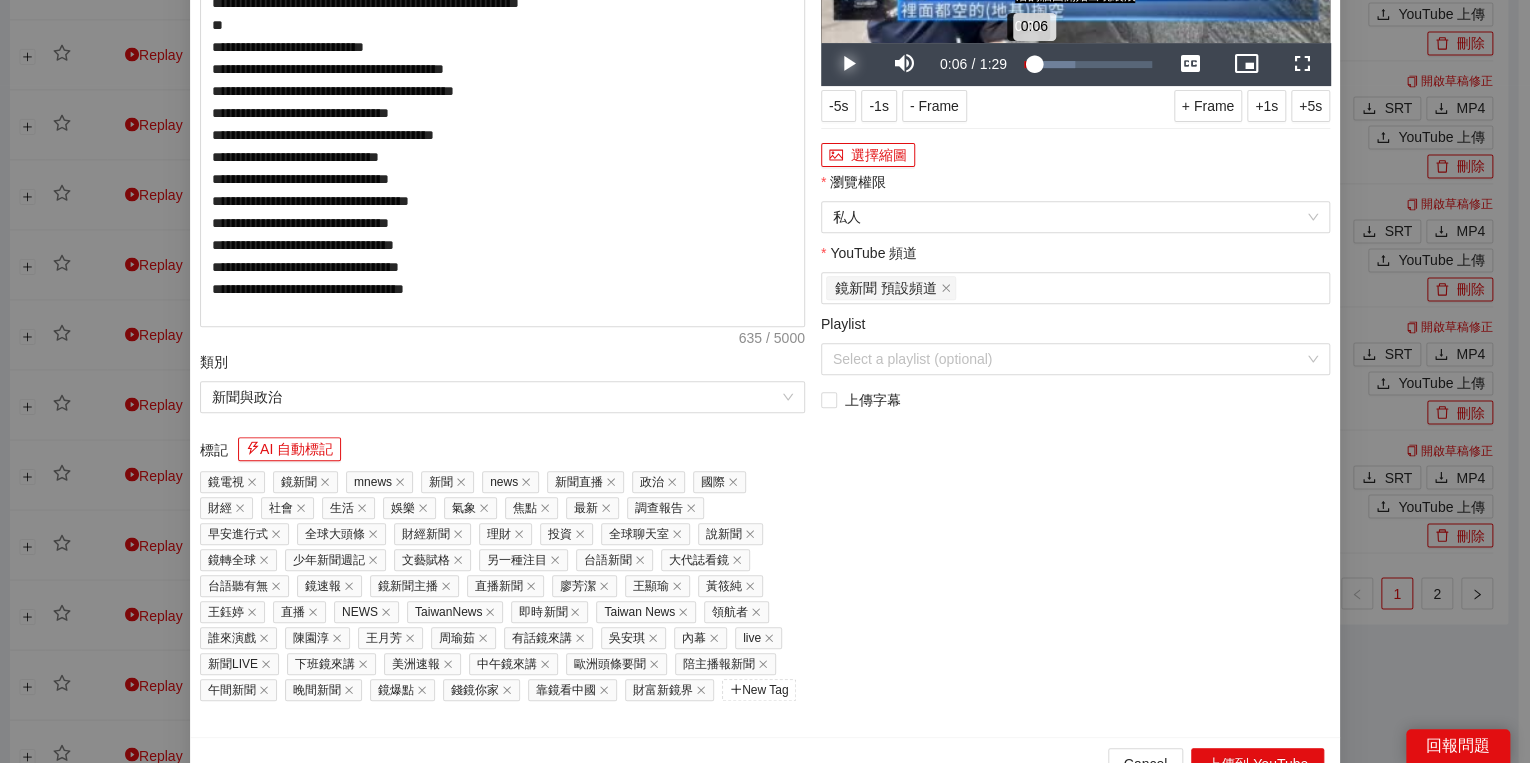 click on "0:06" at bounding box center [1029, 64] 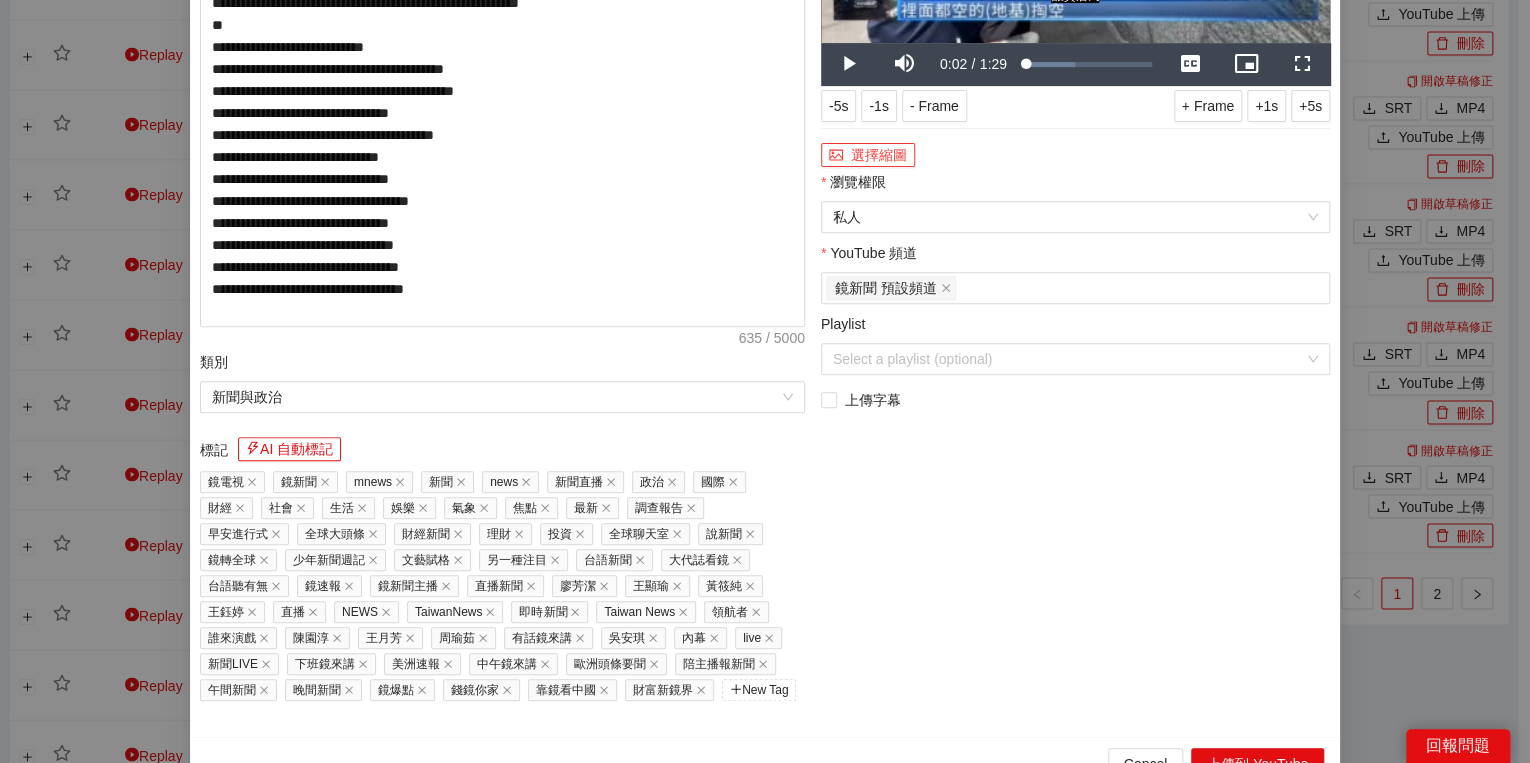 click on "選擇縮圖" at bounding box center (868, 155) 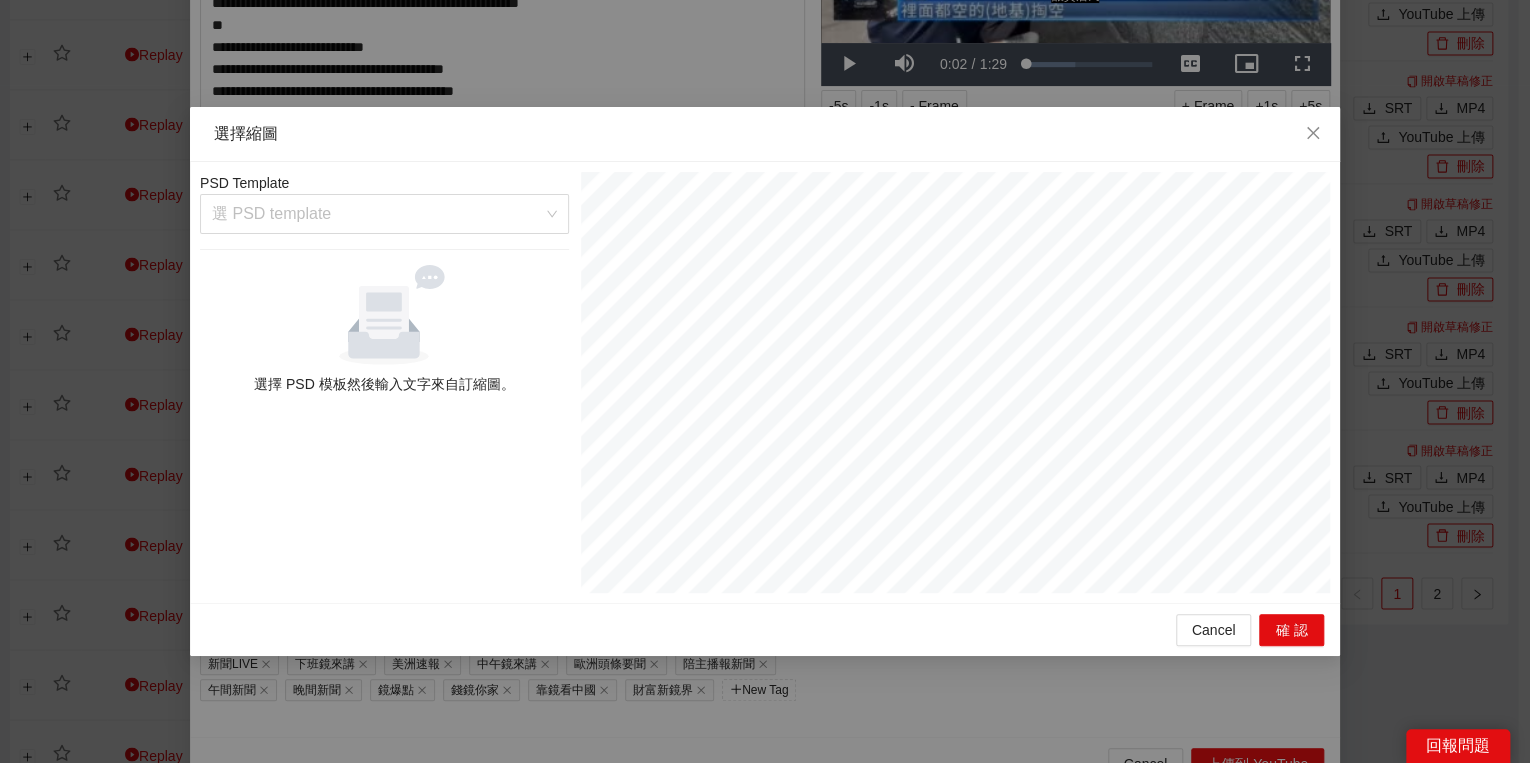 drag, startPoint x: 511, startPoint y: 220, endPoint x: 464, endPoint y: 340, distance: 128.87592 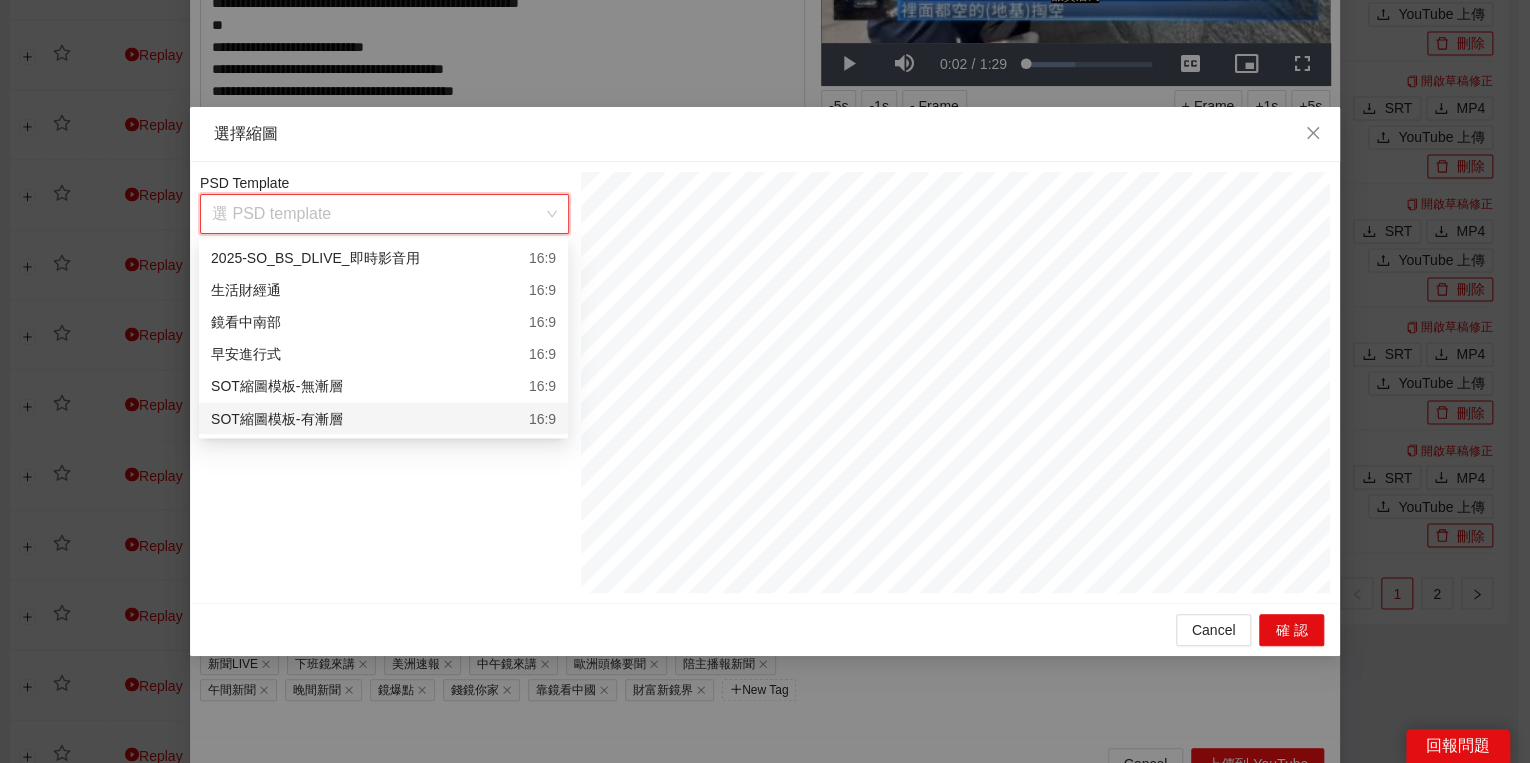 click on "SOT縮圖模板-有漸層 16:9" at bounding box center [383, 418] 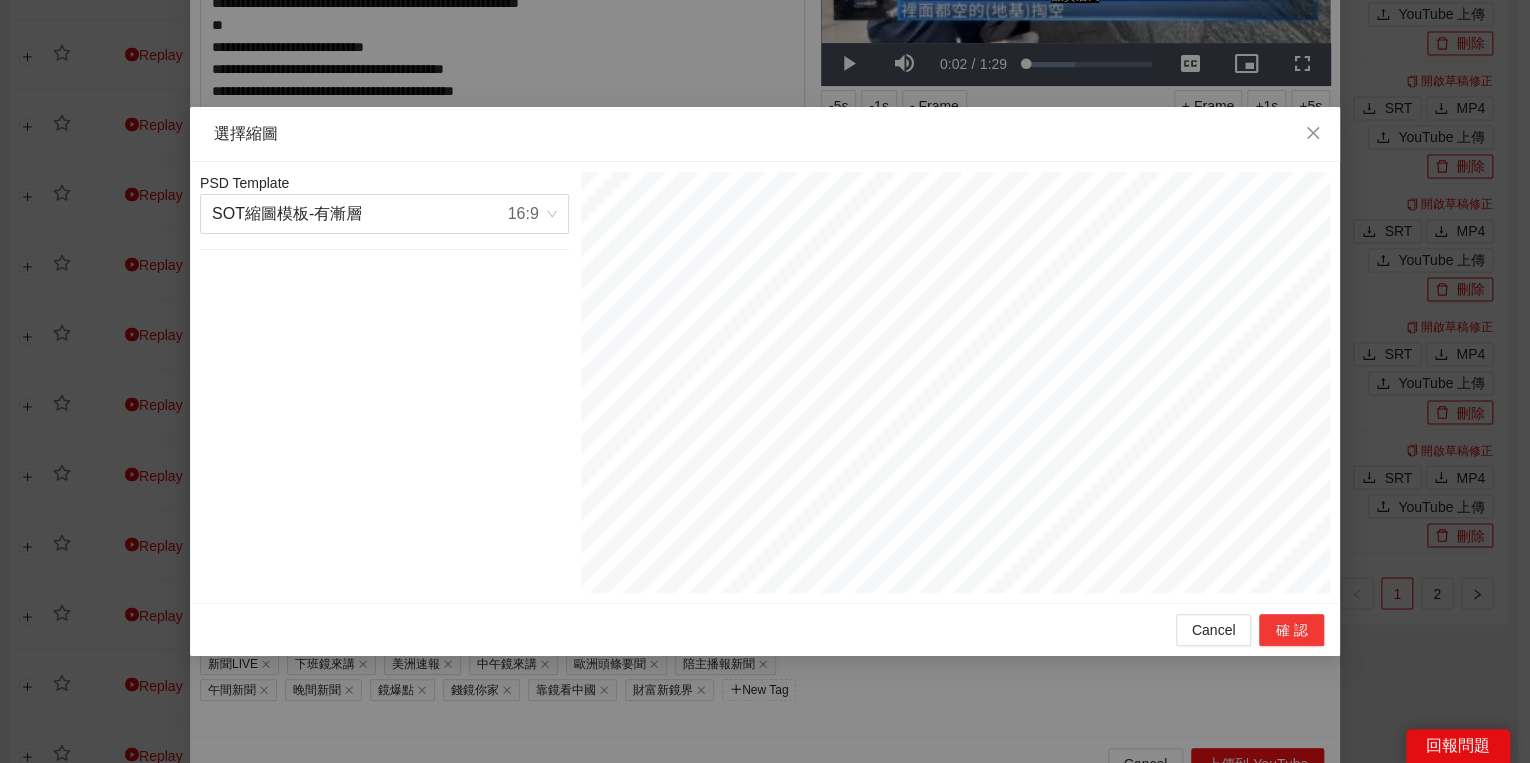click on "確認" at bounding box center (1291, 630) 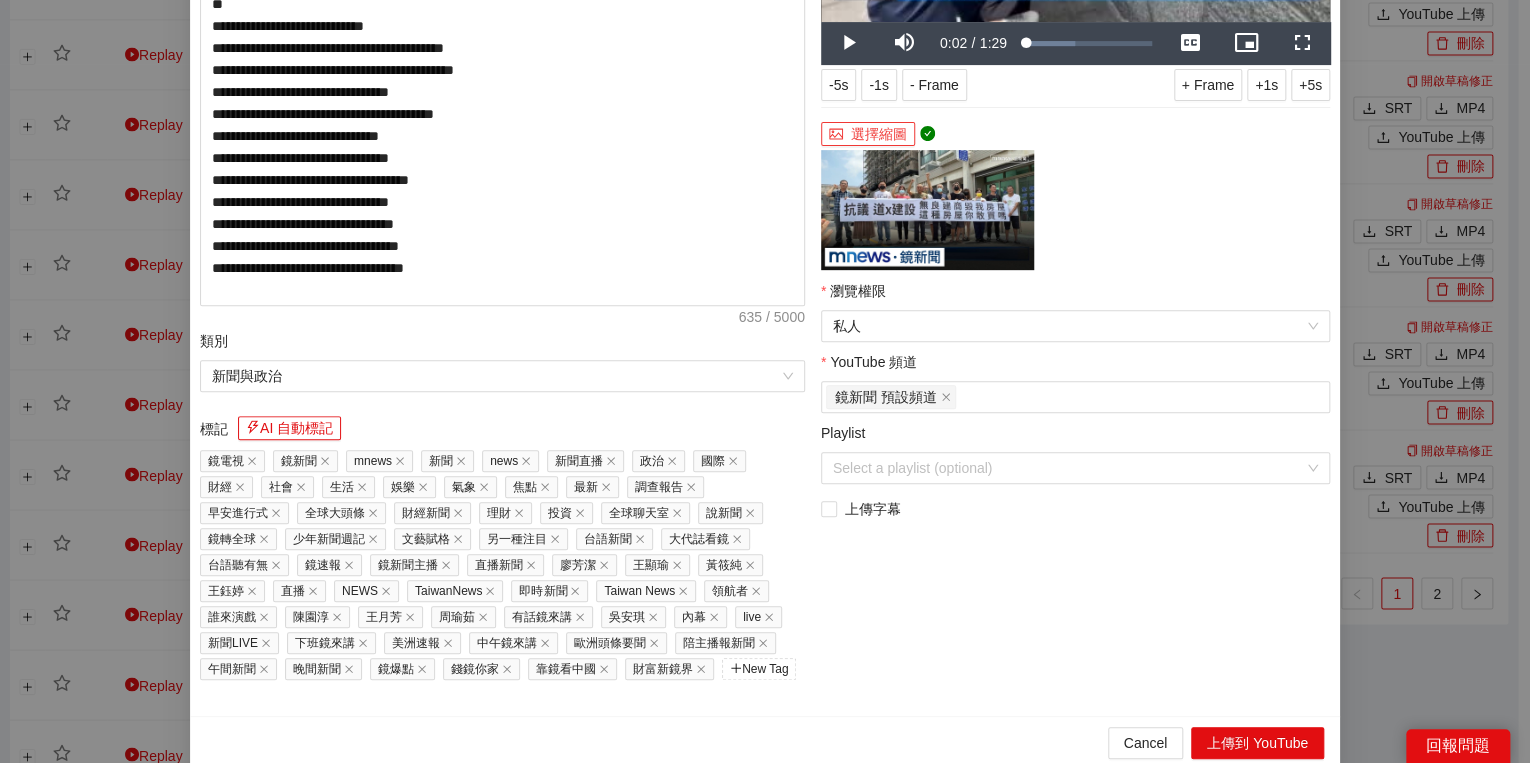 scroll, scrollTop: 330, scrollLeft: 0, axis: vertical 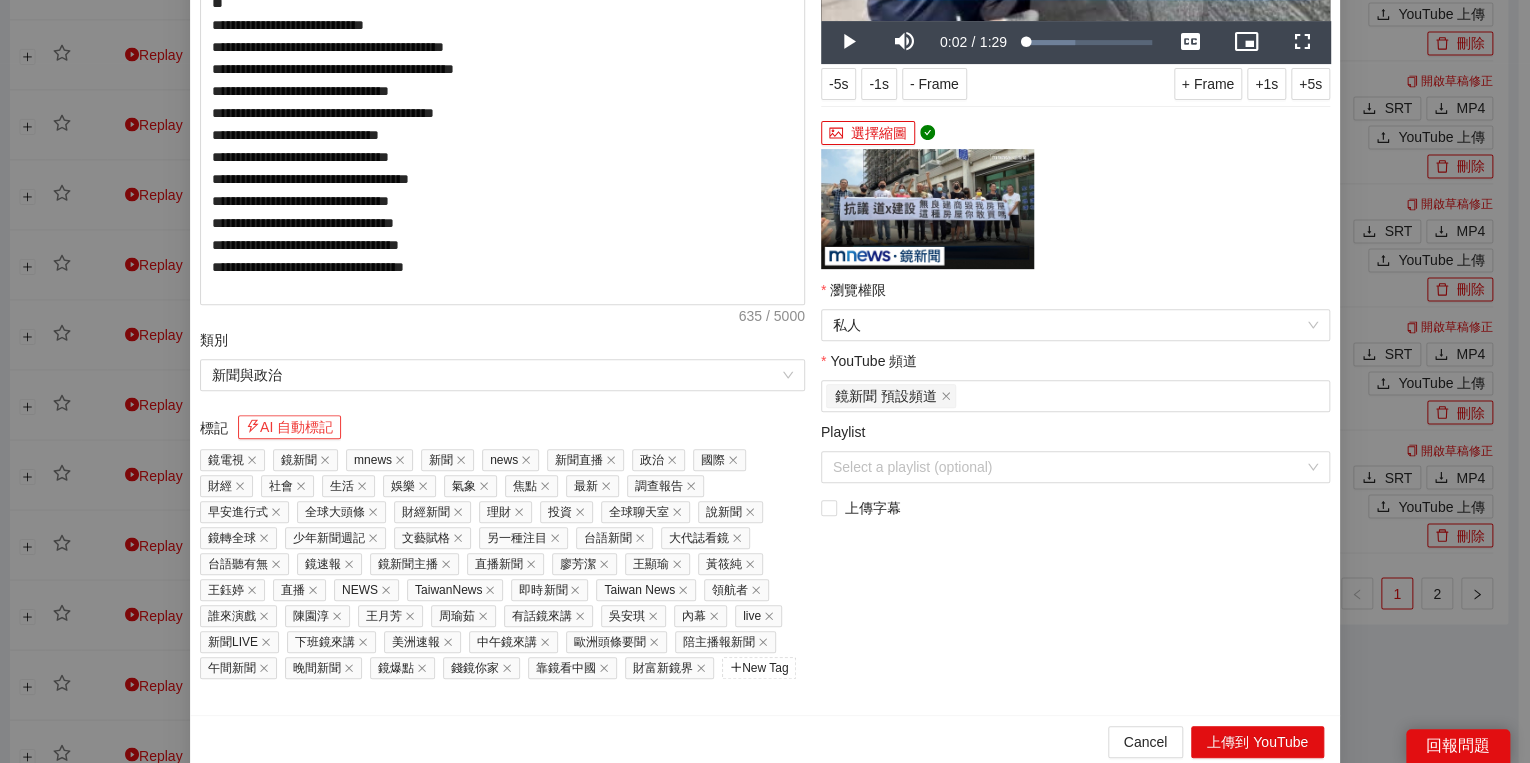click on "AI 自動標記" at bounding box center [289, 427] 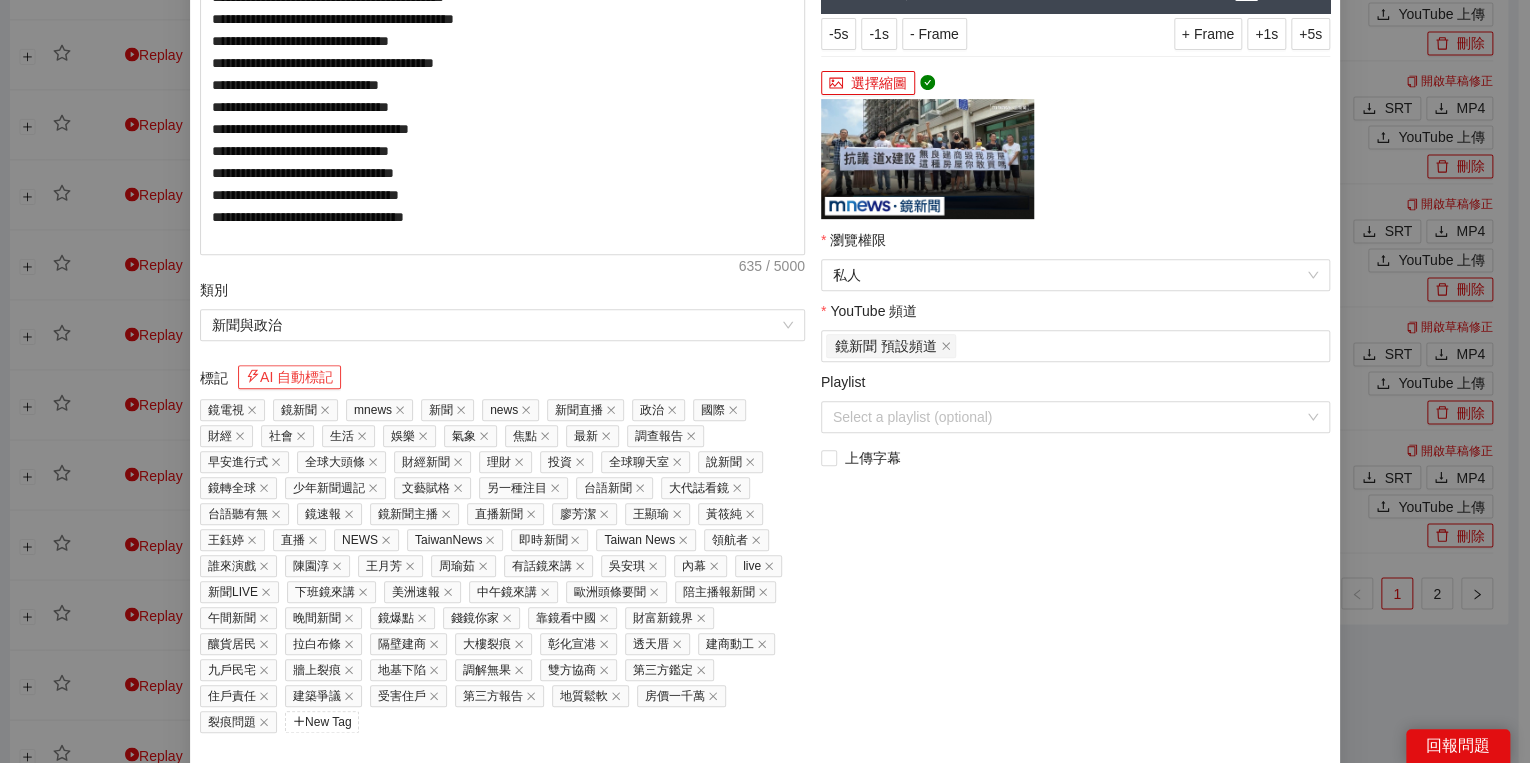 scroll, scrollTop: 407, scrollLeft: 0, axis: vertical 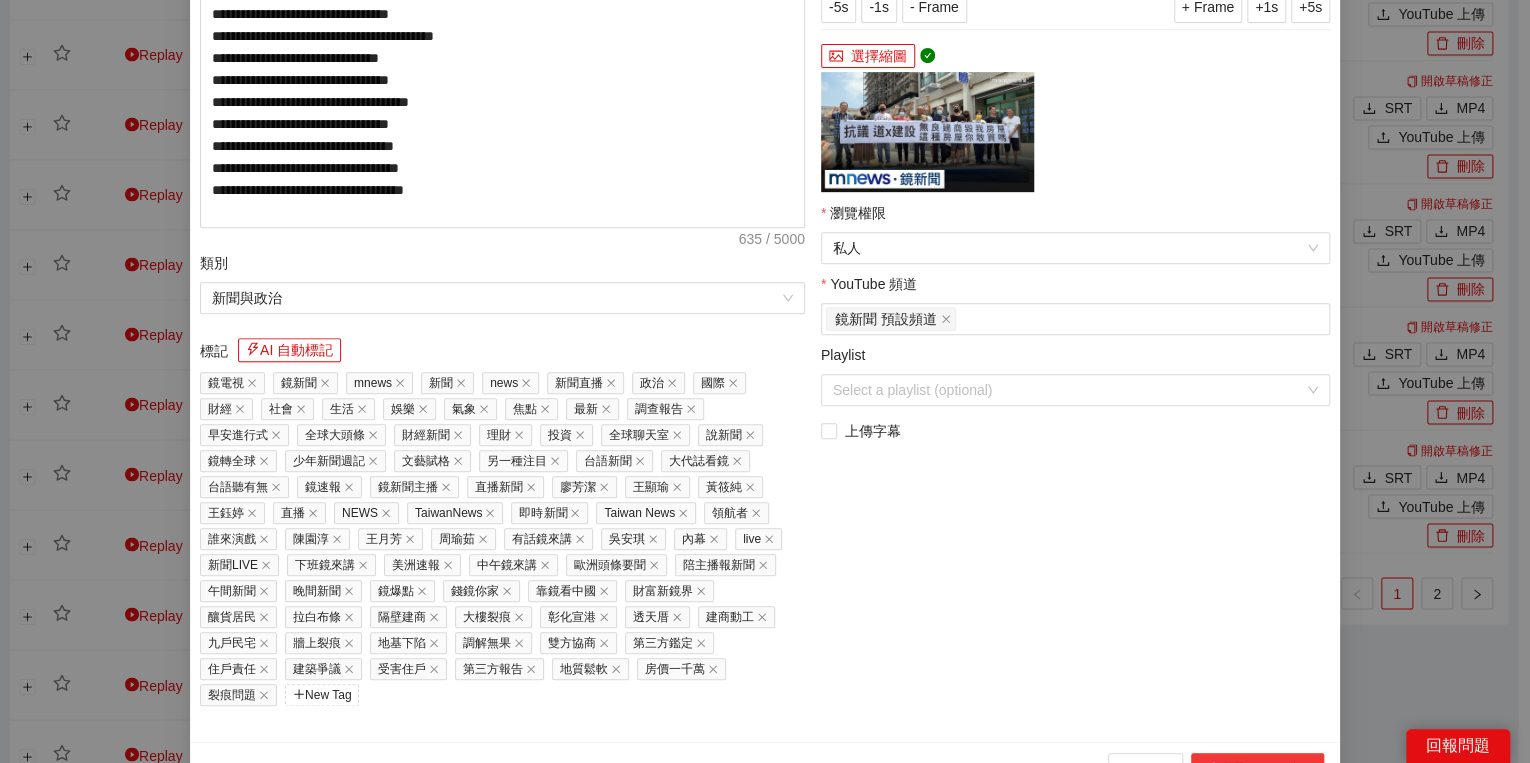 click on "上傳到 YouTube" at bounding box center [1257, 769] 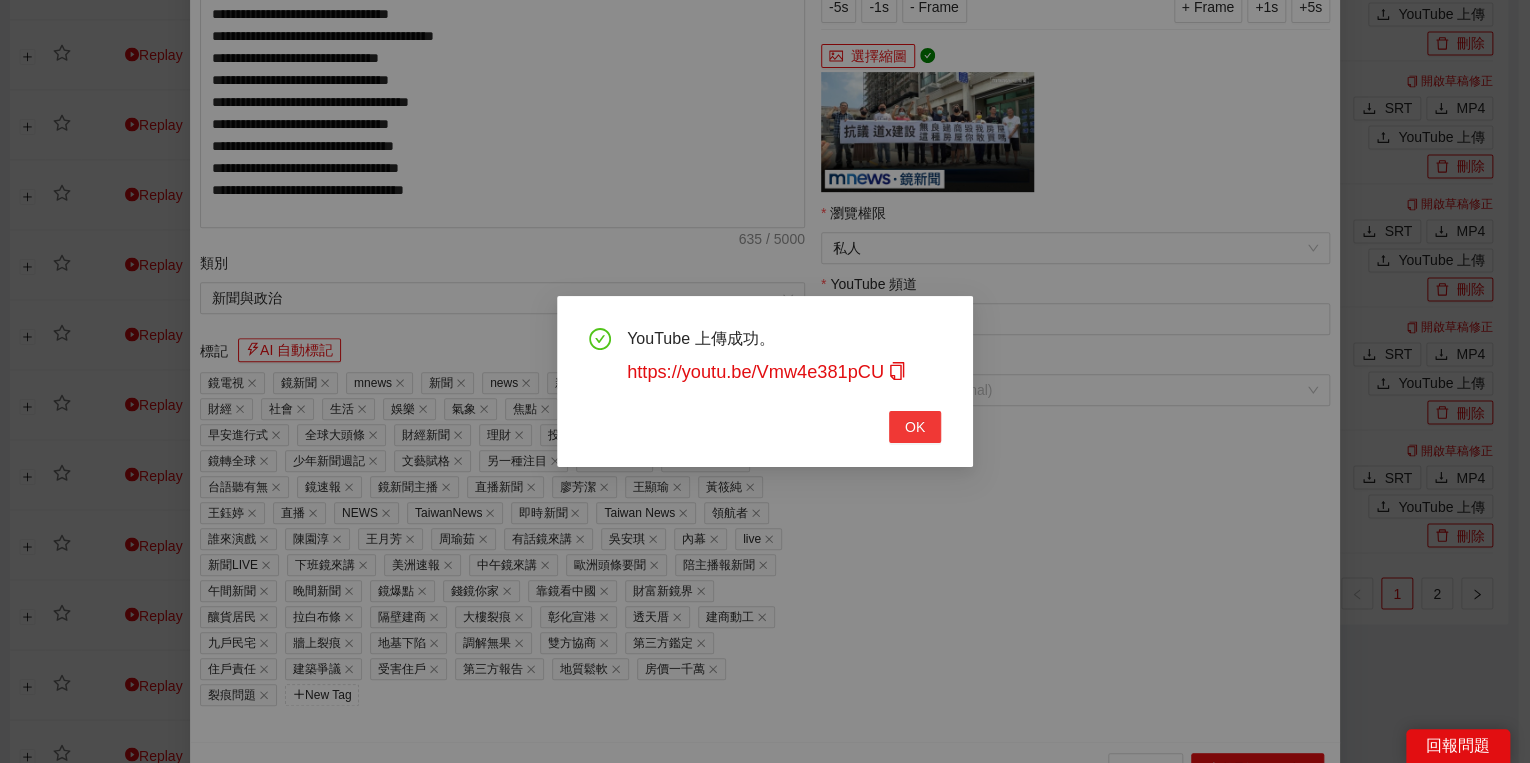 click on "OK" at bounding box center (915, 427) 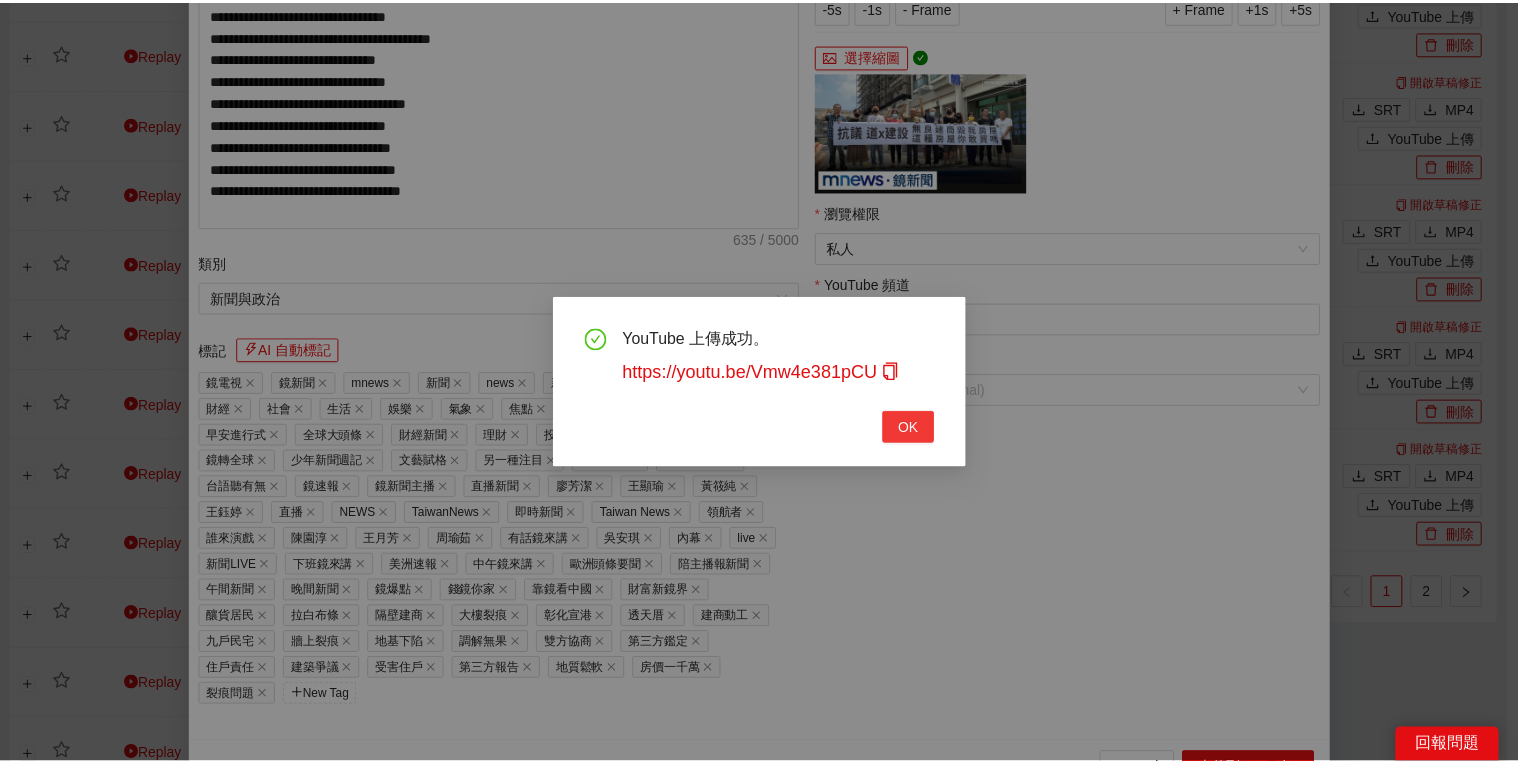 scroll, scrollTop: 308, scrollLeft: 0, axis: vertical 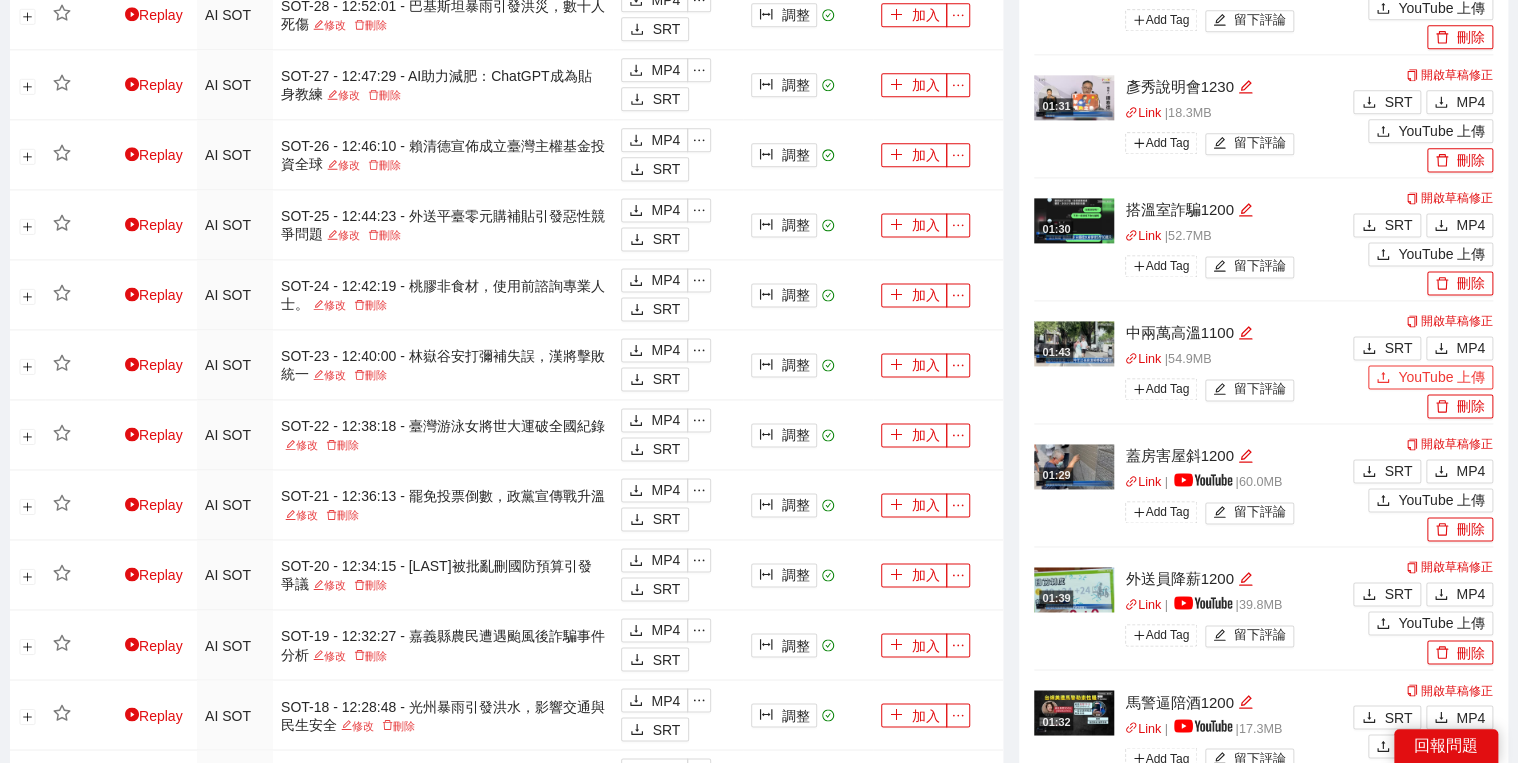 drag, startPoint x: 1400, startPoint y: 377, endPoint x: 1335, endPoint y: 455, distance: 101.53325 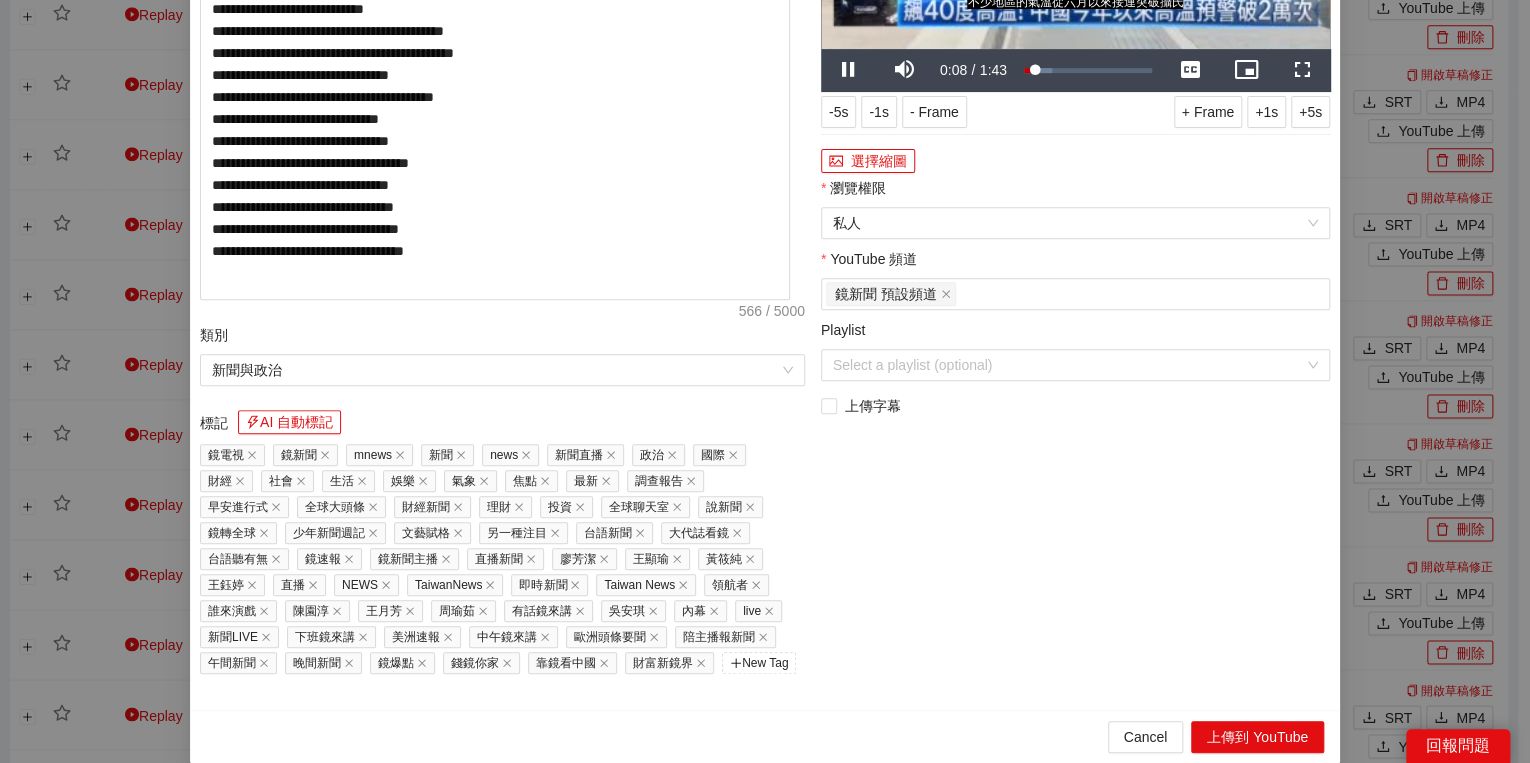click on "瀏覽權限" at bounding box center [1075, 192] 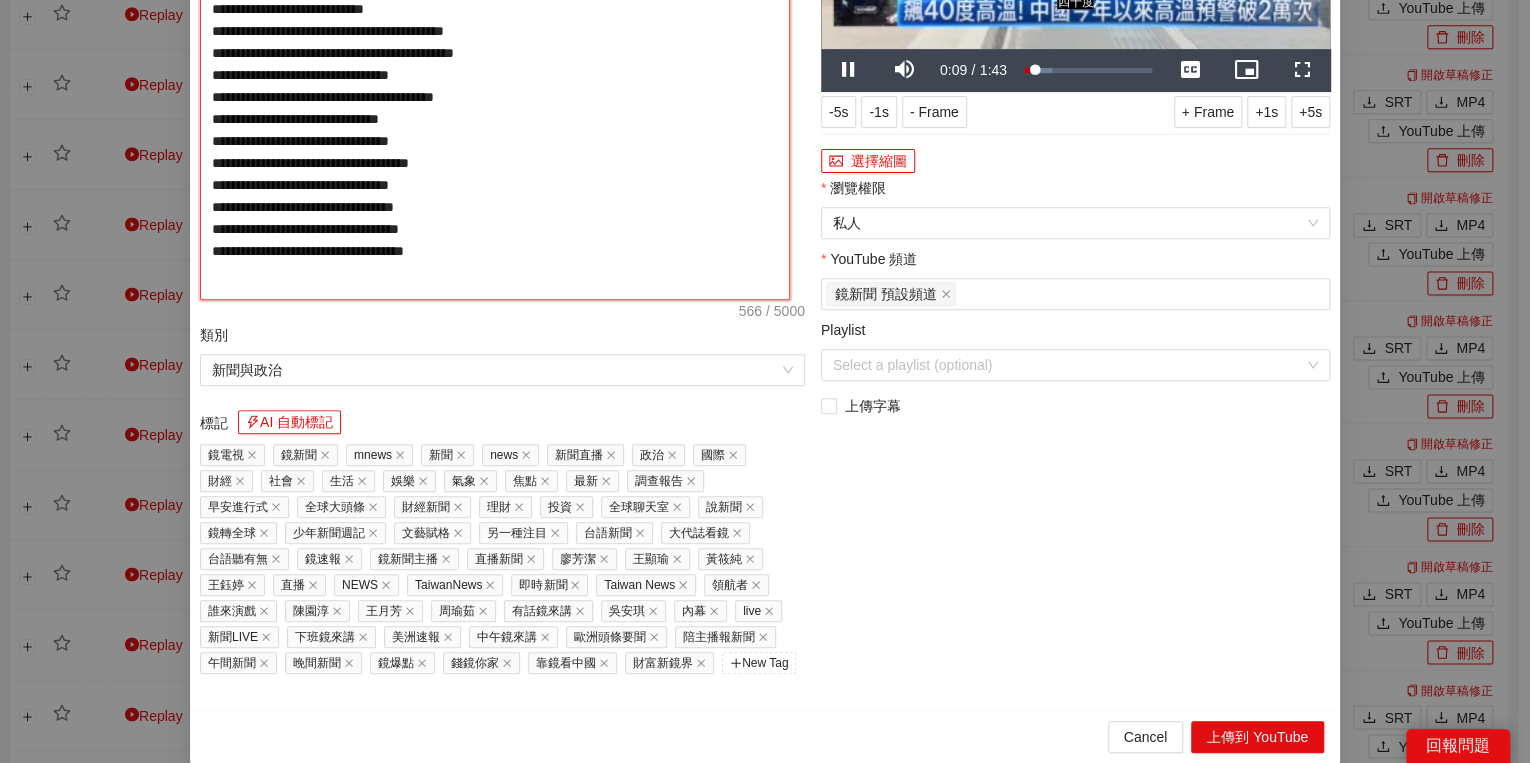 click on "**********" at bounding box center [495, 91] 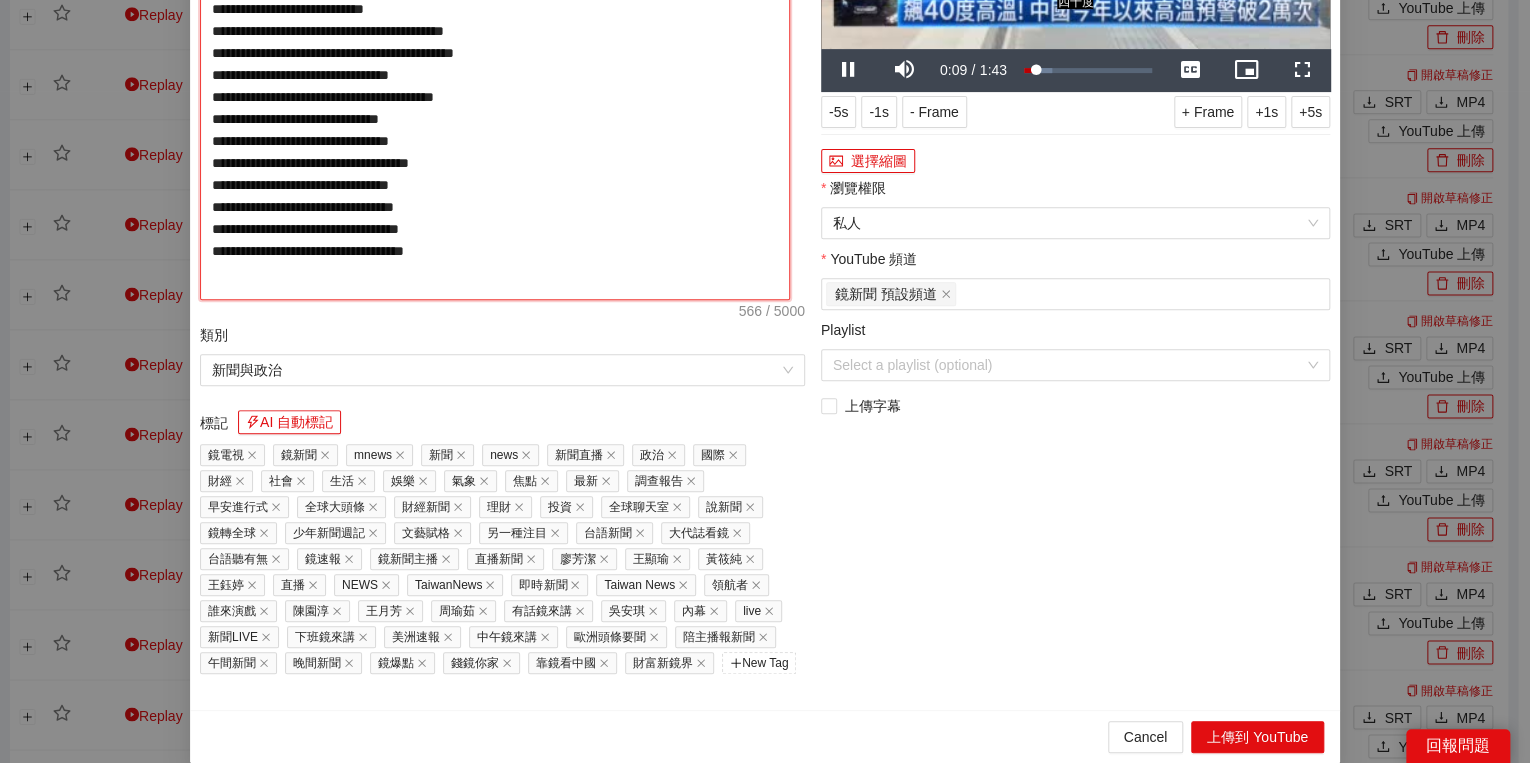 paste on "**********" 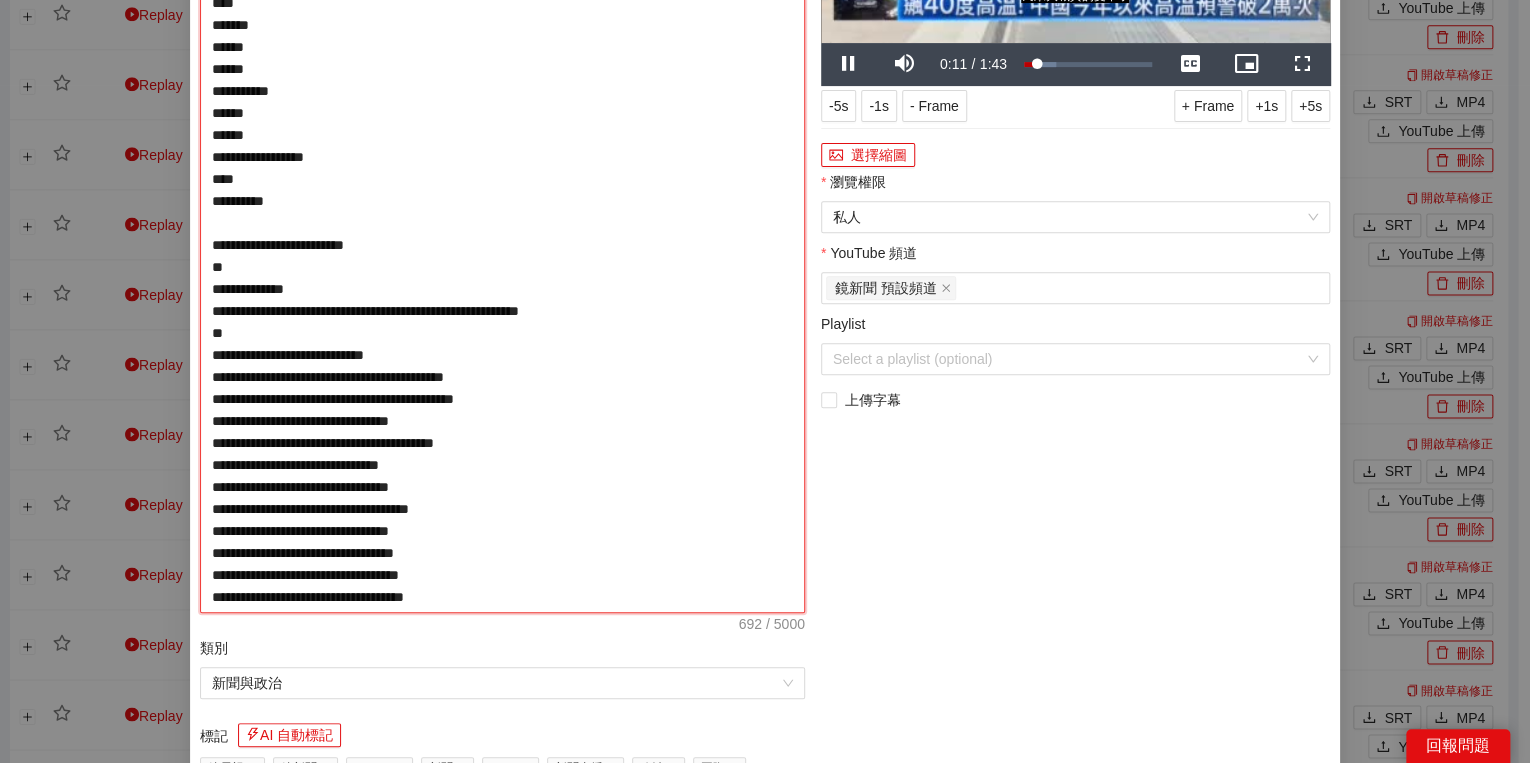 click on "**********" at bounding box center [502, 245] 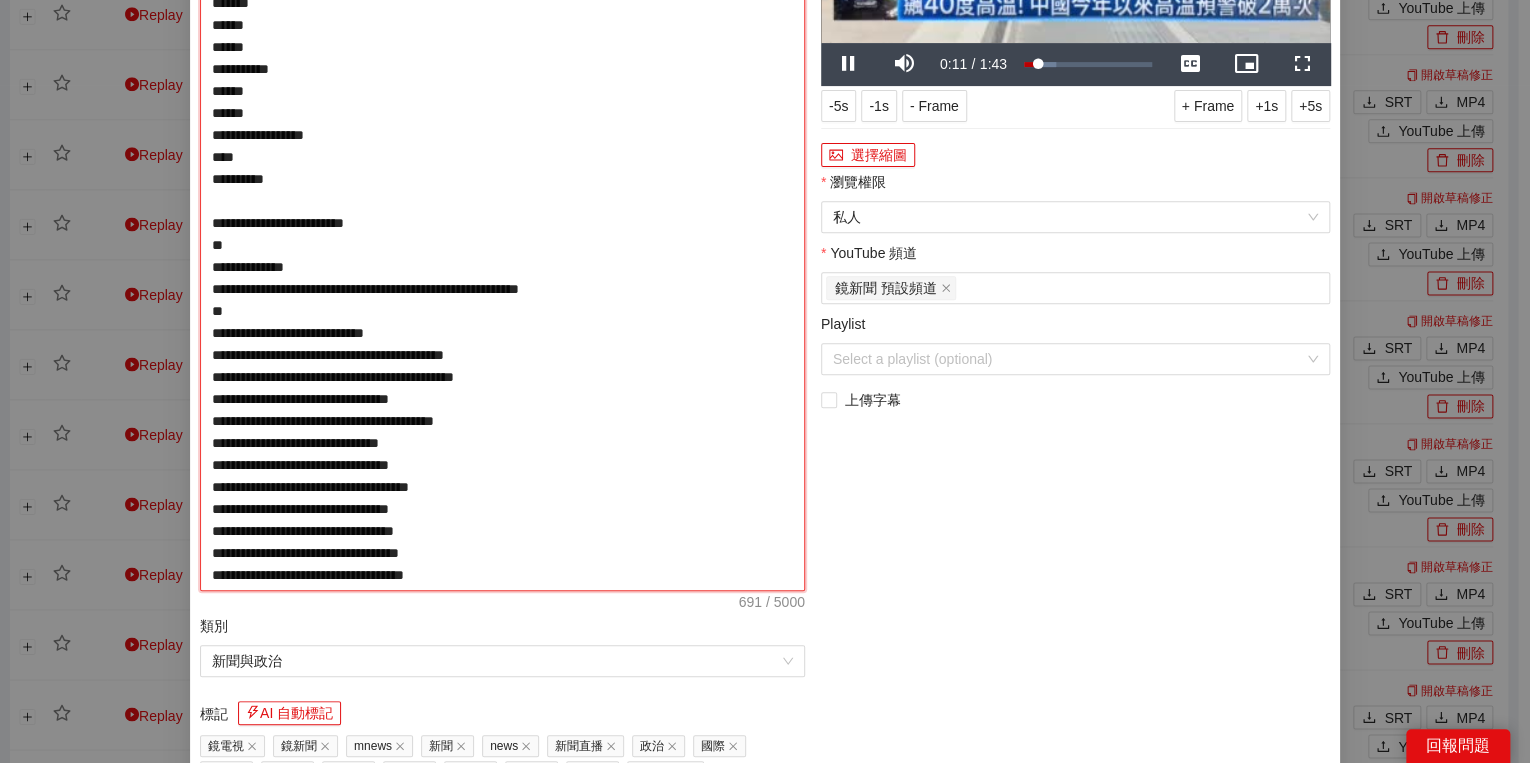 click on "**********" at bounding box center [502, 234] 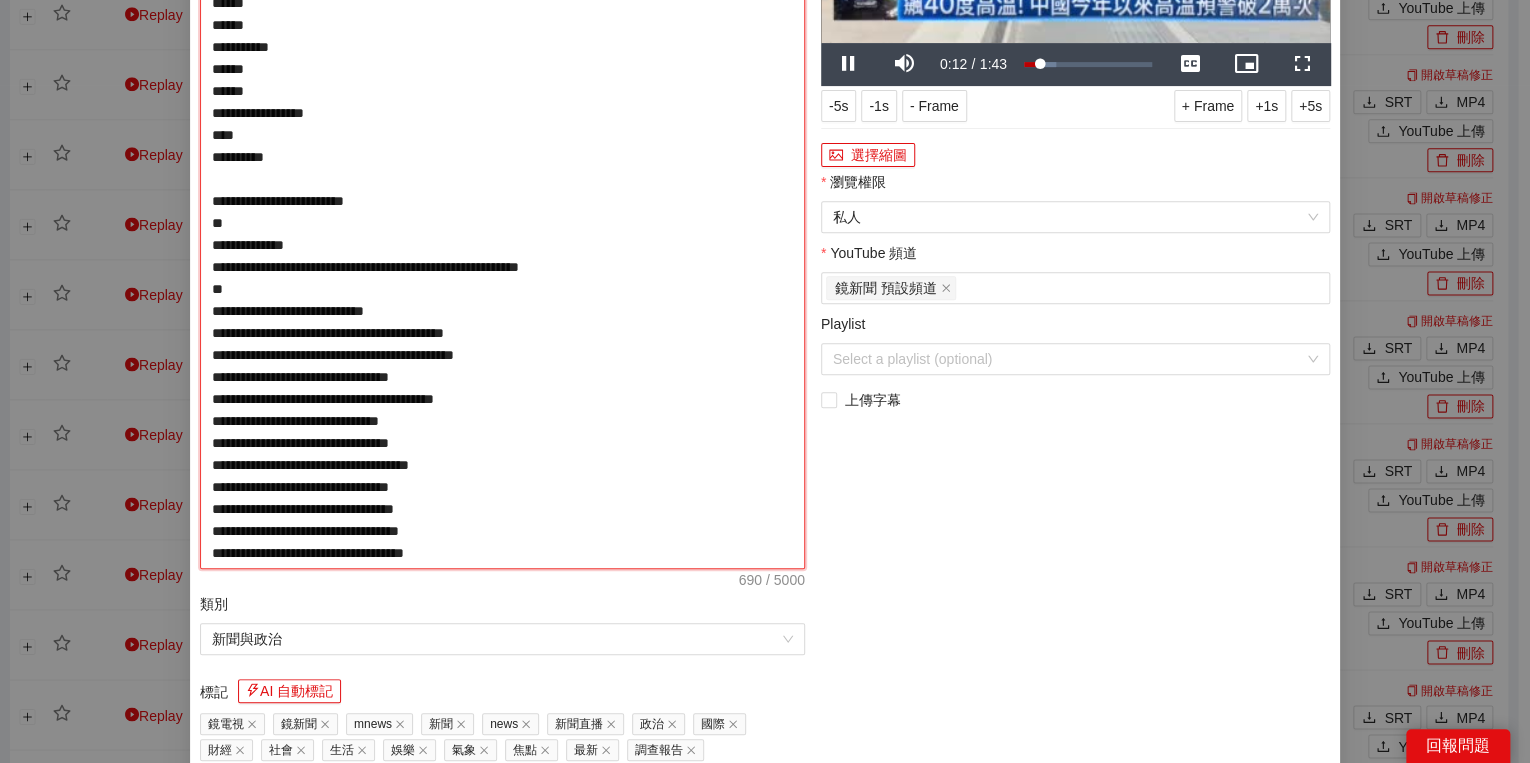 click on "**********" at bounding box center (502, 223) 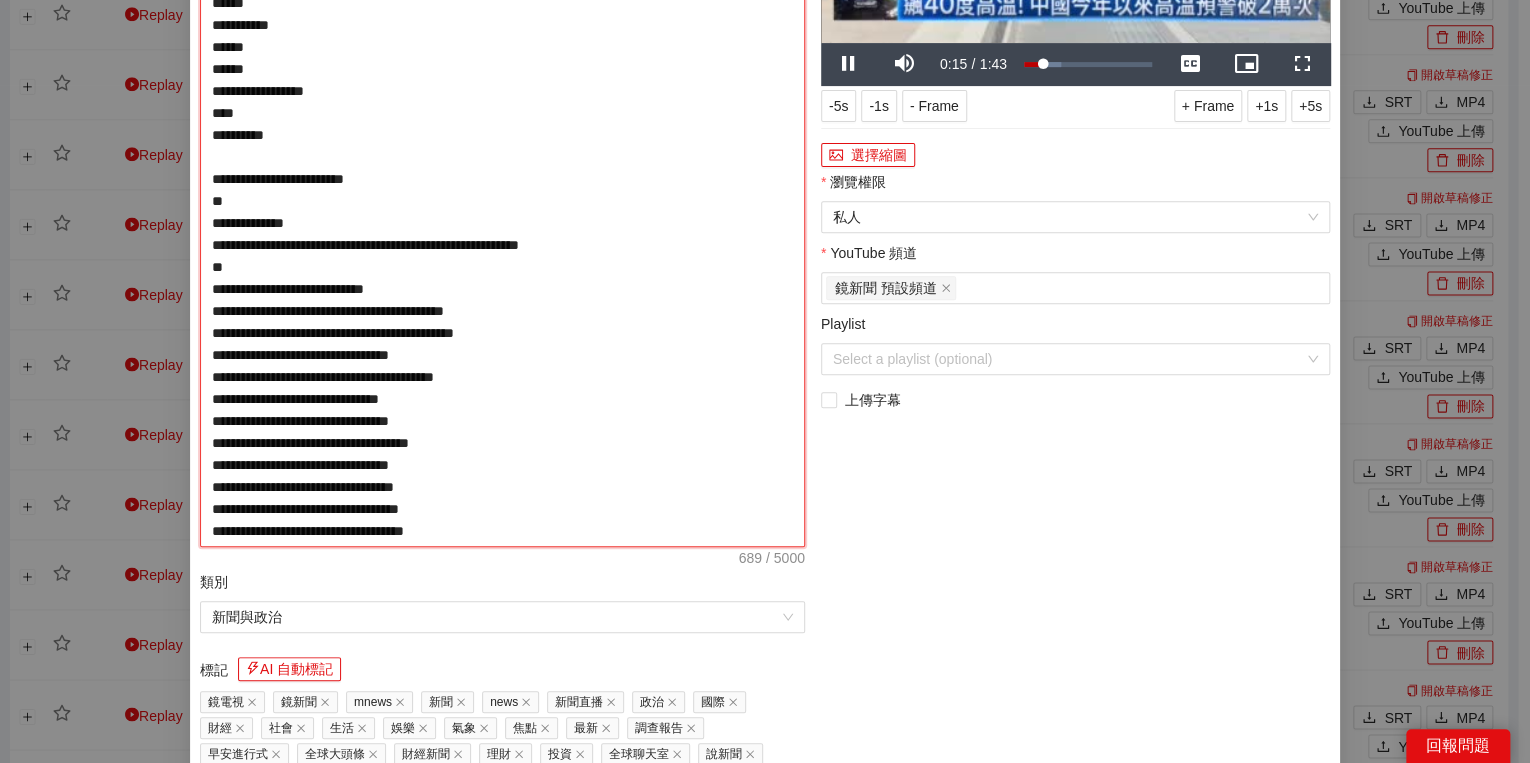 click on "**********" at bounding box center [502, 212] 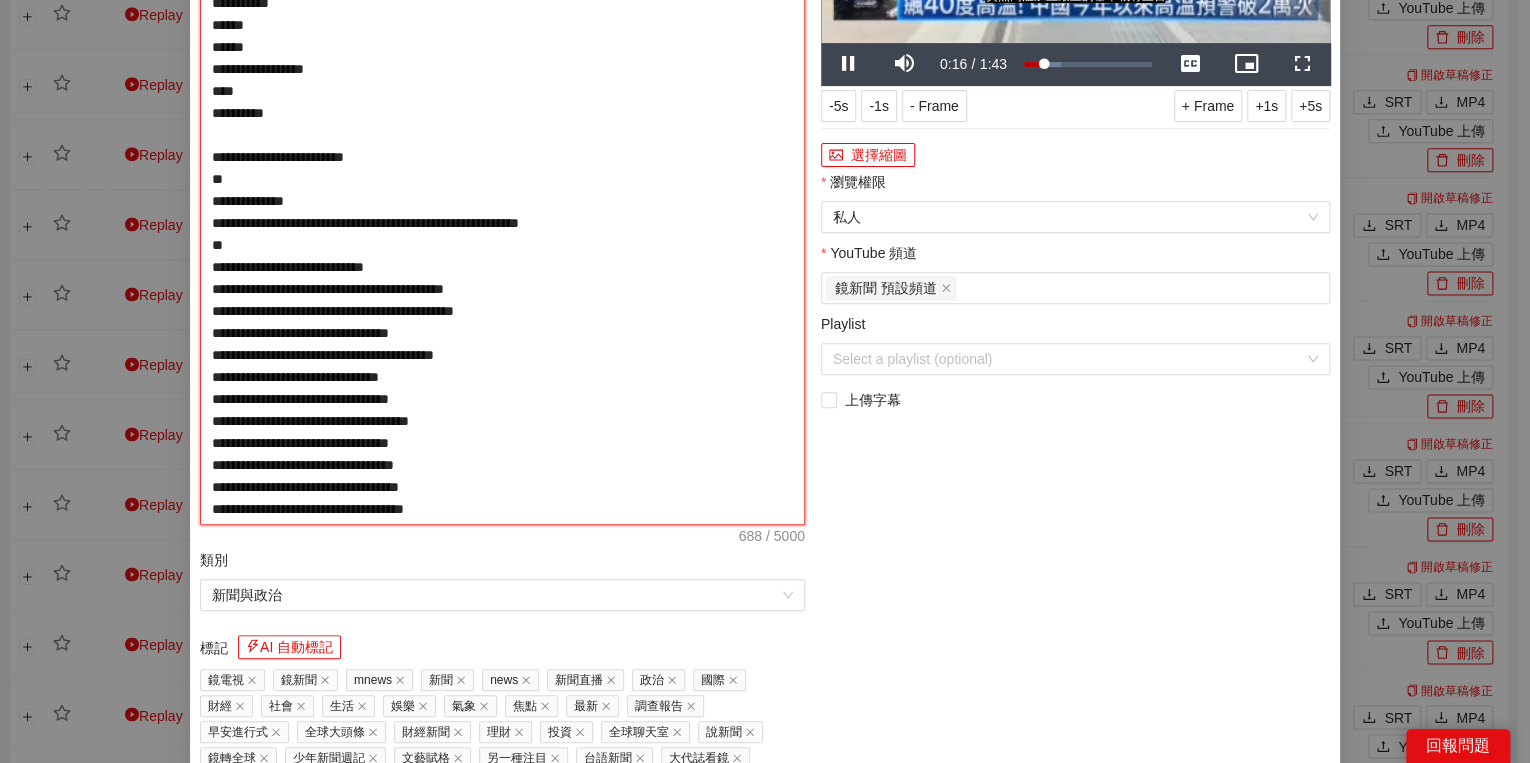 click on "**********" at bounding box center (502, 201) 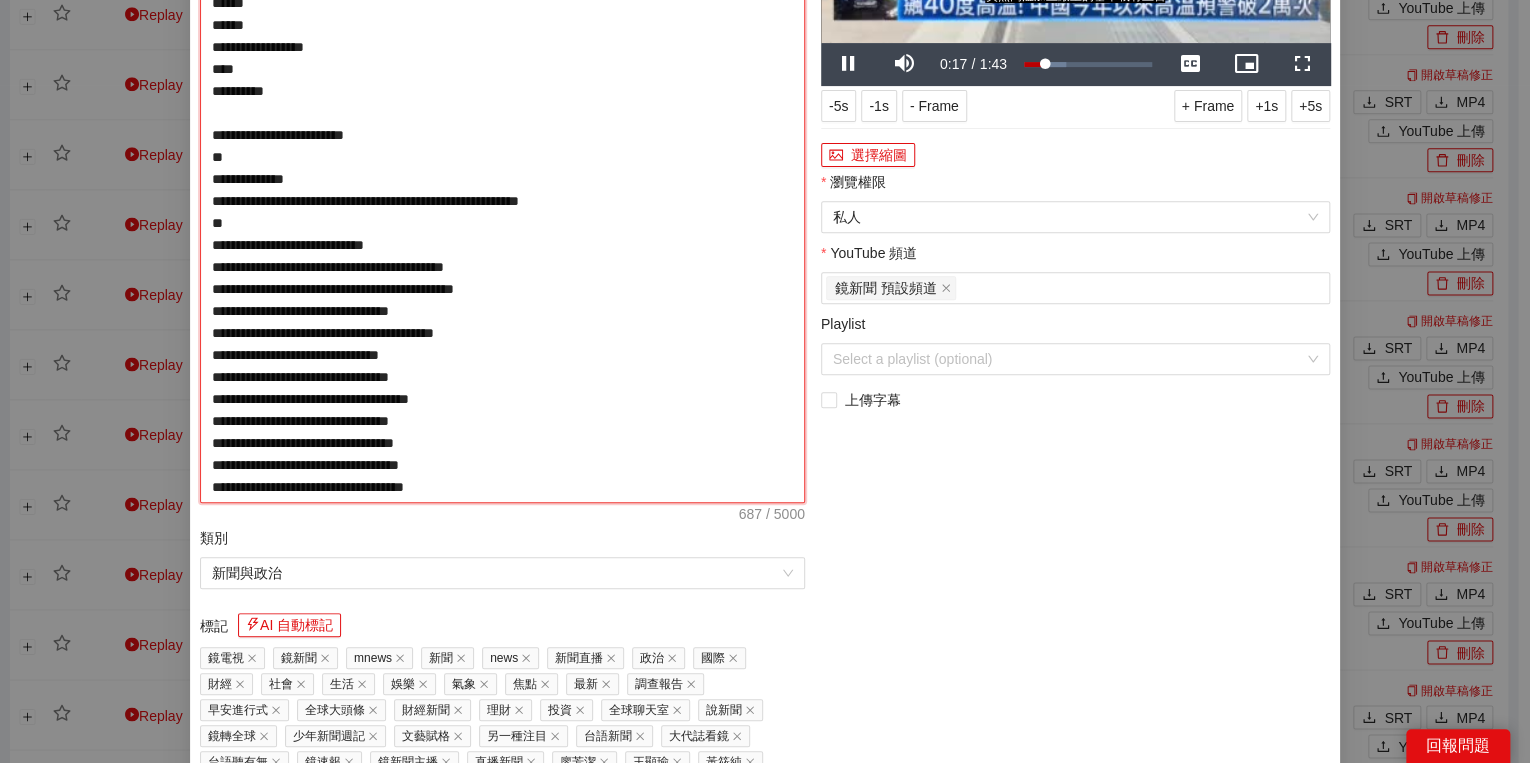 click on "**********" at bounding box center [502, 190] 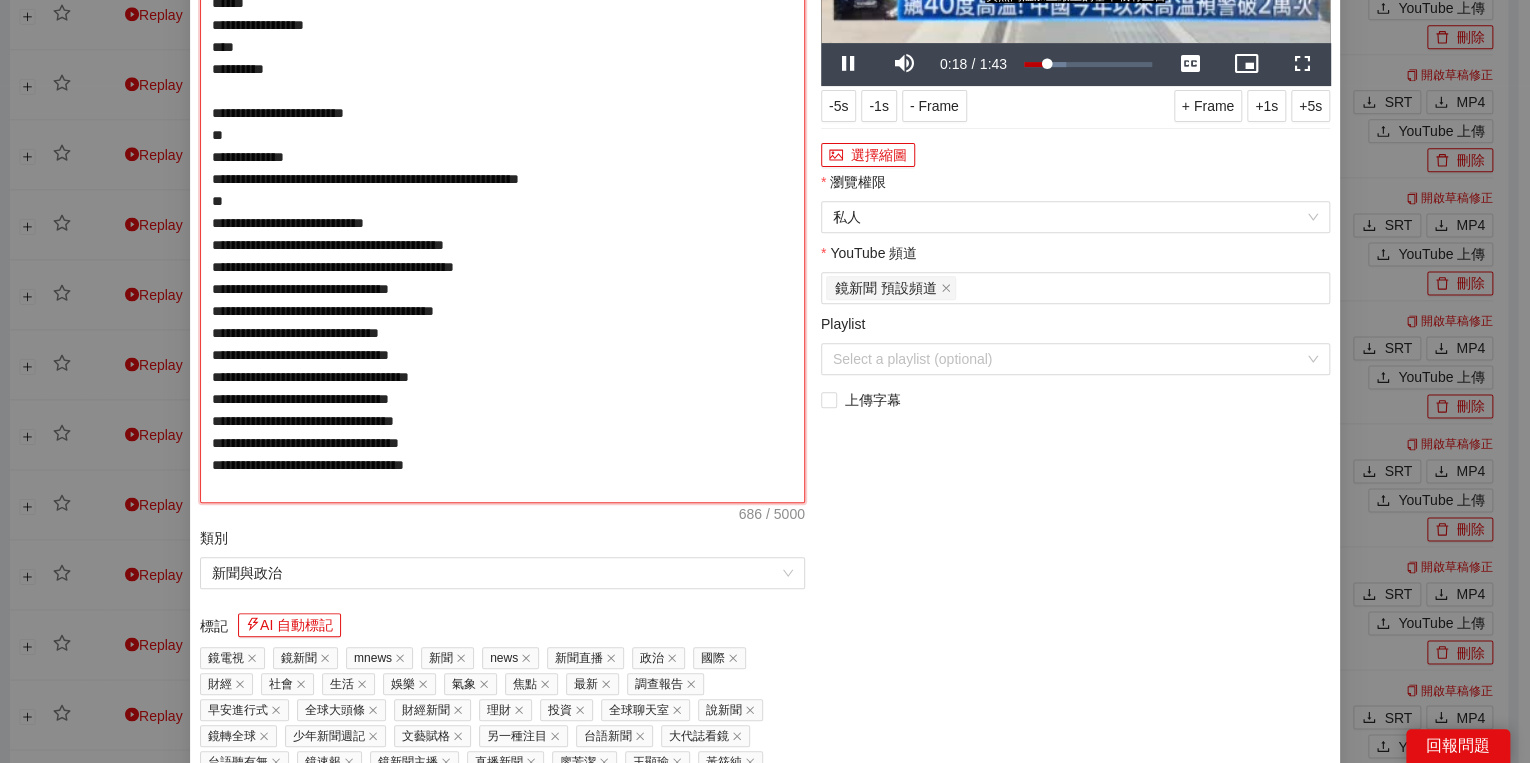 click on "**********" at bounding box center (502, 190) 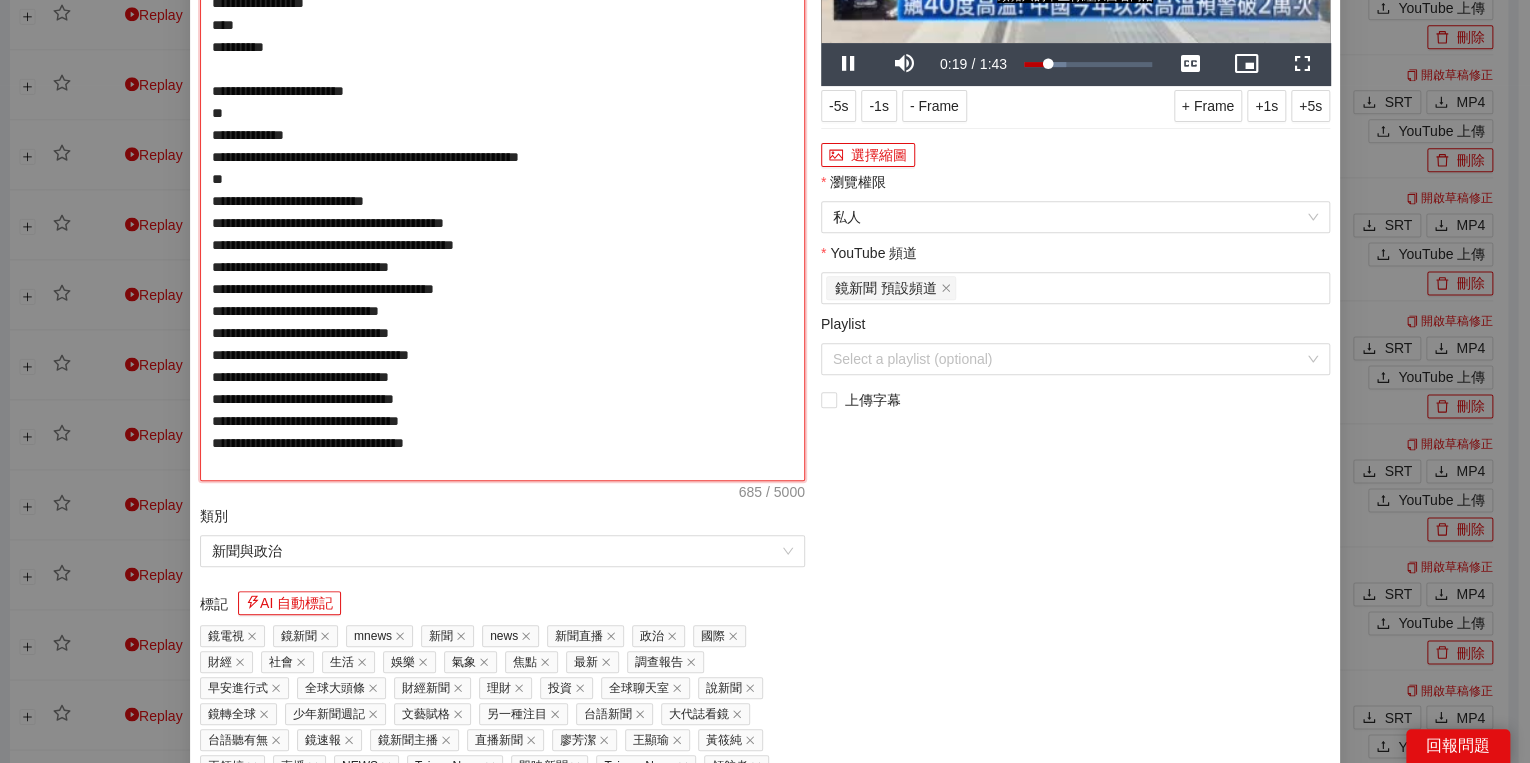 click on "**********" at bounding box center (502, 179) 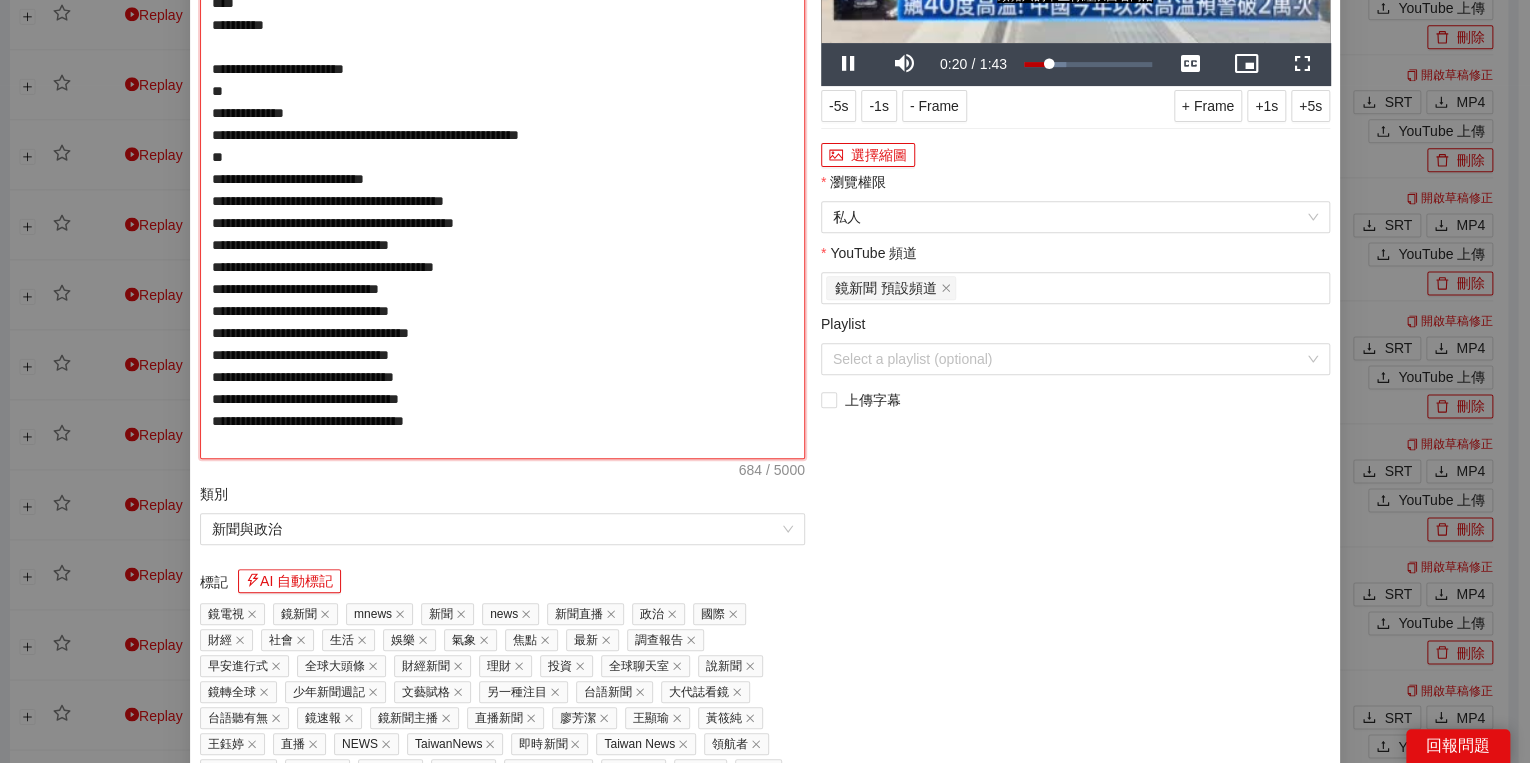click on "**********" at bounding box center [502, 168] 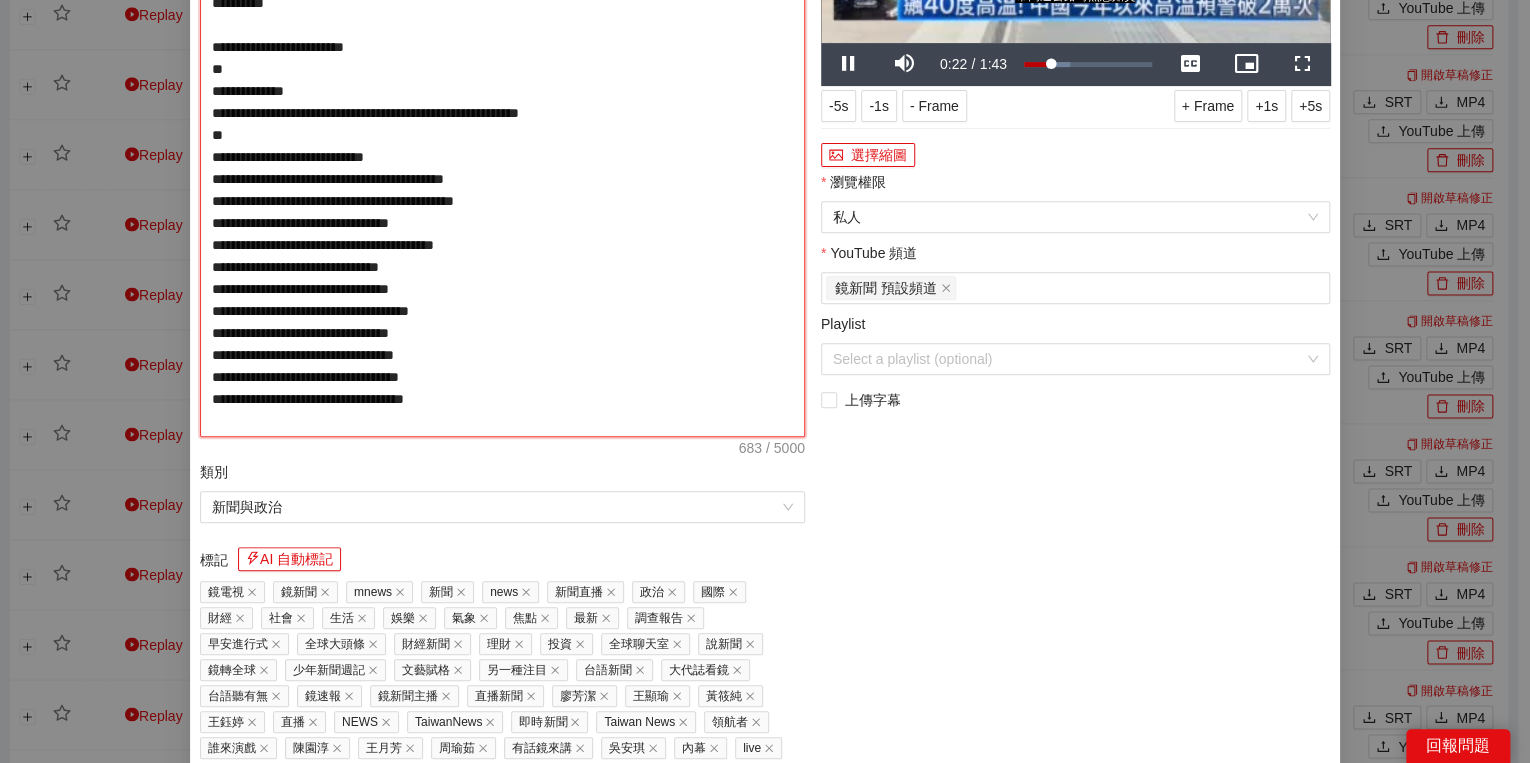 drag, startPoint x: 468, startPoint y: 224, endPoint x: 480, endPoint y: 226, distance: 12.165525 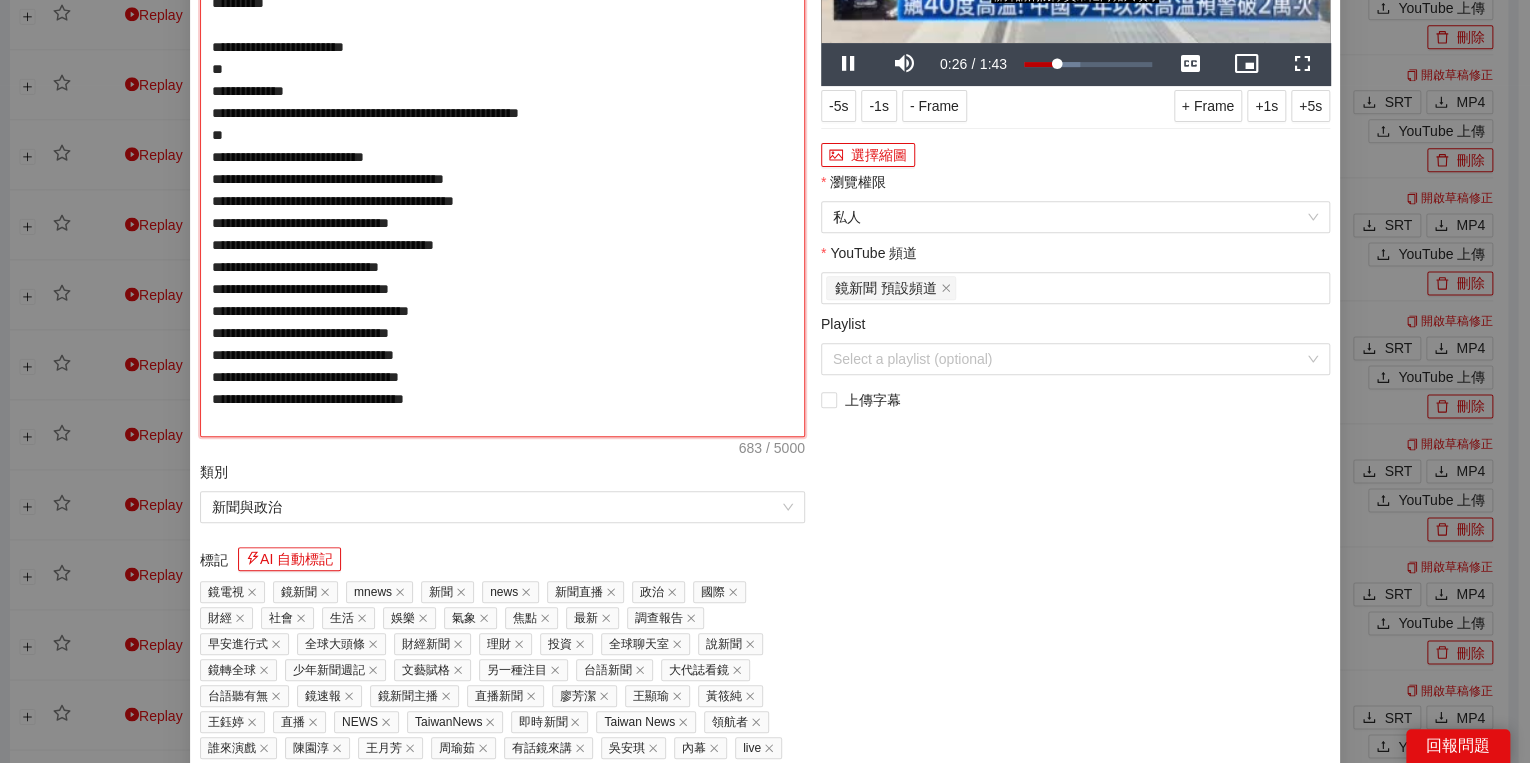 click on "**********" at bounding box center (502, 157) 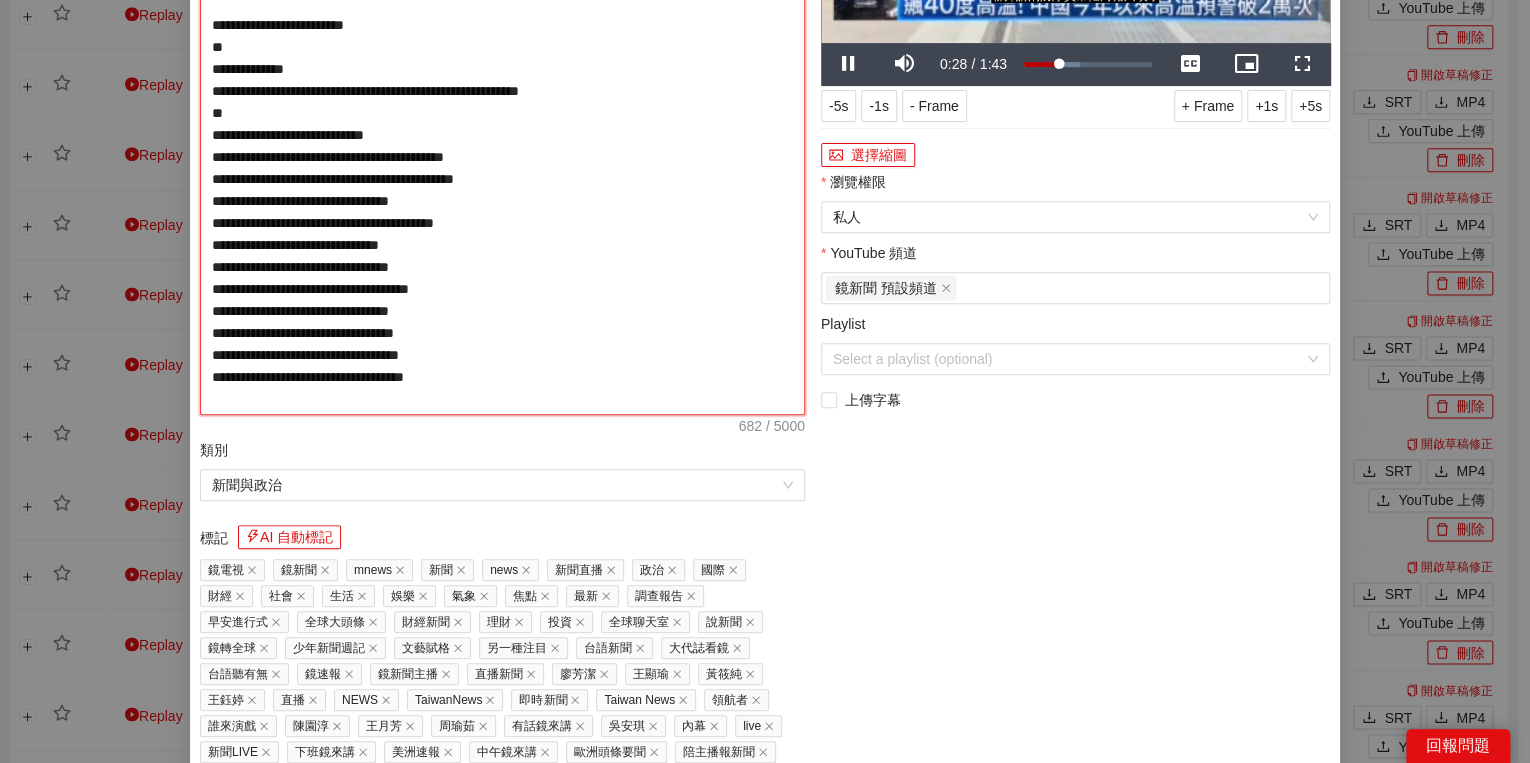 click on "**********" at bounding box center [502, 146] 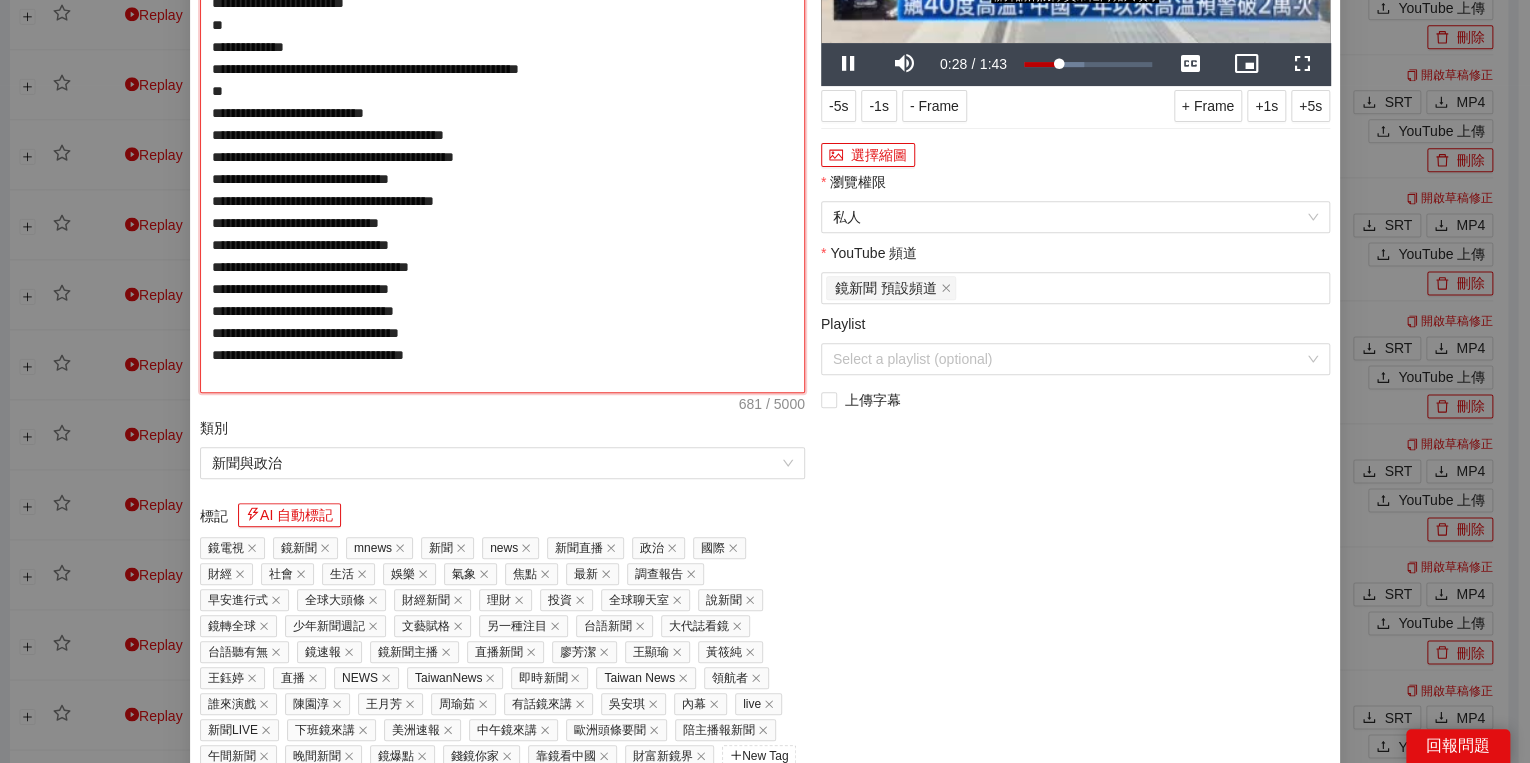 click on "**********" at bounding box center (502, 135) 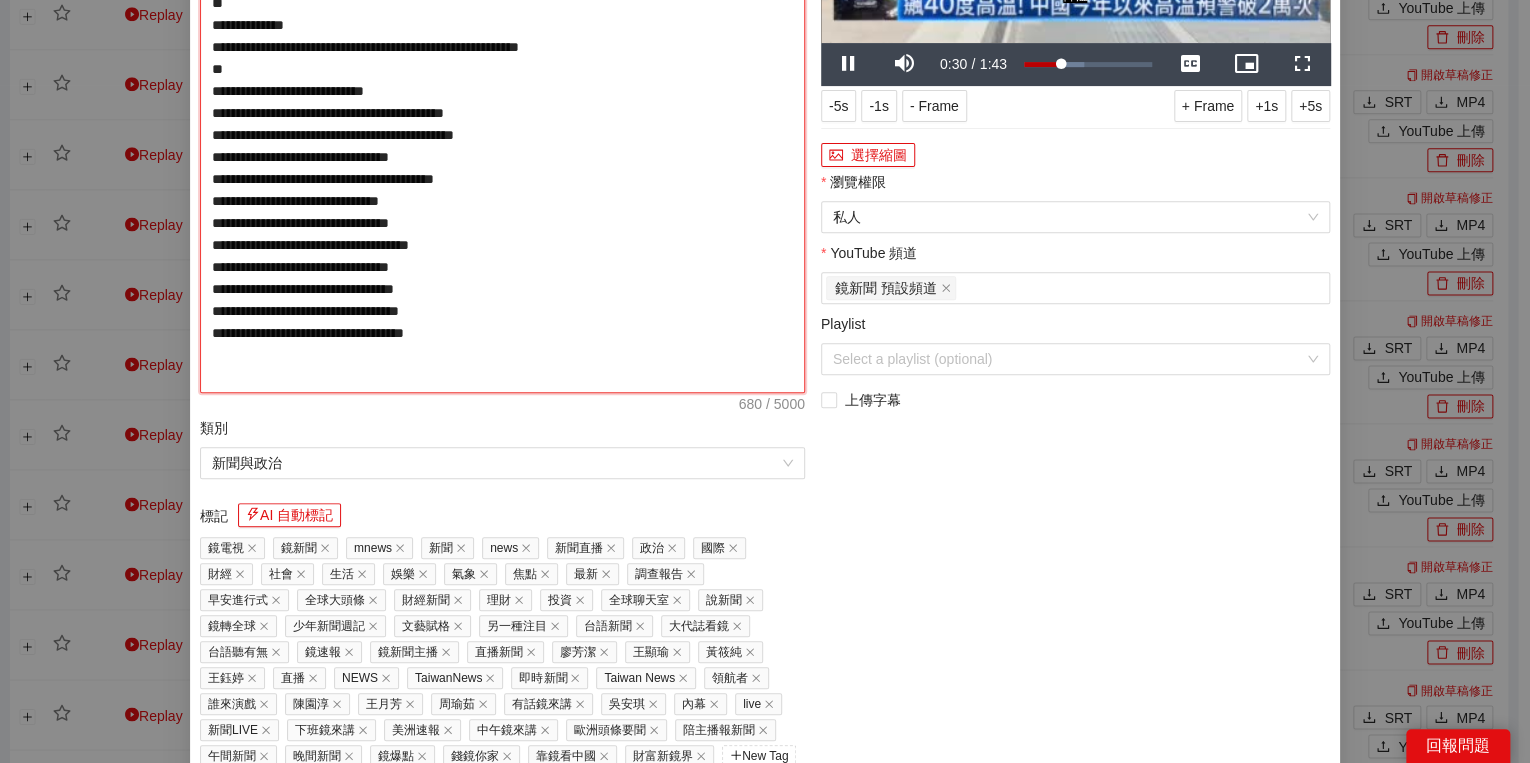 click on "**********" at bounding box center (502, 135) 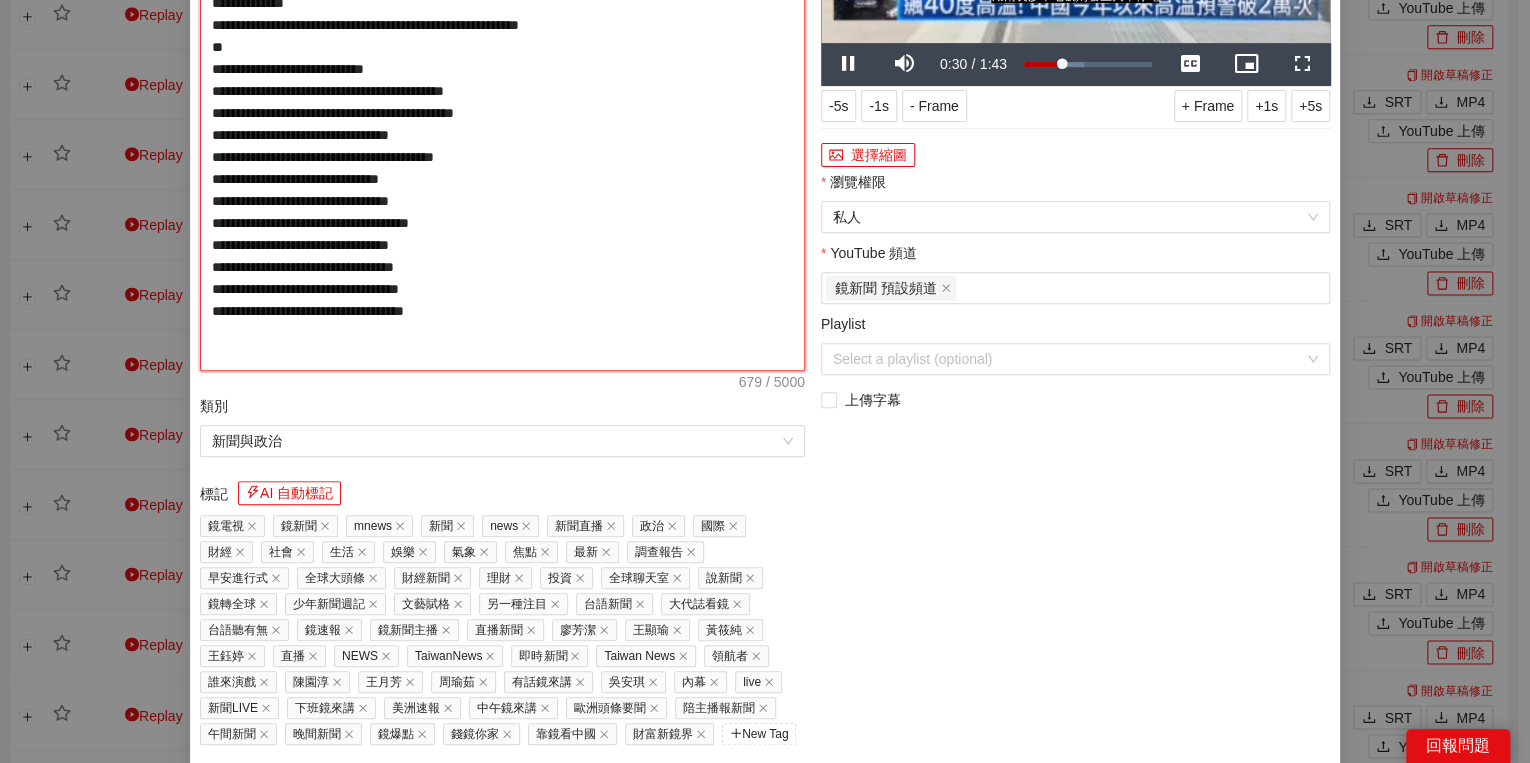 click on "**********" at bounding box center (502, 124) 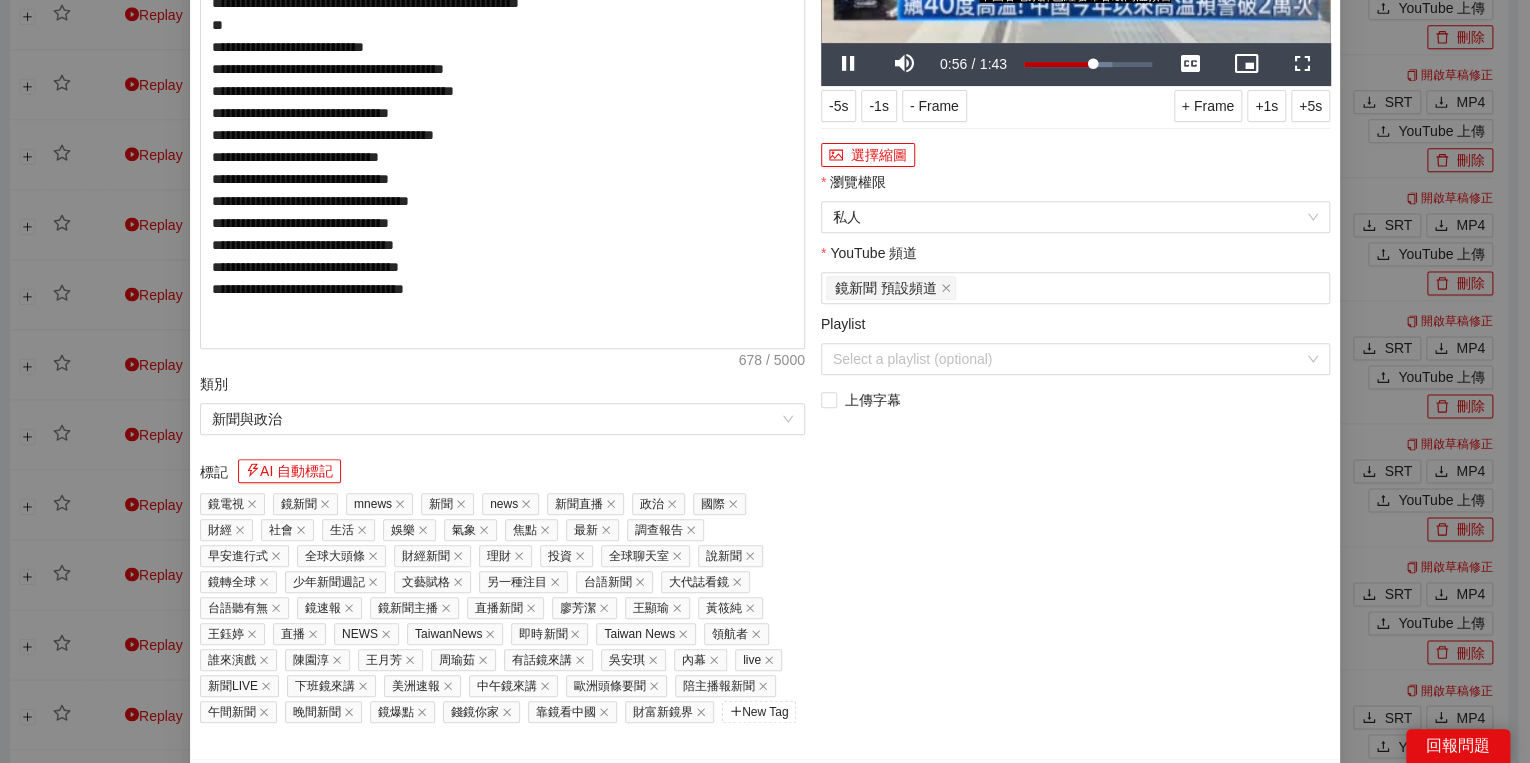 click on "Duration  1:43" at bounding box center (995, 64) 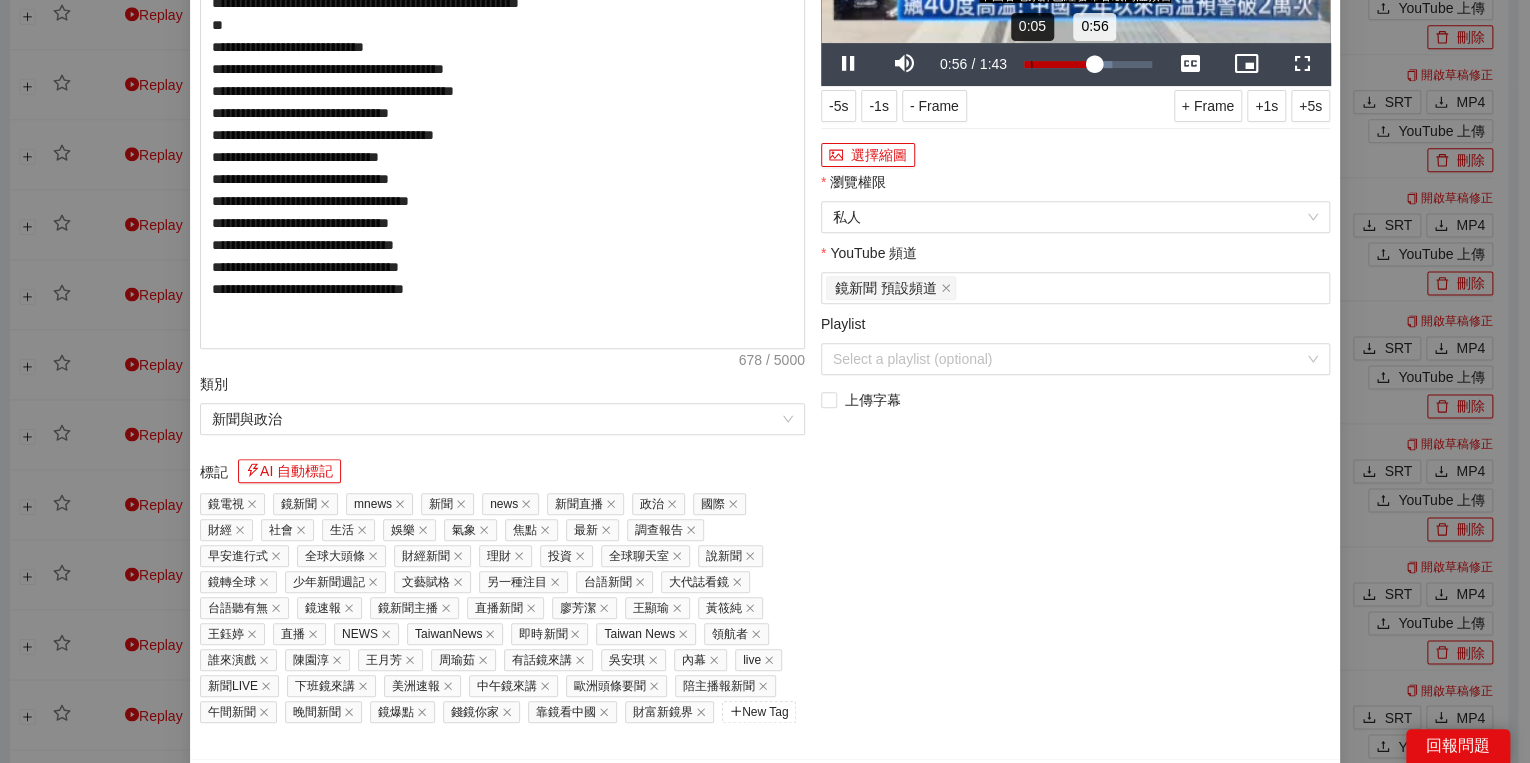 click on "Loaded :  69.07% 0:05 0:56" at bounding box center [1088, 64] 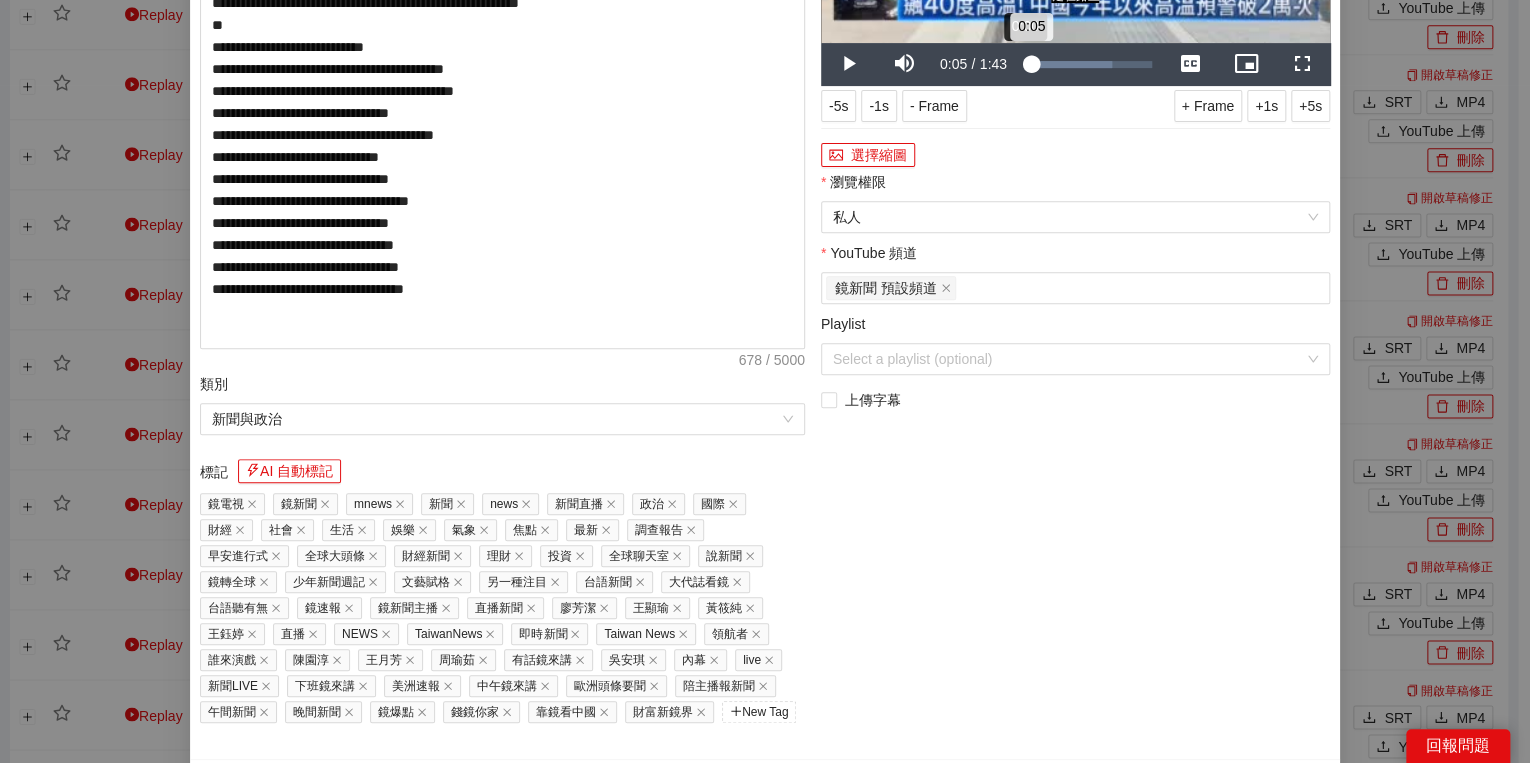 click on "0:05" at bounding box center (1027, 64) 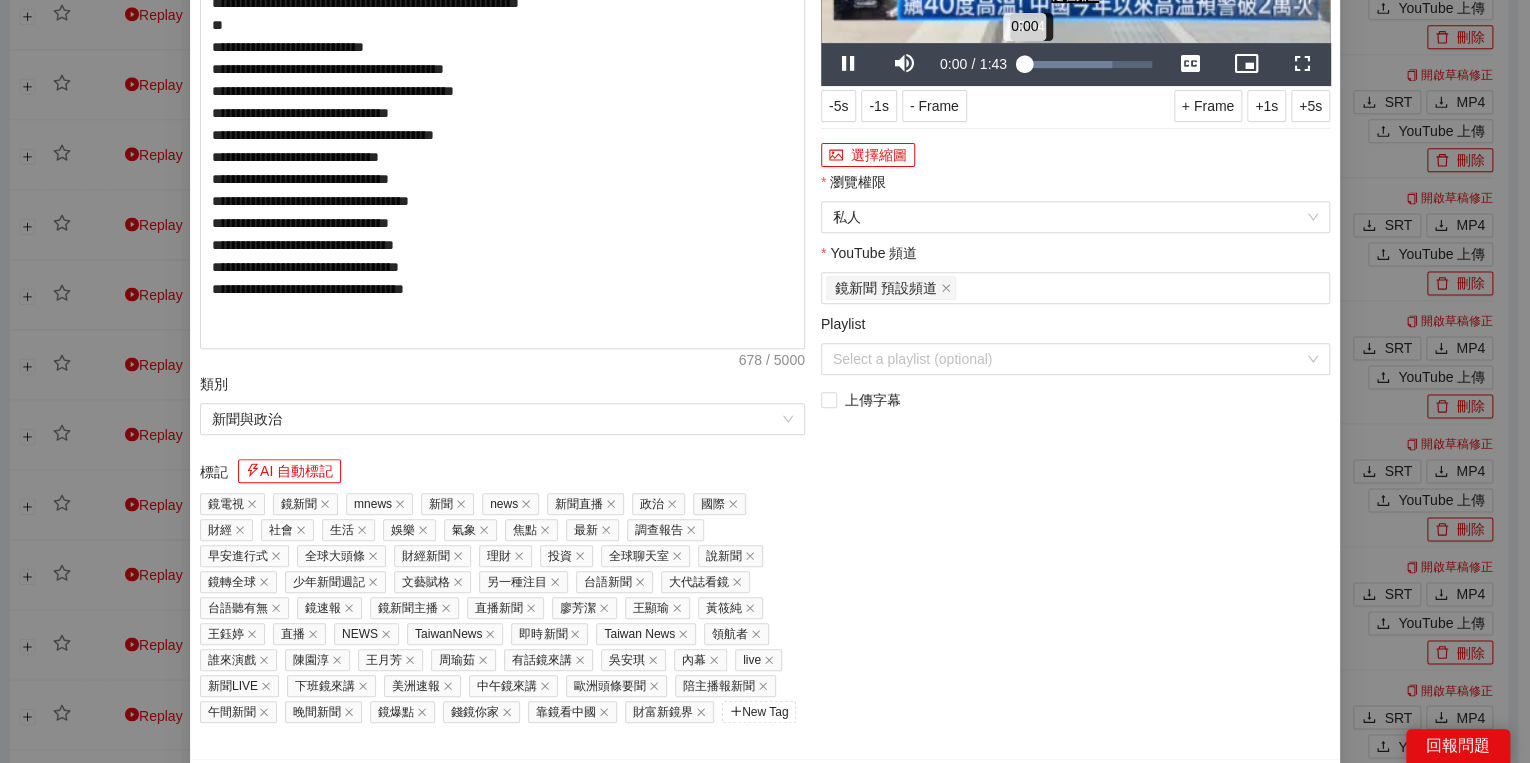 click on "0:00" at bounding box center (1024, 64) 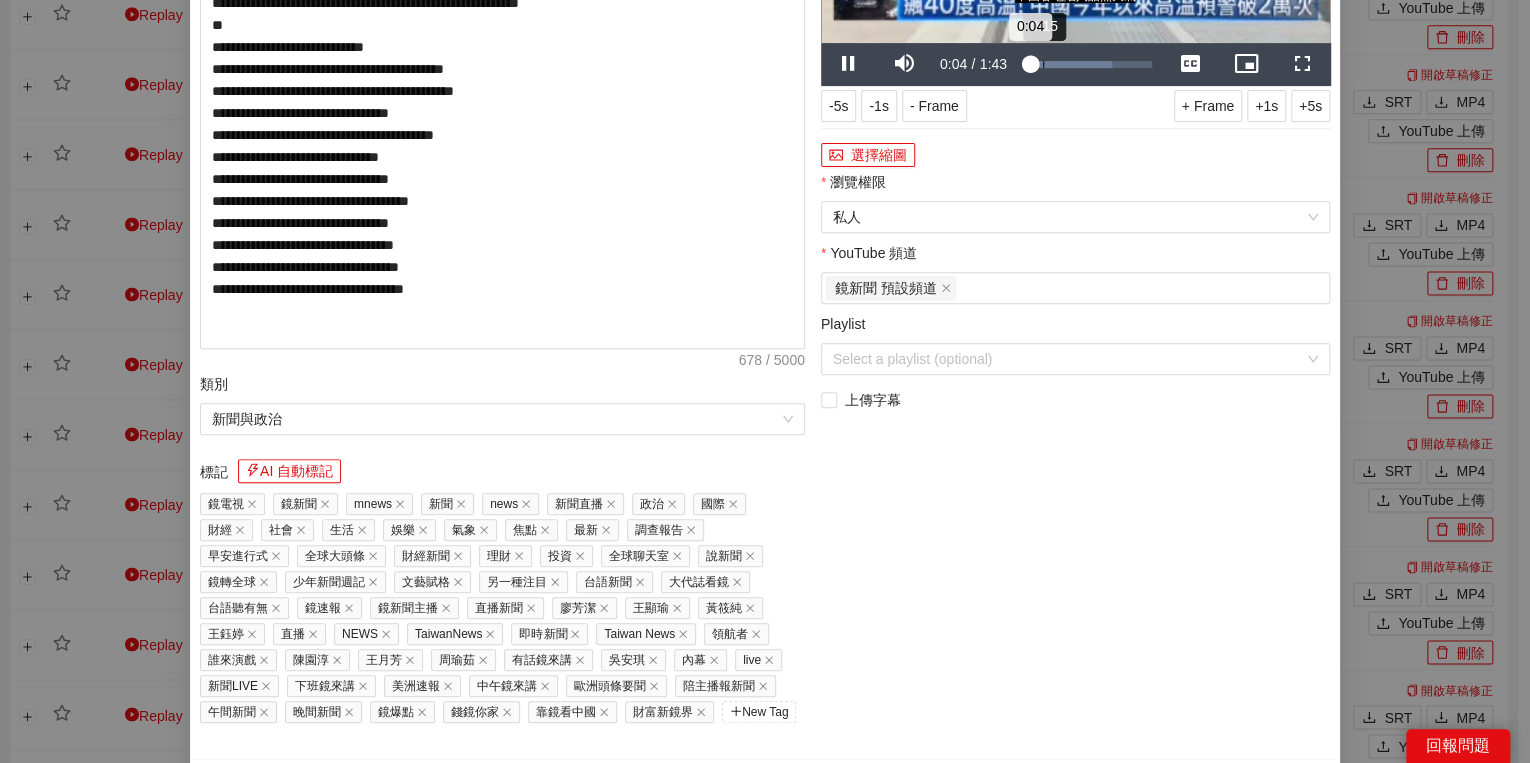 click on "Loaded :  69.07% 0:15 0:04" at bounding box center [1088, 64] 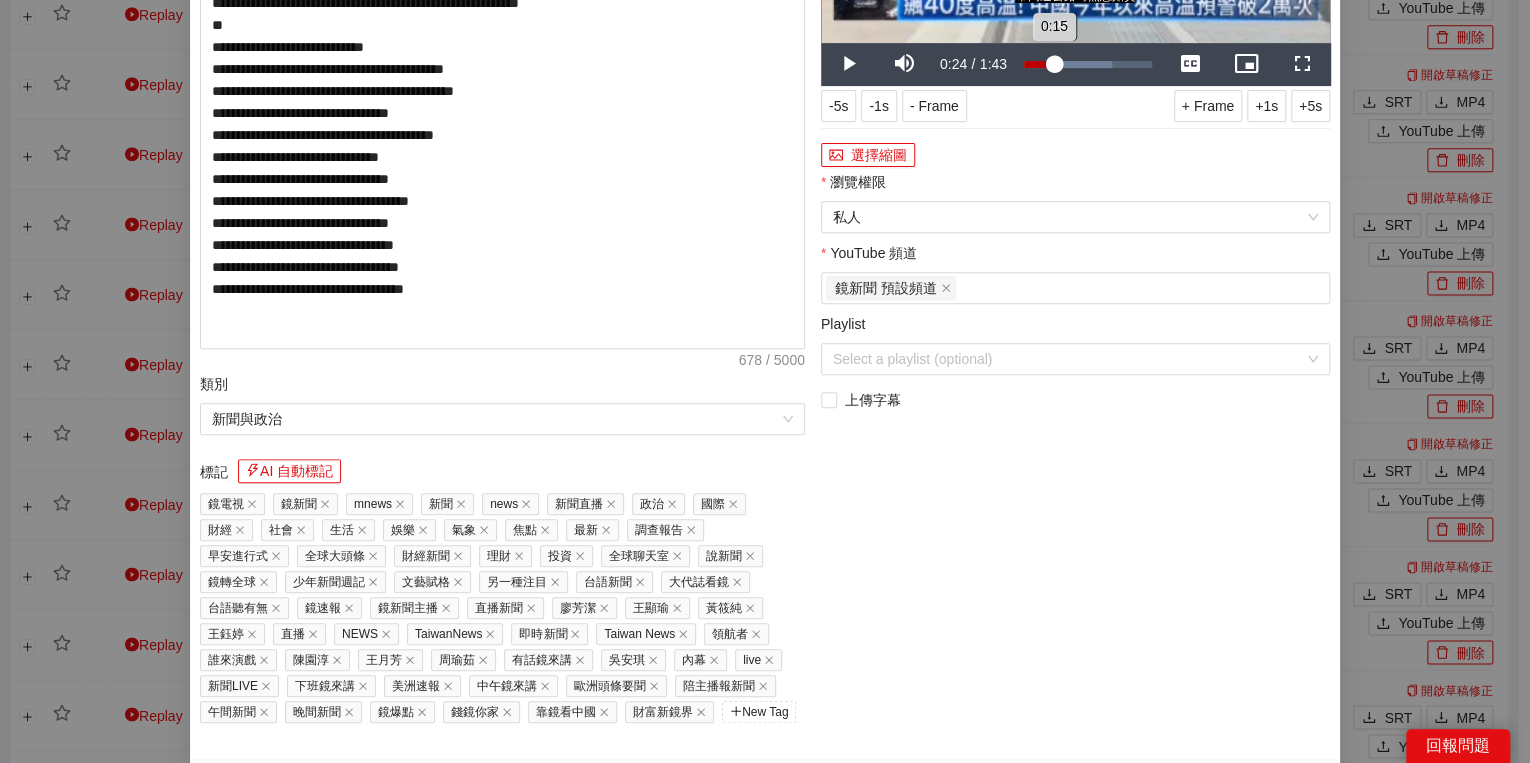 click on "Loaded :  69.07% 0:24 0:15" at bounding box center [1088, 64] 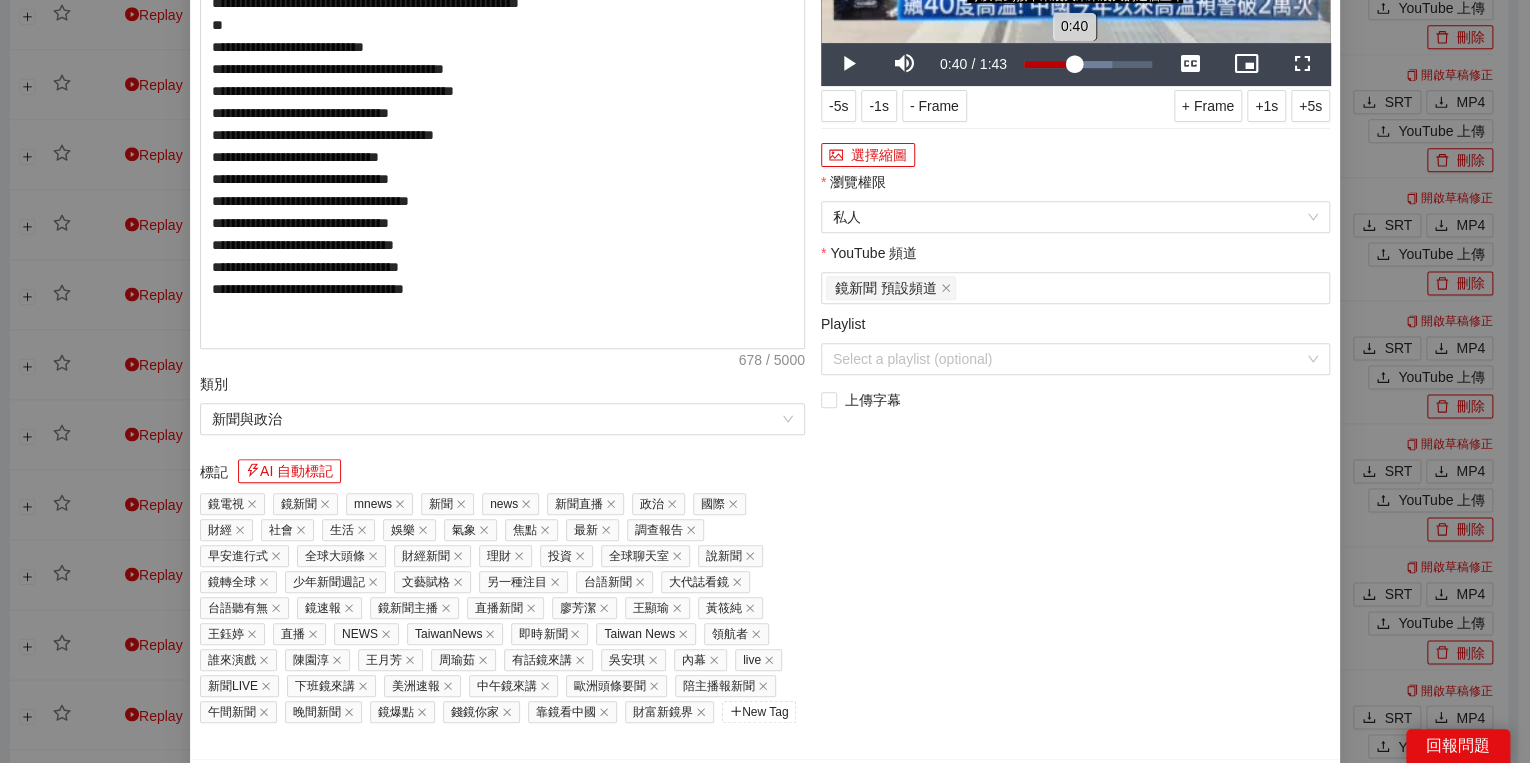 click on "Loaded :  69.07% 0:40 0:40" at bounding box center [1088, 64] 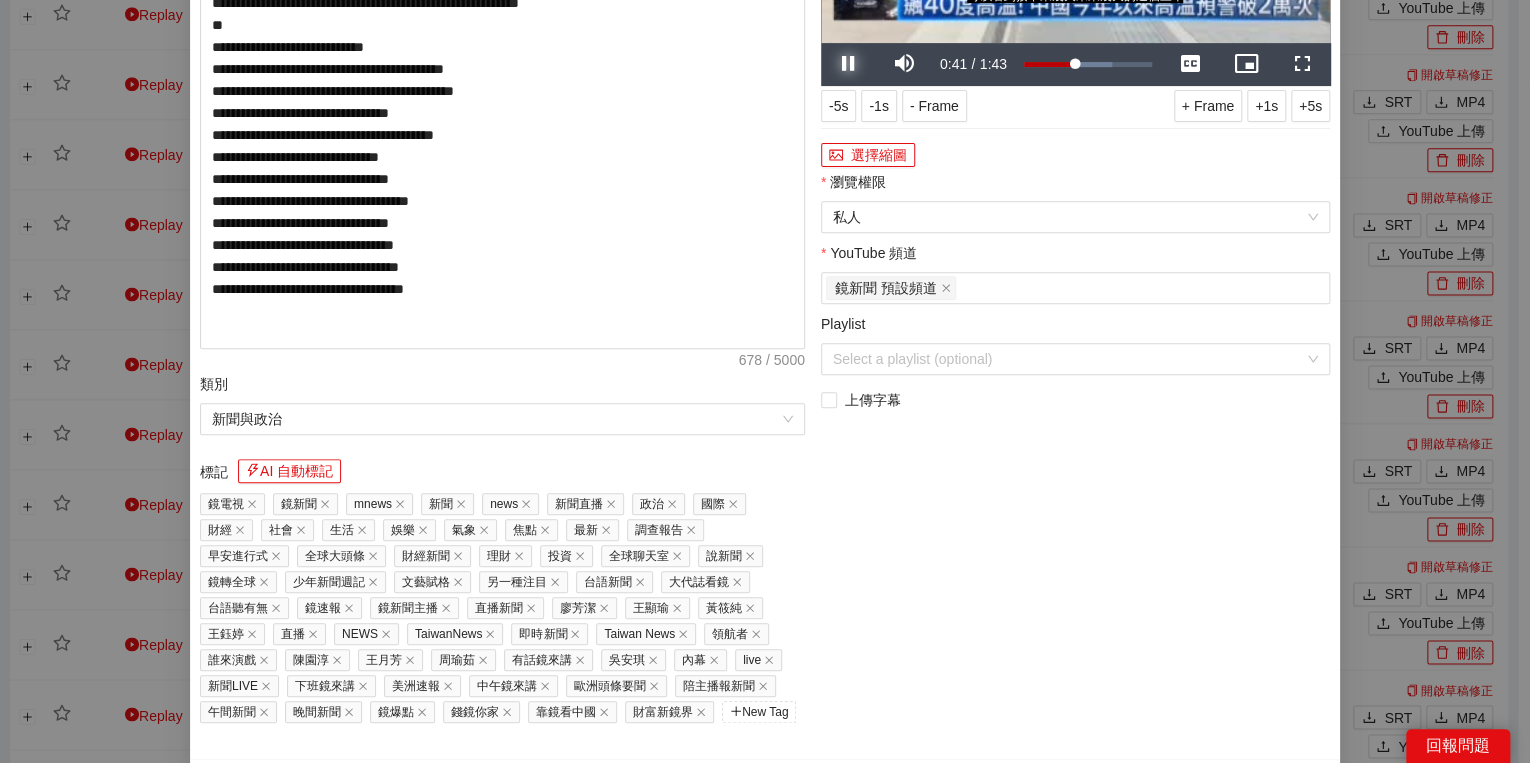 click at bounding box center (849, 64) 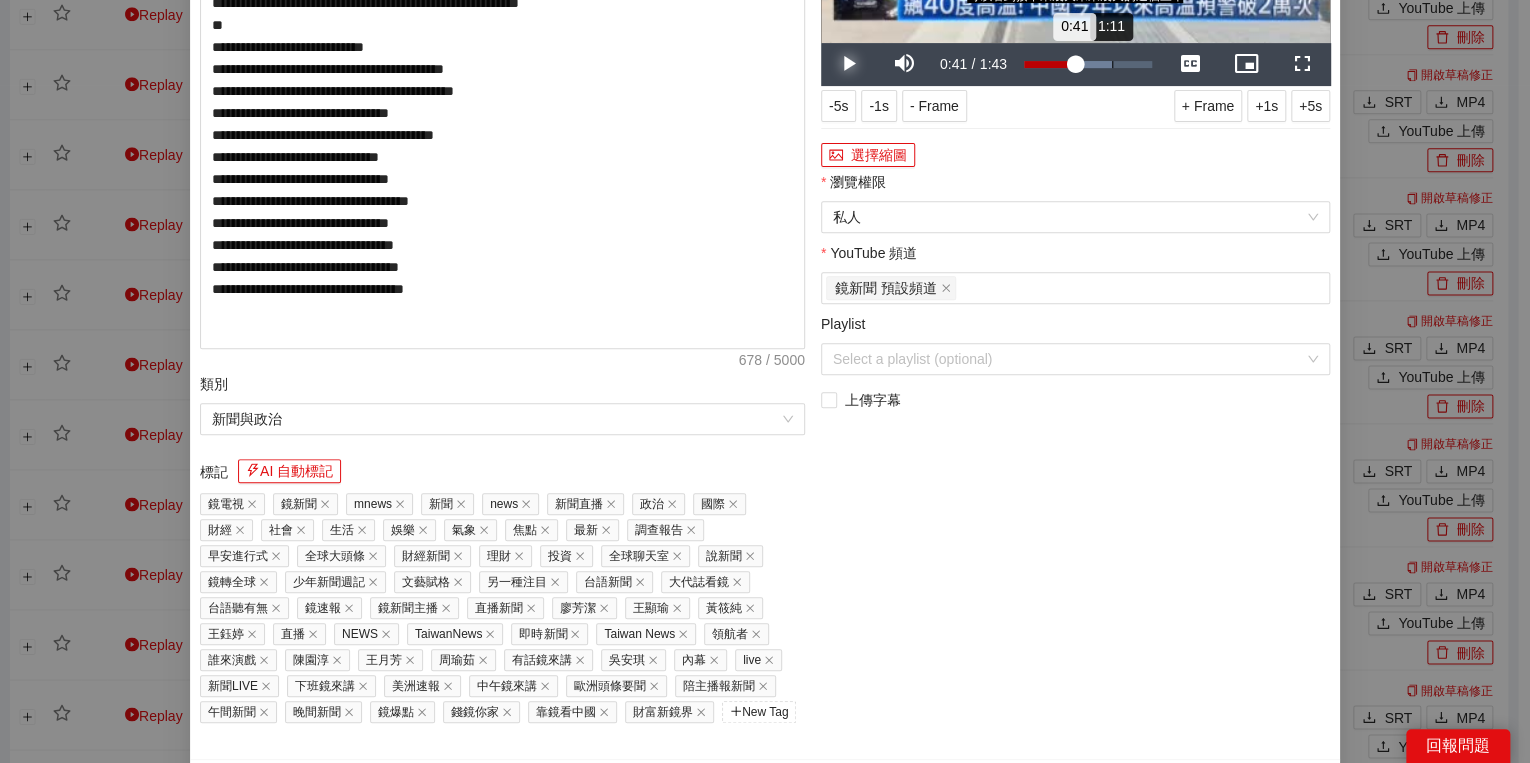 click on "Loaded :  69.07% 1:11 0:41" at bounding box center (1088, 64) 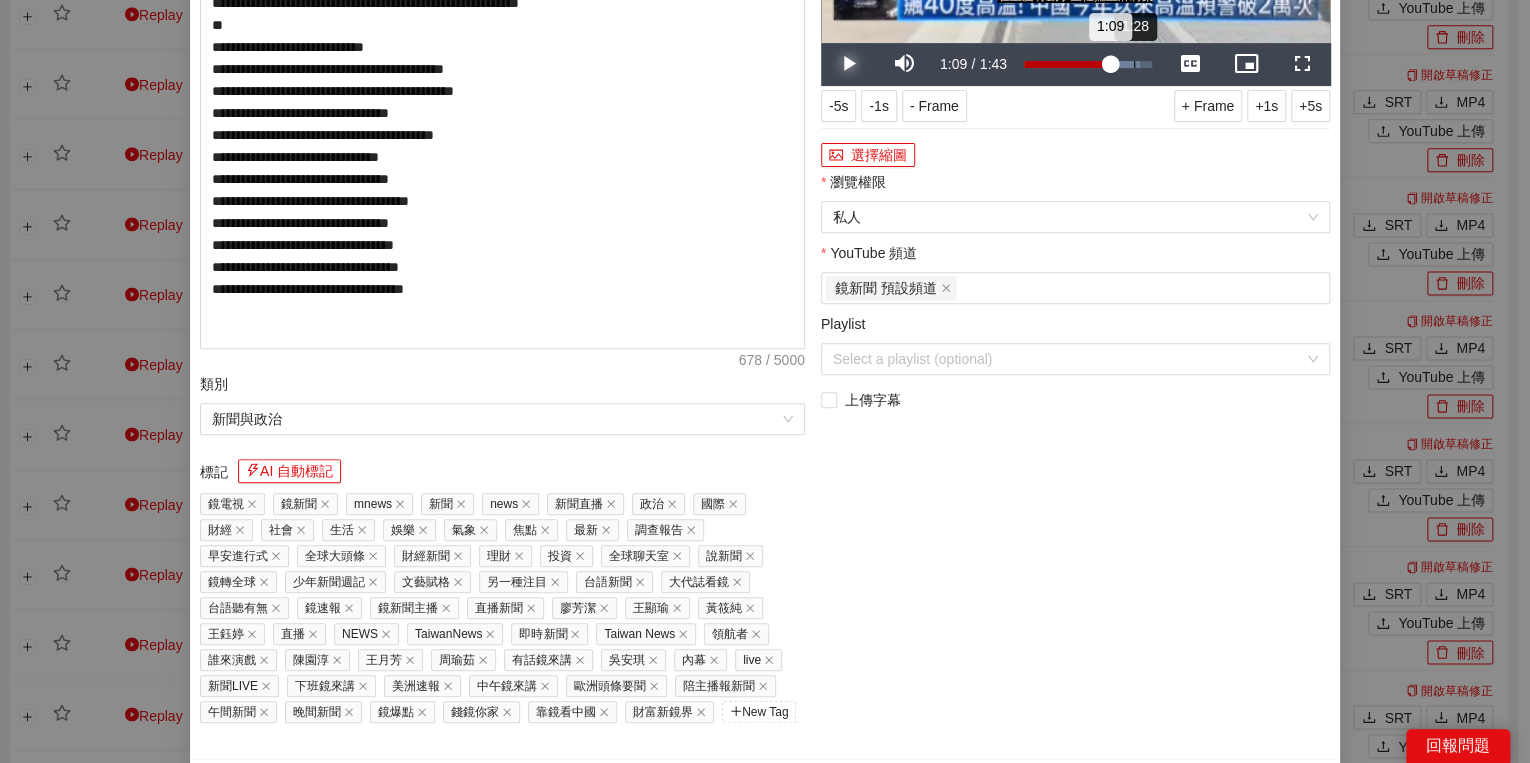 click on "Loaded :  90.34% 1:28 1:09" at bounding box center [1088, 64] 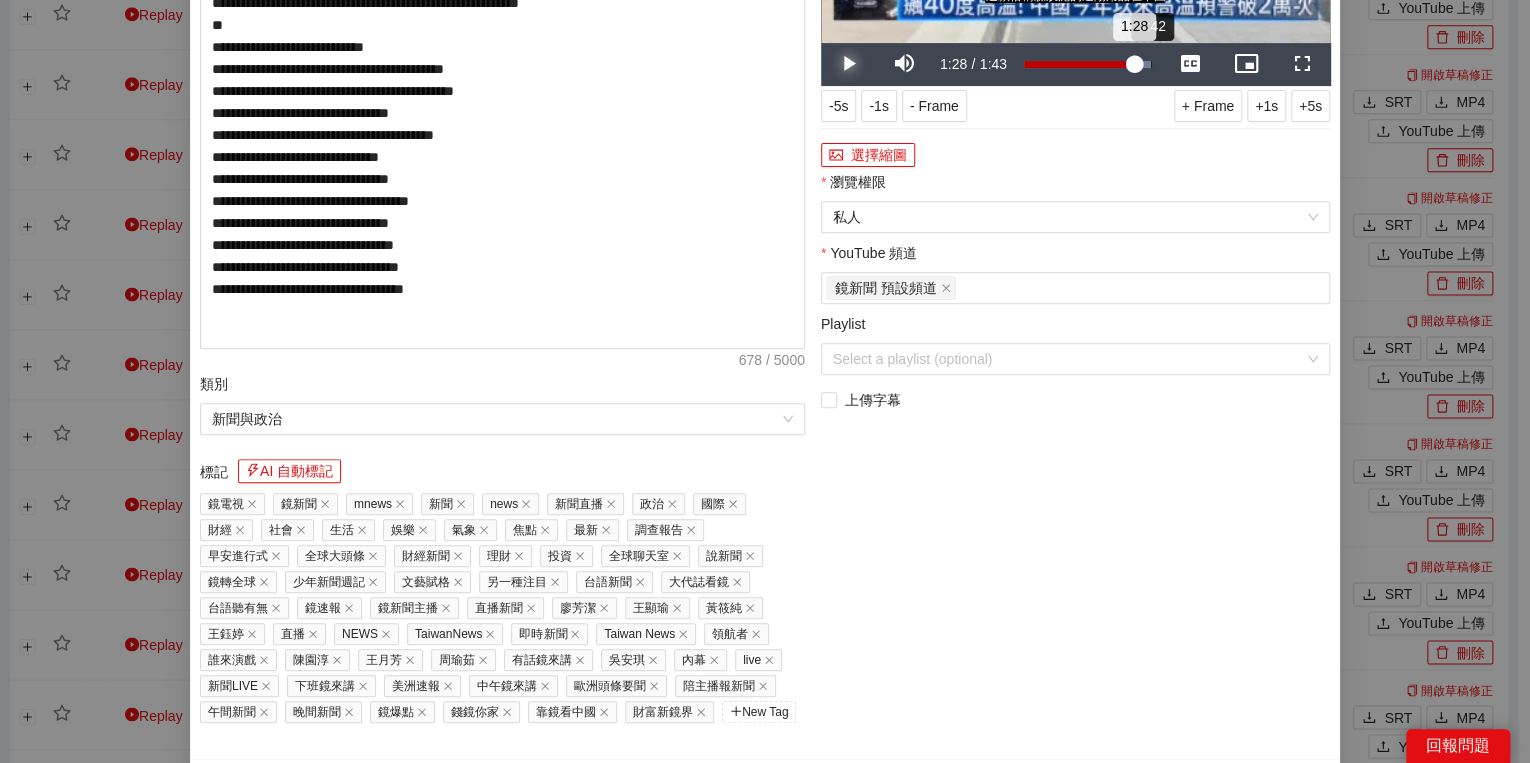 click on "Loaded :  100.00% 1:42 1:28" at bounding box center (1088, 64) 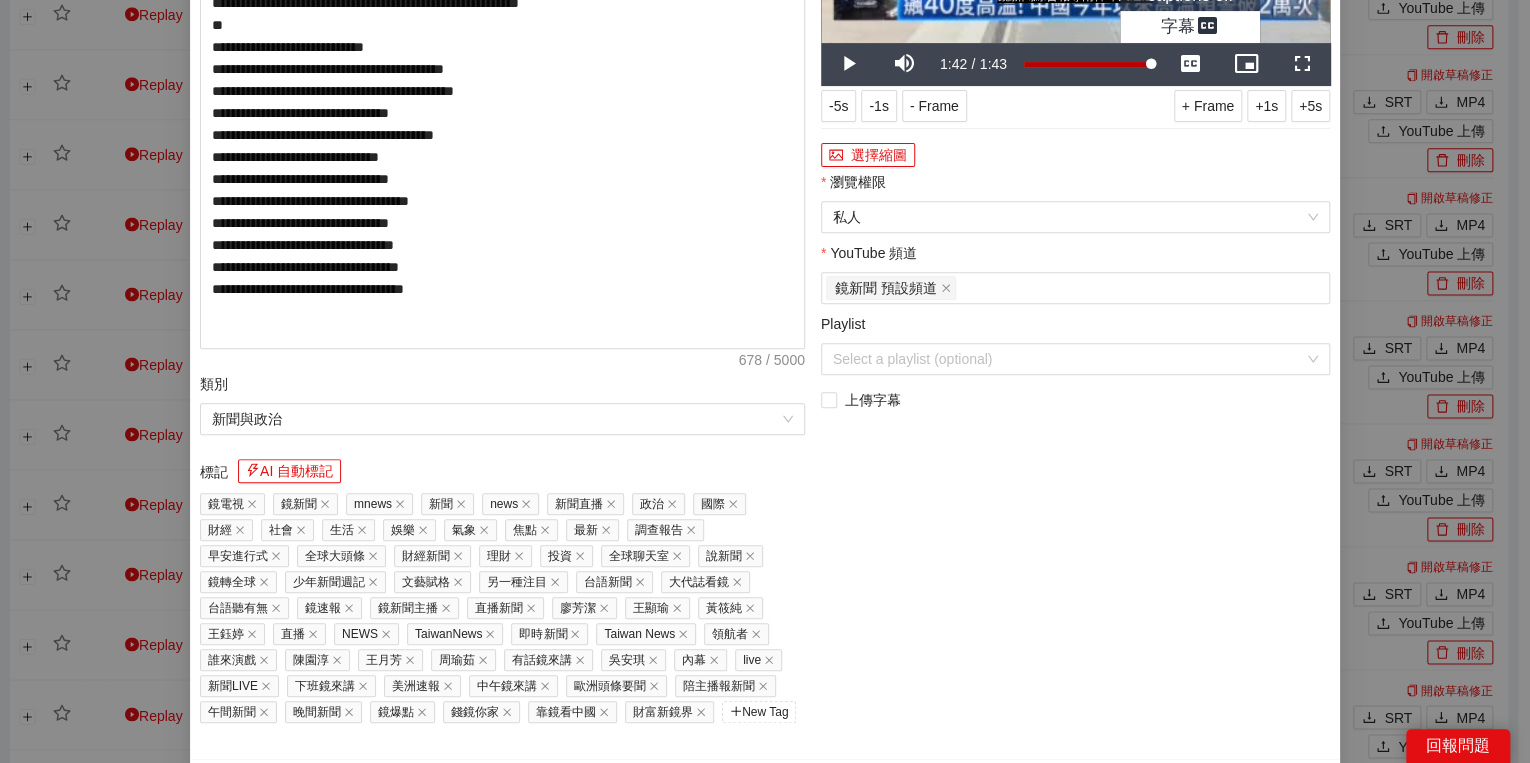 click at bounding box center (1190, 64) 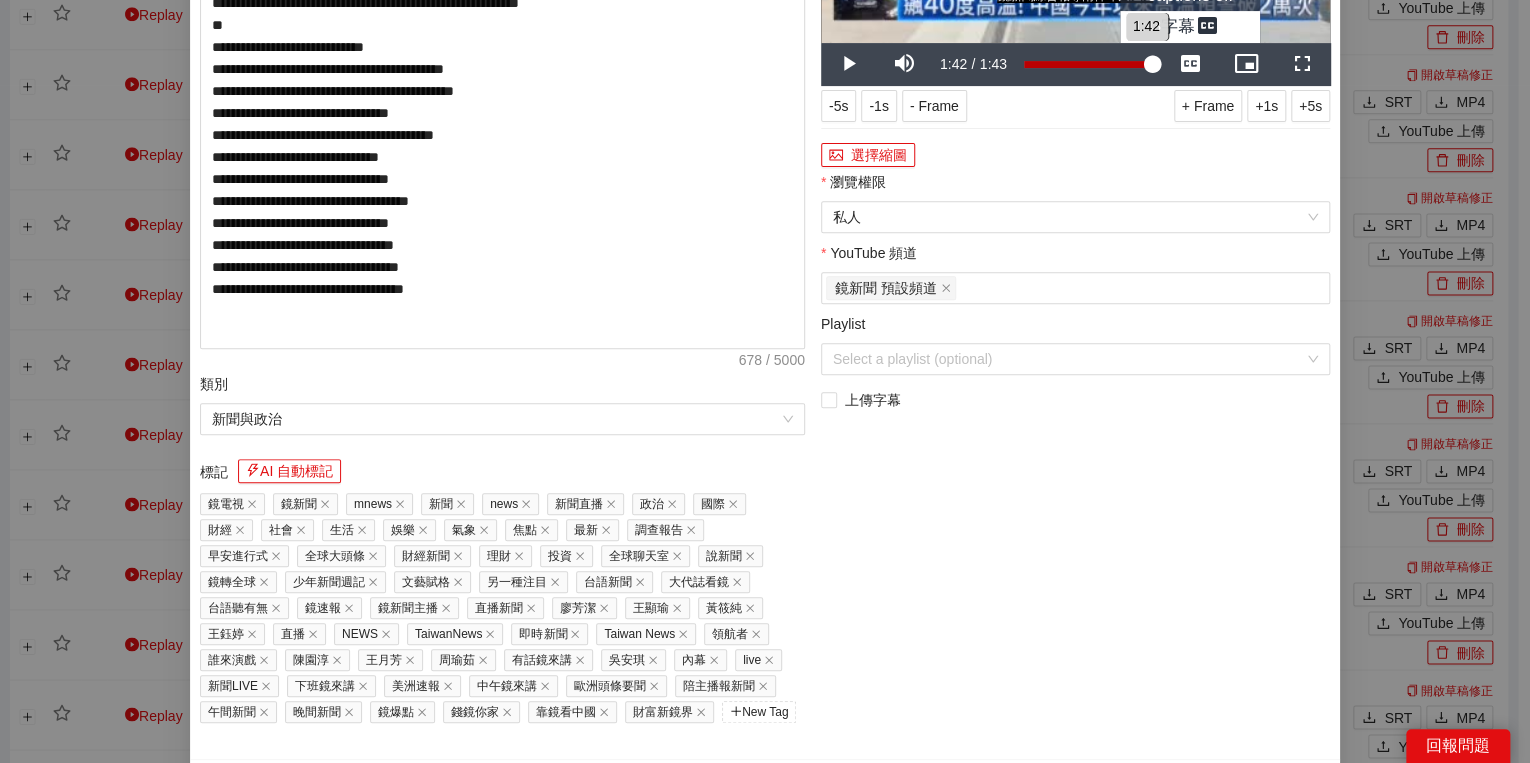 click on "1:42" at bounding box center [1088, 64] 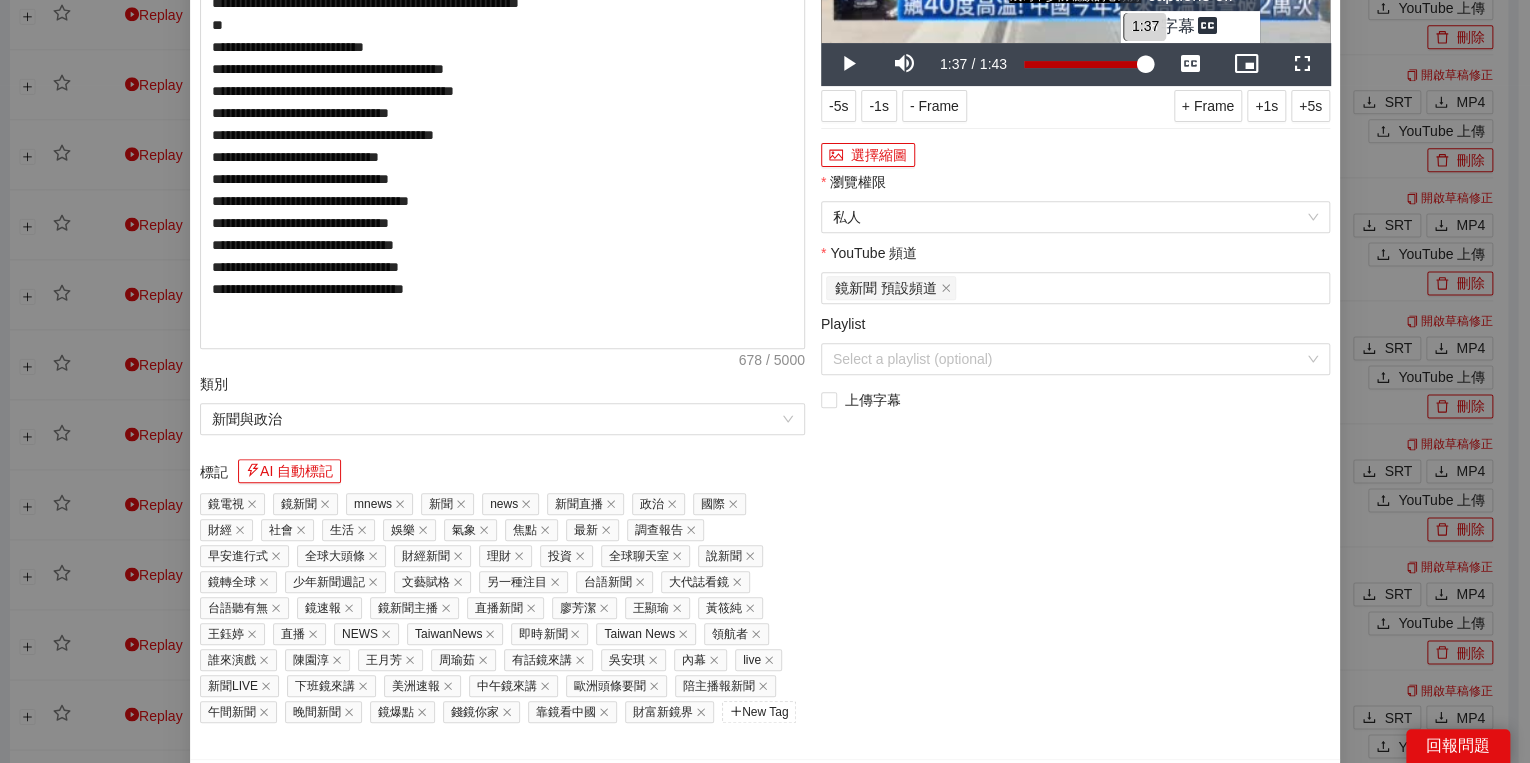click on "1:37" at bounding box center [1084, 64] 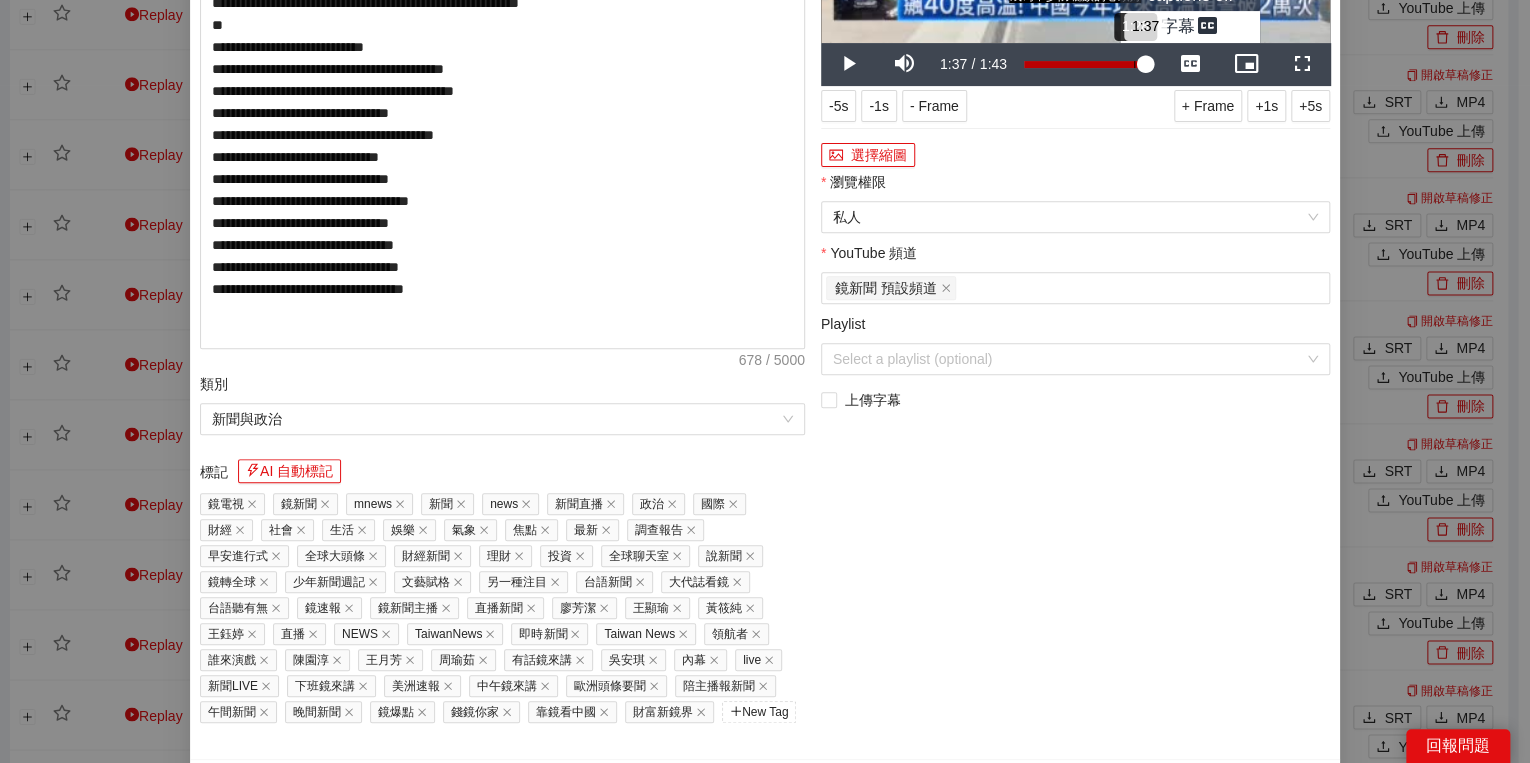 click on "Loaded :  100.00% 1:28 1:37" at bounding box center (1088, 64) 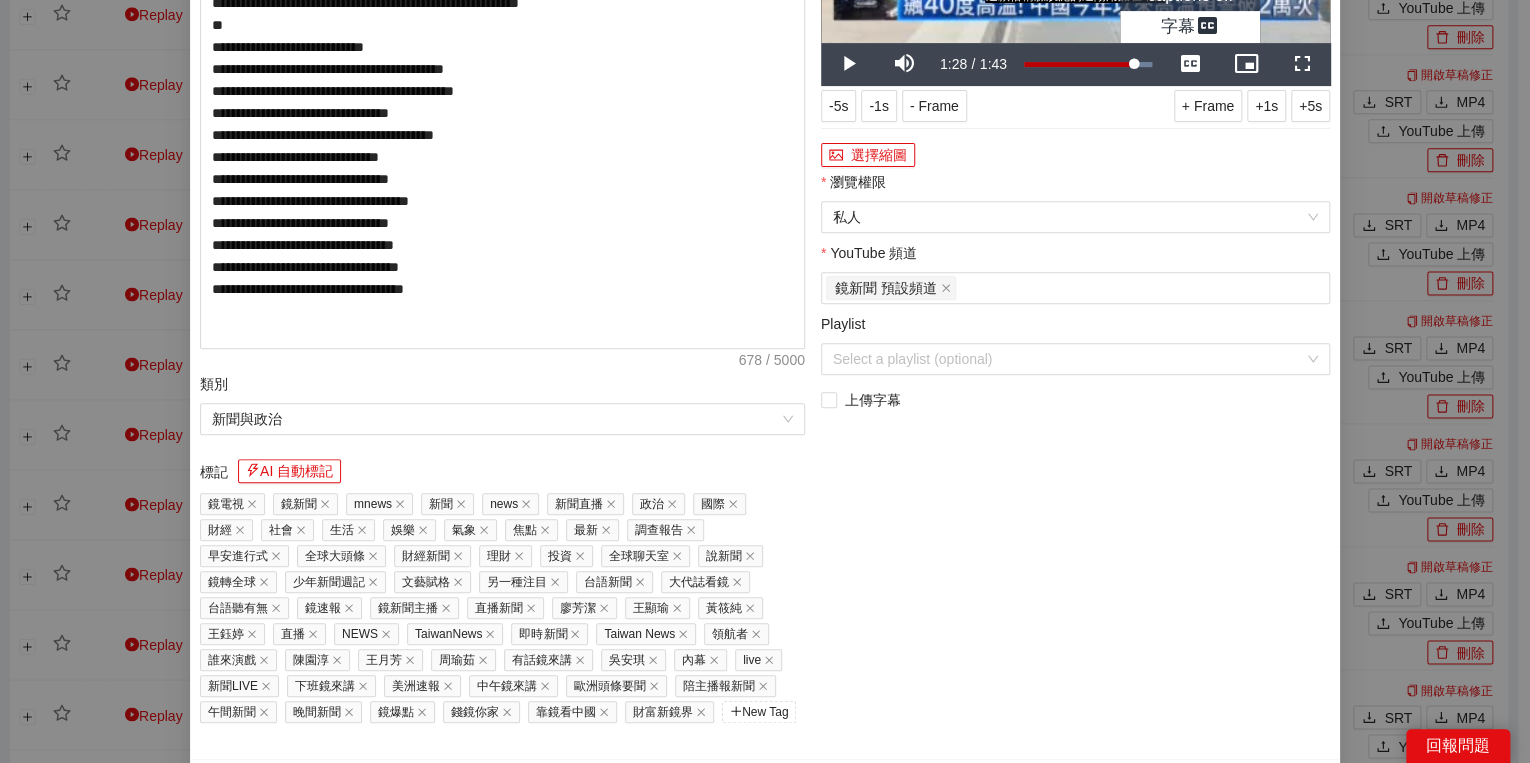 click on "captions off" at bounding box center [1190, -5] 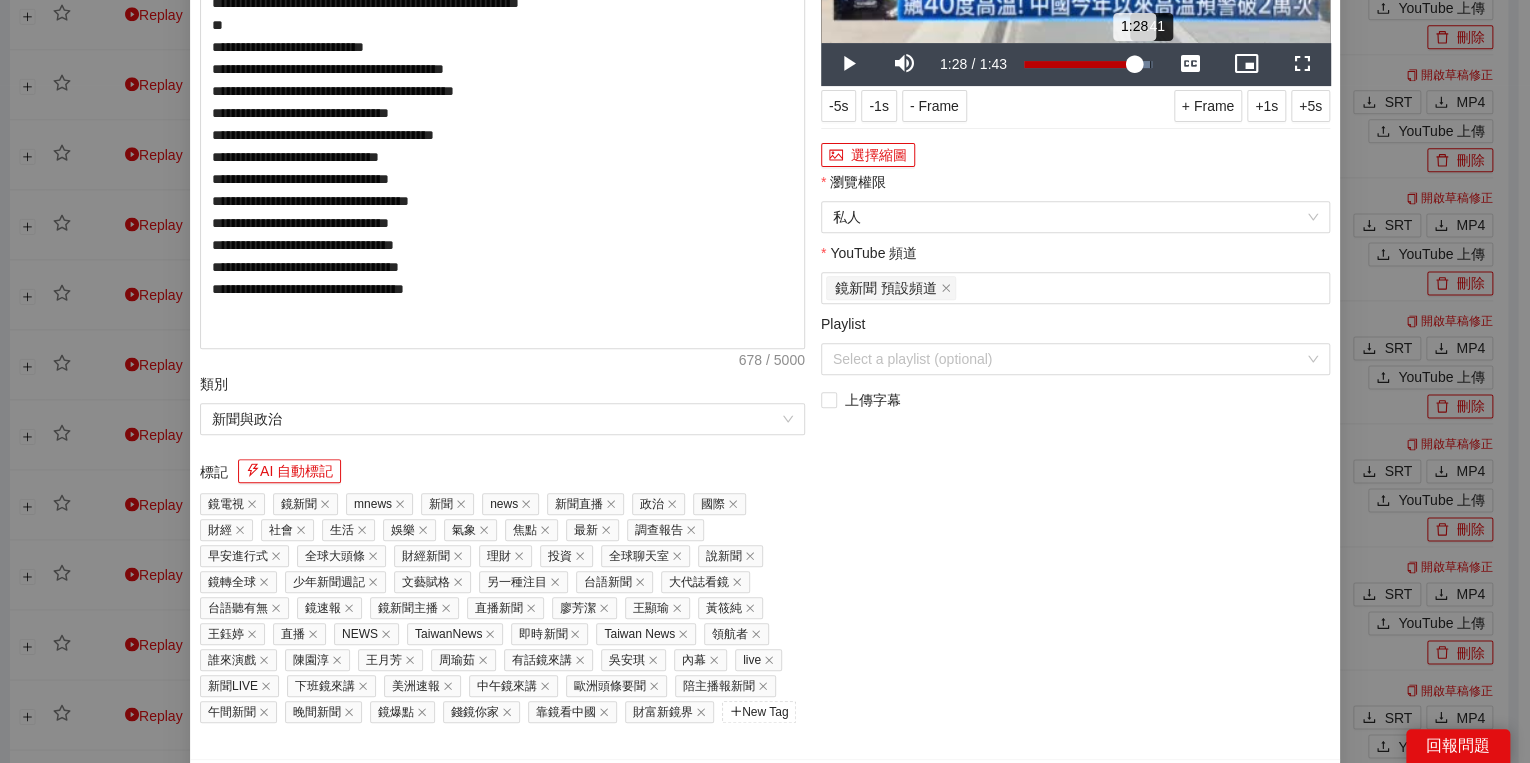 click on "1:41" at bounding box center [1150, 64] 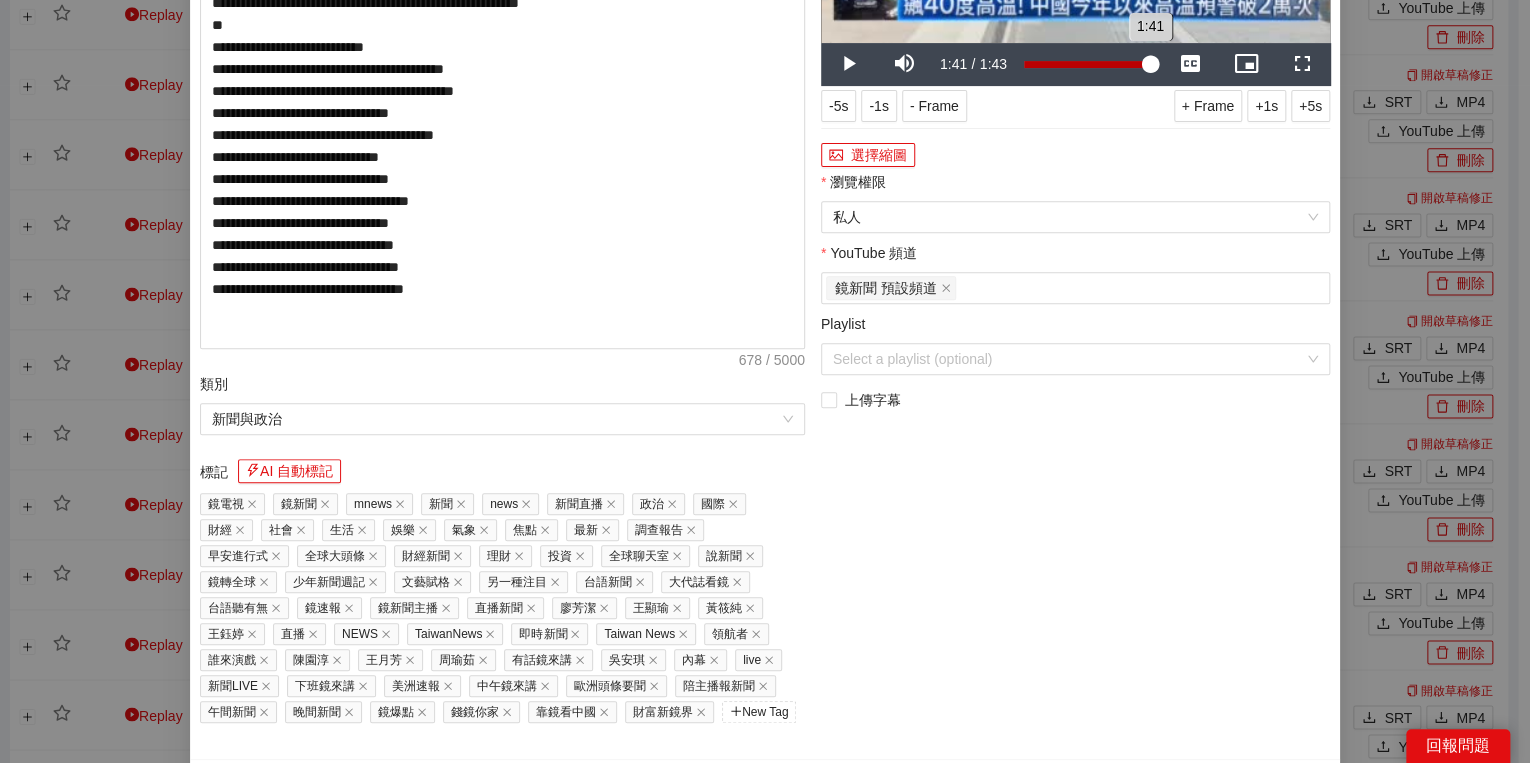 click on "1:41" at bounding box center (1087, 64) 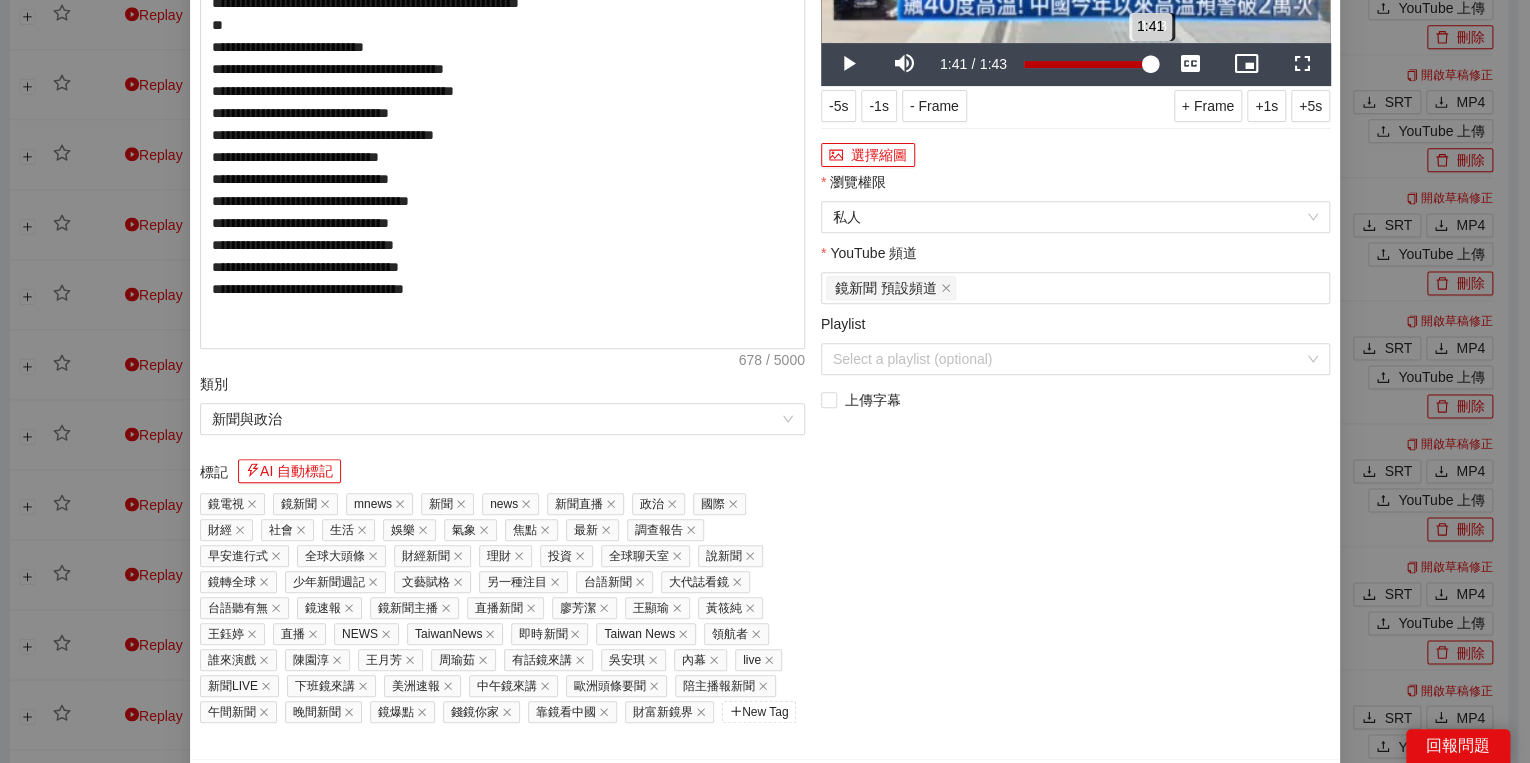 click on "1:41" at bounding box center (1087, 64) 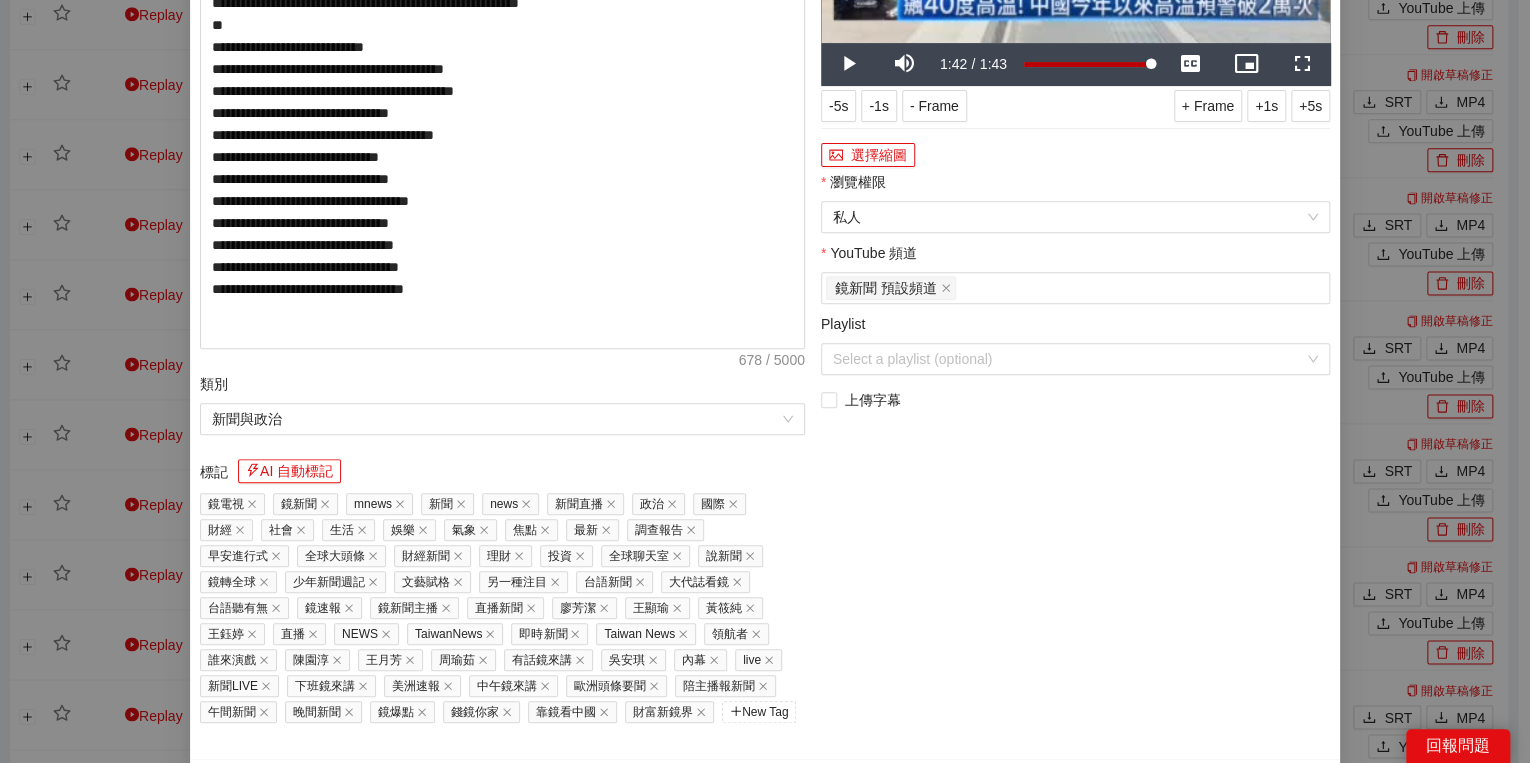 click on "Duration  1:43" at bounding box center (995, 64) 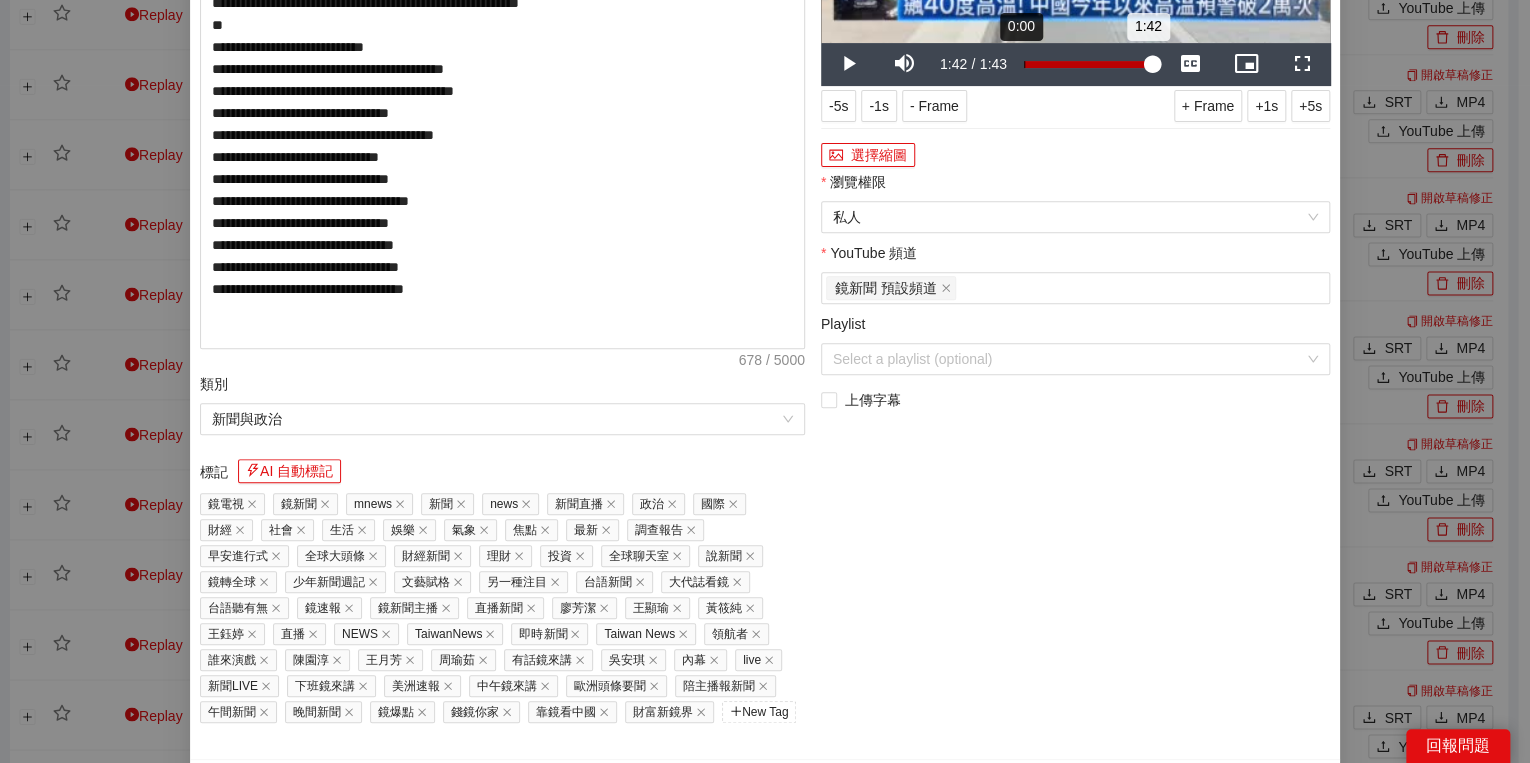 click on "Loaded :  100.00% 0:00 1:42" at bounding box center (1088, 64) 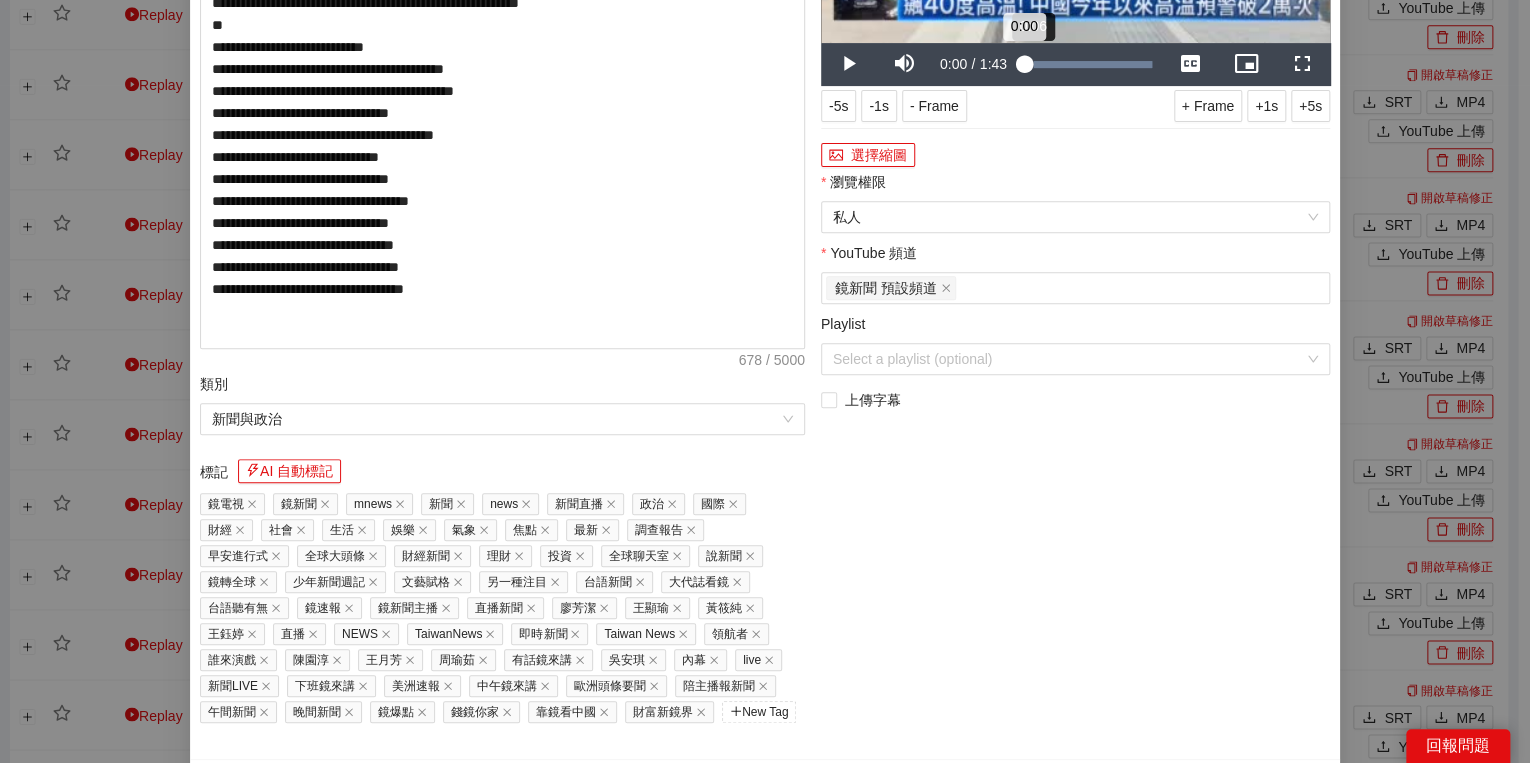 click on "0:00" at bounding box center [1024, 64] 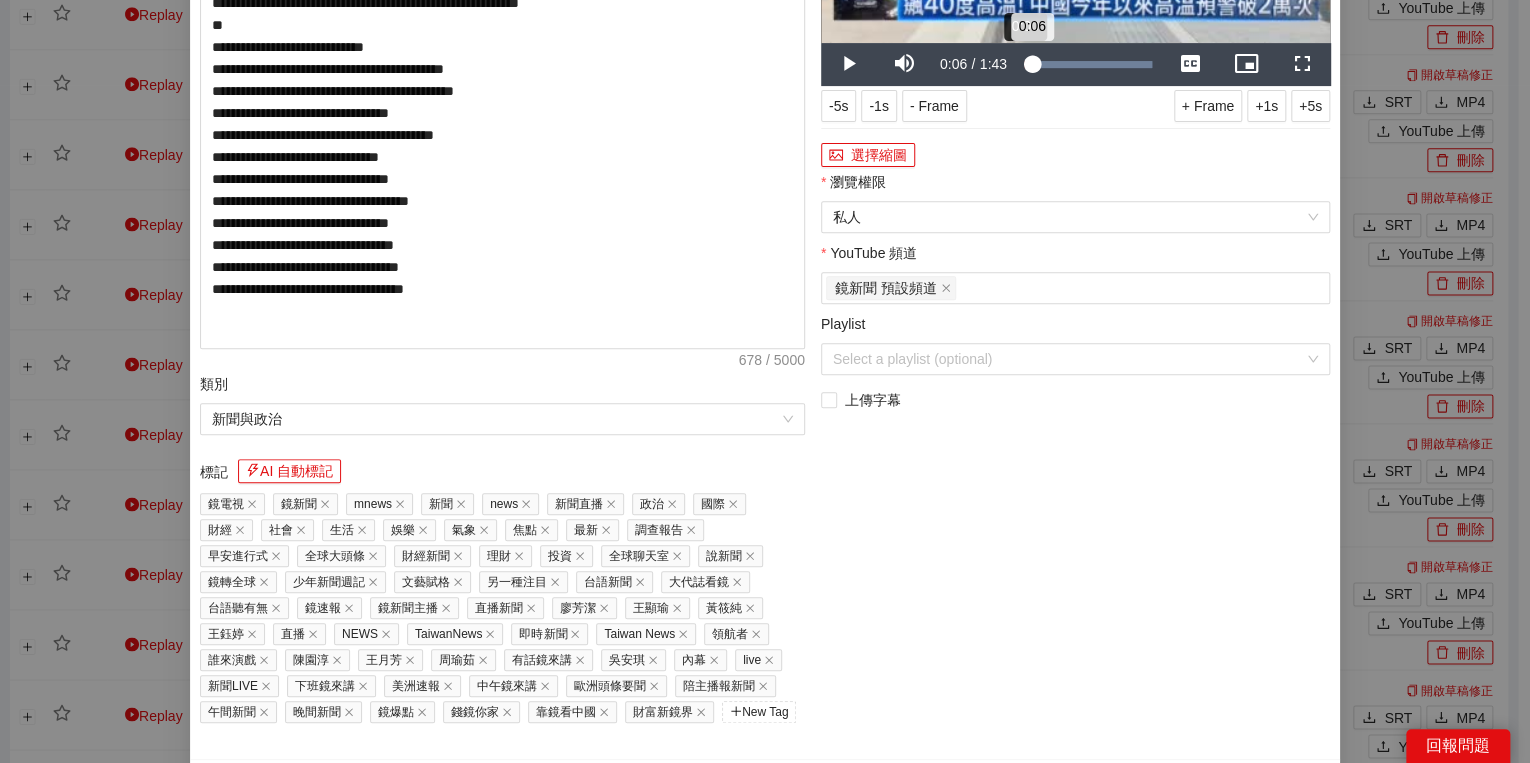 click on "Loaded :  100.00% 0:00 0:06" at bounding box center (1088, 64) 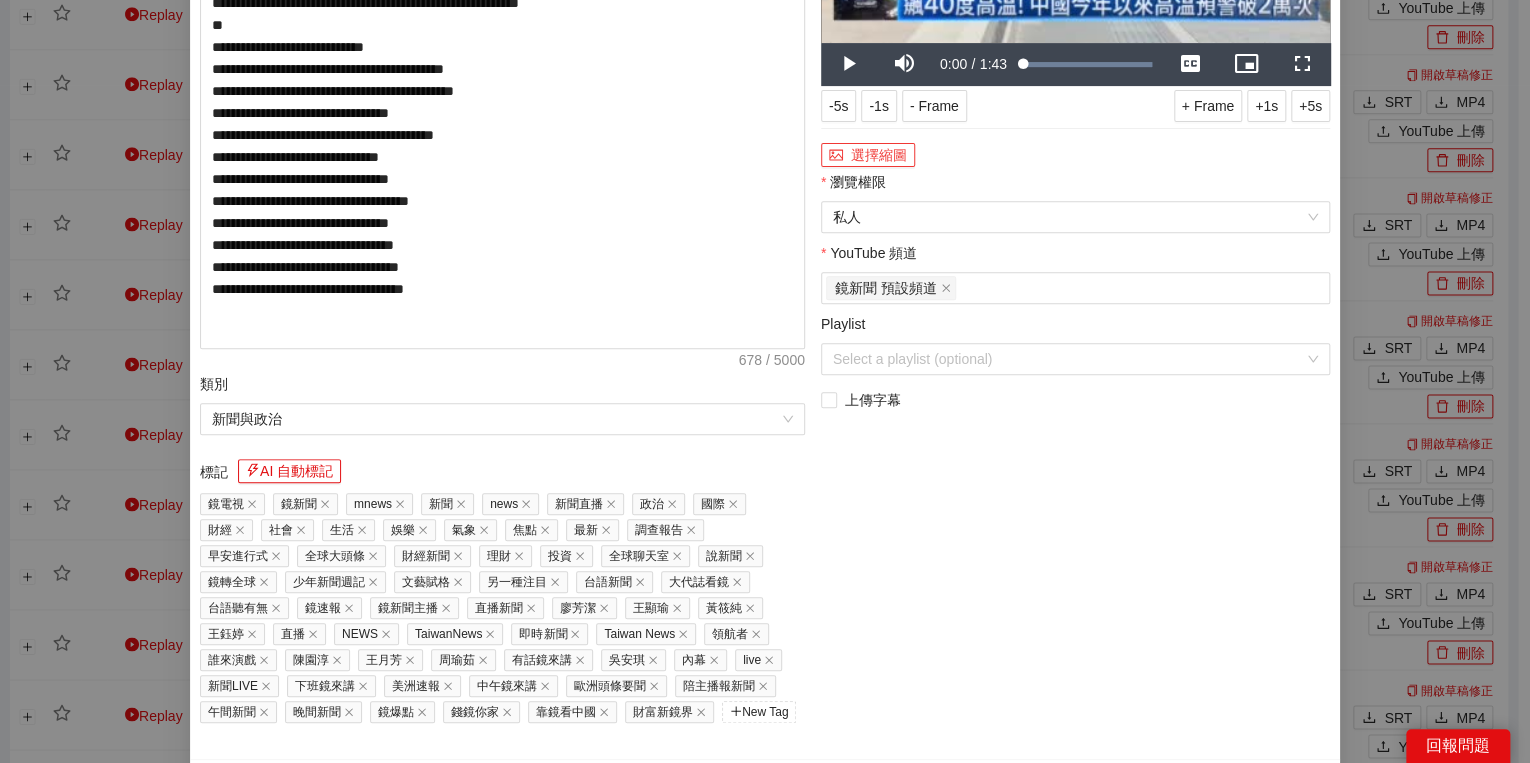 click on "選擇縮圖" at bounding box center [868, 155] 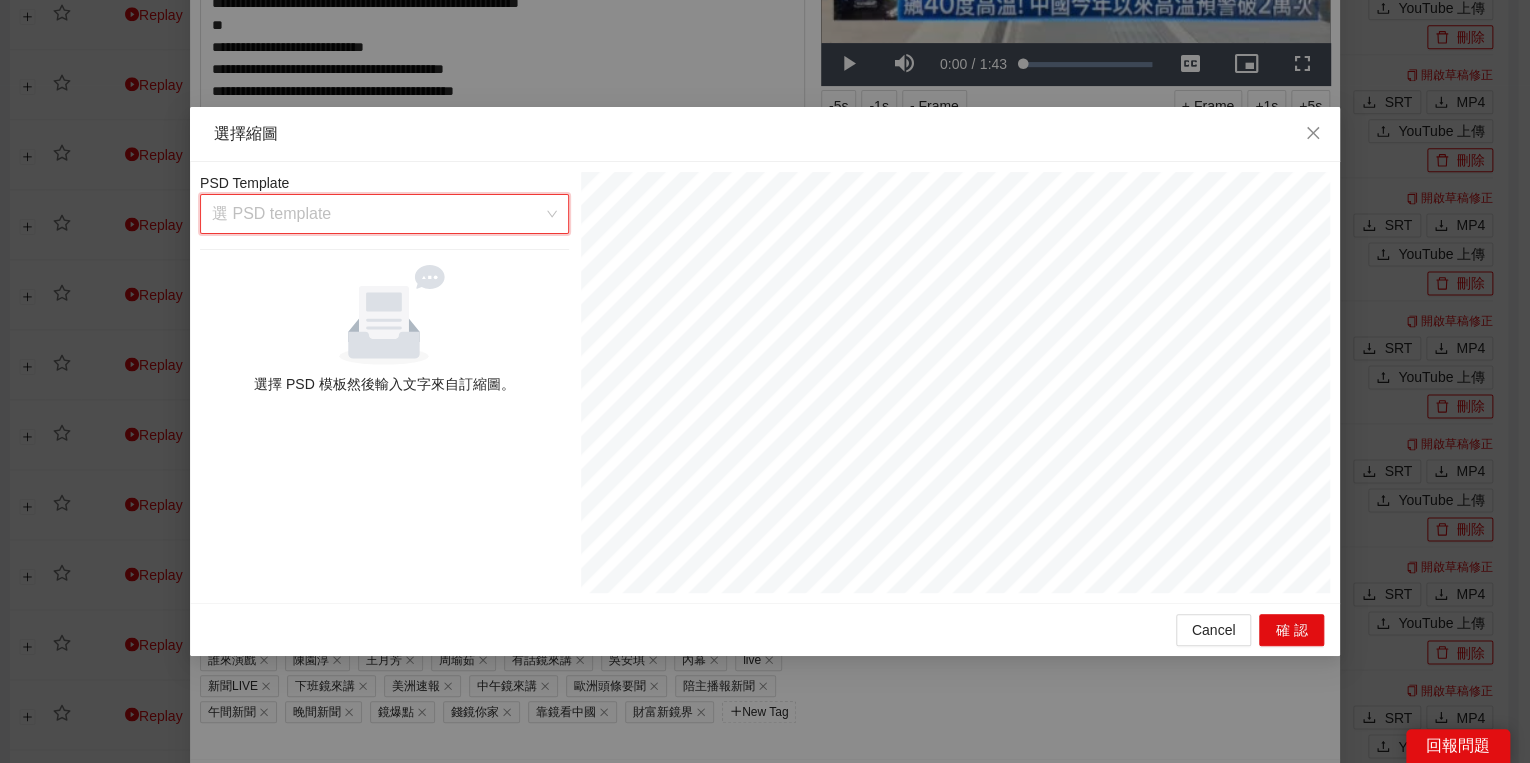 click at bounding box center (377, 214) 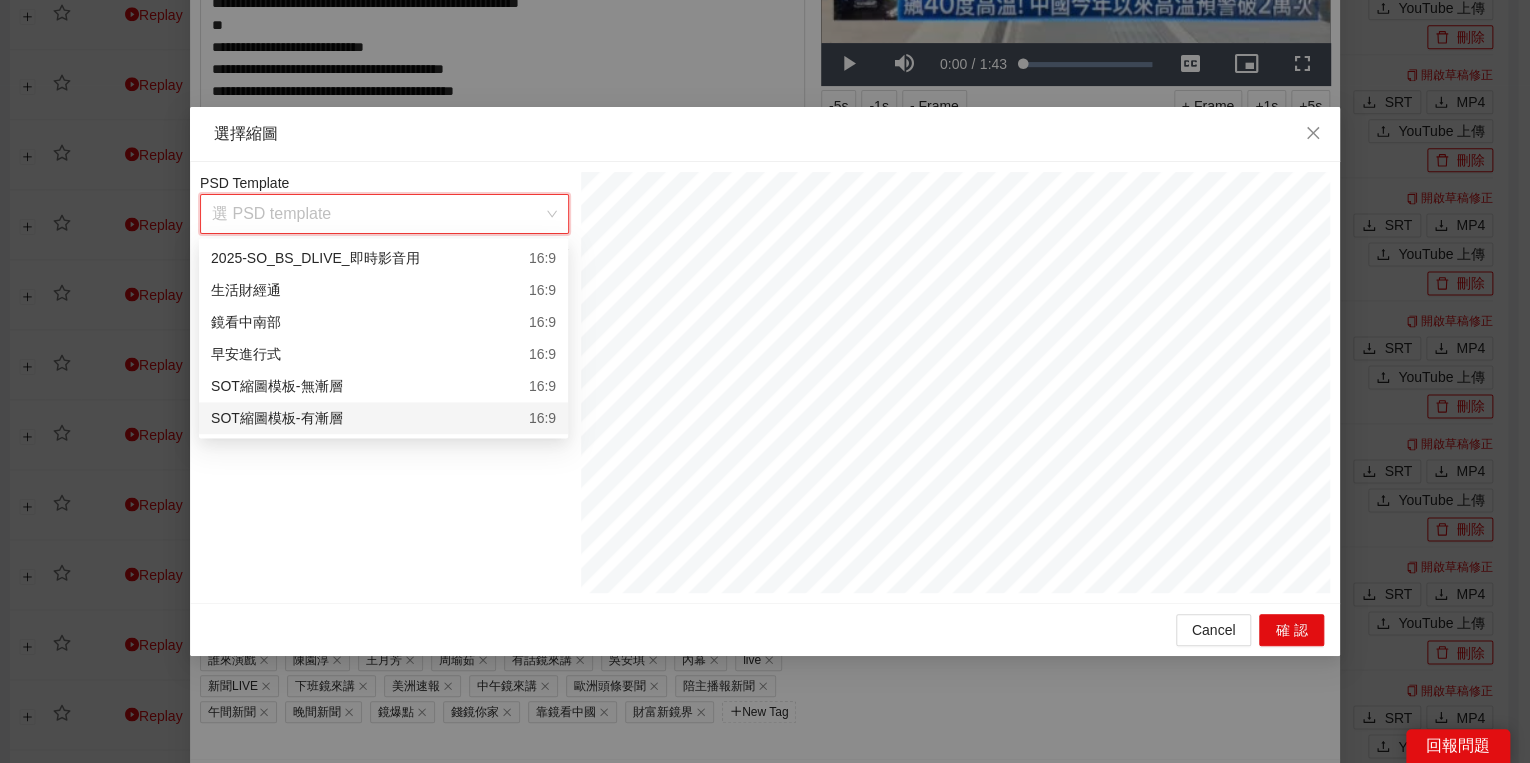 click on "SOT縮圖模板-有漸層" at bounding box center (276, 418) 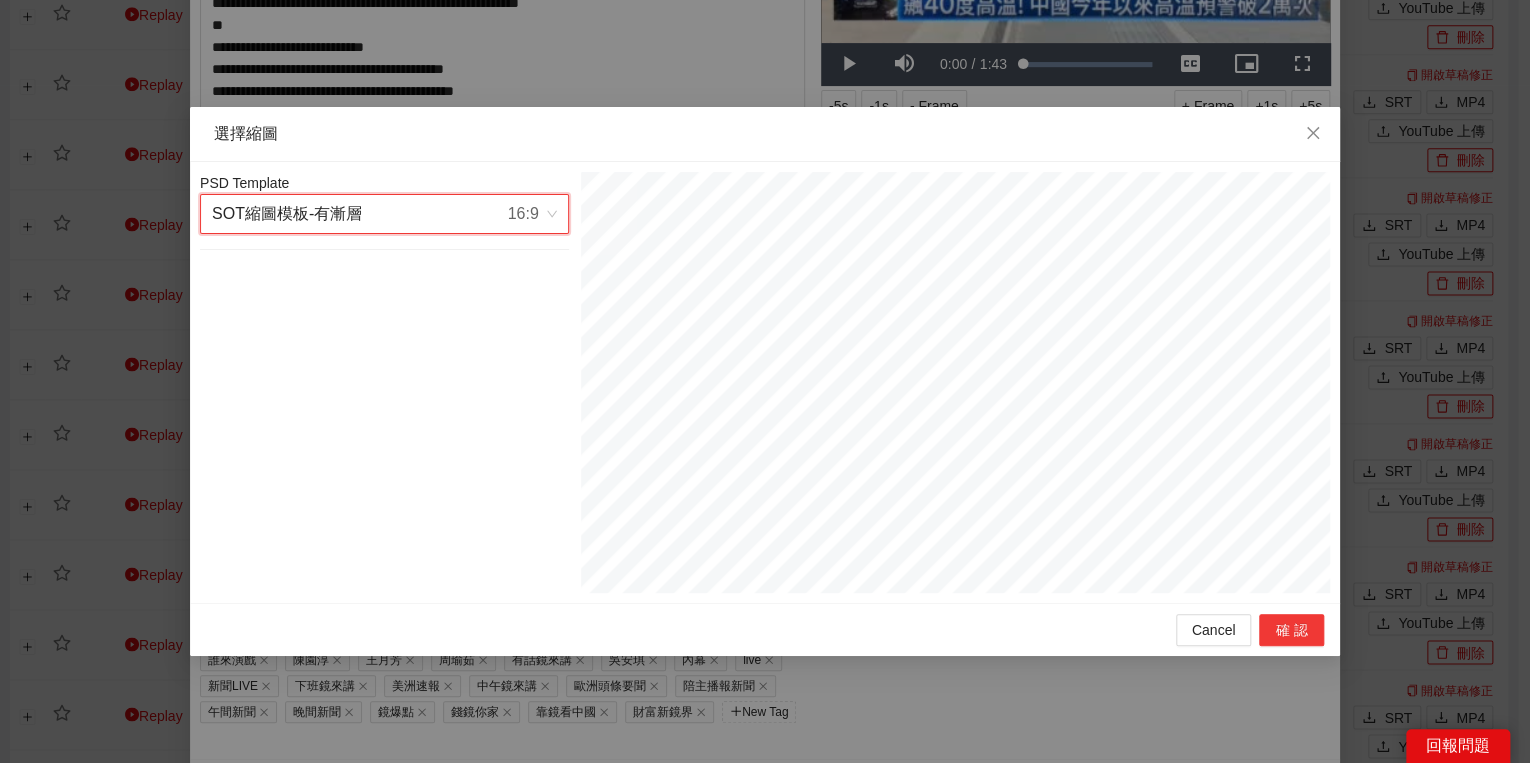 click on "確認" at bounding box center [1291, 630] 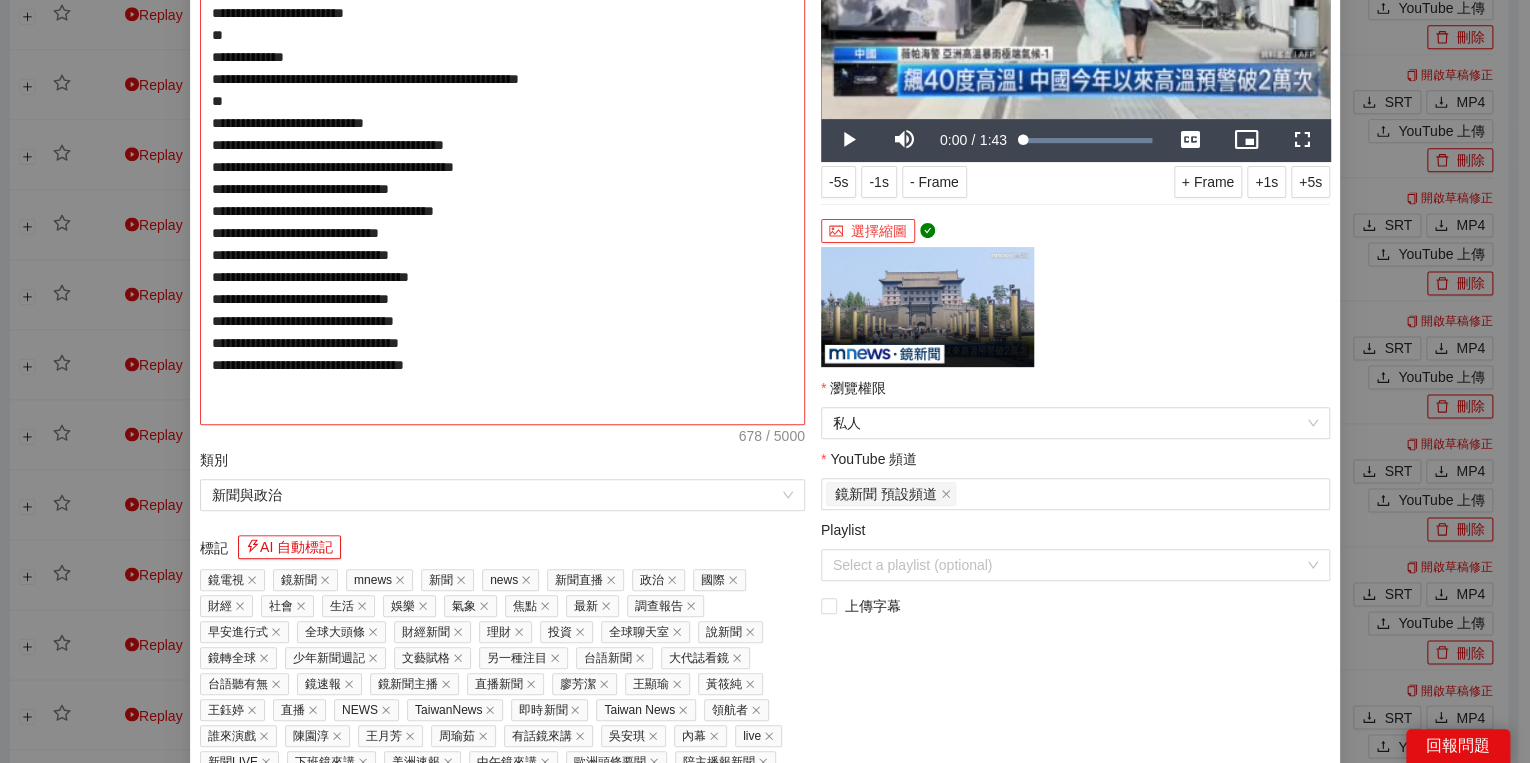 scroll, scrollTop: 240, scrollLeft: 0, axis: vertical 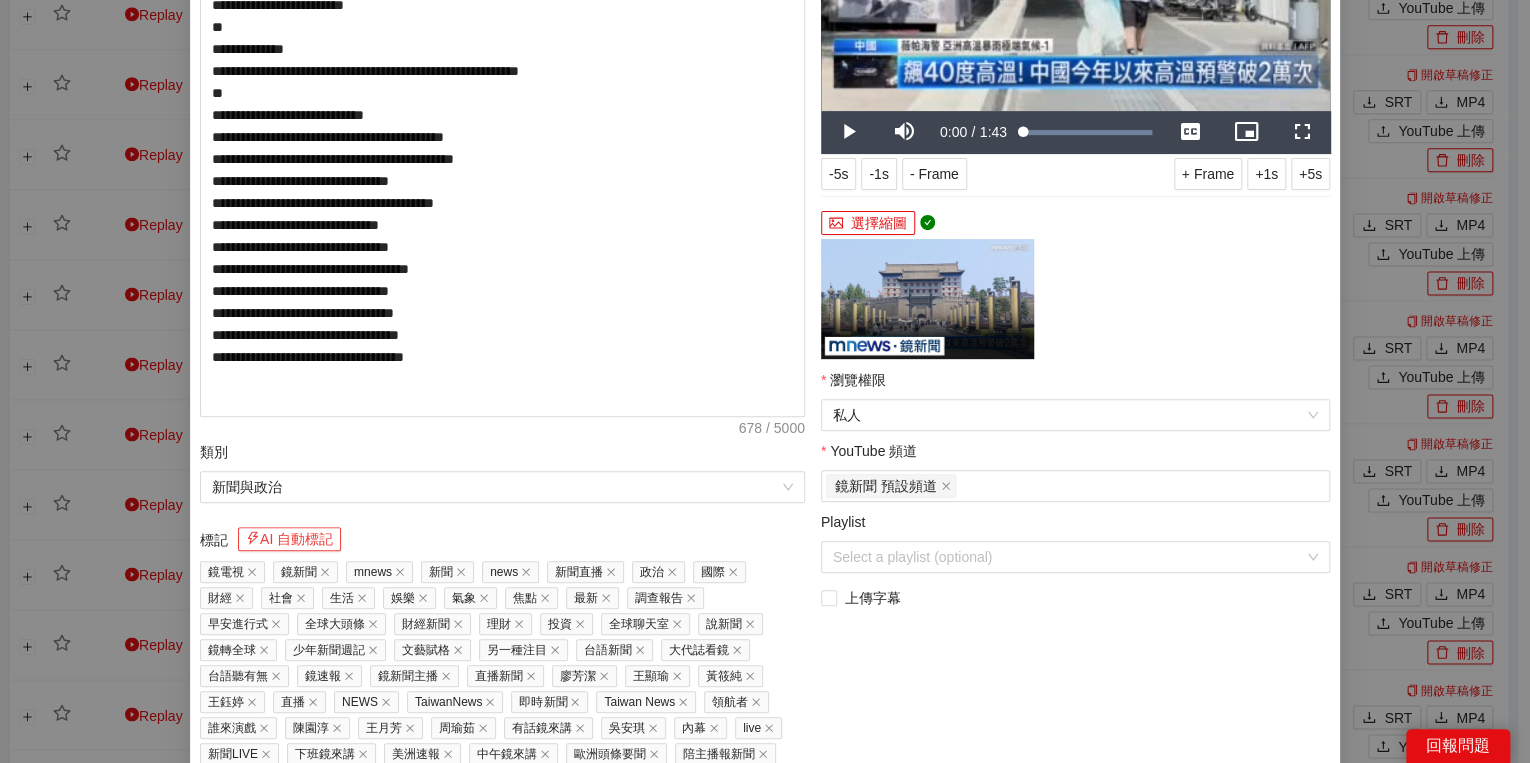 click on "AI 自動標記" at bounding box center [289, 539] 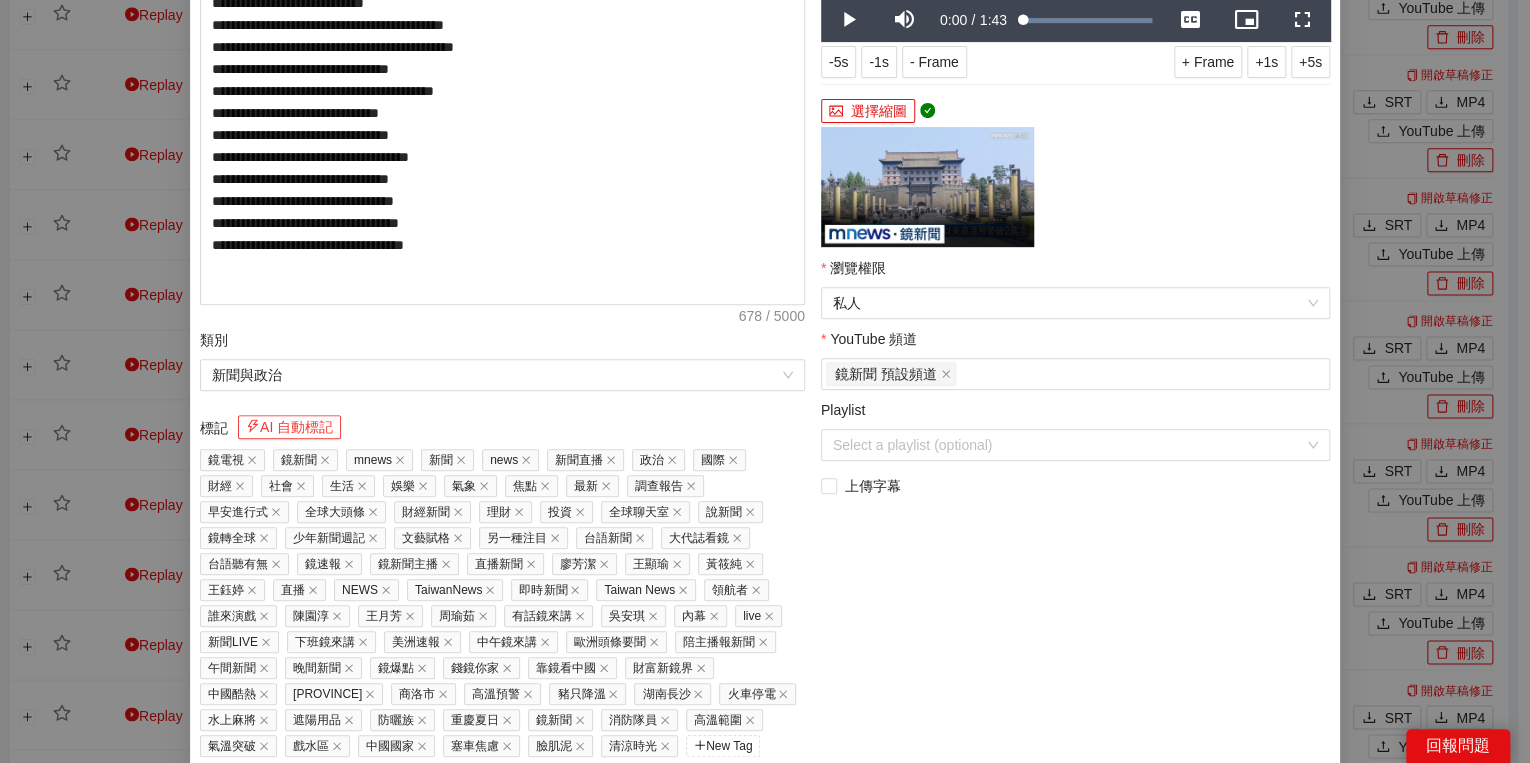 scroll, scrollTop: 429, scrollLeft: 0, axis: vertical 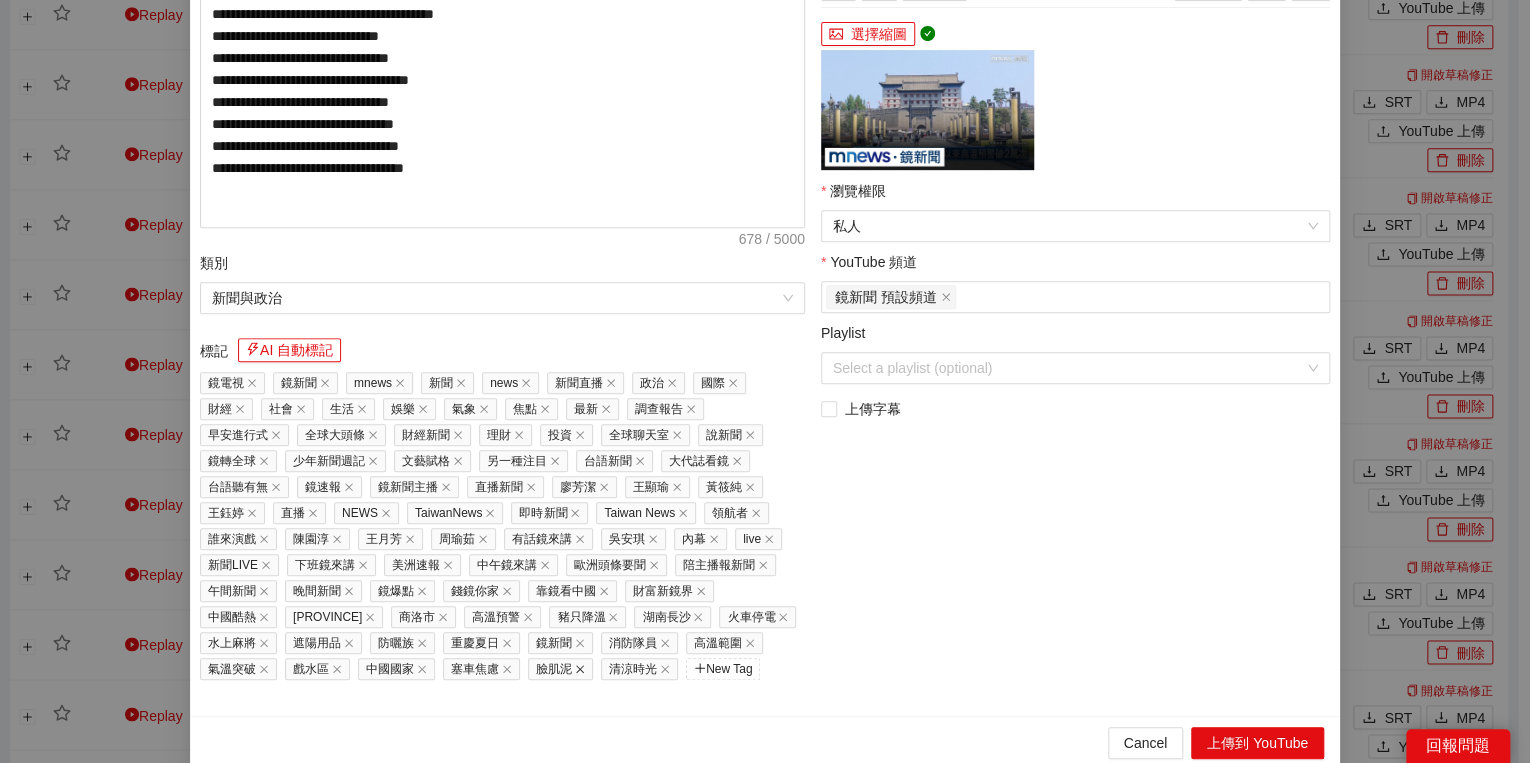 click 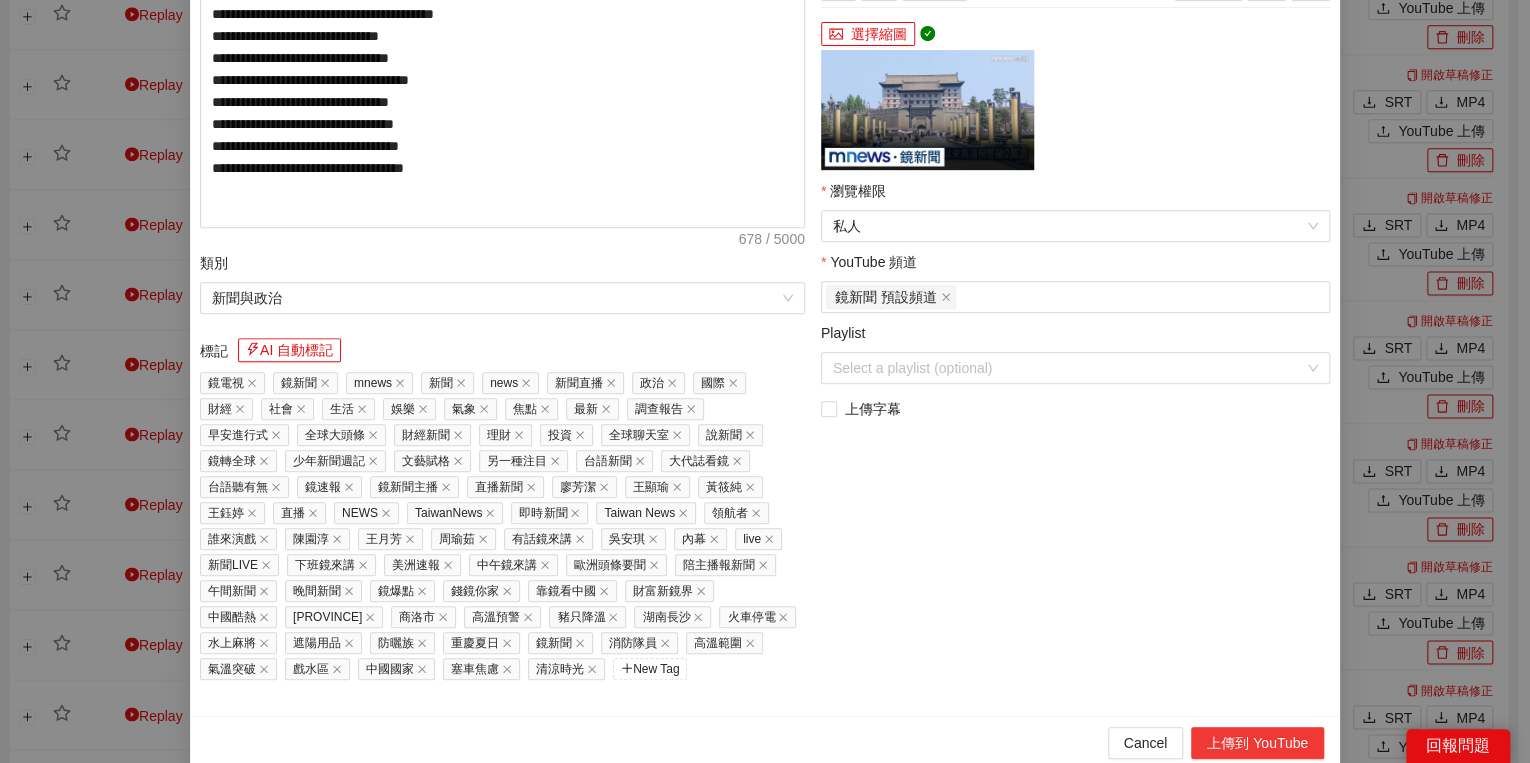 click on "上傳到 YouTube" at bounding box center [1257, 743] 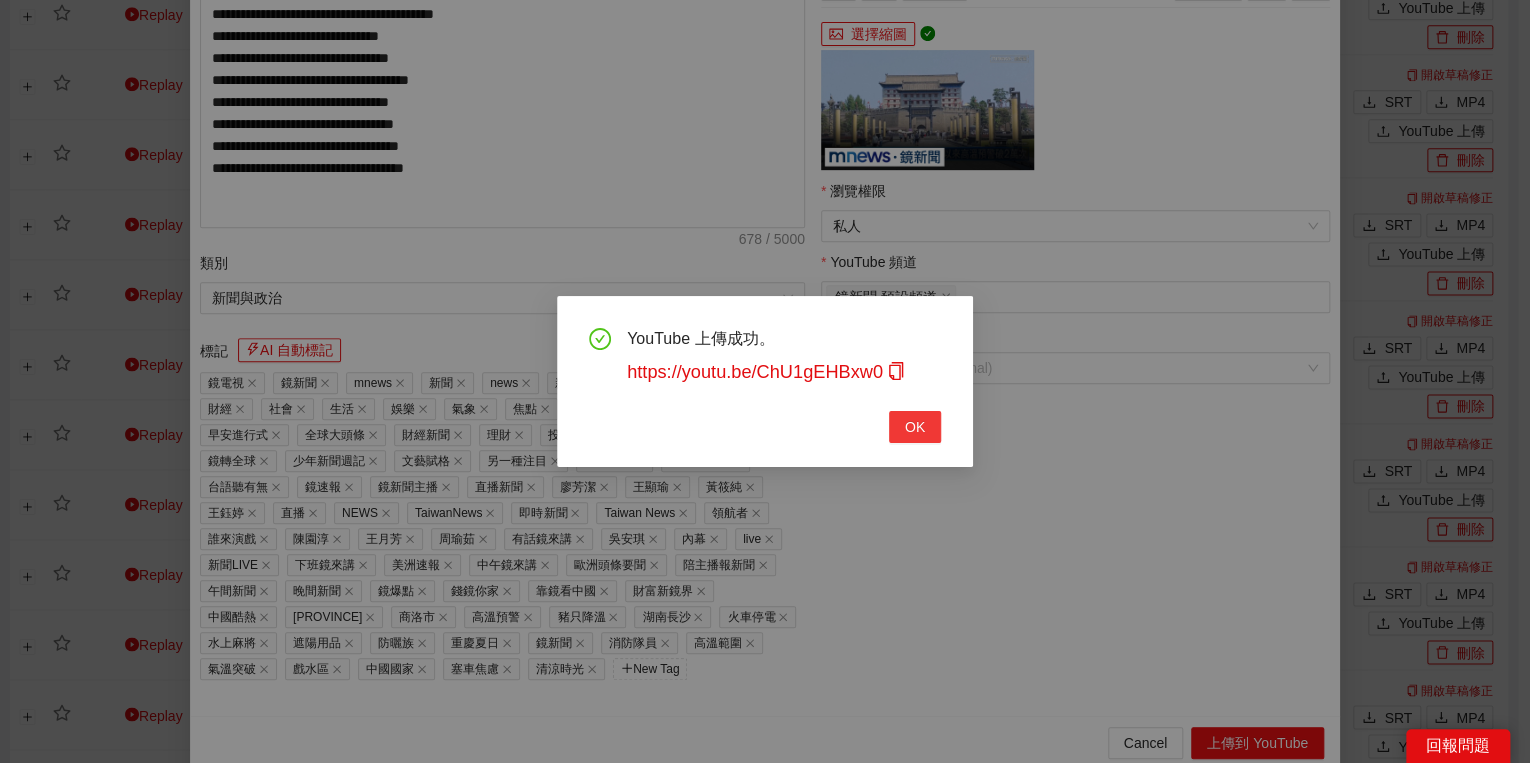 drag, startPoint x: 914, startPoint y: 439, endPoint x: 929, endPoint y: 440, distance: 15.033297 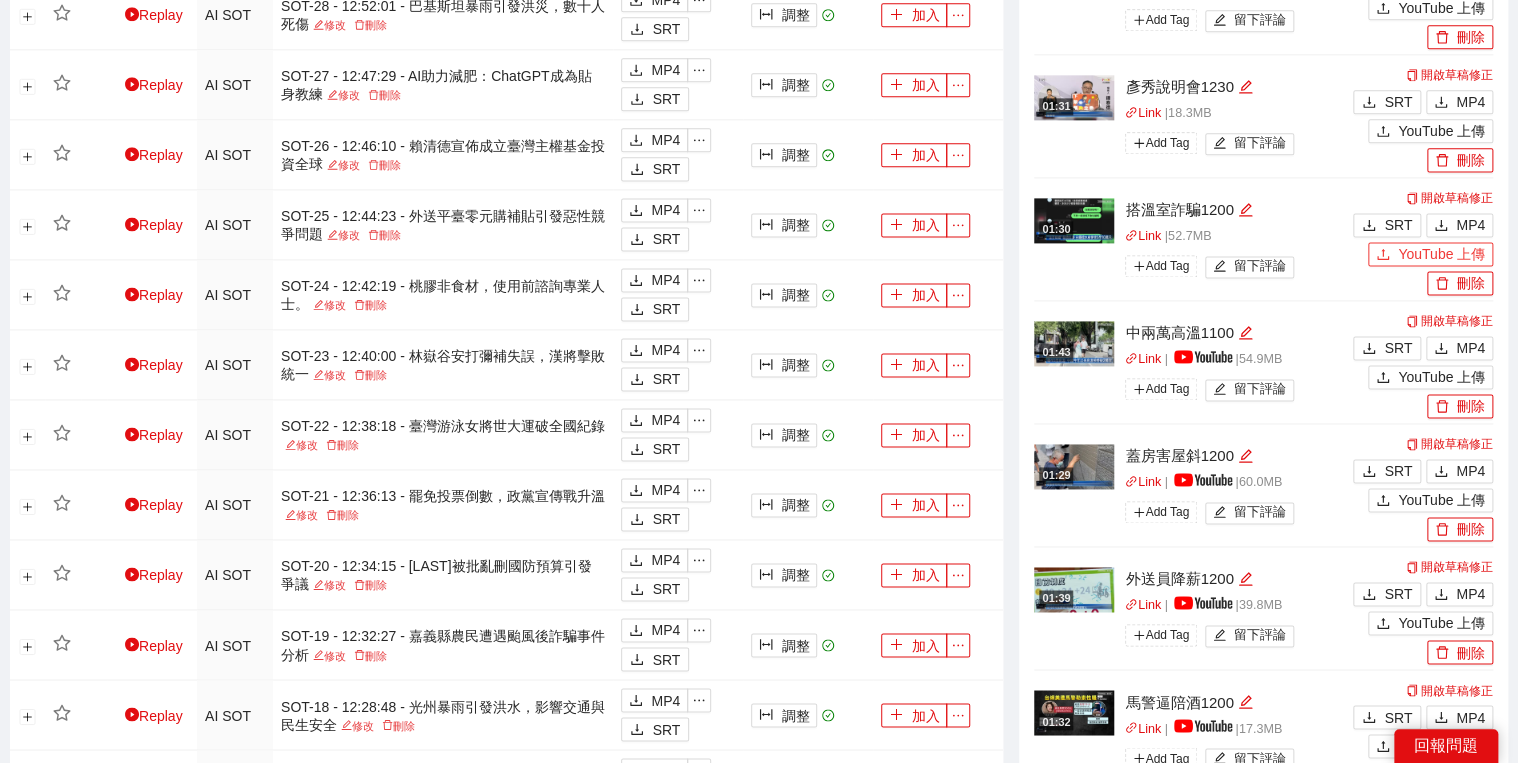 click on "YouTube 上傳" at bounding box center [1430, 254] 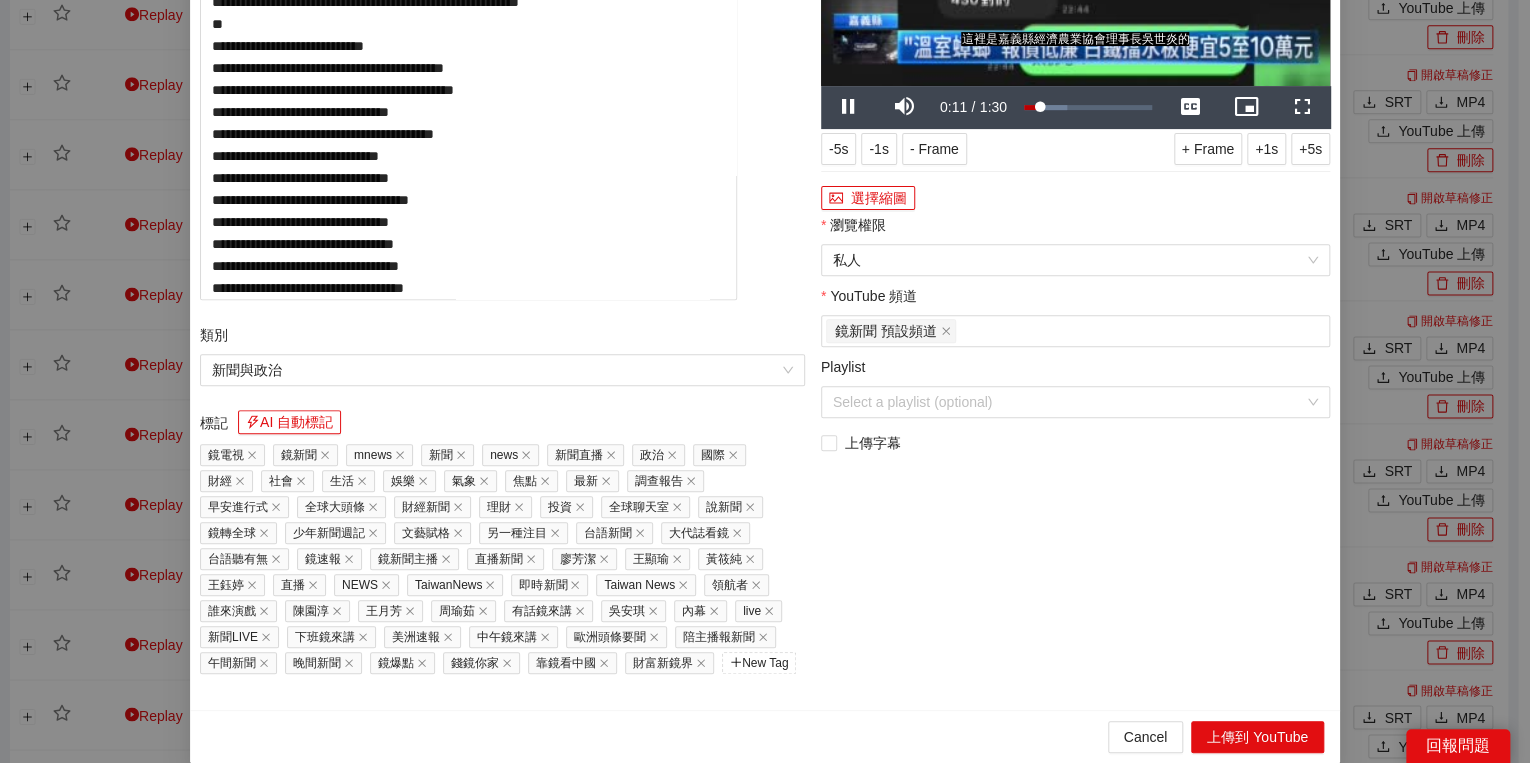click on "瀏覽權限" at bounding box center (1075, 229) 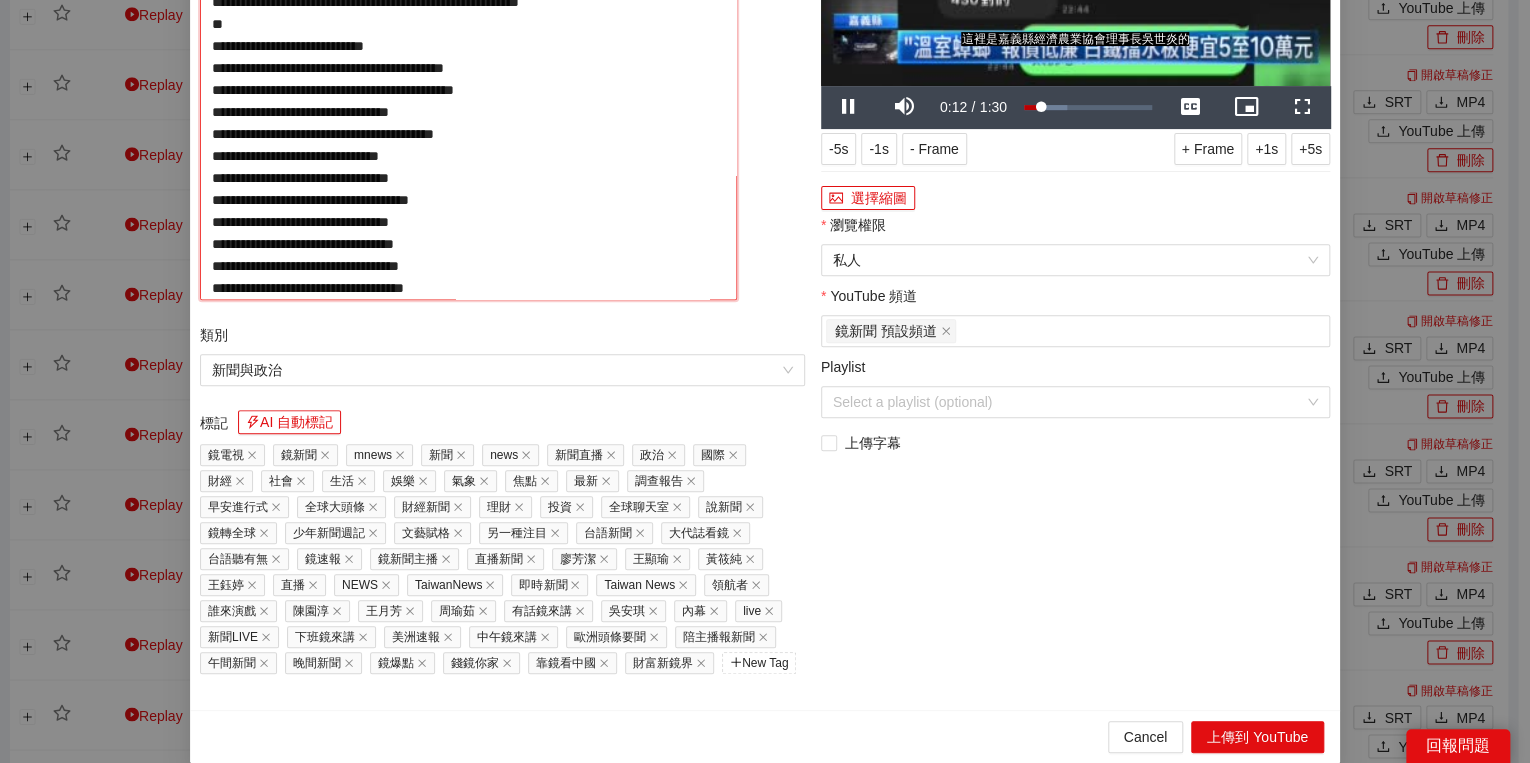 click on "**********" at bounding box center (468, 110) 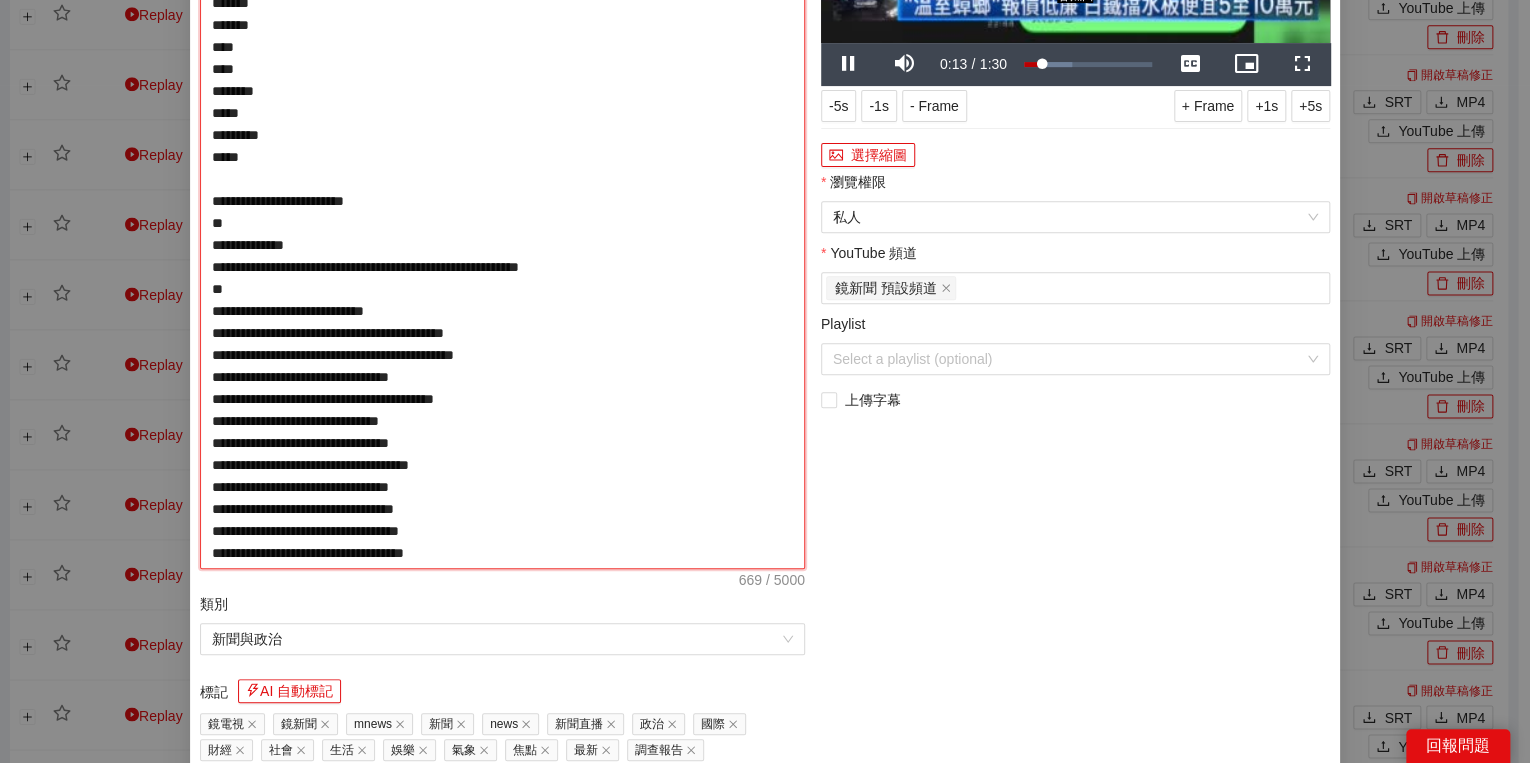 click on "**********" at bounding box center (502, 223) 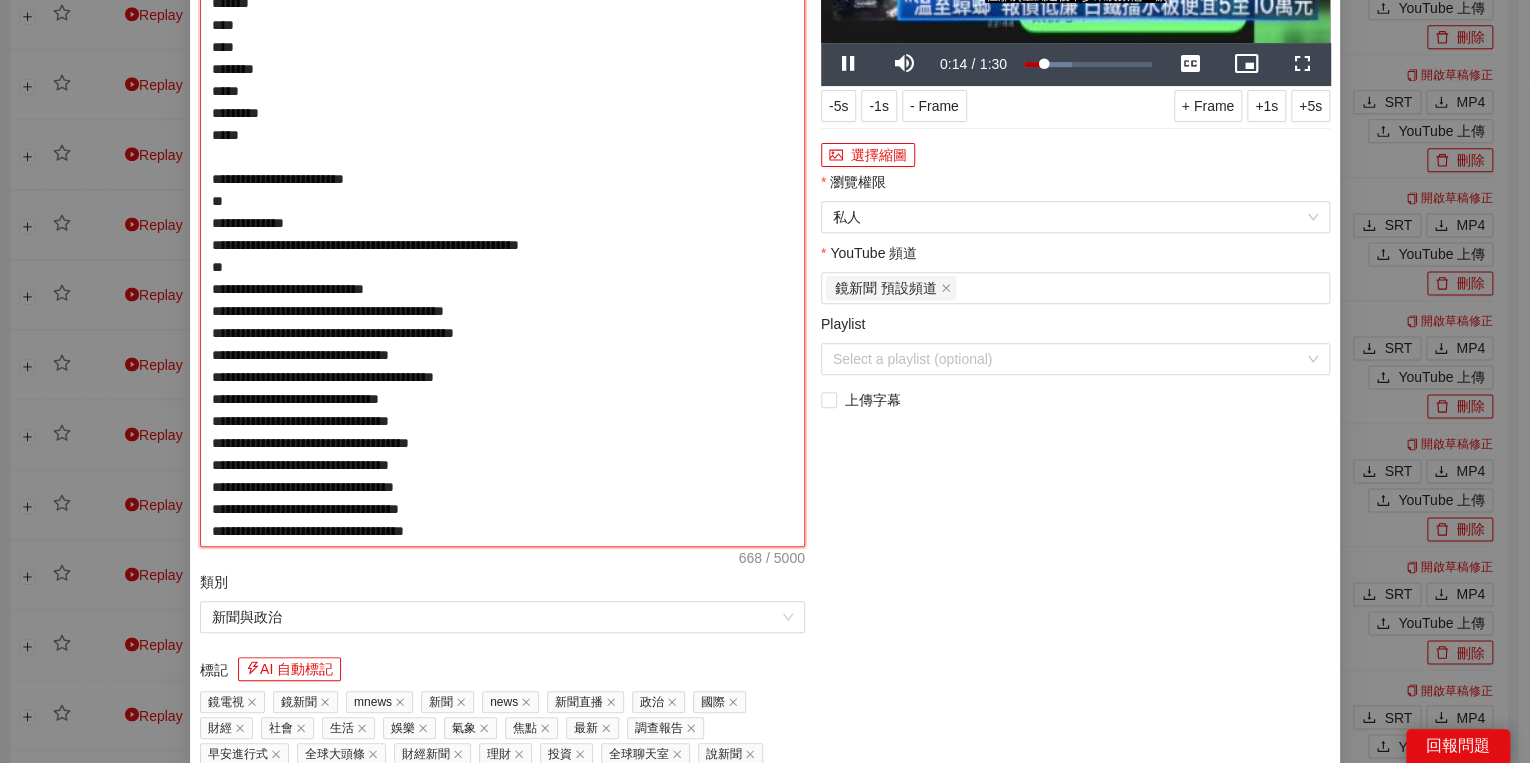 click on "**********" at bounding box center [502, 212] 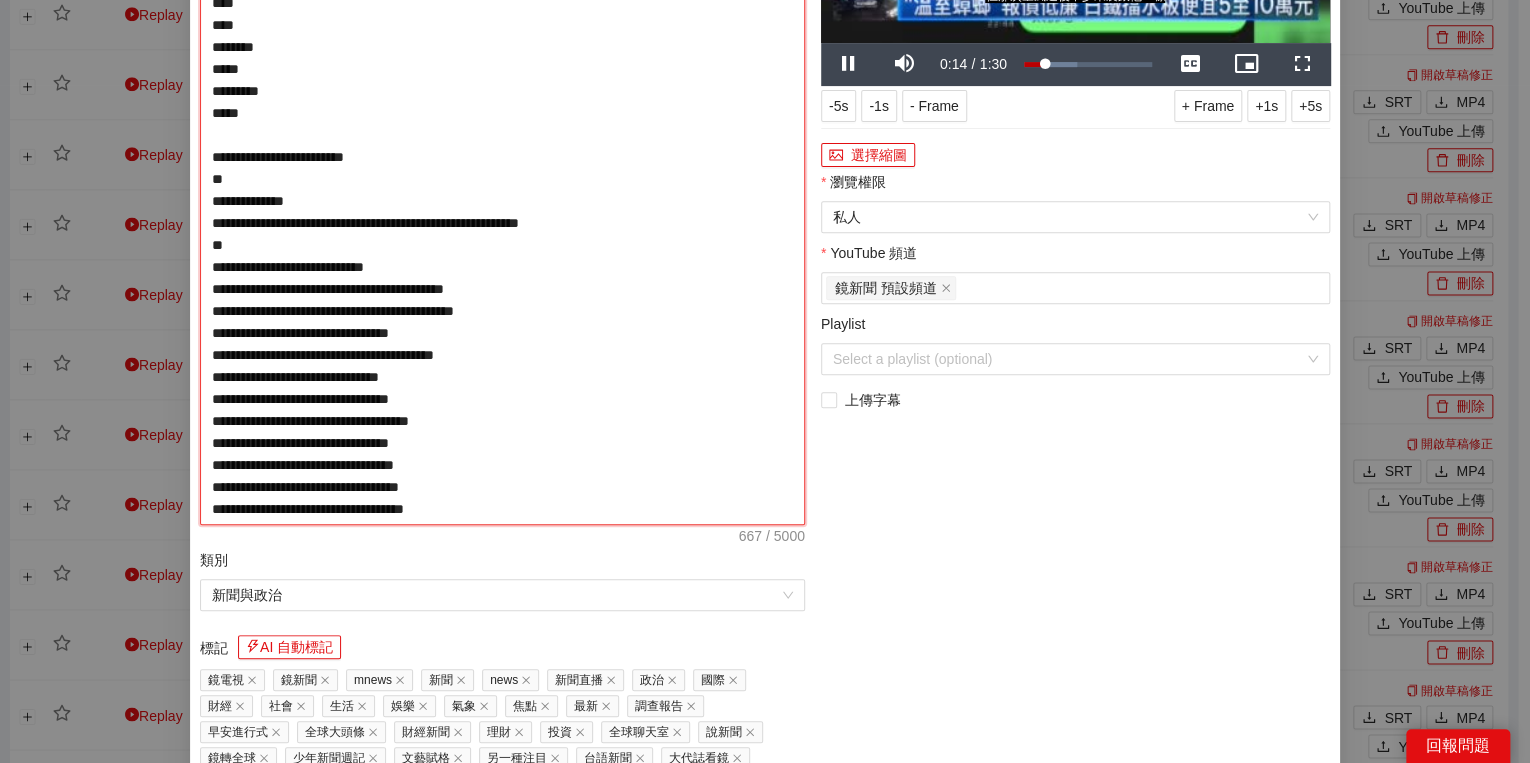 click on "**********" at bounding box center [502, 201] 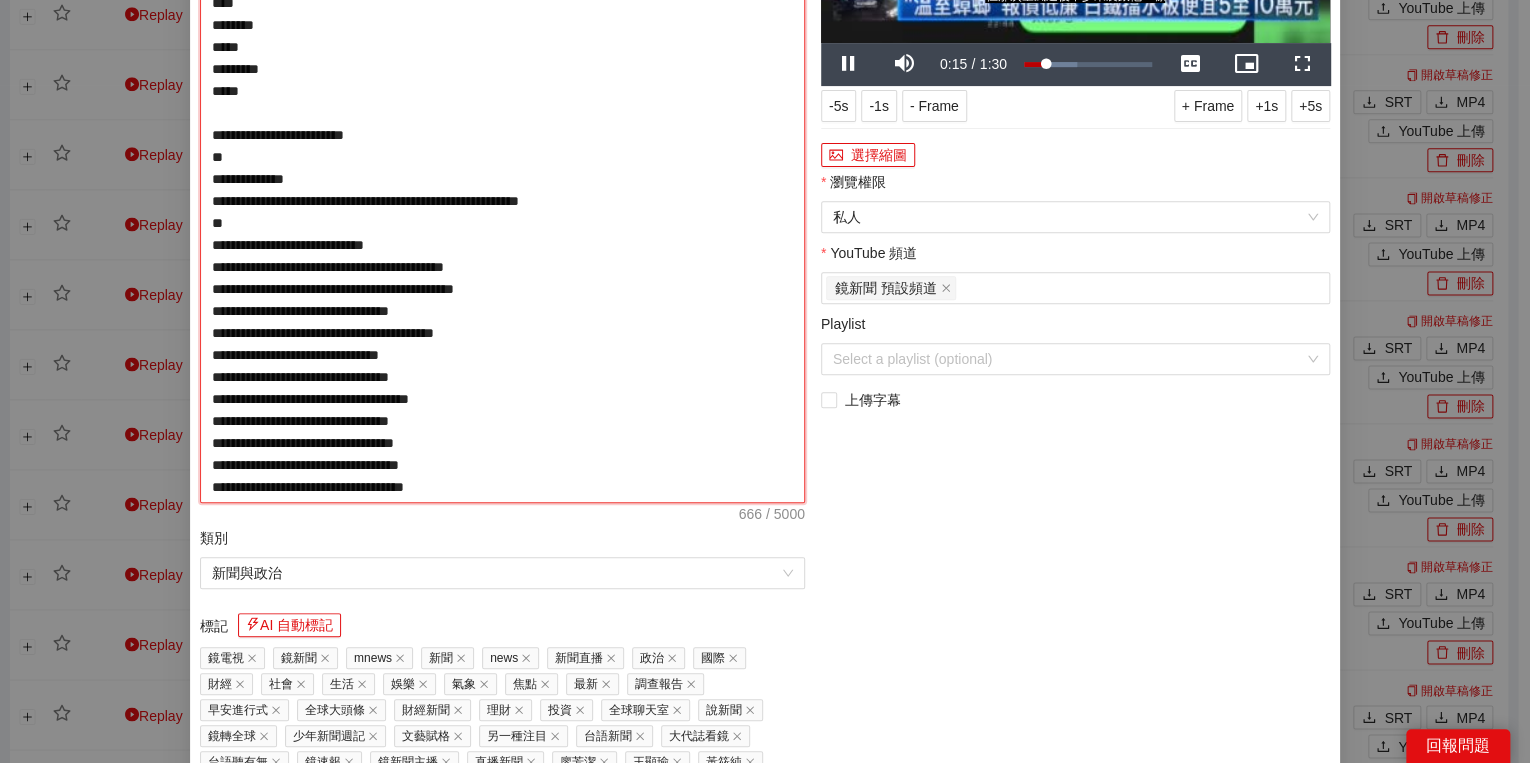 click on "**********" at bounding box center (502, 190) 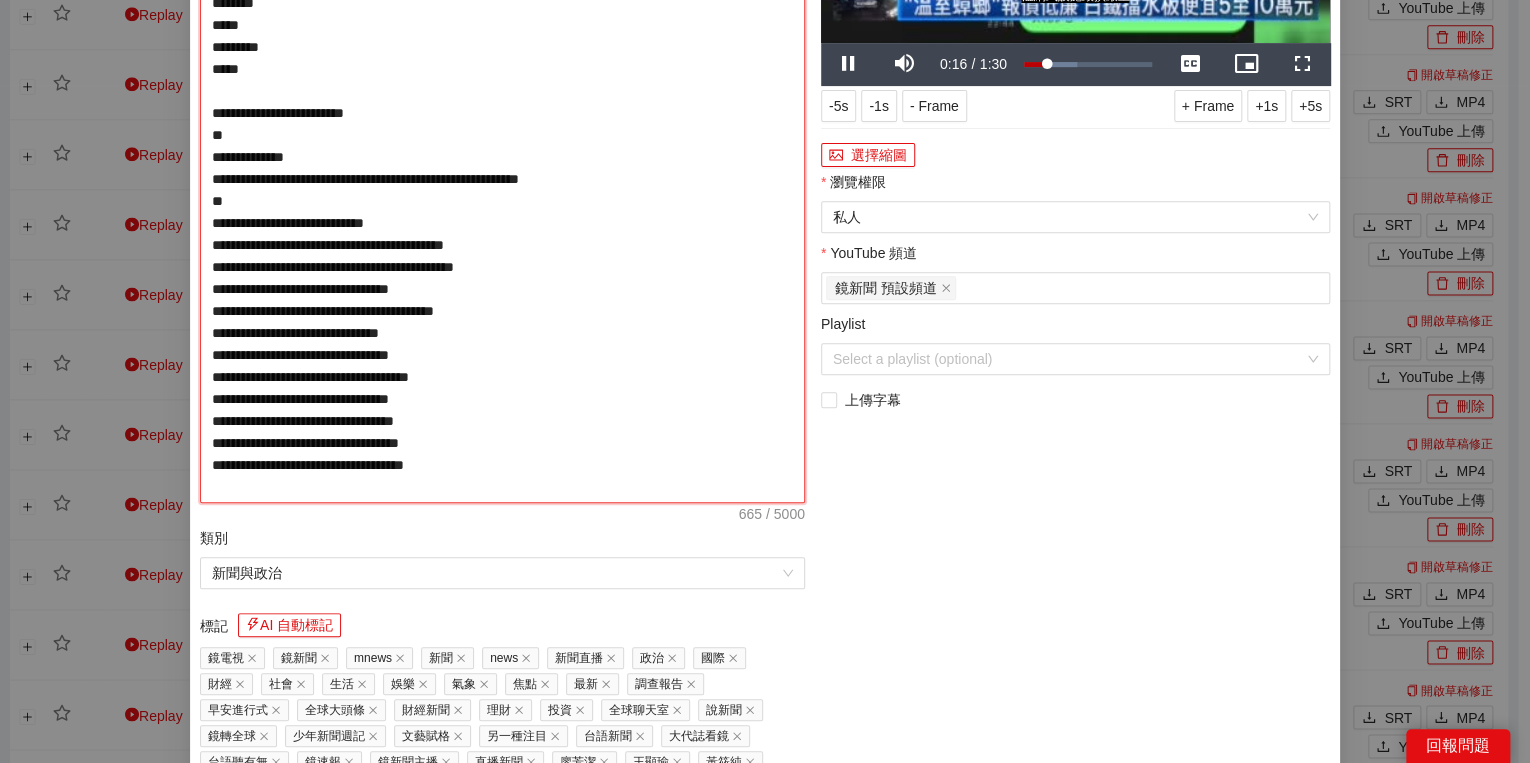 click on "**********" at bounding box center (502, 190) 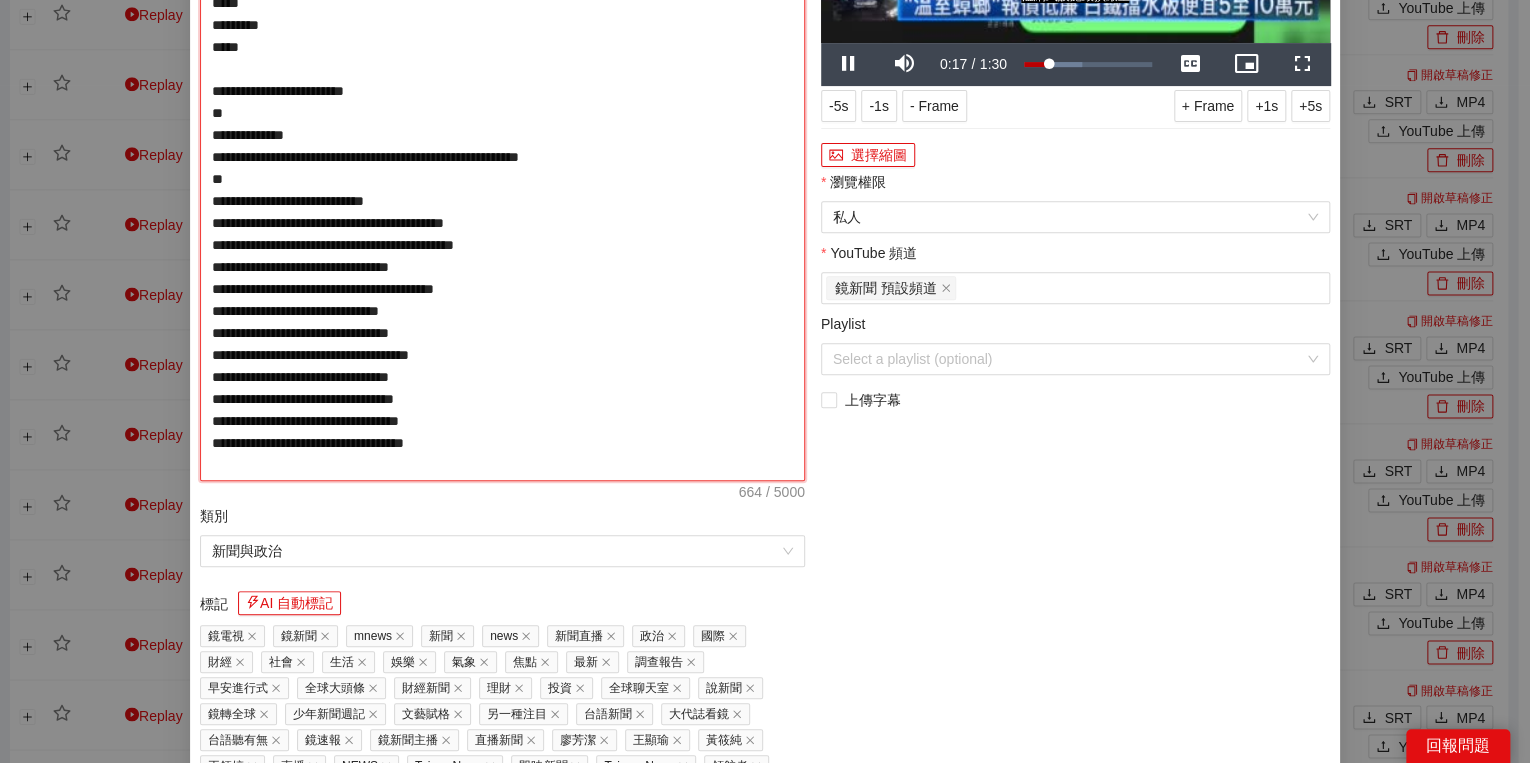 click on "**********" at bounding box center (502, 179) 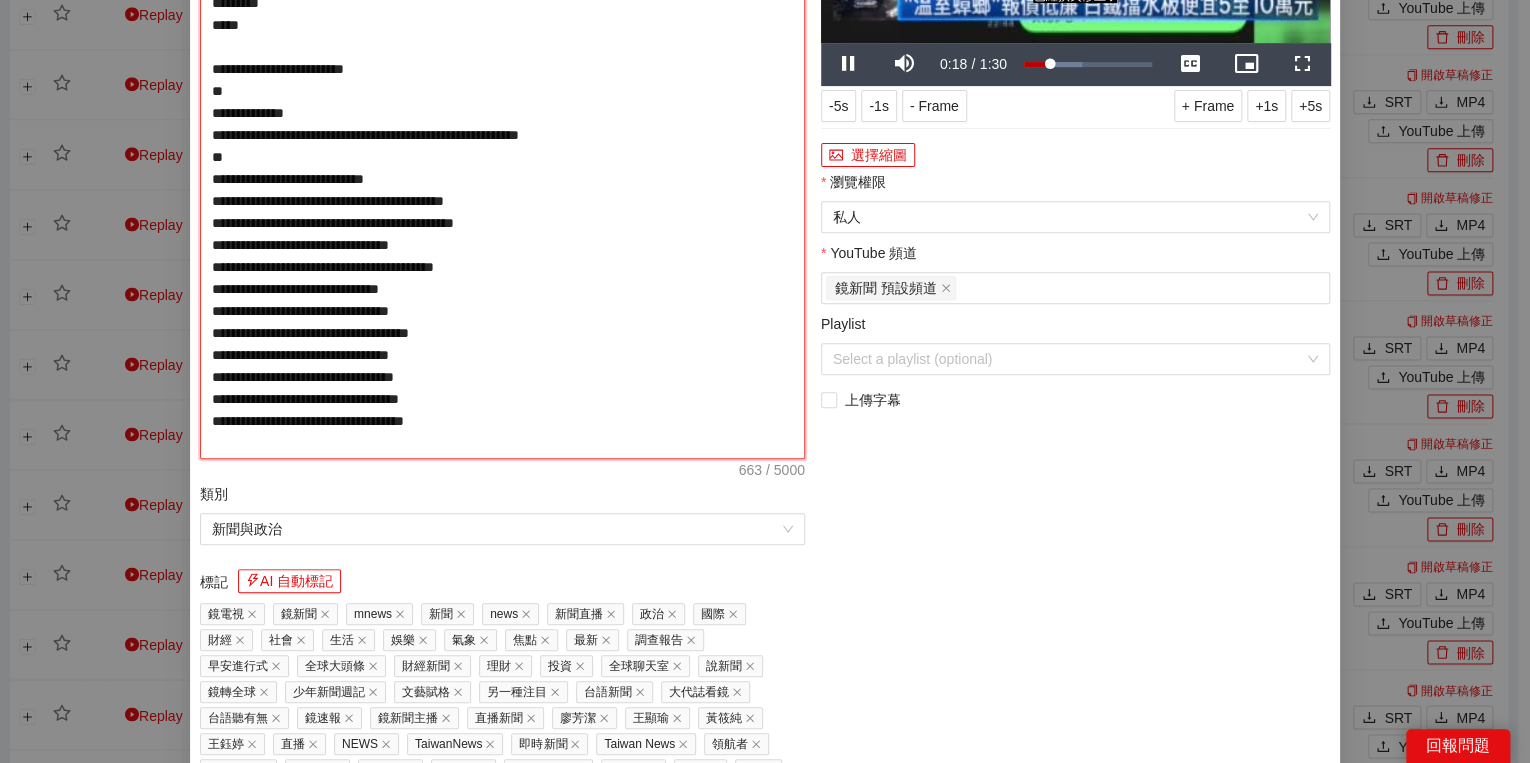 click on "**********" at bounding box center (502, 168) 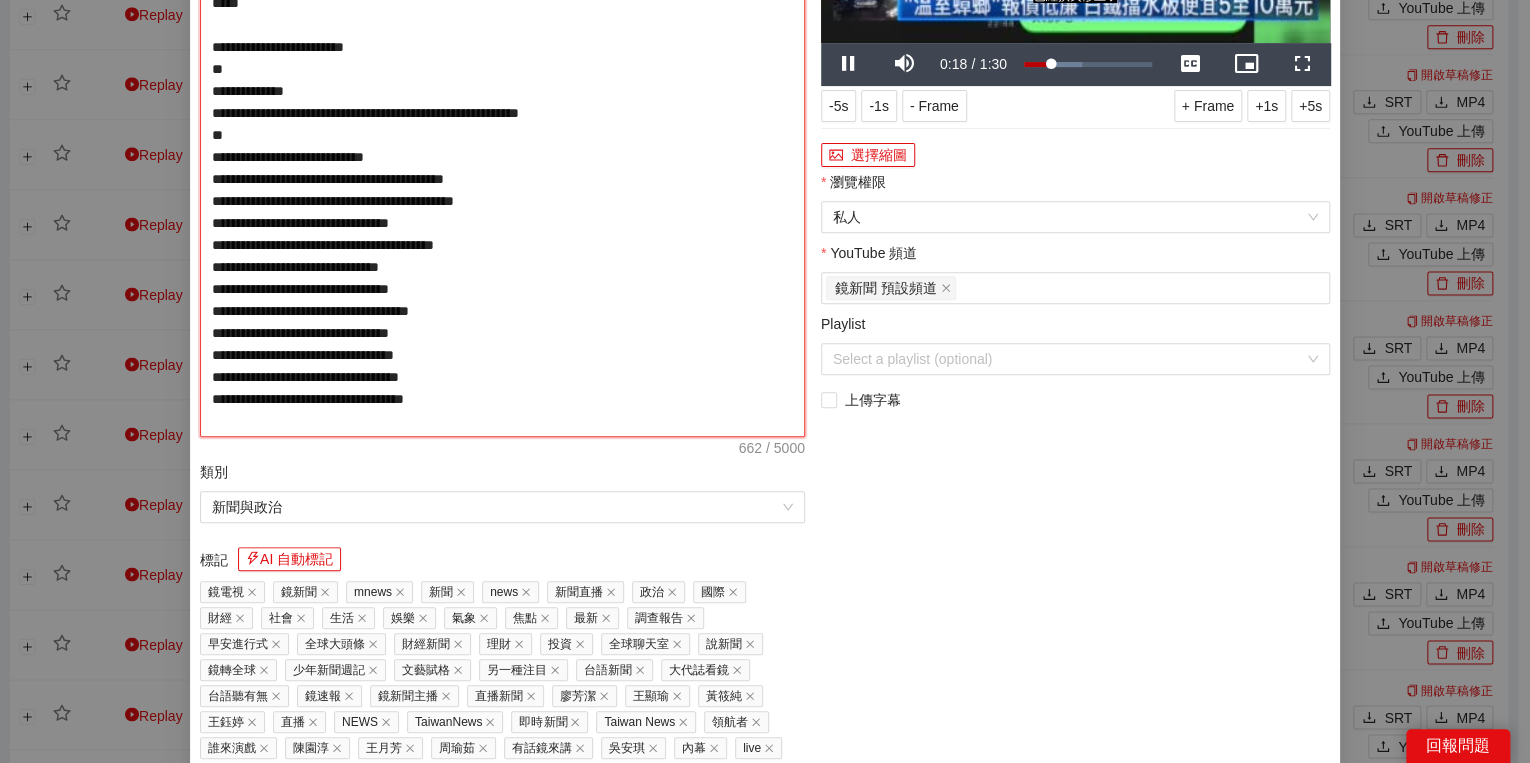 click on "**********" at bounding box center (502, 157) 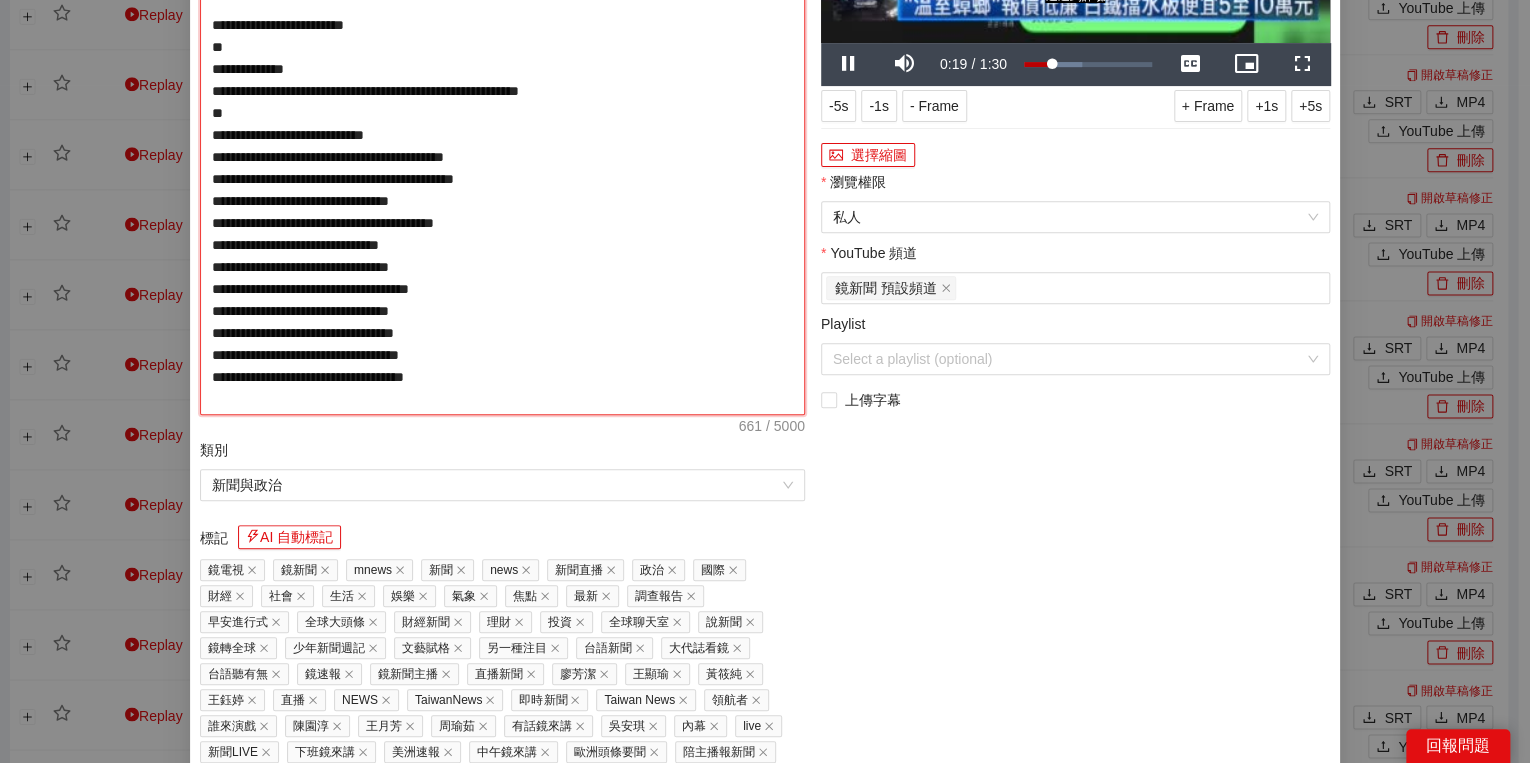 click on "**********" at bounding box center [502, 146] 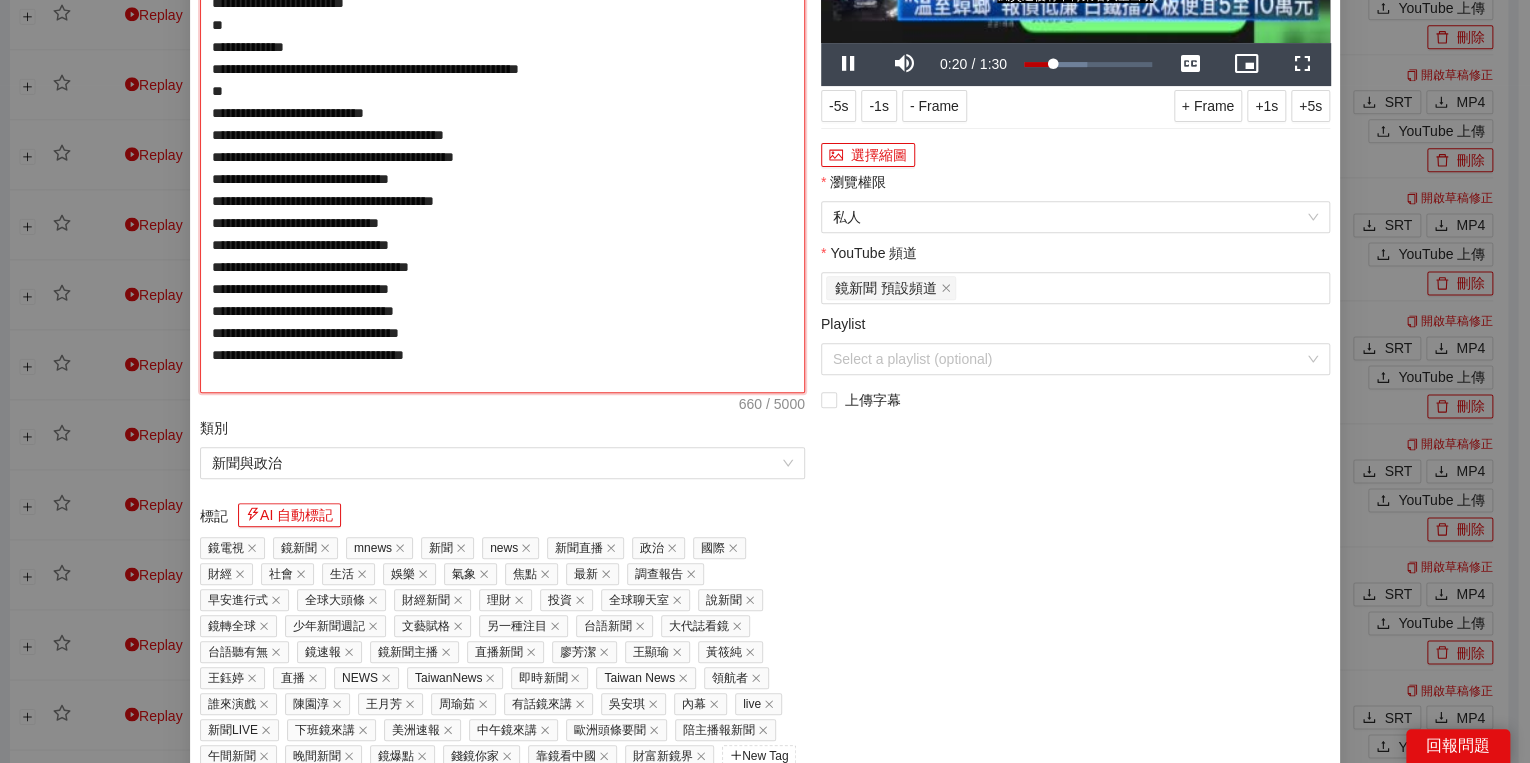 click on "**********" at bounding box center (502, 135) 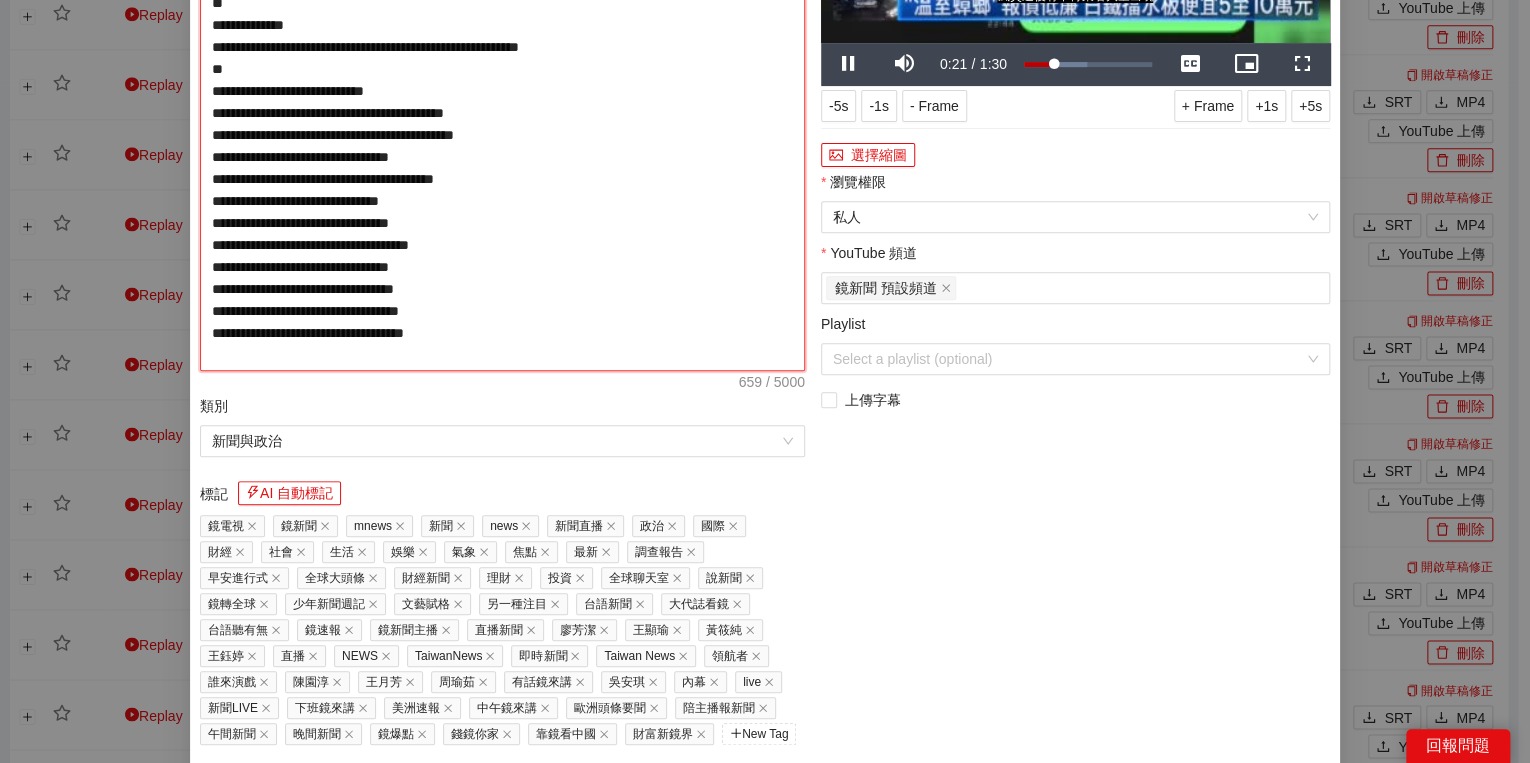 click on "**********" at bounding box center (502, 124) 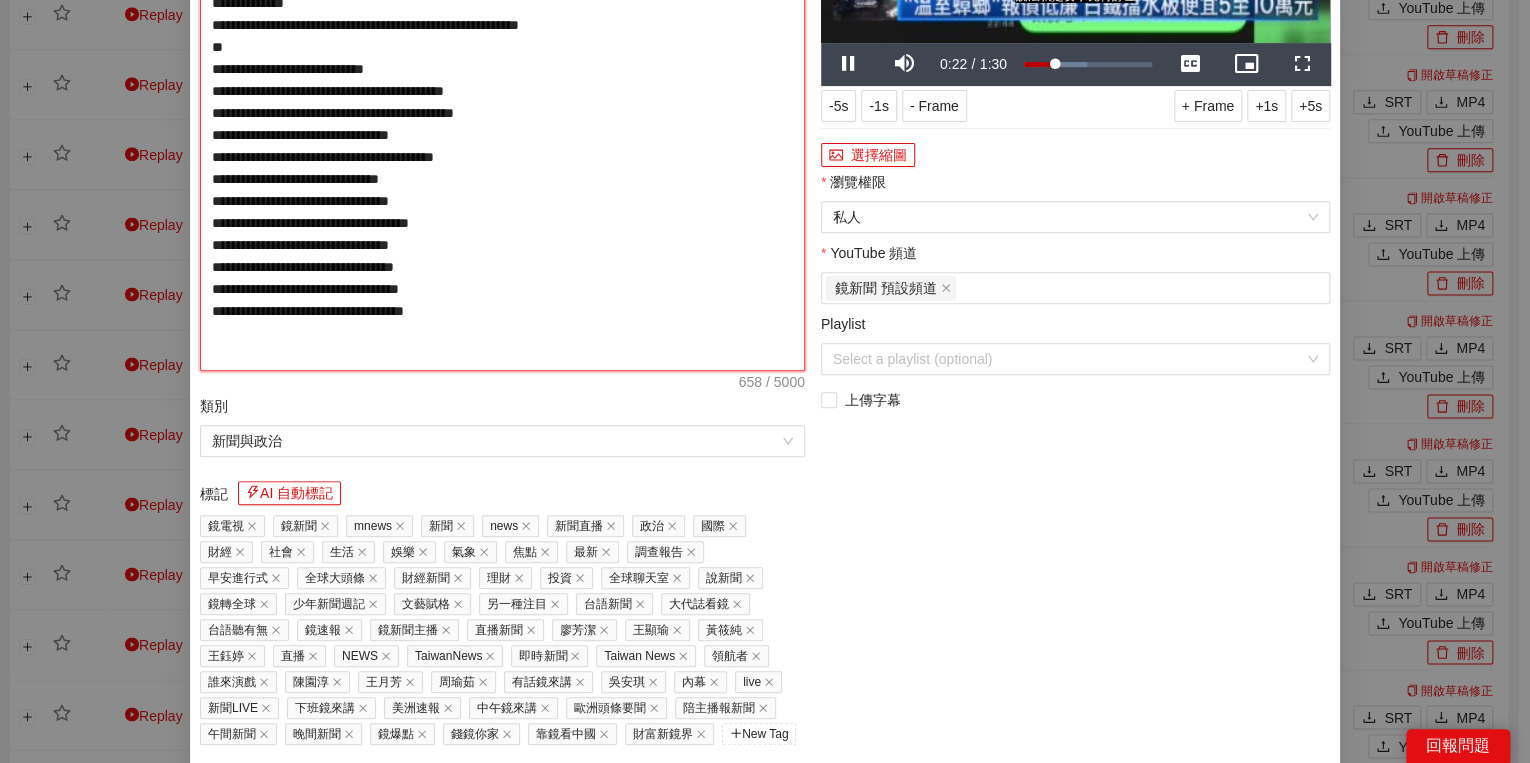 click on "**********" at bounding box center (502, 124) 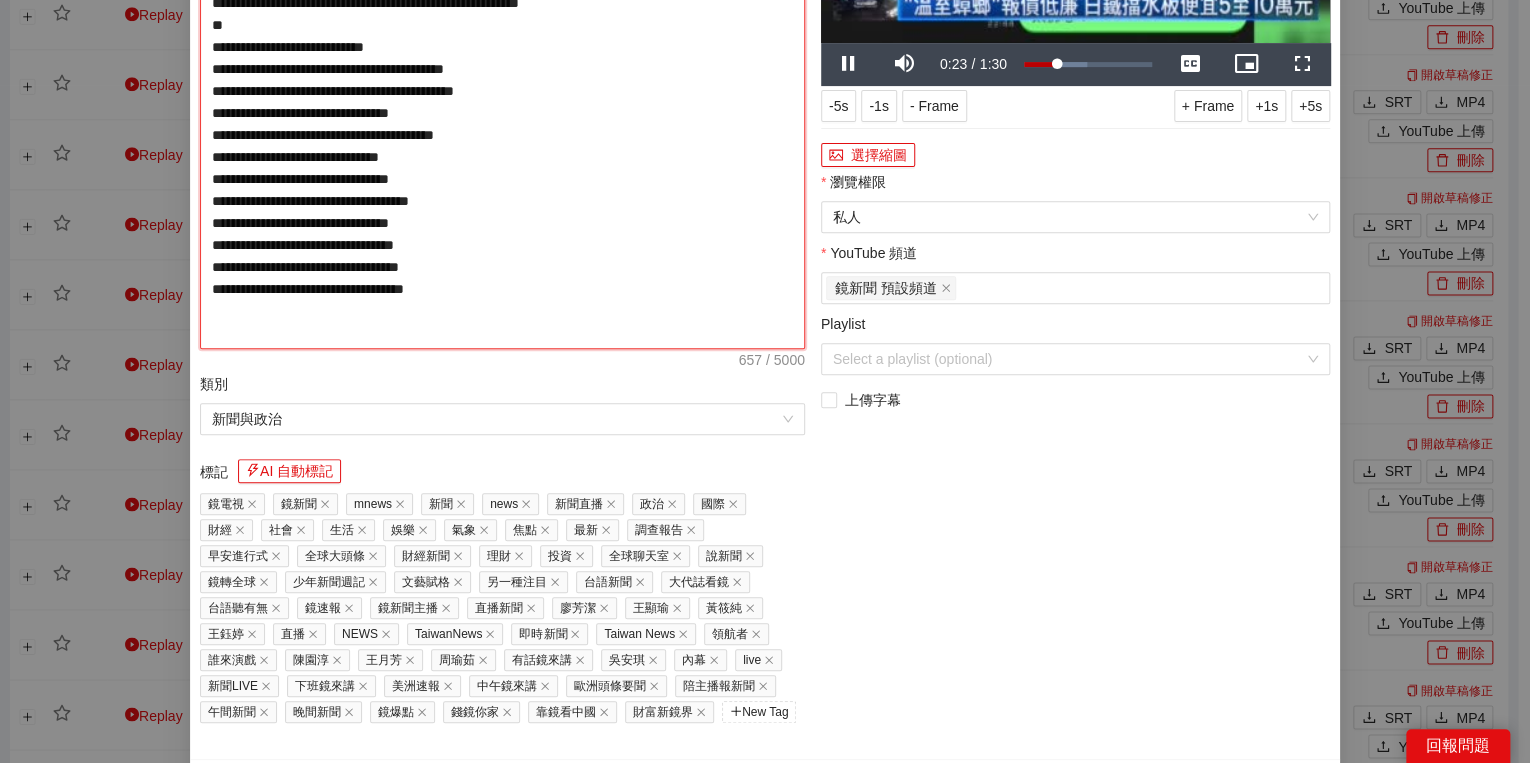 click on "**********" at bounding box center [502, 113] 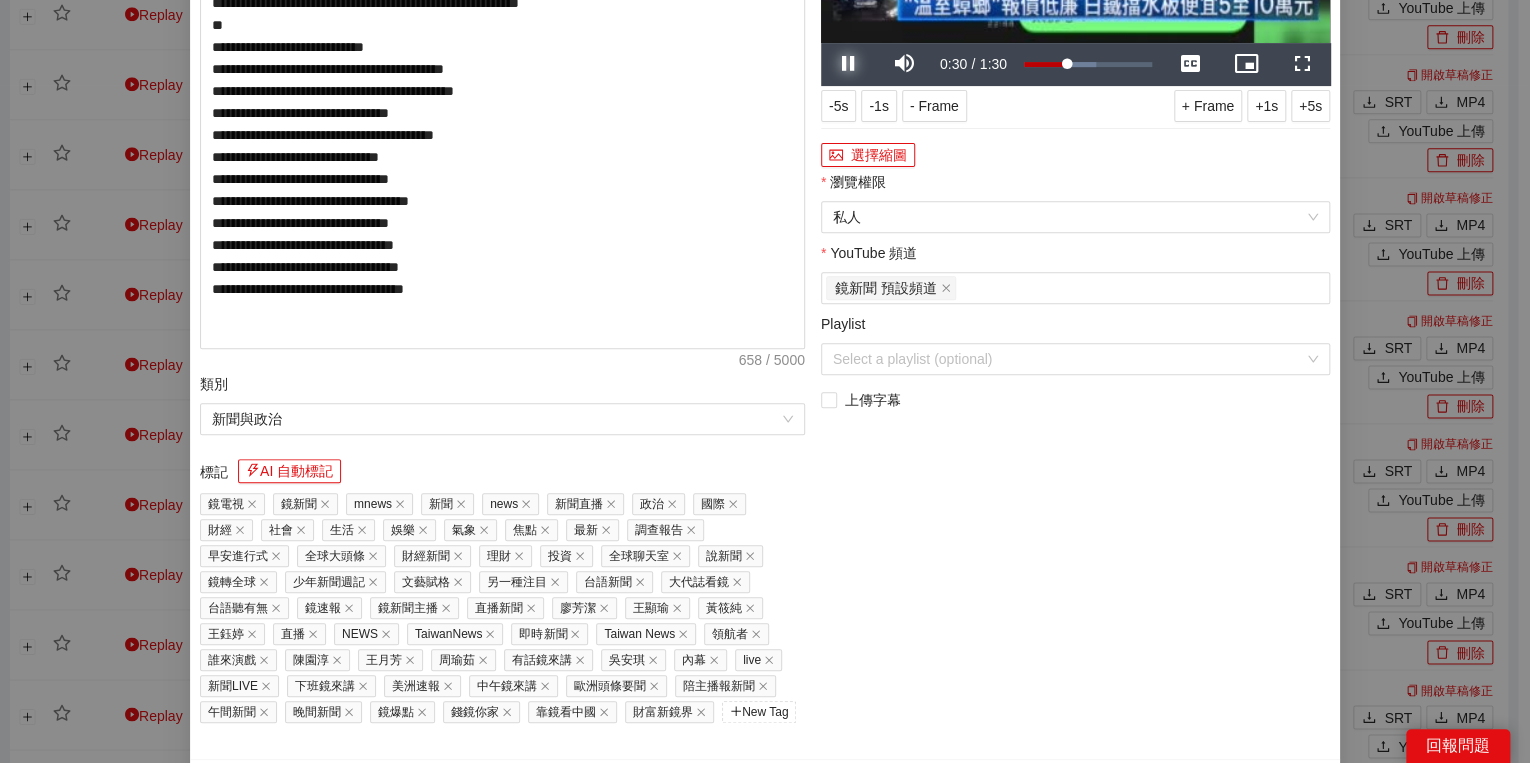 drag, startPoint x: 851, startPoint y: 372, endPoint x: 874, endPoint y: 364, distance: 24.351591 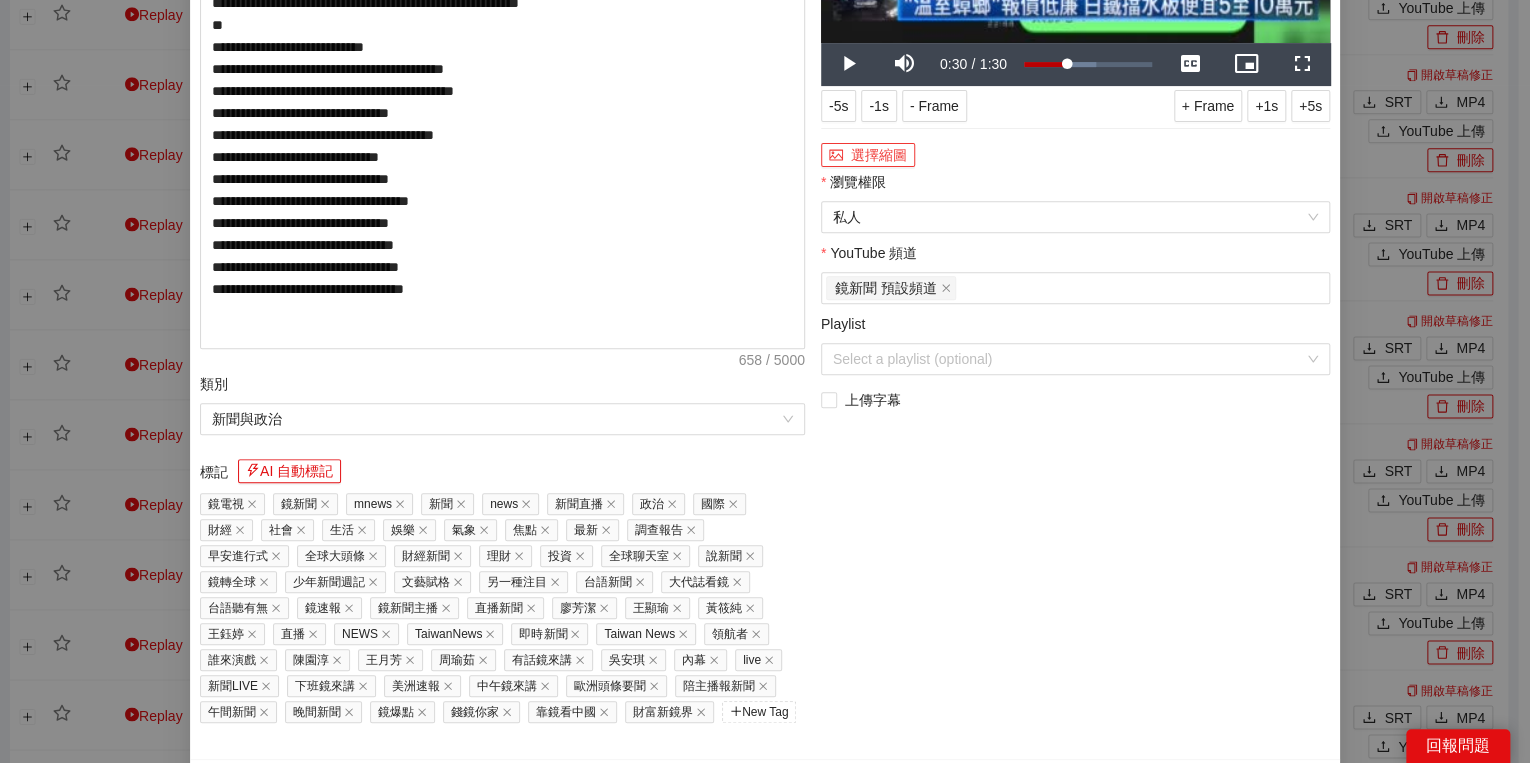 click on "選擇縮圖" at bounding box center [868, 155] 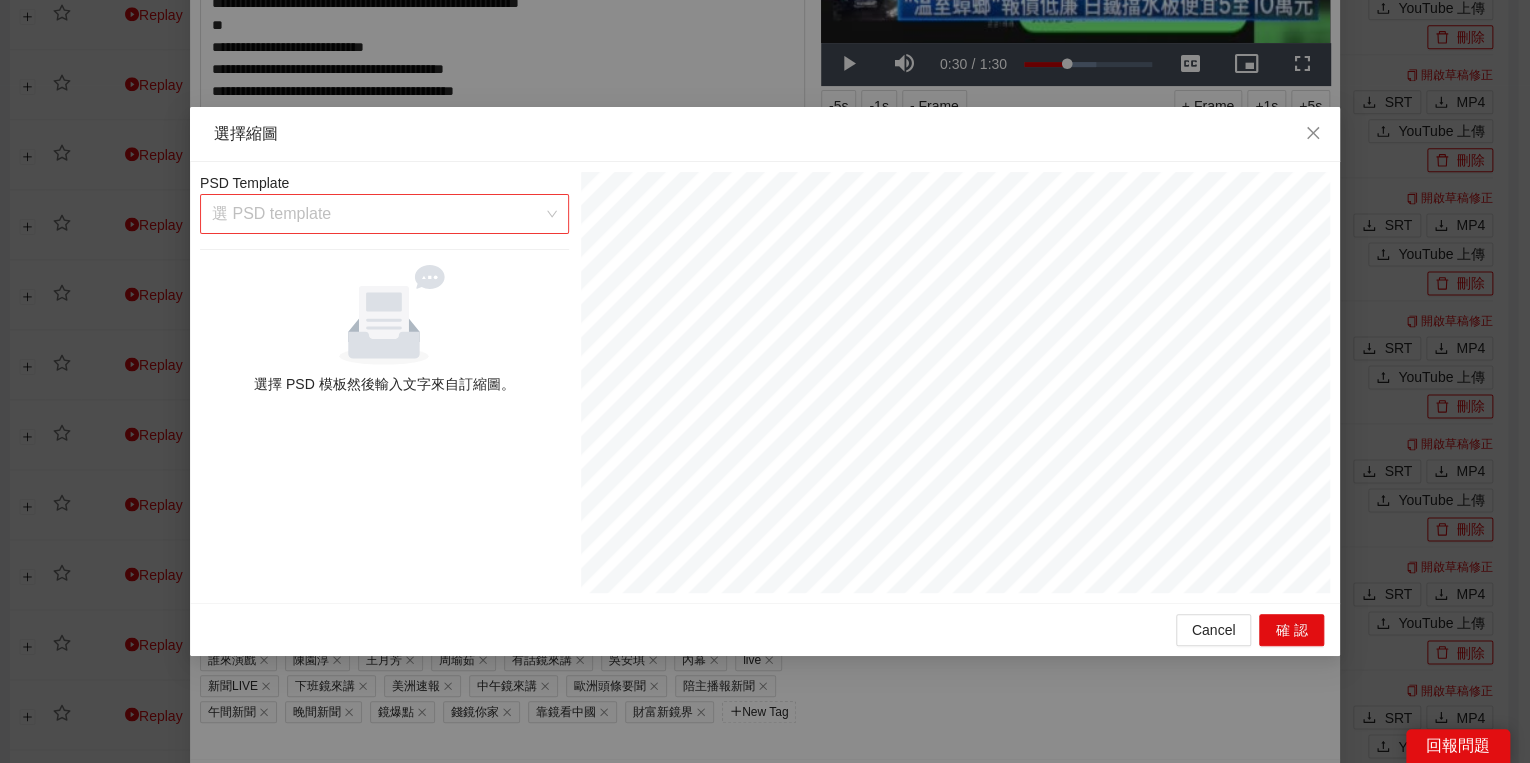 click at bounding box center [377, 214] 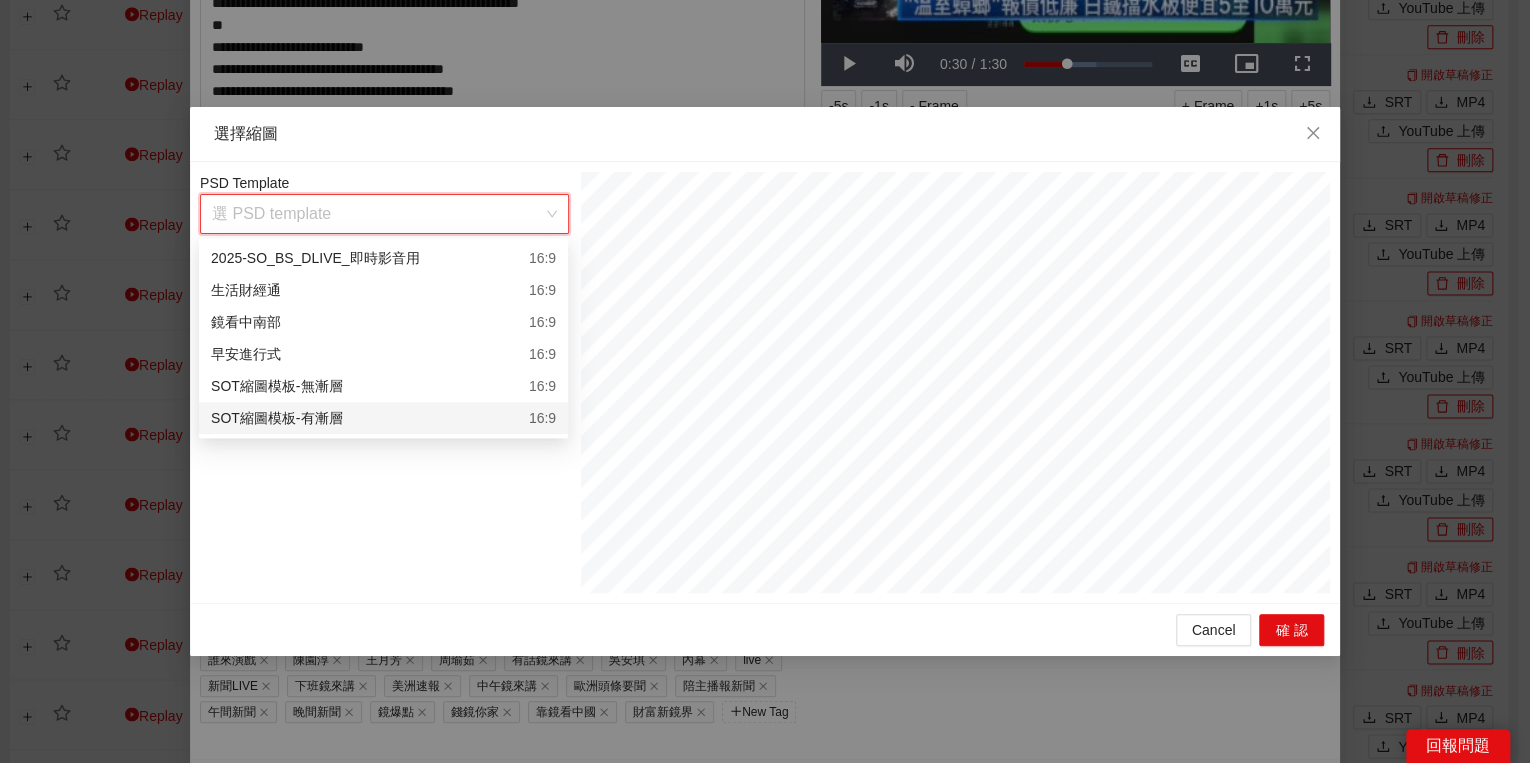 click on "SOT縮圖模板-有漸層" at bounding box center [276, 418] 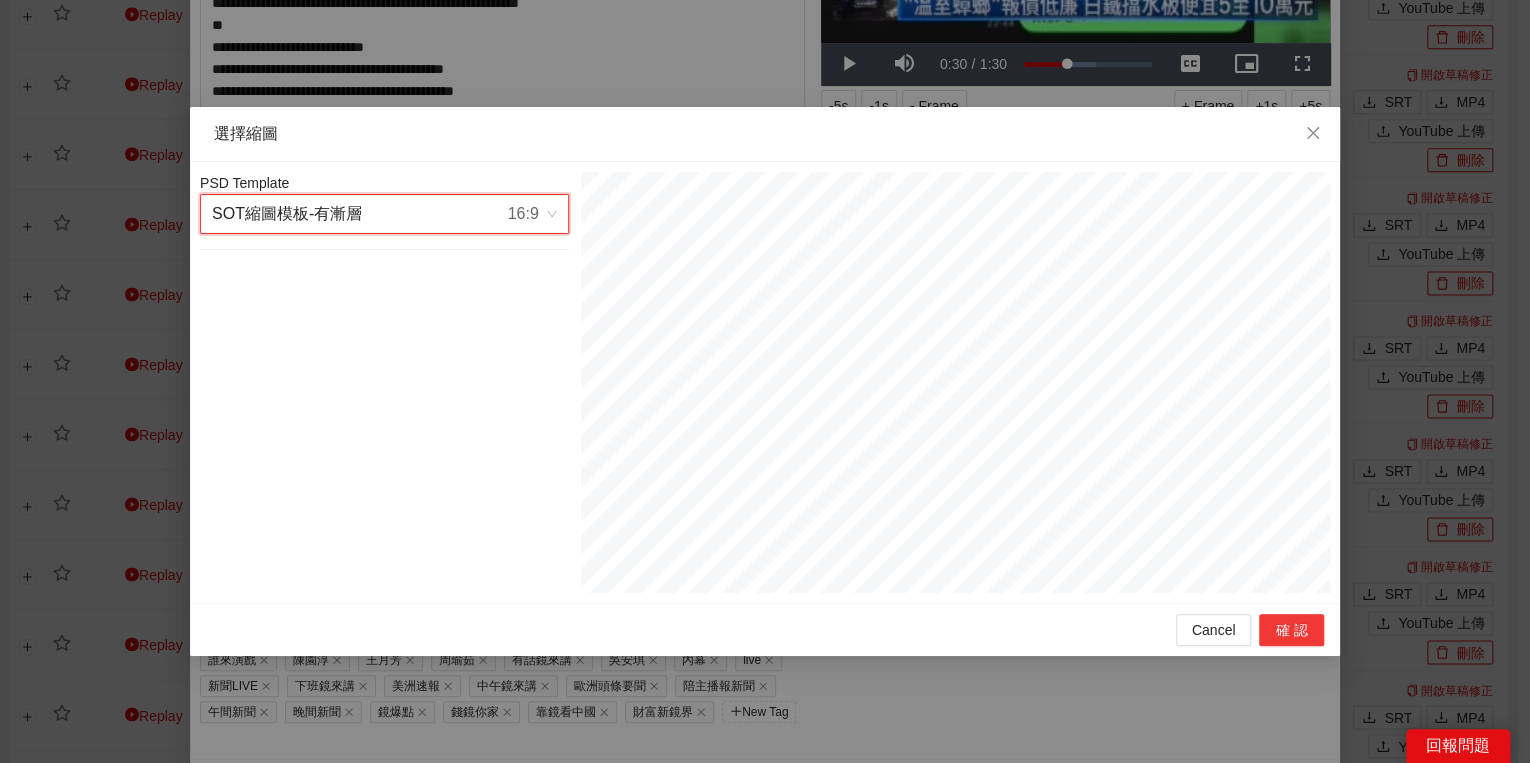 click on "確認" at bounding box center [1291, 630] 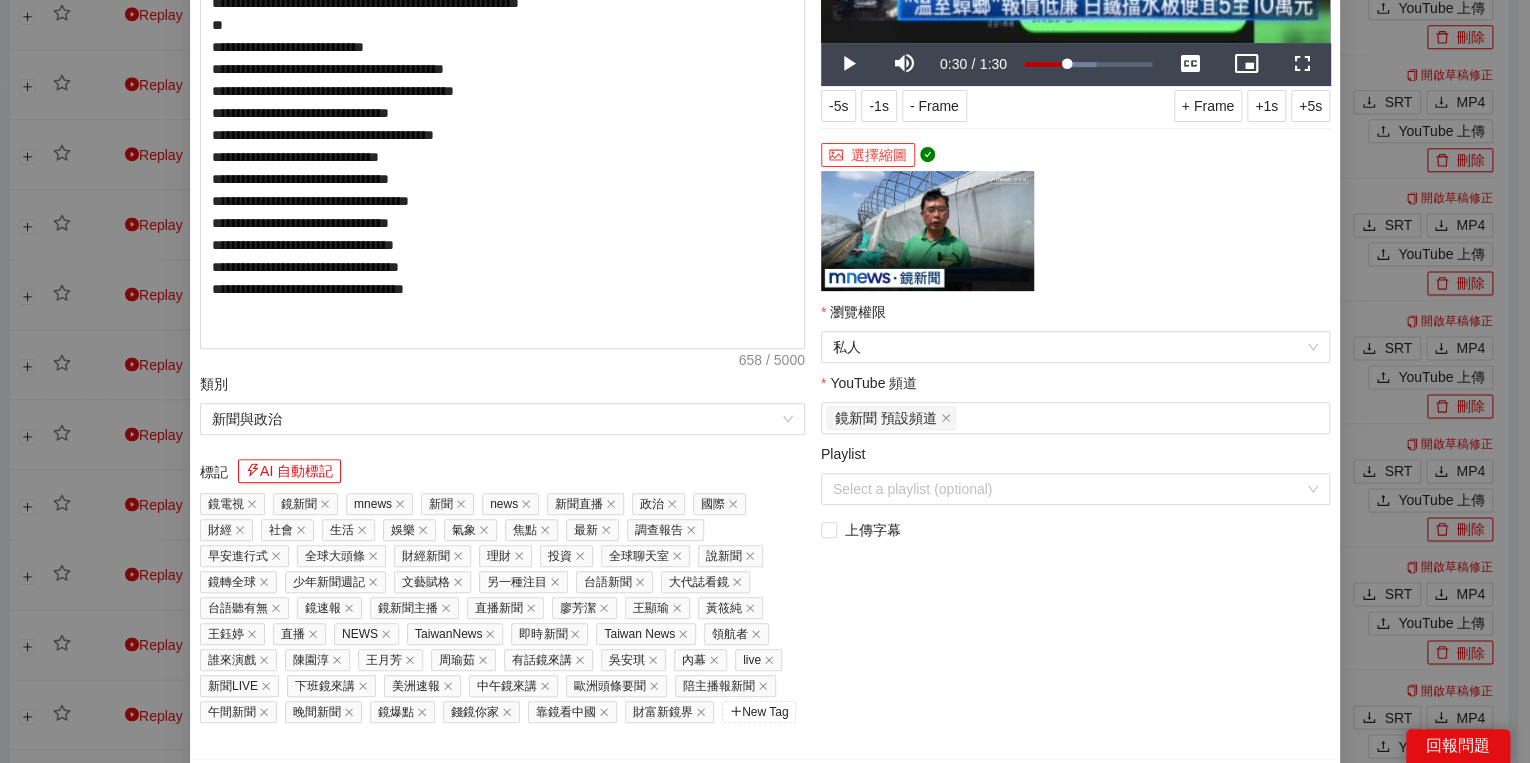 scroll, scrollTop: 320, scrollLeft: 0, axis: vertical 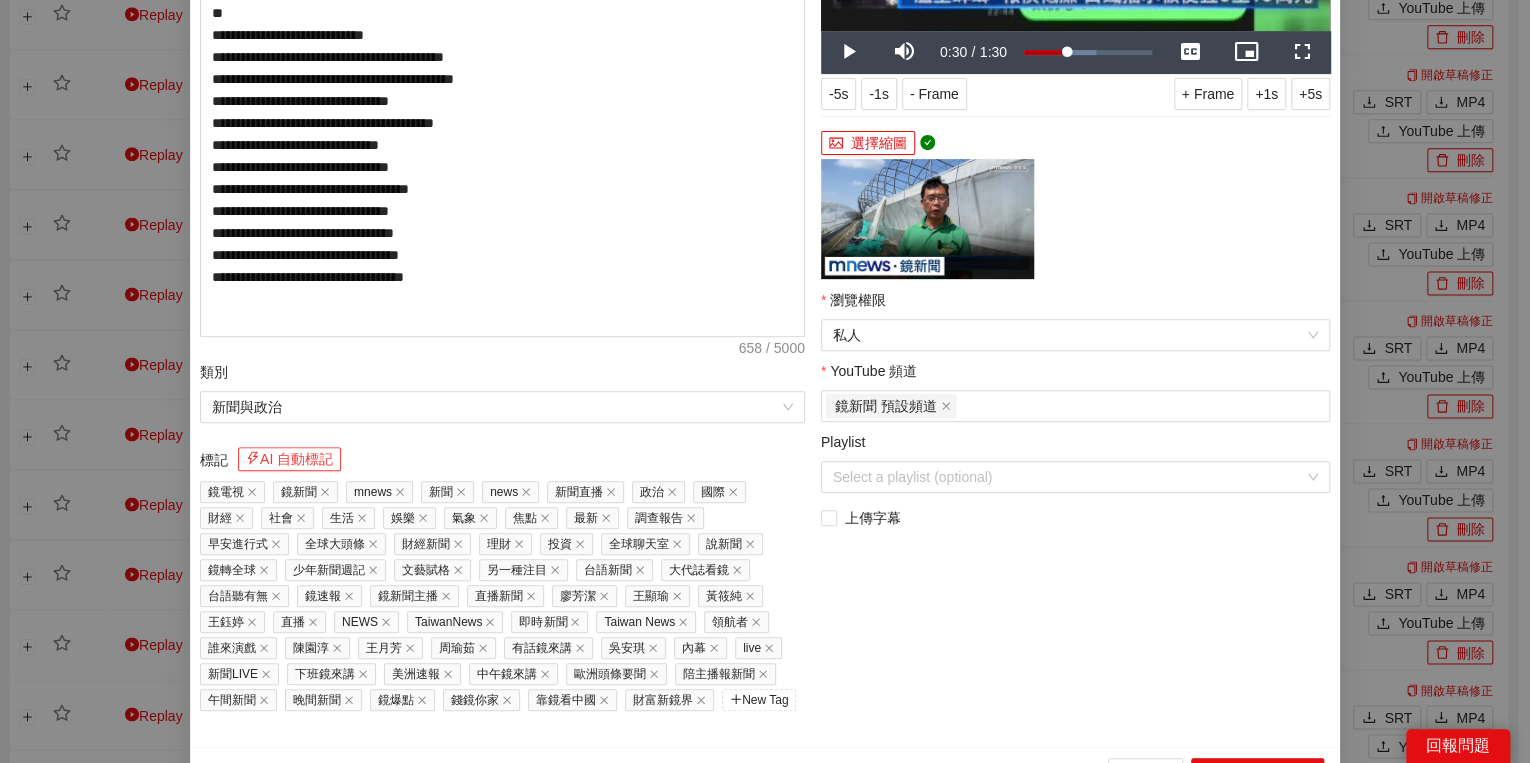 click on "AI 自動標記" at bounding box center (289, 459) 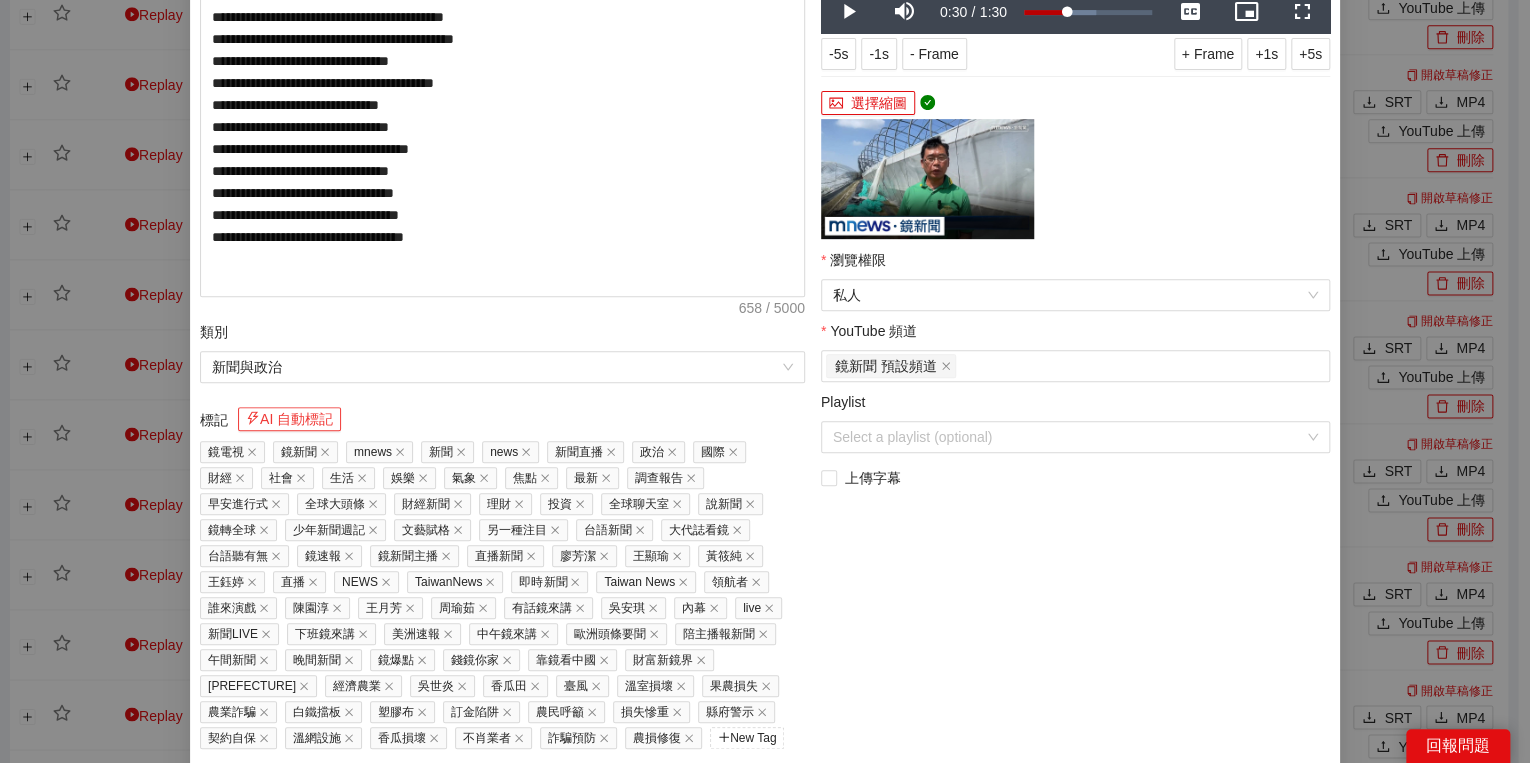 scroll, scrollTop: 429, scrollLeft: 0, axis: vertical 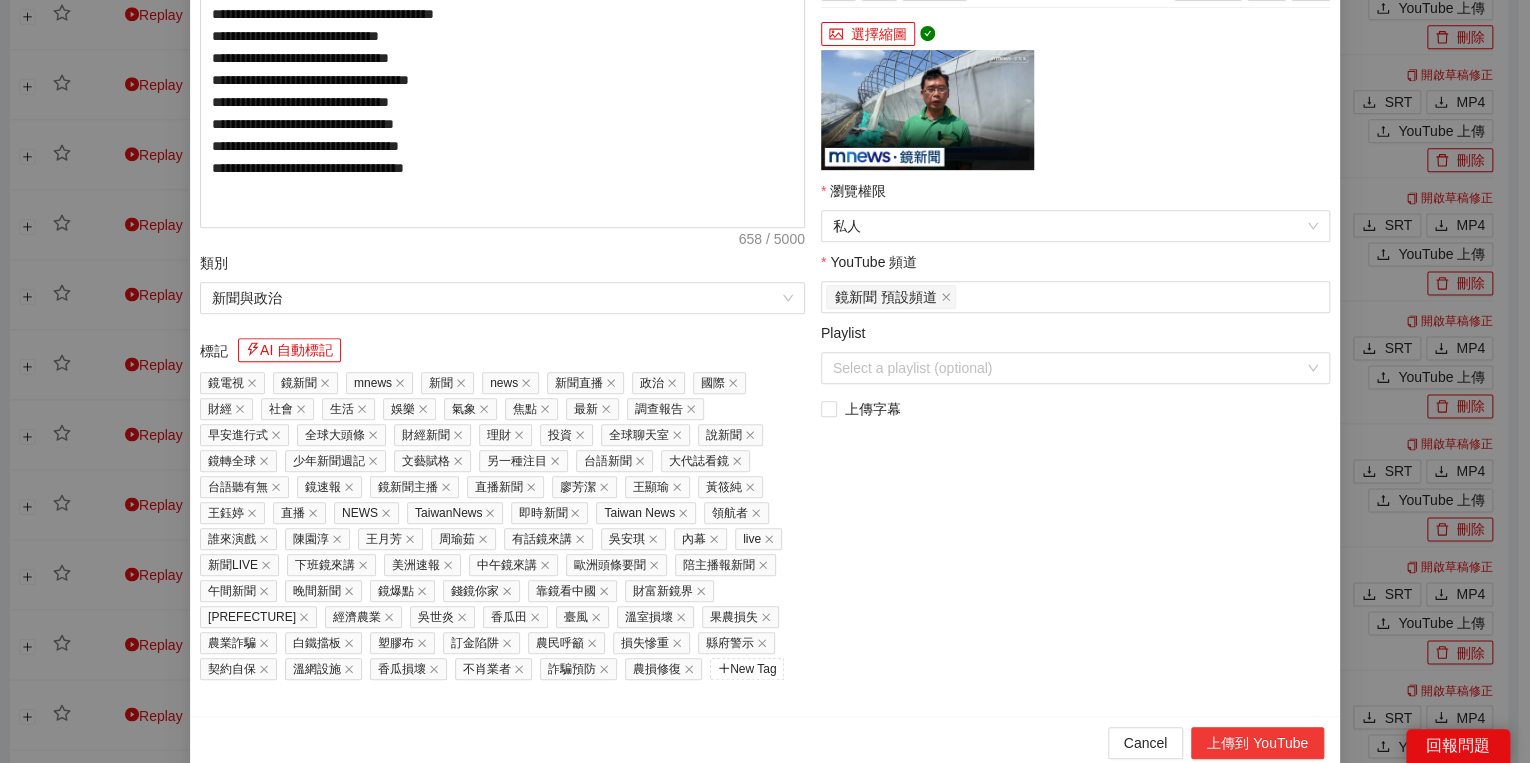 click on "上傳到 YouTube" at bounding box center [1257, 743] 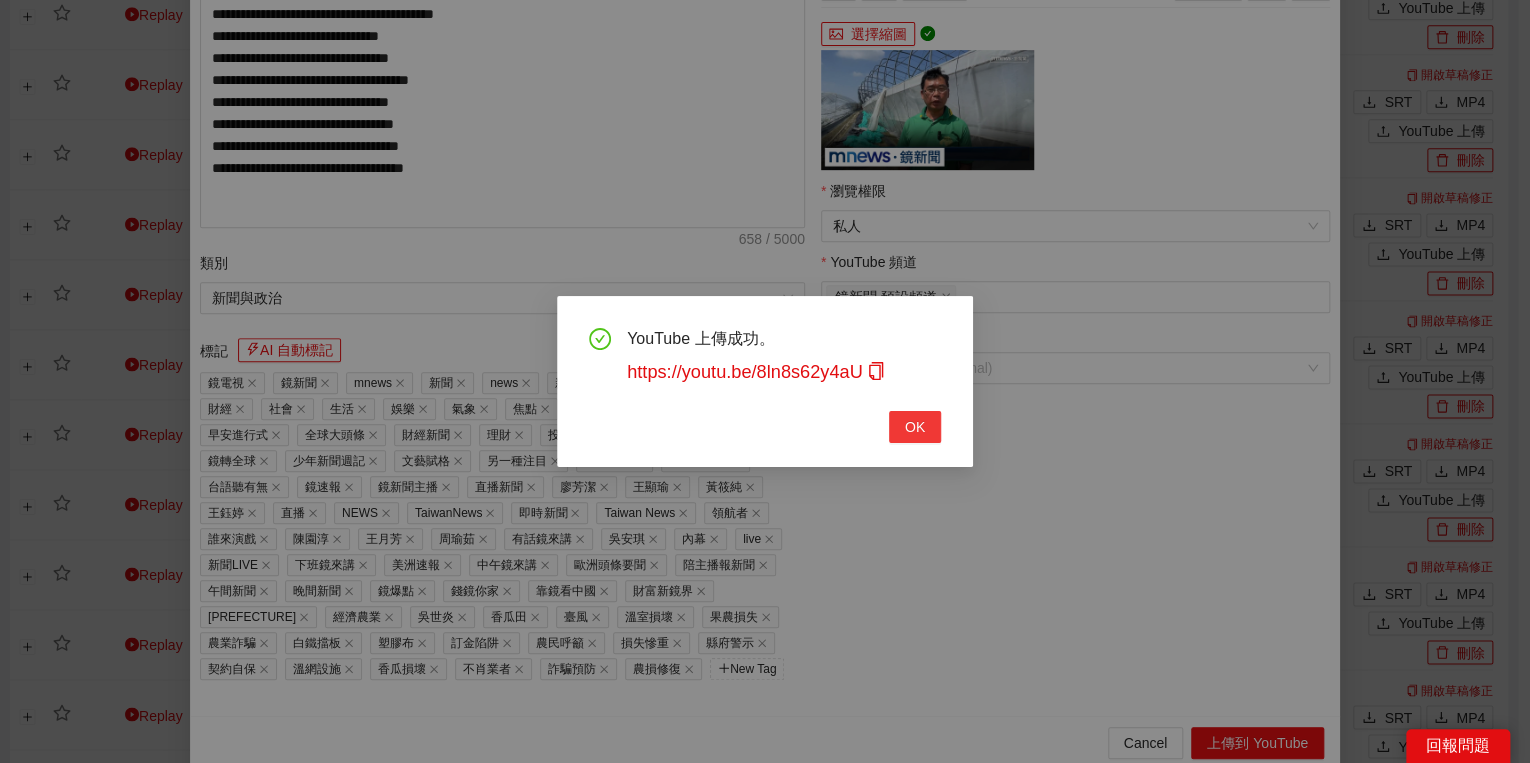 click on "OK" at bounding box center (915, 427) 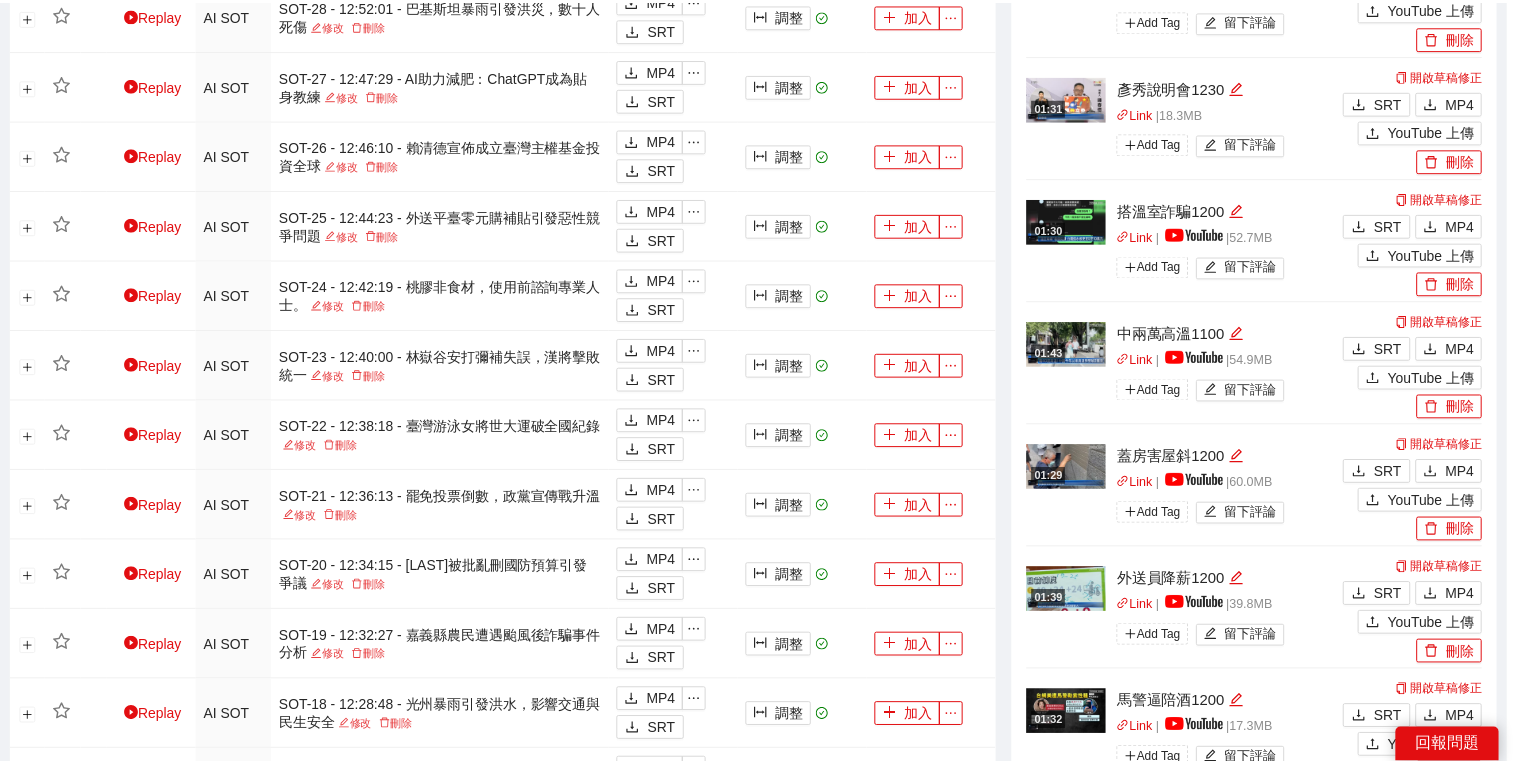 scroll, scrollTop: 308, scrollLeft: 0, axis: vertical 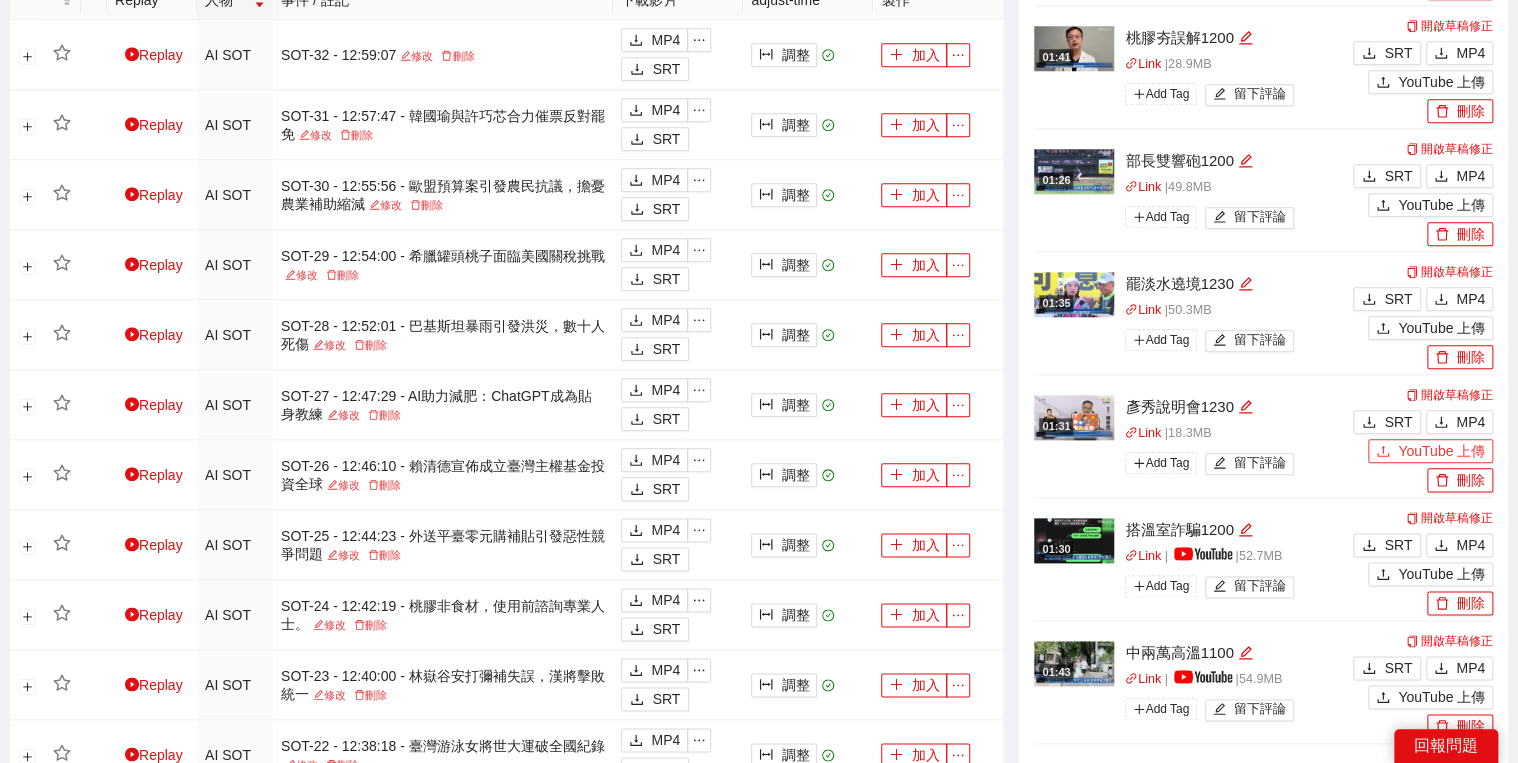 click 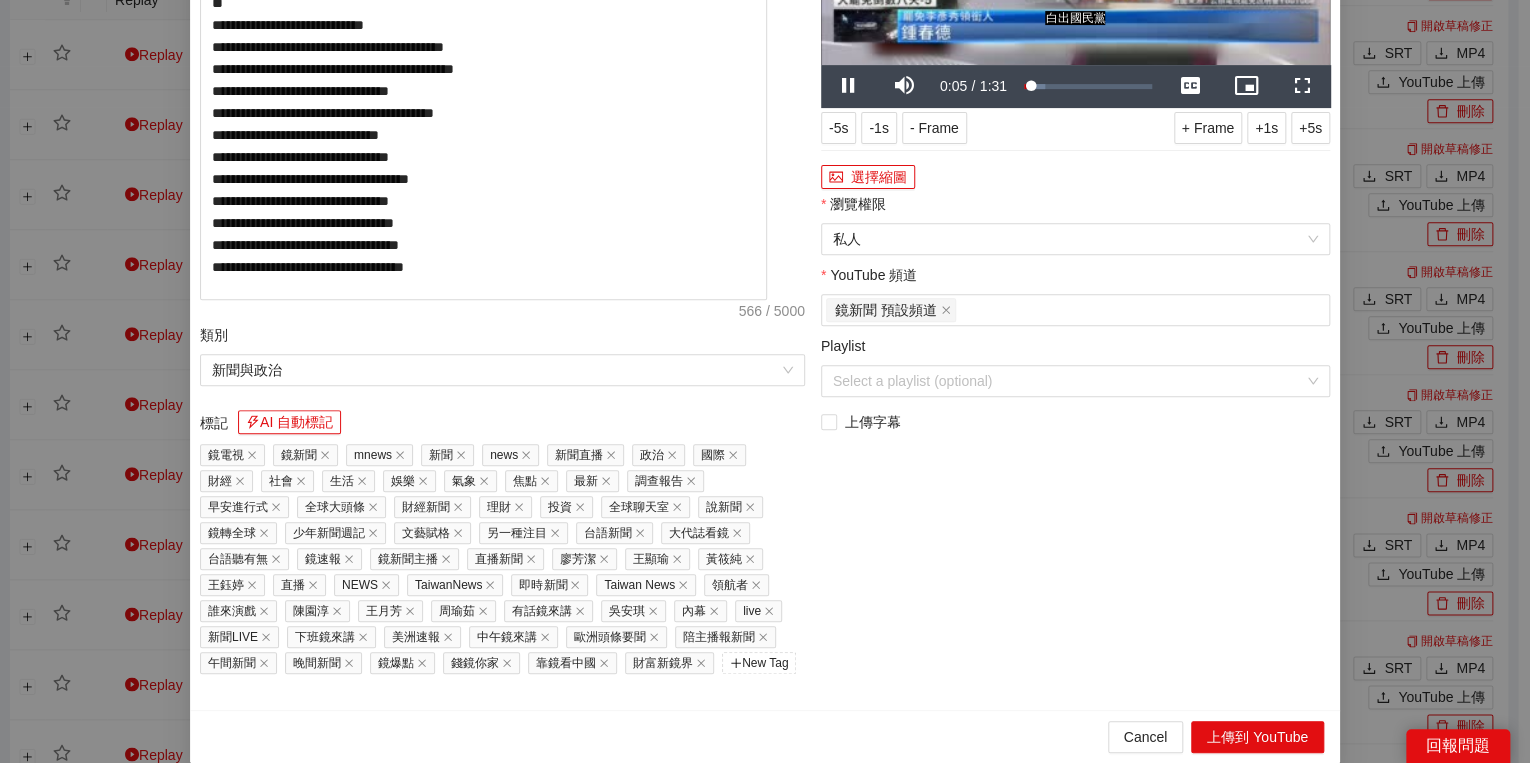 click on "選擇縮圖" at bounding box center (1075, 177) 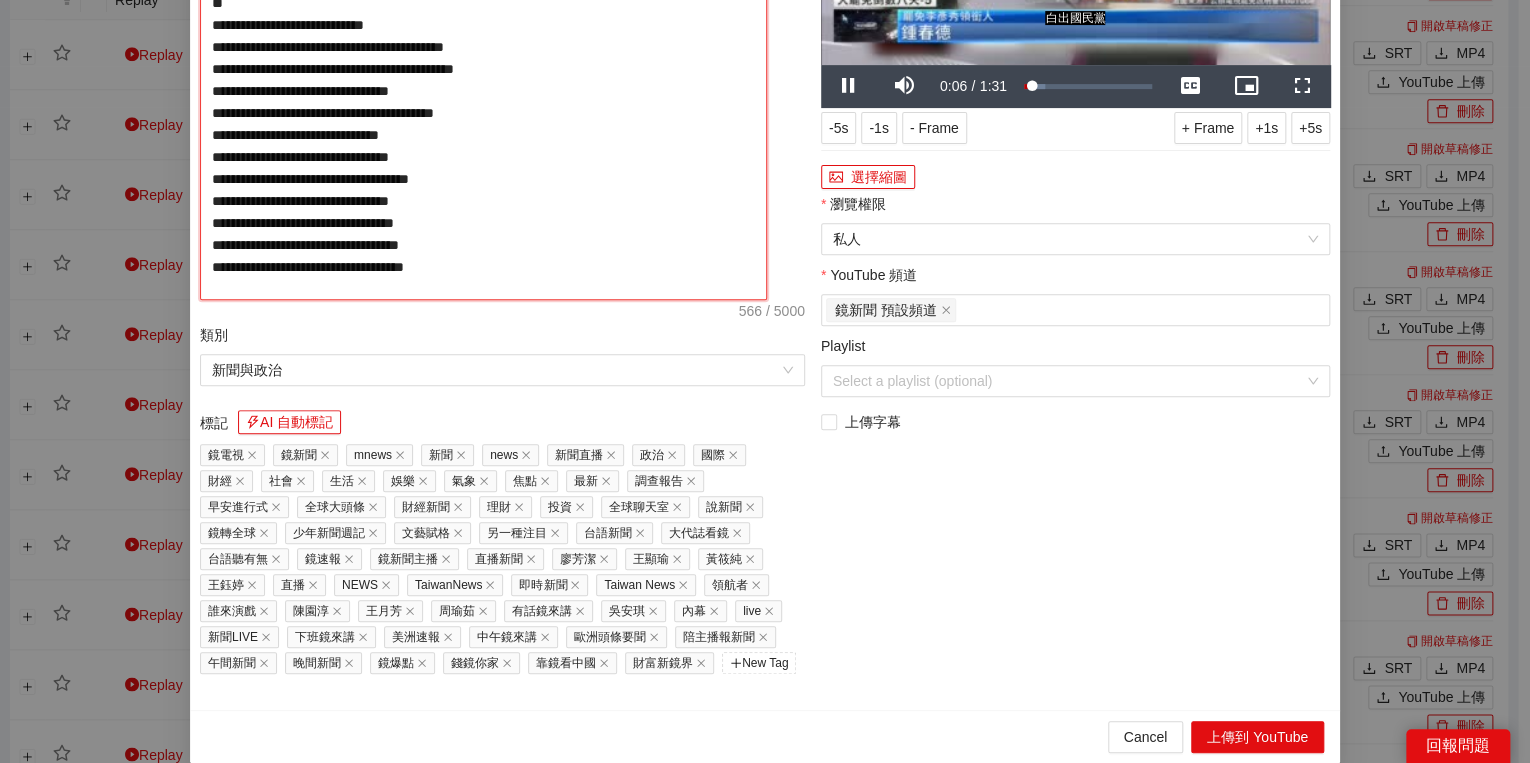 click on "**********" at bounding box center [483, 99] 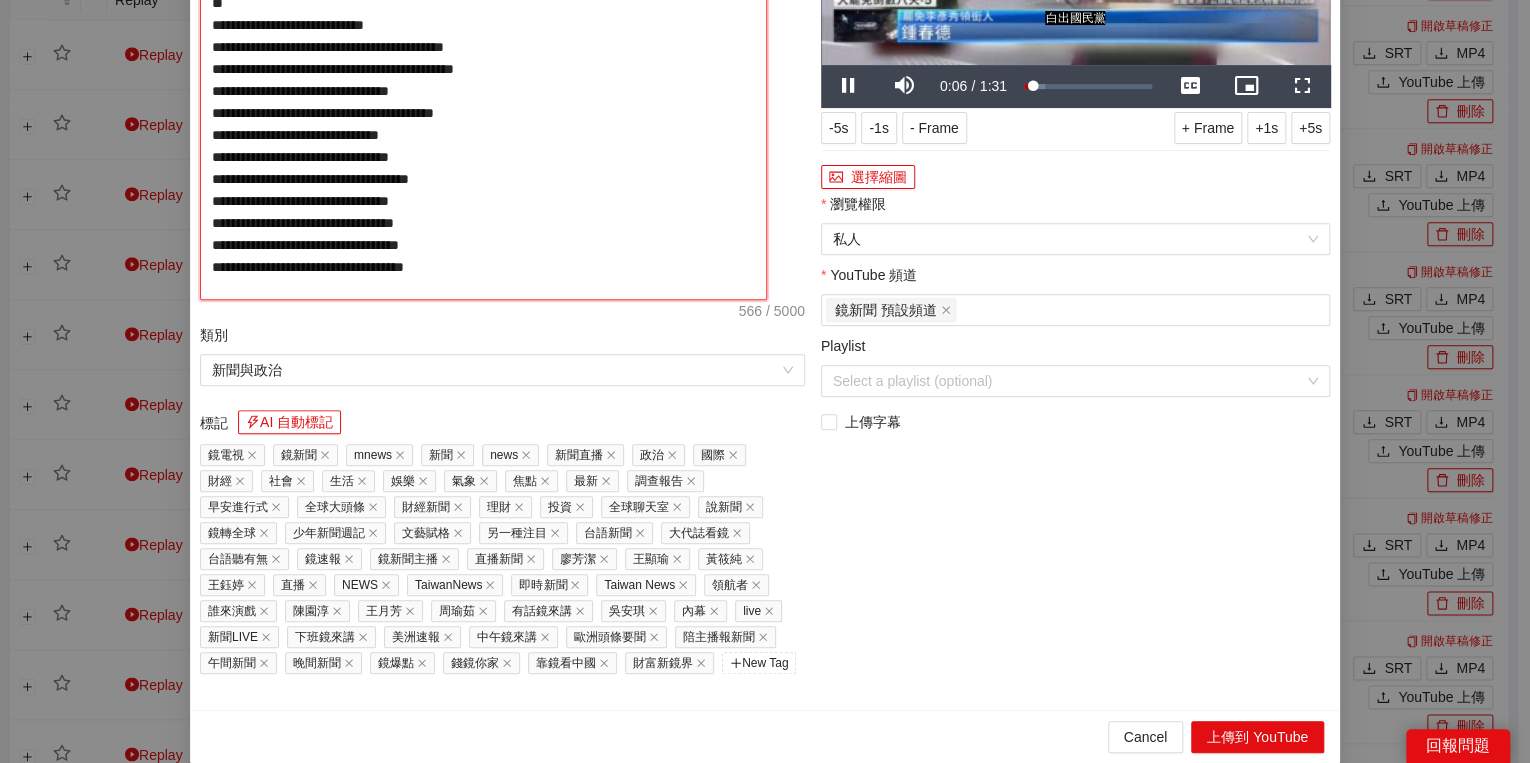 paste on "**********" 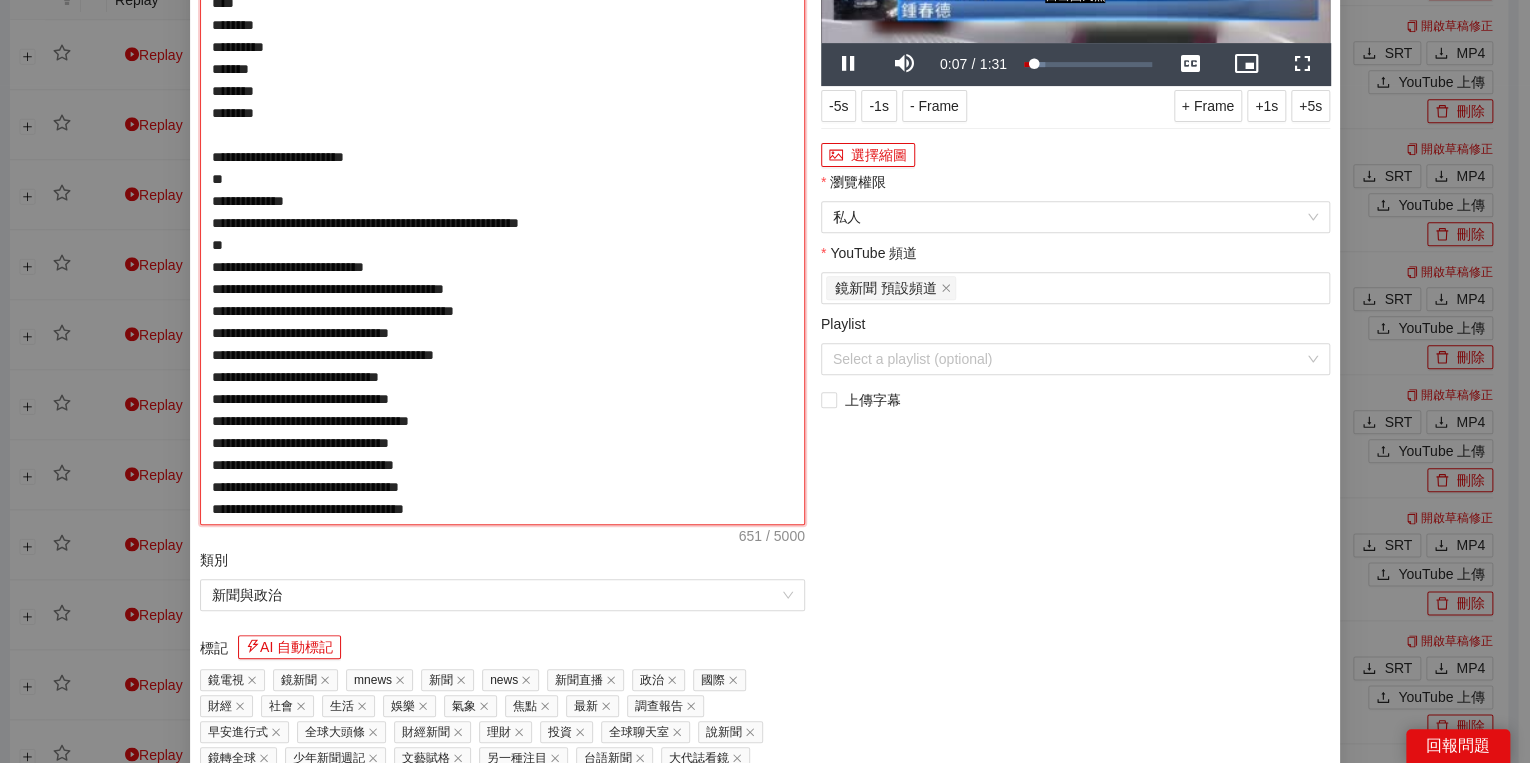 click on "**********" at bounding box center [502, 201] 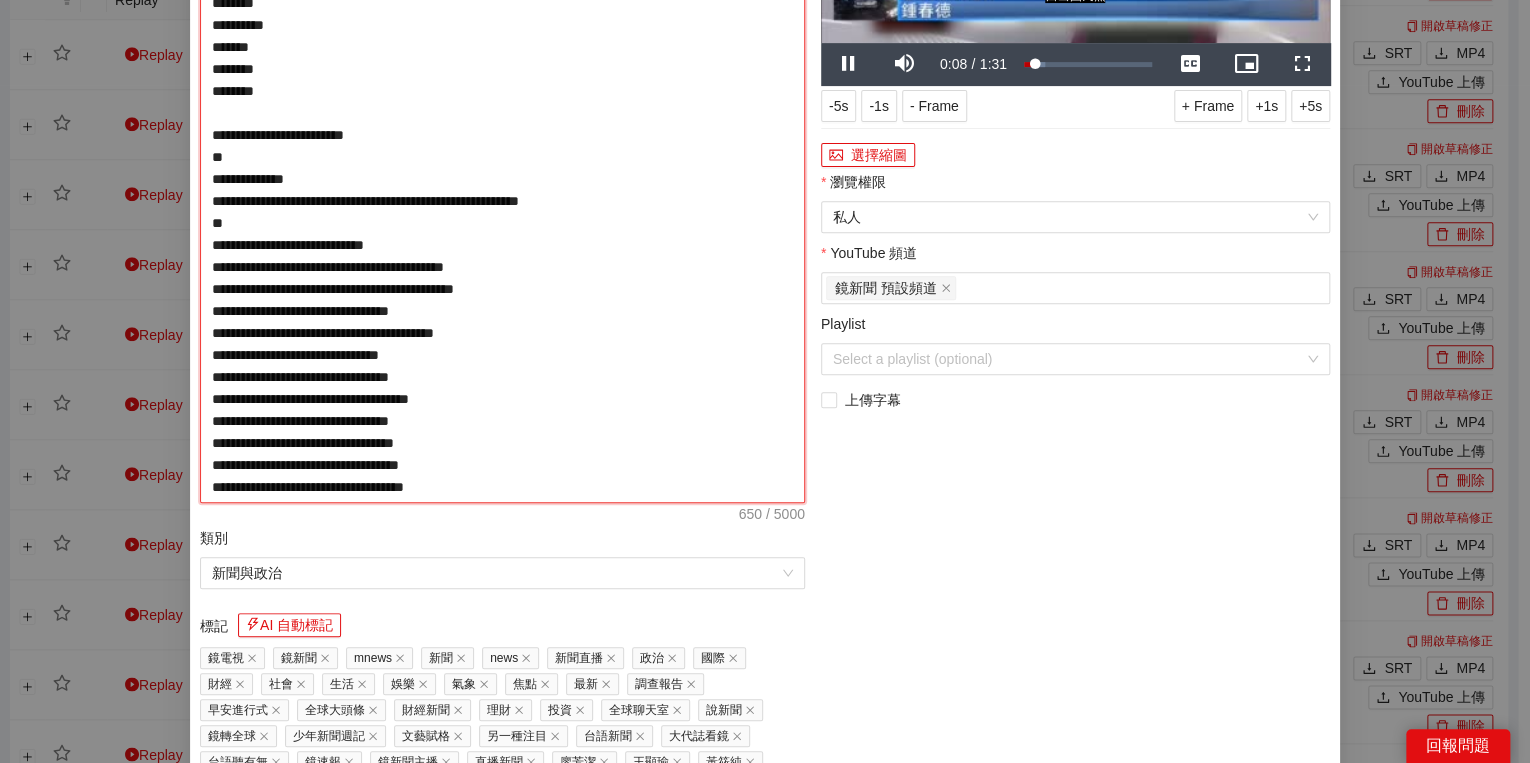 click on "**********" at bounding box center (502, 190) 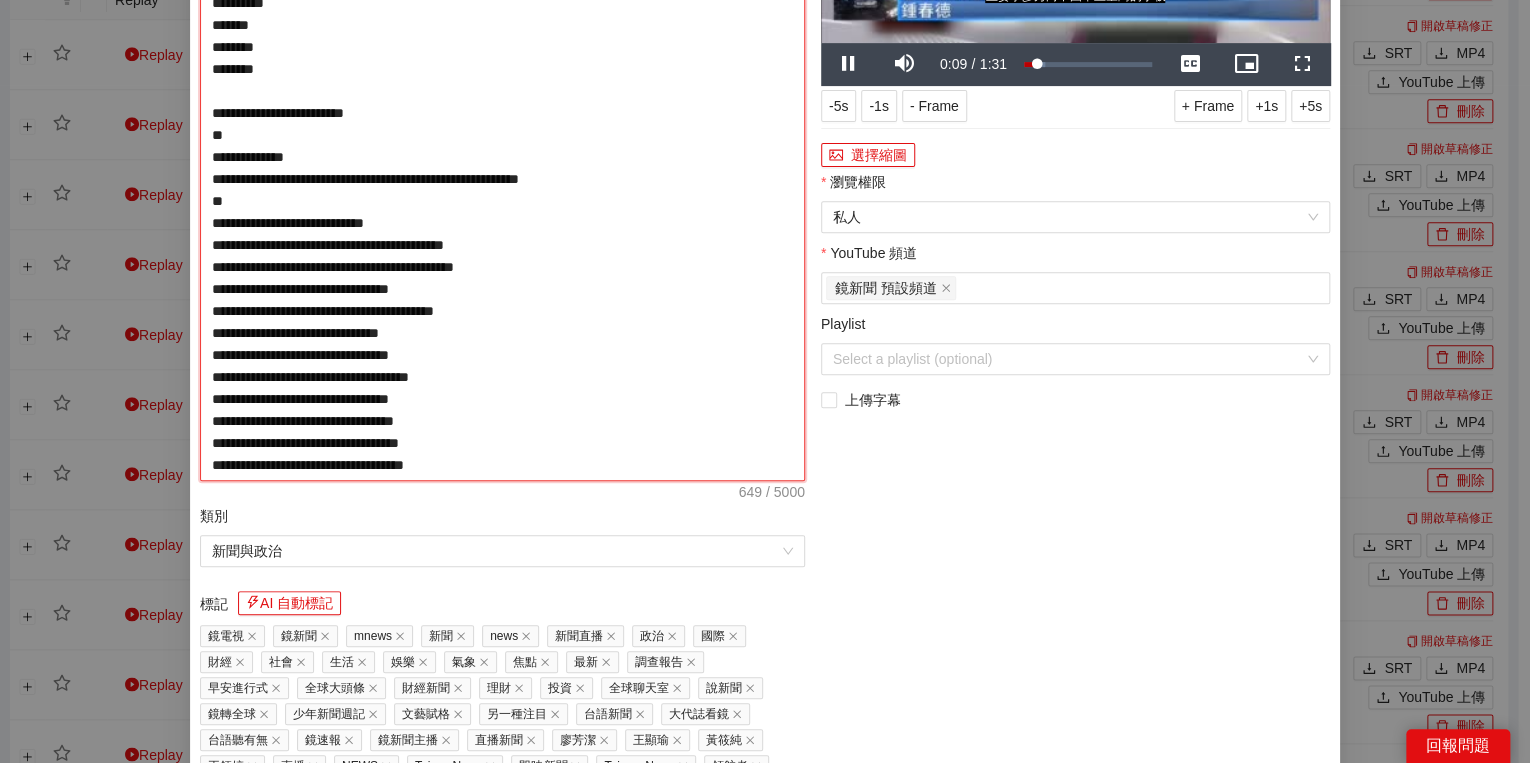 click on "**********" at bounding box center [502, 179] 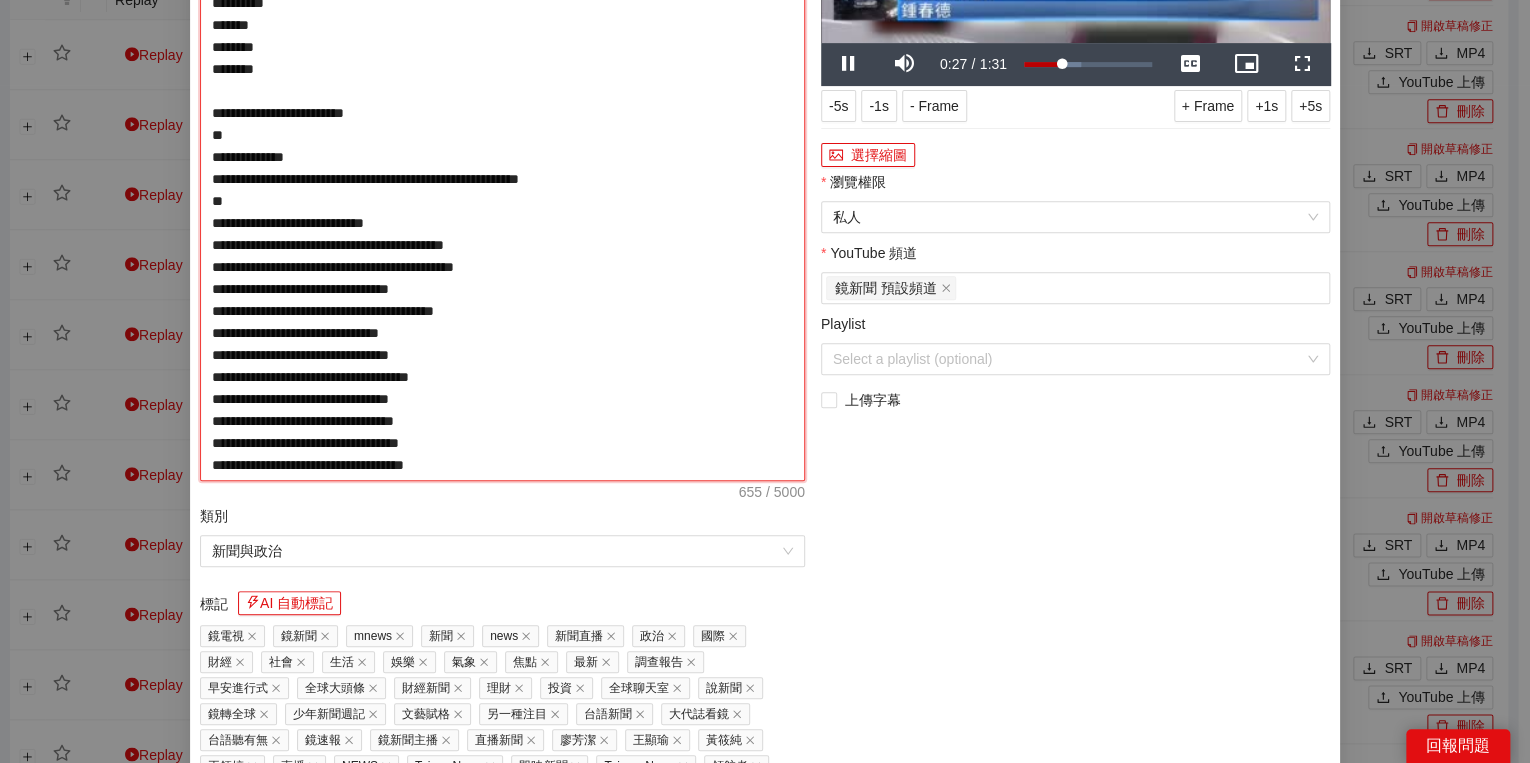 click on "**********" at bounding box center [502, 179] 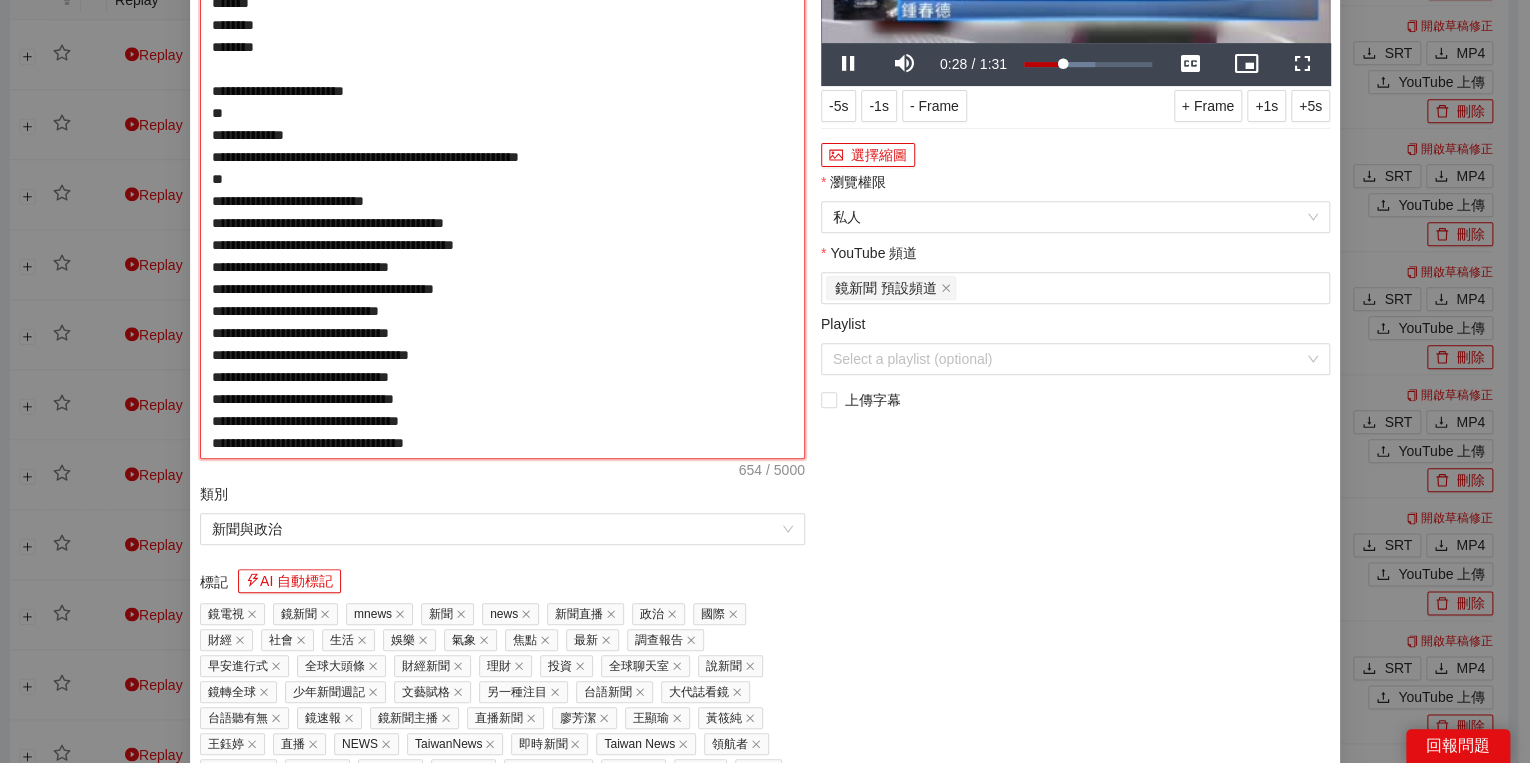 click on "**********" at bounding box center [502, 168] 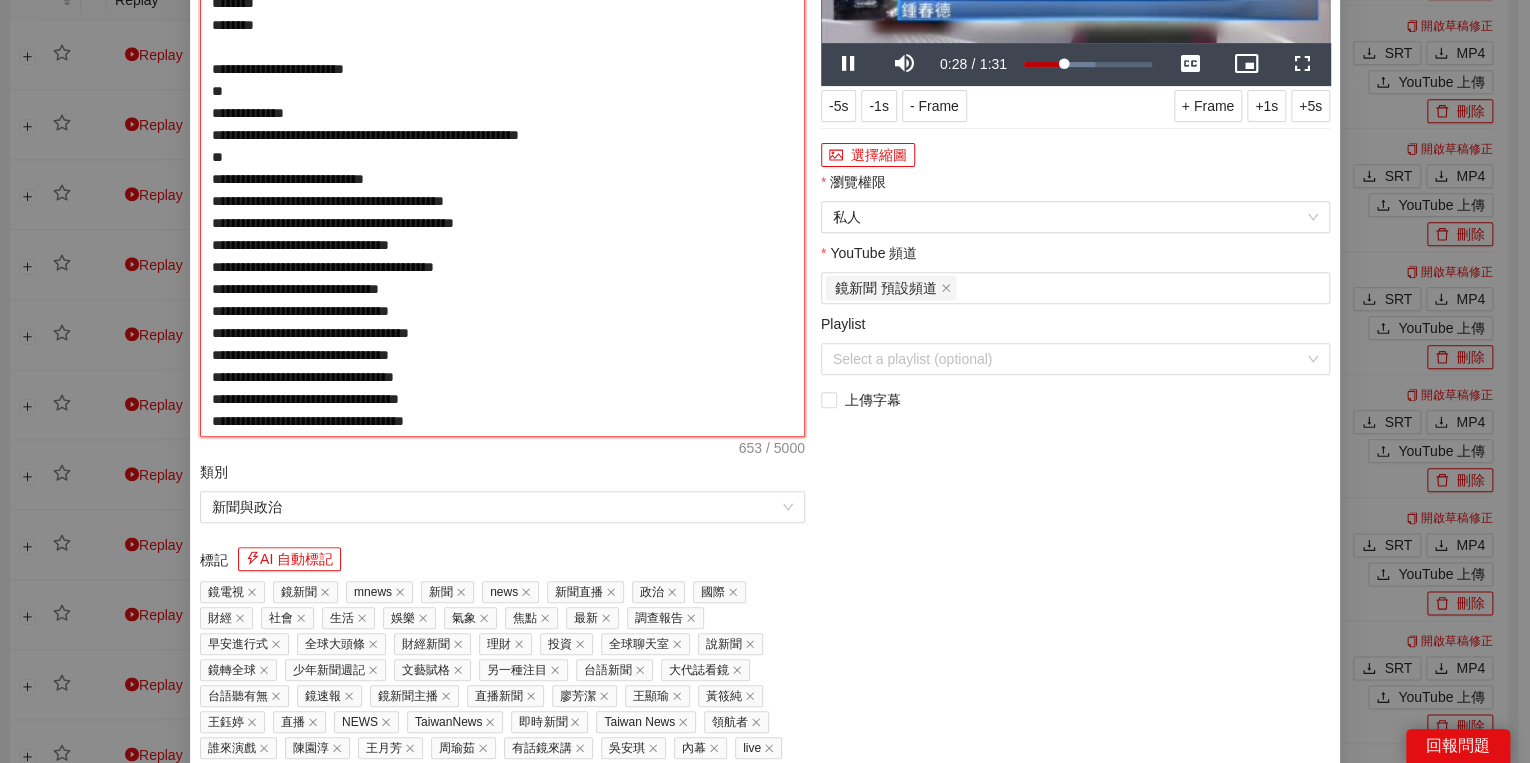 click on "**********" at bounding box center (502, 157) 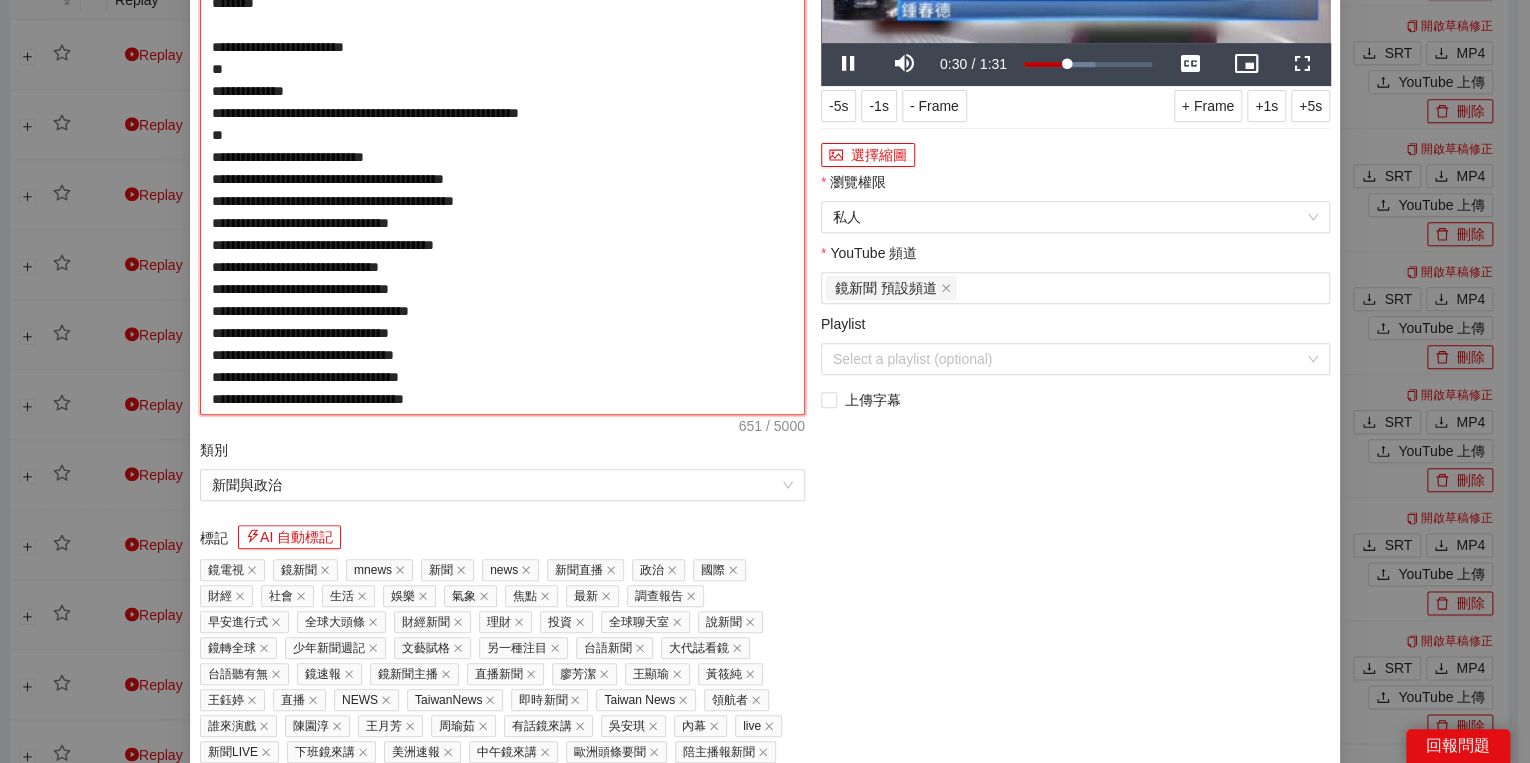 click on "**********" at bounding box center [502, 146] 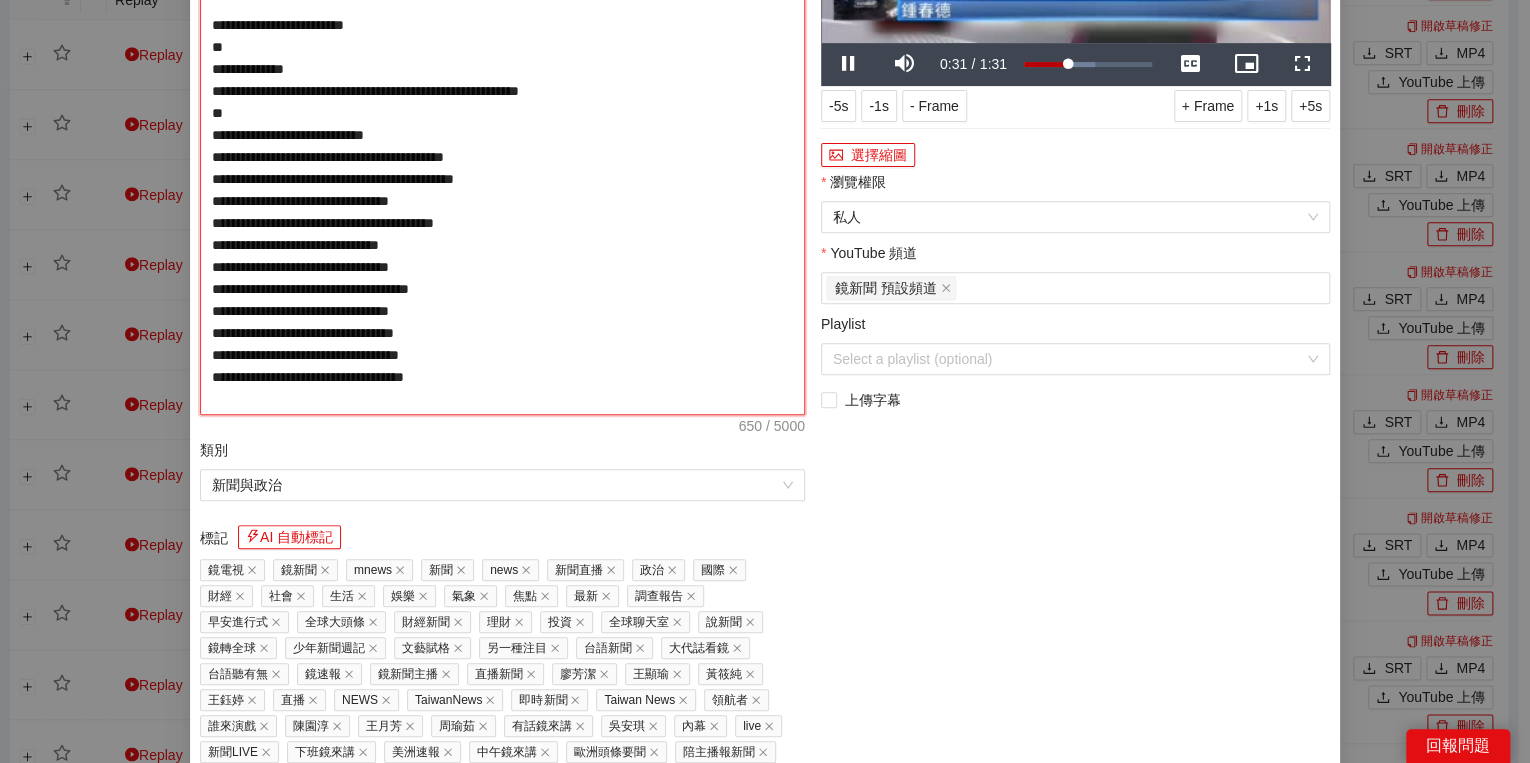 click on "**********" at bounding box center [502, 146] 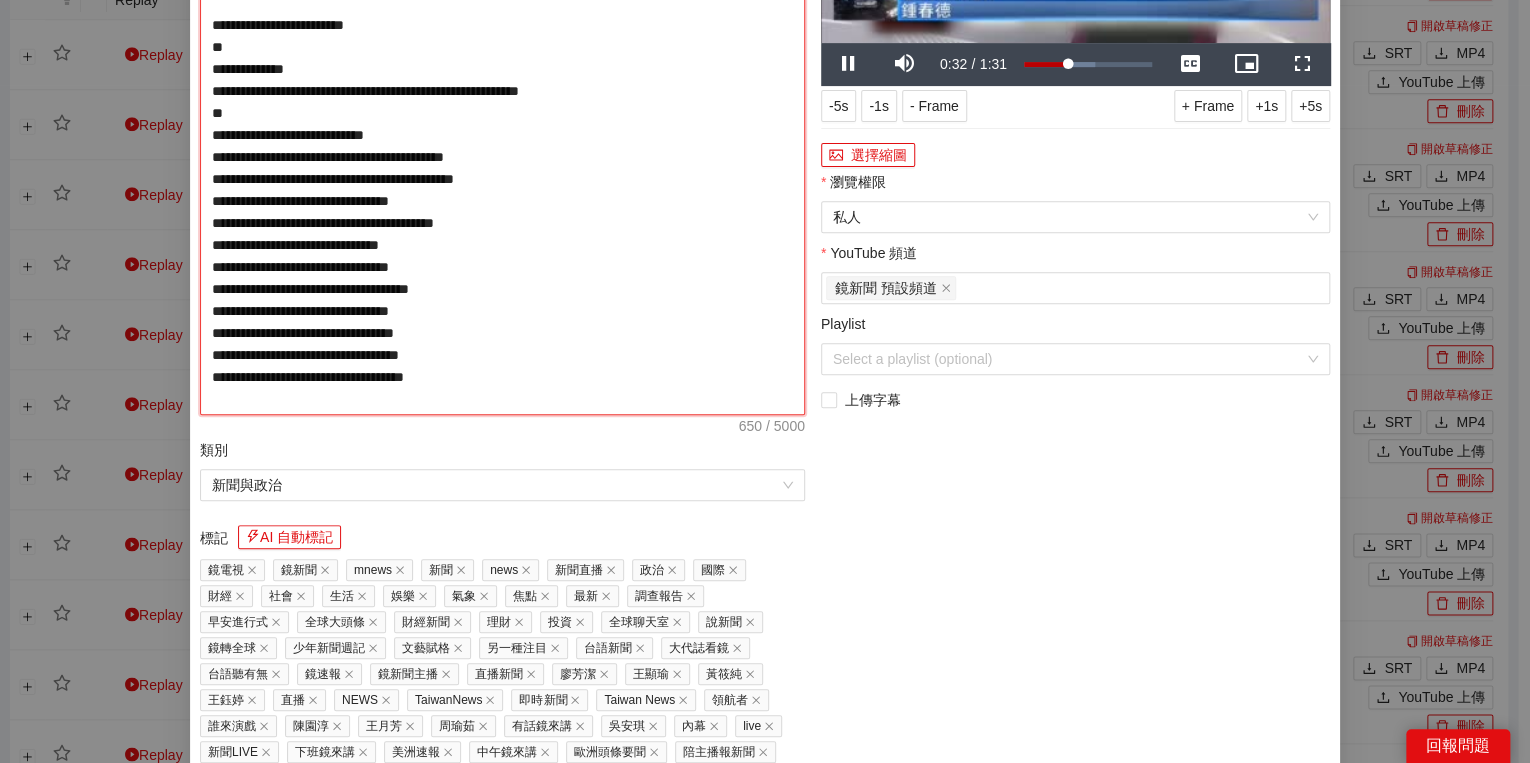 click on "**********" at bounding box center (502, 146) 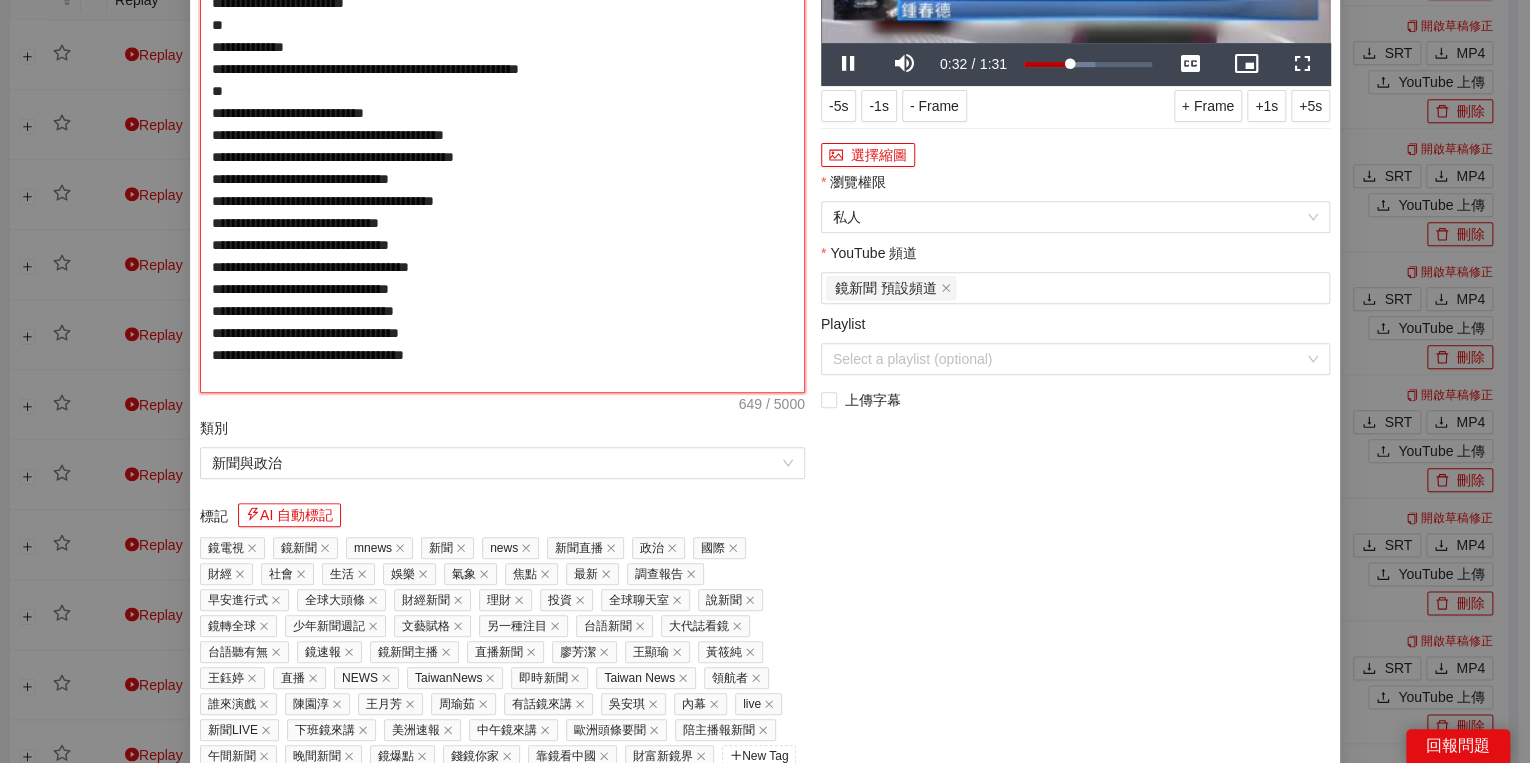 click on "**********" at bounding box center (502, 135) 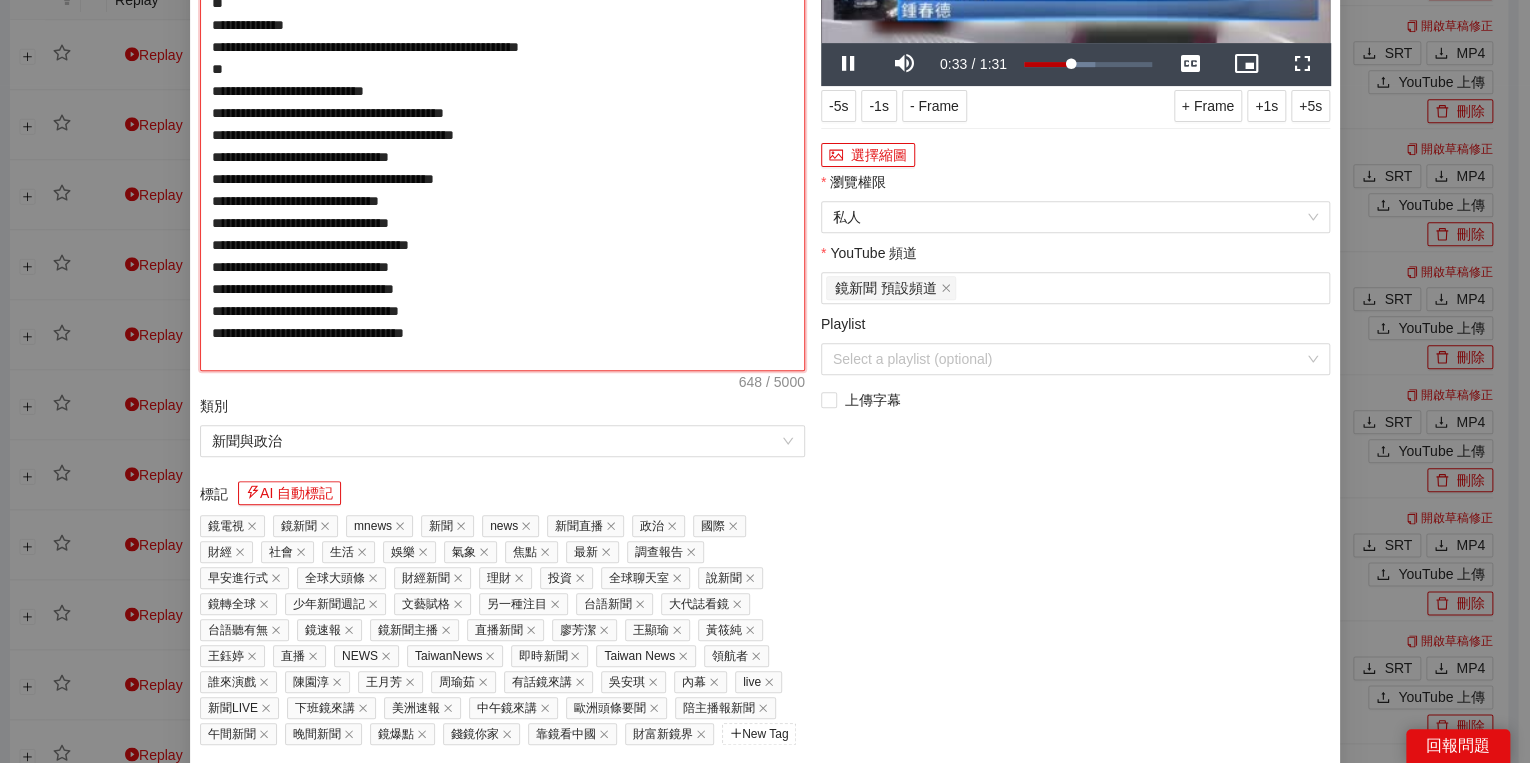 click on "**********" at bounding box center [502, 124] 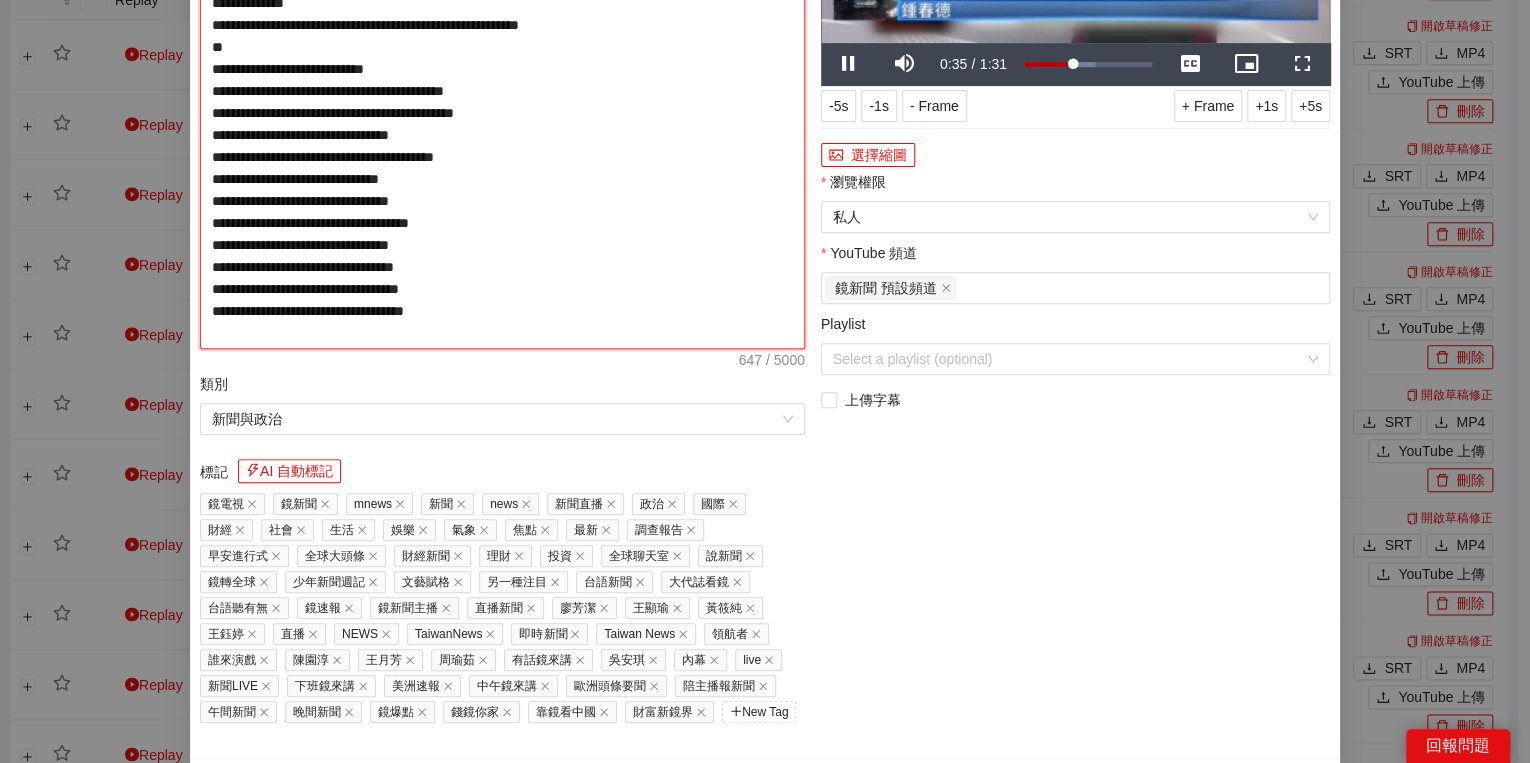 click on "**********" at bounding box center [502, 113] 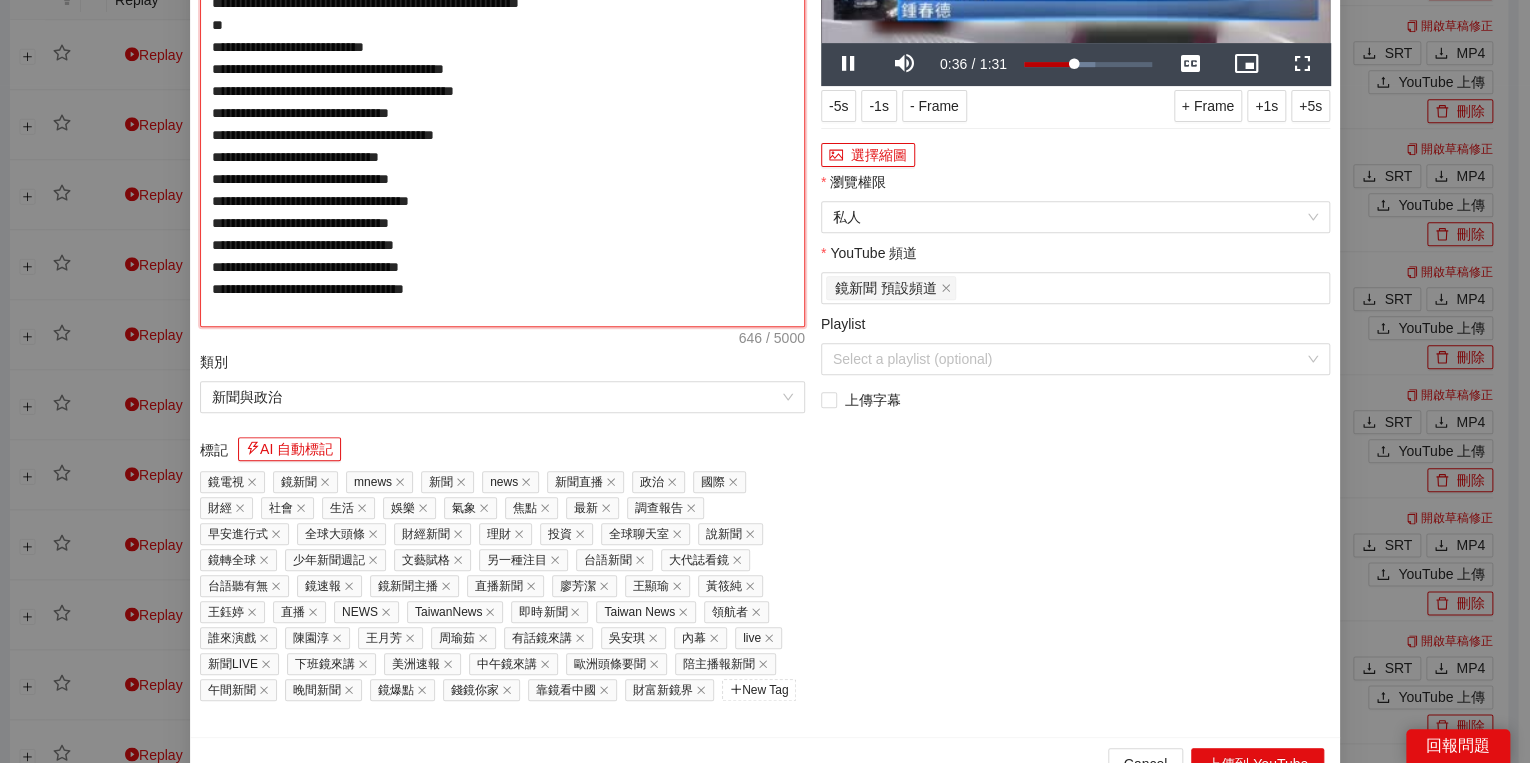 click on "**********" at bounding box center (502, 102) 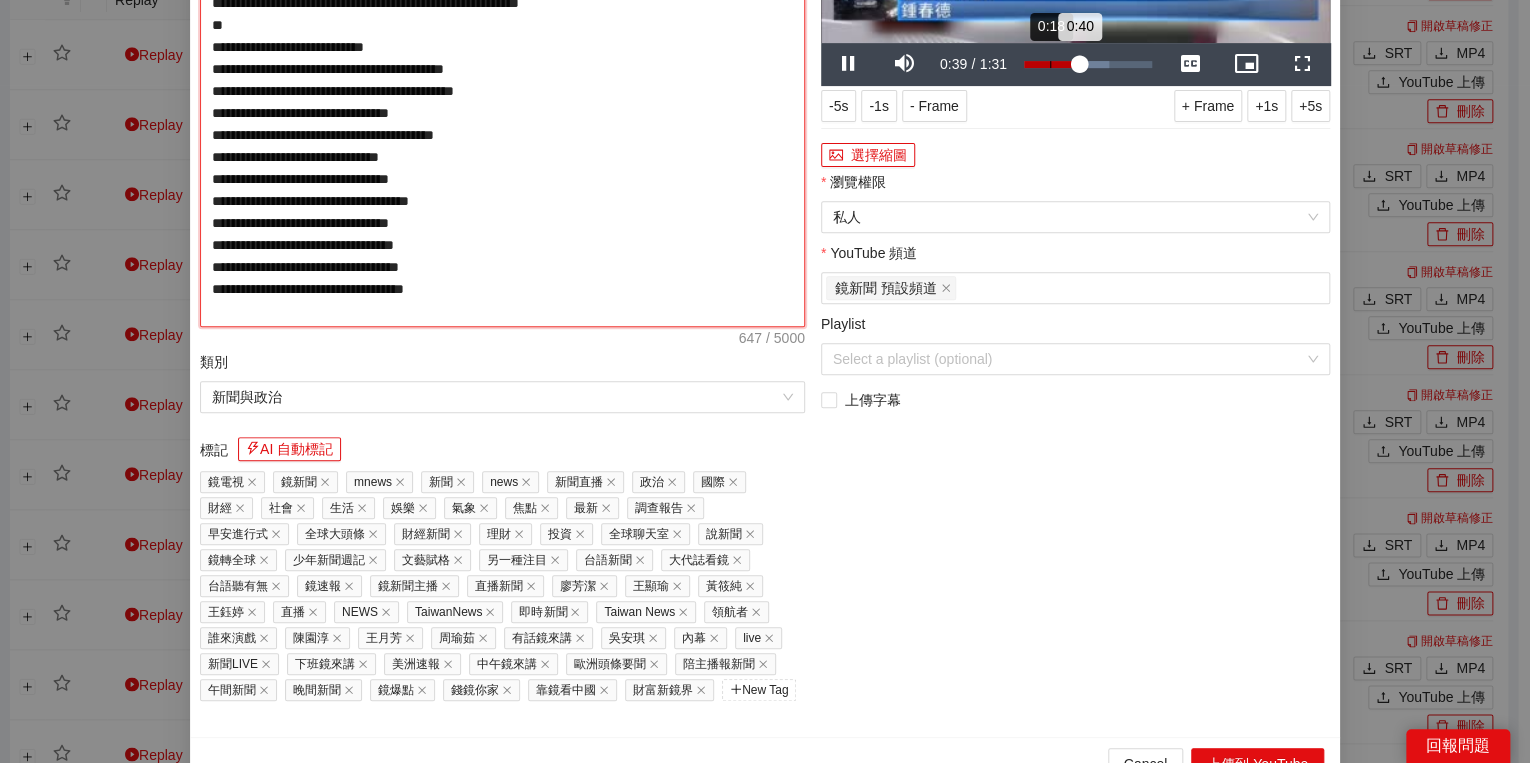 click on "Loaded :  66.53% 0:18 0:40" at bounding box center [1088, 64] 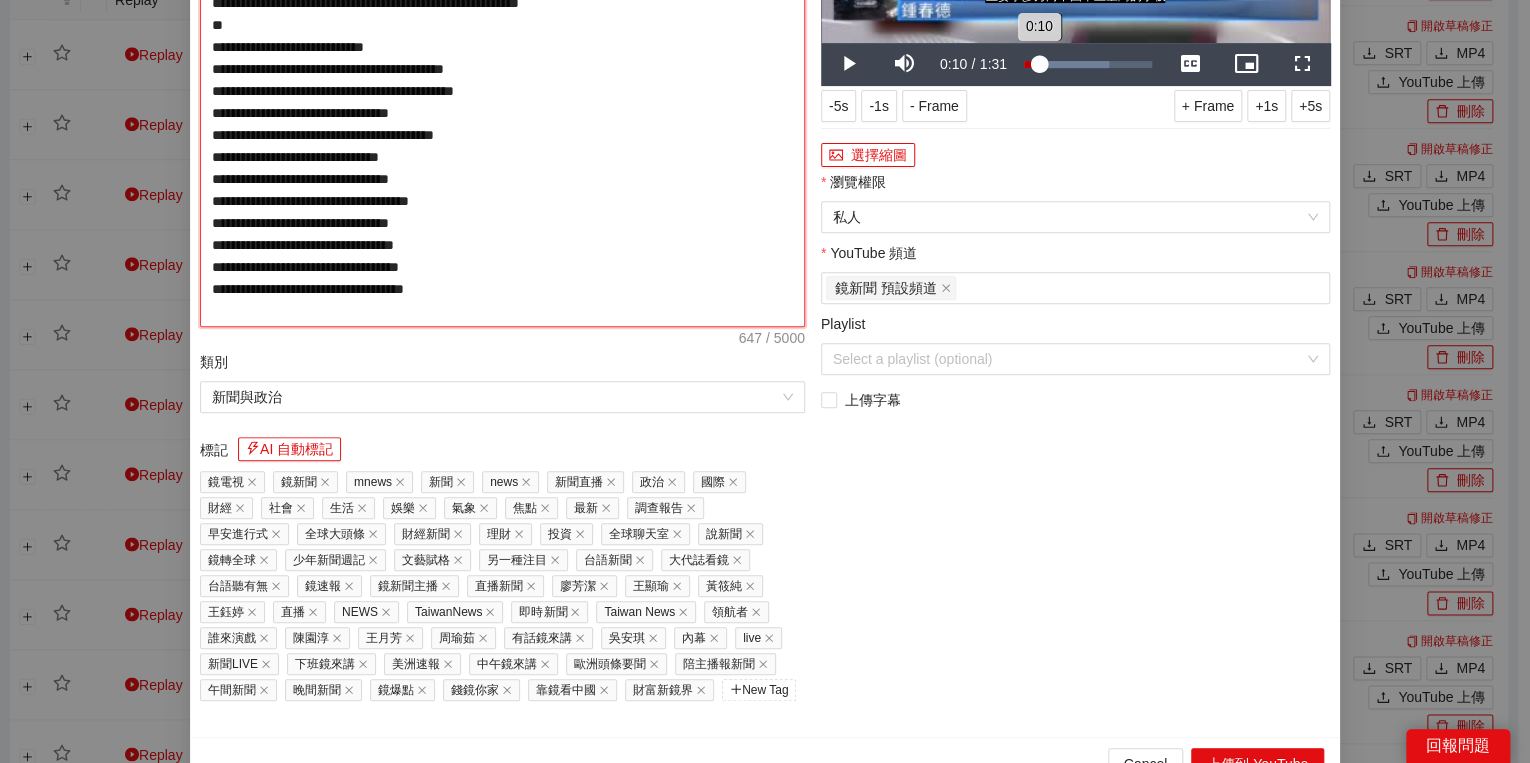 click on "Loaded :  66.53% 0:10 0:10" at bounding box center [1088, 64] 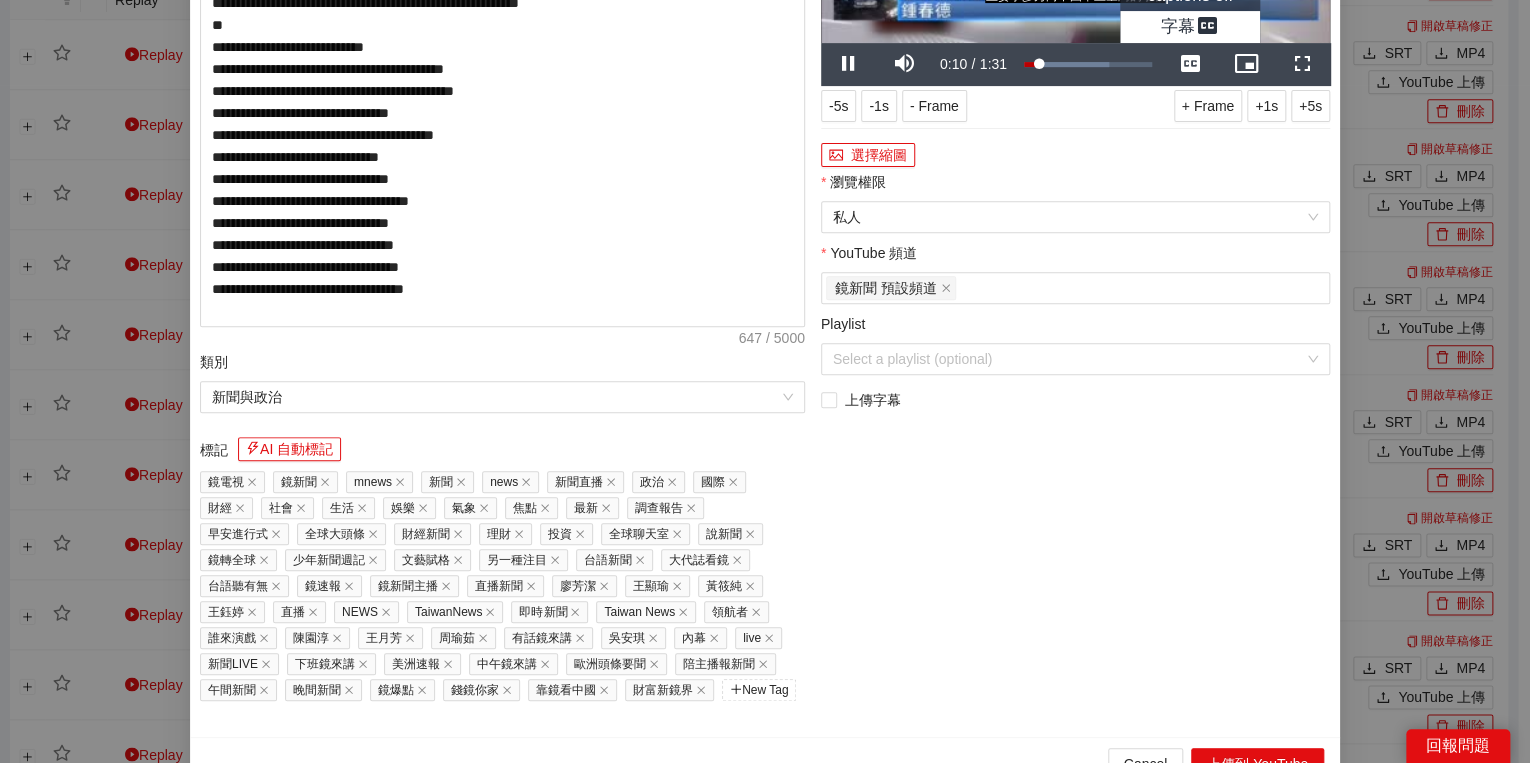 click at bounding box center [1190, 64] 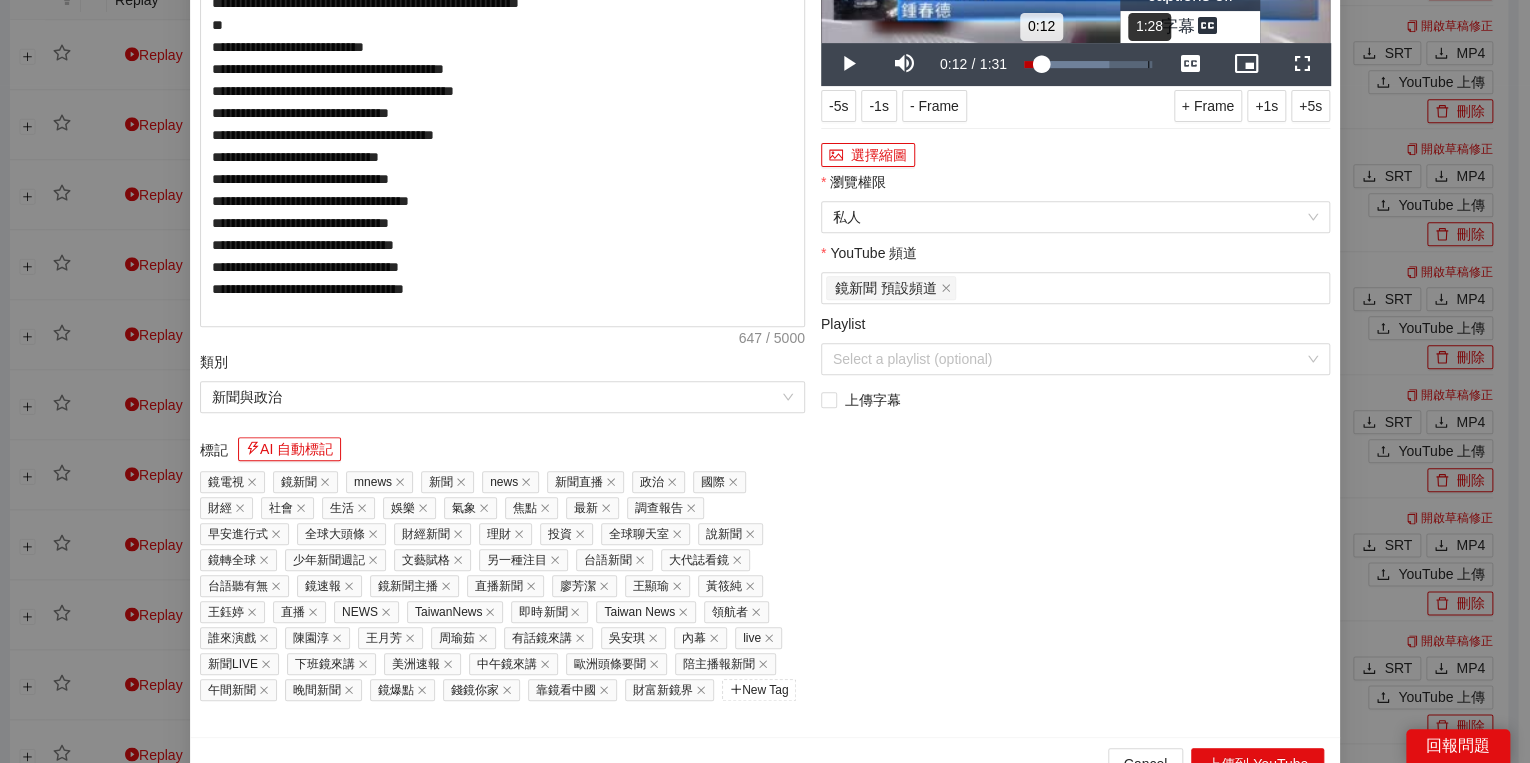 click on "Loaded :  66.53% 1:28 0:12" at bounding box center (1088, 64) 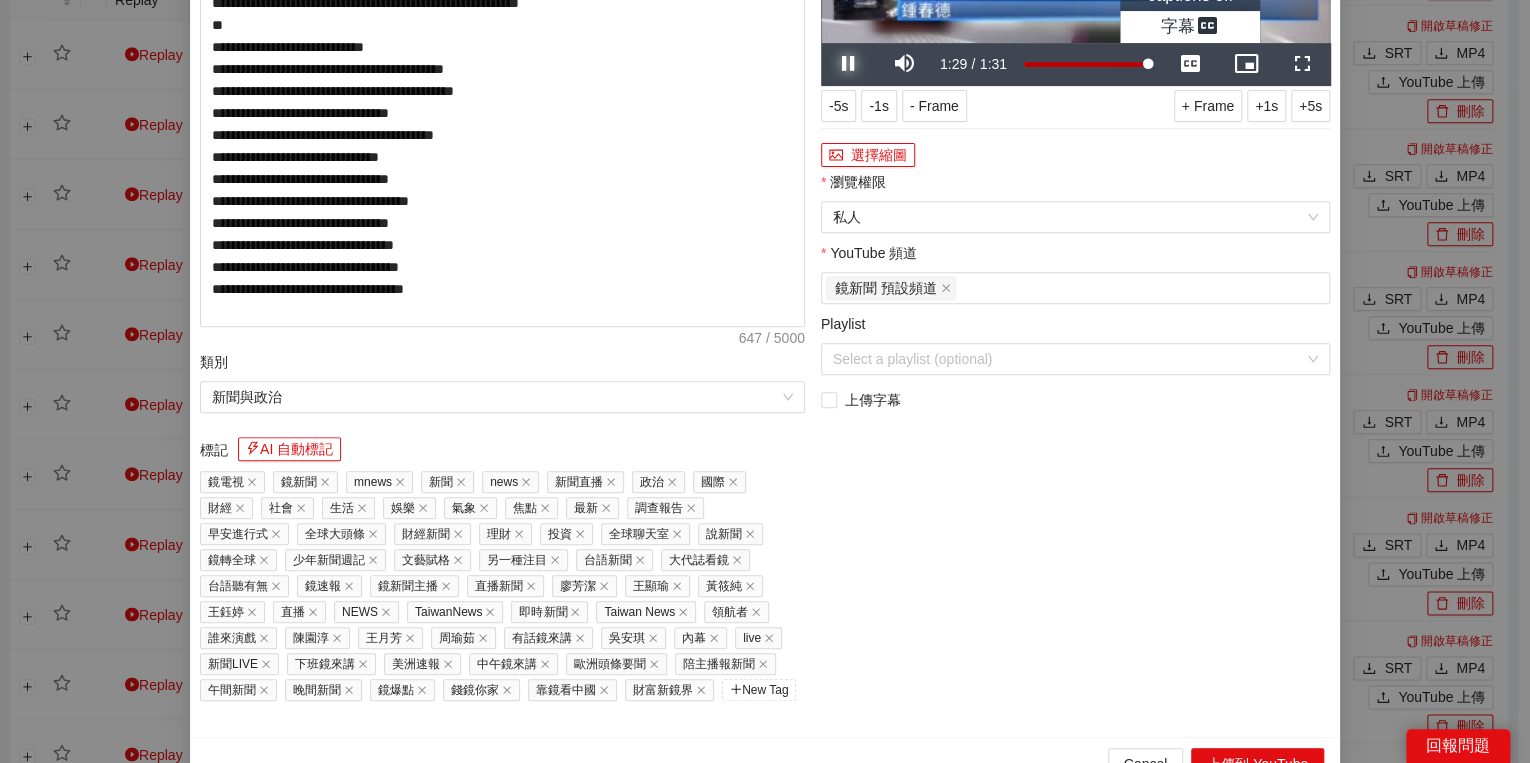 click at bounding box center (849, 64) 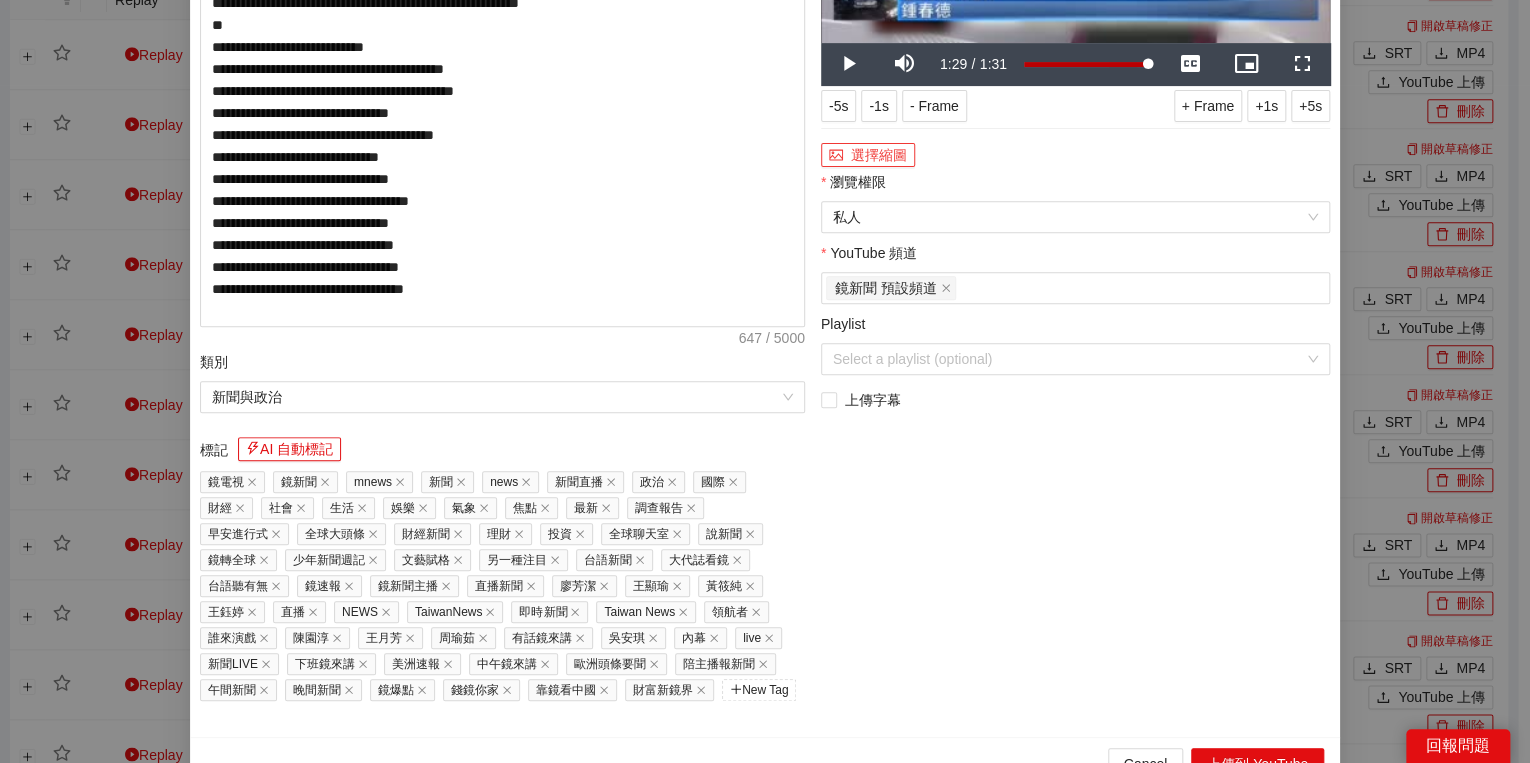 click on "選擇縮圖" at bounding box center [868, 155] 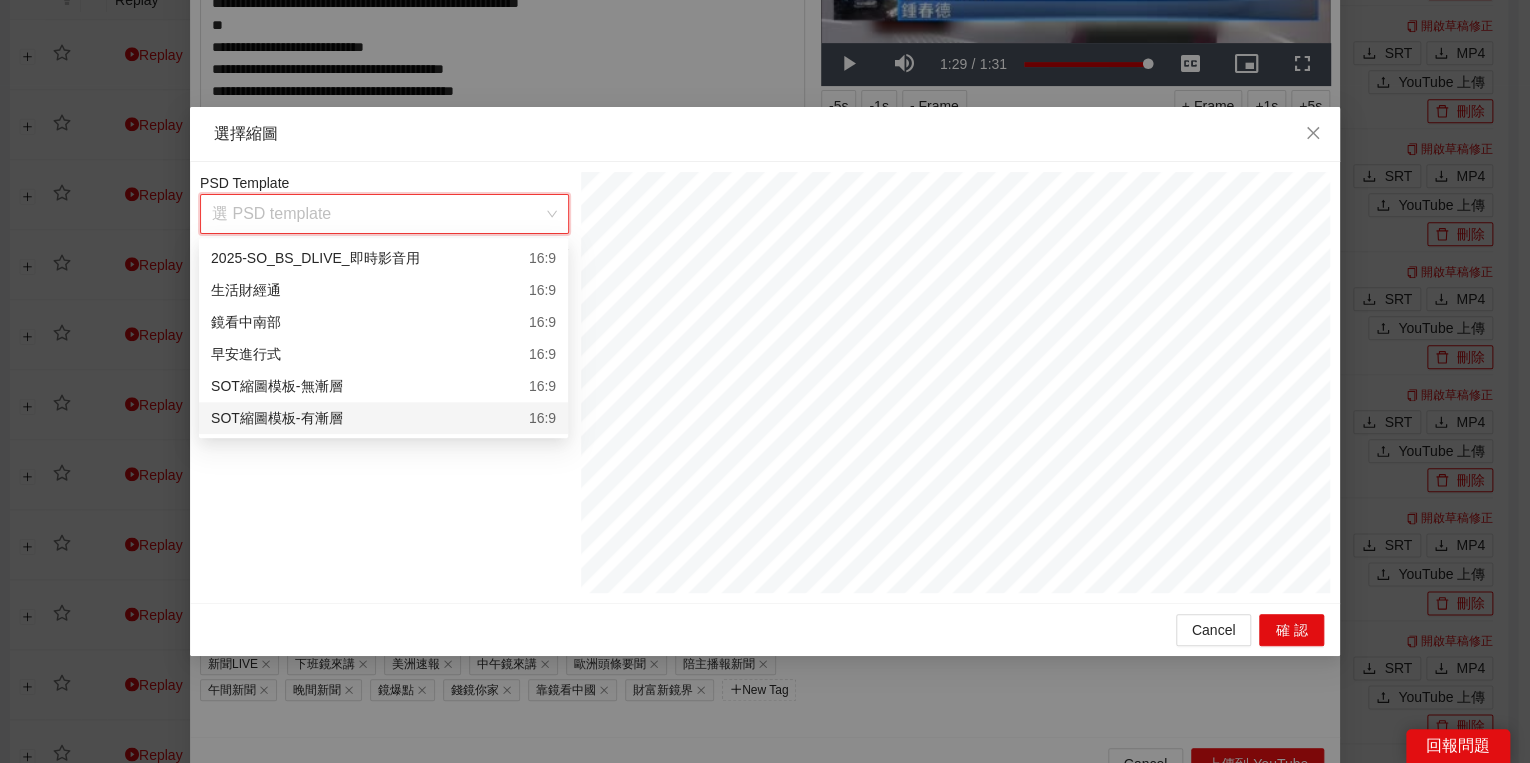 click at bounding box center [377, 214] 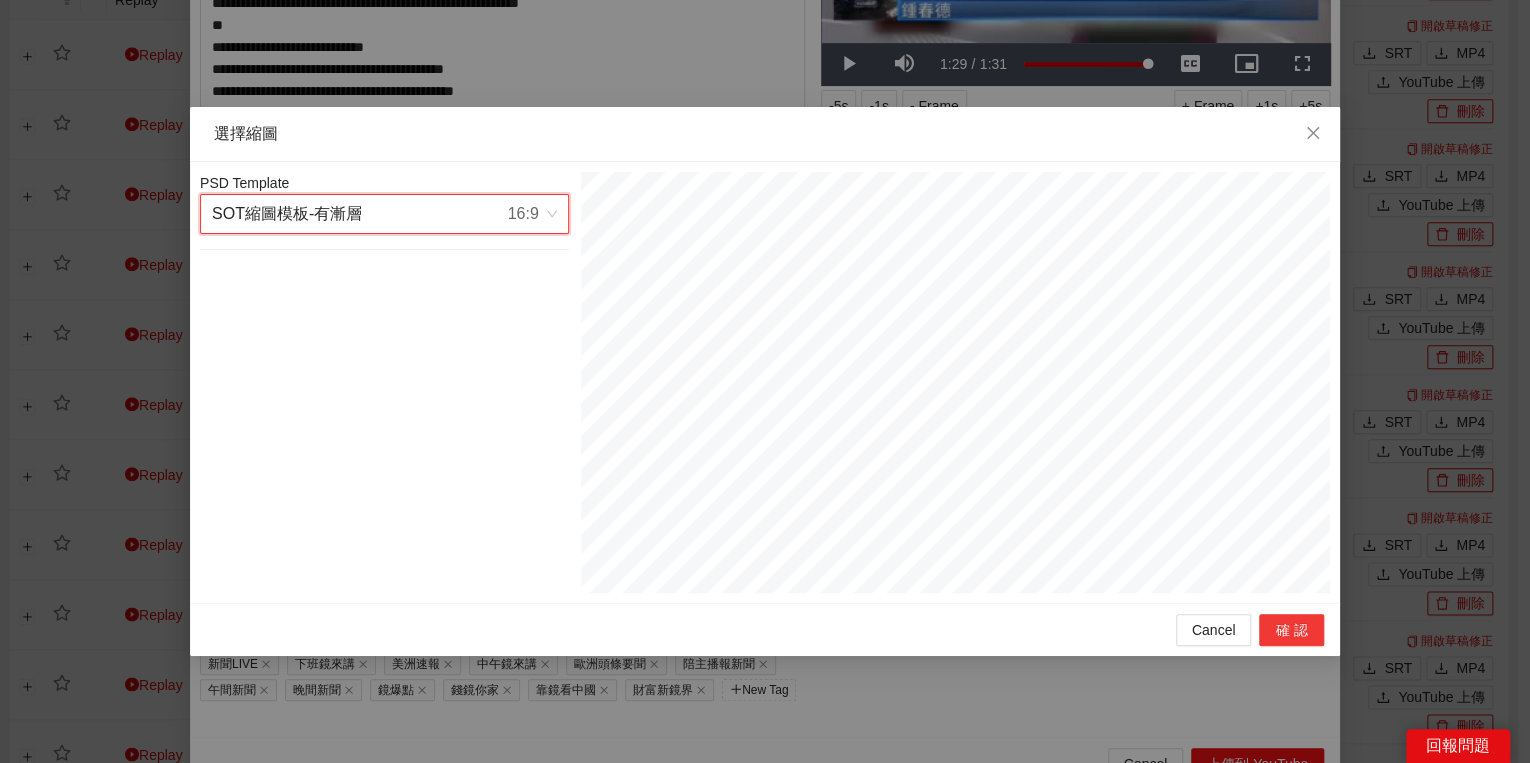 click on "確認" at bounding box center [1291, 630] 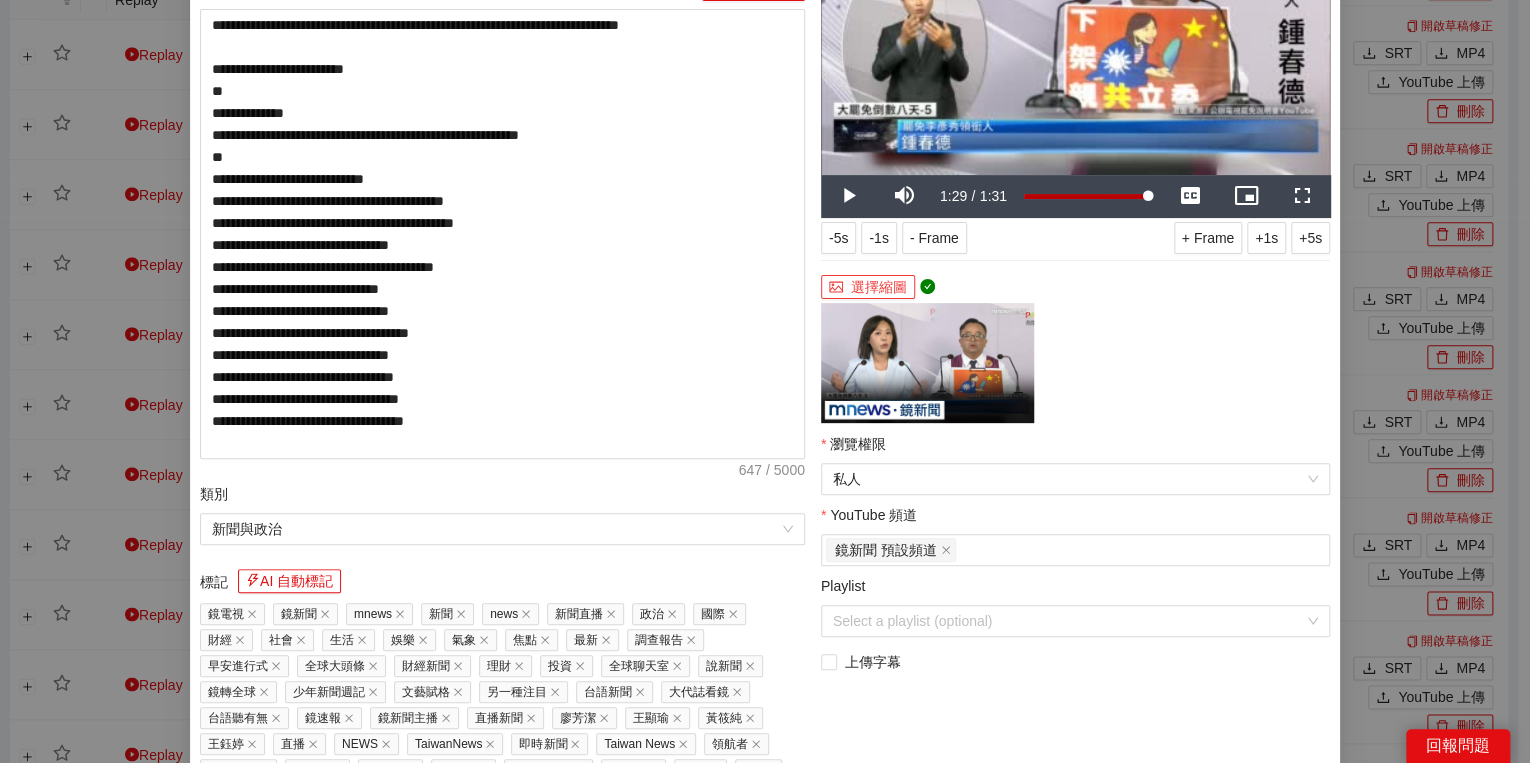 scroll, scrollTop: 330, scrollLeft: 0, axis: vertical 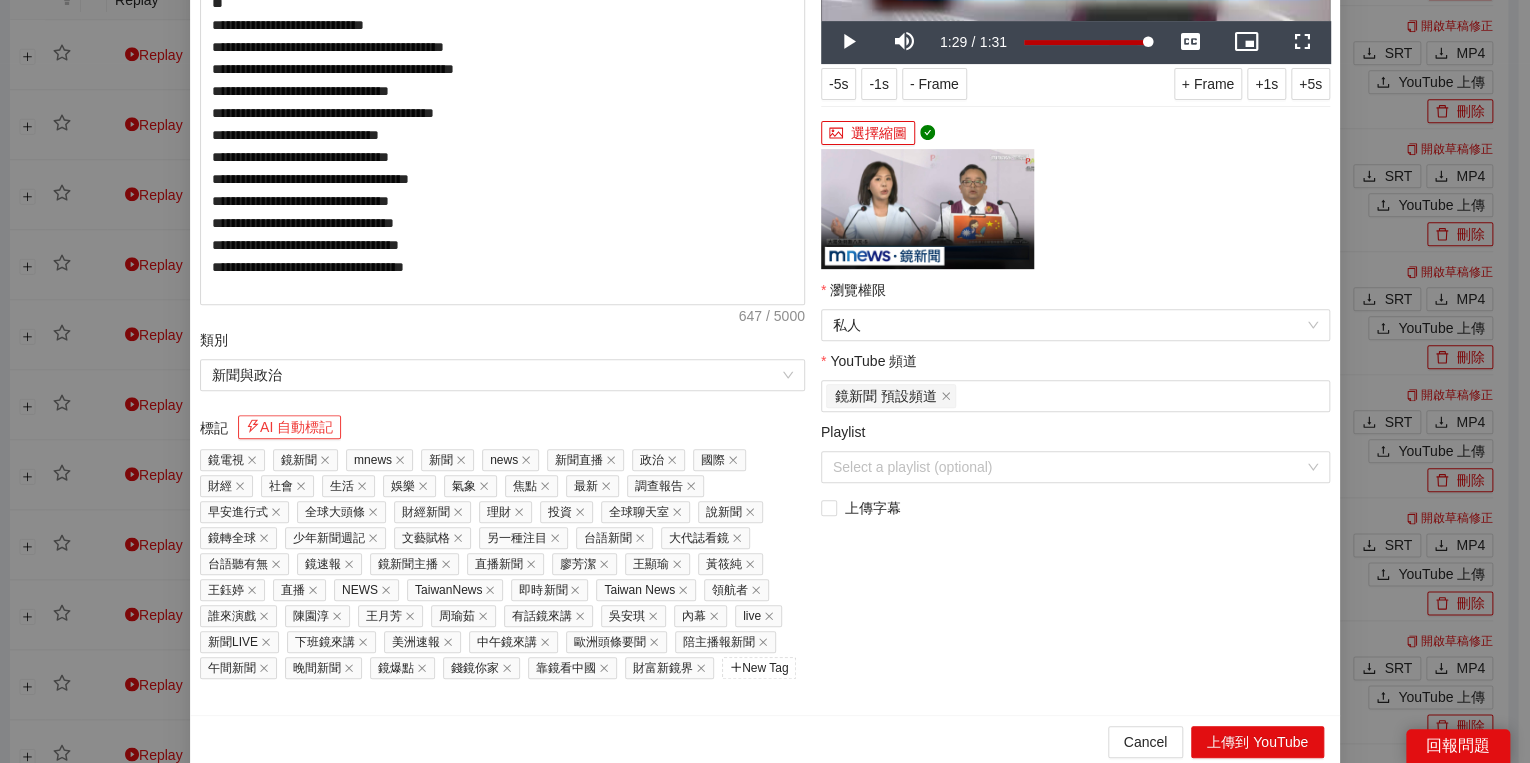 click on "AI 自動標記" at bounding box center (289, 427) 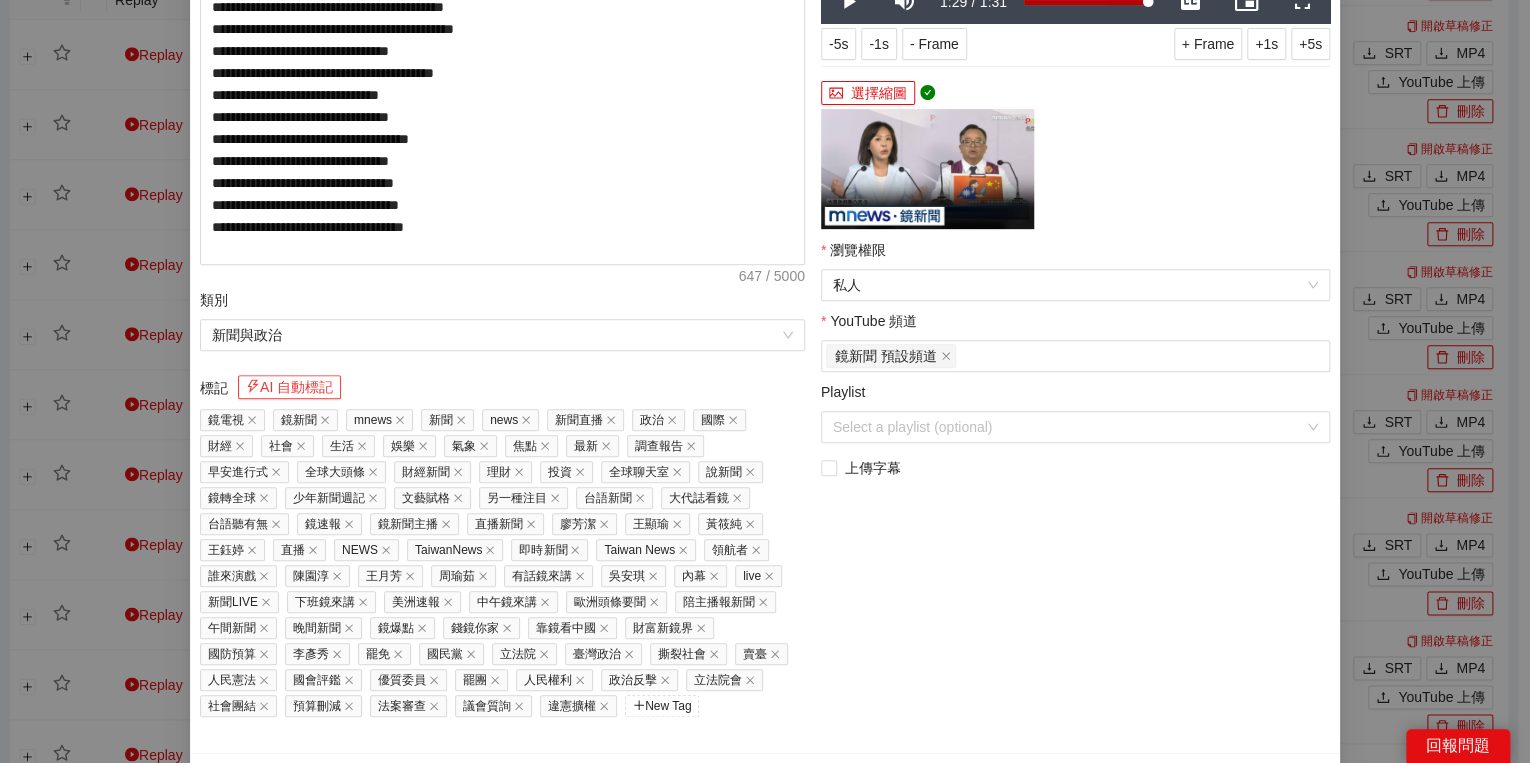 scroll, scrollTop: 407, scrollLeft: 0, axis: vertical 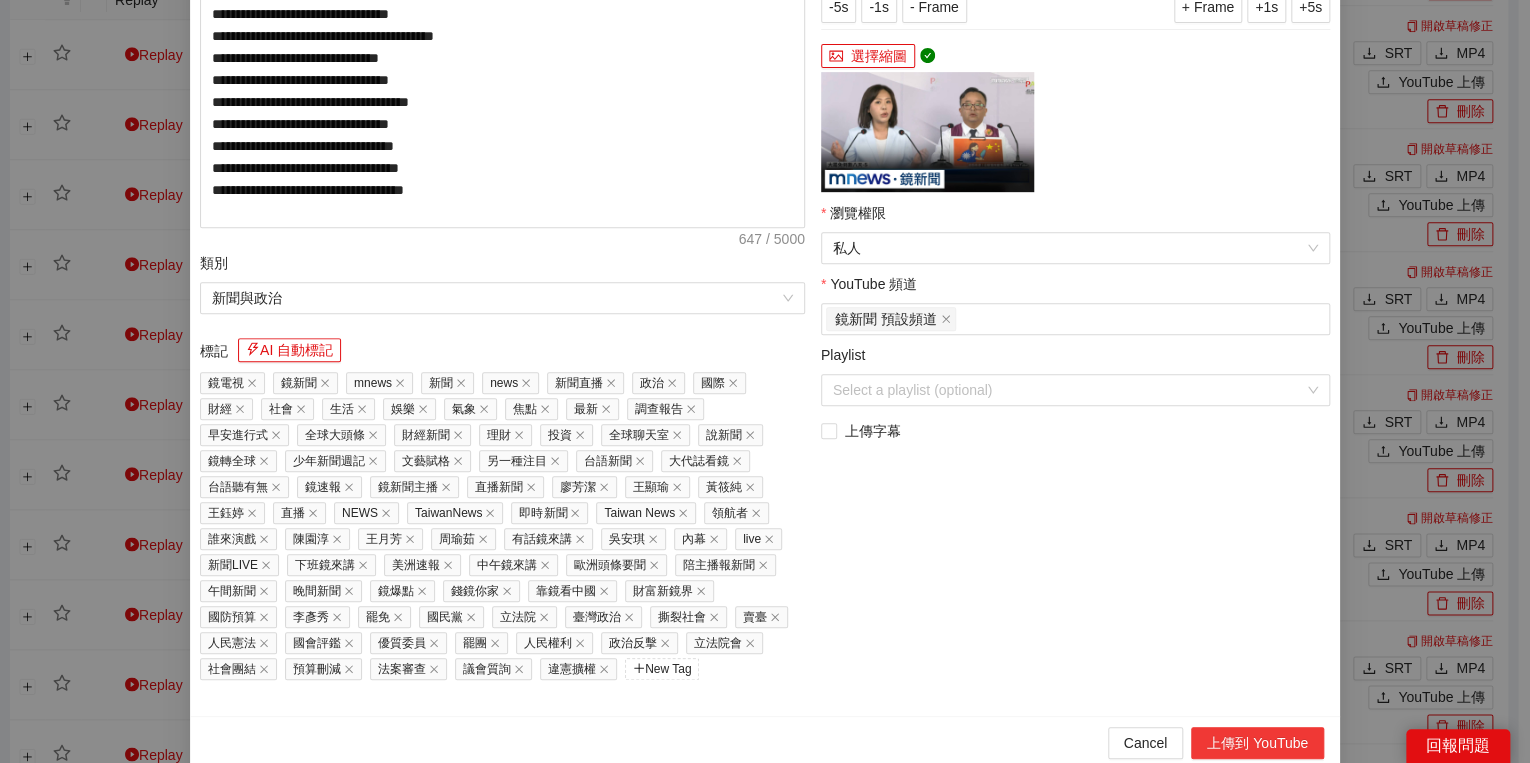 click on "上傳到 YouTube" at bounding box center (1257, 743) 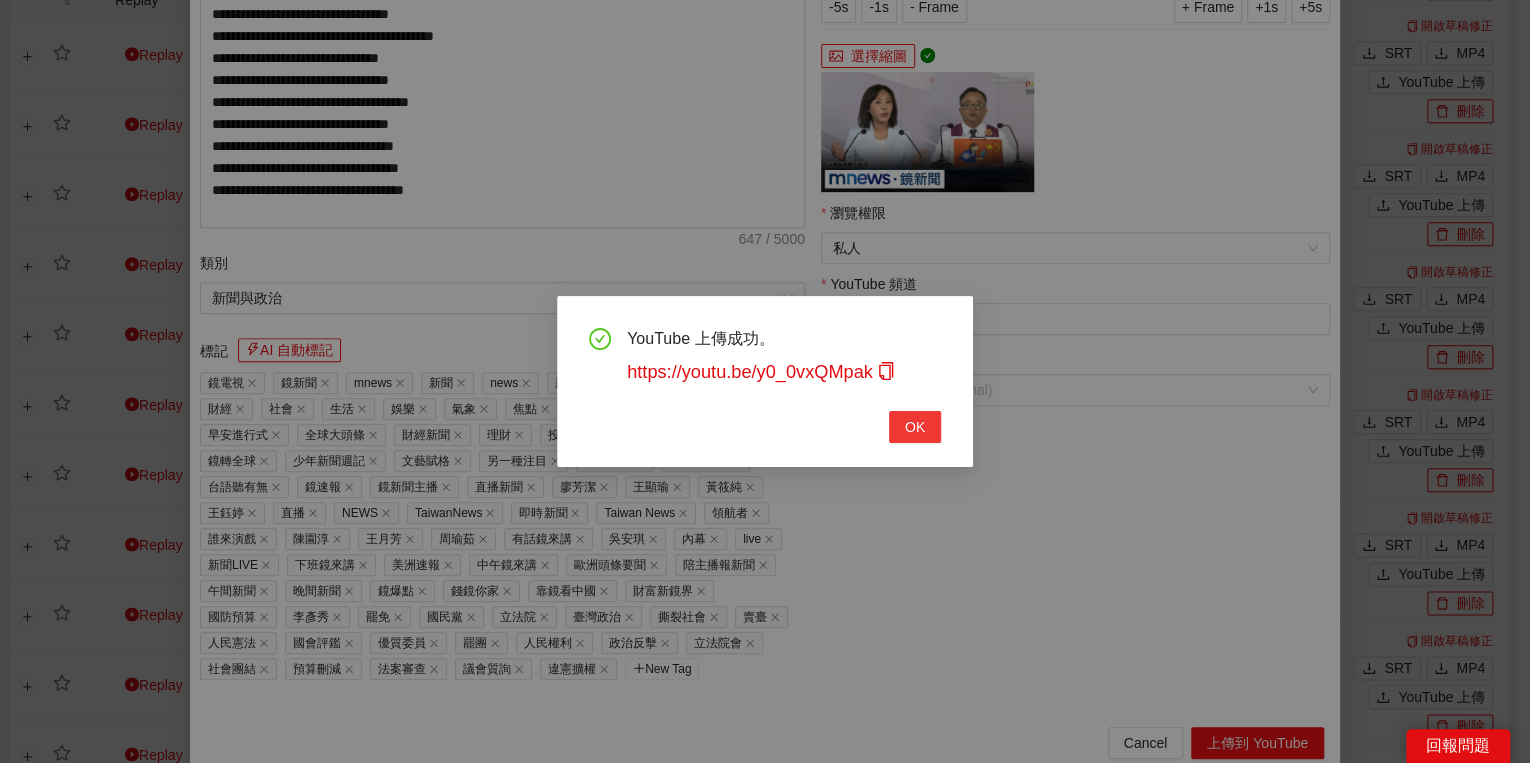 click on "OK" at bounding box center [915, 427] 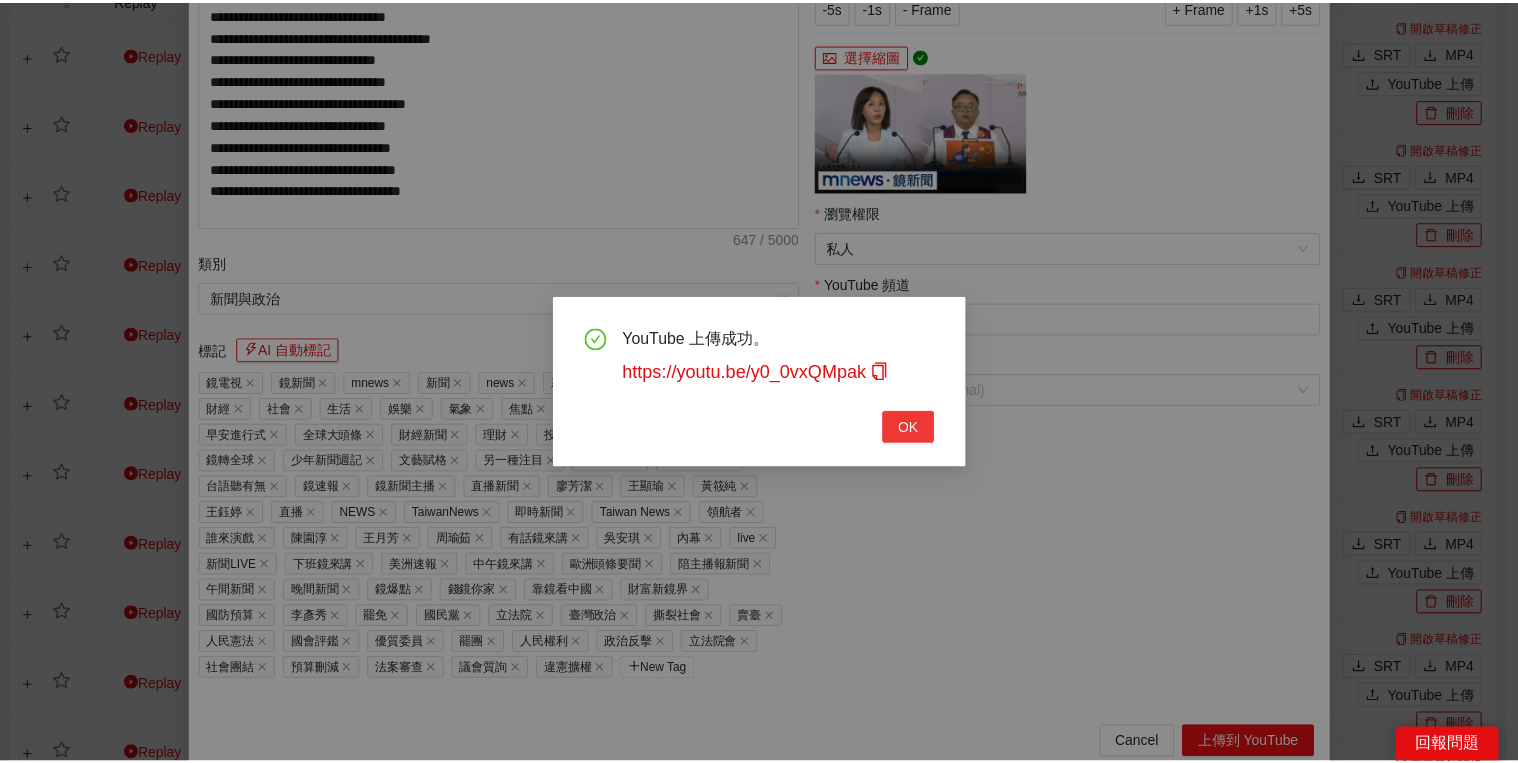 scroll, scrollTop: 308, scrollLeft: 0, axis: vertical 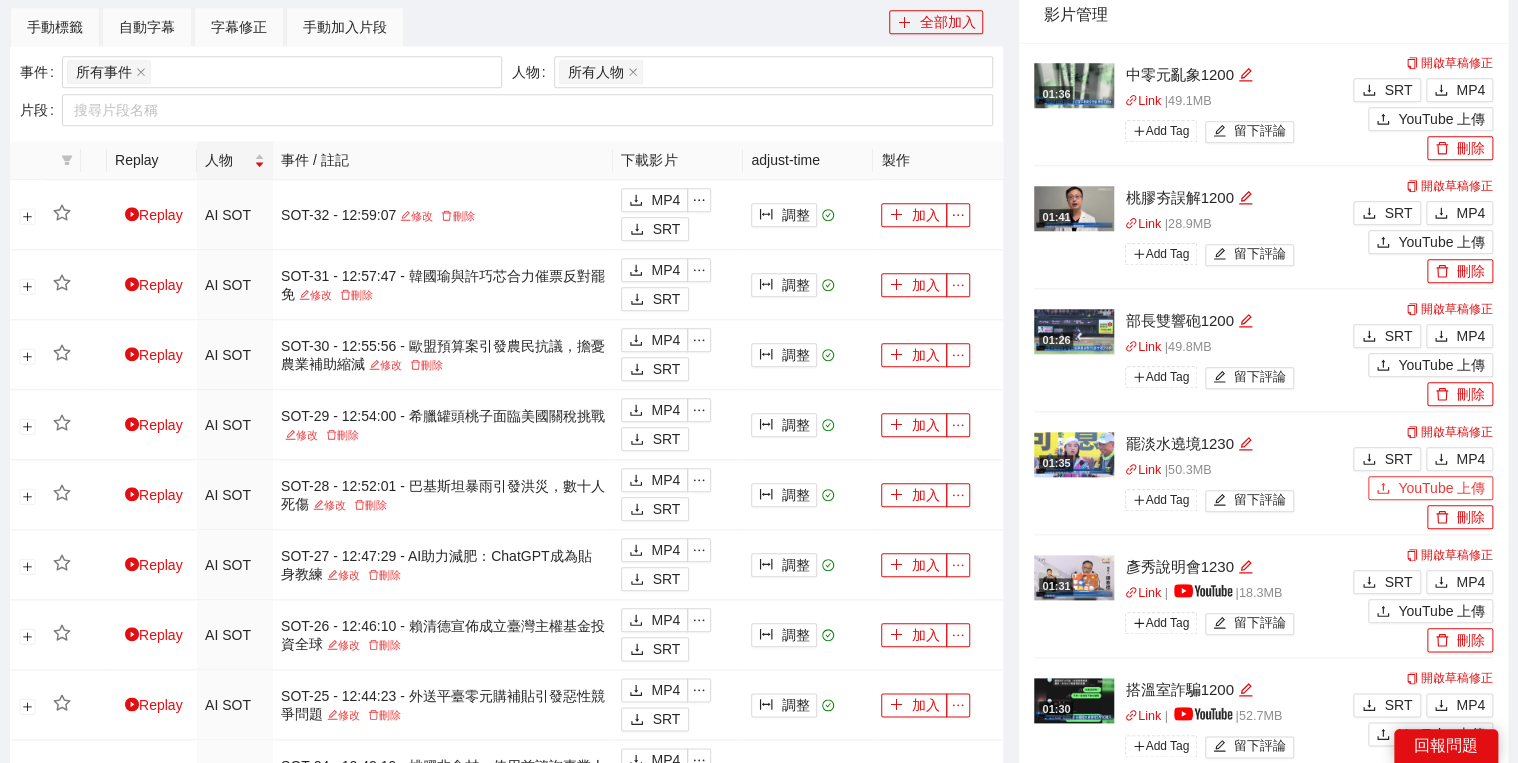 click 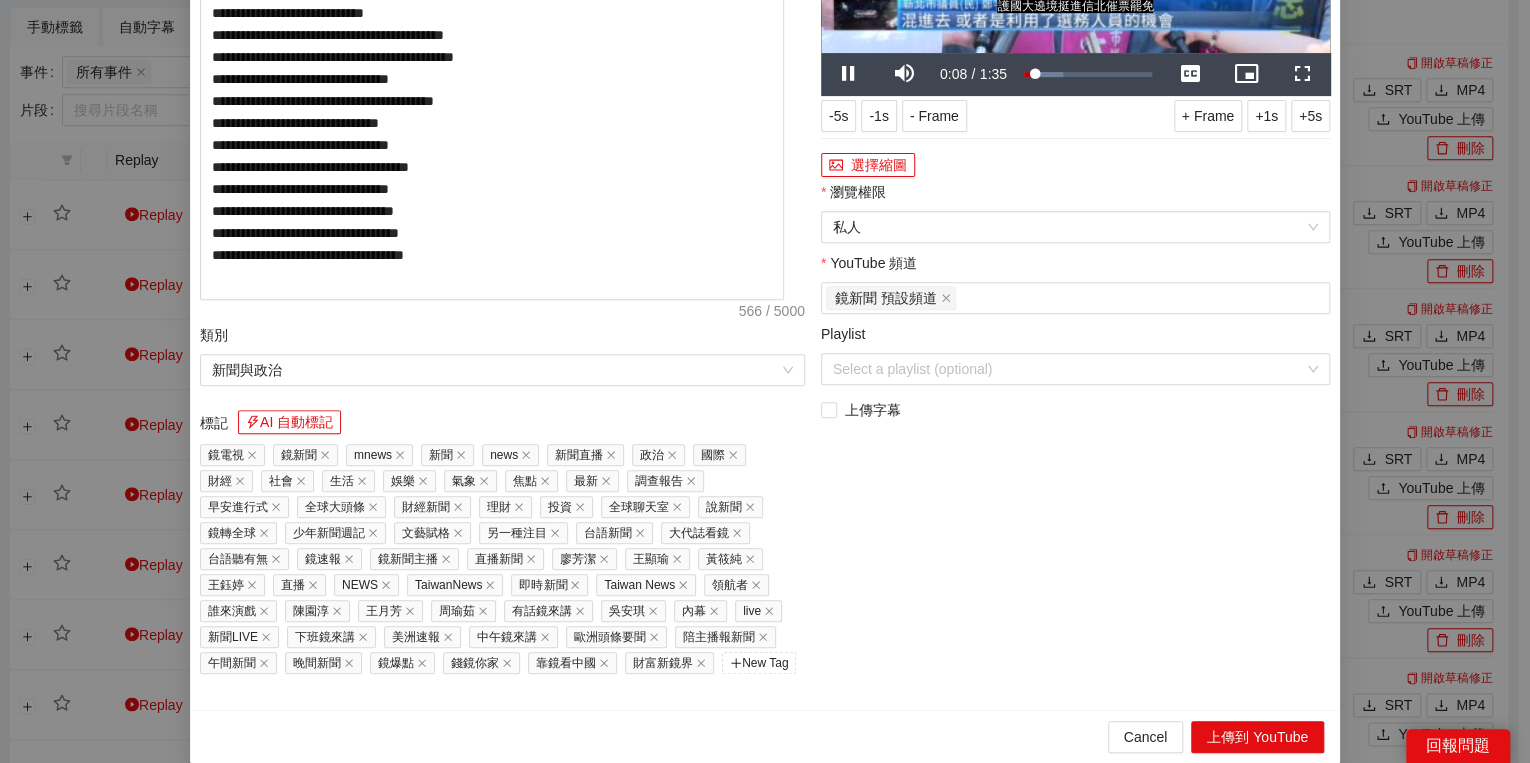 drag, startPoint x: 1172, startPoint y: 472, endPoint x: 1036, endPoint y: 440, distance: 139.71399 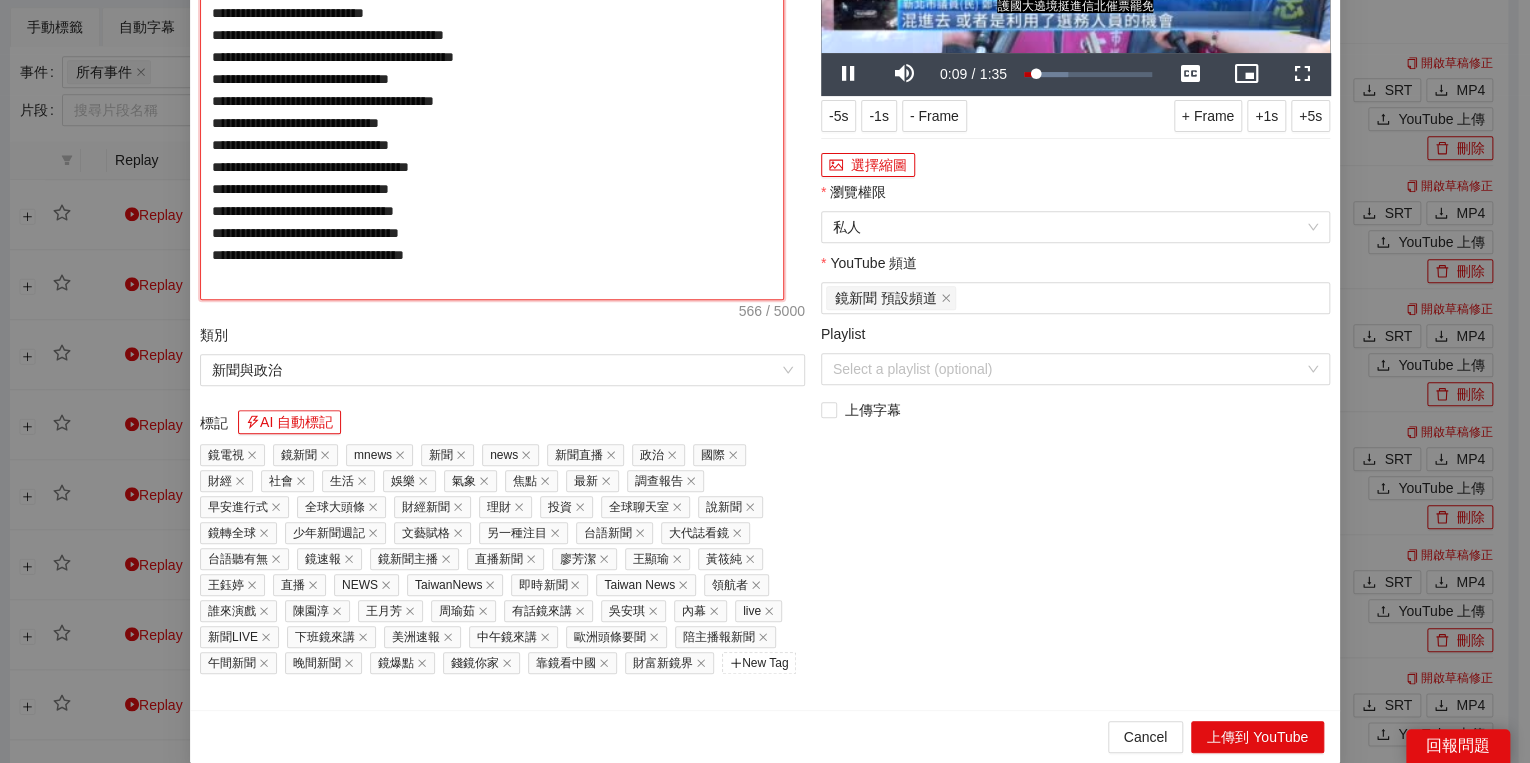 click on "**********" at bounding box center (492, 93) 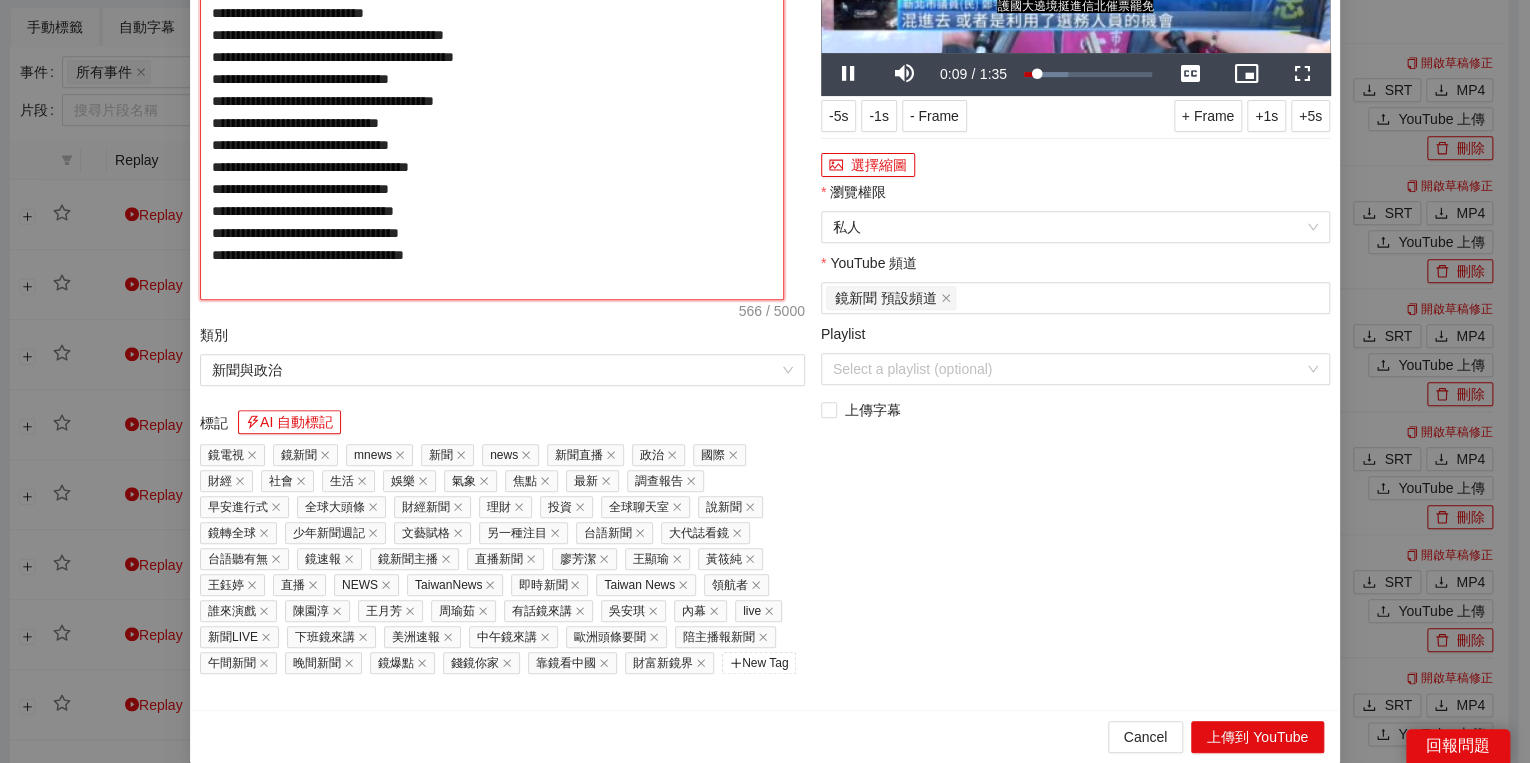 paste on "**********" 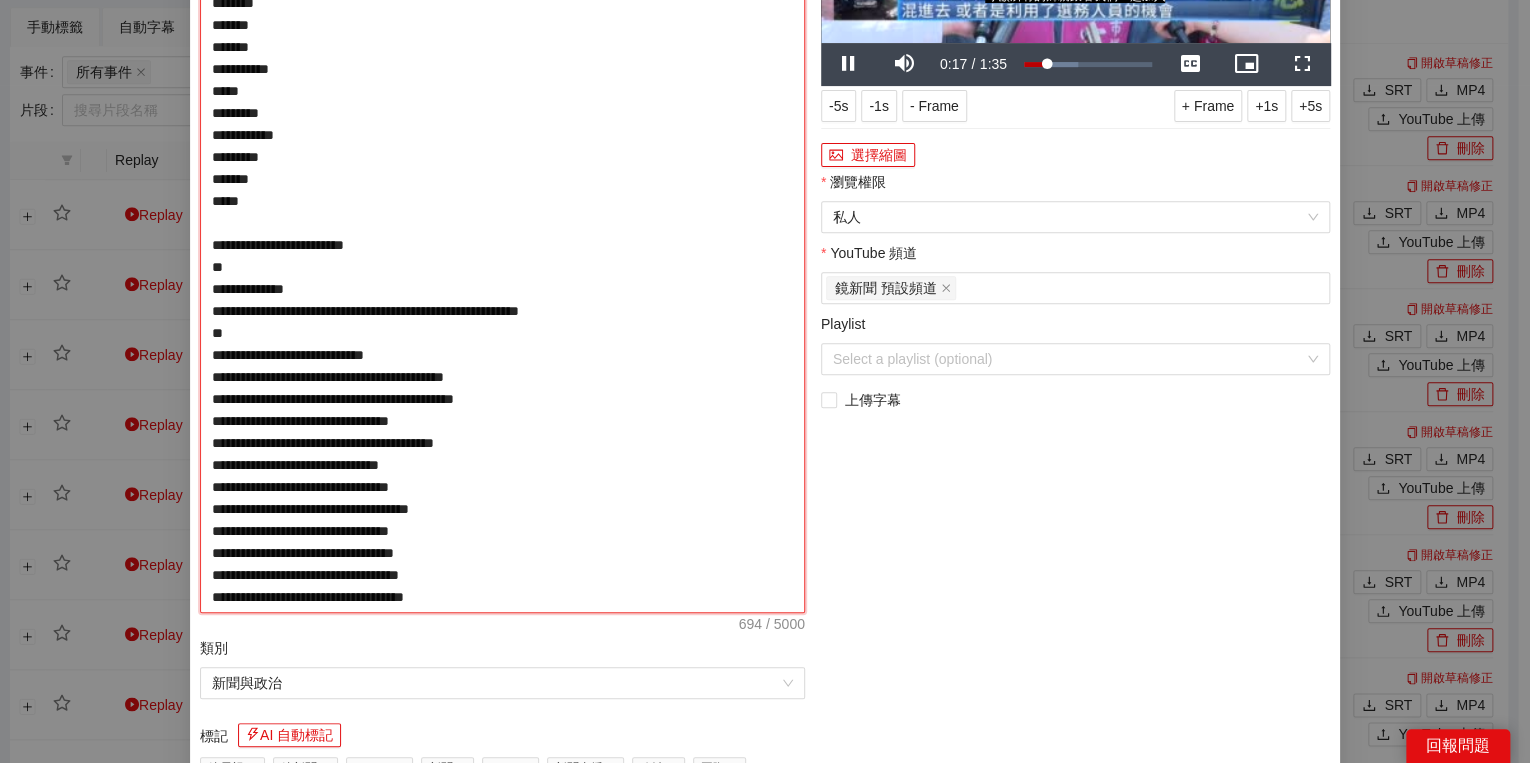 click on "**********" at bounding box center [502, 245] 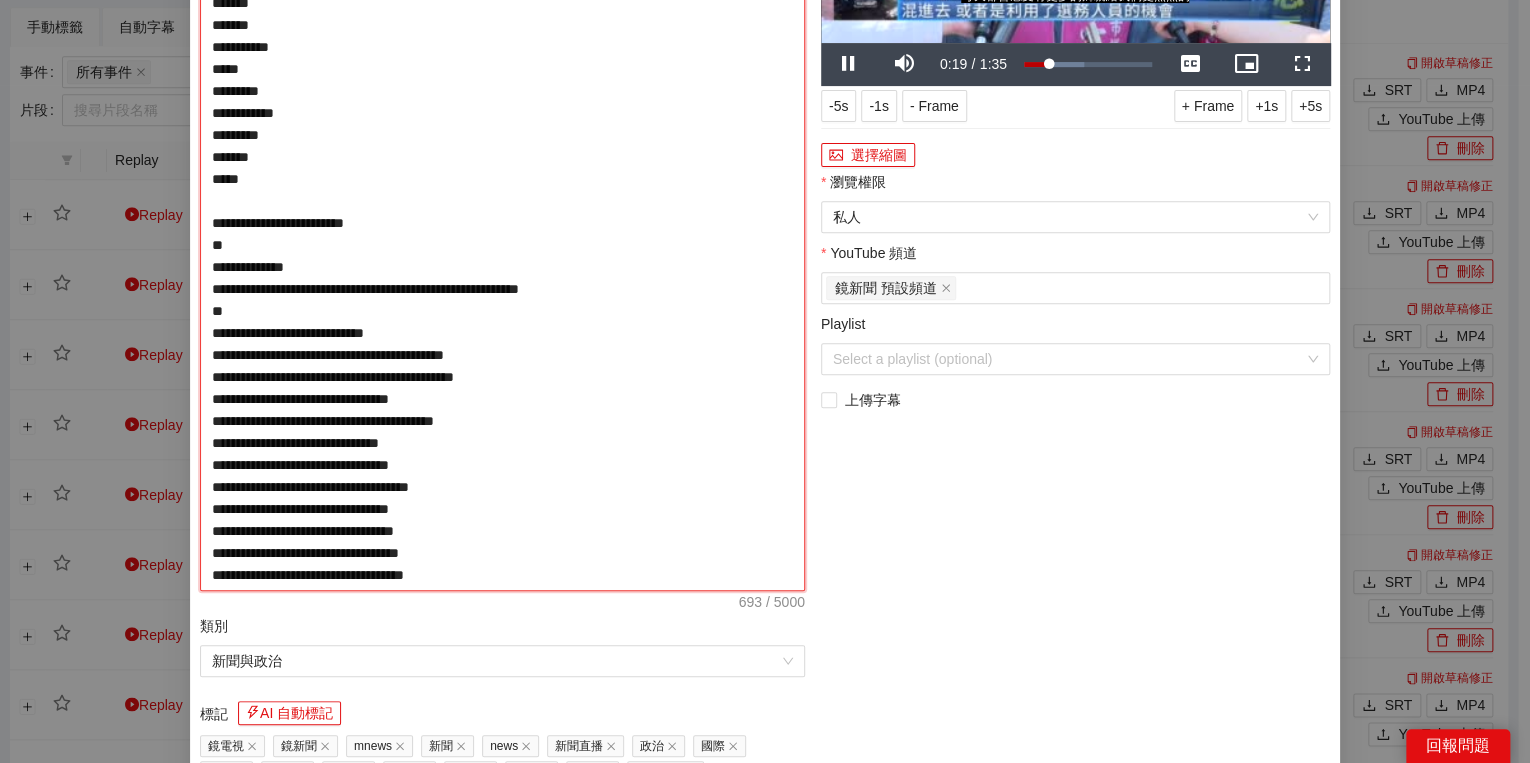 drag, startPoint x: 247, startPoint y: 204, endPoint x: 257, endPoint y: 201, distance: 10.440307 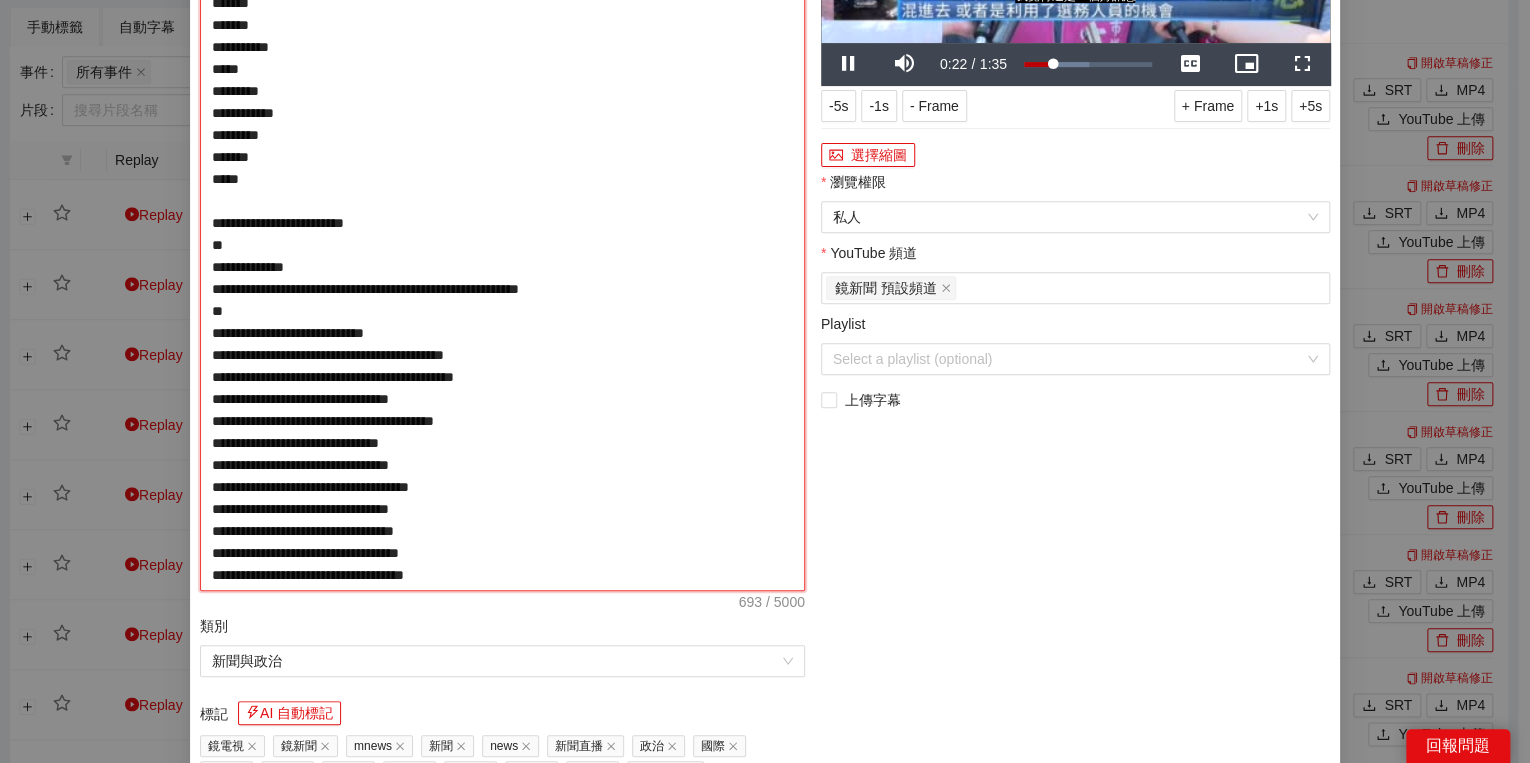 click on "**********" at bounding box center [502, 234] 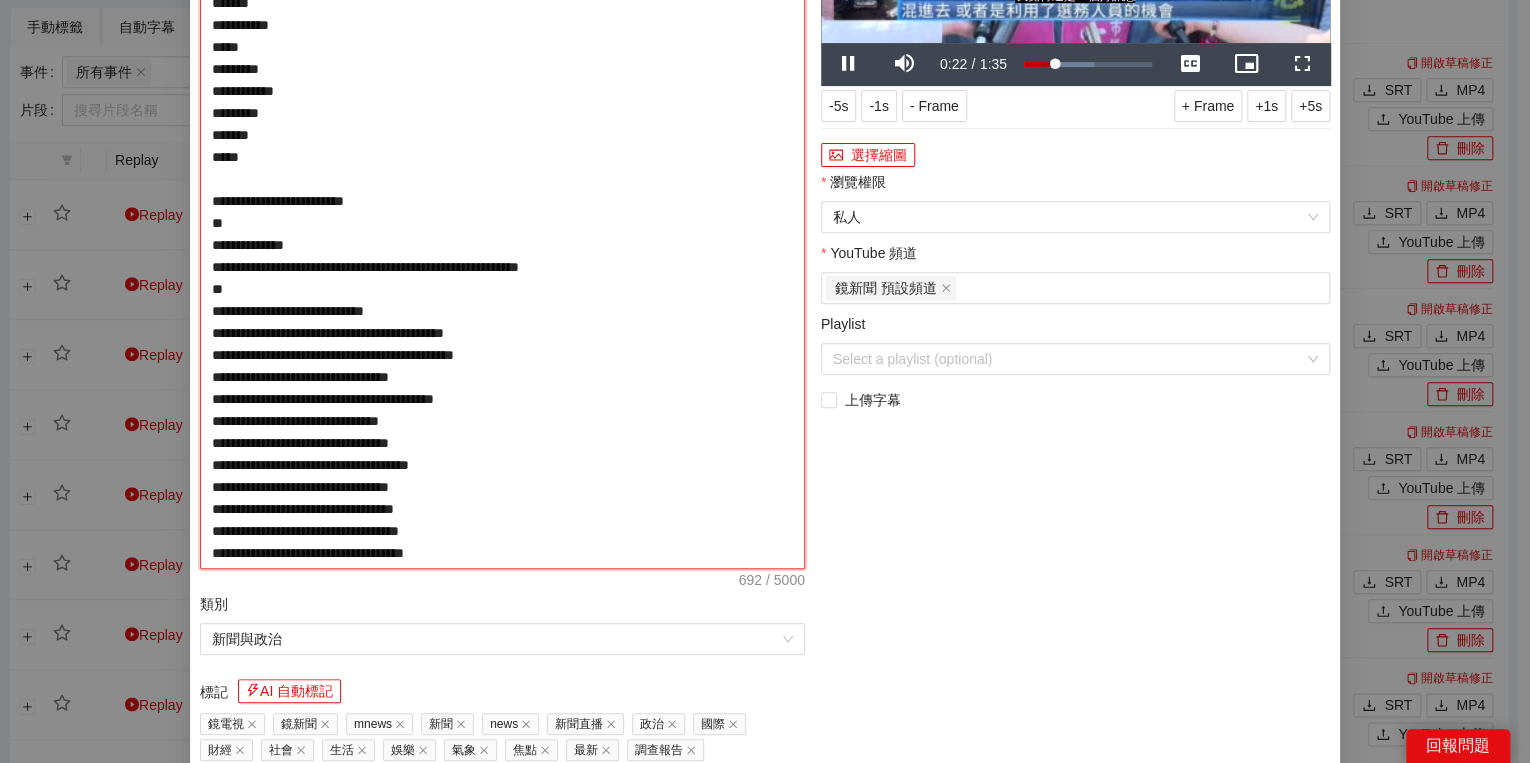 click on "**********" at bounding box center (502, 223) 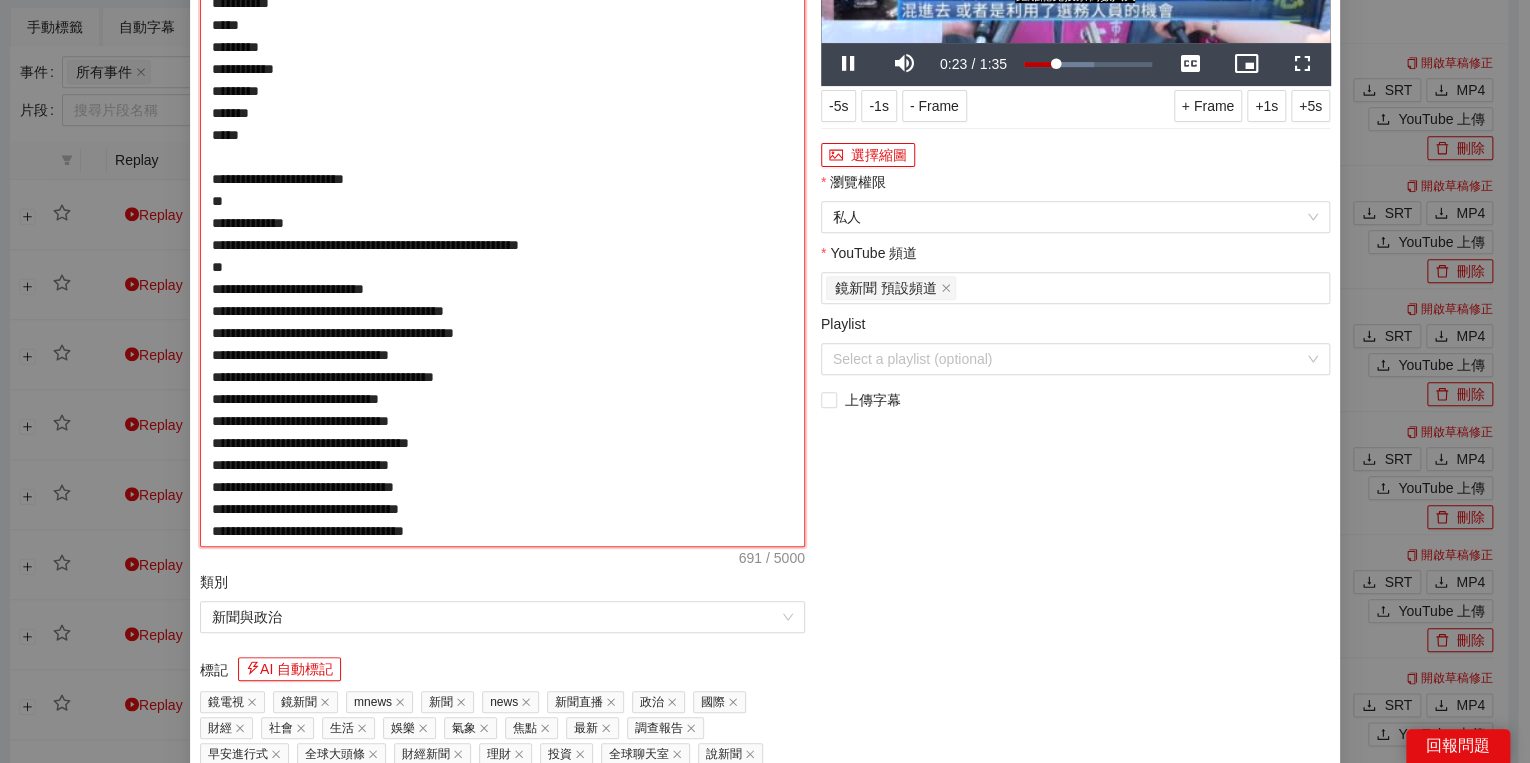 click on "**********" at bounding box center (502, 212) 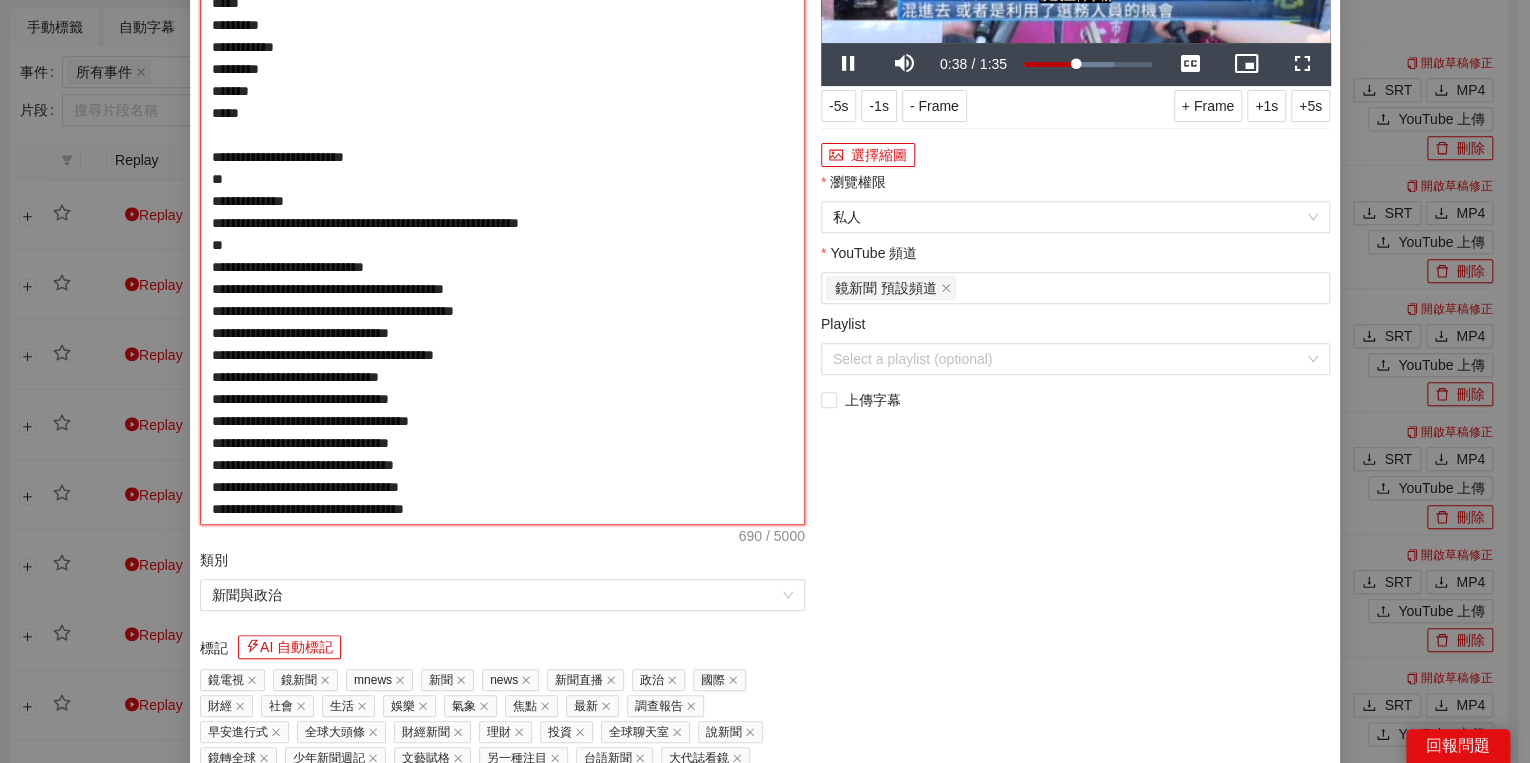 click on "**********" at bounding box center [502, 201] 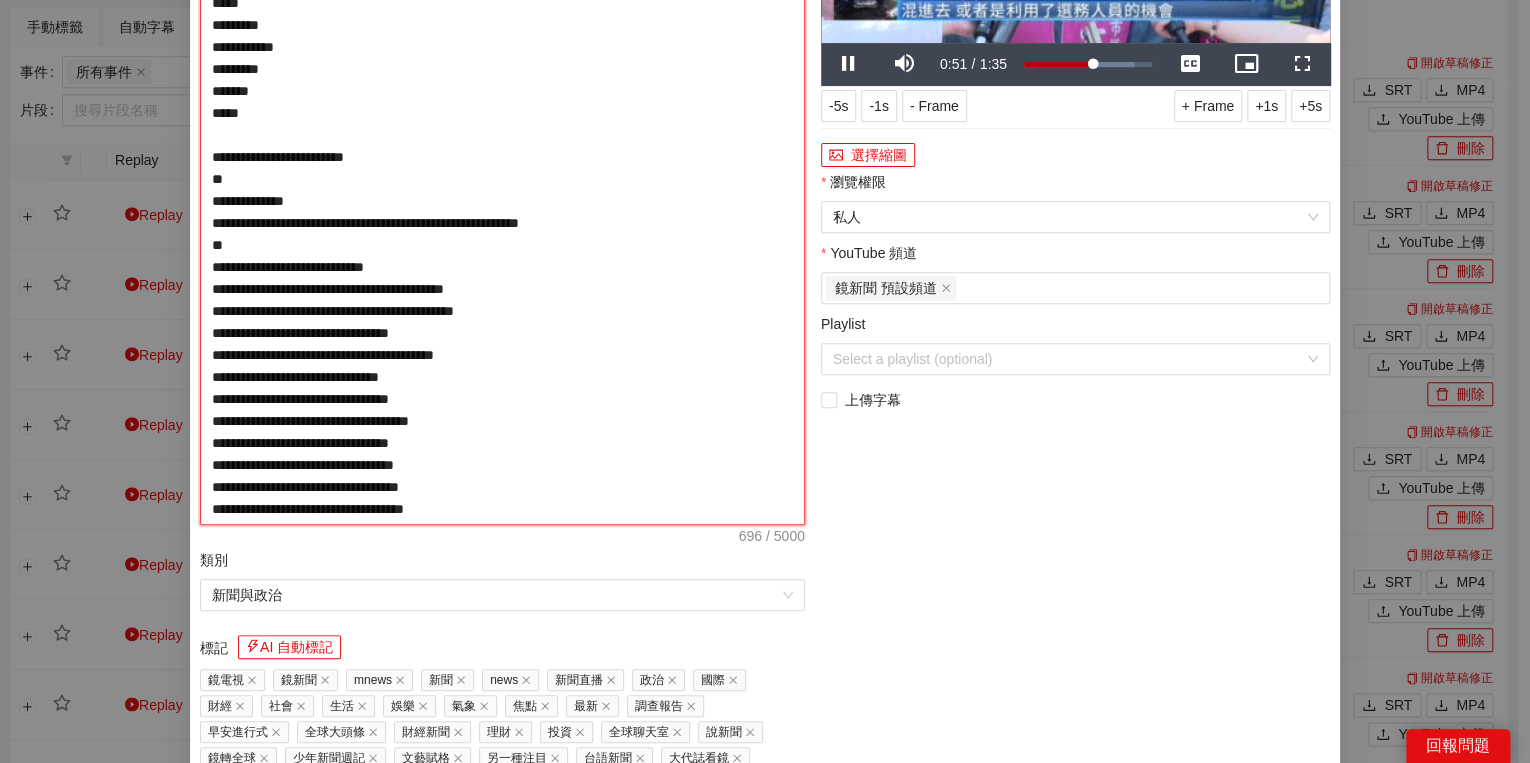 click on "**********" at bounding box center [502, 201] 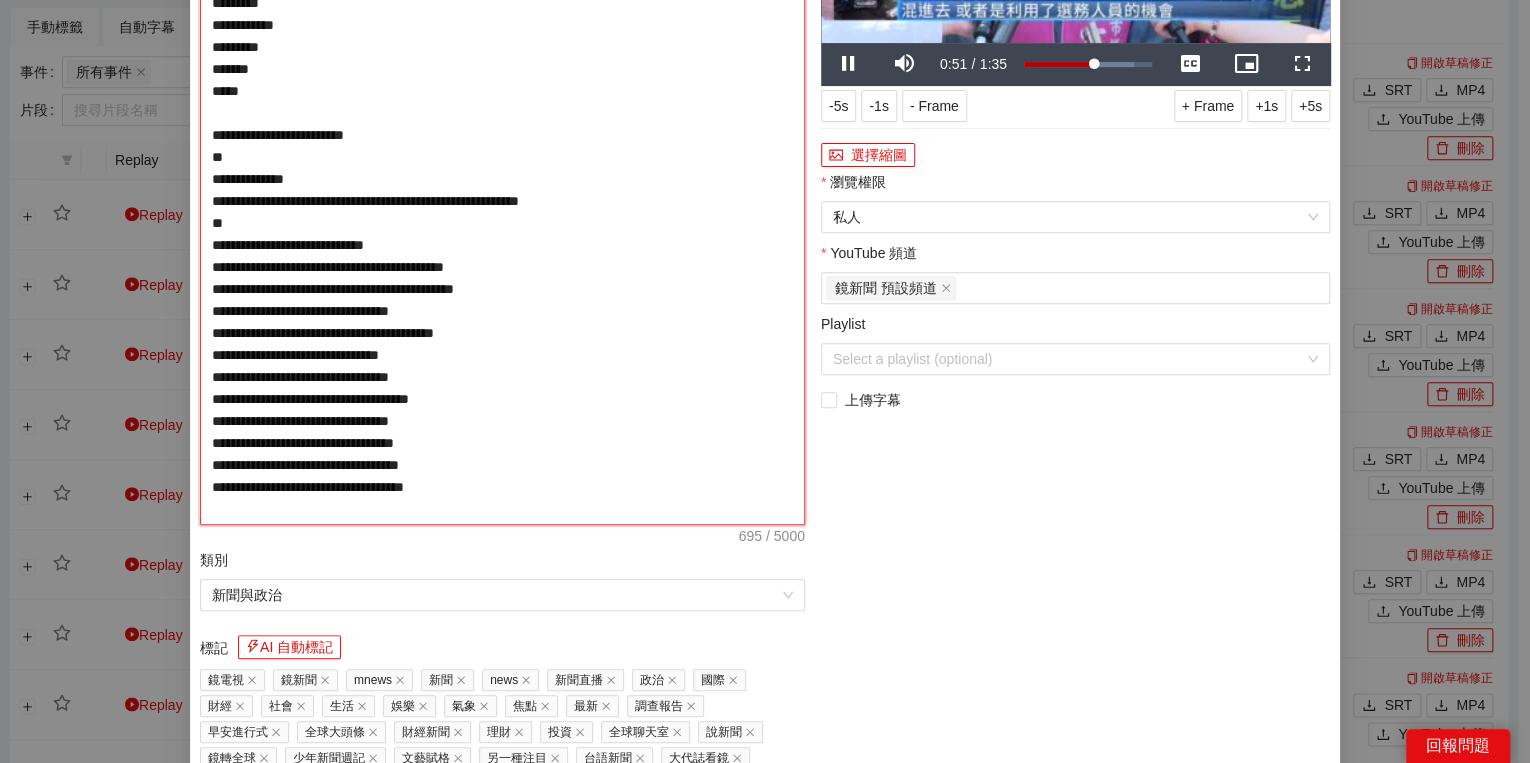click on "**********" at bounding box center [502, 201] 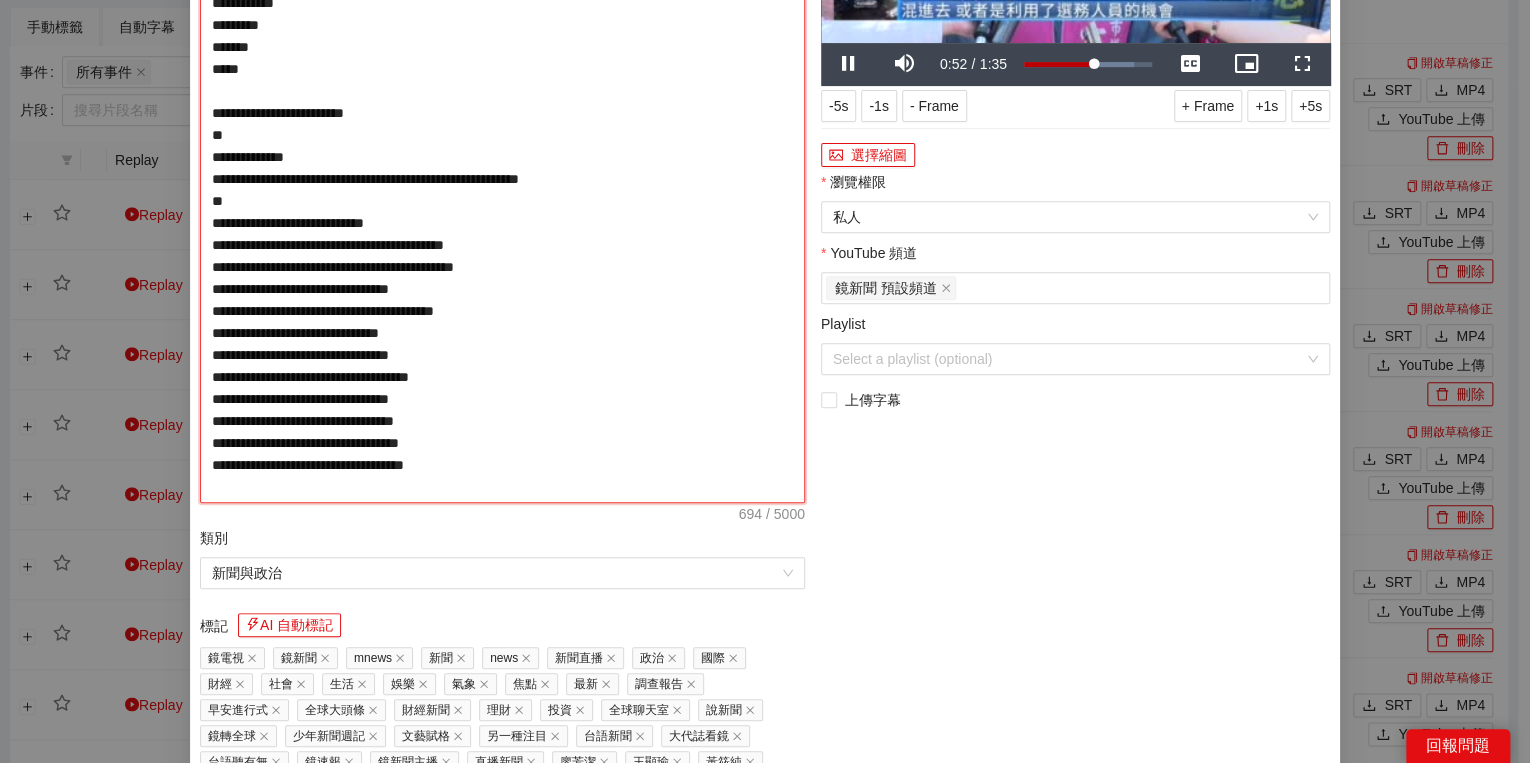 click on "**********" at bounding box center [502, 190] 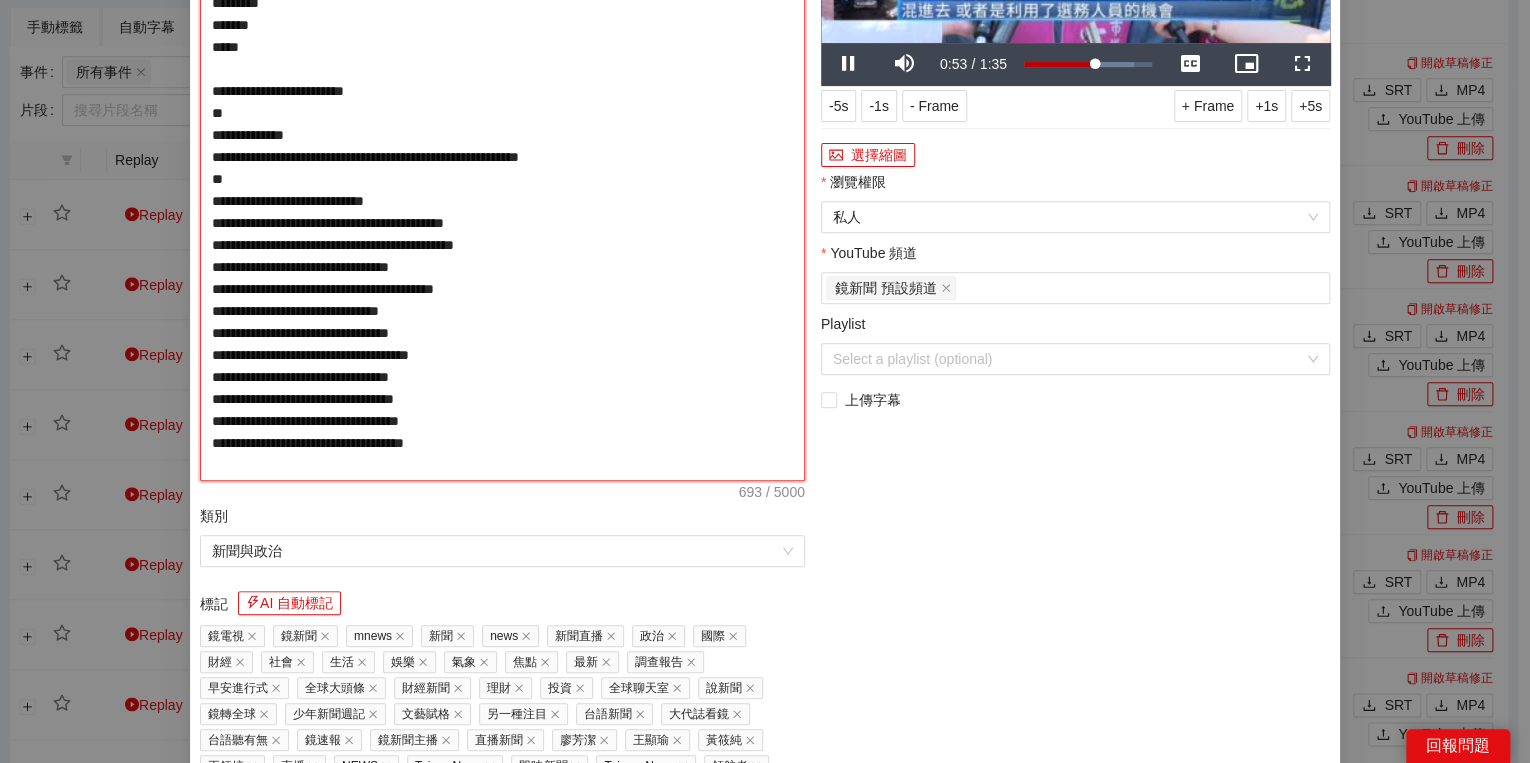 click on "**********" at bounding box center (502, 179) 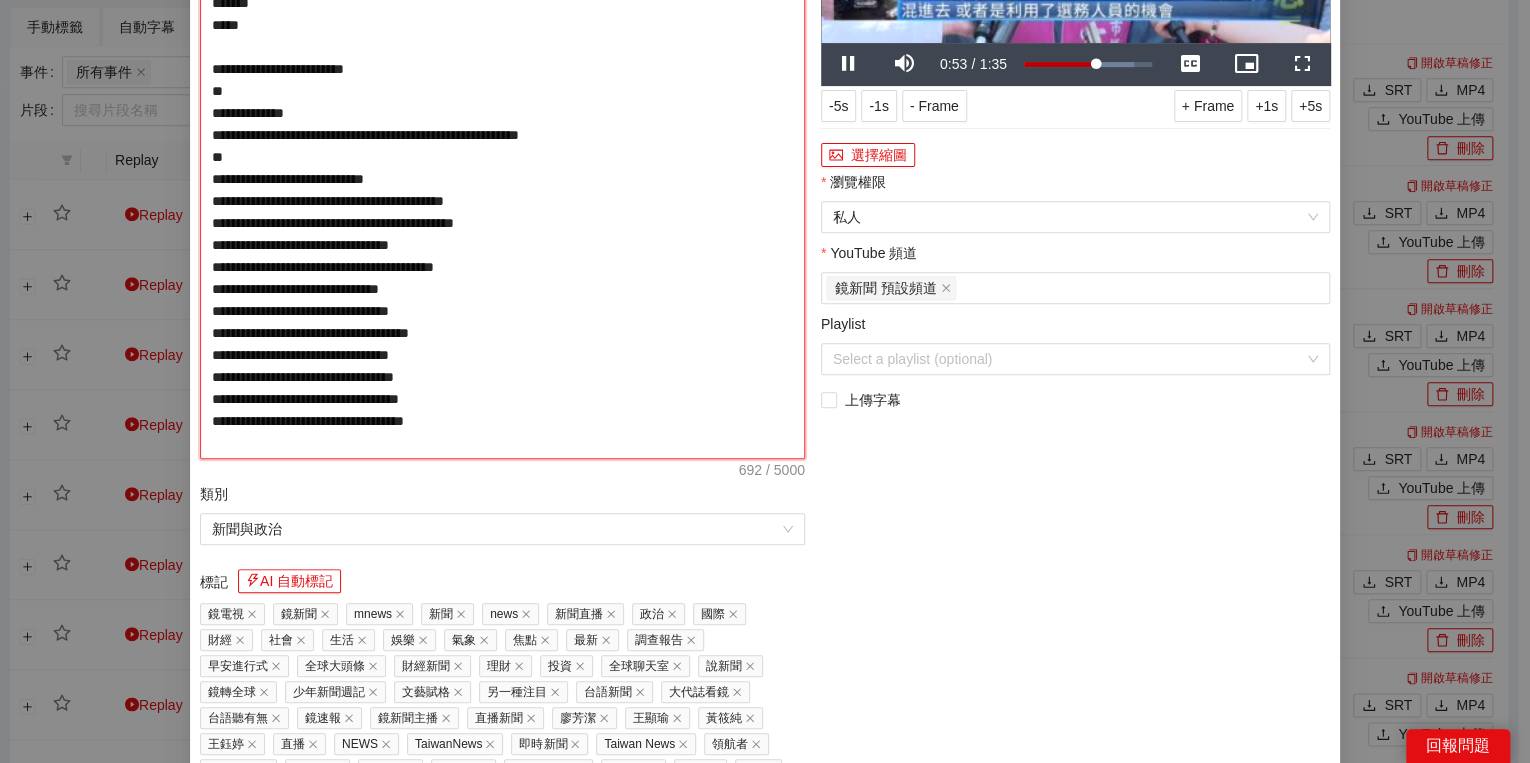 click on "**********" at bounding box center [502, 168] 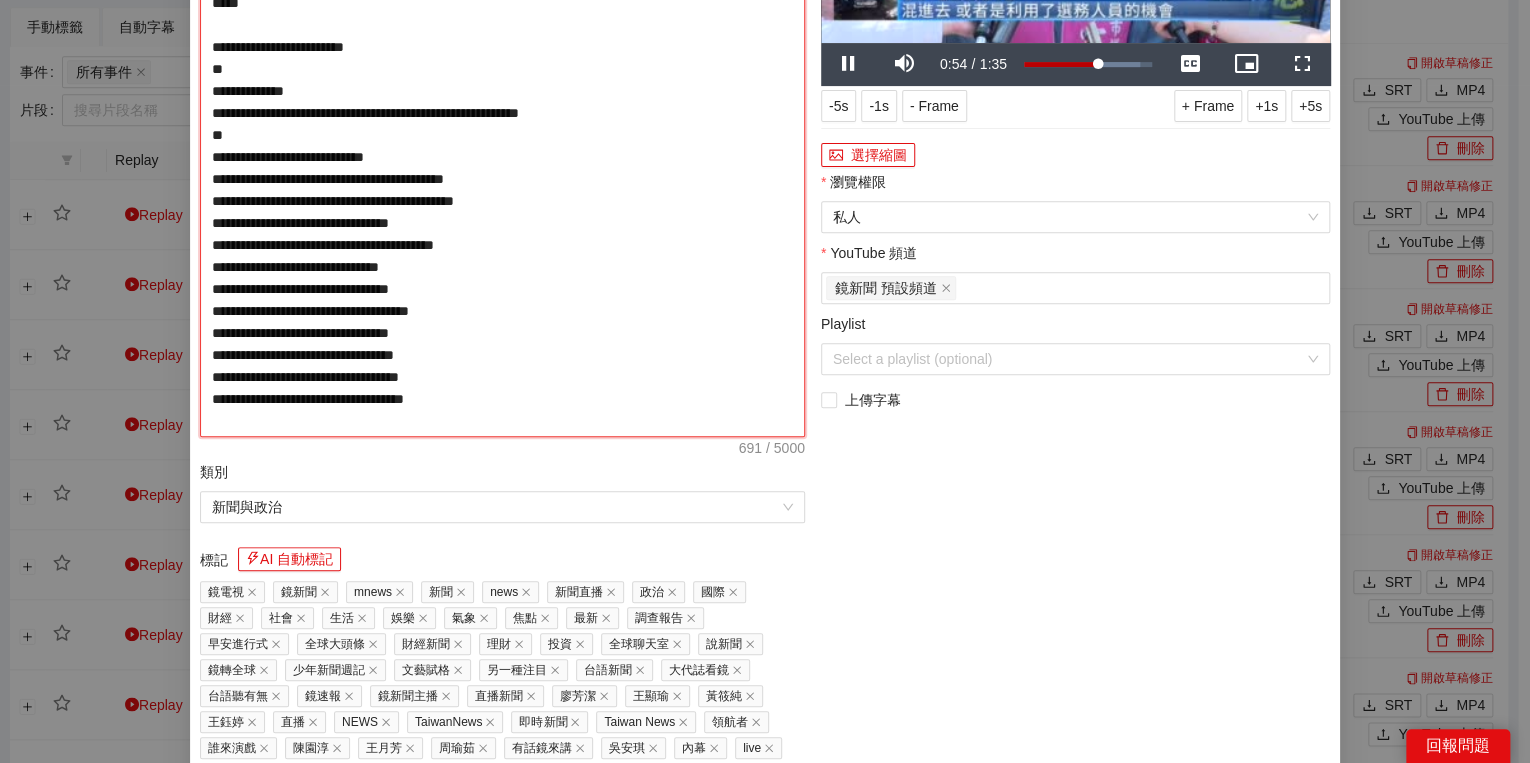 click on "**********" at bounding box center [502, 157] 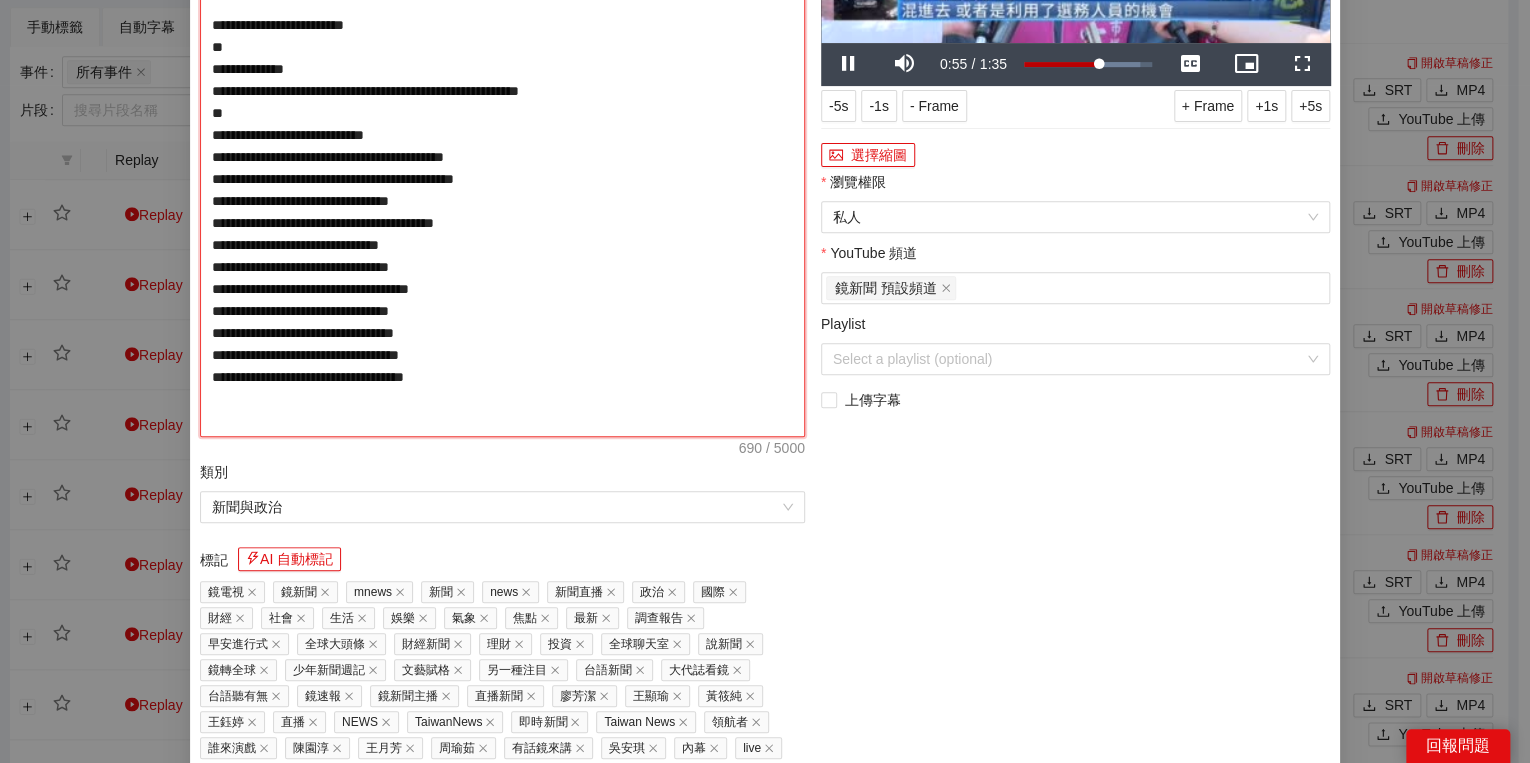 click on "**********" at bounding box center [502, 157] 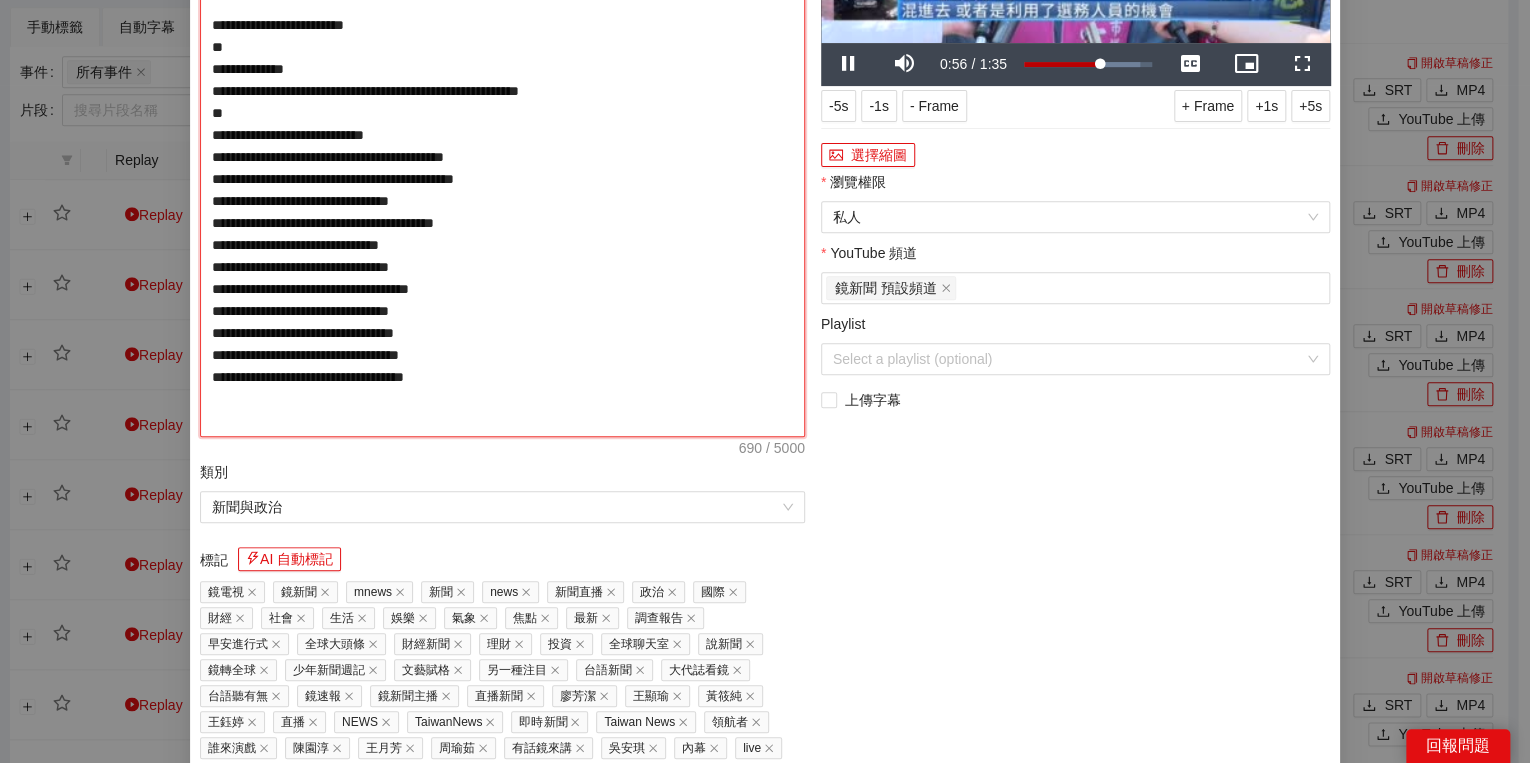 click on "**********" at bounding box center [502, 157] 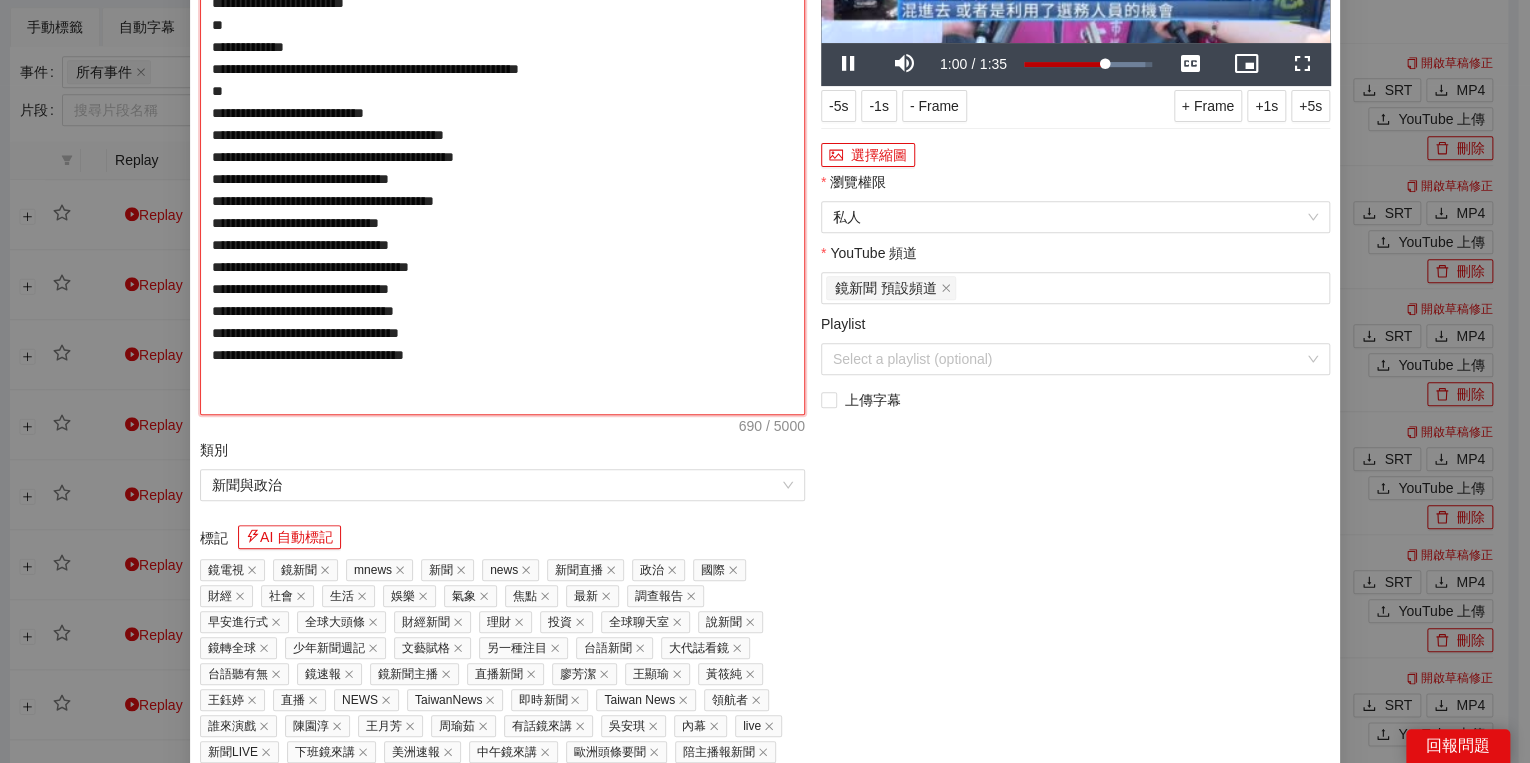 click on "**********" at bounding box center (502, 146) 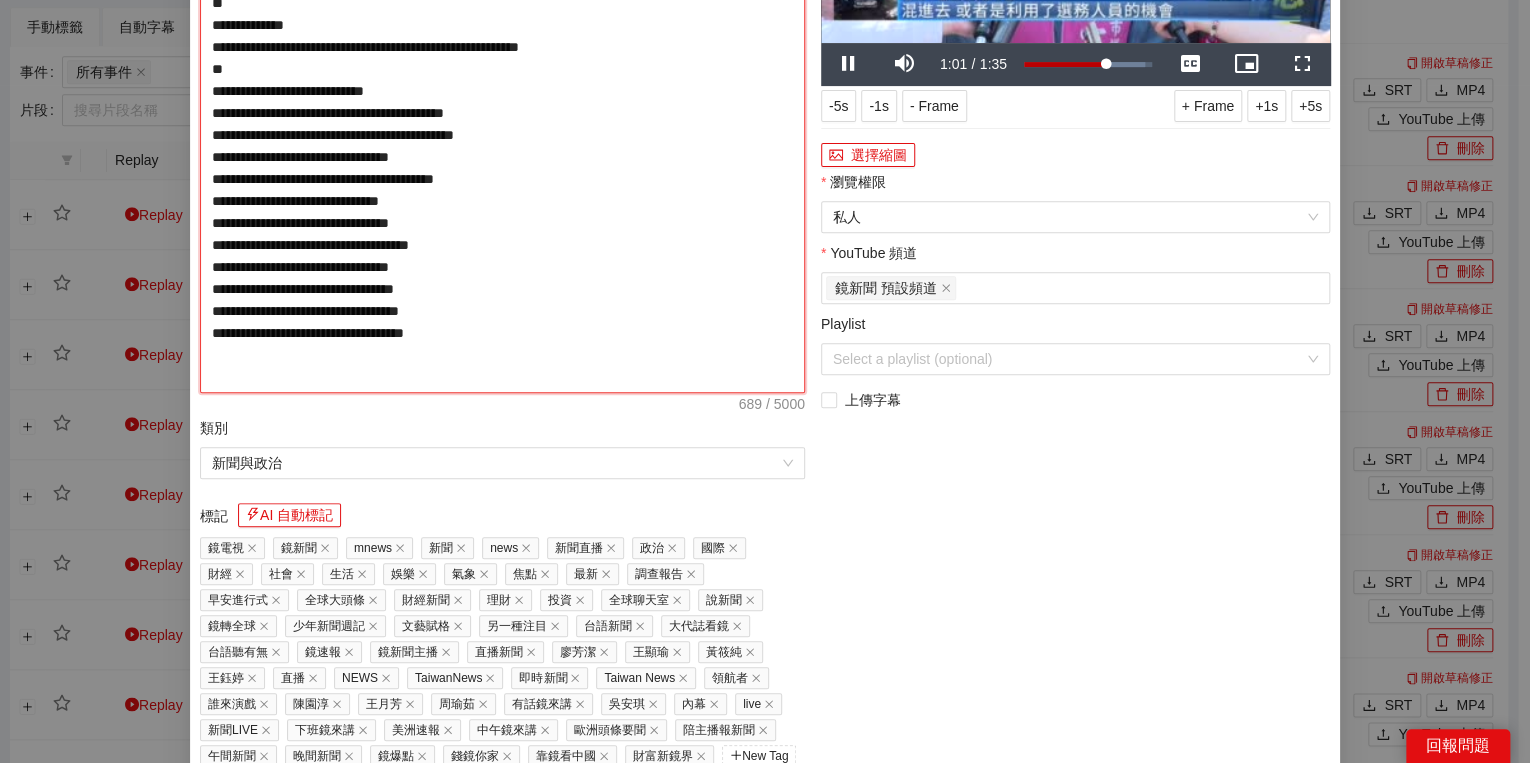 click on "**********" at bounding box center (502, 135) 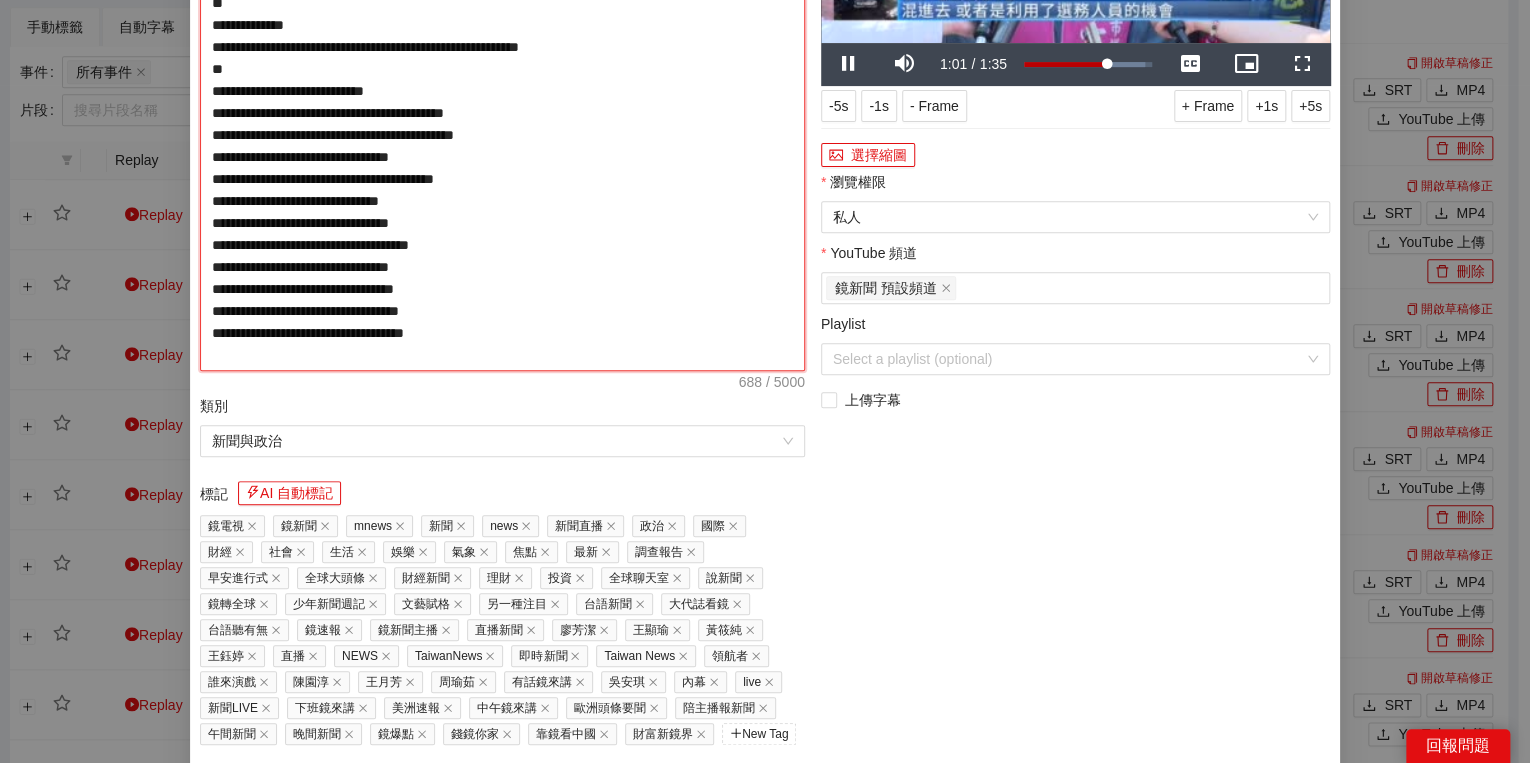 click on "**********" at bounding box center (502, 124) 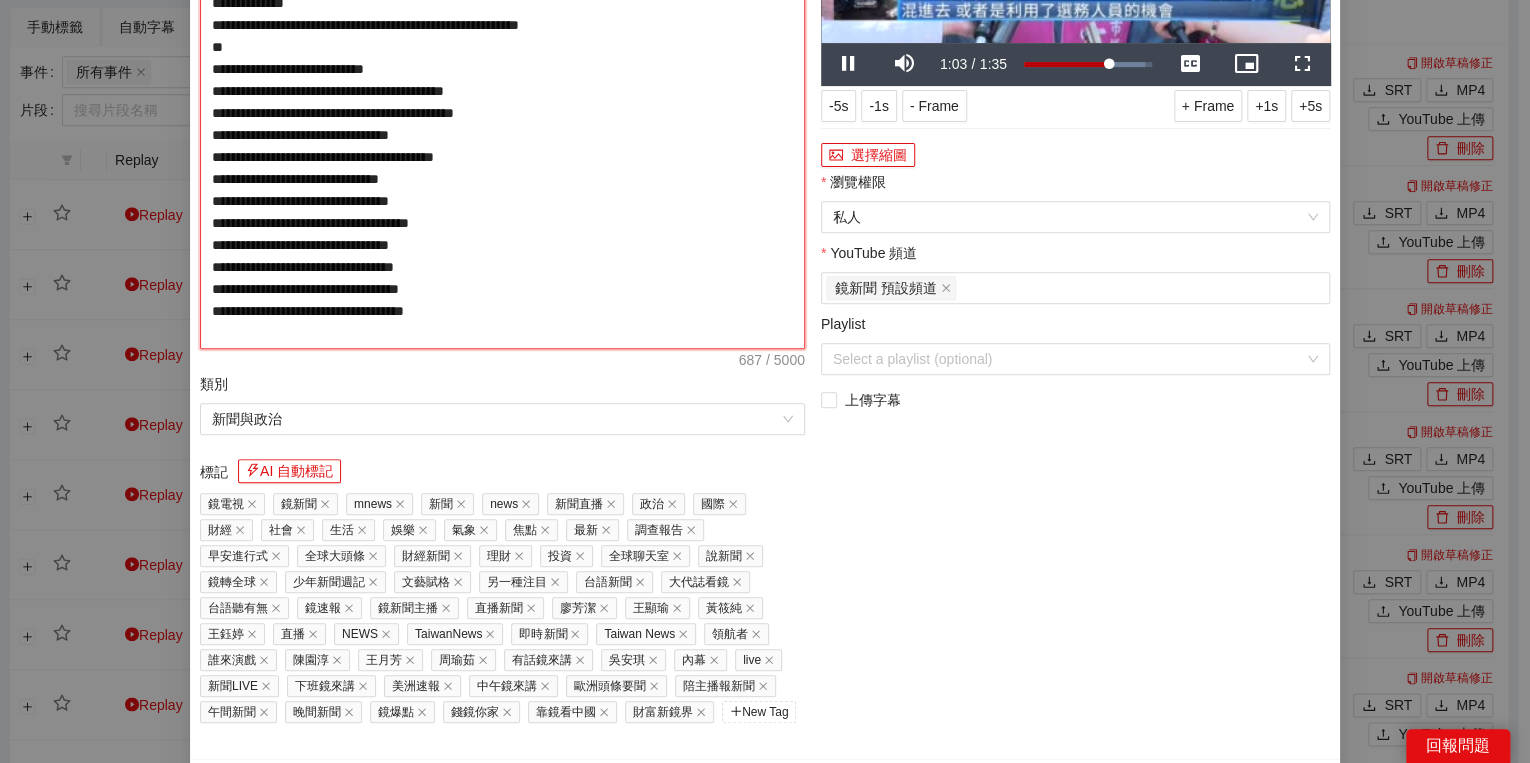 click on "**********" at bounding box center [502, 113] 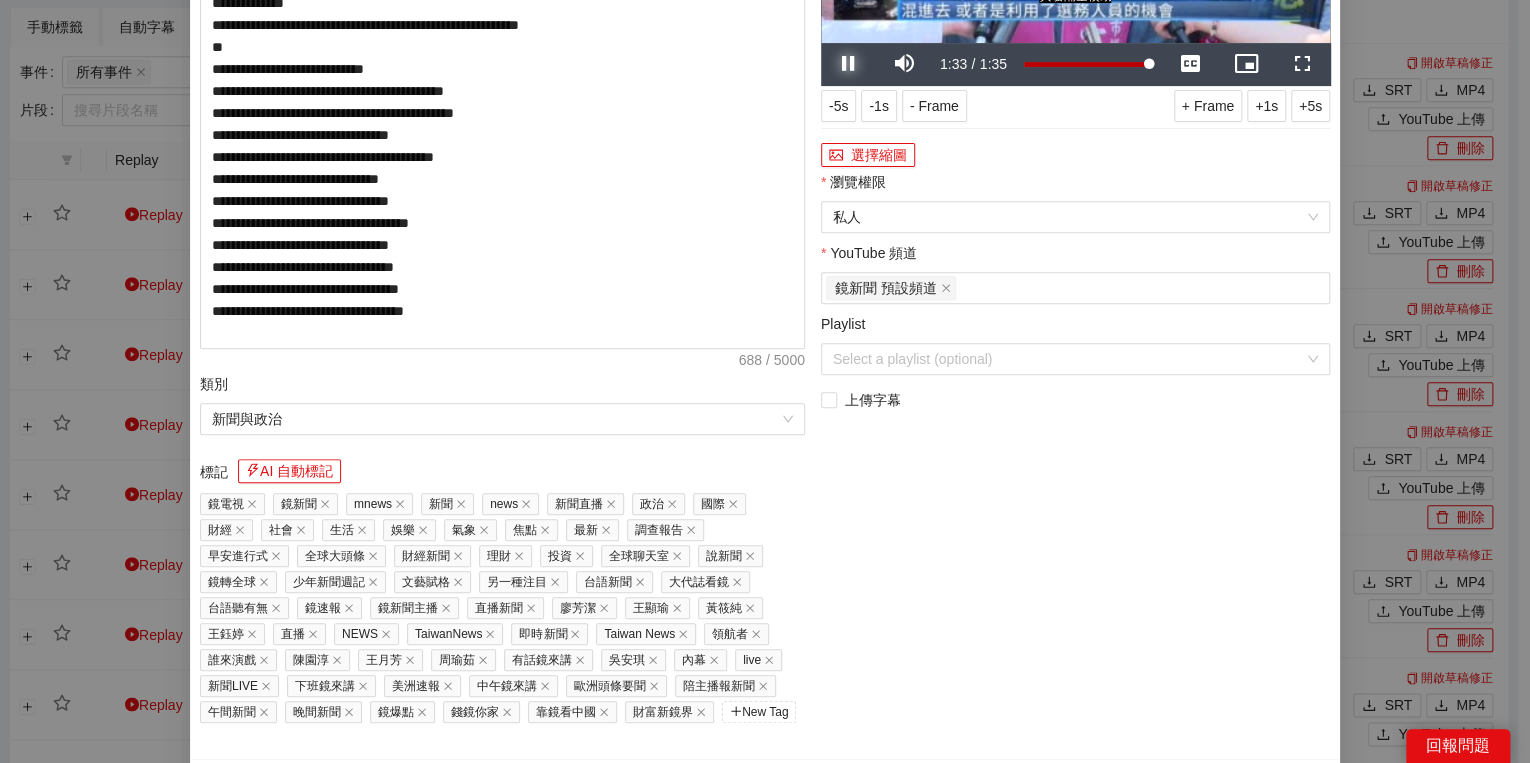 click at bounding box center (849, 64) 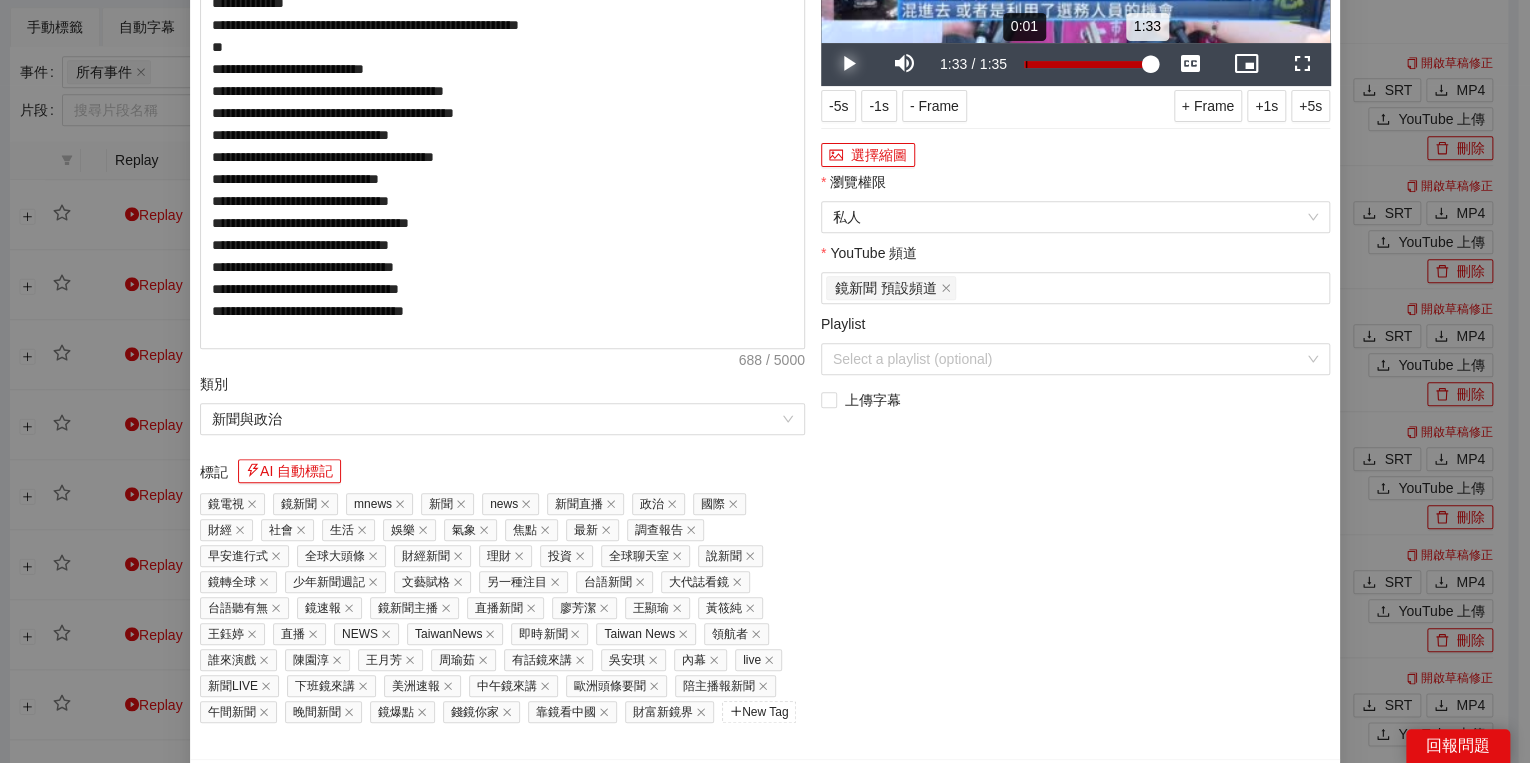 click on "Loaded :  100.00% 0:01 1:33" at bounding box center (1088, 64) 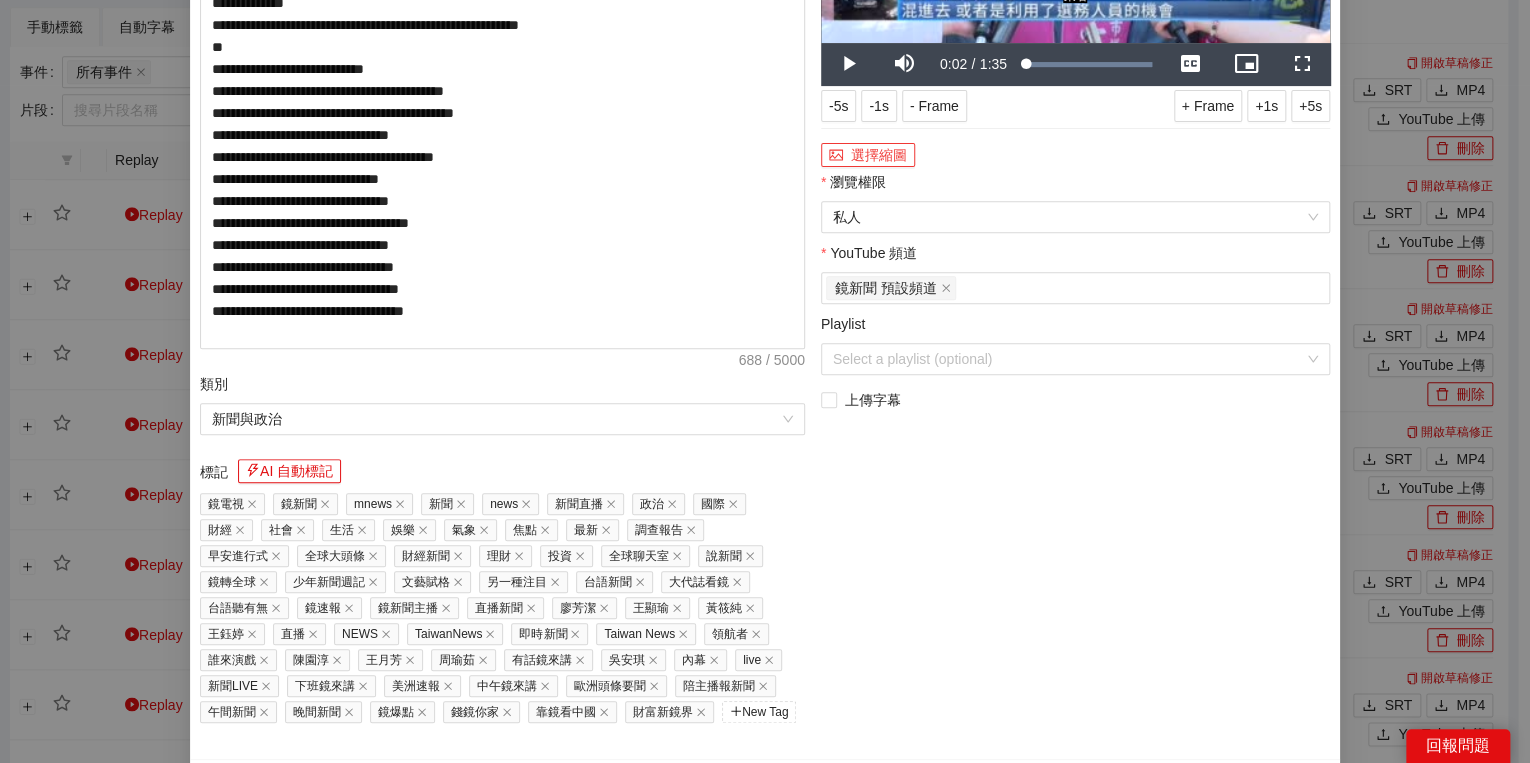 click on "選擇縮圖" at bounding box center (868, 155) 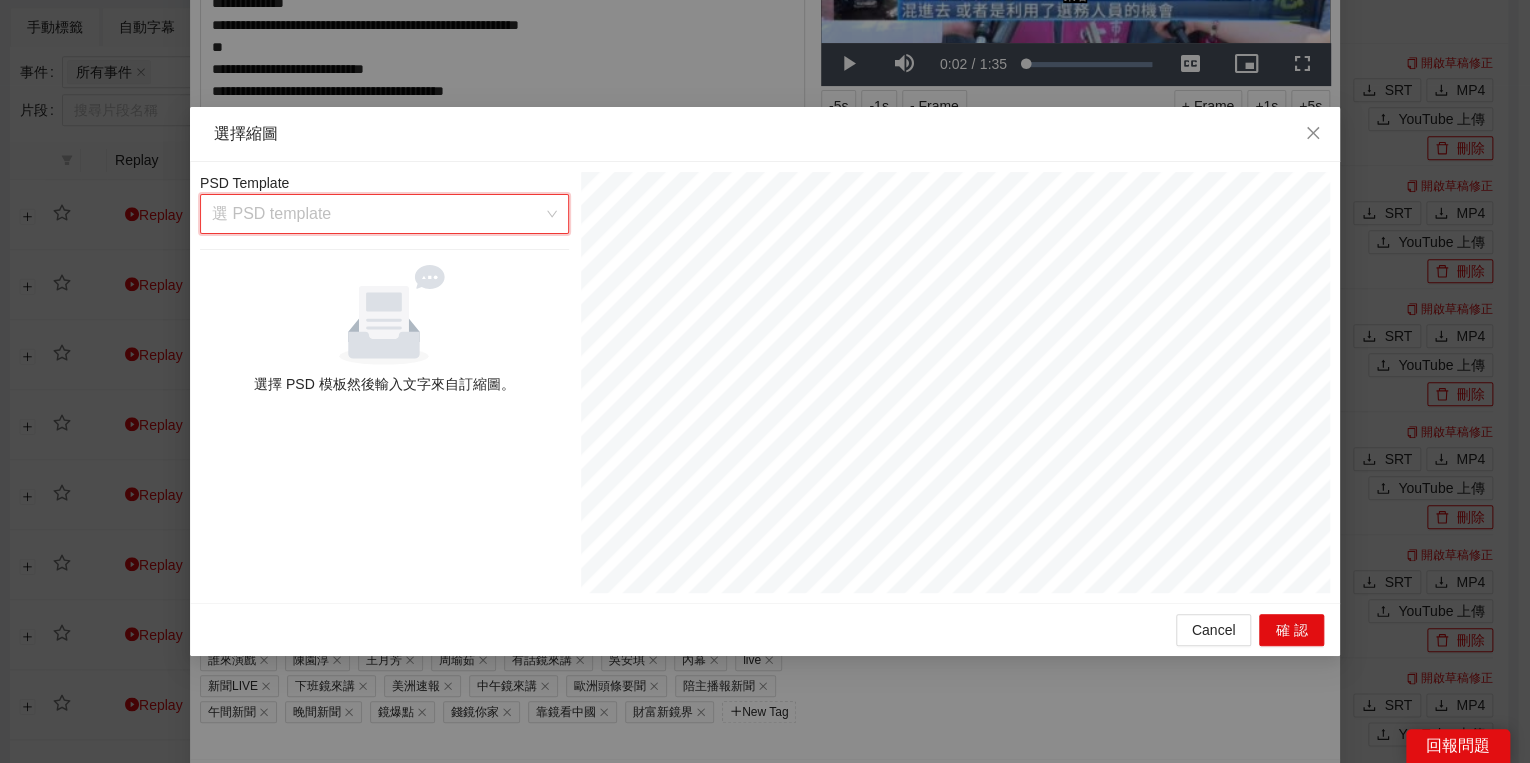 click at bounding box center (377, 214) 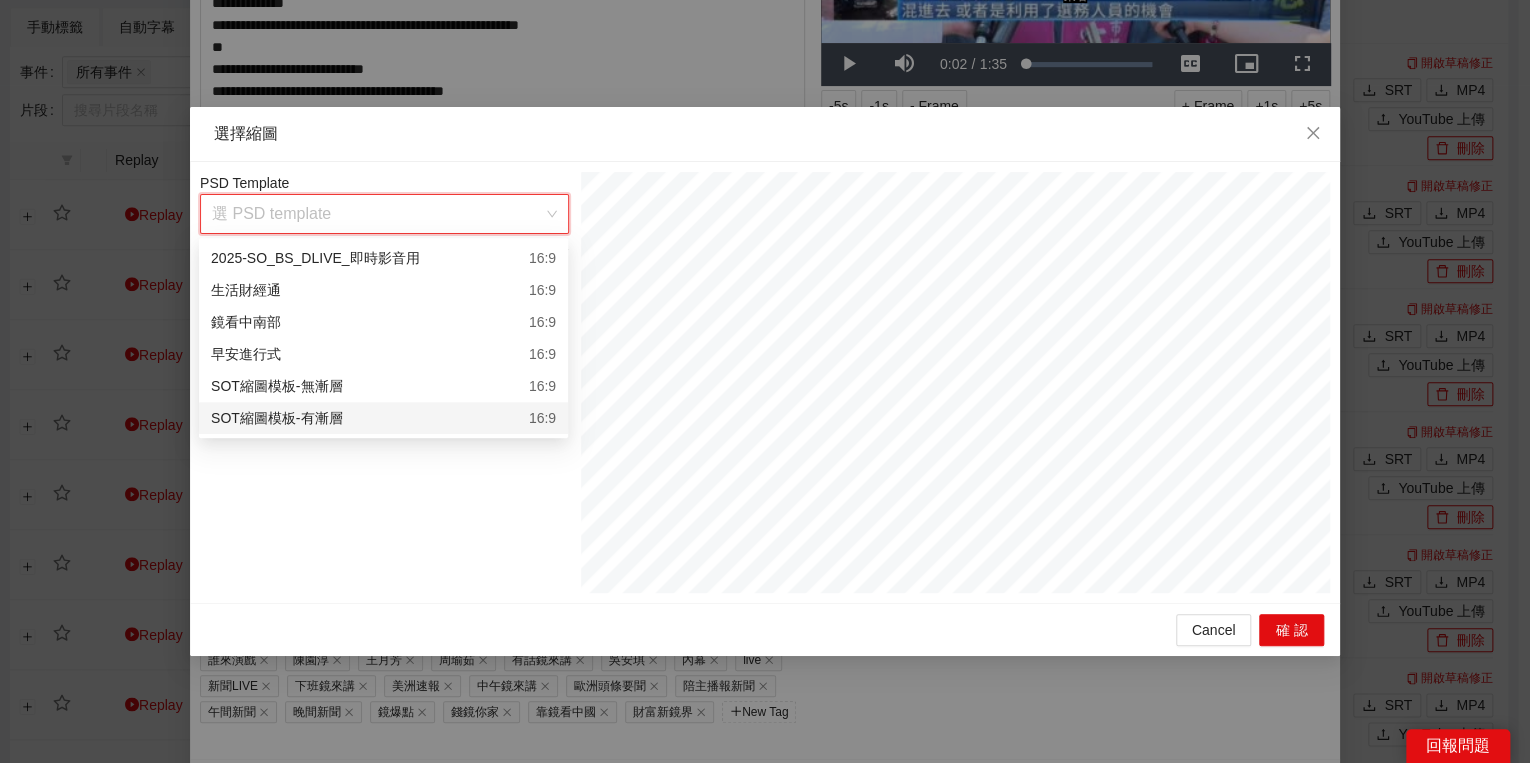click on "SOT縮圖模板-有漸層 16:9" at bounding box center (383, 418) 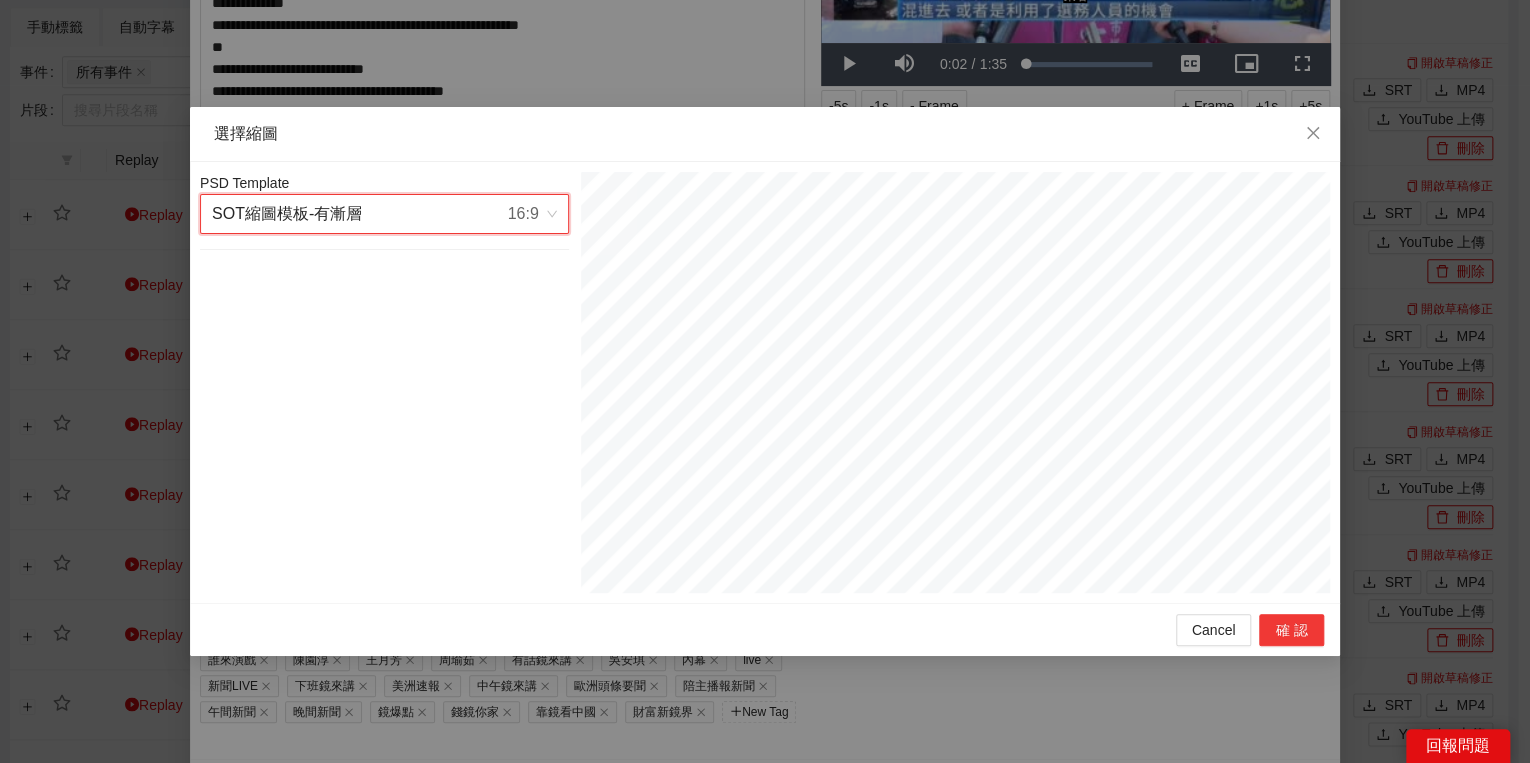 click on "確認" at bounding box center [1291, 630] 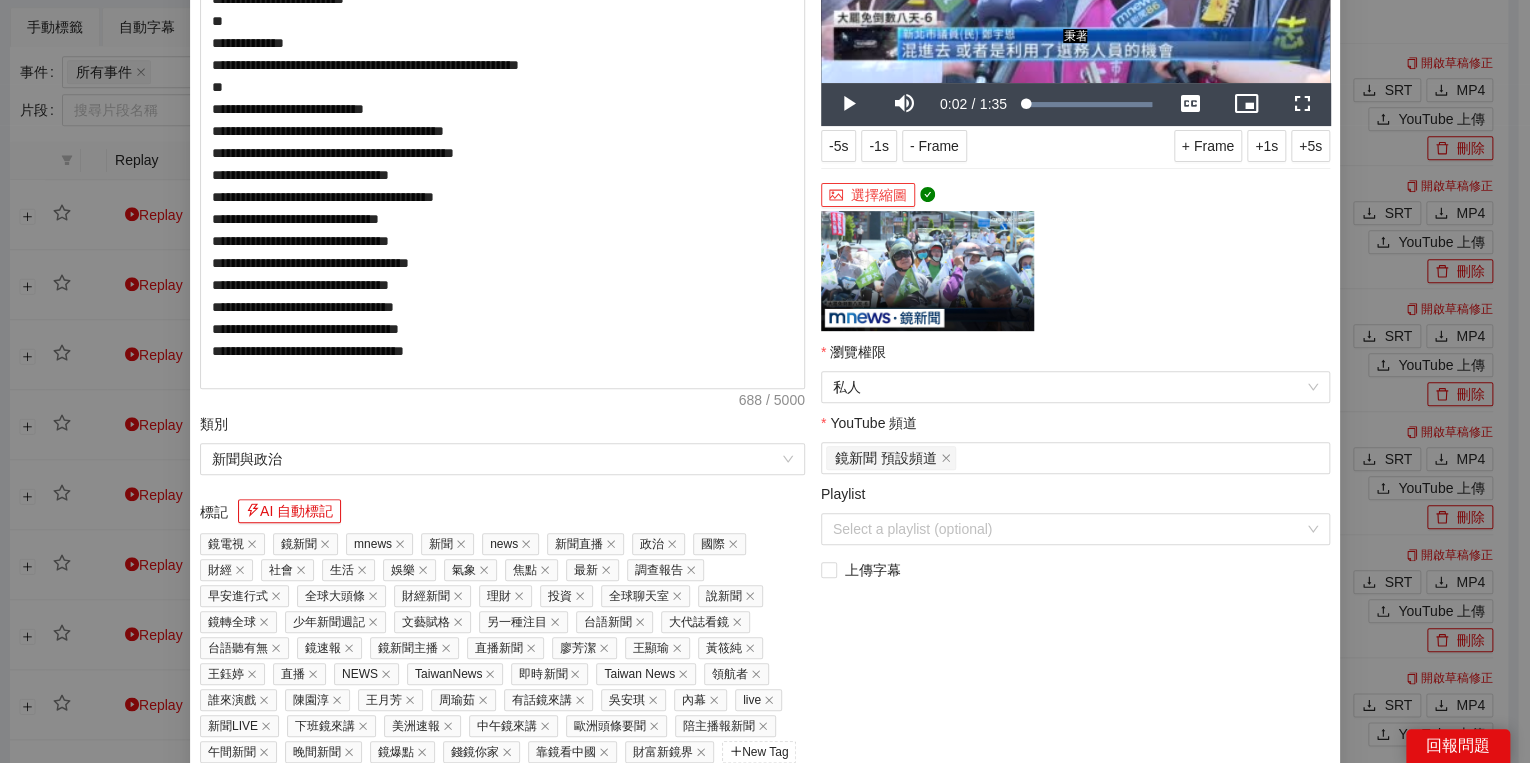 scroll, scrollTop: 320, scrollLeft: 0, axis: vertical 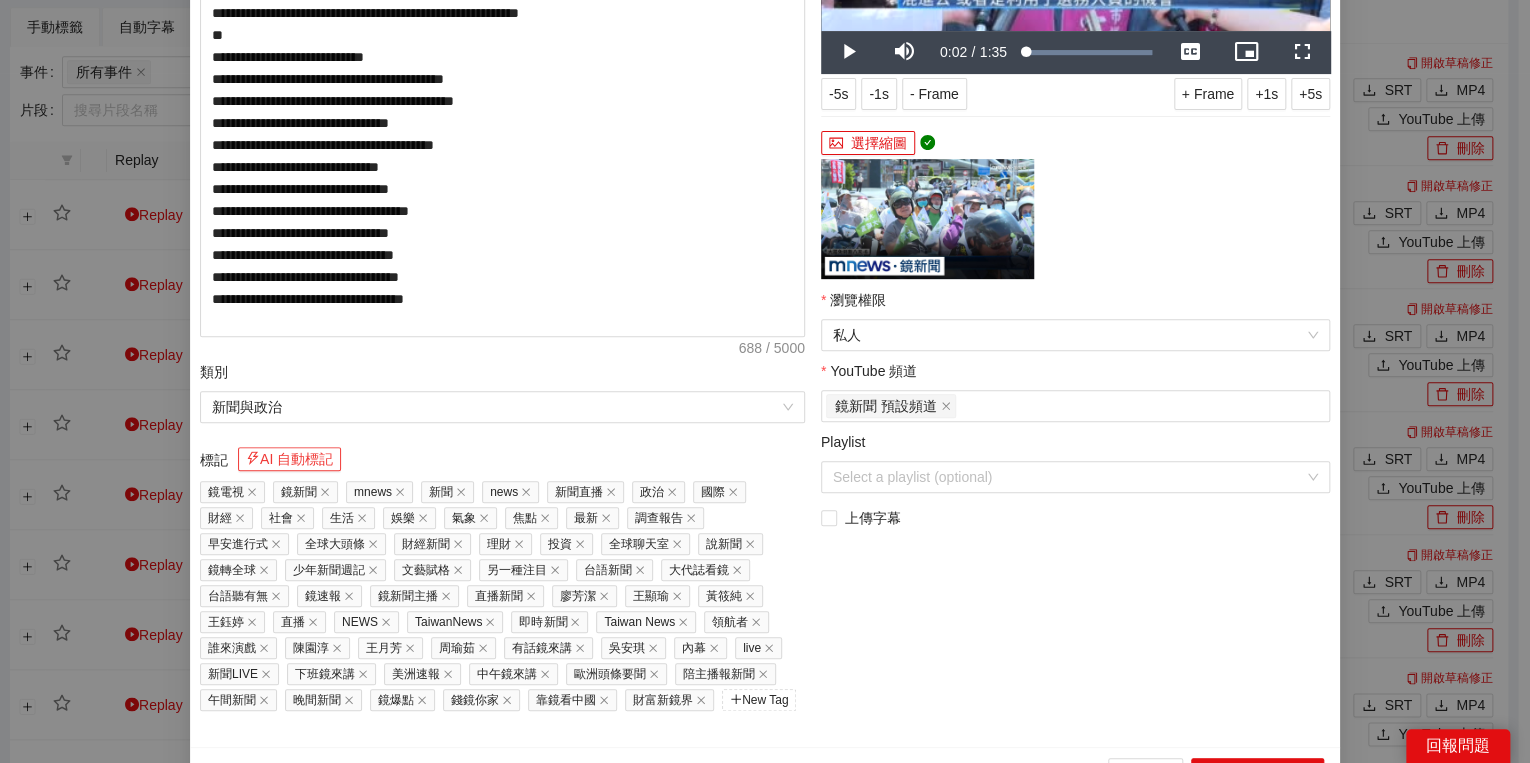 click on "AI 自動標記" at bounding box center (289, 459) 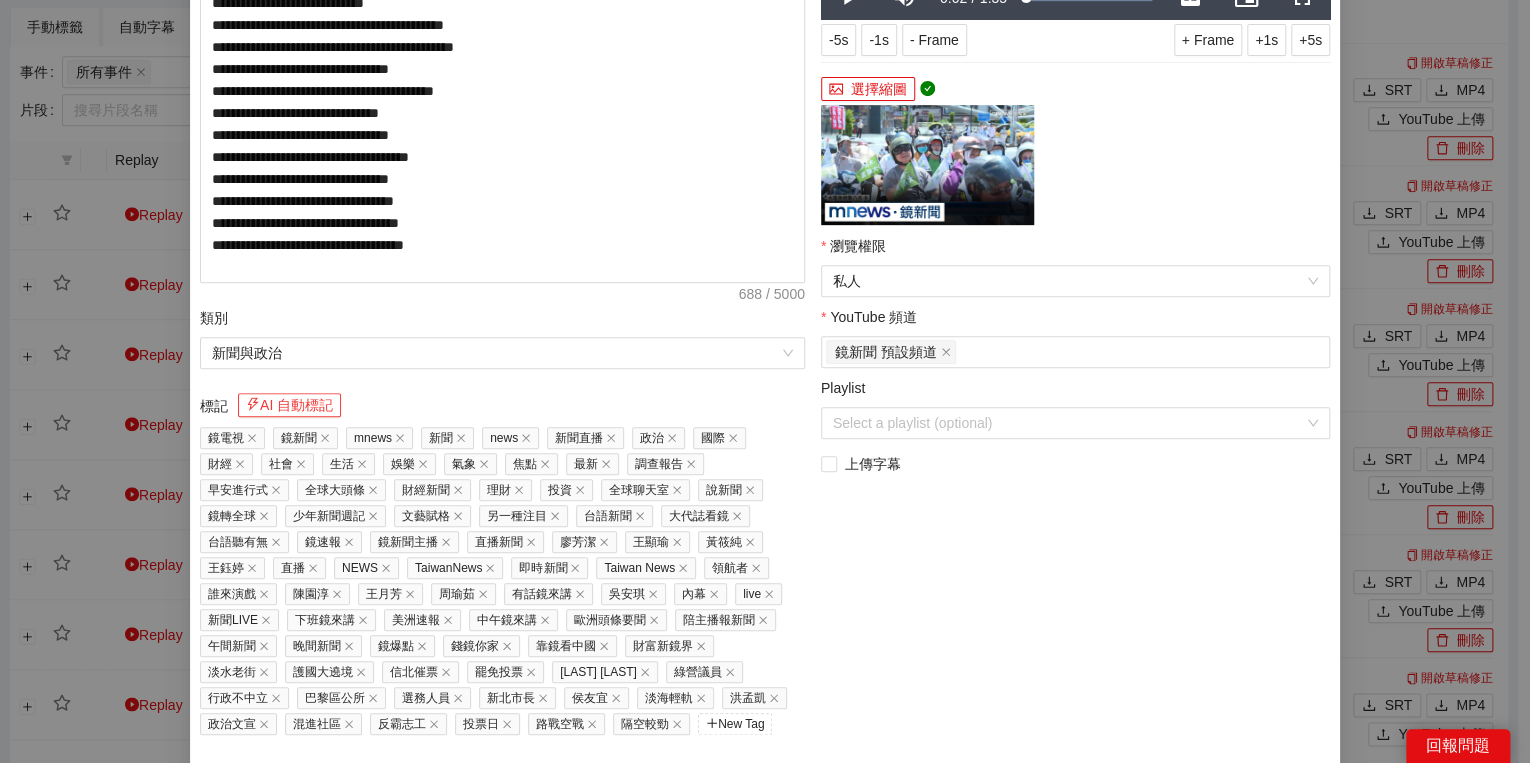scroll, scrollTop: 429, scrollLeft: 0, axis: vertical 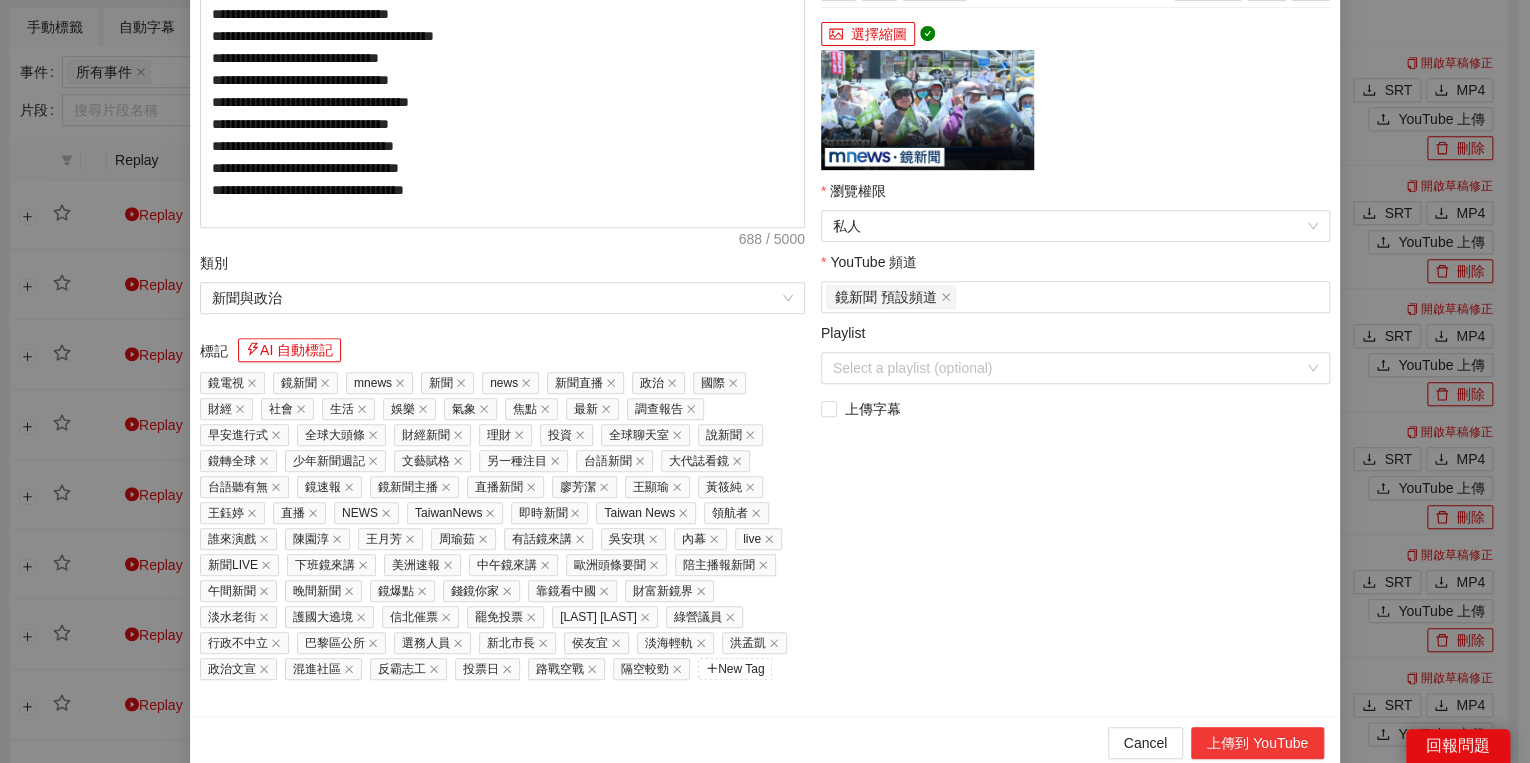 click on "上傳到 YouTube" at bounding box center [1257, 743] 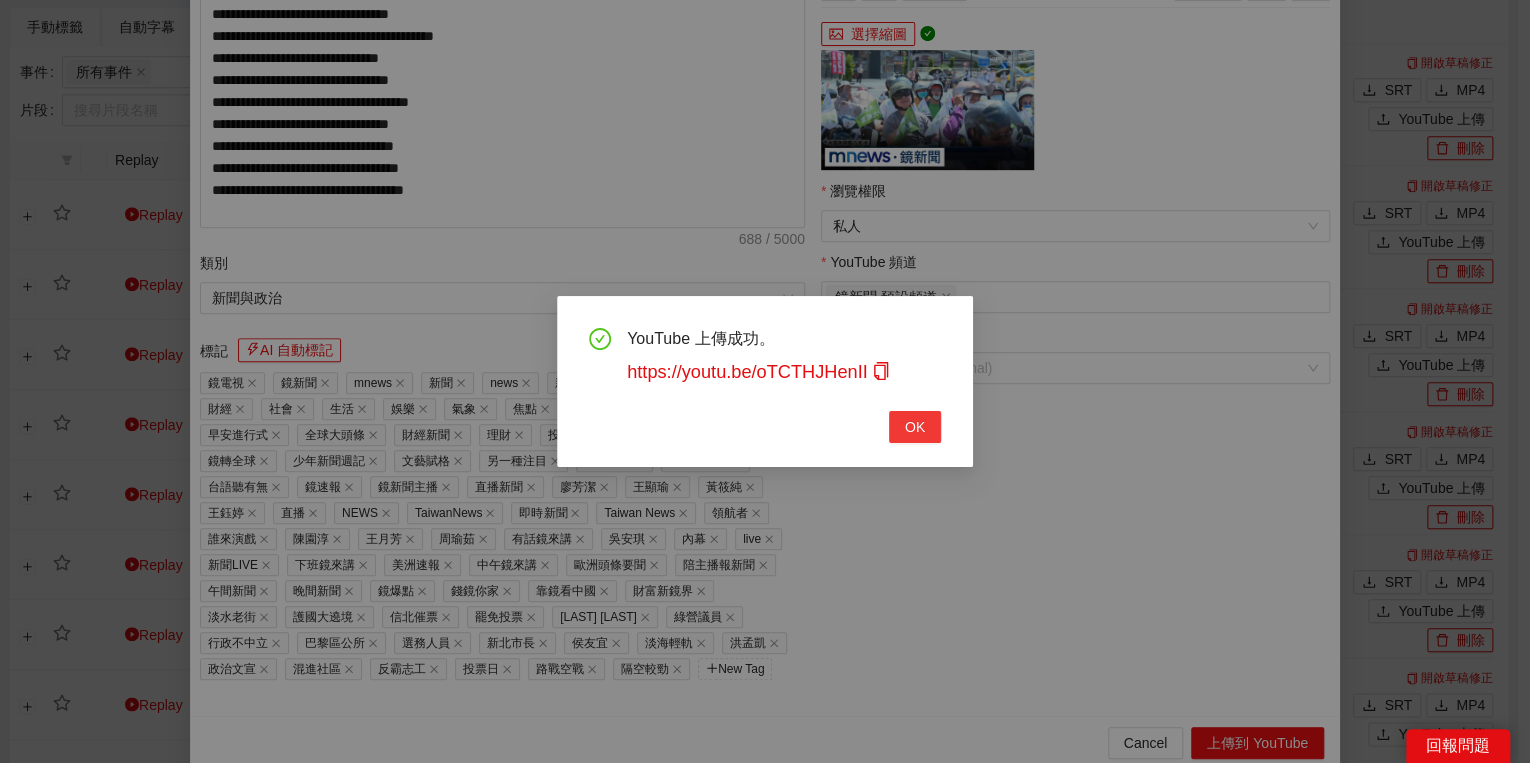 click on "OK" at bounding box center [915, 427] 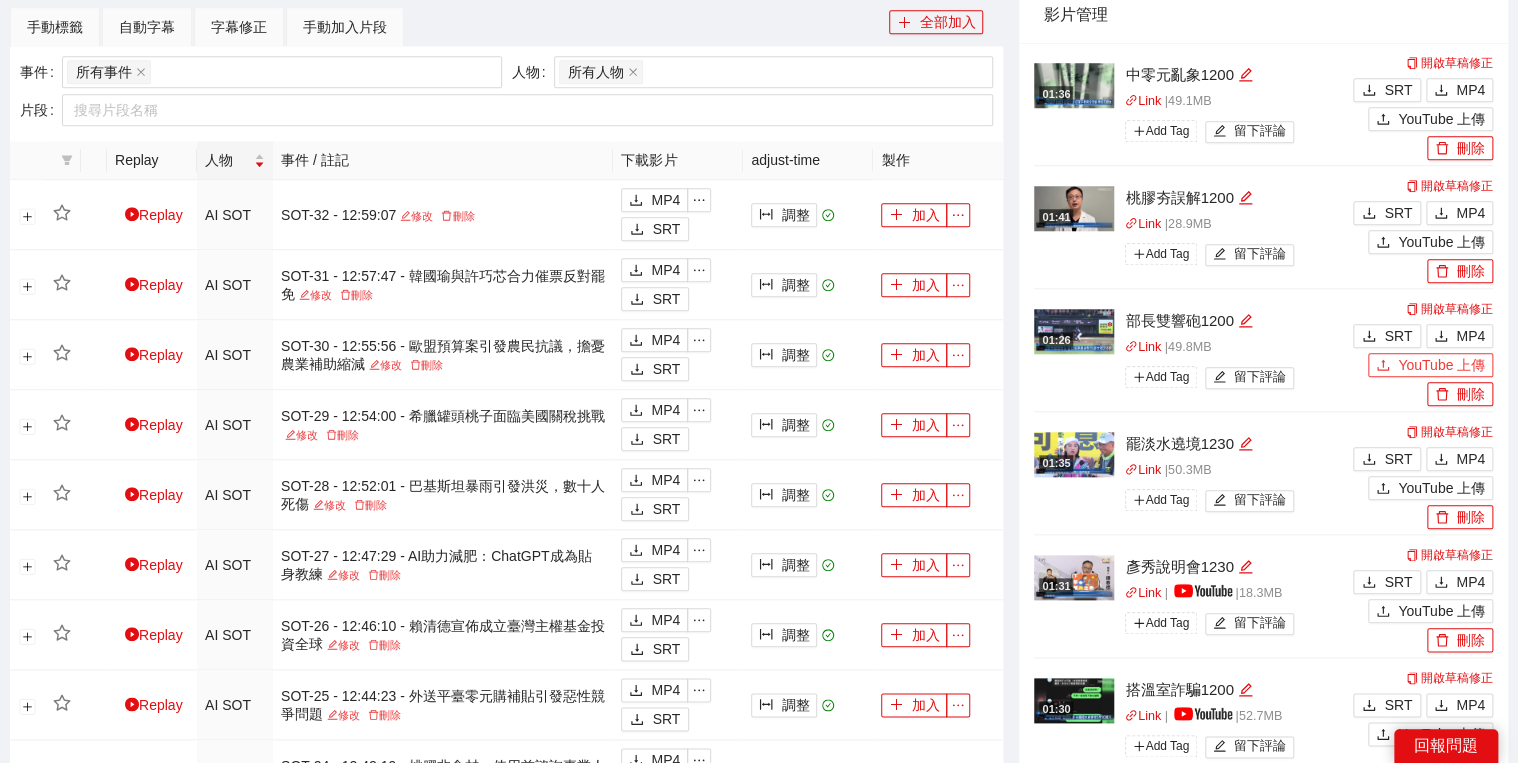 click 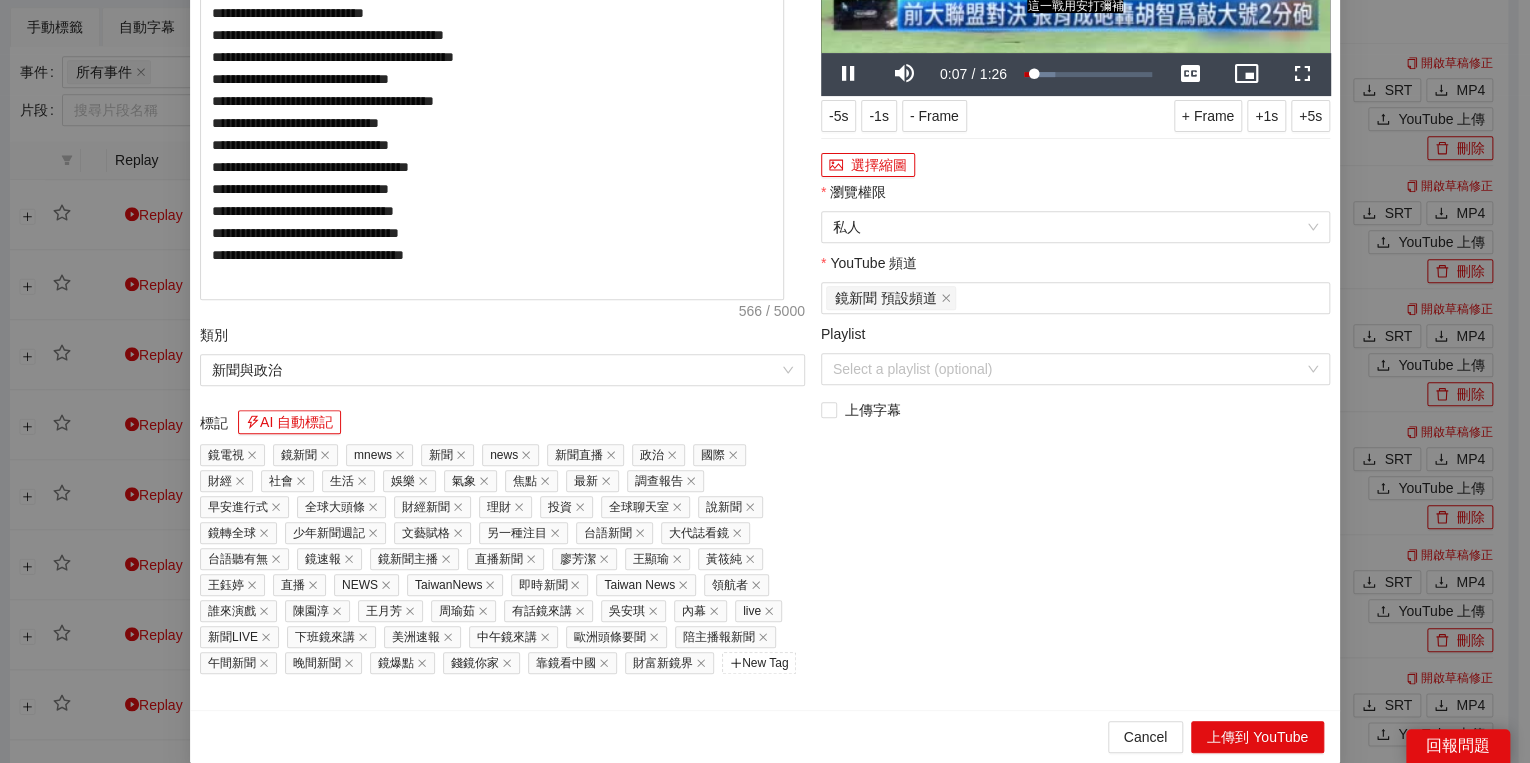 drag, startPoint x: 1174, startPoint y: 480, endPoint x: 1075, endPoint y: 448, distance: 104.04326 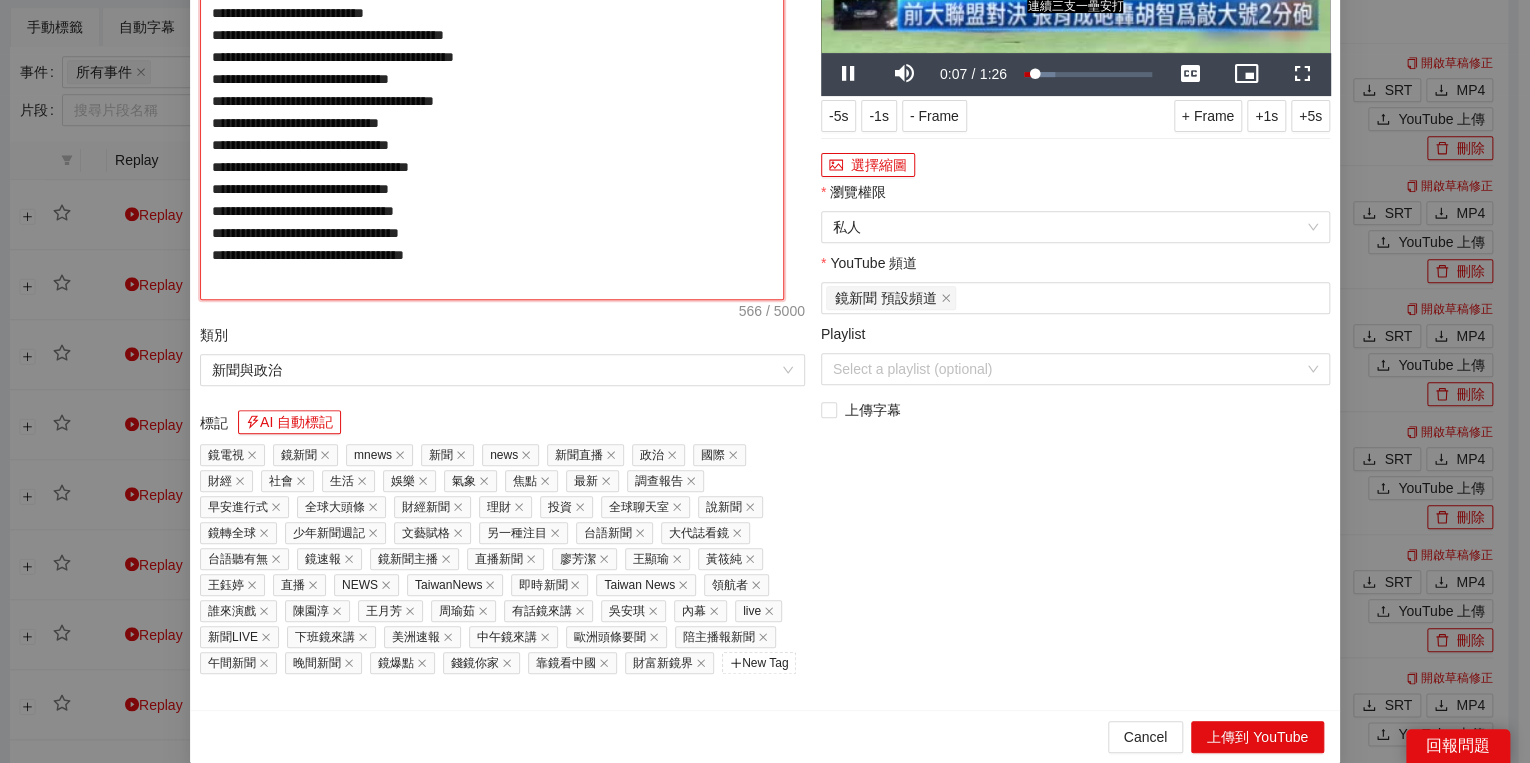 click on "**********" at bounding box center (492, 93) 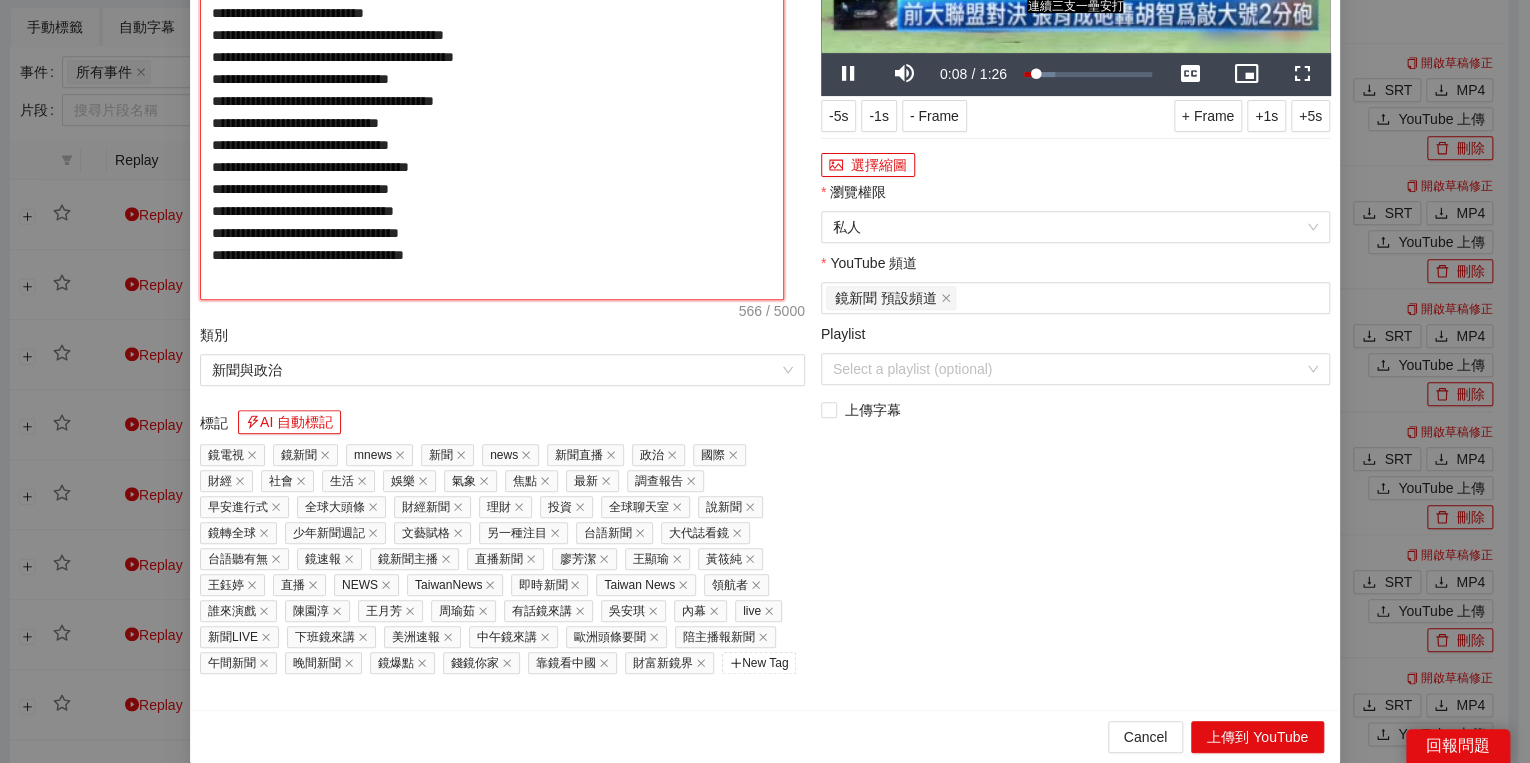 paste on "**********" 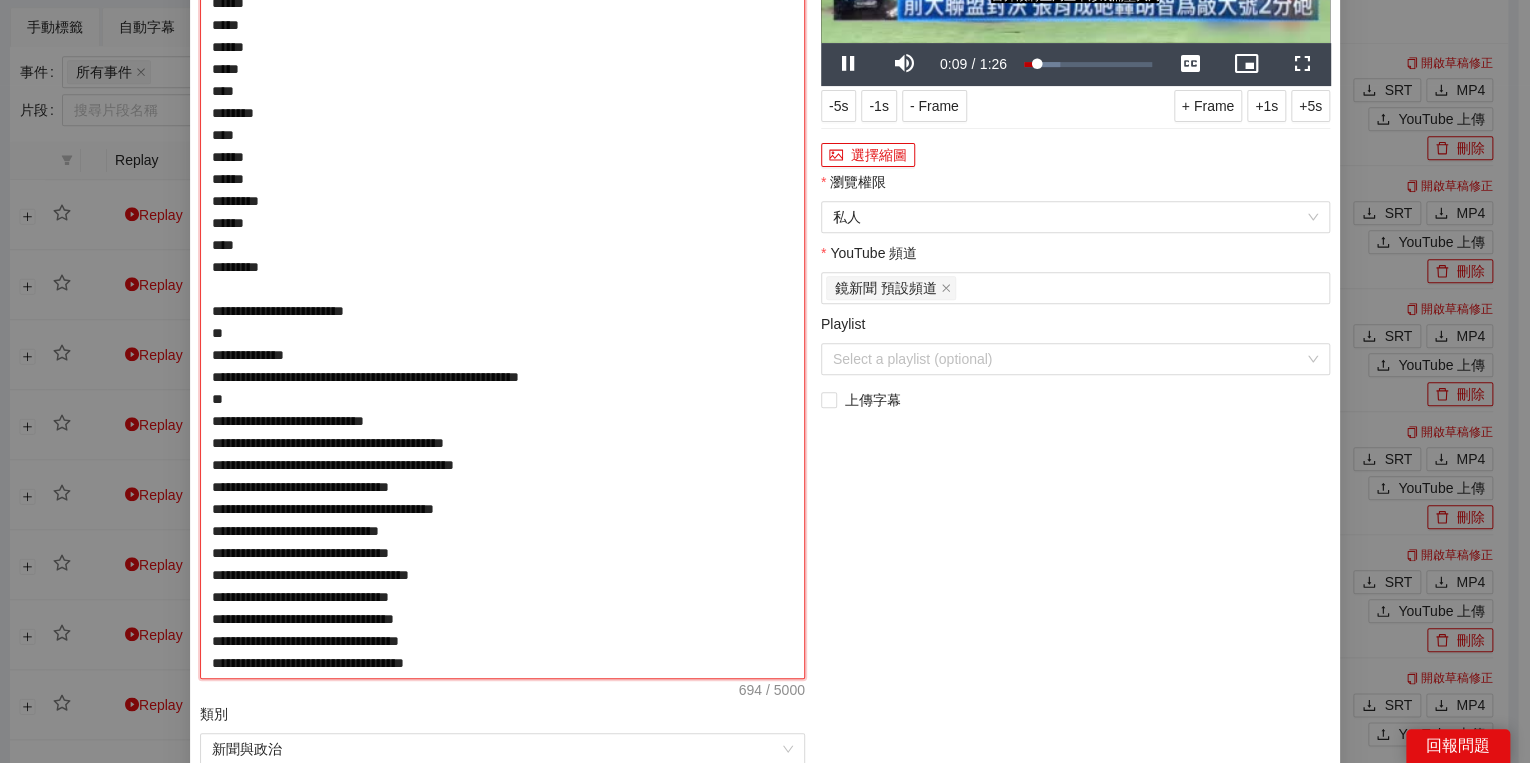 click on "**********" at bounding box center (502, 278) 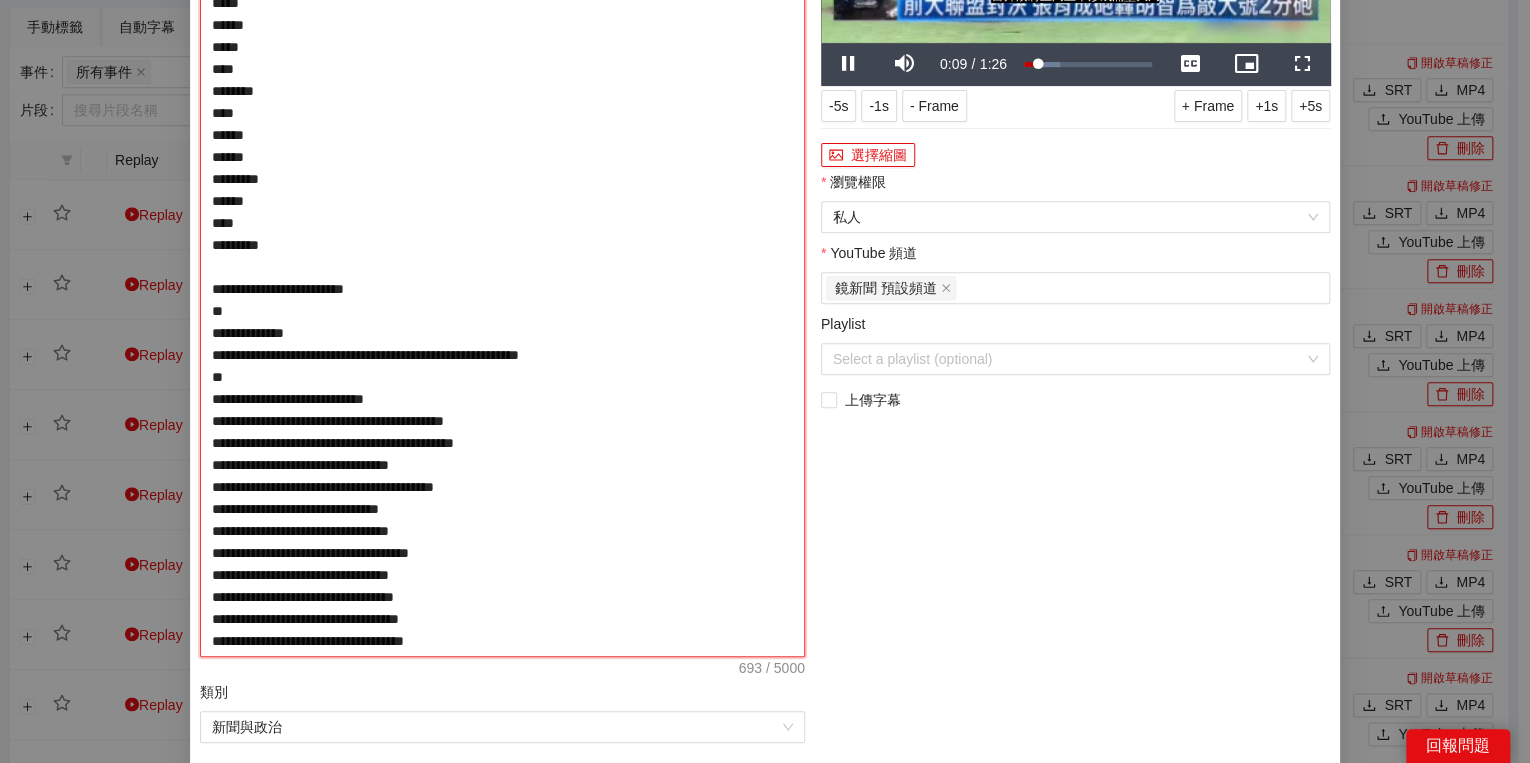 click on "**********" at bounding box center [502, 267] 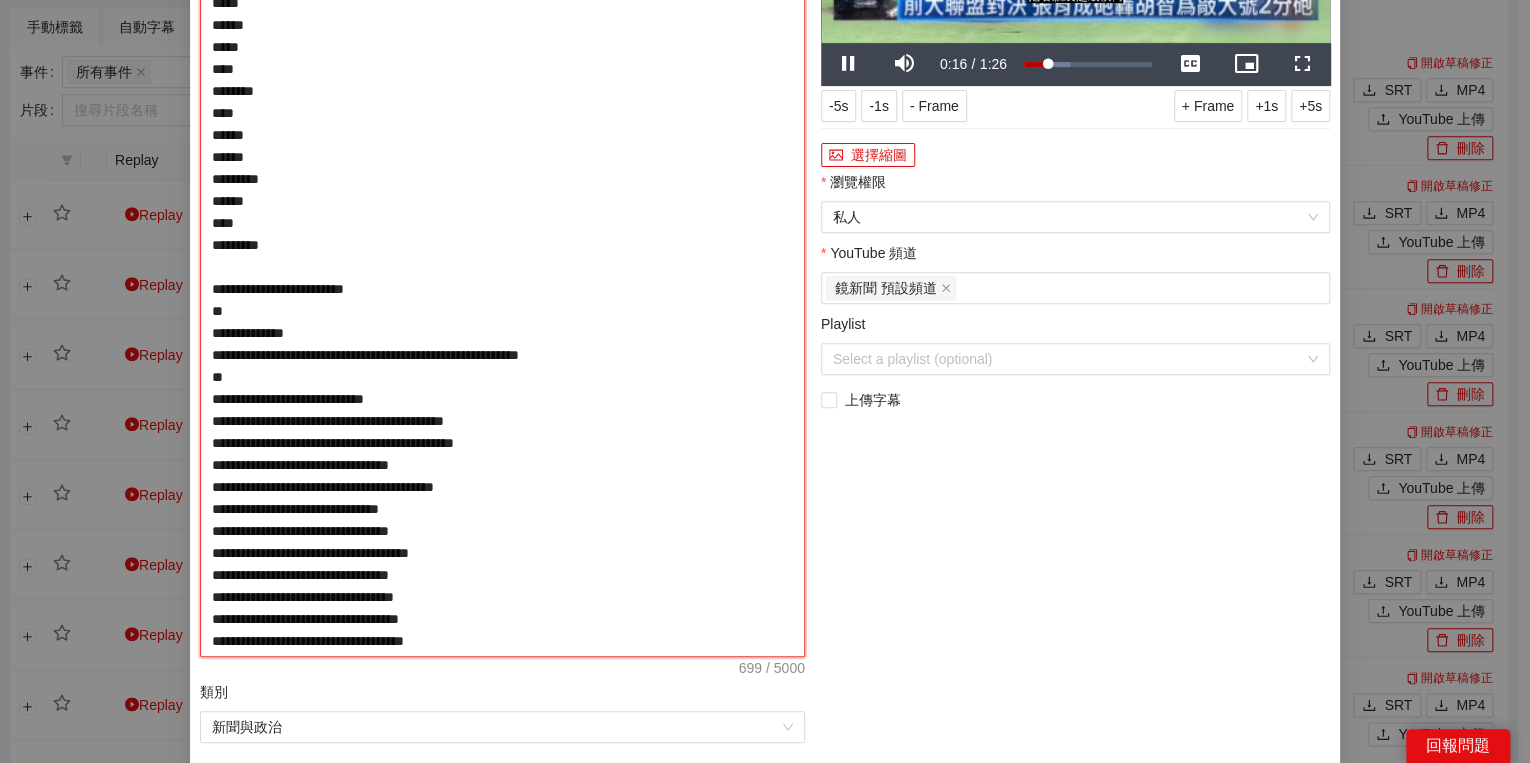 click on "**********" at bounding box center [502, 267] 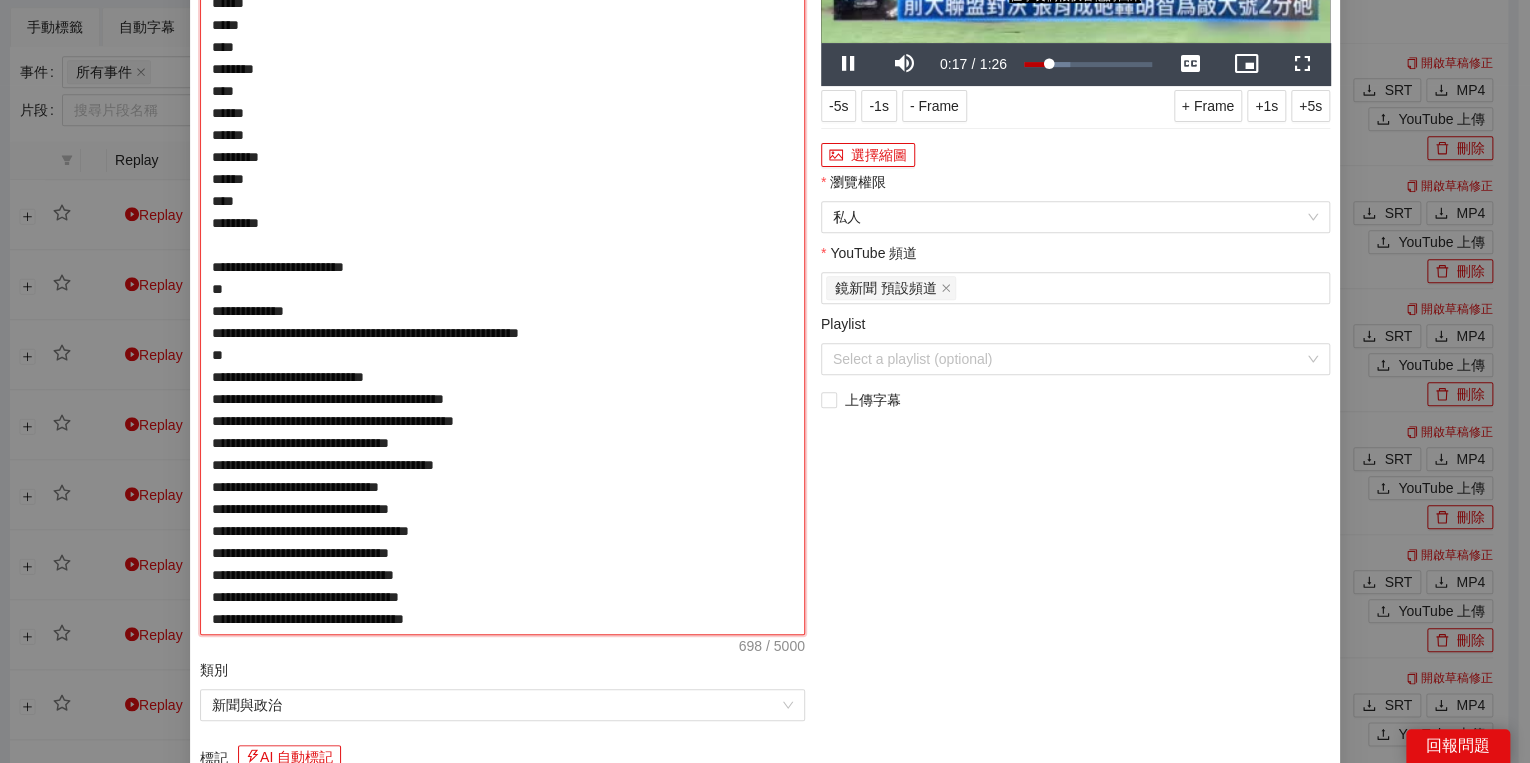 click on "**********" at bounding box center (502, 256) 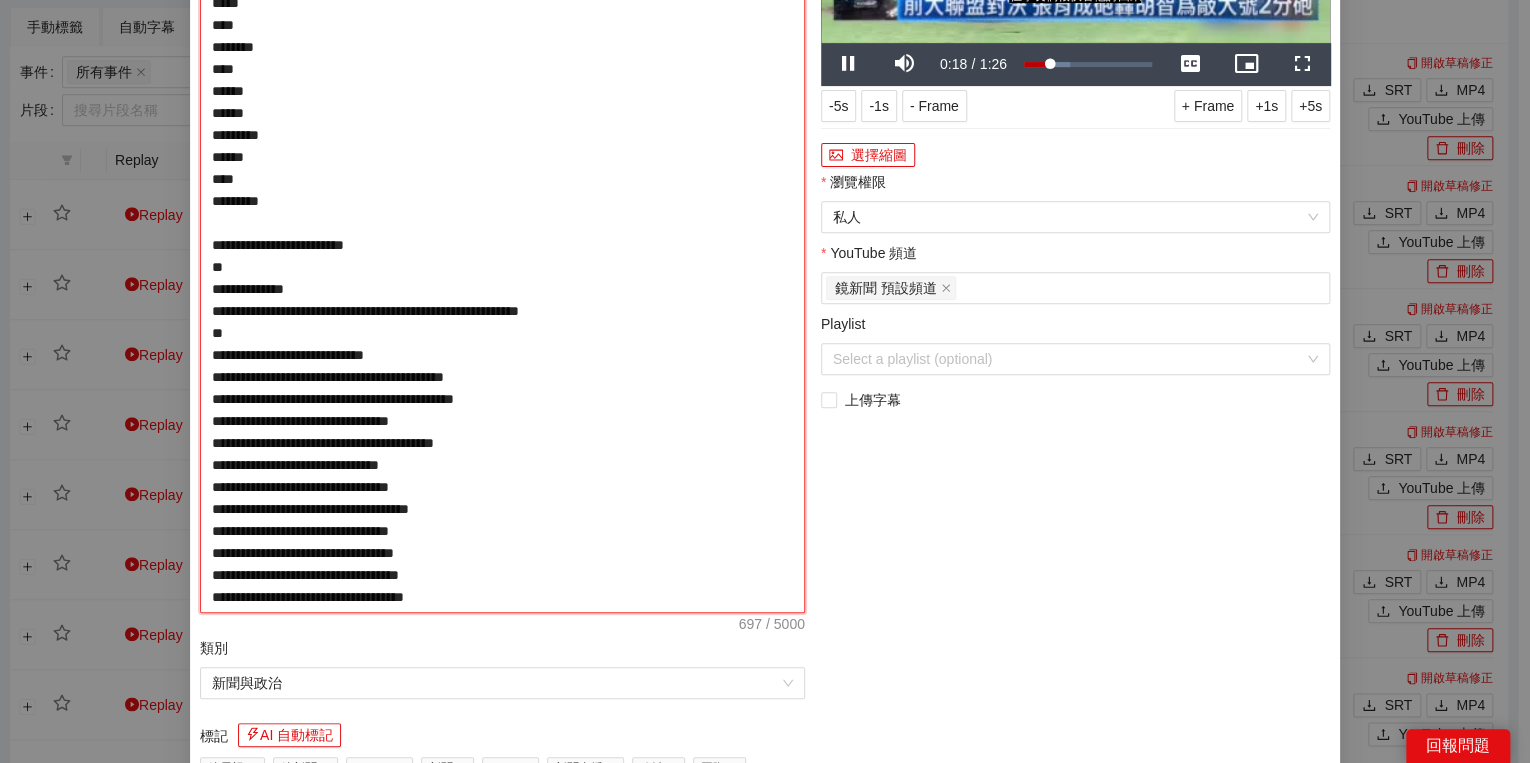 click on "**********" at bounding box center [502, 245] 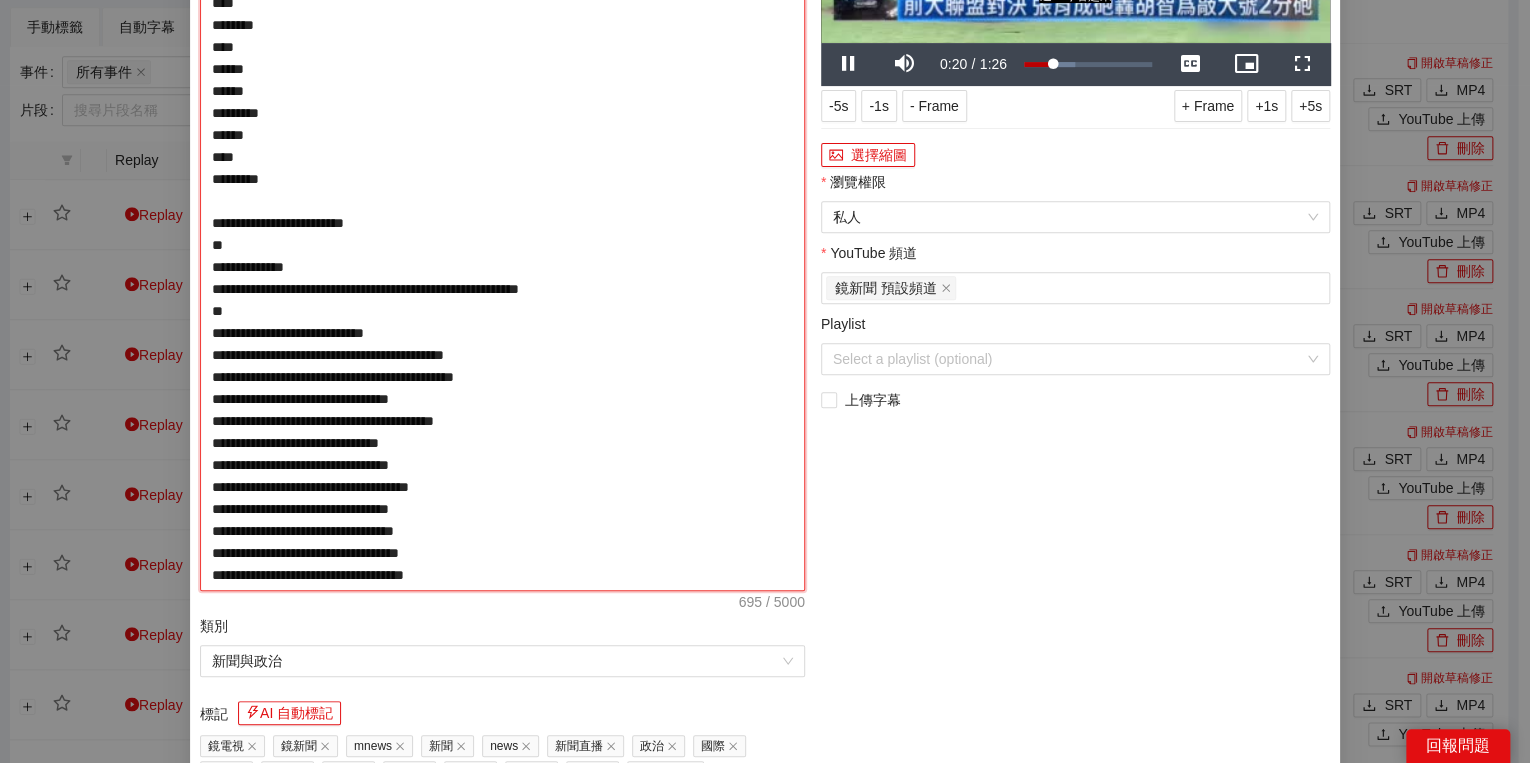 click on "**********" at bounding box center (502, 234) 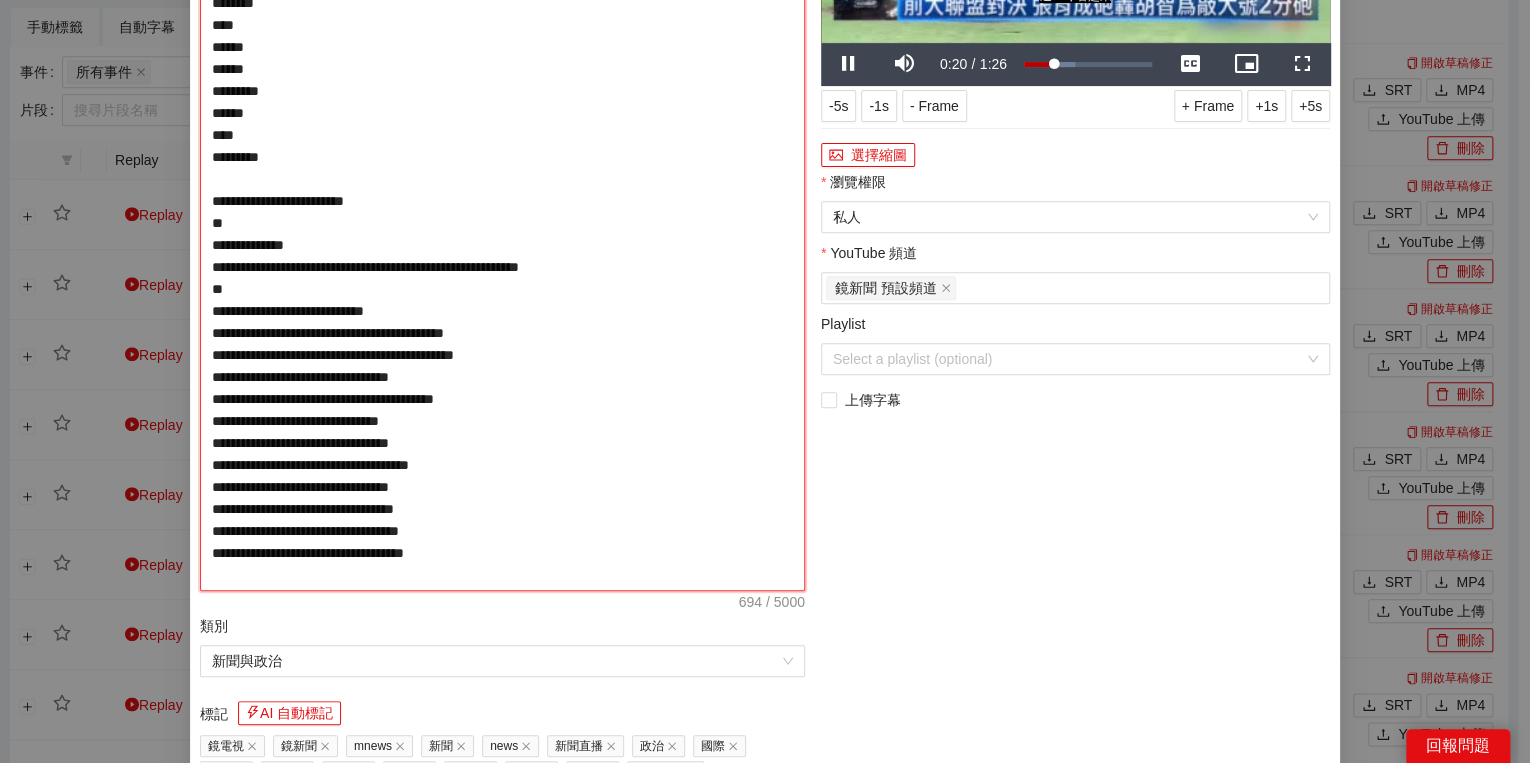 click on "**********" at bounding box center (502, 234) 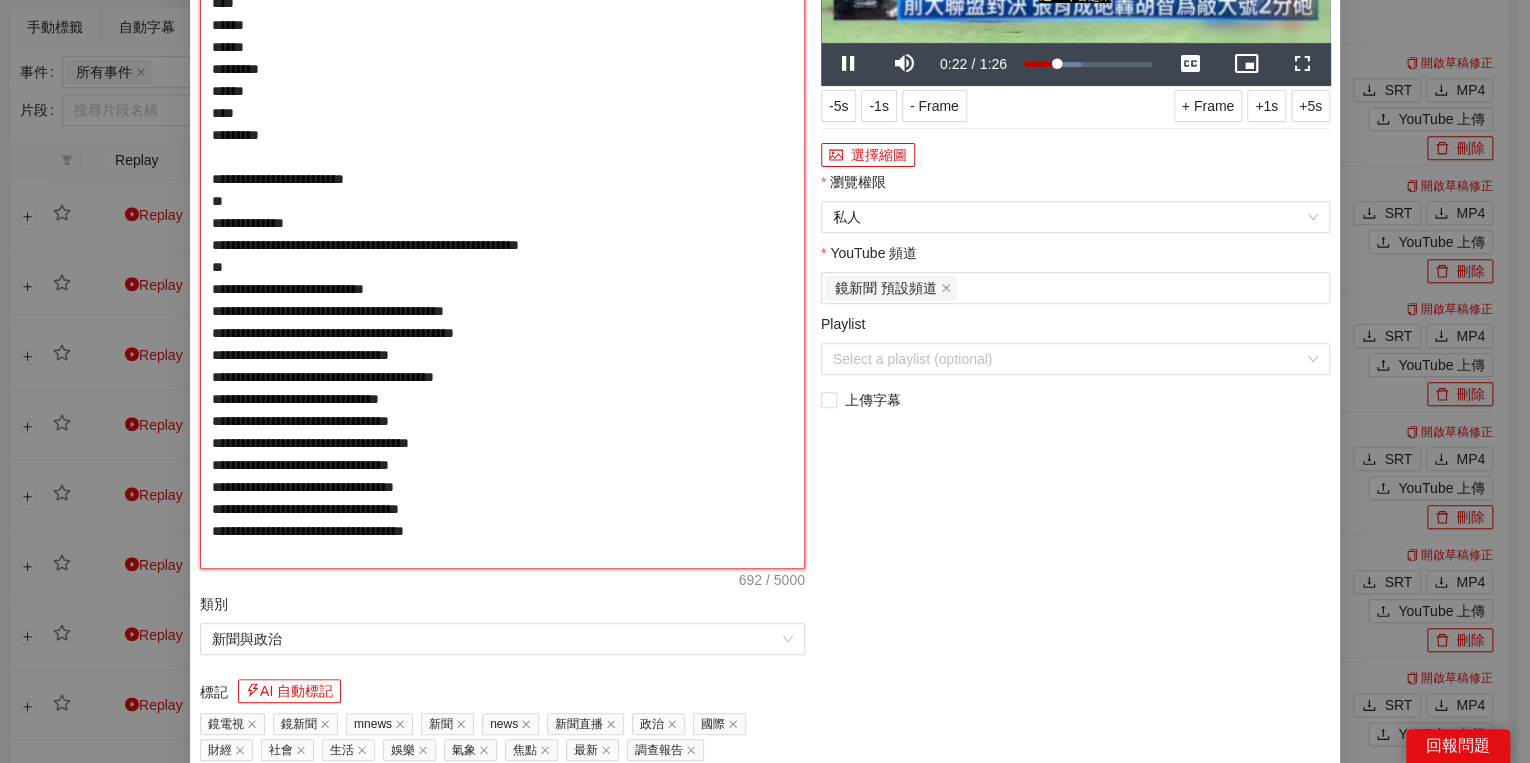click on "**********" at bounding box center (502, 223) 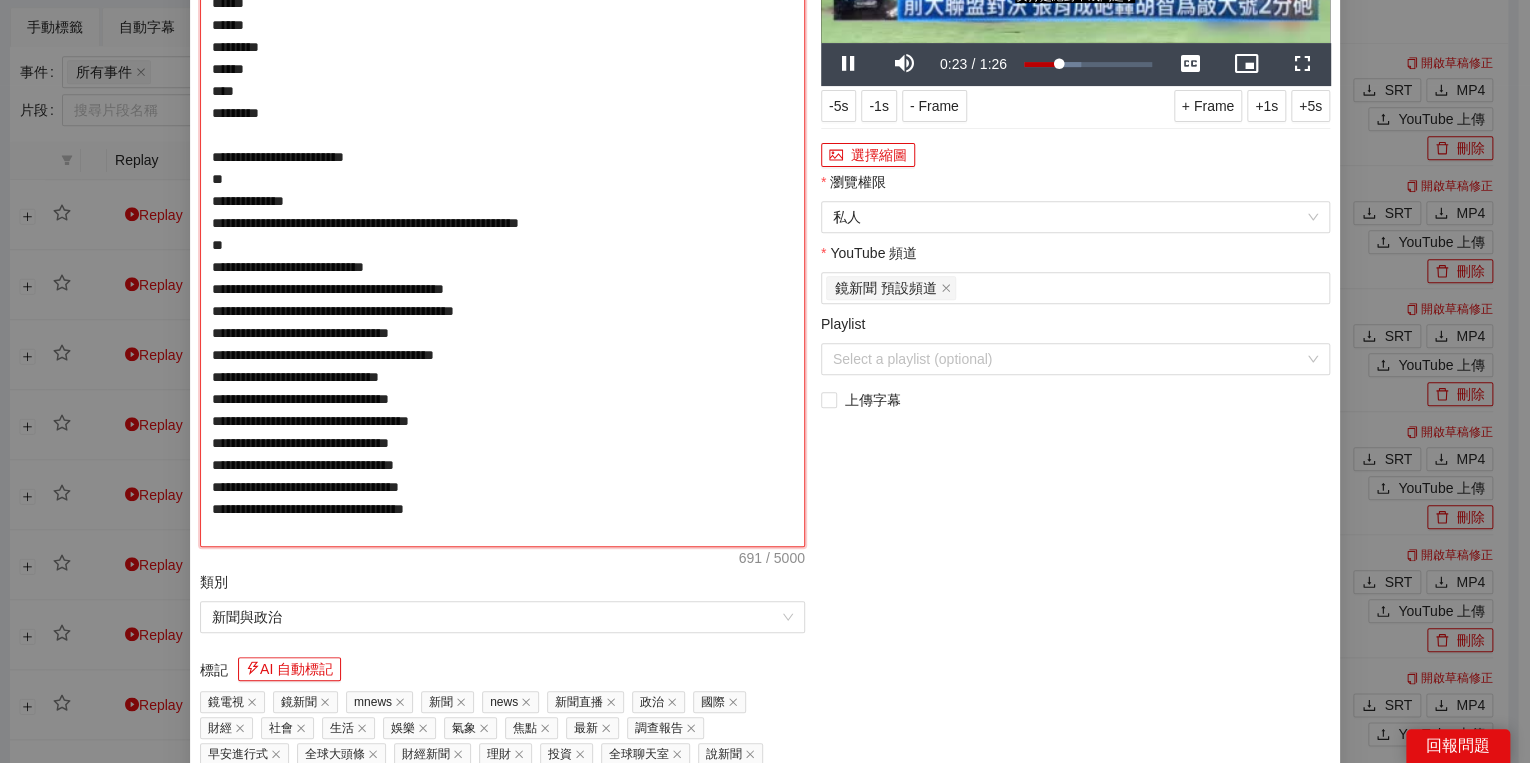 click on "**********" at bounding box center (502, 212) 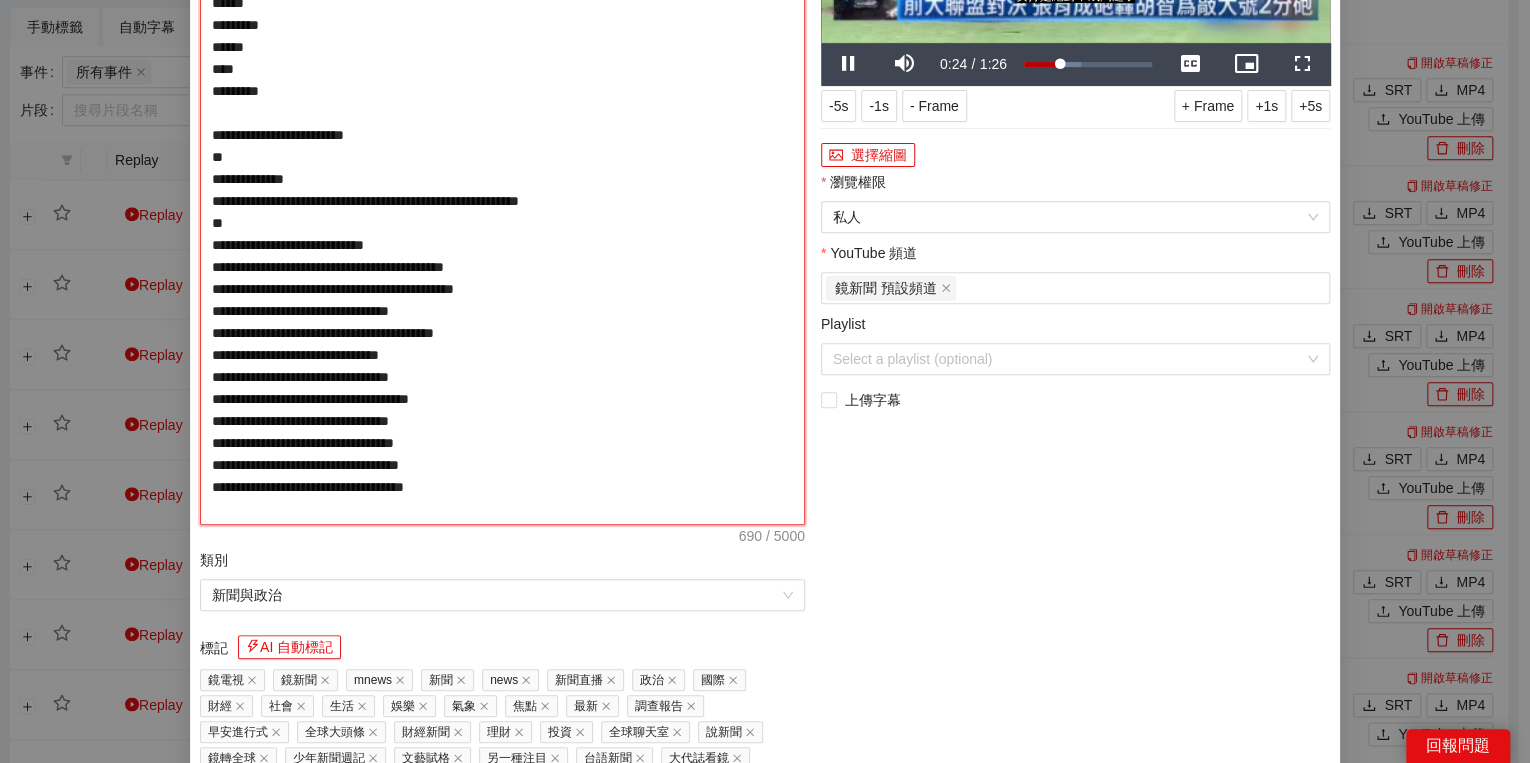 click on "**********" at bounding box center [502, 201] 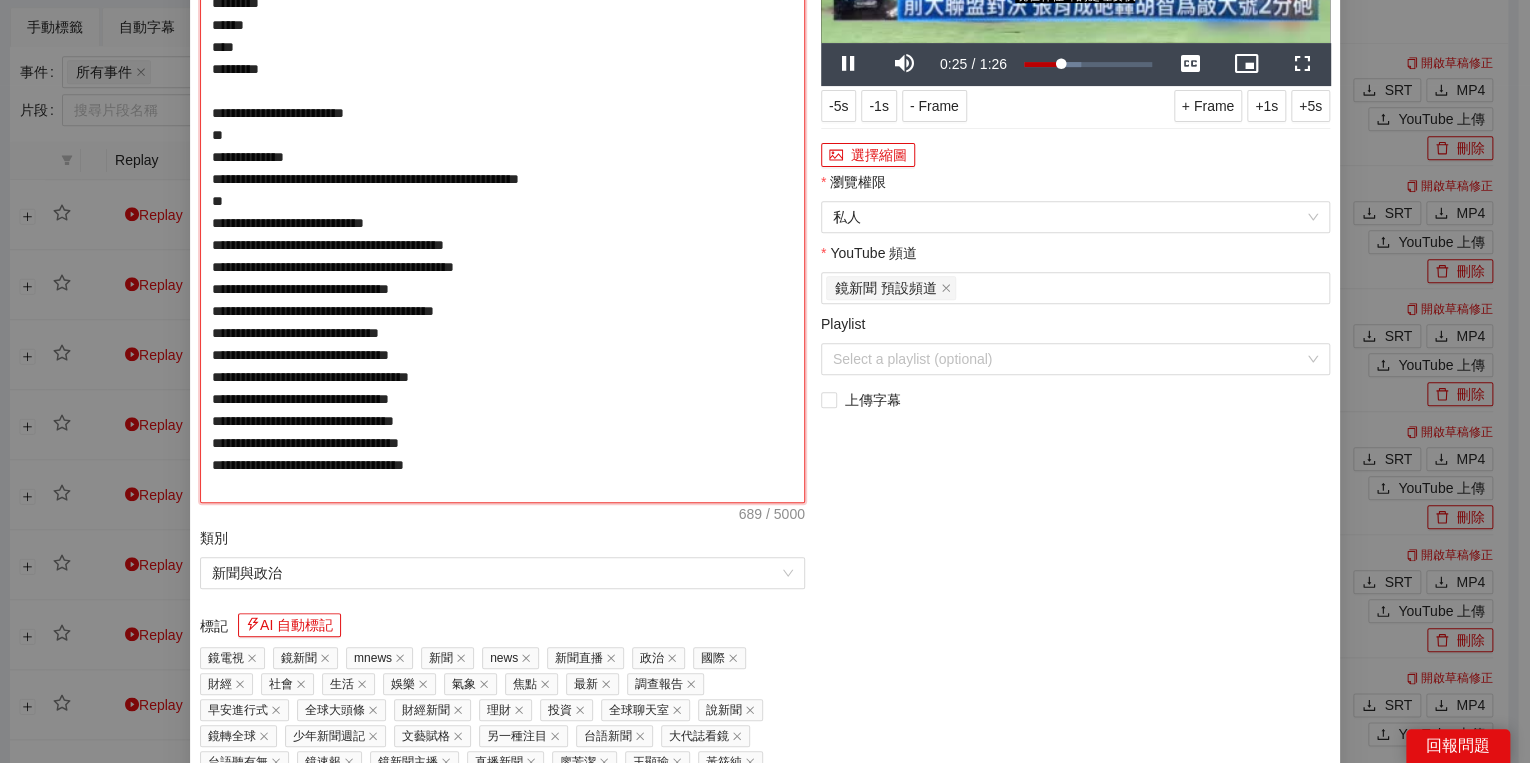 click on "**********" at bounding box center (502, 190) 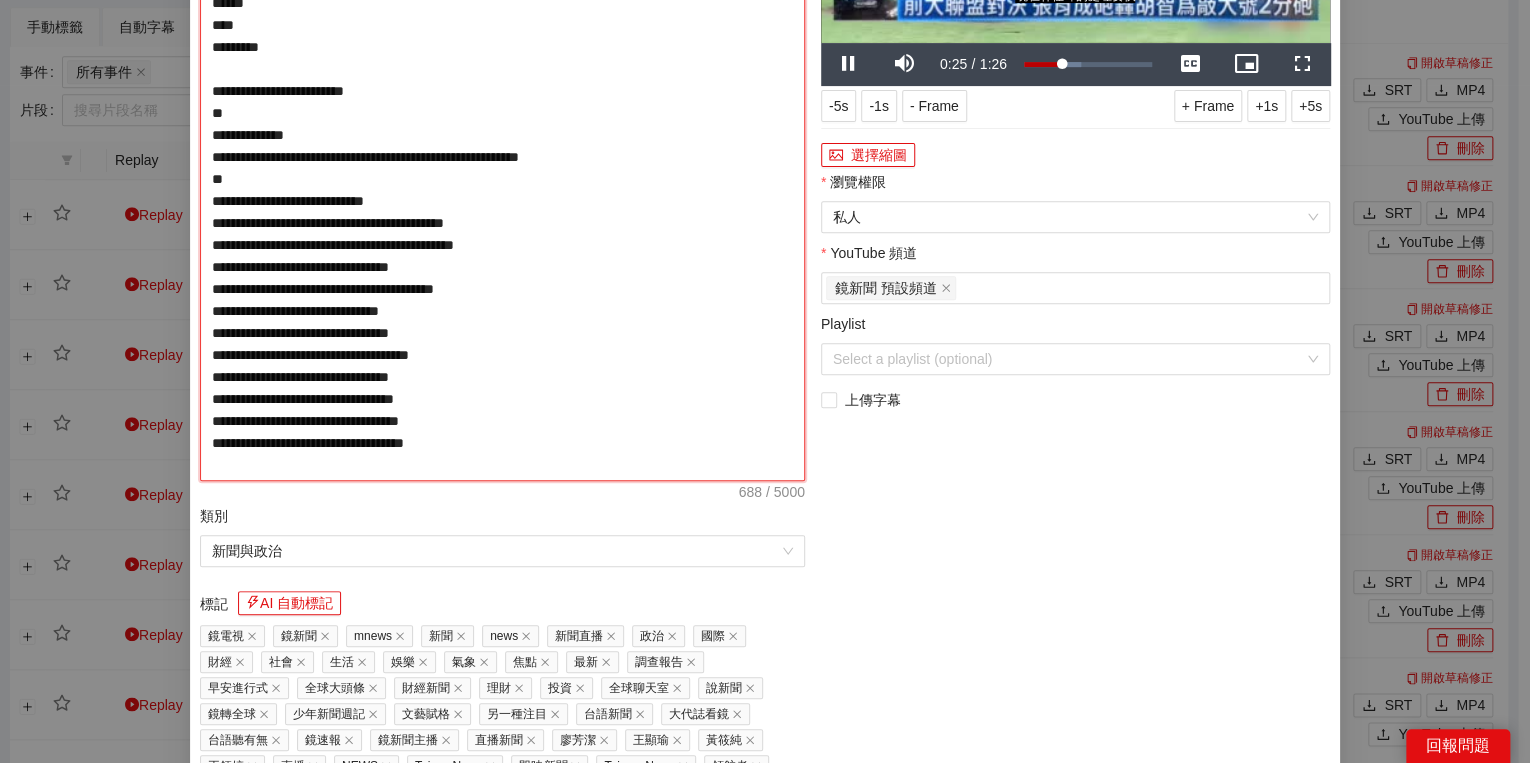 click on "**********" at bounding box center [502, 179] 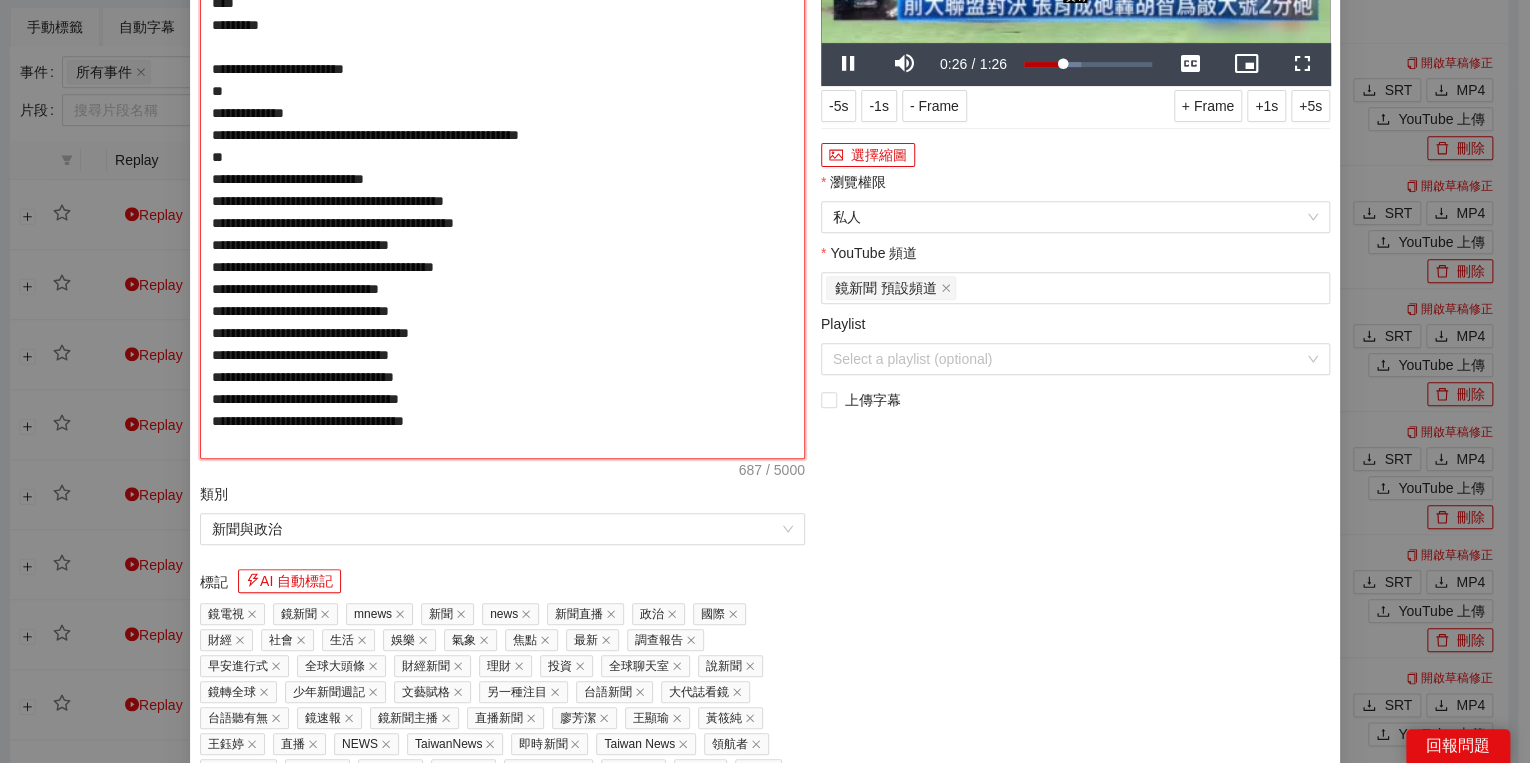 click on "**********" at bounding box center (502, 168) 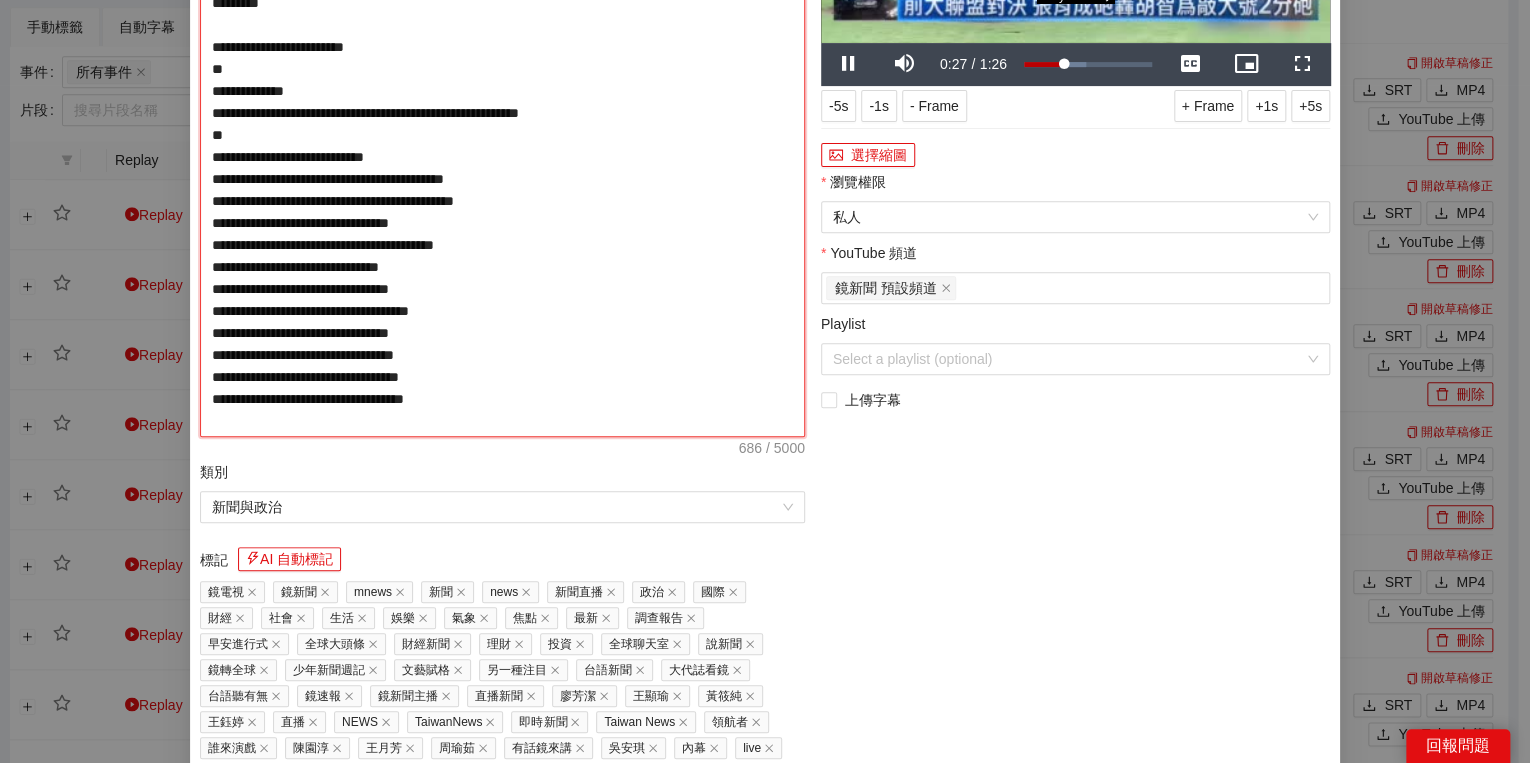 click on "**********" at bounding box center [502, 157] 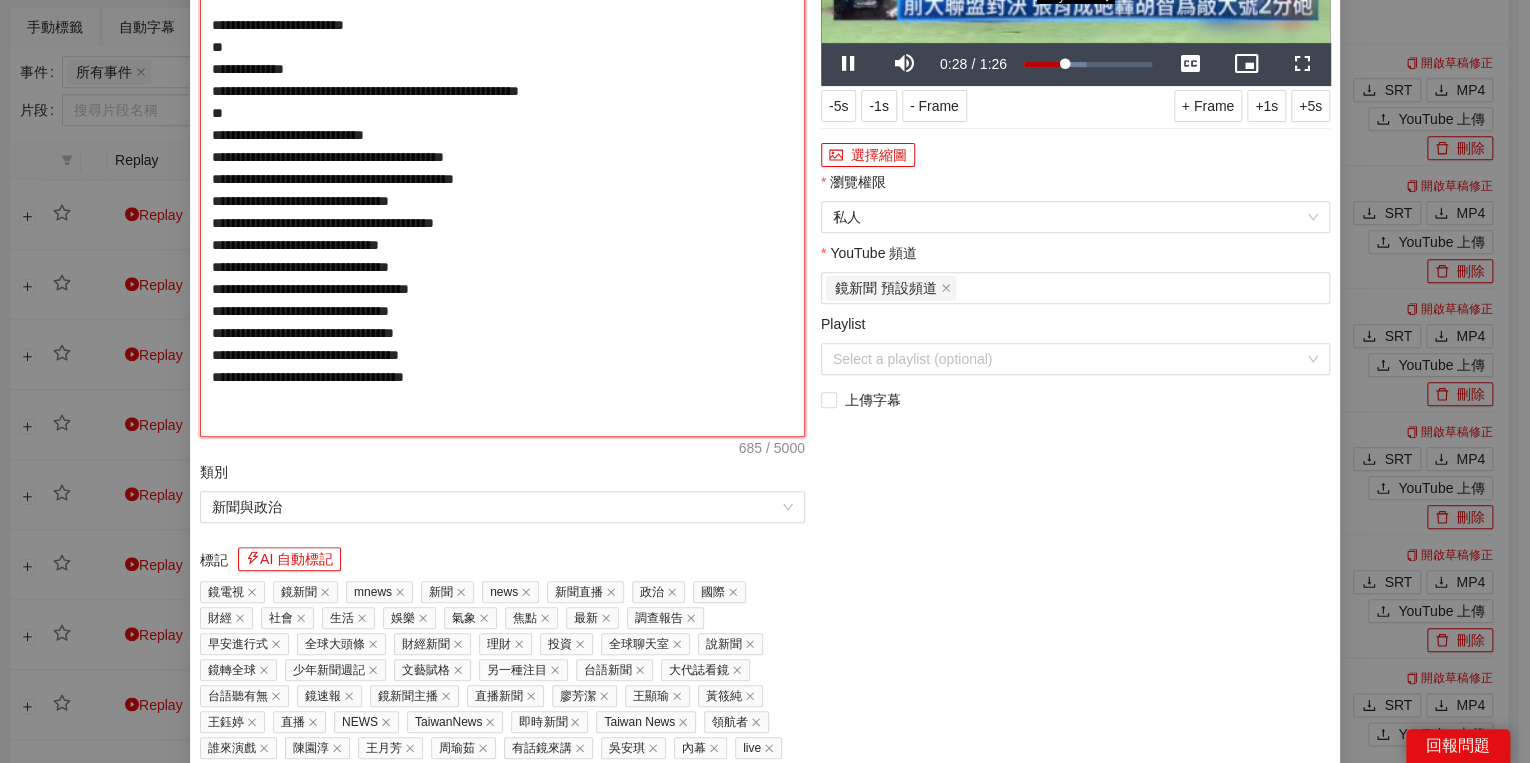 click on "**********" at bounding box center (502, 157) 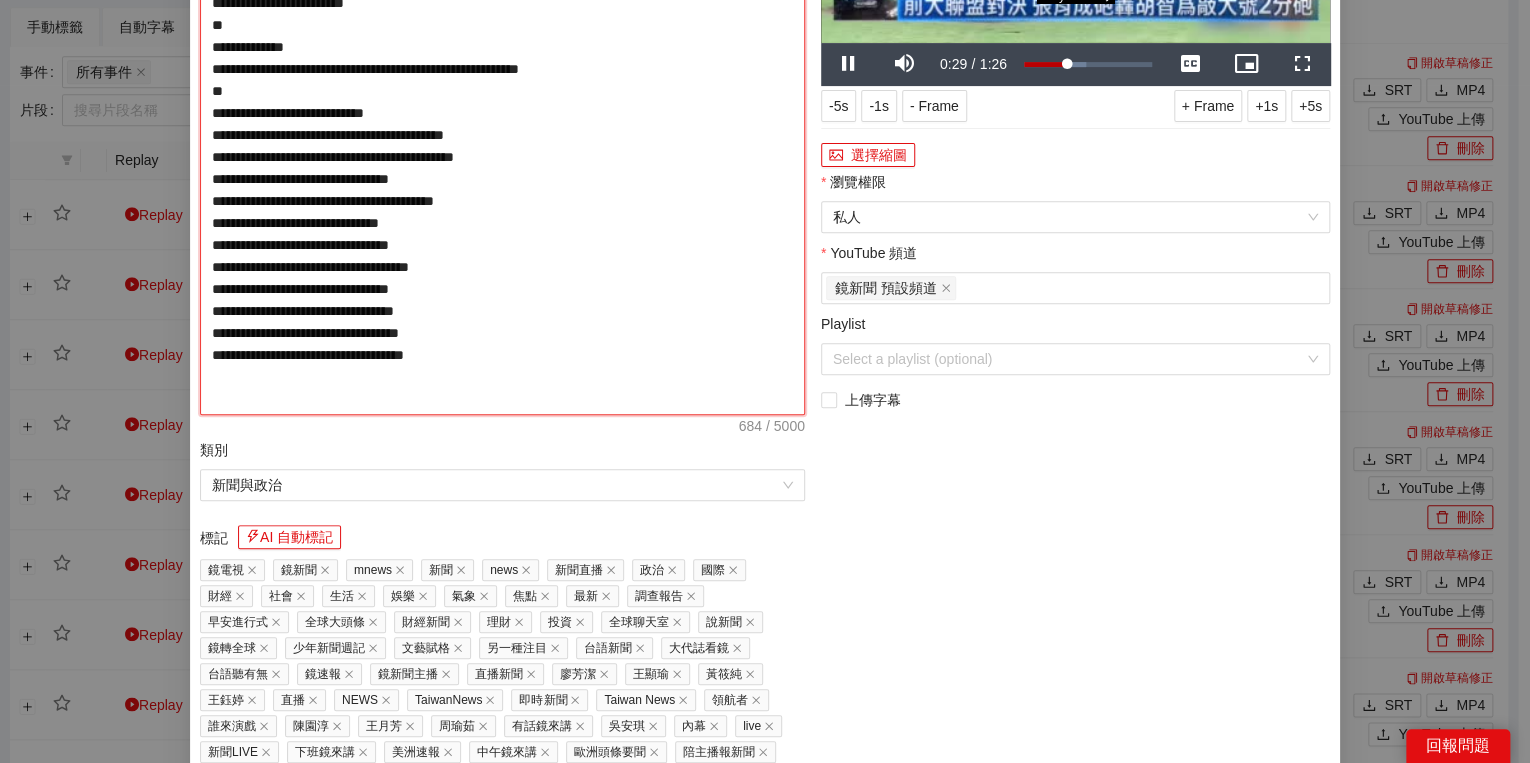 click on "**********" at bounding box center (502, 146) 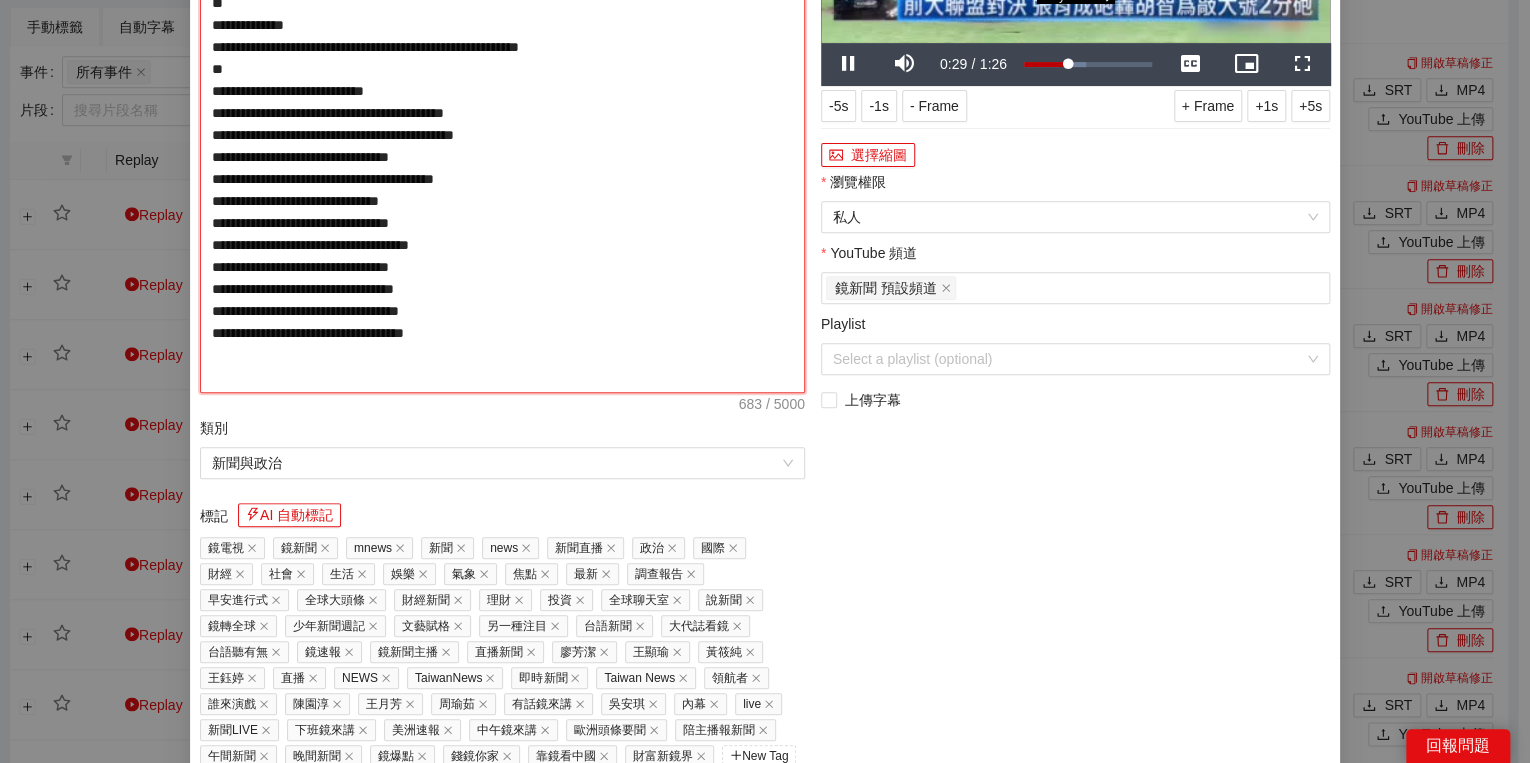 click on "**********" at bounding box center [502, 135] 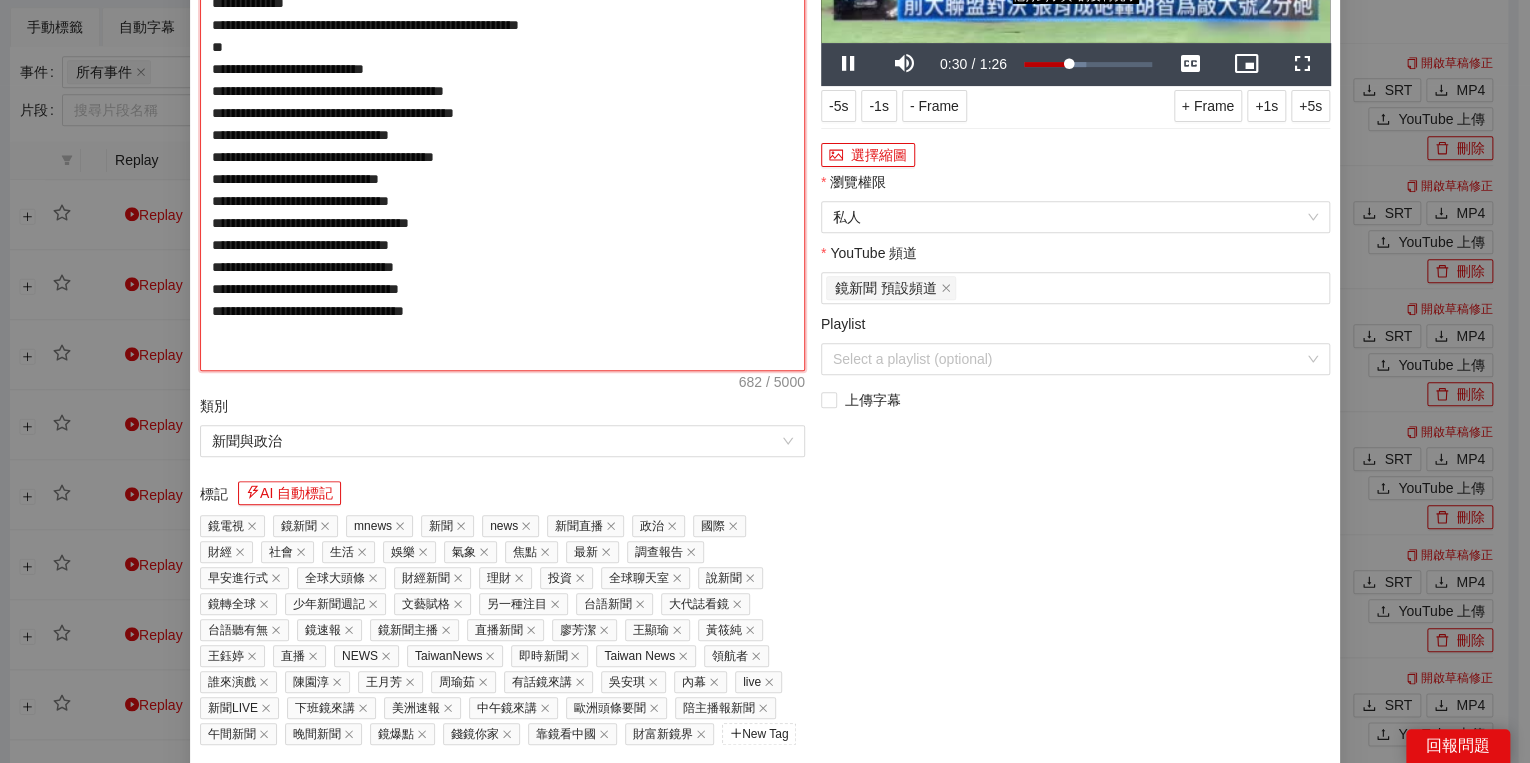 click on "**********" at bounding box center [502, 124] 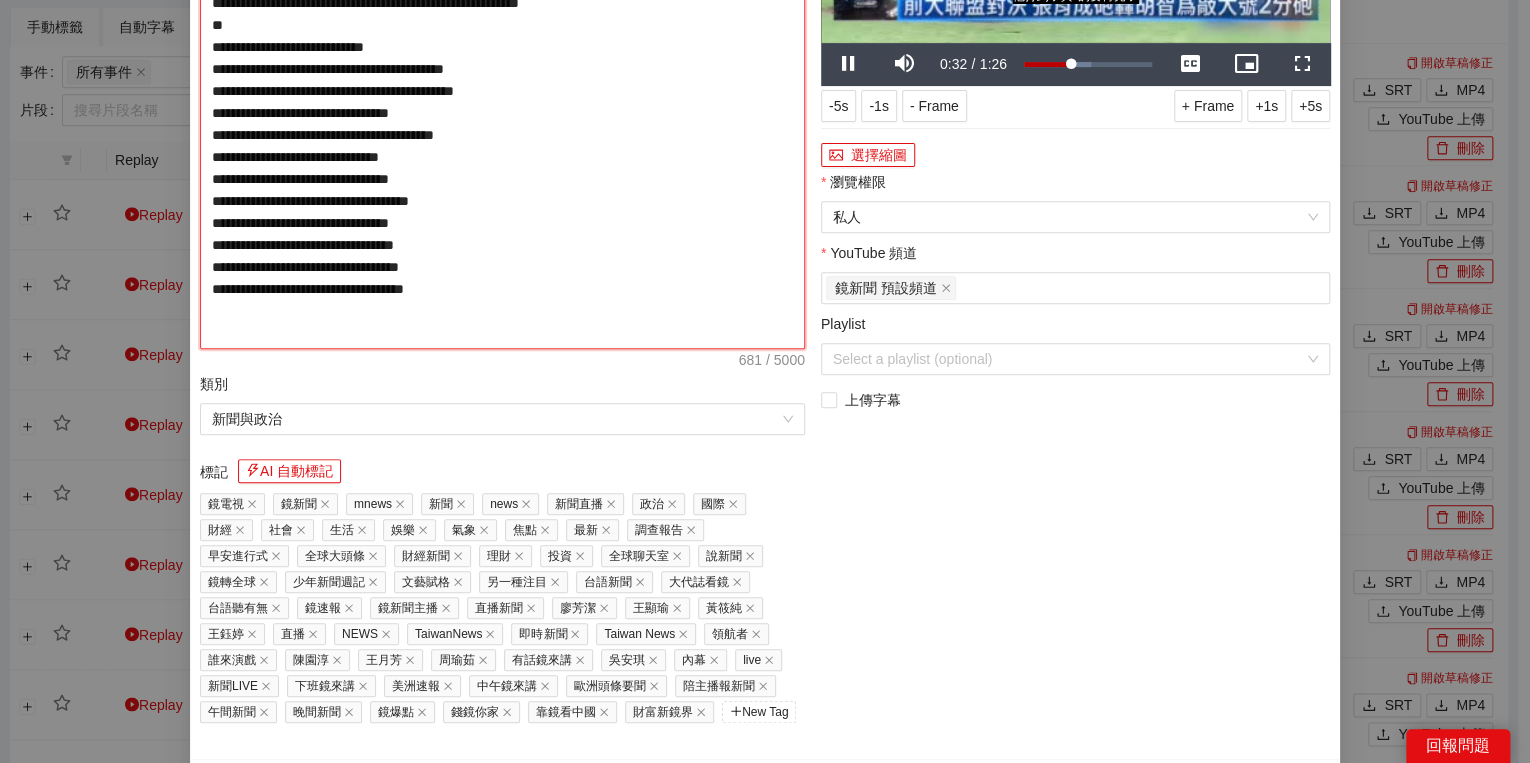 click on "**********" at bounding box center (502, 113) 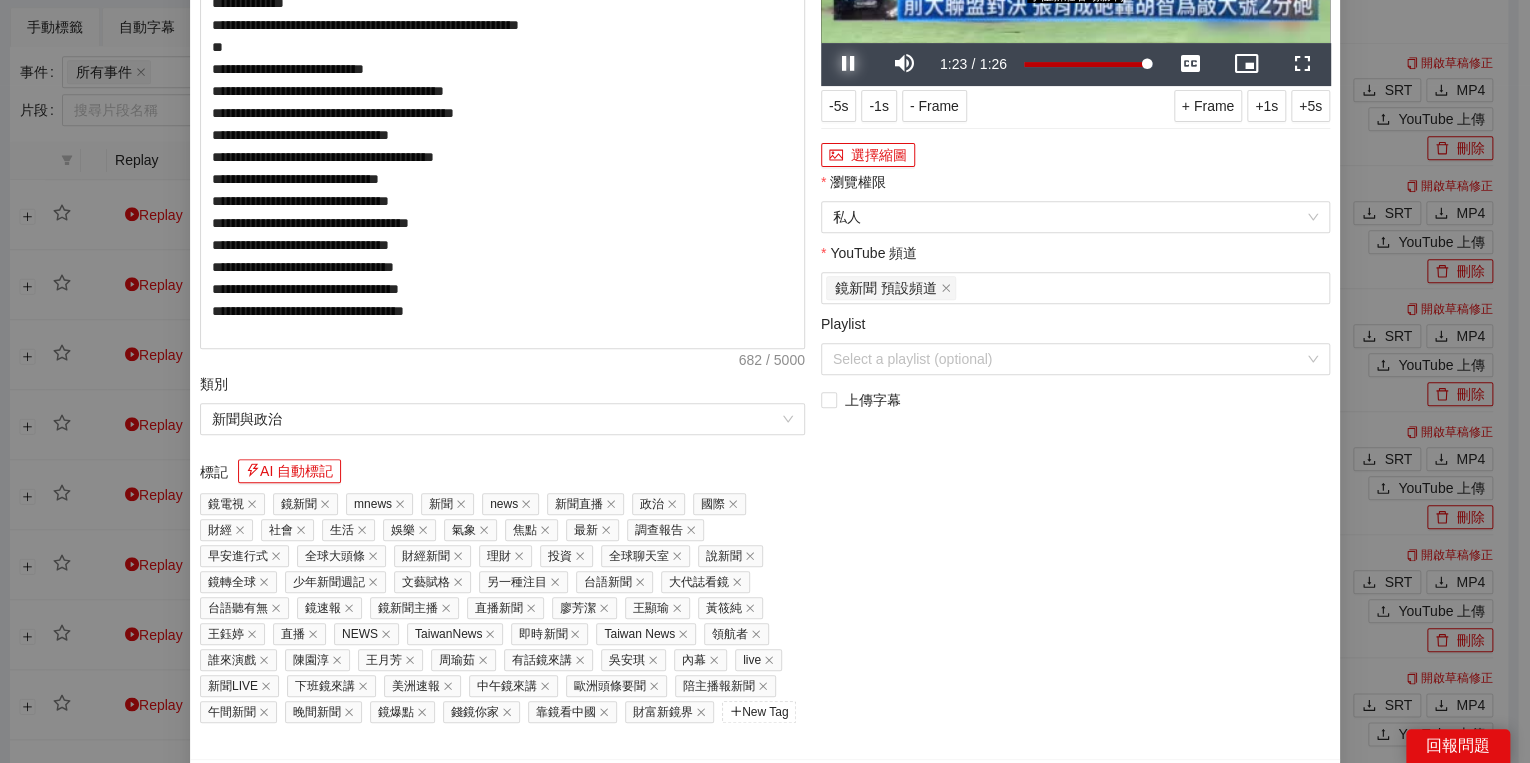 click at bounding box center [849, 64] 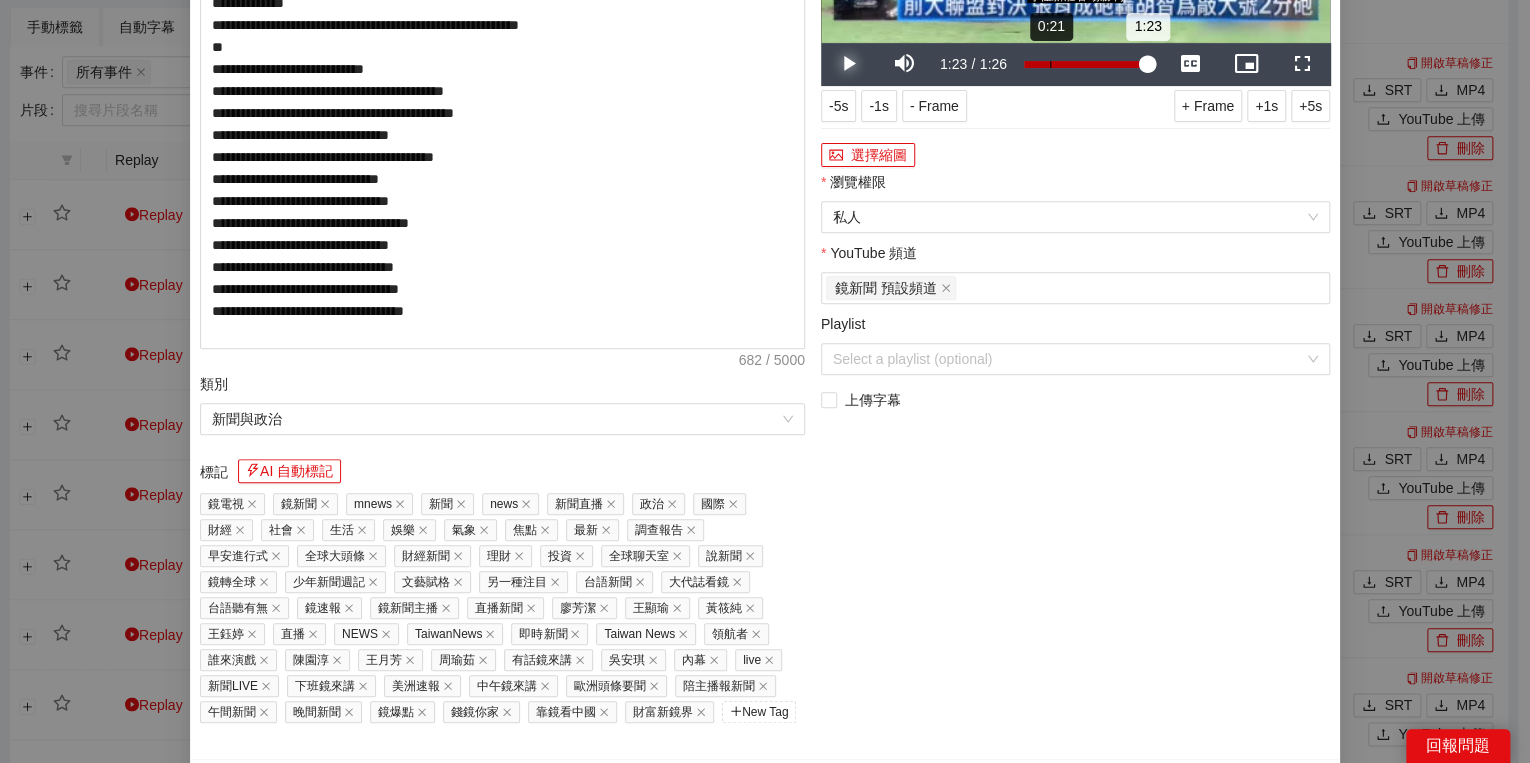 click on "1:23" at bounding box center [1086, 64] 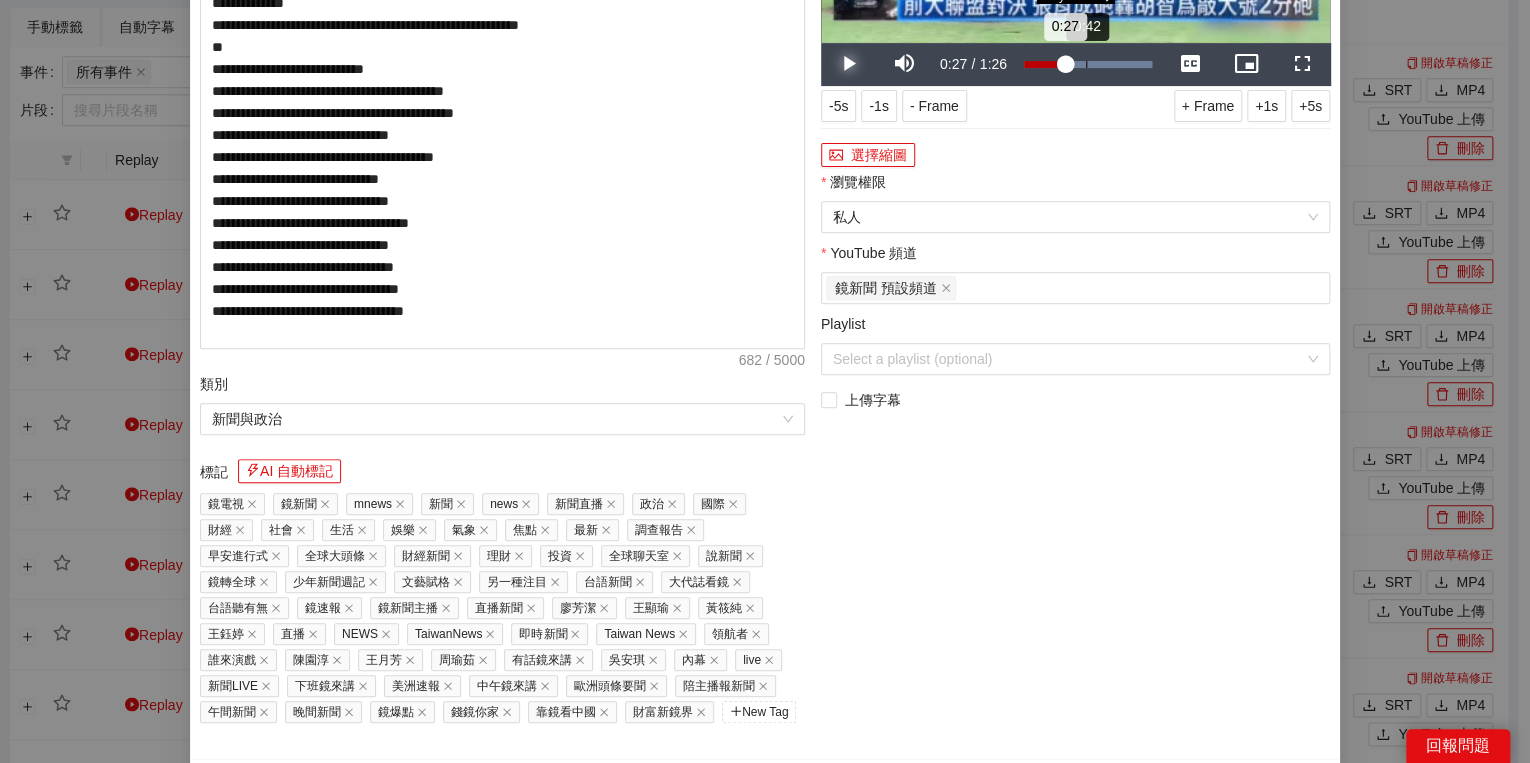 click on "0:42" at bounding box center [1086, 64] 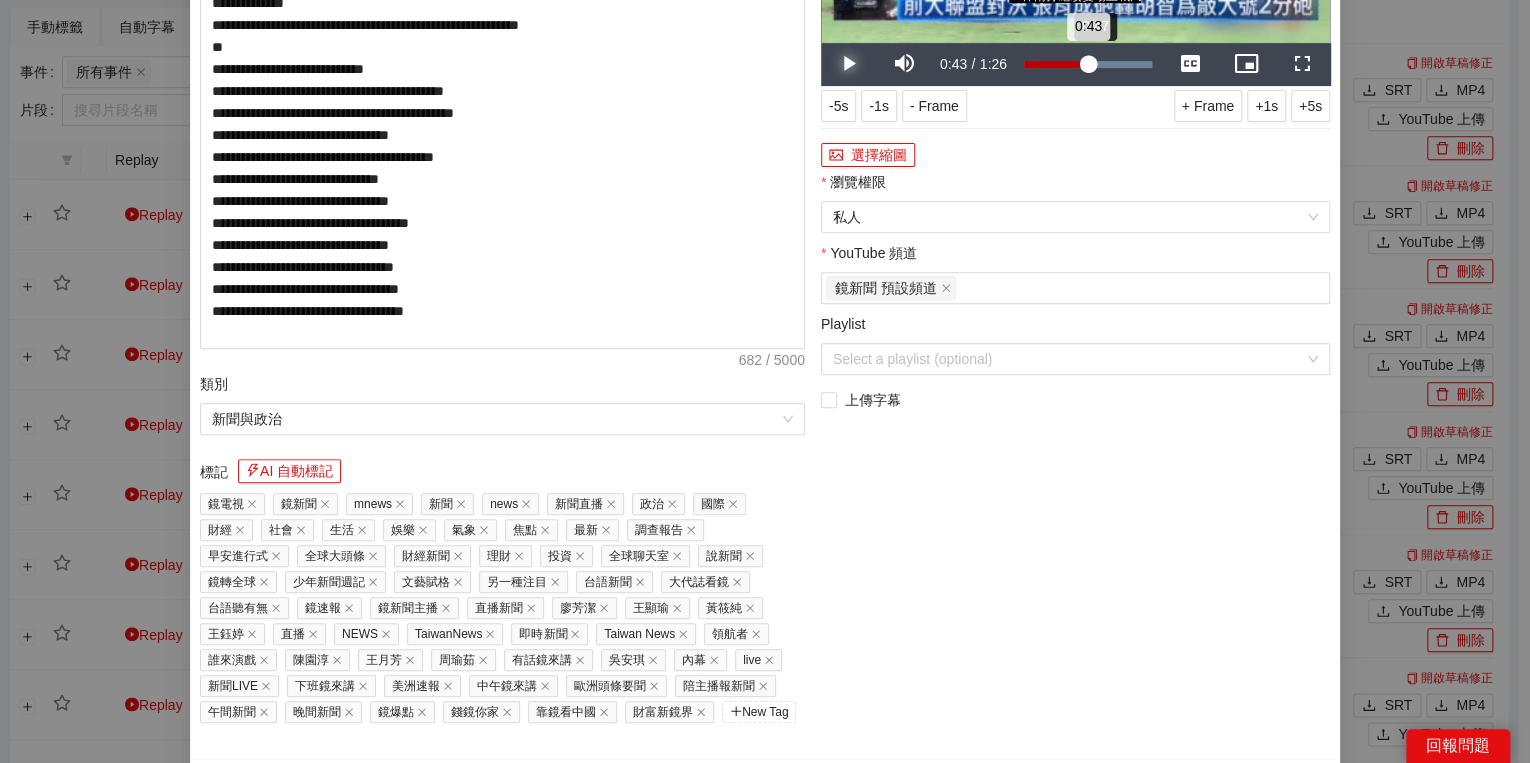 click on "0:43" at bounding box center (1056, 64) 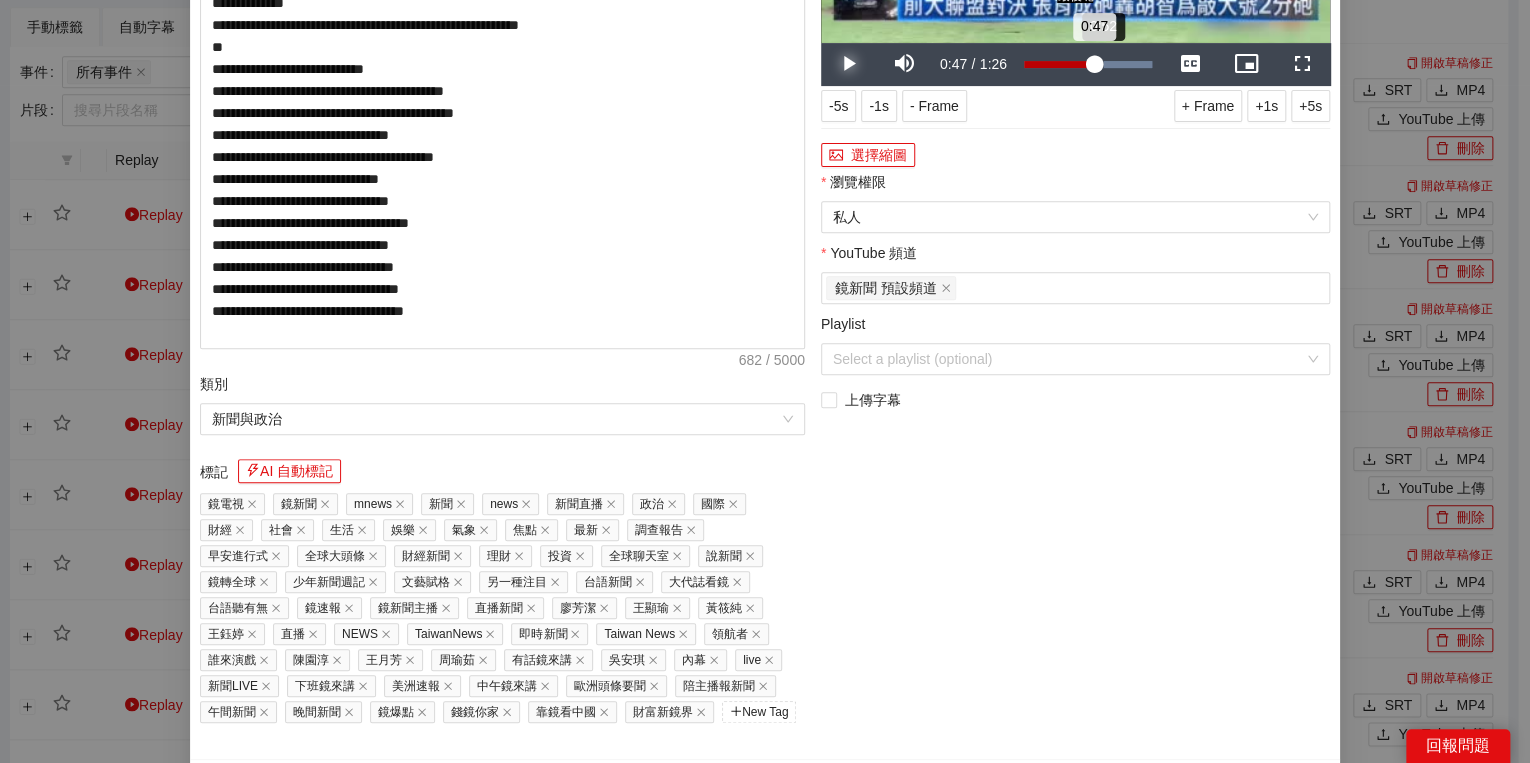 click on "0:47" at bounding box center (1059, 64) 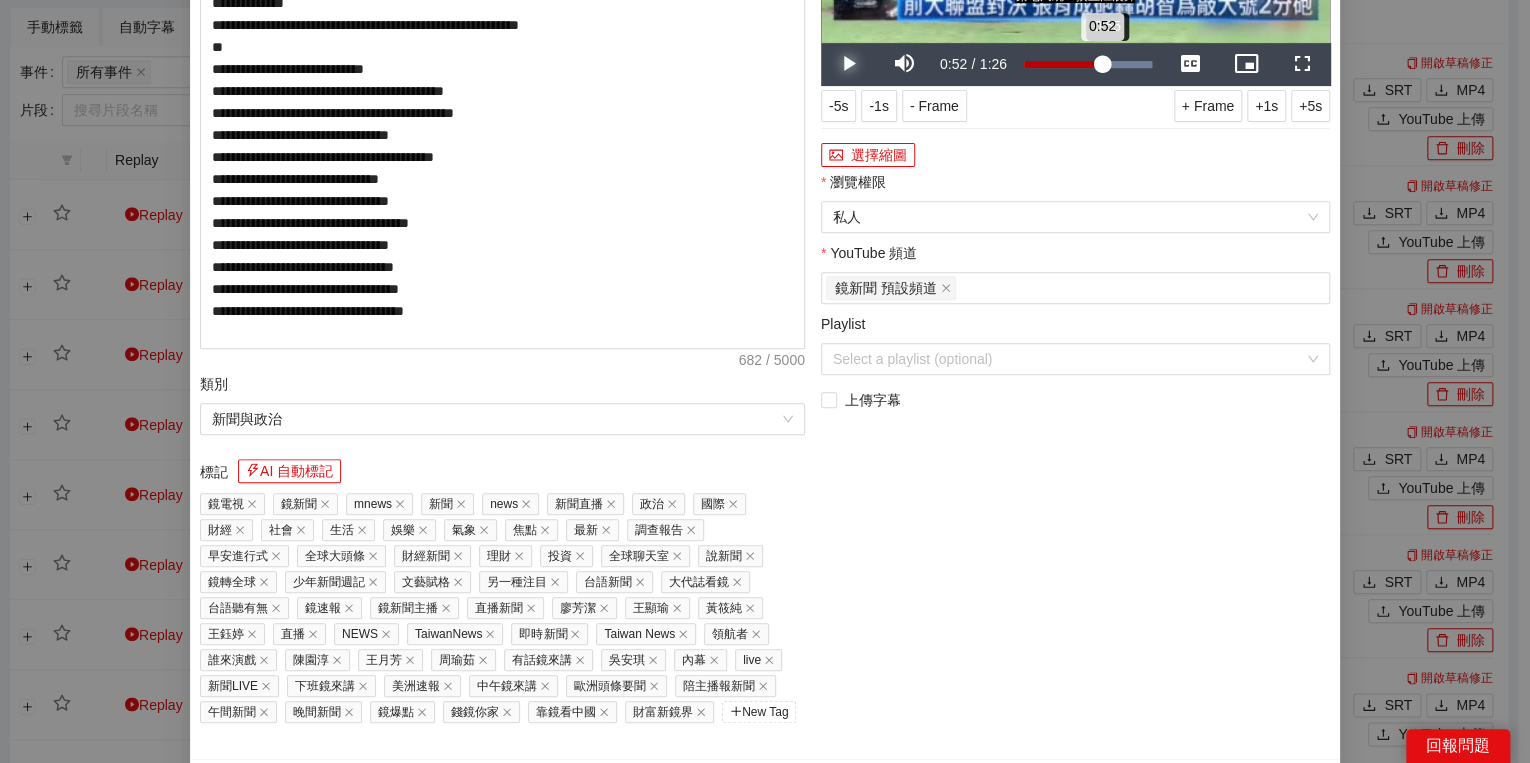 click on "0:52" at bounding box center [1063, 64] 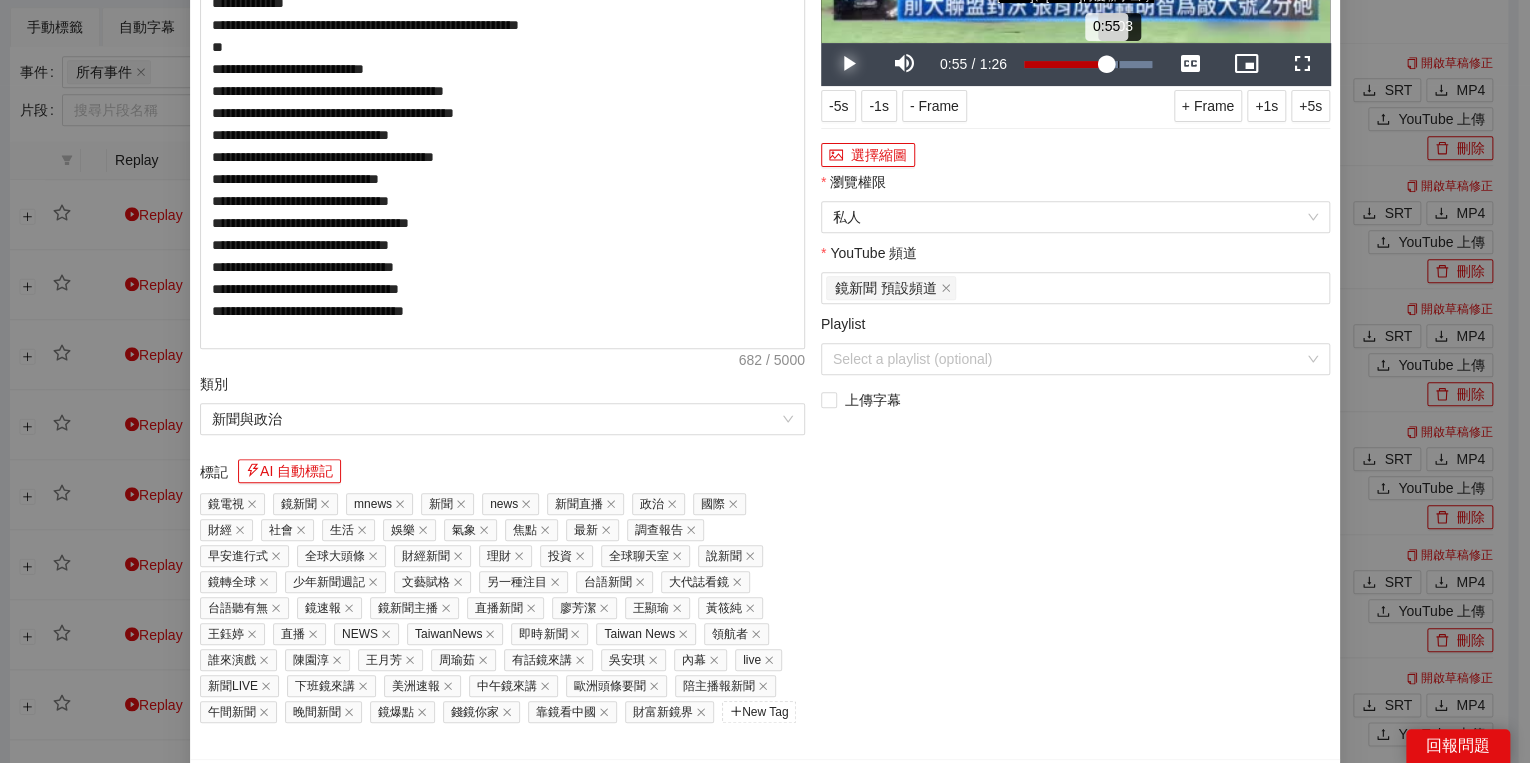 click on "Loaded :  100.00% 1:03 0:55" at bounding box center (1088, 64) 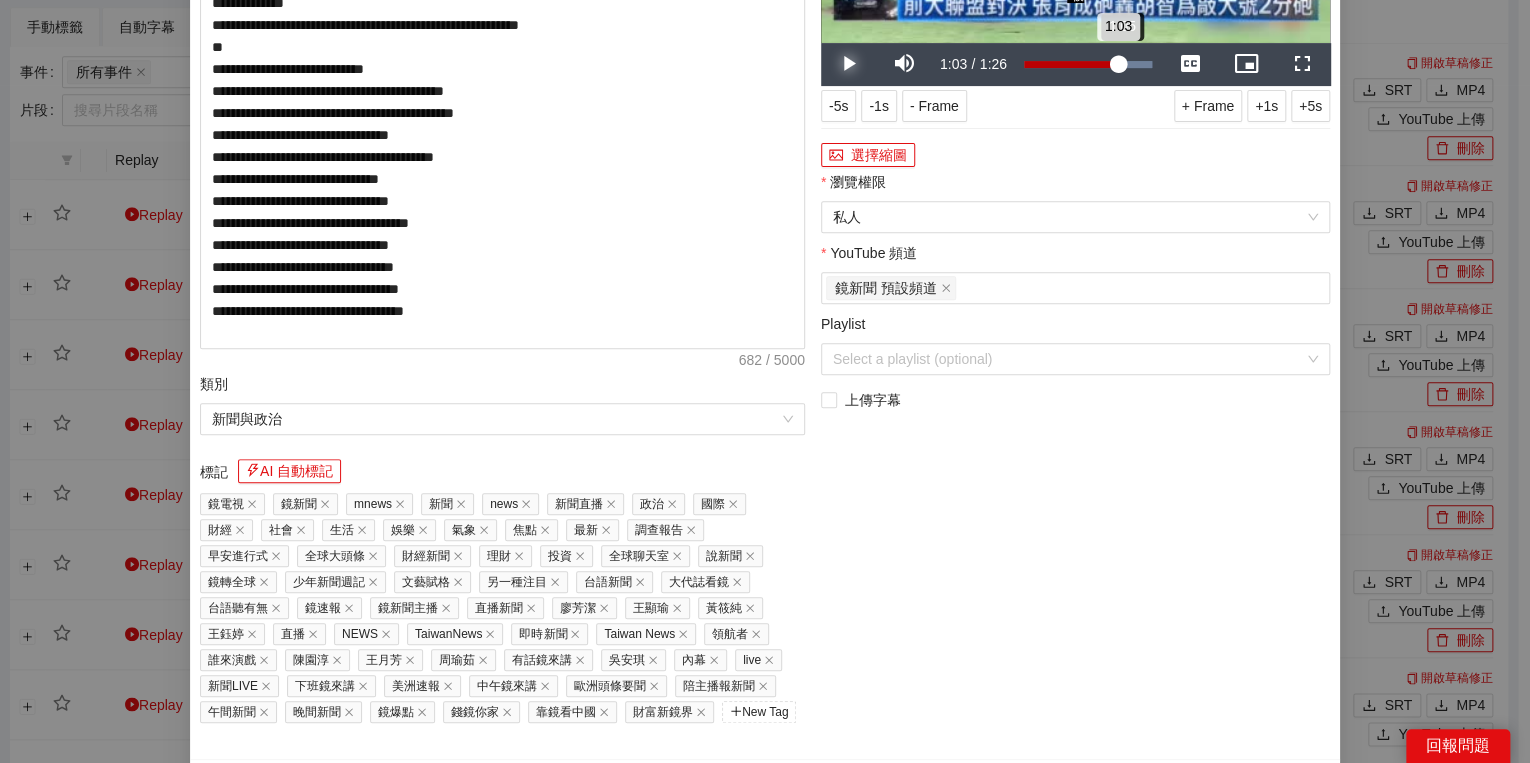 click on "1:03" at bounding box center (1071, 64) 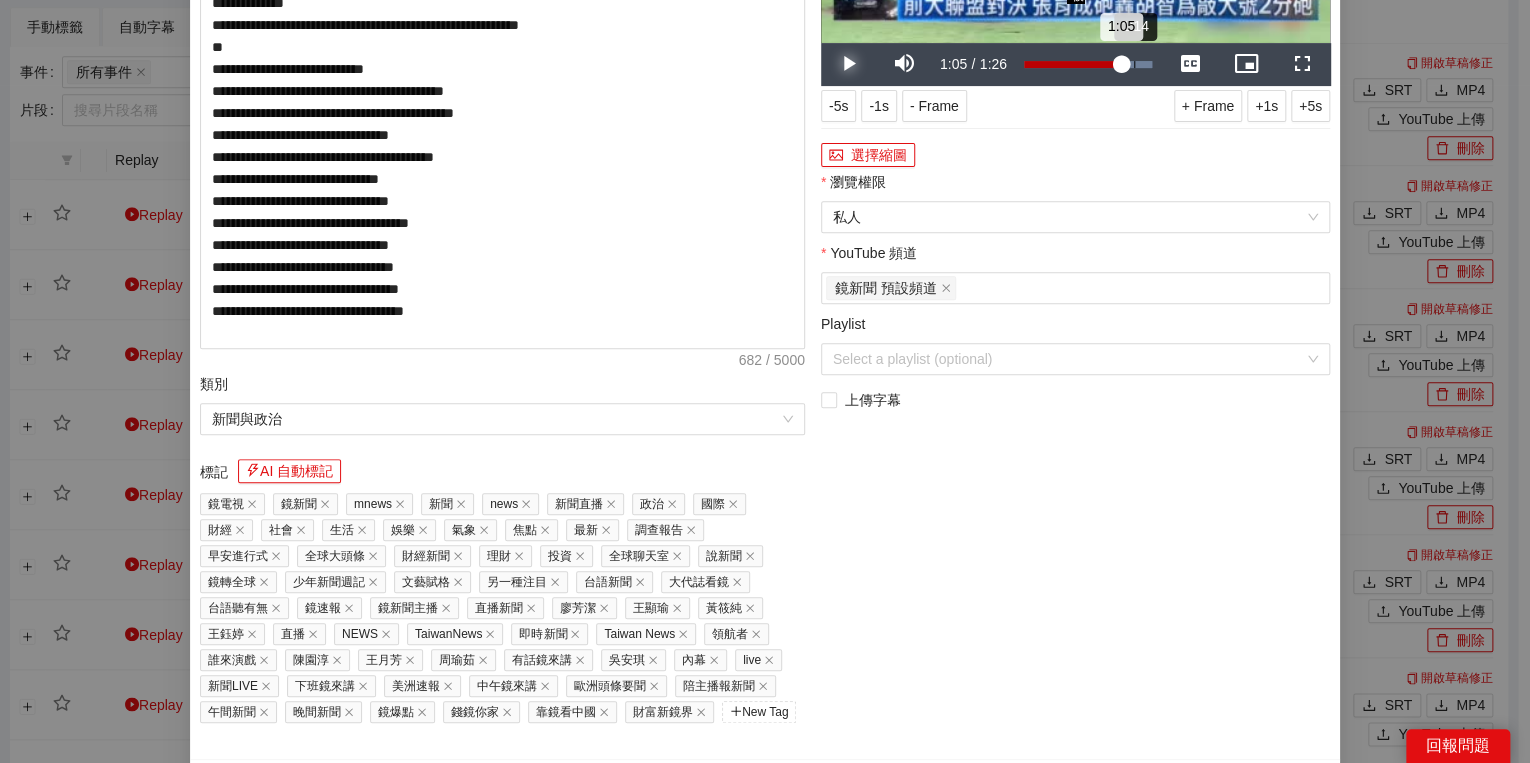 click on "Loaded :  100.00% 1:14 1:05" at bounding box center (1088, 64) 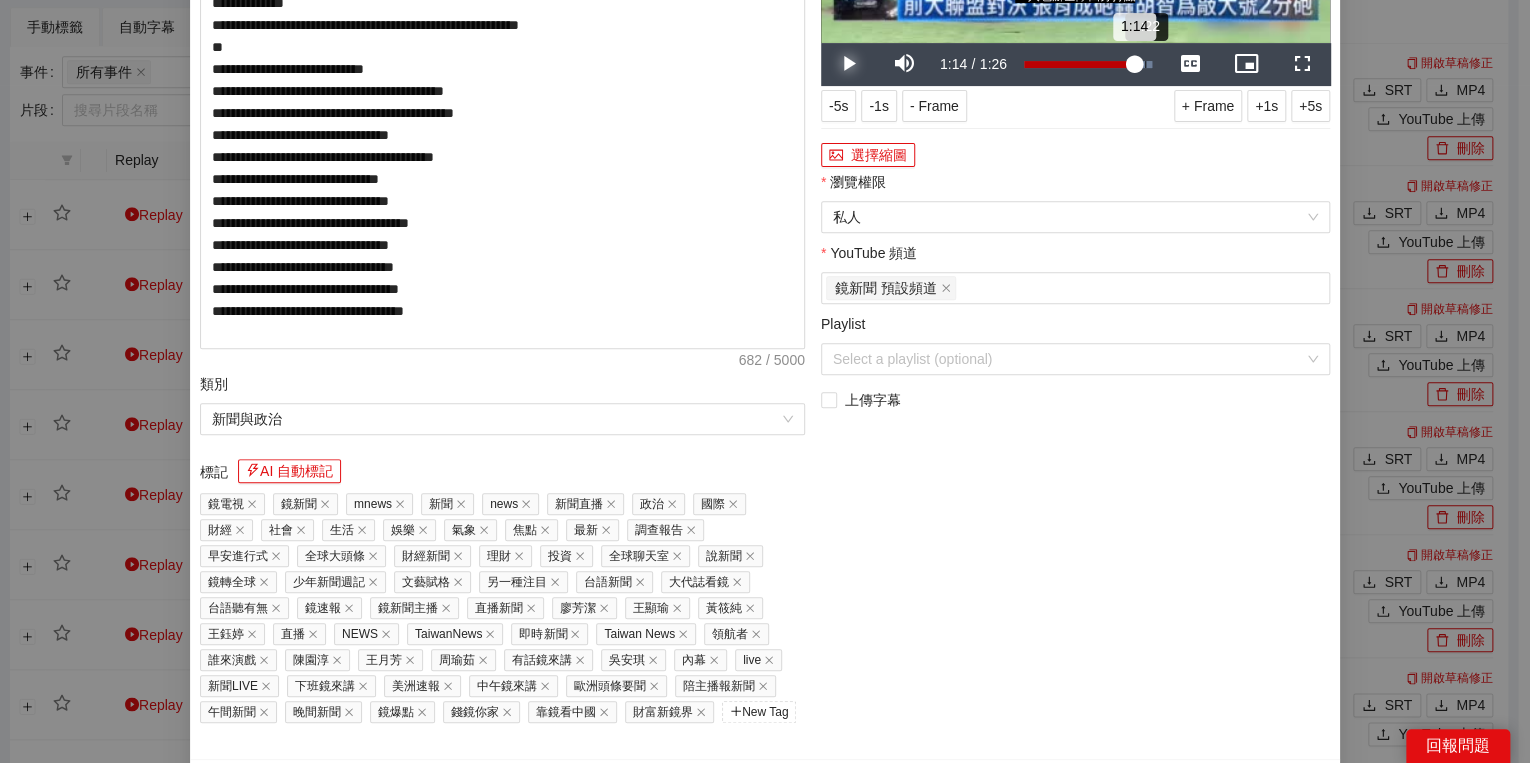 click on "1:22" at bounding box center (1145, 64) 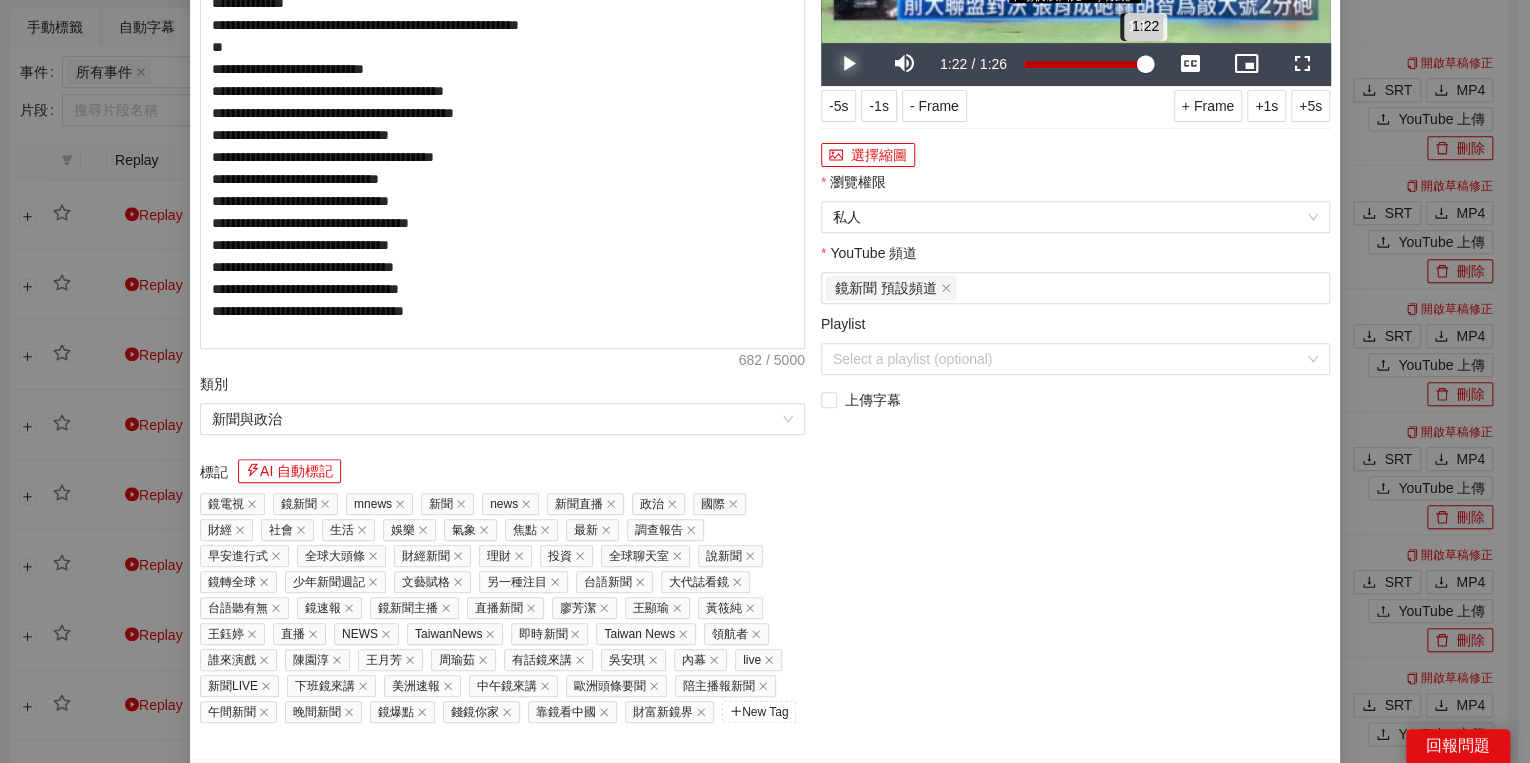 click on "1:18" at bounding box center [1140, 64] 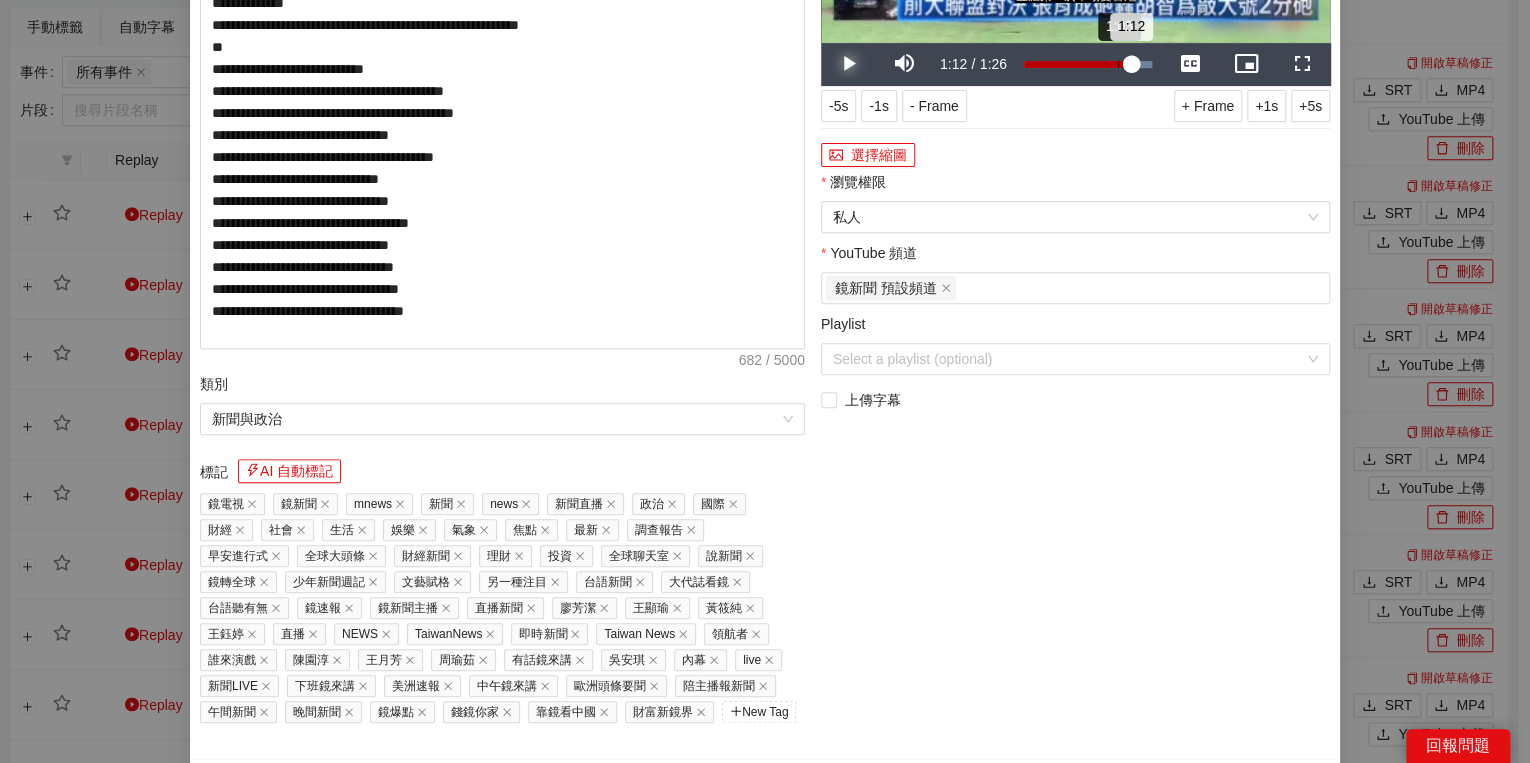 click on "1:03" at bounding box center (1118, 64) 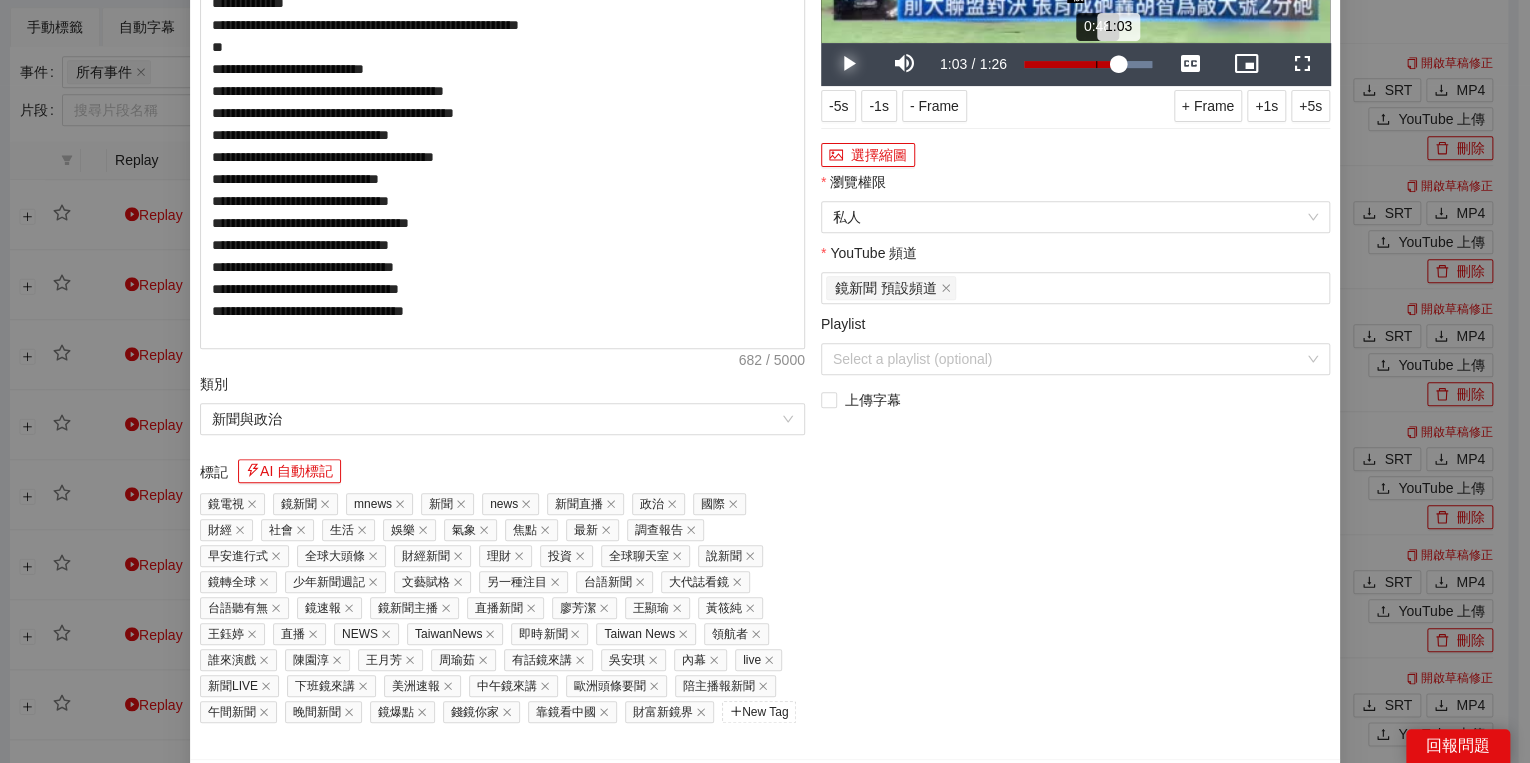 click on "0:48" at bounding box center [1096, 64] 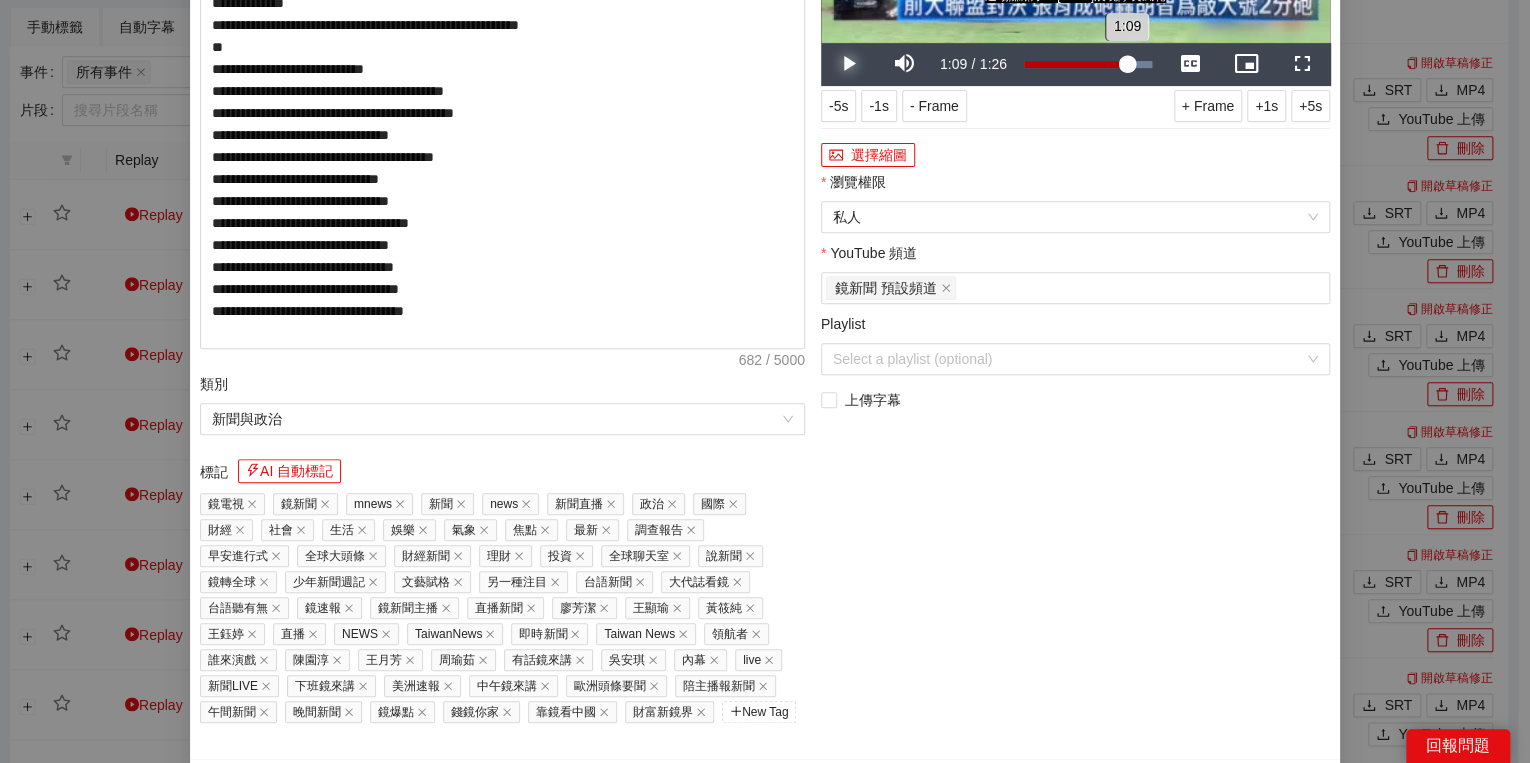click on "Loaded :  100.00% 1:08 1:09" at bounding box center (1088, 64) 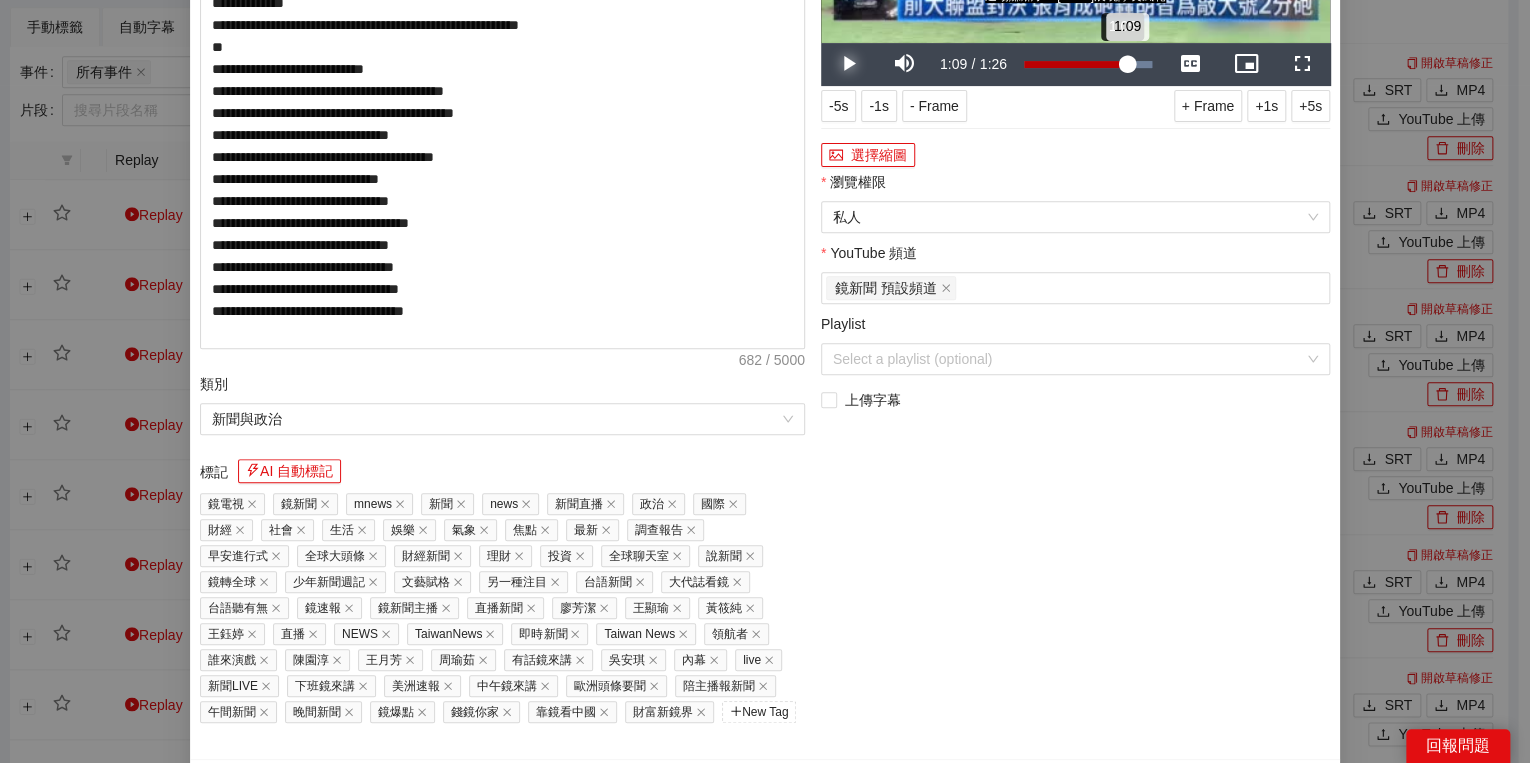 click on "1:09" at bounding box center (1075, 64) 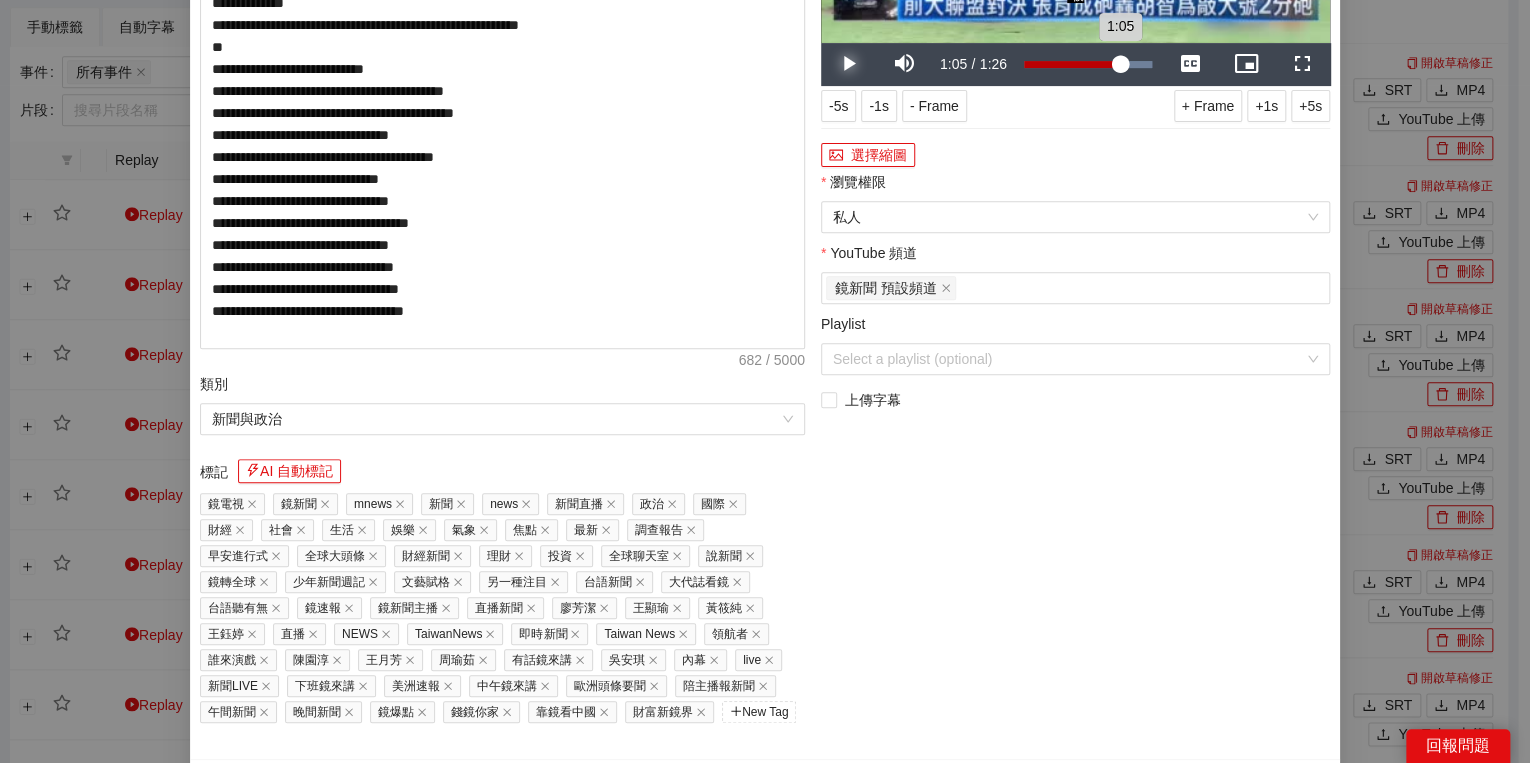 click on "1:05" at bounding box center (1072, 64) 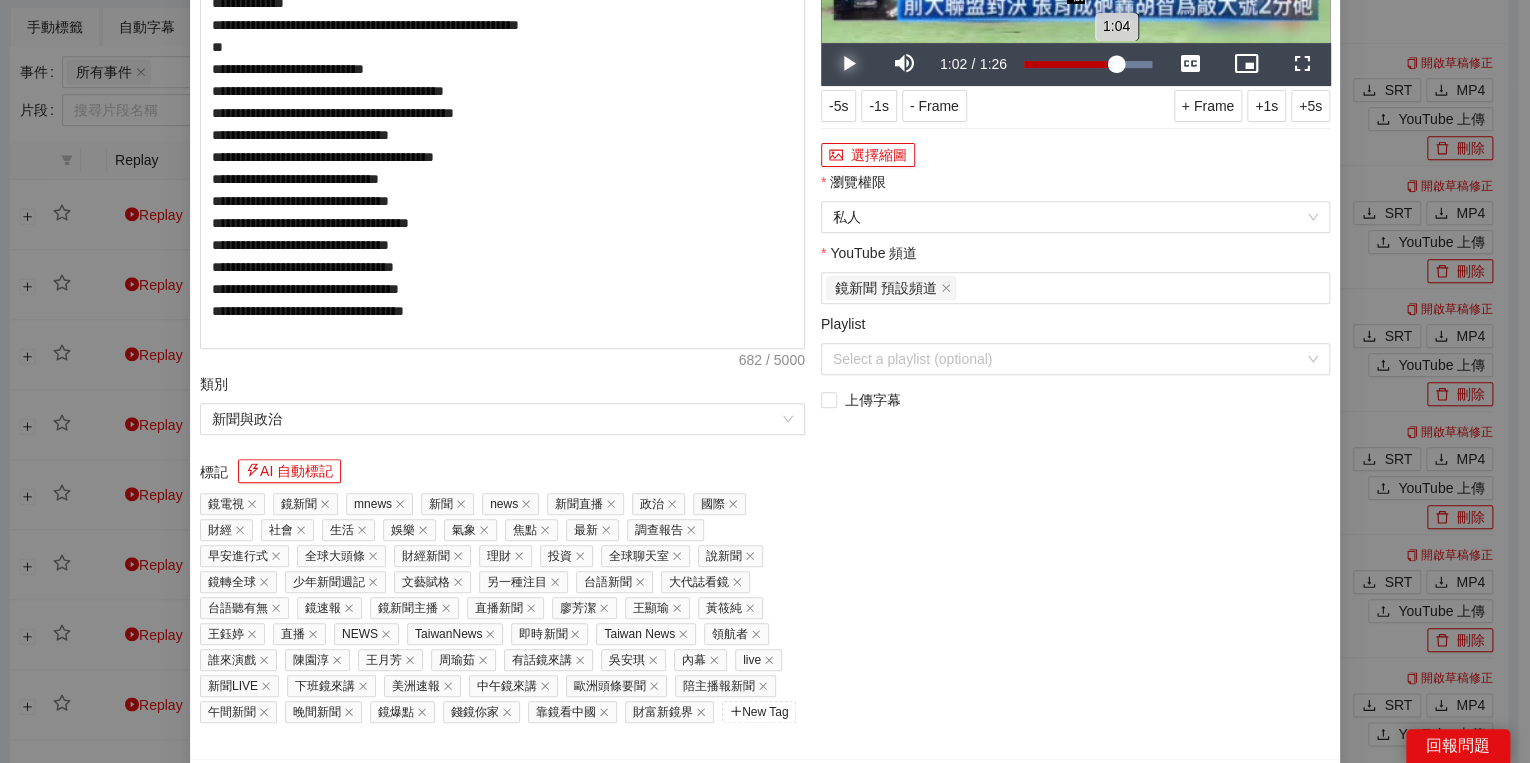click on "1:04" at bounding box center [1070, 64] 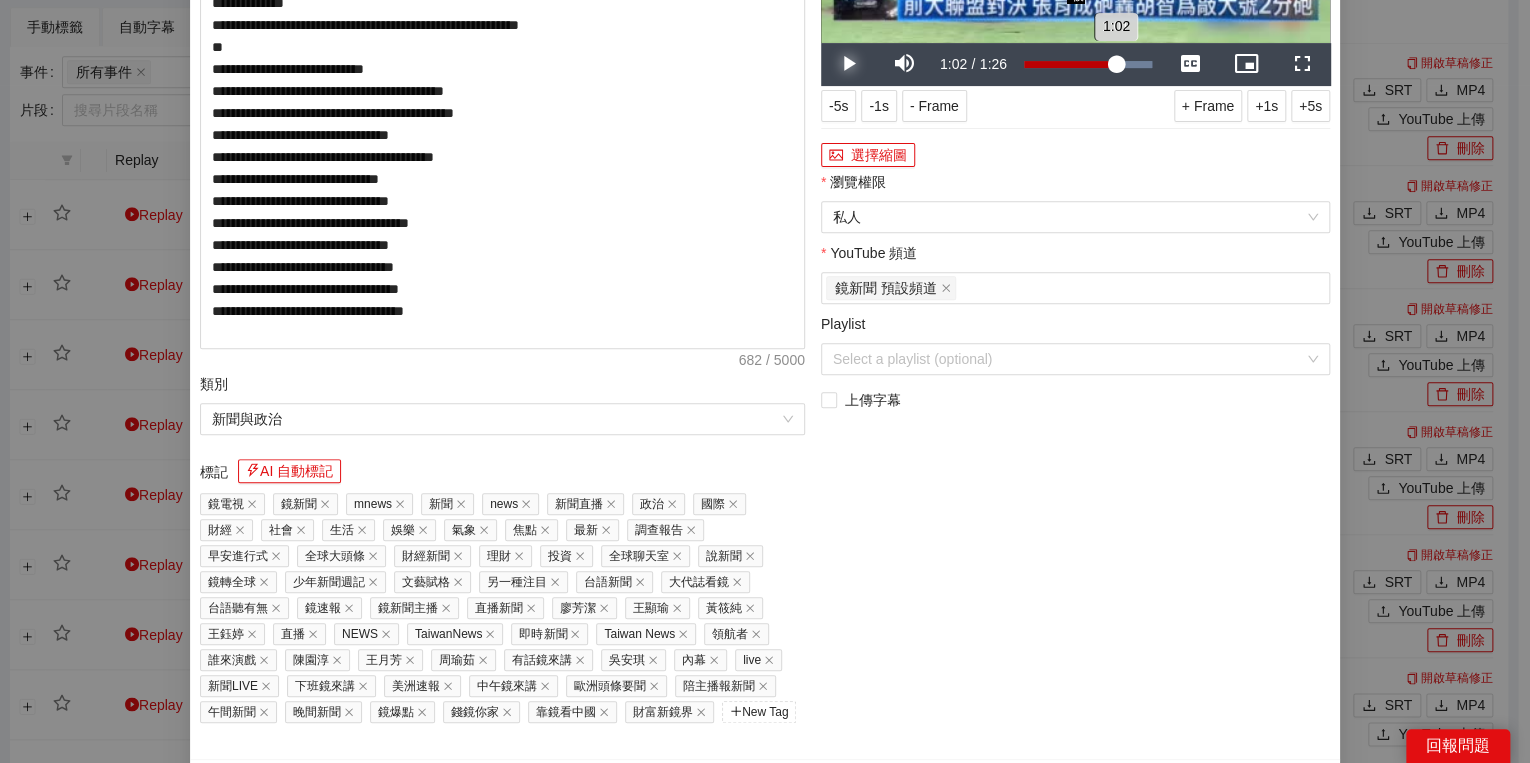 click on "1:02" at bounding box center (1070, 64) 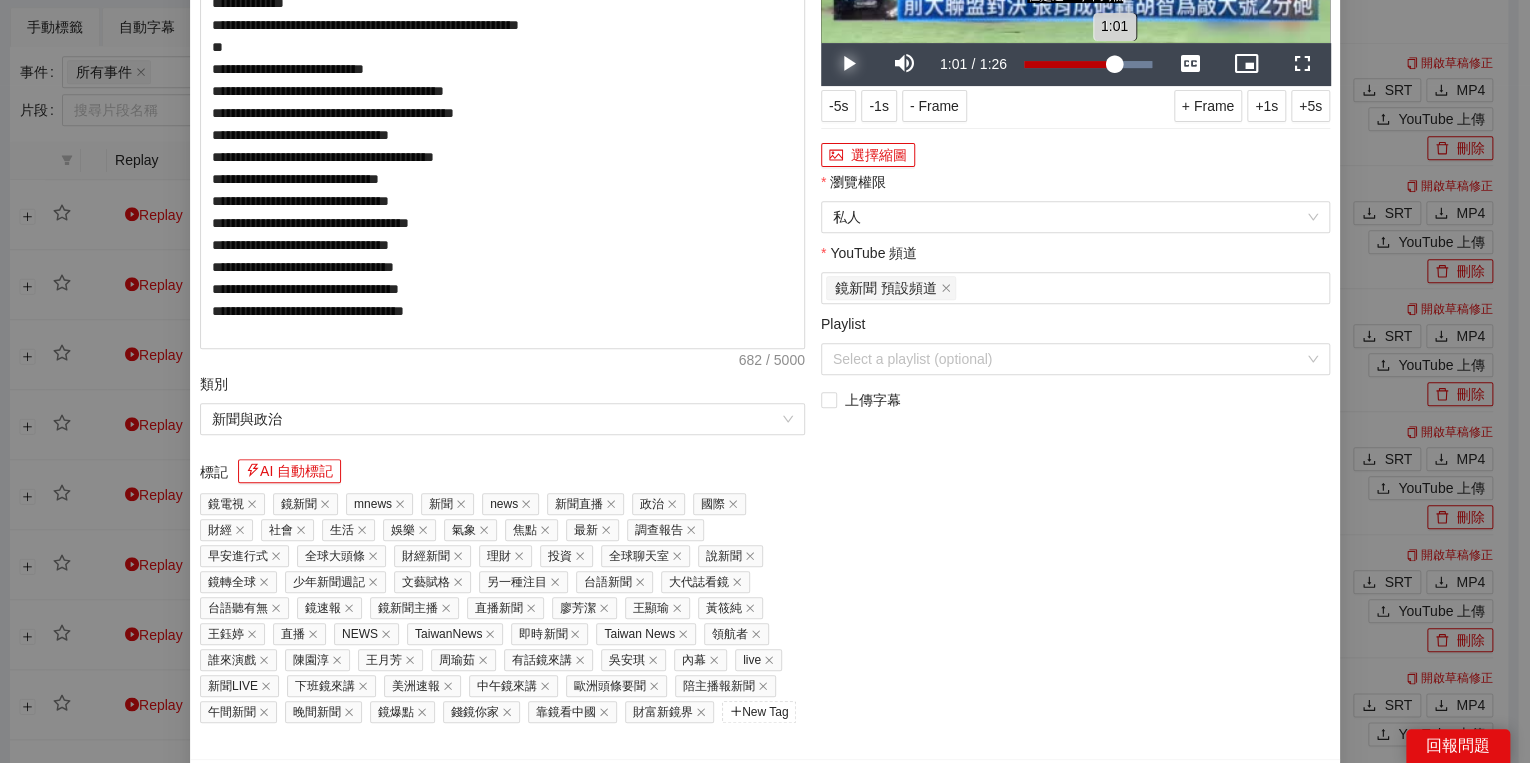 click on "1:01" at bounding box center [1069, 64] 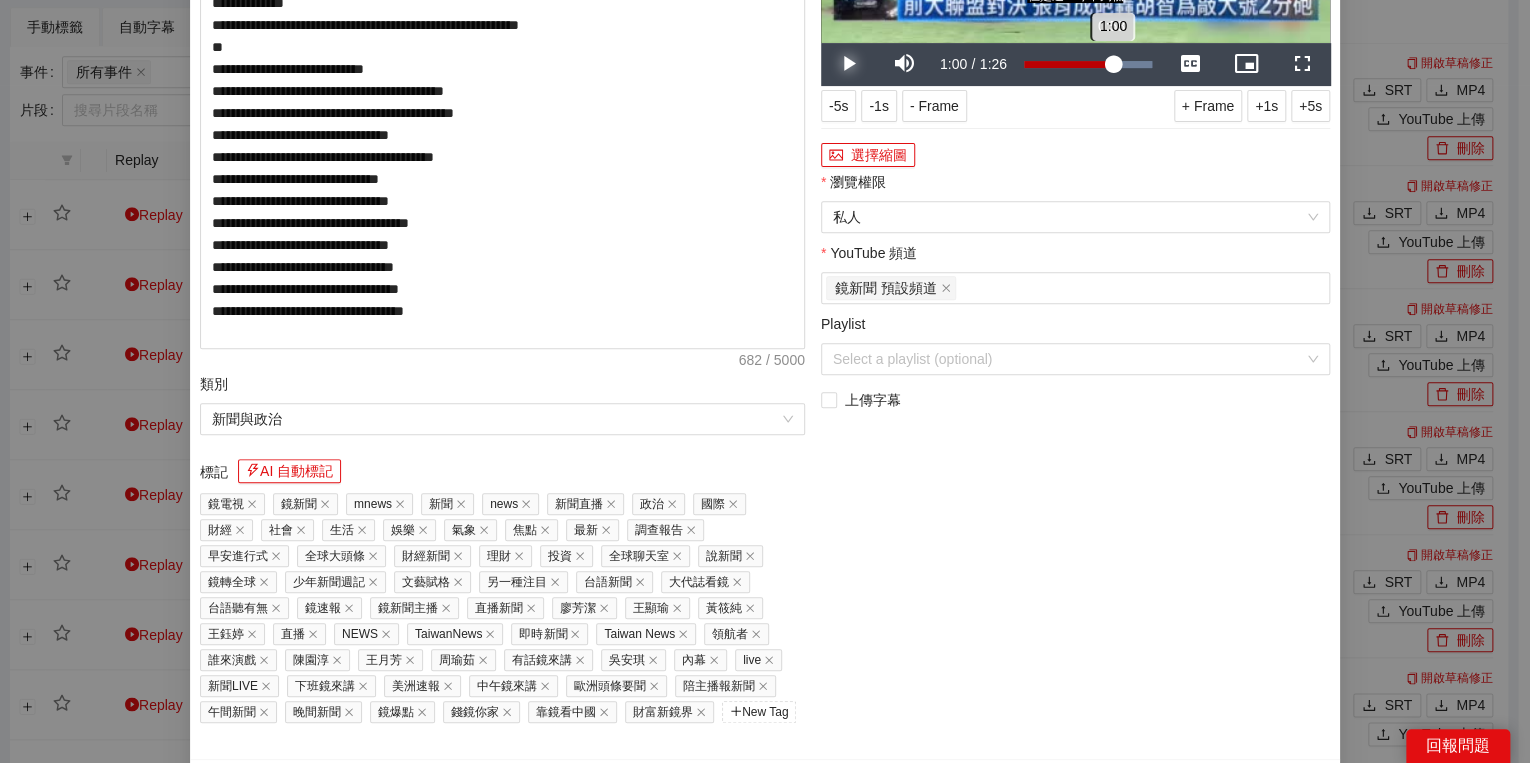 click on "1:00" at bounding box center [1068, 64] 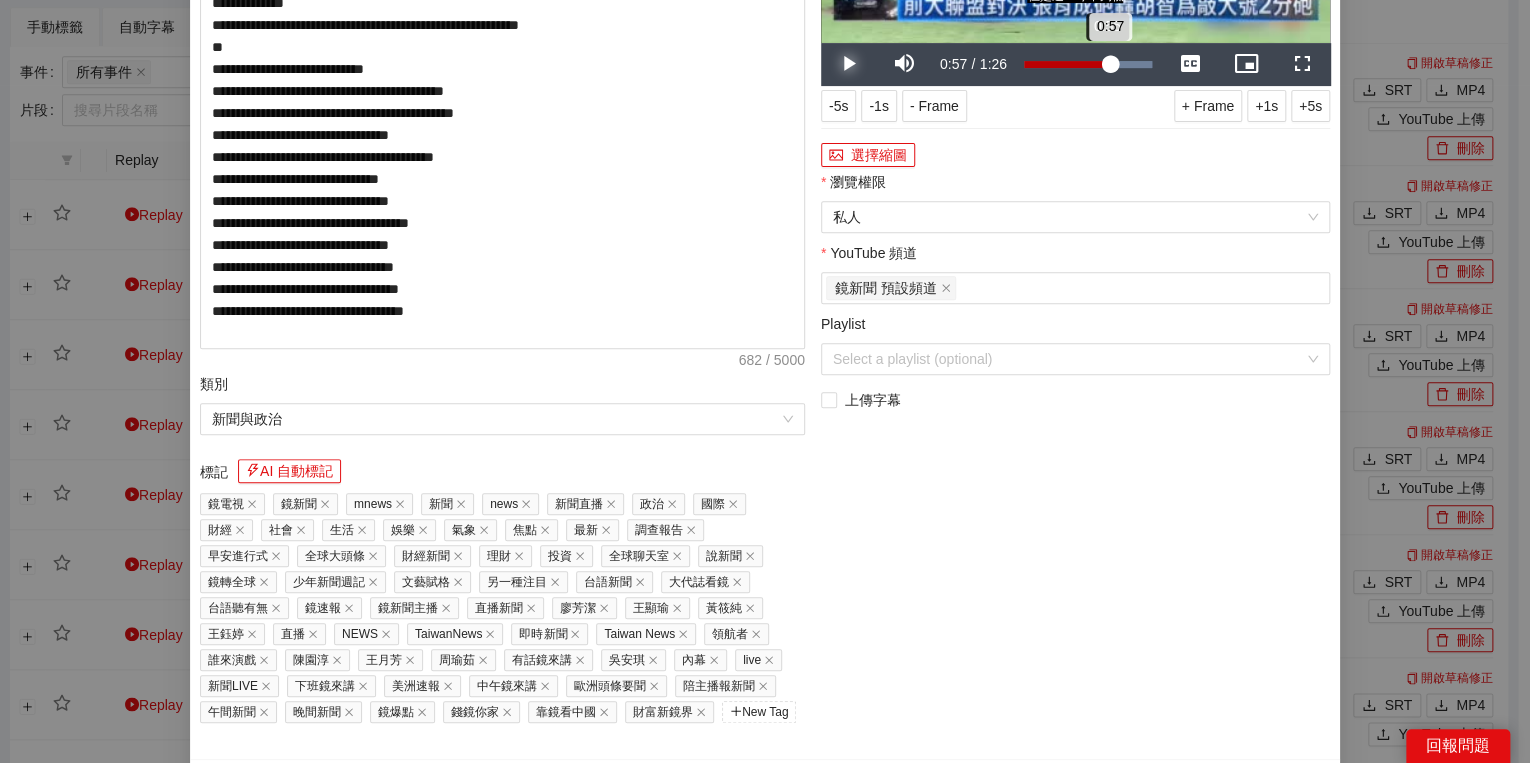 click on "0:57" at bounding box center (1067, 64) 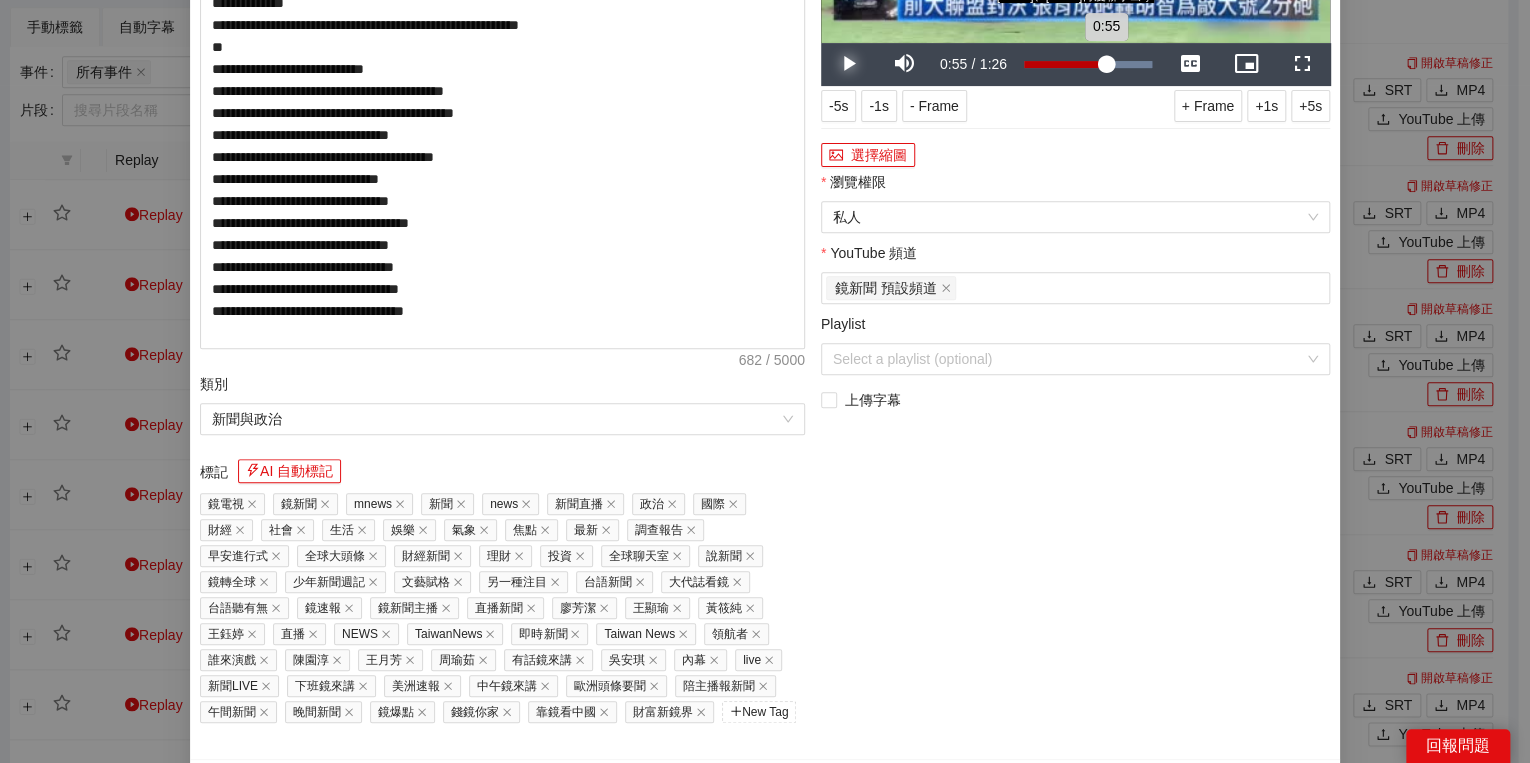 click on "0:55" at bounding box center [1065, 64] 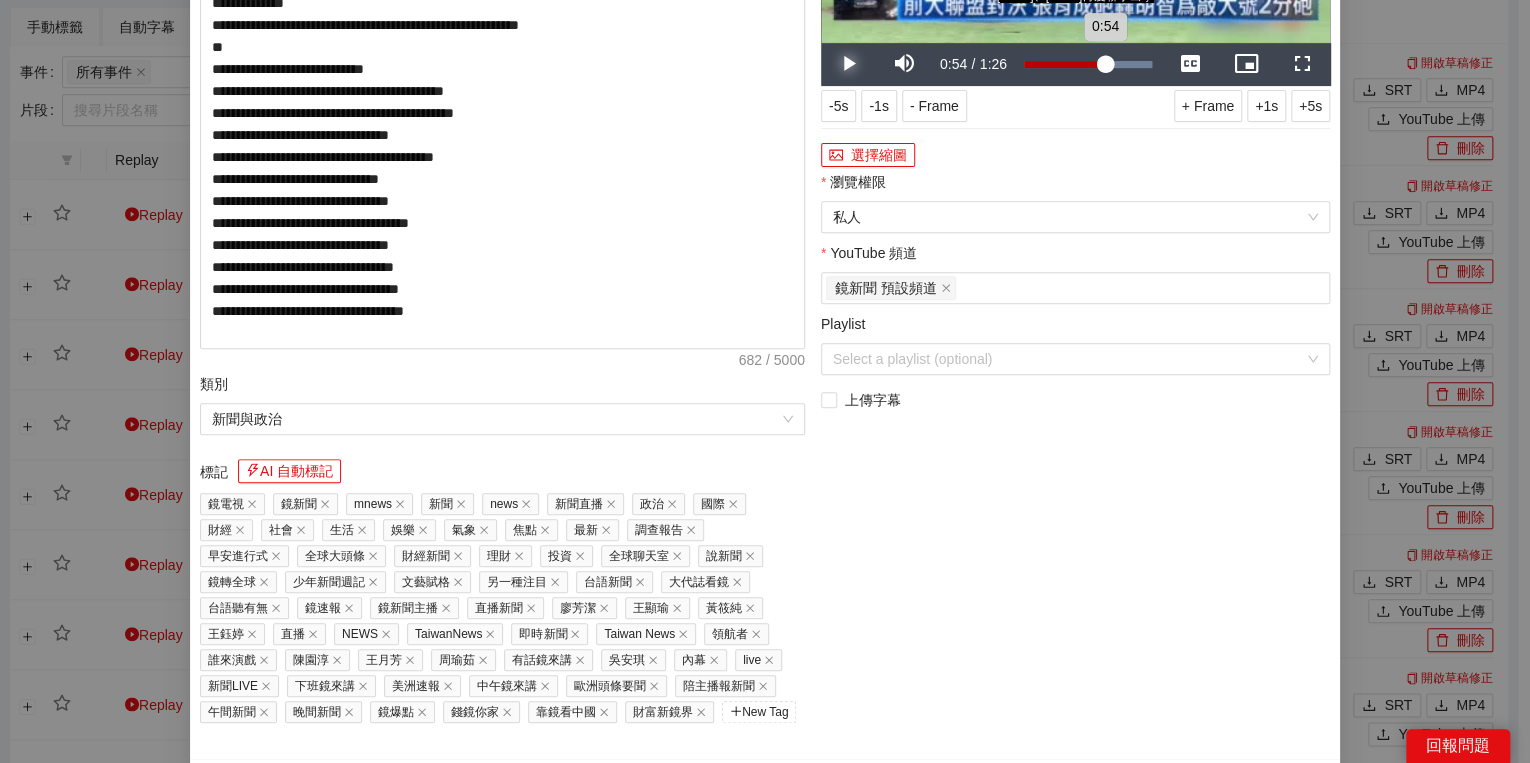 click on "0:54" at bounding box center [1064, 64] 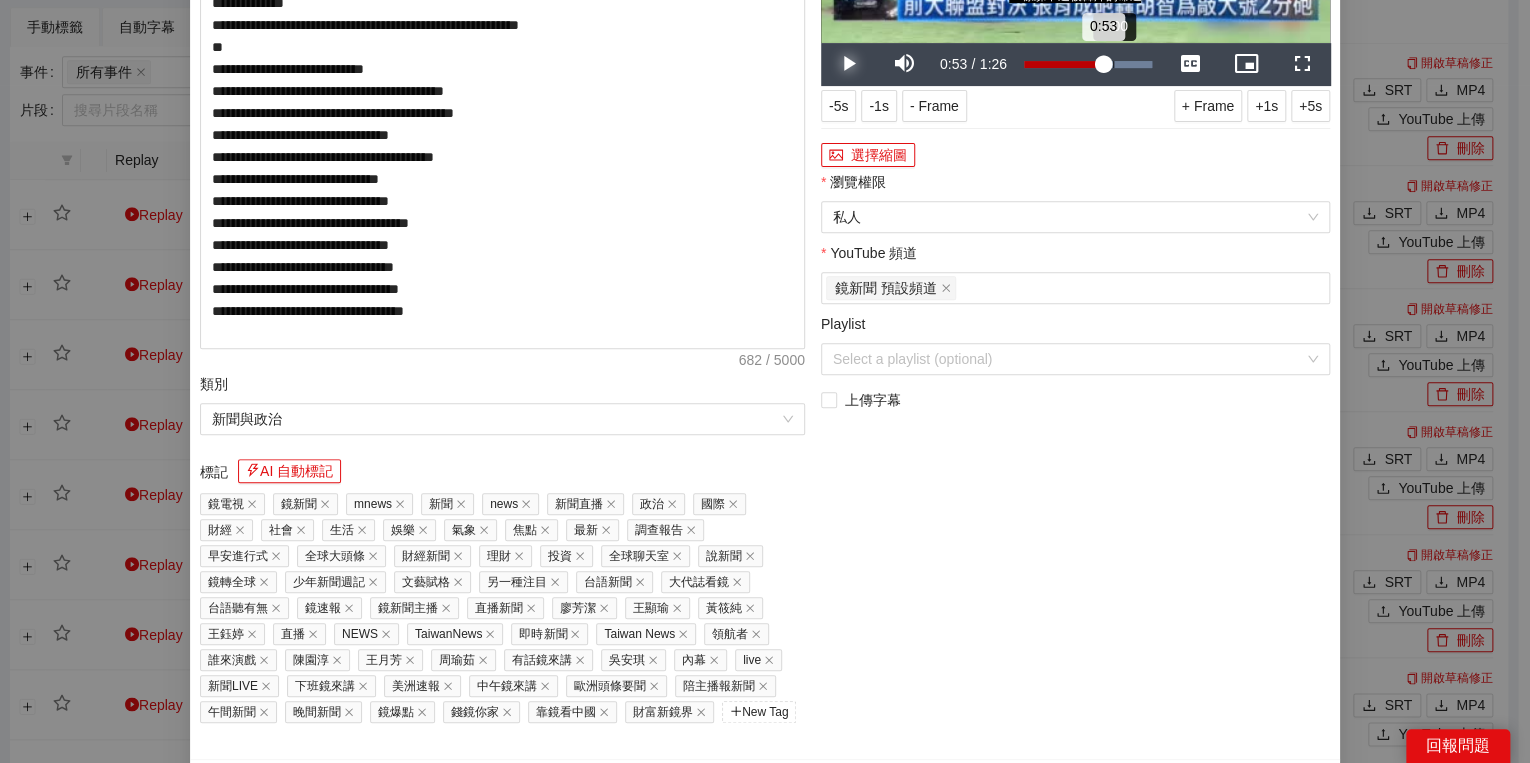 click at bounding box center [1088, 64] 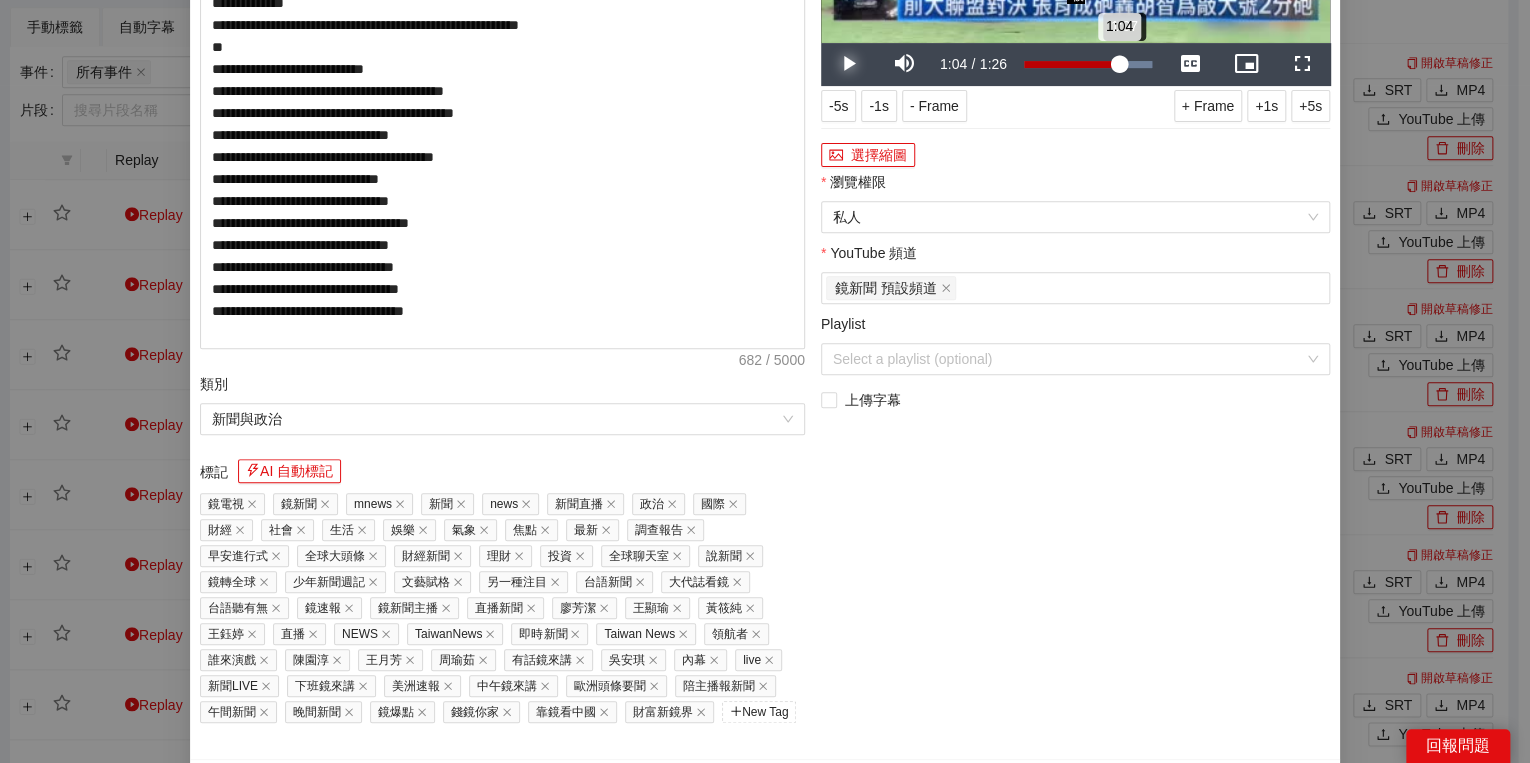 click on "1:04" at bounding box center (1071, 64) 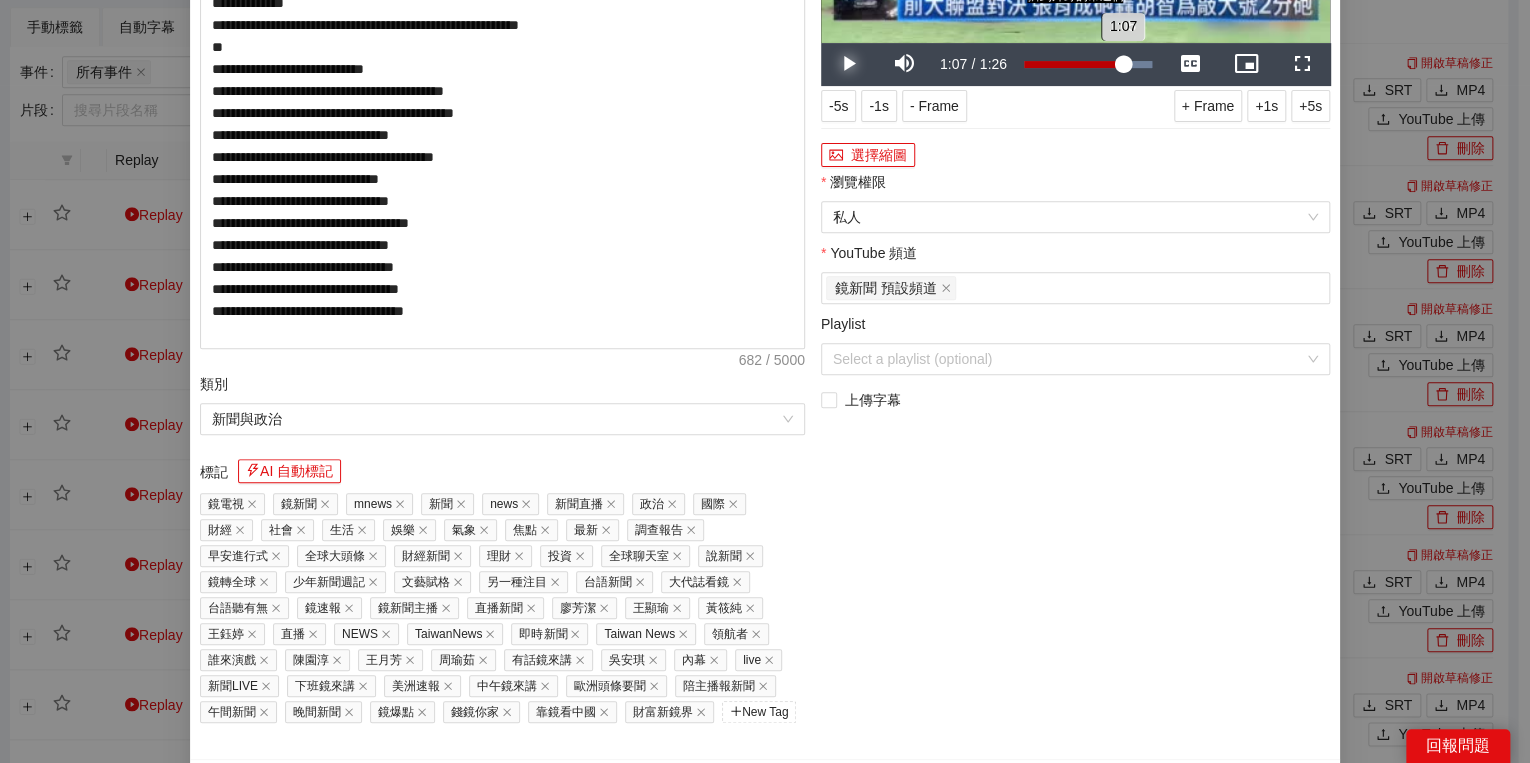 click on "1:07" at bounding box center [1073, 64] 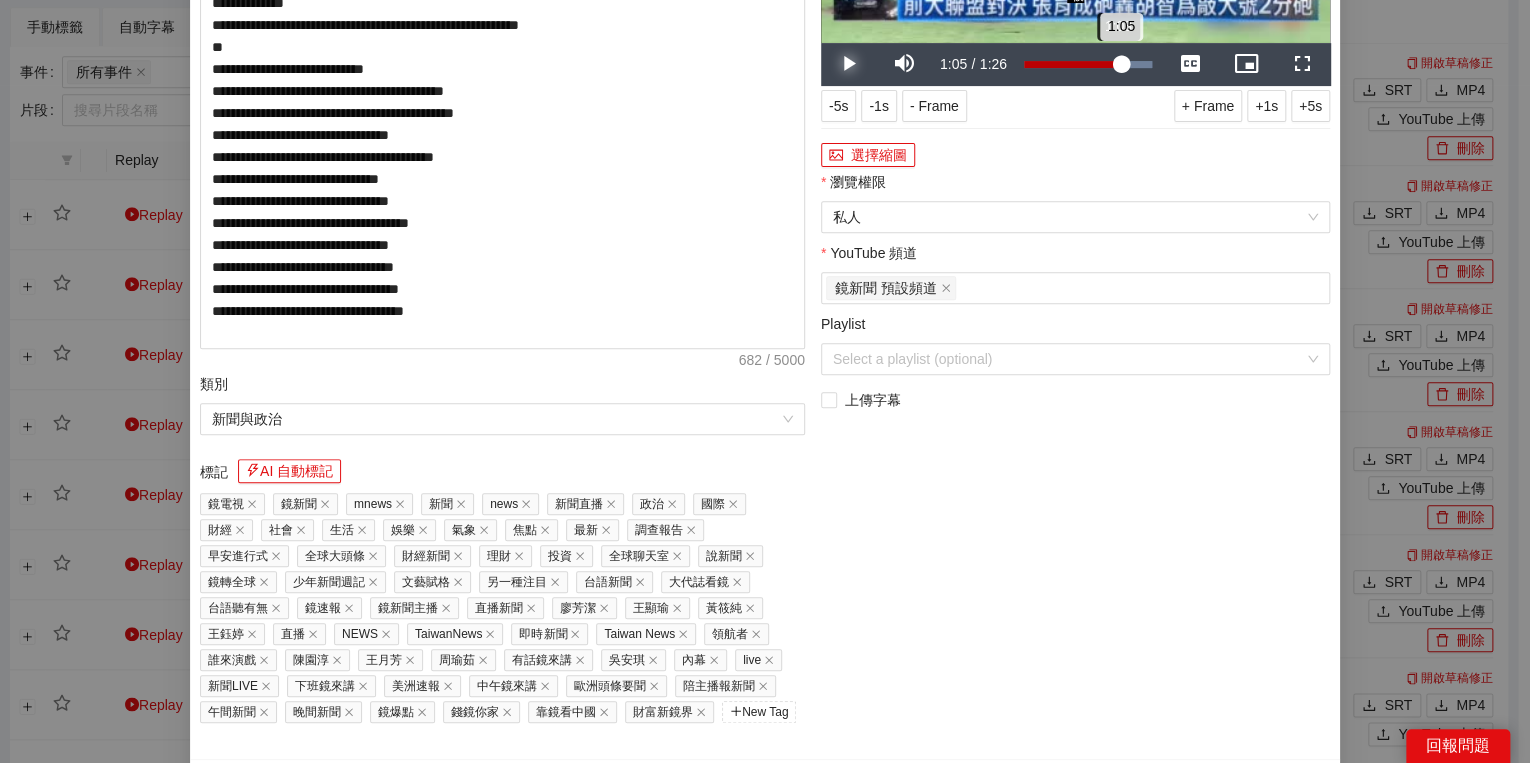 click on "1:05" at bounding box center [1072, 64] 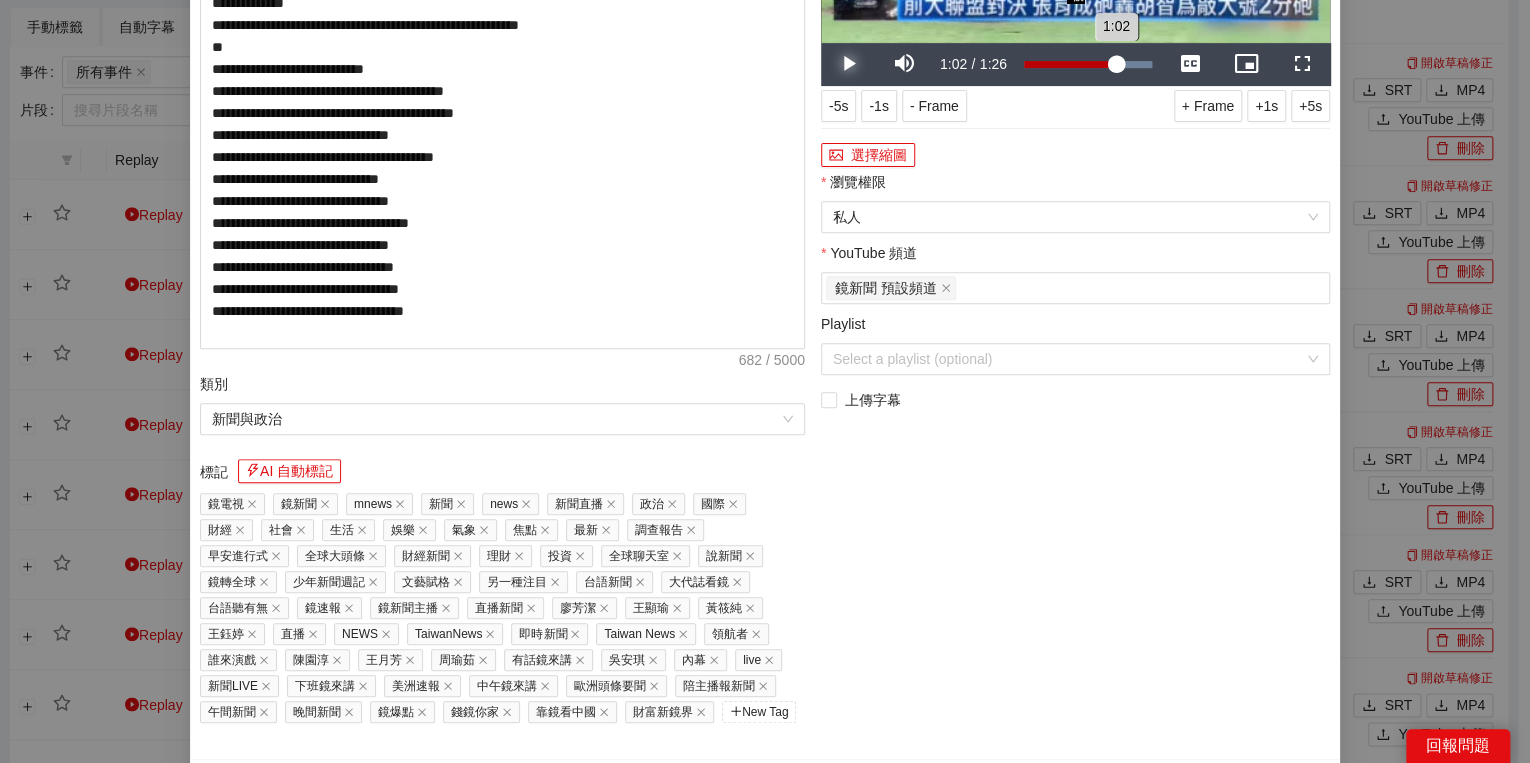 click on "1:02" at bounding box center [1070, 64] 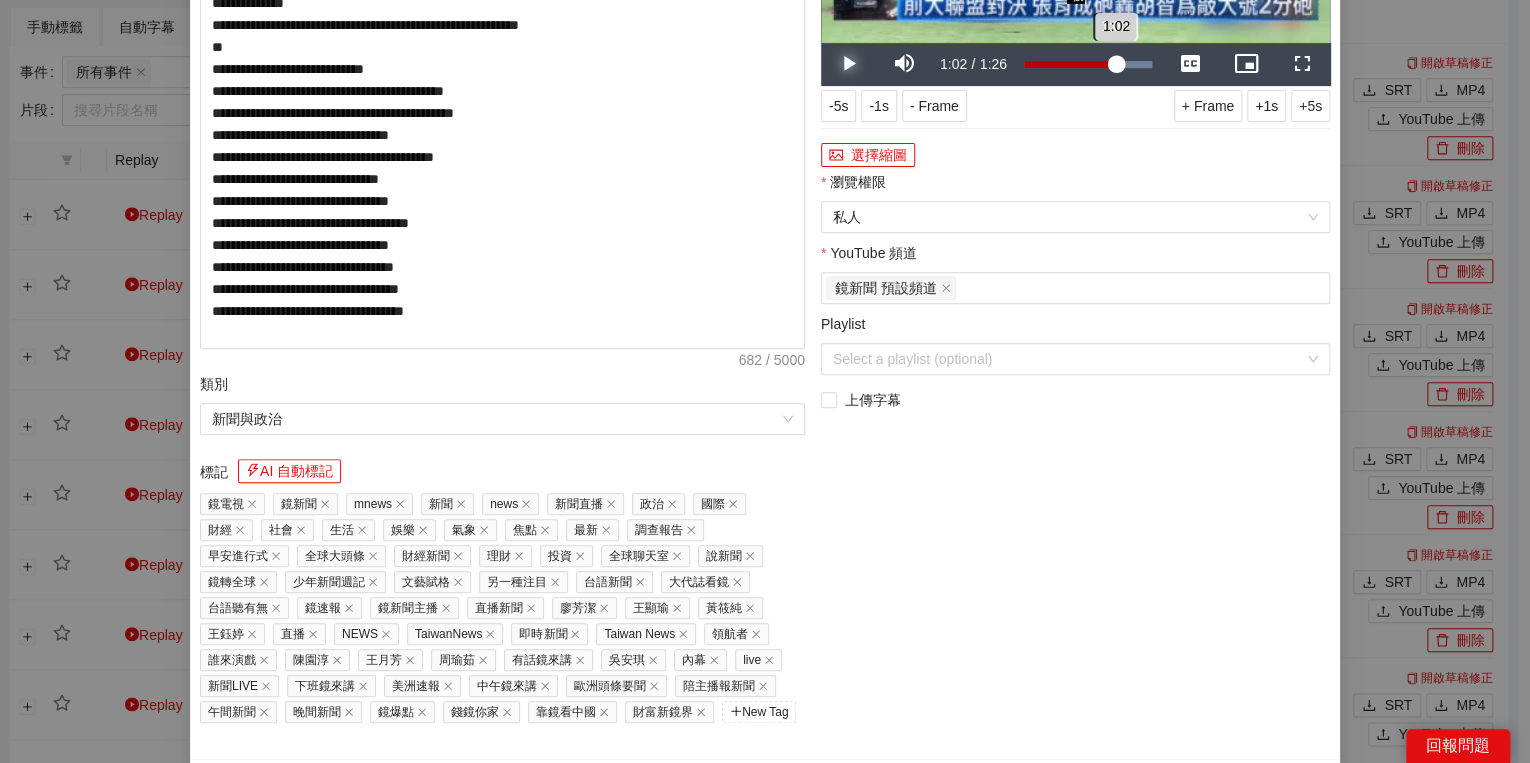 click on "1:02" at bounding box center (1070, 64) 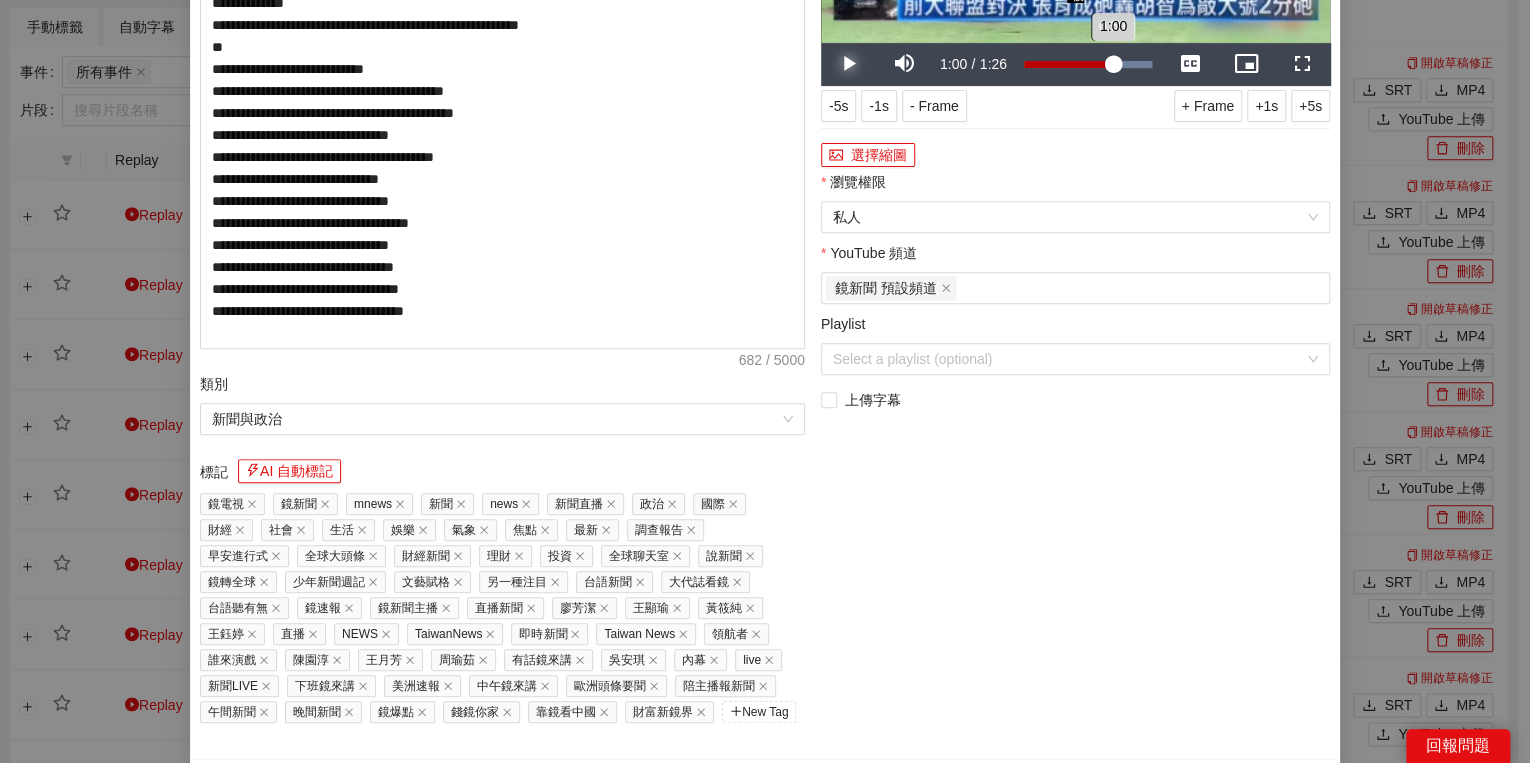 click on "1:00" at bounding box center [1068, 64] 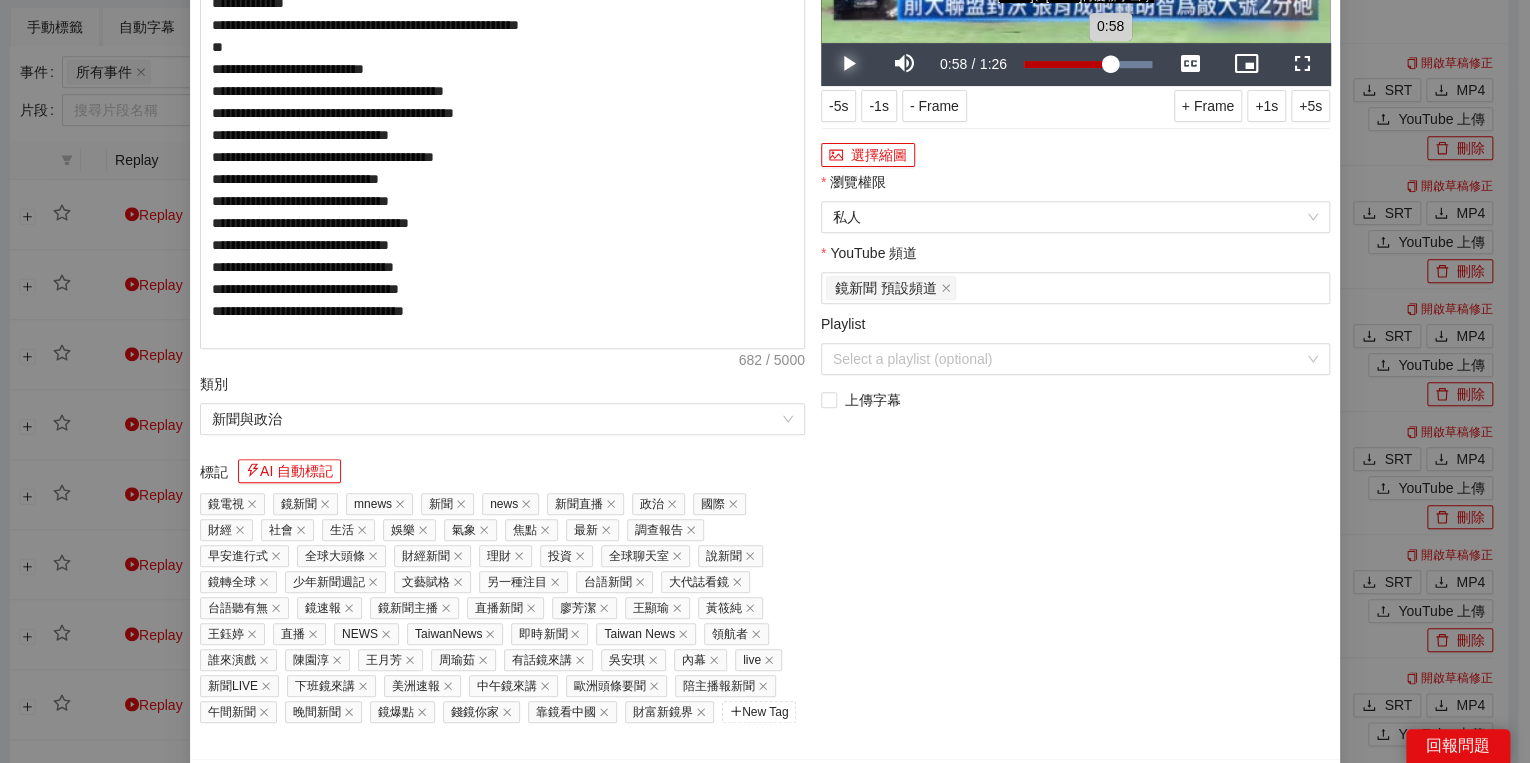 click on "0:58" at bounding box center (1067, 64) 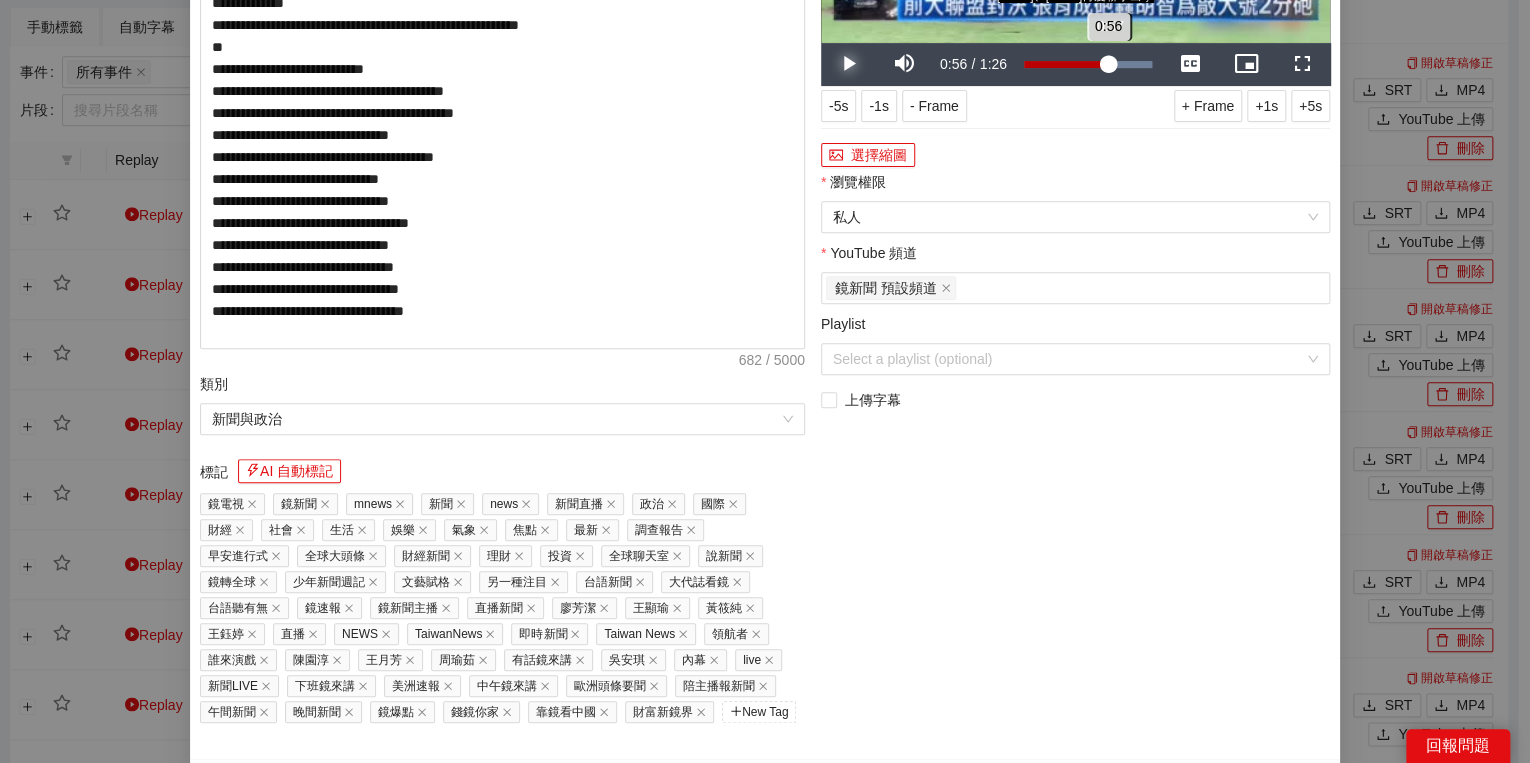 click on "0:56" at bounding box center [1066, 64] 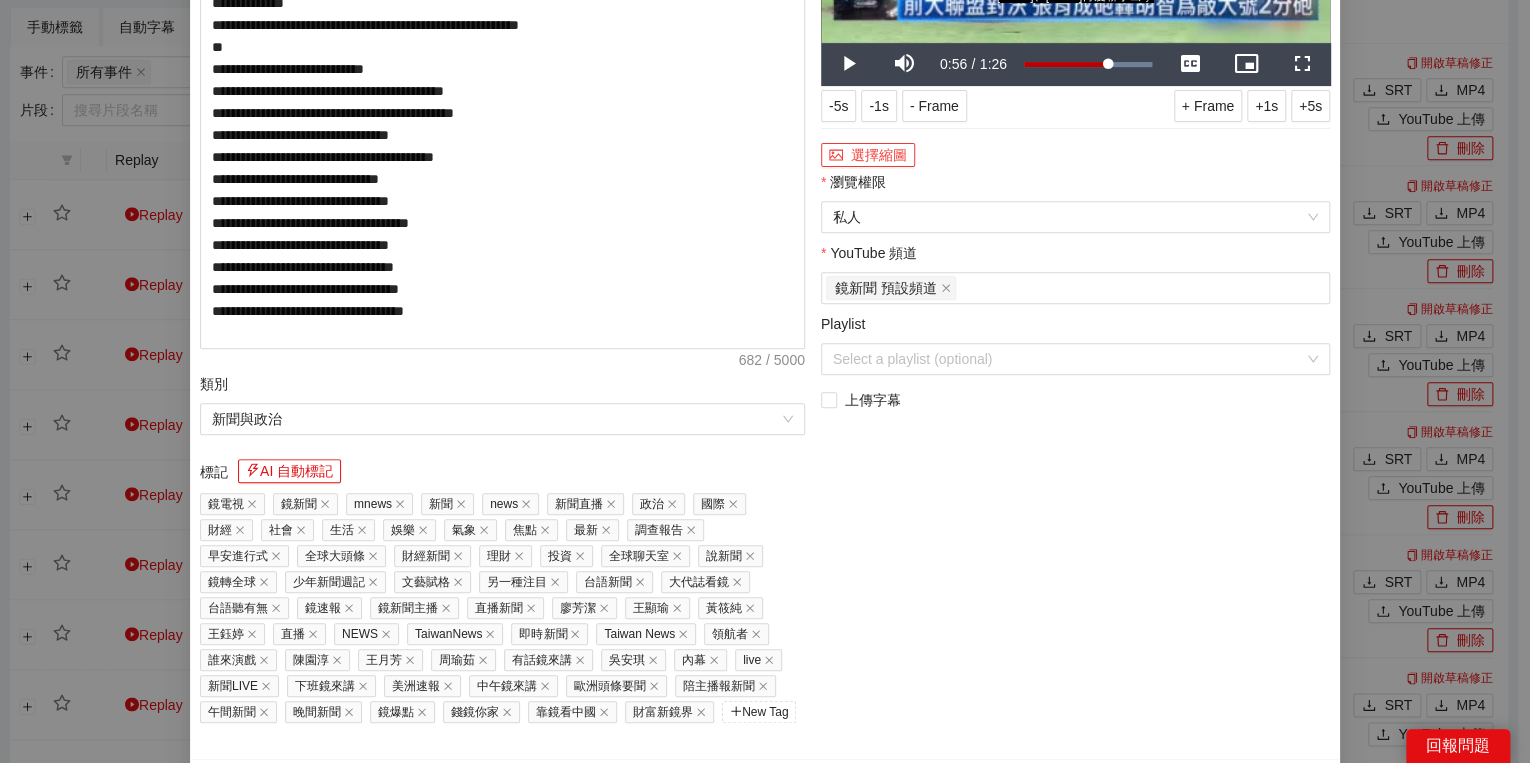 click on "選擇縮圖" at bounding box center (868, 155) 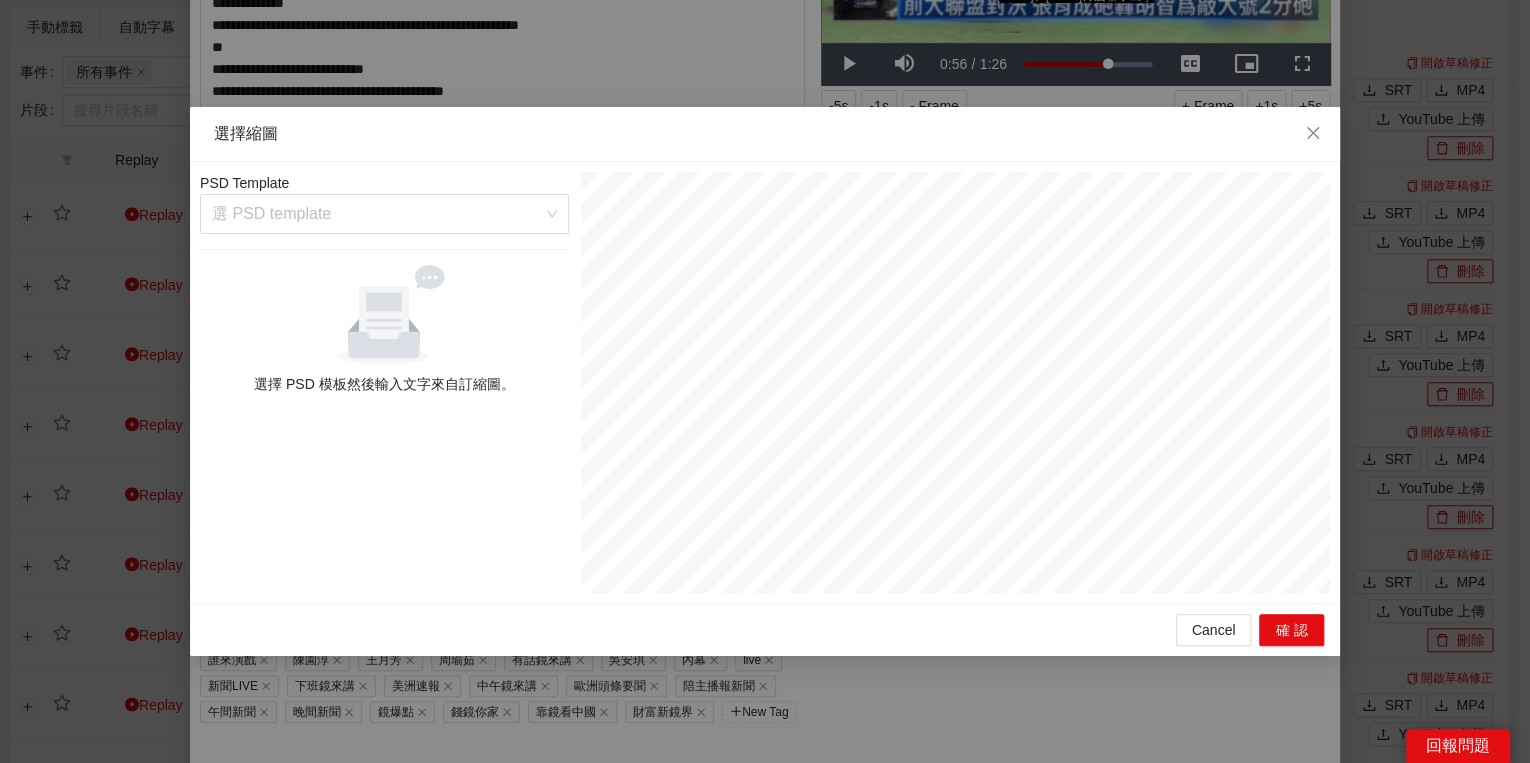 click on "PSD Template 選 PSD template 選擇 PSD 模板然後輸入文字來自訂縮圖。" at bounding box center (384, 382) 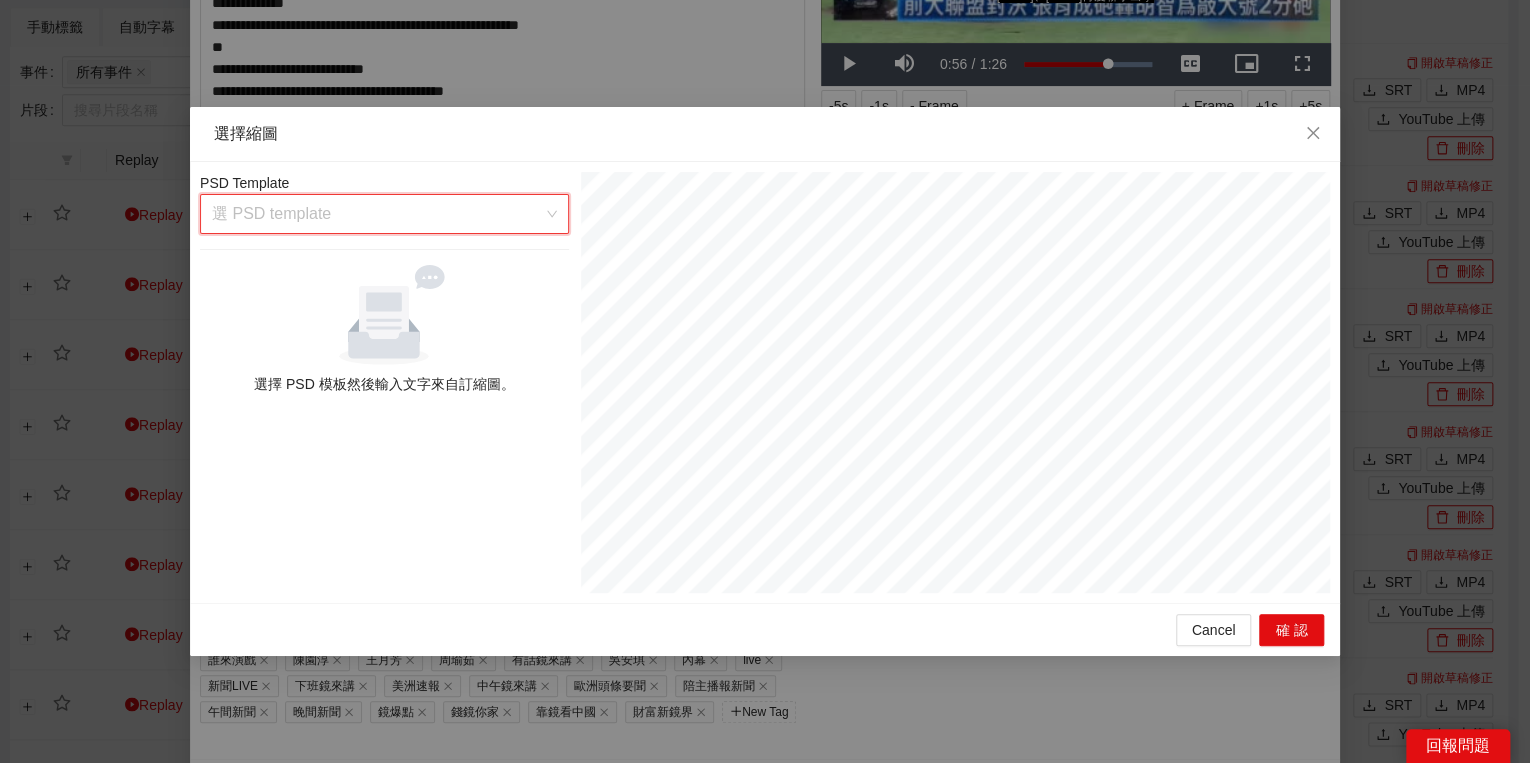 click at bounding box center [377, 214] 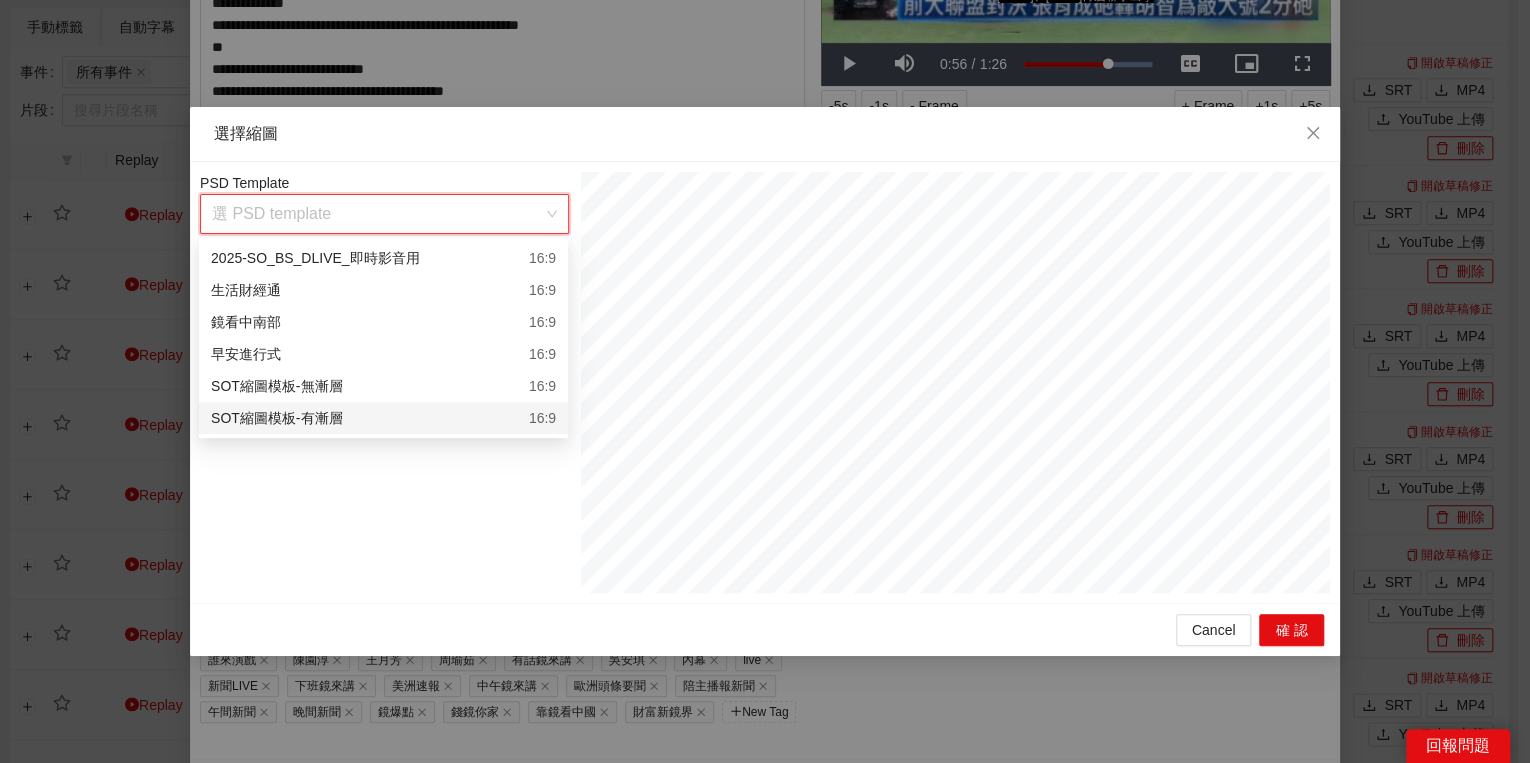 click on "SOT縮圖模板-有漸層" at bounding box center (276, 418) 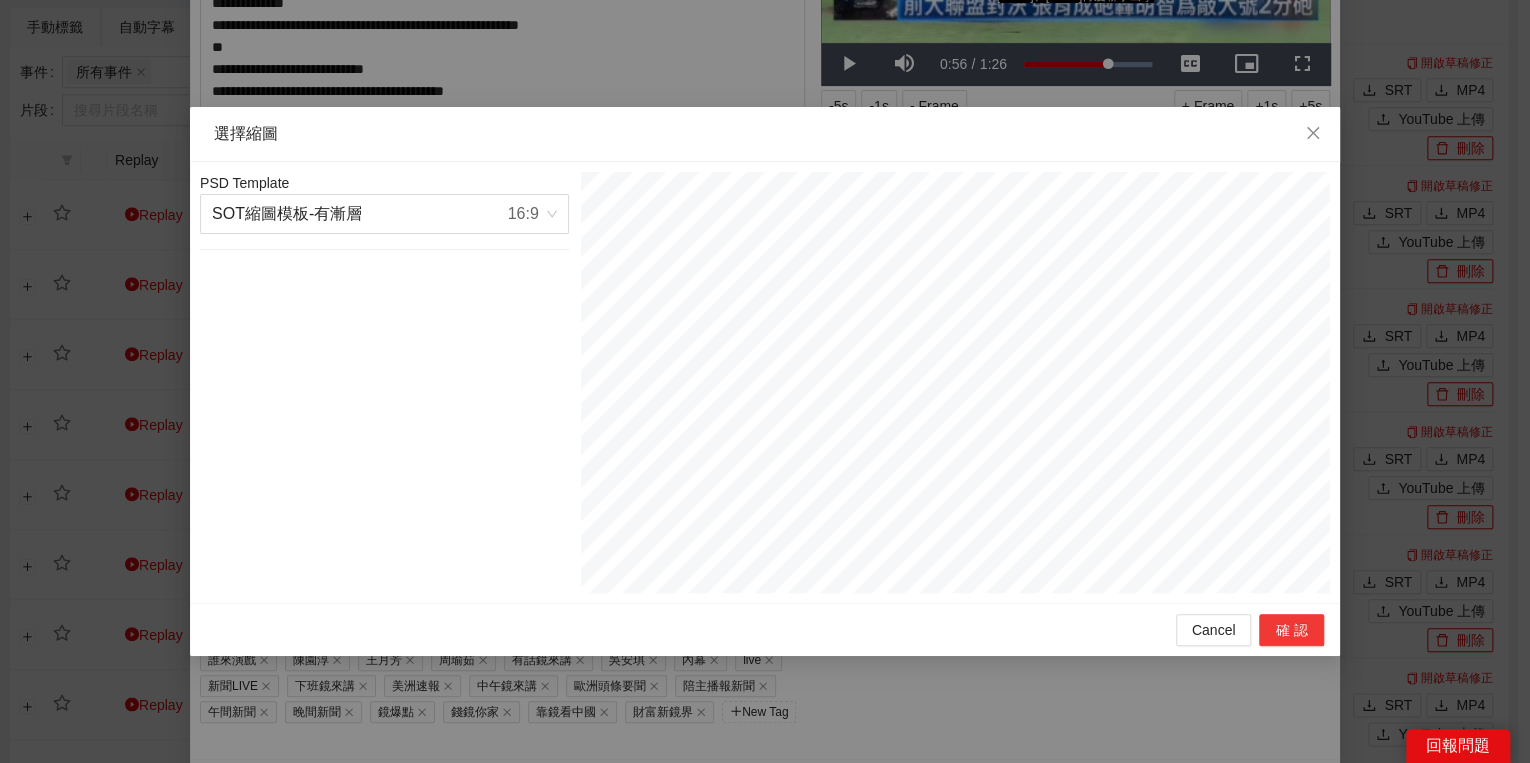 click on "確認" at bounding box center [1291, 630] 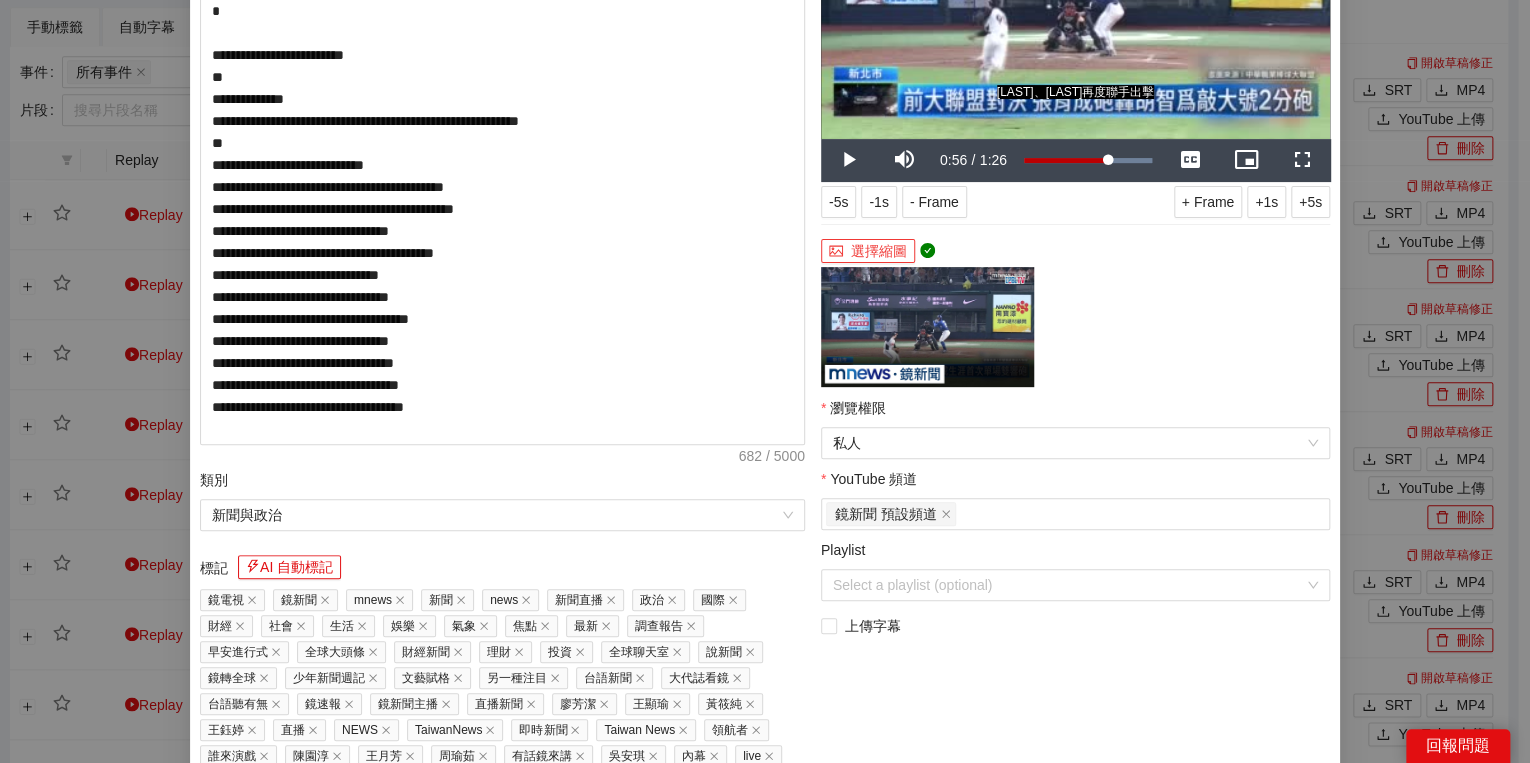 scroll, scrollTop: 240, scrollLeft: 0, axis: vertical 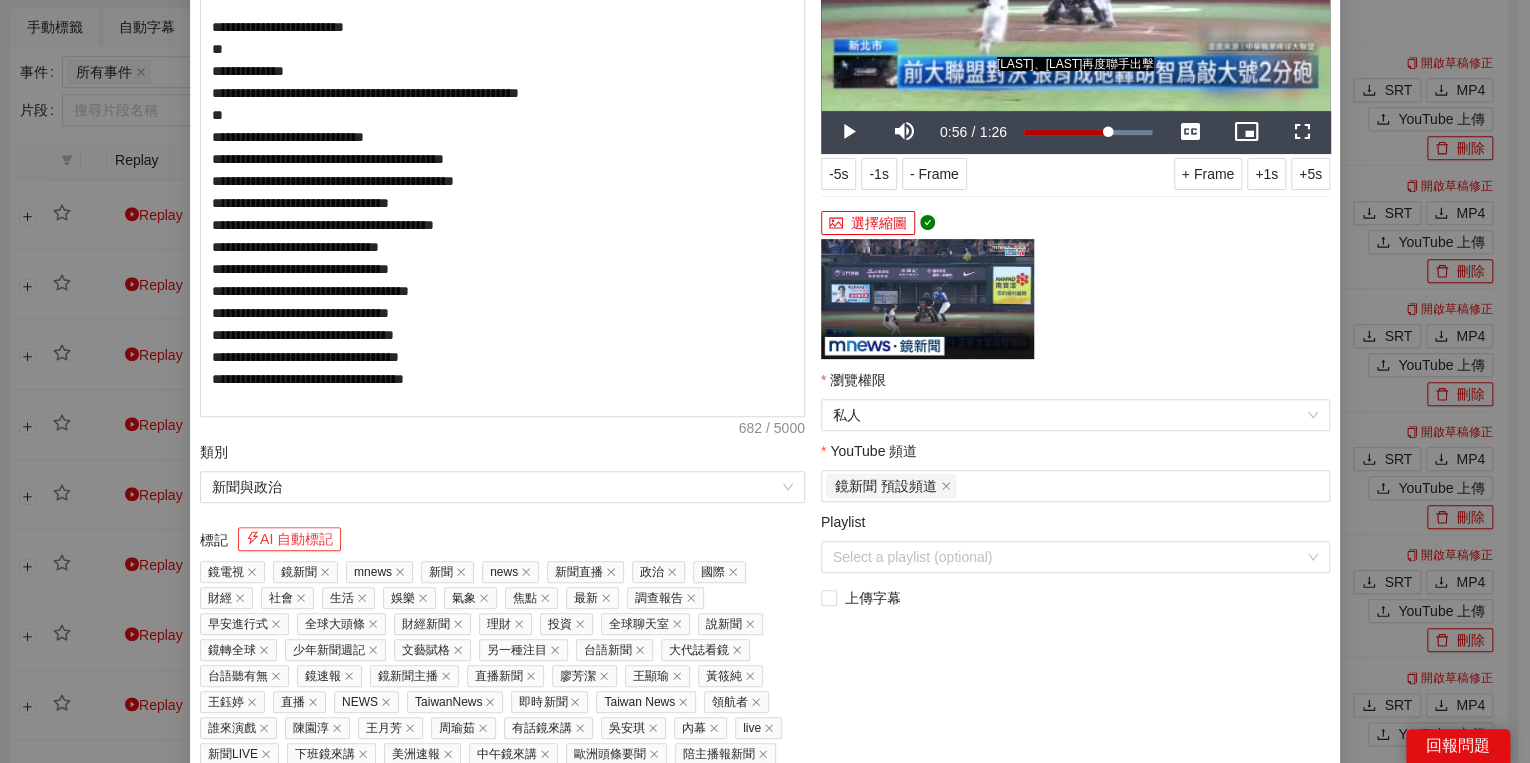 click on "AI 自動標記" at bounding box center (289, 539) 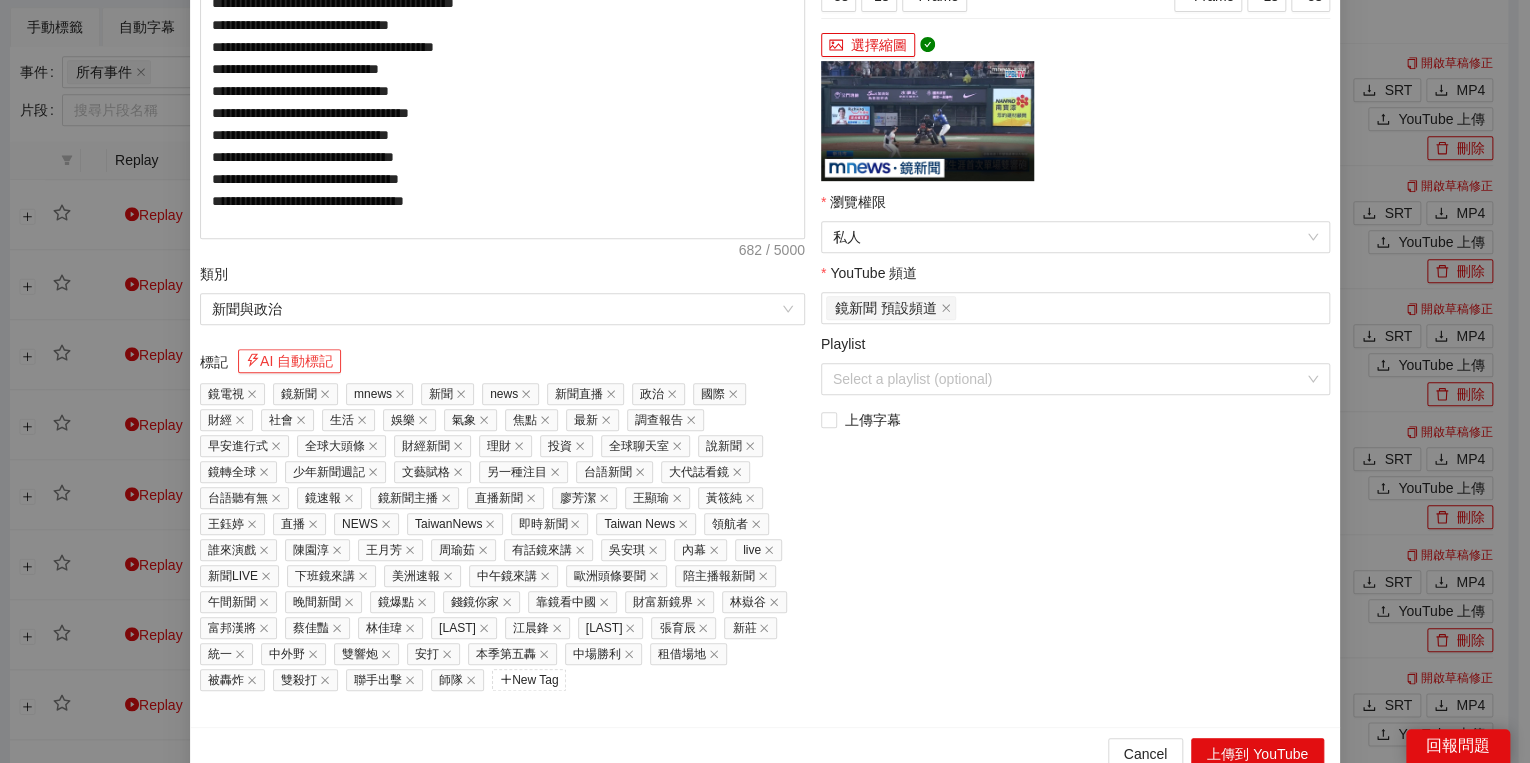 scroll, scrollTop: 429, scrollLeft: 0, axis: vertical 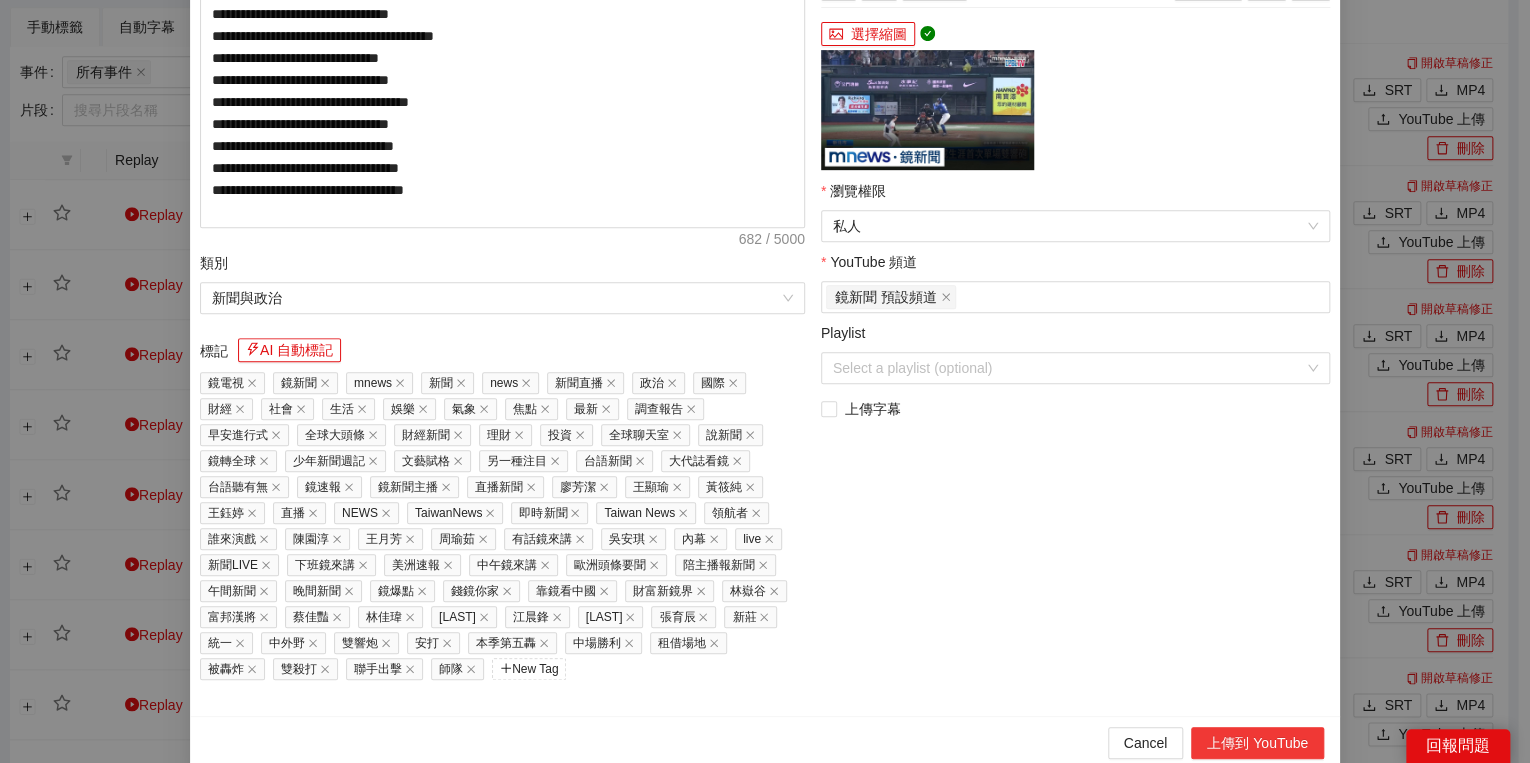click on "上傳到 YouTube" at bounding box center [1257, 743] 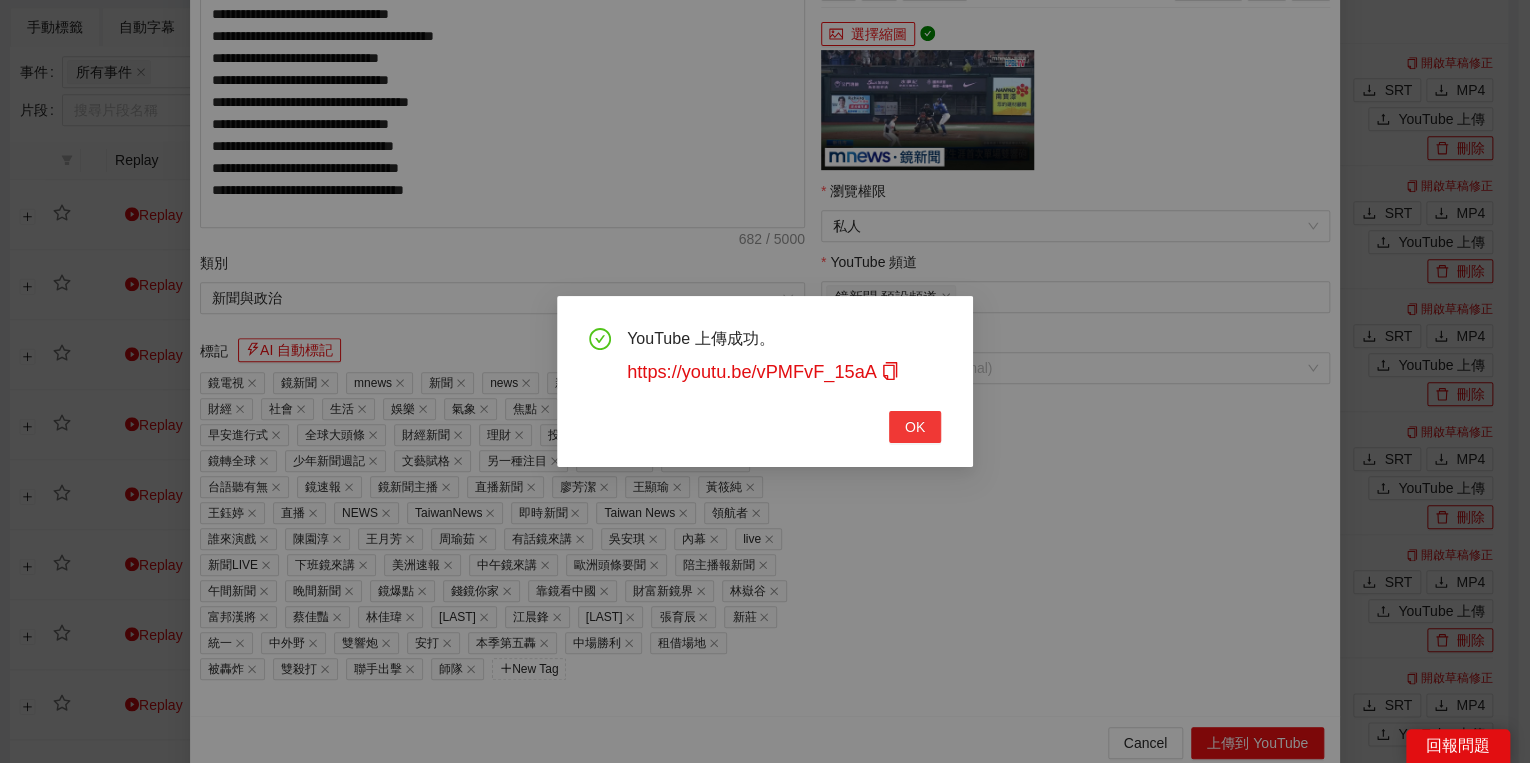 click on "OK" at bounding box center (915, 427) 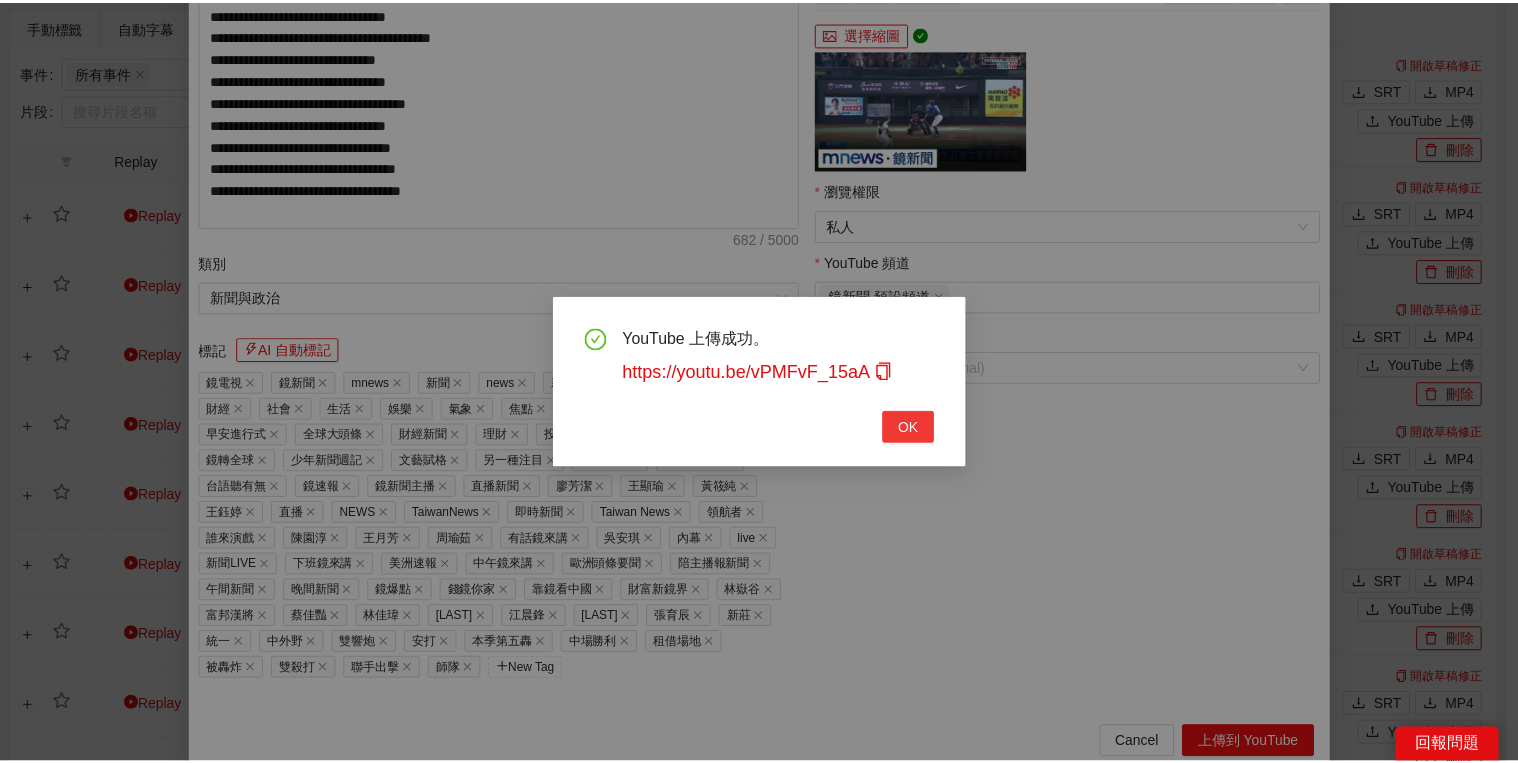 scroll, scrollTop: 308, scrollLeft: 0, axis: vertical 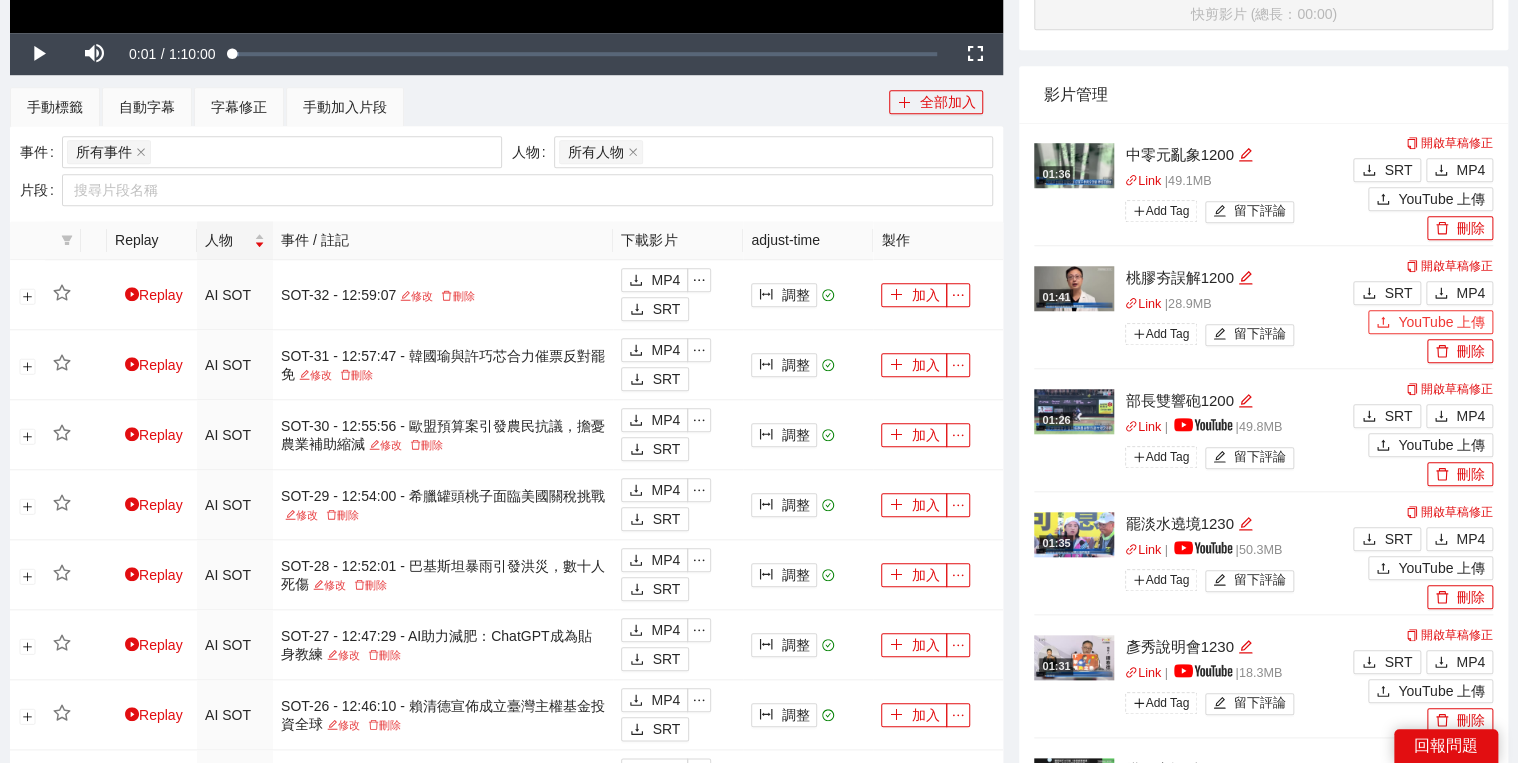 click on "YouTube 上傳" at bounding box center (1441, 322) 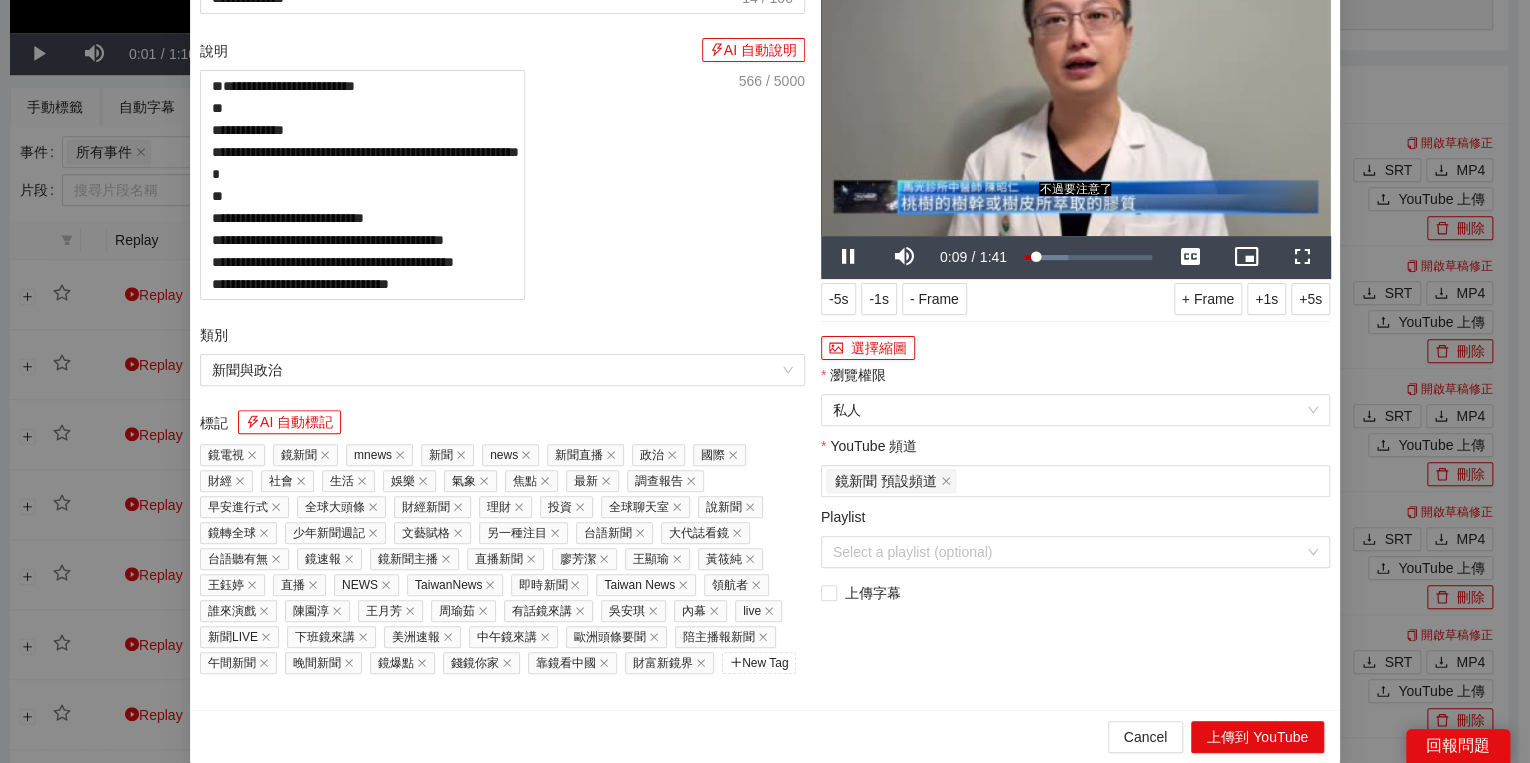 click on "瀏覽權限" at bounding box center (1075, 379) 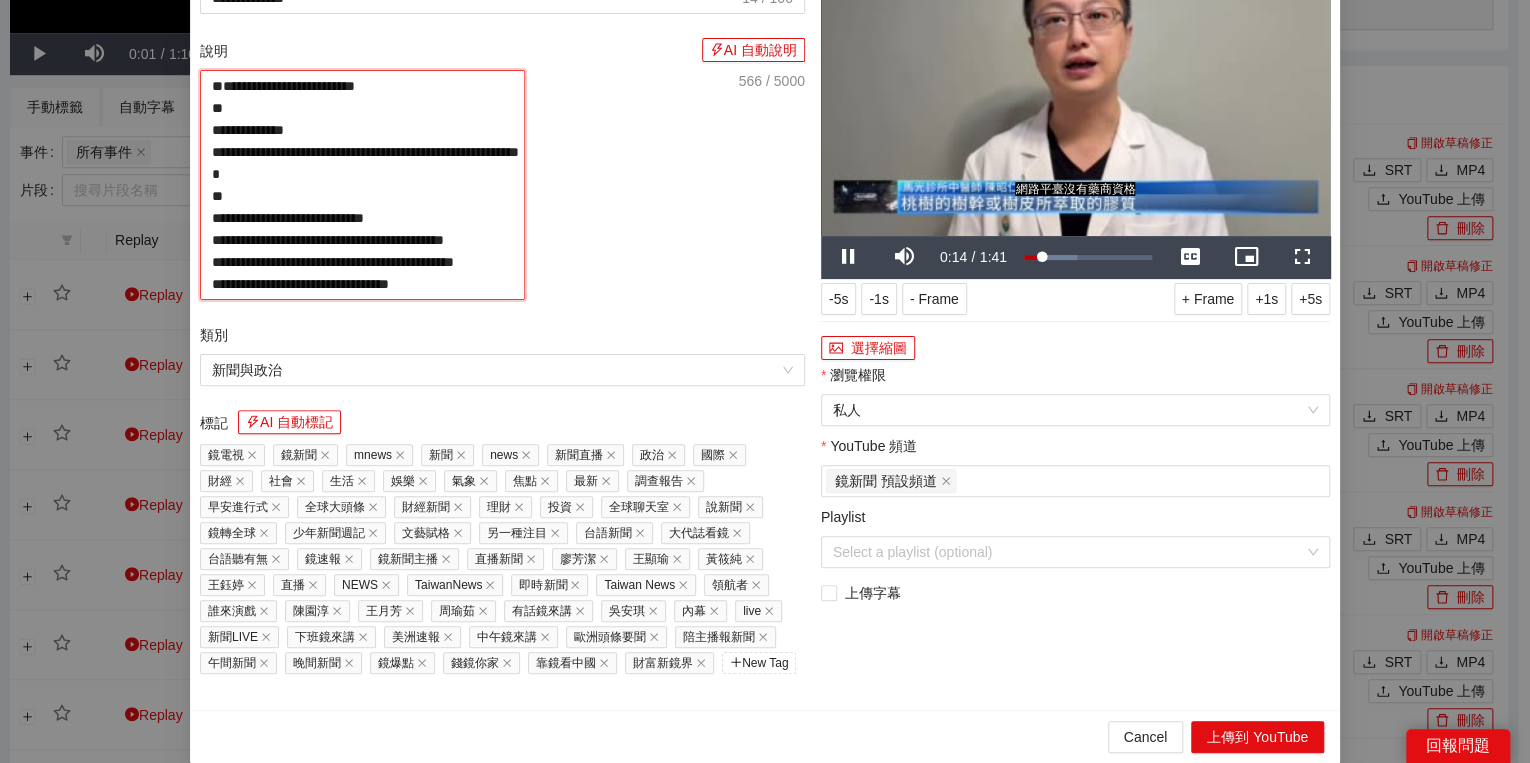 click on "**********" at bounding box center (362, 185) 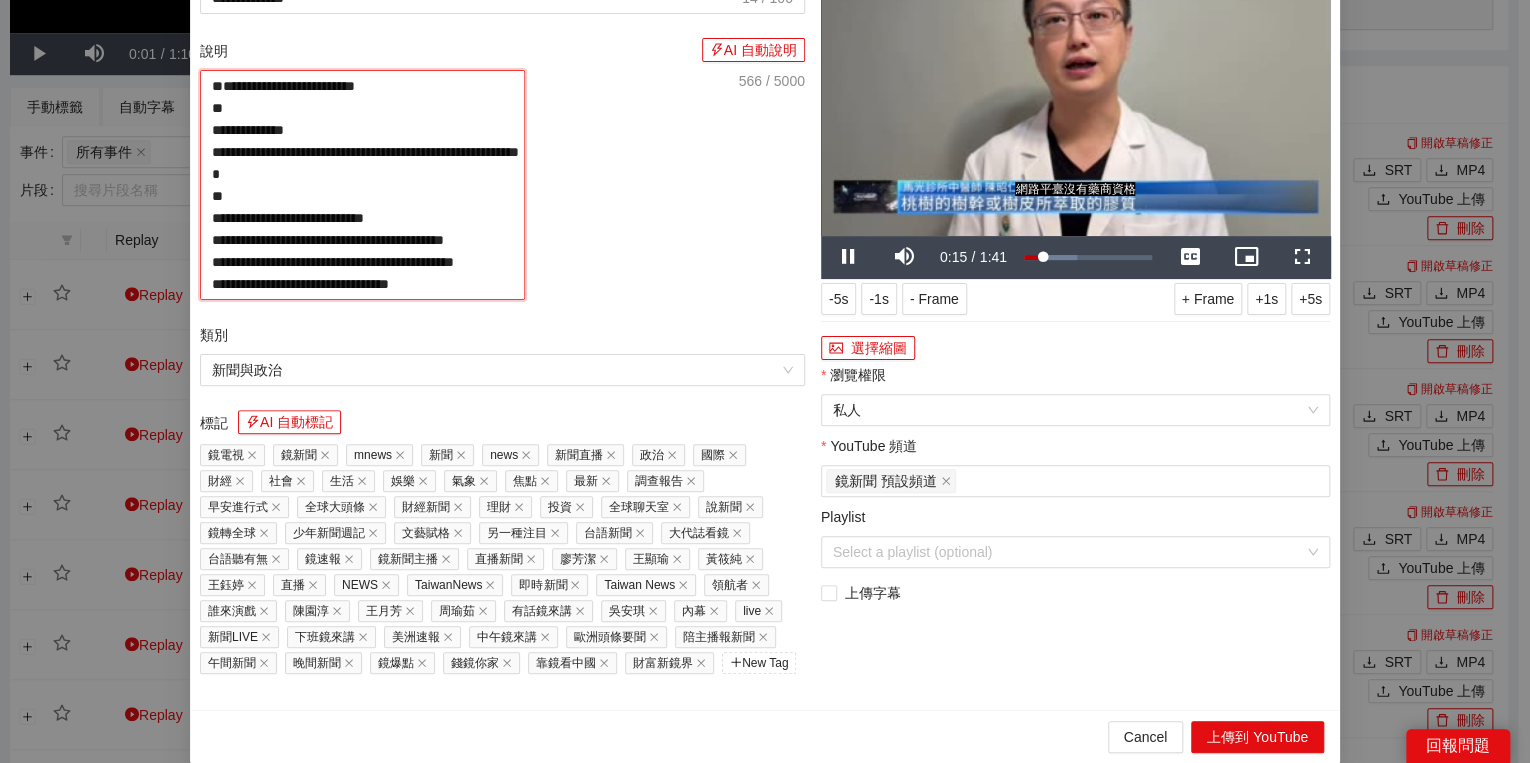 paste on "**********" 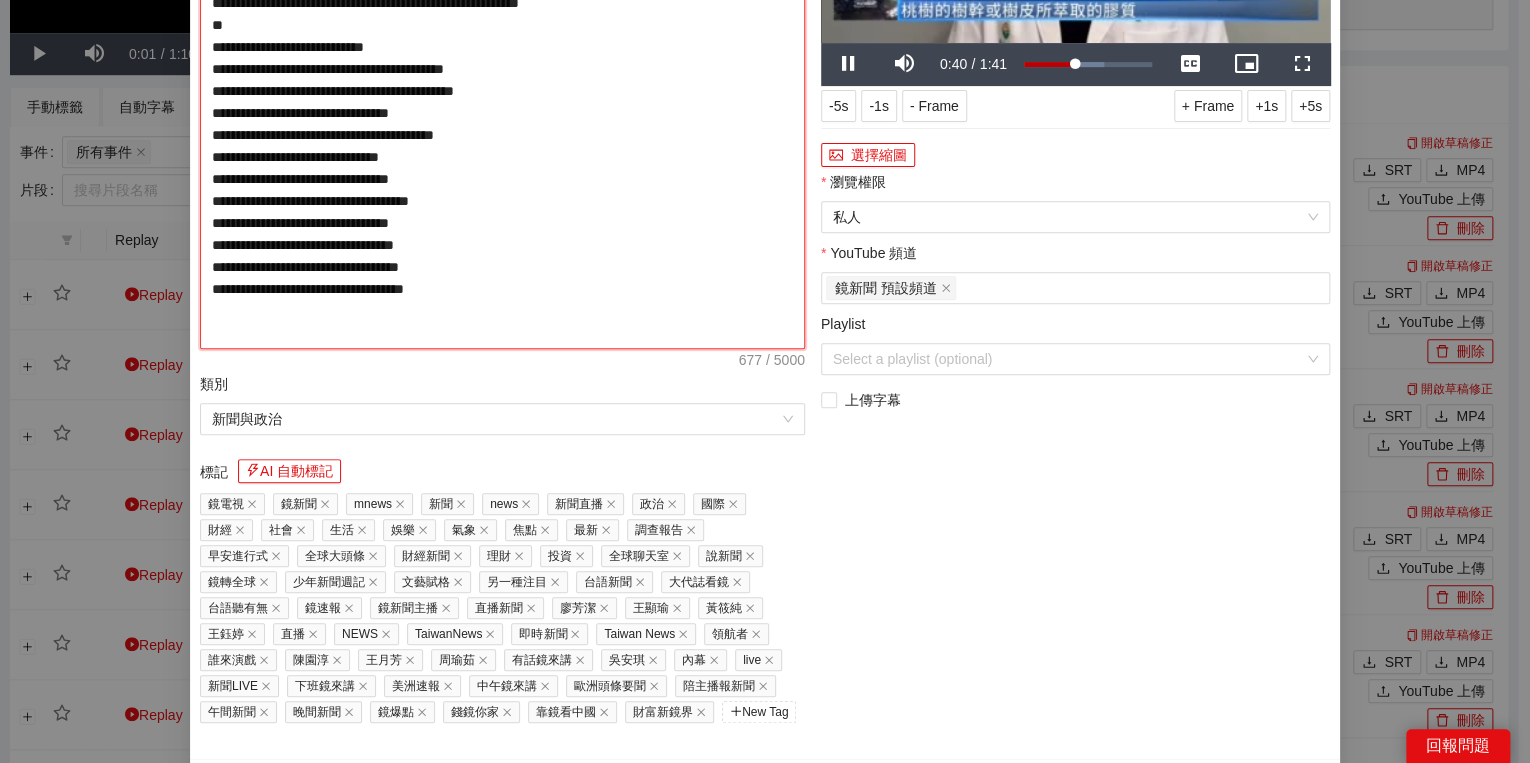click on "**********" at bounding box center (502, 113) 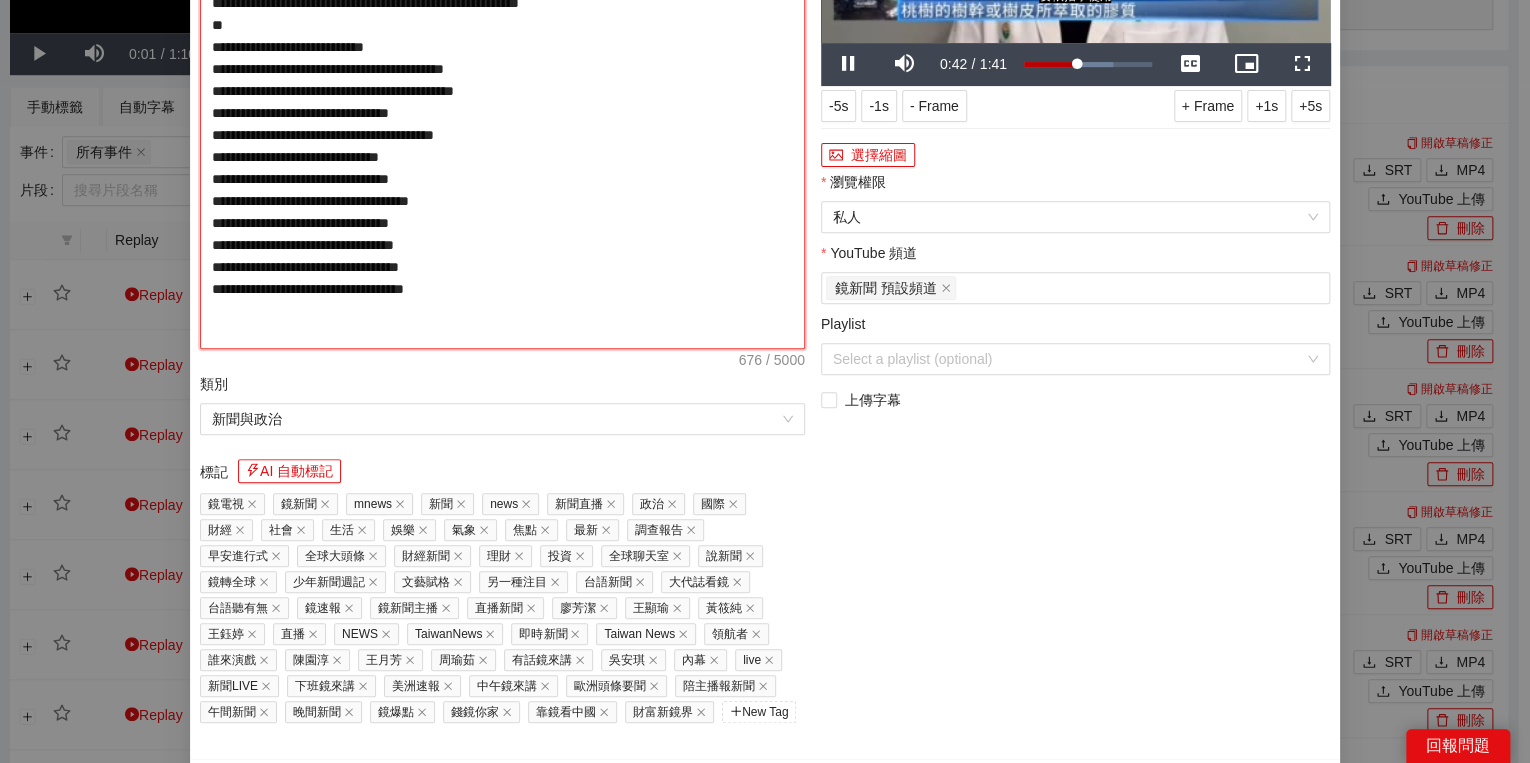 click on "**********" at bounding box center (502, 113) 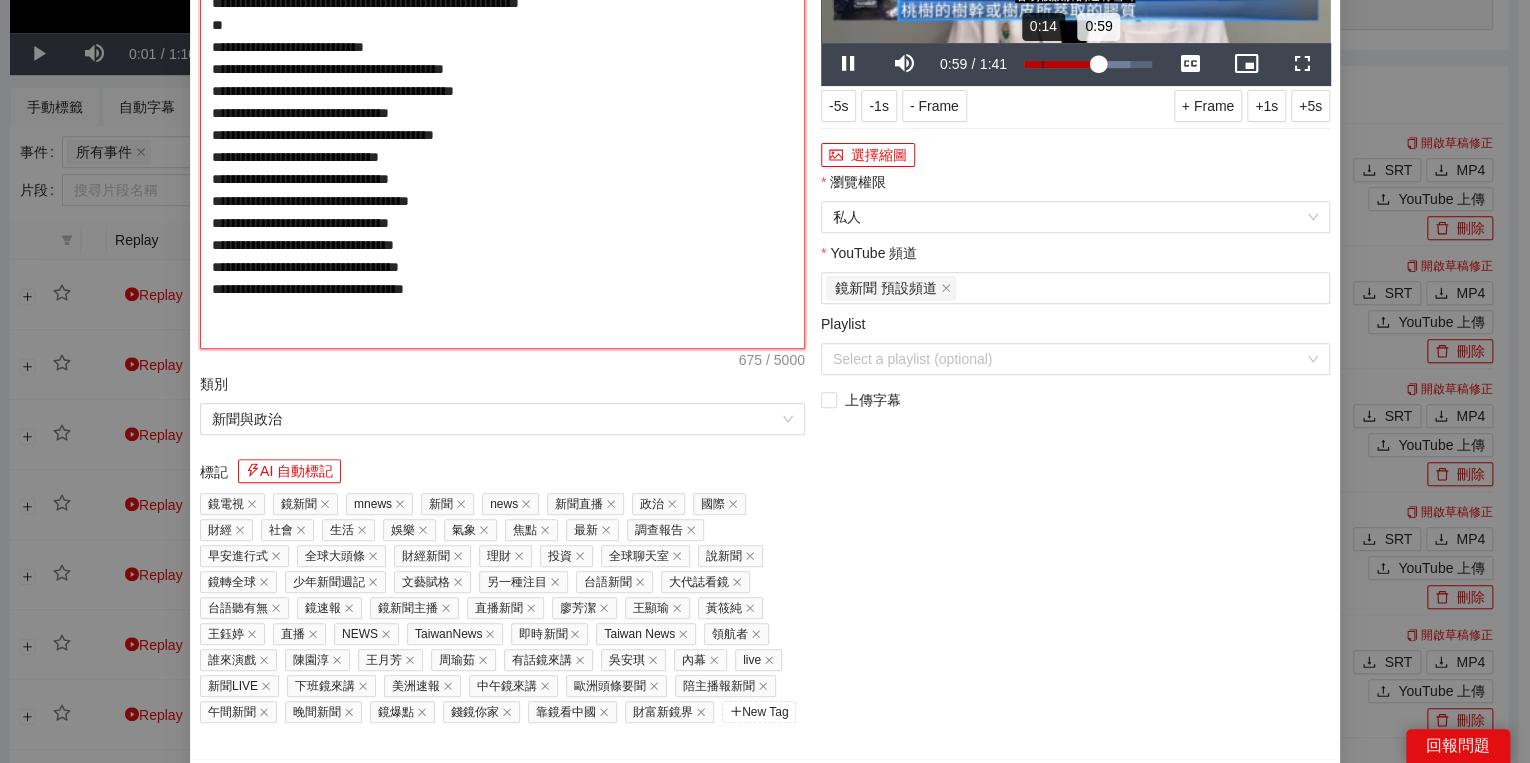 click on "Loaded :  83.17% 0:14 0:59" at bounding box center [1088, 64] 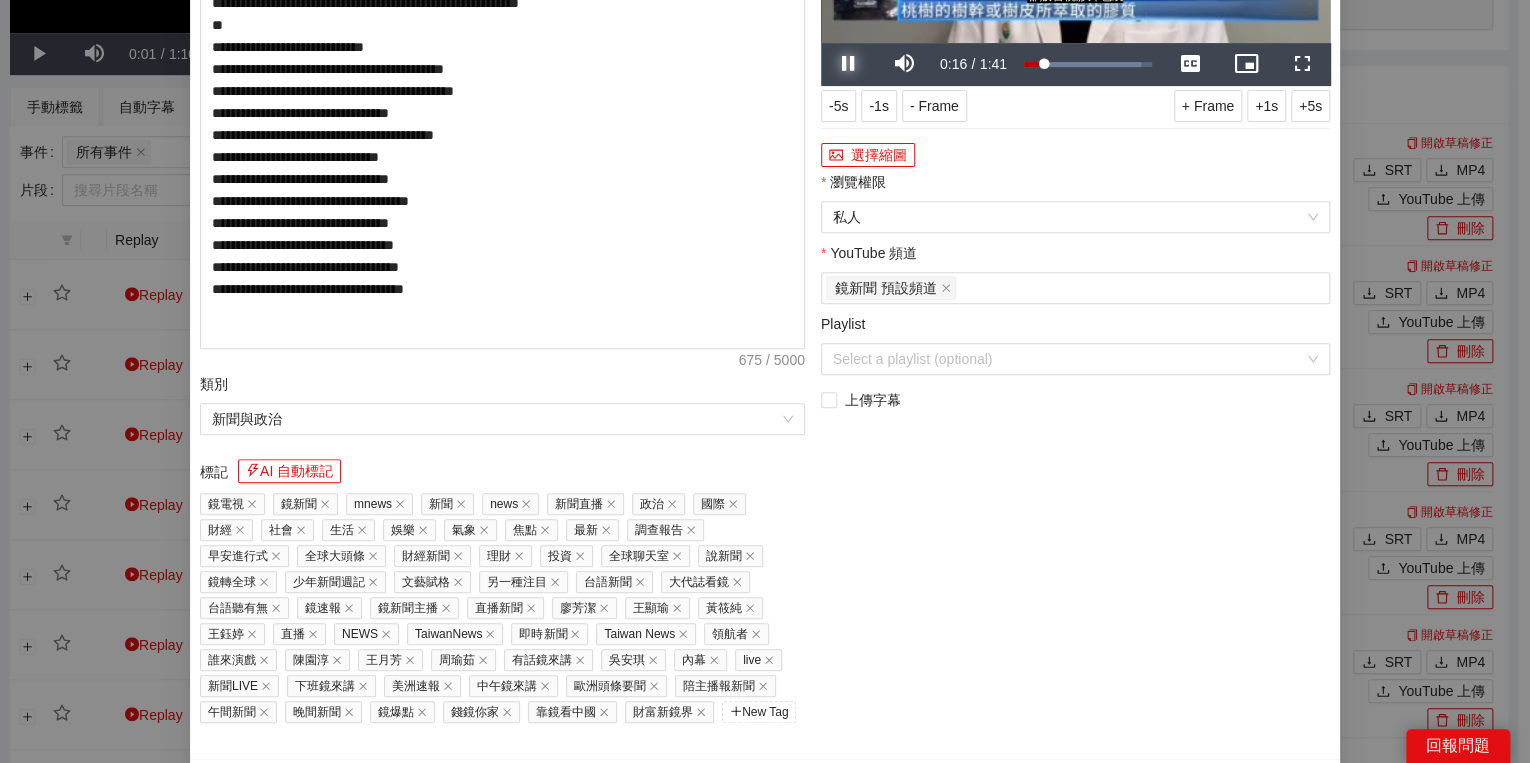 click at bounding box center (849, 64) 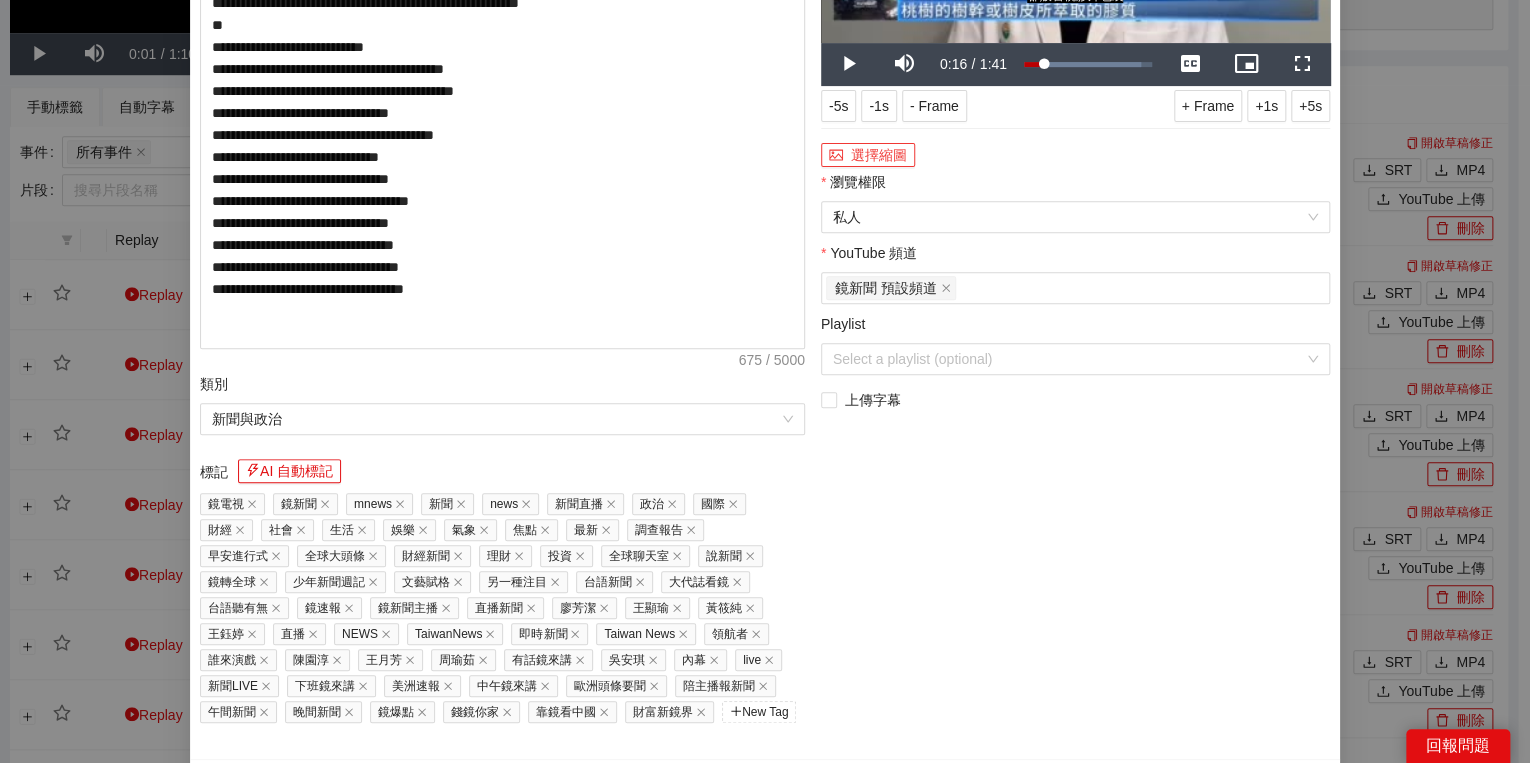 click on "選擇縮圖" at bounding box center [868, 155] 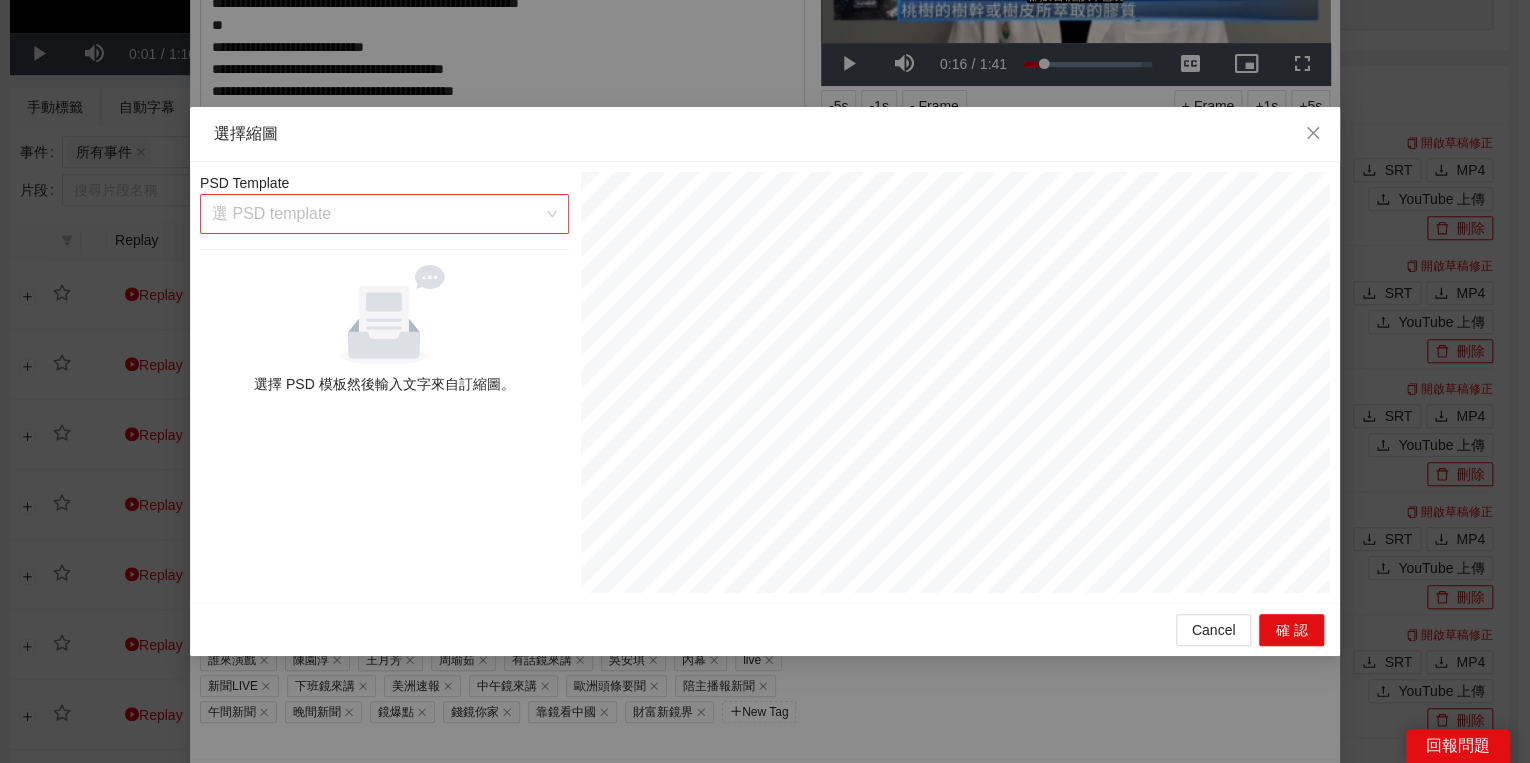 click at bounding box center [377, 214] 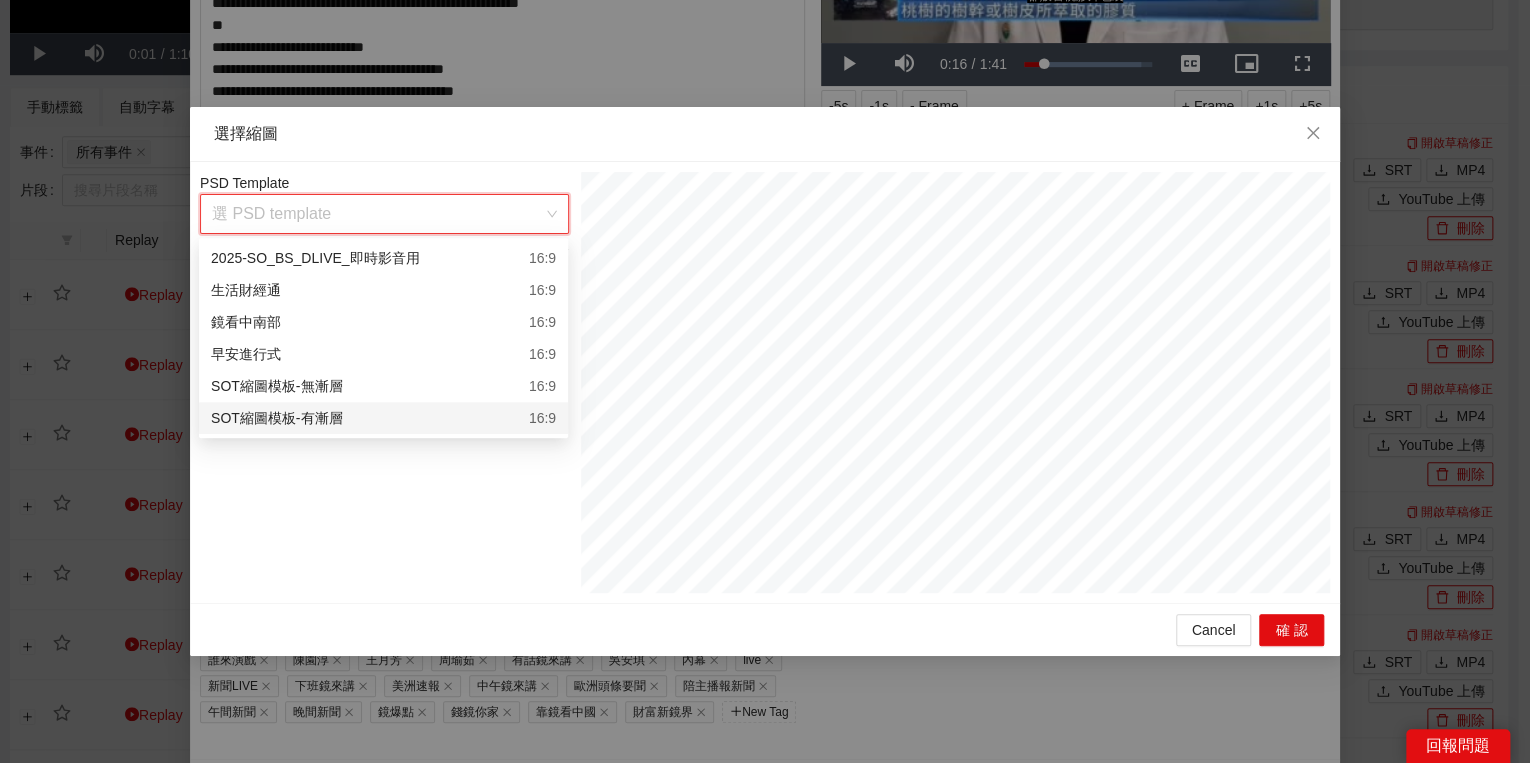 click on "SOT縮圖模板-有漸層" at bounding box center [276, 418] 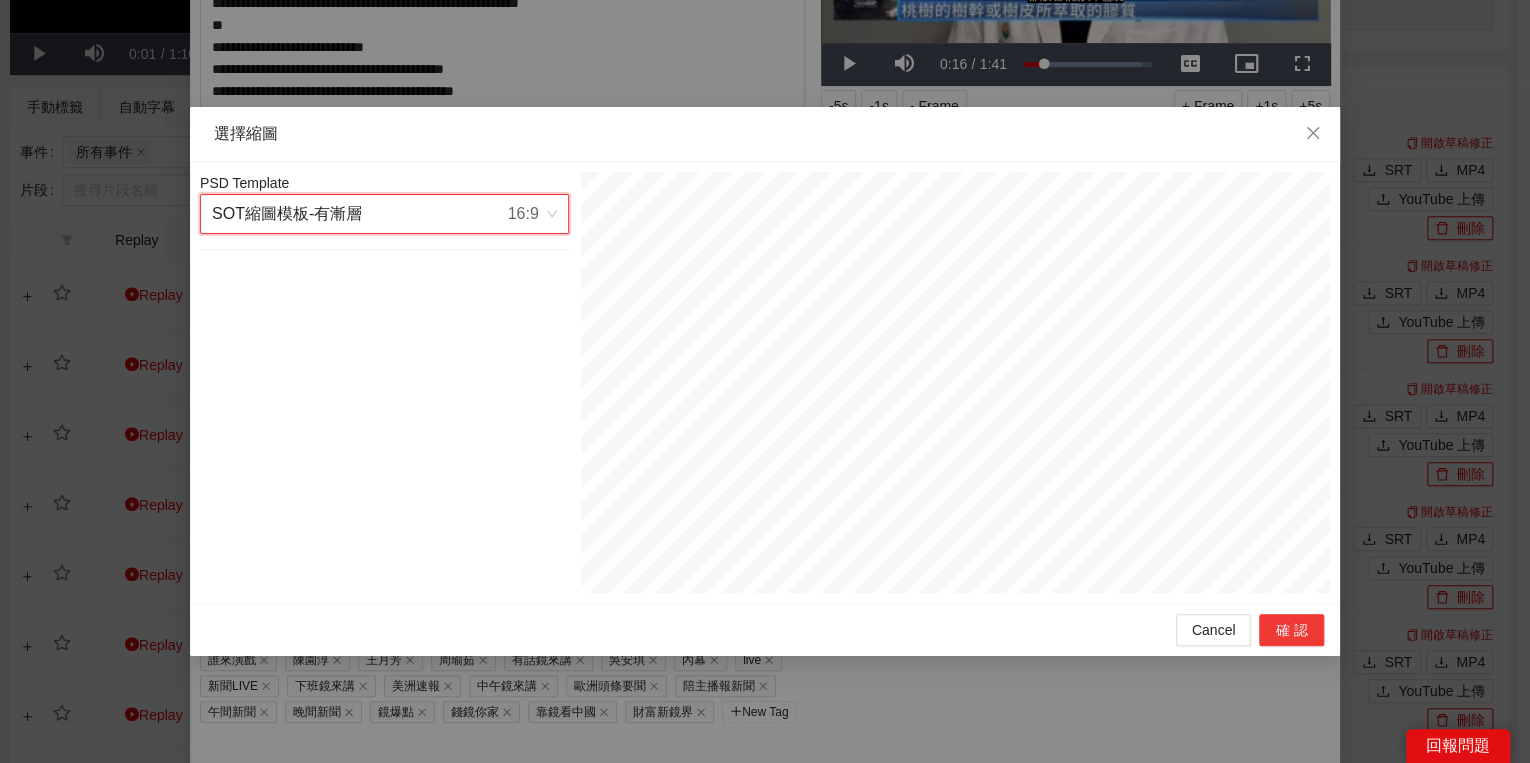 click on "確認" at bounding box center [1291, 630] 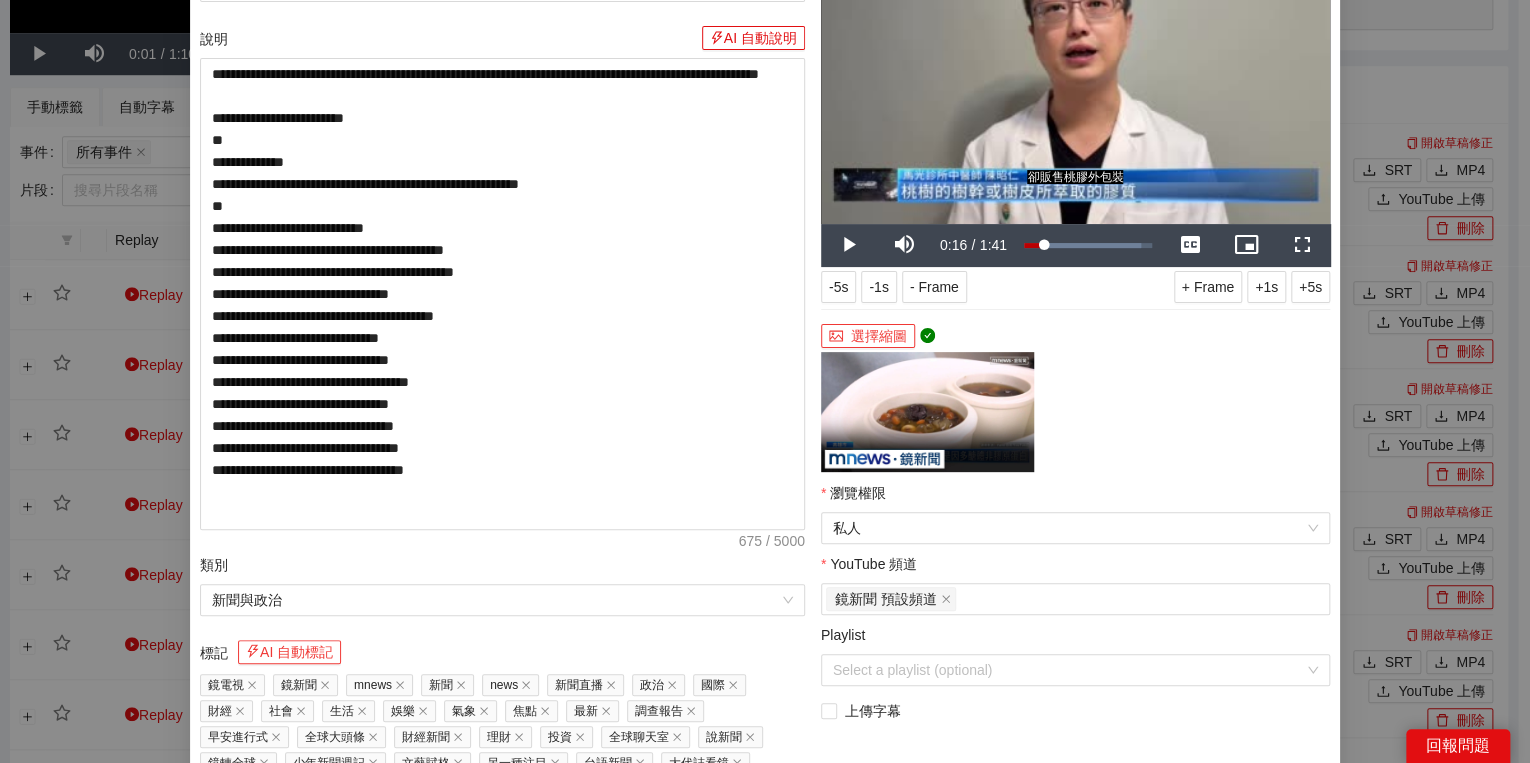 scroll, scrollTop: 240, scrollLeft: 0, axis: vertical 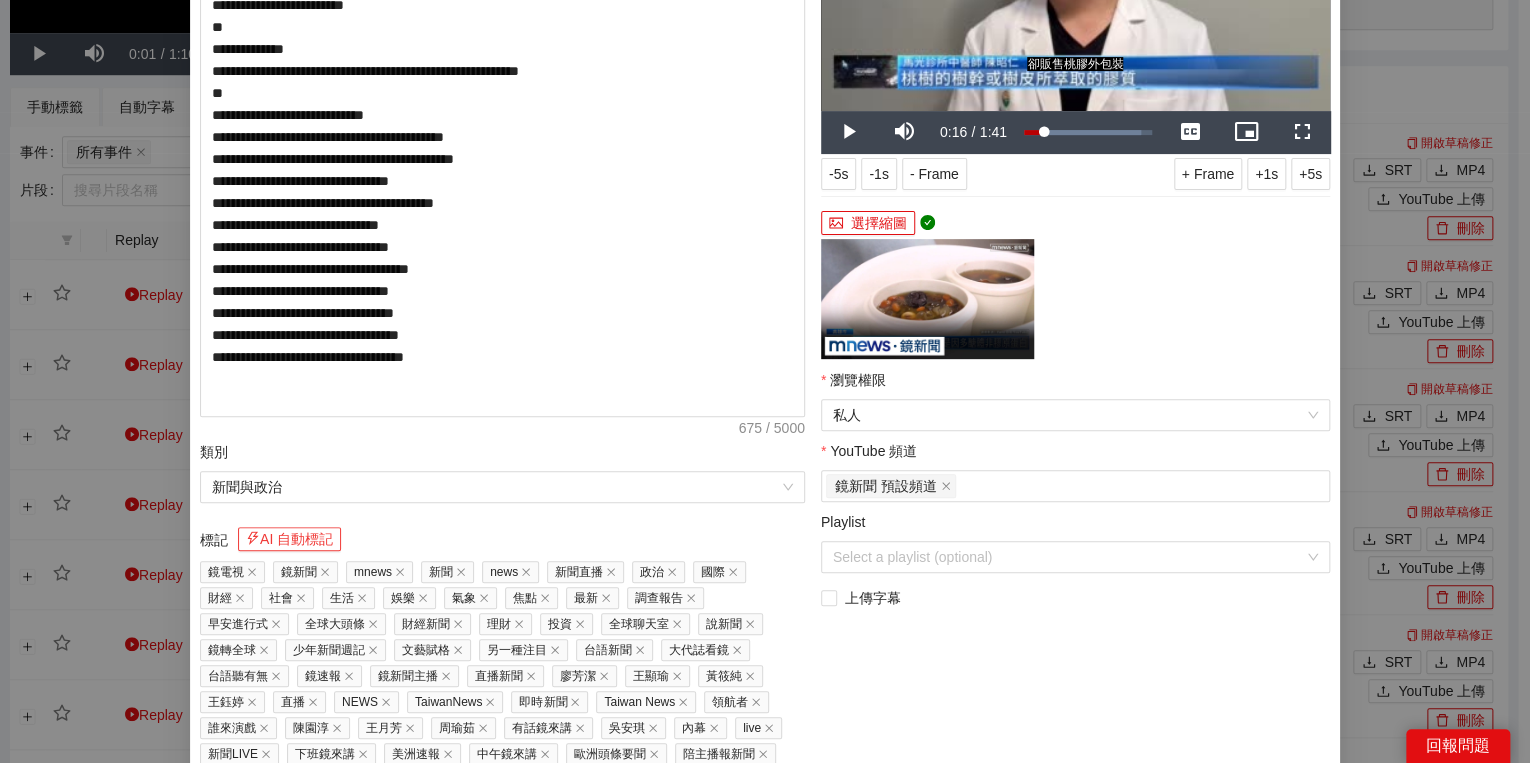 click on "AI 自動標記" at bounding box center [289, 539] 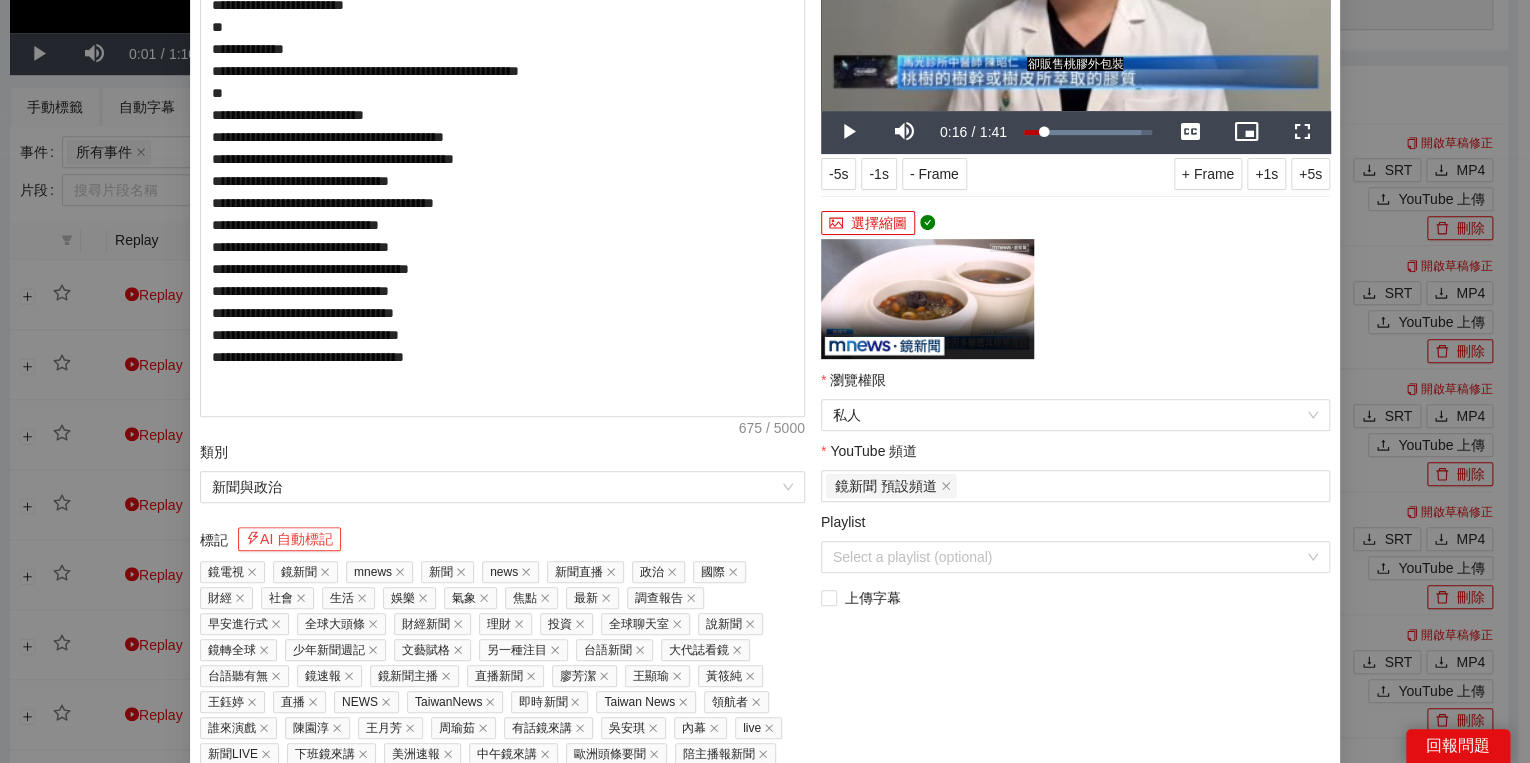 scroll, scrollTop: 429, scrollLeft: 0, axis: vertical 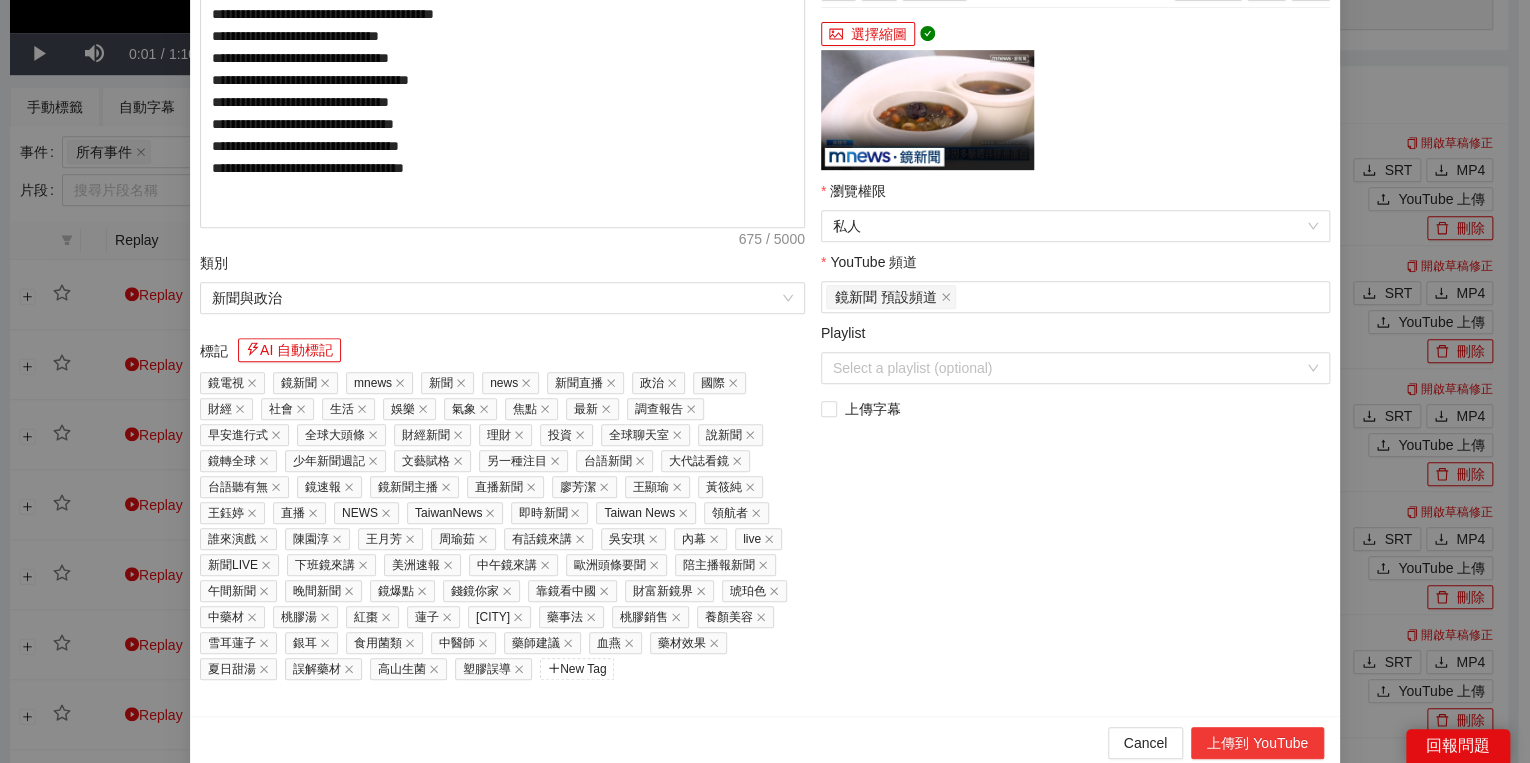 click on "上傳到 YouTube" at bounding box center (1257, 743) 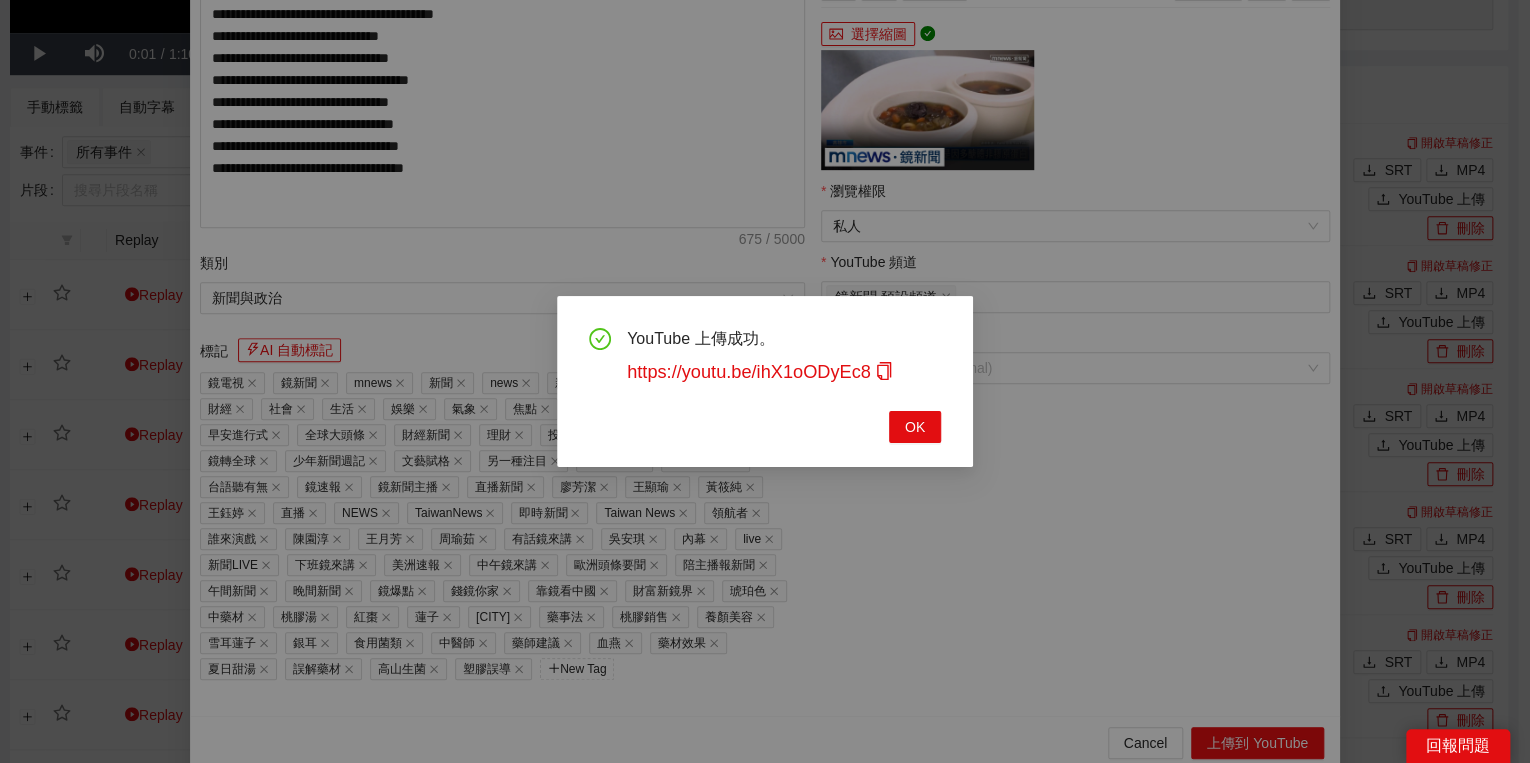 click on "YouTube 上傳成功。 https://youtu.be/ihX1oODyEc8 OK" at bounding box center (765, 385) 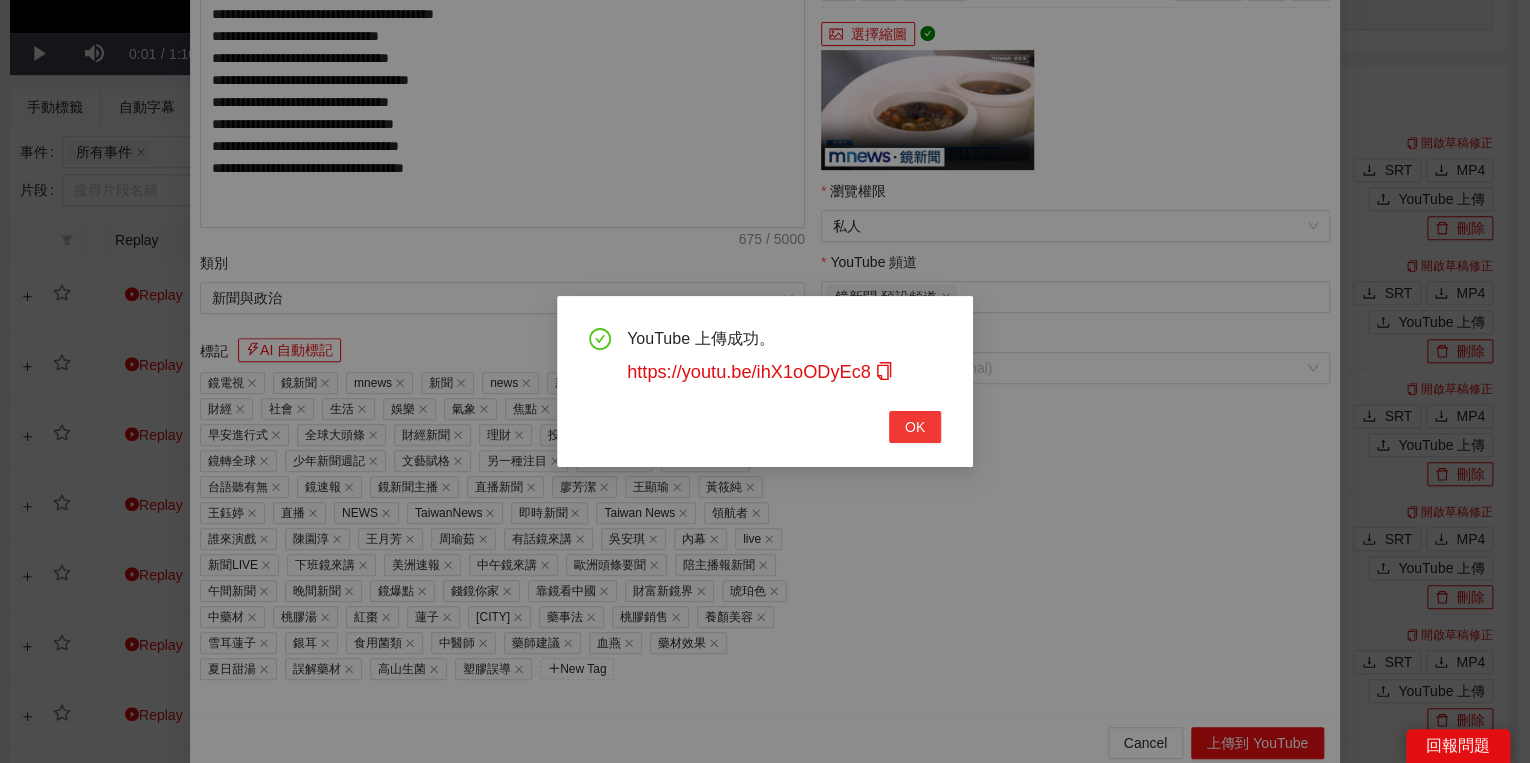 click on "OK" at bounding box center (915, 427) 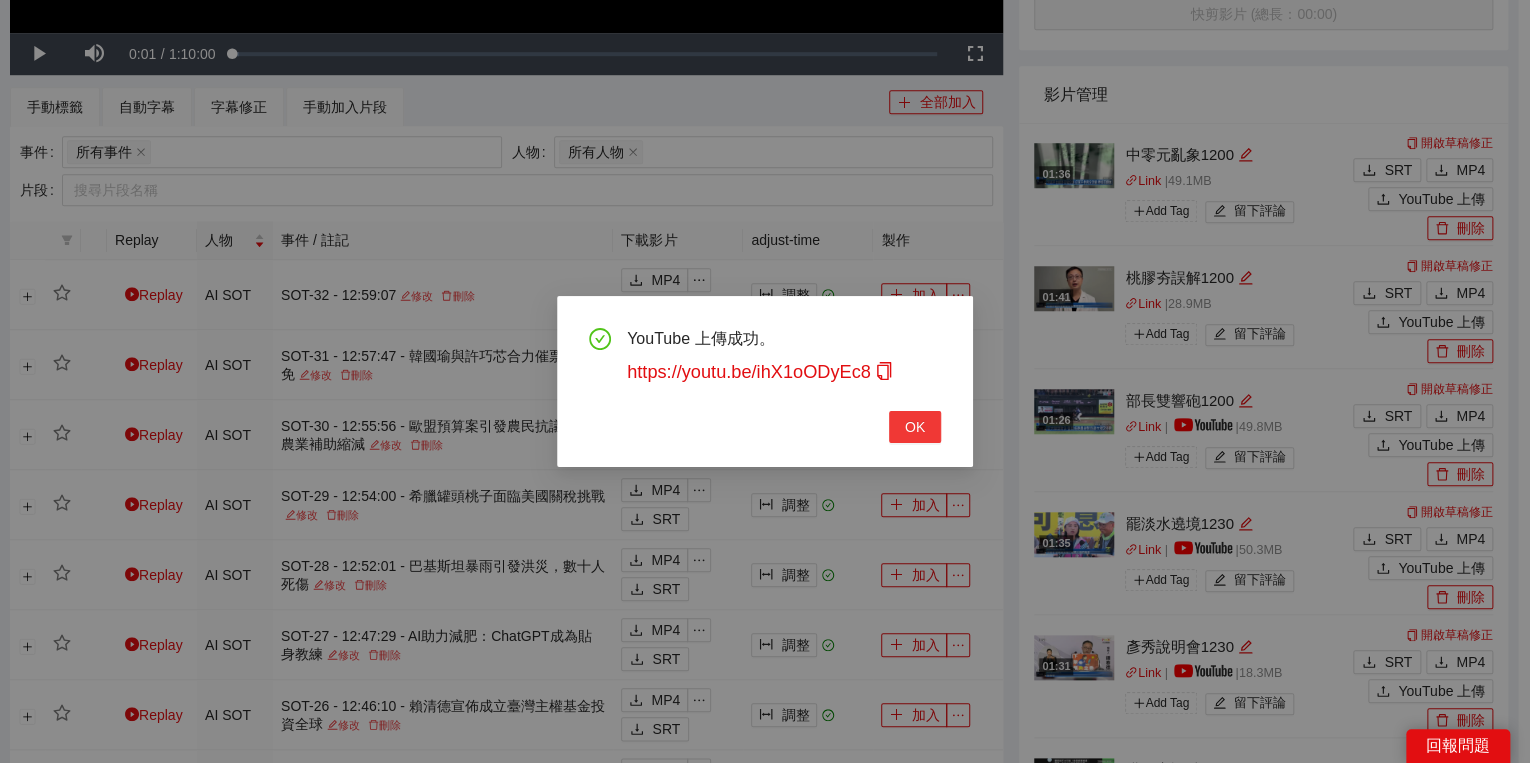 scroll, scrollTop: 308, scrollLeft: 0, axis: vertical 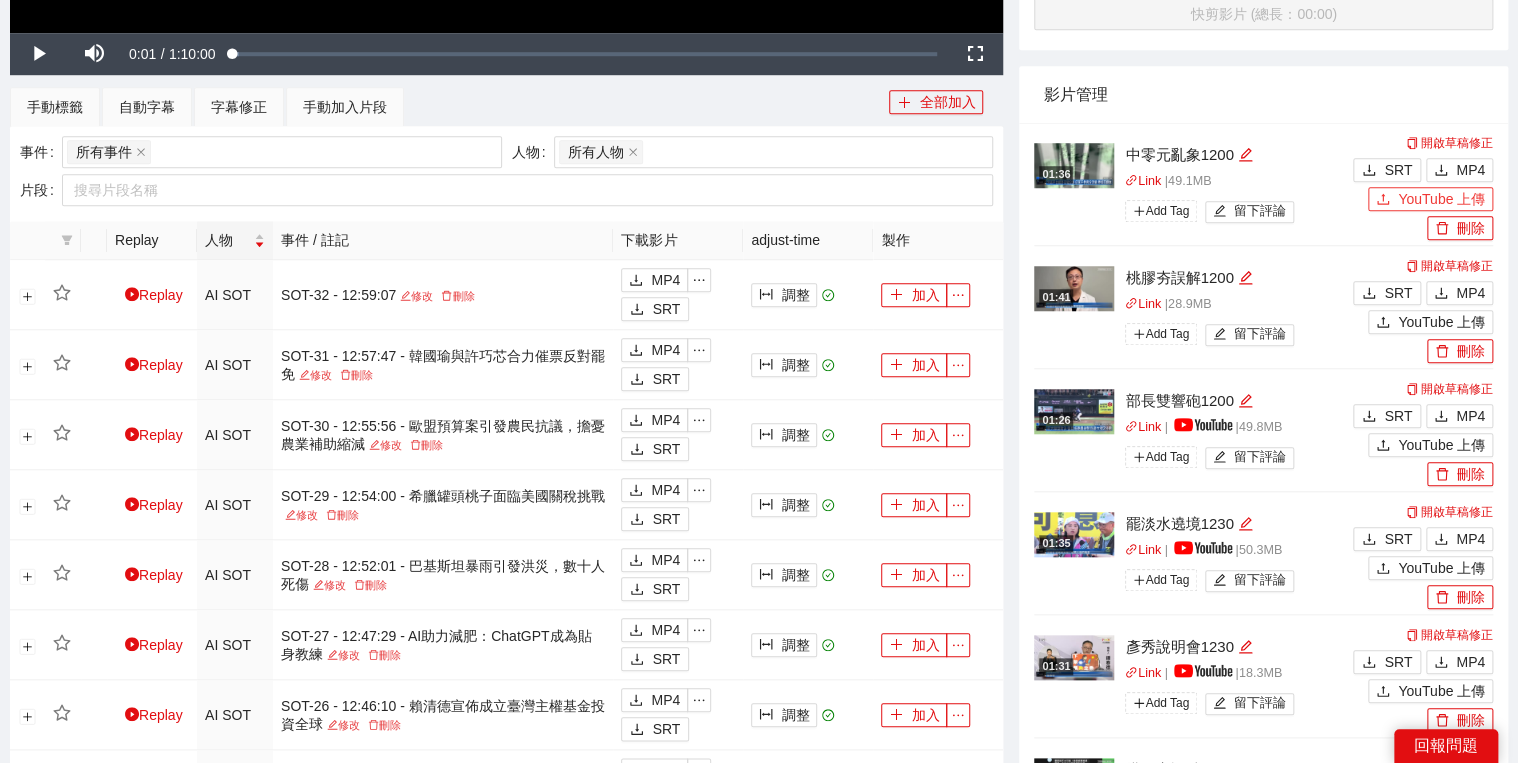 click 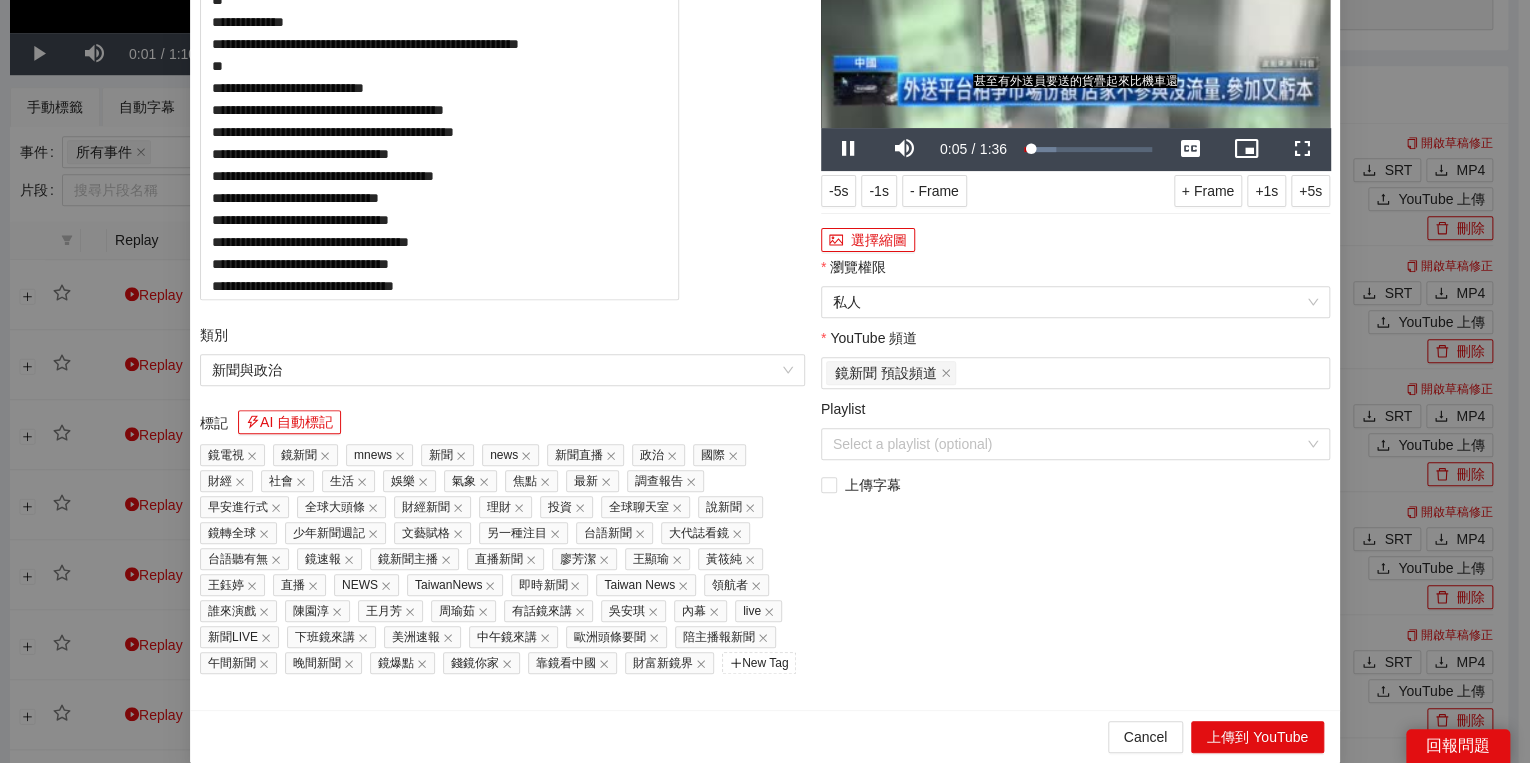 click on "瀏覽權限" at bounding box center [1075, 271] 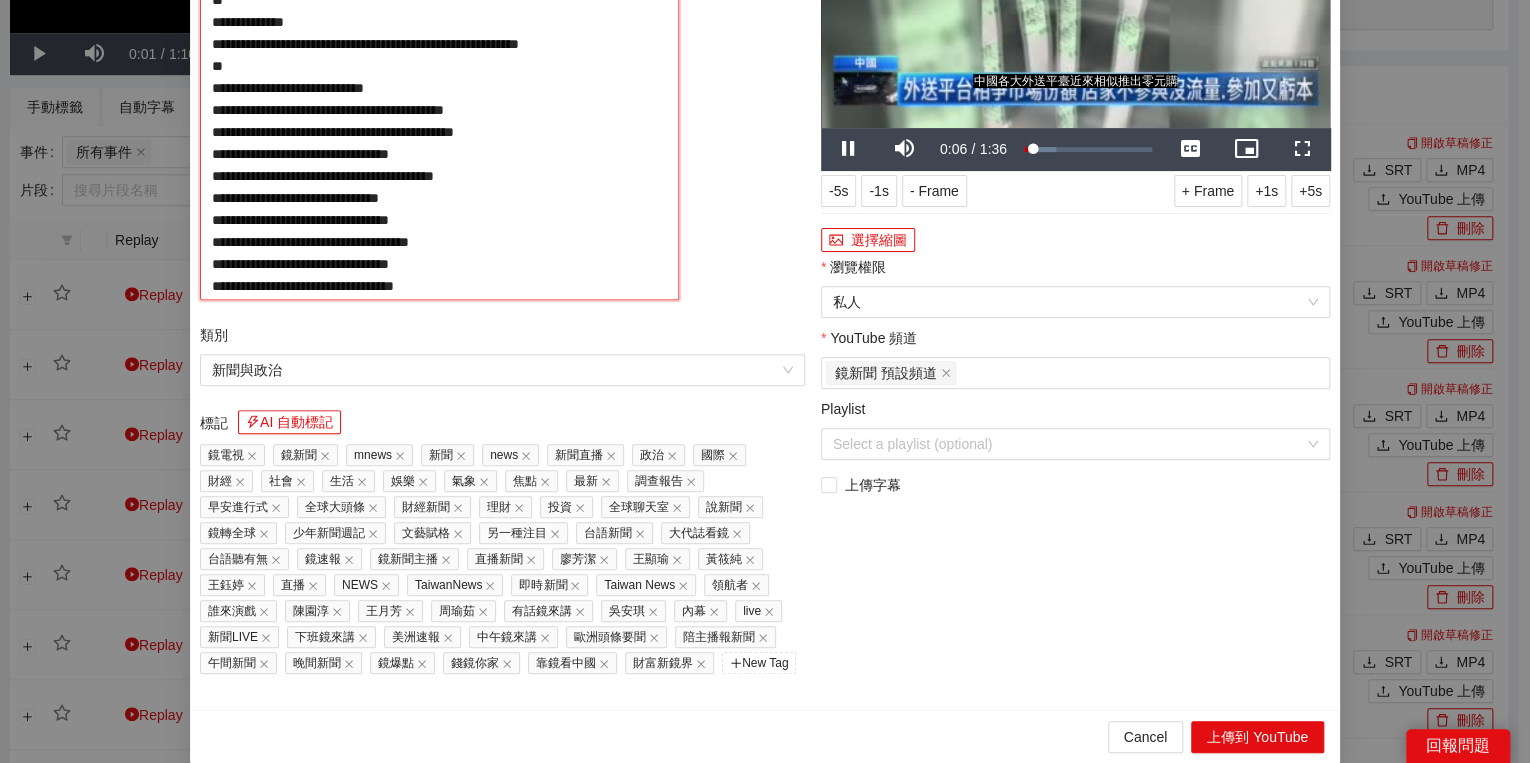 click on "**********" at bounding box center (439, 131) 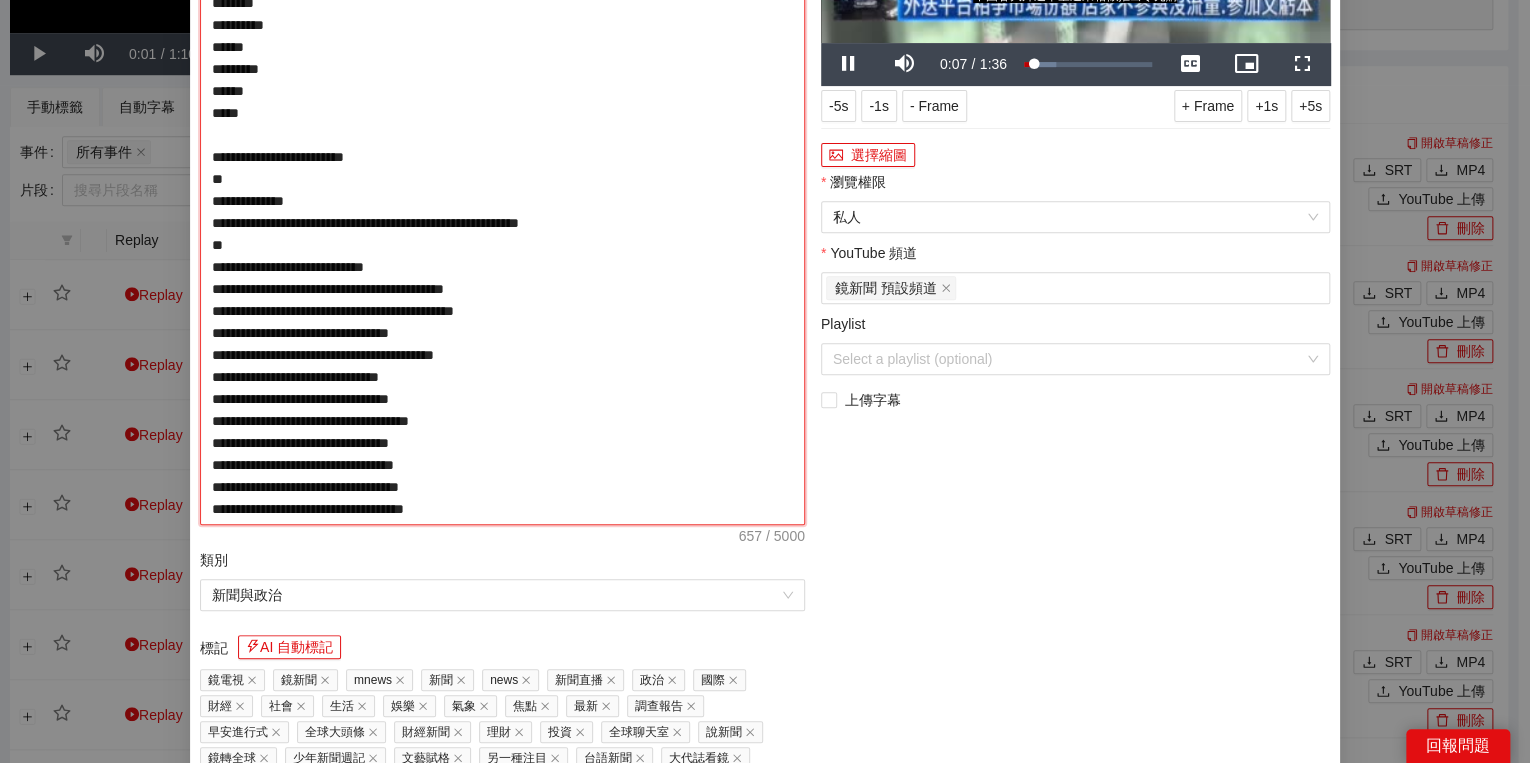 click on "**********" at bounding box center [502, 201] 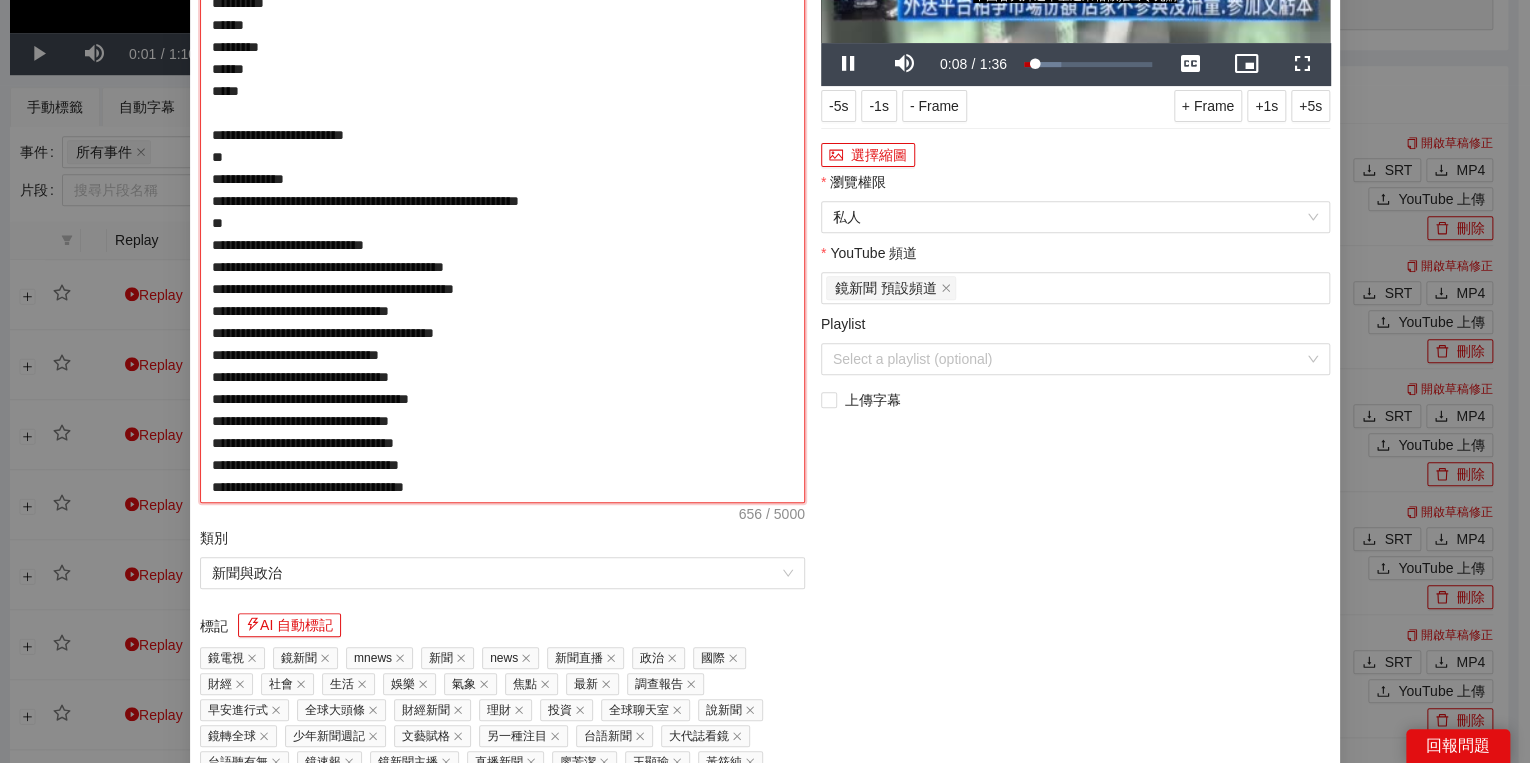 click on "**********" at bounding box center (502, 190) 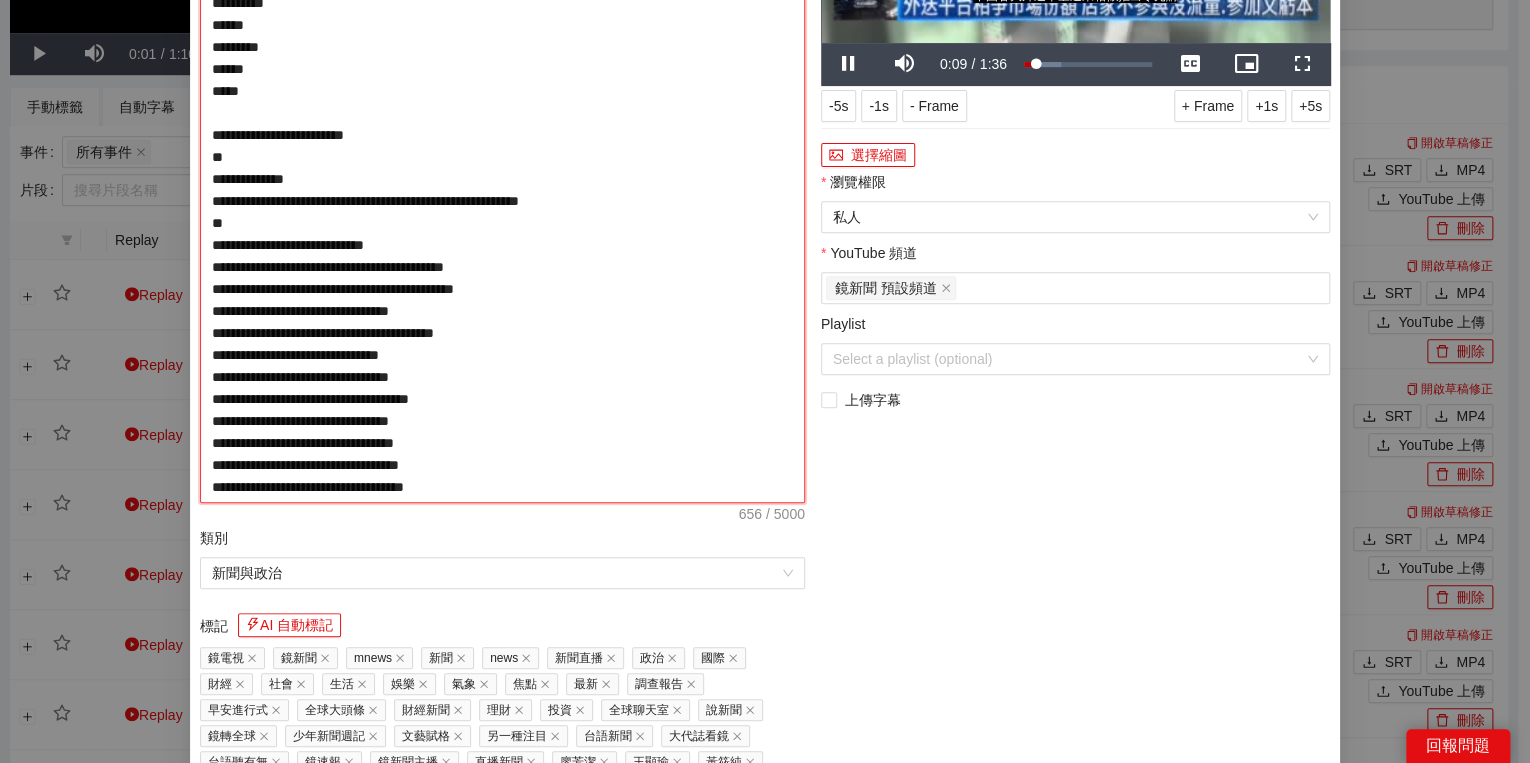 click on "**********" at bounding box center (502, 190) 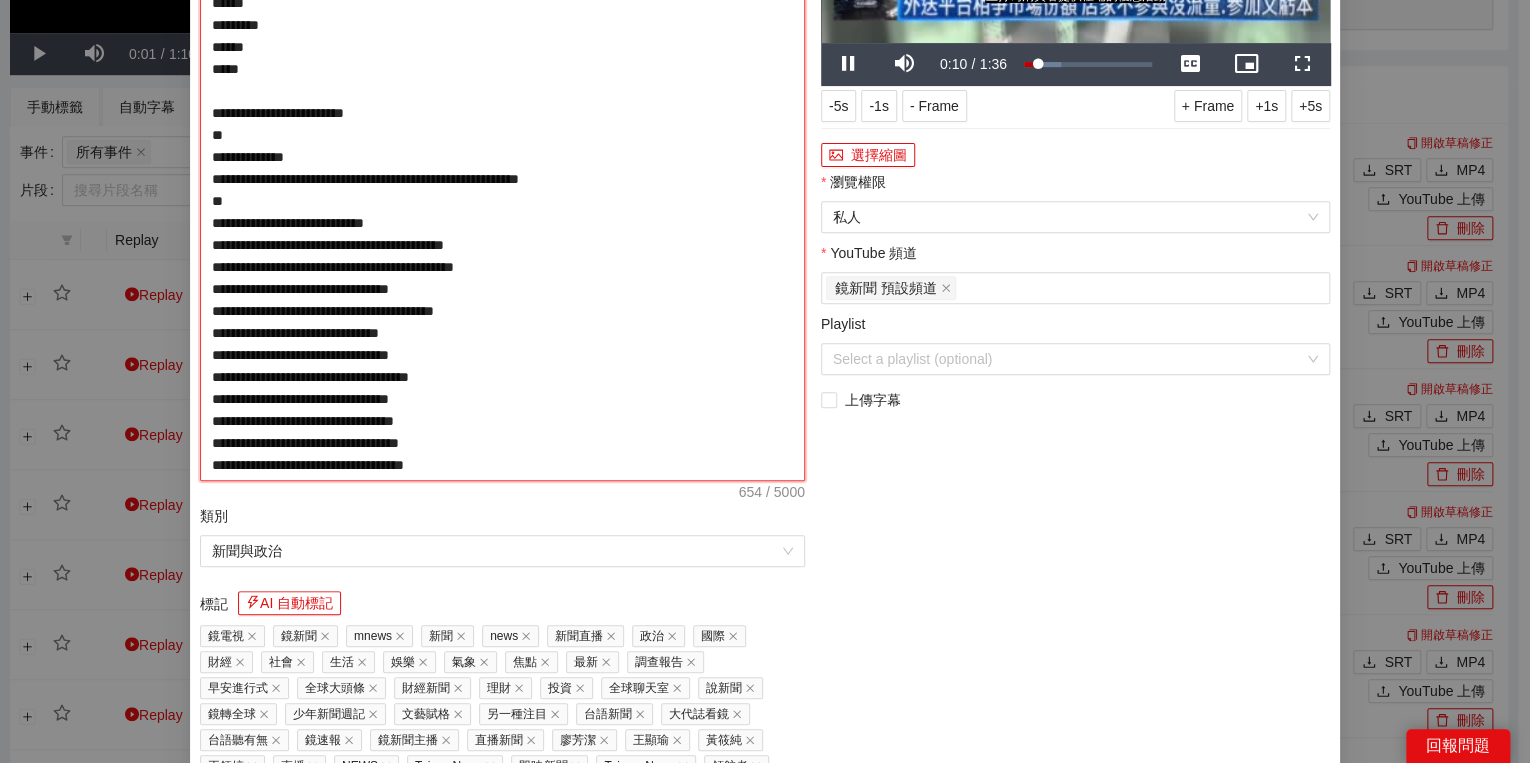 click on "**********" at bounding box center [502, 179] 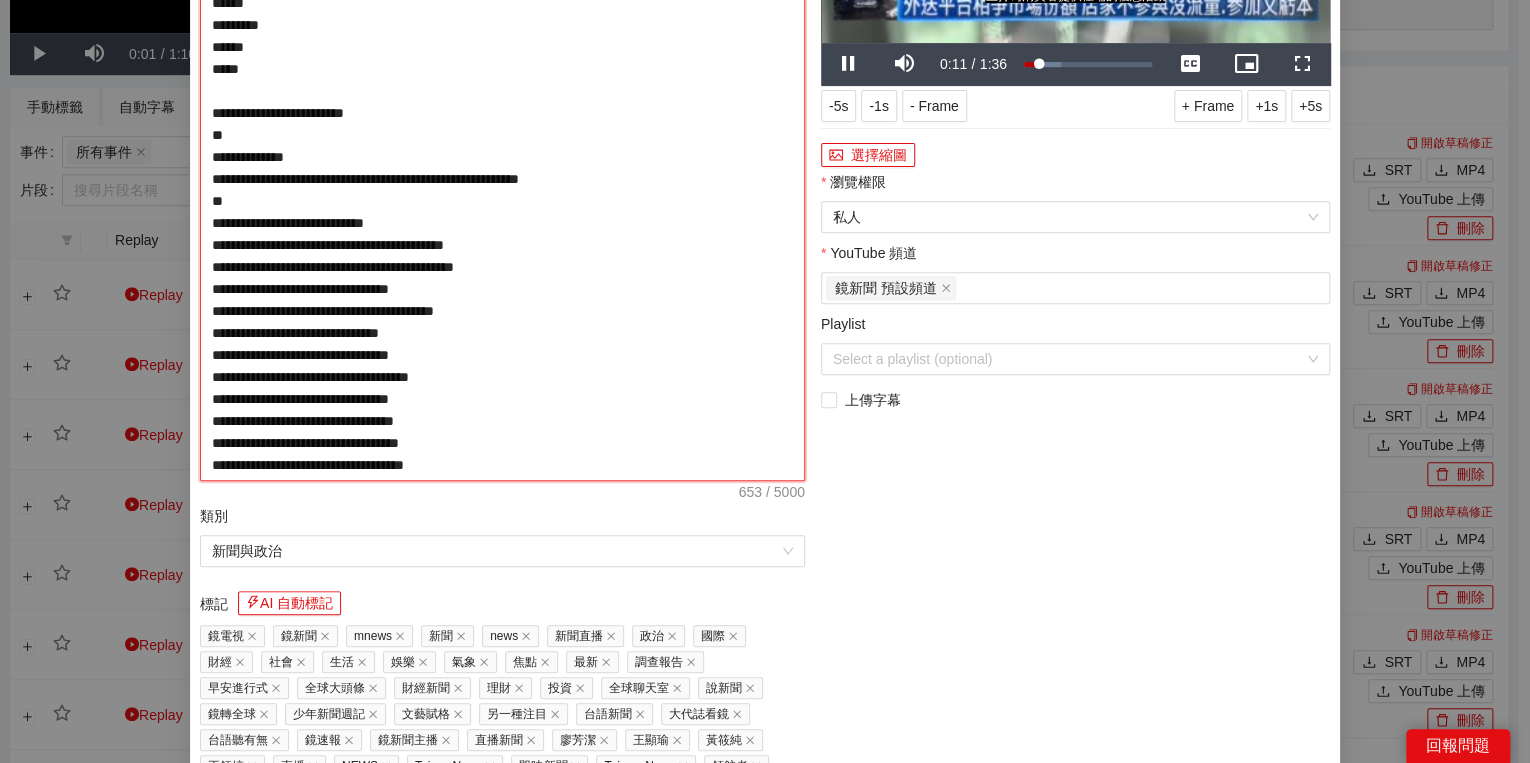 click on "**********" at bounding box center (502, 179) 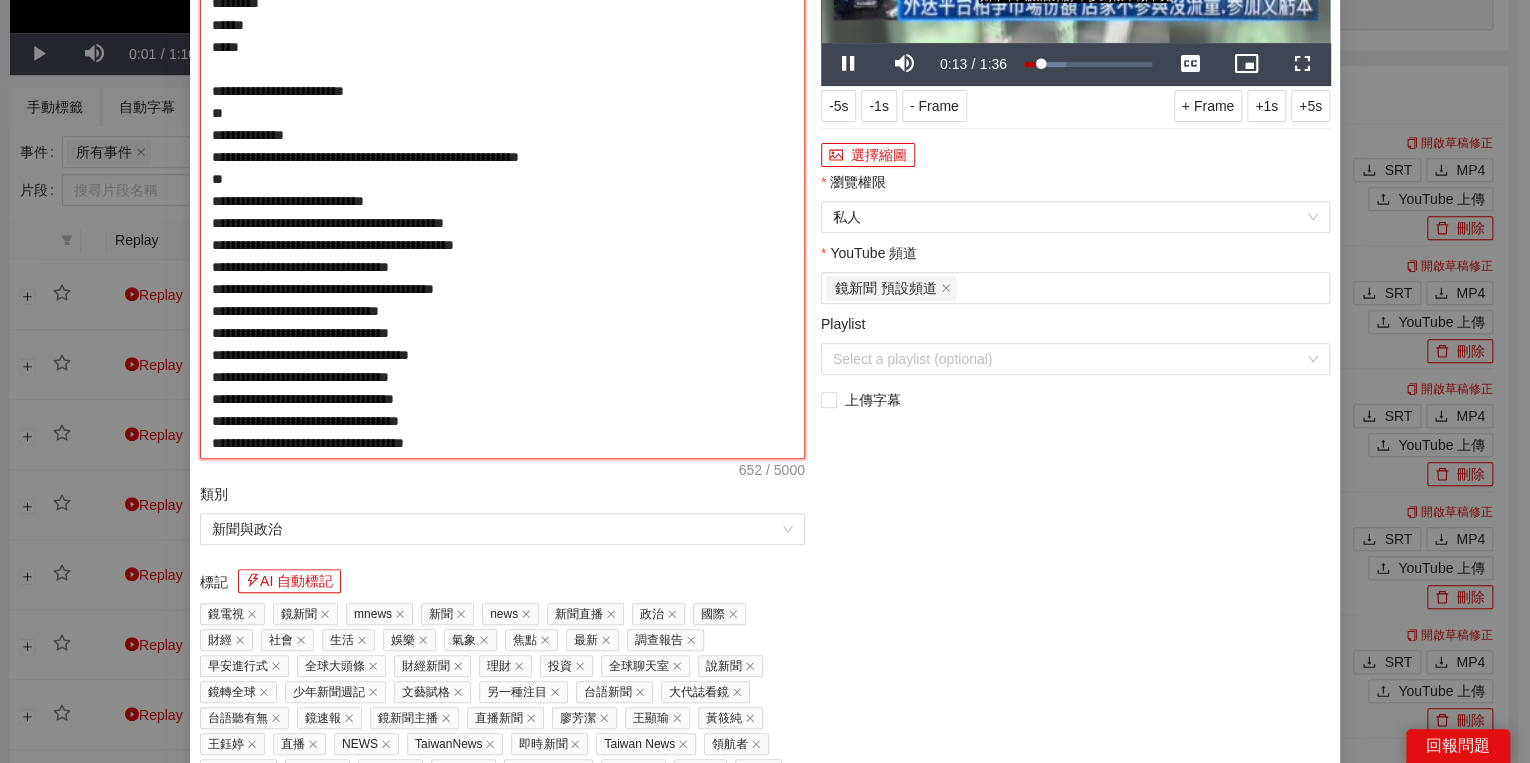 click on "**********" at bounding box center [502, 168] 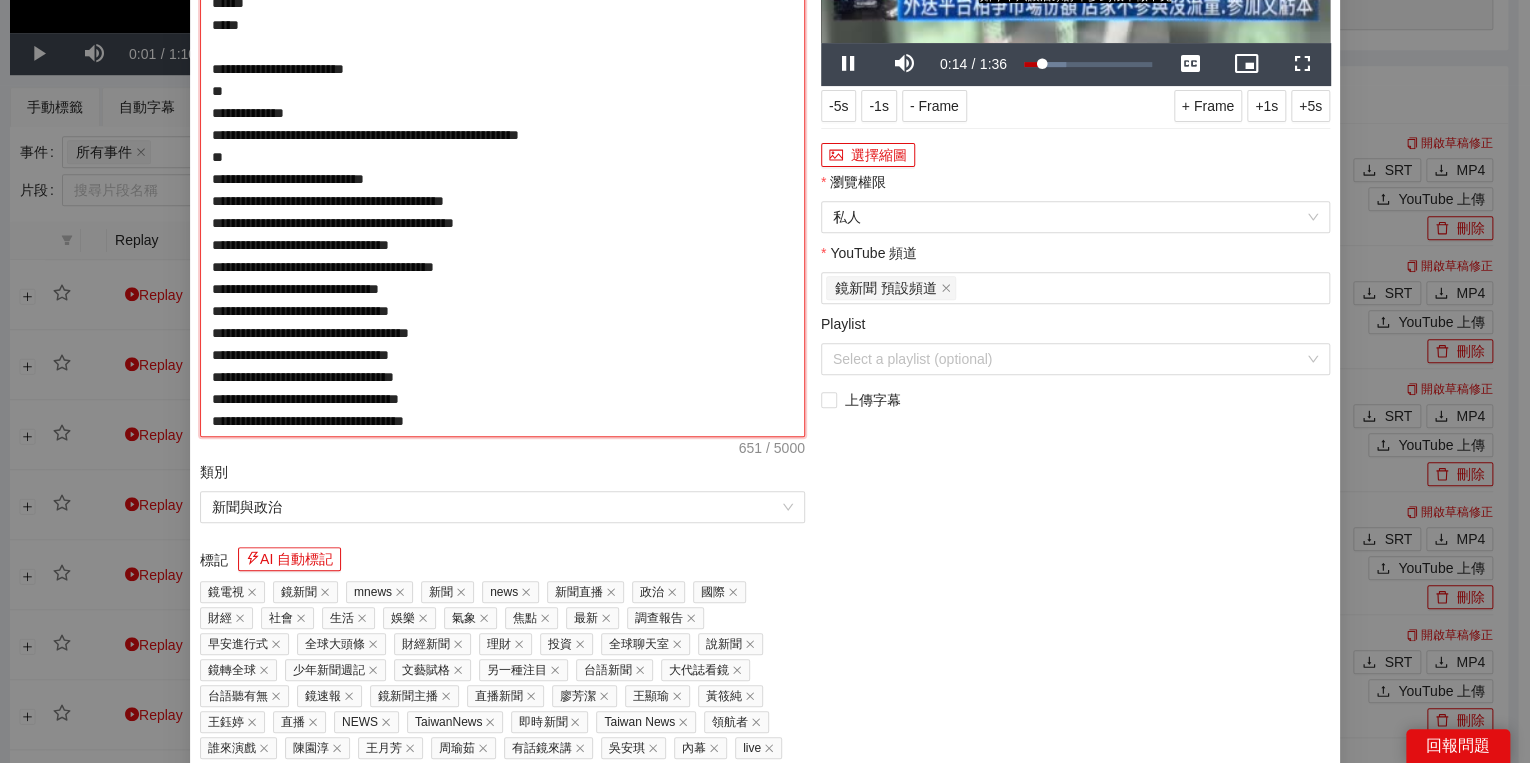 click on "**********" at bounding box center [502, 157] 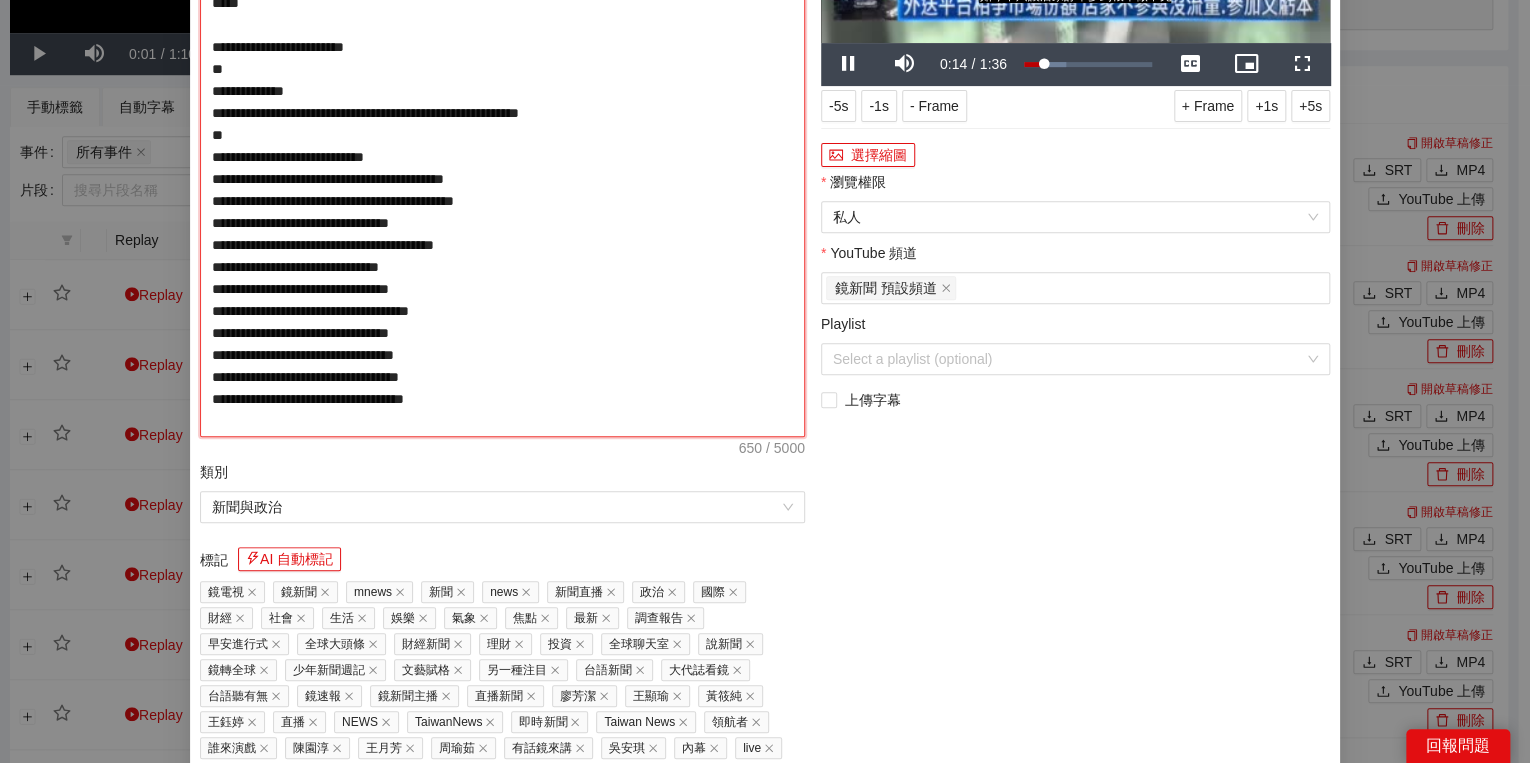 click on "**********" at bounding box center (502, 157) 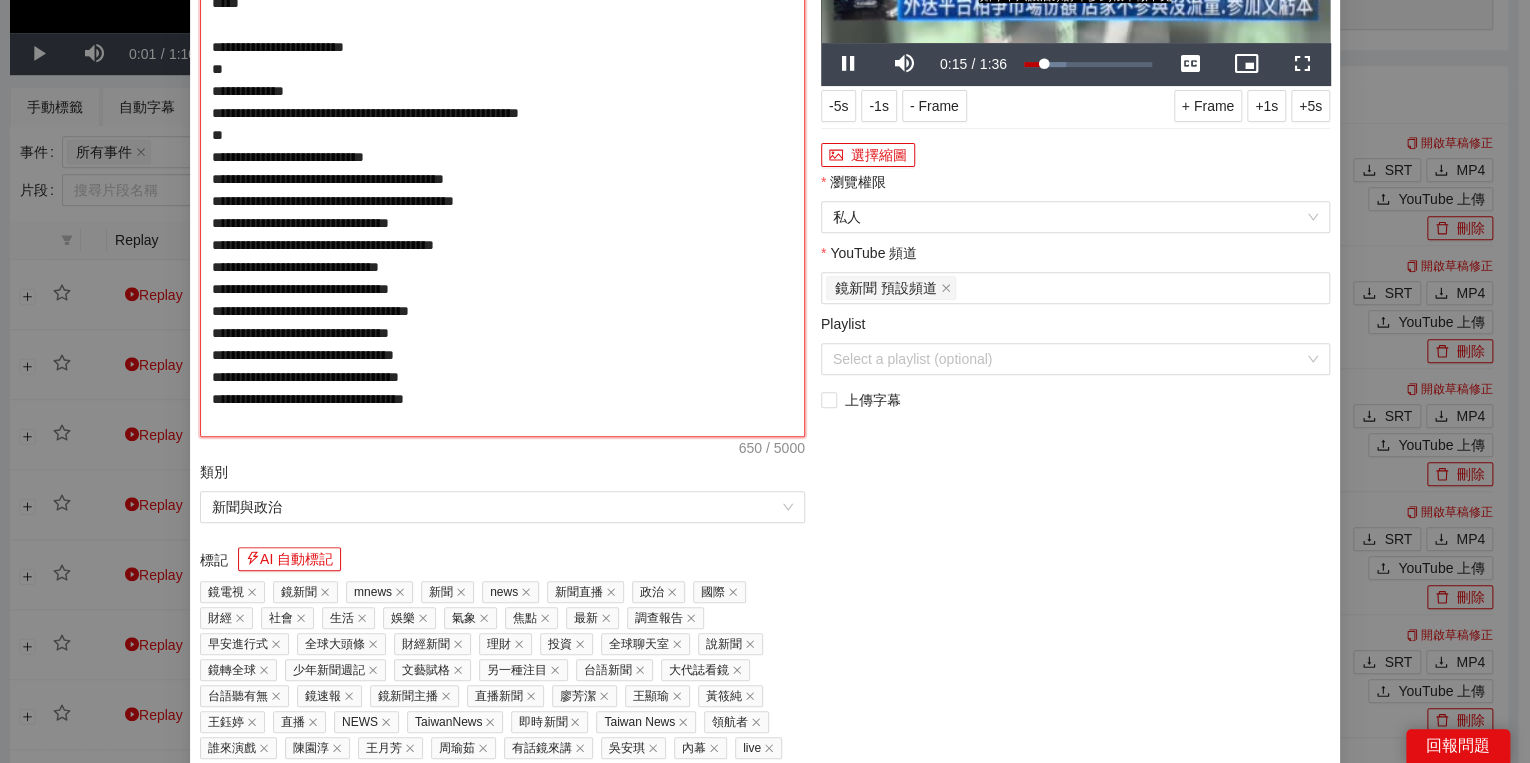 click on "**********" at bounding box center (502, 157) 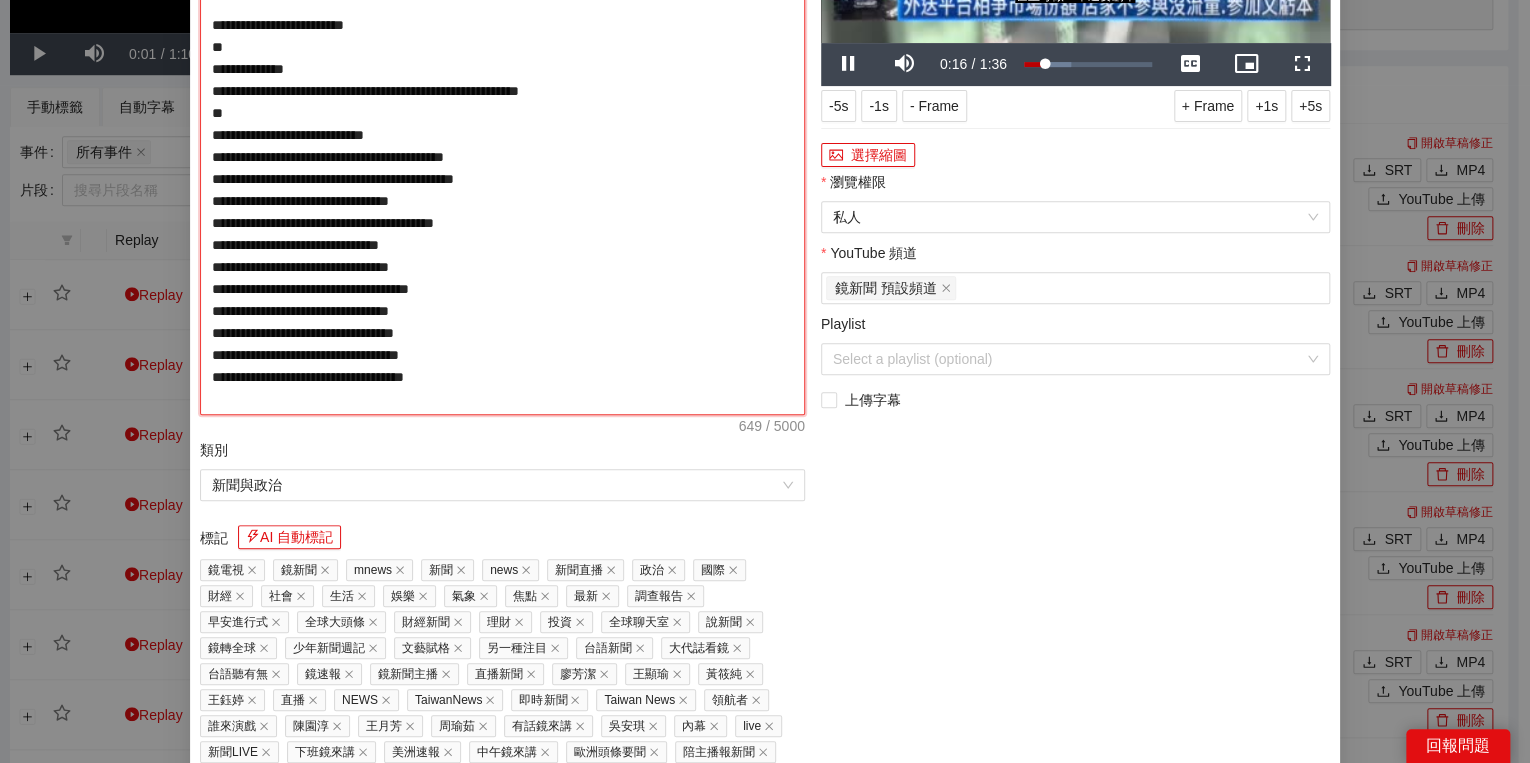 click on "**********" at bounding box center [502, 146] 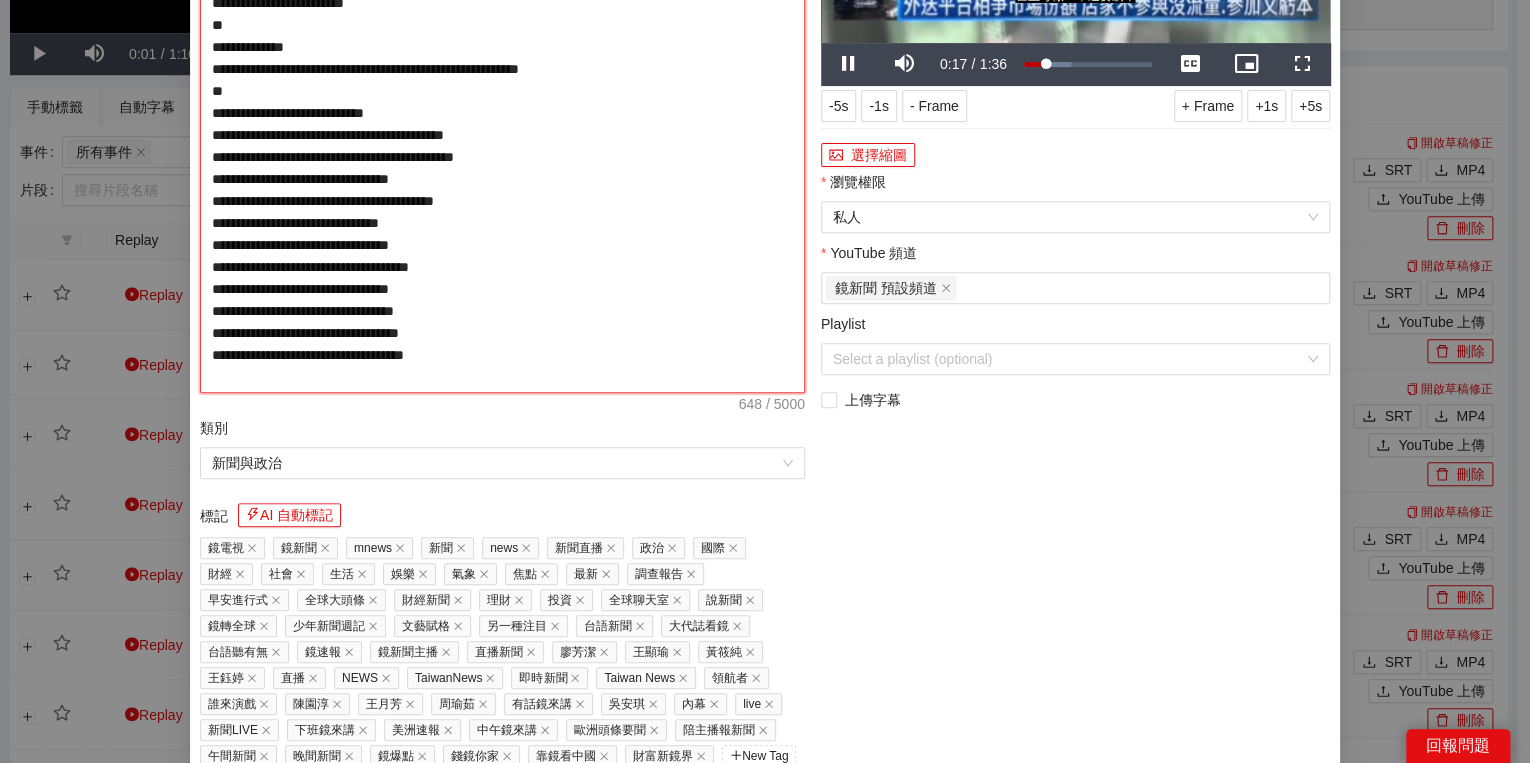click on "**********" at bounding box center [502, 135] 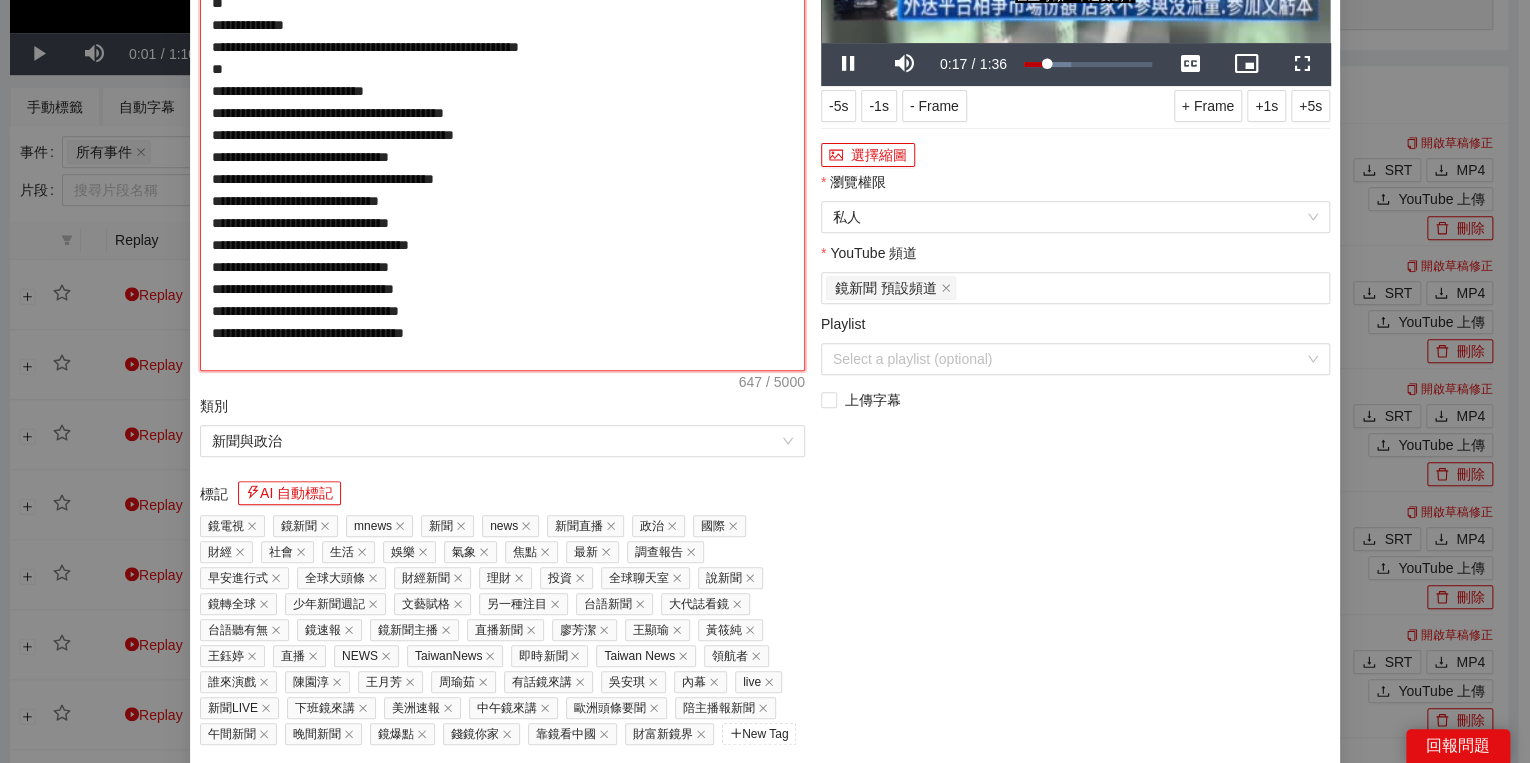 click on "**********" at bounding box center (502, 124) 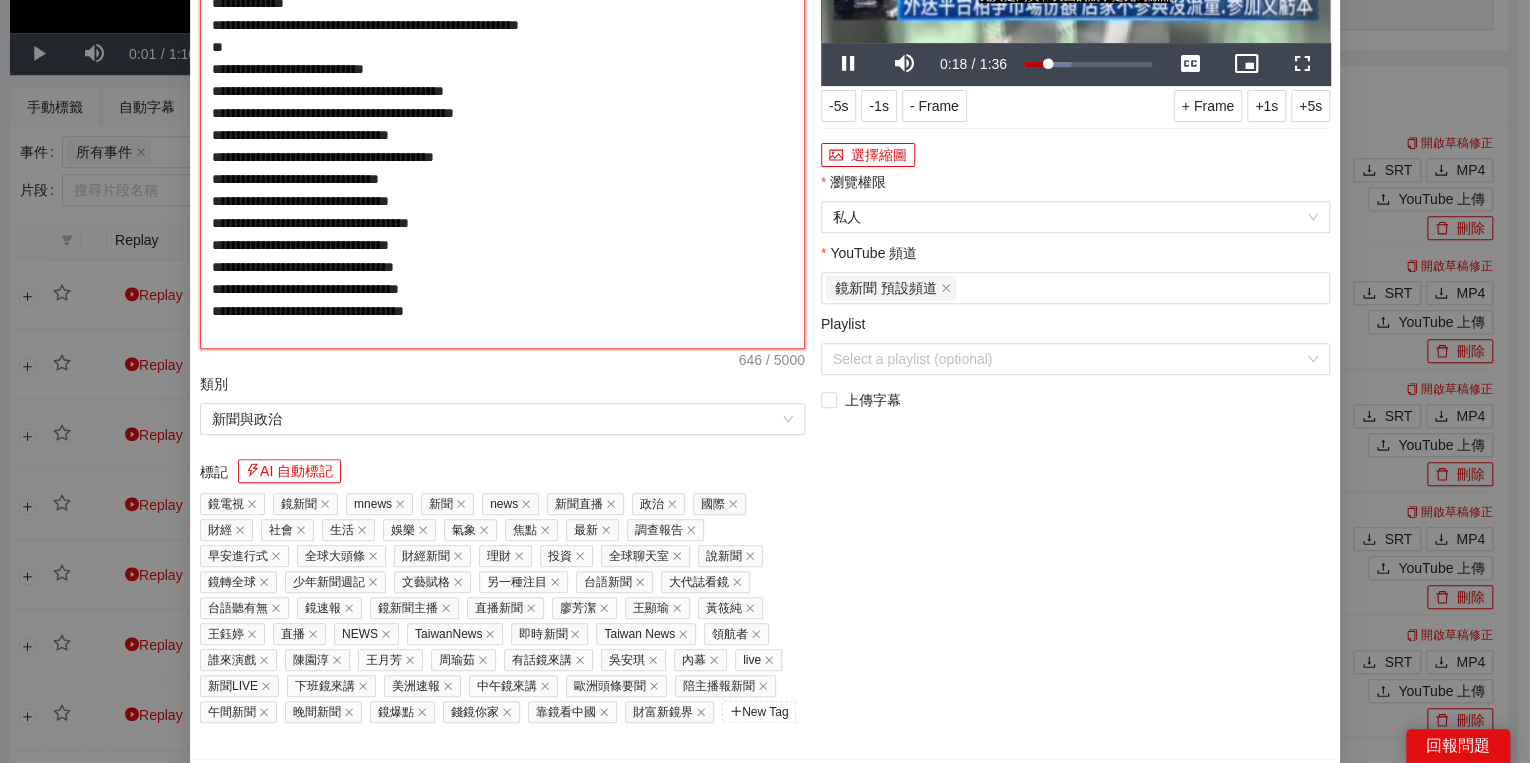click on "**********" at bounding box center [502, 113] 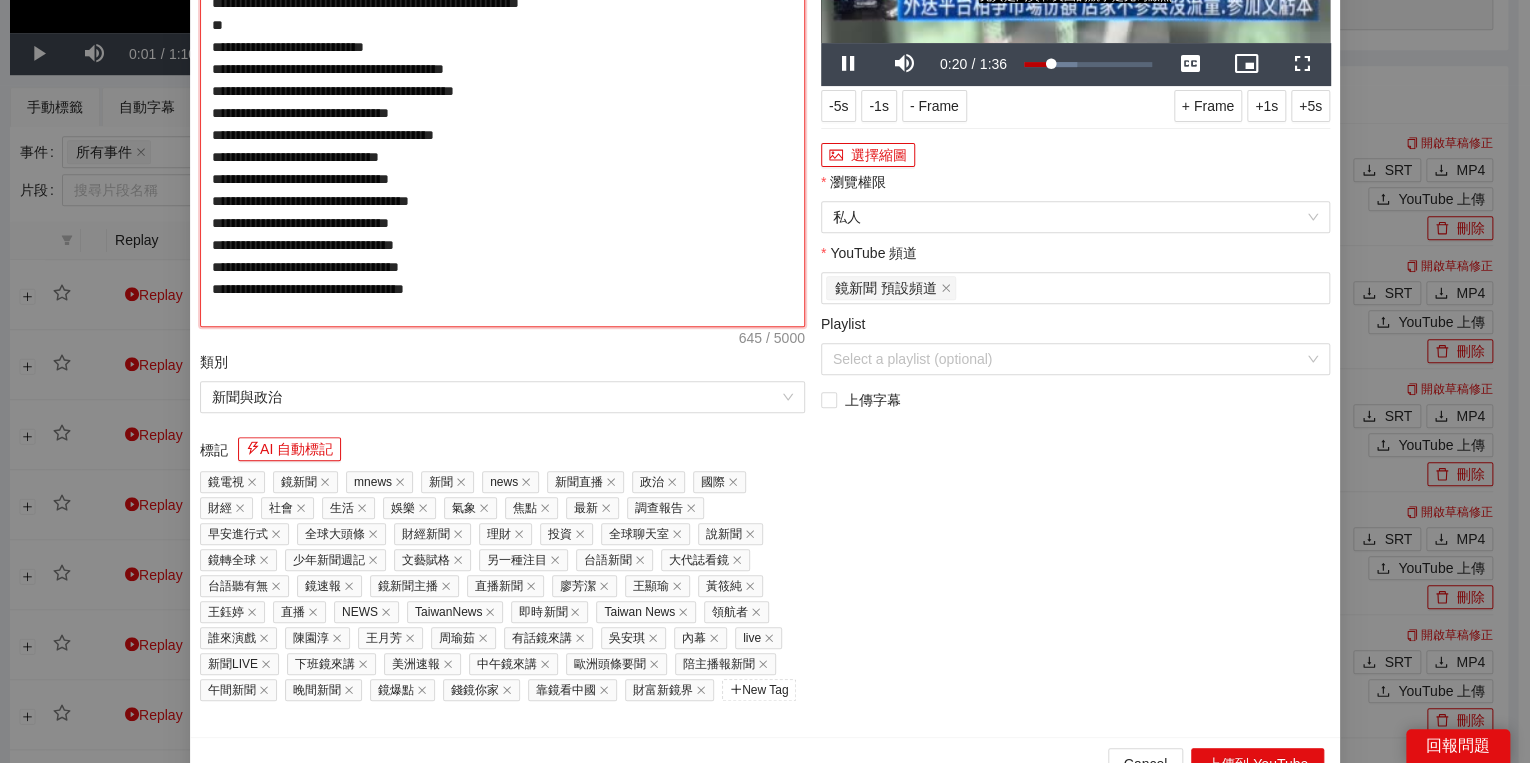 drag, startPoint x: 756, startPoint y: 224, endPoint x: 724, endPoint y: 232, distance: 32.984844 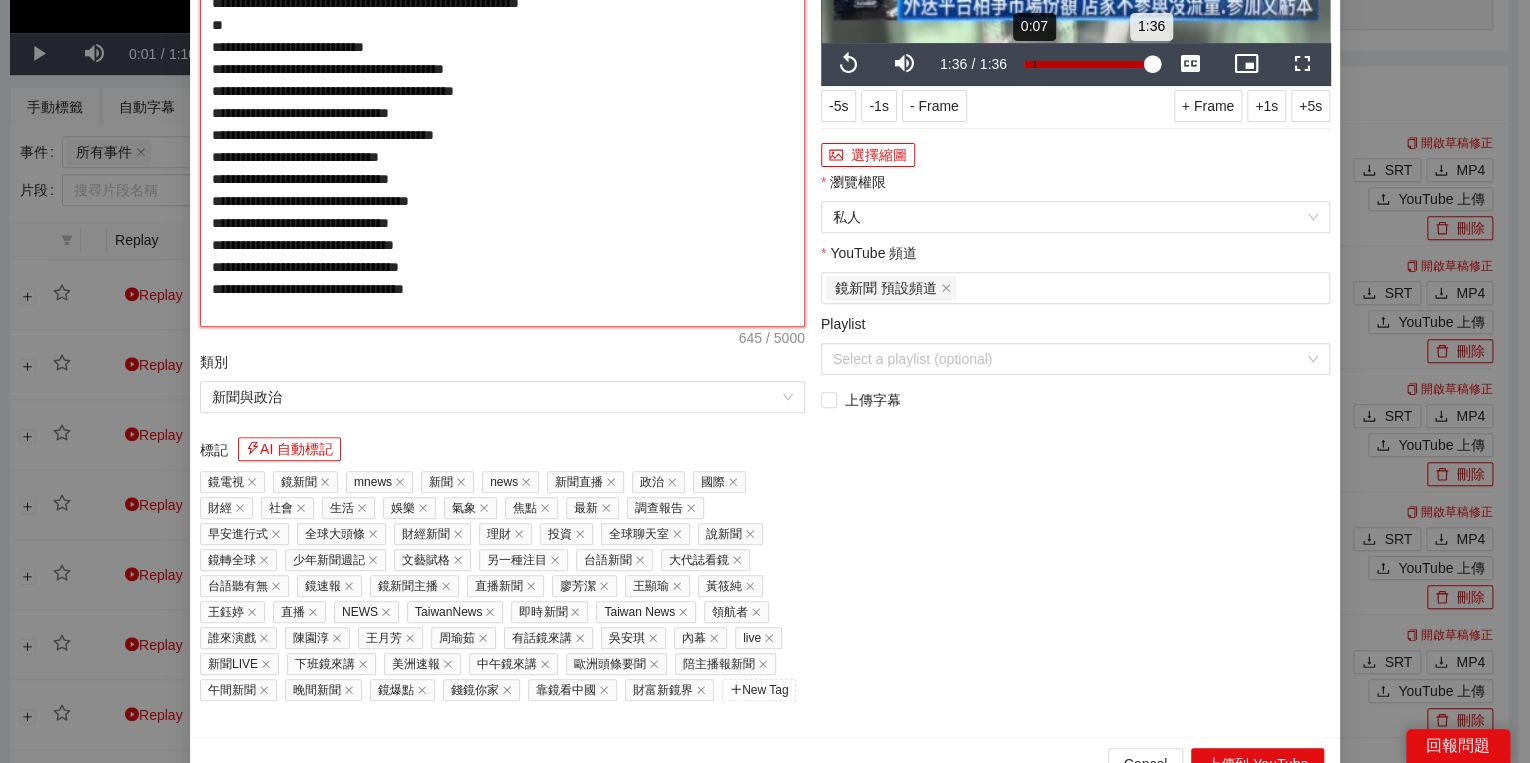 click on "0:07" at bounding box center (1034, 64) 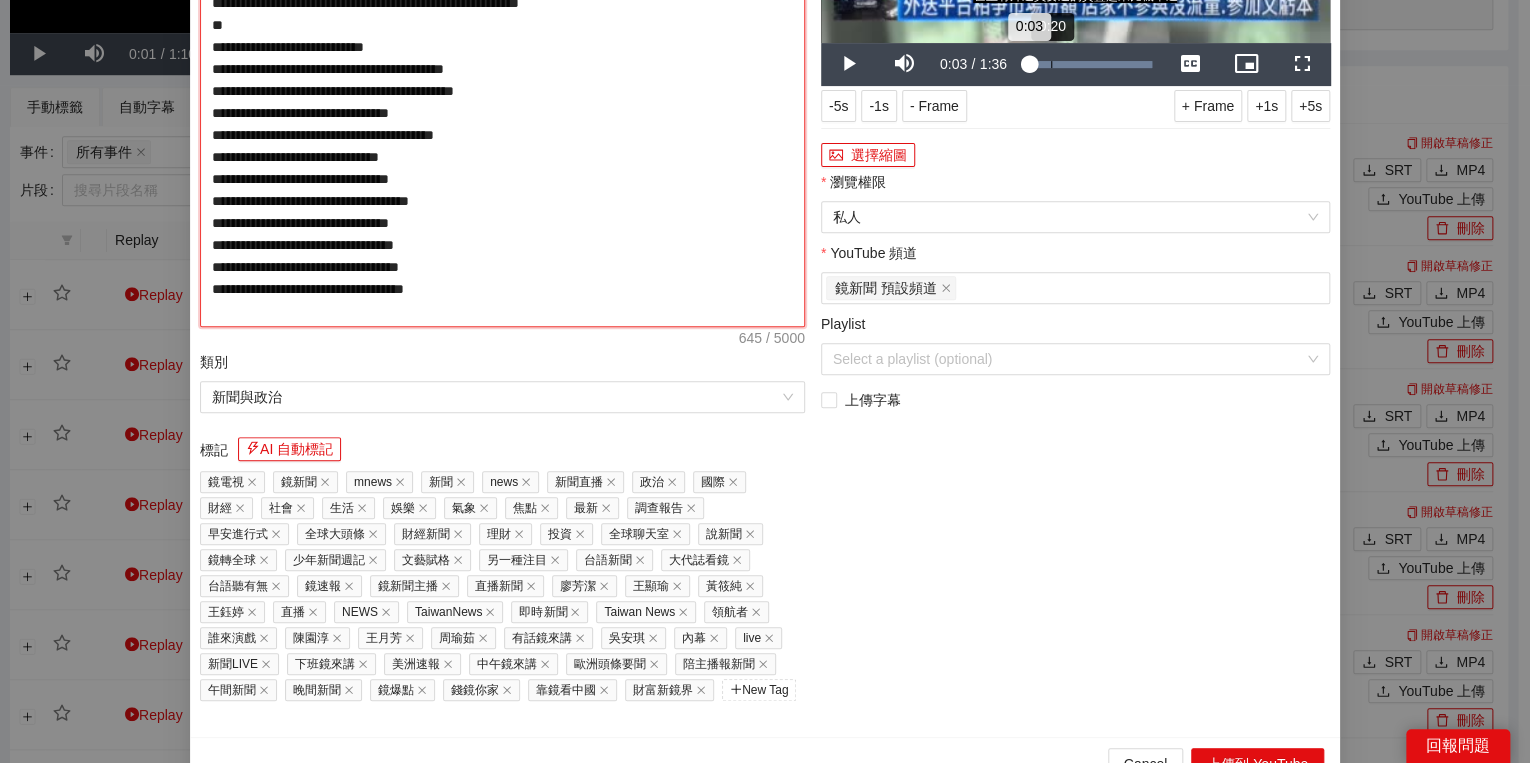 click on "Loaded :  100.00% 0:20 0:03" at bounding box center (1088, 64) 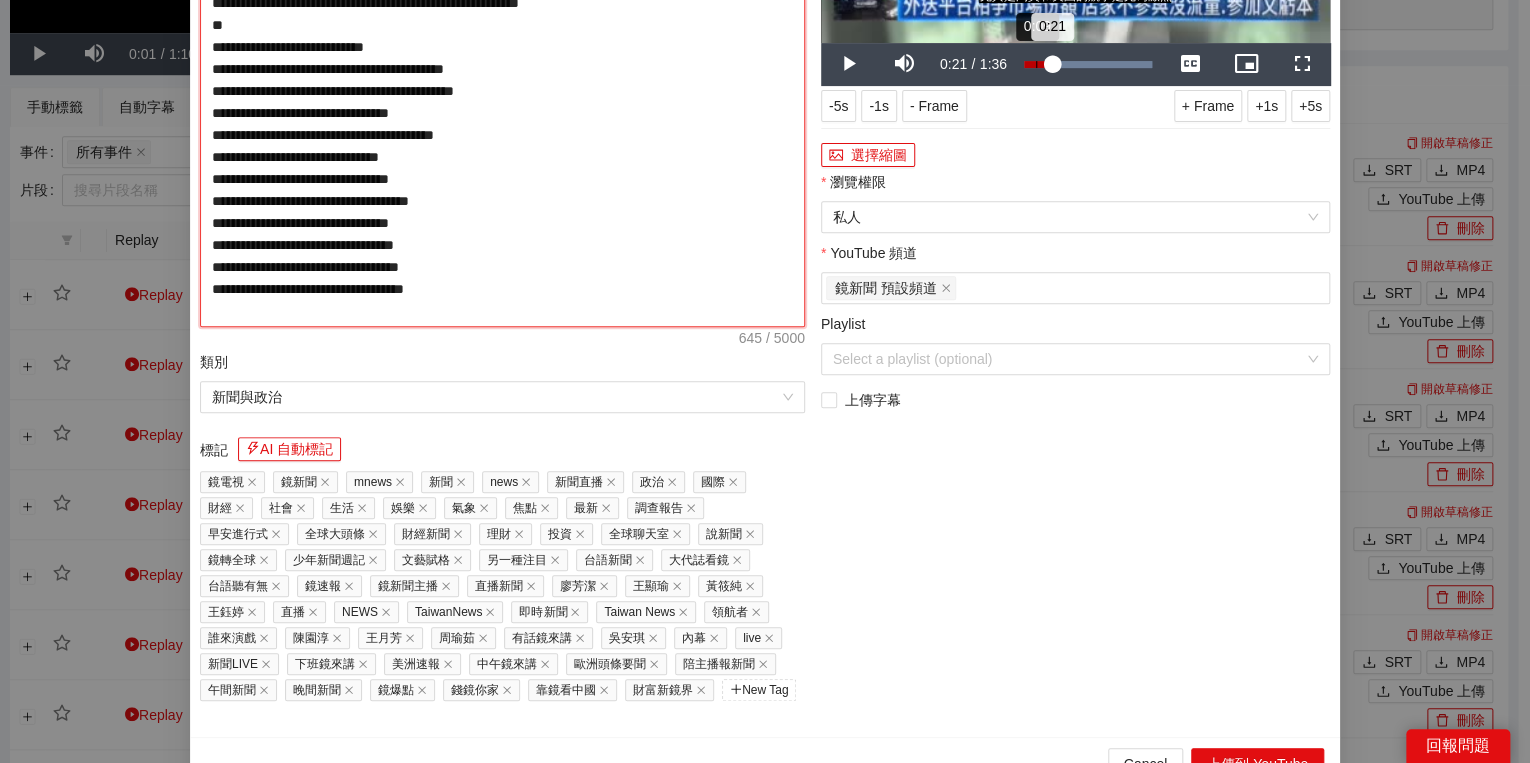 click on "Loaded :  100.00% 0:09 0:21" at bounding box center (1088, 64) 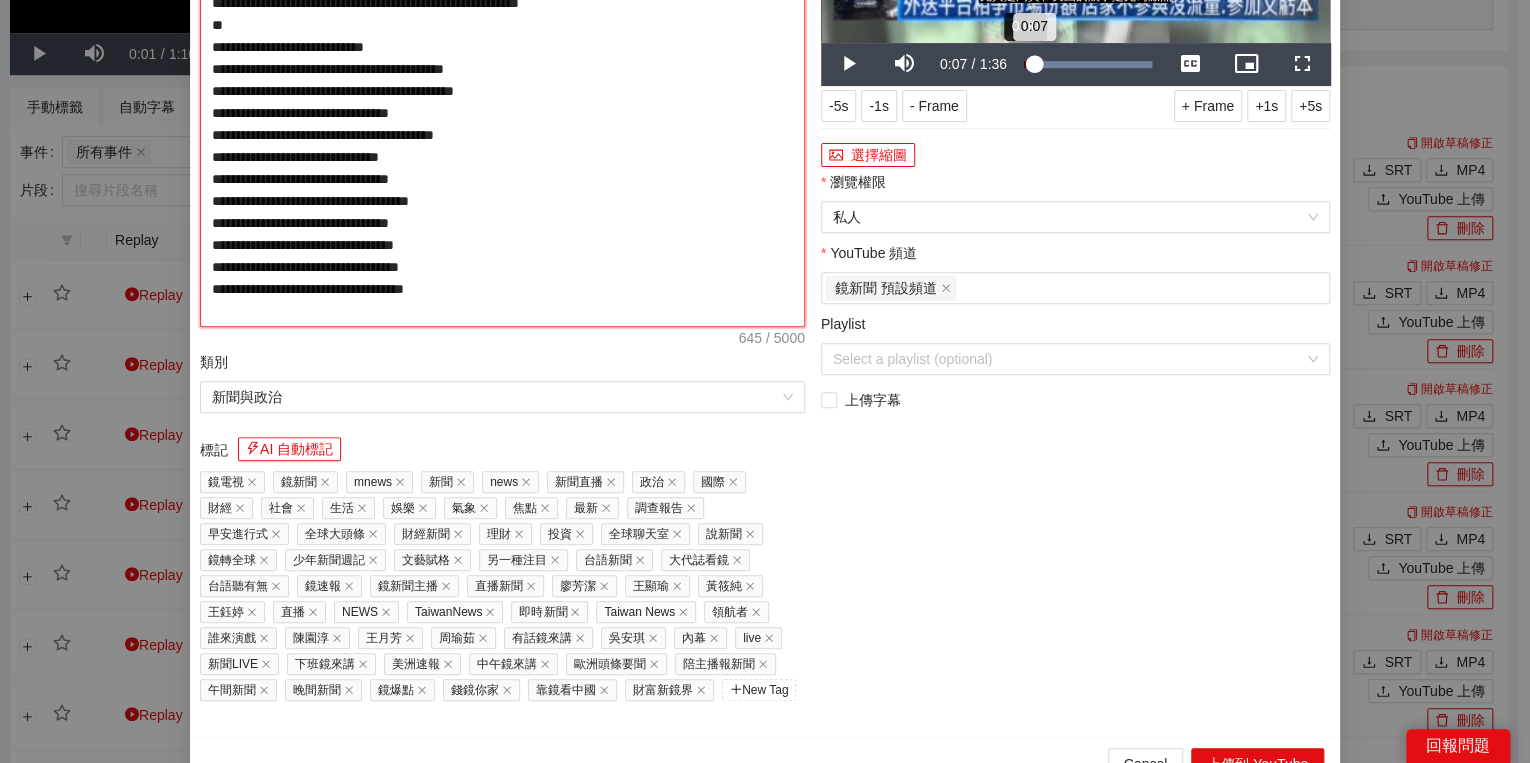 click on "Loaded :  100.00% 0:00 0:07" at bounding box center [1088, 64] 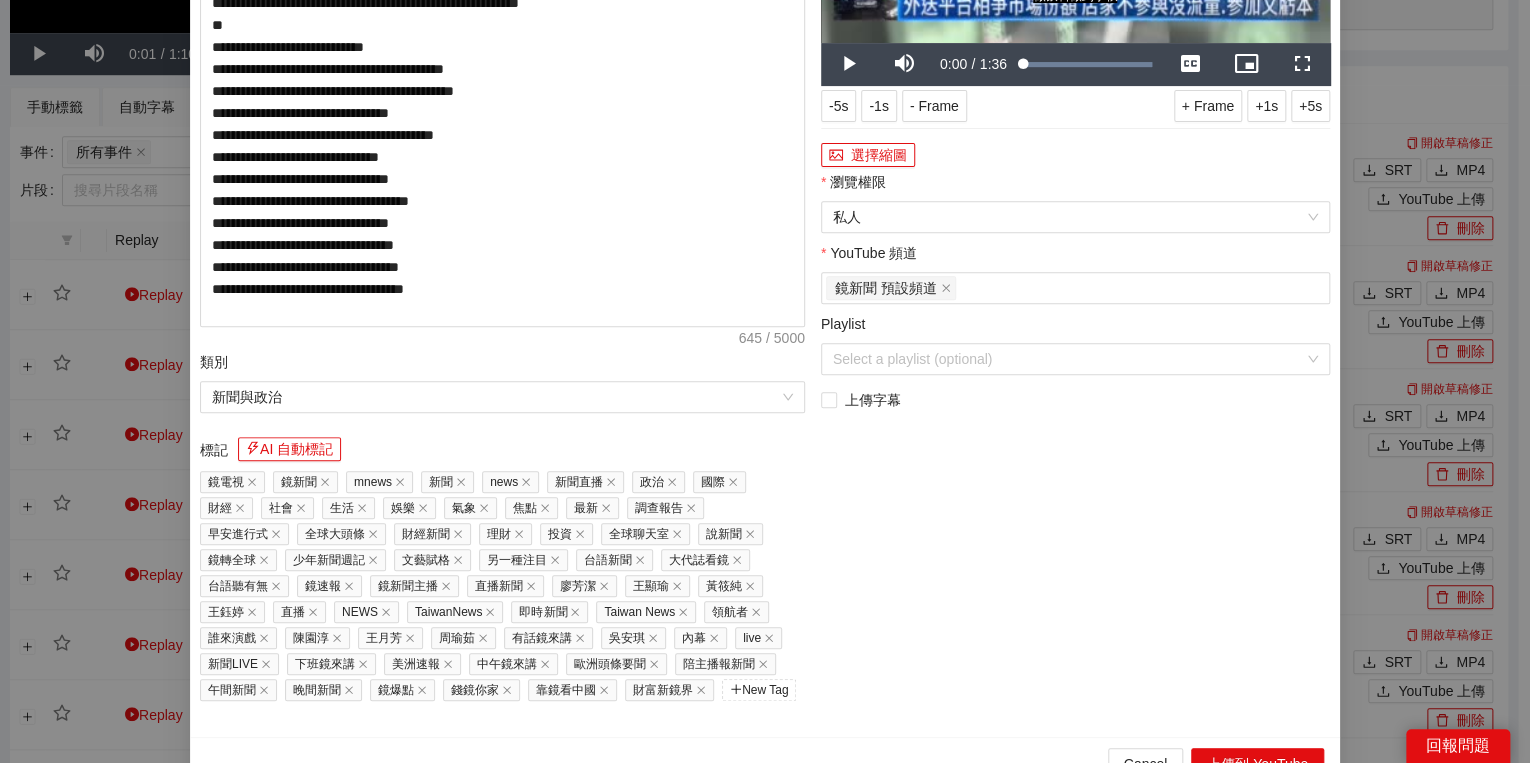 click on "Duration  1:36" at bounding box center [995, 64] 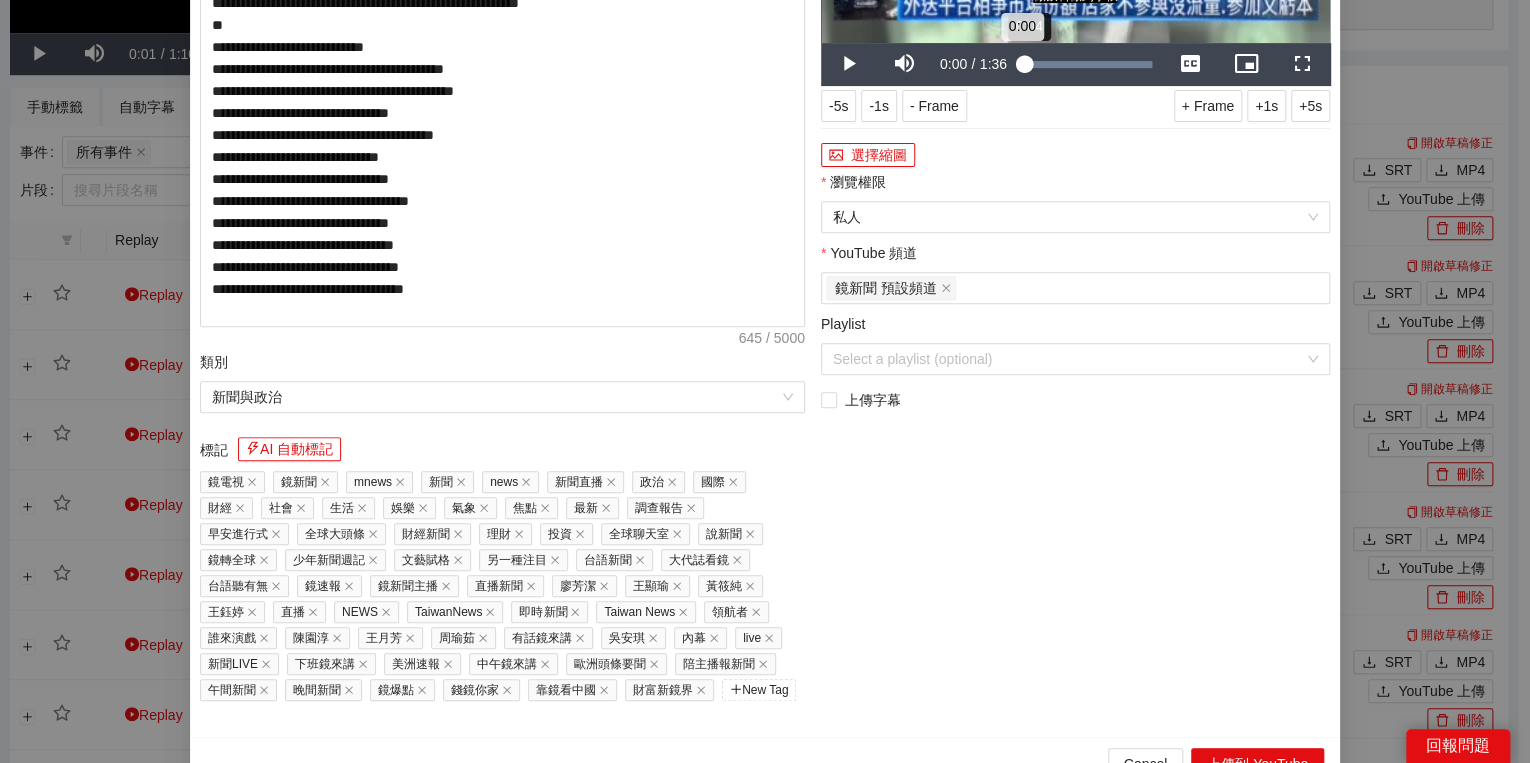 click on "0:00" at bounding box center (1024, 64) 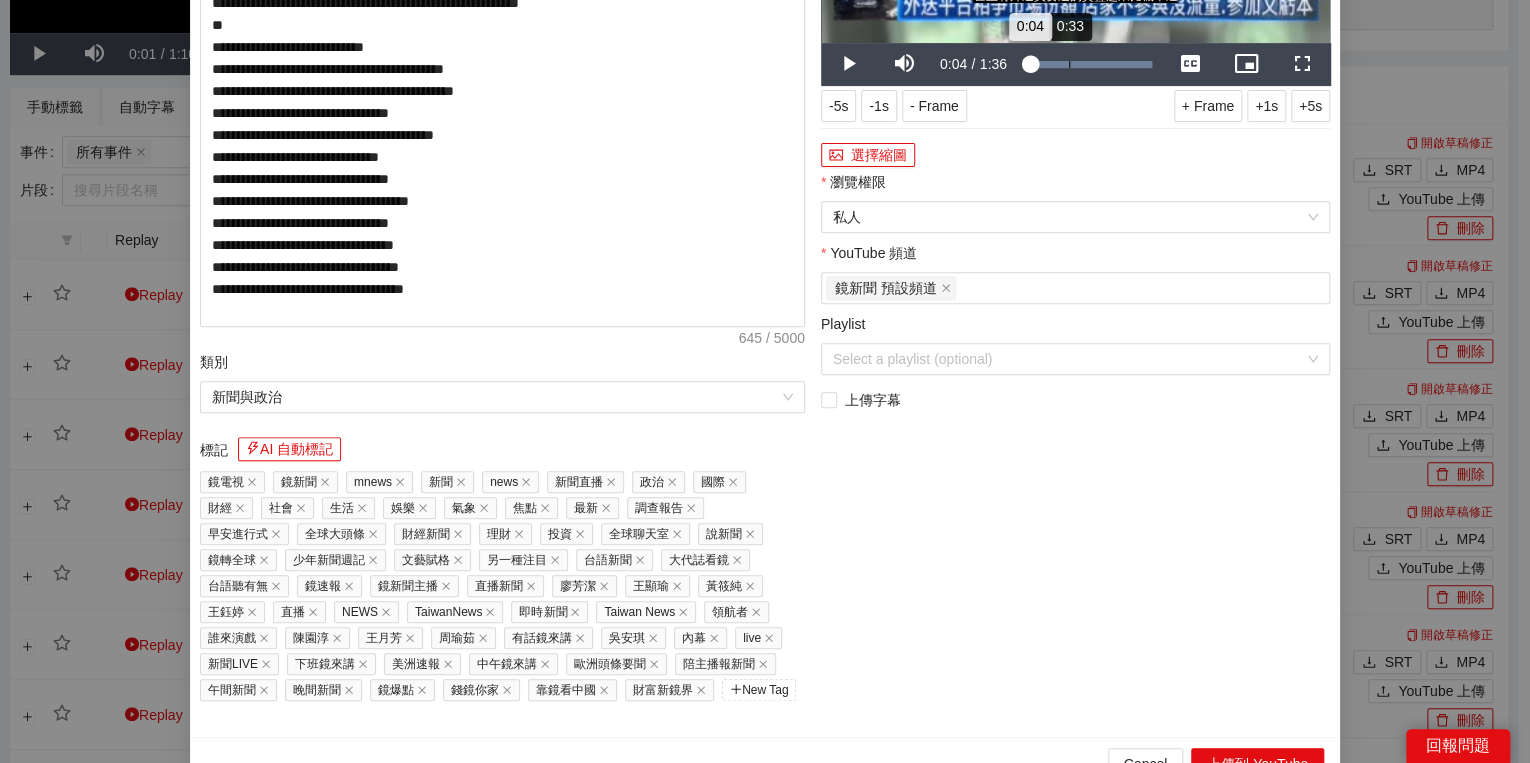 click on "Loaded :  100.00% 0:33 0:04" at bounding box center [1088, 64] 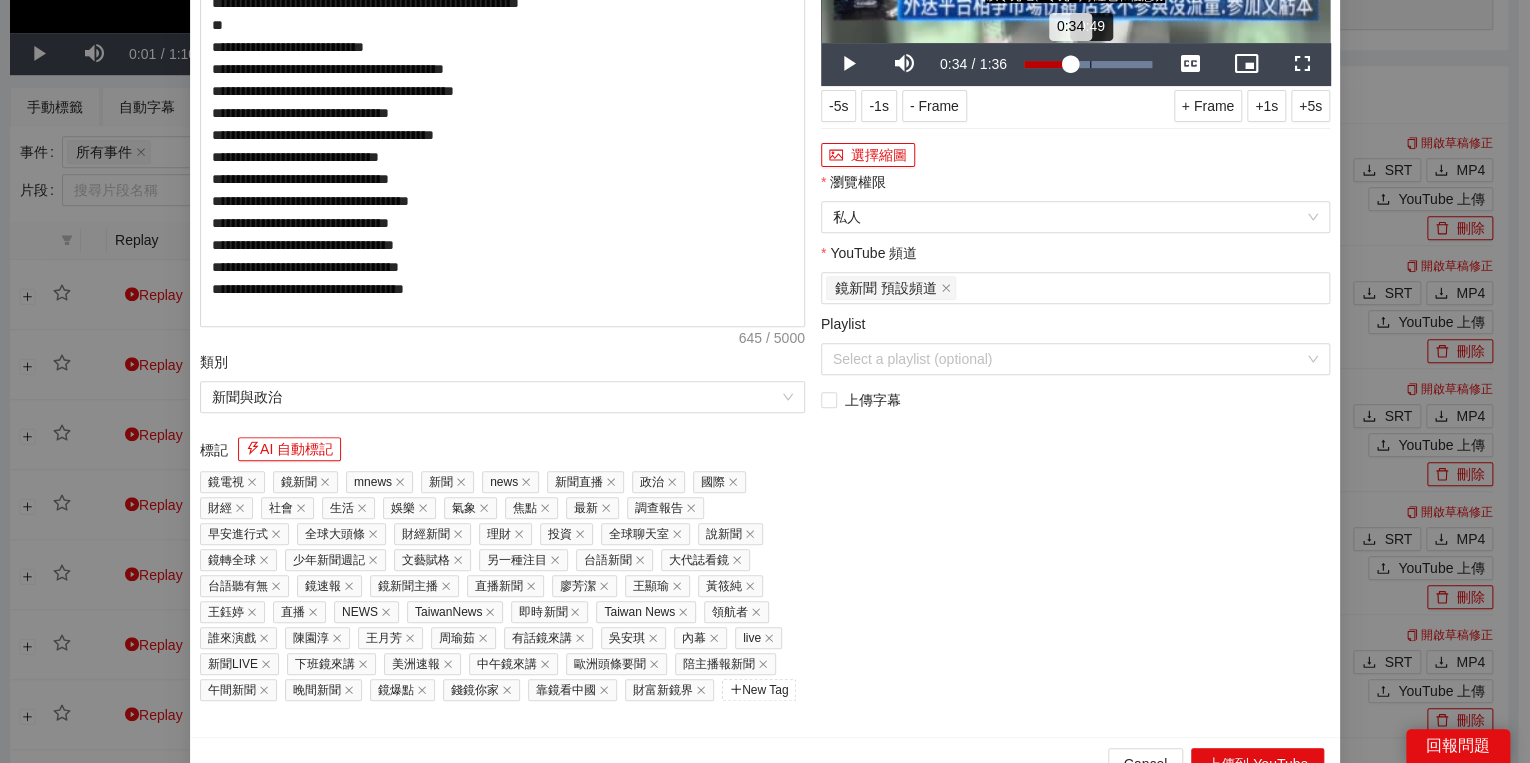 click on "Loaded :  100.00% 0:49 0:34" at bounding box center (1088, 64) 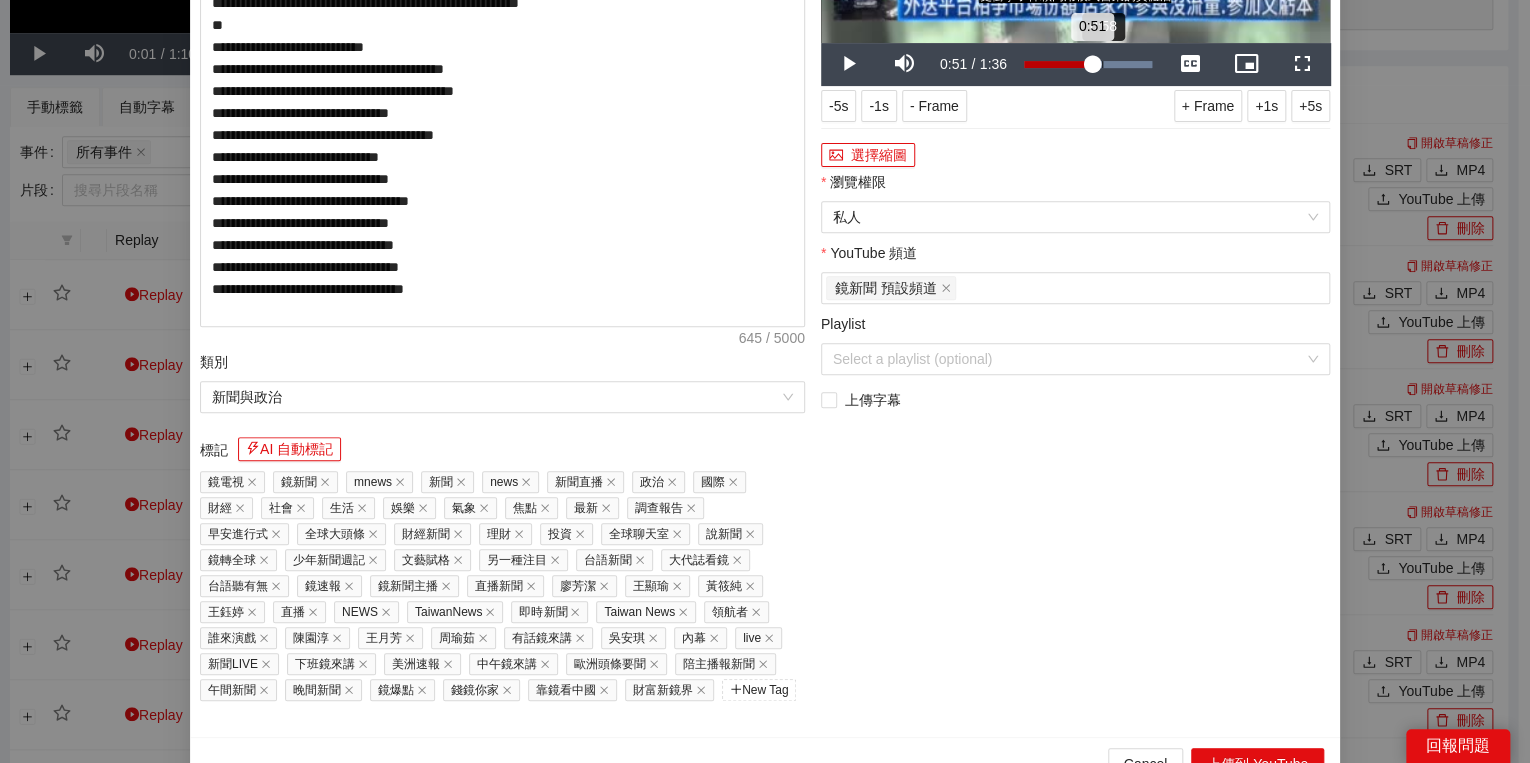 click on "Loaded :  100.00% 0:58 0:51" at bounding box center (1088, 64) 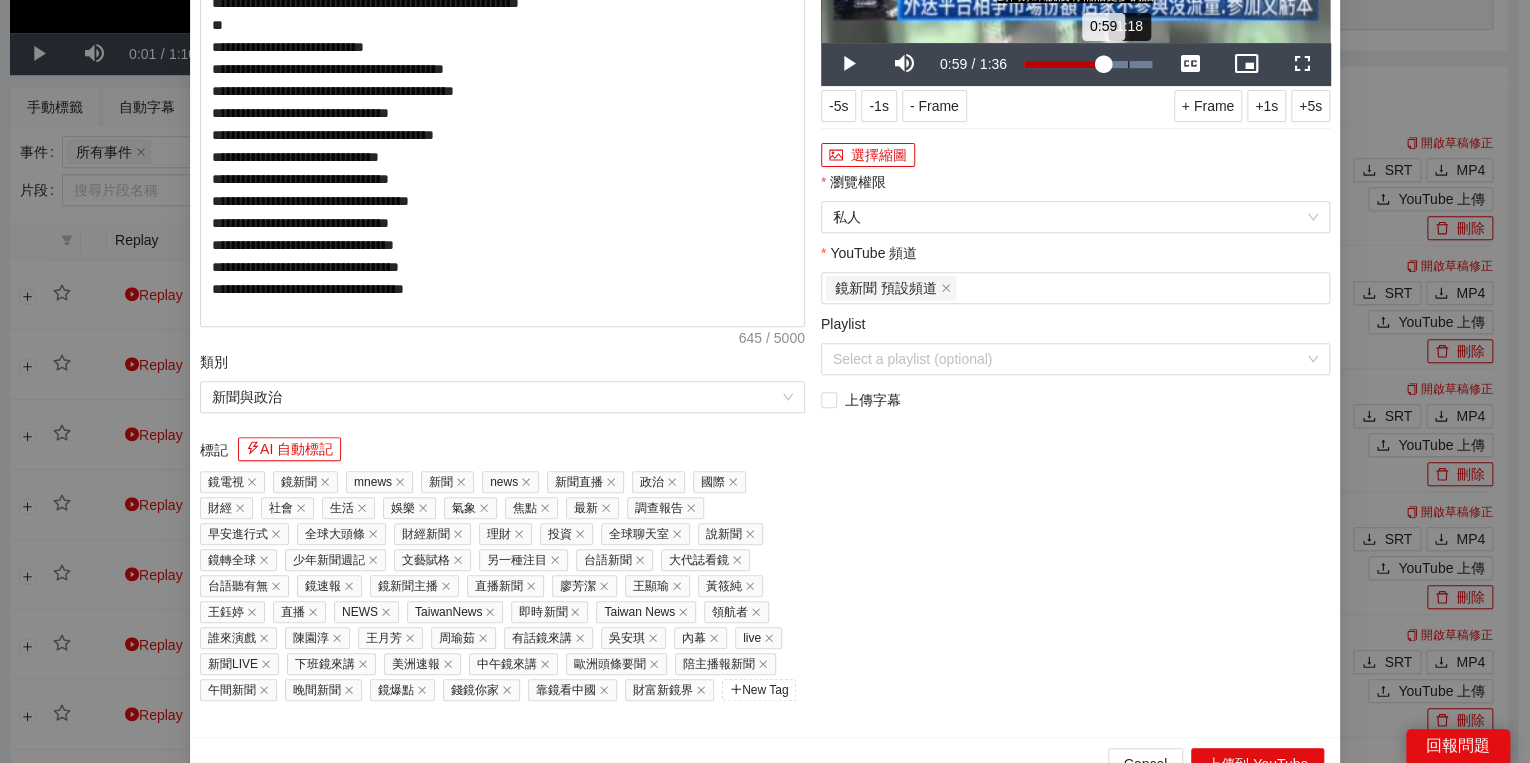 click on "1:18" at bounding box center [1128, 64] 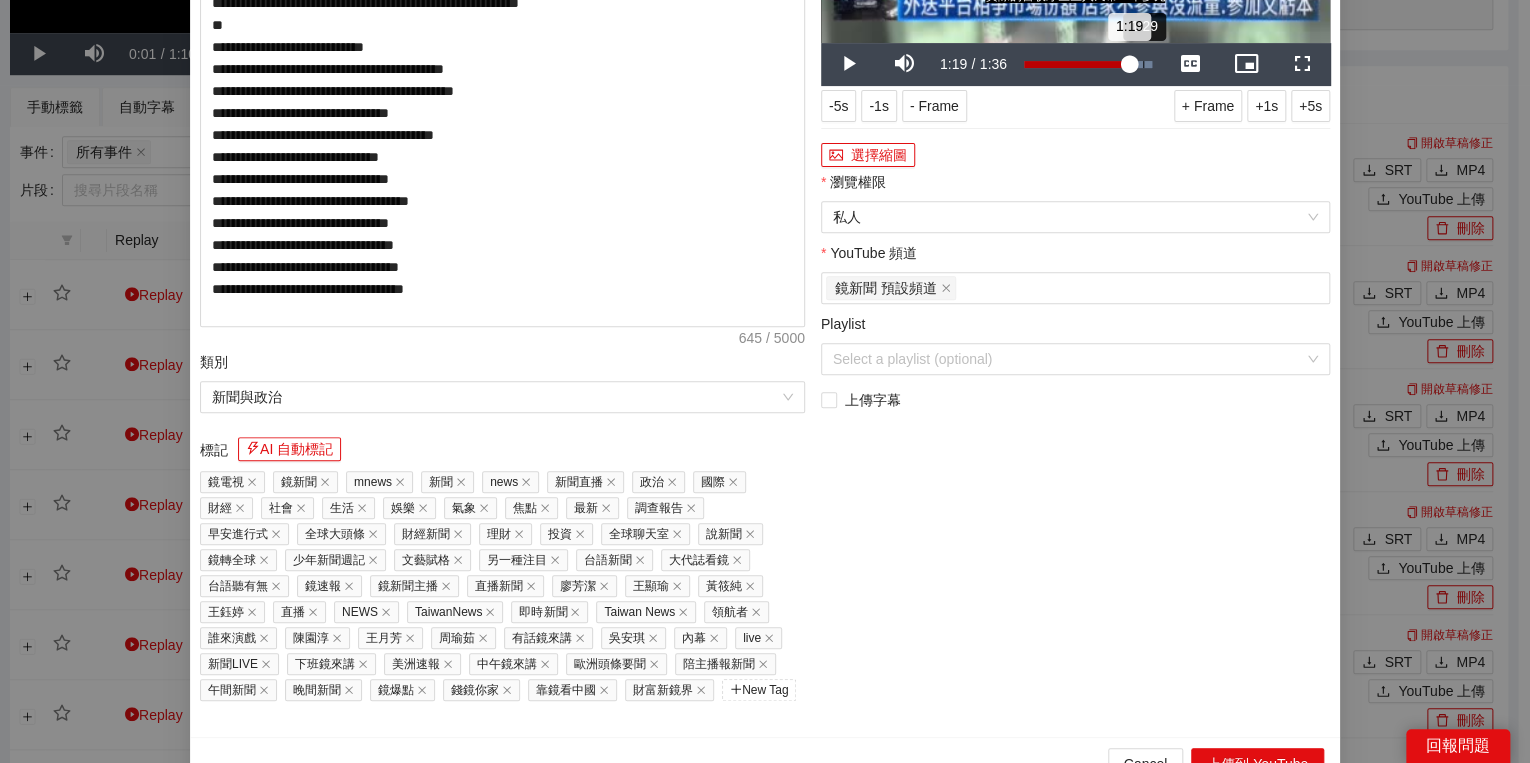 click on "Loaded :  100.00% 1:29 1:19" at bounding box center (1088, 64) 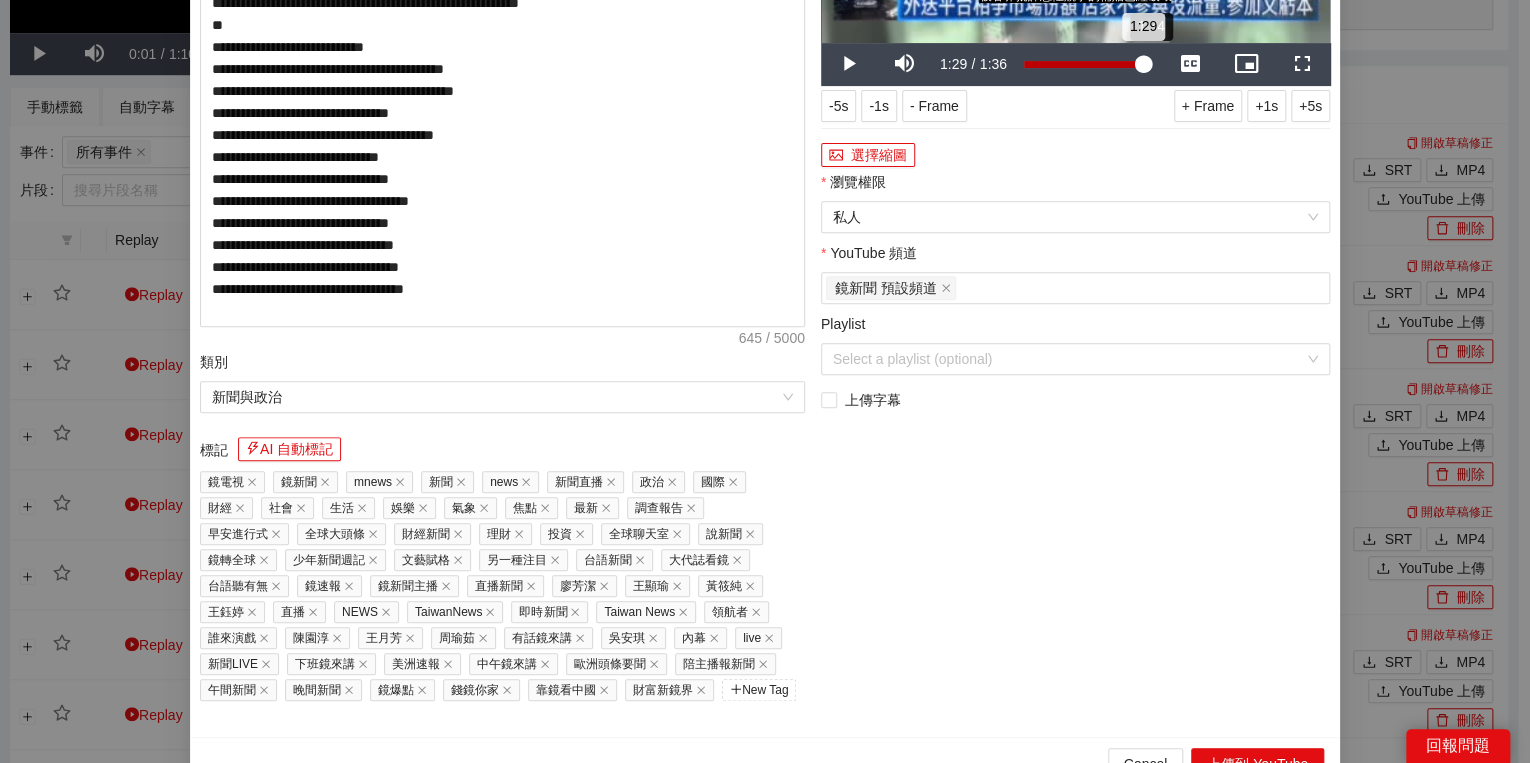 click on "1:29" at bounding box center (1083, 64) 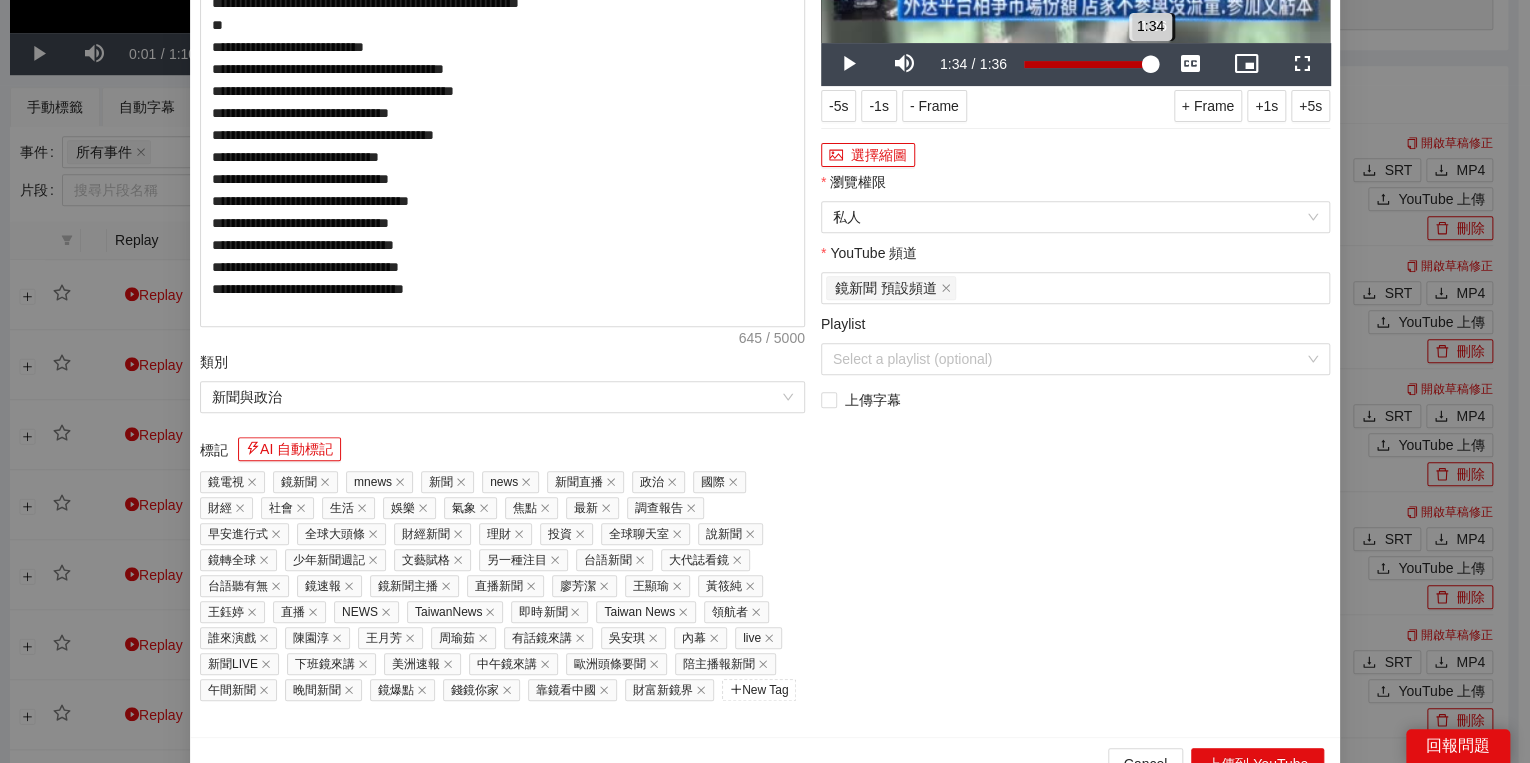 click on "1:34" at bounding box center (1087, 64) 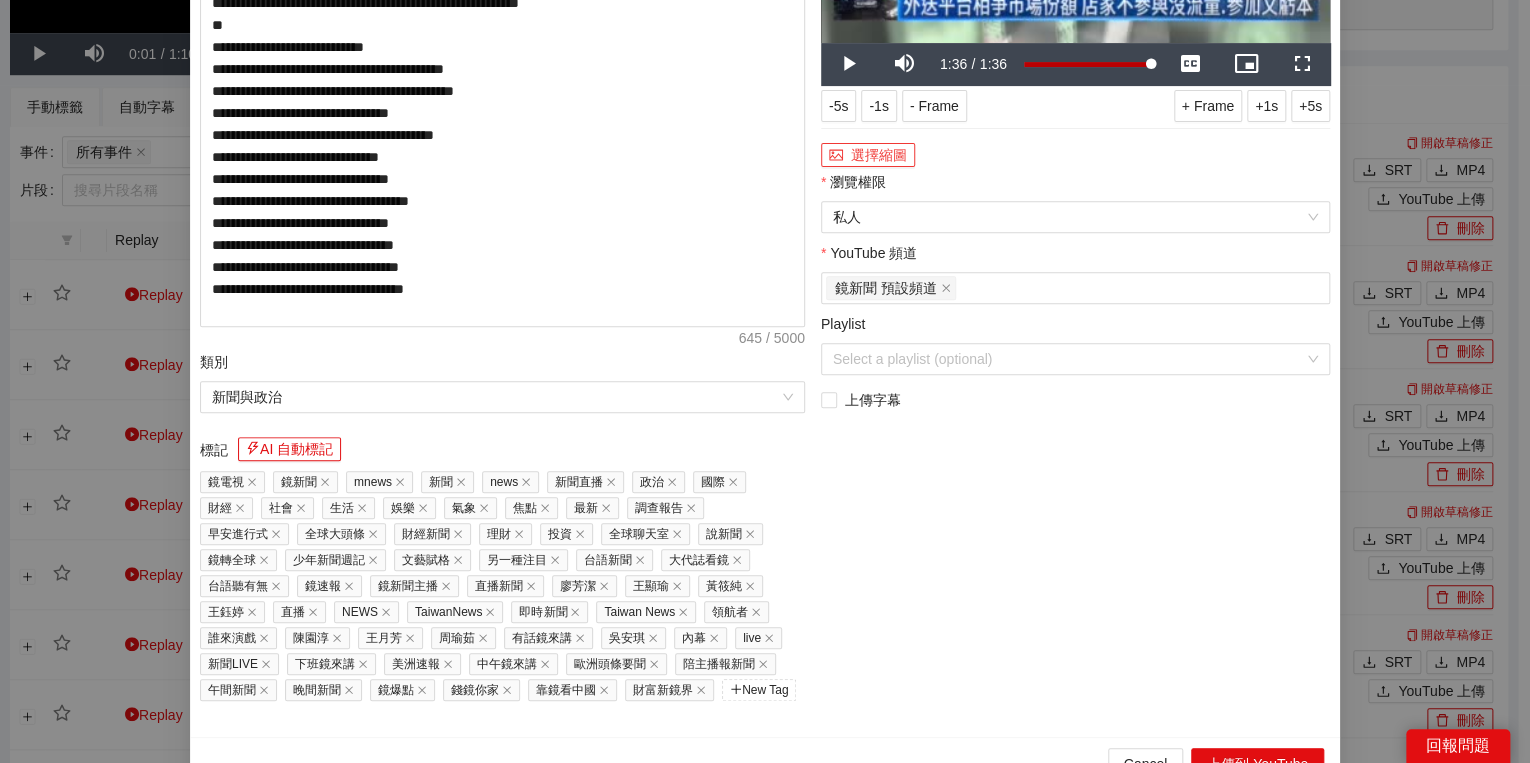 click on "選擇縮圖" at bounding box center [868, 155] 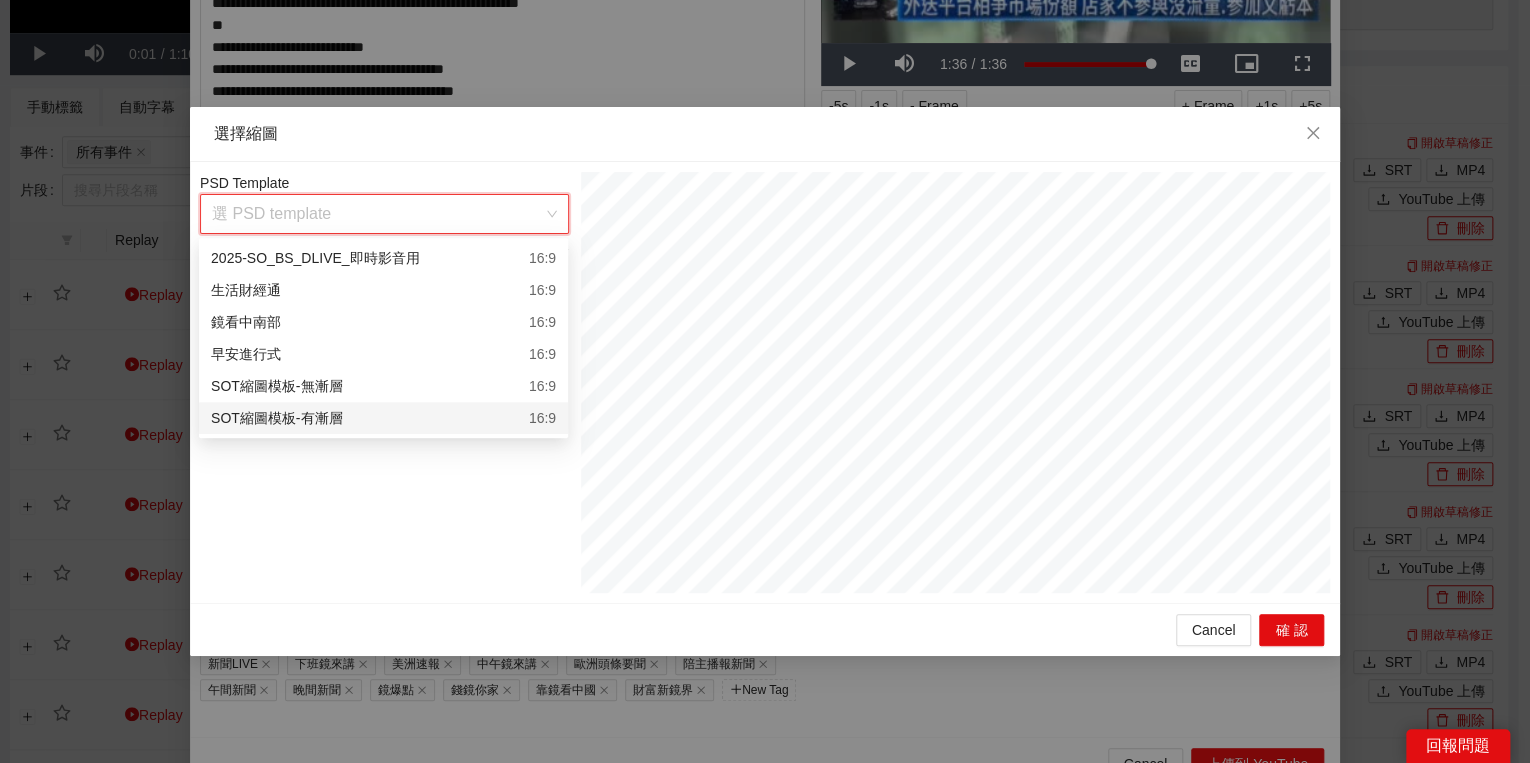 click at bounding box center [377, 214] 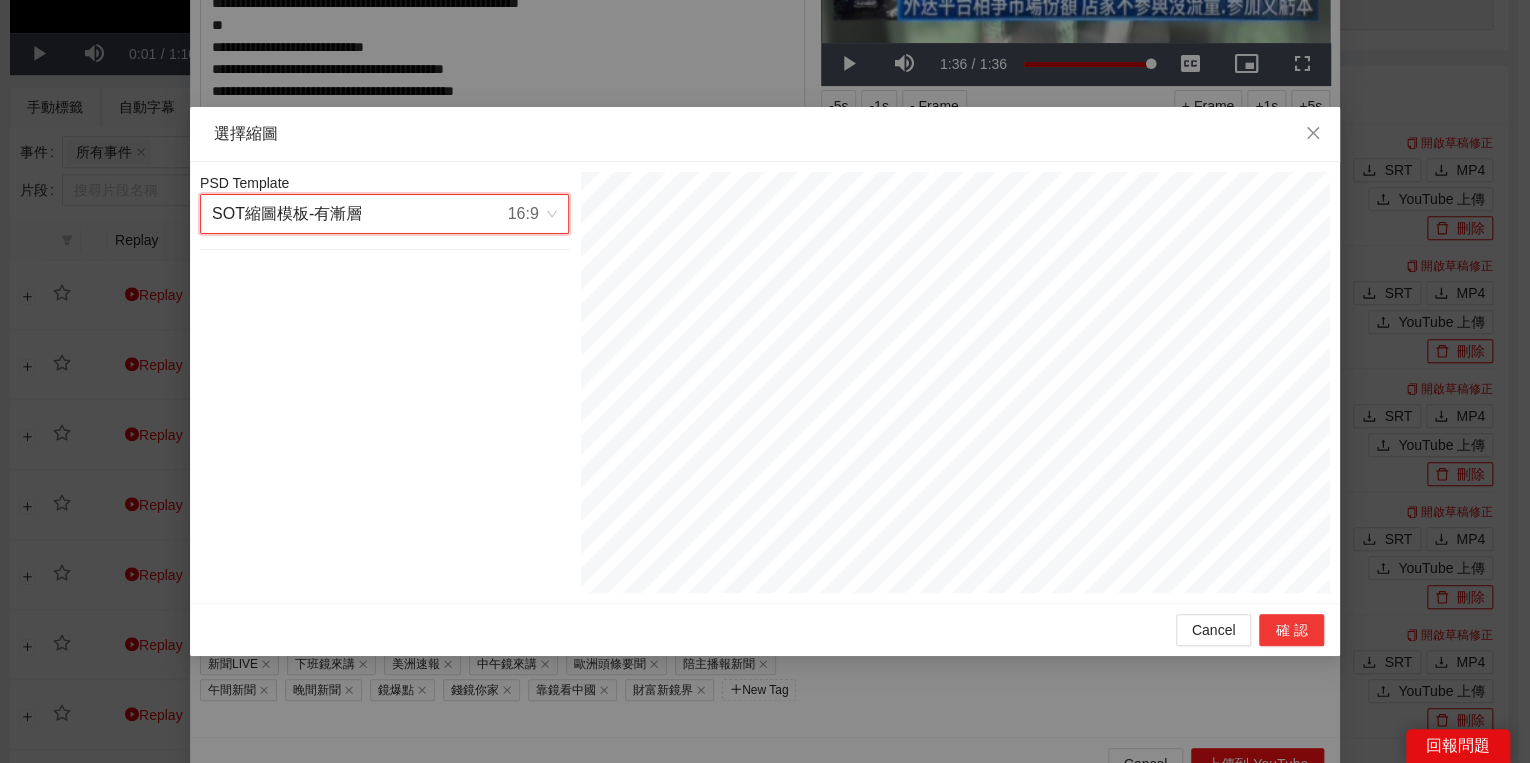 click on "確認" at bounding box center (1291, 630) 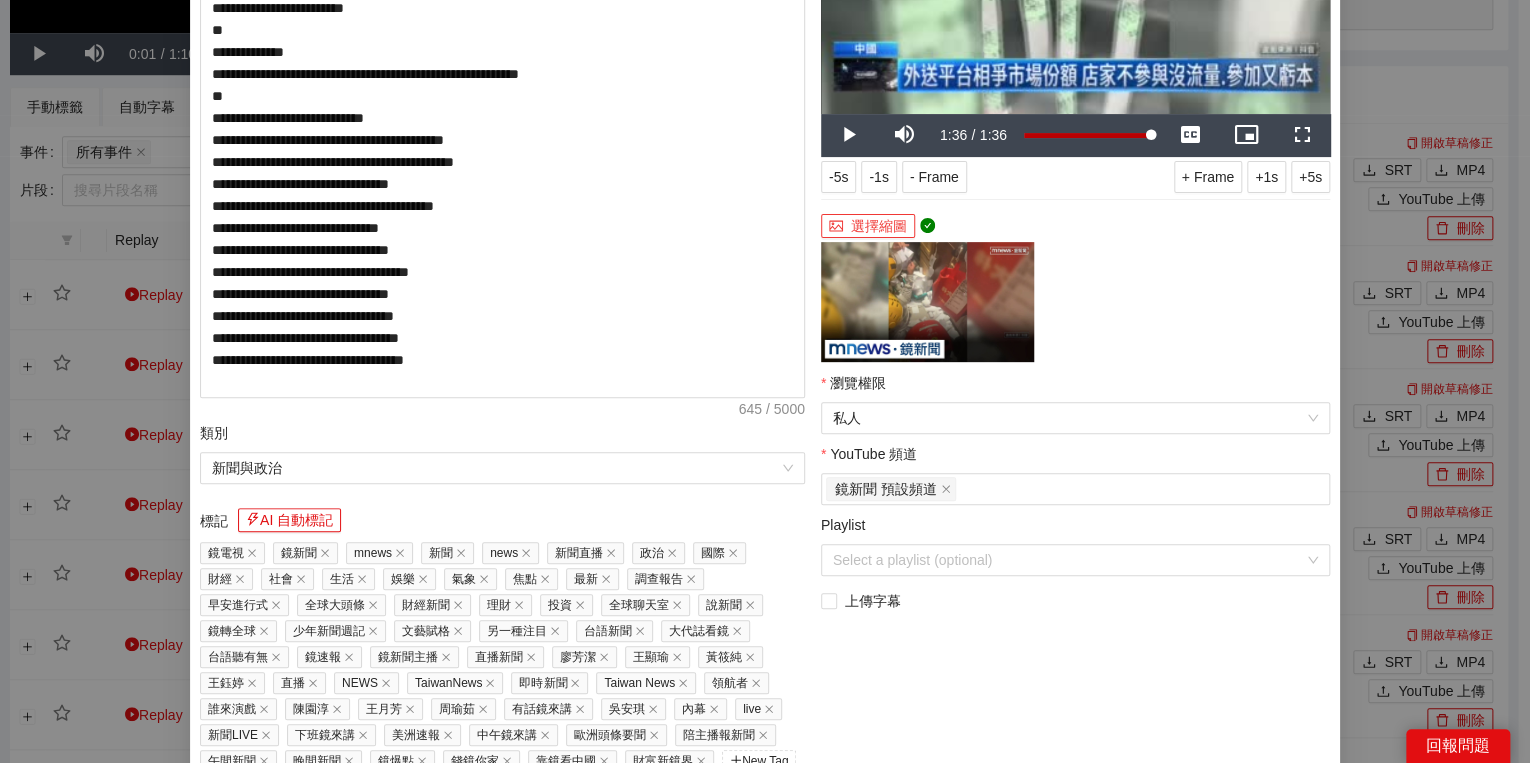scroll, scrollTop: 330, scrollLeft: 0, axis: vertical 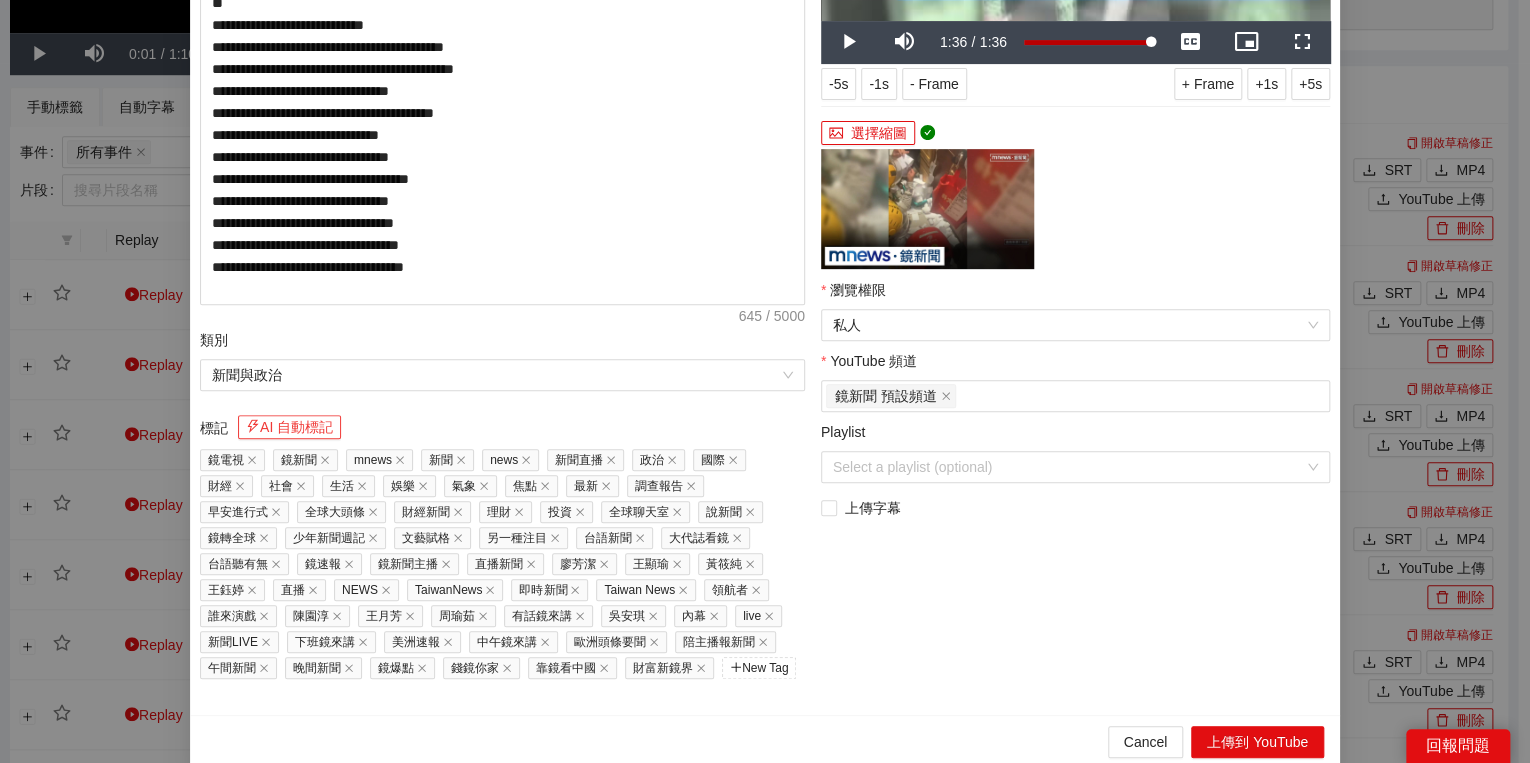click on "AI 自動標記" at bounding box center [289, 427] 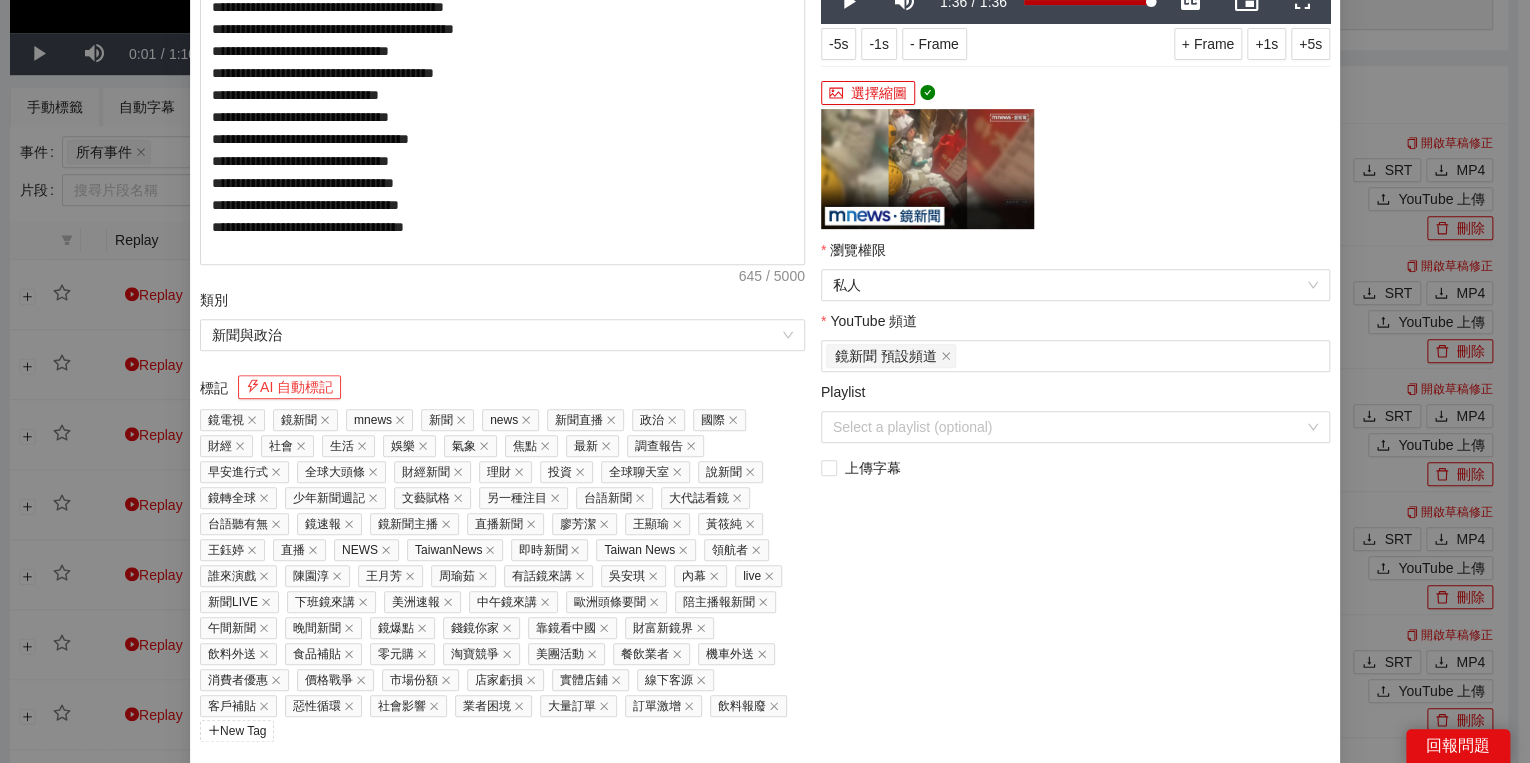 scroll, scrollTop: 407, scrollLeft: 0, axis: vertical 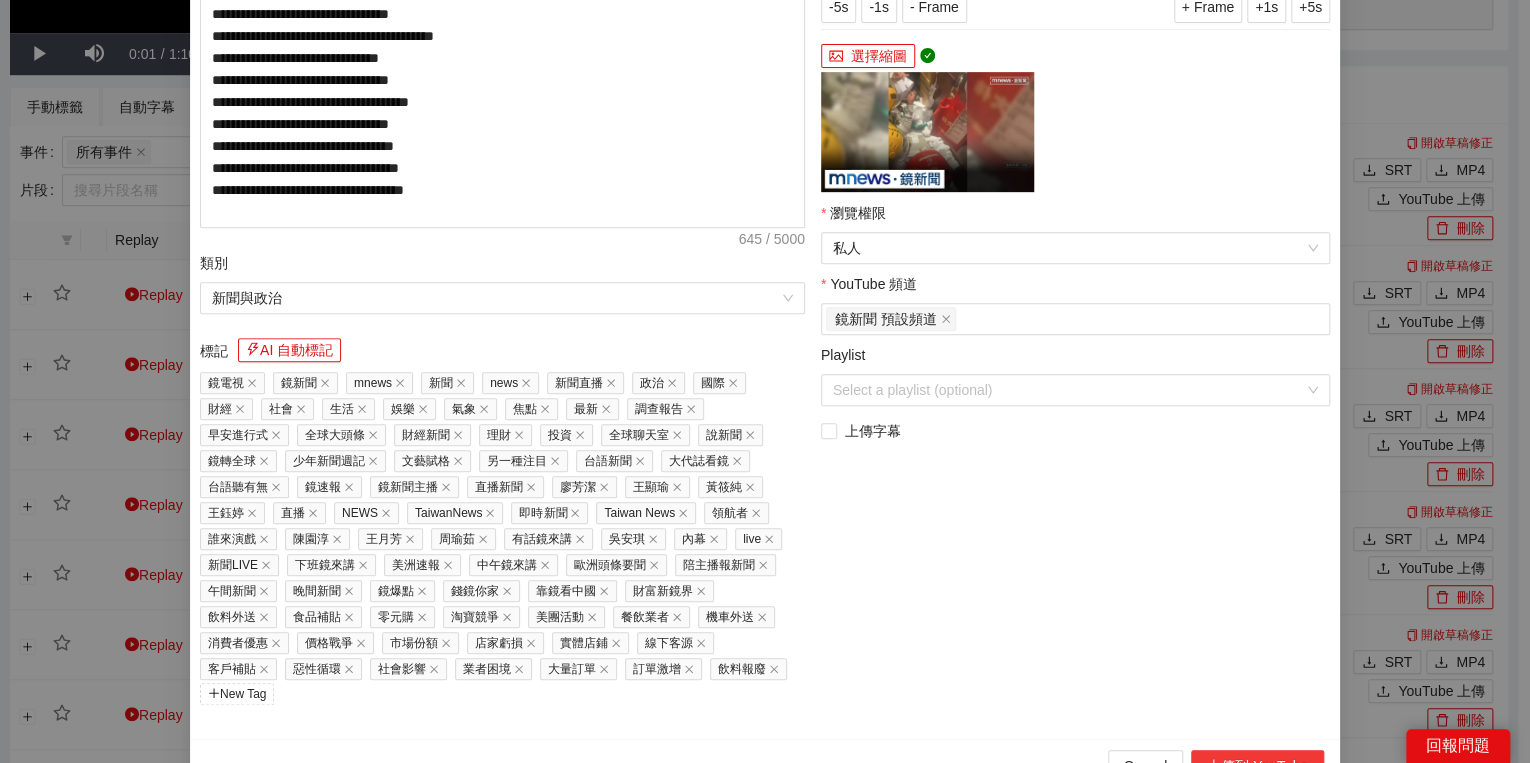 click on "上傳到 YouTube" at bounding box center (1257, 766) 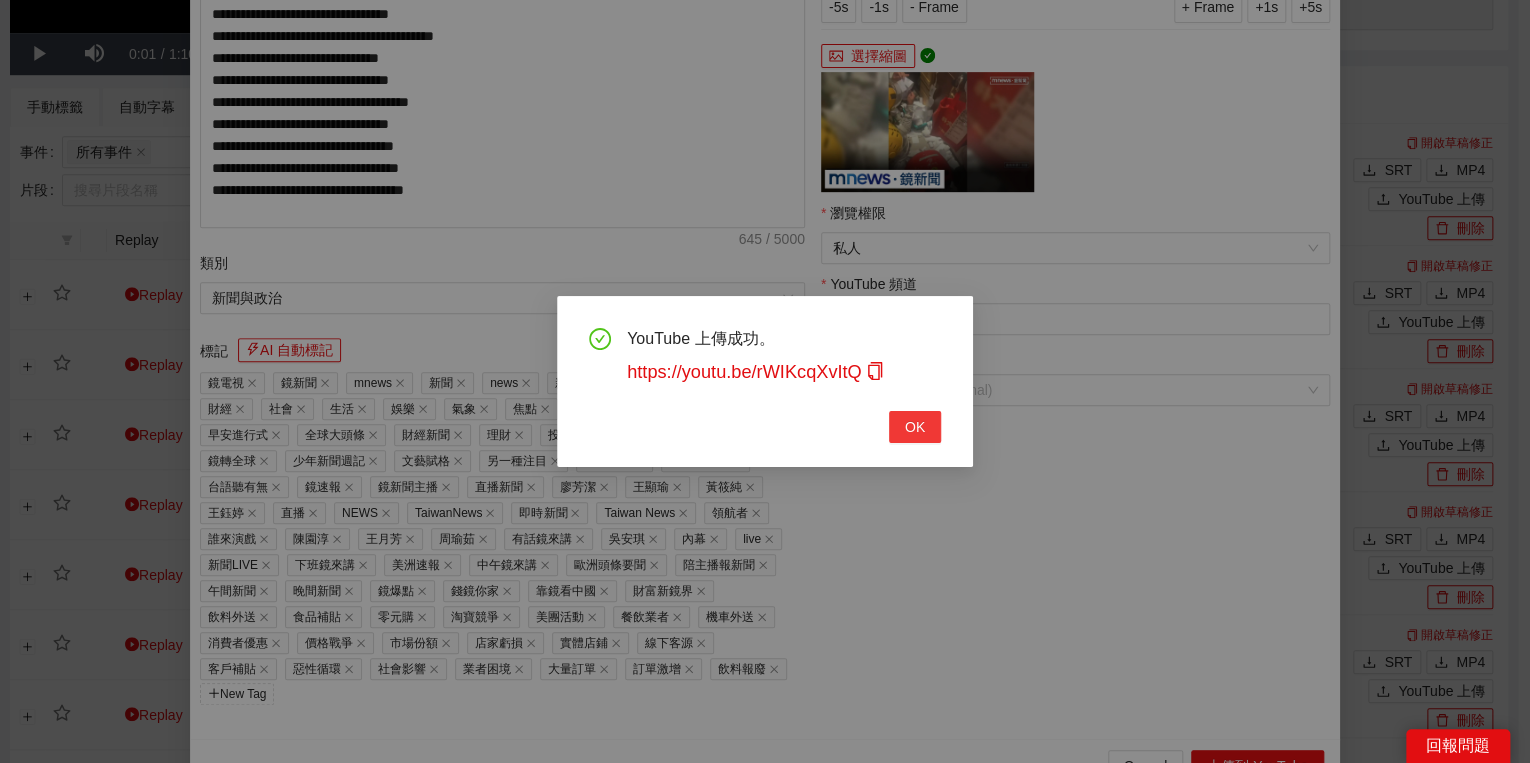 click on "OK" at bounding box center (915, 427) 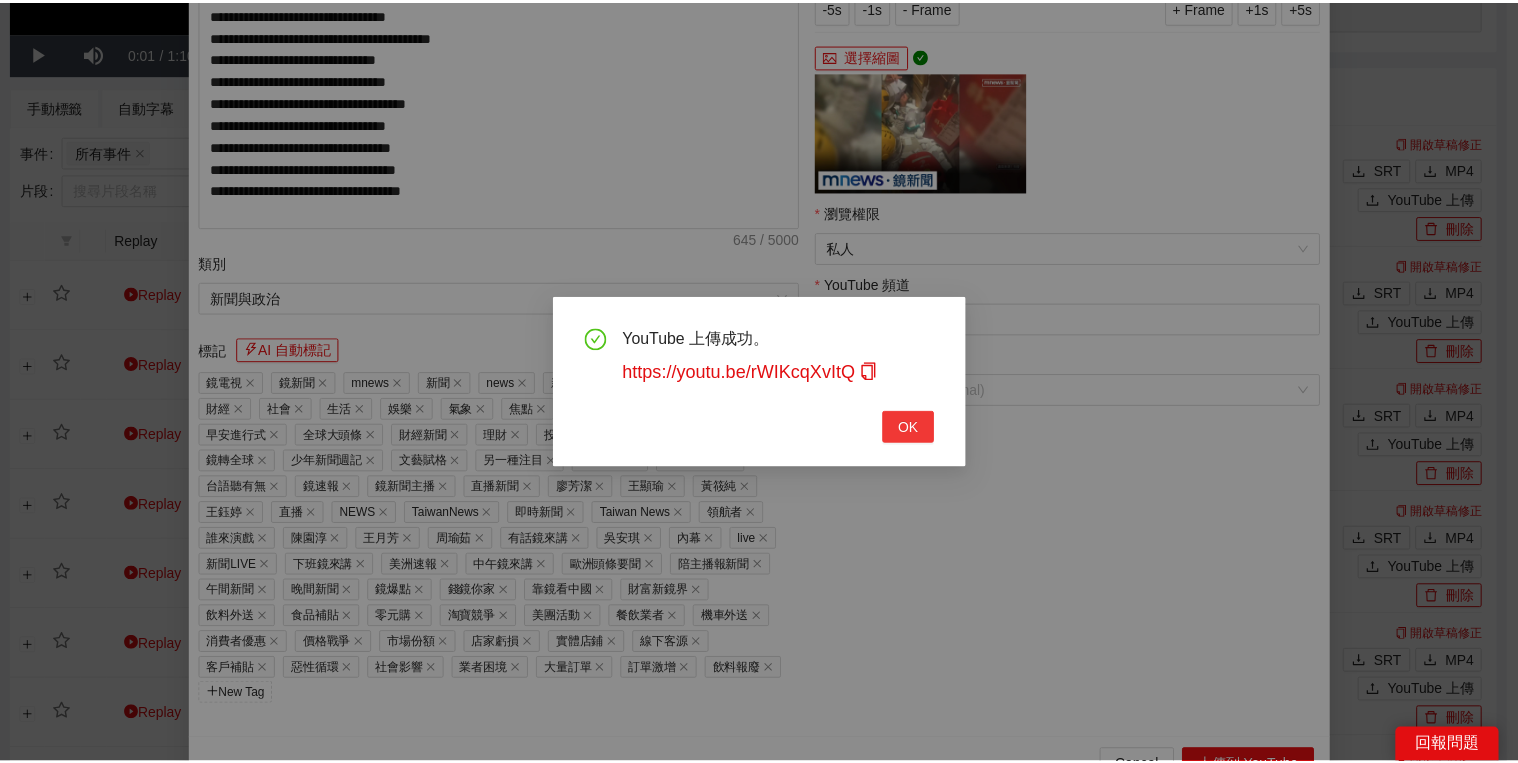 scroll, scrollTop: 308, scrollLeft: 0, axis: vertical 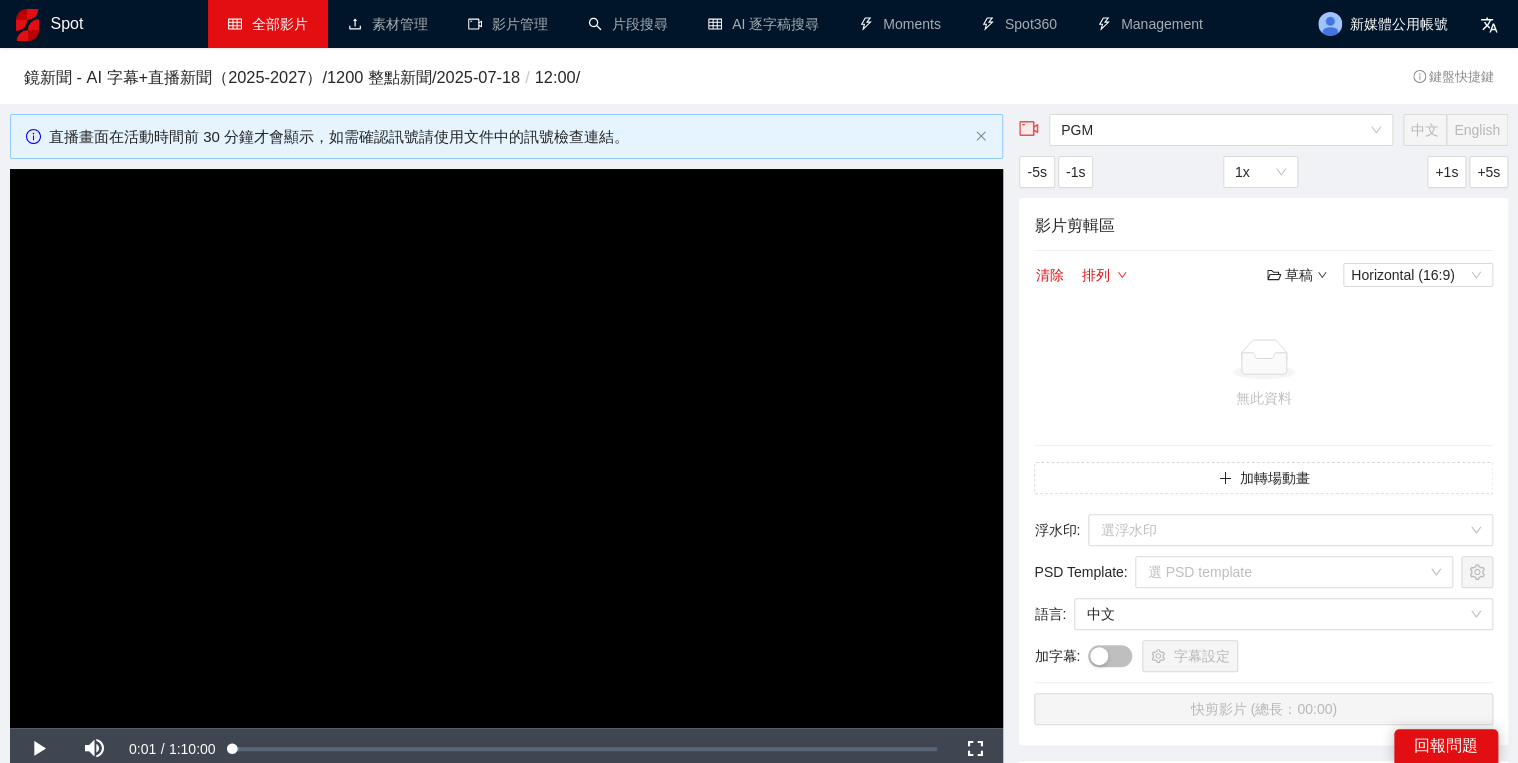 click on "全部影片" at bounding box center (268, 24) 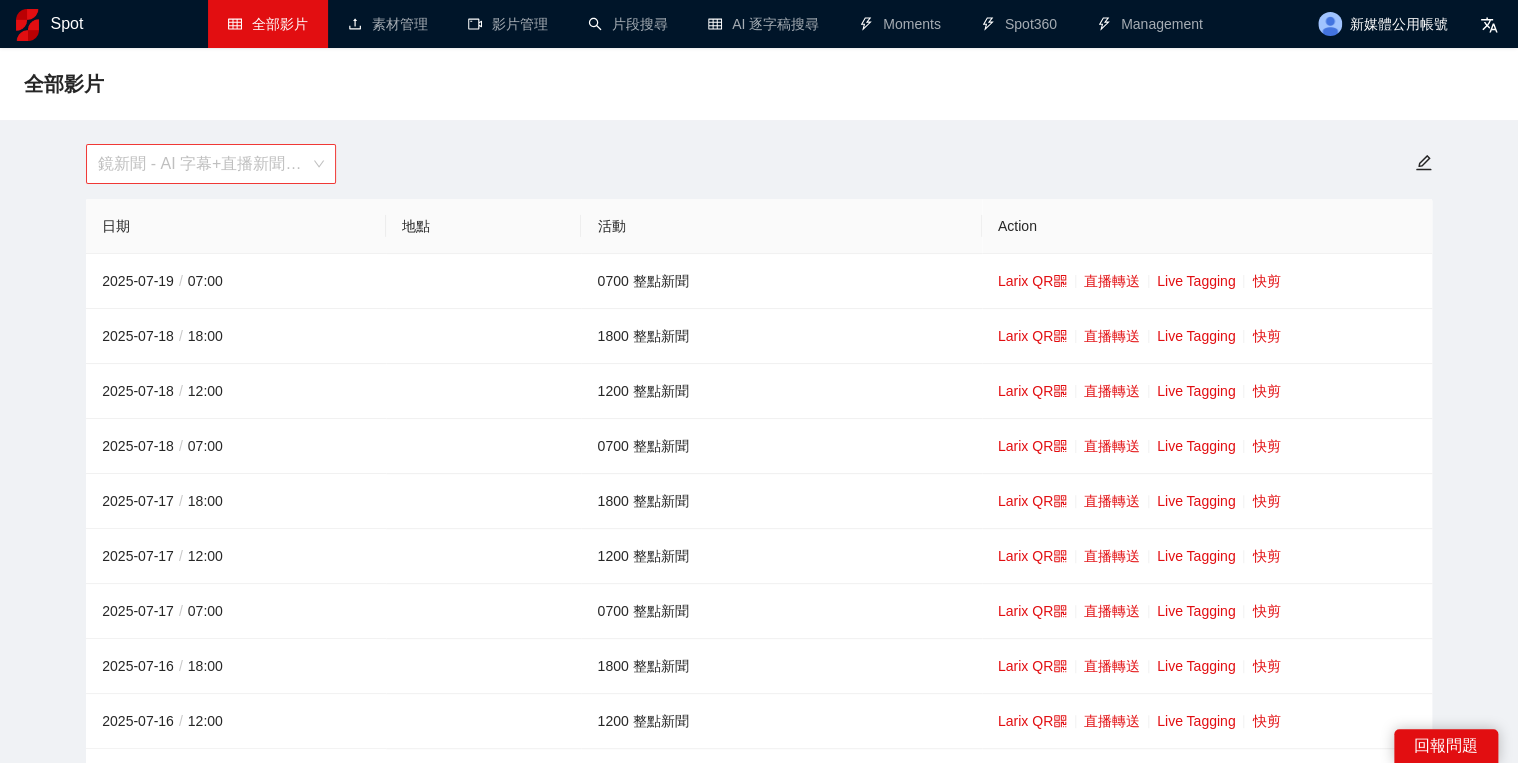 click on "鏡新聞 - AI 字幕+直播新聞（2025-2027）" at bounding box center (211, 164) 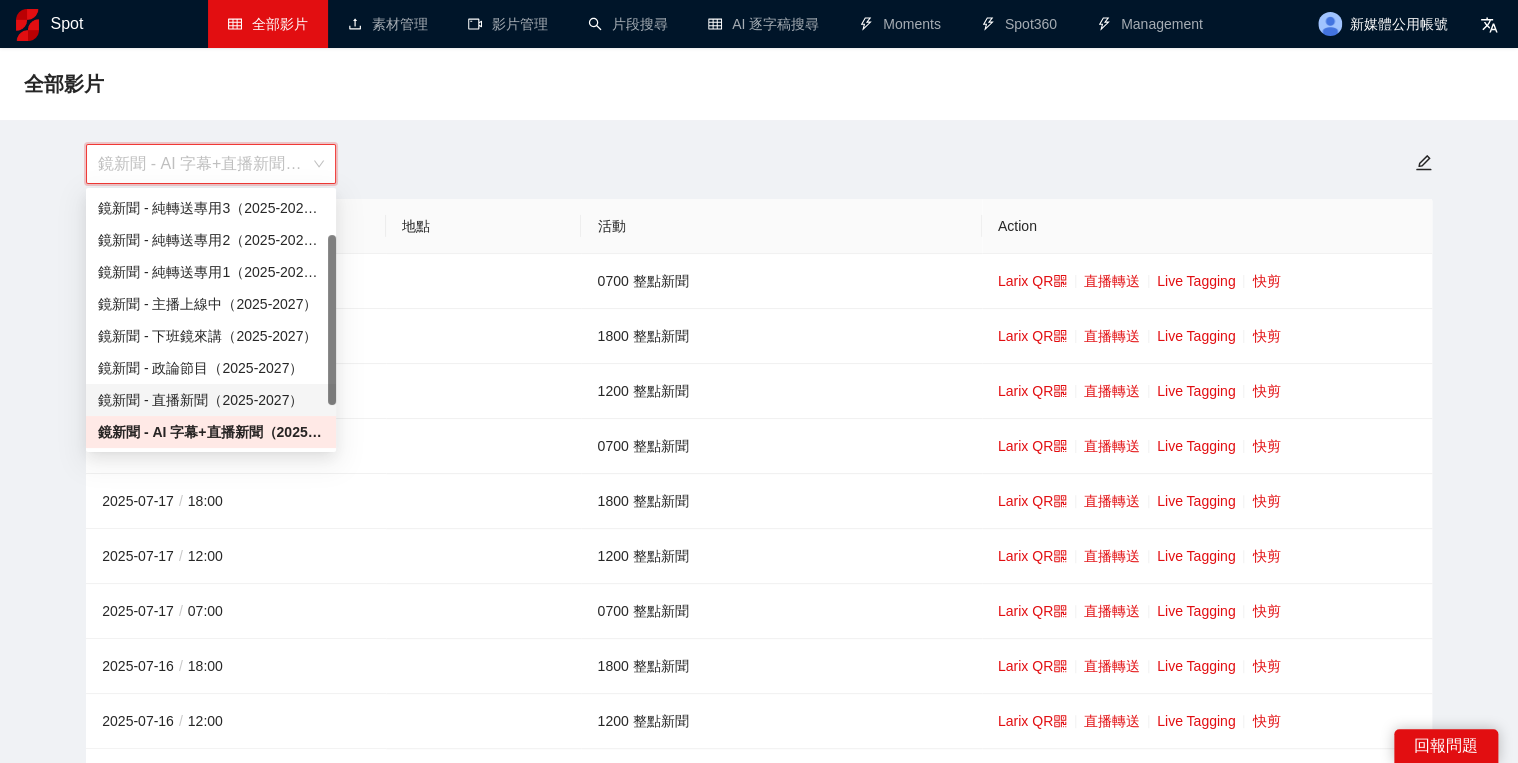 click on "鏡新聞 - 直播新聞（2025-2027）" at bounding box center (211, 400) 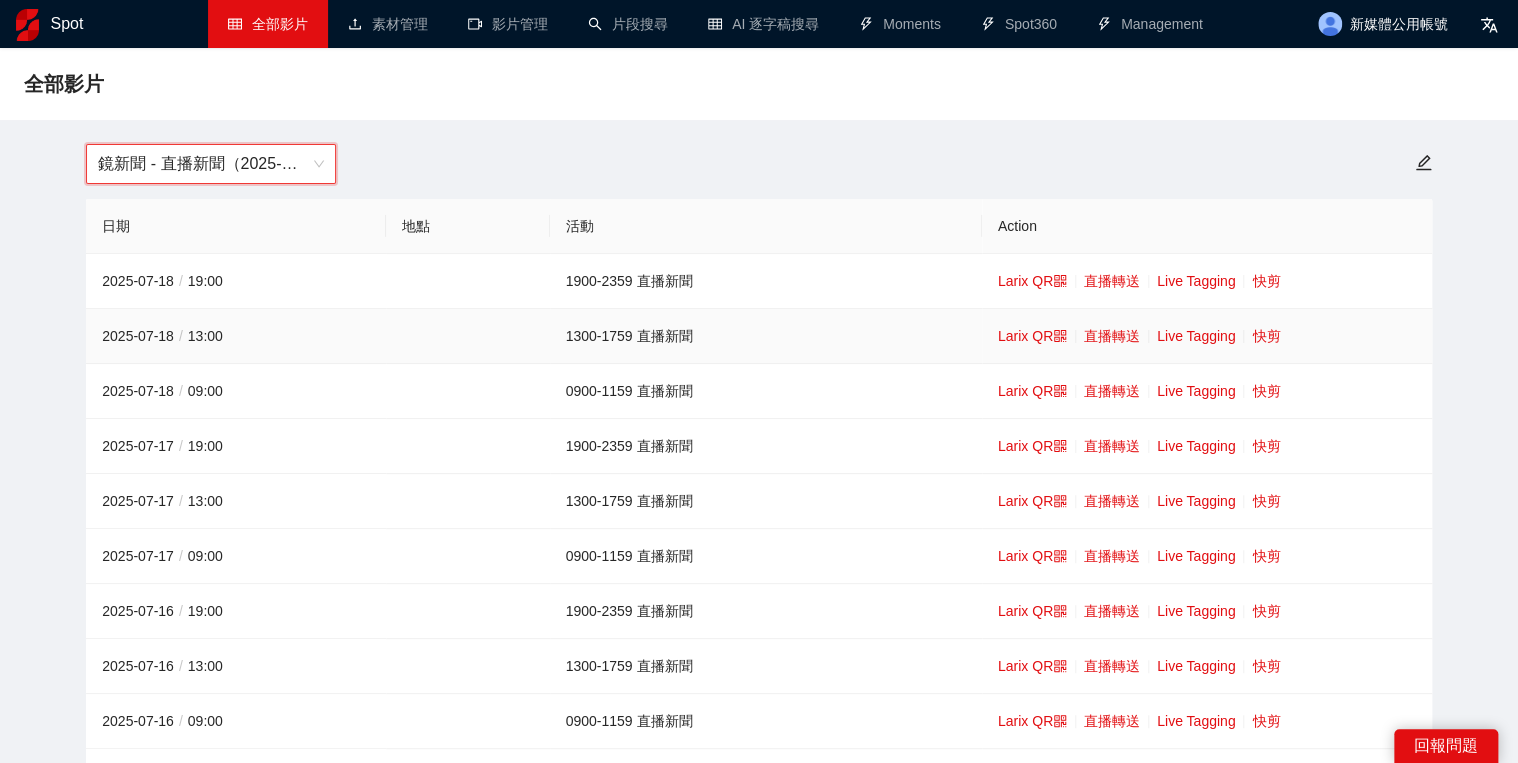 click on "Larix QR  直播轉送 Live Tagging 快剪" at bounding box center [1207, 336] 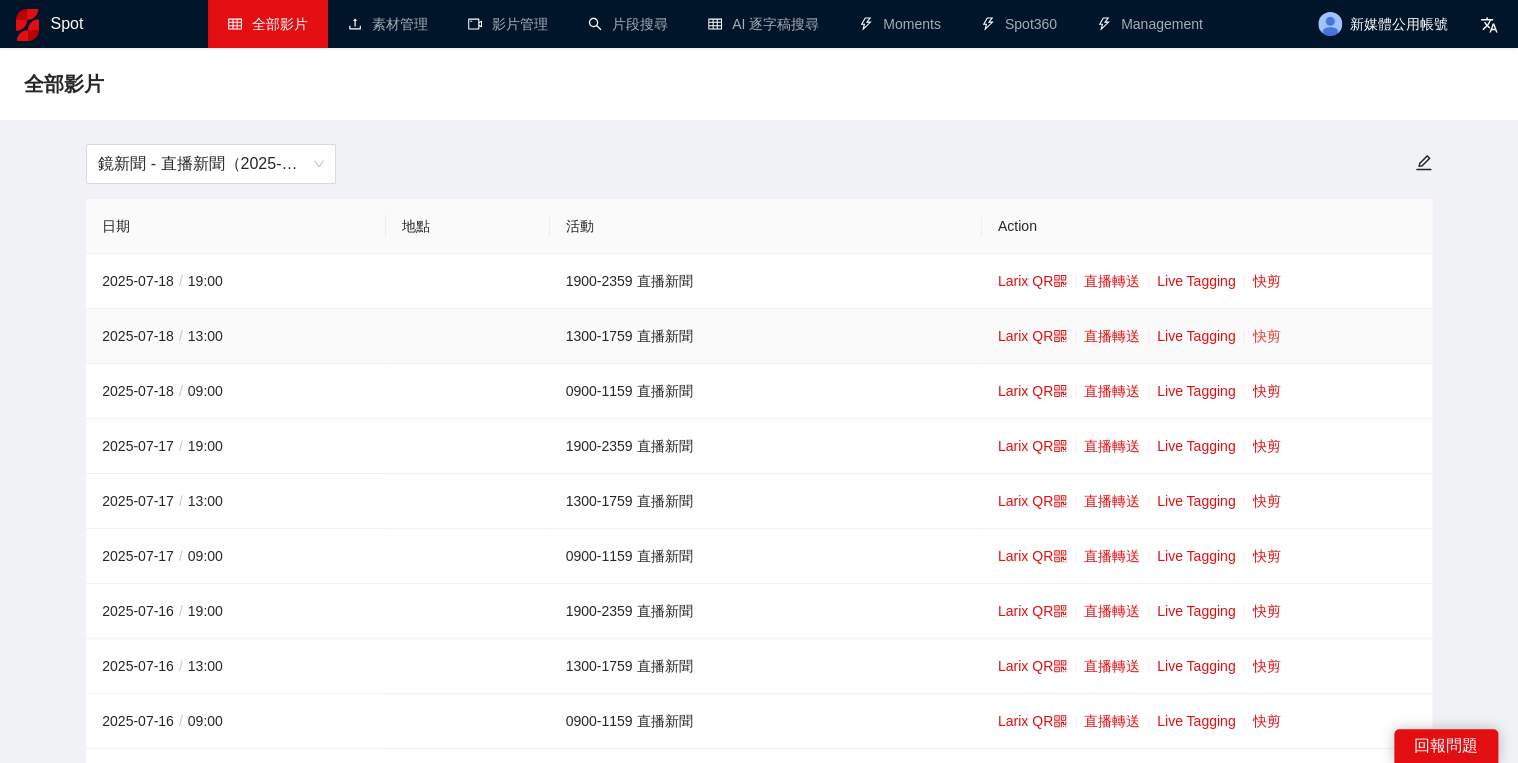 click on "快剪" at bounding box center (1266, 336) 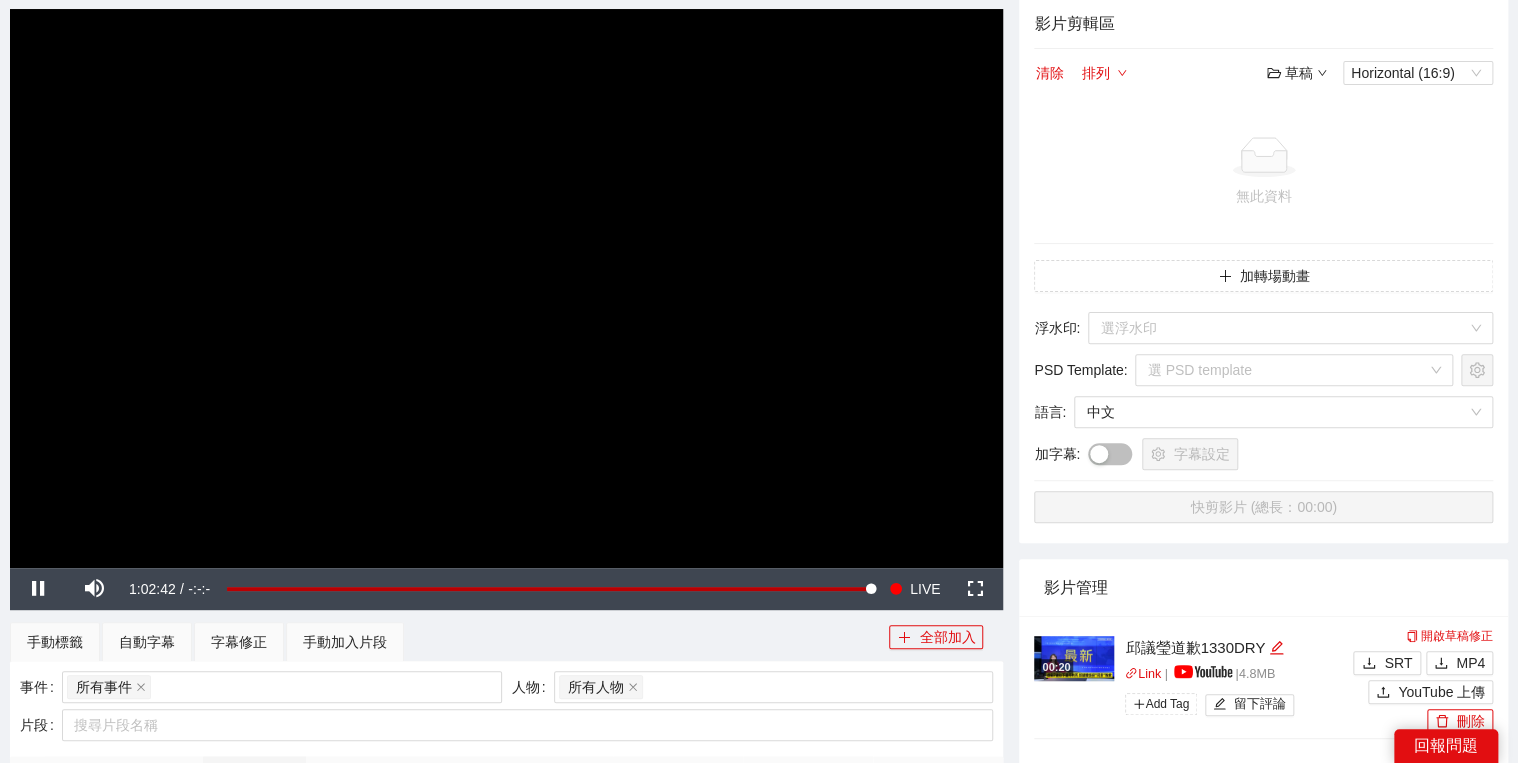 click at bounding box center (506, 288) 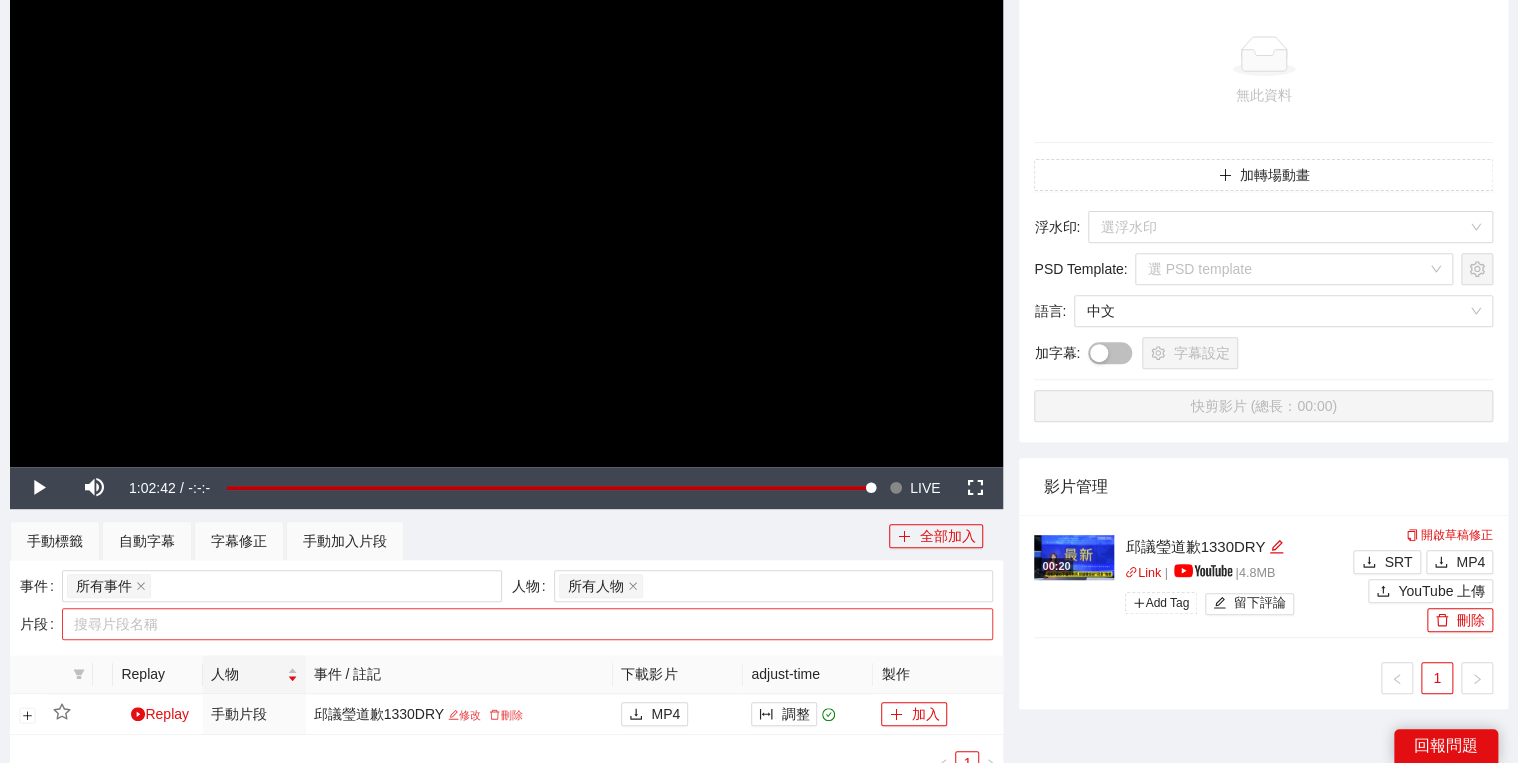 scroll, scrollTop: 460, scrollLeft: 0, axis: vertical 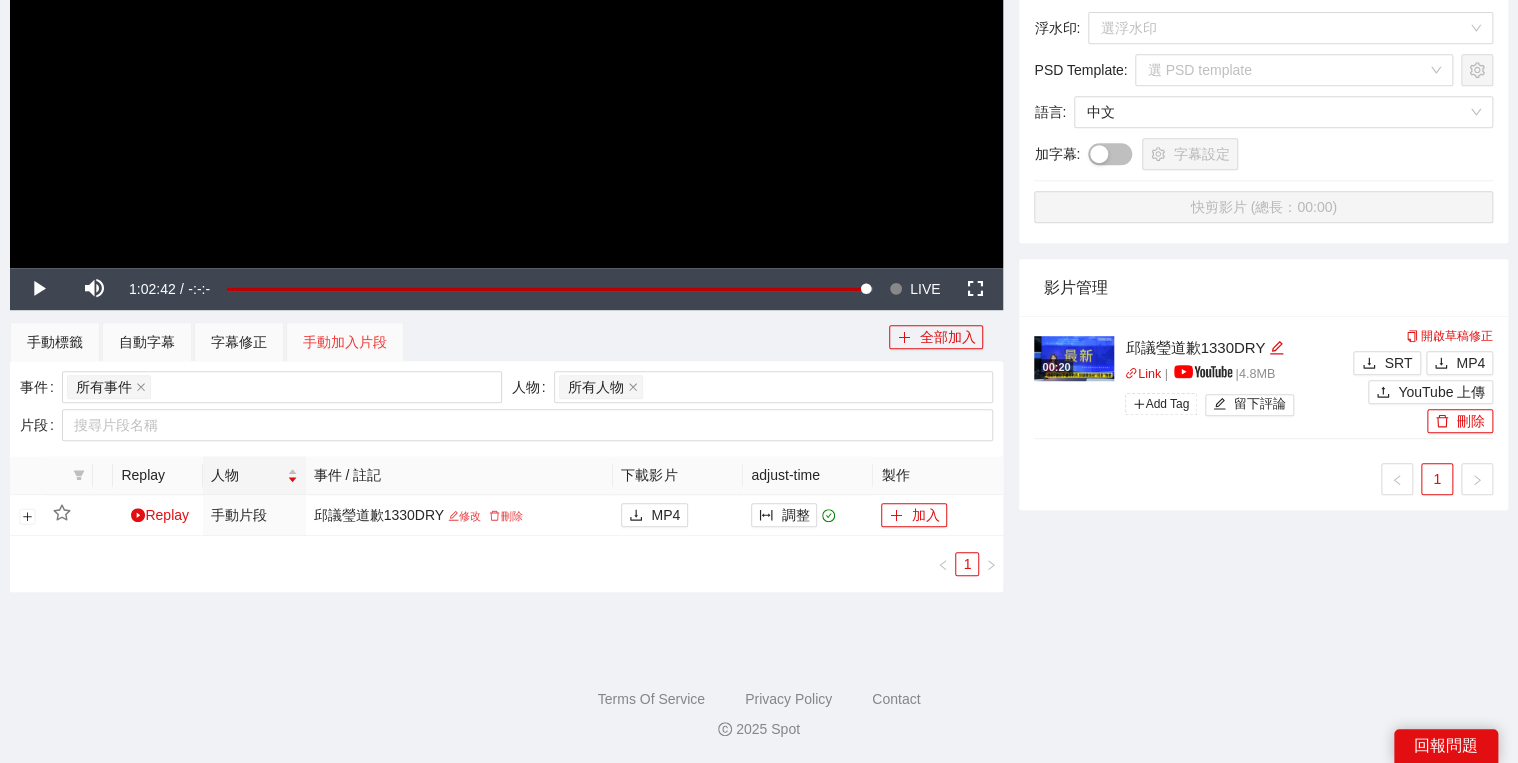 click on "手動加入片段" at bounding box center [345, 342] 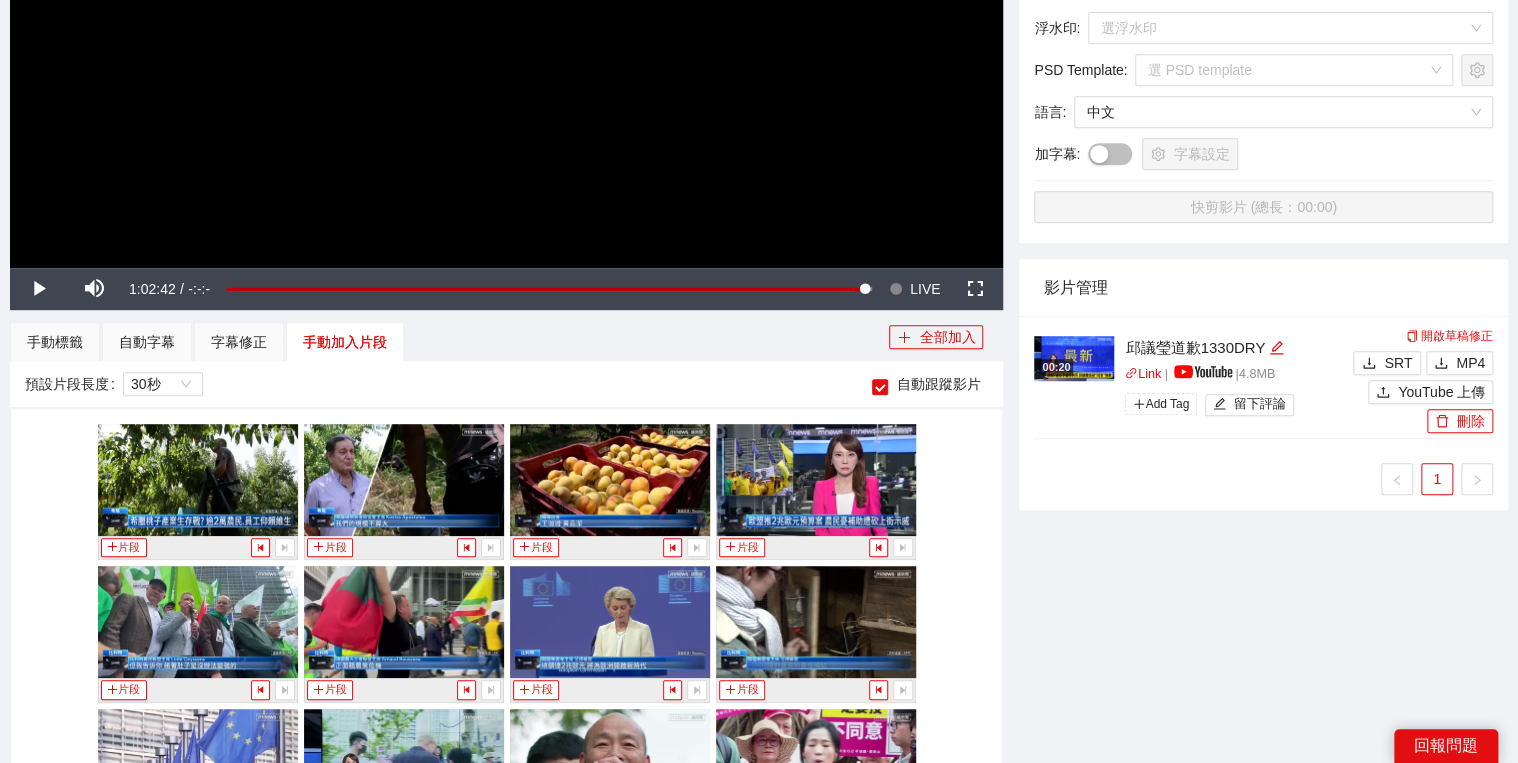 click at bounding box center [506, -12] 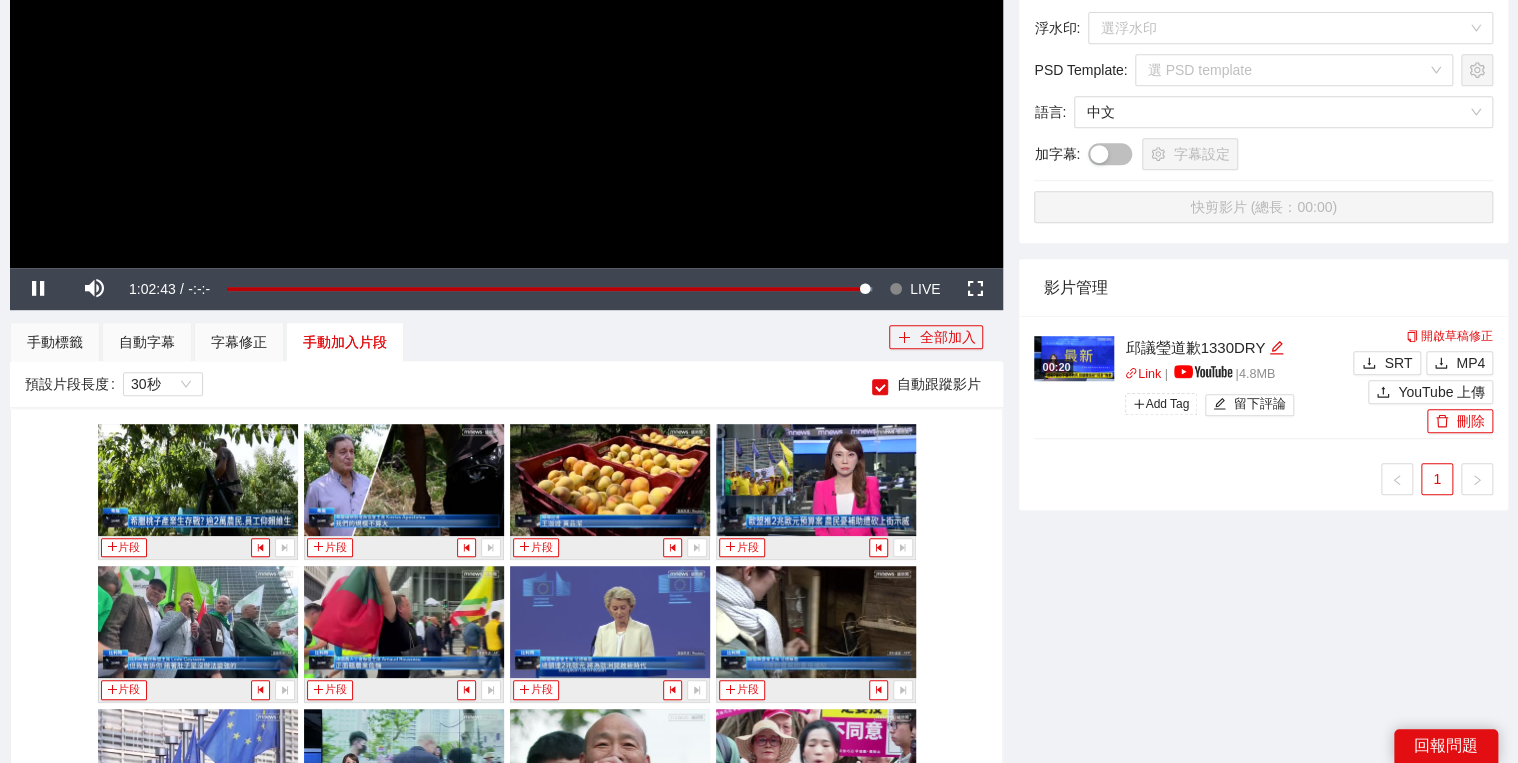 scroll, scrollTop: 7052, scrollLeft: 0, axis: vertical 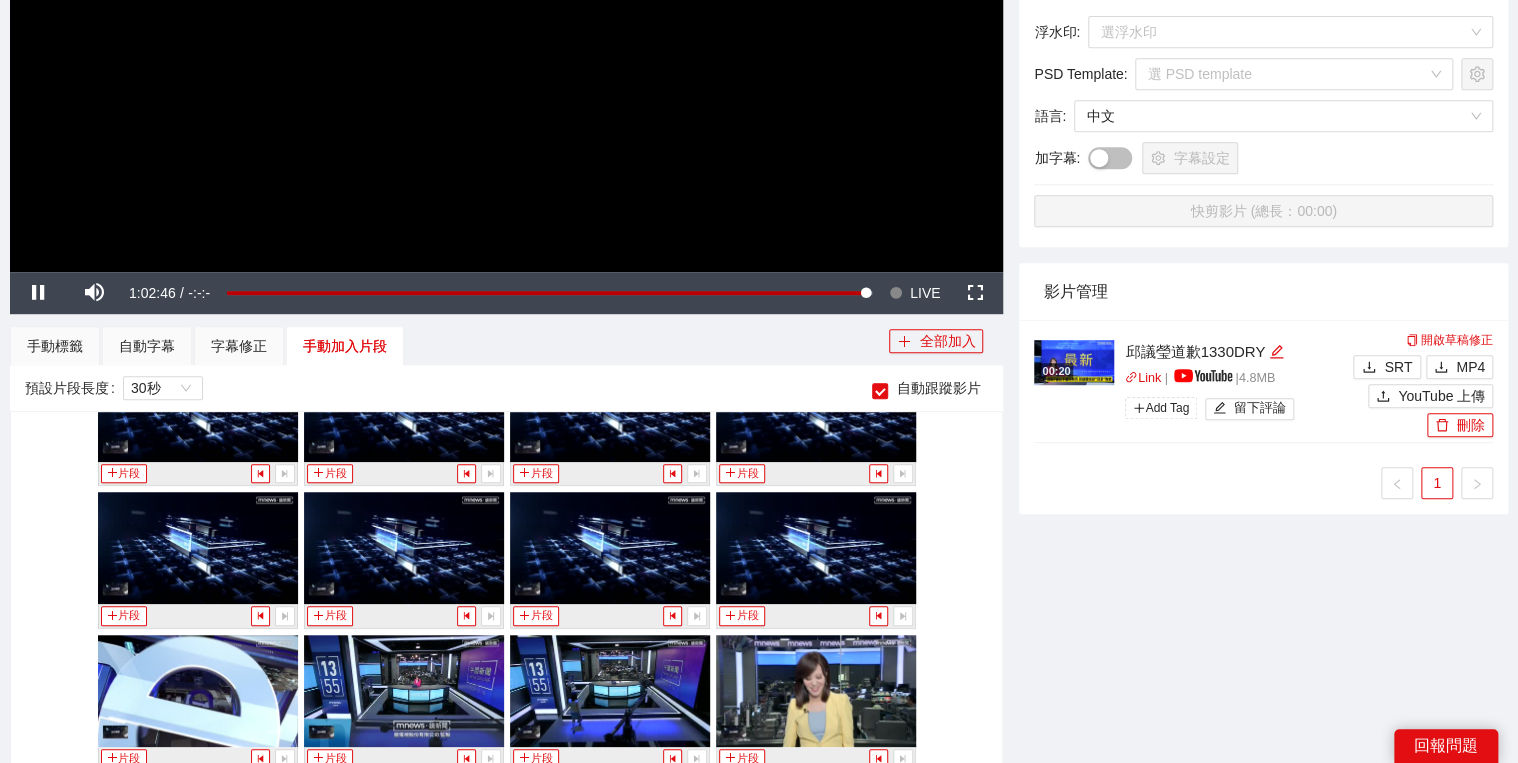 click at bounding box center [506, -8] 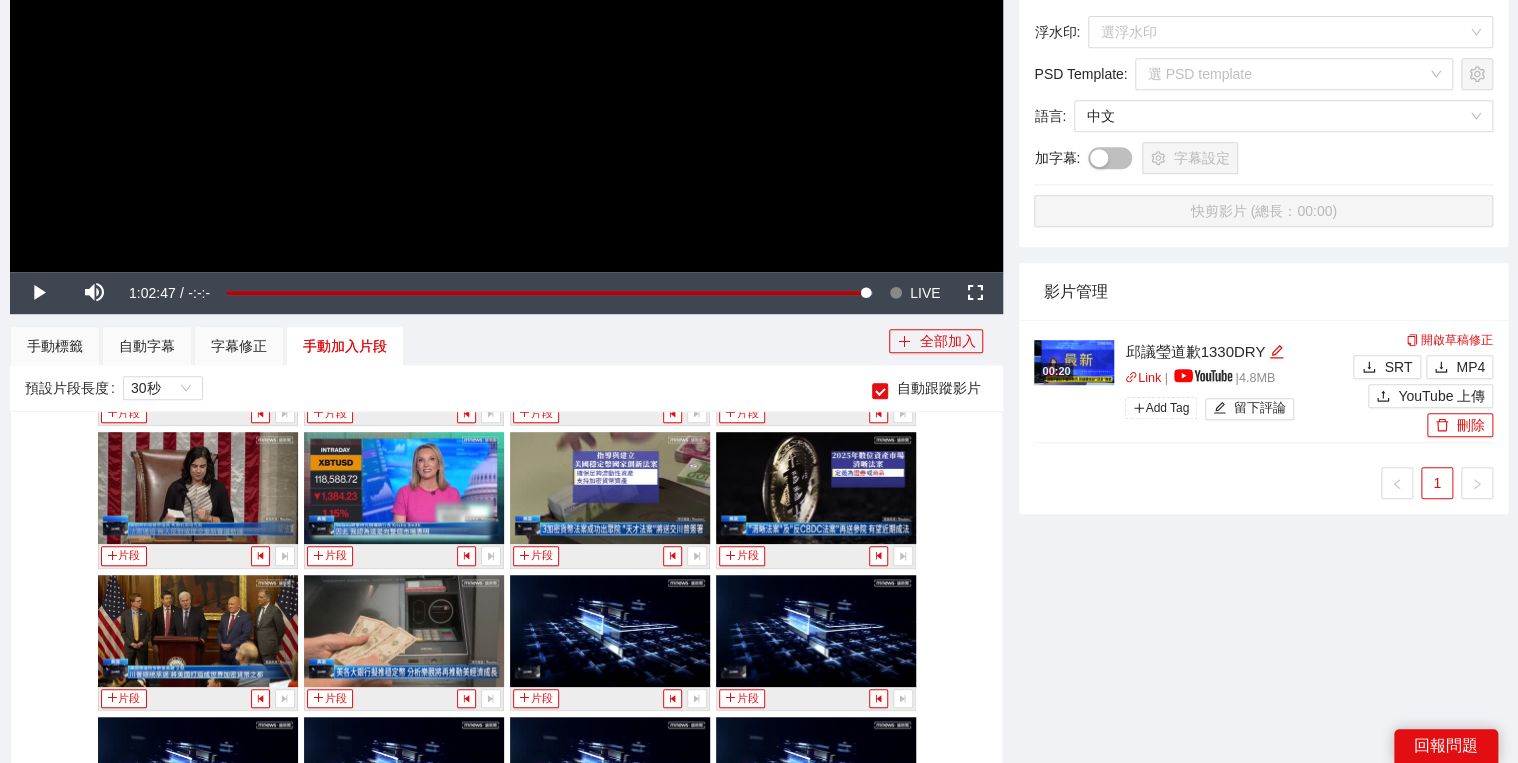 scroll, scrollTop: 6012, scrollLeft: 0, axis: vertical 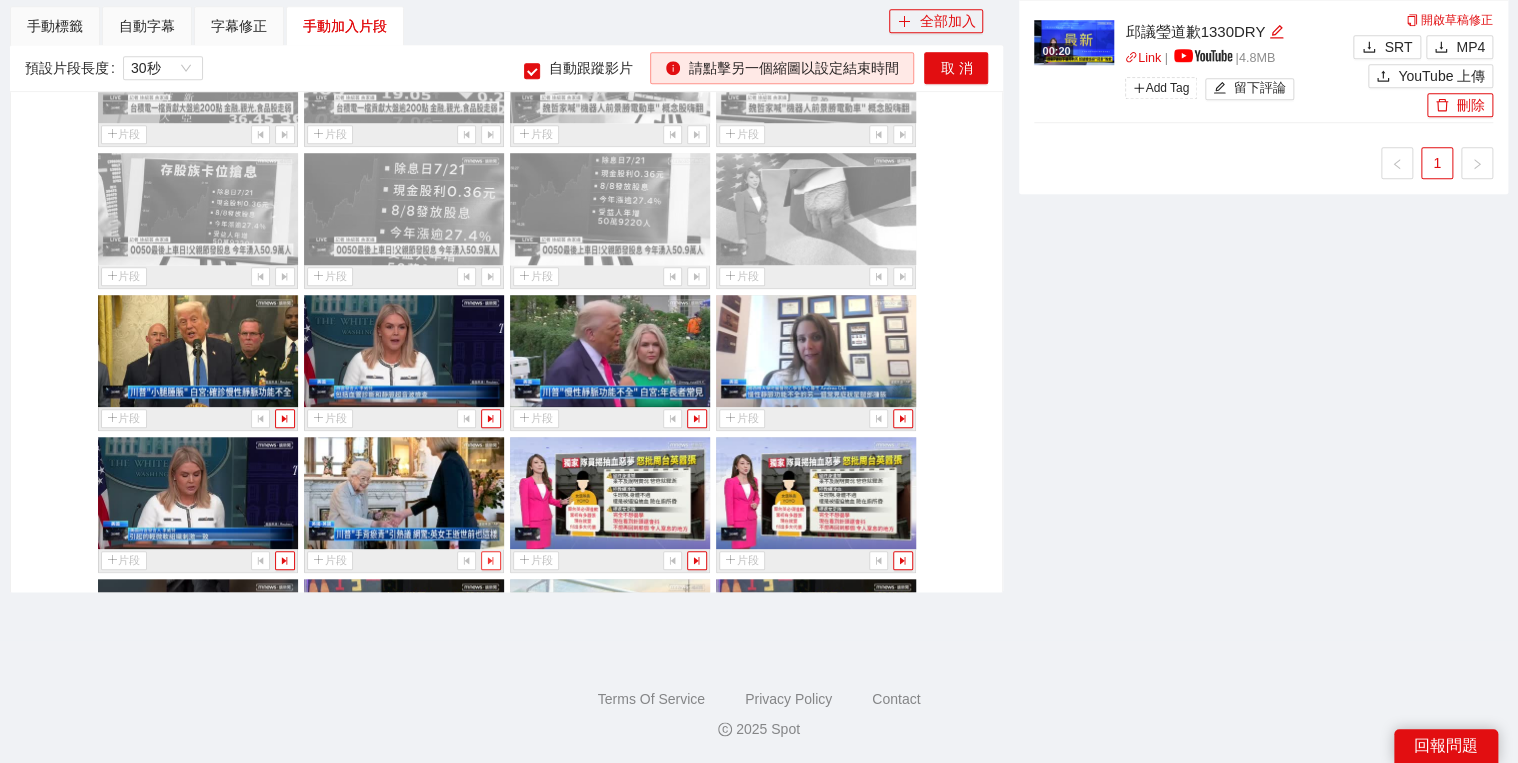 click 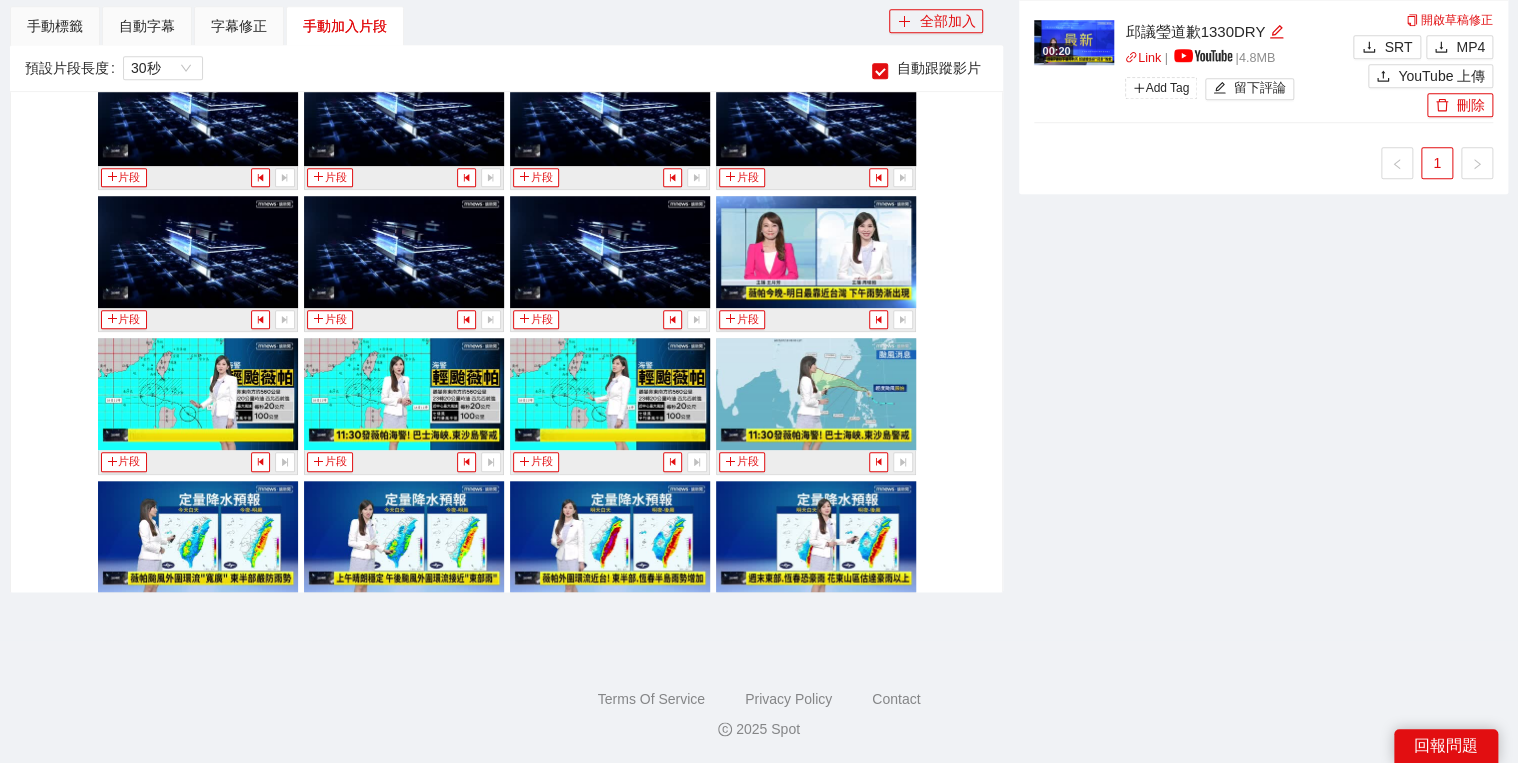 scroll, scrollTop: 5253, scrollLeft: 0, axis: vertical 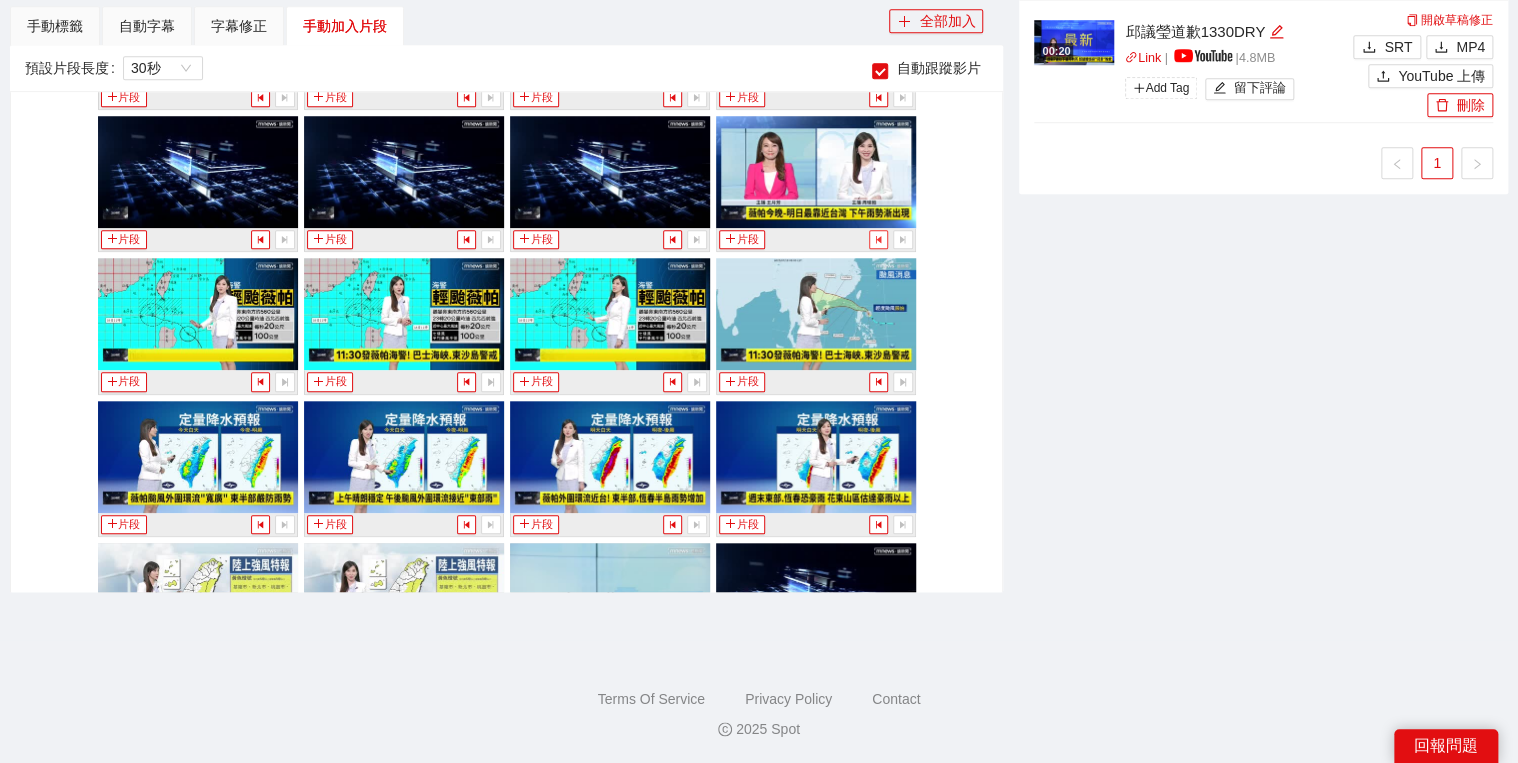 click 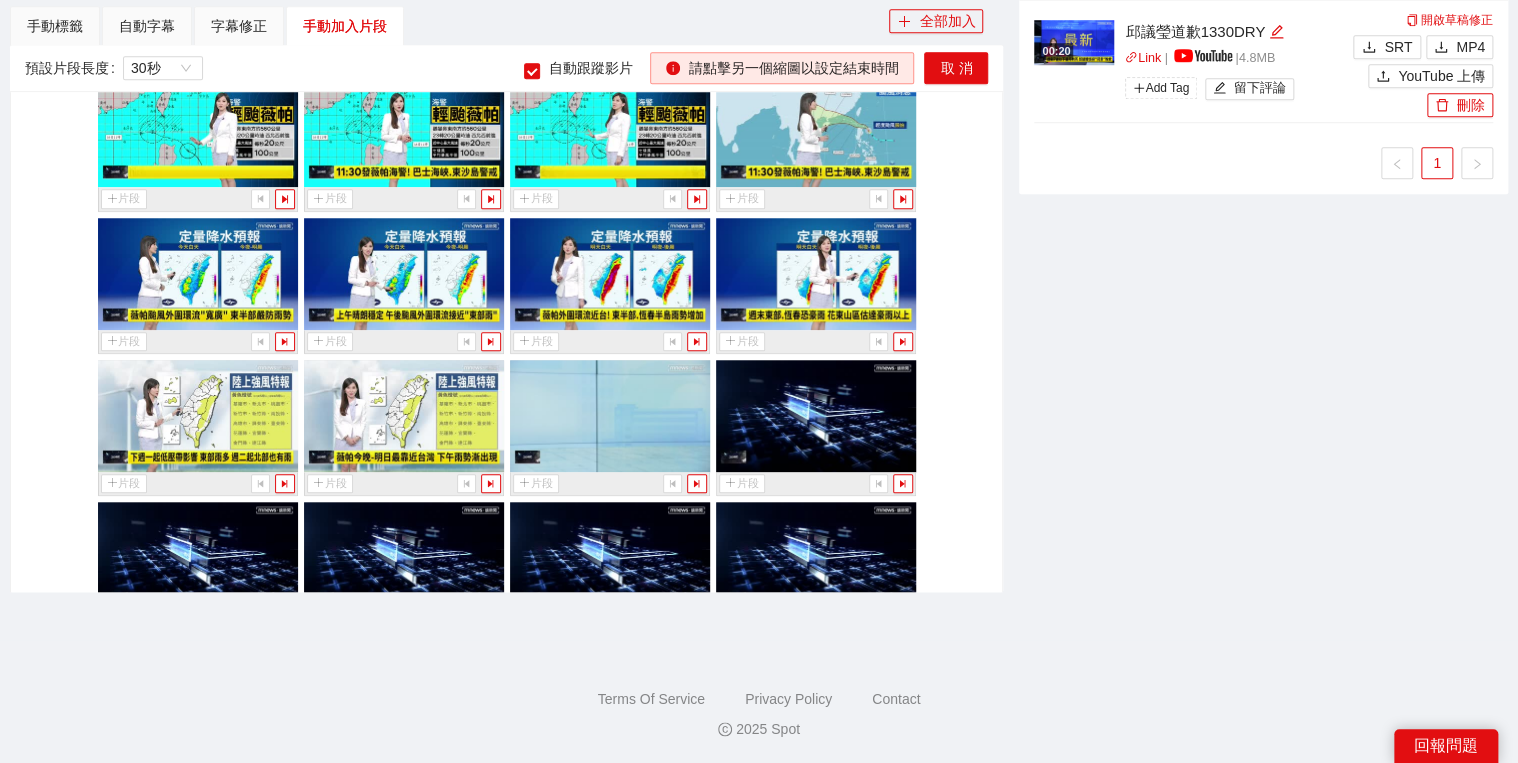 scroll, scrollTop: 5573, scrollLeft: 0, axis: vertical 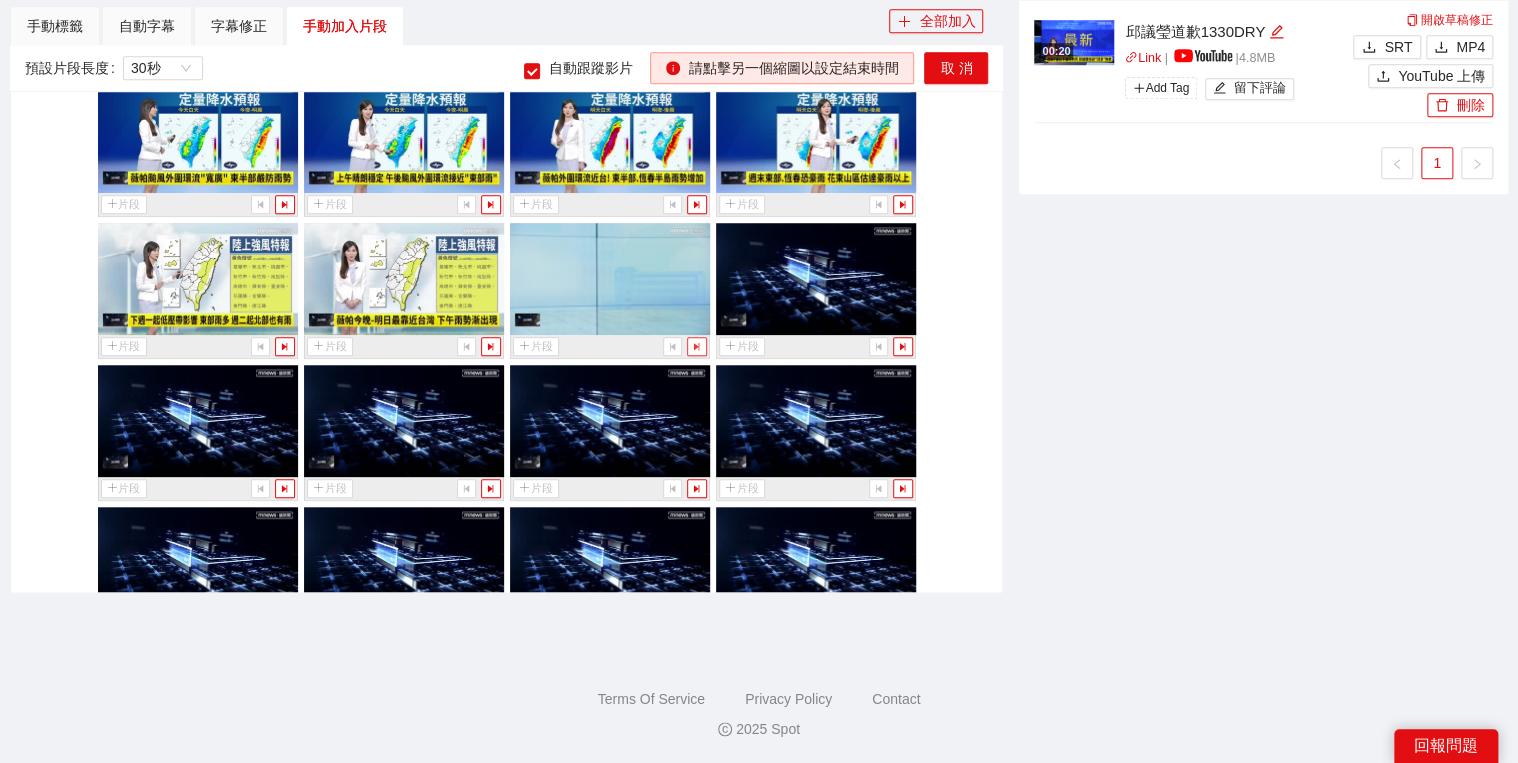 click 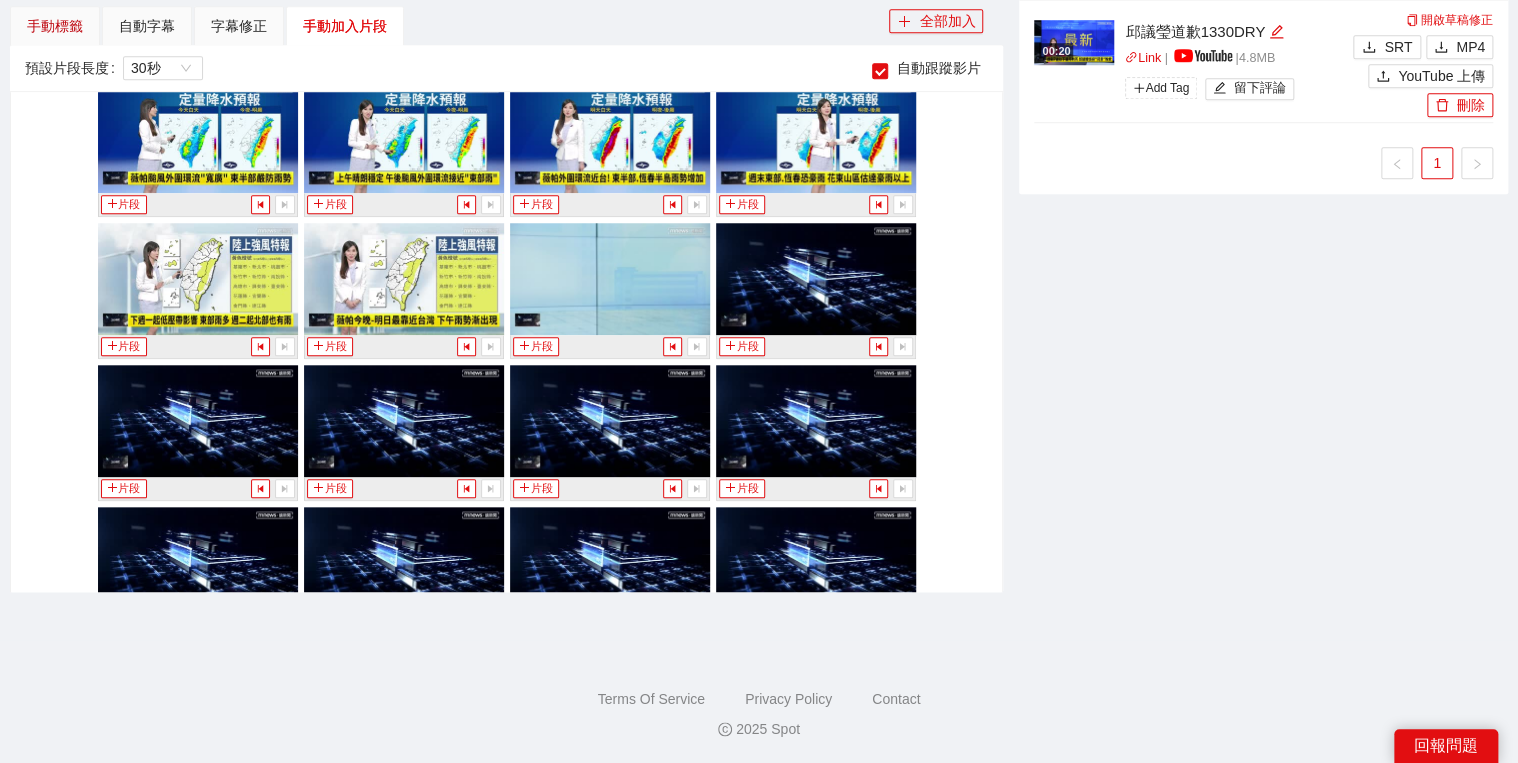 click on "手動標籤" at bounding box center (55, 26) 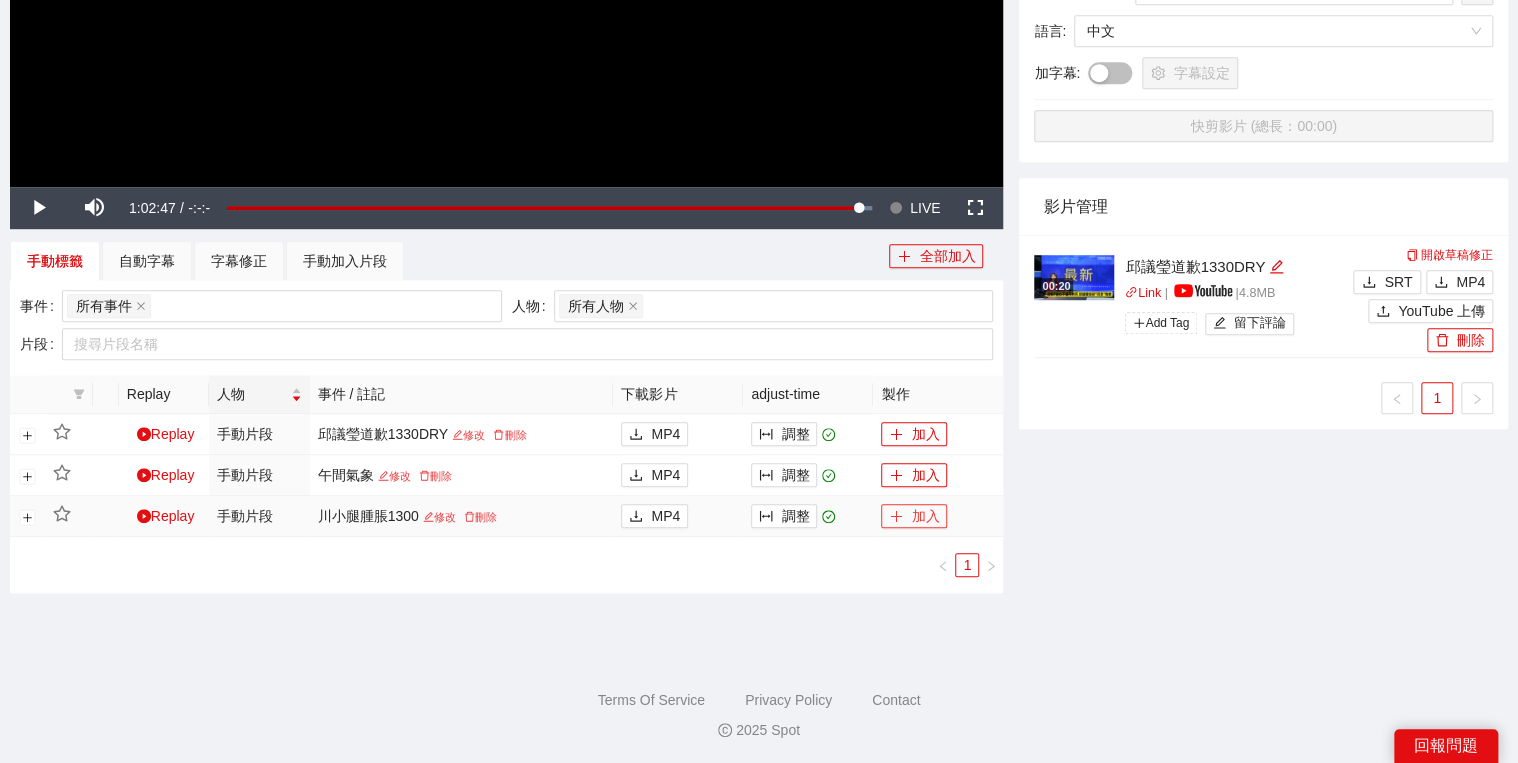 click on "加入" at bounding box center [914, 516] 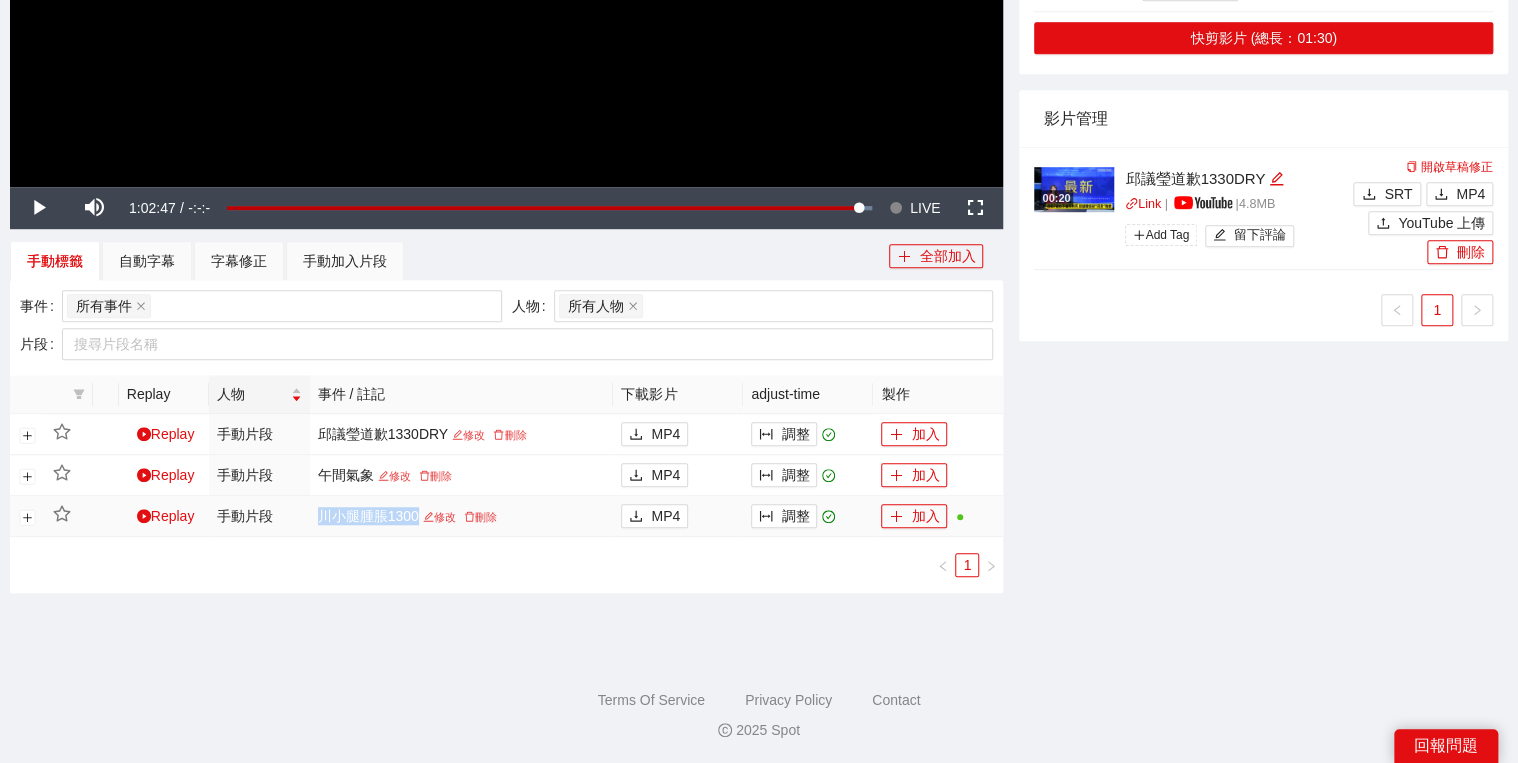 drag, startPoint x: 376, startPoint y: 512, endPoint x: 418, endPoint y: 508, distance: 42.190044 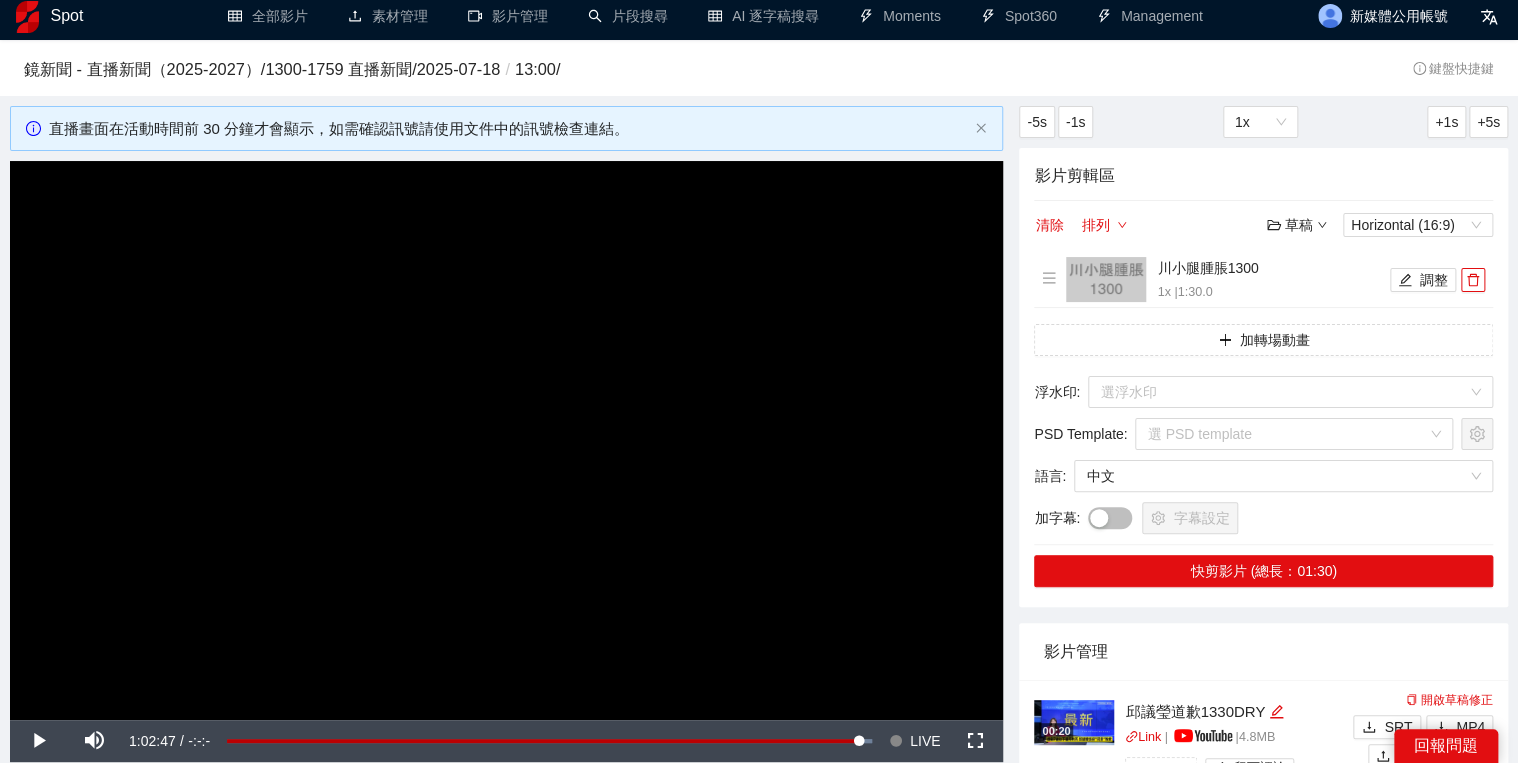 scroll, scrollTop: 0, scrollLeft: 0, axis: both 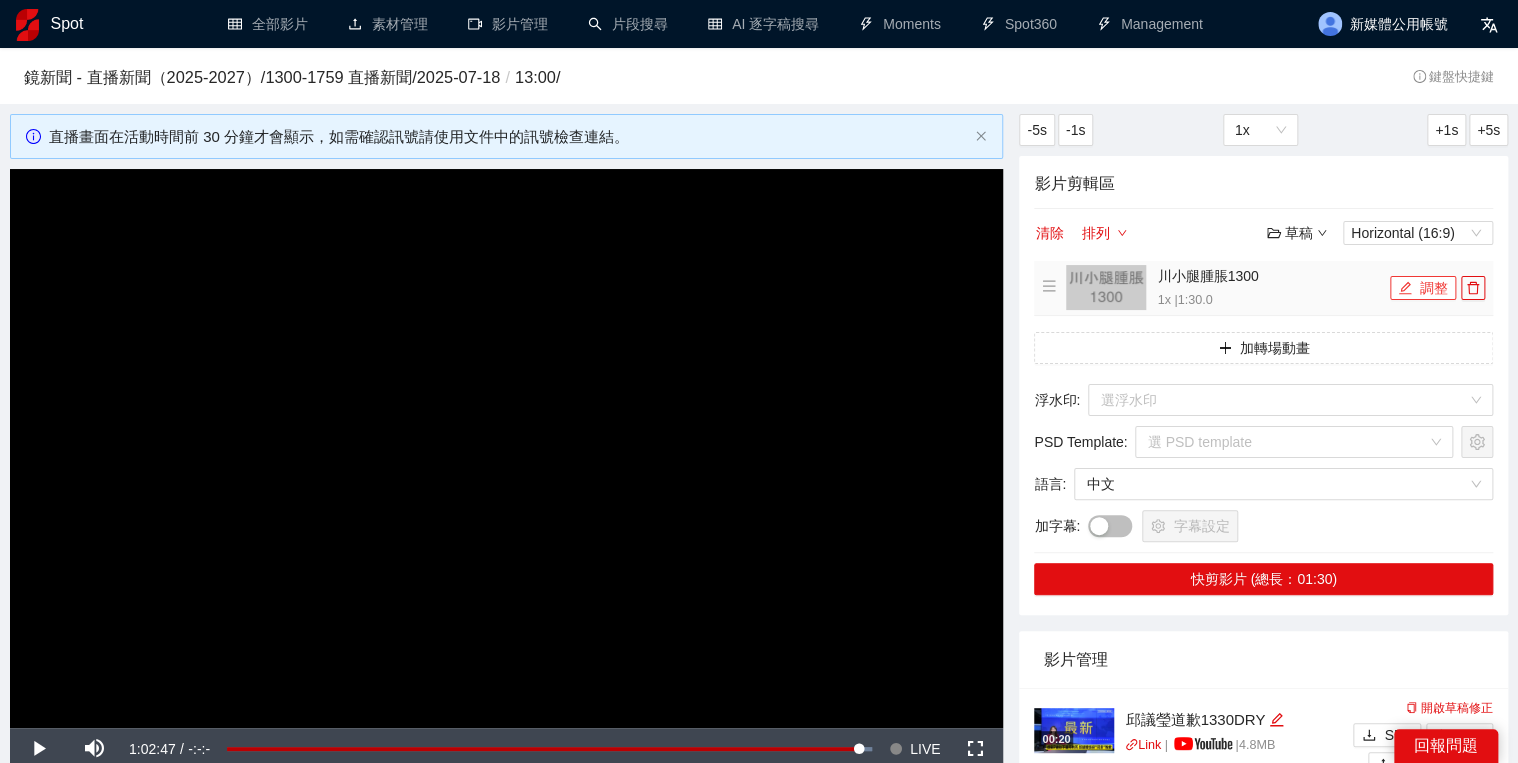 click on "調整" at bounding box center (1423, 288) 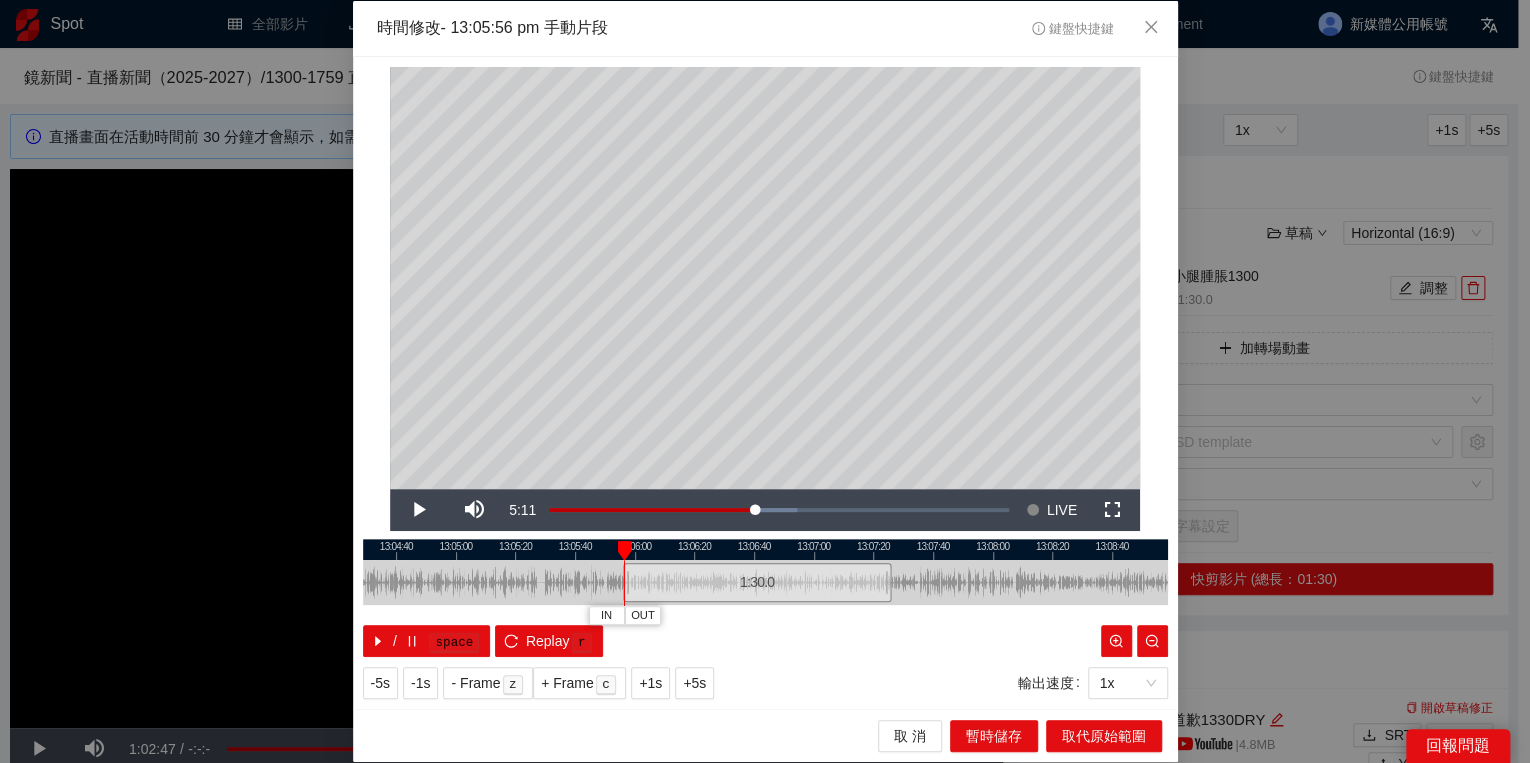 click on "13:04:20 13:04:40 13:05:00 13:05:20 13:05:40 13:06:00 13:06:20 13:06:40 13:07:00 13:07:20 13:07:40 13:08:00 13:08:20 13:08:40 IN OUT 1:30.0 /   space  Replay  r" at bounding box center [765, 598] 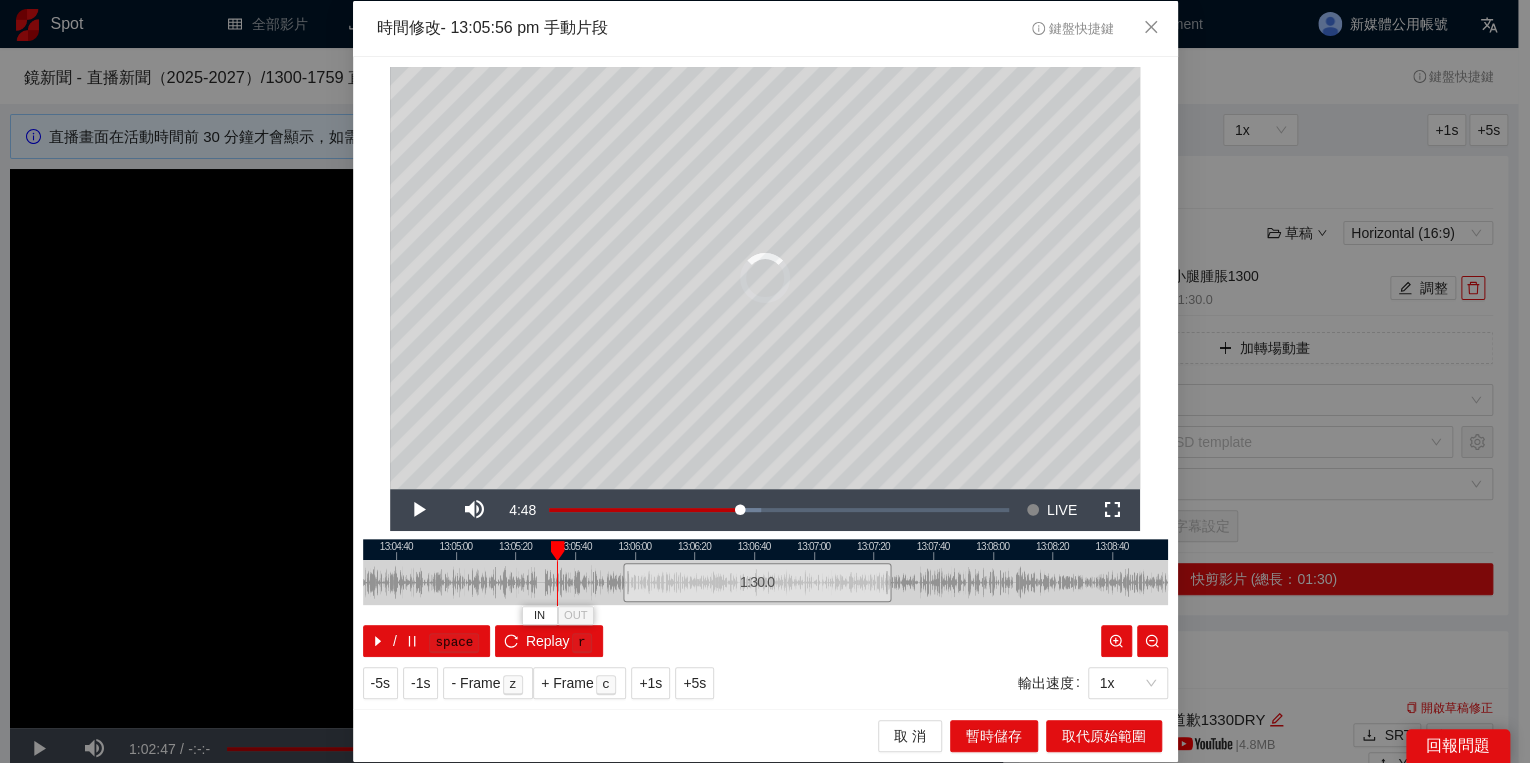 drag, startPoint x: 620, startPoint y: 546, endPoint x: 552, endPoint y: 556, distance: 68.73136 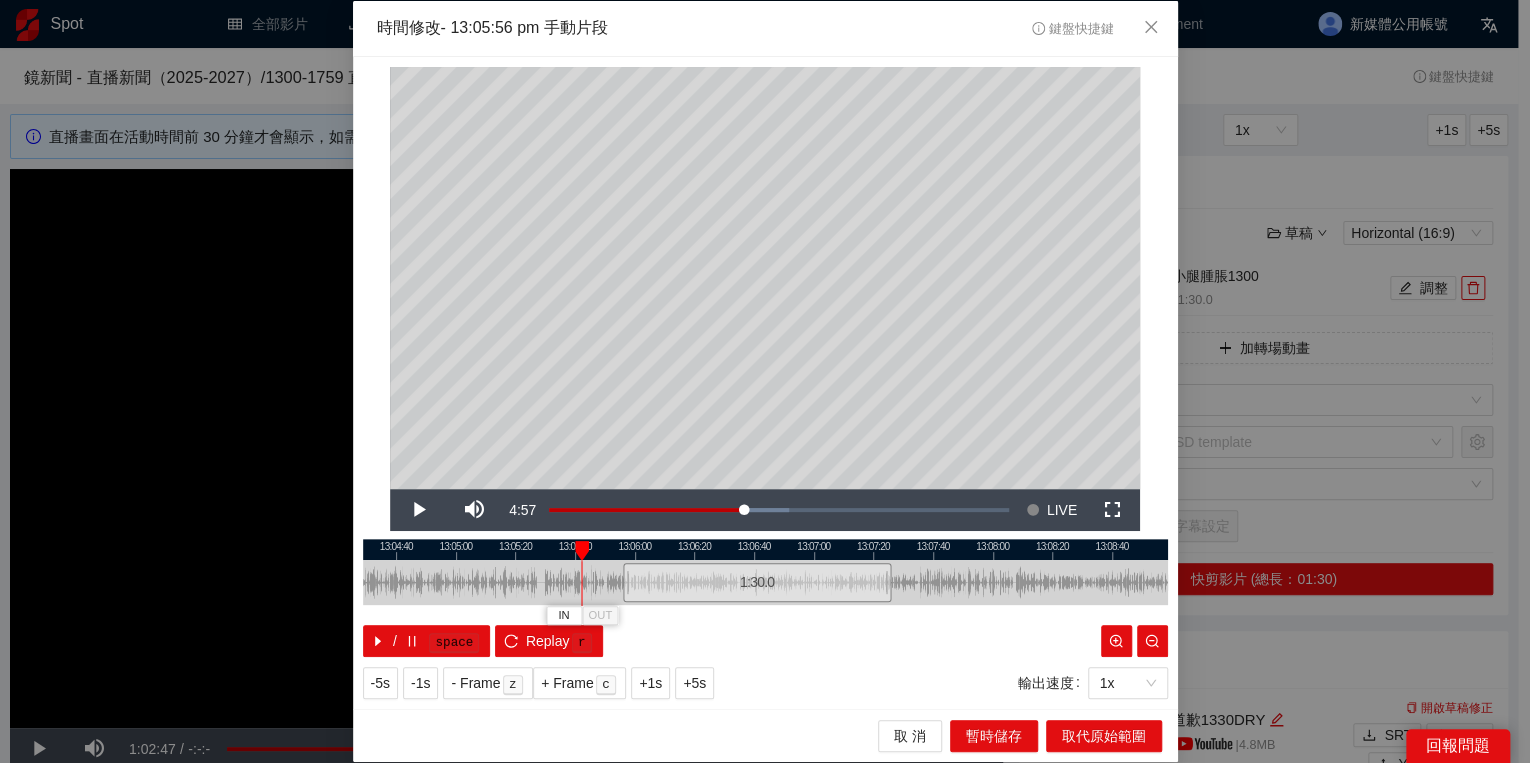 drag, startPoint x: 560, startPoint y: 546, endPoint x: 583, endPoint y: 548, distance: 23.086792 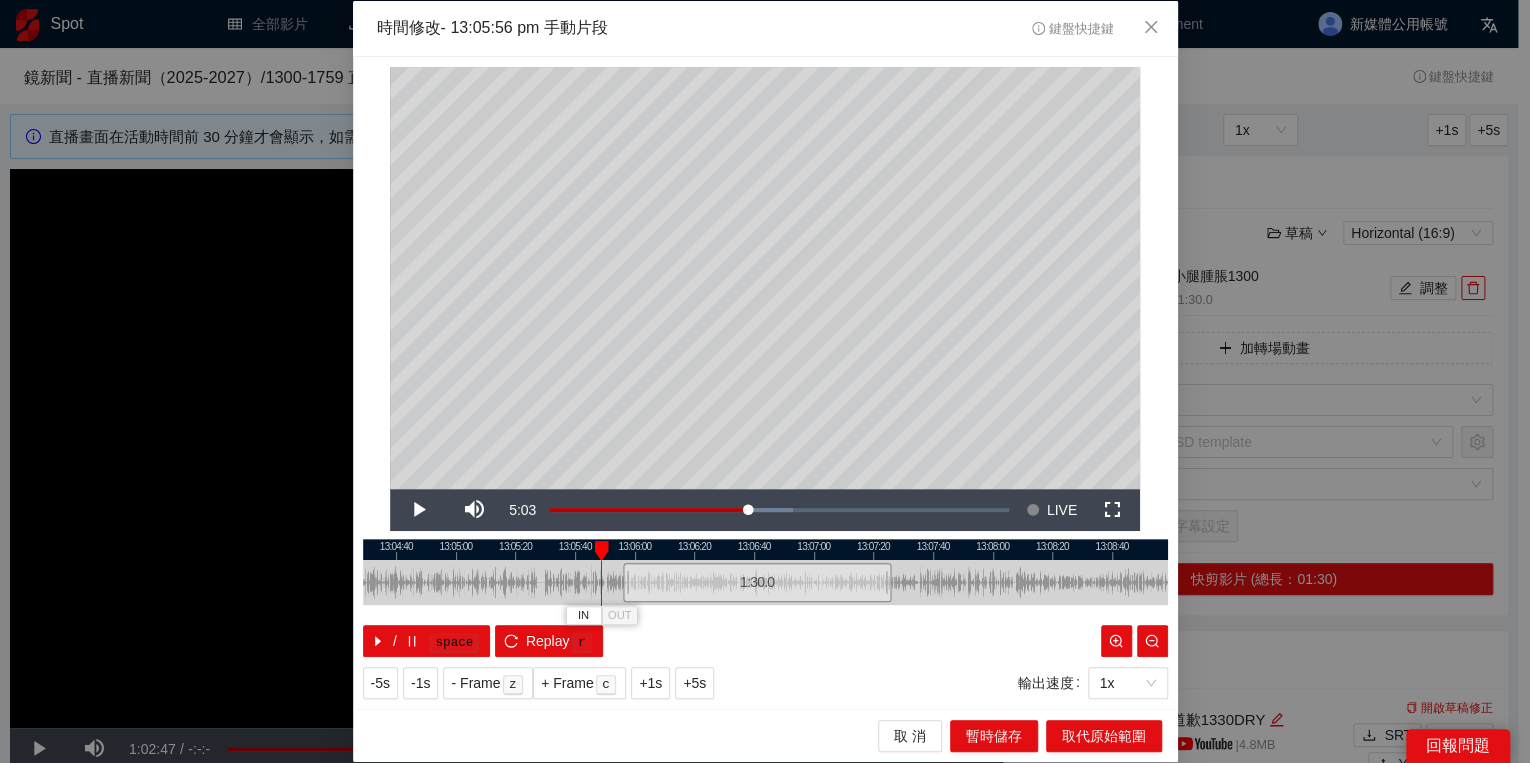 drag, startPoint x: 592, startPoint y: 553, endPoint x: 606, endPoint y: 553, distance: 14 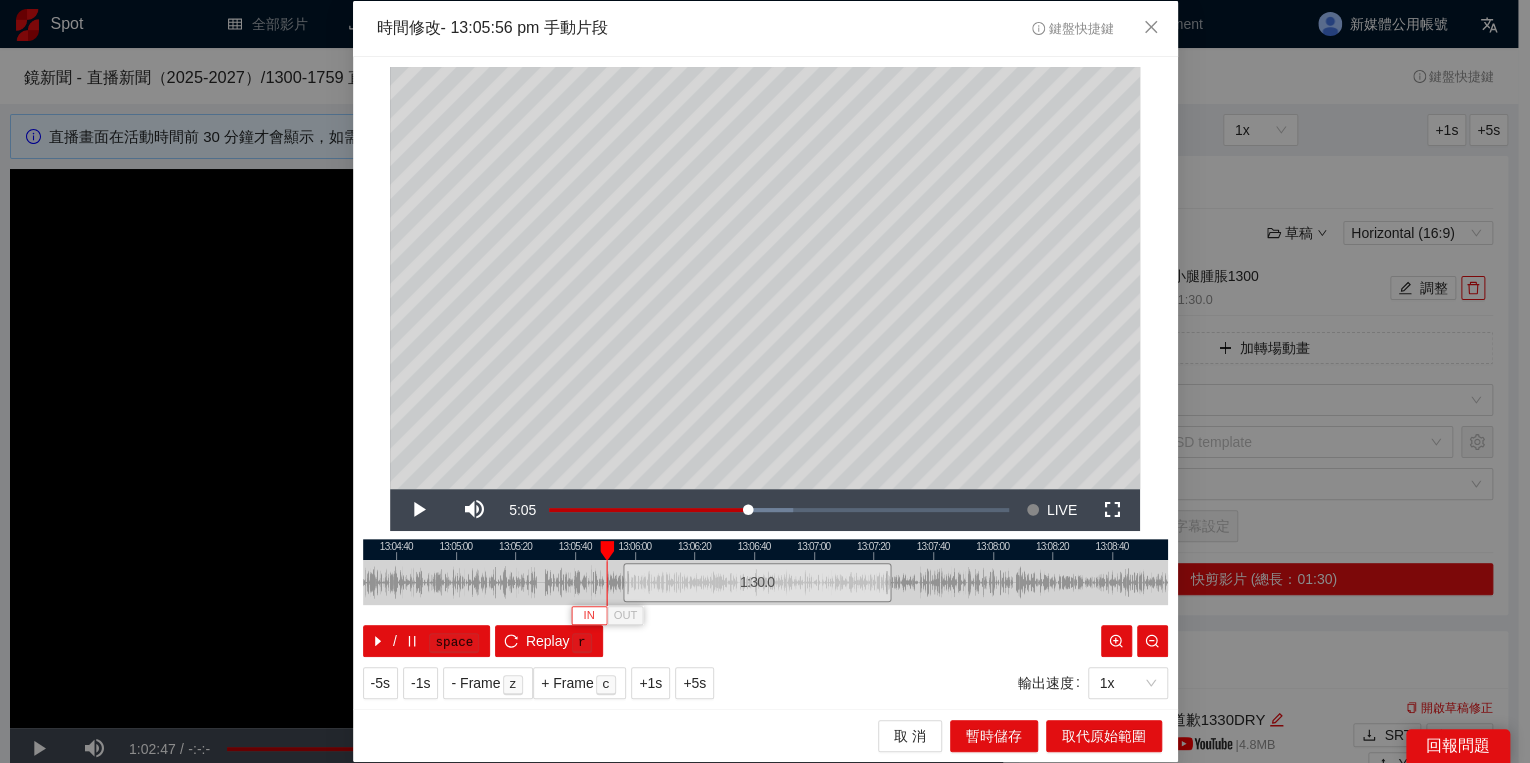 click on "IN" at bounding box center (588, 616) 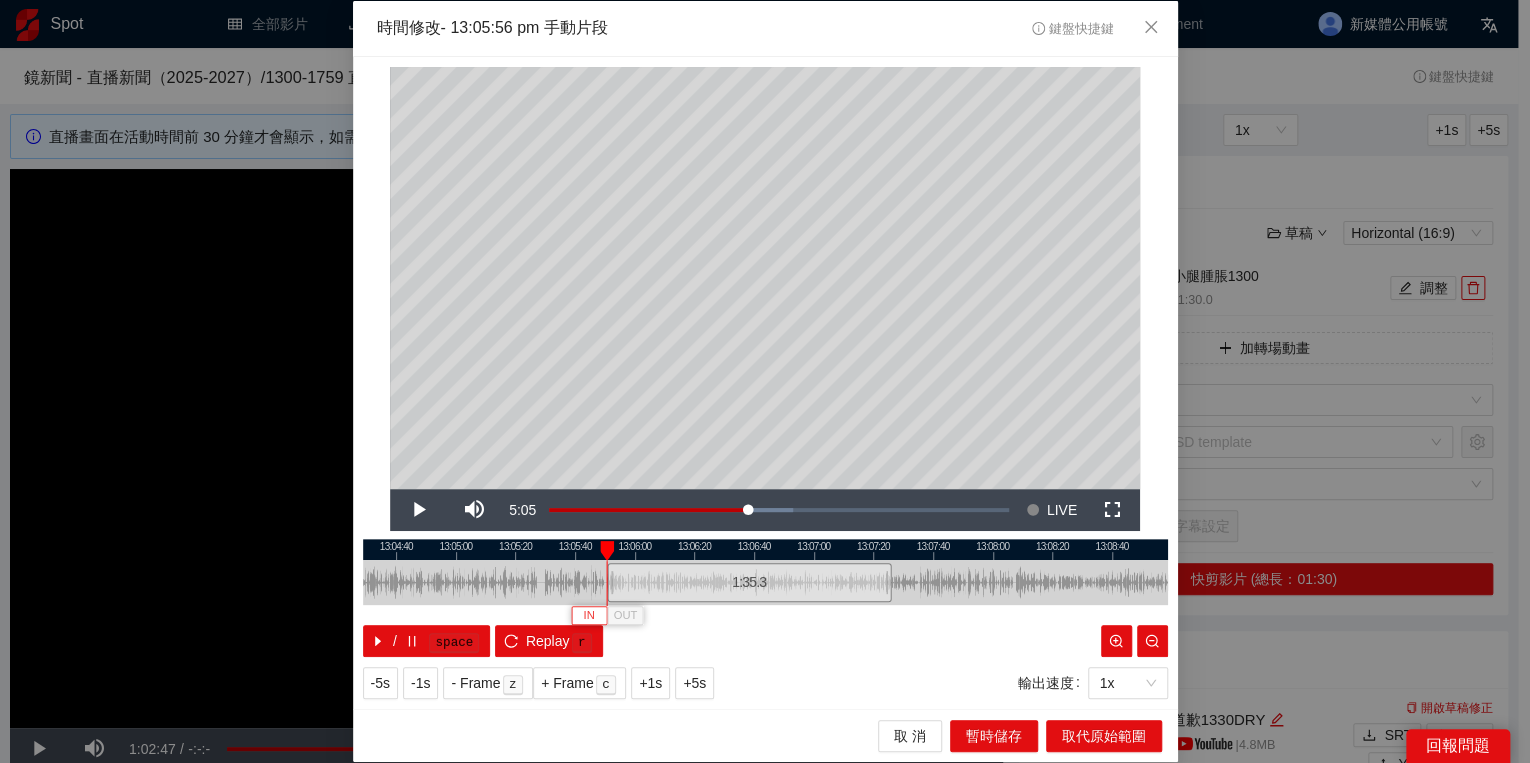 type 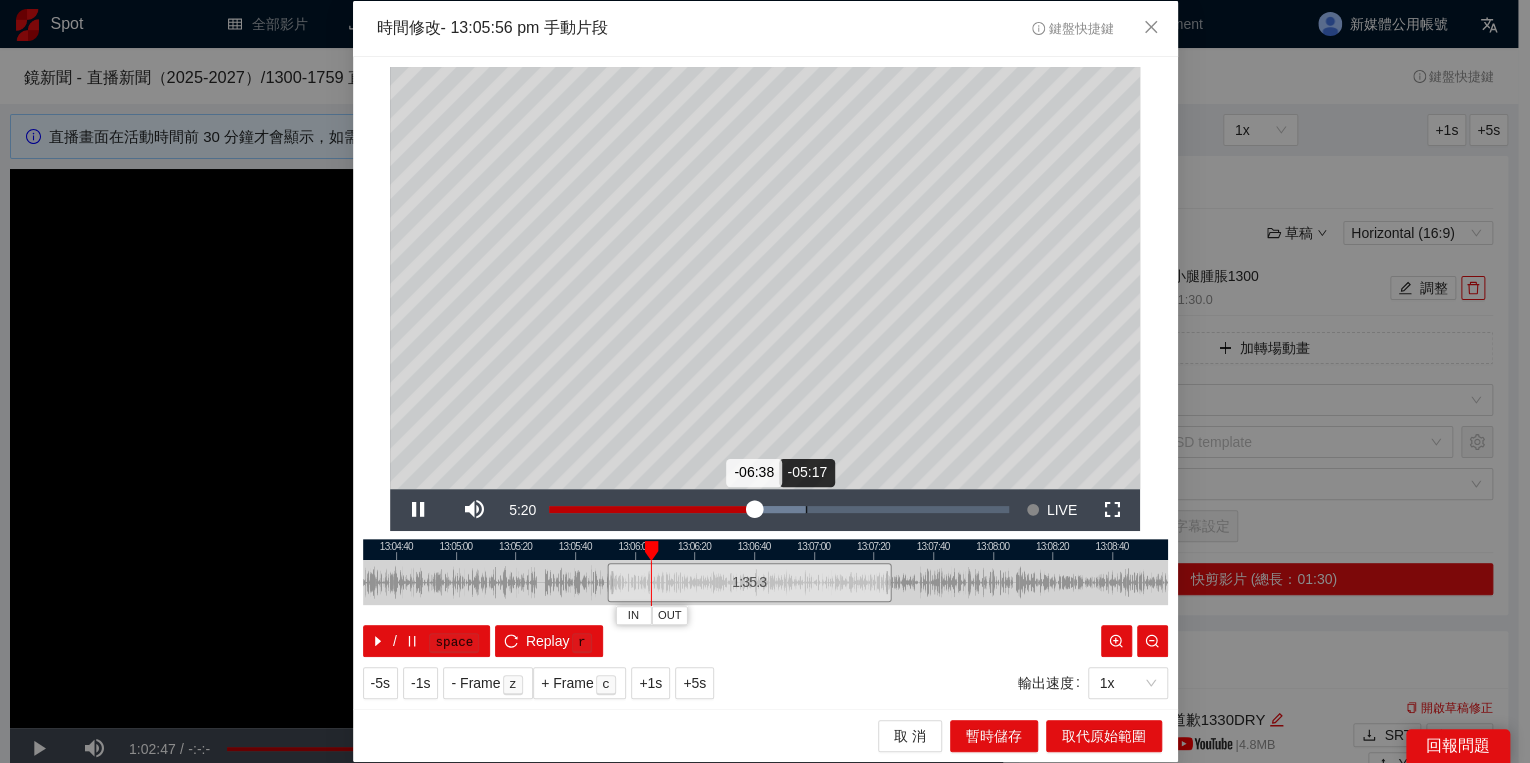 click on "Loaded :  55.64% -05:17 -06:38" at bounding box center [779, 510] 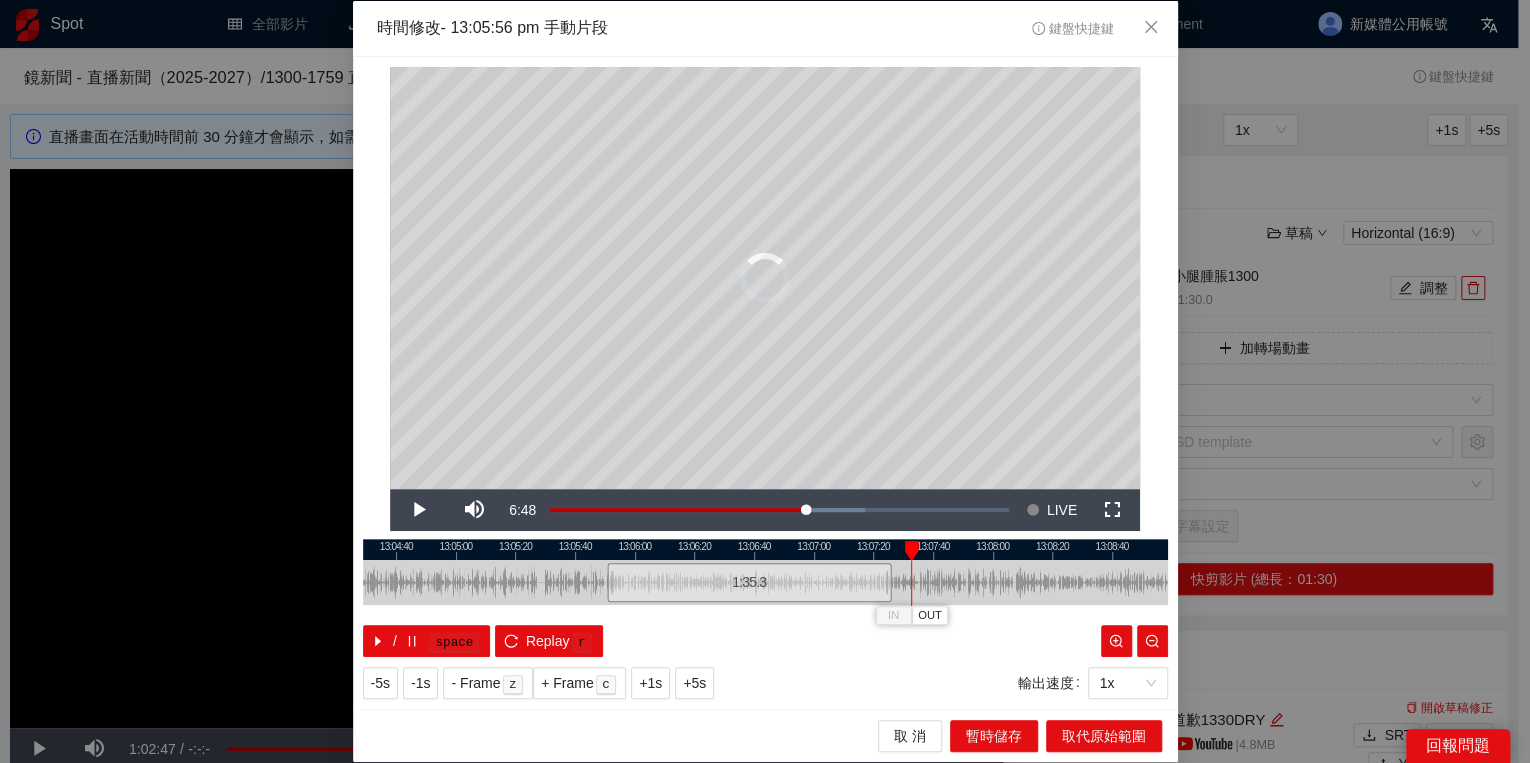 click at bounding box center [911, 551] 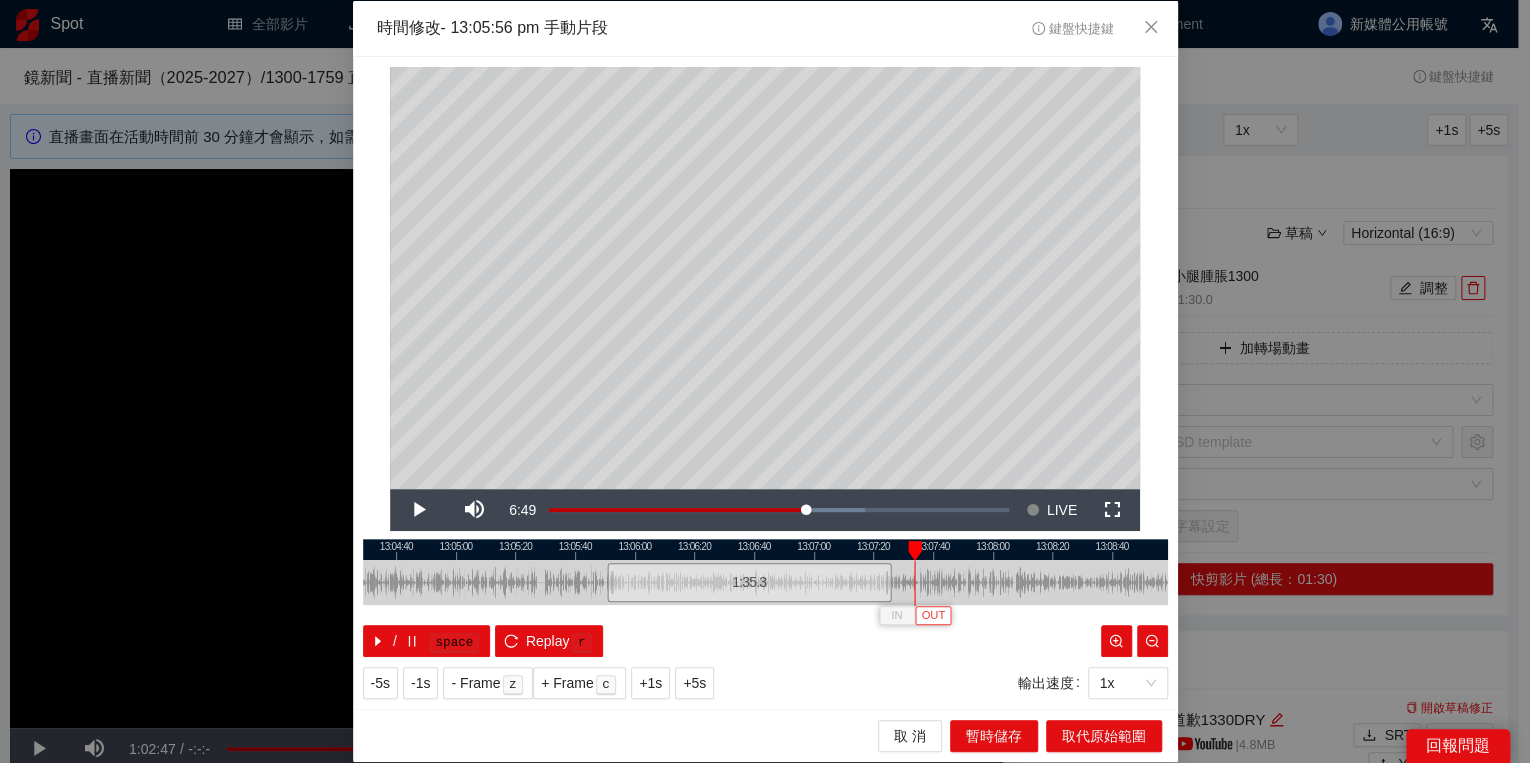 click on "OUT" at bounding box center [933, 616] 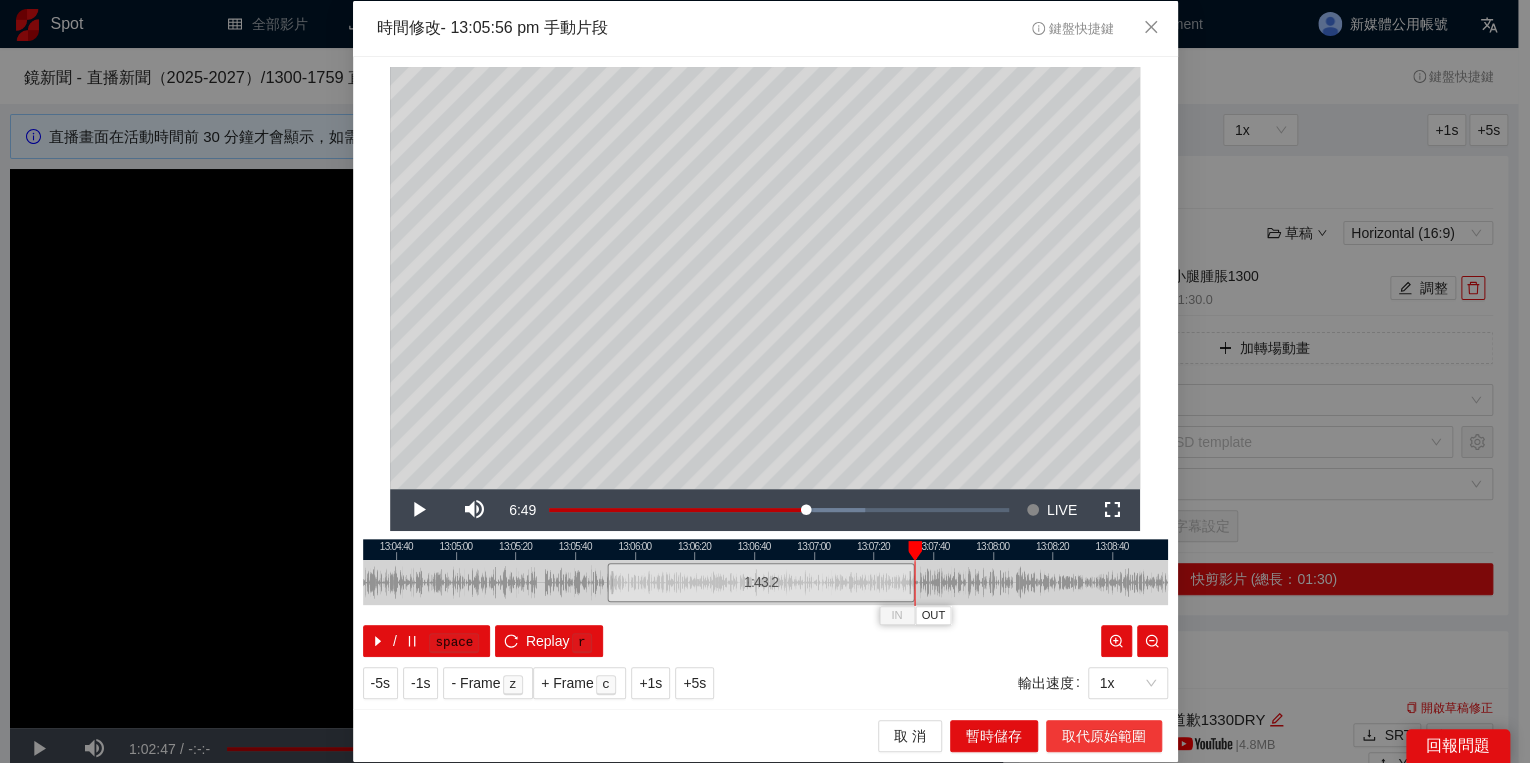 click on "取代原始範圍" at bounding box center [1104, 736] 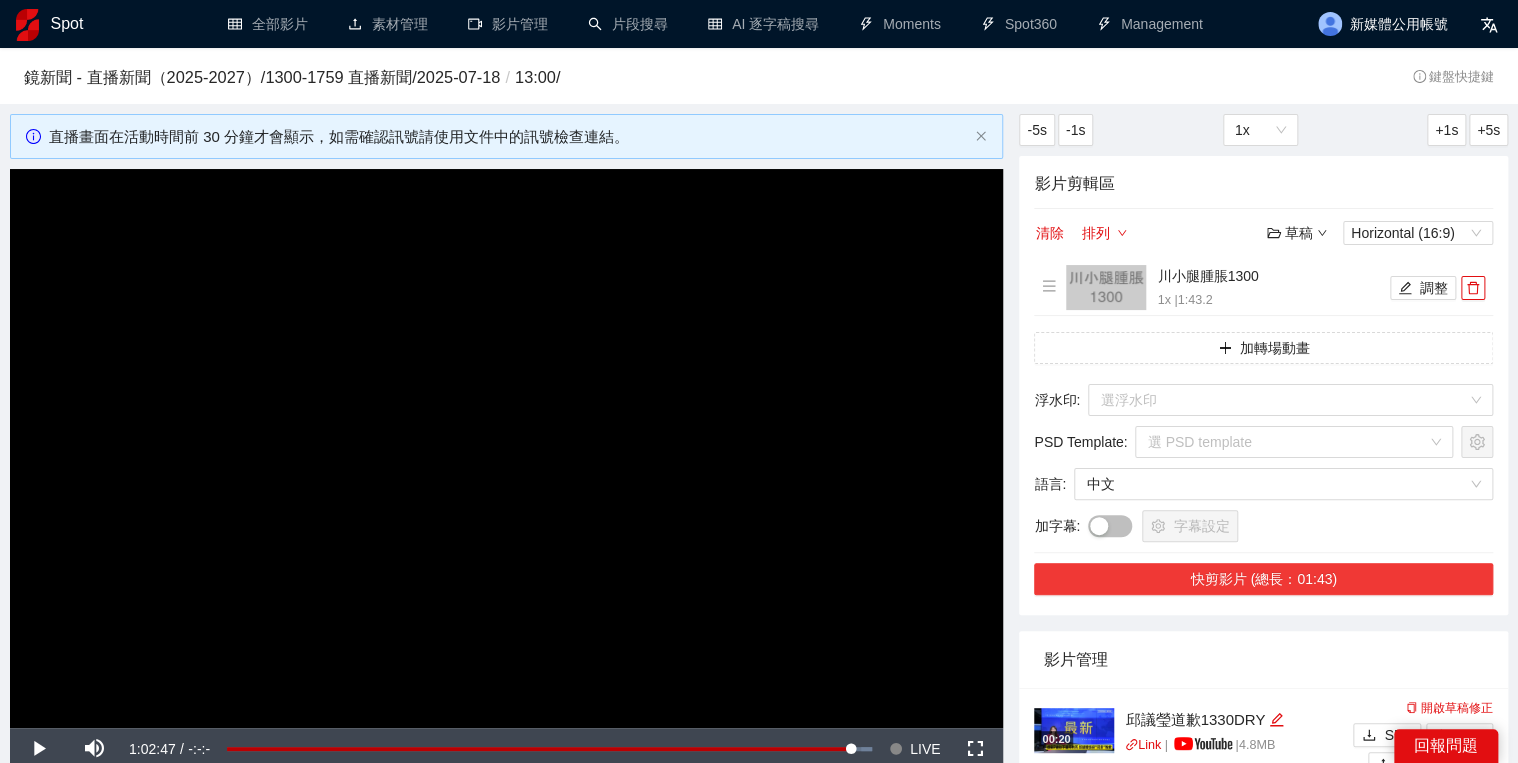 click on "快剪影片 (總長：01:43)" at bounding box center (1263, 579) 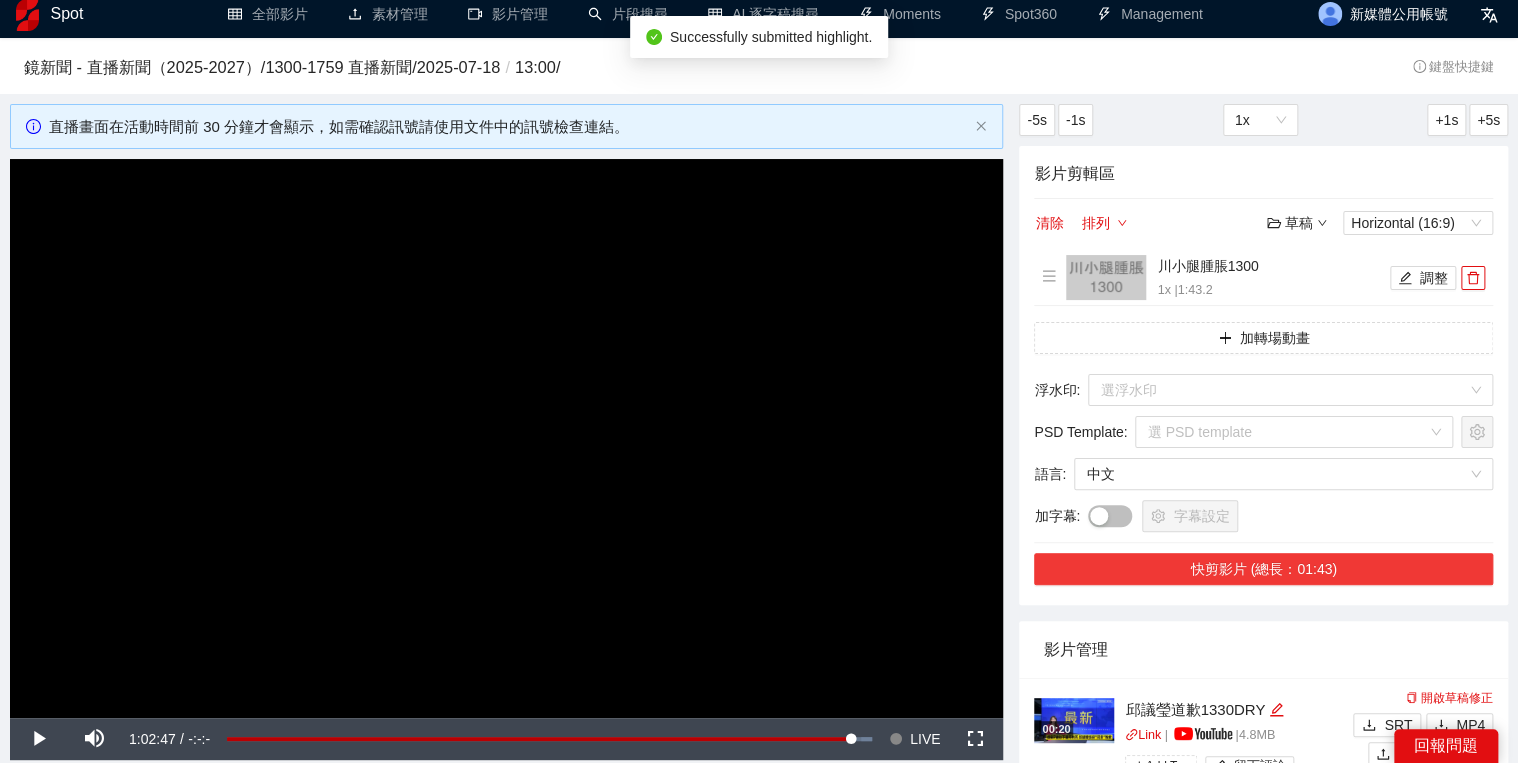 scroll, scrollTop: 80, scrollLeft: 0, axis: vertical 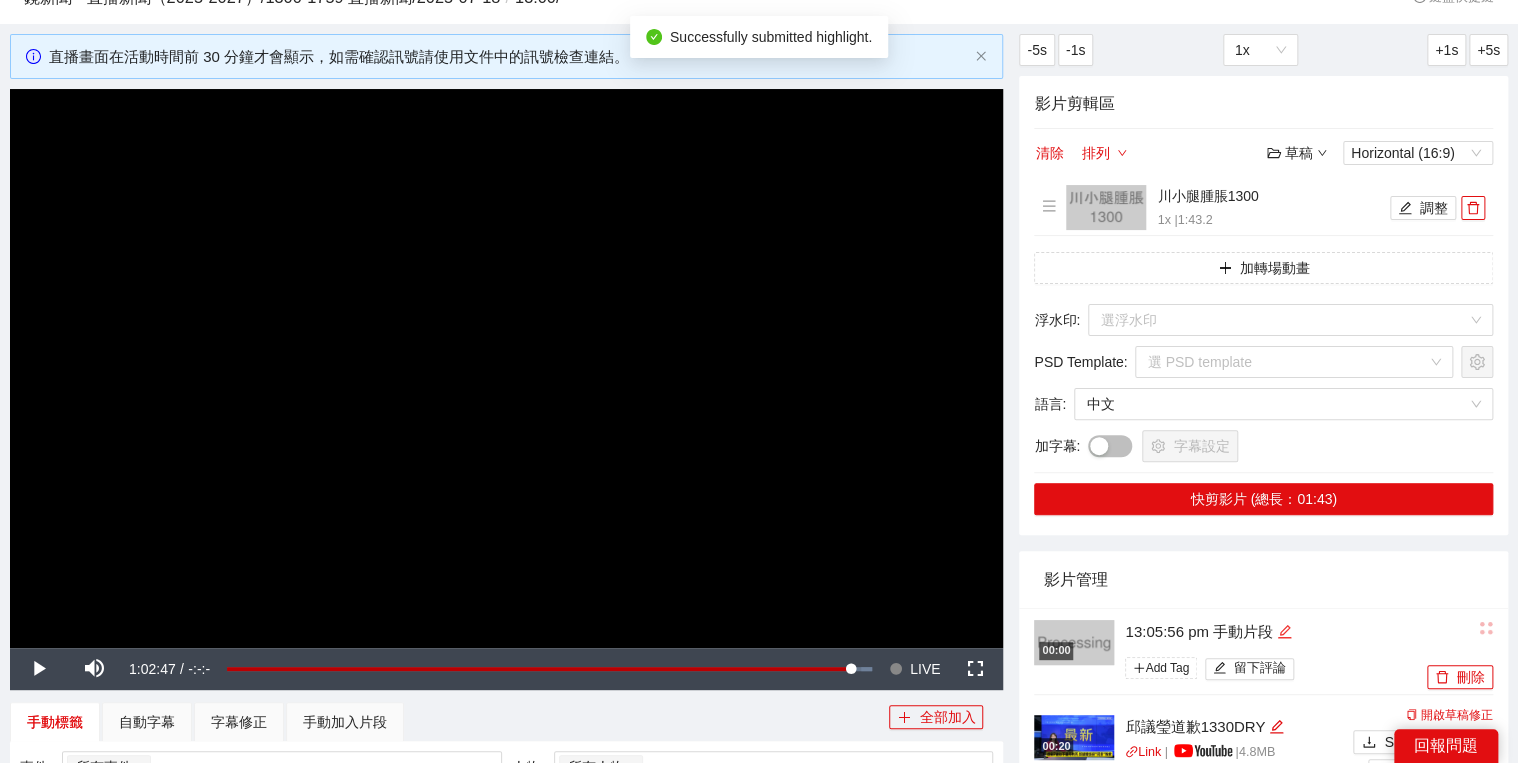 click at bounding box center [1284, 632] 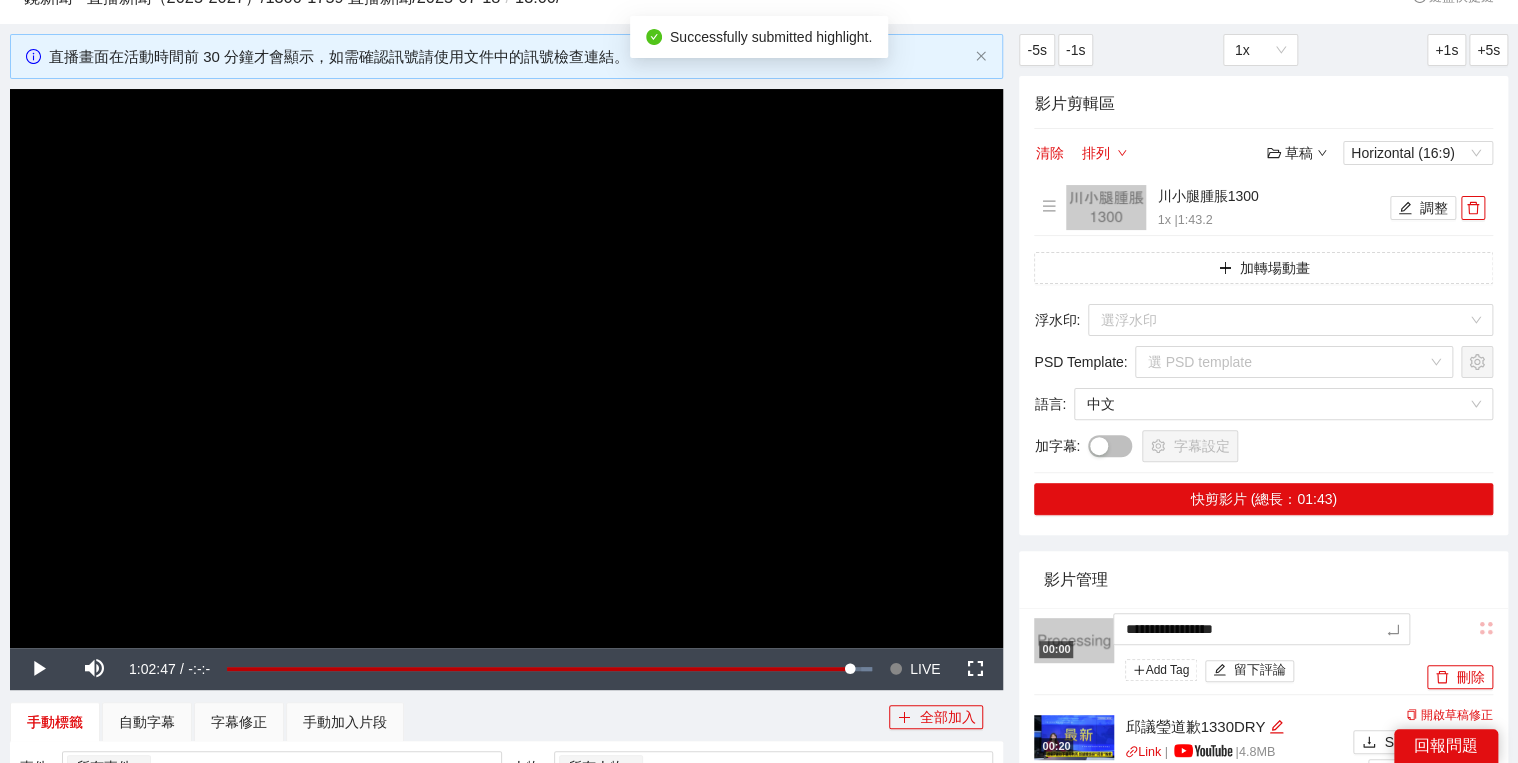 drag, startPoint x: 1214, startPoint y: 622, endPoint x: 1090, endPoint y: 604, distance: 125.299644 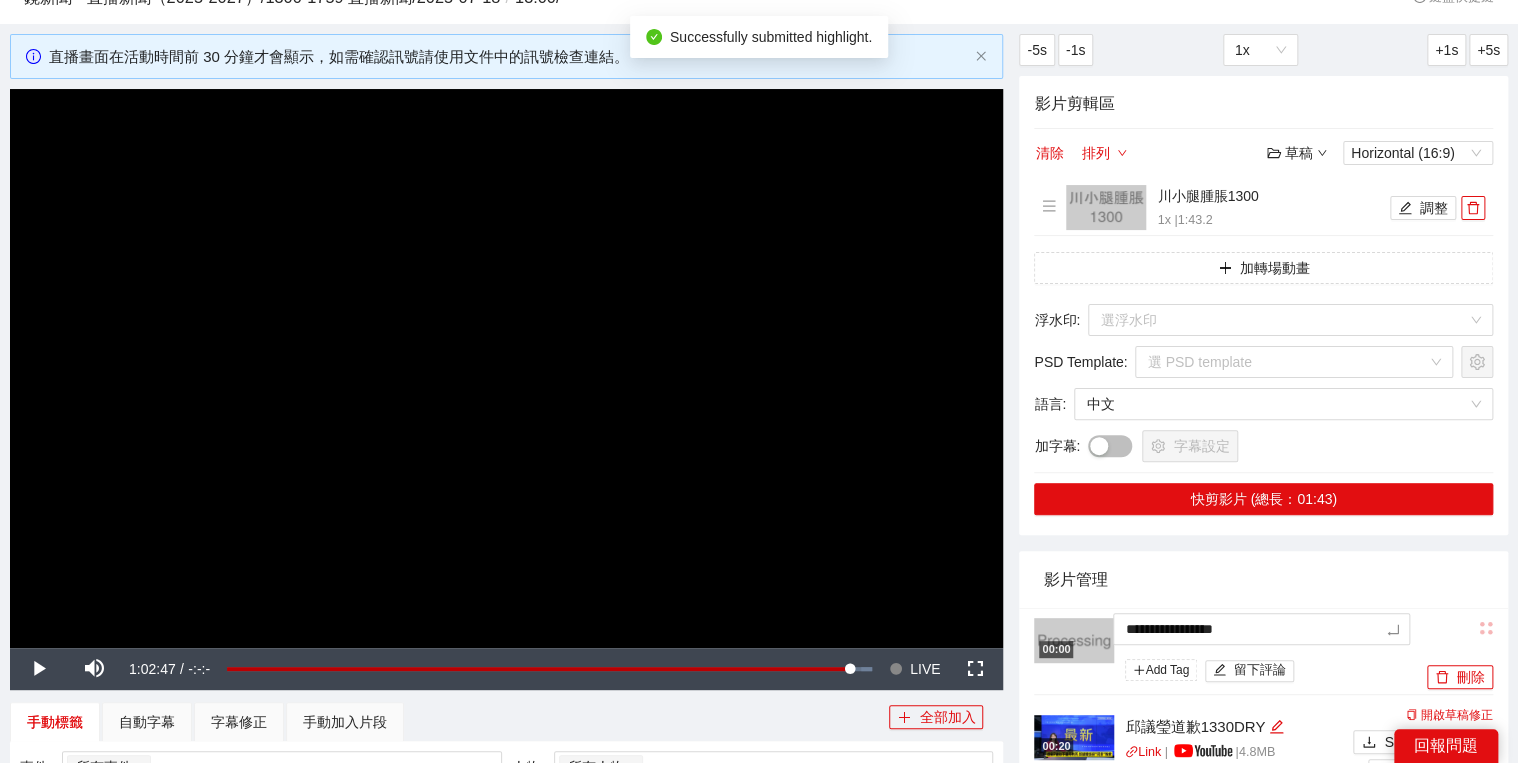 click on "**********" at bounding box center [759, 556] 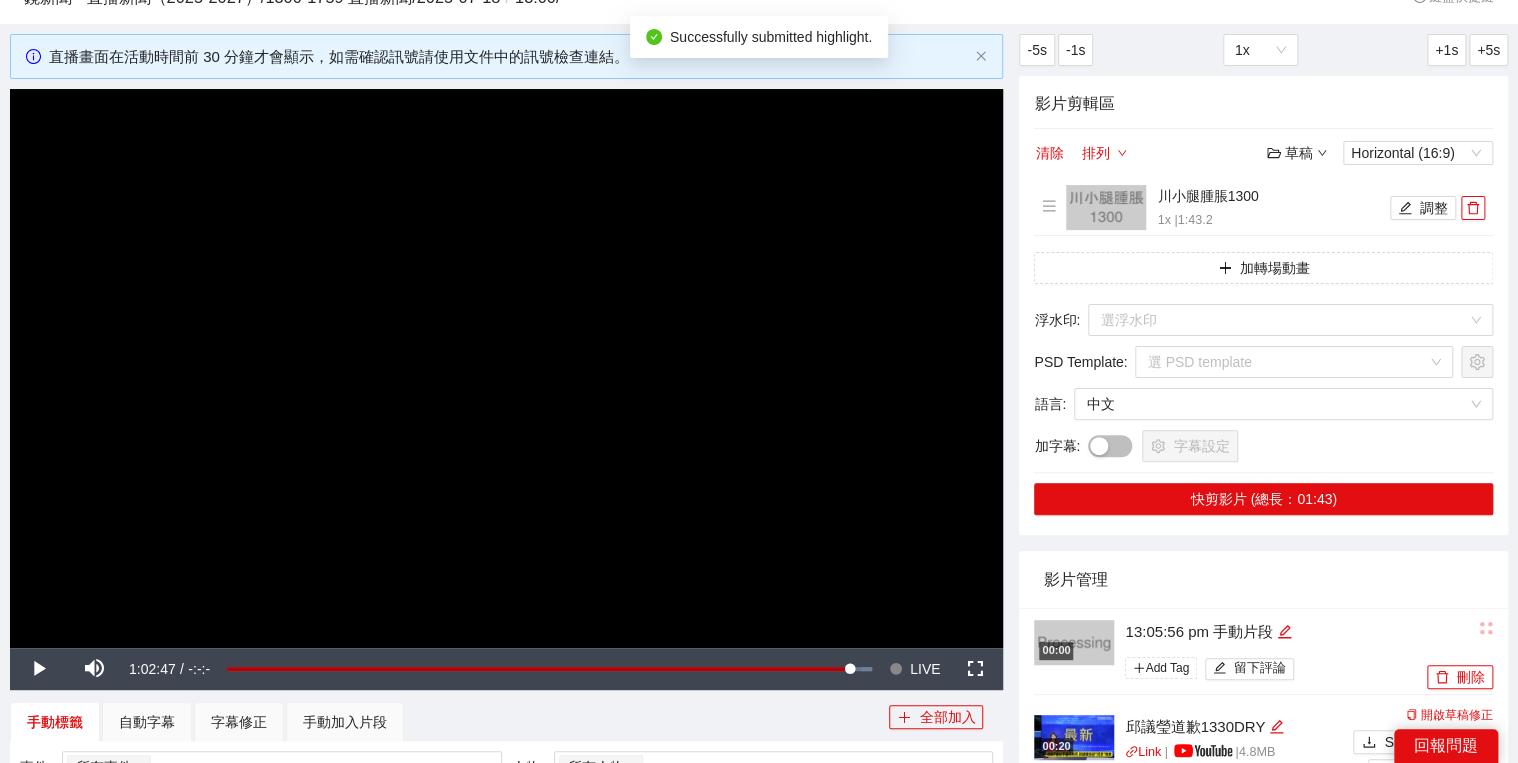click on "影片管理" at bounding box center [1263, 579] 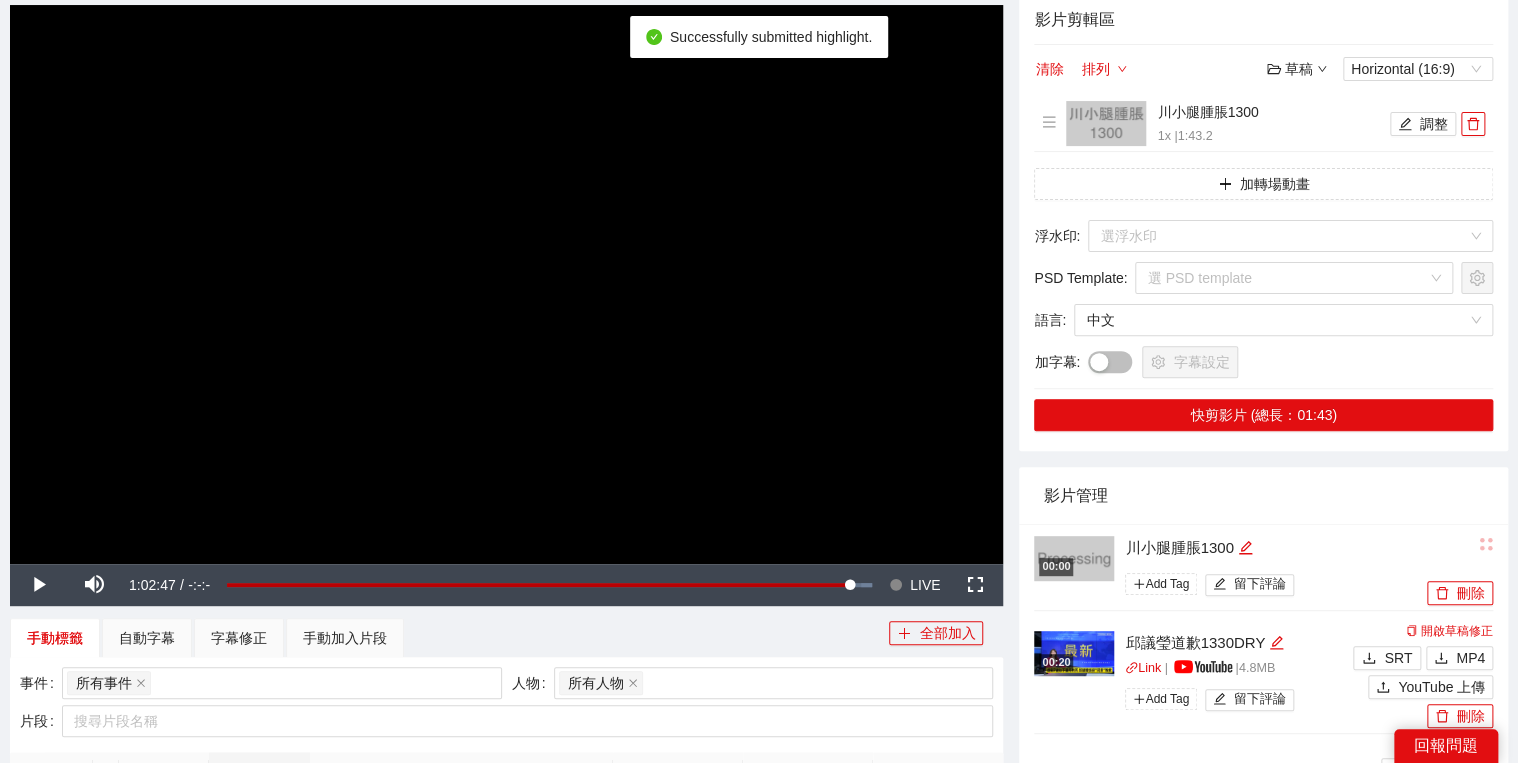 scroll, scrollTop: 480, scrollLeft: 0, axis: vertical 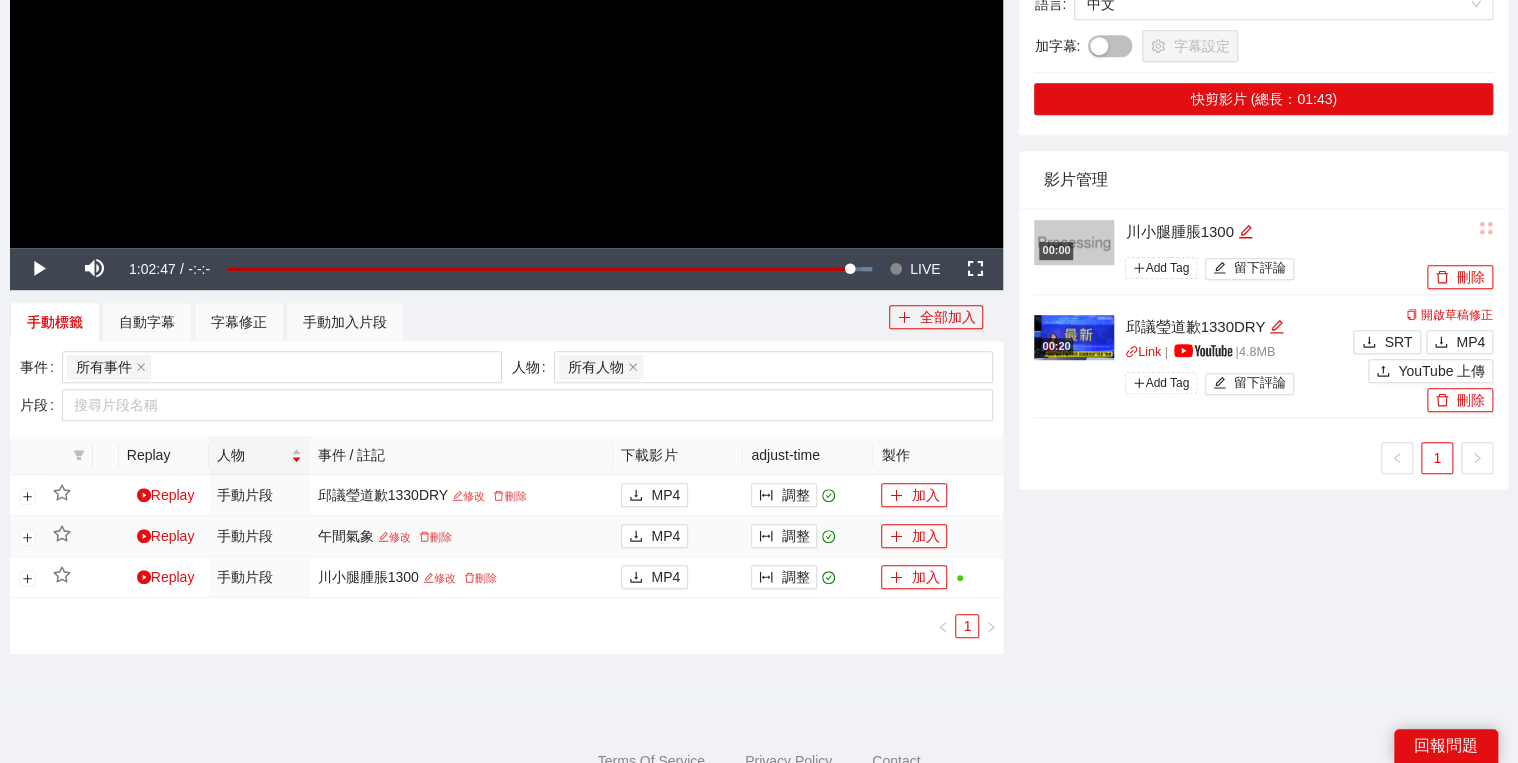 click on "午間氣象 修改 刪除" at bounding box center (462, 536) 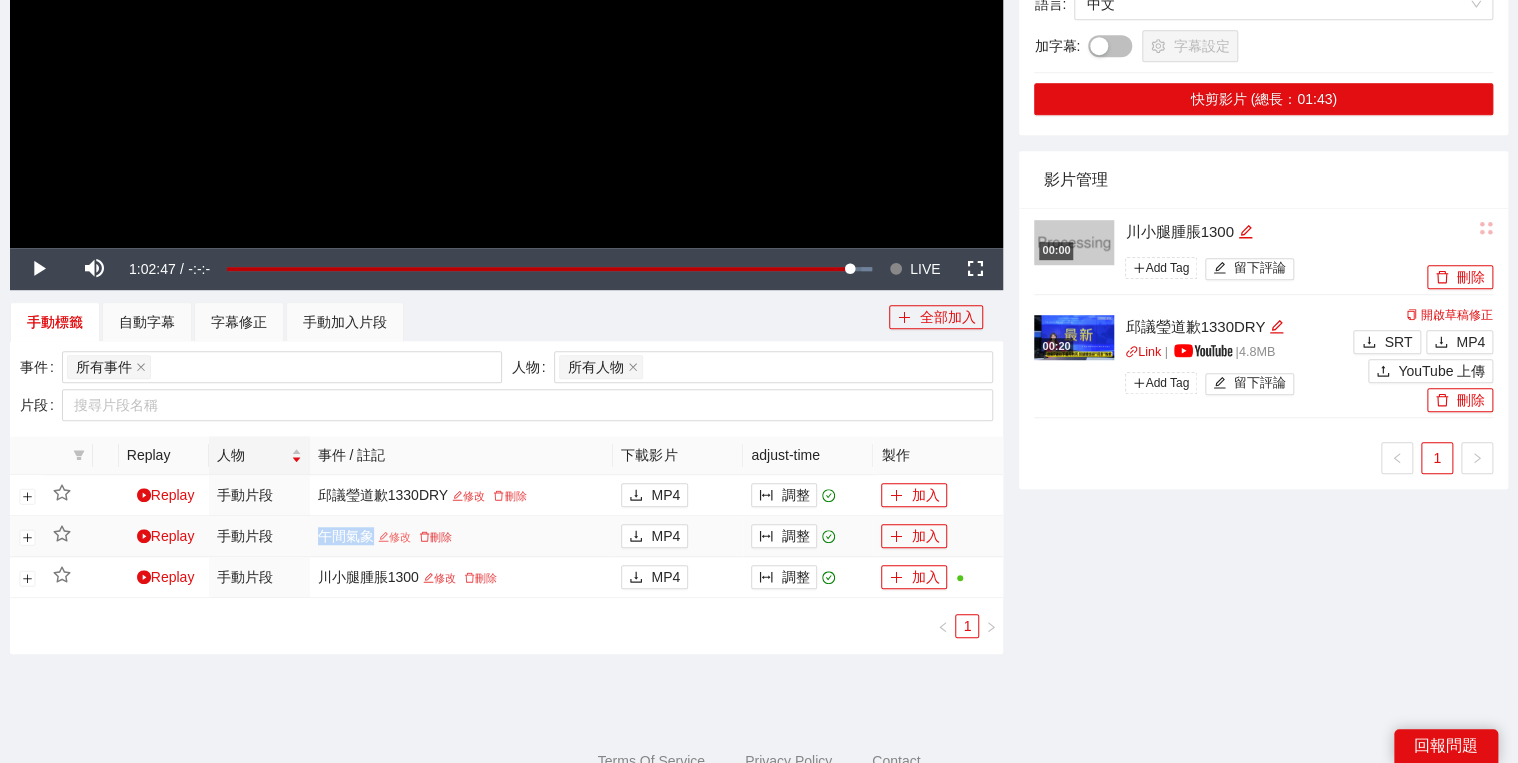 drag, startPoint x: 322, startPoint y: 532, endPoint x: 375, endPoint y: 531, distance: 53.009434 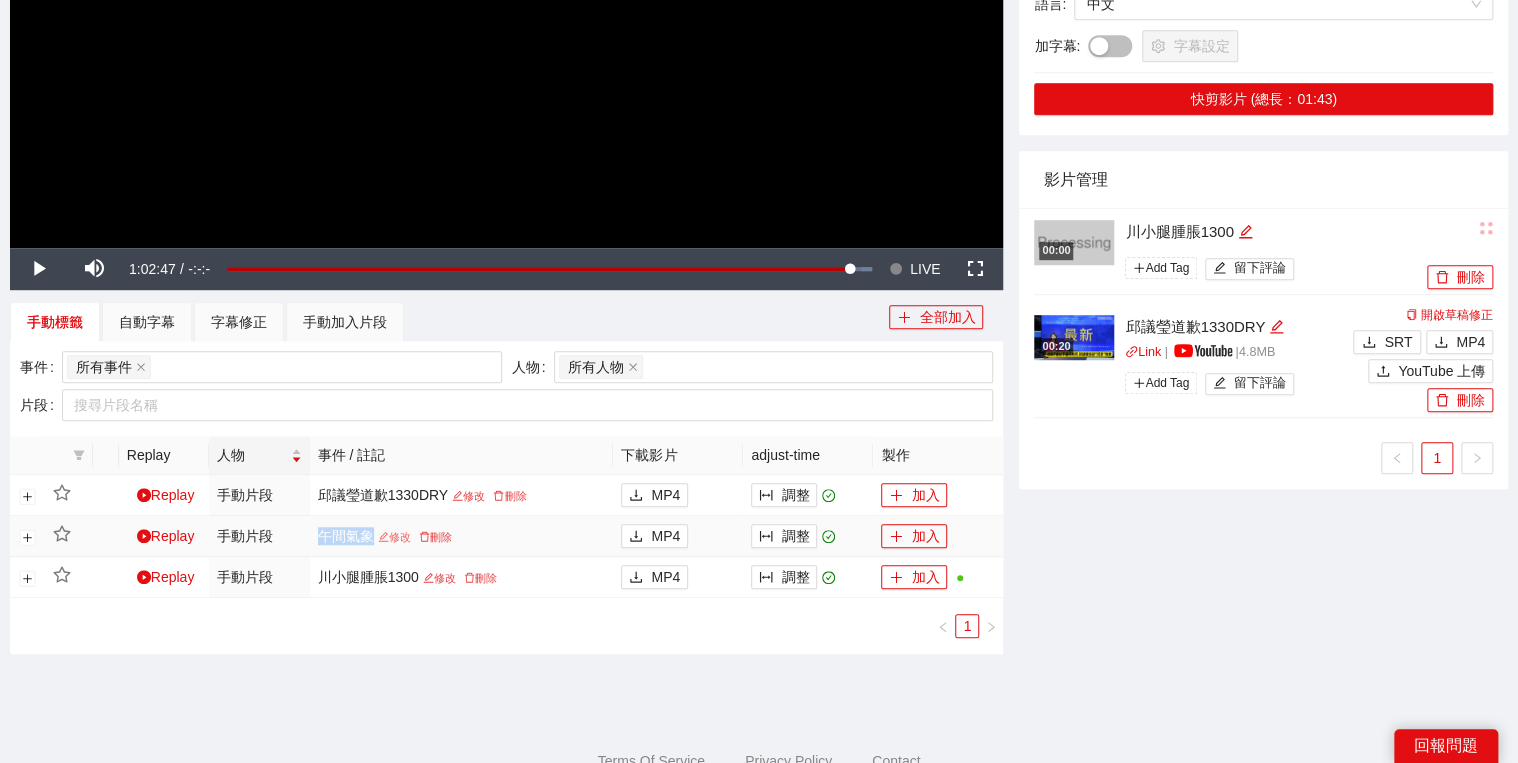 click on "午間氣象 修改 刪除" at bounding box center (462, 536) 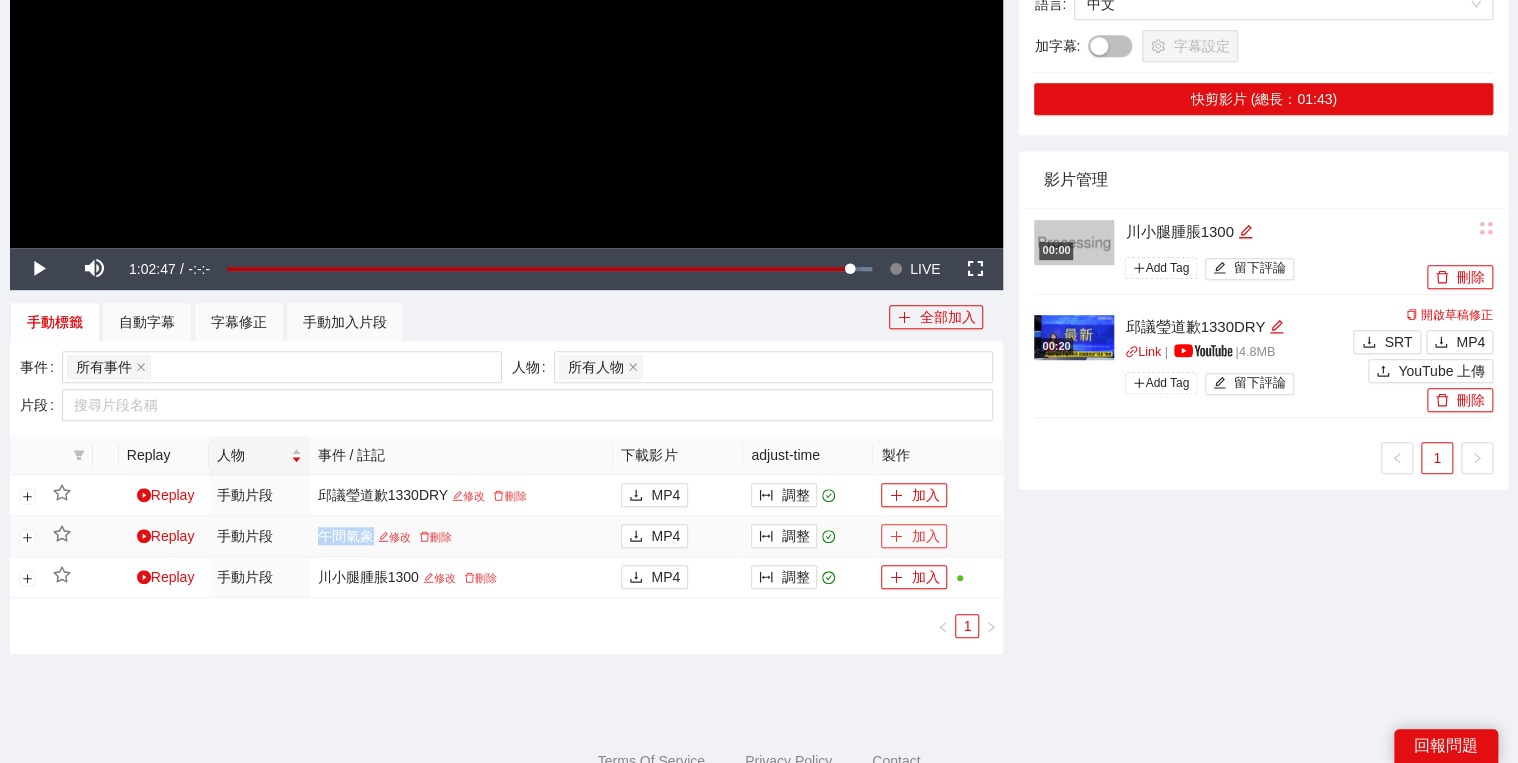 click on "加入" at bounding box center (914, 536) 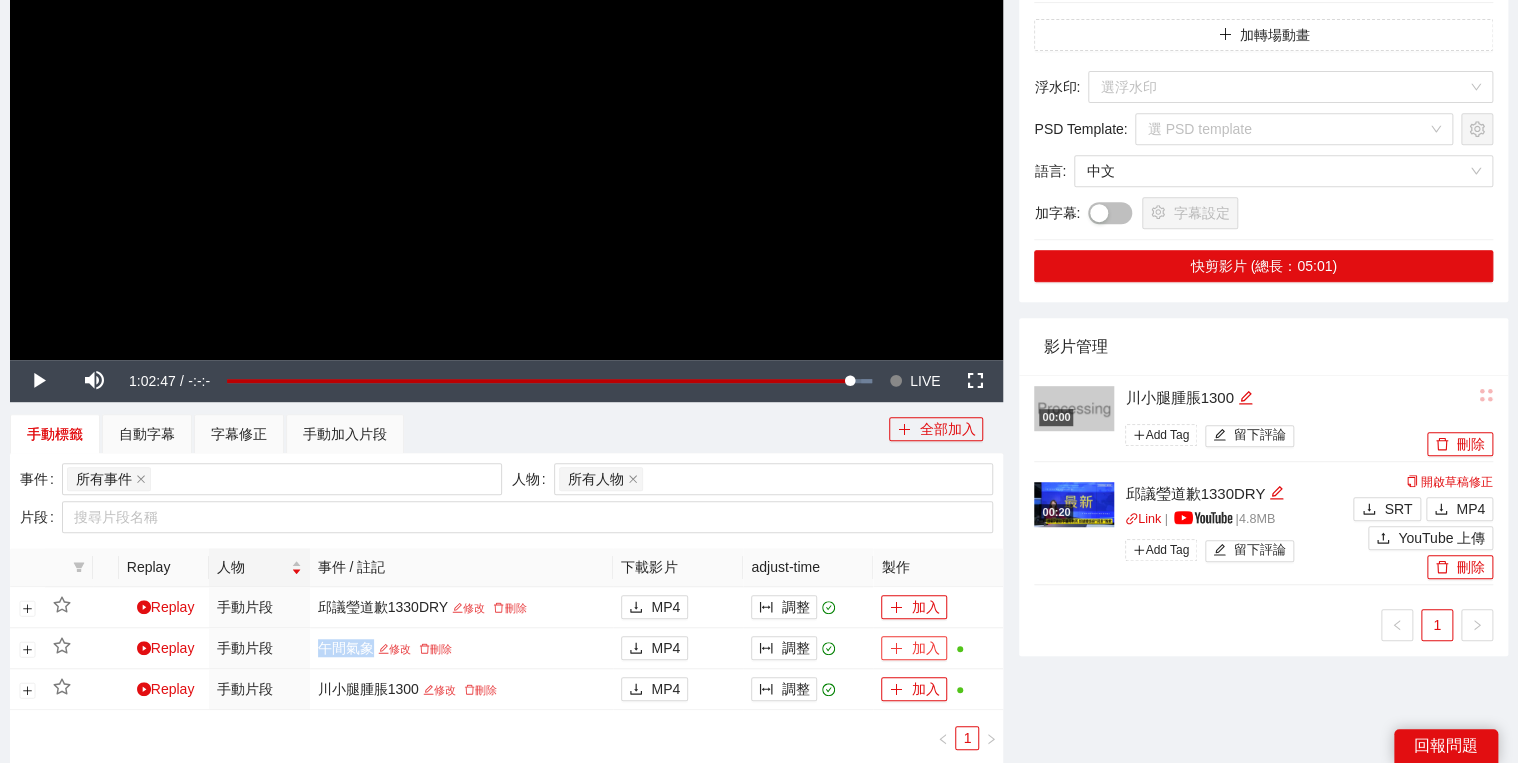 scroll, scrollTop: 160, scrollLeft: 0, axis: vertical 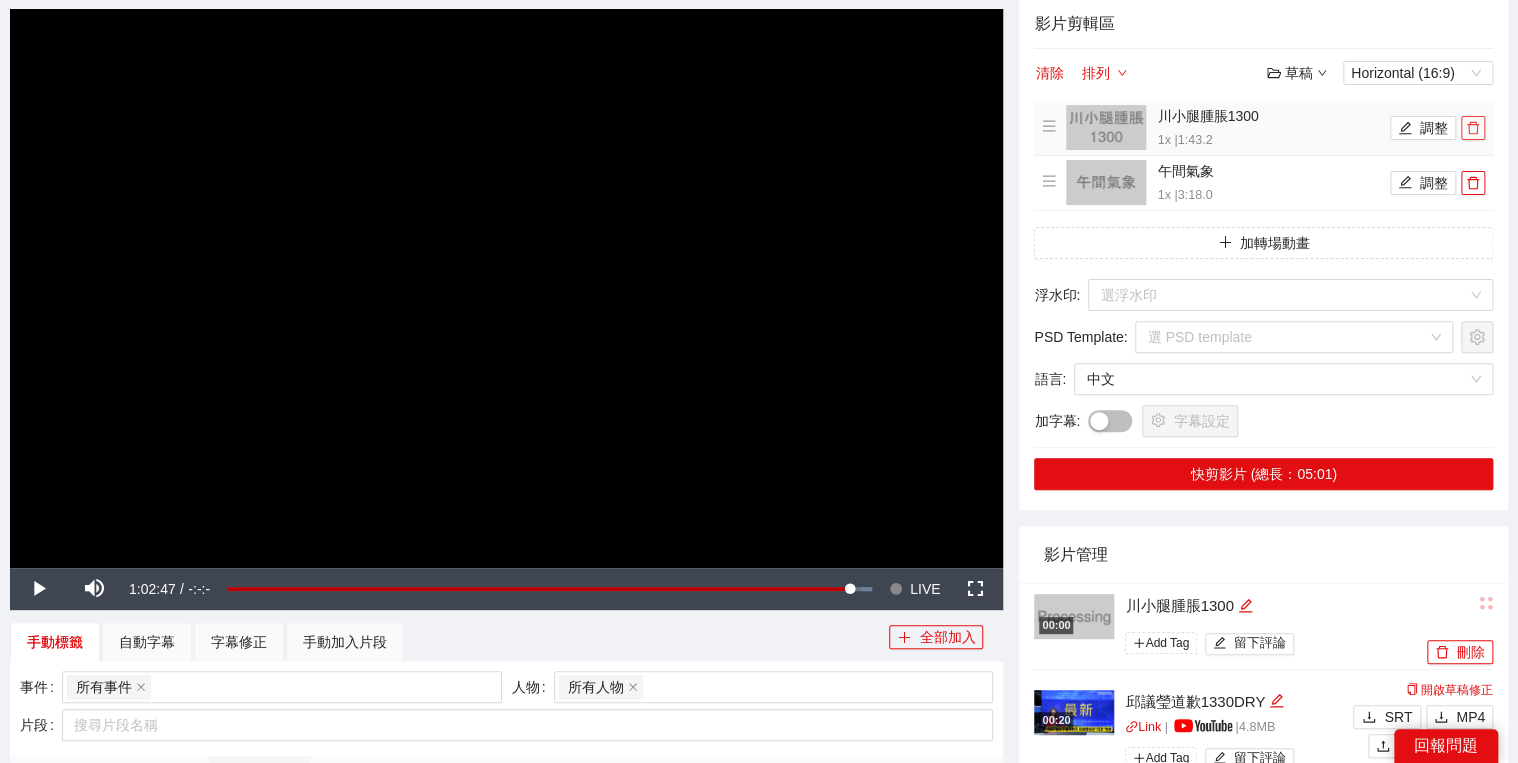 click 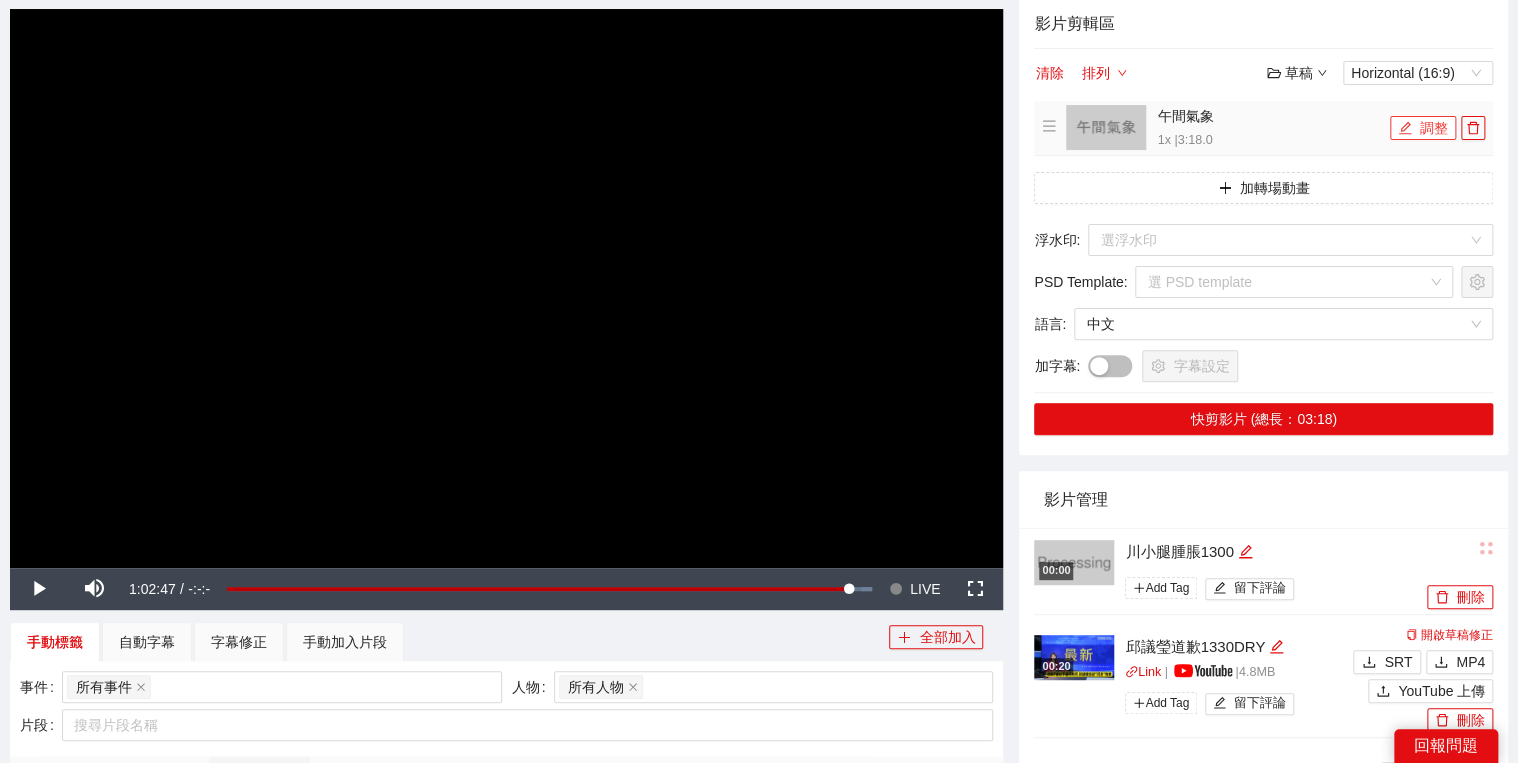 click on "調整" at bounding box center [1423, 128] 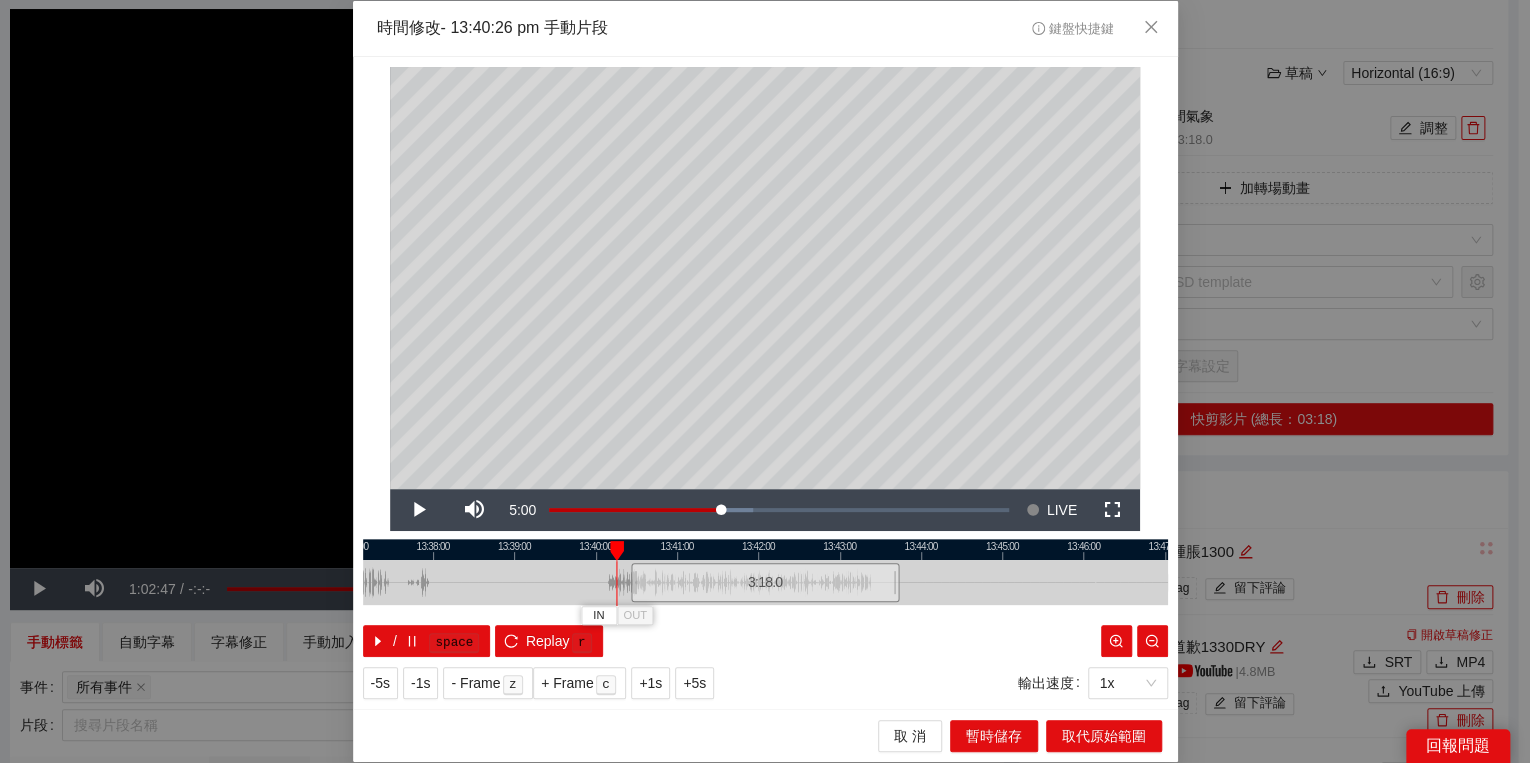 drag, startPoint x: 628, startPoint y: 548, endPoint x: 588, endPoint y: 551, distance: 40.112343 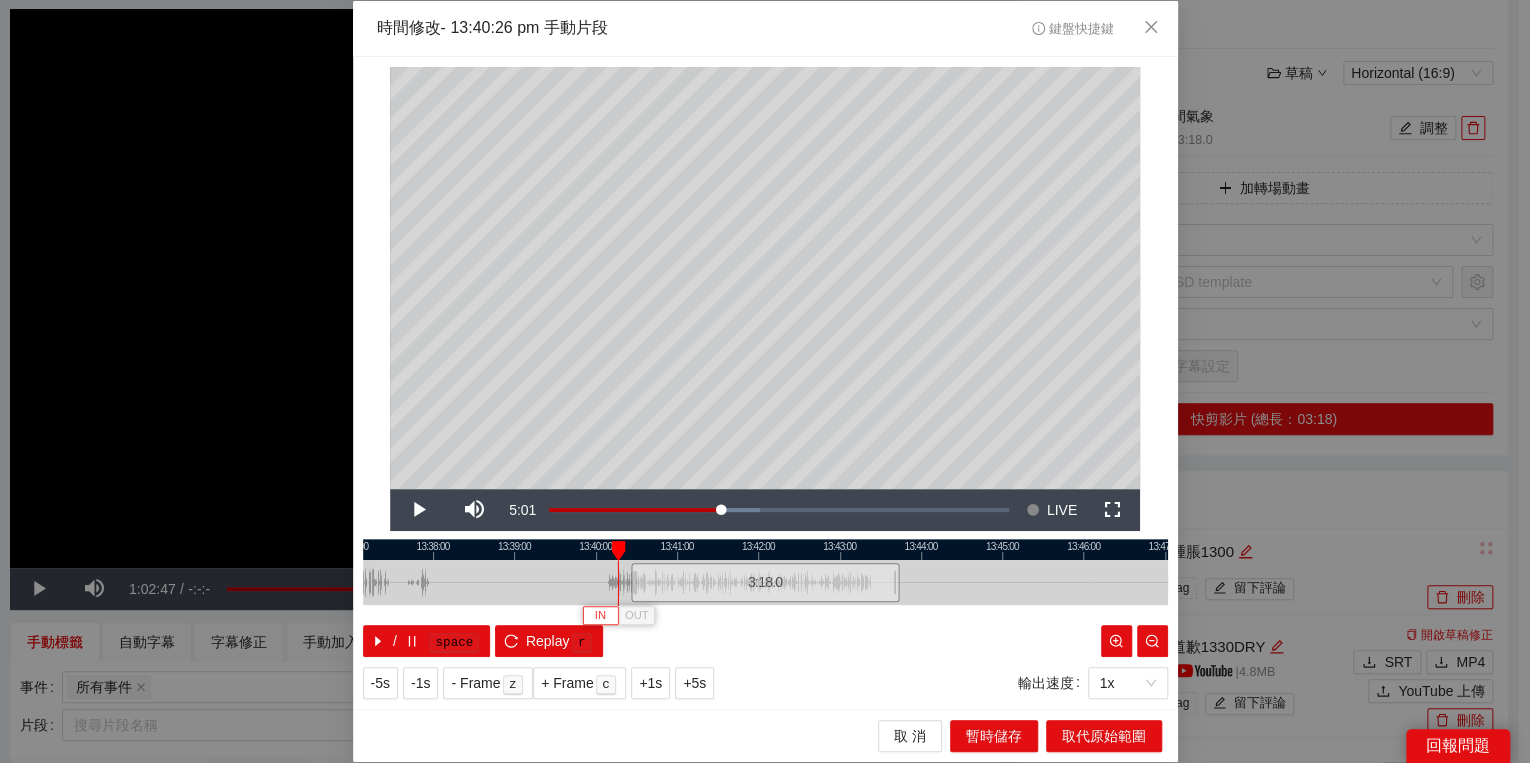 click on "IN" at bounding box center (600, 615) 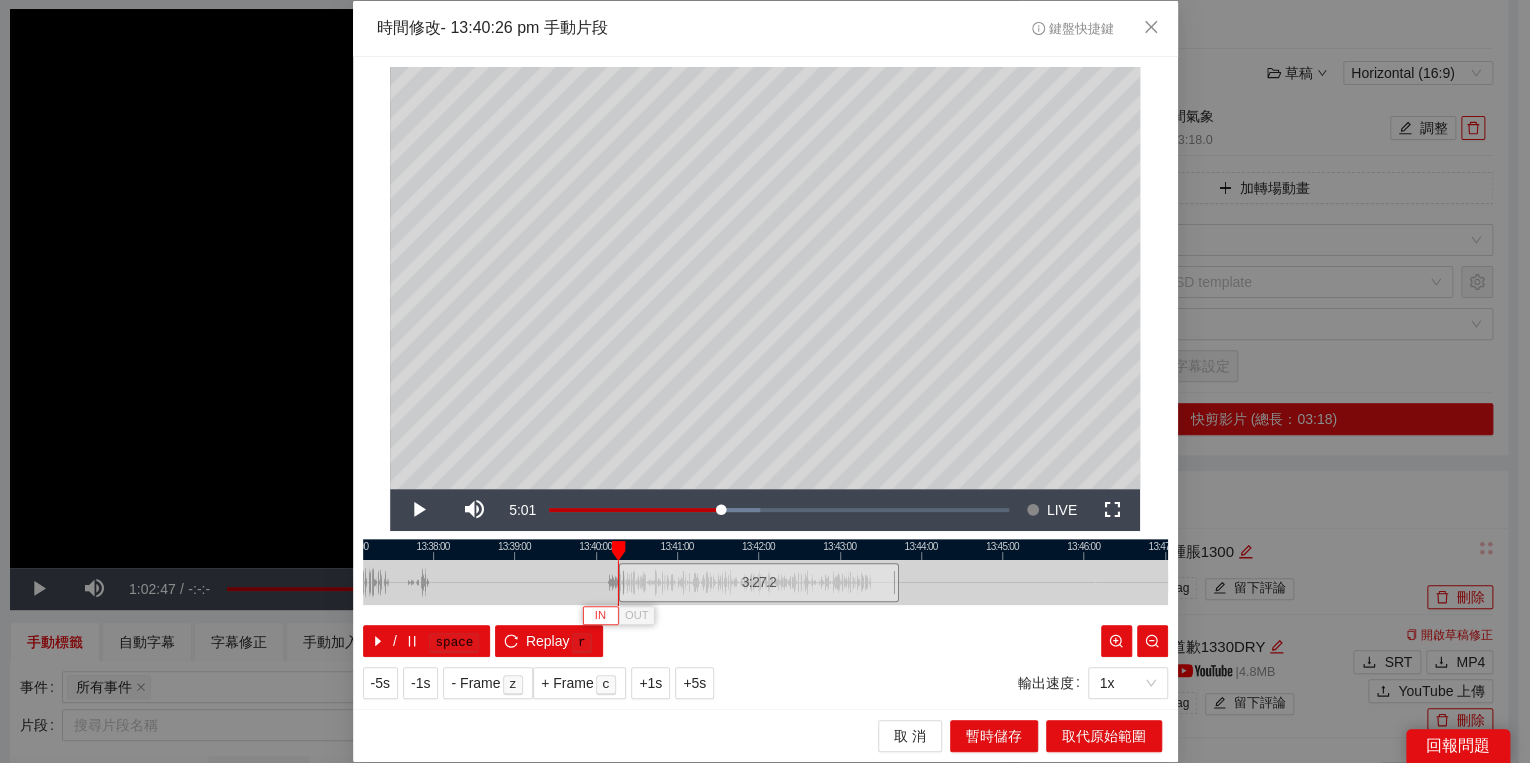 type 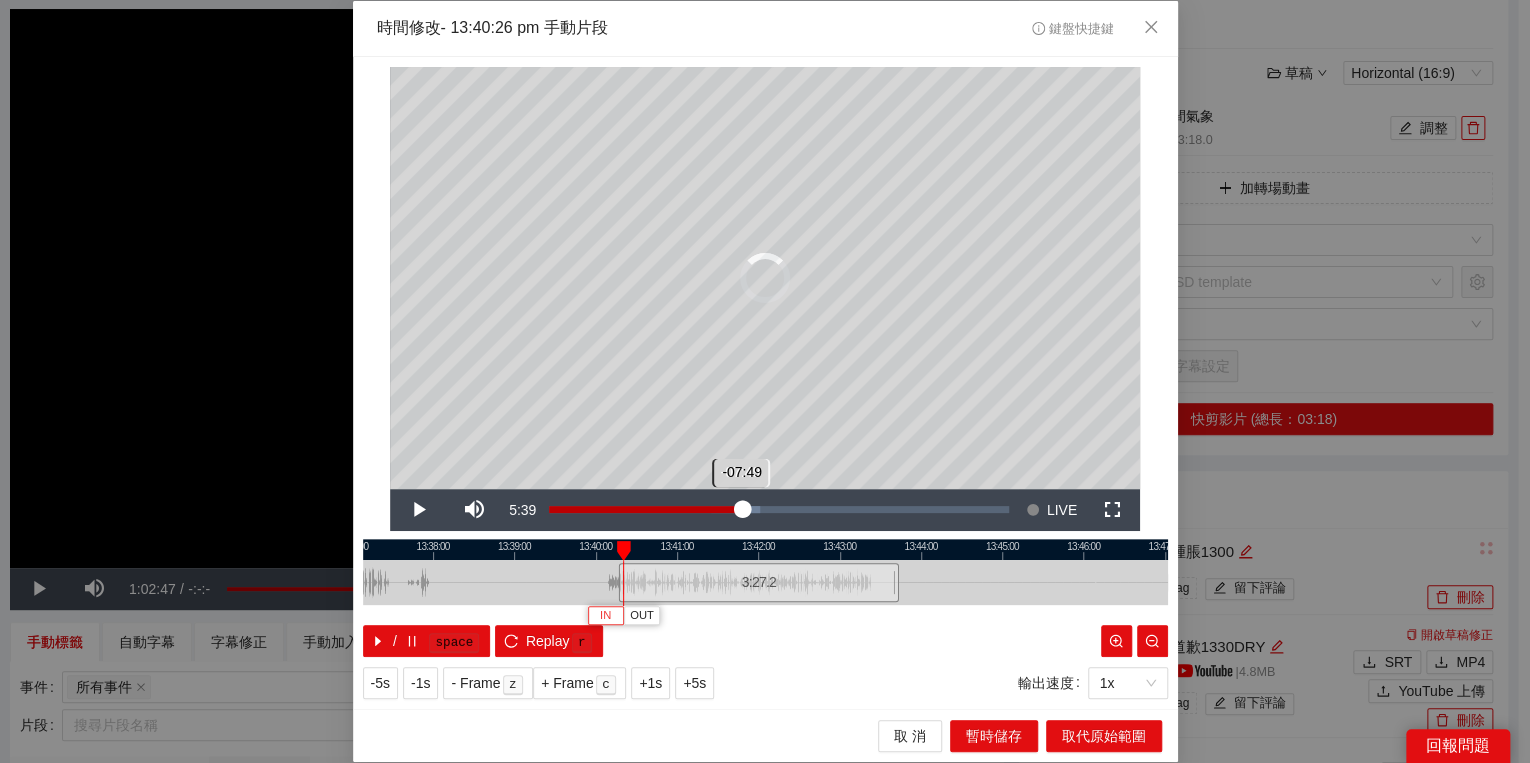 click on "Loaded :  45.86% -07:49 -07:49" at bounding box center [779, 510] 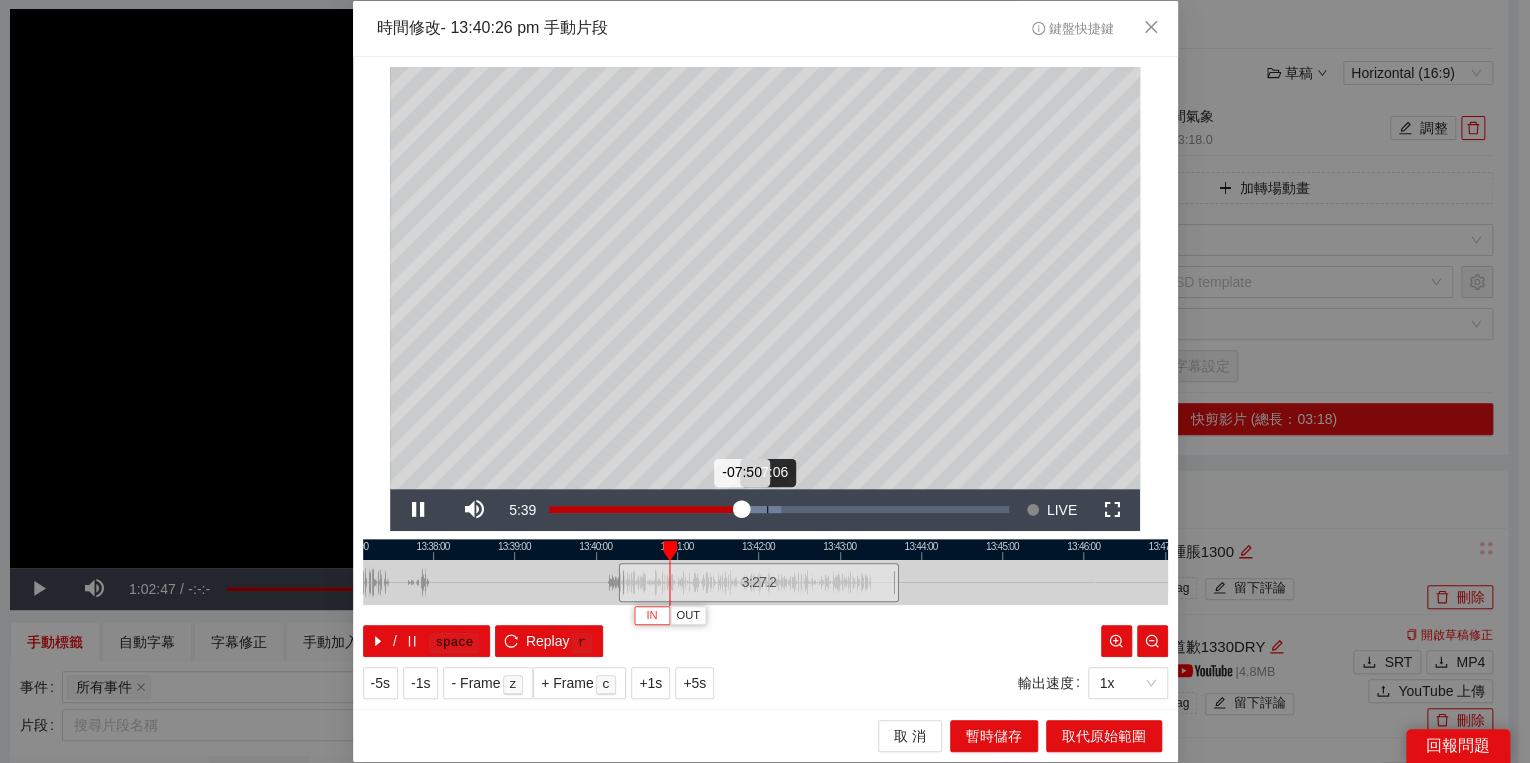 click on "Loaded :  50.37% -07:06 -07:50" at bounding box center [779, 510] 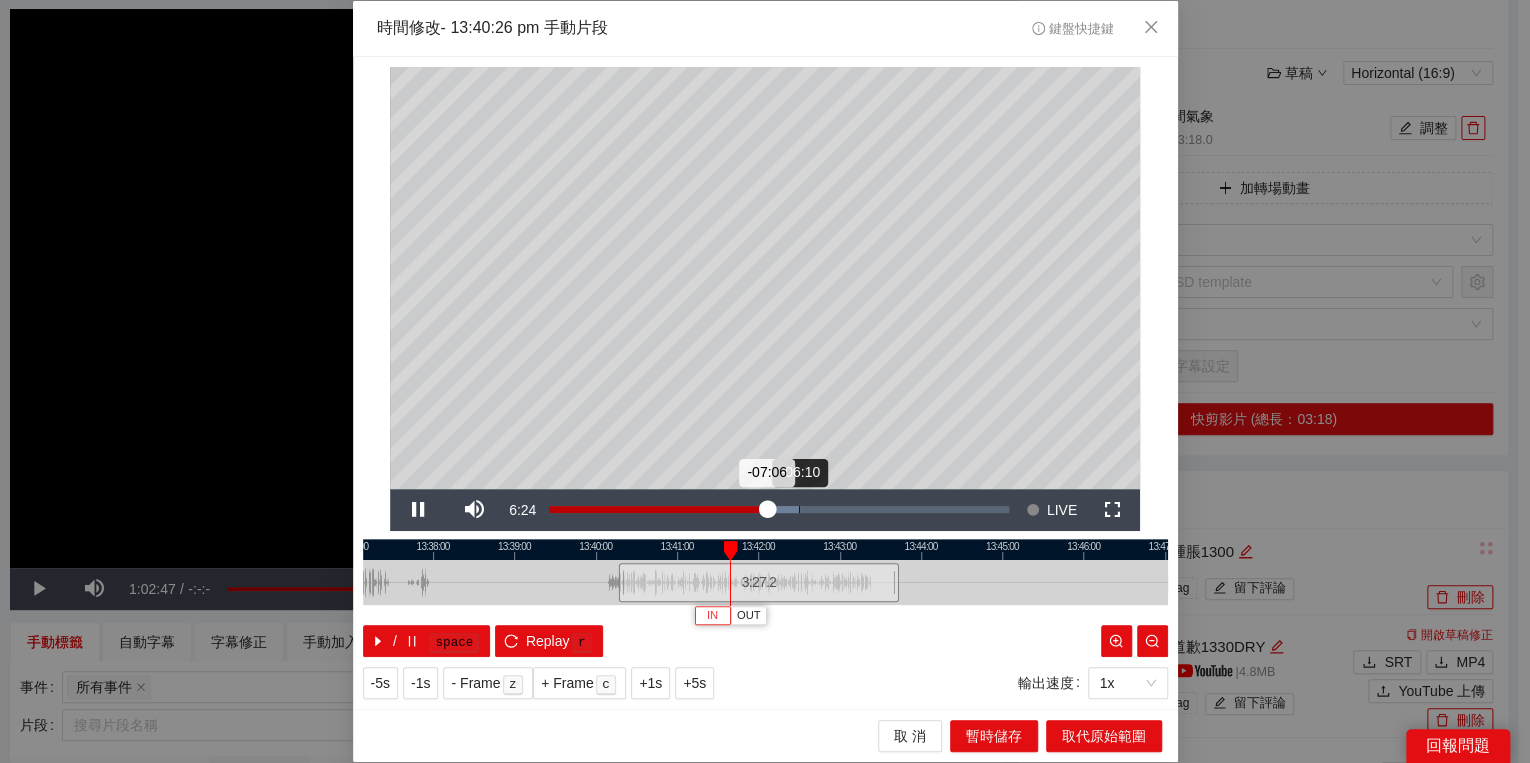 click on "Loaded :  54.88% -06:10 -07:06" at bounding box center [779, 510] 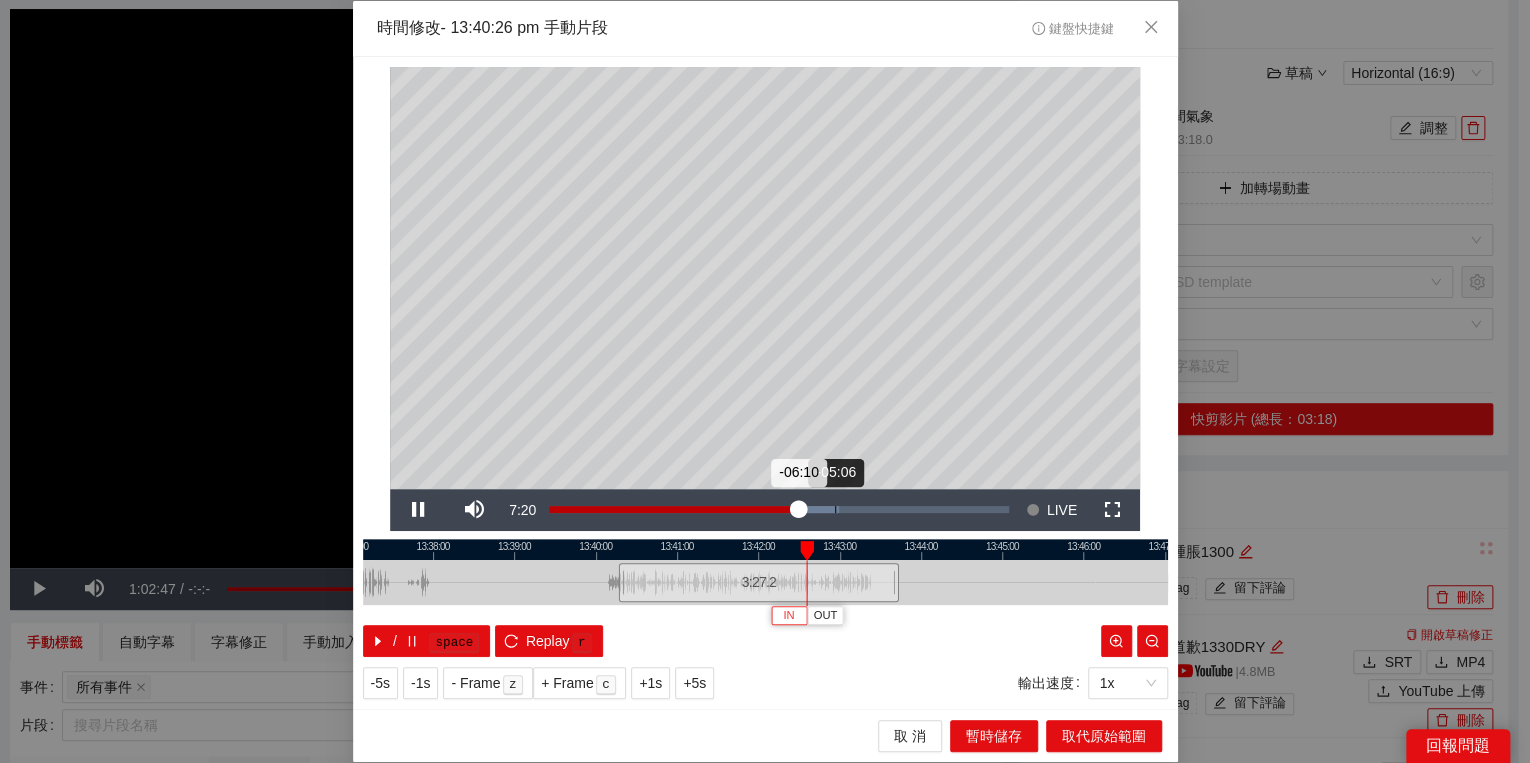 click on "Loaded :  63.15% -05:06 -06:10" at bounding box center [779, 510] 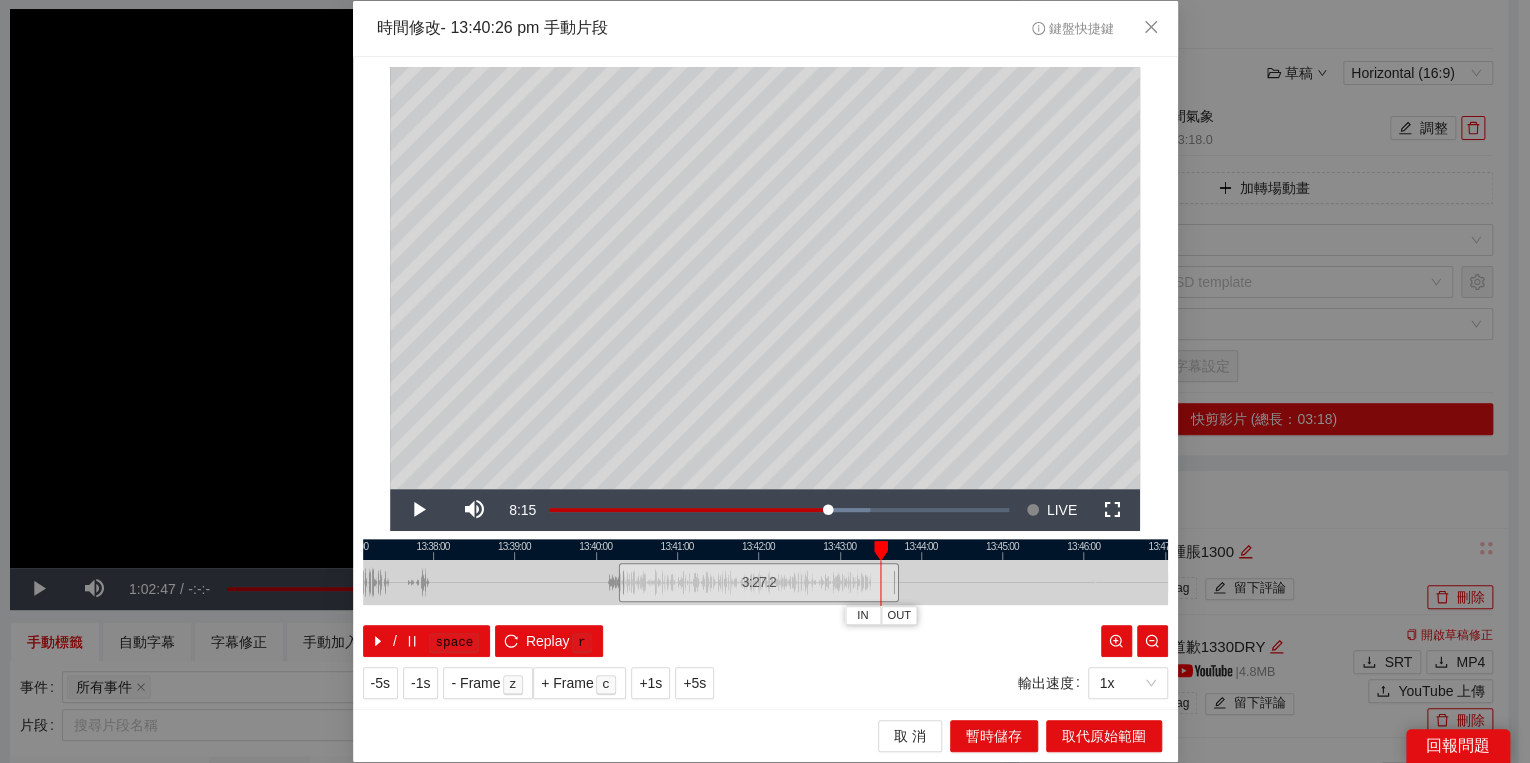 drag, startPoint x: 900, startPoint y: 551, endPoint x: 886, endPoint y: 552, distance: 14.035668 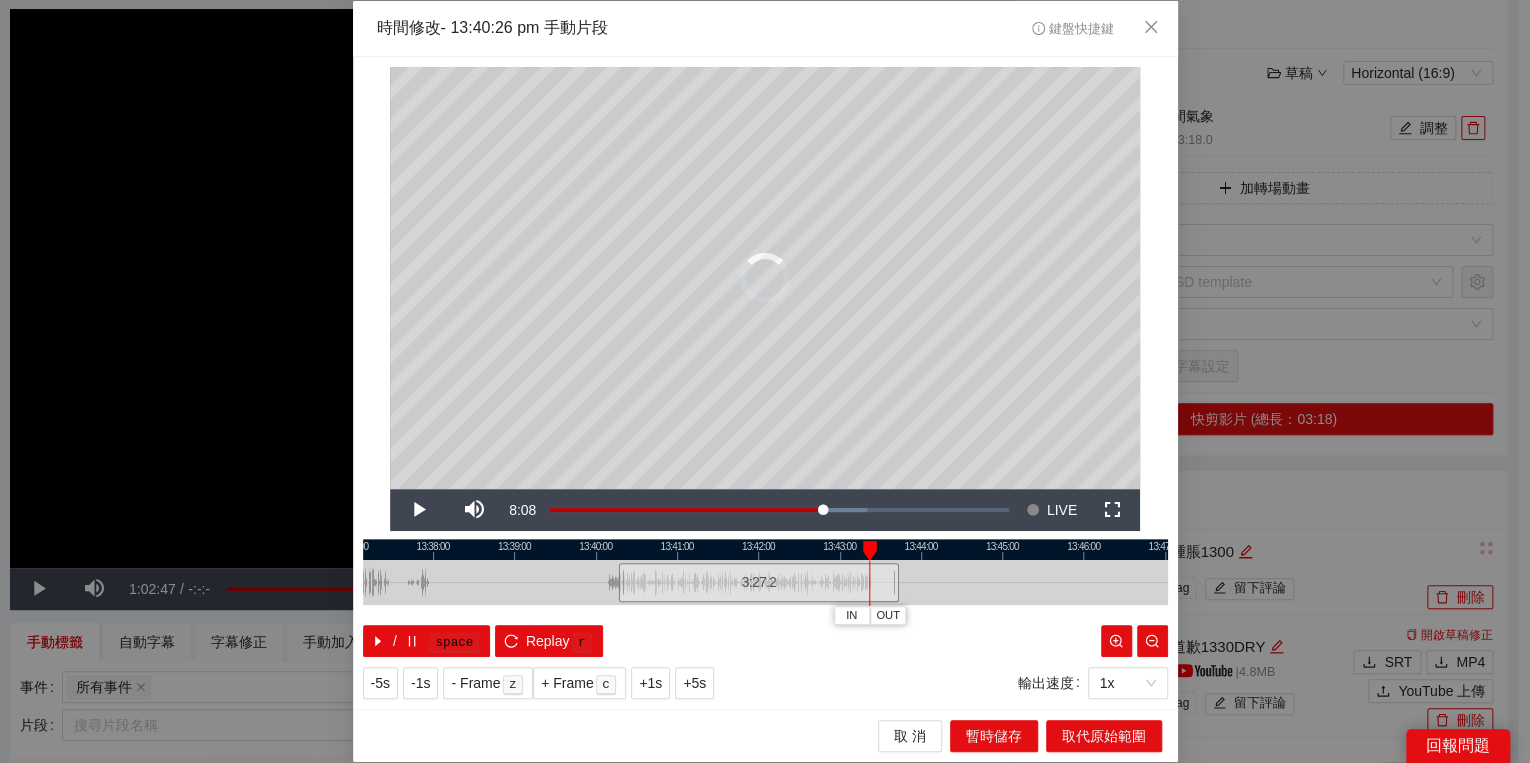 drag, startPoint x: 886, startPoint y: 552, endPoint x: 875, endPoint y: 552, distance: 11 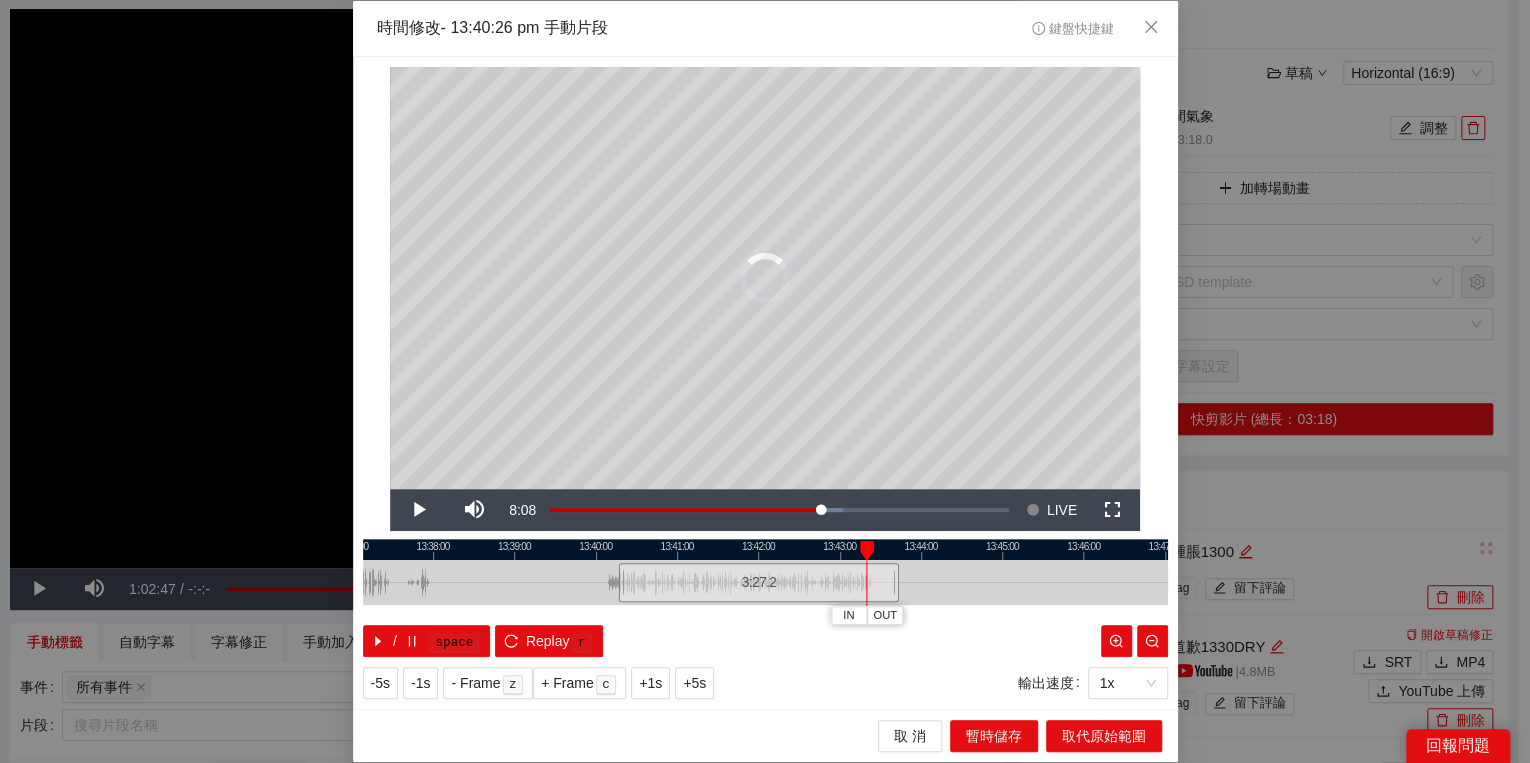 click at bounding box center [867, 551] 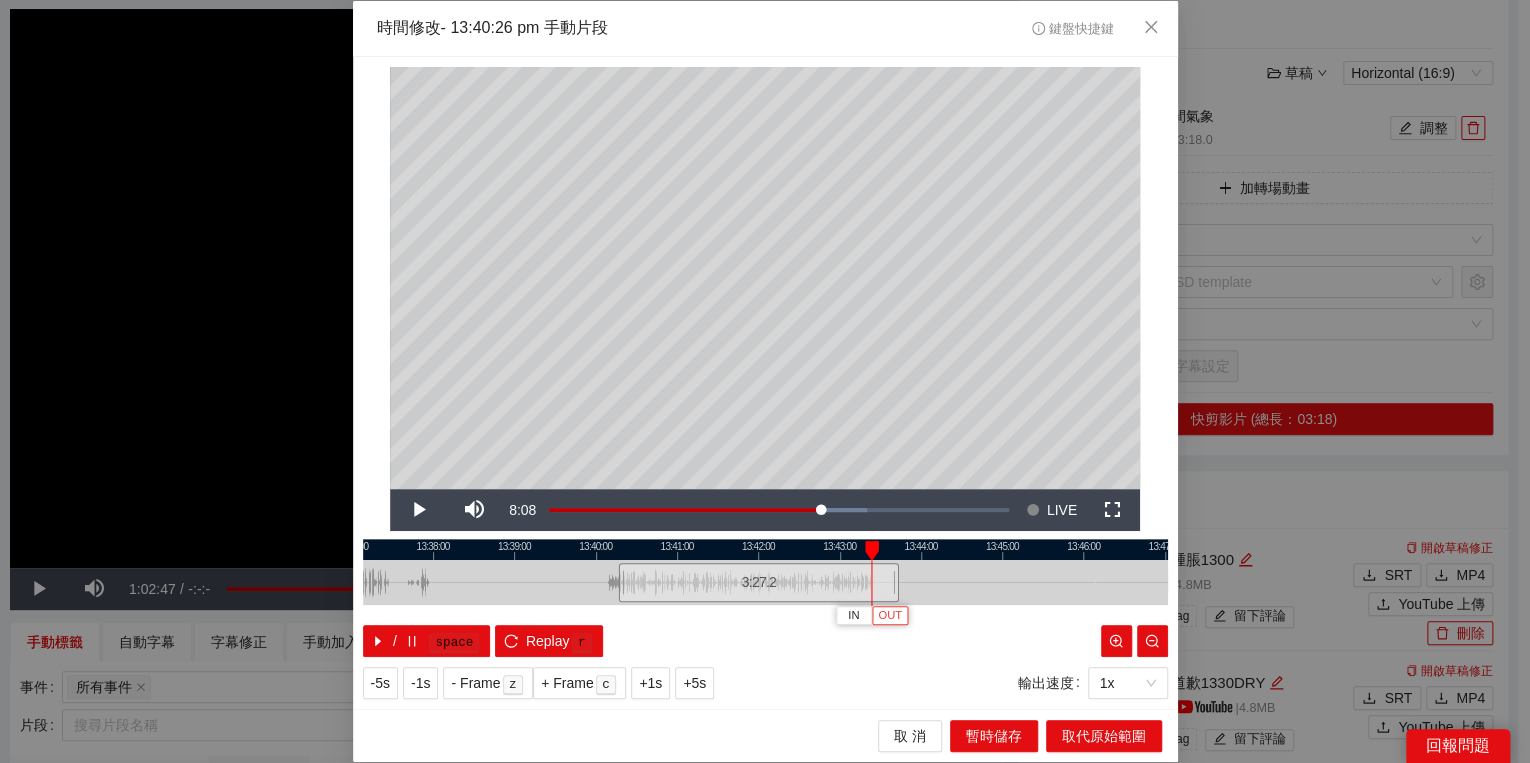 click on "OUT" at bounding box center (890, 615) 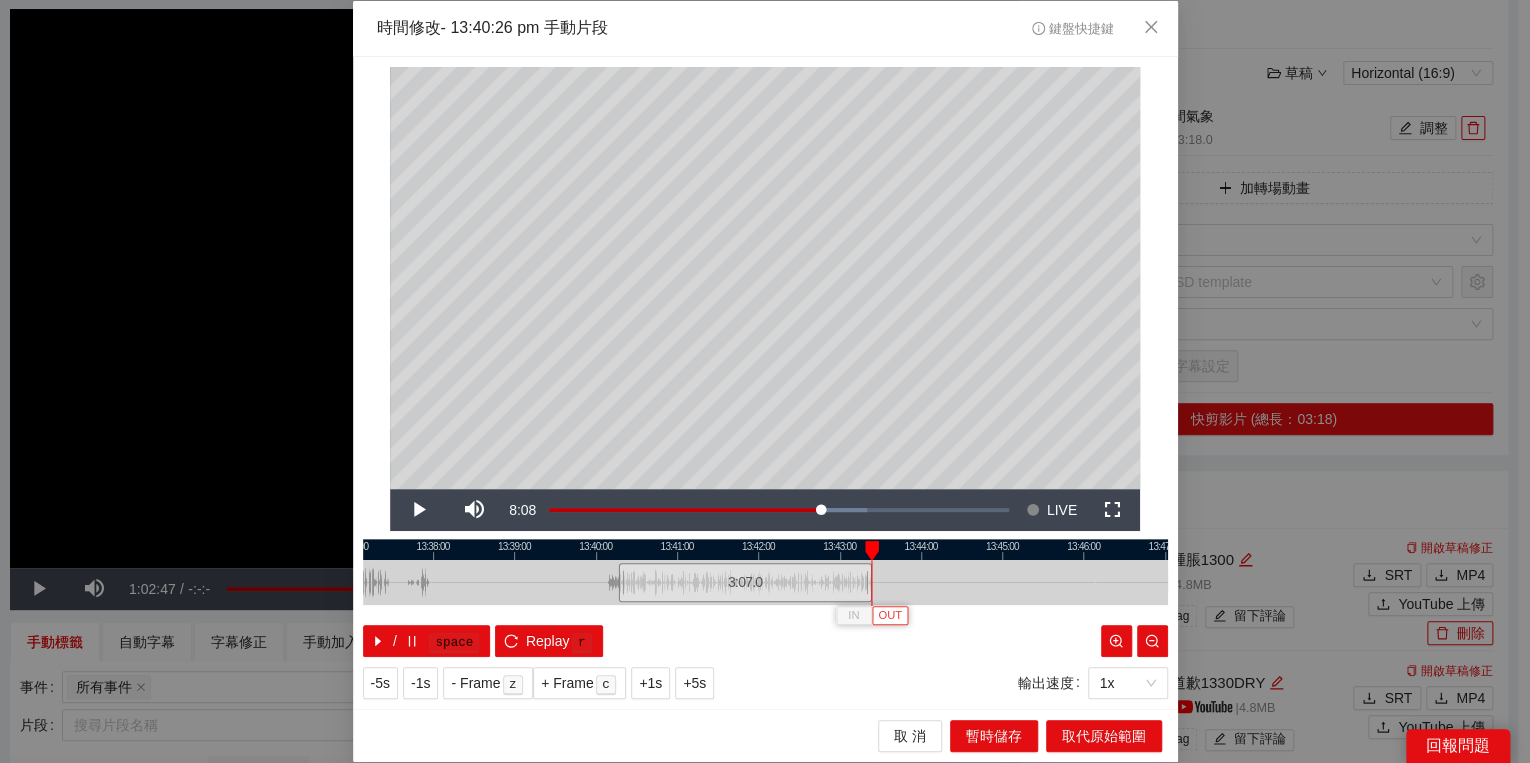 type 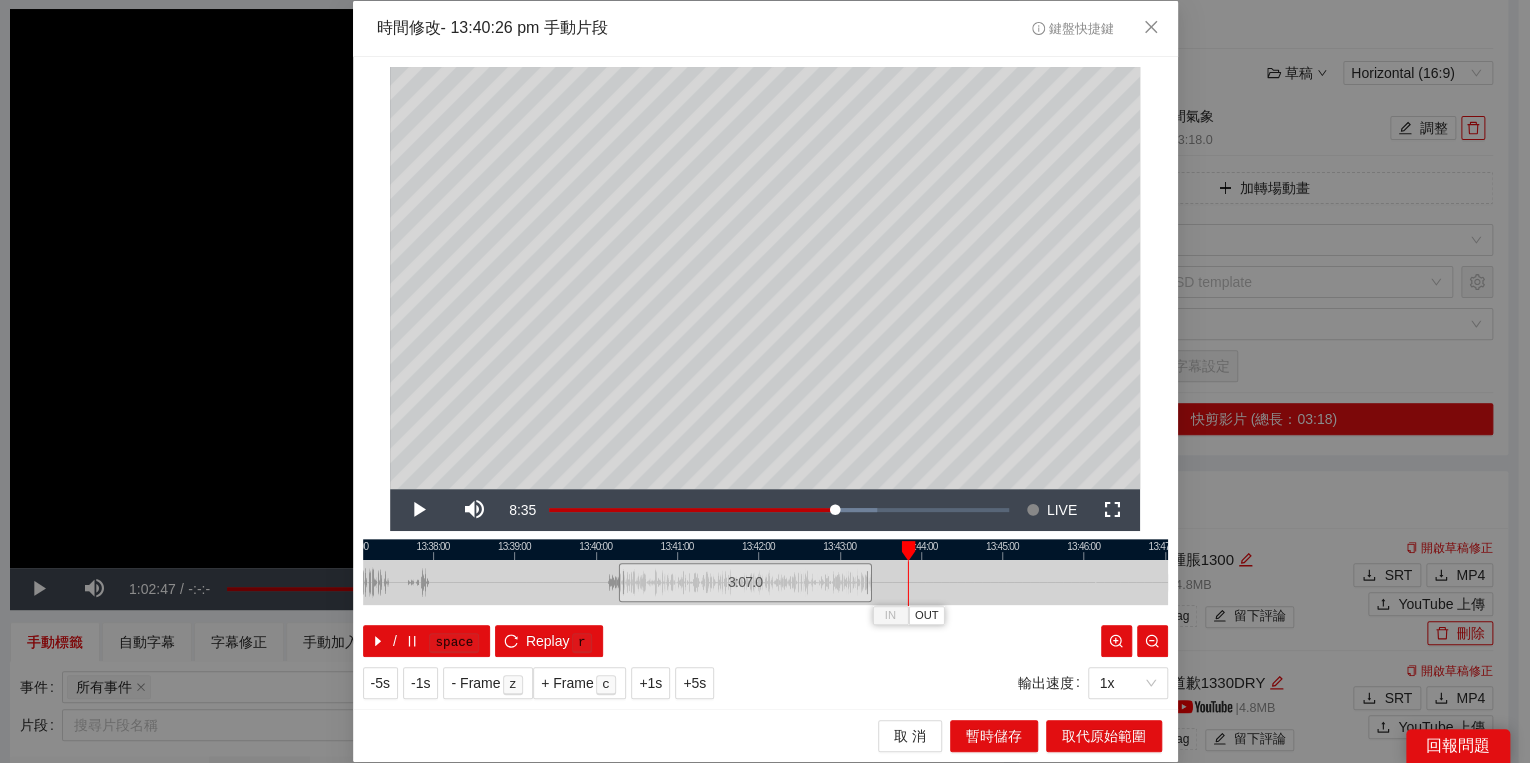 drag, startPoint x: 880, startPoint y: 551, endPoint x: 914, endPoint y: 550, distance: 34.0147 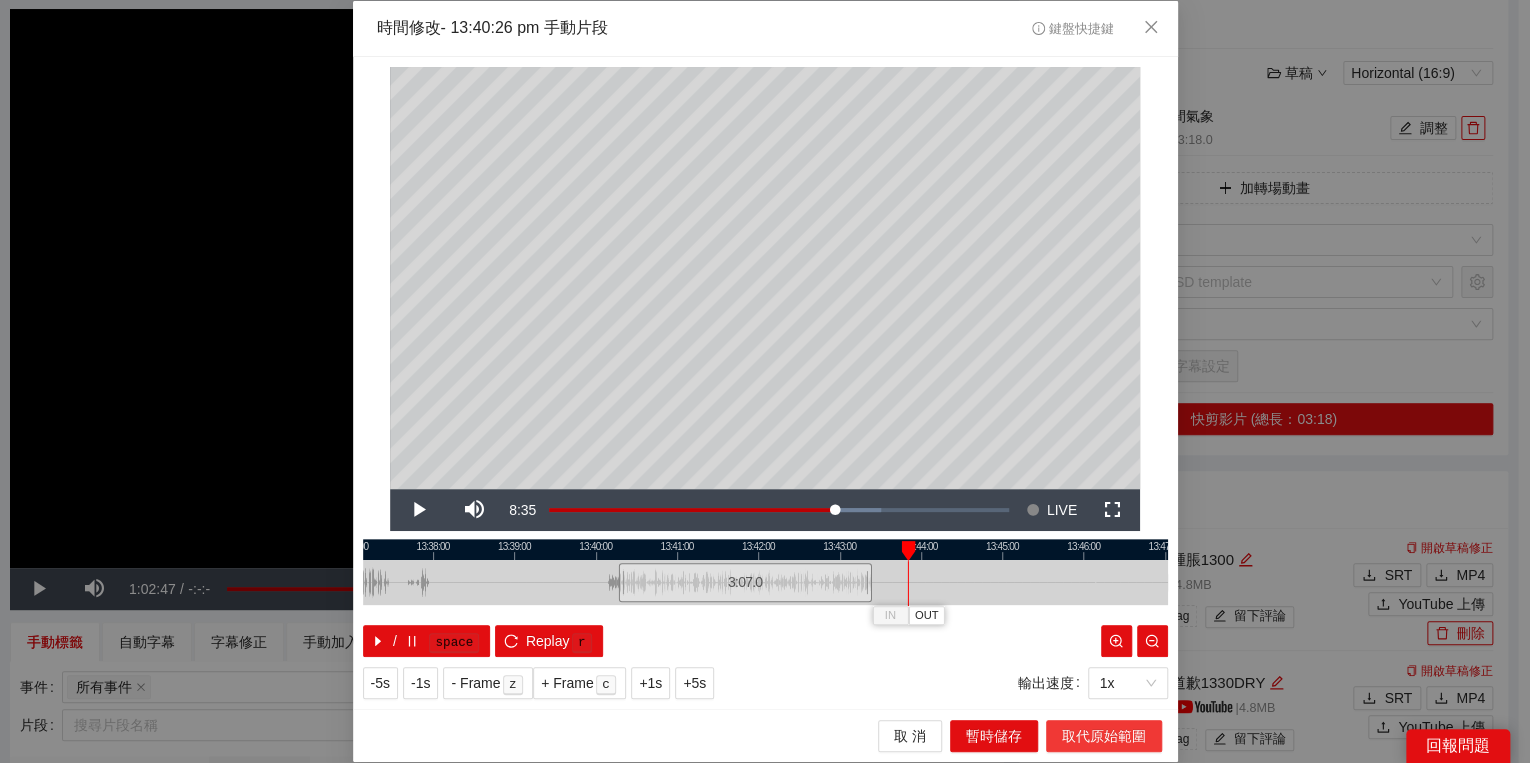 click on "取代原始範圍" at bounding box center (1104, 736) 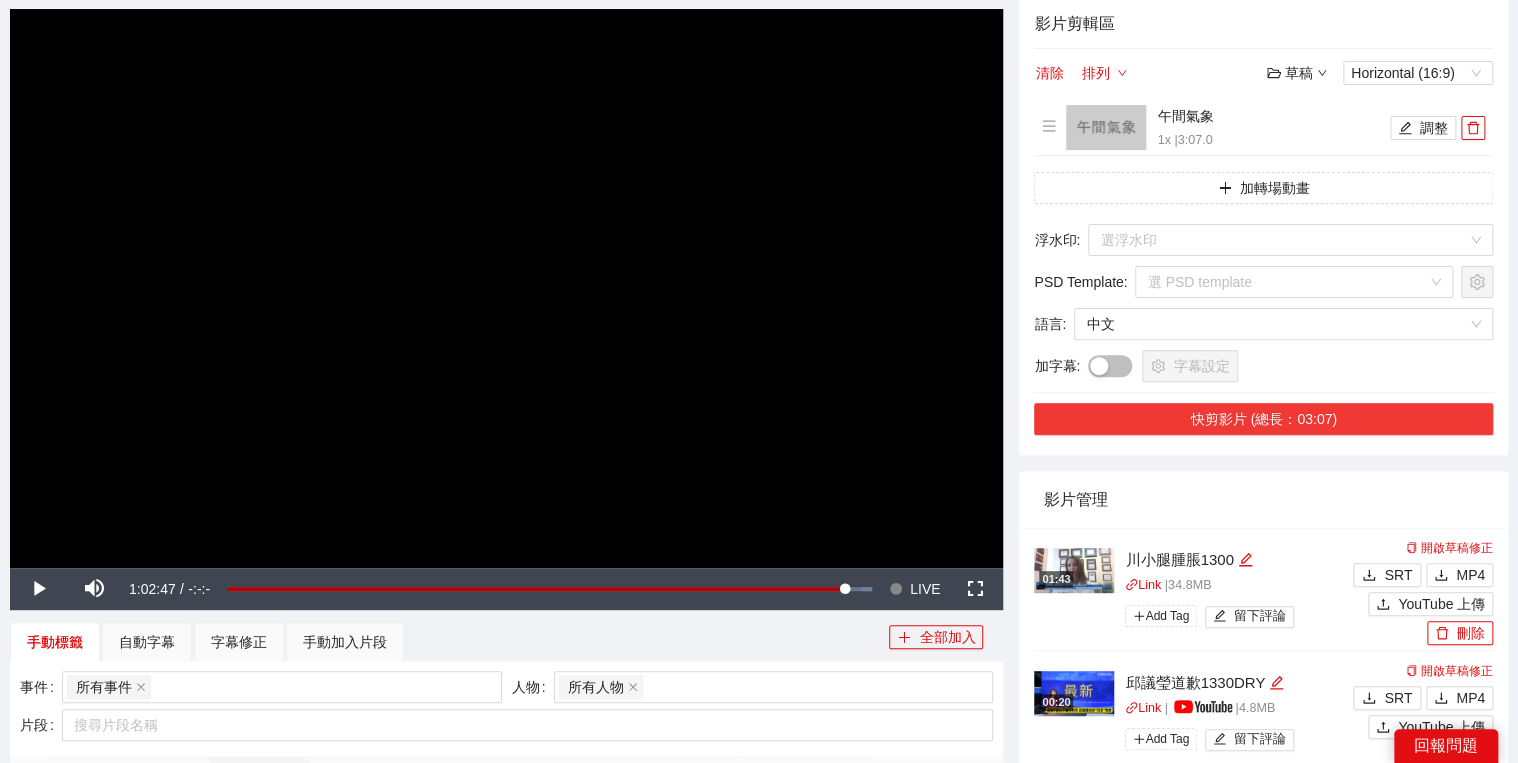 click on "快剪影片 (總長：03:07)" at bounding box center [1263, 419] 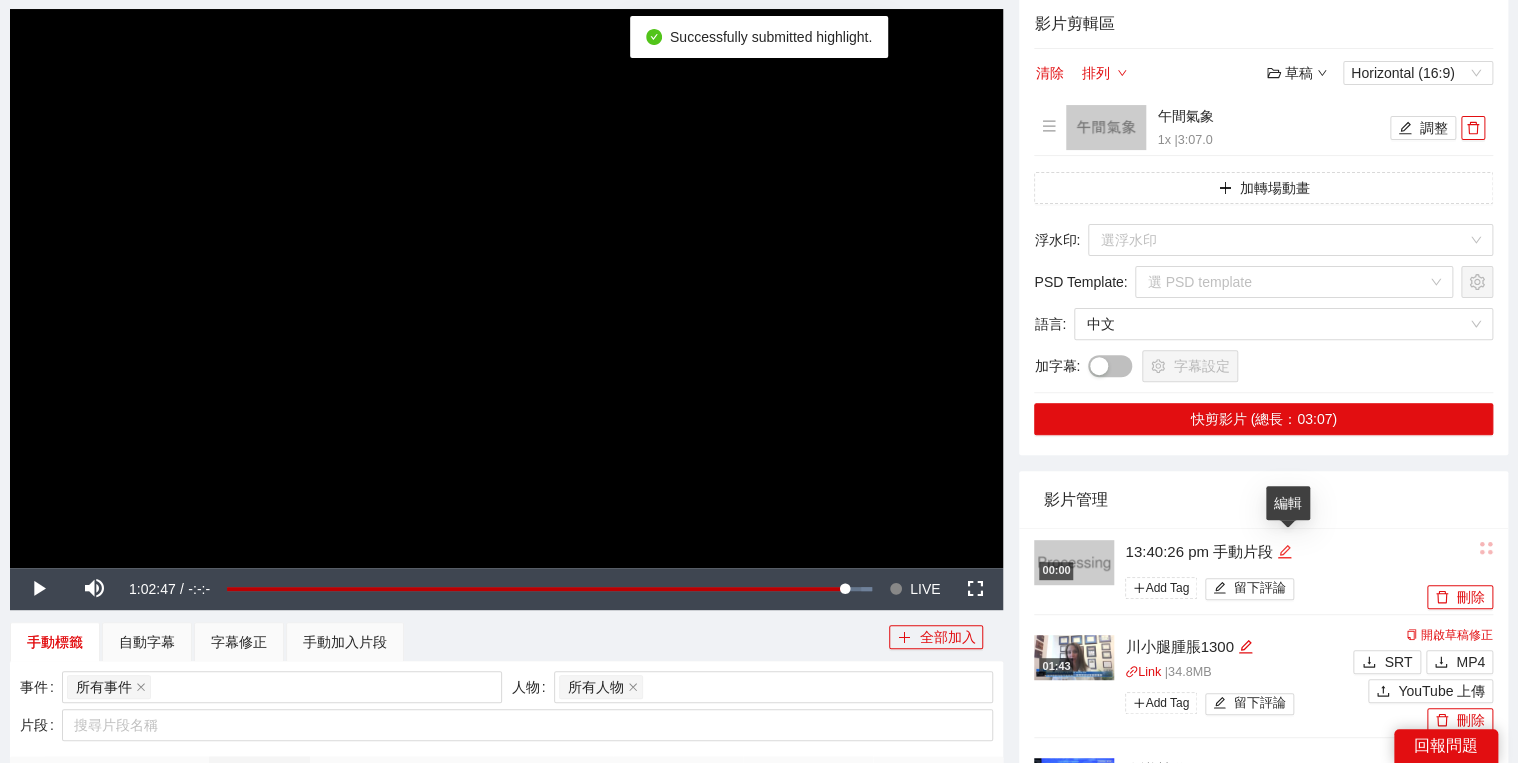 click 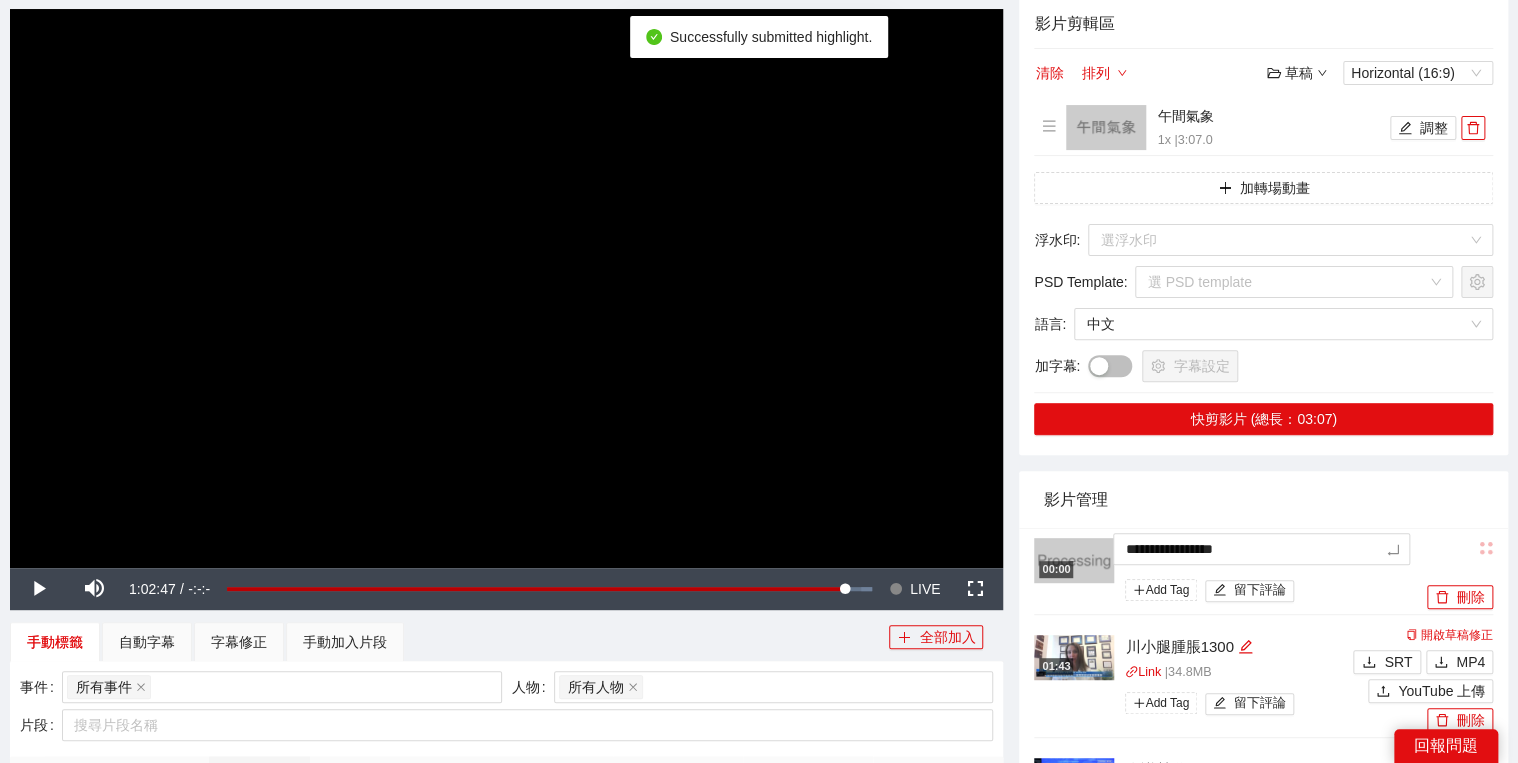 click on "**********" at bounding box center [1228, 572] 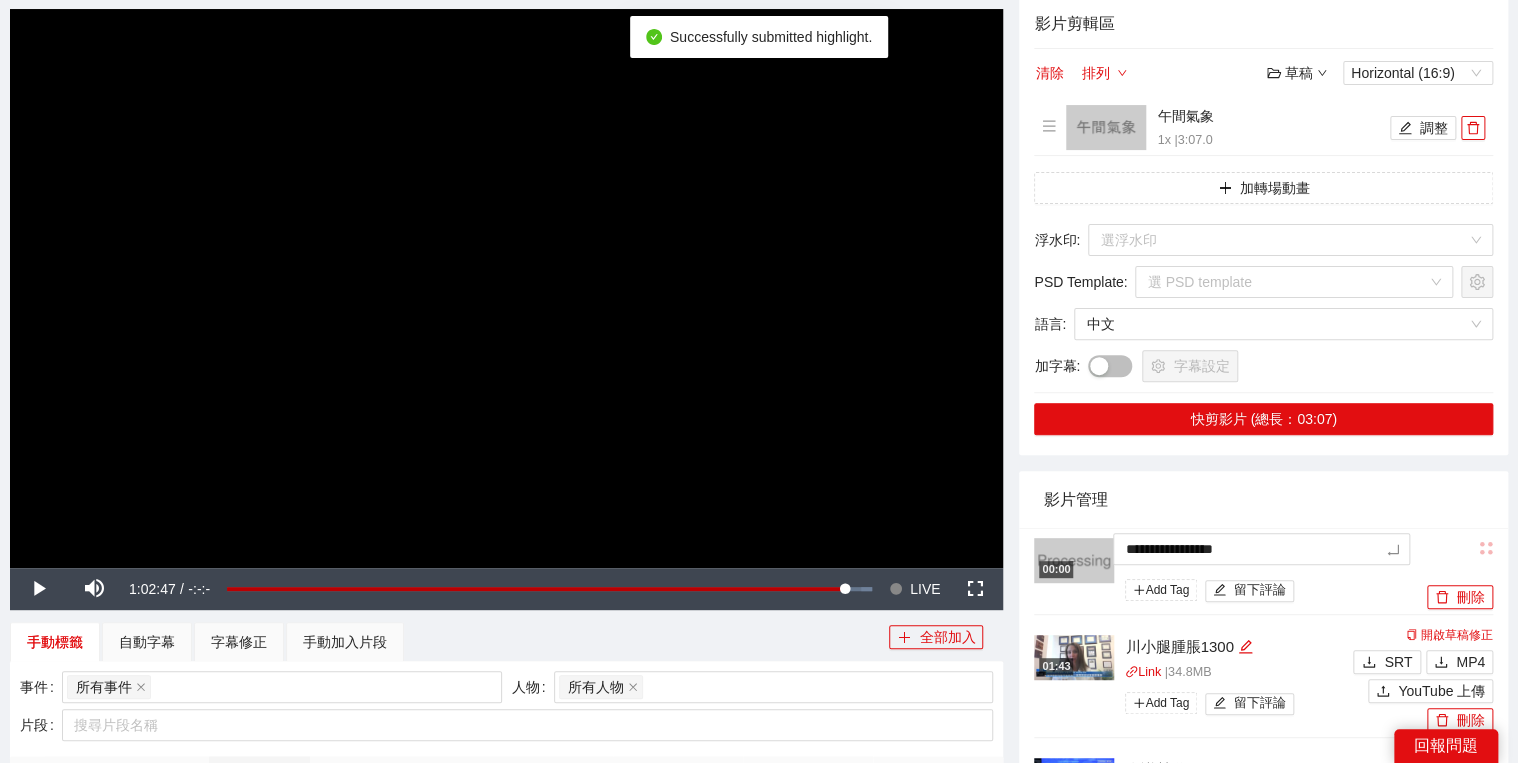 type on "****" 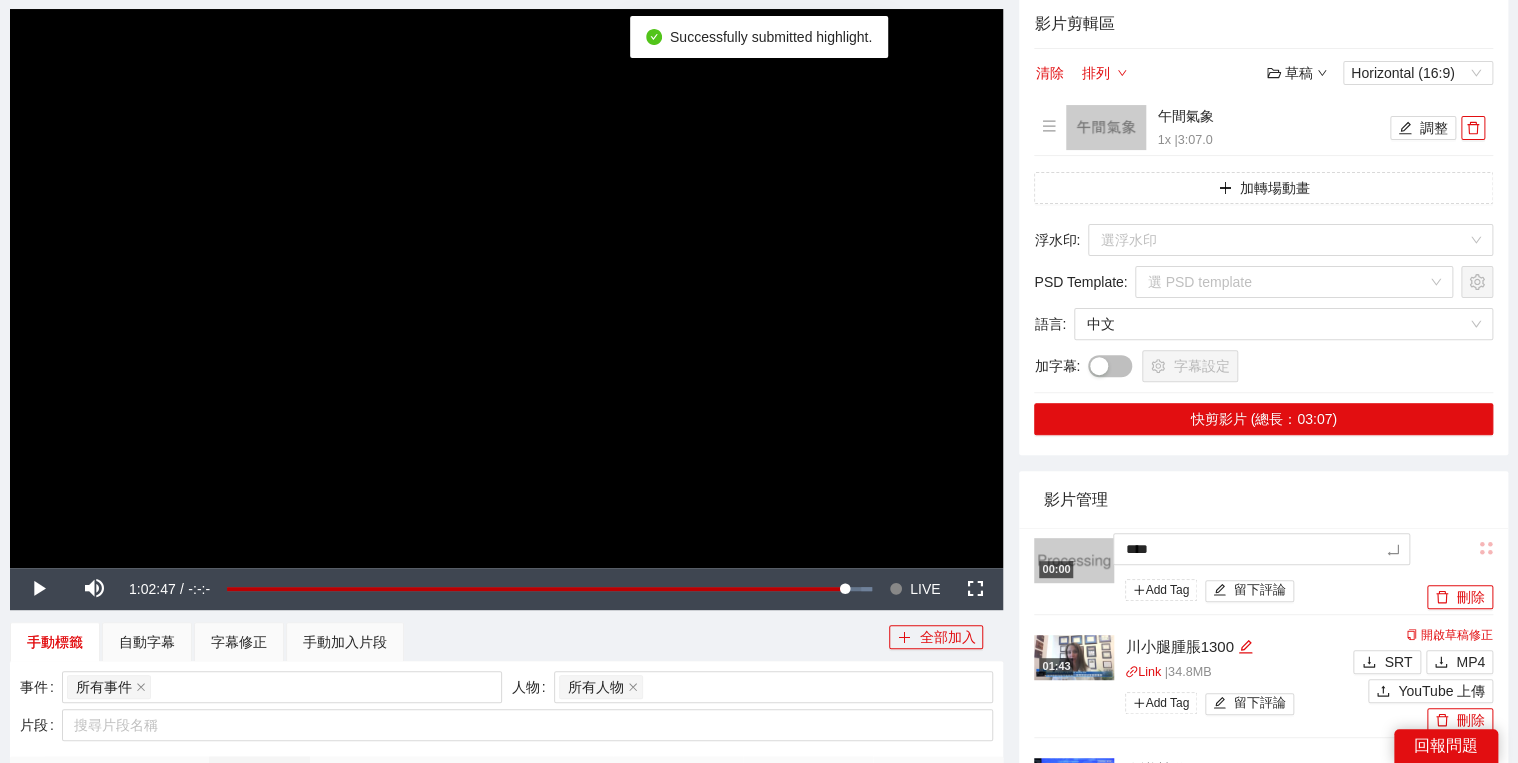 click on "影片管理" at bounding box center (1263, 499) 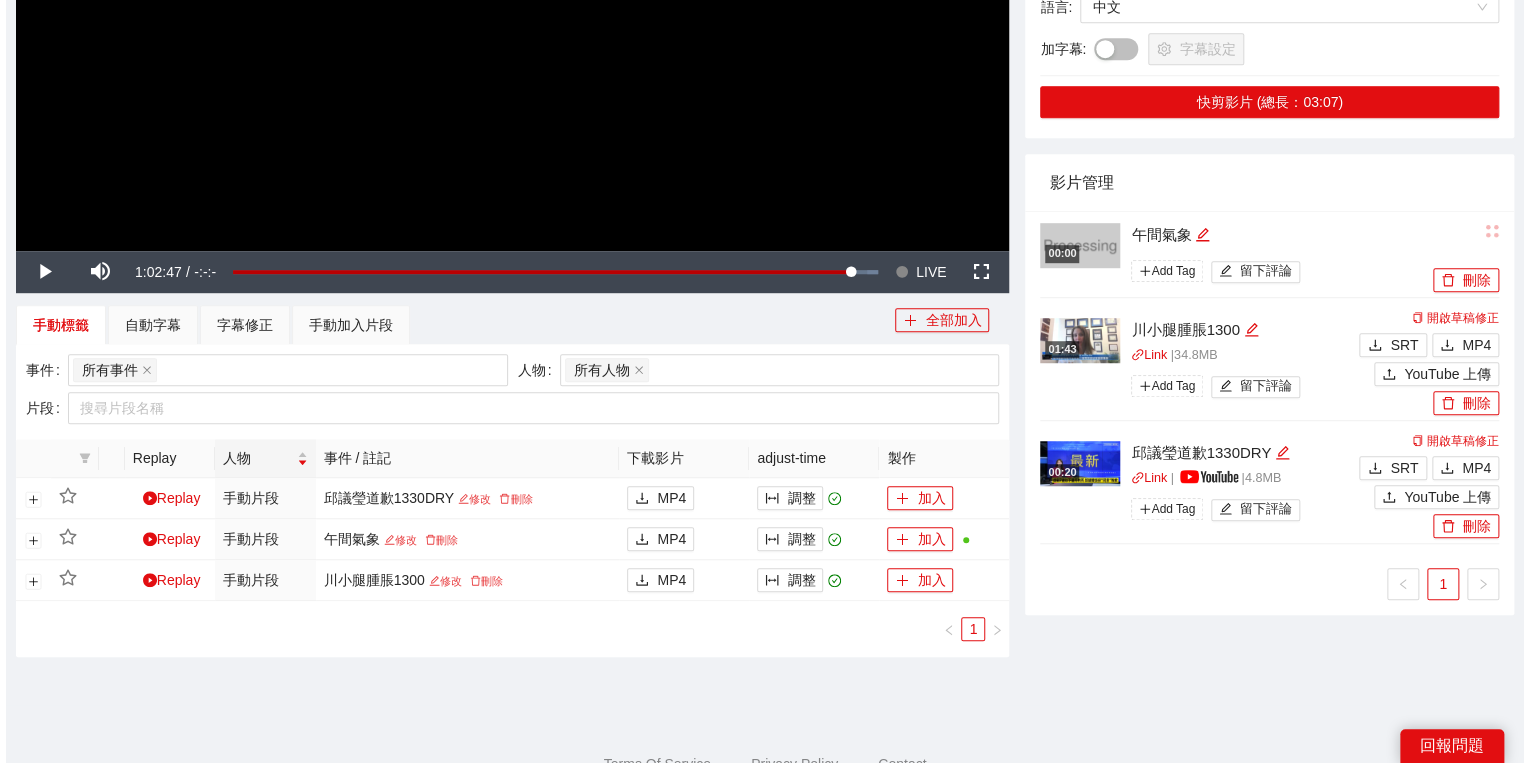 scroll, scrollTop: 480, scrollLeft: 0, axis: vertical 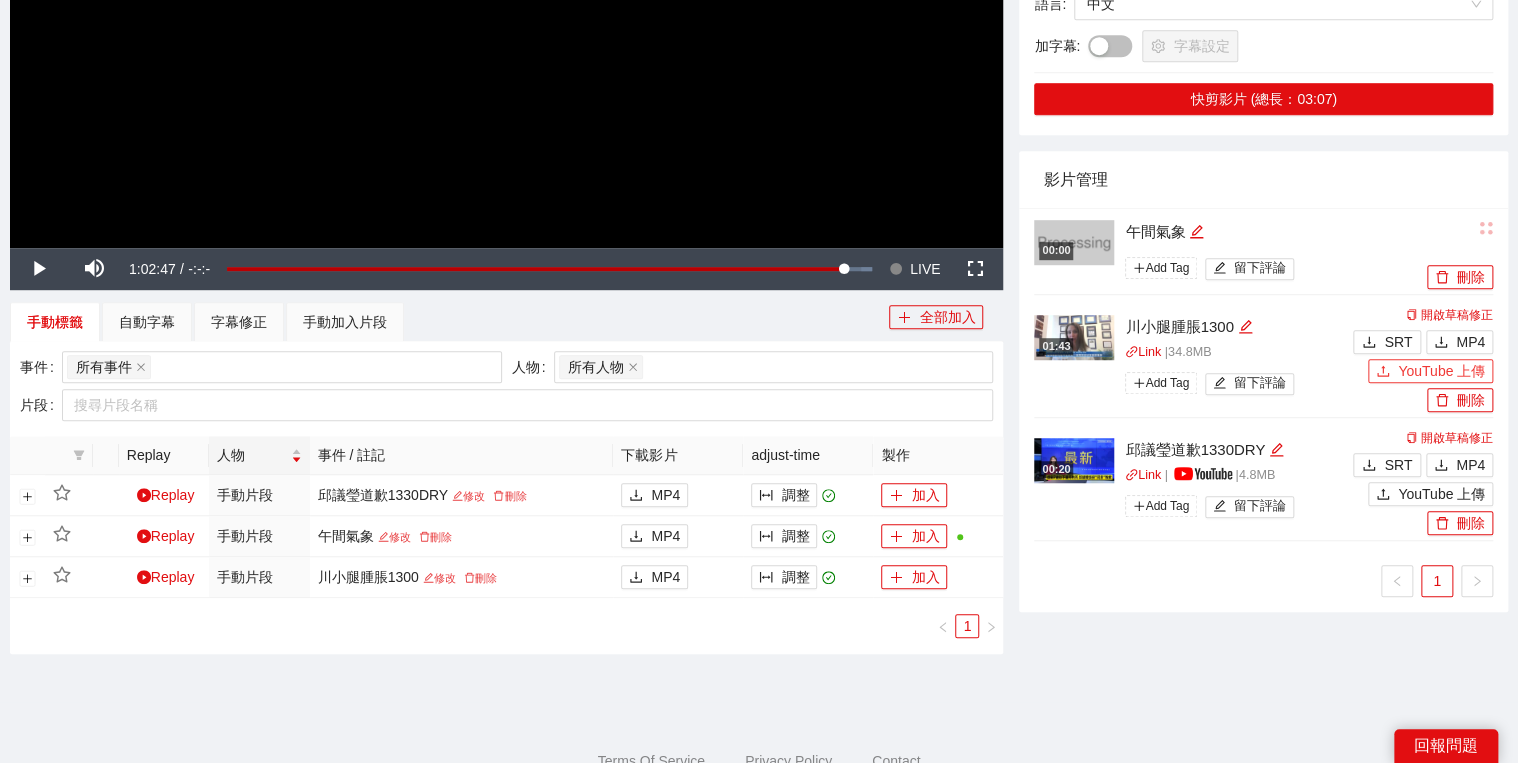 click on "YouTube 上傳" at bounding box center (1430, 371) 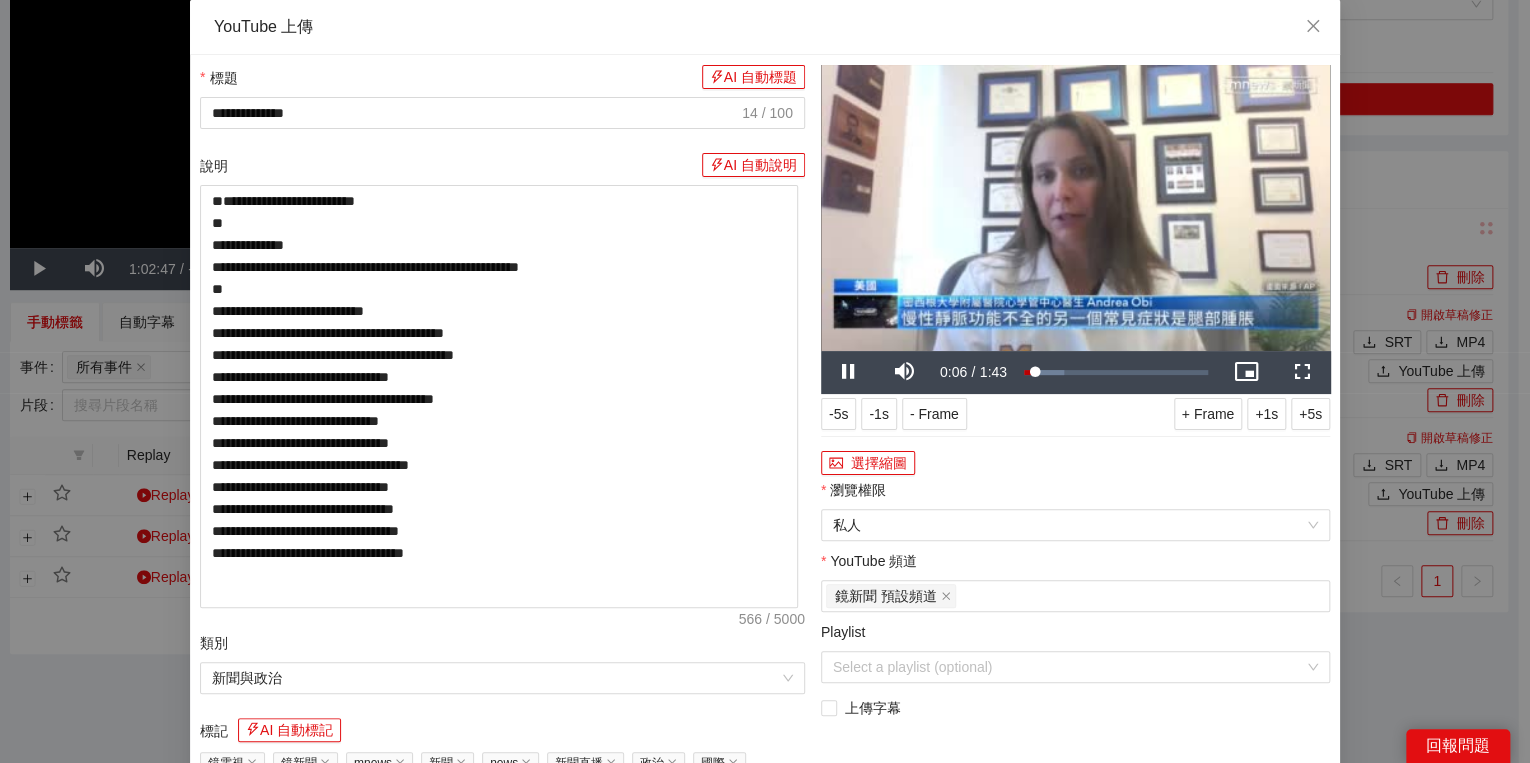 click on "選擇縮圖" at bounding box center [1075, 463] 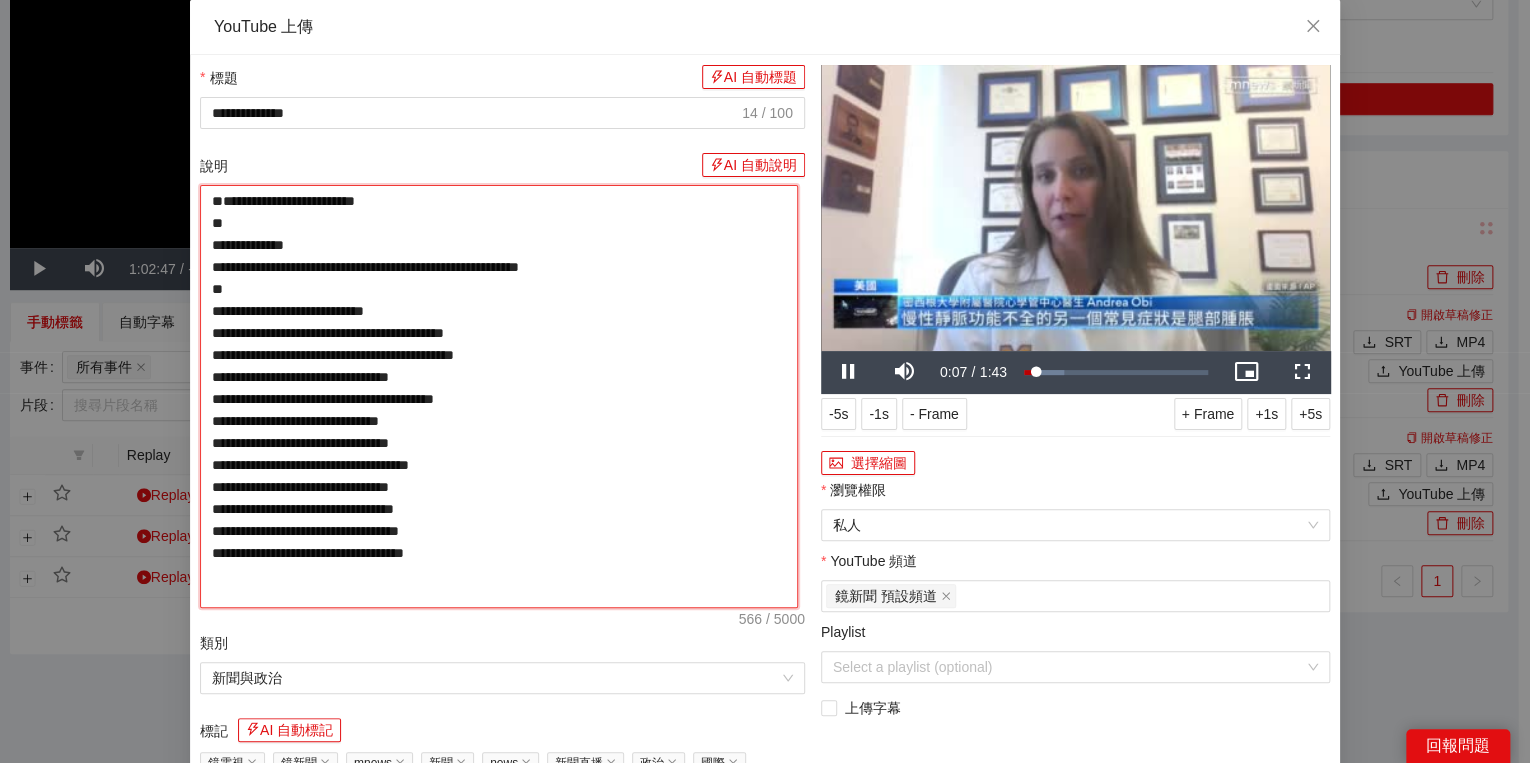 click on "**********" at bounding box center (499, 396) 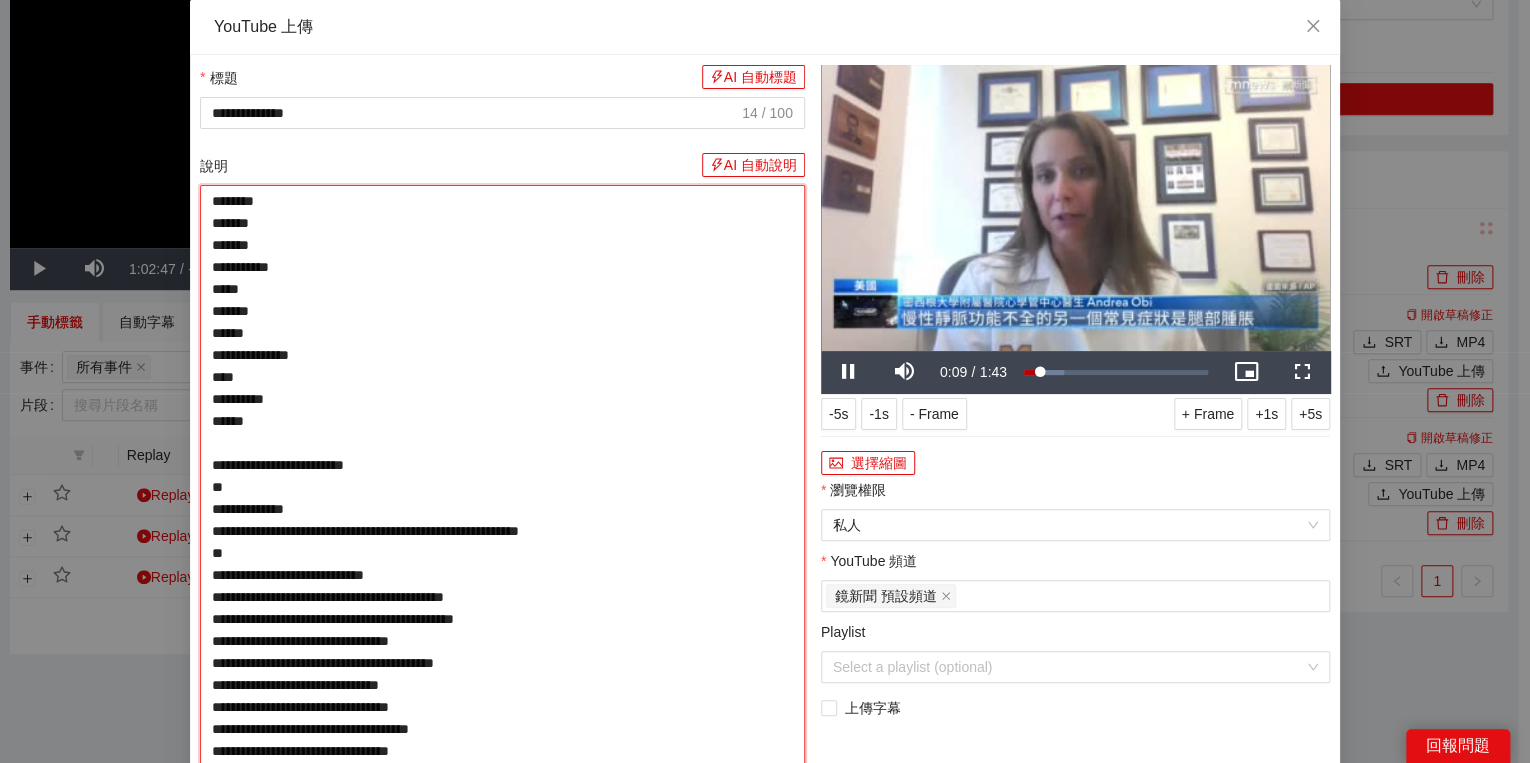 click on "**********" at bounding box center (502, 509) 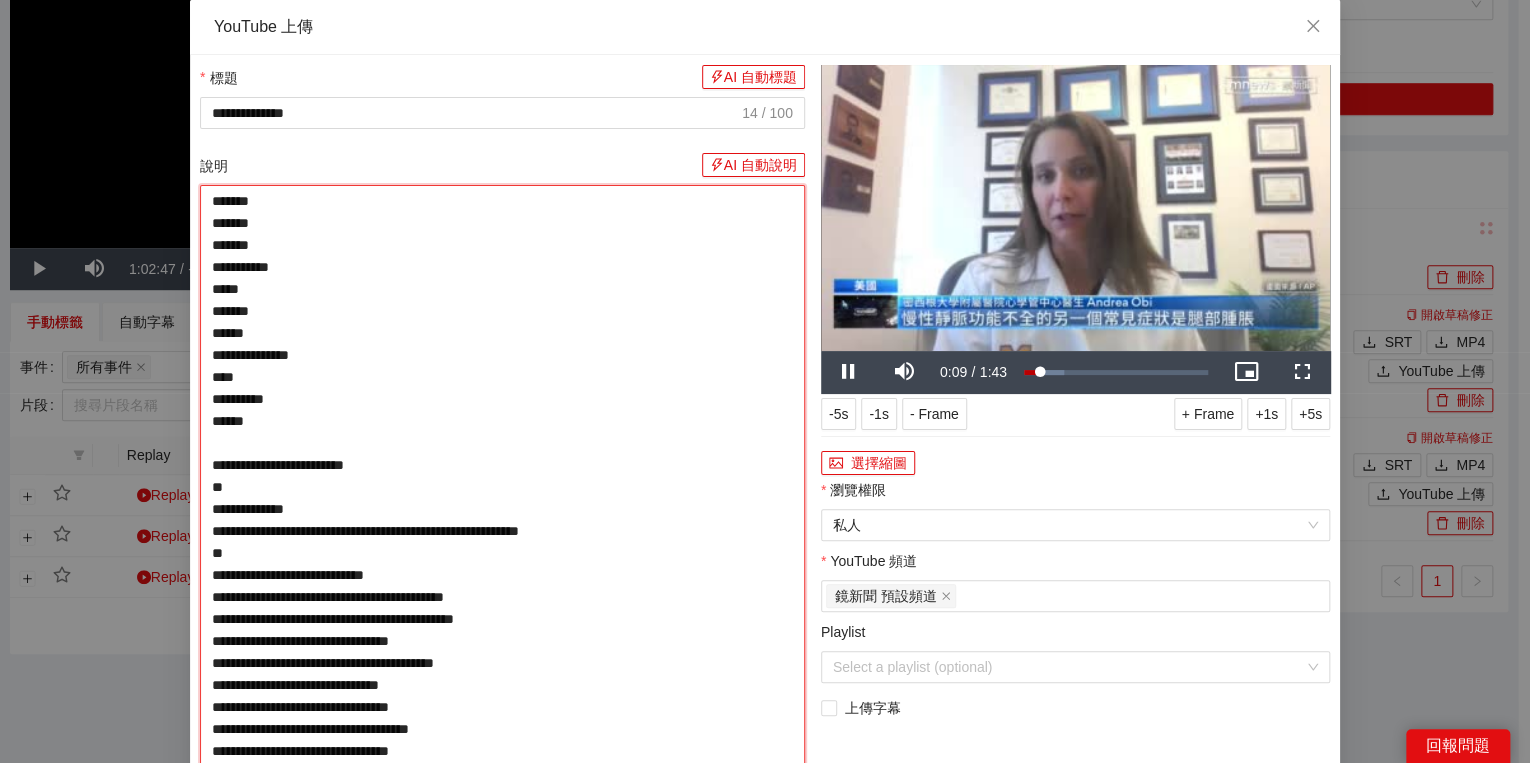 click on "**********" at bounding box center [502, 509] 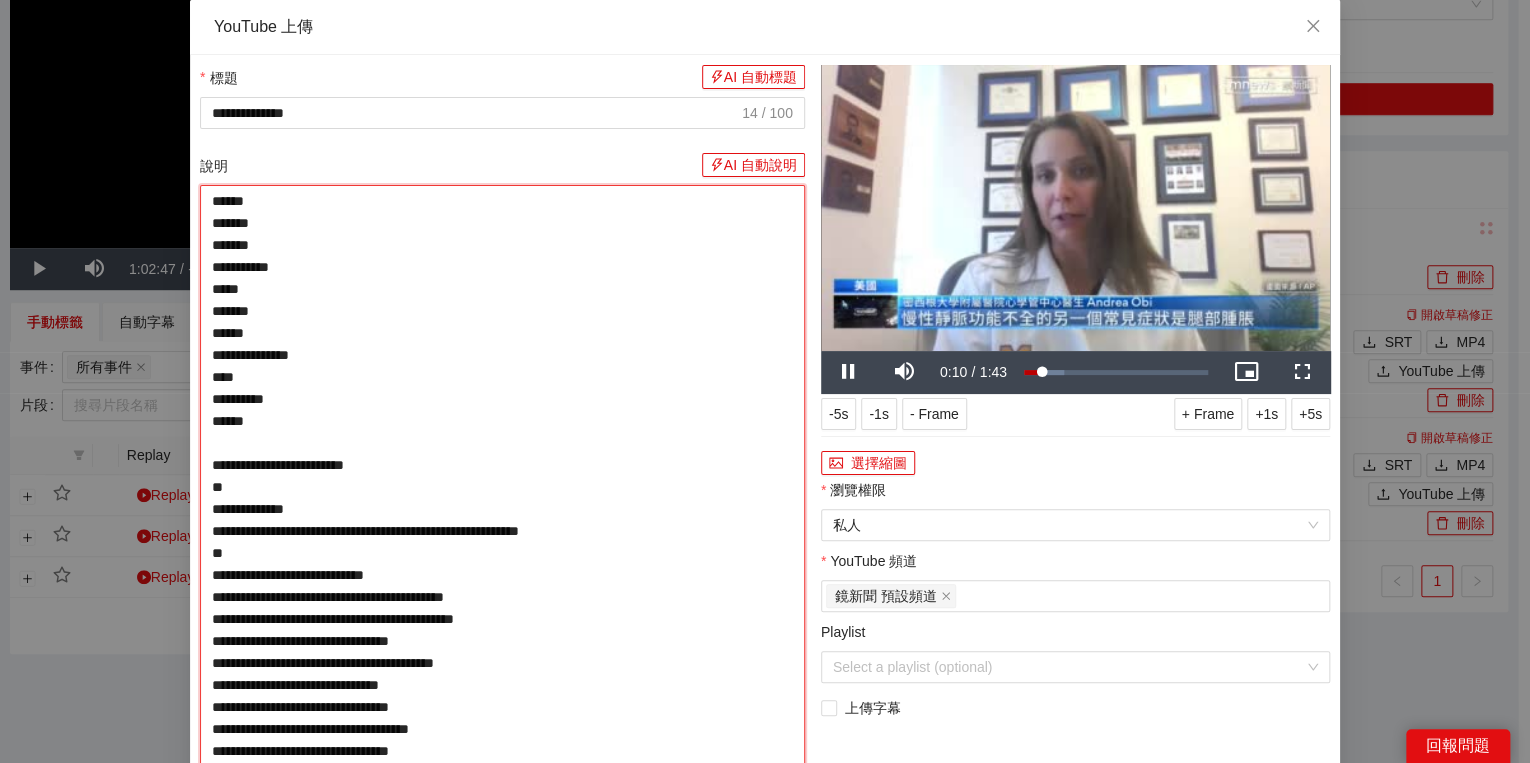click on "**********" at bounding box center [502, 509] 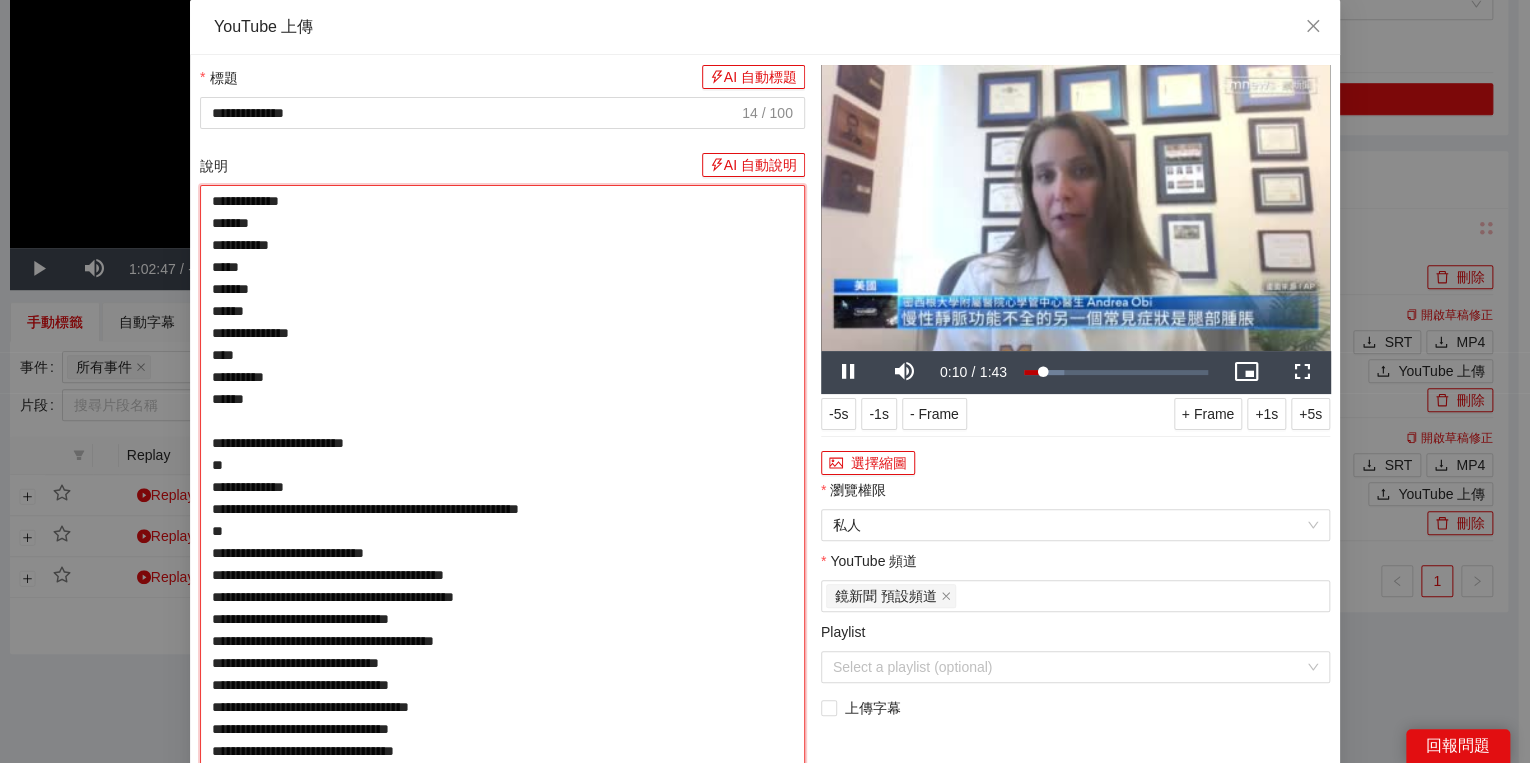 click on "**********" at bounding box center (502, 498) 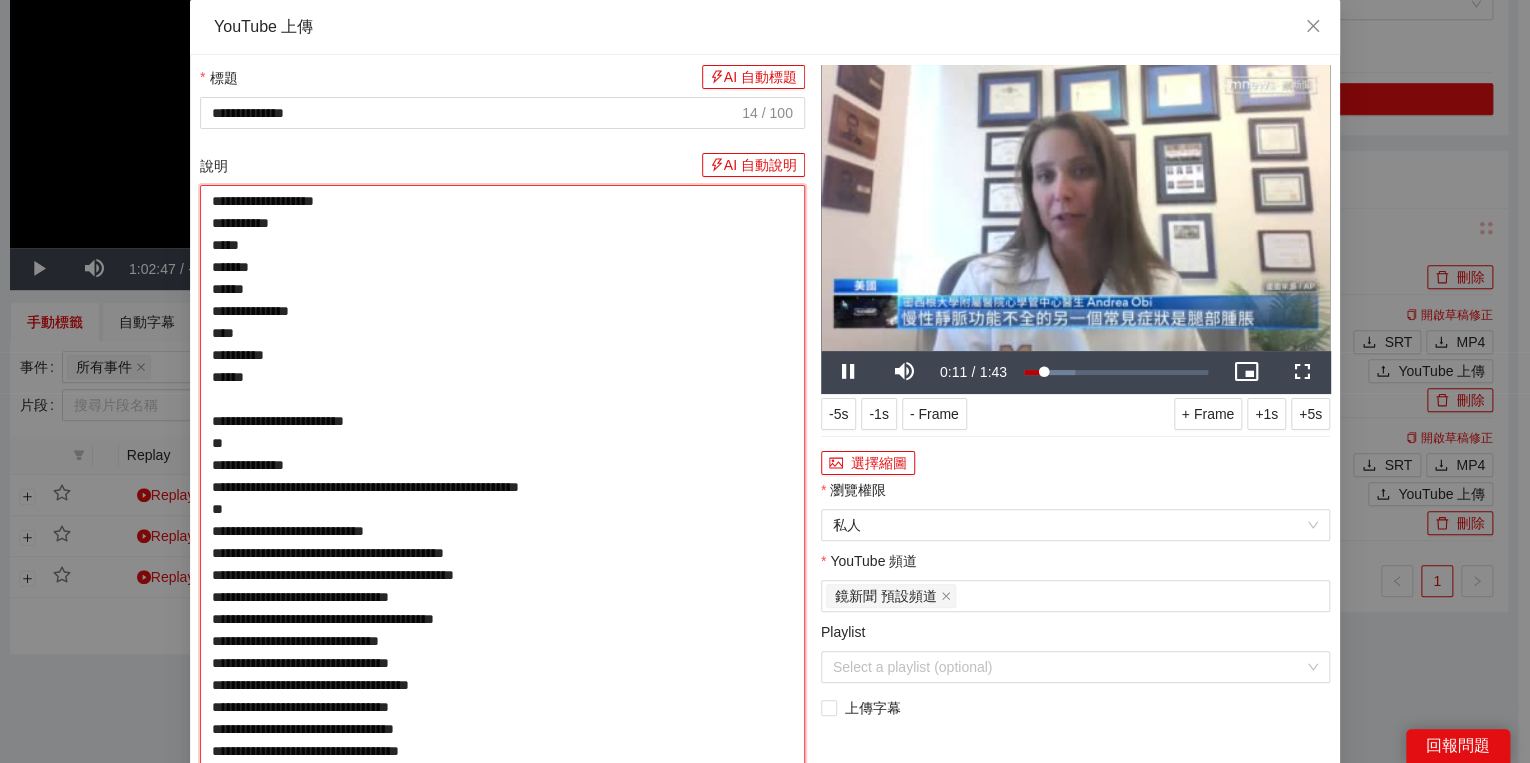 click on "**********" at bounding box center [502, 487] 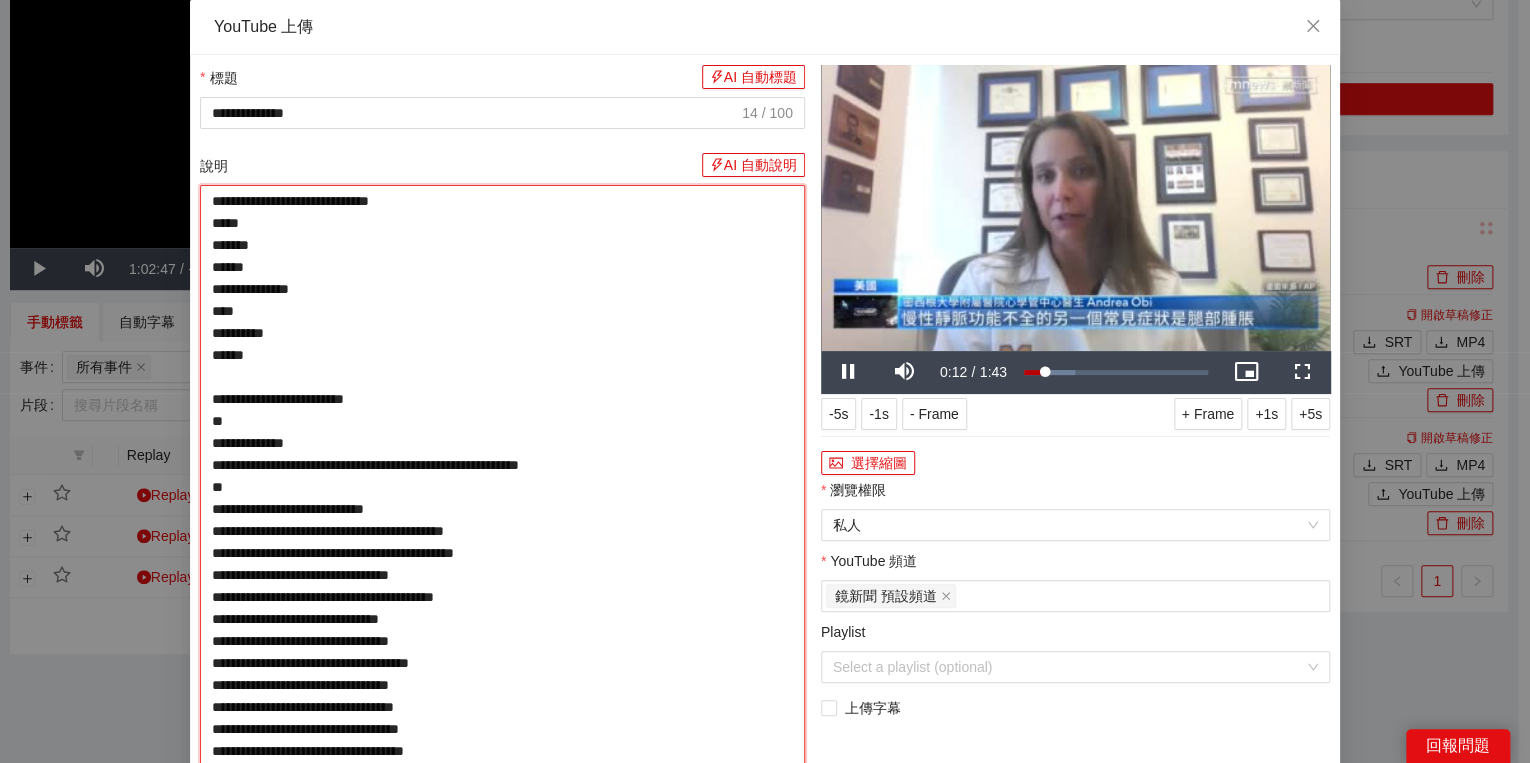 click on "**********" at bounding box center [502, 476] 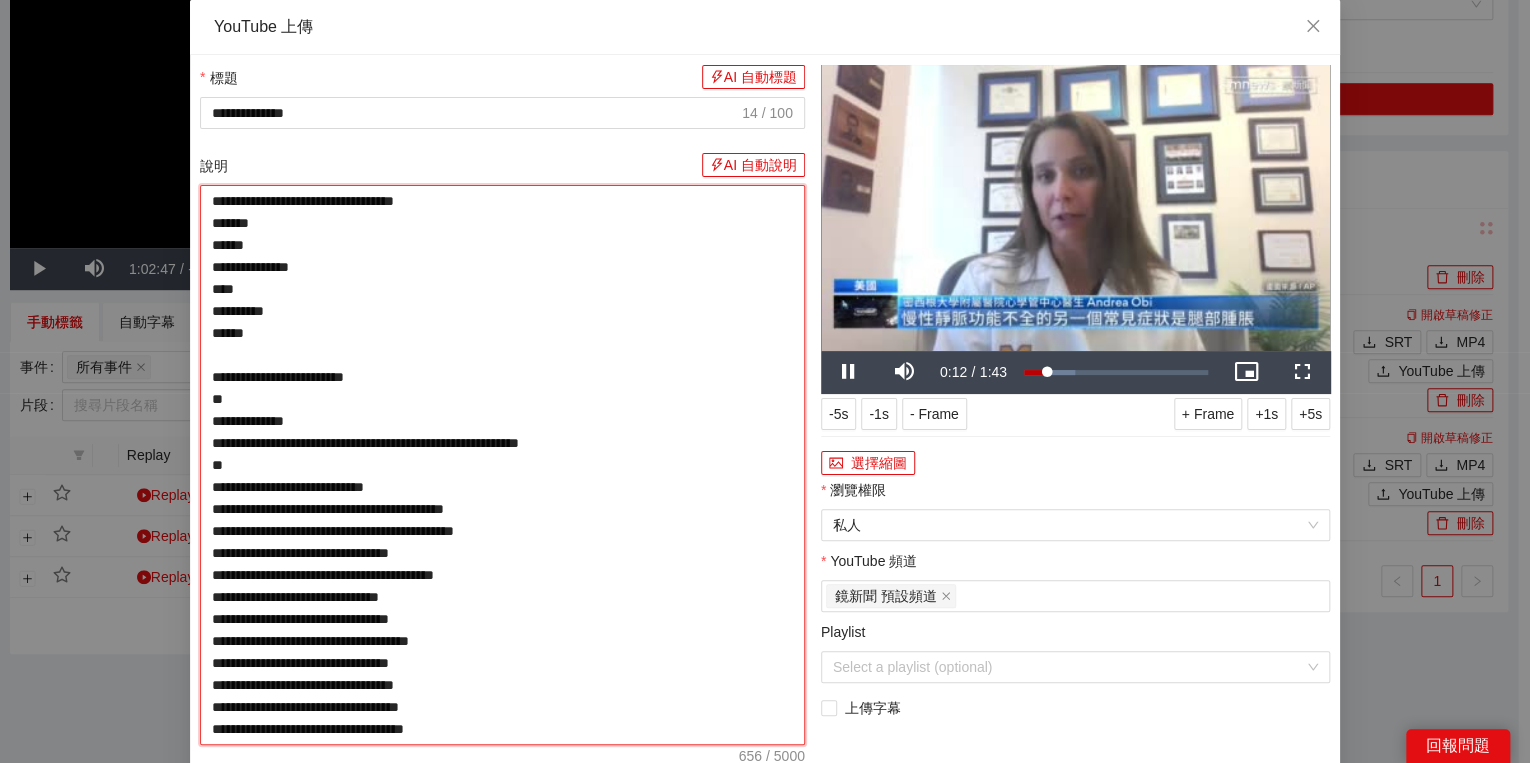 click on "**********" at bounding box center (502, 465) 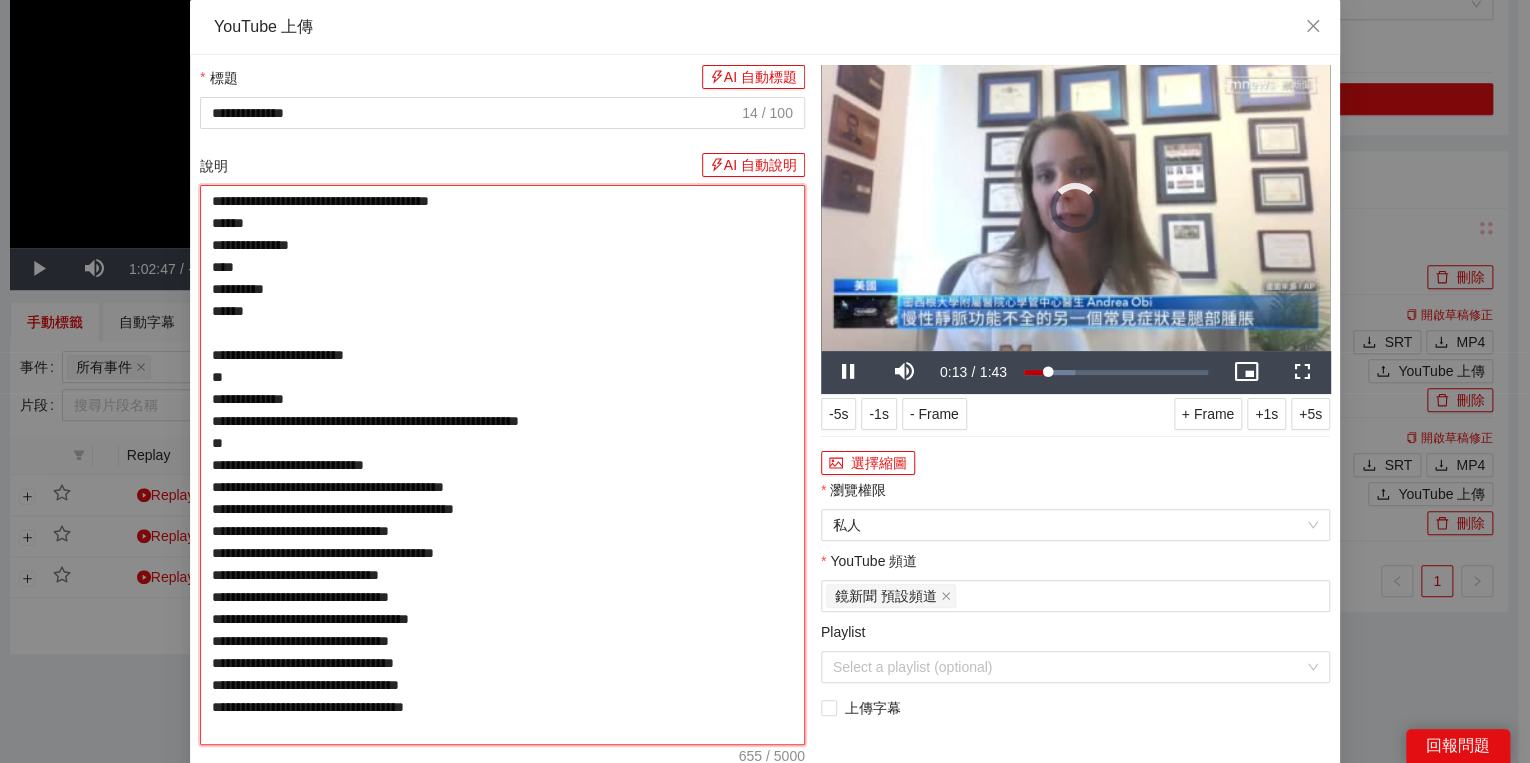 click on "**********" at bounding box center (502, 465) 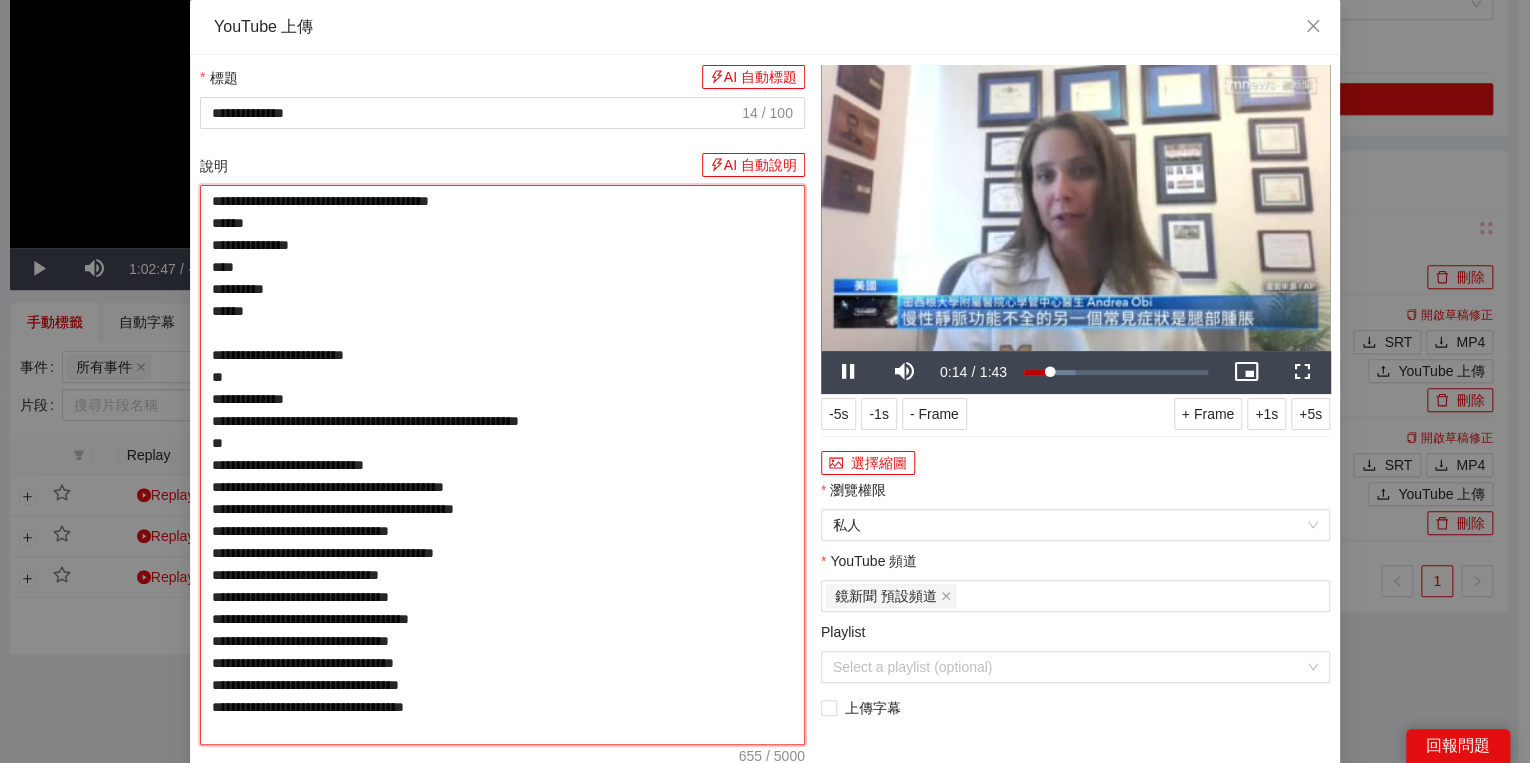 type on "**********" 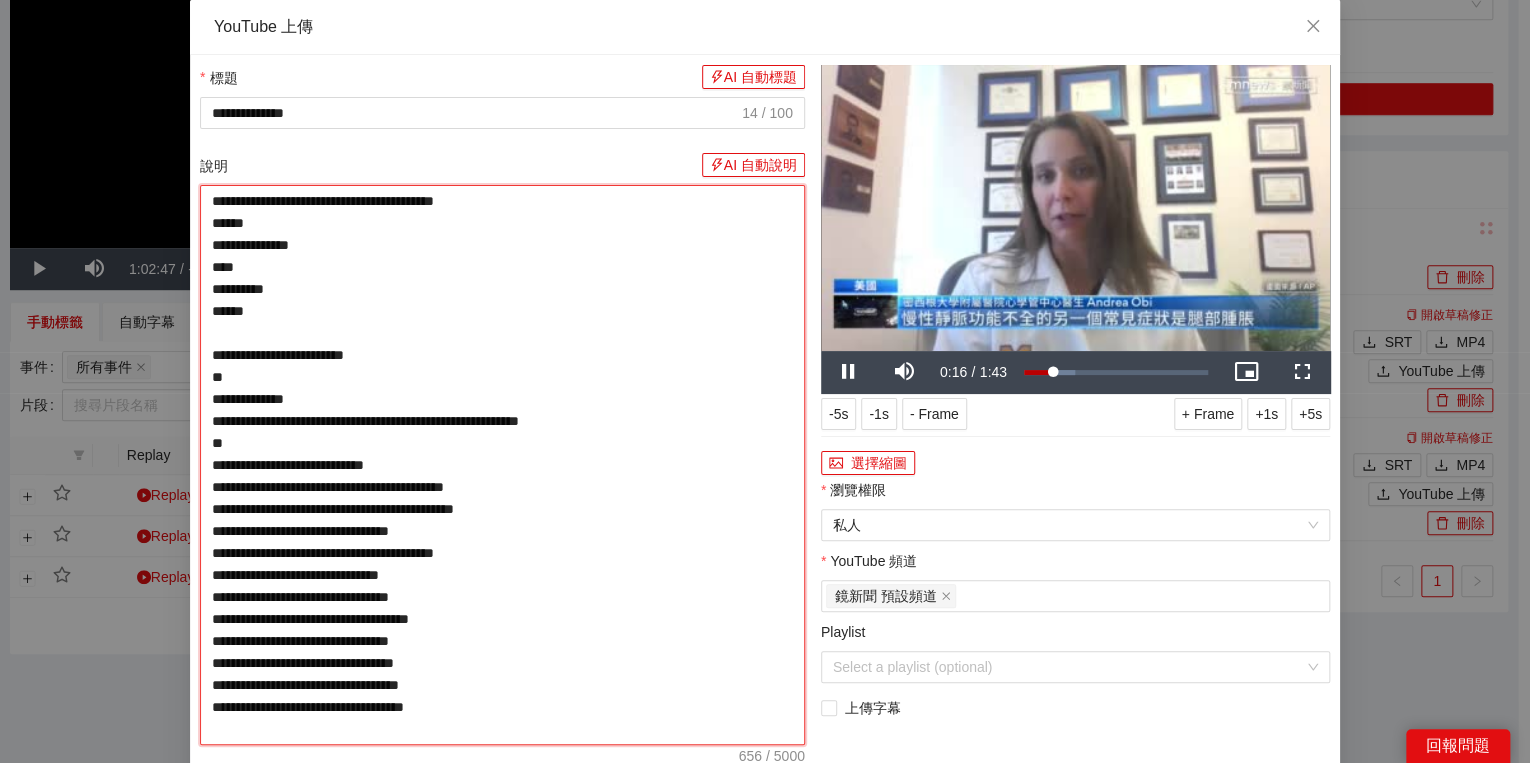 type on "**********" 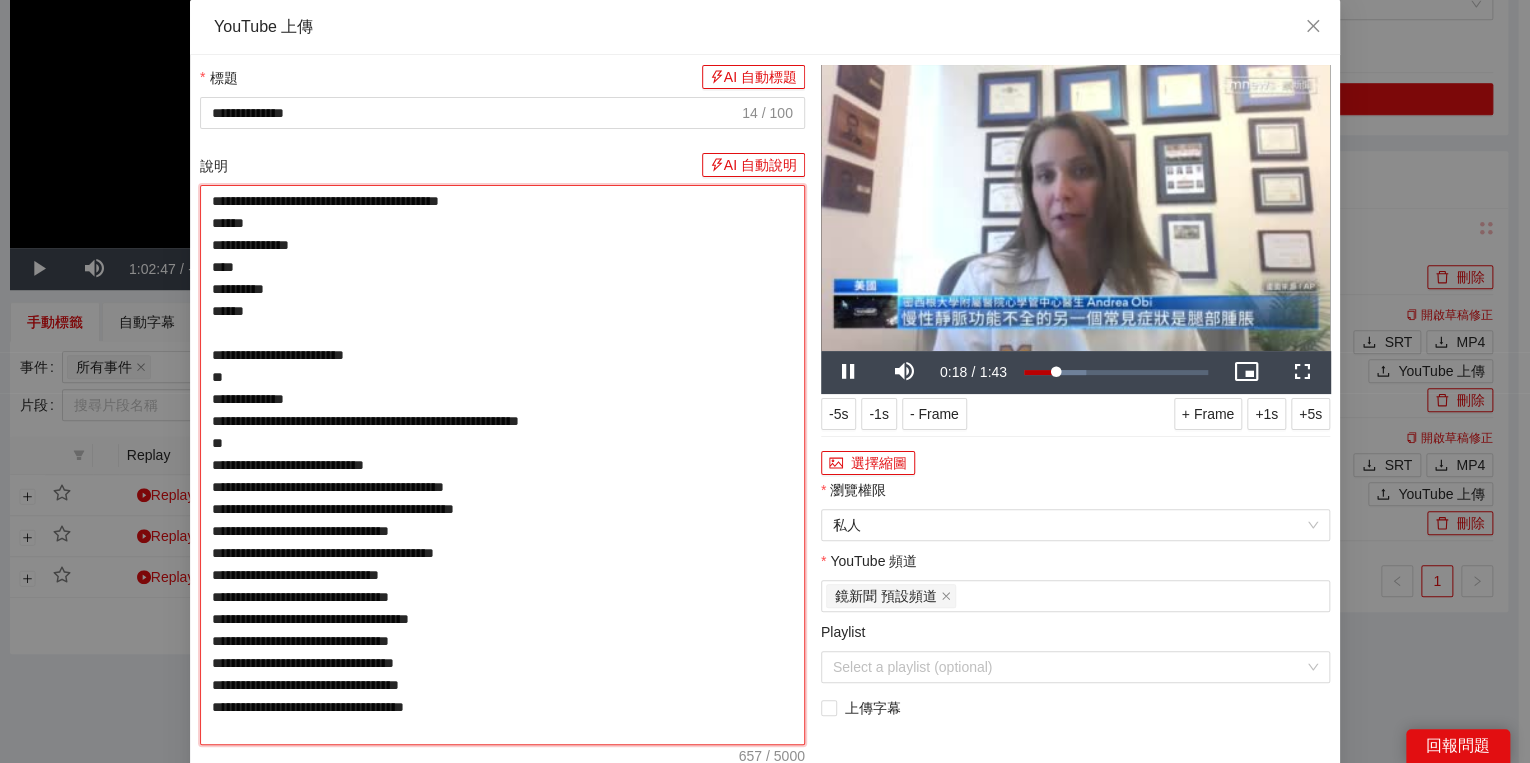type on "**********" 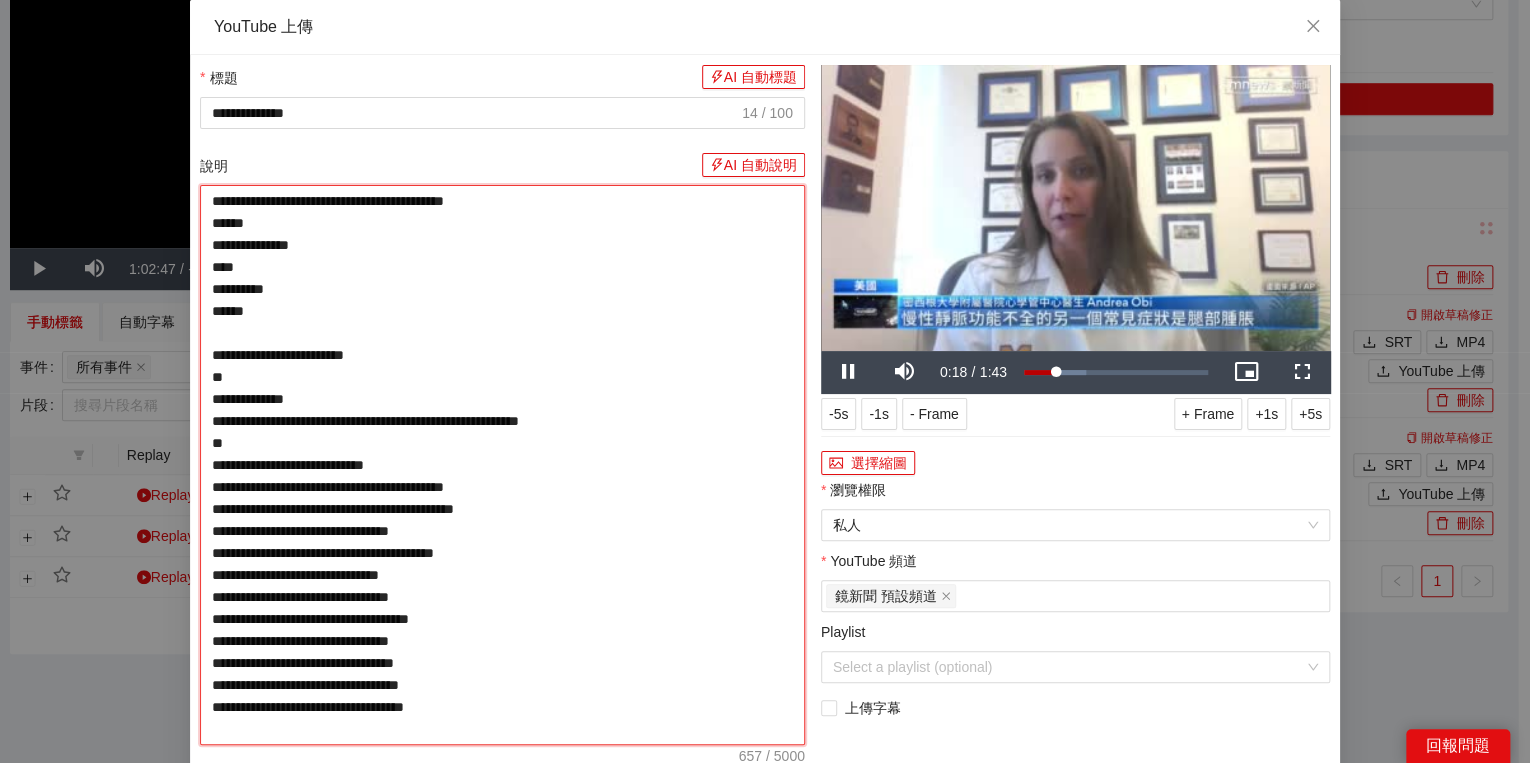 type on "**********" 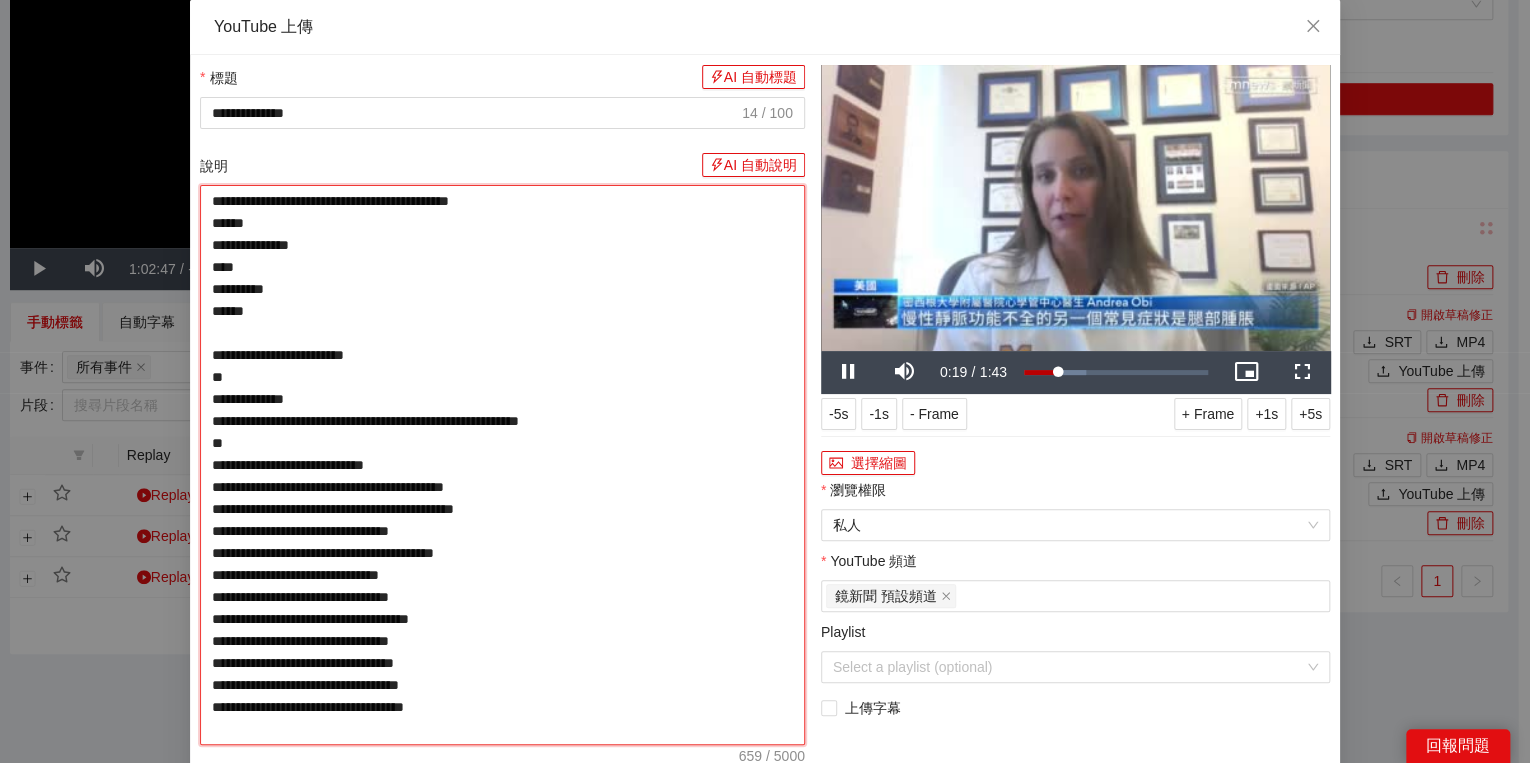 type on "**********" 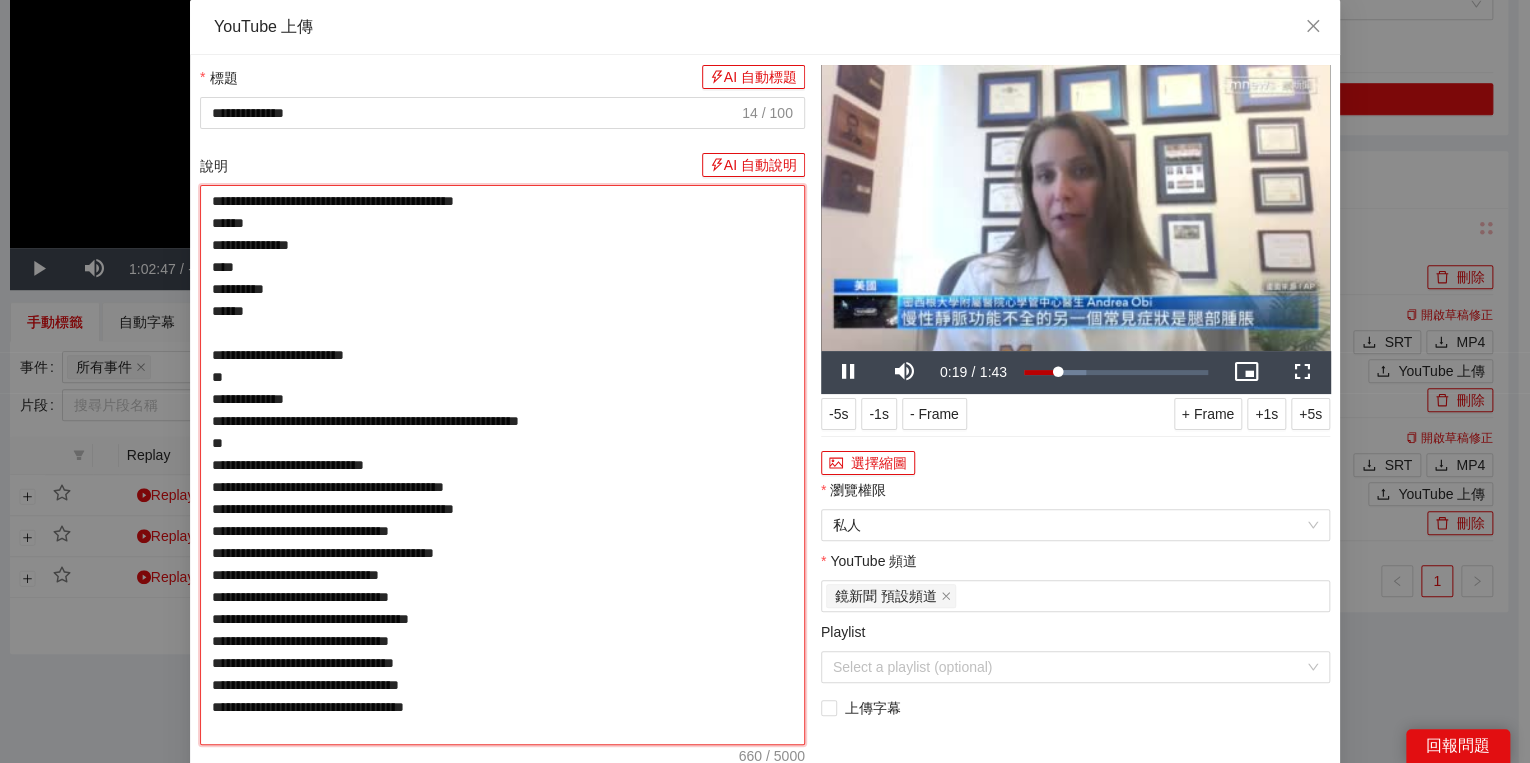 type on "**********" 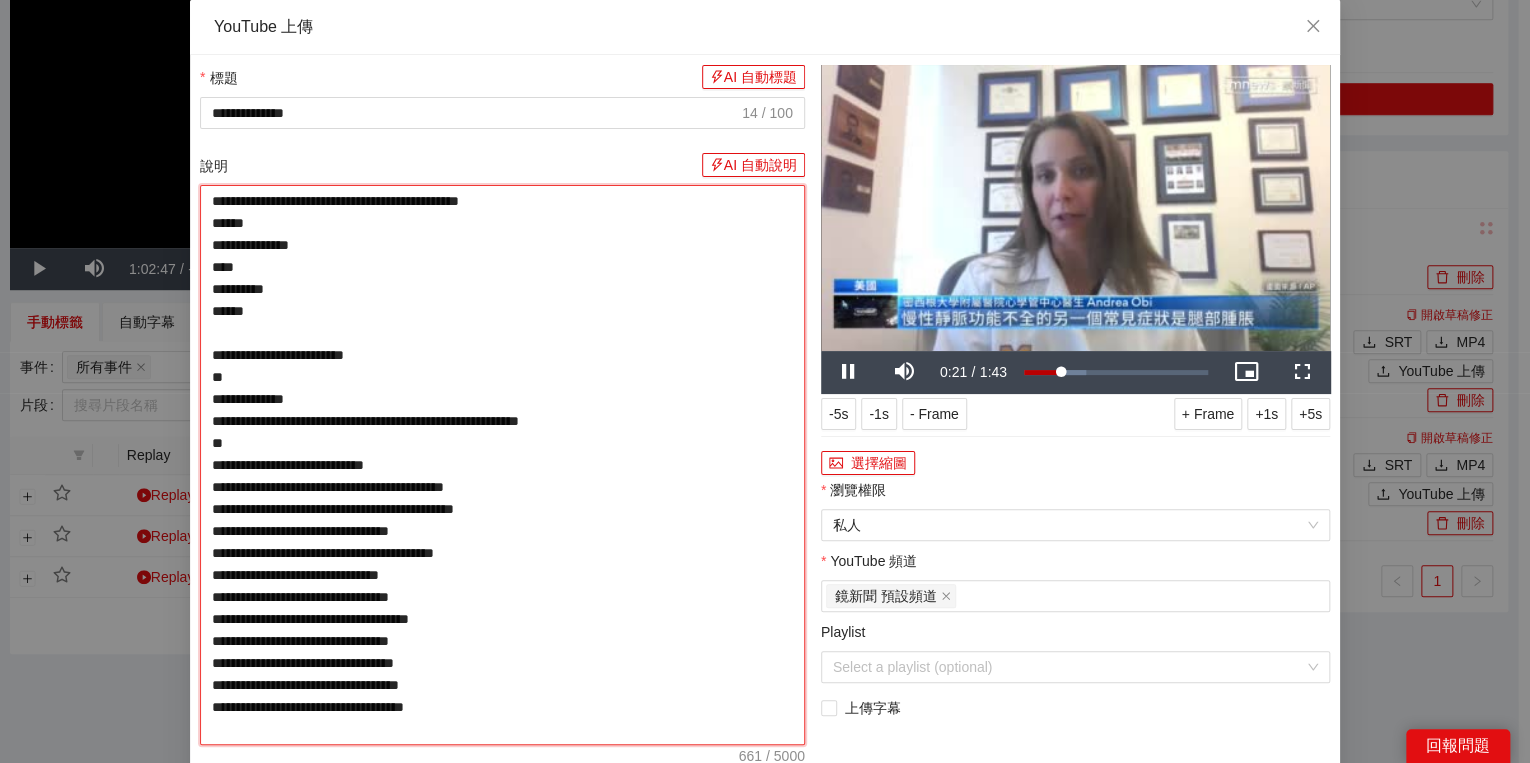 click on "**********" at bounding box center (502, 465) 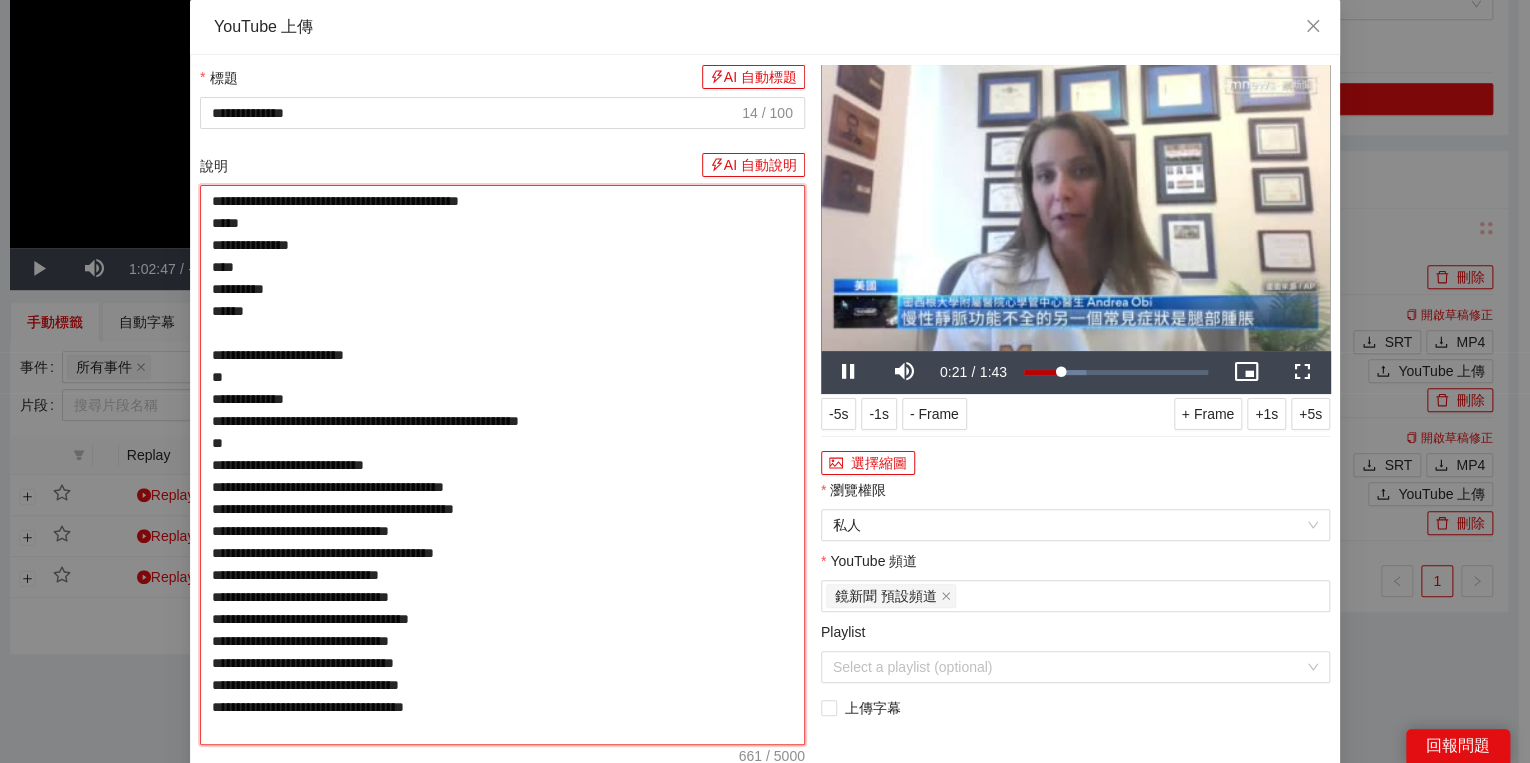 type on "**********" 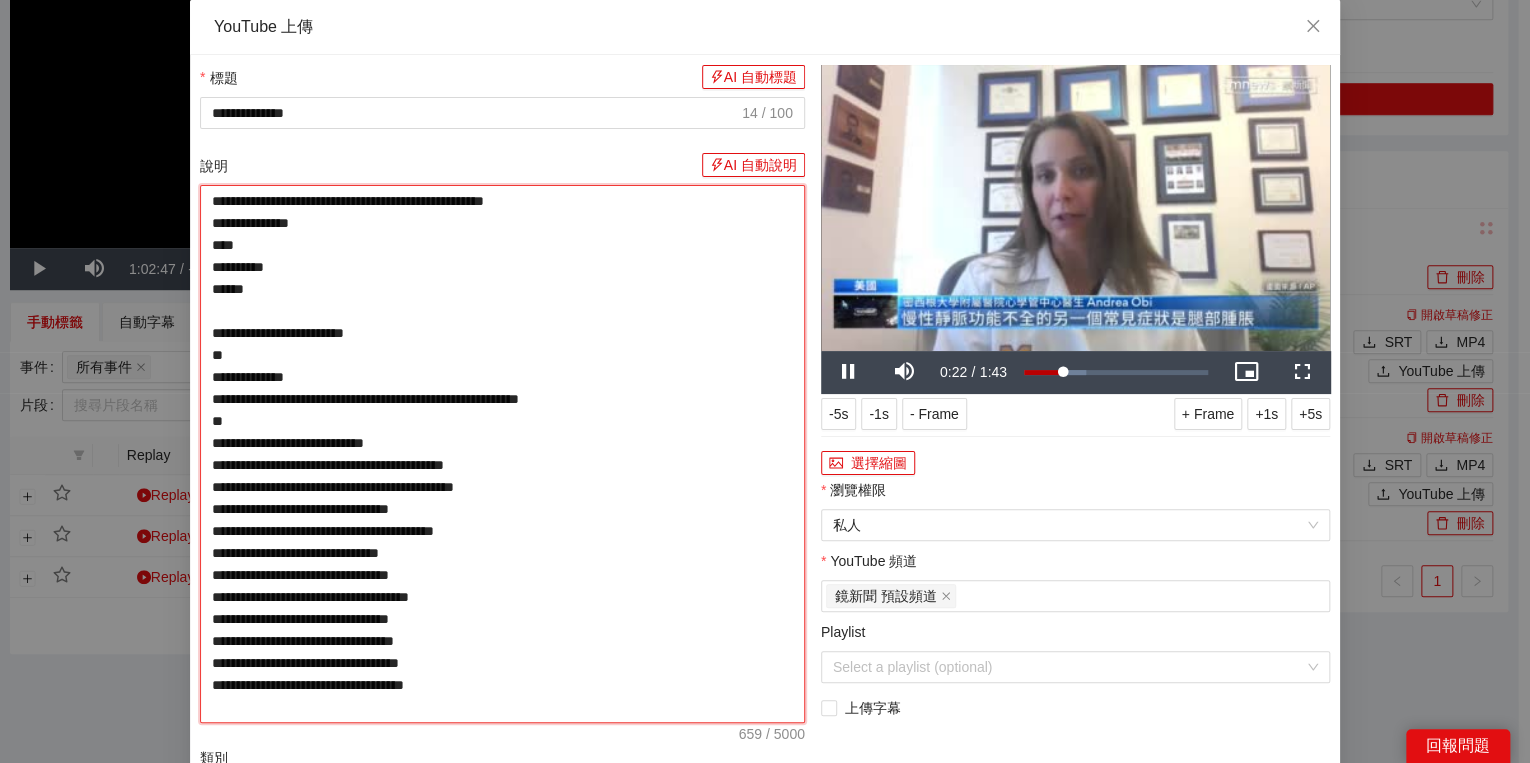 click on "**********" at bounding box center (502, 454) 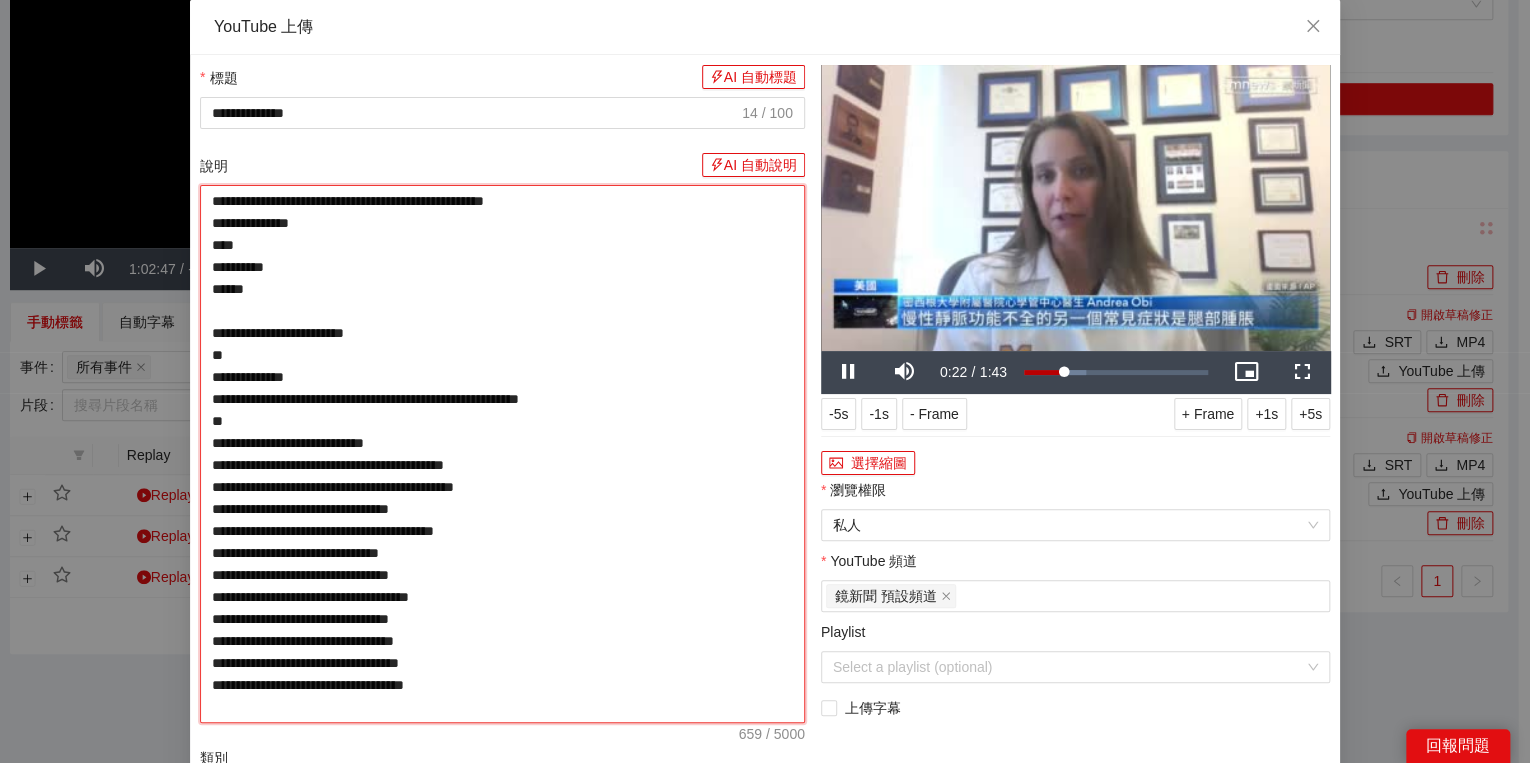 click on "**********" at bounding box center [502, 454] 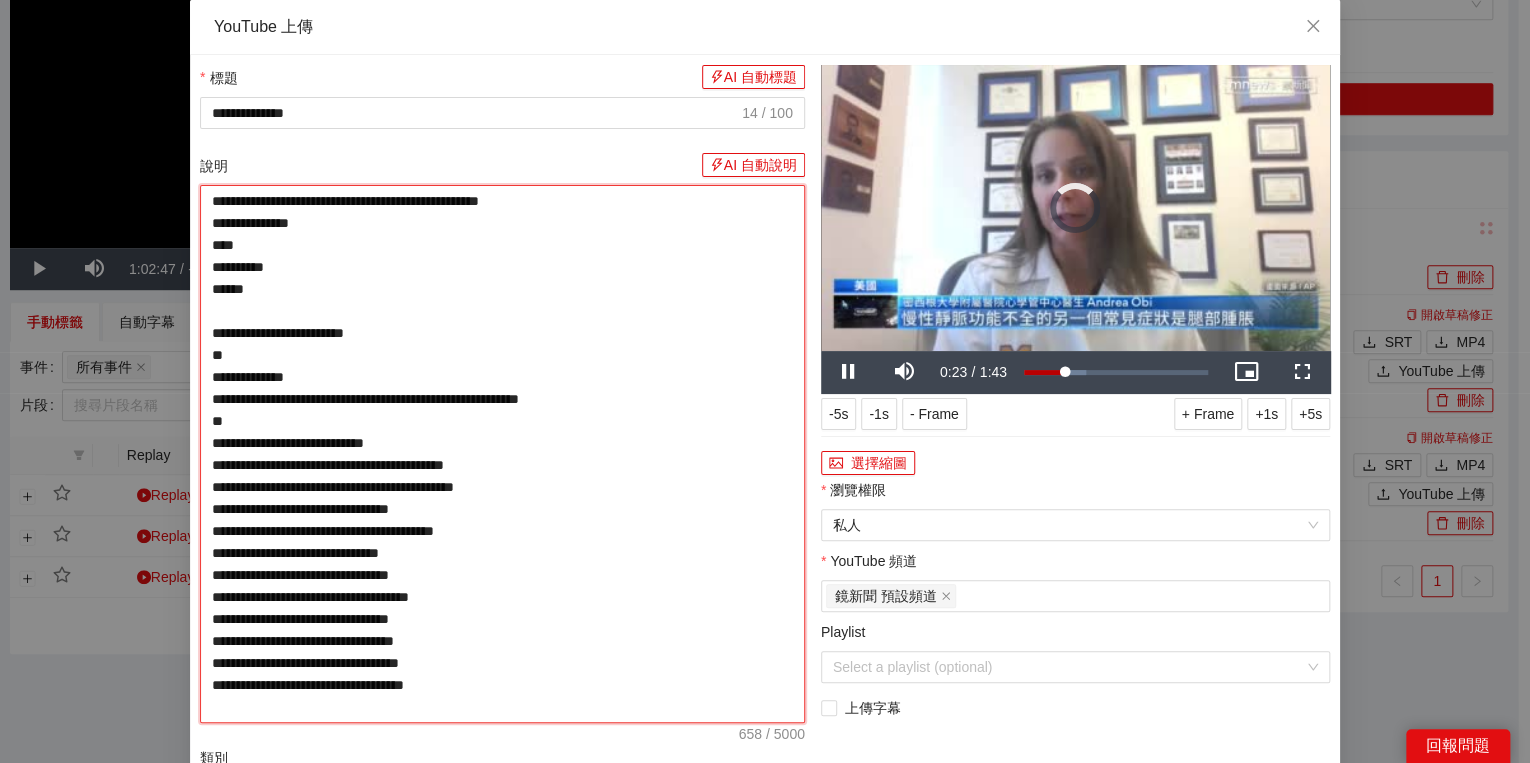 click on "**********" at bounding box center (502, 454) 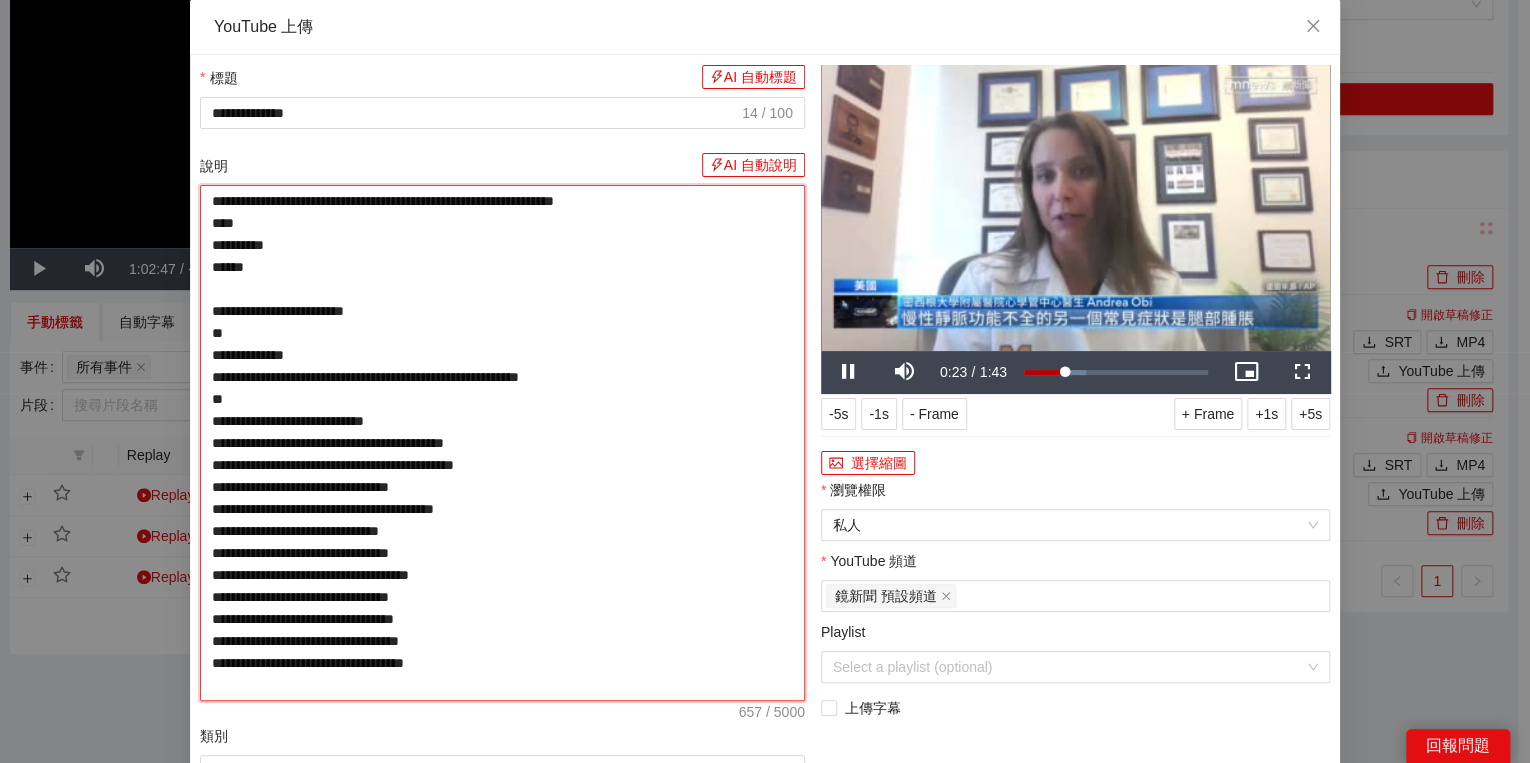 click on "**********" at bounding box center [502, 443] 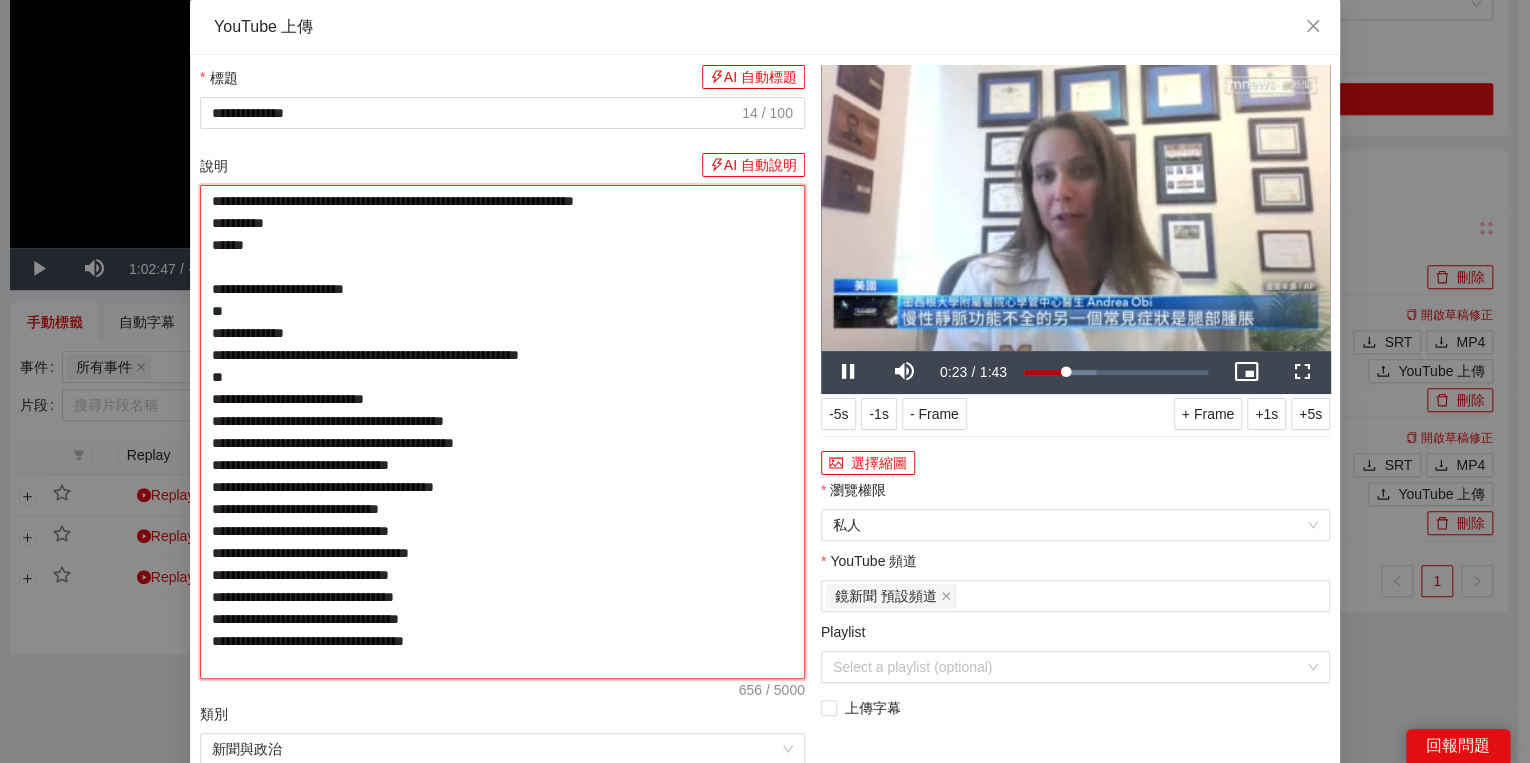 click on "**********" at bounding box center (502, 432) 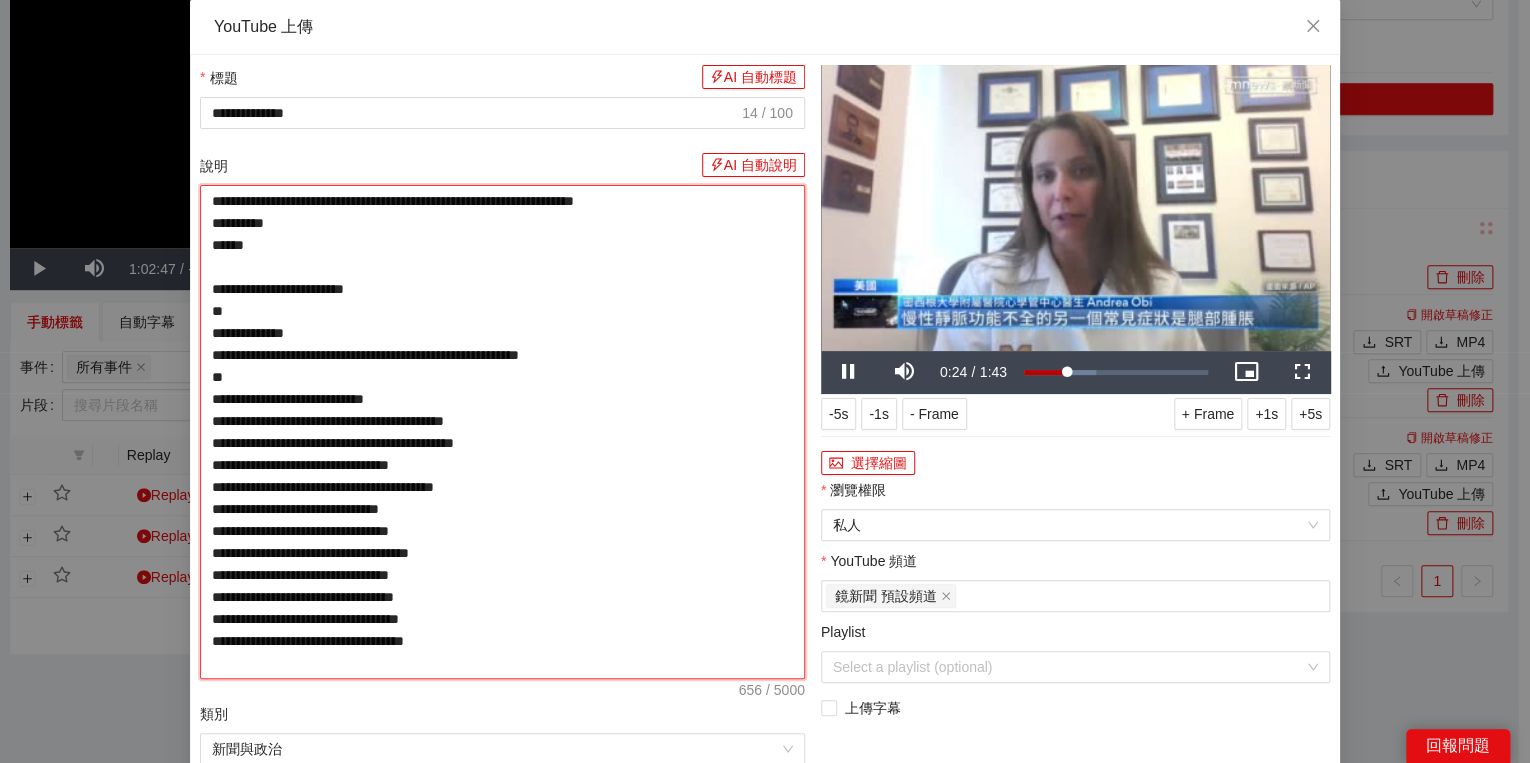 type on "**********" 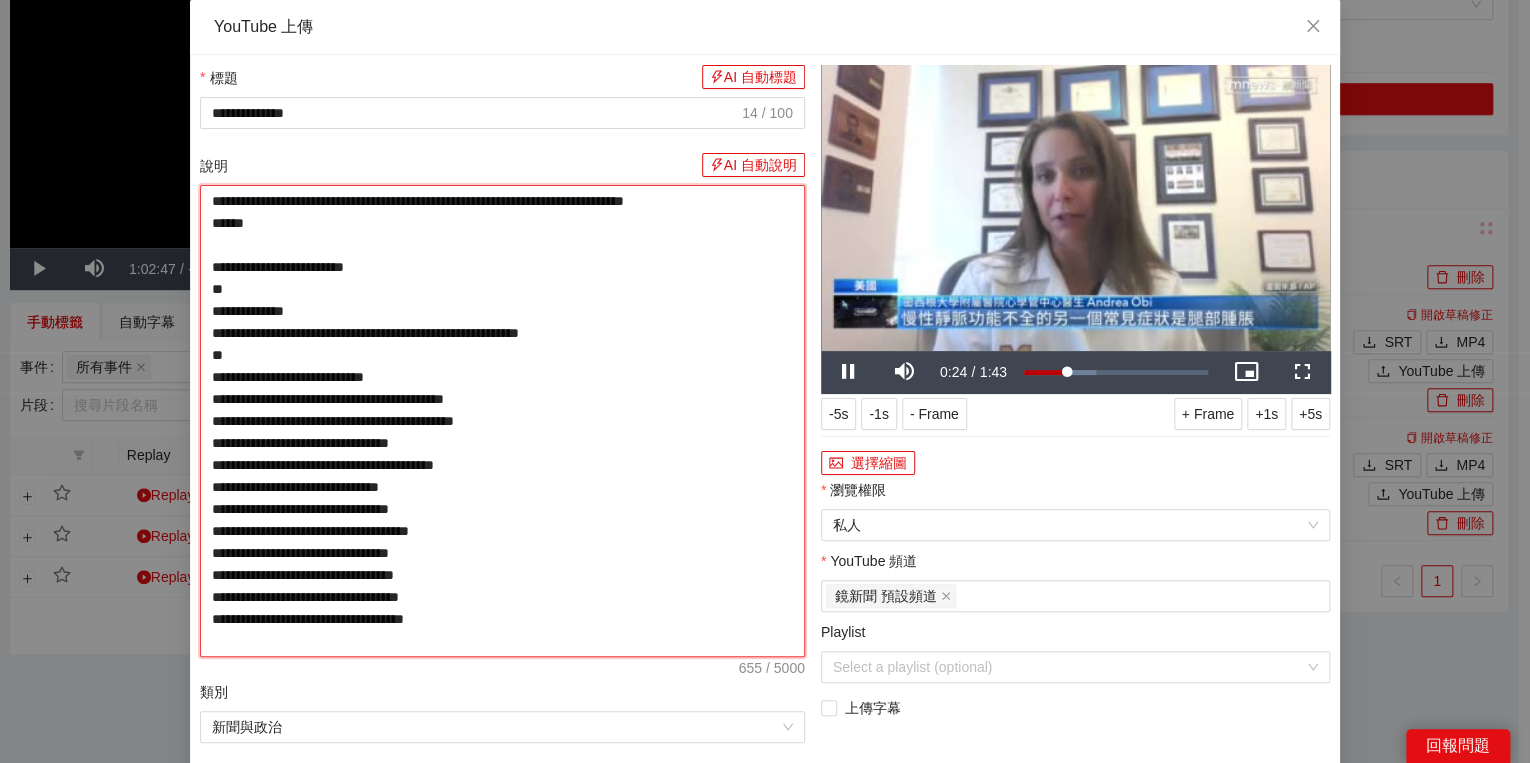 click on "**********" at bounding box center (502, 421) 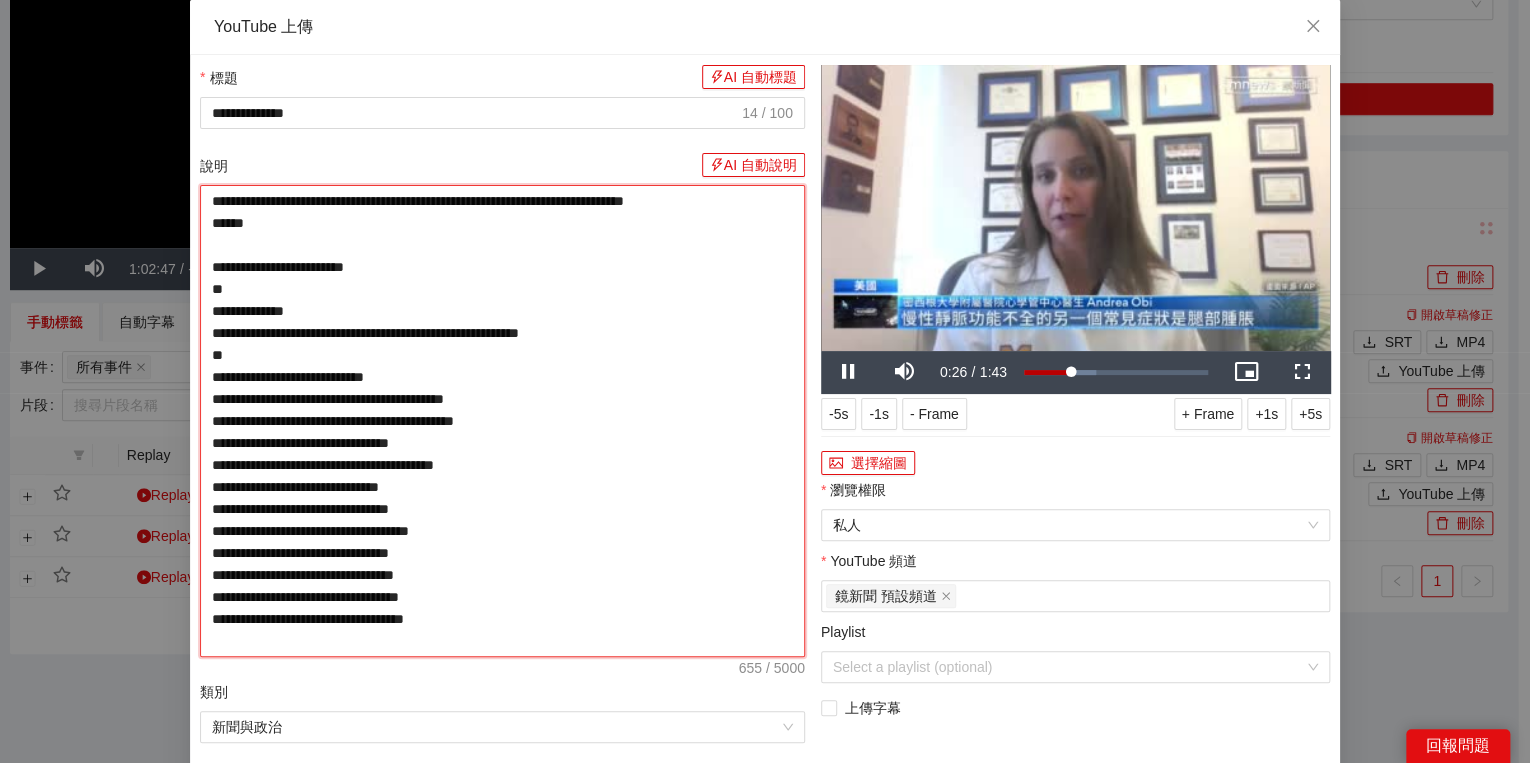 click on "**********" at bounding box center [502, 421] 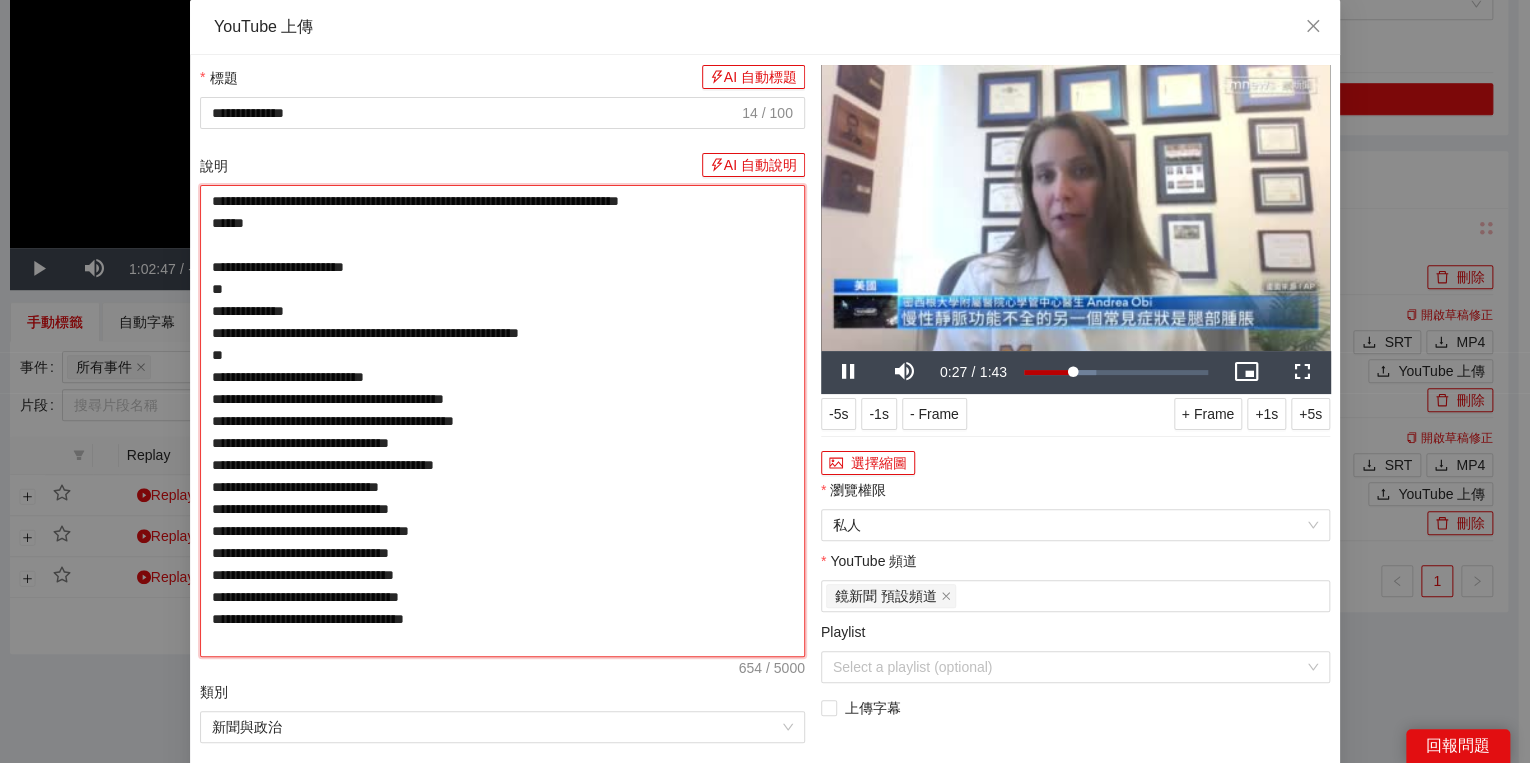 click on "**********" at bounding box center (502, 421) 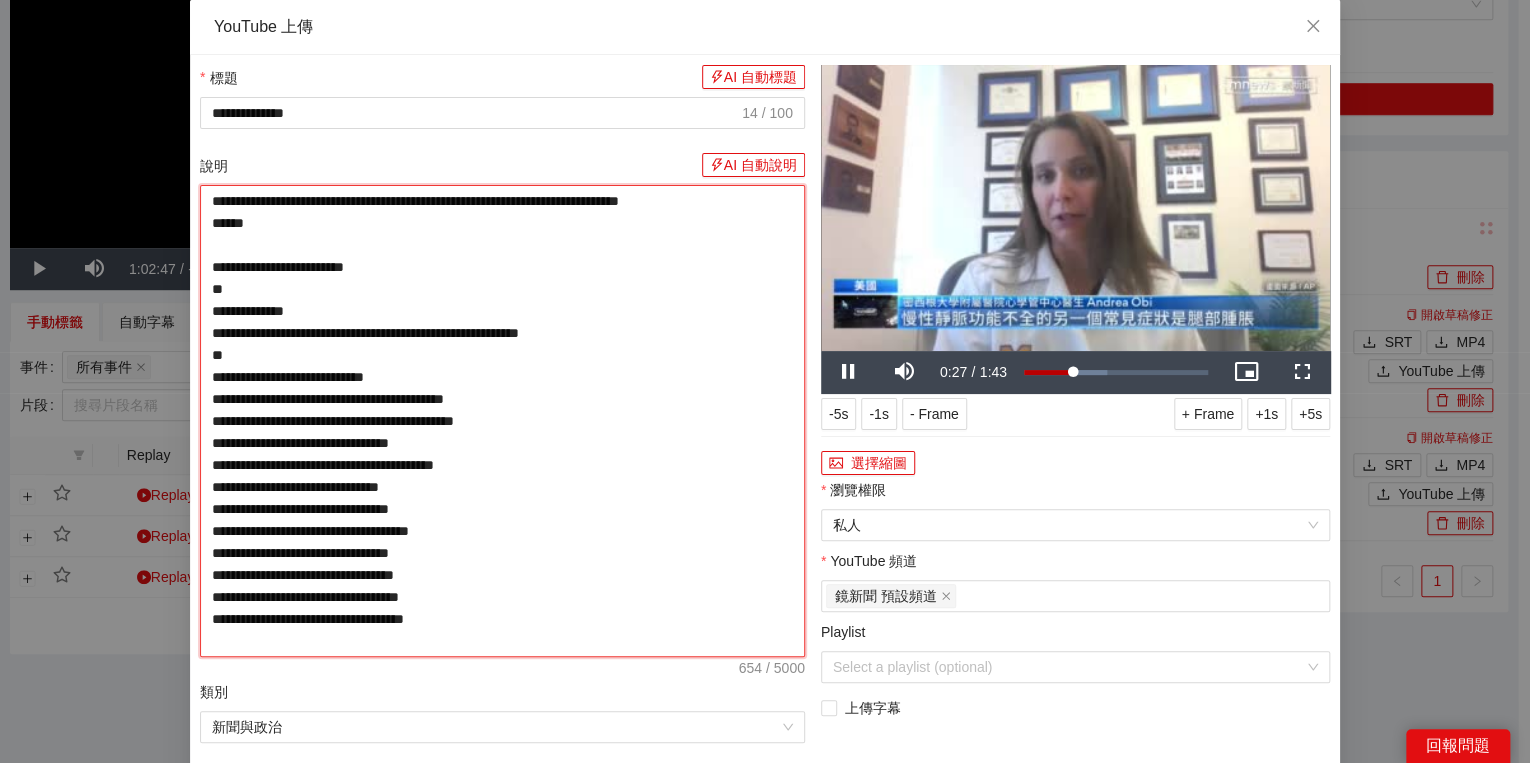 type on "**********" 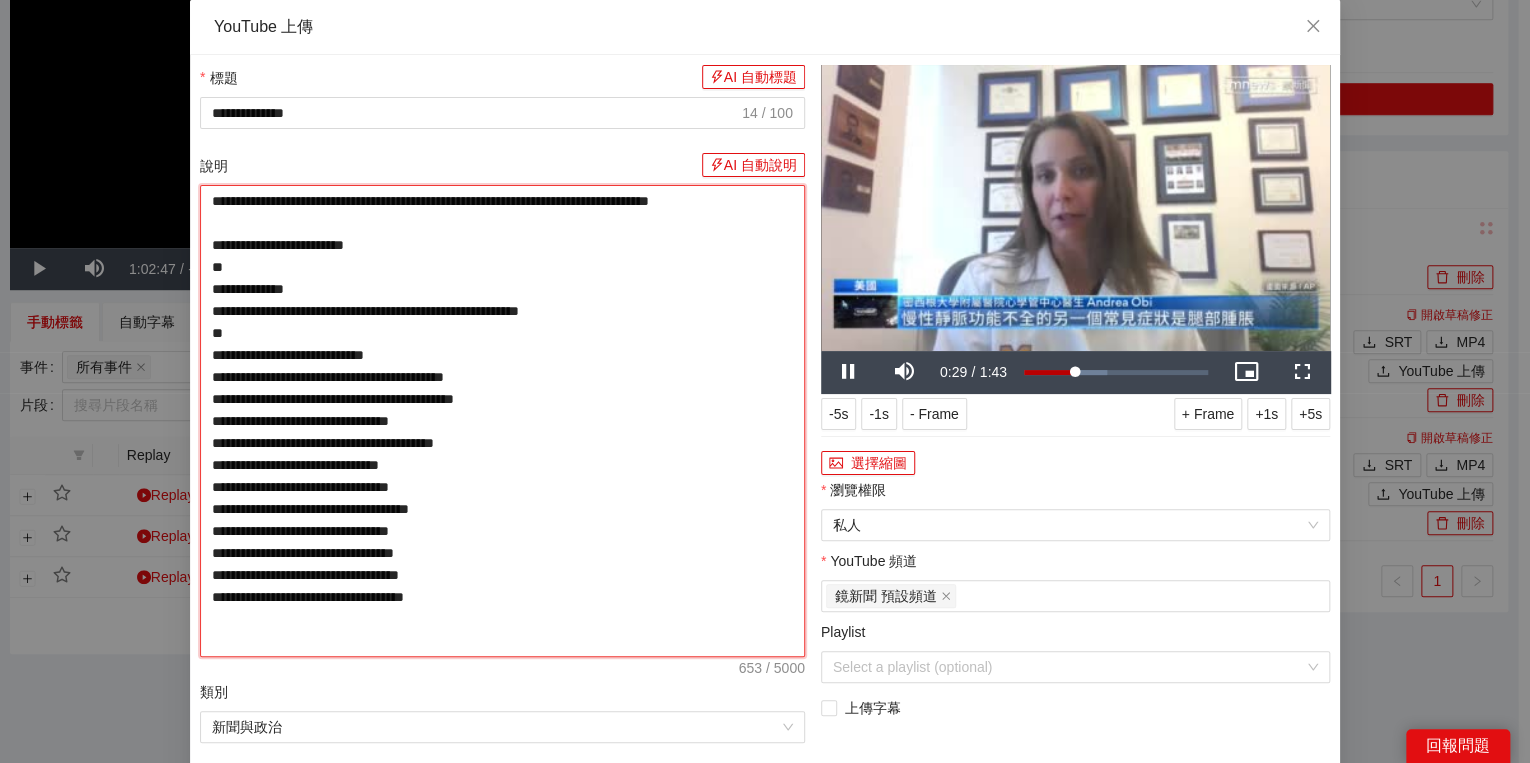 click on "**********" at bounding box center [502, 421] 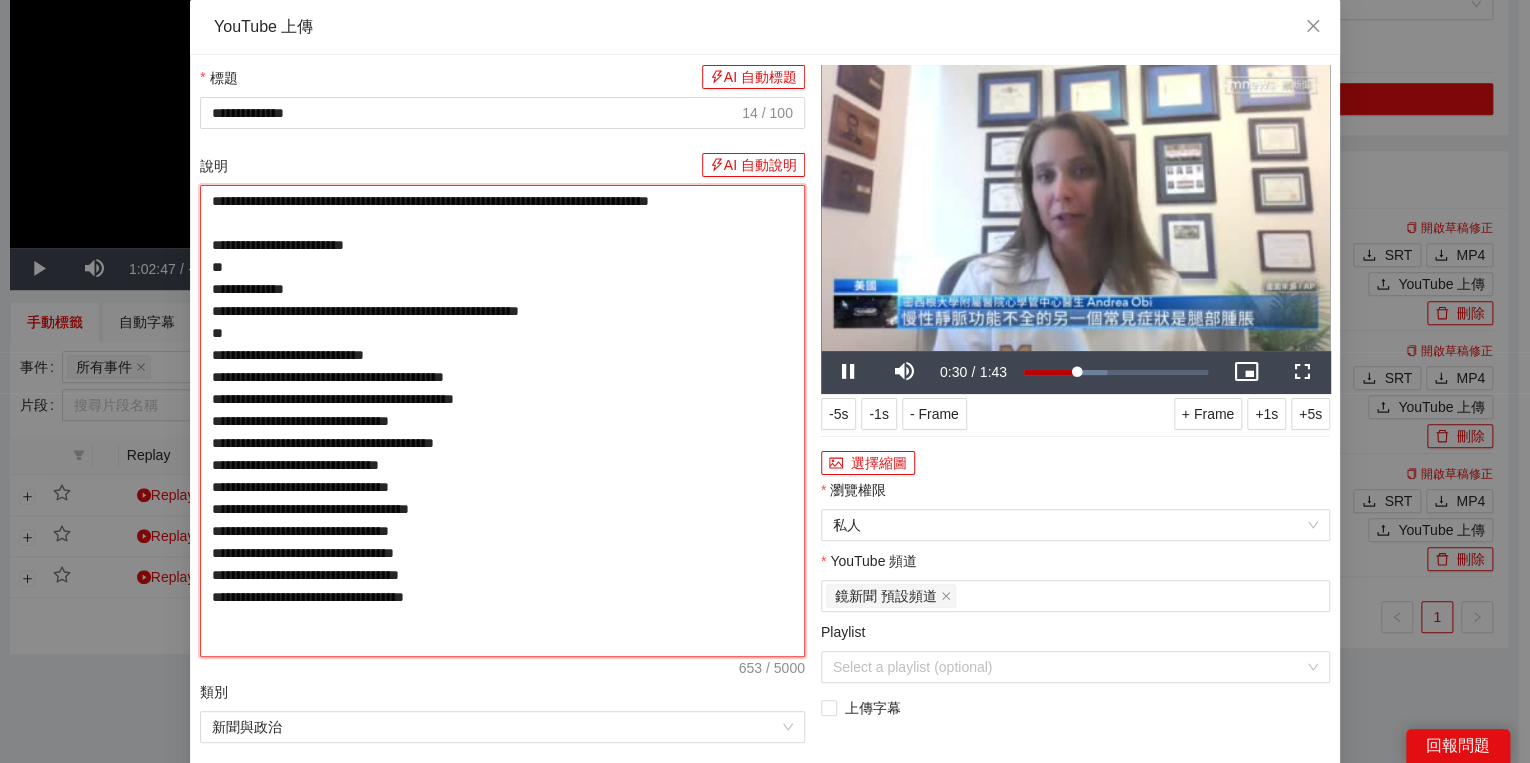 type on "**********" 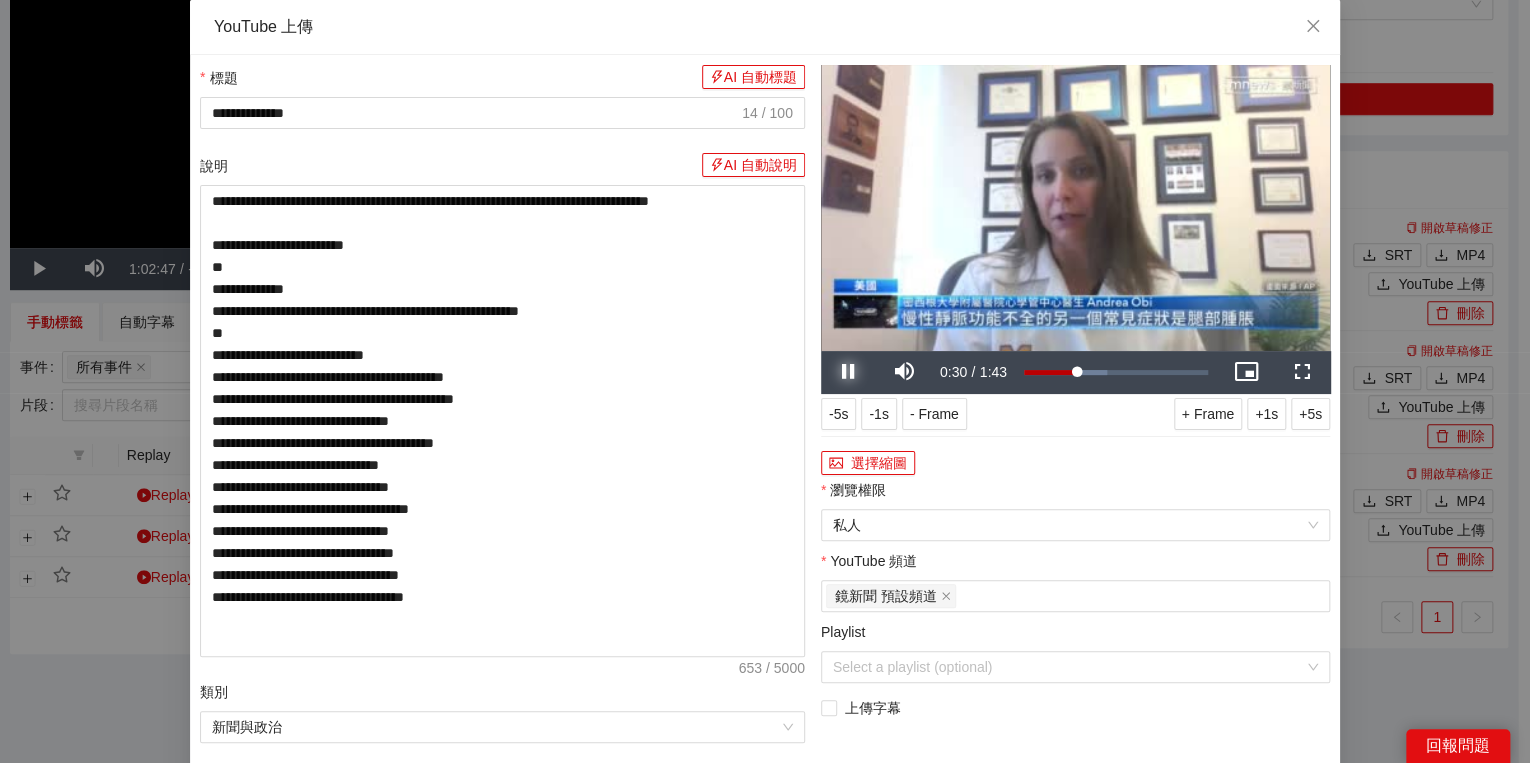 click at bounding box center [849, 372] 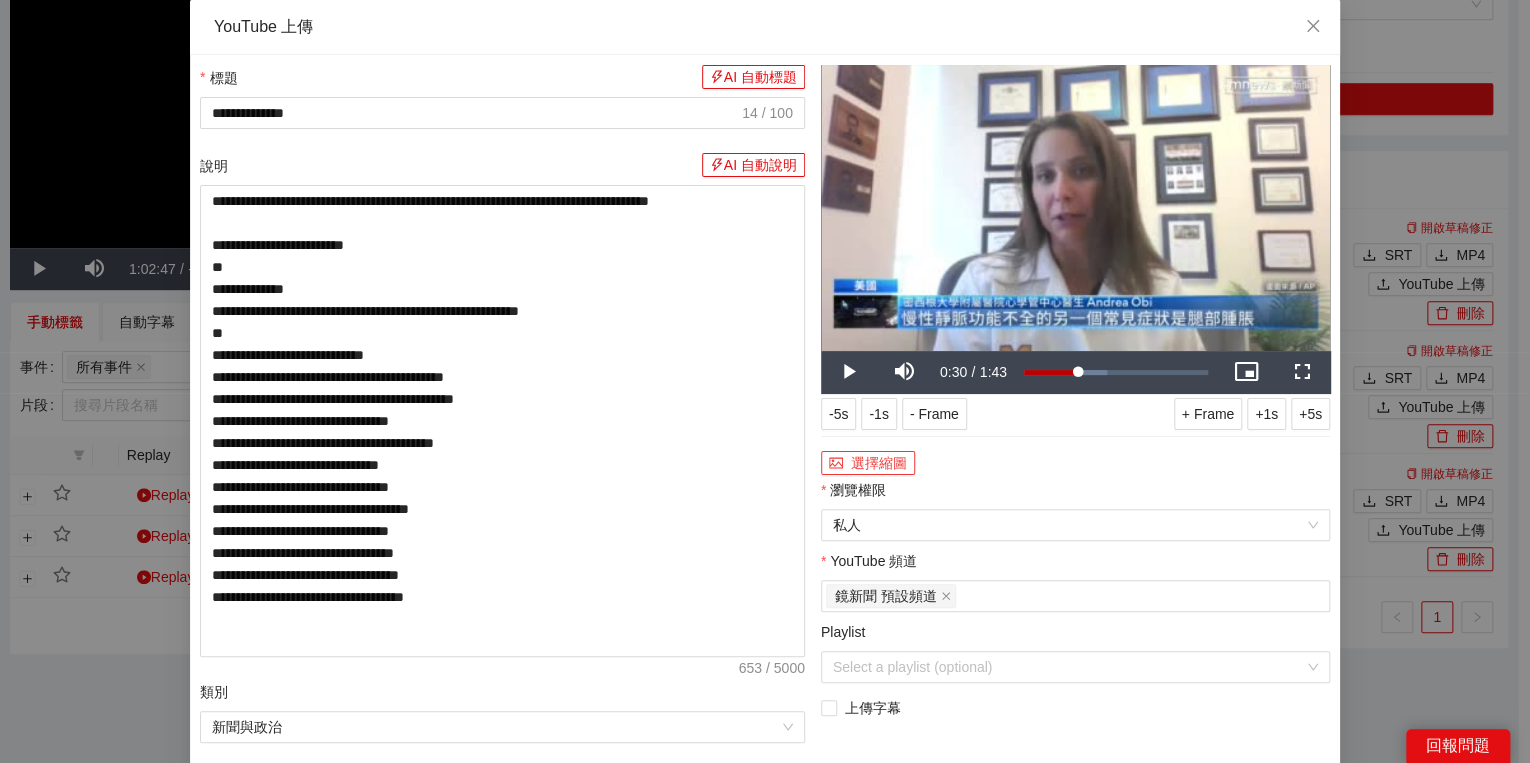 click on "選擇縮圖" at bounding box center (868, 463) 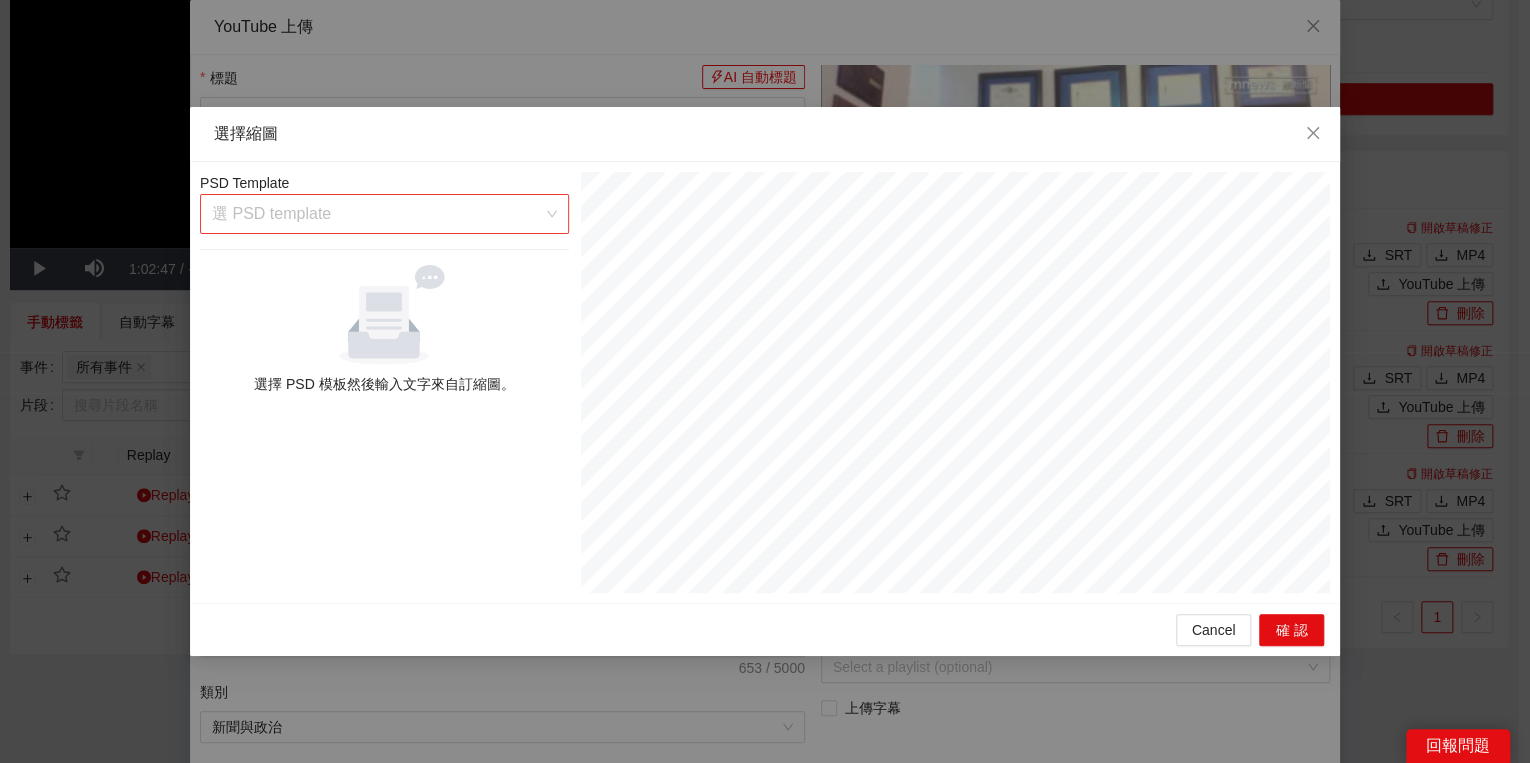 click on "選 PSD template" at bounding box center (384, 214) 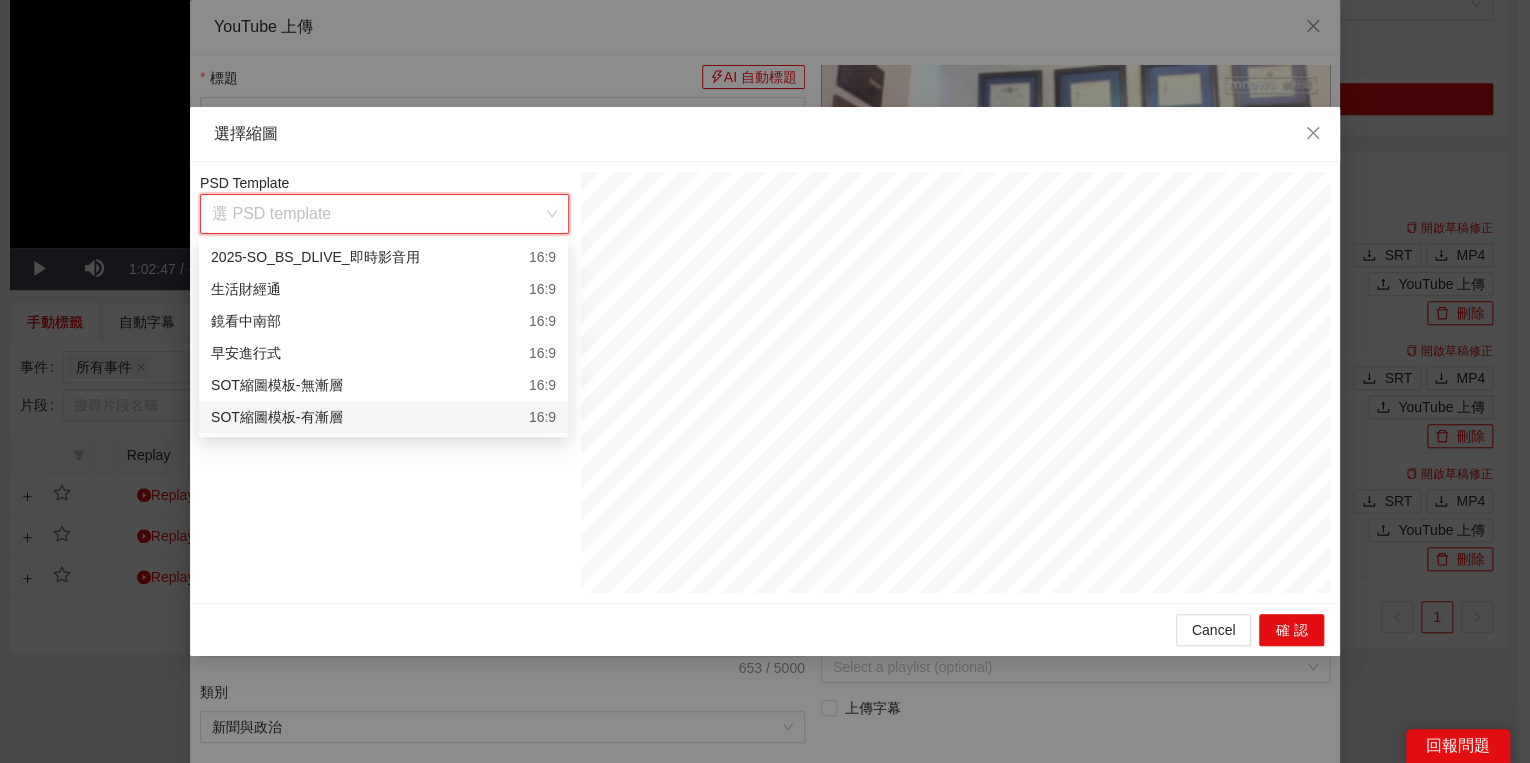 click on "SOT縮圖模板-有漸層 16:9" at bounding box center [383, 417] 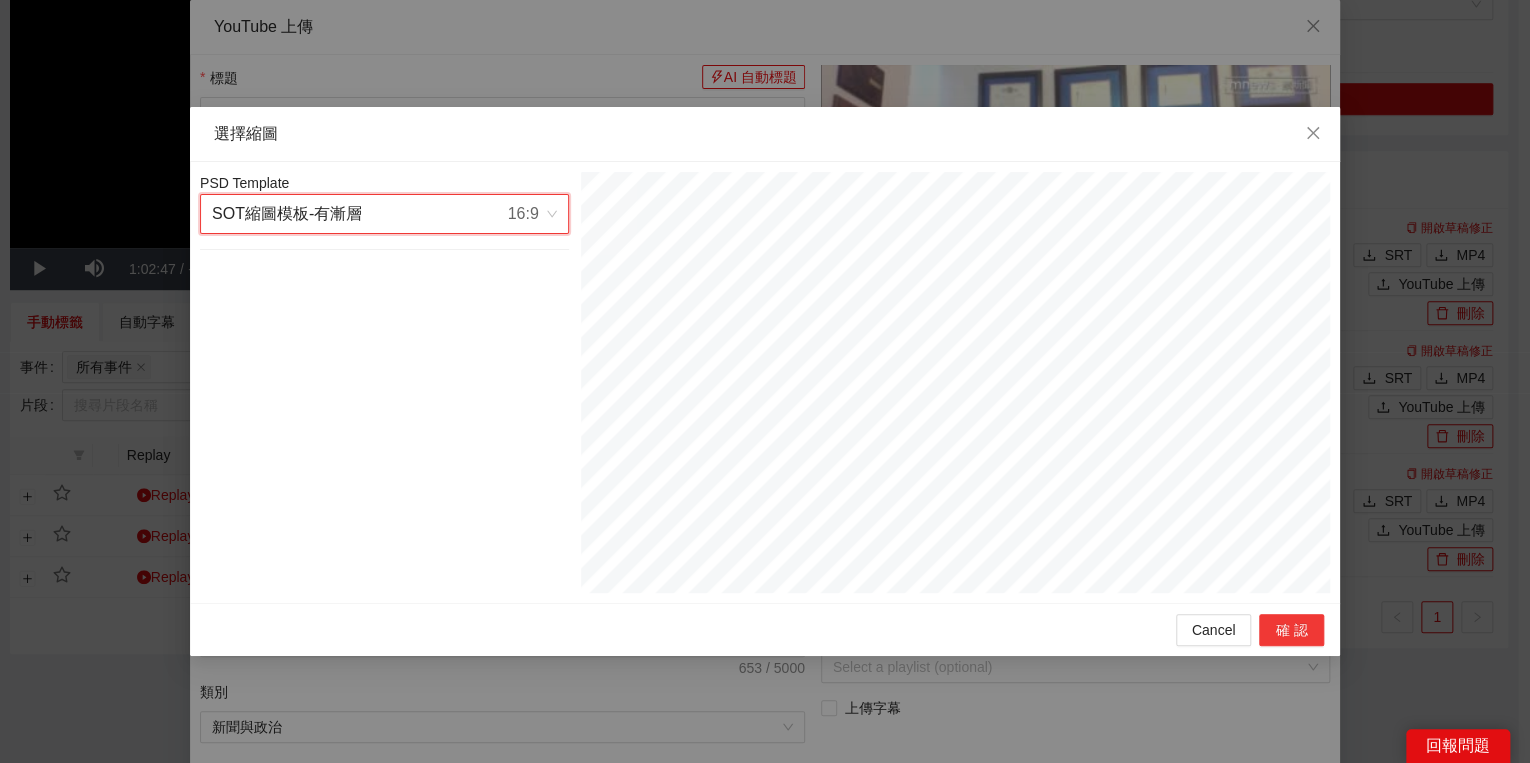 click on "確認" at bounding box center (1291, 630) 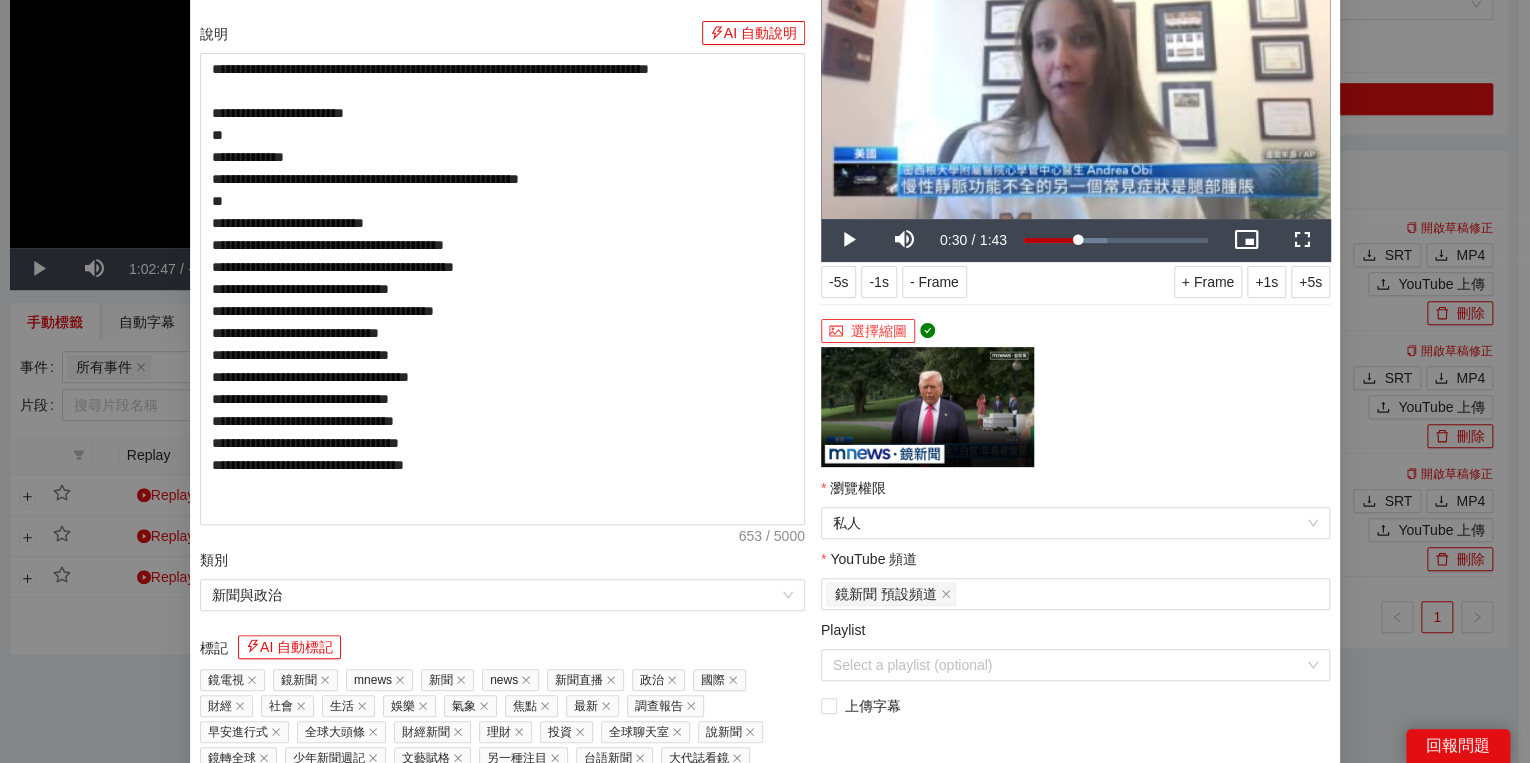scroll, scrollTop: 352, scrollLeft: 0, axis: vertical 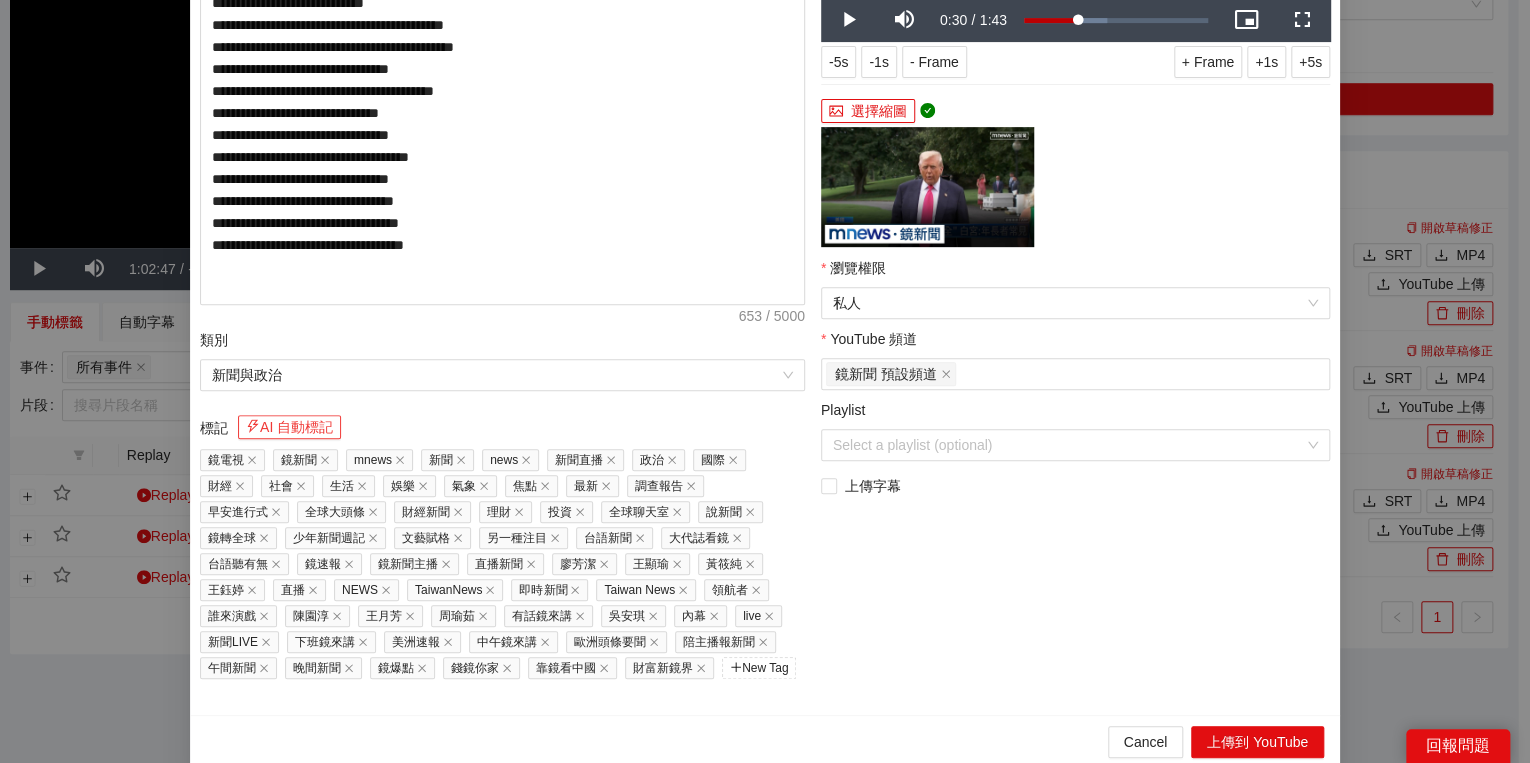 click on "AI 自動標記" at bounding box center (289, 427) 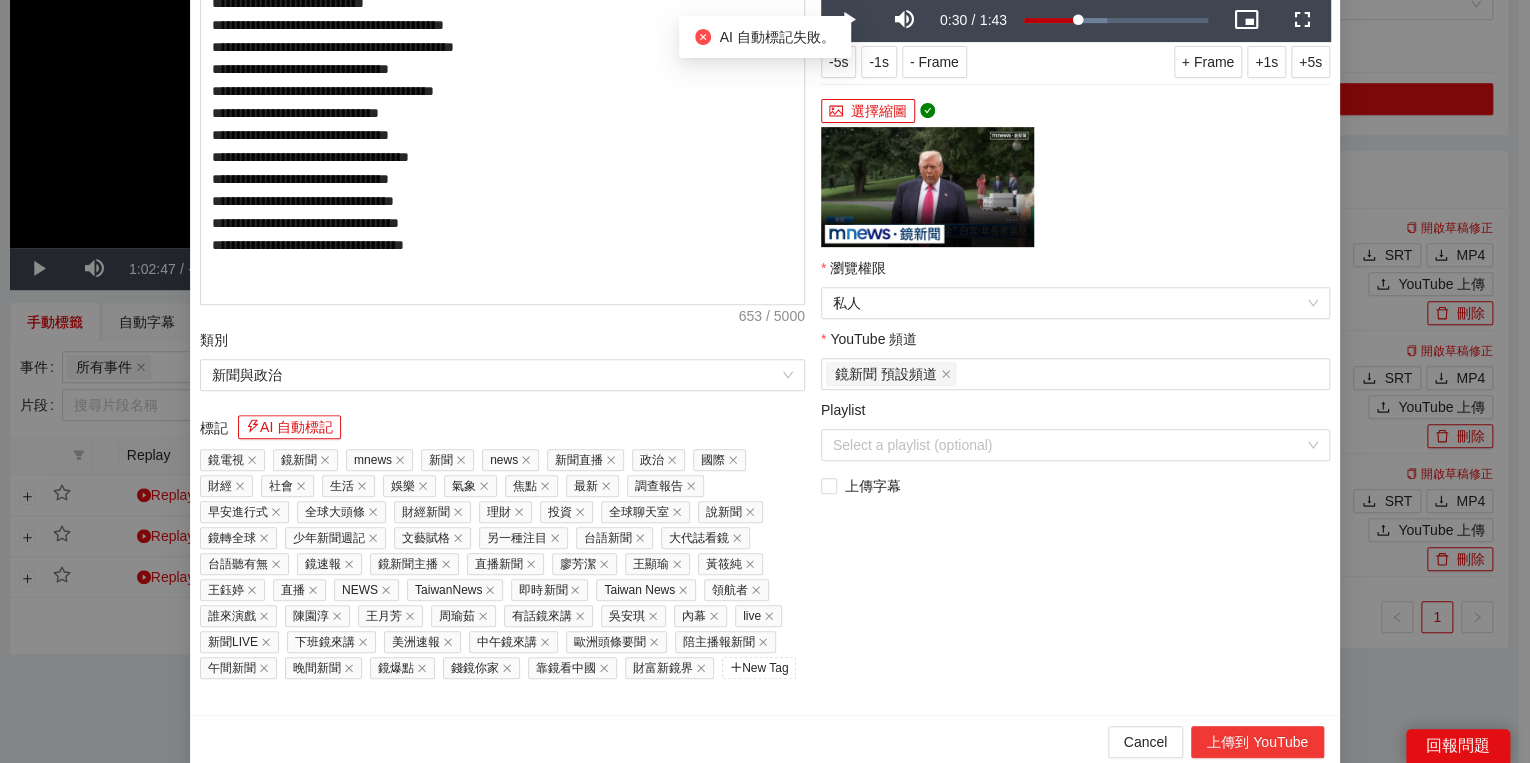 click on "上傳到 YouTube" at bounding box center (1257, 742) 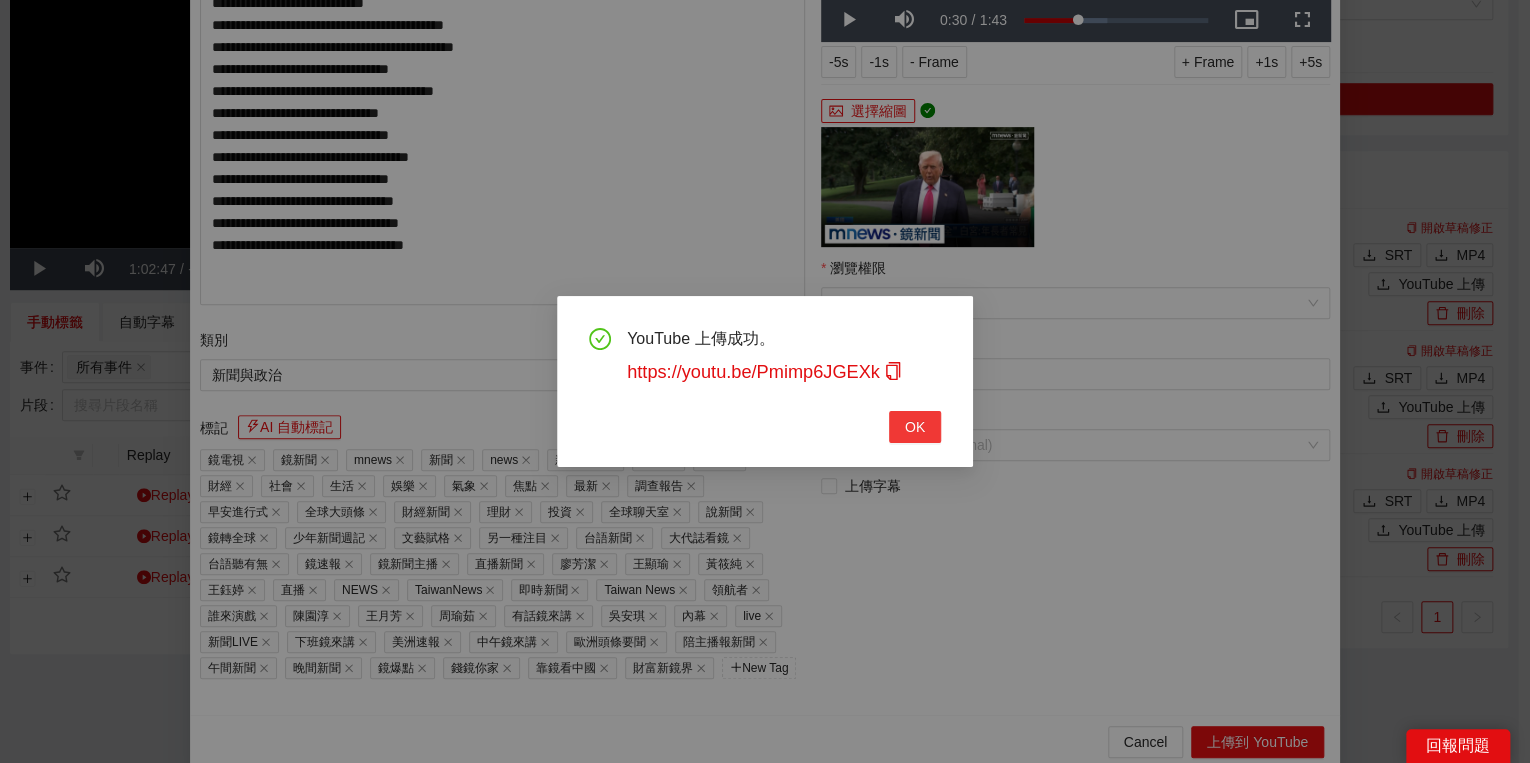 click on "OK" at bounding box center (915, 427) 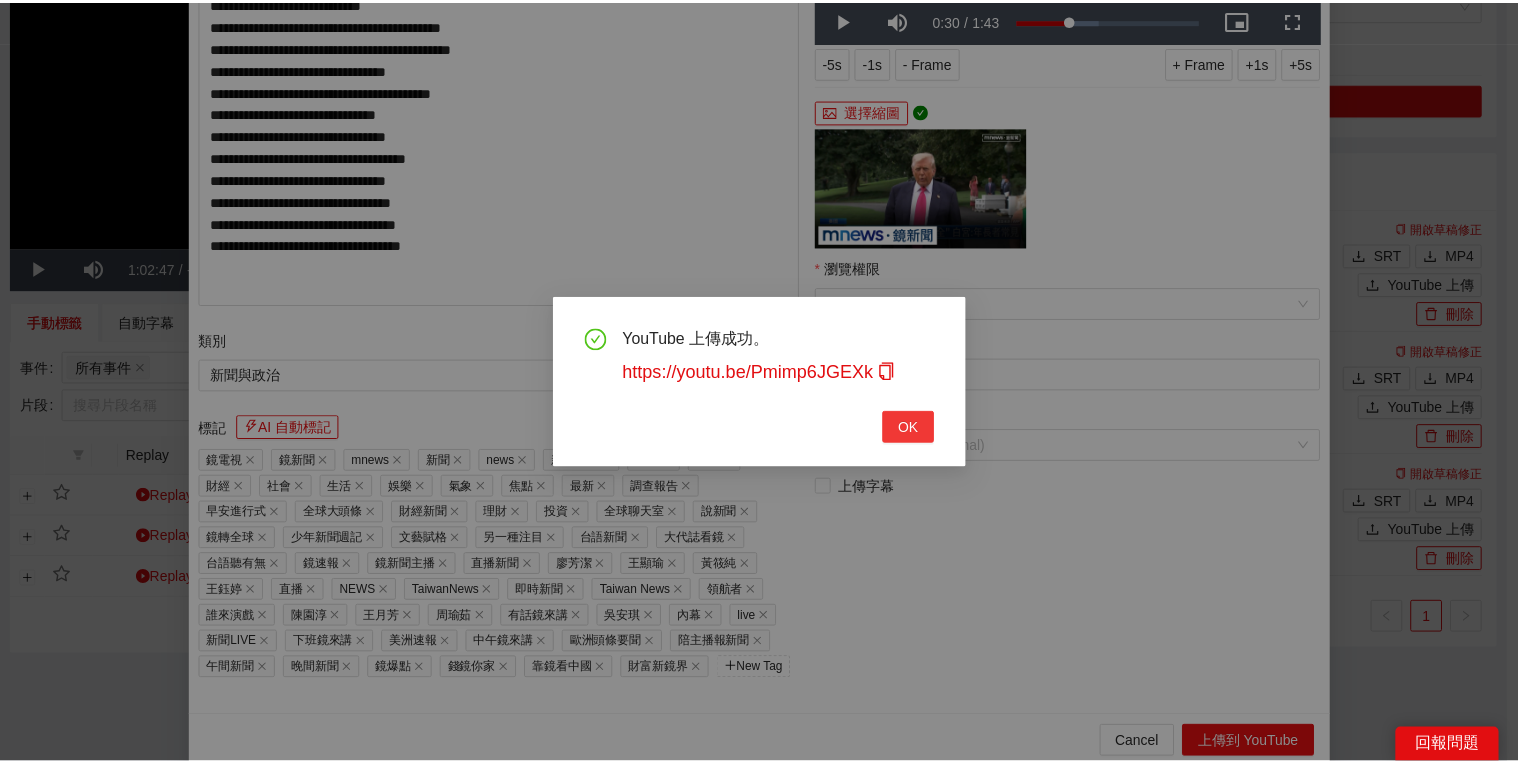 scroll, scrollTop: 308, scrollLeft: 0, axis: vertical 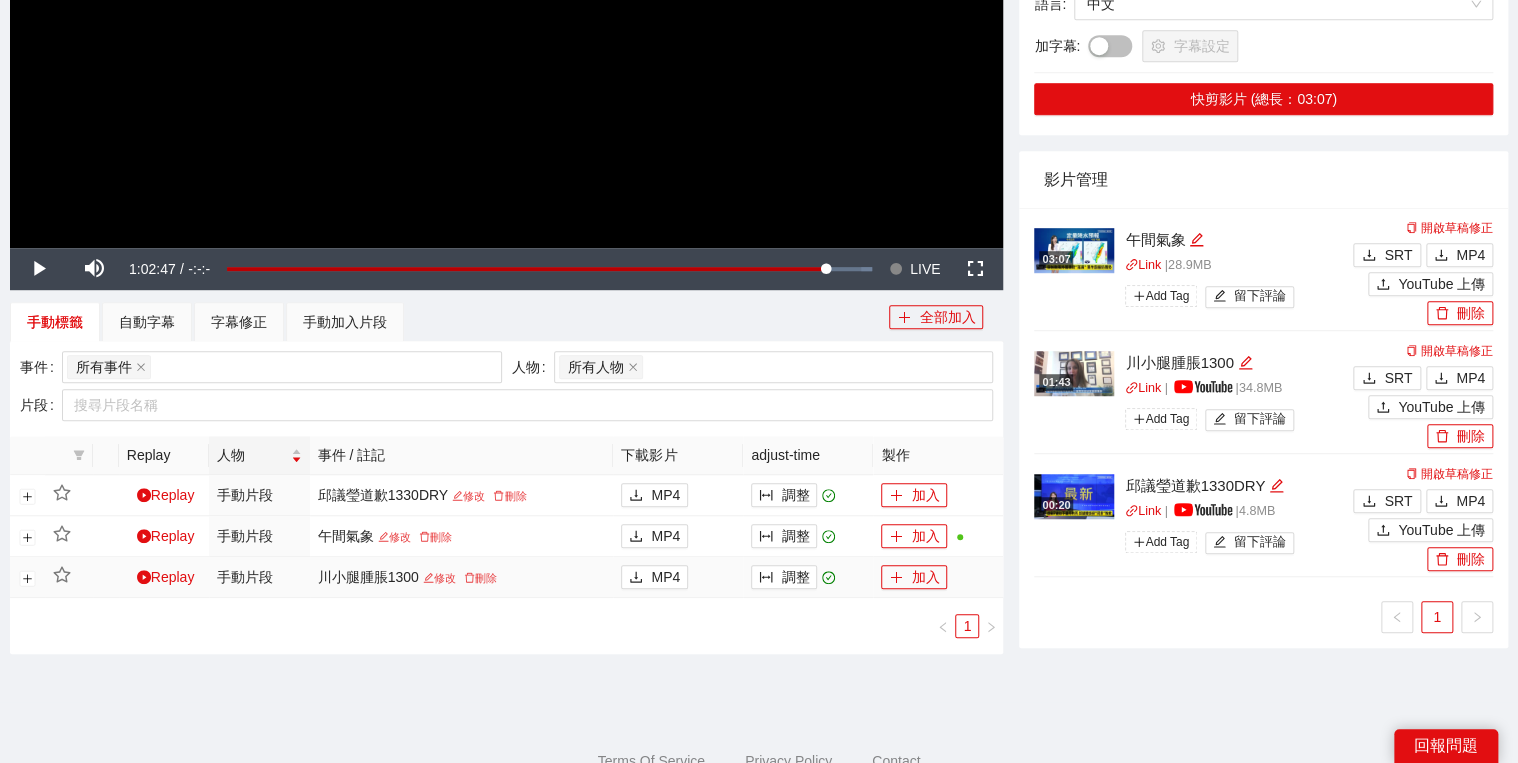 drag, startPoint x: 218, startPoint y: 697, endPoint x: 264, endPoint y: 589, distance: 117.388245 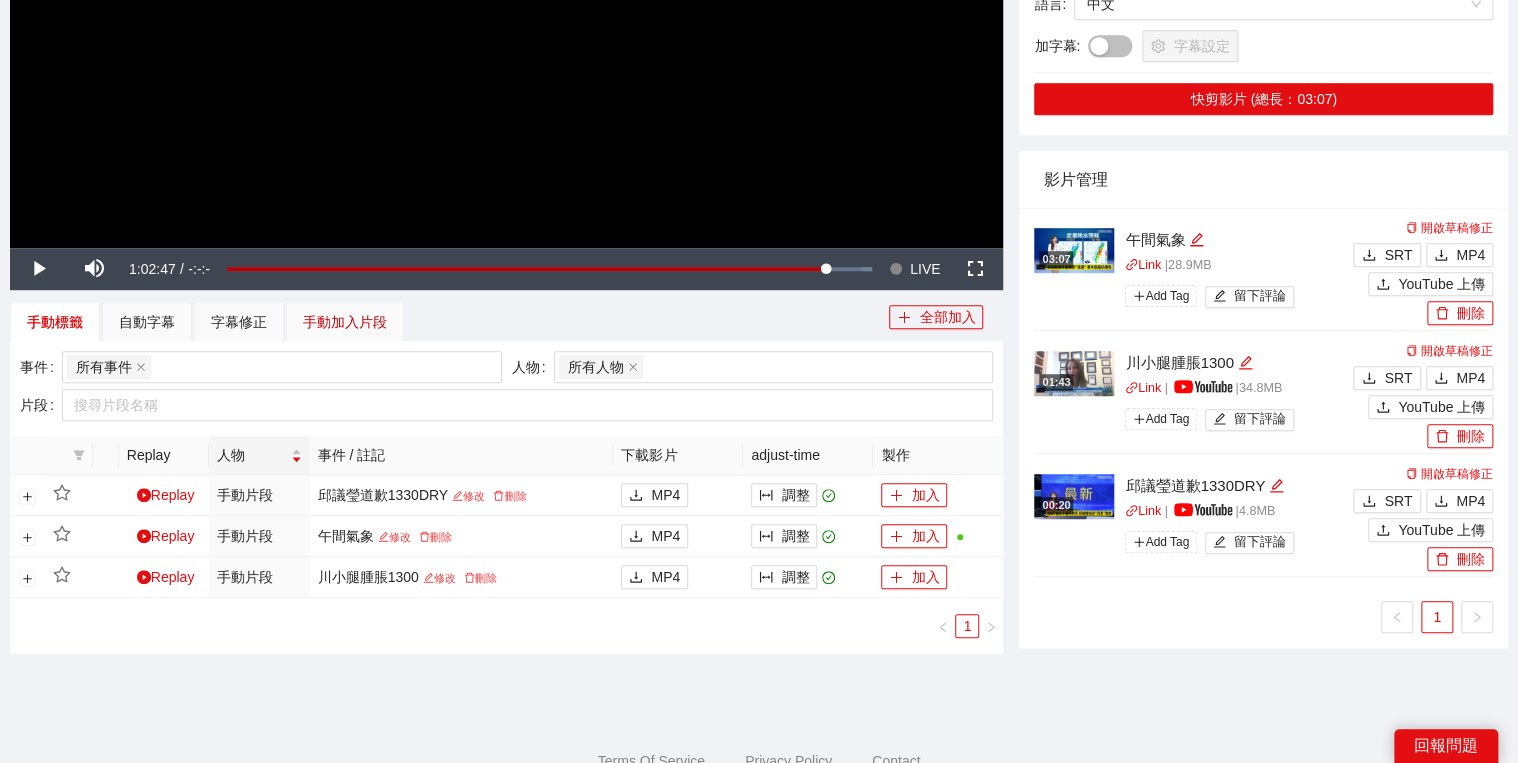 click on "手動加入片段" at bounding box center (345, 322) 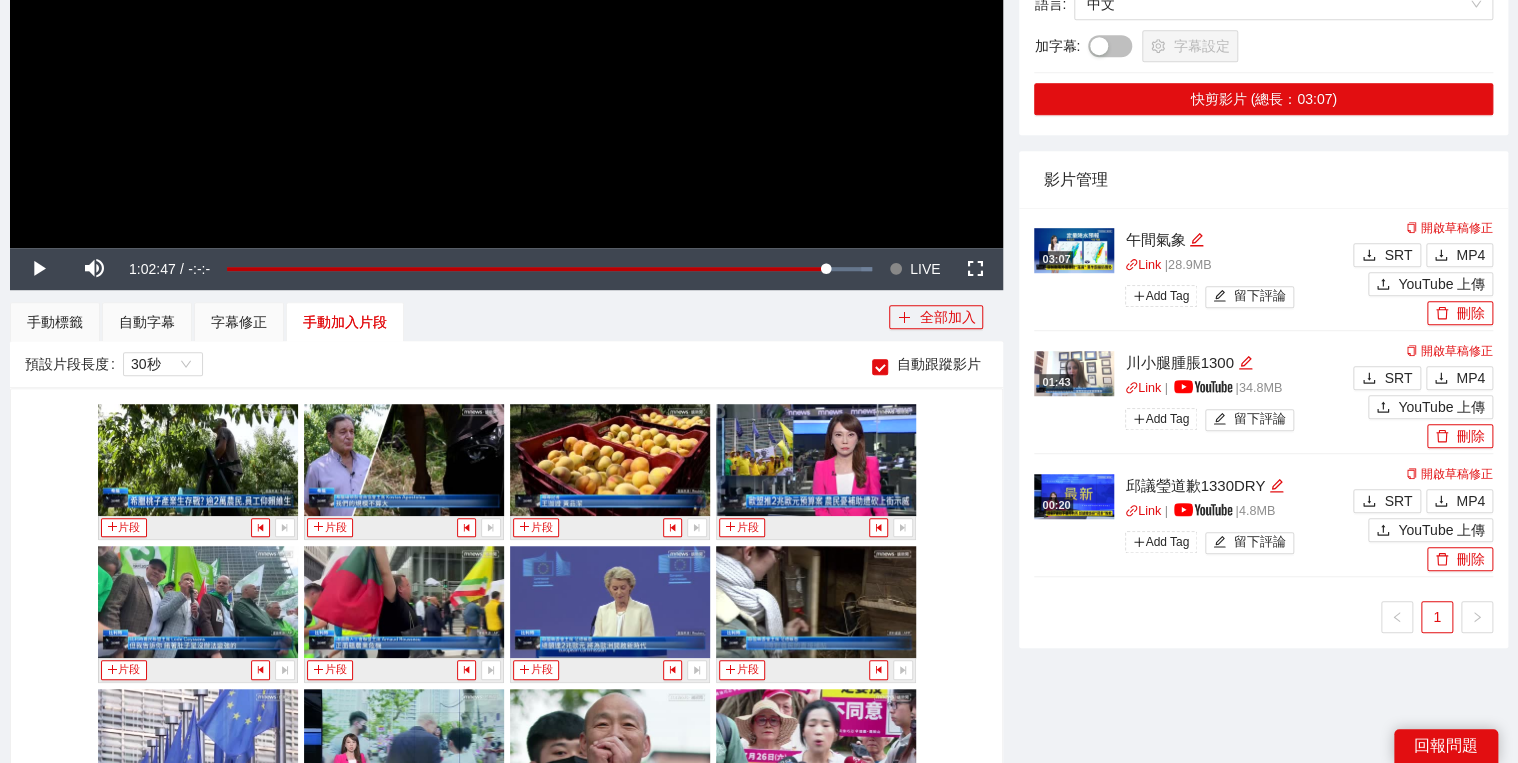 scroll, scrollTop: 320, scrollLeft: 0, axis: vertical 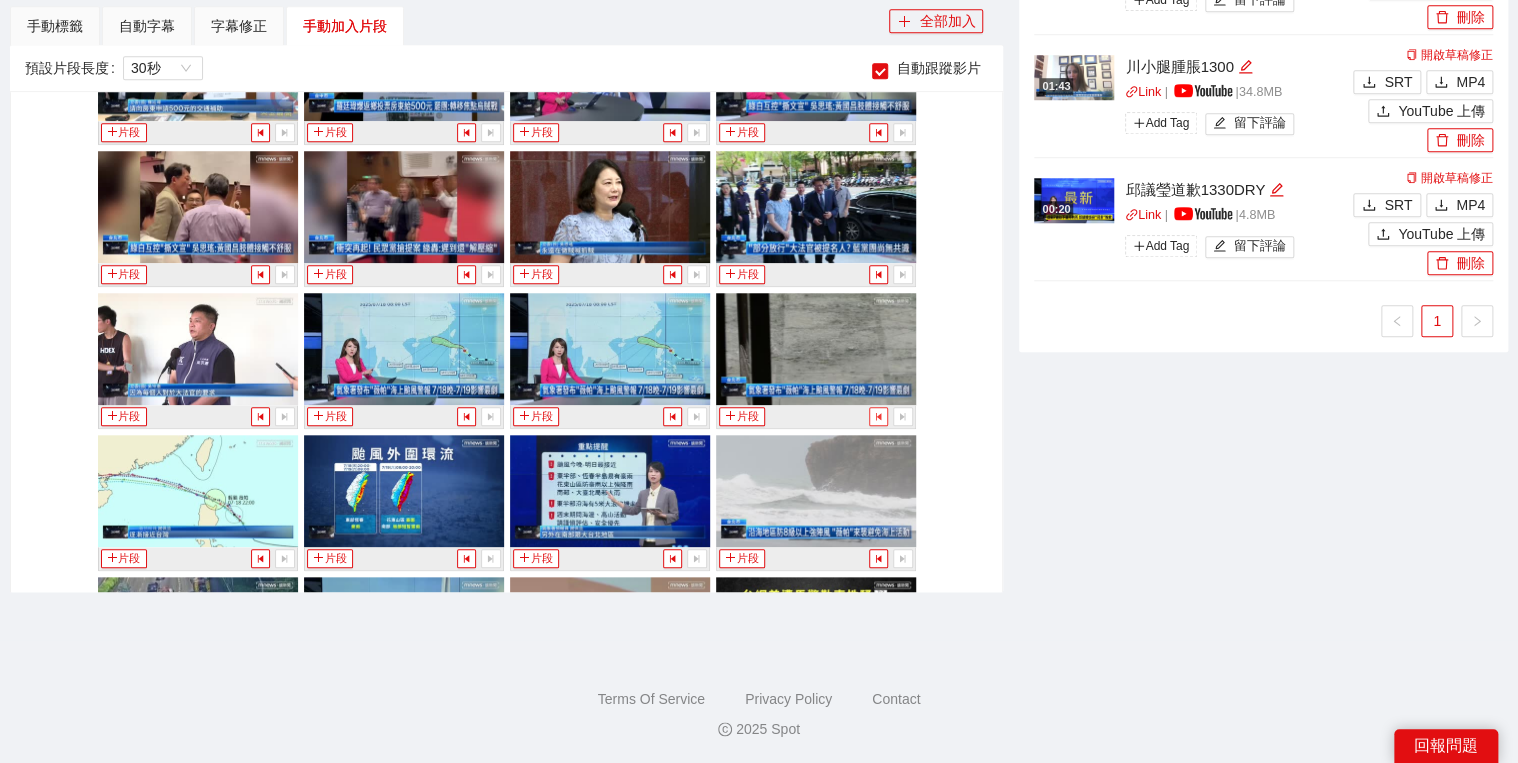 click 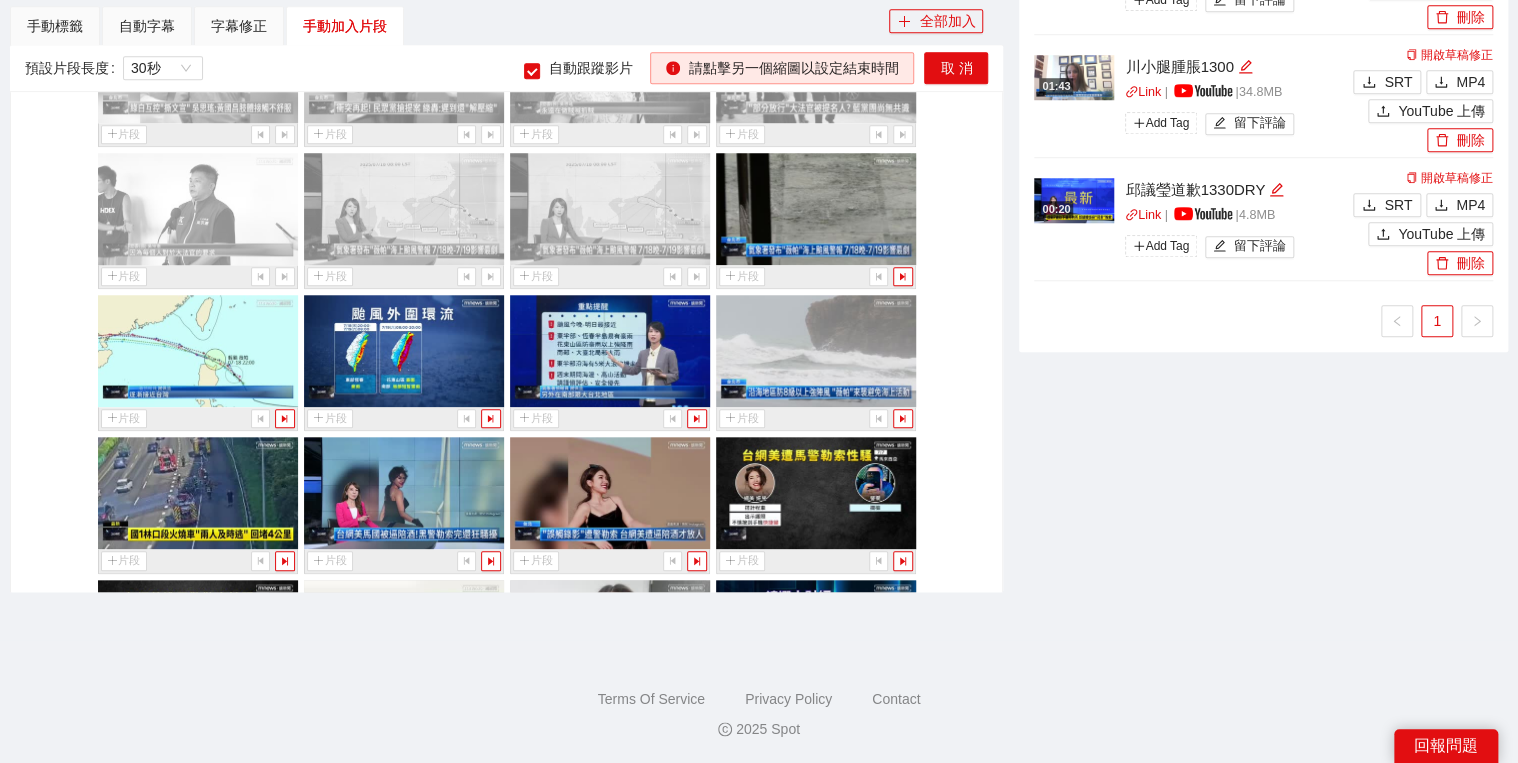 scroll, scrollTop: 2899, scrollLeft: 0, axis: vertical 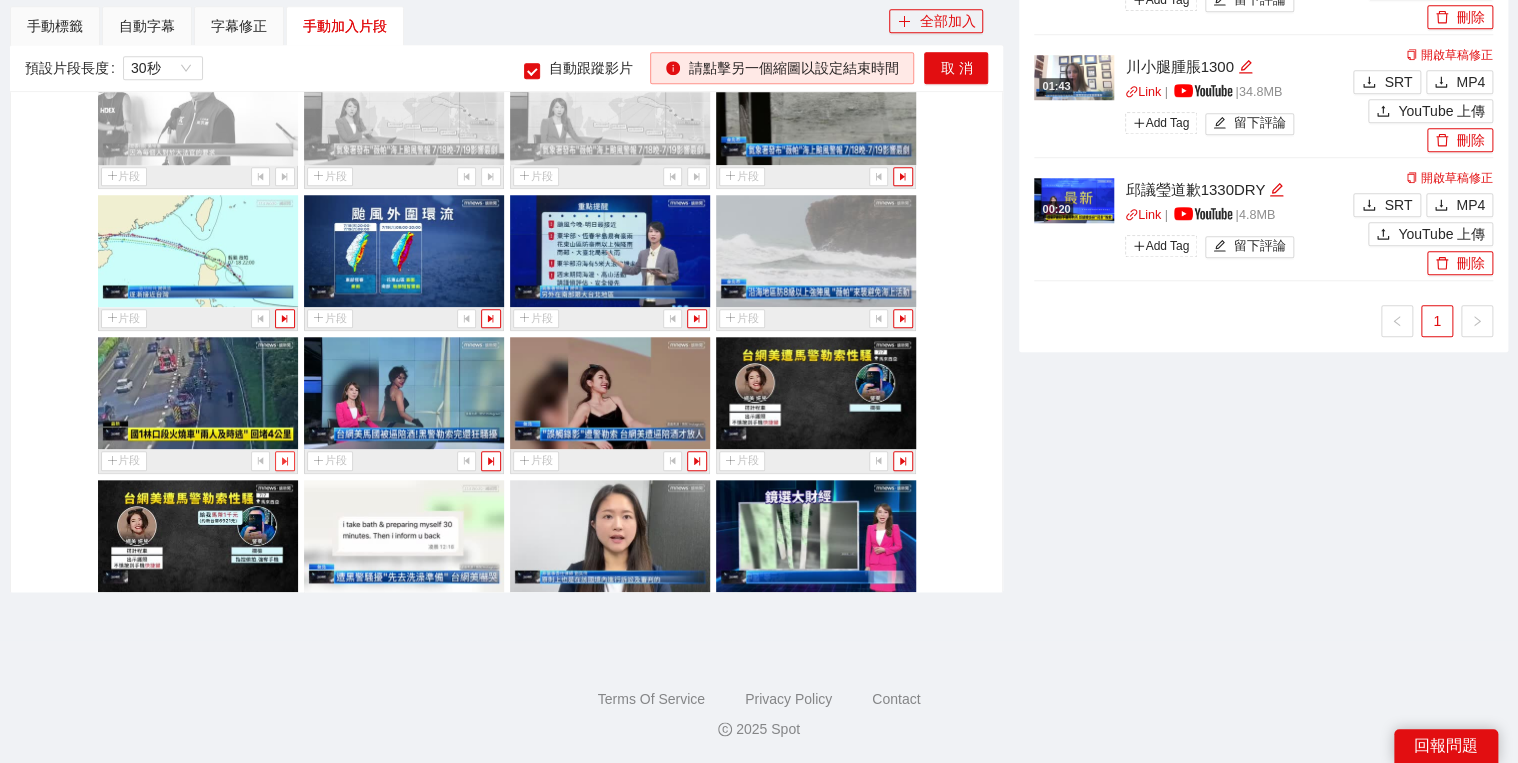 click 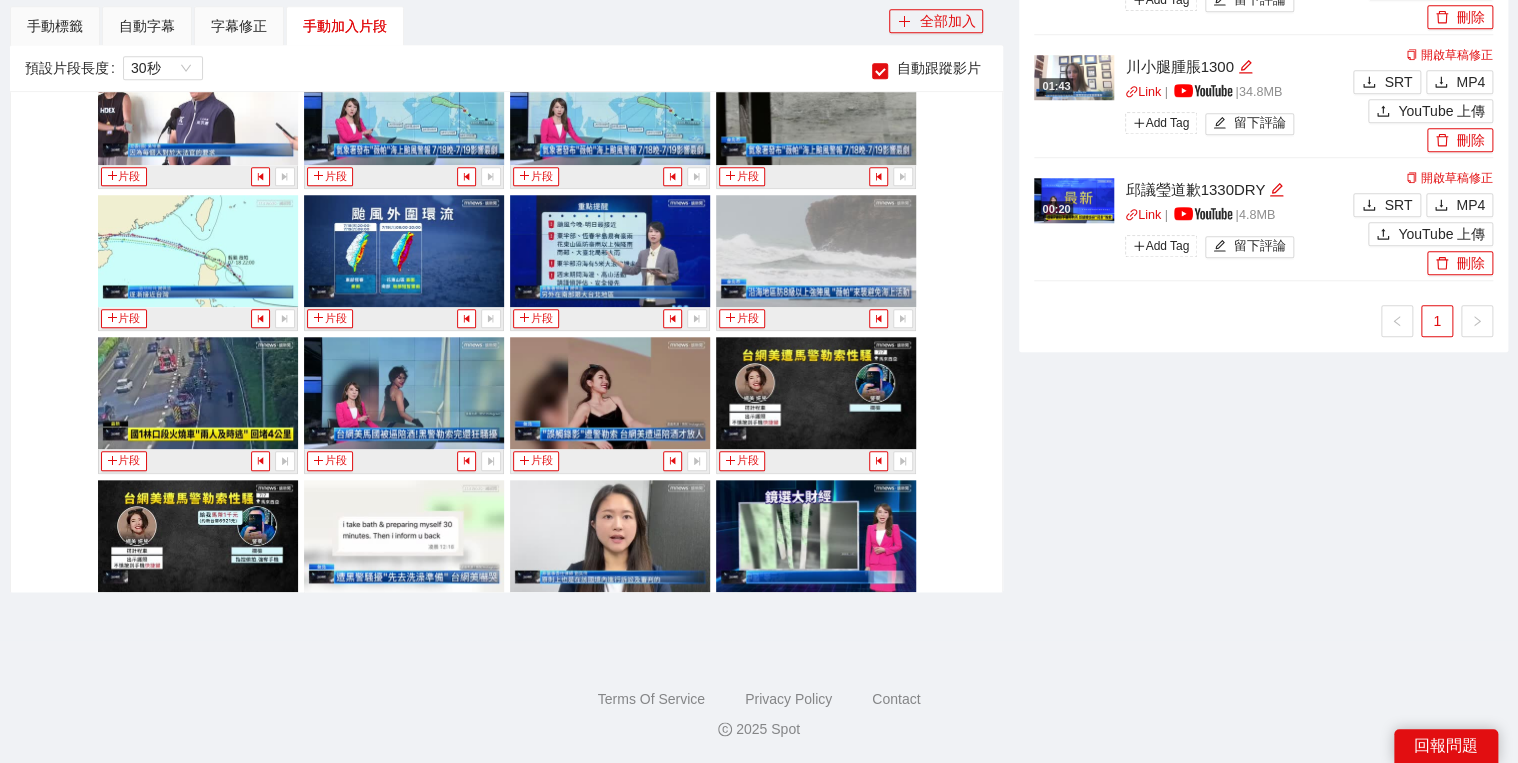 drag, startPoint x: 401, startPoint y: 640, endPoint x: 423, endPoint y: 629, distance: 24.596748 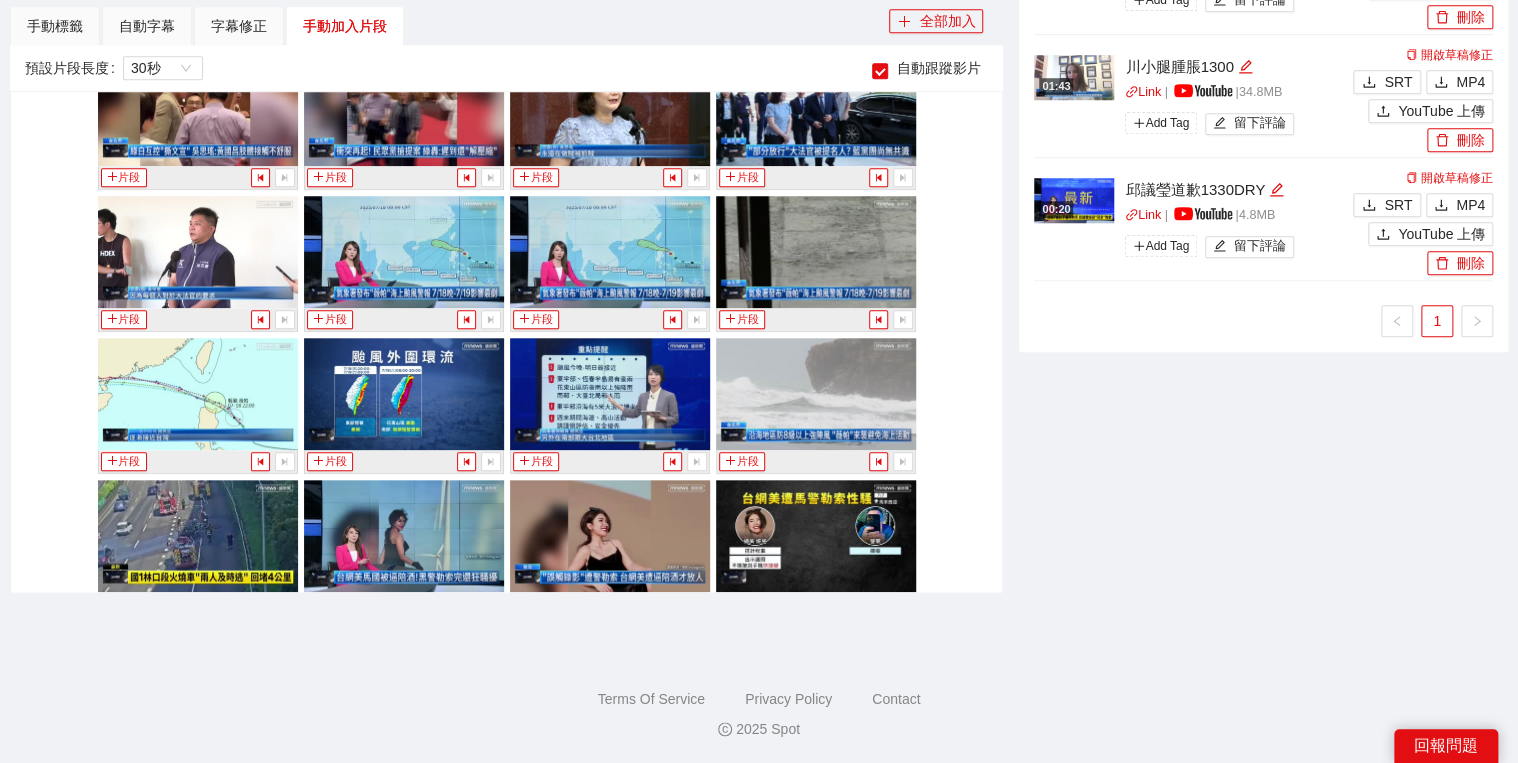 scroll, scrollTop: 2499, scrollLeft: 0, axis: vertical 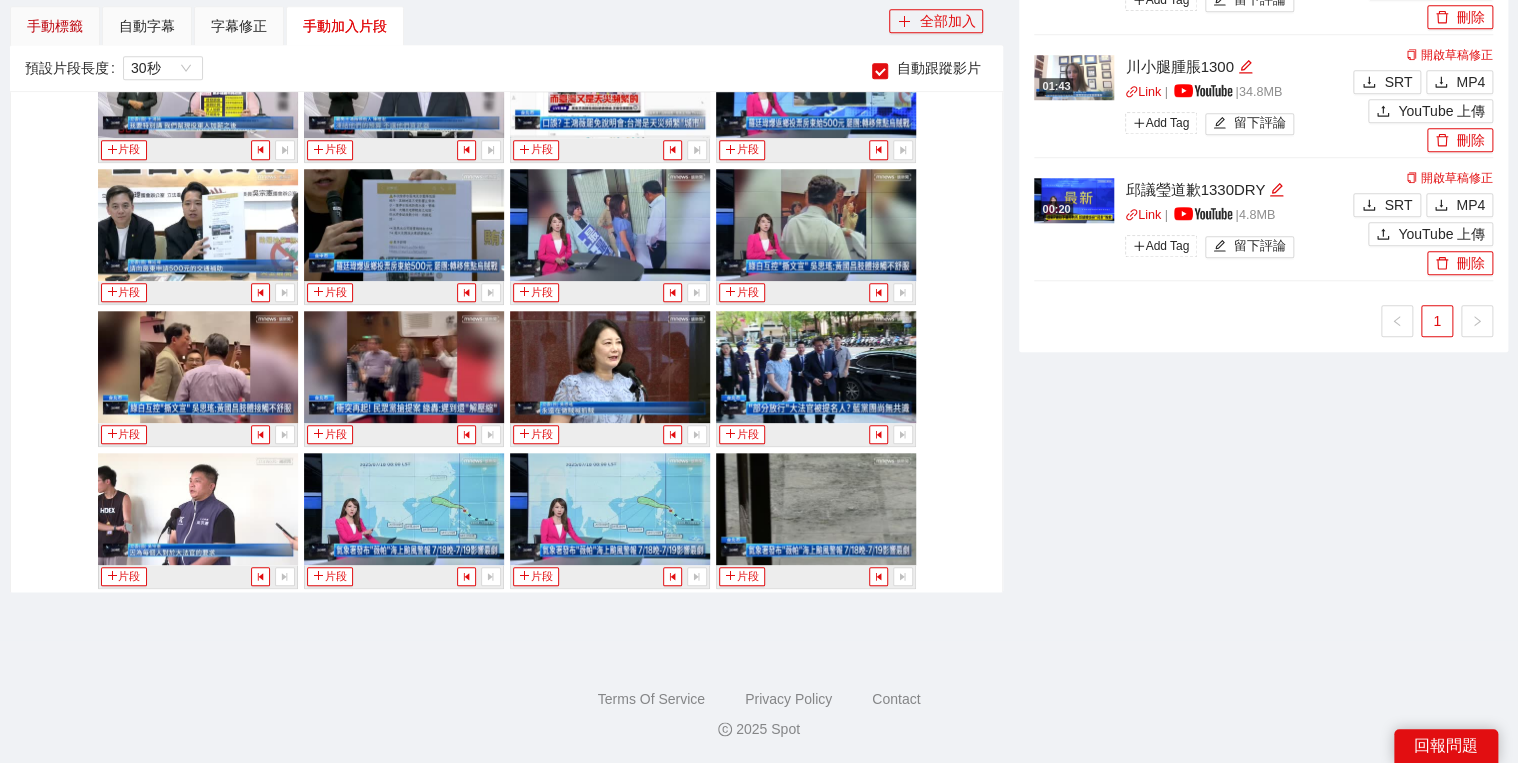 click on "手動標籤" at bounding box center (55, 26) 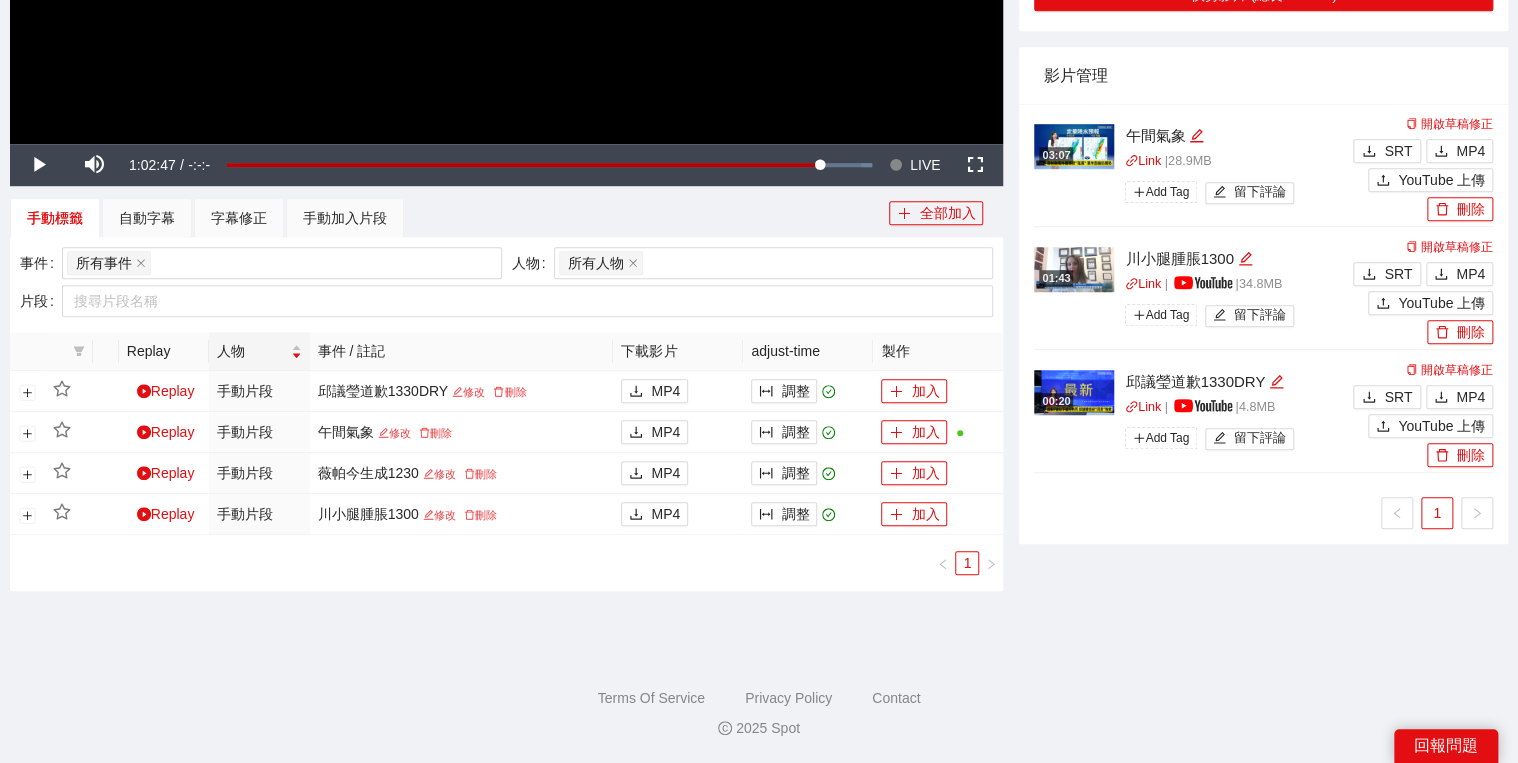 scroll, scrollTop: 582, scrollLeft: 0, axis: vertical 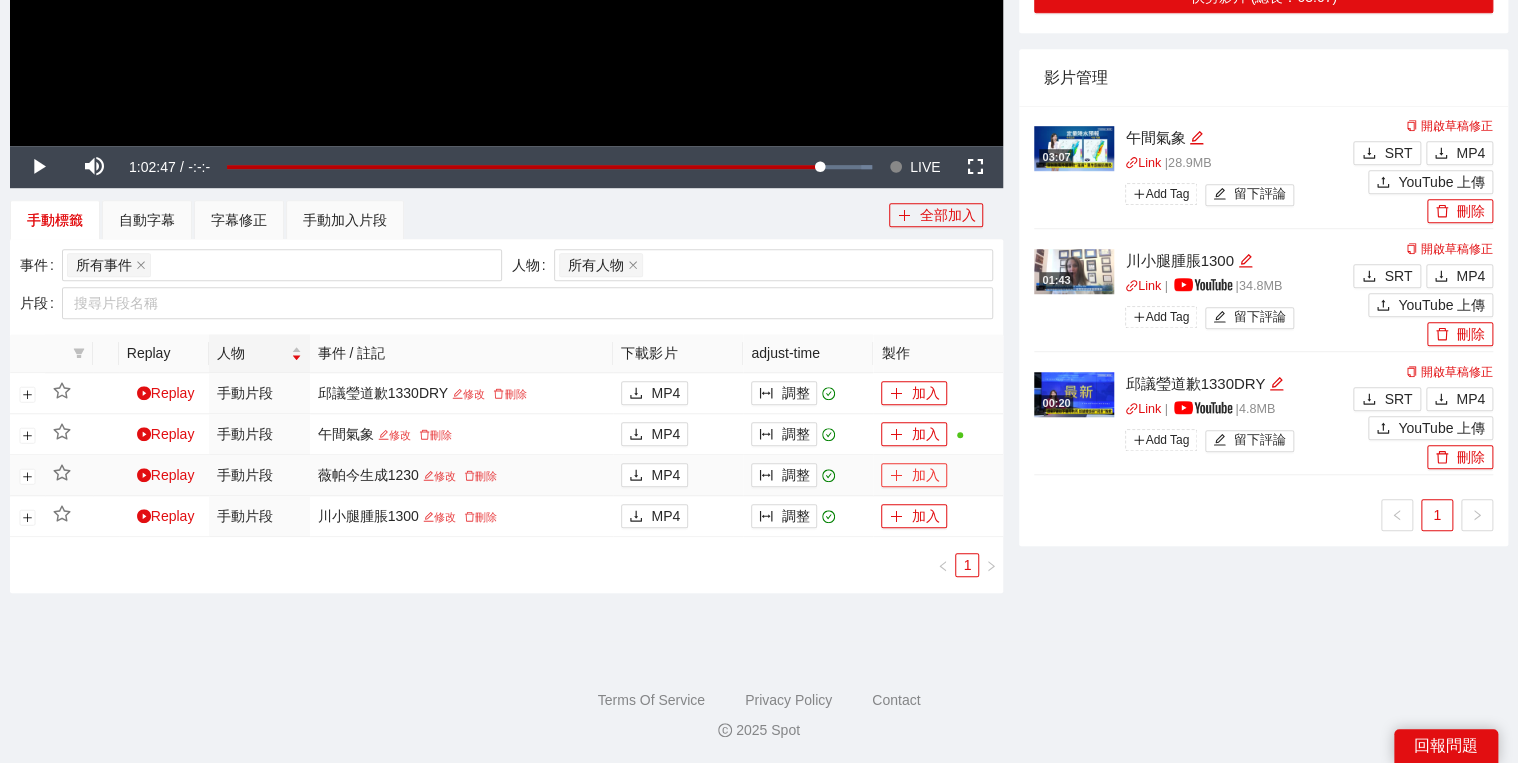 click on "加入" at bounding box center [914, 475] 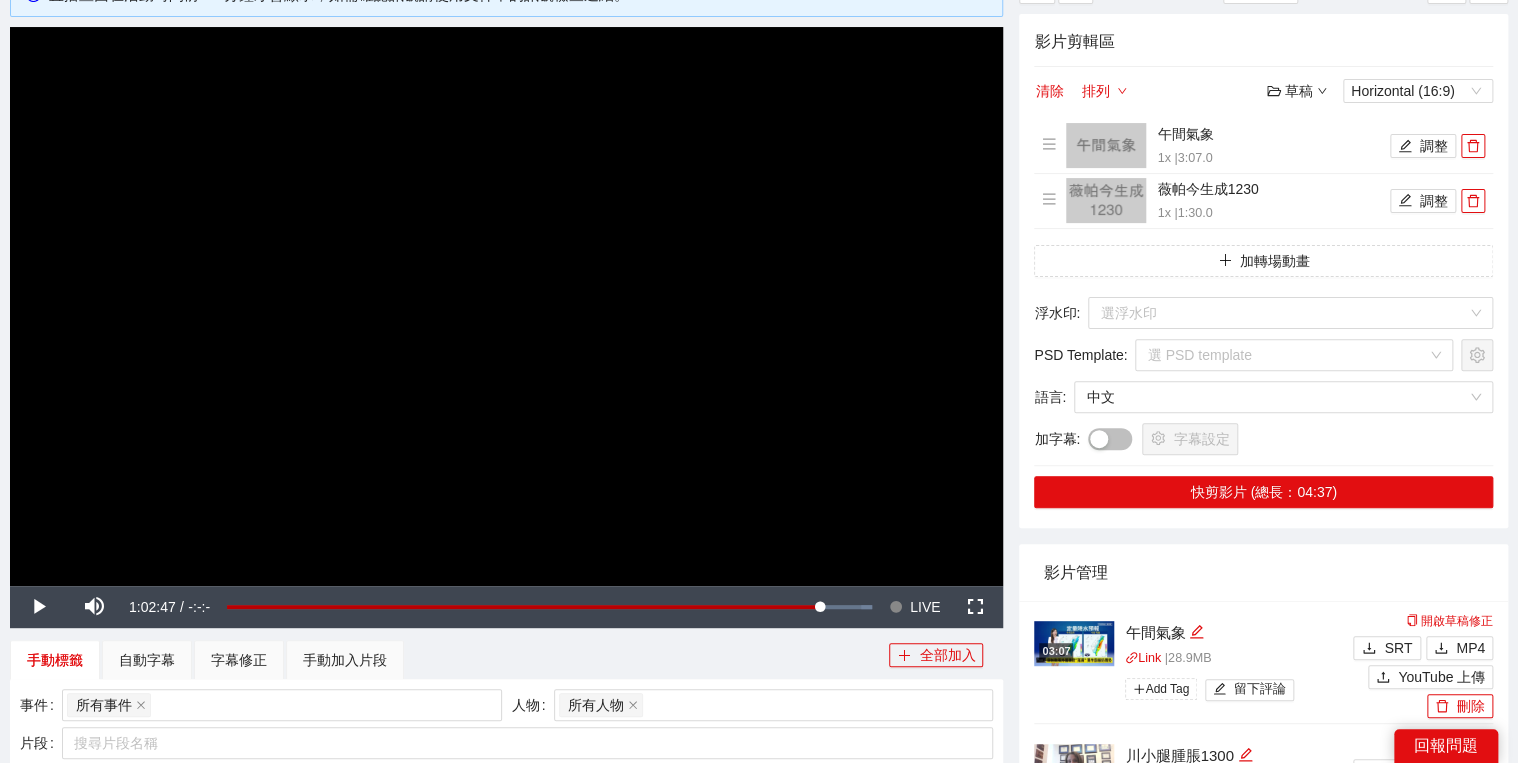 scroll, scrollTop: 102, scrollLeft: 0, axis: vertical 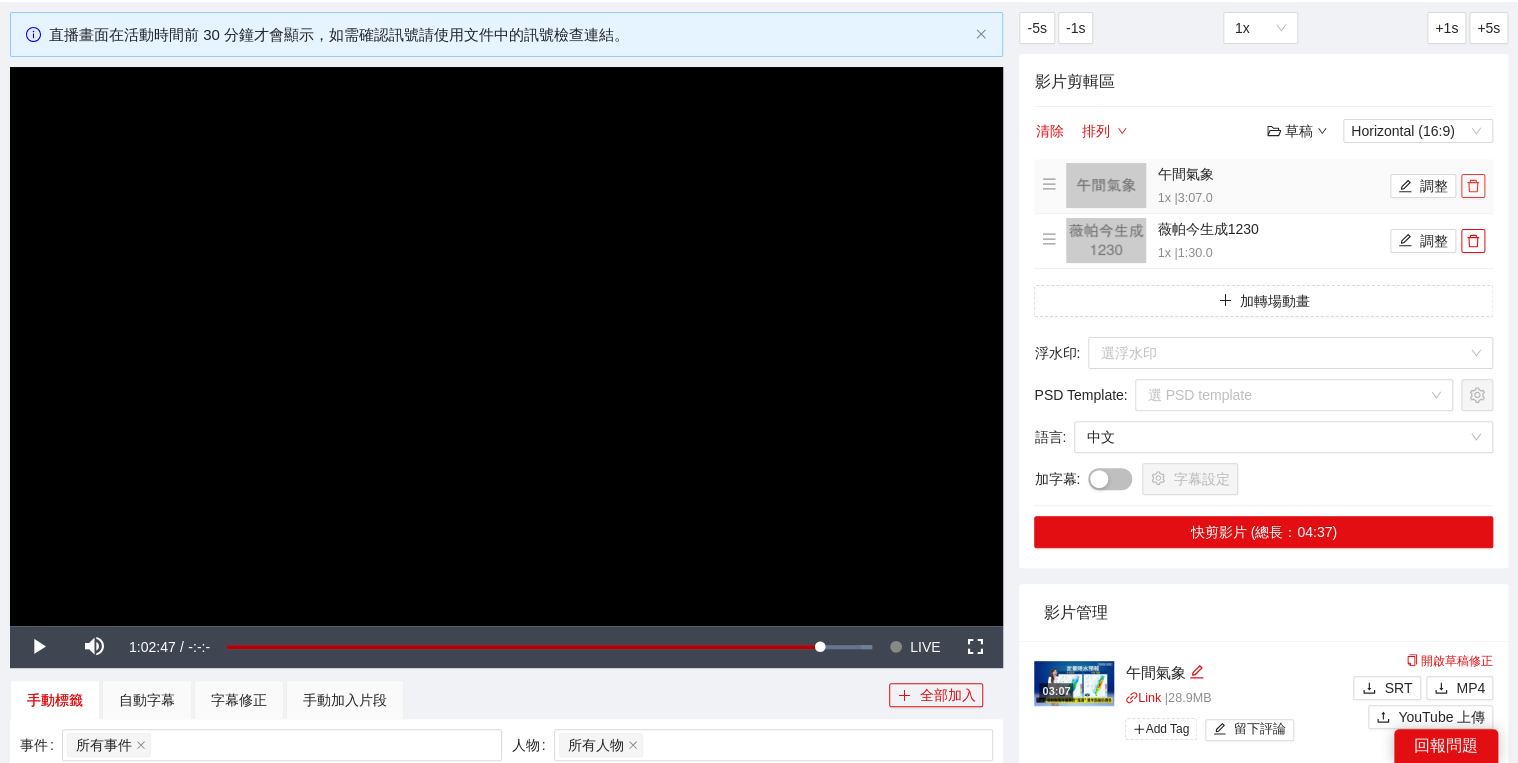 click 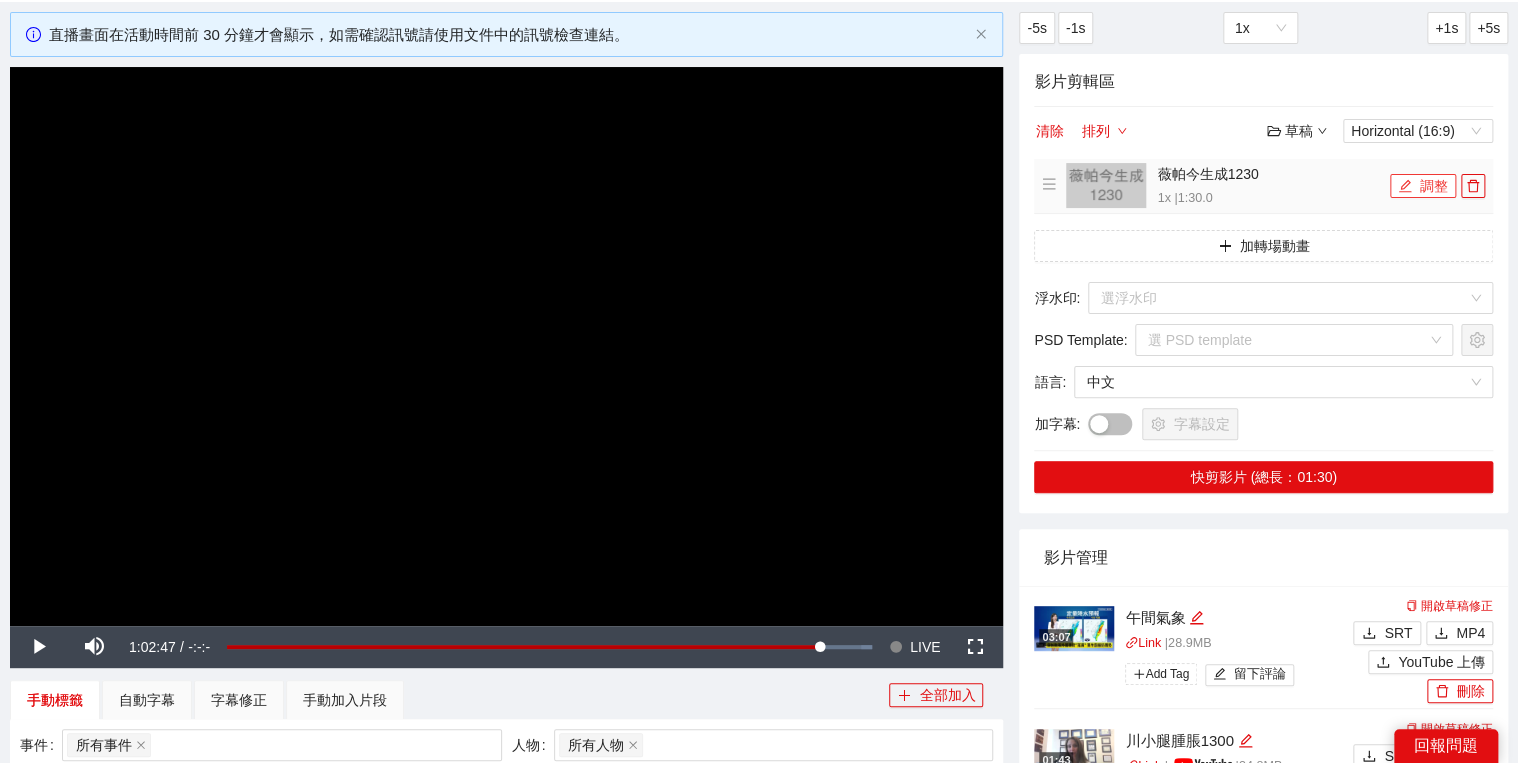 click 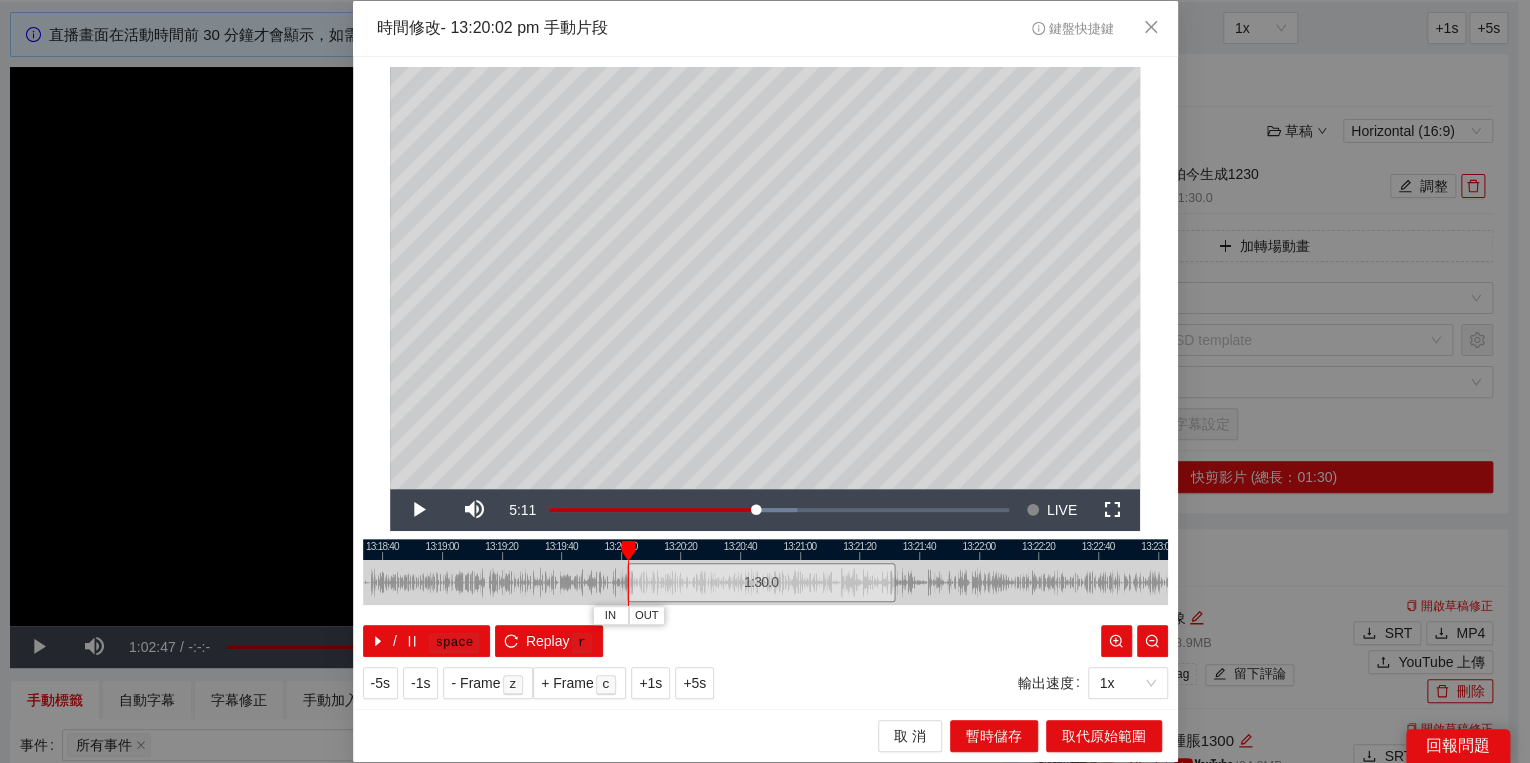 click at bounding box center (761, 549) 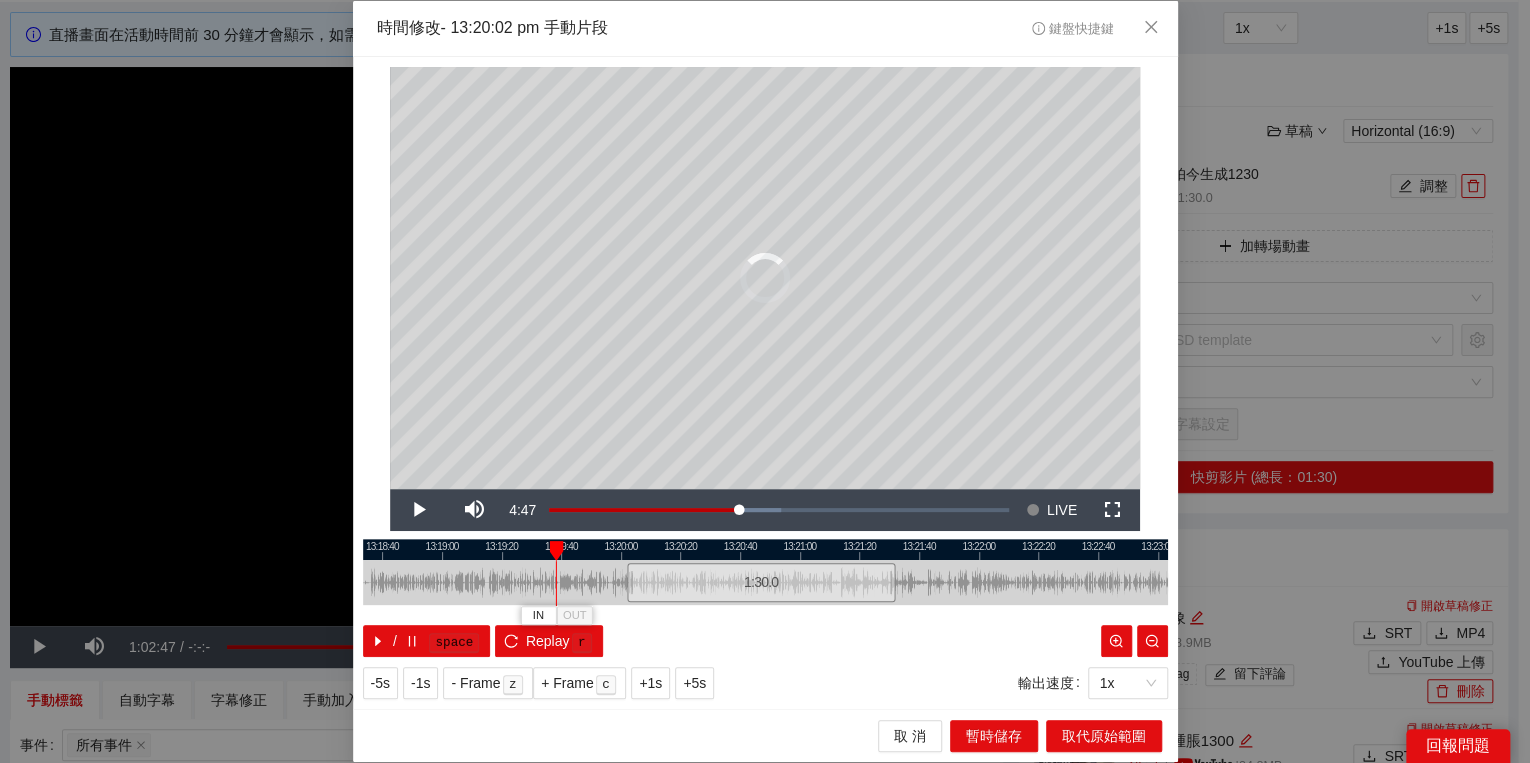 drag, startPoint x: 629, startPoint y: 549, endPoint x: 556, endPoint y: 536, distance: 74.1485 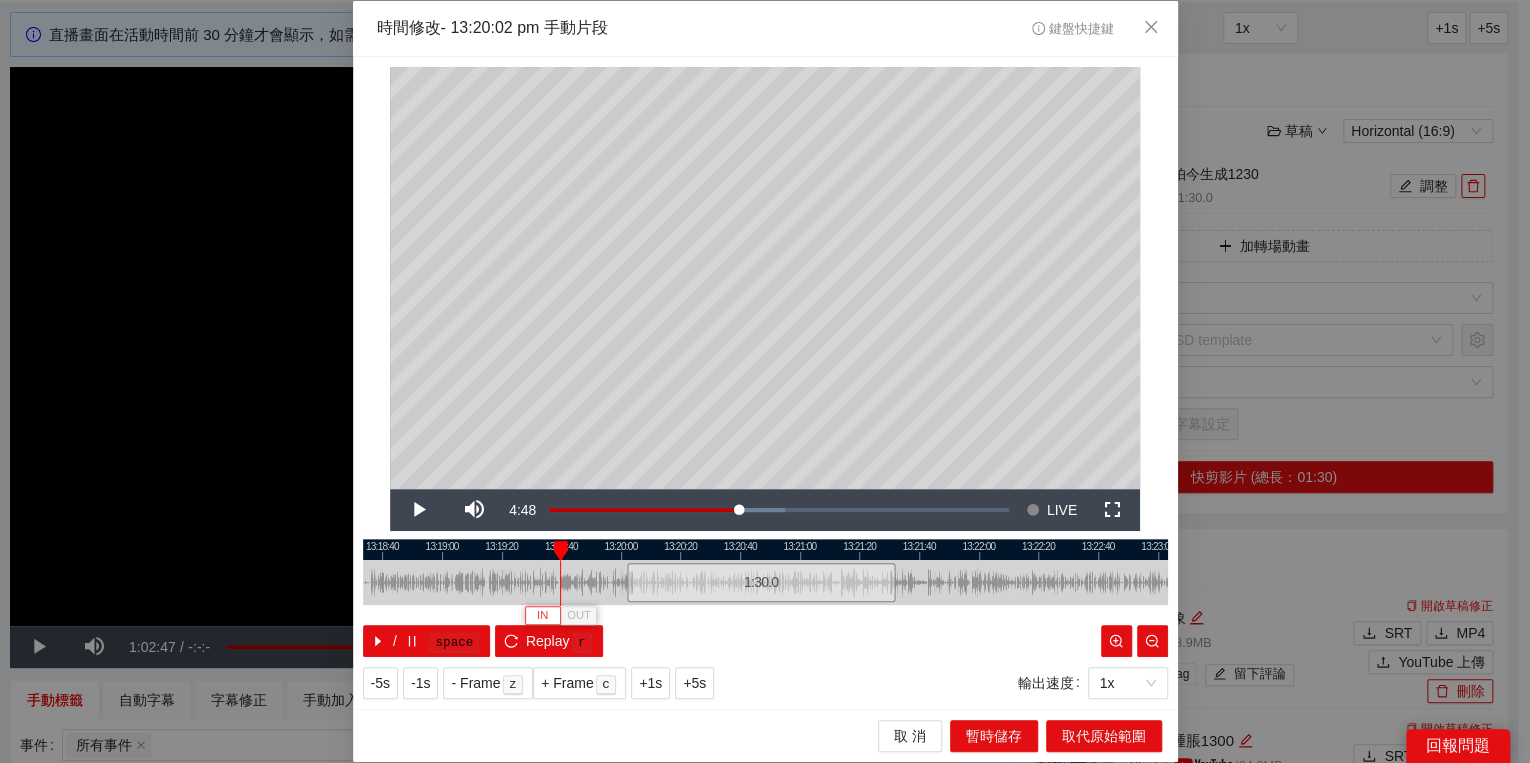 click on "IN" at bounding box center (542, 616) 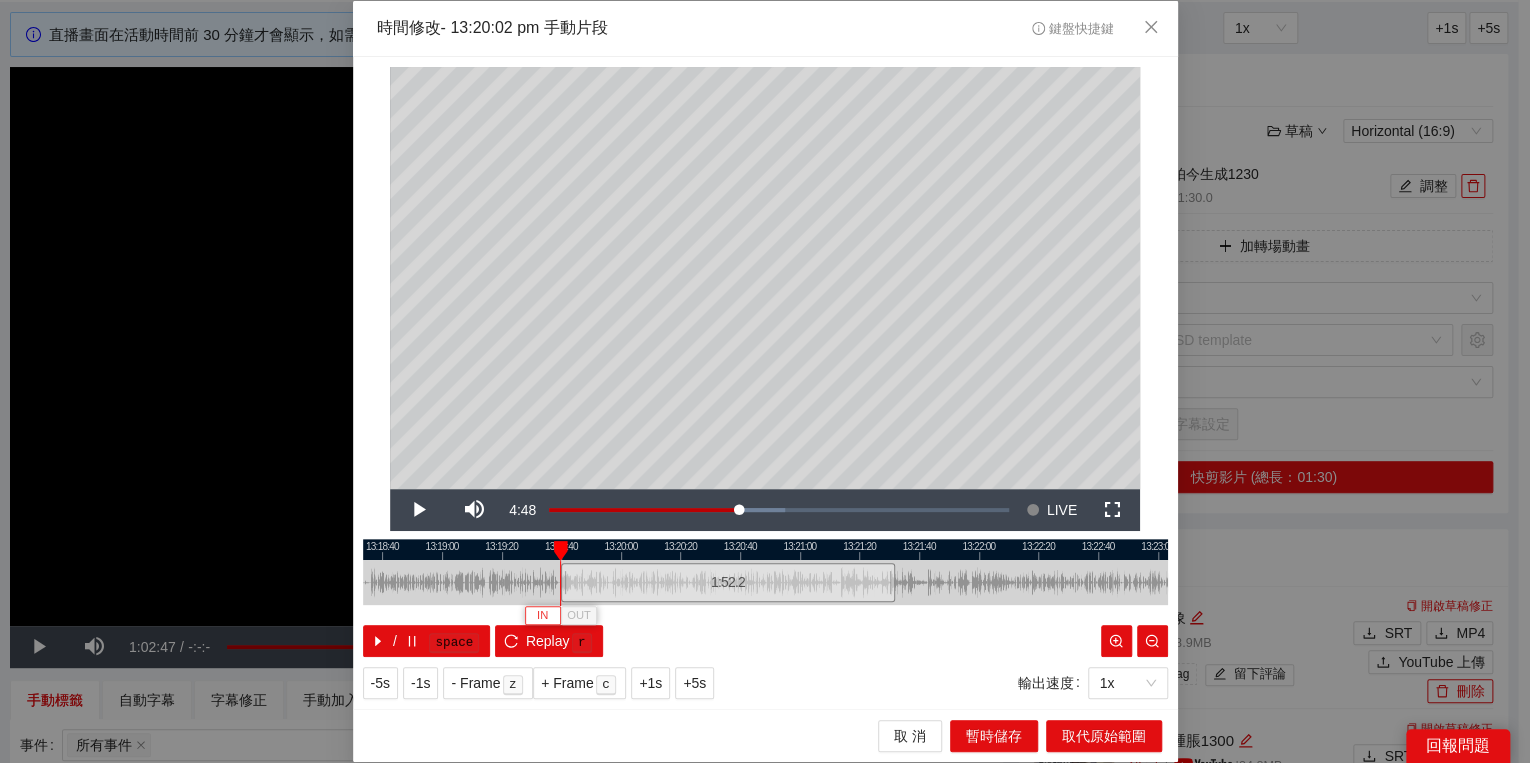 type 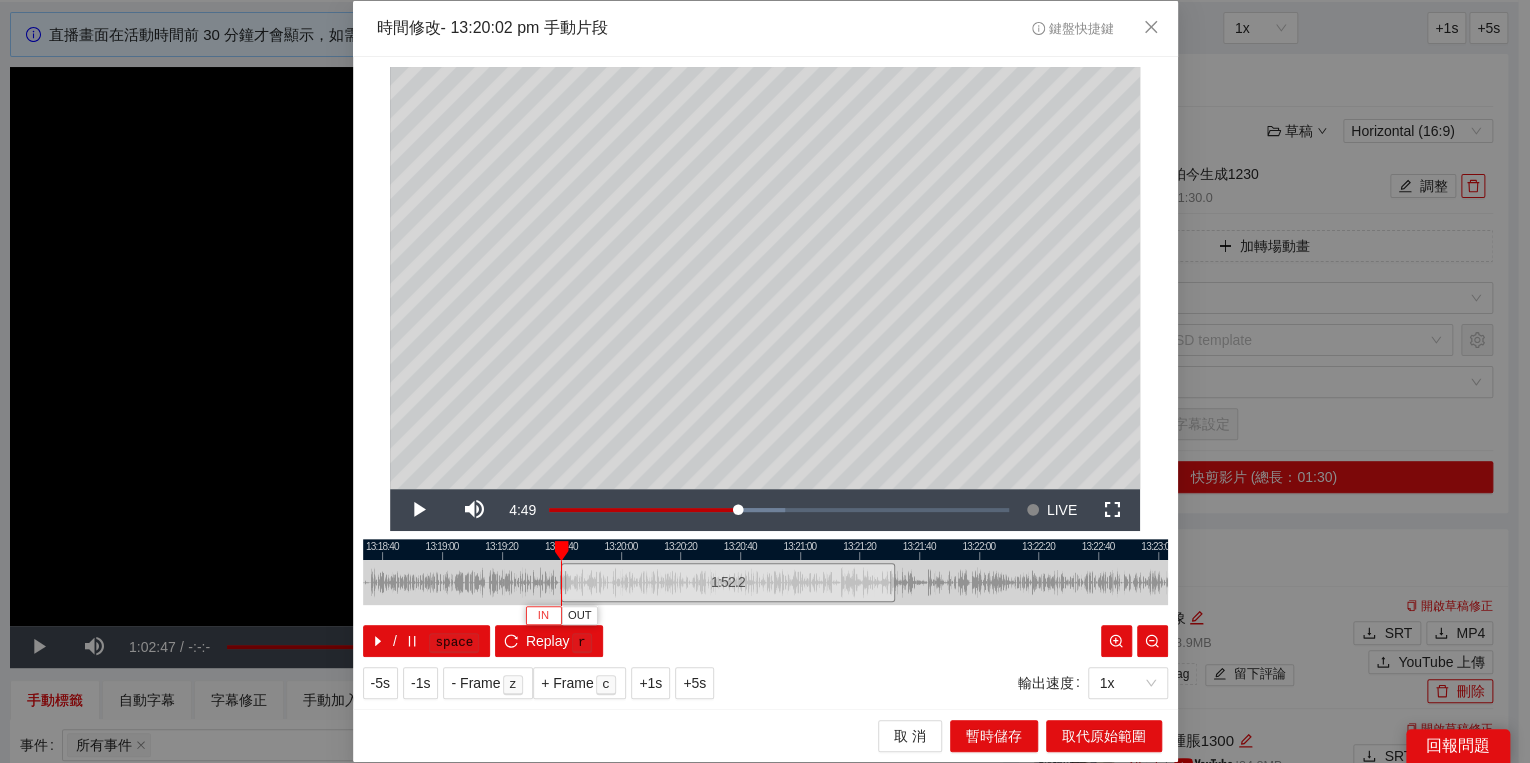 click on "IN" at bounding box center [543, 616] 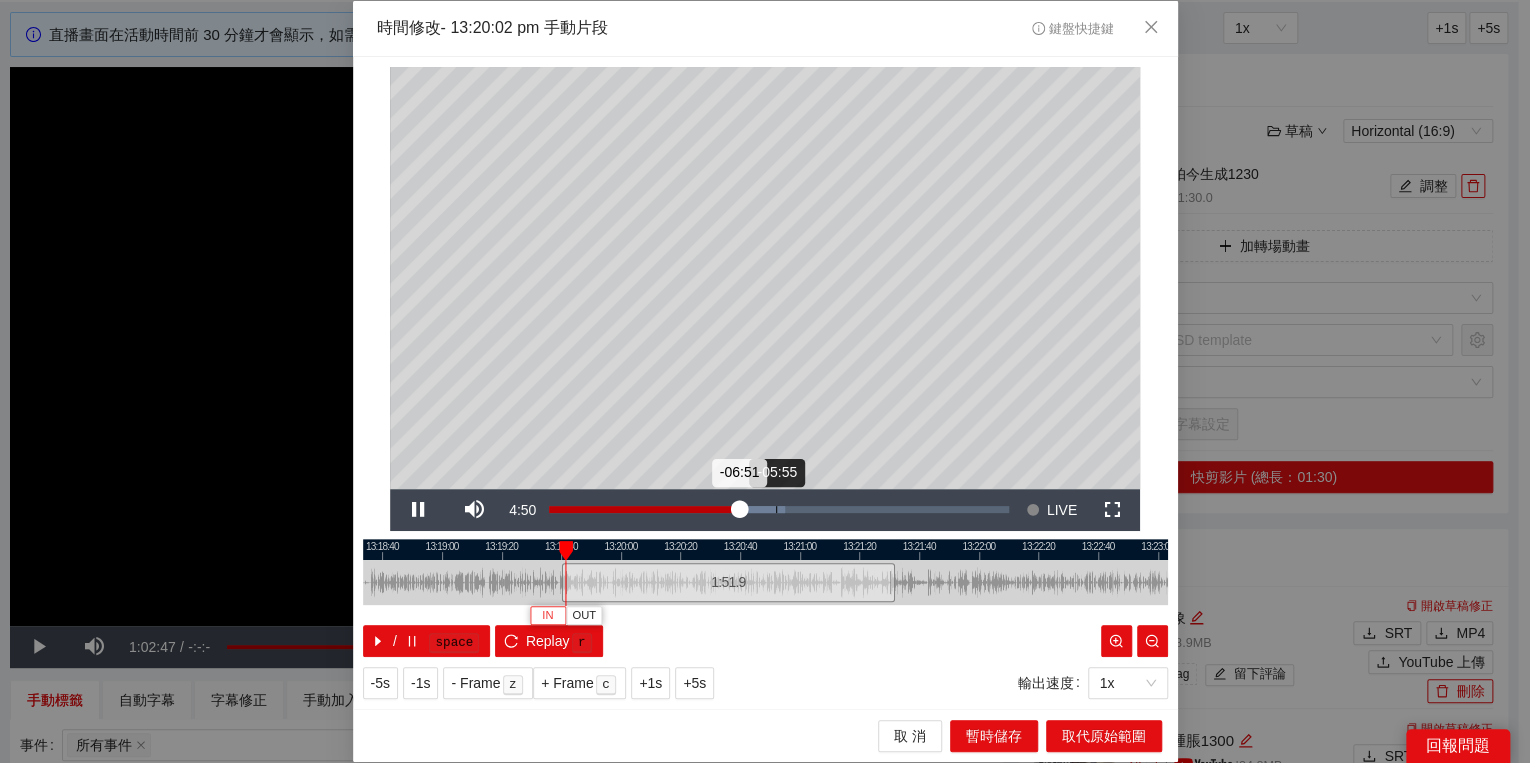 click on "Loaded :  51.30% -05:55 -06:51" at bounding box center [779, 510] 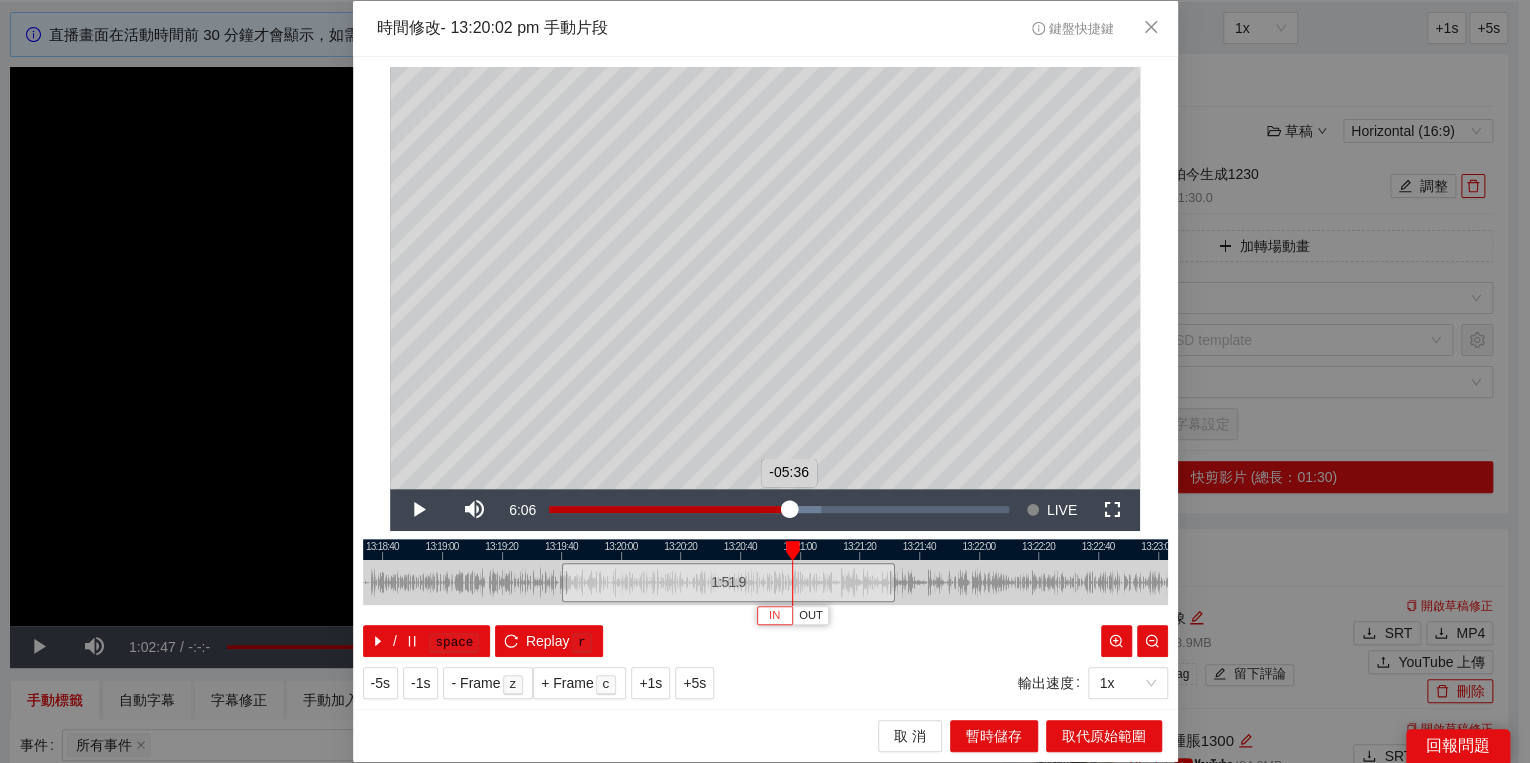 click on "Loaded :  59.12% -05:37 -05:36" at bounding box center [779, 510] 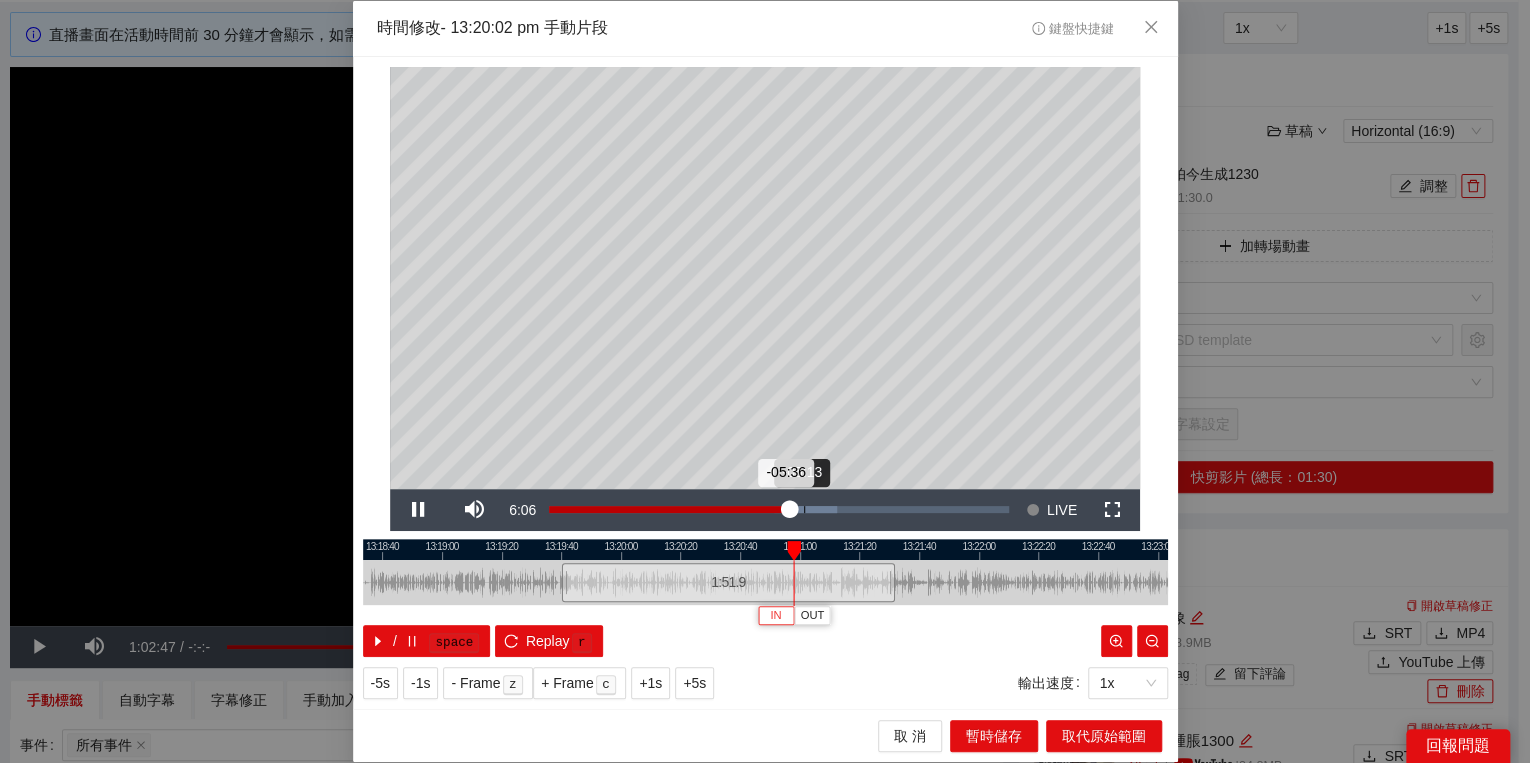 click on "Loaded :  62.60% -05:13 -05:36" at bounding box center (779, 510) 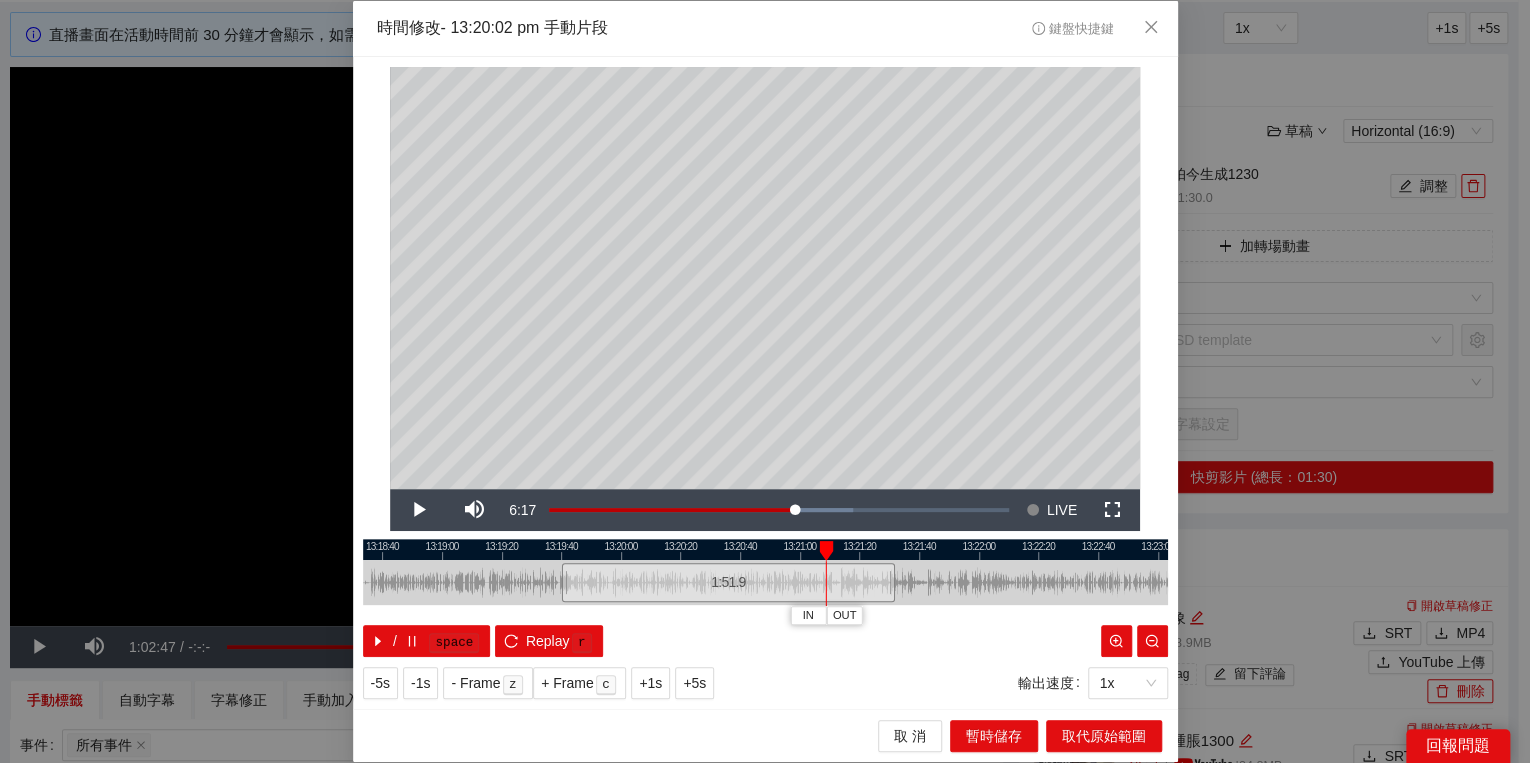 drag, startPoint x: 856, startPoint y: 542, endPoint x: 822, endPoint y: 544, distance: 34.058773 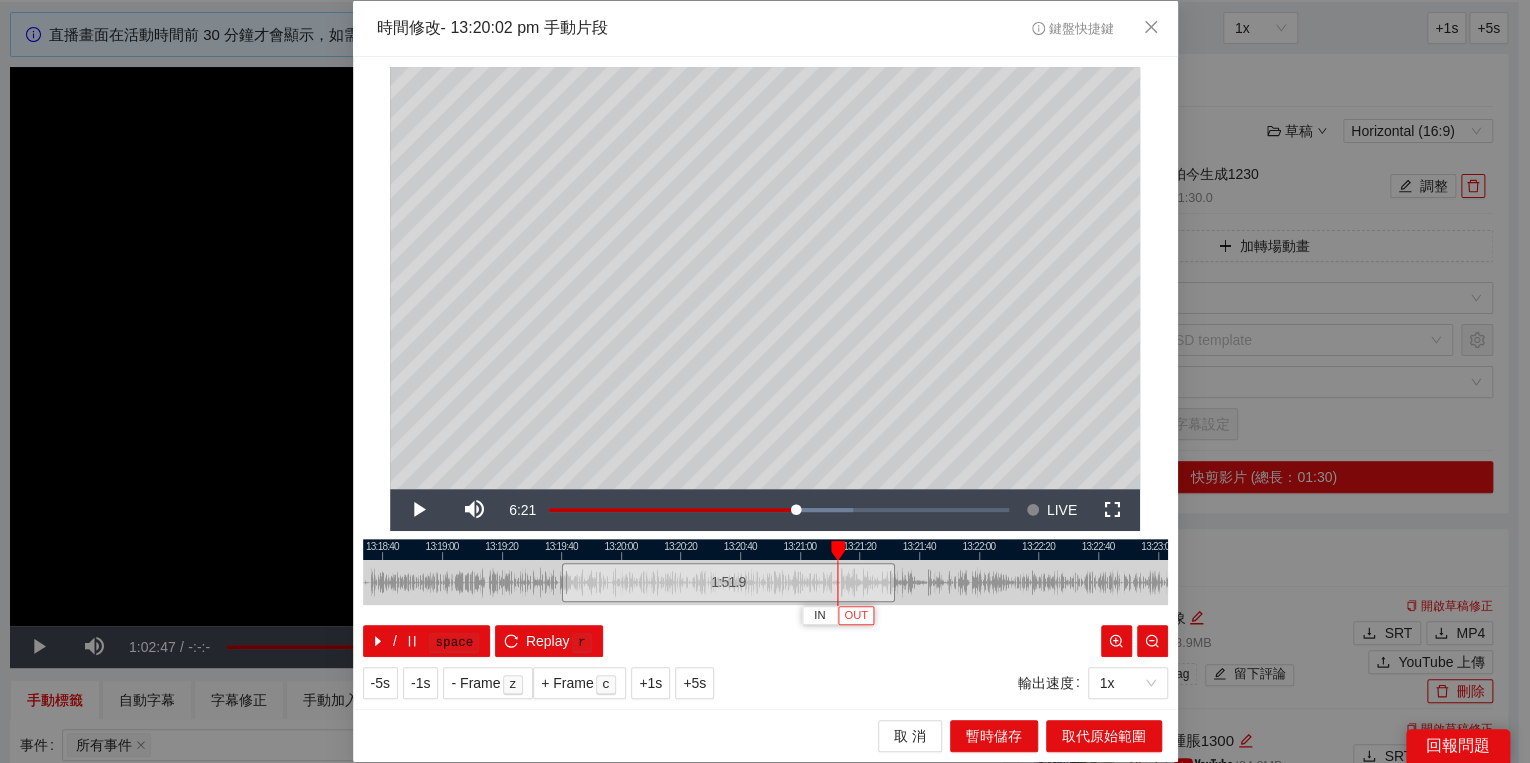 click on "OUT" at bounding box center [856, 616] 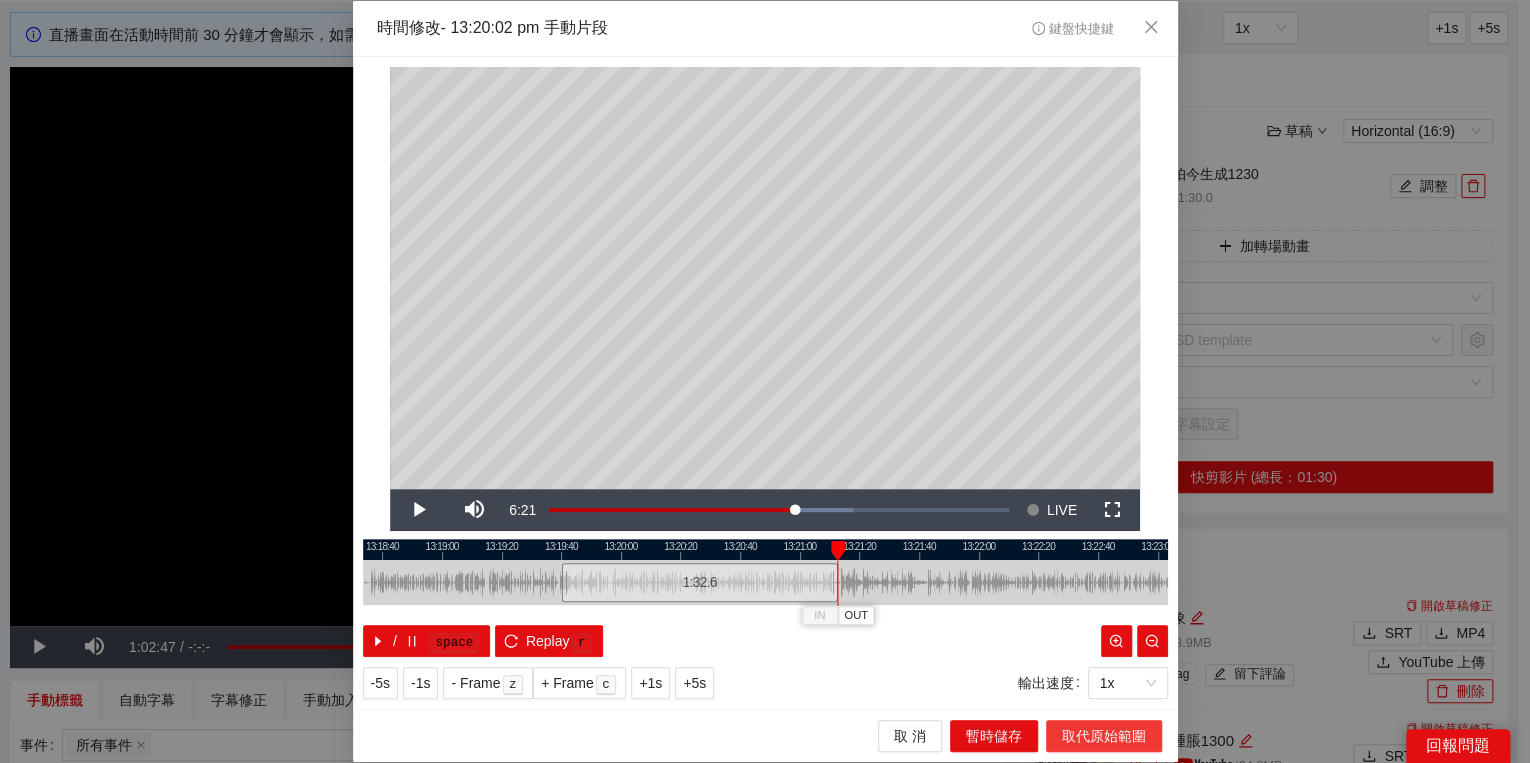 click on "取代原始範圍" at bounding box center (1104, 736) 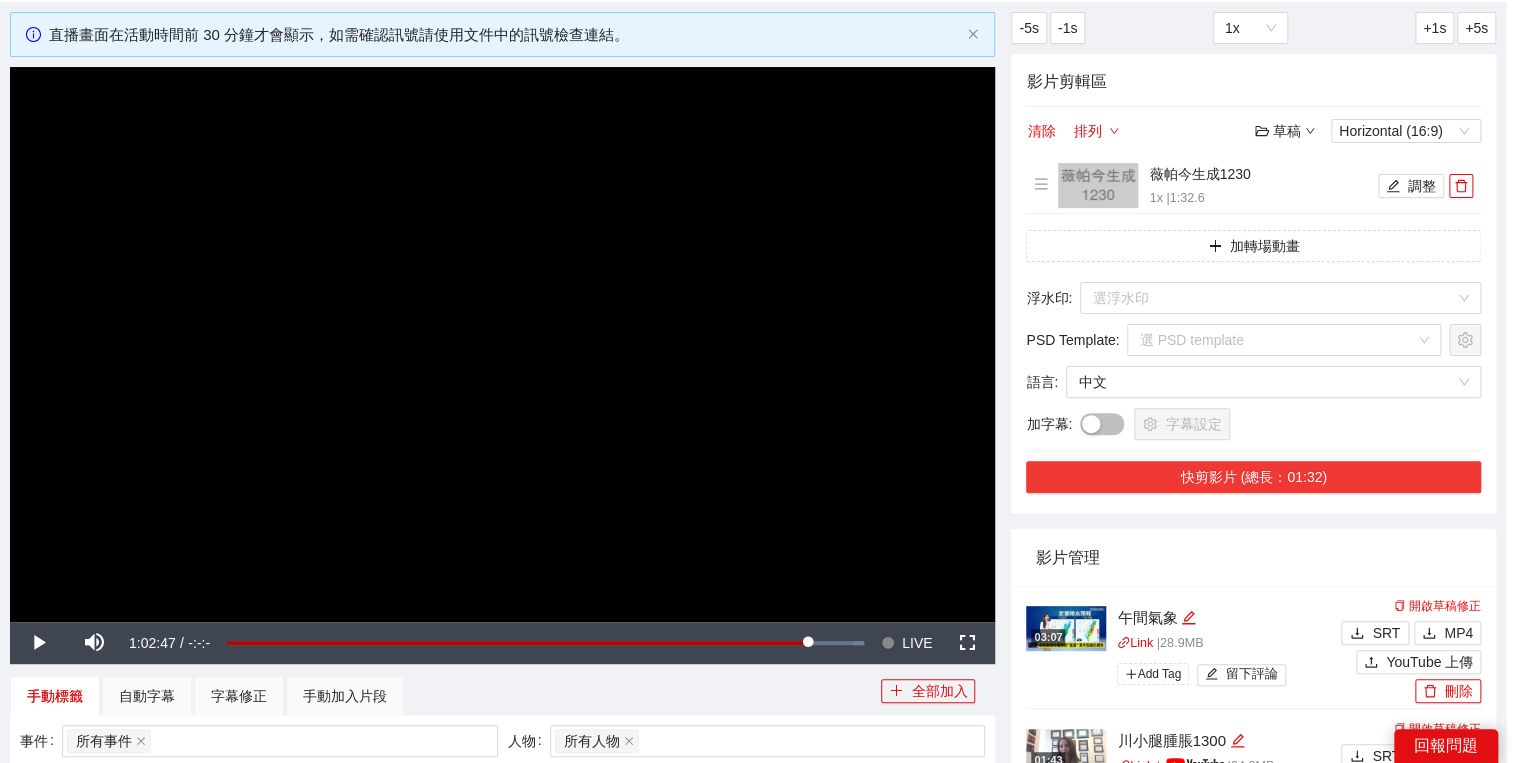 click on "快剪影片 (總長：01:32)" at bounding box center [1253, 477] 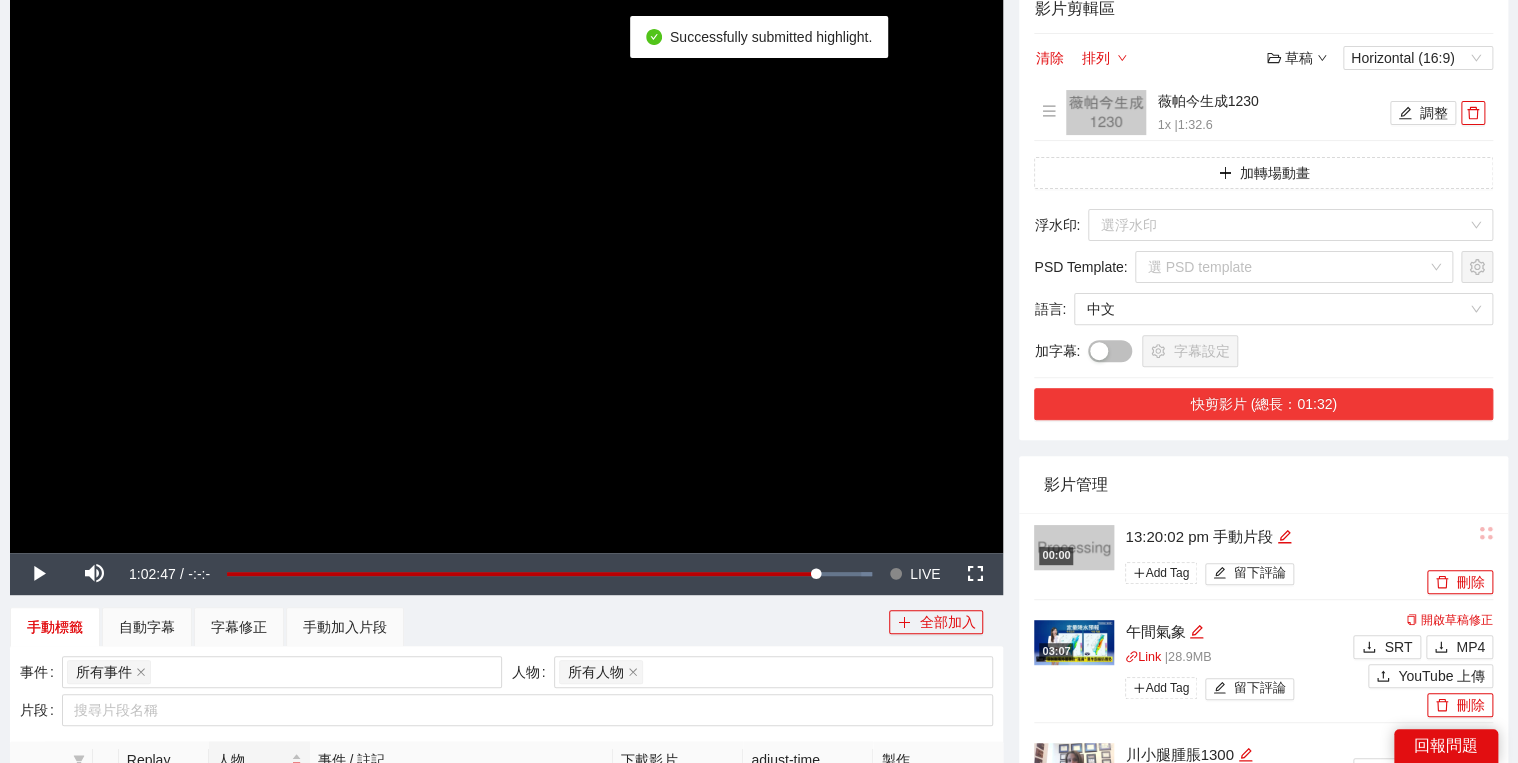 scroll, scrollTop: 182, scrollLeft: 0, axis: vertical 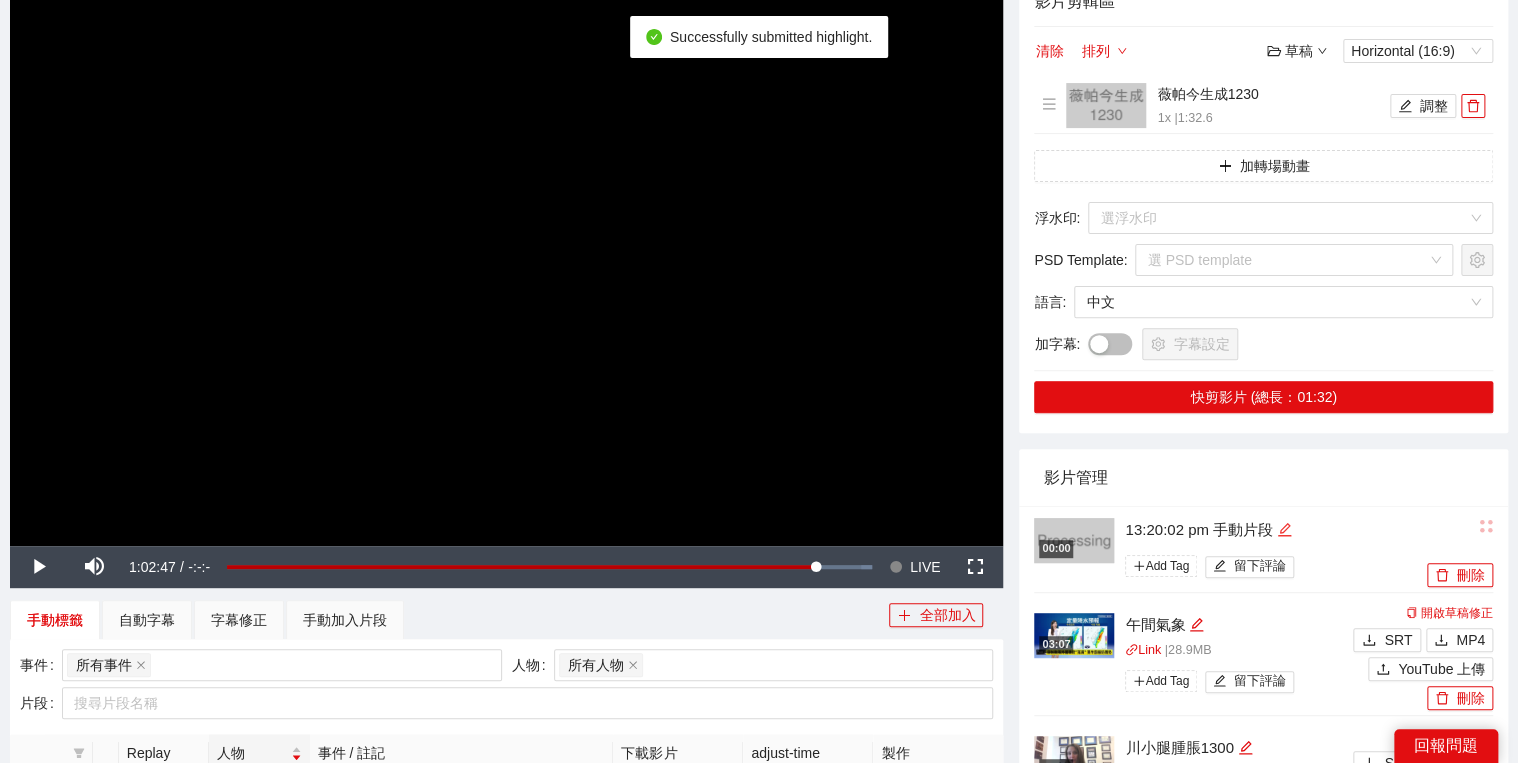 click 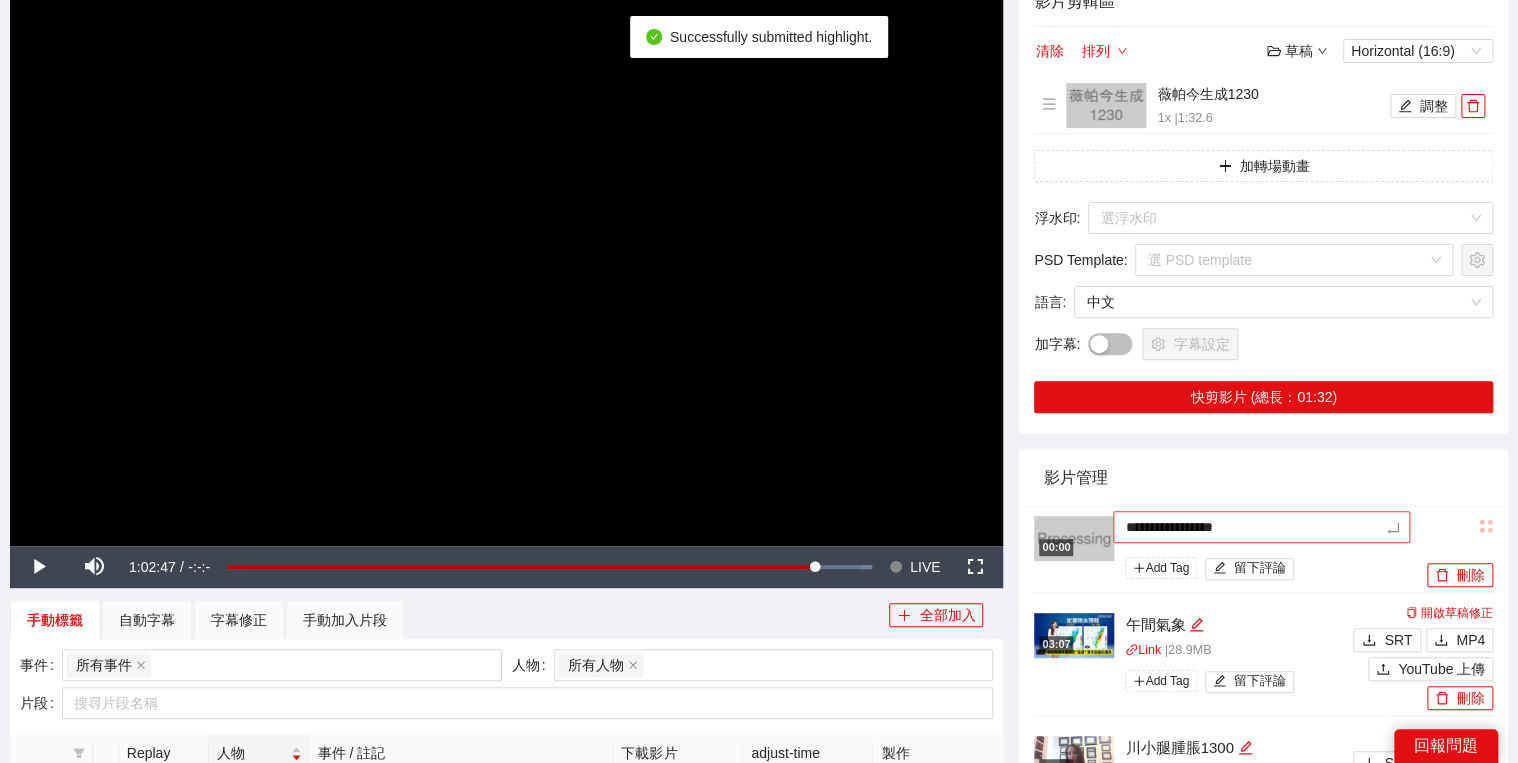drag, startPoint x: 1288, startPoint y: 523, endPoint x: 1123, endPoint y: 524, distance: 165.00304 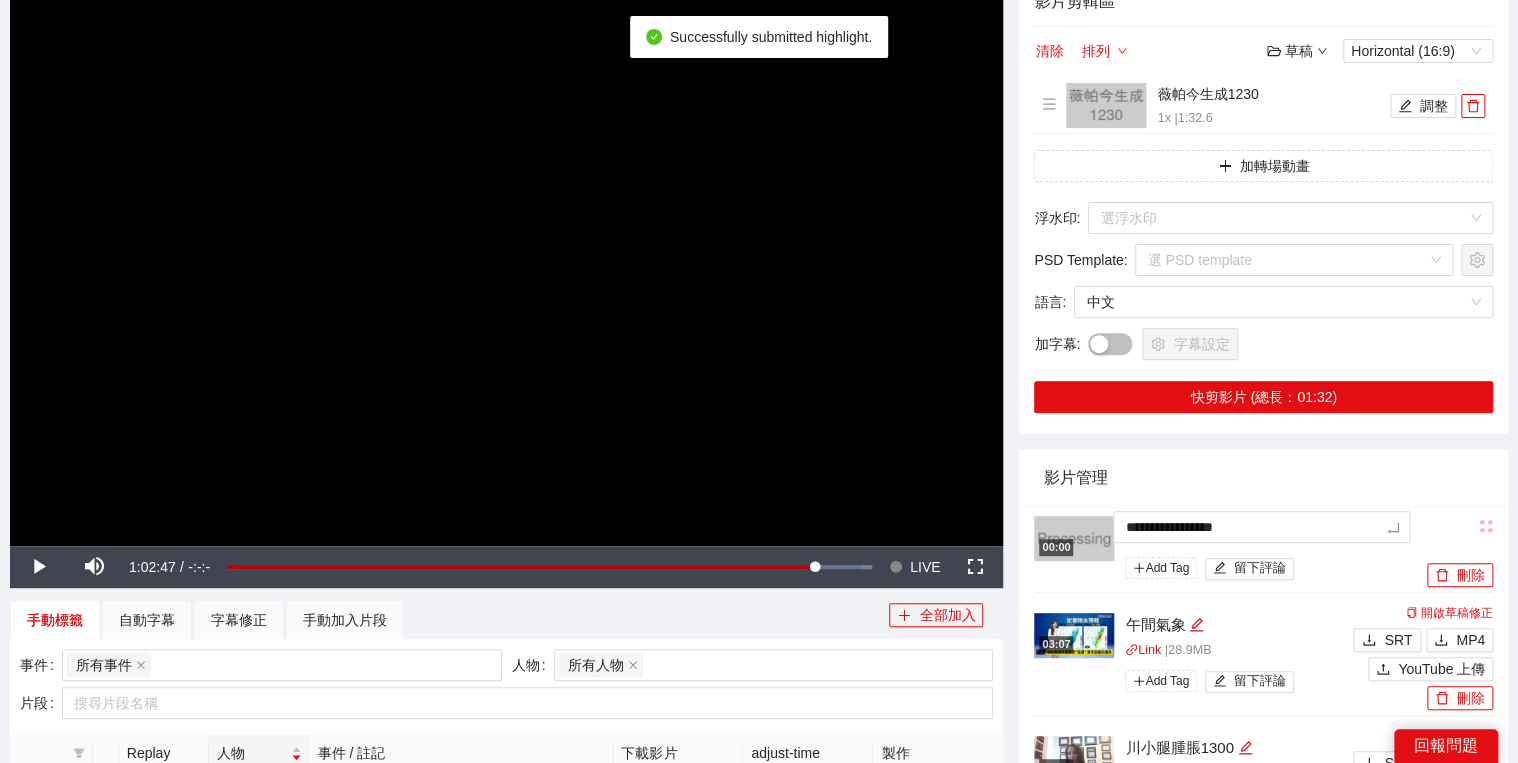 type on "*********" 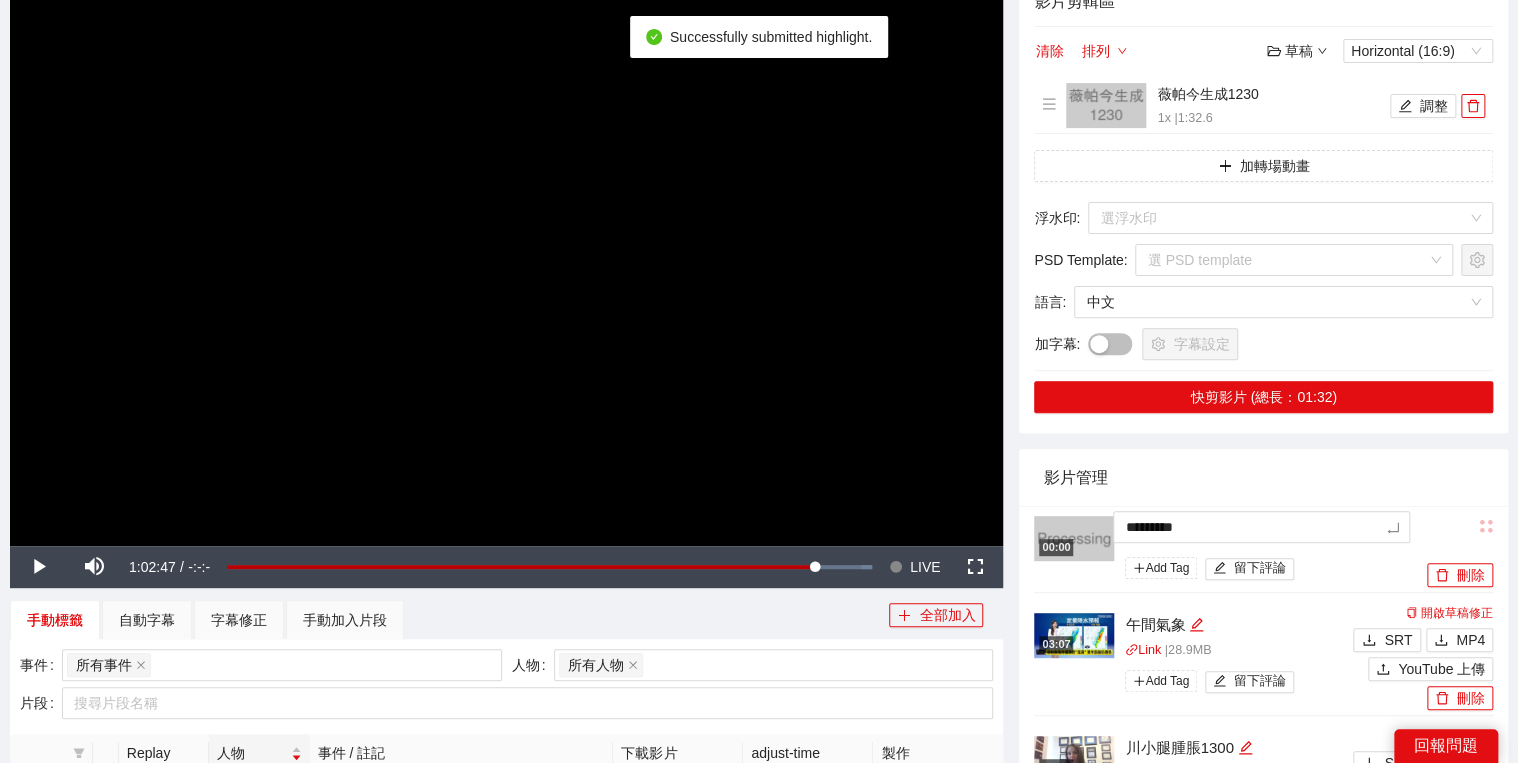 click on "影片管理" at bounding box center (1263, 477) 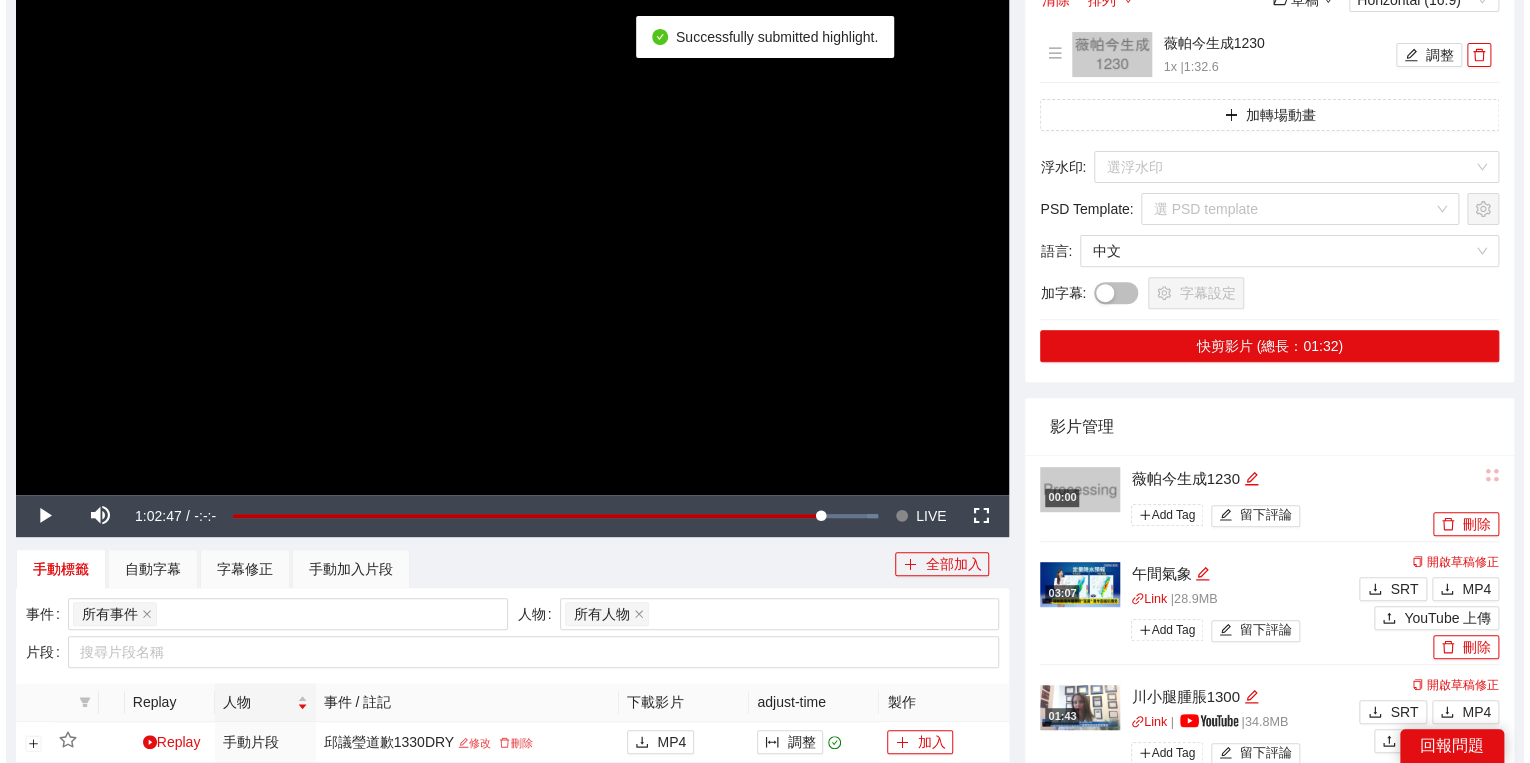 scroll, scrollTop: 262, scrollLeft: 0, axis: vertical 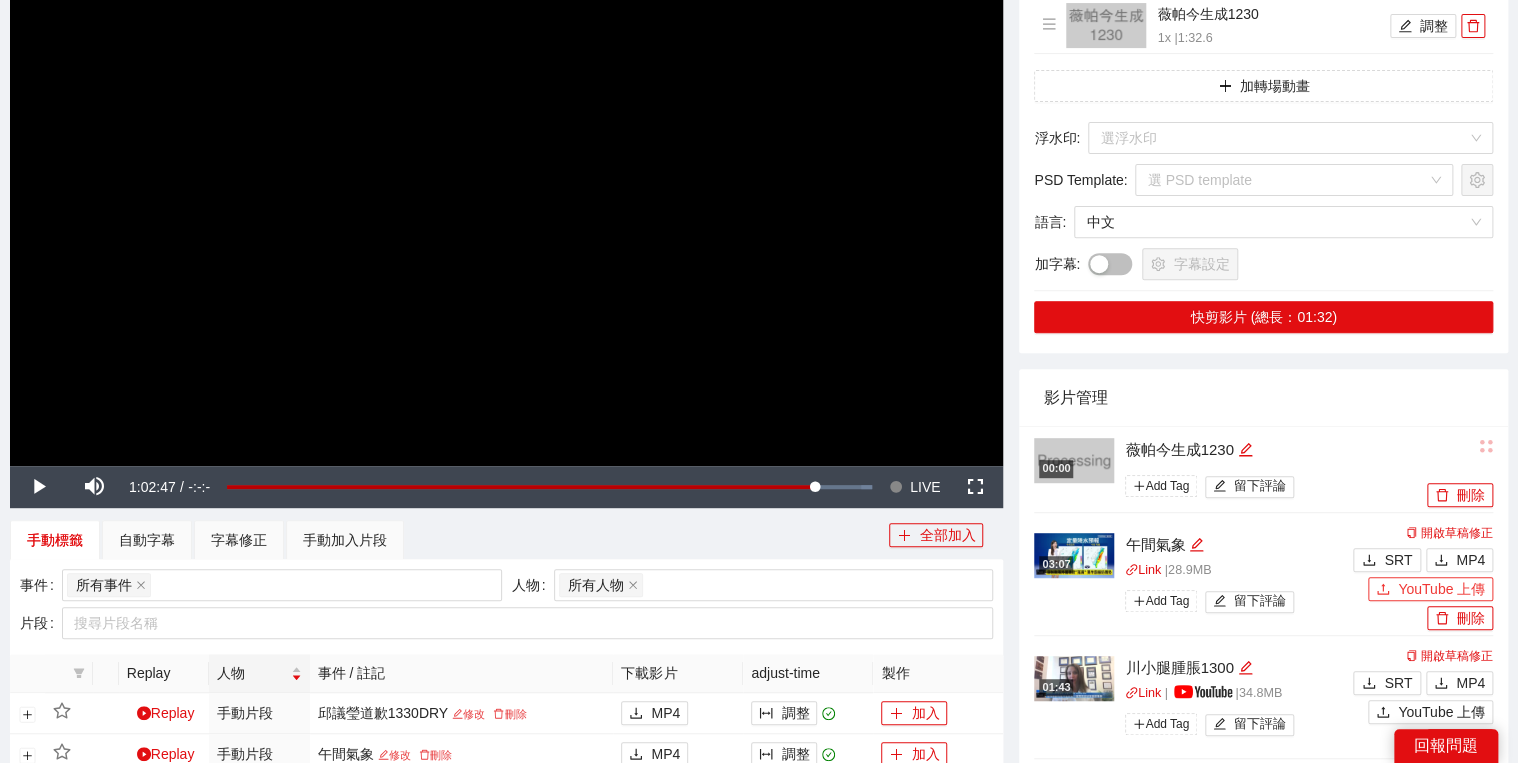 click on "YouTube 上傳" at bounding box center [1430, 589] 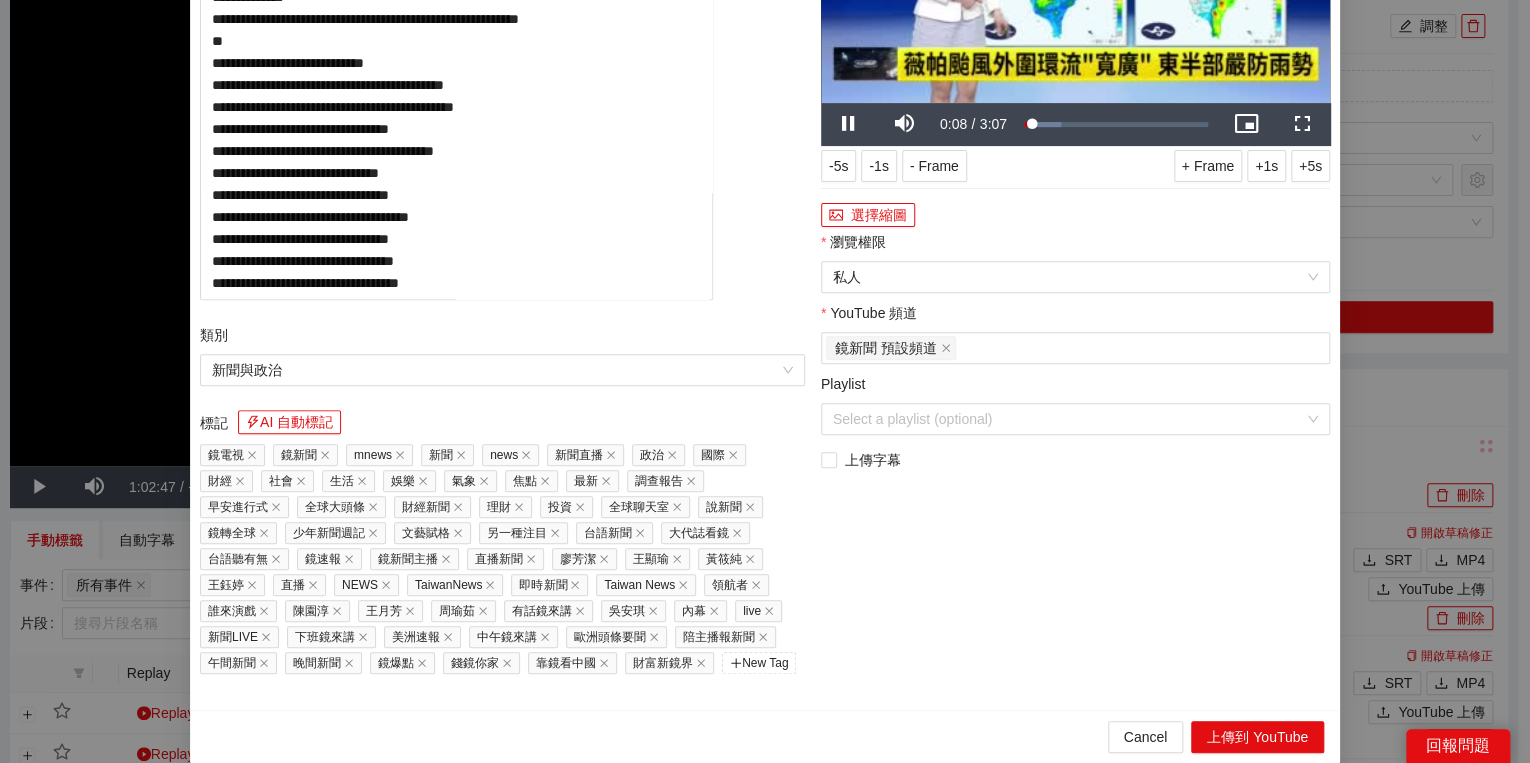 click on "說明 AI 自動說明" at bounding box center (502, -79) 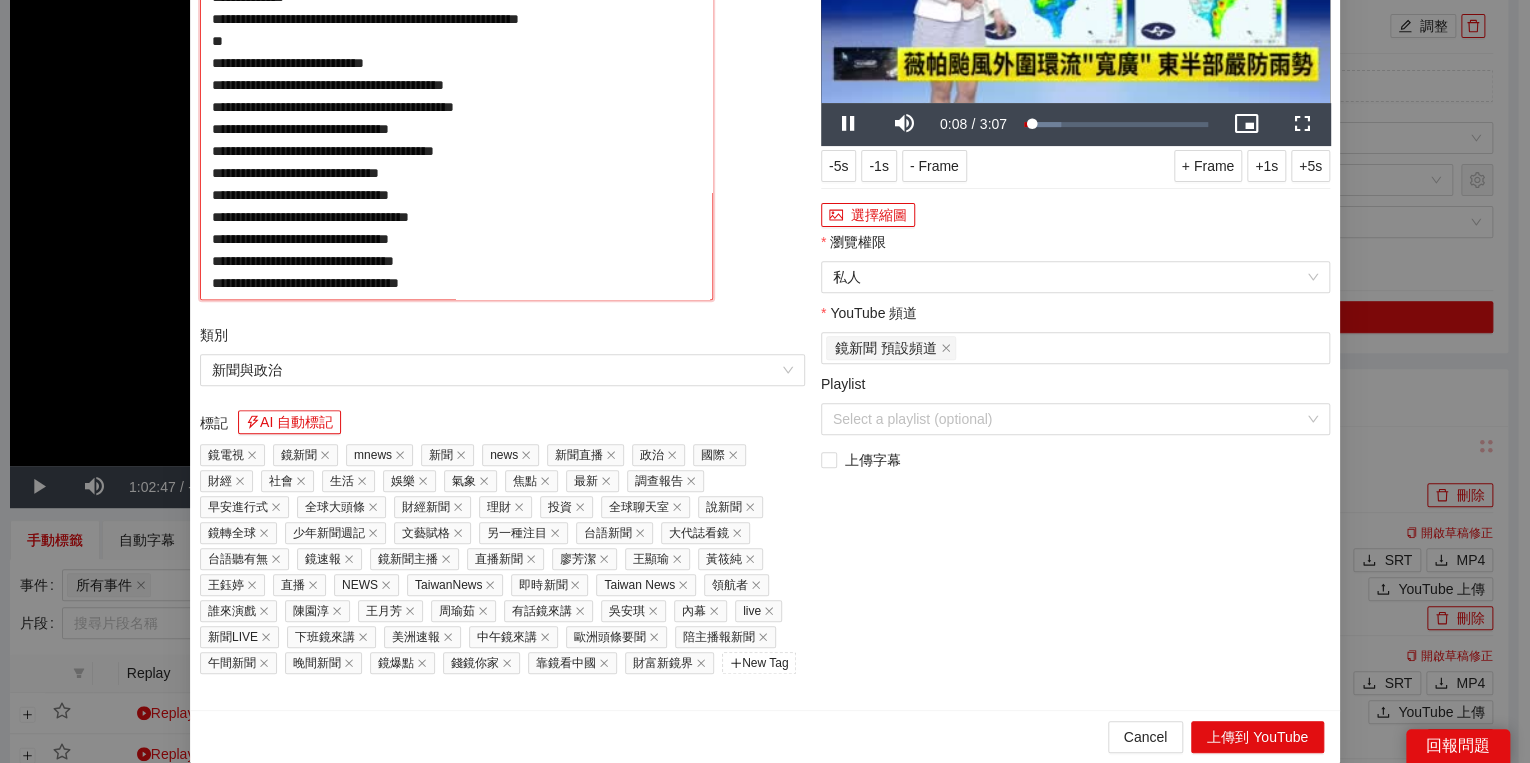 click on "**********" at bounding box center [456, 118] 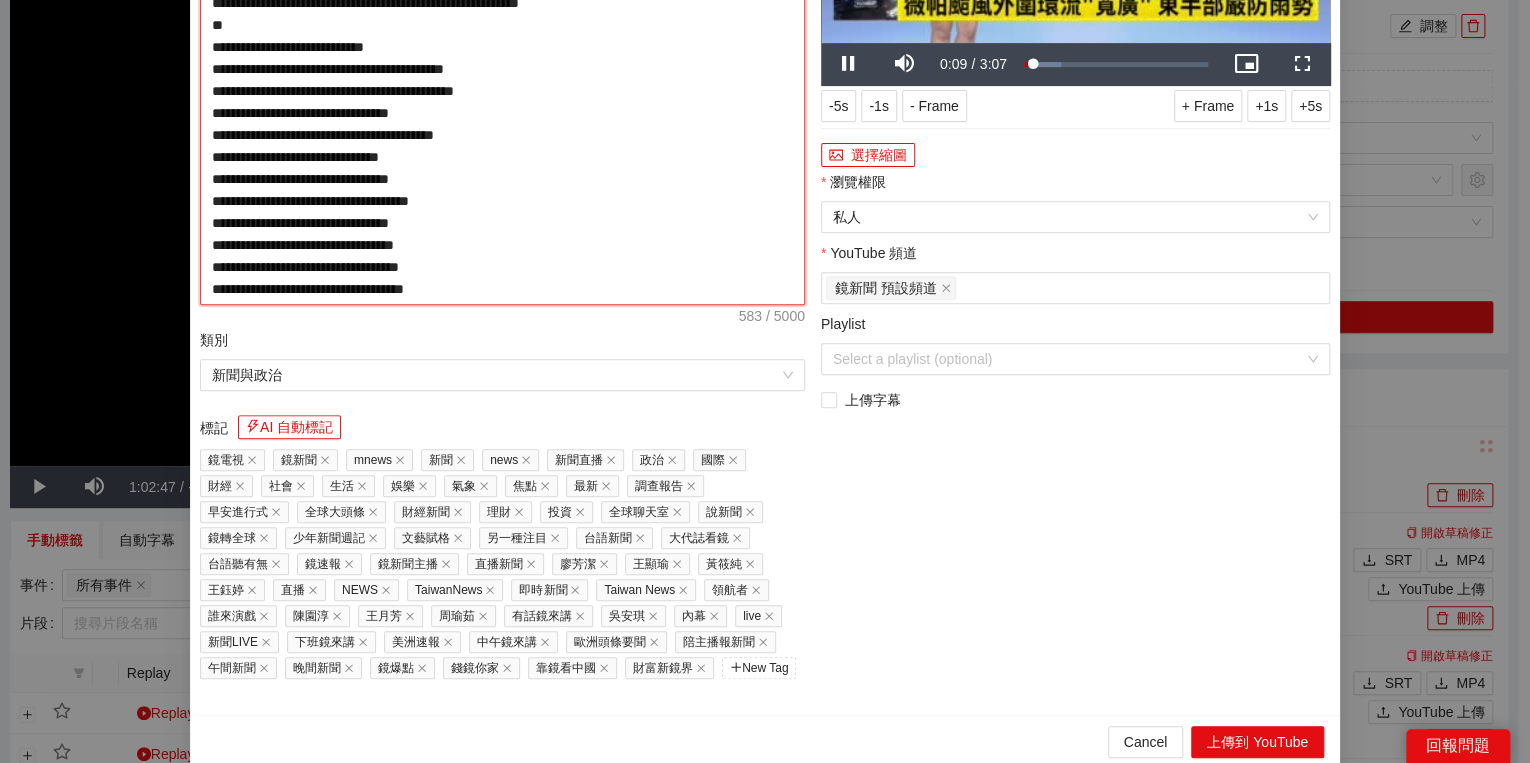 type on "**********" 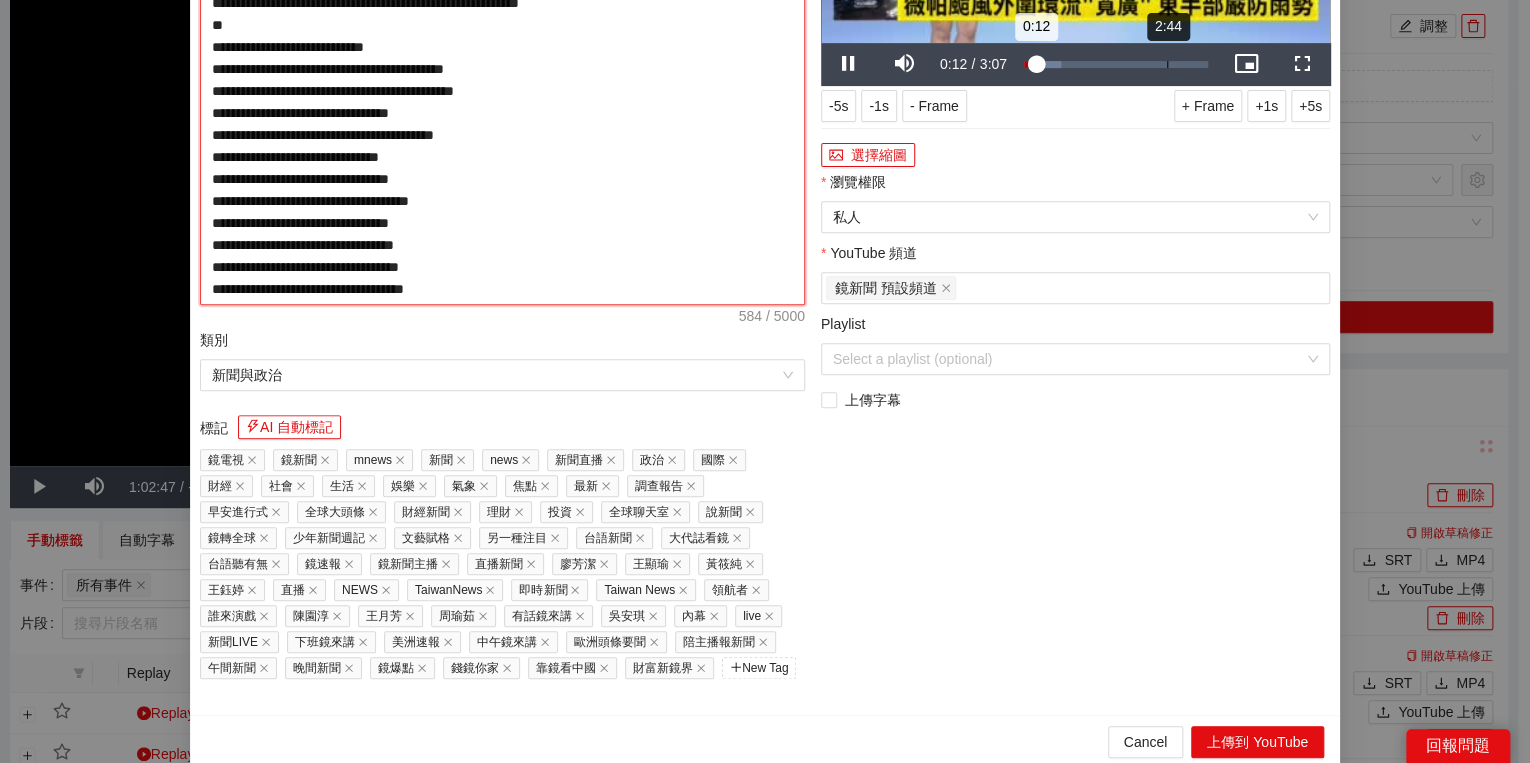 click on "Loaded :  20.36% 2:44 0:12" at bounding box center (1116, 64) 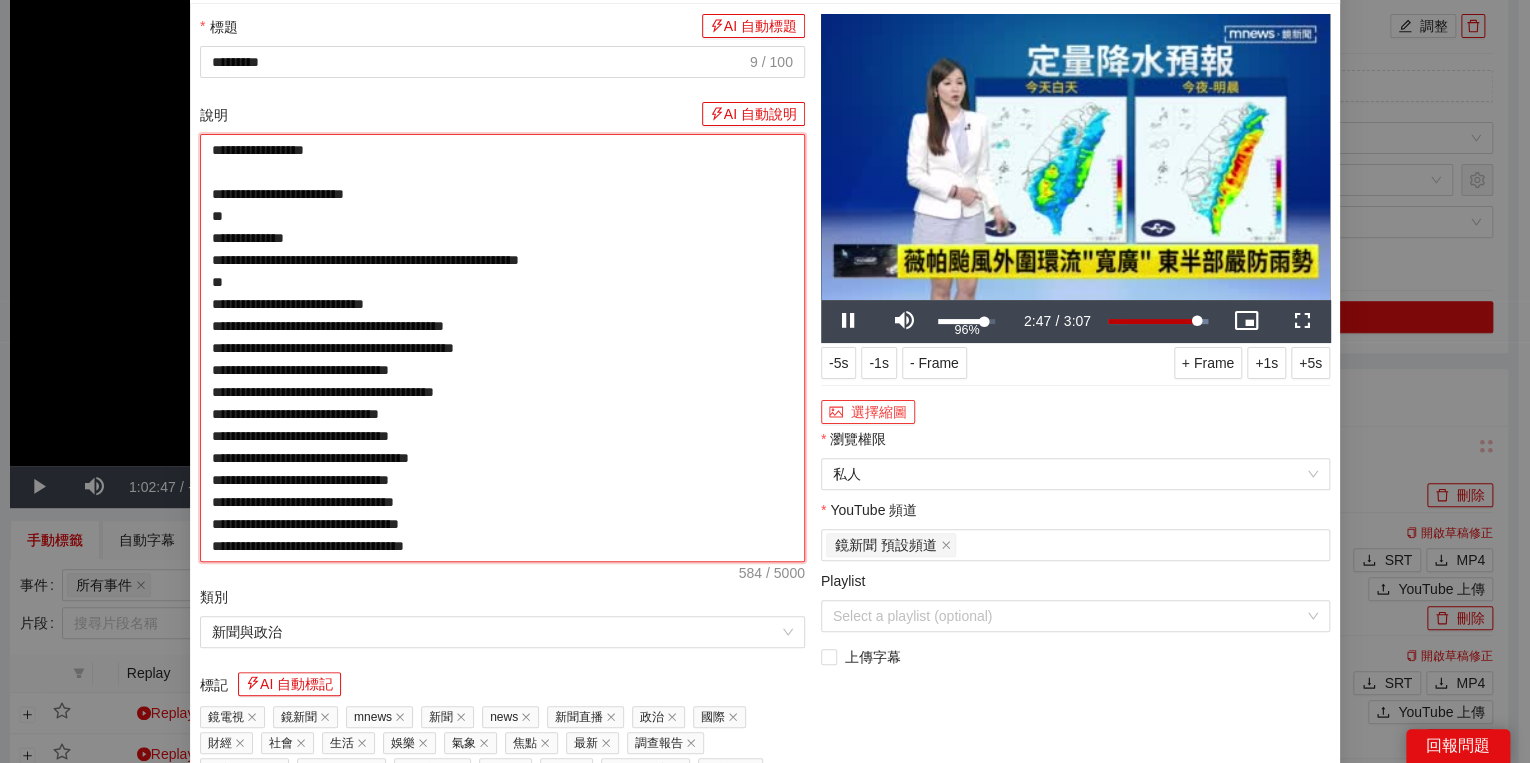 scroll, scrollTop: 80, scrollLeft: 0, axis: vertical 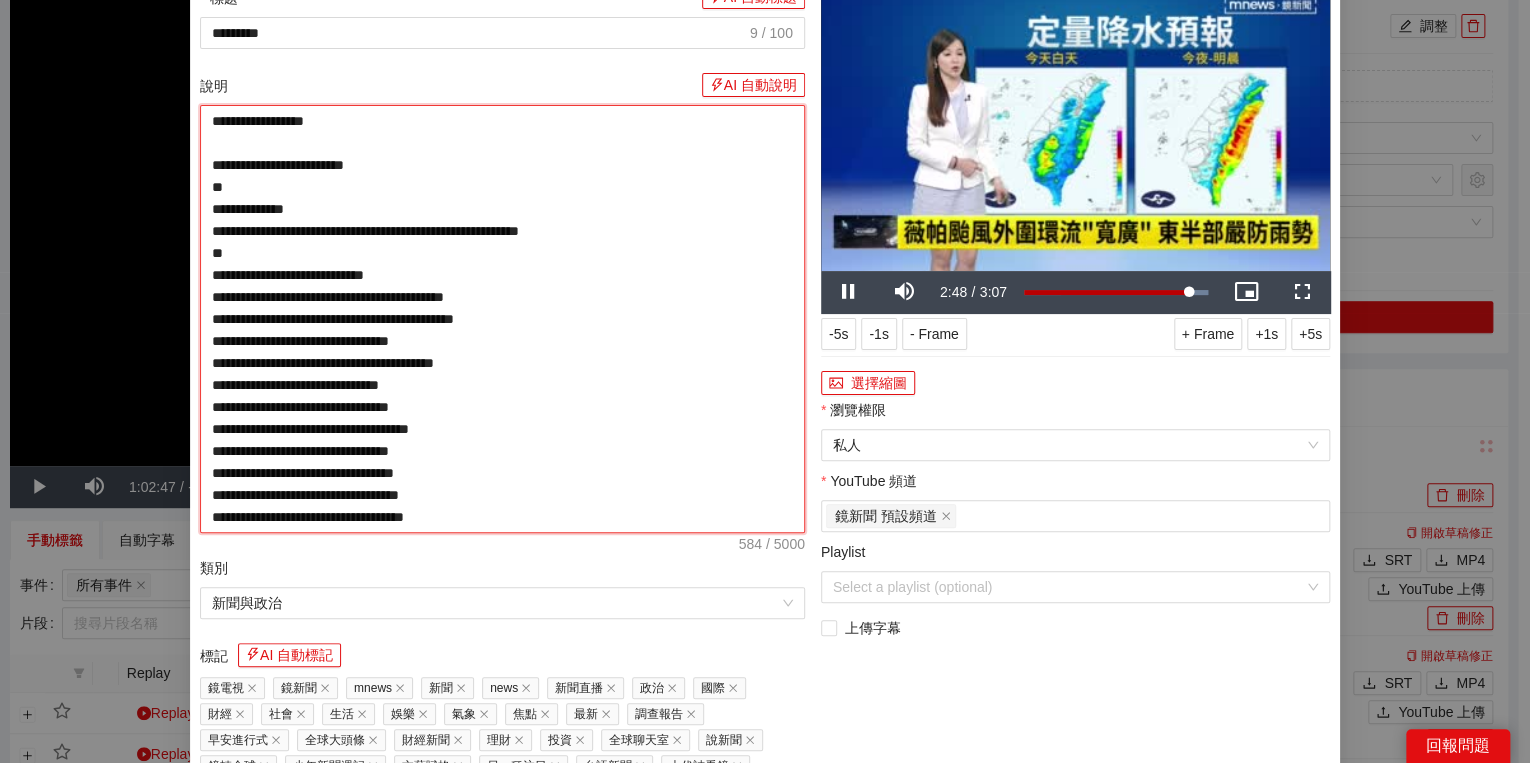 type on "**********" 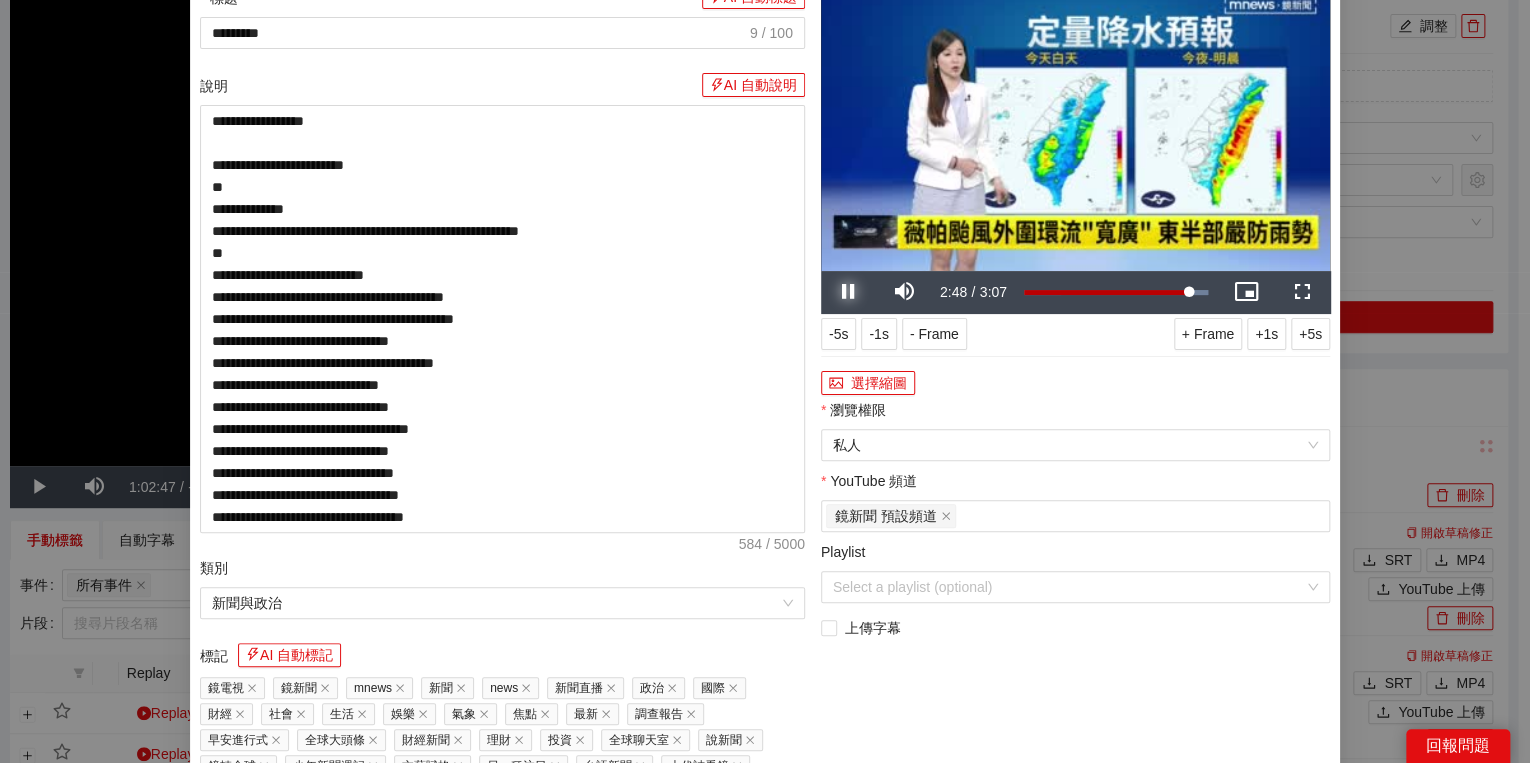 click at bounding box center [849, 292] 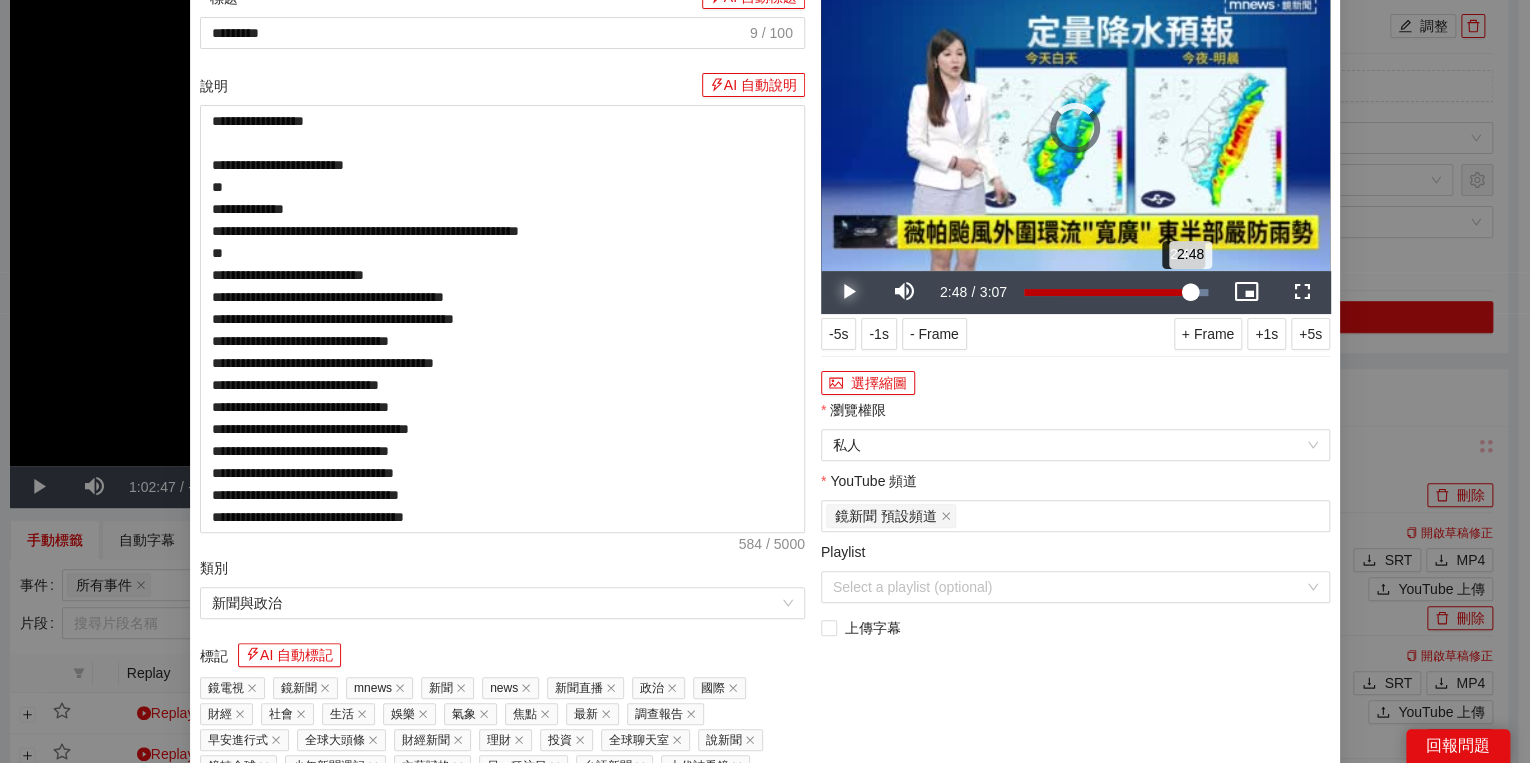 click on "2:48" at bounding box center (1107, 292) 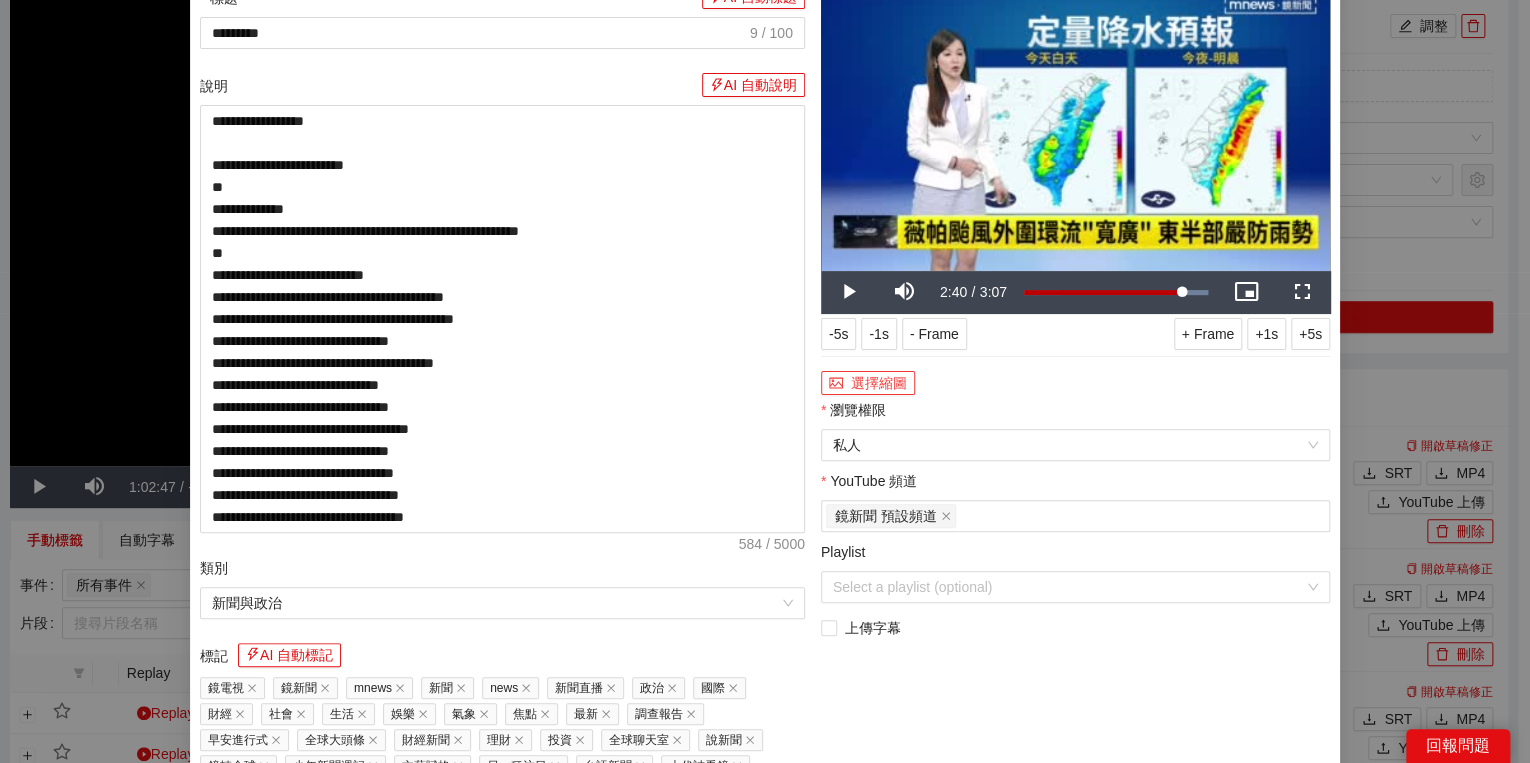 click on "選擇縮圖" at bounding box center (868, 383) 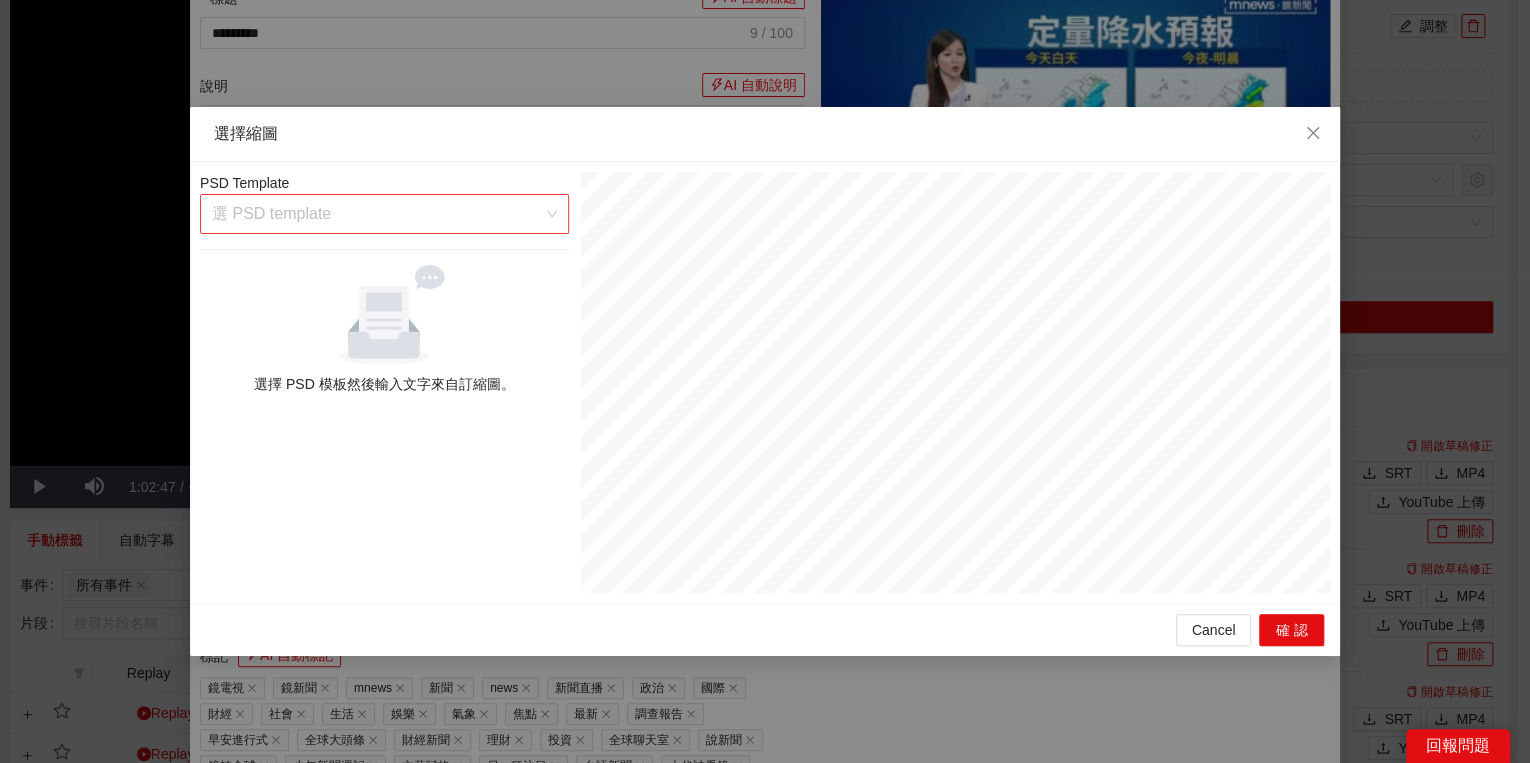 click at bounding box center [377, 214] 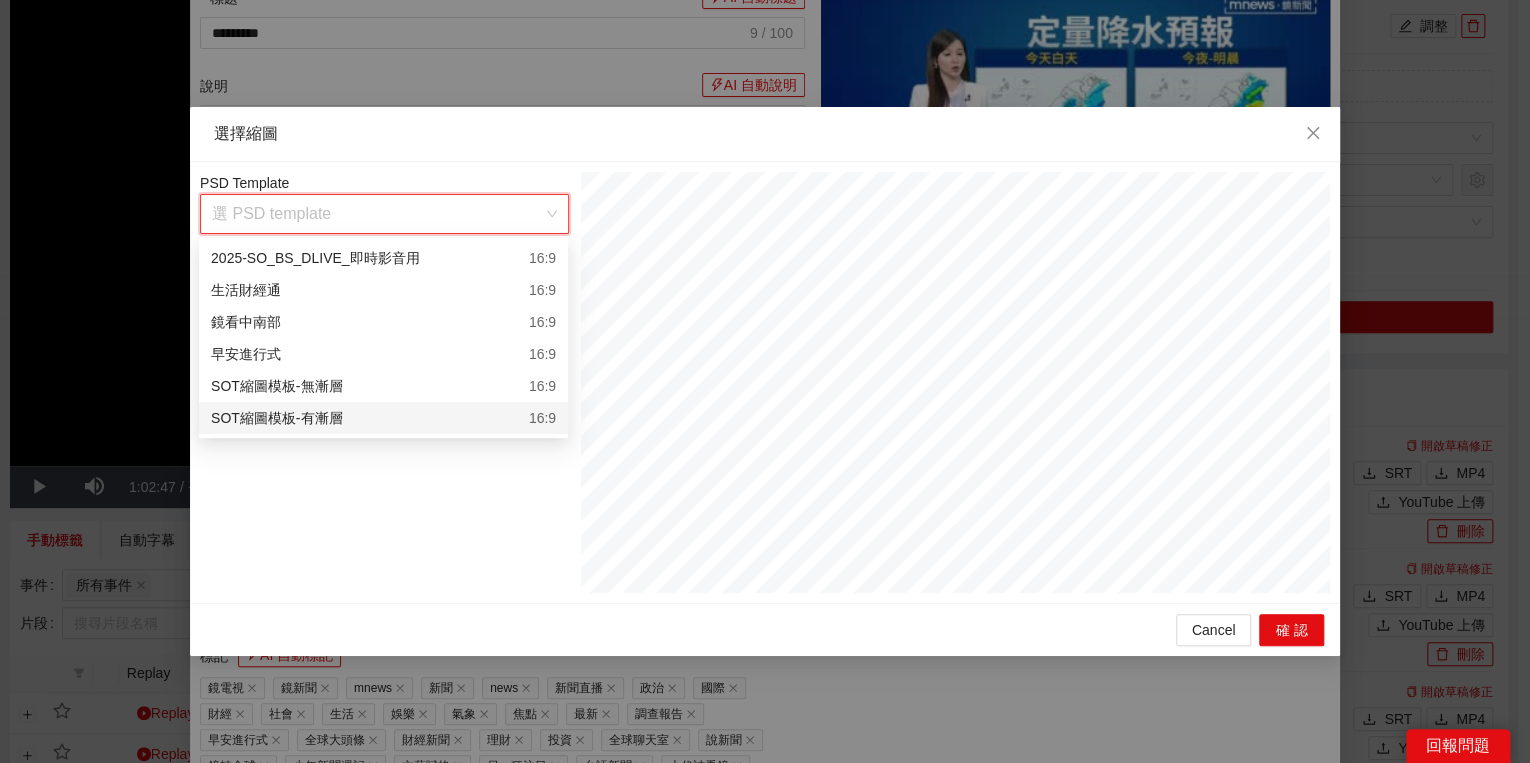 click on "SOT縮圖模板-有漸層 16:9" at bounding box center (383, 418) 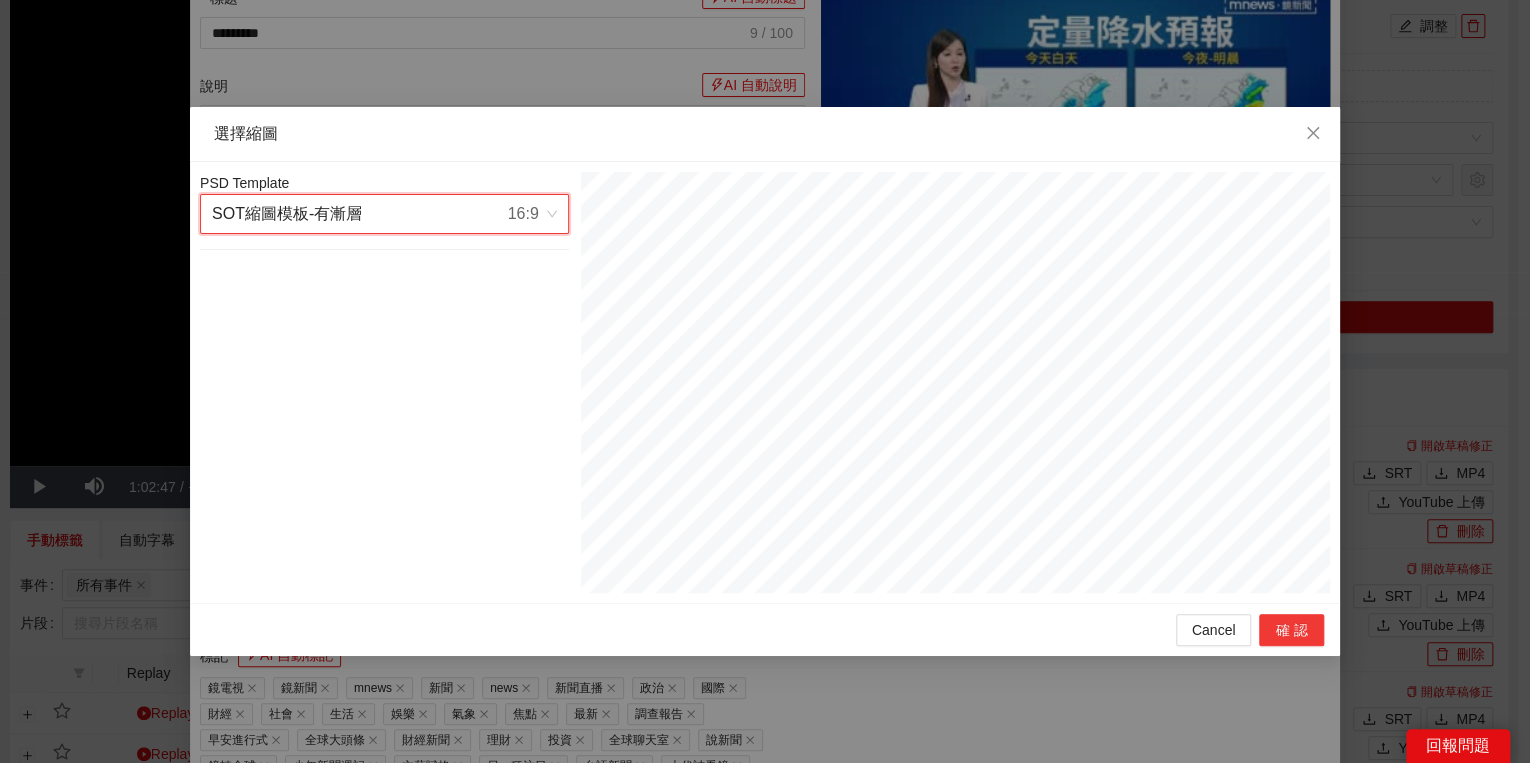 click on "確認" at bounding box center [1291, 630] 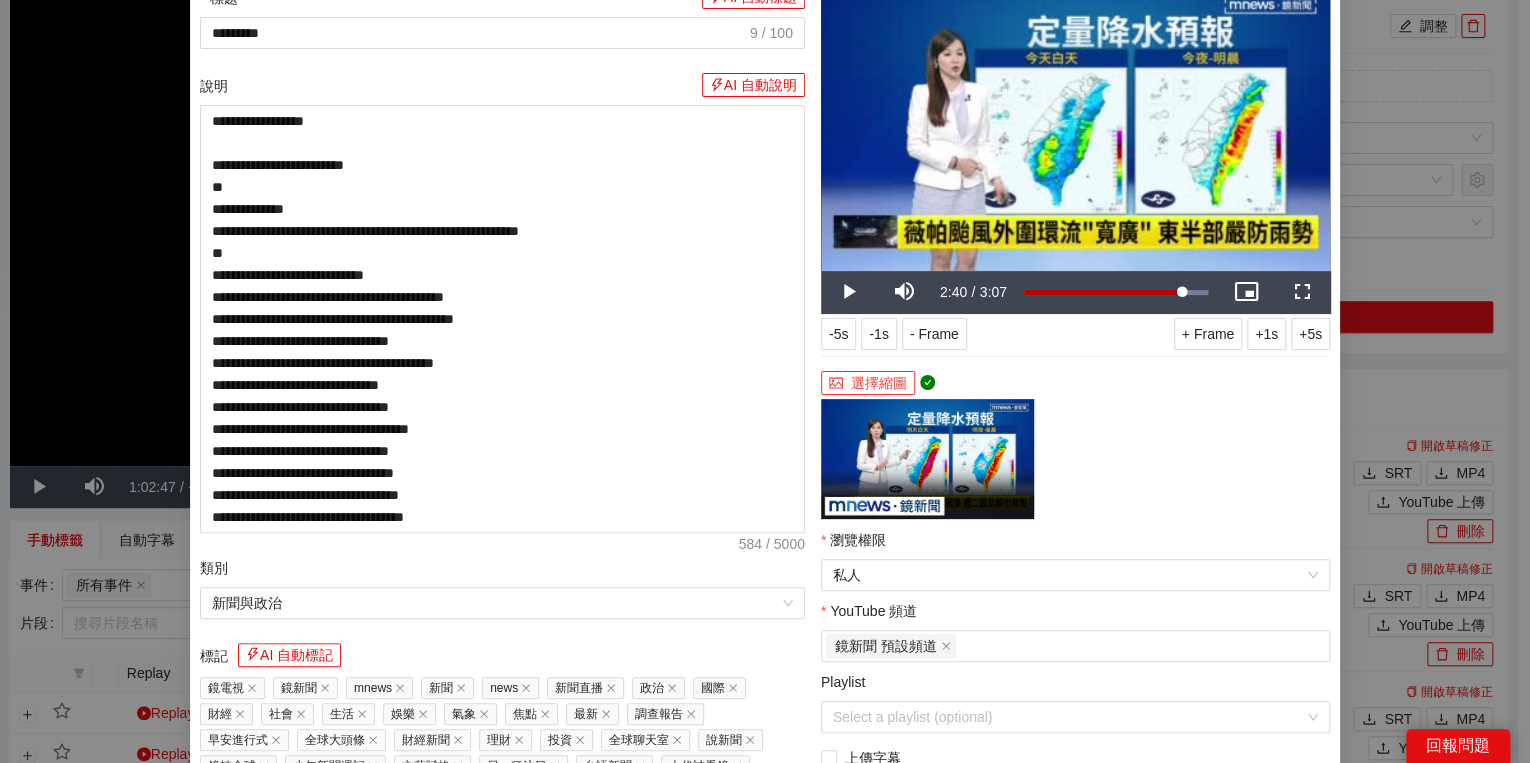 scroll, scrollTop: 308, scrollLeft: 0, axis: vertical 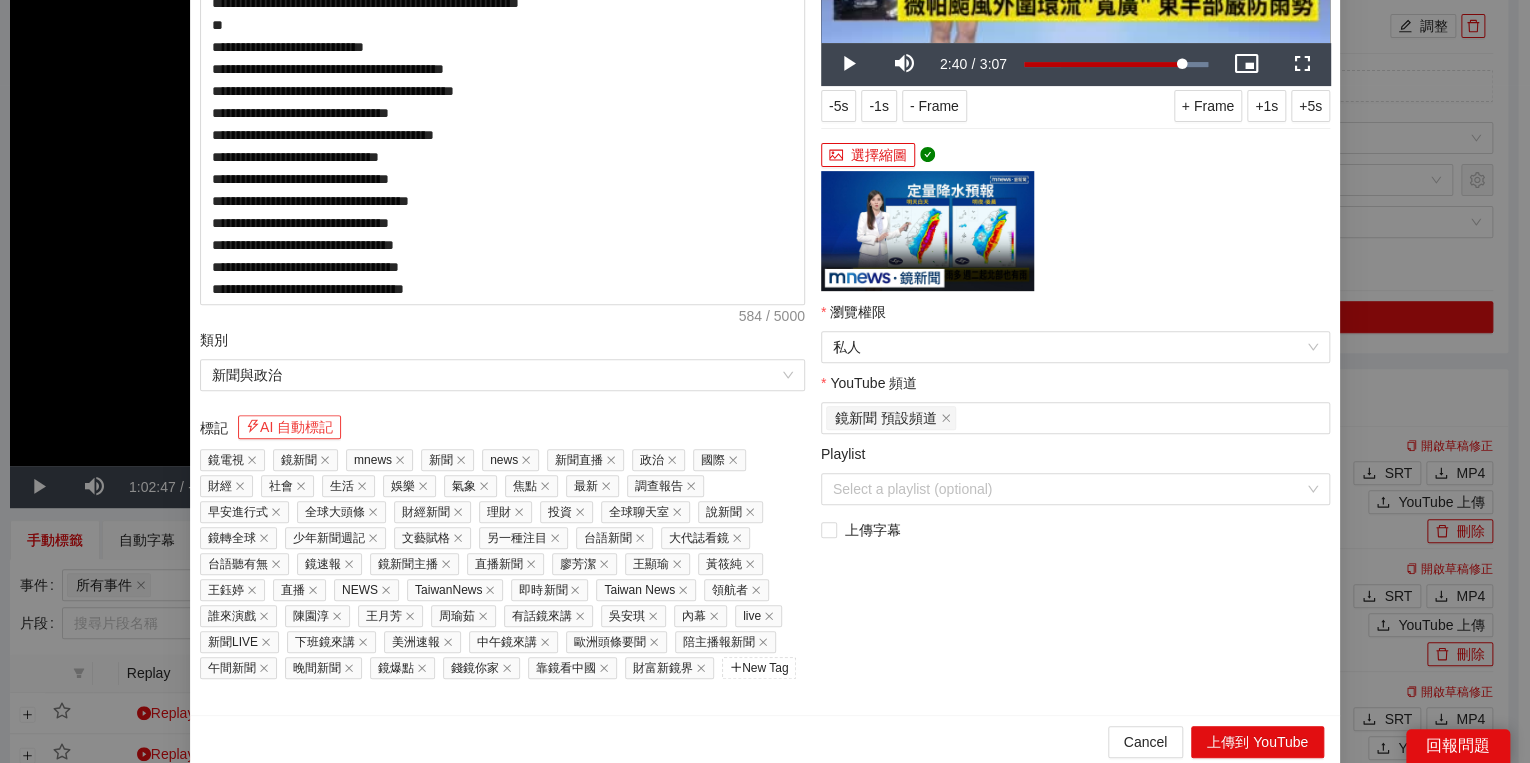 click on "AI 自動標記" at bounding box center [289, 427] 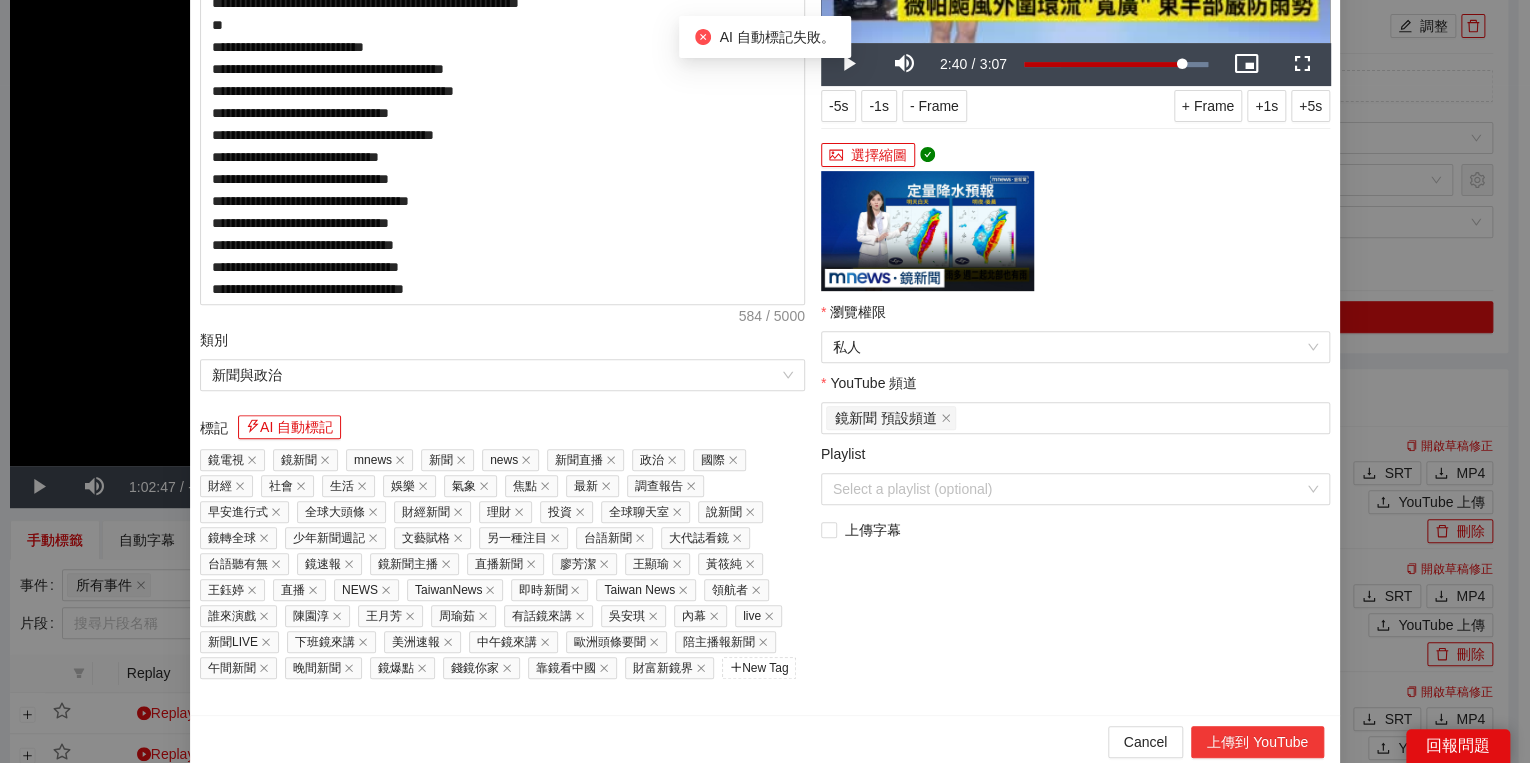 click on "上傳到 YouTube" at bounding box center [1257, 742] 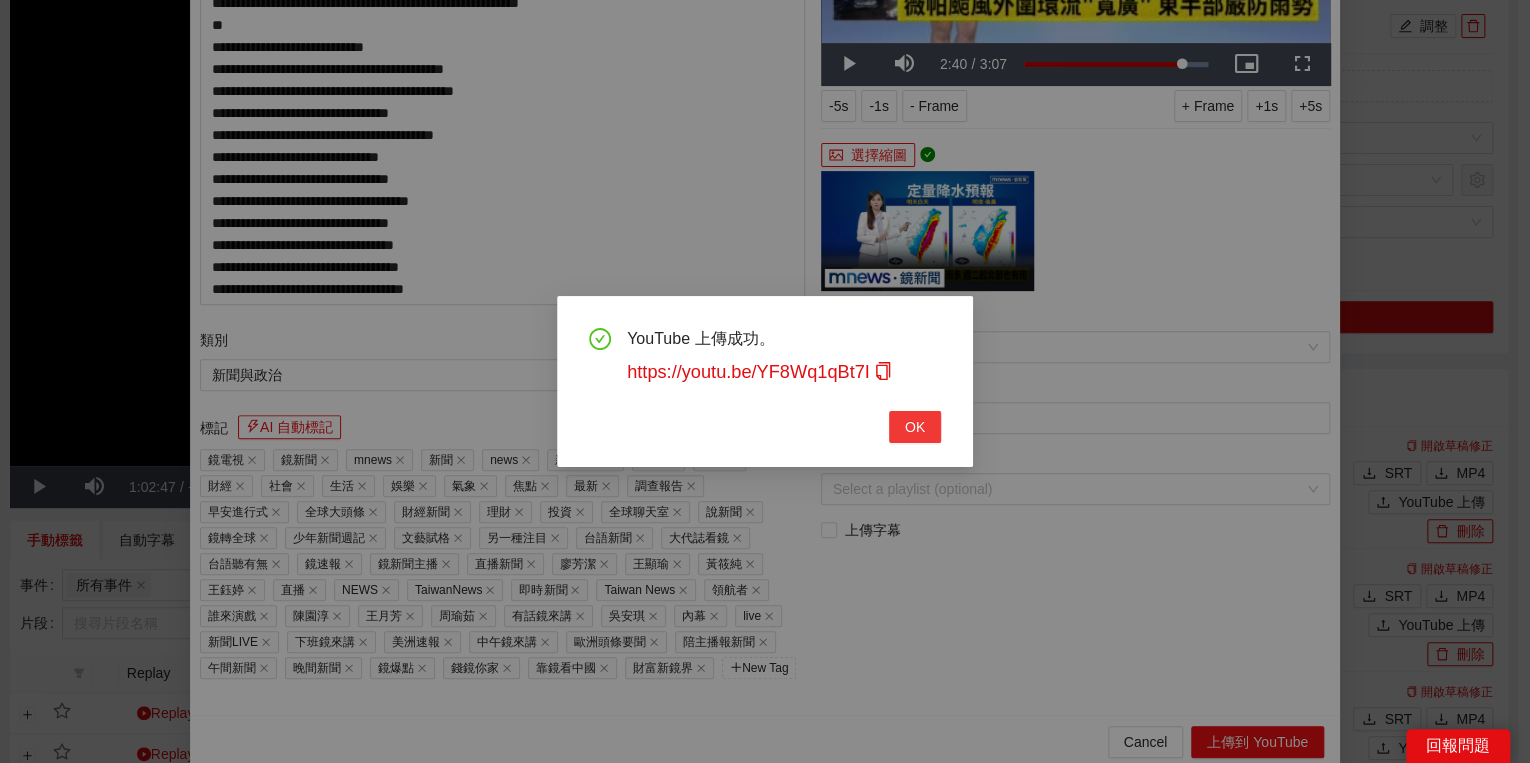 click on "OK" at bounding box center (915, 427) 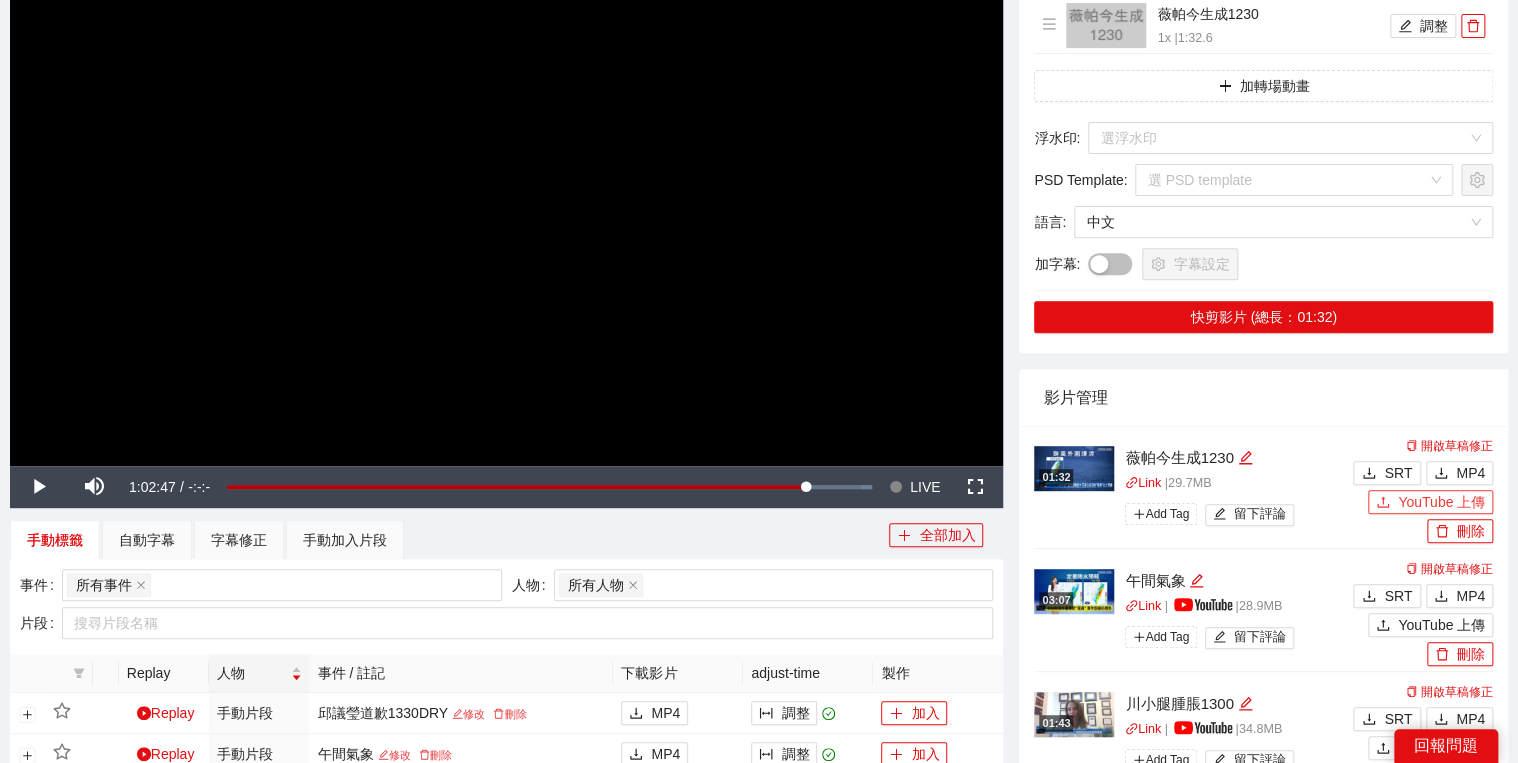 click on "YouTube 上傳" at bounding box center [1441, 502] 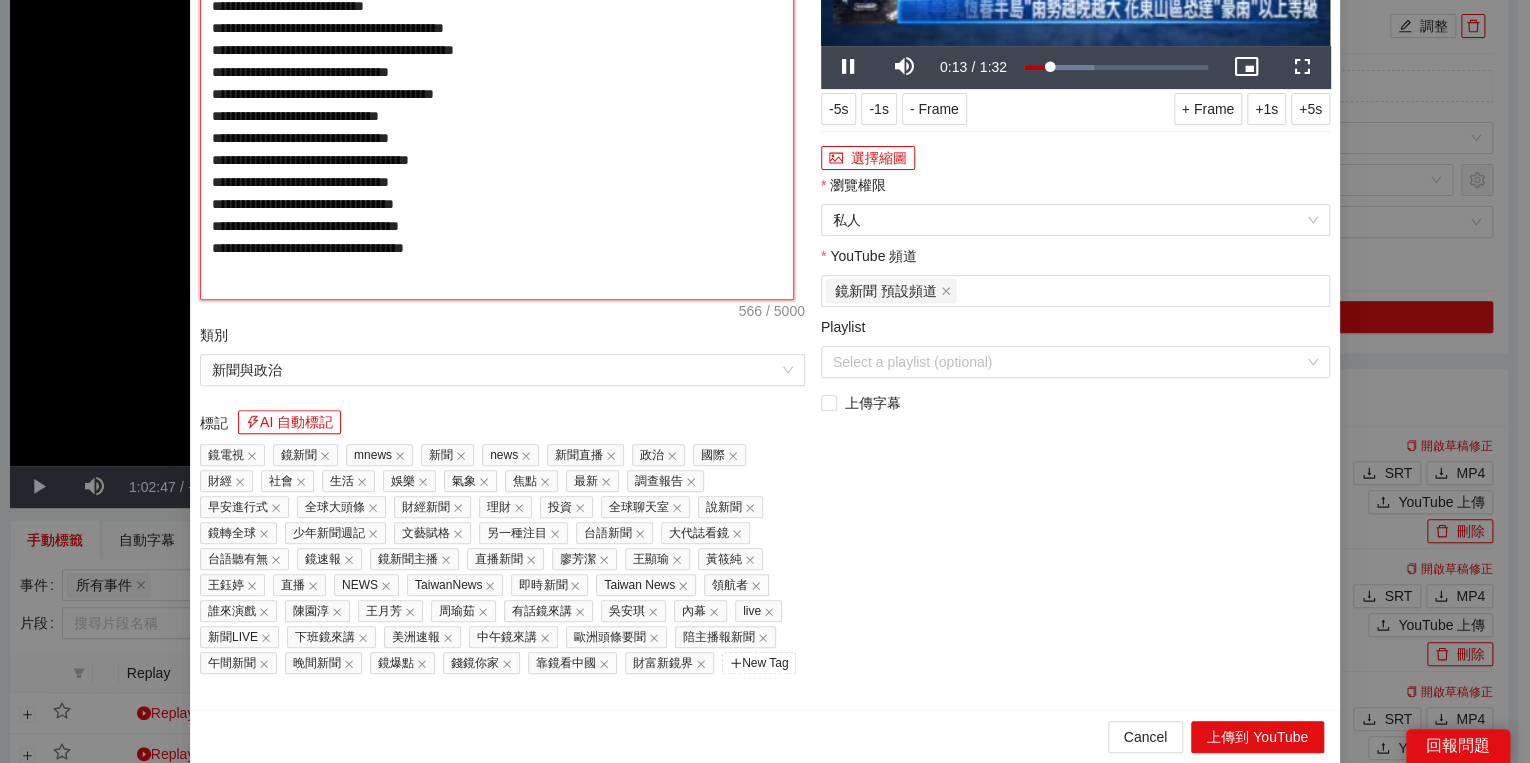click on "**********" at bounding box center [497, 90] 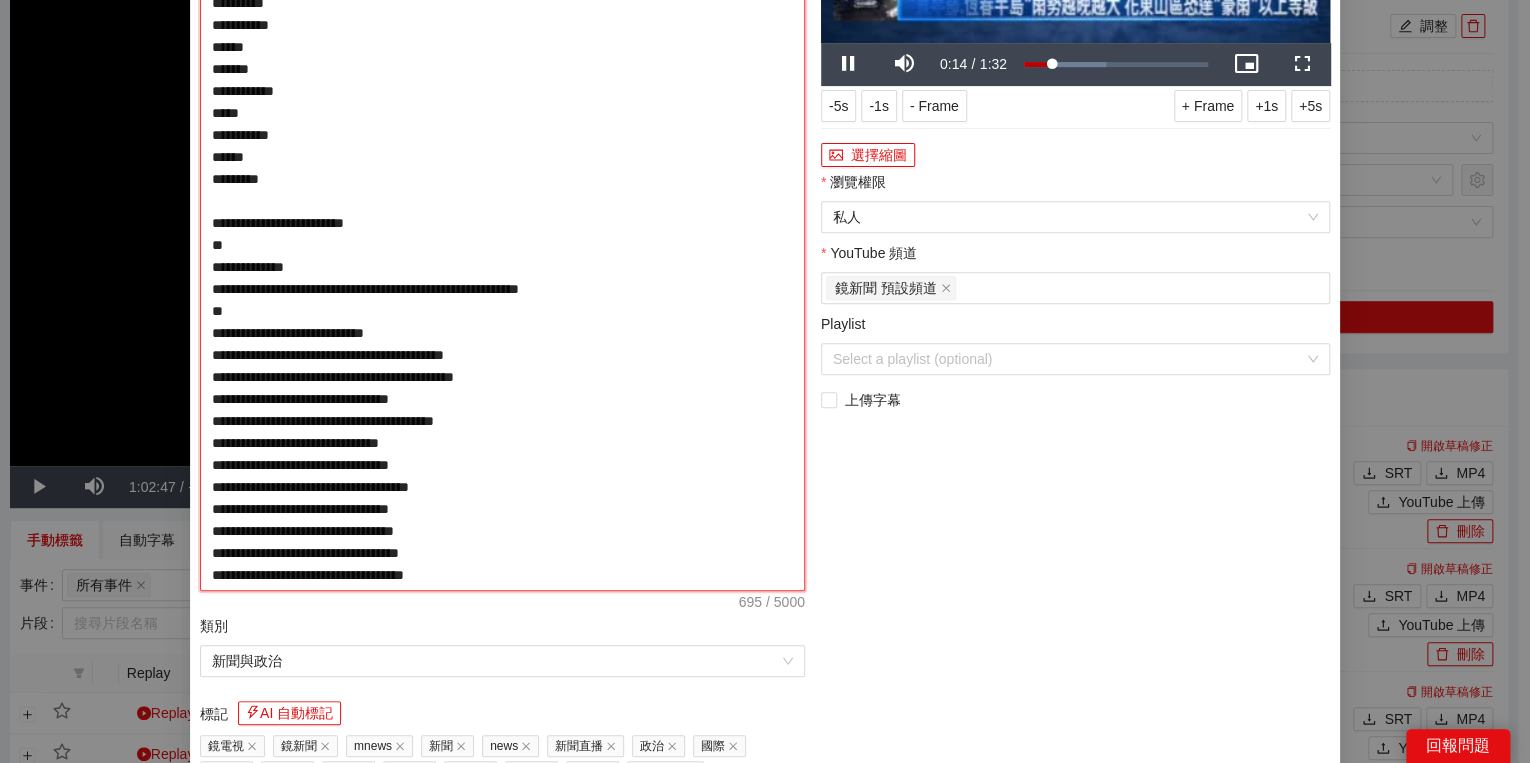 click on "**********" at bounding box center [502, 234] 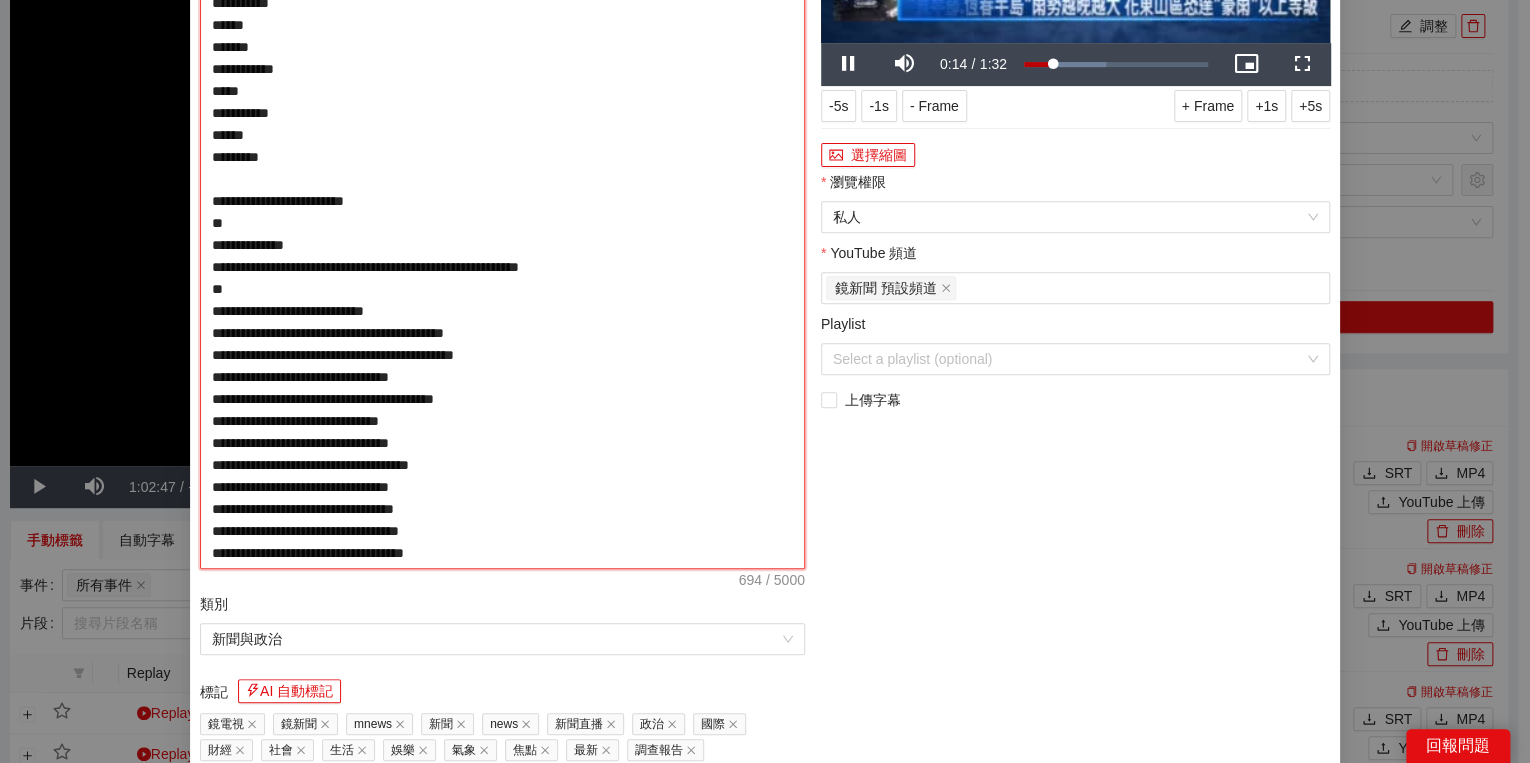 click on "**********" at bounding box center [502, 223] 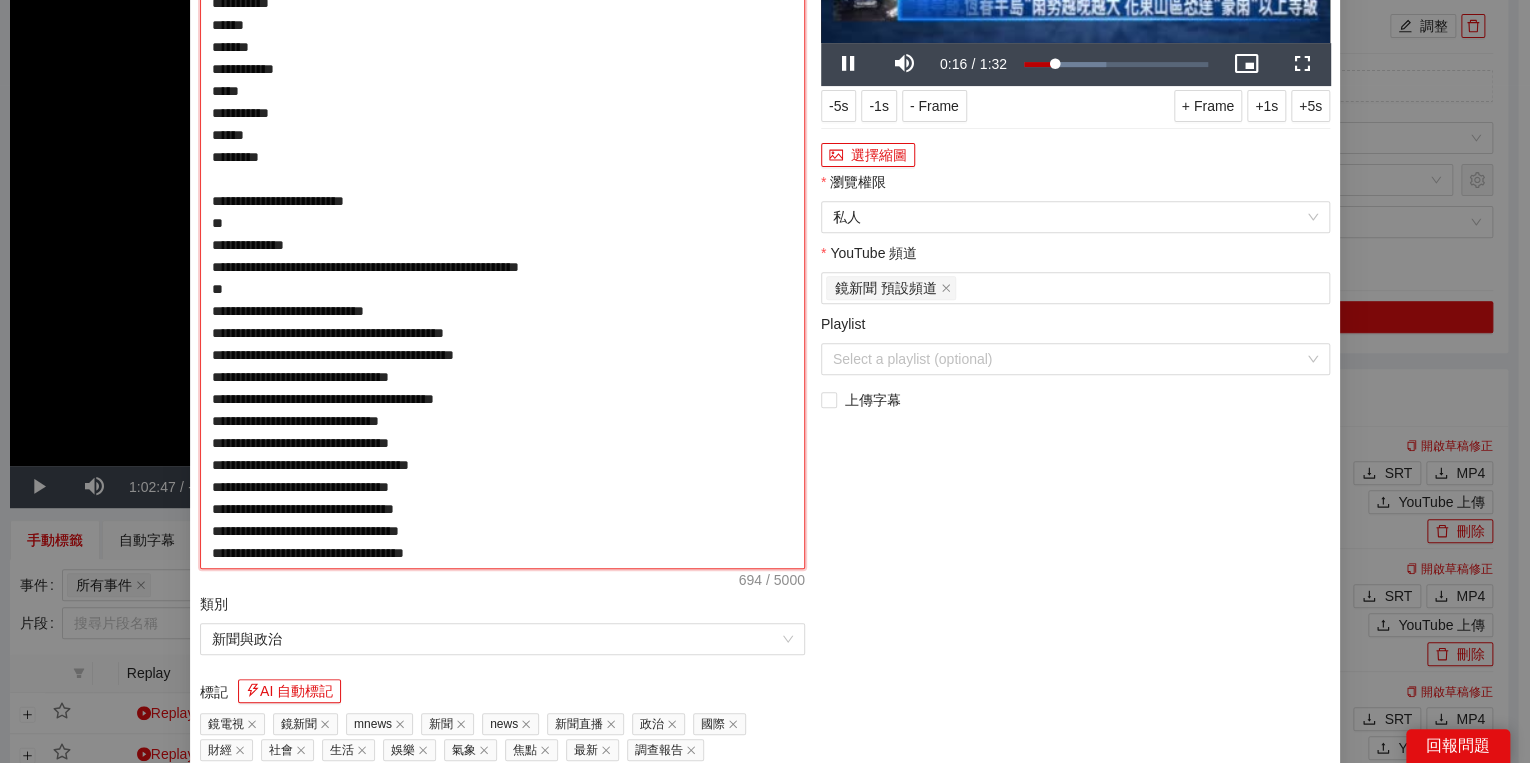 type on "**********" 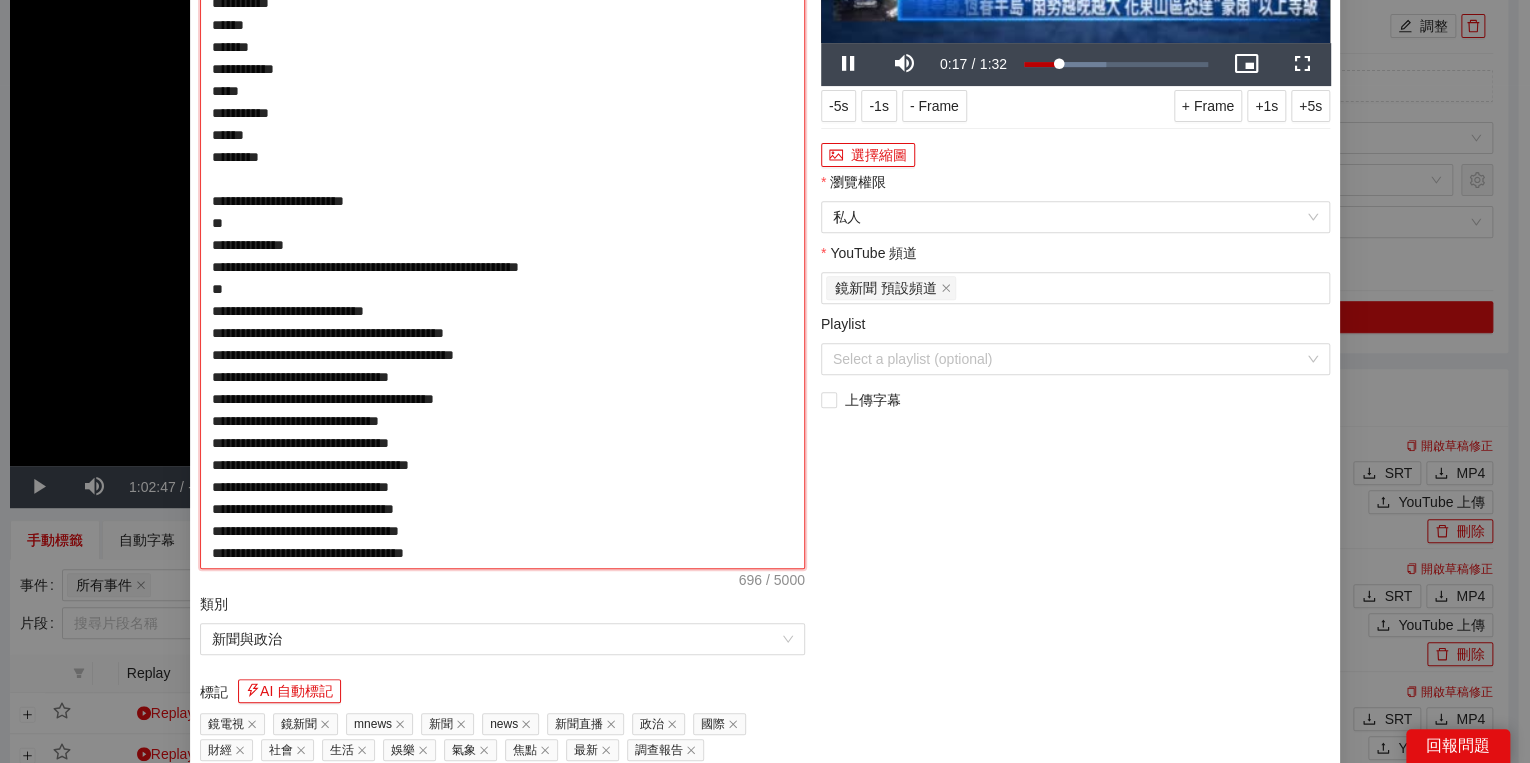 type on "**********" 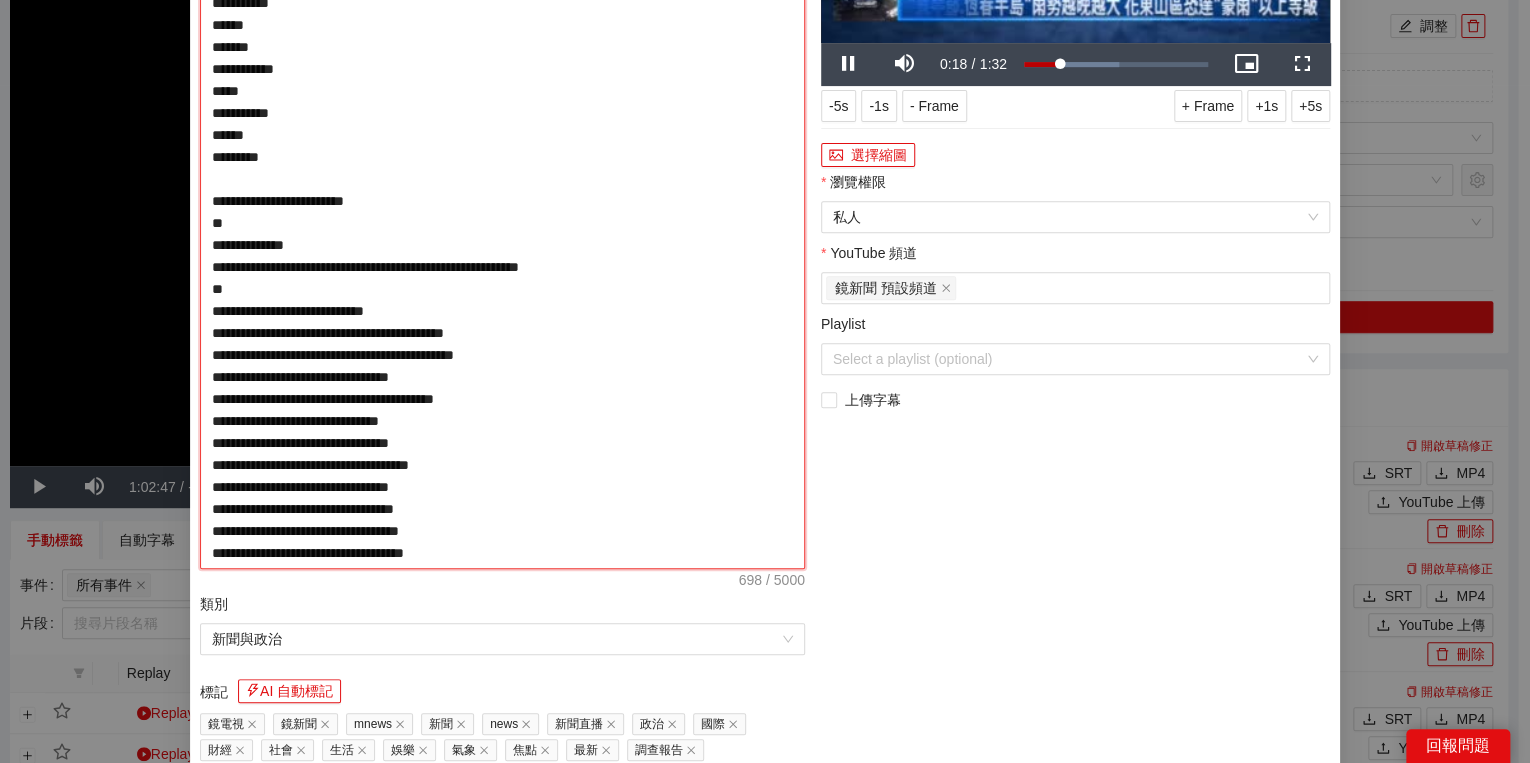 type on "**********" 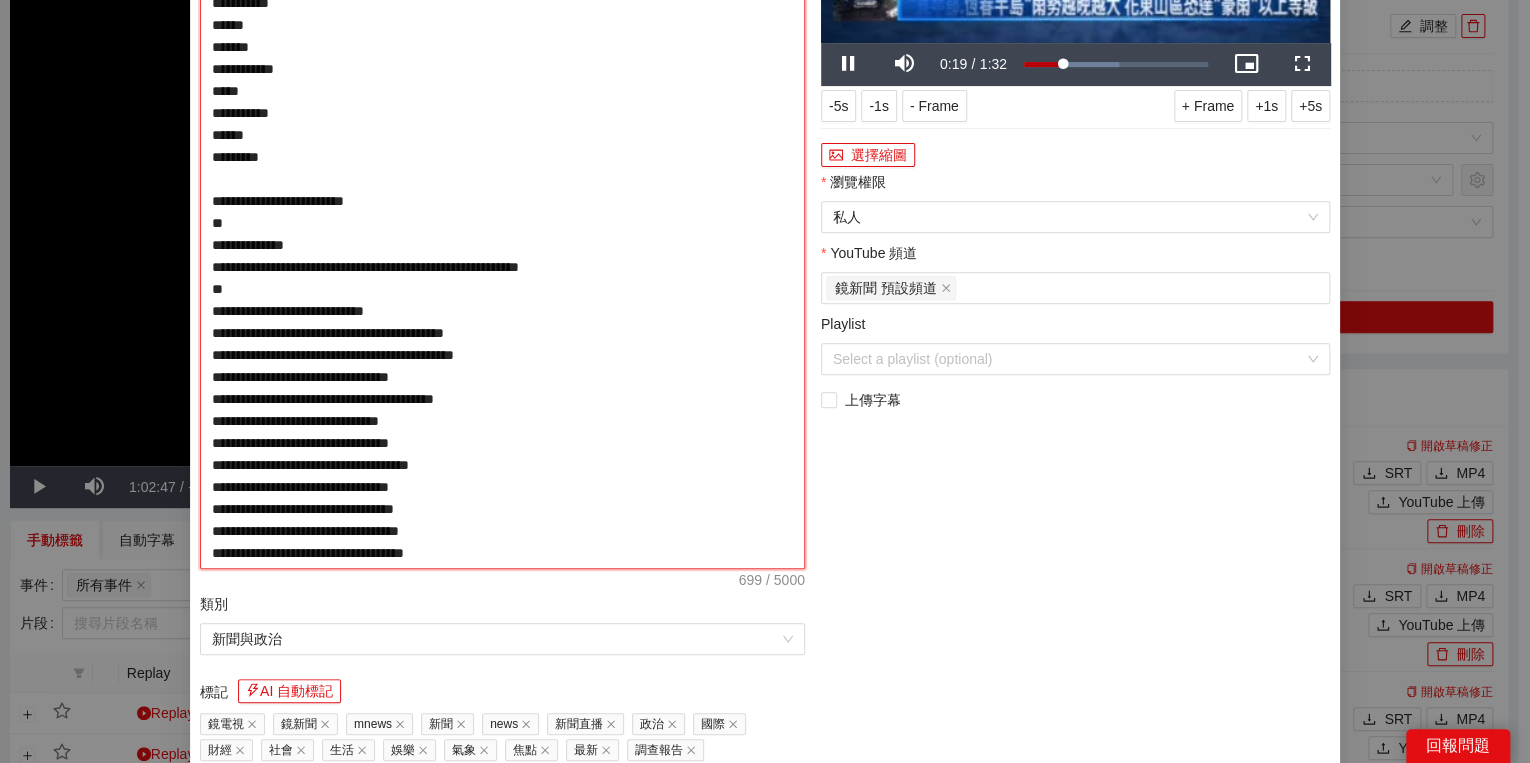 type on "**********" 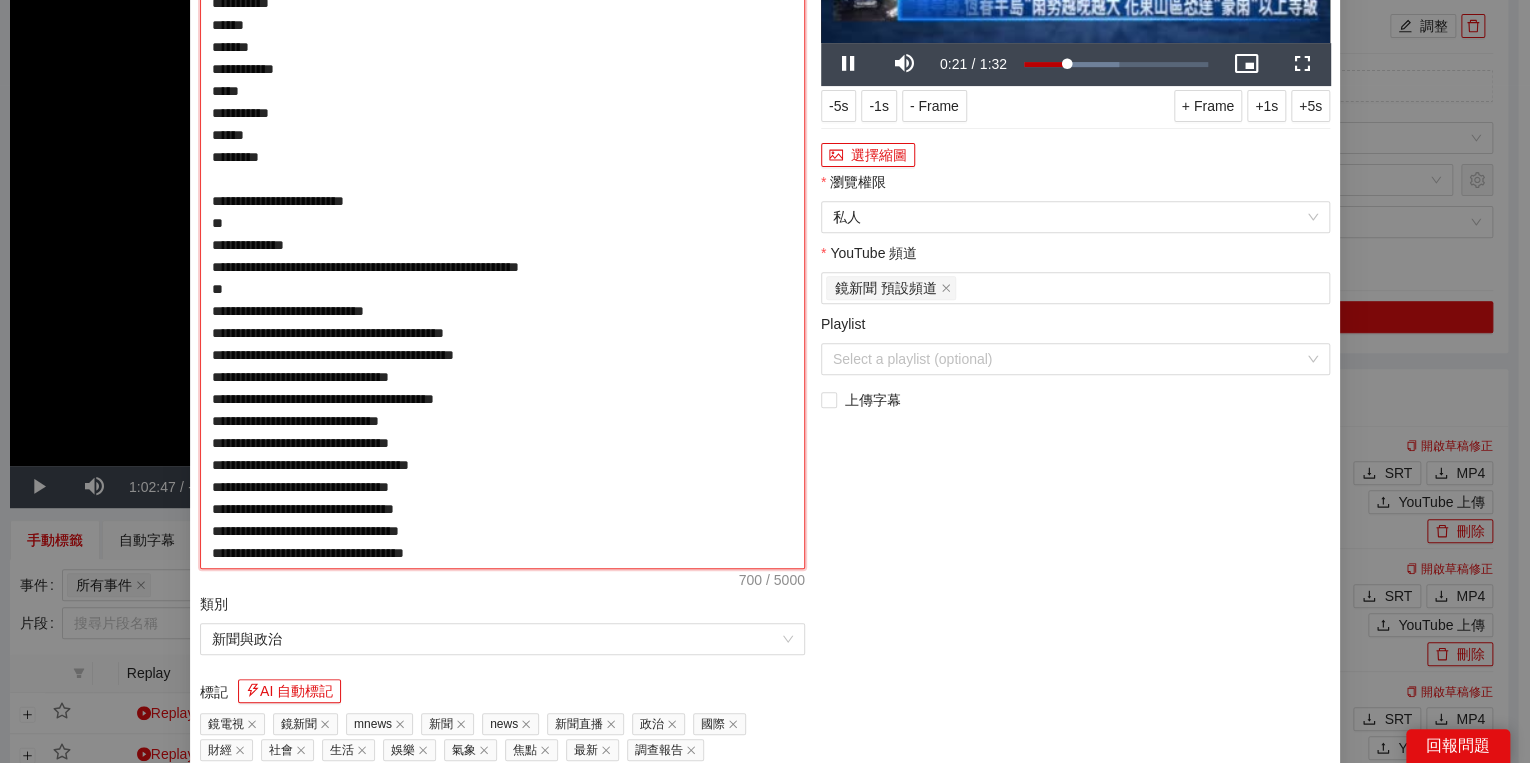 click on "**********" at bounding box center [502, 223] 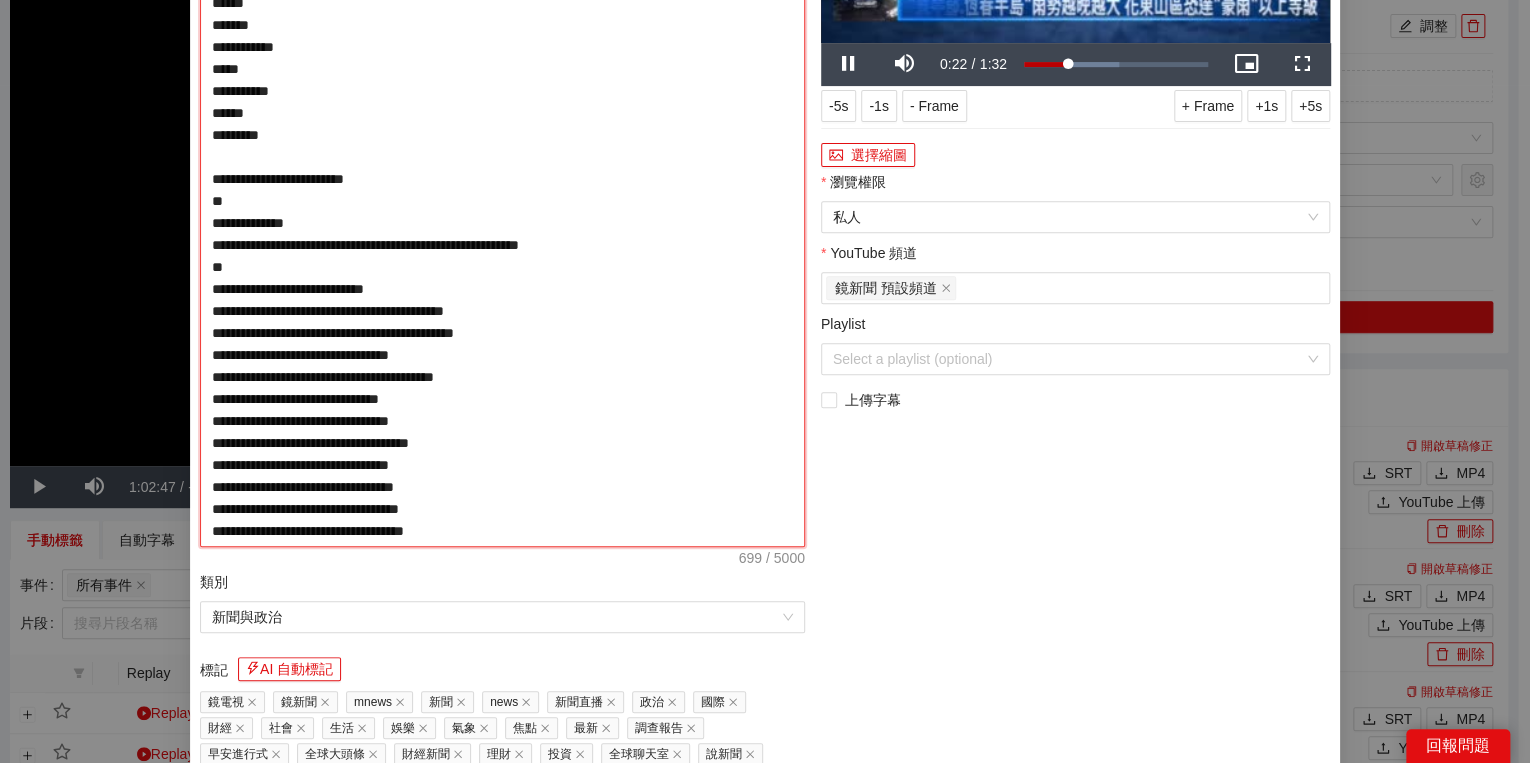 click on "**********" at bounding box center (502, 212) 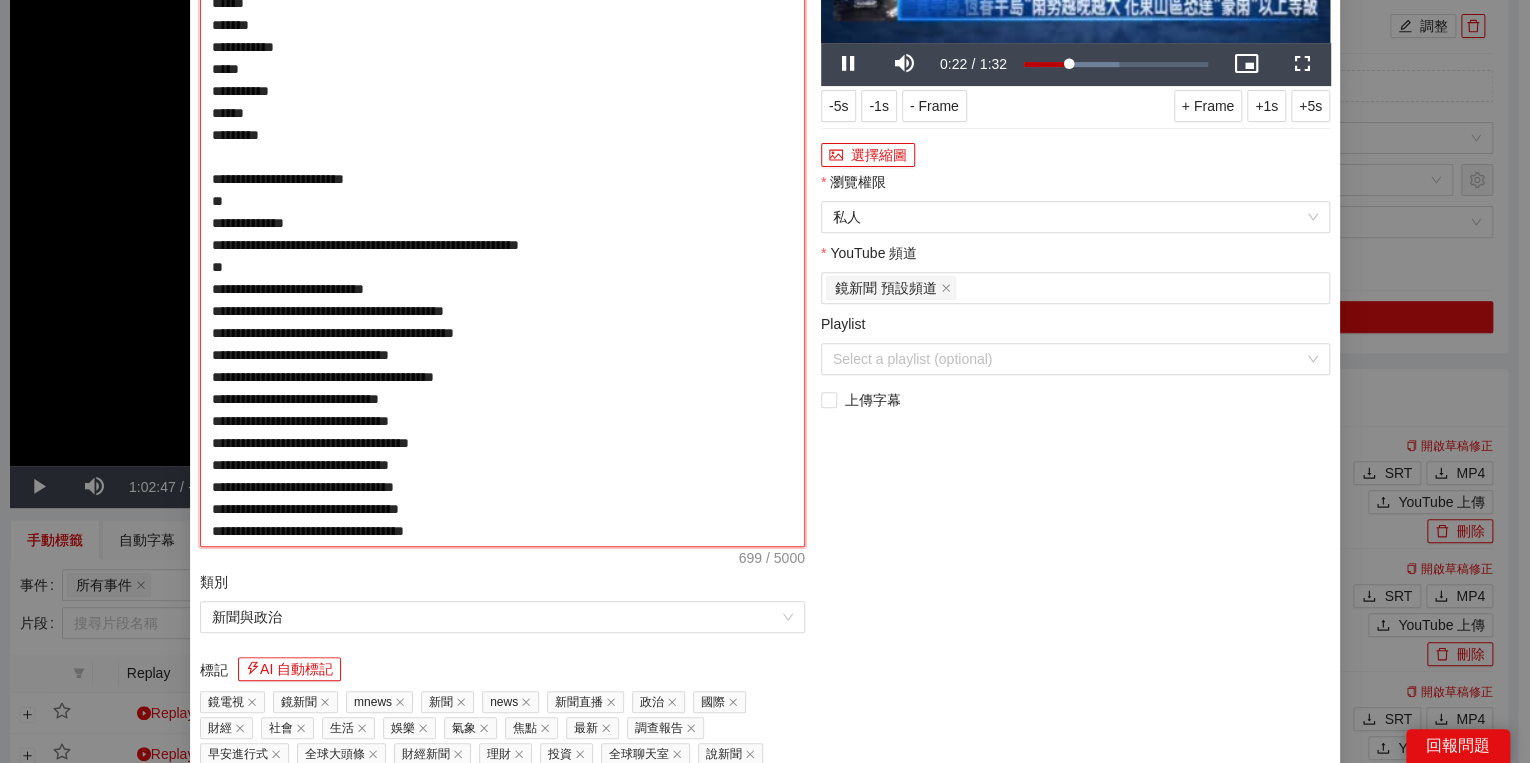 type on "**********" 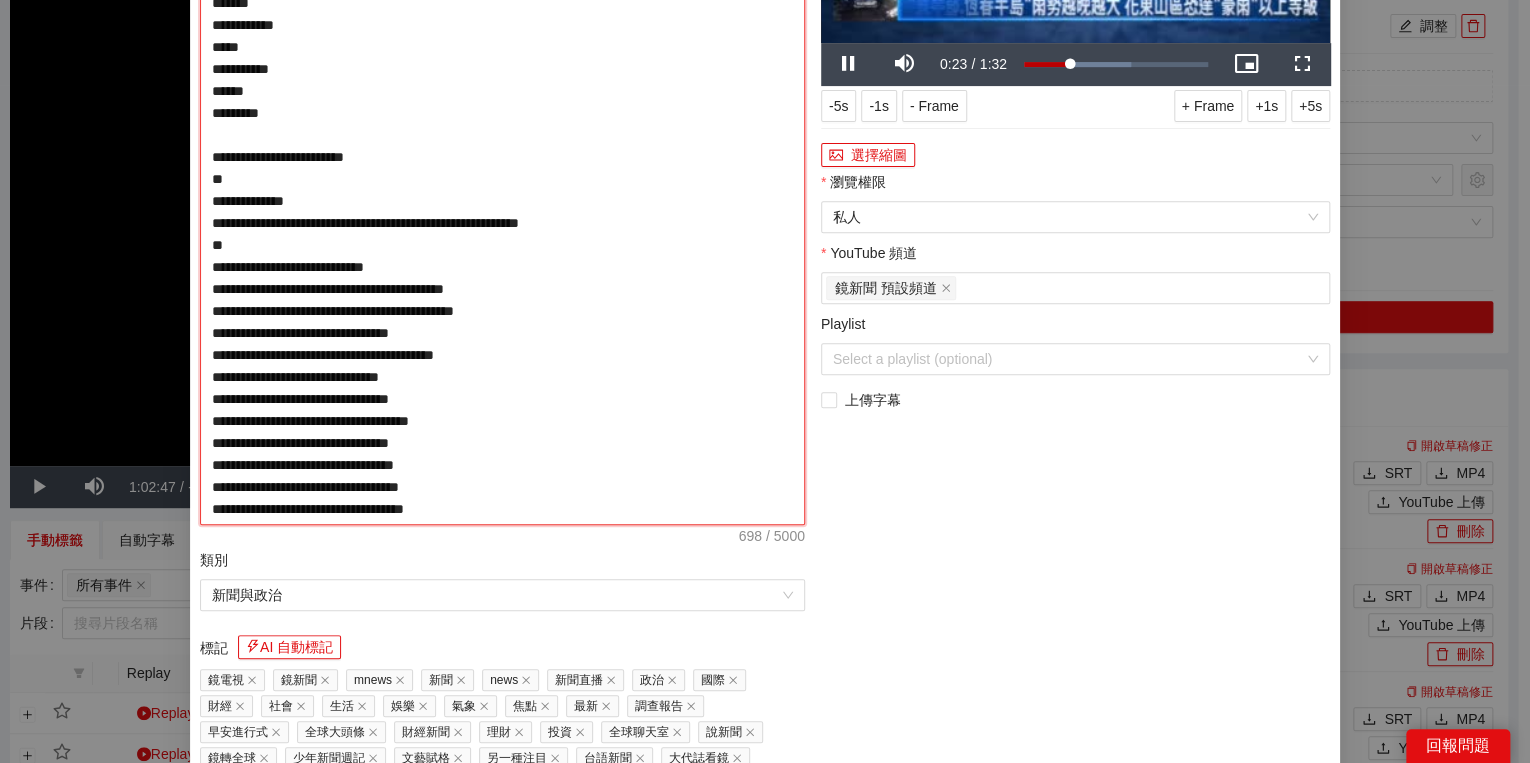 click on "**********" at bounding box center (502, 201) 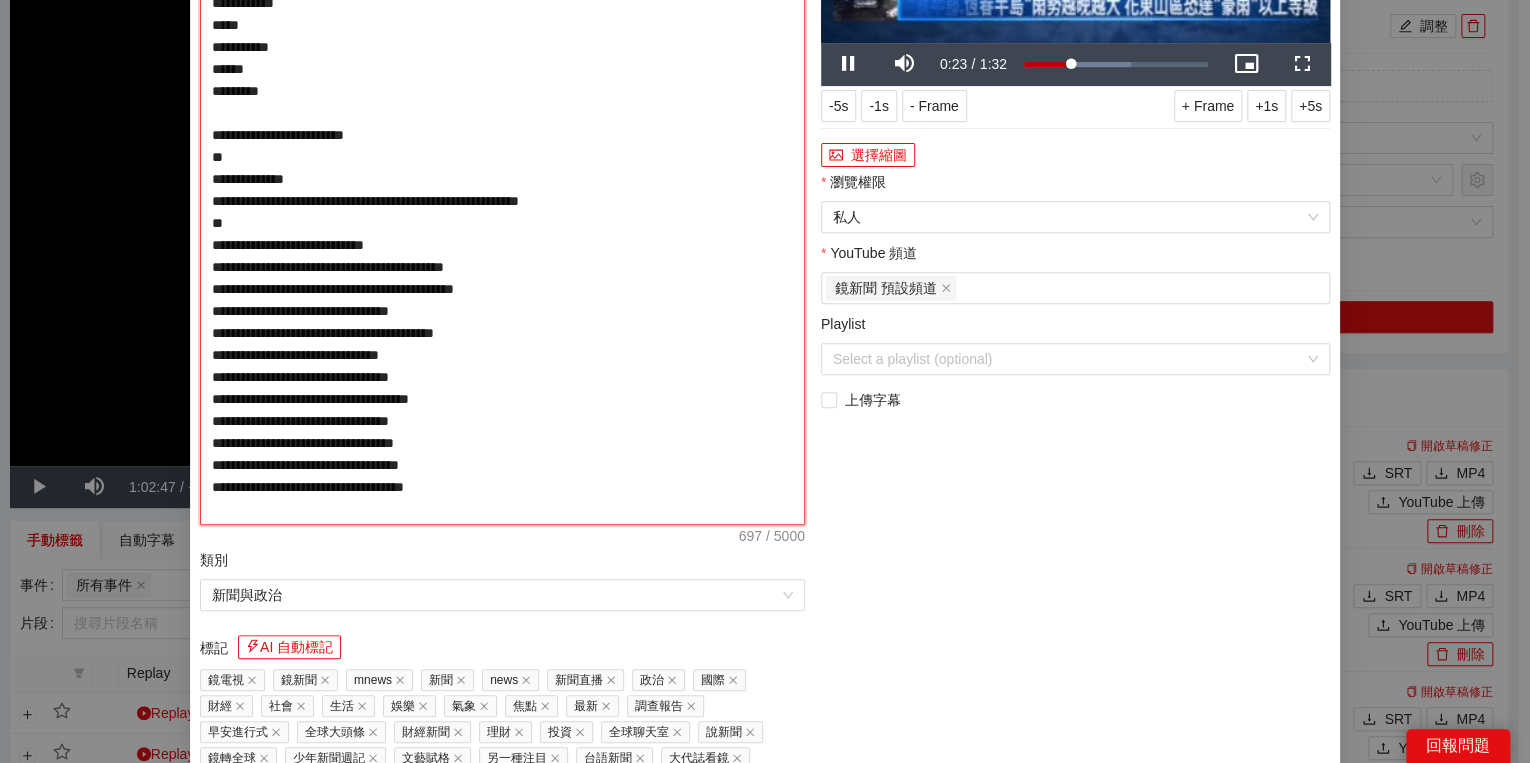 click on "**********" at bounding box center [502, 201] 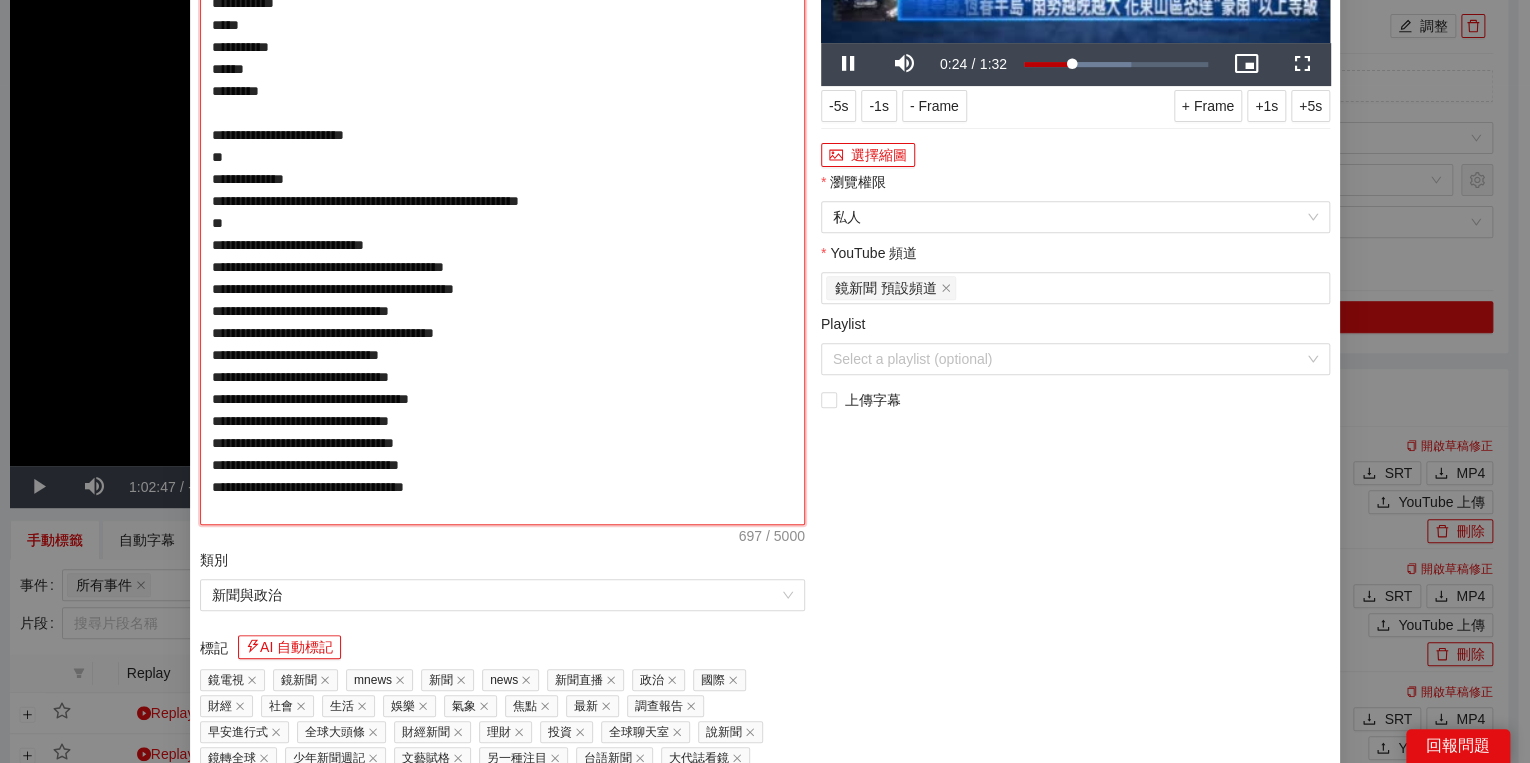 type on "**********" 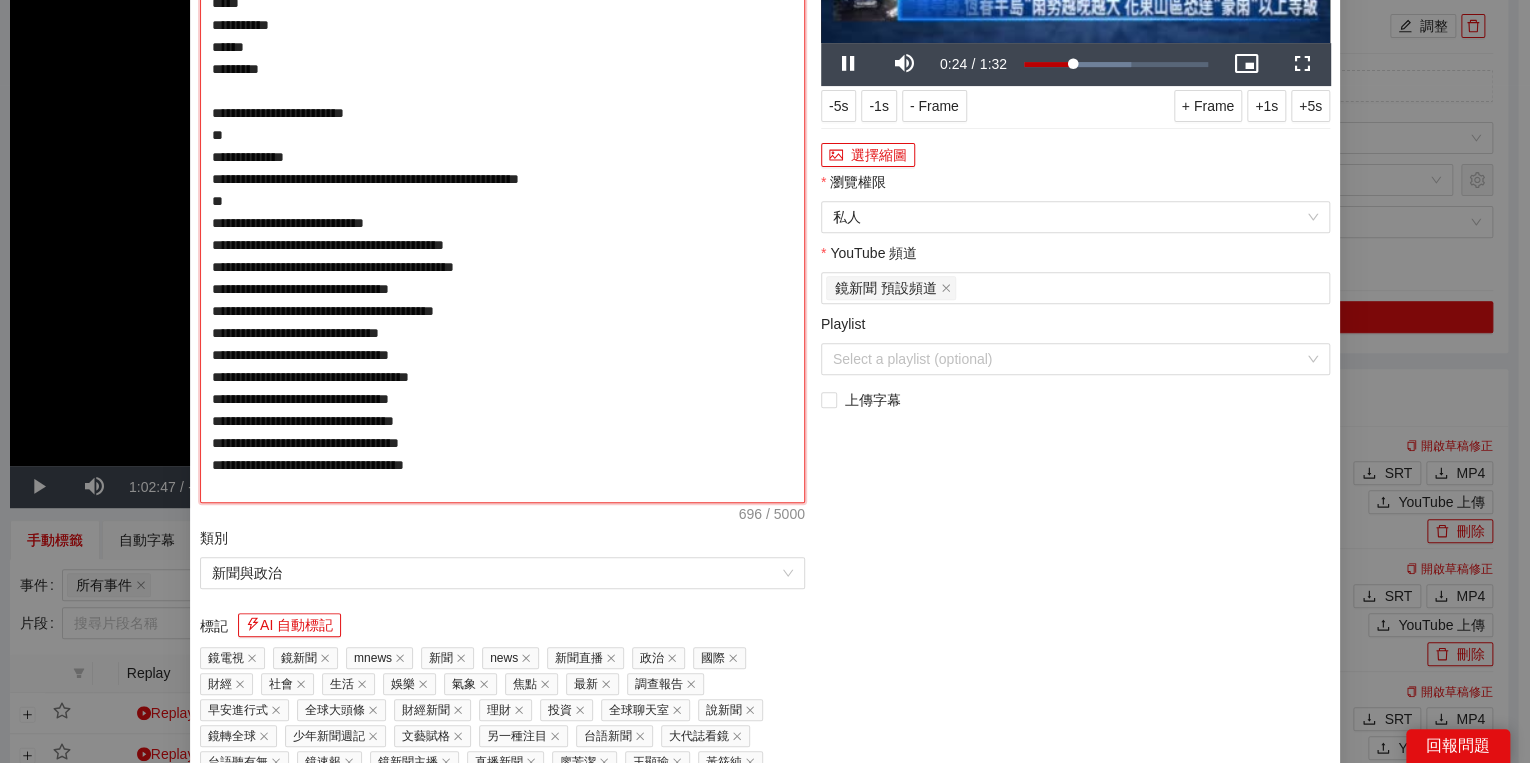 click on "**********" at bounding box center (502, 190) 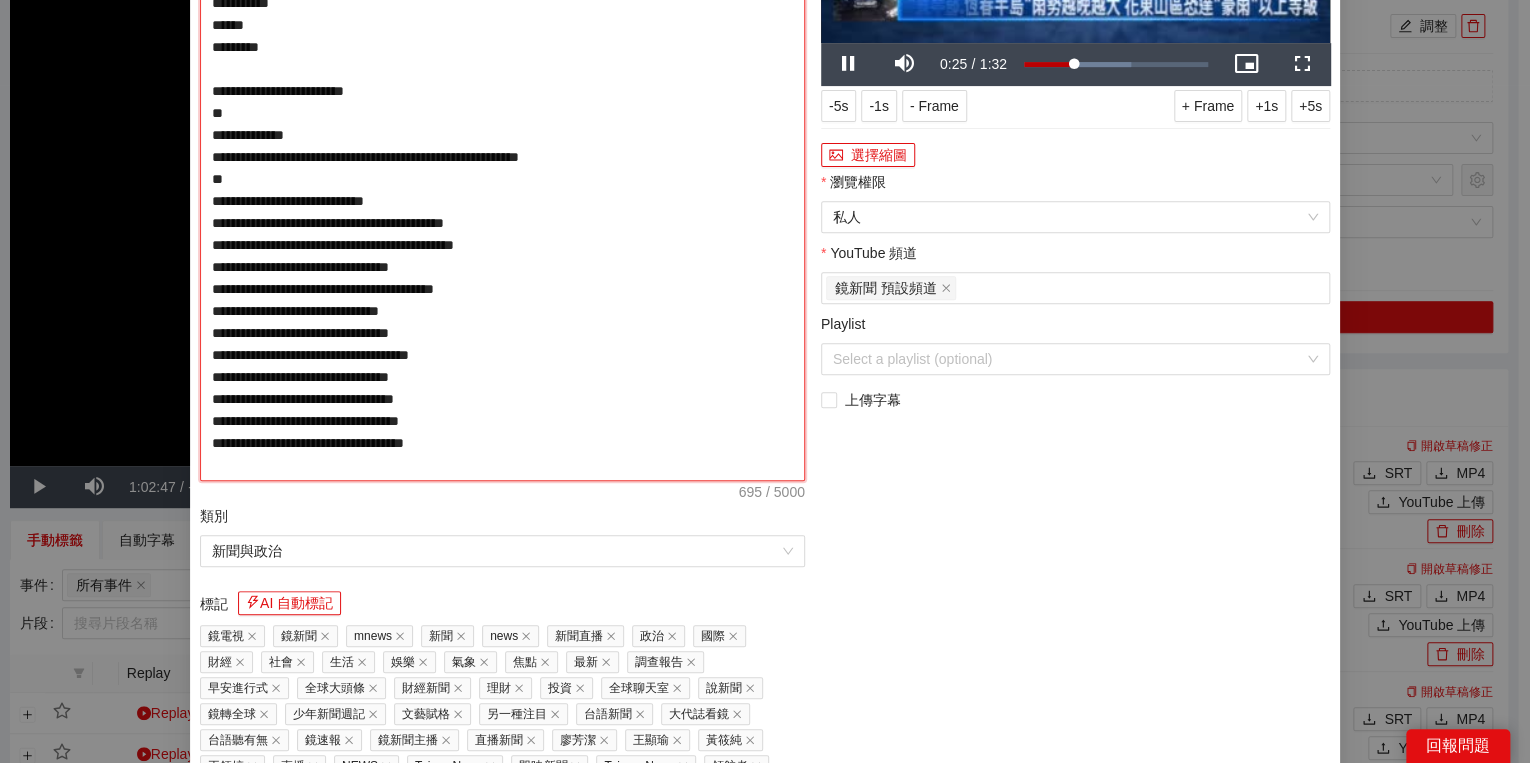 click on "**********" at bounding box center (502, 179) 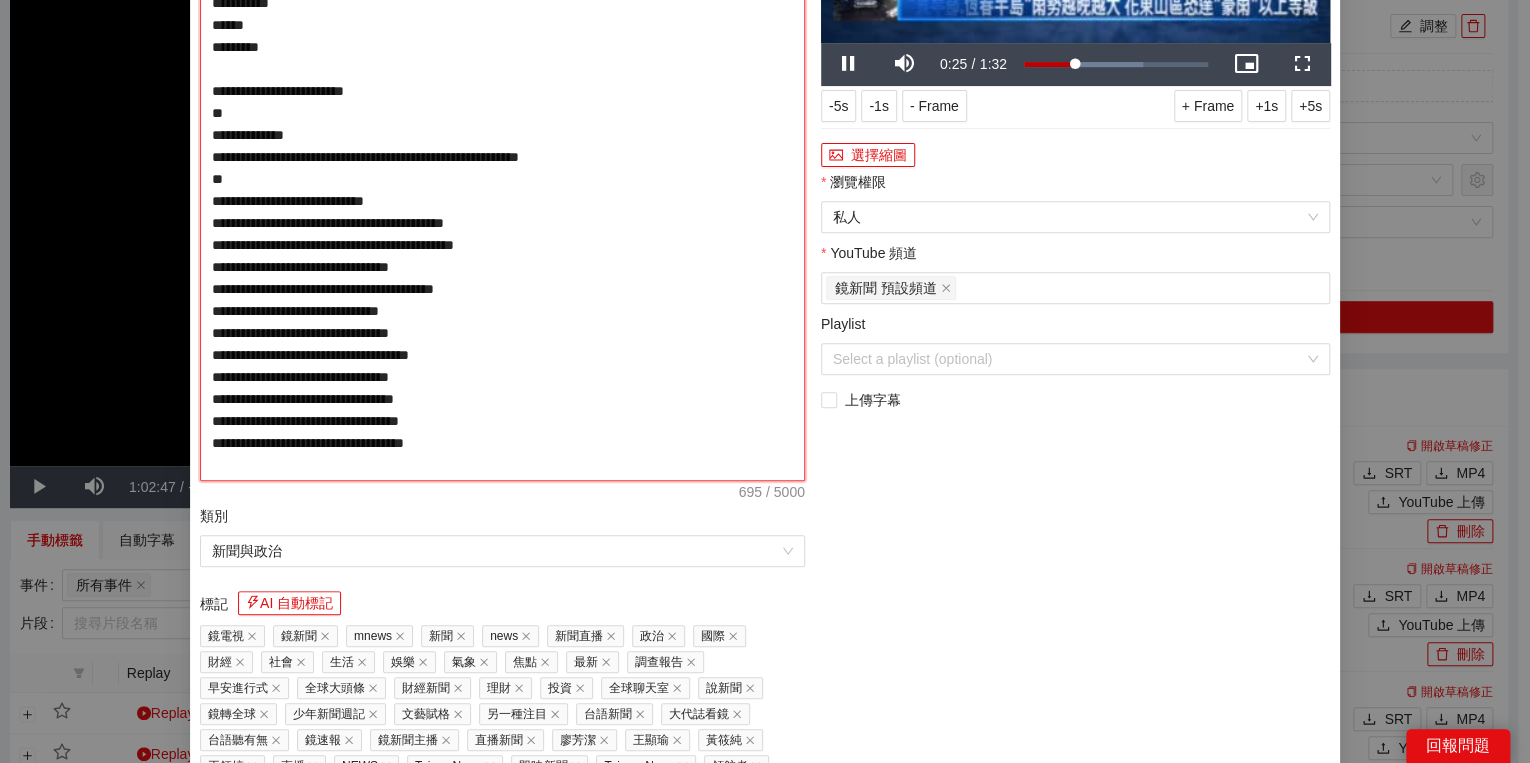 type on "**********" 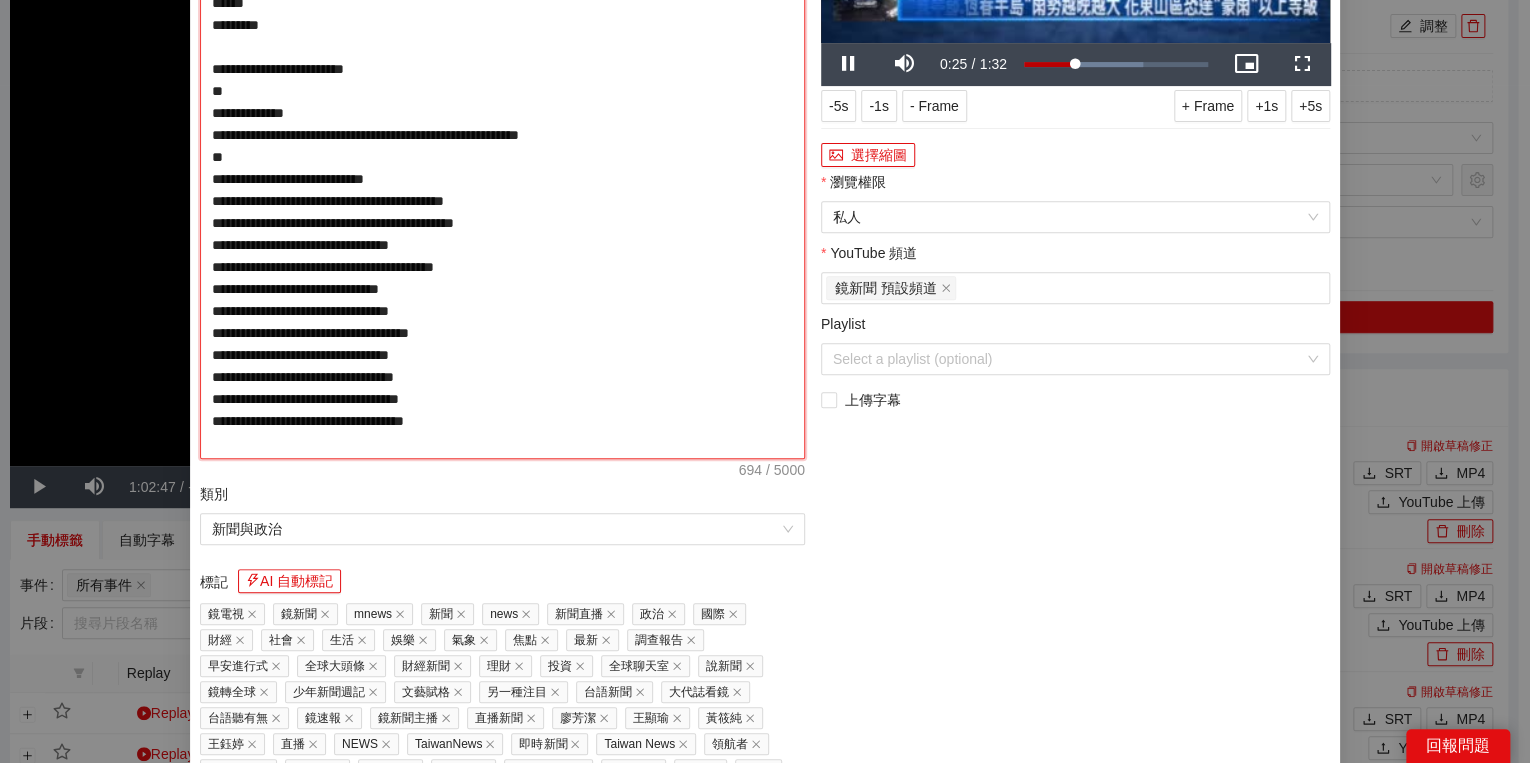 click on "**********" at bounding box center (502, 168) 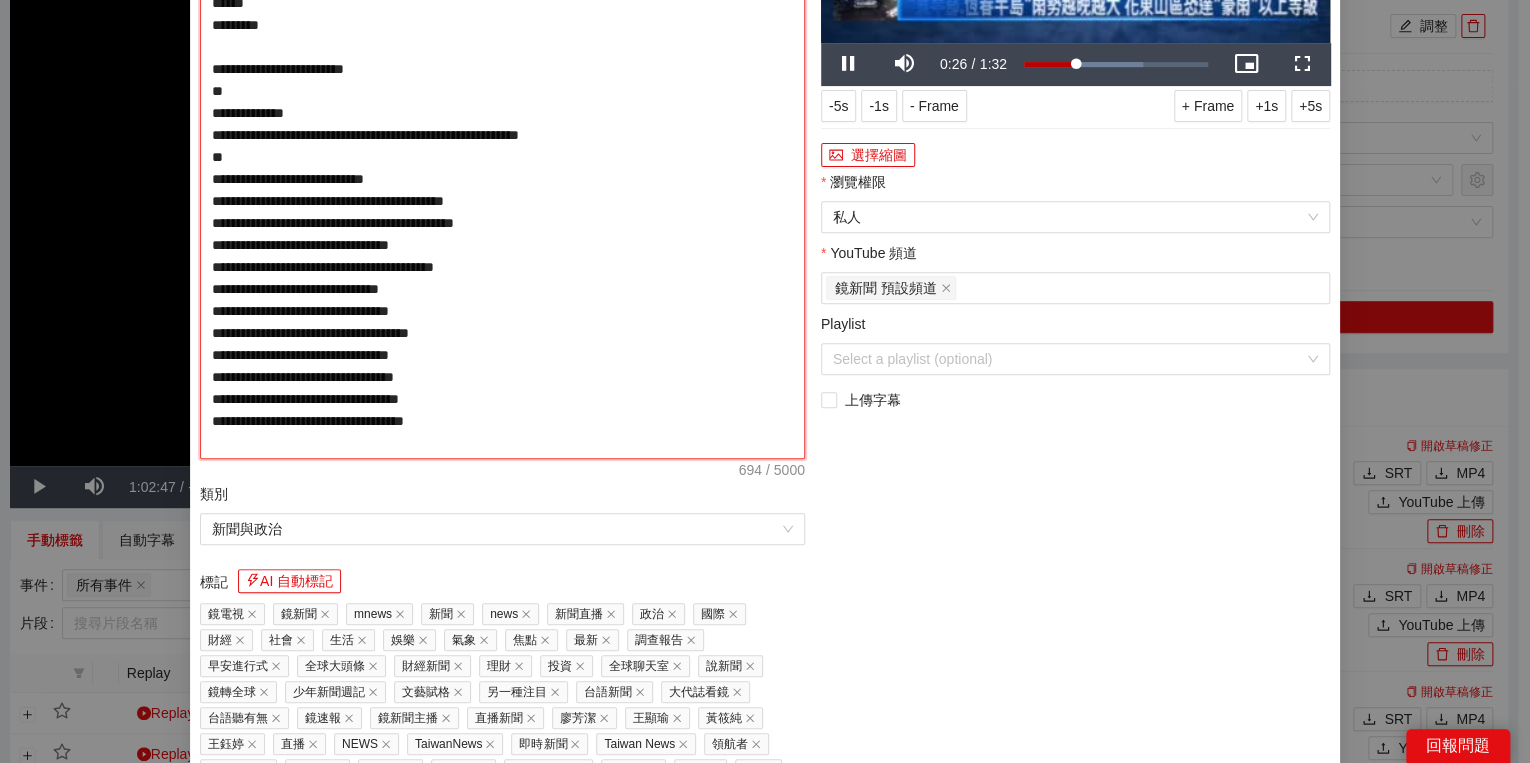 type on "**********" 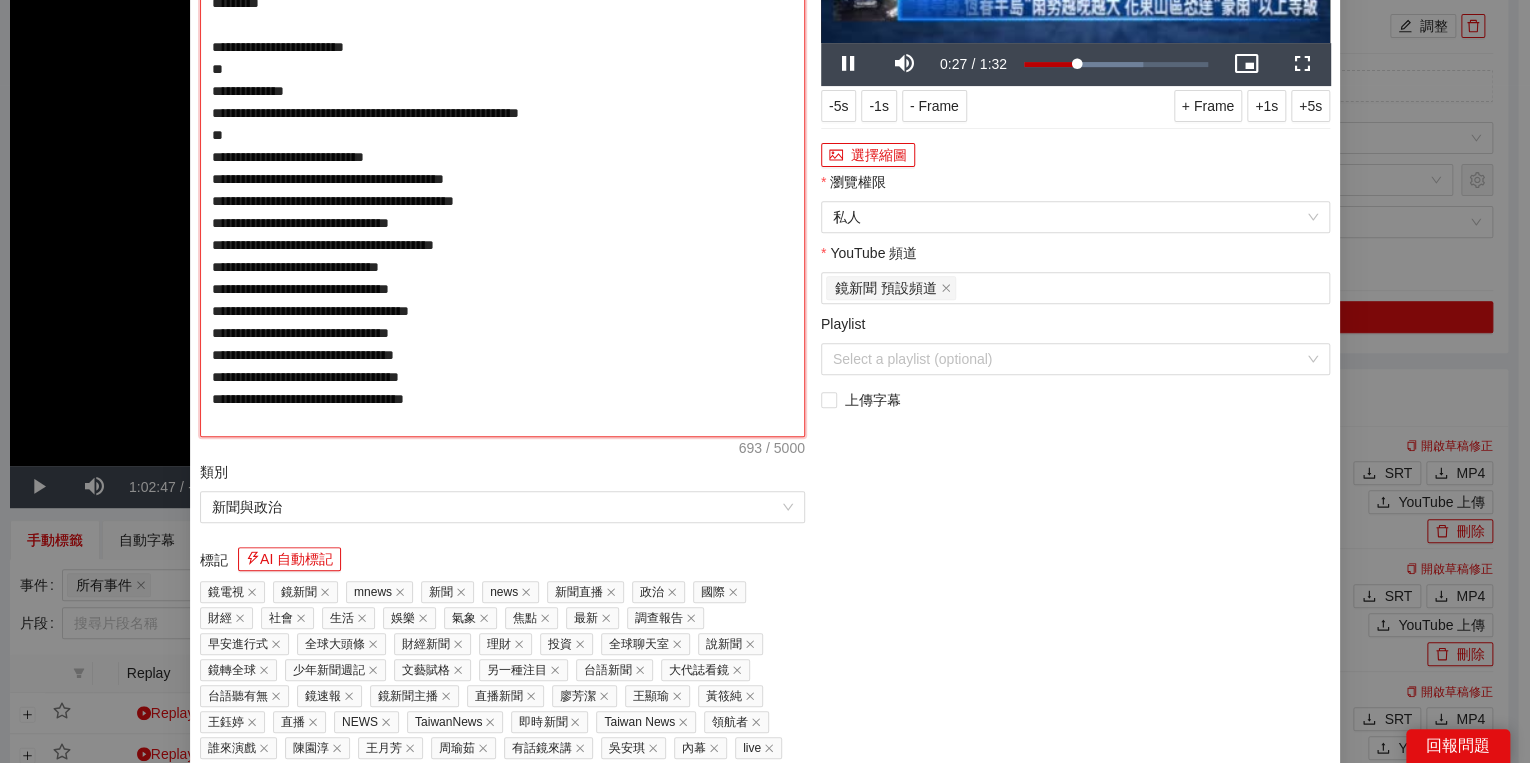 click on "**********" at bounding box center [502, 157] 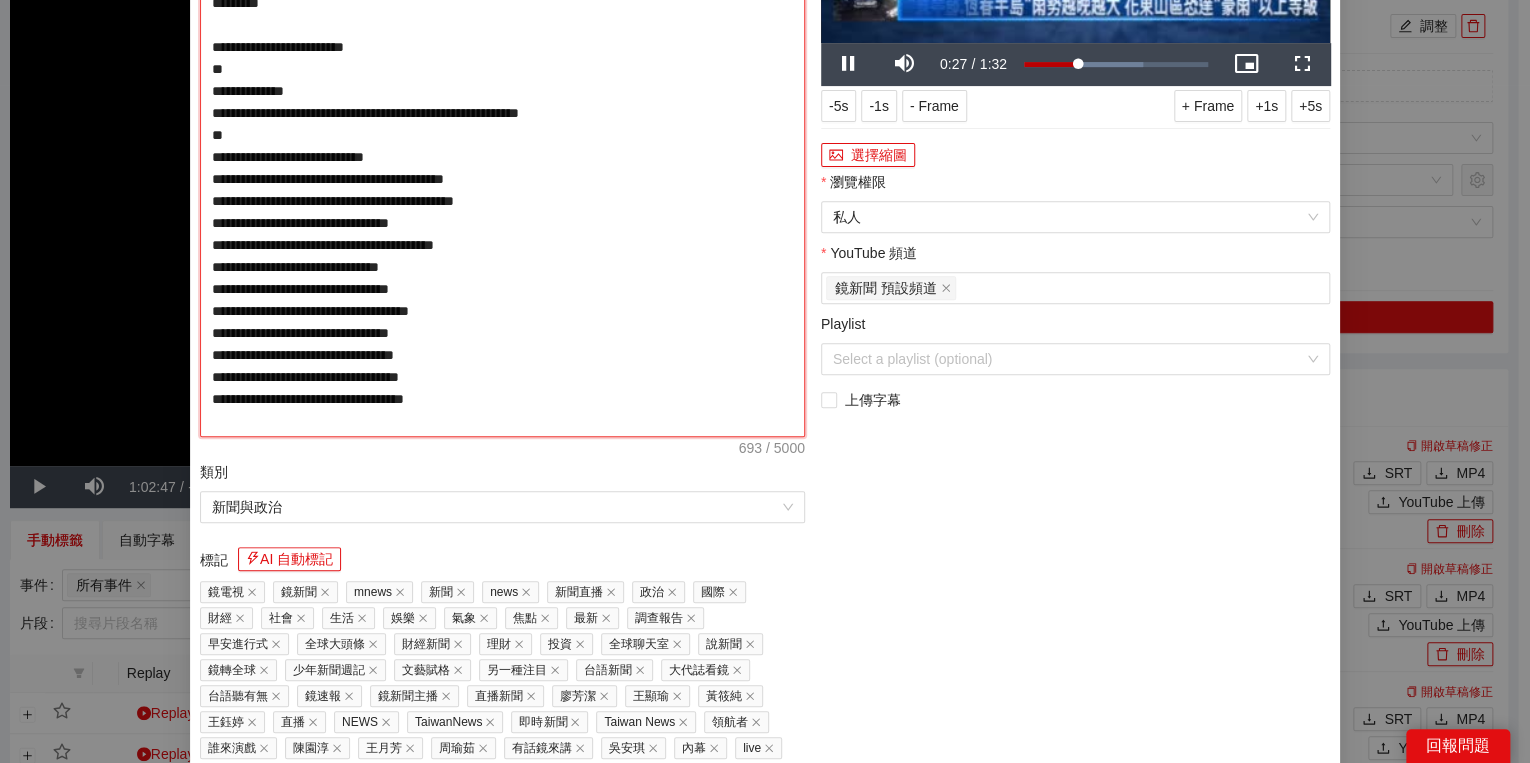 type on "**********" 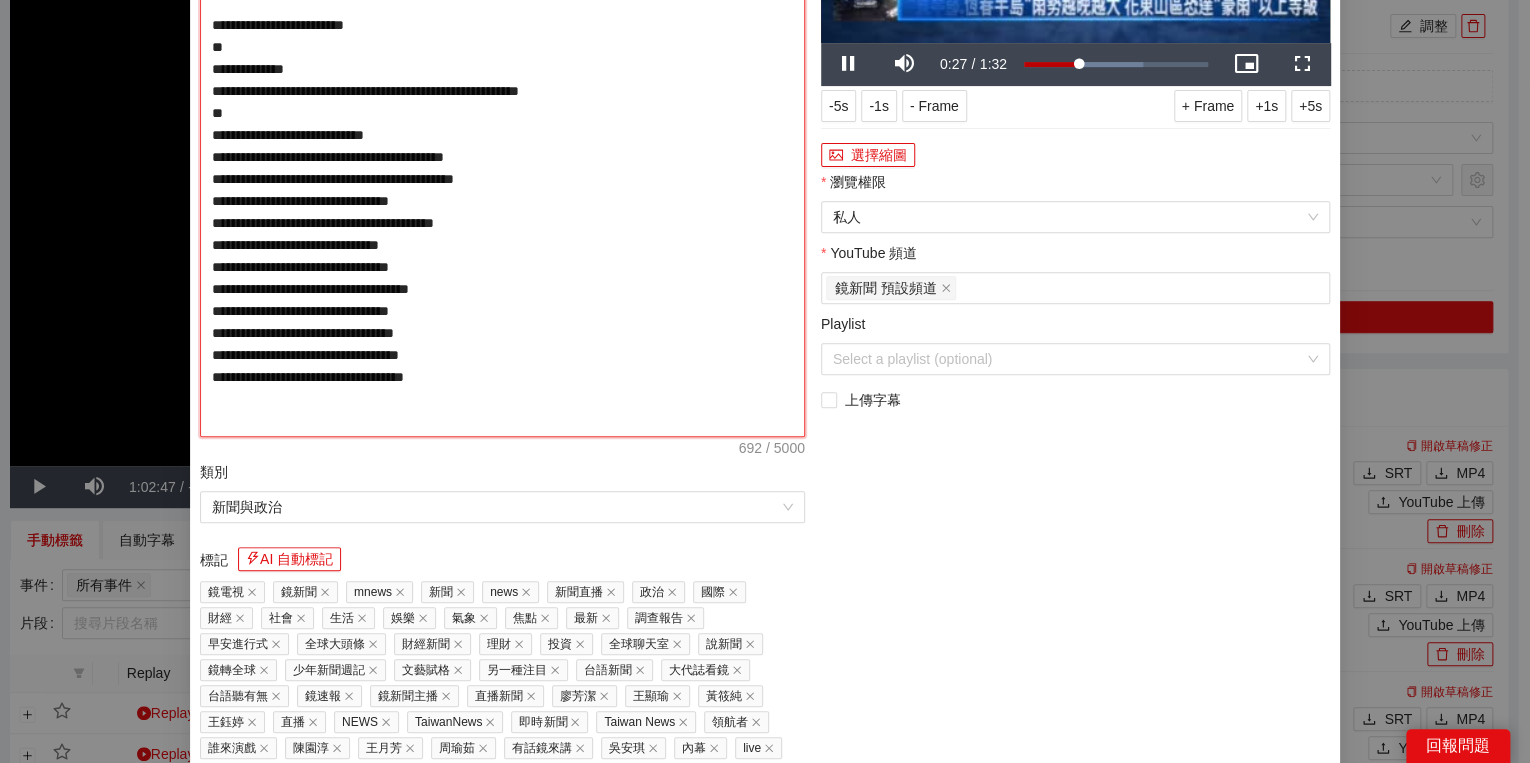 click on "**********" at bounding box center (502, 157) 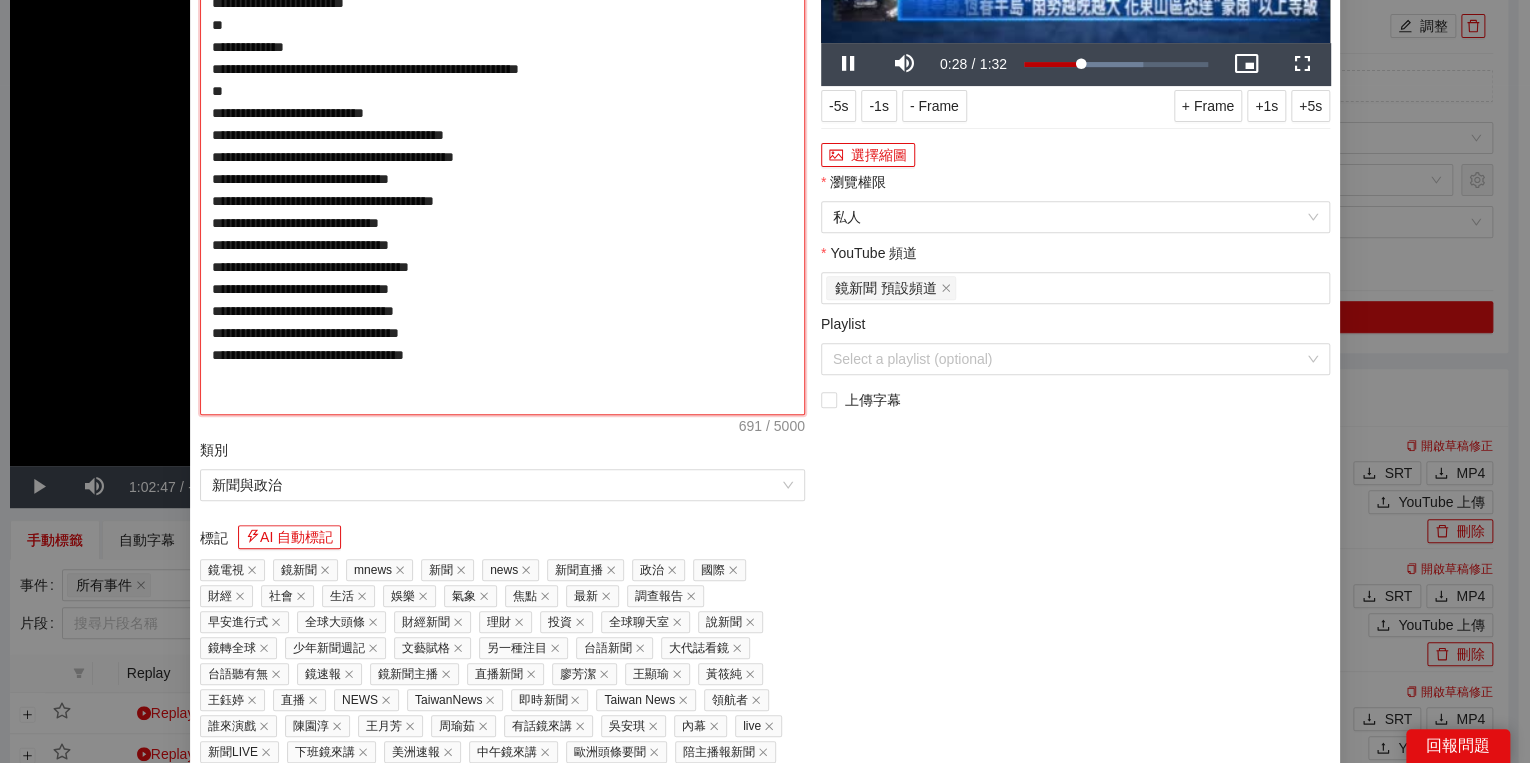 click on "**********" at bounding box center (502, 146) 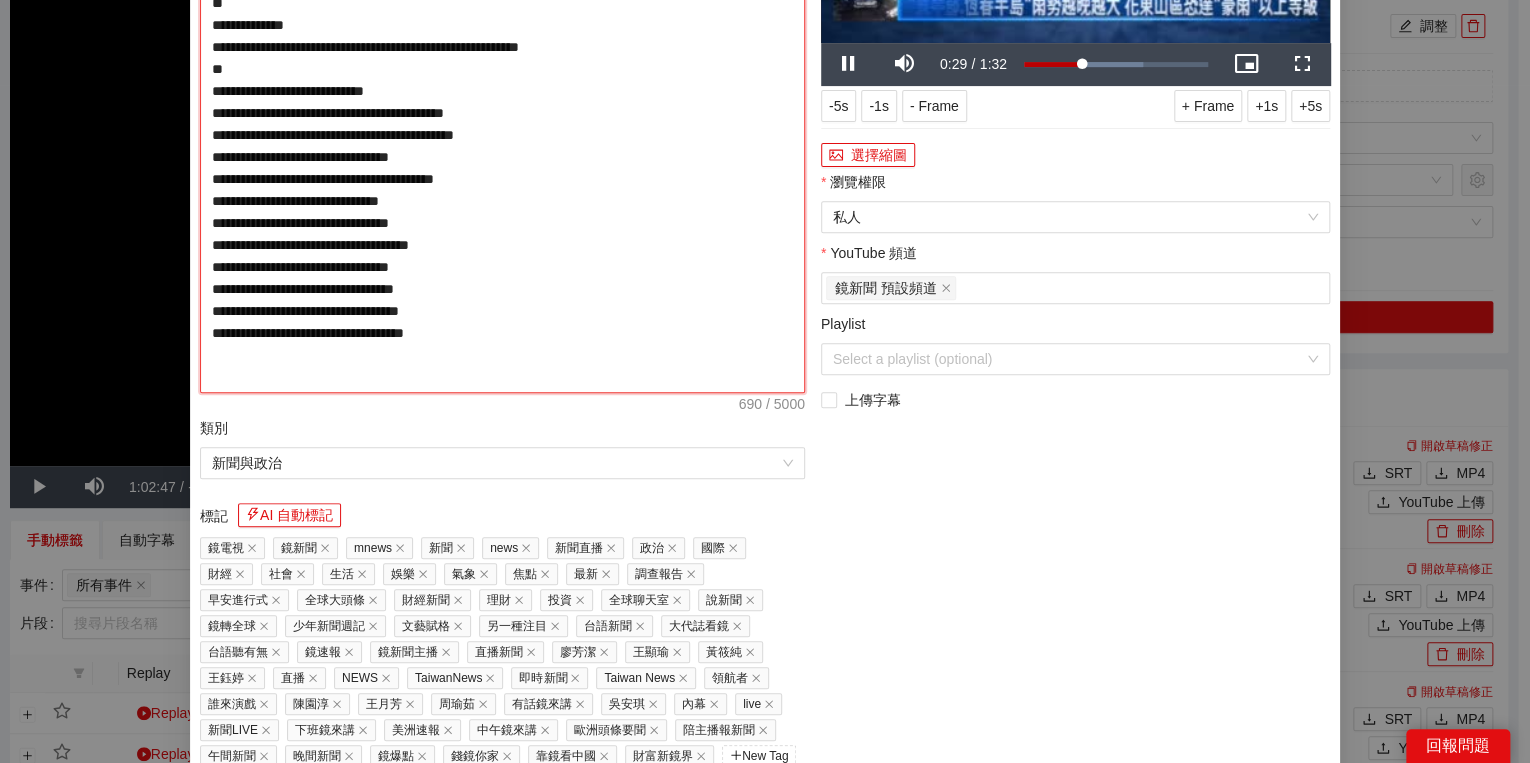click on "**********" at bounding box center [502, 135] 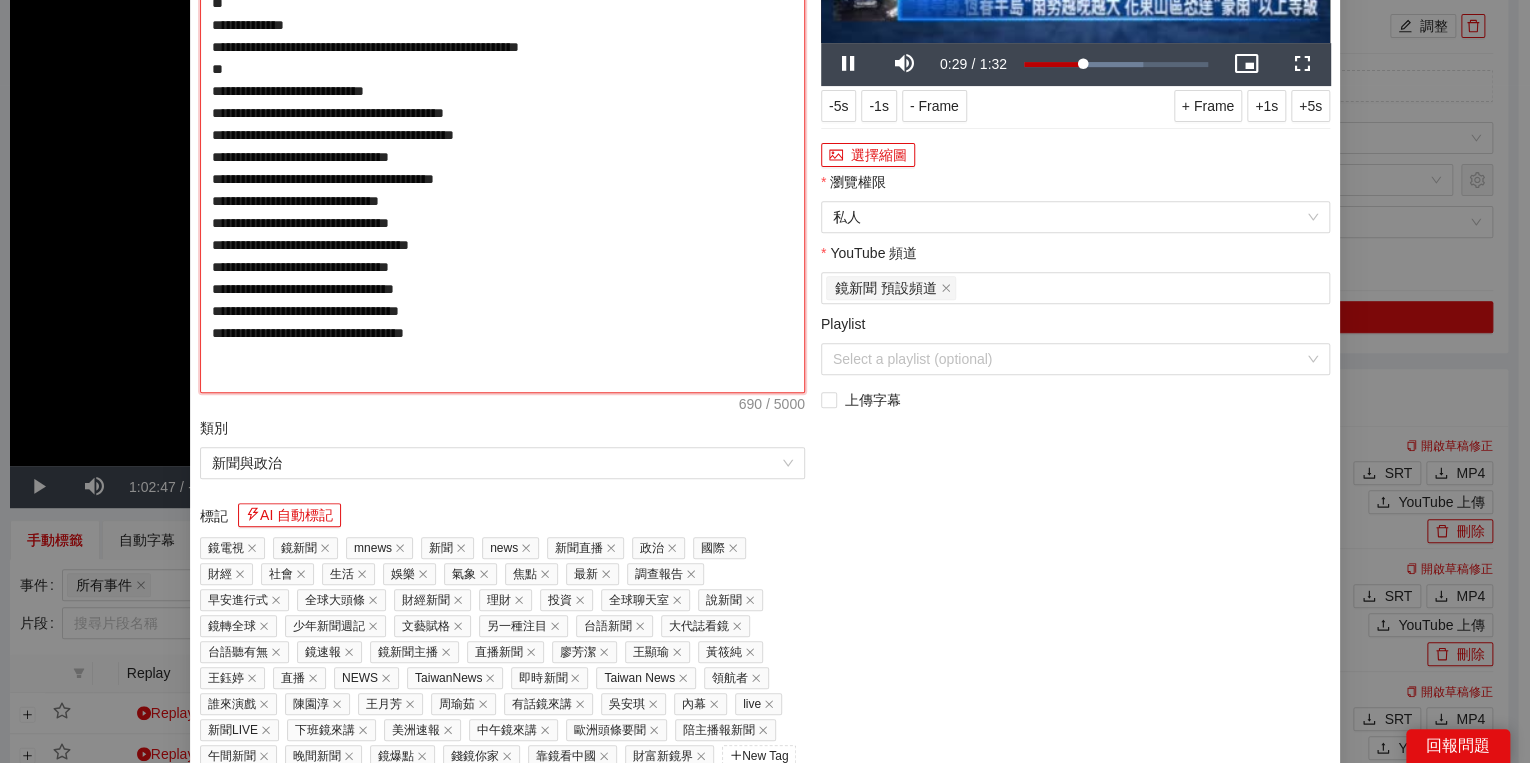 type on "**********" 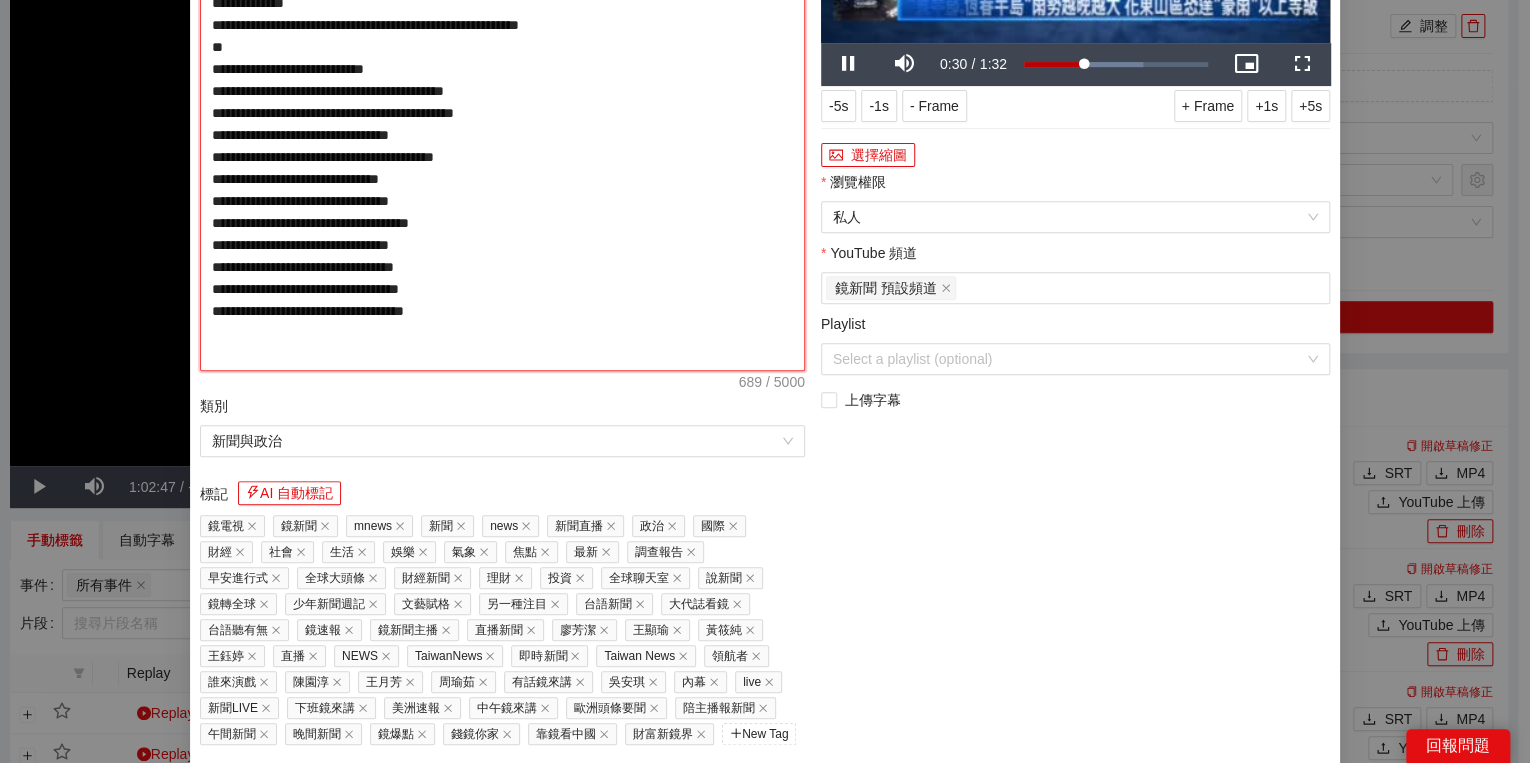 click on "**********" at bounding box center (502, 124) 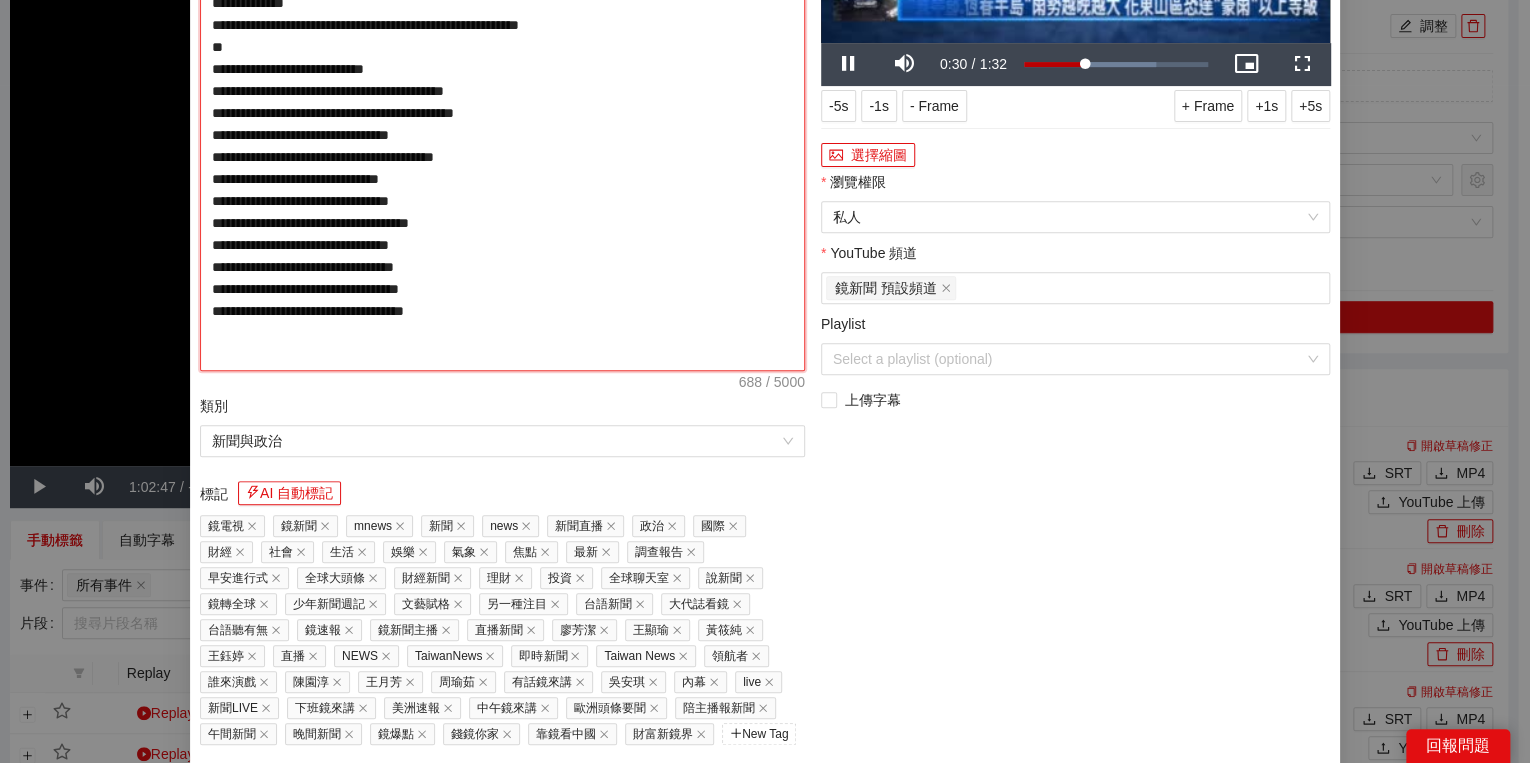 type on "**********" 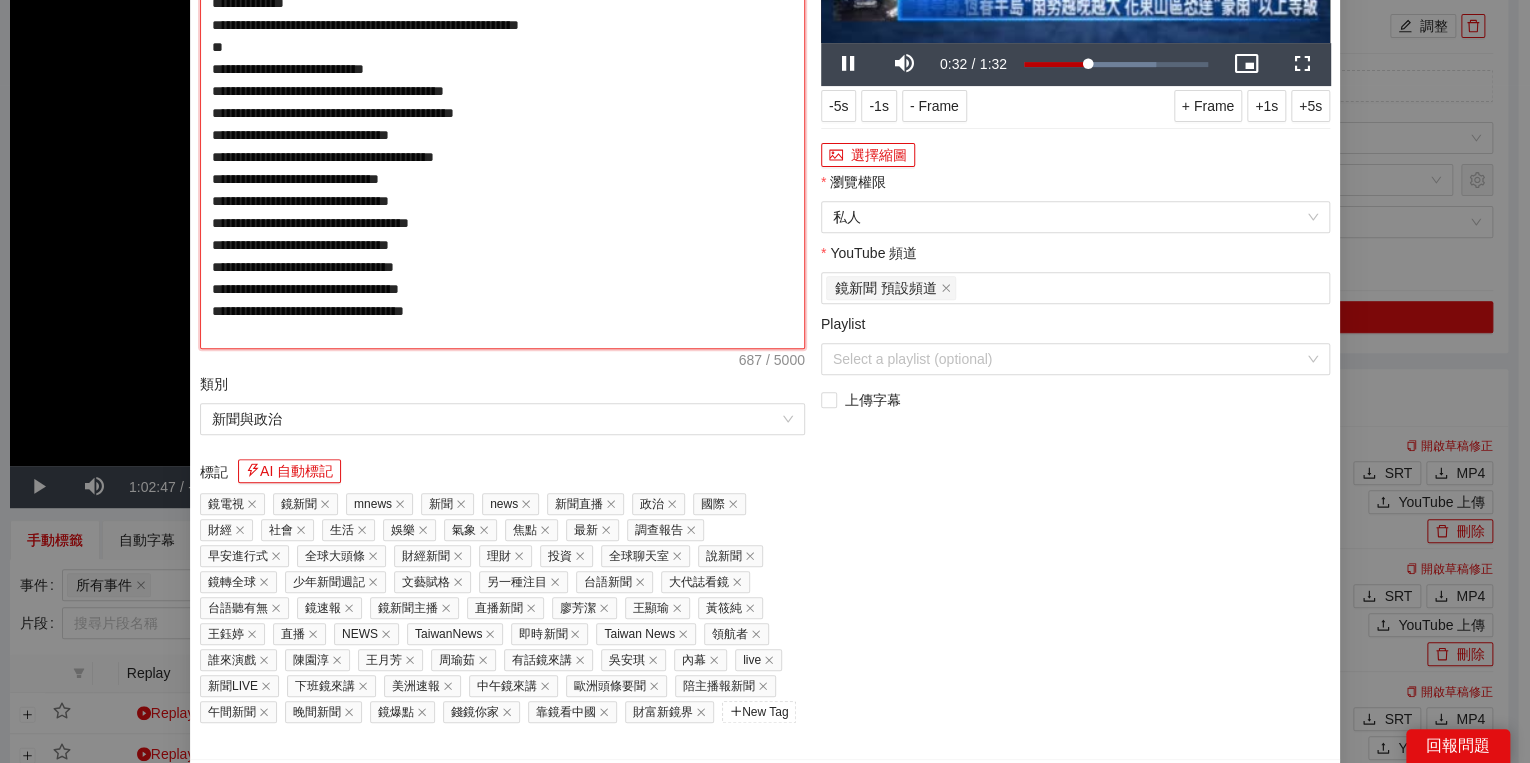 click on "**********" at bounding box center (502, 113) 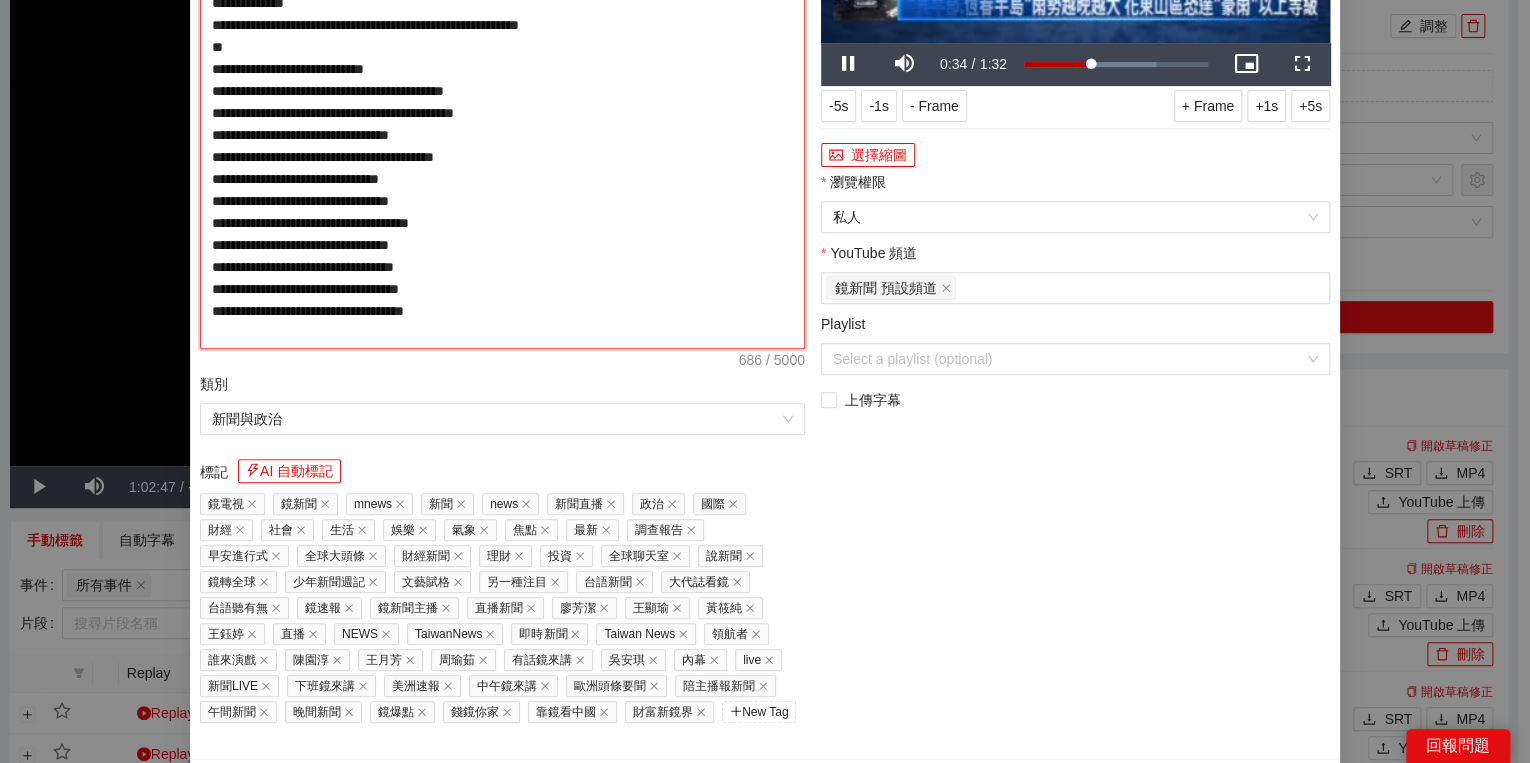 type on "**********" 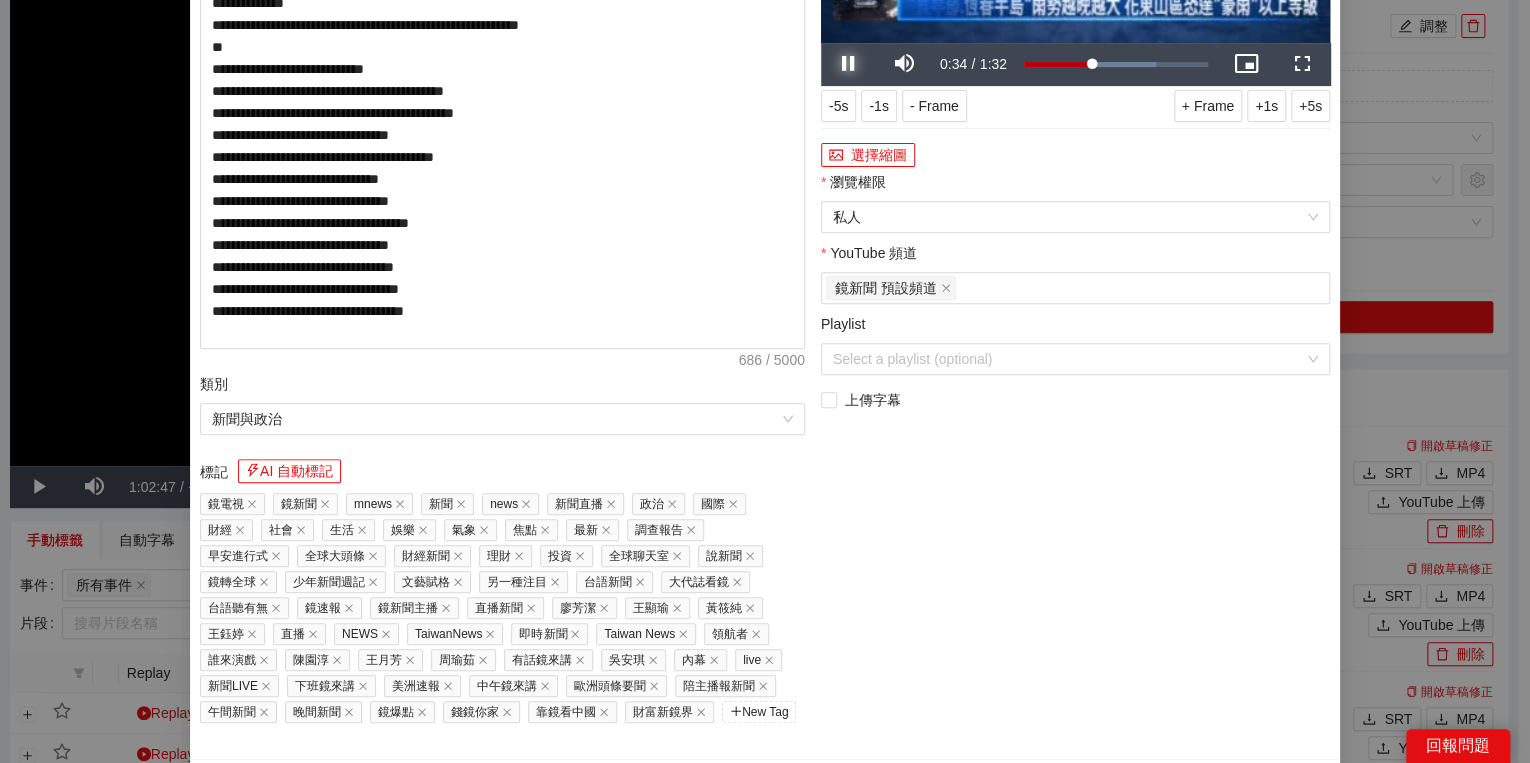 click at bounding box center (849, 64) 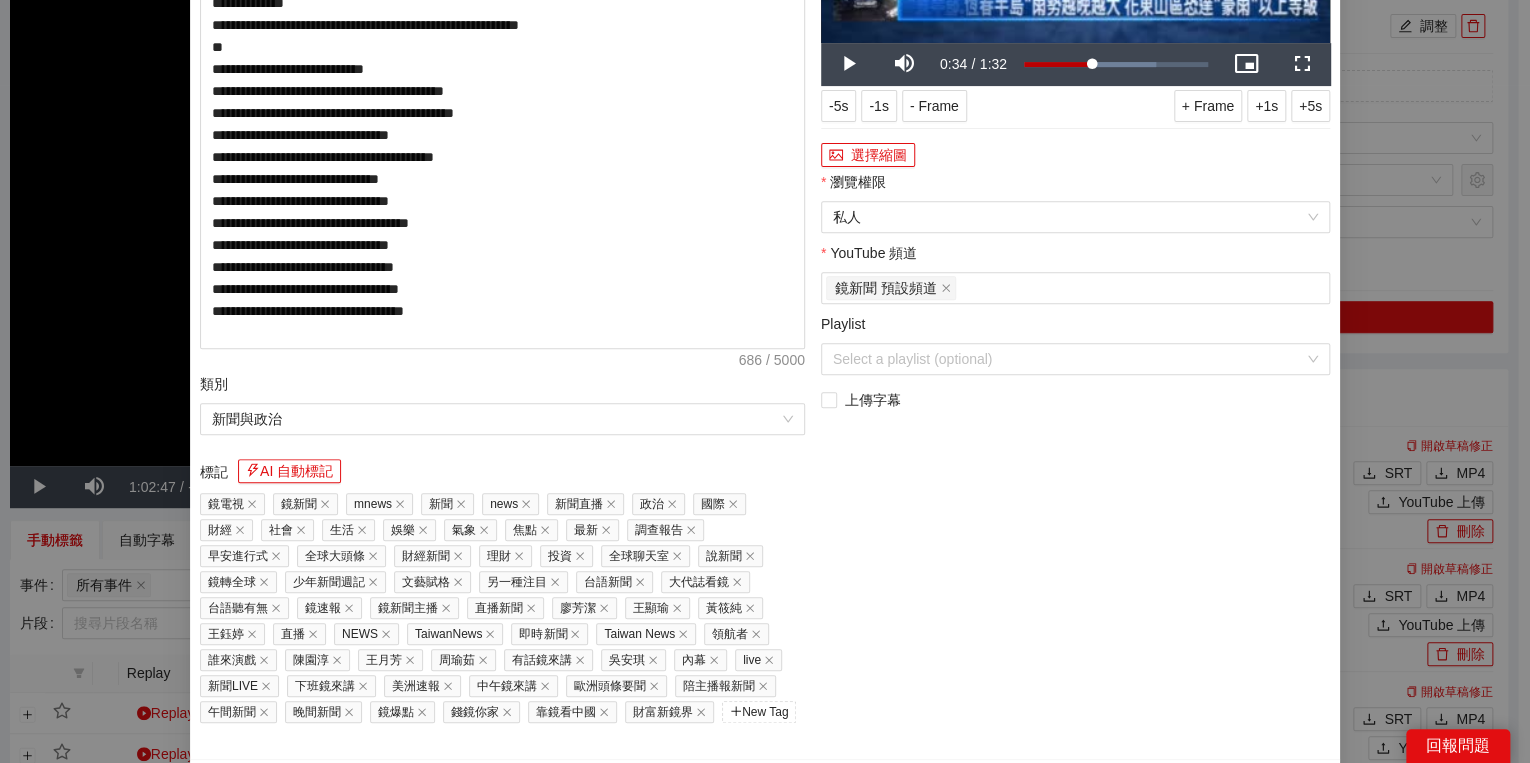 click on "選擇縮圖" at bounding box center (1075, 155) 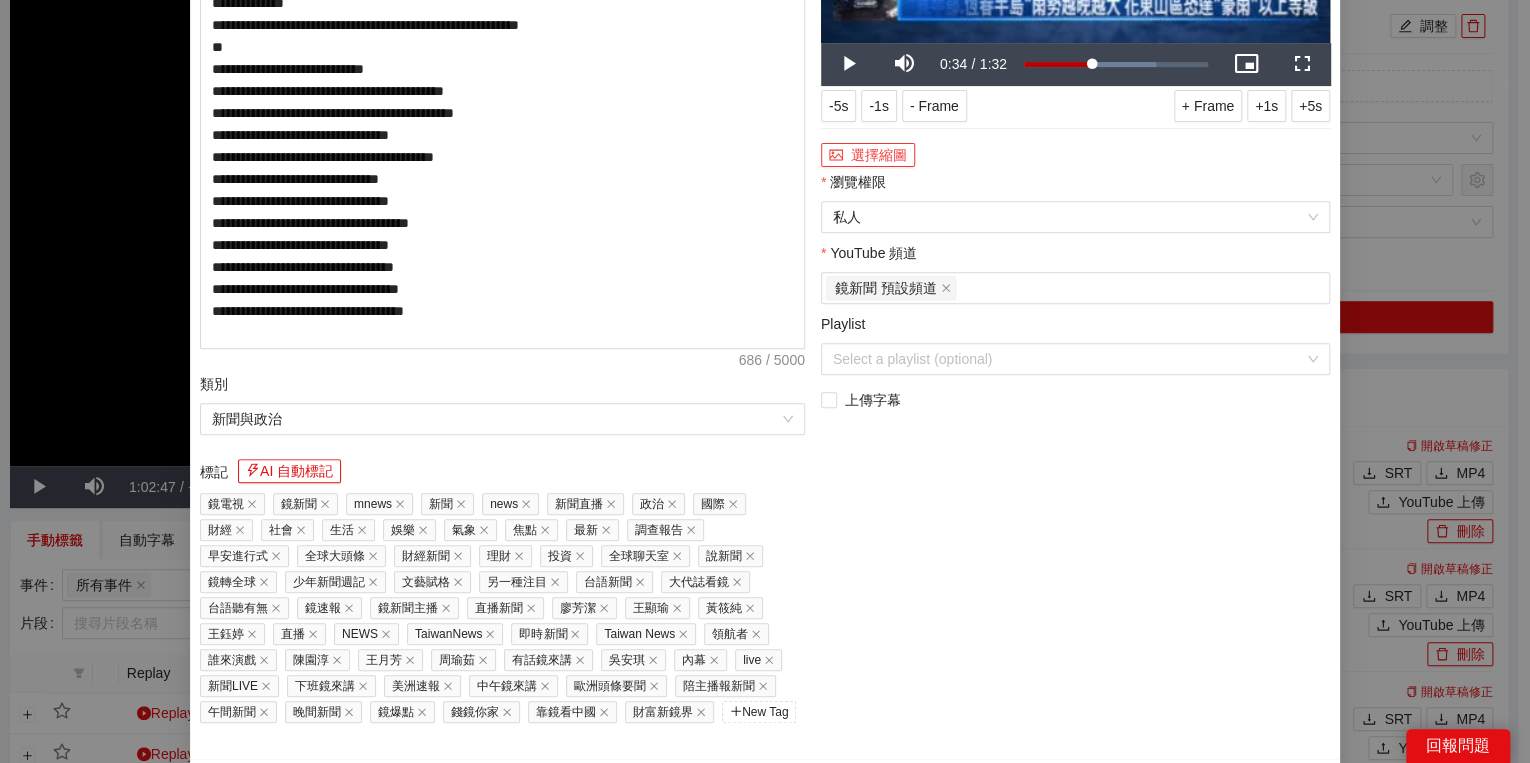click on "選擇縮圖" at bounding box center (868, 155) 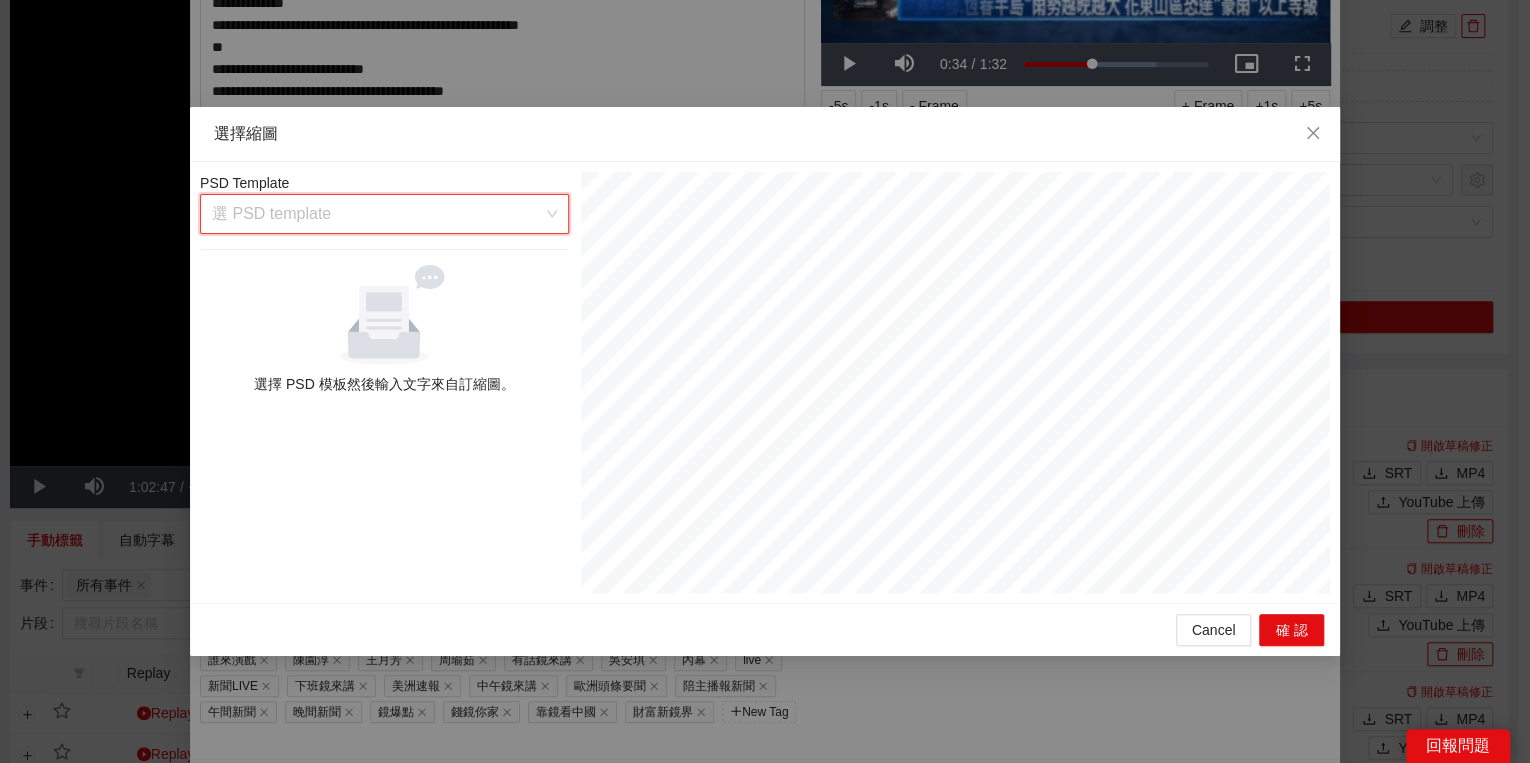 click at bounding box center [377, 214] 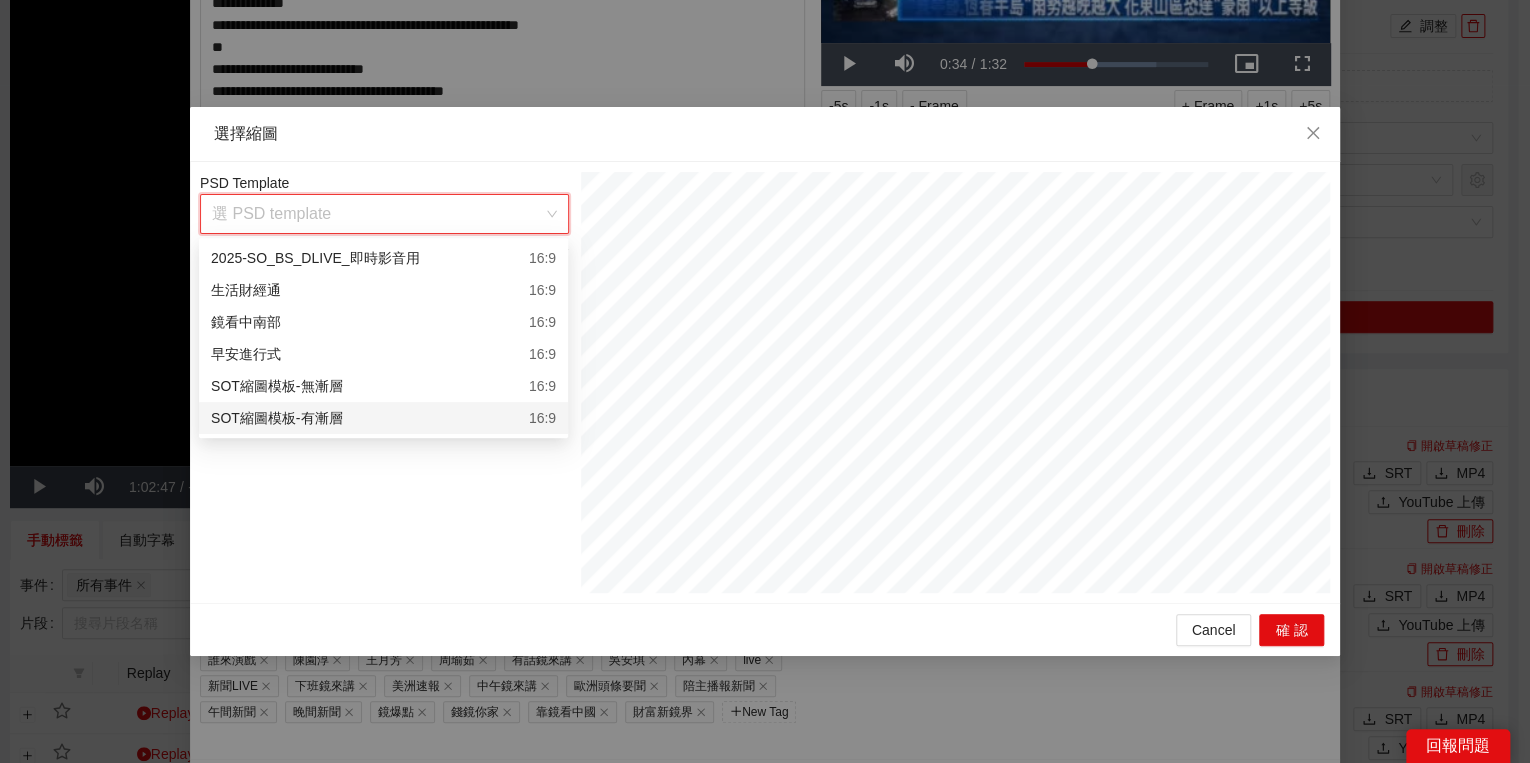 click on "SOT縮圖模板-有漸層 16:9" at bounding box center [383, 418] 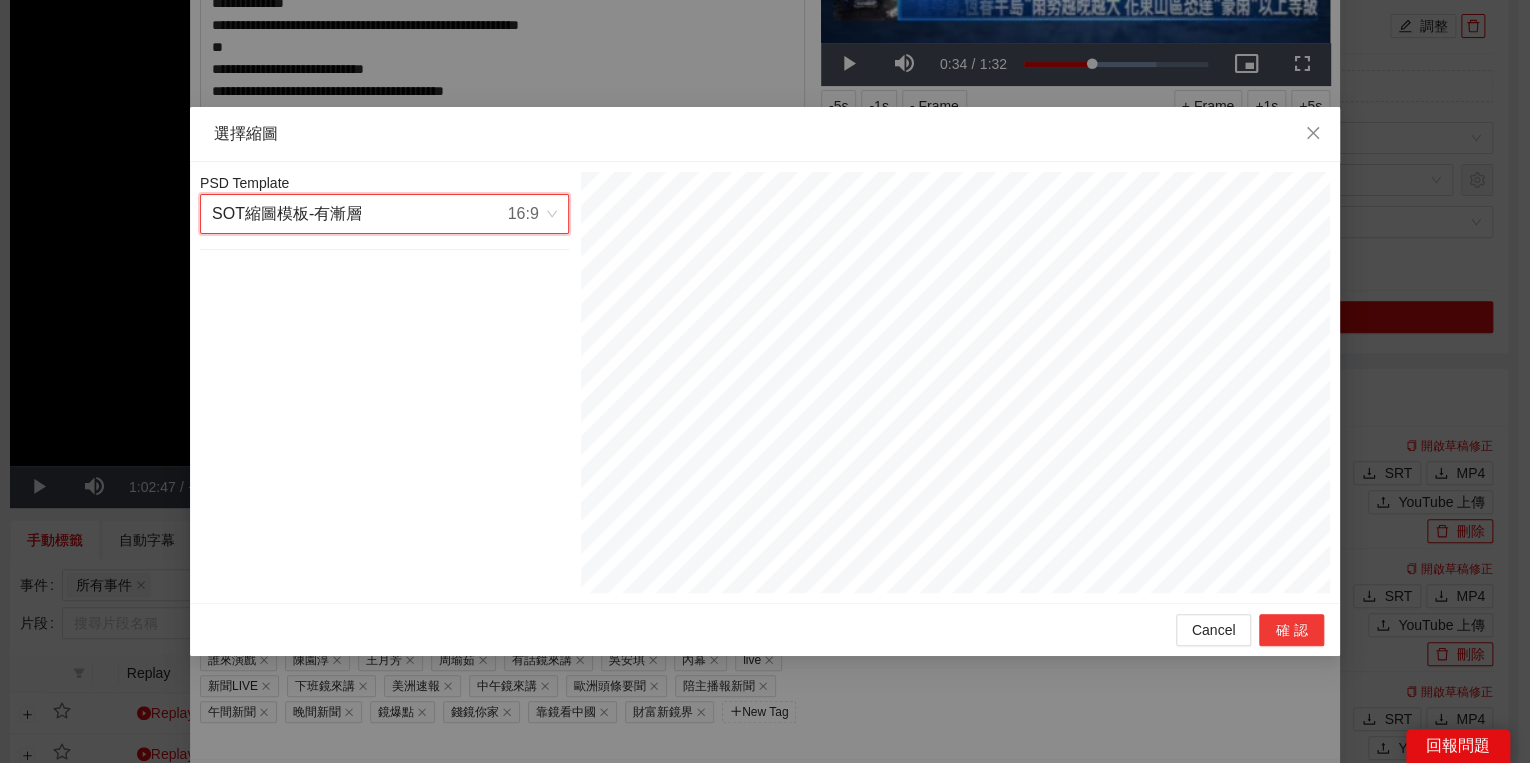 click on "確認" at bounding box center (1291, 630) 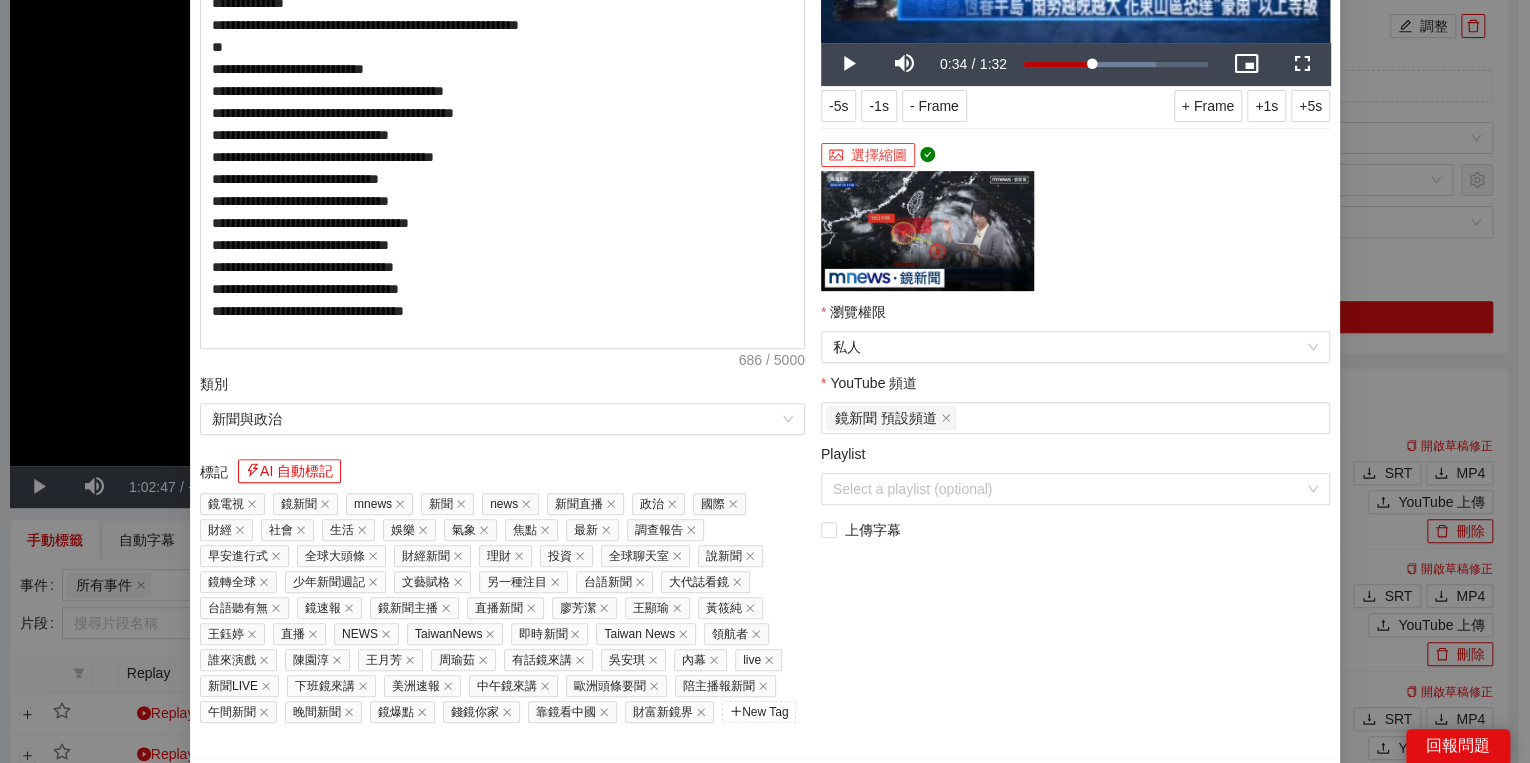 scroll, scrollTop: 352, scrollLeft: 0, axis: vertical 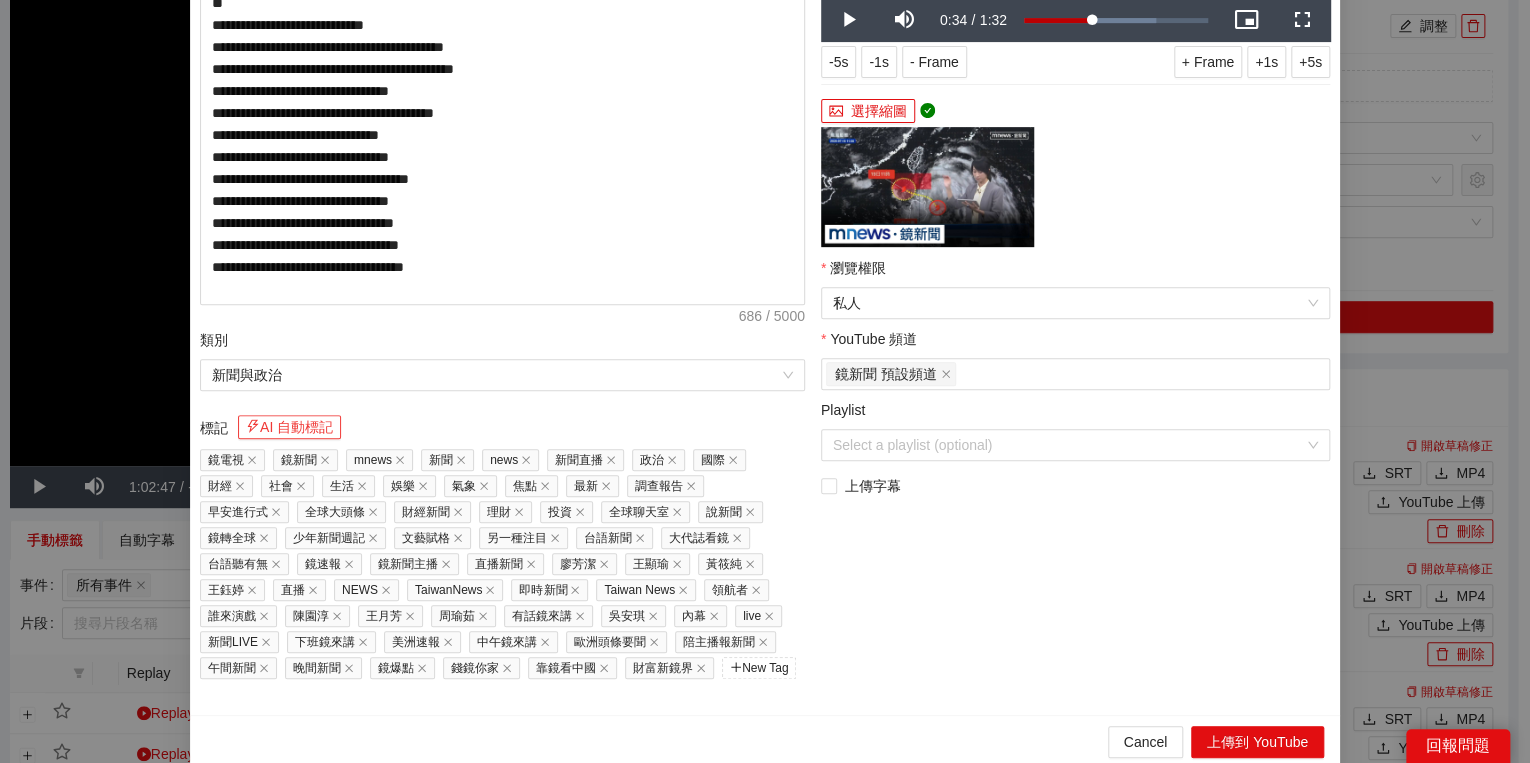 click on "AI 自動標記" at bounding box center (289, 427) 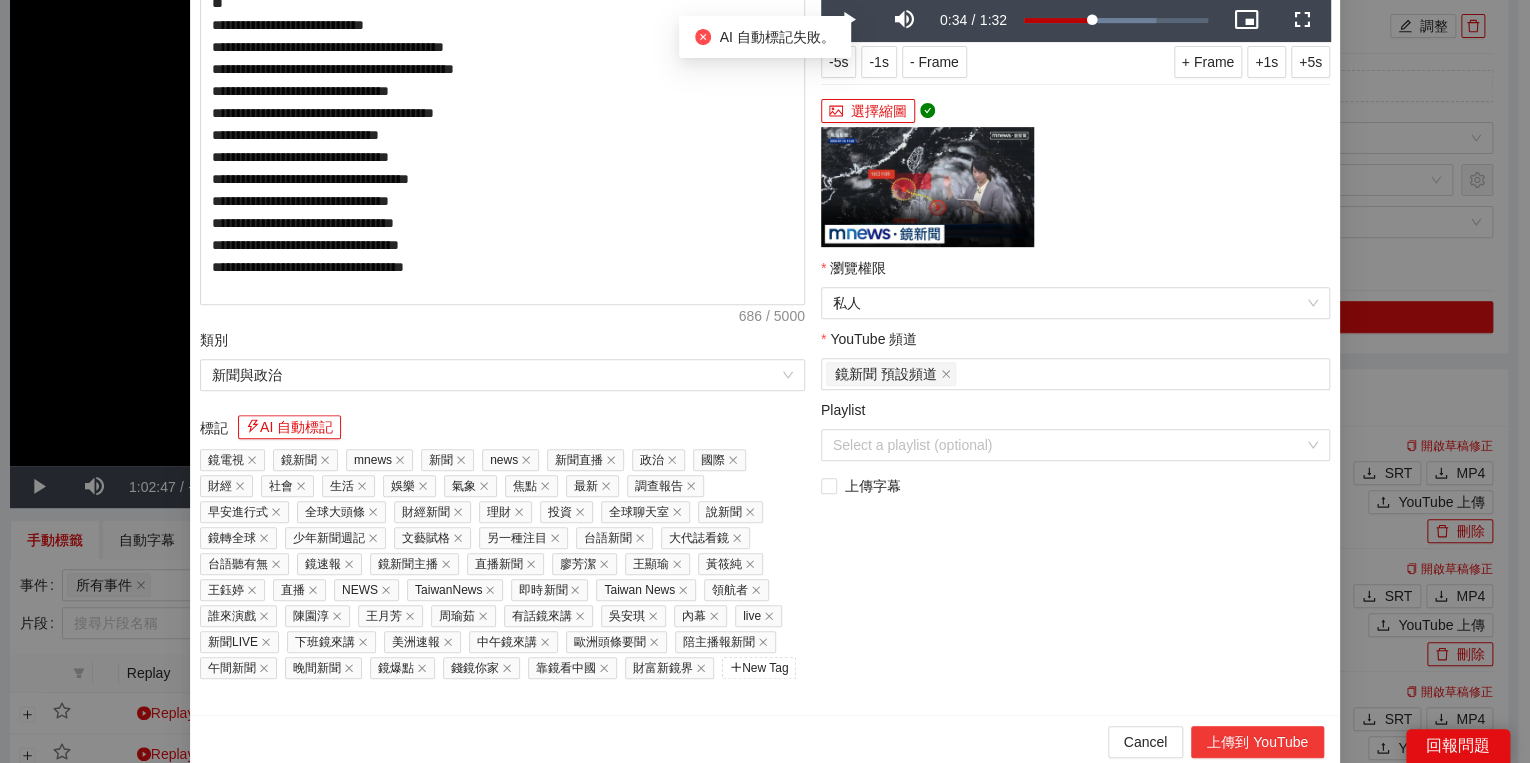 click on "上傳到 YouTube" at bounding box center (1257, 742) 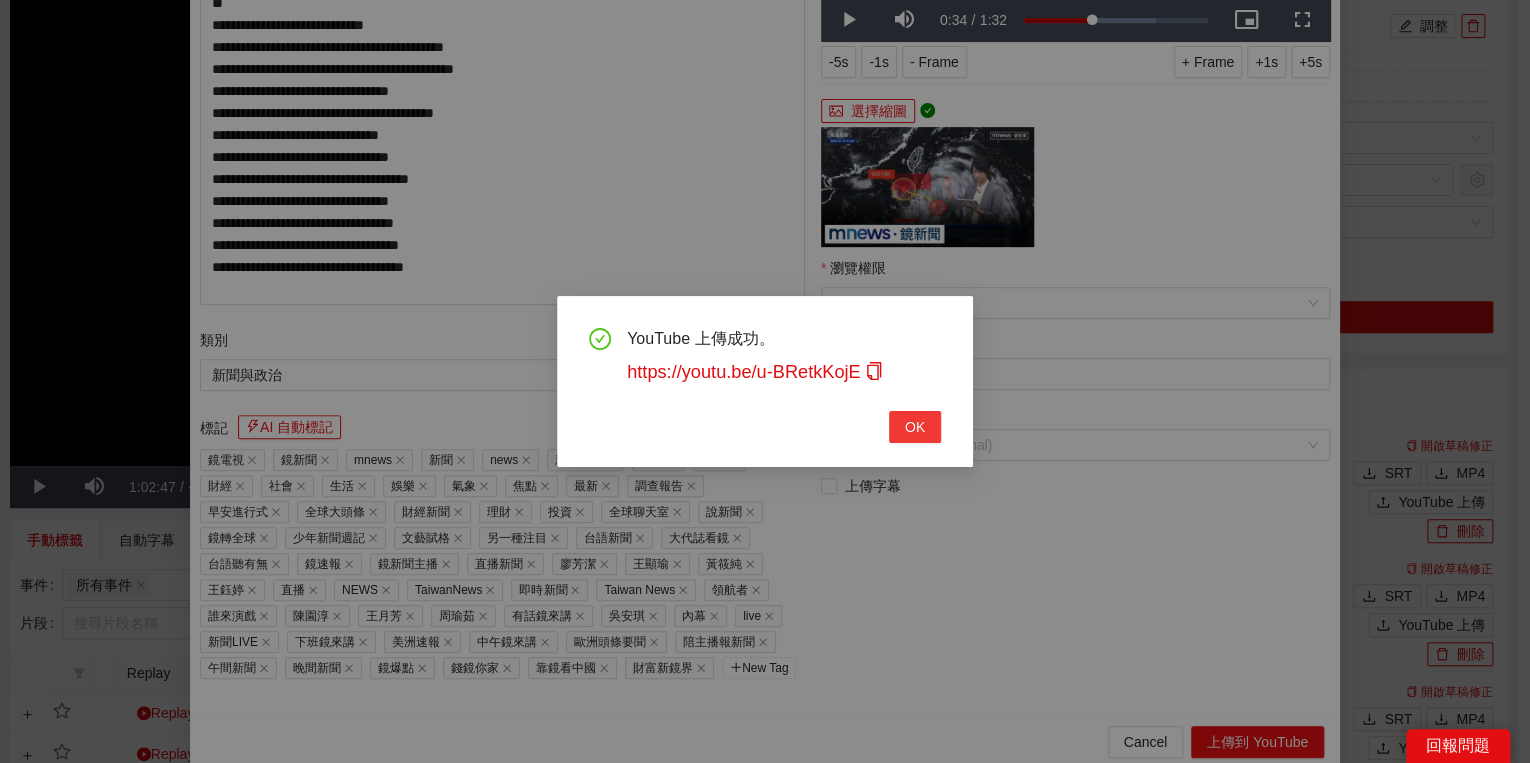 click on "OK" at bounding box center [915, 427] 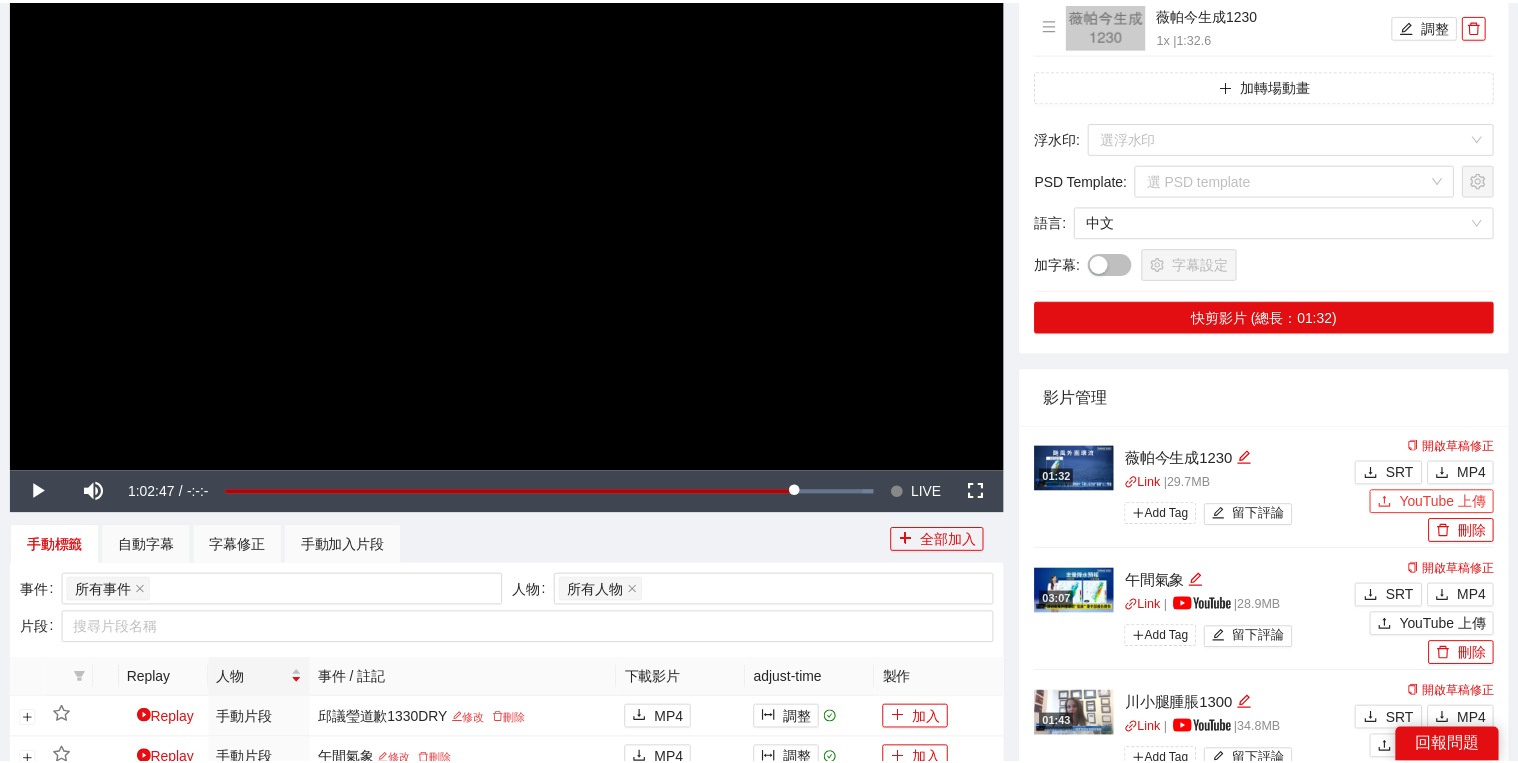 scroll, scrollTop: 0, scrollLeft: 0, axis: both 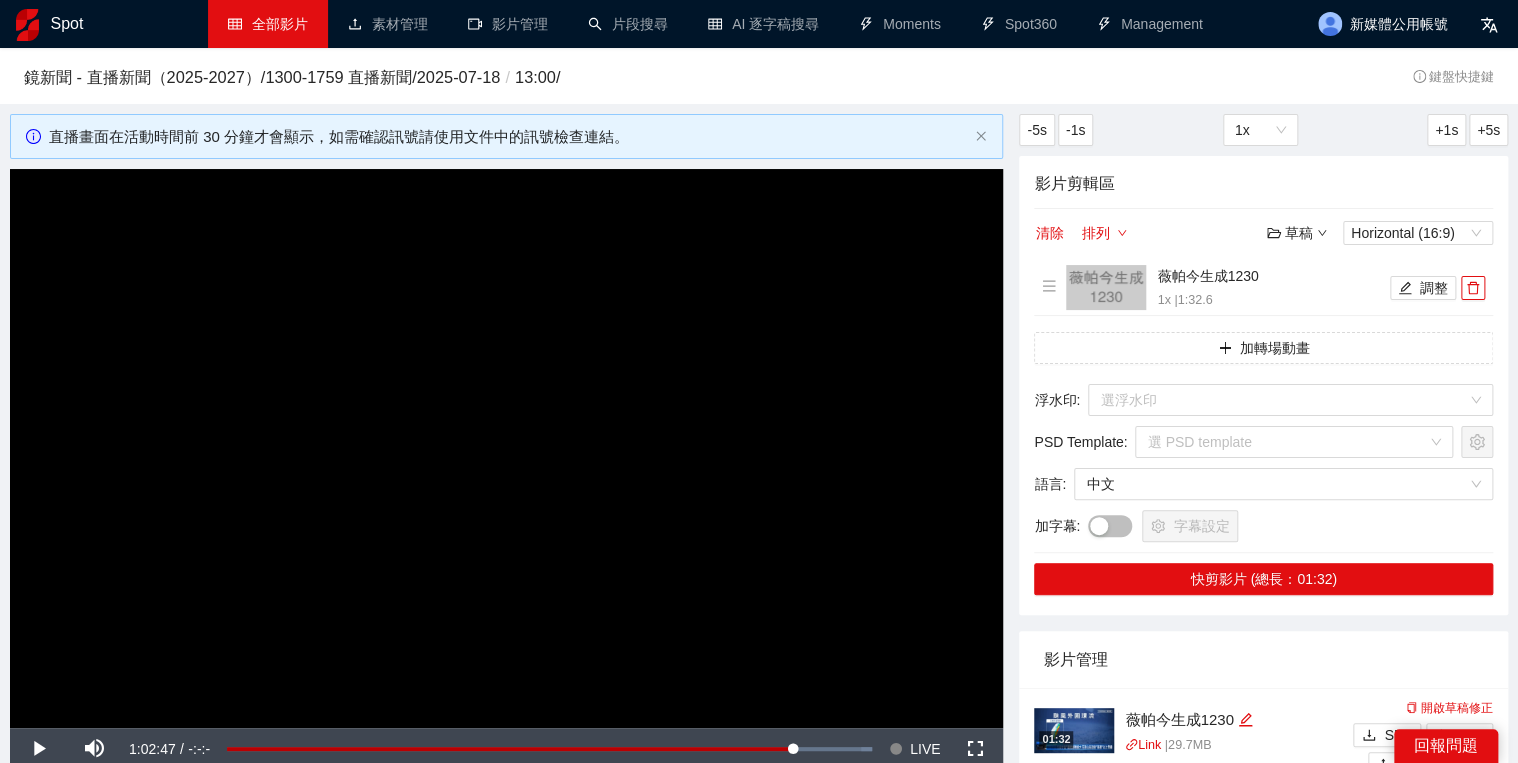 click on "全部影片" at bounding box center (268, 24) 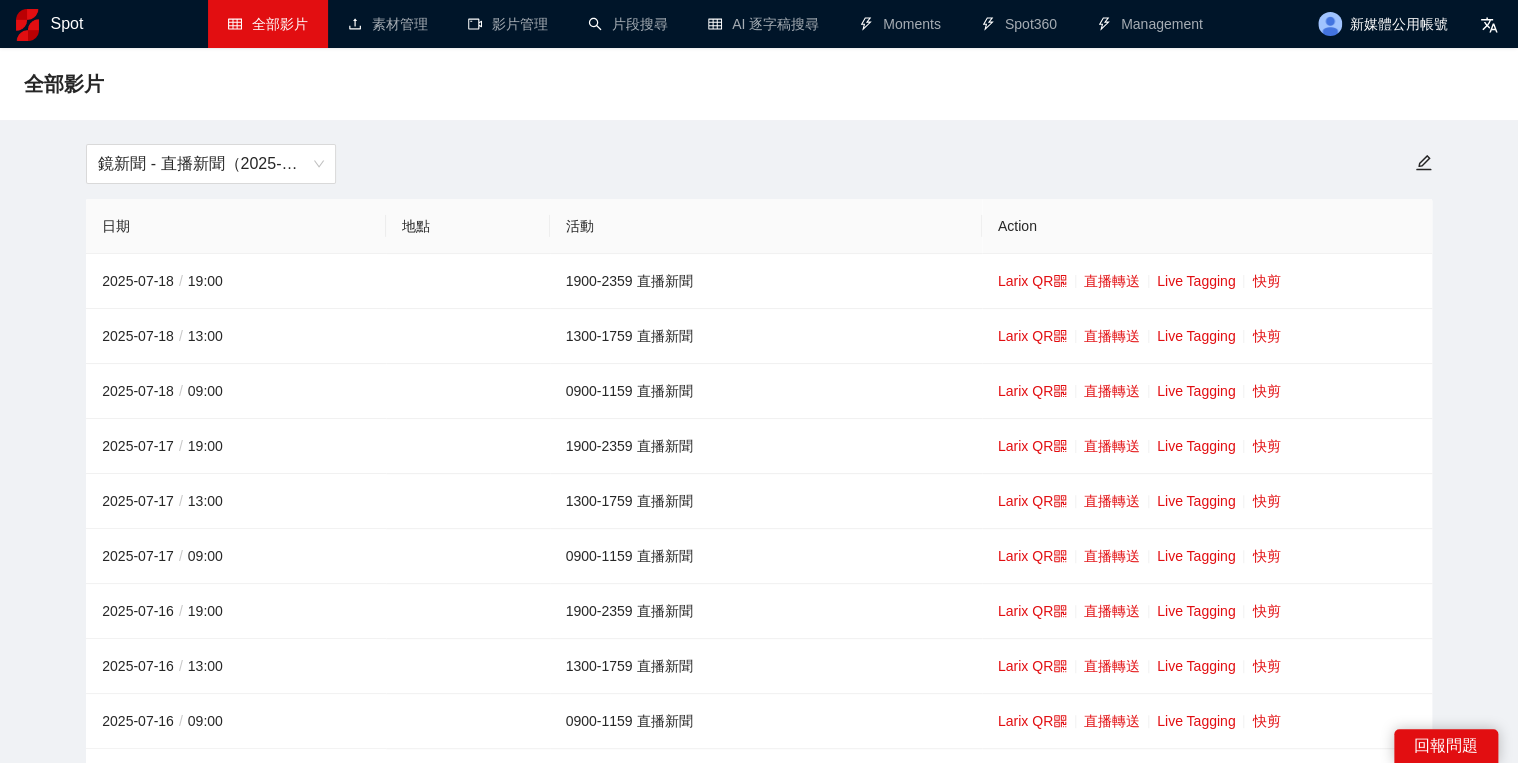 click on "全部影片 鏡新聞 - 直播新聞（2025-2027） 日期 地點 活動 Action 2025-07-18 / 19:00 1900-2359 直播新聞 Larix QR  直播轉送 Live Tagging 快剪 2025-07-18 / 13:00 1300-1759 直播新聞 Larix QR  直播轉送 Live Tagging 快剪 2025-07-18 / 09:00 0900-1159 直播新聞 Larix QR  直播轉送 Live Tagging 快剪 2025-07-17 / 19:00 1900-2359 直播新聞 Larix QR  直播轉送 Live Tagging 快剪 2025-07-17 / 13:00 1300-1759 直播新聞 Larix QR  直播轉送 Live Tagging 快剪 2025-07-17 / 09:00 0900-1159 直播新聞 Larix QR  直播轉送 Live Tagging 快剪 2025-07-16 / 19:00 1900-2359 直播新聞 Larix QR  直播轉送 Live Tagging 快剪 2025-07-16 / 13:00 1300-1759 直播新聞 Larix QR  直播轉送 Live Tagging 快剪 2025-07-16 / 09:00 0900-1159 直播新聞 Larix QR  直播轉送 Live Tagging 快剪 2025-07-15 / 19:00 1900-2359 直播新聞 Larix QR  直播轉送 Live Tagging 快剪 2025-07-15 / 13:00 1300-1759 直播新聞 Larix QR  直播轉送 Live Tagging 快剪 / 09:00" at bounding box center [759, 2626] 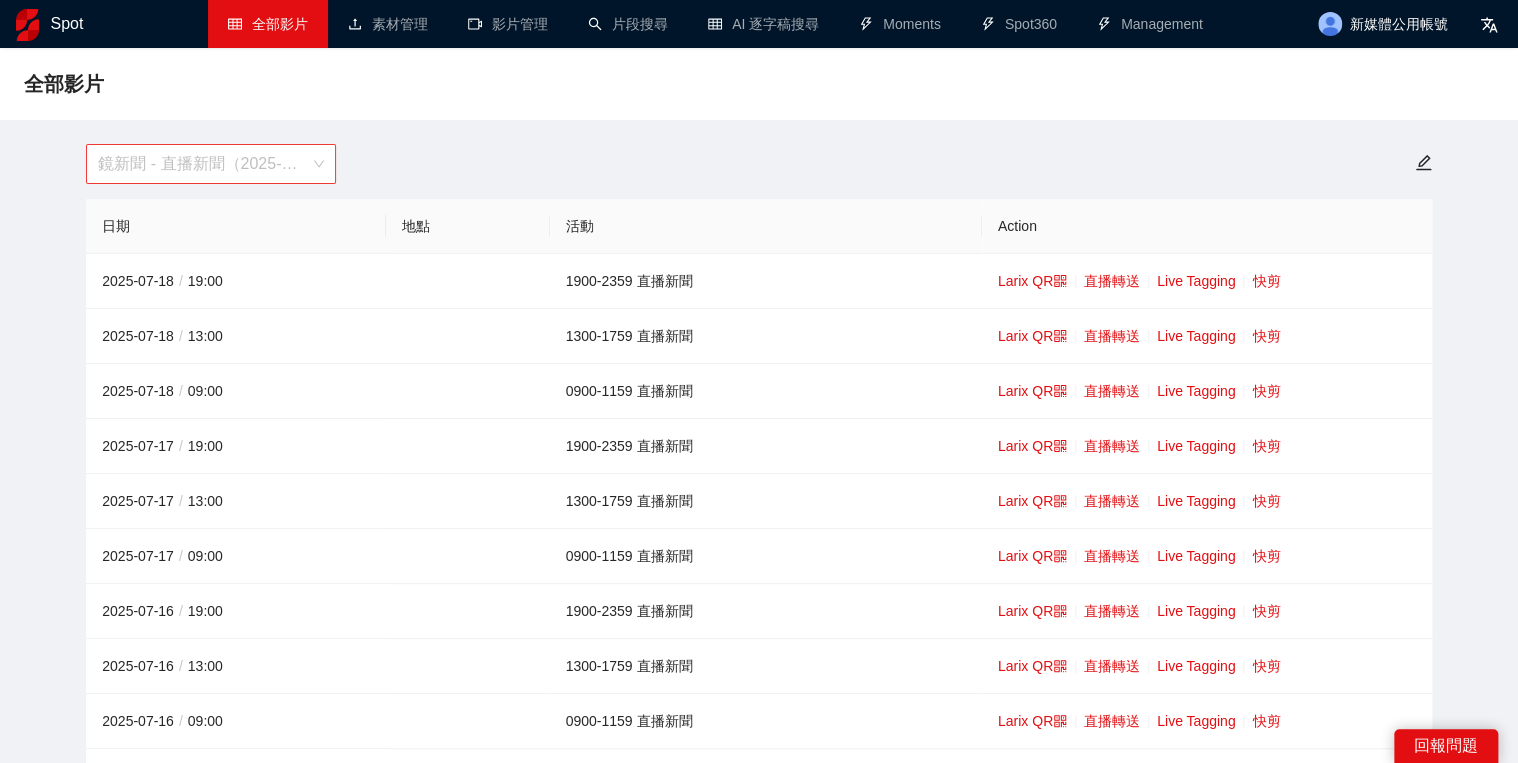 click on "鏡新聞 - 直播新聞（2025-2027）" at bounding box center [211, 164] 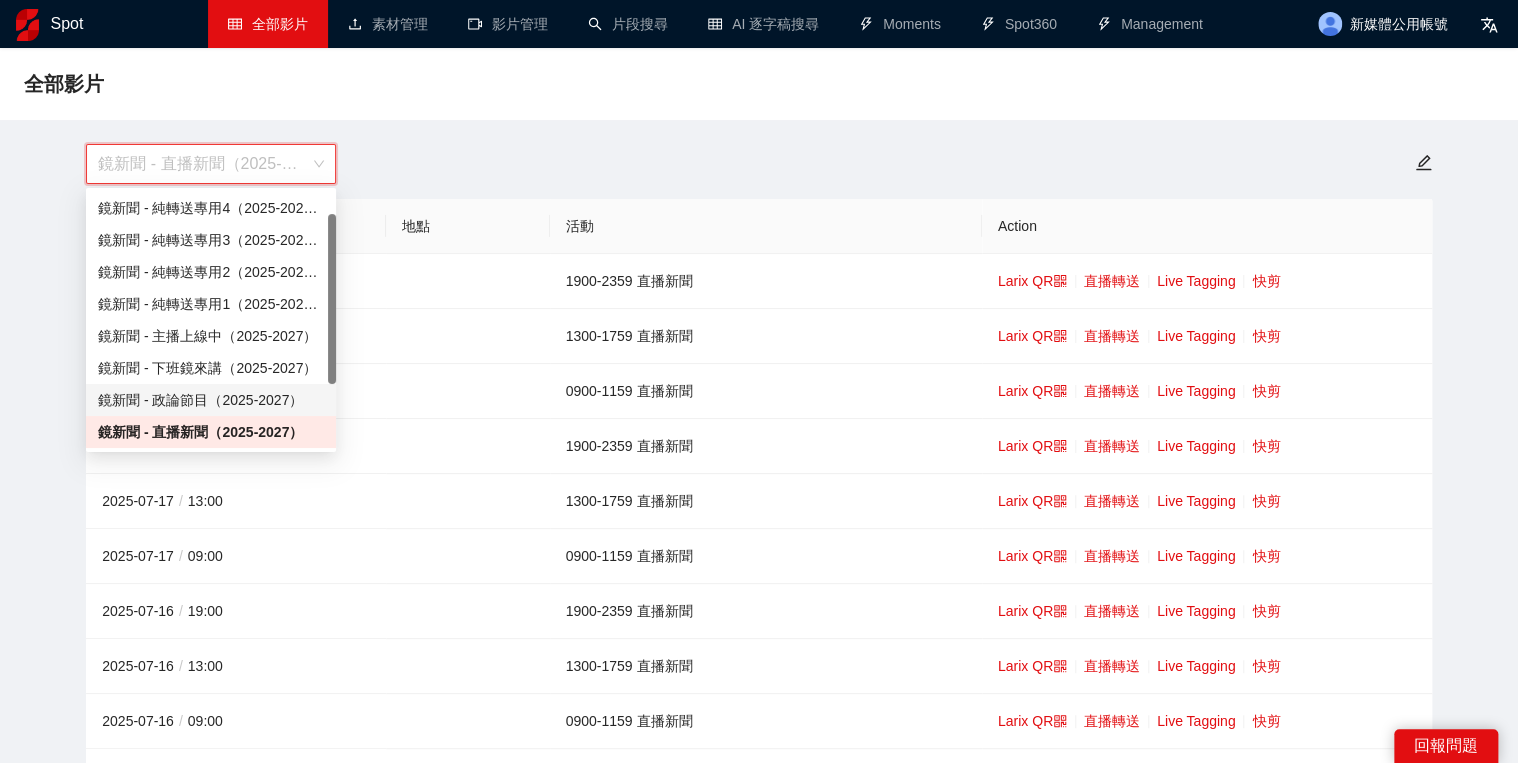 scroll, scrollTop: 112, scrollLeft: 0, axis: vertical 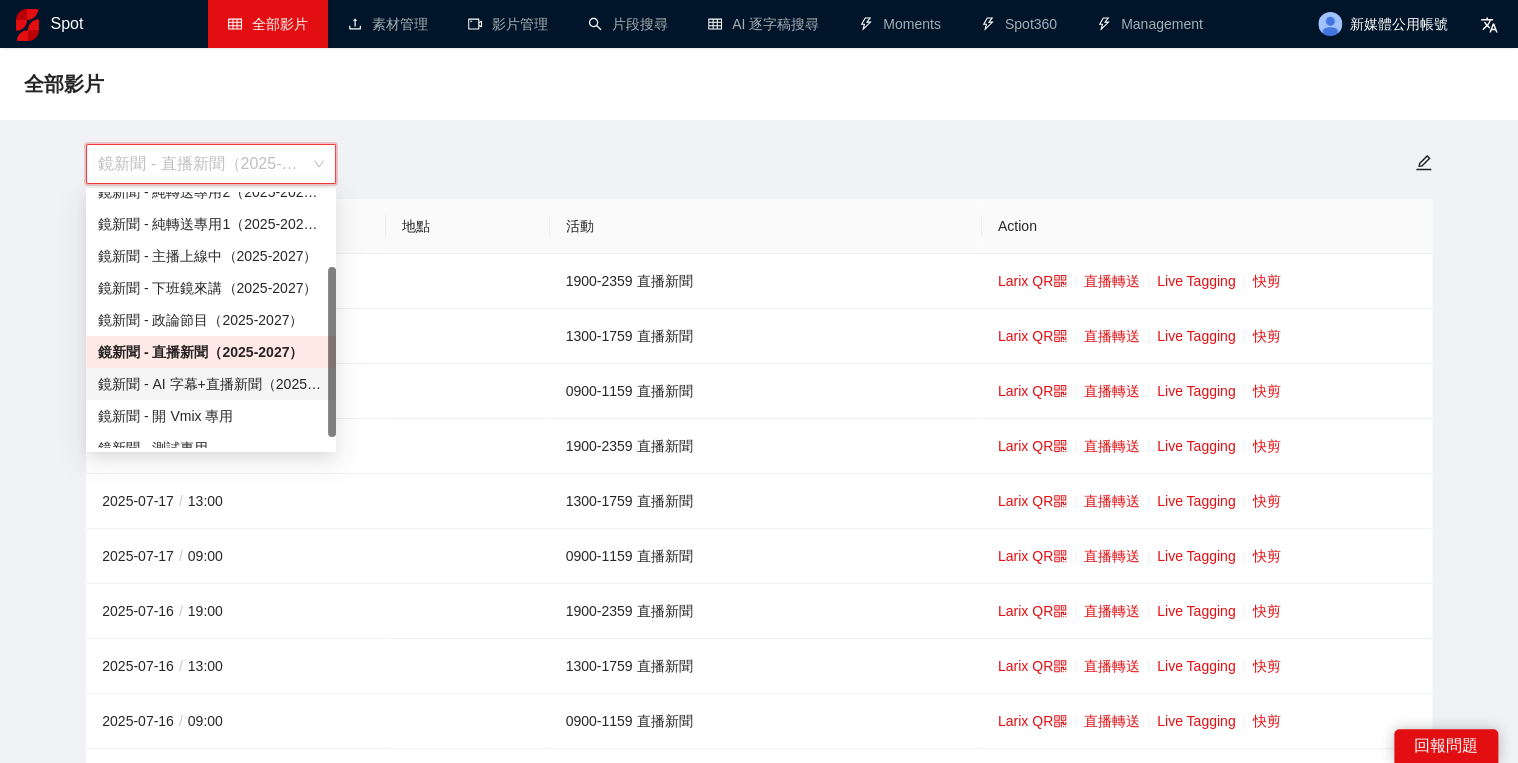 click on "鏡新聞 - AI 字幕+直播新聞（2025-2027）" at bounding box center [211, 384] 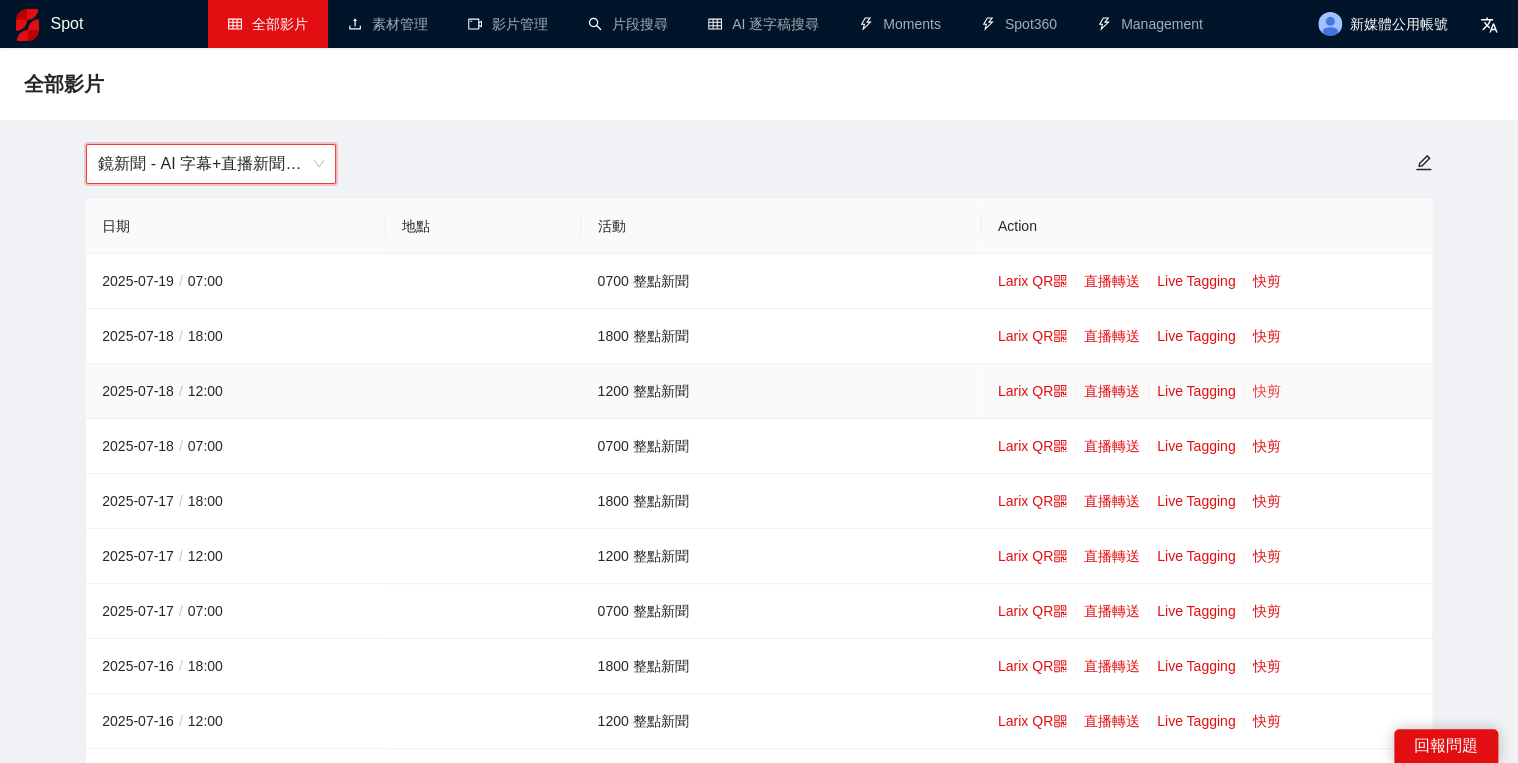 click on "快剪" at bounding box center [1266, 391] 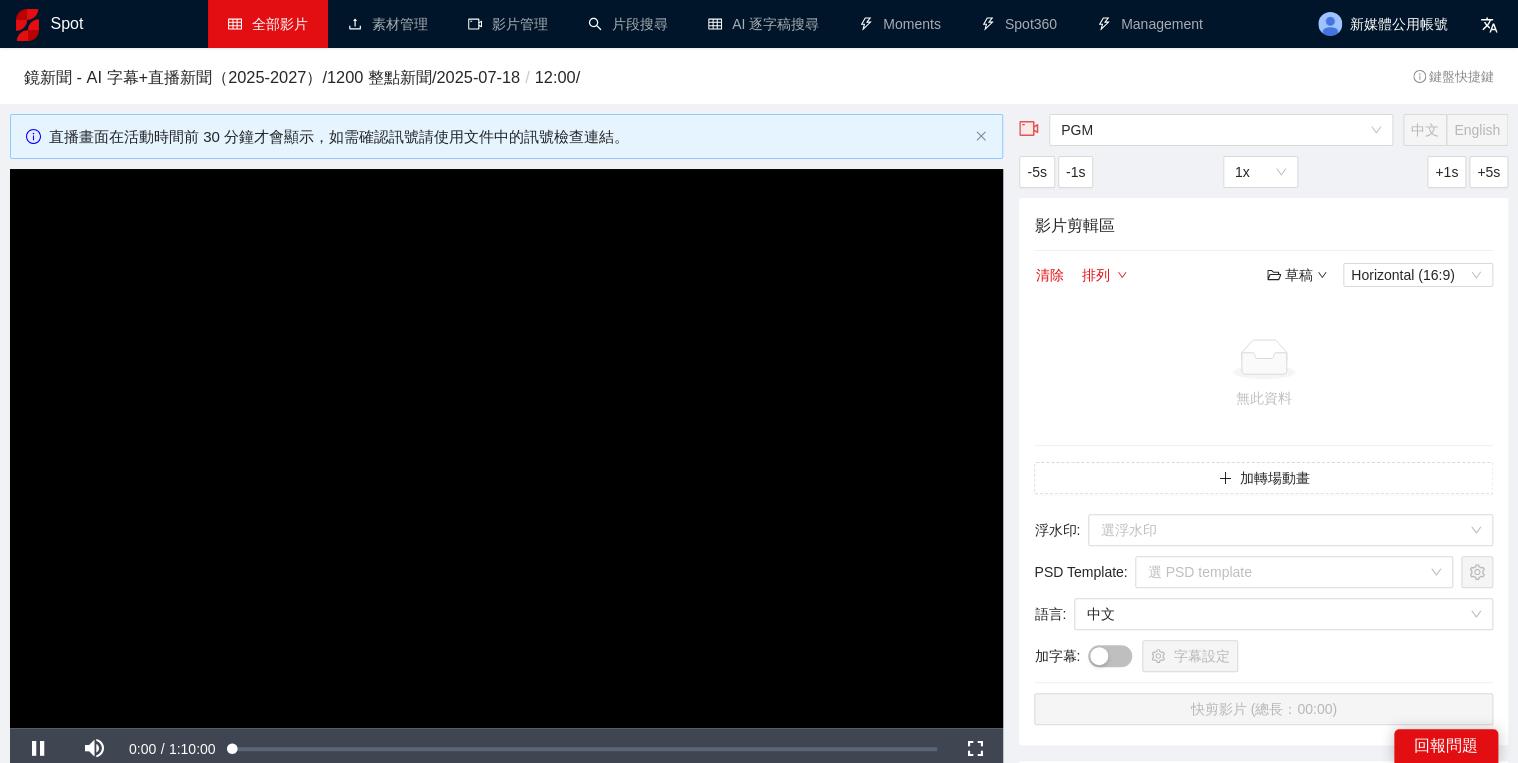 click at bounding box center [506, 448] 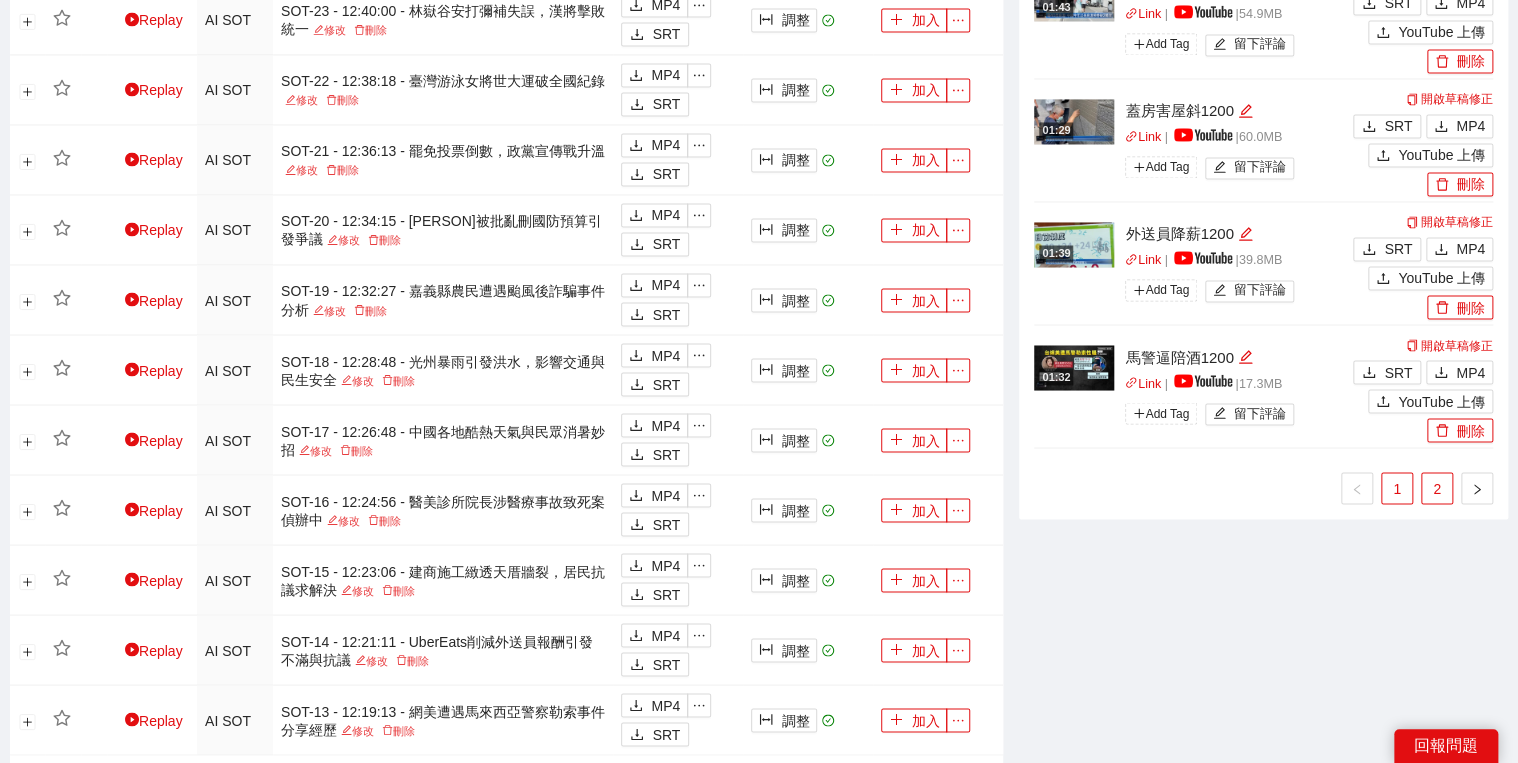click on "2" at bounding box center [1437, 488] 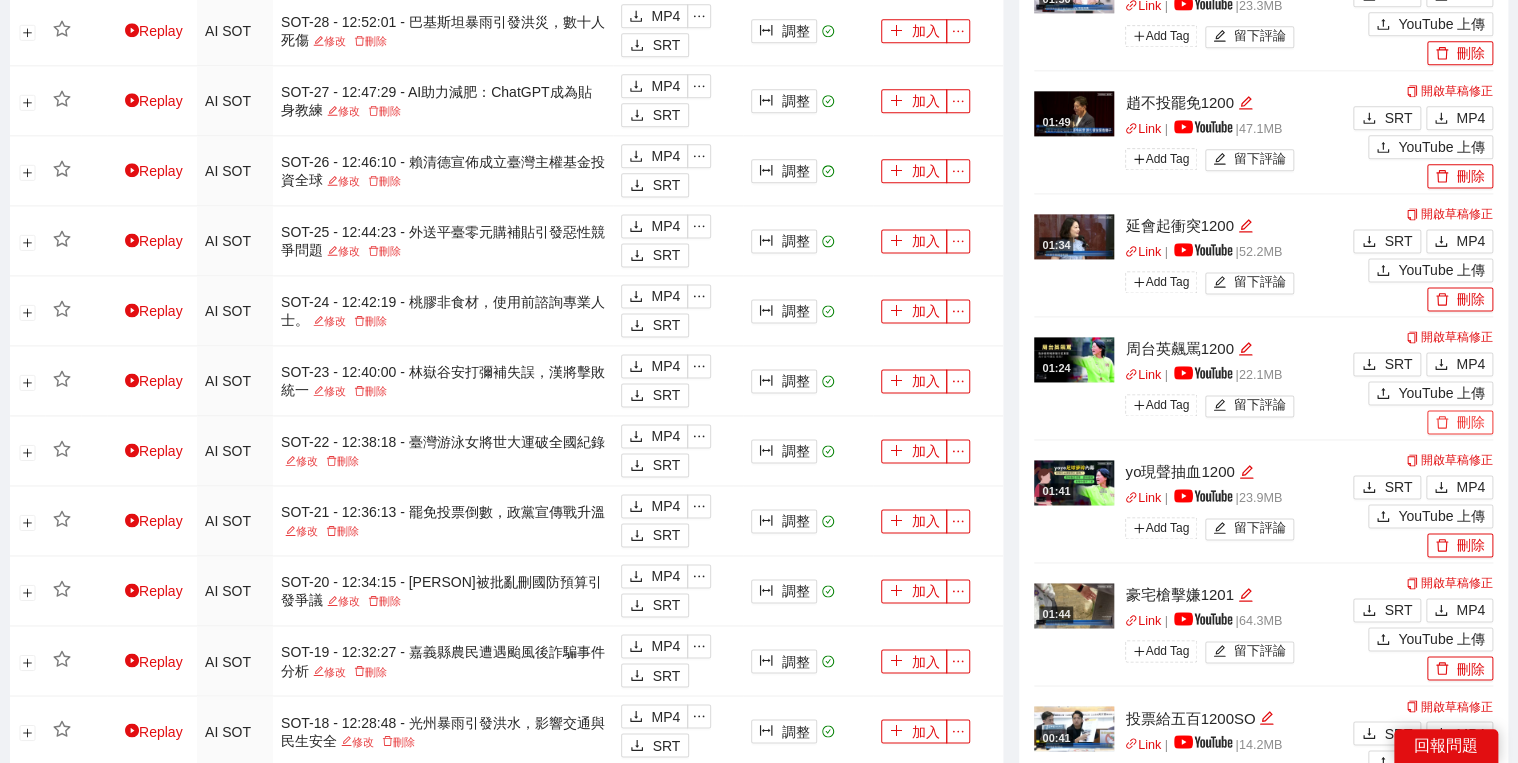 scroll, scrollTop: 1200, scrollLeft: 0, axis: vertical 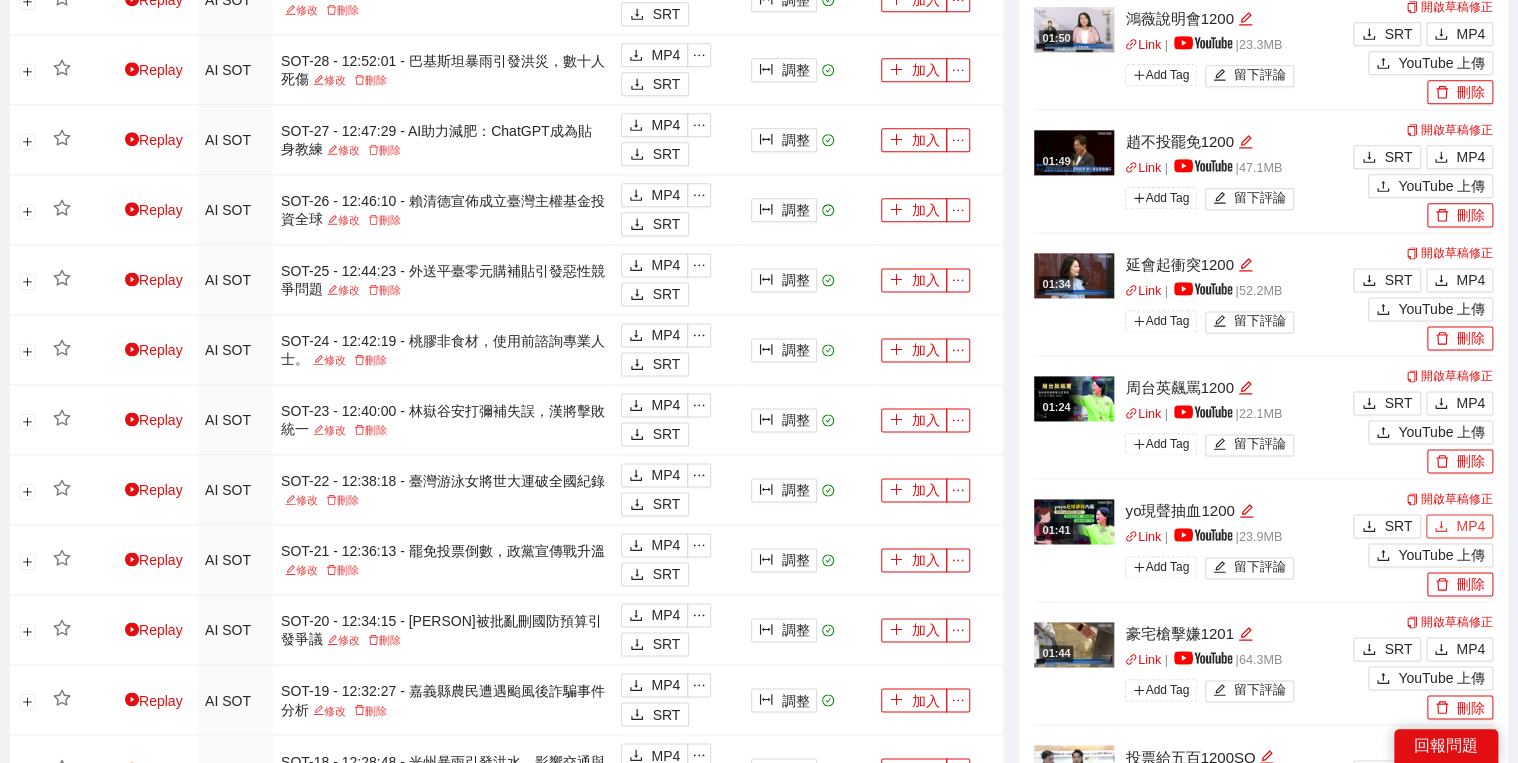 click on "MP4" at bounding box center [1459, 526] 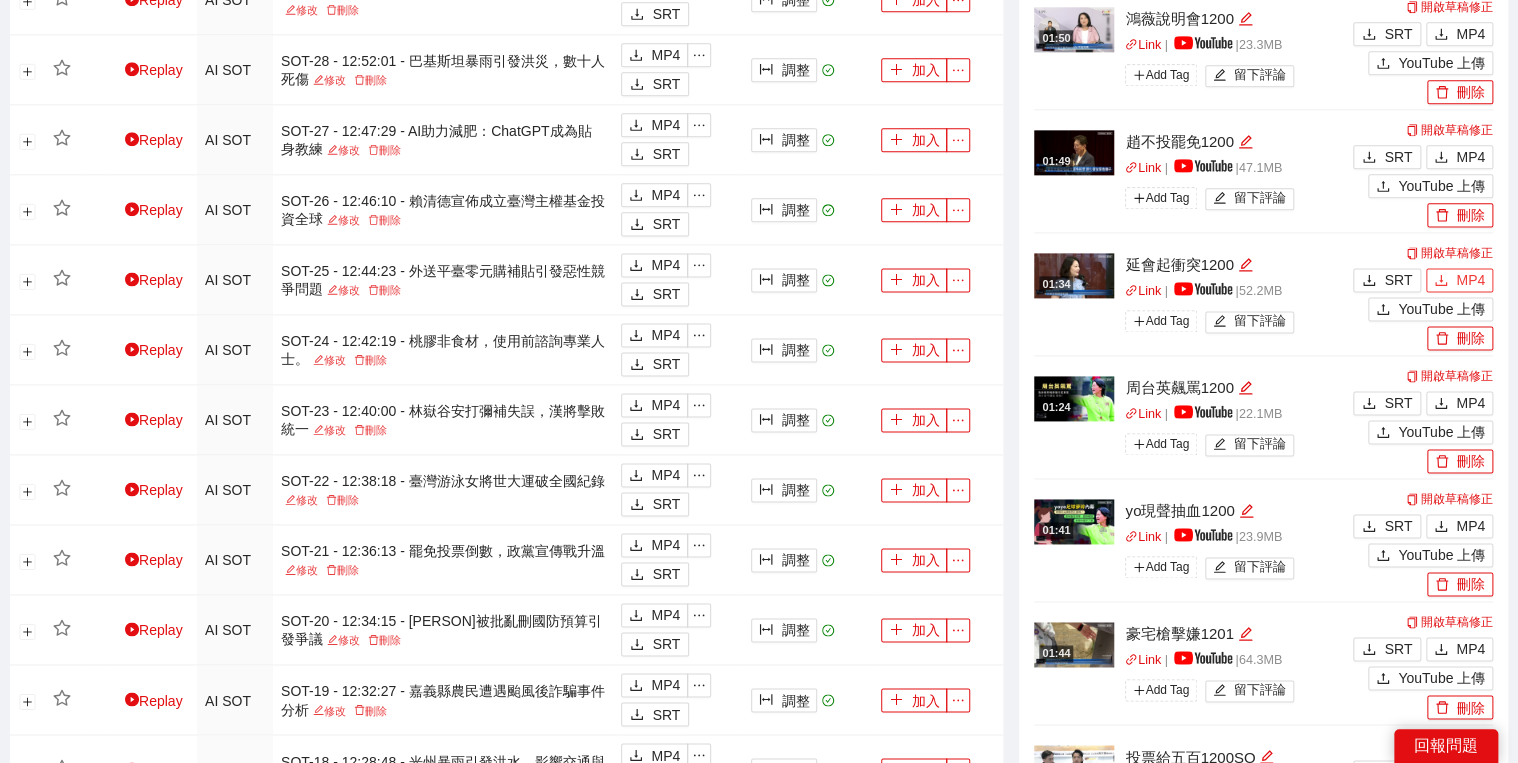 click on "MP4" at bounding box center [1470, 280] 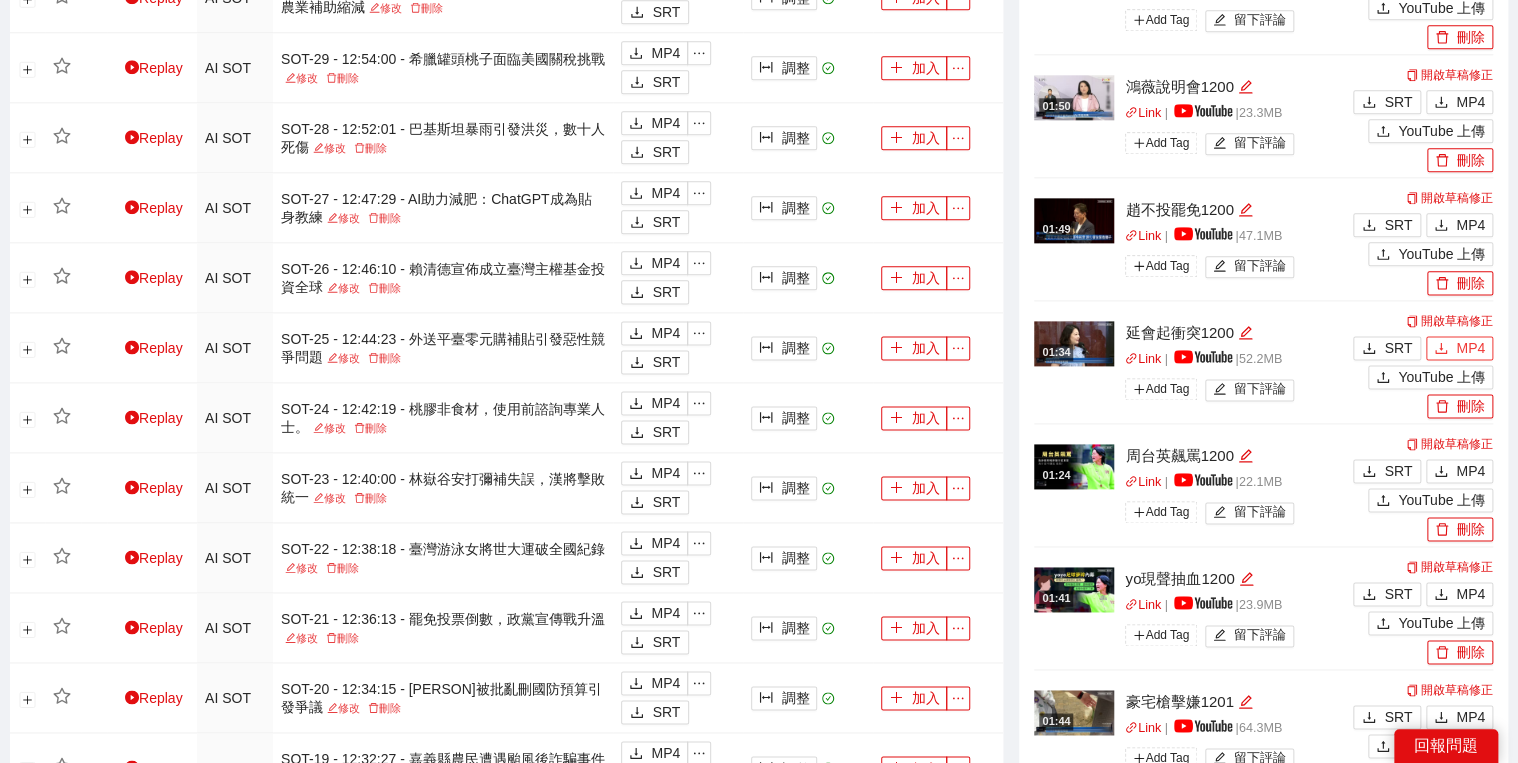 scroll, scrollTop: 1040, scrollLeft: 0, axis: vertical 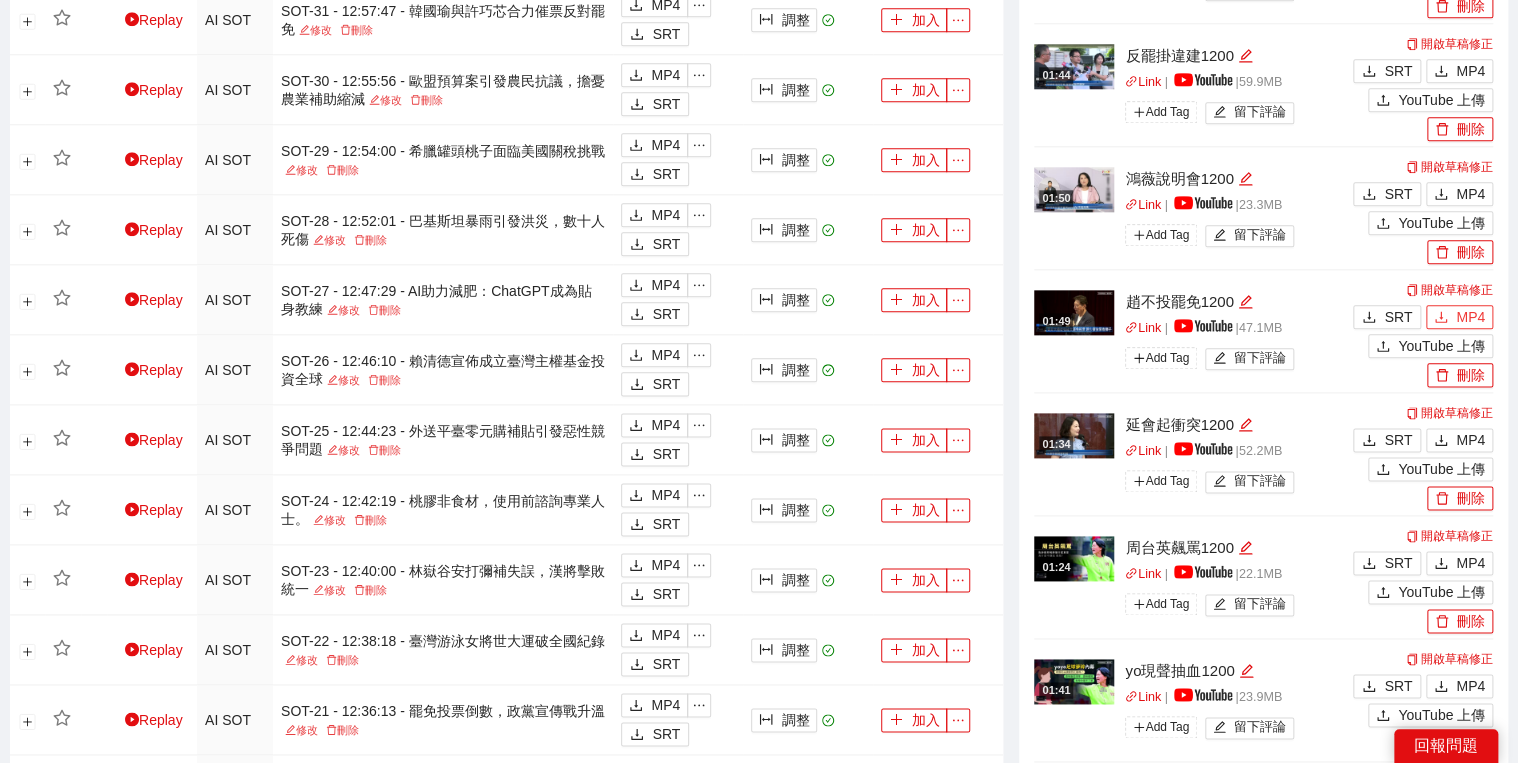 click on "MP4" at bounding box center [1470, 317] 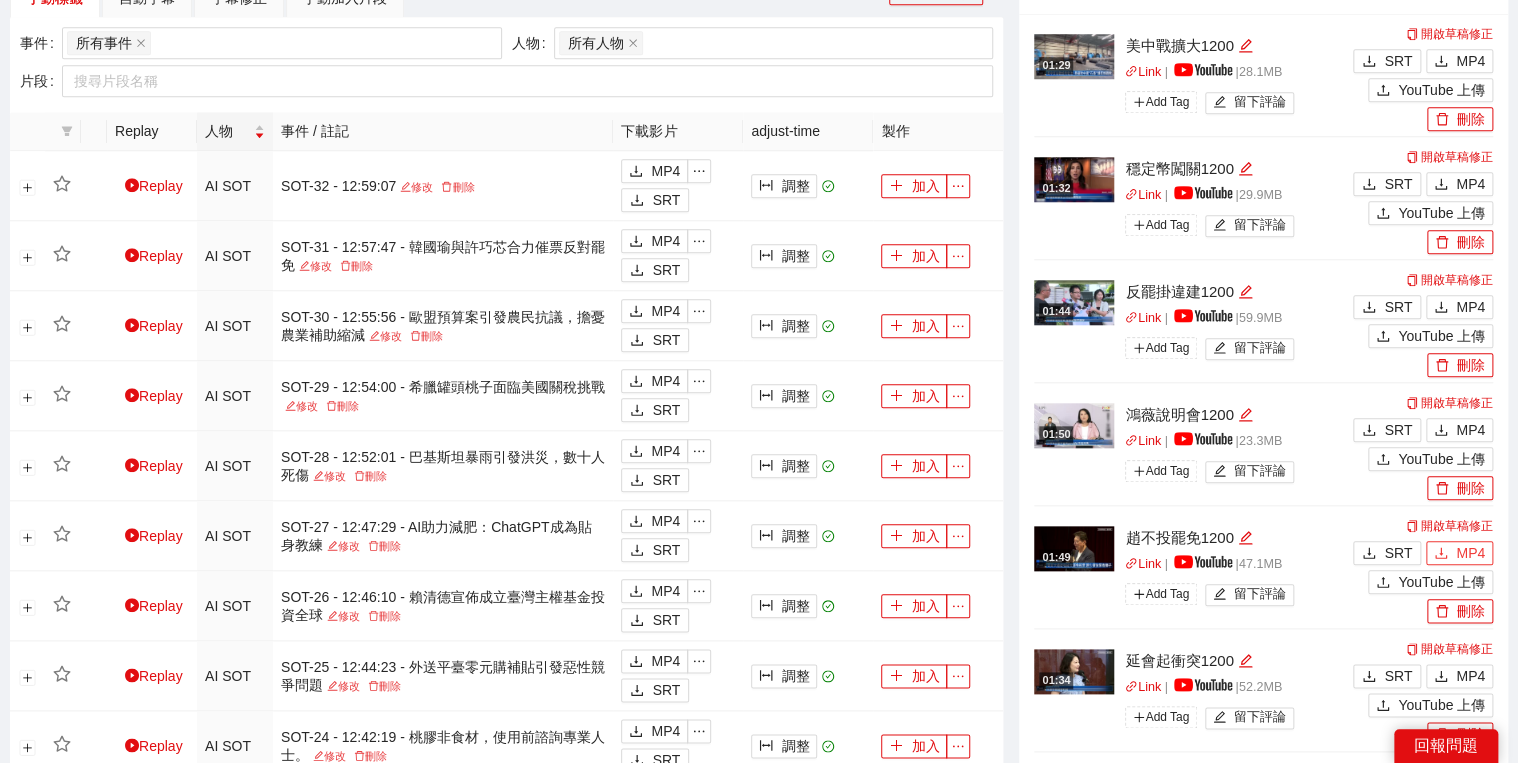 scroll, scrollTop: 800, scrollLeft: 0, axis: vertical 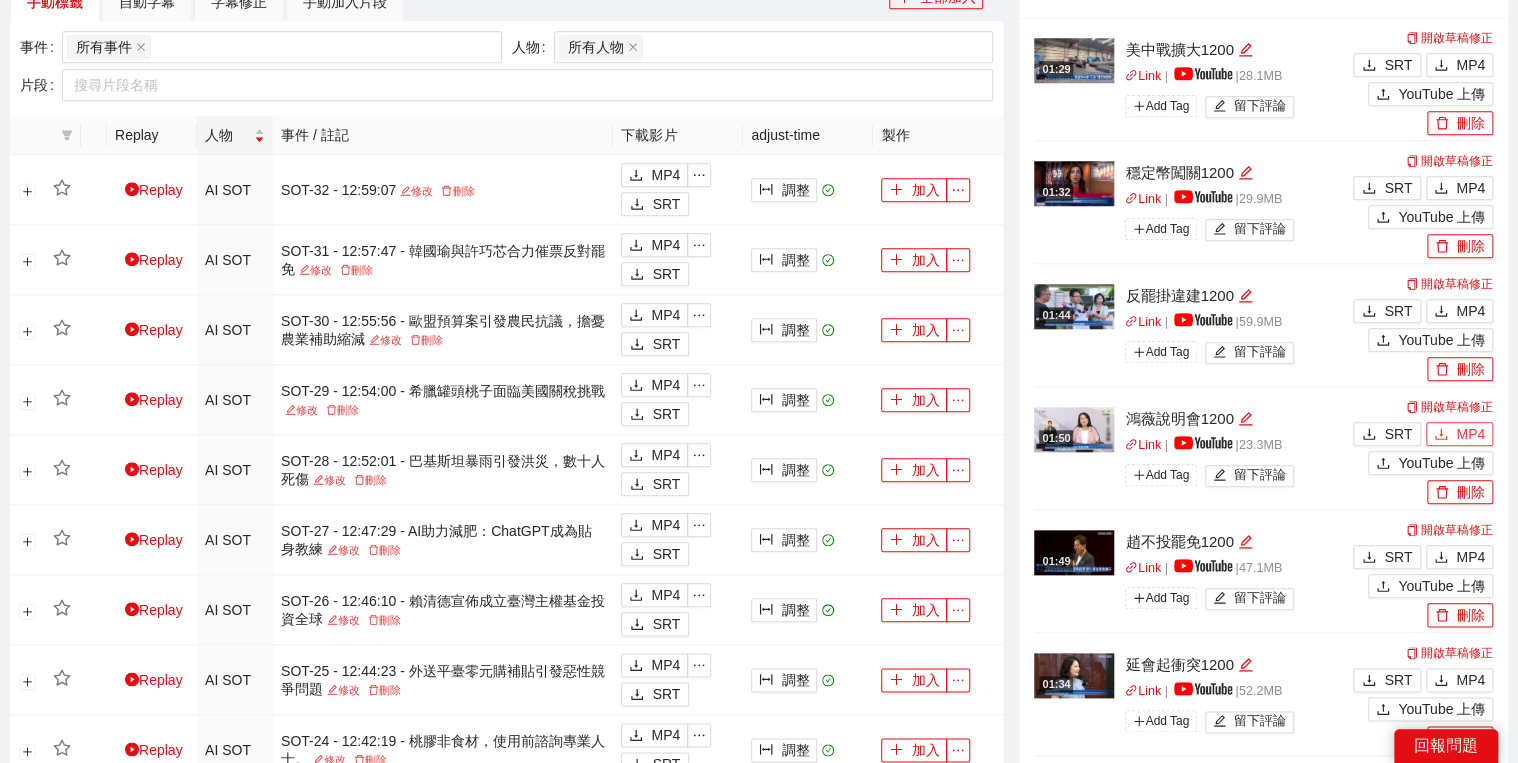 click 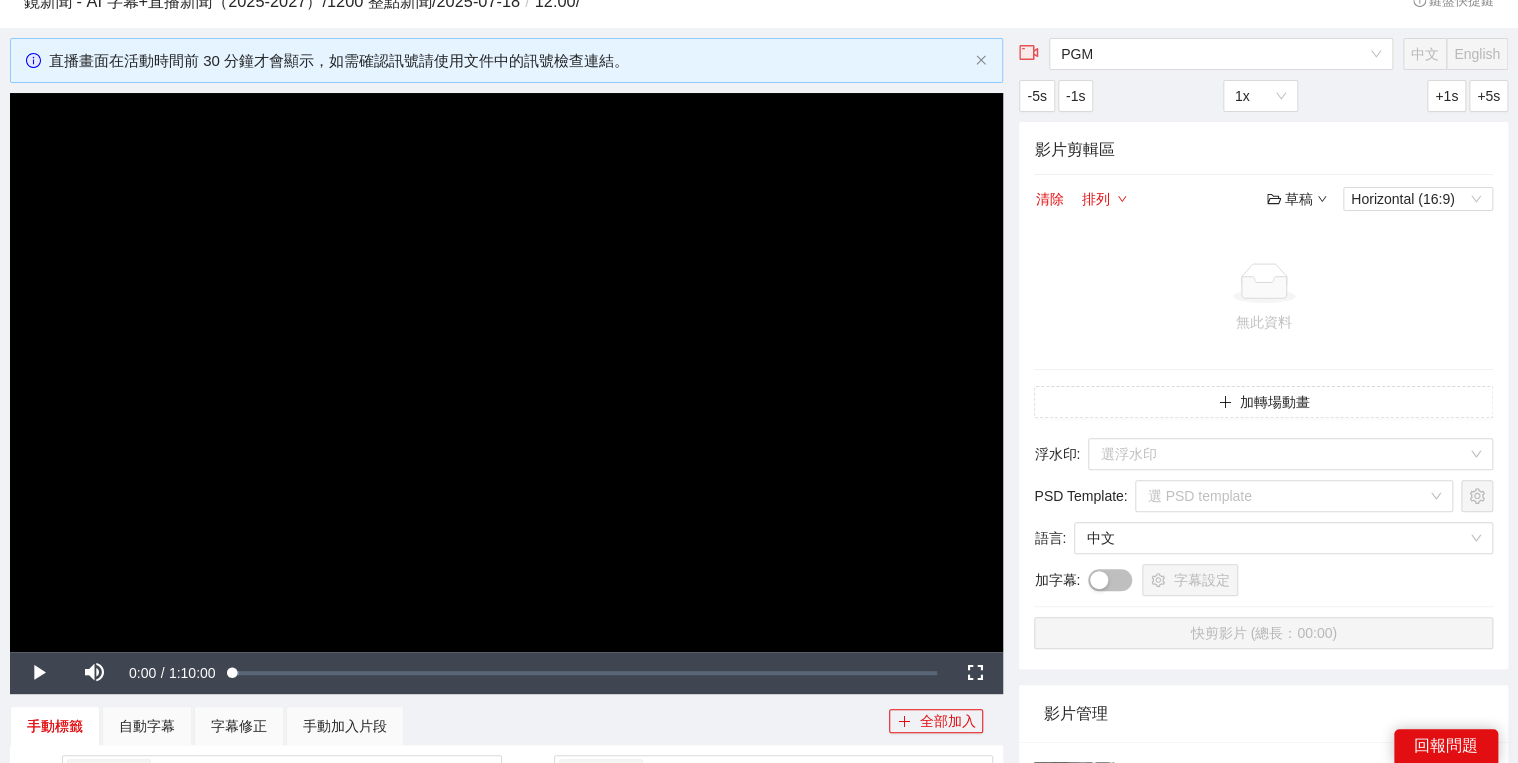 scroll, scrollTop: 0, scrollLeft: 0, axis: both 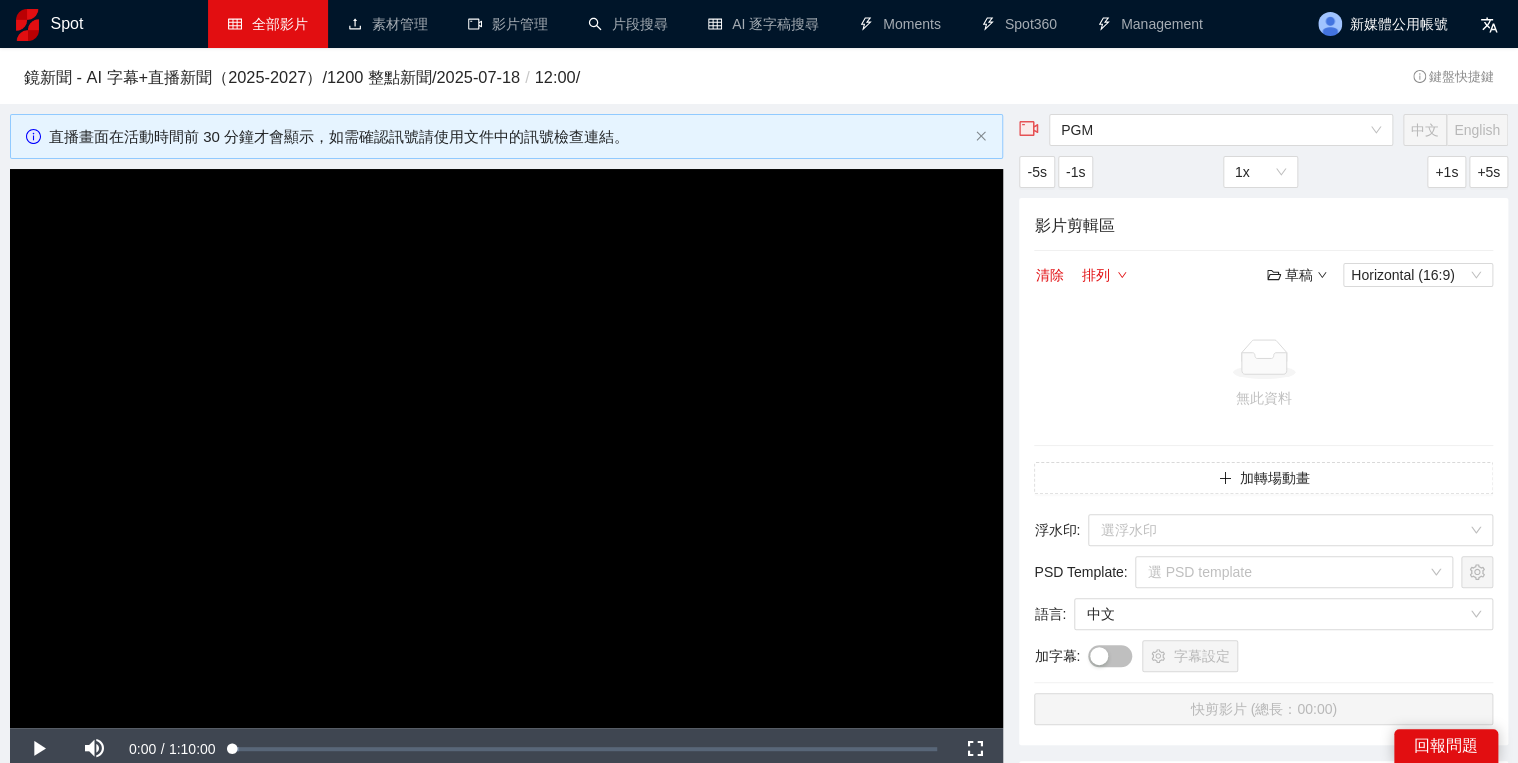 click on "全部影片" at bounding box center (268, 24) 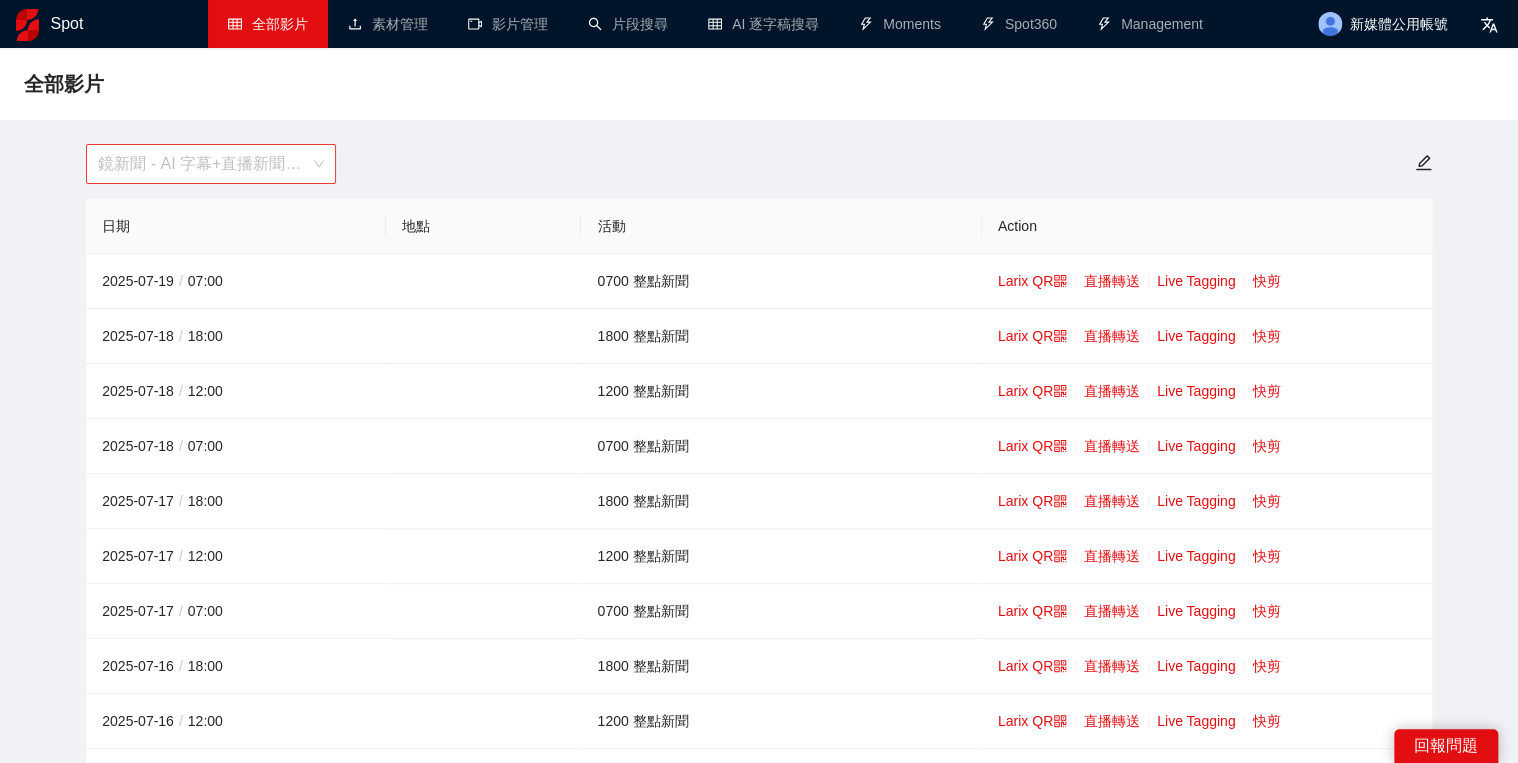 click on "鏡新聞 - AI 字幕+直播新聞（2025-2027）" at bounding box center [211, 164] 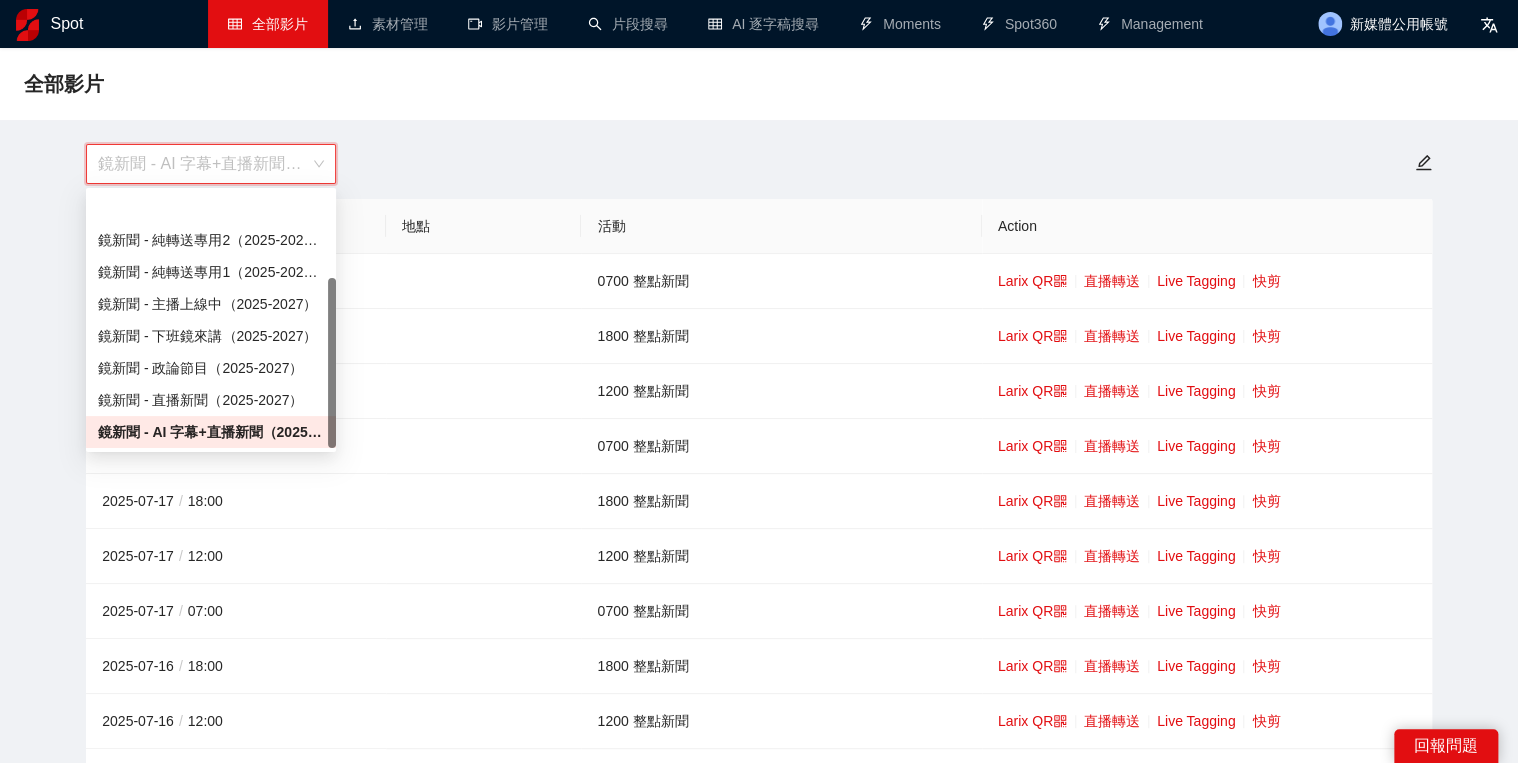 scroll, scrollTop: 128, scrollLeft: 0, axis: vertical 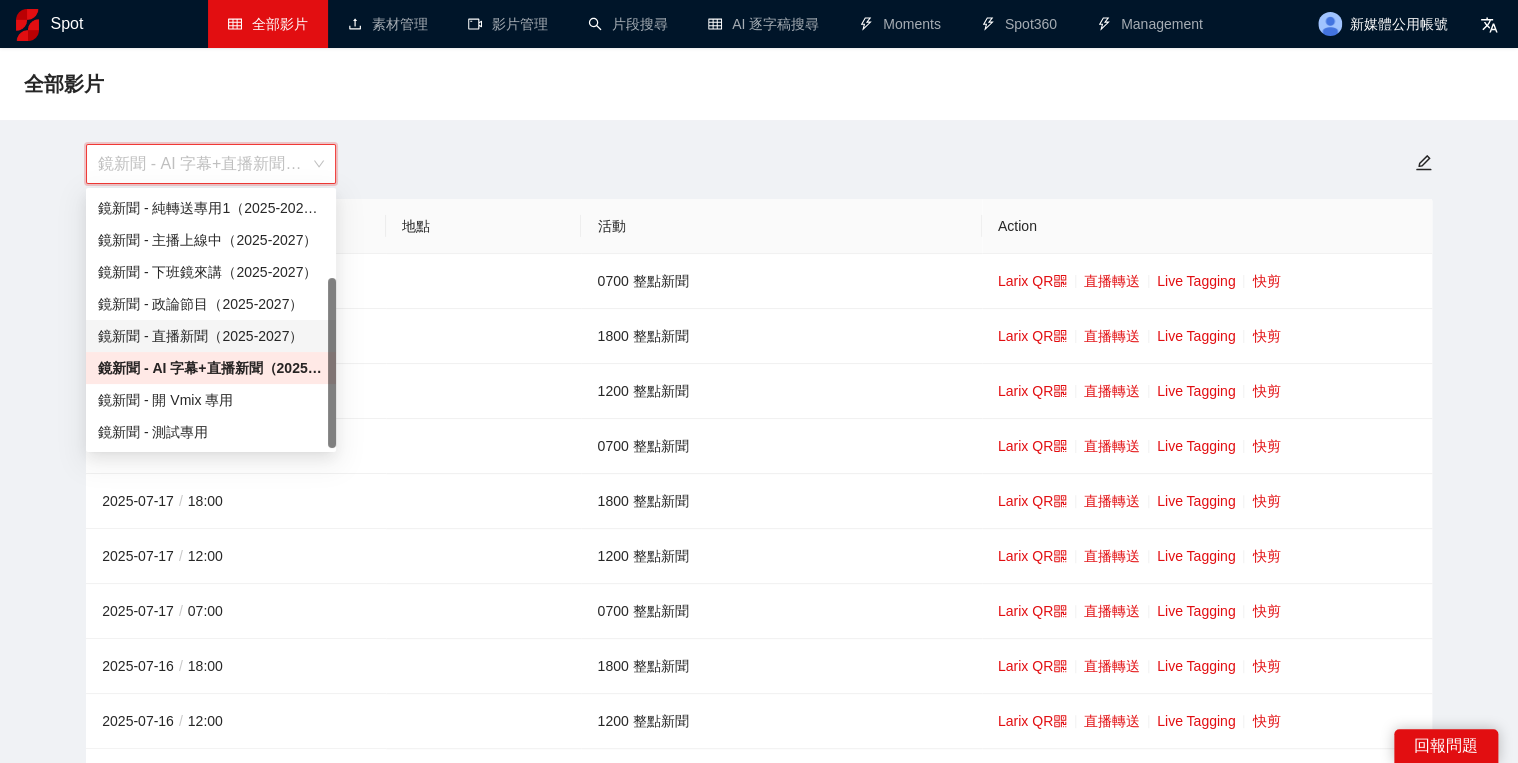 click on "鏡新聞 - 直播新聞（2025-2027）" at bounding box center (211, 336) 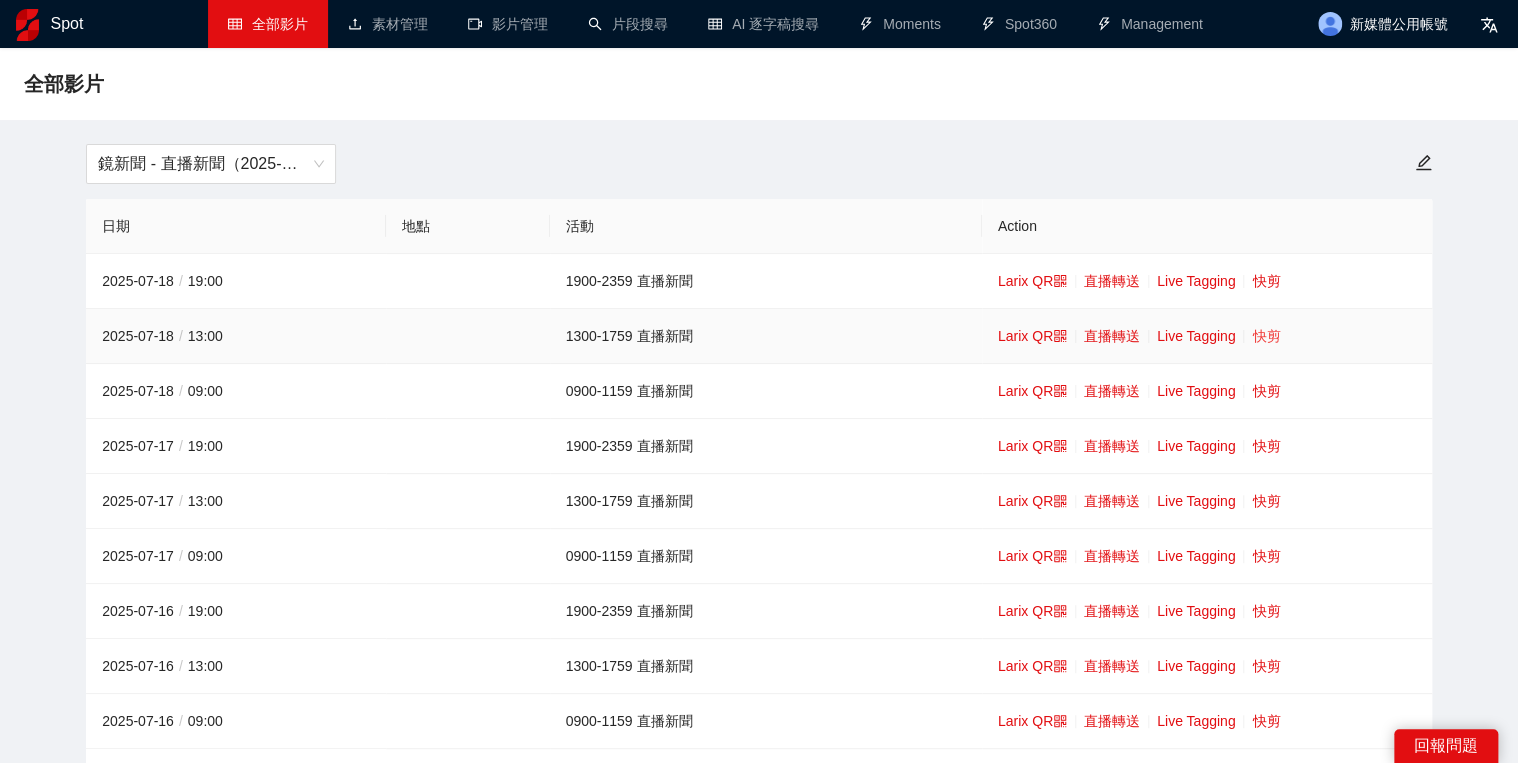 click on "快剪" at bounding box center [1266, 336] 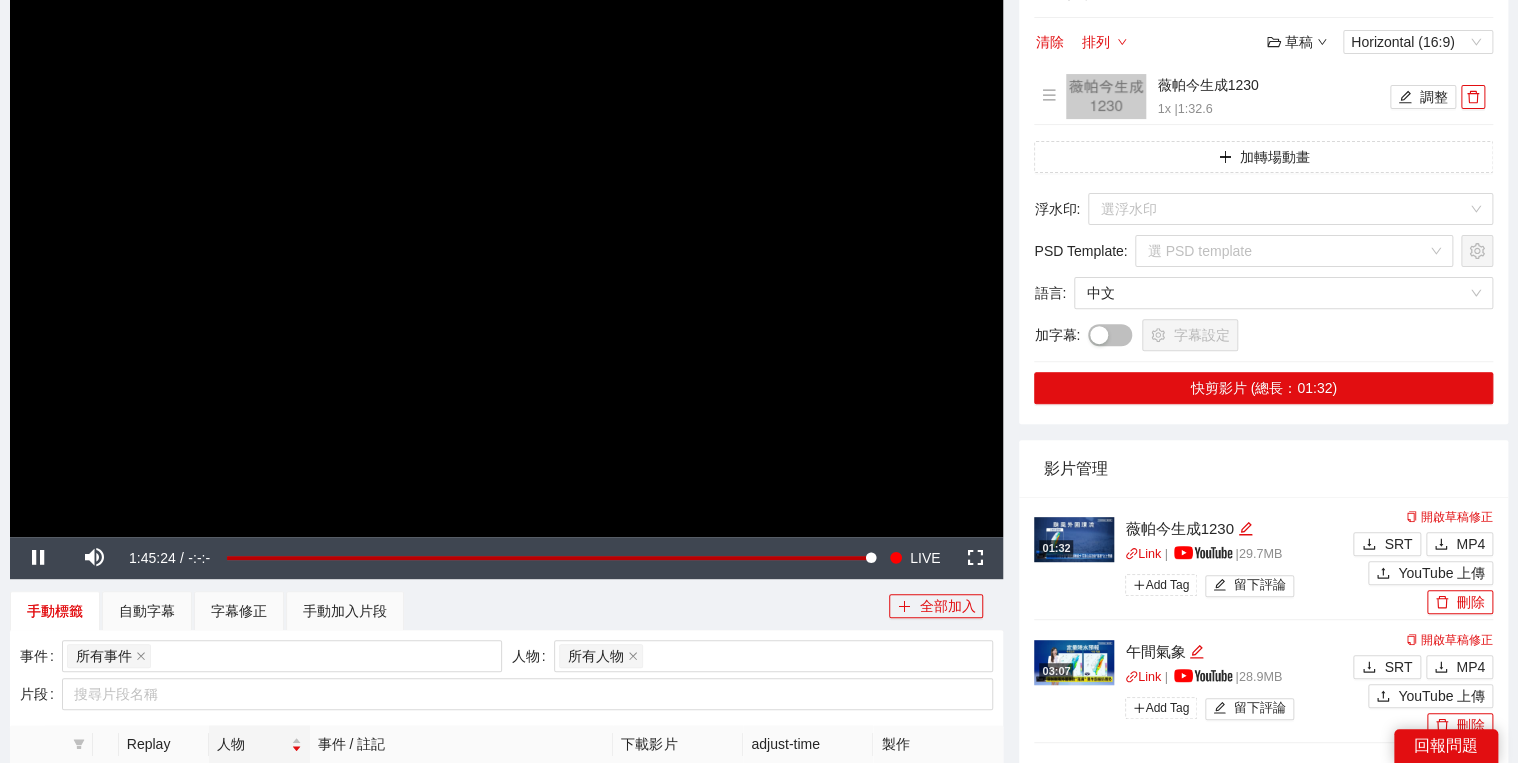 scroll, scrollTop: 320, scrollLeft: 0, axis: vertical 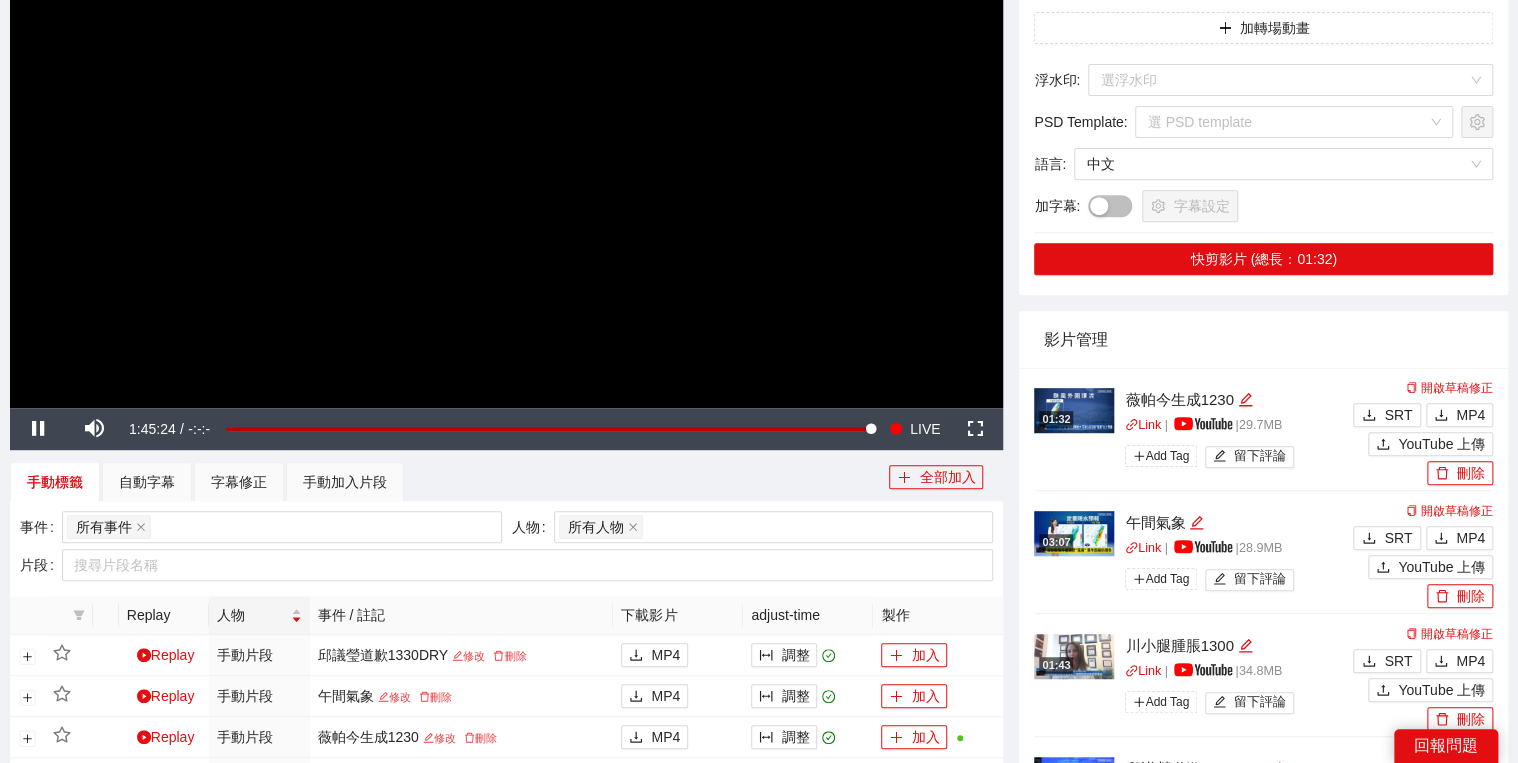 click at bounding box center (506, 128) 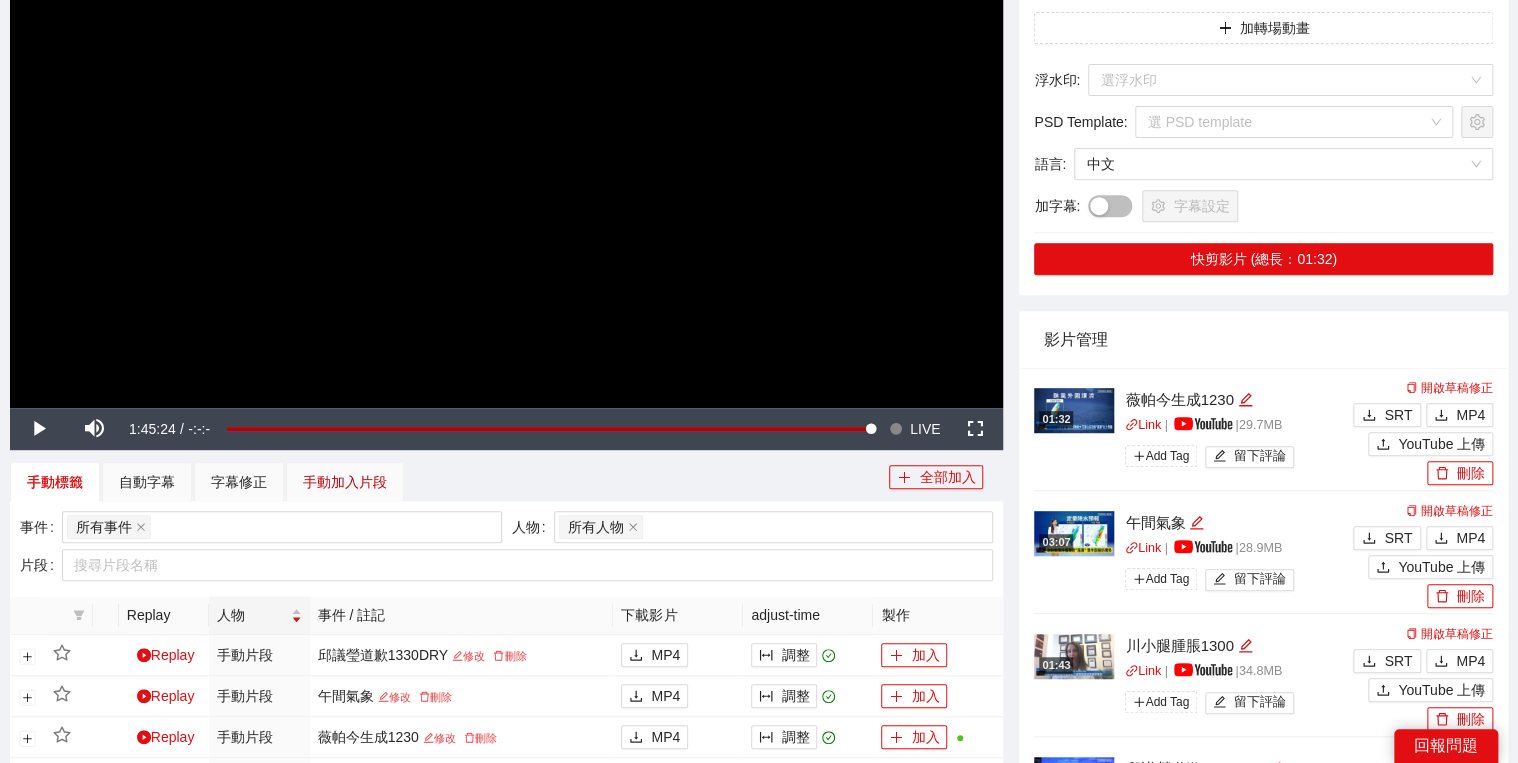 click on "手動加入片段" at bounding box center [345, 482] 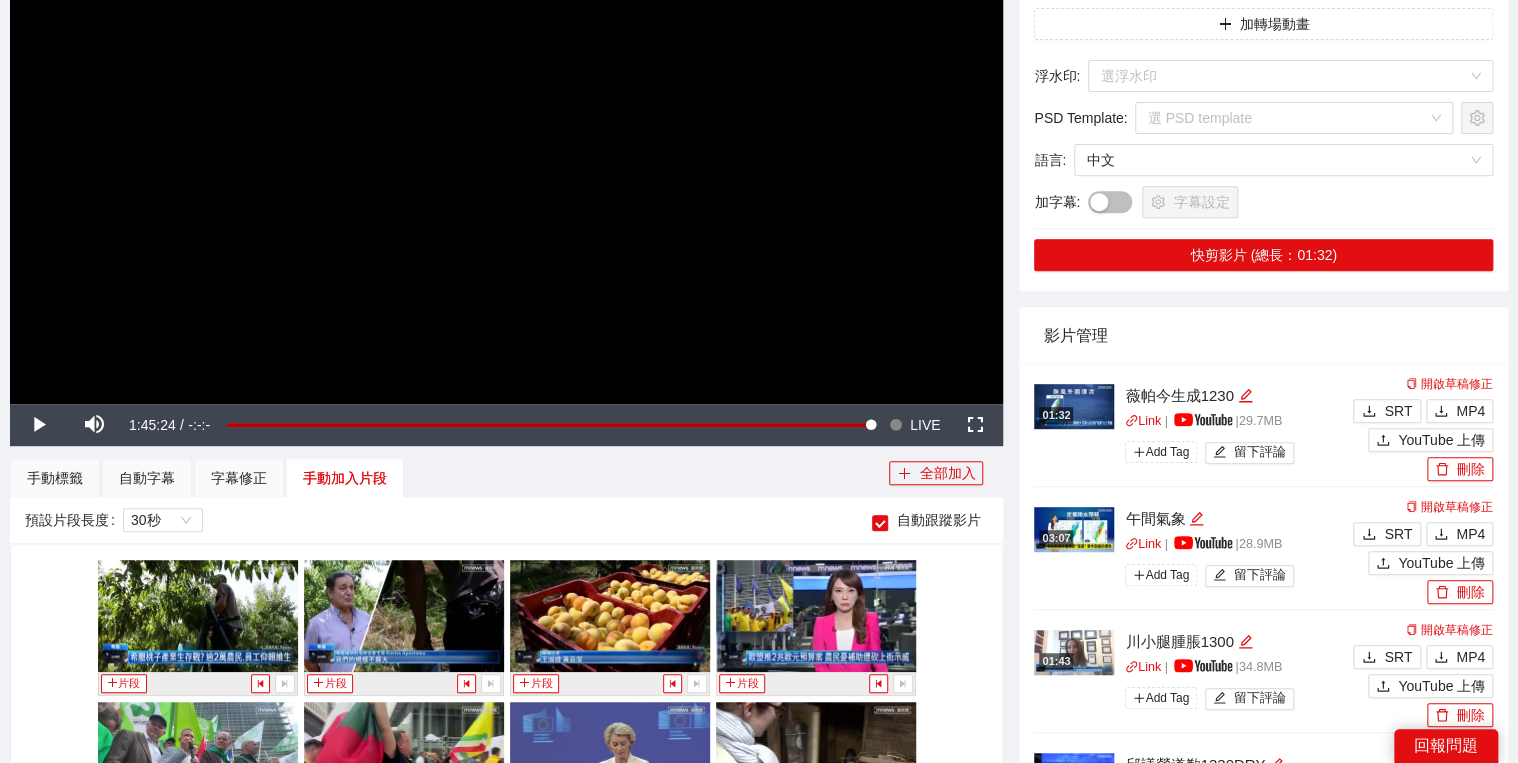 scroll, scrollTop: 560, scrollLeft: 0, axis: vertical 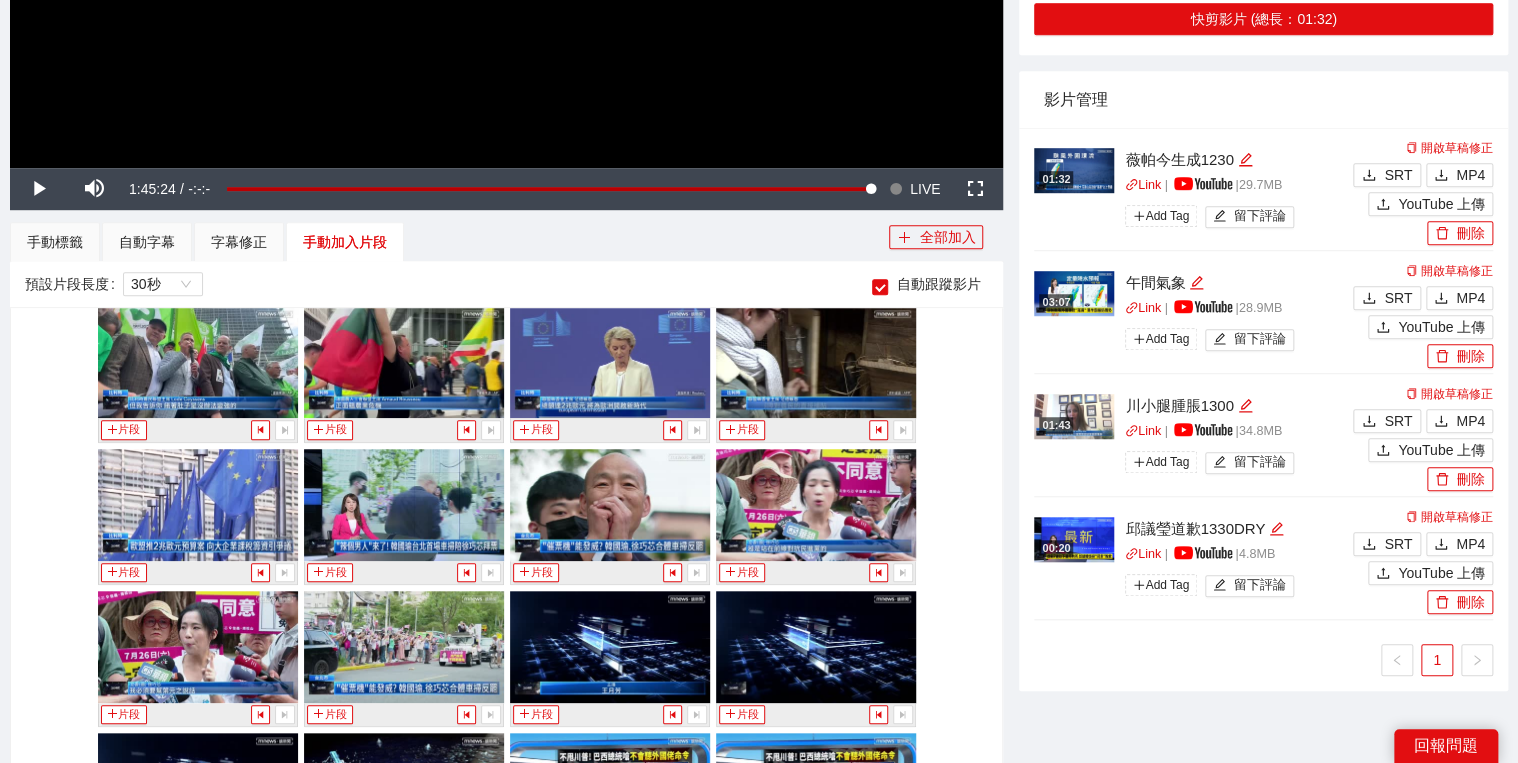 click at bounding box center (506, -112) 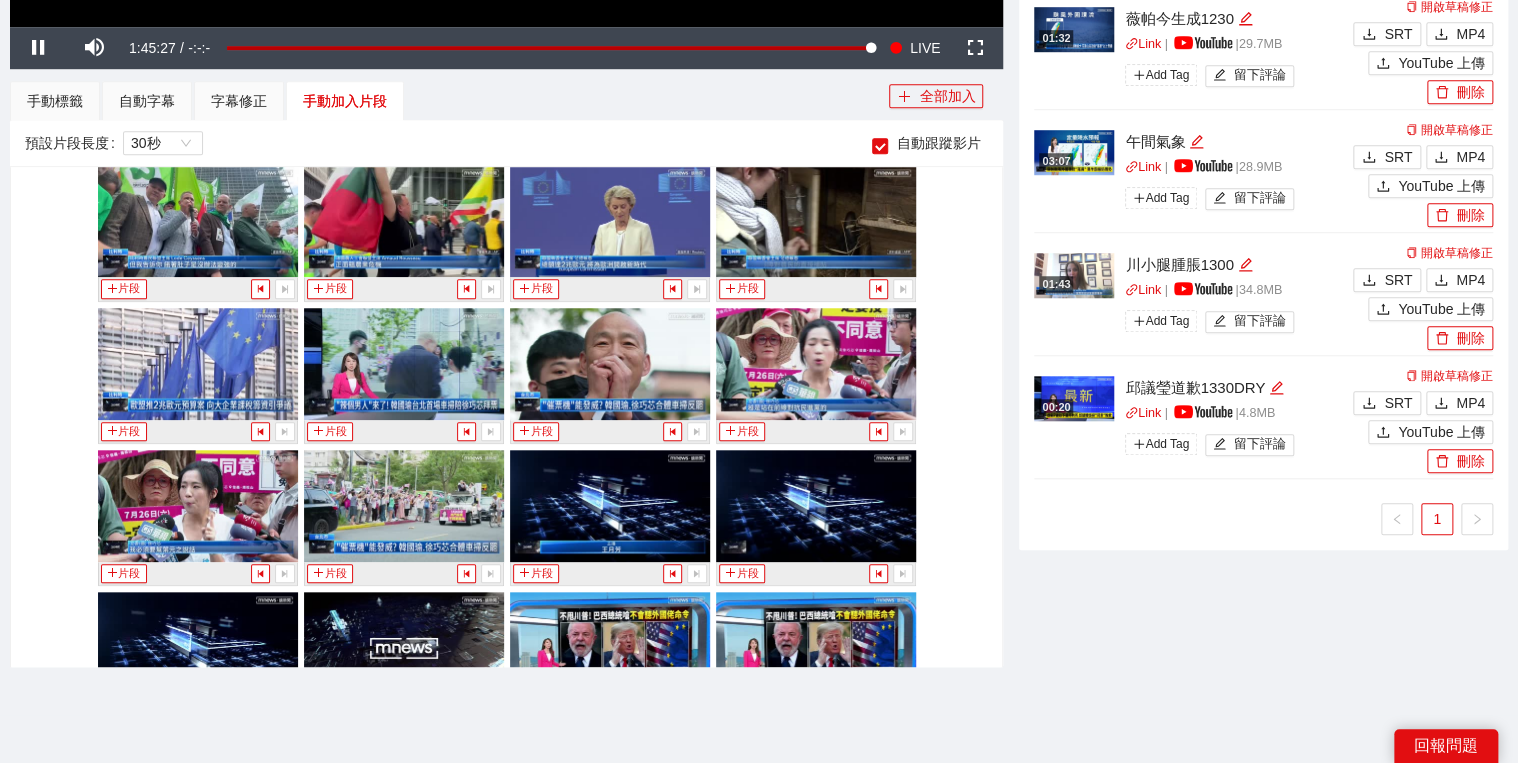 scroll, scrollTop: 720, scrollLeft: 0, axis: vertical 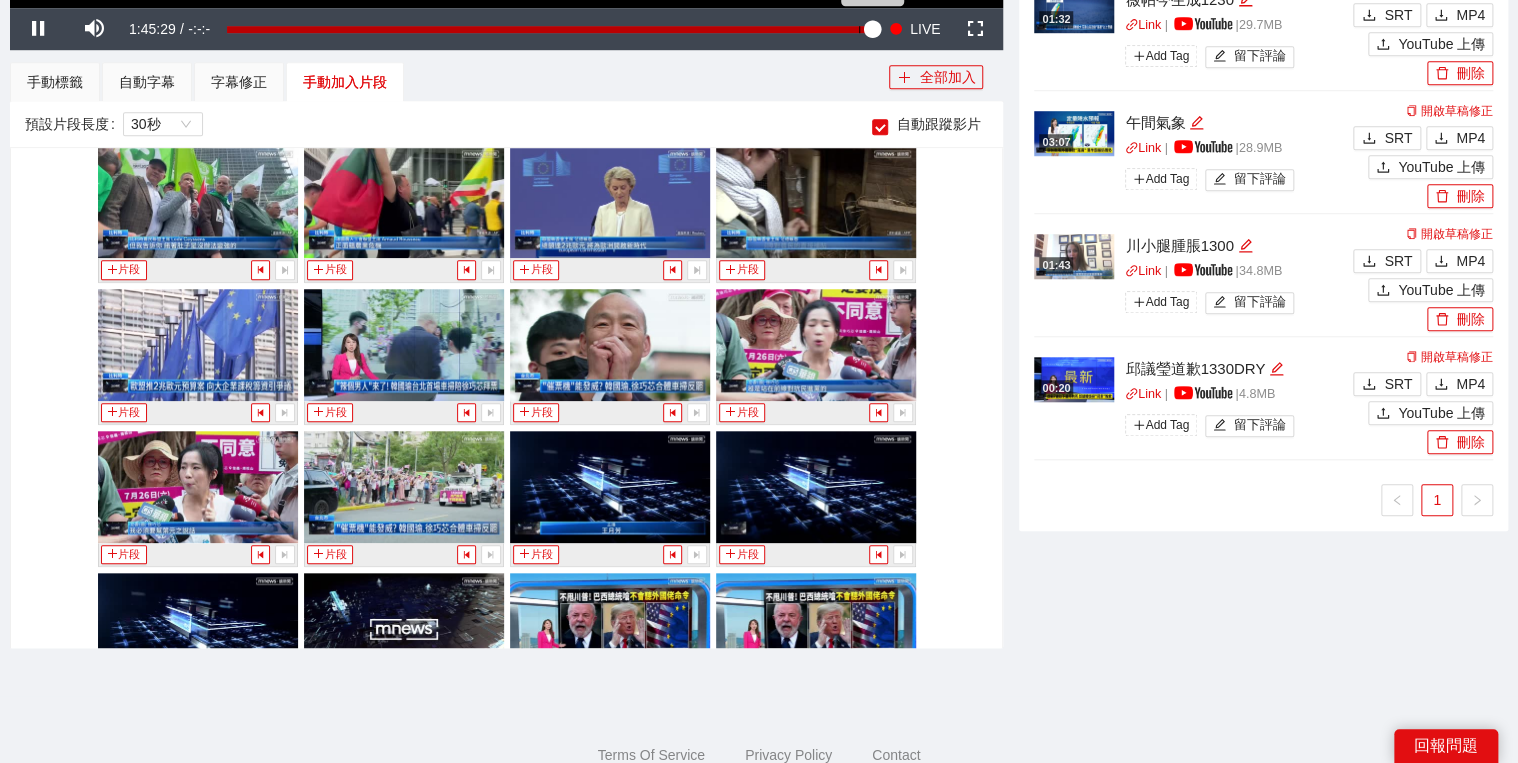 click on "Loaded :  100.00% -0:02:07 0:00:00" at bounding box center [549, 29] 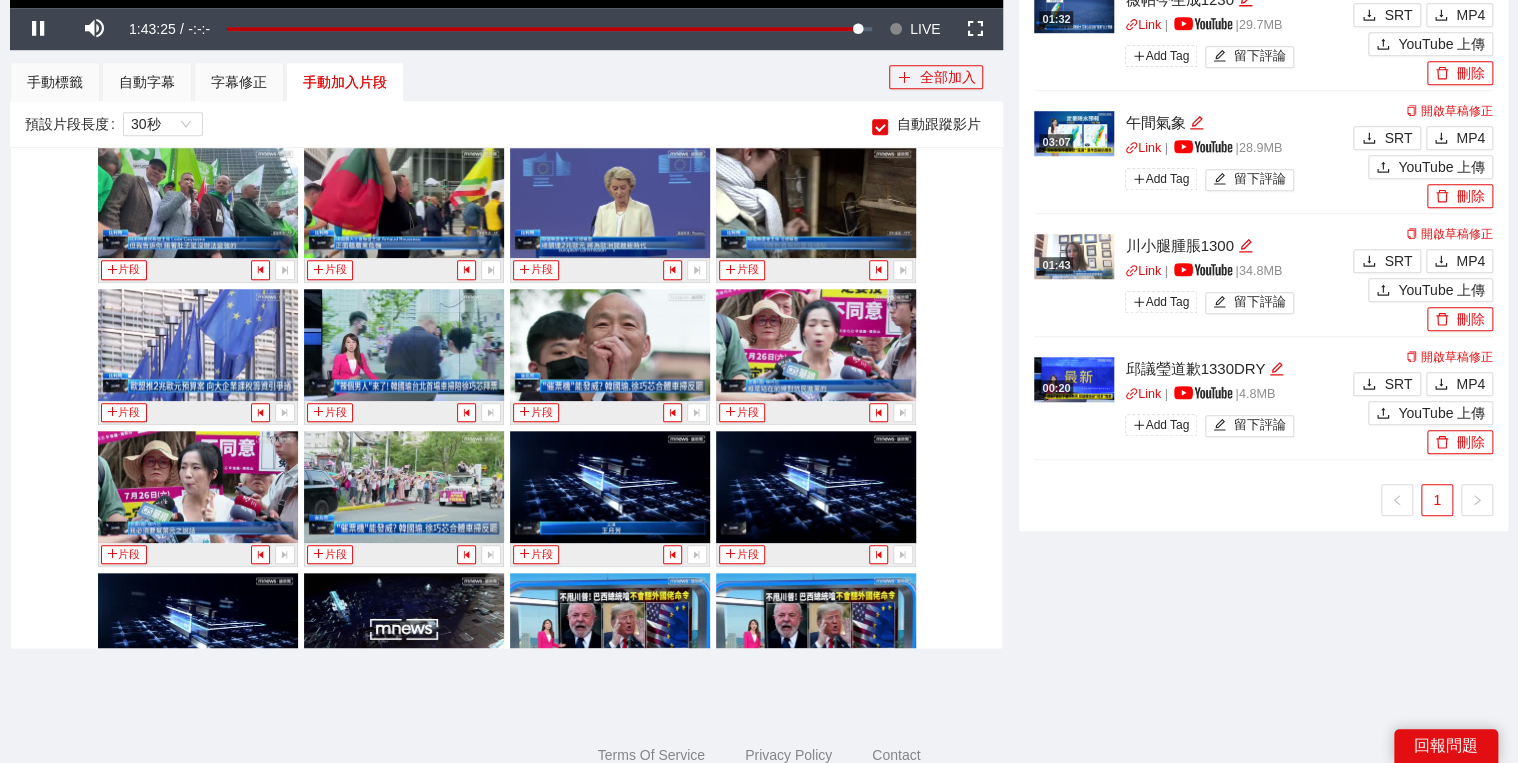 scroll, scrollTop: 12021, scrollLeft: 0, axis: vertical 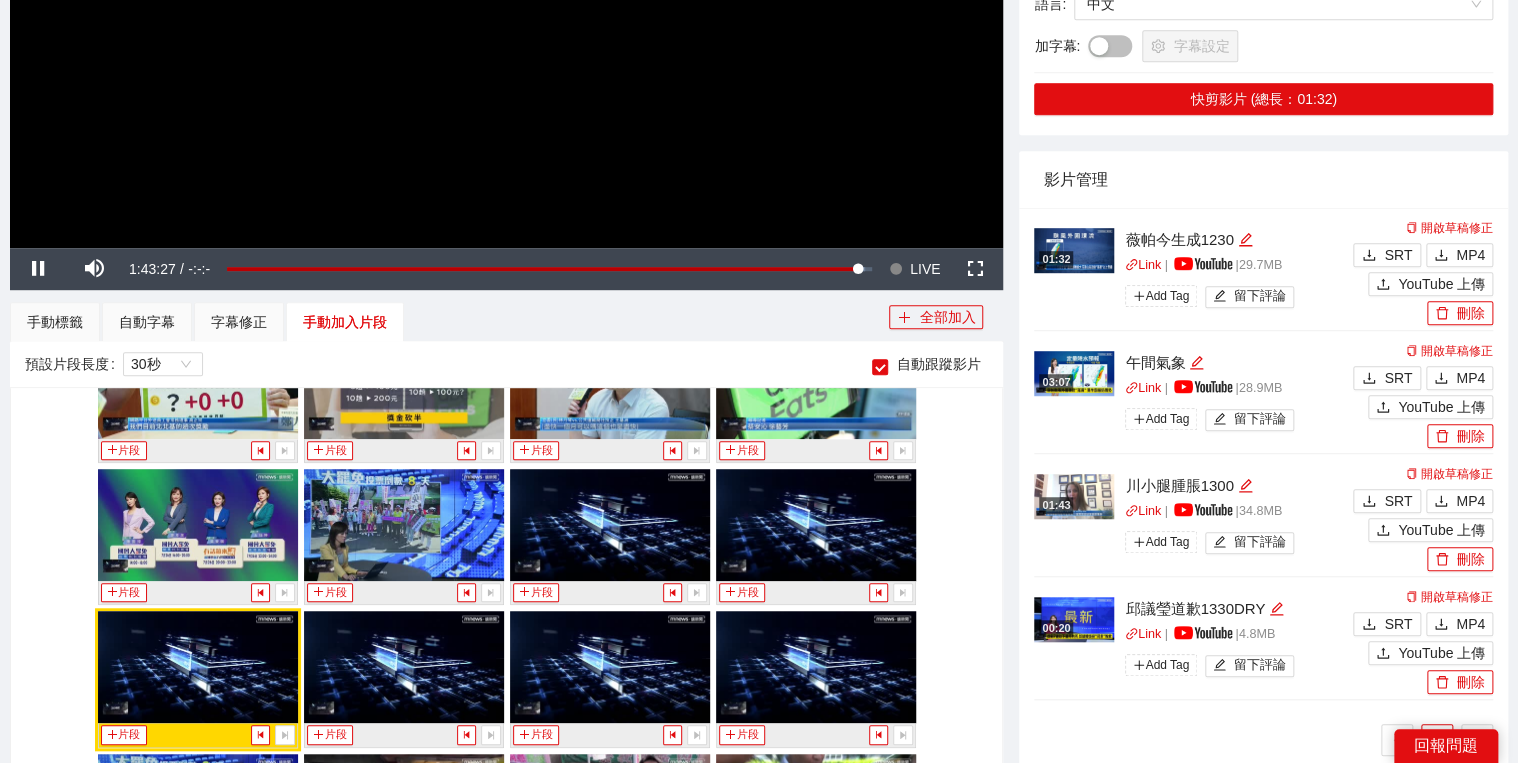 click at bounding box center (506, -32) 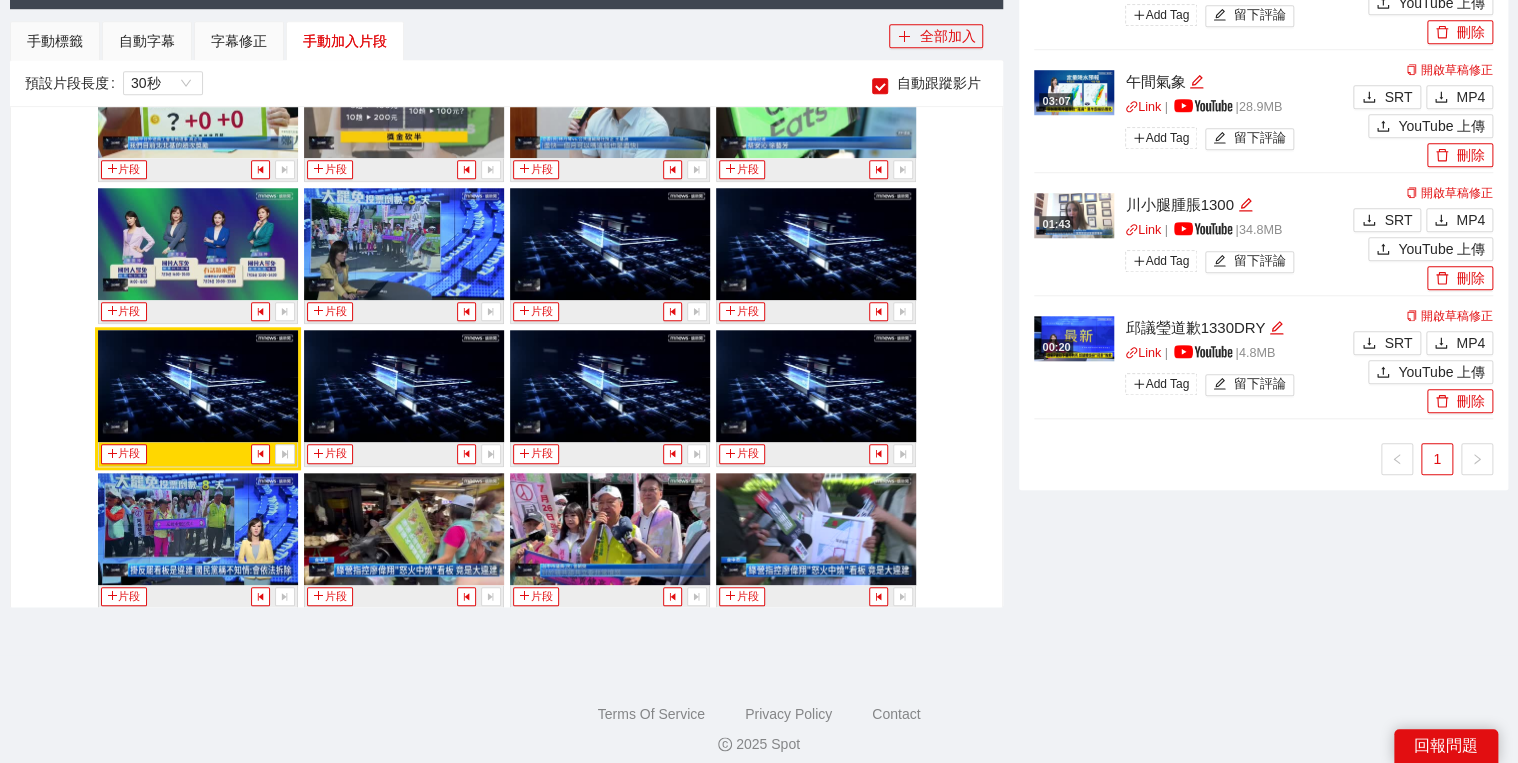 scroll, scrollTop: 776, scrollLeft: 0, axis: vertical 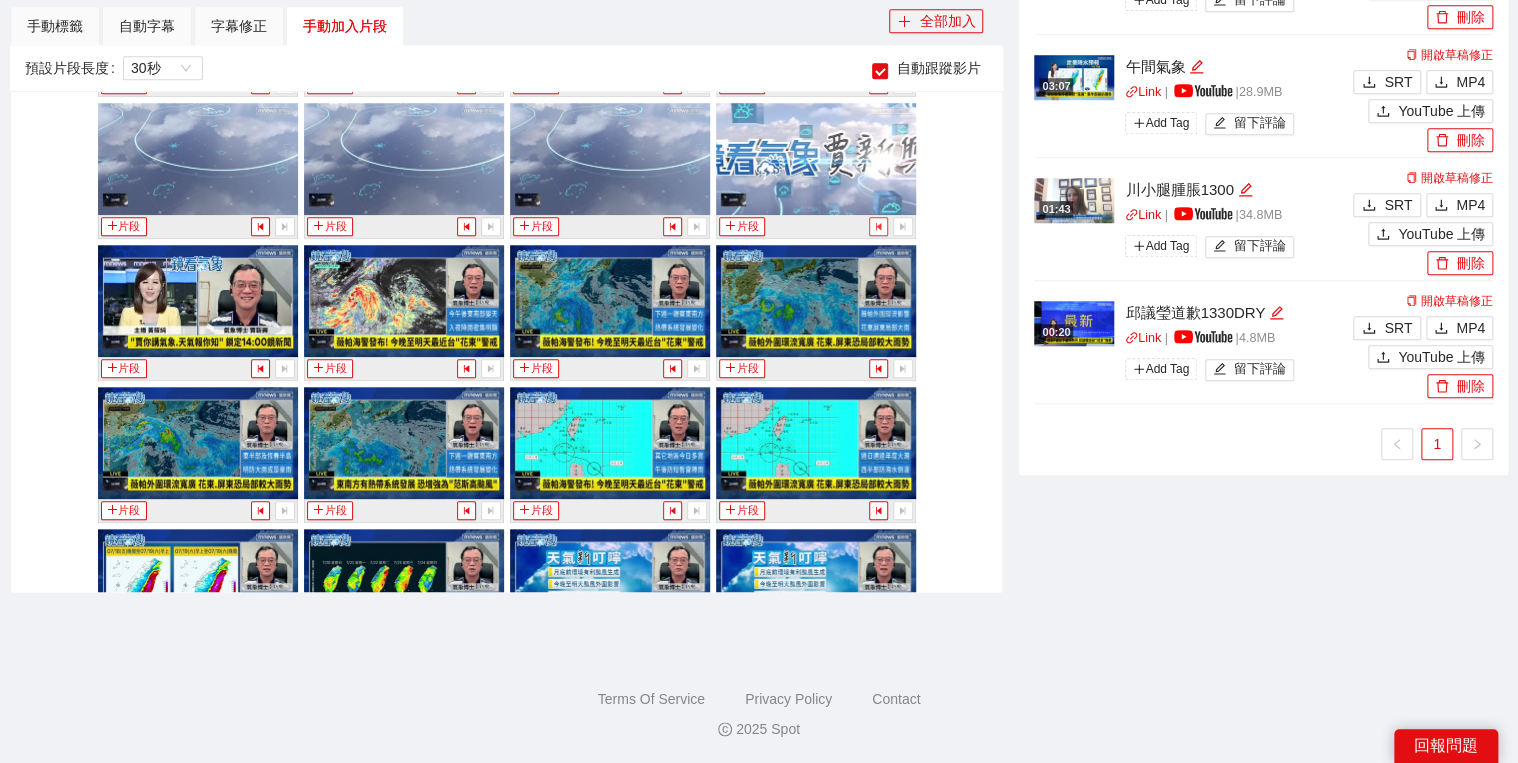 click at bounding box center [878, 226] 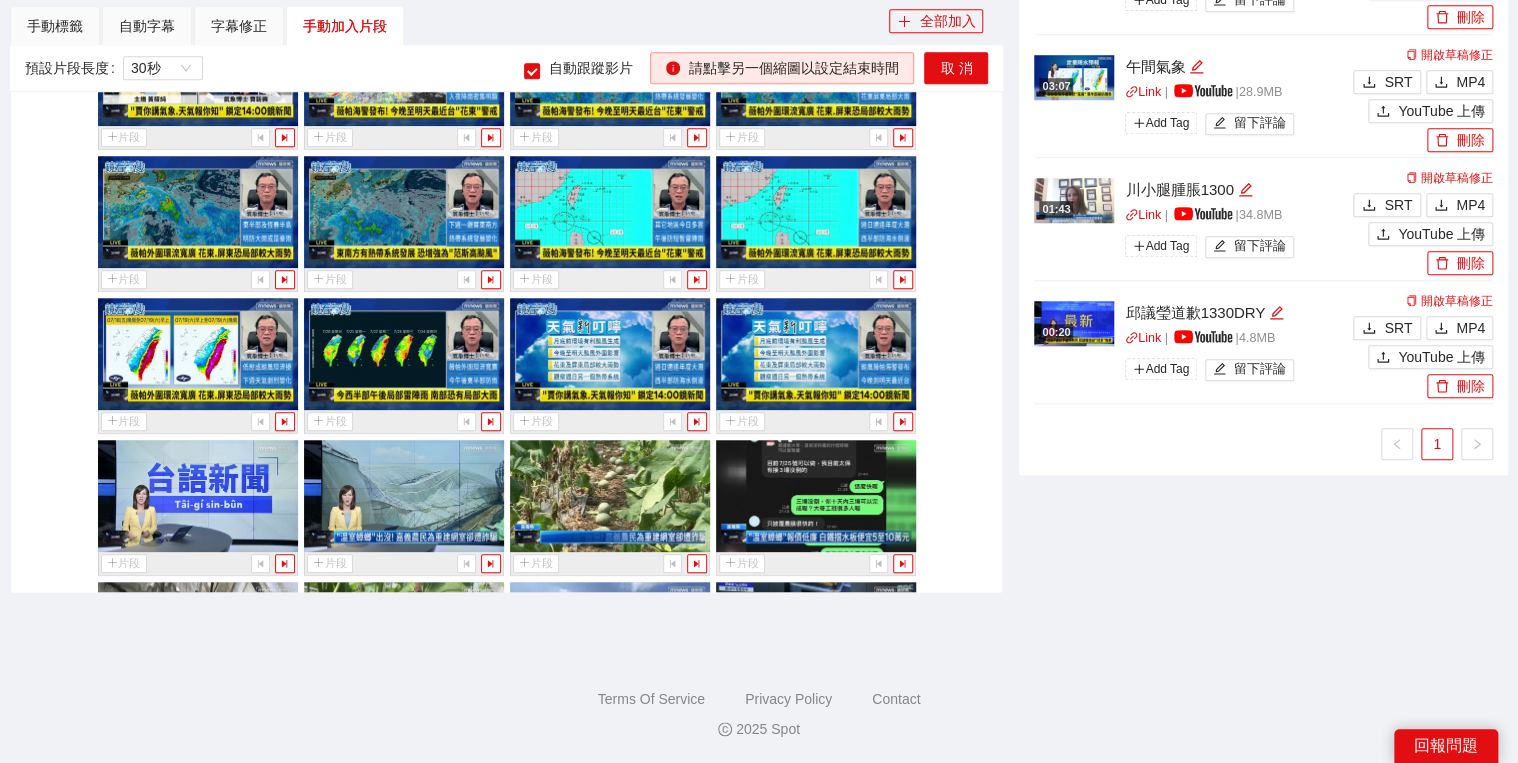 scroll, scrollTop: 10341, scrollLeft: 0, axis: vertical 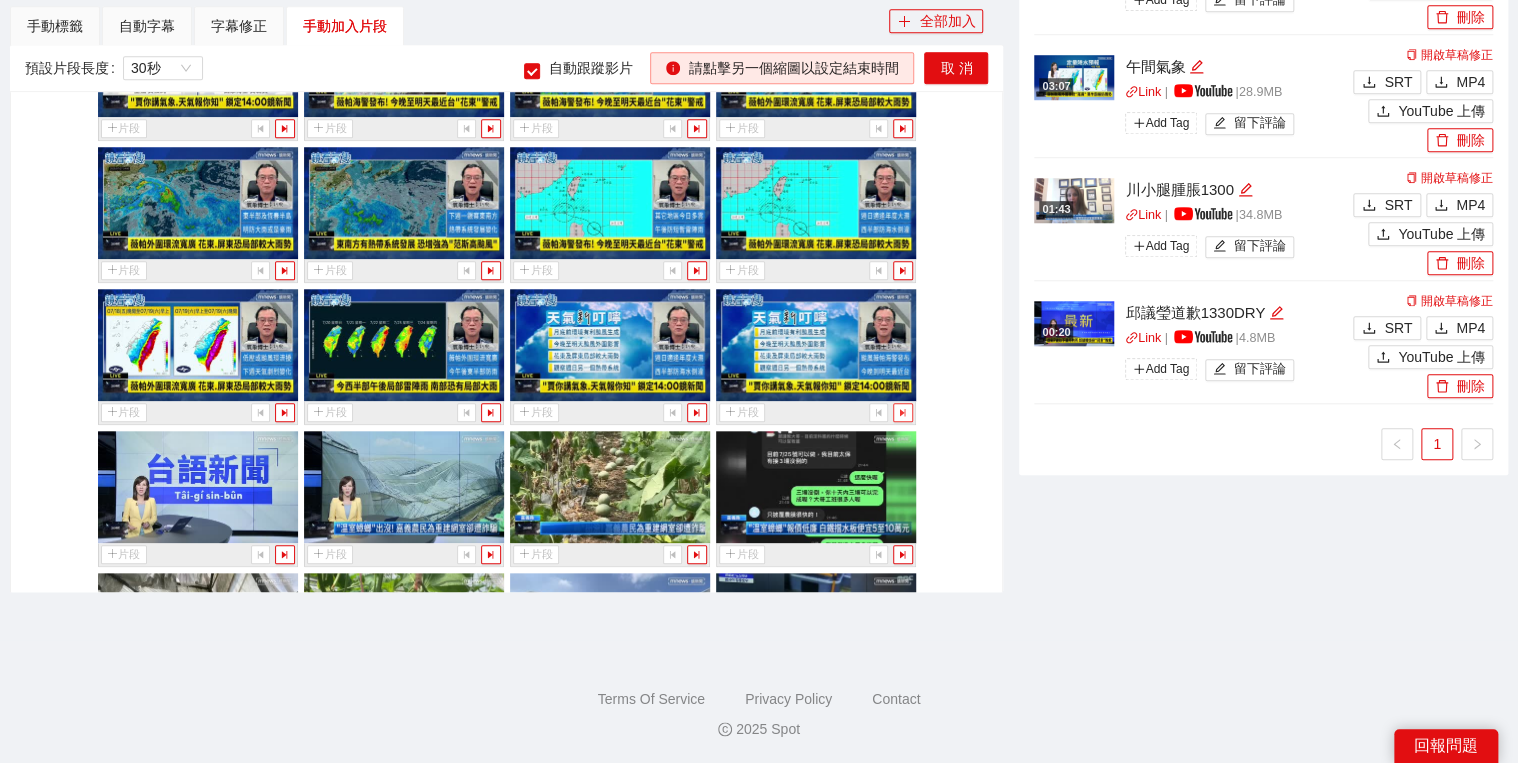 click at bounding box center [902, 412] 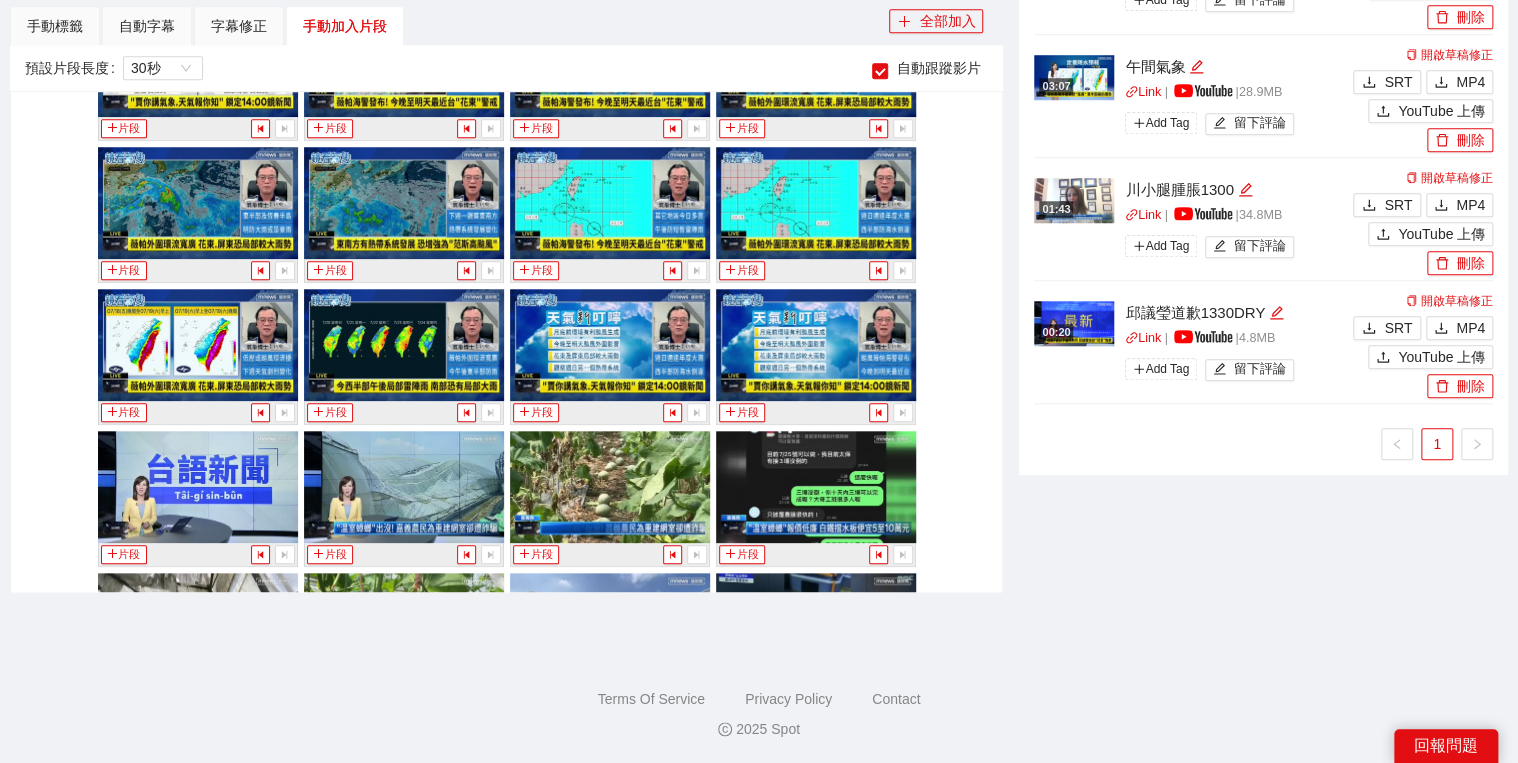 click on "手動標籤" at bounding box center [55, 26] 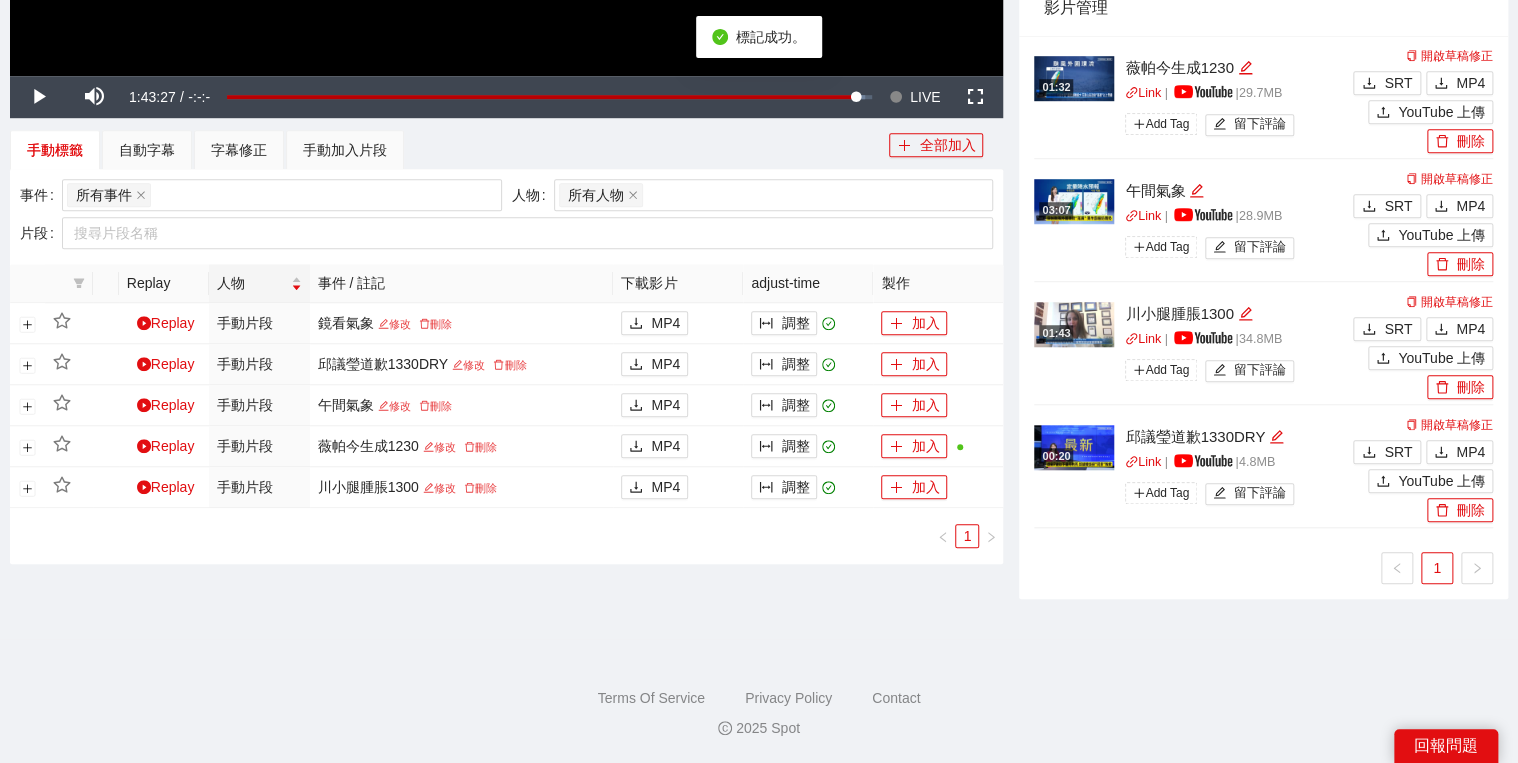 scroll, scrollTop: 650, scrollLeft: 0, axis: vertical 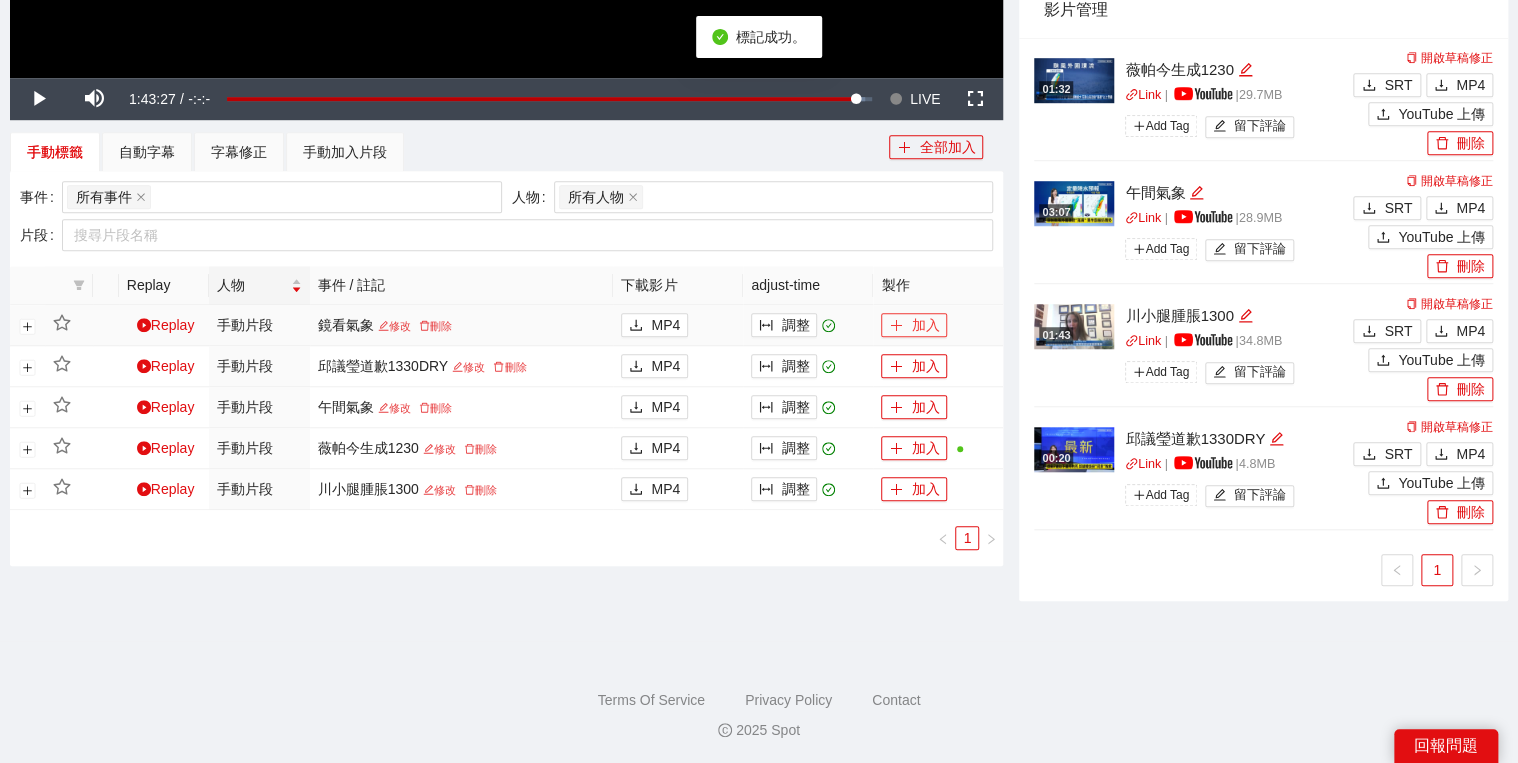 click 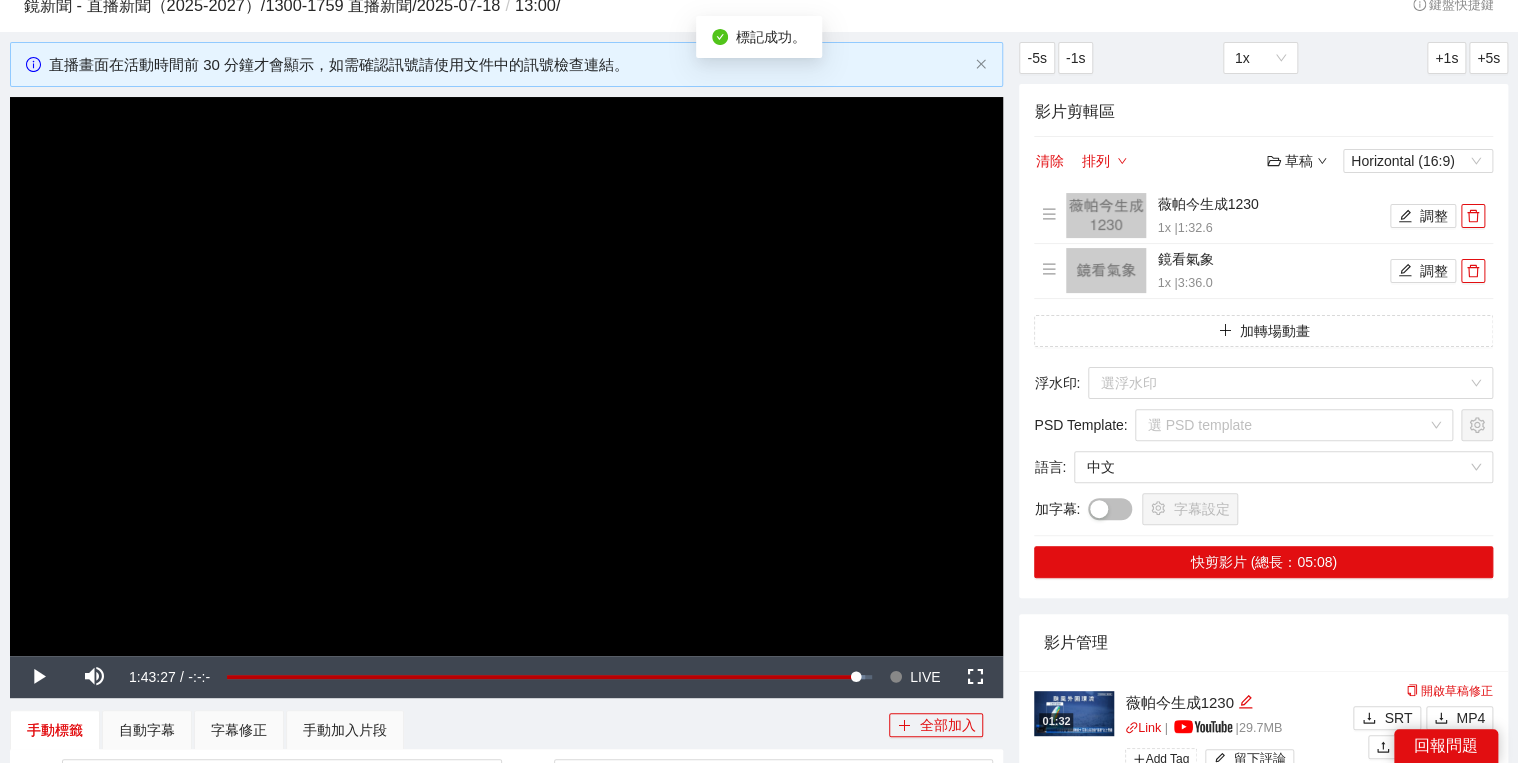 scroll, scrollTop: 0, scrollLeft: 0, axis: both 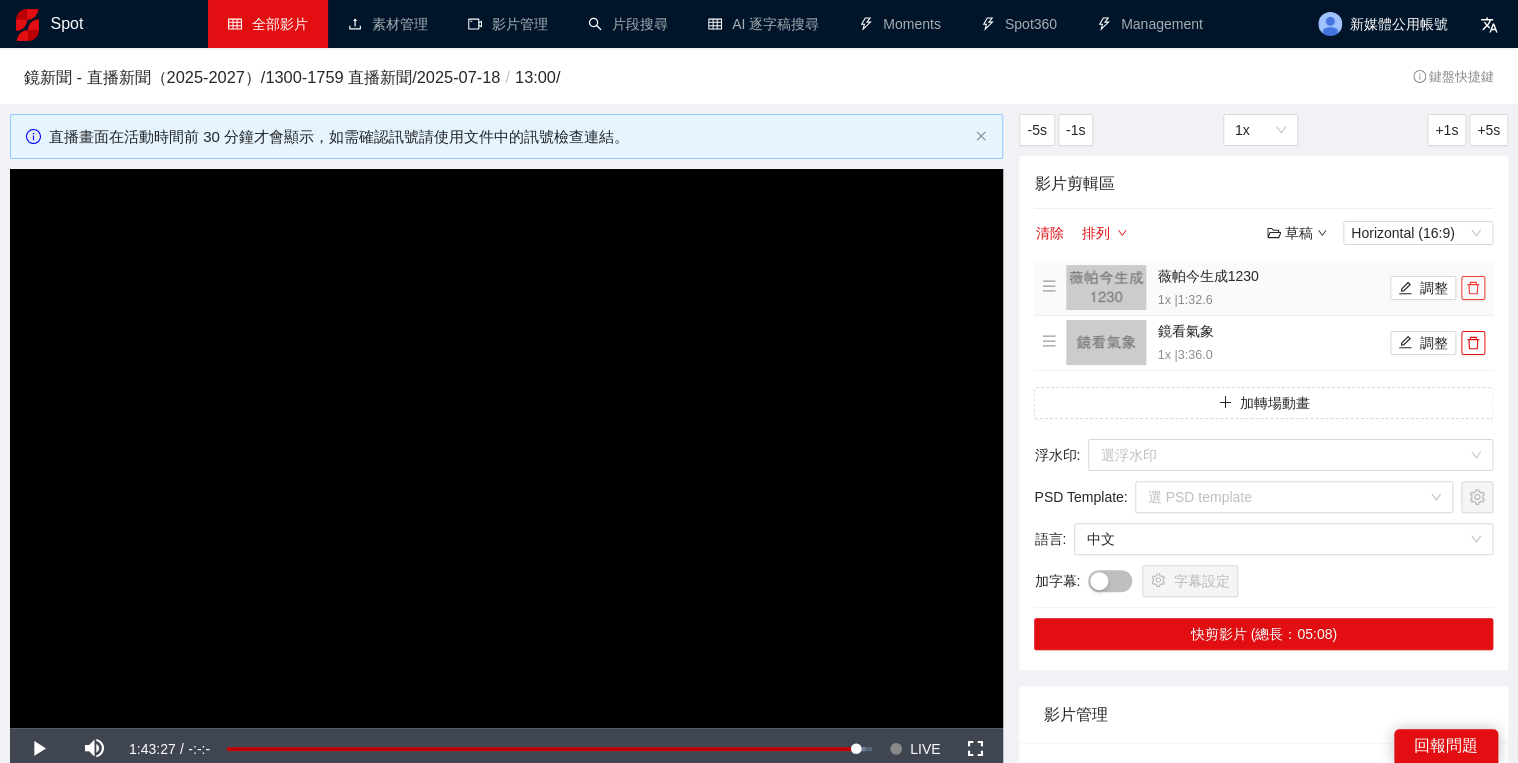 click 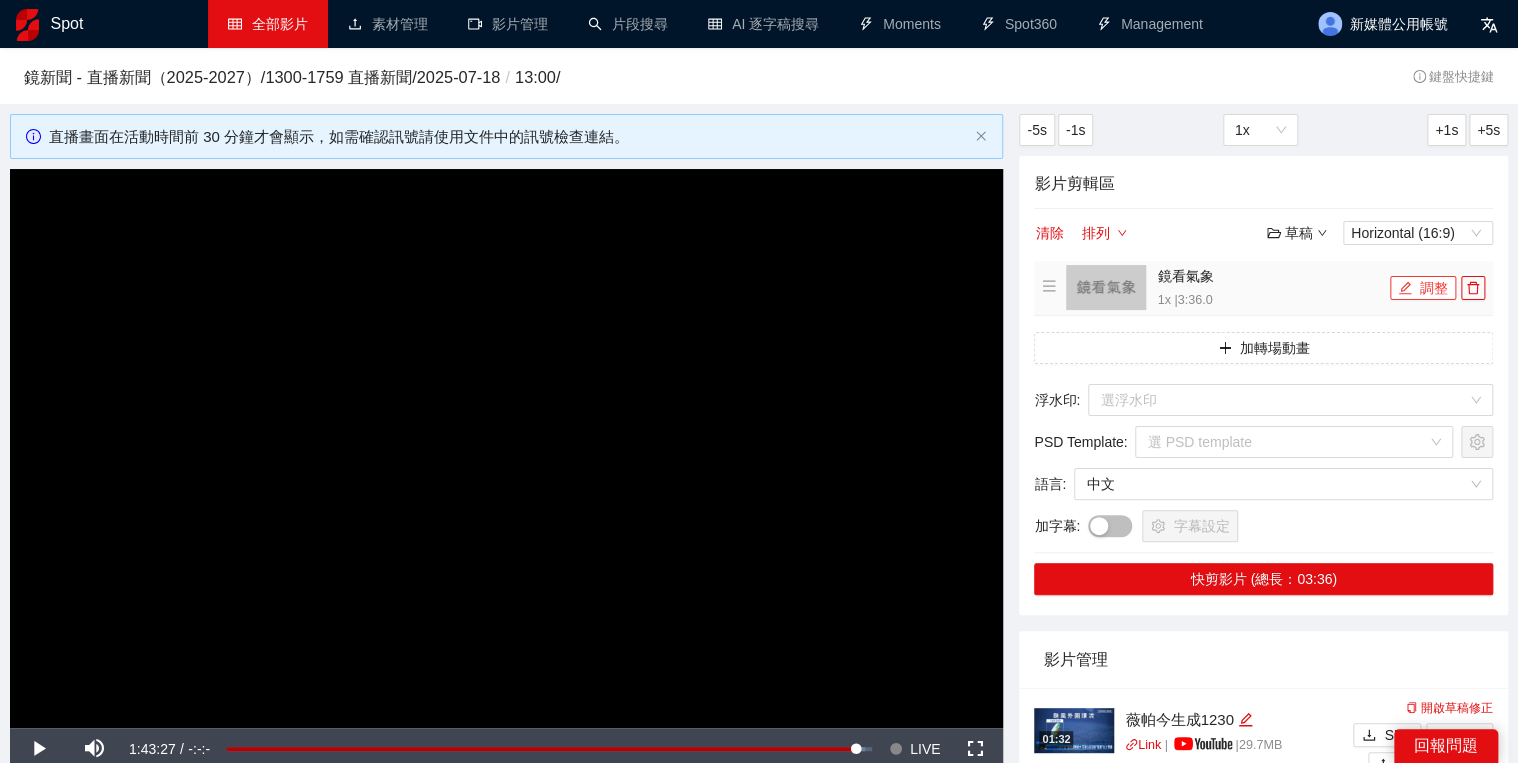 click on "調整" at bounding box center (1423, 288) 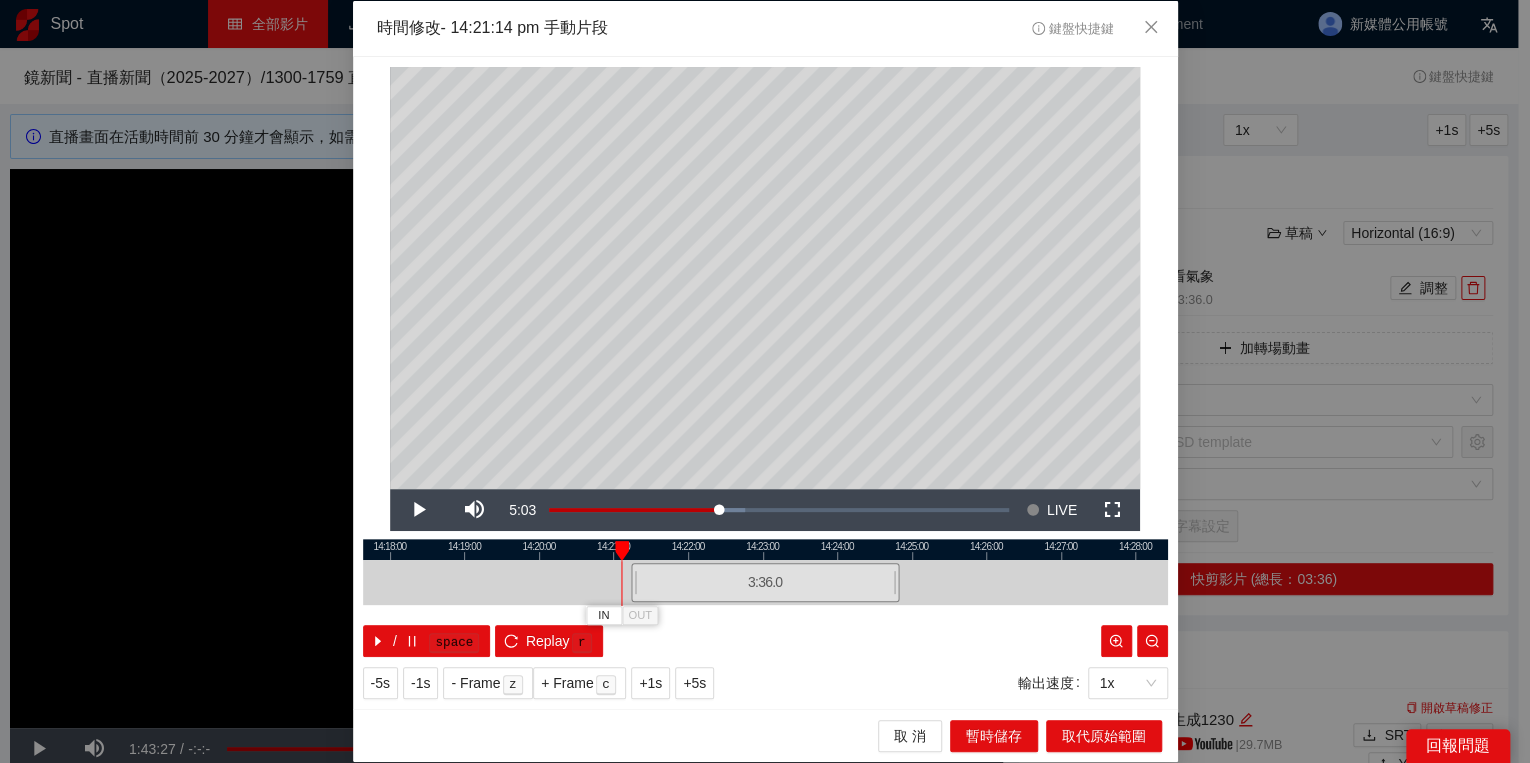 drag, startPoint x: 634, startPoint y: 547, endPoint x: 623, endPoint y: 549, distance: 11.18034 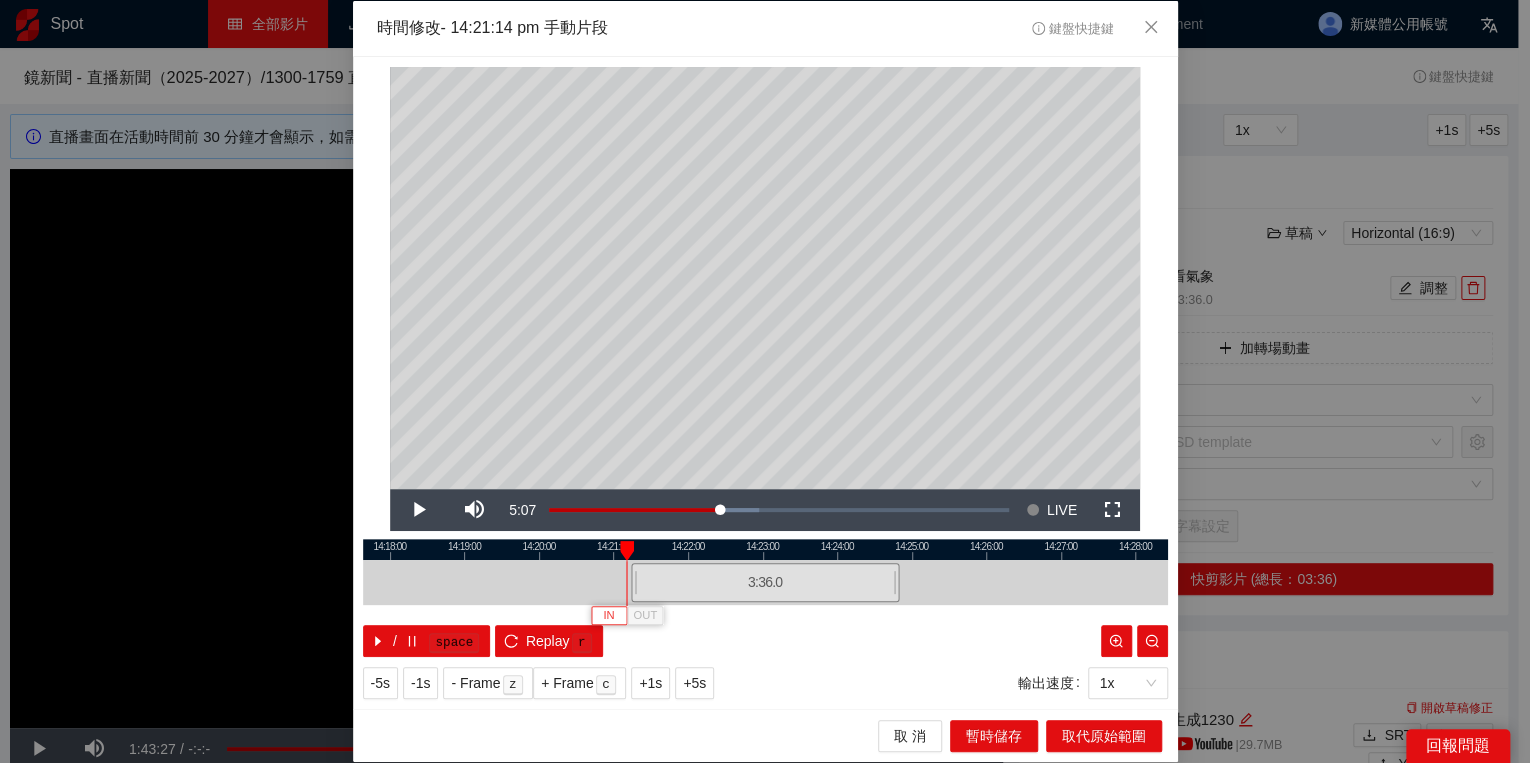 click on "IN" at bounding box center [609, 615] 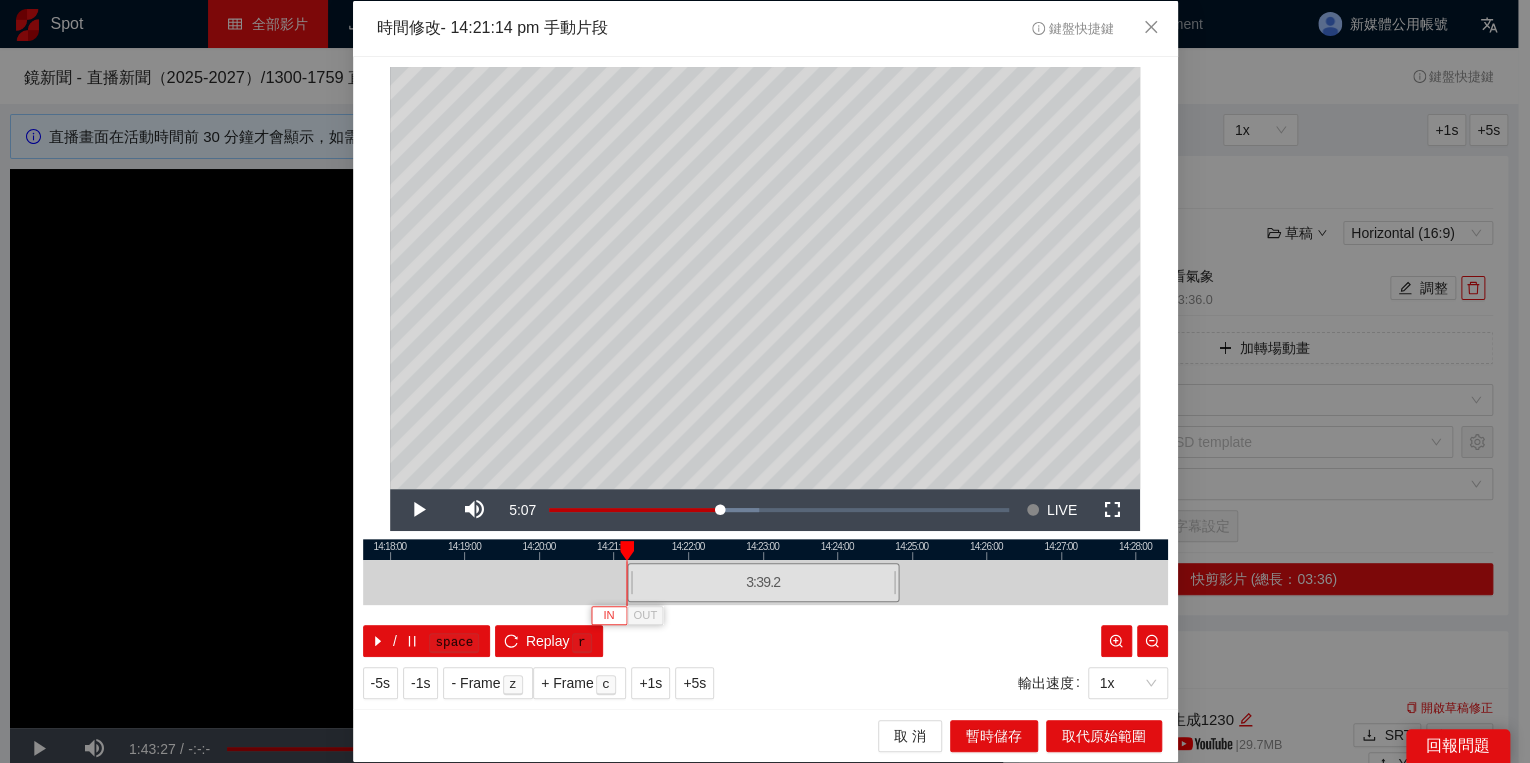 type 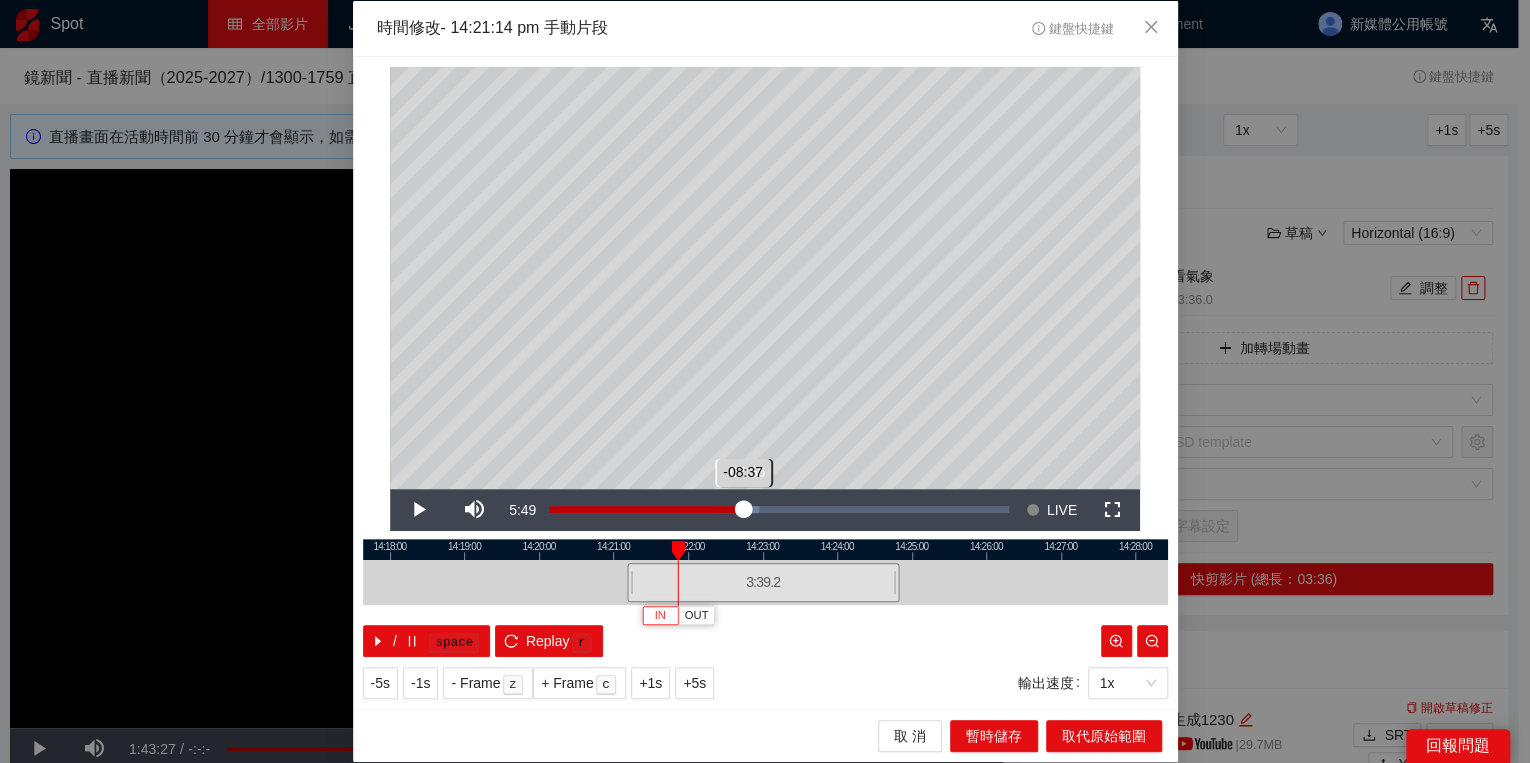 click on "Loaded :  45.58% -07:56 -08:37" at bounding box center (779, 510) 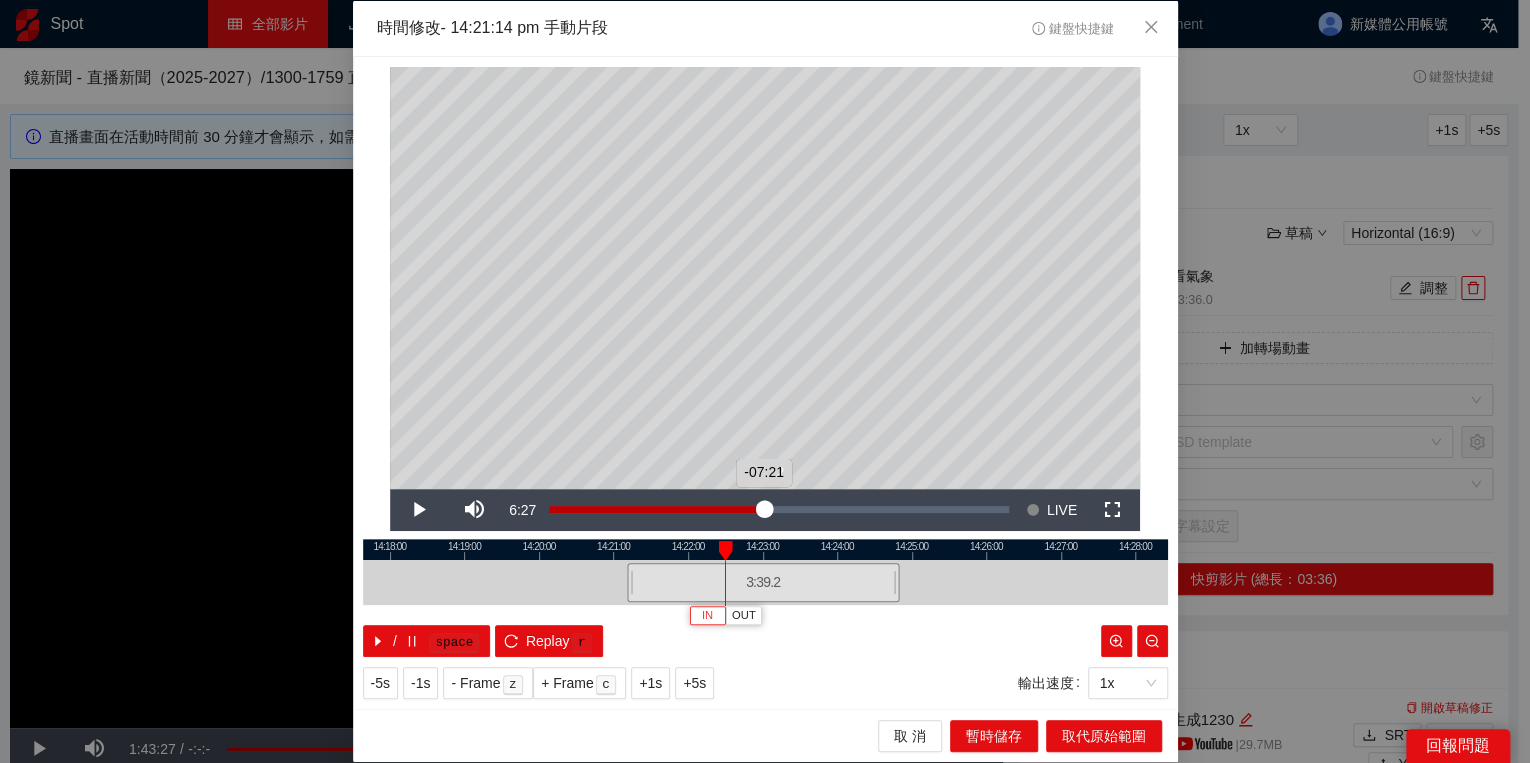 click on "Loaded :  48.52% -07:22 -07:21" at bounding box center [779, 510] 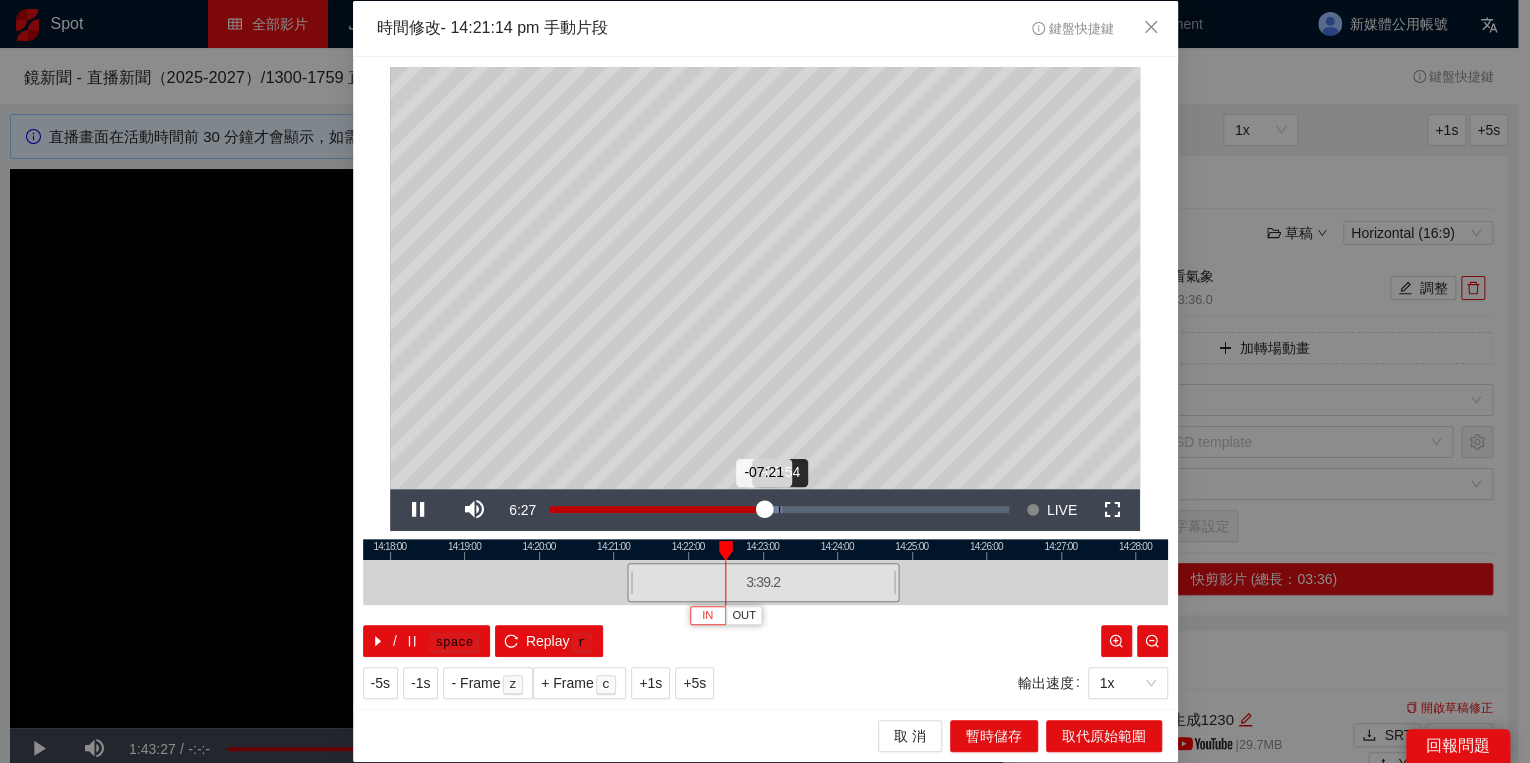 click on "Loaded :  50.73% -06:54 -07:21" at bounding box center [779, 510] 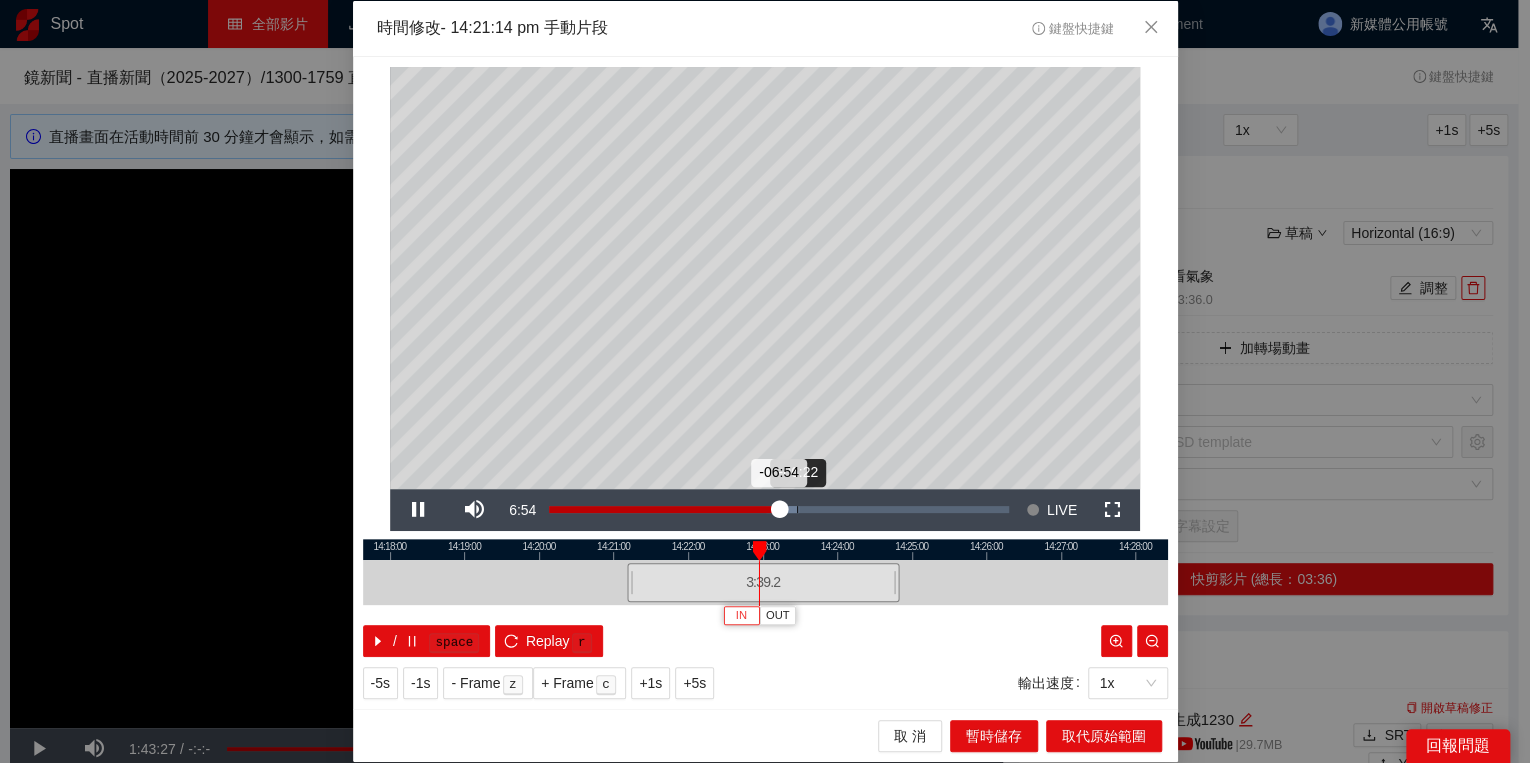 click on "Loaded :  54.40% -06:22 -06:54" at bounding box center [779, 510] 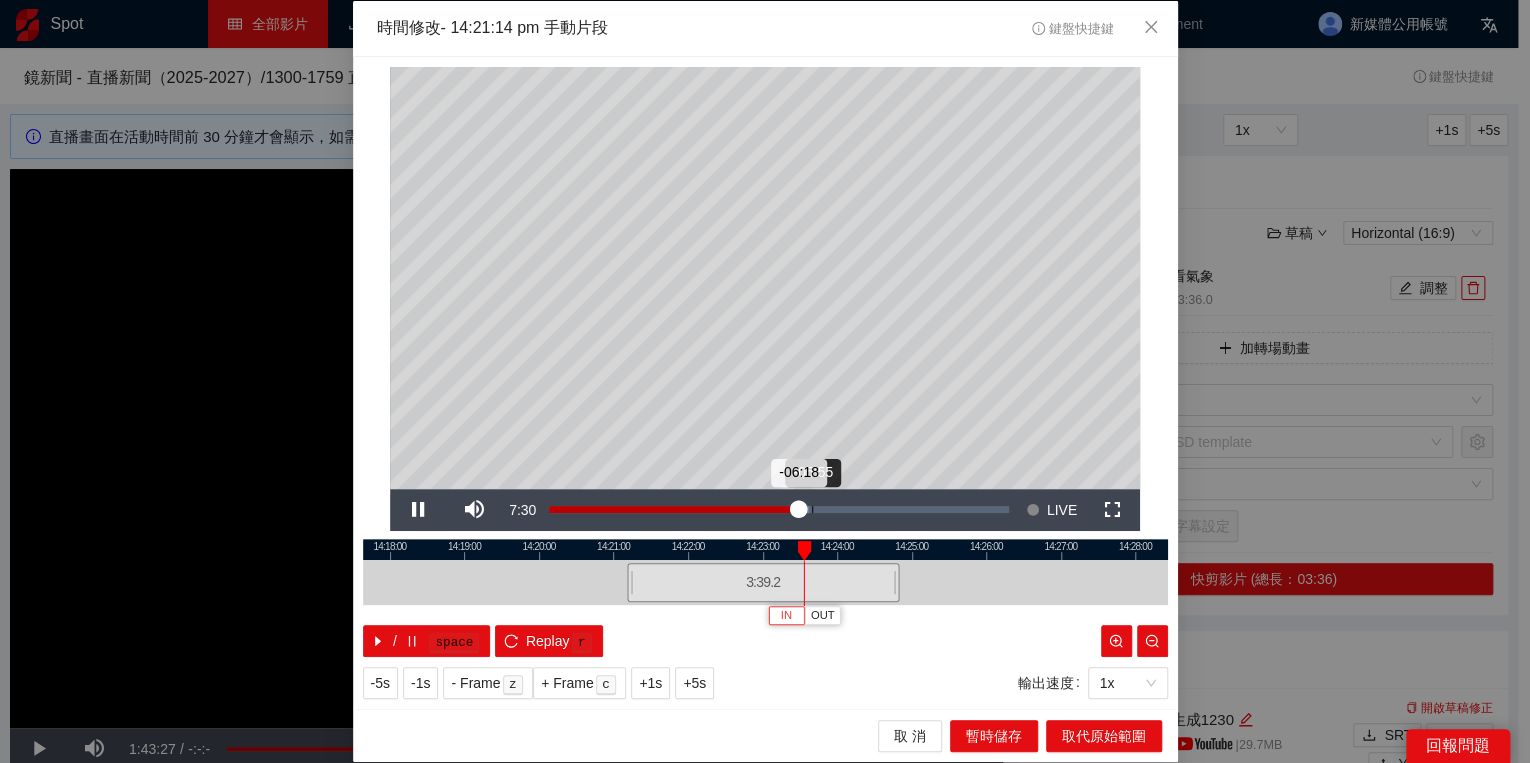 drag, startPoint x: 814, startPoint y: 520, endPoint x: 825, endPoint y: 521, distance: 11.045361 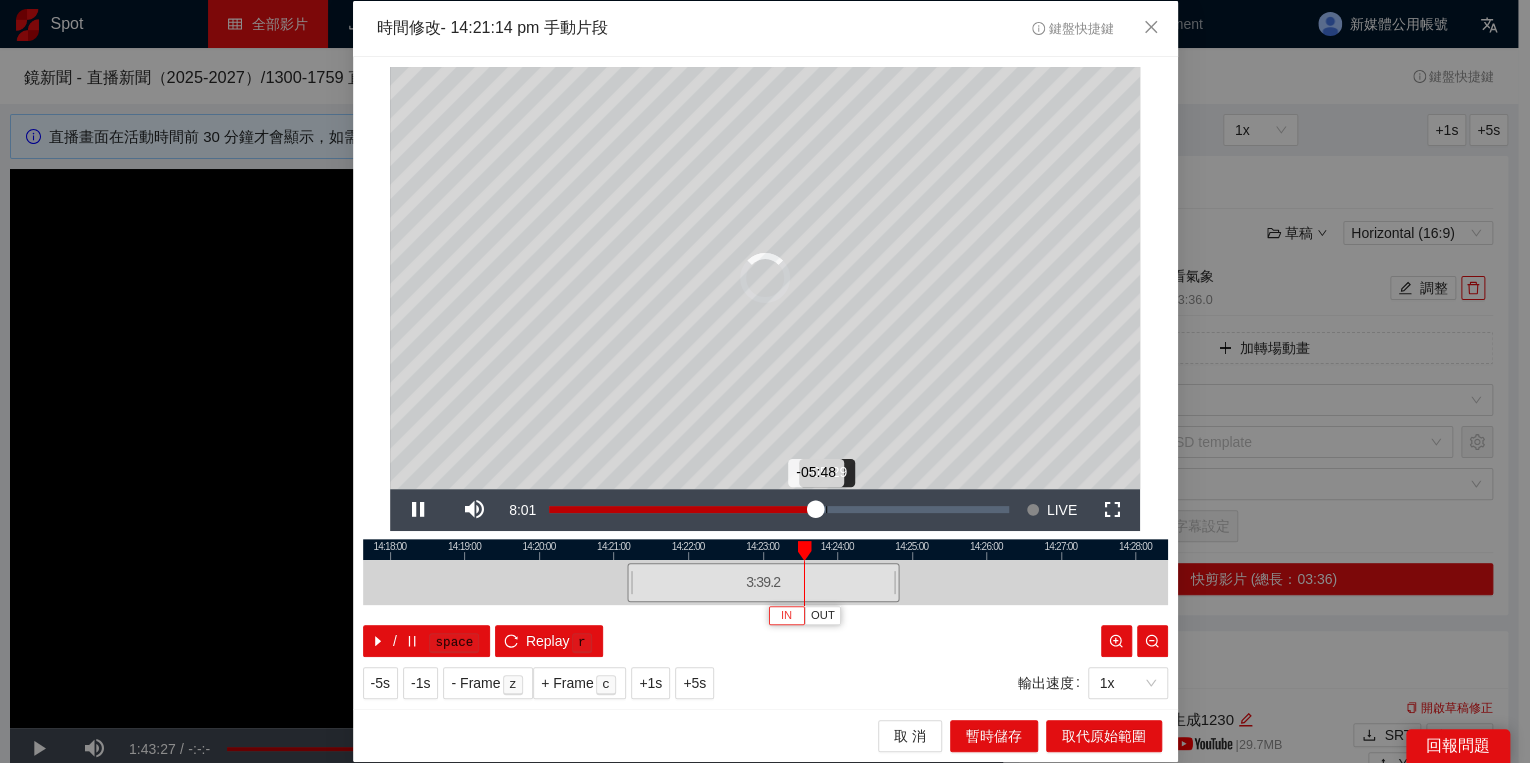drag, startPoint x: 825, startPoint y: 521, endPoint x: 837, endPoint y: 521, distance: 12 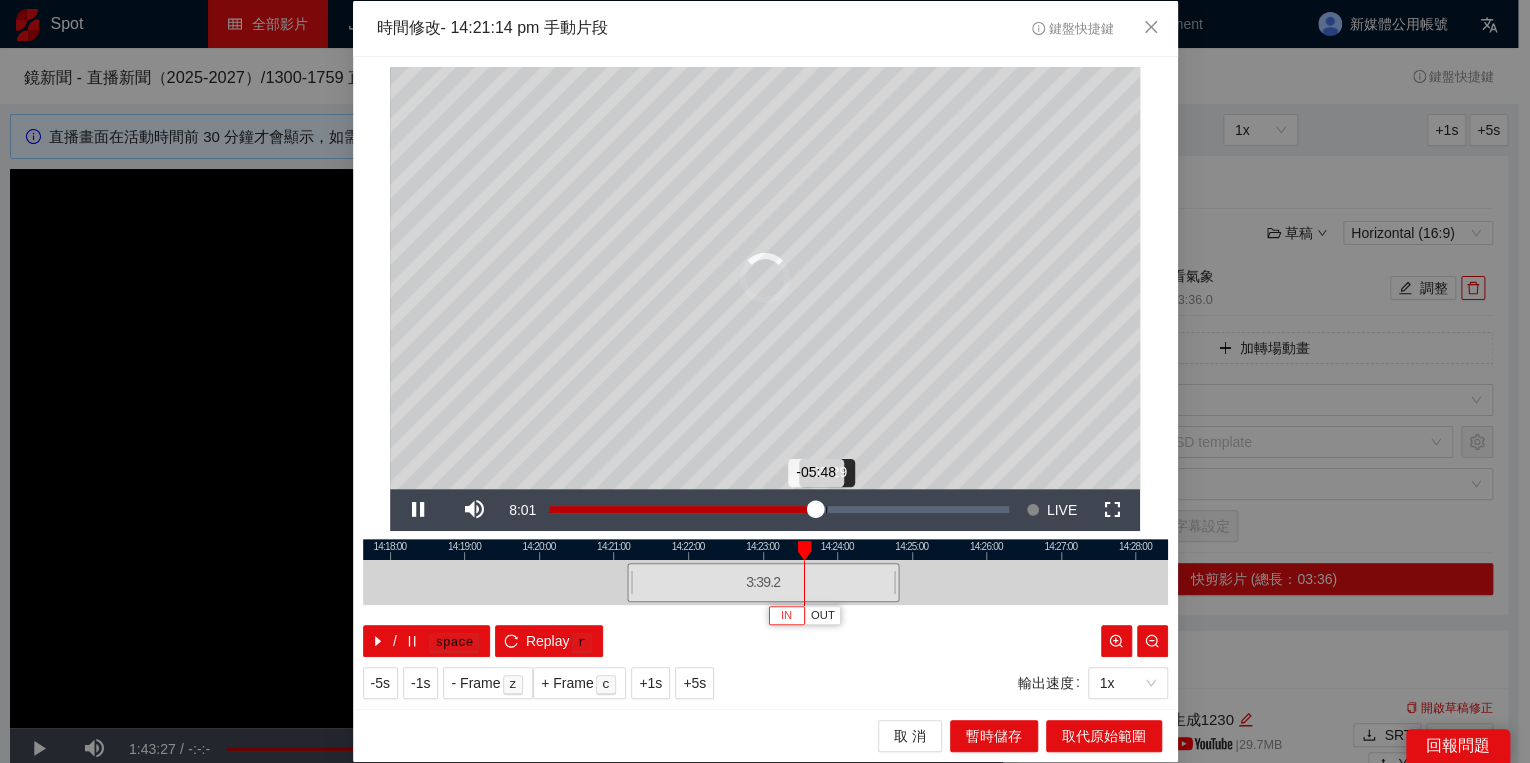 click on "Loaded :  59.55% -05:29 -05:48" at bounding box center (779, 510) 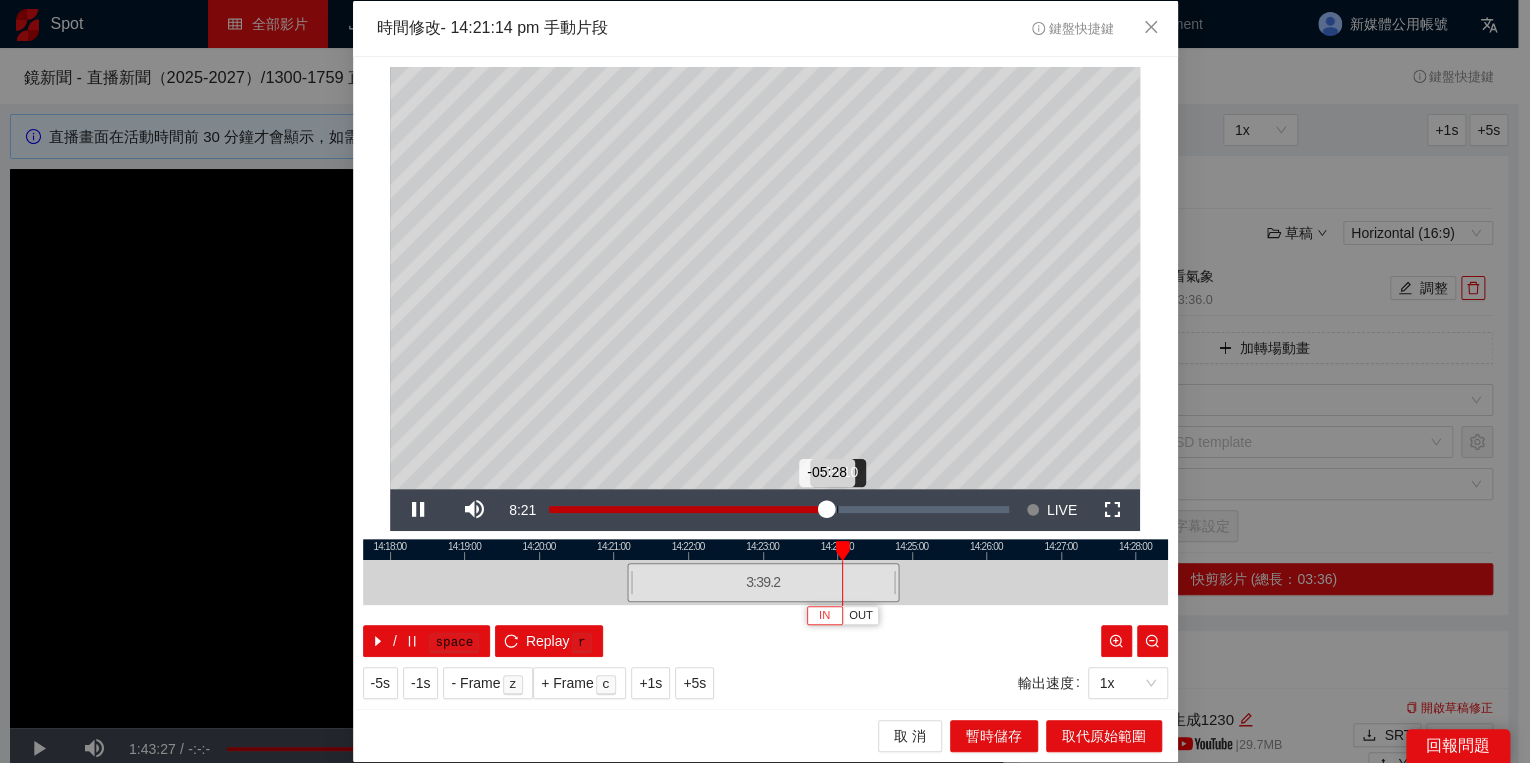 click on "Loaded :  0.00% -05:10 -05:28" at bounding box center (779, 510) 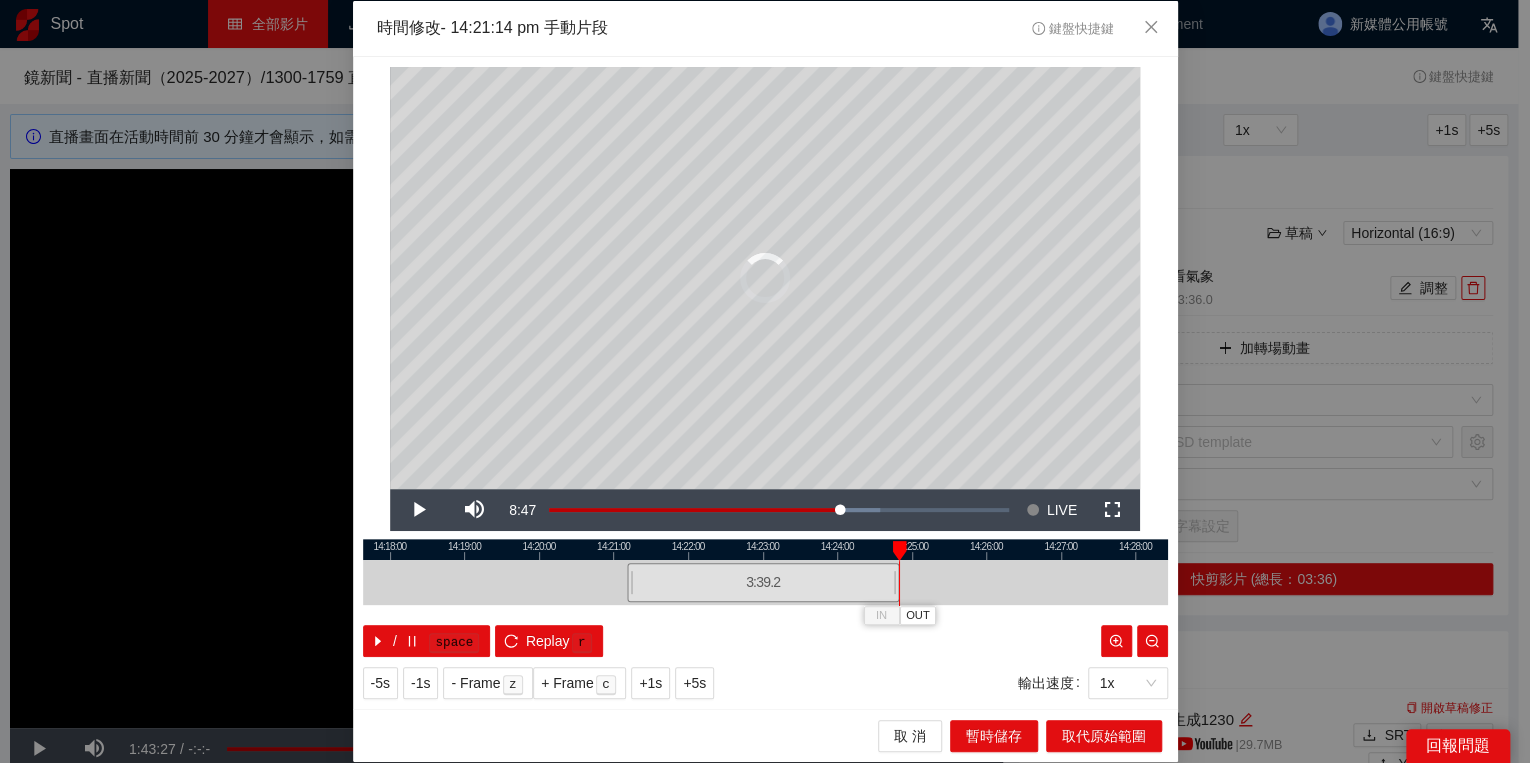 click at bounding box center [899, 551] 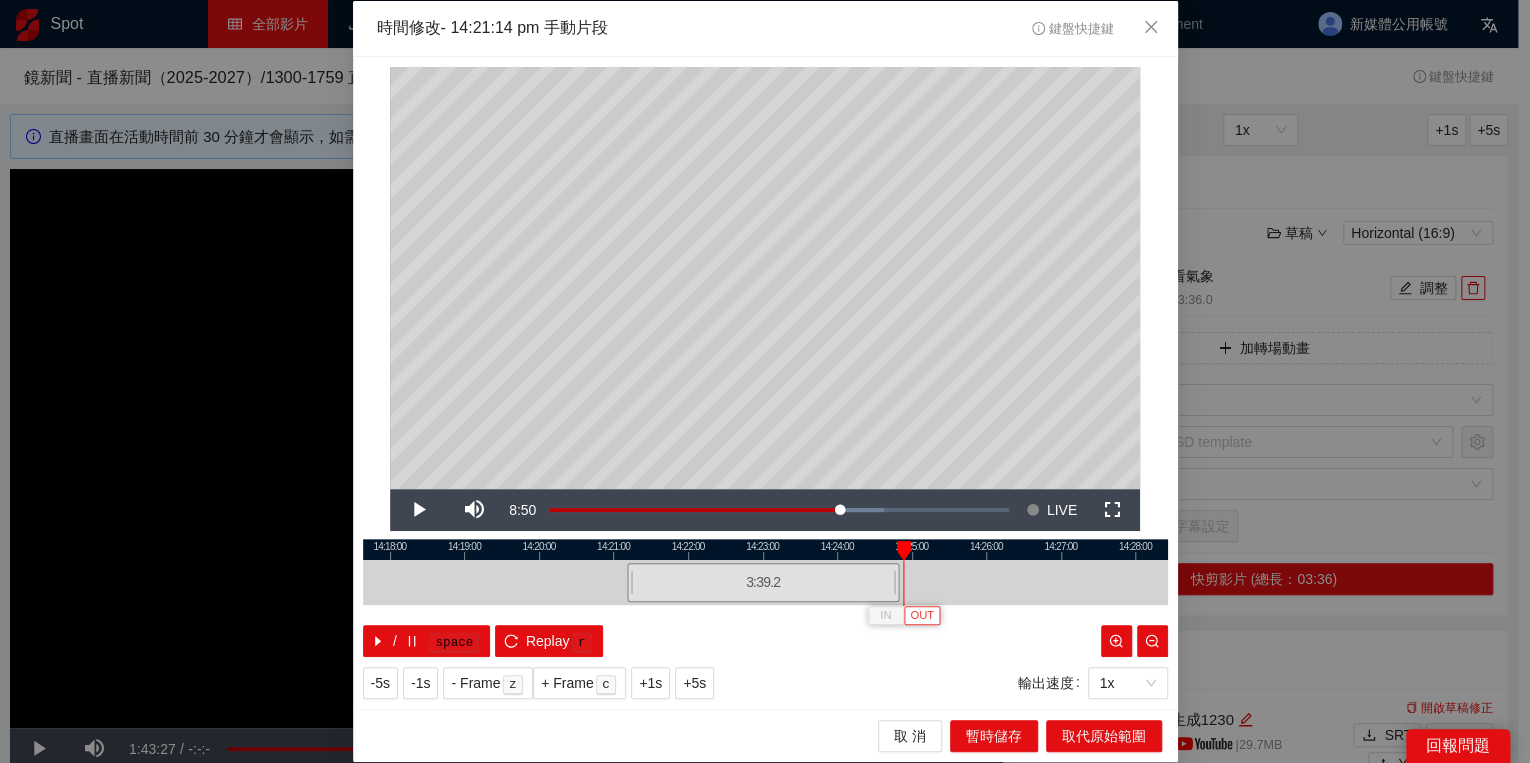 click on "OUT" at bounding box center (922, 616) 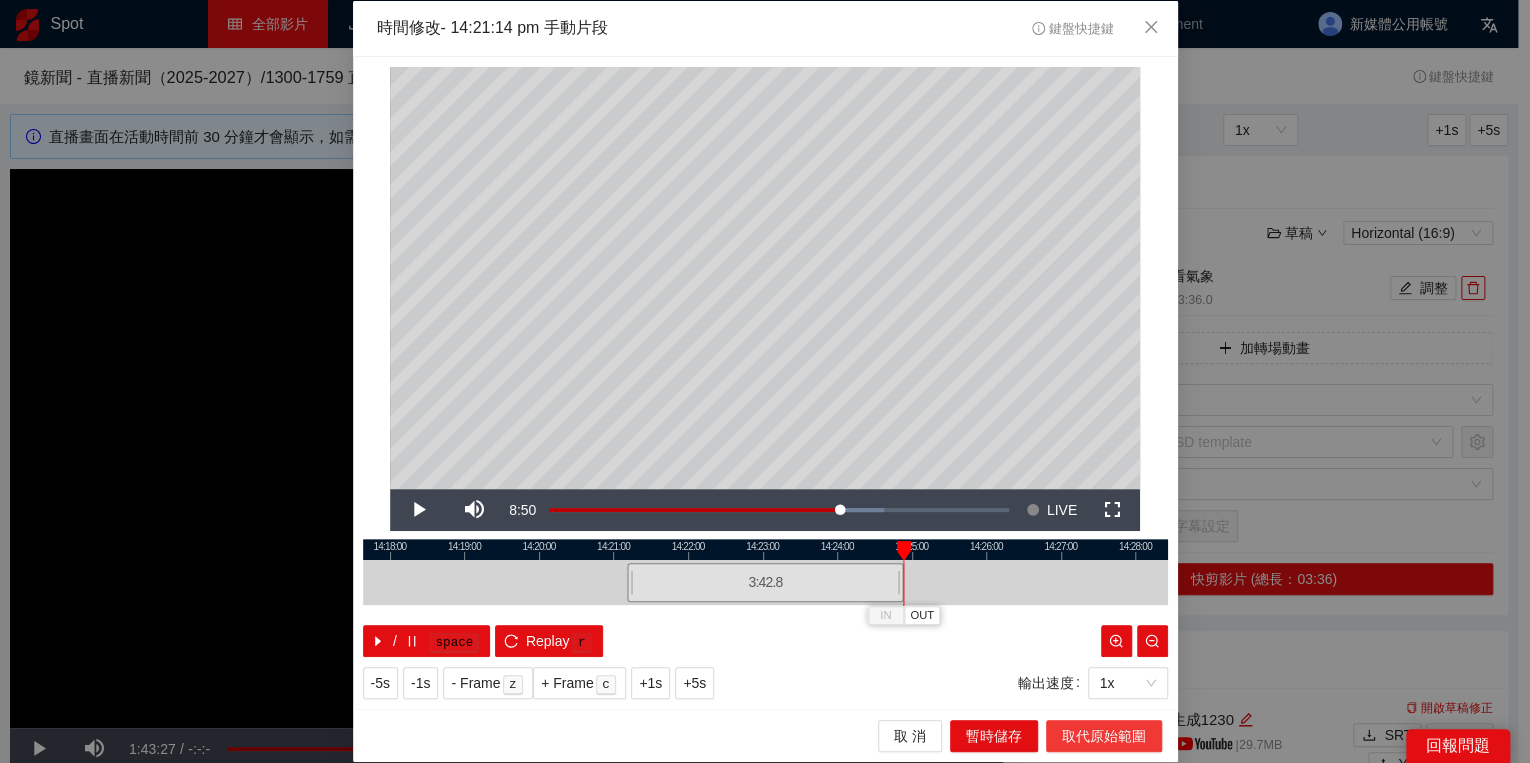 click on "取代原始範圍" at bounding box center [1104, 736] 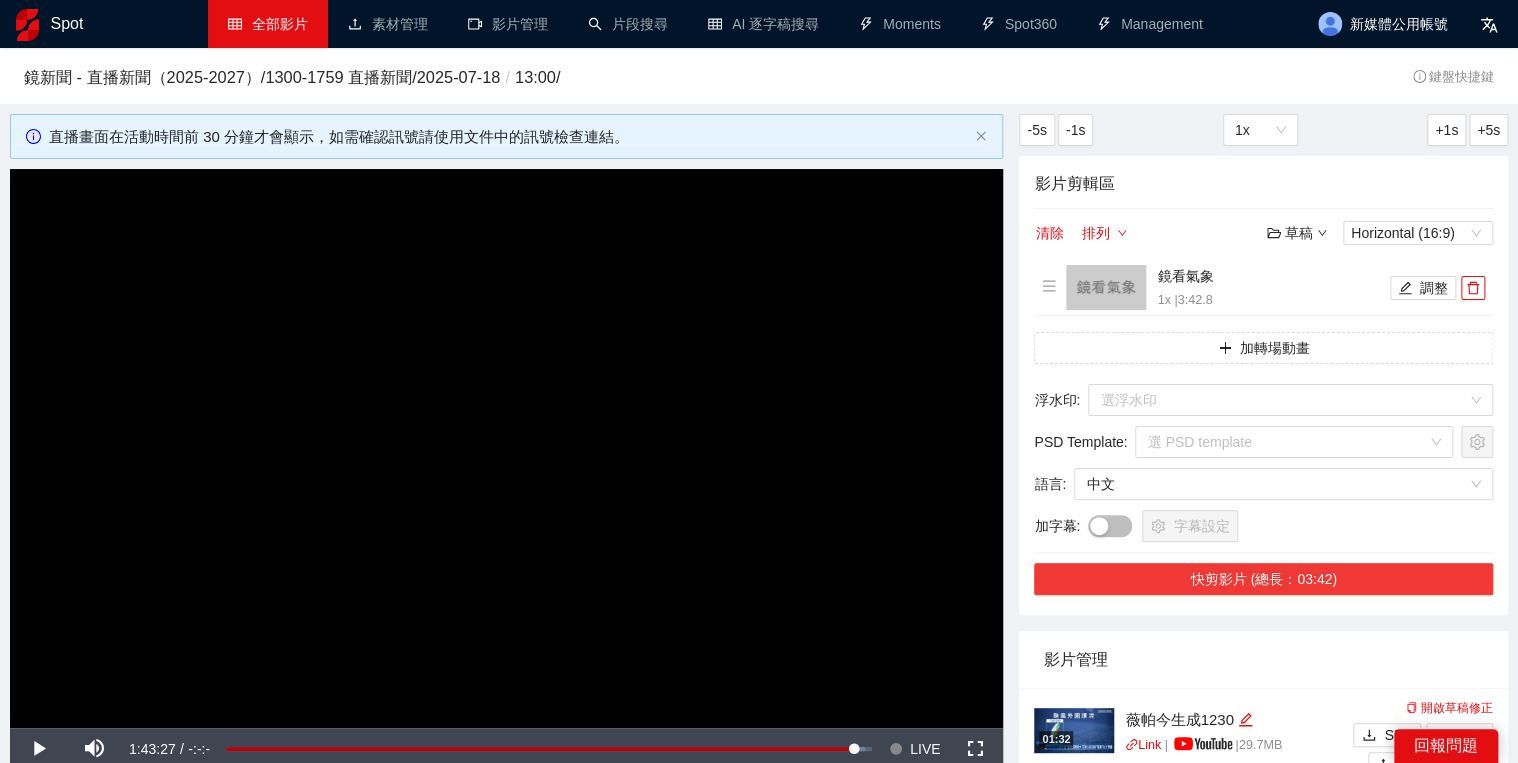 click on "快剪影片 (總長：03:42)" at bounding box center [1263, 579] 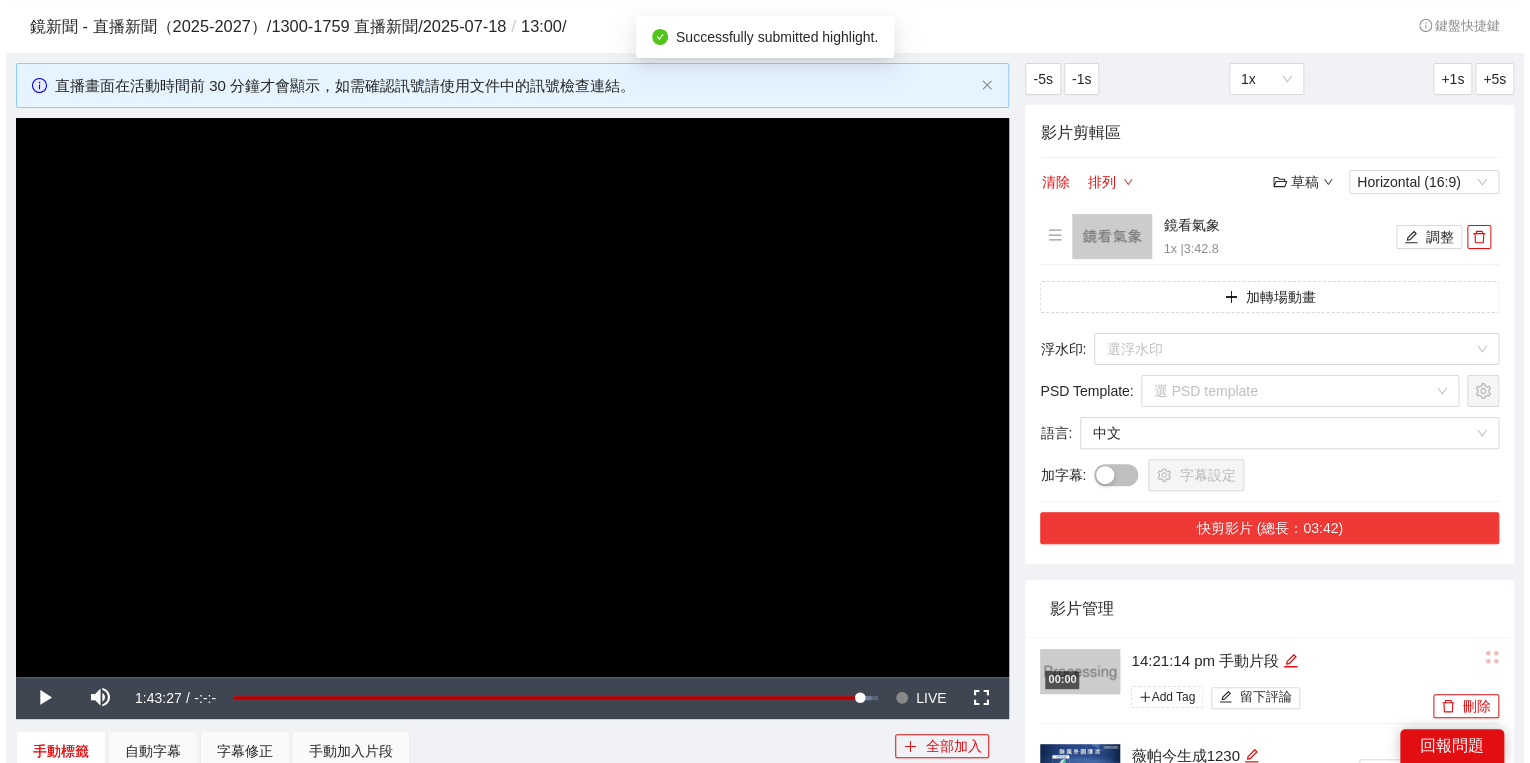 scroll, scrollTop: 80, scrollLeft: 0, axis: vertical 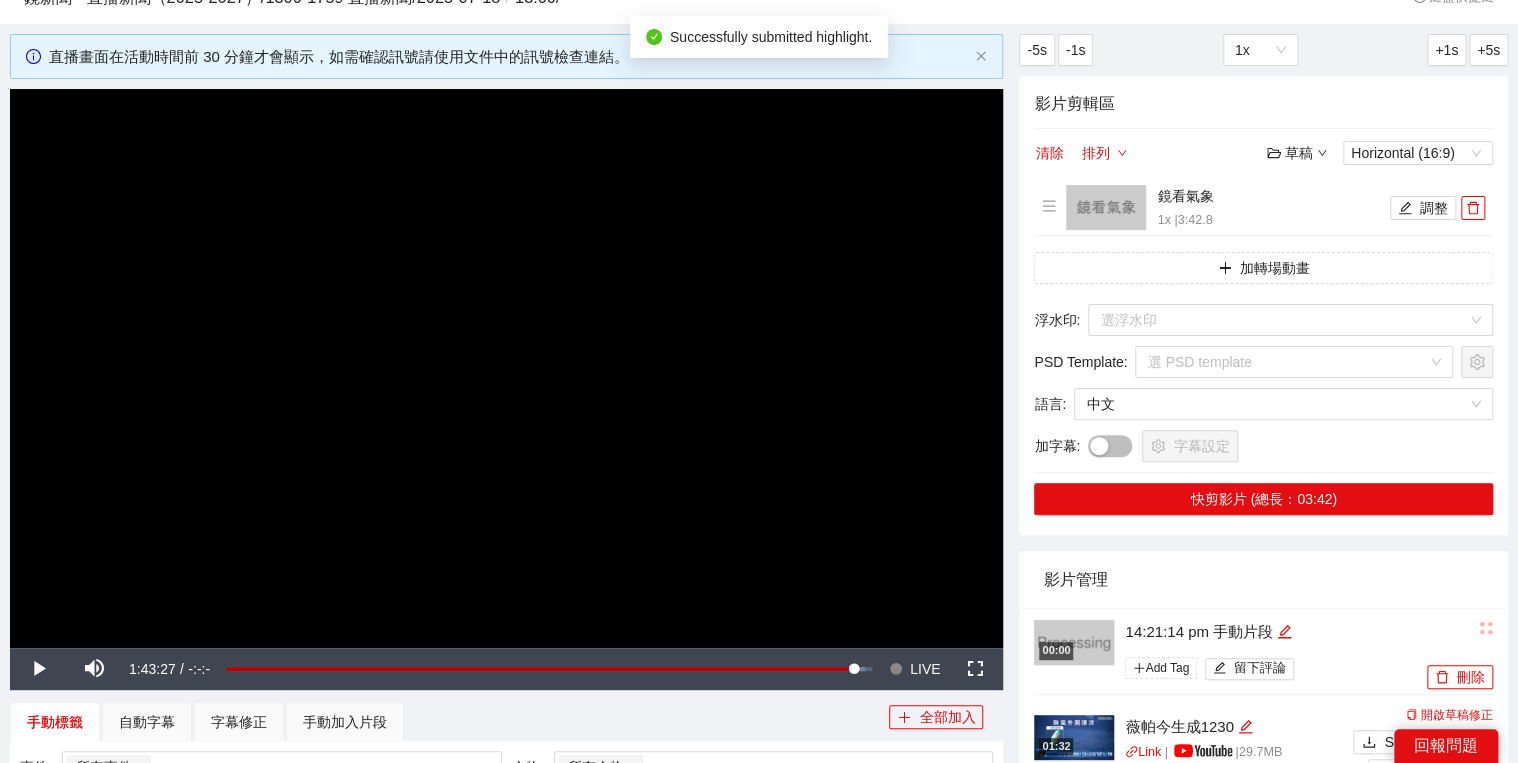 click on "14:21:14 pm 手動片段" at bounding box center [1273, 632] 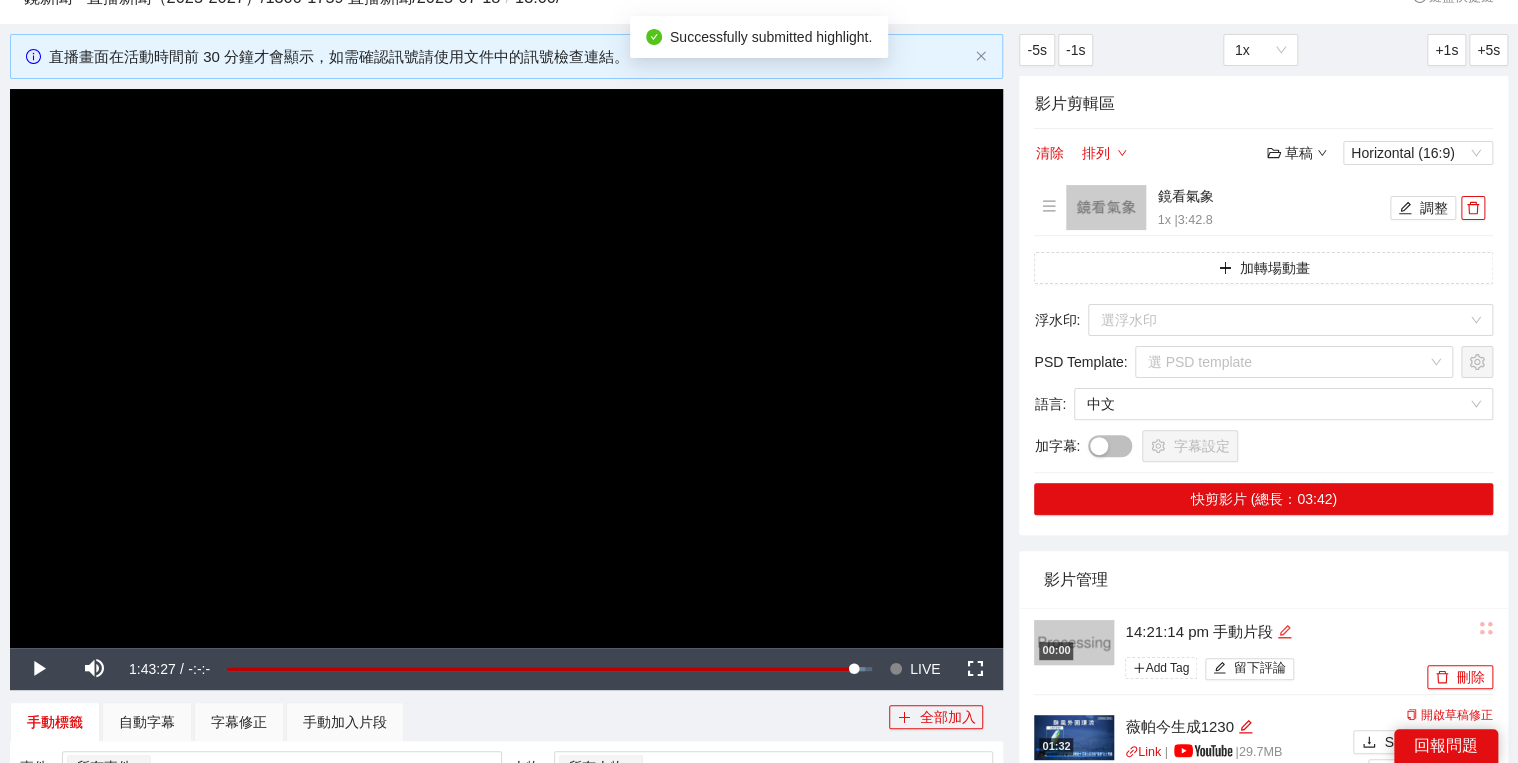 click 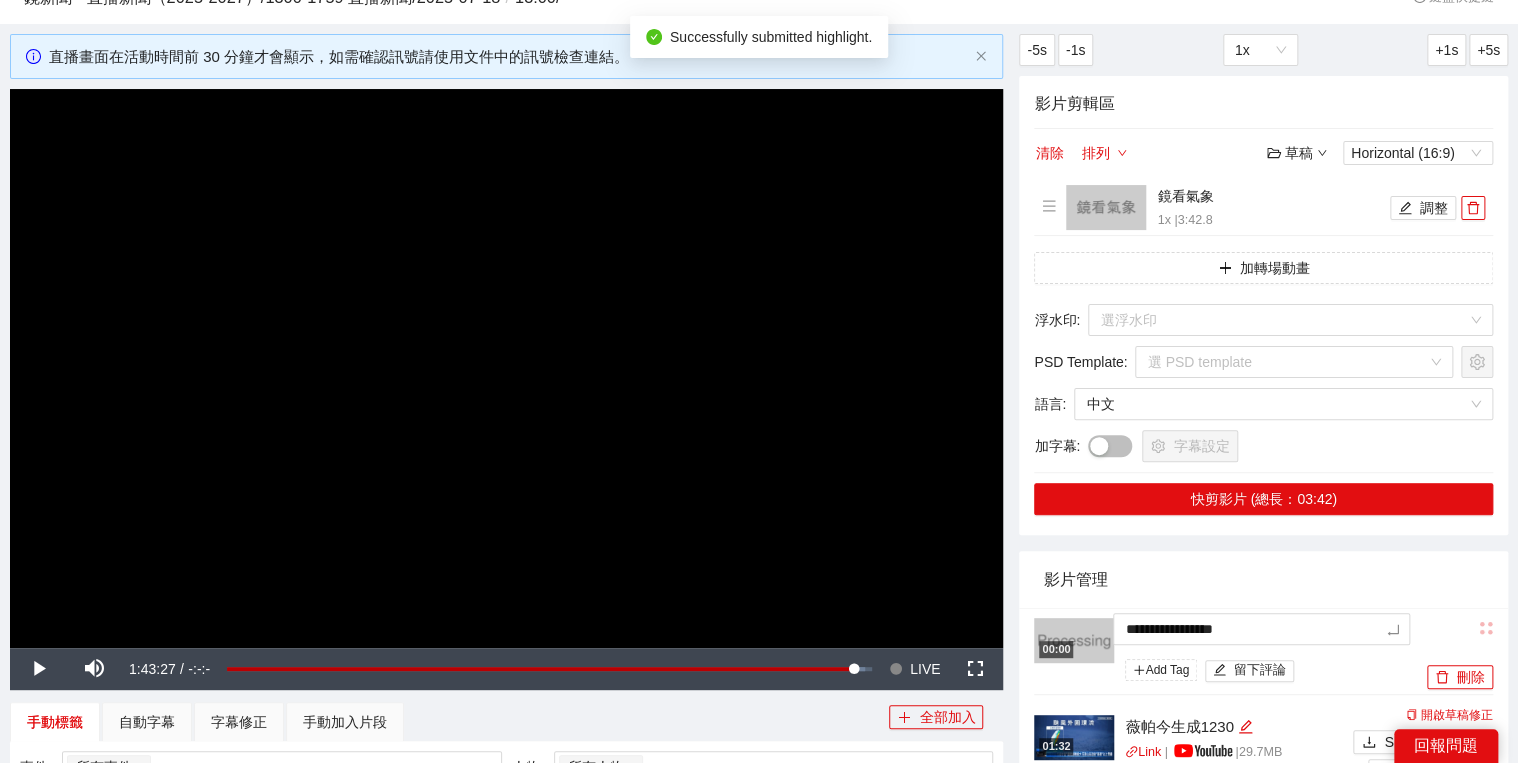 drag, startPoint x: 1296, startPoint y: 627, endPoint x: 1176, endPoint y: 588, distance: 126.178444 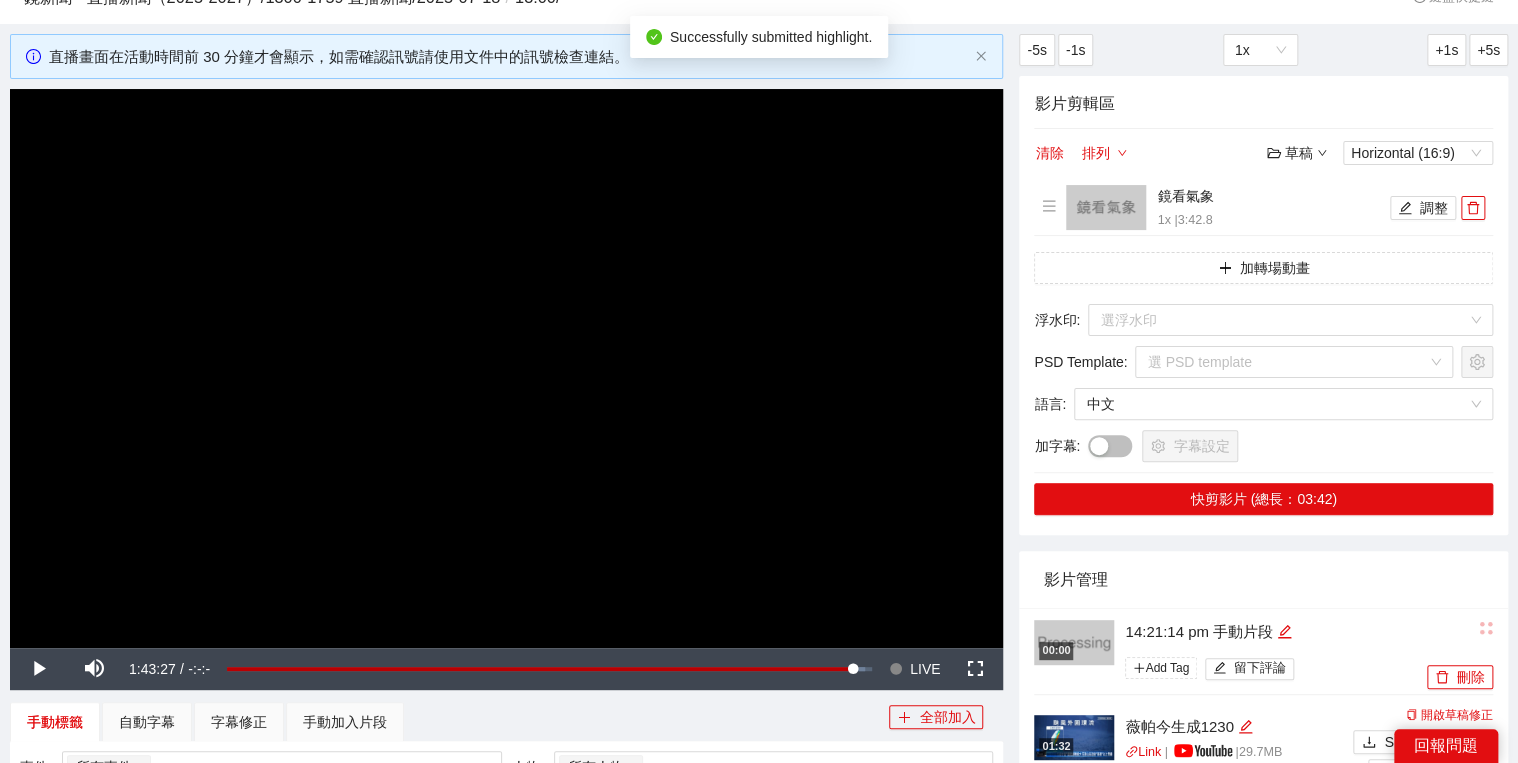 click on "影片管理" at bounding box center (1263, 579) 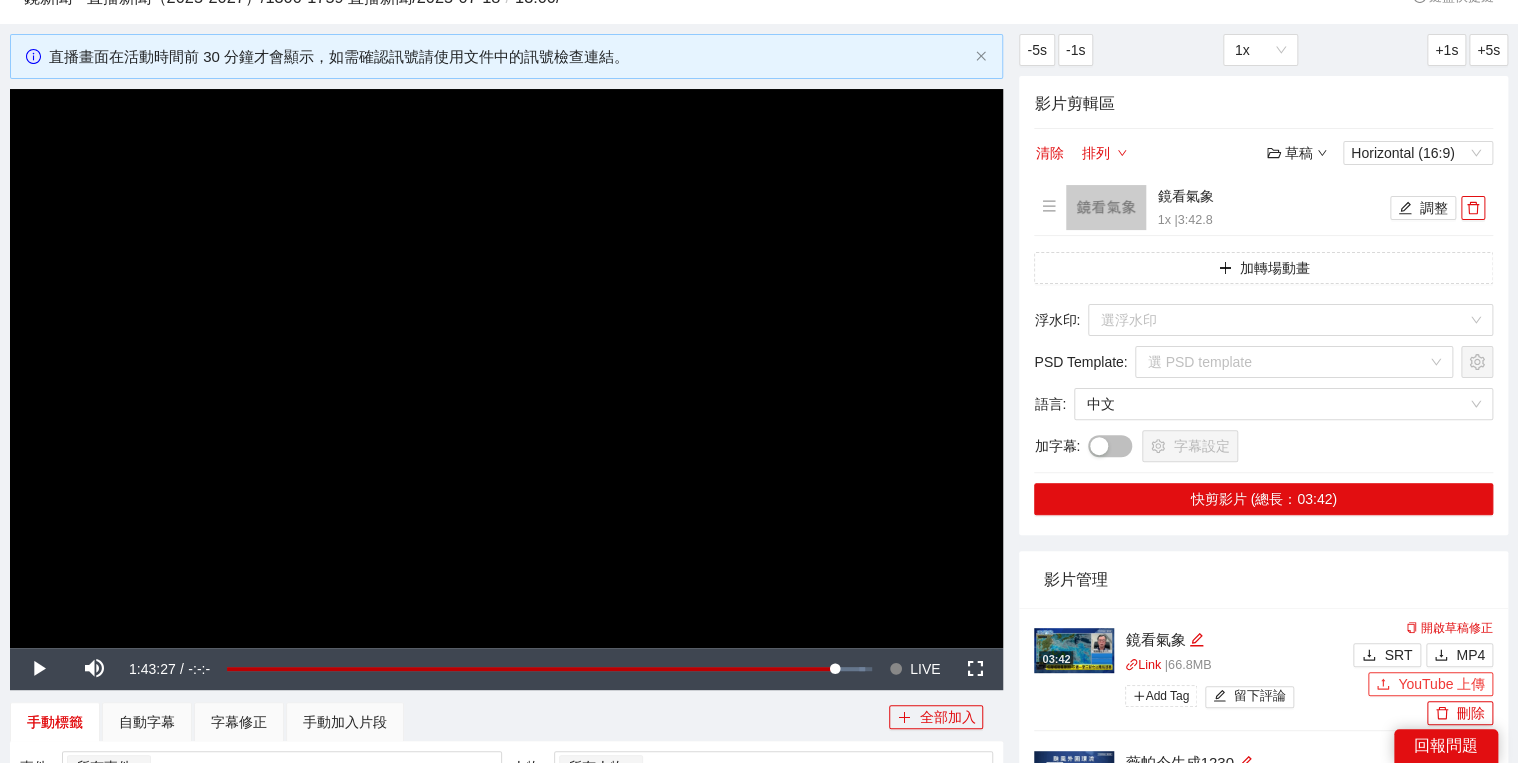 click on "YouTube 上傳" at bounding box center [1441, 684] 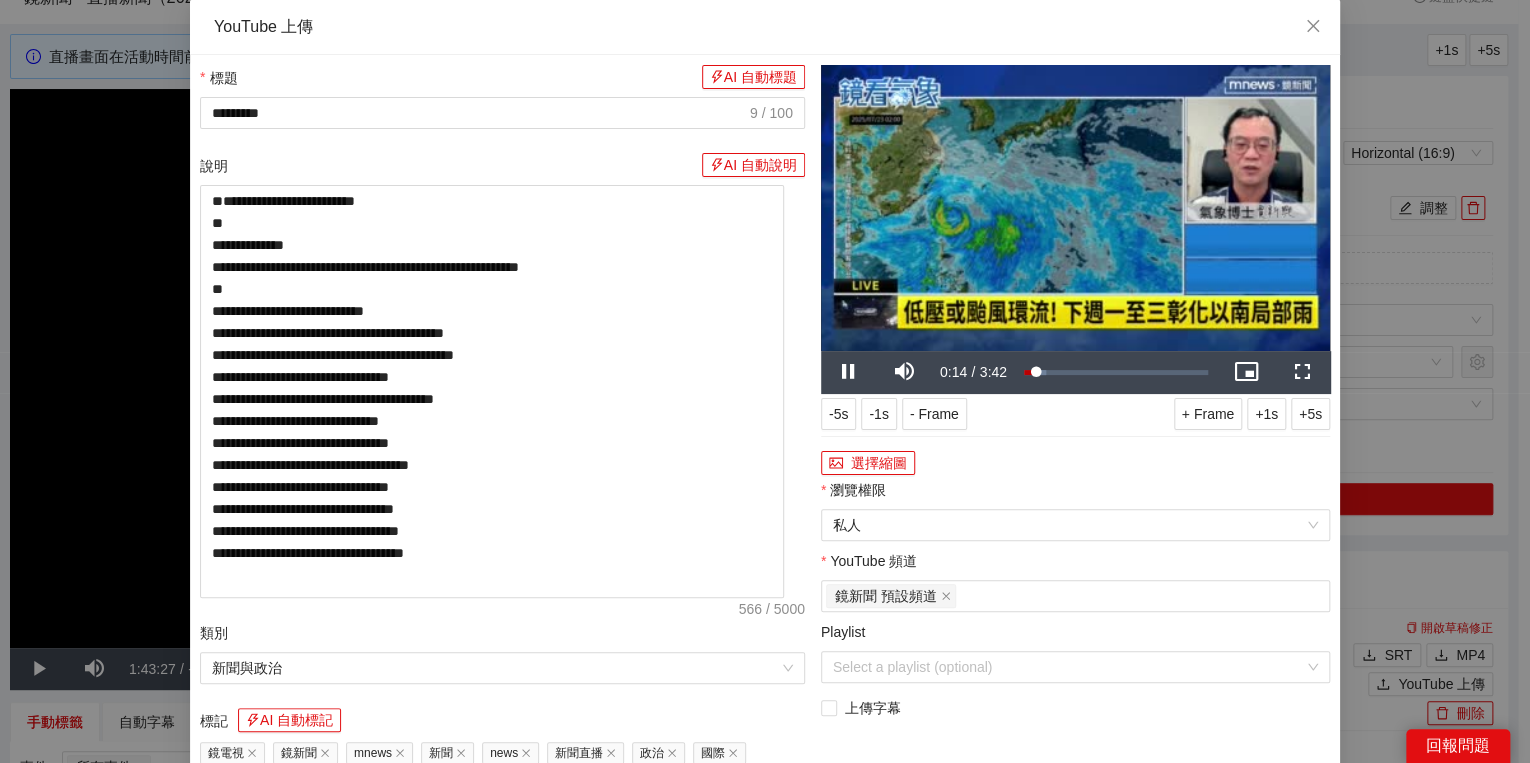 click at bounding box center (1075, 436) 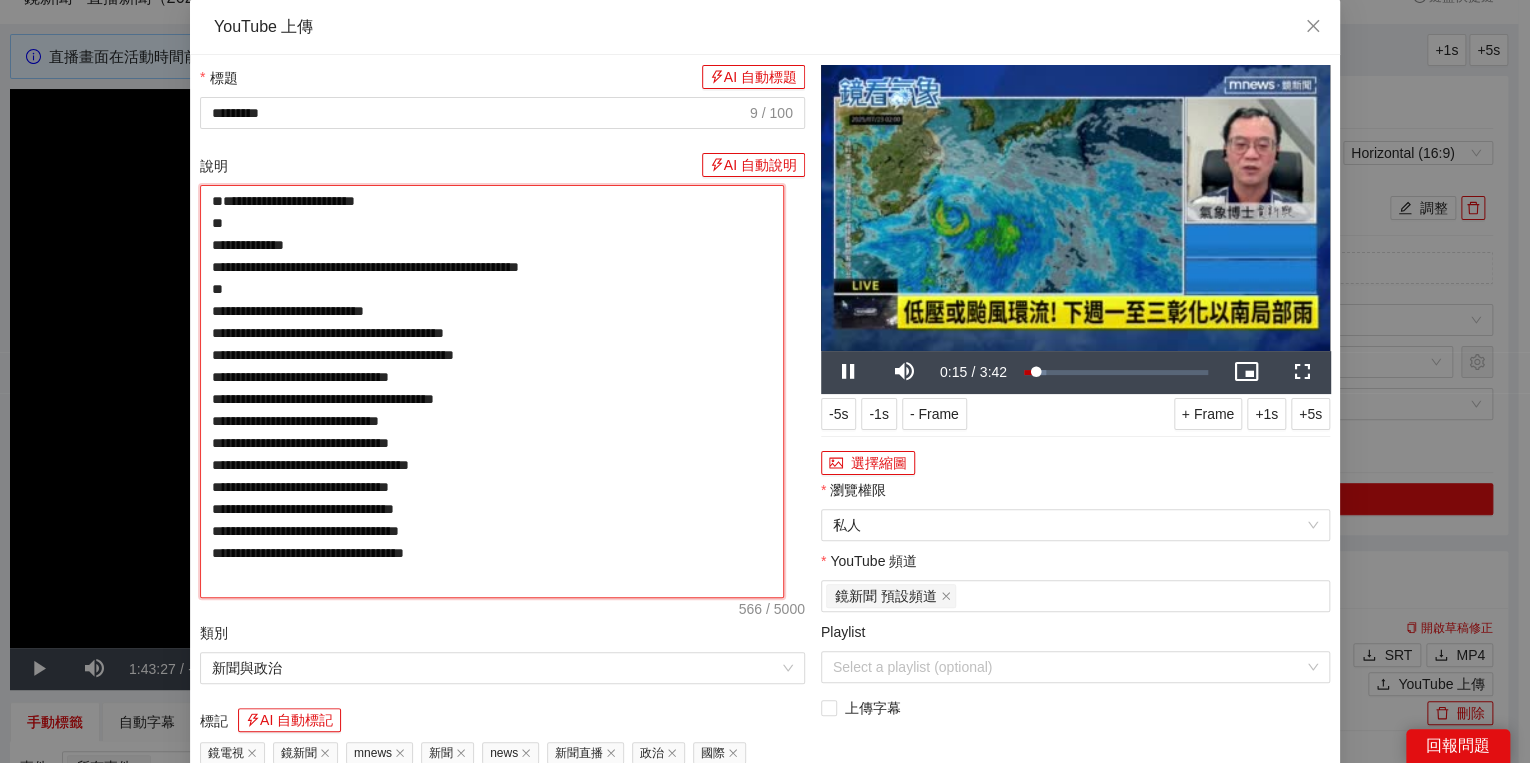 click on "**********" at bounding box center (492, 391) 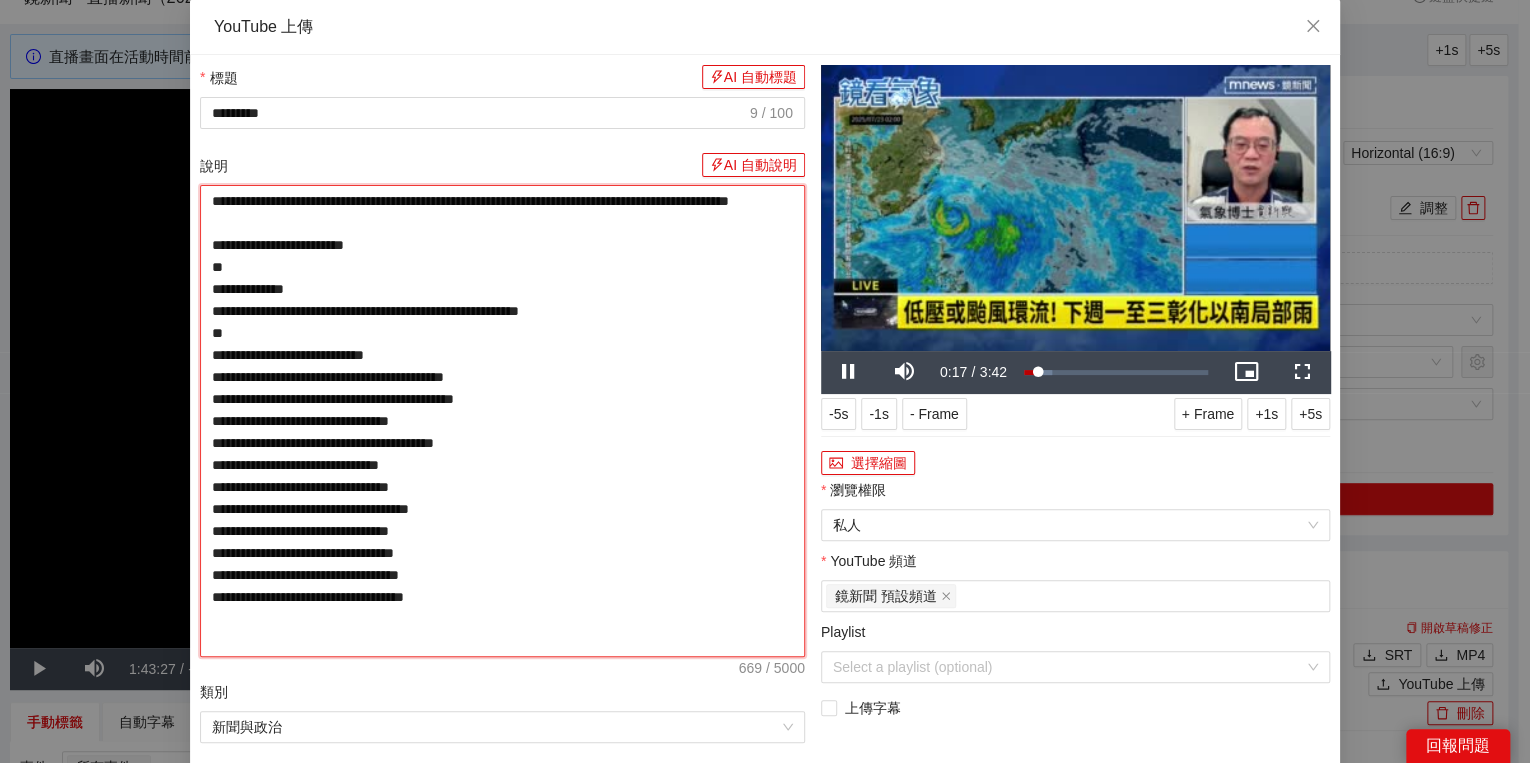 type on "**********" 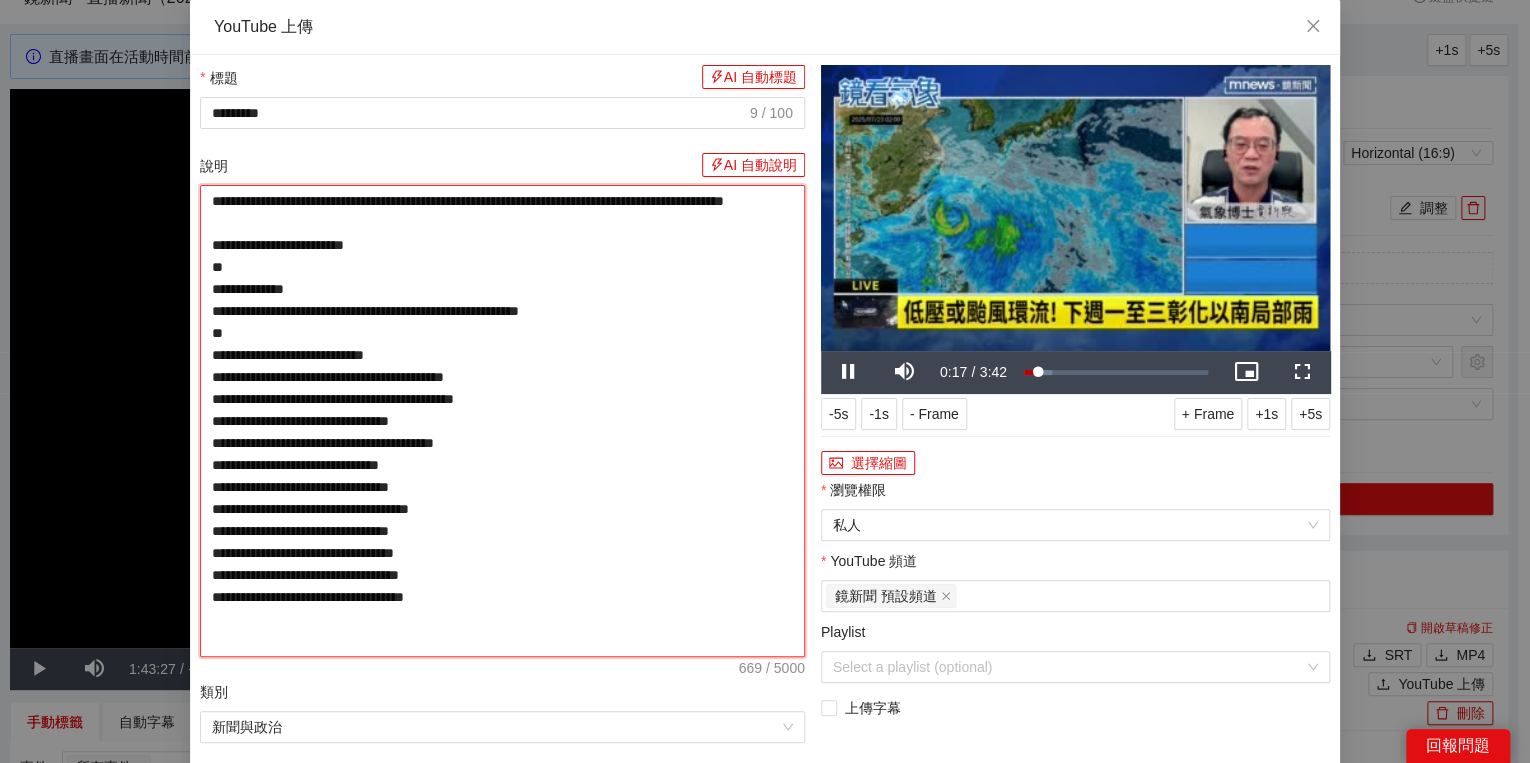 drag, startPoint x: 400, startPoint y: 200, endPoint x: 412, endPoint y: 200, distance: 12 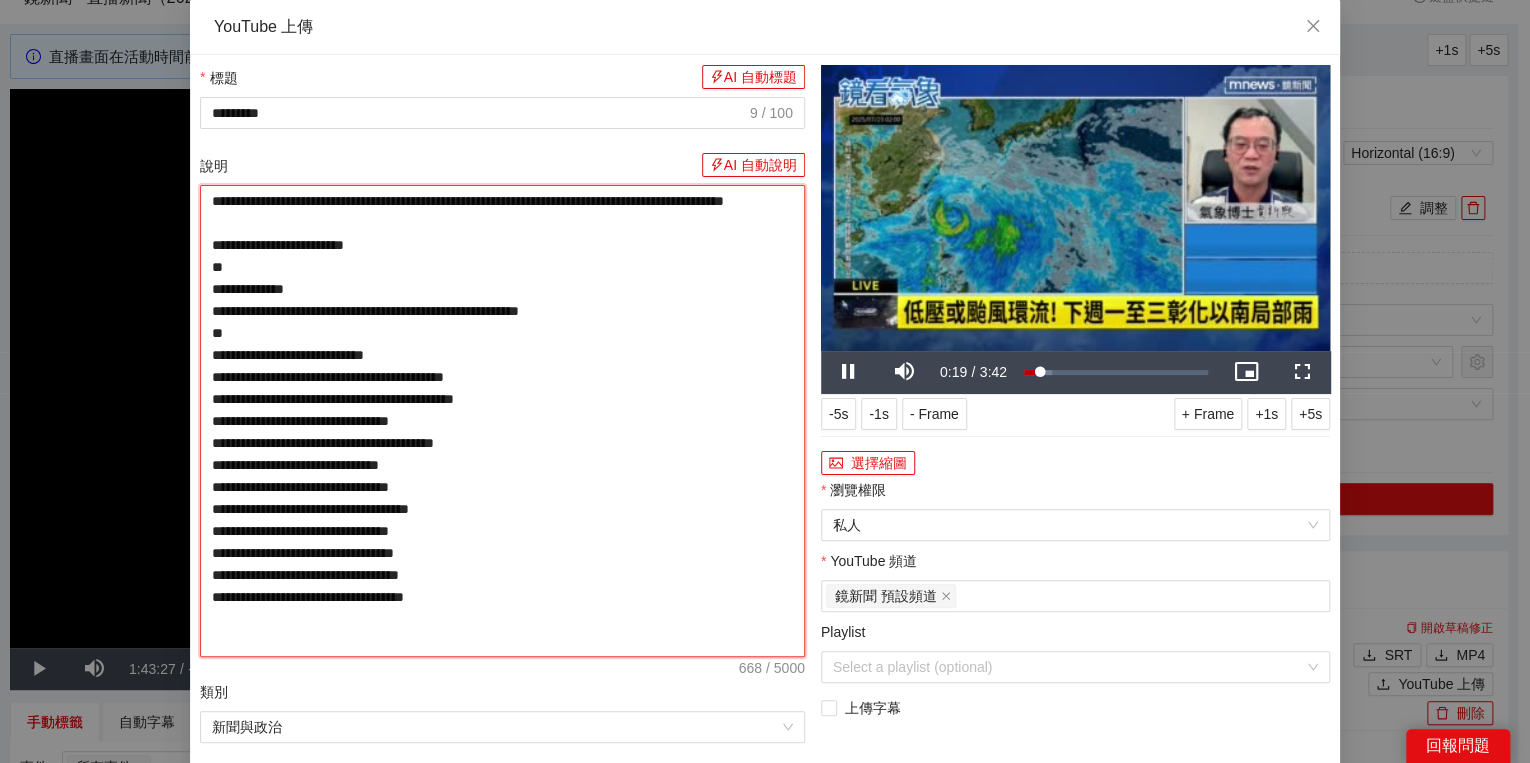type on "**********" 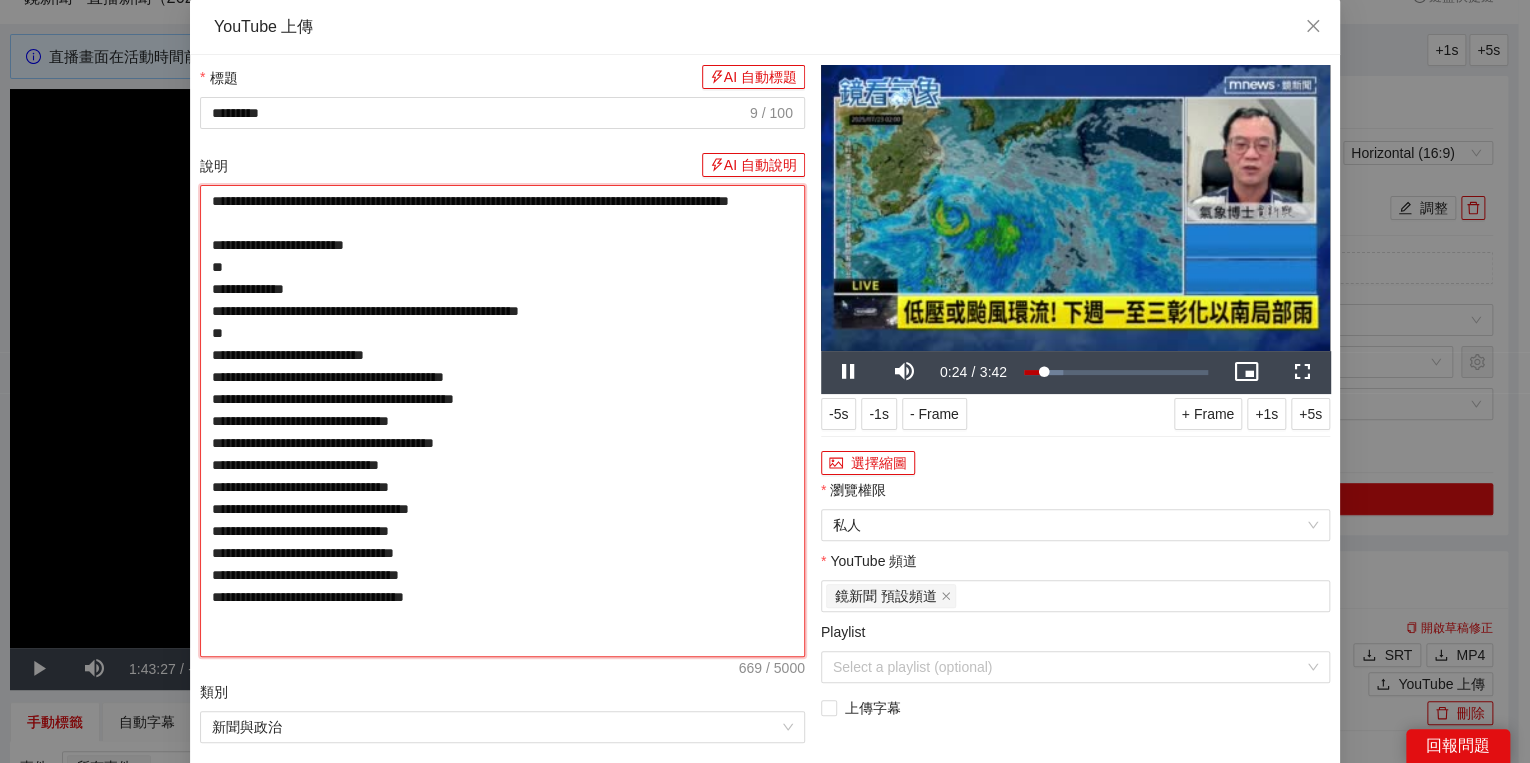 type on "**********" 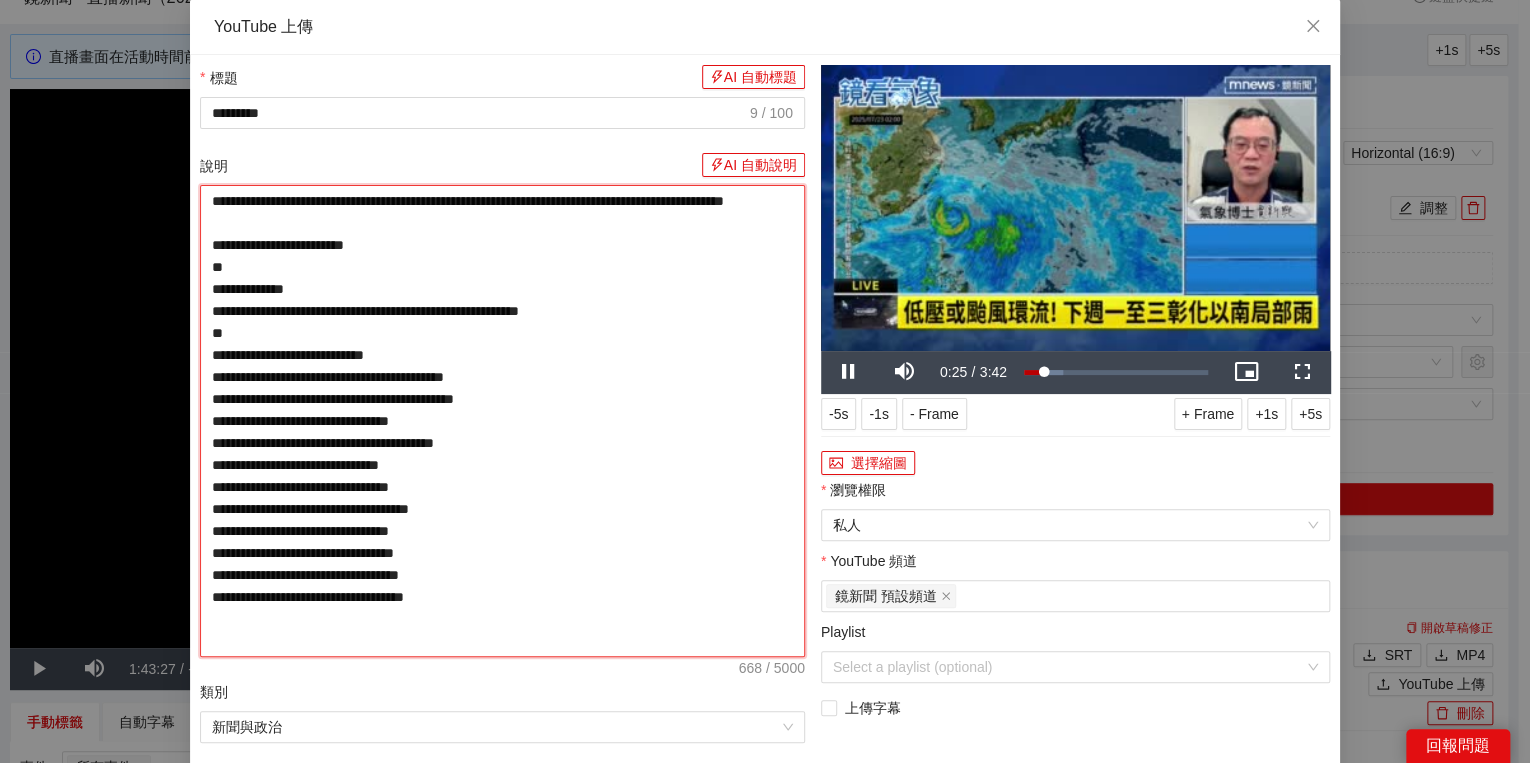type on "**********" 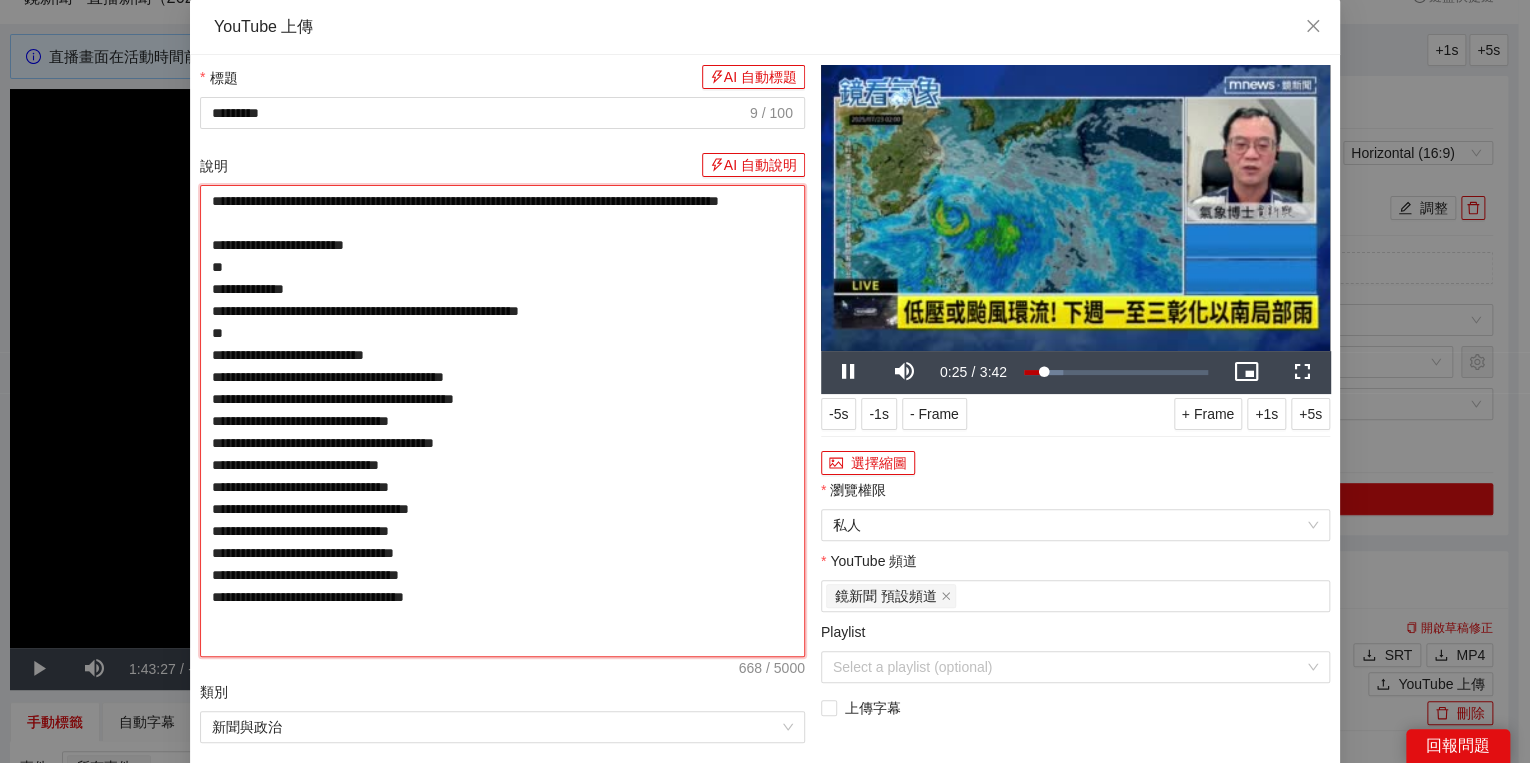 type on "**********" 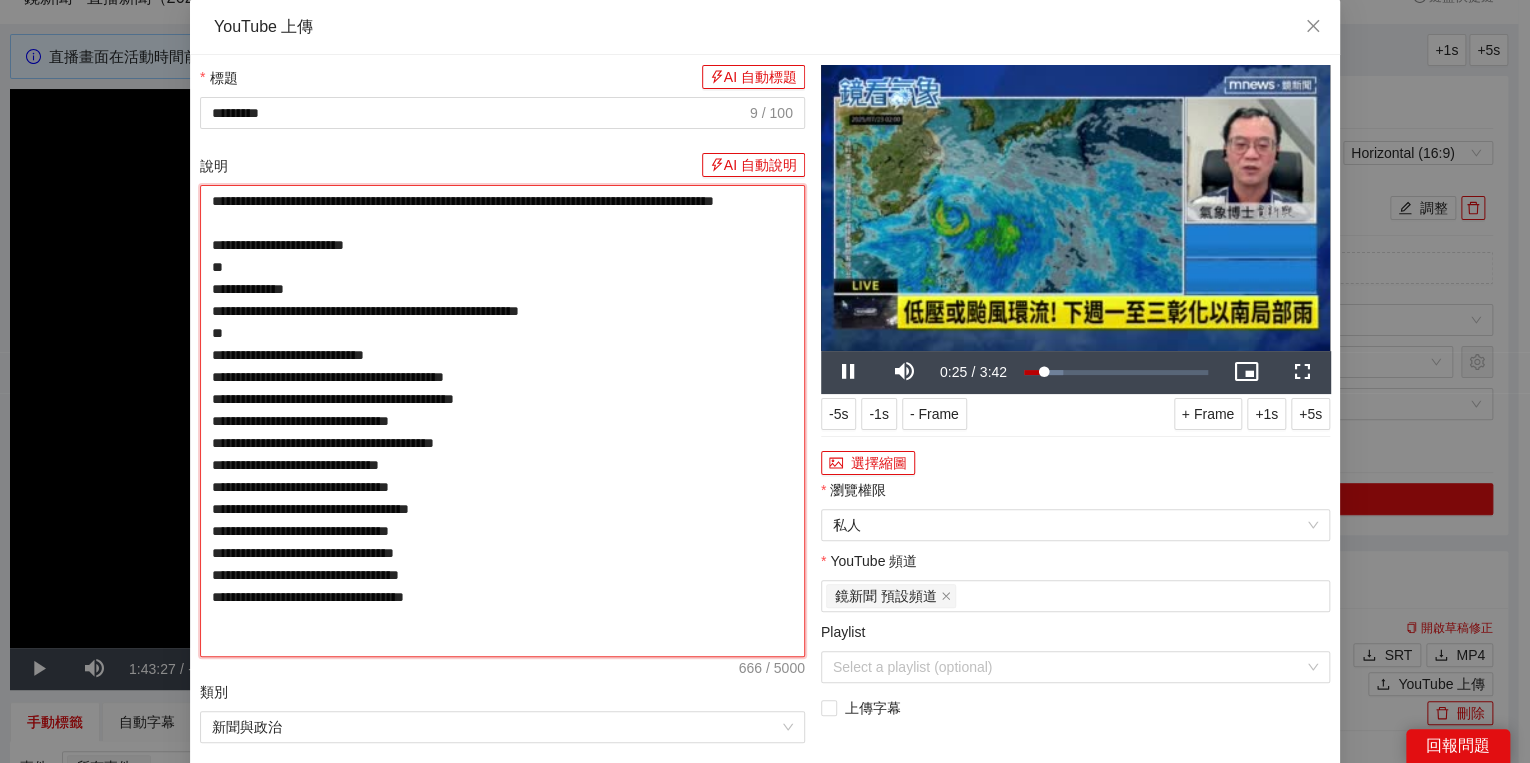 type on "**********" 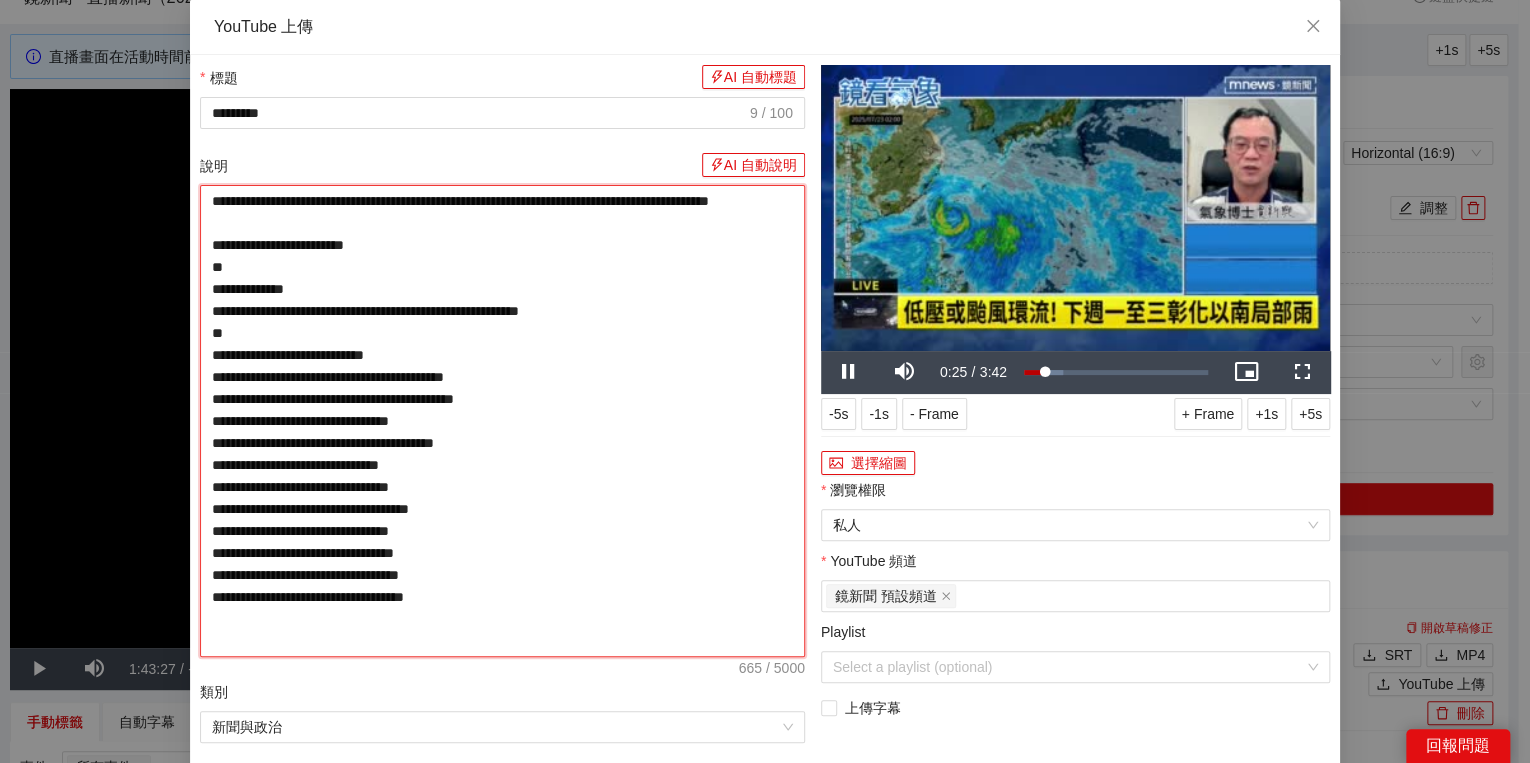 type on "**********" 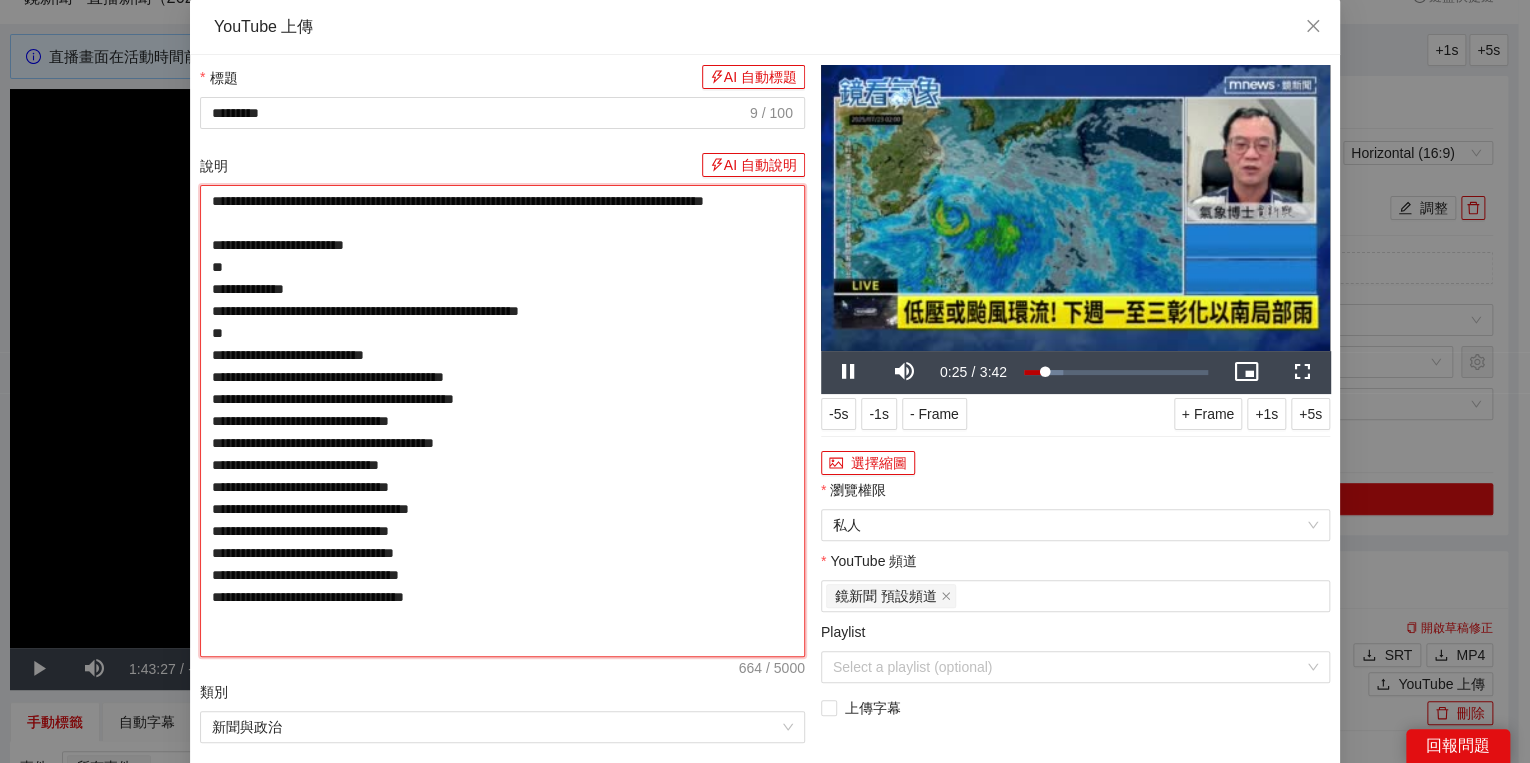 type on "**********" 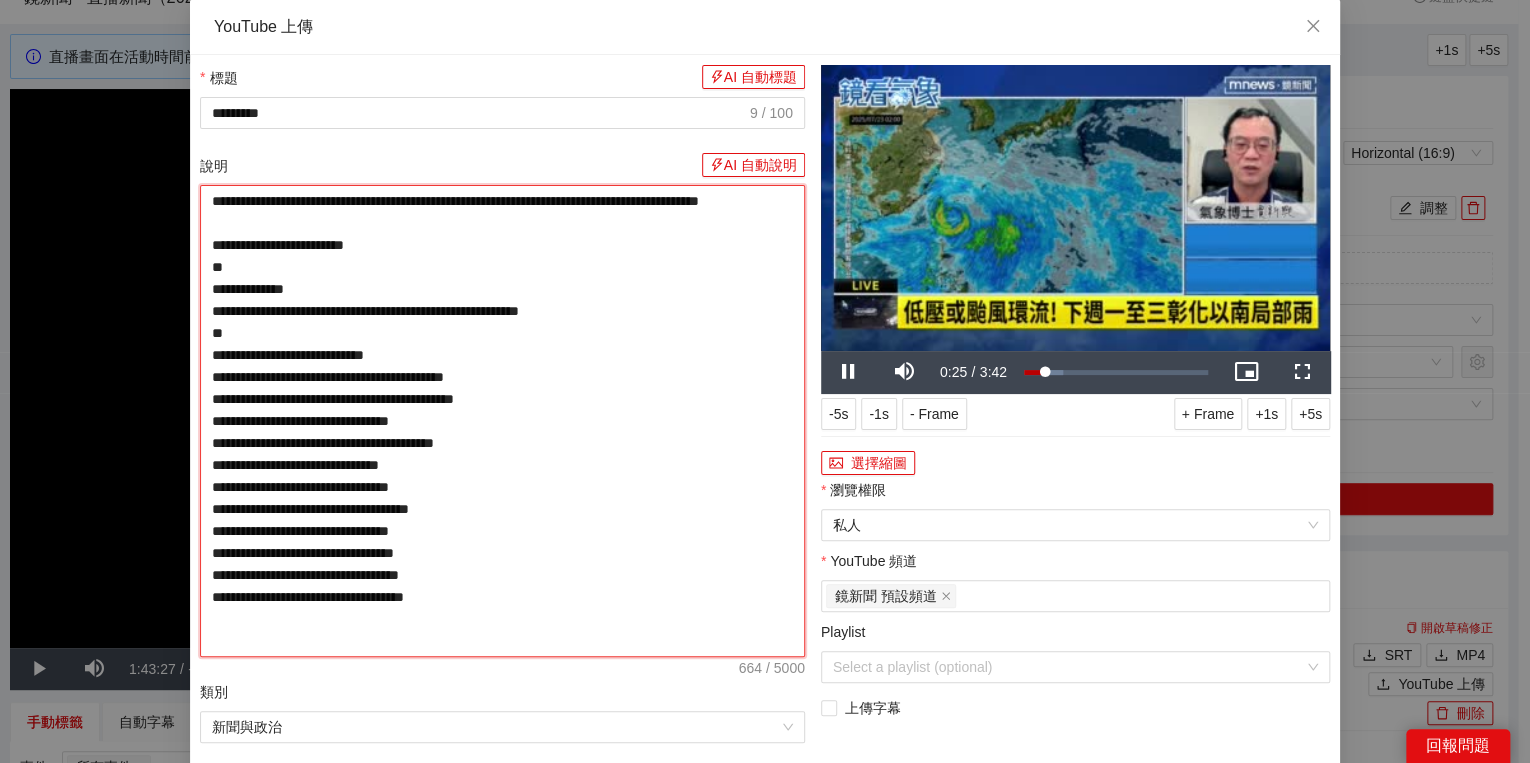 type on "**********" 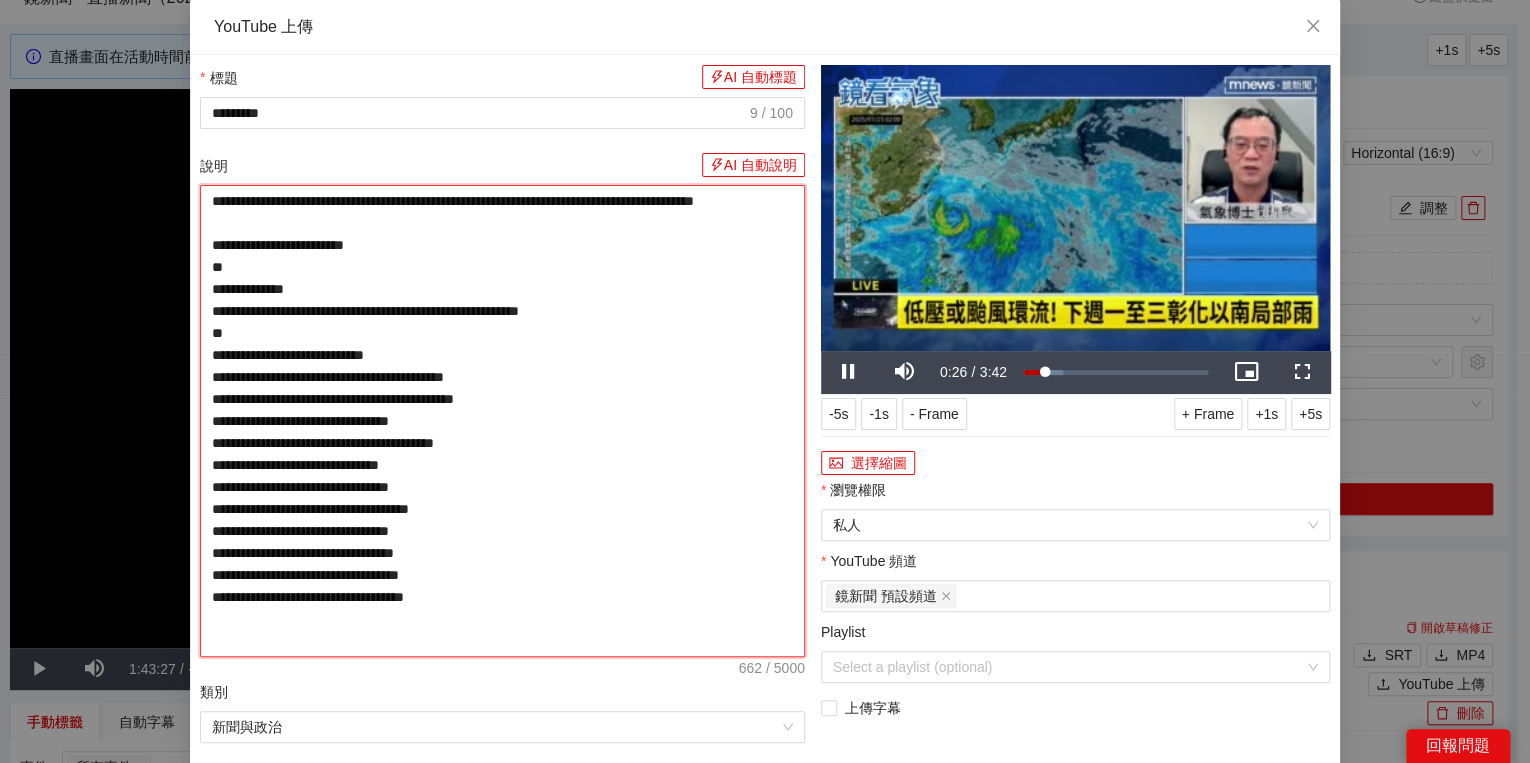 type on "**********" 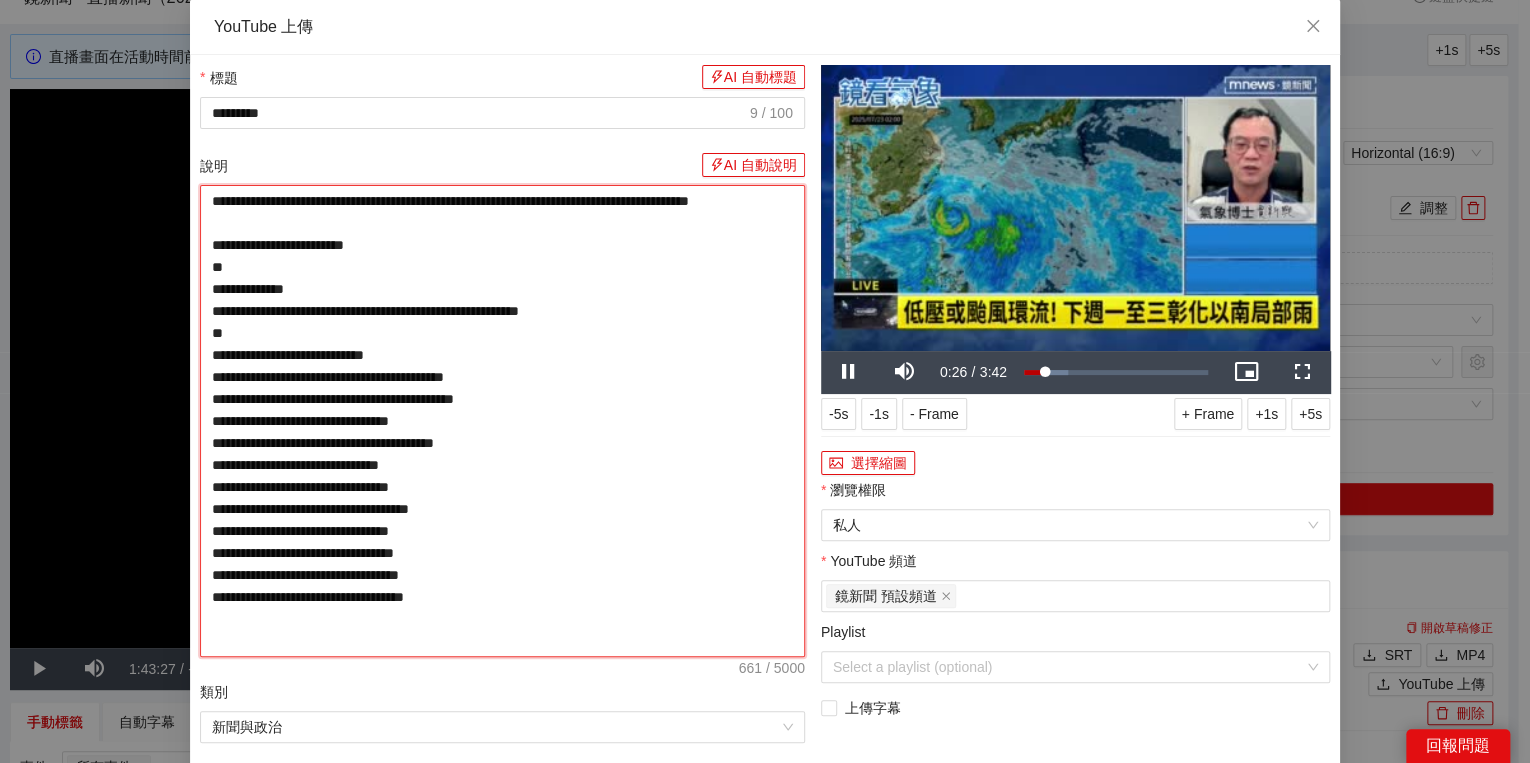 type on "**********" 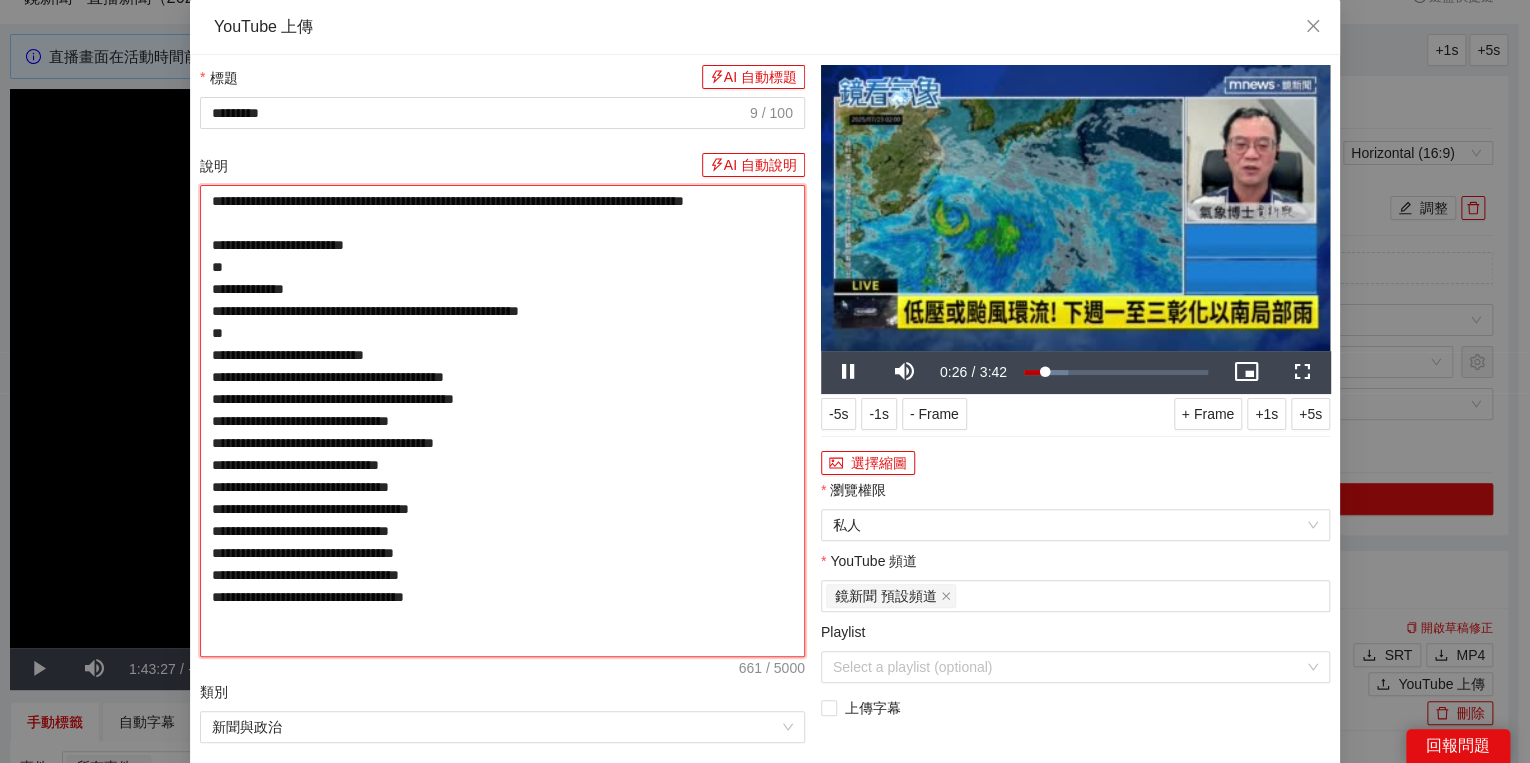 type on "**********" 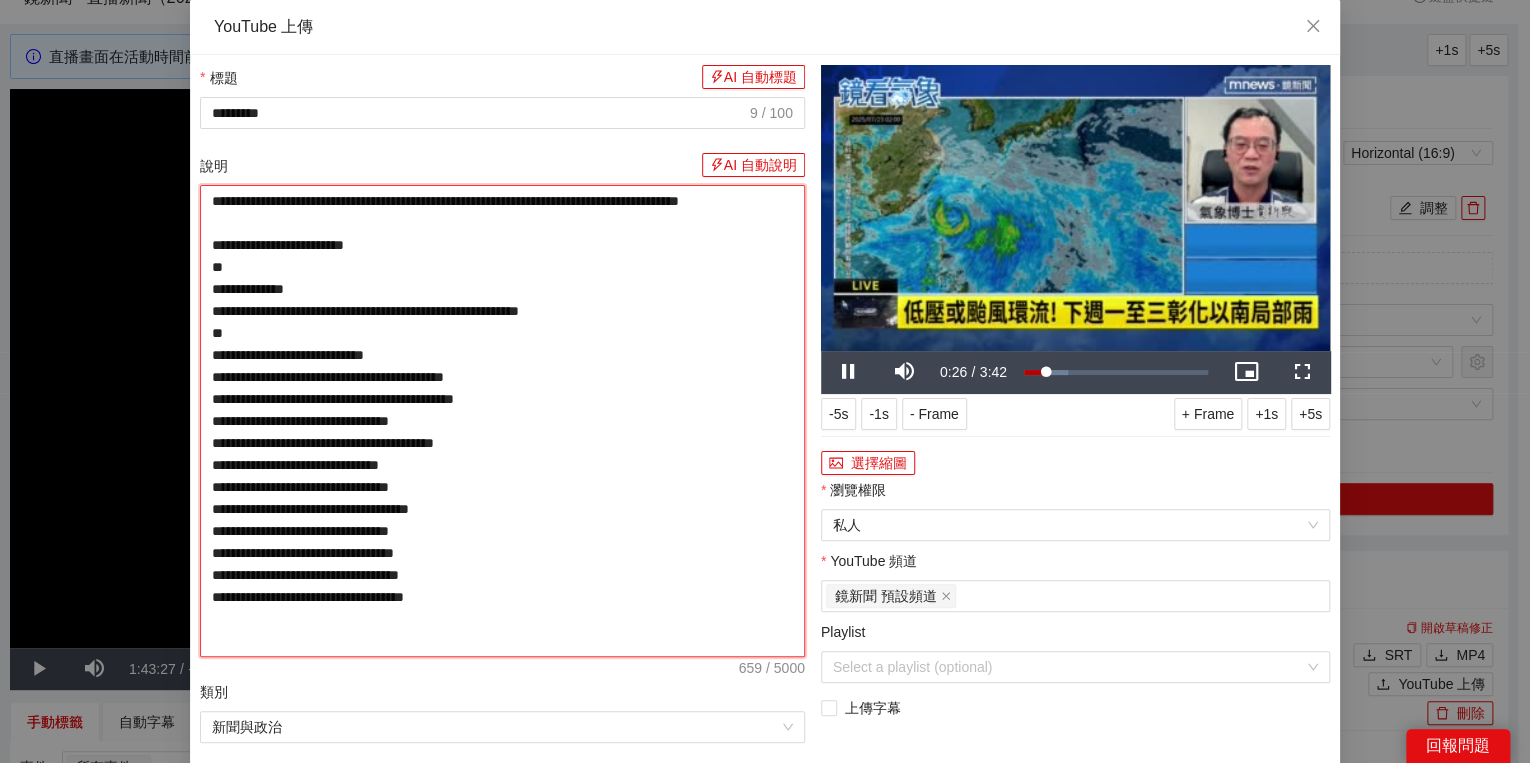 type on "**********" 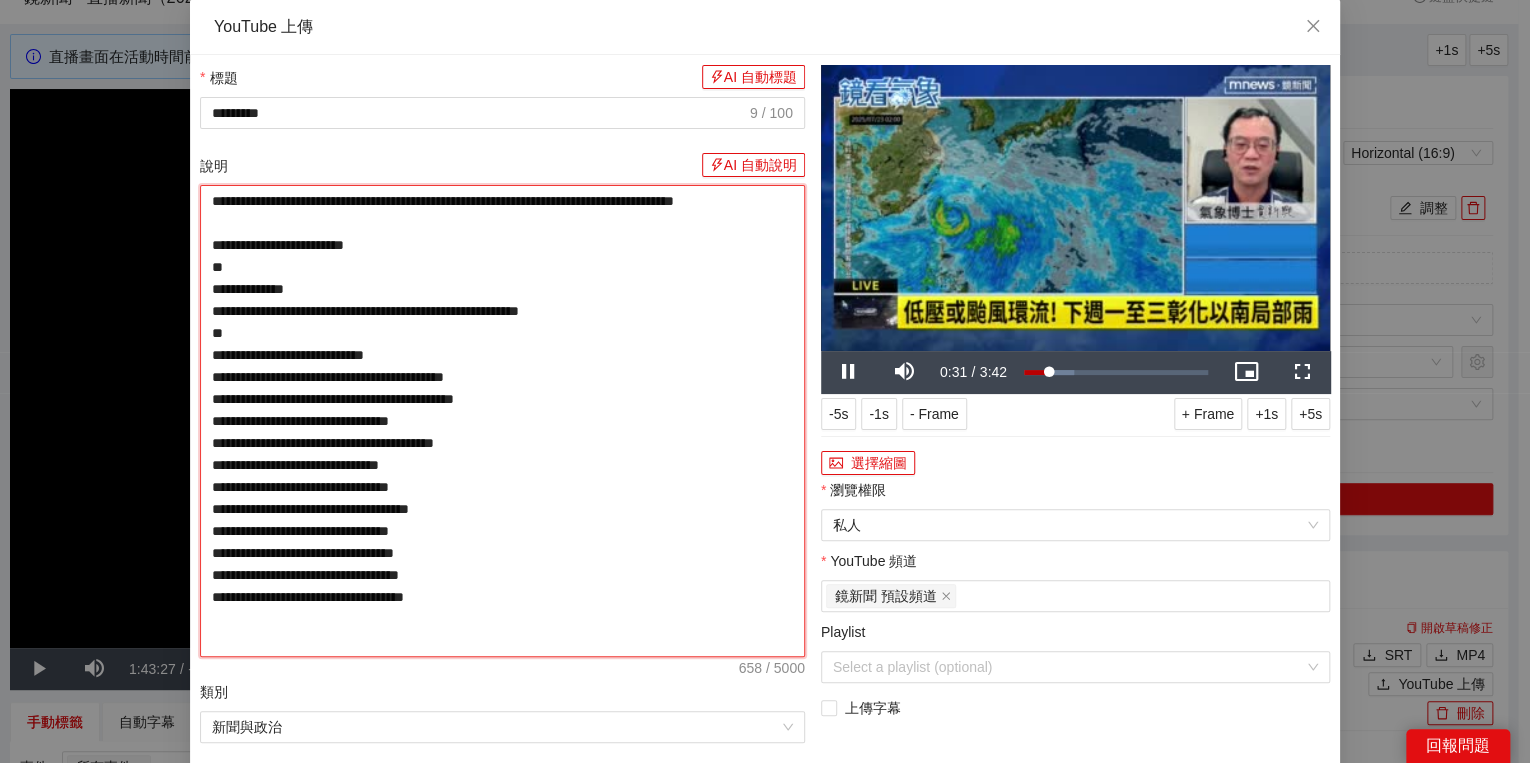 drag, startPoint x: 644, startPoint y: 195, endPoint x: 288, endPoint y: 247, distance: 359.7777 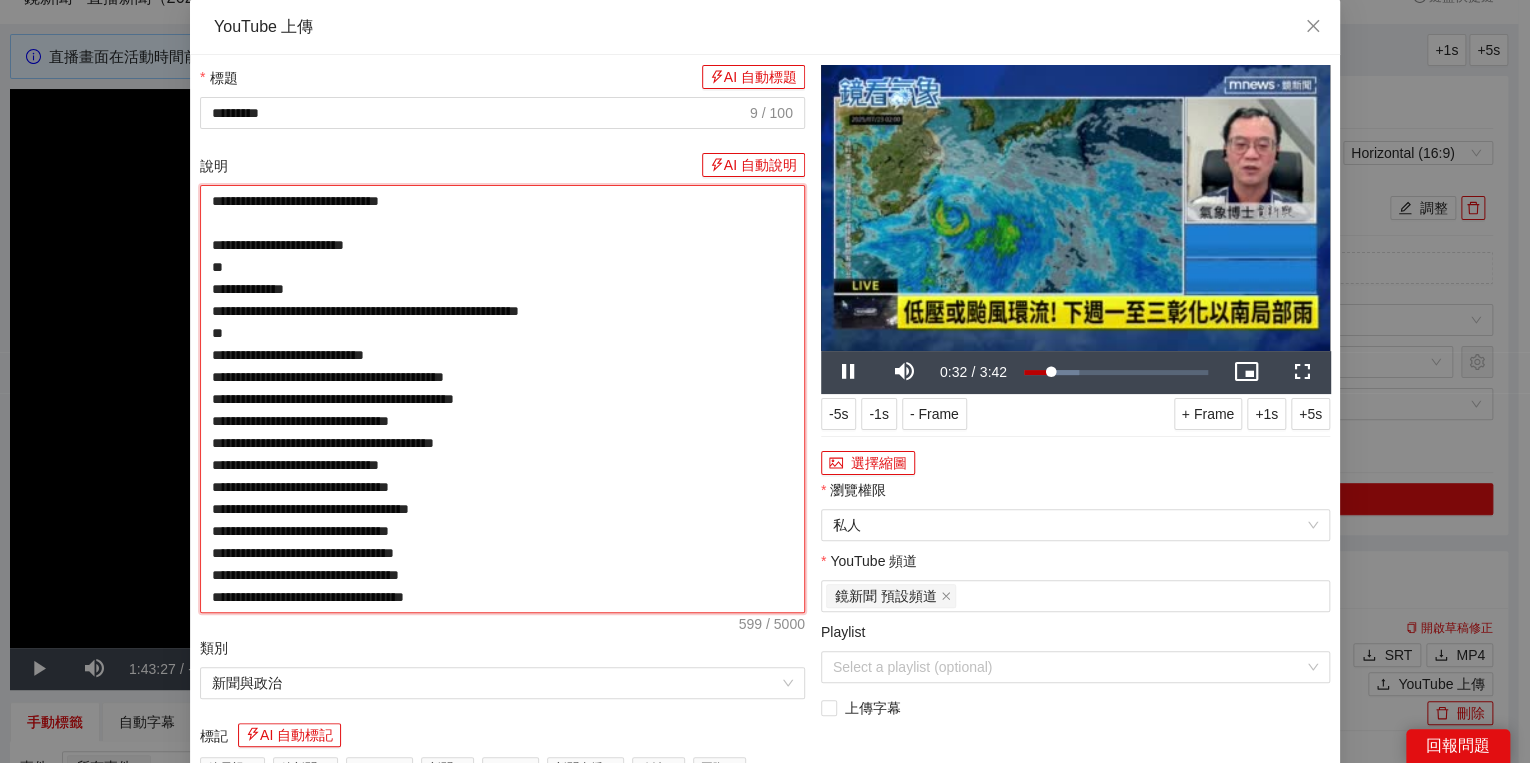 type on "**********" 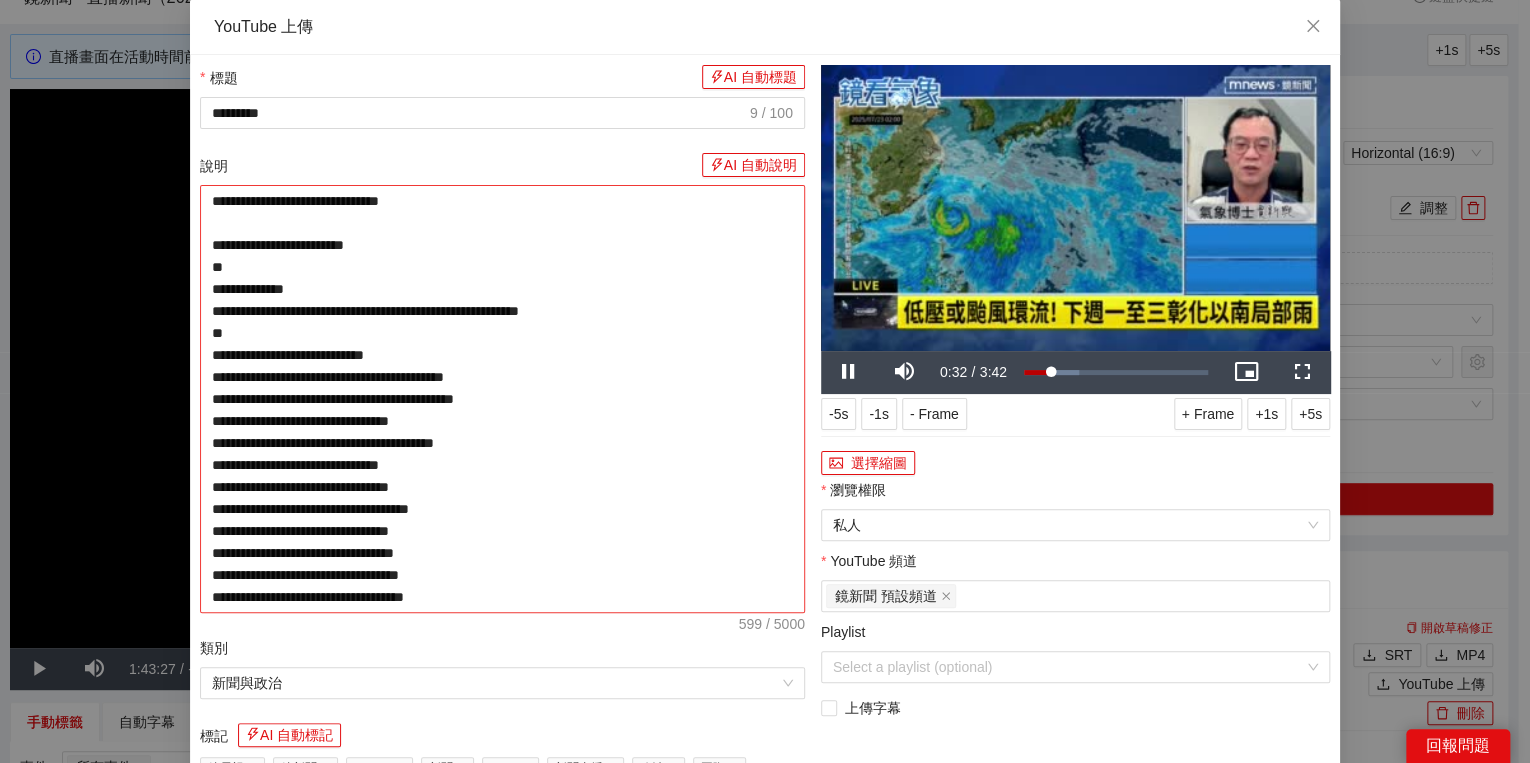 type on "**********" 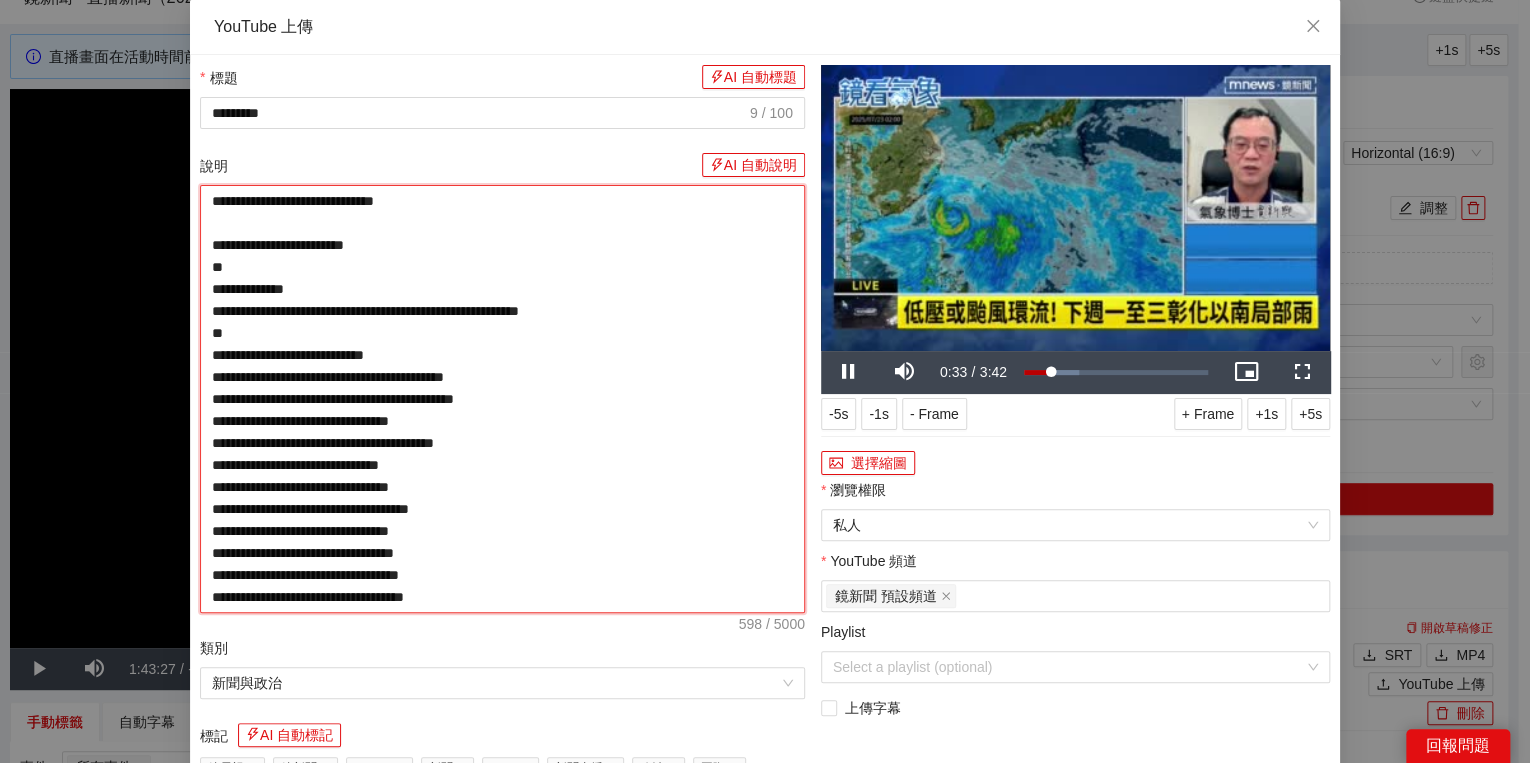 click on "**********" at bounding box center (502, 399) 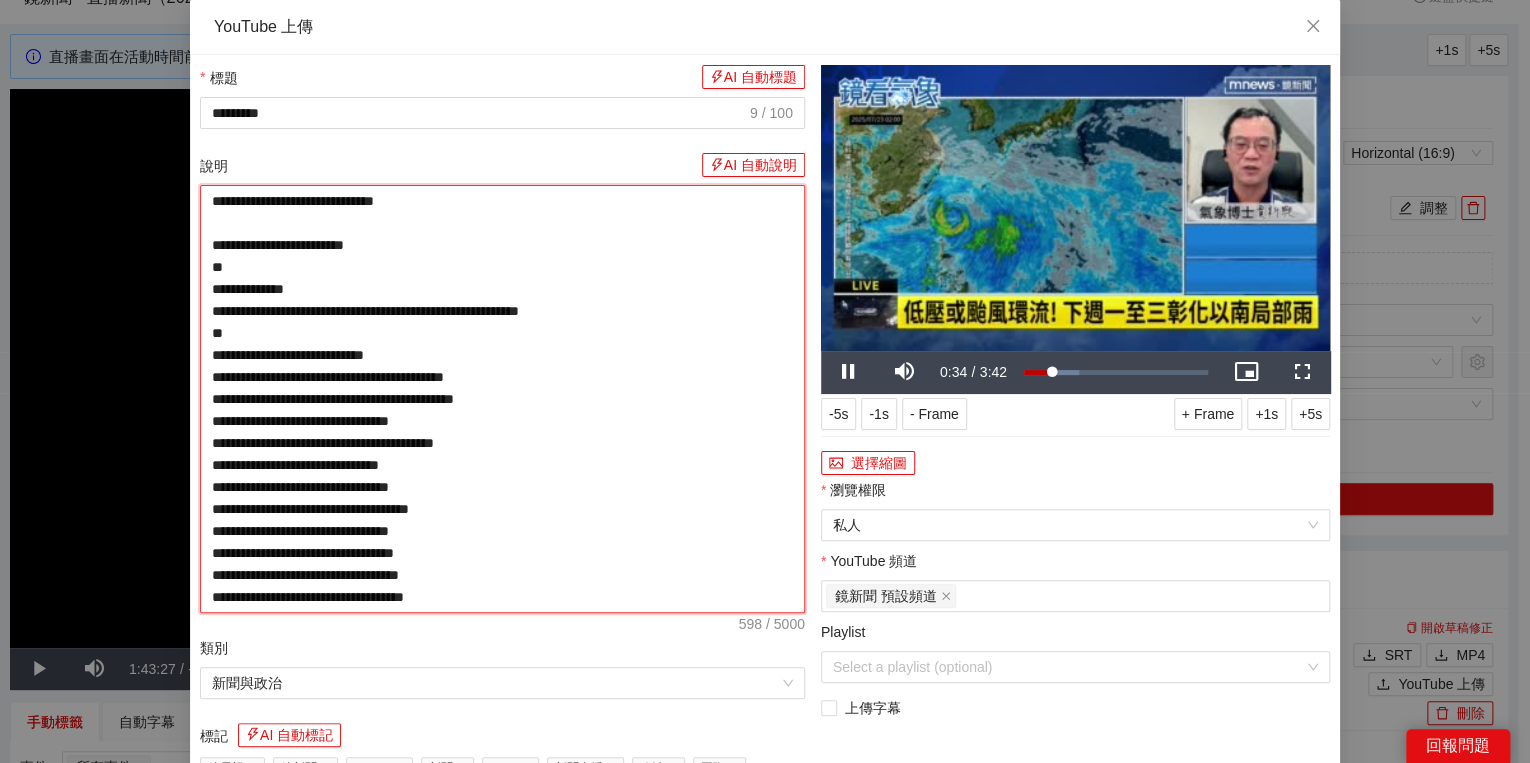 click on "**********" at bounding box center (502, 399) 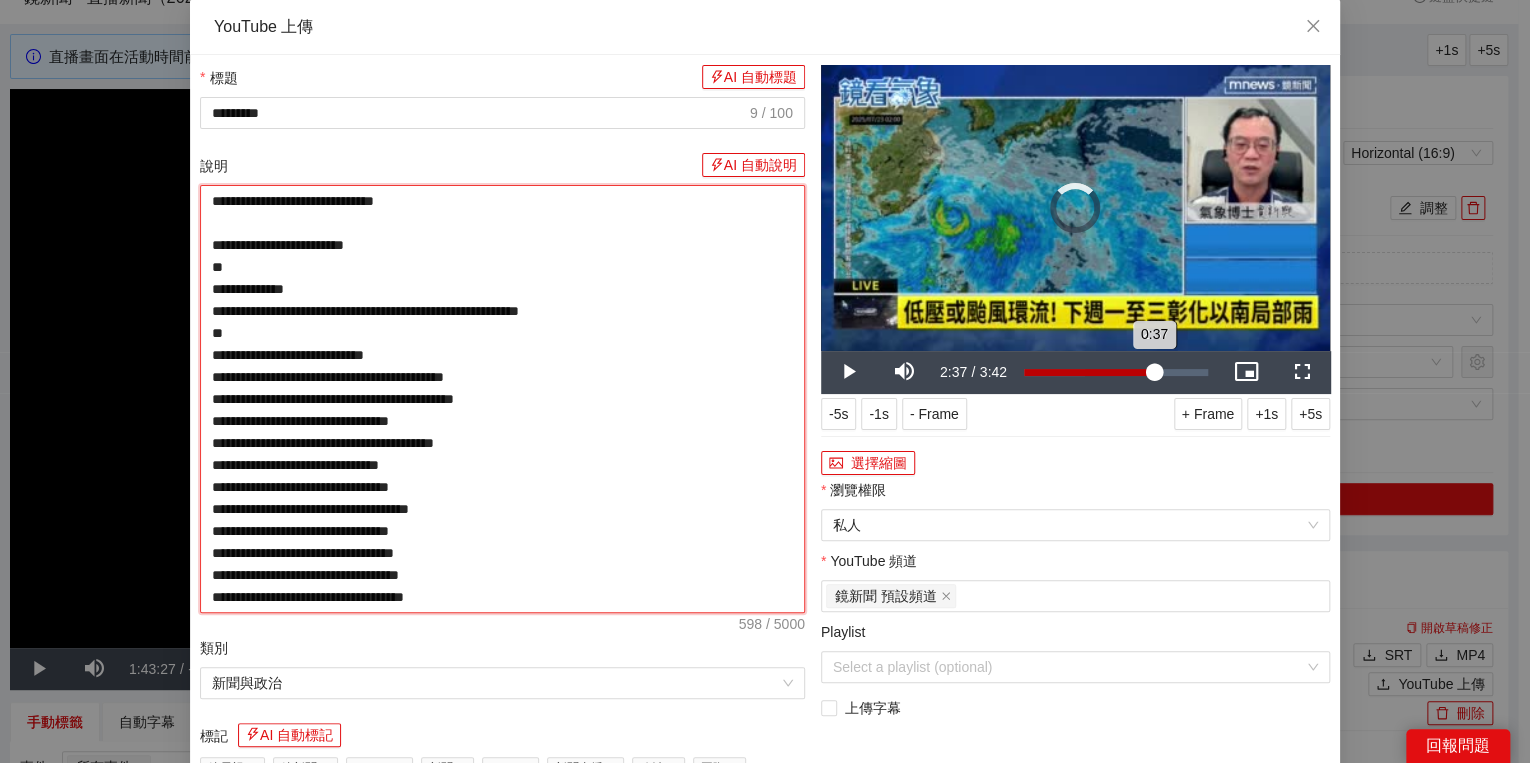 click on "Loaded :  33.00% 2:37 0:37" at bounding box center (1116, 372) 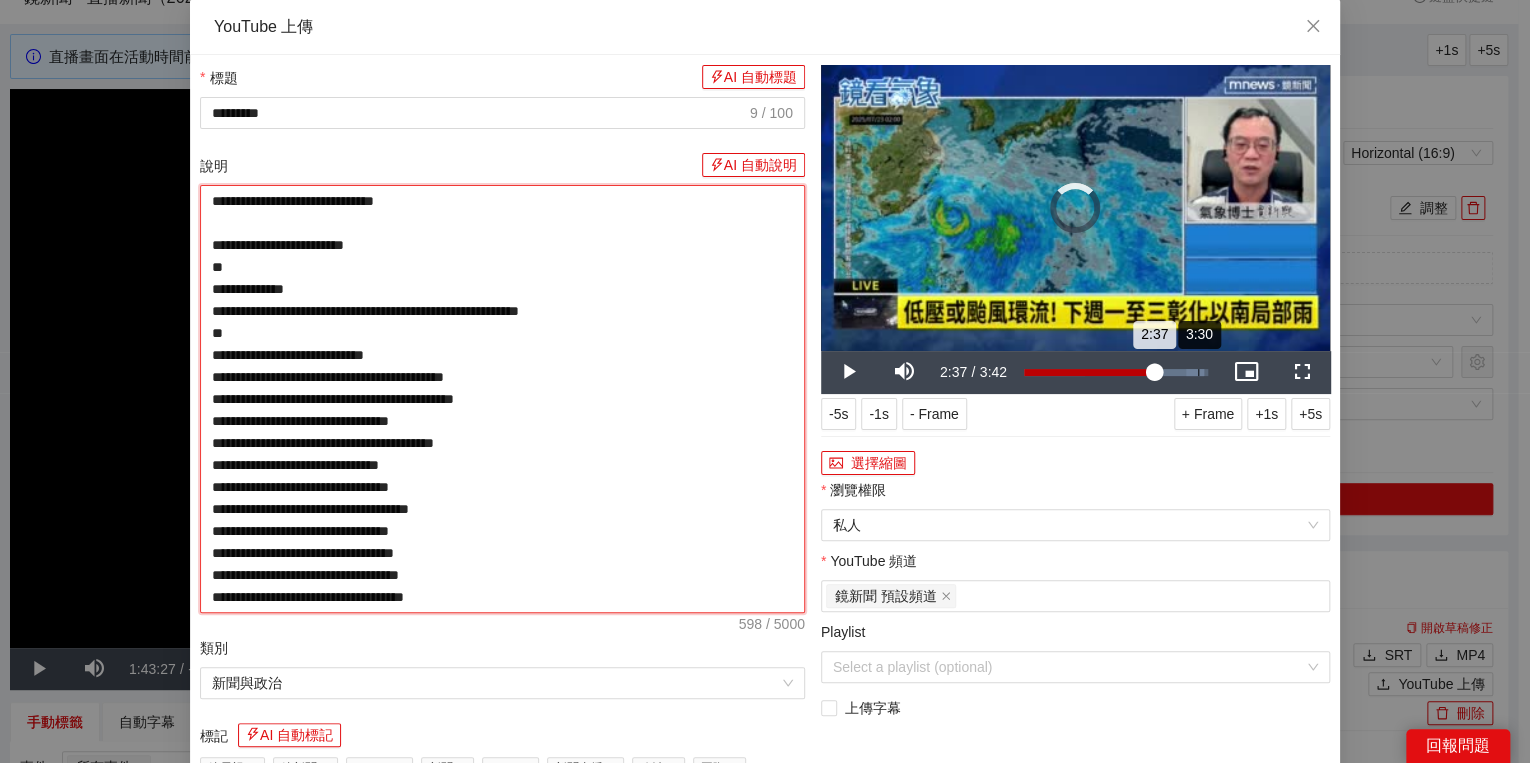 click on "Loaded :  98.04% 3:30 2:37" at bounding box center (1116, 372) 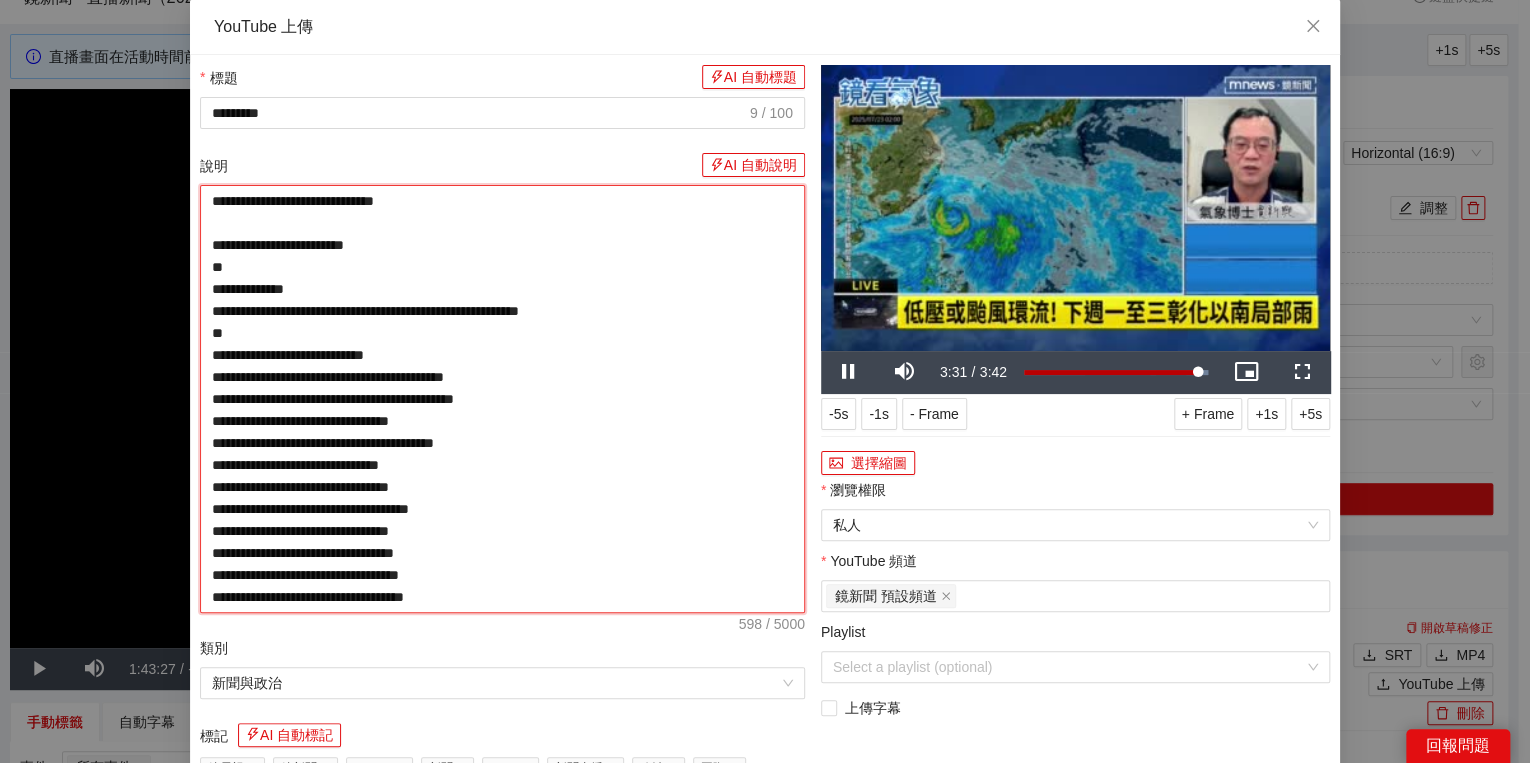 type on "**********" 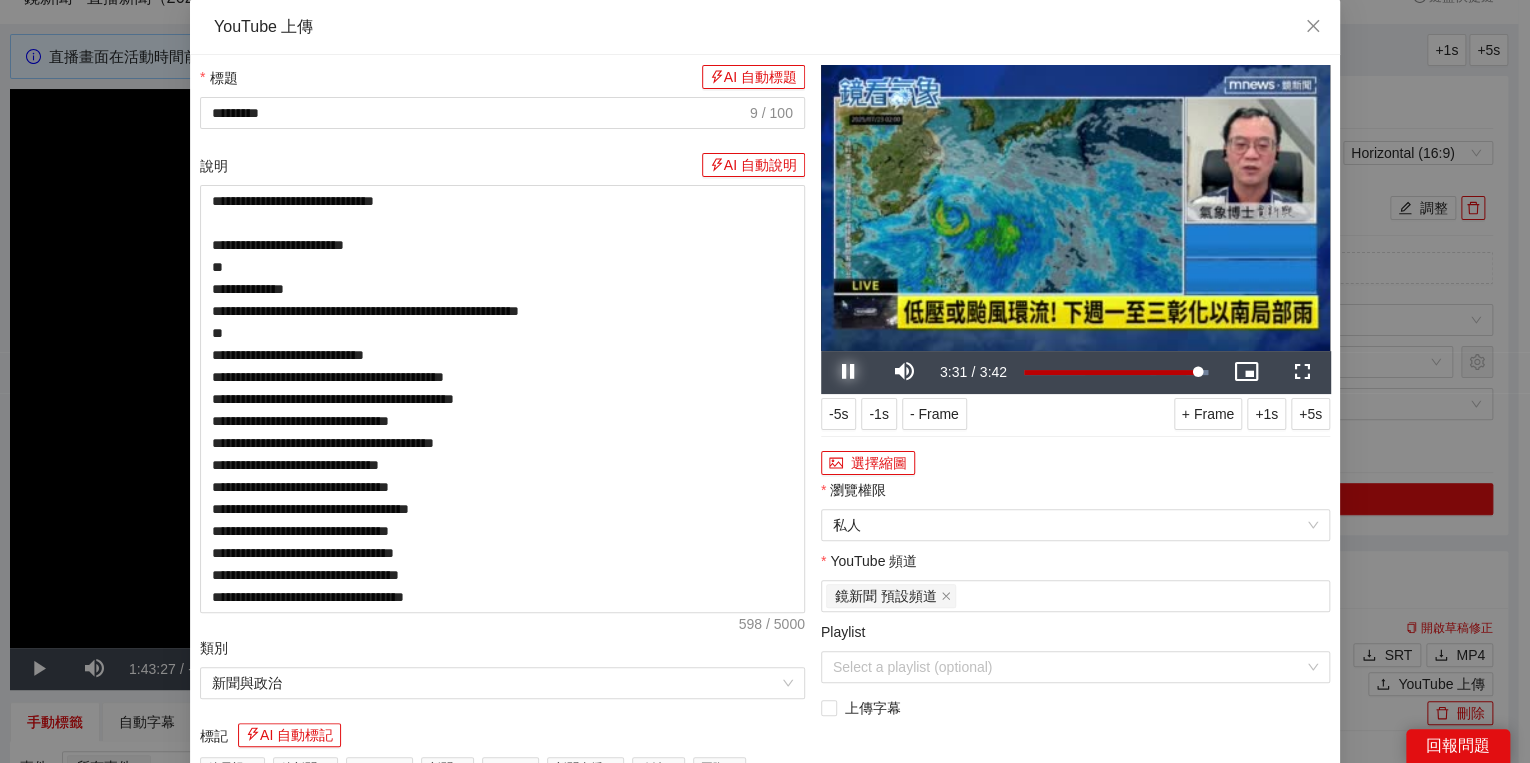 click at bounding box center (849, 372) 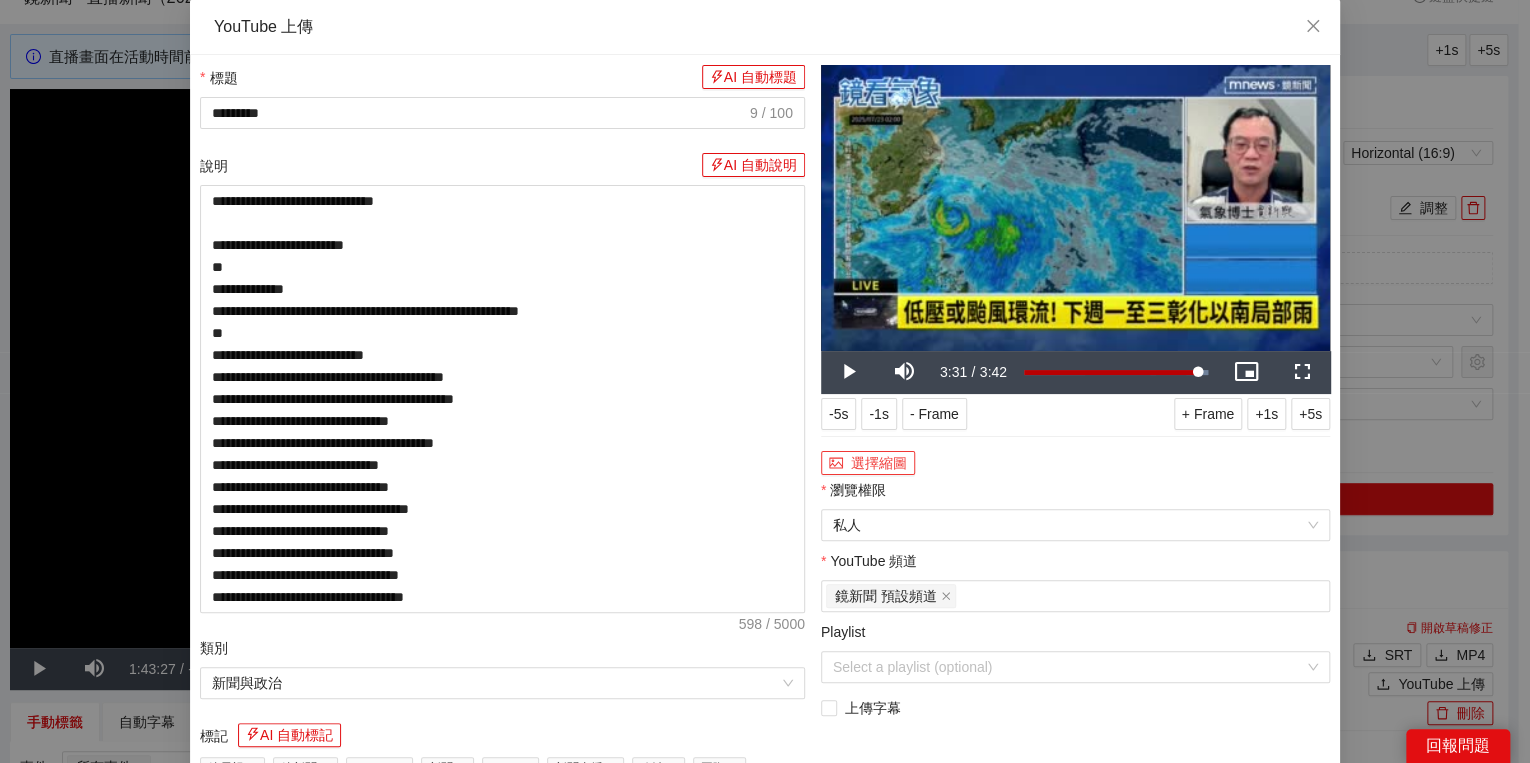 click on "選擇縮圖" at bounding box center [868, 463] 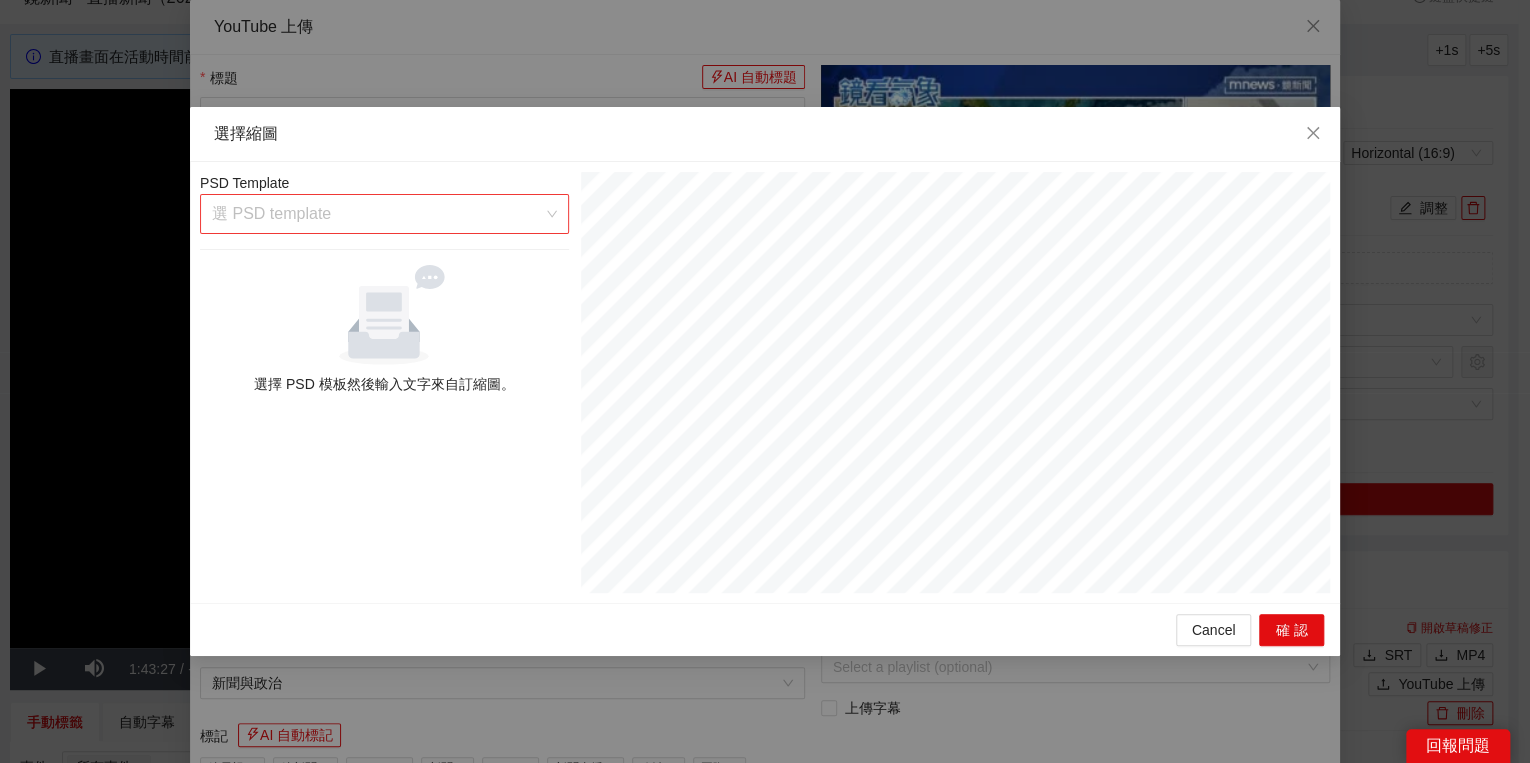 click on "選 PSD template" at bounding box center [384, 214] 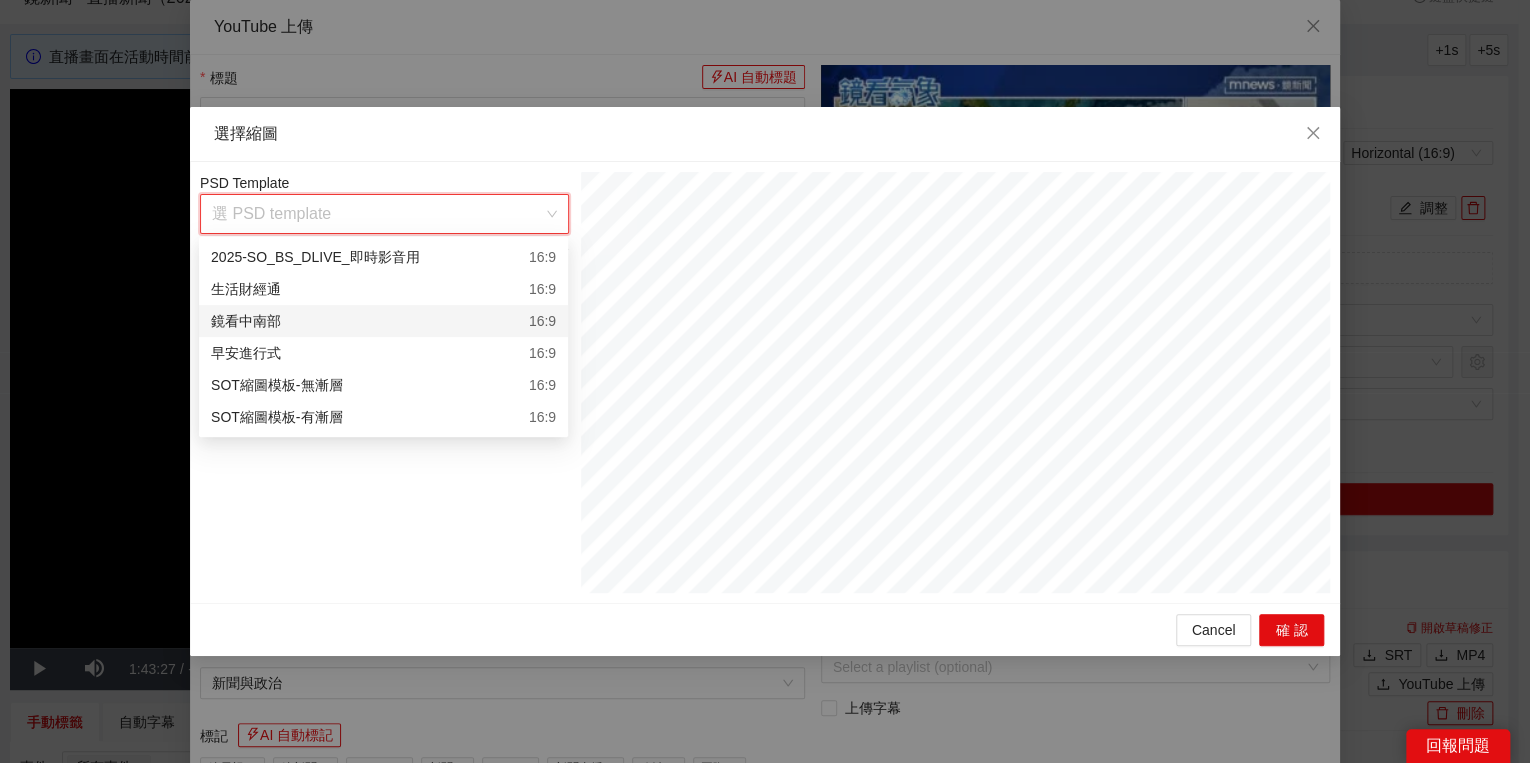 click on "鏡看中南部 16:9" at bounding box center [383, 321] 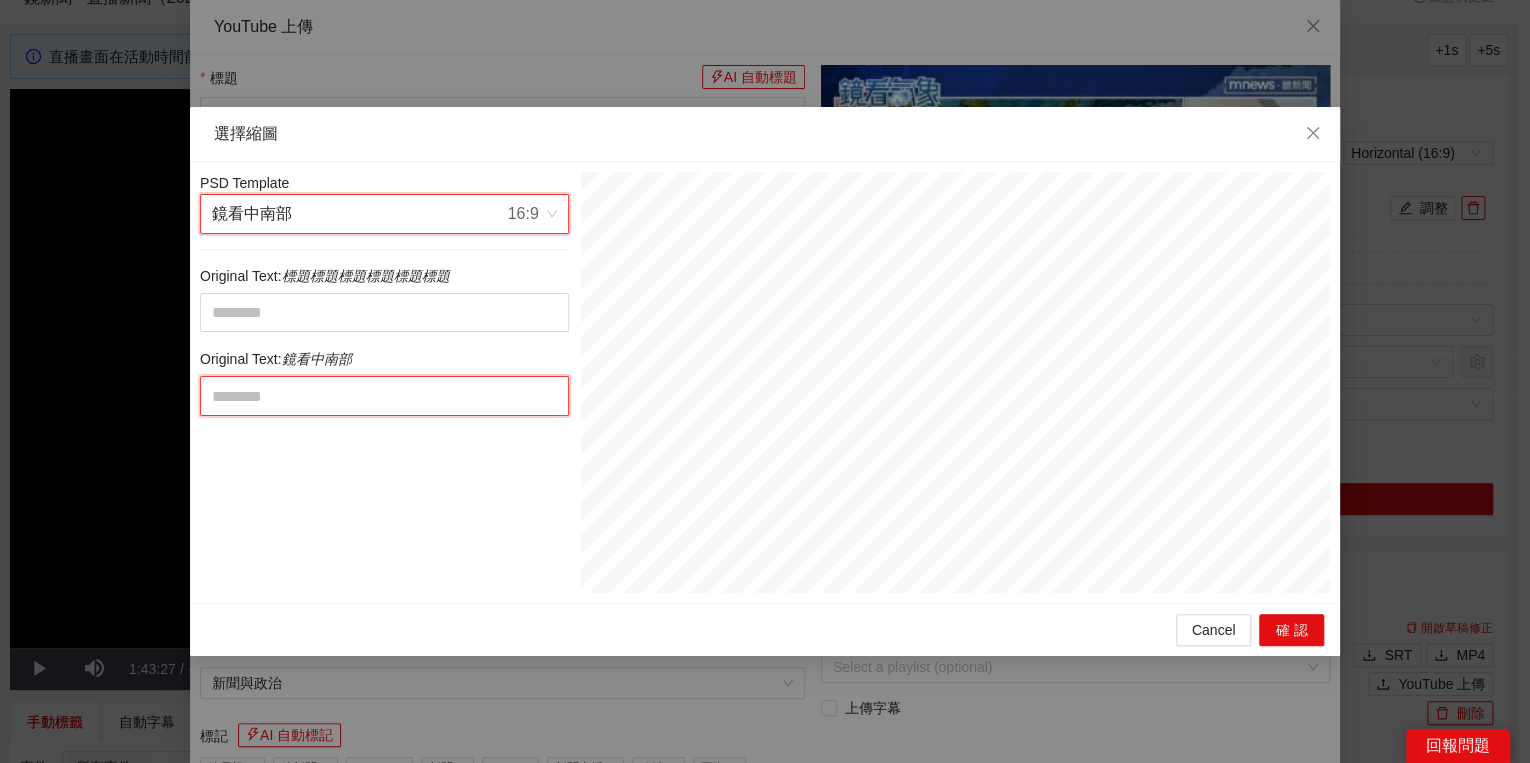 click at bounding box center (384, 396) 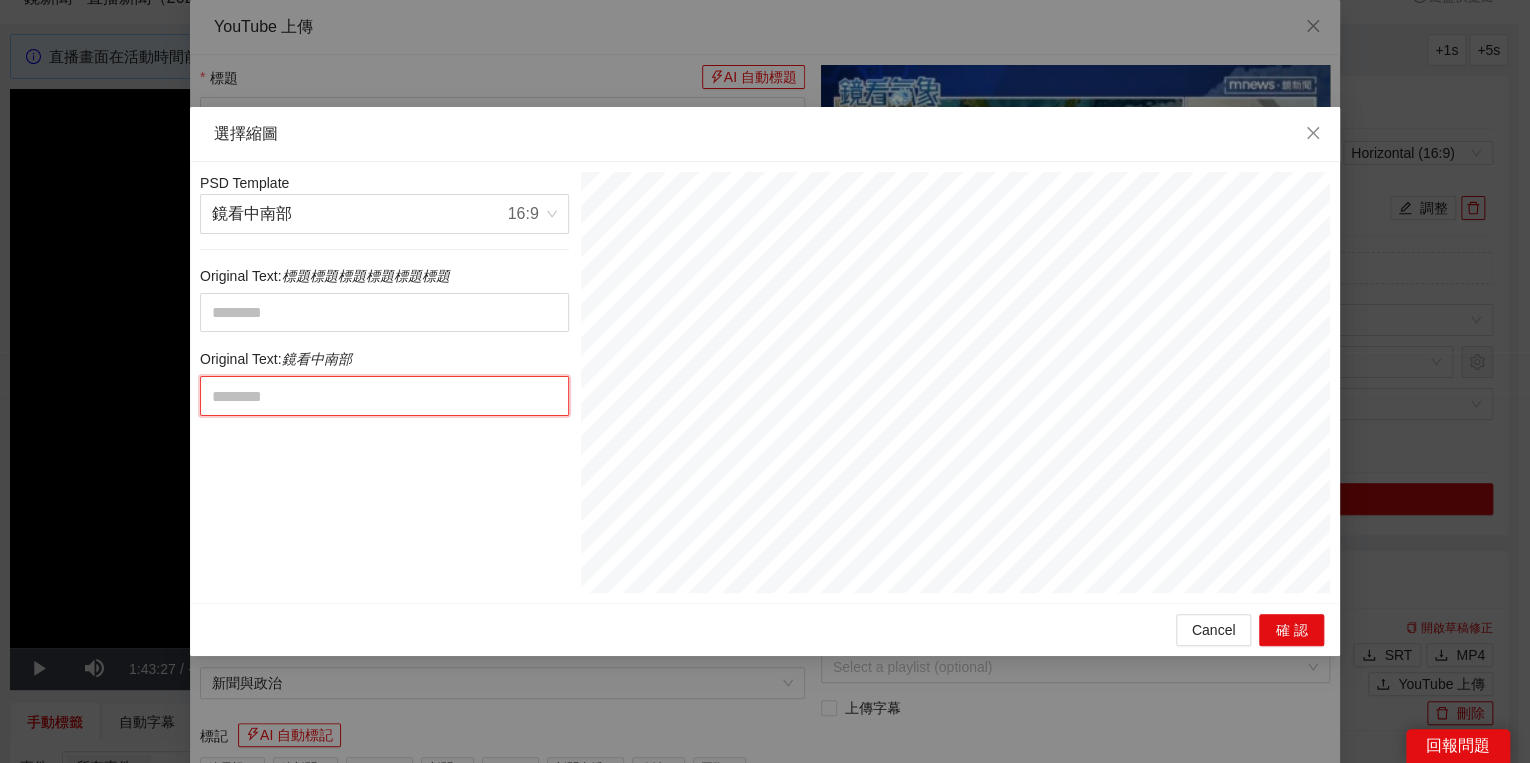 paste on "****" 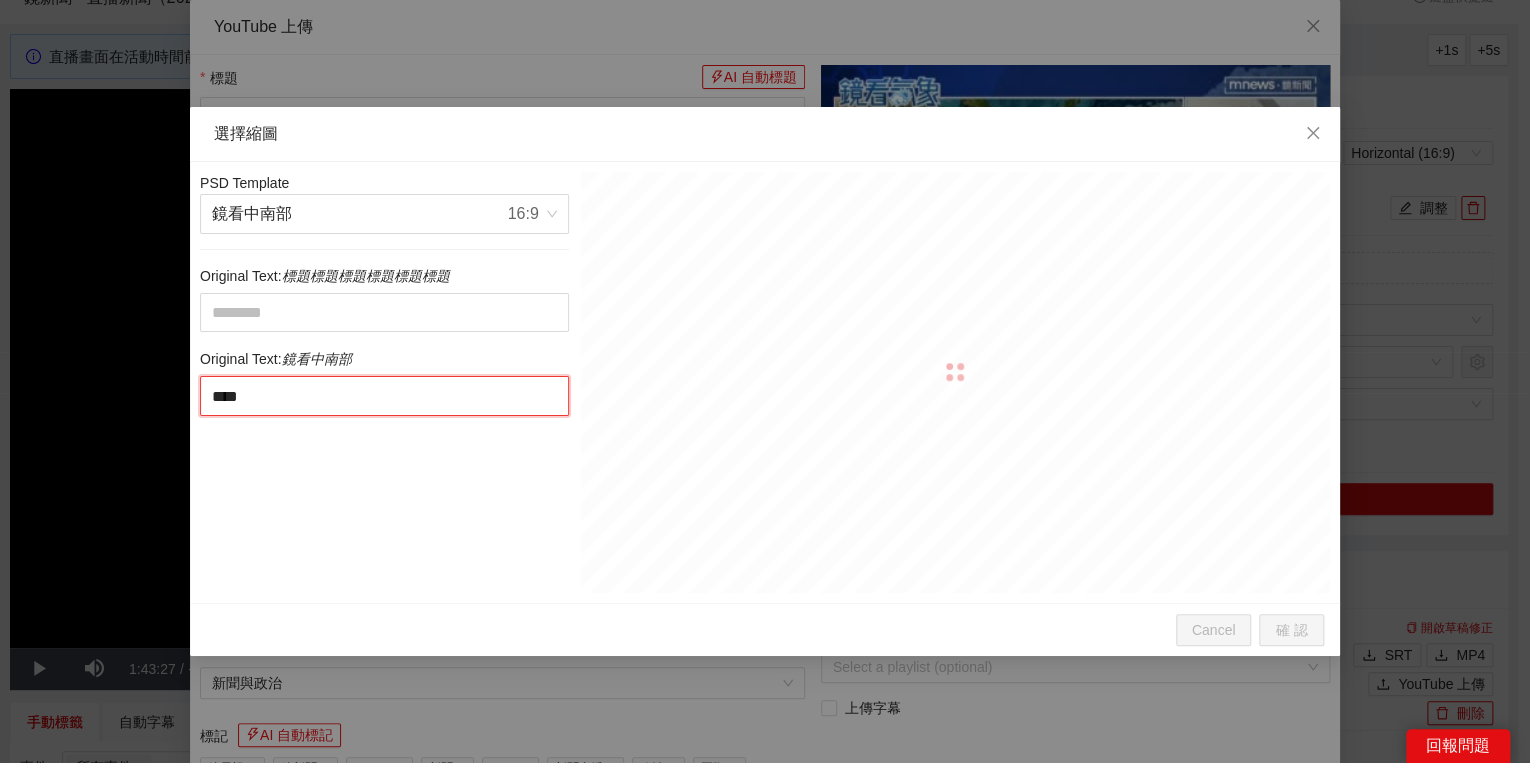 type on "****" 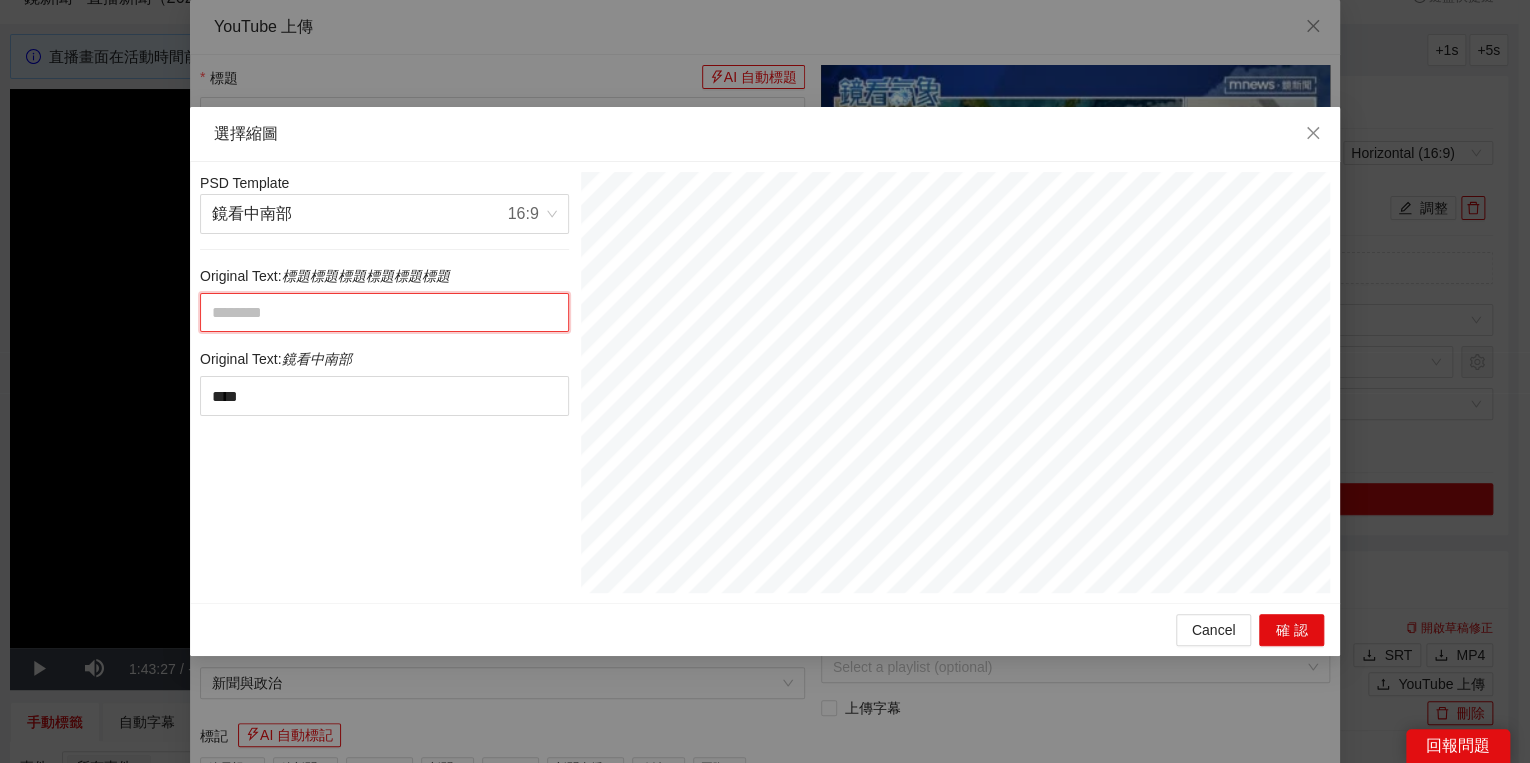 click at bounding box center [384, 313] 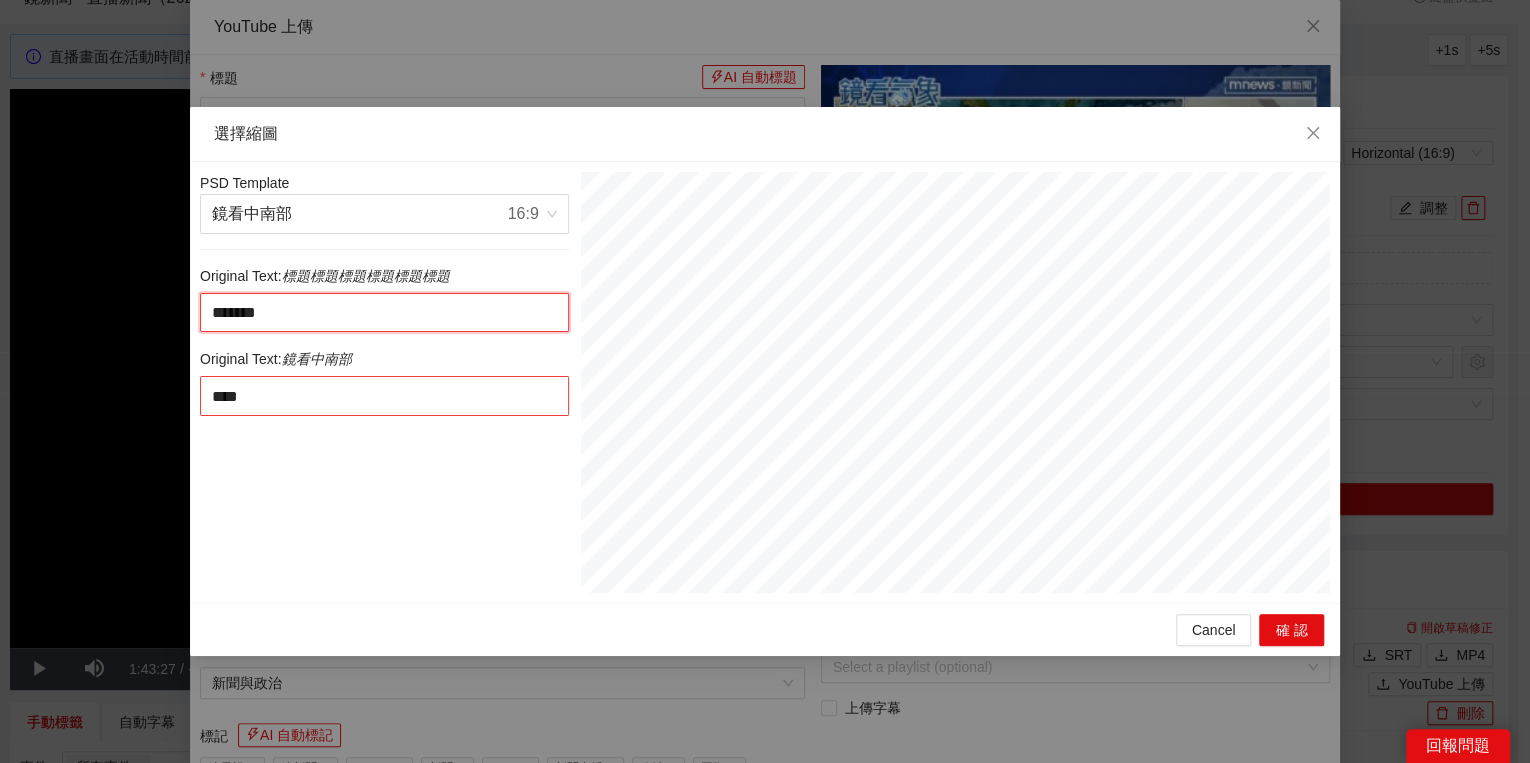 type on "*******" 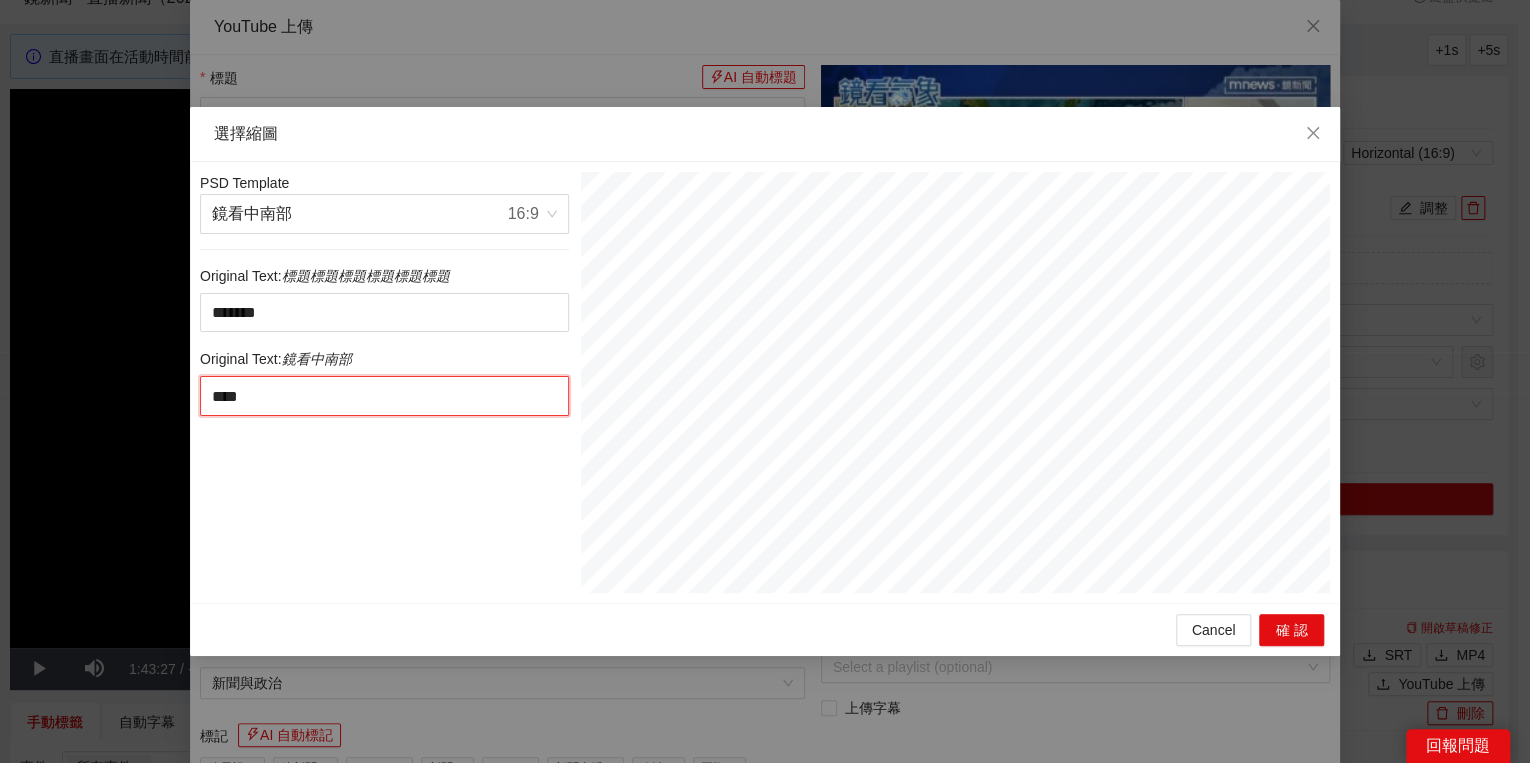 click on "****" at bounding box center (384, 396) 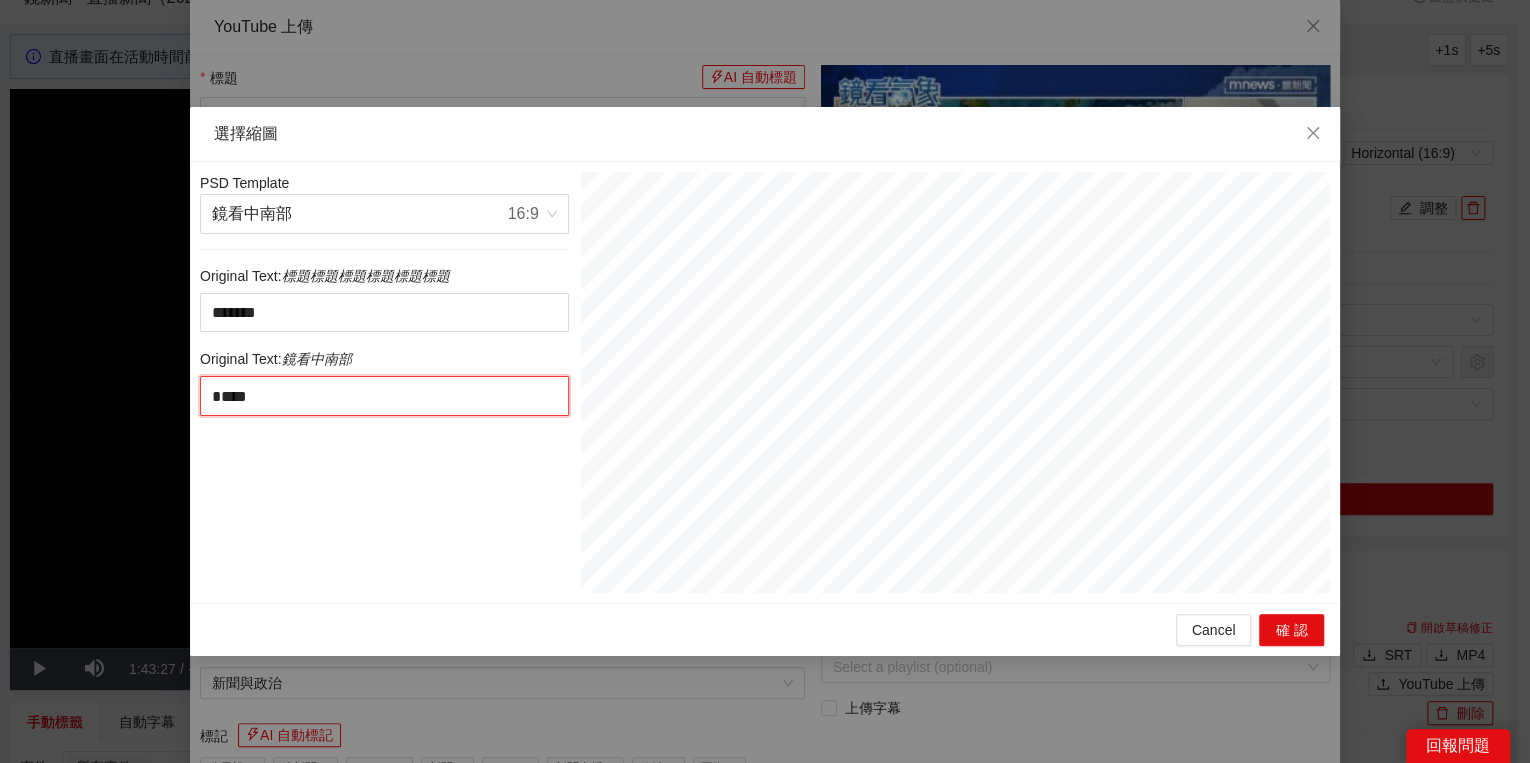type on "****" 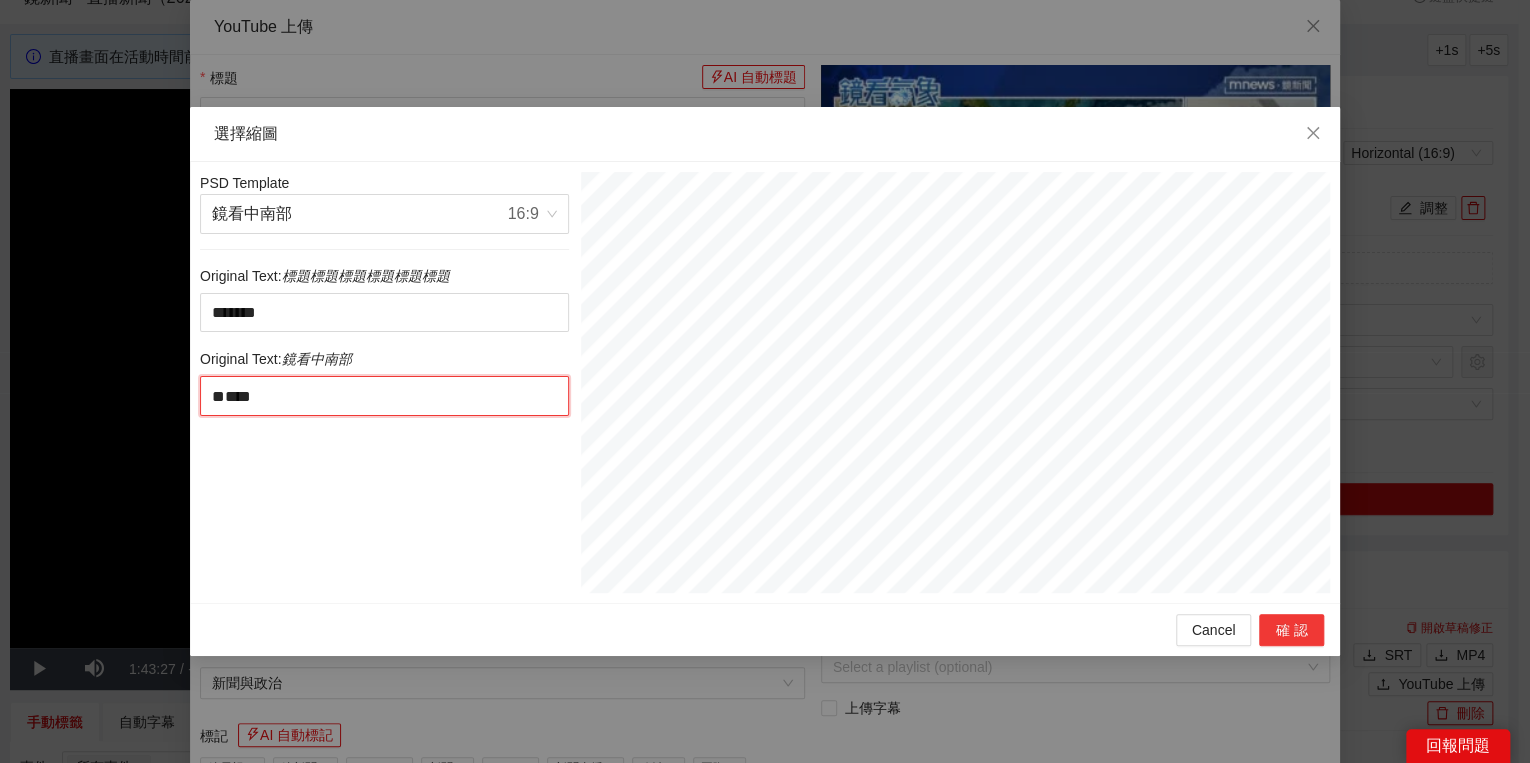 type on "****" 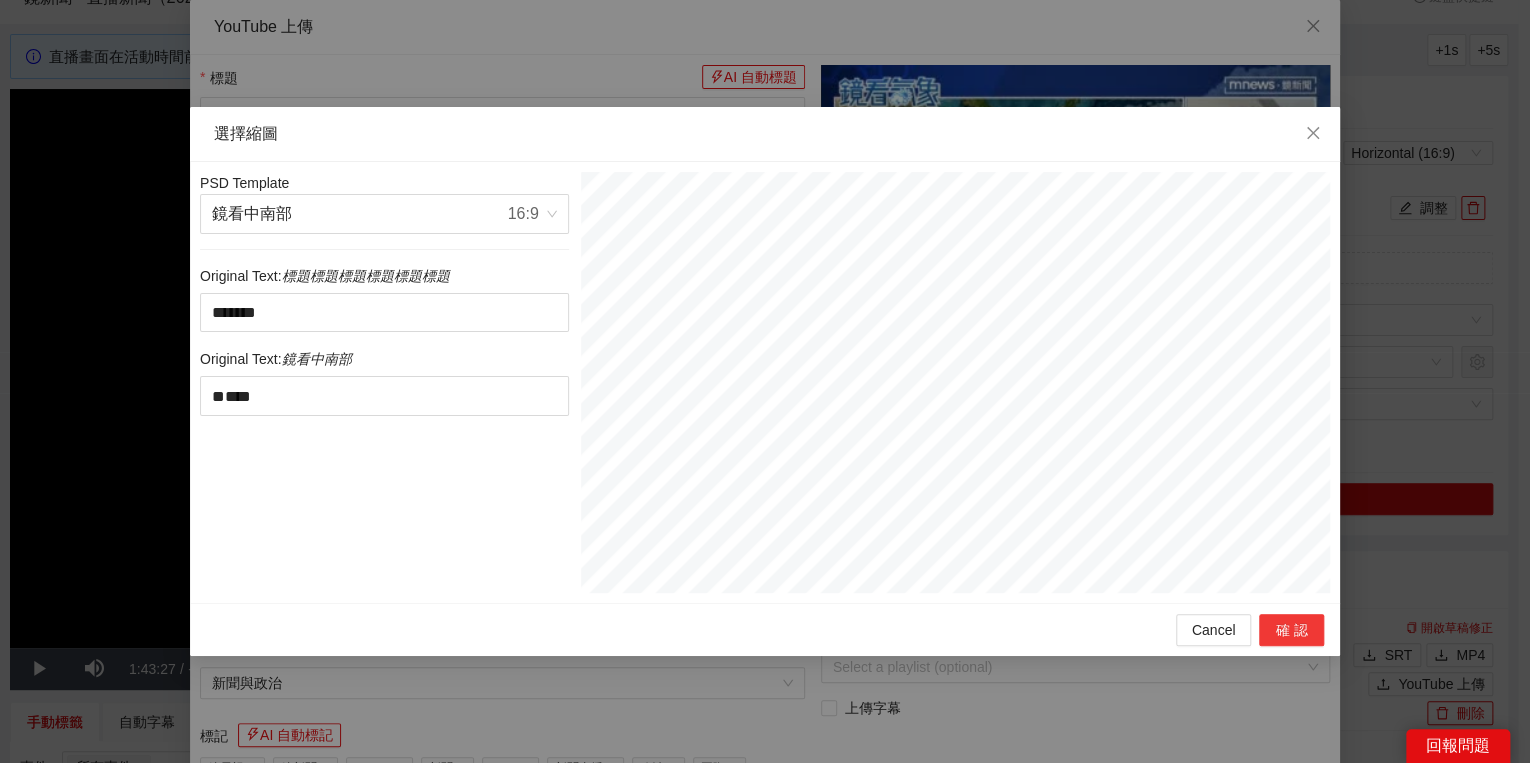 click on "確認" at bounding box center (1291, 630) 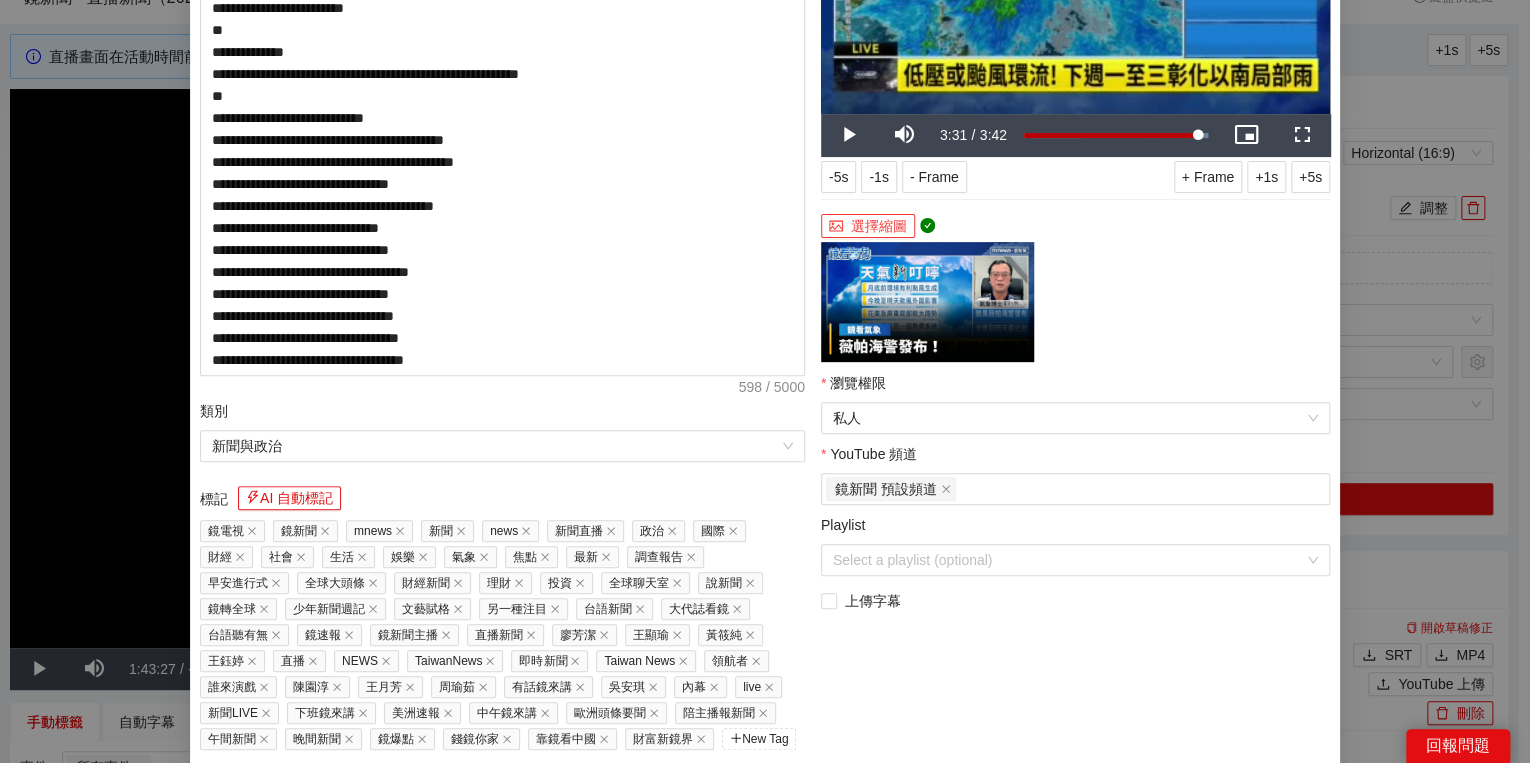 scroll, scrollTop: 308, scrollLeft: 0, axis: vertical 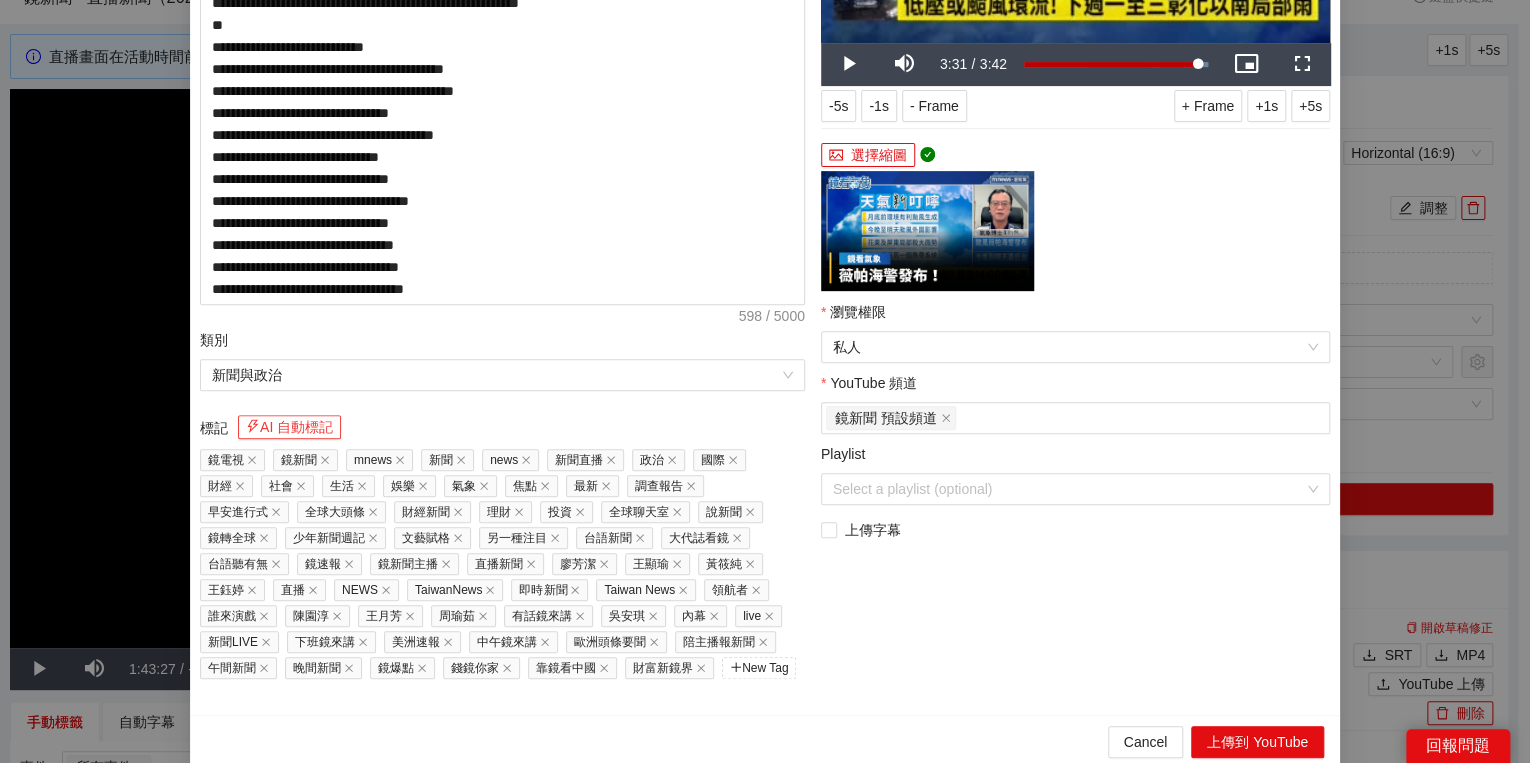 click on "AI 自動標記" at bounding box center [289, 427] 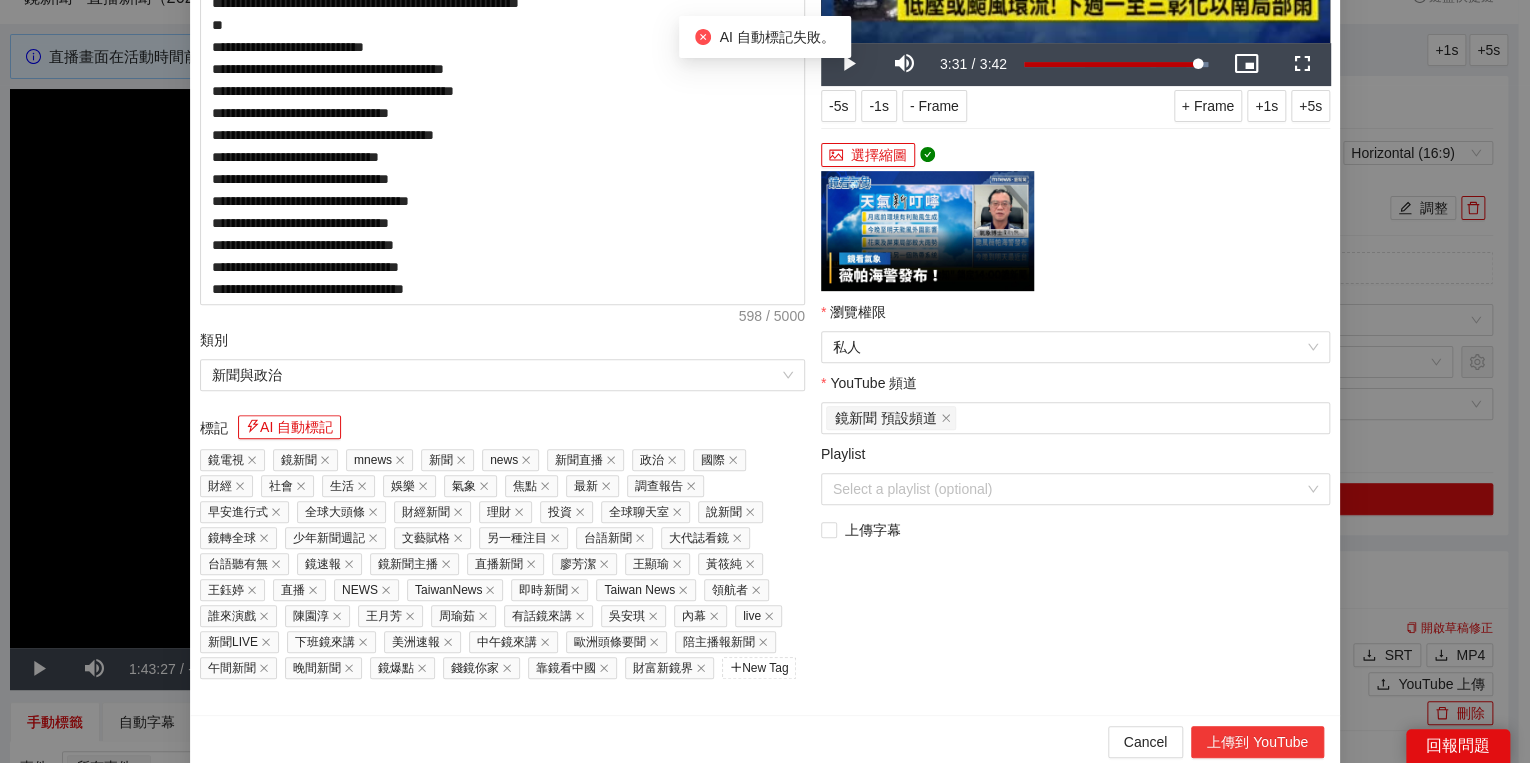 click on "上傳到 YouTube" at bounding box center [1257, 742] 